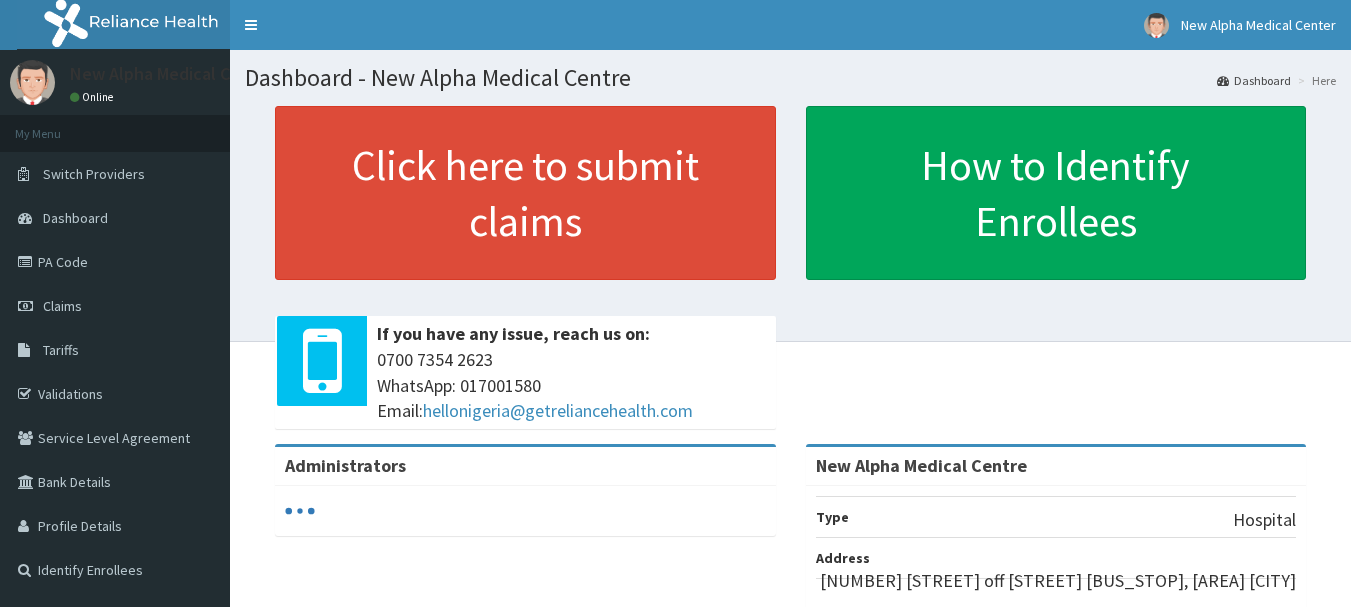 scroll, scrollTop: 0, scrollLeft: 0, axis: both 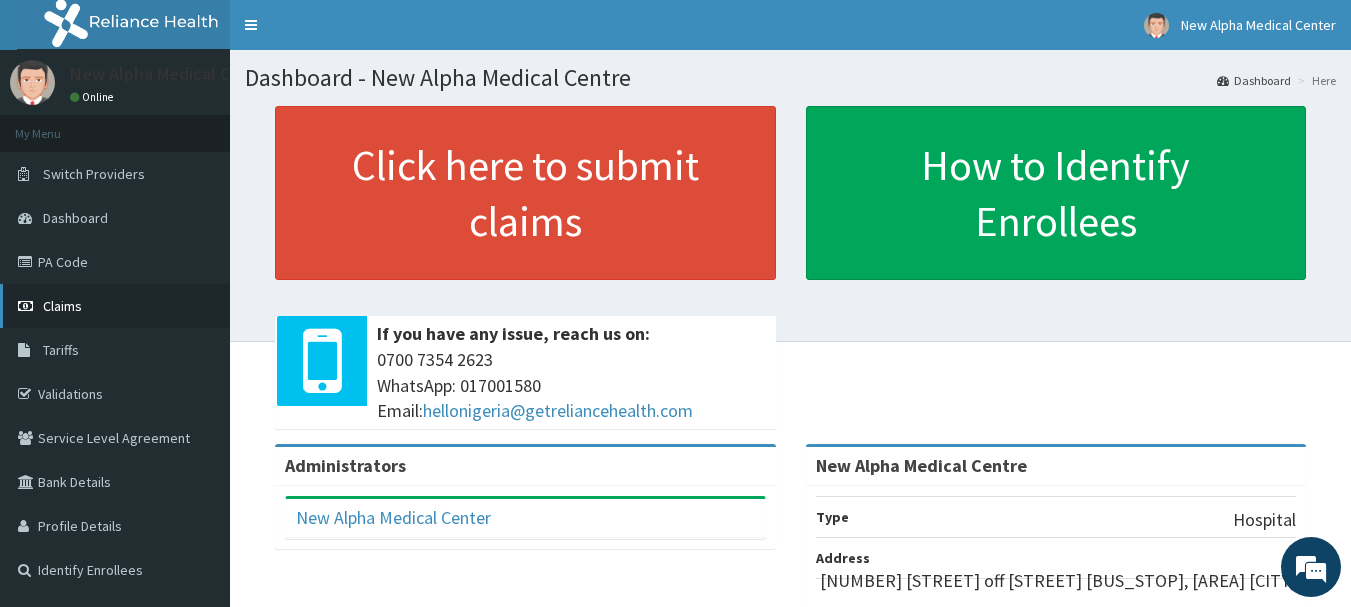 click on "Claims" at bounding box center (62, 306) 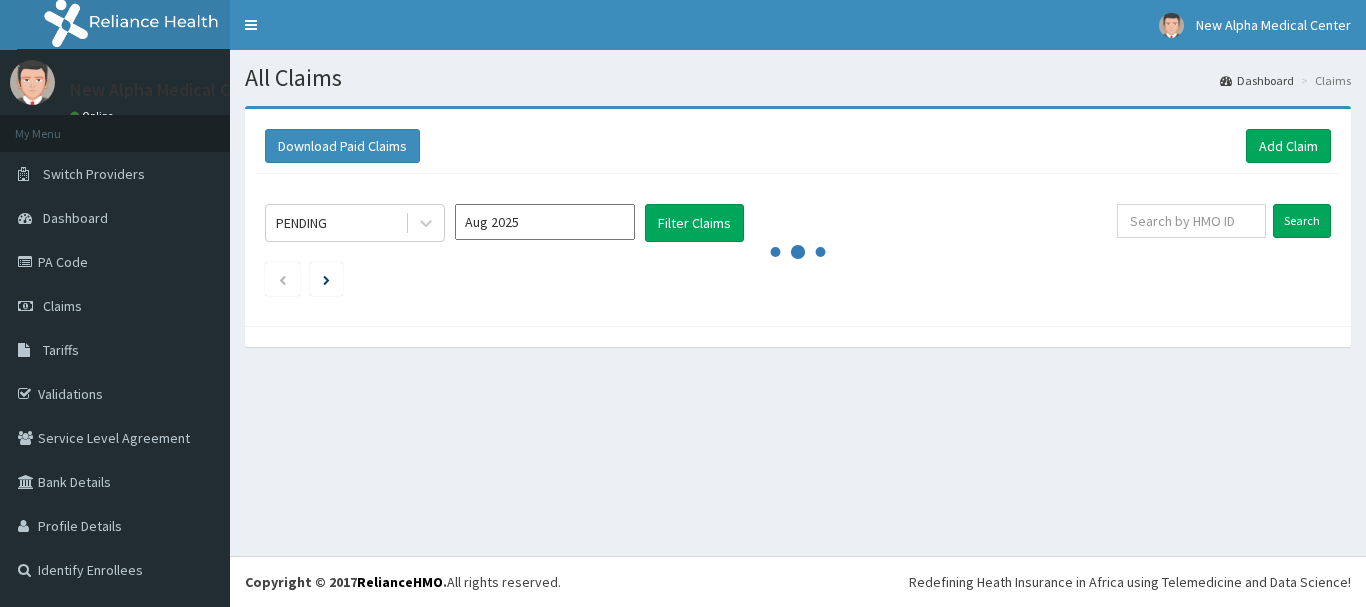 scroll, scrollTop: 0, scrollLeft: 0, axis: both 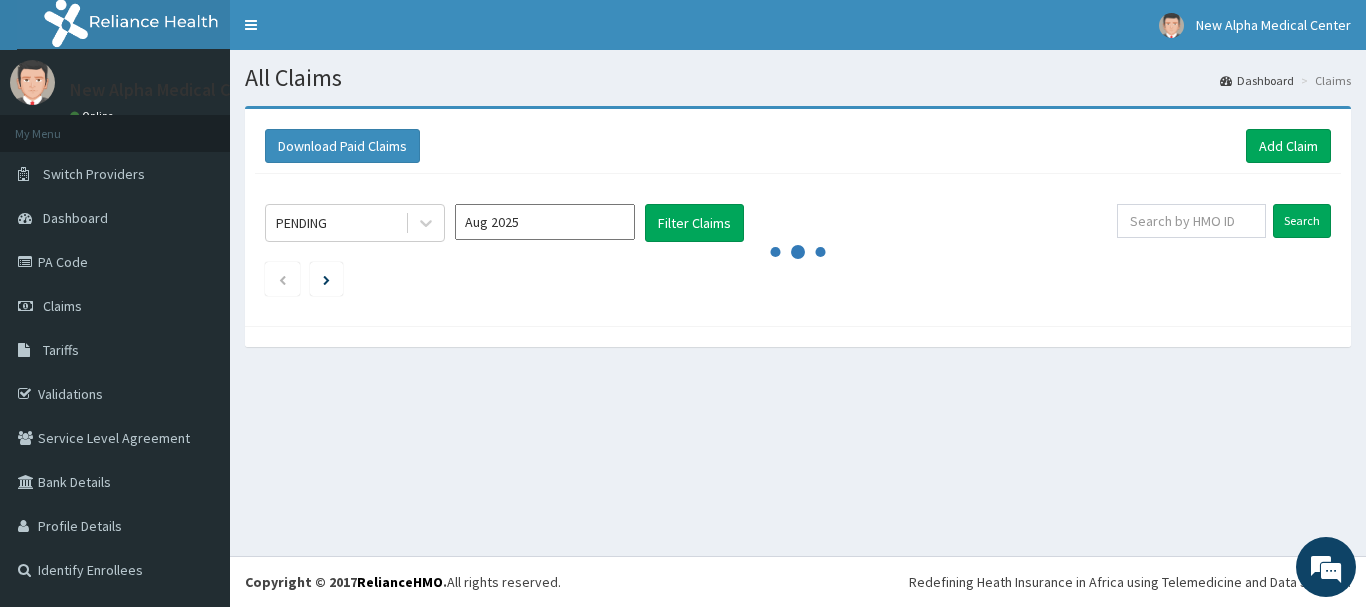 drag, startPoint x: 1211, startPoint y: 248, endPoint x: 1198, endPoint y: 262, distance: 19.104973 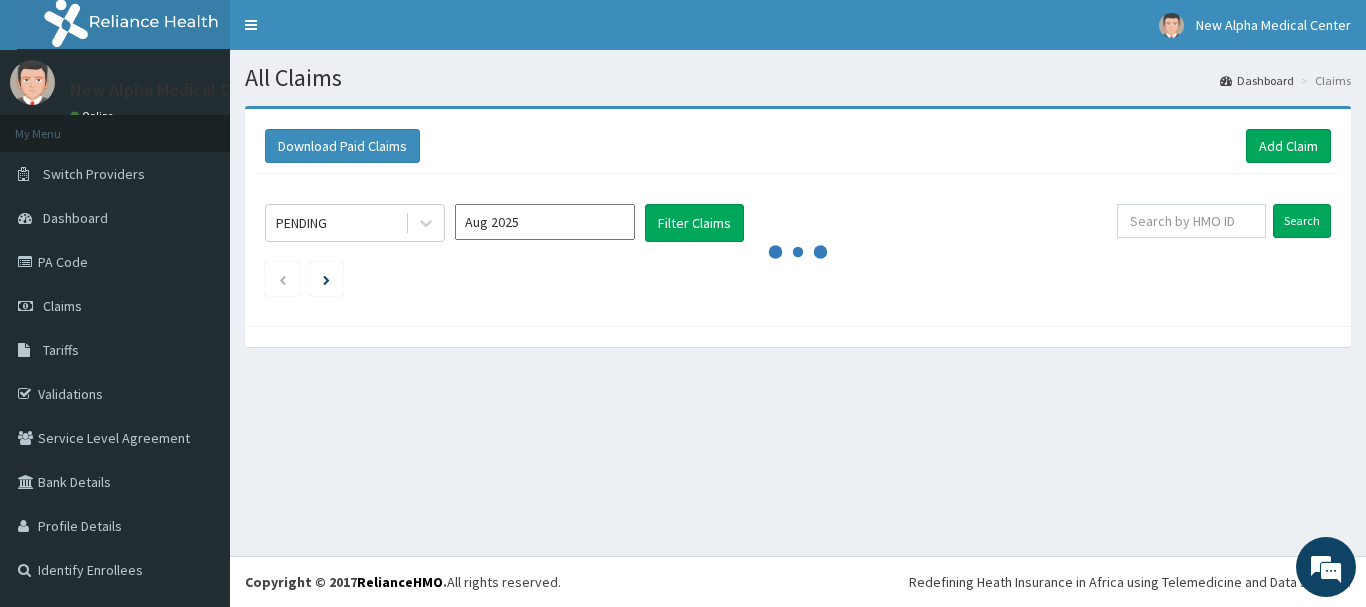drag, startPoint x: 1198, startPoint y: 262, endPoint x: 466, endPoint y: 468, distance: 760.4341 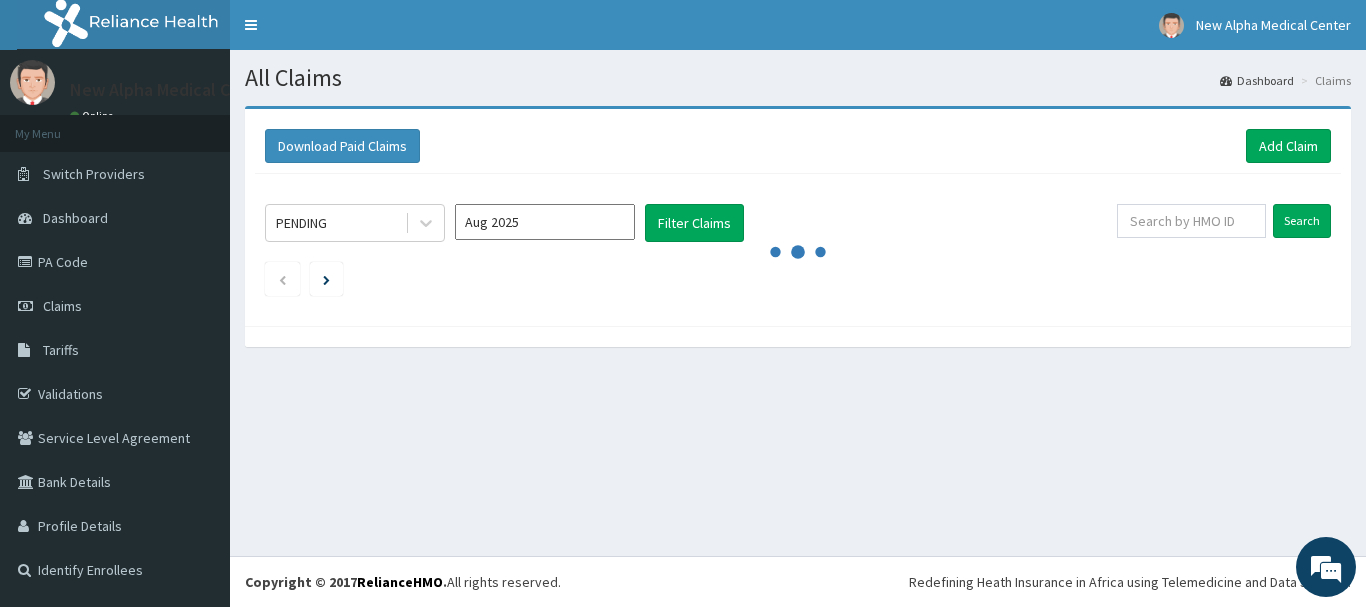 click on "All Claims
Dashboard
Claims
Download Paid Claims Add Claim × Note you can only download claims within a maximum of 1 year and the dates will auto-adjust when you select range that is greater than 1 year From 01-05-2025 To 01-08-2025 Close Download PENDING Aug 2025 Filter Claims Search" at bounding box center (798, 303) 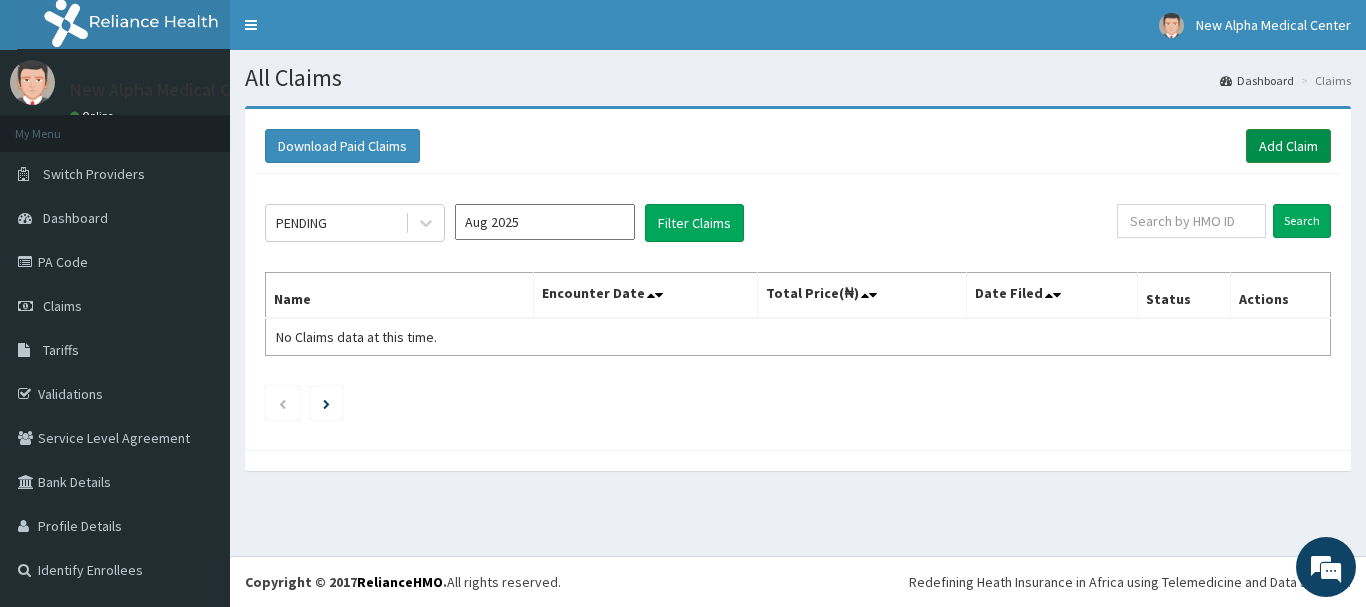 click on "Add Claim" at bounding box center [1288, 146] 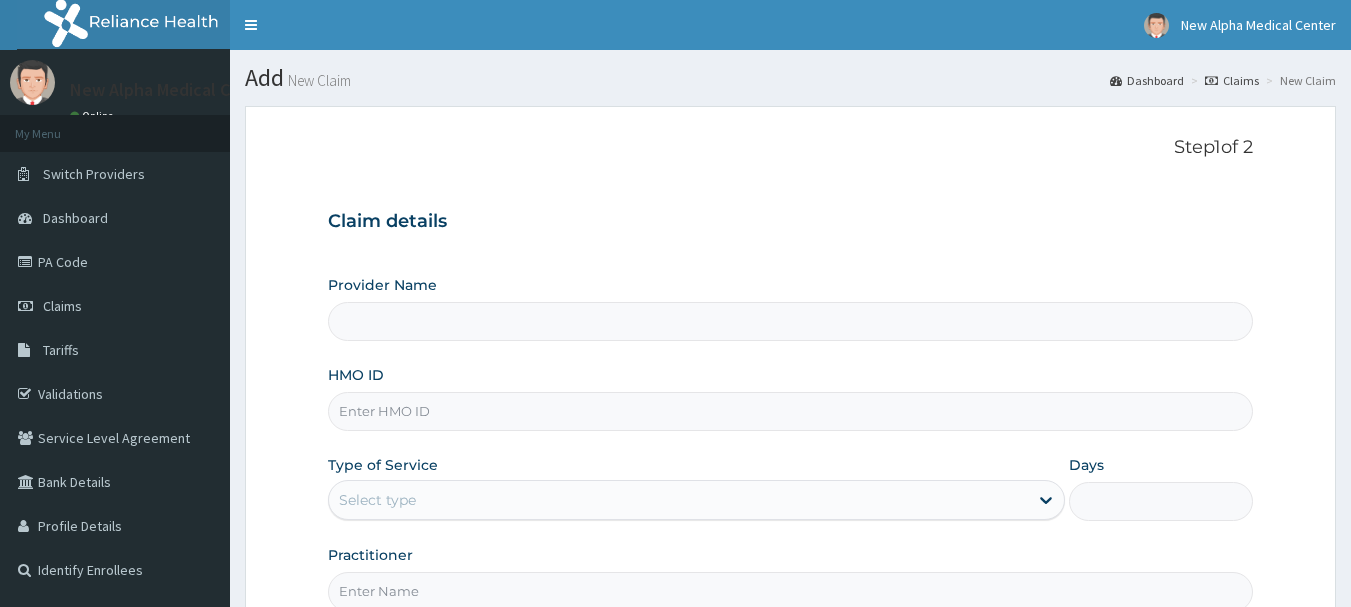 scroll, scrollTop: 0, scrollLeft: 0, axis: both 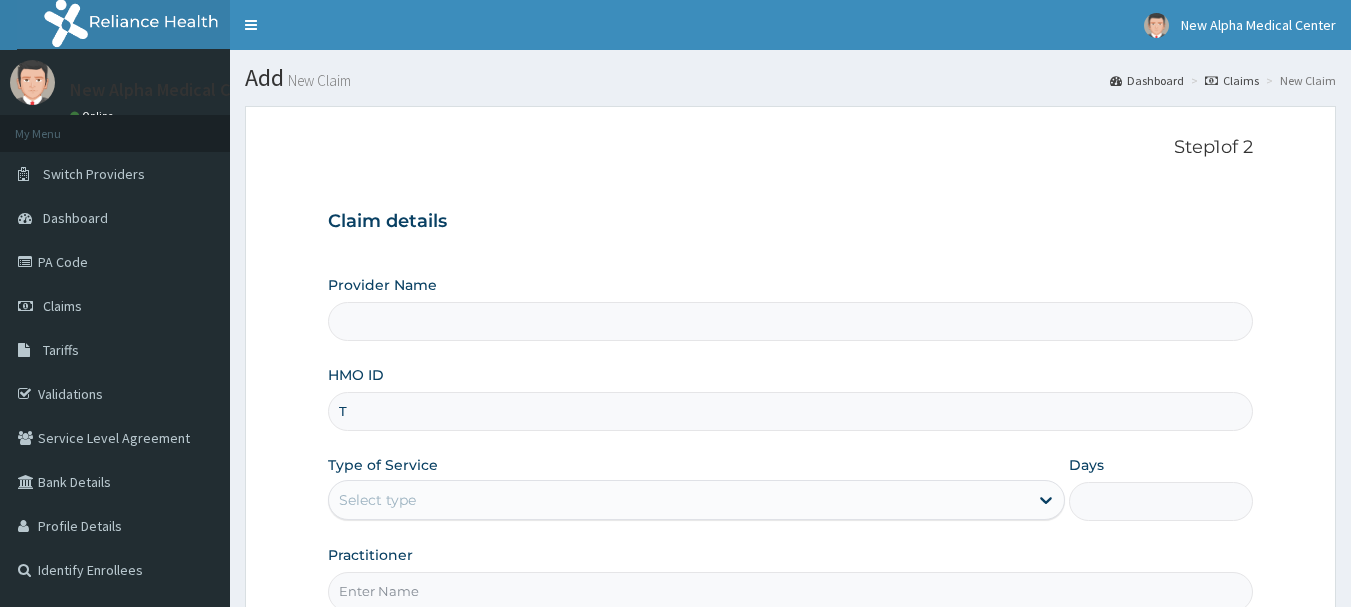 type on "New Alpha Medical Centre" 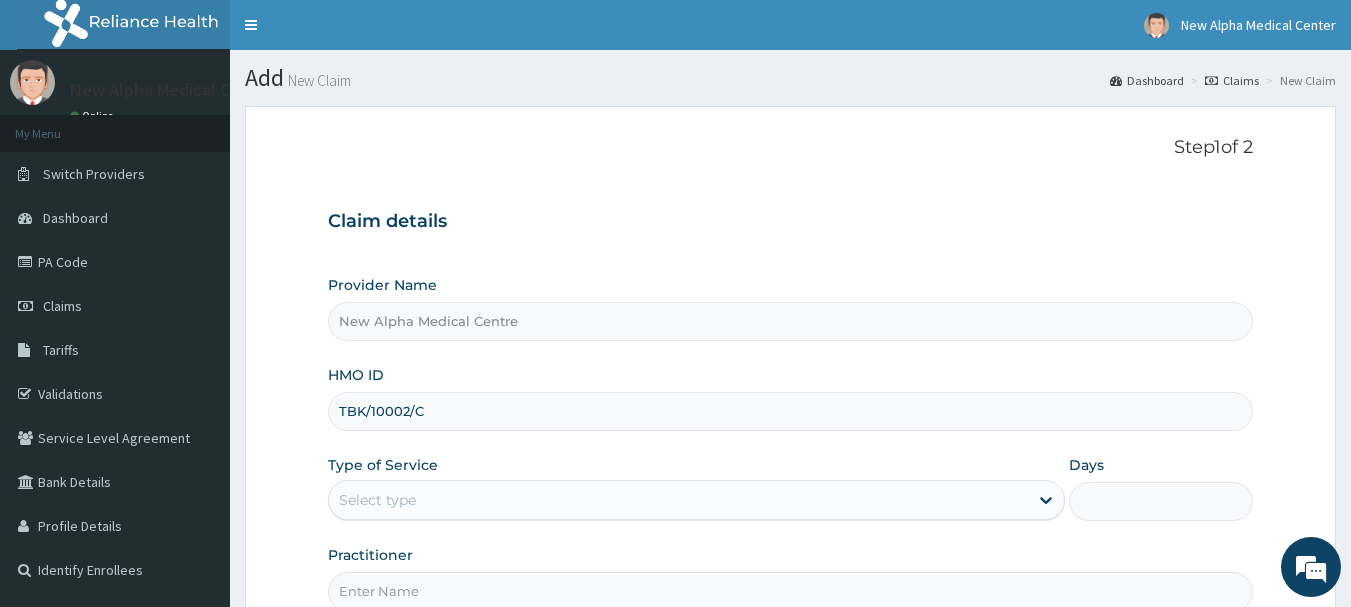 type on "TBK/10002/C" 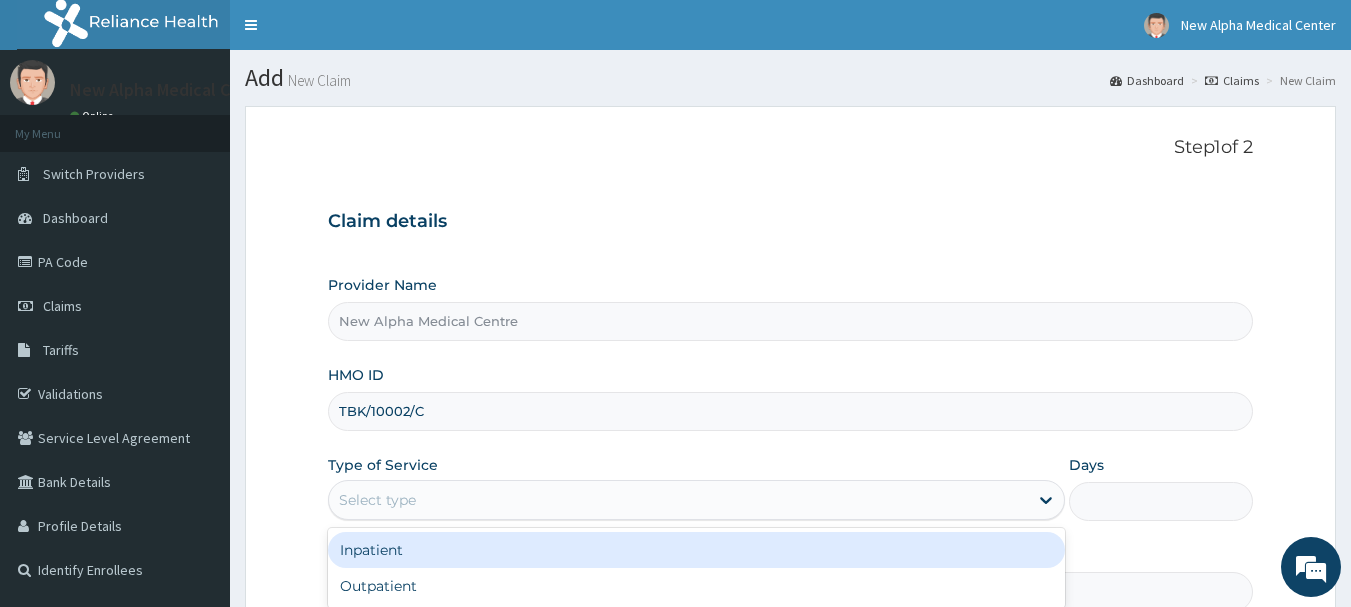 scroll, scrollTop: 200, scrollLeft: 0, axis: vertical 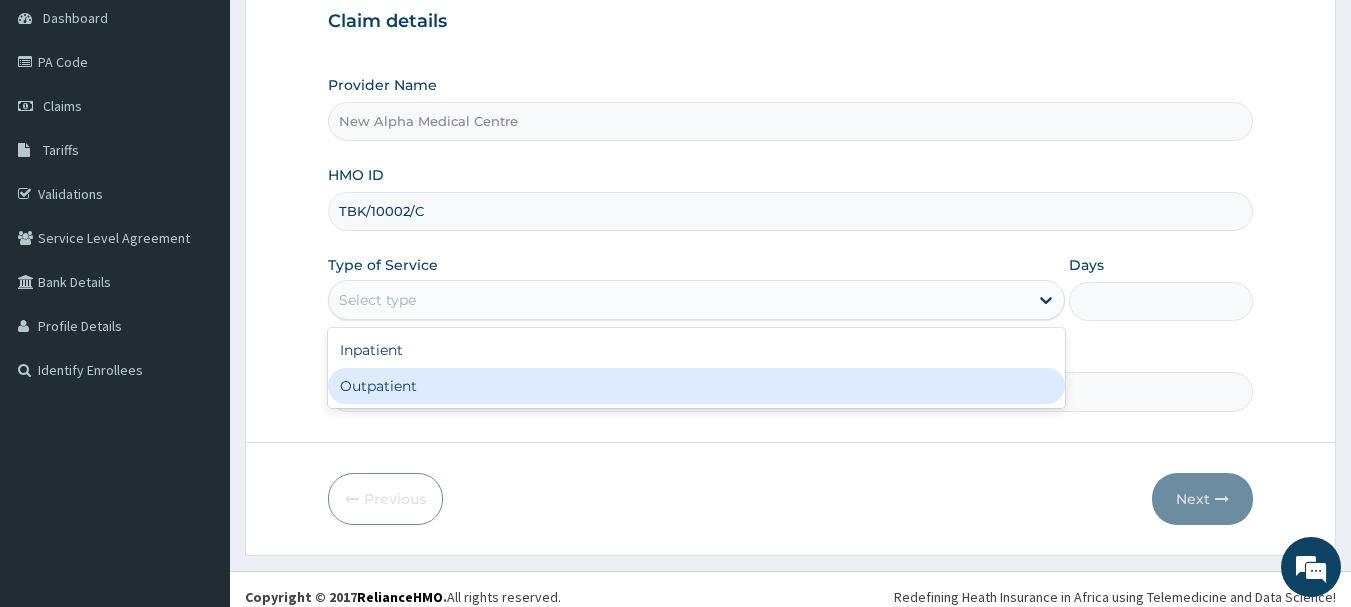 click on "Outpatient" at bounding box center [696, 386] 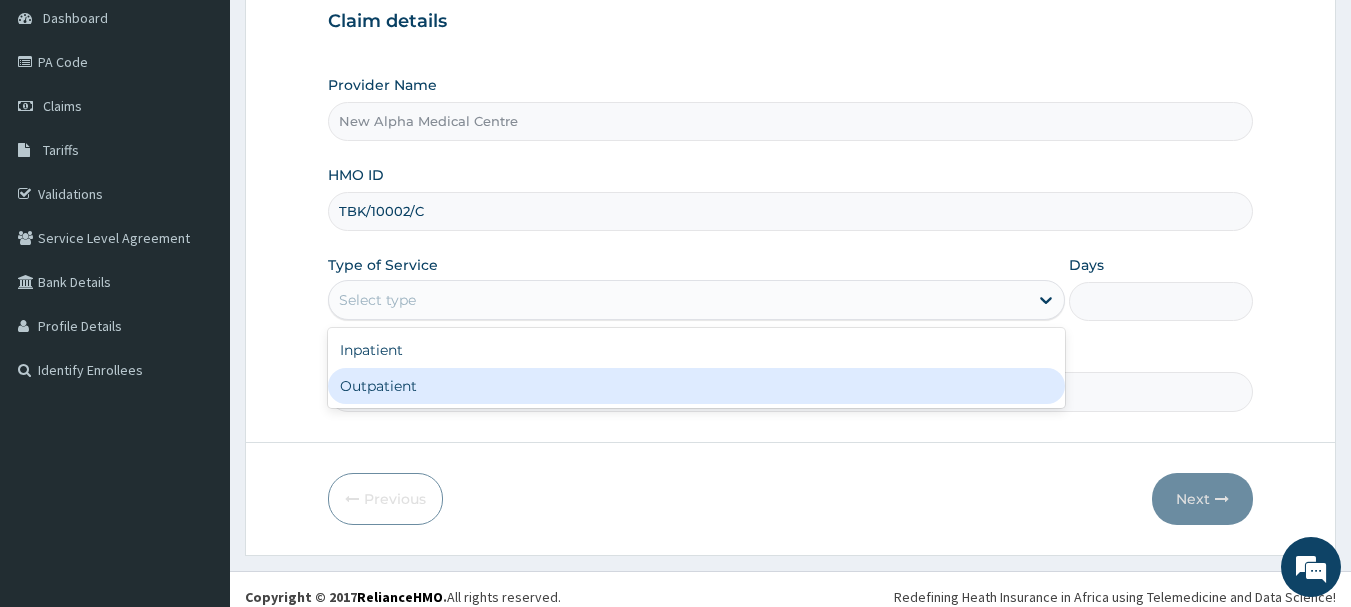 type on "1" 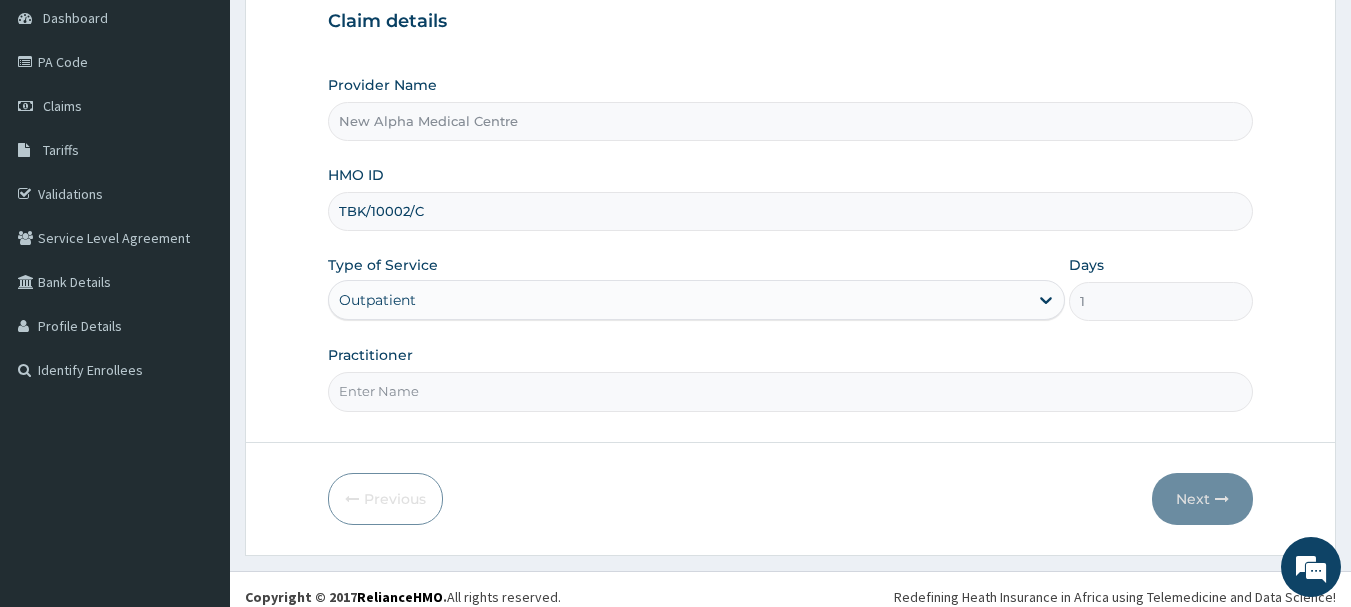 click on "Practitioner" at bounding box center (791, 391) 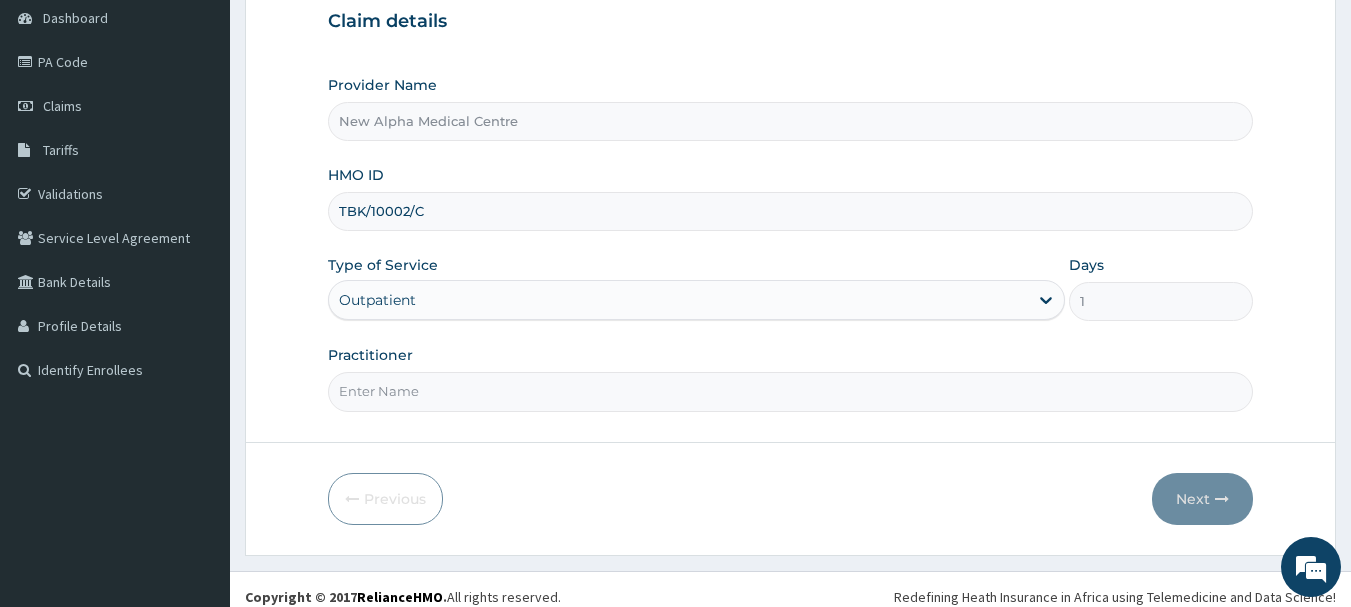 scroll, scrollTop: 0, scrollLeft: 0, axis: both 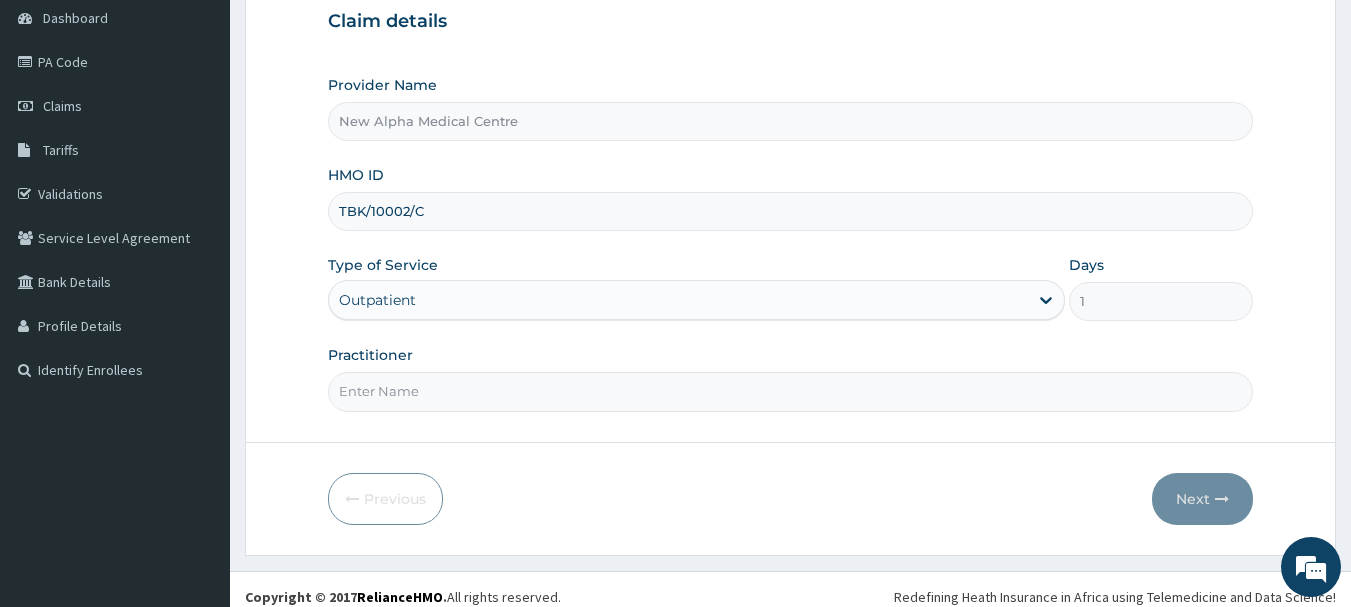 click on "Practitioner" at bounding box center (791, 391) 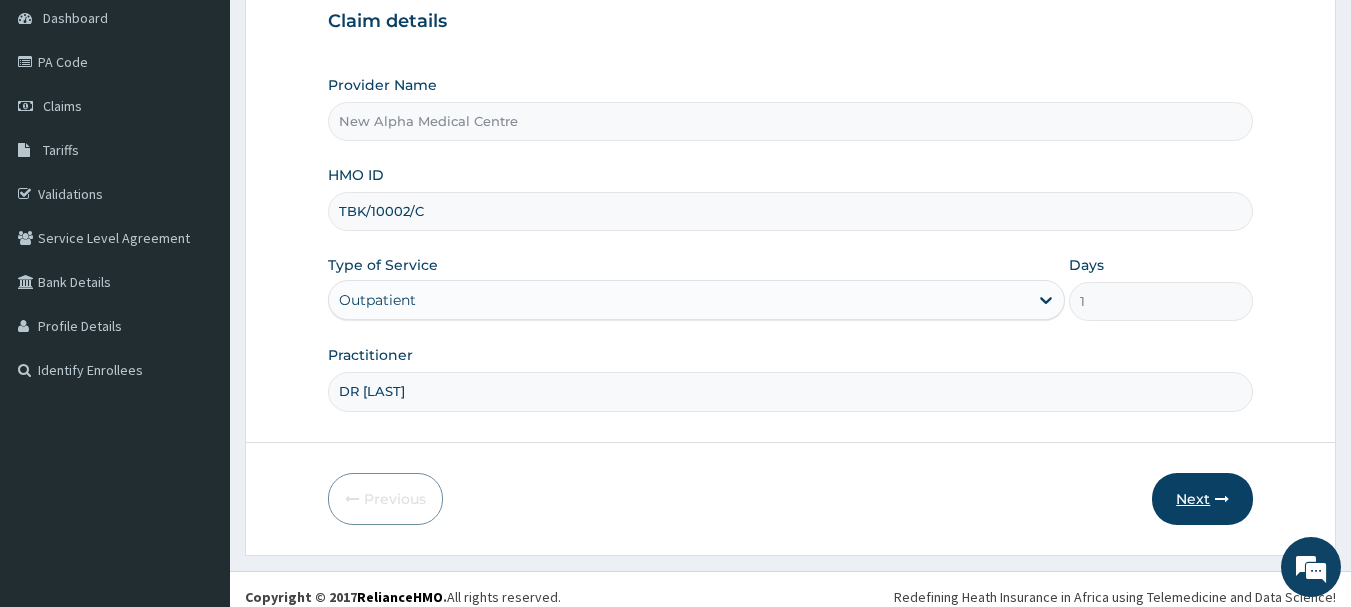 type on "DR [LAST]" 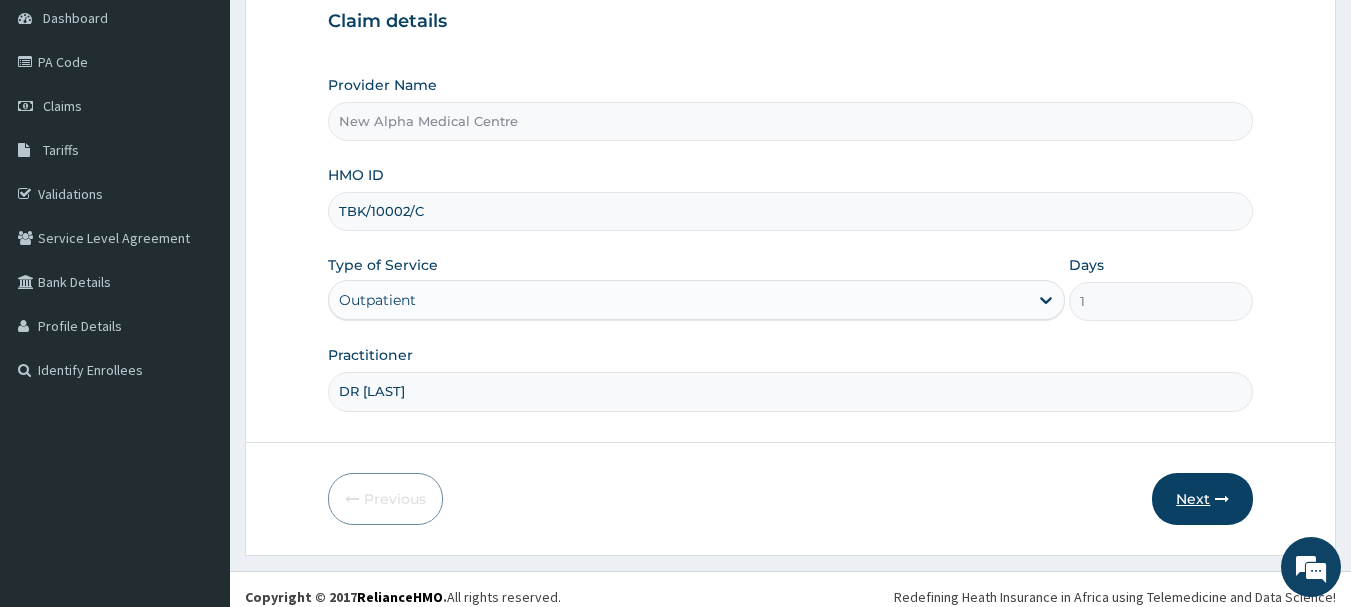 click on "Next" at bounding box center [1202, 499] 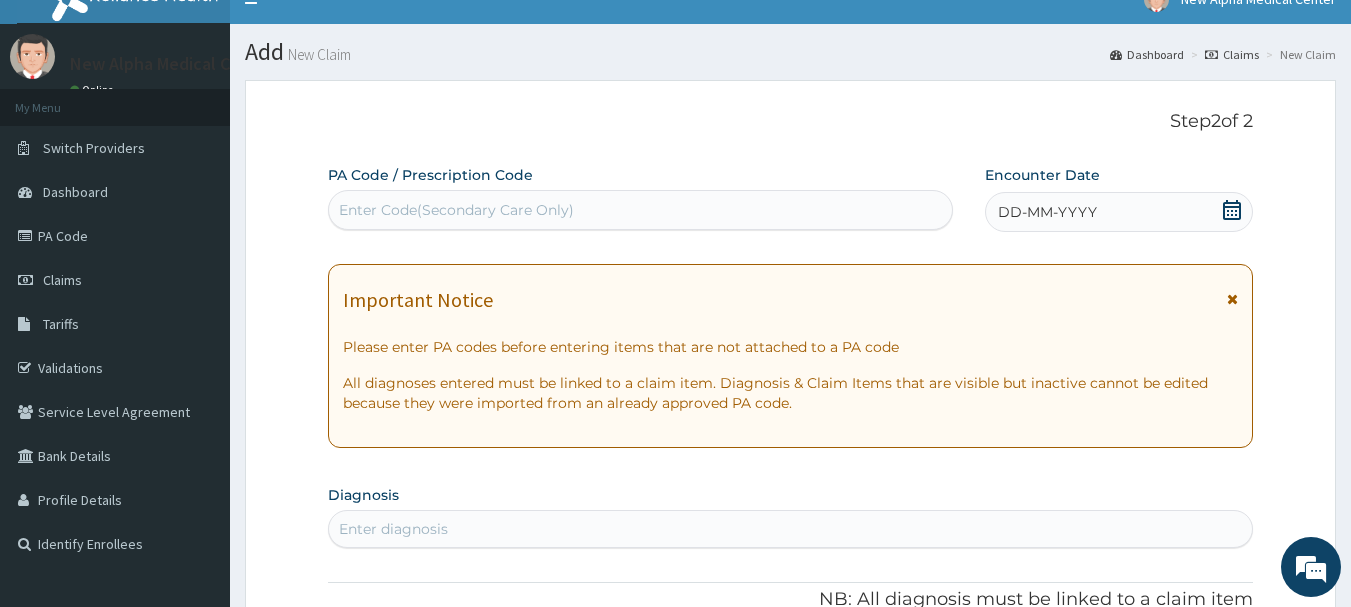 scroll, scrollTop: 0, scrollLeft: 0, axis: both 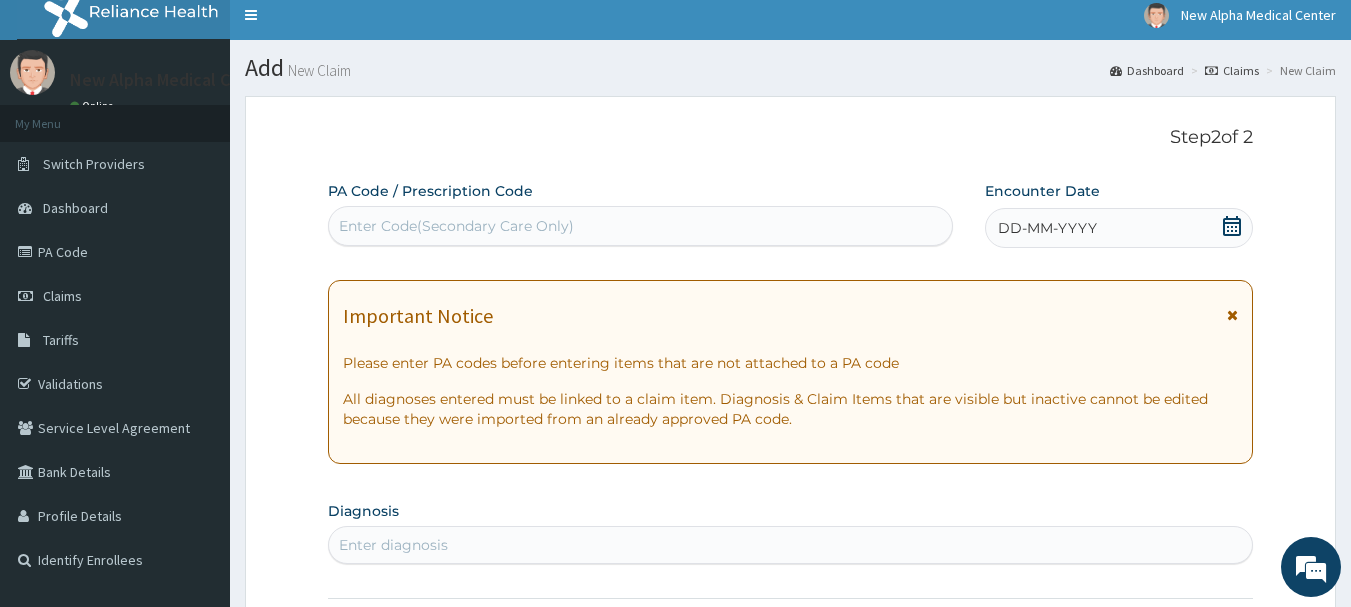click 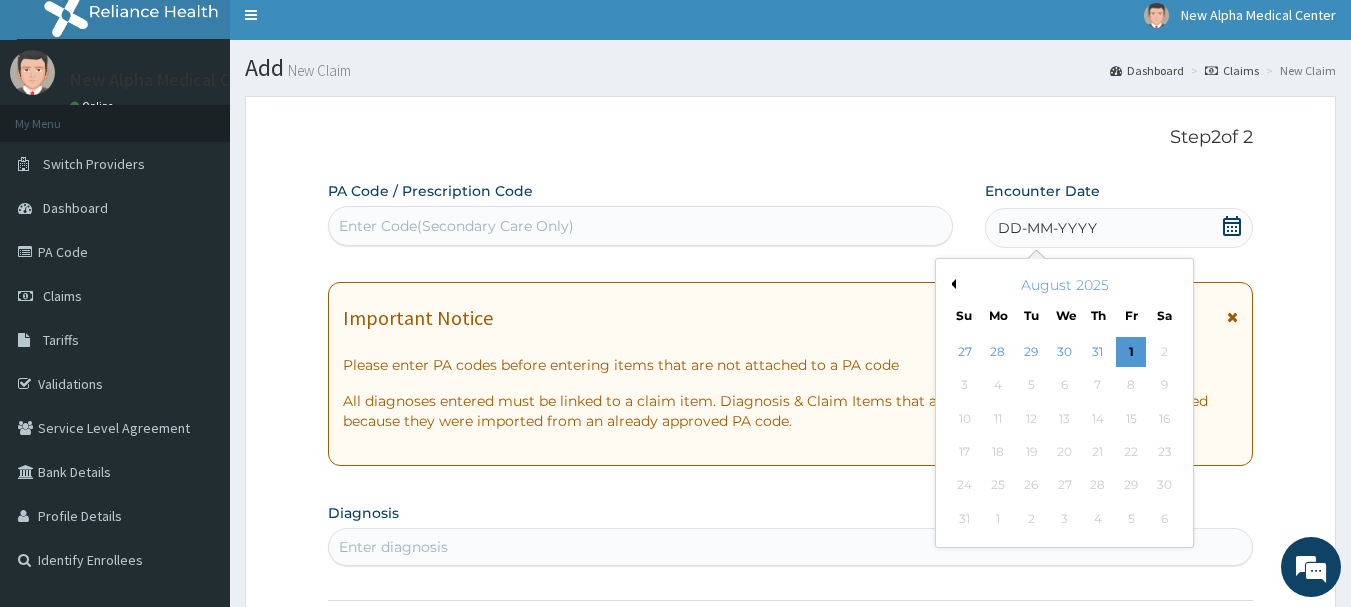 click on "Previous Month" at bounding box center [951, 284] 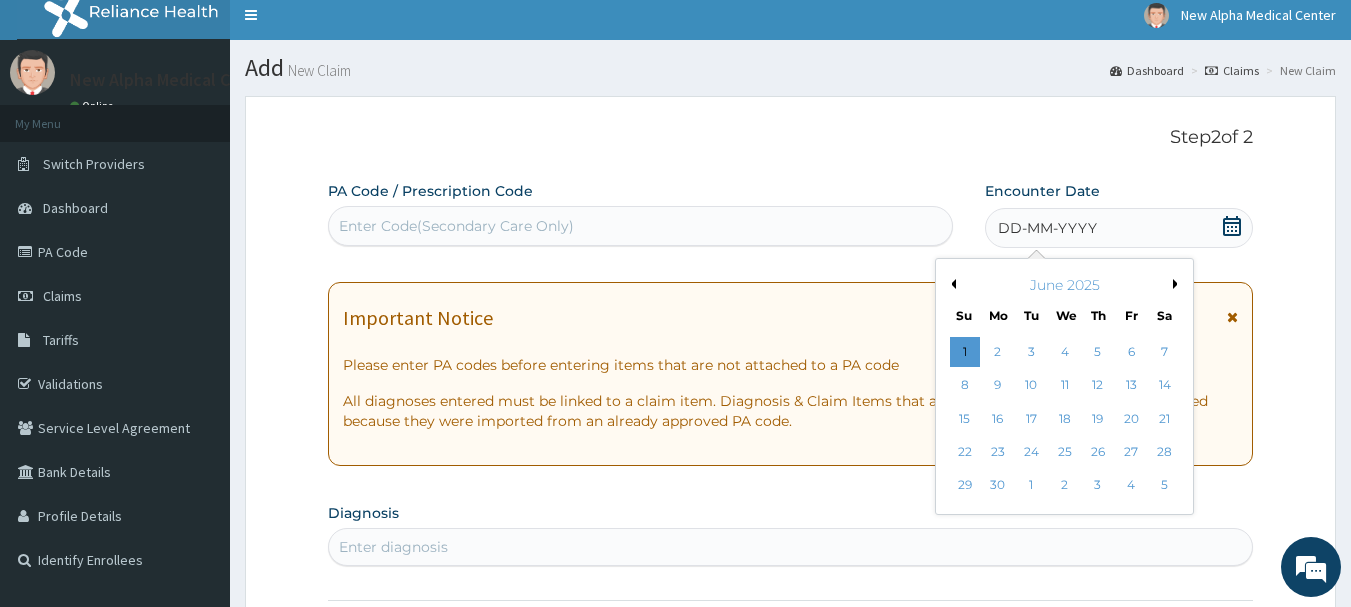 click on "Next Month" at bounding box center (1178, 284) 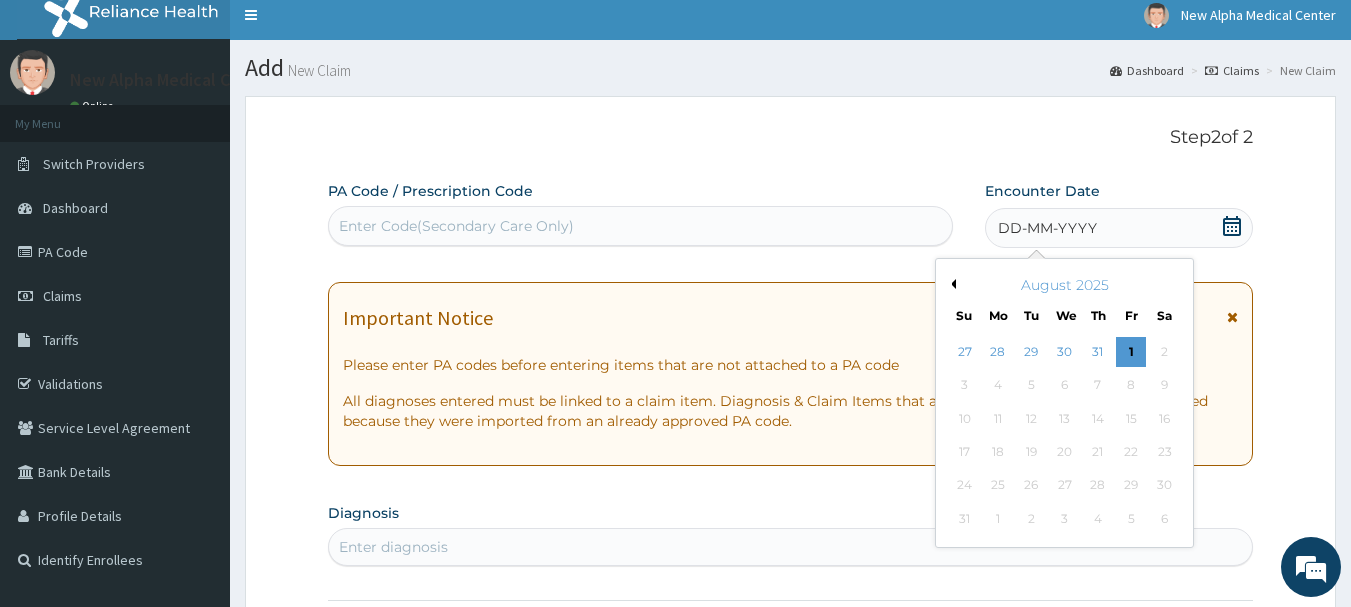 click on "Previous Month" at bounding box center (951, 284) 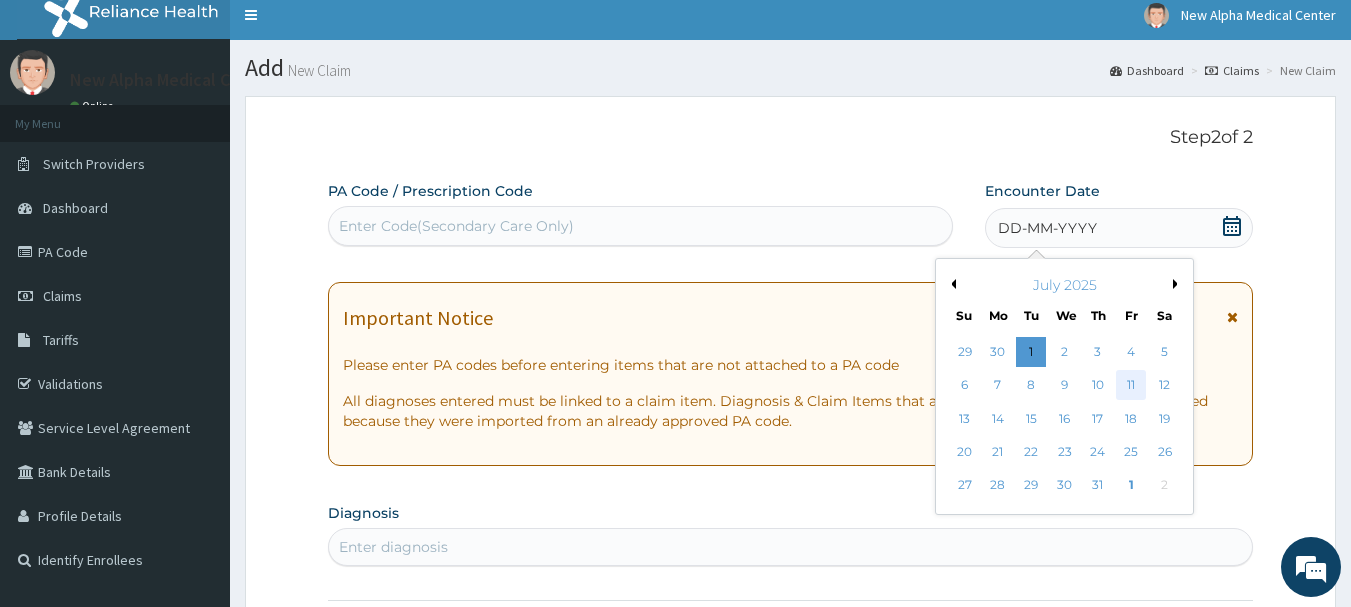 click on "11" at bounding box center (1131, 386) 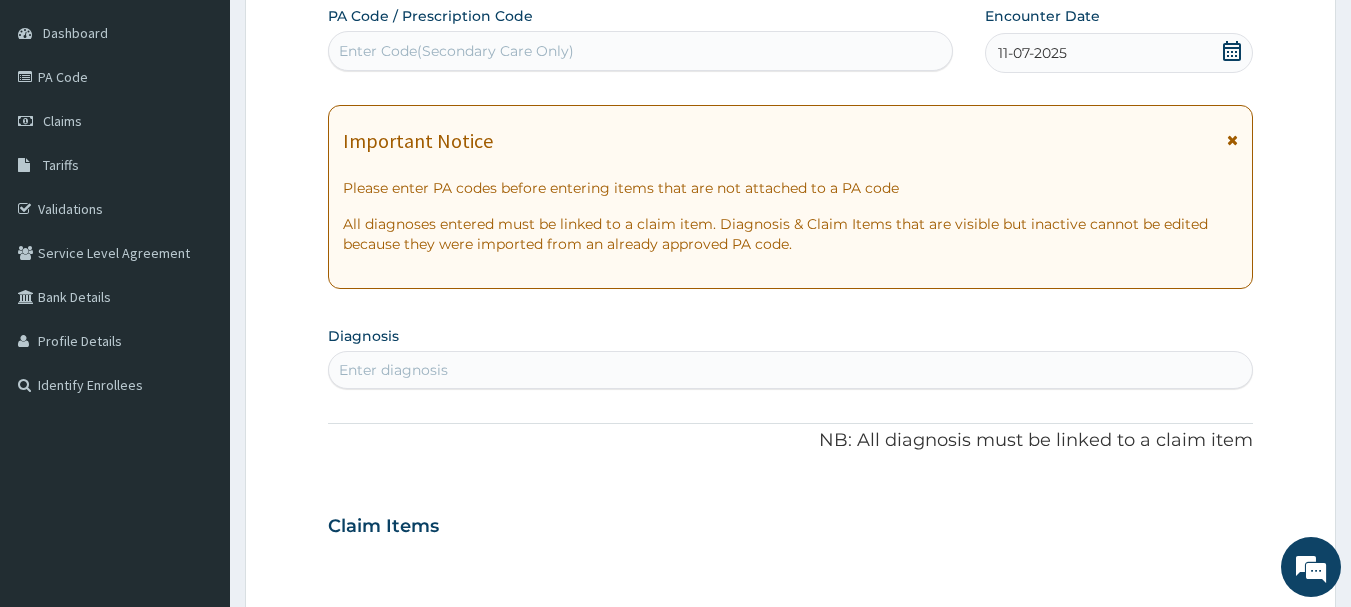 scroll, scrollTop: 210, scrollLeft: 0, axis: vertical 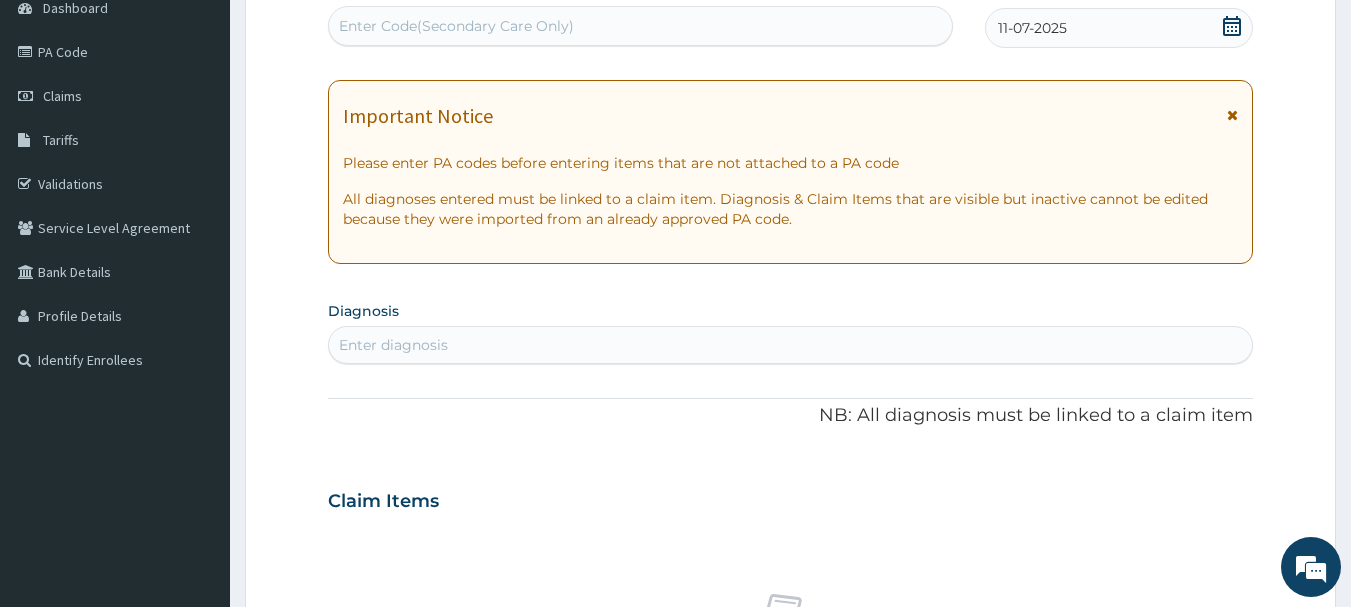 click on "Enter diagnosis" at bounding box center [791, 345] 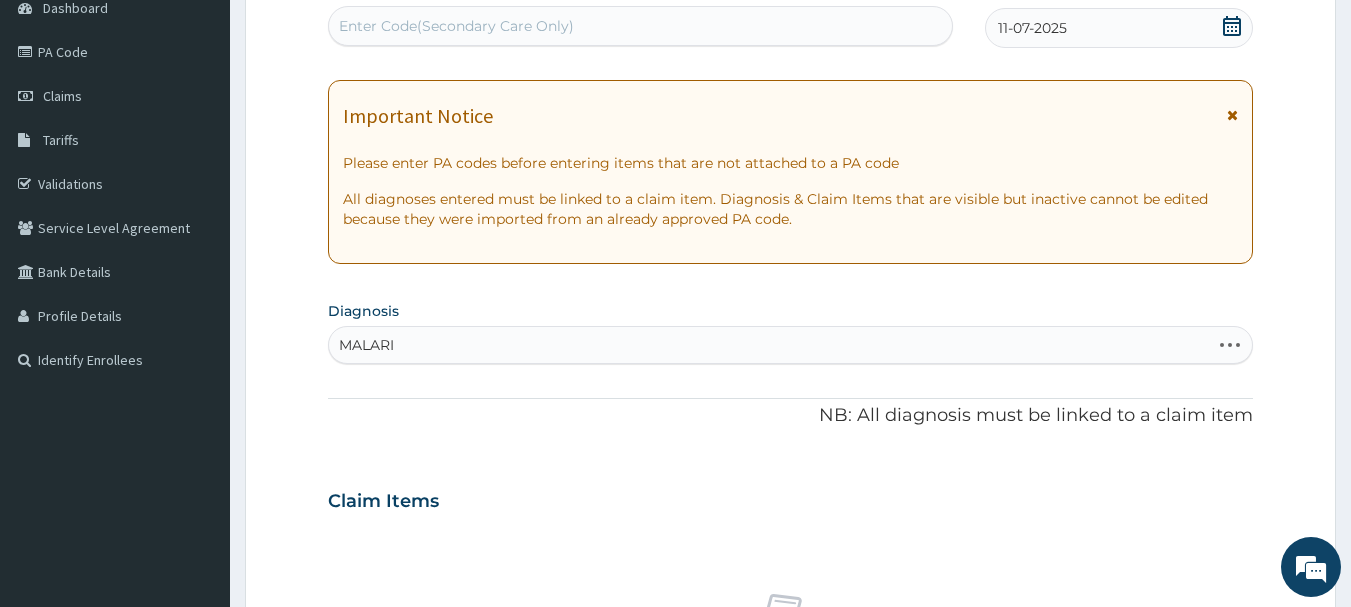 type on "MALARIA" 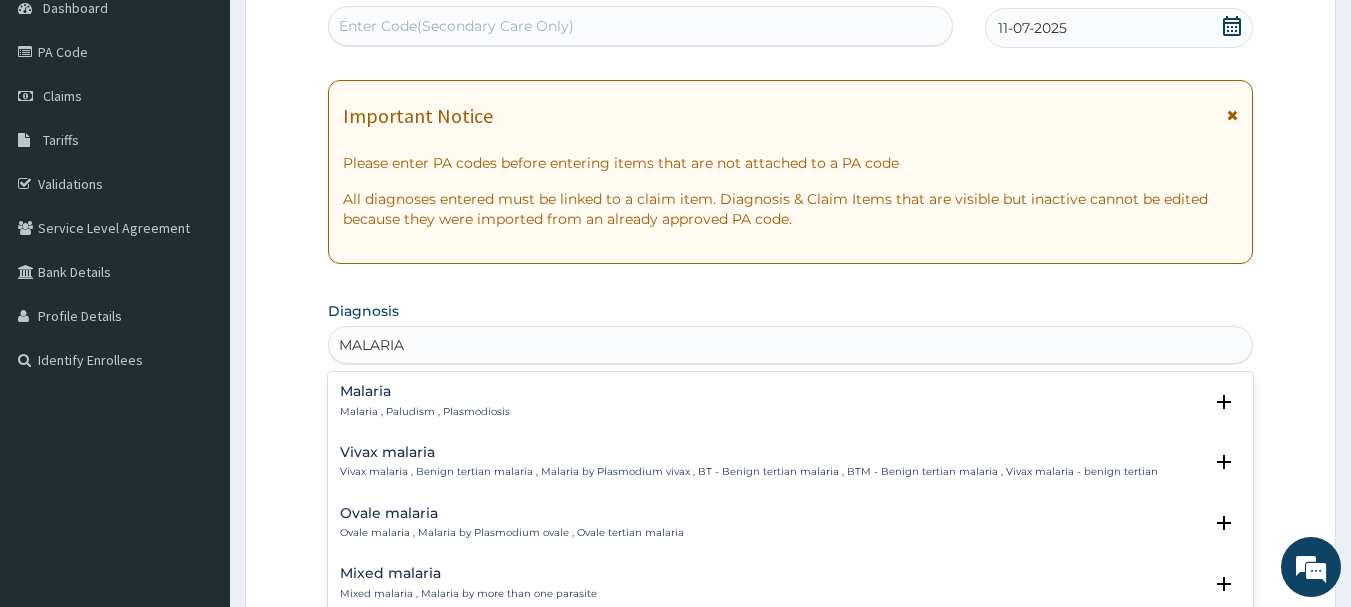 click on "Malaria , Paludism , Plasmodiosis" at bounding box center (425, 412) 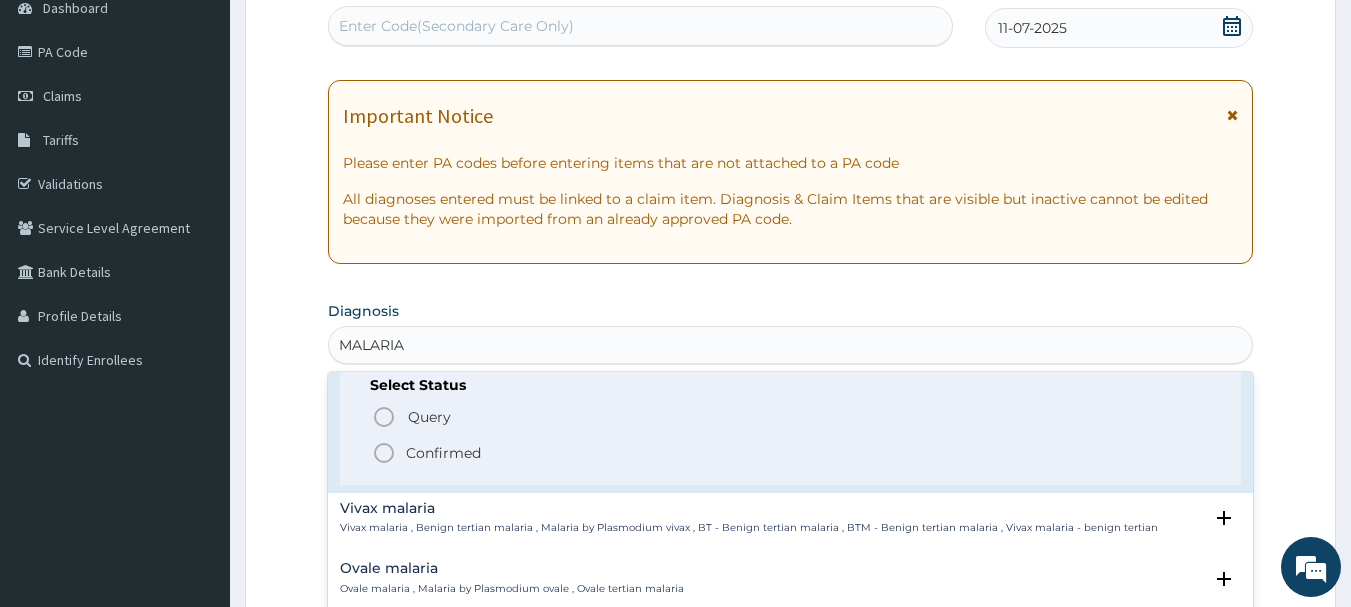 scroll, scrollTop: 100, scrollLeft: 0, axis: vertical 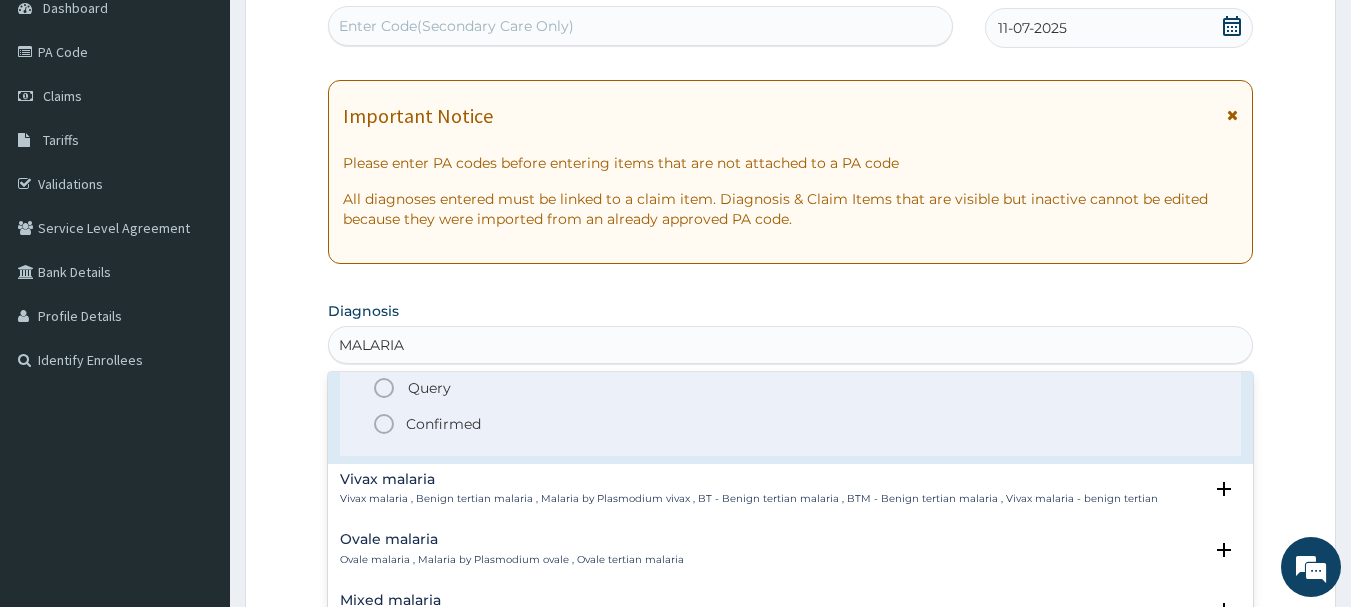 click 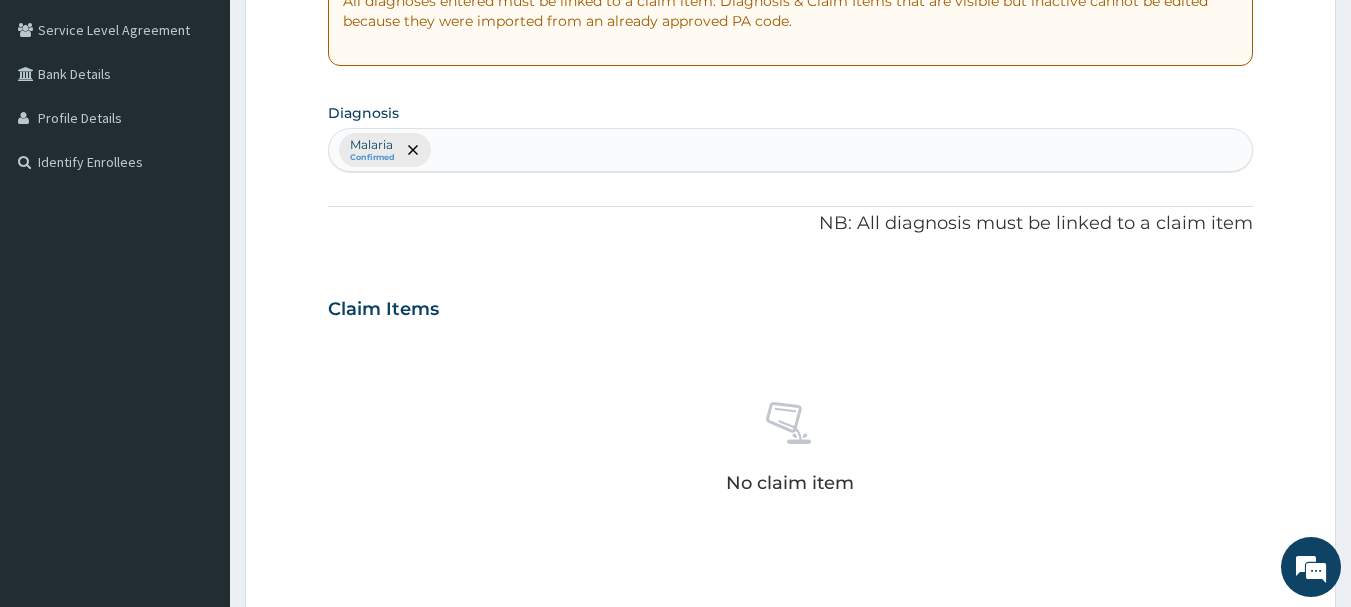 scroll, scrollTop: 410, scrollLeft: 0, axis: vertical 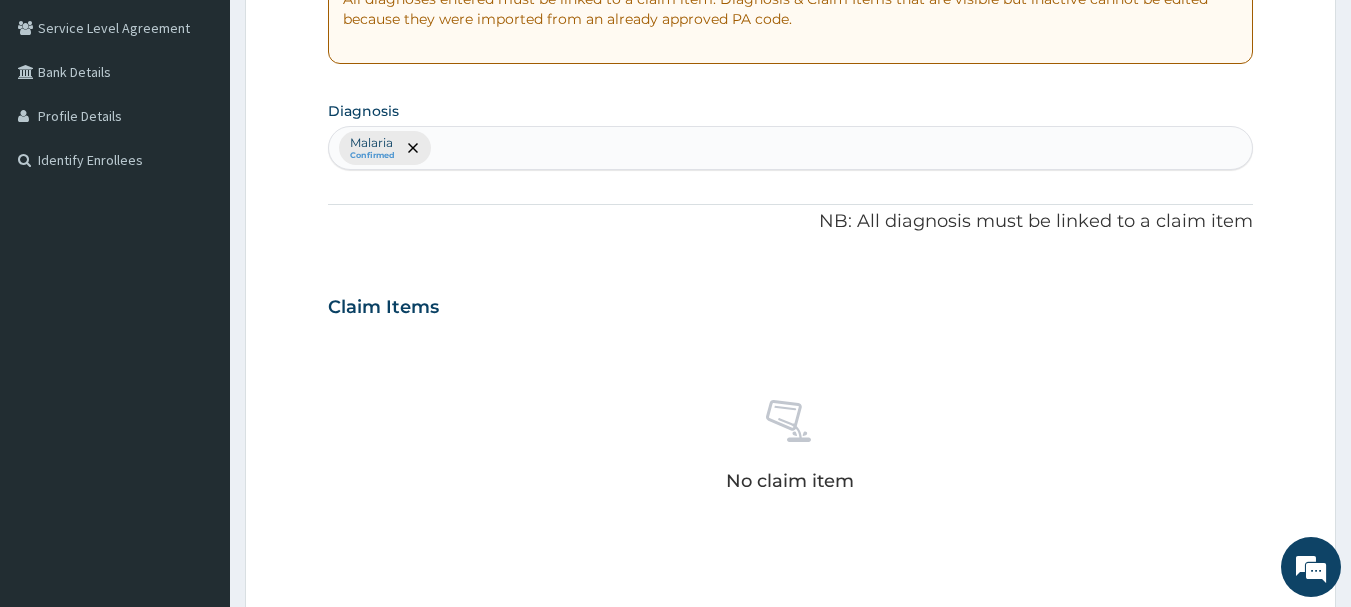 click on "Malaria Confirmed" at bounding box center (791, 148) 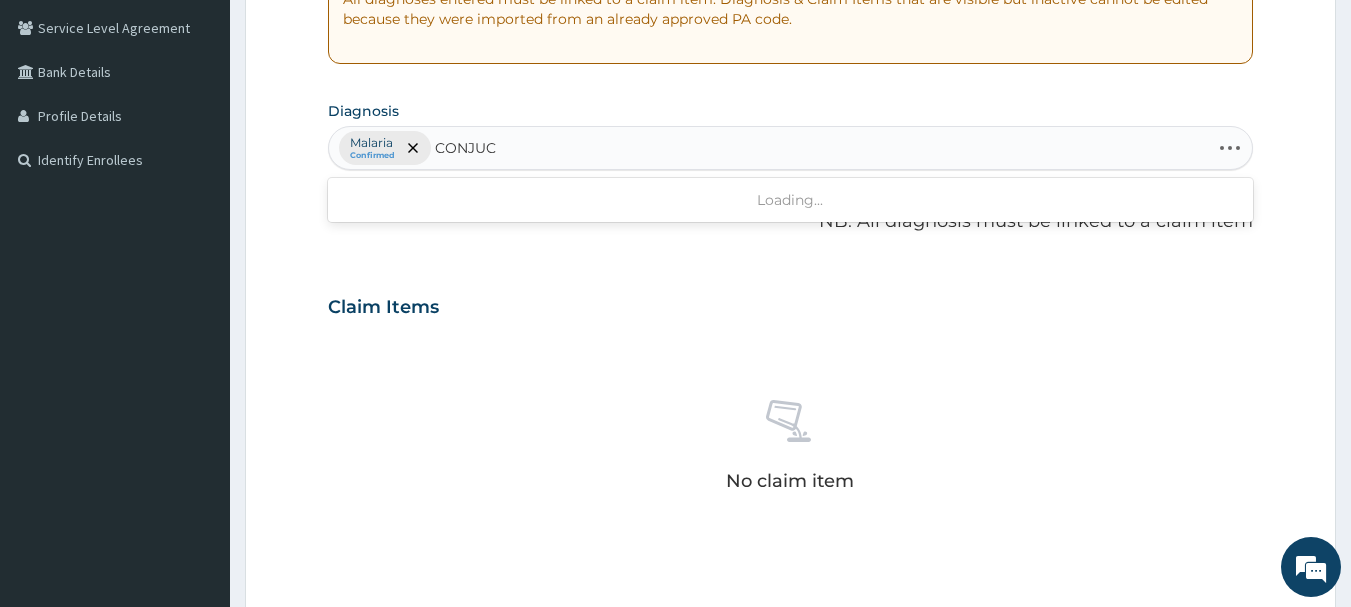 type on "CONJUCT" 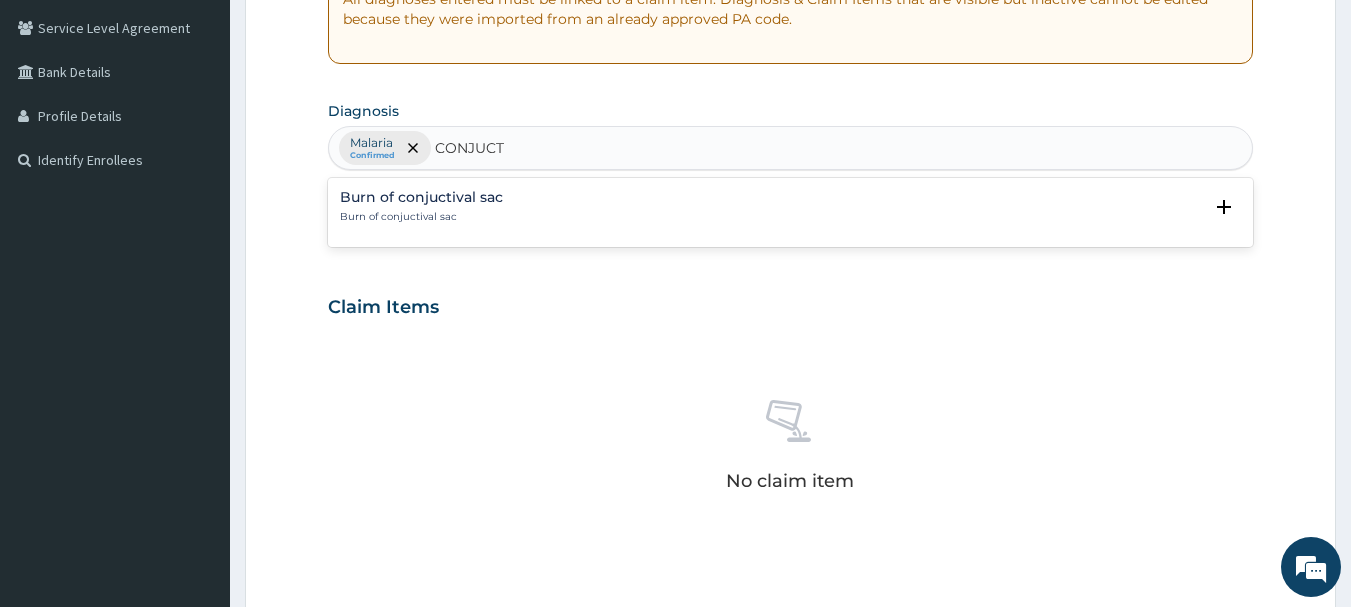 click on "Burn of conjuctival sac" at bounding box center (421, 197) 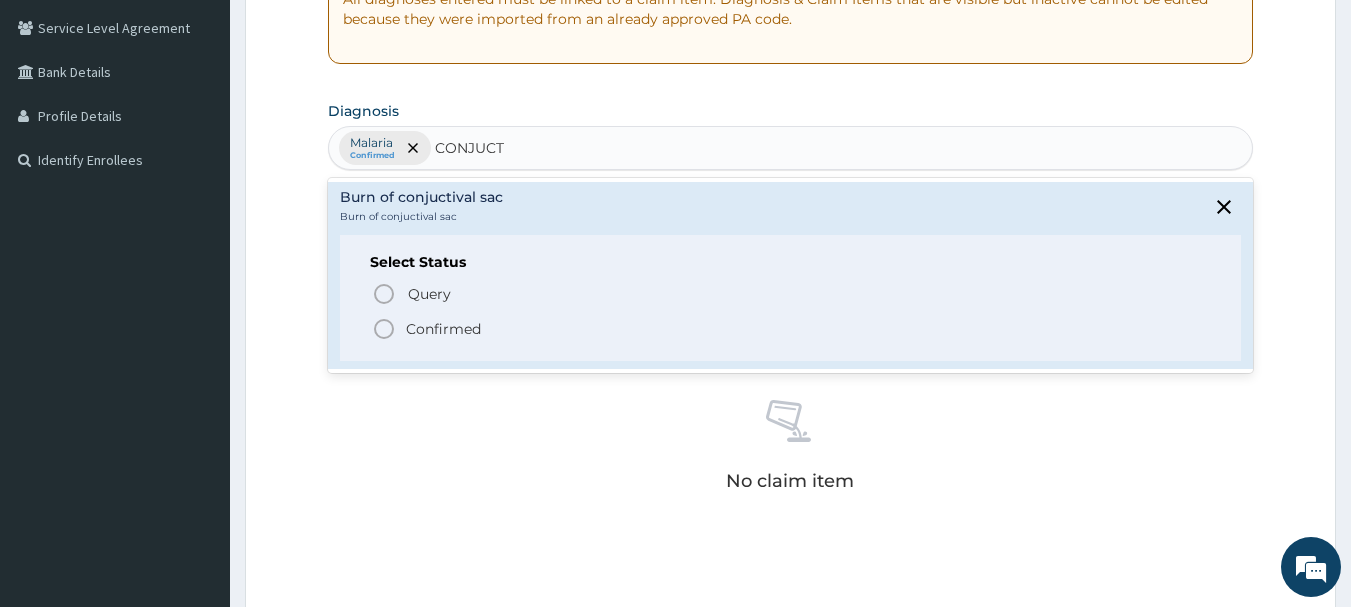 click 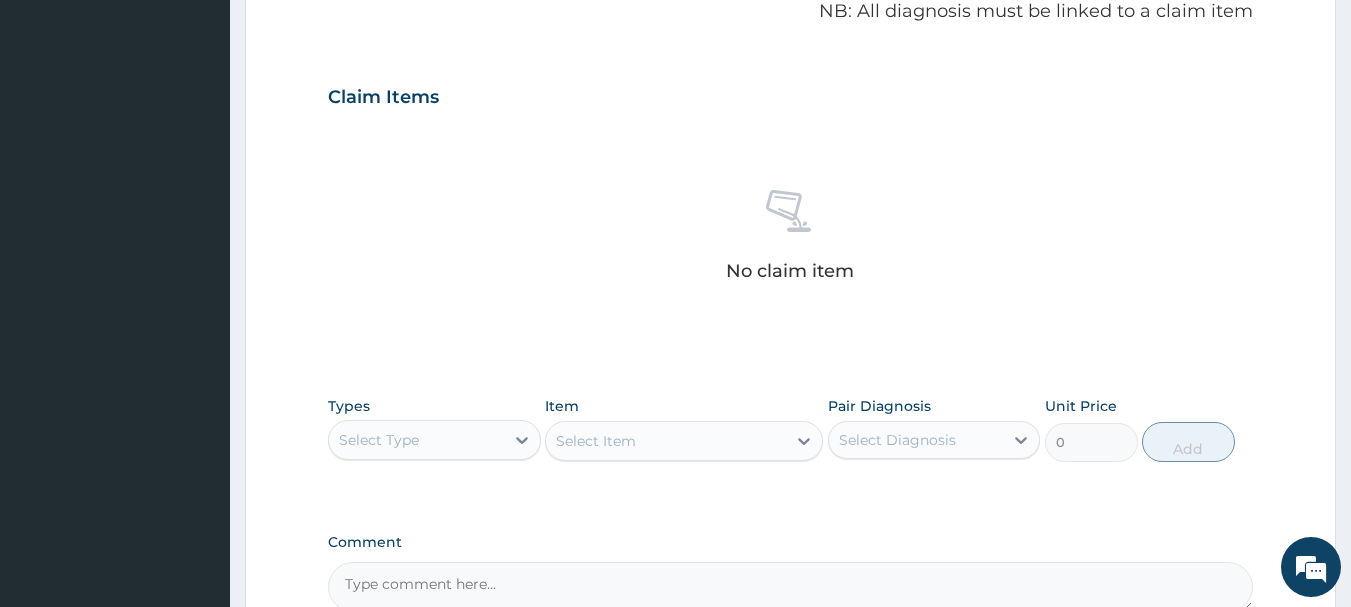 scroll, scrollTop: 810, scrollLeft: 0, axis: vertical 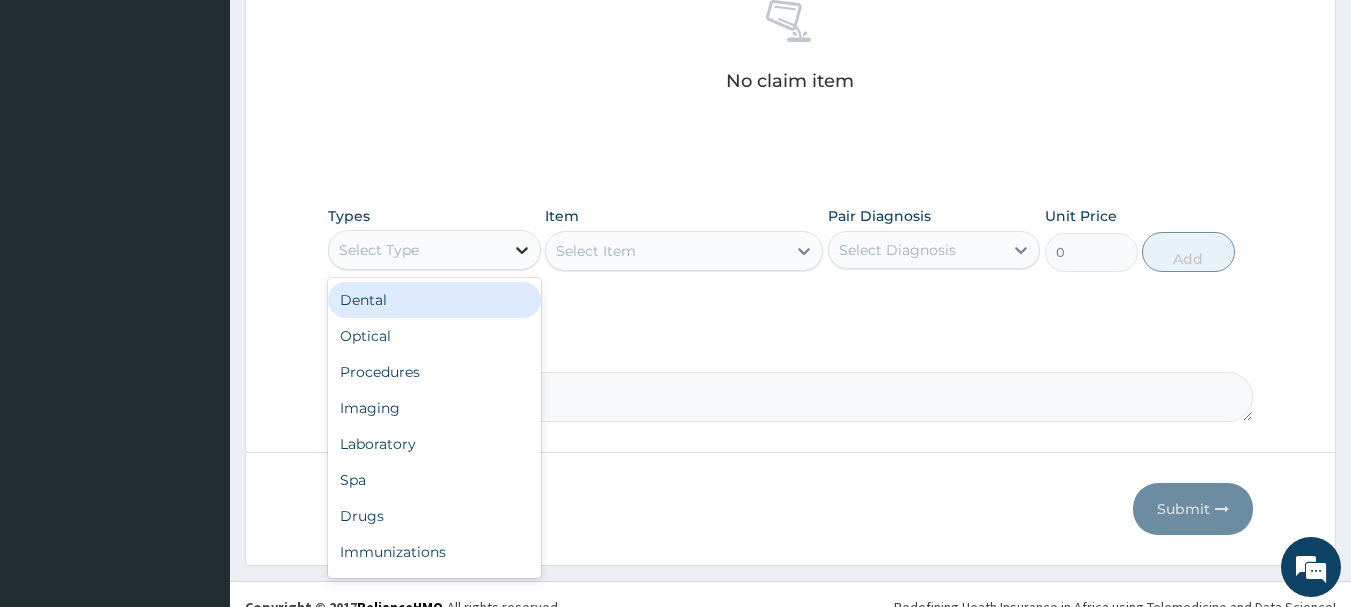 click 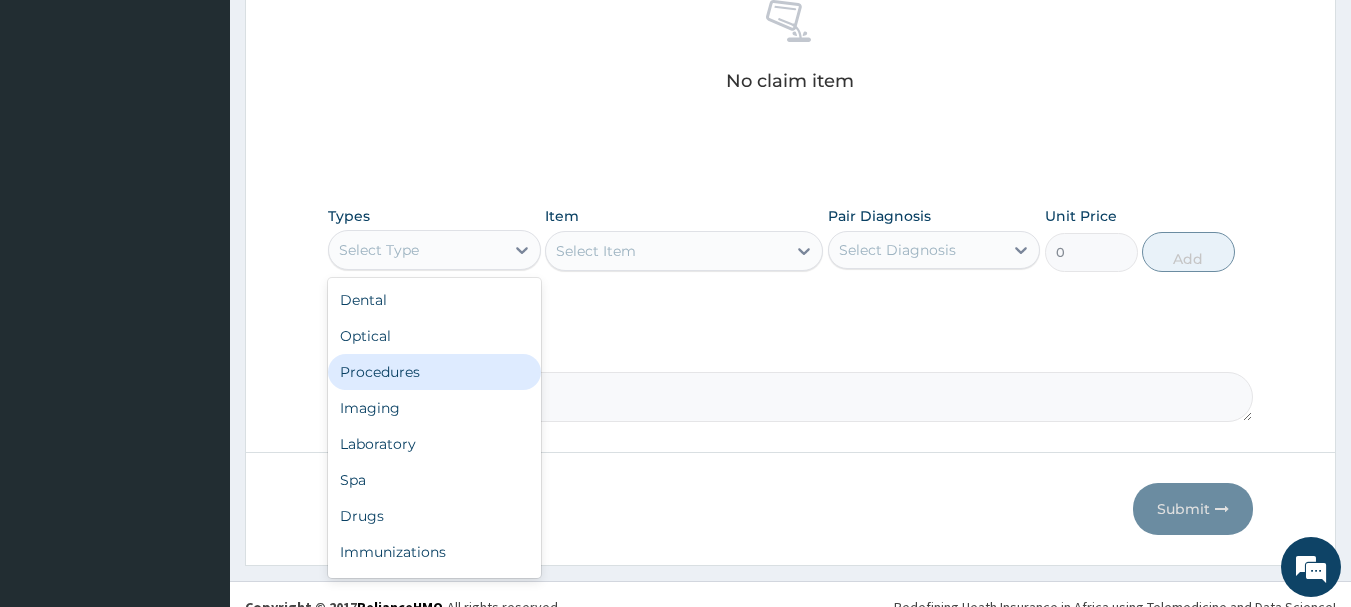 click on "Procedures" at bounding box center [434, 372] 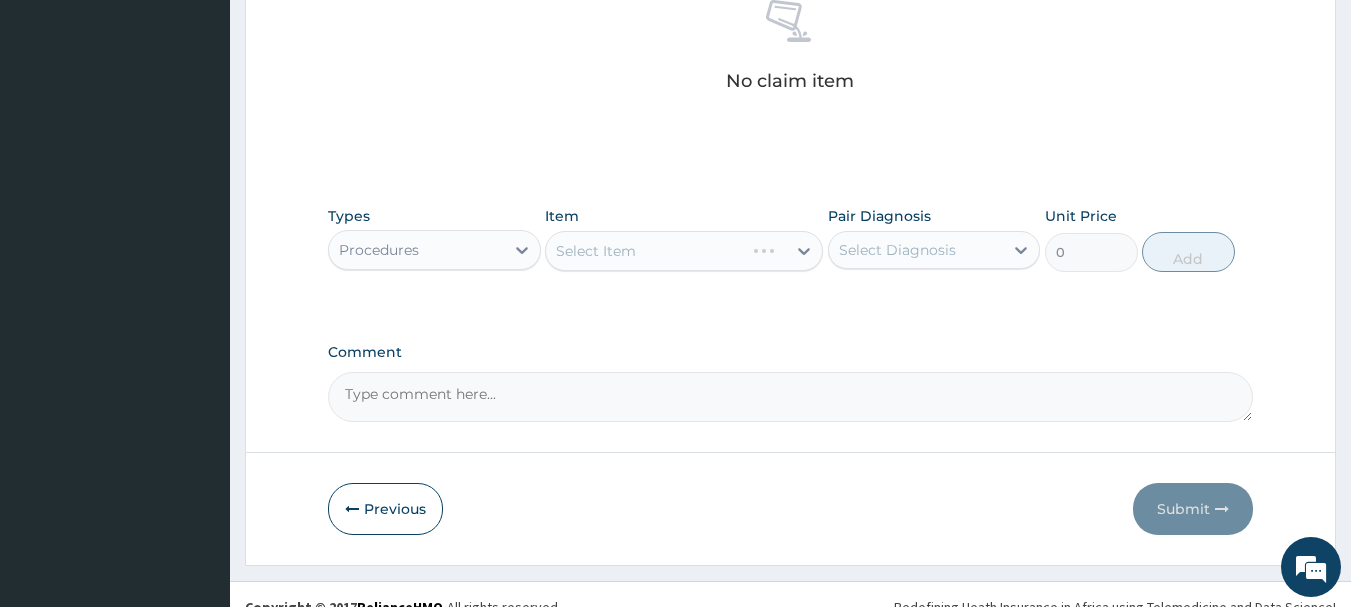 click on "Select Item" at bounding box center (684, 251) 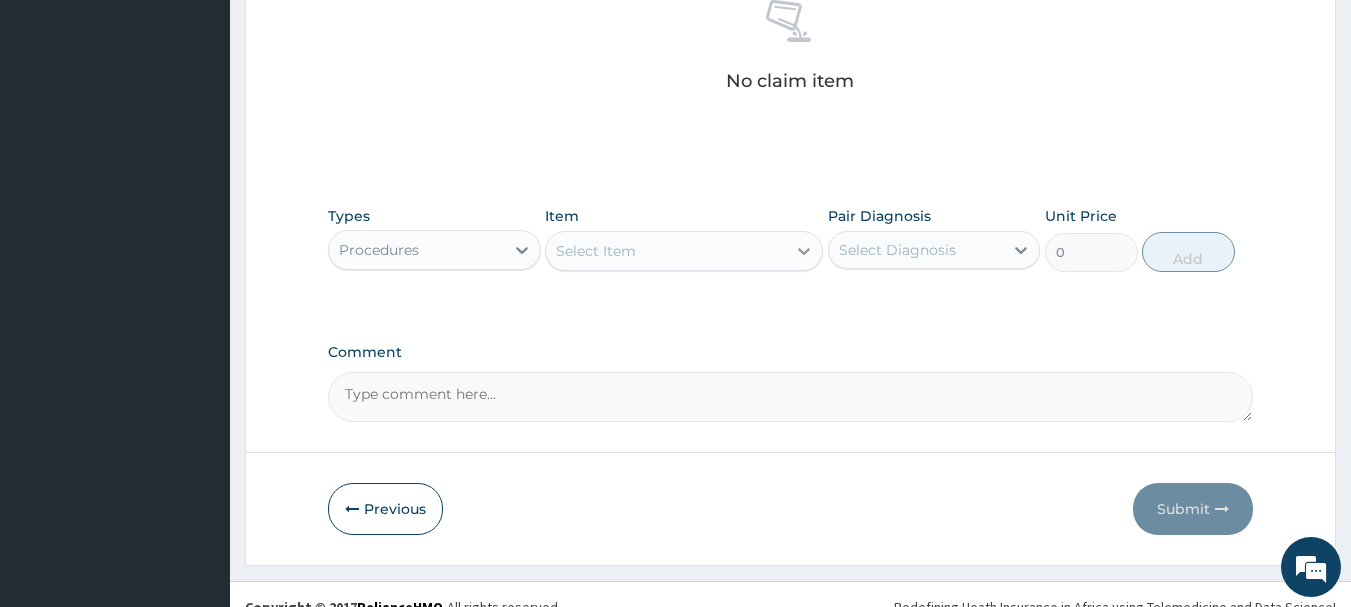 click 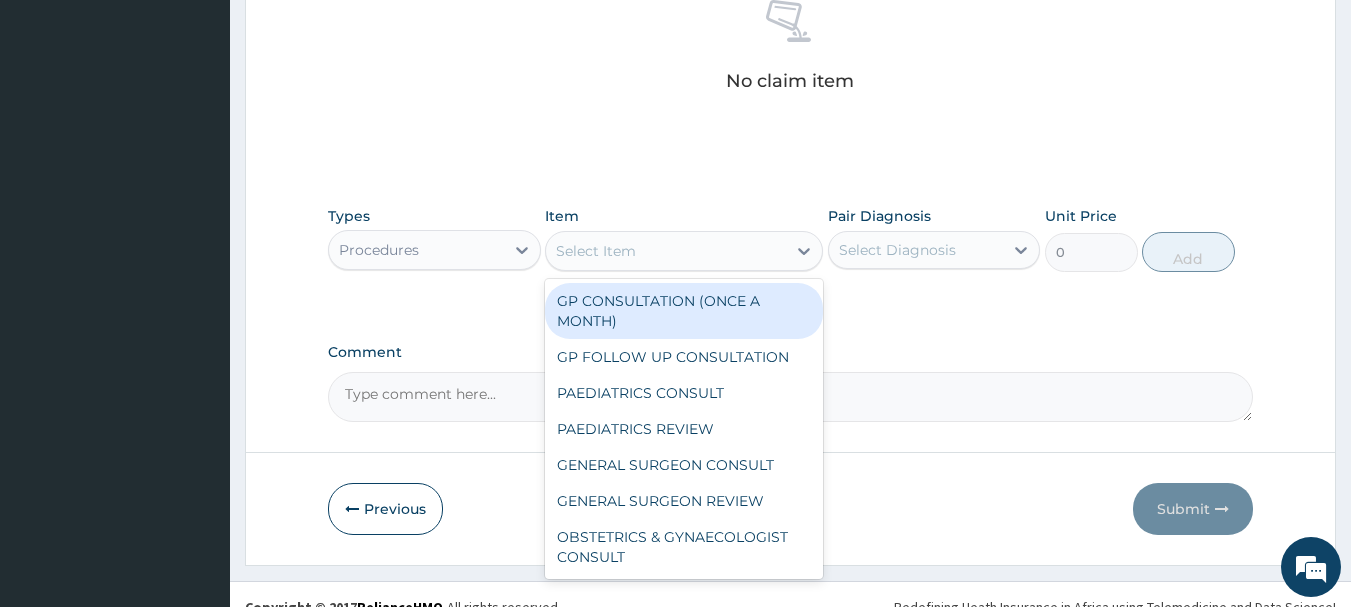click on "GP CONSULTATION (ONCE A MONTH)" at bounding box center (684, 311) 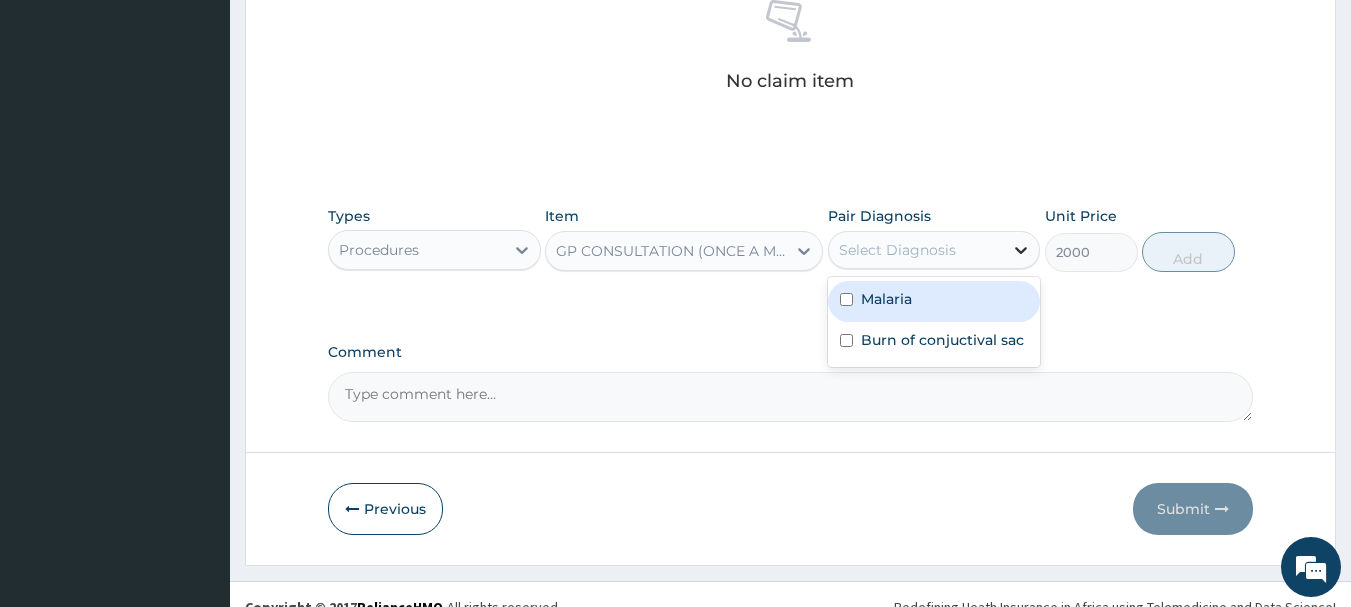 click 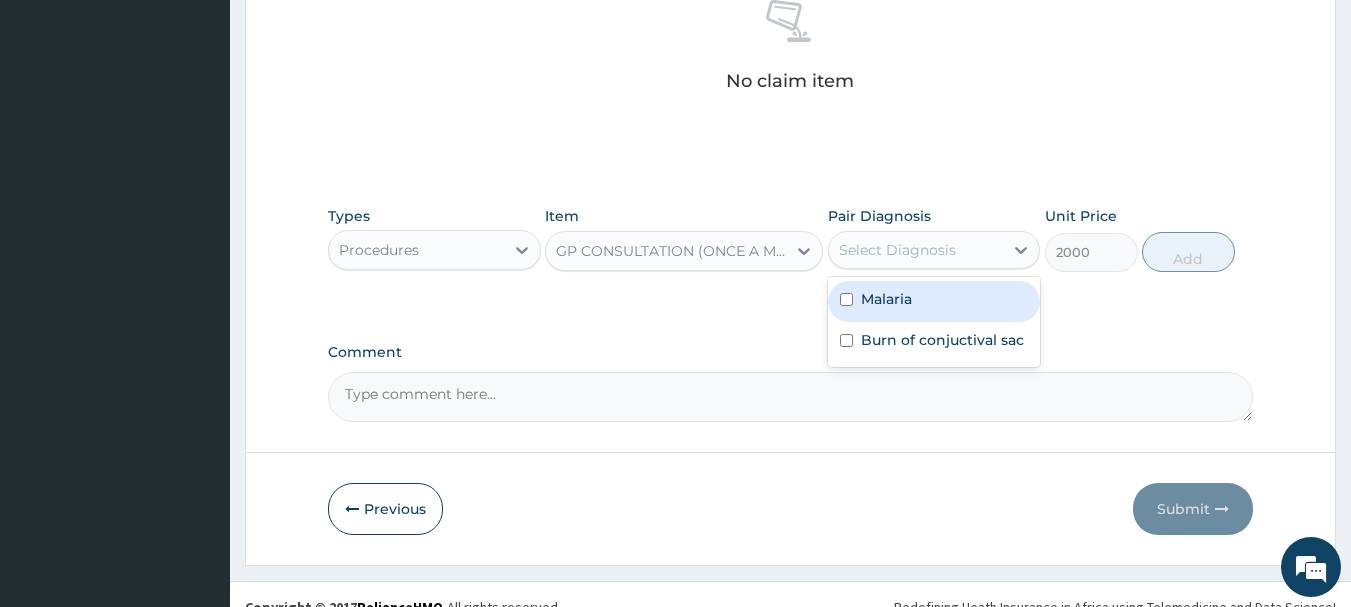click on "Malaria" at bounding box center (934, 301) 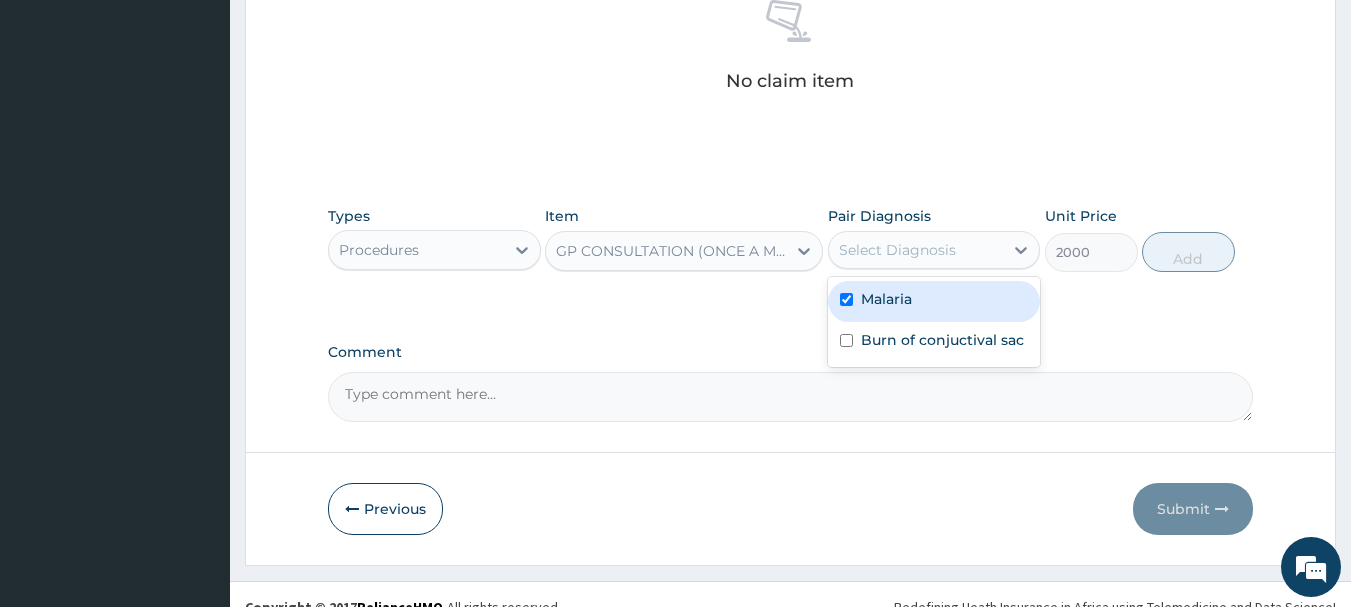 checkbox on "true" 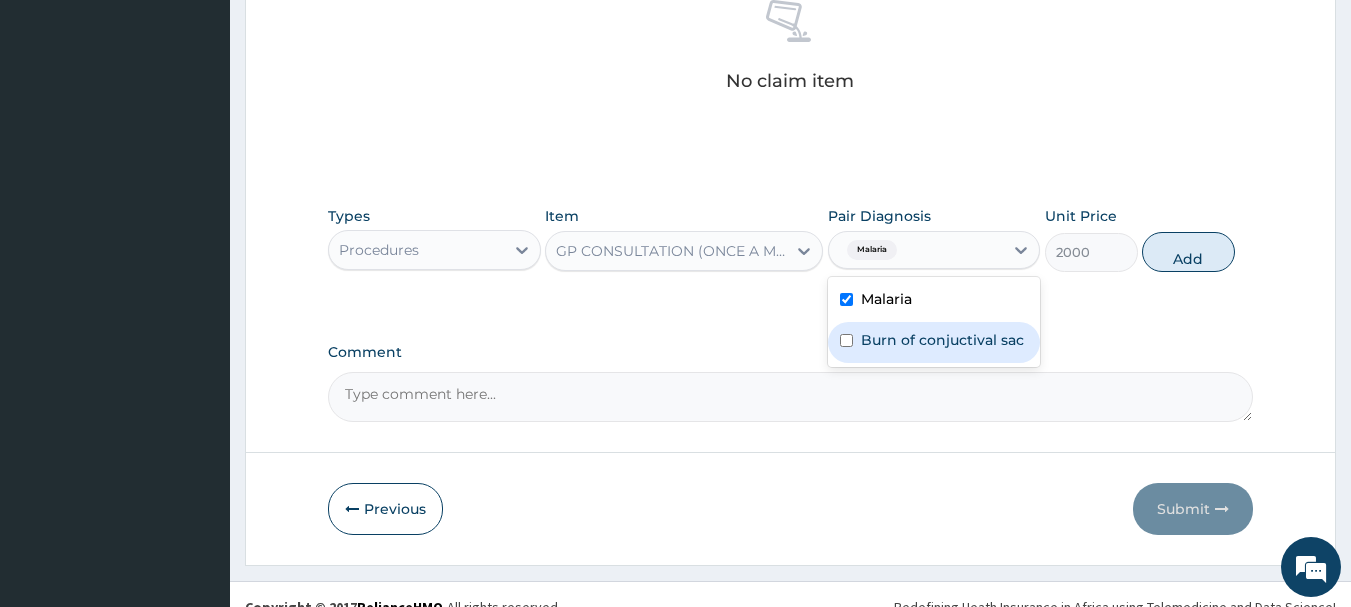 click on "Burn of conjuctival sac" at bounding box center [942, 340] 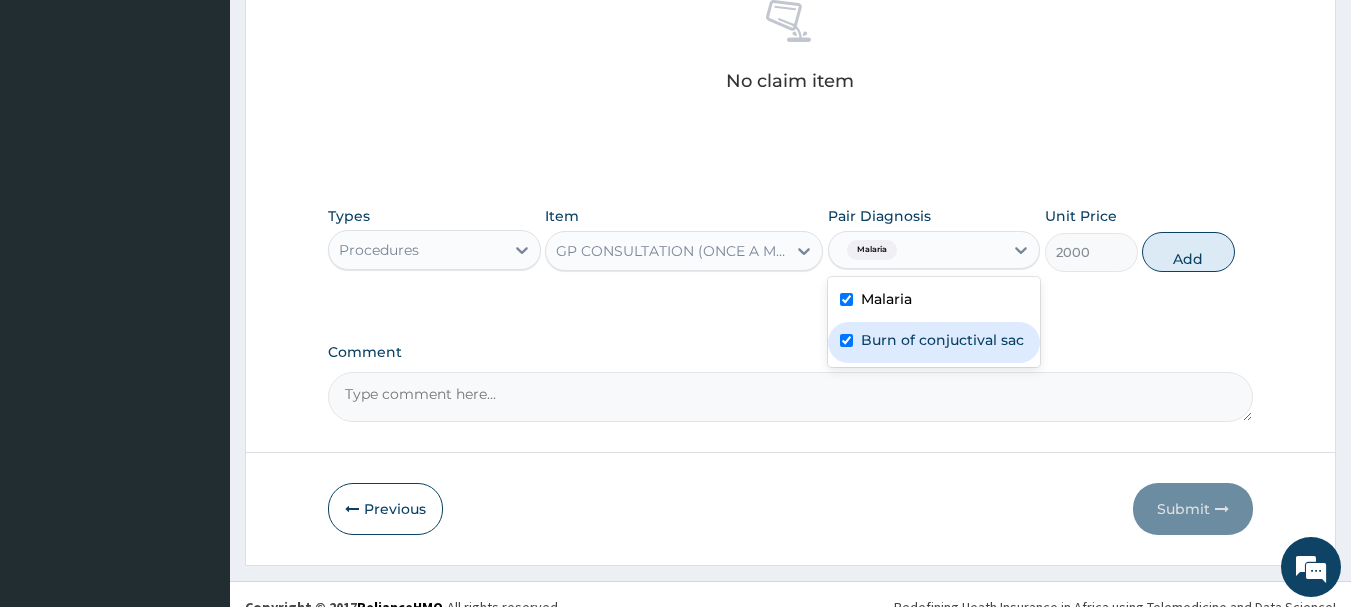 checkbox on "true" 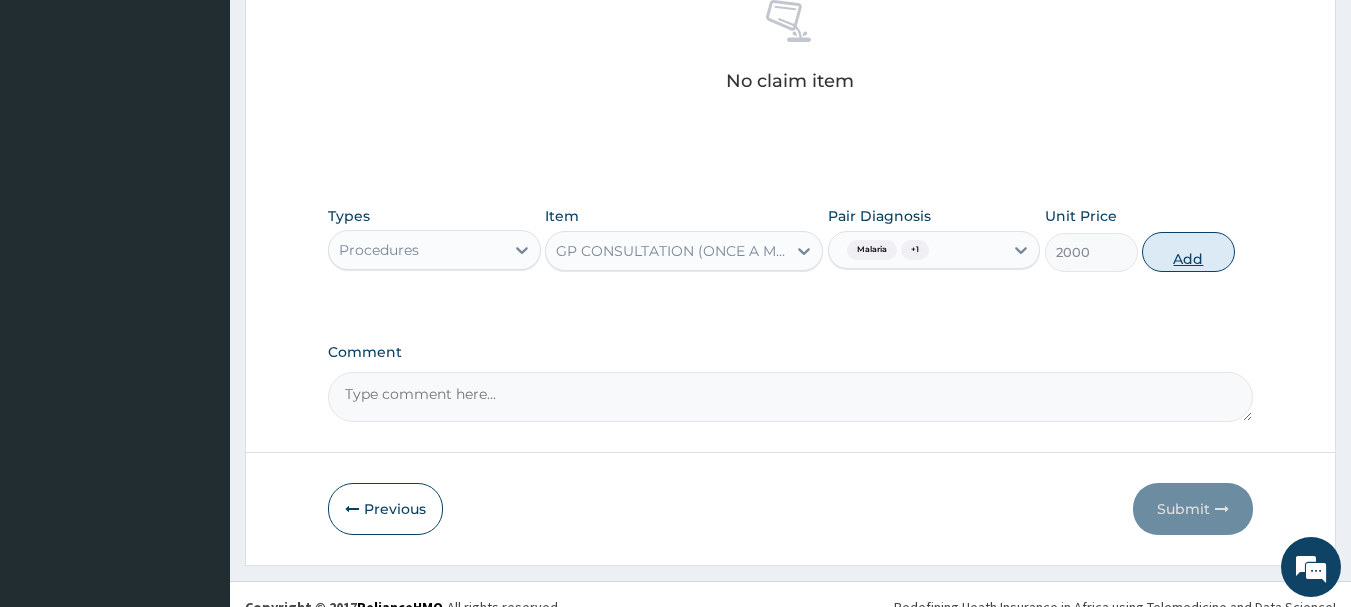click on "Add" at bounding box center [1188, 252] 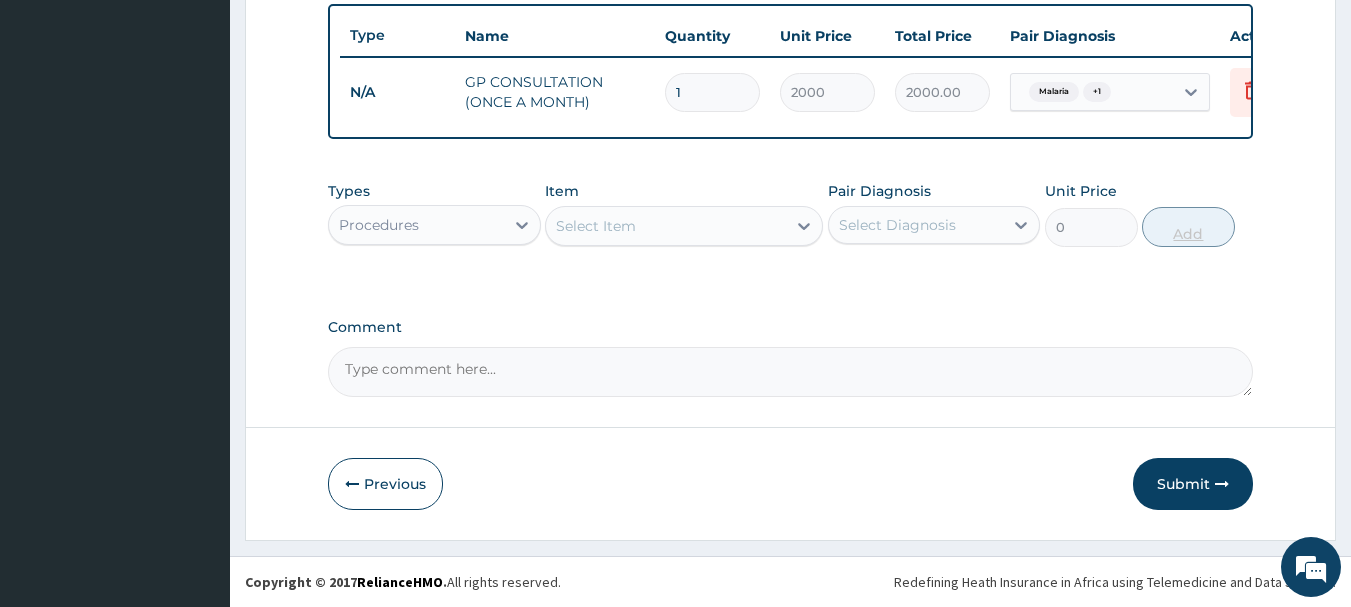 scroll, scrollTop: 755, scrollLeft: 0, axis: vertical 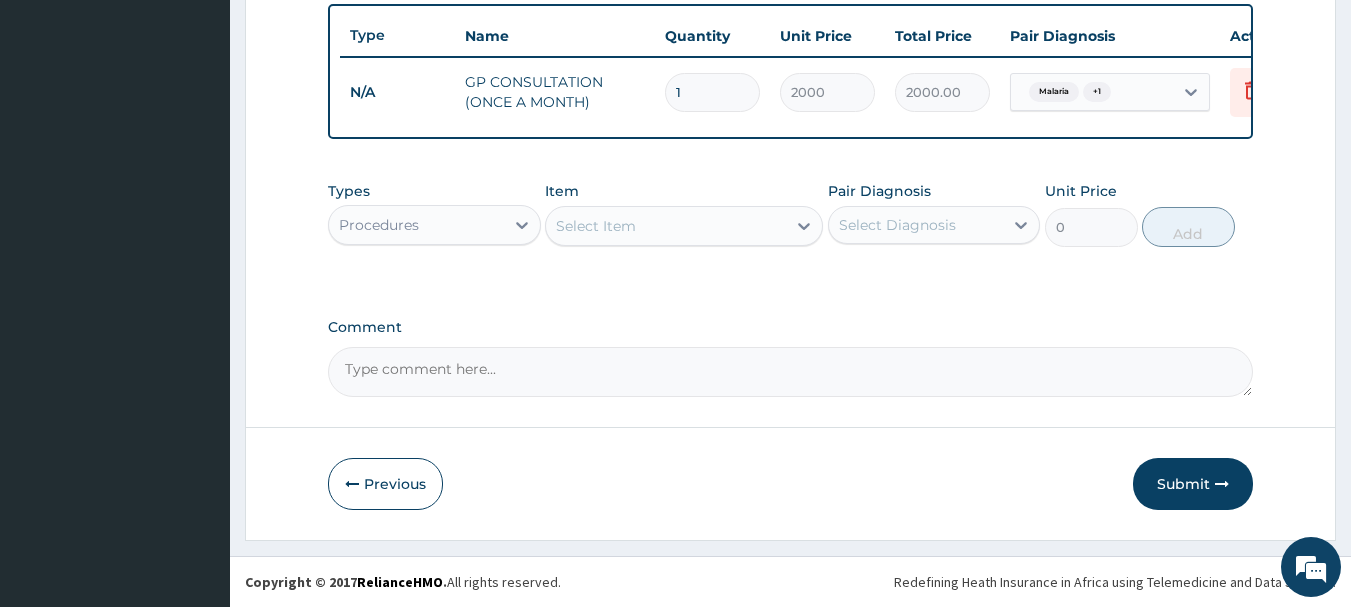 click on "Procedures" at bounding box center (416, 225) 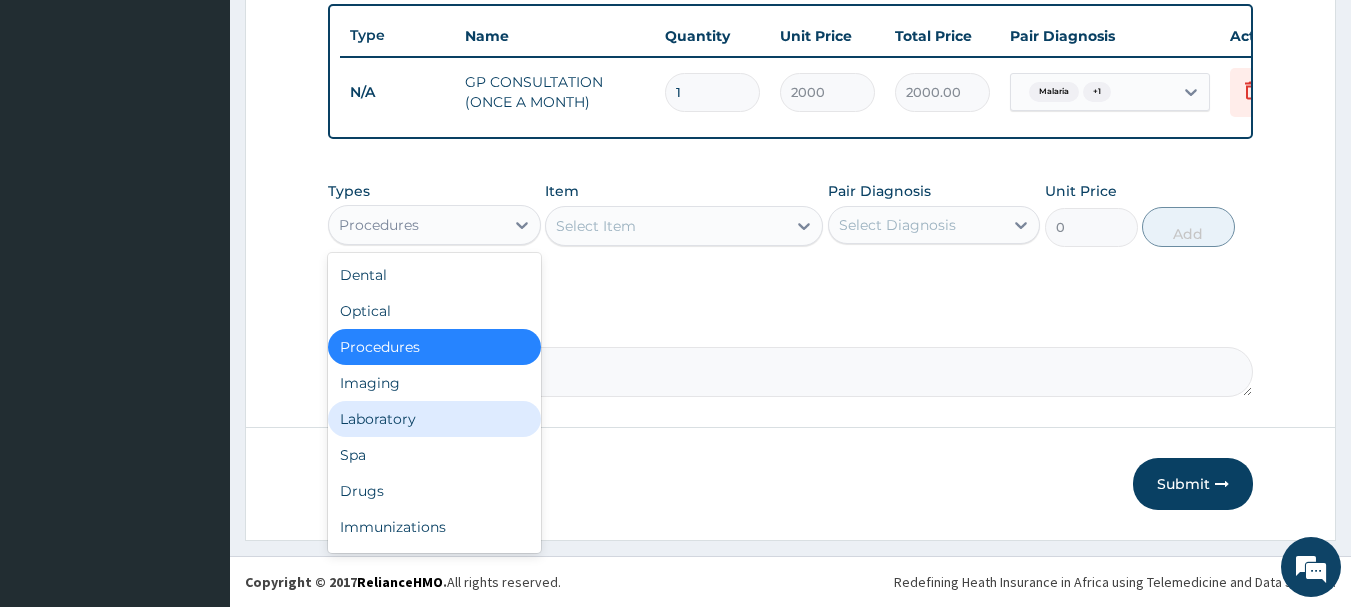 click on "Laboratory" at bounding box center [434, 419] 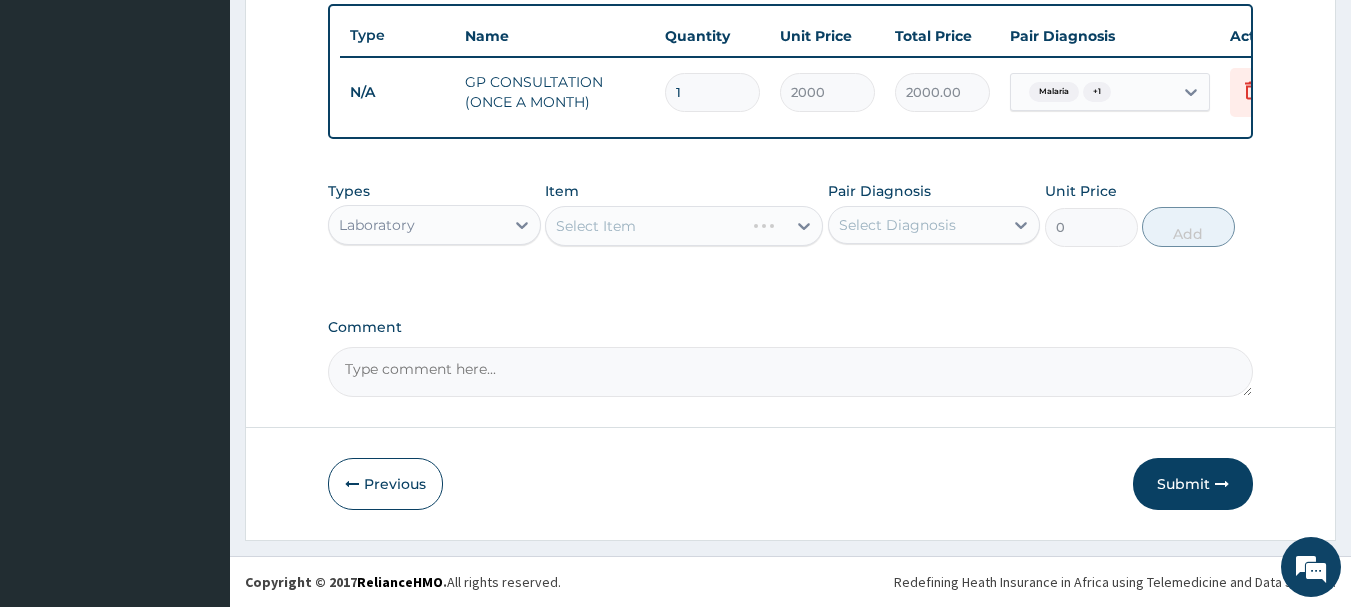 click on "Select Item" at bounding box center [684, 226] 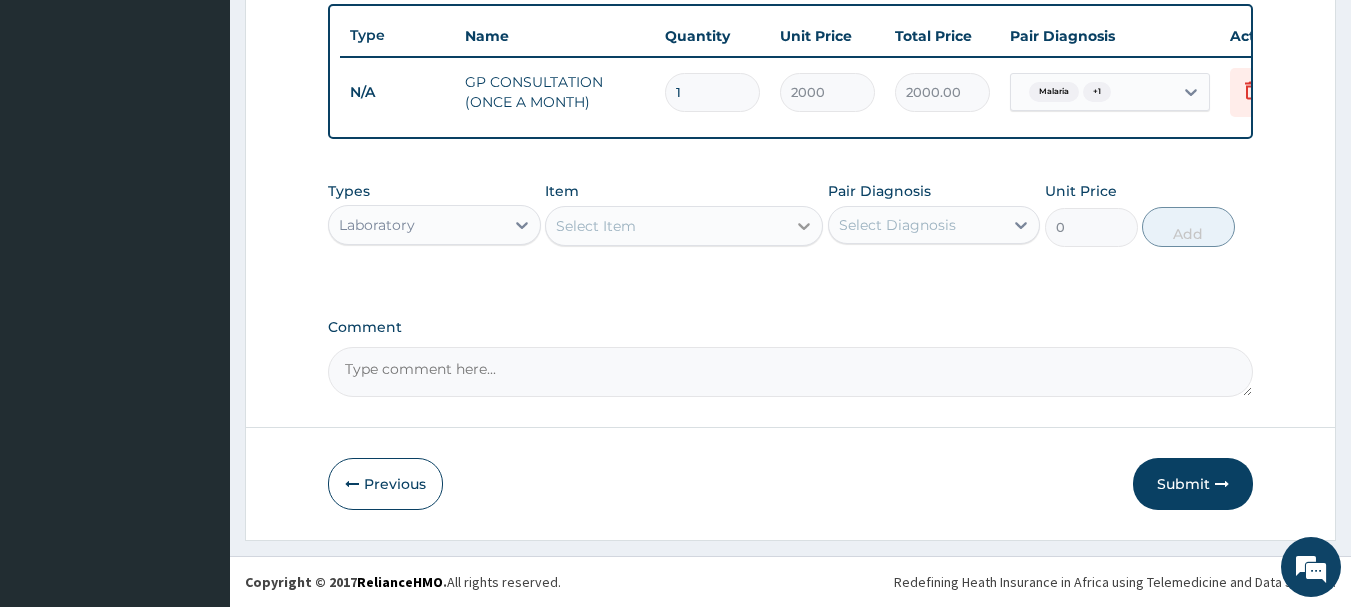 click 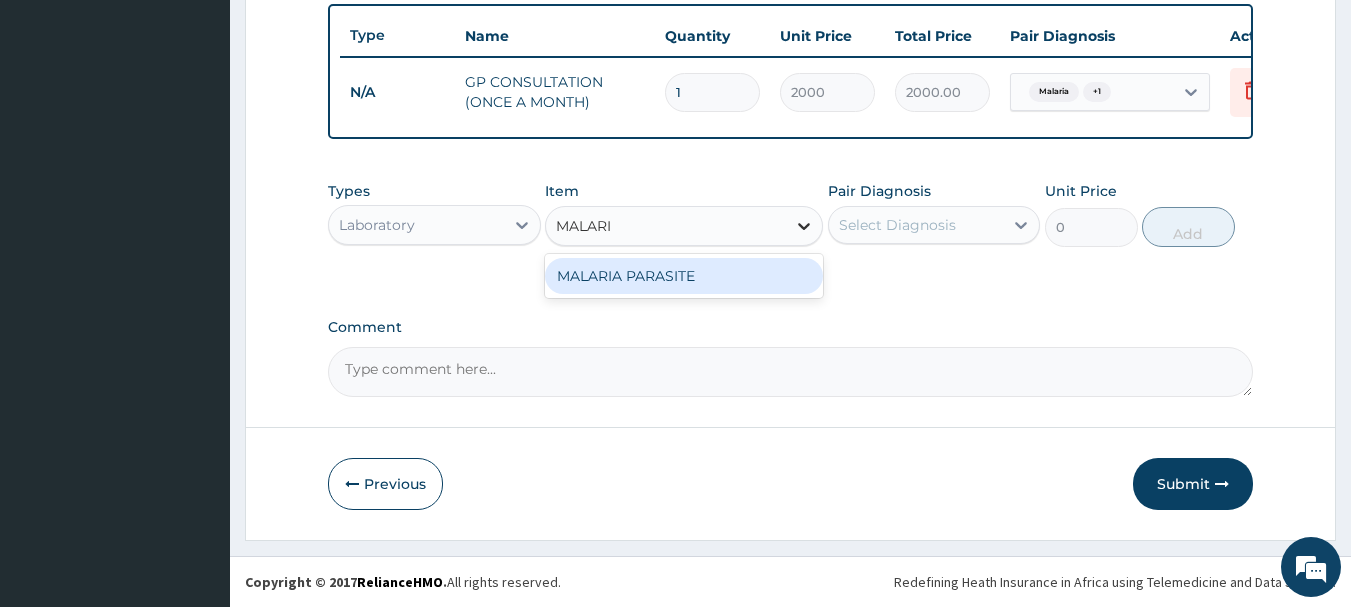 type on "MALARIA" 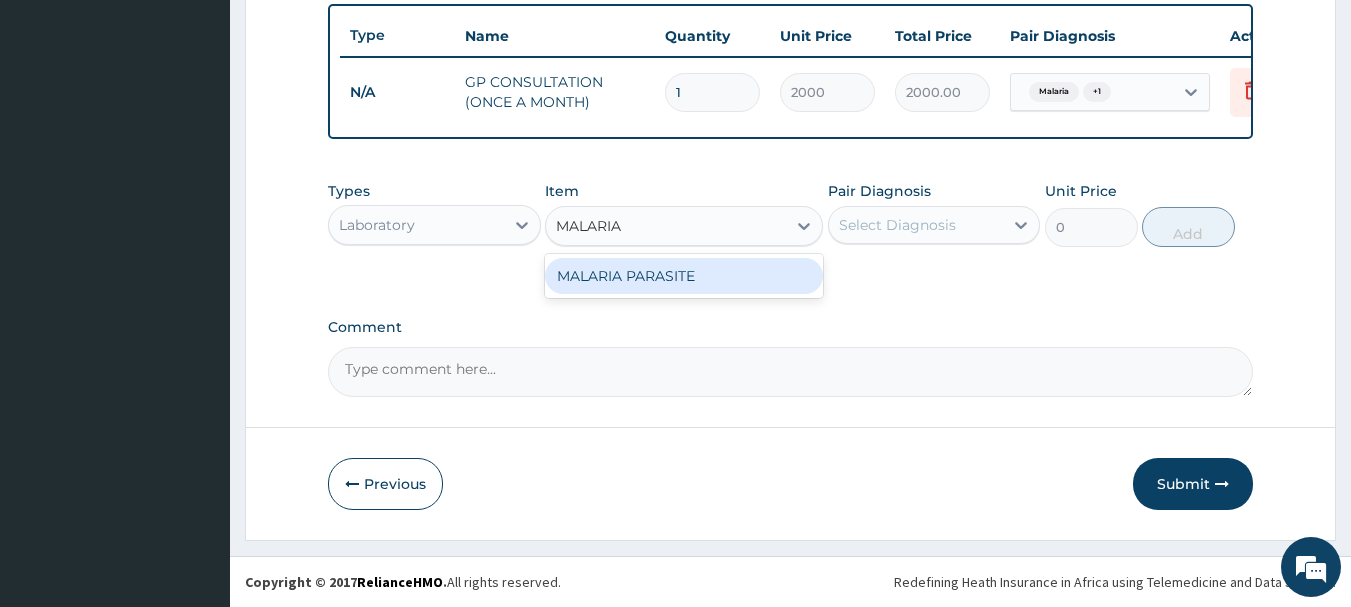 click on "MALARIA PARASITE" at bounding box center [684, 276] 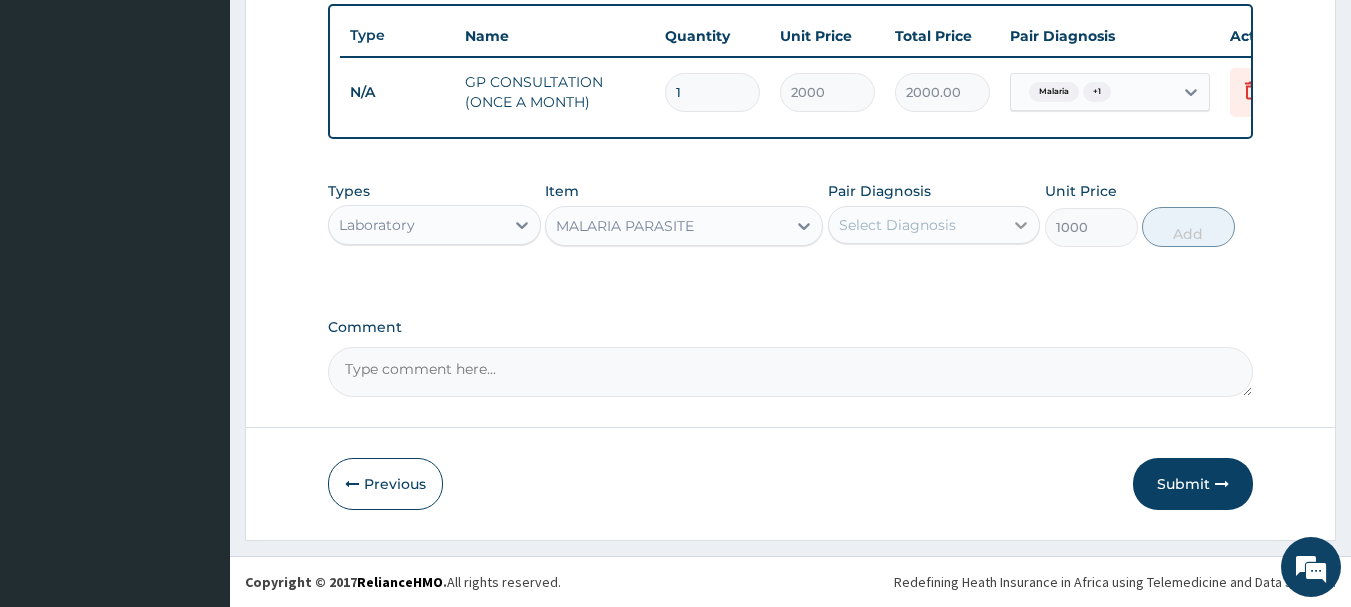 click 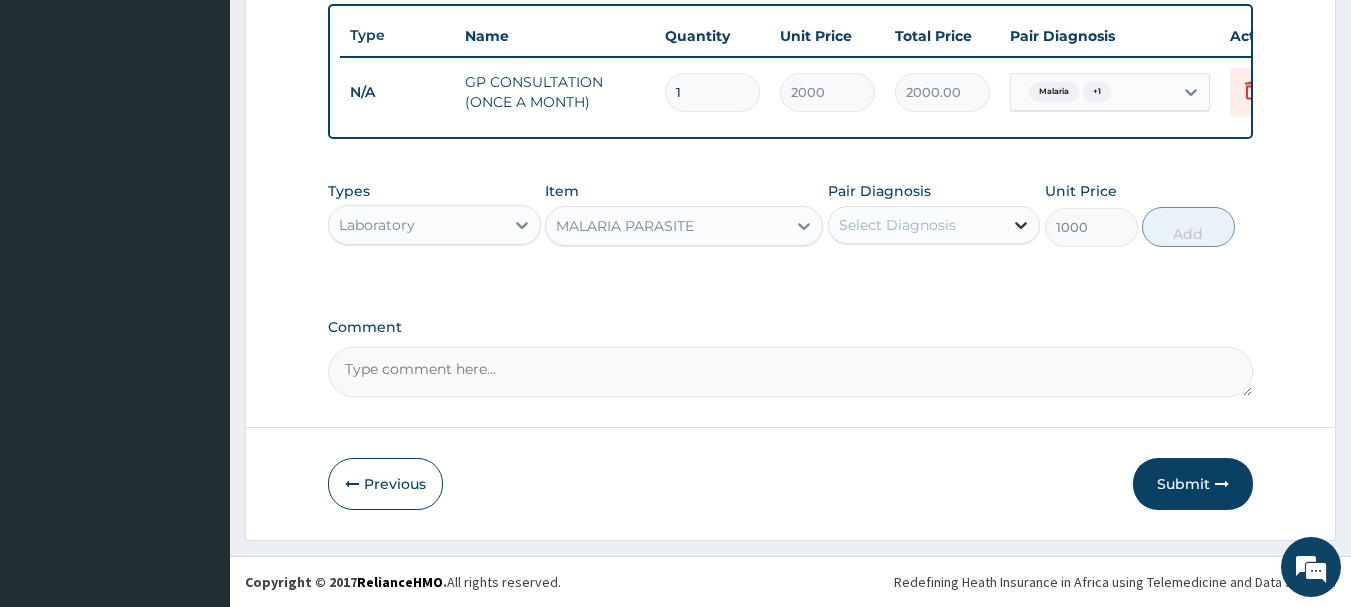 click 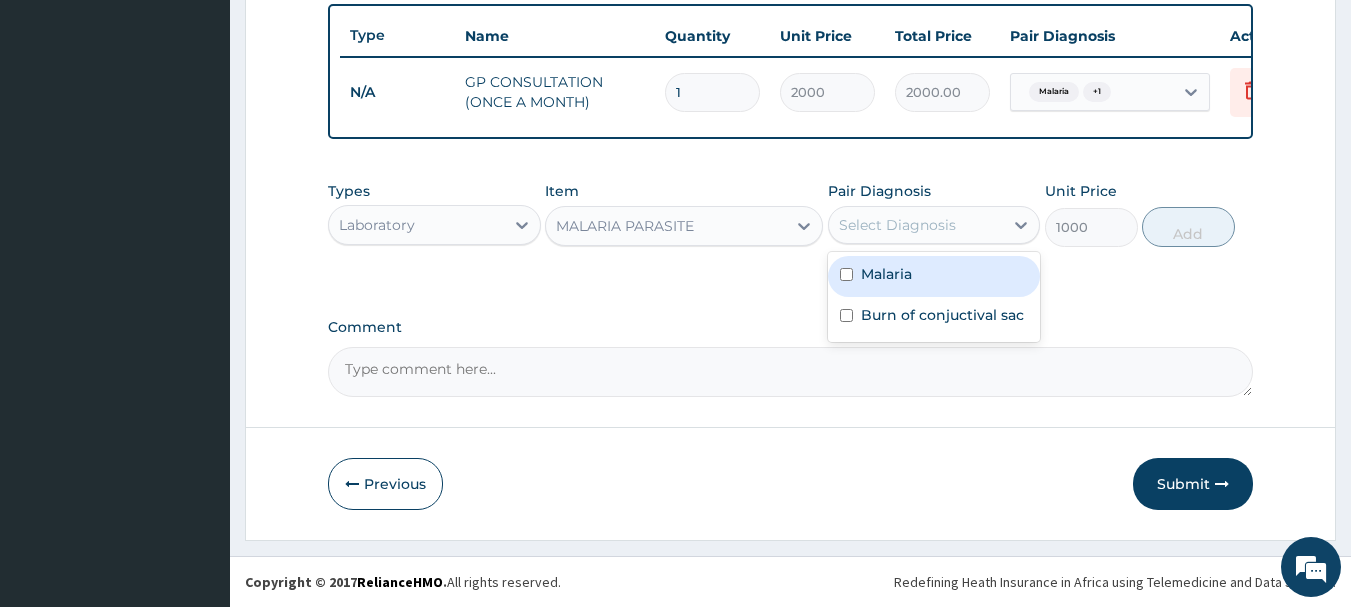 click on "Malaria" at bounding box center (934, 276) 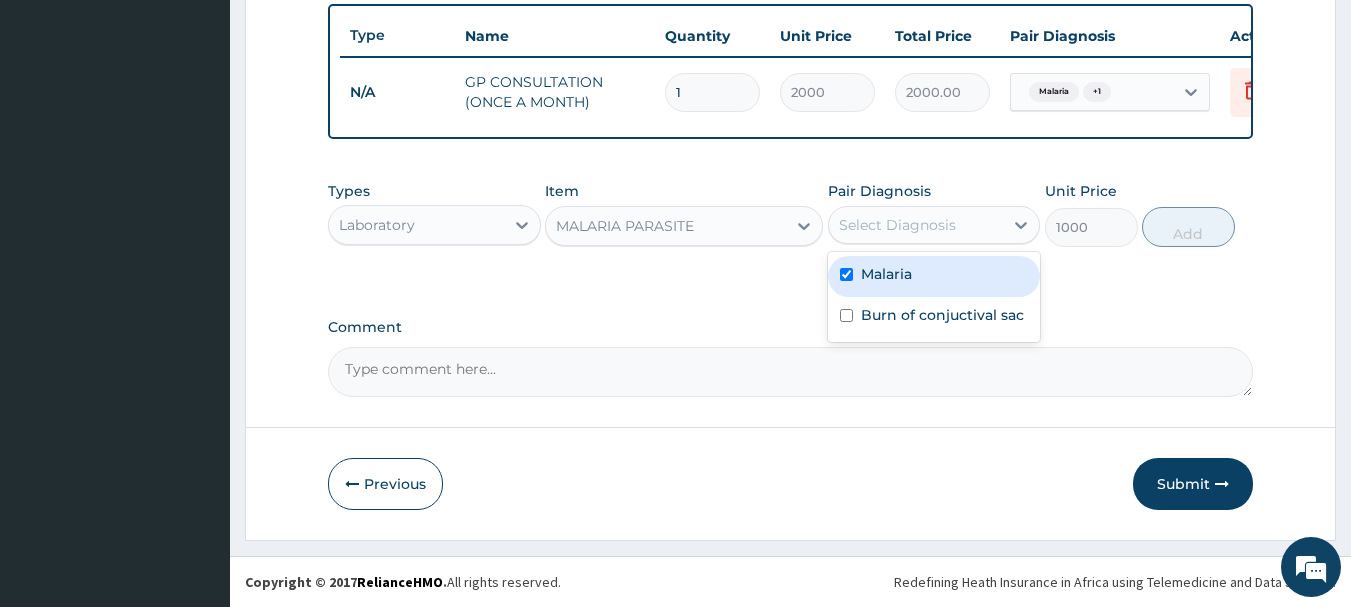 checkbox on "true" 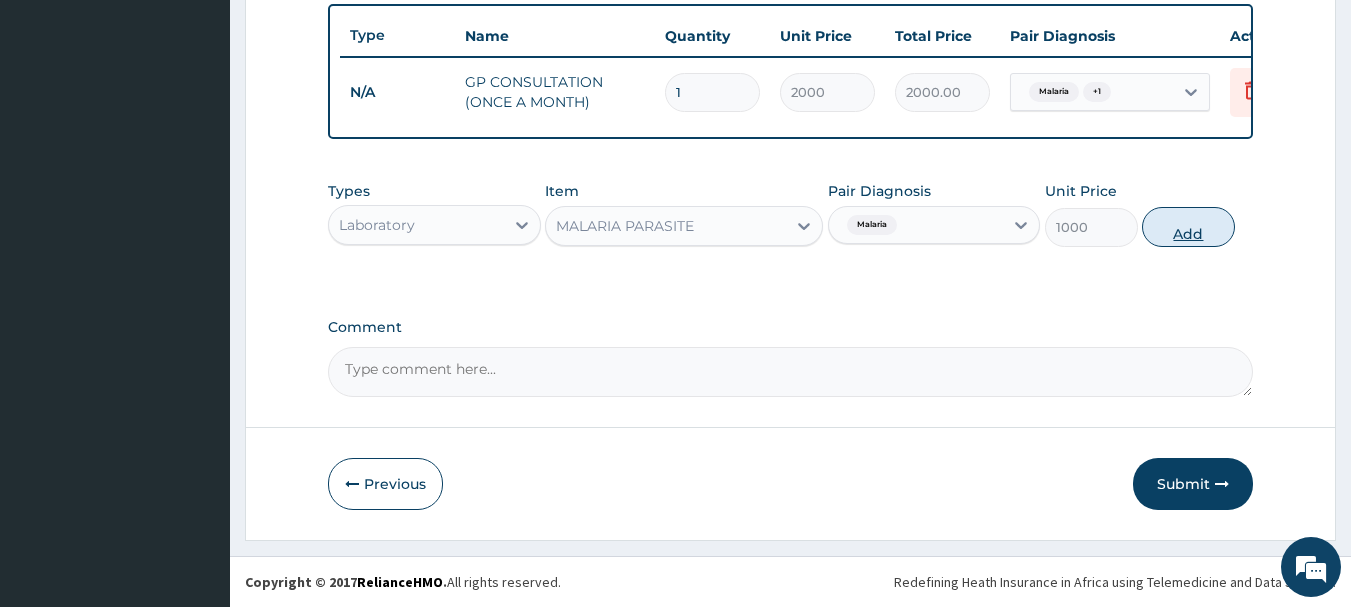 click on "Add" at bounding box center [1188, 227] 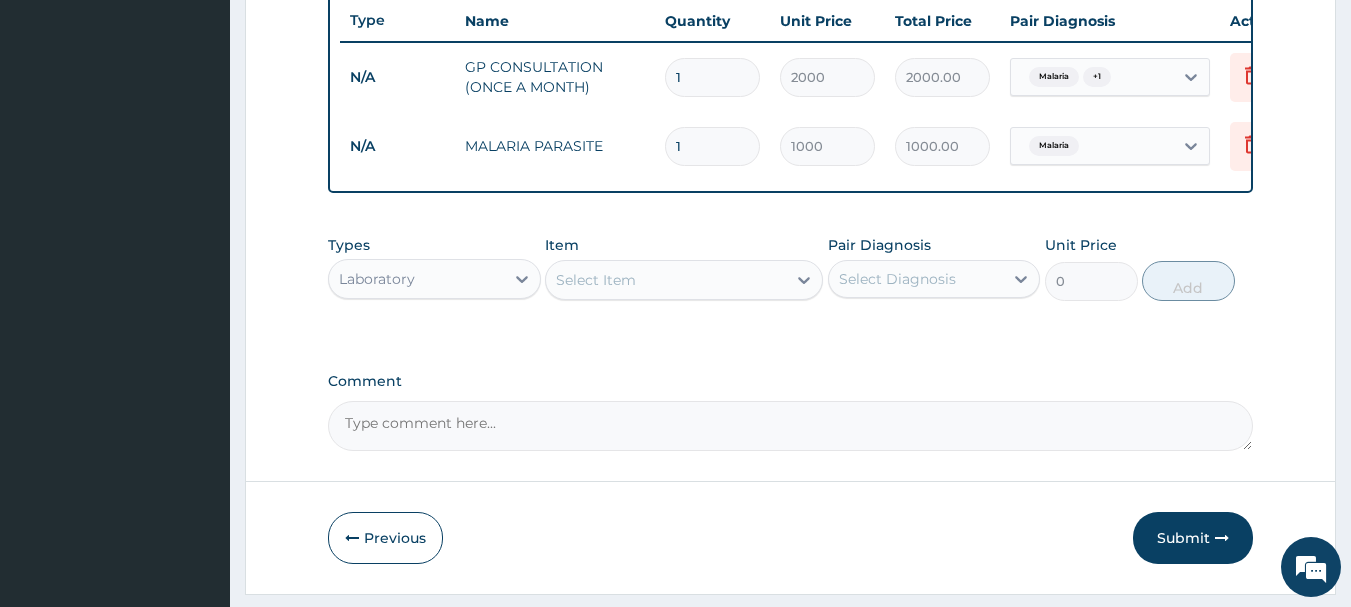 scroll, scrollTop: 655, scrollLeft: 0, axis: vertical 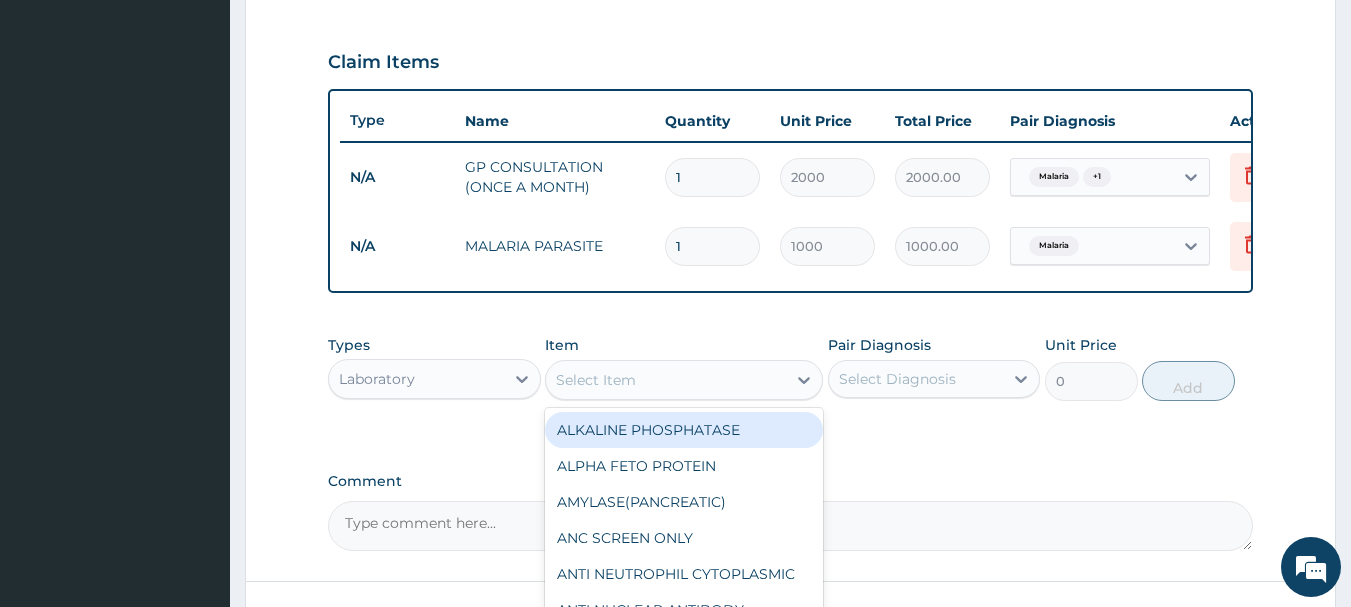 click on "Select Item" at bounding box center (596, 380) 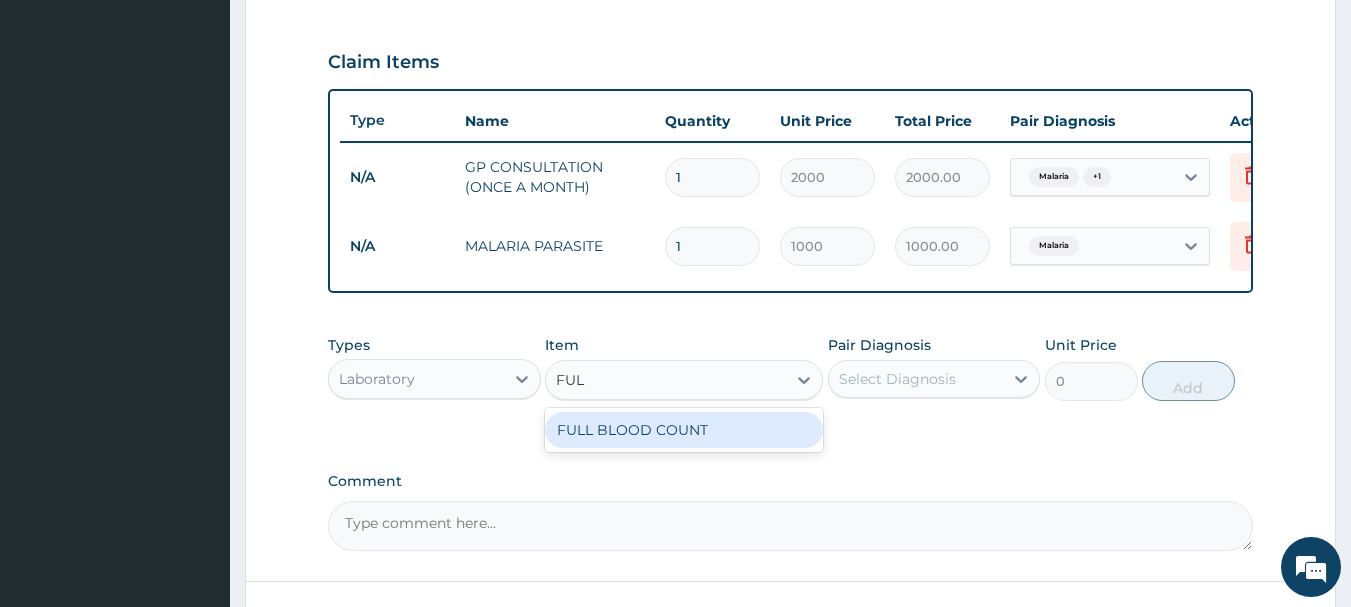 type on "FULL" 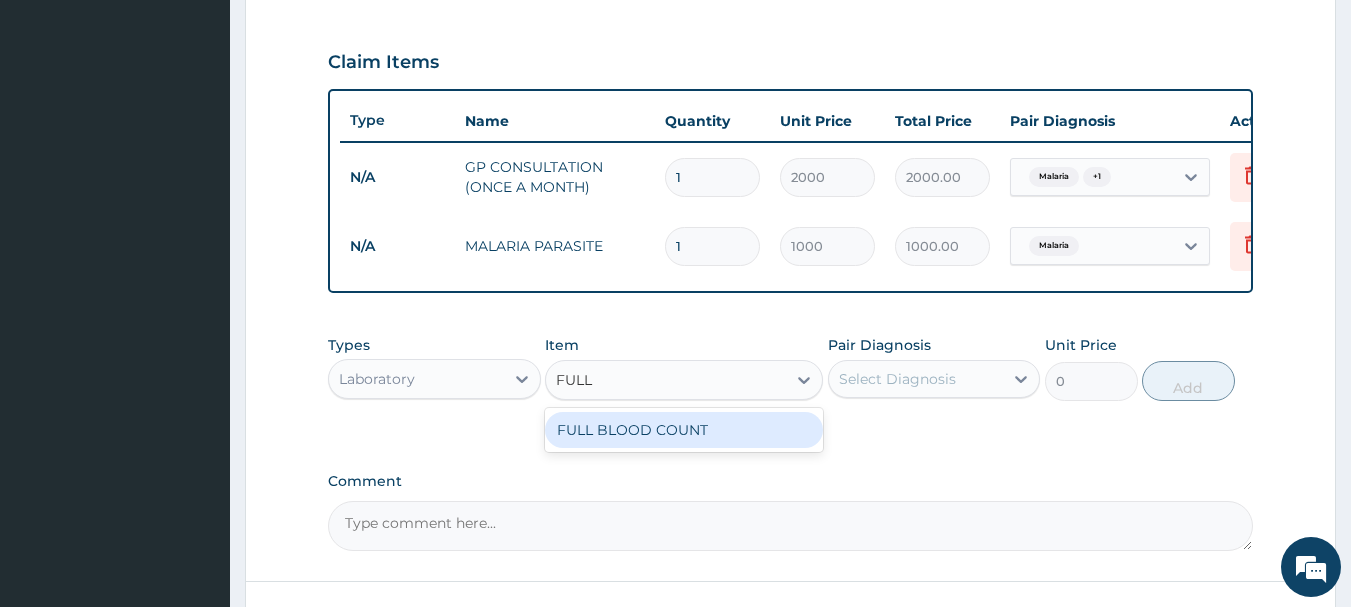 click on "FULL BLOOD COUNT" at bounding box center [684, 430] 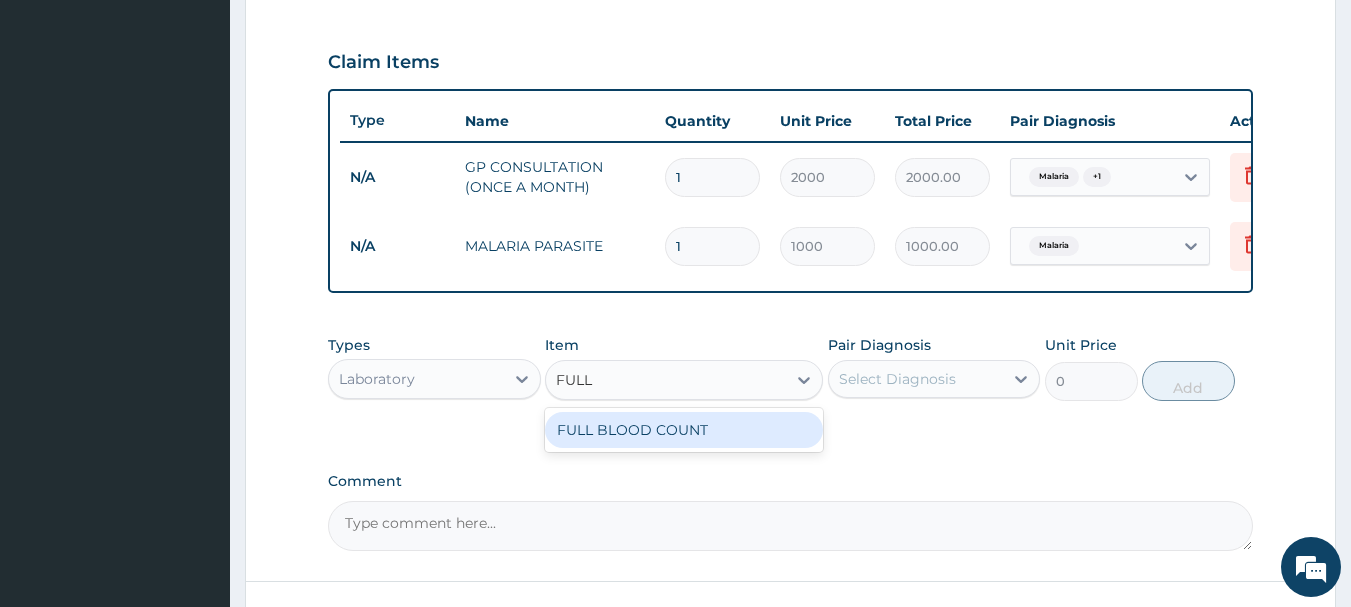 type 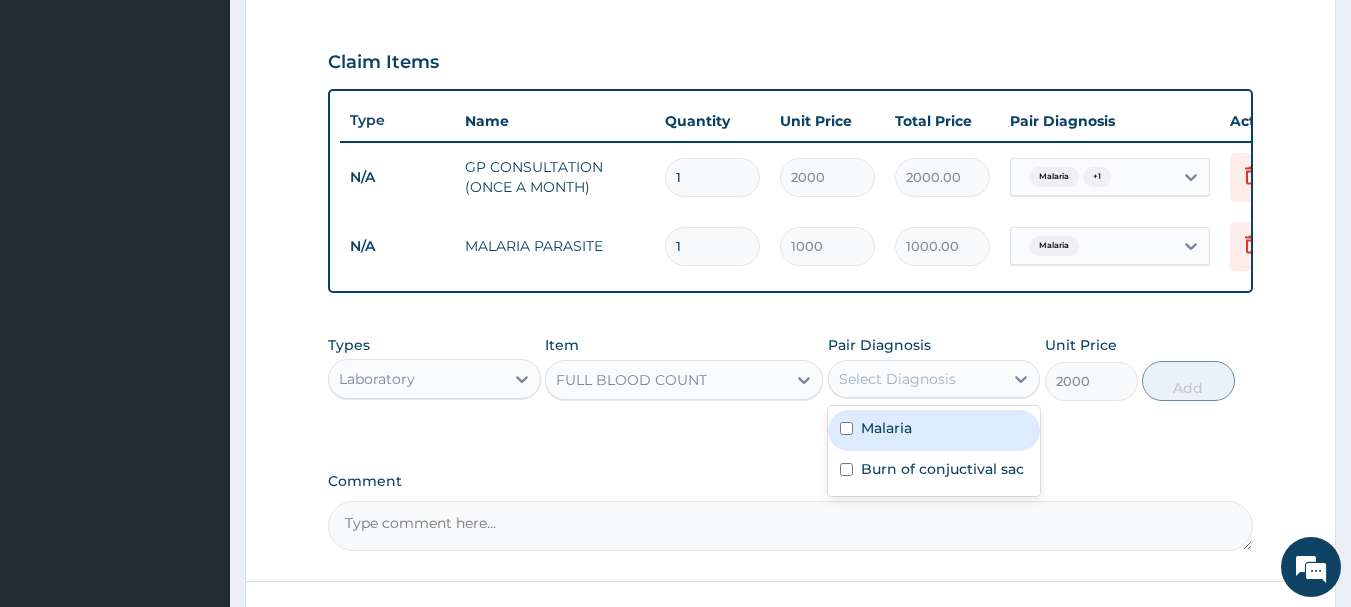 click on "Select Diagnosis" at bounding box center (897, 379) 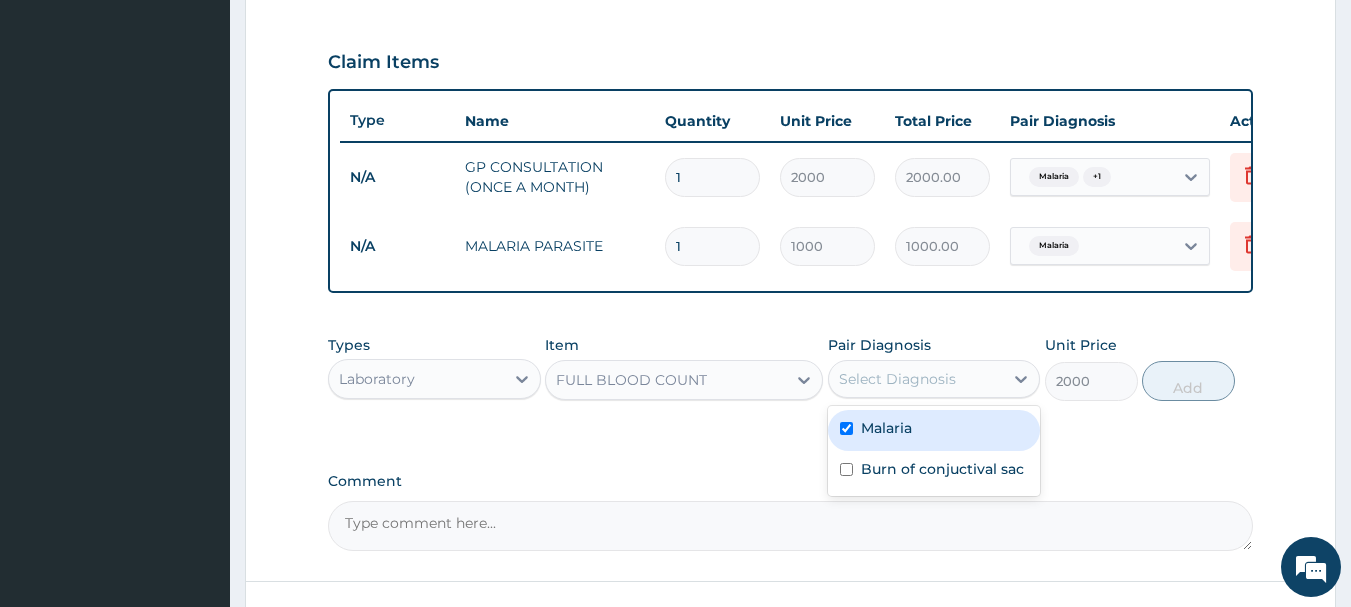 checkbox on "true" 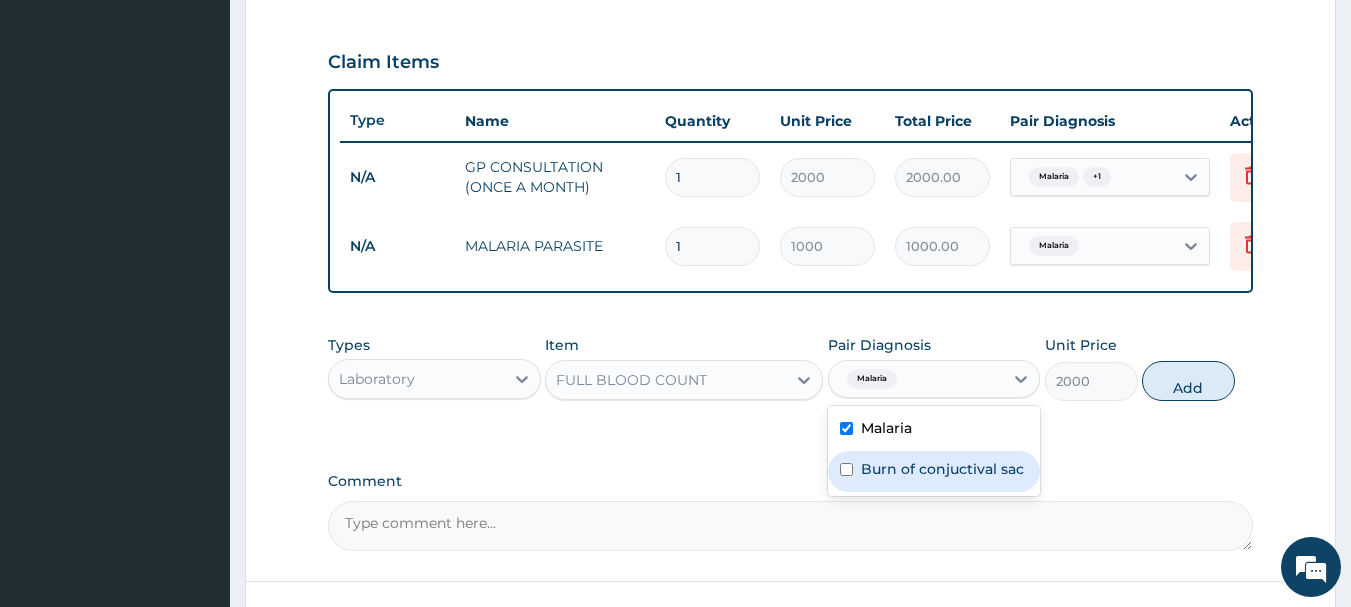 click on "Burn of conjuctival sac" at bounding box center [942, 469] 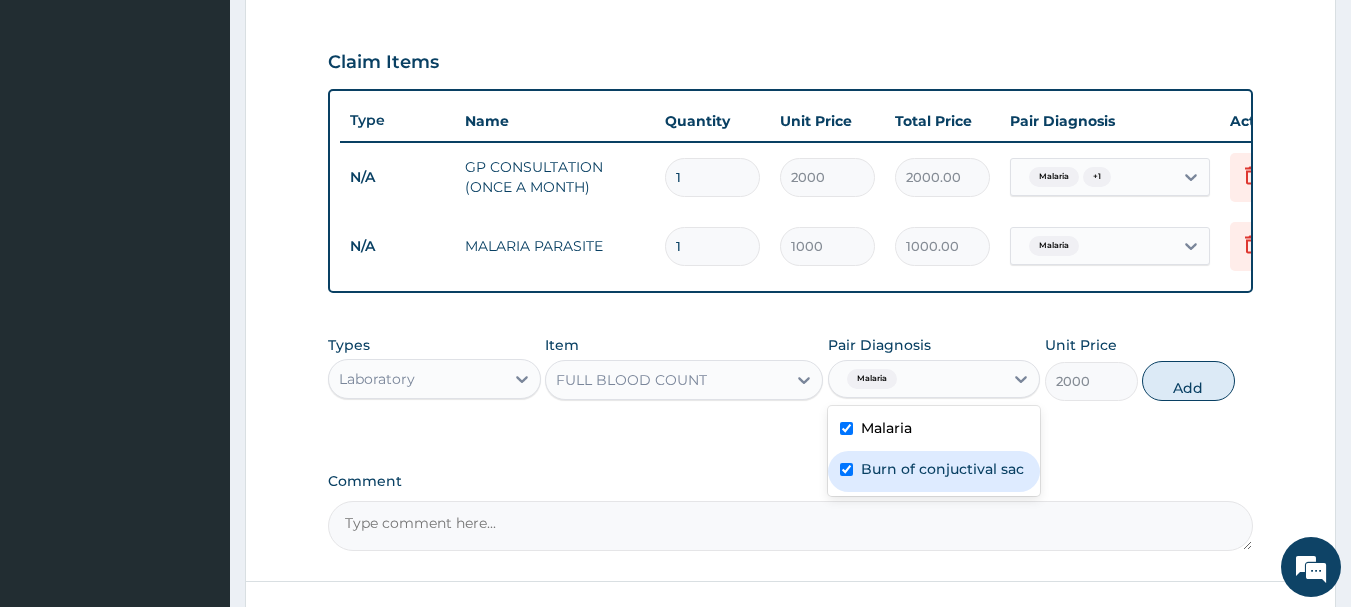 checkbox on "true" 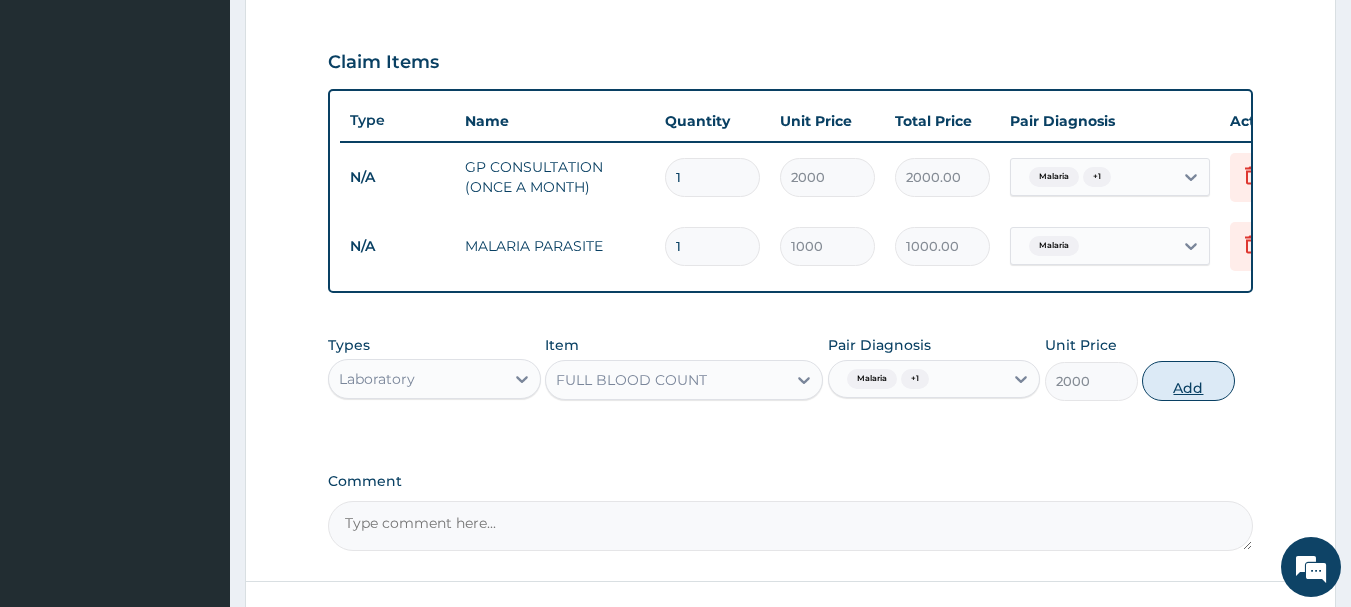 click on "Add" at bounding box center (1188, 381) 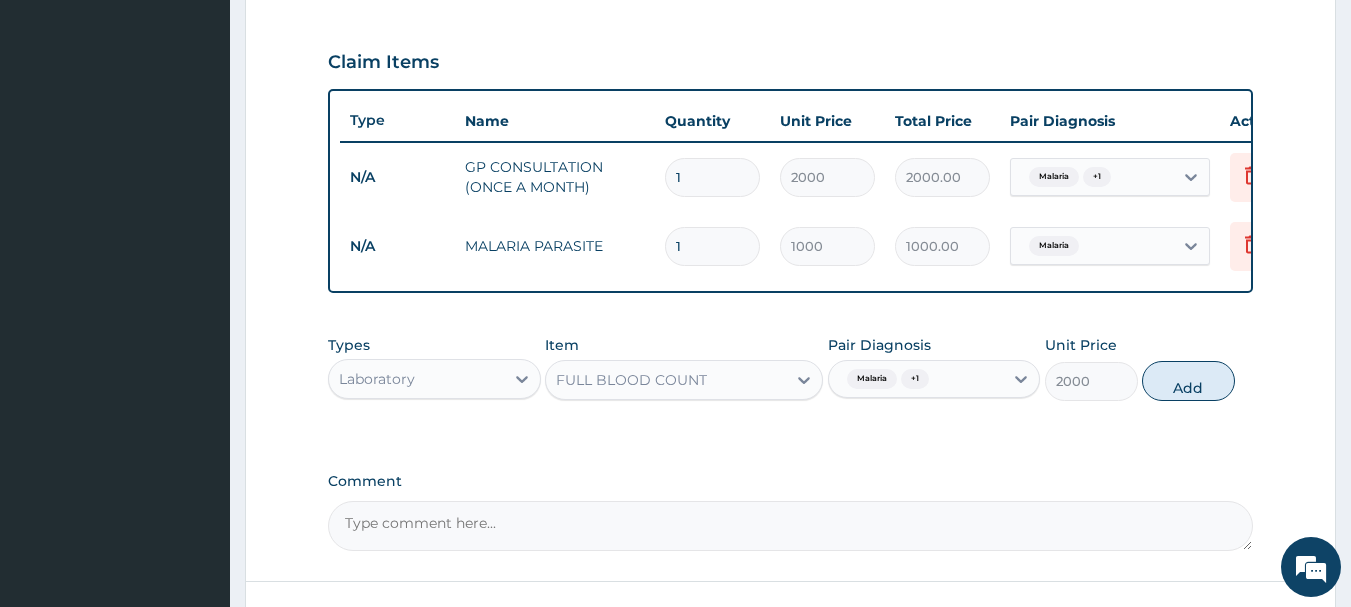 type on "0" 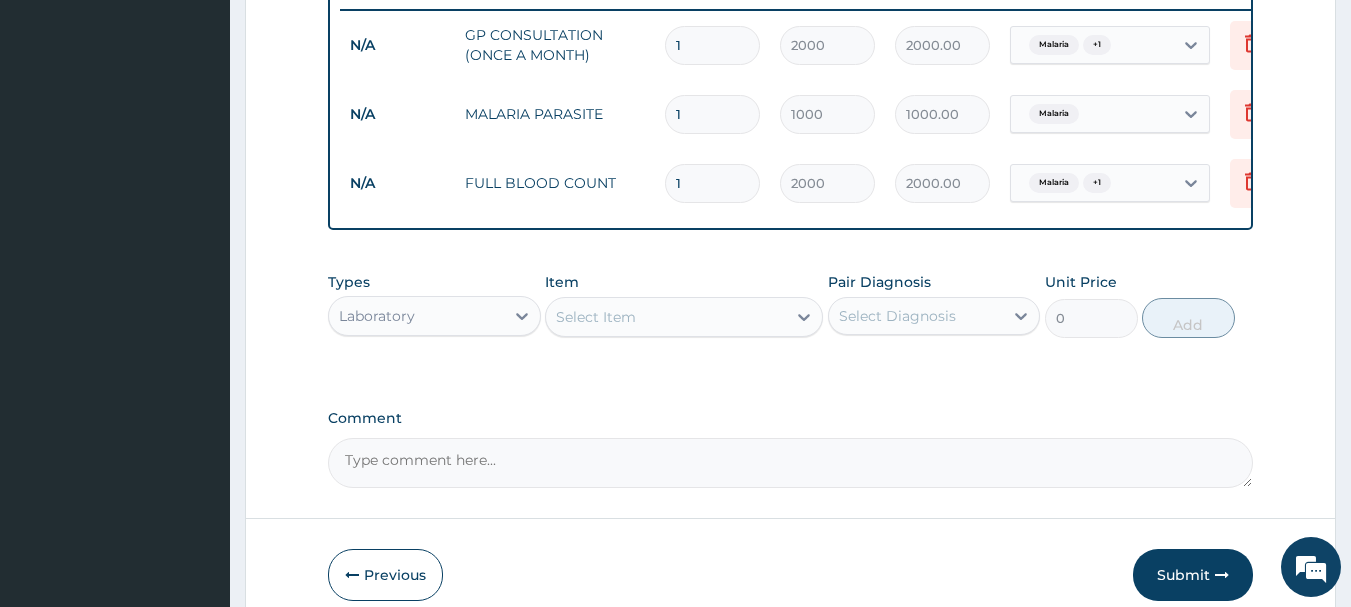 scroll, scrollTop: 855, scrollLeft: 0, axis: vertical 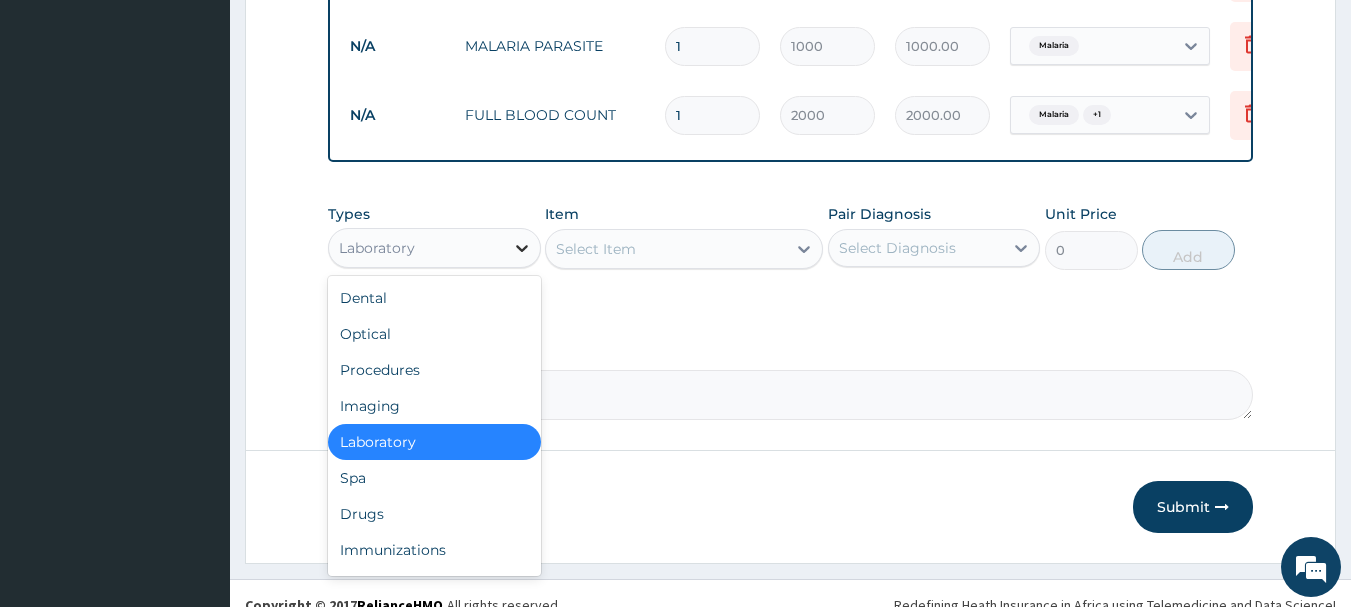 click 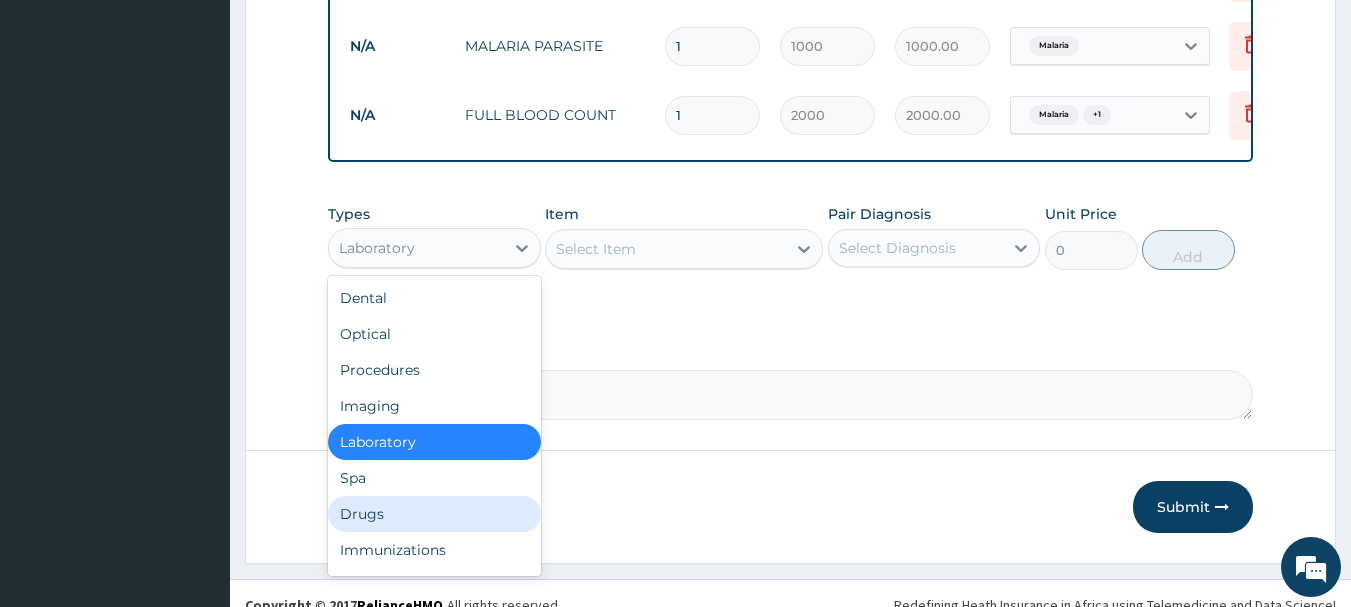 click on "Drugs" at bounding box center [434, 514] 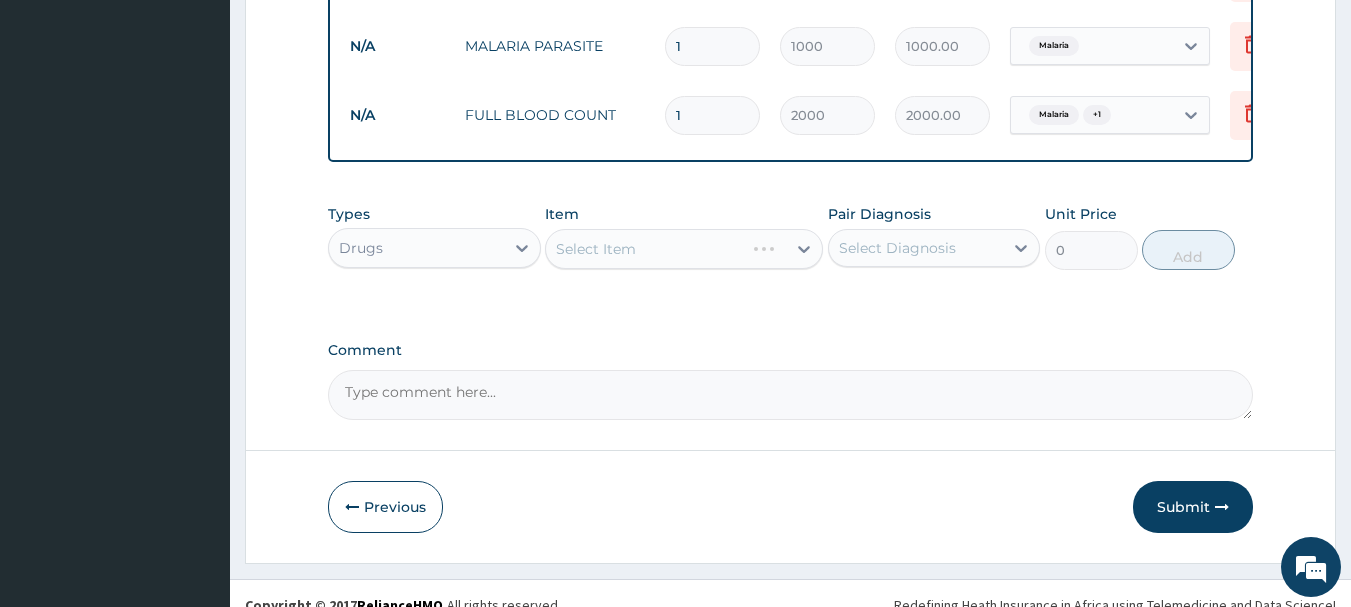 click on "Select Item" at bounding box center [684, 249] 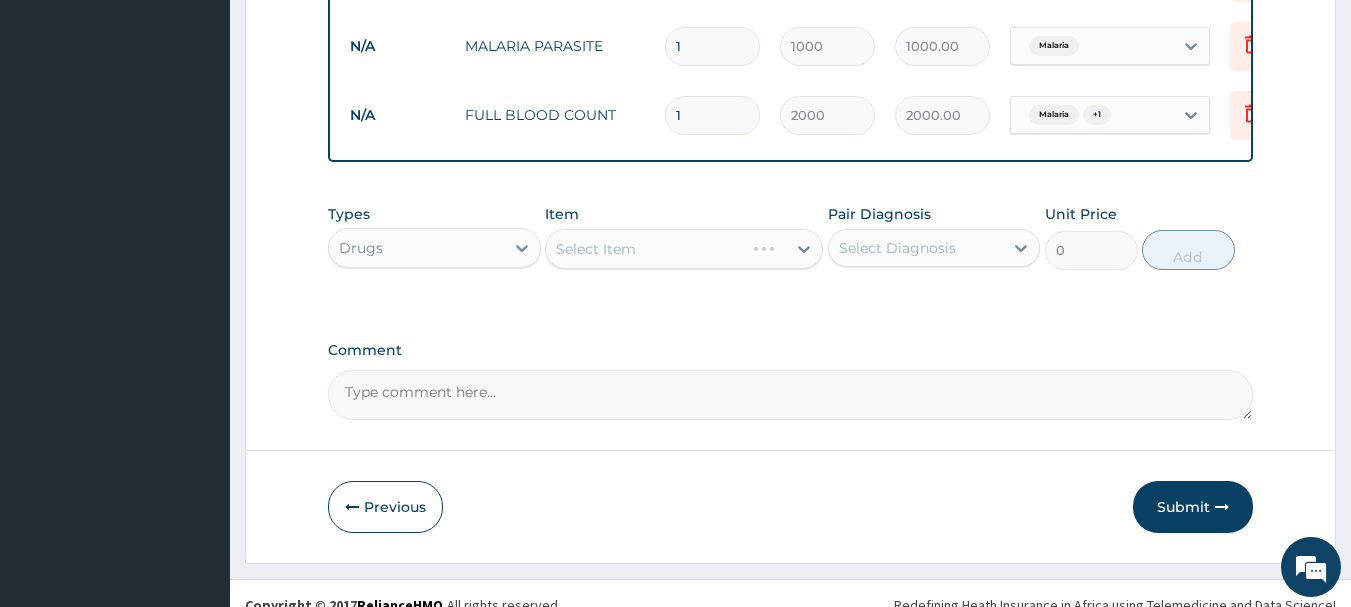 click on "Select Item" at bounding box center [684, 249] 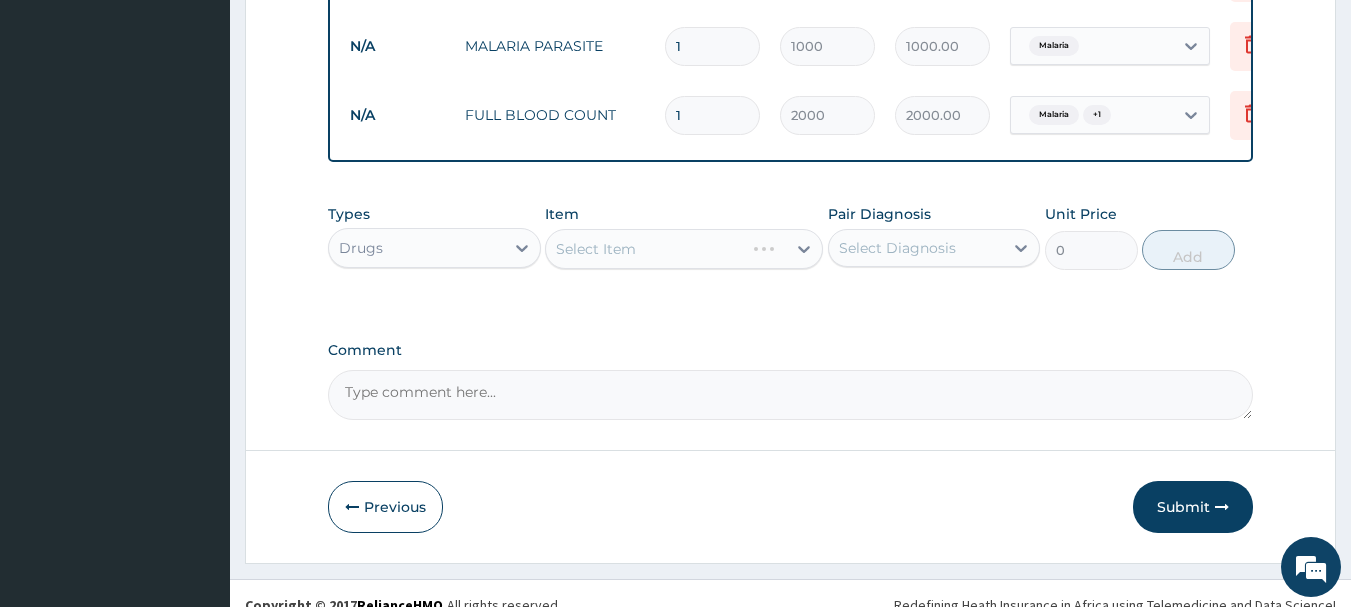 click on "Select Item" at bounding box center [684, 249] 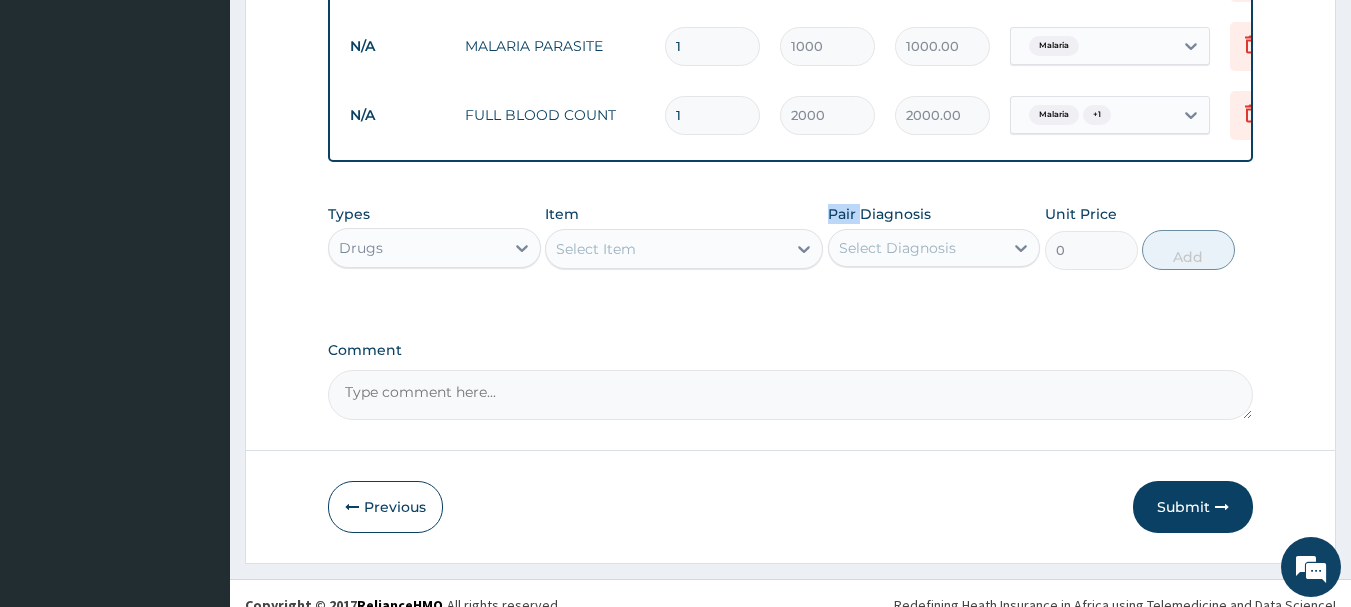 click 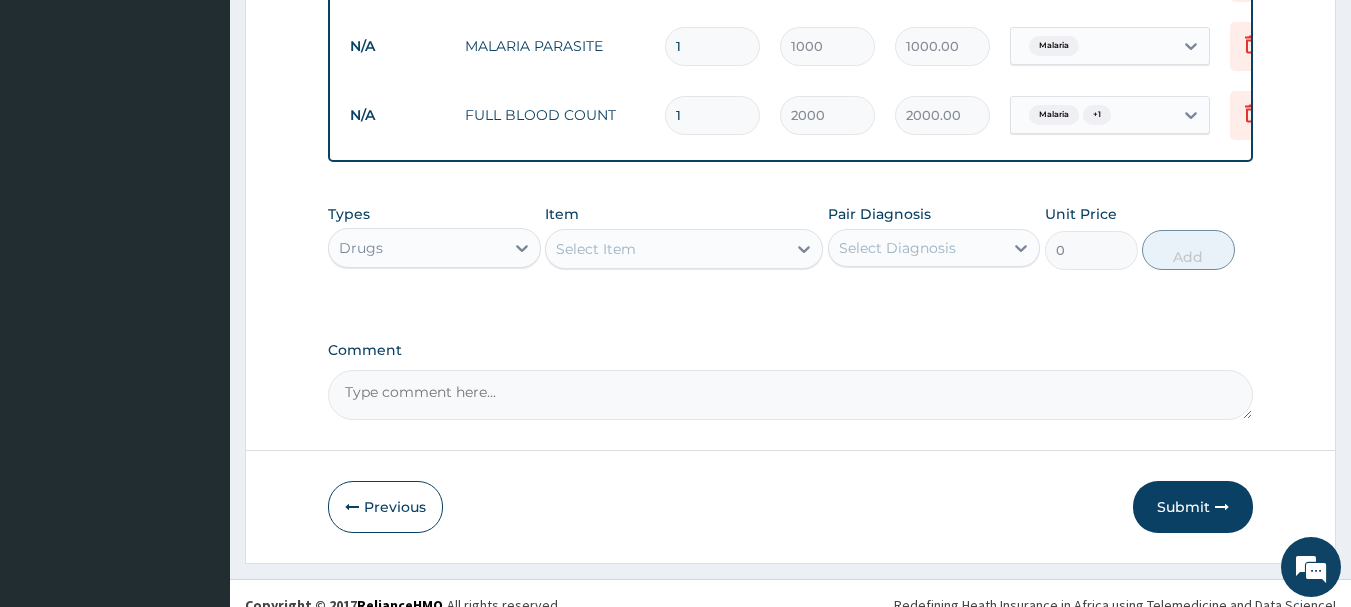 click on "Select Item" at bounding box center [666, 249] 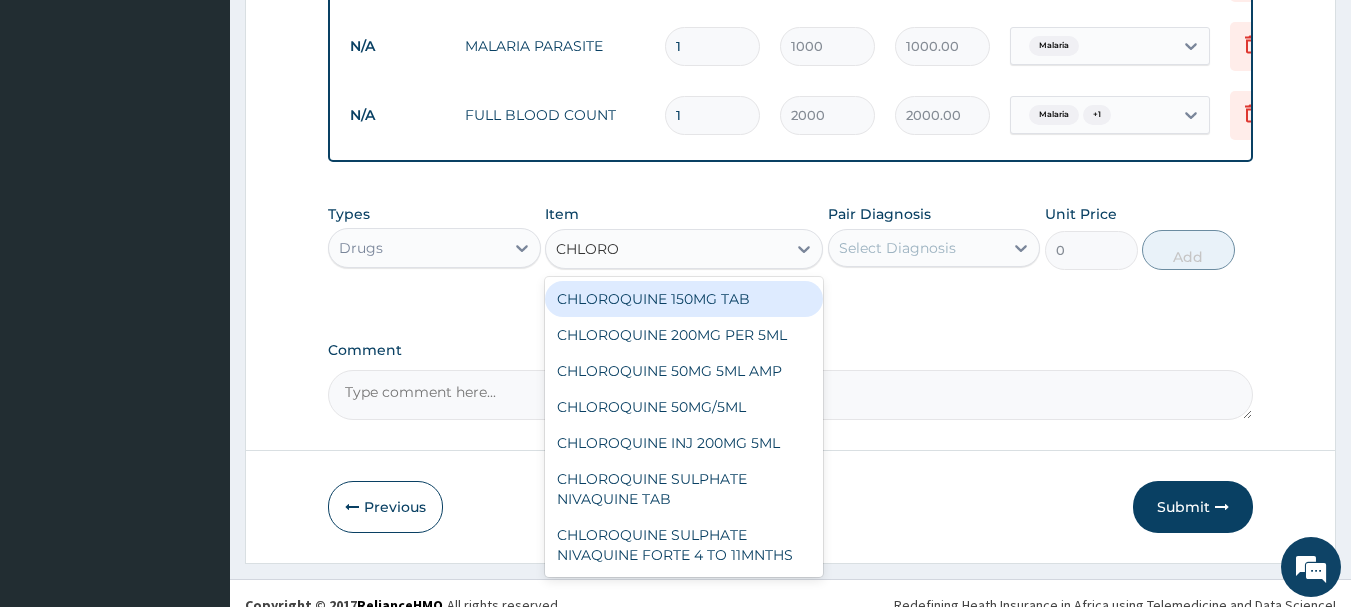 type on "CHLOROQ" 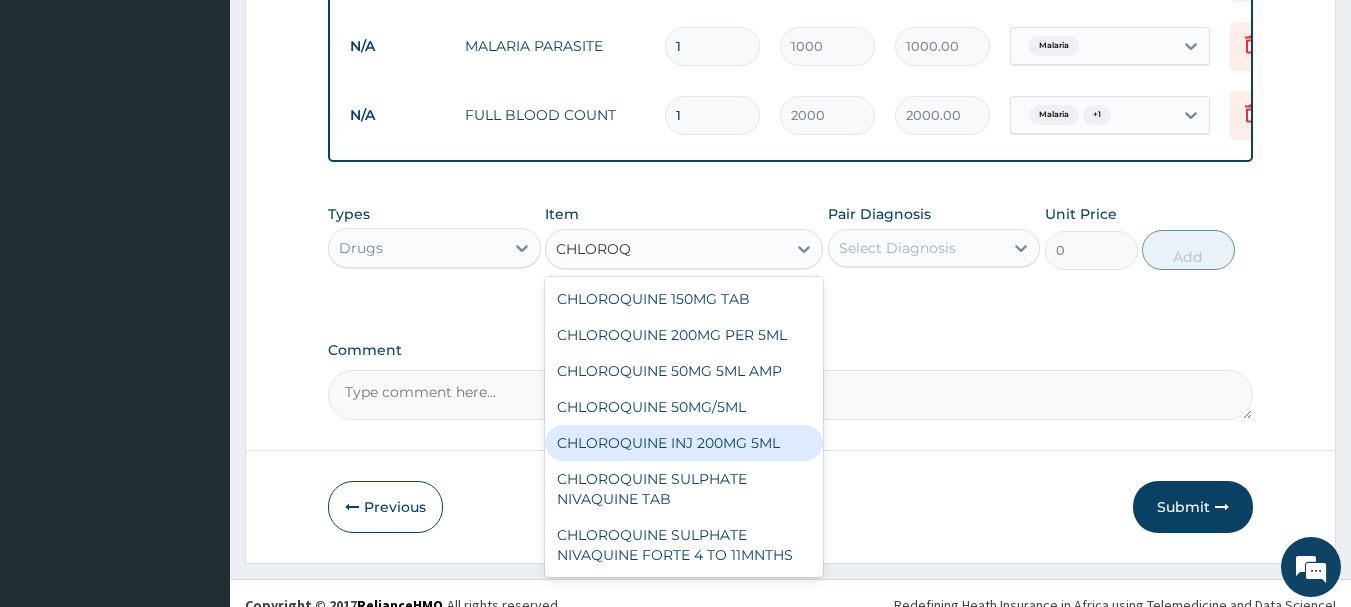 click on "CHLOROQUINE INJ 200MG 5ML" at bounding box center [684, 443] 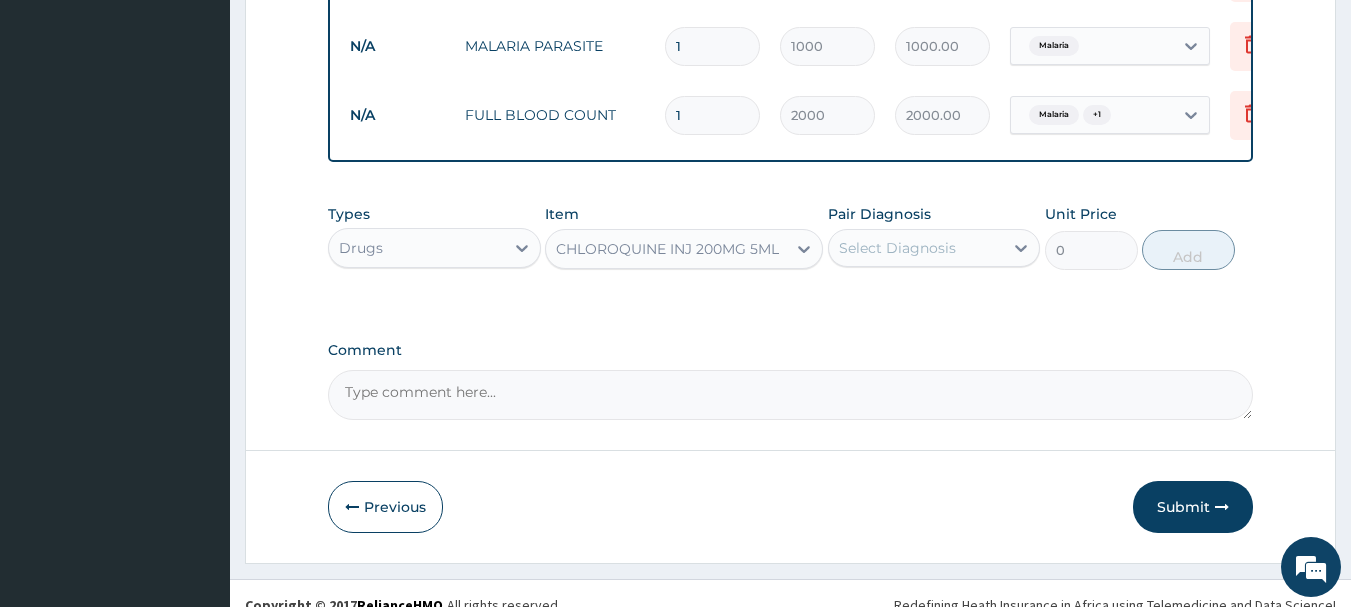 type 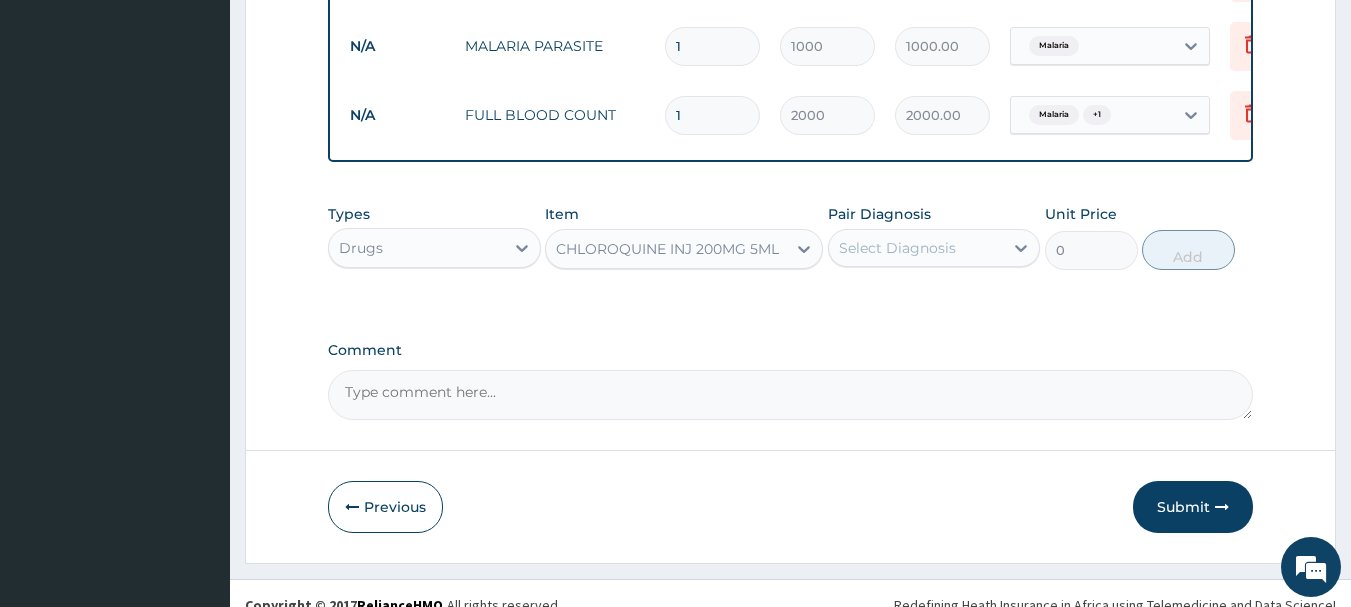 type on "590" 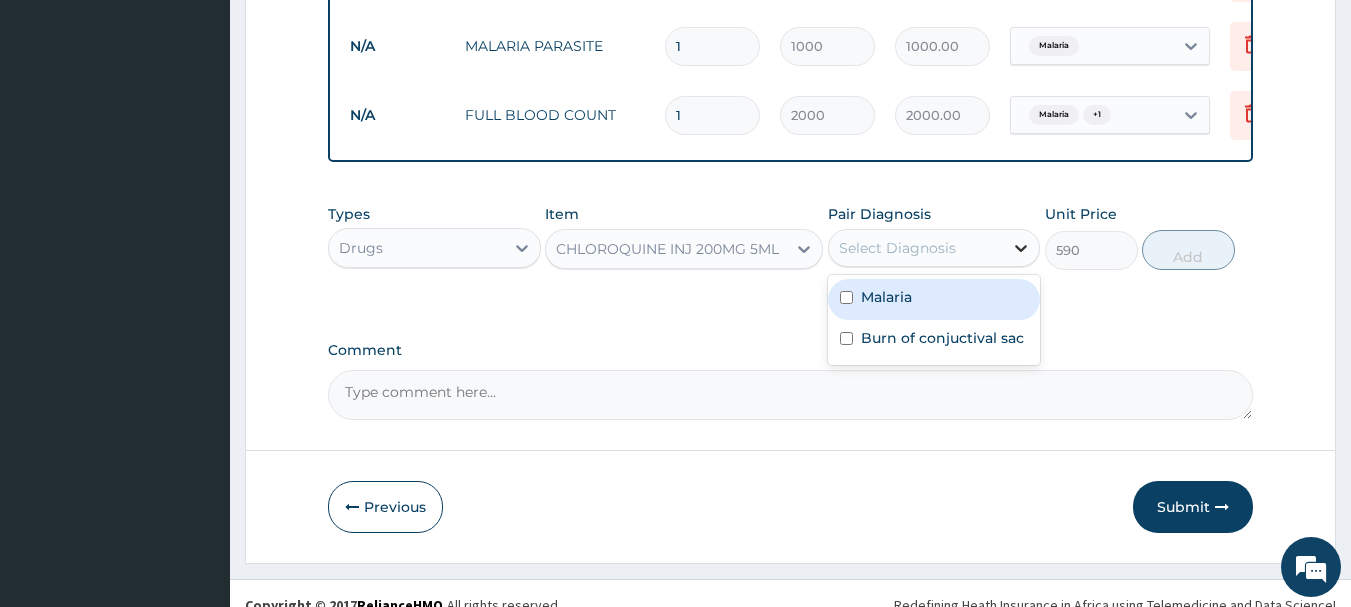 click 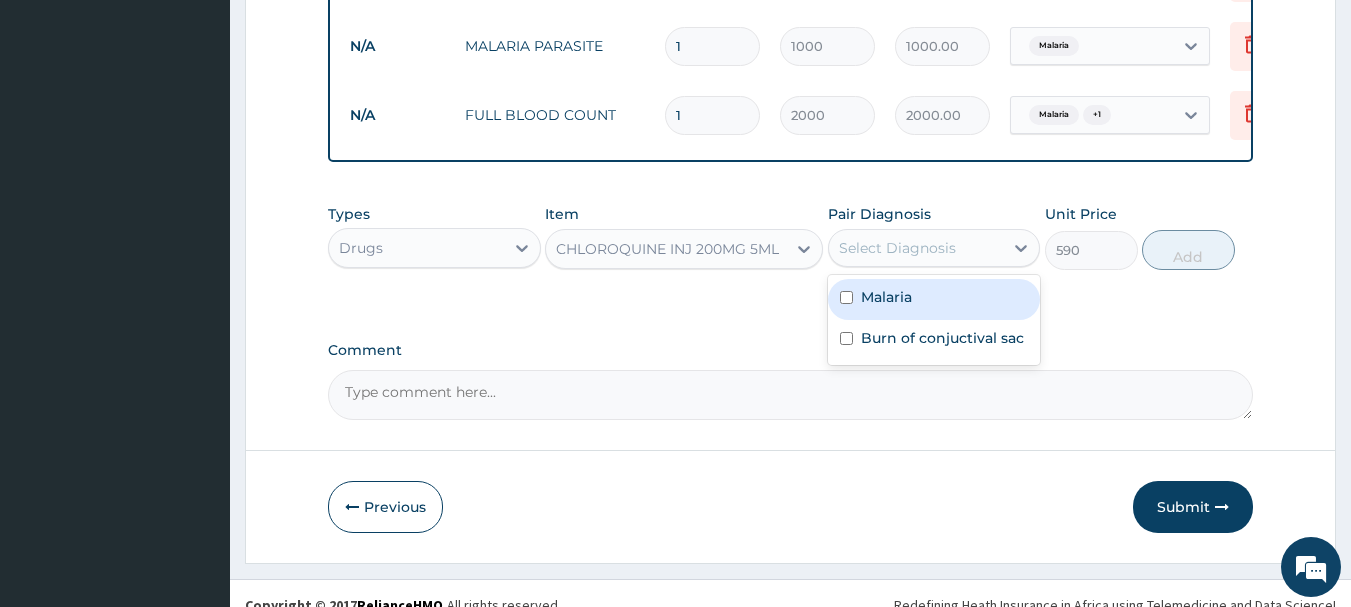 click on "Malaria" at bounding box center (934, 299) 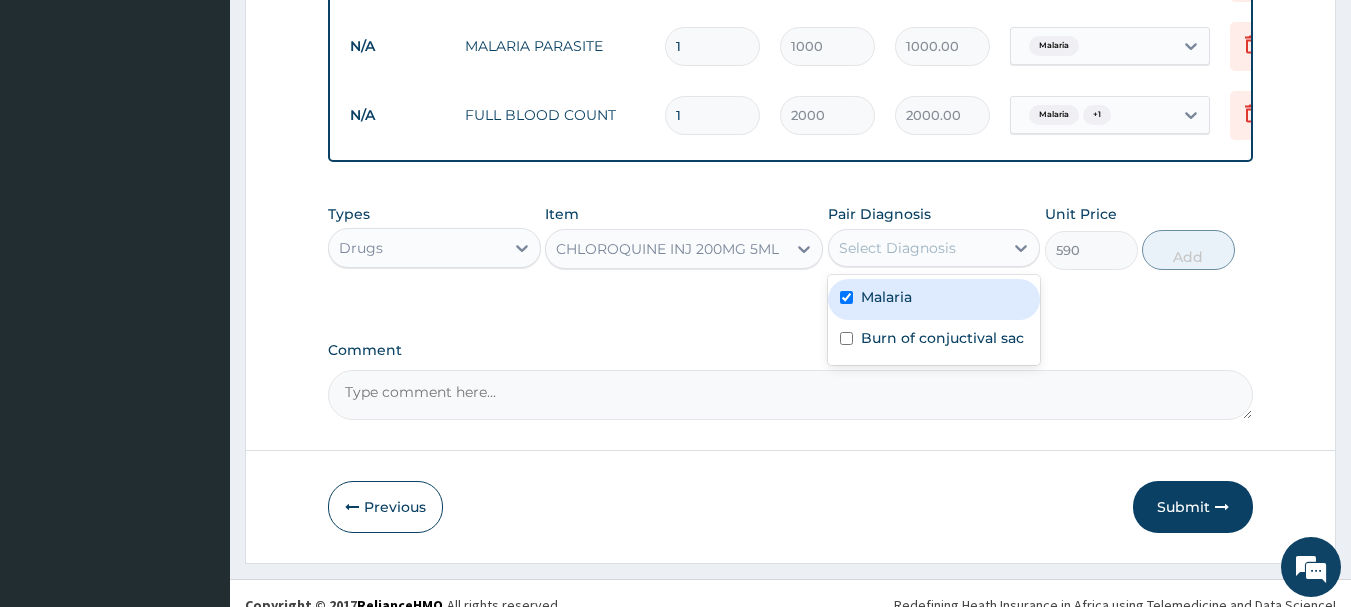 checkbox on "true" 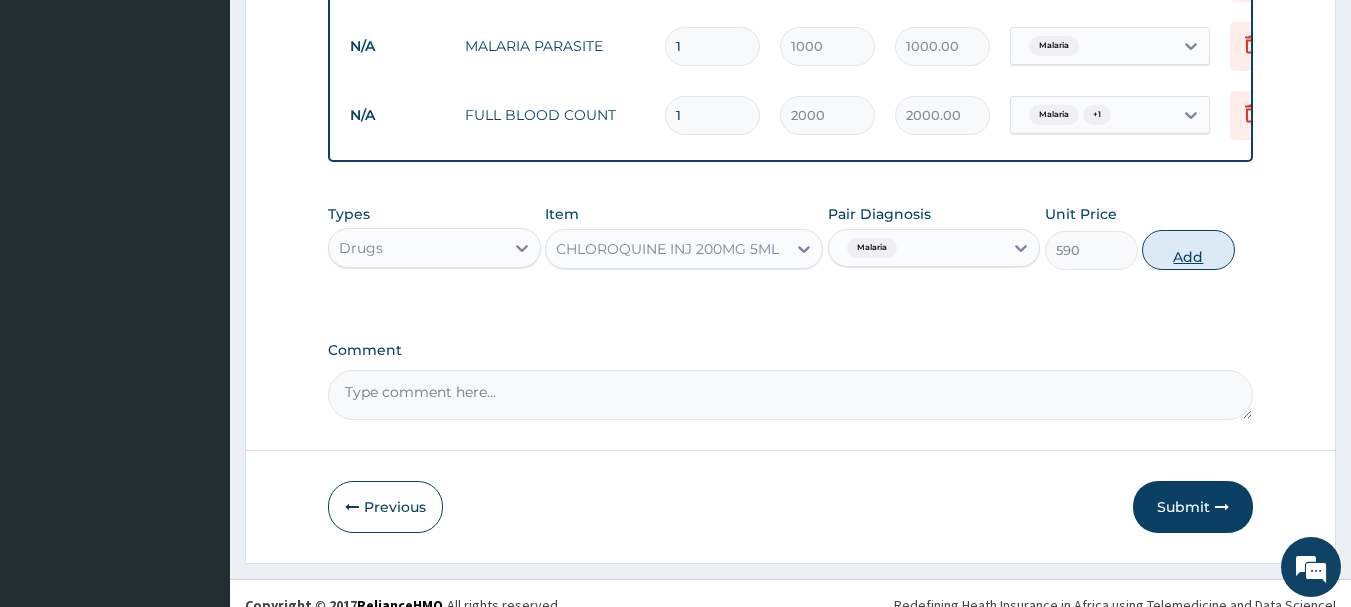 click on "Add" at bounding box center (1188, 250) 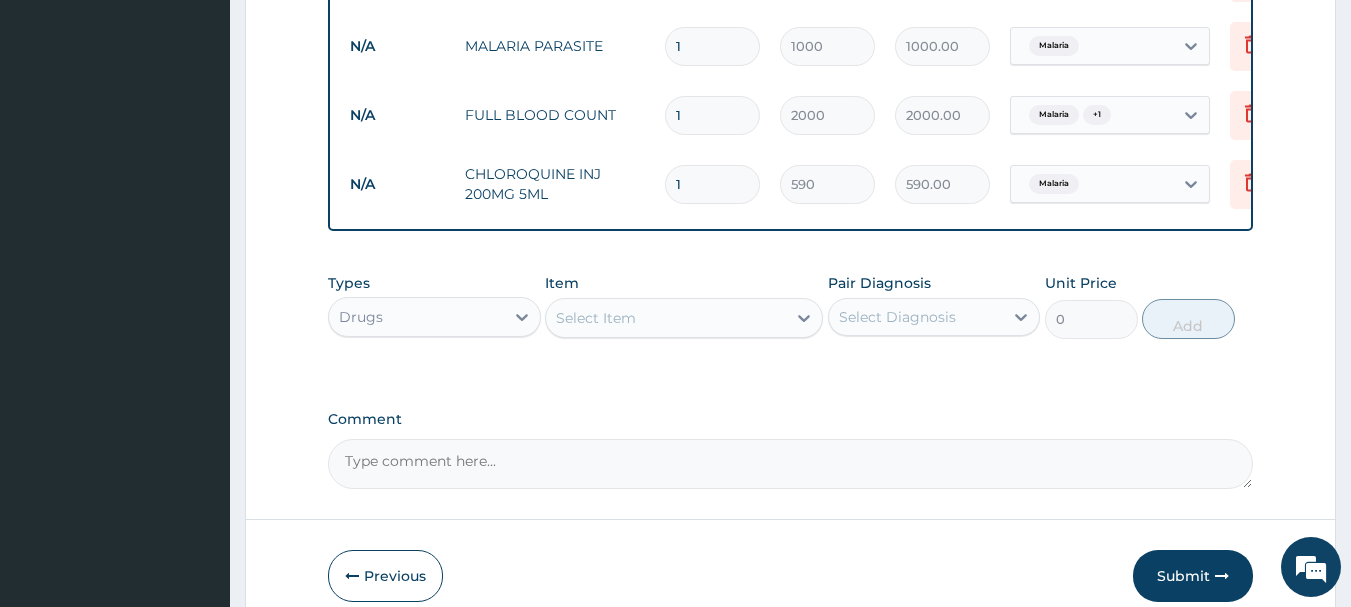 type 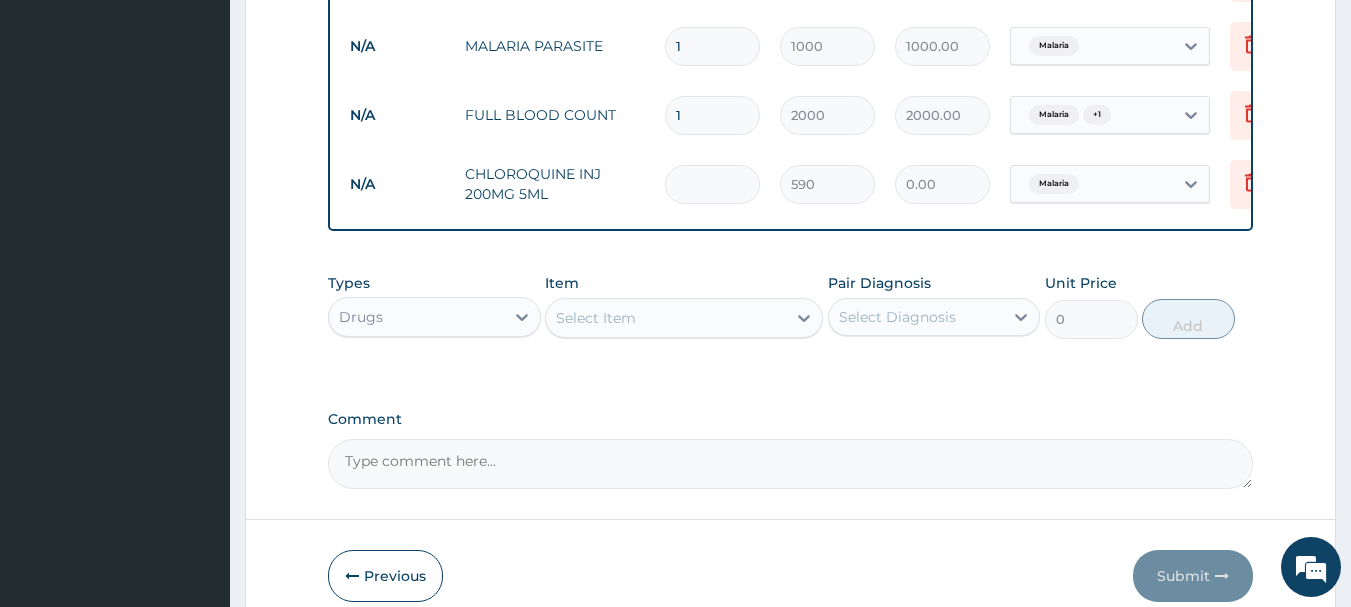 type on "0.00" 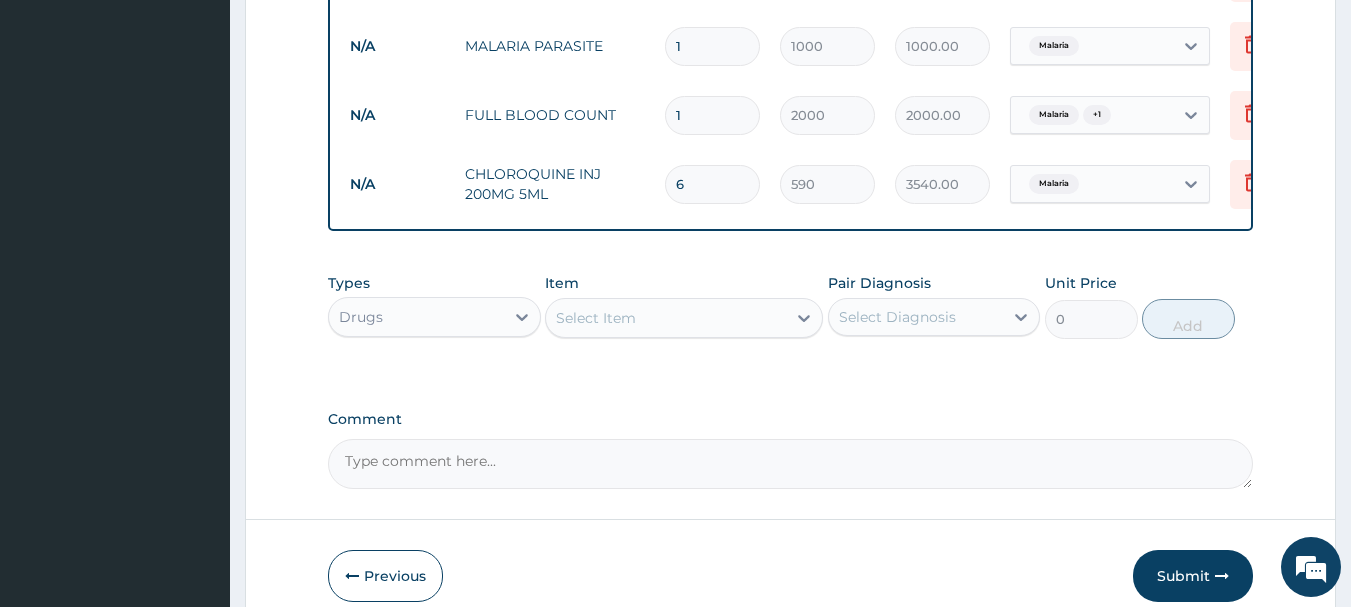 type on "6" 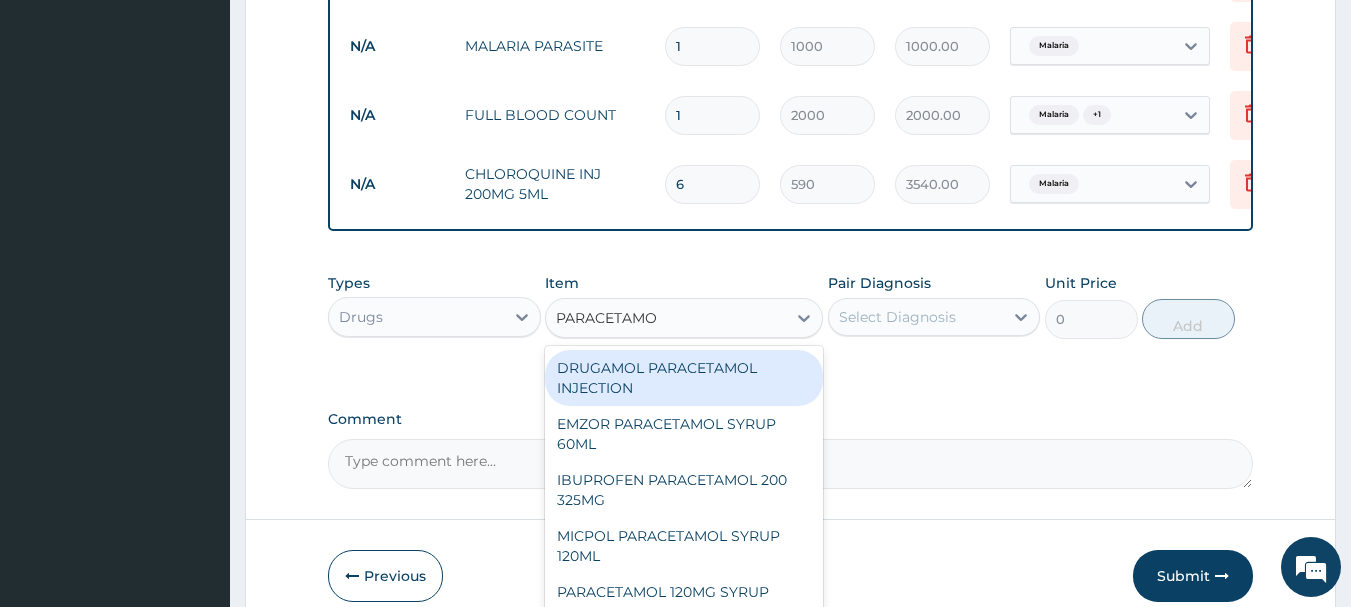type on "PARACETAMOL" 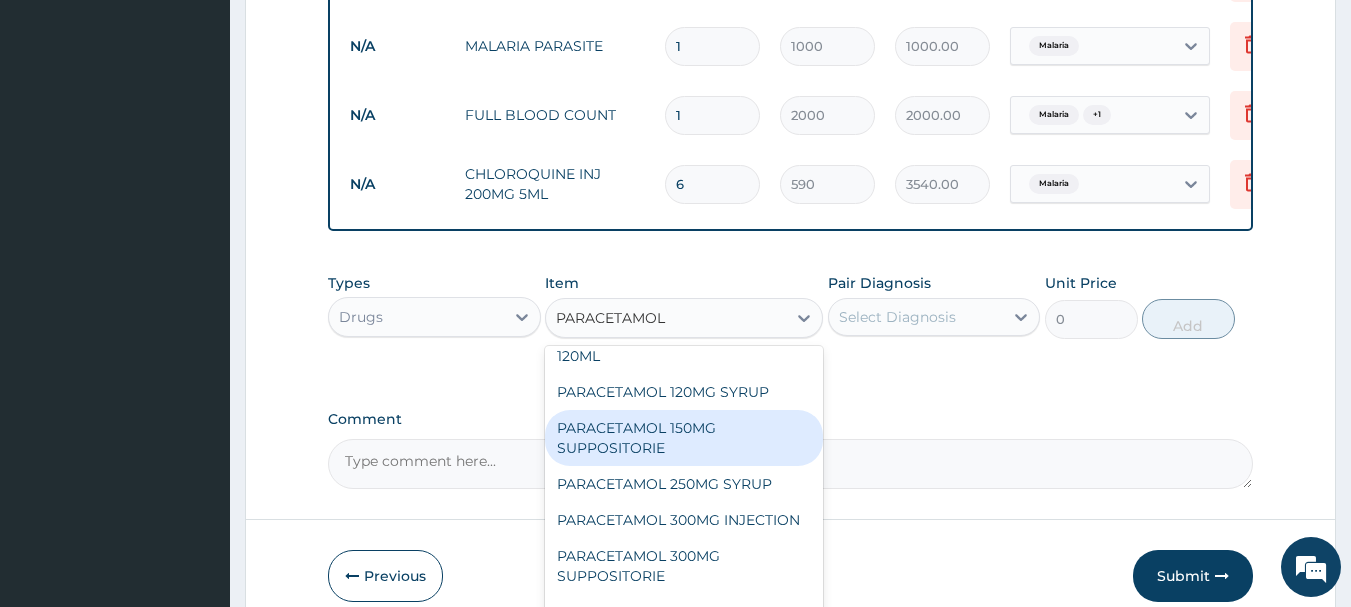scroll, scrollTop: 300, scrollLeft: 0, axis: vertical 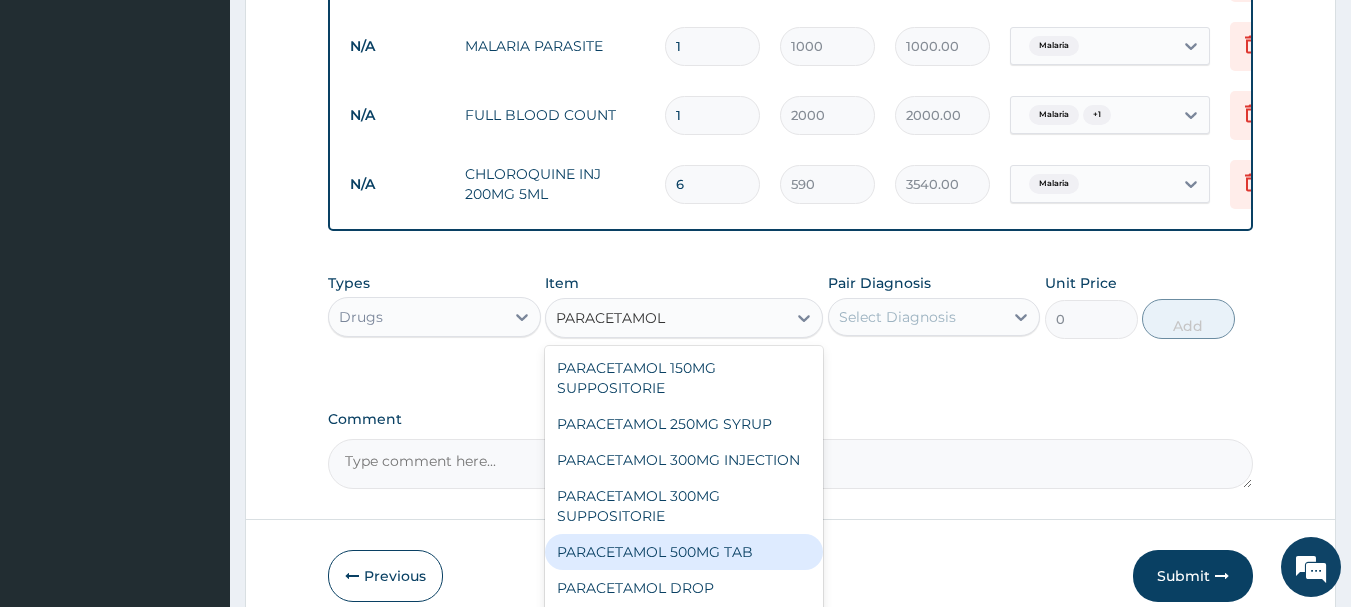 click on "PARACETAMOL 500MG TAB" at bounding box center [684, 552] 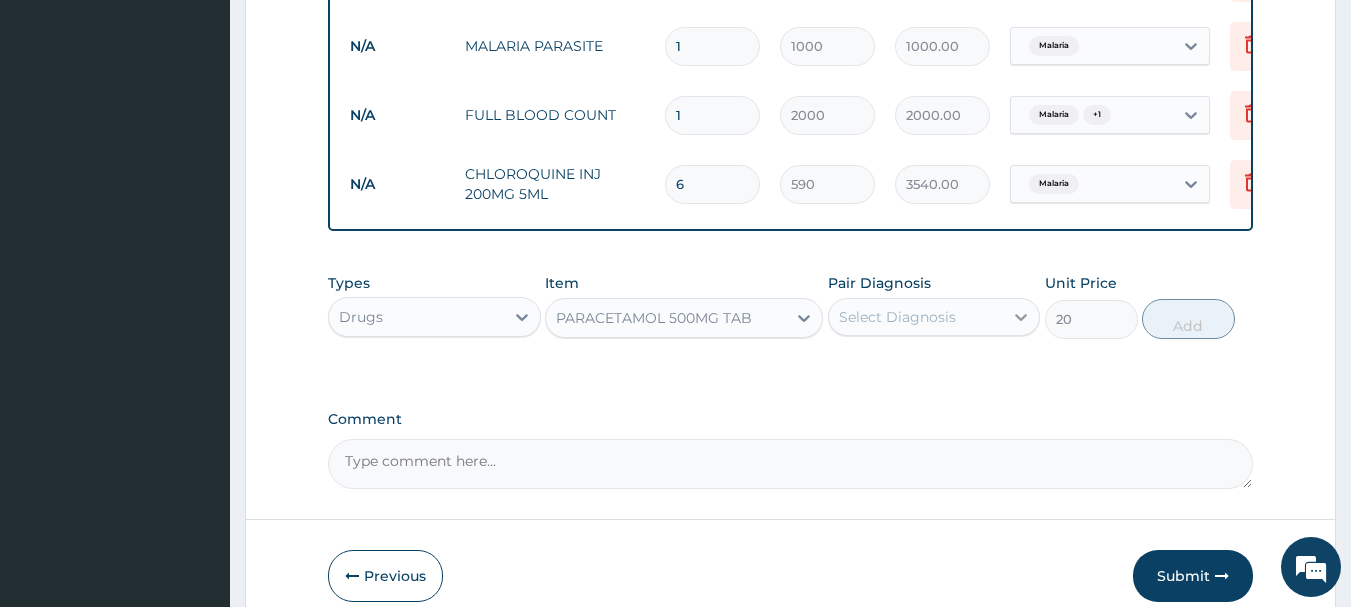 click 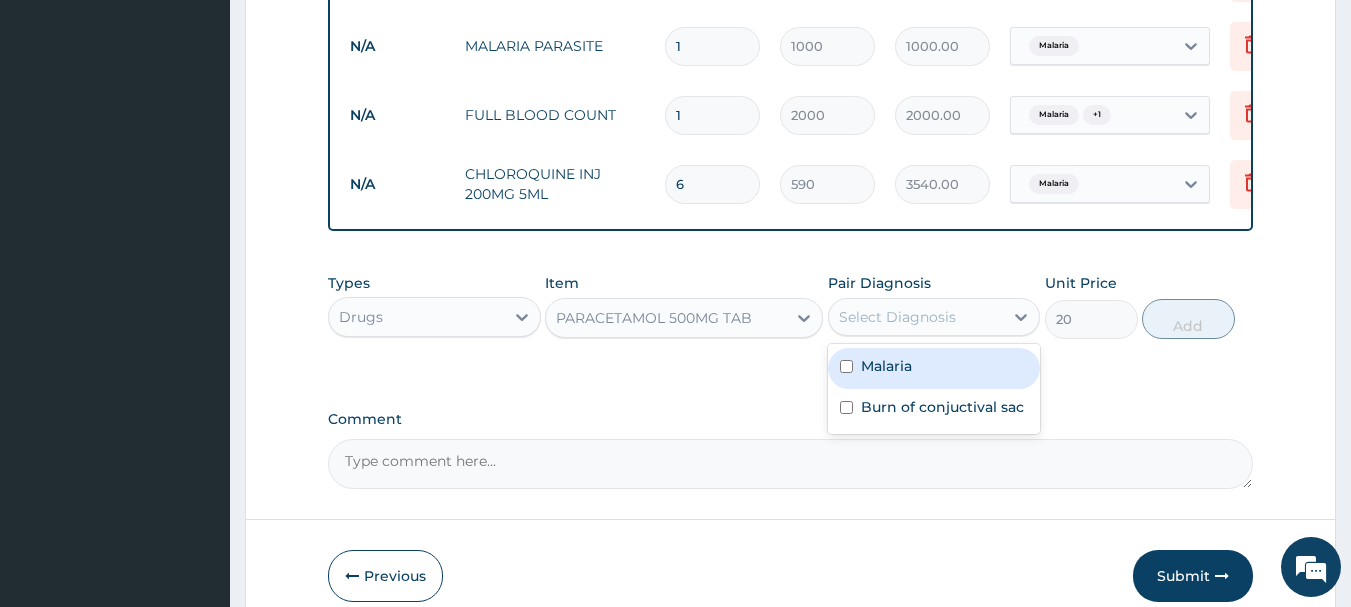 click on "Malaria" at bounding box center [934, 368] 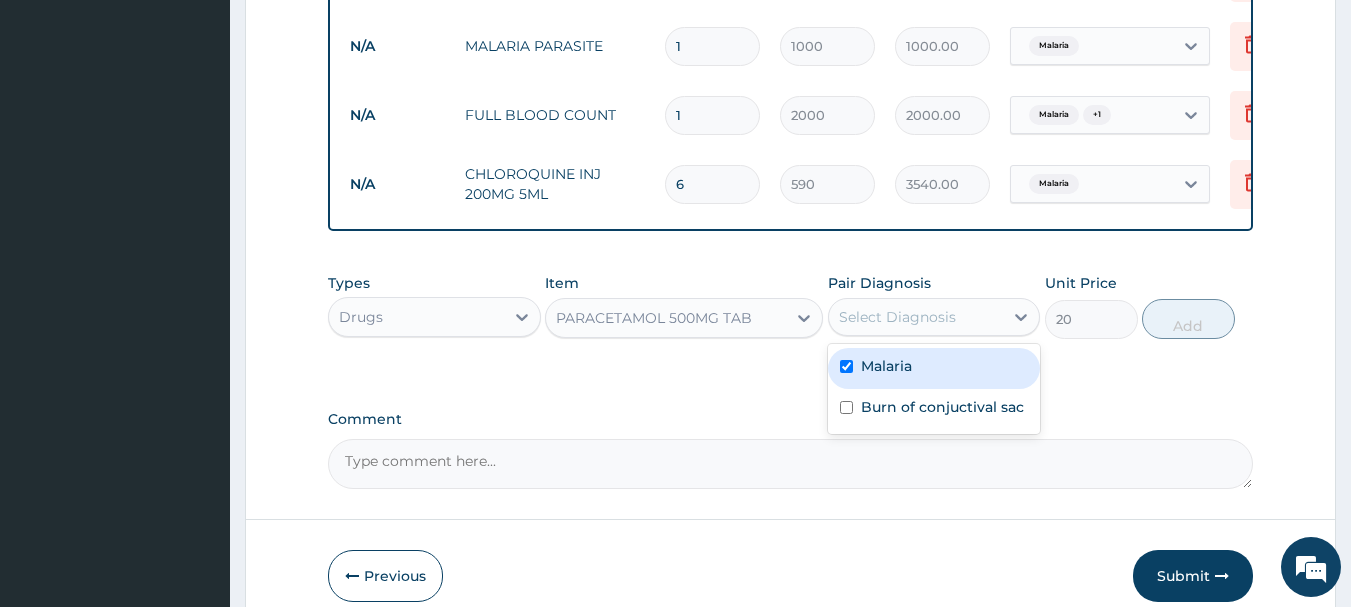 checkbox on "true" 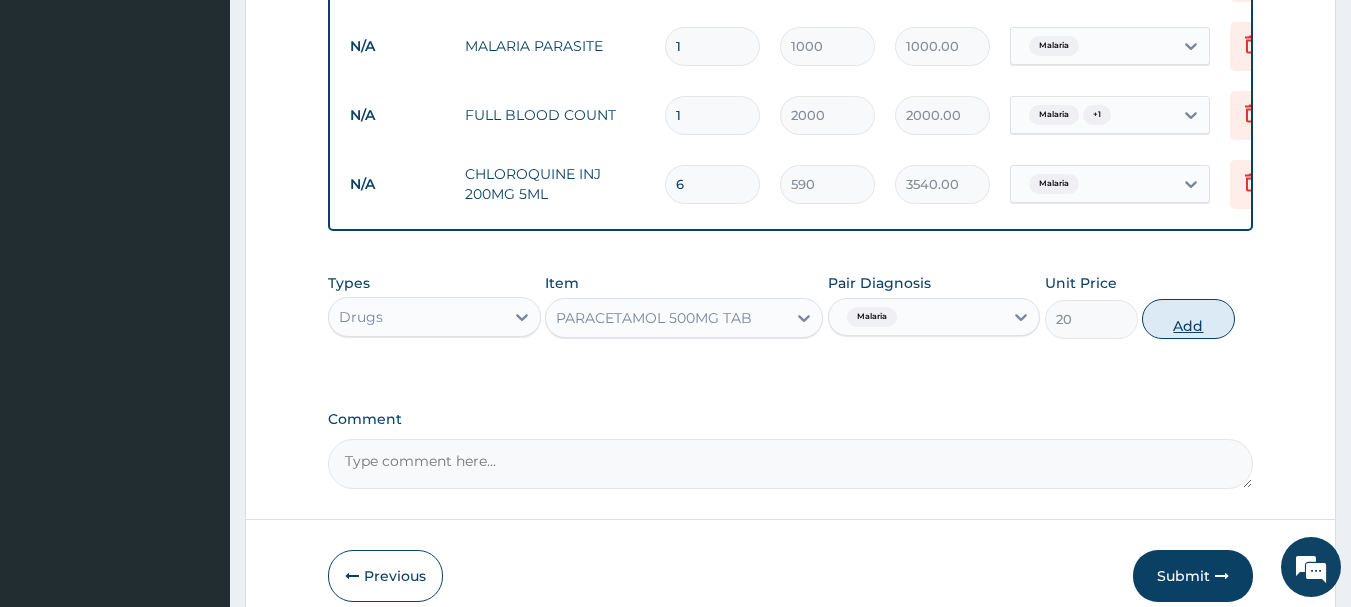 click on "Add" at bounding box center (1188, 319) 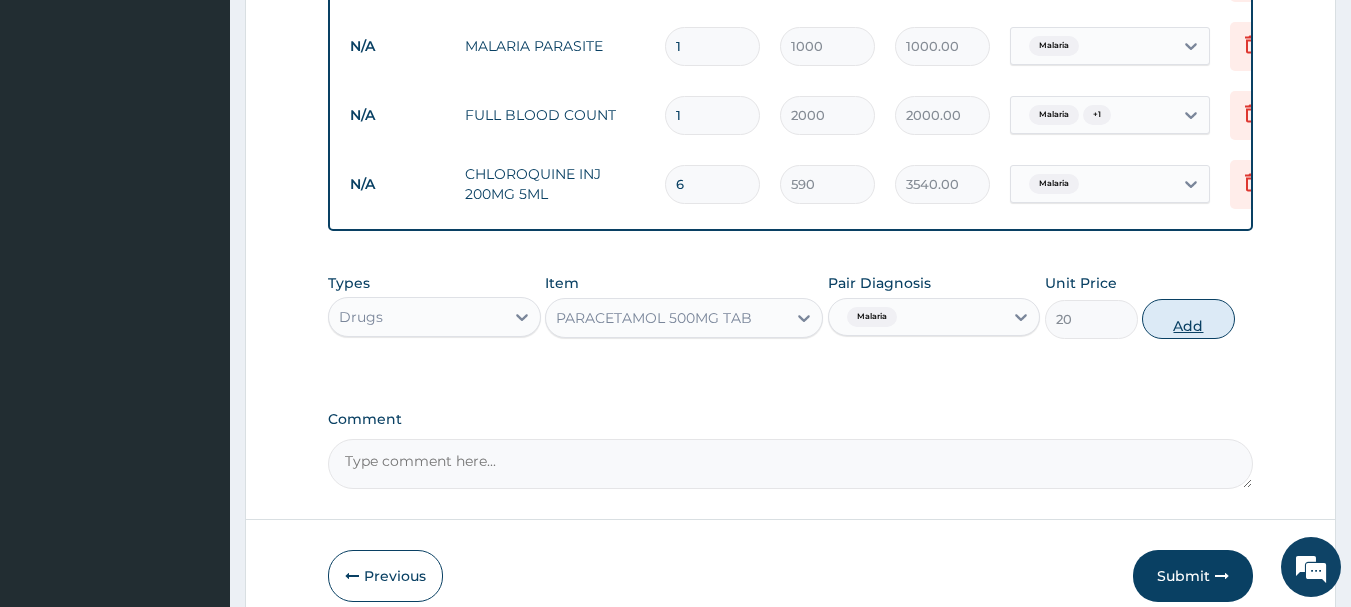 type on "0" 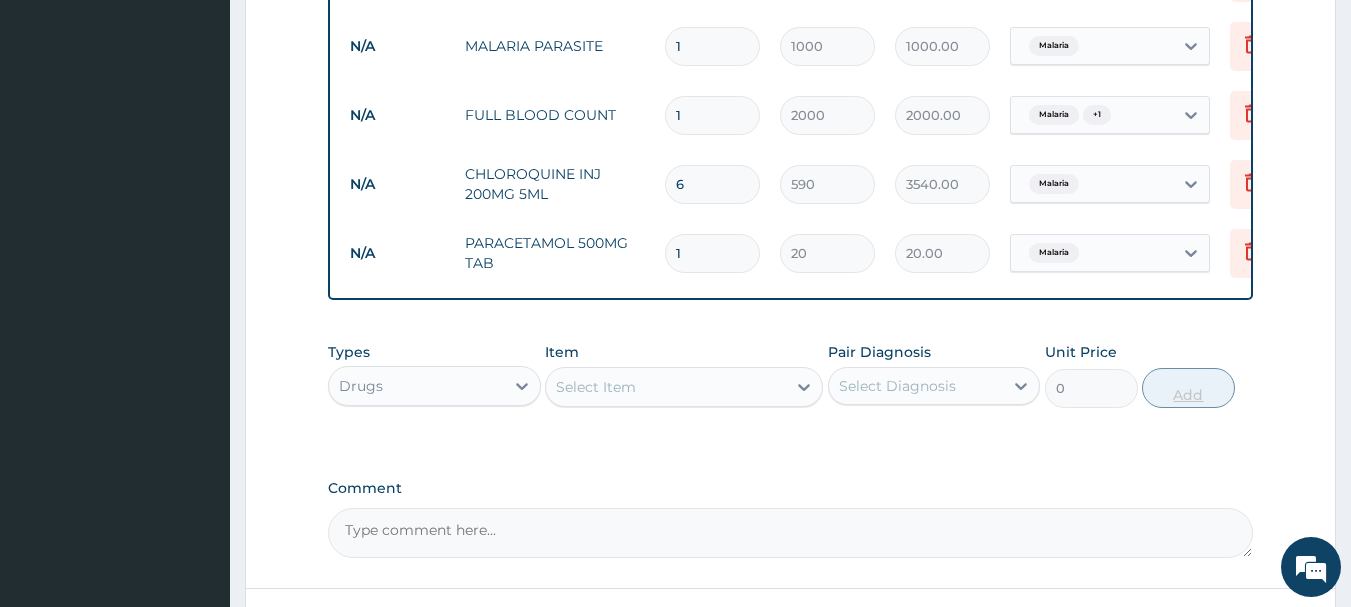 type 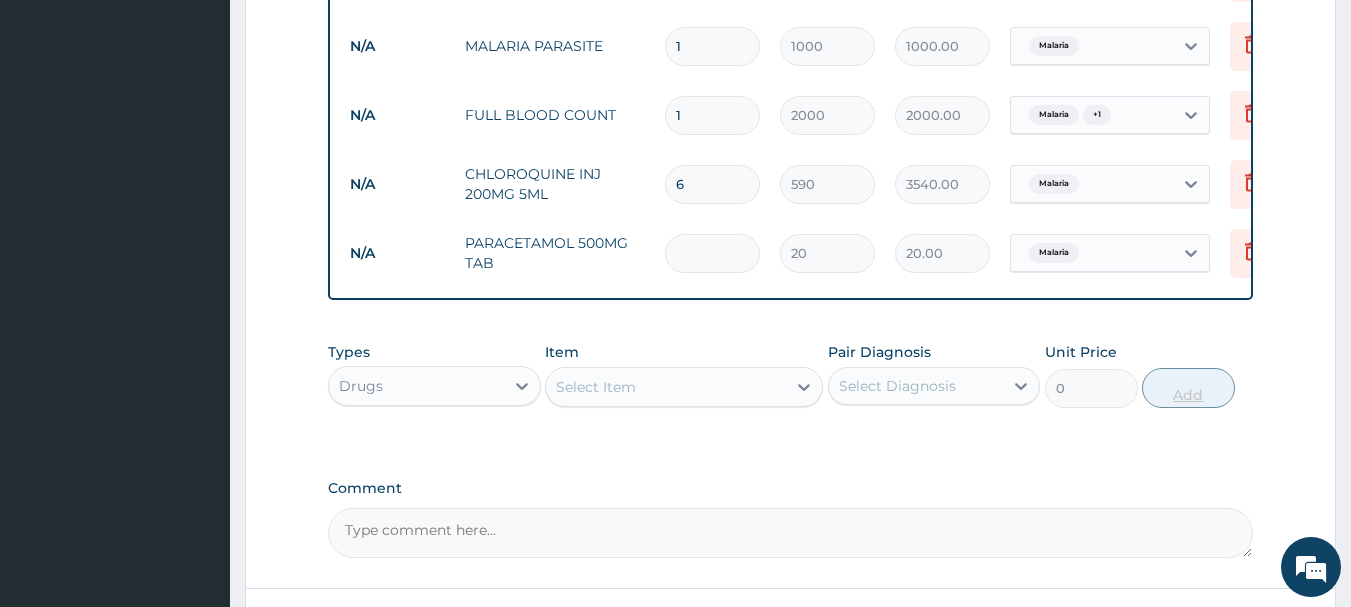 type on "0.00" 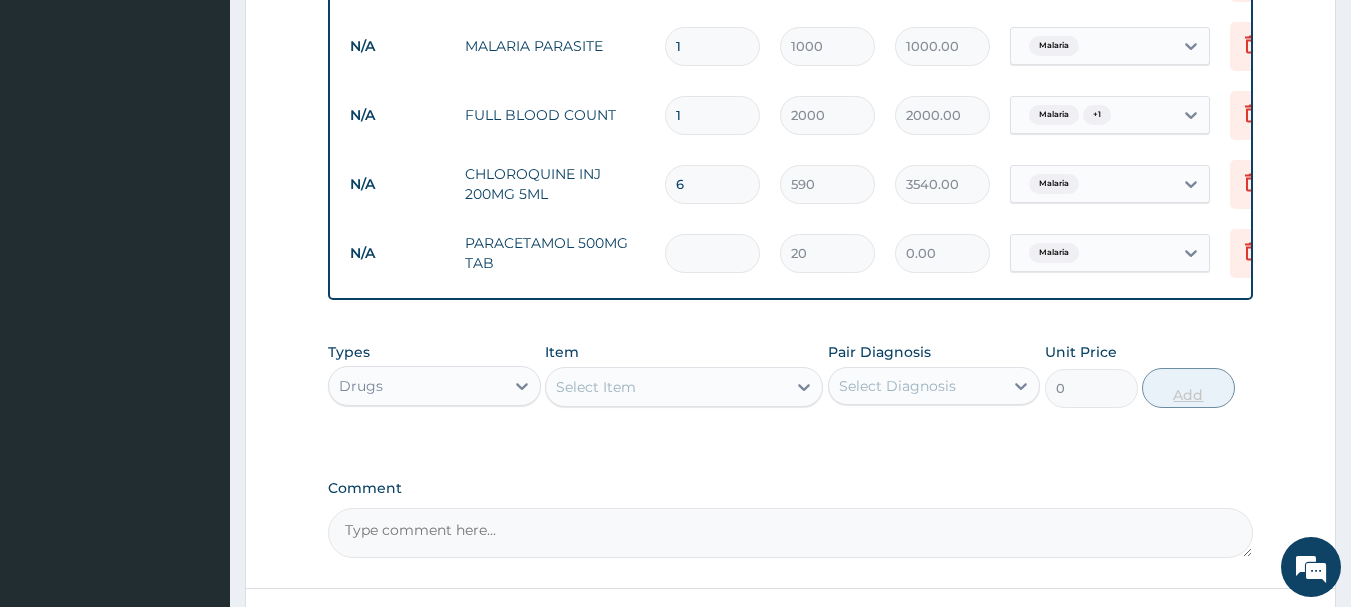 type on "2" 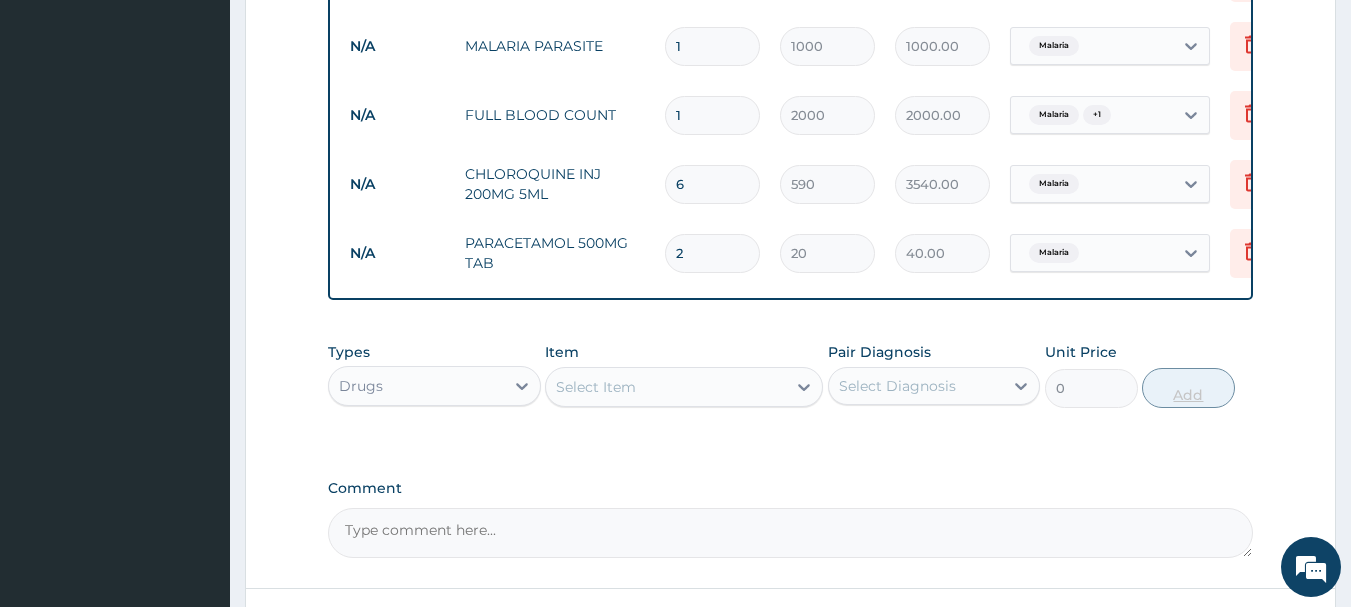 type on "20" 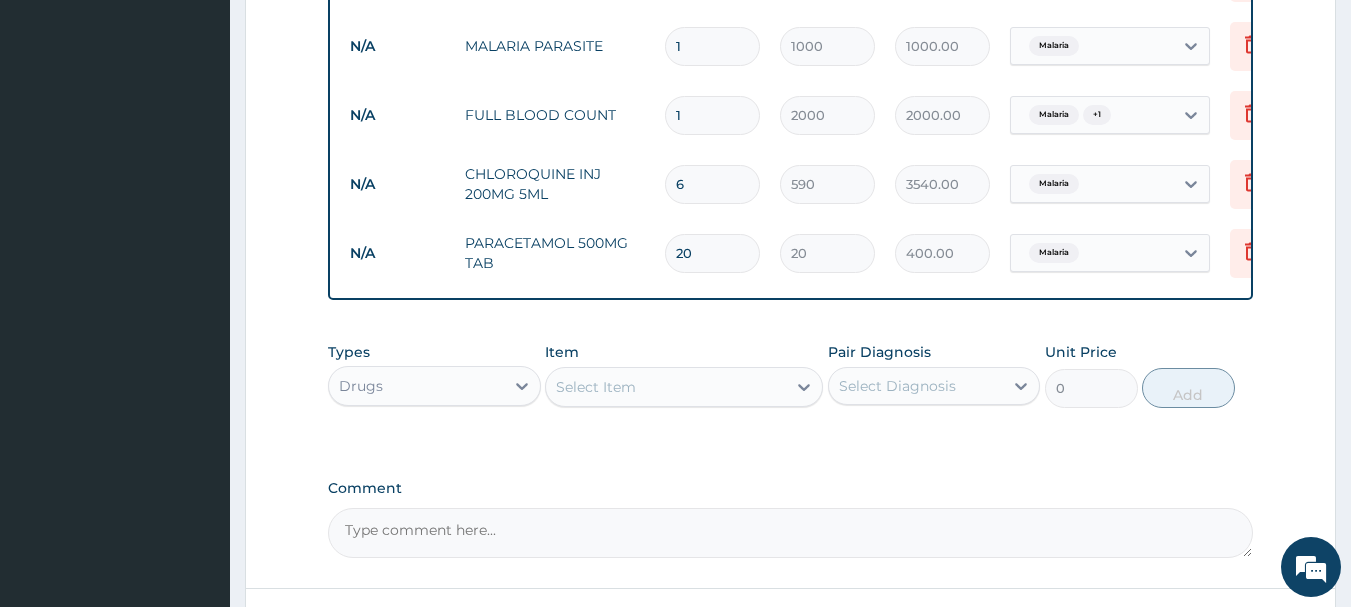 type on "20" 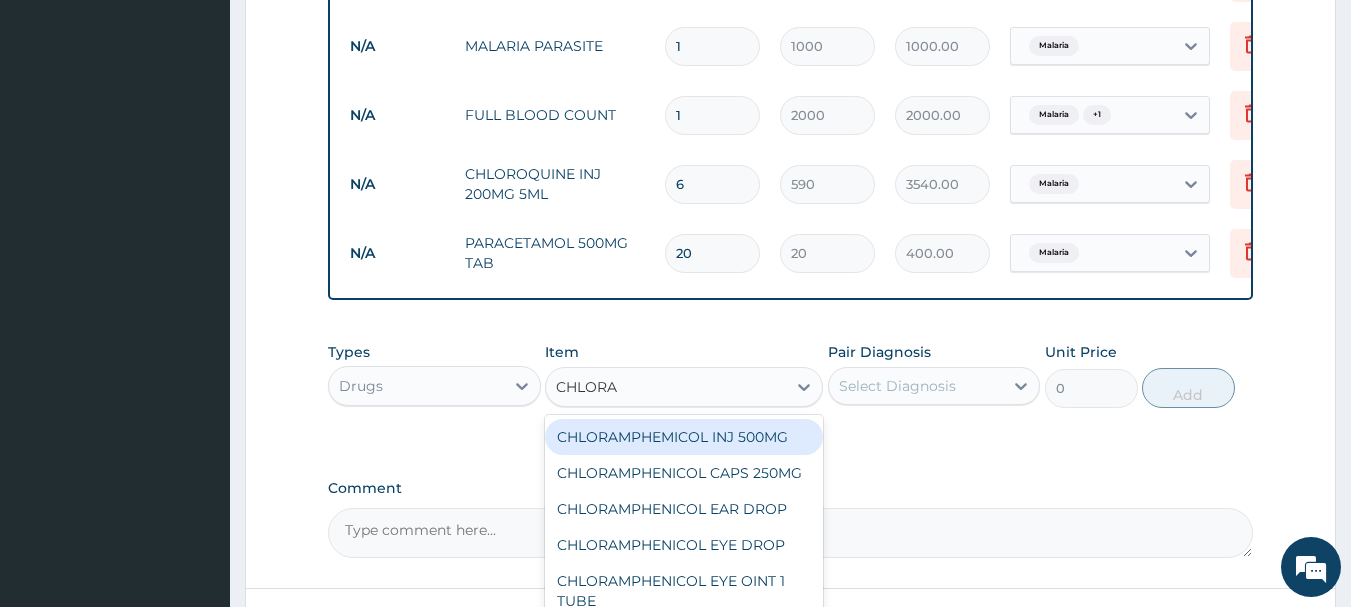 type on "CHLOR" 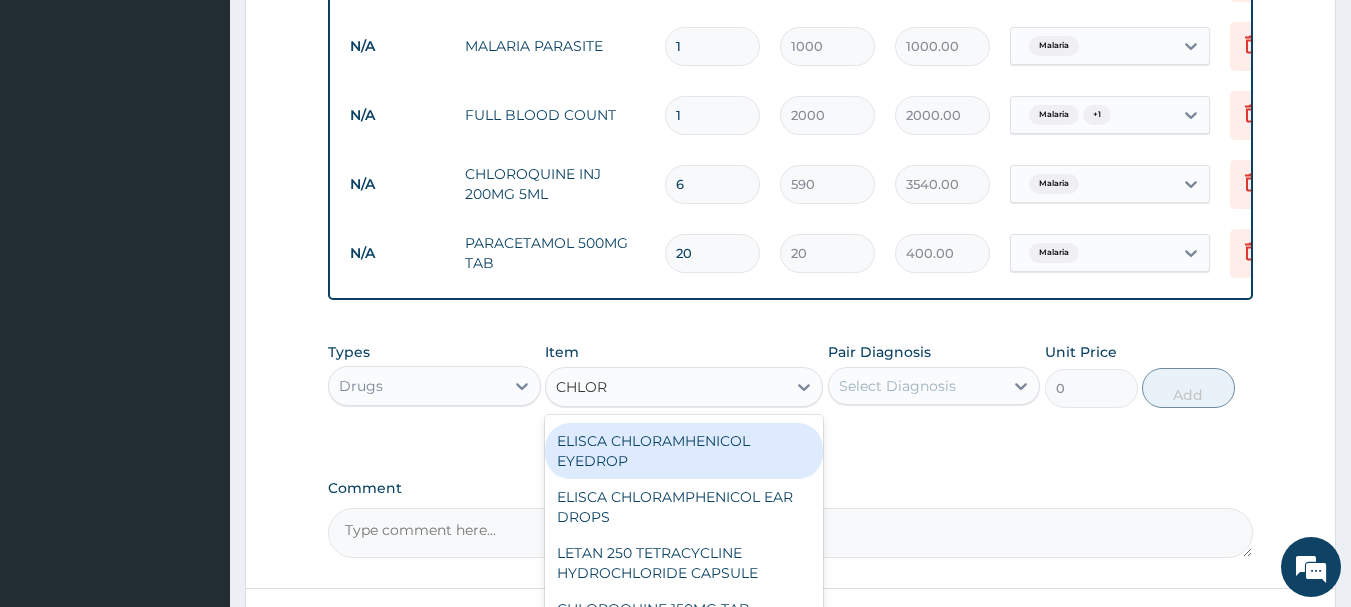 scroll, scrollTop: 300, scrollLeft: 0, axis: vertical 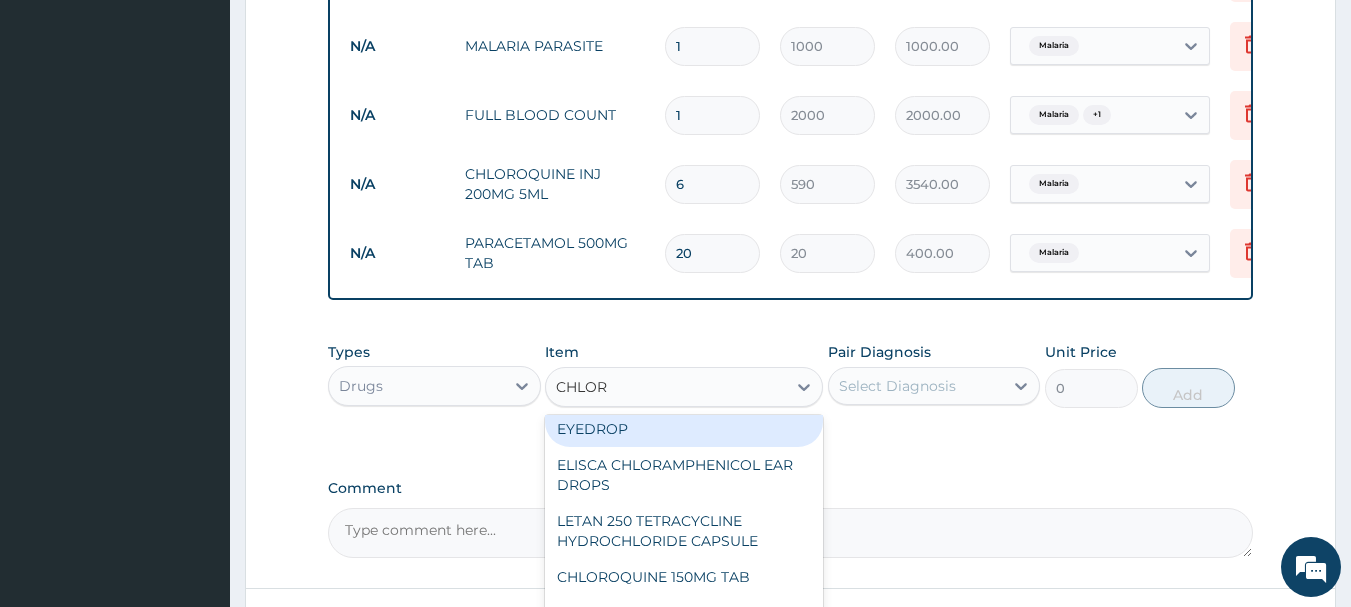 click on "ELISCA CHLORAMHENICOL EYEDROP" at bounding box center [684, 419] 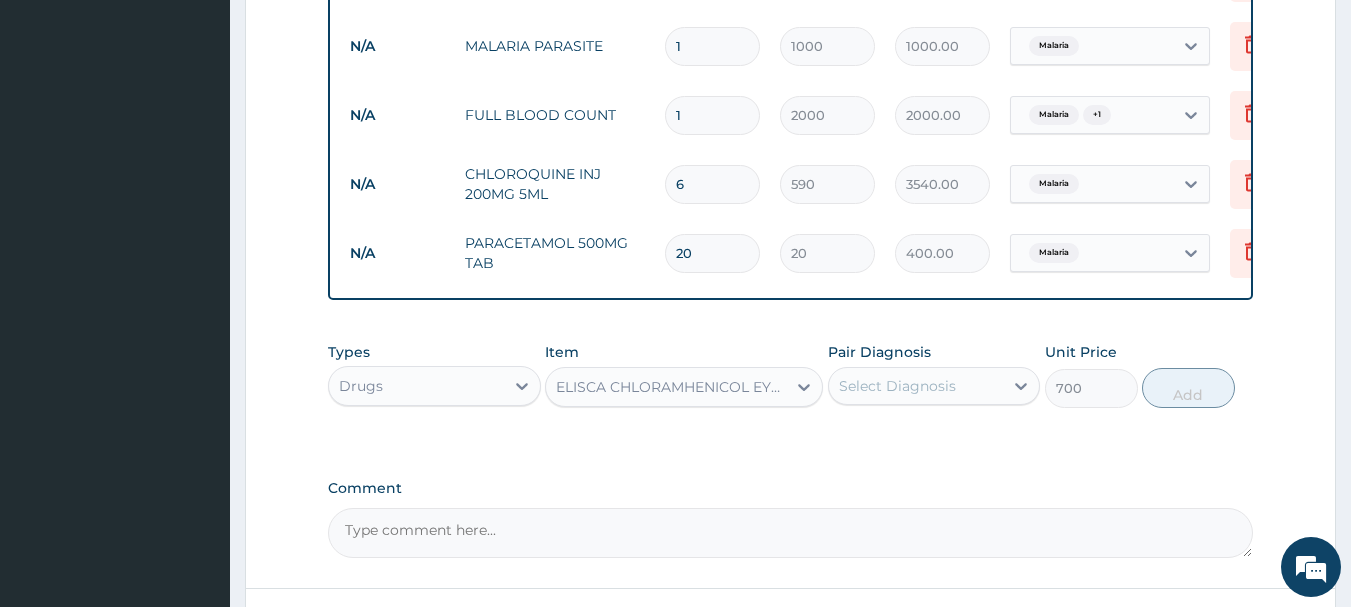click on "Select Diagnosis" at bounding box center [897, 386] 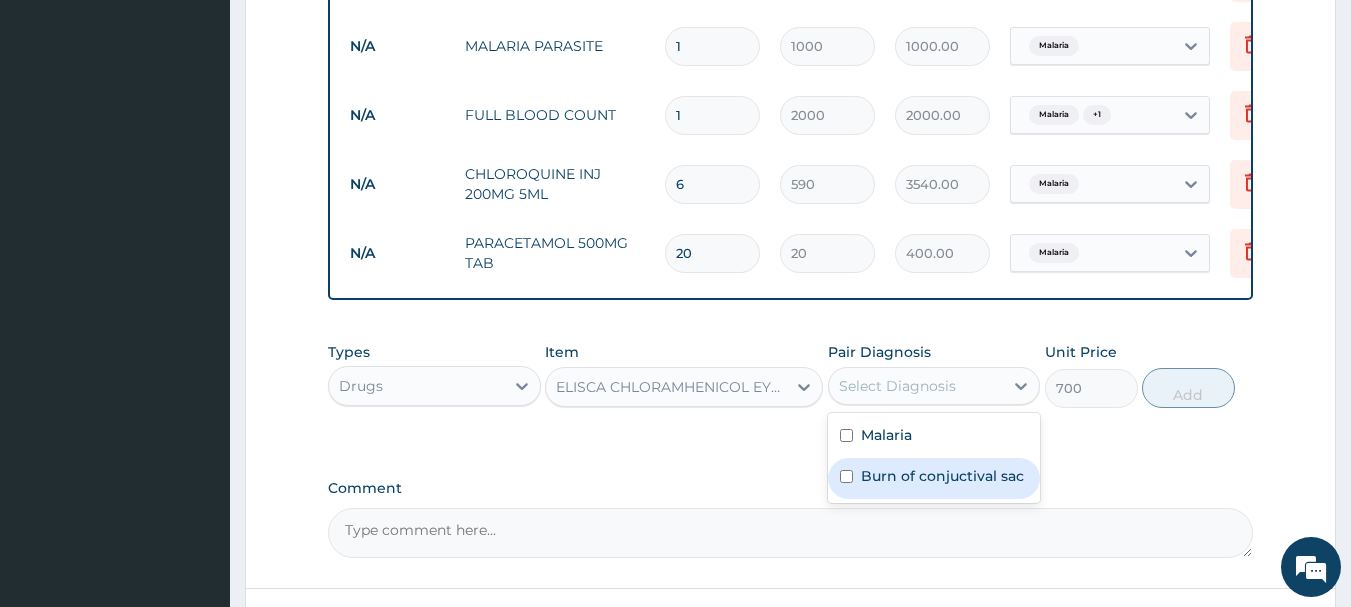 click on "Burn of conjuctival sac" at bounding box center (942, 476) 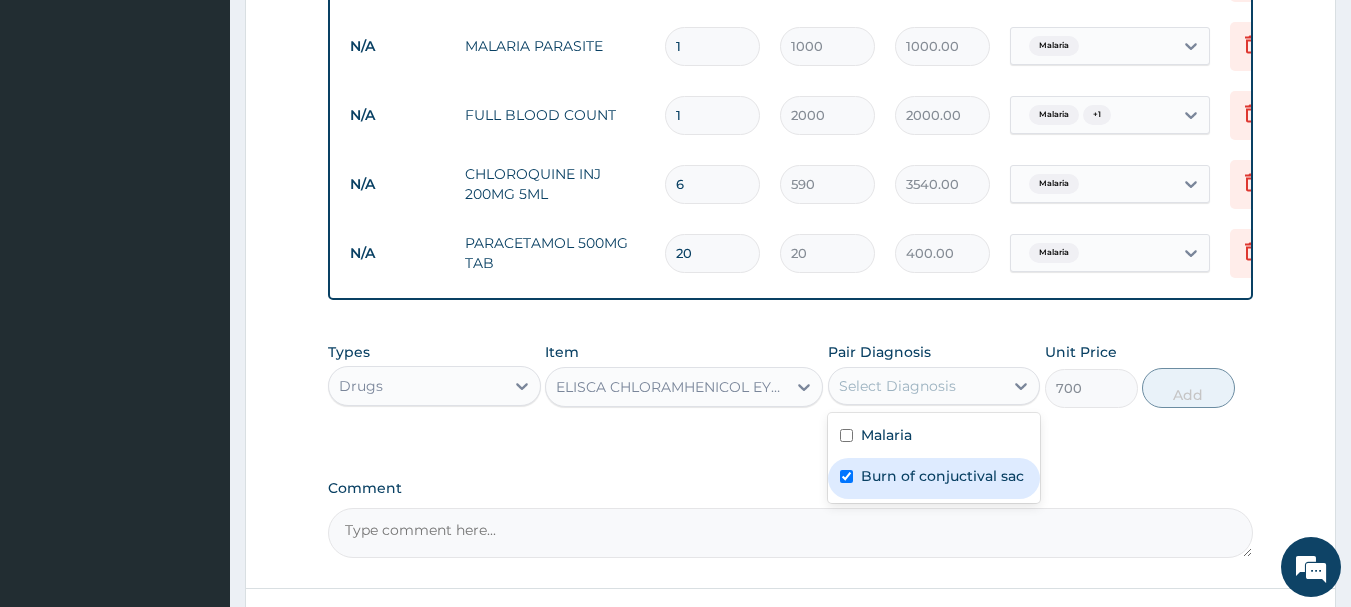 checkbox on "true" 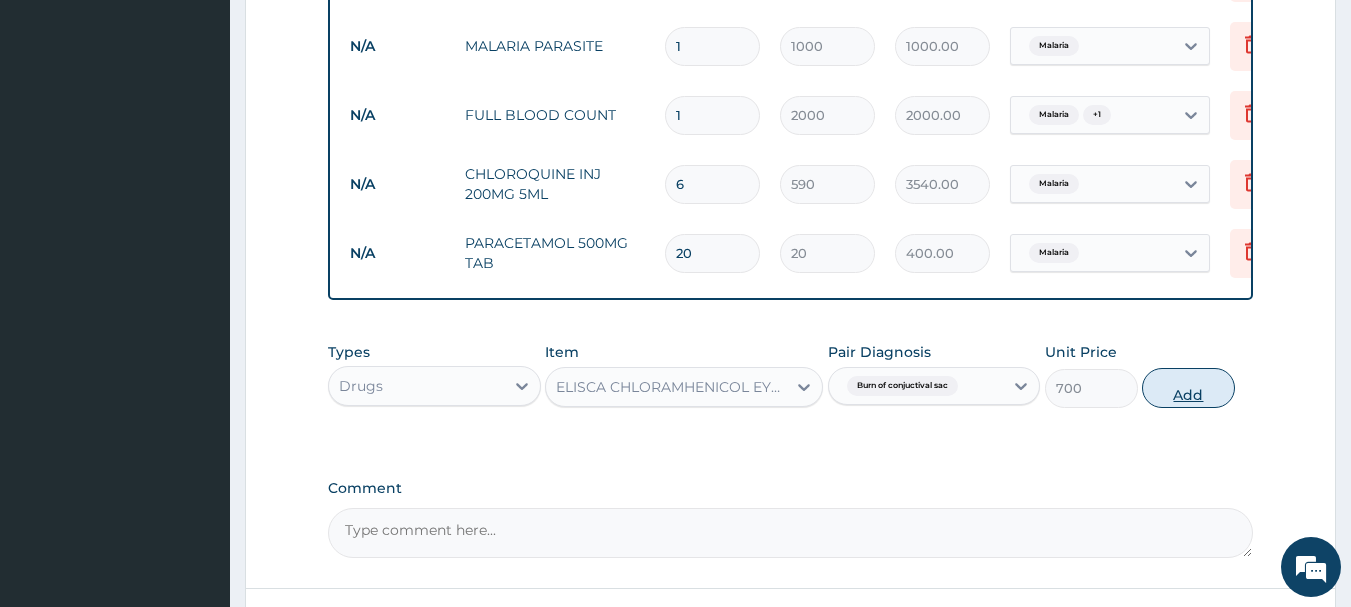click on "Add" at bounding box center [1188, 388] 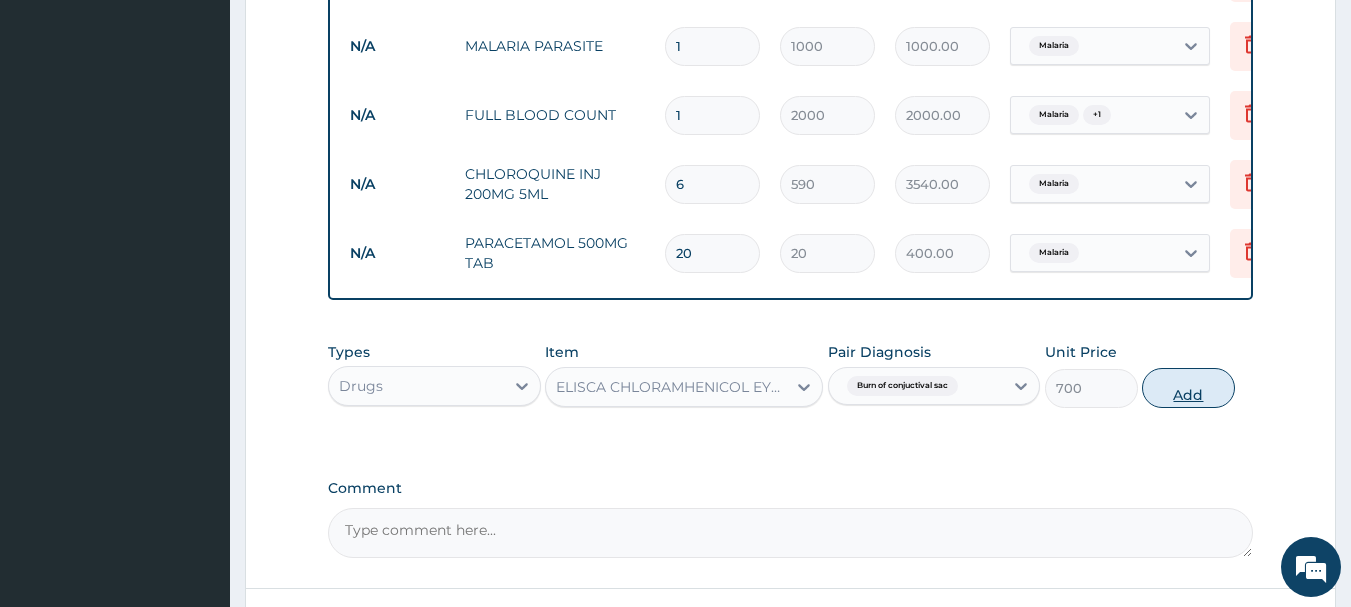 type on "0" 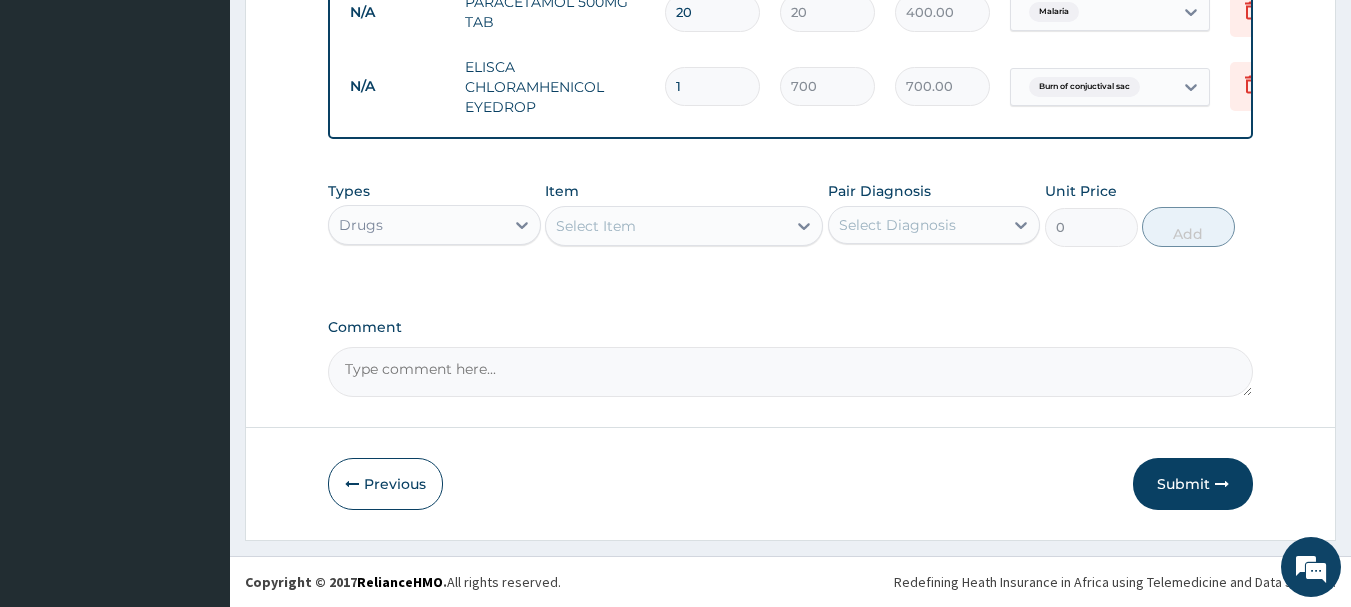 scroll, scrollTop: 1111, scrollLeft: 0, axis: vertical 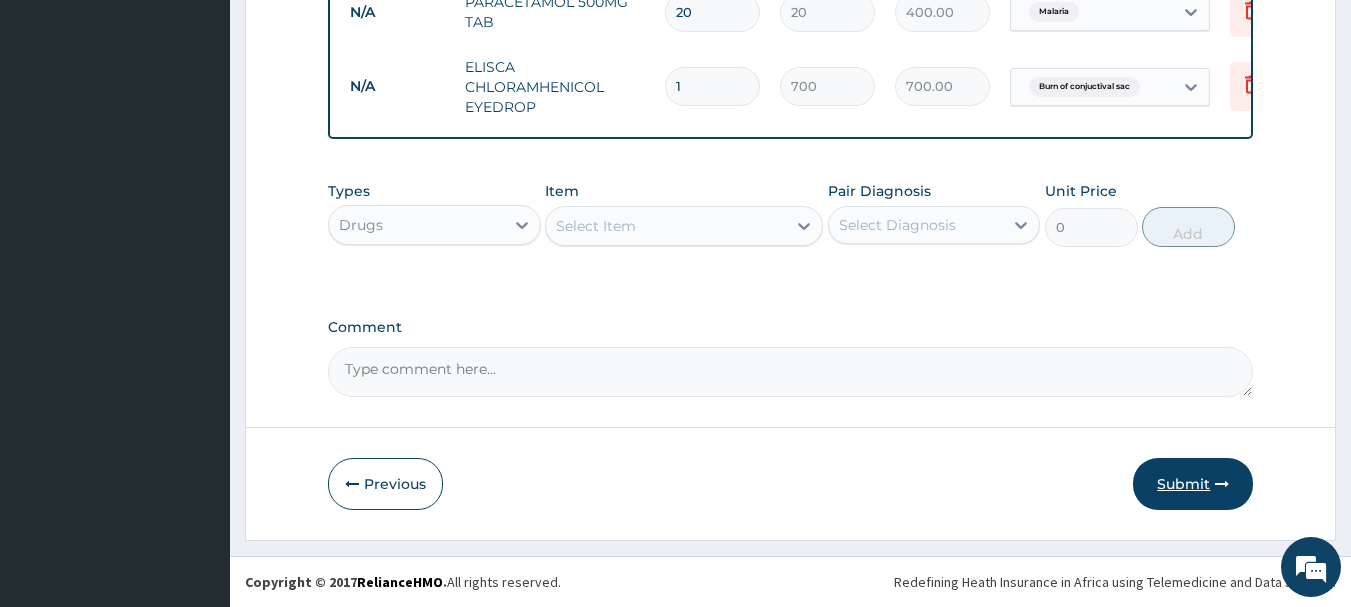 click on "Submit" at bounding box center [1193, 484] 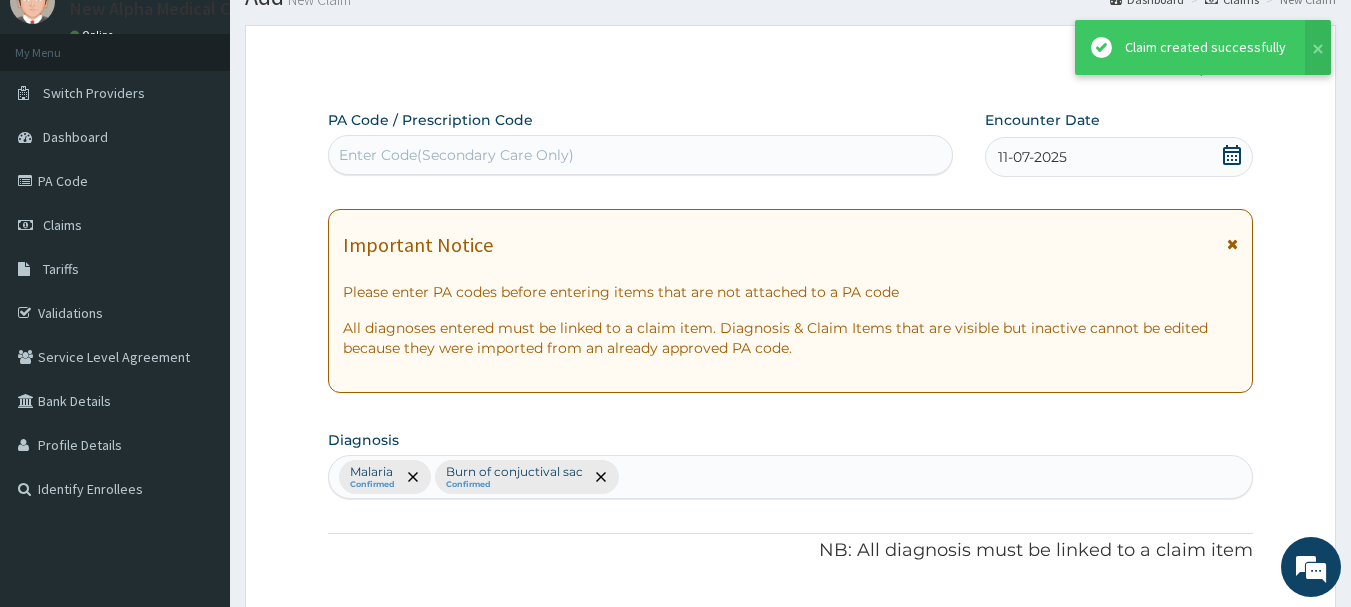 scroll, scrollTop: 1111, scrollLeft: 0, axis: vertical 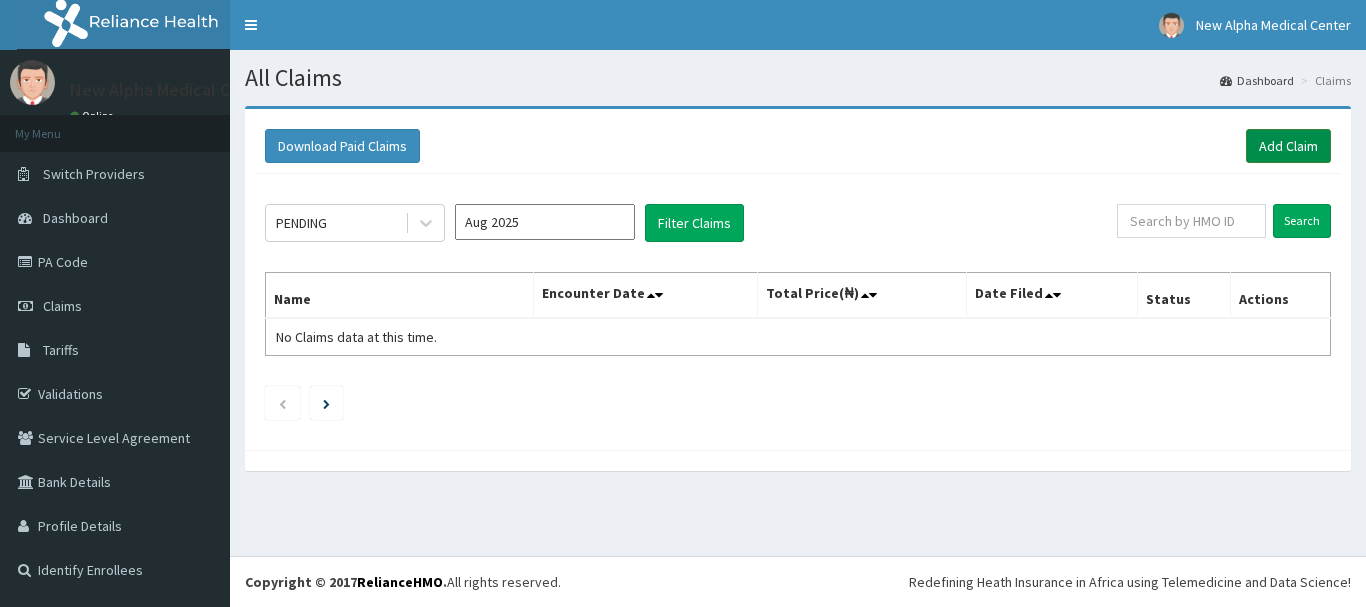 click on "Add Claim" at bounding box center (1288, 146) 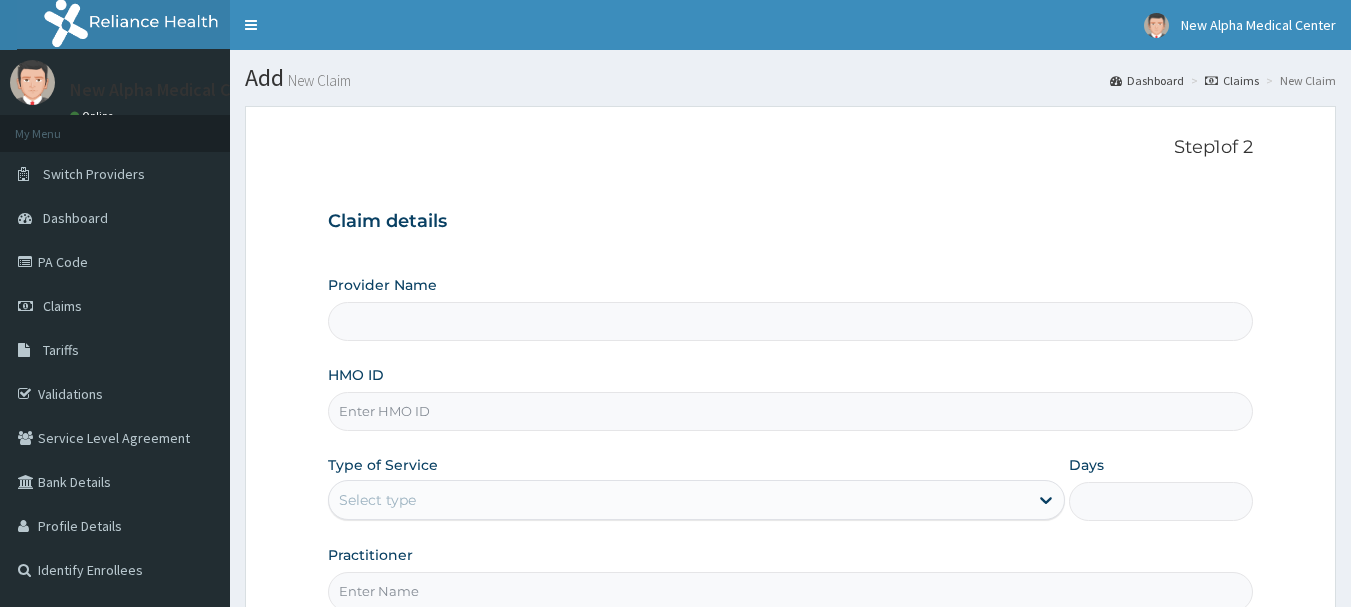 scroll, scrollTop: 0, scrollLeft: 0, axis: both 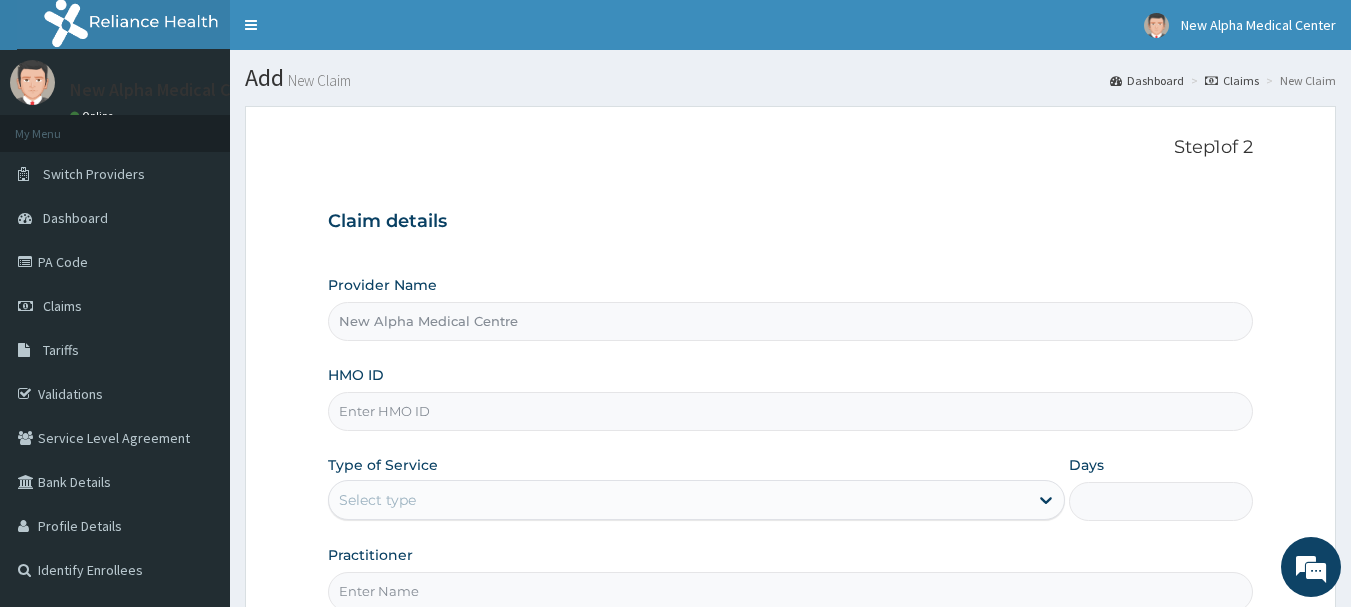 click on "HMO ID" at bounding box center [791, 411] 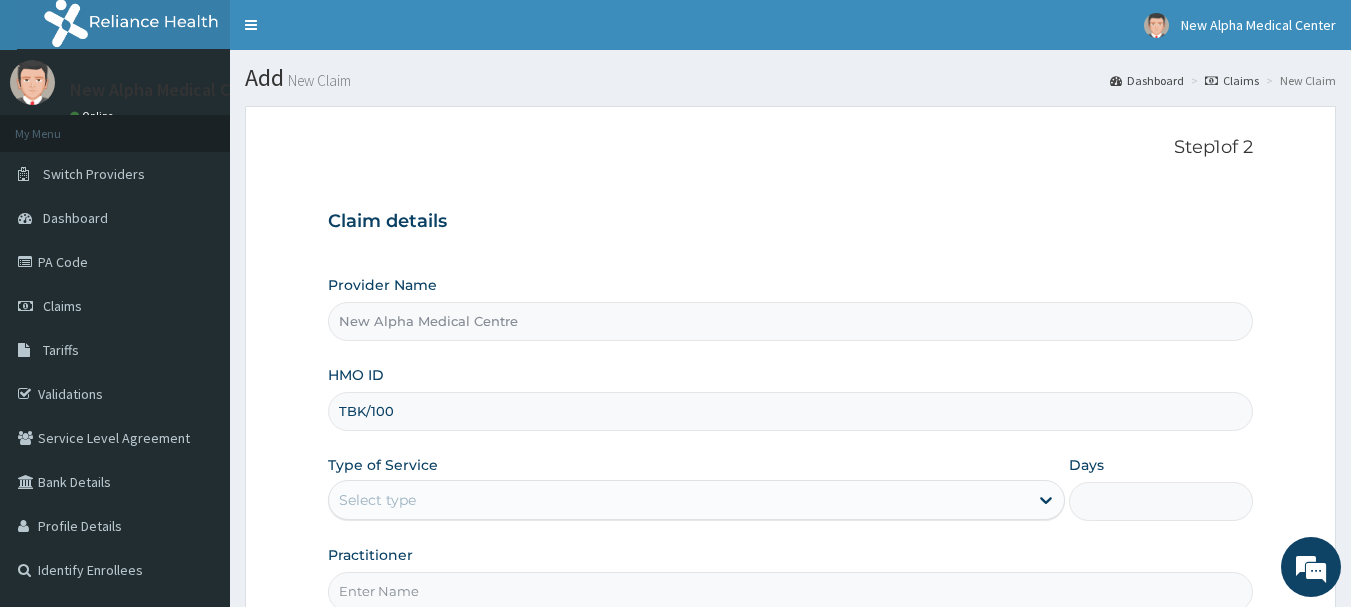 scroll, scrollTop: 0, scrollLeft: 0, axis: both 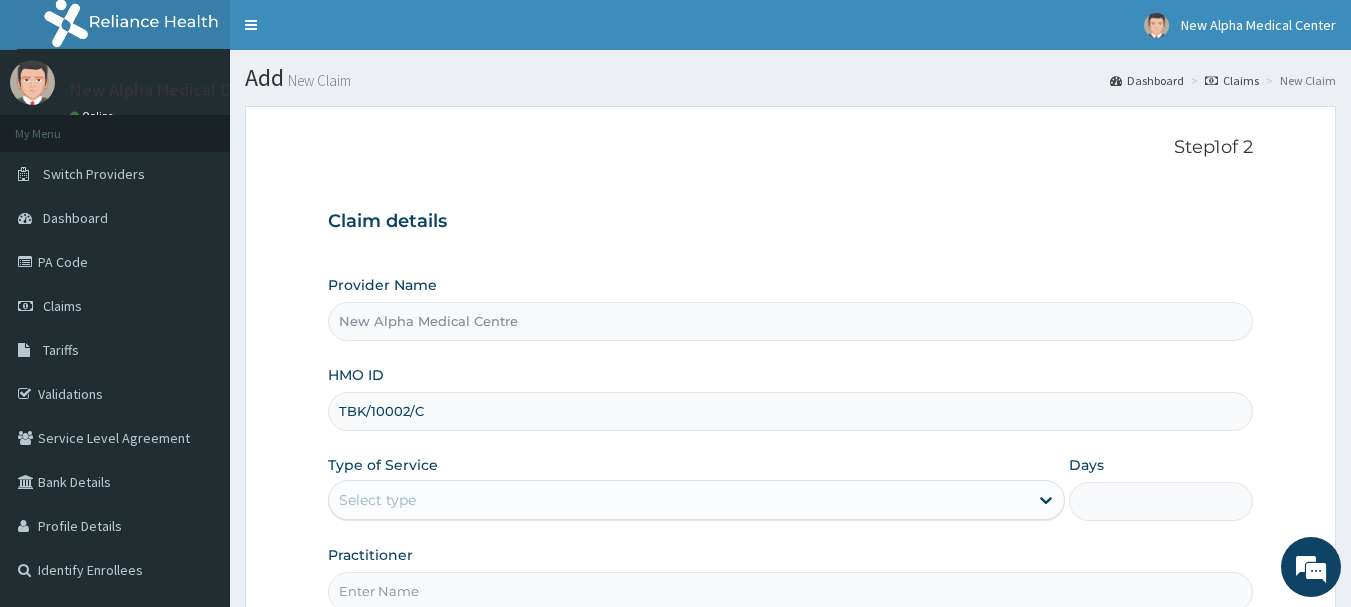 type on "TBK/10002/C" 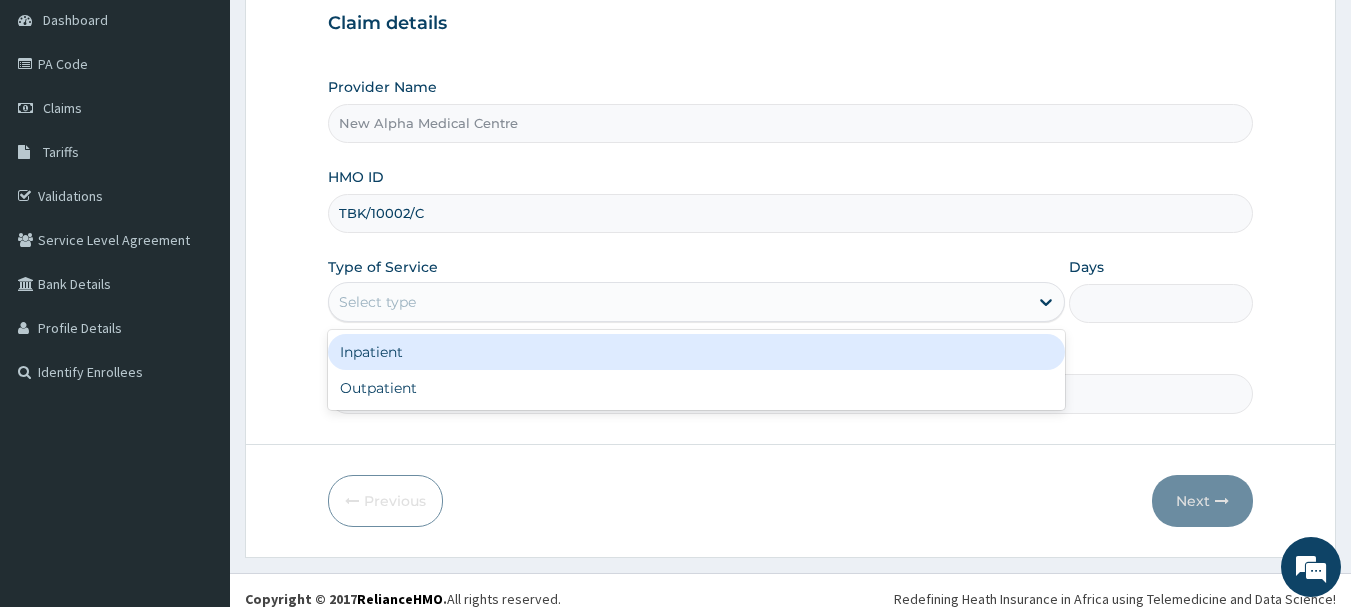 scroll, scrollTop: 200, scrollLeft: 0, axis: vertical 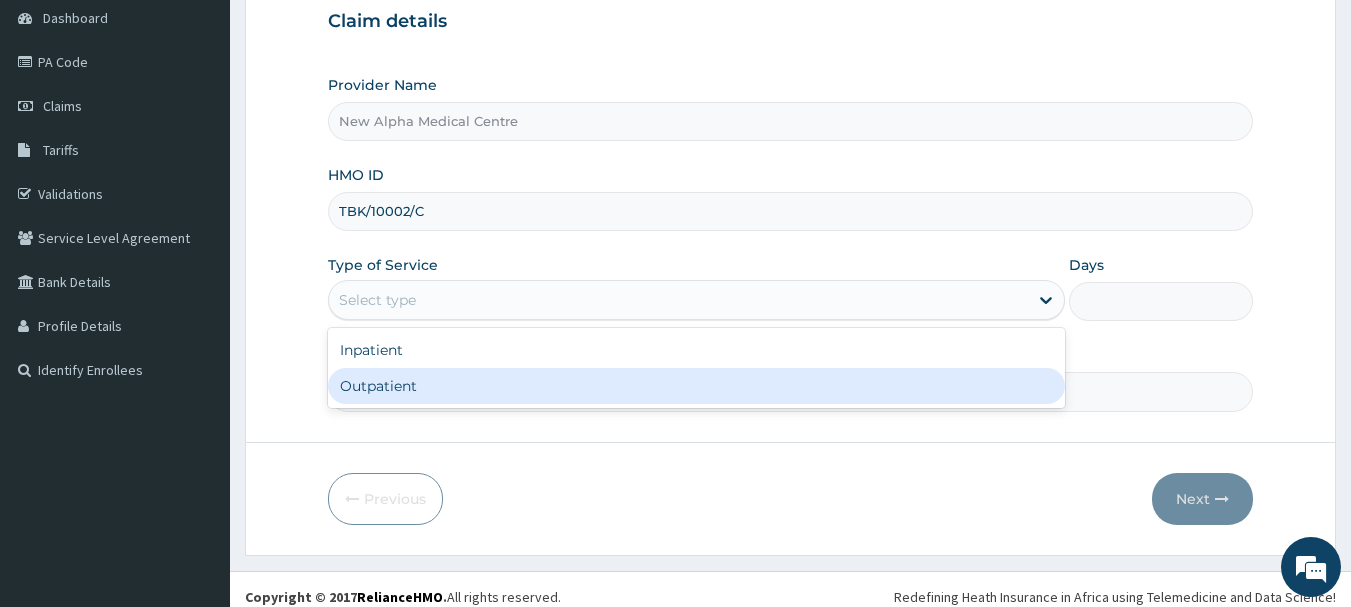 click on "Outpatient" at bounding box center [696, 386] 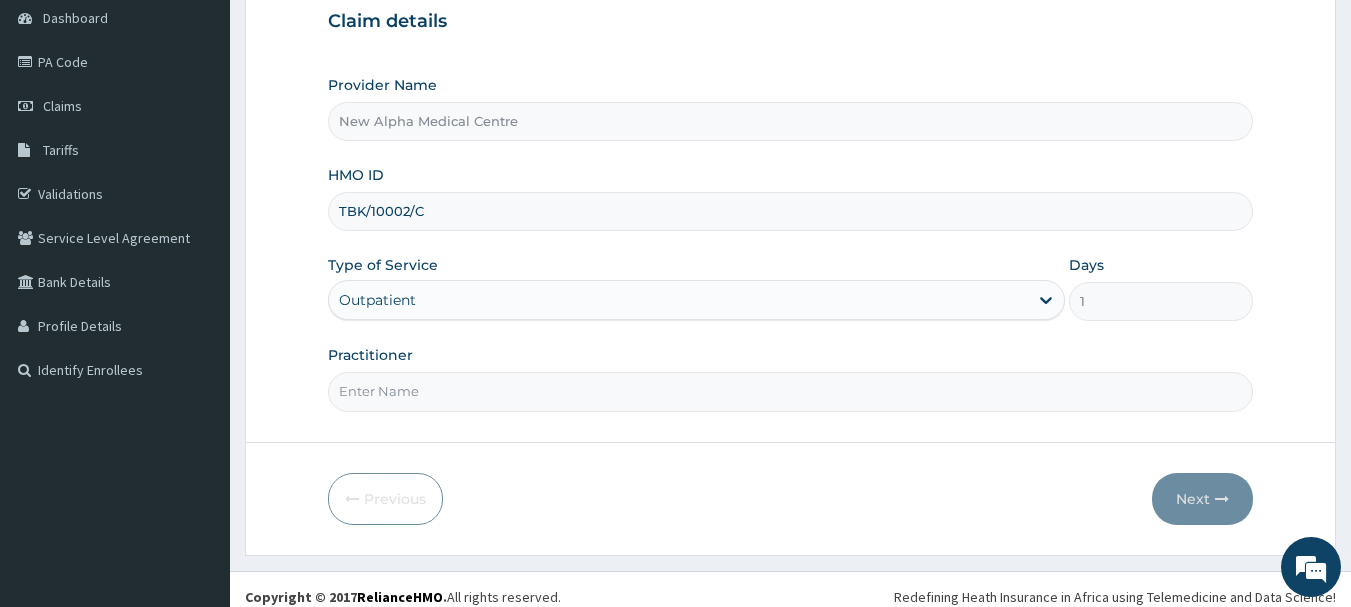 click on "Practitioner" at bounding box center [791, 391] 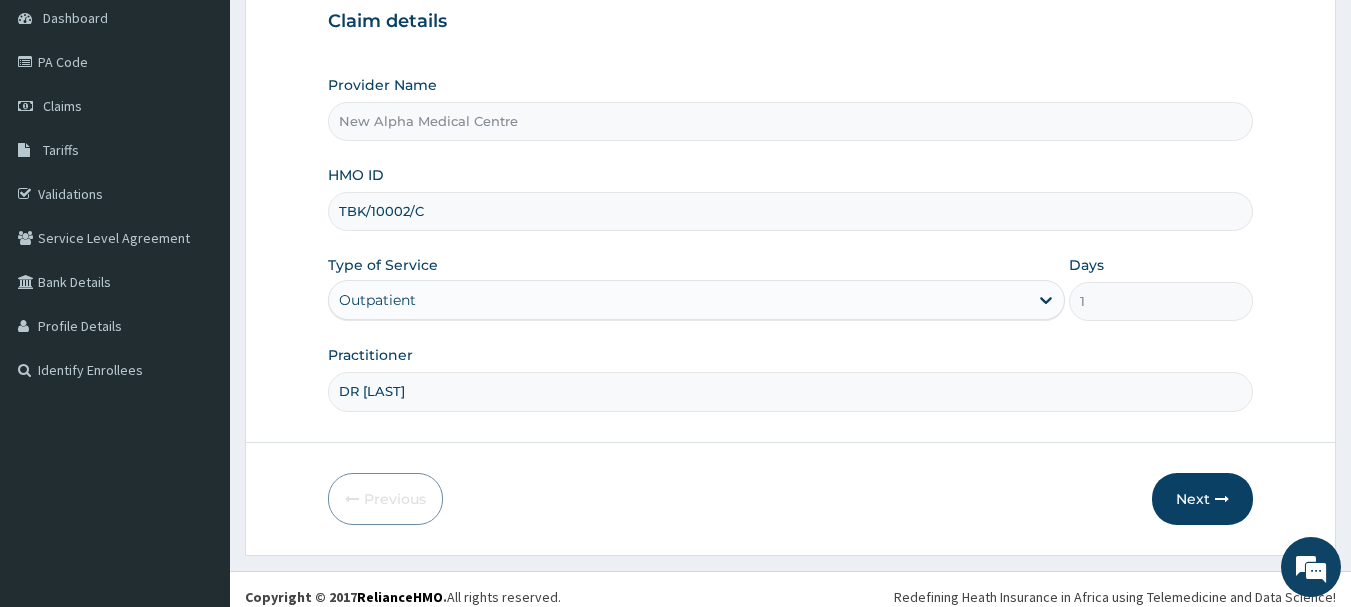 type on "DR CHARITY" 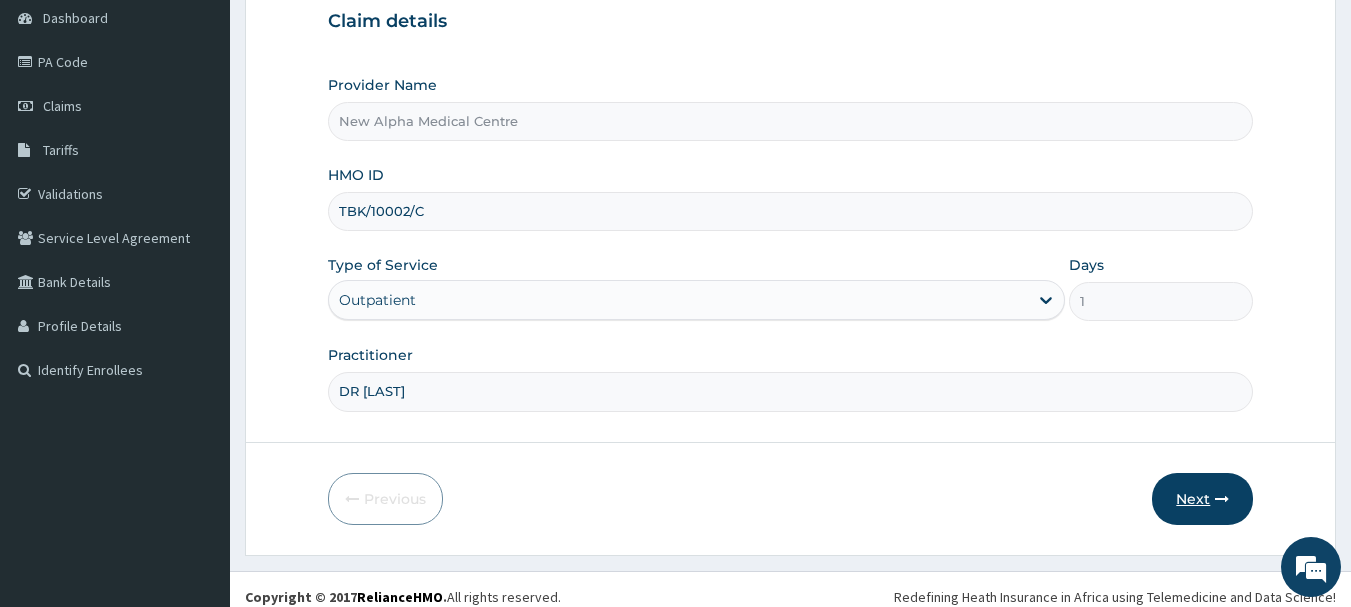 click on "Next" at bounding box center (1202, 499) 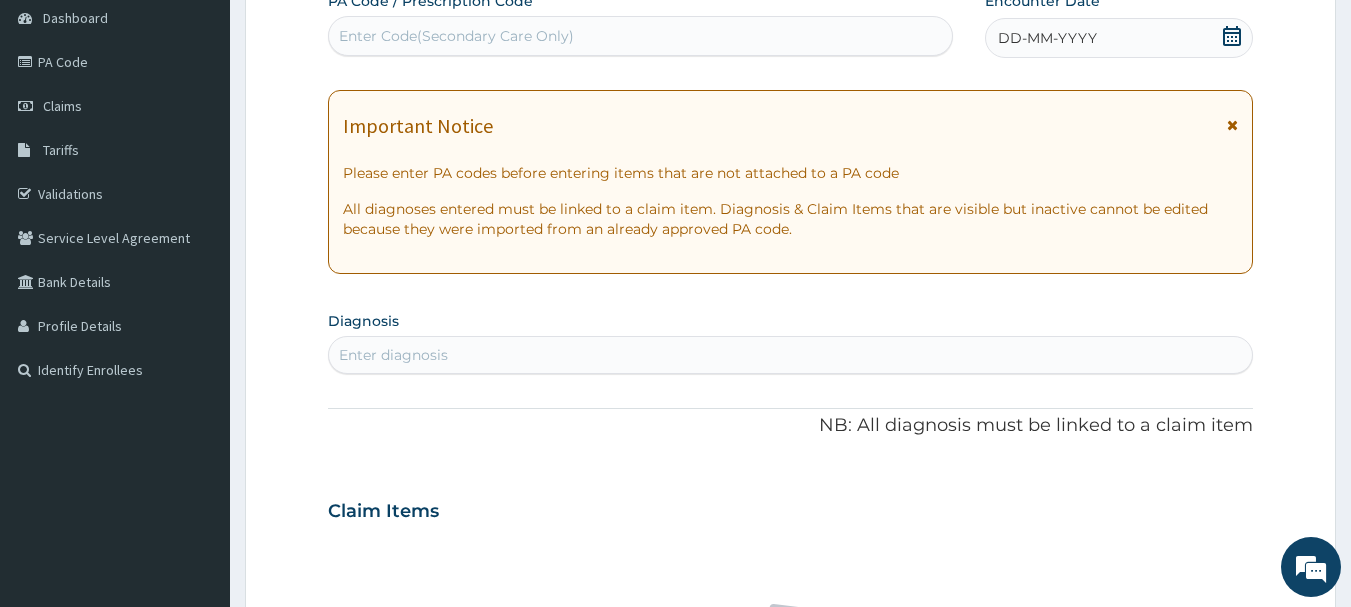 click 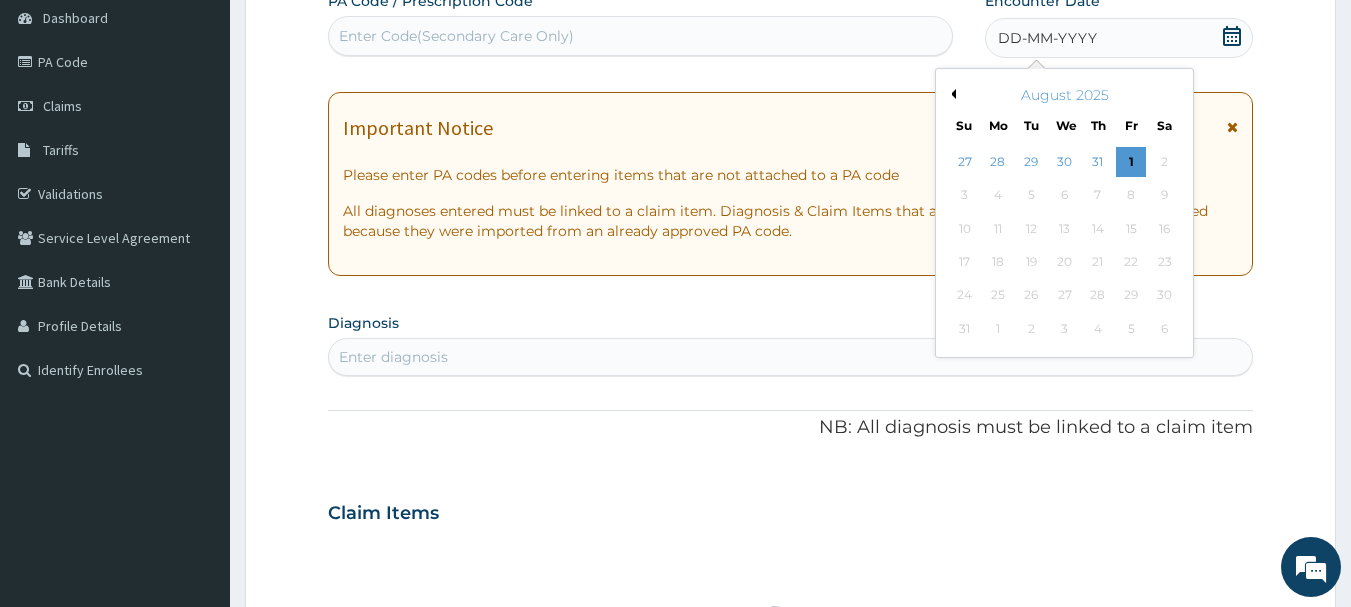 click on "August 2025" at bounding box center (1064, 95) 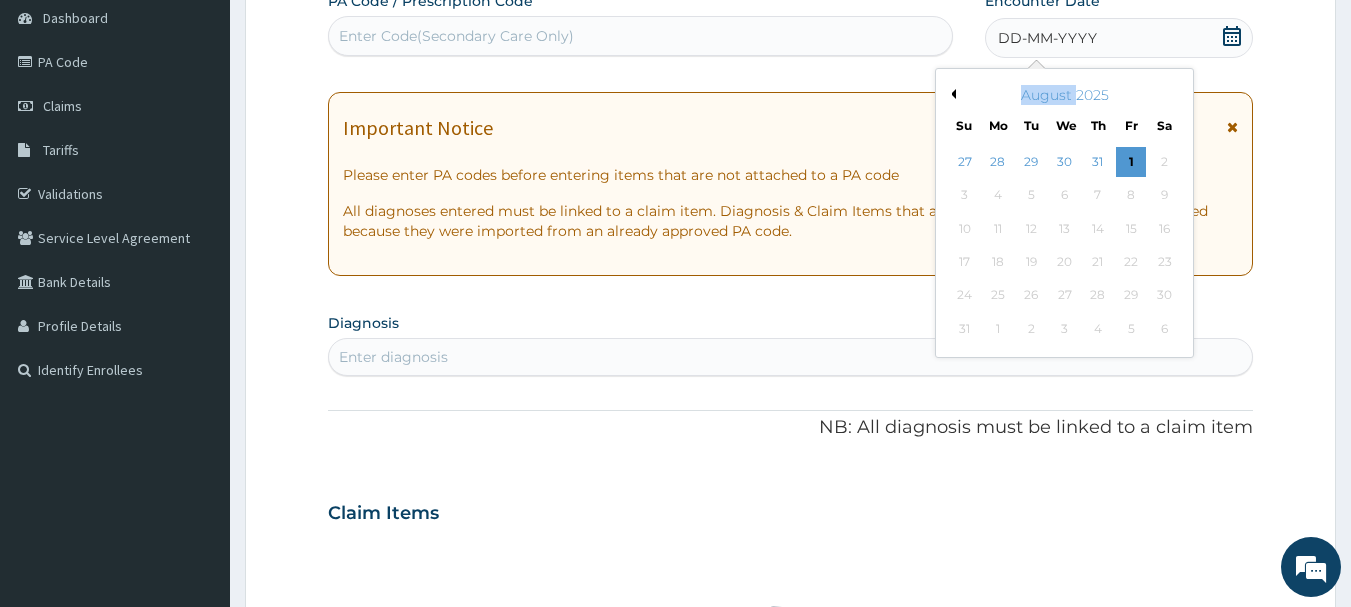 click on "Previous Month" at bounding box center [951, 94] 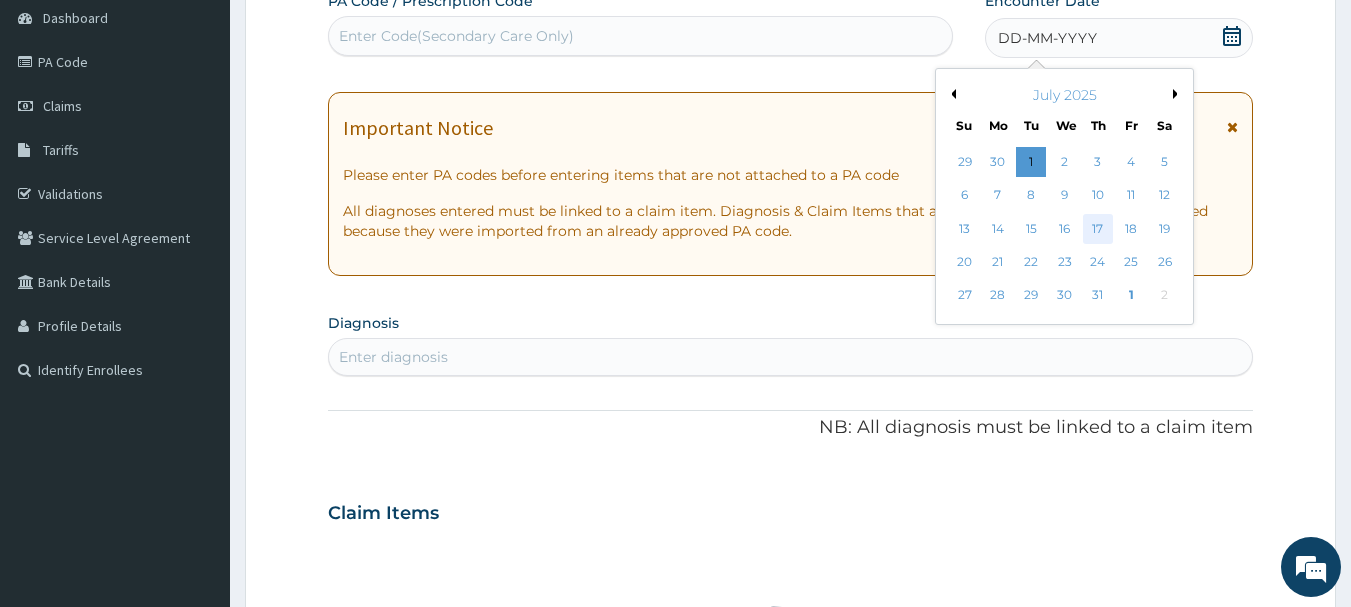 click on "17" at bounding box center [1098, 229] 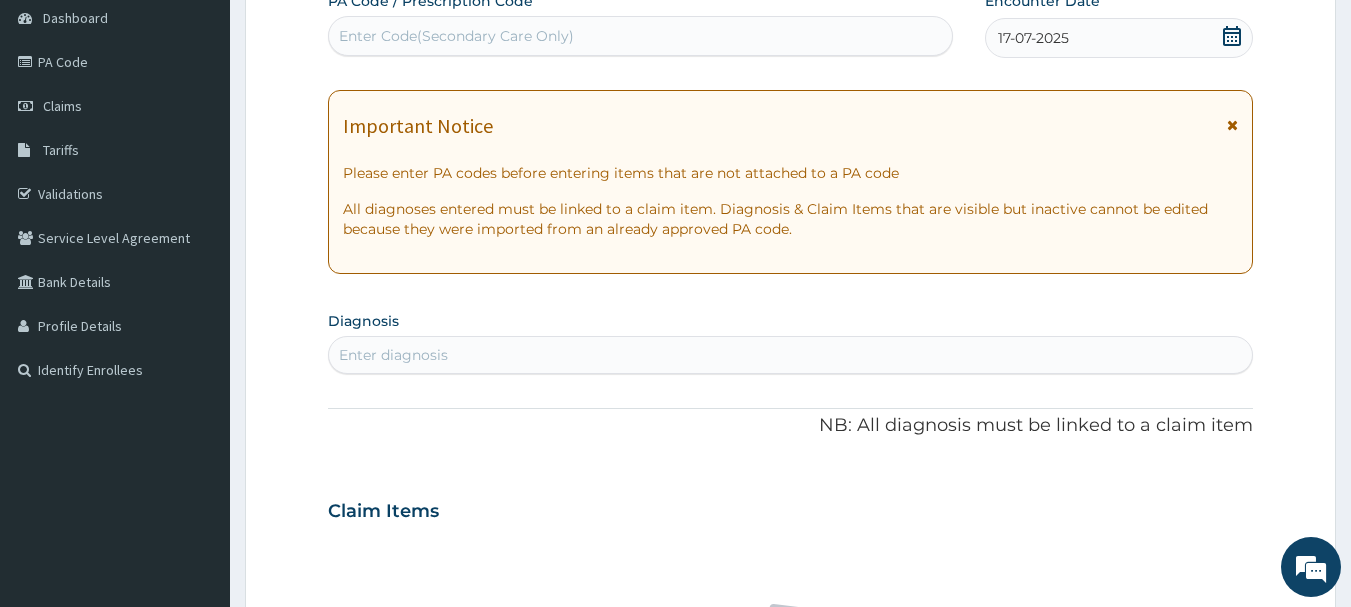 click 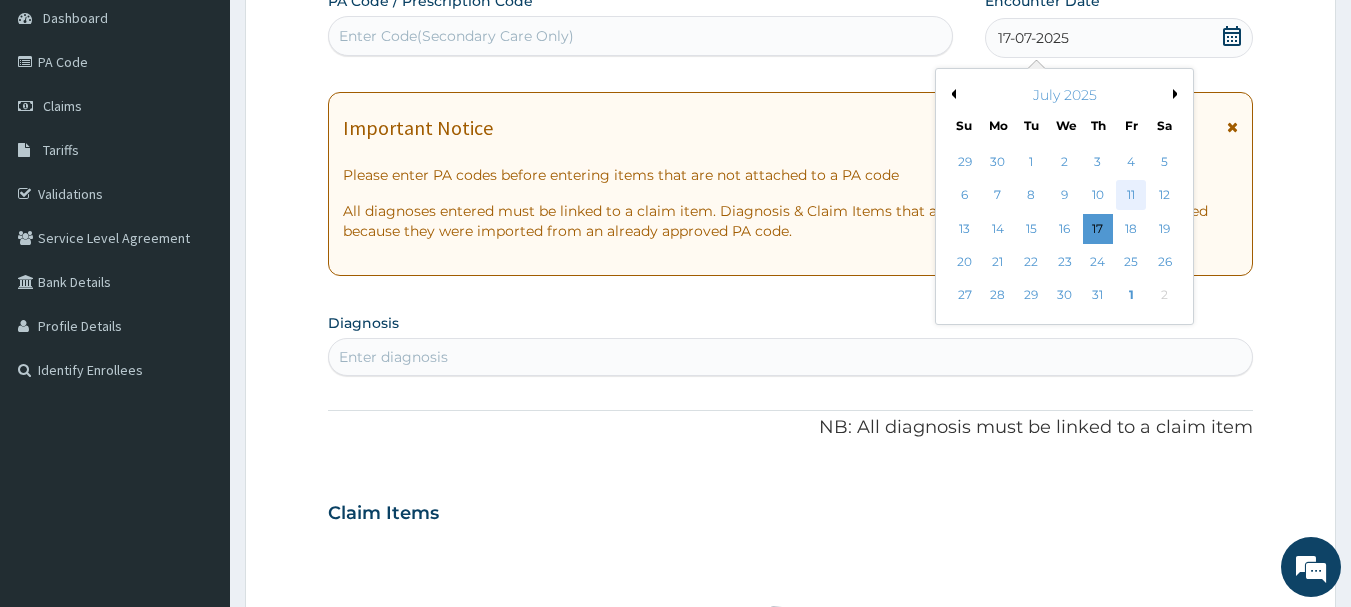 click on "11" at bounding box center [1131, 196] 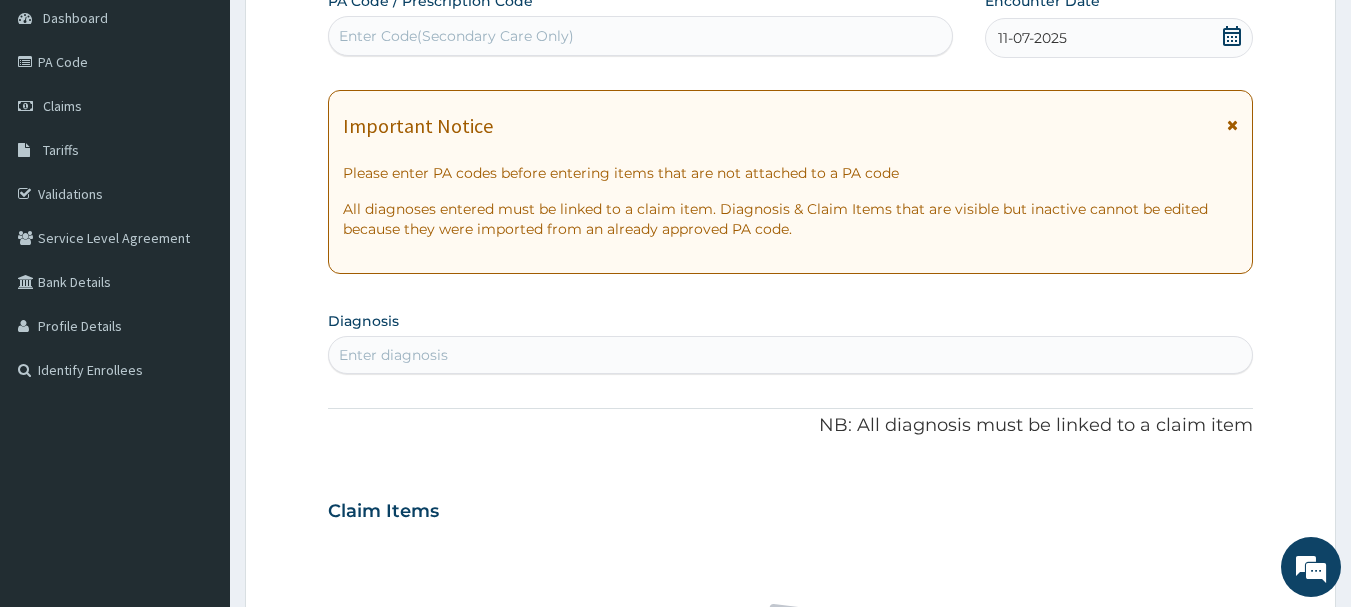 click on "Enter diagnosis" at bounding box center (791, 355) 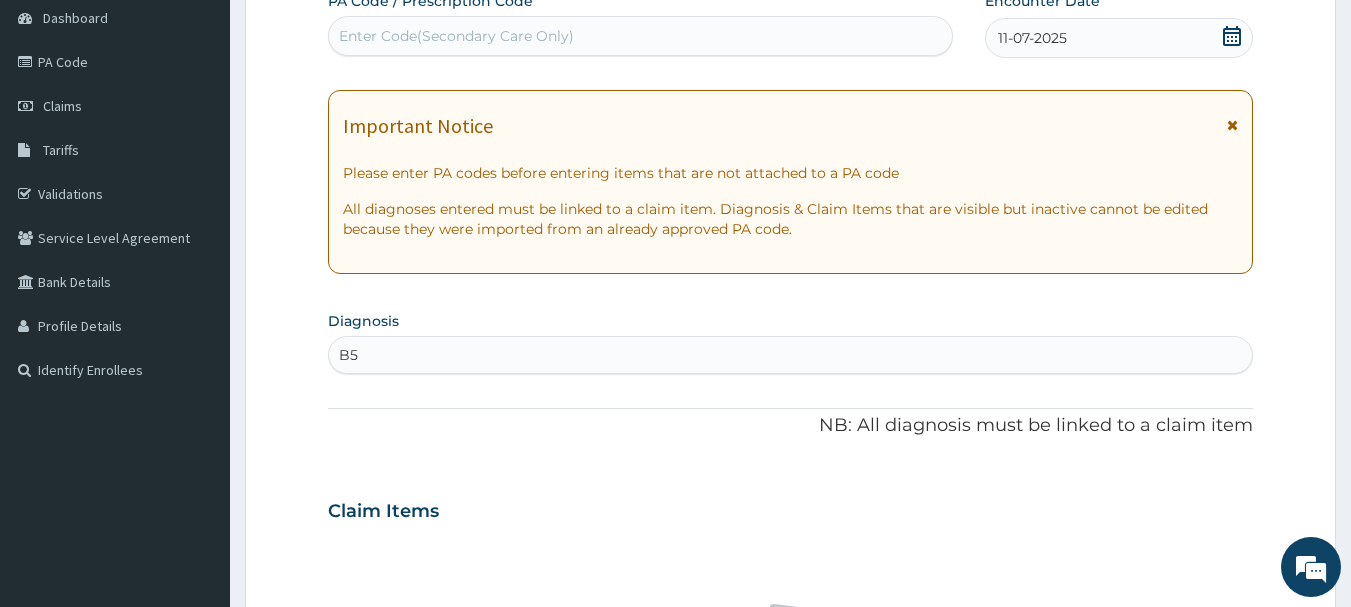 type on "B" 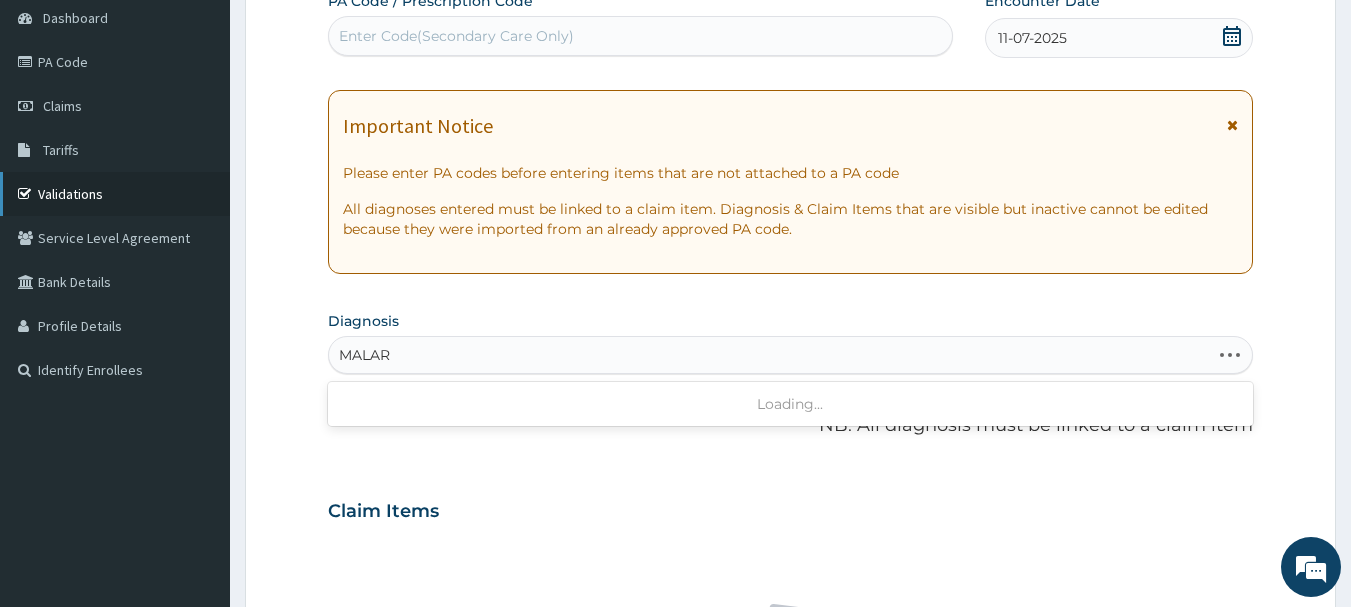 type on "MALAR" 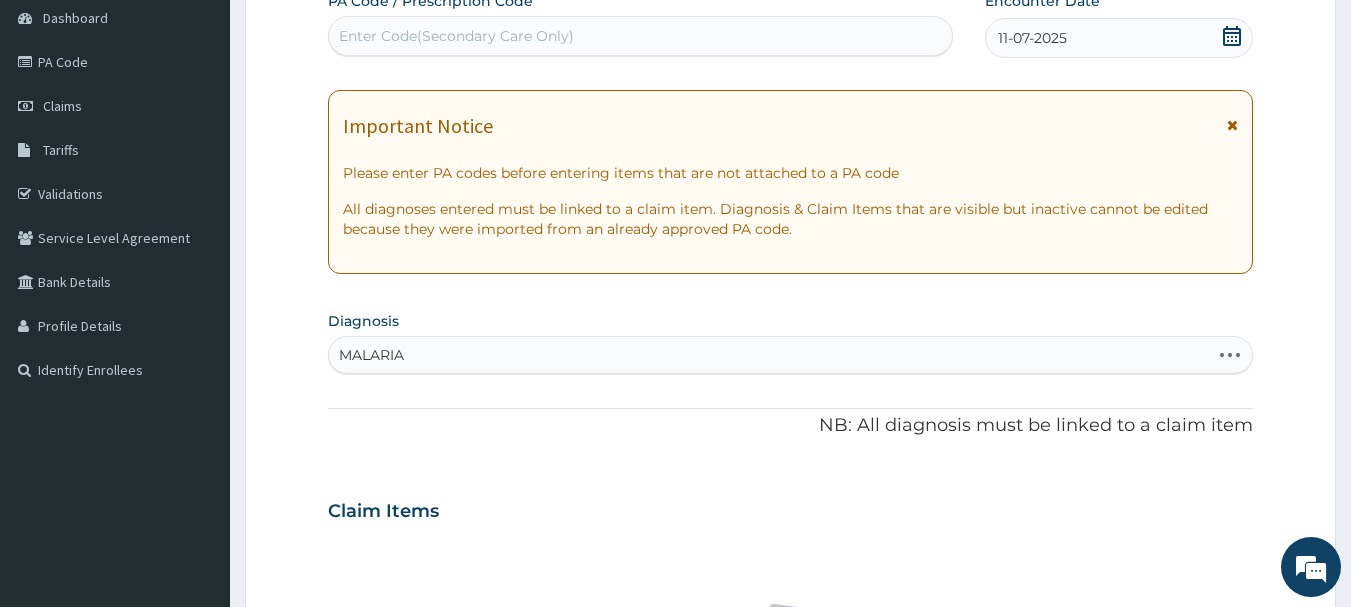 type on "MALARIA" 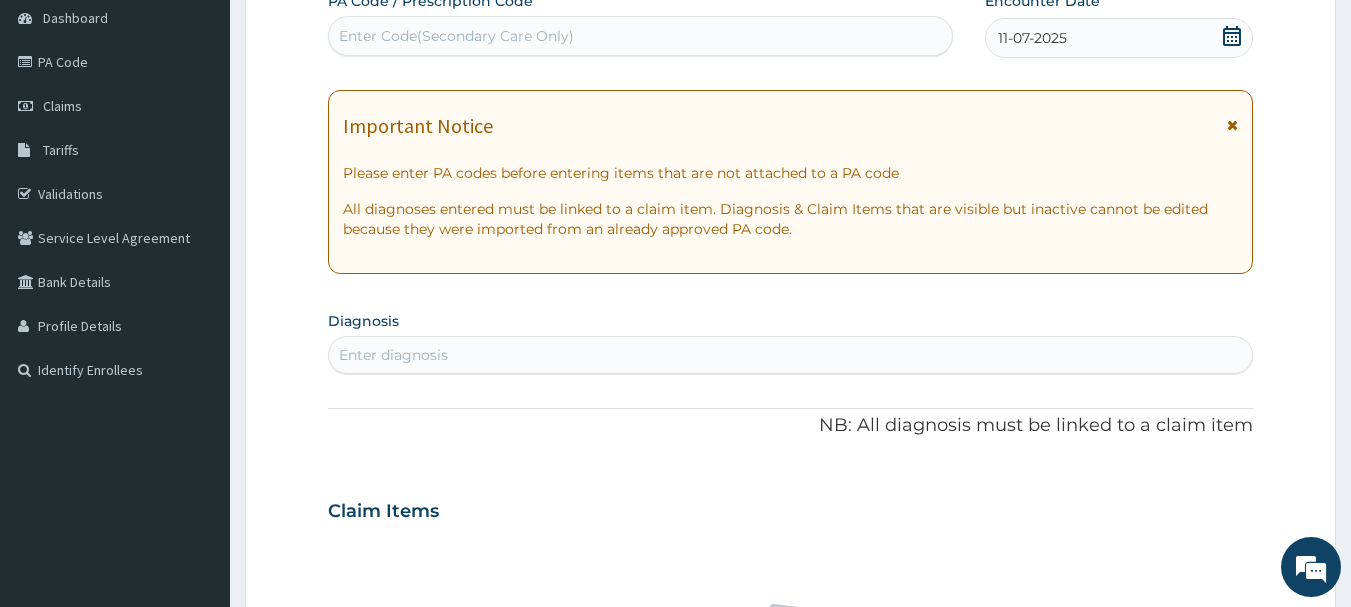 click on "Enter diagnosis" at bounding box center (791, 355) 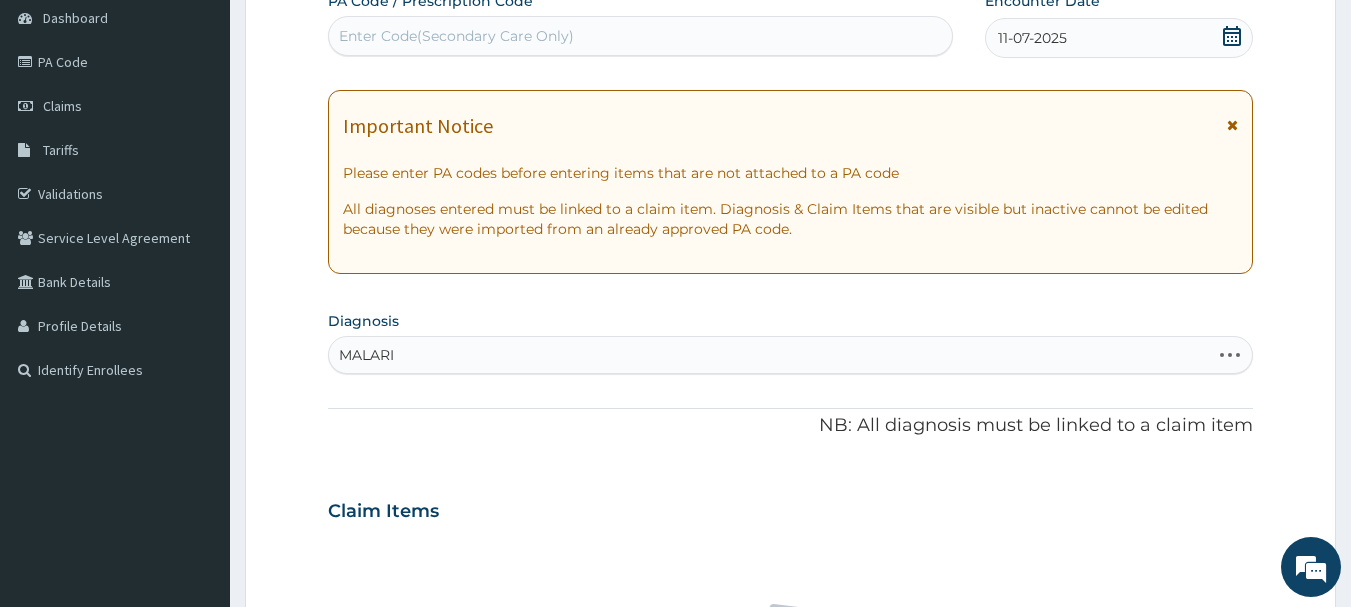 type on "MALARIA" 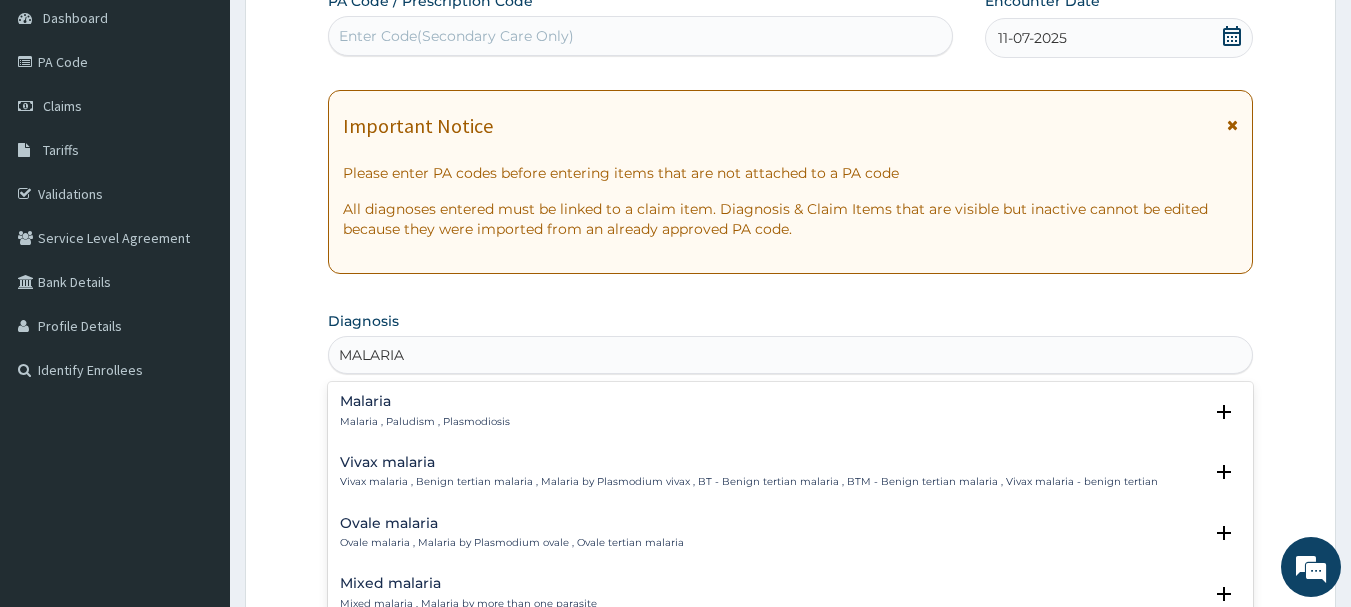 click on "Malaria" at bounding box center [425, 401] 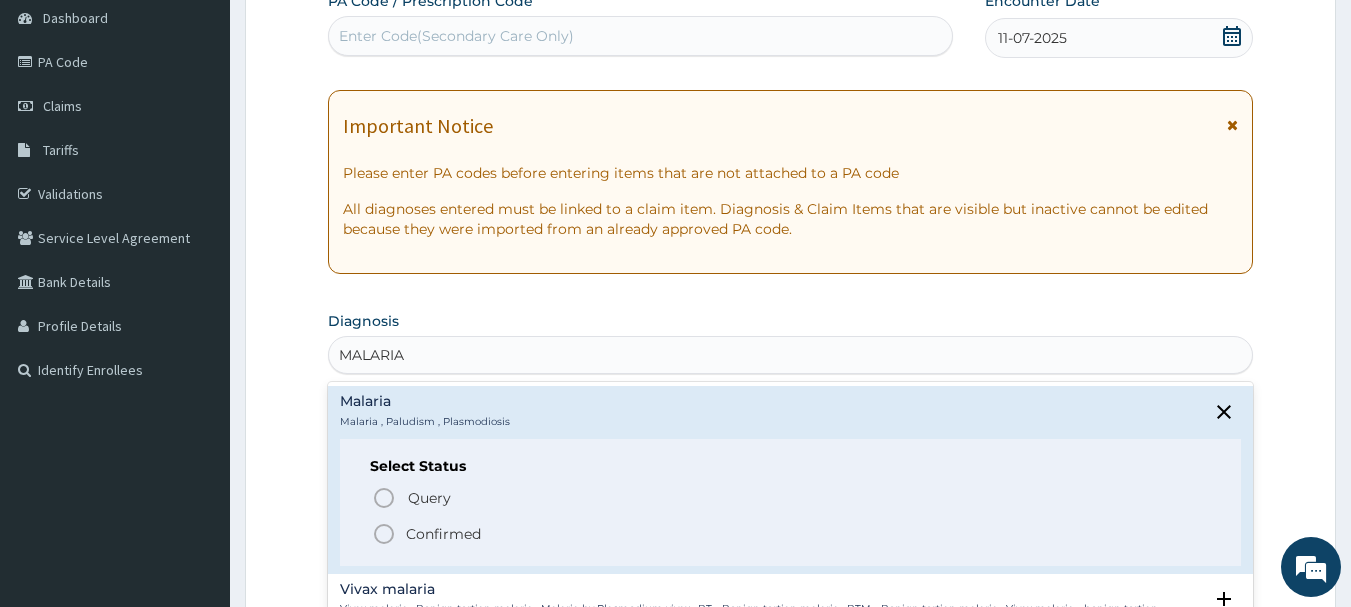 click 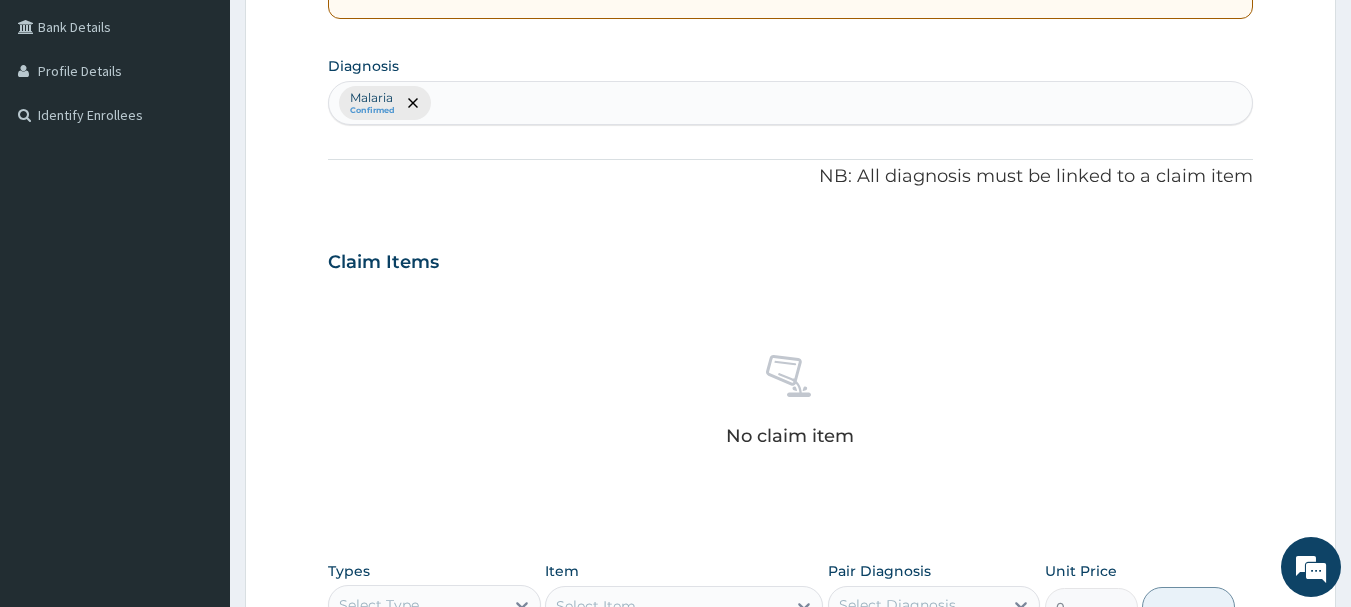 scroll, scrollTop: 600, scrollLeft: 0, axis: vertical 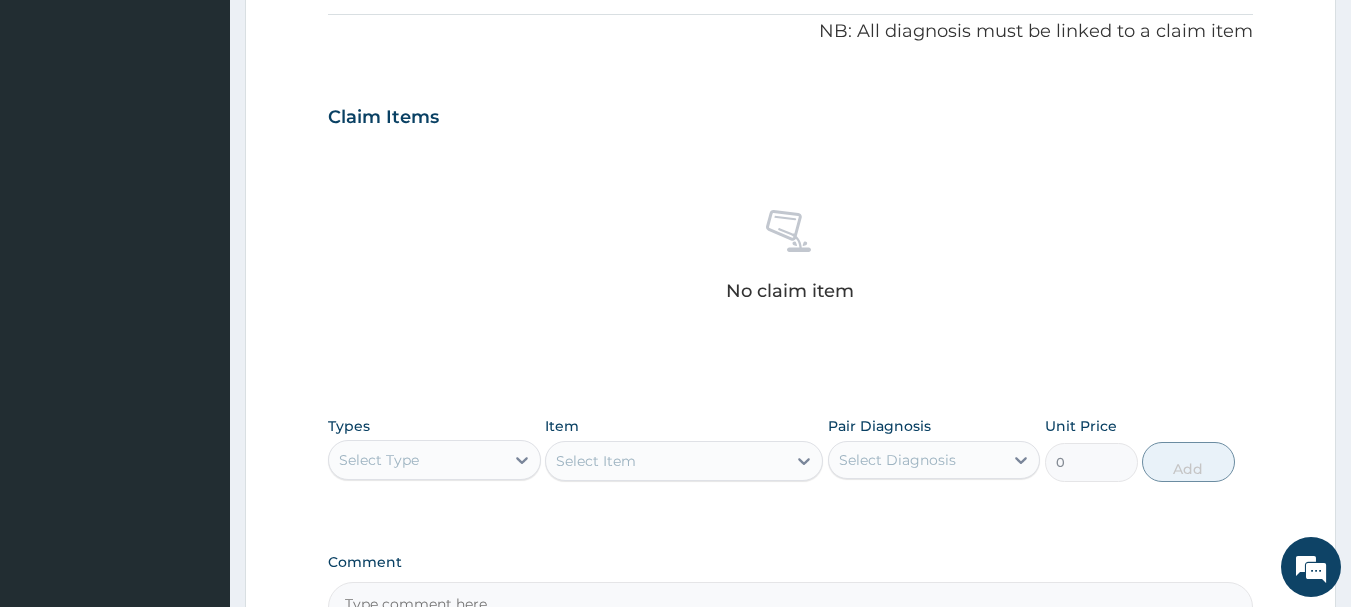 click on "Select Type" at bounding box center (416, 460) 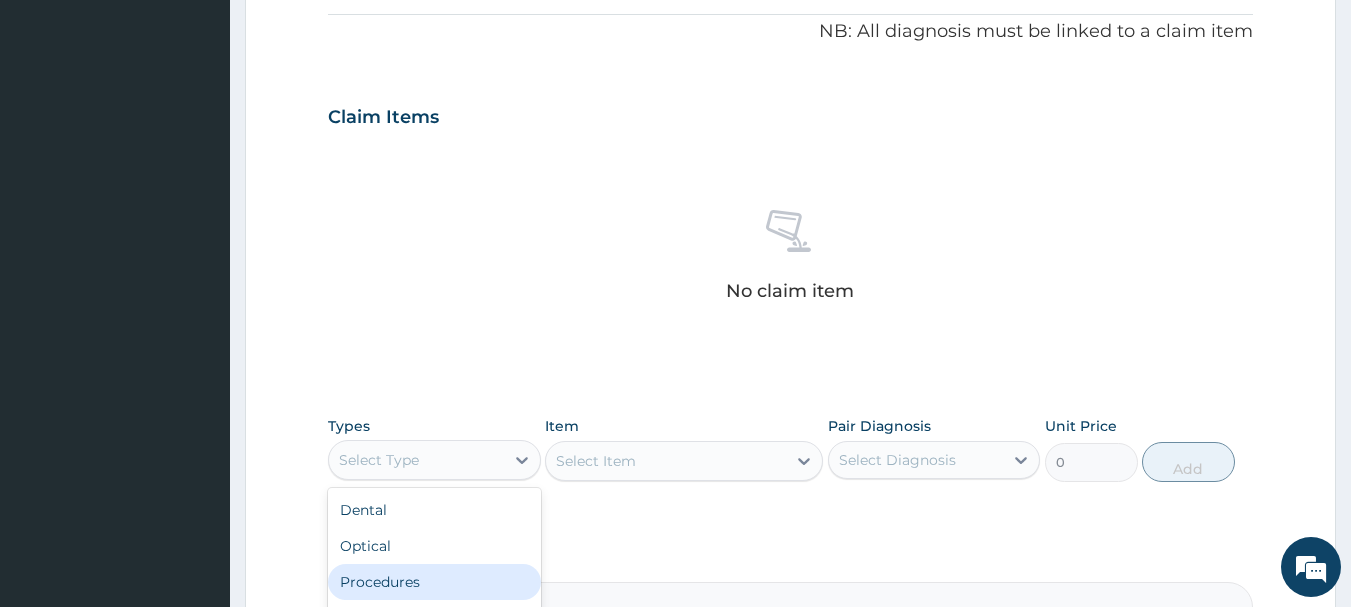 click on "Procedures" at bounding box center (434, 582) 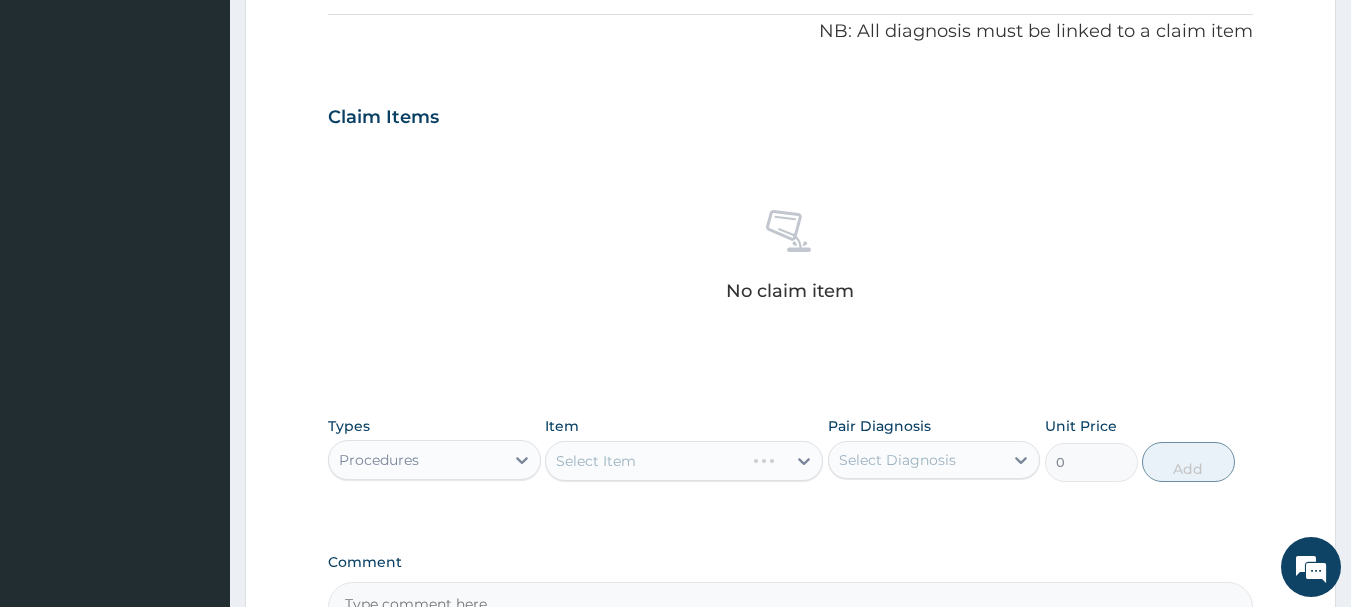 click on "Select Item" at bounding box center [684, 461] 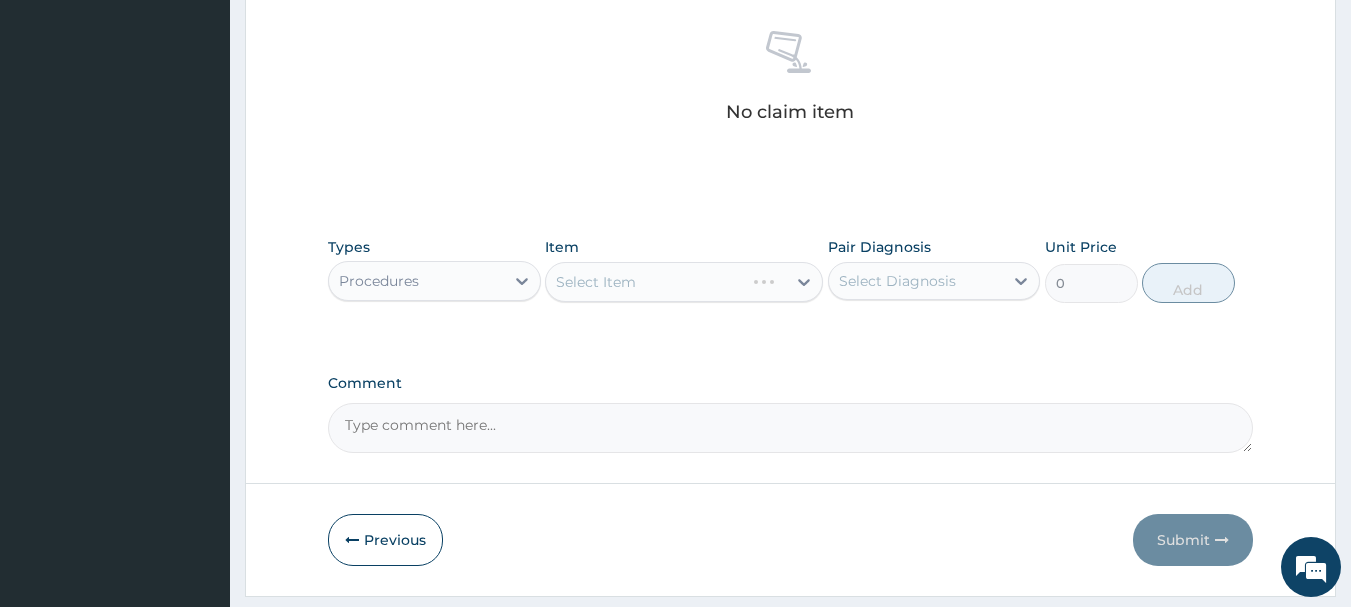 scroll, scrollTop: 800, scrollLeft: 0, axis: vertical 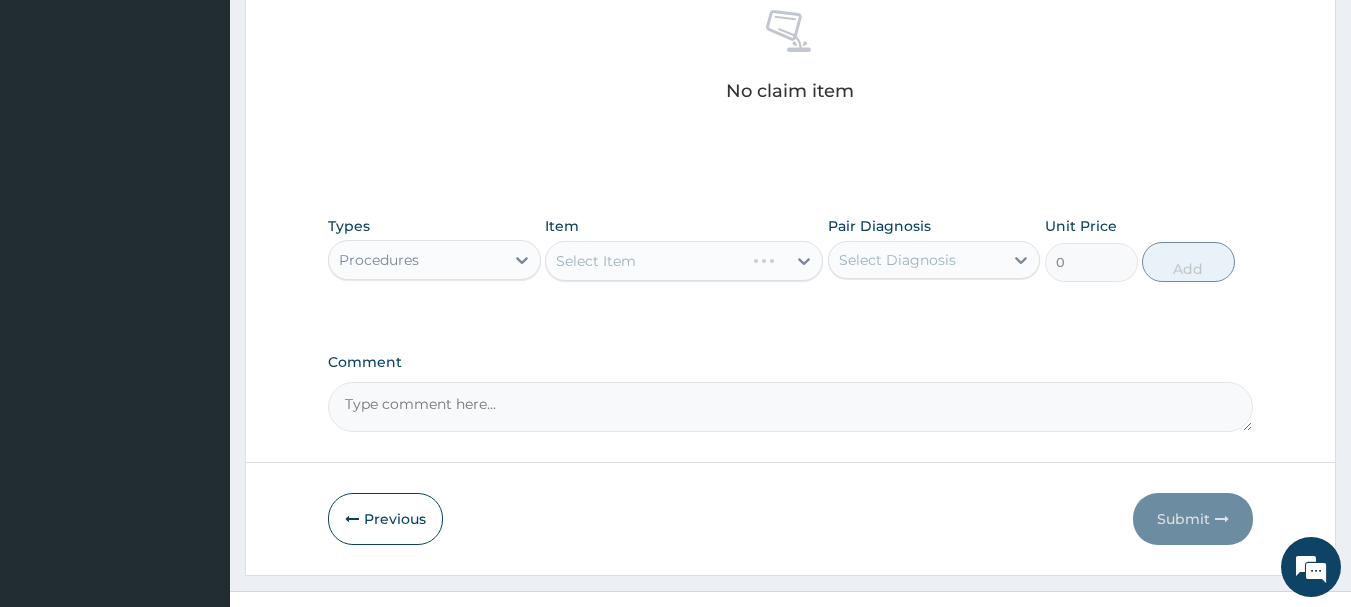 click on "Select Item" at bounding box center [684, 261] 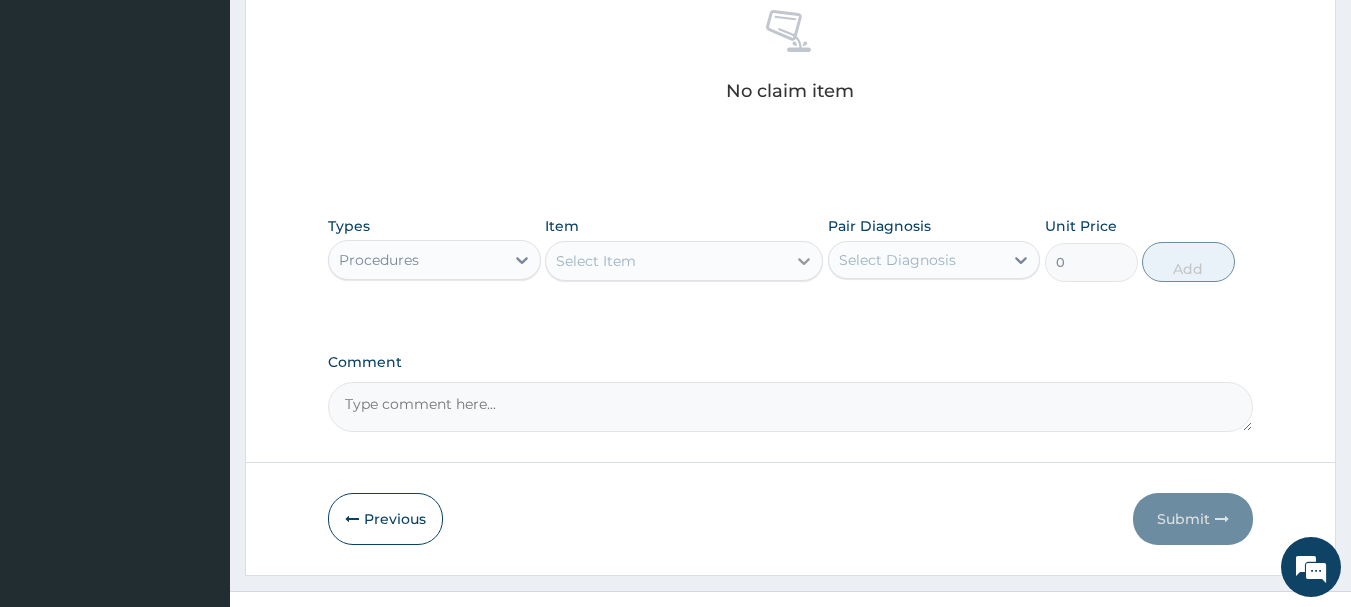 click 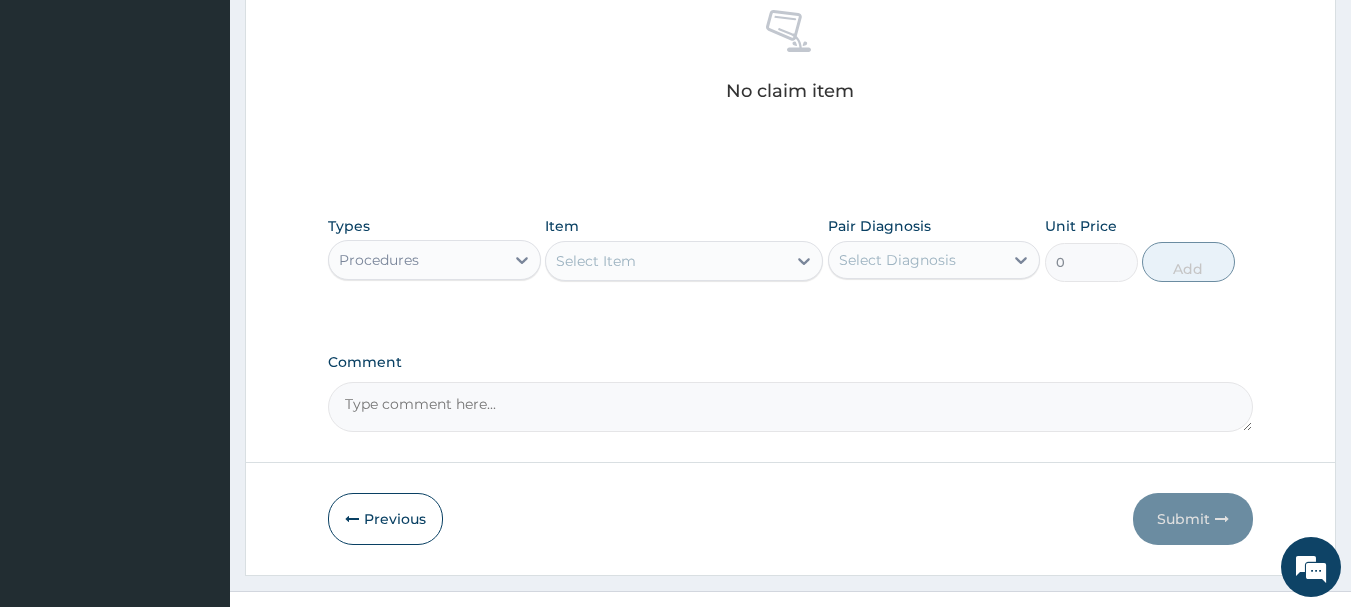 click on "Select Item" at bounding box center [666, 261] 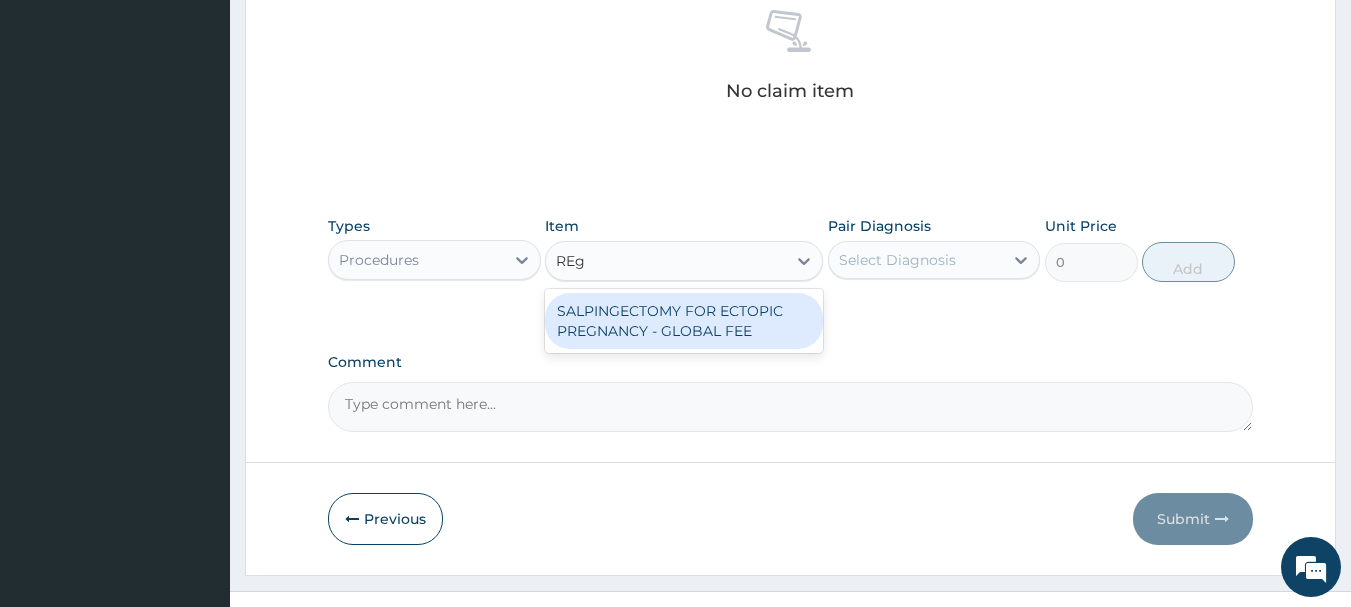 scroll, scrollTop: 0, scrollLeft: 0, axis: both 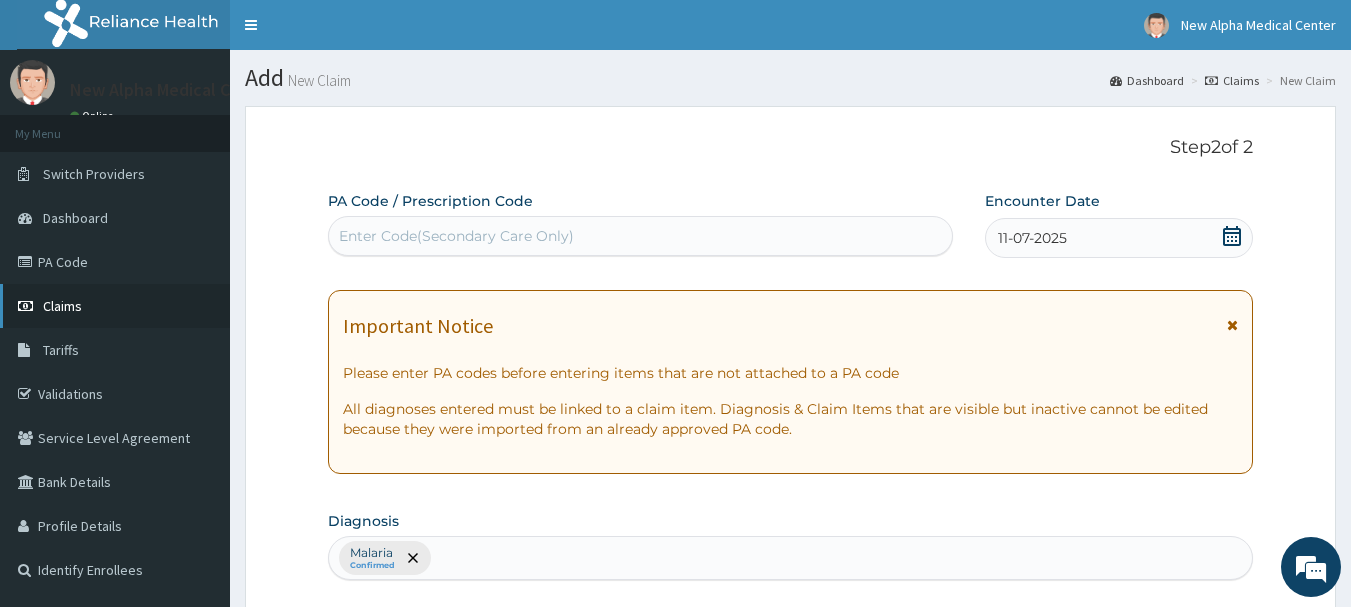 type on "REgi" 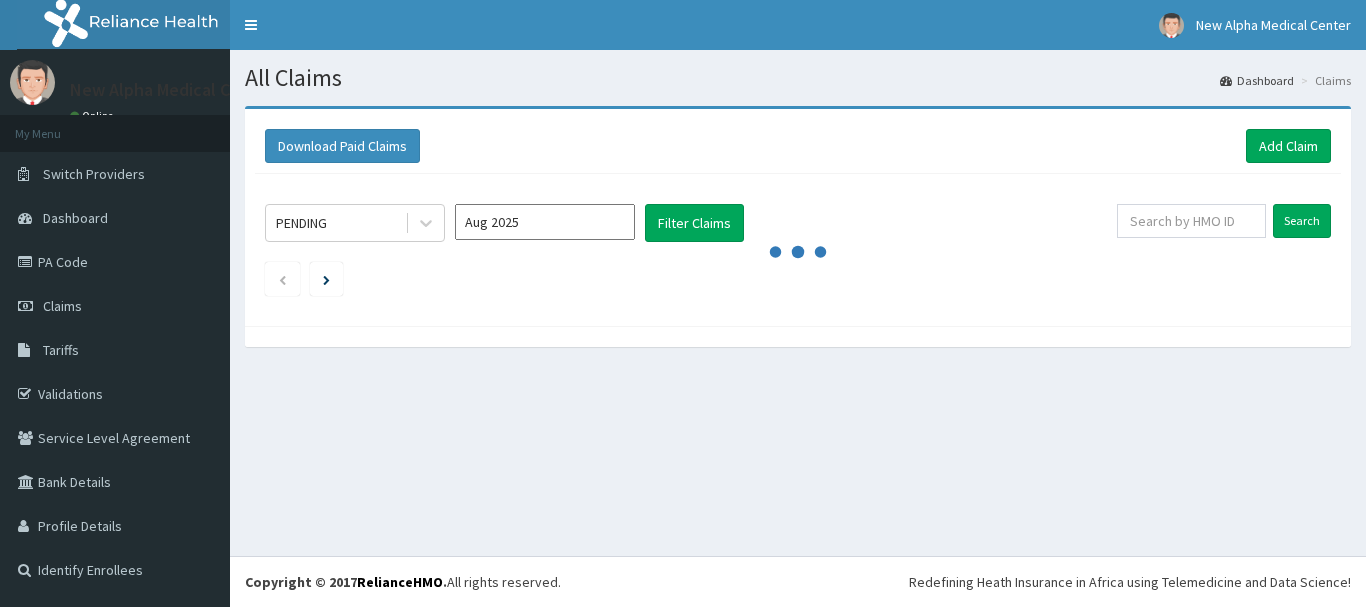 scroll, scrollTop: 0, scrollLeft: 0, axis: both 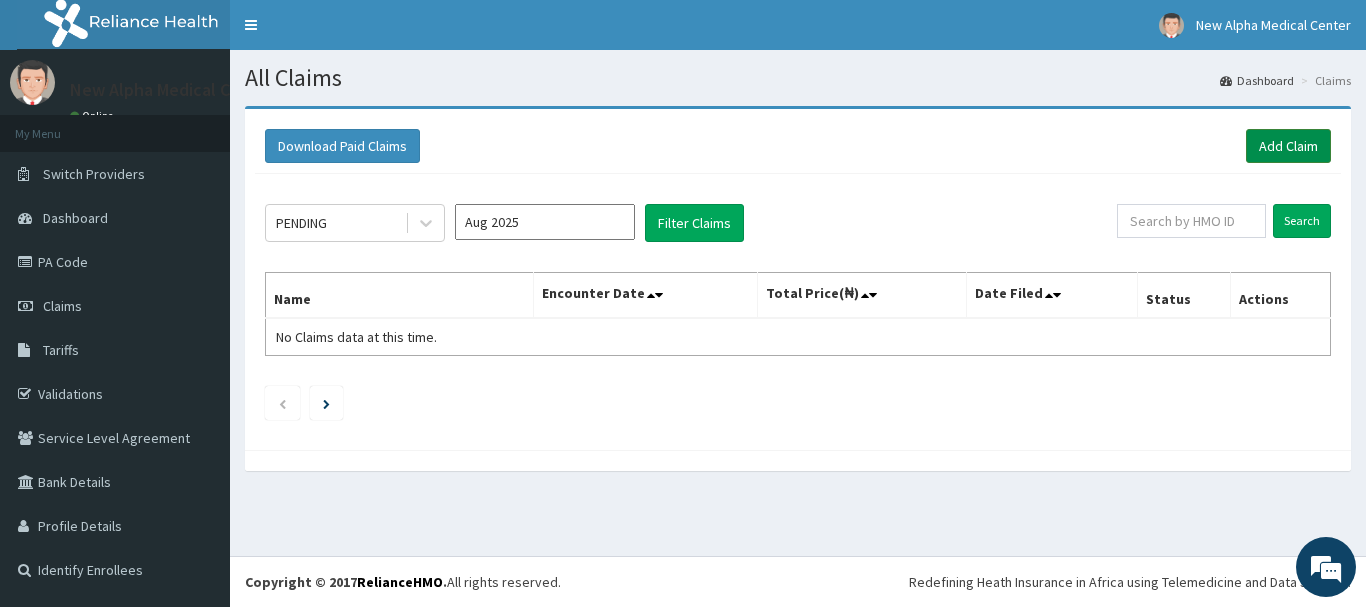 click on "Add Claim" at bounding box center [1288, 146] 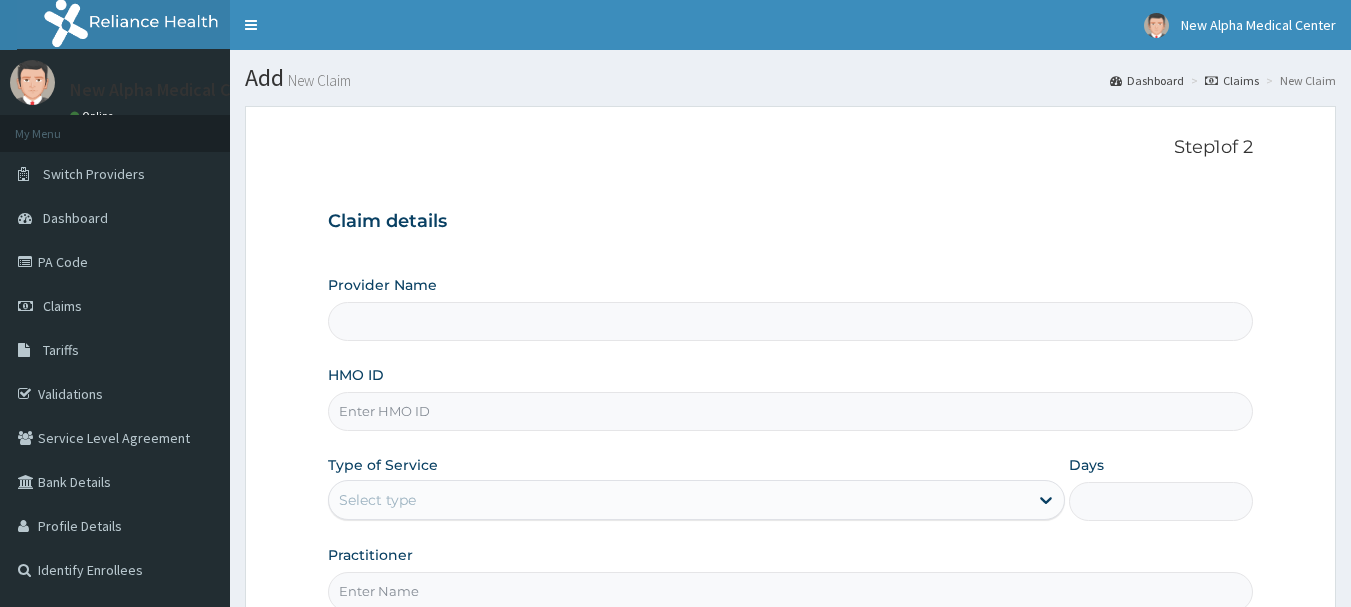 scroll, scrollTop: 0, scrollLeft: 0, axis: both 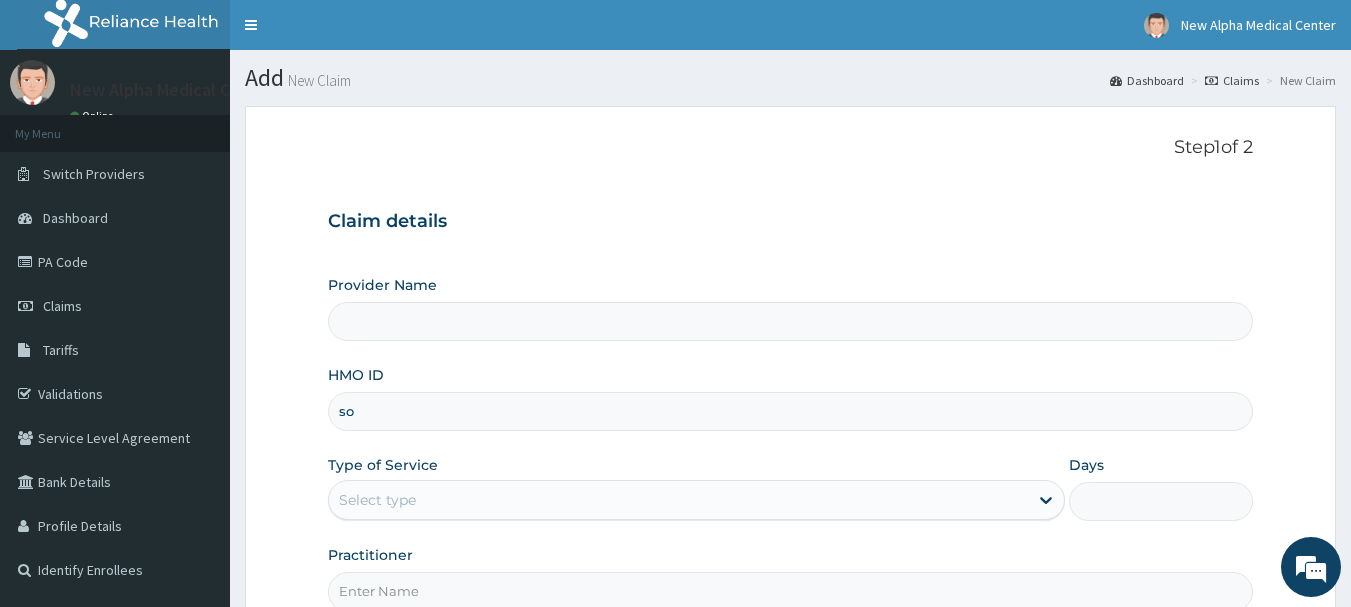 type on "sog" 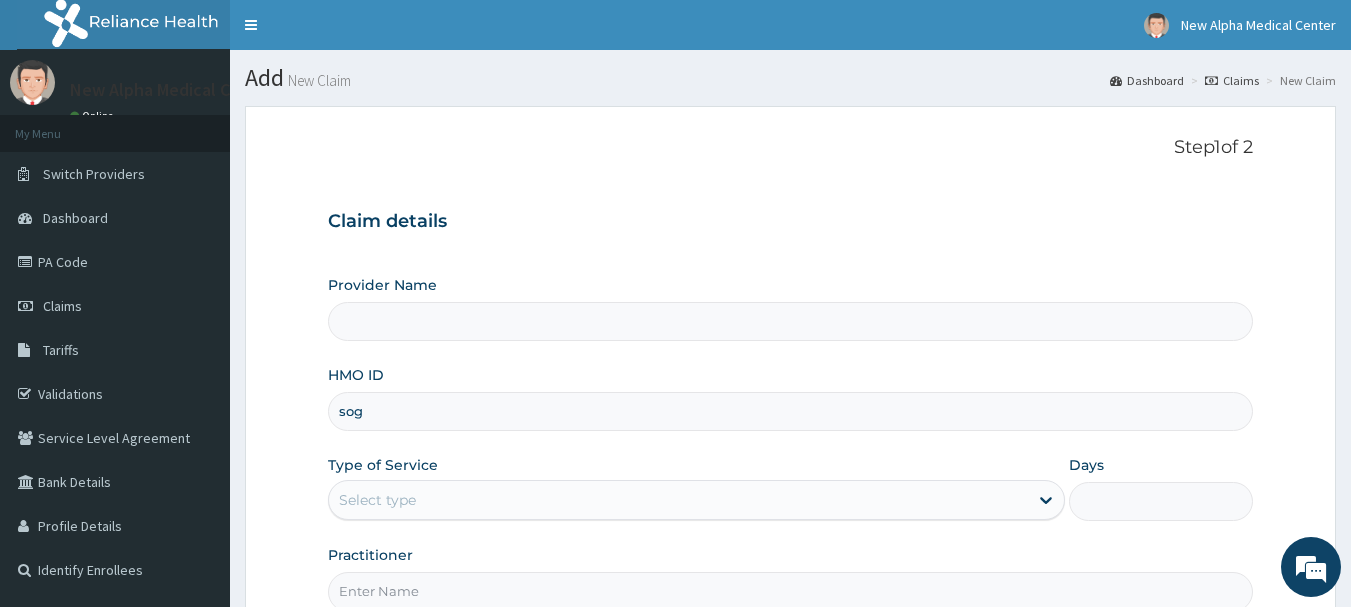type on "New Alpha Medical Centre" 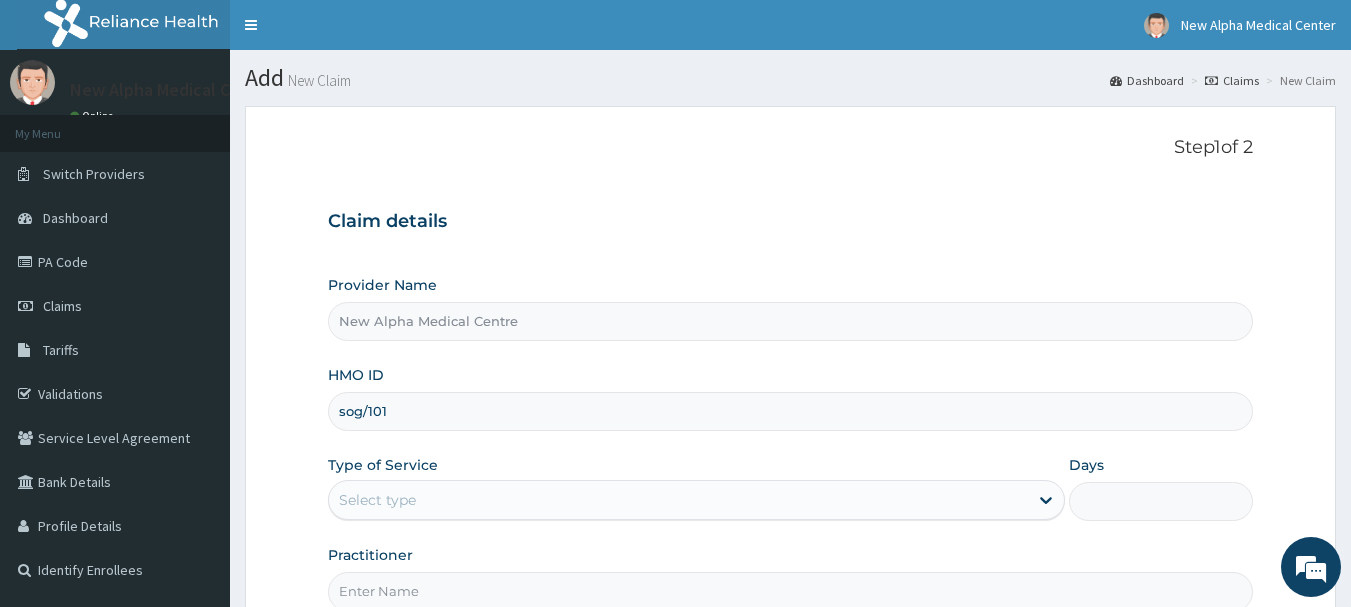 scroll, scrollTop: 0, scrollLeft: 0, axis: both 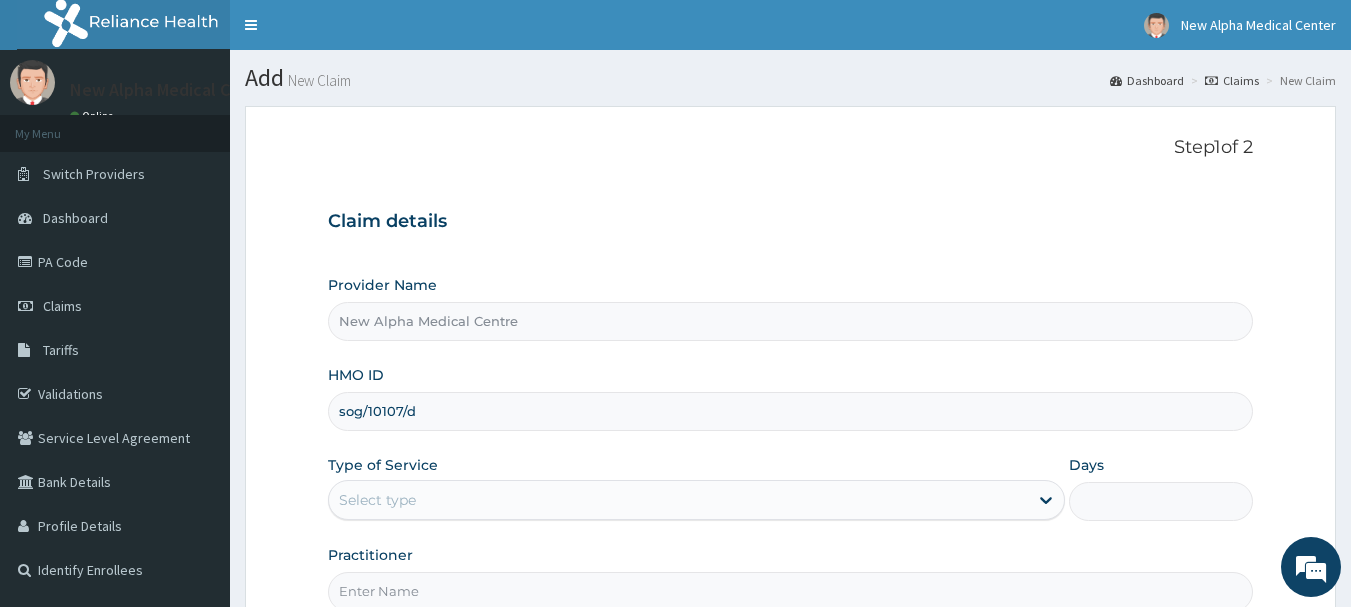 type on "sog/10107/d" 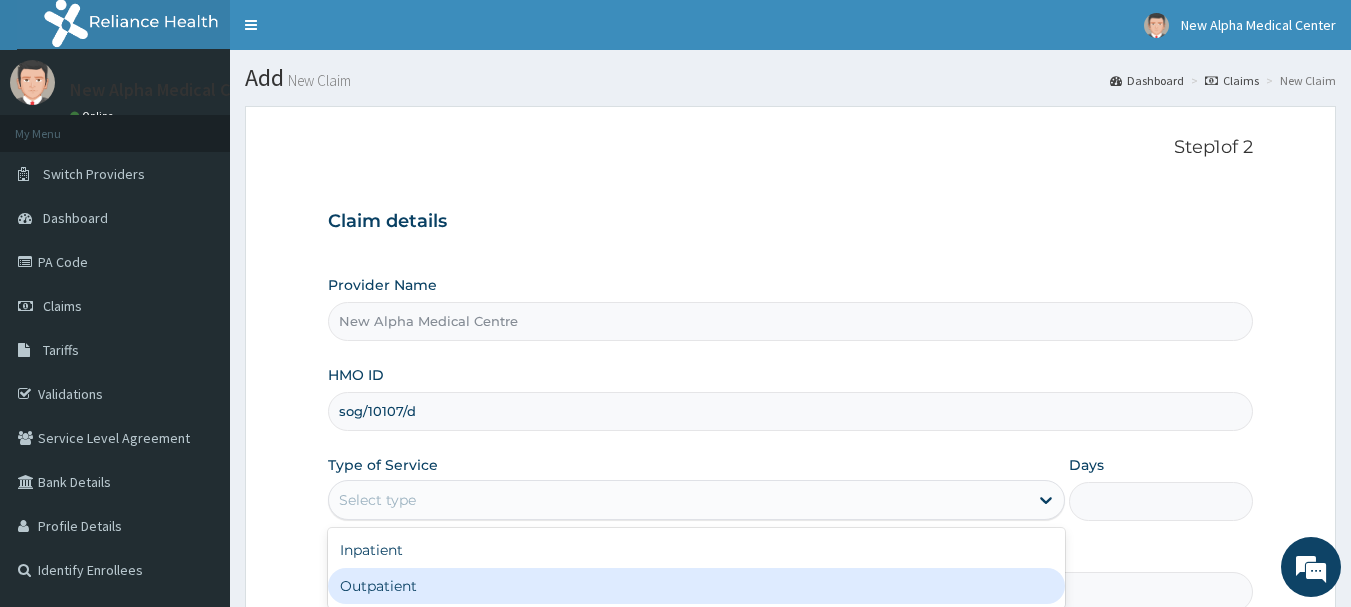 click on "Outpatient" at bounding box center (696, 586) 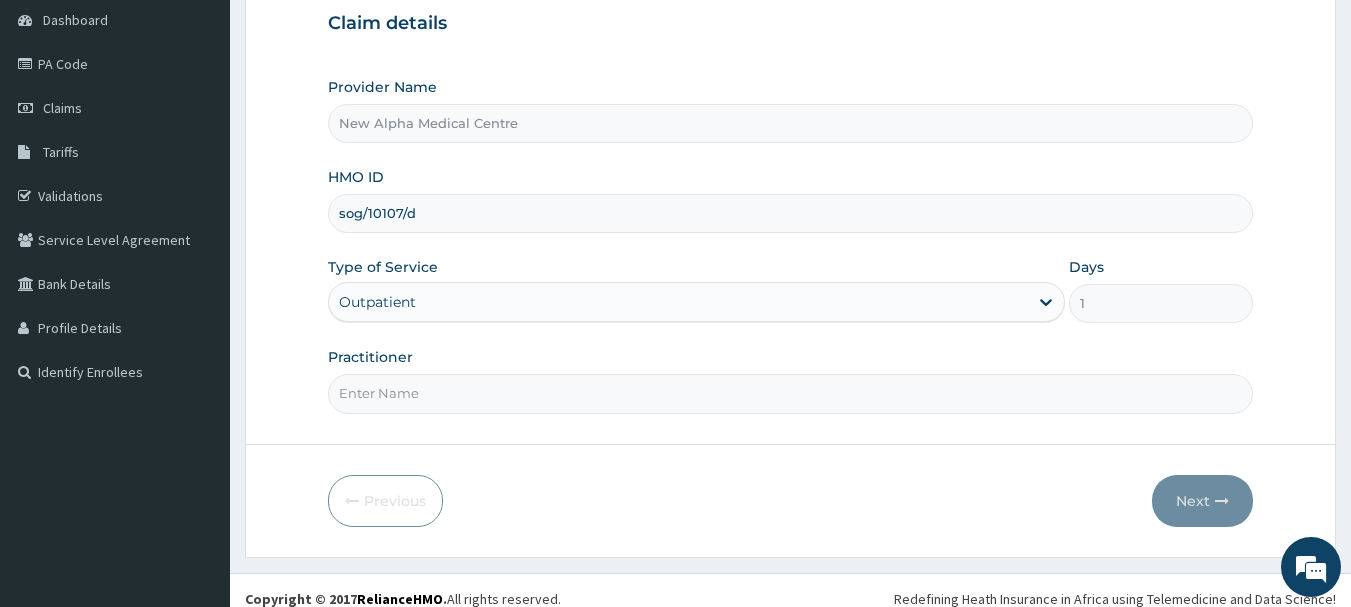 scroll, scrollTop: 215, scrollLeft: 0, axis: vertical 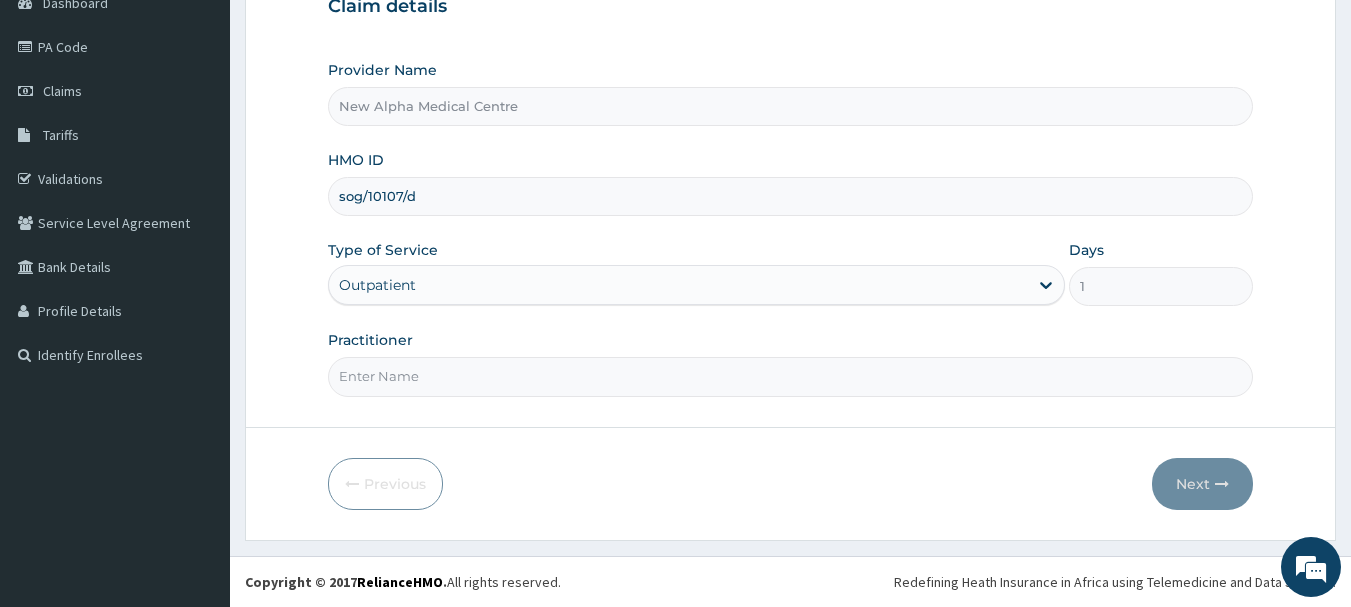 click on "Practitioner" at bounding box center (791, 376) 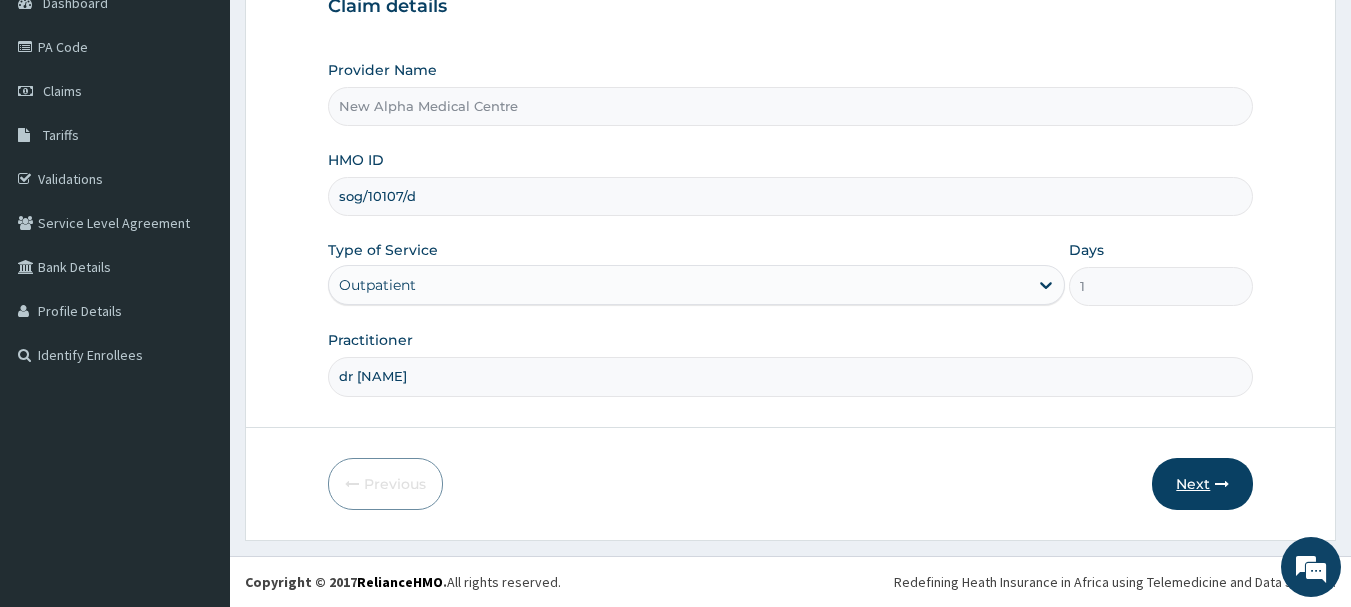 type on "dr chrity" 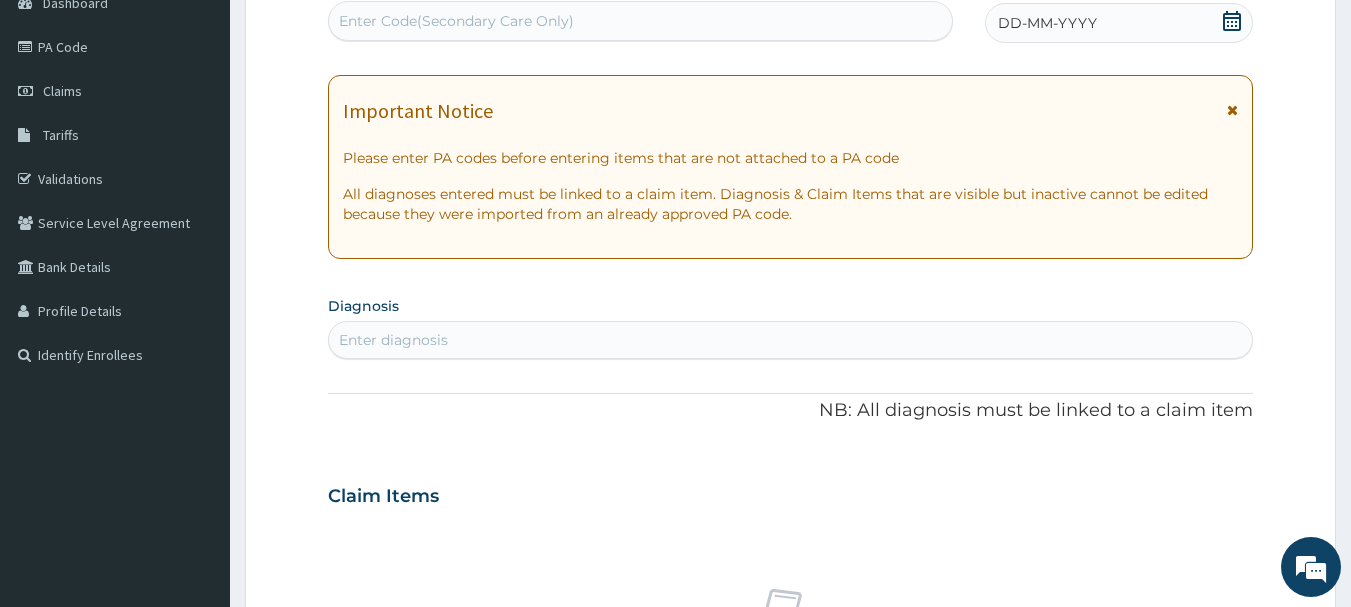 scroll, scrollTop: 15, scrollLeft: 0, axis: vertical 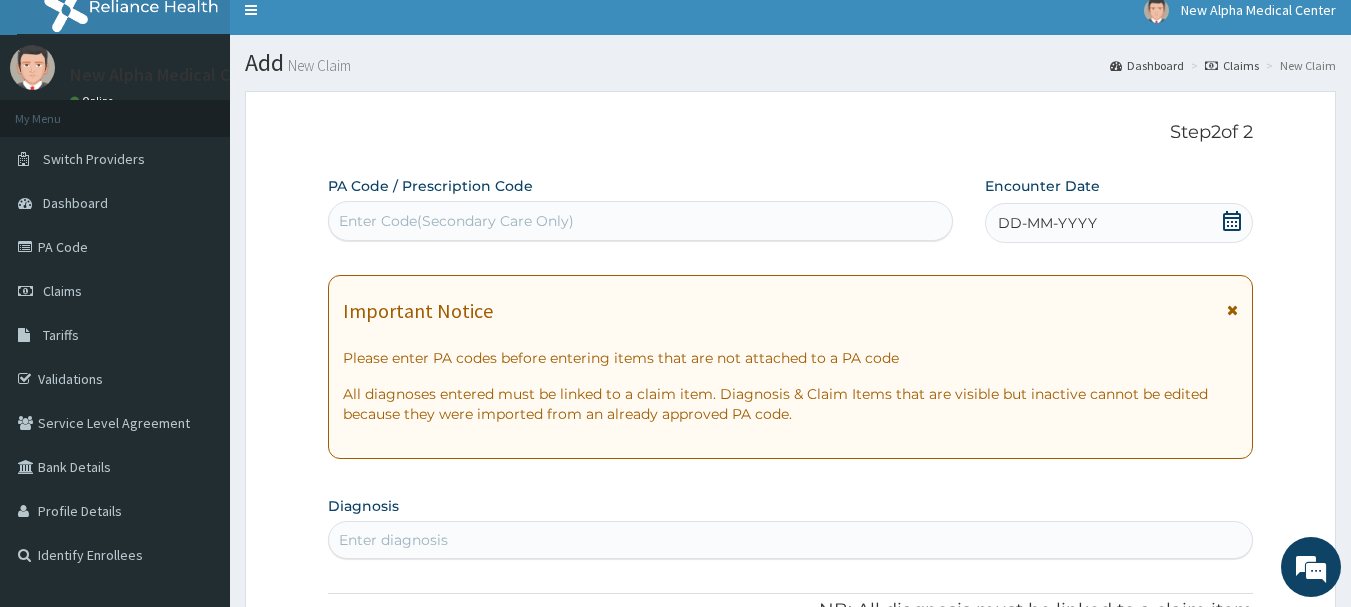 click 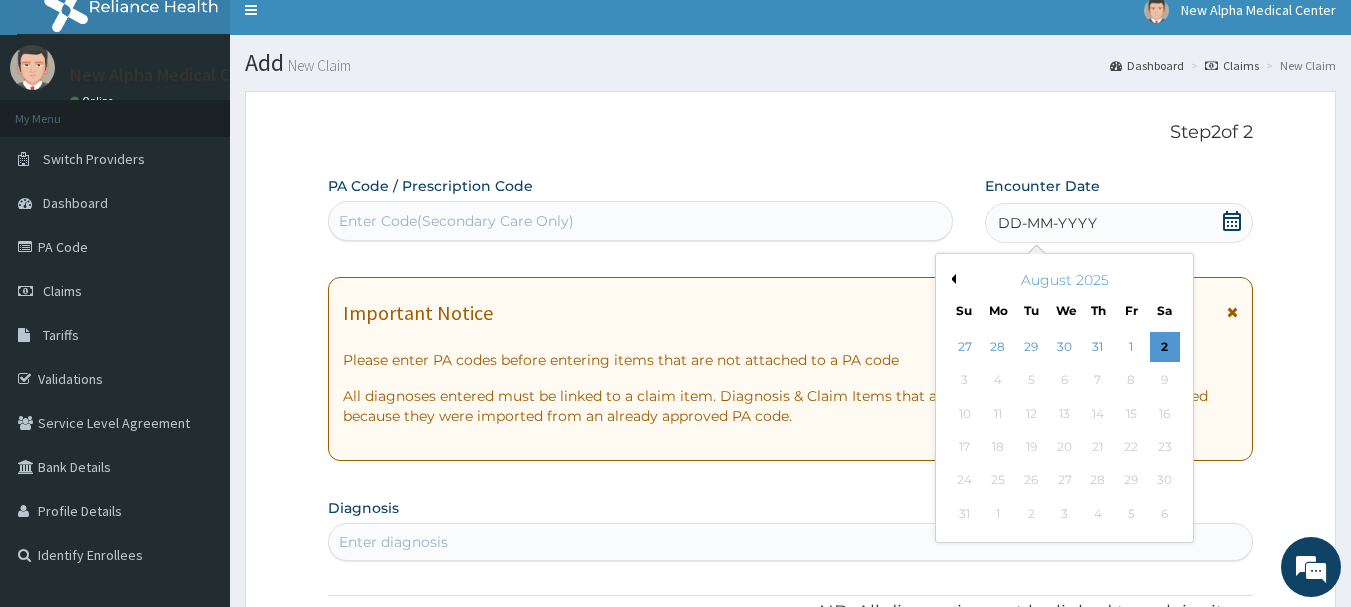 click on "Previous Month" at bounding box center (951, 279) 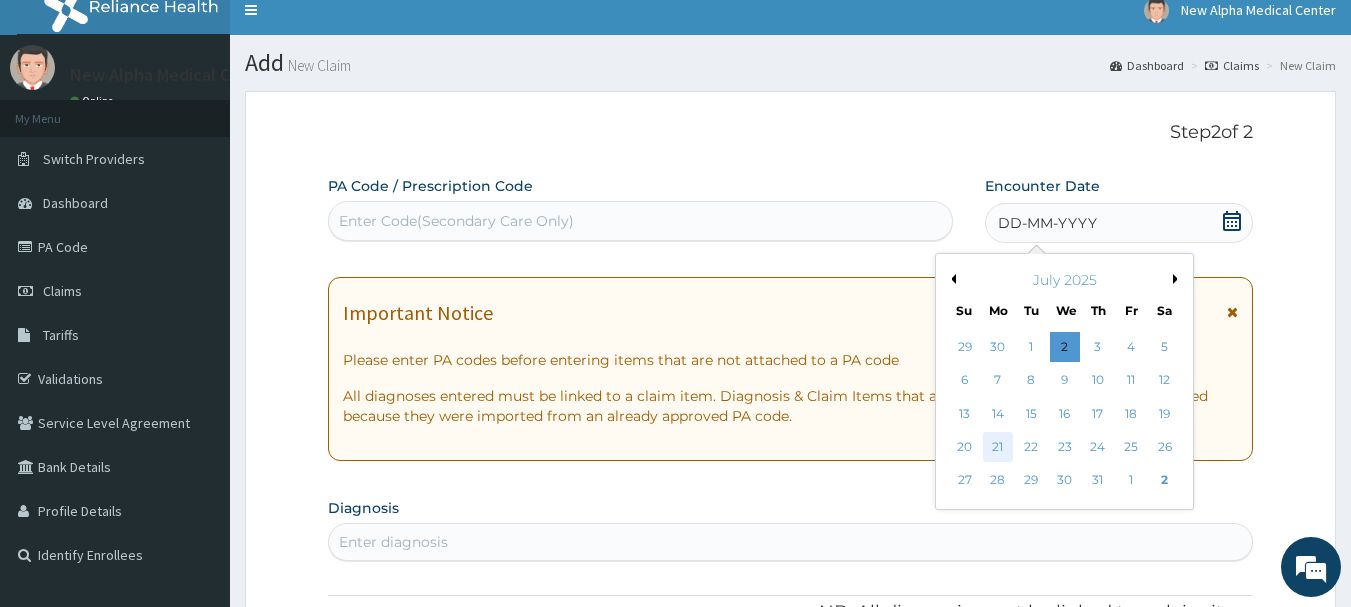 click on "21" at bounding box center [998, 447] 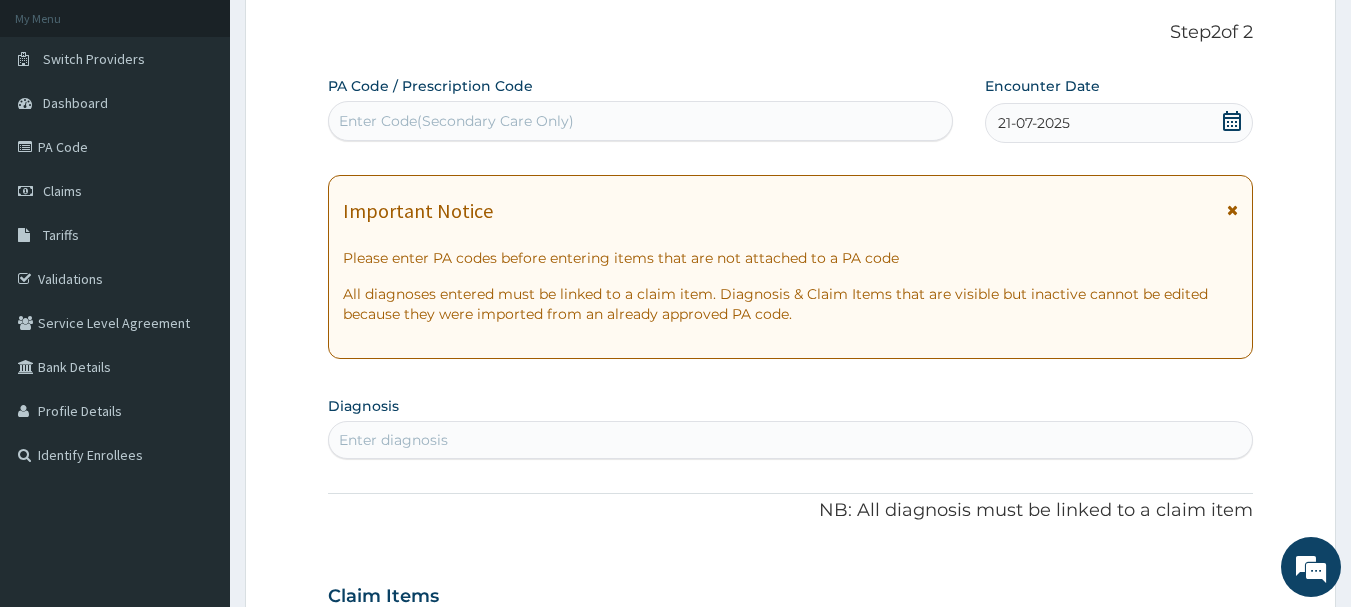 scroll, scrollTop: 215, scrollLeft: 0, axis: vertical 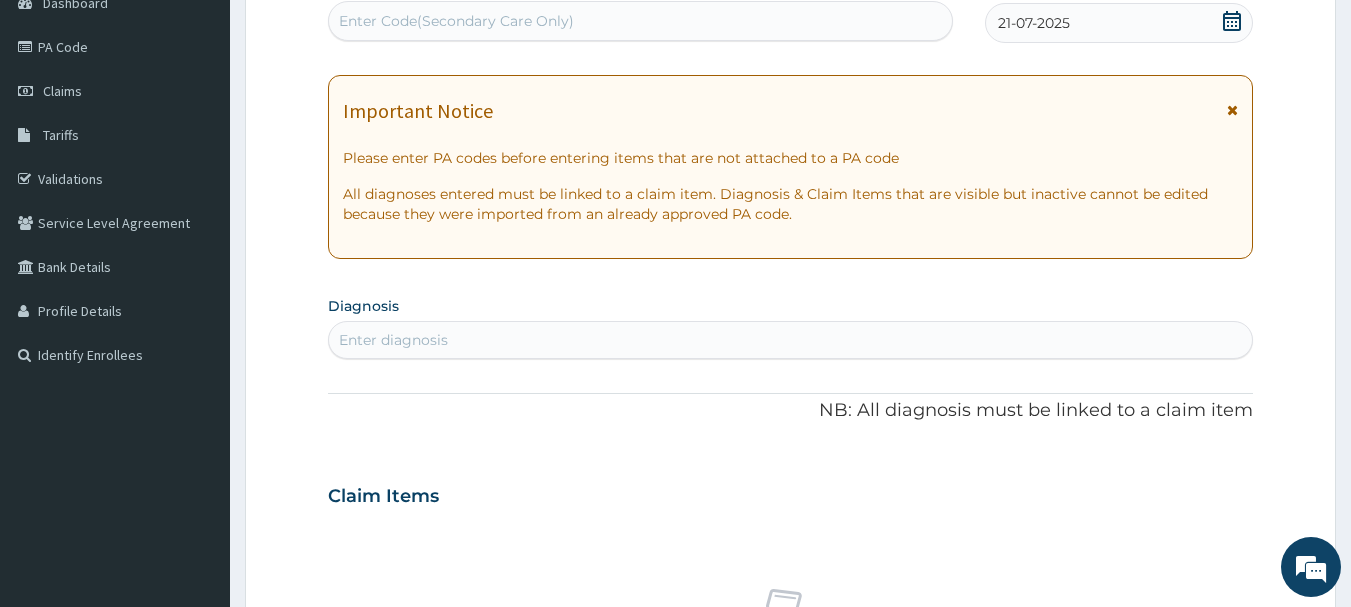 click on "Enter diagnosis" at bounding box center [791, 340] 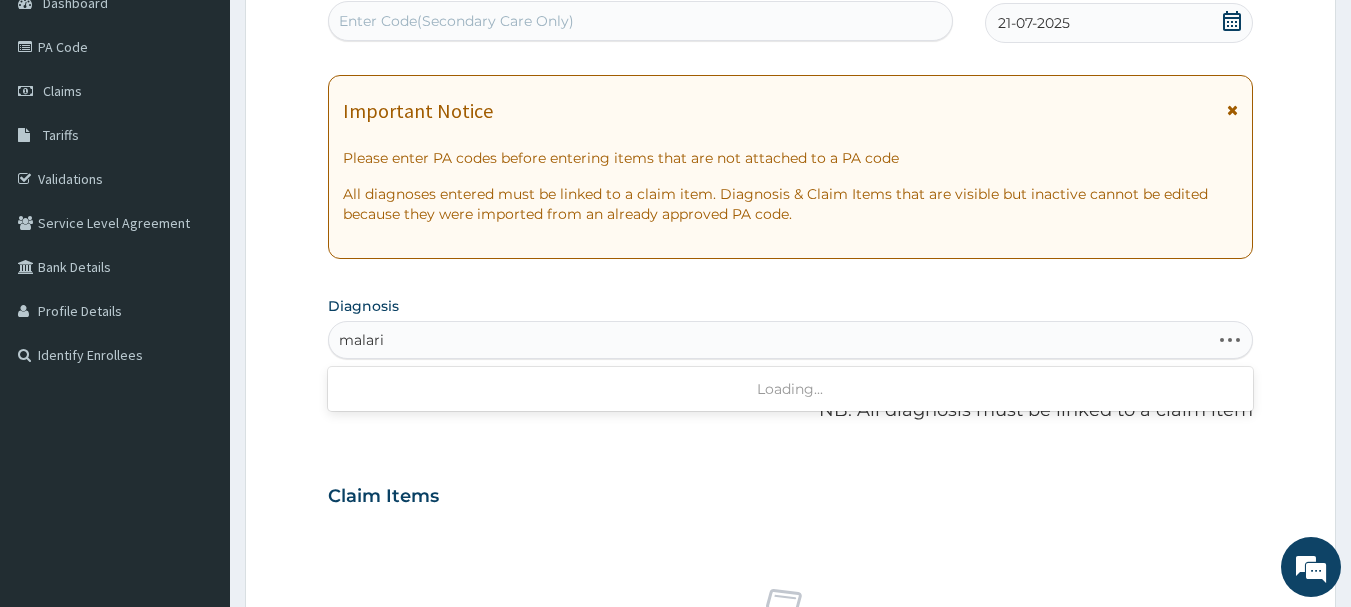 type on "malaria" 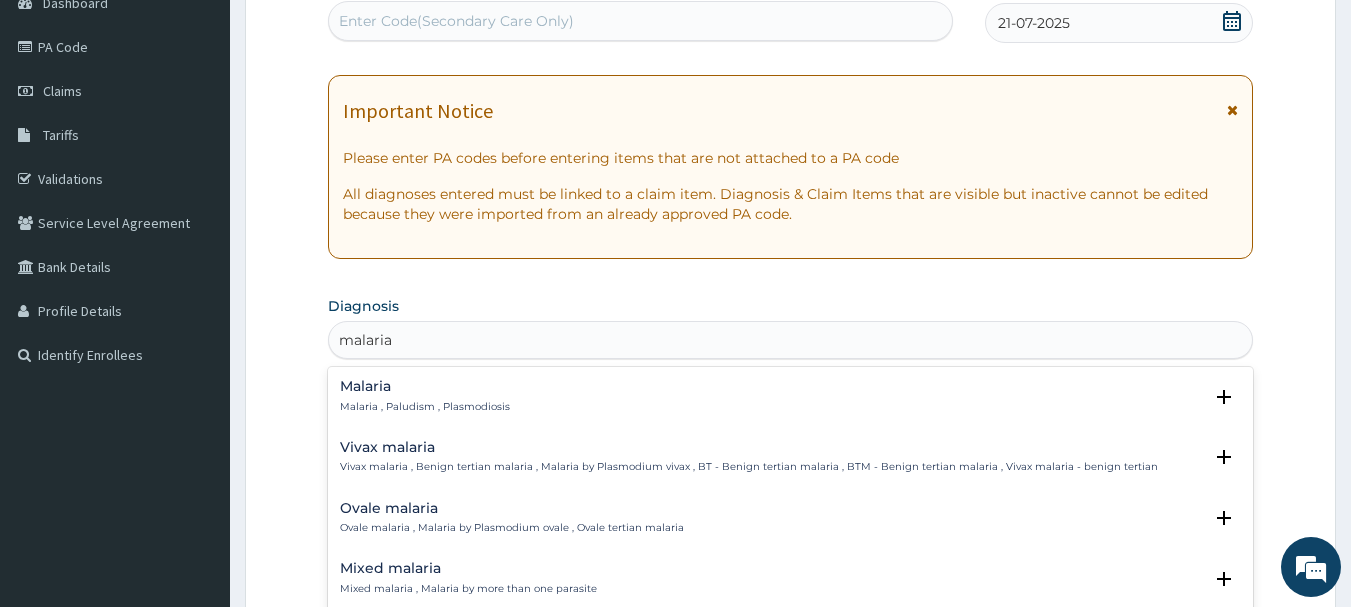 click on "Malaria , Paludism , Plasmodiosis" at bounding box center (425, 407) 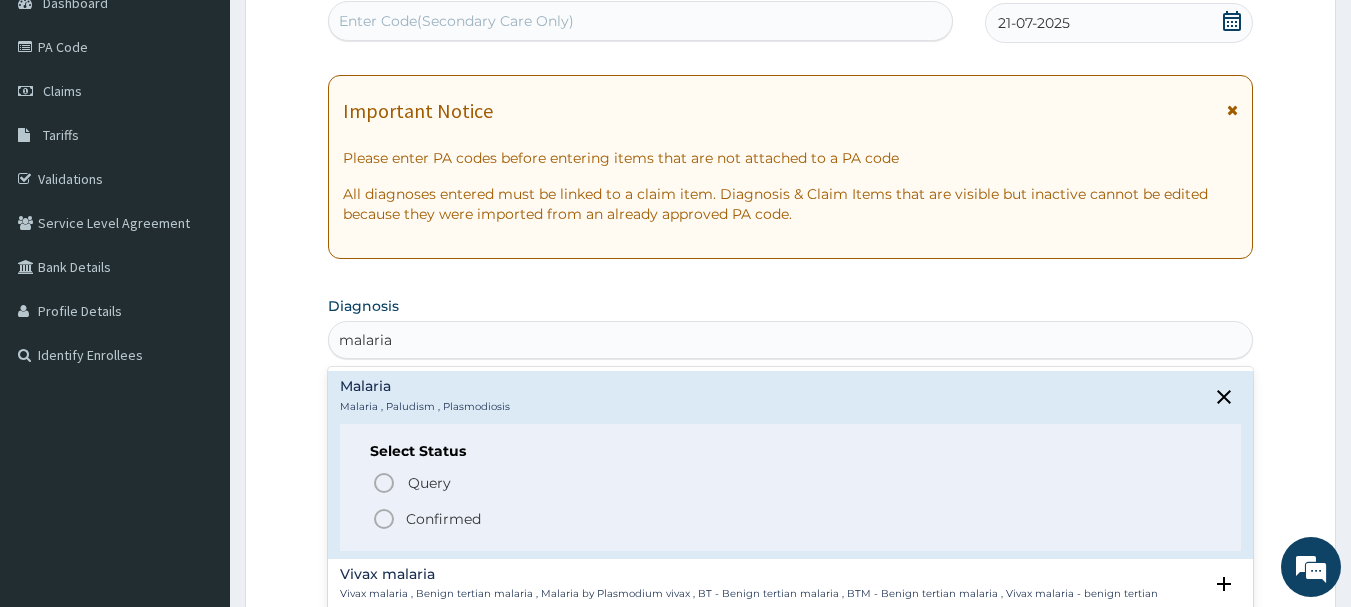 click 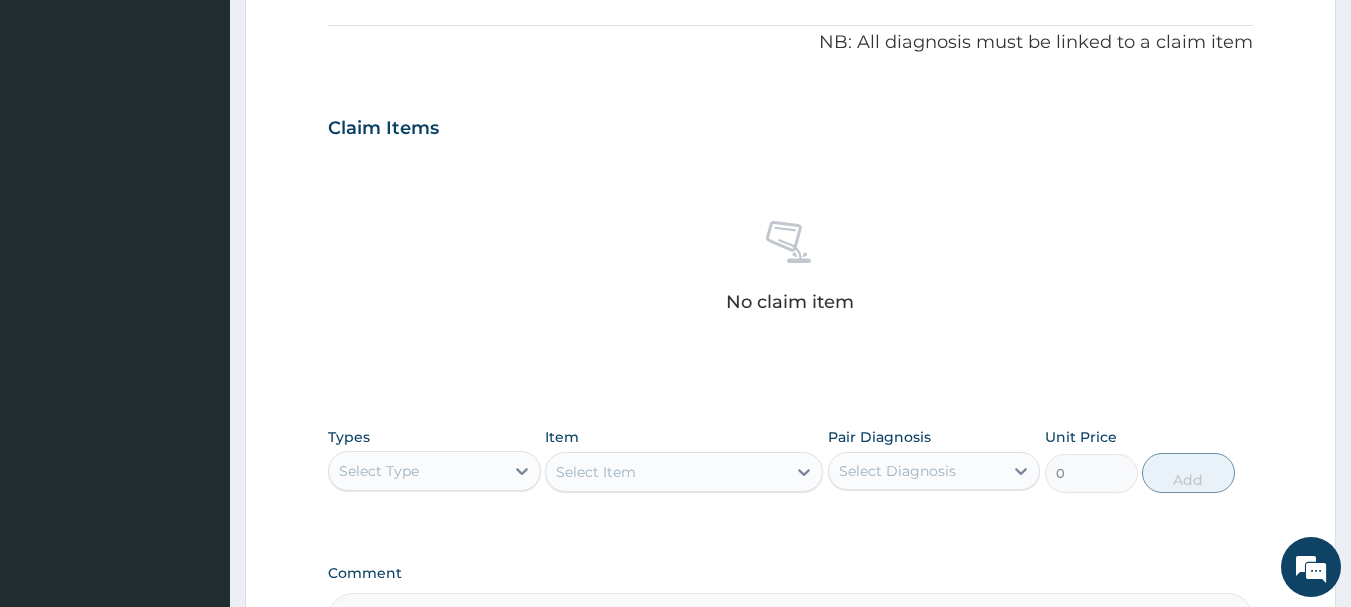 scroll, scrollTop: 715, scrollLeft: 0, axis: vertical 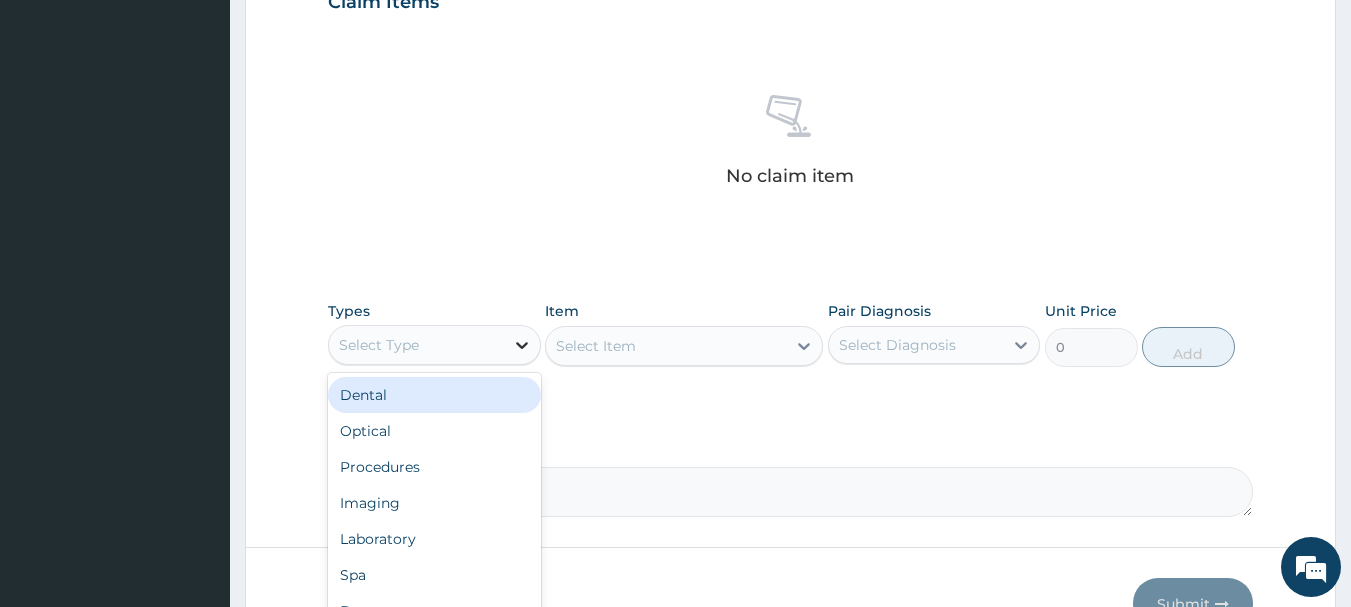 click 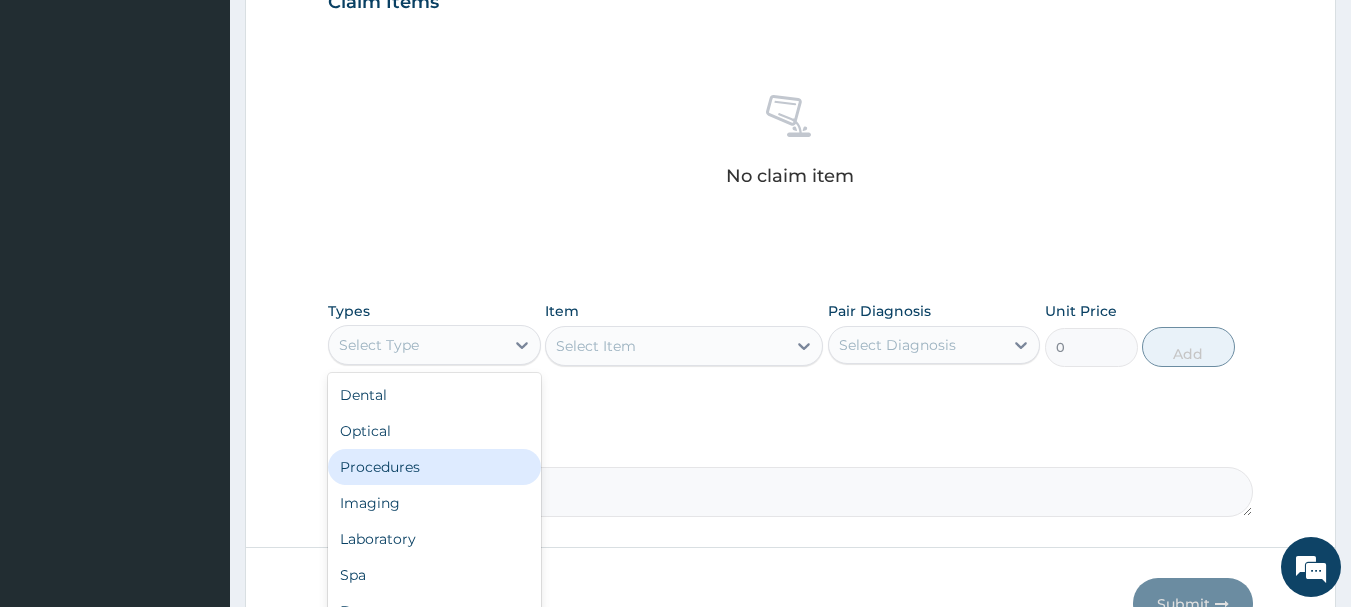 click on "Procedures" at bounding box center [434, 467] 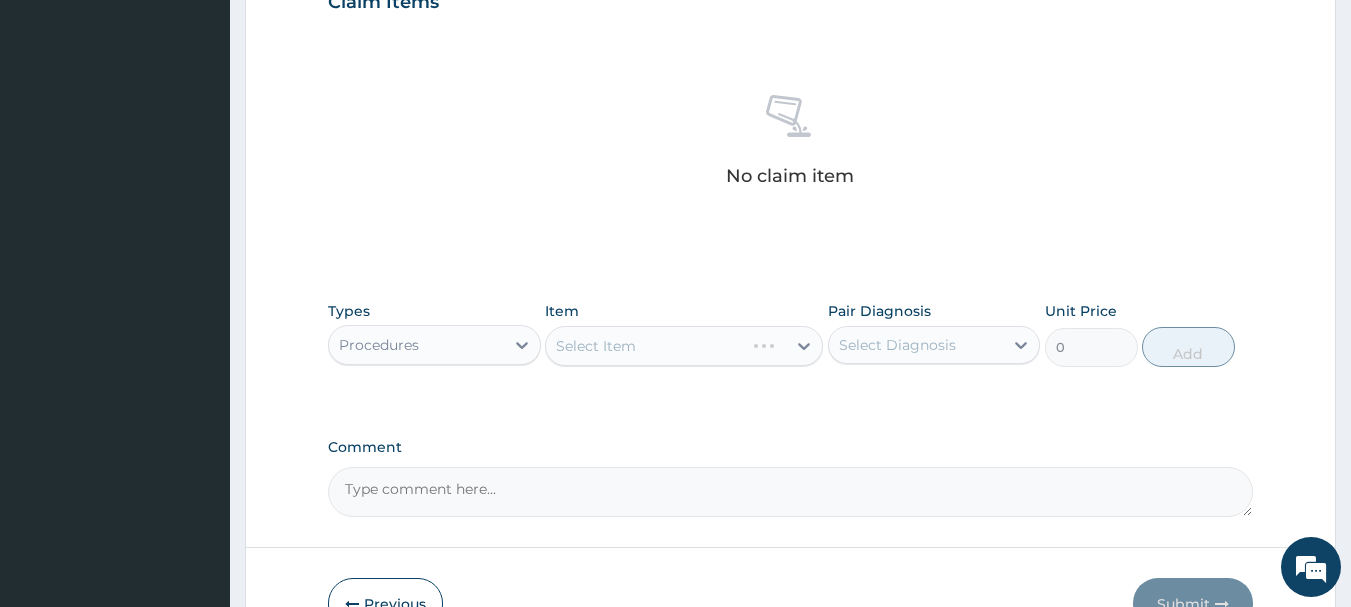 click on "Select Item" at bounding box center (684, 346) 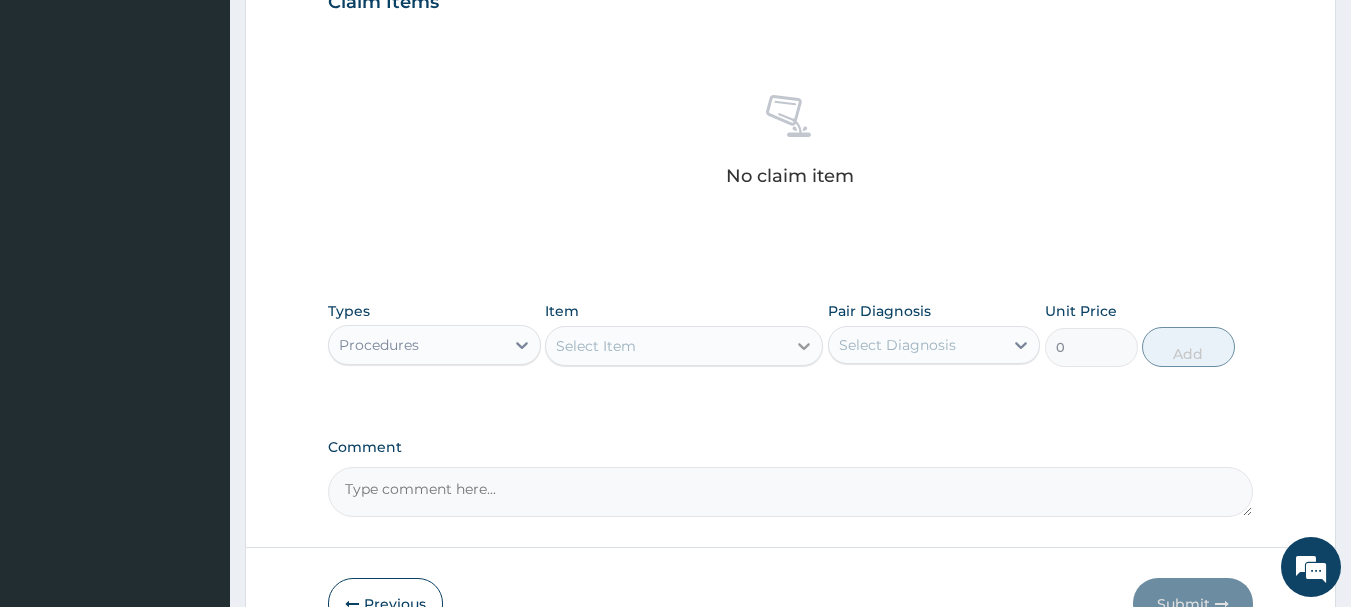 click 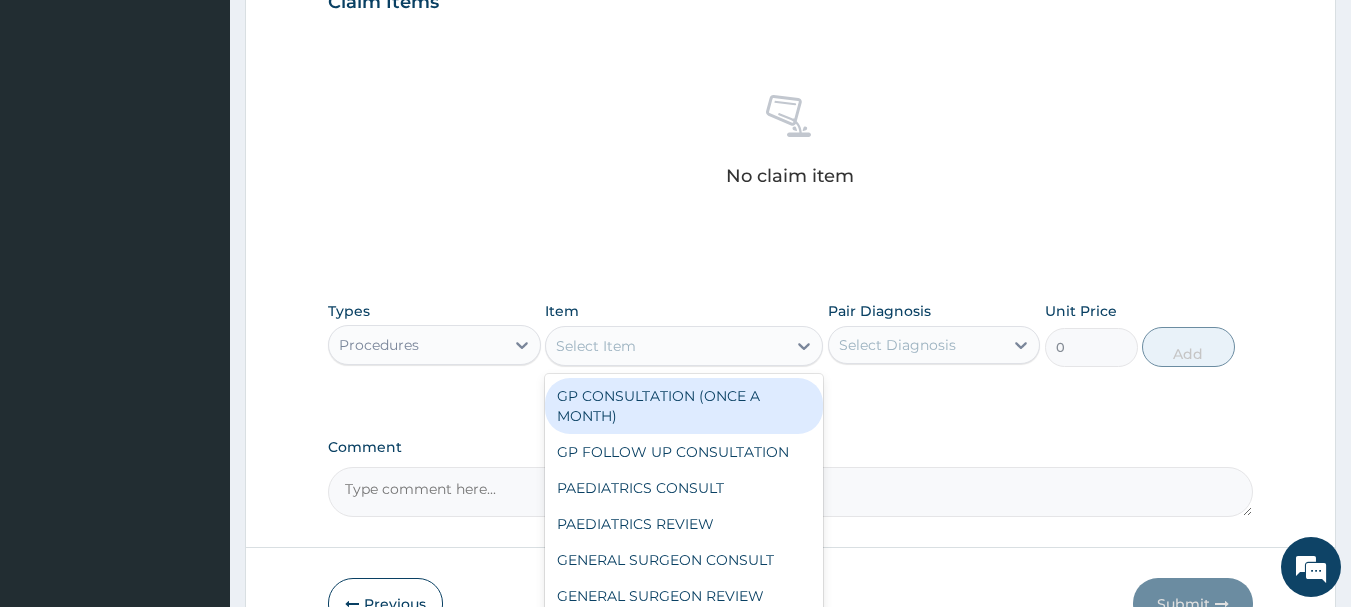 click on "GP CONSULTATION (ONCE A MONTH)" at bounding box center [684, 406] 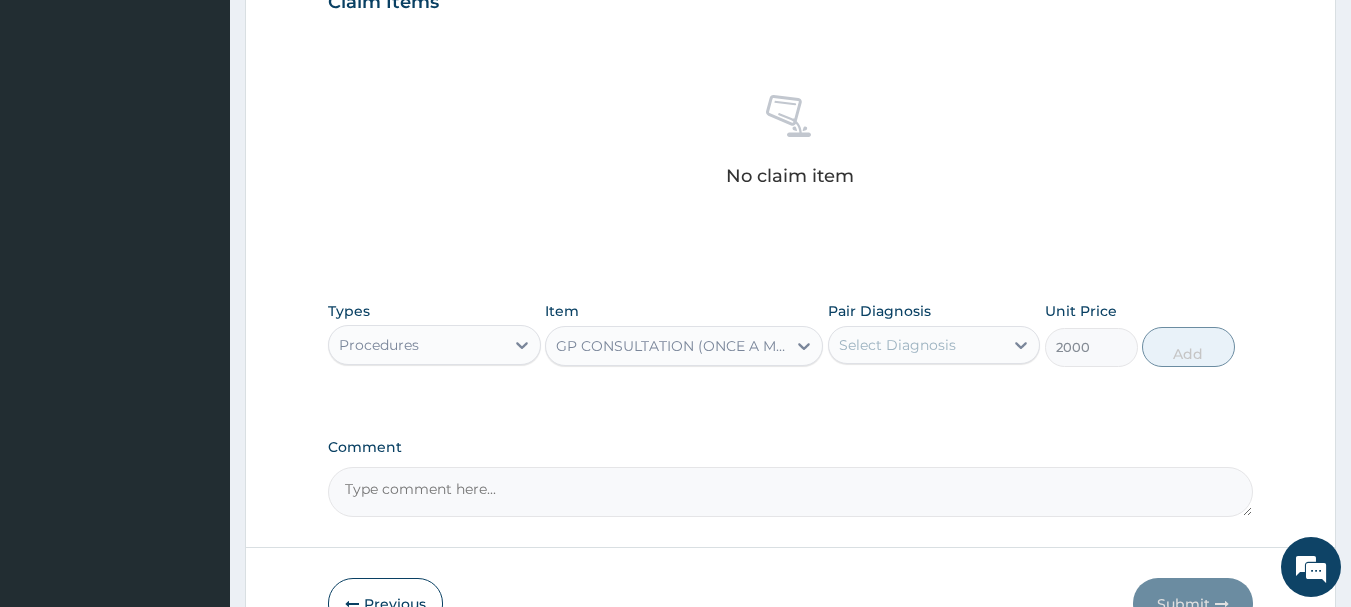 click on "Select Diagnosis" at bounding box center [897, 345] 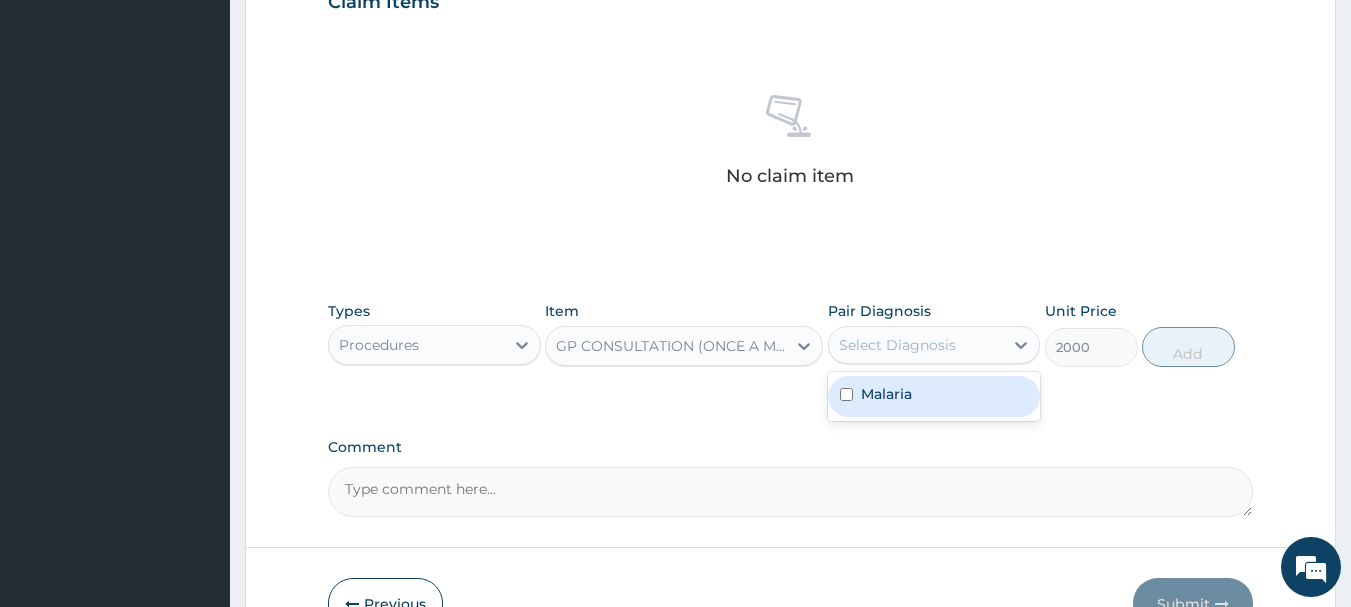 click on "Malaria" at bounding box center [886, 394] 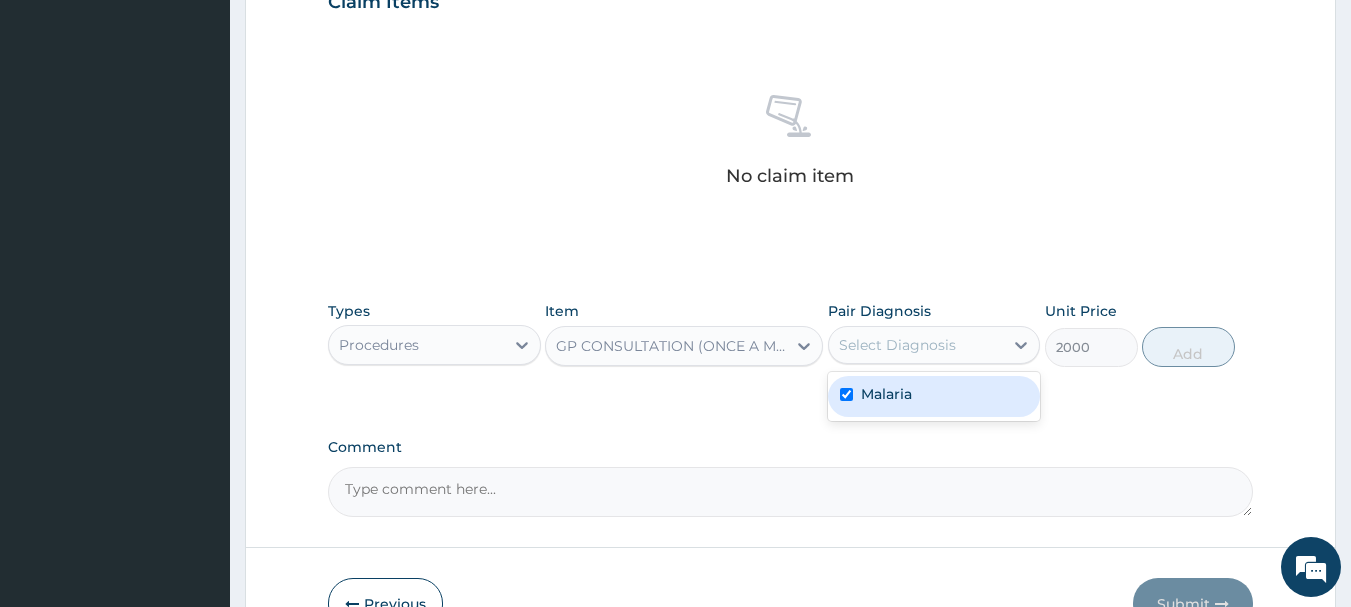 checkbox on "true" 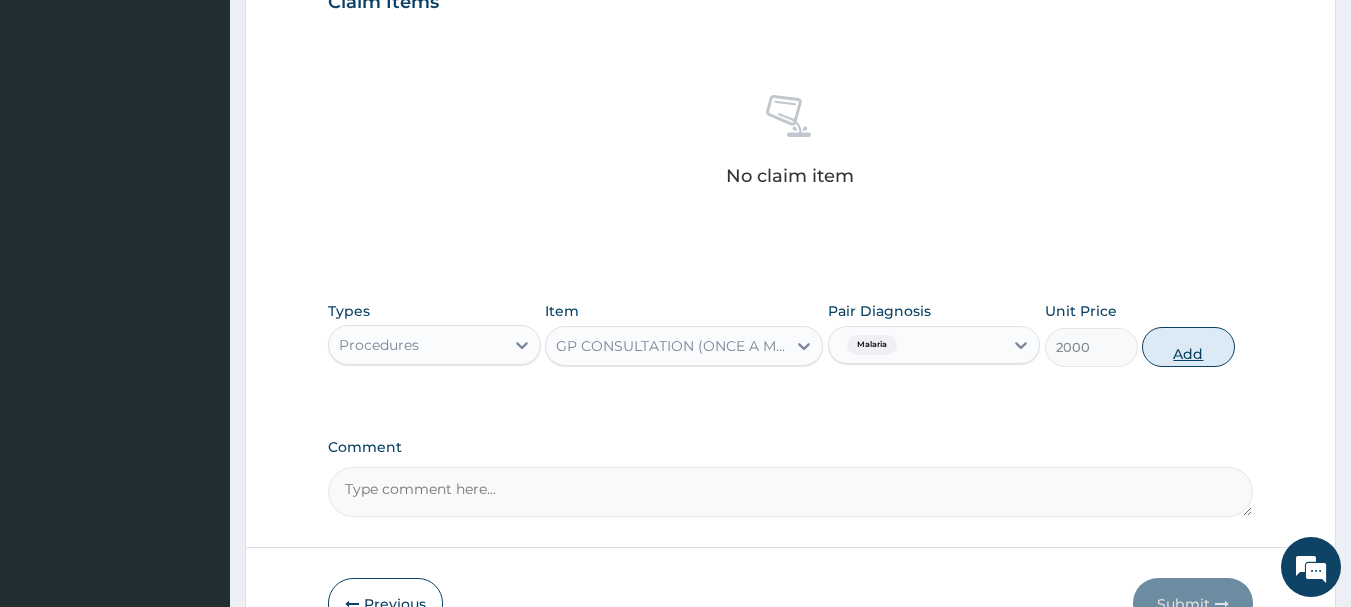 click on "Add" at bounding box center [1188, 347] 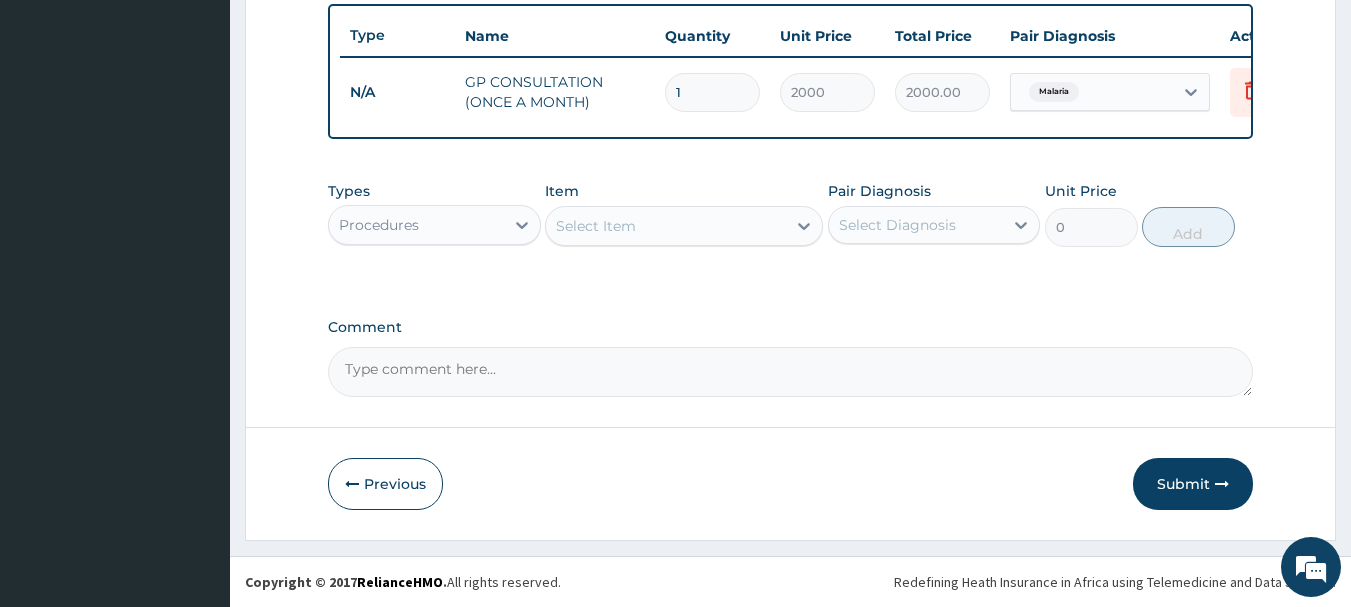 scroll, scrollTop: 755, scrollLeft: 0, axis: vertical 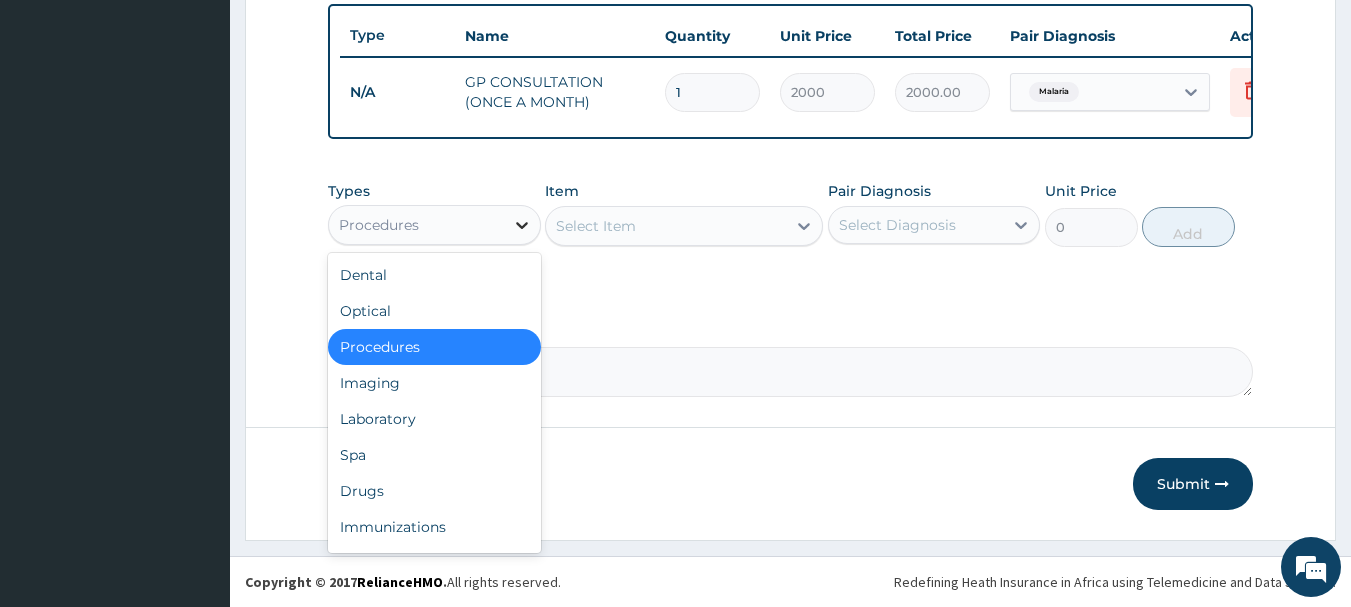 click 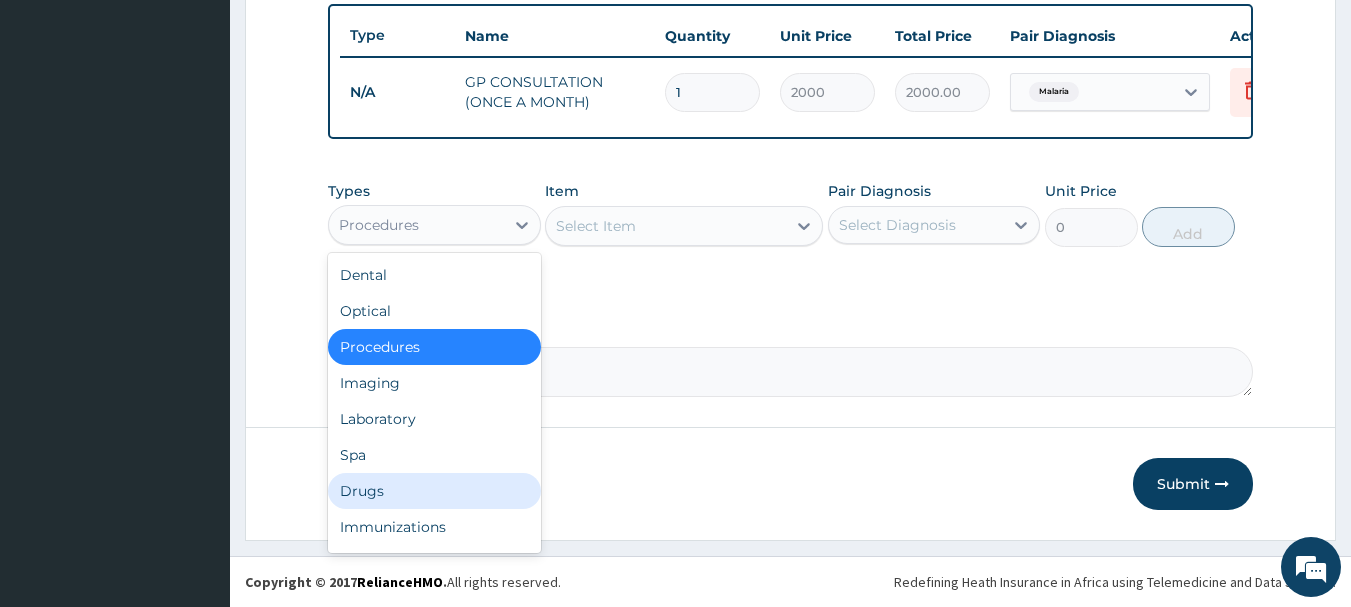 click on "Drugs" at bounding box center (434, 491) 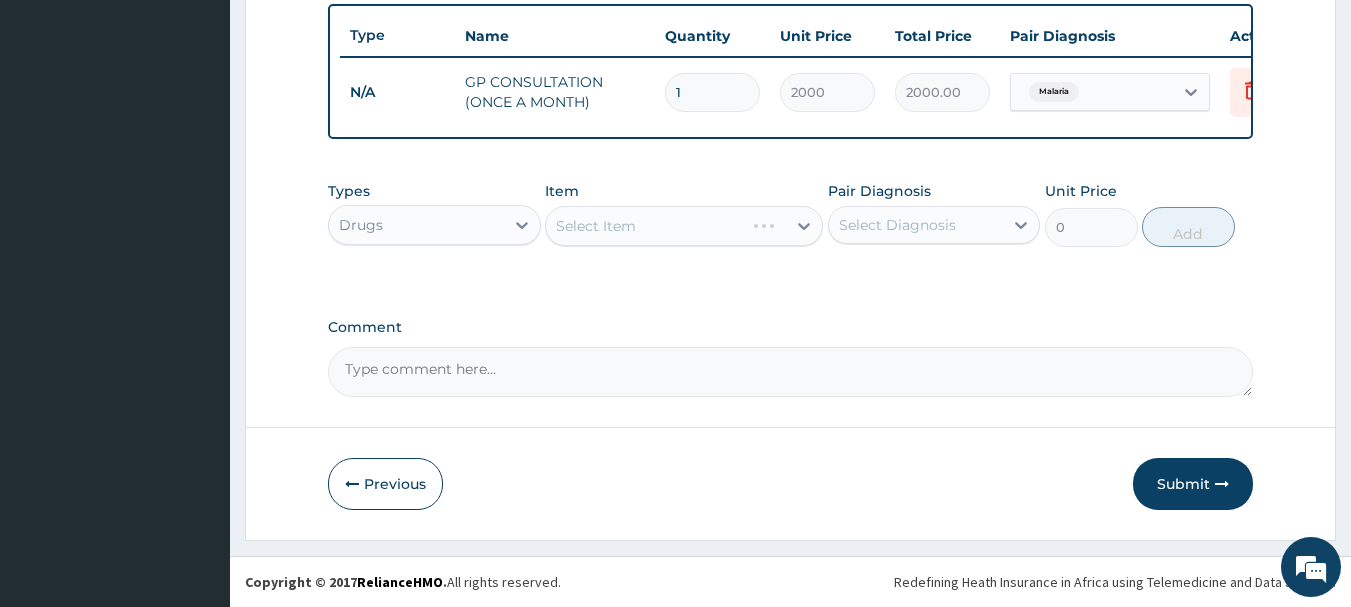 click on "Select Item" at bounding box center [684, 226] 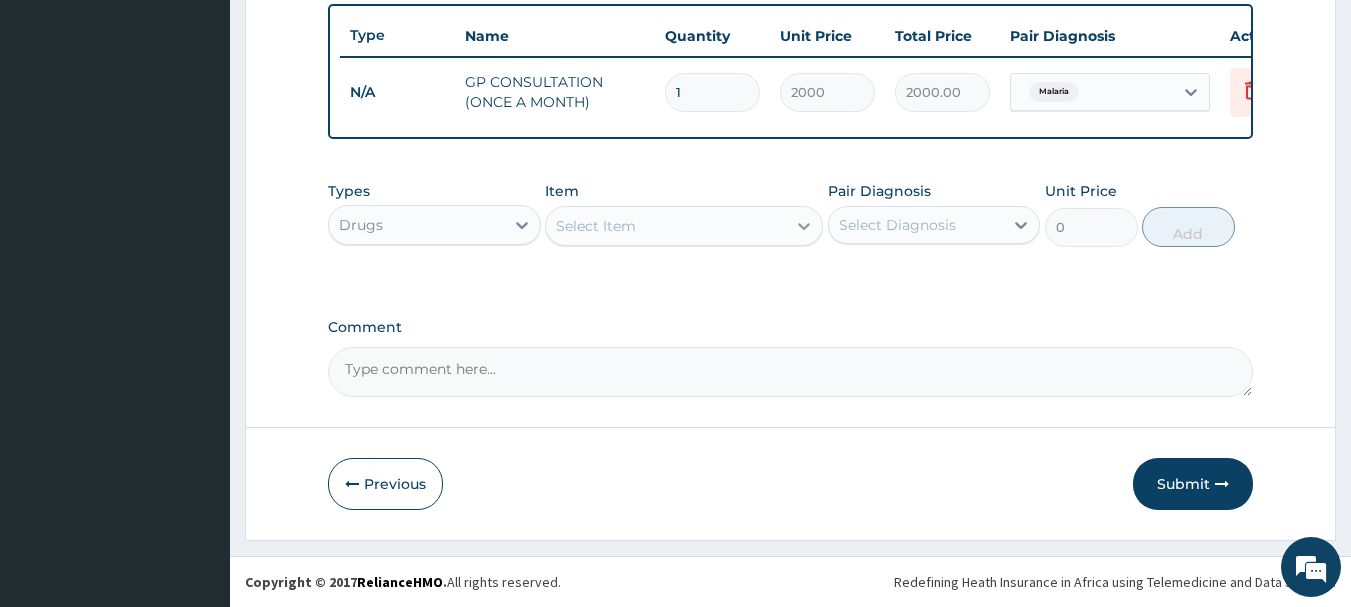 click 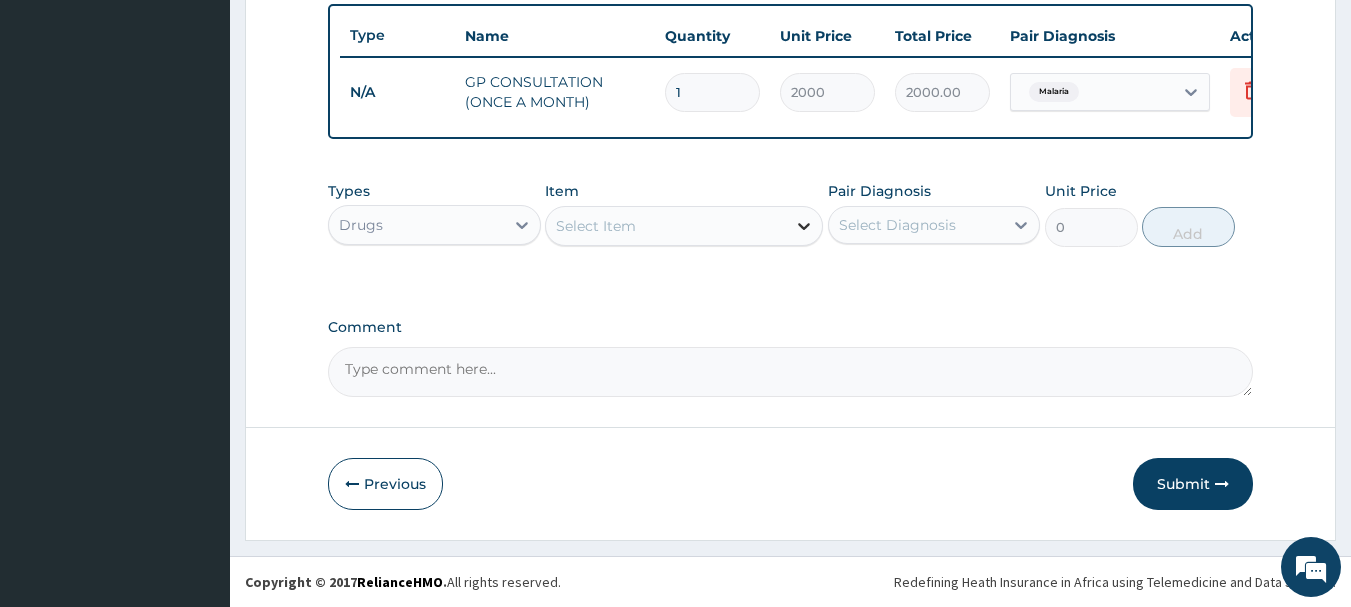 click 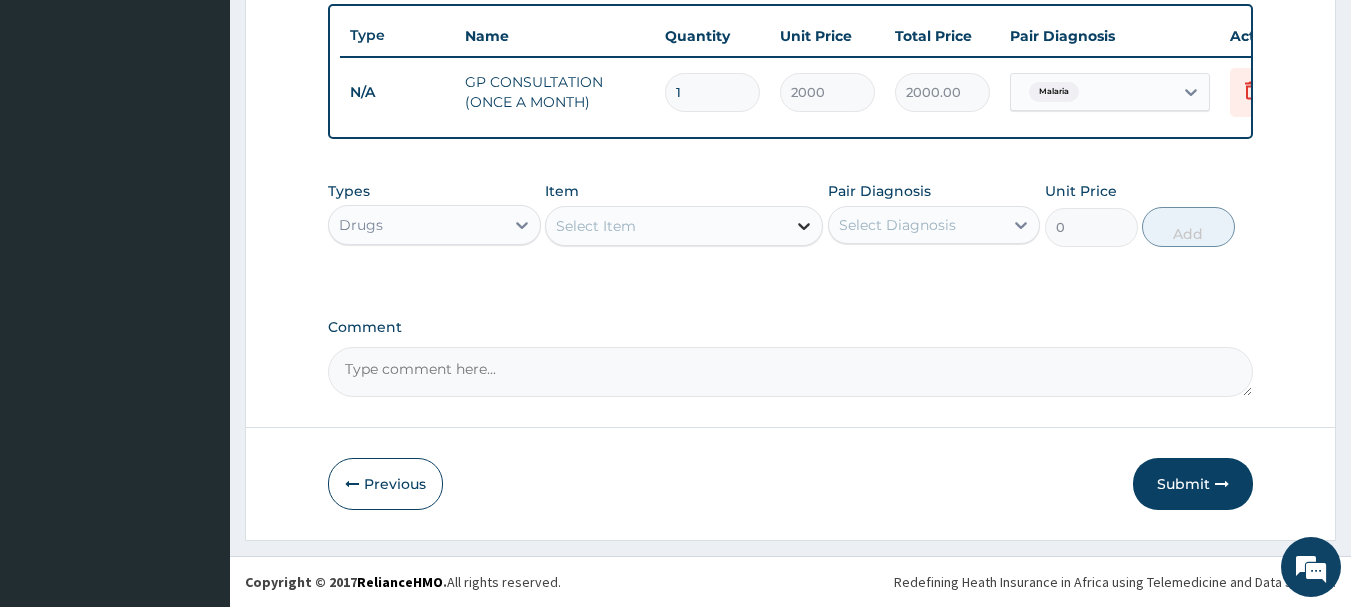 click 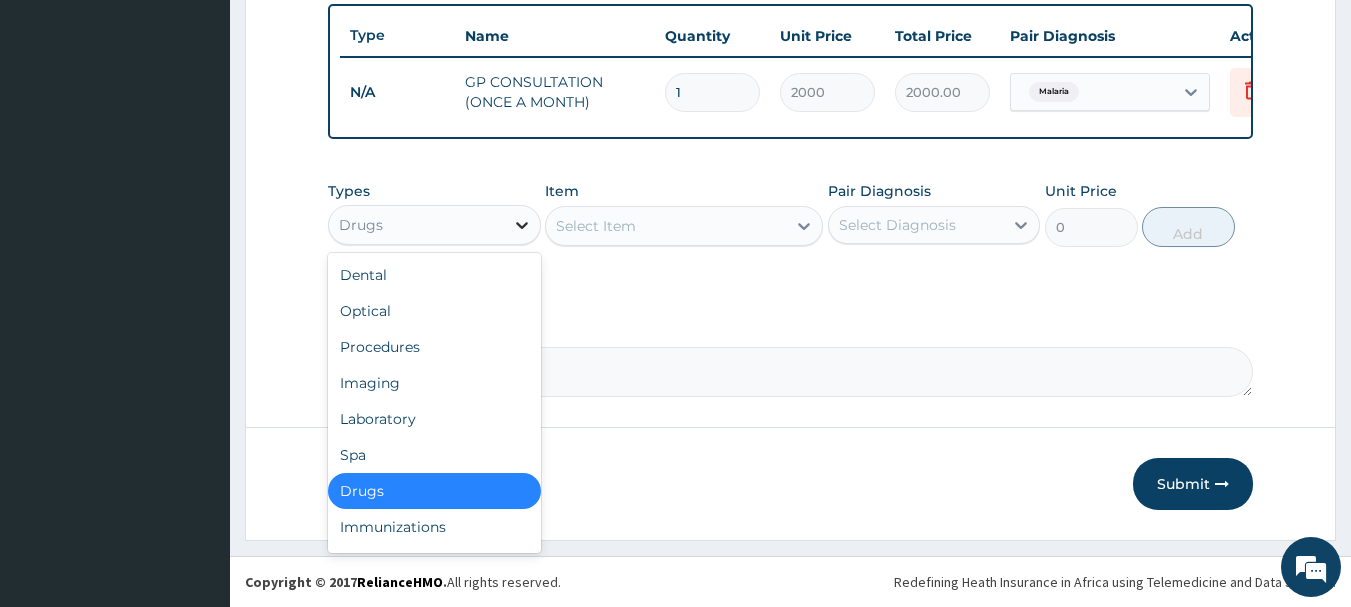 click 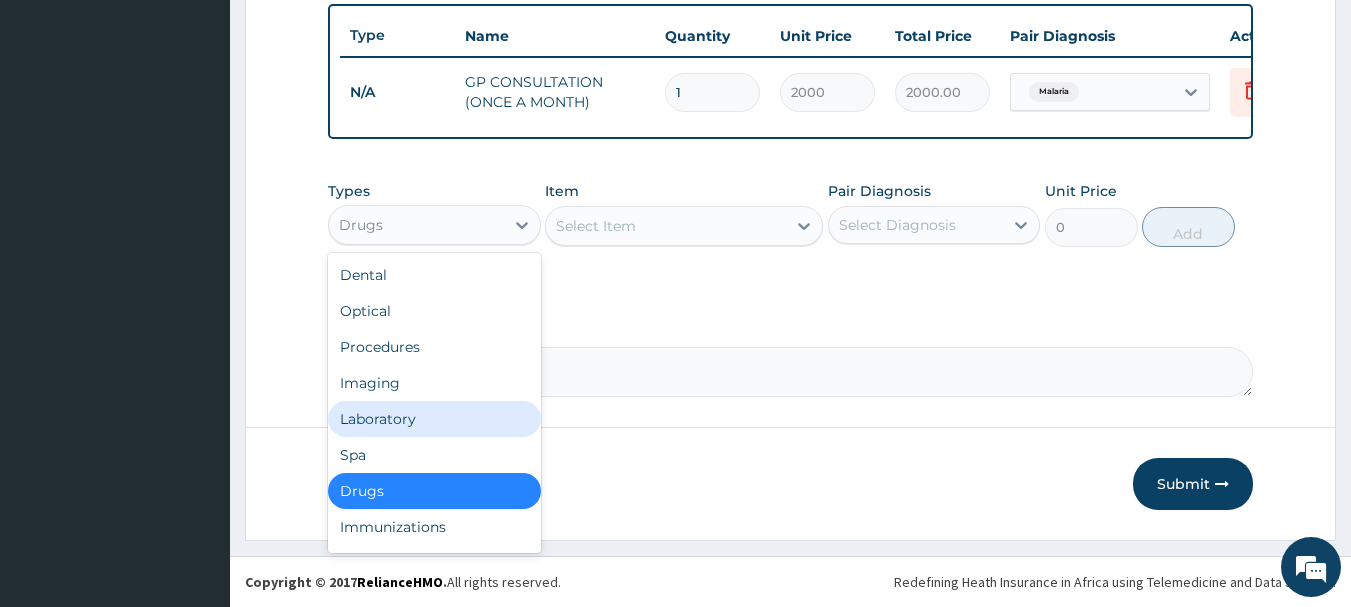 click on "Laboratory" at bounding box center [434, 419] 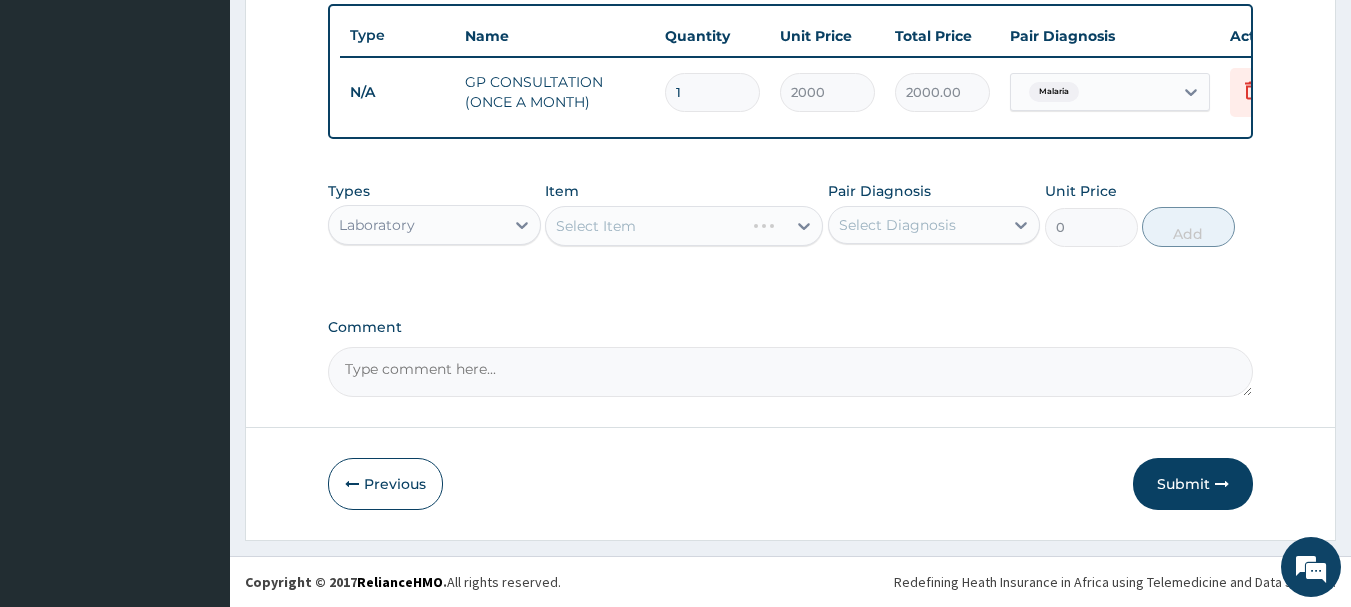 click on "Select Item" at bounding box center [684, 226] 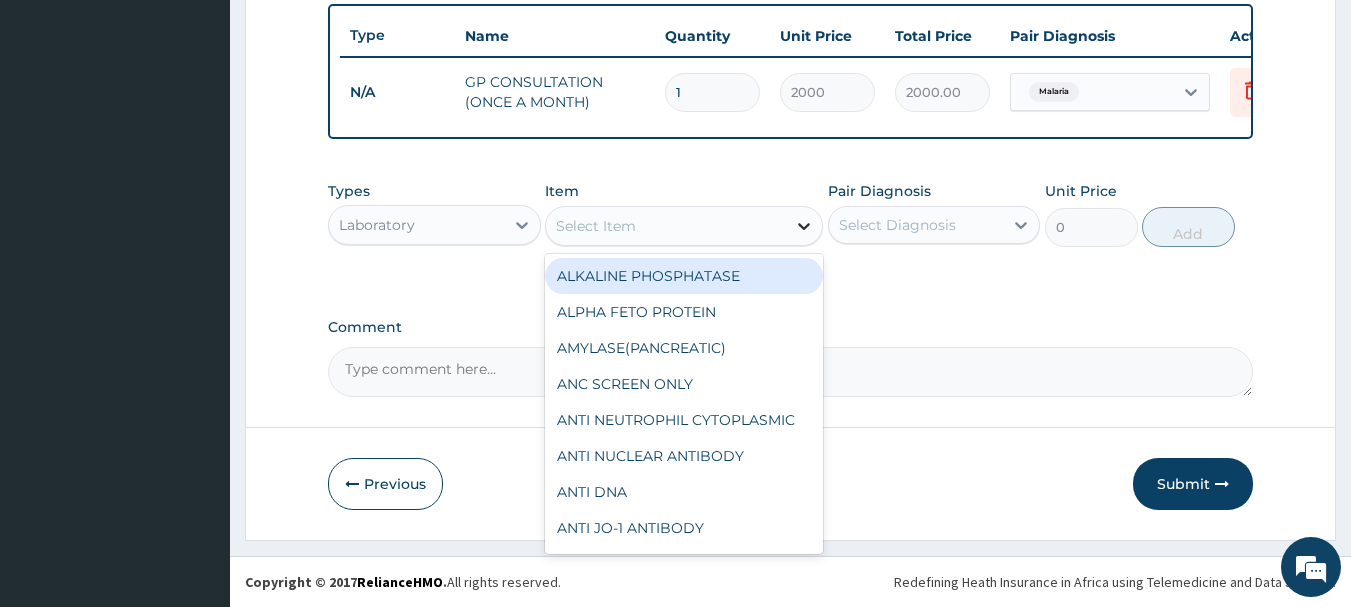 click 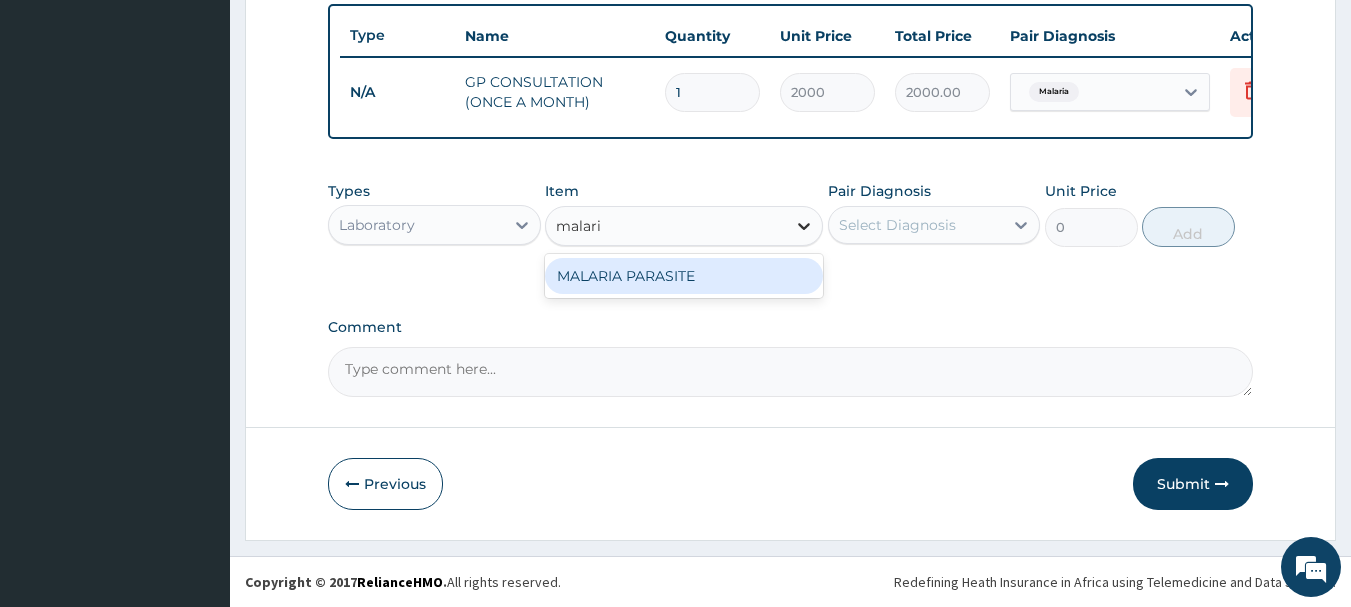 type on "malaria" 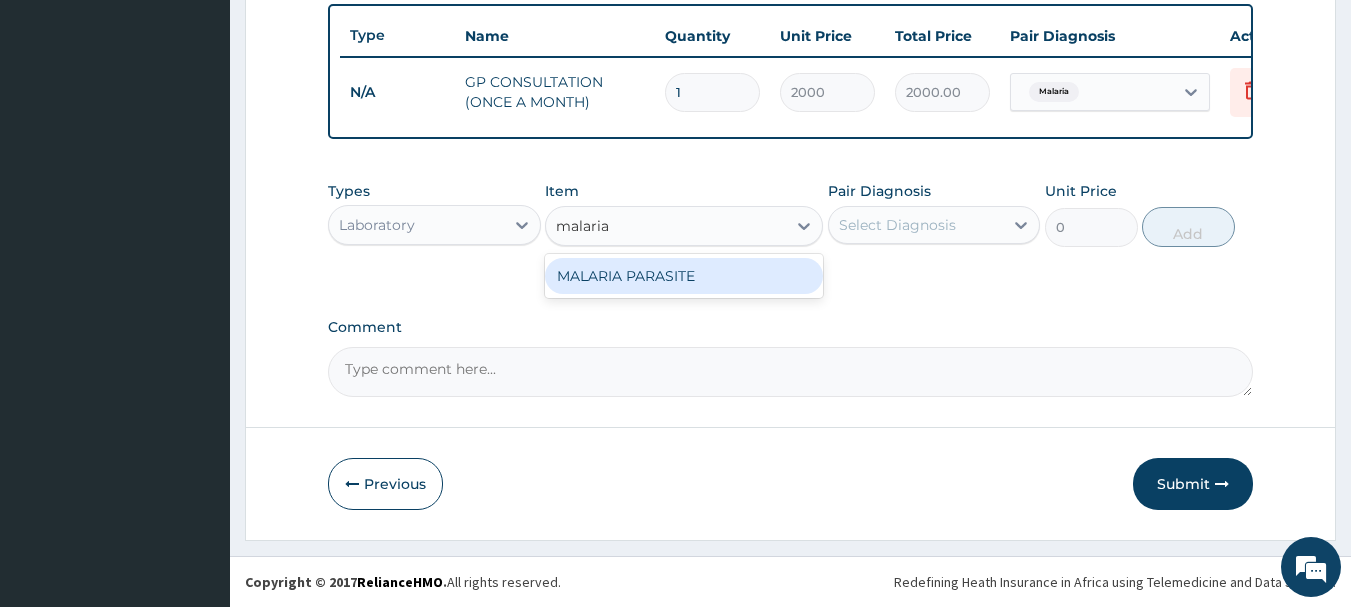 click on "MALARIA PARASITE" at bounding box center [684, 276] 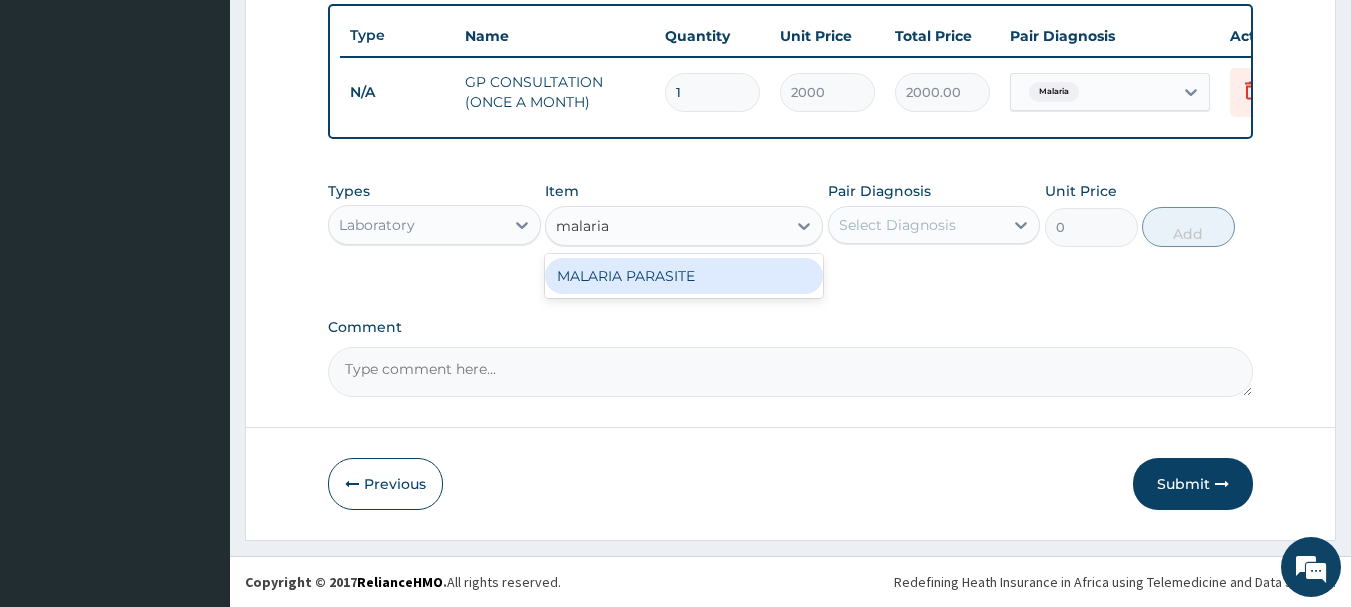 type 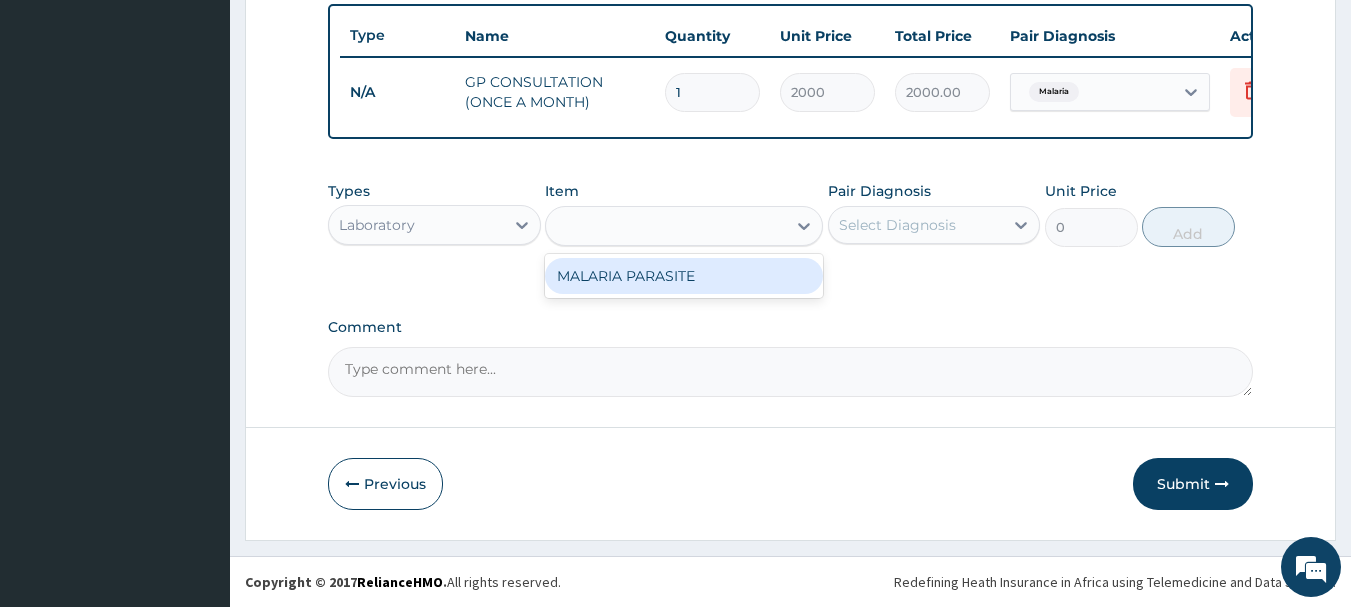 type on "1000" 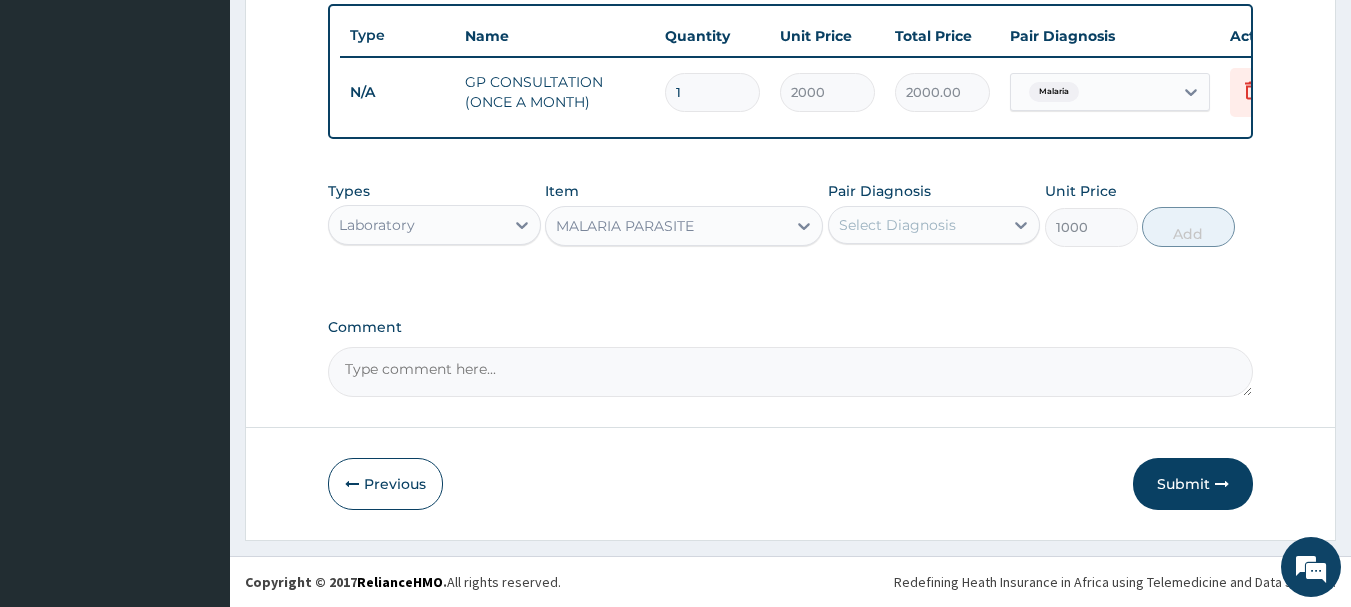 click on "Select Diagnosis" at bounding box center [897, 225] 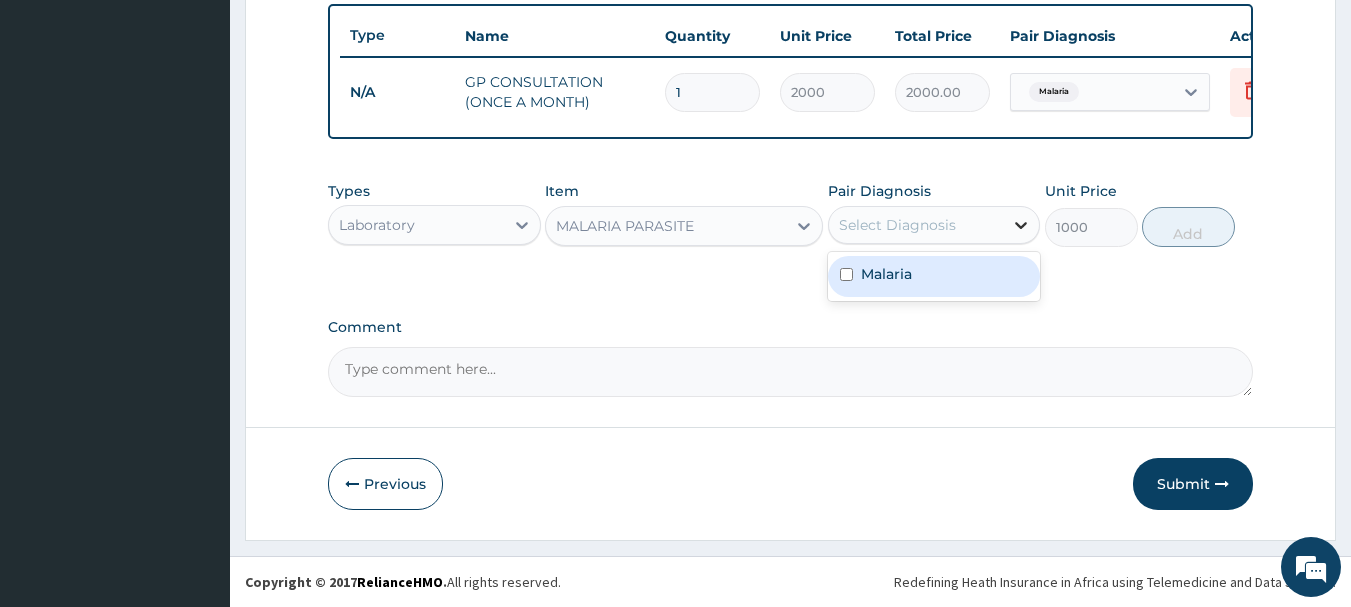 click 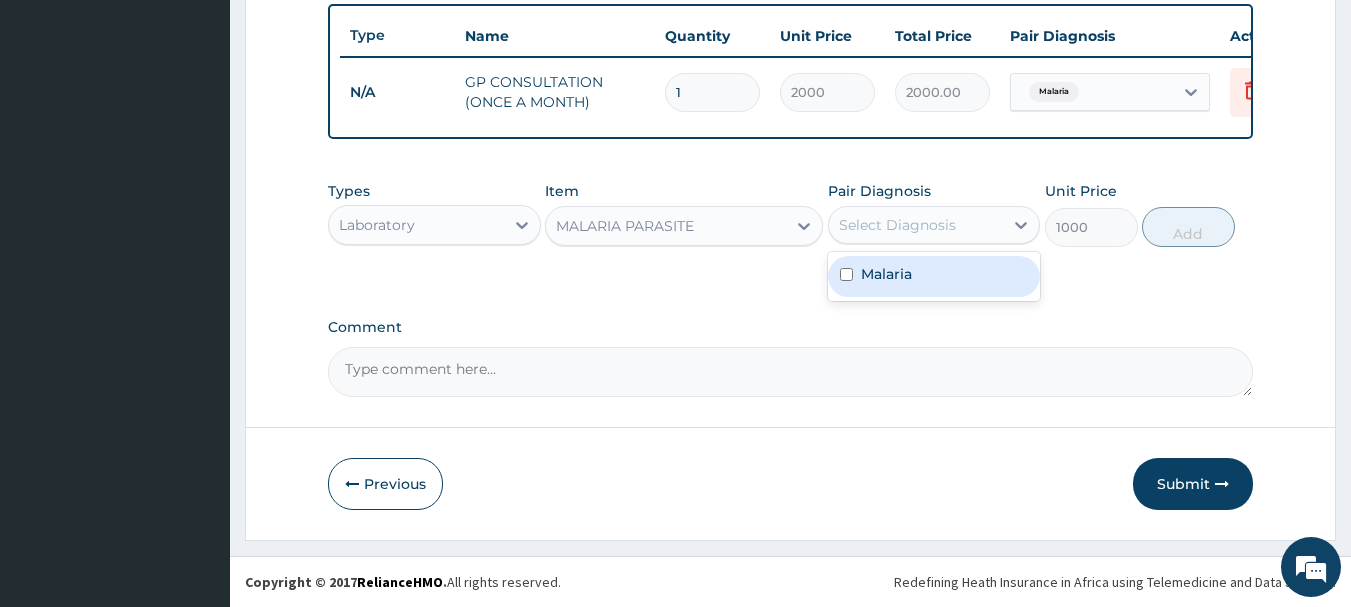 click on "Malaria" at bounding box center [934, 276] 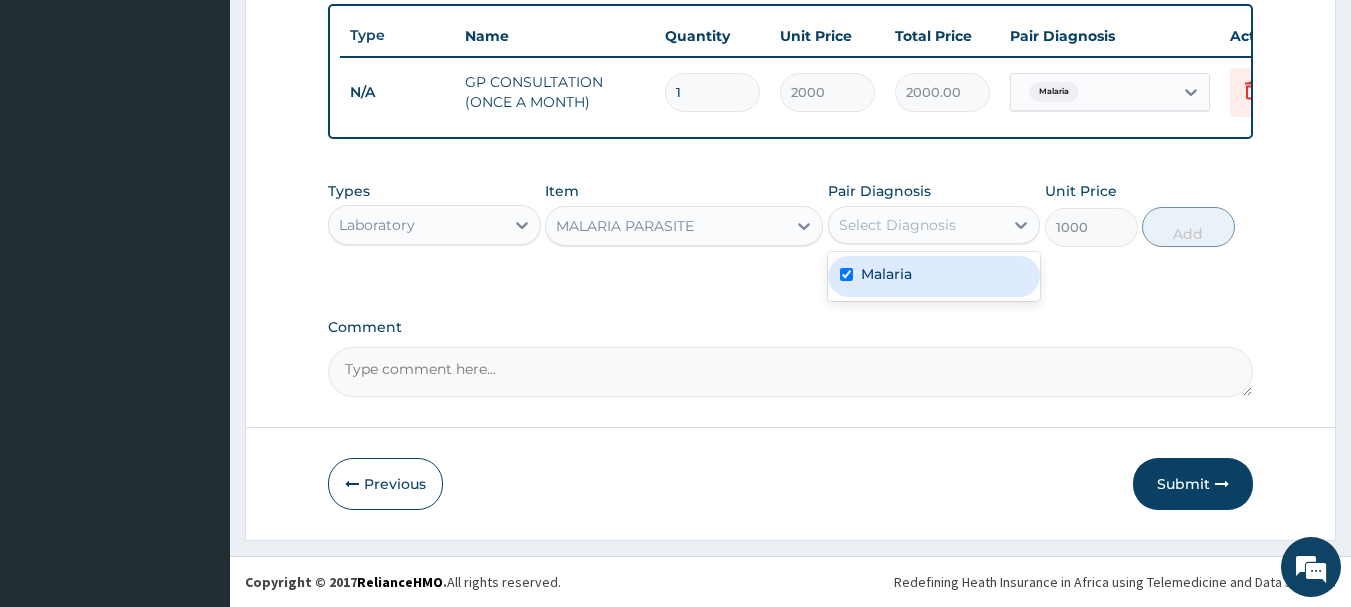 checkbox on "true" 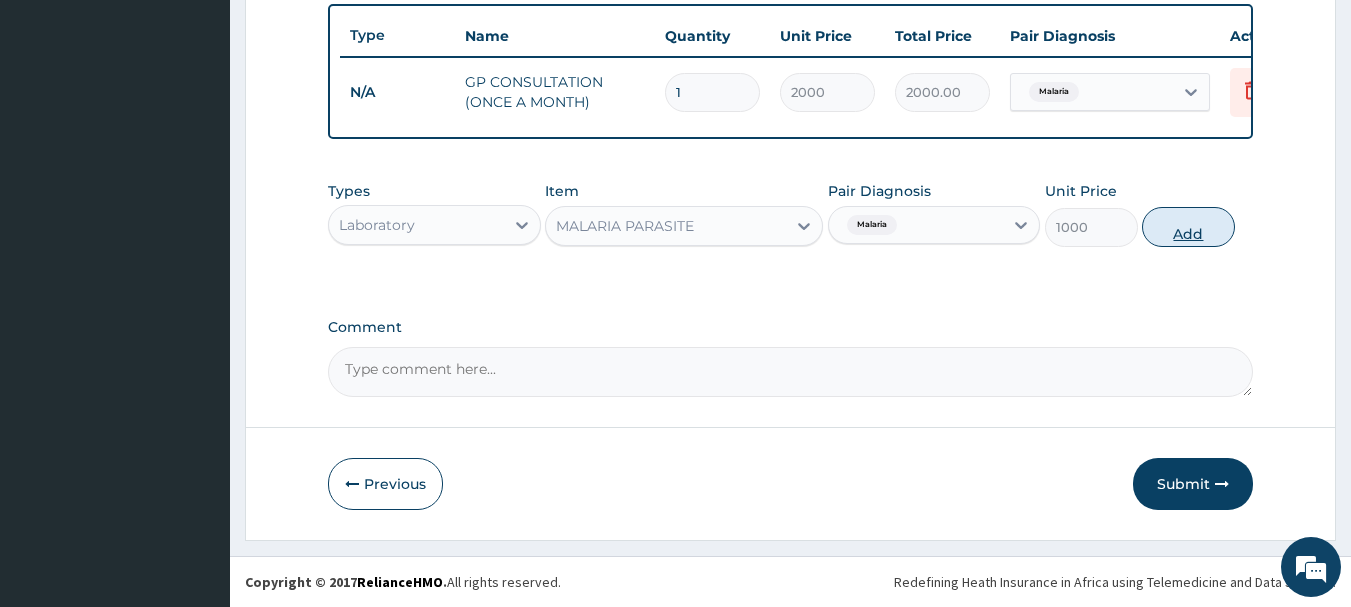 click on "Add" at bounding box center (1188, 227) 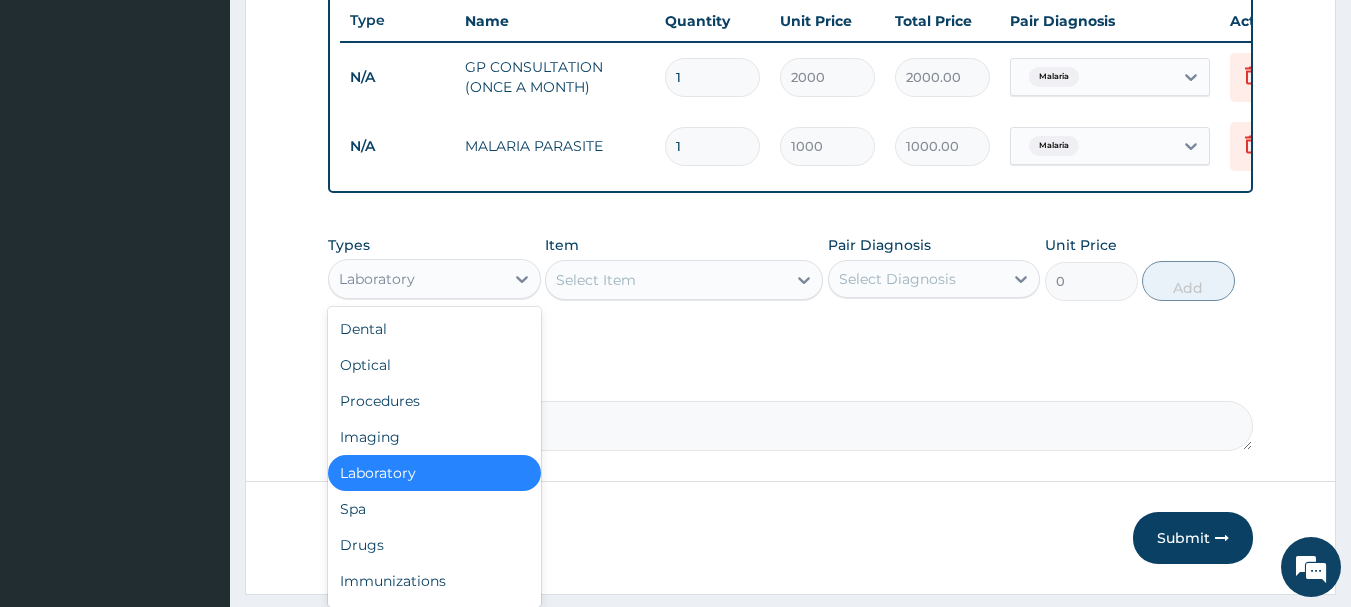click on "Laboratory" at bounding box center [416, 279] 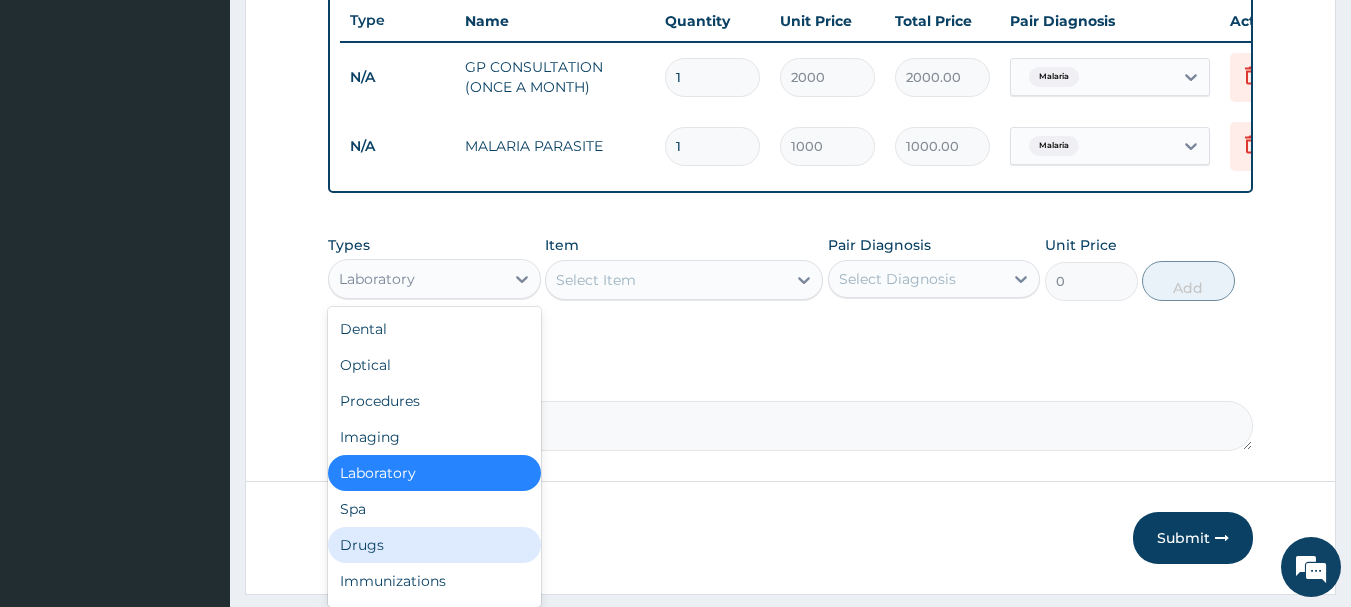 click on "Drugs" at bounding box center [434, 545] 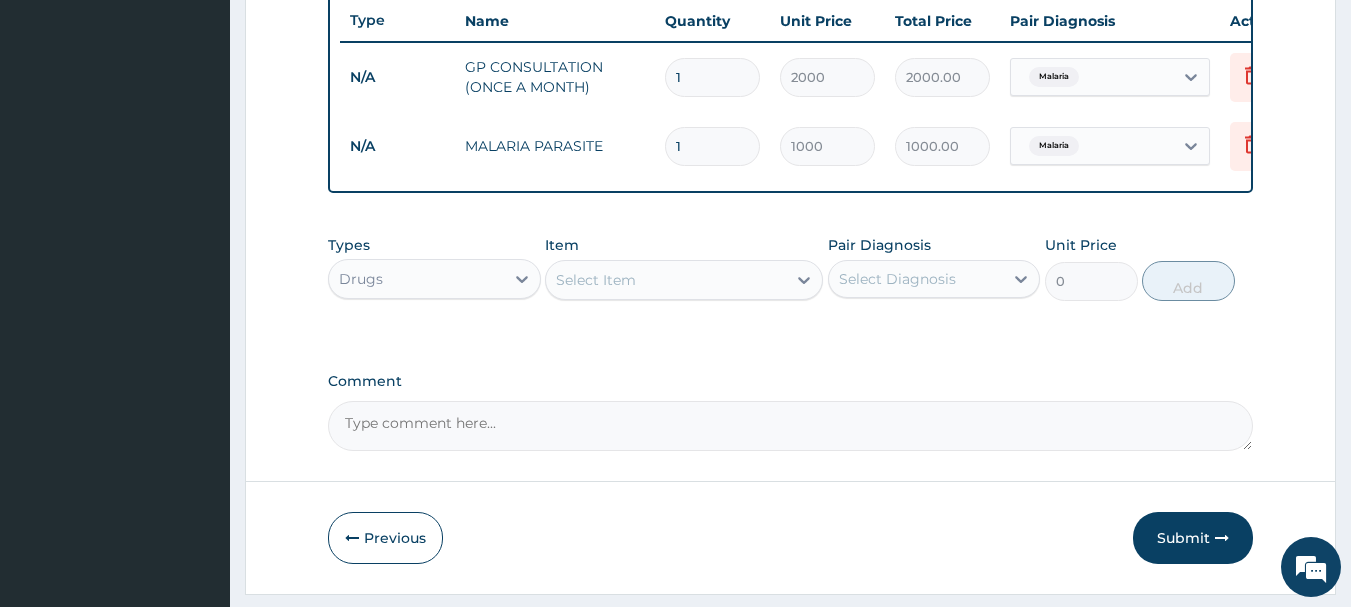 click 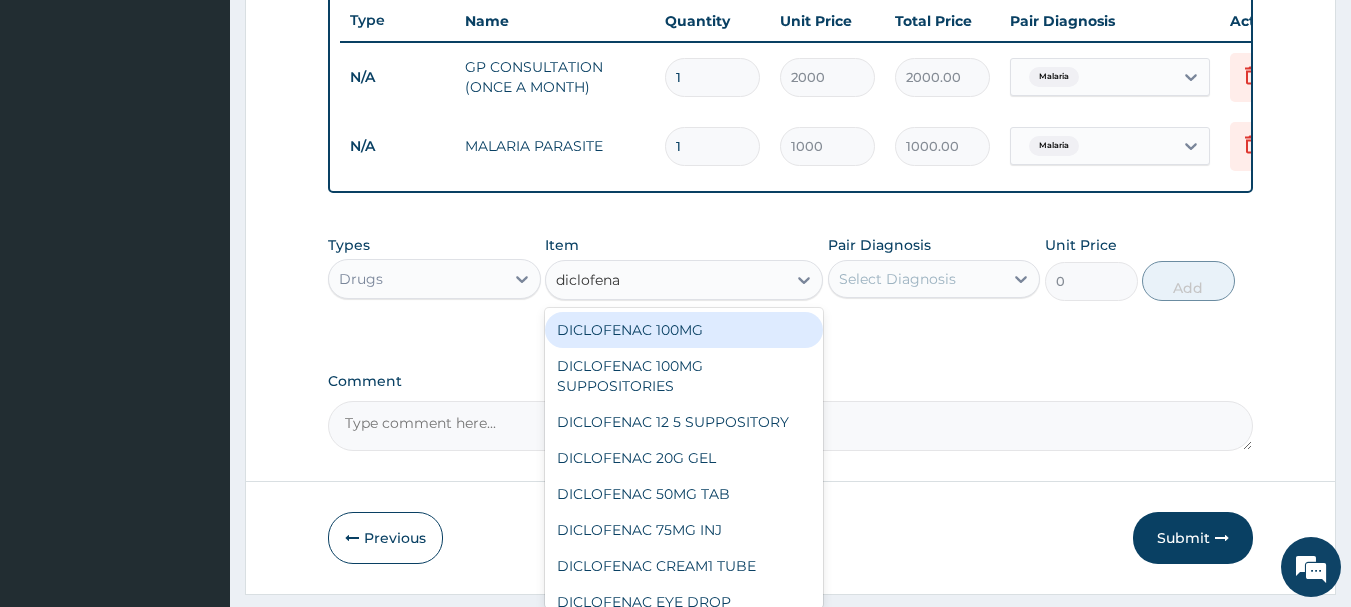 type on "diclofenac" 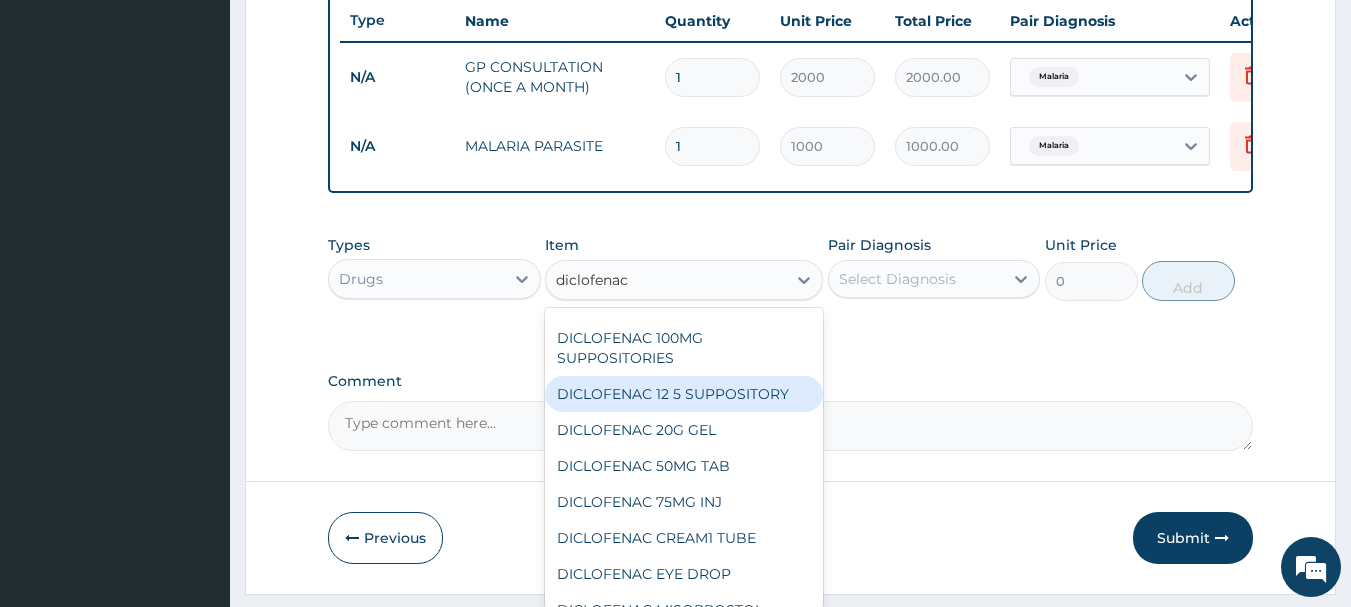 scroll, scrollTop: 100, scrollLeft: 0, axis: vertical 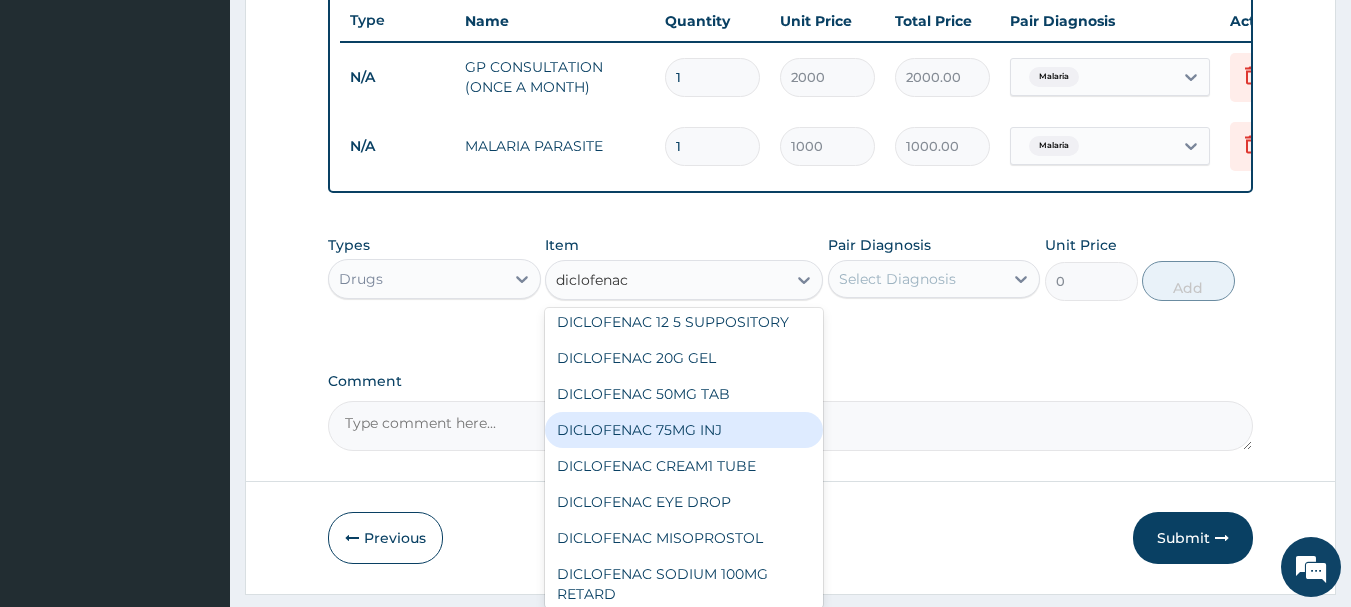 click on "DICLOFENAC 75MG INJ" at bounding box center [684, 430] 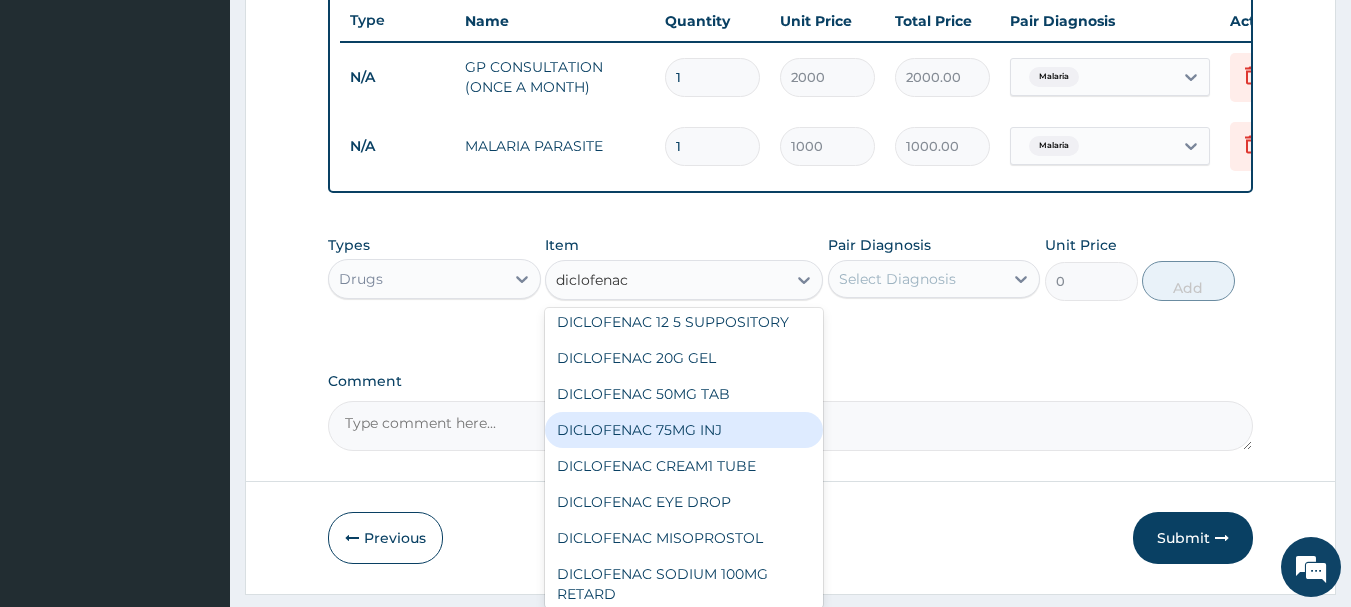 type 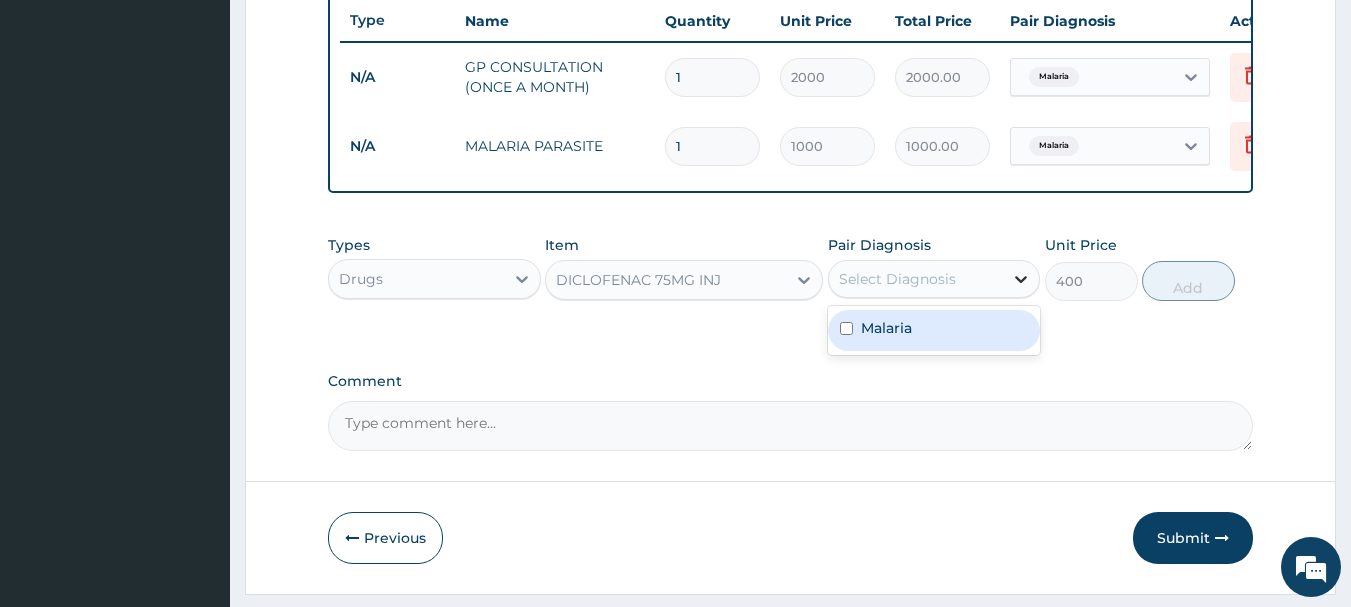 click 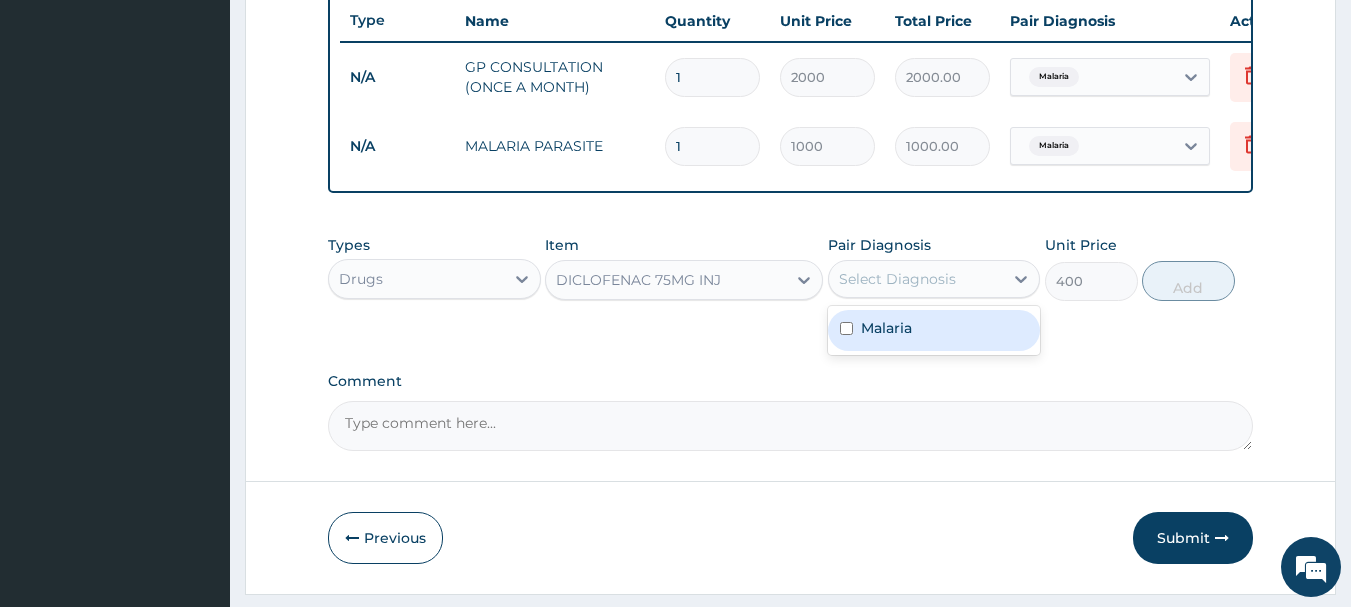 click on "Malaria" at bounding box center (886, 328) 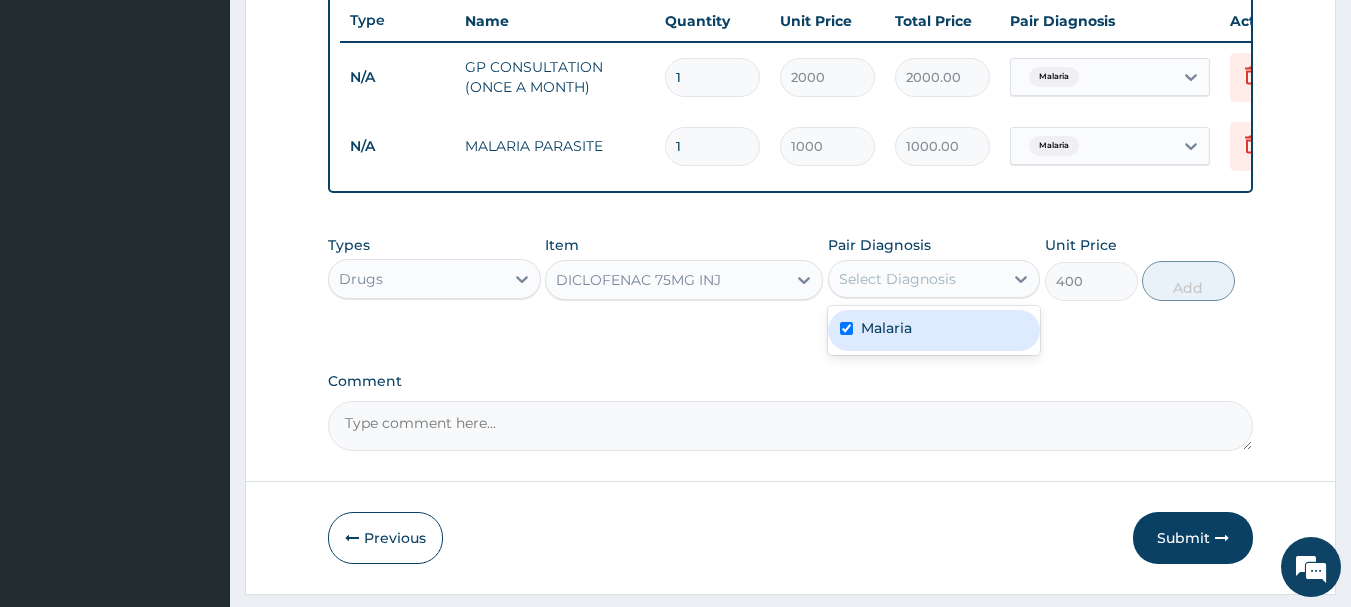 checkbox on "true" 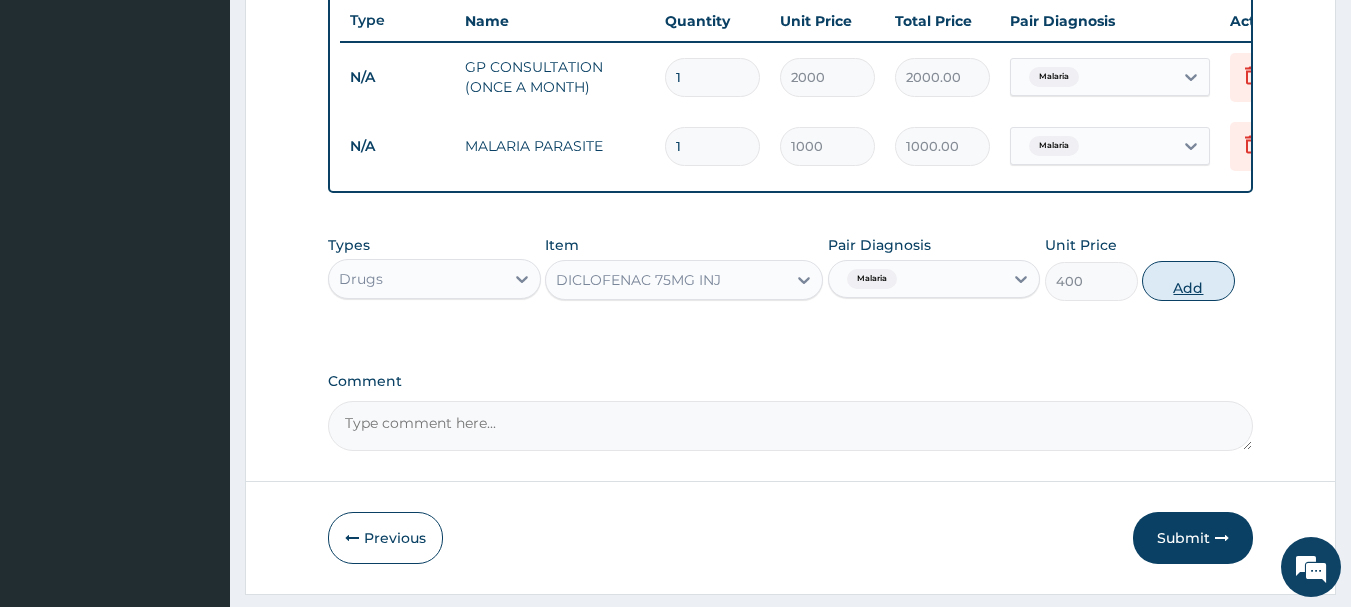 click on "Add" at bounding box center [1188, 281] 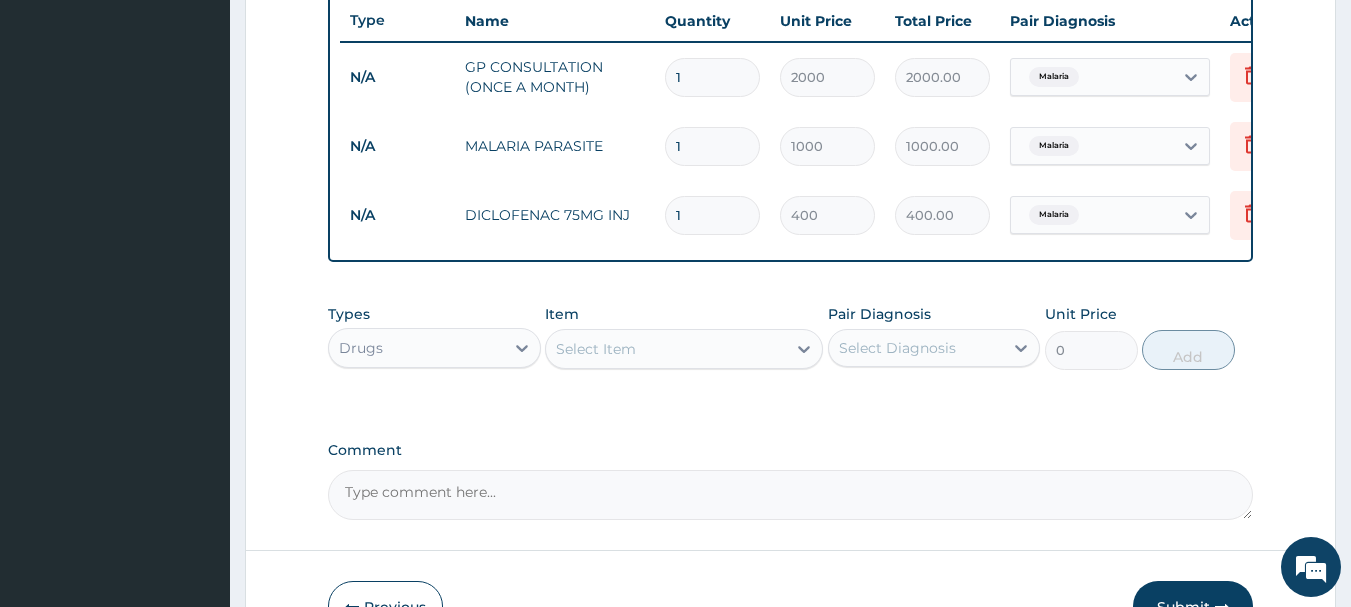 type 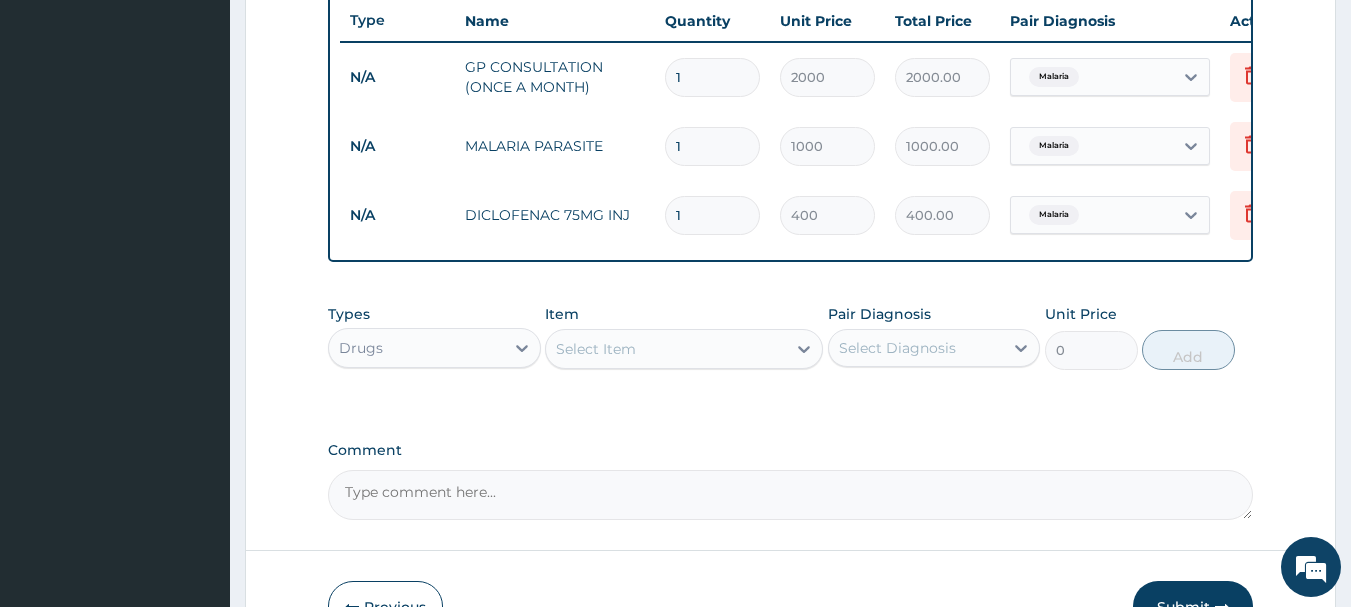 type on "0.00" 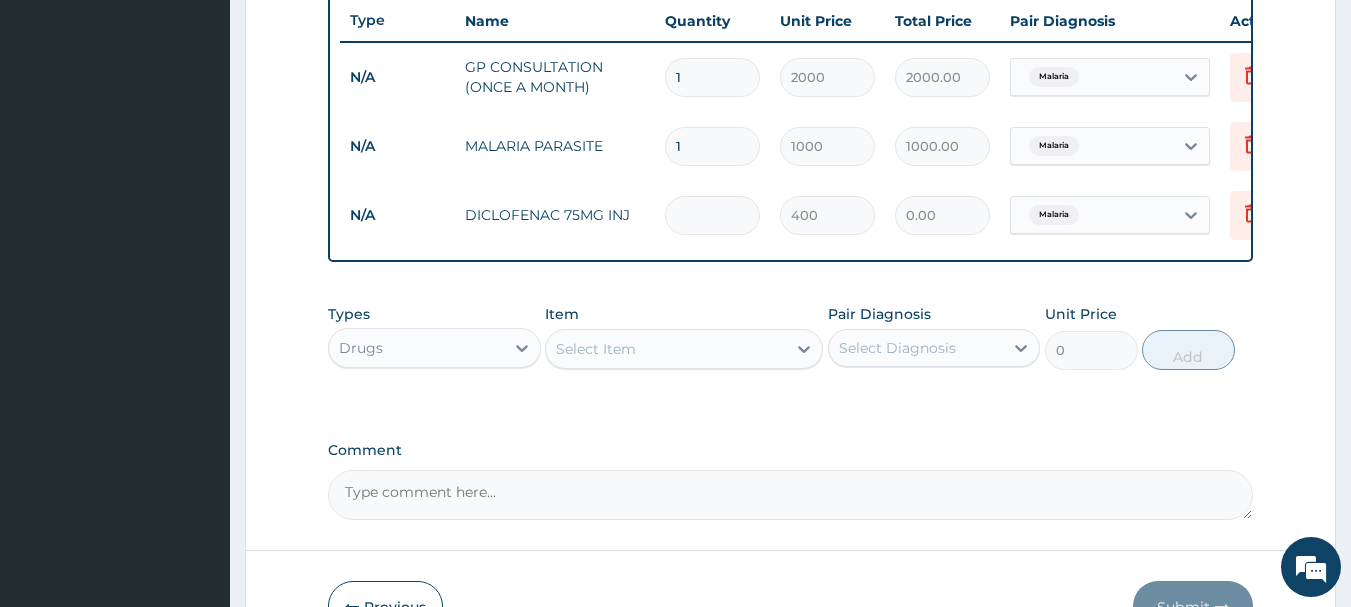type on "2" 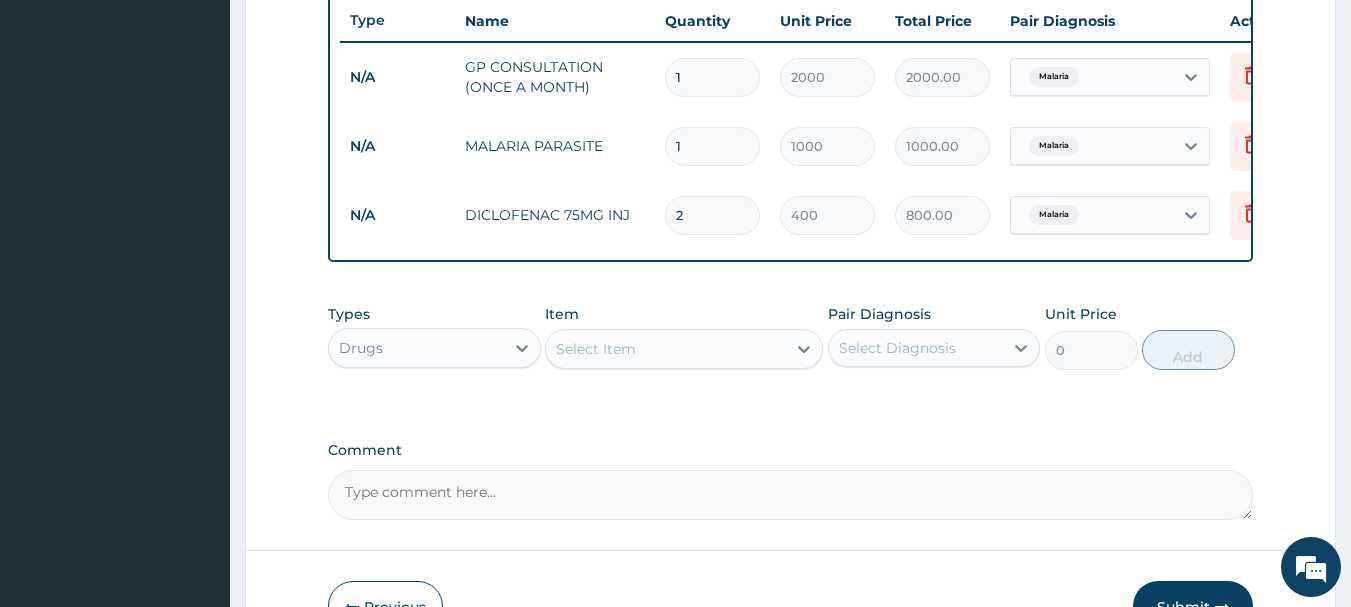 type on "2" 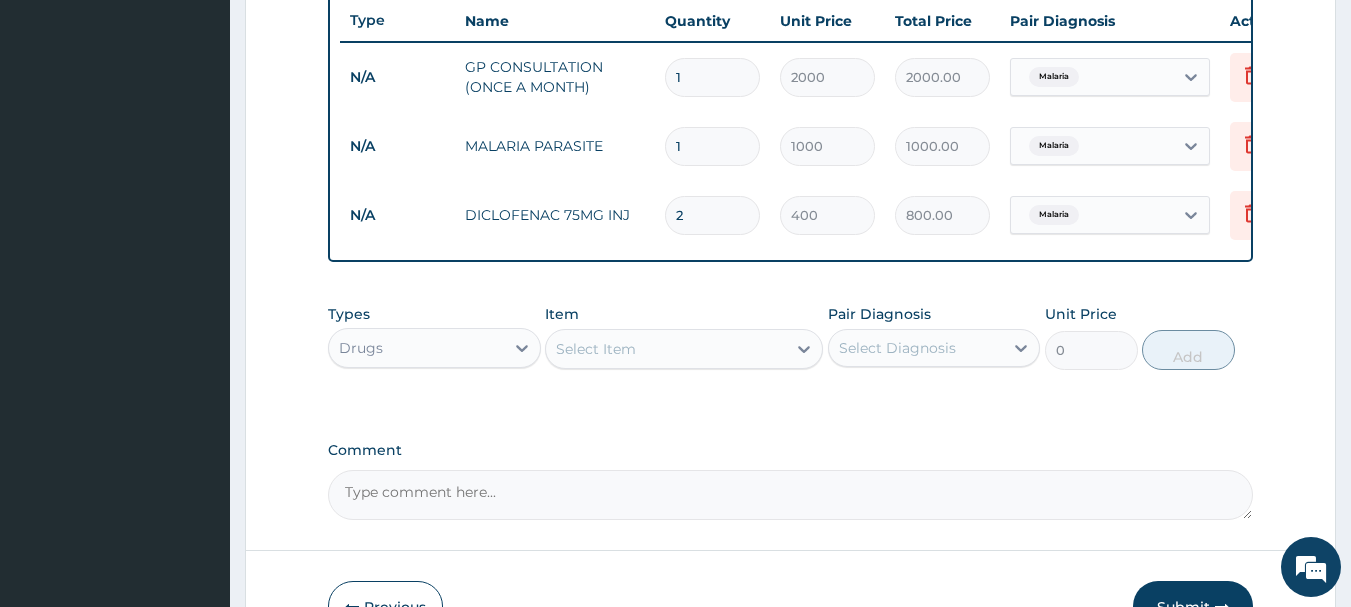 click on "Select Item" at bounding box center [666, 349] 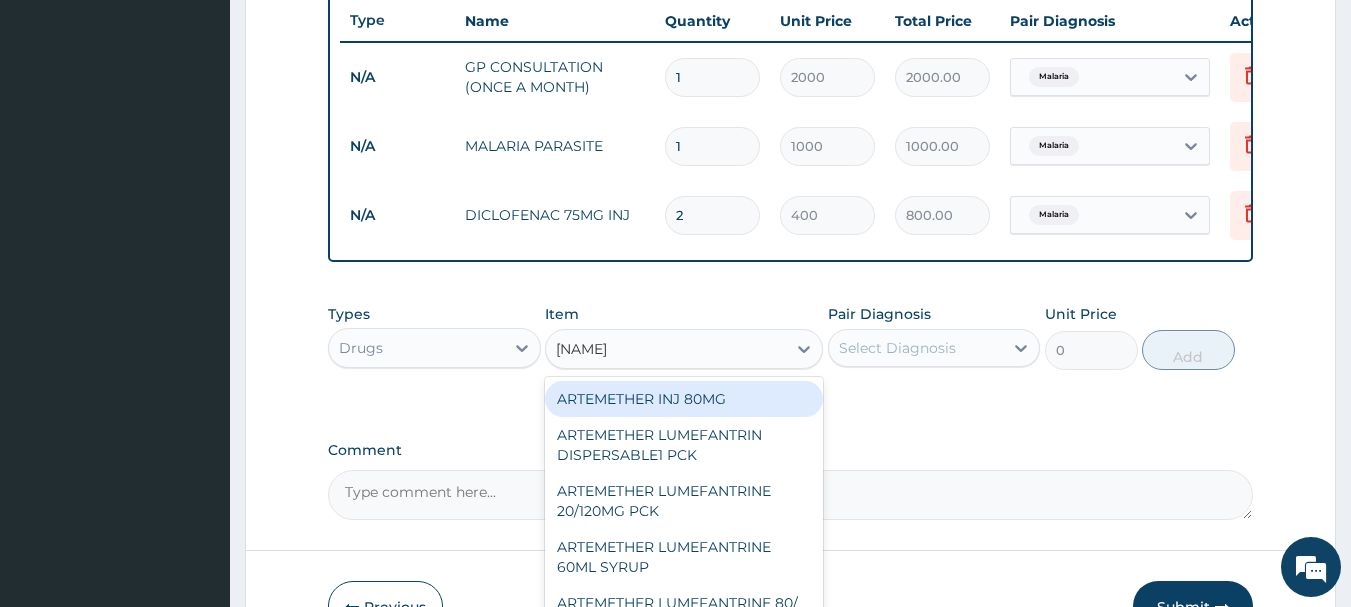 type on "artemether" 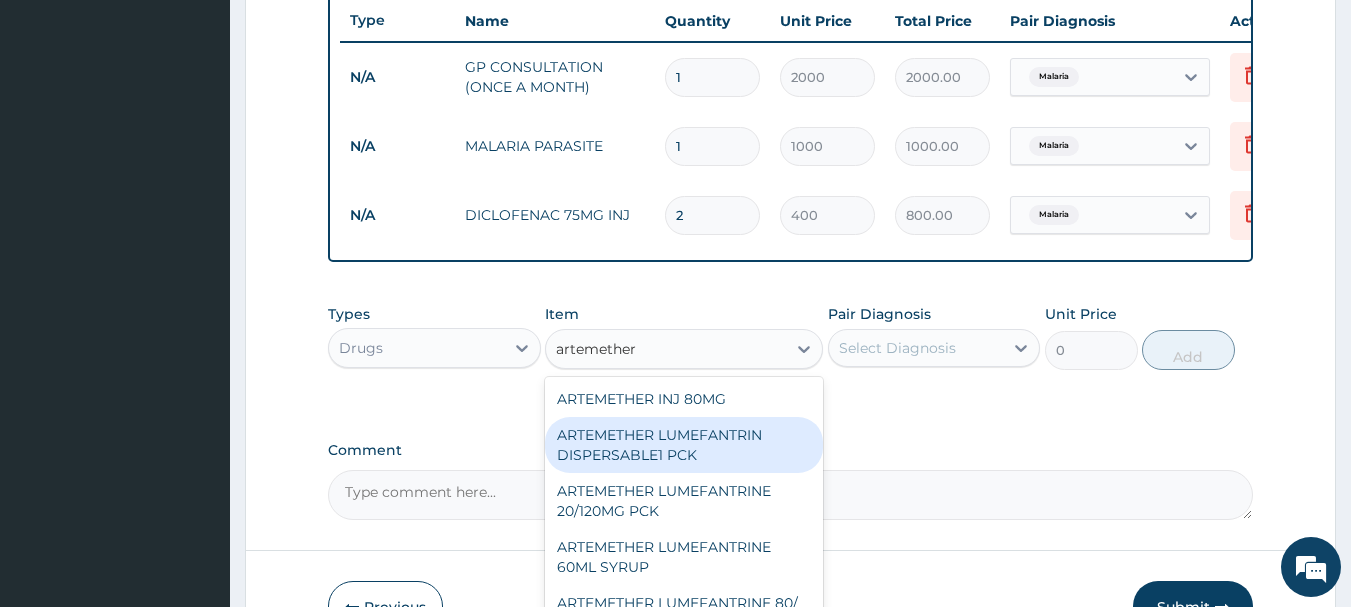 scroll, scrollTop: 100, scrollLeft: 0, axis: vertical 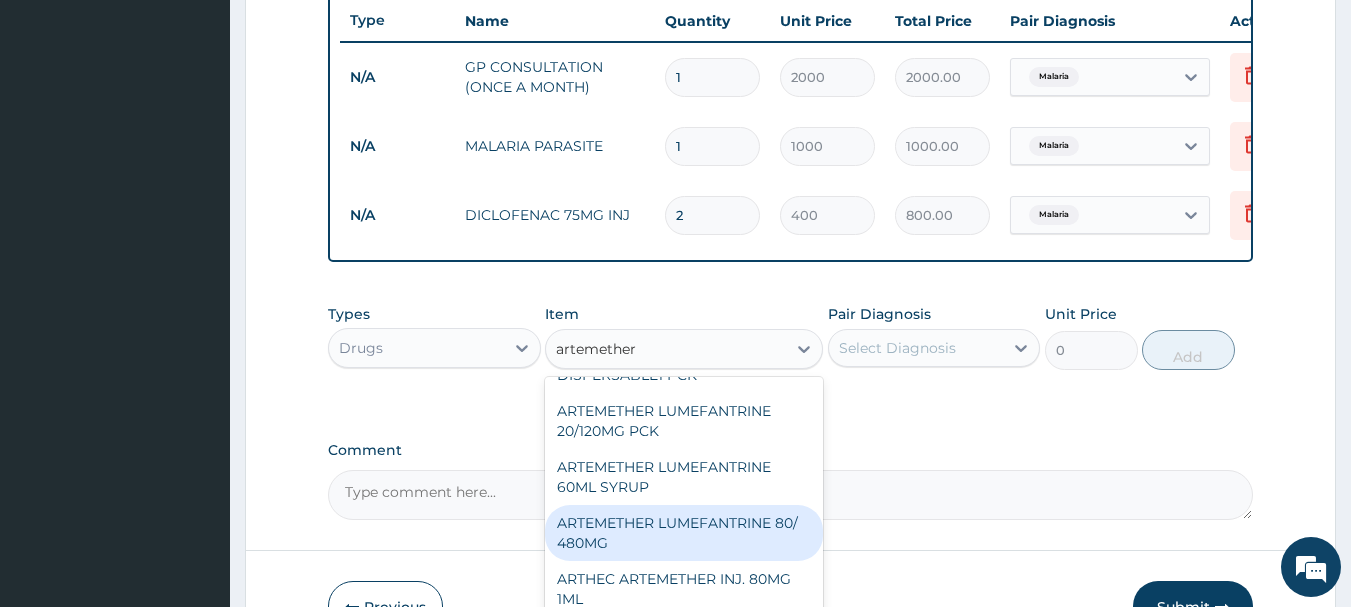 click on "ARTEMETHER LUMEFANTRINE 80/ 480MG" at bounding box center (684, 533) 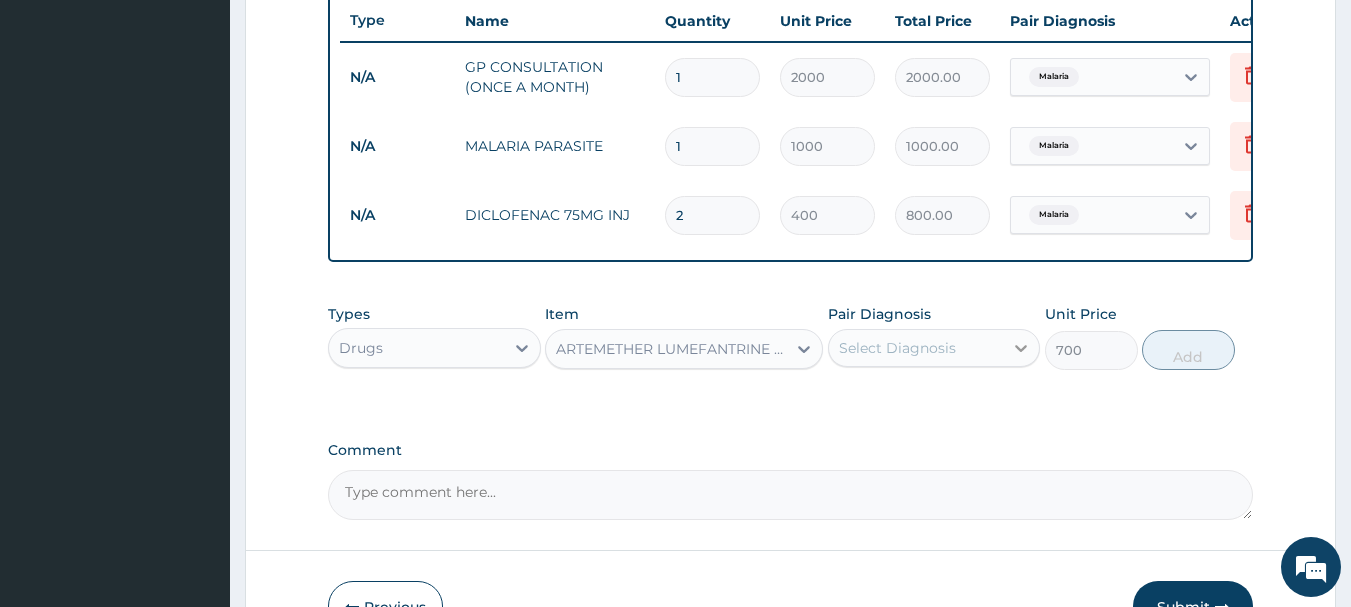 click 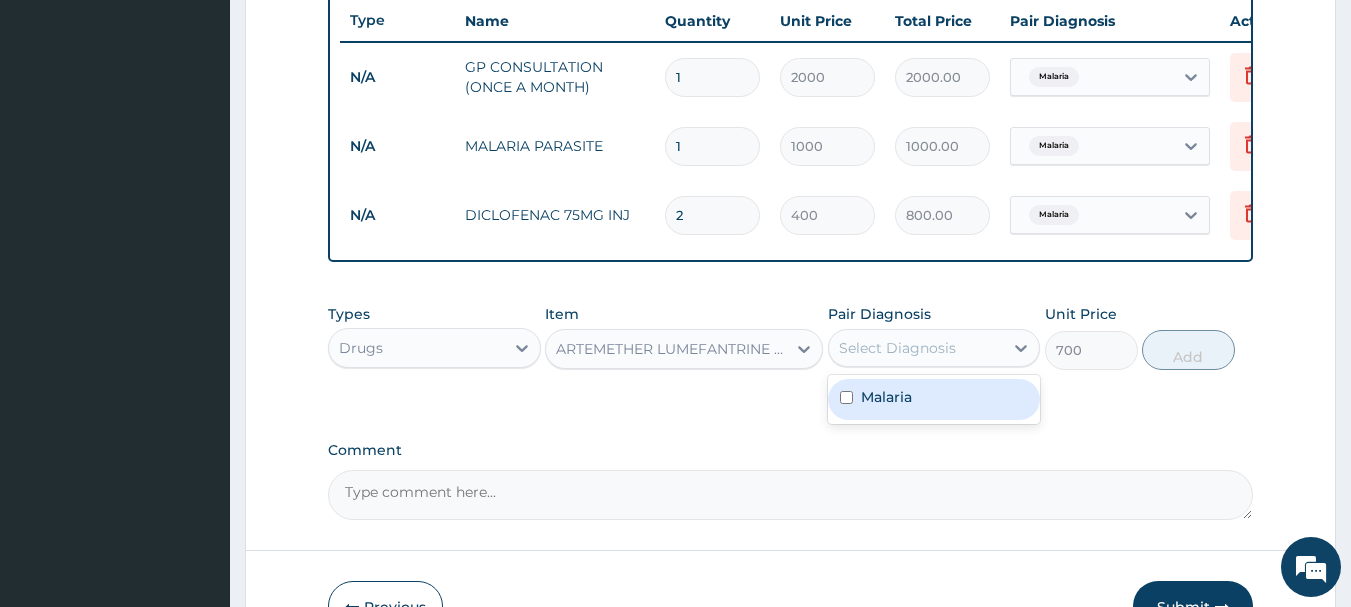 click on "Malaria" at bounding box center (934, 399) 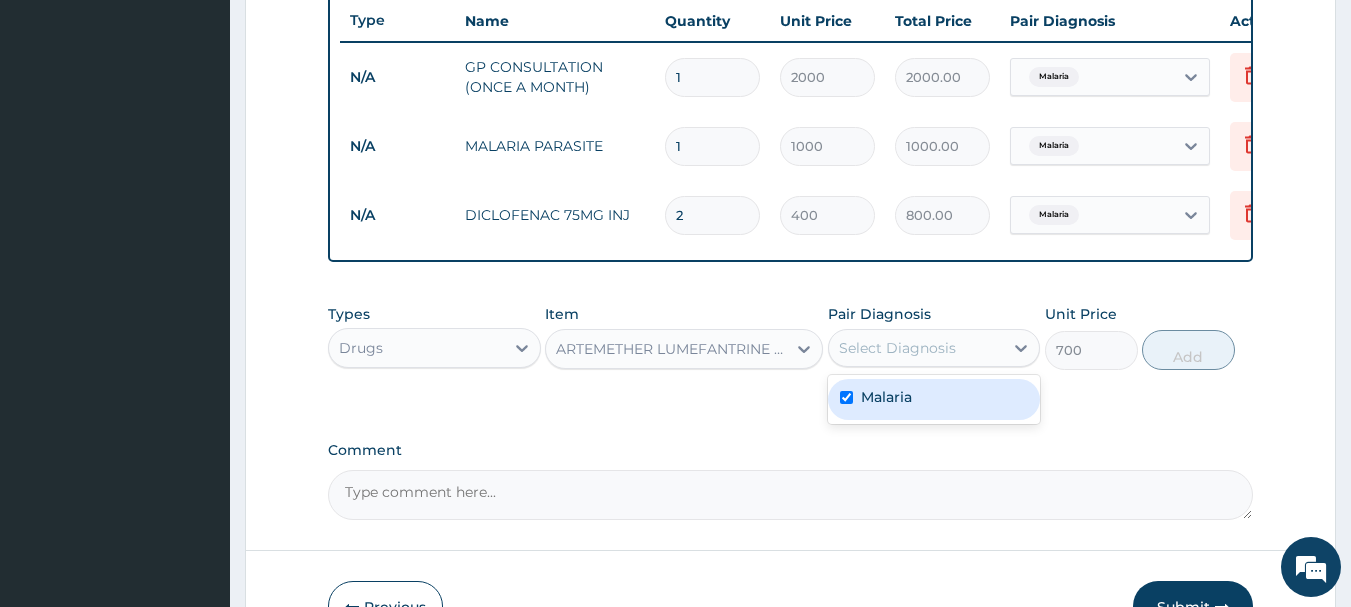 checkbox on "true" 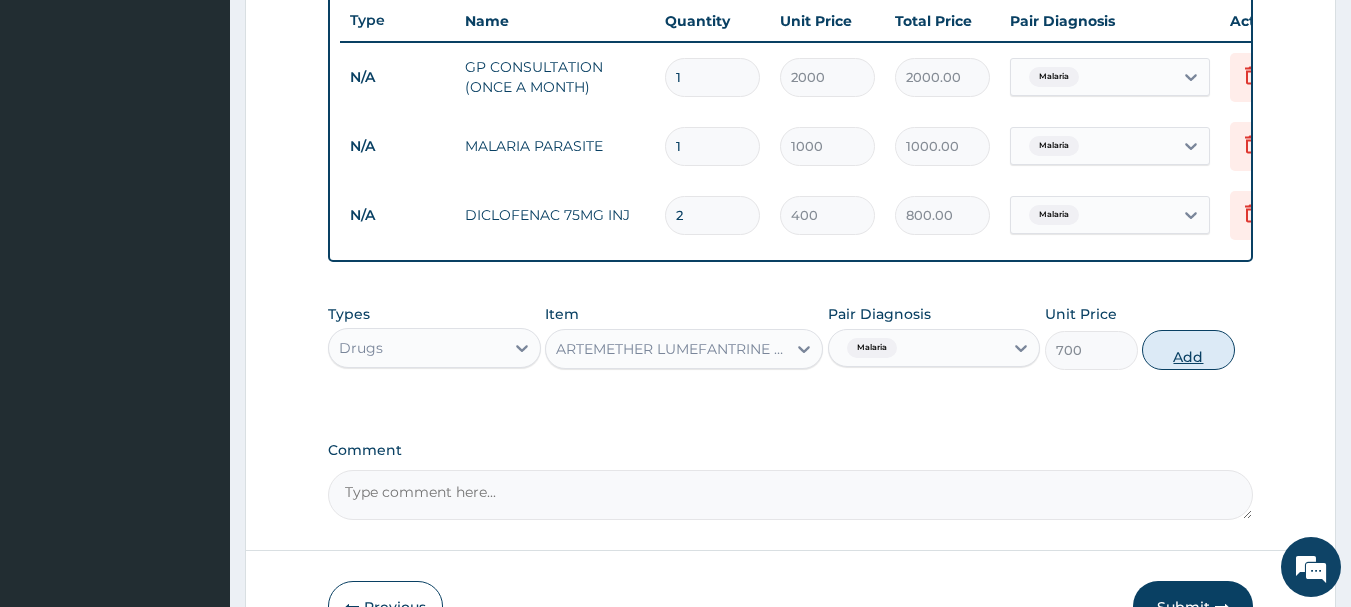 click on "Add" at bounding box center [1188, 350] 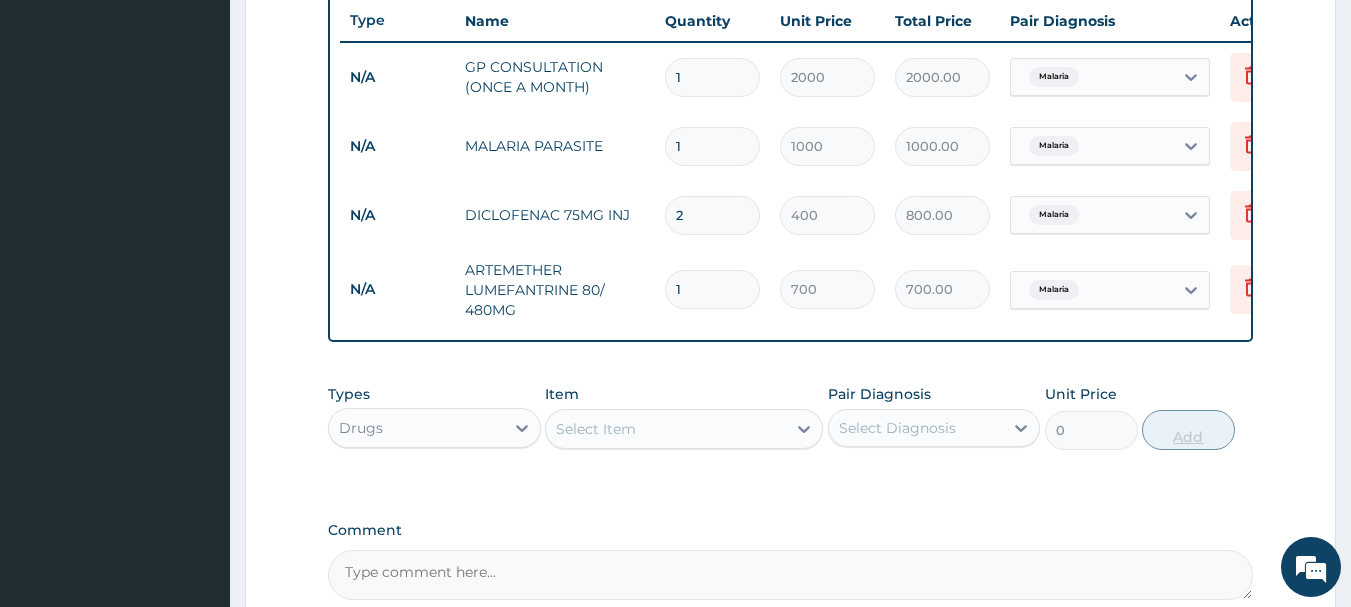type 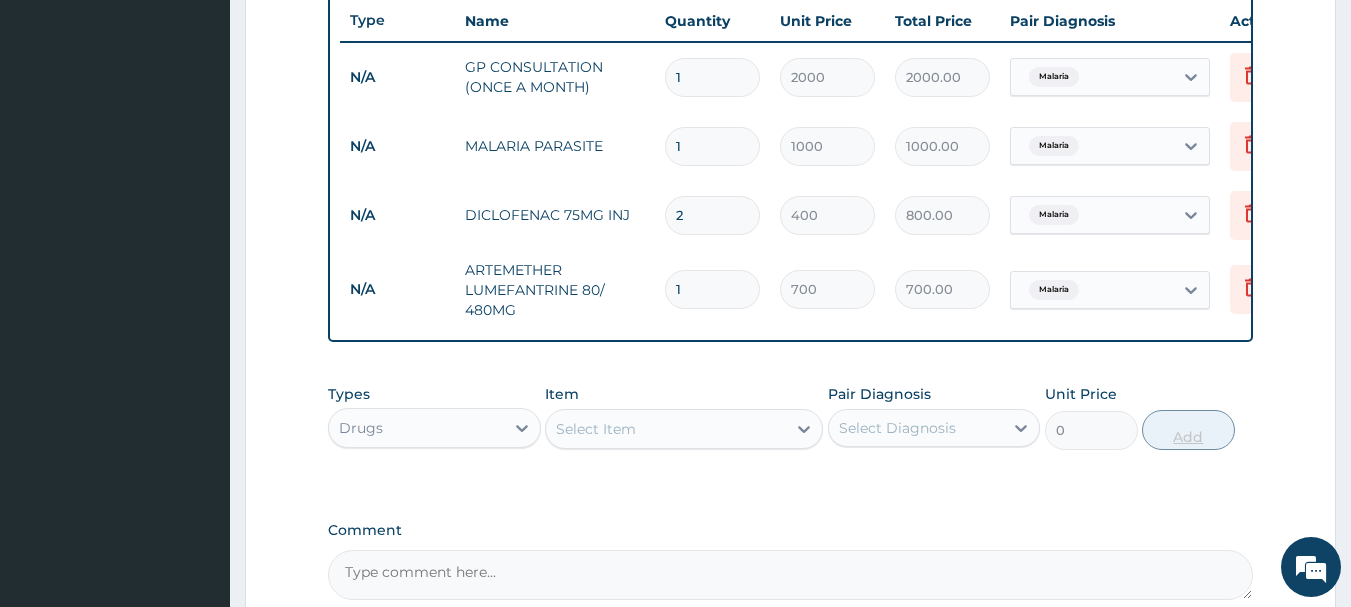 type on "0.00" 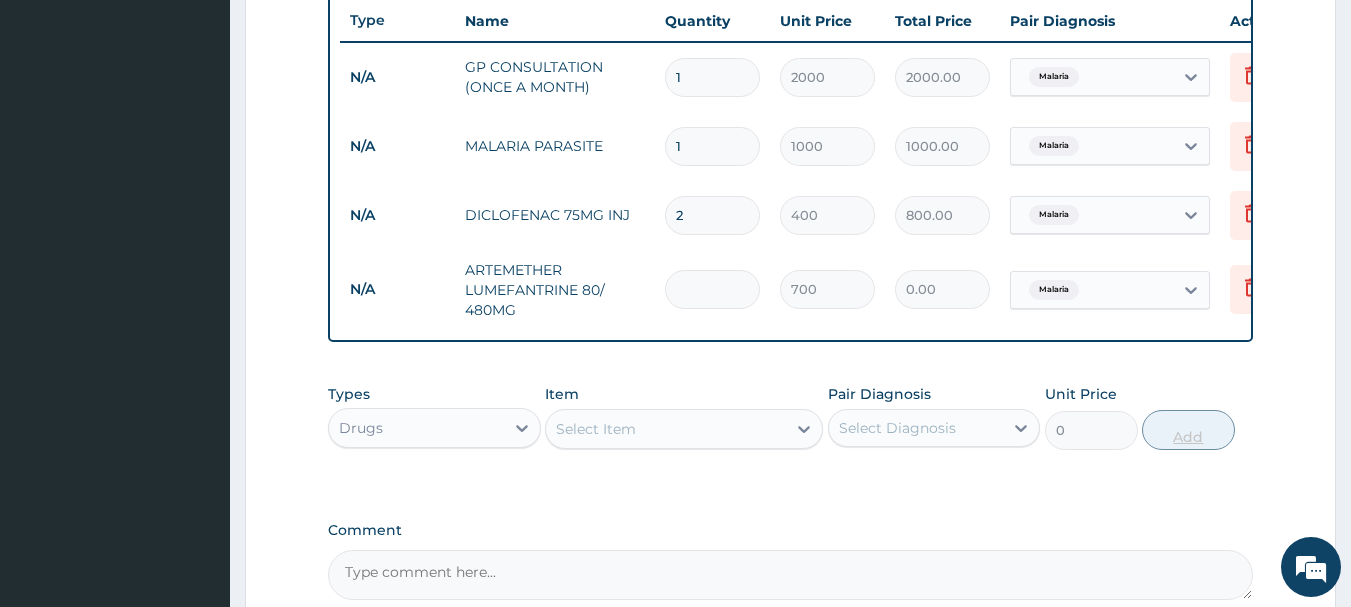 type on "6" 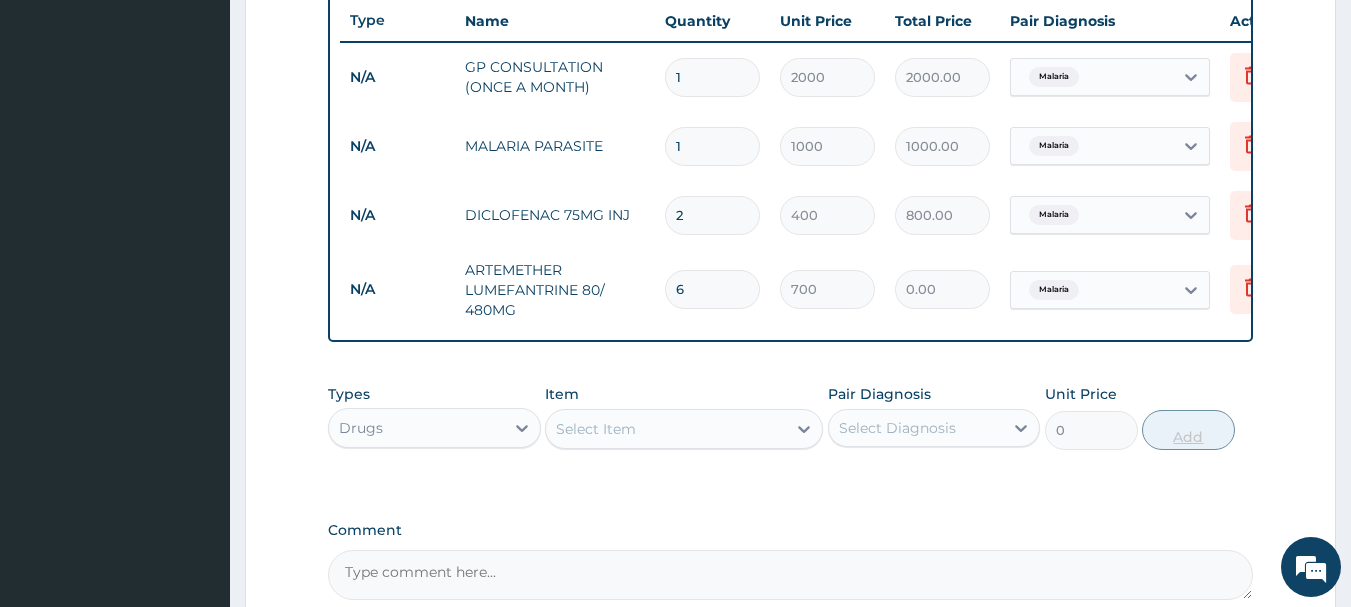 type on "4200.00" 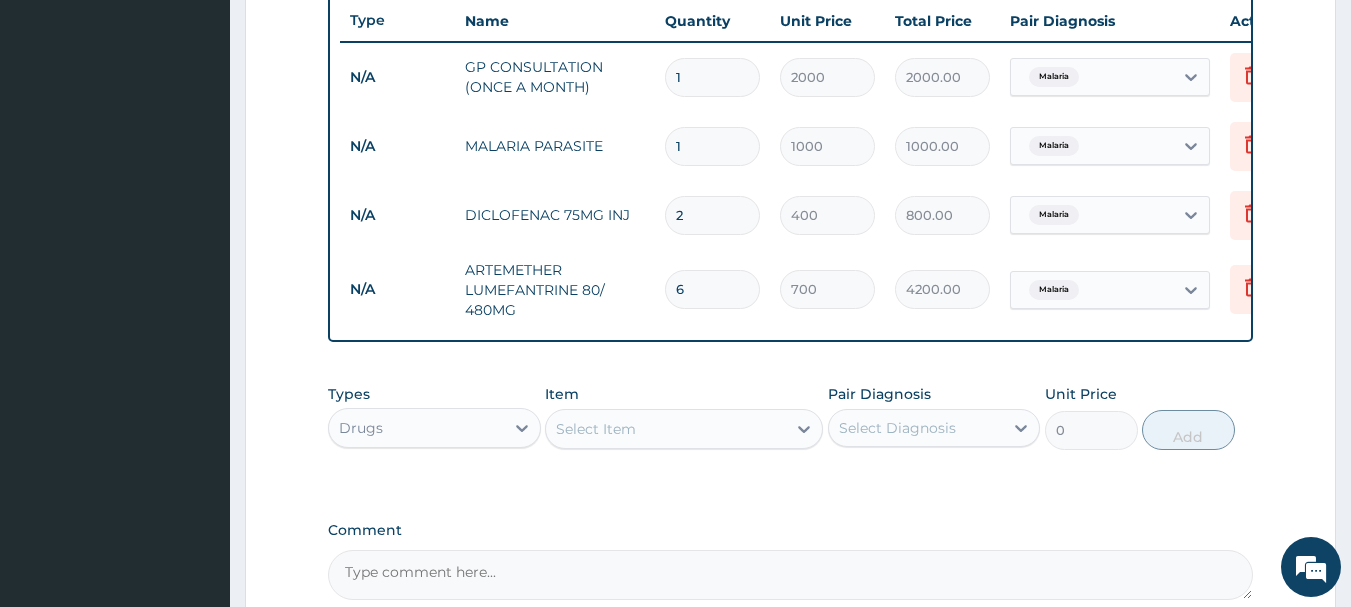 type on "6" 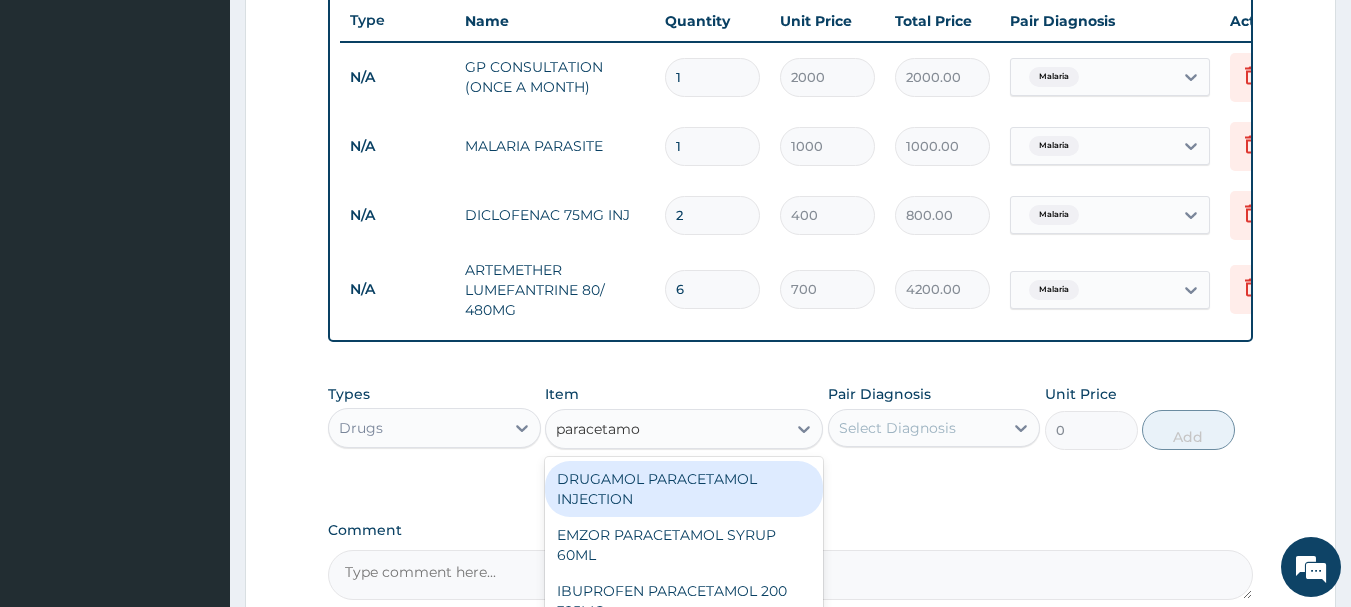 type on "paracetamol" 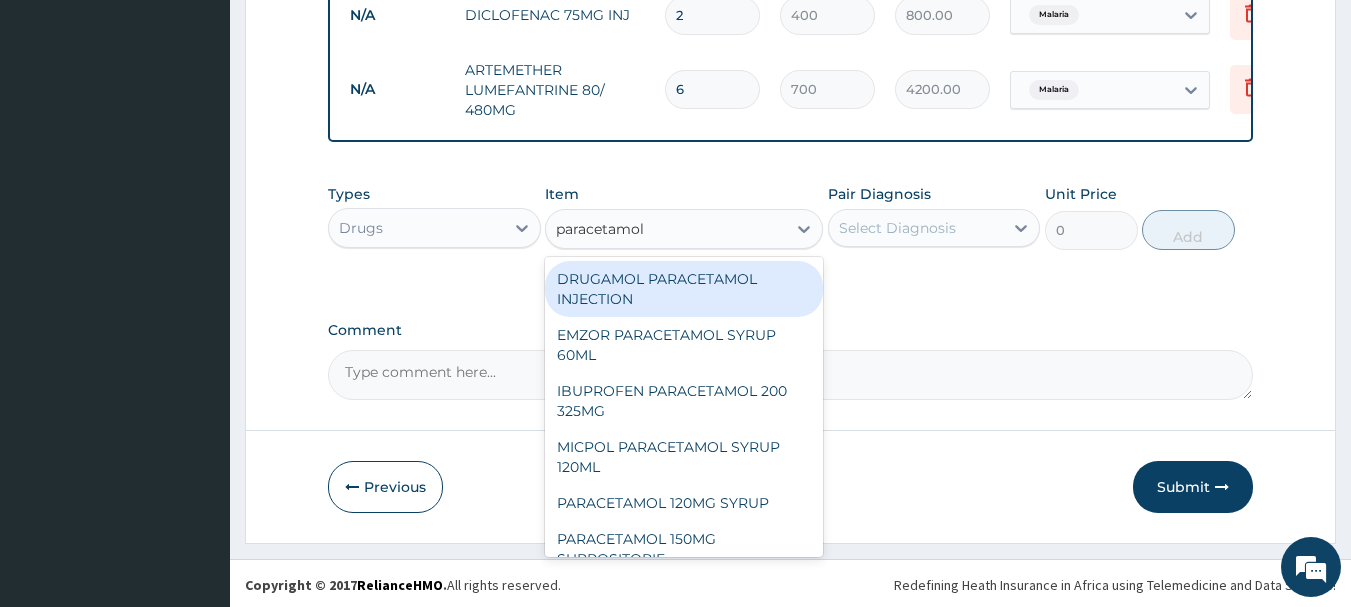 scroll, scrollTop: 973, scrollLeft: 0, axis: vertical 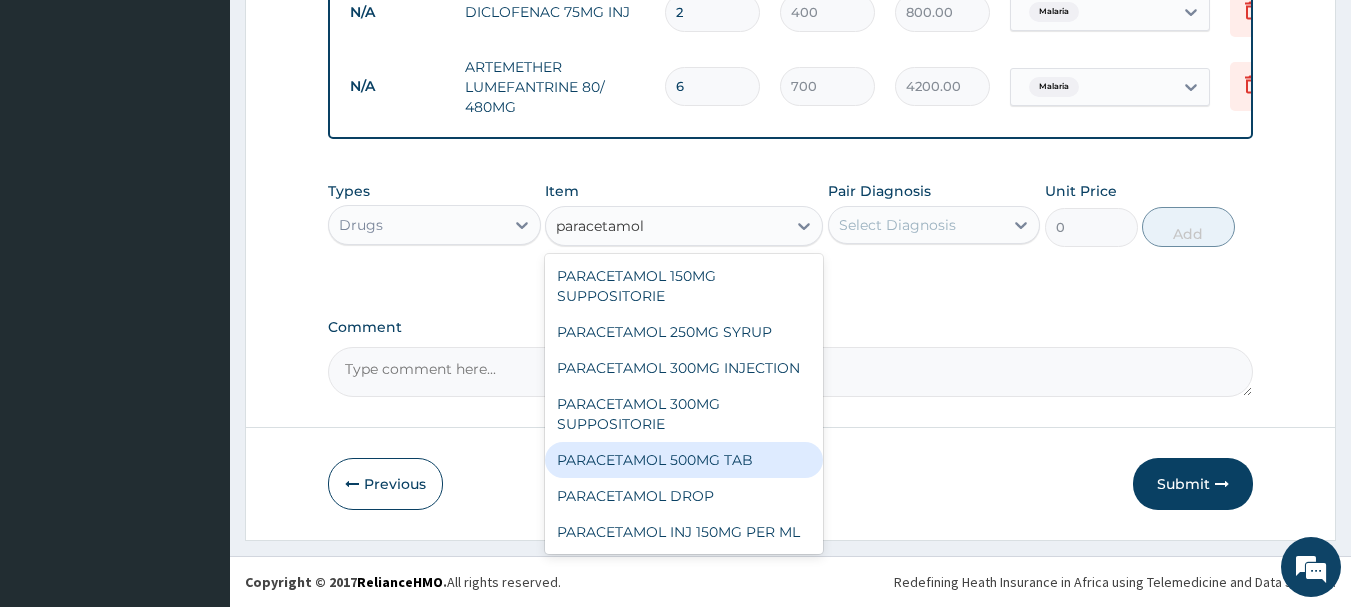 click on "PARACETAMOL 500MG TAB" at bounding box center (684, 460) 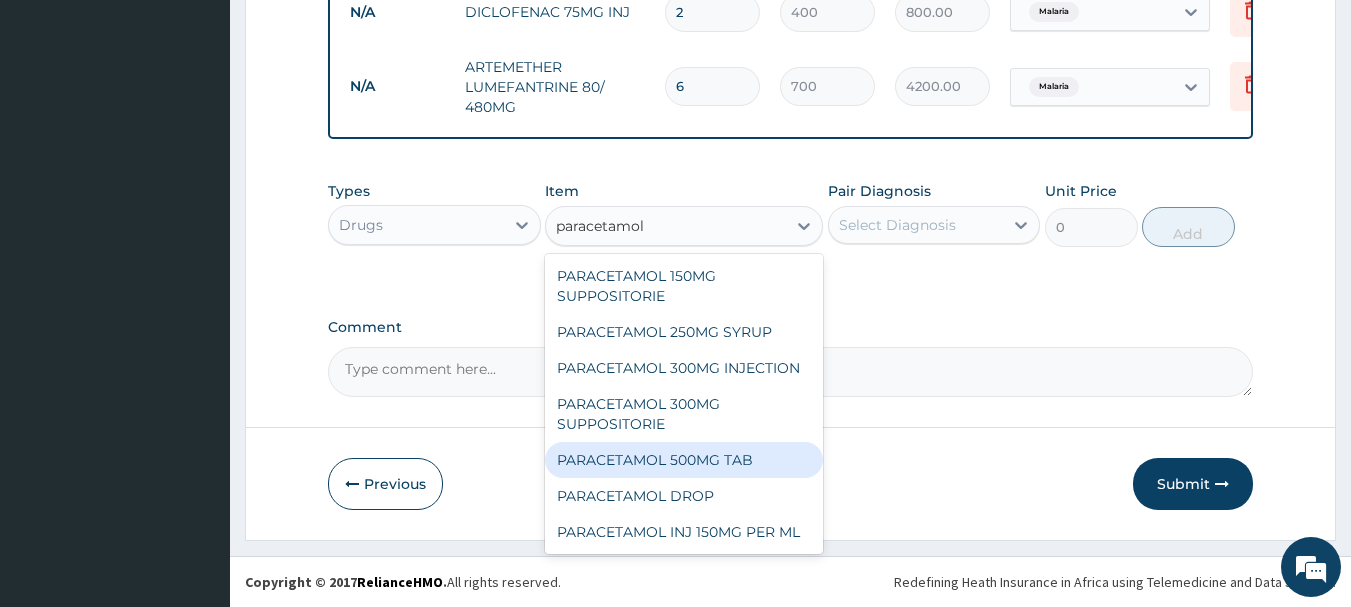 type 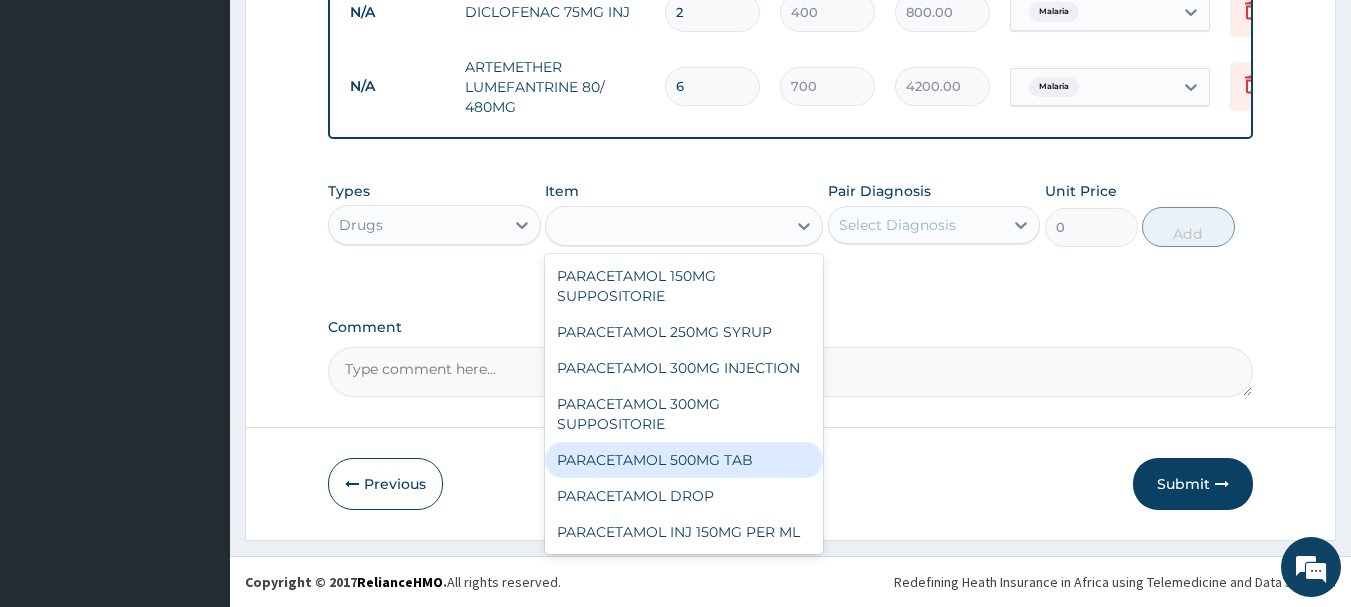 type on "20" 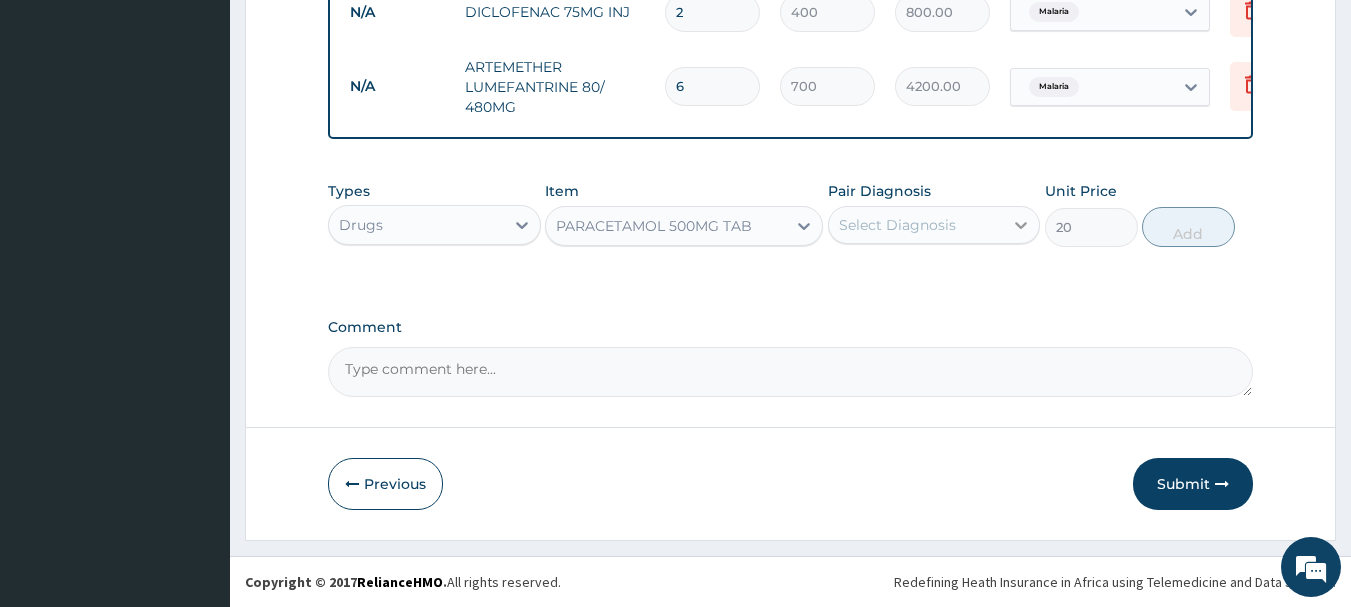 click 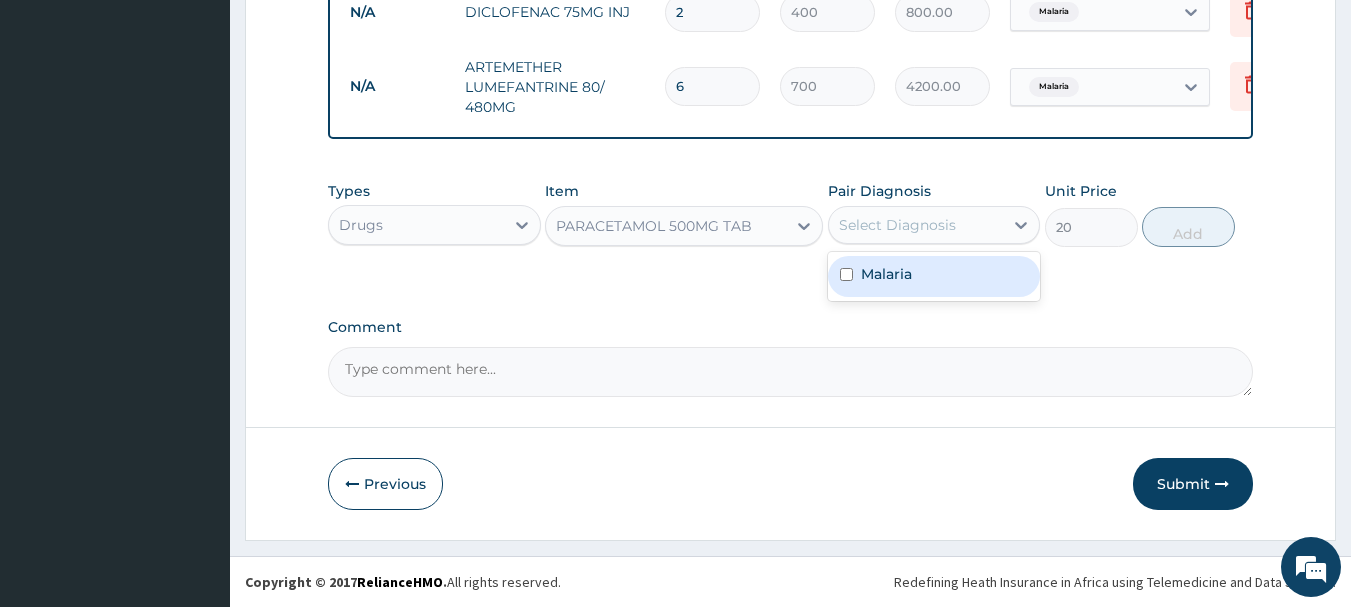 click on "Malaria" at bounding box center [934, 276] 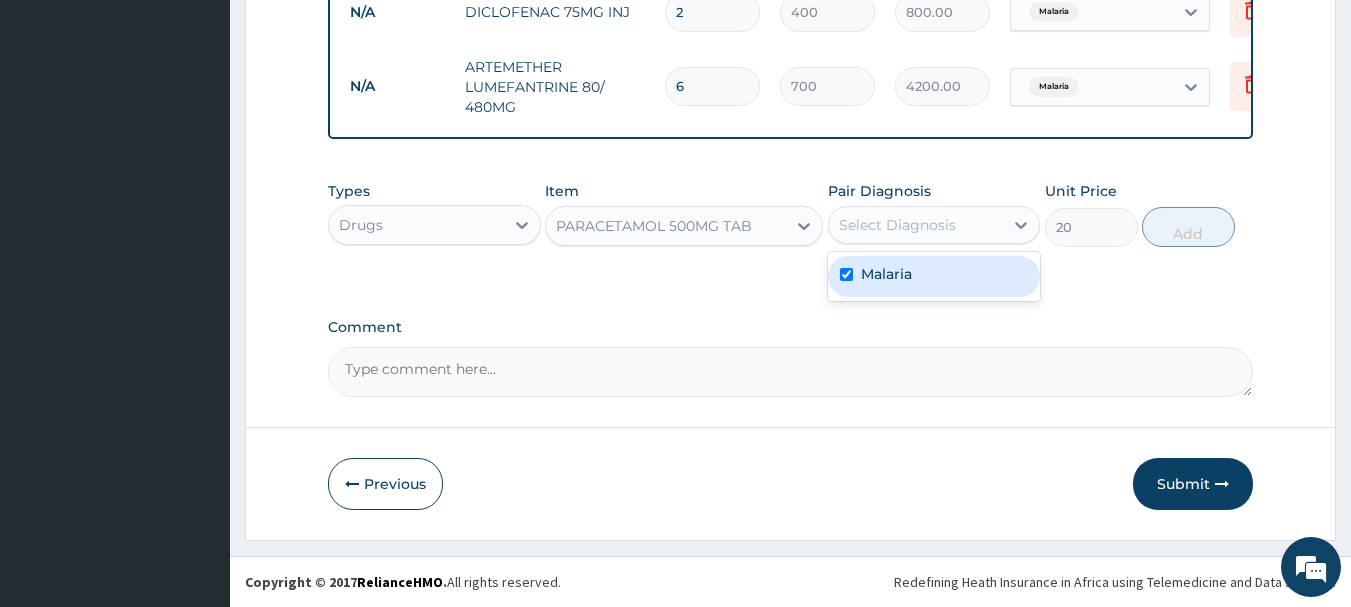 checkbox on "true" 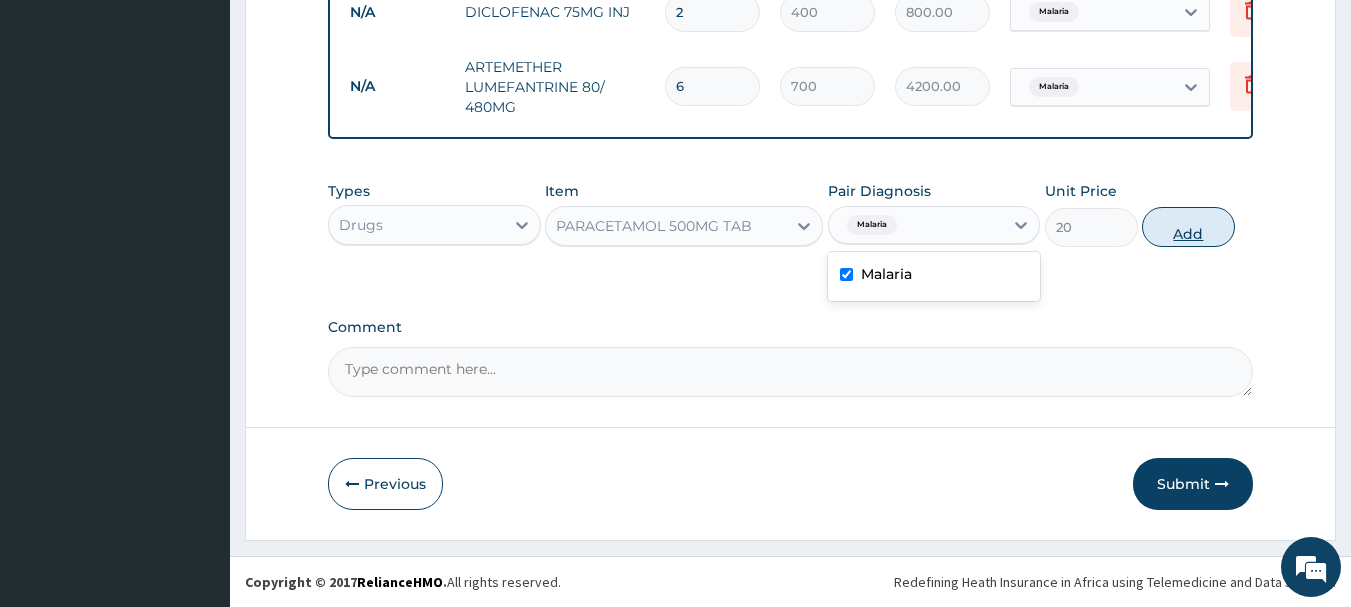 click on "Add" at bounding box center (1188, 227) 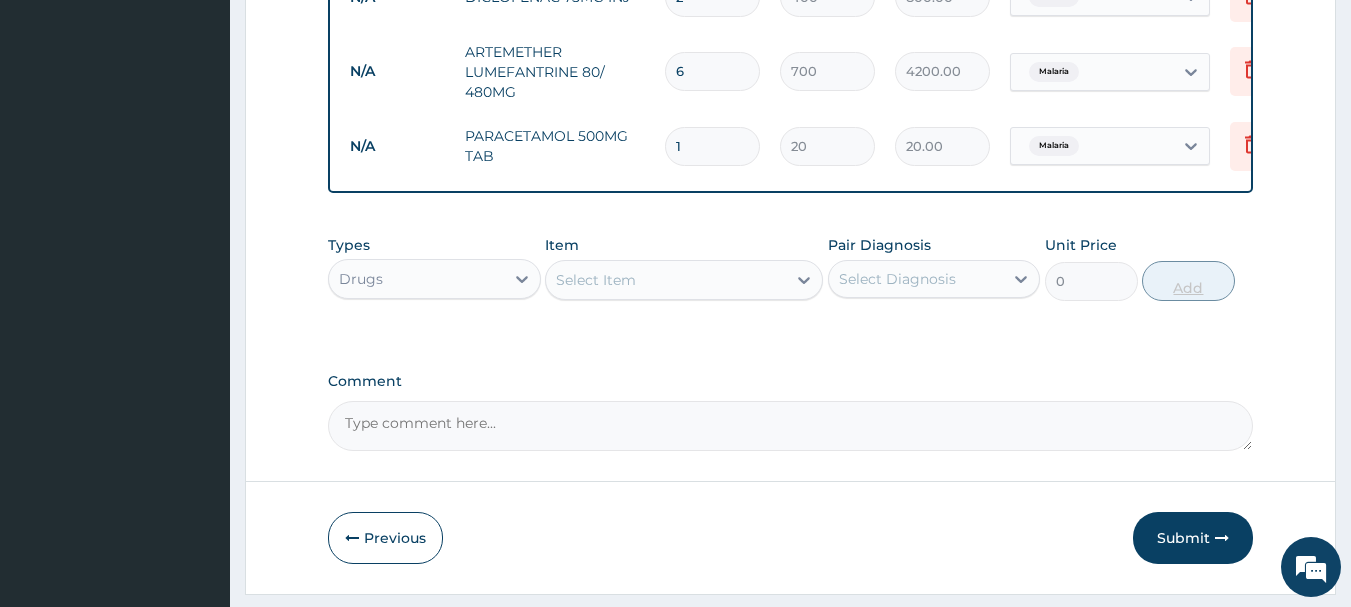 type on "18" 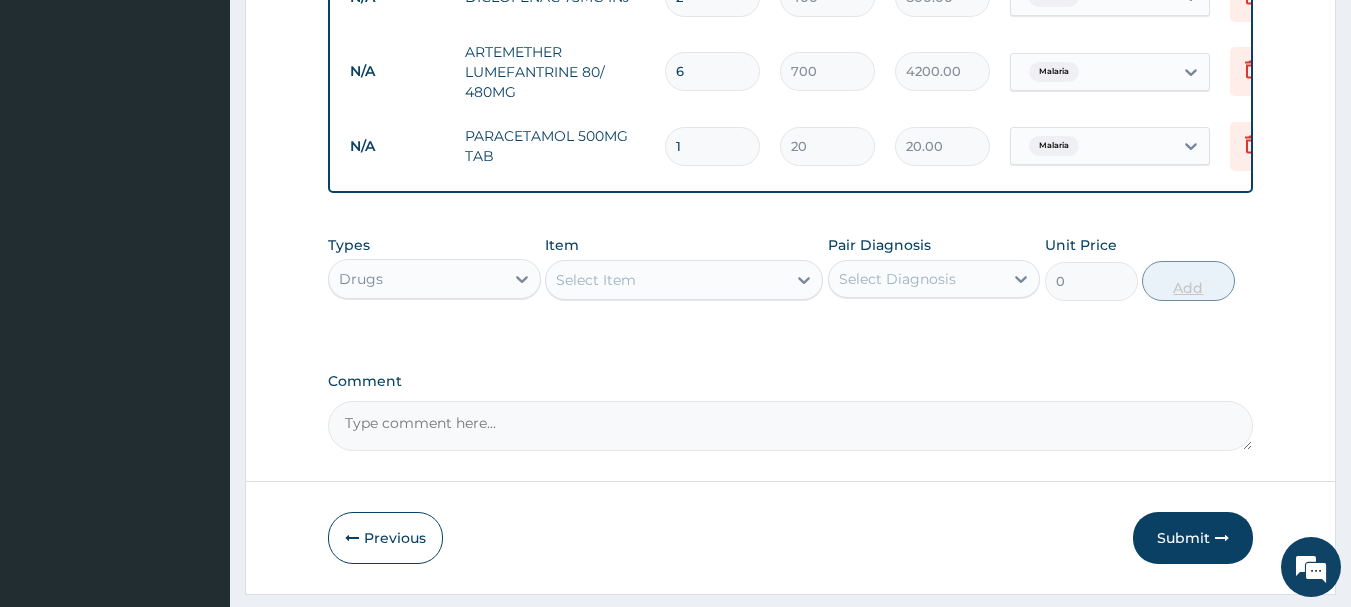 type on "360.00" 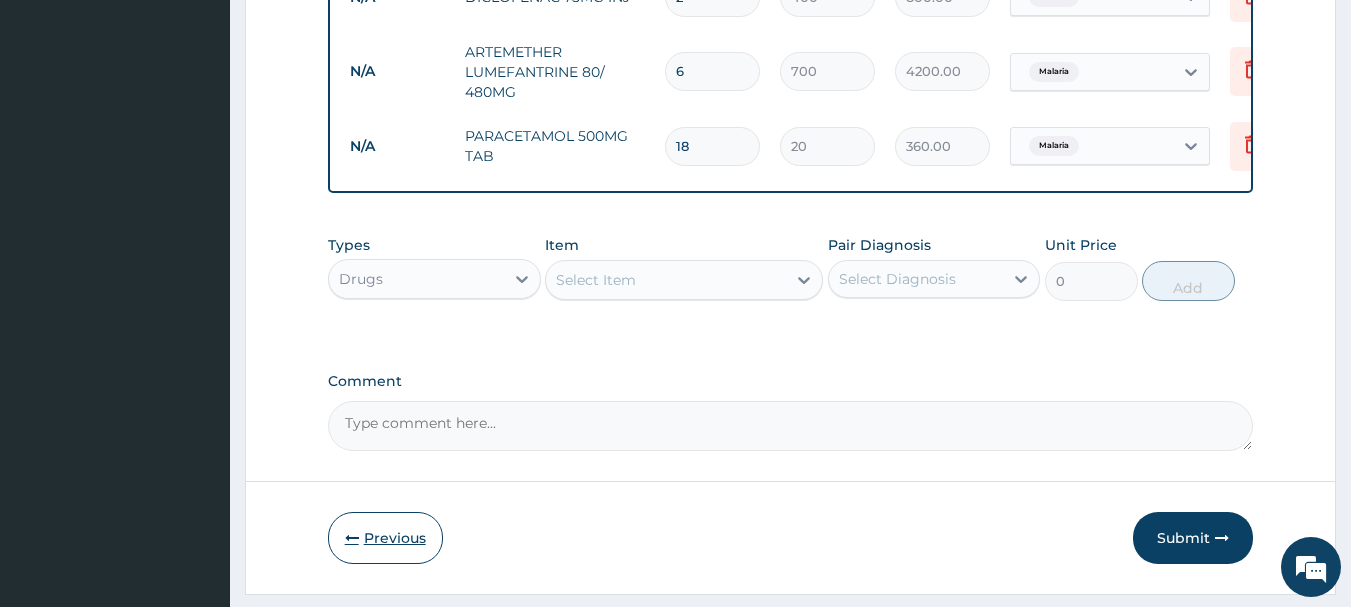type on "18" 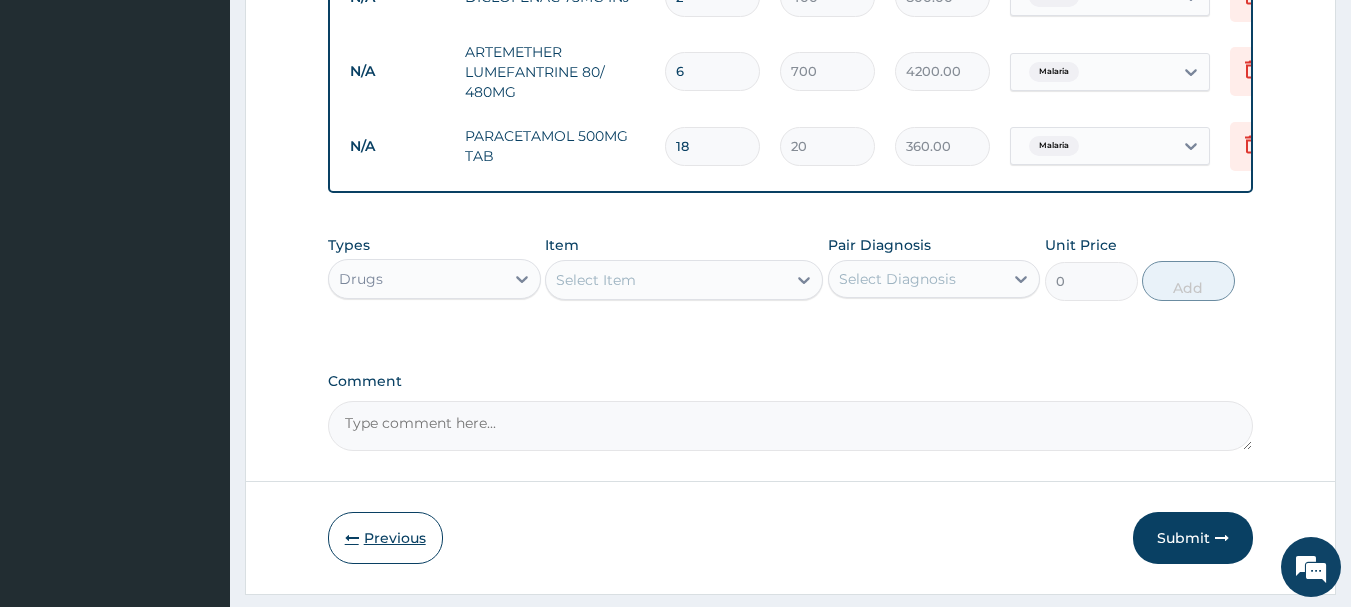 click on "Previous" at bounding box center [385, 538] 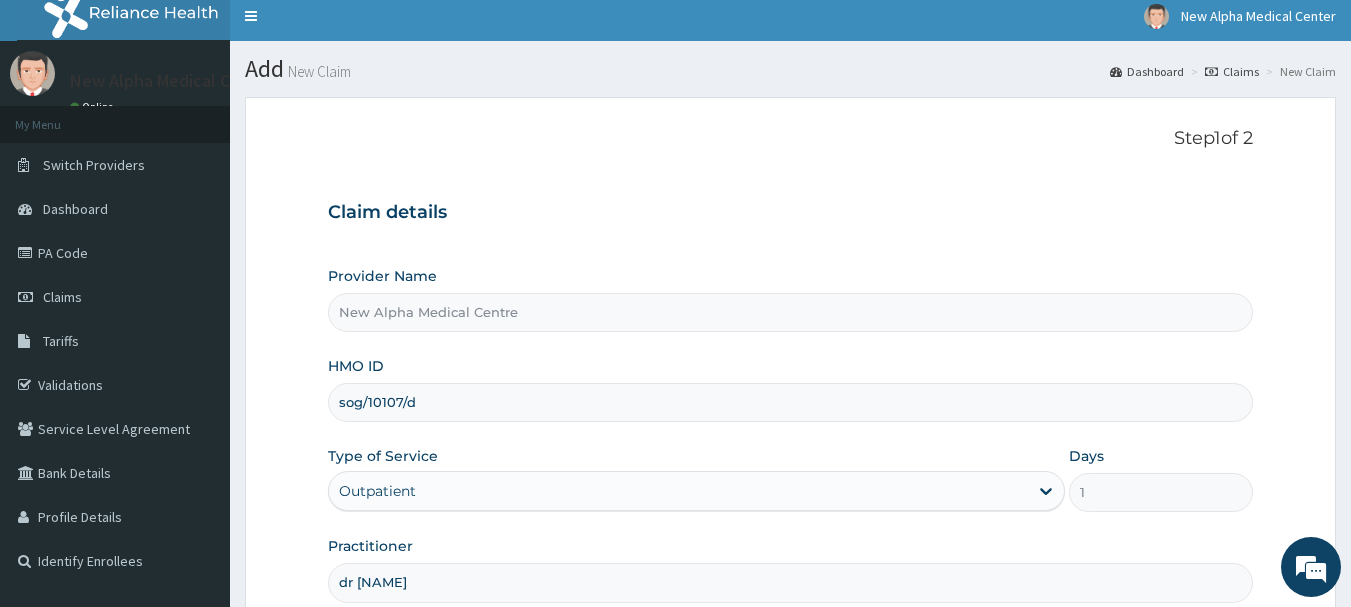 scroll, scrollTop: 0, scrollLeft: 0, axis: both 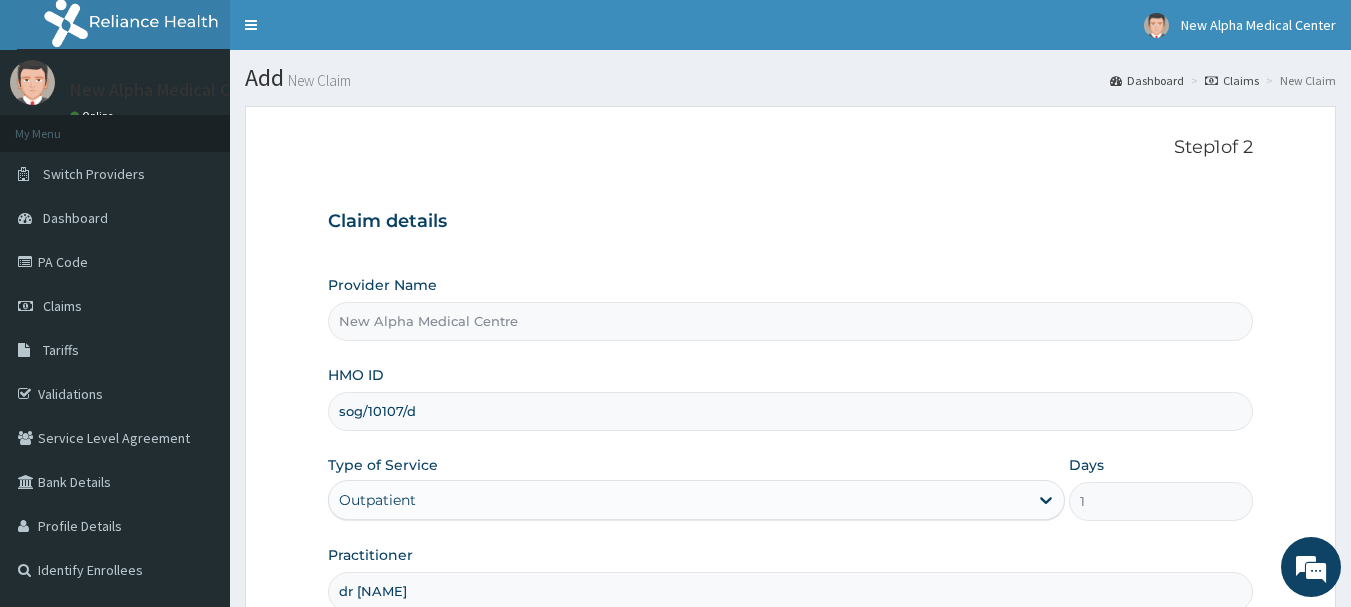 click on "sog/10107/d" at bounding box center (791, 411) 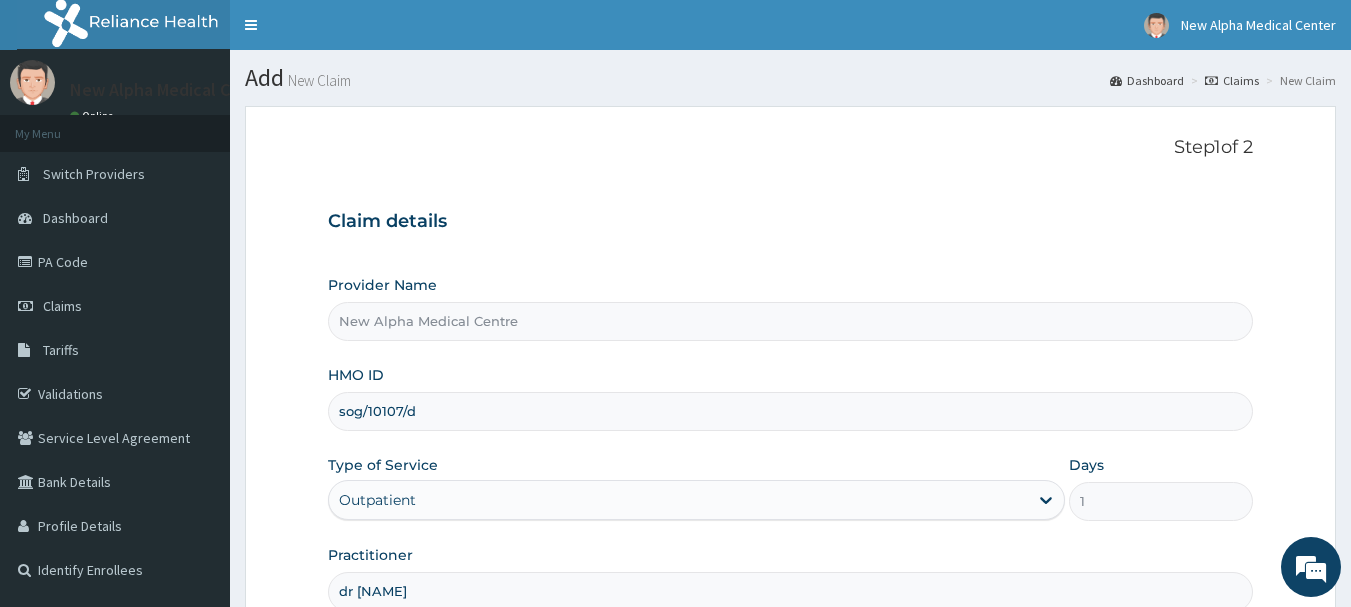 drag, startPoint x: 408, startPoint y: 416, endPoint x: 373, endPoint y: 400, distance: 38.483765 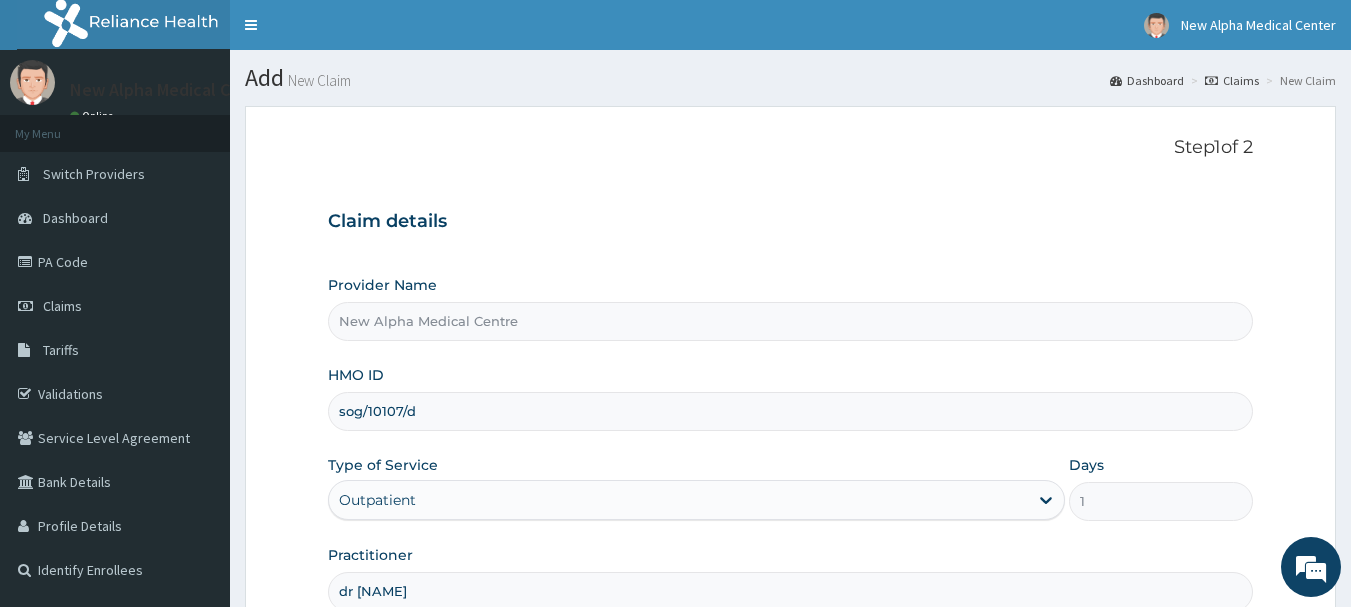 click on "sog/10107/d" at bounding box center [791, 411] 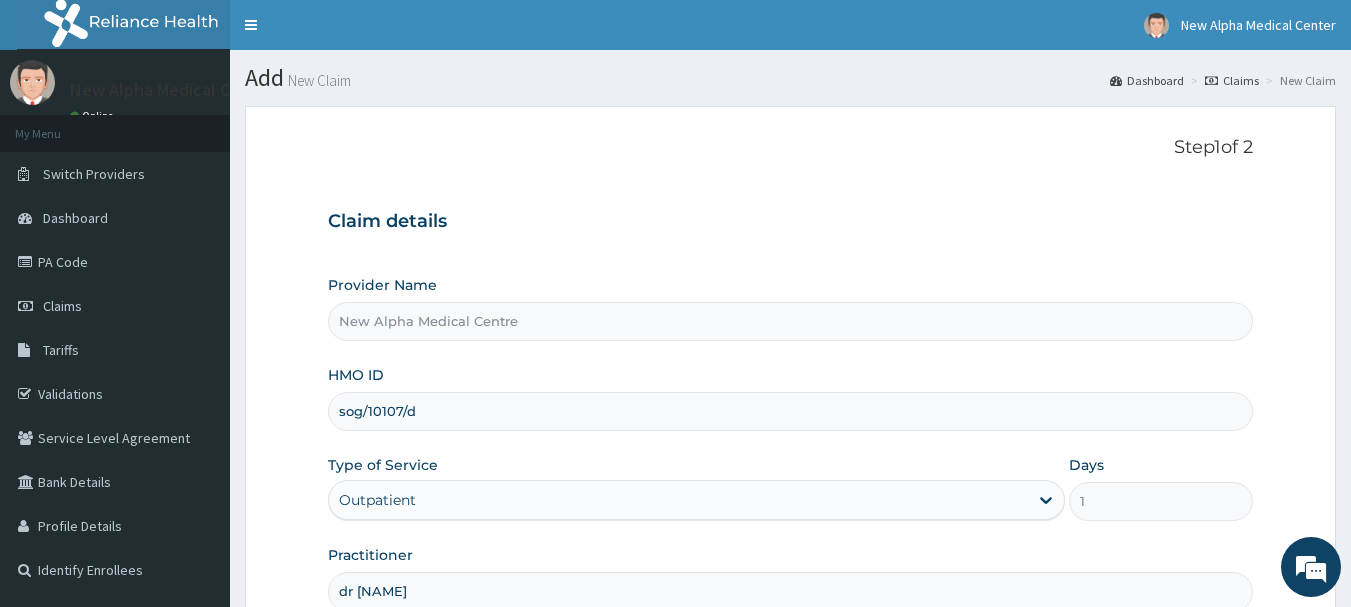 click on "sog/10107/d" at bounding box center [791, 411] 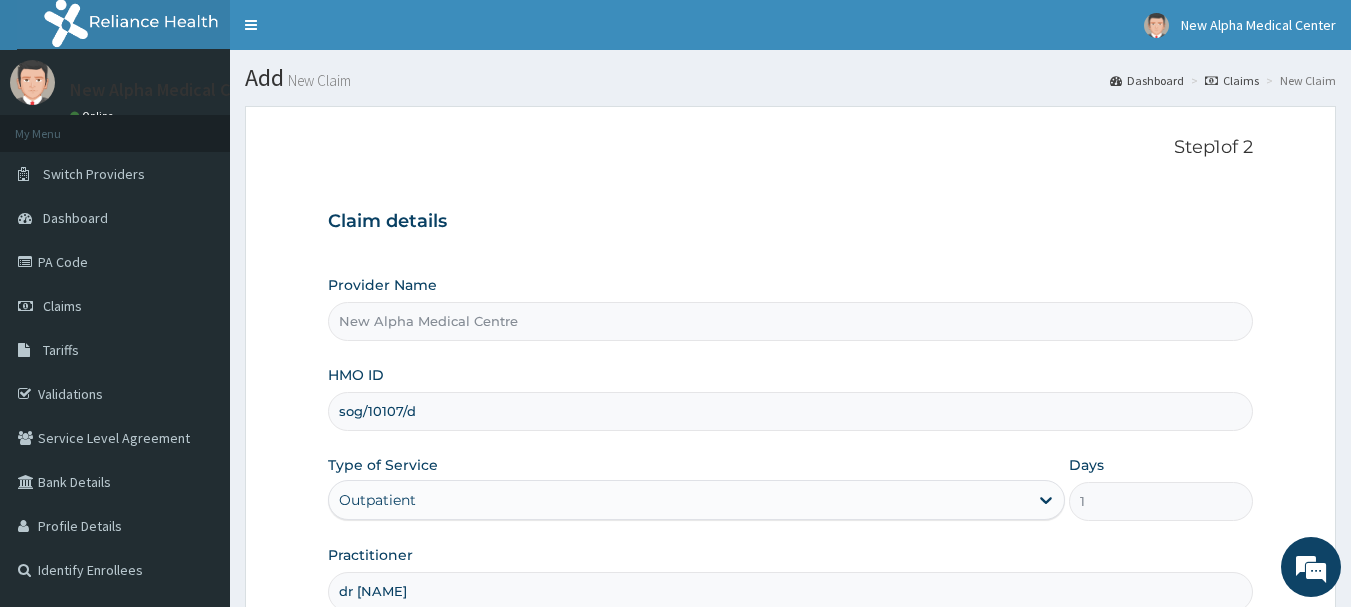 click on "sog/10107/d" at bounding box center [791, 411] 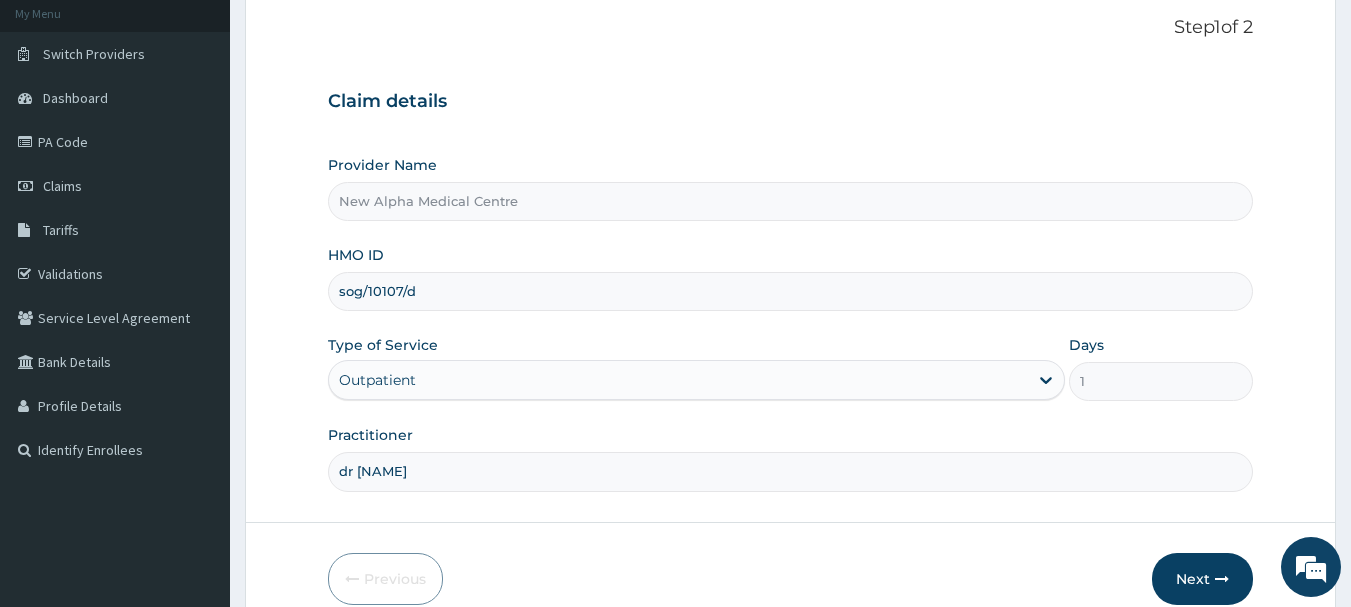 scroll, scrollTop: 115, scrollLeft: 0, axis: vertical 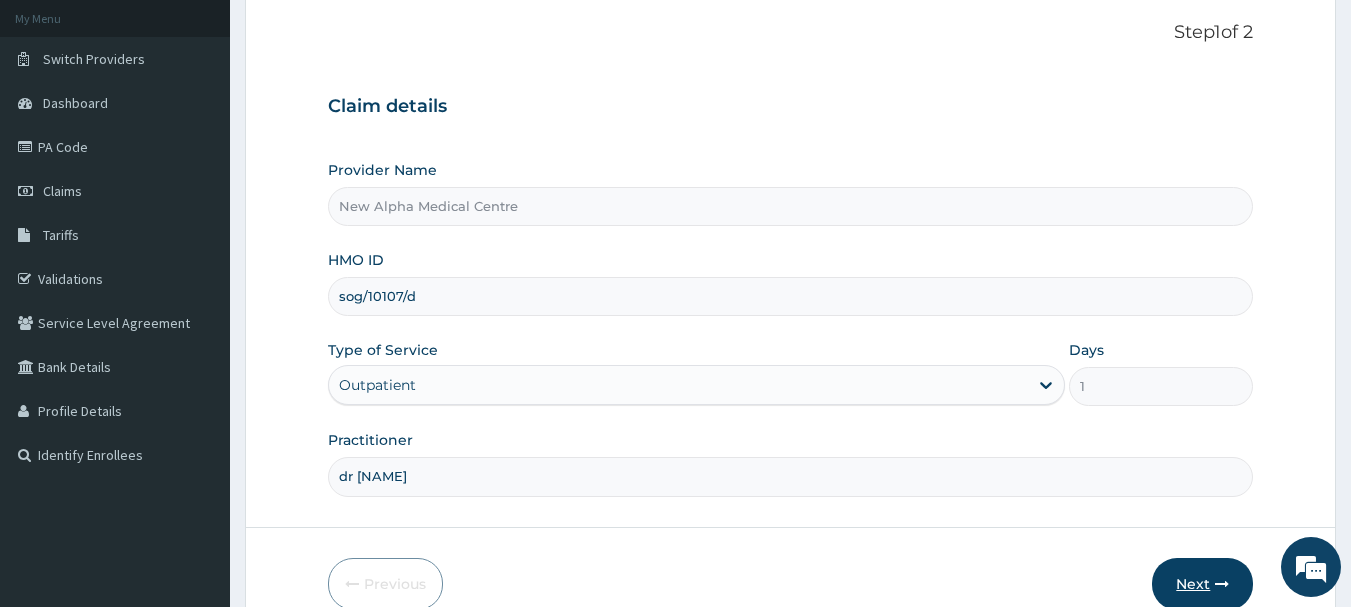 click on "Next" at bounding box center (1202, 584) 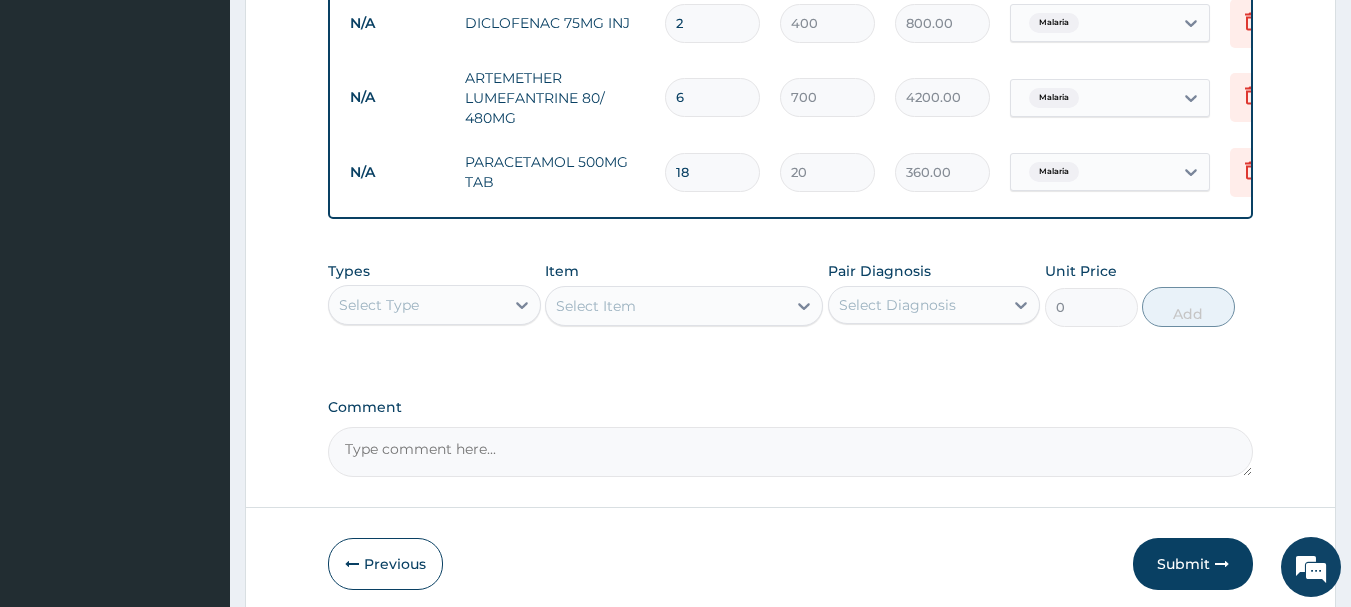 scroll, scrollTop: 942, scrollLeft: 0, axis: vertical 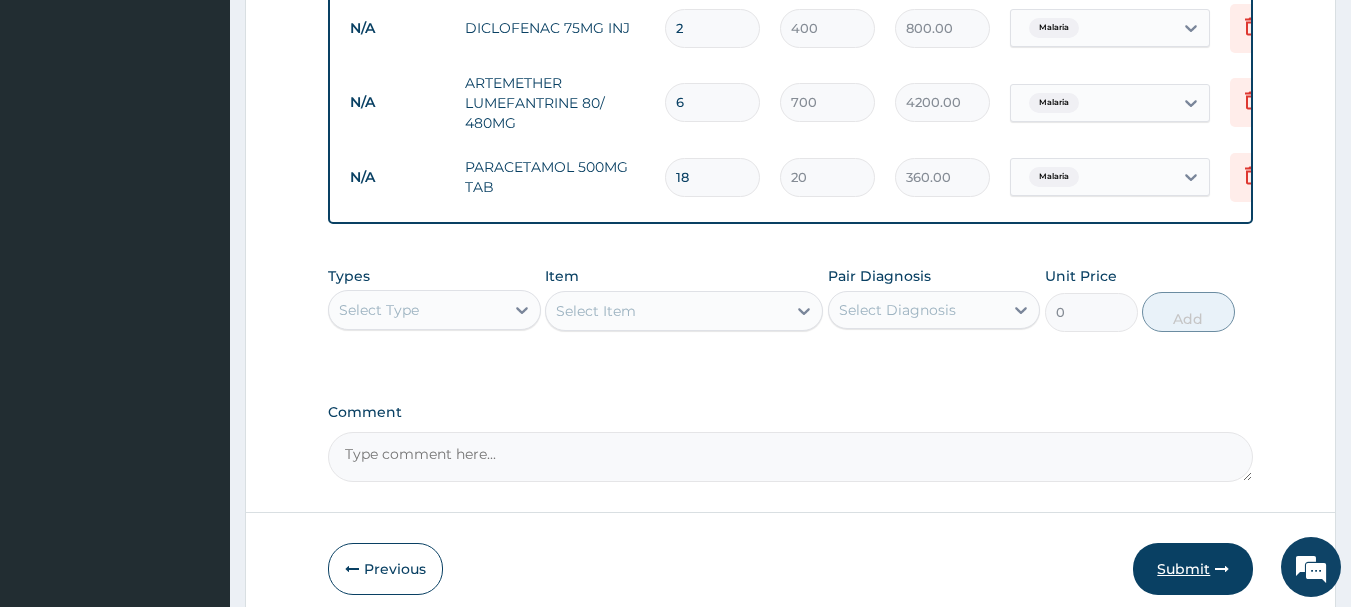 click on "Submit" at bounding box center [1193, 569] 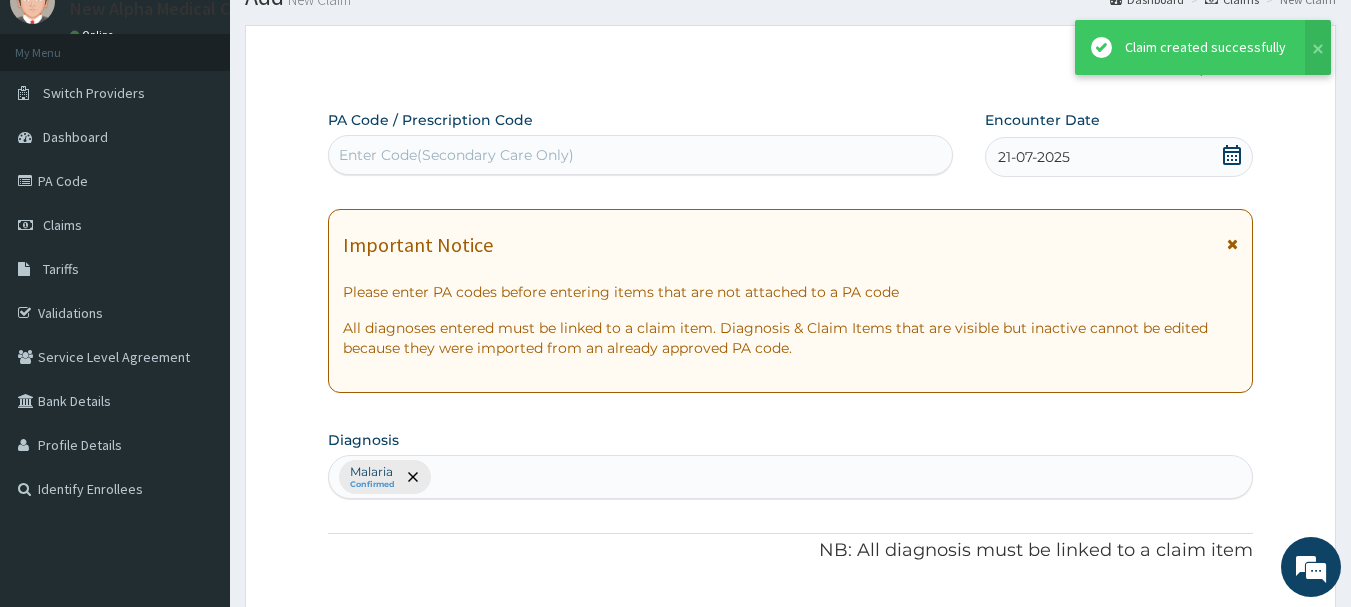 scroll, scrollTop: 942, scrollLeft: 0, axis: vertical 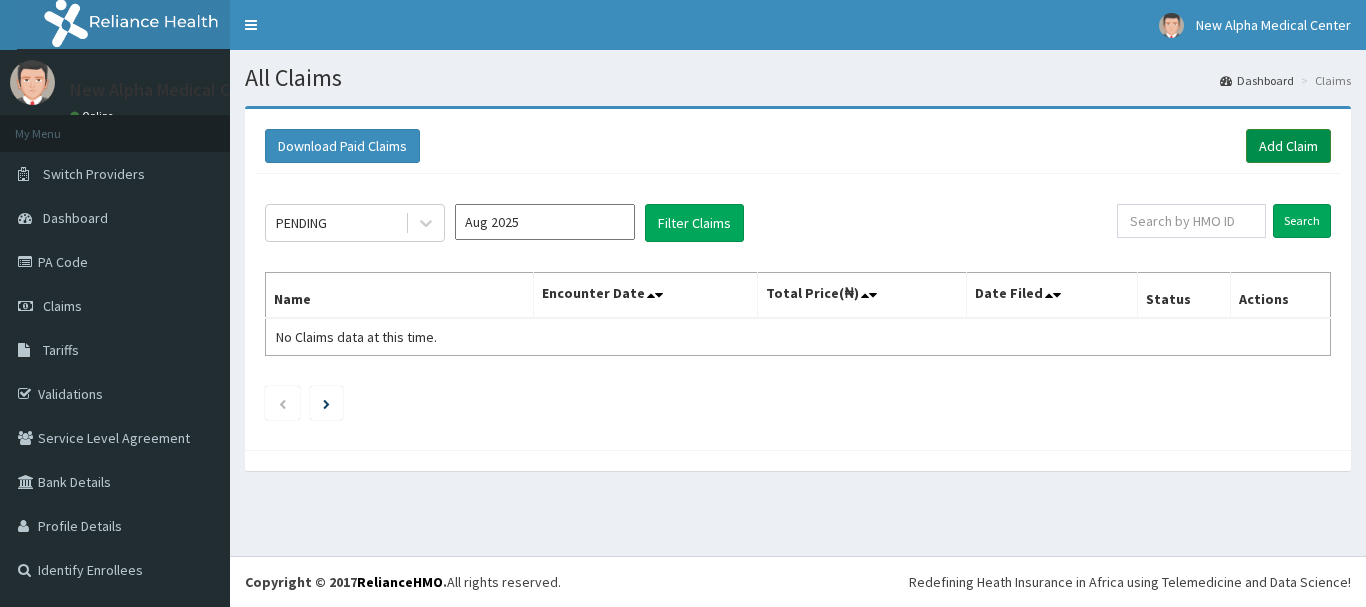 click on "Add Claim" at bounding box center (1288, 146) 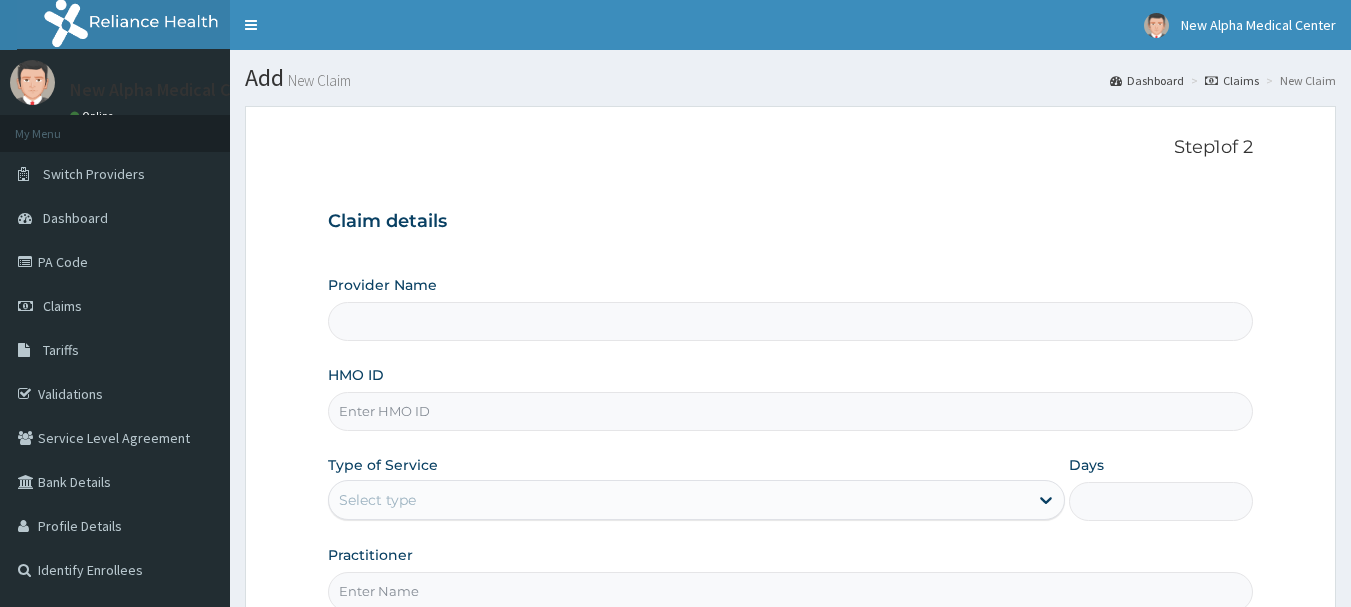 scroll, scrollTop: 0, scrollLeft: 0, axis: both 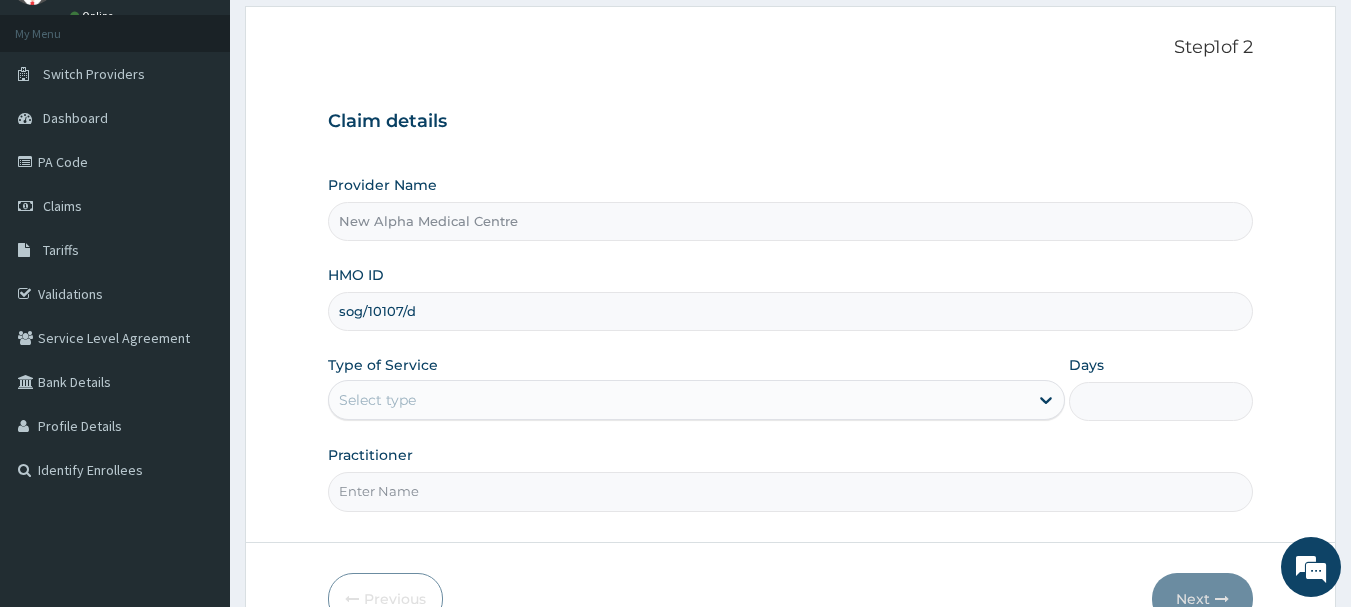 type on "sog/10107/d" 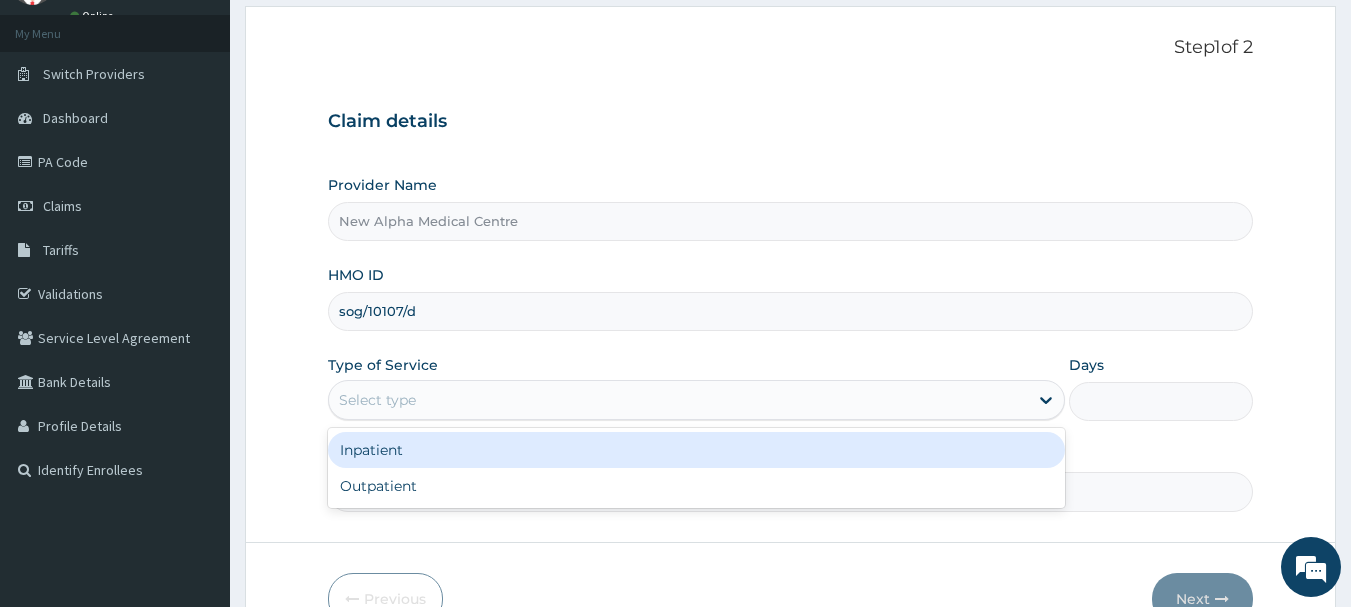 click on "Select type" at bounding box center (678, 400) 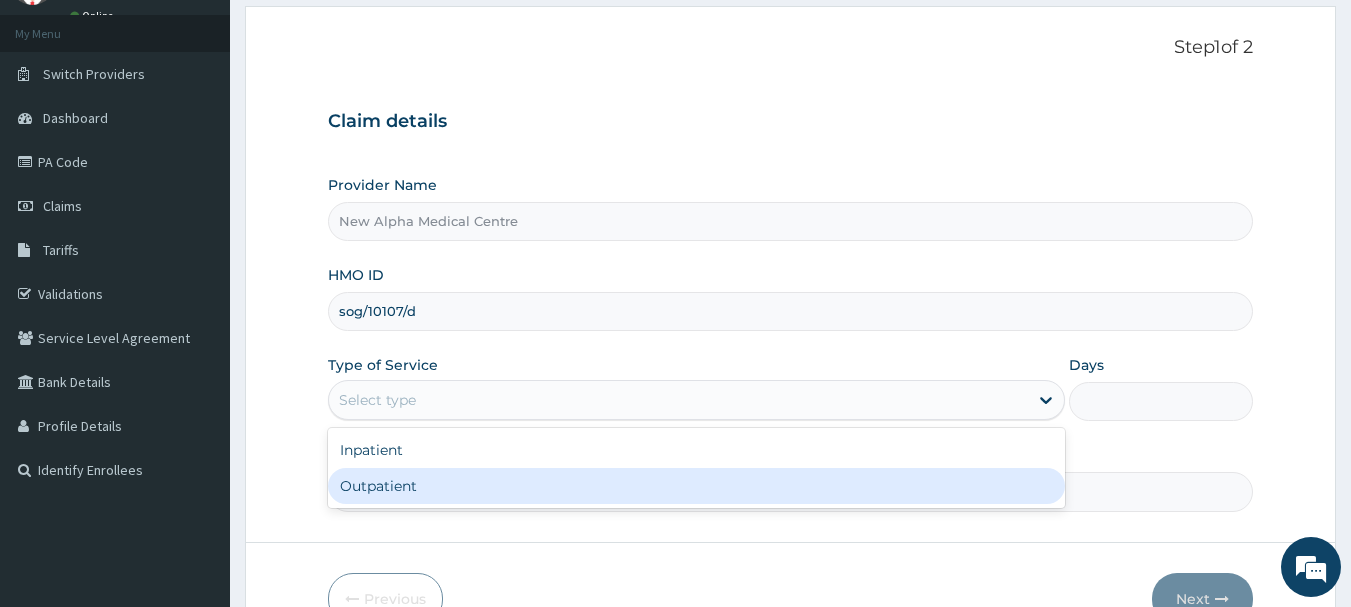 click on "Outpatient" at bounding box center [696, 486] 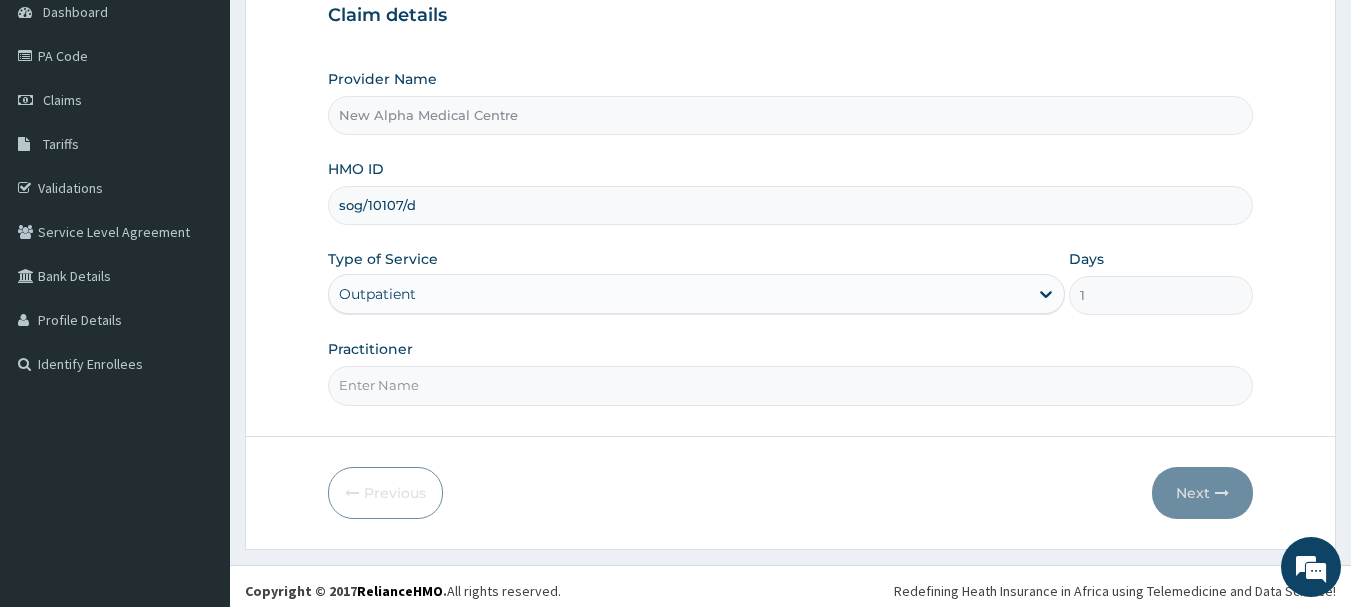 scroll, scrollTop: 215, scrollLeft: 0, axis: vertical 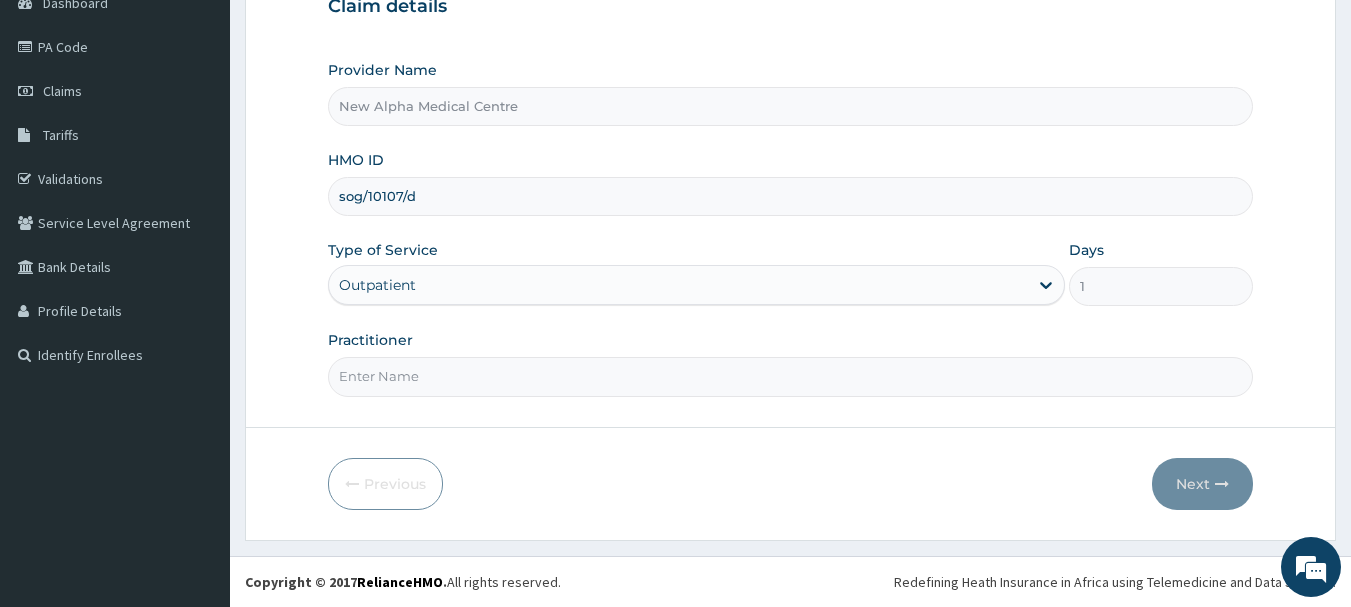 click on "Practitioner" at bounding box center [791, 376] 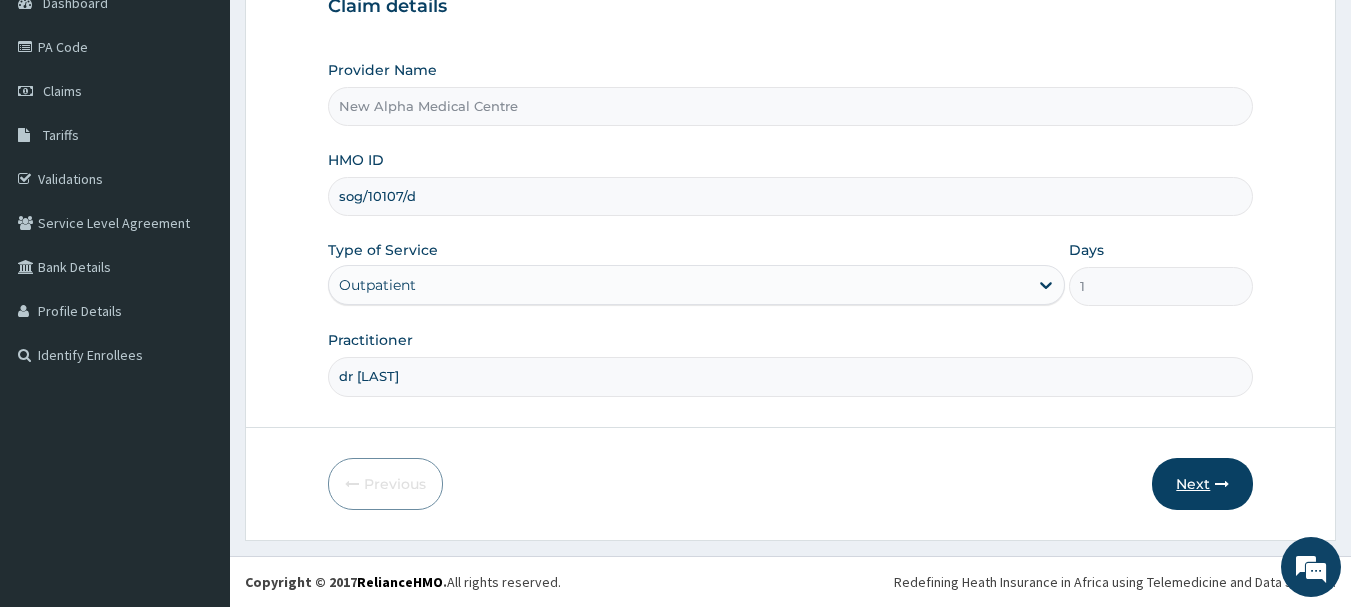 type on "dr charity" 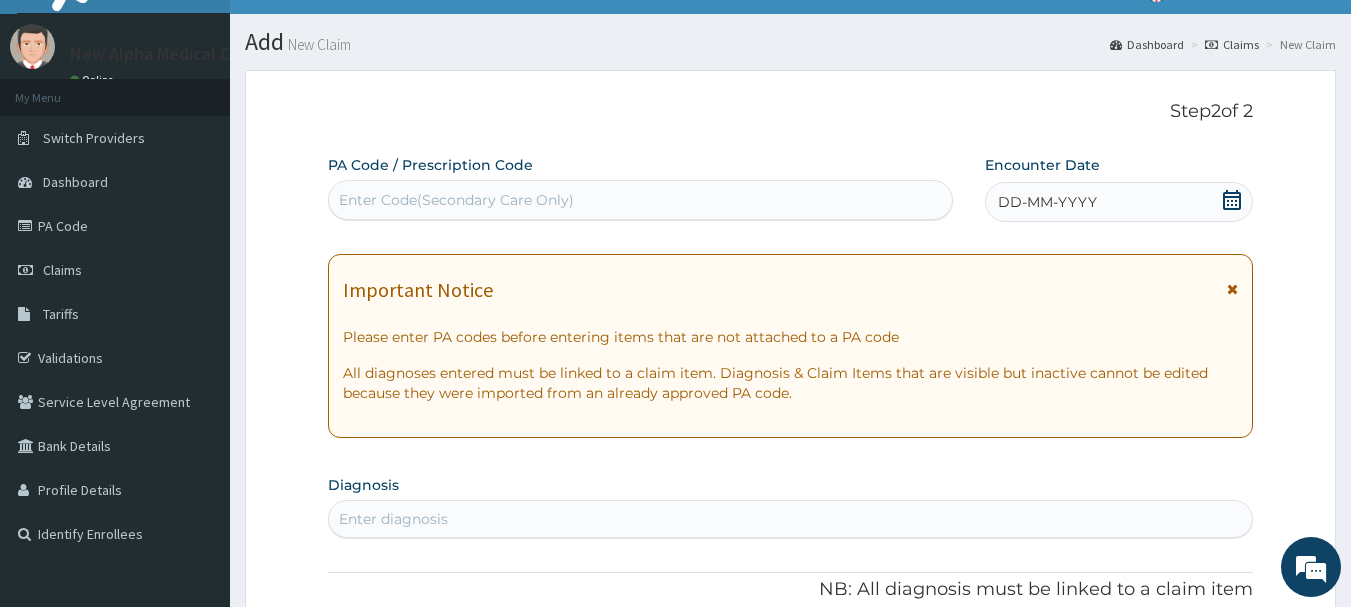 scroll, scrollTop: 0, scrollLeft: 0, axis: both 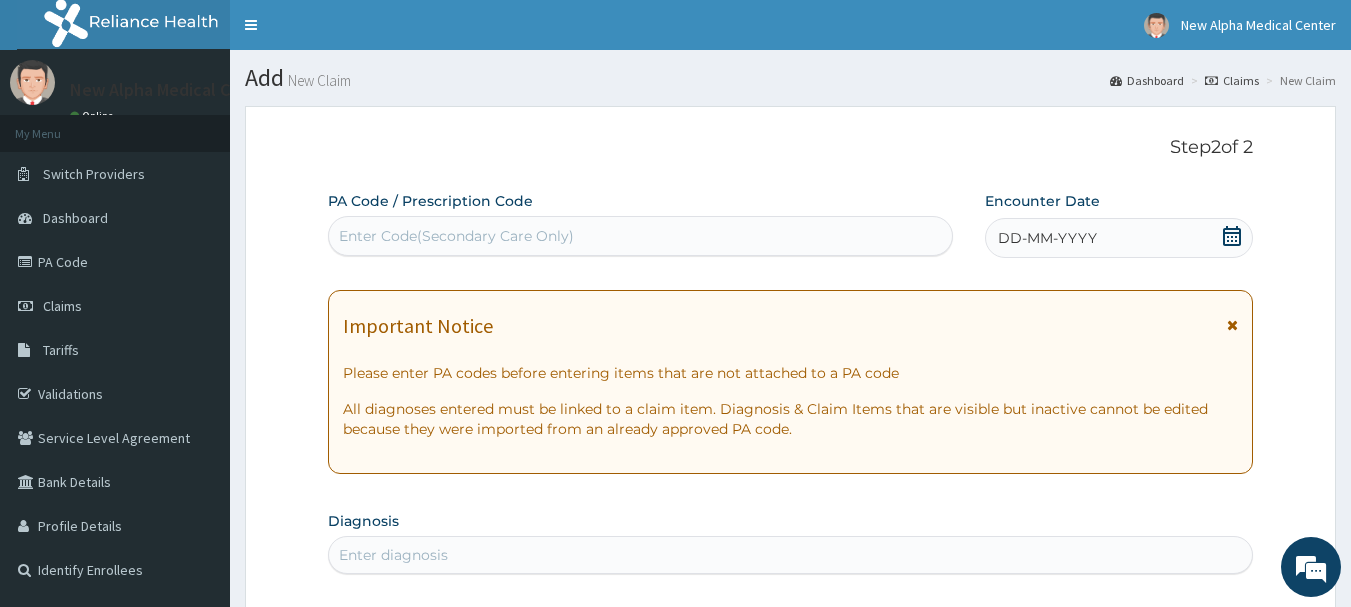 click 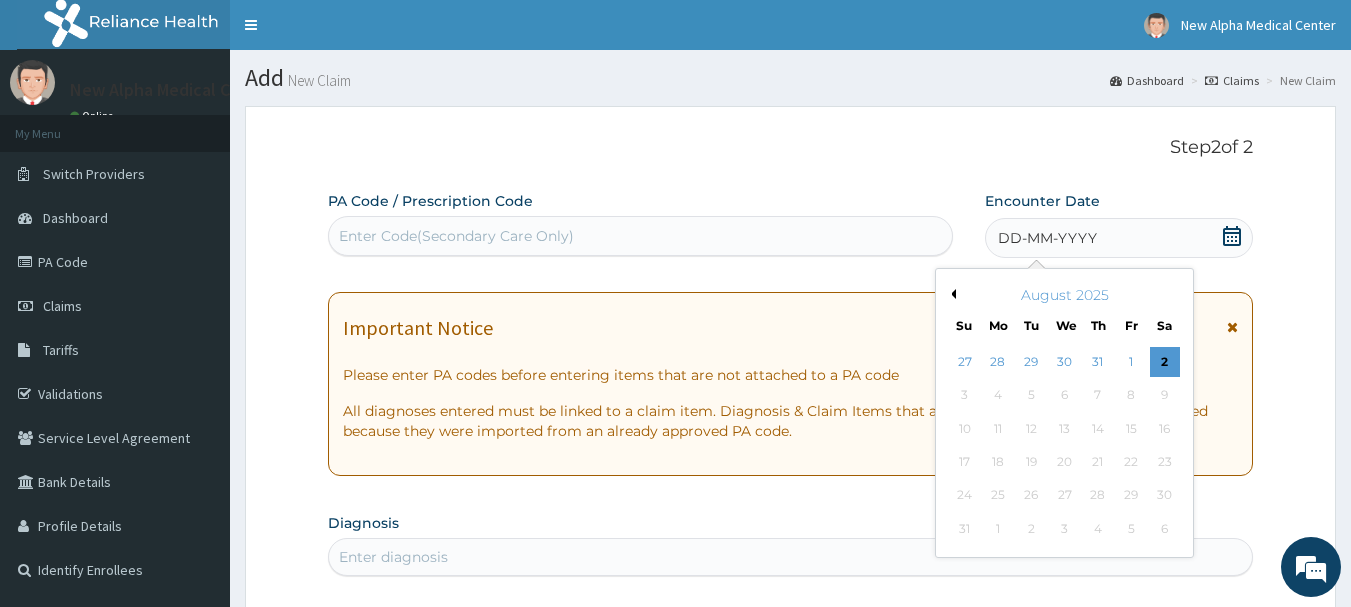 click on "Previous Month" at bounding box center (951, 294) 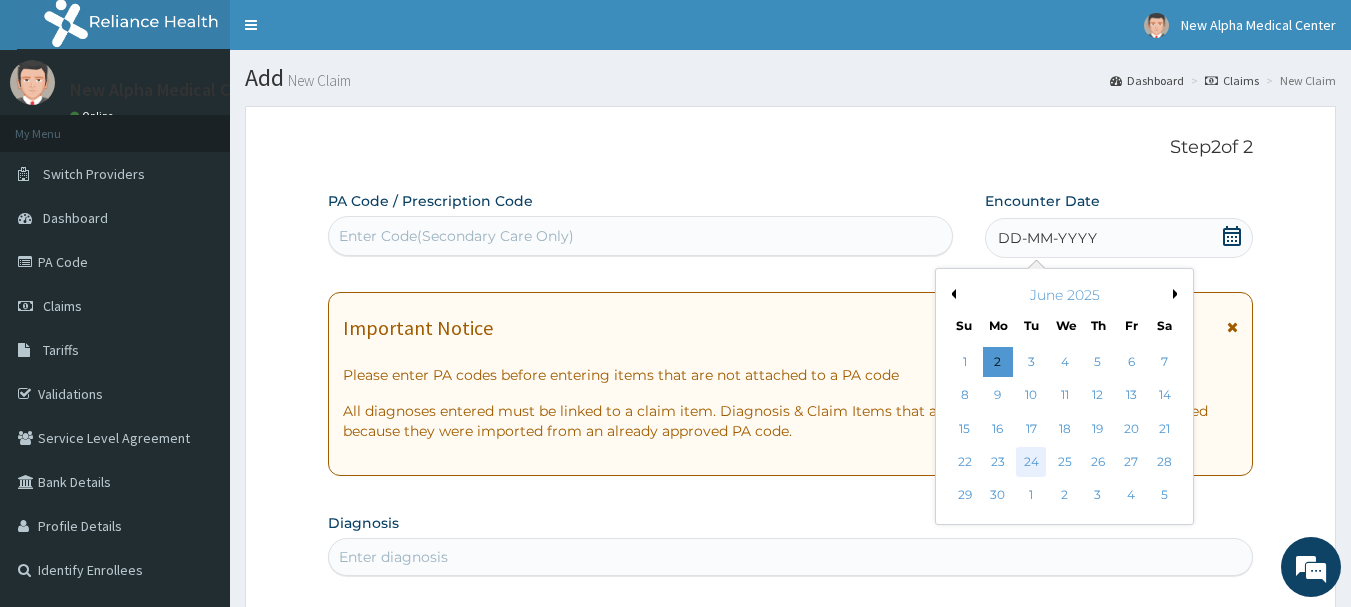 click on "24" at bounding box center (1032, 462) 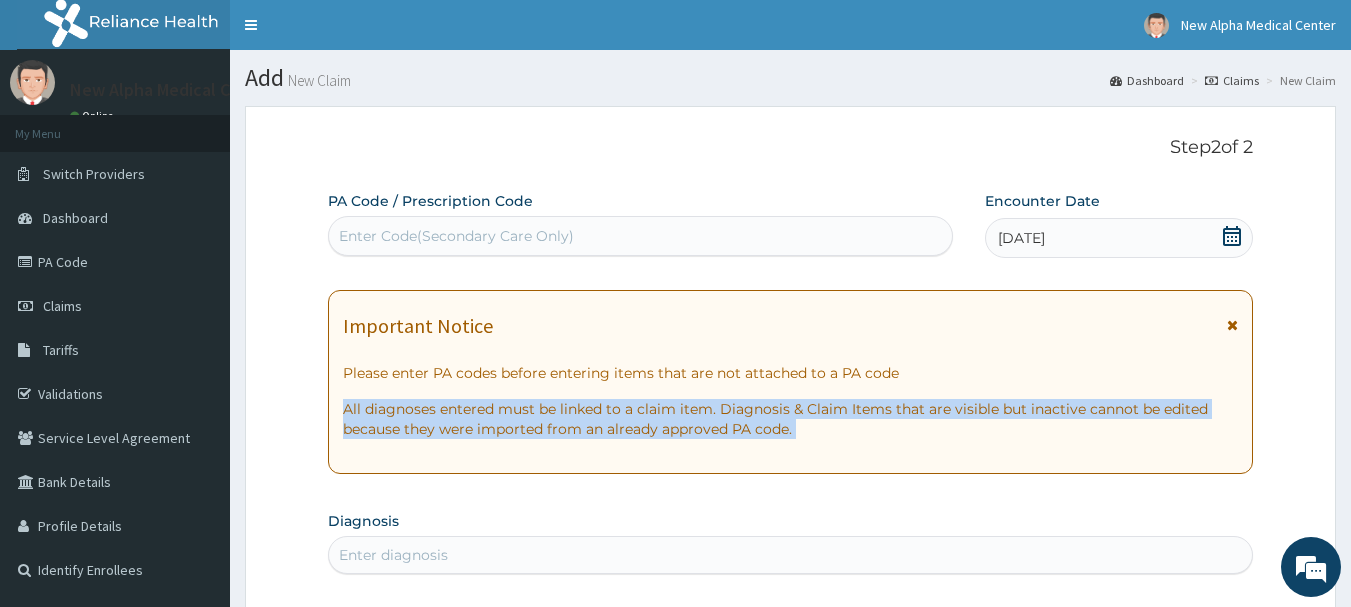 click on "Important Notice Please enter PA codes before entering items that are not attached to a PA code   All diagnoses entered must be linked to a claim item. Diagnosis & Claim Items that are visible but inactive cannot be edited because they were imported from an already approved PA code." at bounding box center [791, 382] 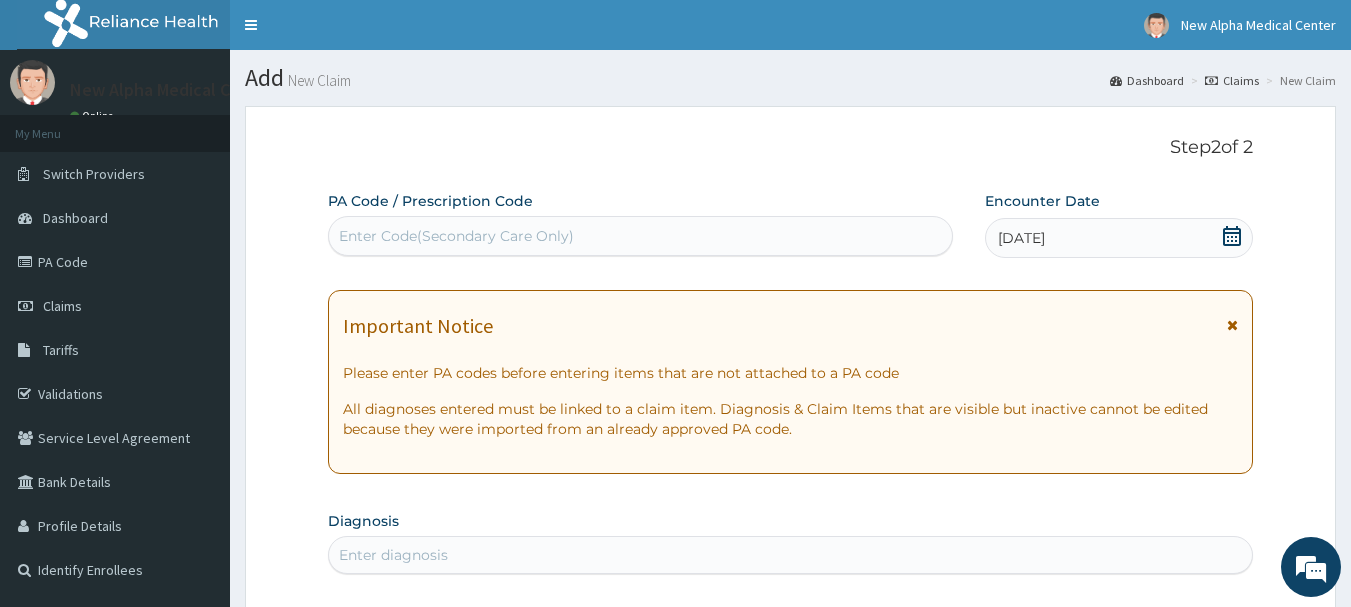 click at bounding box center (1232, 325) 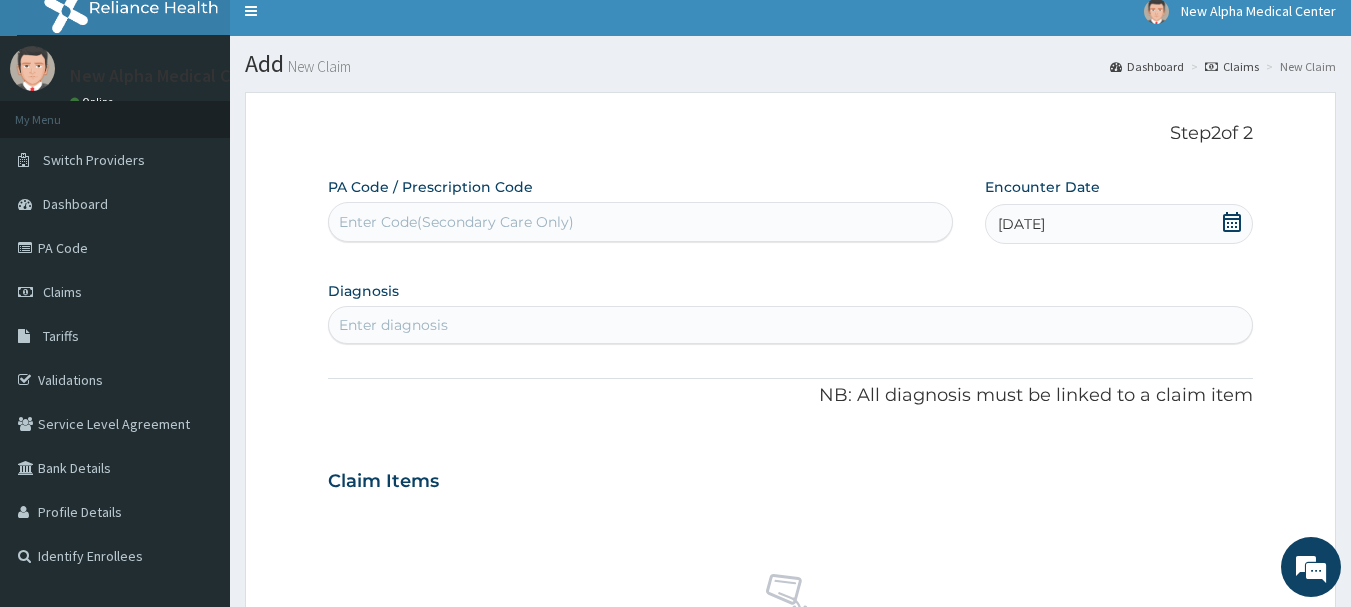 scroll, scrollTop: 0, scrollLeft: 0, axis: both 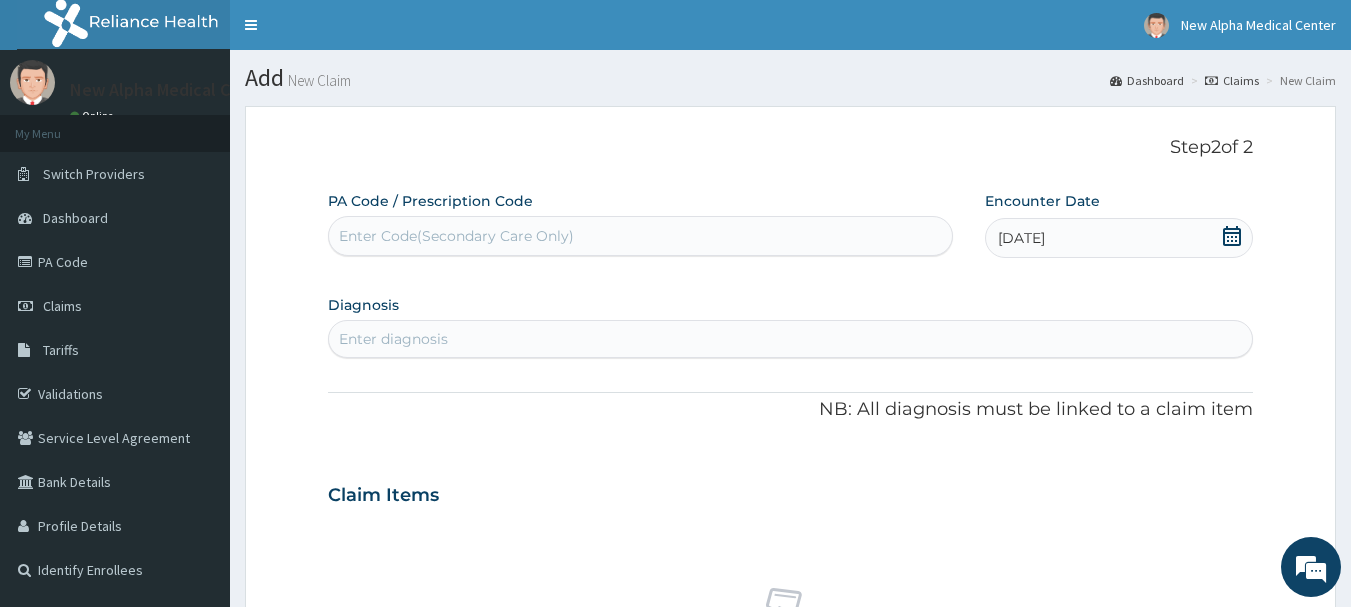 click on "Enter diagnosis" at bounding box center [791, 339] 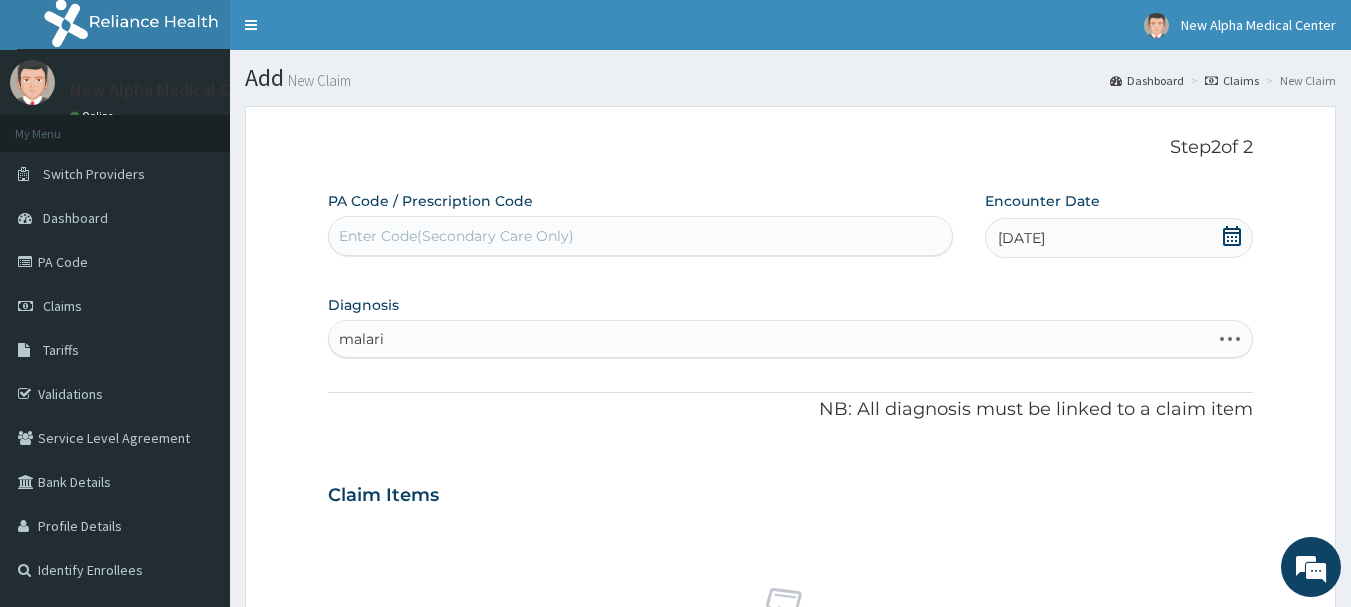 type on "malaria" 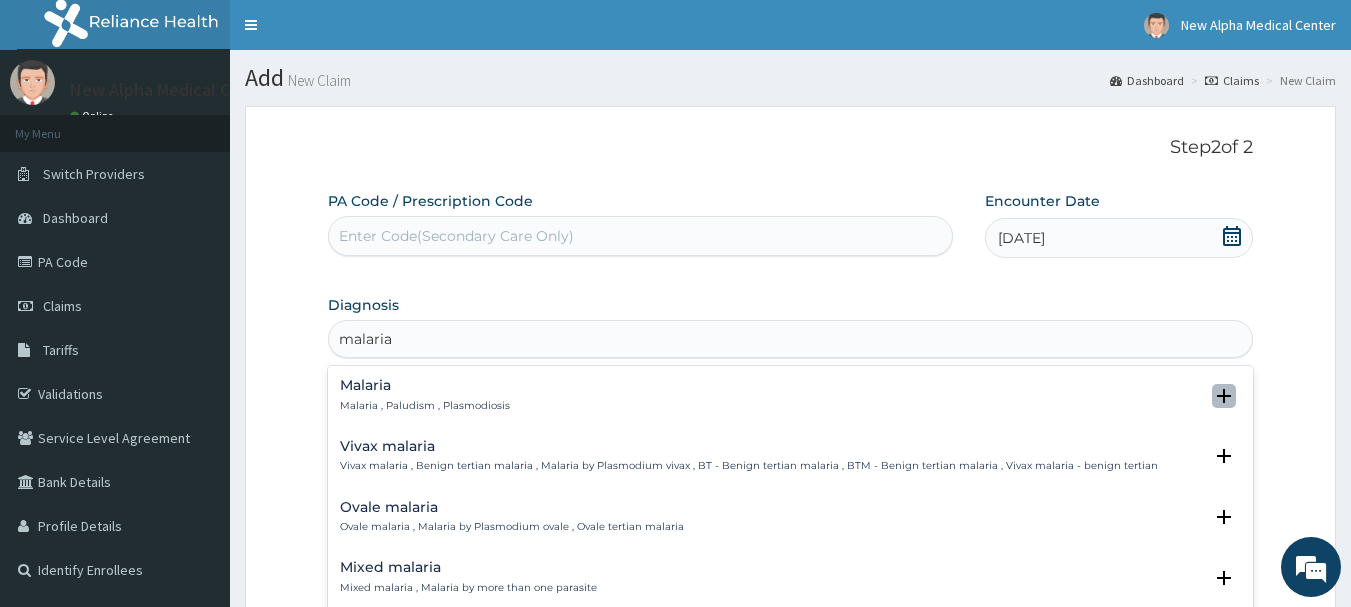 click 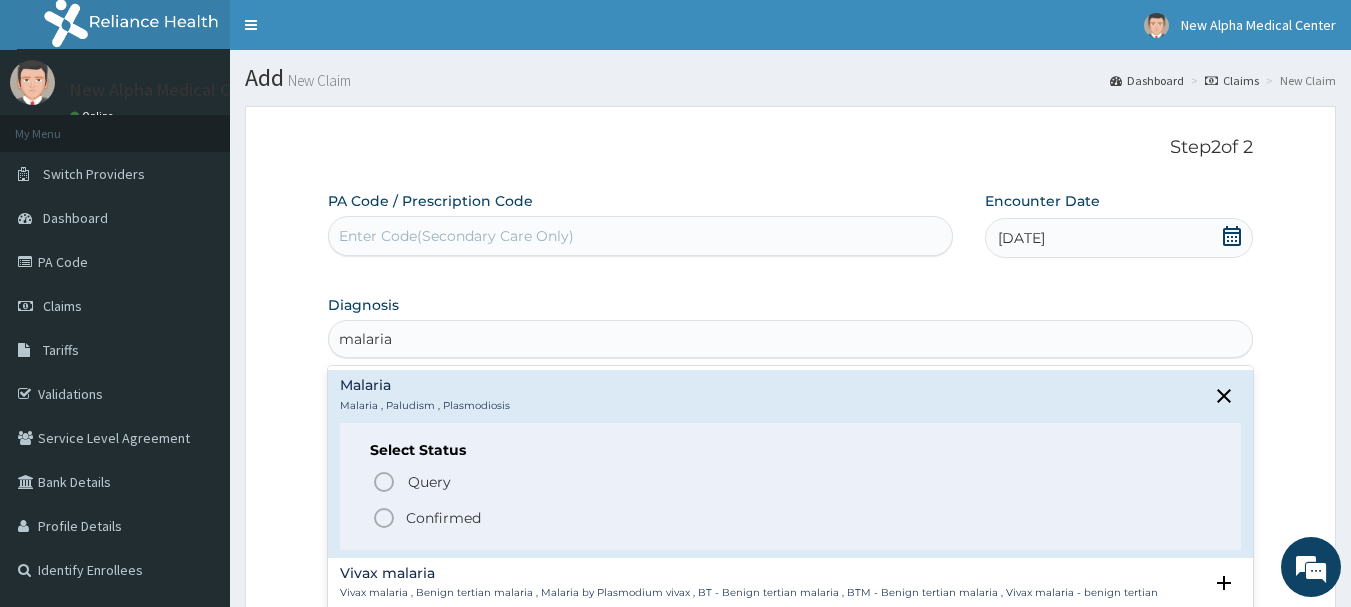 click 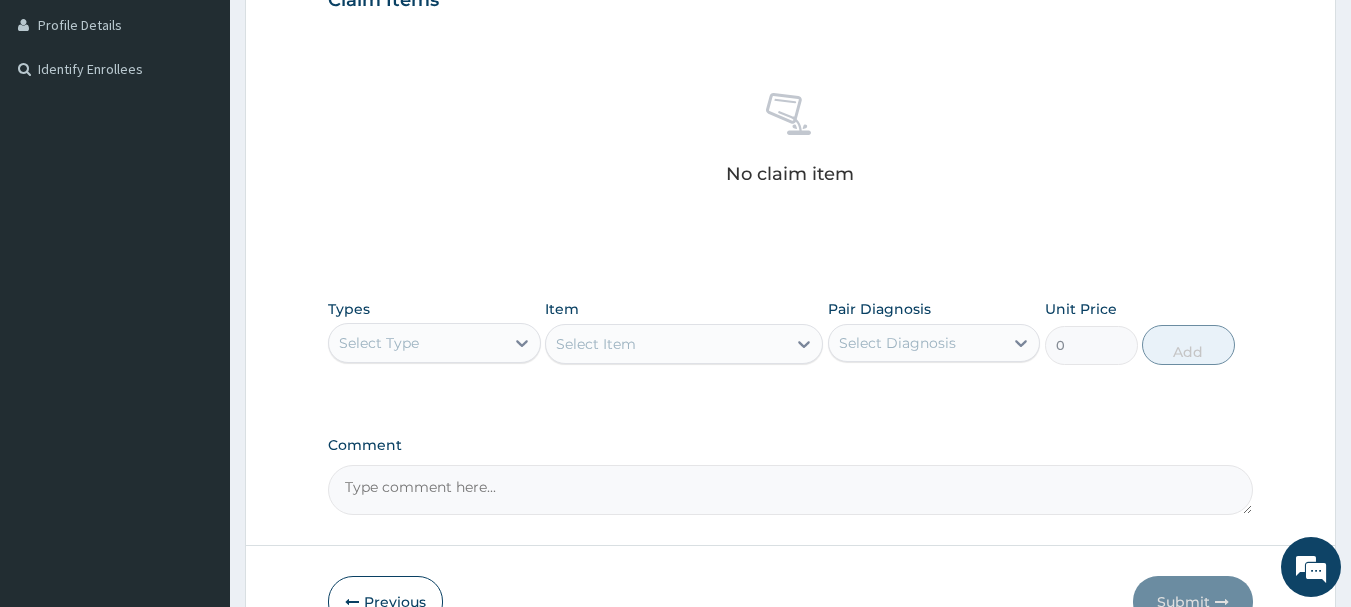 scroll, scrollTop: 500, scrollLeft: 0, axis: vertical 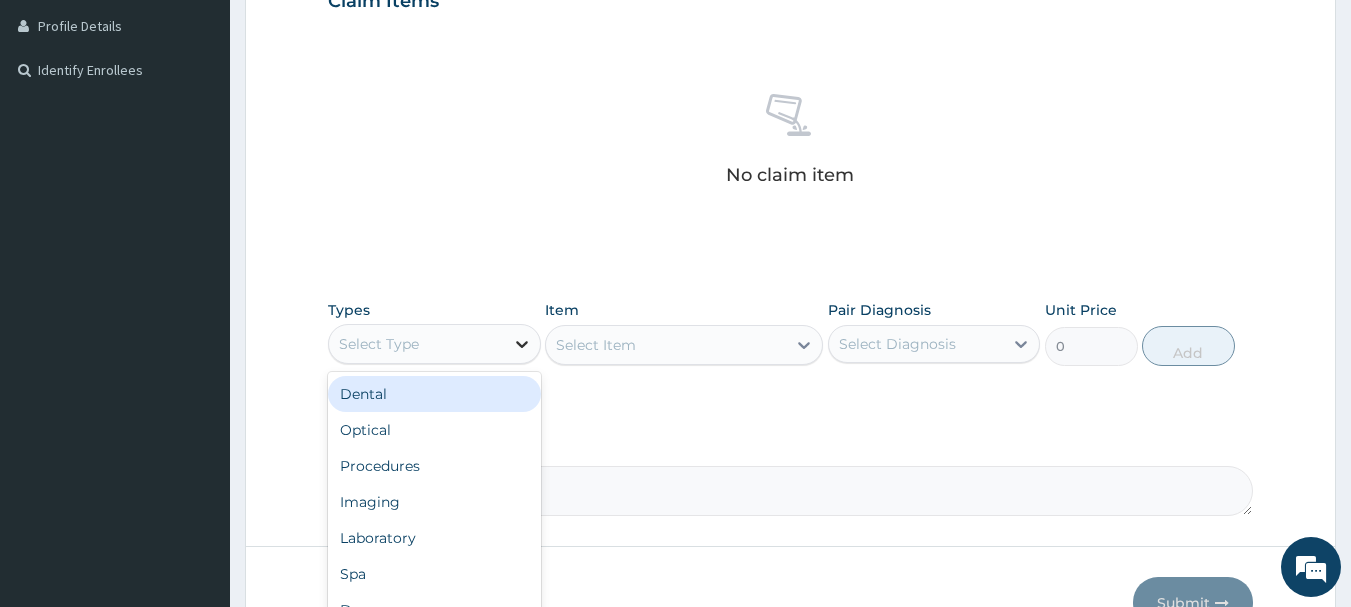 click 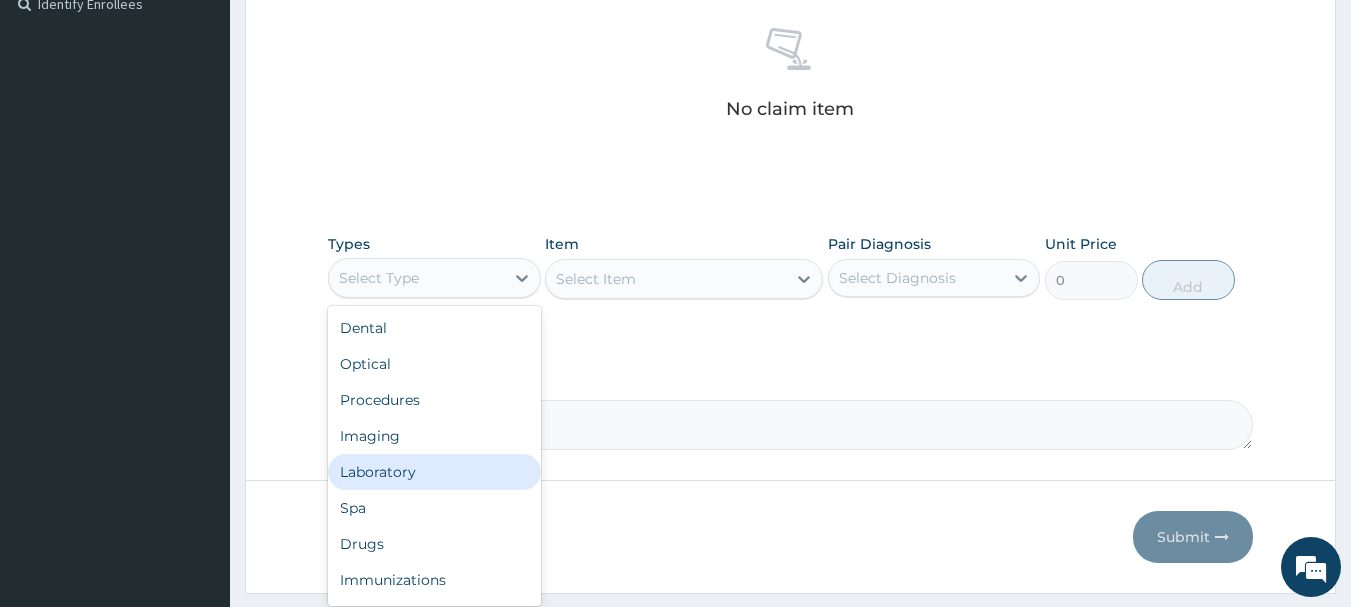 scroll, scrollTop: 519, scrollLeft: 0, axis: vertical 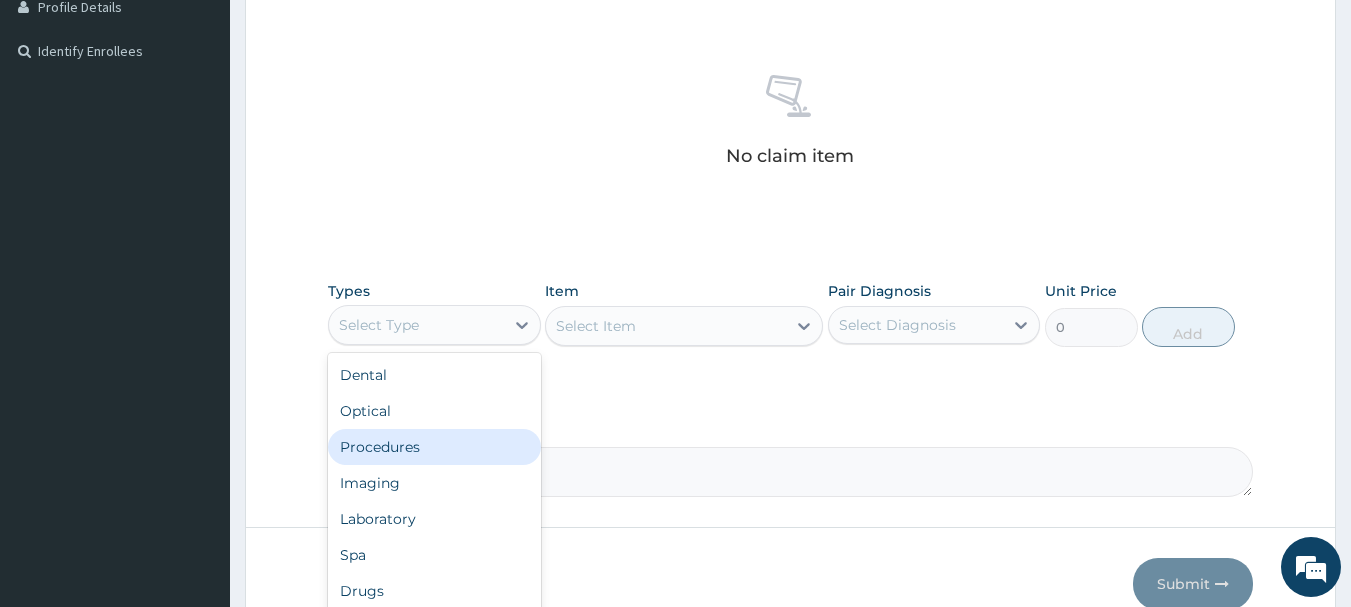 click on "Procedures" at bounding box center [434, 447] 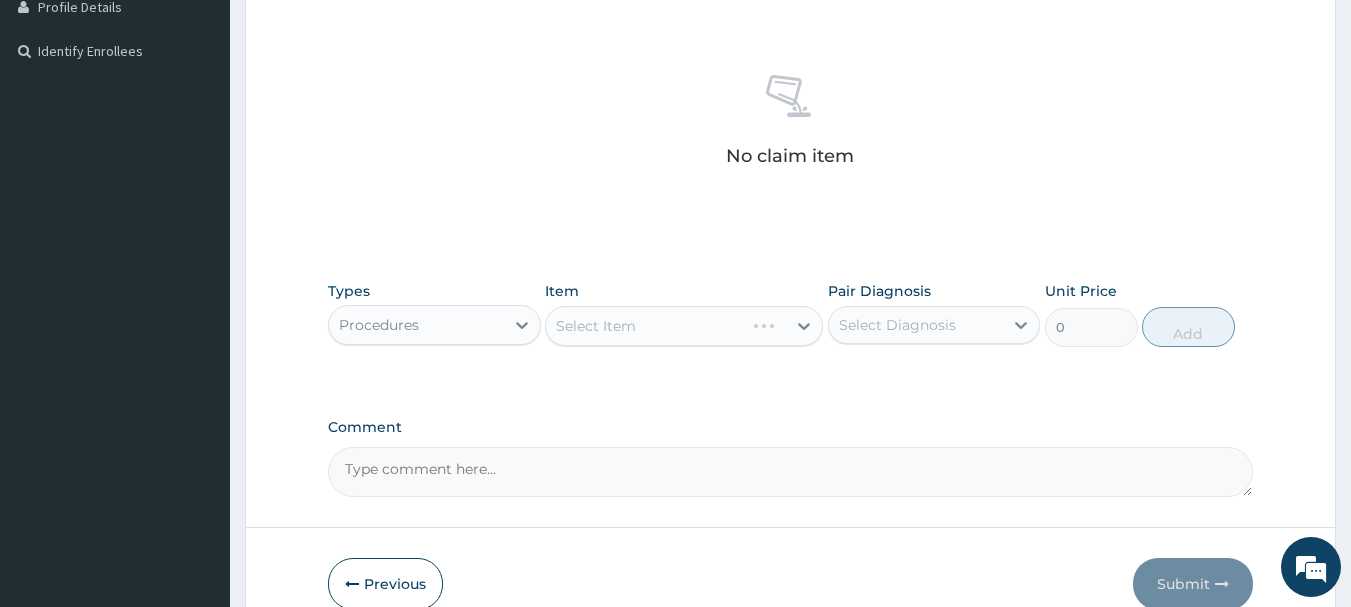 click on "Select Item" at bounding box center (684, 326) 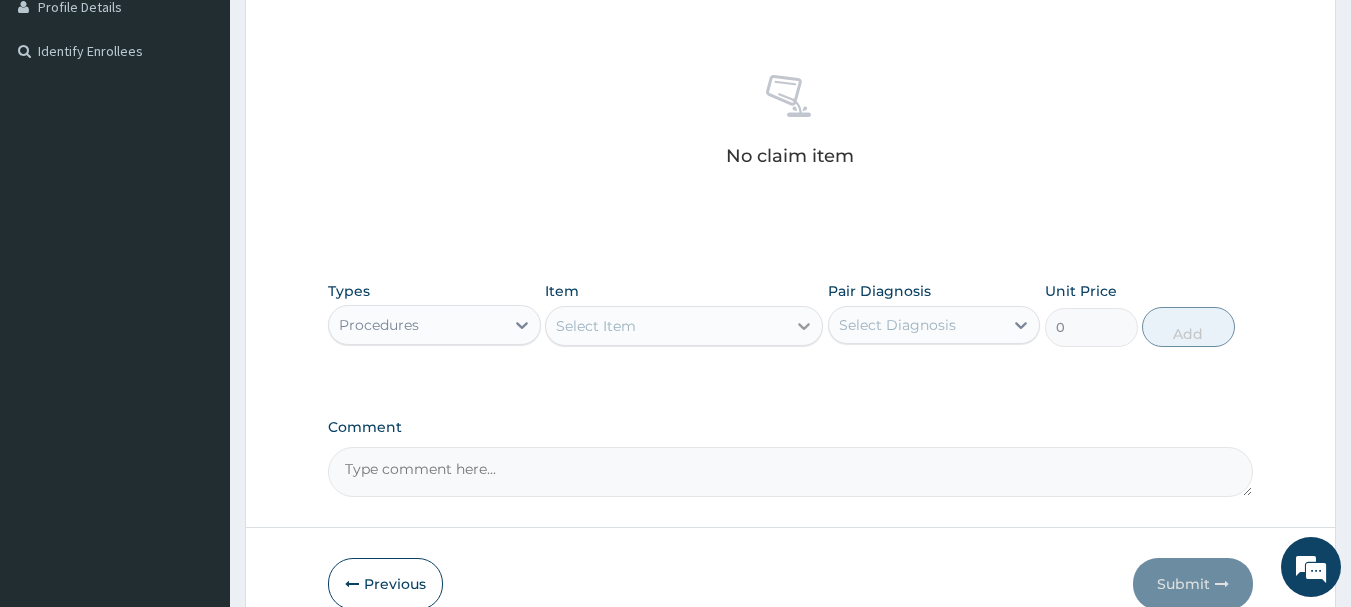 click 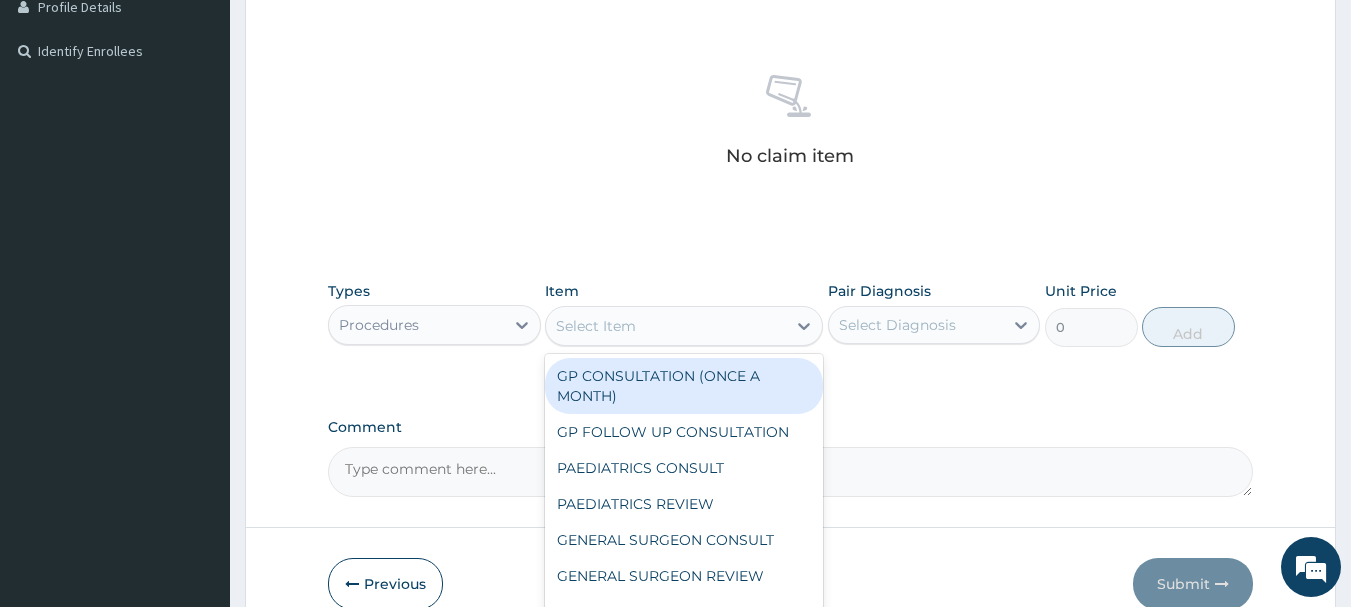 click on "GP CONSULTATION (ONCE A MONTH)" at bounding box center (684, 386) 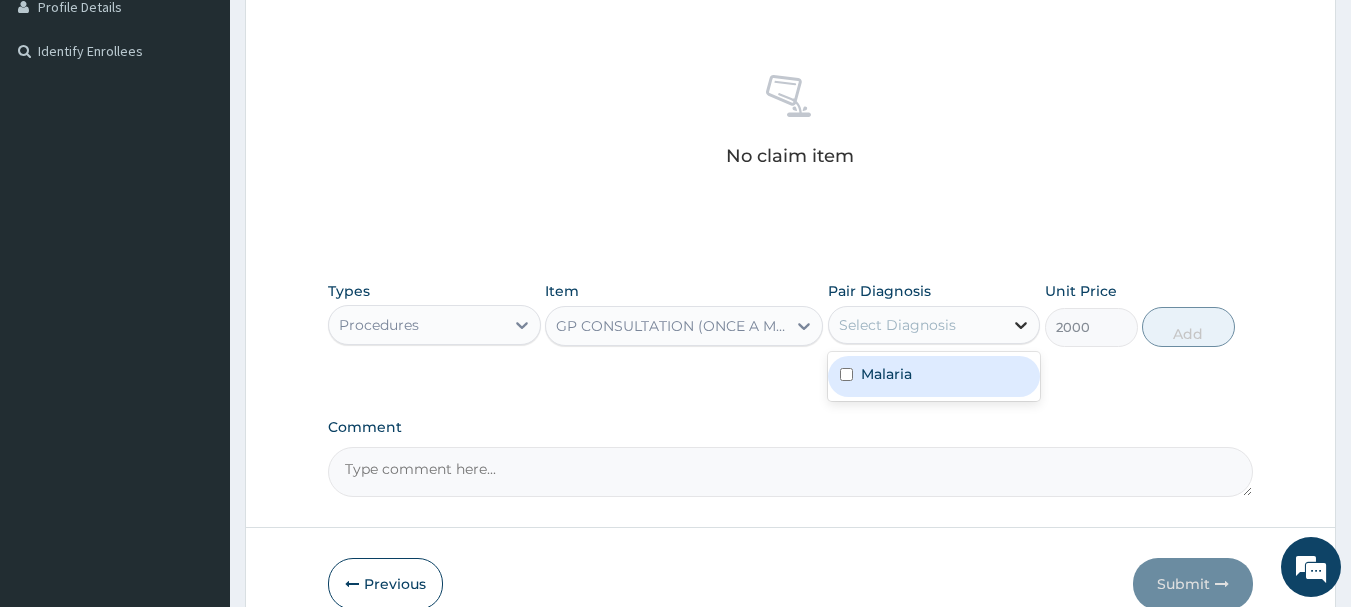 click 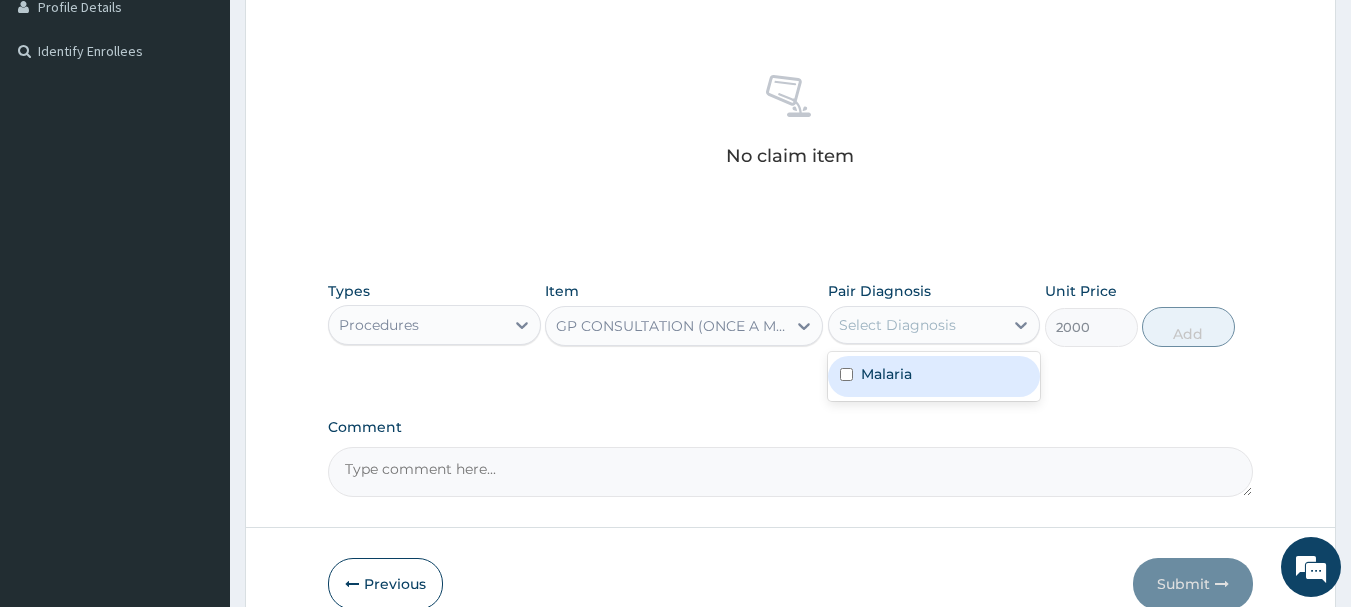 click on "Malaria" at bounding box center [934, 376] 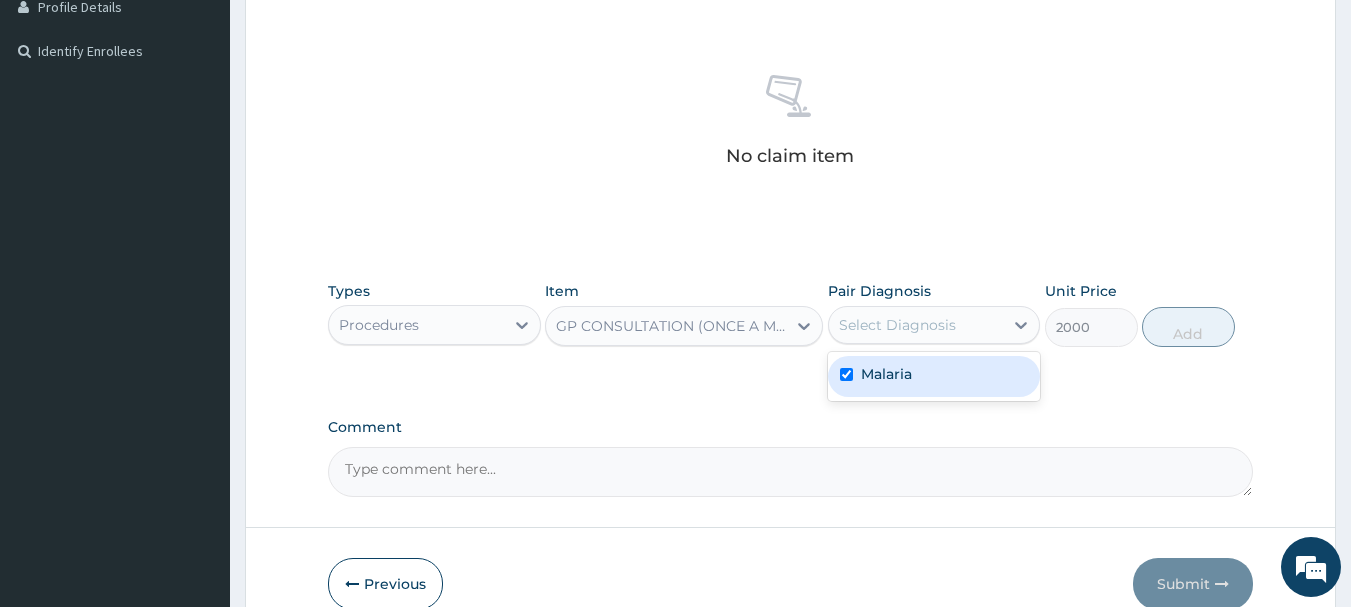 checkbox on "true" 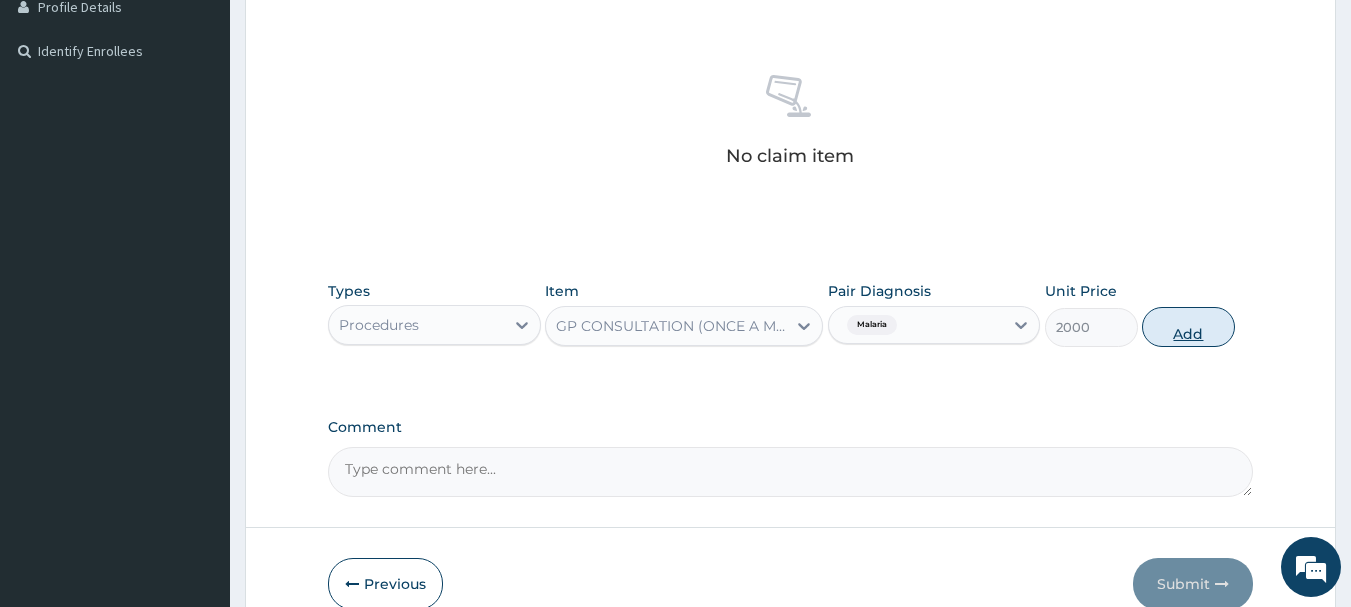 click on "Add" at bounding box center [1188, 327] 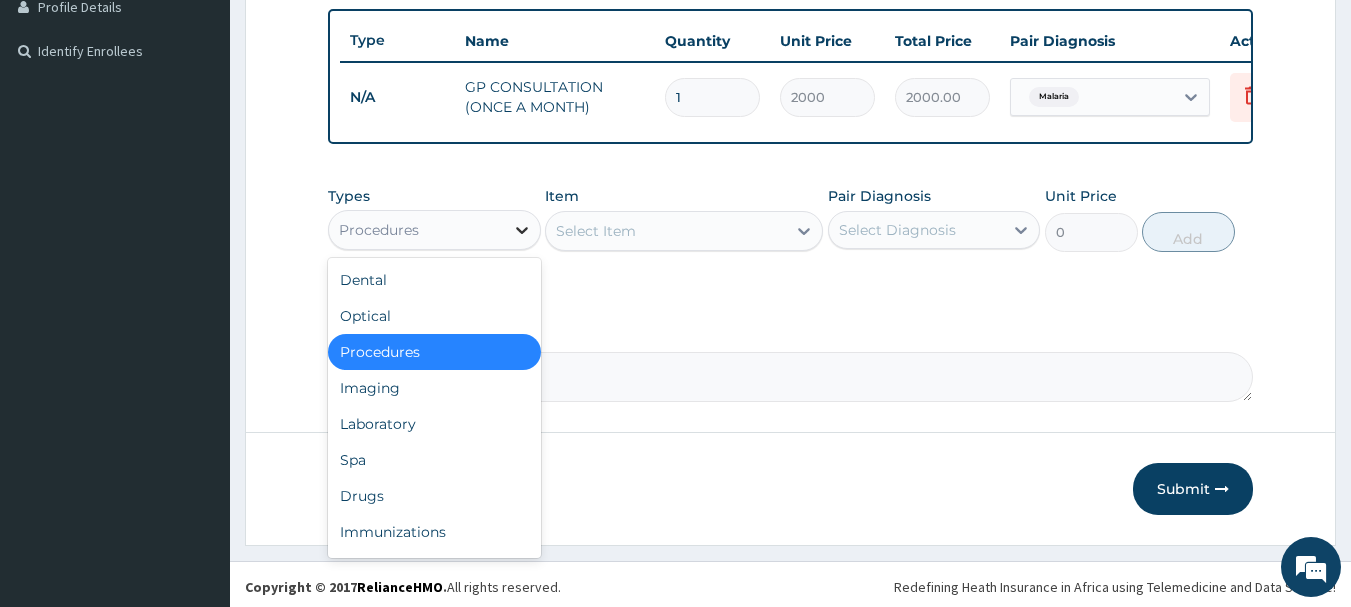 click 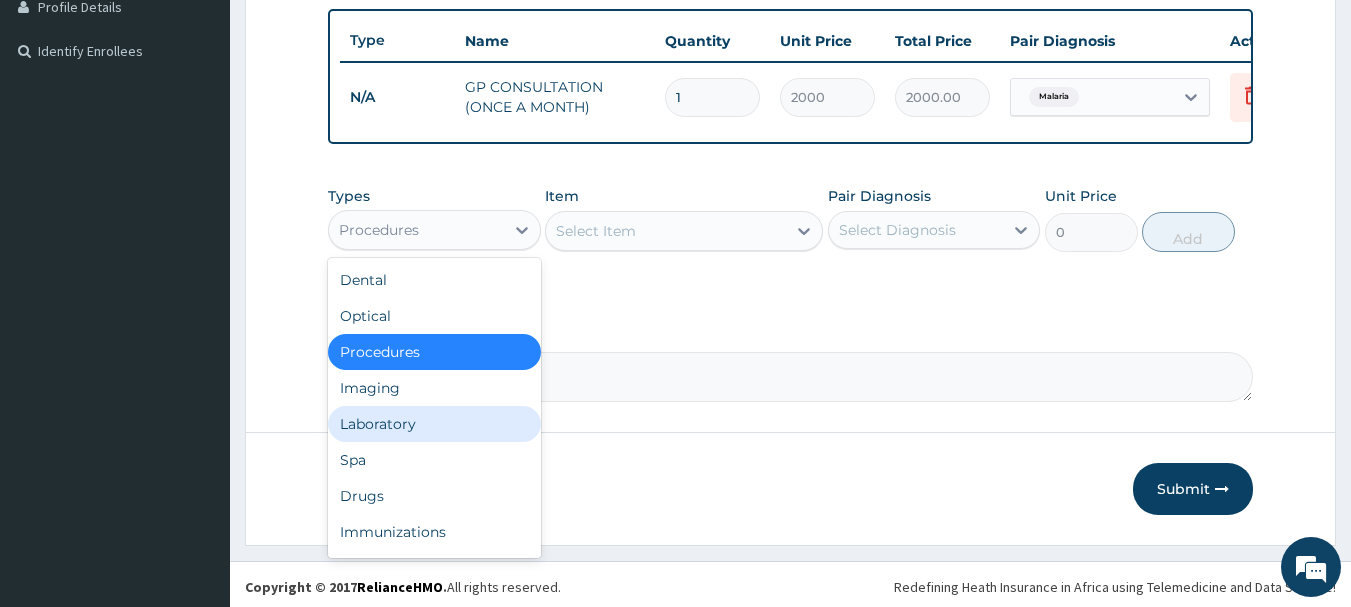 click on "Laboratory" at bounding box center [434, 424] 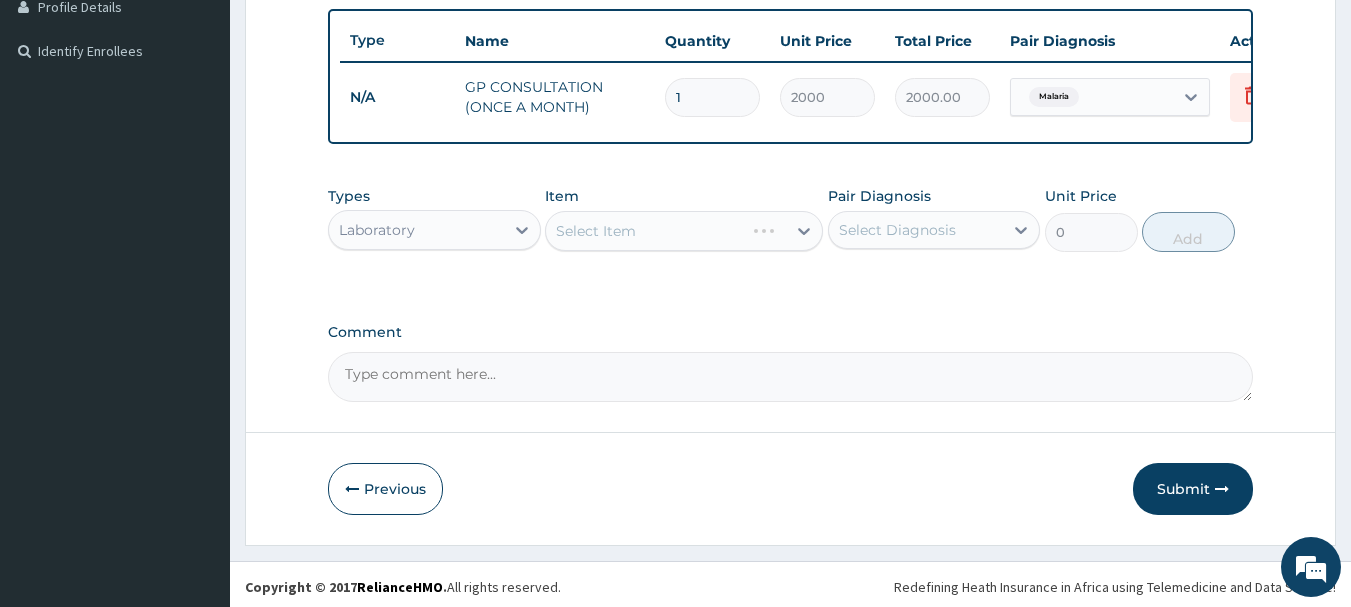 click on "Select Item" at bounding box center [684, 231] 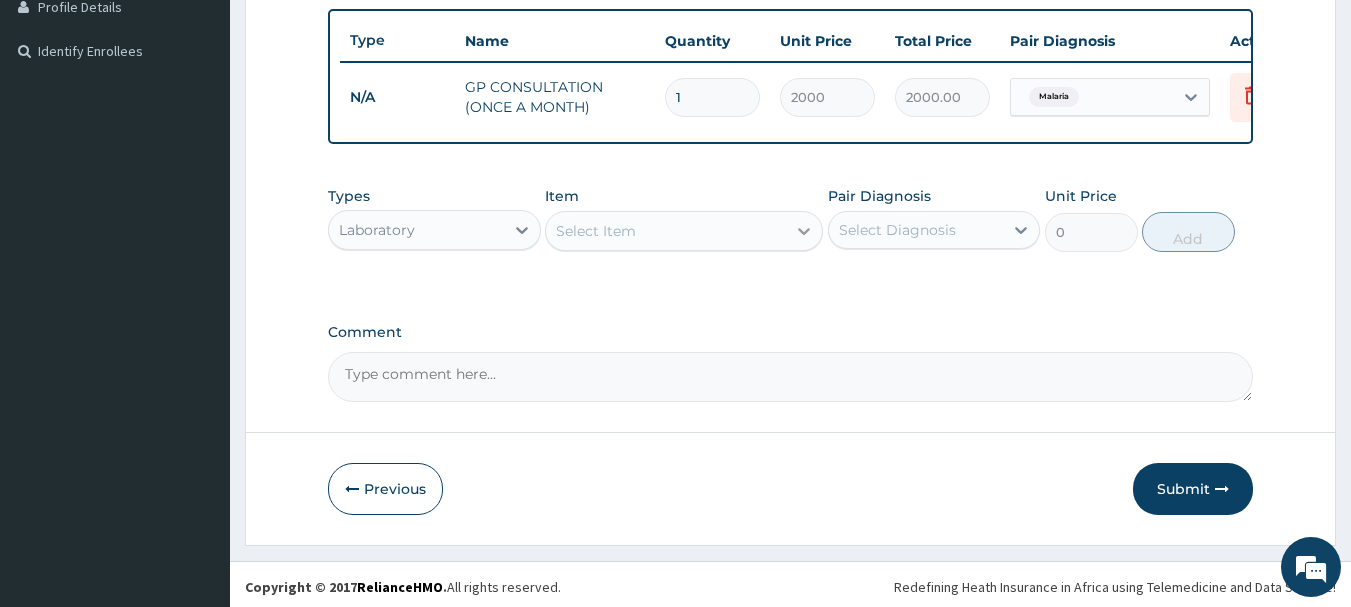 click 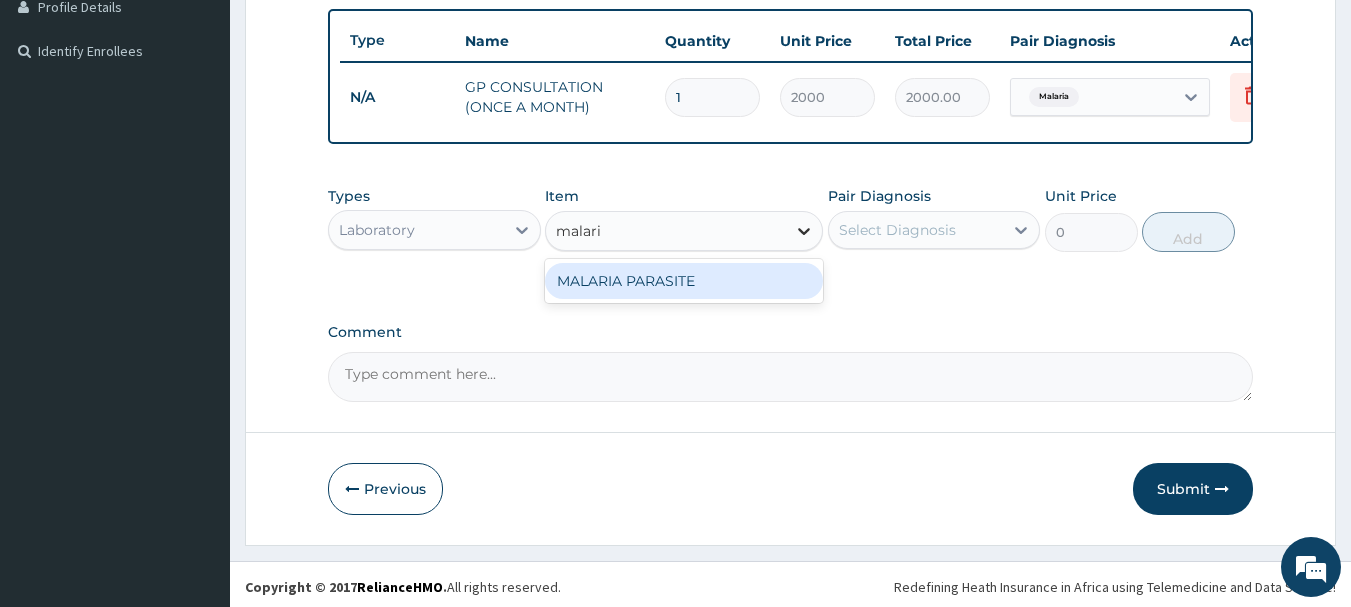 type on "malaria" 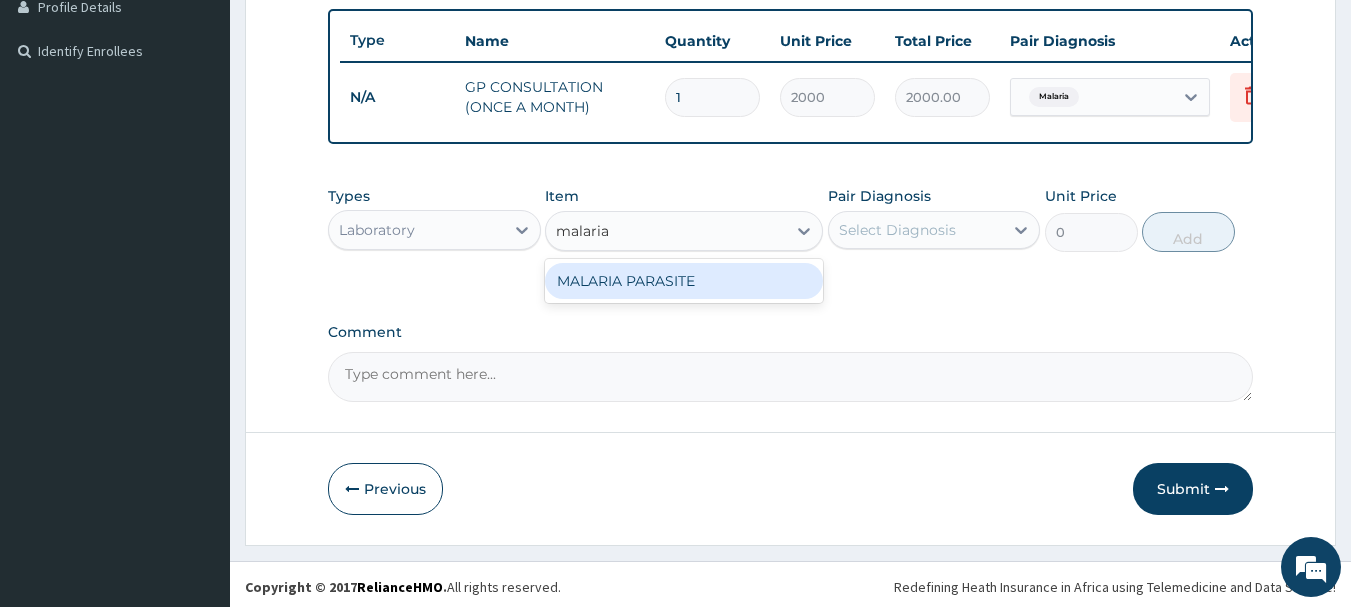 click on "MALARIA PARASITE" at bounding box center (684, 281) 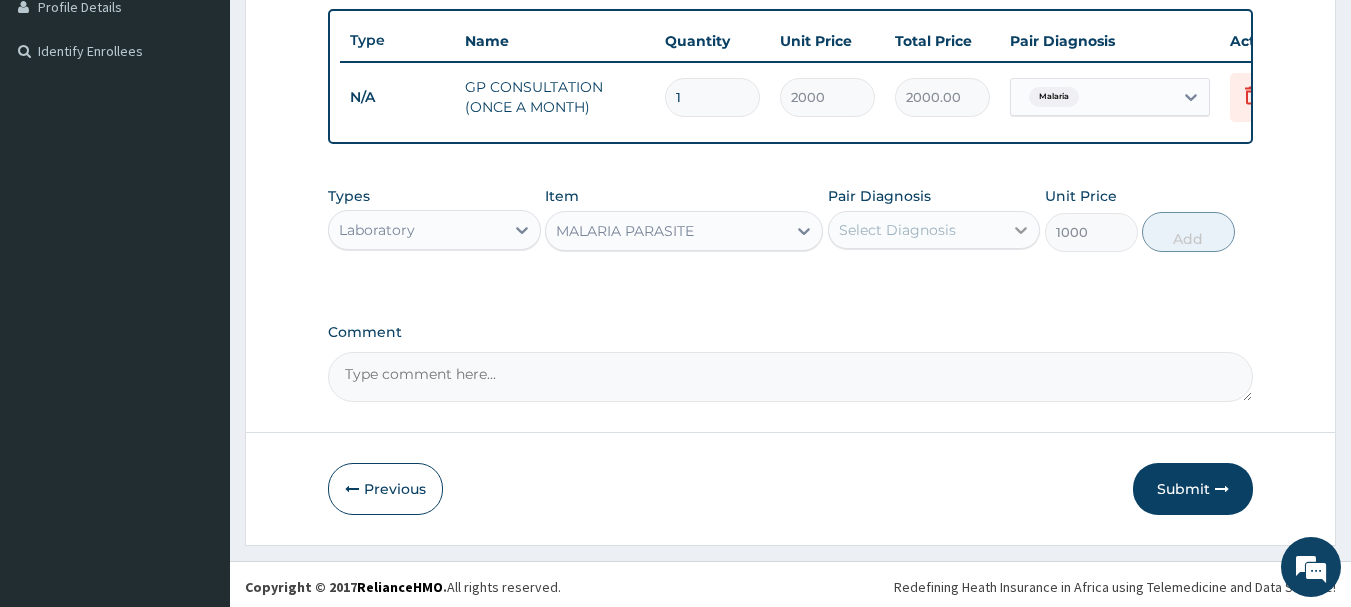 click 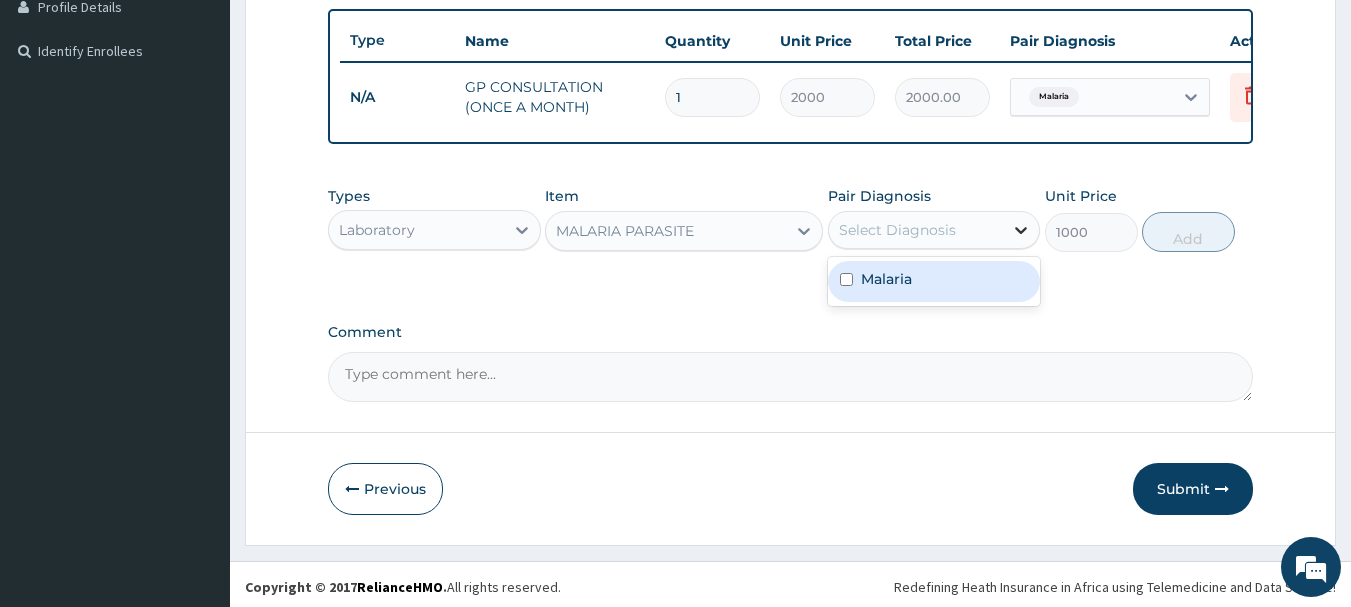 click 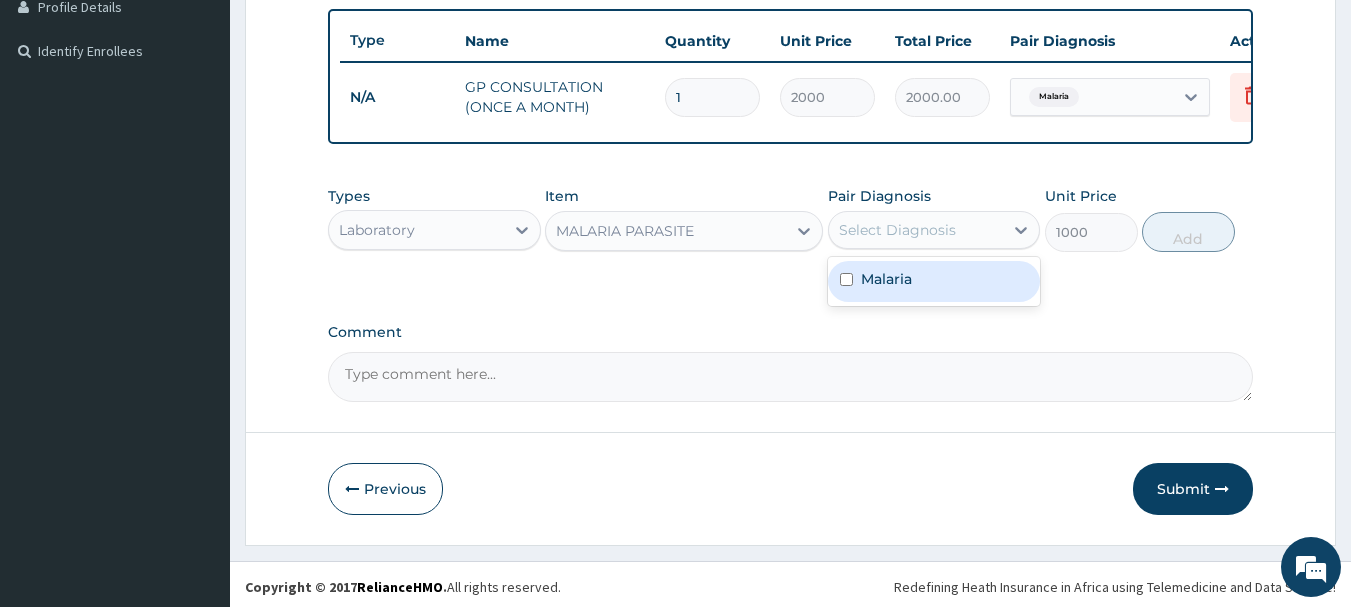 click on "Malaria" at bounding box center [934, 281] 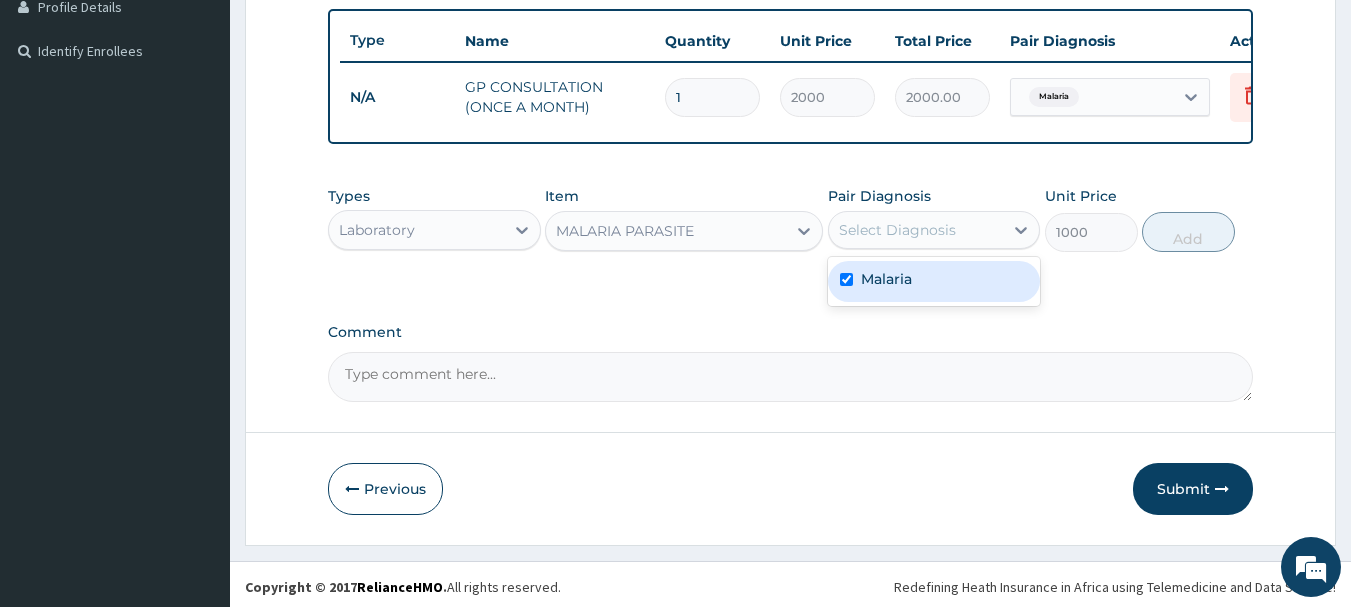 checkbox on "true" 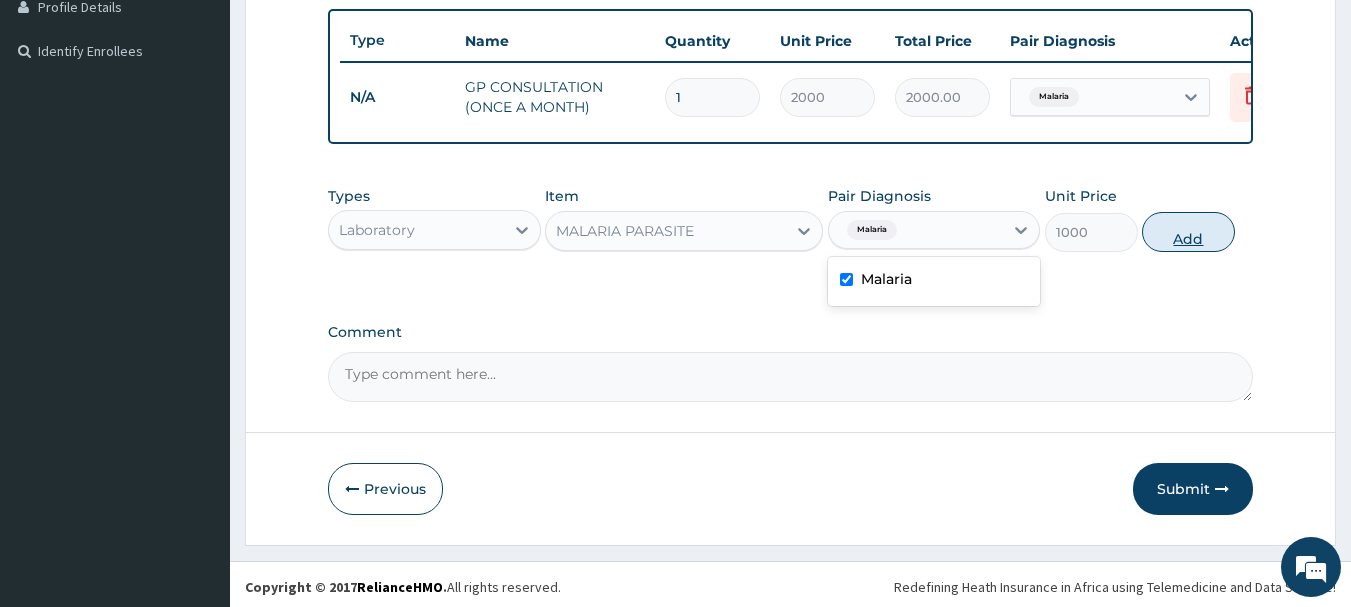 click on "Add" at bounding box center (1188, 232) 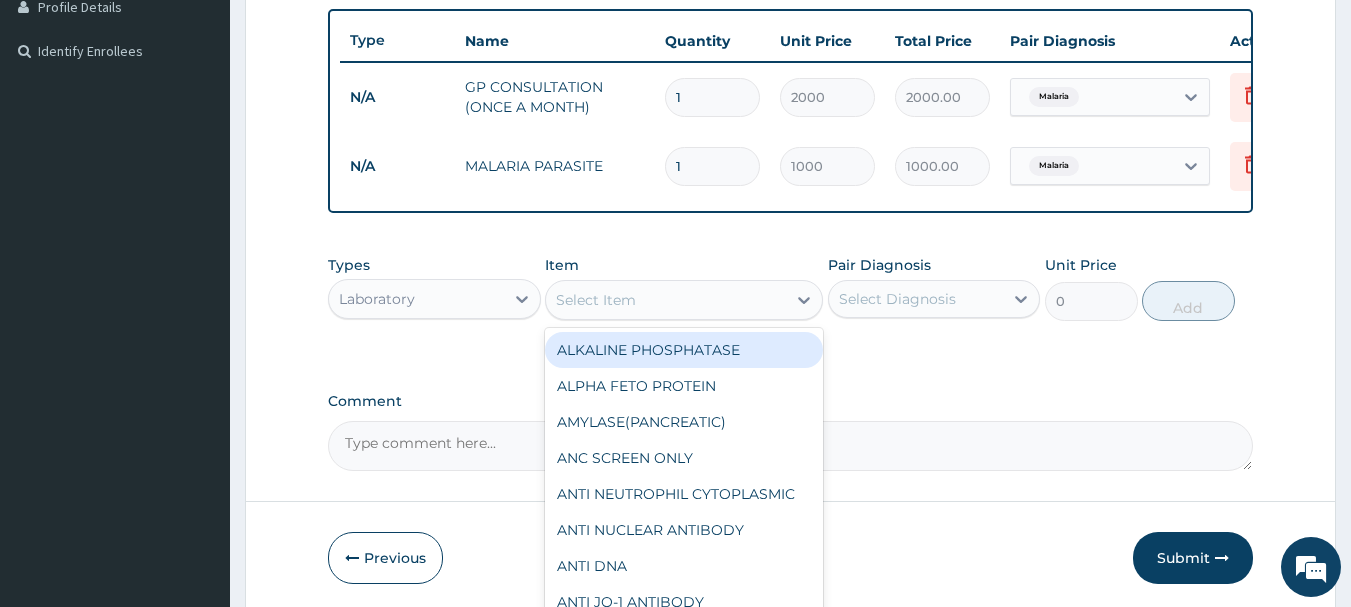 click on "Select Item" at bounding box center [666, 300] 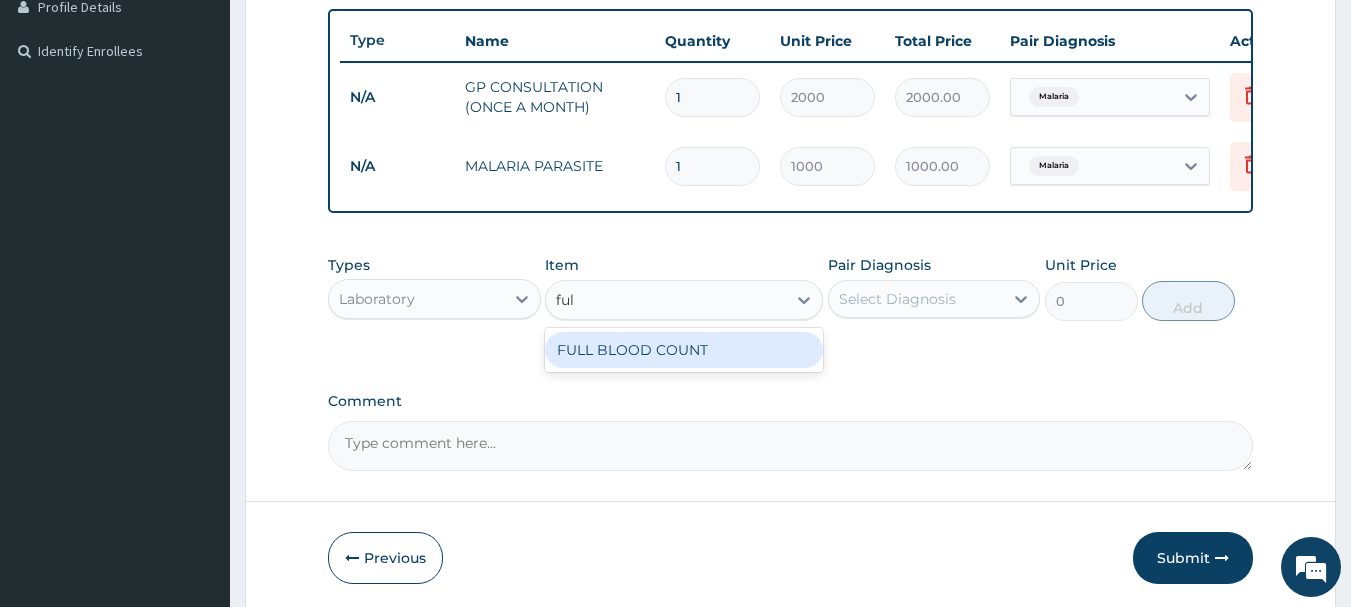 type on "full" 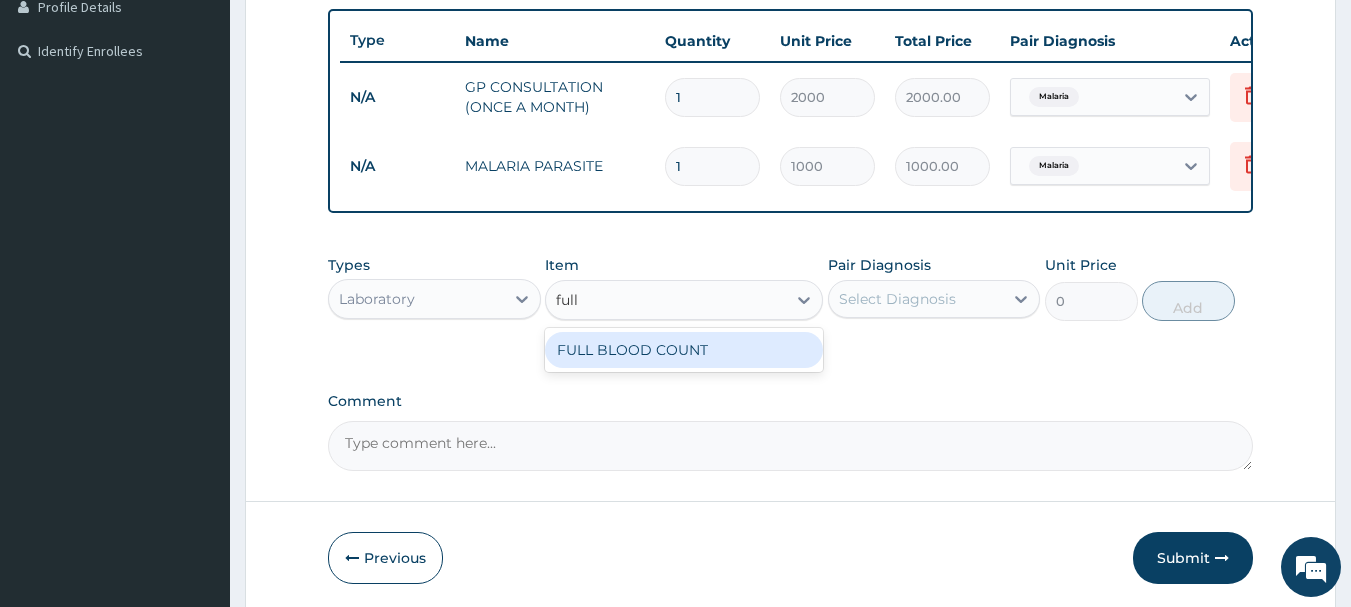 click on "FULL BLOOD COUNT" at bounding box center [684, 350] 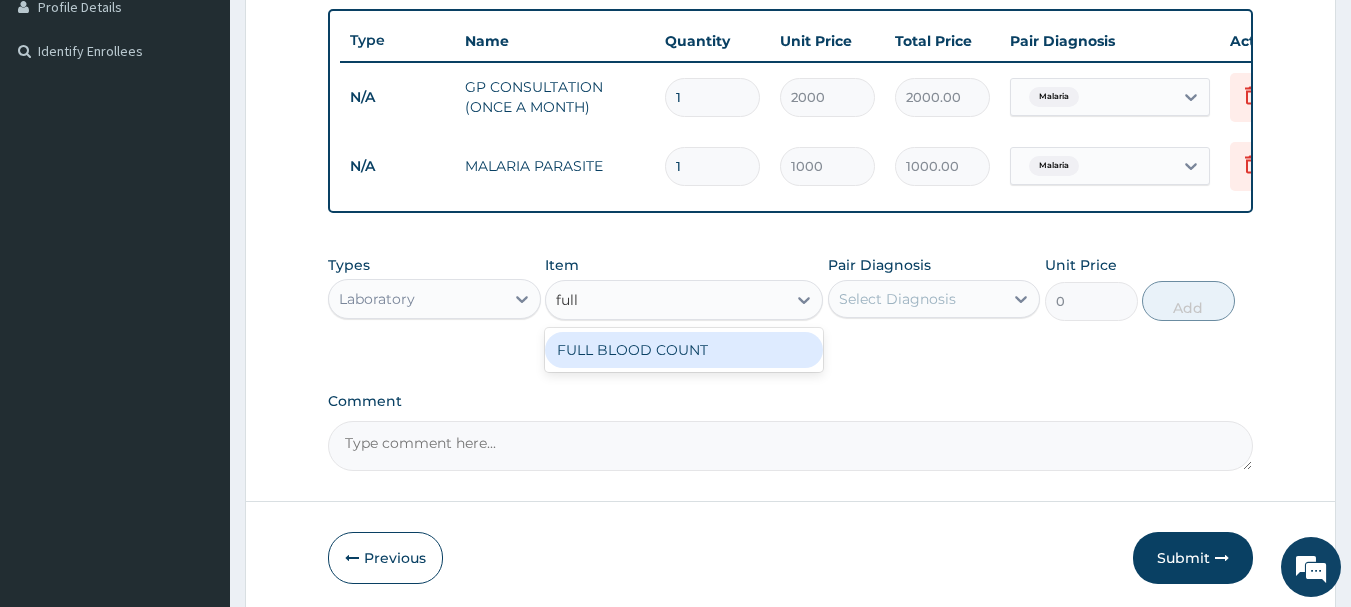 type 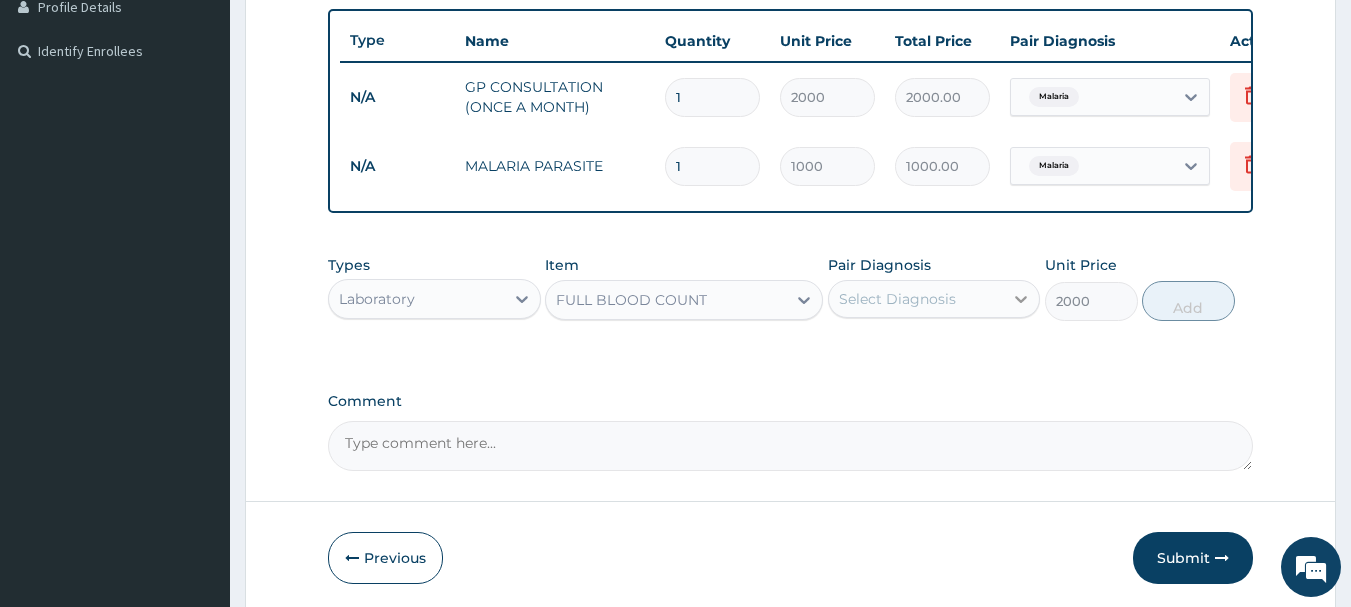 click 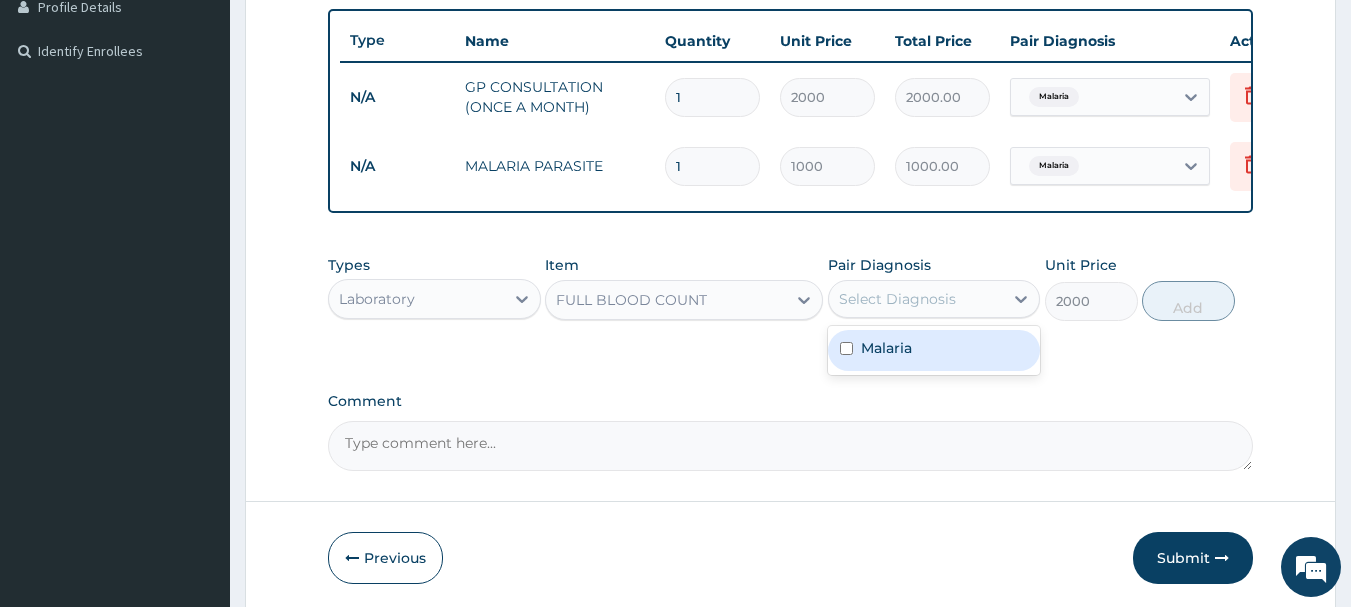 click on "Malaria" at bounding box center (934, 350) 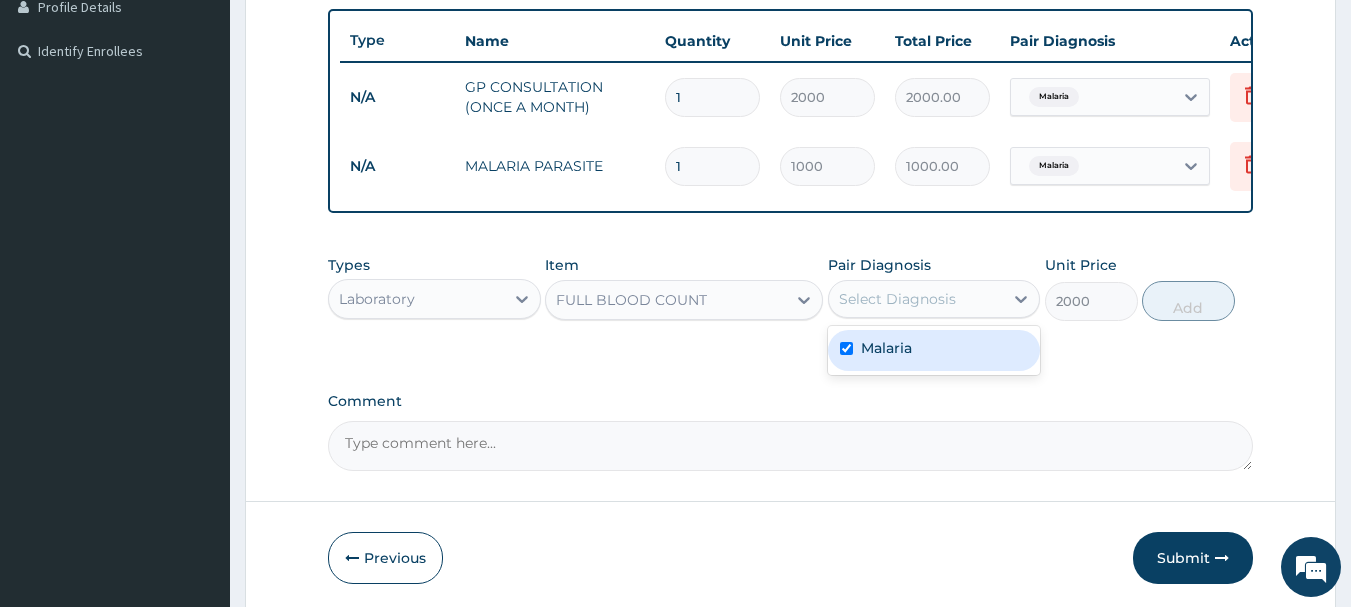 checkbox on "true" 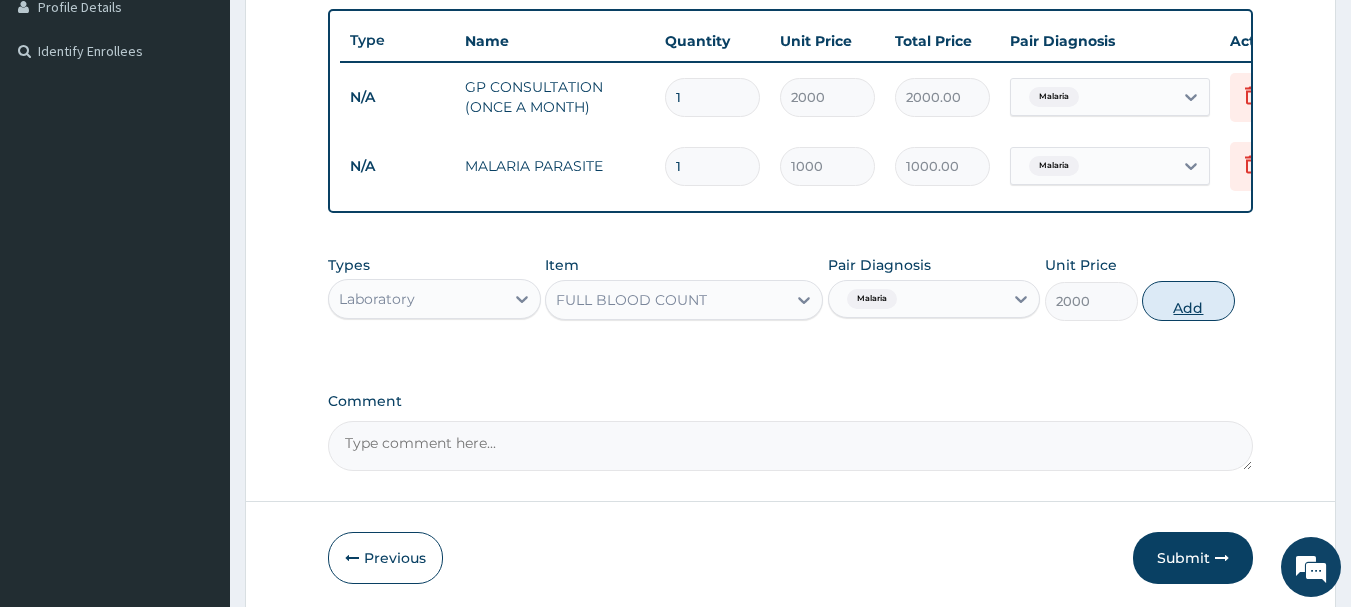 click on "Add" at bounding box center (1188, 301) 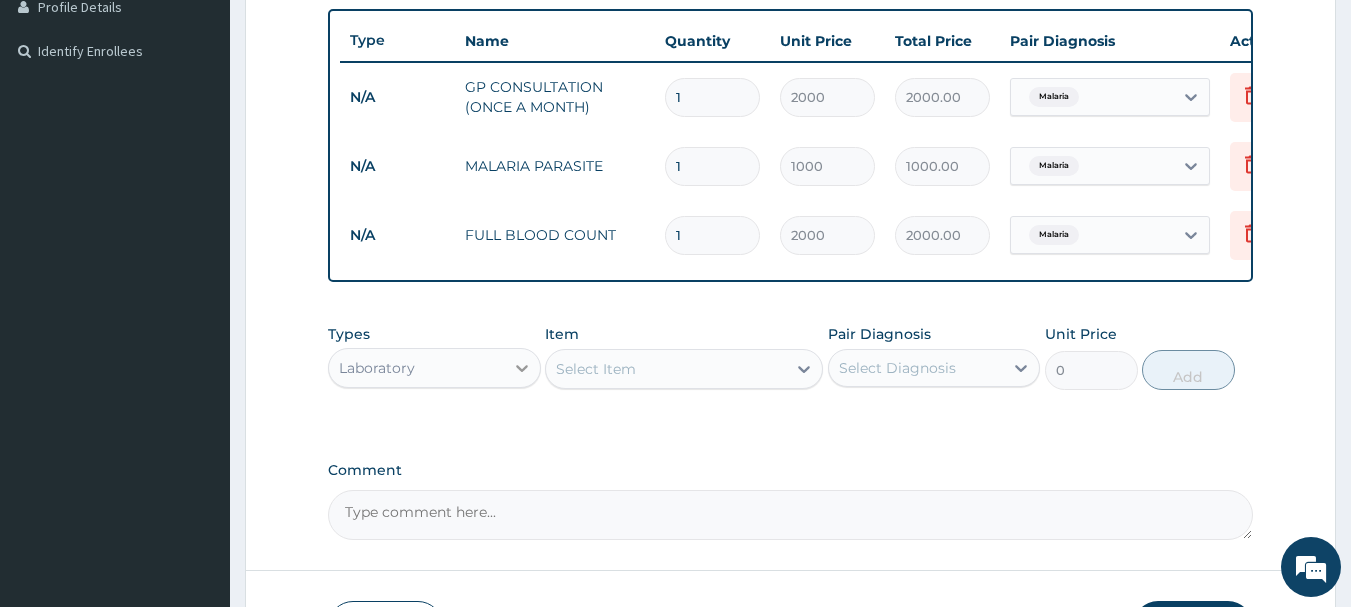click 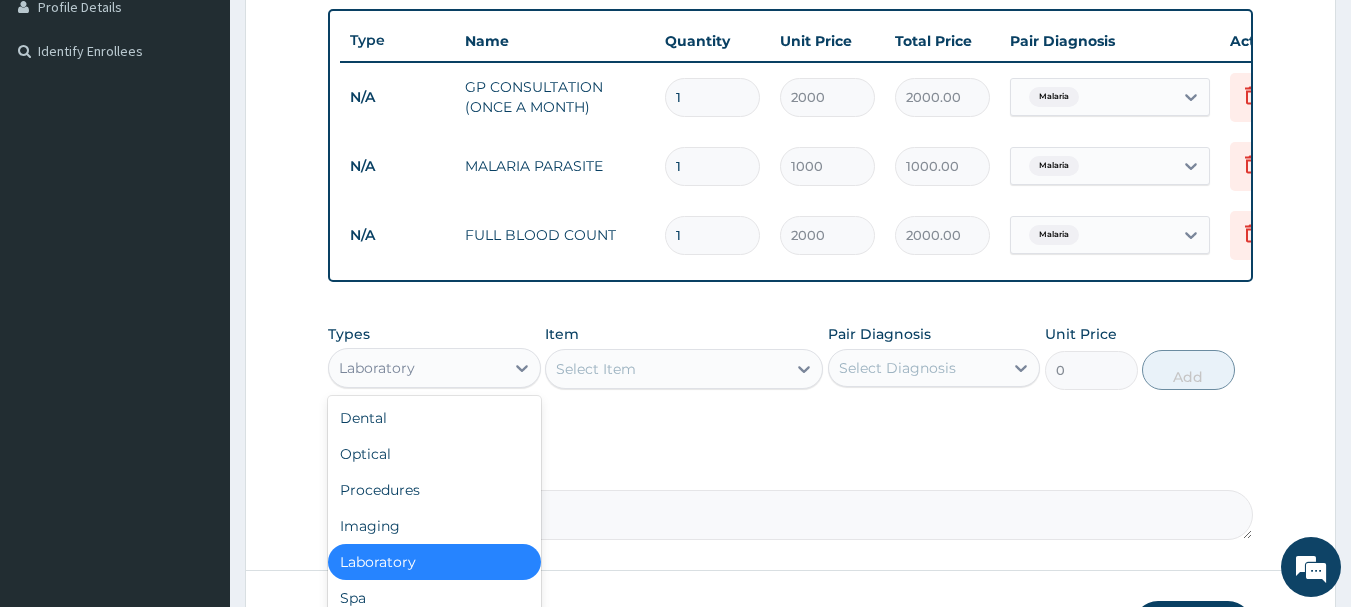 scroll, scrollTop: 68, scrollLeft: 0, axis: vertical 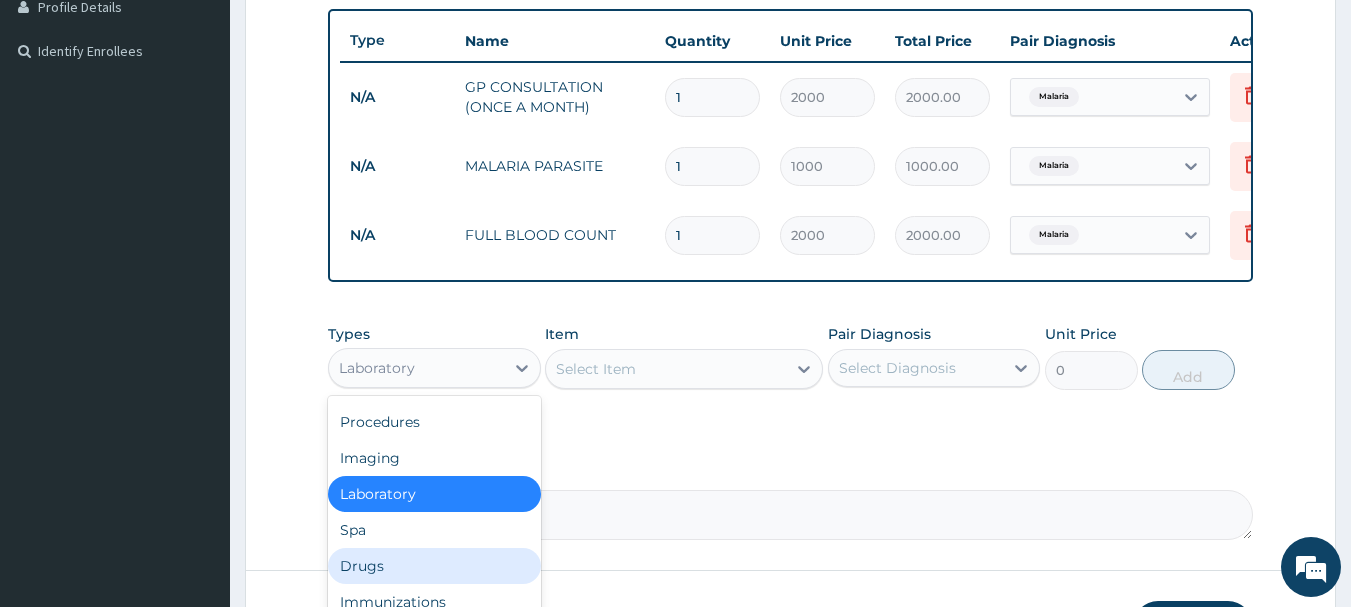 click on "Drugs" at bounding box center (434, 566) 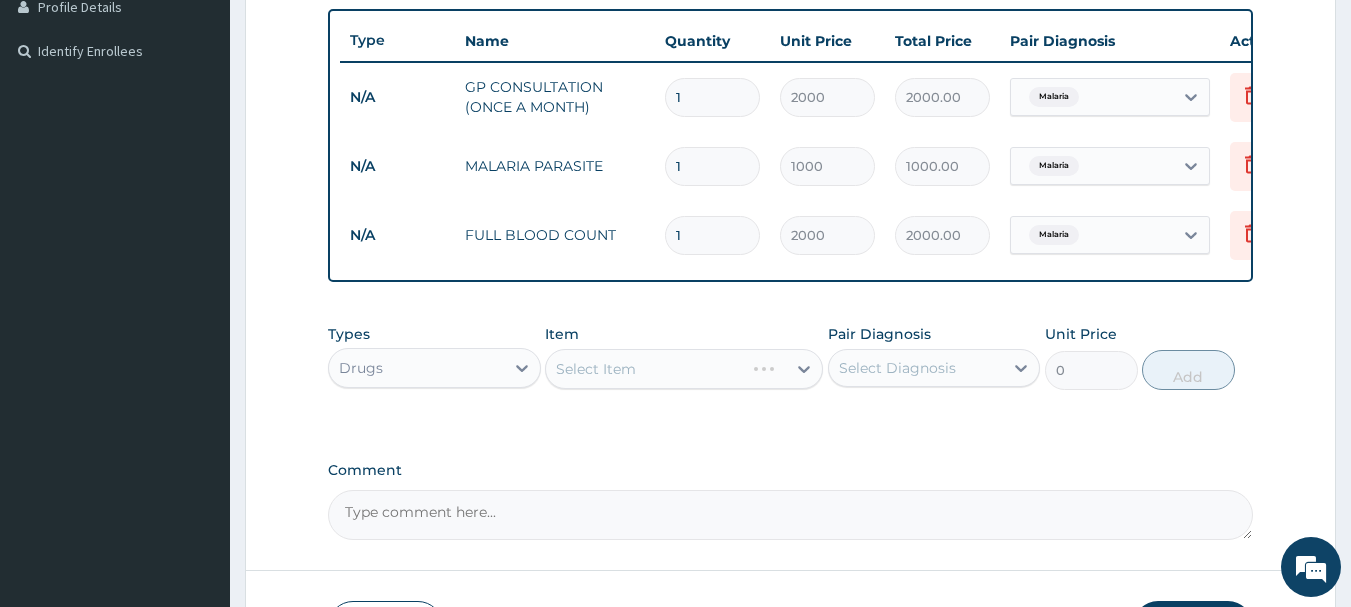 click on "Select Item" at bounding box center [684, 369] 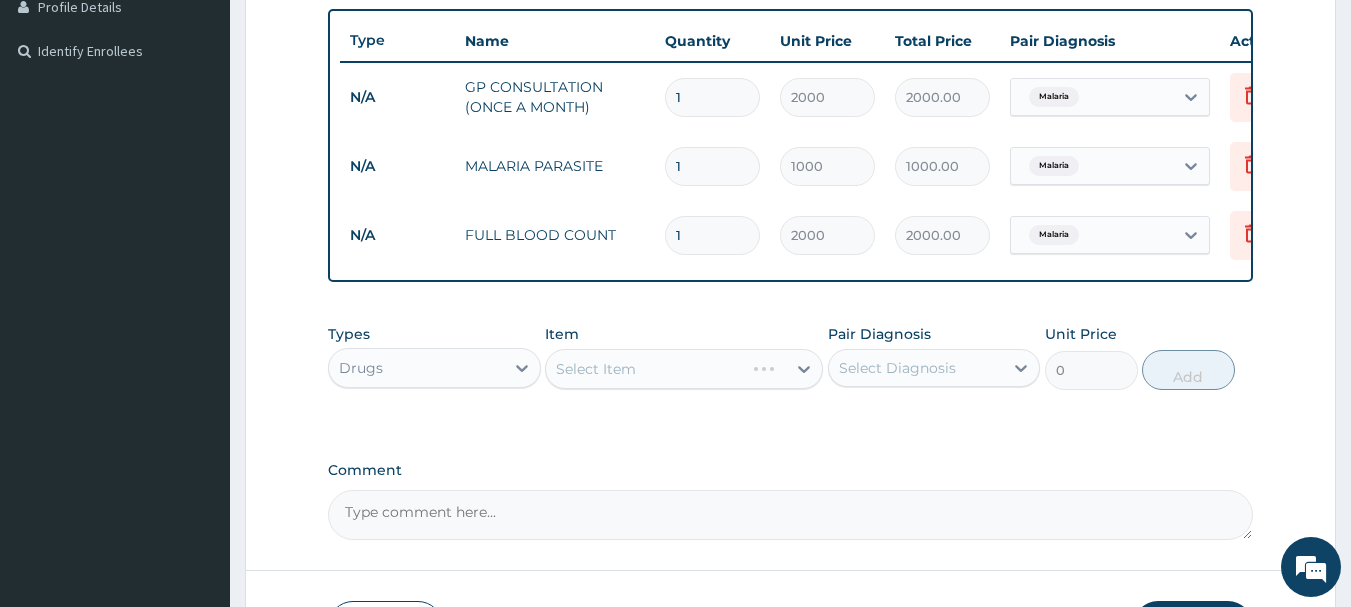 click on "Select Item" at bounding box center (684, 369) 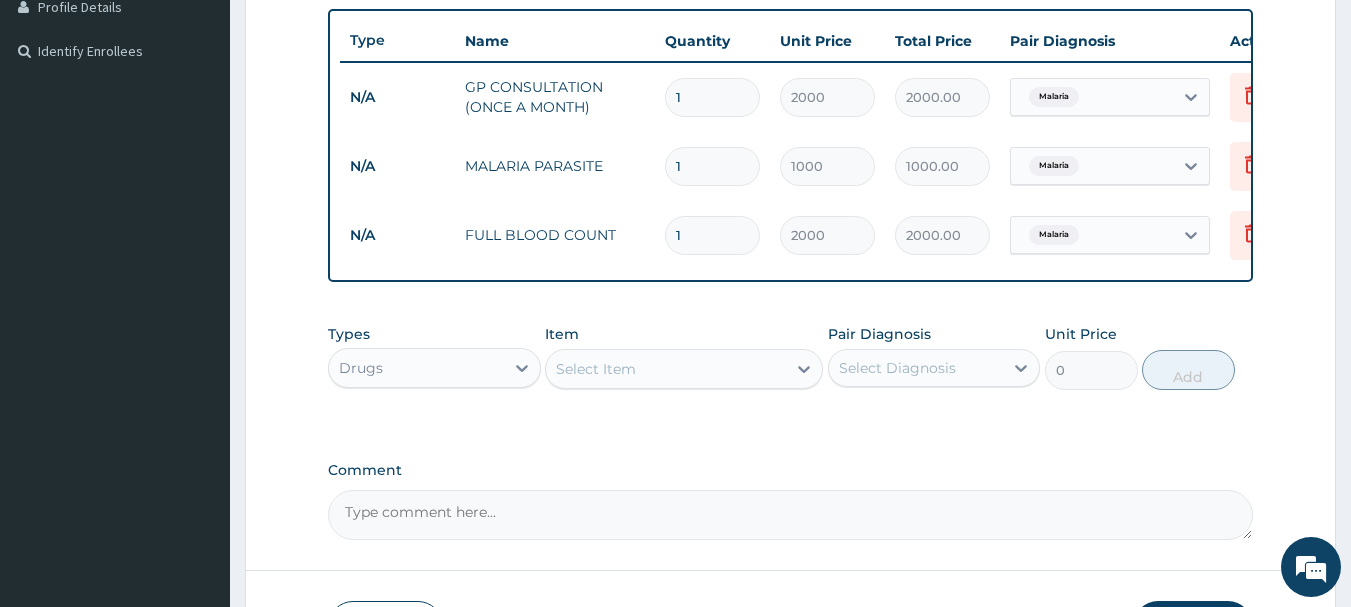 click 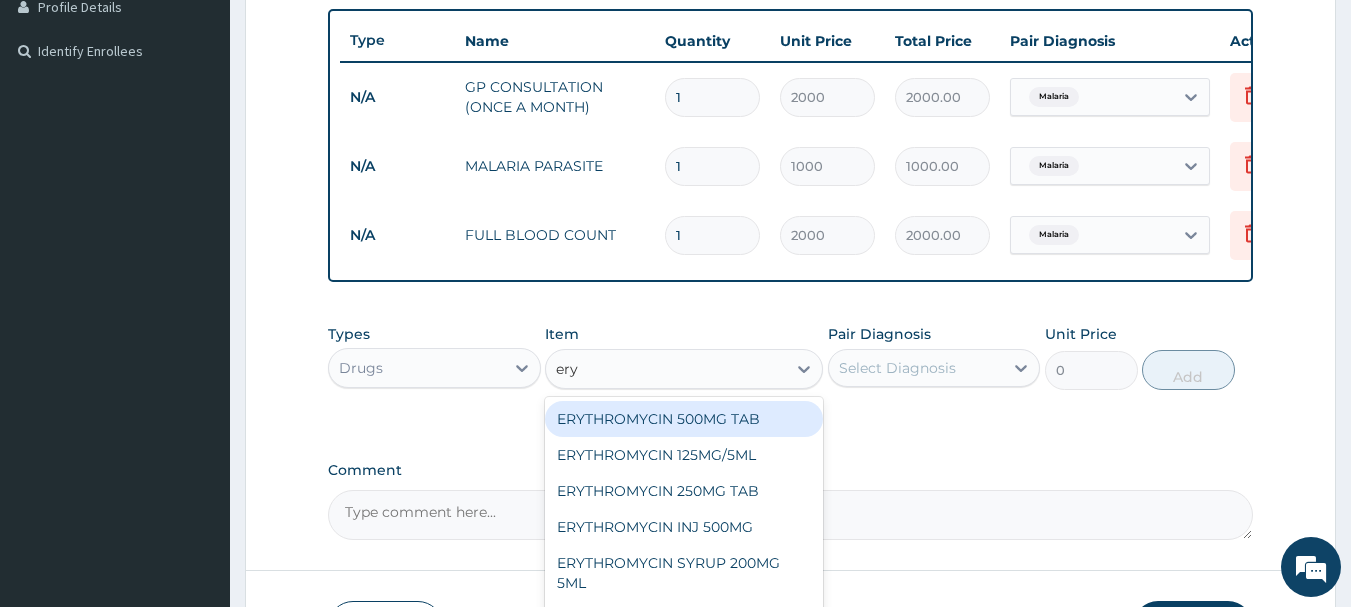 type on "eryt" 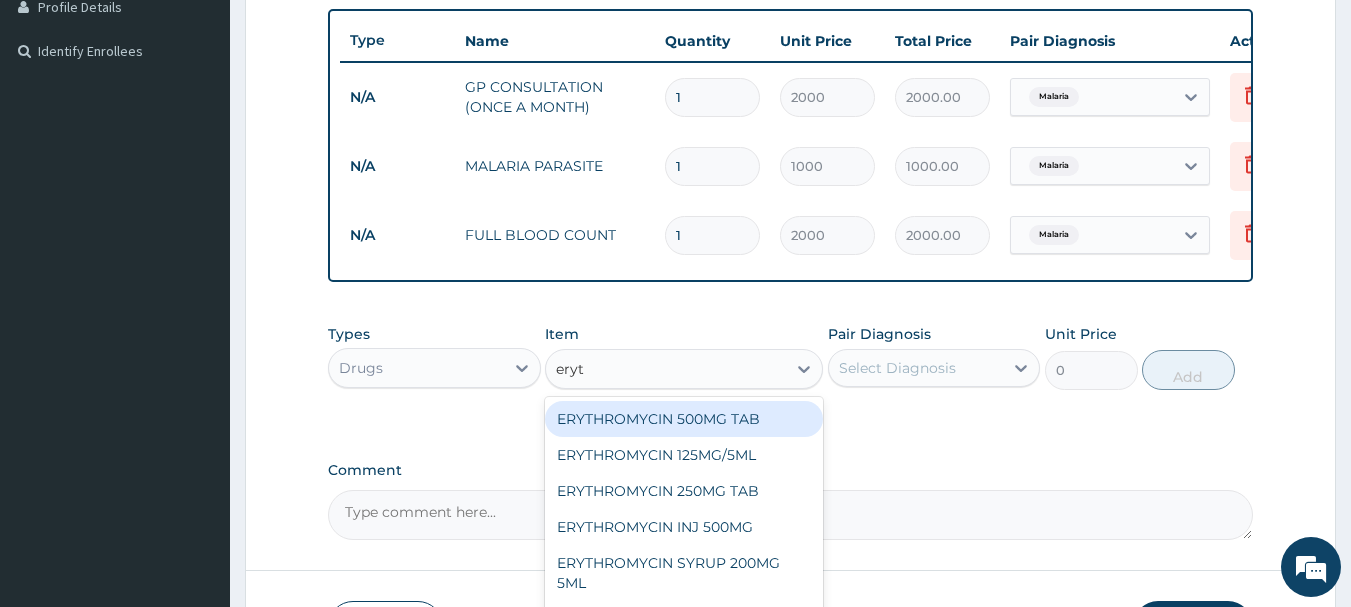 click on "ERYTHROMYCIN 500MG TAB" at bounding box center [684, 419] 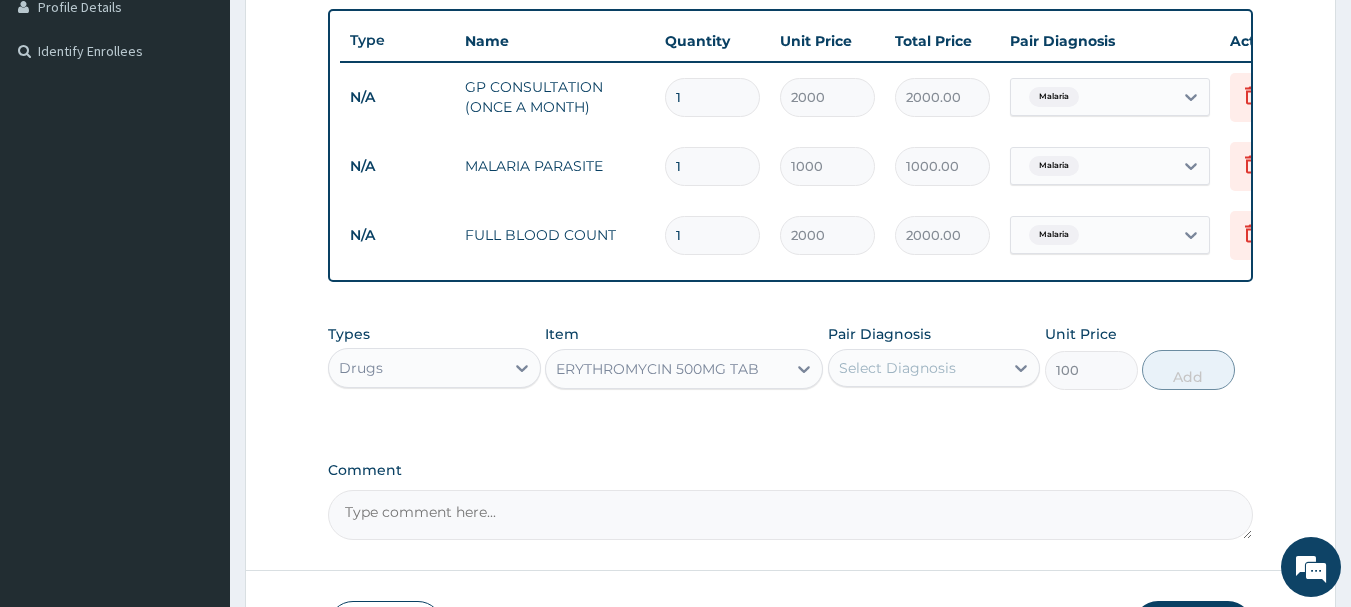 click on "Select Diagnosis" at bounding box center [916, 368] 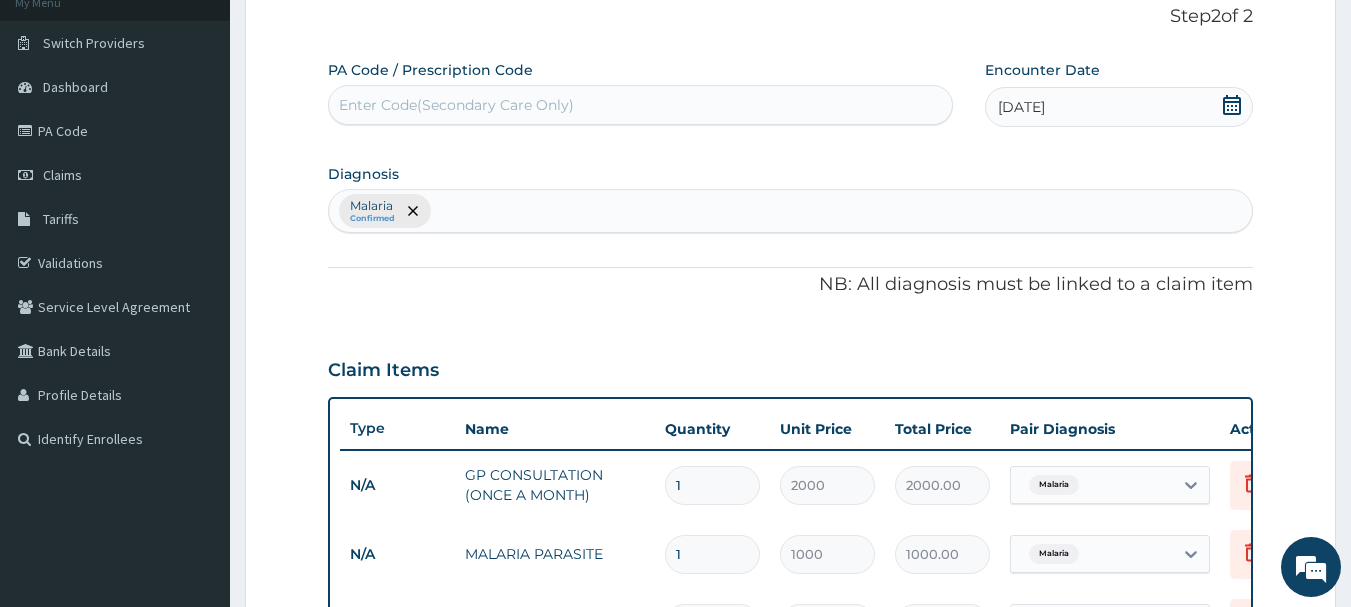 scroll, scrollTop: 119, scrollLeft: 0, axis: vertical 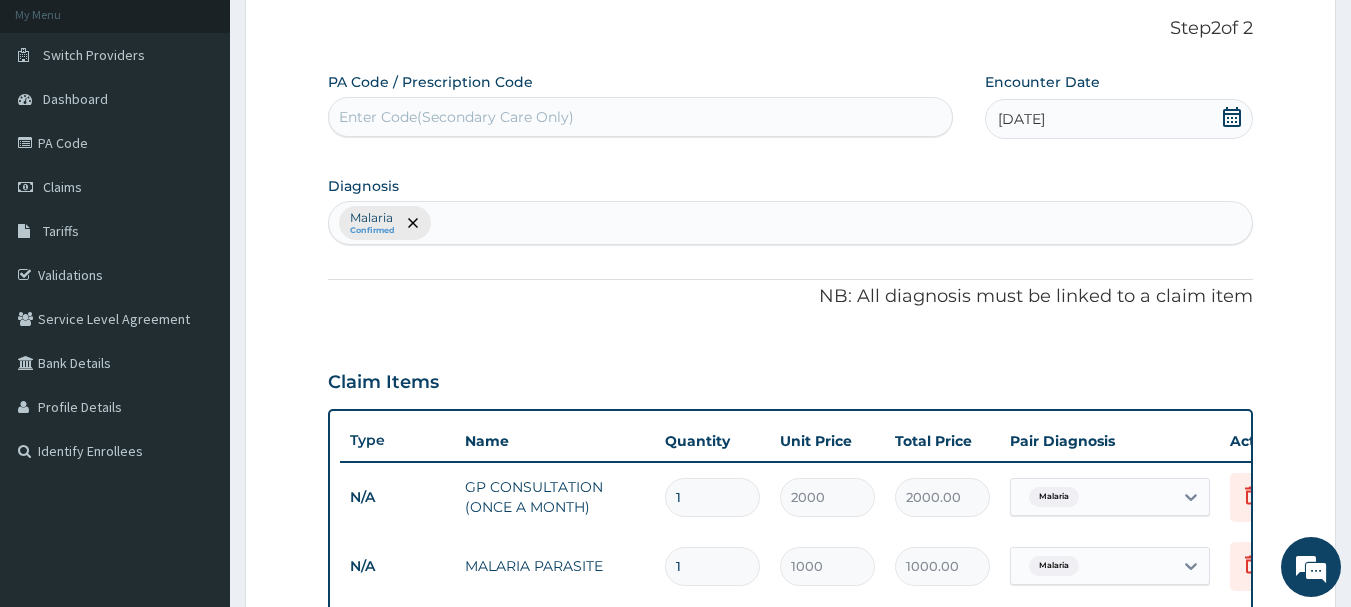 click on "Malaria Confirmed" at bounding box center (791, 223) 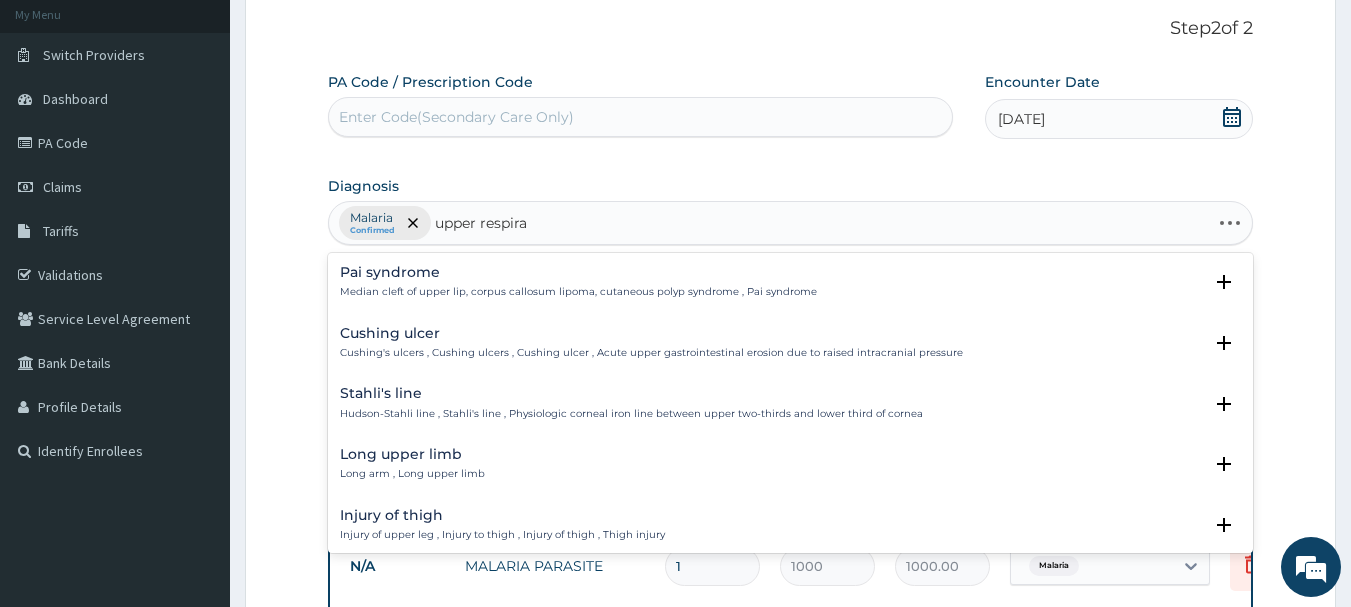 type on "upper respirat" 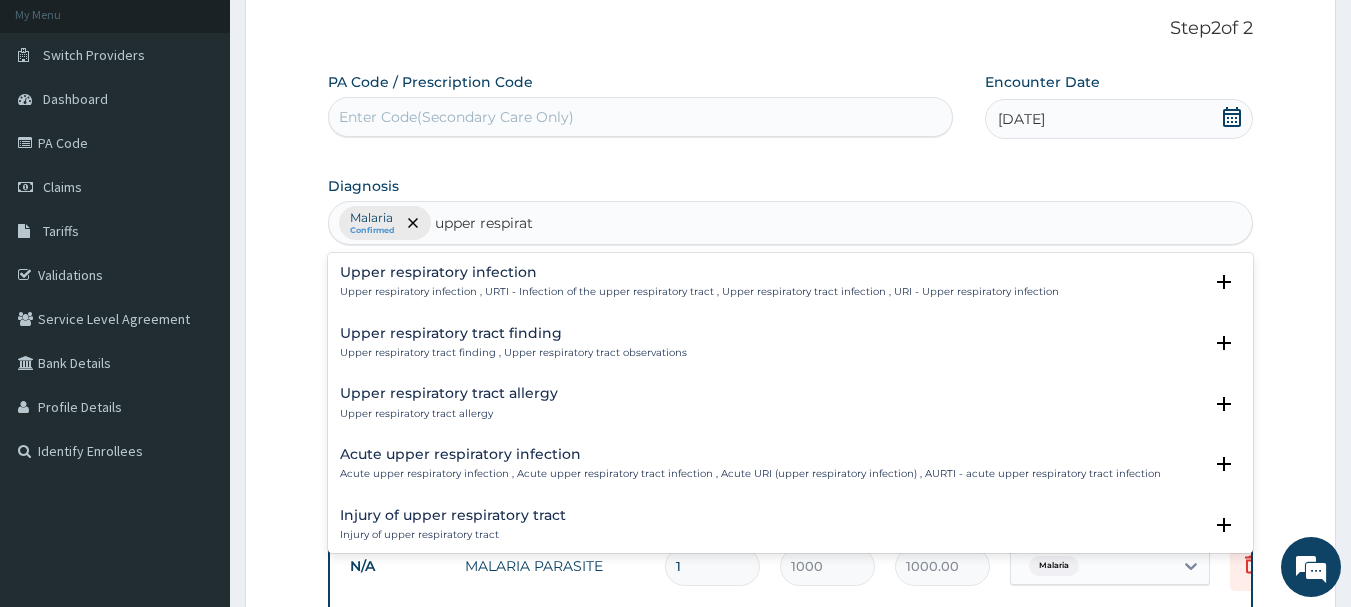 click on "Upper respiratory infection" at bounding box center [699, 272] 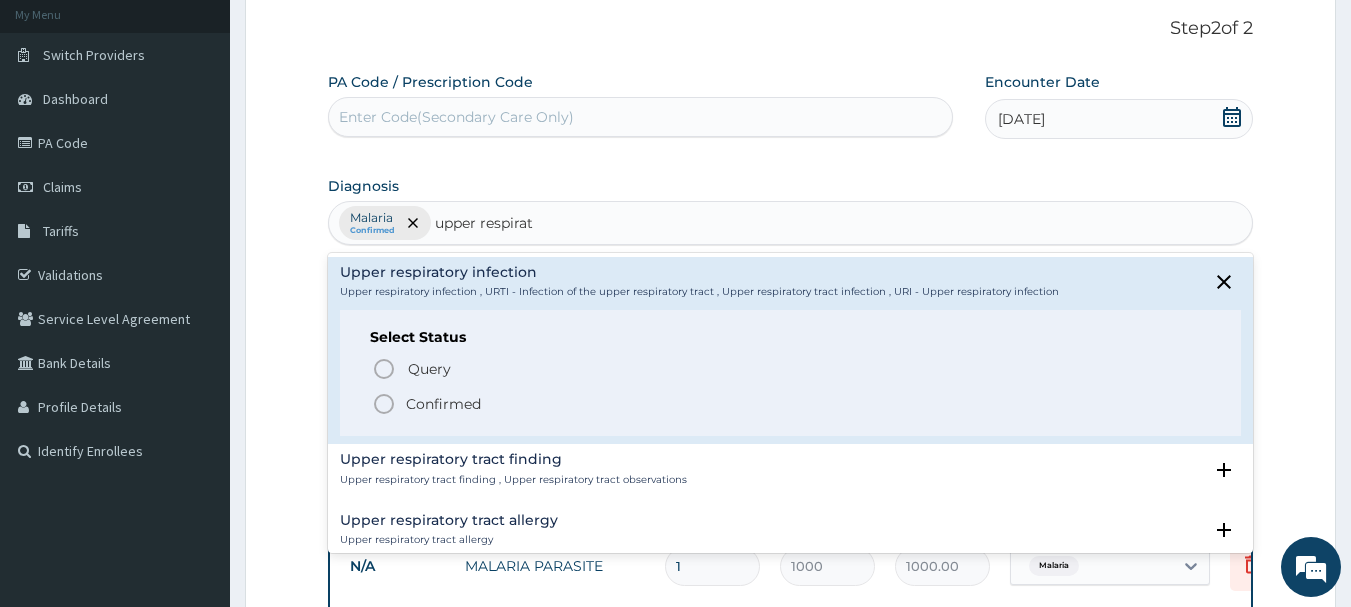 click 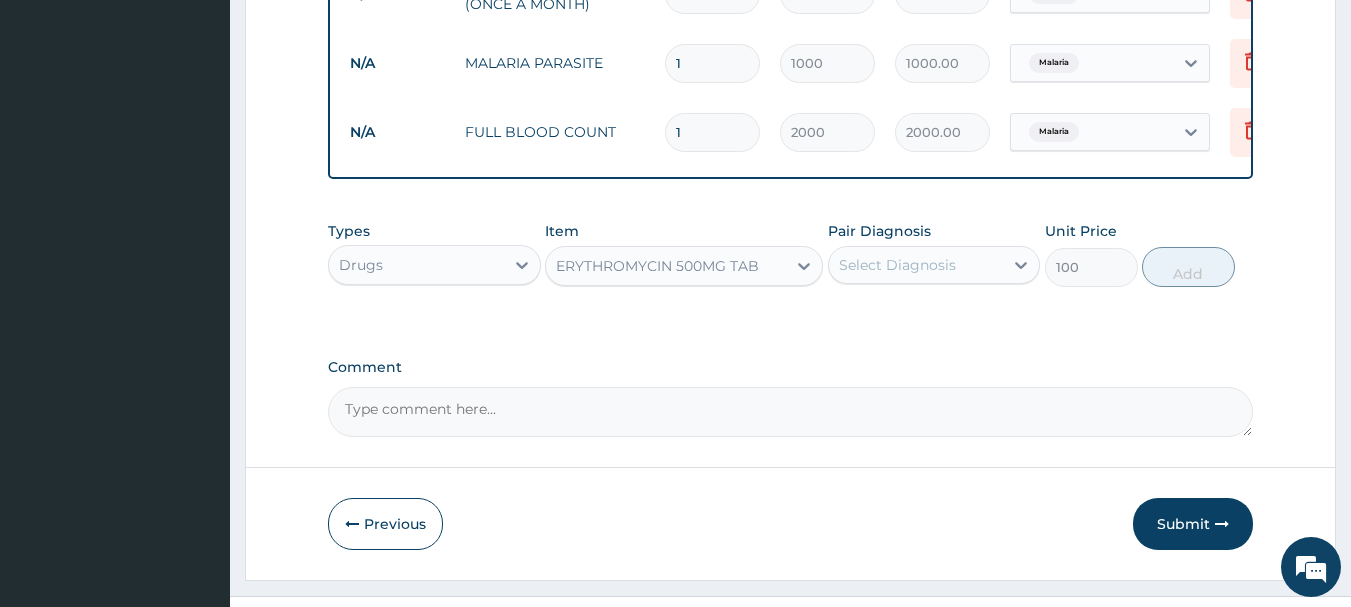 scroll, scrollTop: 677, scrollLeft: 0, axis: vertical 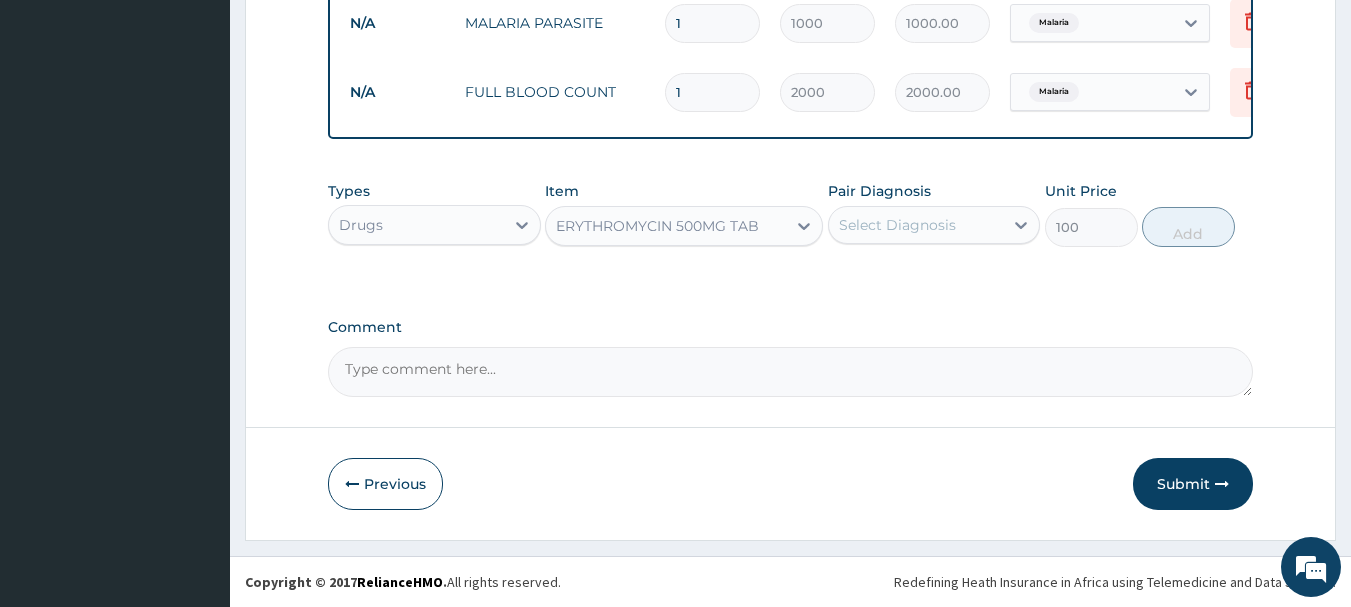 click on "Select Diagnosis" at bounding box center (897, 225) 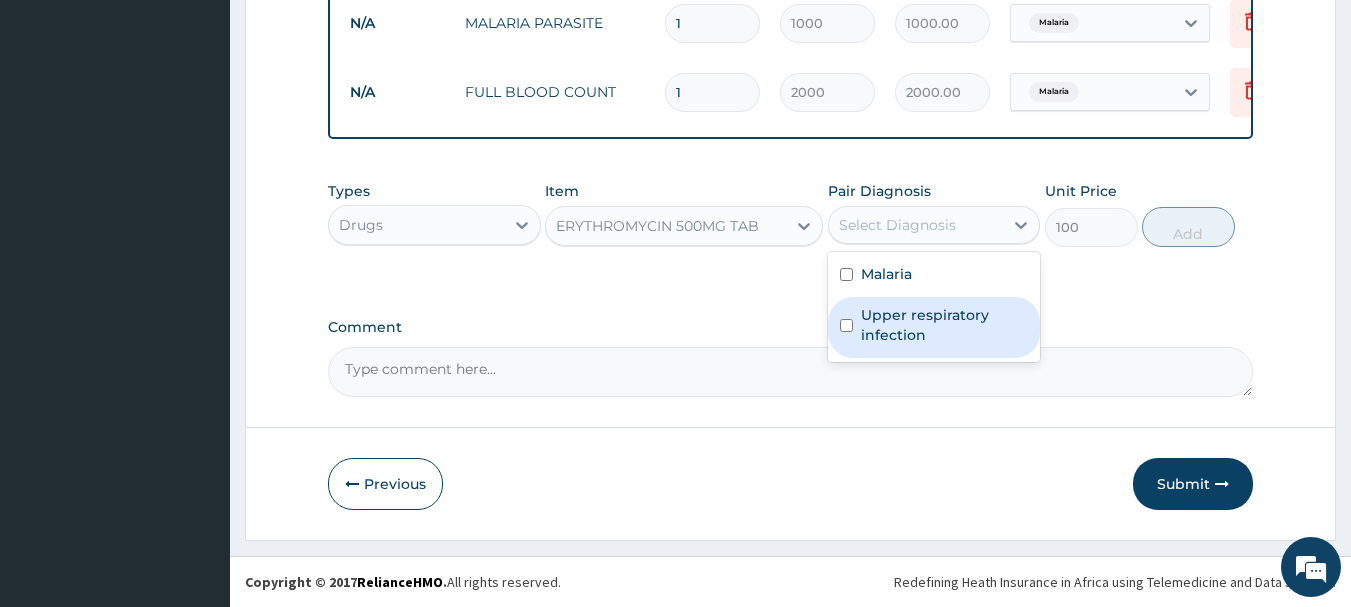 click on "Upper respiratory infection" at bounding box center (945, 325) 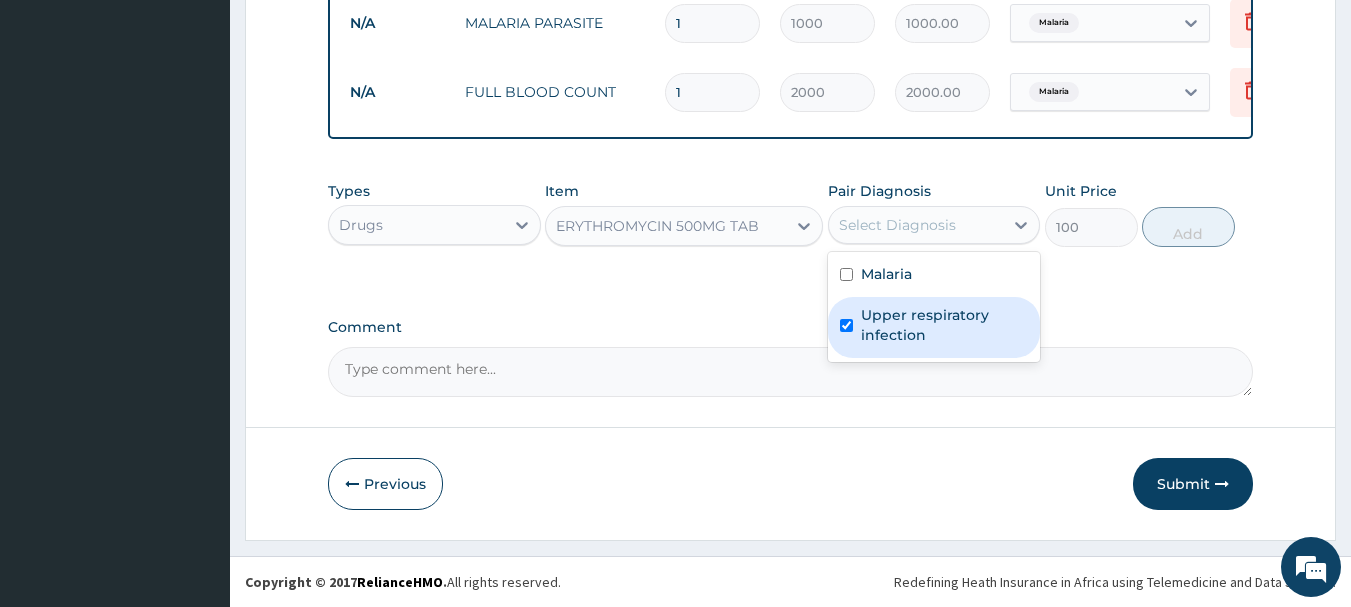 click on "Upper respiratory infection" at bounding box center [945, 325] 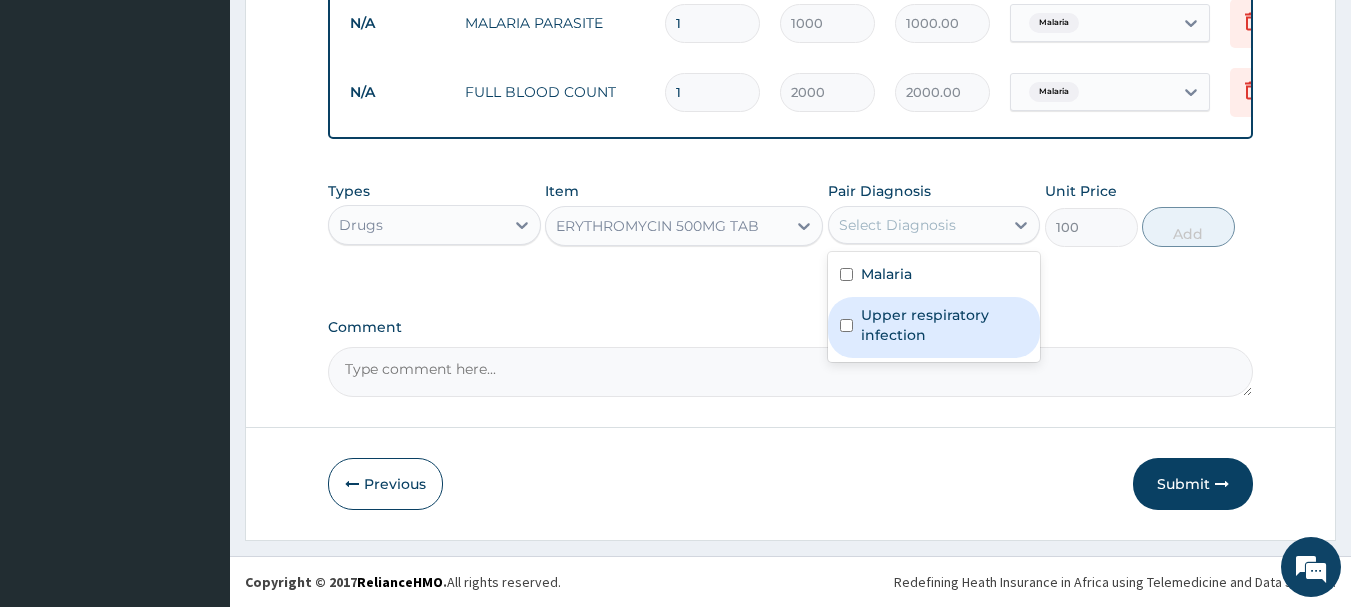click on "Upper respiratory infection" at bounding box center (945, 325) 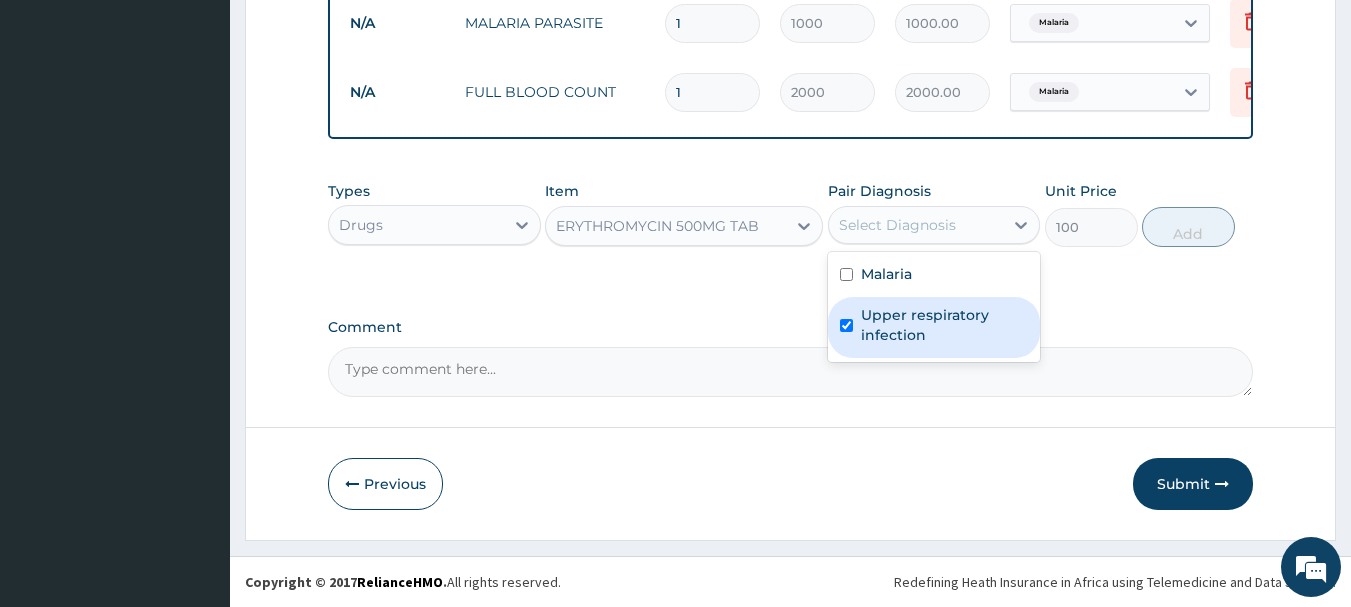 checkbox on "true" 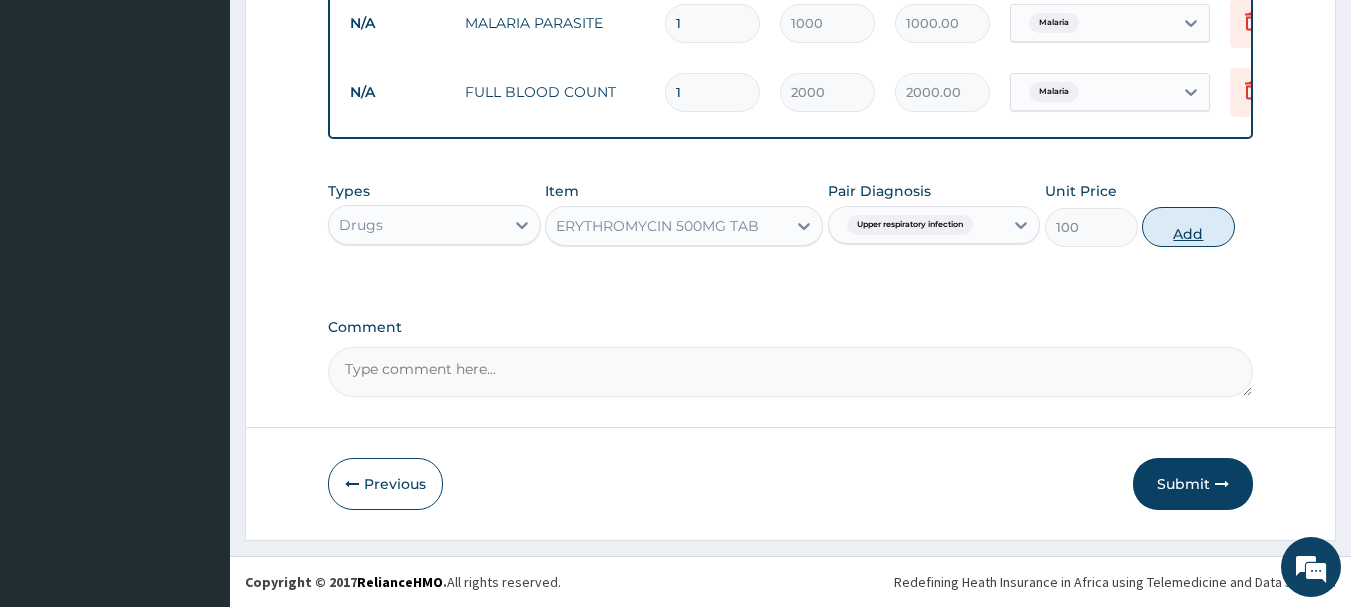 click on "Add" at bounding box center (1188, 227) 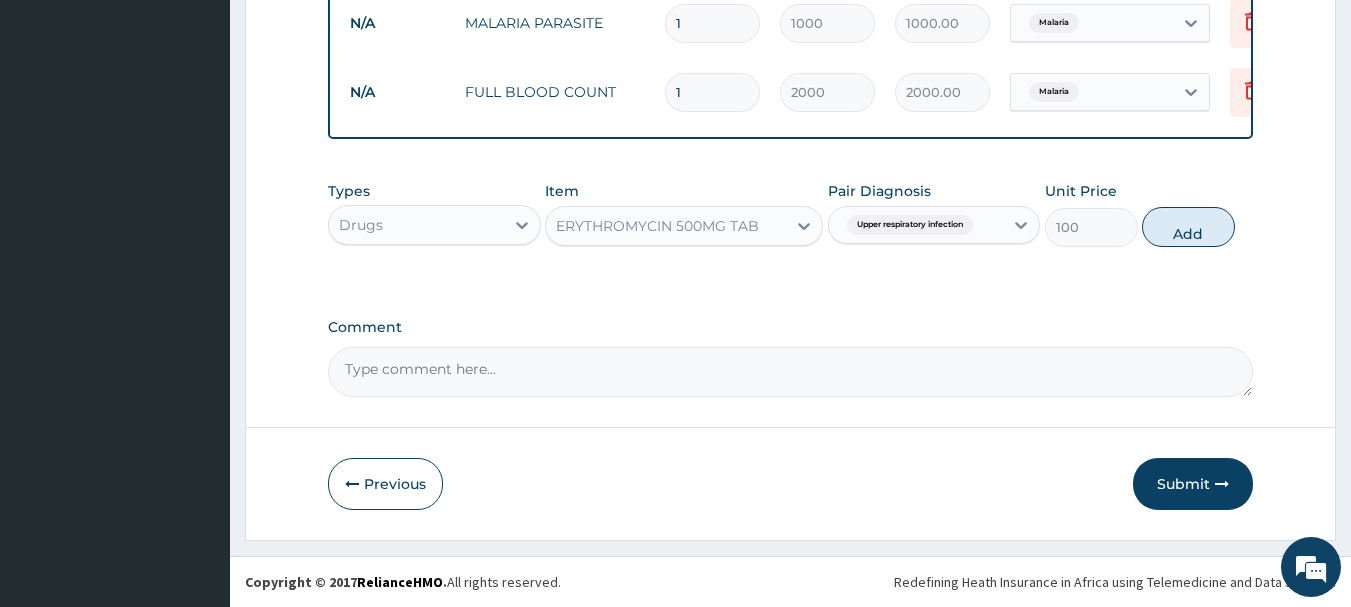 type on "0" 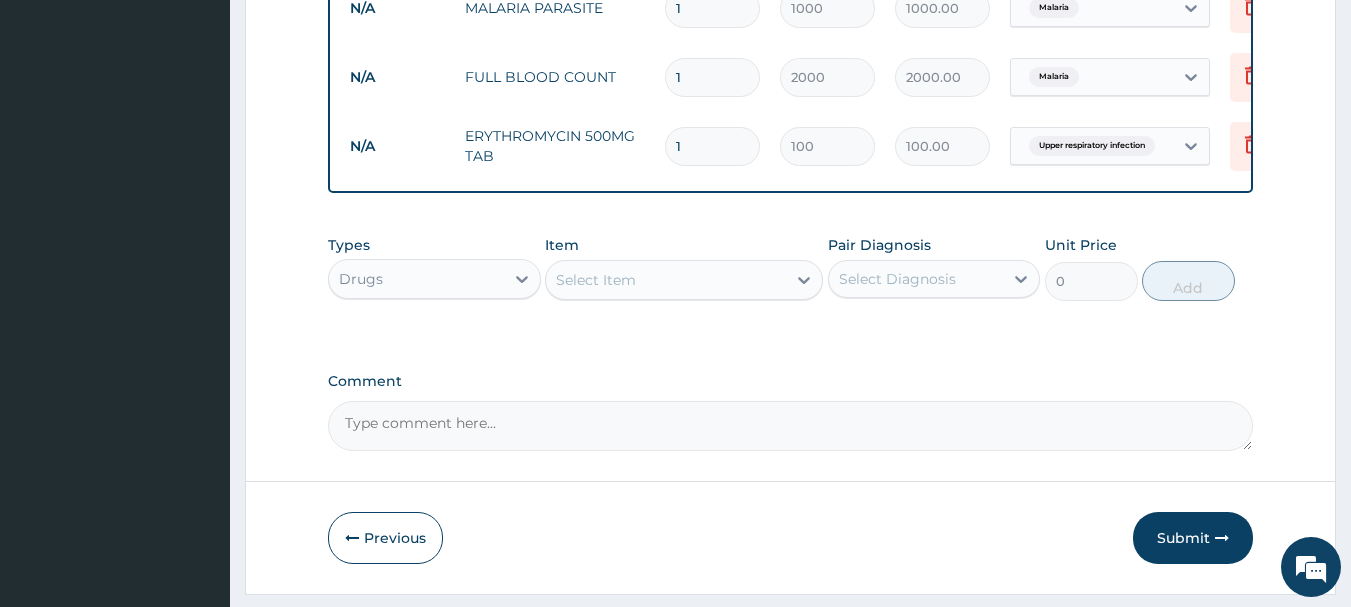 type on "10" 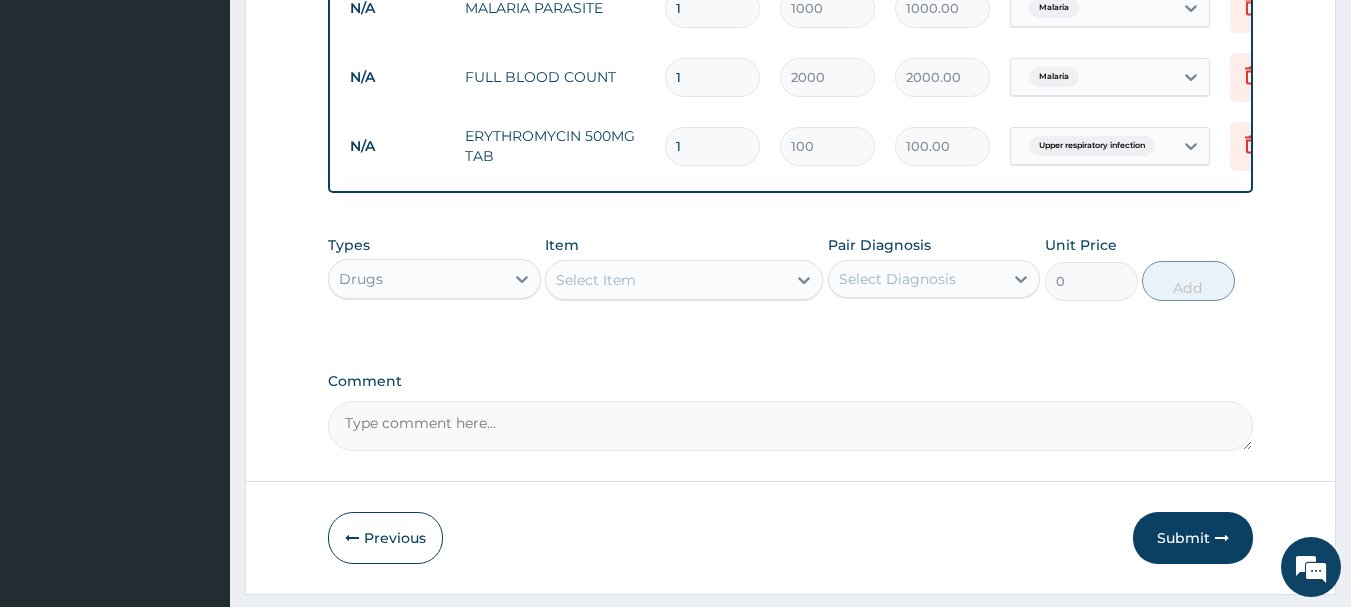 type on "1000.00" 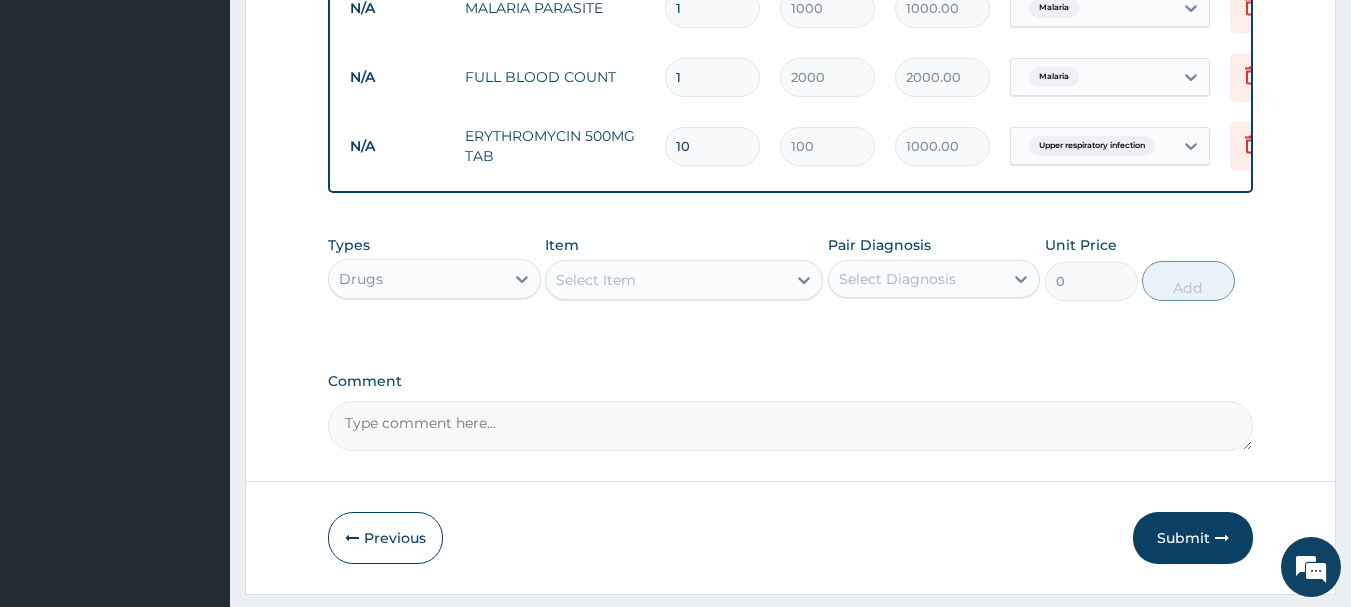 type on "11" 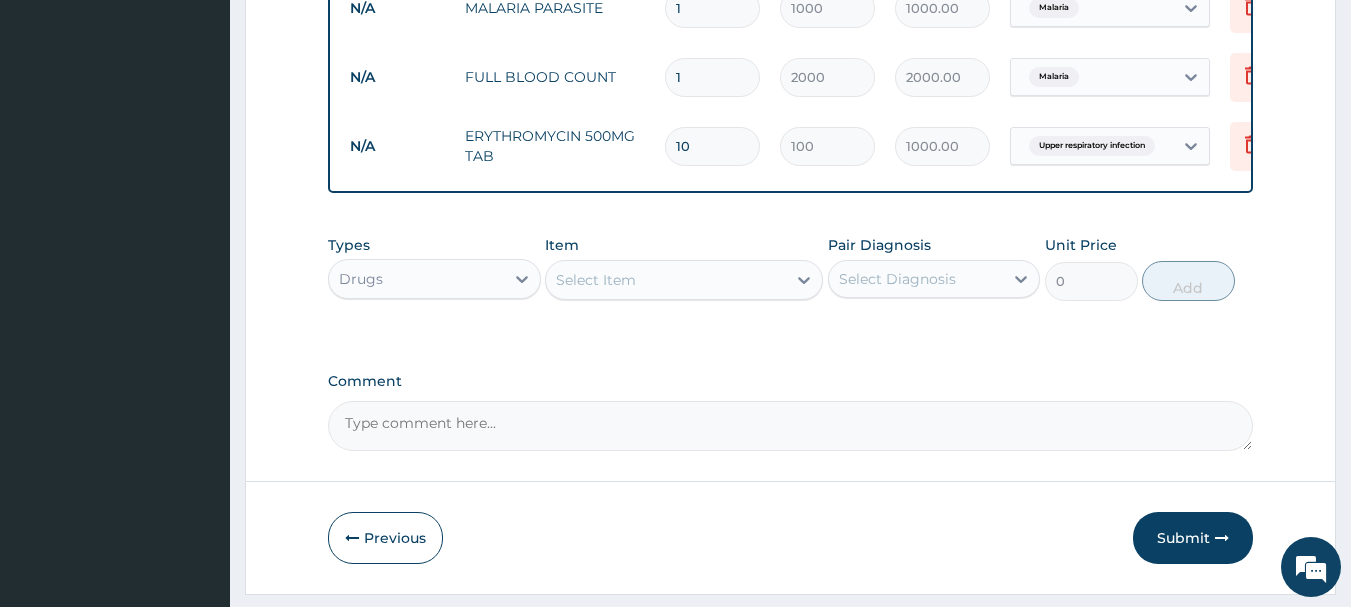 type on "1100.00" 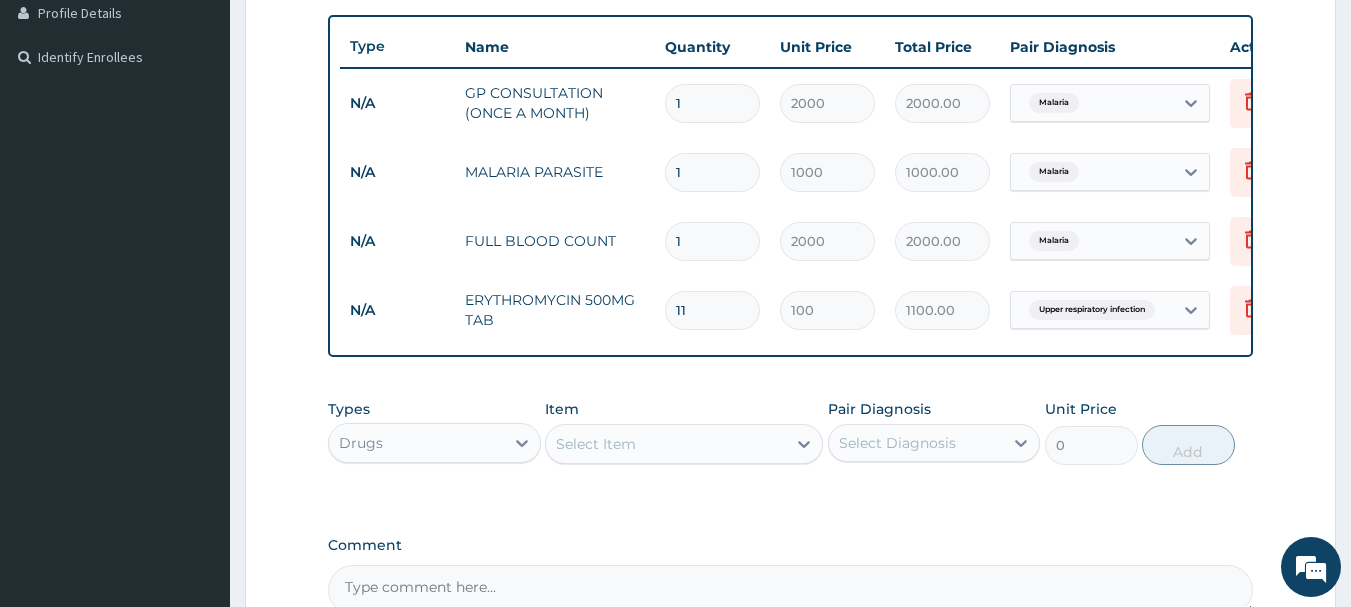 scroll, scrollTop: 477, scrollLeft: 0, axis: vertical 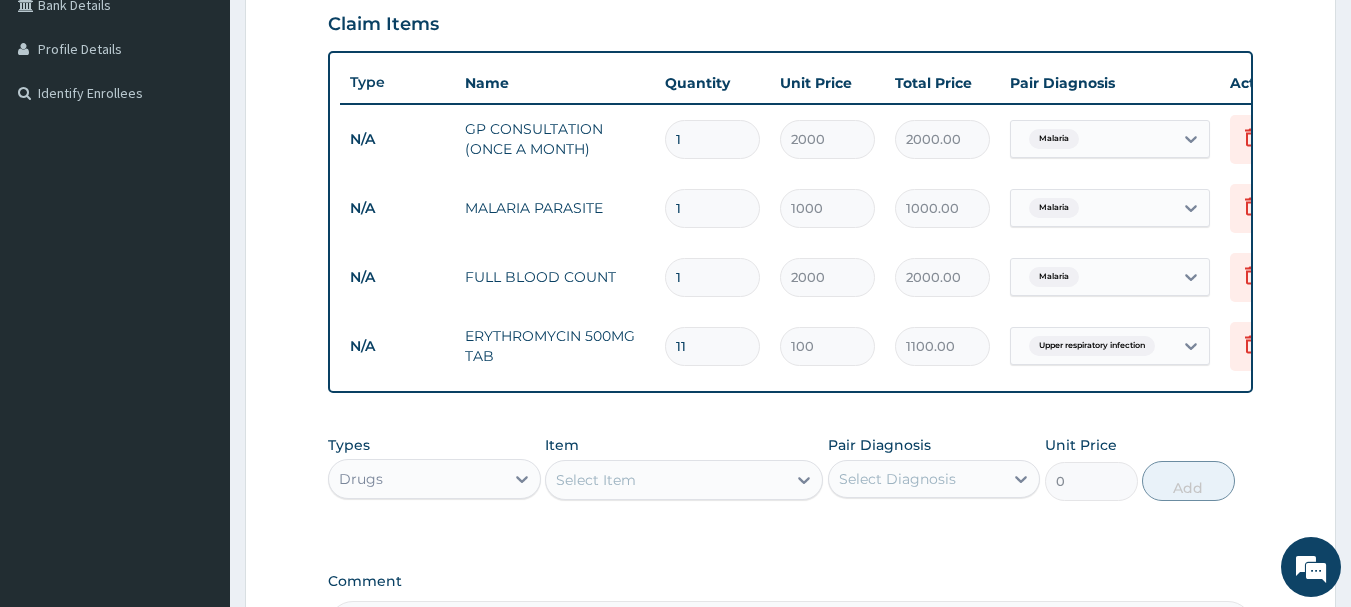 type on "11" 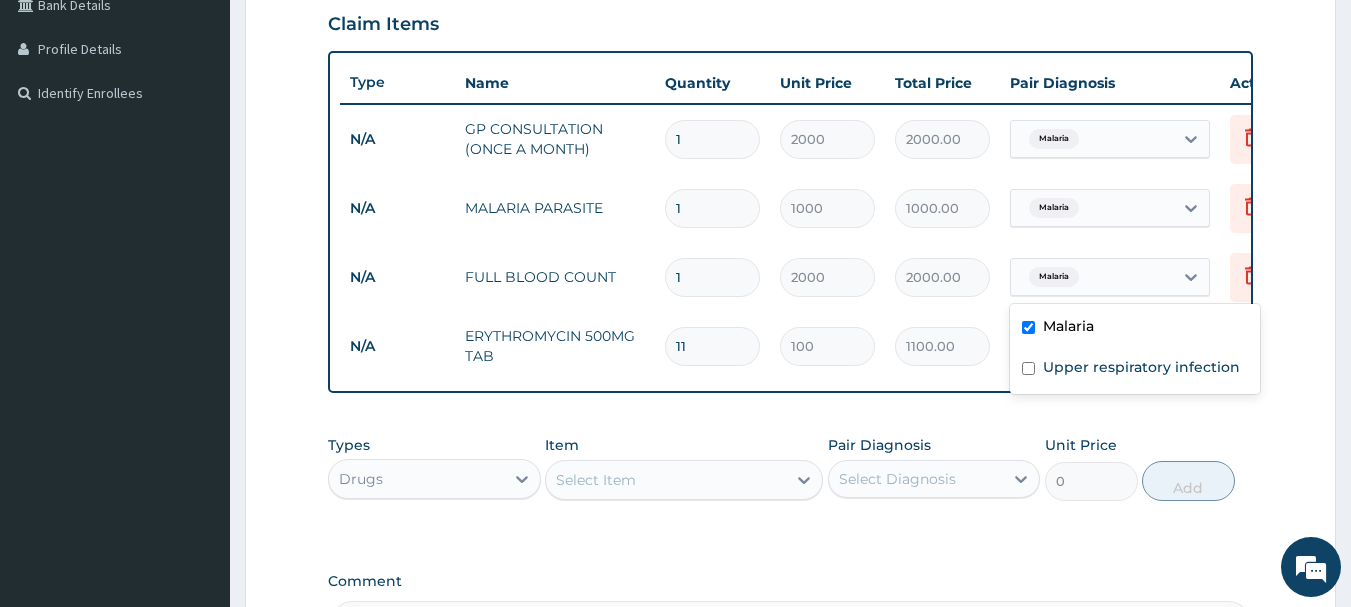 click on "Malaria" at bounding box center [1092, 277] 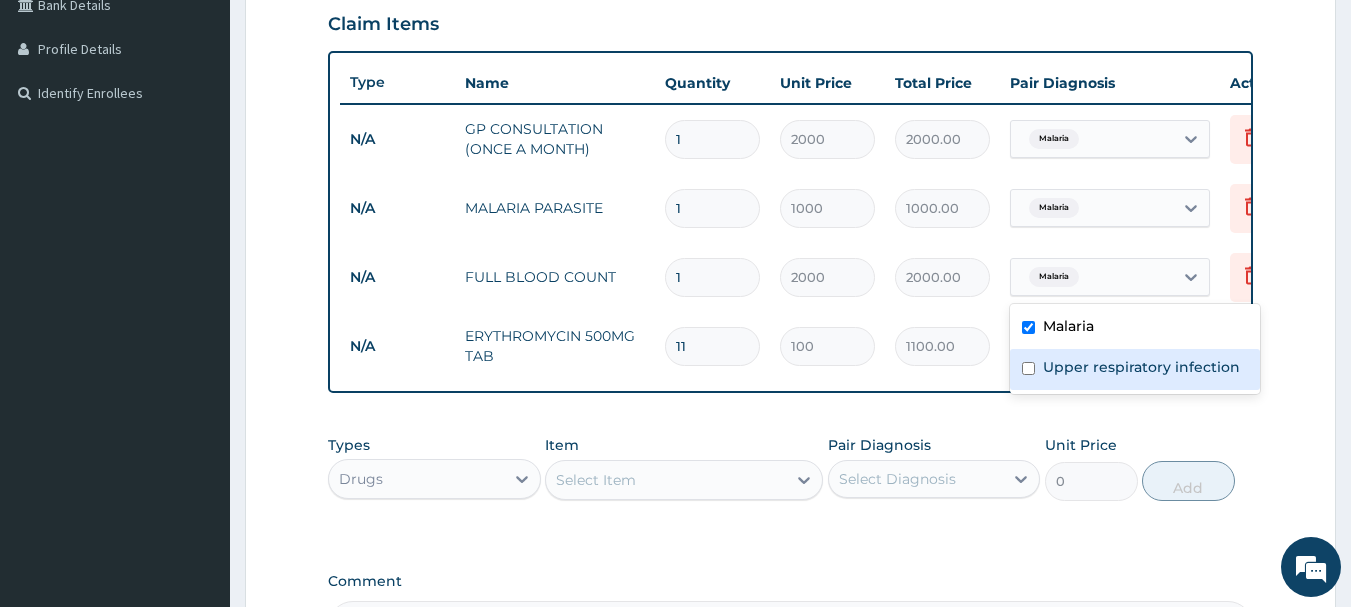 click on "Upper respiratory infection" at bounding box center [1135, 369] 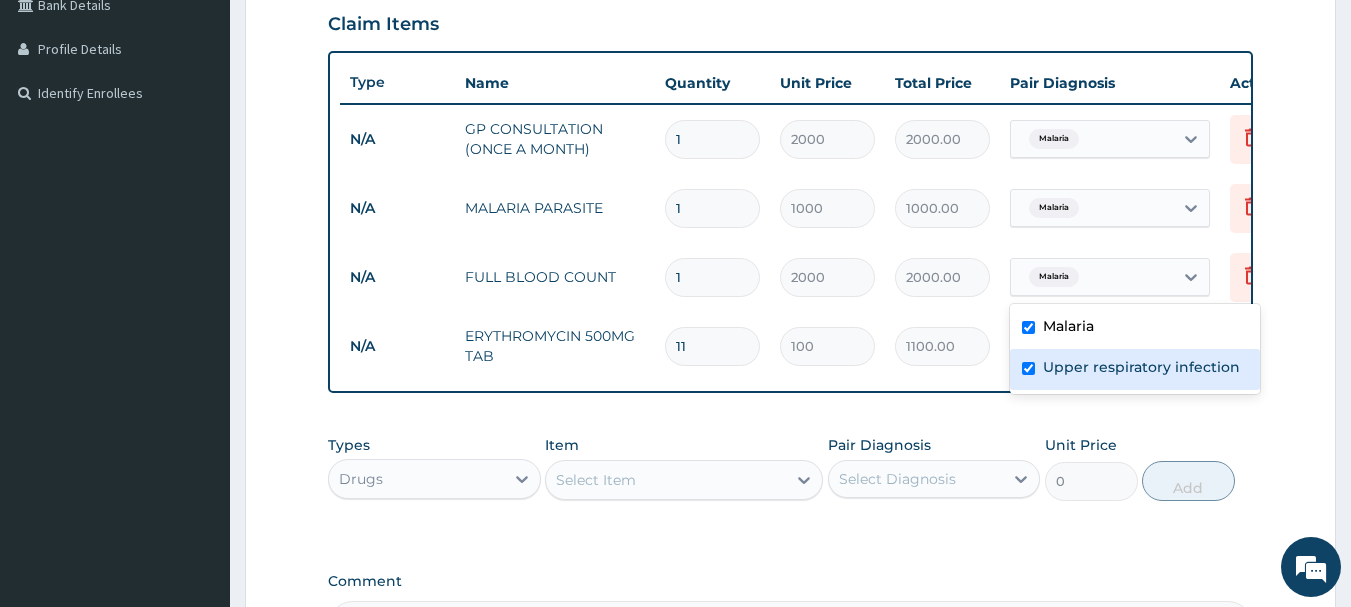 checkbox on "true" 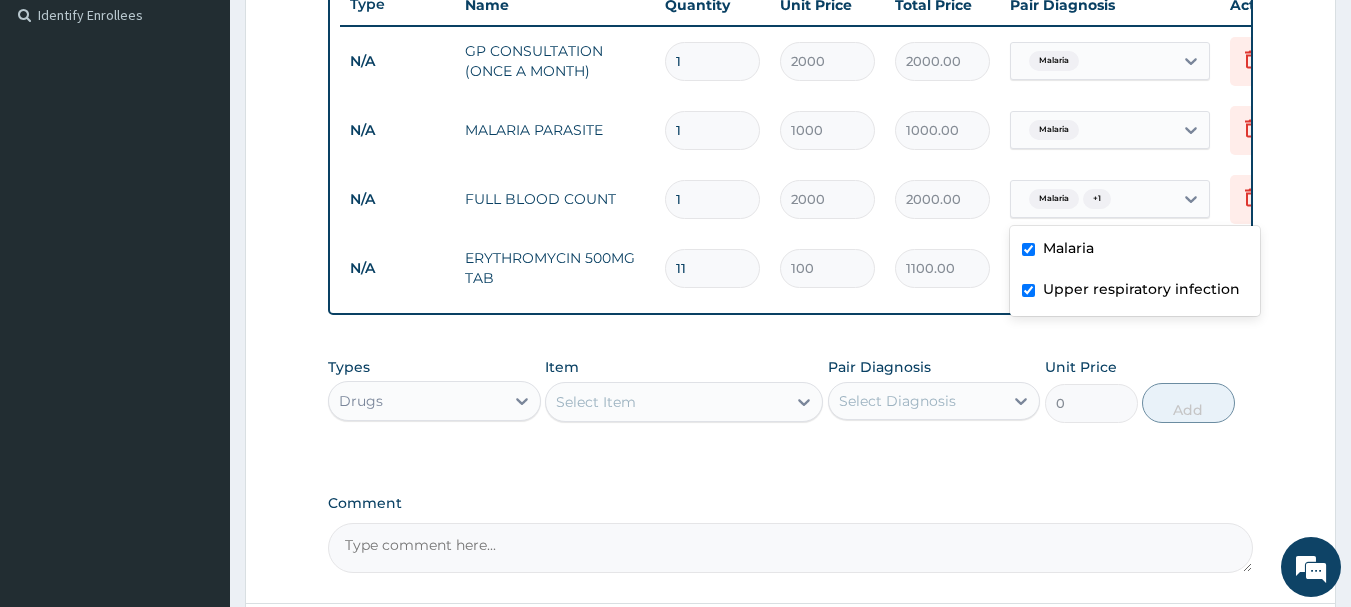 scroll, scrollTop: 746, scrollLeft: 0, axis: vertical 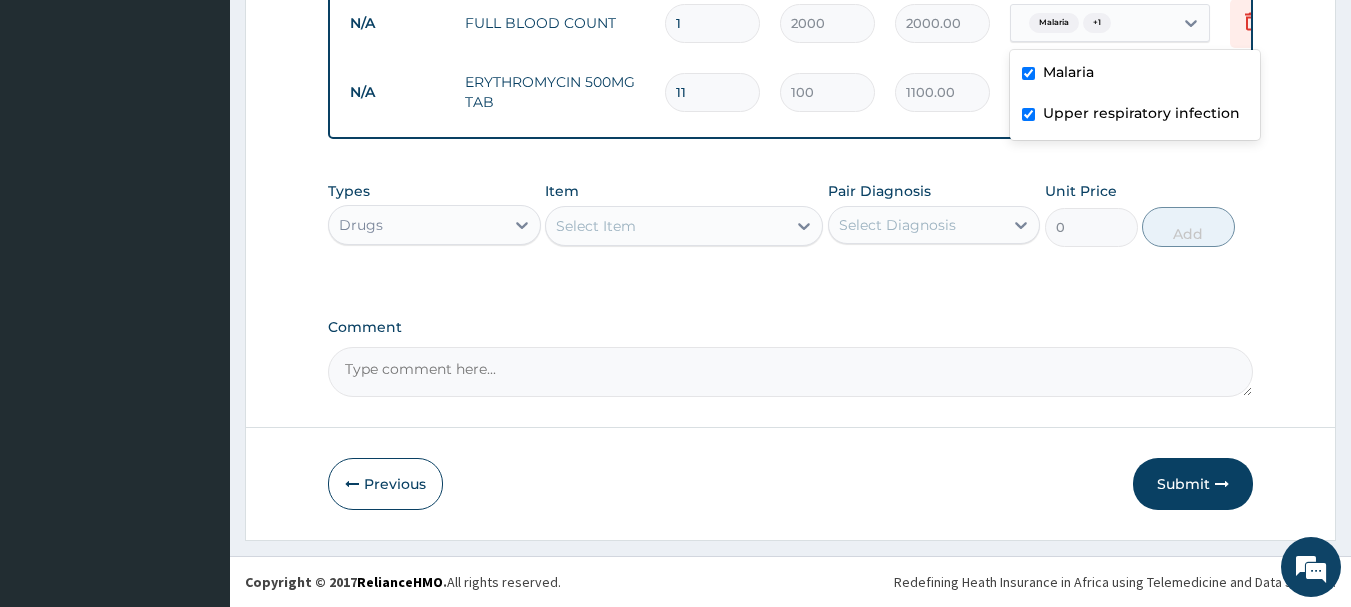 click on "Select Item" at bounding box center (666, 226) 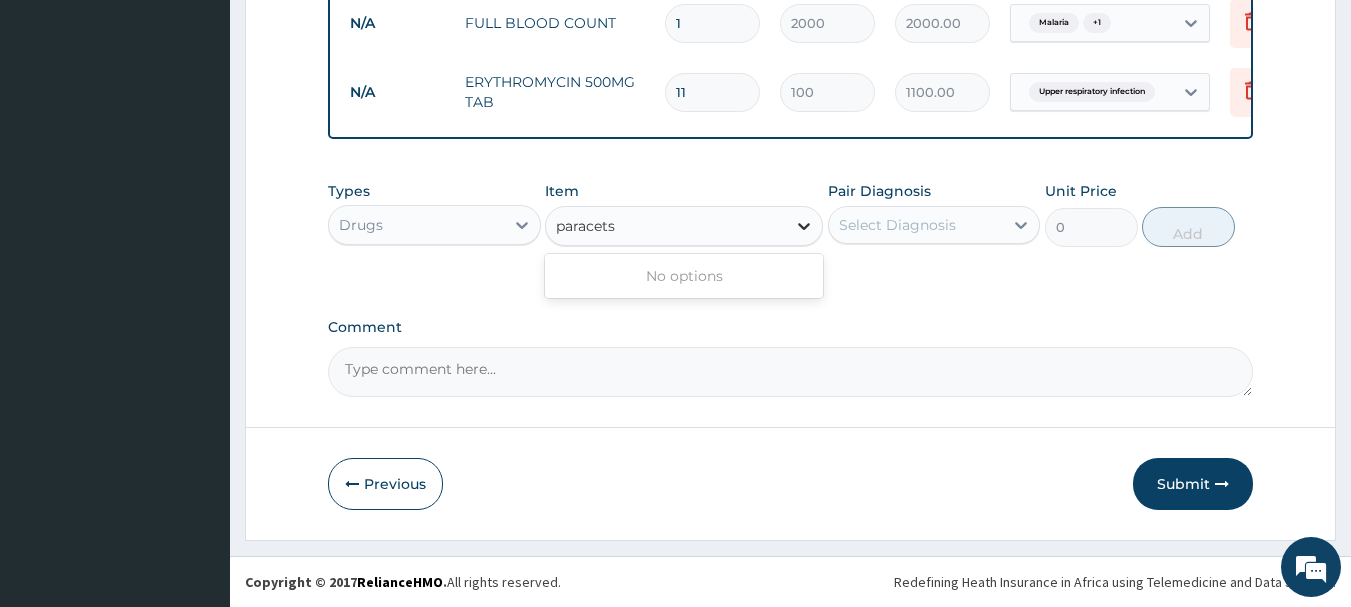 type on "paracet" 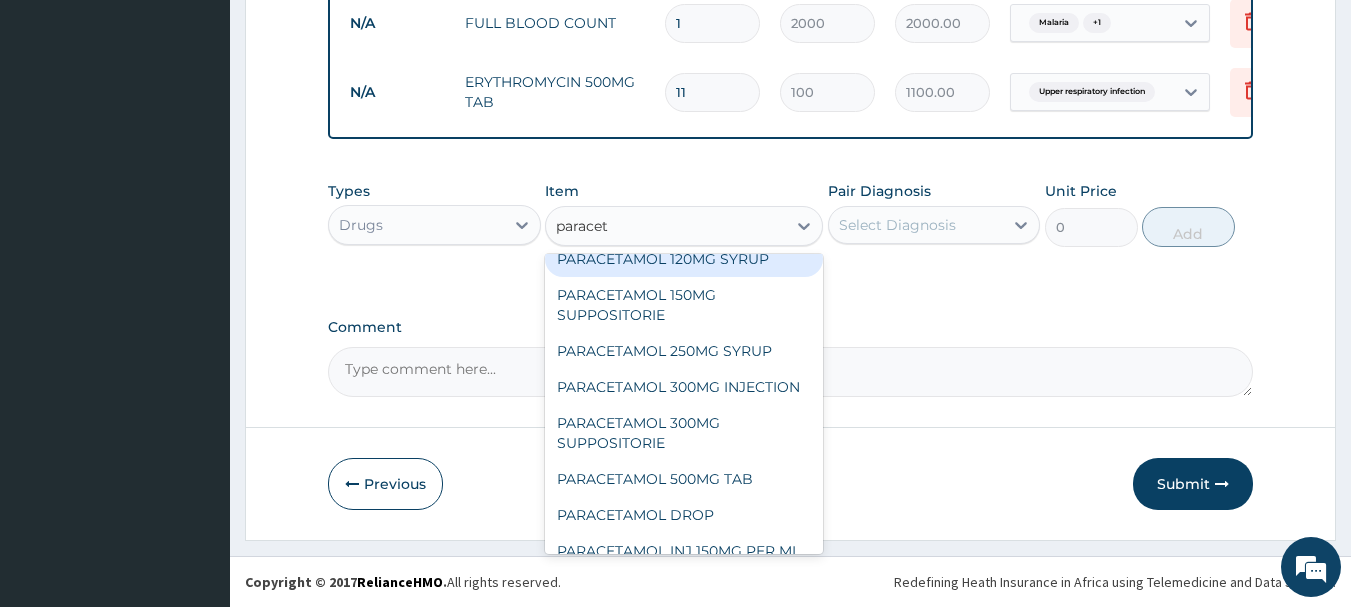scroll, scrollTop: 300, scrollLeft: 0, axis: vertical 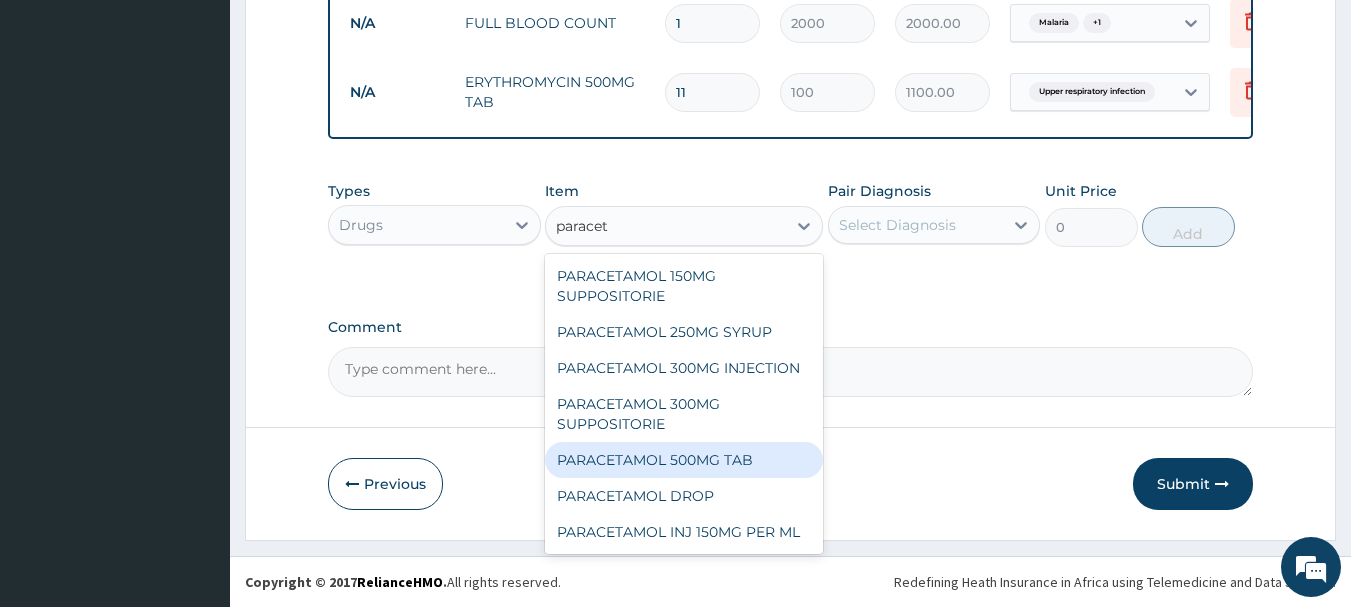 click on "PARACETAMOL 500MG TAB" at bounding box center (684, 460) 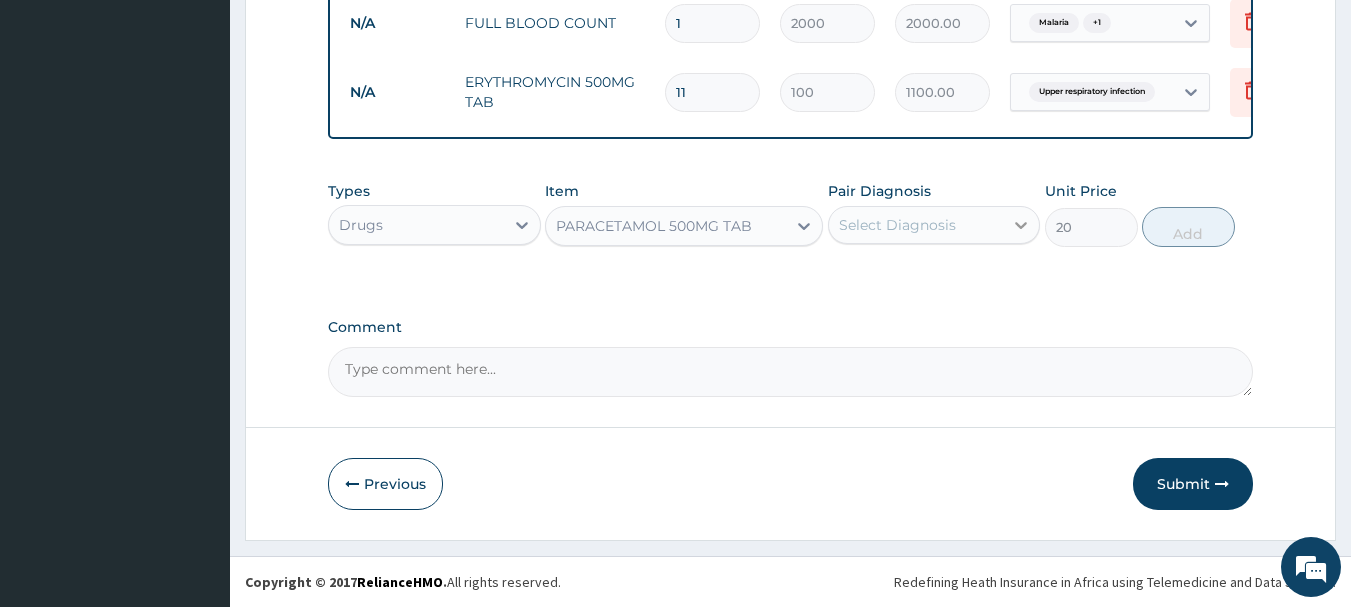 click 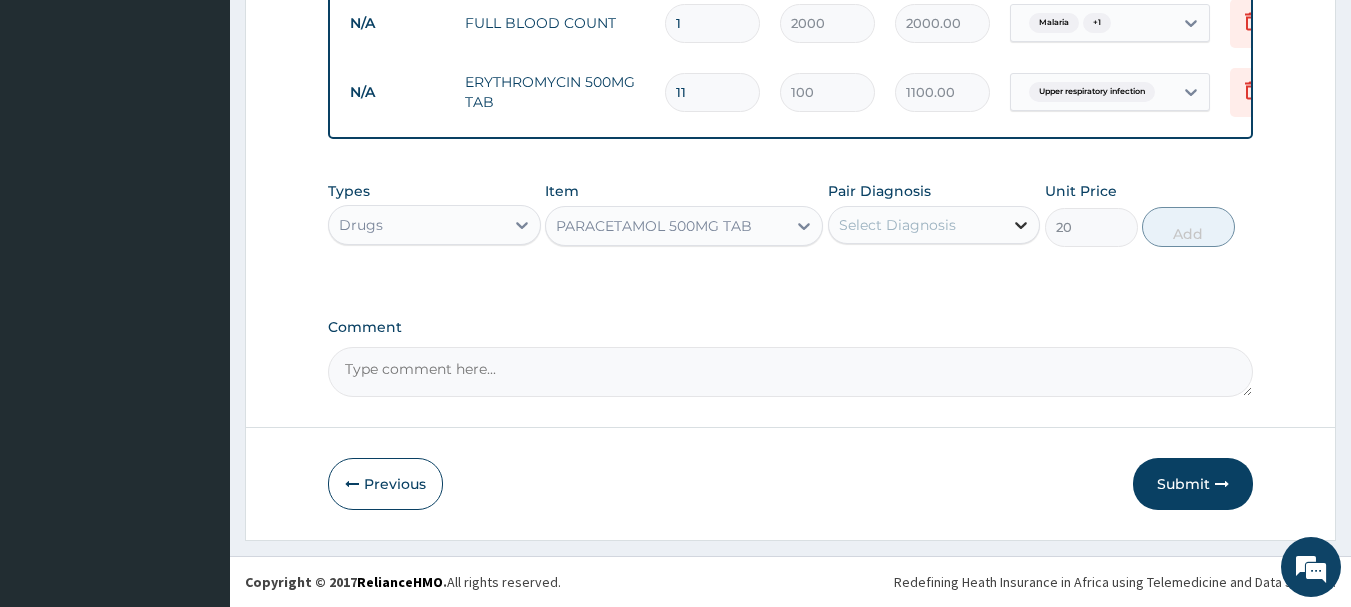 click 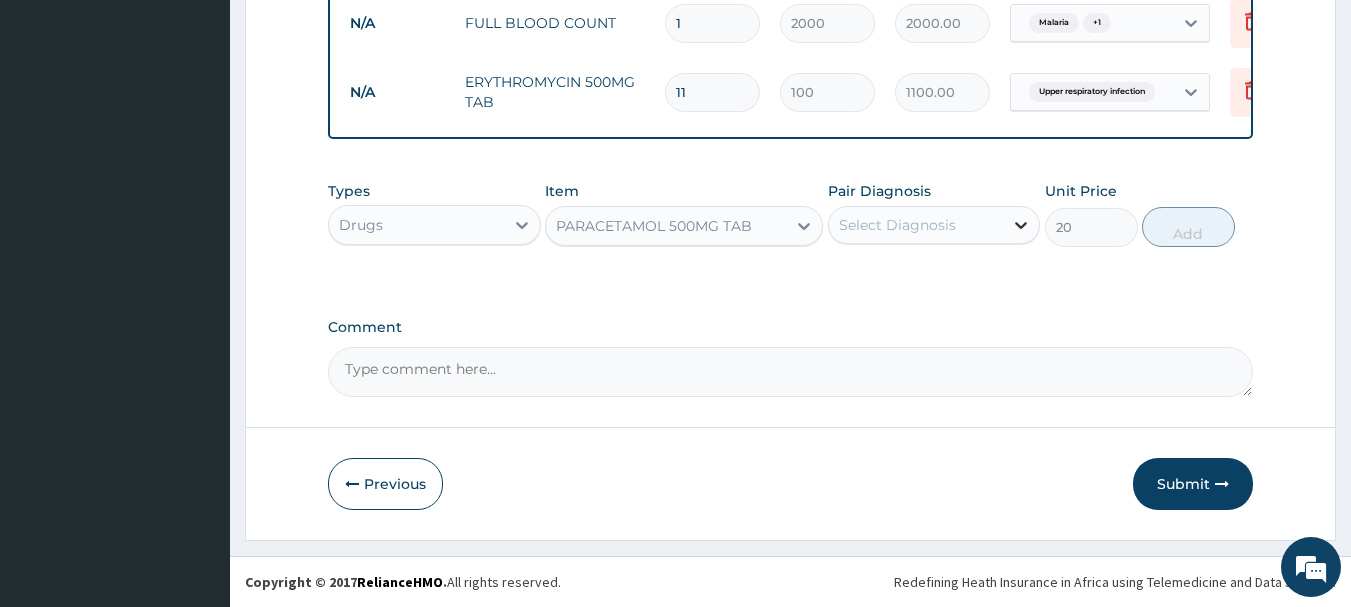 click 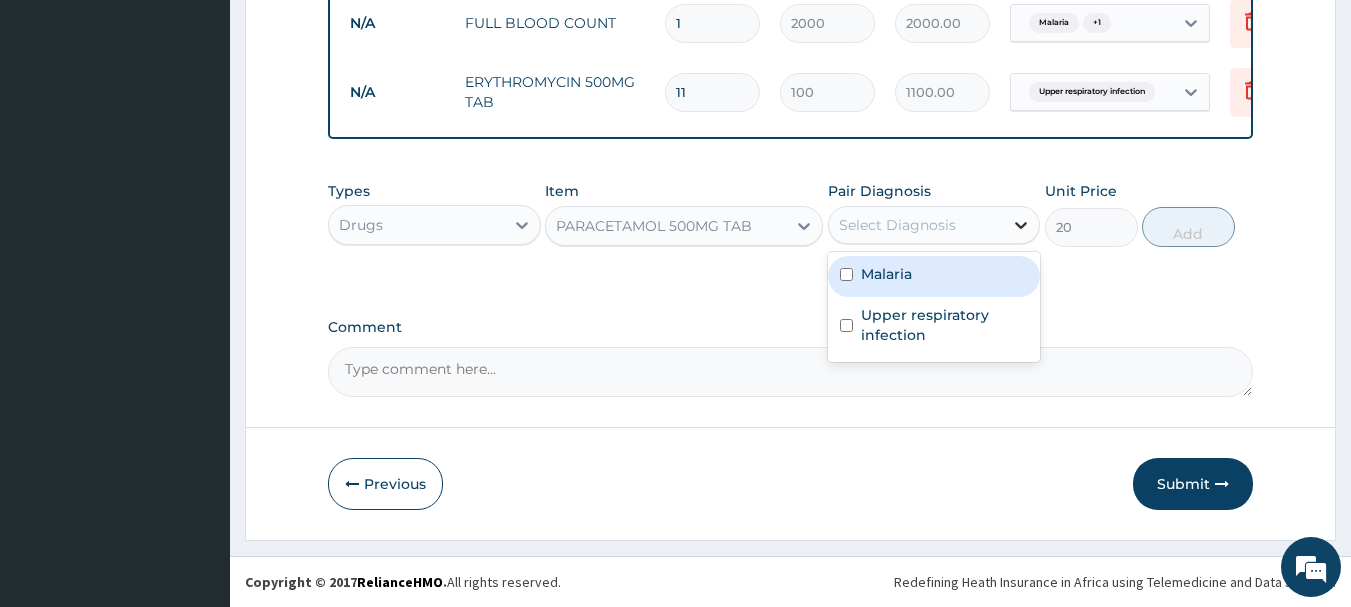 click 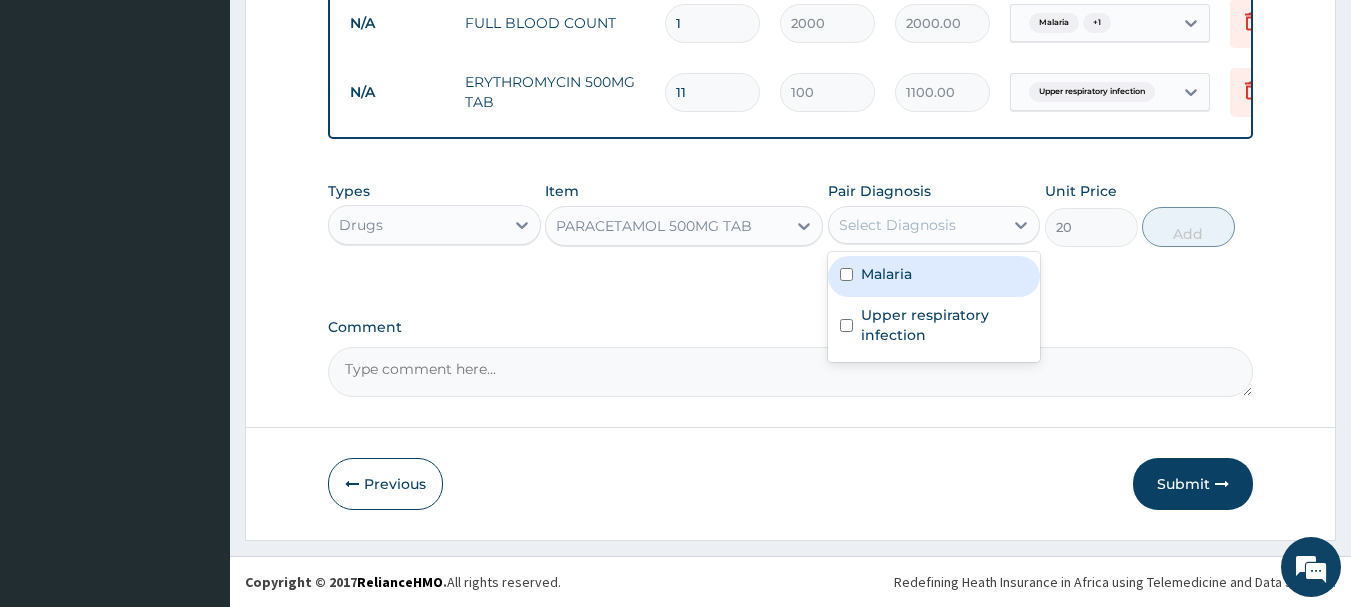 click on "Malaria" at bounding box center (934, 276) 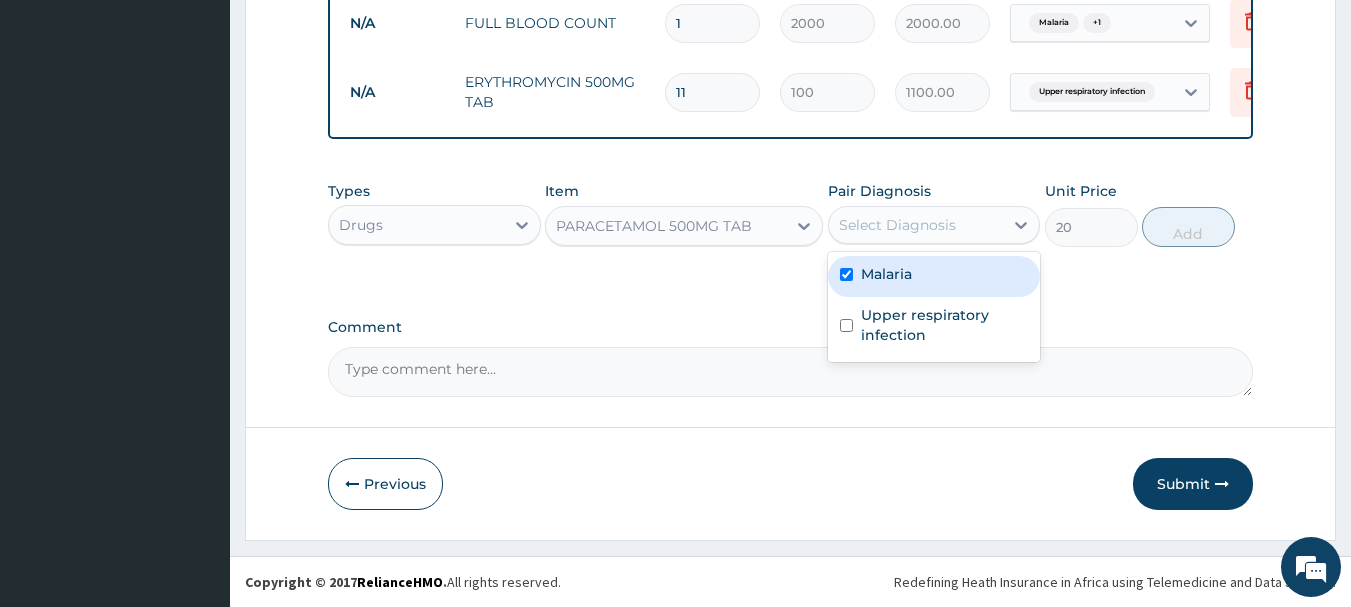checkbox on "true" 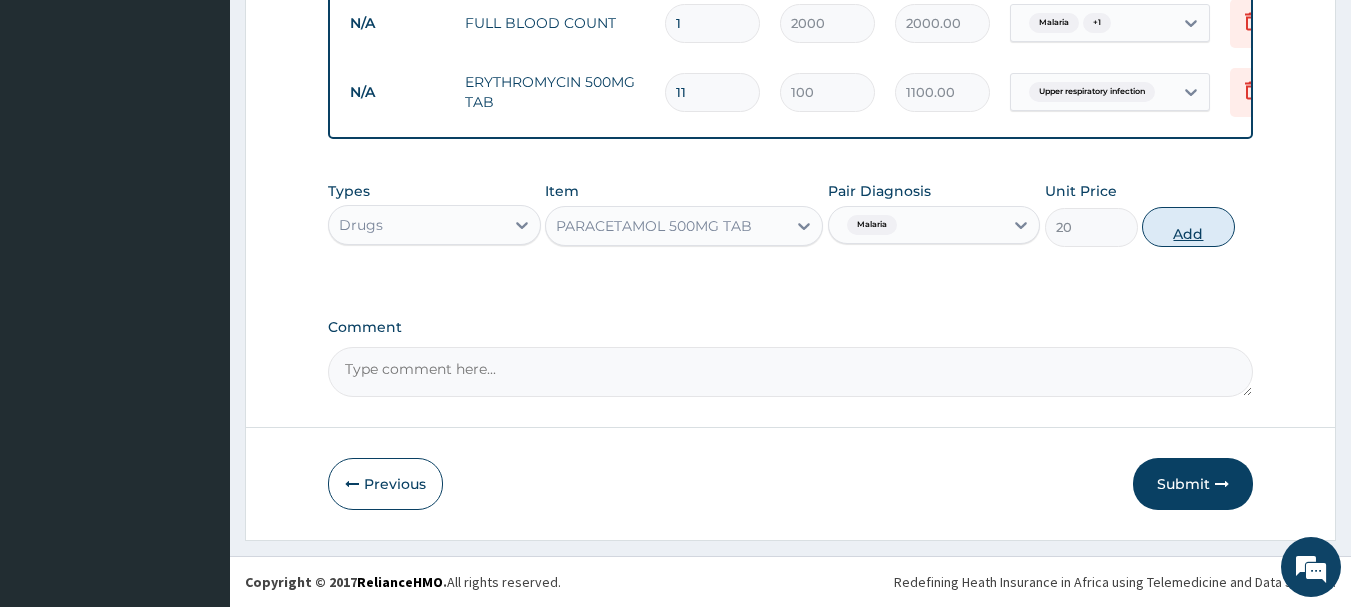 click on "Add" at bounding box center [1188, 227] 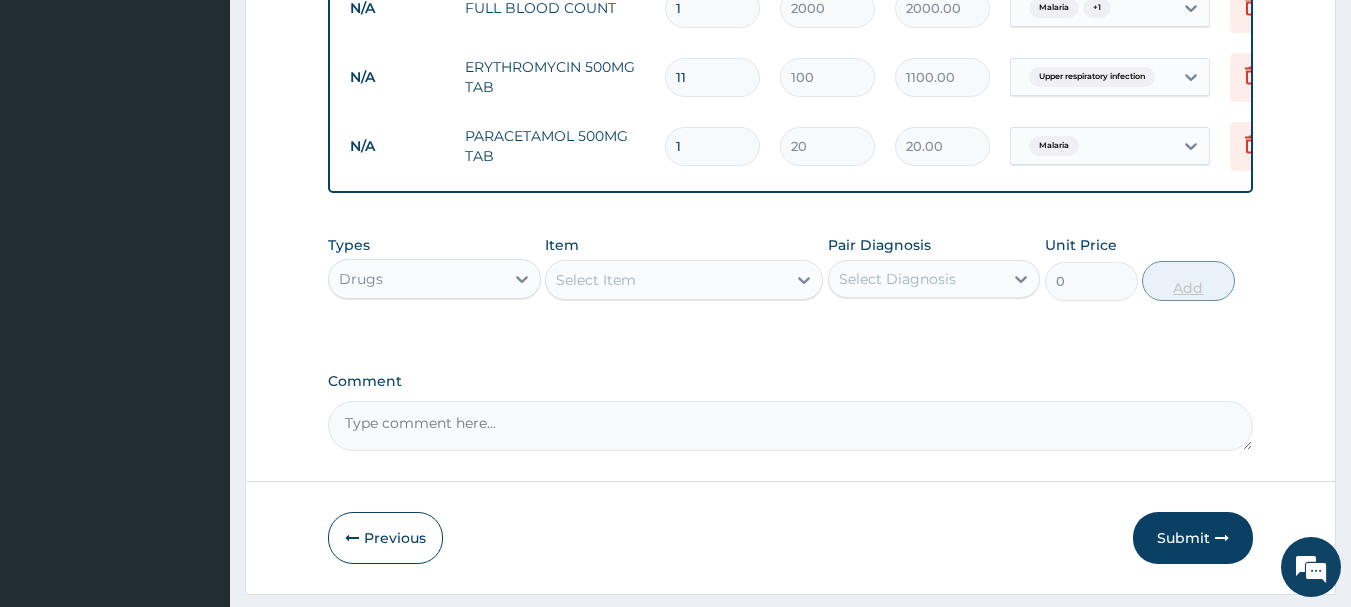type on "18" 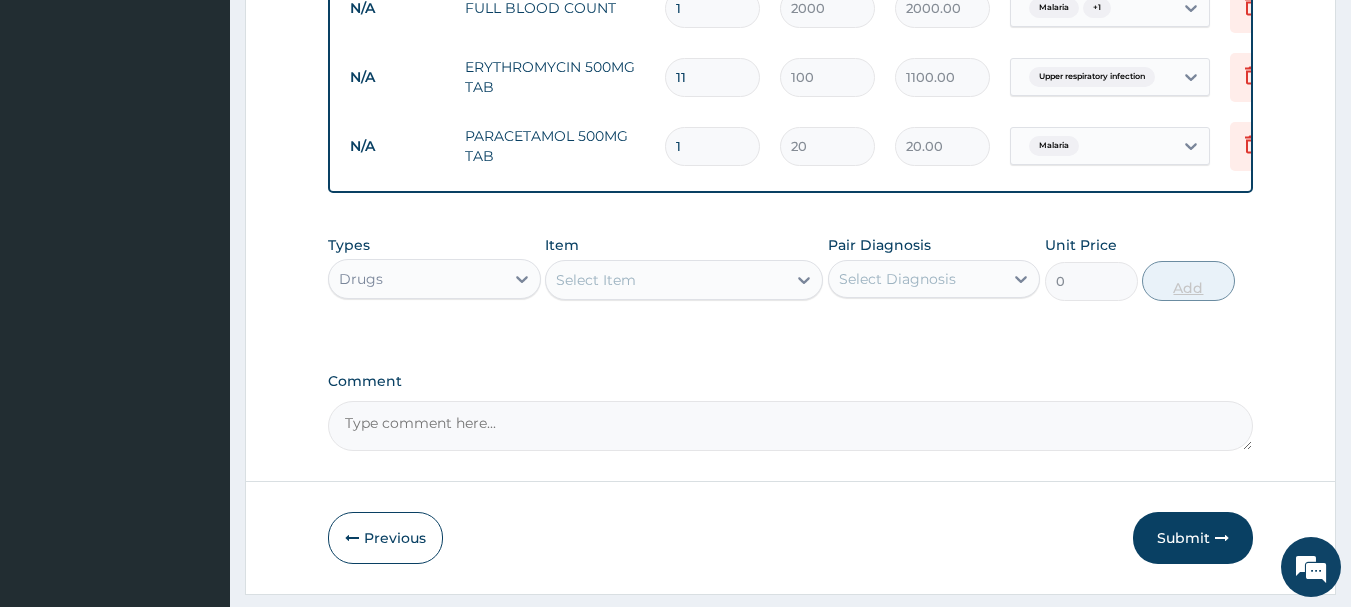 type on "360.00" 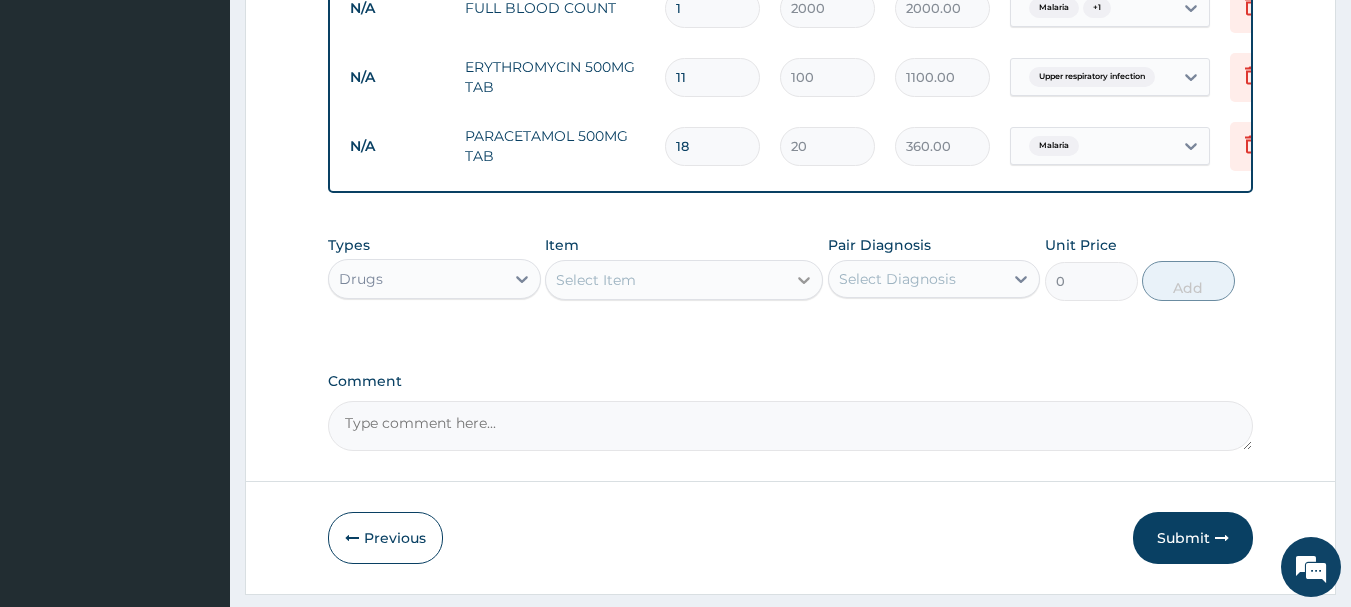 type on "18" 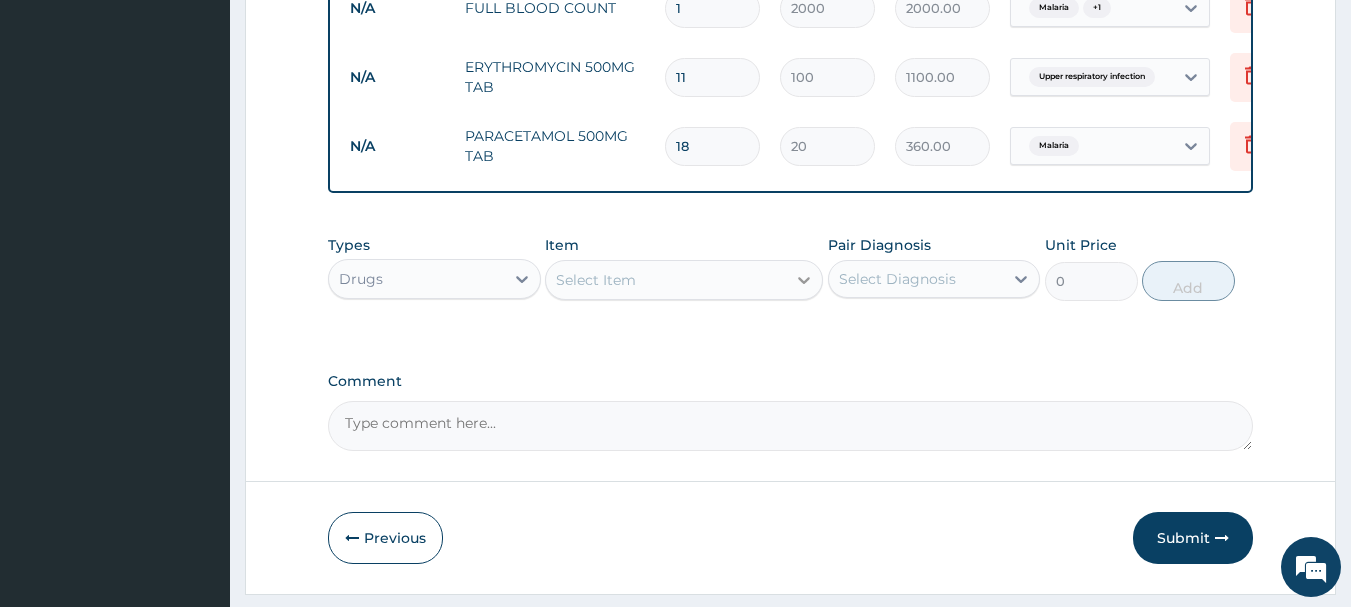 click 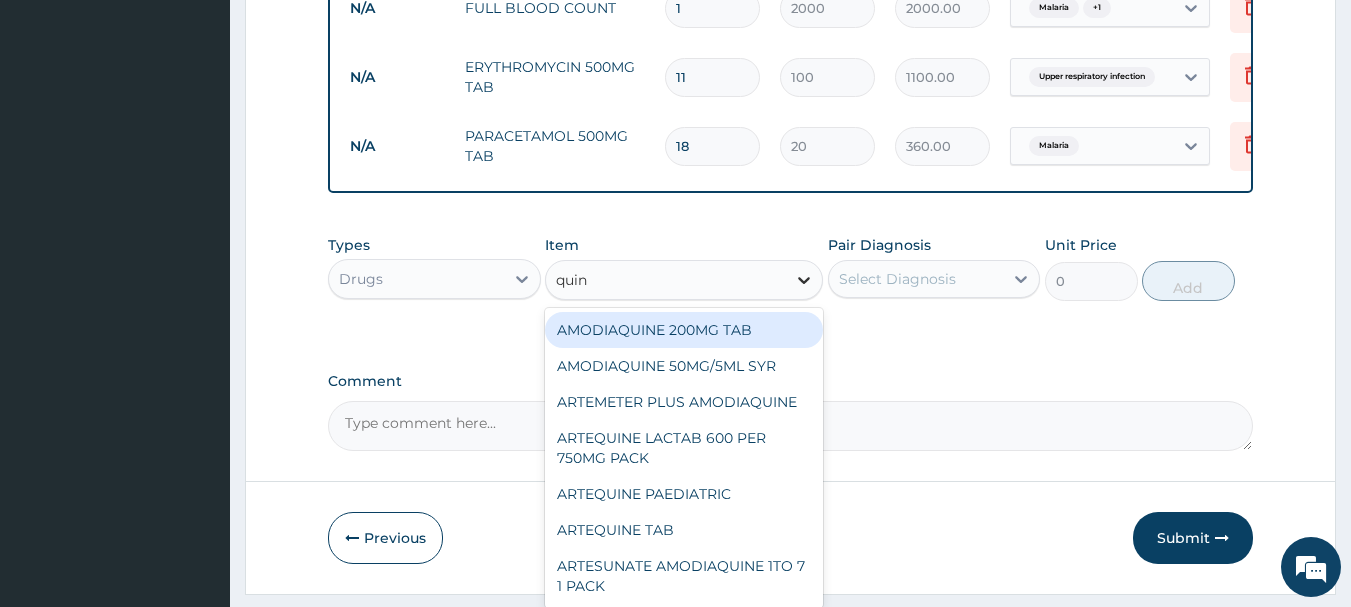 type on "quine" 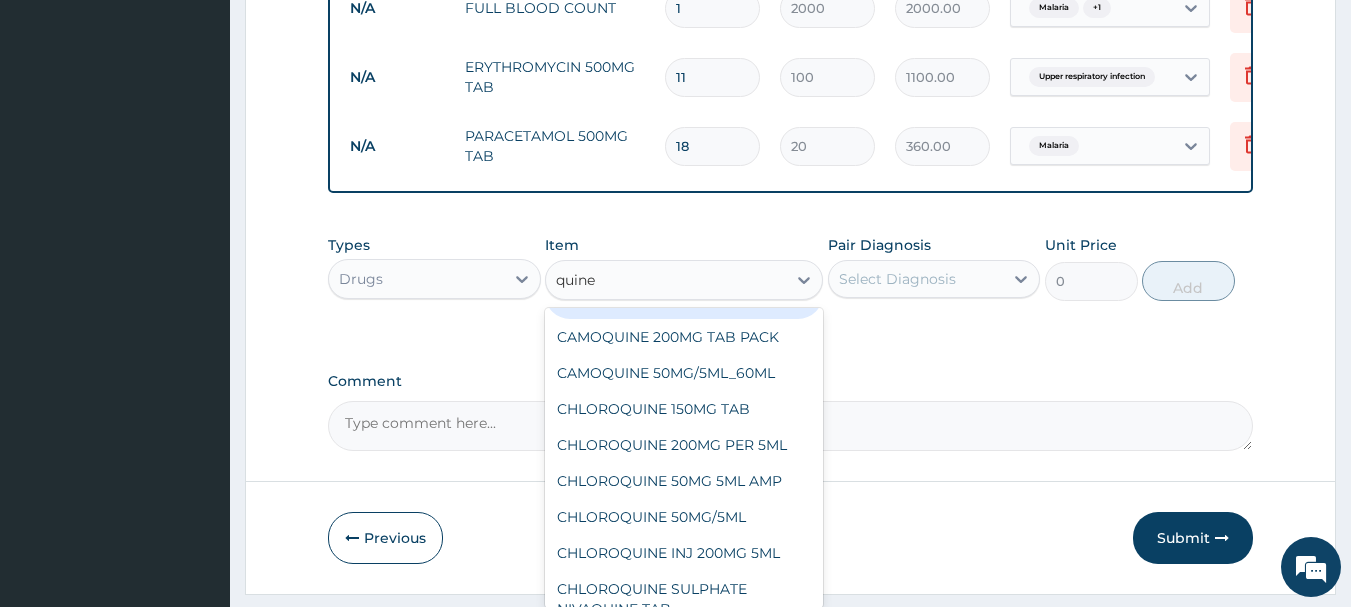 scroll, scrollTop: 600, scrollLeft: 0, axis: vertical 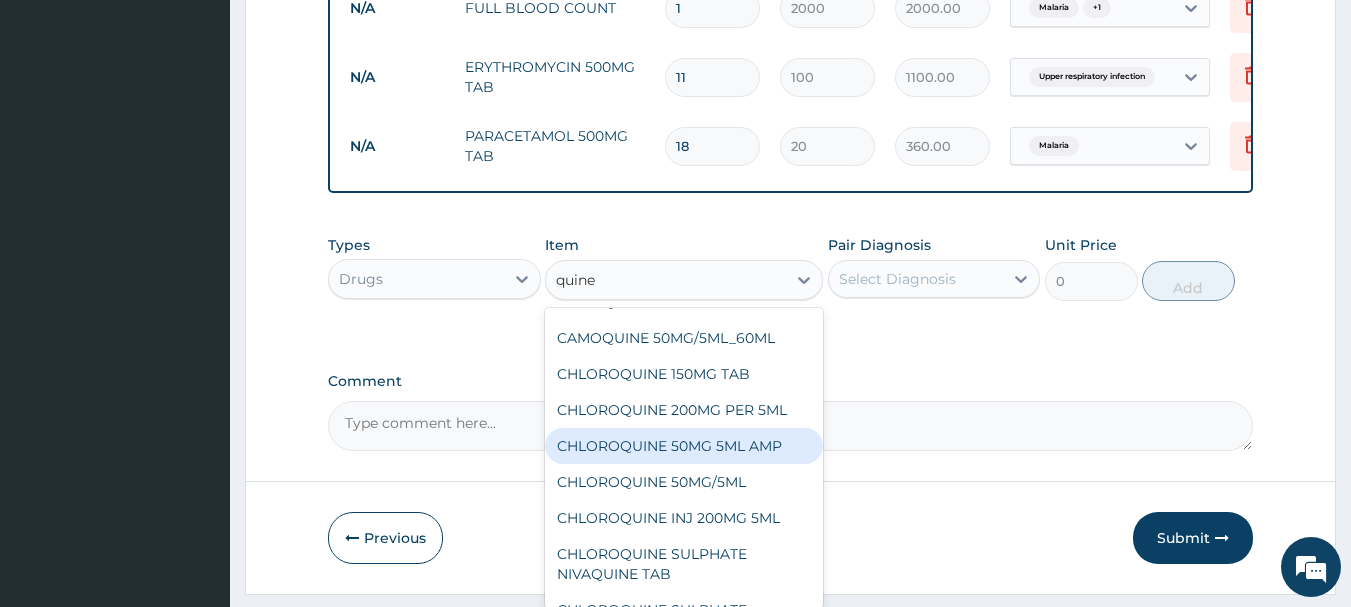 click on "CHLOROQUINE 50MG 5ML AMP" at bounding box center (684, 446) 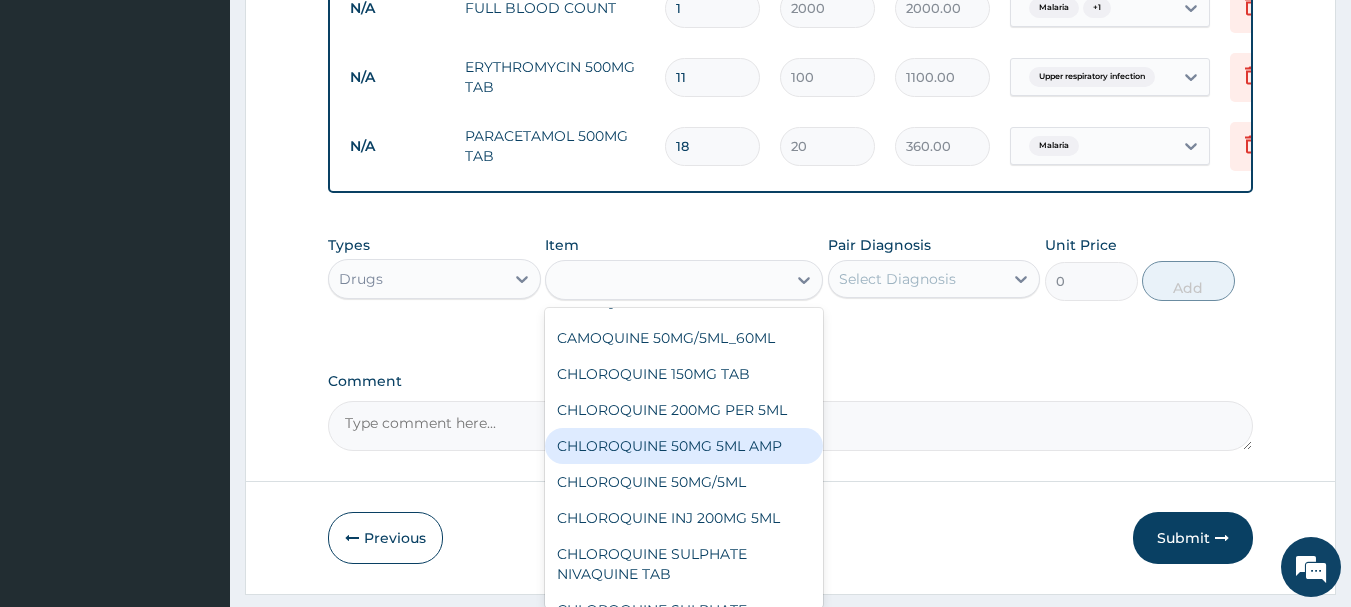 type on "300" 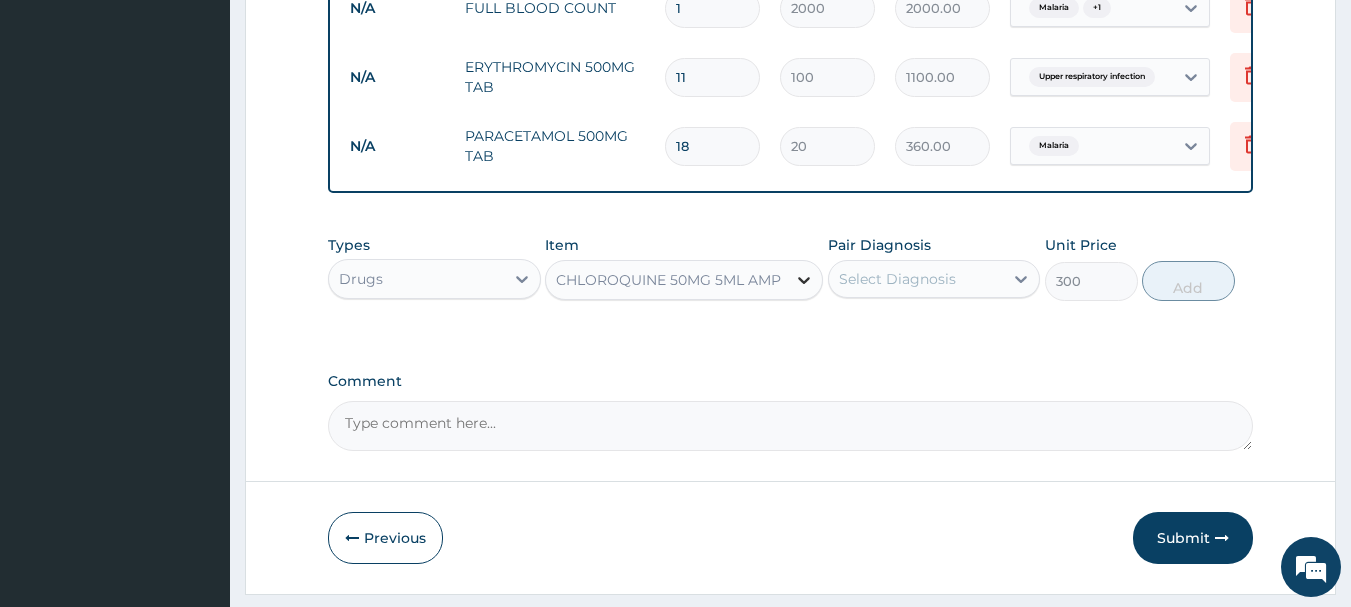click at bounding box center (804, 280) 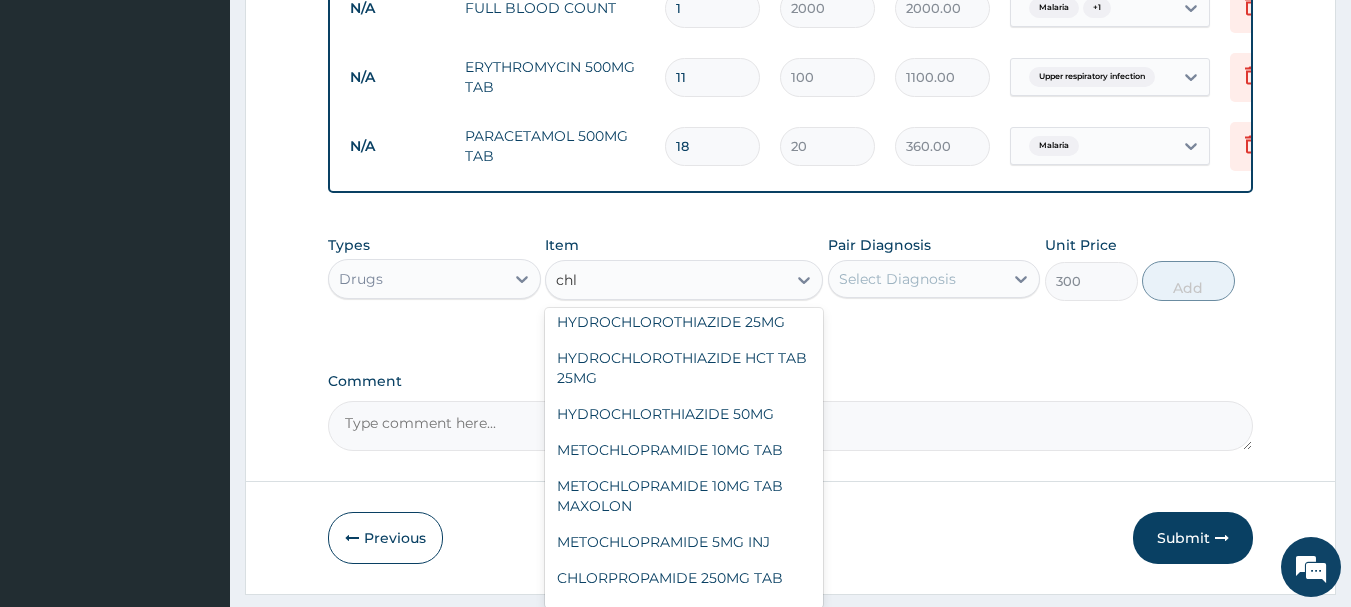 scroll, scrollTop: 340, scrollLeft: 0, axis: vertical 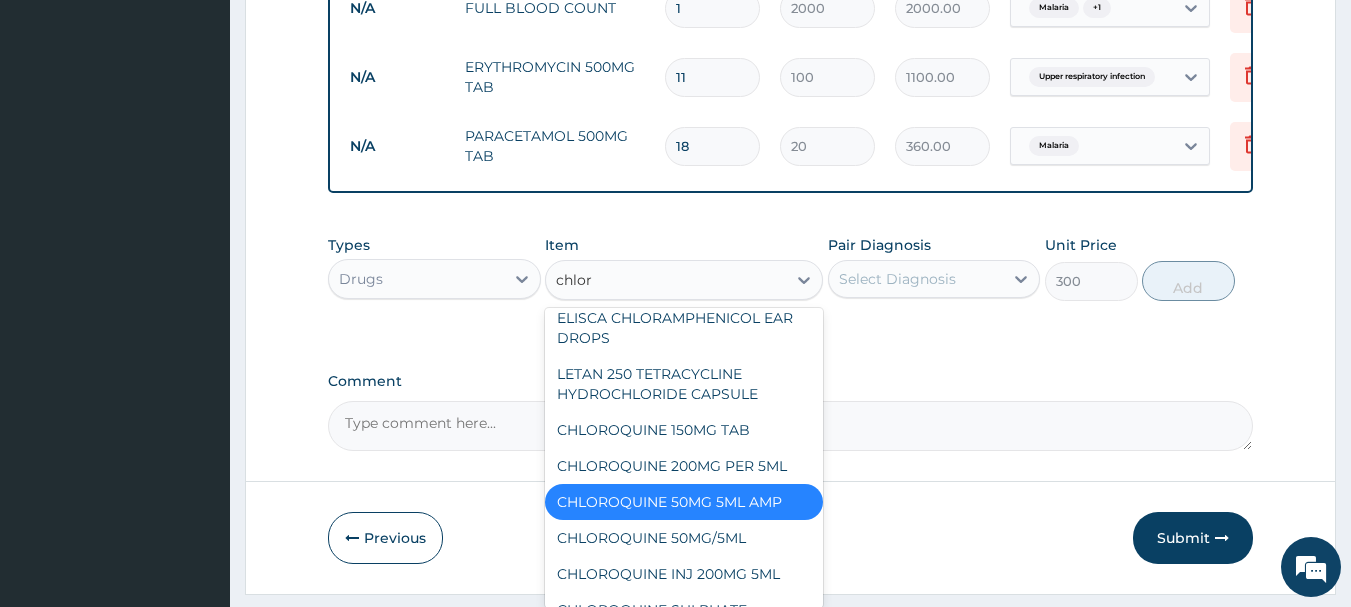 type on "chloro" 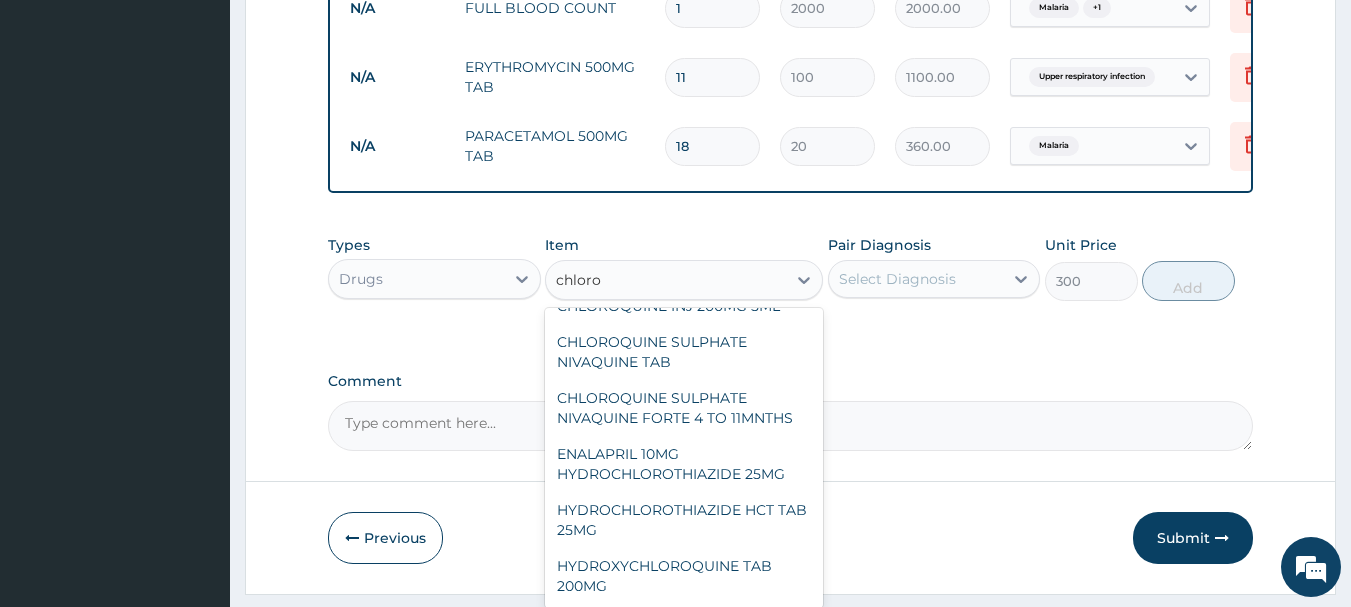 scroll, scrollTop: 0, scrollLeft: 0, axis: both 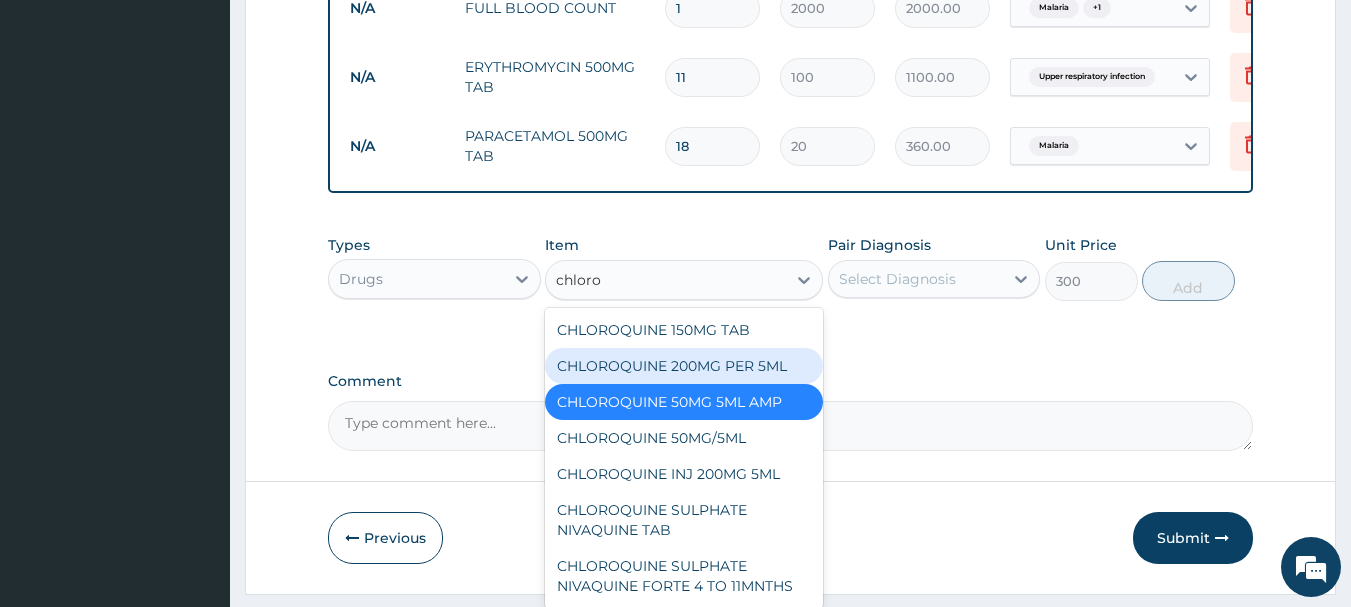 click on "CHLOROQUINE 200MG PER 5ML" at bounding box center (684, 366) 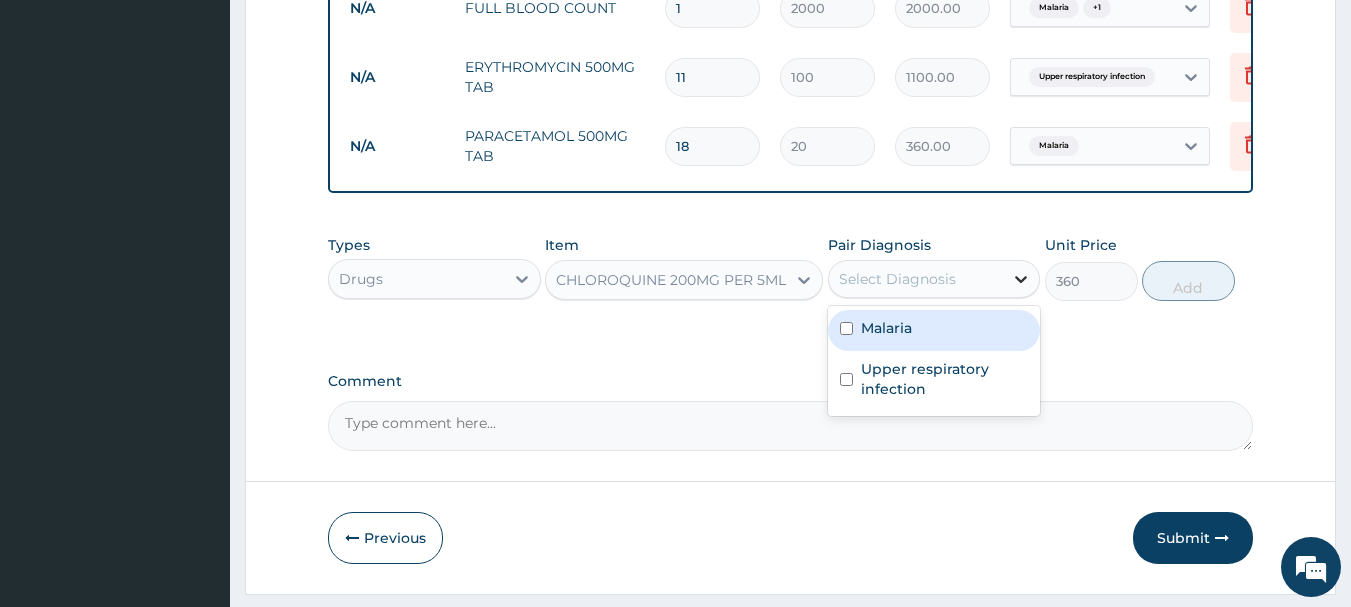 click at bounding box center [1021, 279] 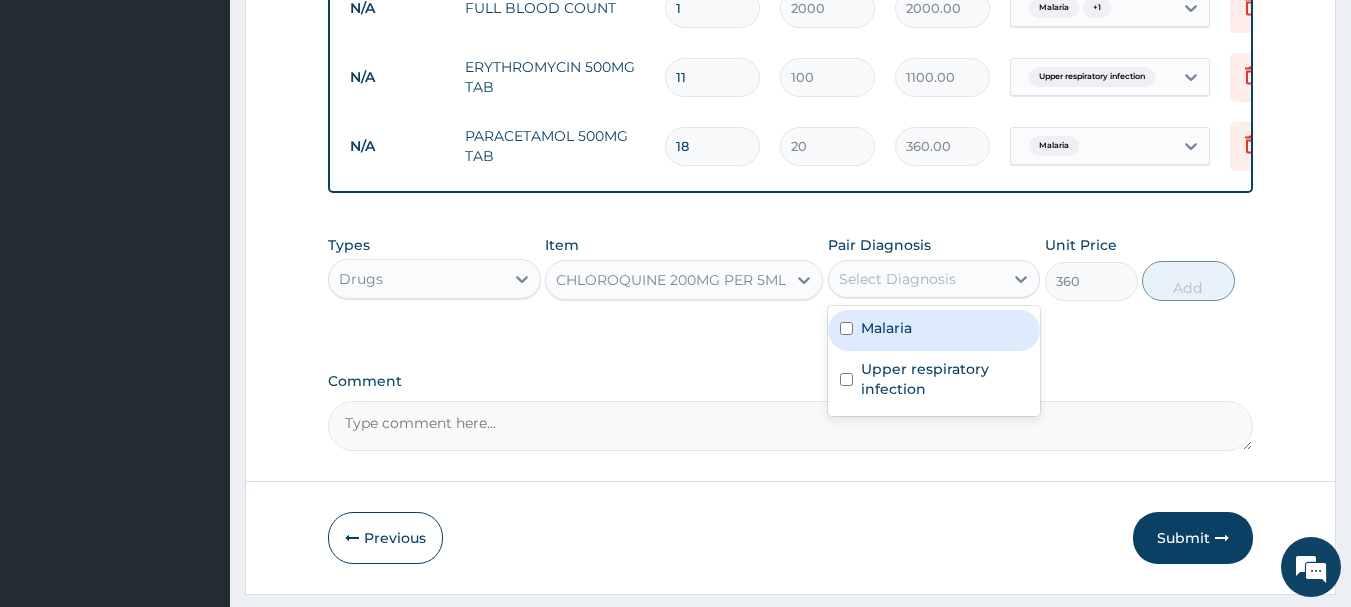 click on "Malaria" at bounding box center (934, 330) 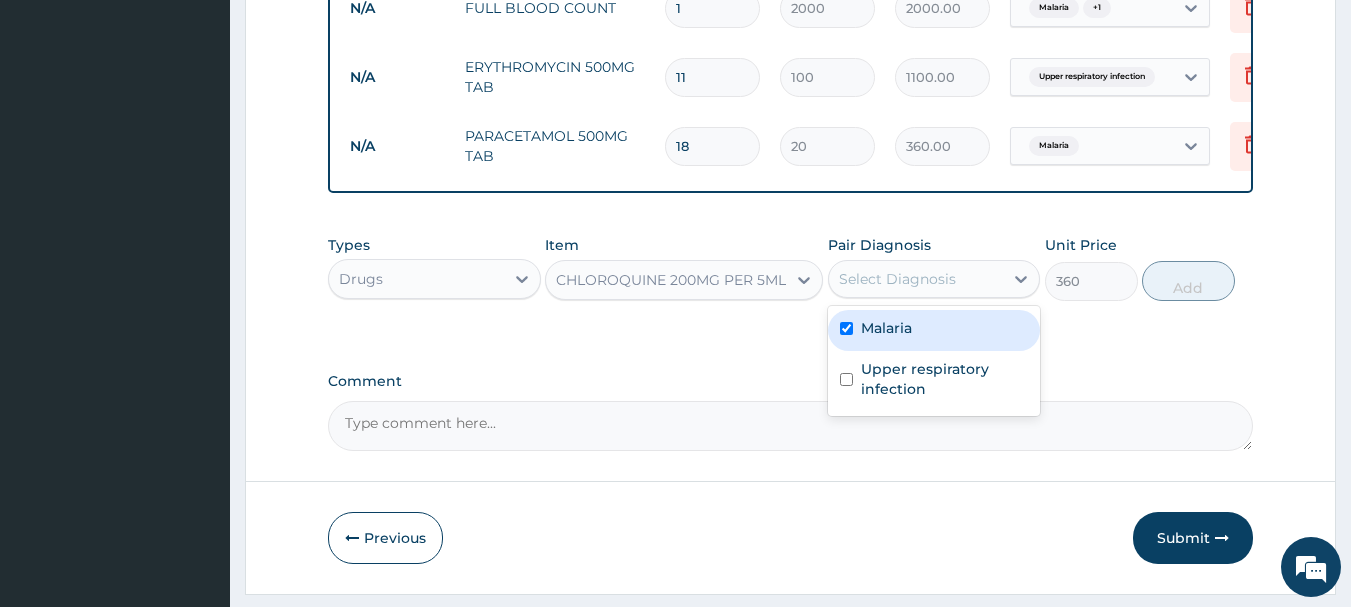 checkbox on "true" 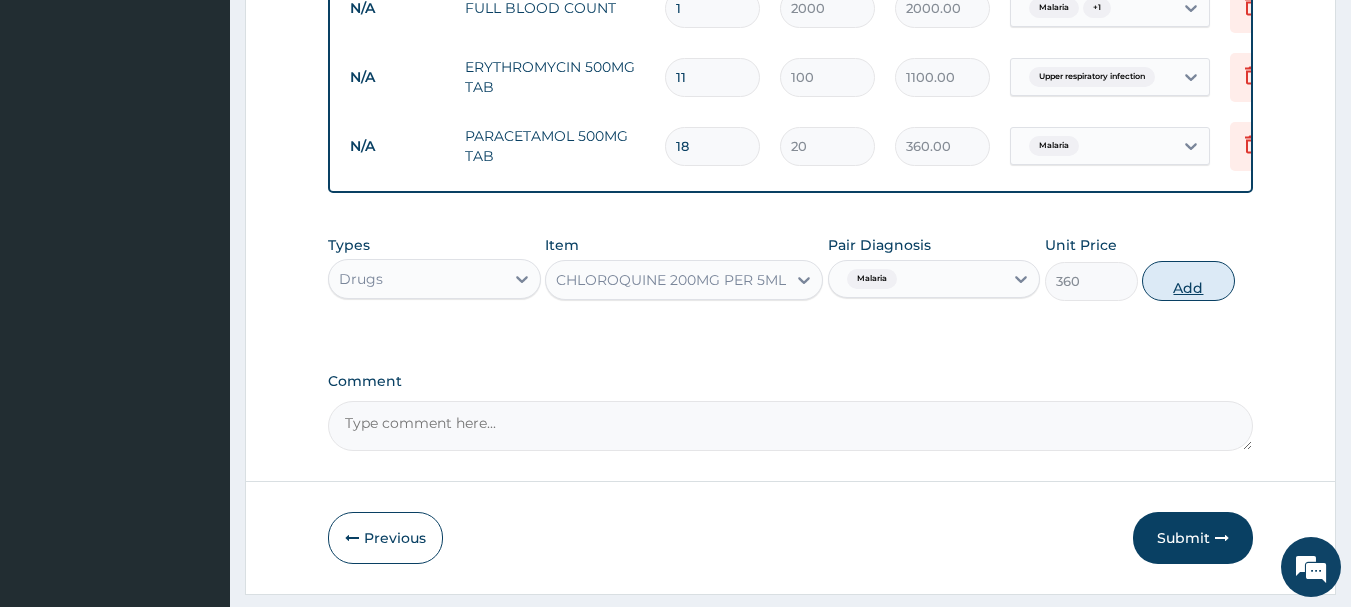 click on "Add" at bounding box center (1188, 281) 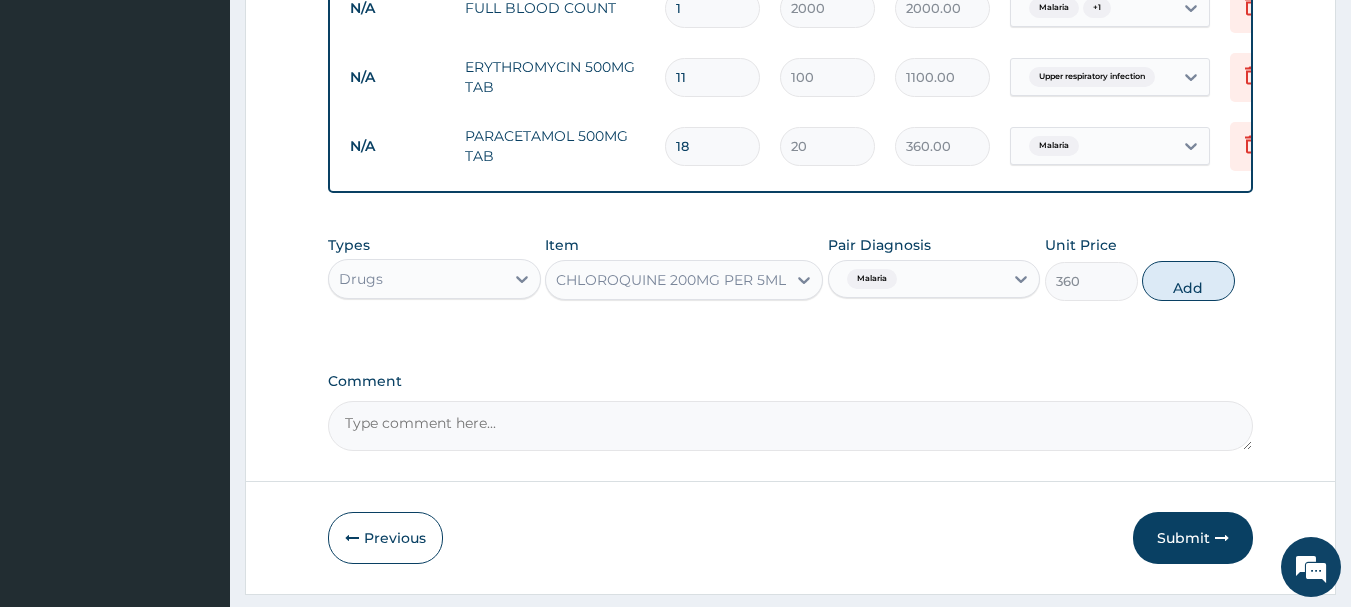 type on "0" 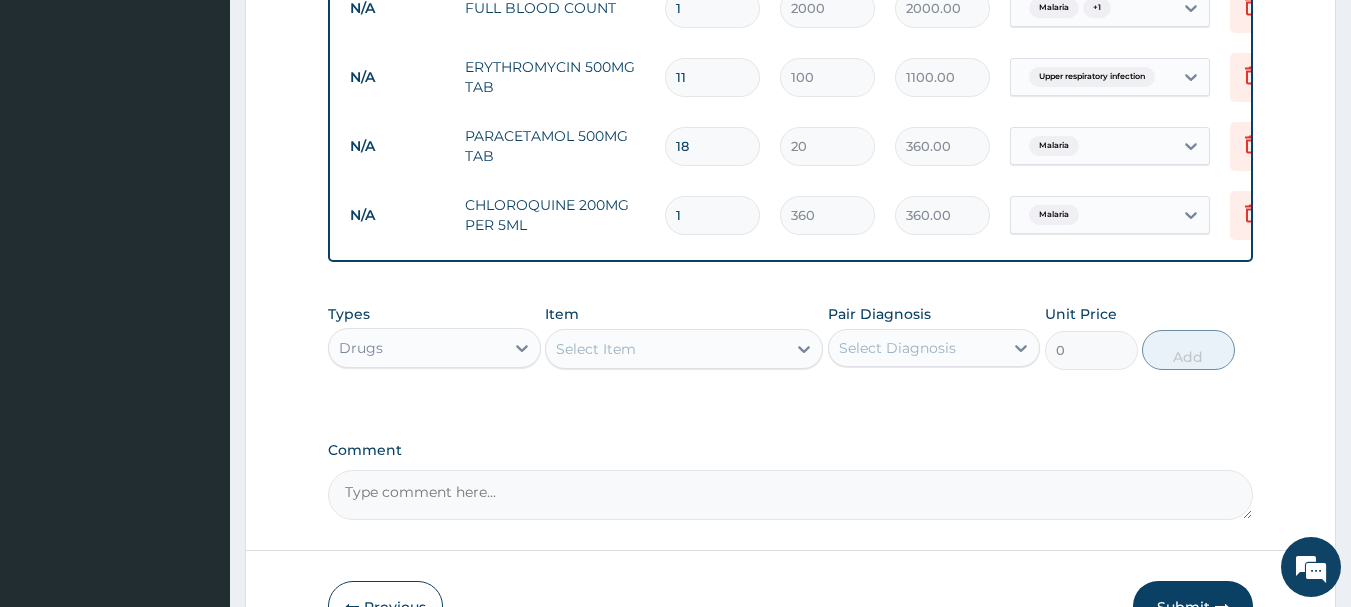 click on "Select Item" at bounding box center [596, 349] 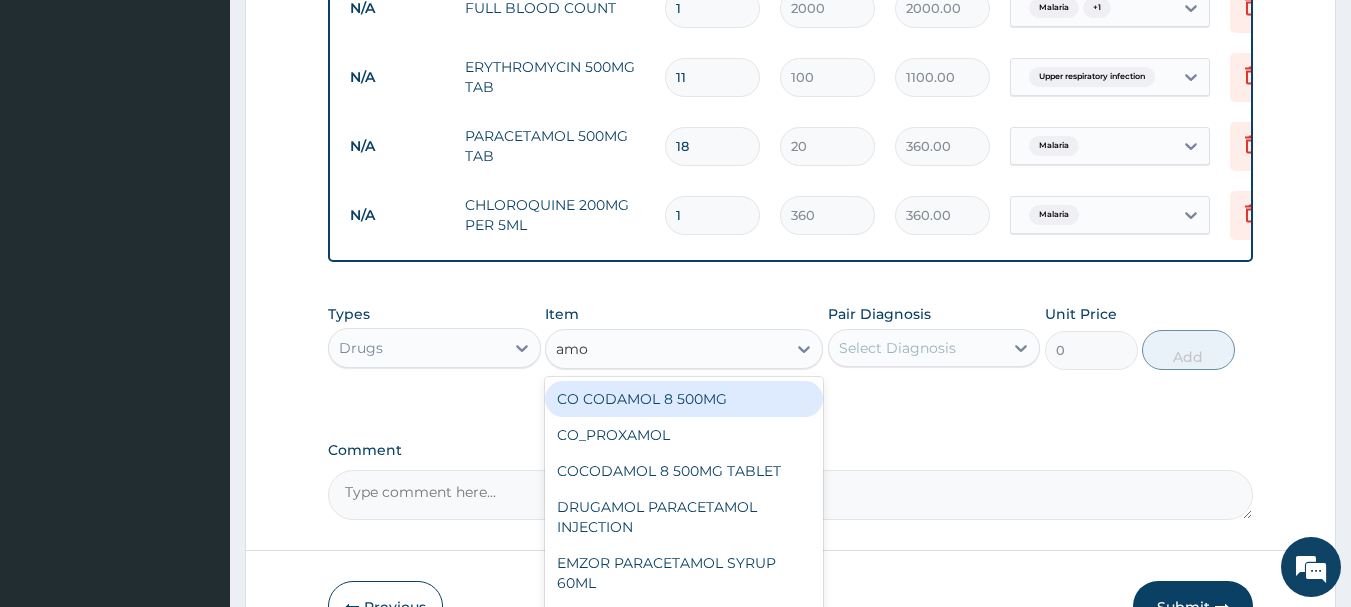 type on "amox" 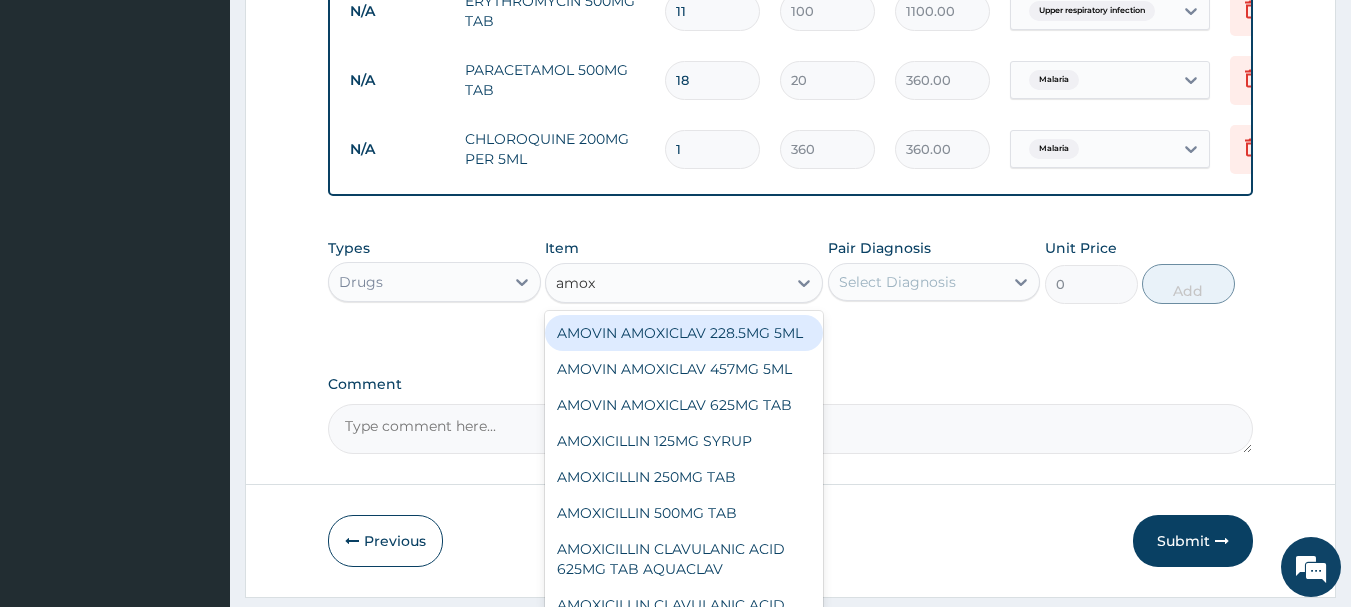 scroll, scrollTop: 846, scrollLeft: 0, axis: vertical 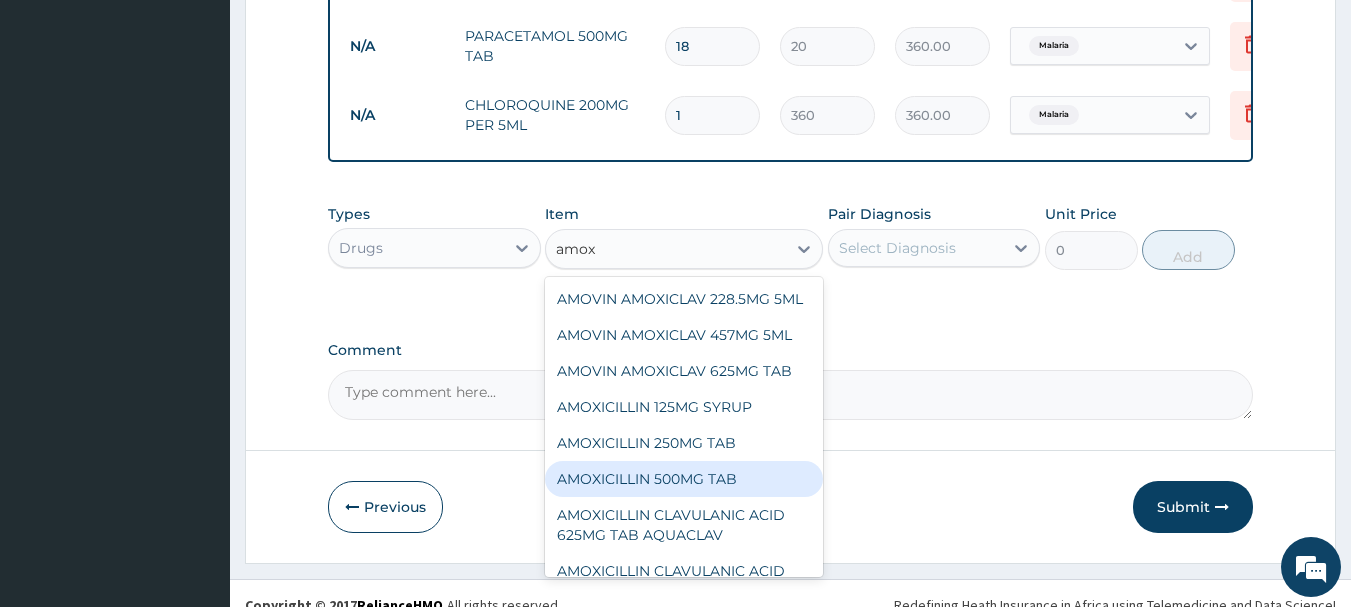 click on "AMOXICILLIN 500MG TAB" at bounding box center [684, 479] 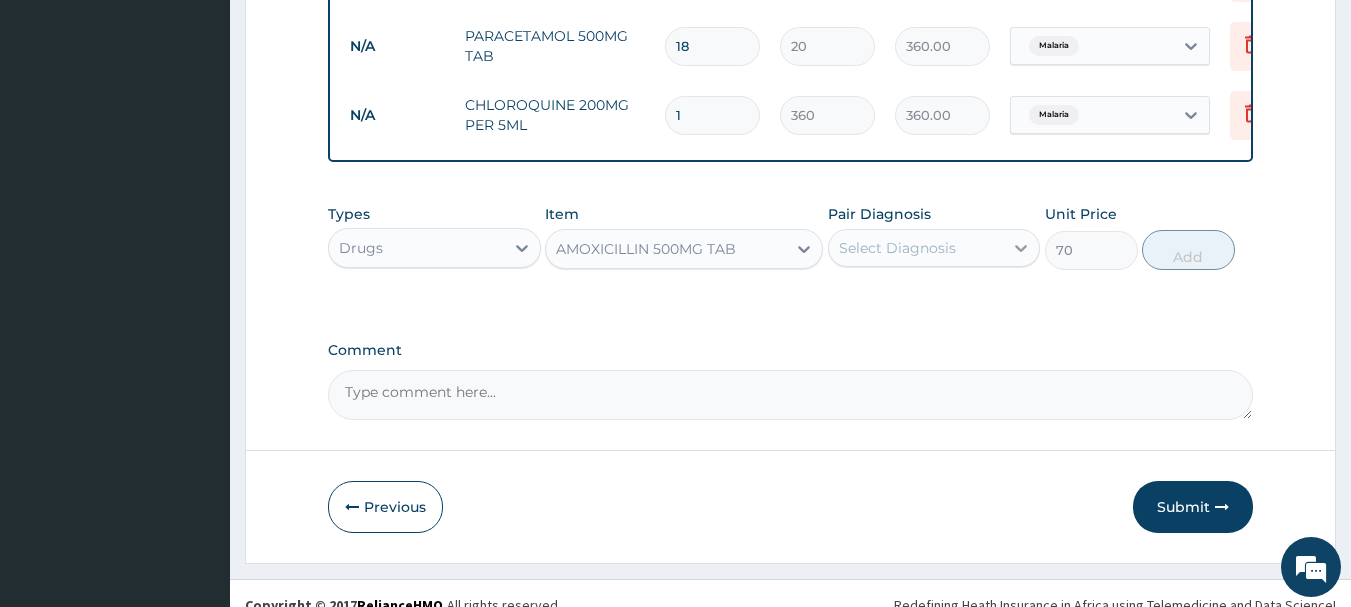 click at bounding box center (1021, 248) 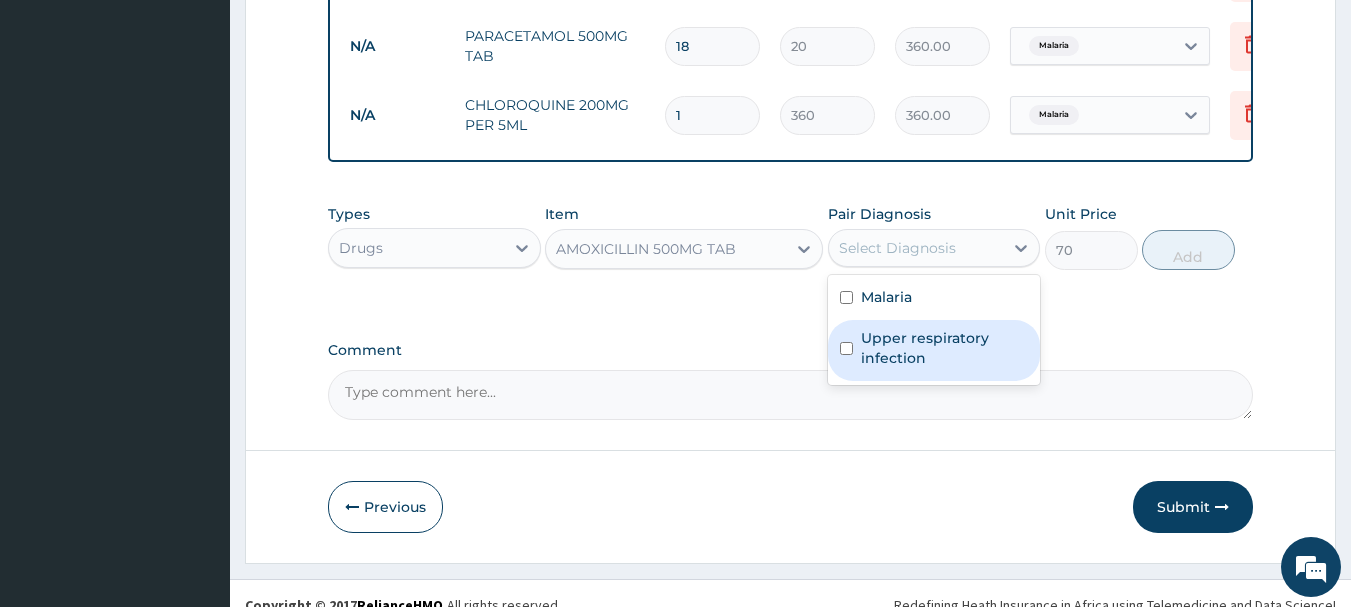 click on "Upper respiratory infection" at bounding box center [945, 348] 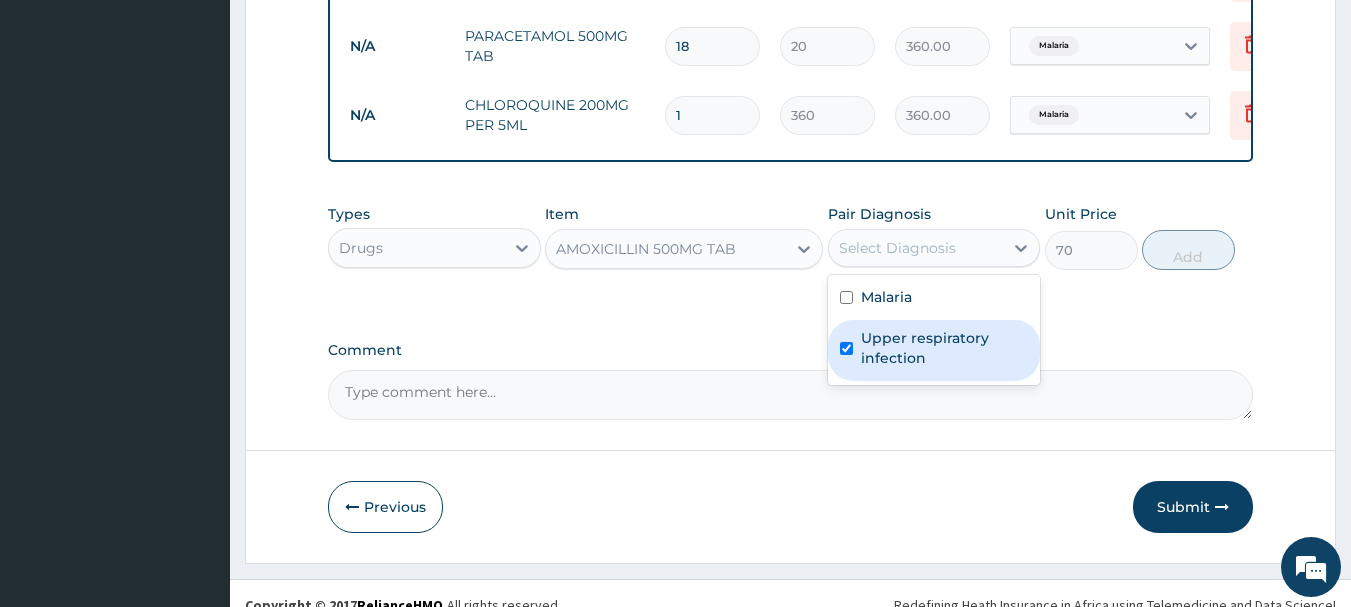checkbox on "true" 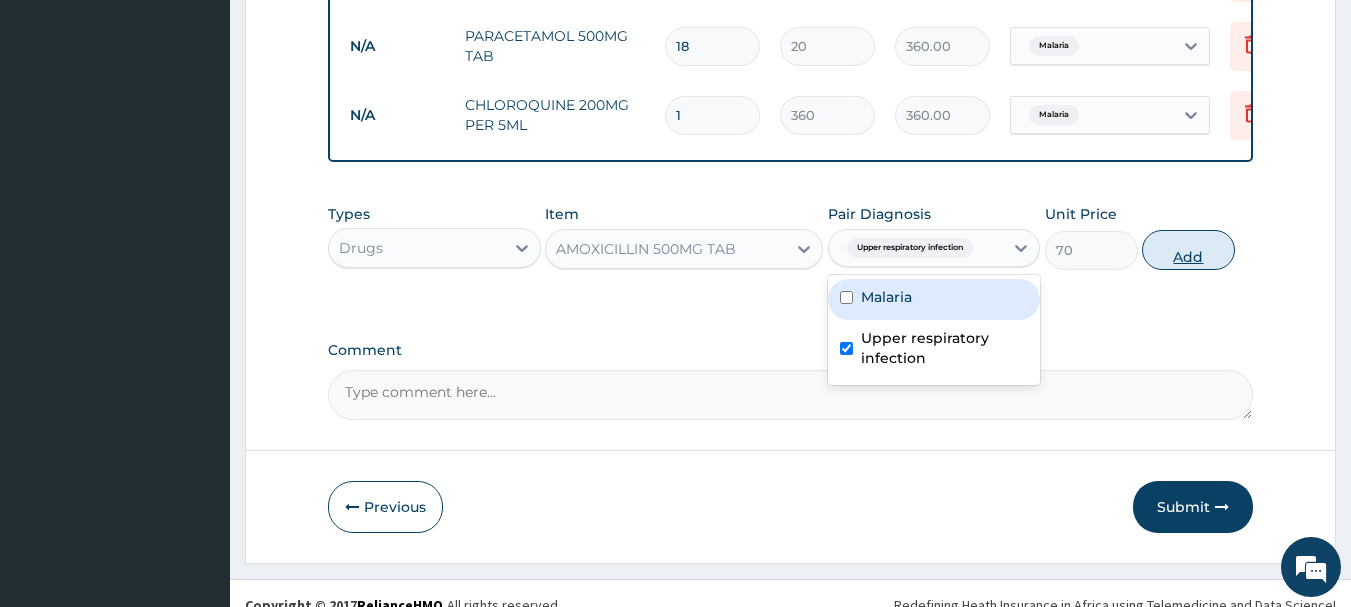 click on "Add" at bounding box center [1188, 250] 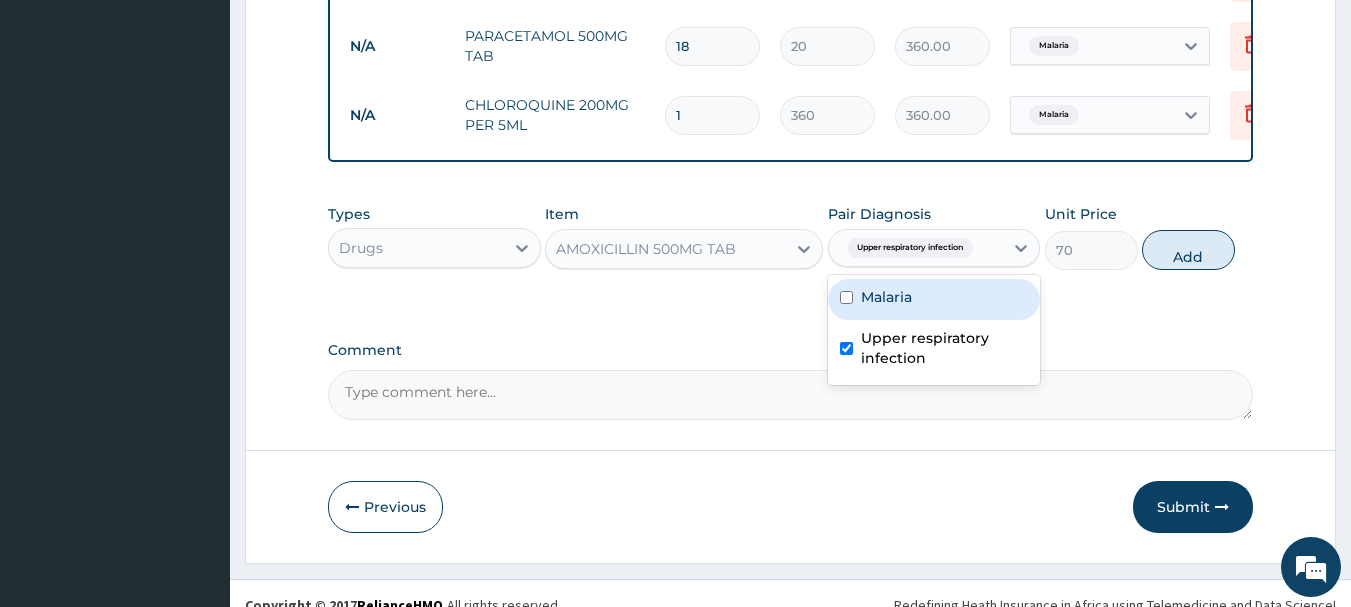 click on "PA Code / Prescription Code Enter Code(Secondary Care Only) Encounter Date 24-06-2025 Diagnosis Malaria Confirmed Upper respiratory infection Confirmed NB: All diagnosis must be linked to a claim item Claim Items Type Name Quantity Unit Price Total Price Pair Diagnosis Actions N/A GP CONSULTATION (ONCE A MONTH) 1 2000 2000.00 Malaria Delete N/A MALARIA PARASITE 1 1000 1000.00 Malaria Delete N/A FULL BLOOD COUNT 1 2000 2000.00 Malaria  + 1 Delete N/A ERYTHROMYCIN 500MG TAB 11 100 1100.00 Upper respiratory infection Delete N/A PARACETAMOL 500MG TAB 18 20 360.00 Malaria Delete N/A CHLOROQUINE 200MG PER 5ML 1 360 360.00 Malaria Delete Types Drugs Item AMOXICILLIN 500MG TAB Pair Diagnosis option Upper respiratory infection, selected. option Malaria focused, 1 of 2. 2 results available. Use Up and Down to choose options, press Enter to select the currently focused option, press Escape to exit the menu, press Tab to select the option and exit the menu. Upper respiratory infection Malaria Upper respiratory infection" at bounding box center [791, -118] 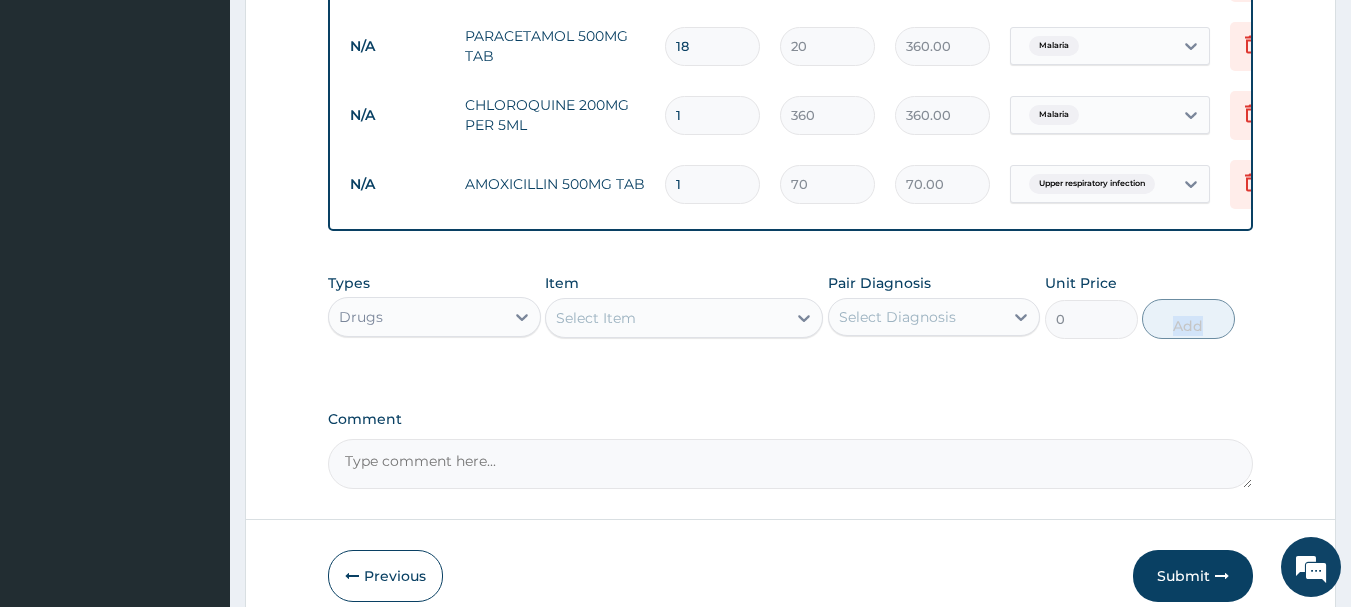 click on "1" at bounding box center (712, 184) 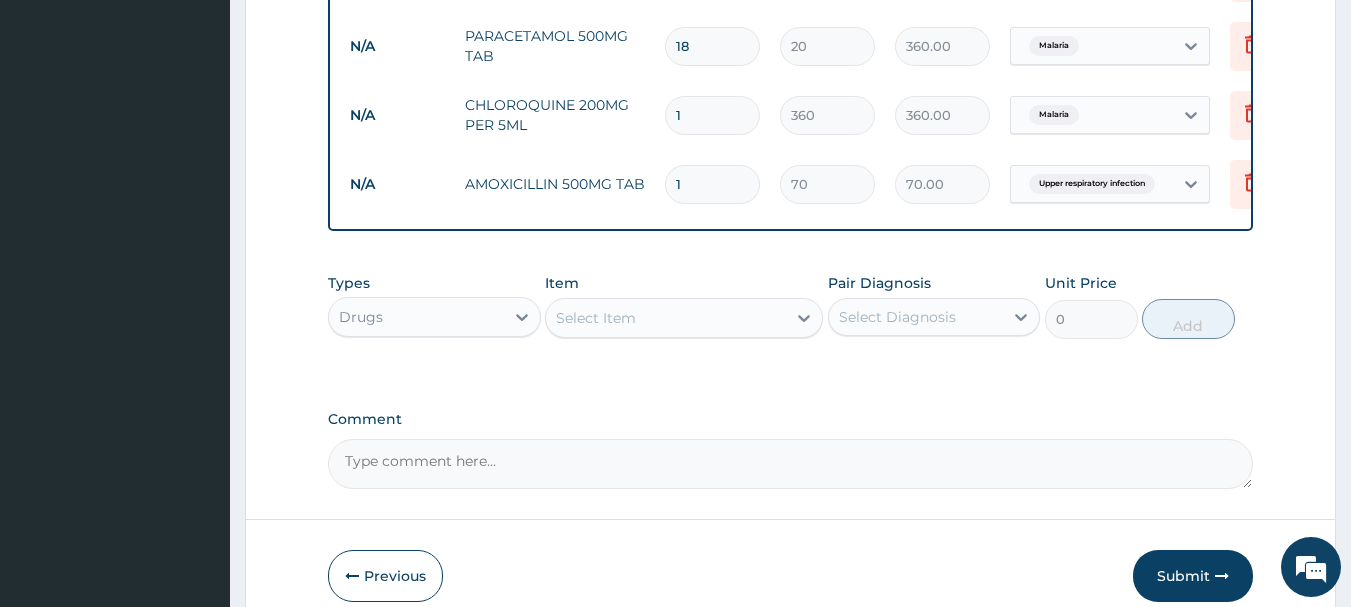 click on "1" at bounding box center [712, 184] 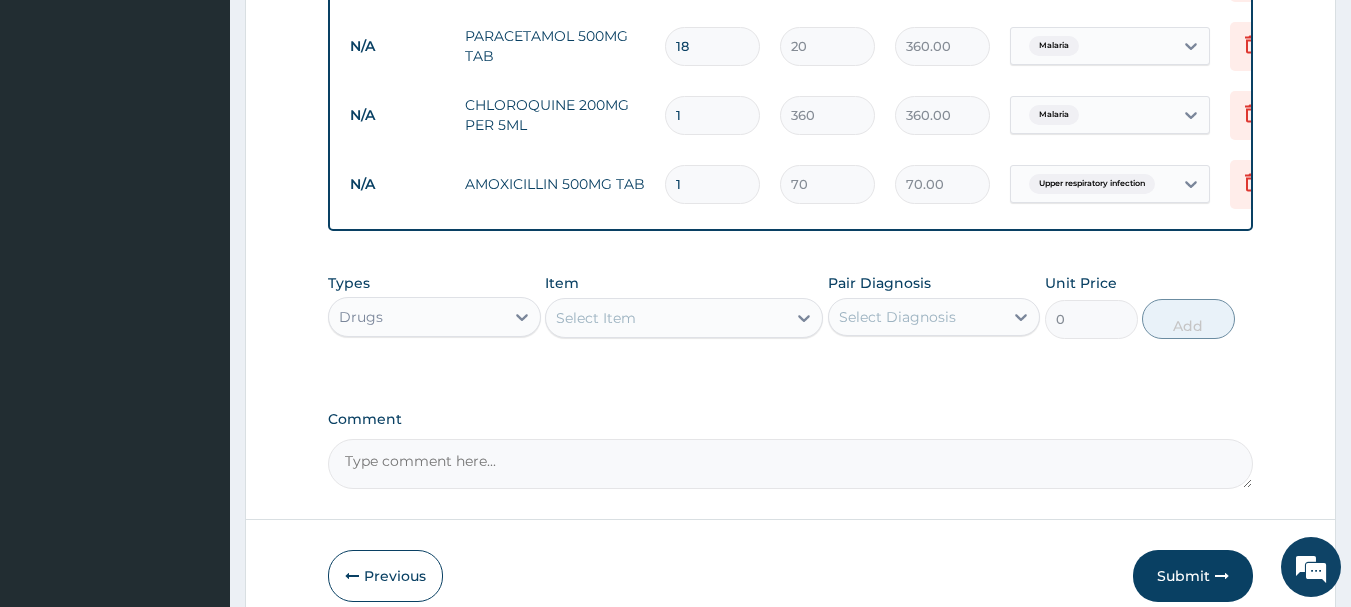type 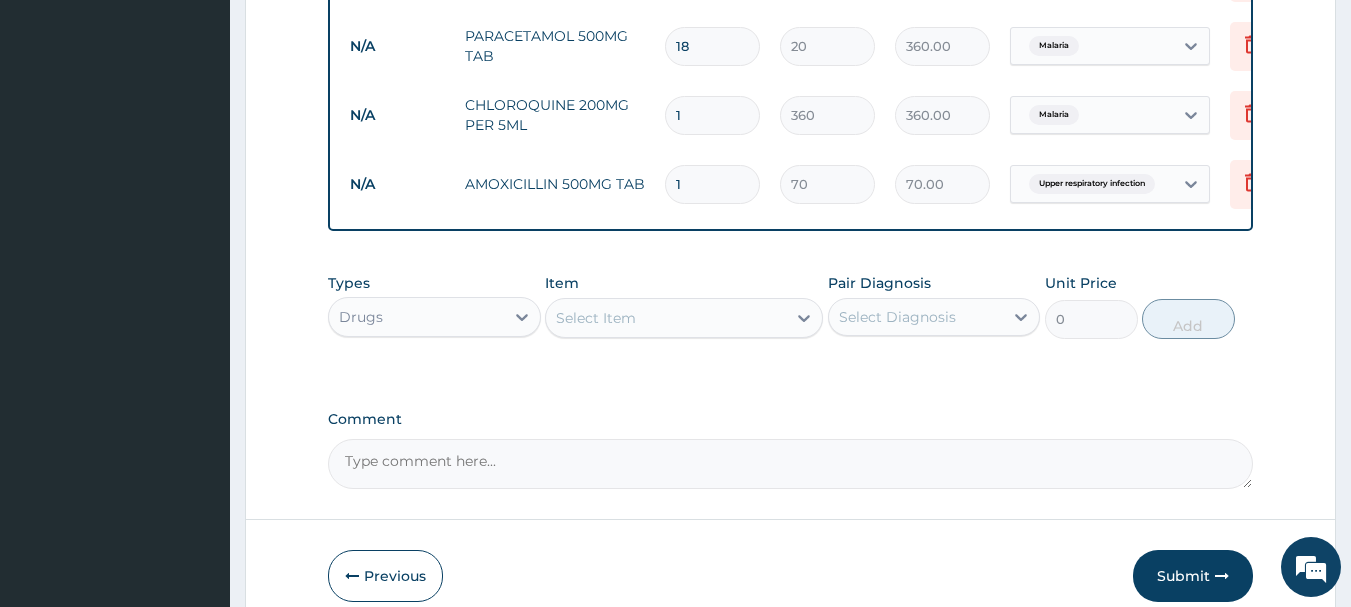 type on "0.00" 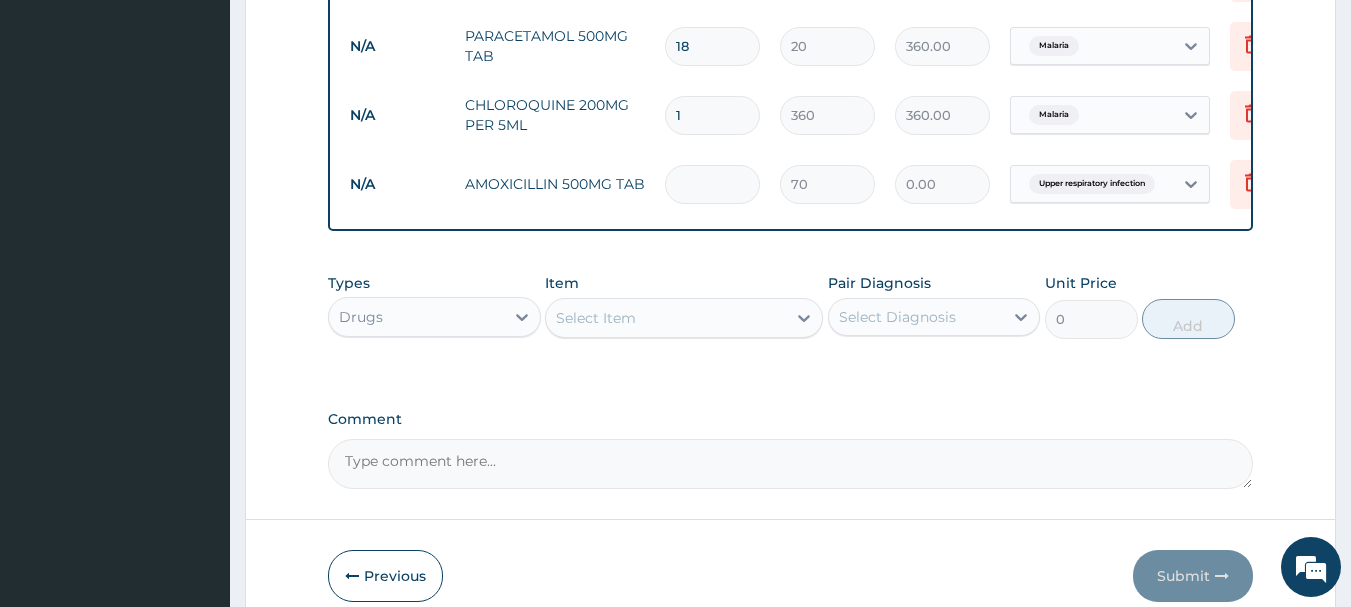 type on "2" 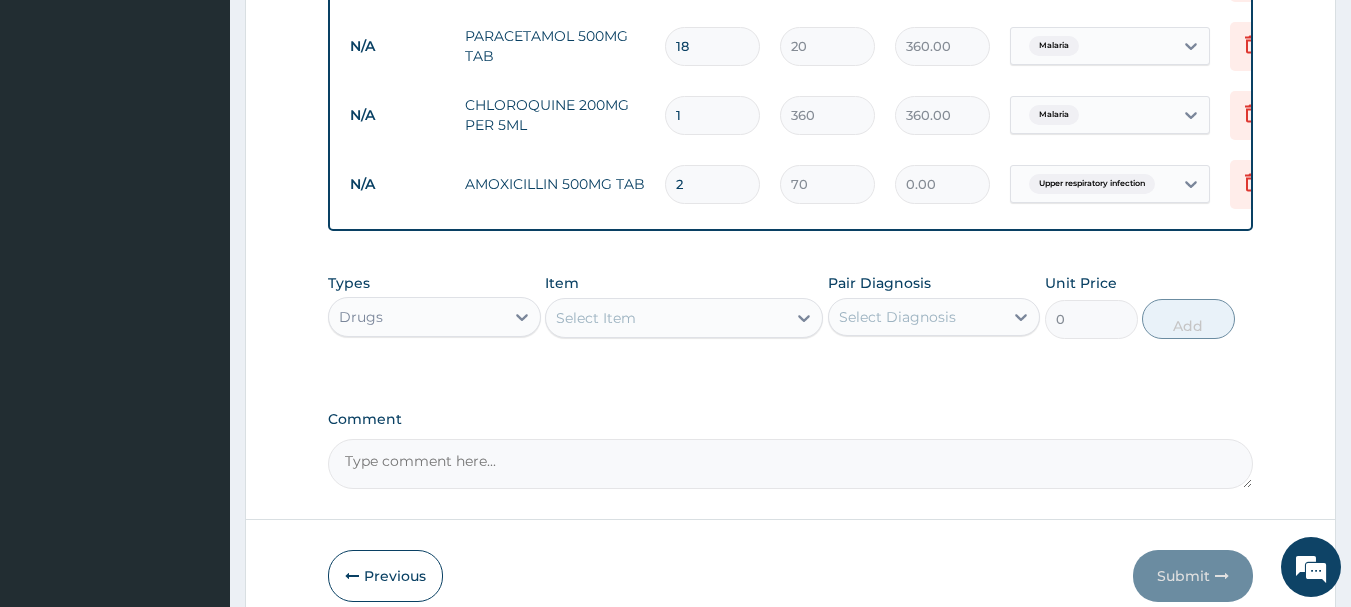 type on "140.00" 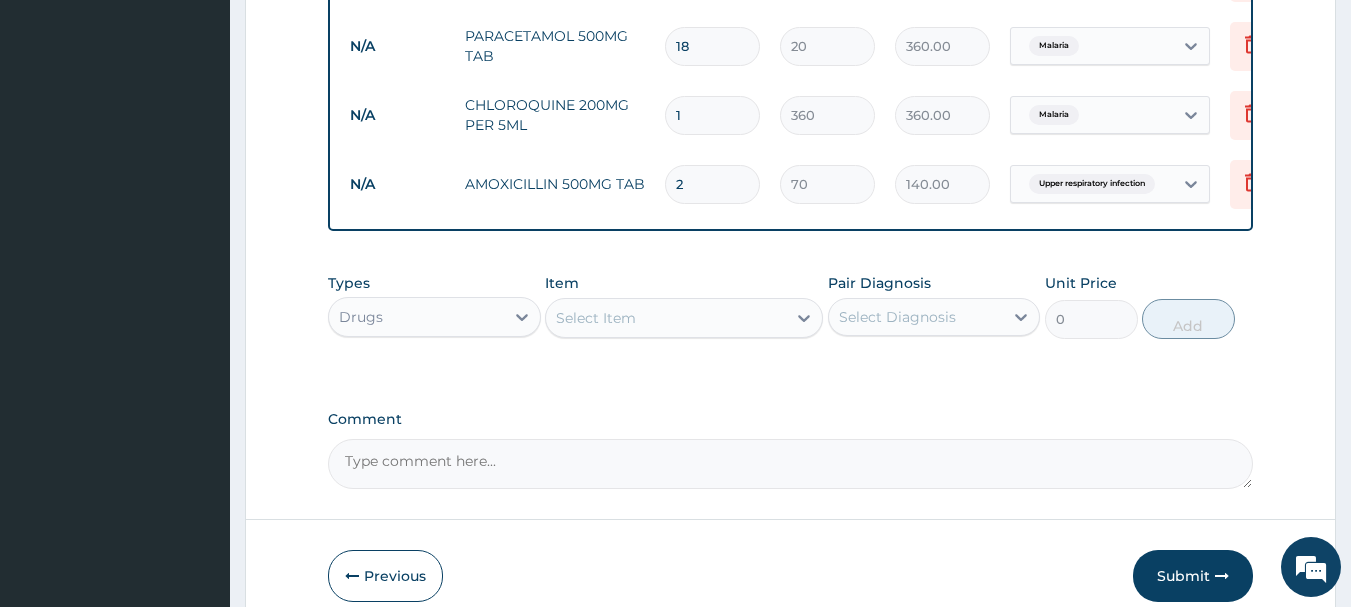 type on "20" 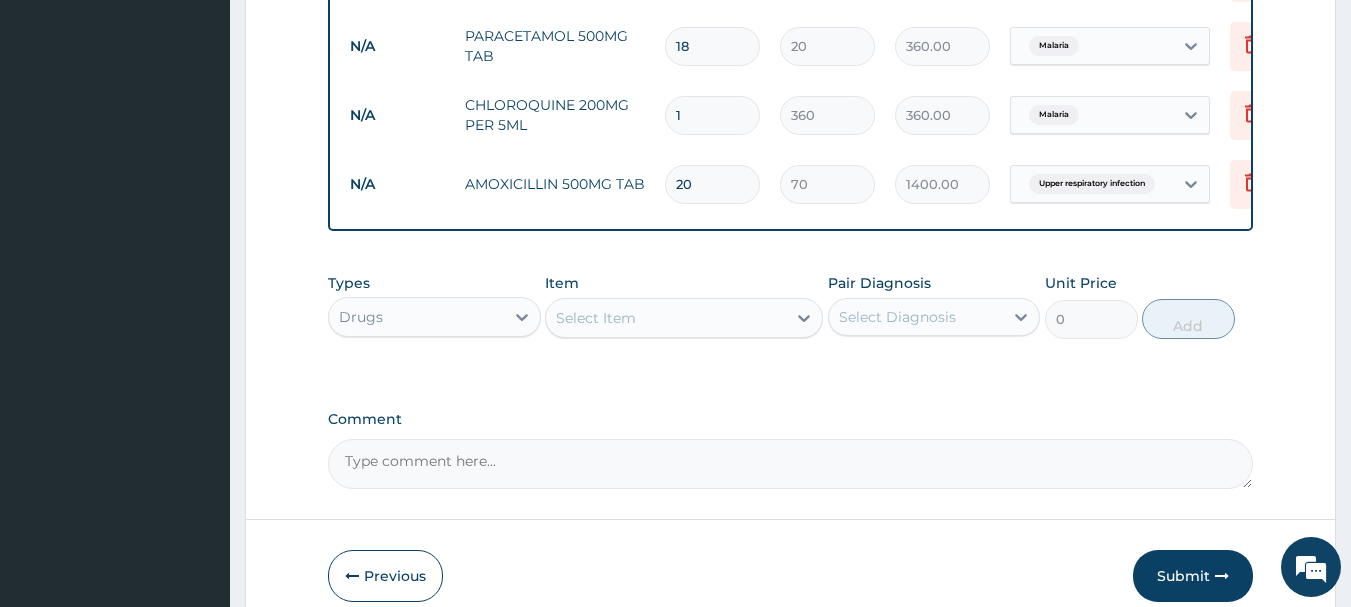 type on "20" 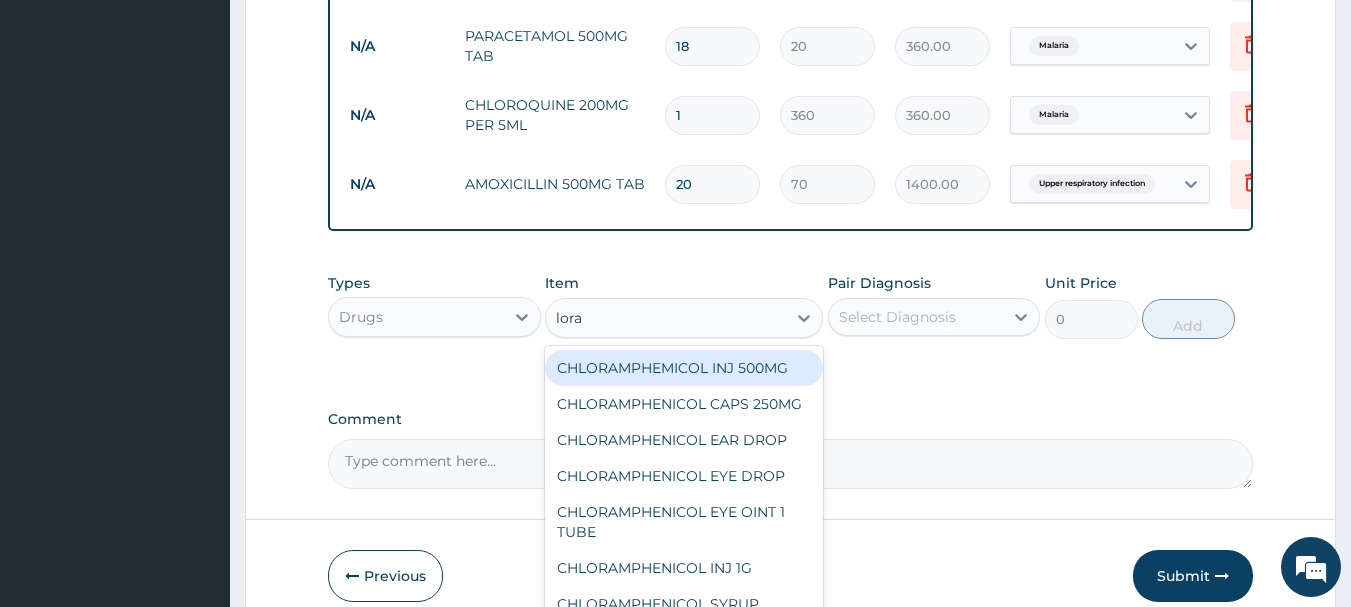 type on "lorat" 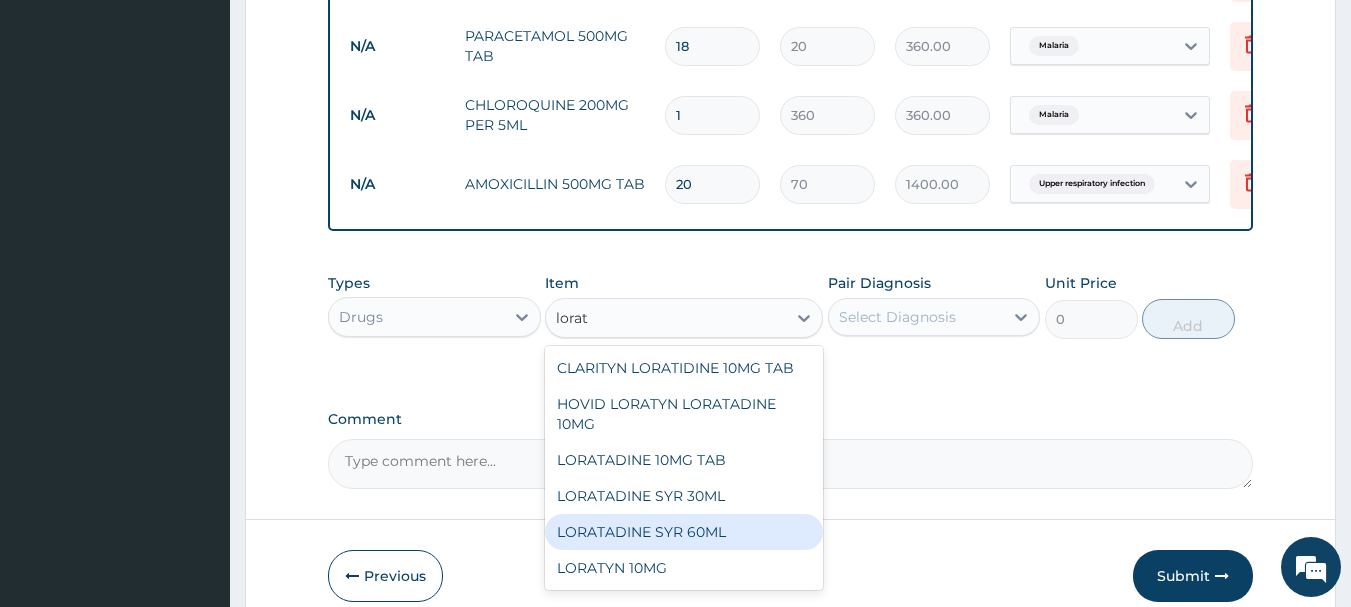 click on "LORATADINE SYR 60ML" at bounding box center (684, 532) 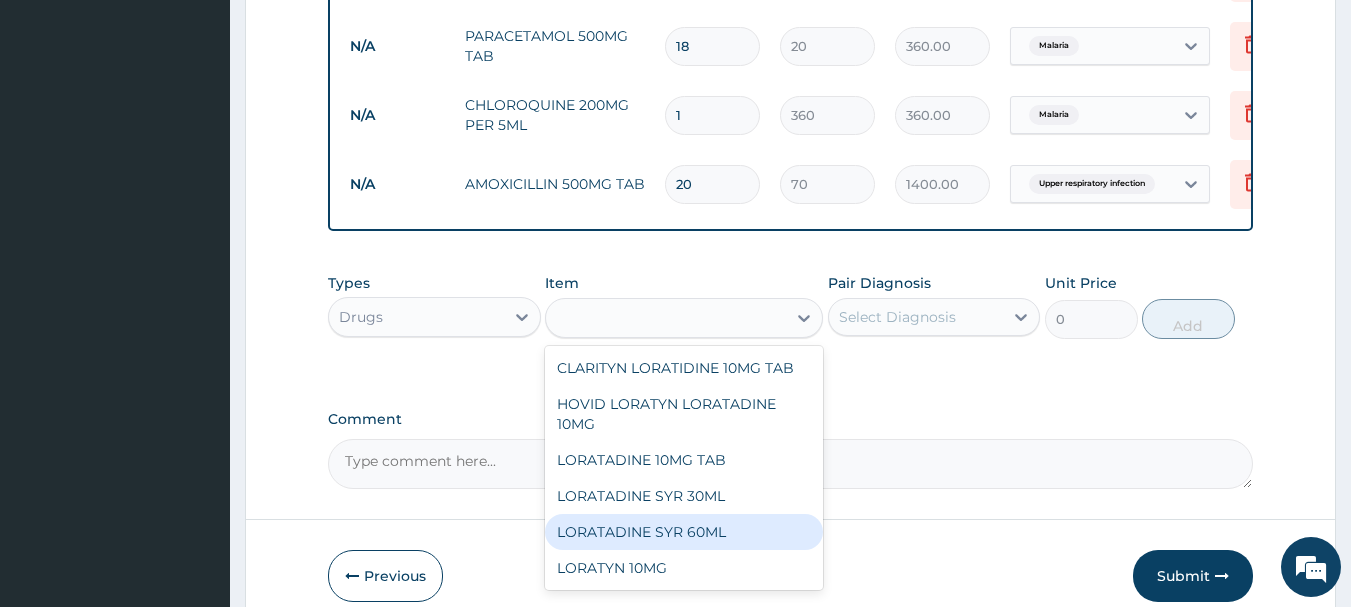 type on "3000" 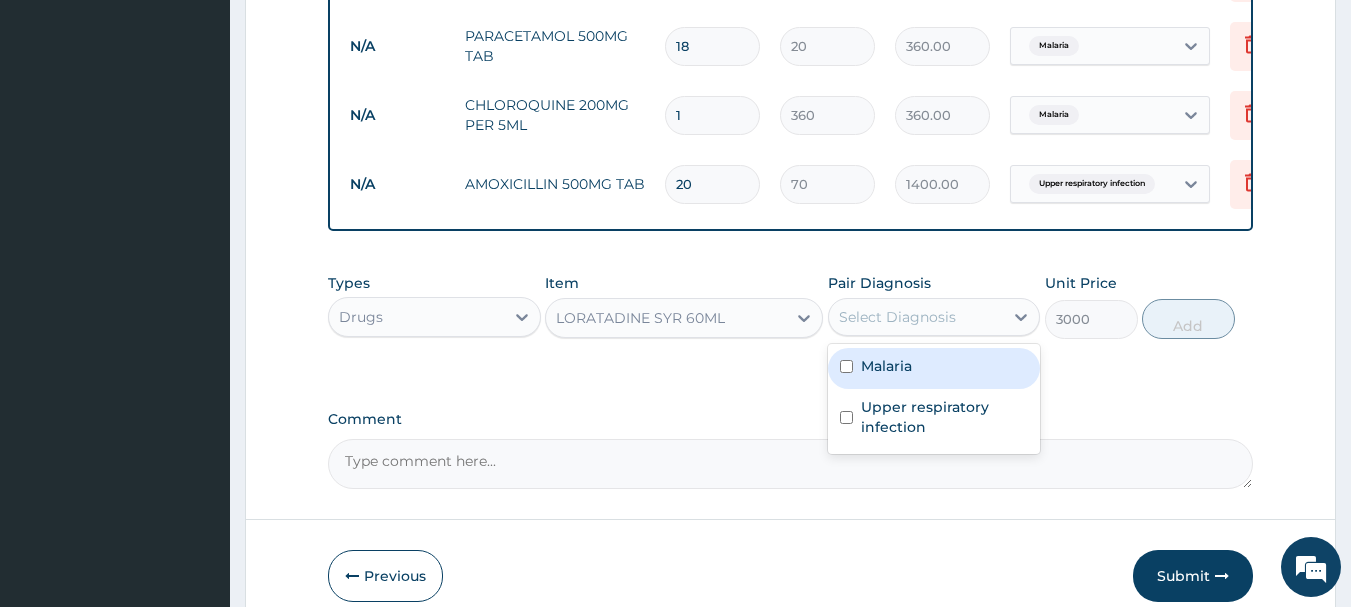 click on "Select Diagnosis" at bounding box center [916, 317] 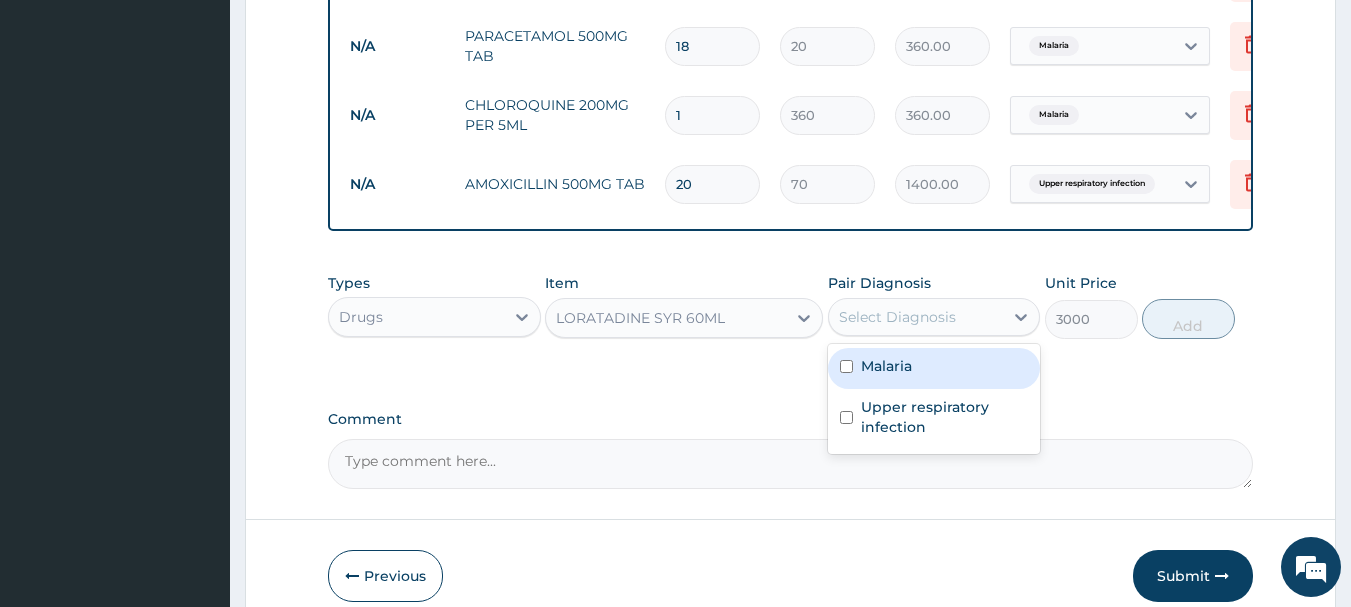 click on "Malaria" at bounding box center (934, 368) 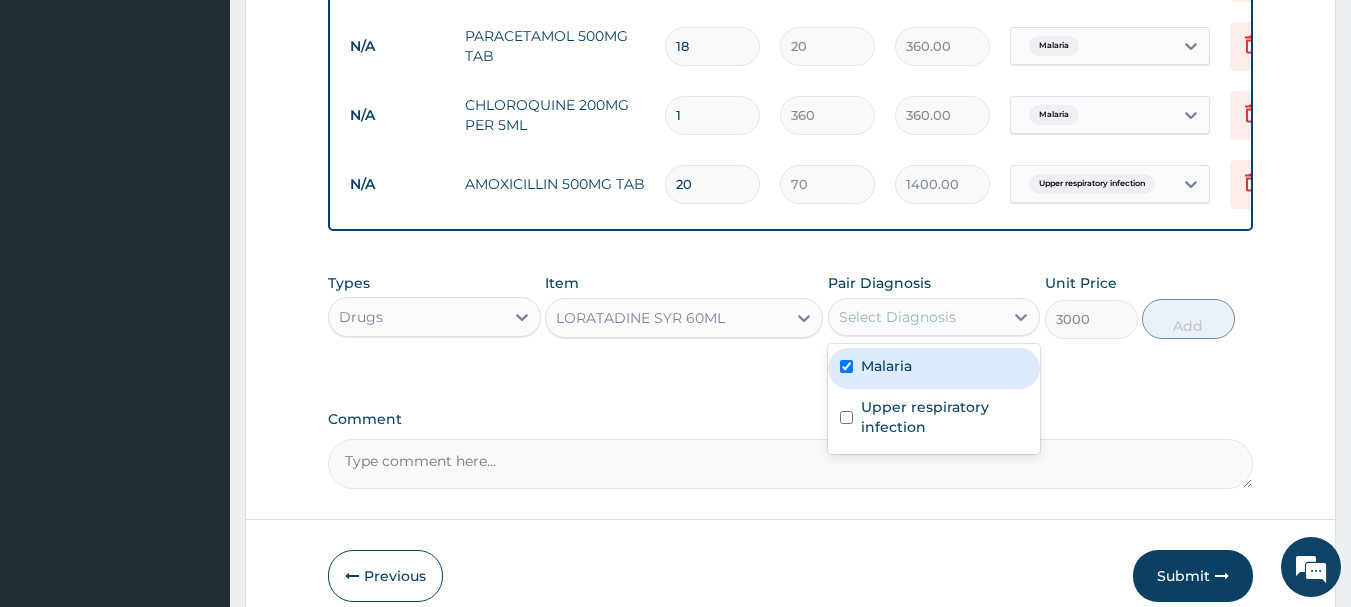 checkbox on "true" 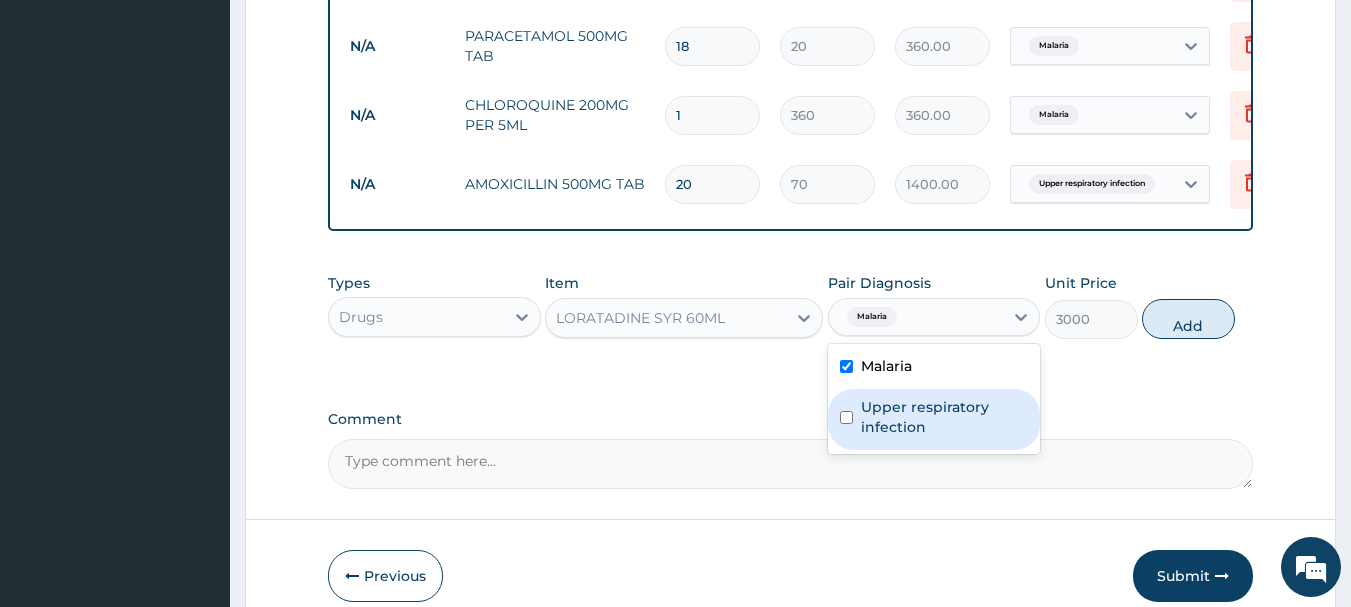 click on "Upper respiratory infection" at bounding box center [945, 417] 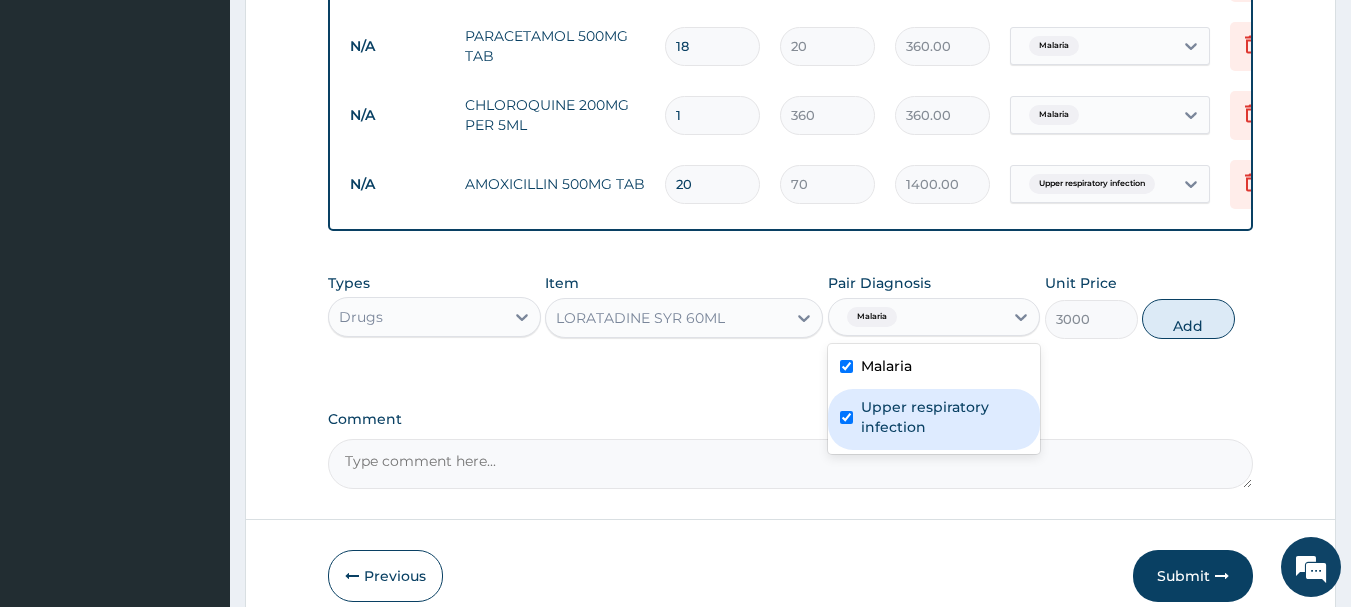 checkbox on "true" 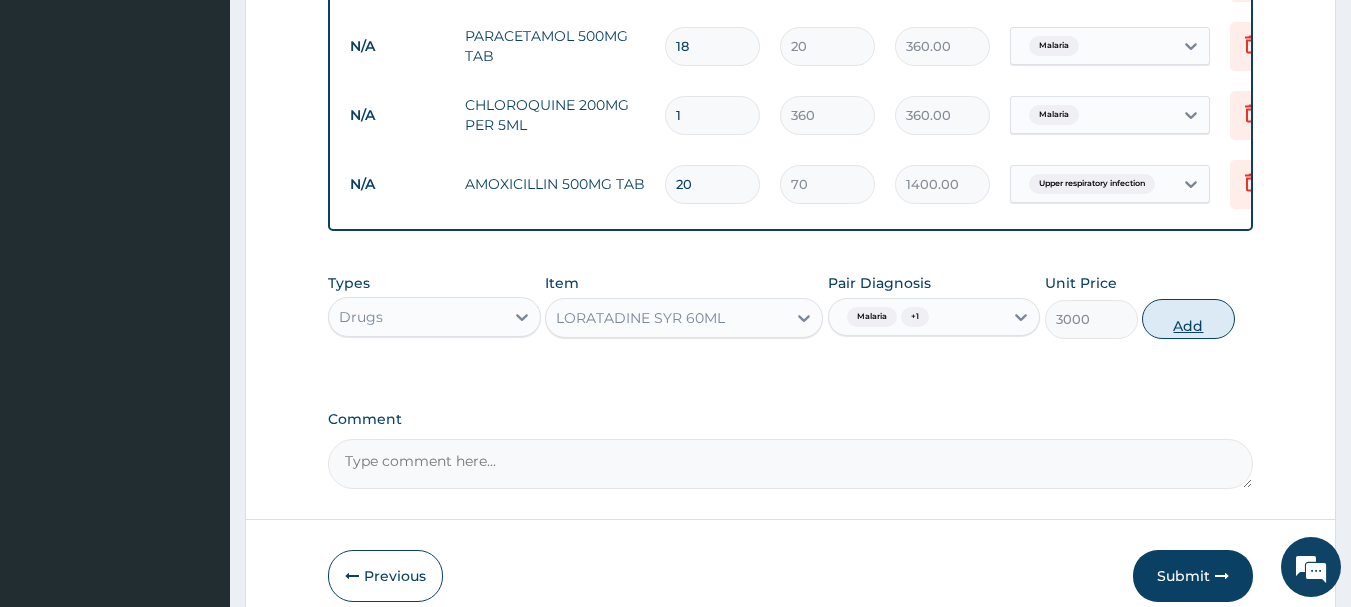 click on "Add" at bounding box center (1188, 319) 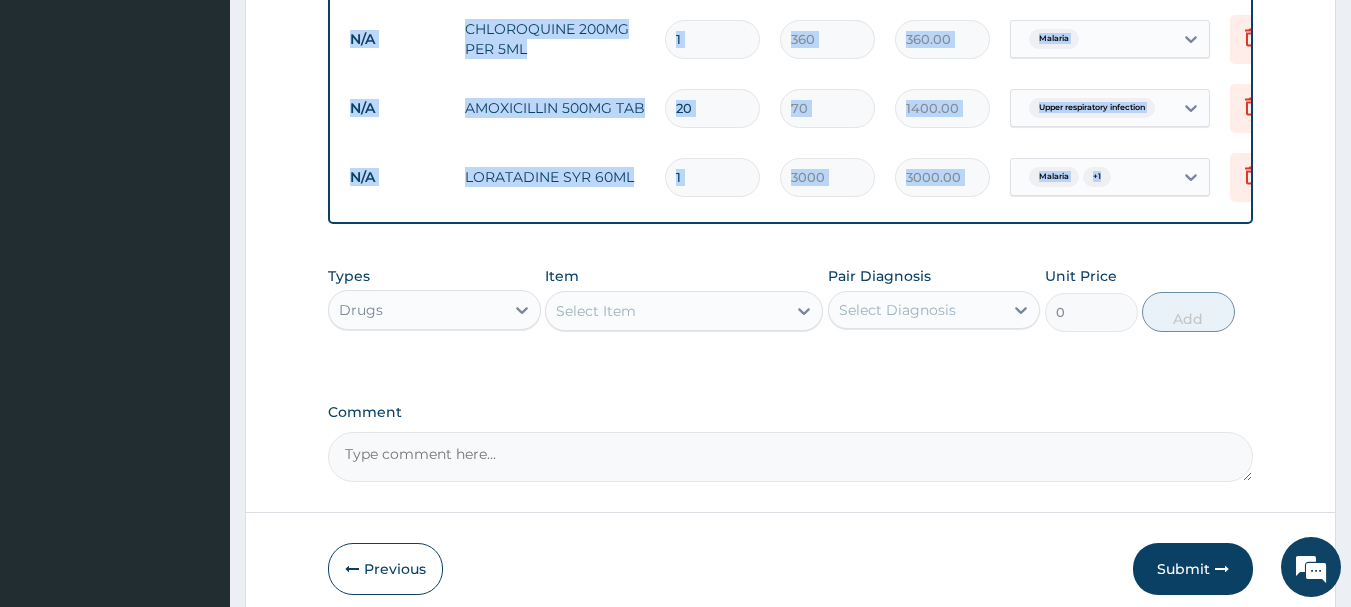 scroll, scrollTop: 1022, scrollLeft: 0, axis: vertical 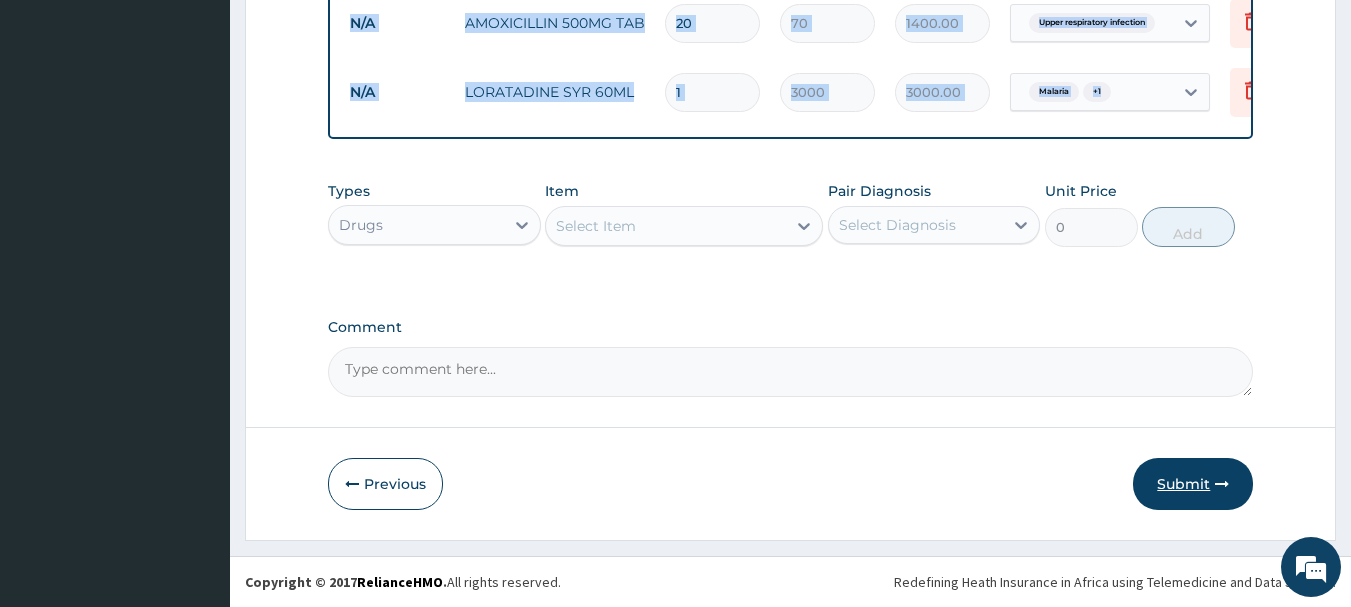 click on "Submit" at bounding box center (1193, 484) 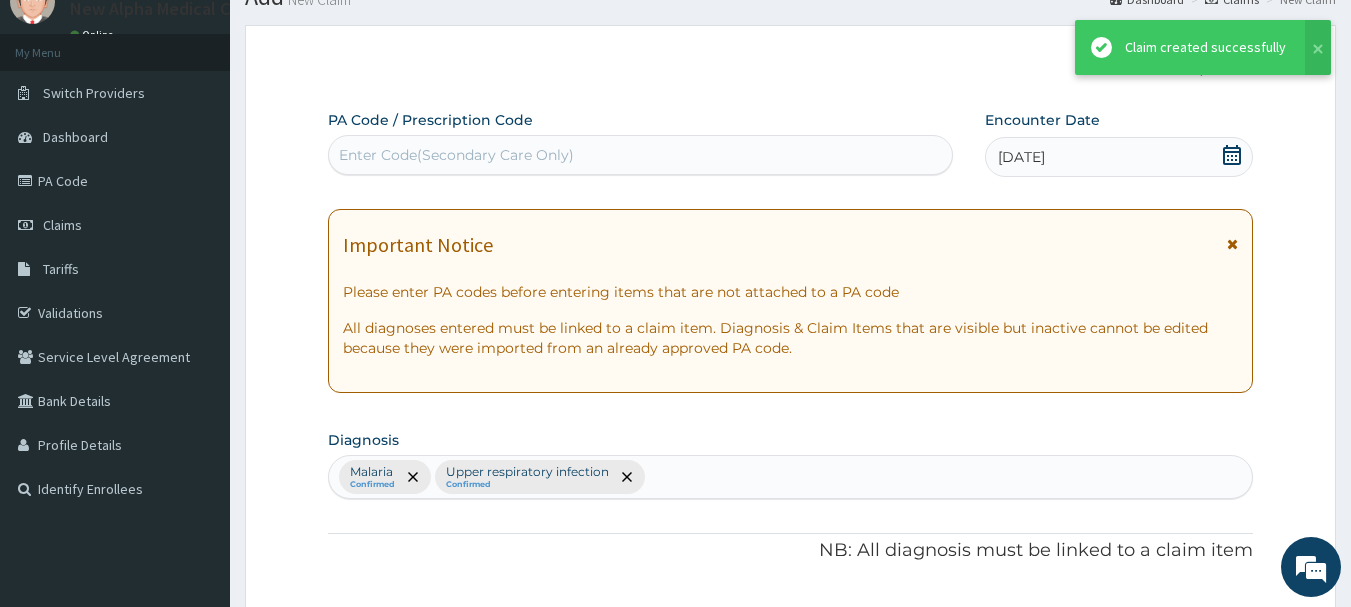 scroll, scrollTop: 1022, scrollLeft: 0, axis: vertical 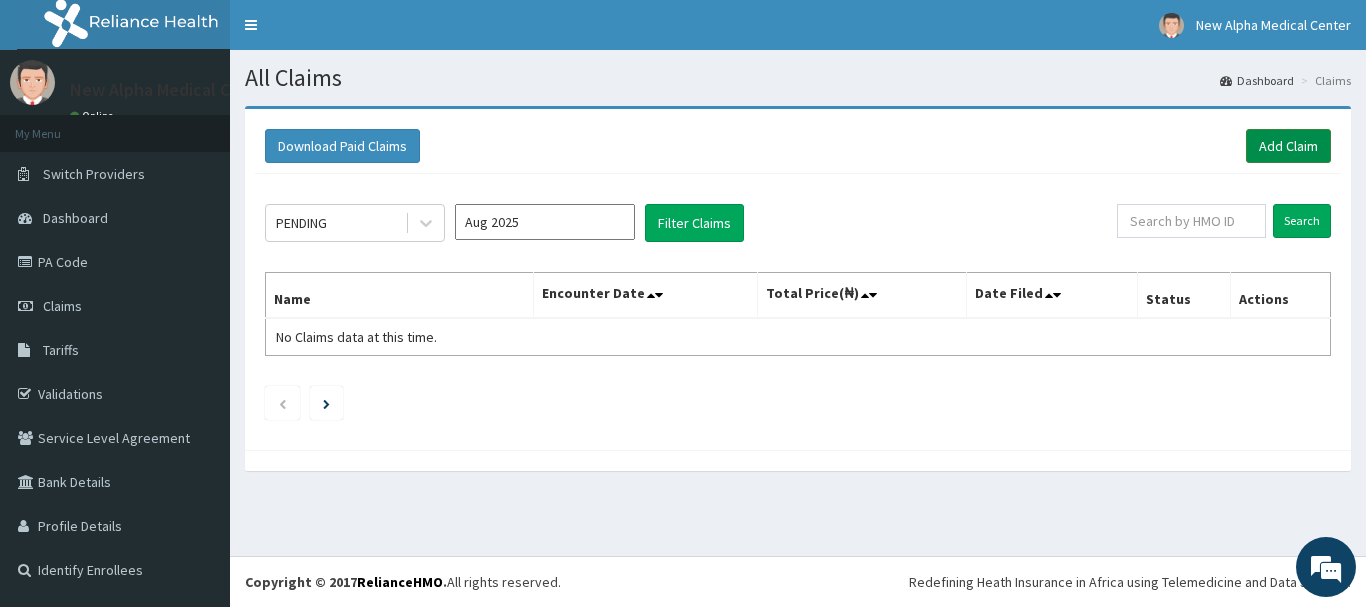 click on "Add Claim" at bounding box center [1288, 146] 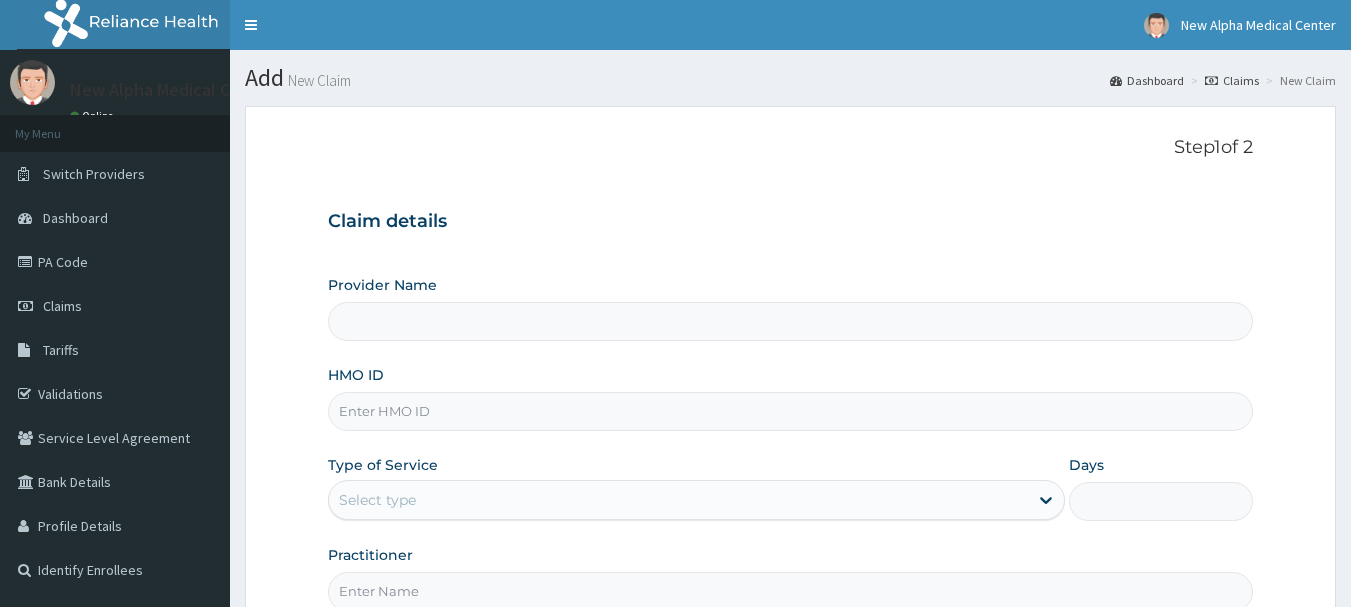 scroll, scrollTop: 0, scrollLeft: 0, axis: both 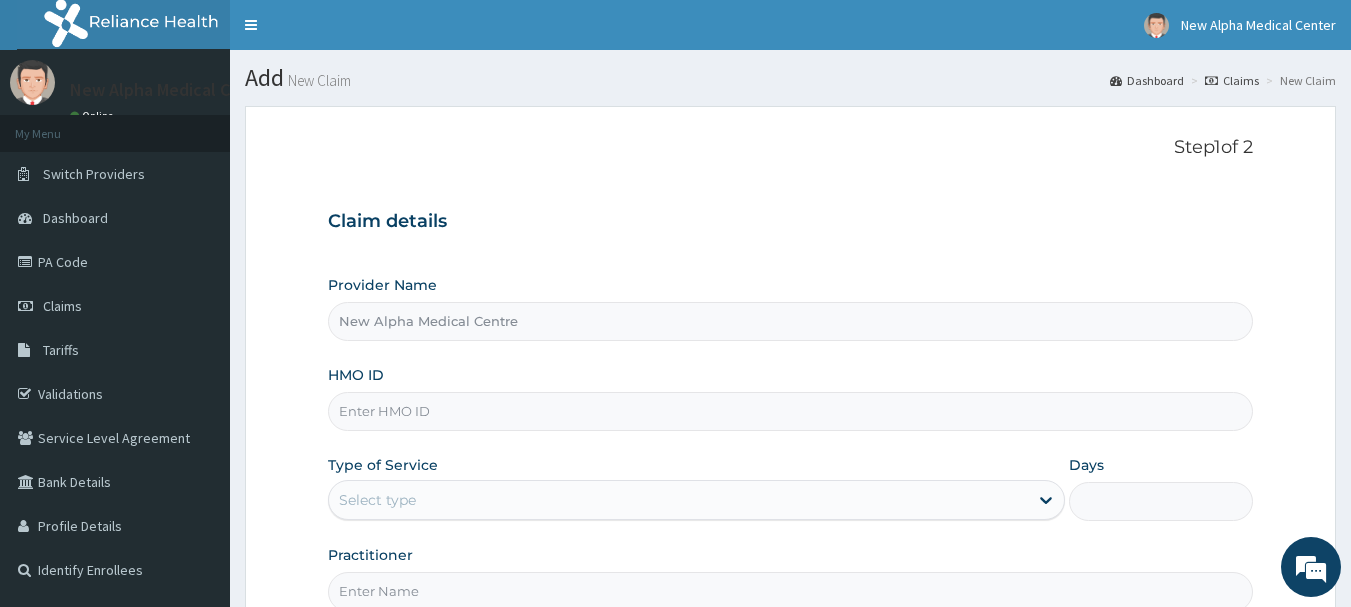 click on "HMO ID" at bounding box center (791, 411) 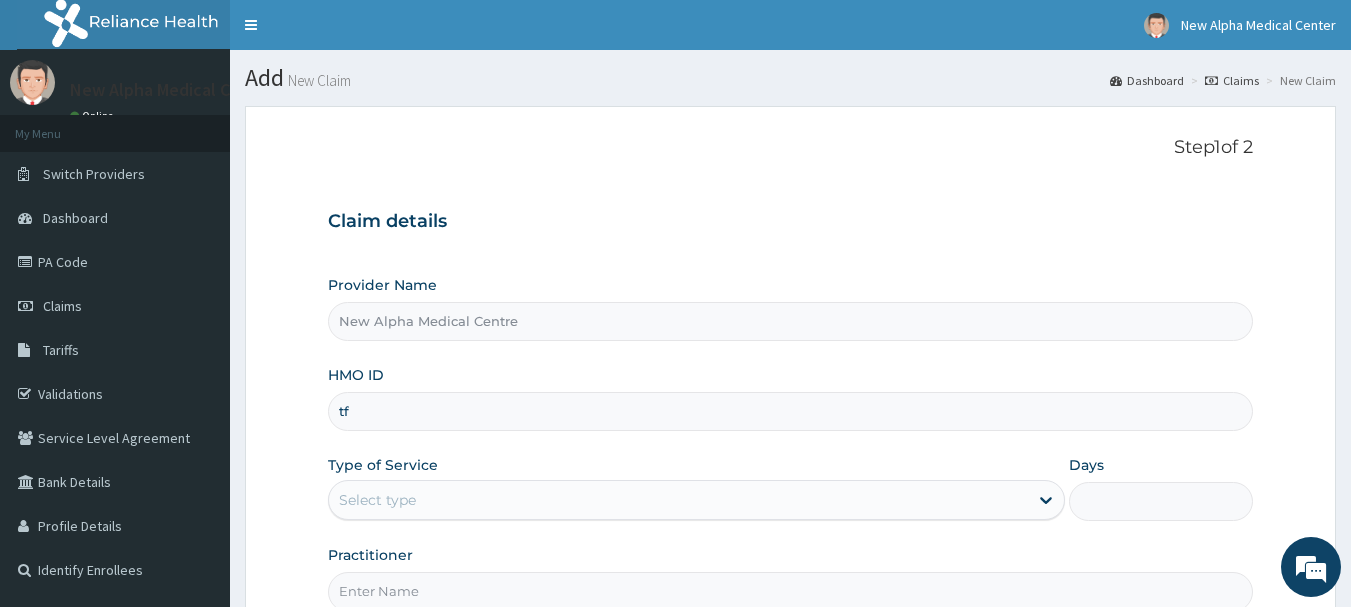 type on "t" 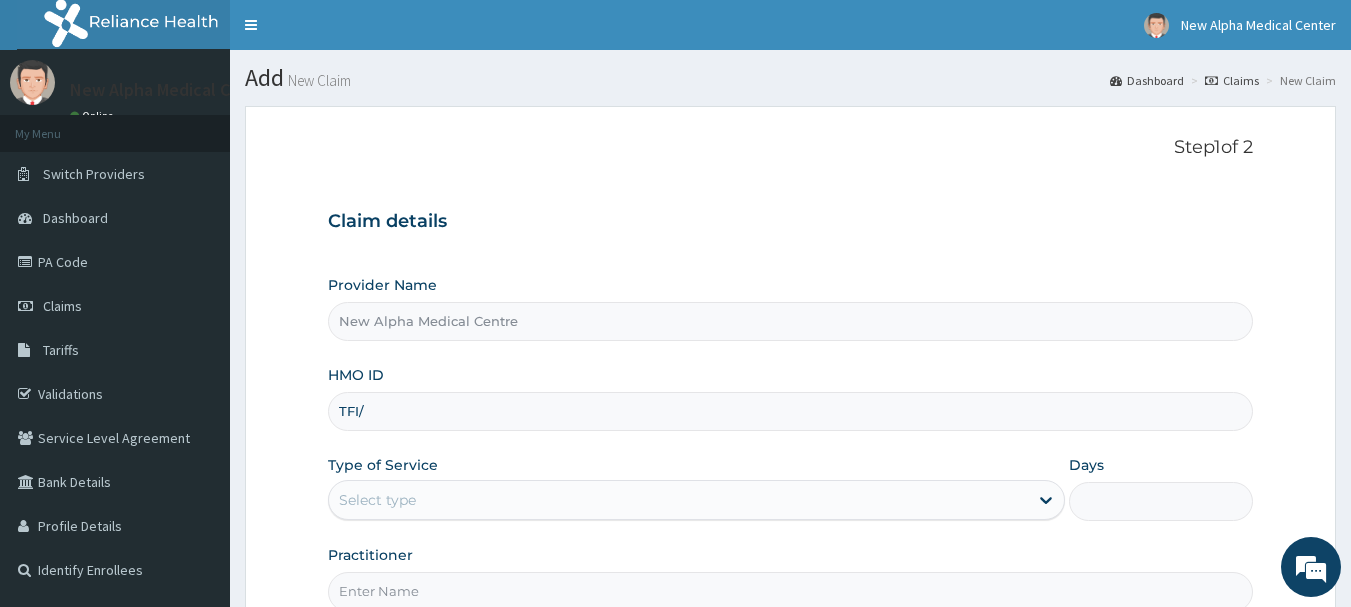 scroll, scrollTop: 0, scrollLeft: 0, axis: both 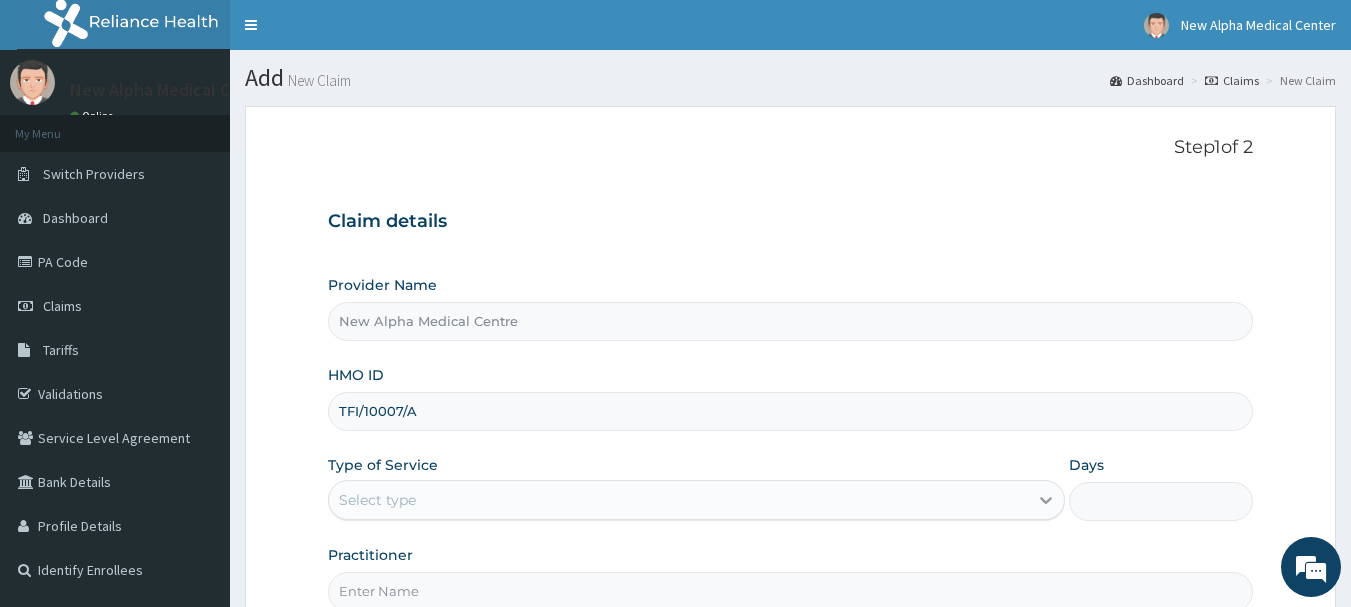 type on "TFI/10007/A" 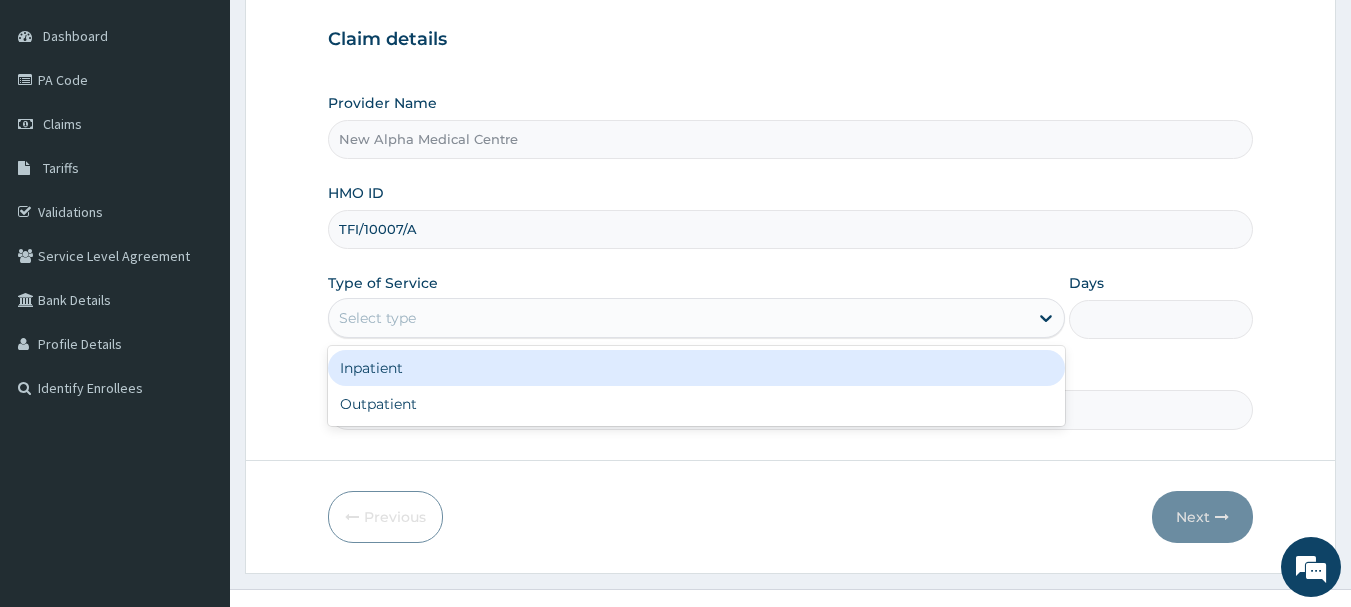 scroll, scrollTop: 200, scrollLeft: 0, axis: vertical 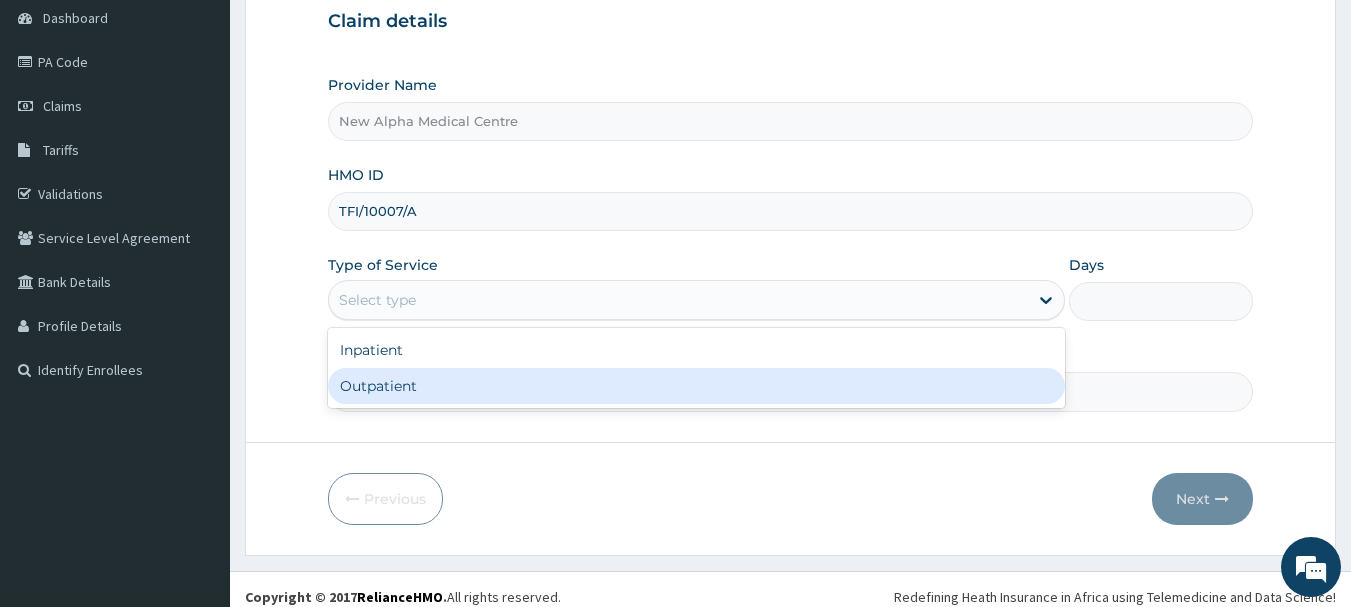 click on "Outpatient" at bounding box center (696, 386) 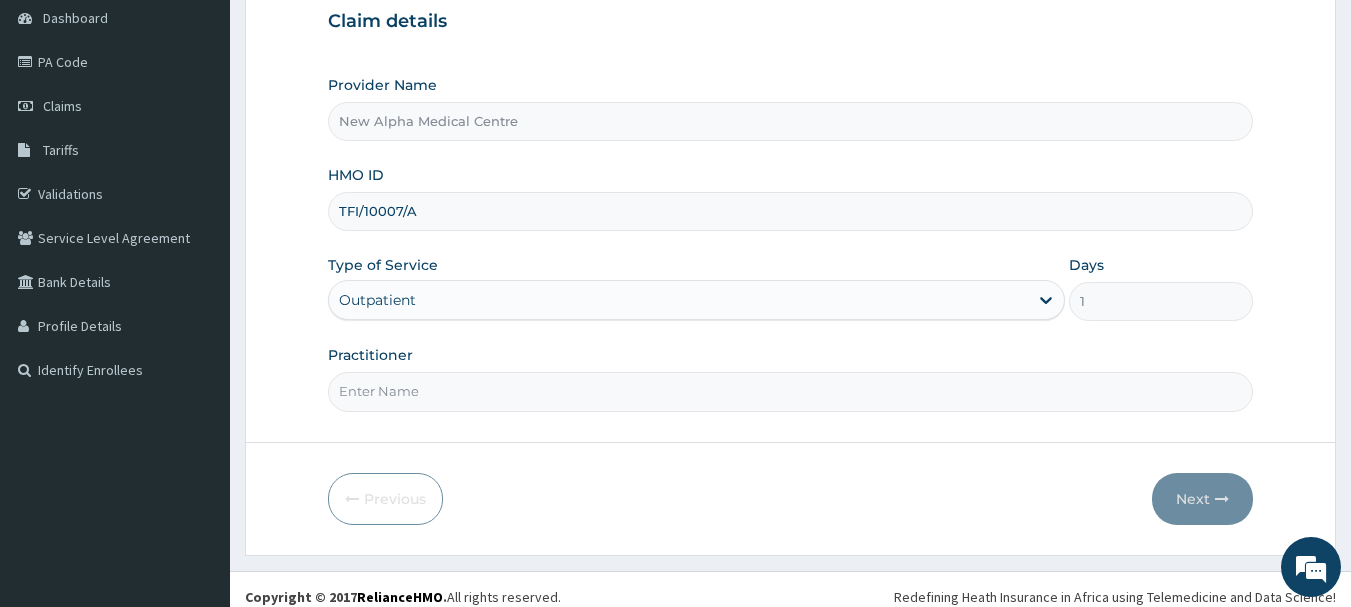 click on "Practitioner" at bounding box center [791, 391] 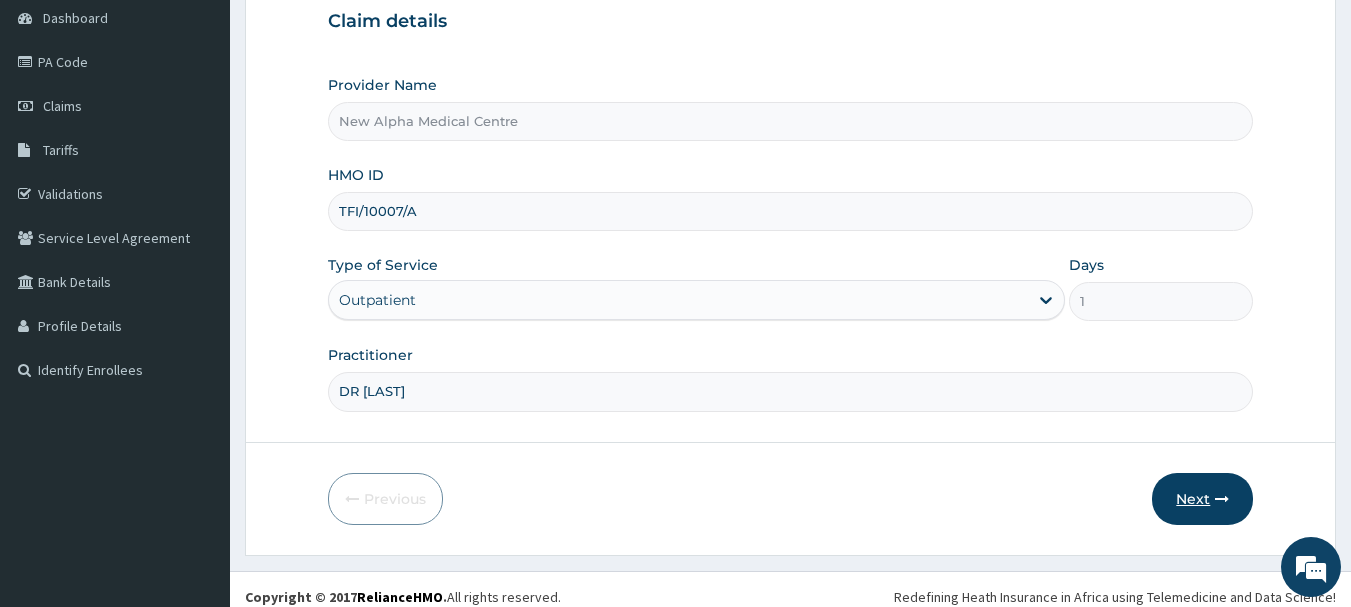 type on "DR [LAST]" 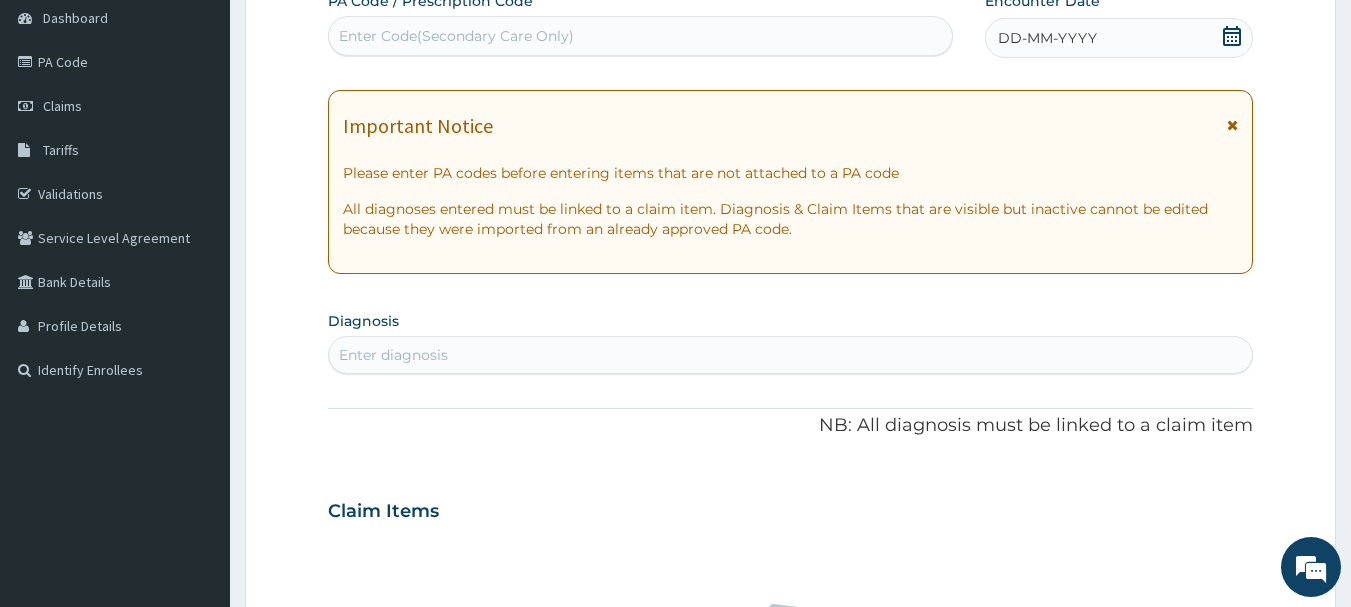 scroll, scrollTop: 0, scrollLeft: 0, axis: both 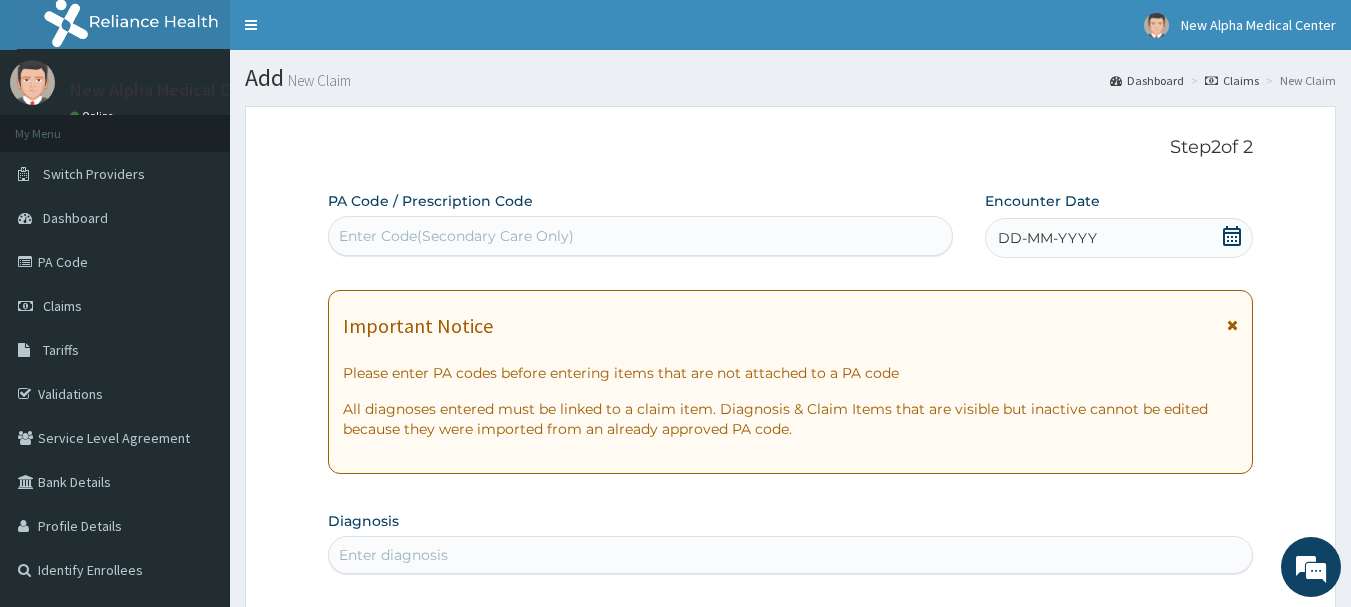 click 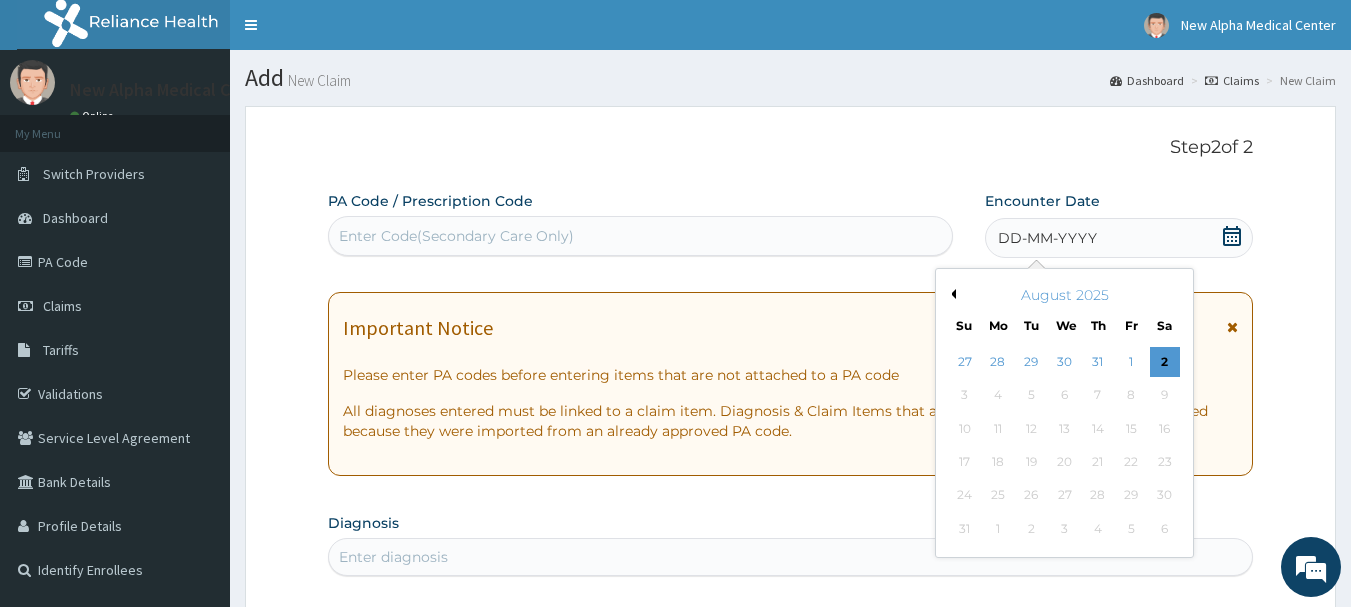click on "Previous Month" at bounding box center (951, 294) 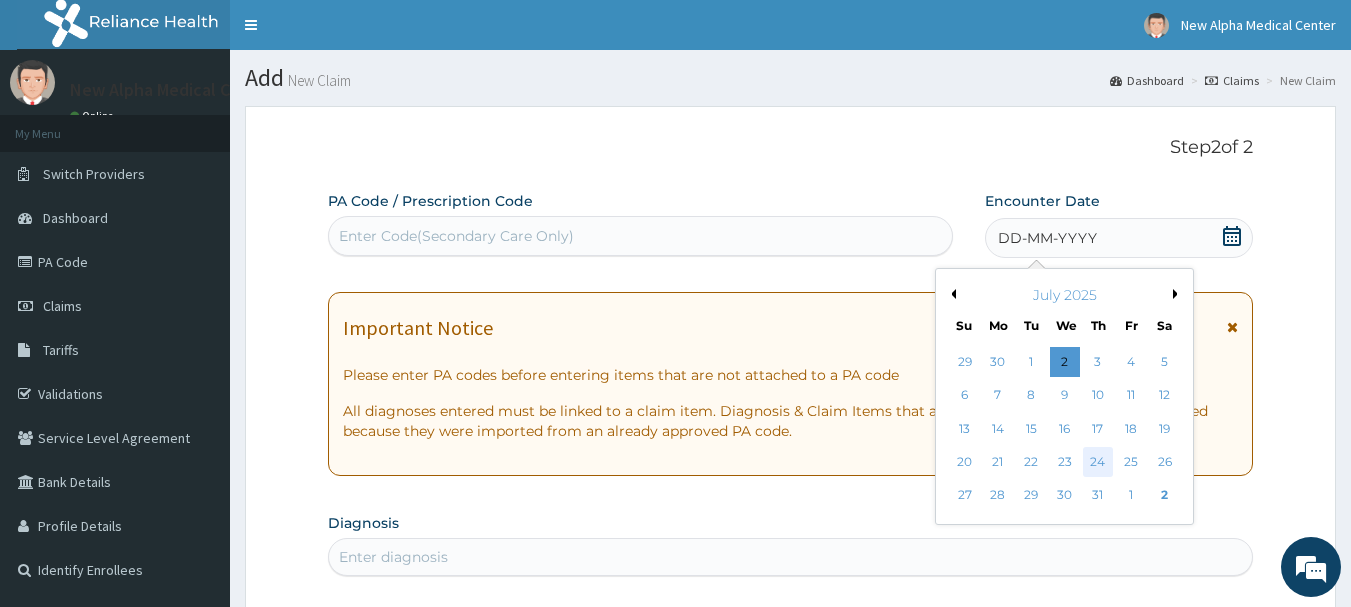 click on "24" at bounding box center [1098, 462] 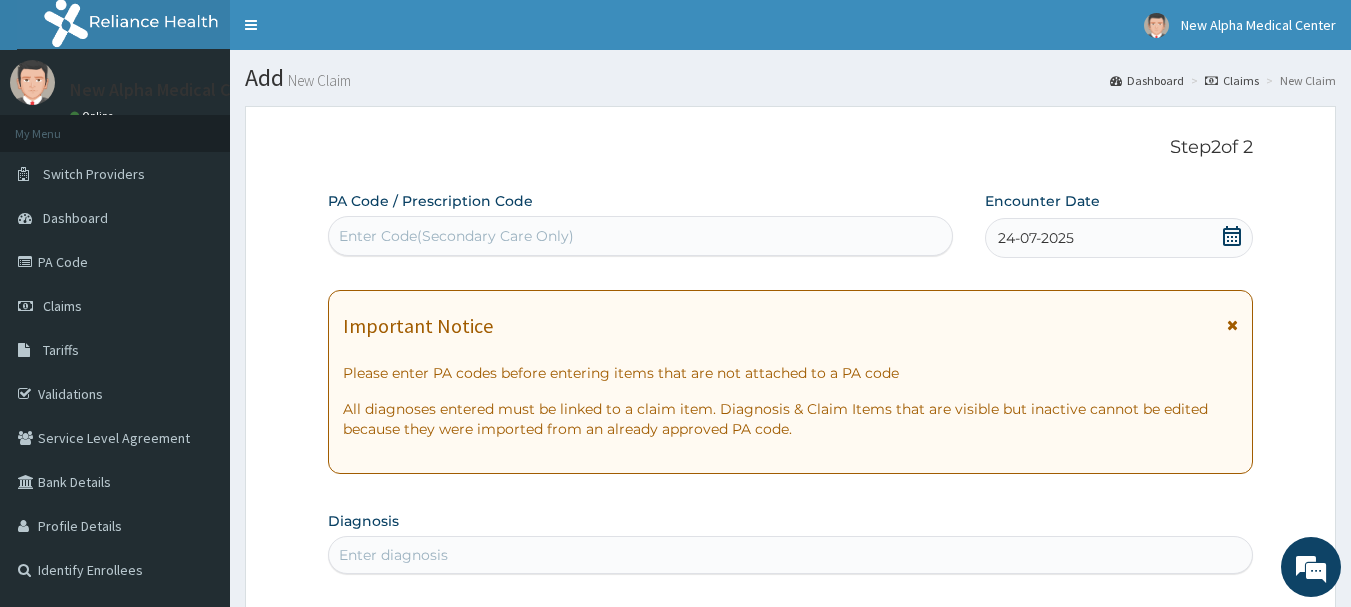 click at bounding box center [1232, 325] 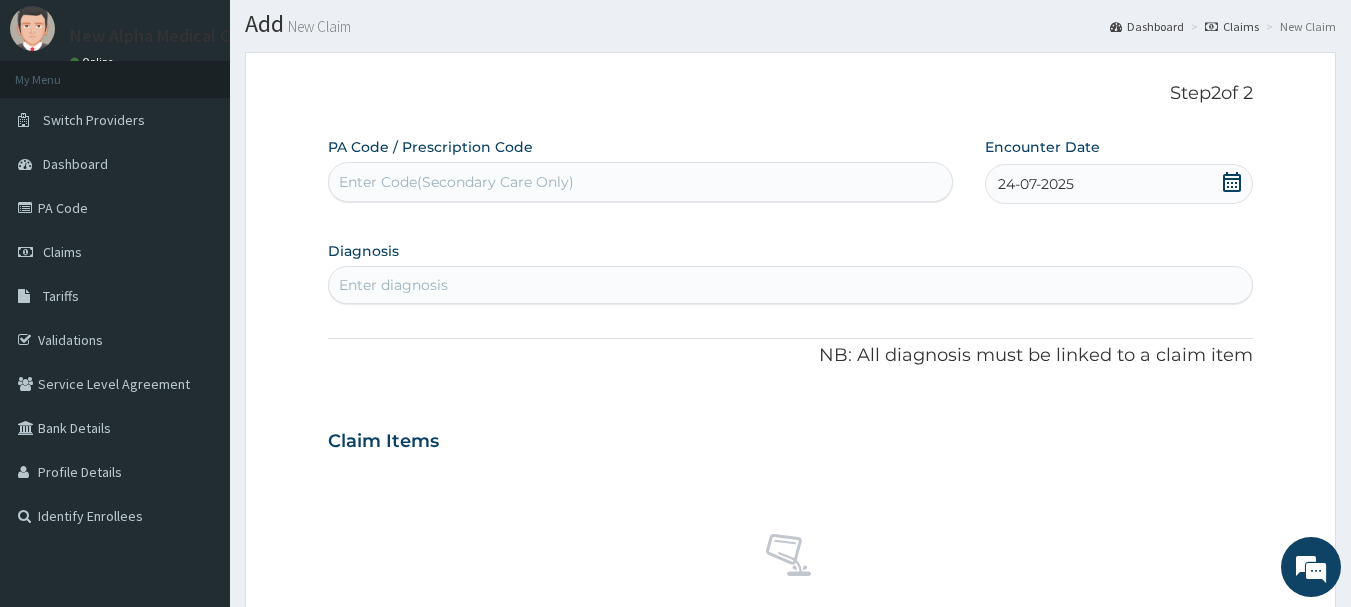 scroll, scrollTop: 0, scrollLeft: 0, axis: both 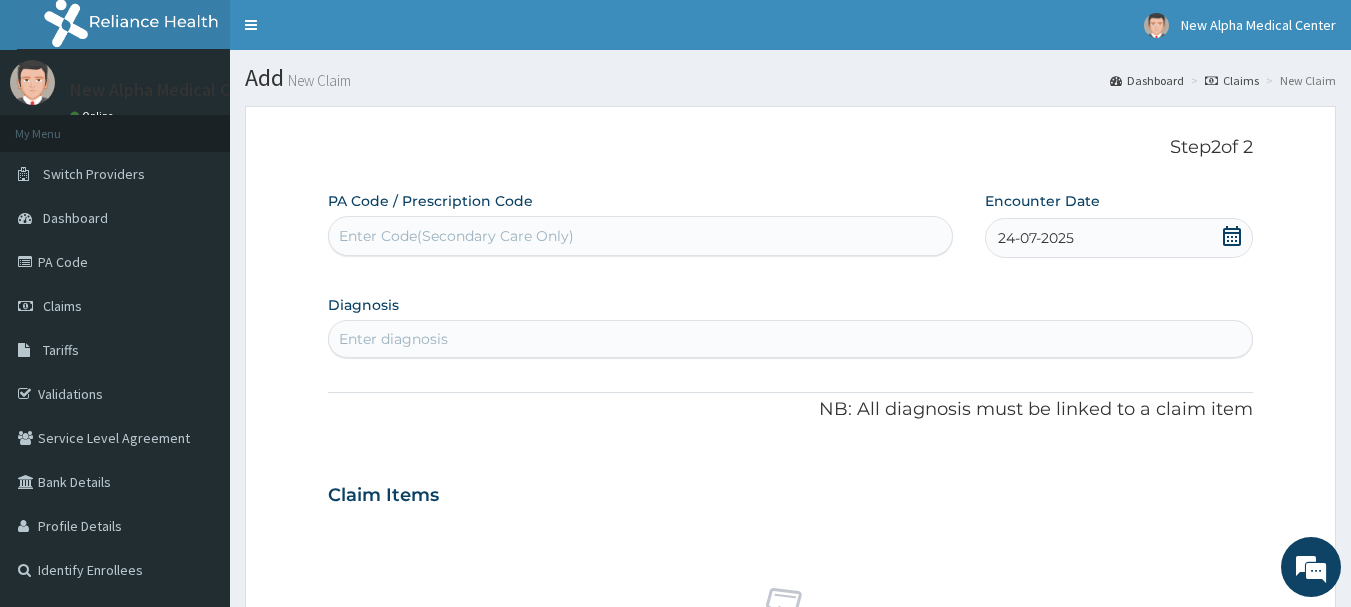click on "Enter diagnosis" at bounding box center [791, 339] 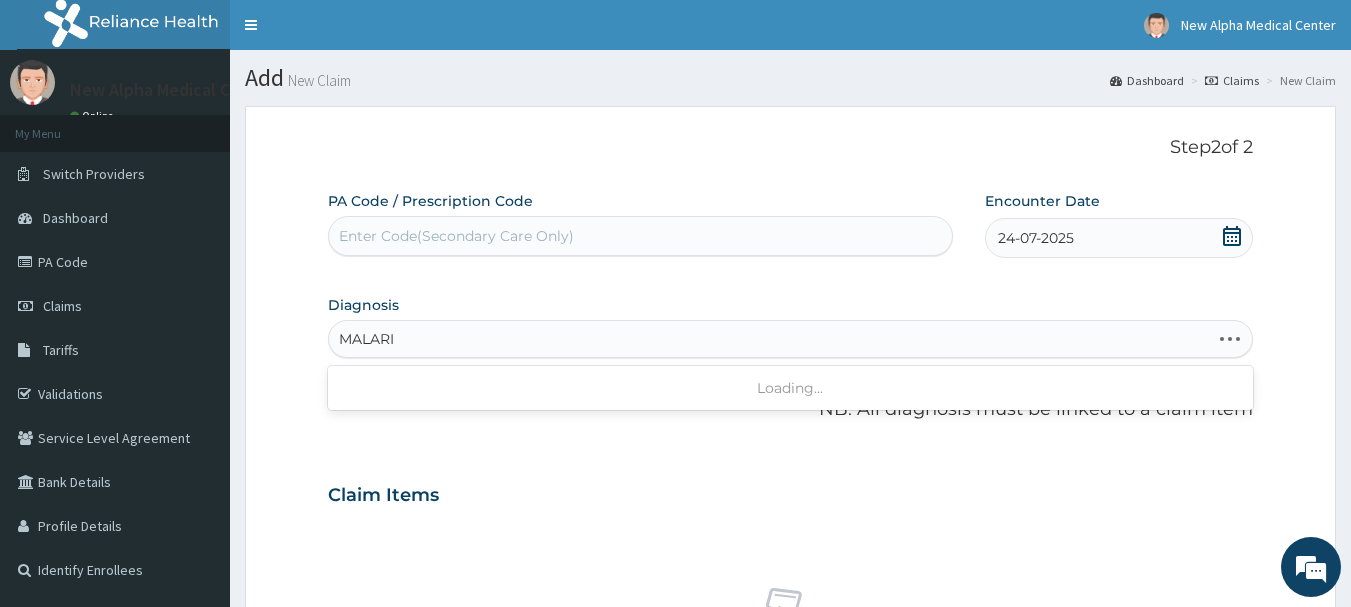 type on "MALARIA" 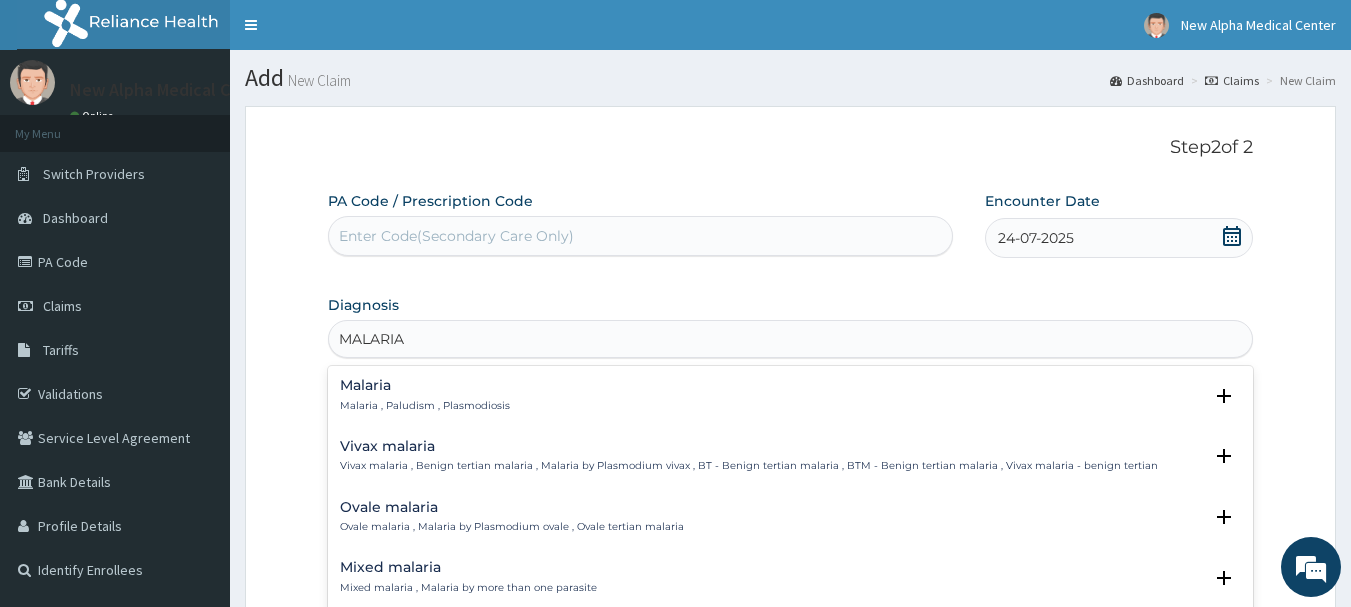 click on "Malaria , Paludism , Plasmodiosis" at bounding box center (425, 406) 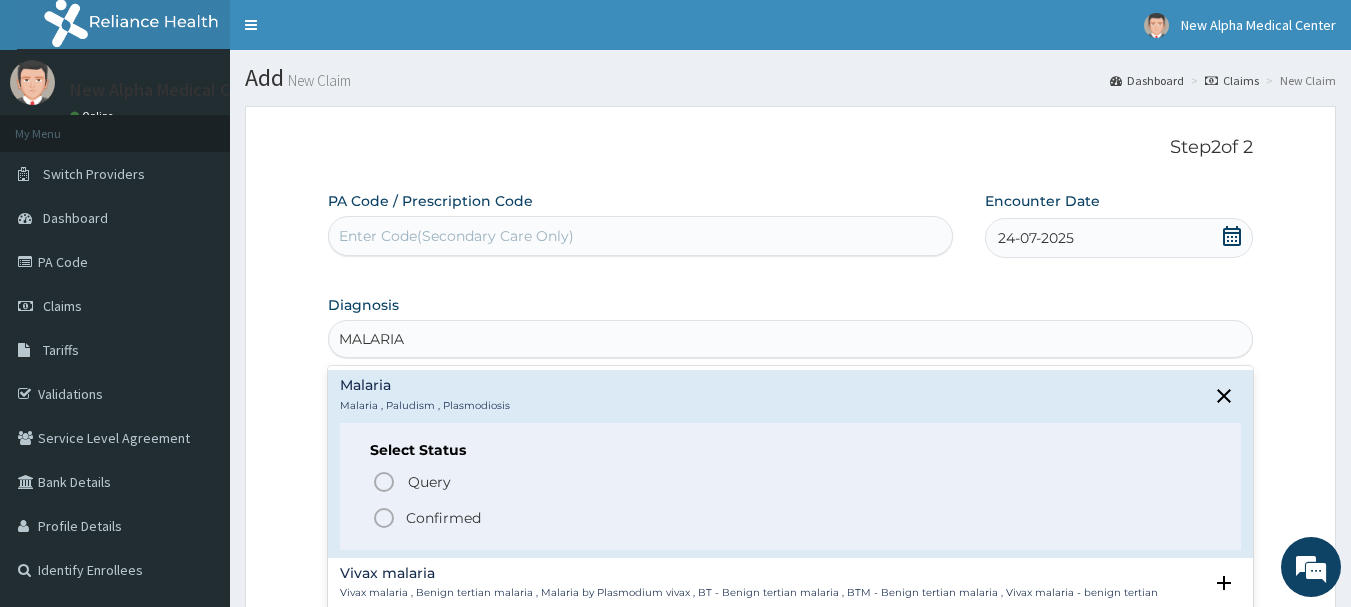 click 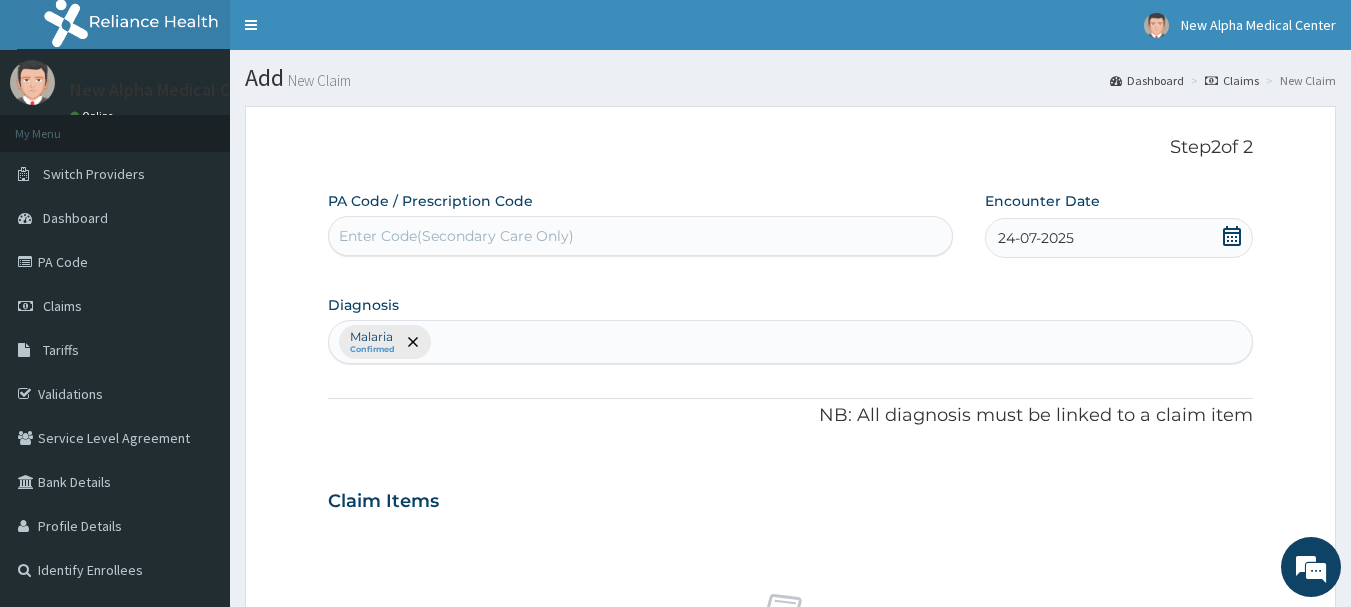 click on "Malaria Confirmed" at bounding box center (791, 342) 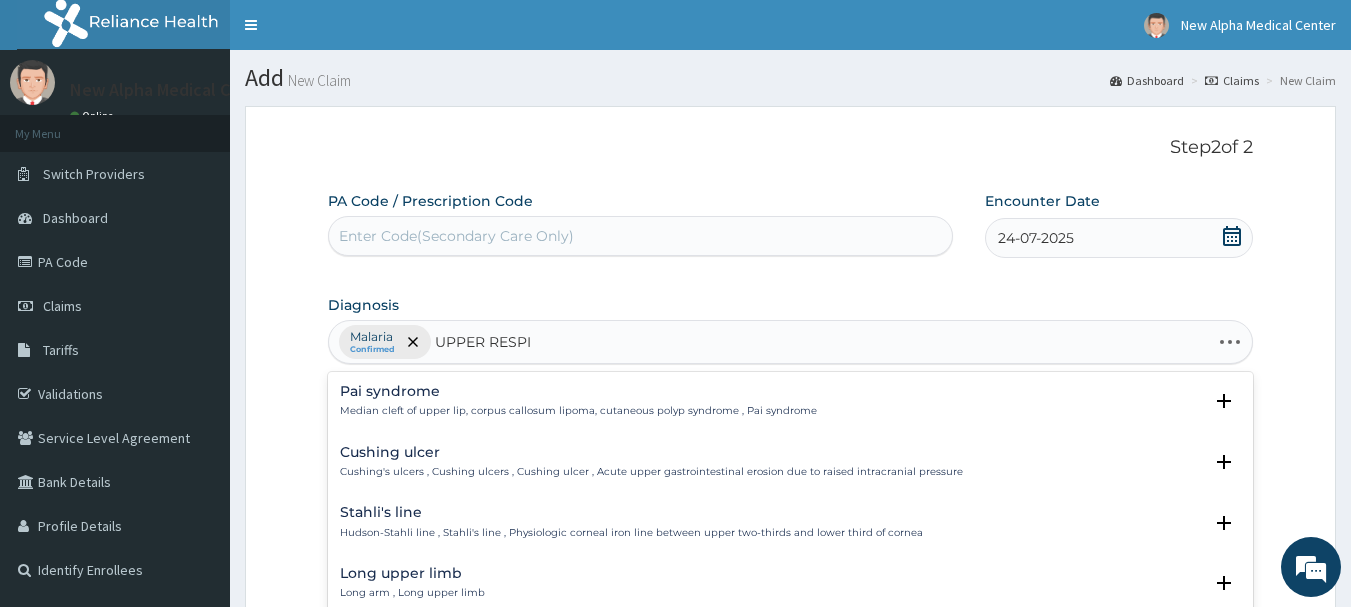 type on "UPPER RESPIR" 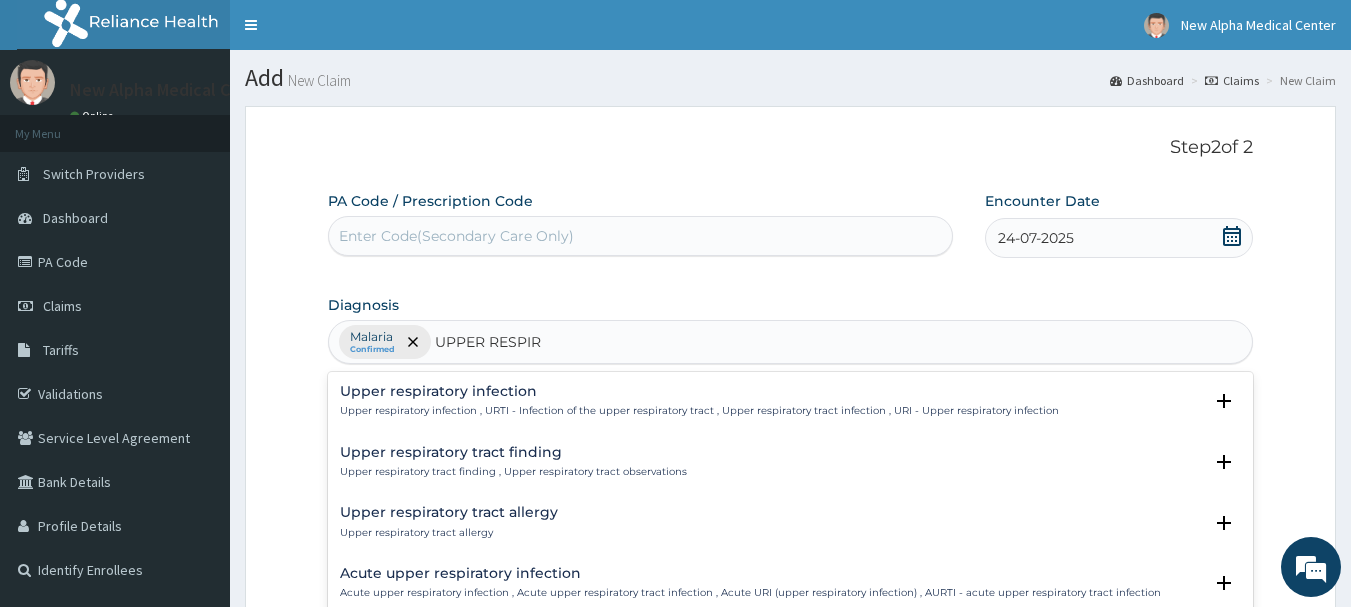 click on "Upper respiratory infection , URTI - Infection of the upper respiratory tract , Upper respiratory tract infection , URI - Upper respiratory infection" at bounding box center (699, 411) 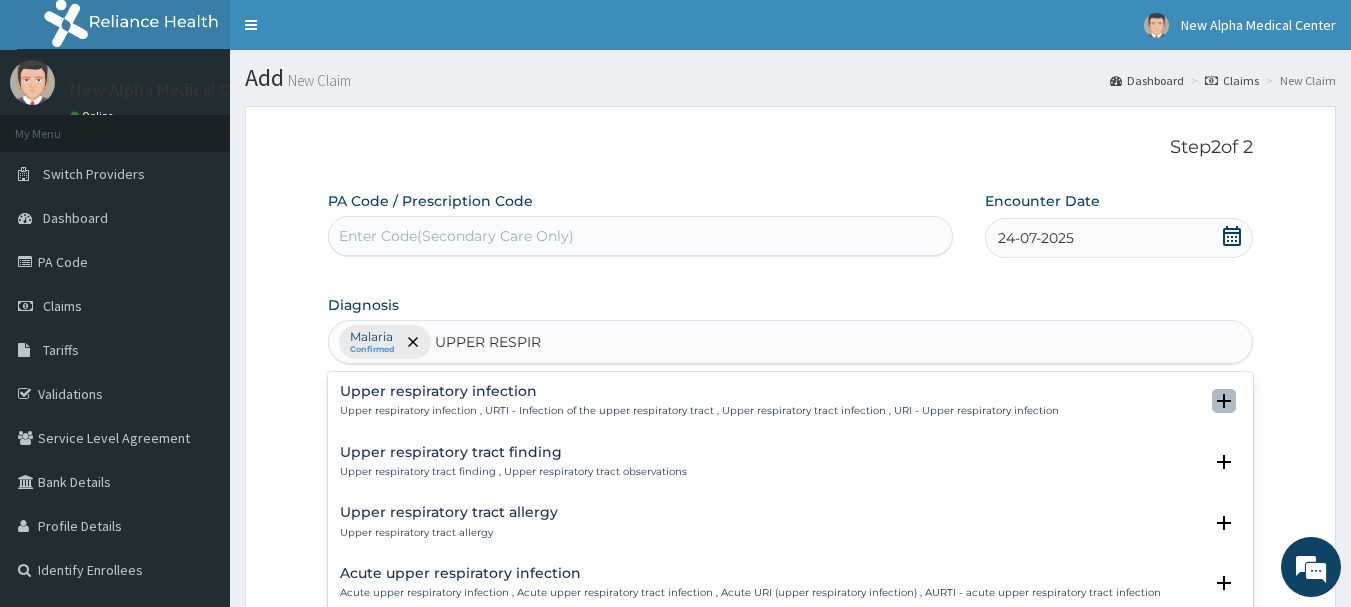 click 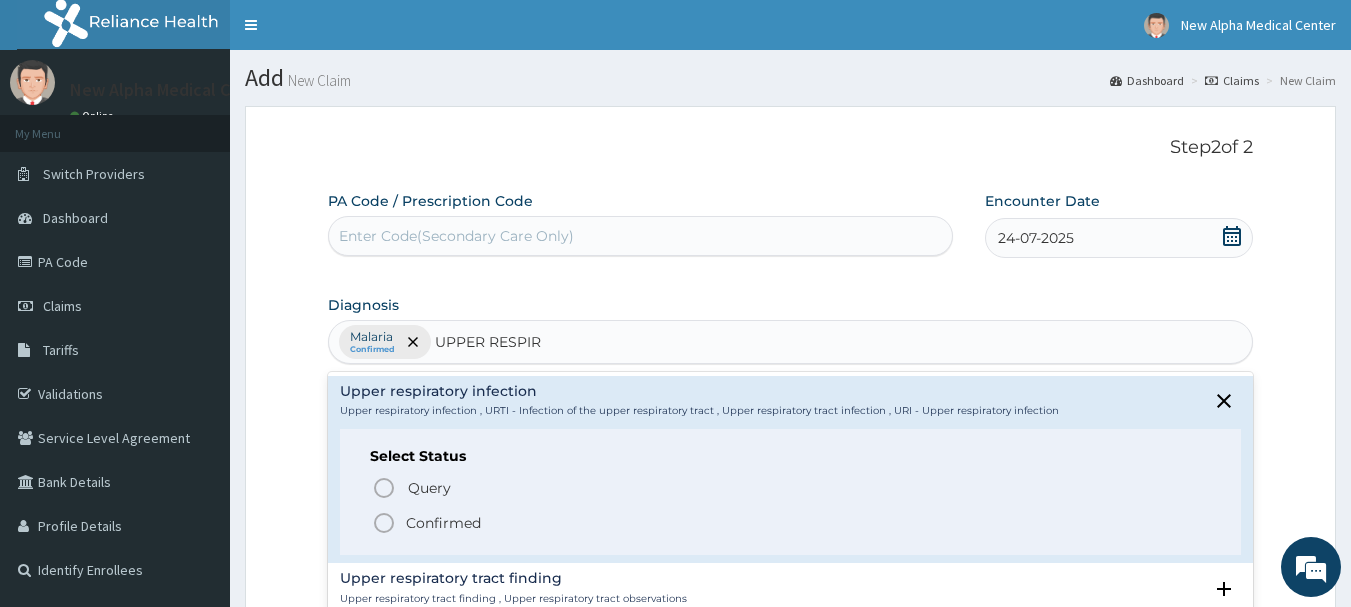 click 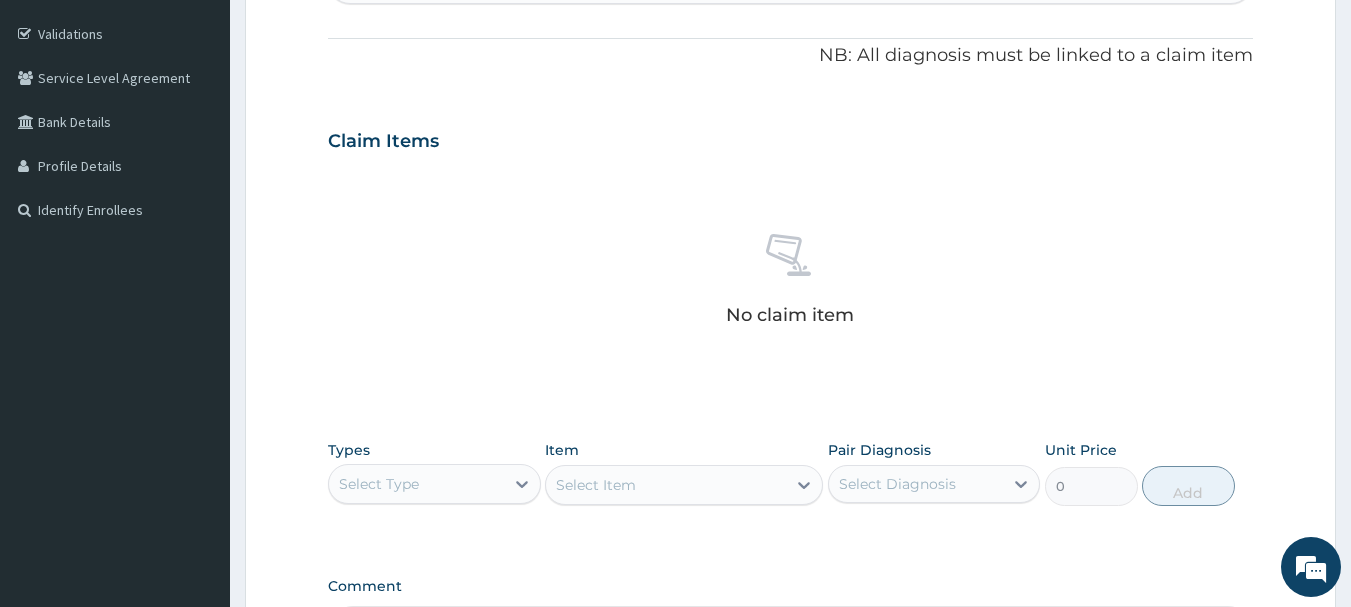 scroll, scrollTop: 400, scrollLeft: 0, axis: vertical 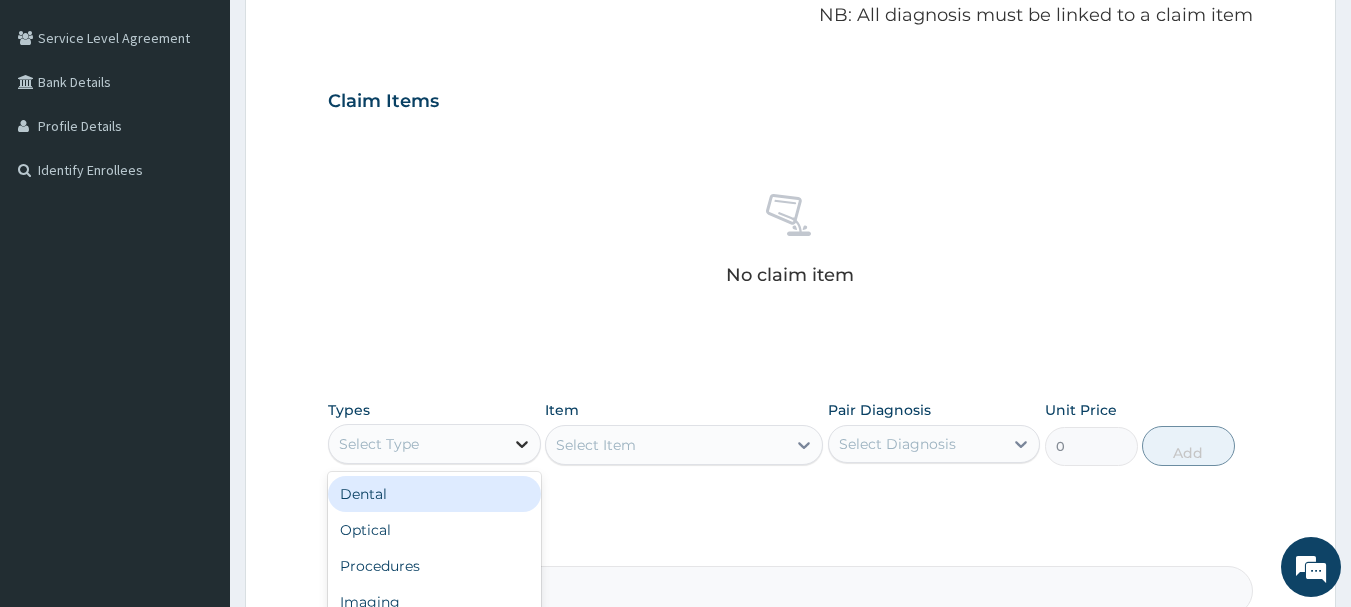 click 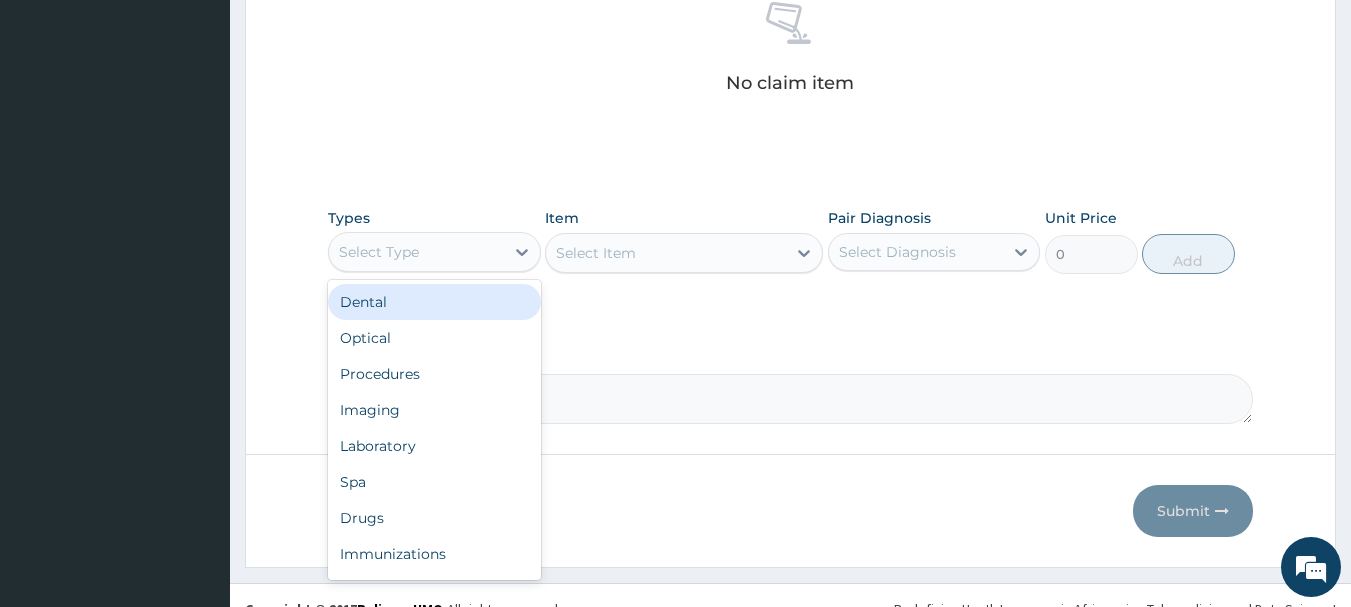 scroll, scrollTop: 600, scrollLeft: 0, axis: vertical 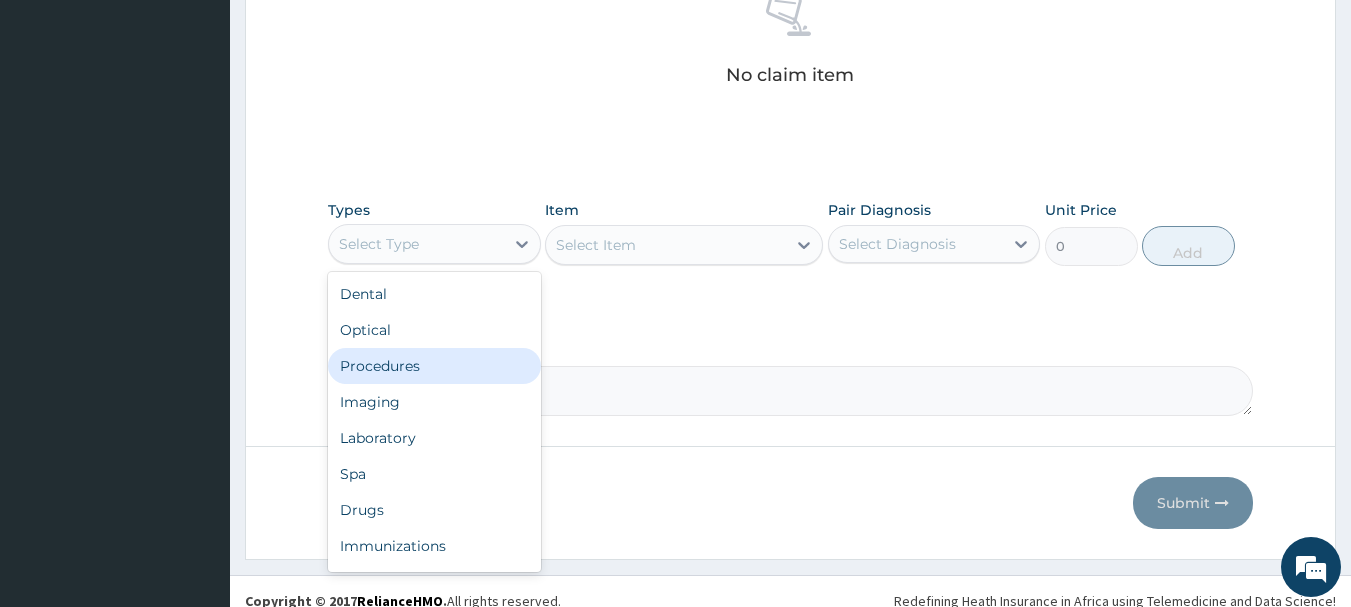 click on "Procedures" at bounding box center [434, 366] 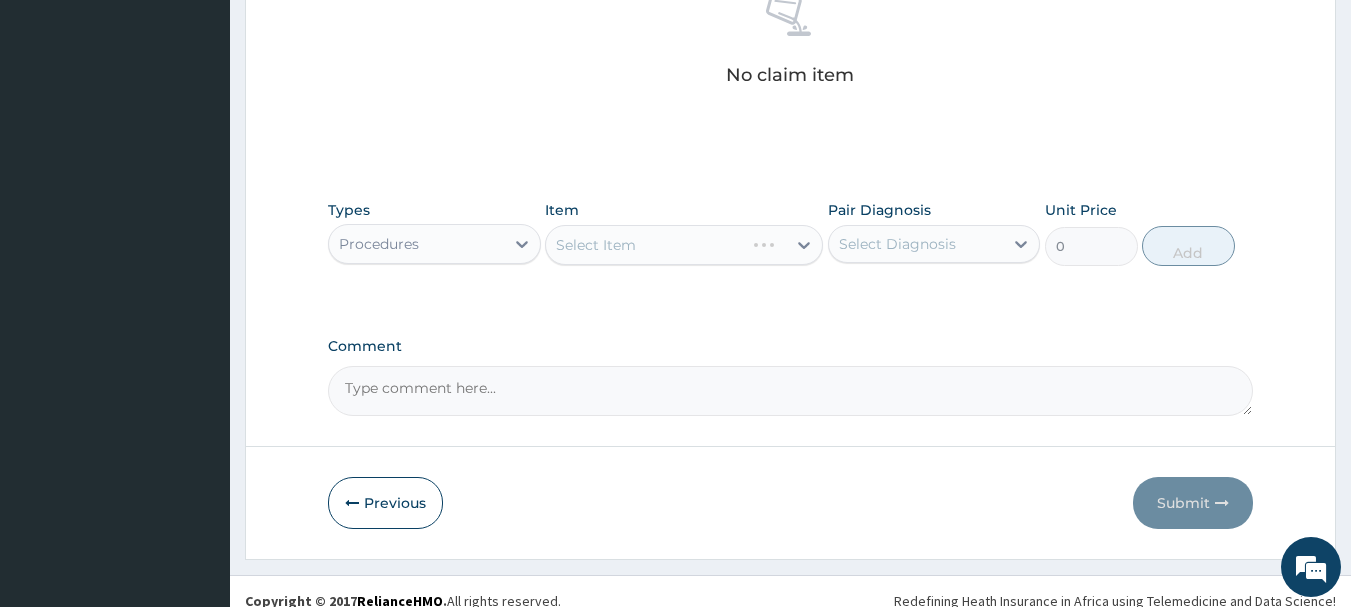 click on "Select Item" at bounding box center [684, 245] 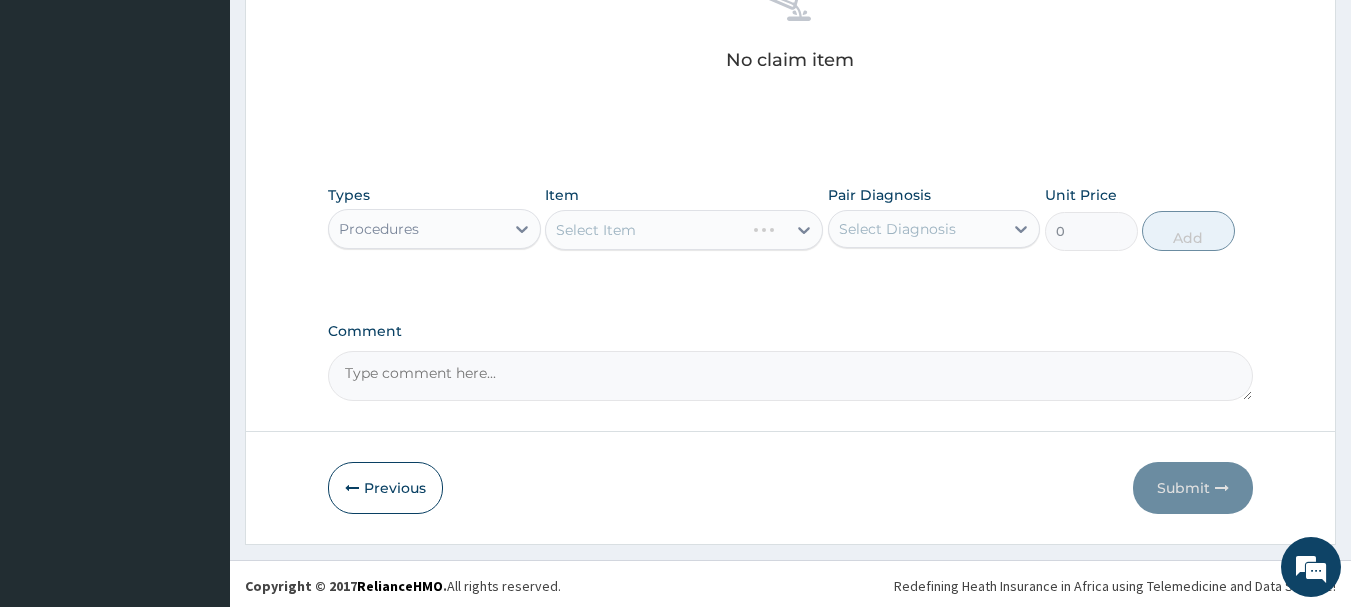 scroll, scrollTop: 619, scrollLeft: 0, axis: vertical 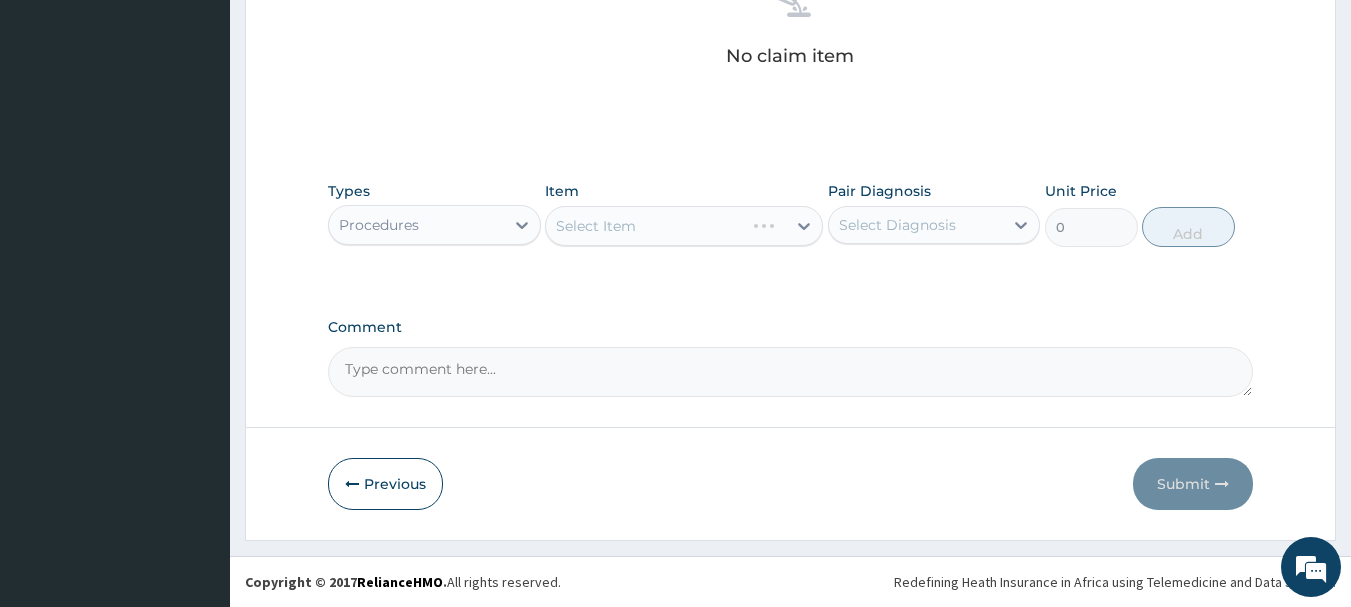 click on "Select Item" at bounding box center (684, 226) 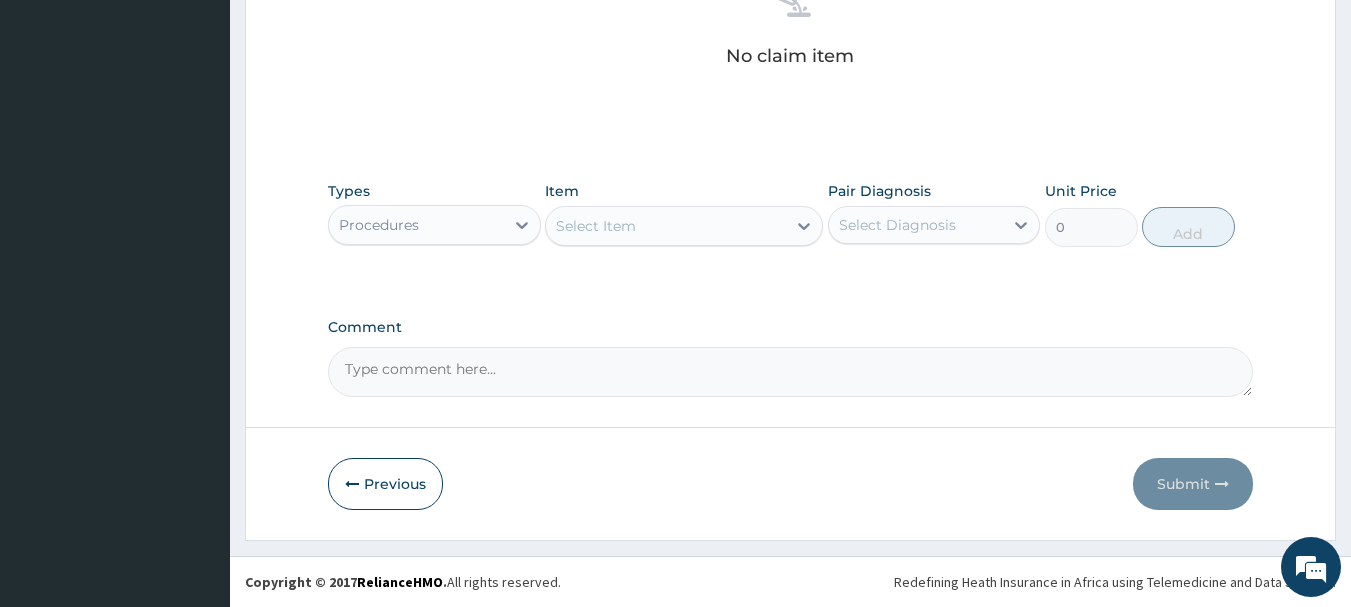 click 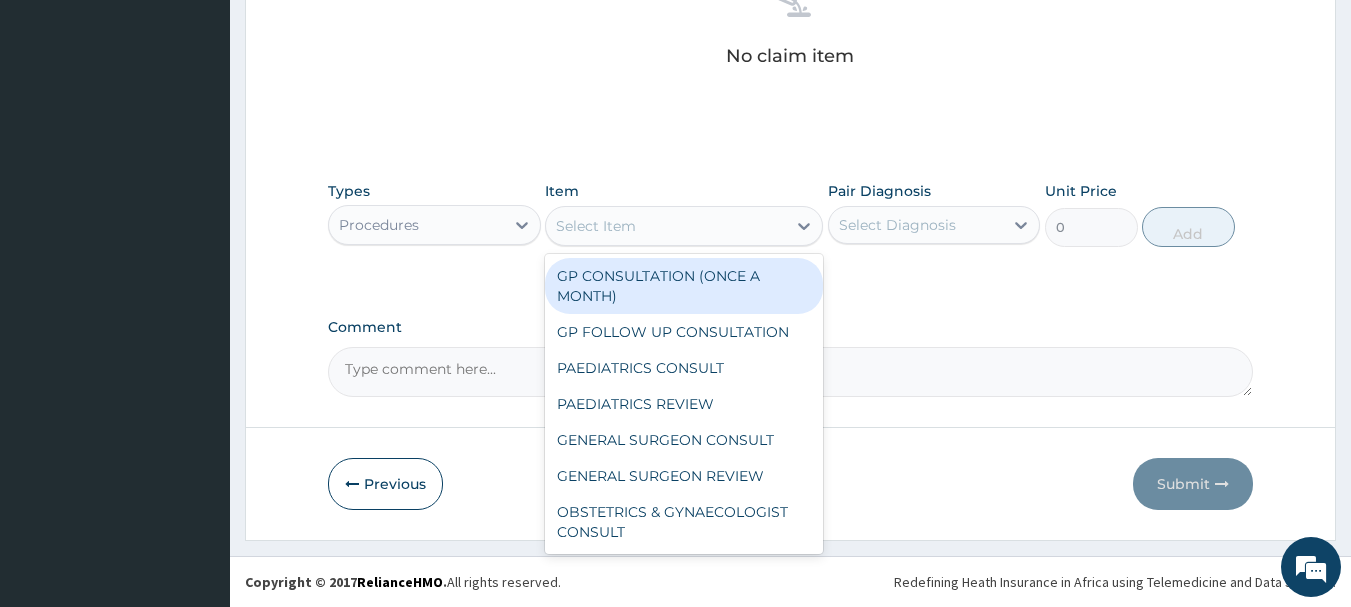 click on "GP CONSULTATION (ONCE A MONTH)" at bounding box center [684, 286] 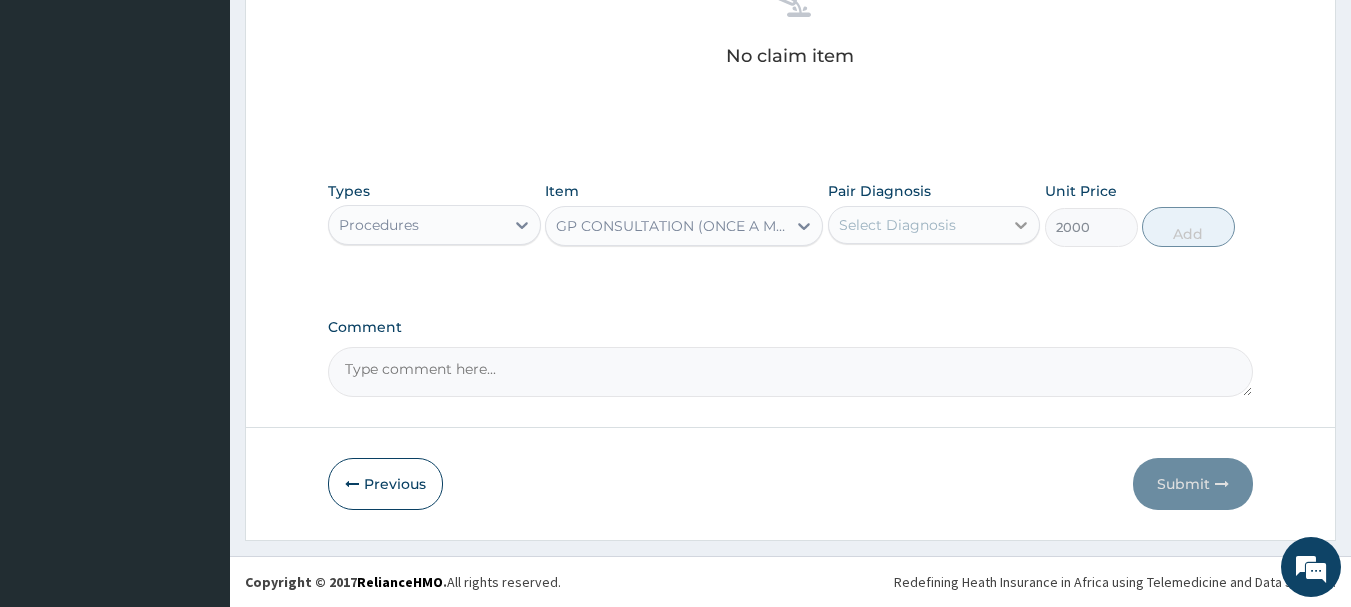 click 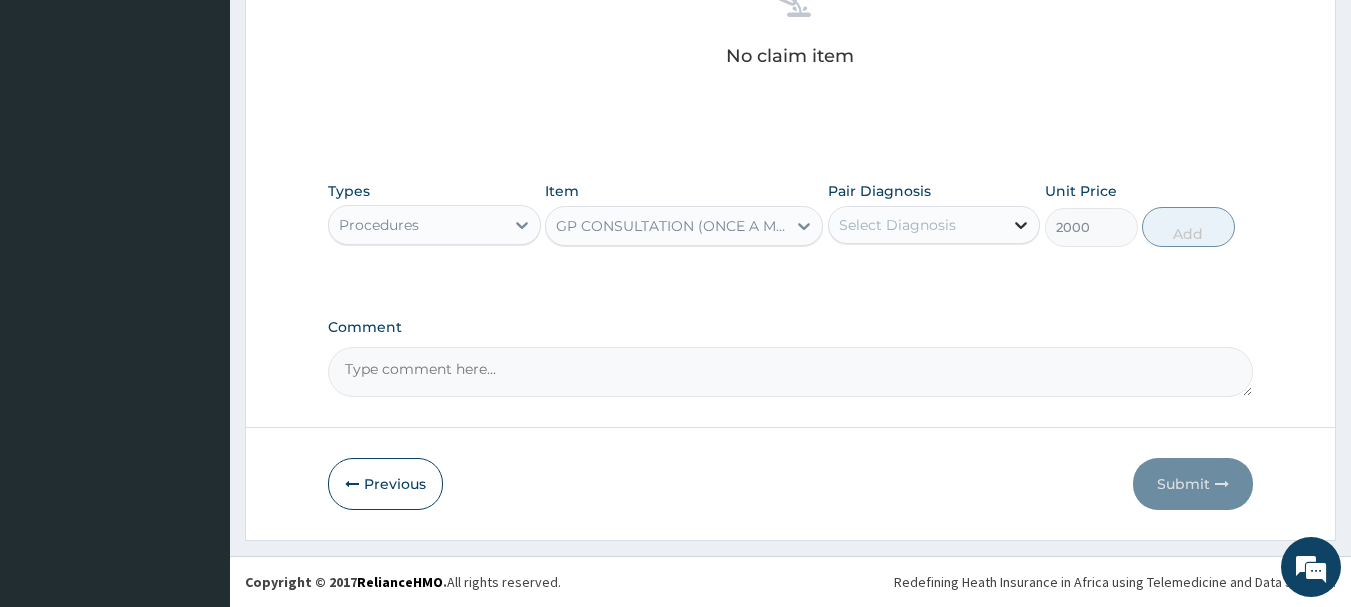click 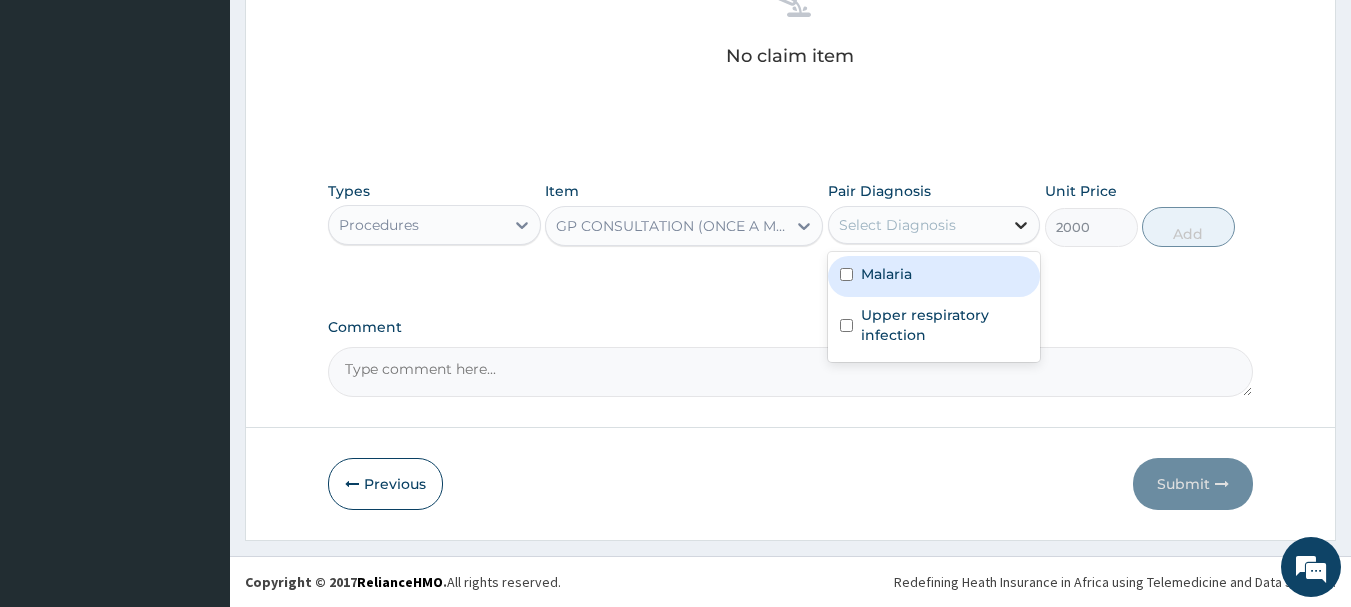 click 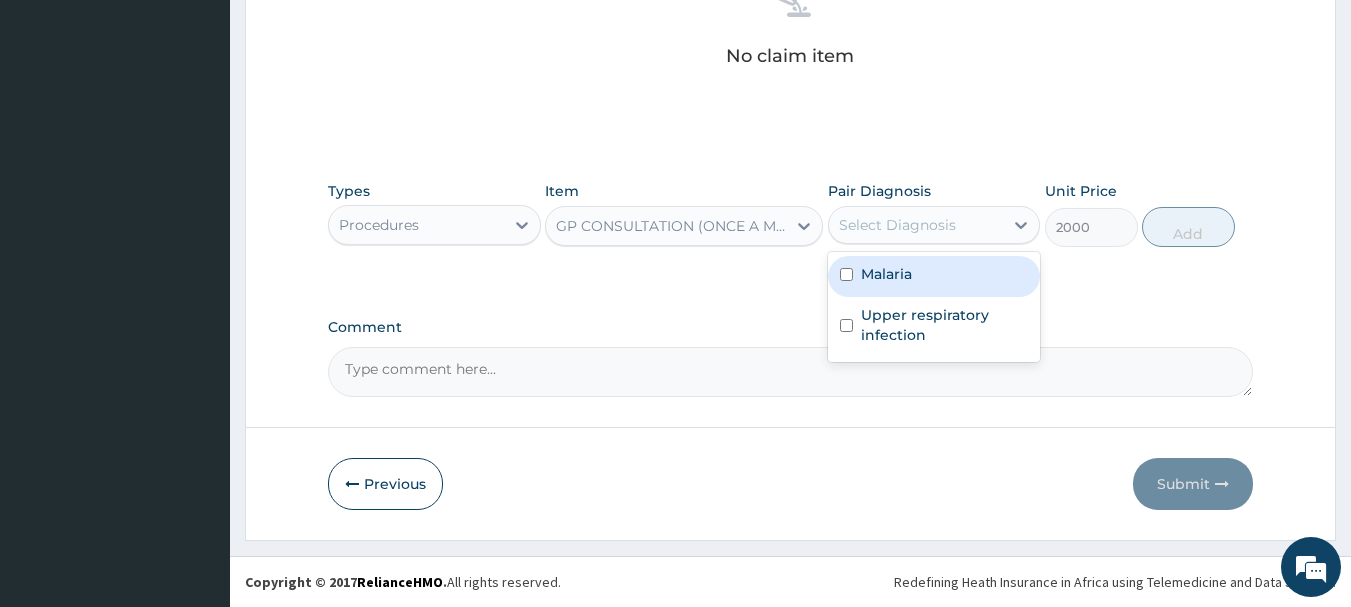 click on "Malaria" at bounding box center [934, 276] 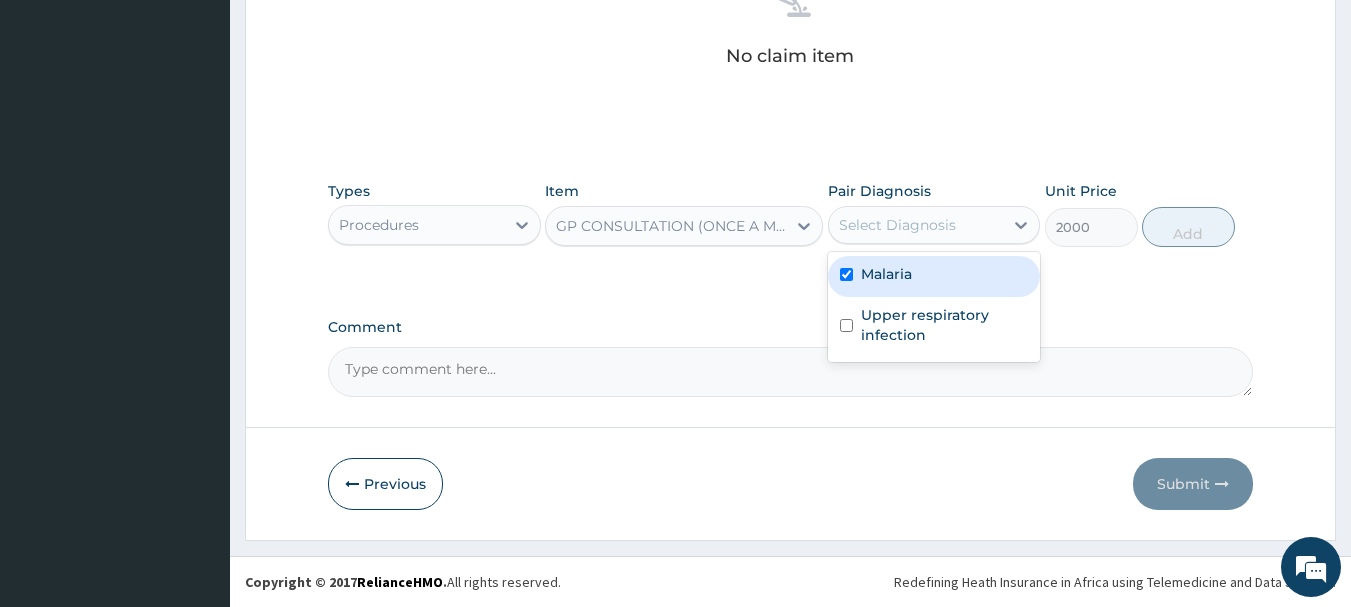 checkbox on "true" 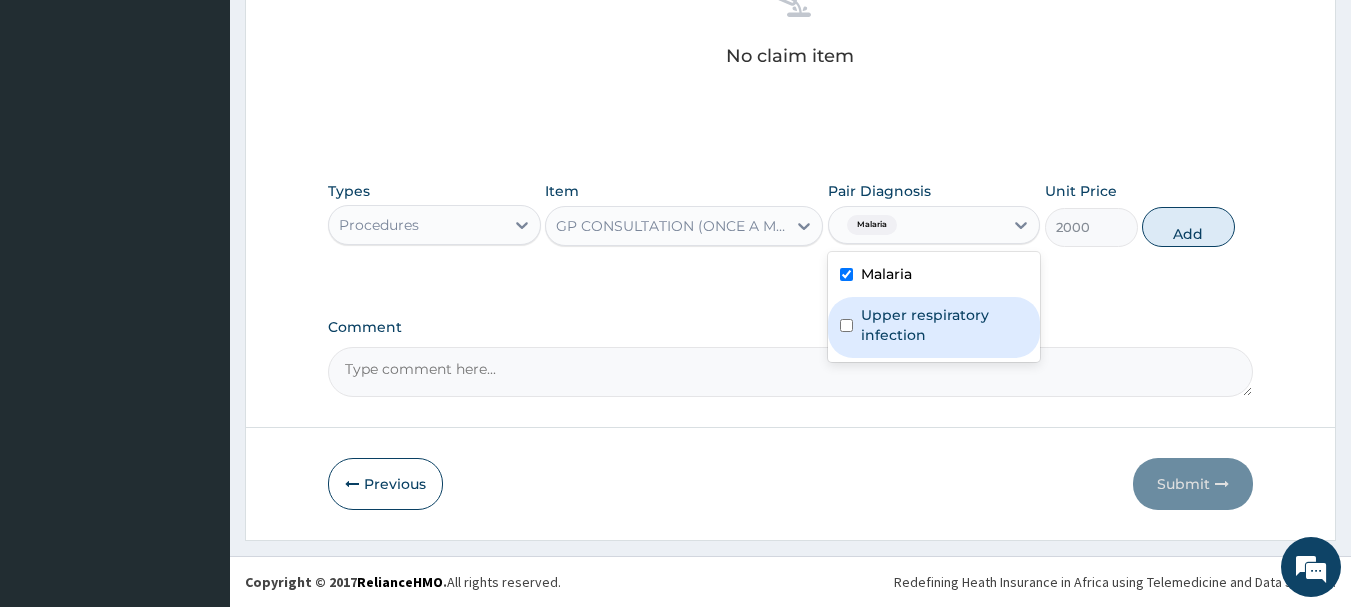 click on "Upper respiratory infection" at bounding box center (945, 325) 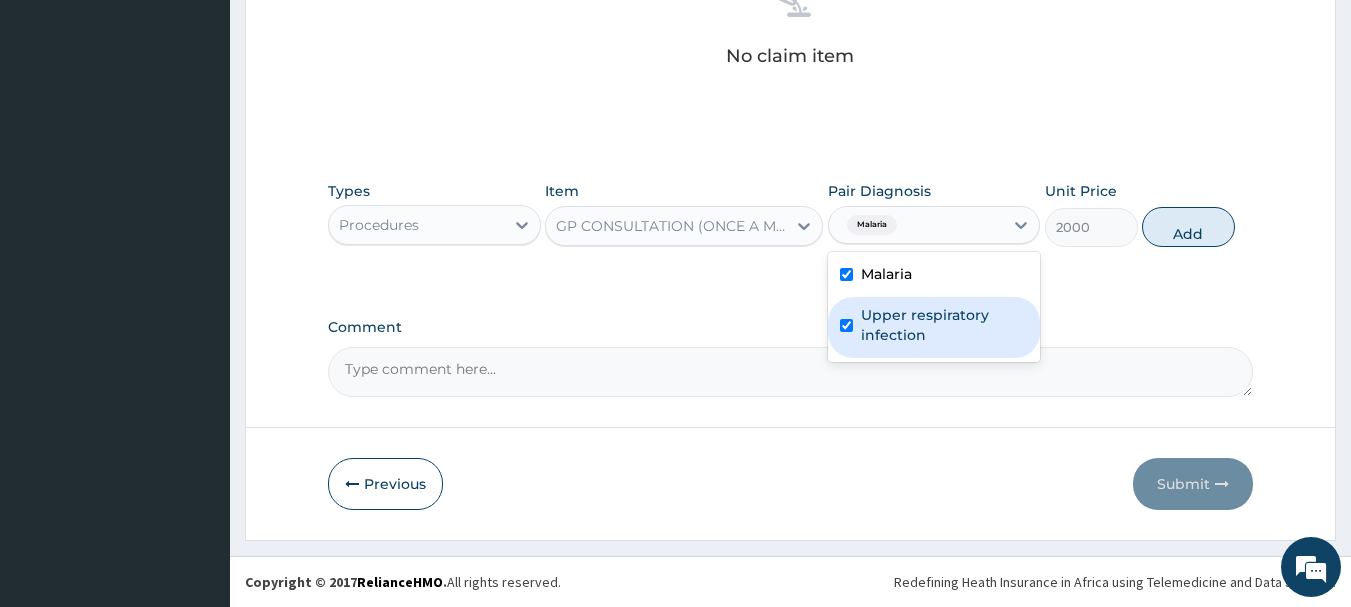 checkbox on "true" 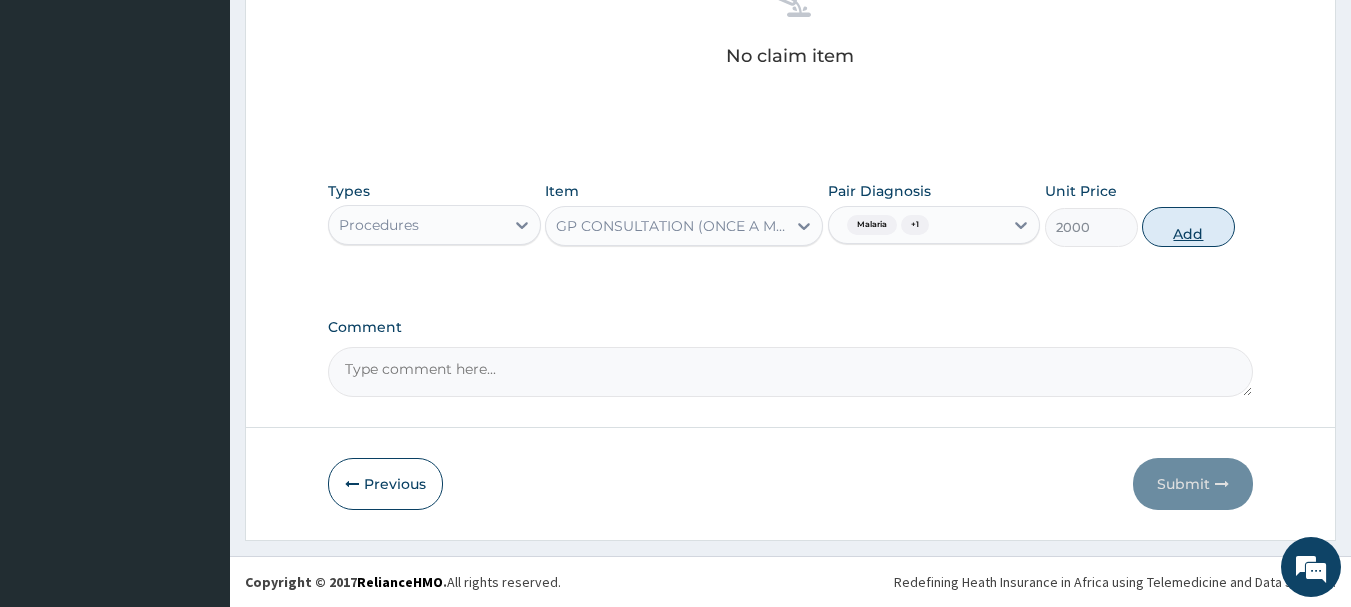 click on "Add" at bounding box center [1188, 227] 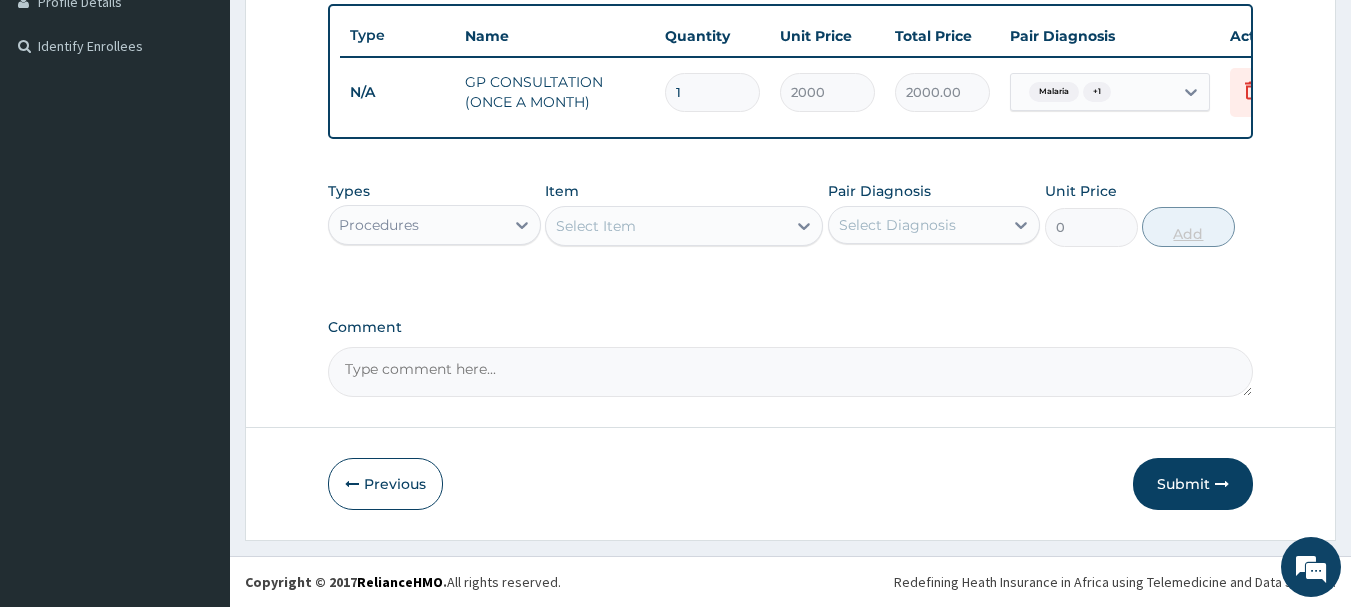scroll, scrollTop: 539, scrollLeft: 0, axis: vertical 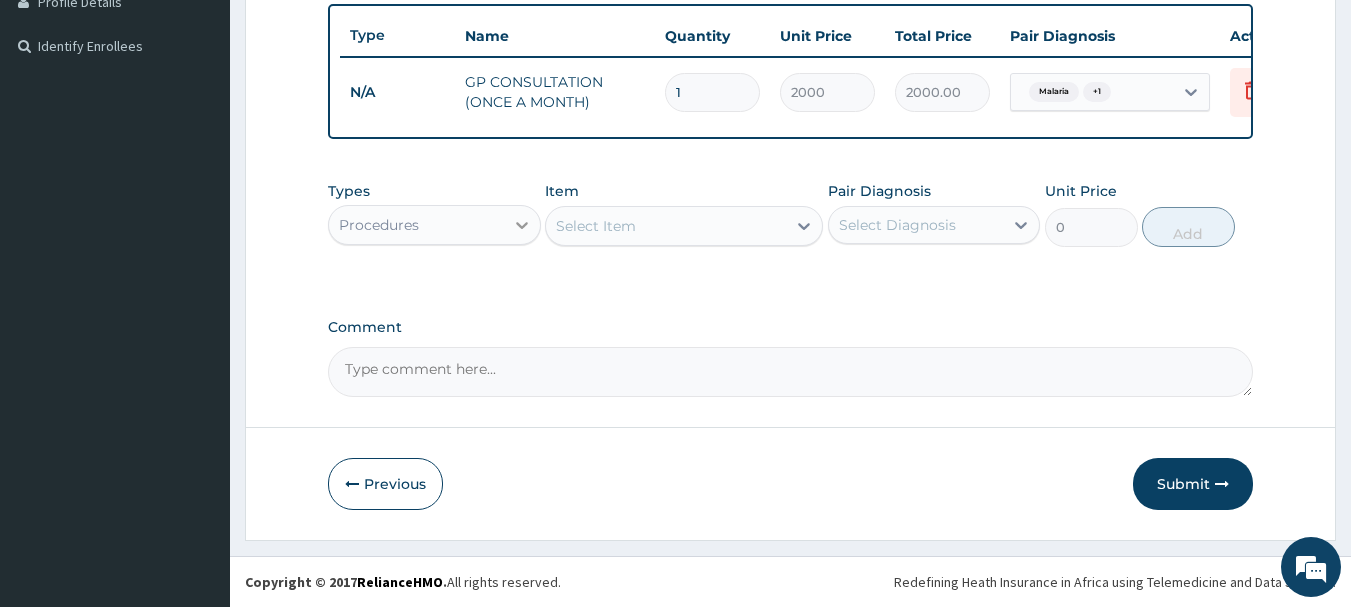click at bounding box center (522, 225) 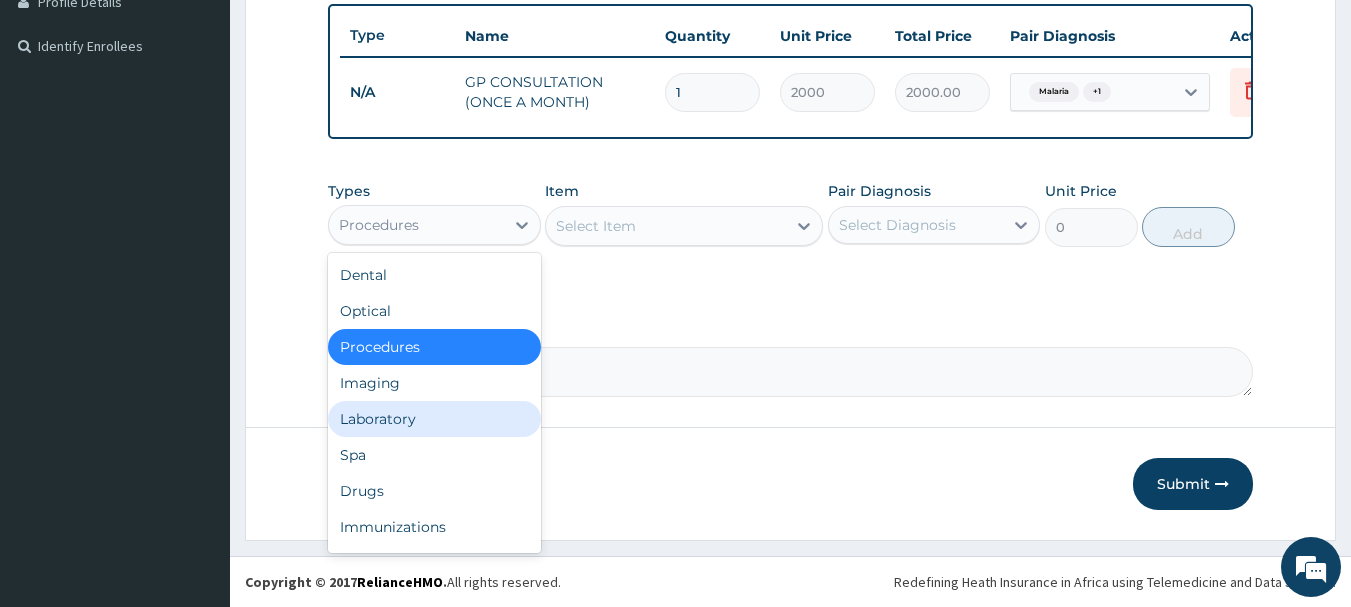 click on "Laboratory" at bounding box center [434, 419] 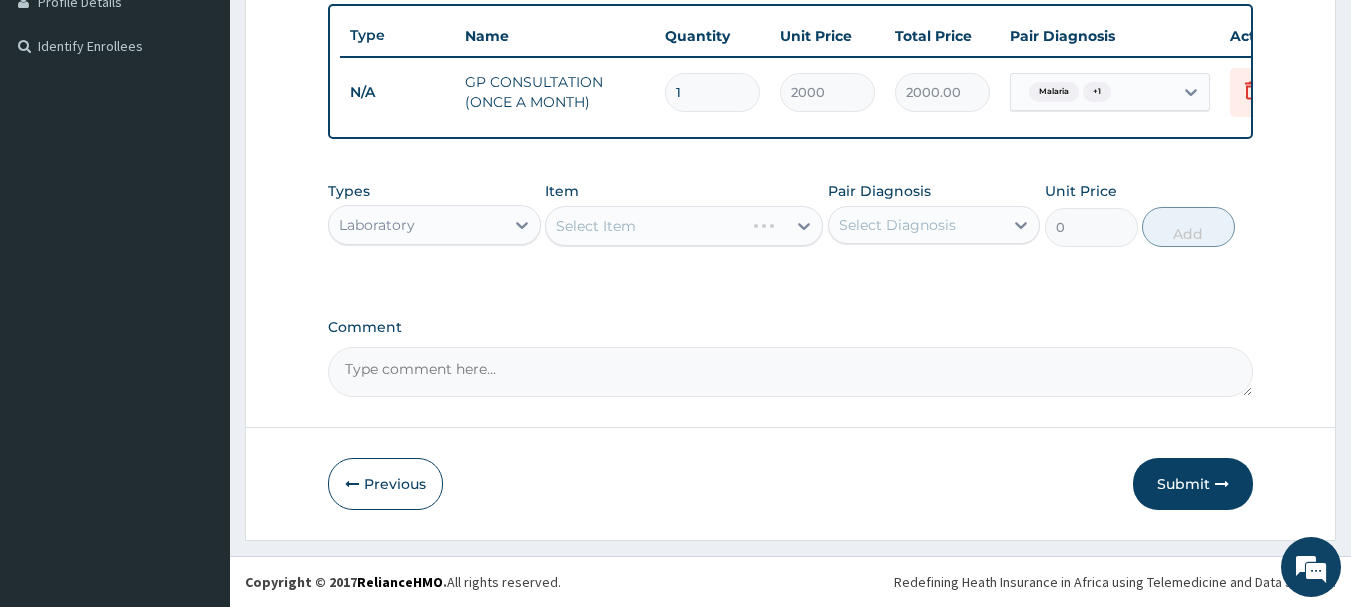 click on "Select Item" at bounding box center (684, 226) 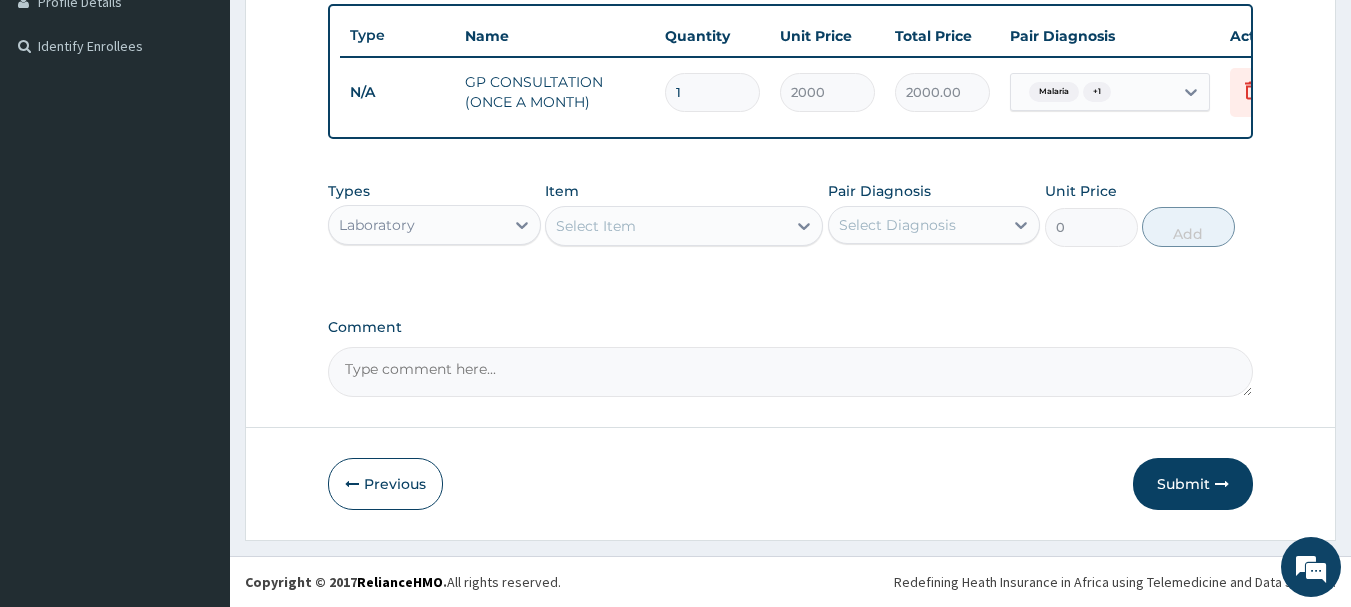 click 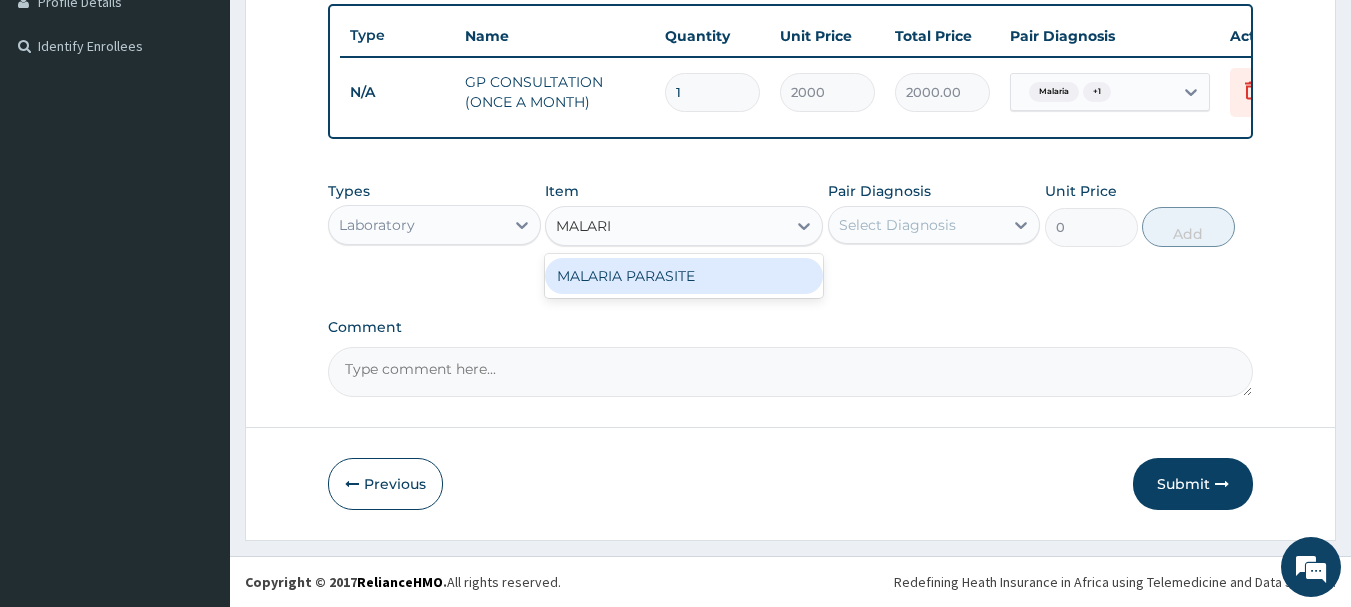 type on "MALARIA" 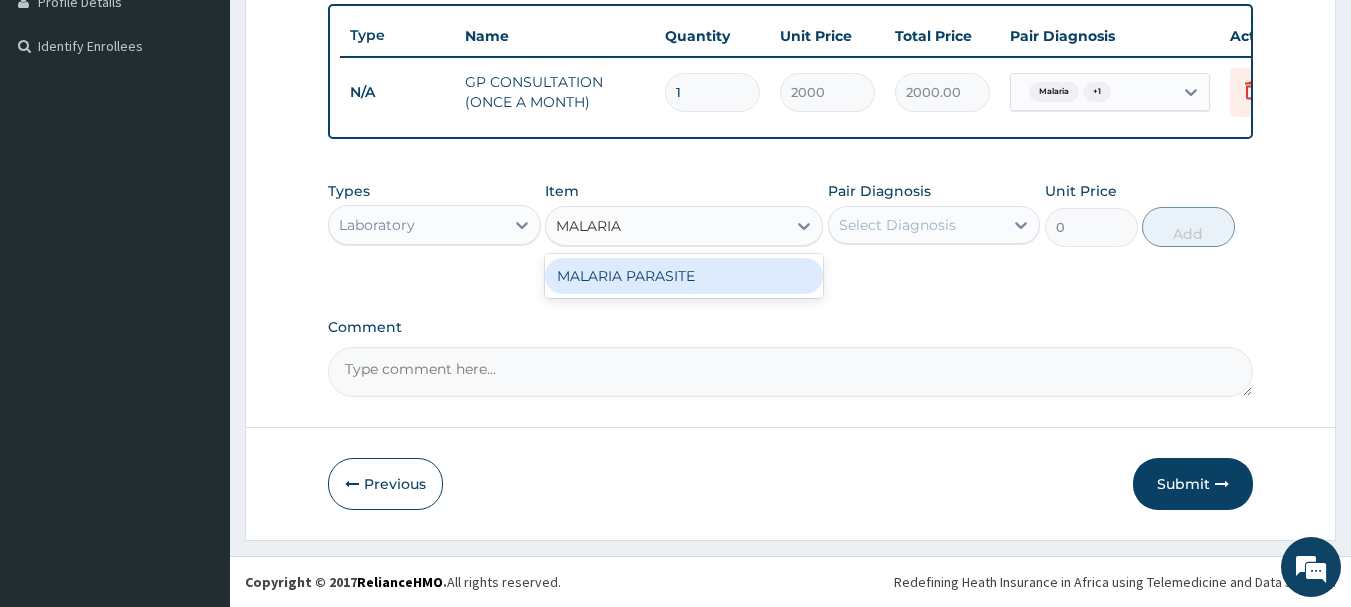 click on "MALARIA PARASITE" at bounding box center [684, 276] 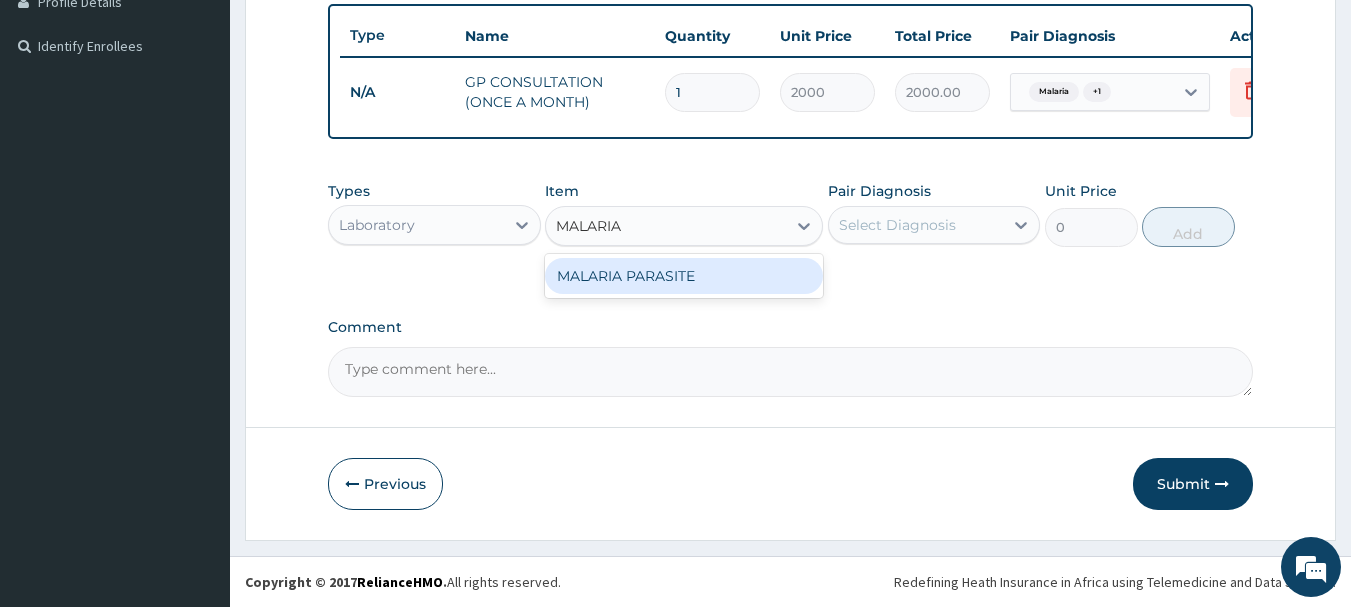 type 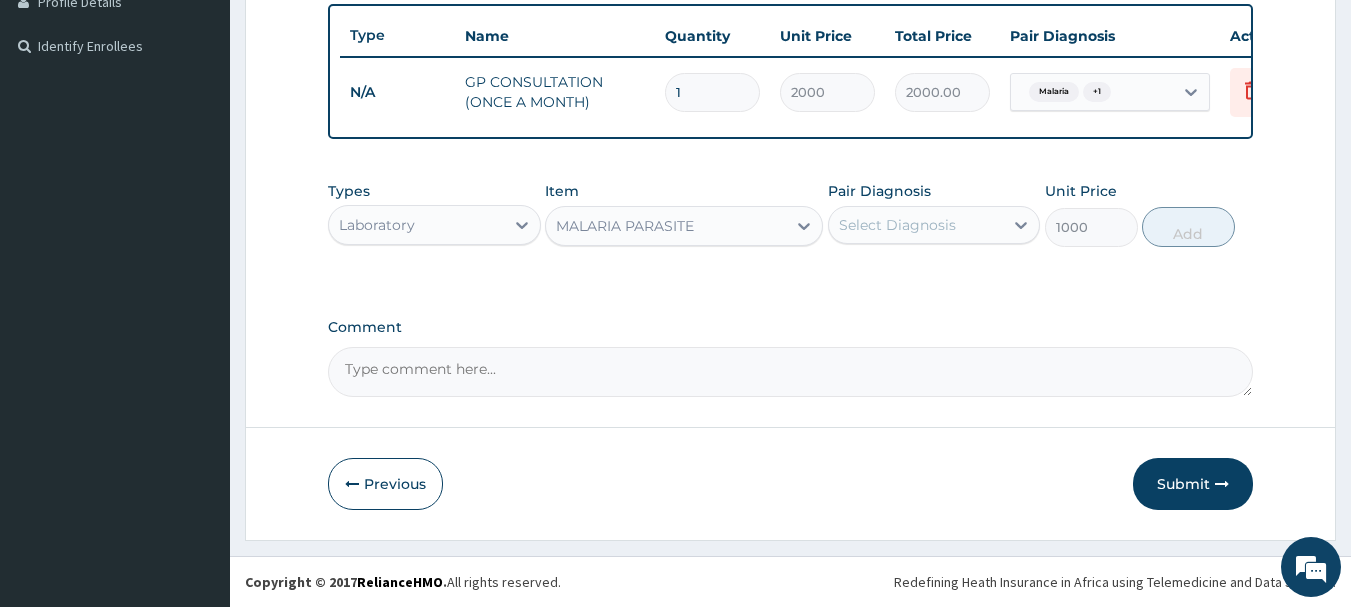 click on "Select Diagnosis" at bounding box center (916, 225) 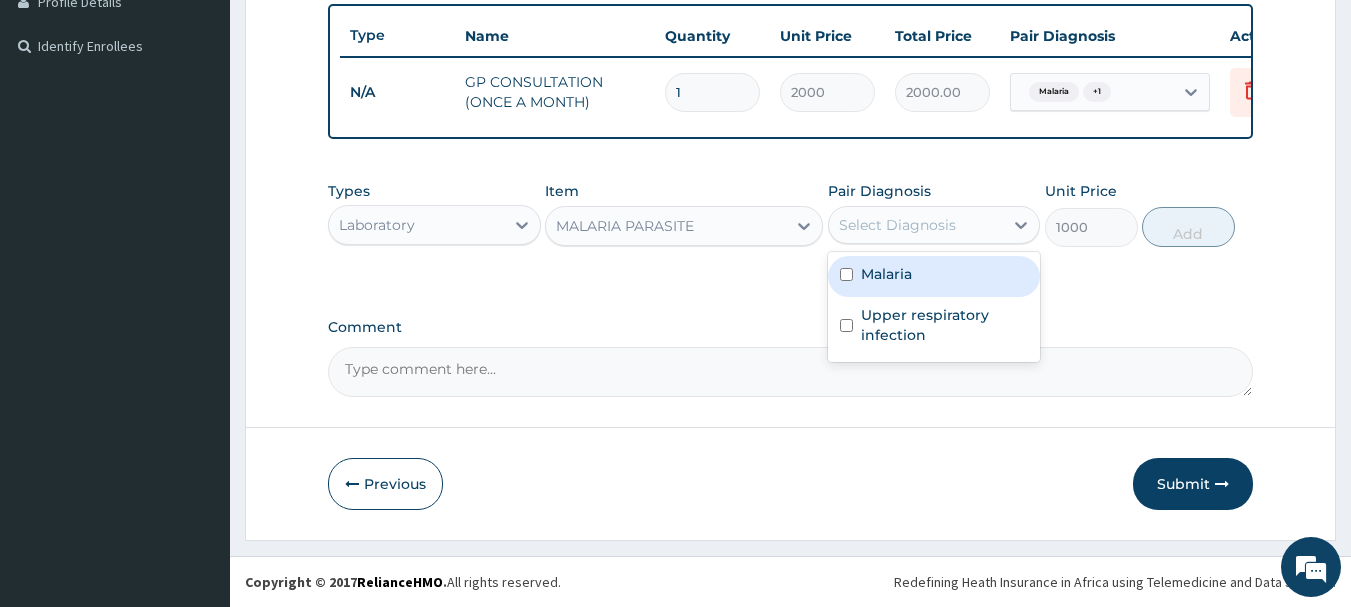 click on "Malaria" at bounding box center (934, 276) 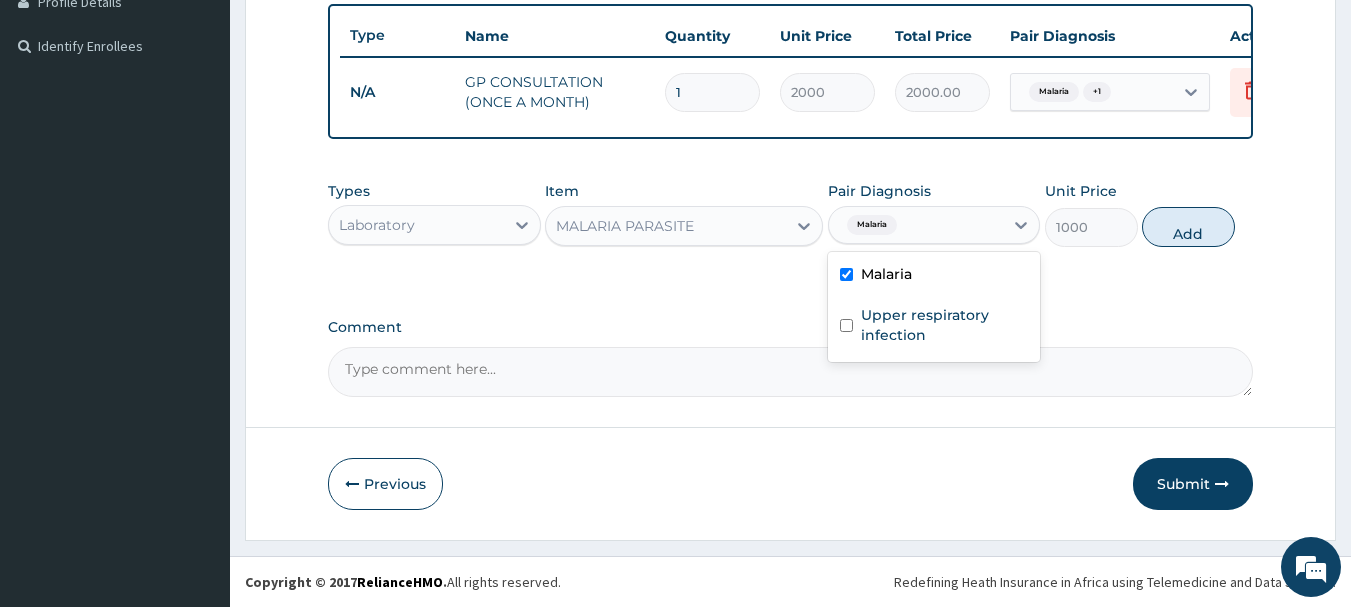 click on "Malaria" at bounding box center [934, 276] 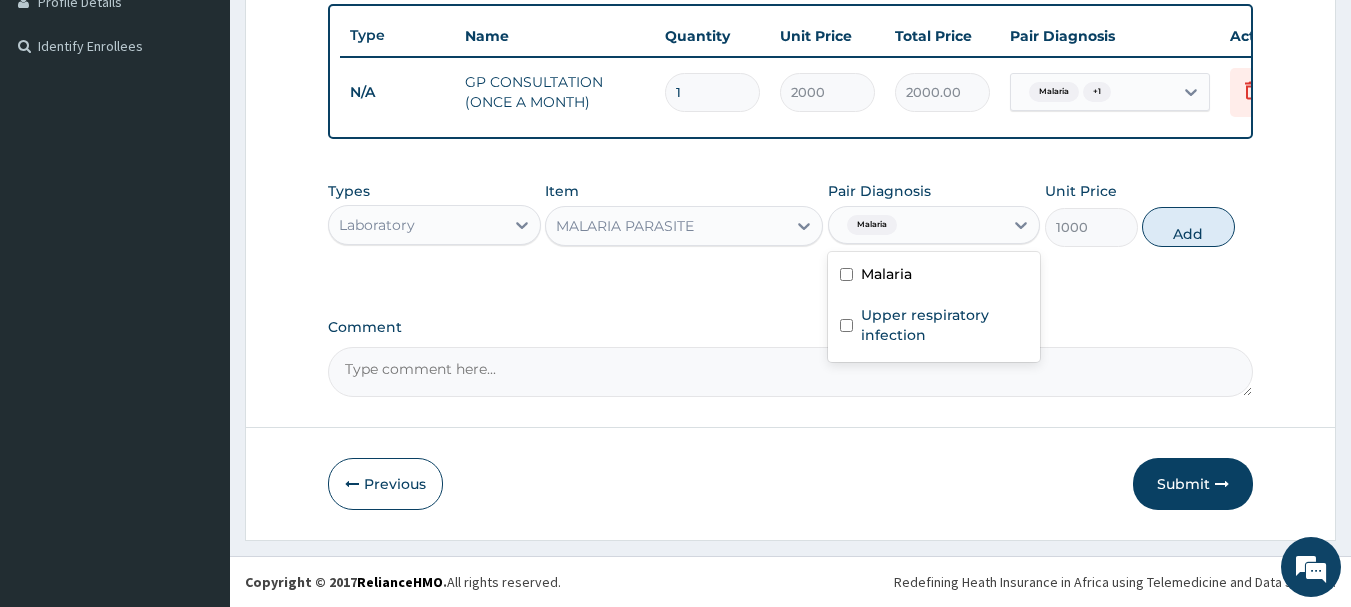 checkbox on "false" 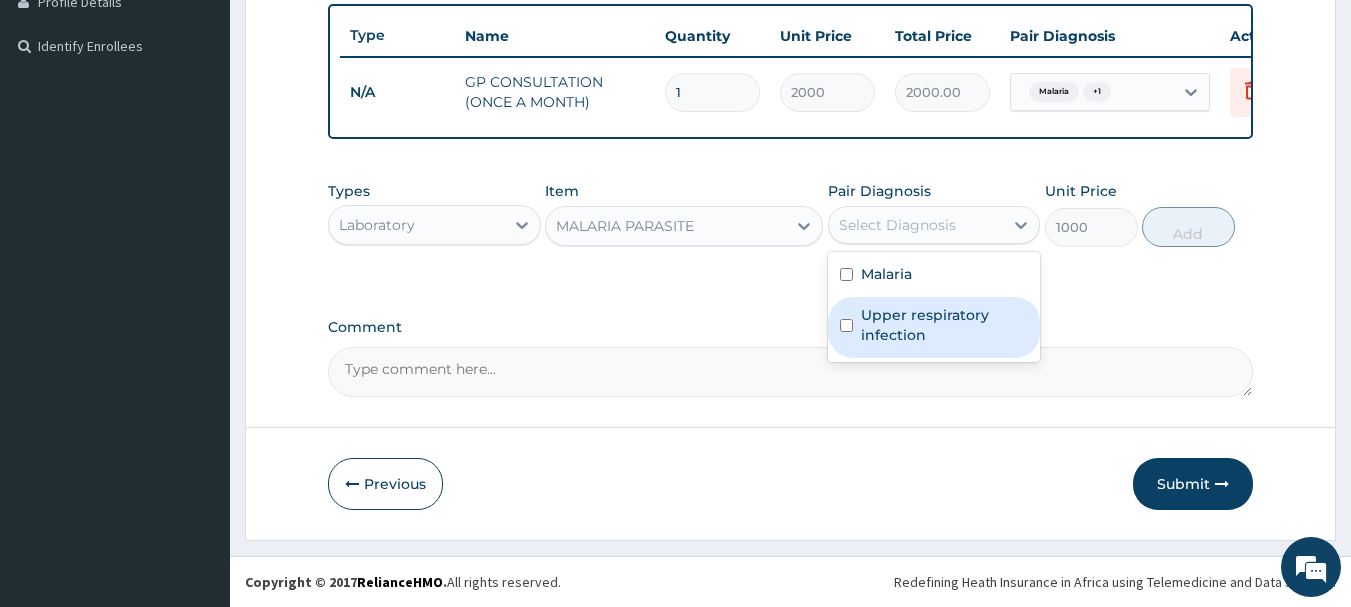 click on "Upper respiratory infection" at bounding box center (945, 325) 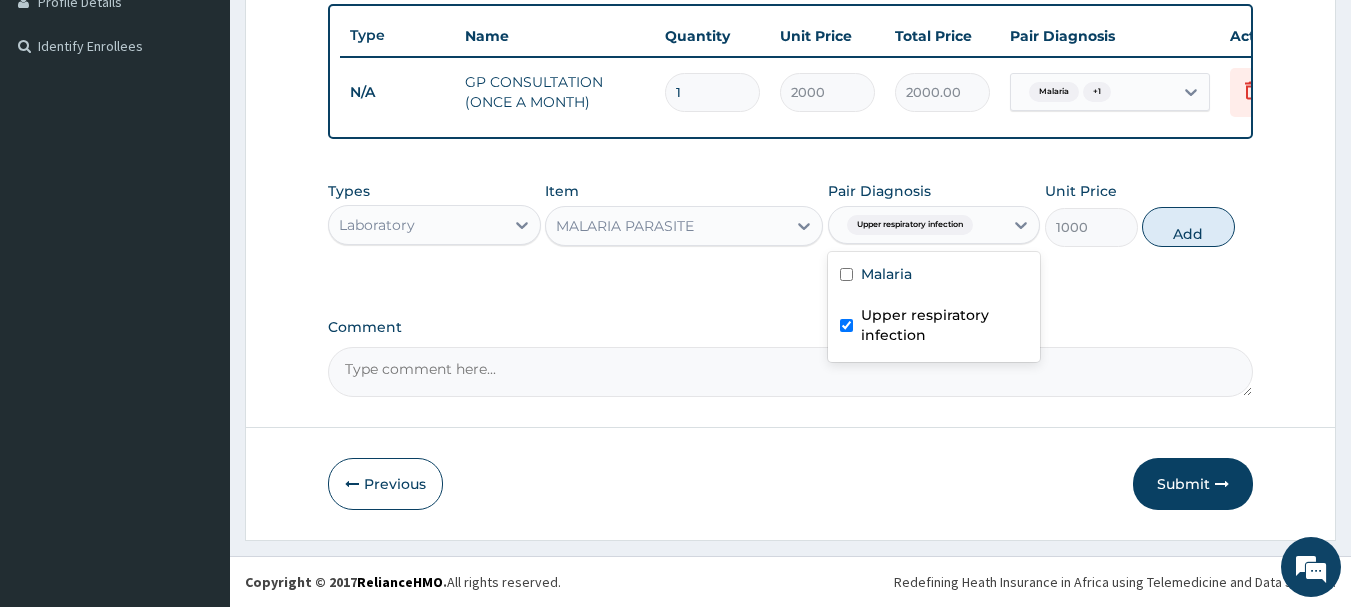 click on "Upper respiratory infection" at bounding box center [945, 325] 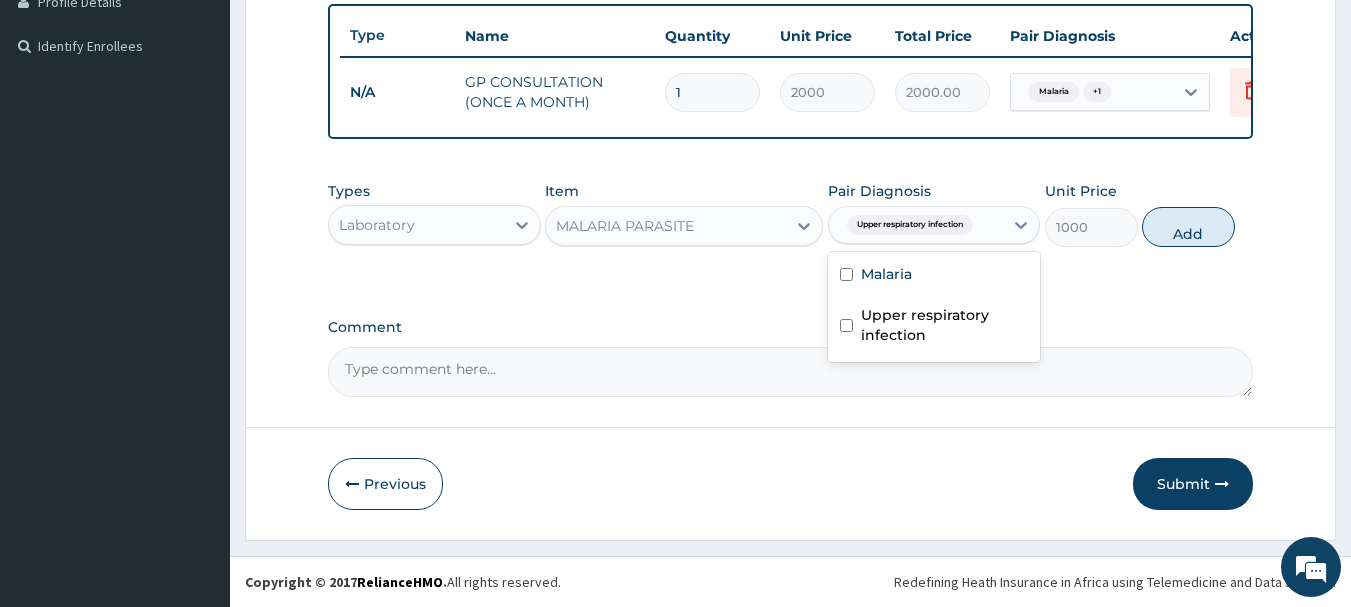 checkbox on "false" 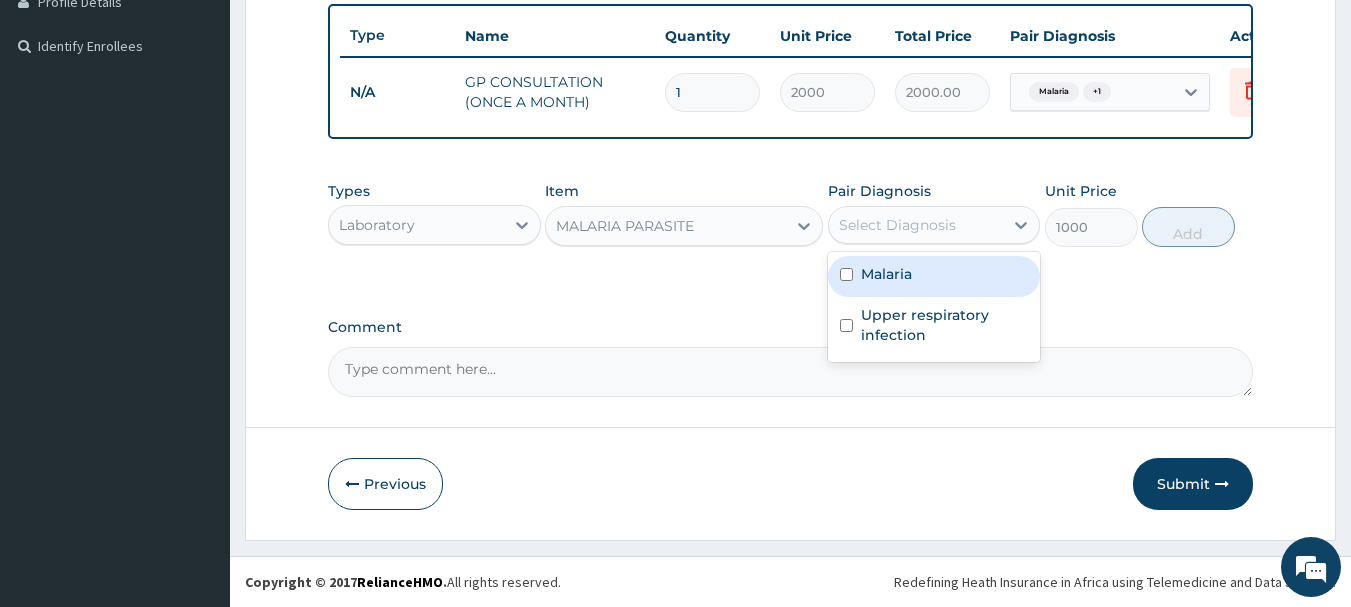 click on "Malaria" at bounding box center [886, 274] 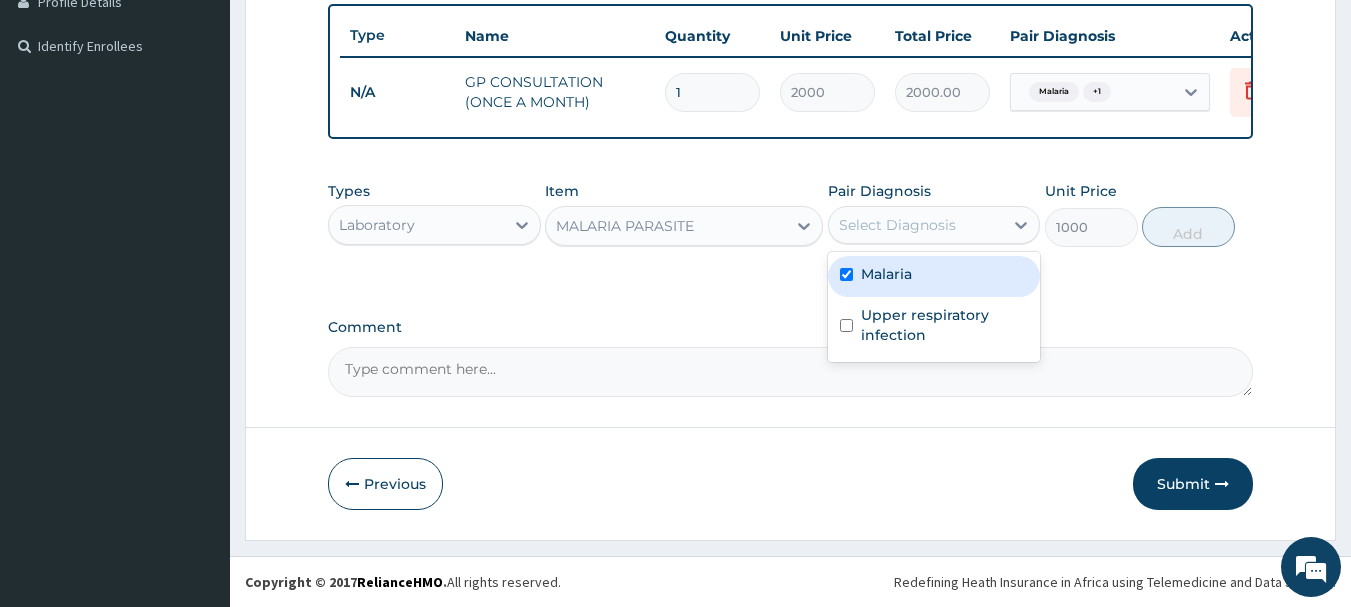checkbox on "true" 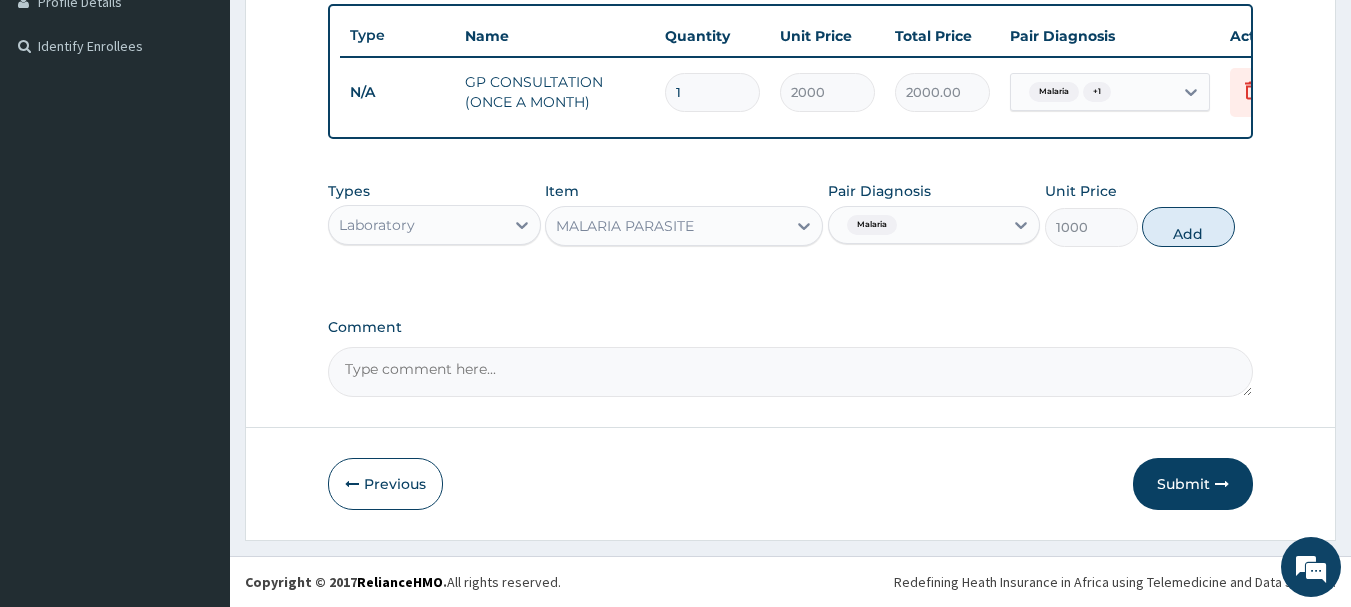 click on "Add" at bounding box center (1188, 227) 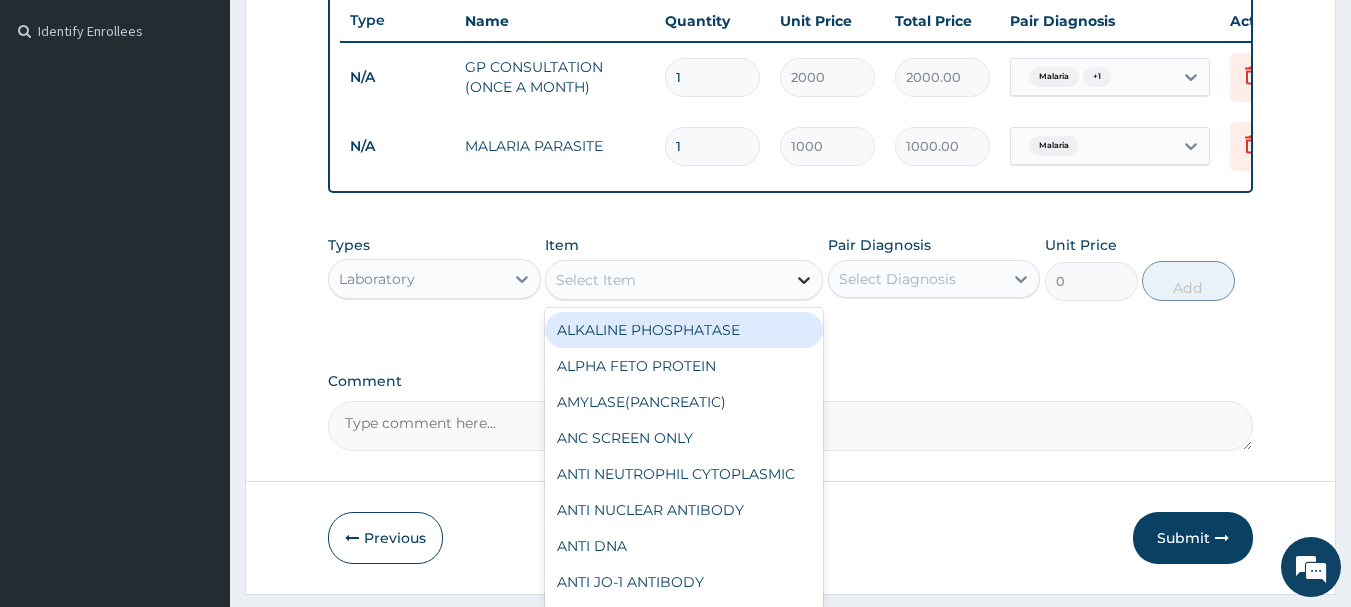 click 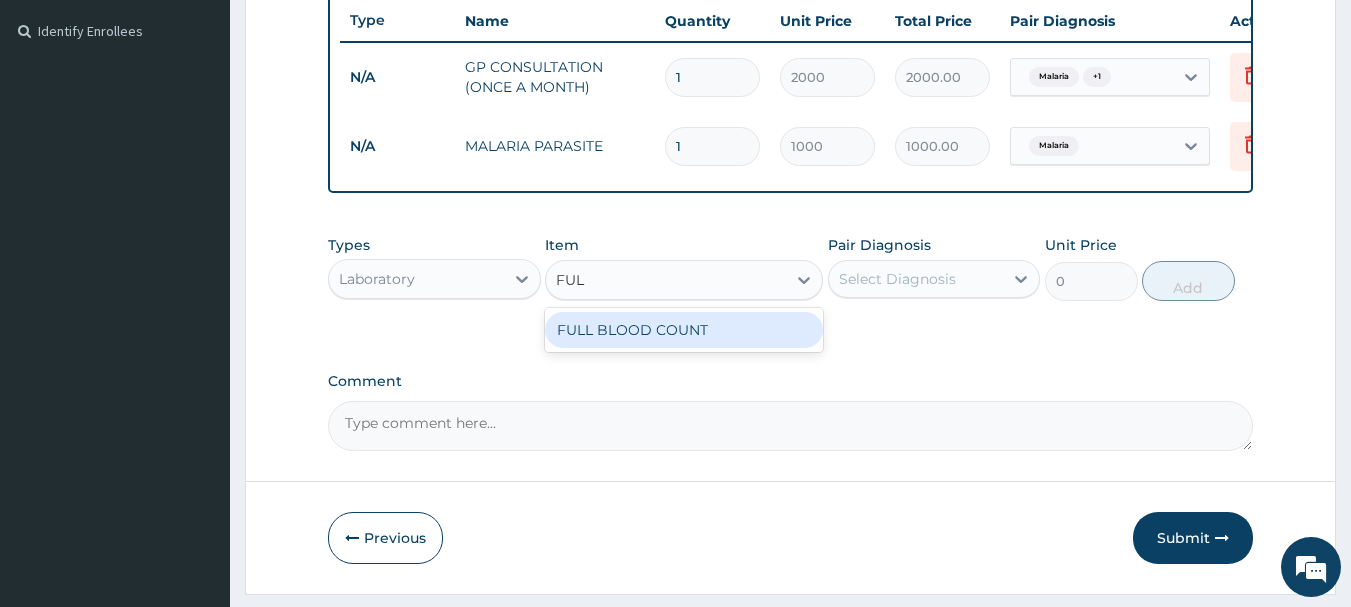 type on "FULL" 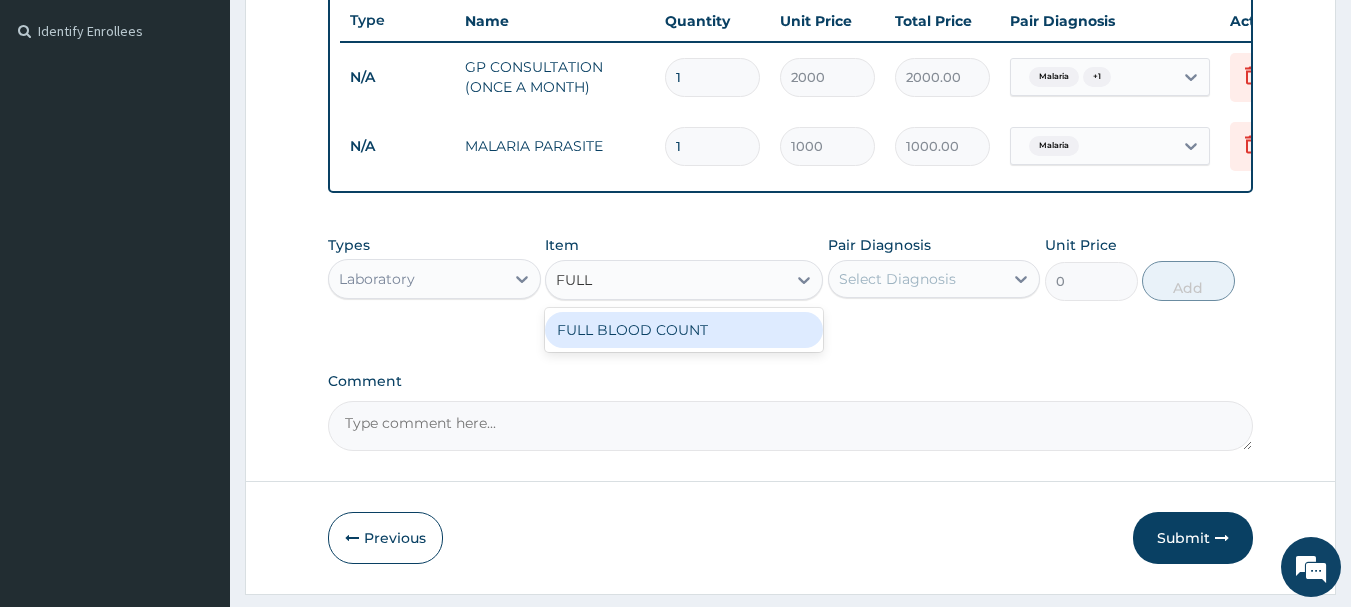 click on "FULL BLOOD COUNT" at bounding box center [684, 330] 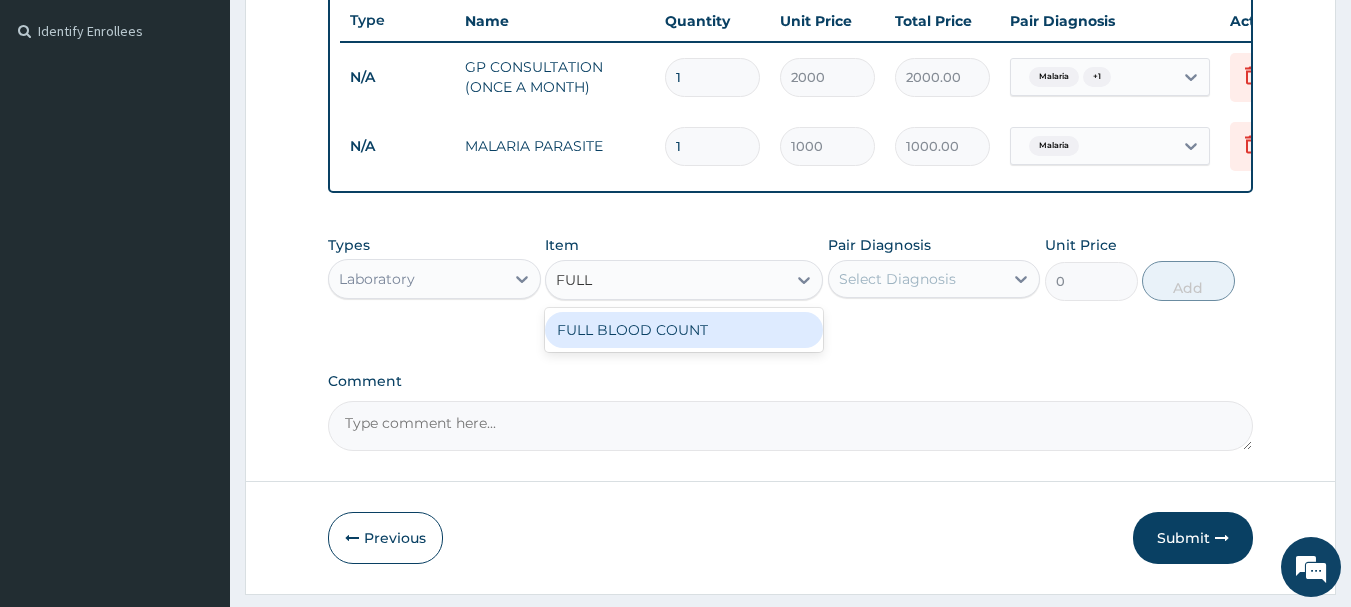 type 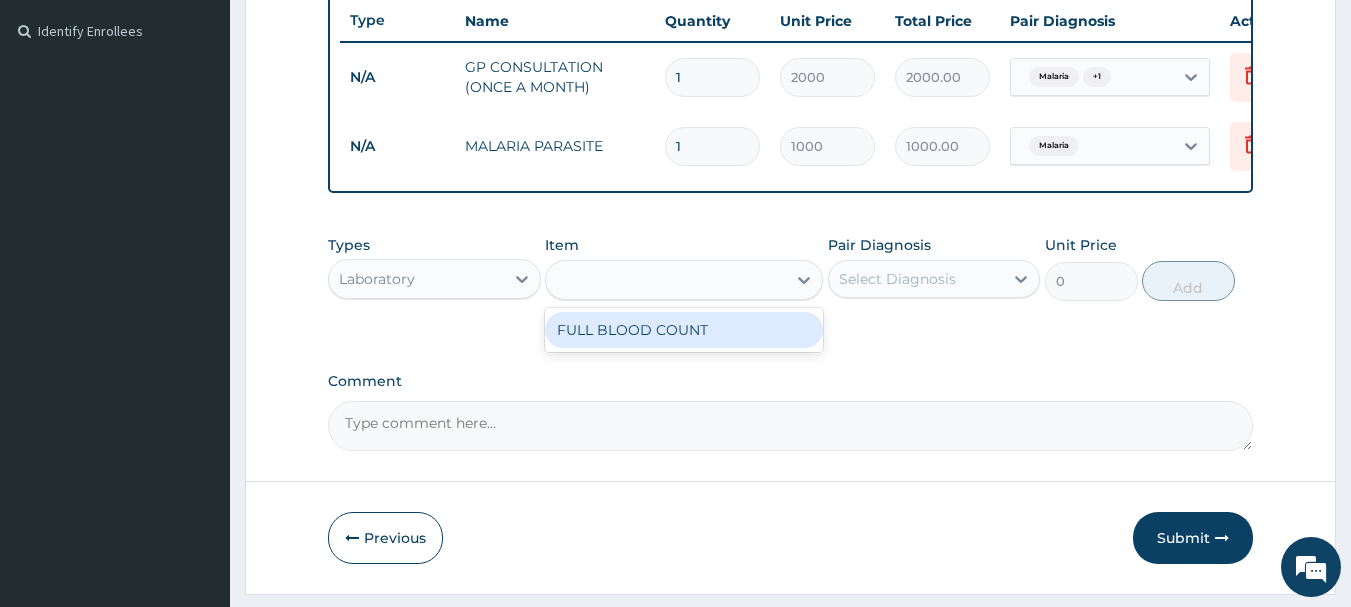 type on "2000" 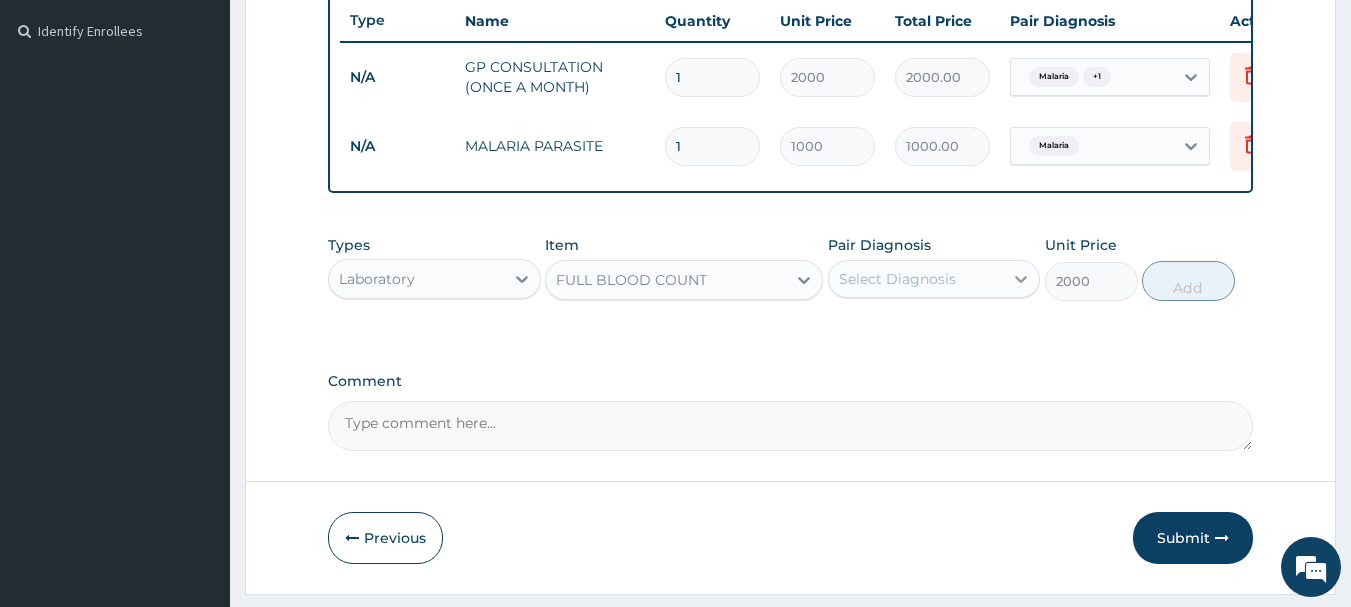 click 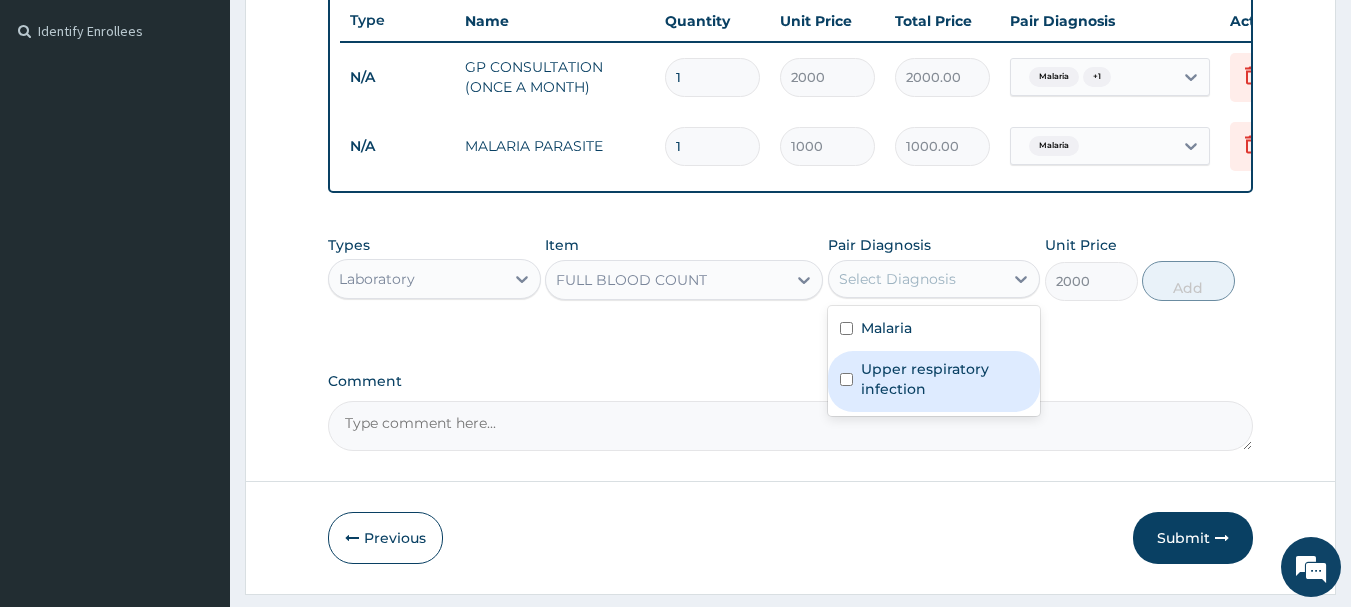 click on "Upper respiratory infection" at bounding box center (945, 379) 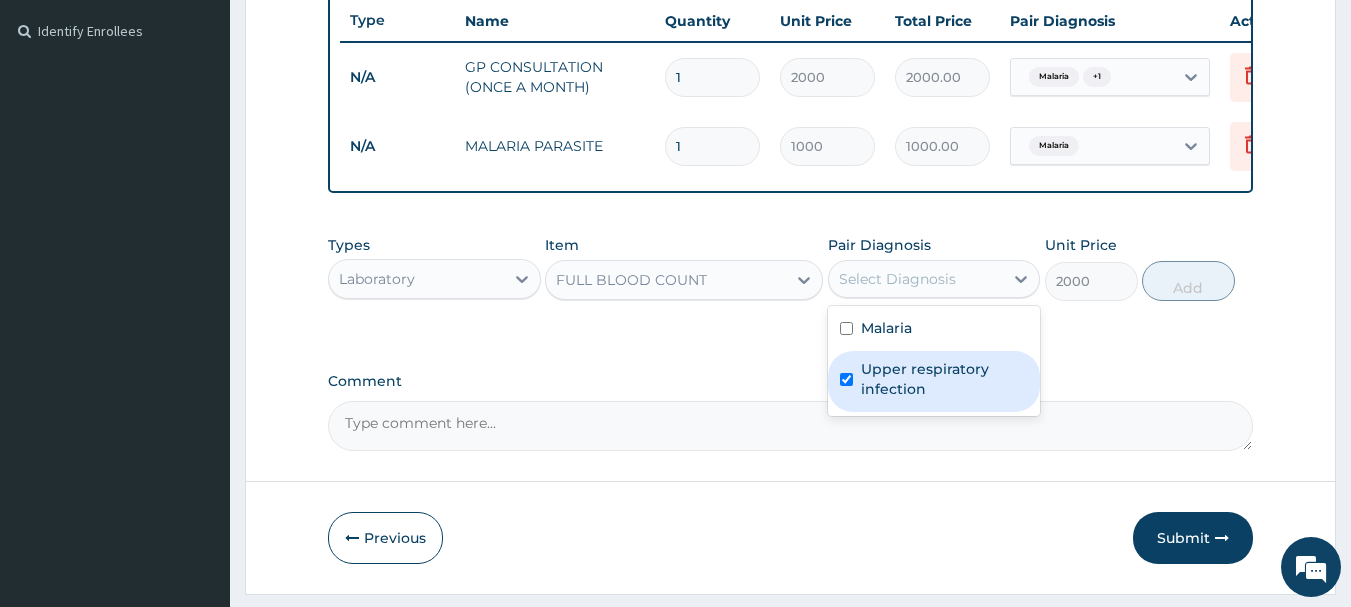 checkbox on "true" 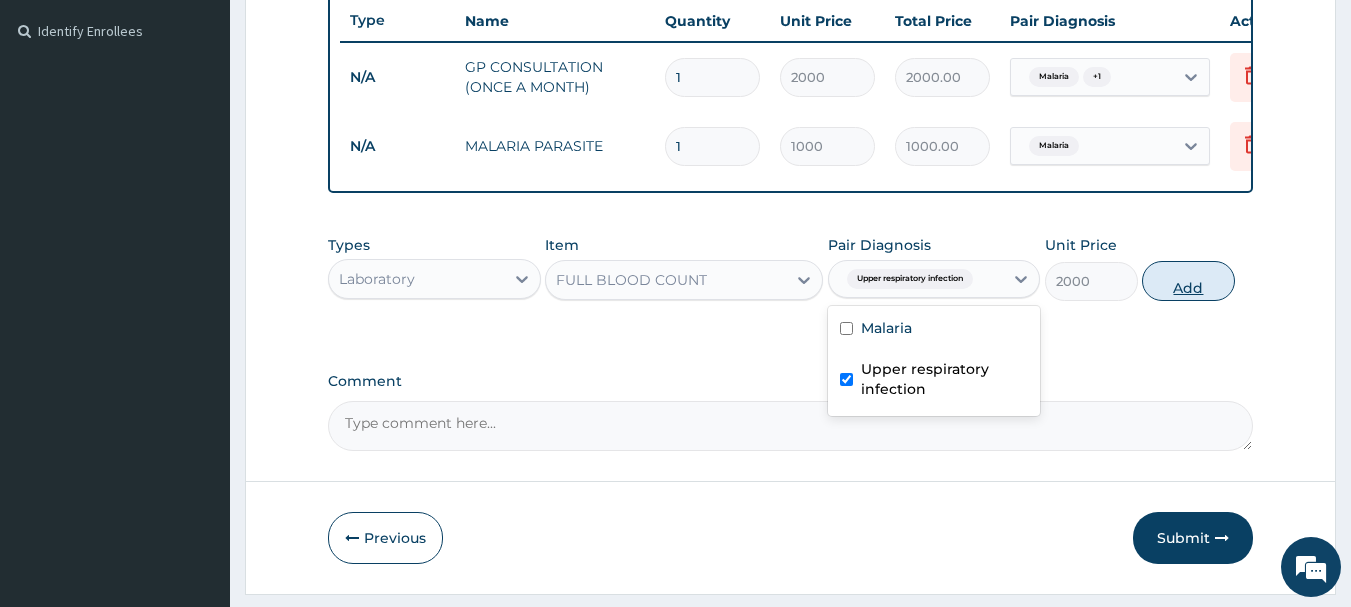 click on "Add" at bounding box center [1188, 281] 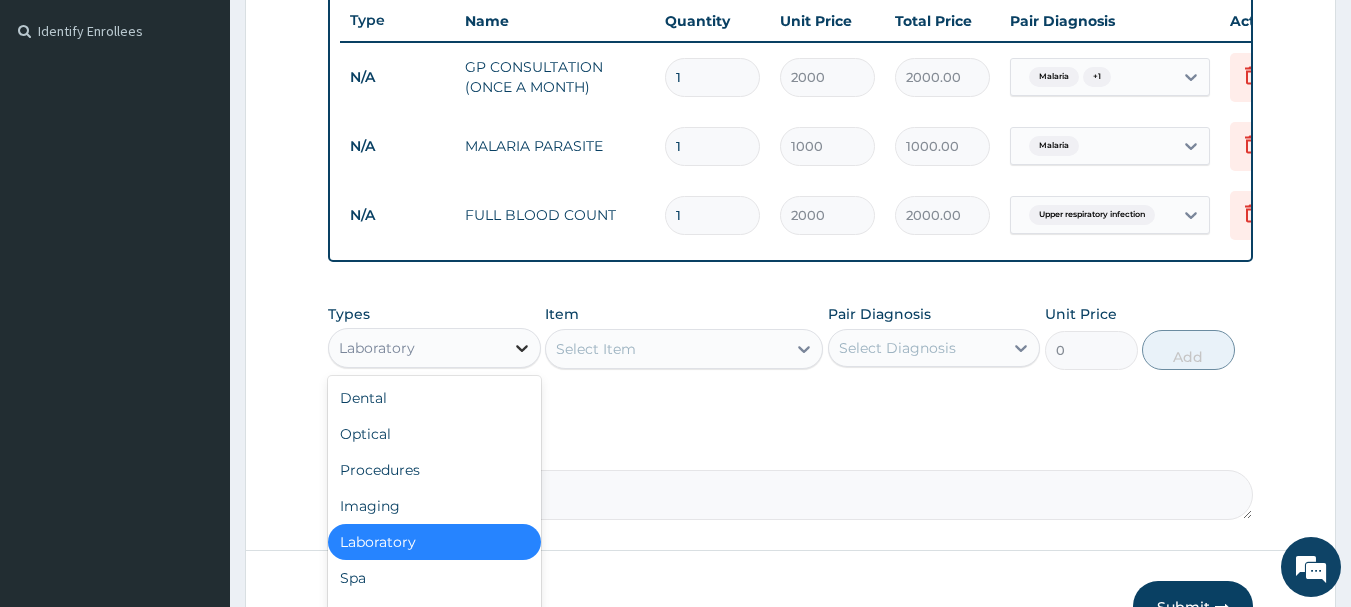 click 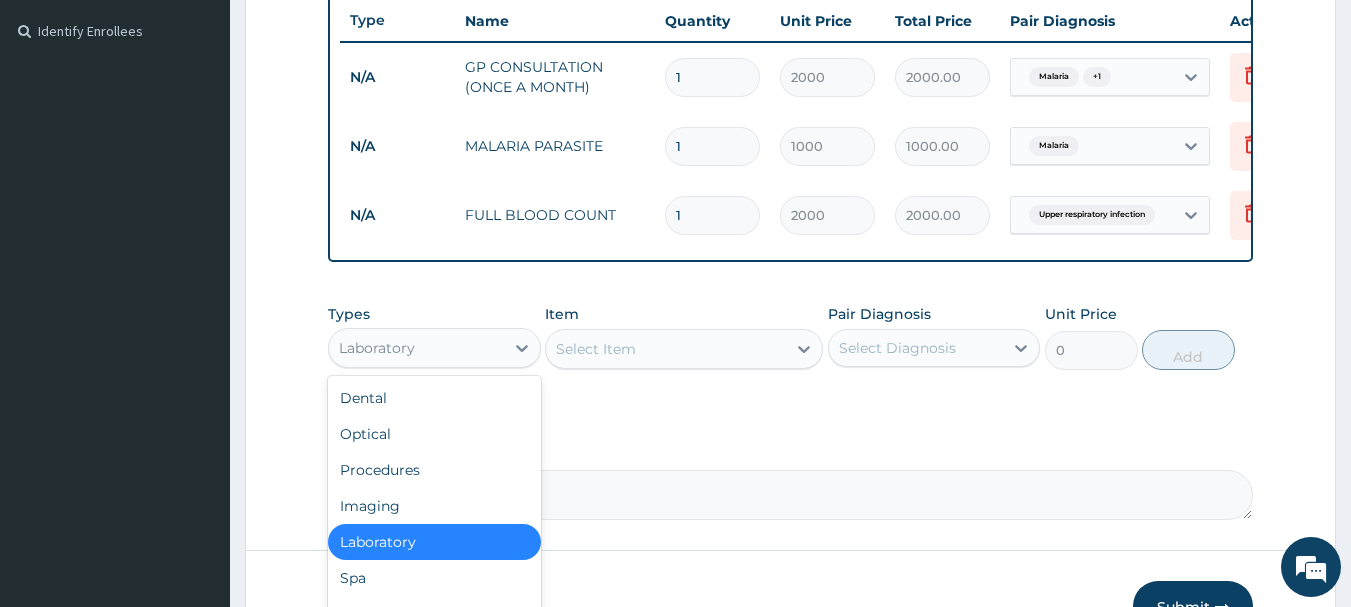 scroll, scrollTop: 68, scrollLeft: 0, axis: vertical 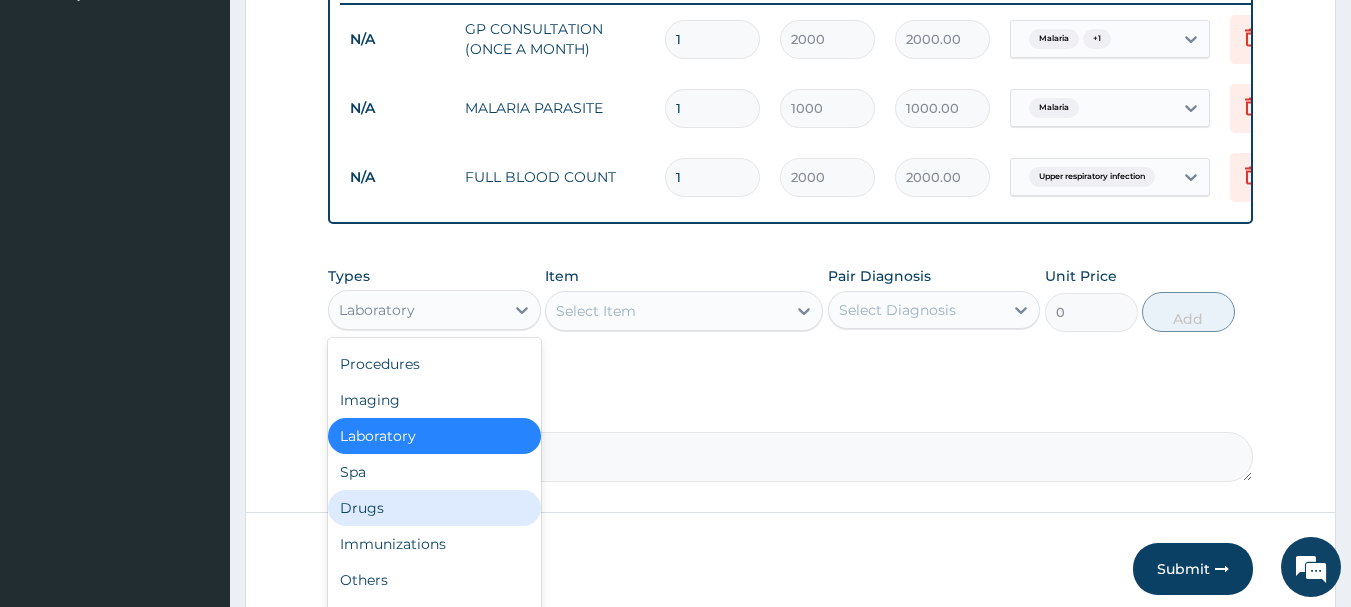 click on "Drugs" at bounding box center (434, 508) 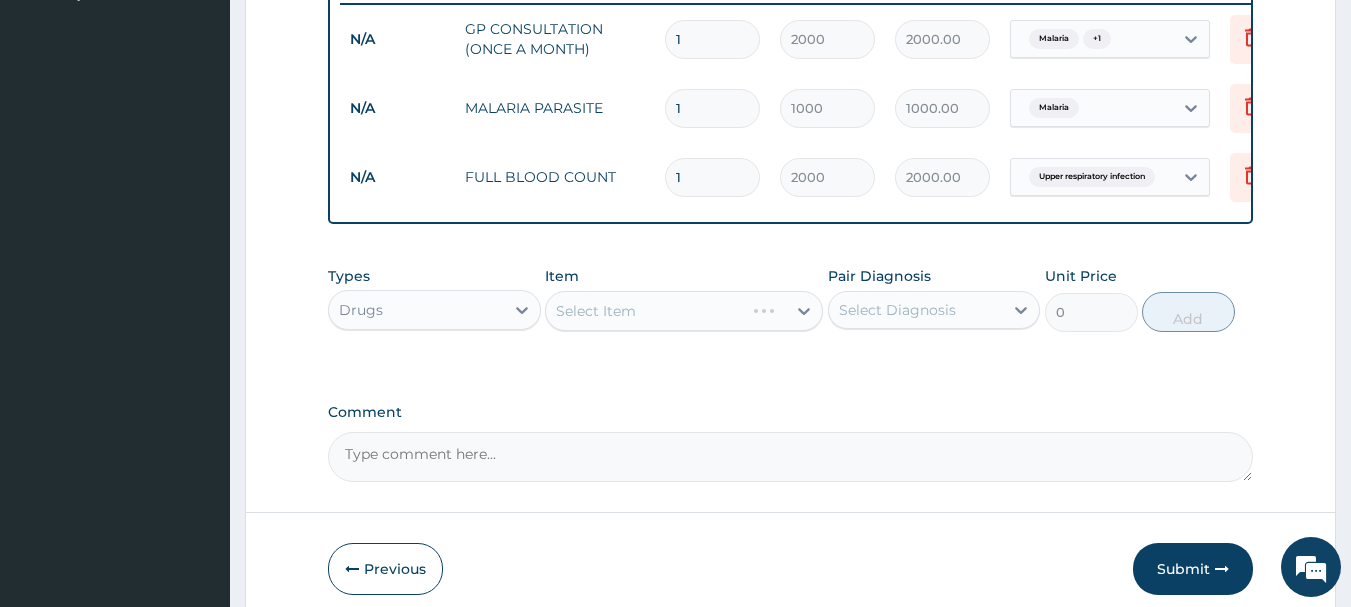 click on "Select Item" at bounding box center (684, 311) 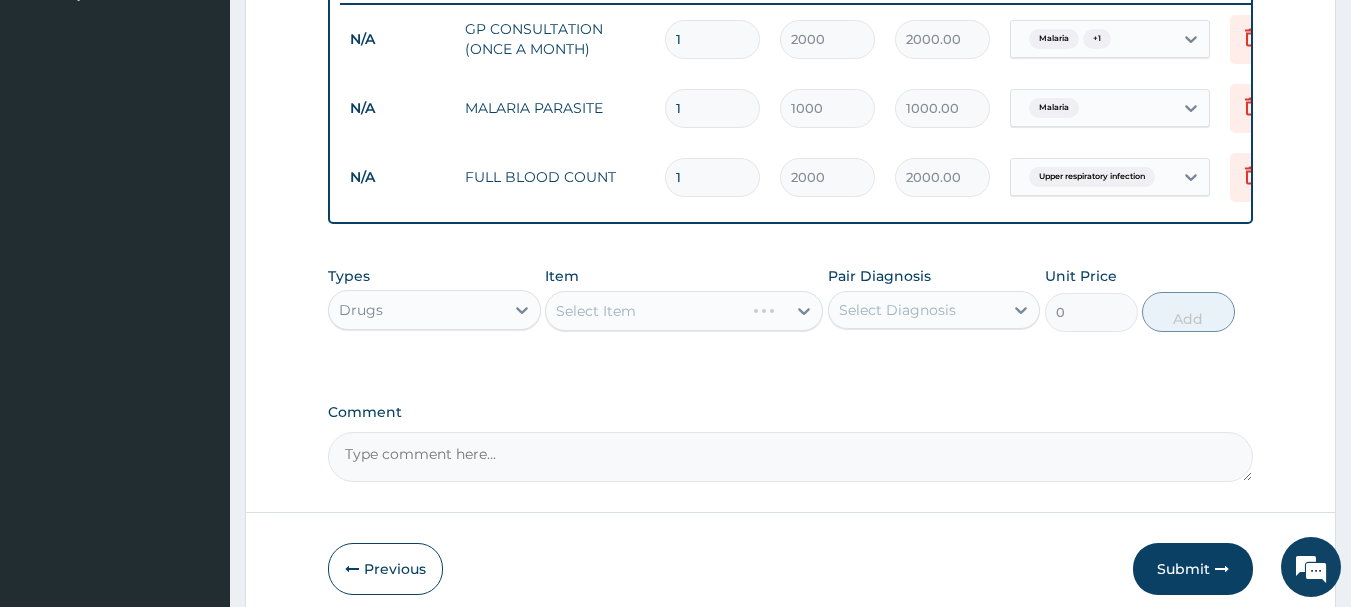 click on "Select Item" at bounding box center (684, 311) 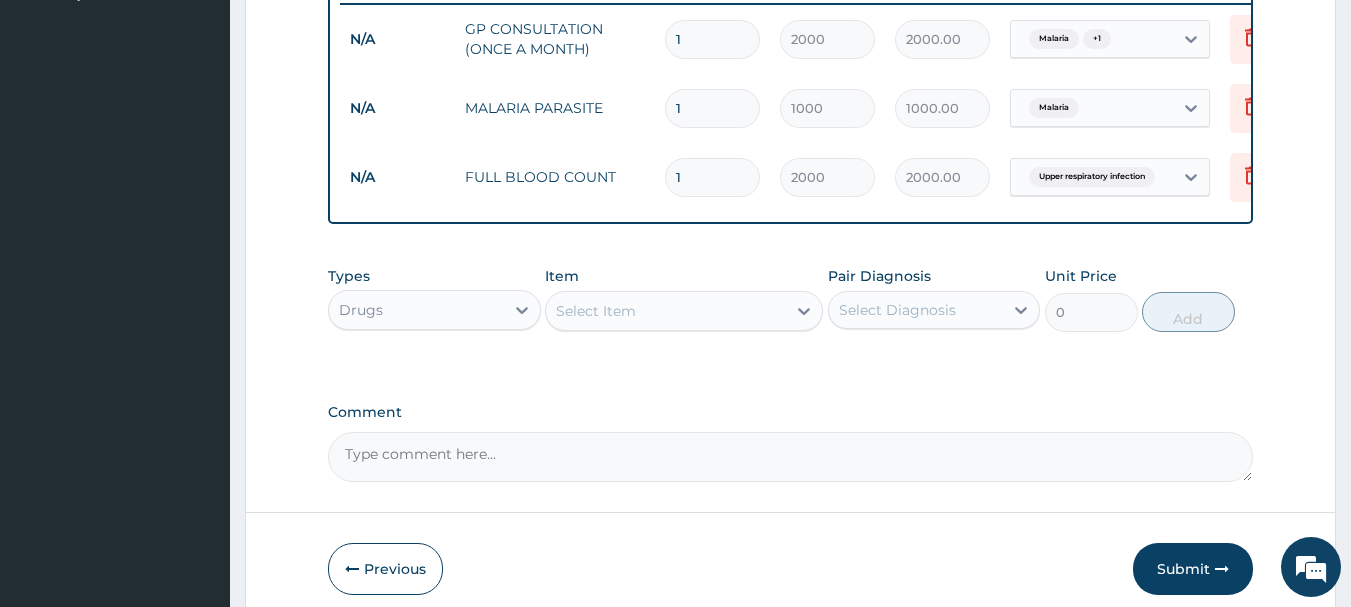 click 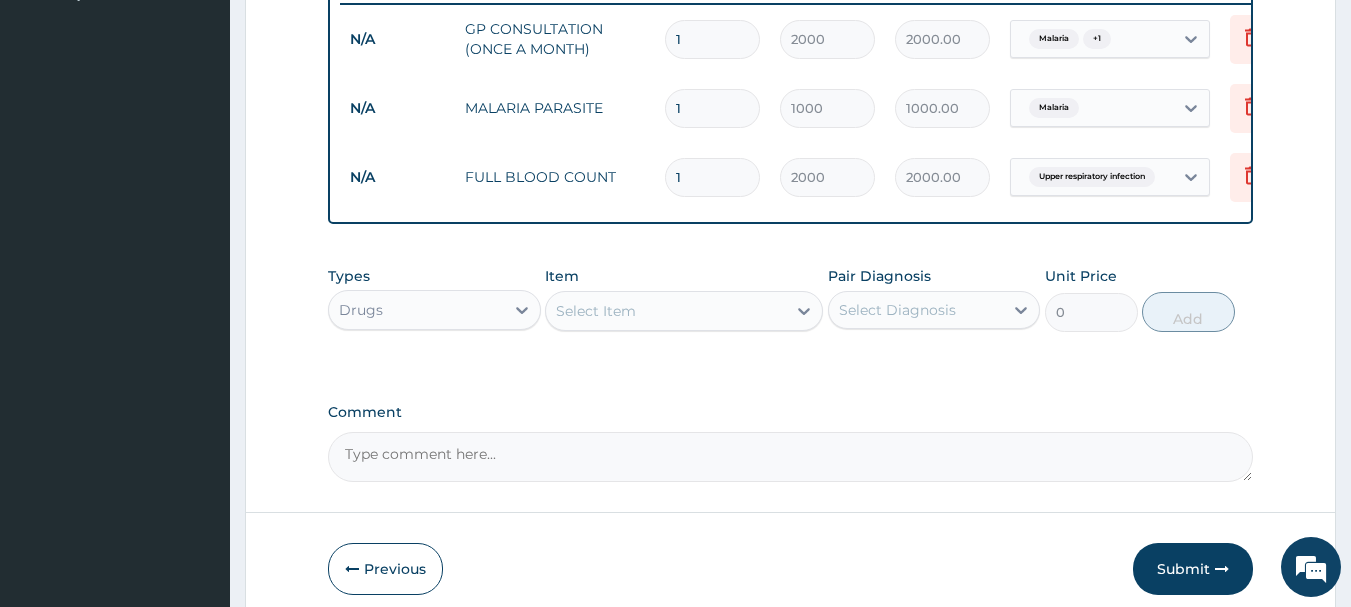 click 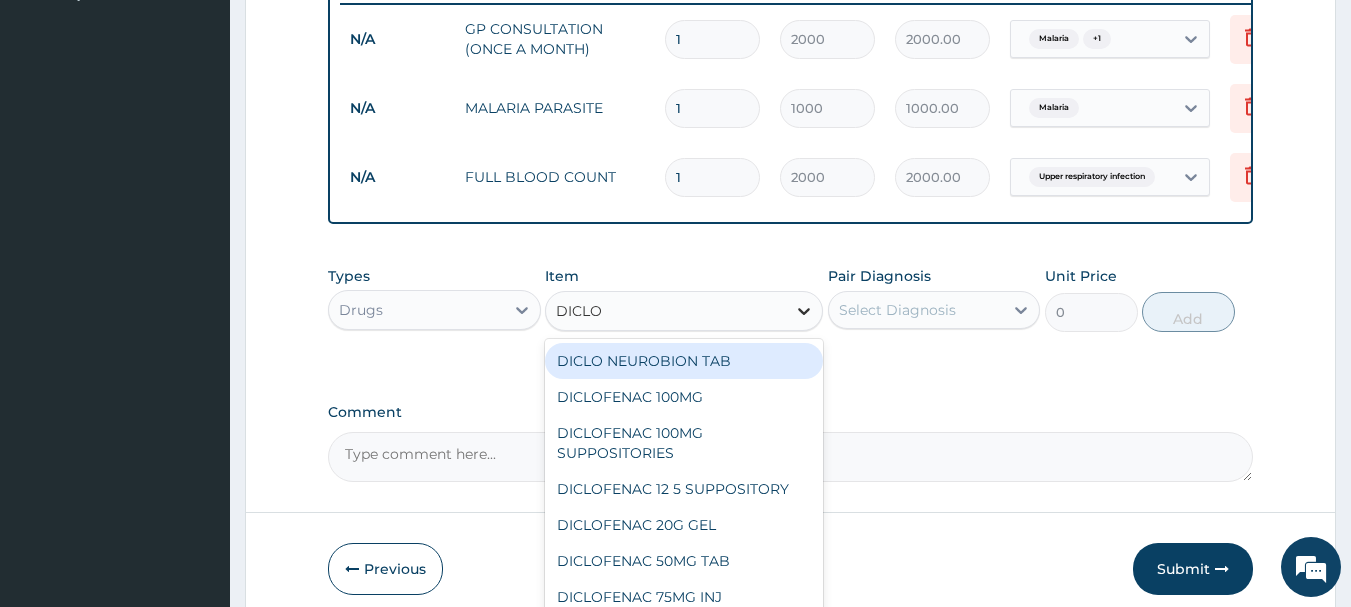 type on "DICLOF" 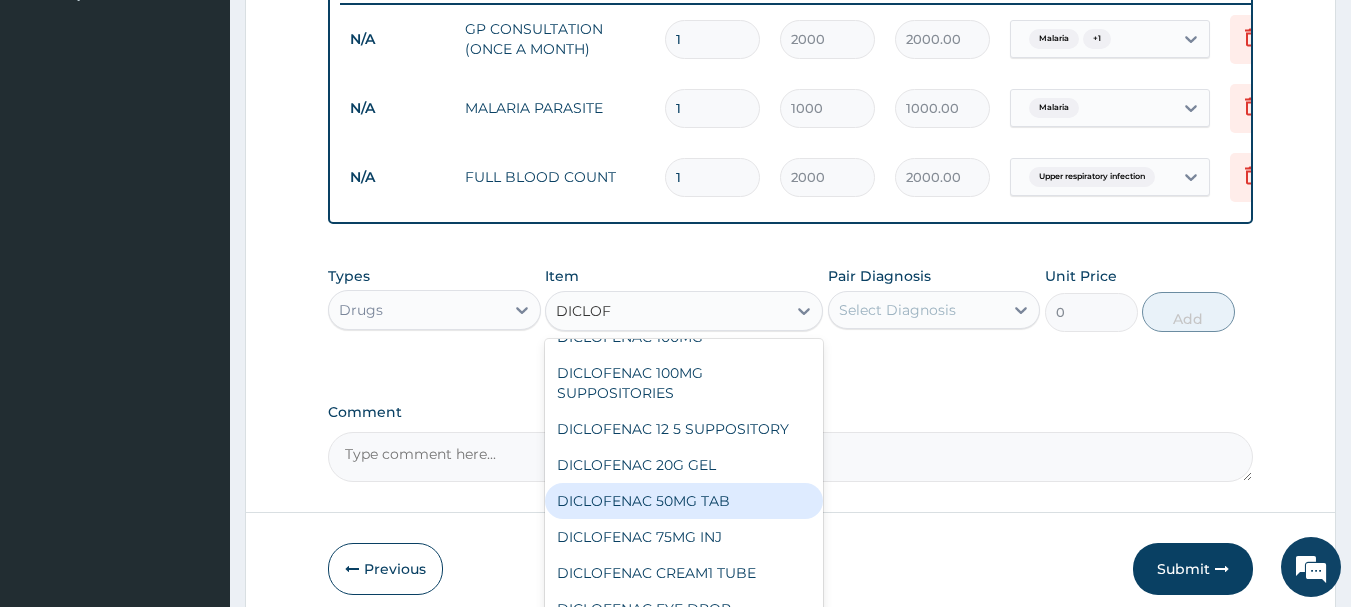 scroll, scrollTop: 0, scrollLeft: 0, axis: both 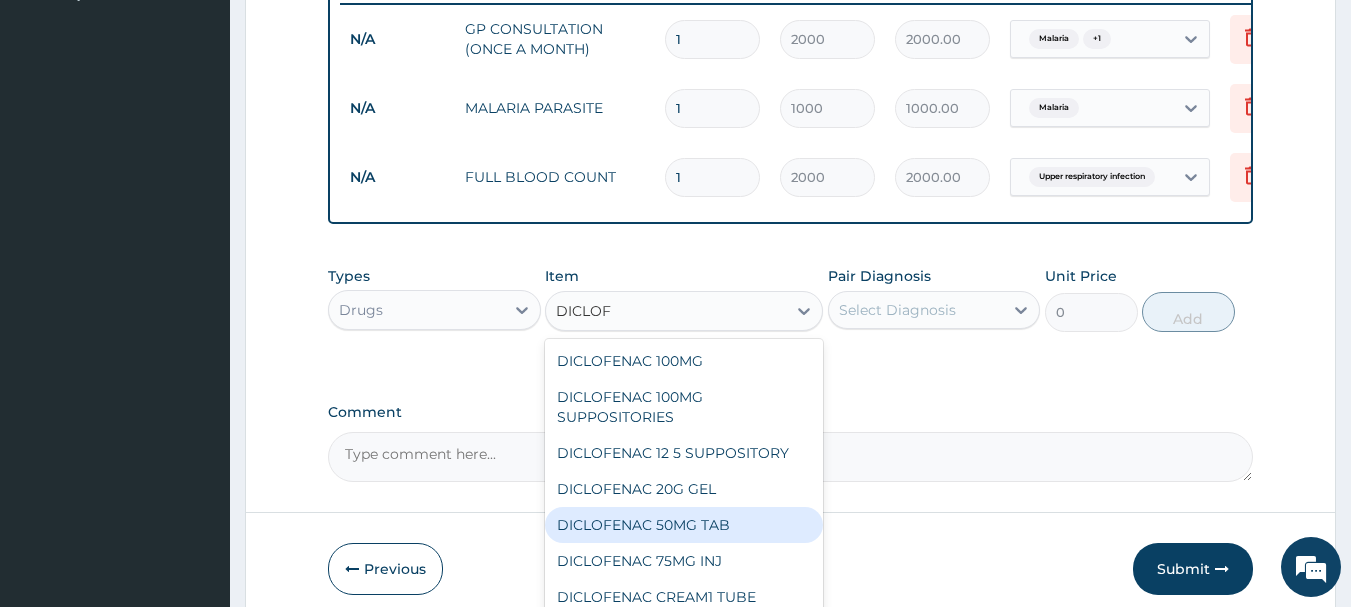click on "DICLOFENAC 50MG TAB" at bounding box center [684, 525] 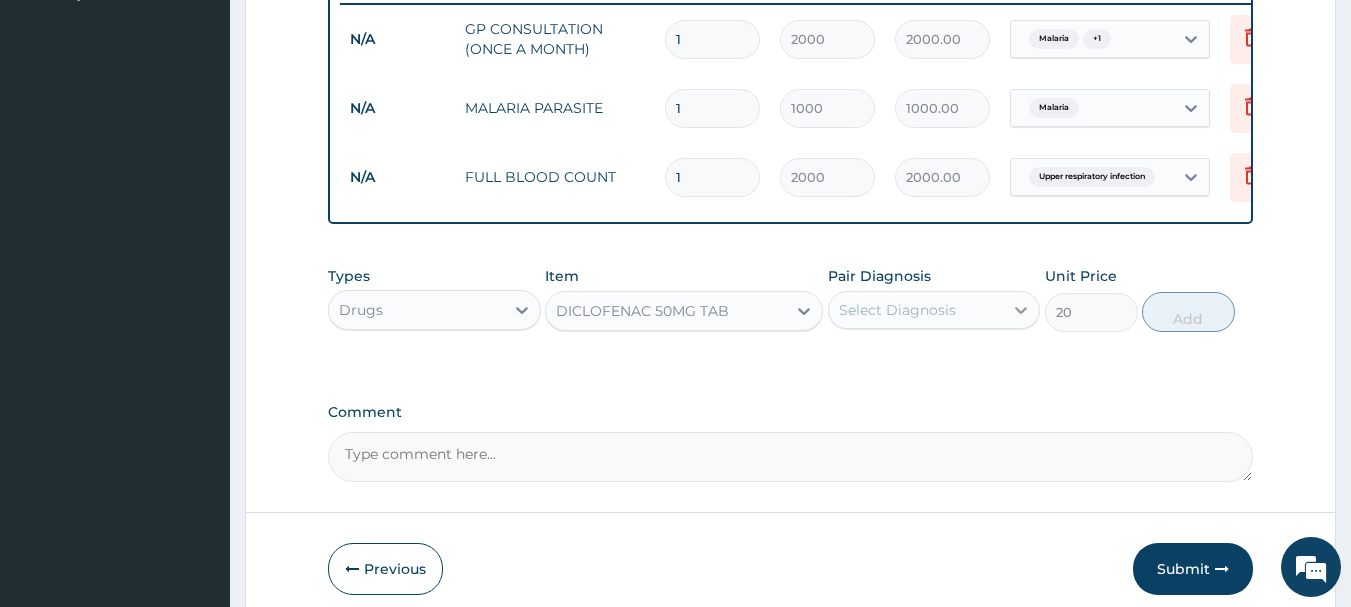click 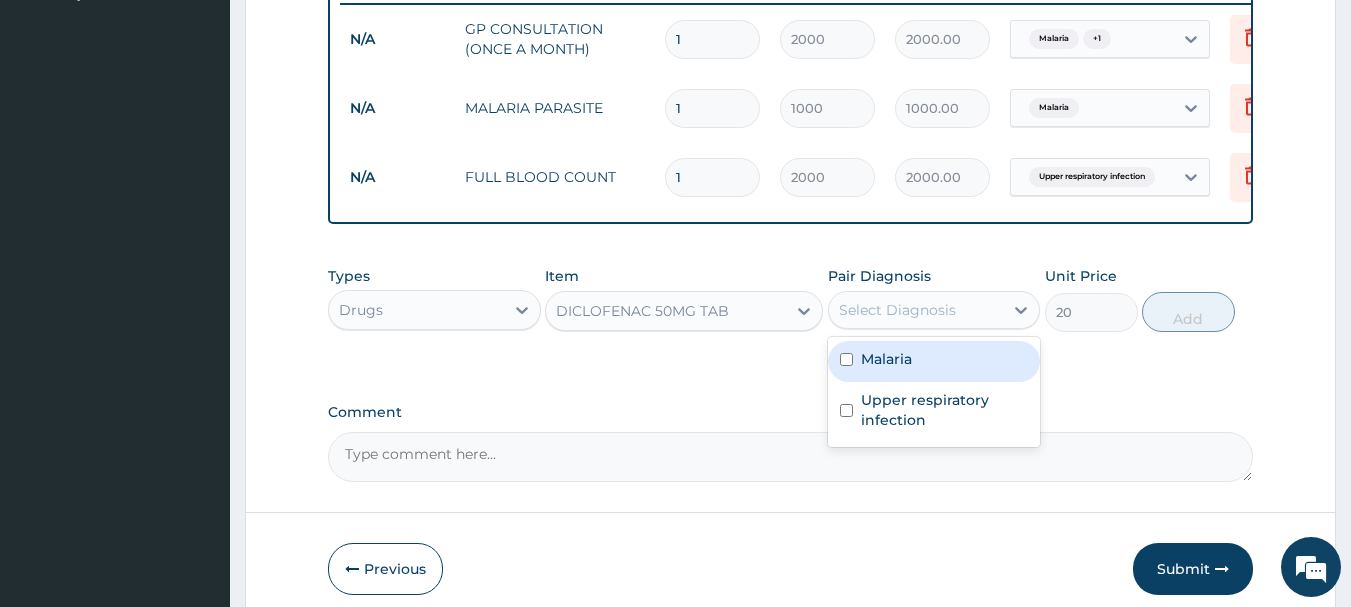 click on "DICLOFENAC 50MG TAB" at bounding box center (666, 311) 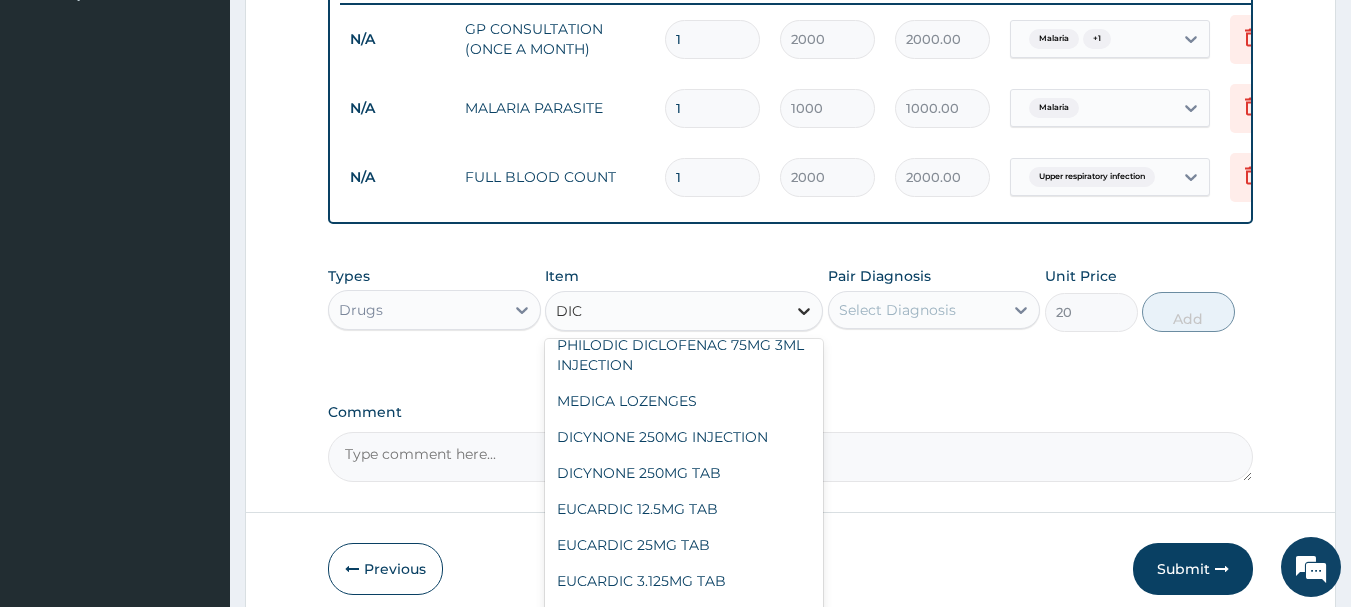 scroll, scrollTop: 0, scrollLeft: 0, axis: both 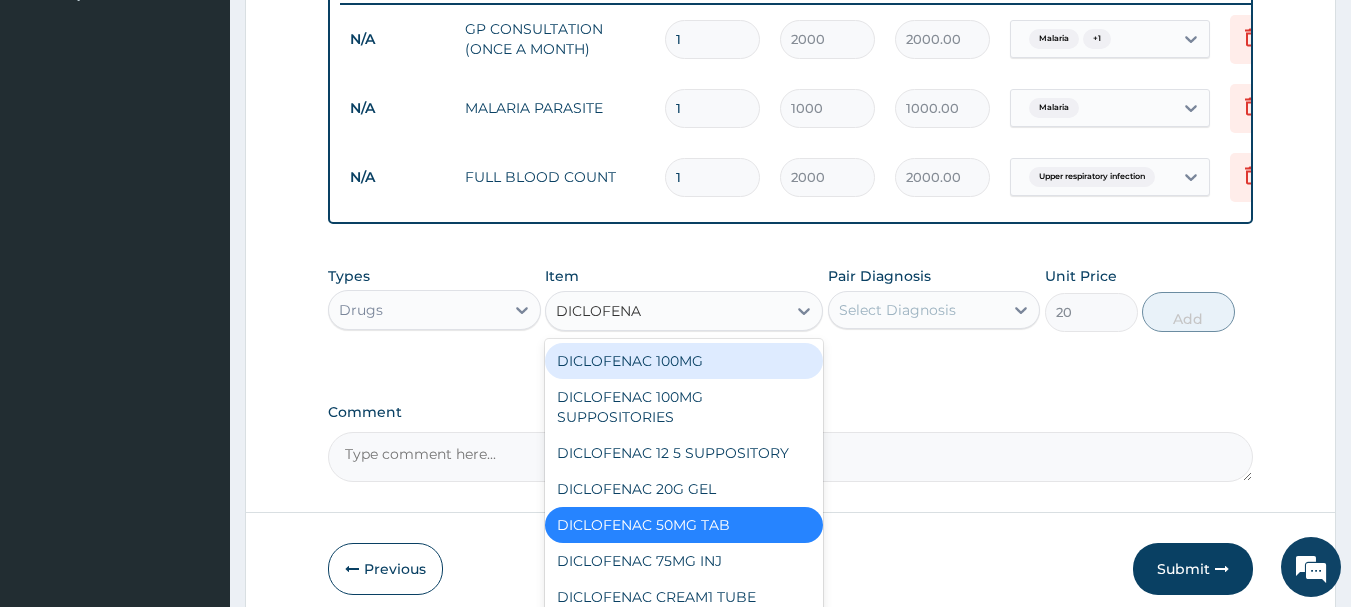 type on "DICLOFENAC" 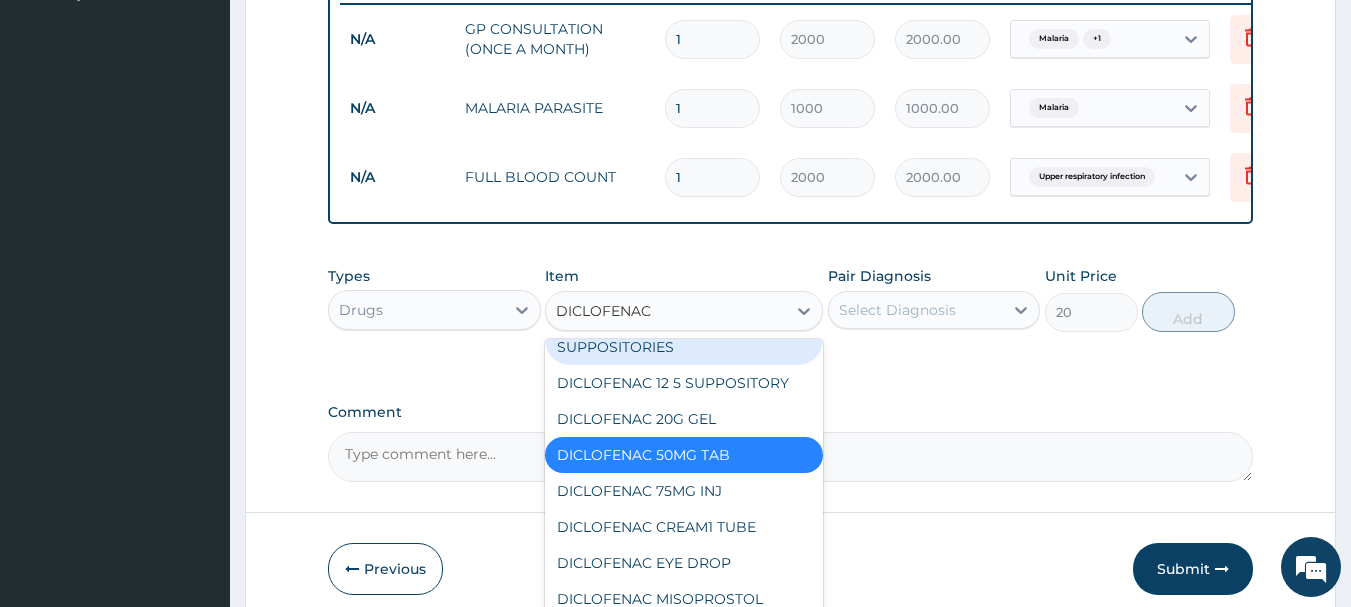 scroll, scrollTop: 100, scrollLeft: 0, axis: vertical 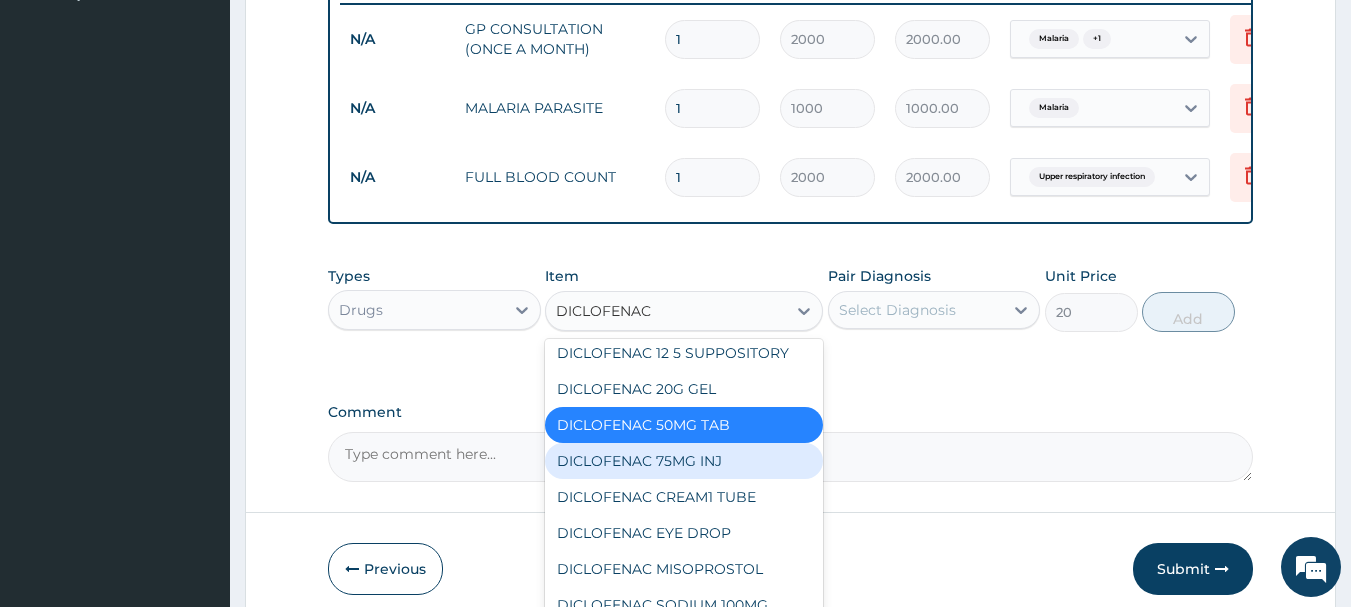 click on "DICLOFENAC 75MG INJ" at bounding box center [684, 461] 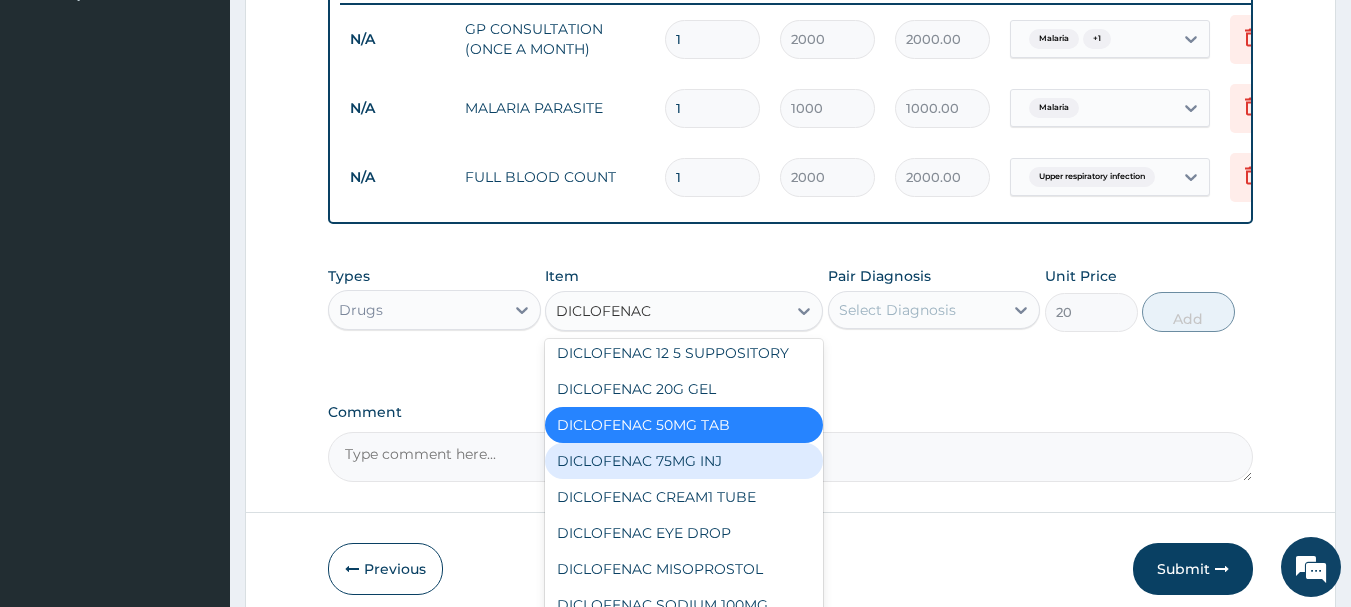 type 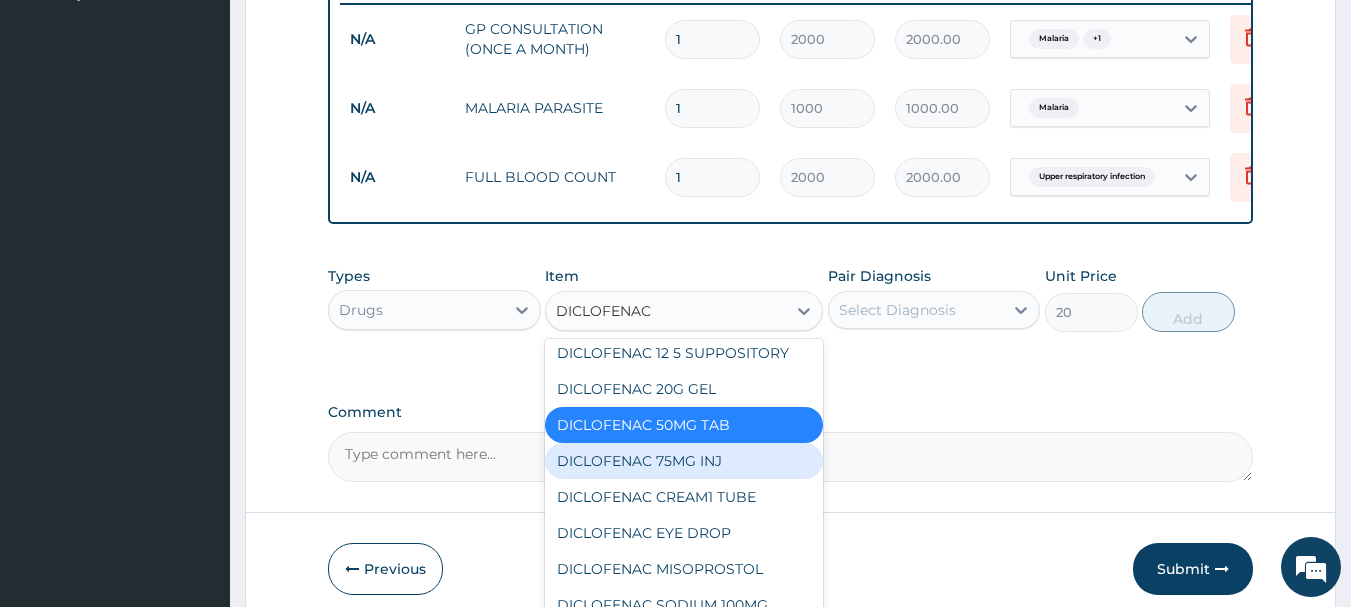 type on "400" 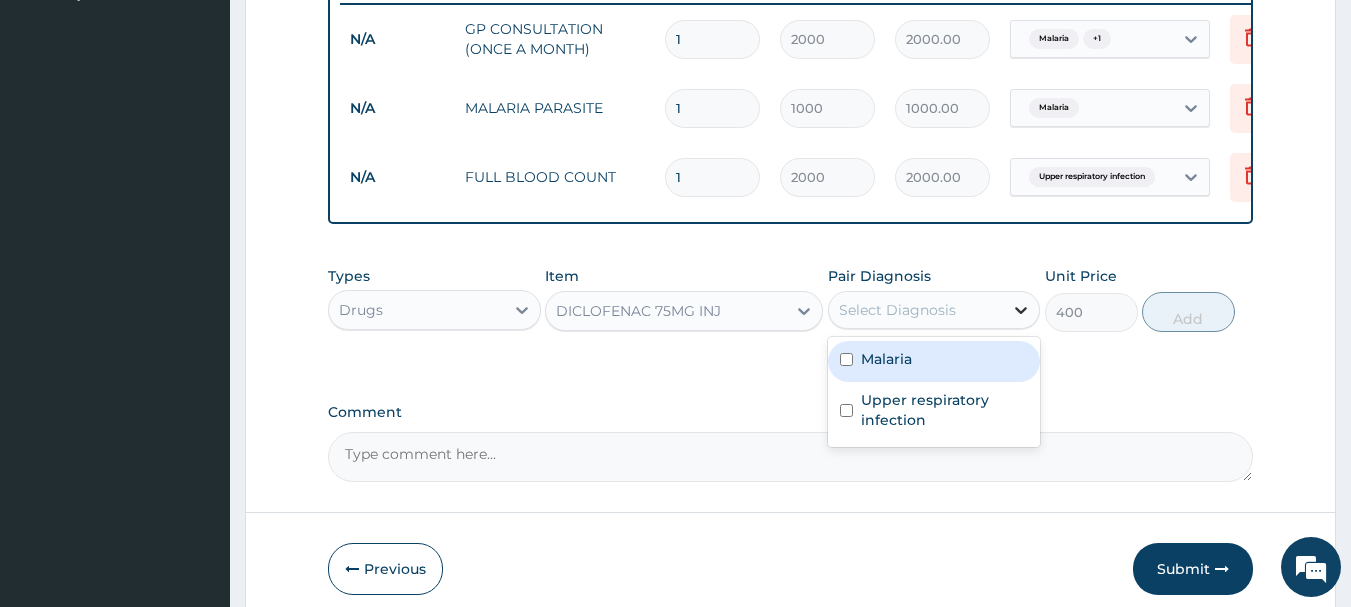 click 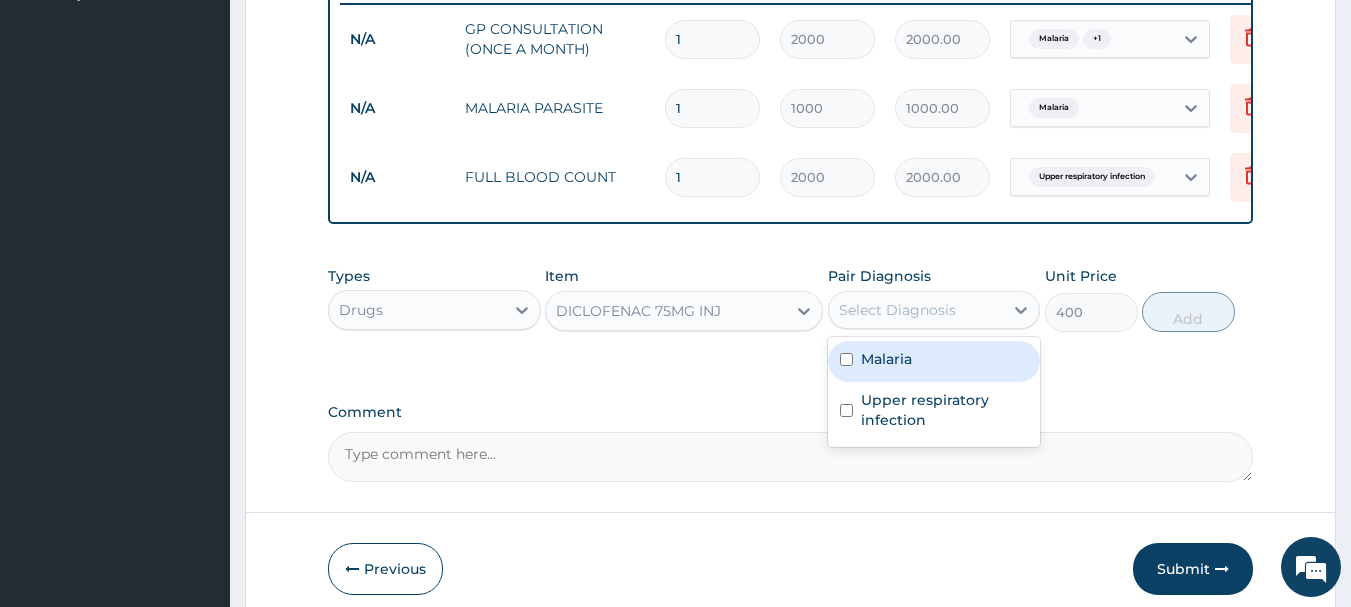 click on "Malaria" at bounding box center (934, 361) 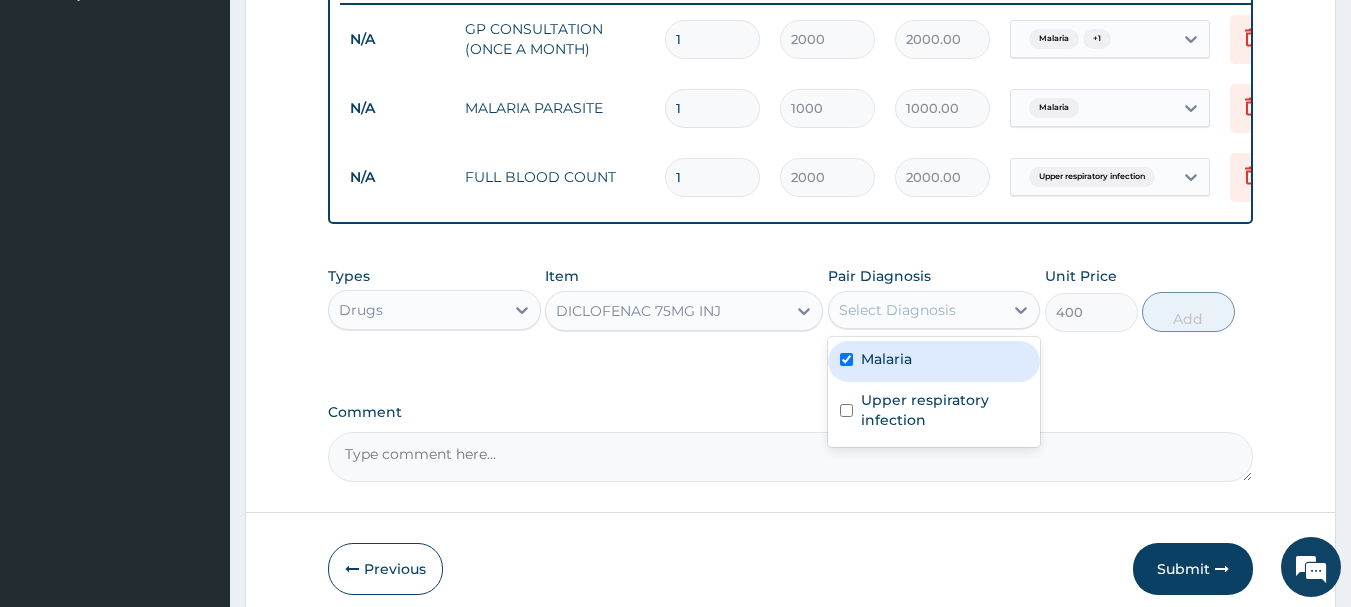 checkbox on "true" 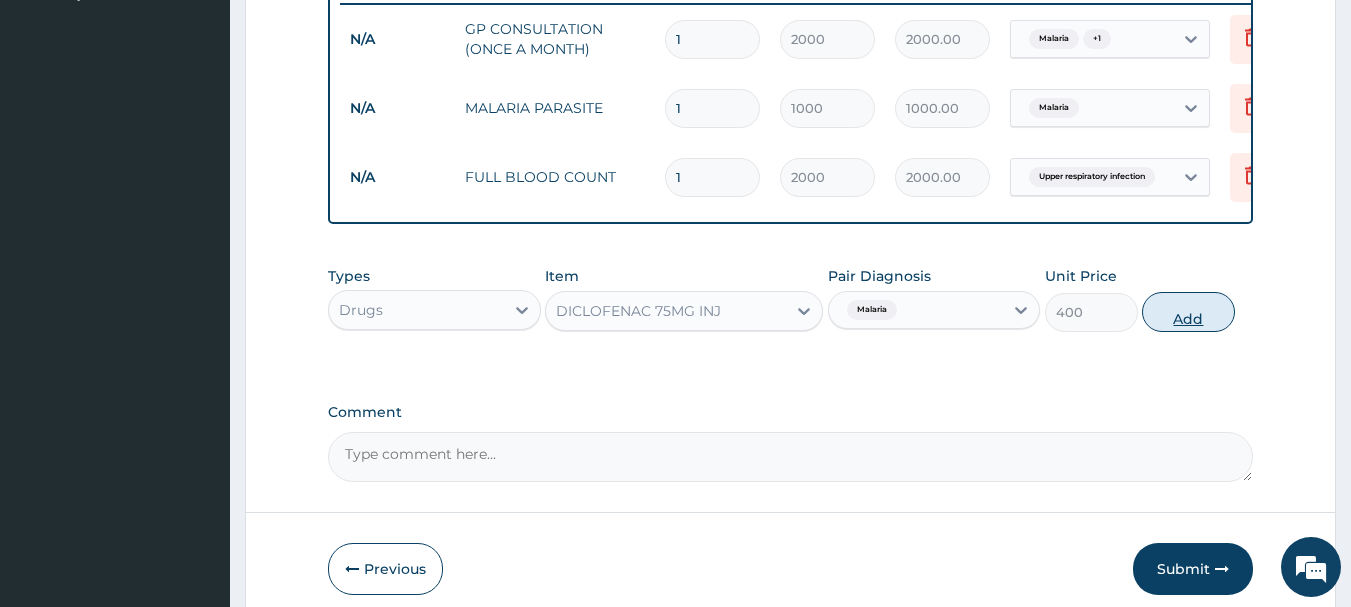 click on "Add" at bounding box center [1188, 312] 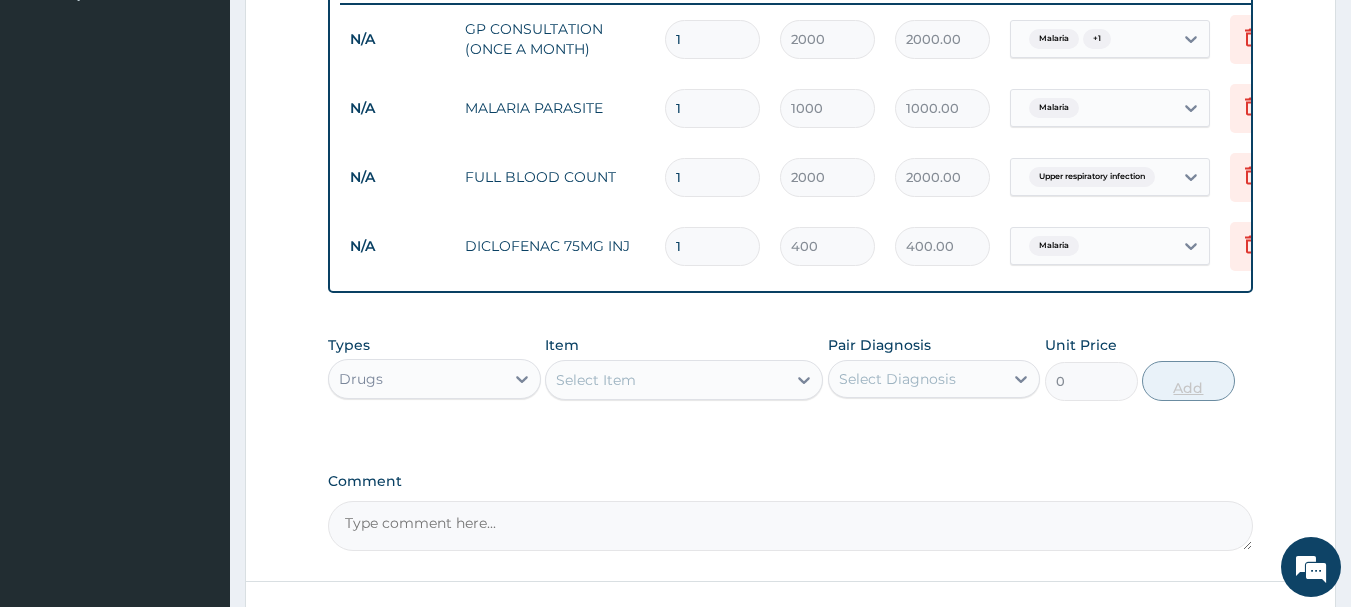 type 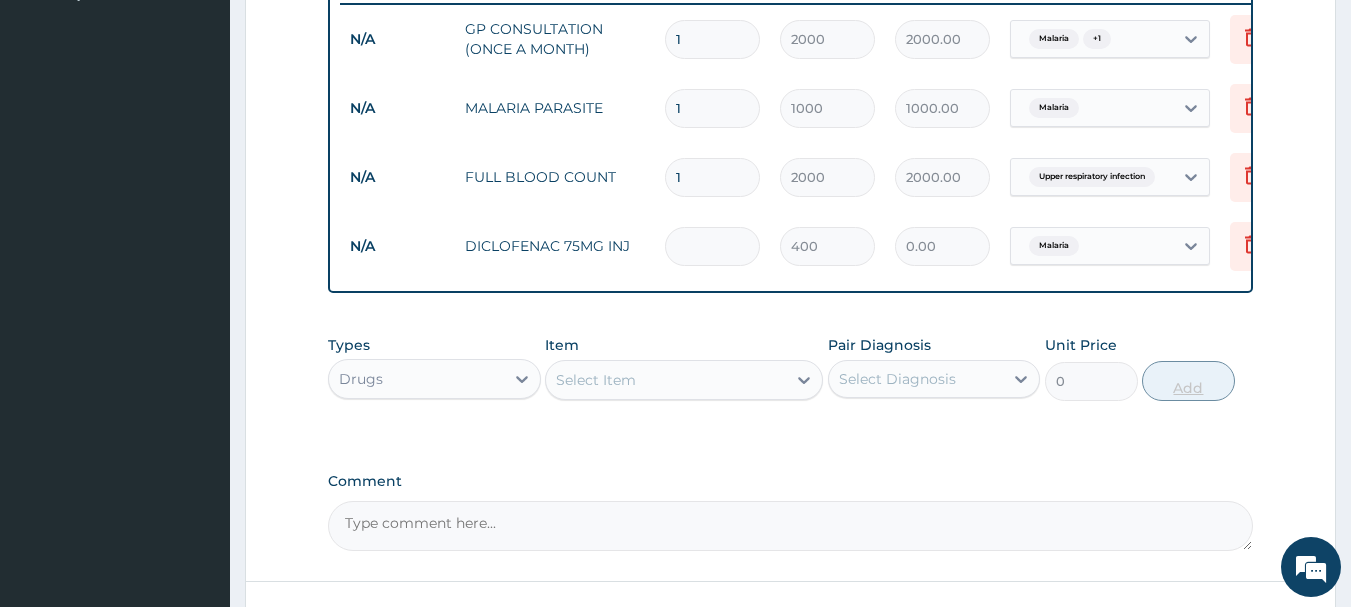 type on "0.00" 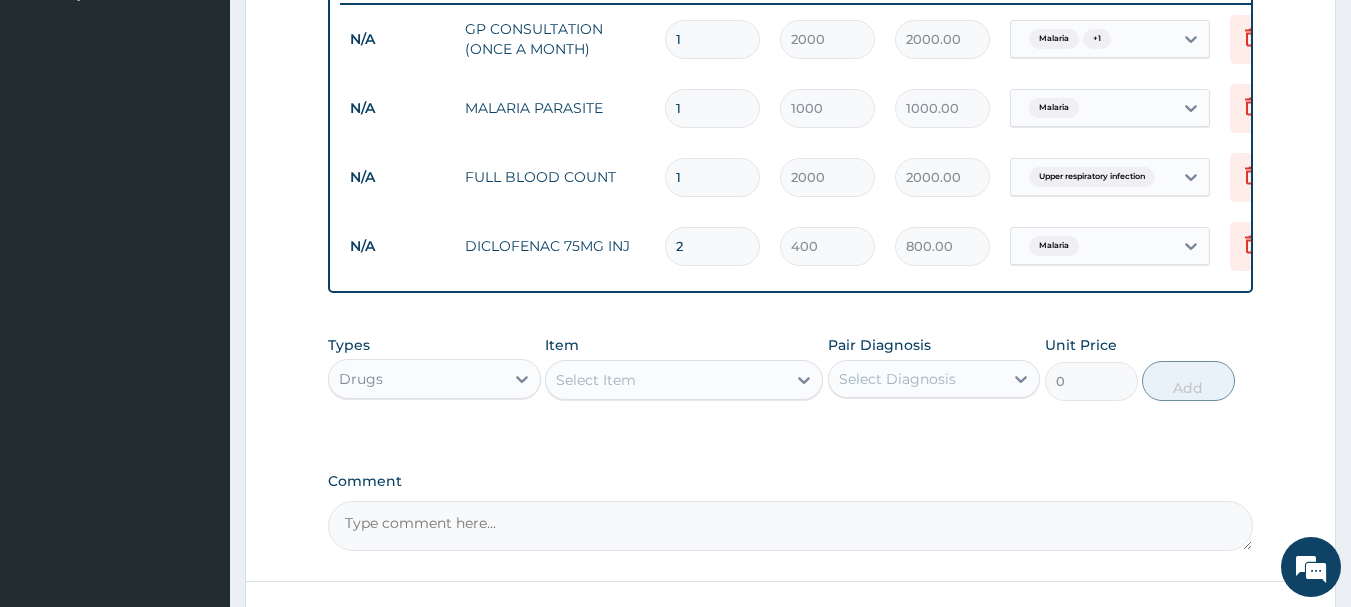 type on "2" 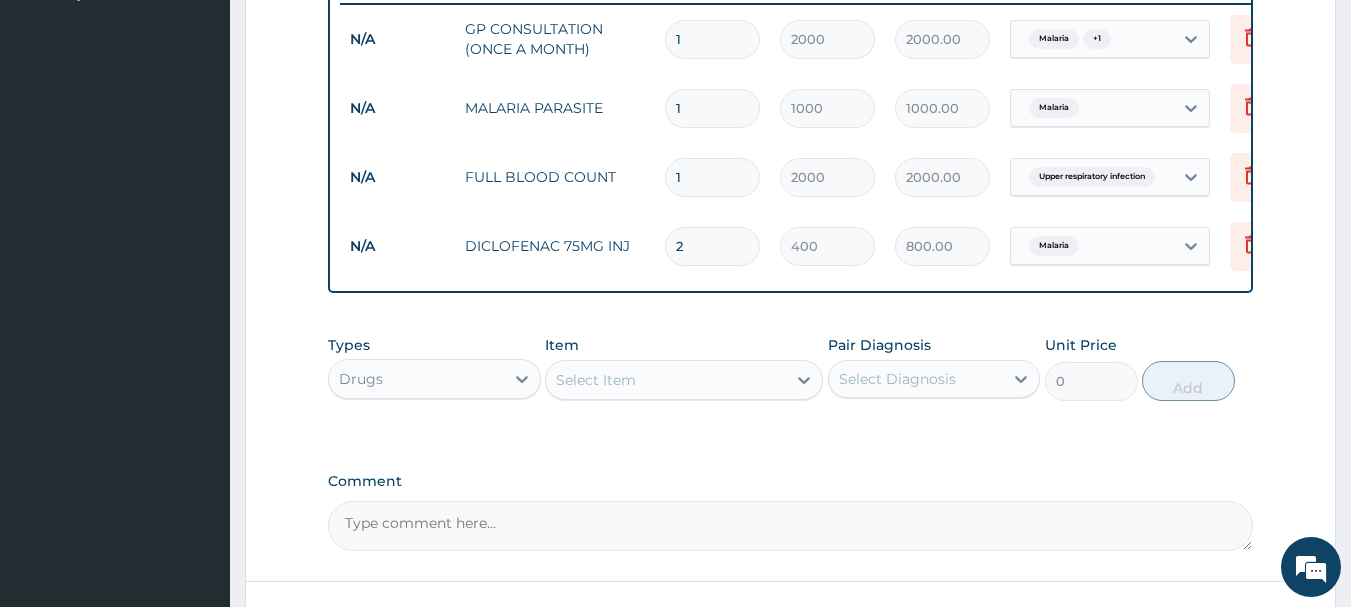 click on "Select Item" at bounding box center [666, 380] 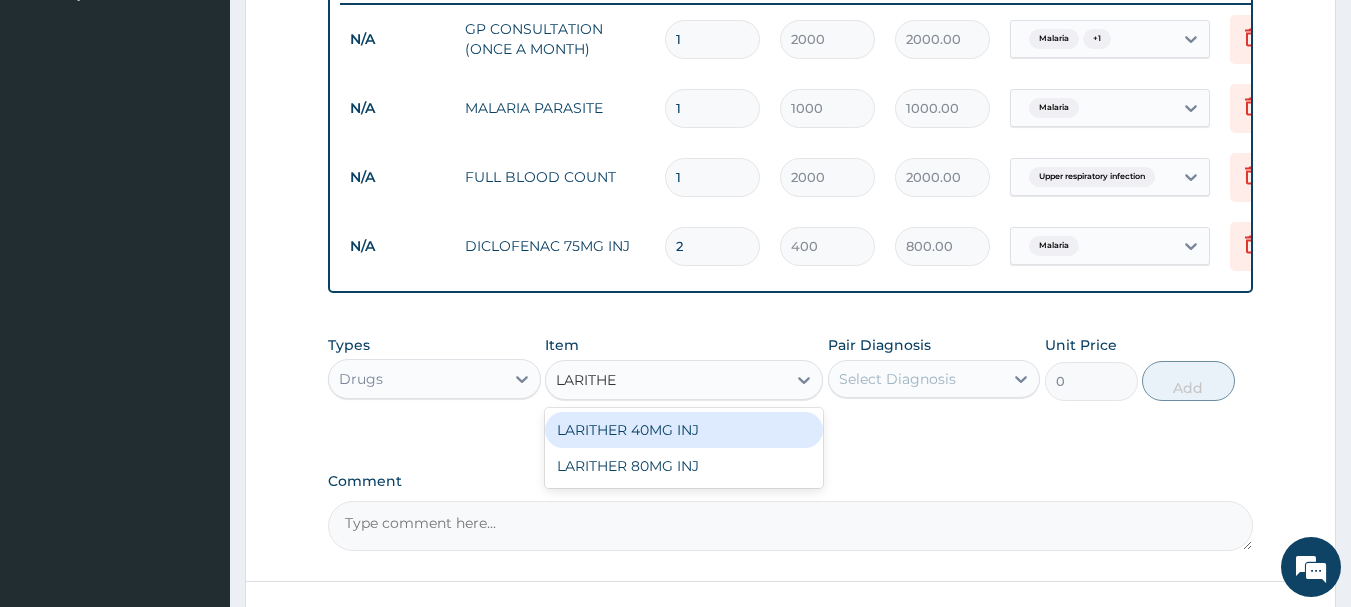 type on "LARITHER" 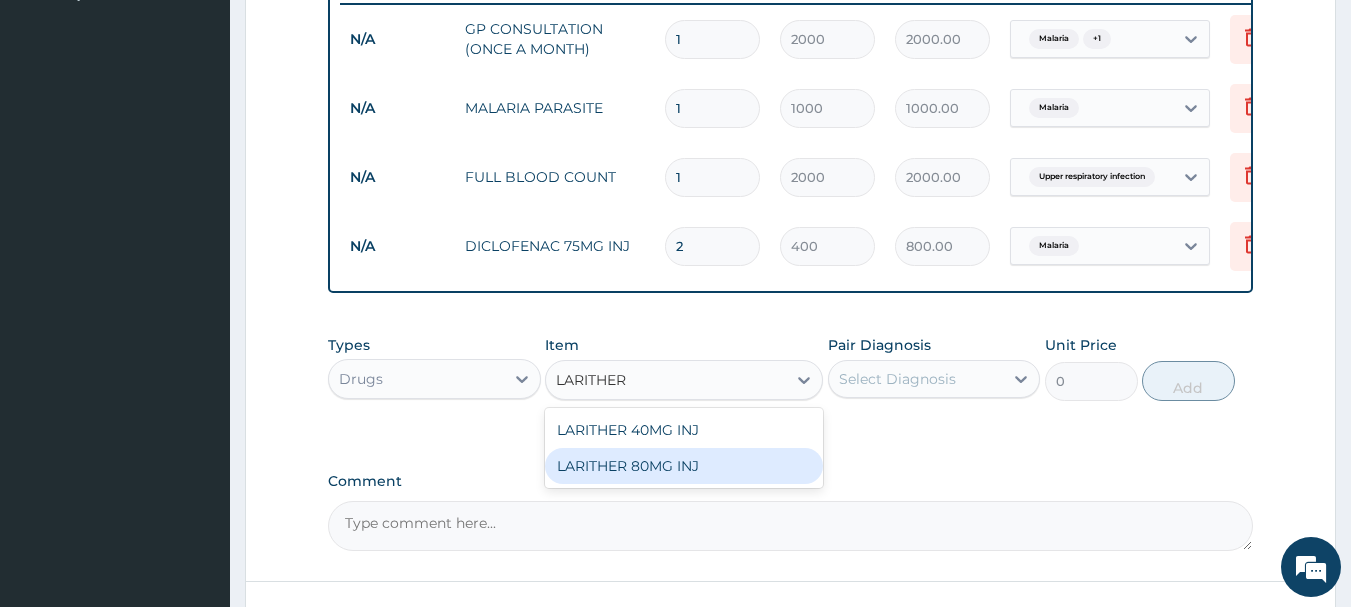 click on "LARITHER 80MG INJ" at bounding box center (684, 466) 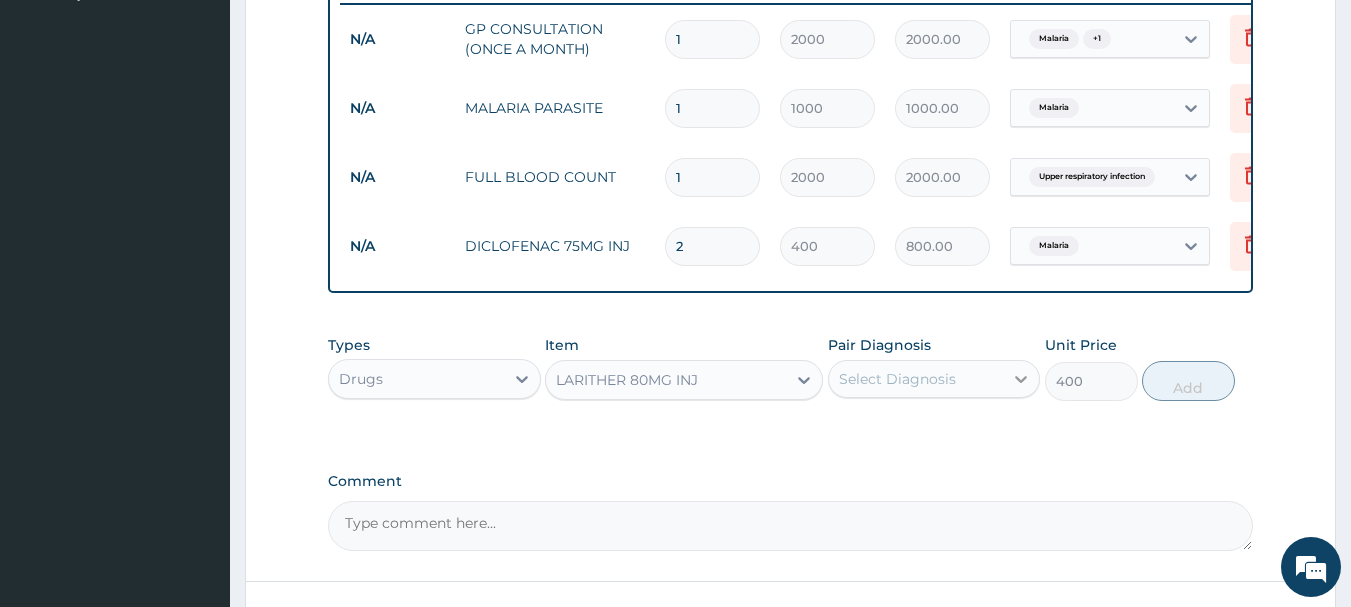 click 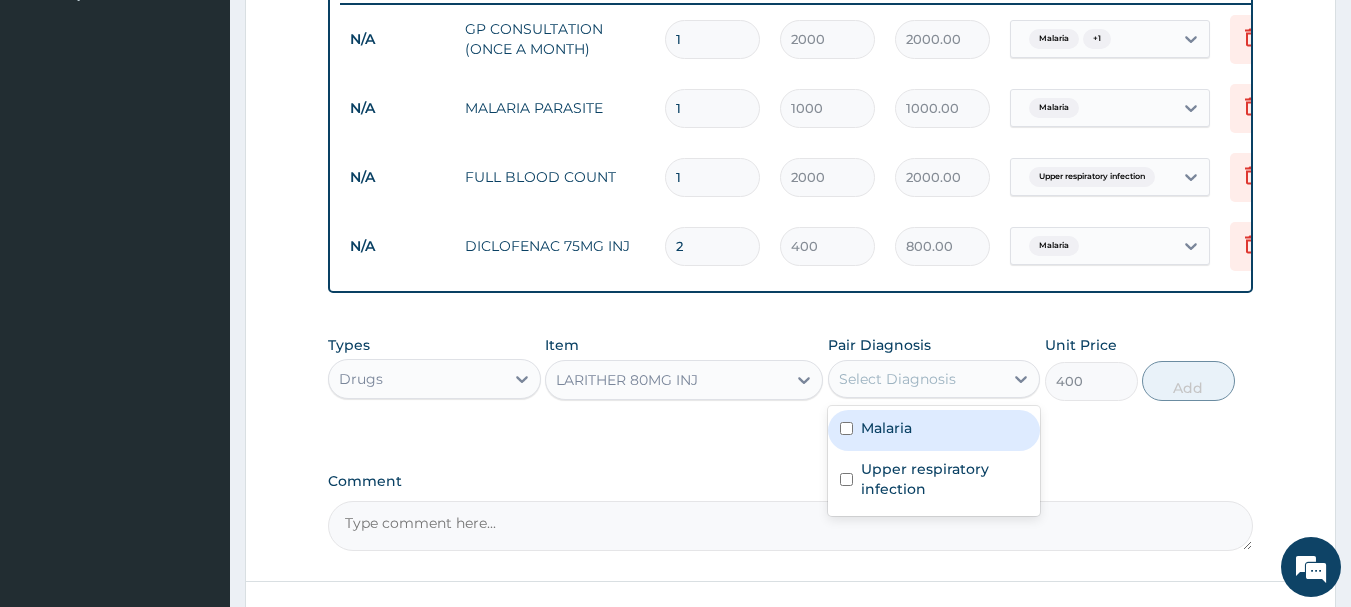 click on "Malaria" at bounding box center [934, 430] 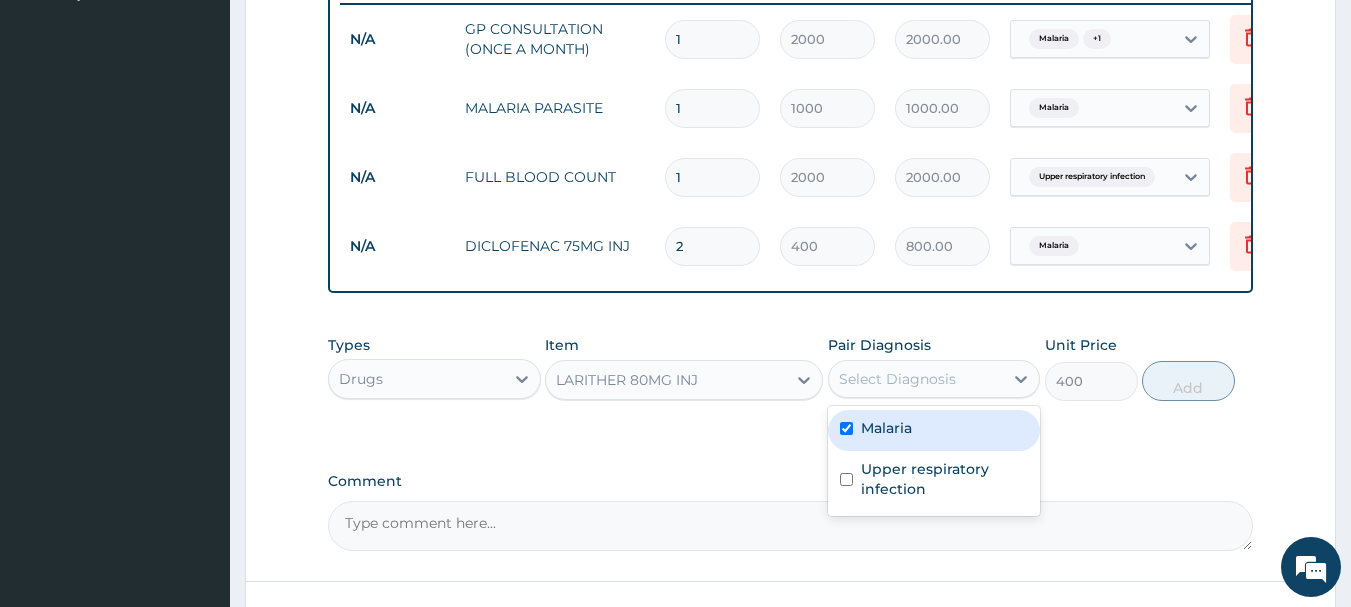 checkbox on "true" 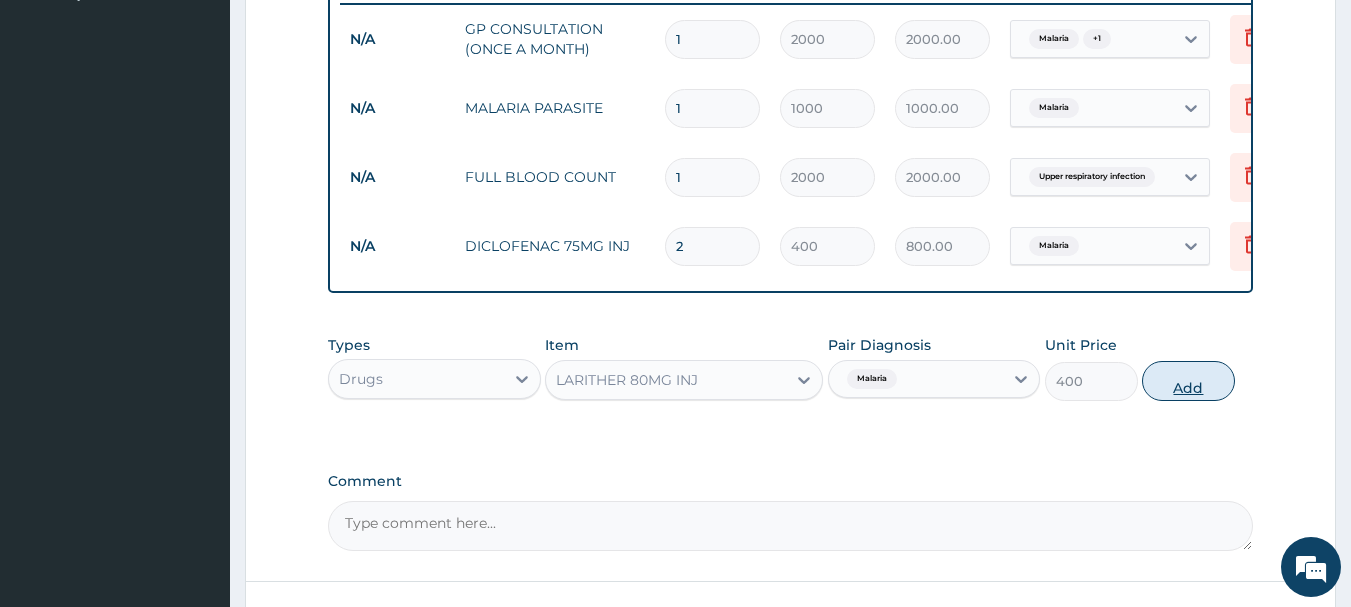 click on "Add" at bounding box center (1188, 381) 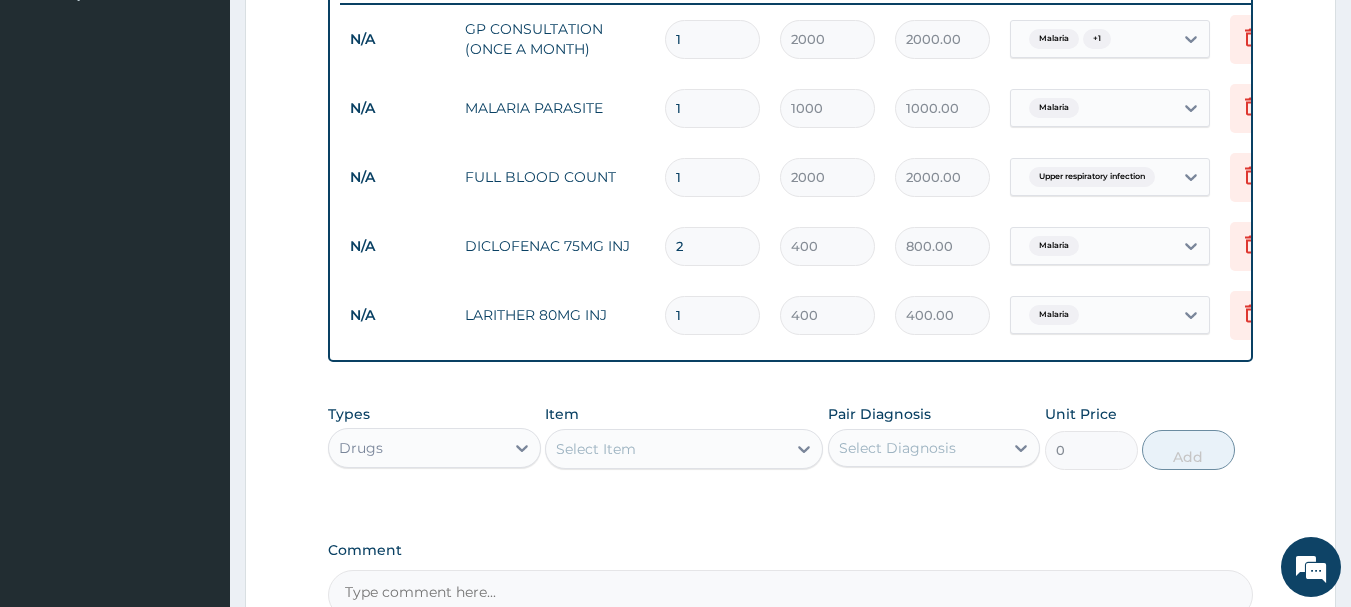type 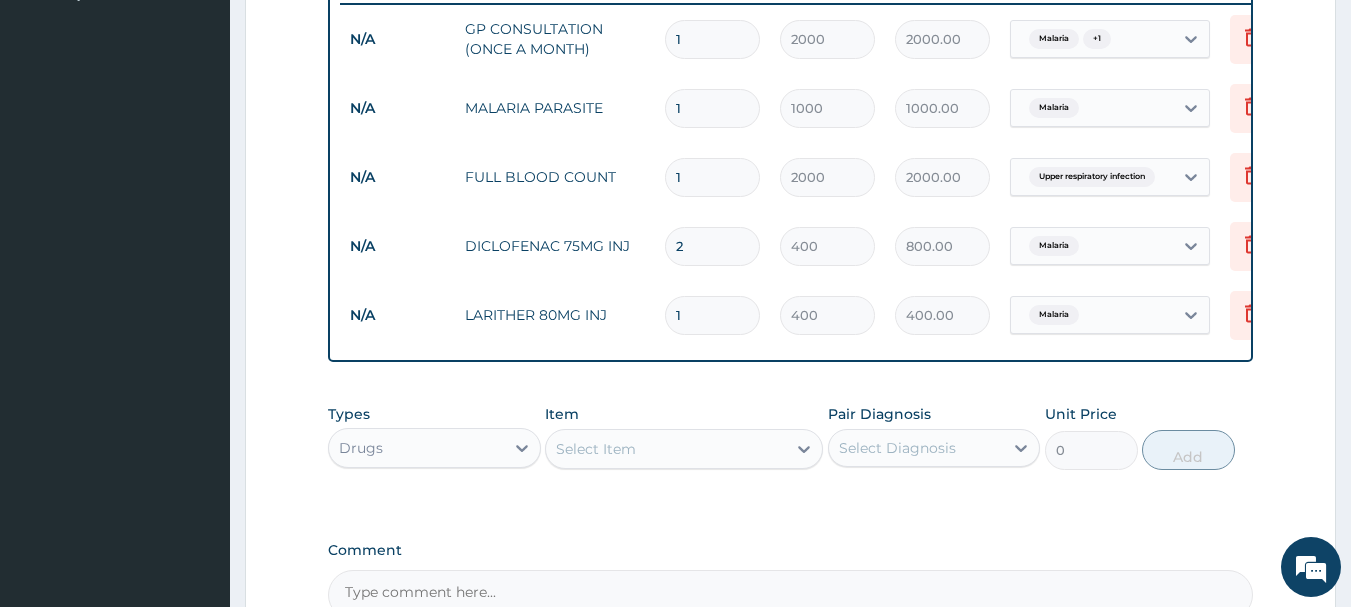 type on "0.00" 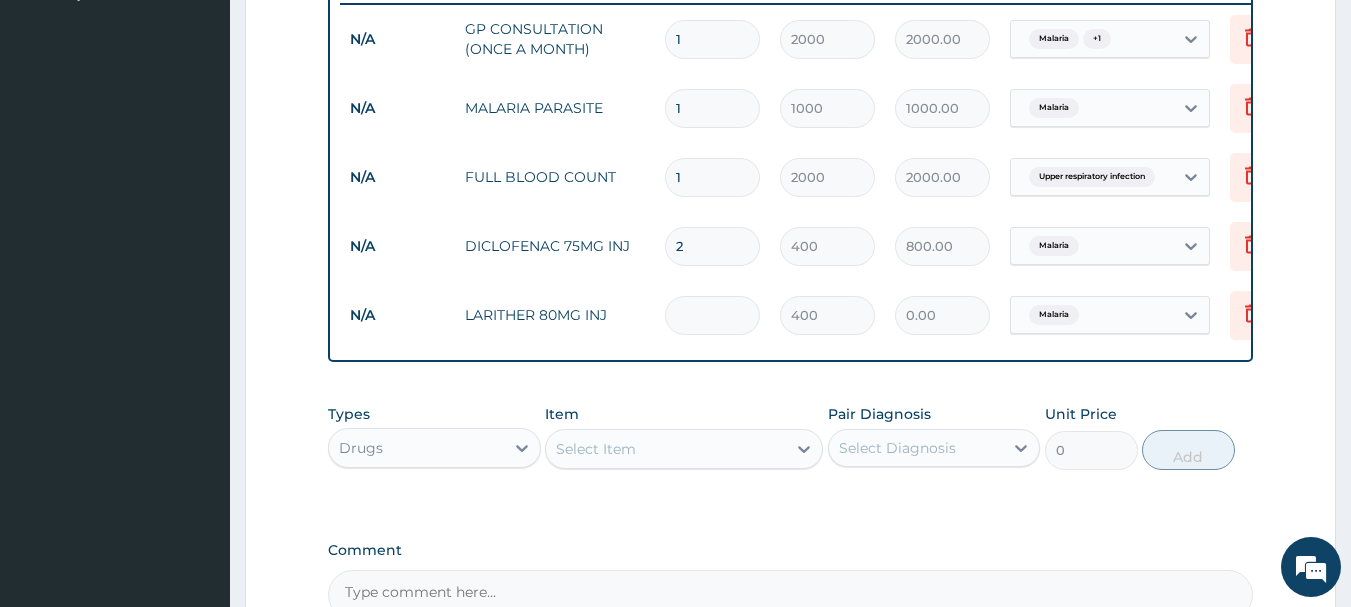 type on "6" 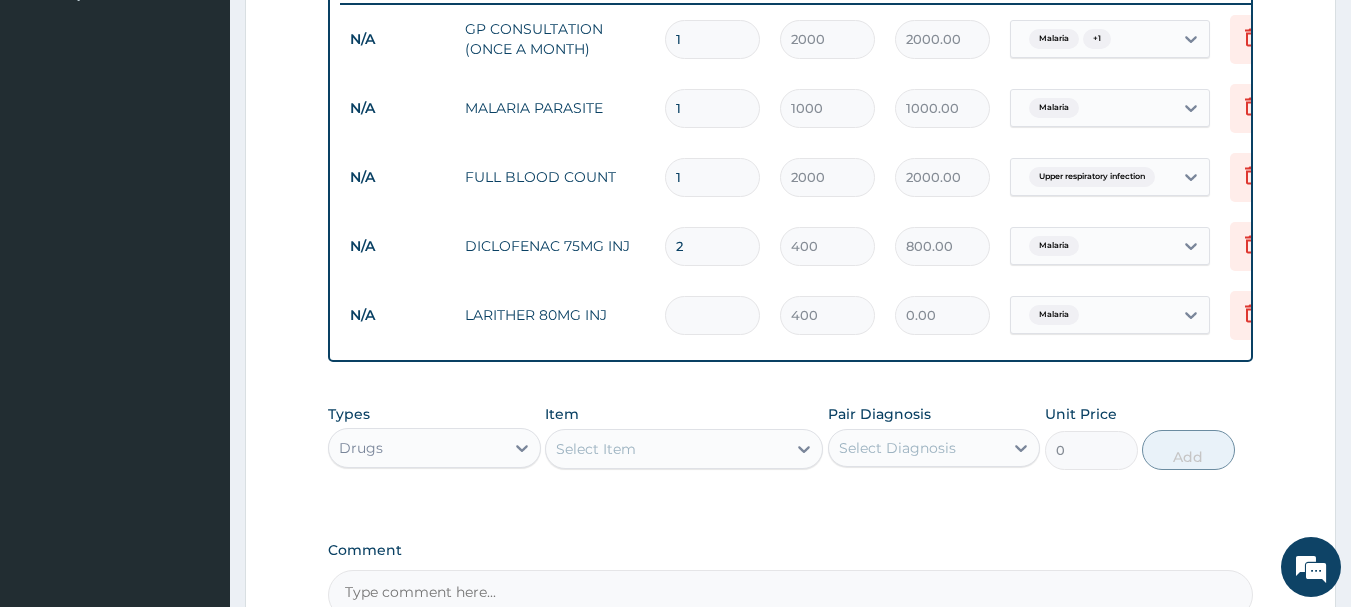 type on "2400.00" 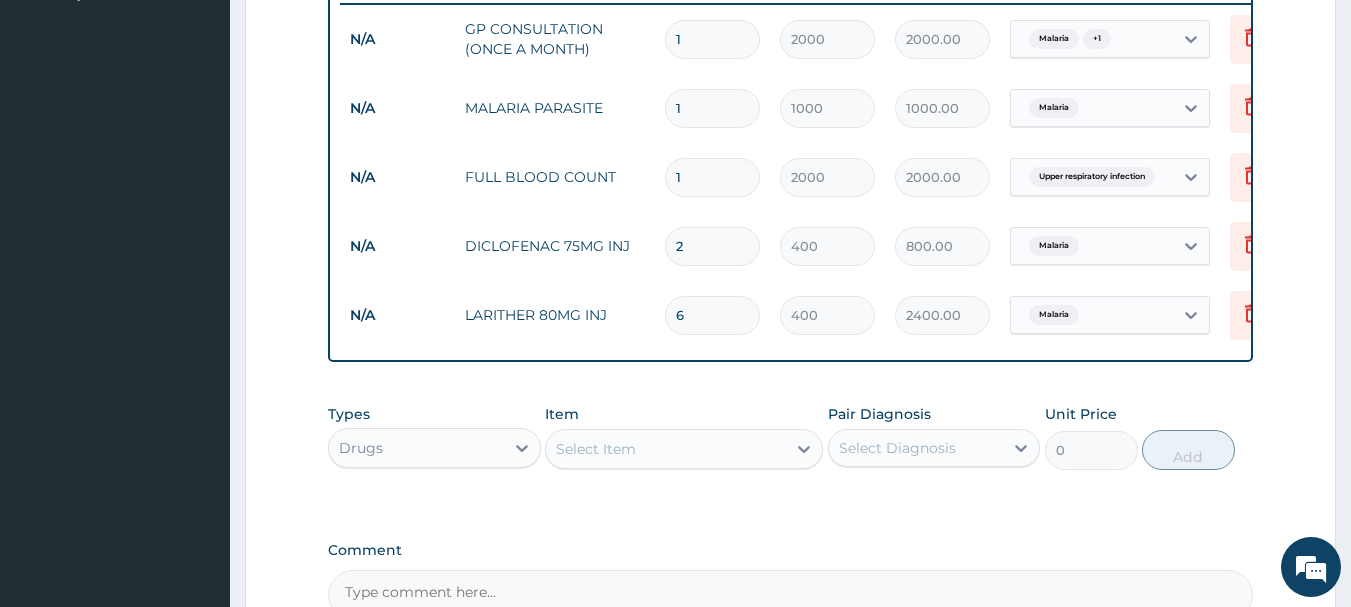 type on "6" 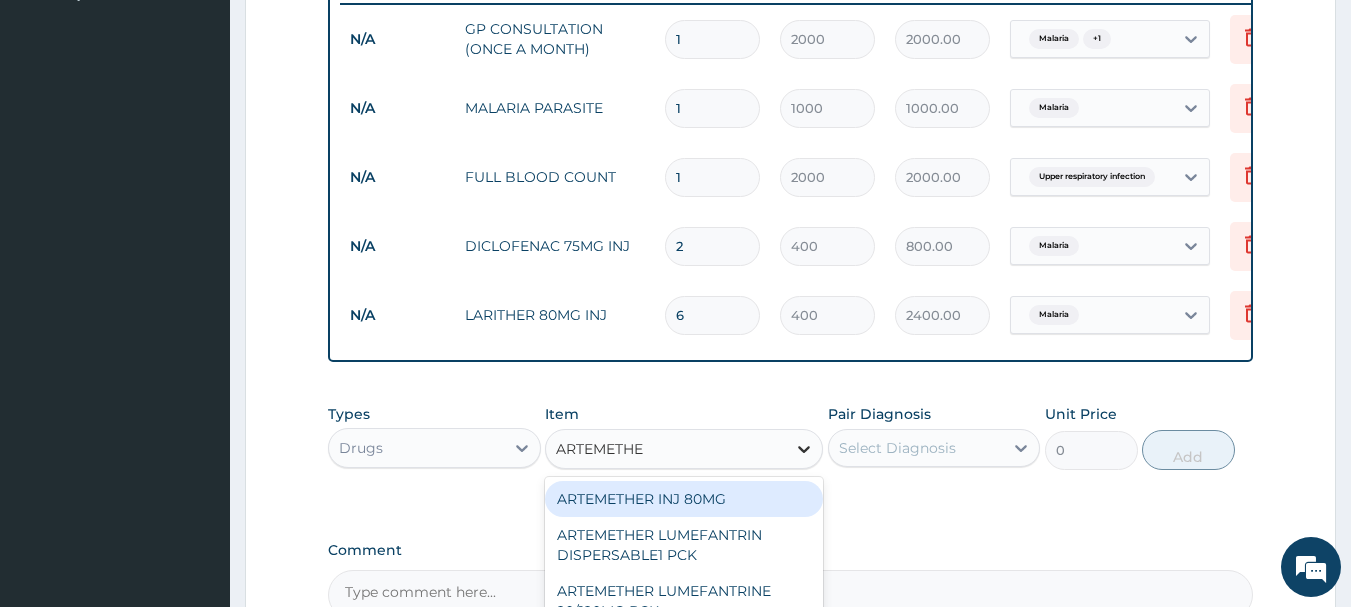 type on "ARTEMETHER" 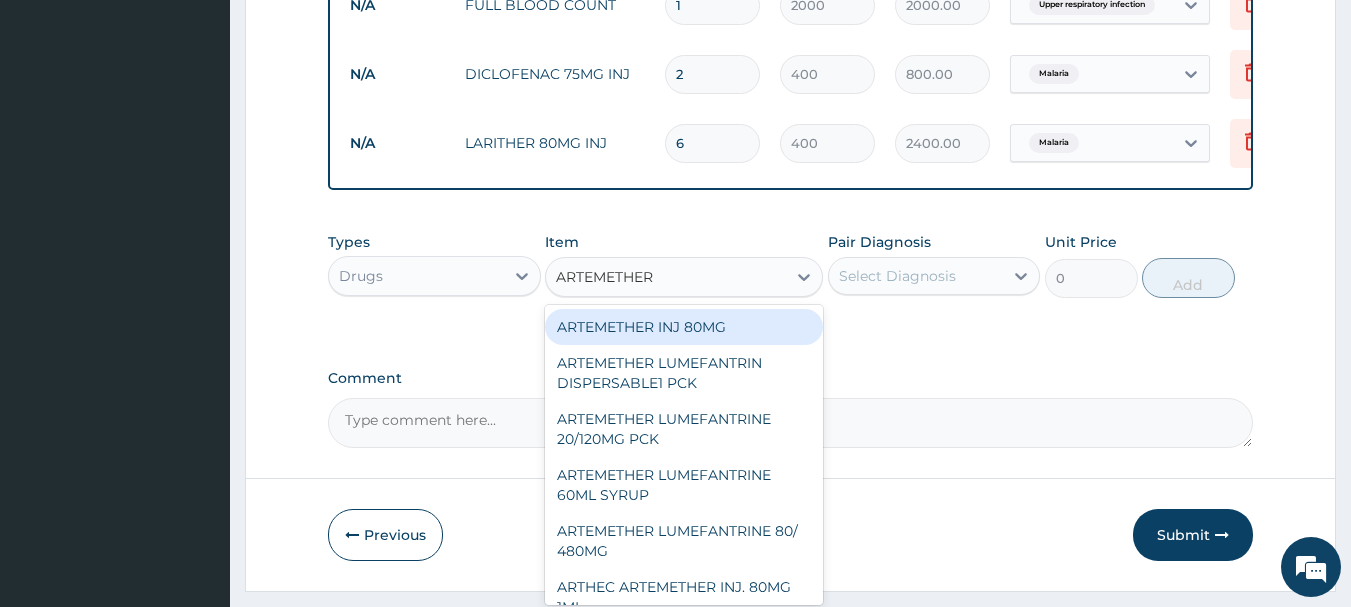 scroll, scrollTop: 715, scrollLeft: 0, axis: vertical 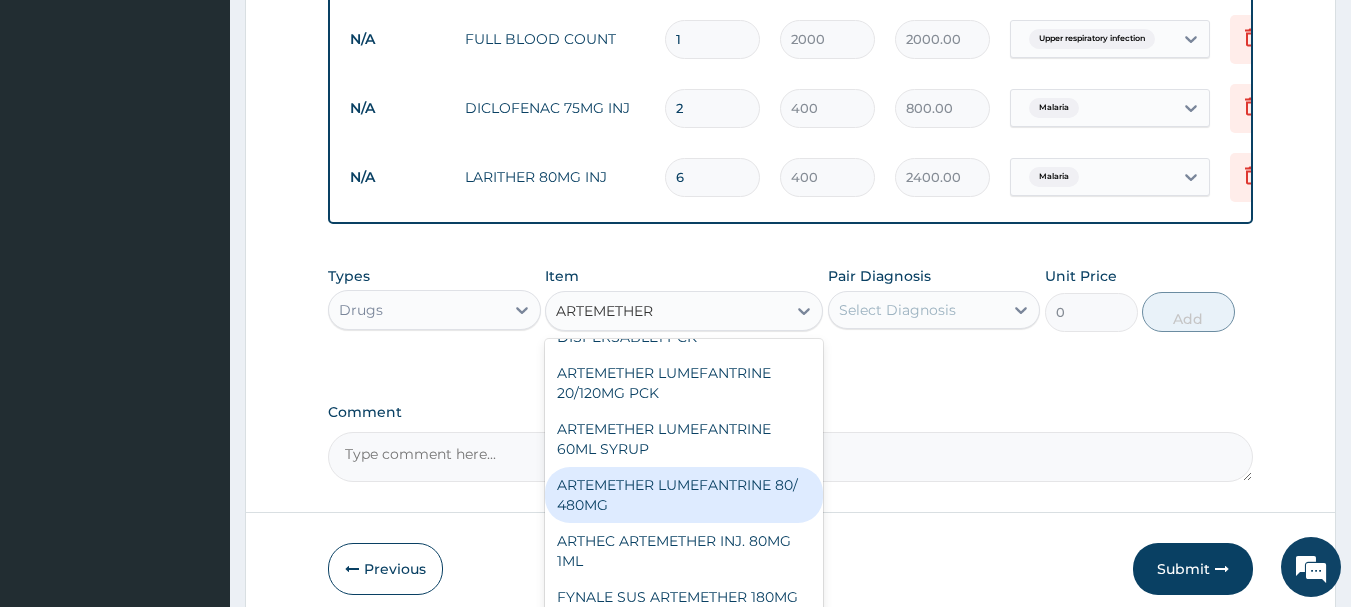 click on "ARTEMETHER LUMEFANTRINE 80/ 480MG" at bounding box center (684, 495) 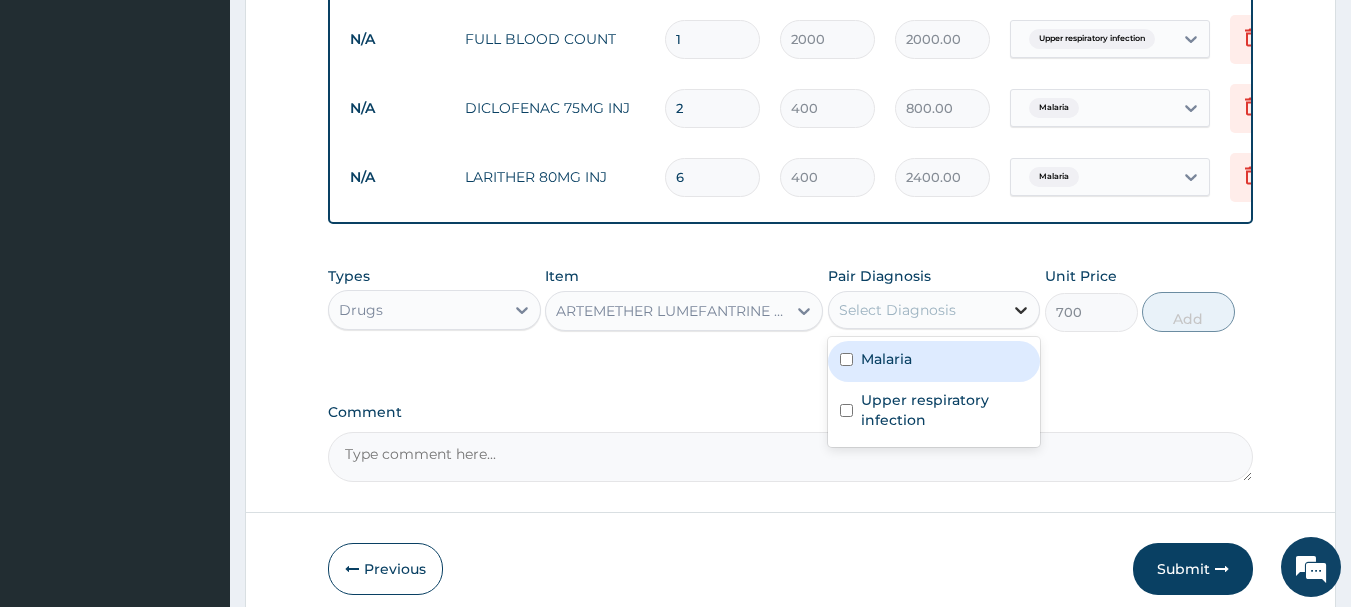 click 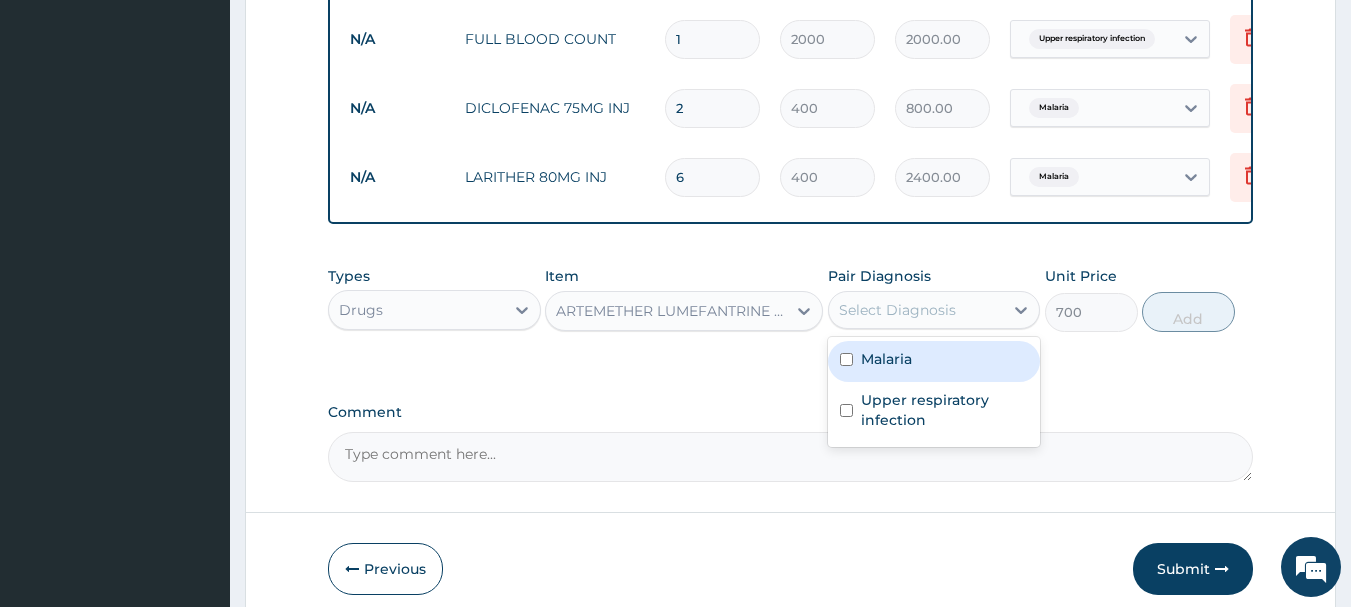 click on "Malaria" at bounding box center (934, 361) 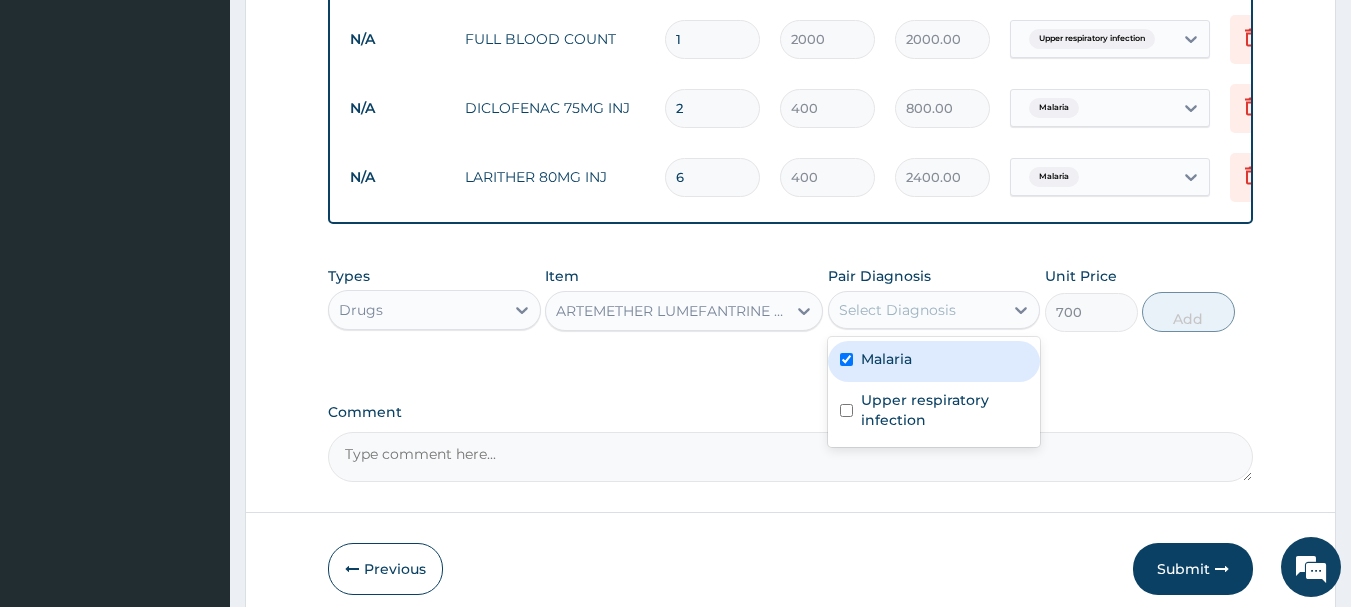 checkbox on "true" 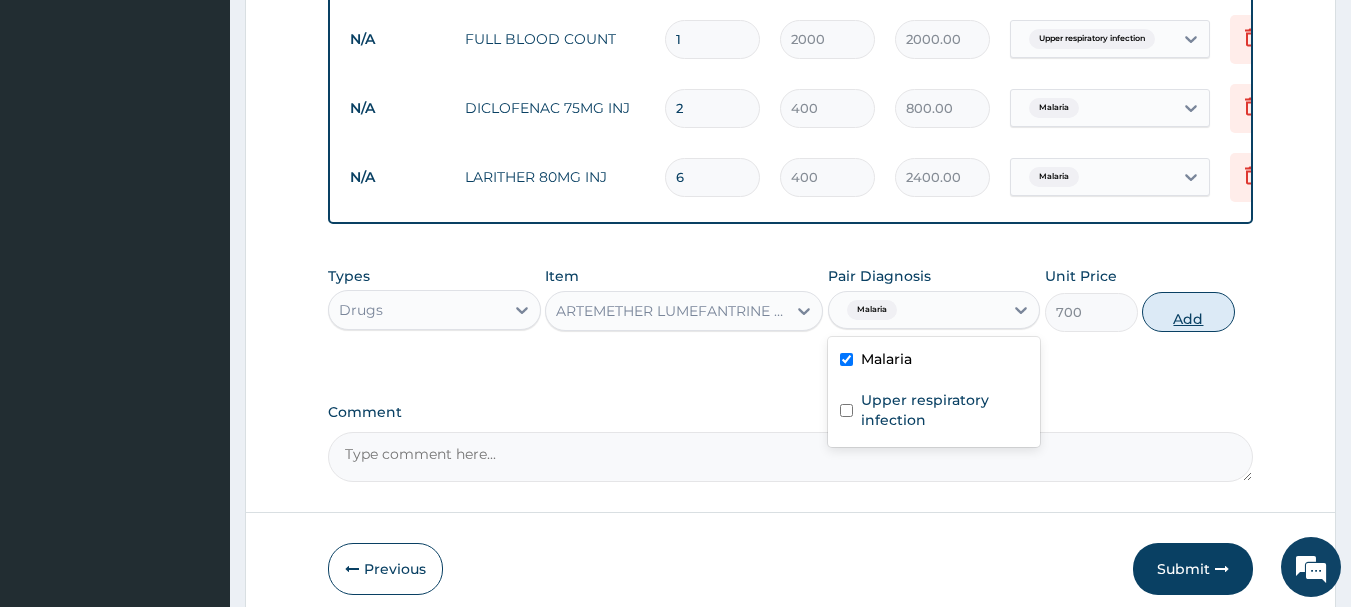 click on "Add" at bounding box center (1188, 312) 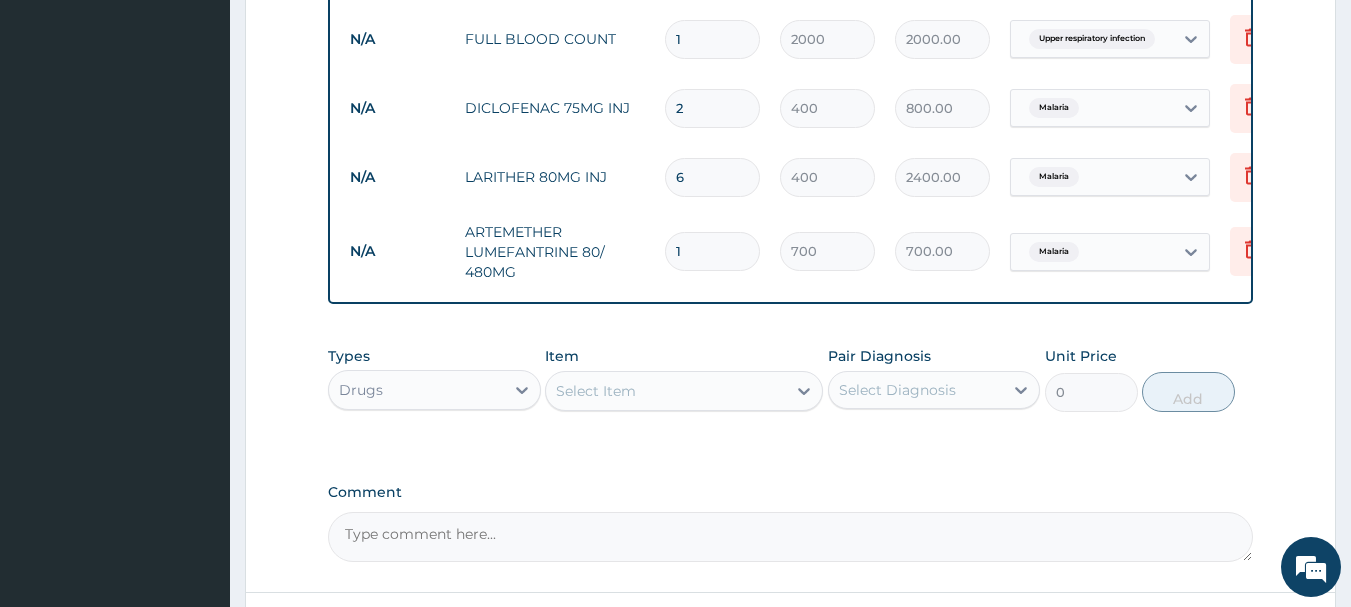 type 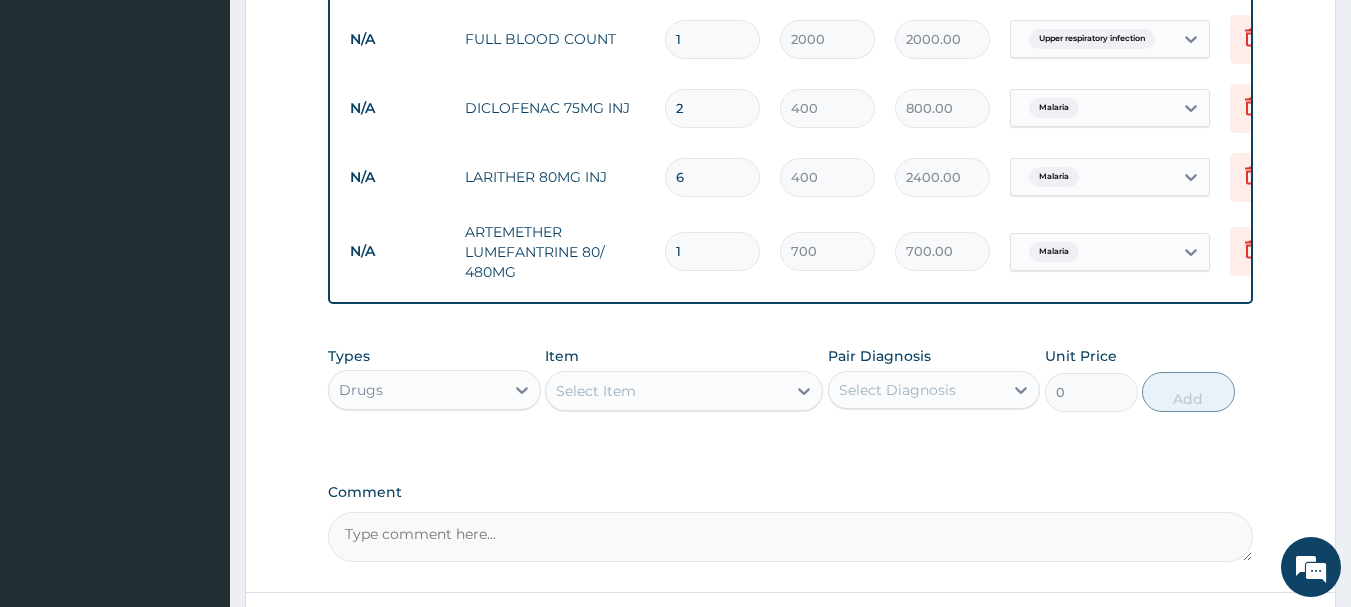 type on "0.00" 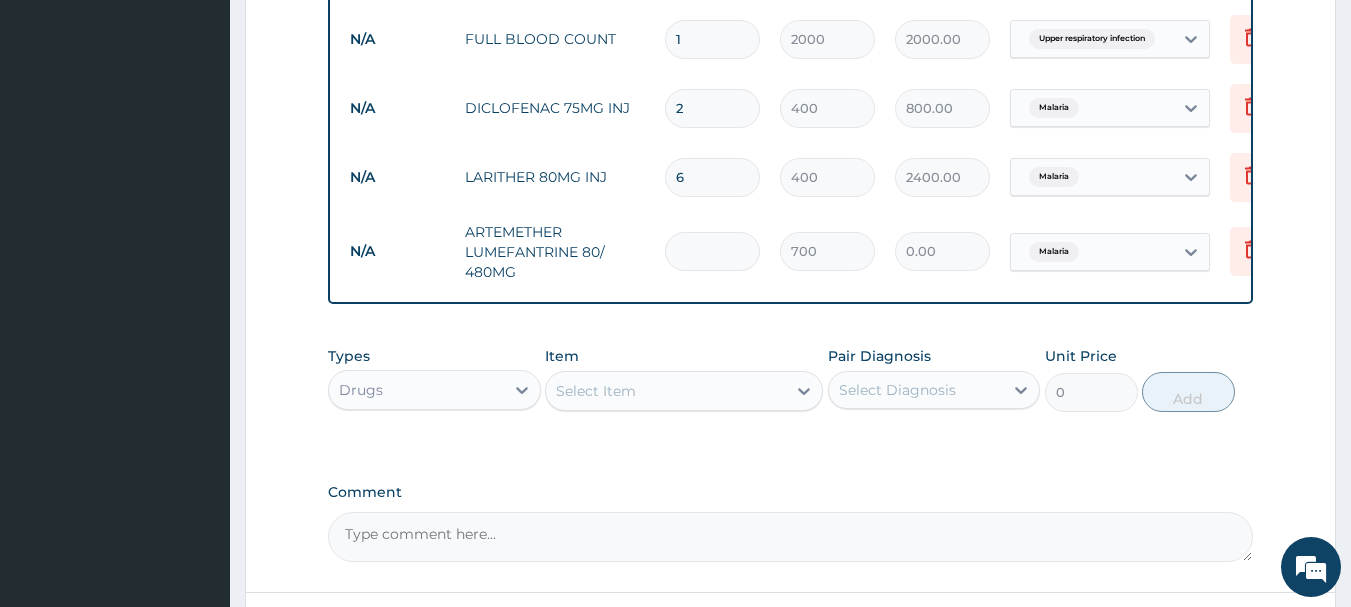 type on "6" 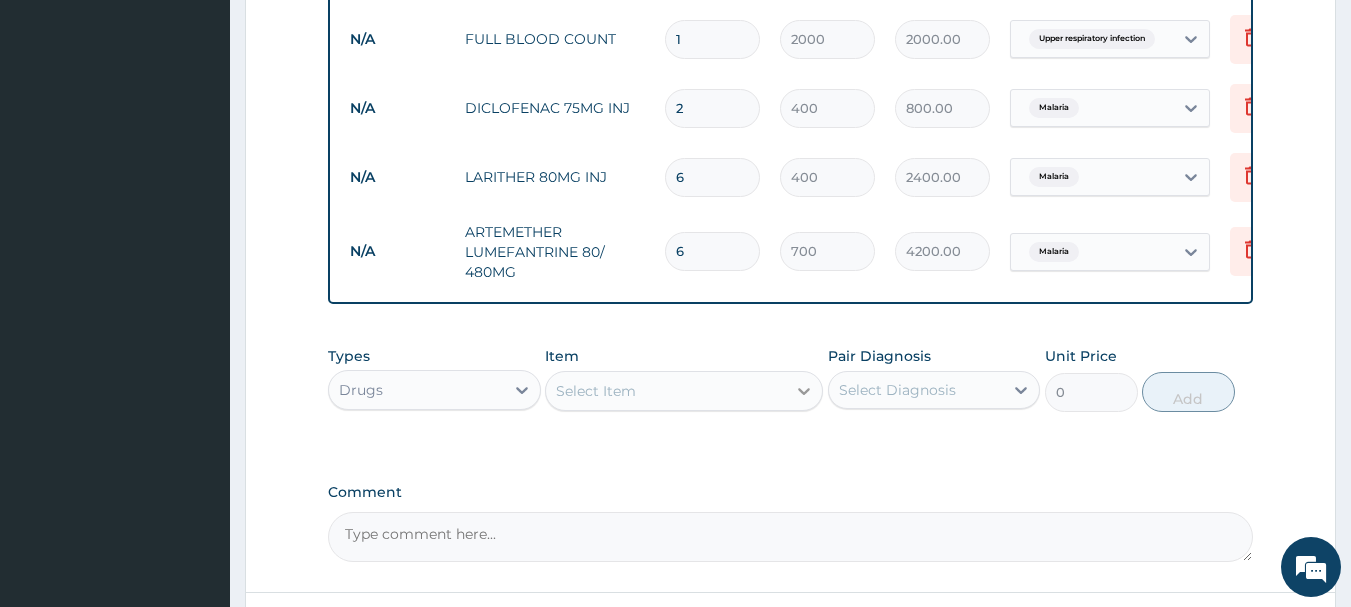 type on "6" 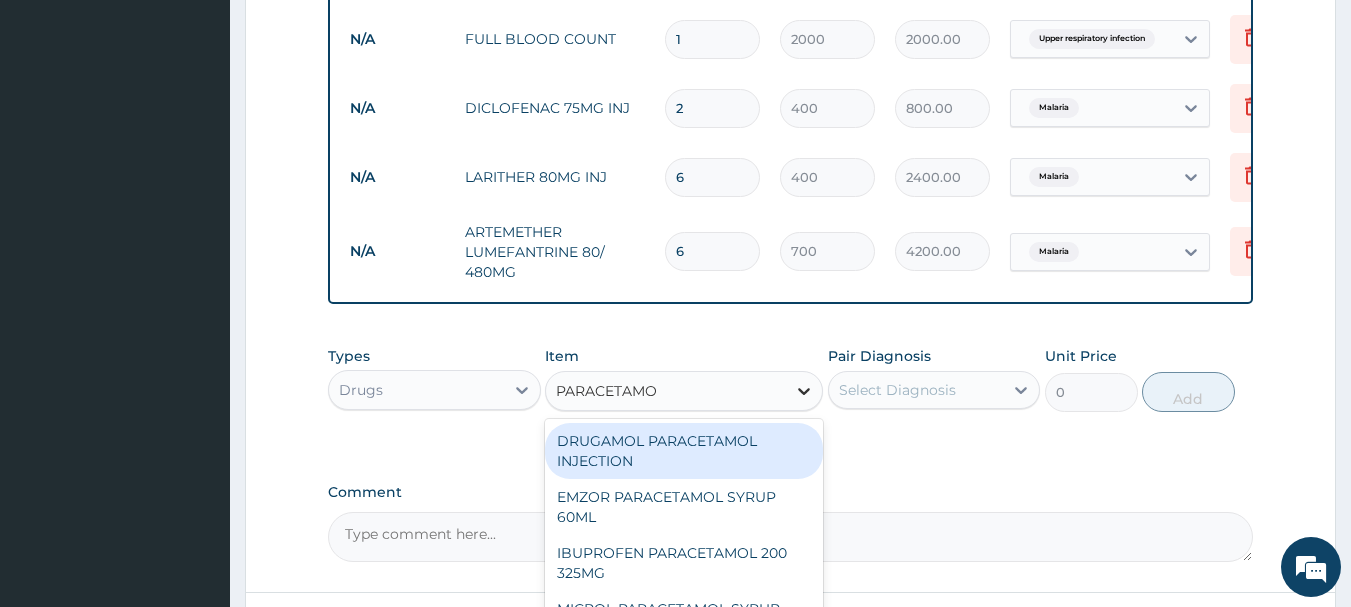 type on "PARACETAMOL" 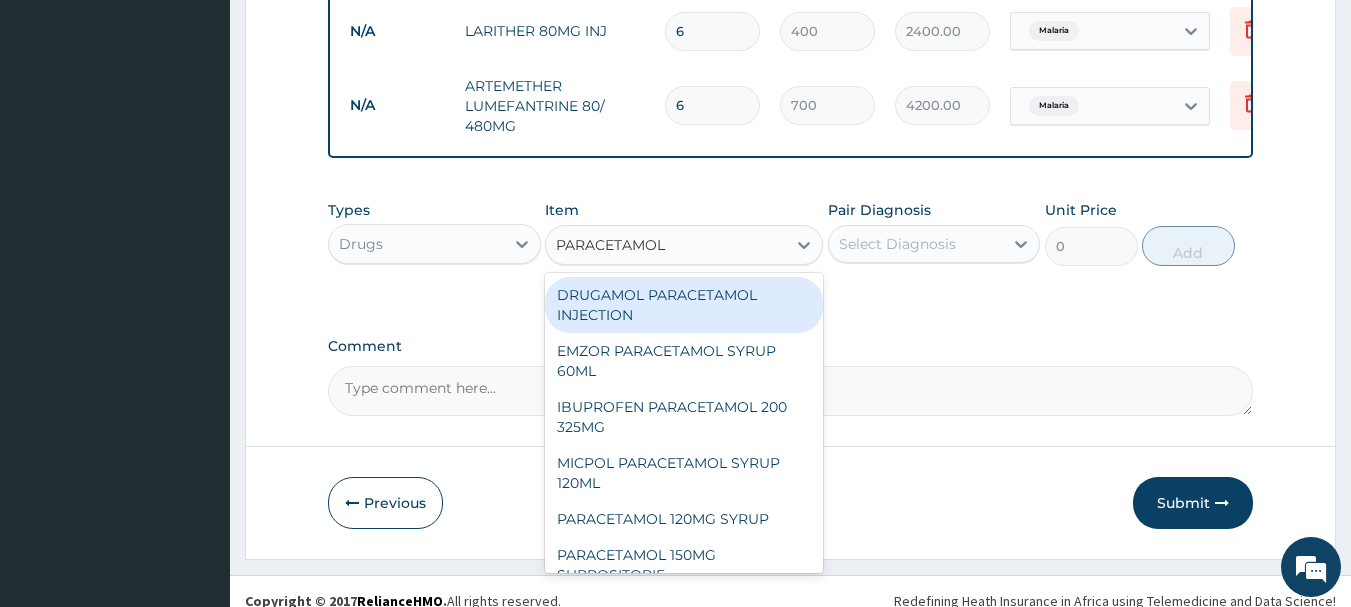 scroll, scrollTop: 895, scrollLeft: 0, axis: vertical 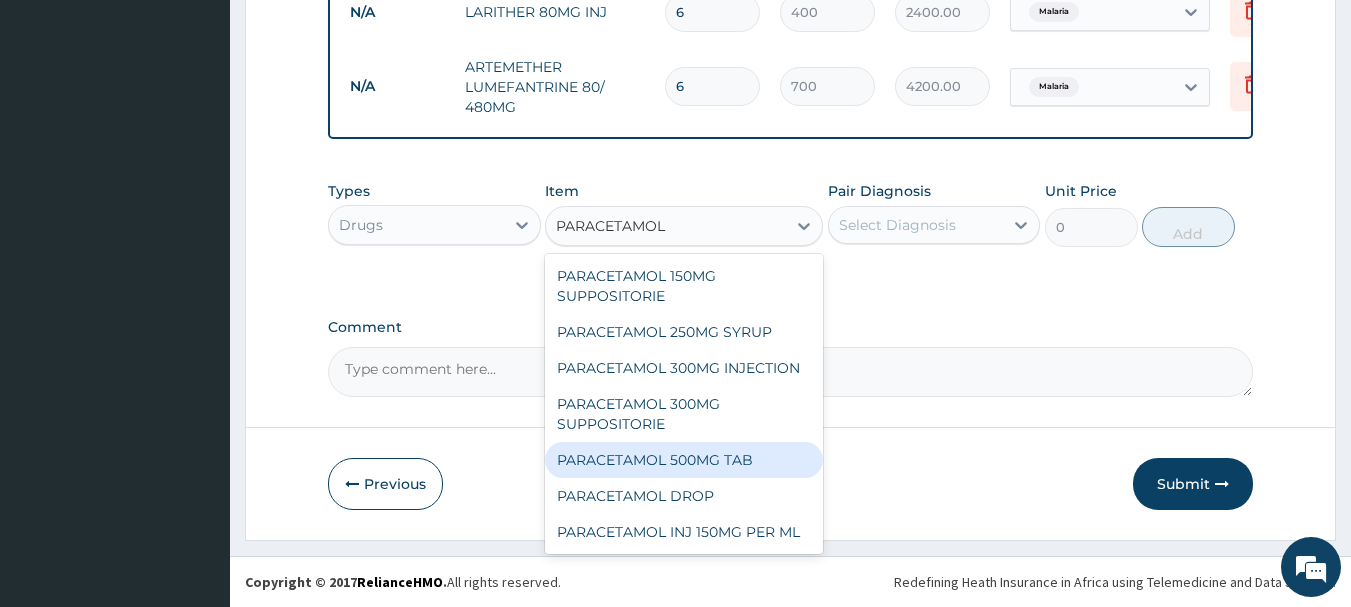 click on "PARACETAMOL 500MG TAB" at bounding box center (684, 460) 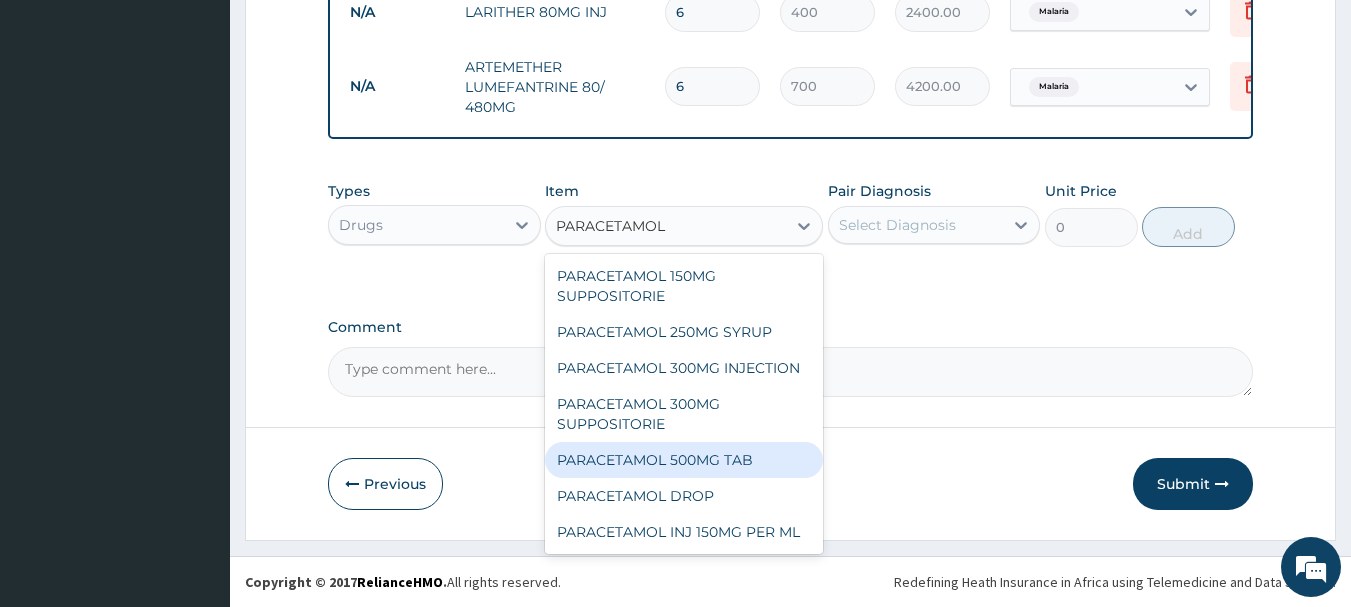 type 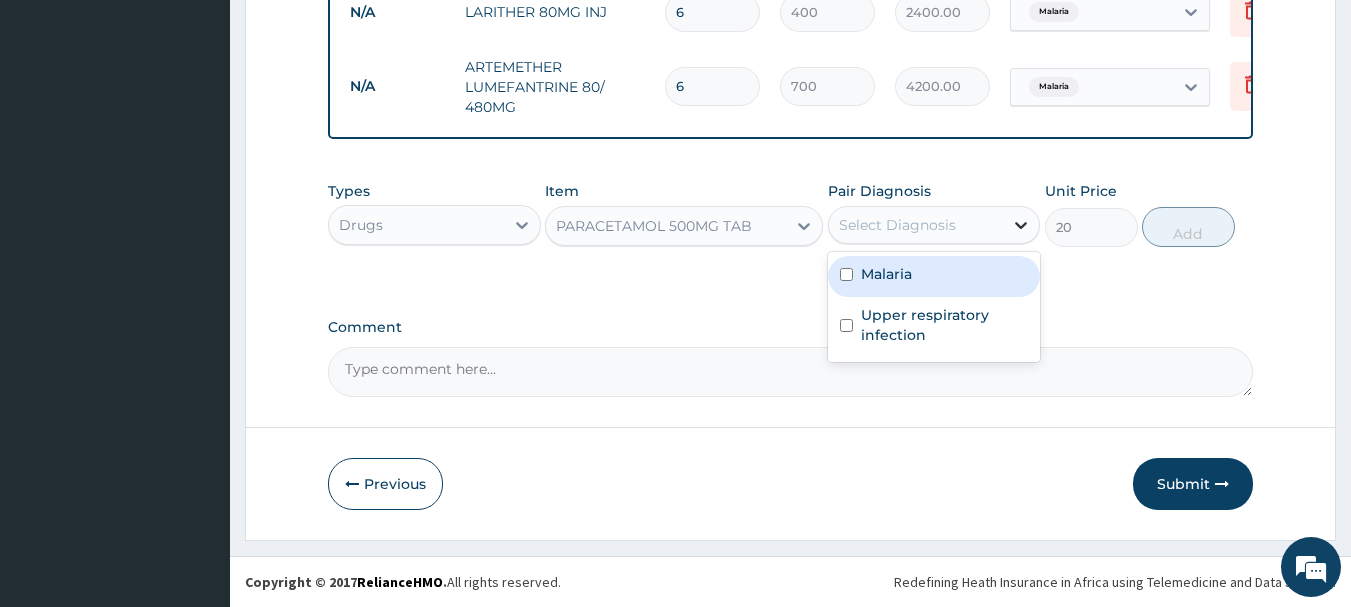 click 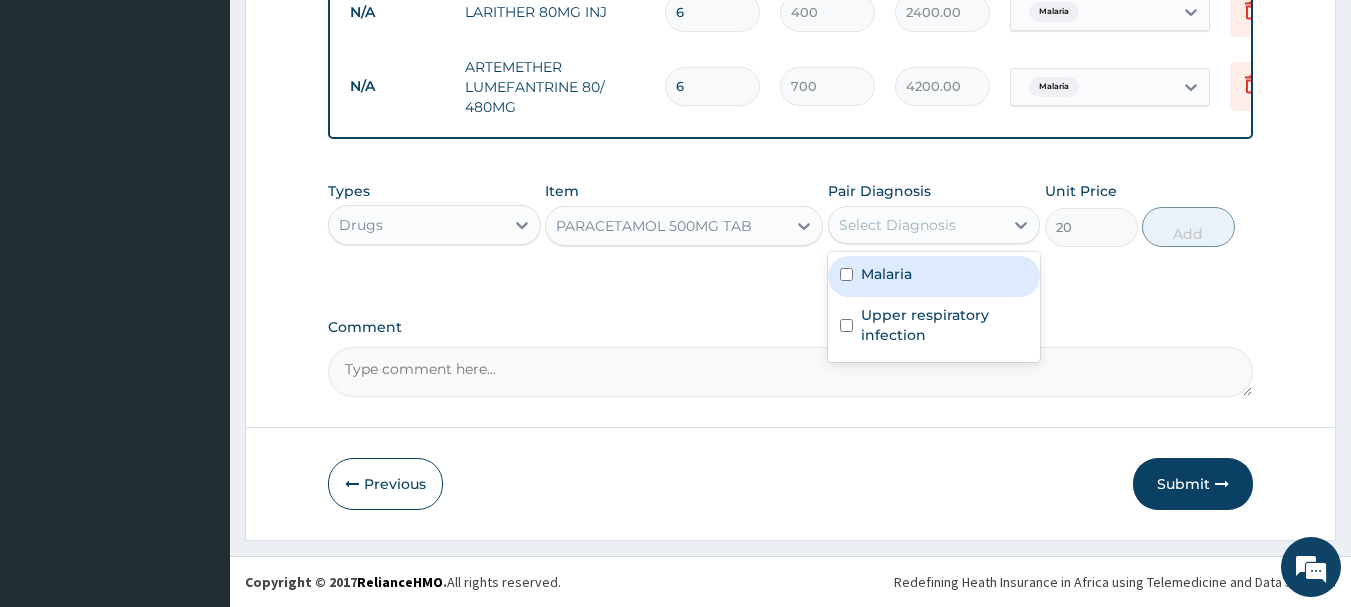 click on "Malaria" at bounding box center [934, 276] 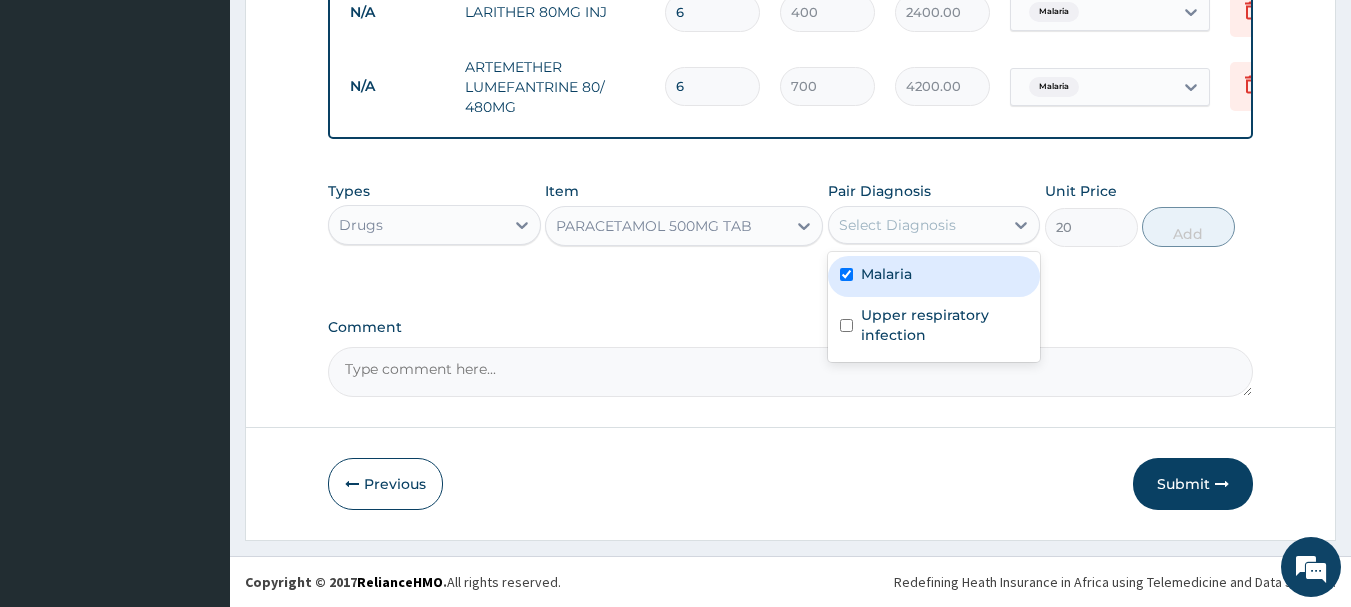 checkbox on "true" 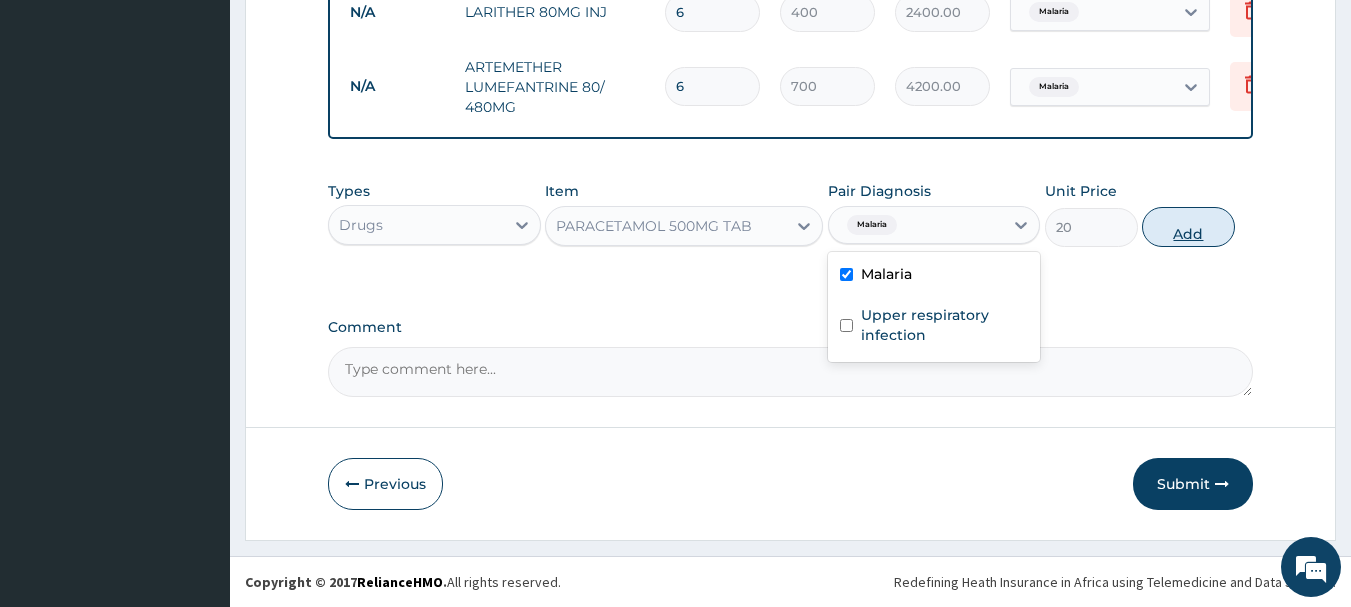 click on "Add" at bounding box center (1188, 227) 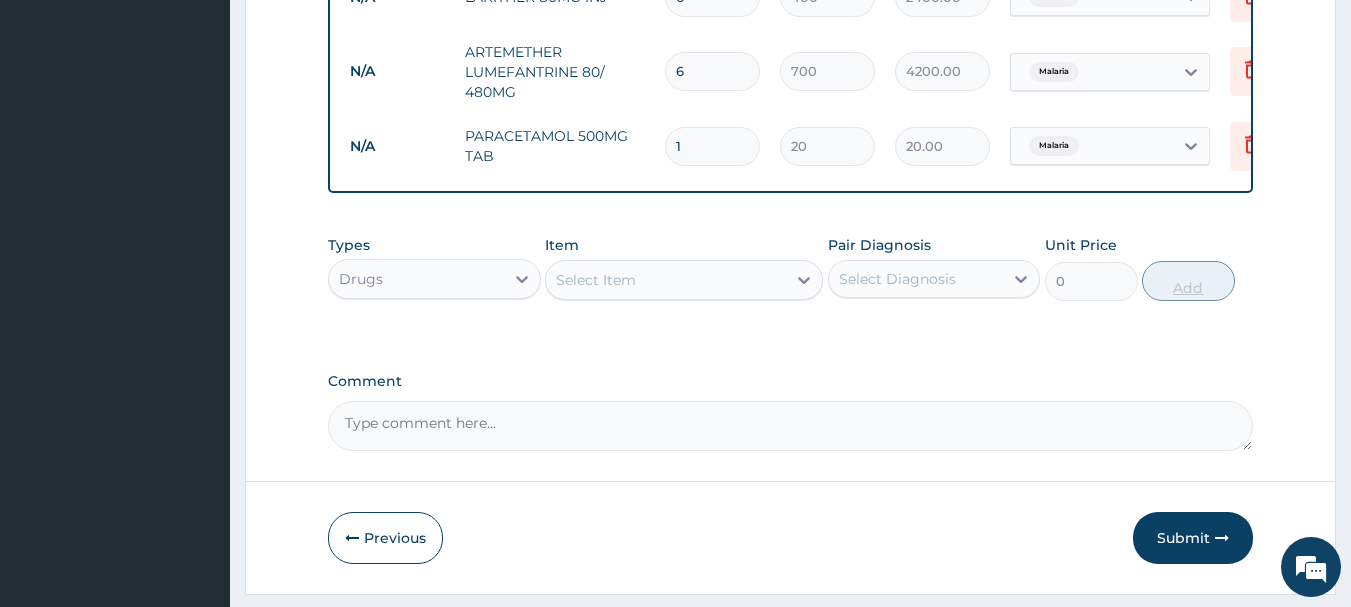 type on "18" 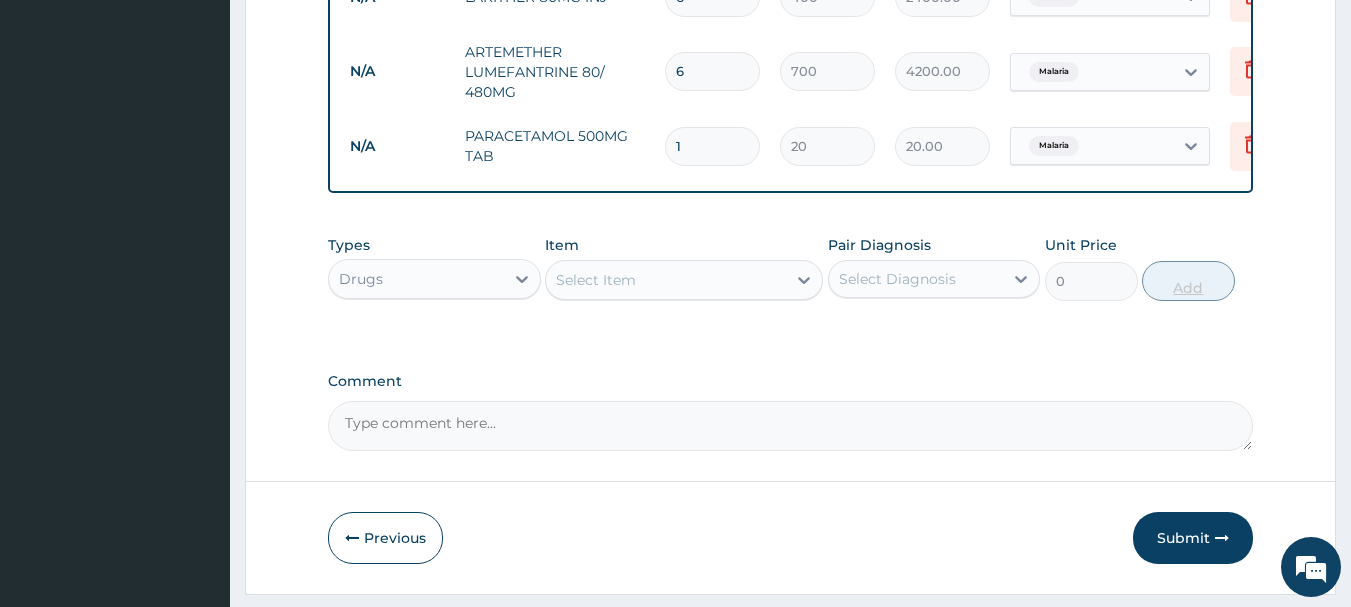 type on "360.00" 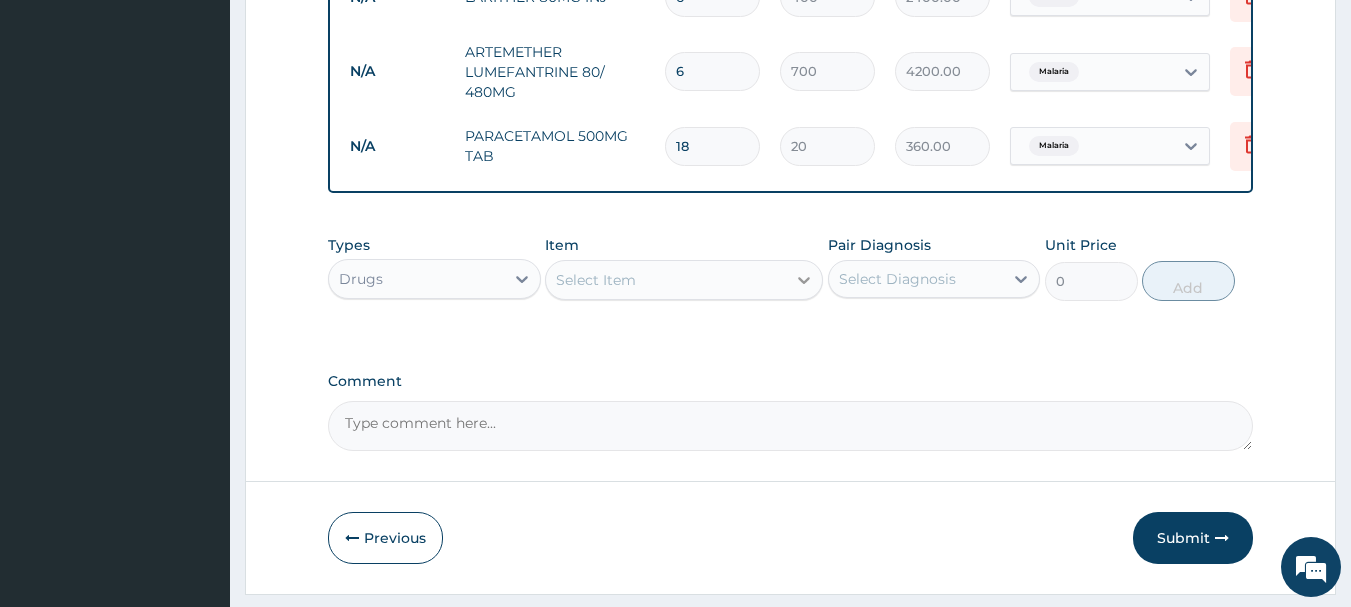 type on "18" 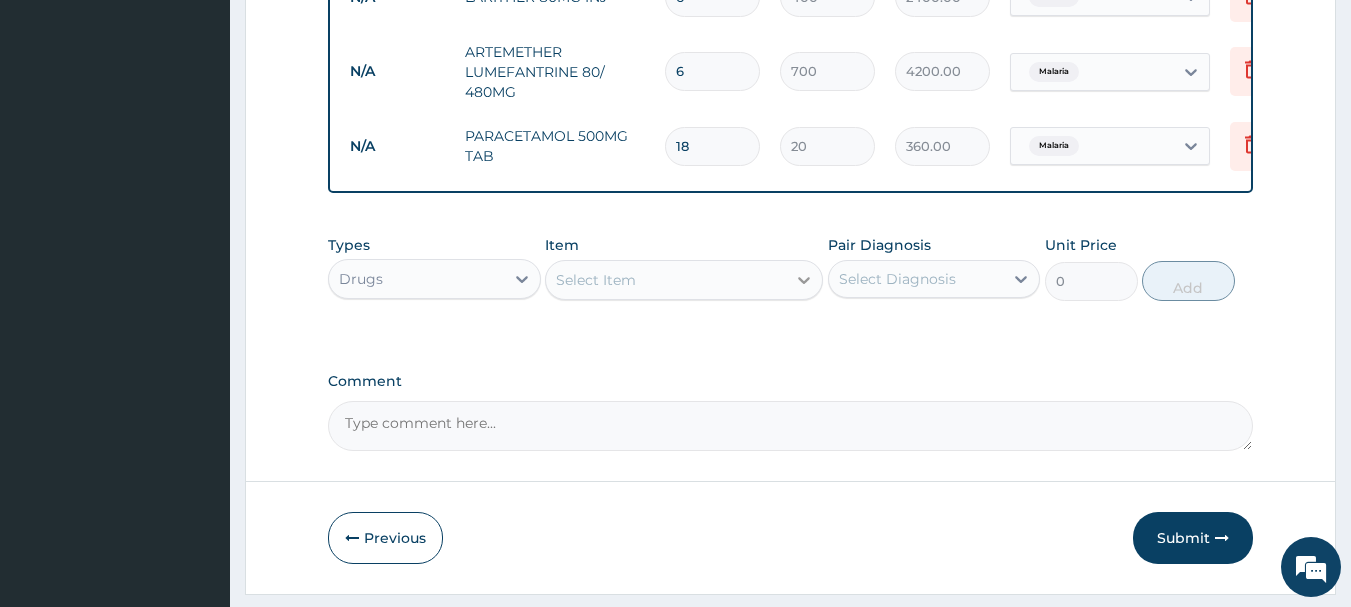click 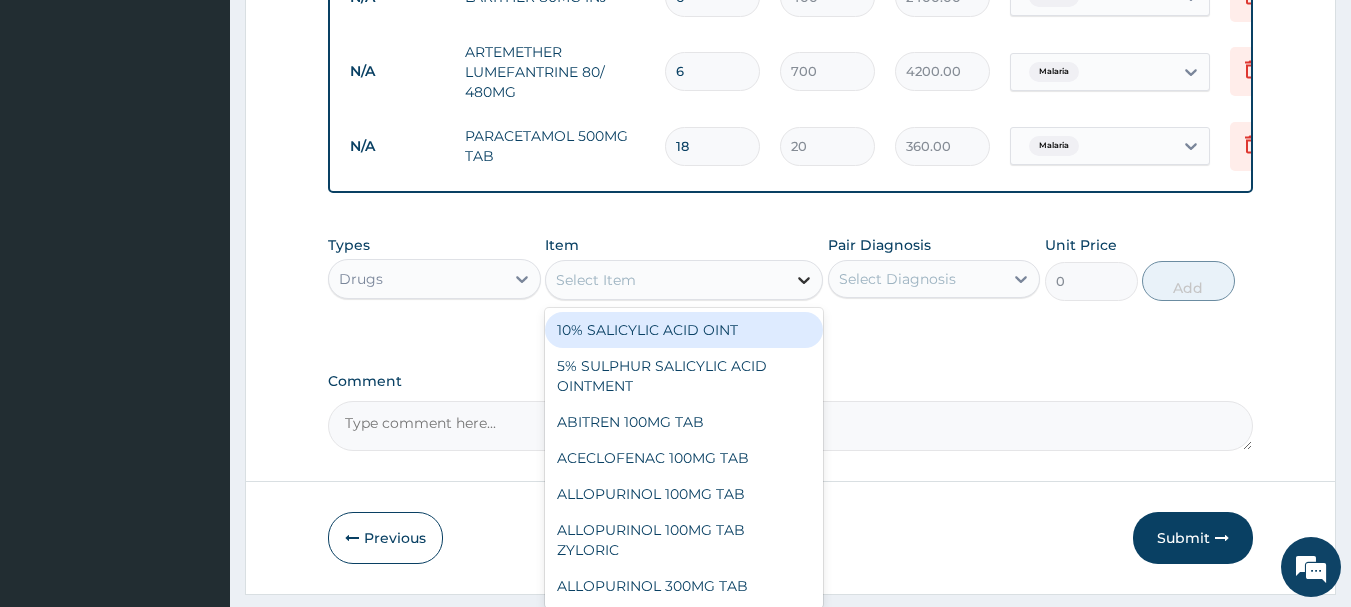 click 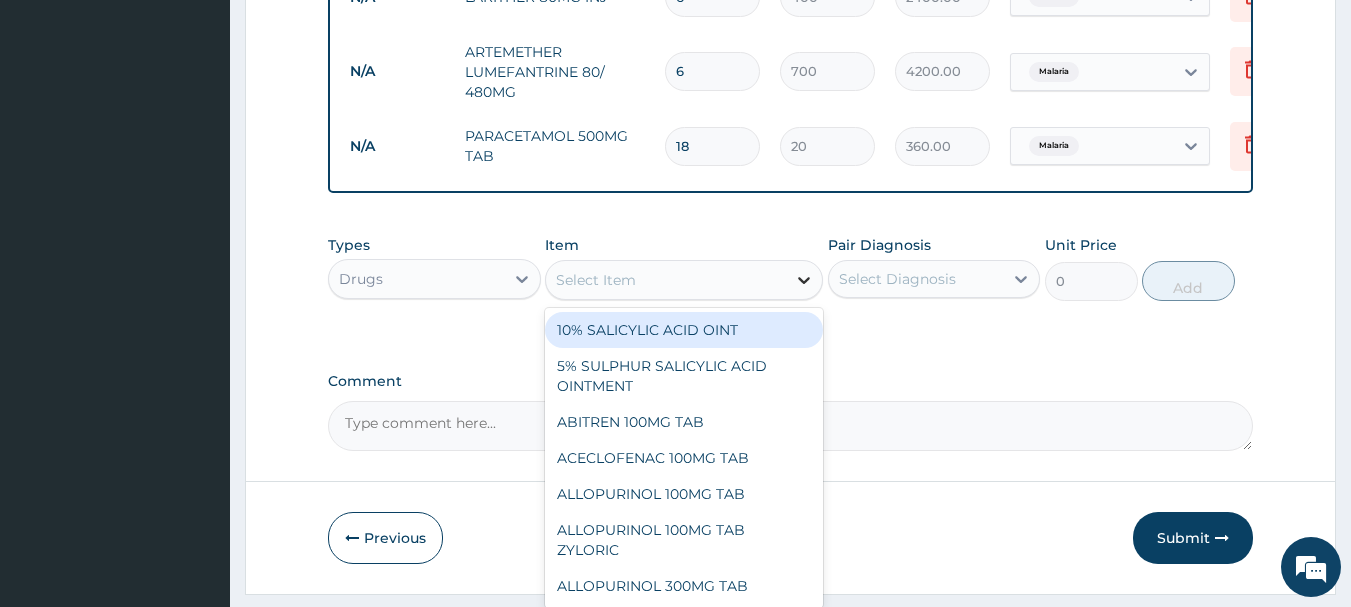 click 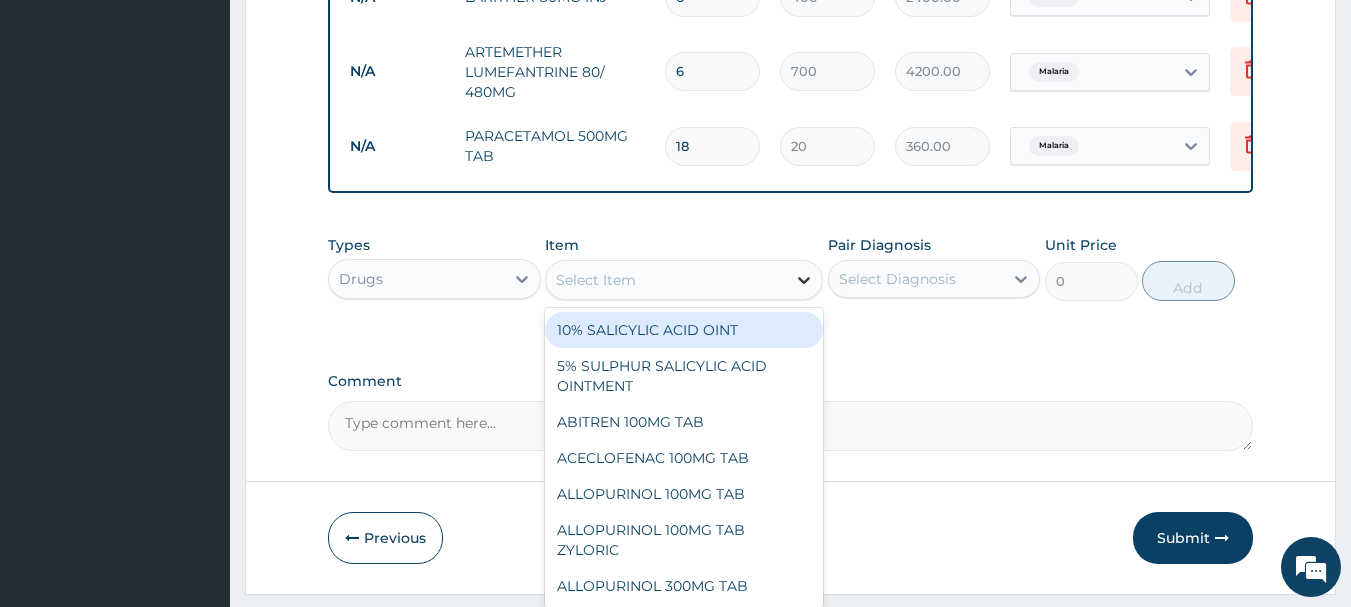 click 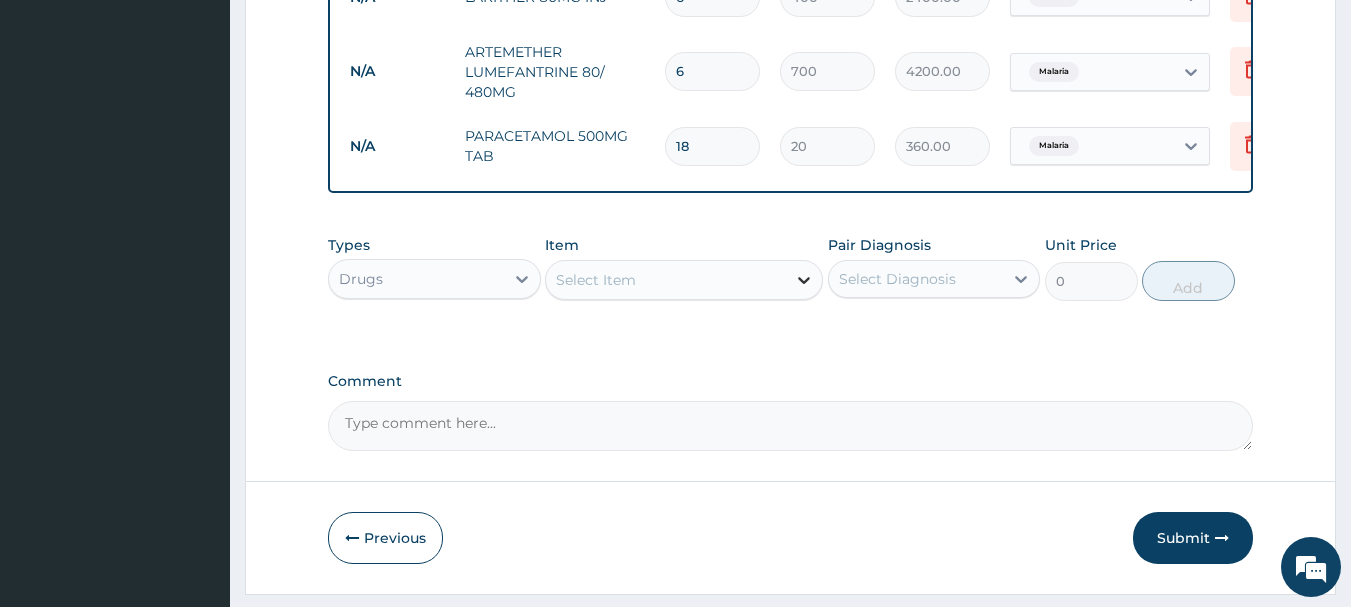 click 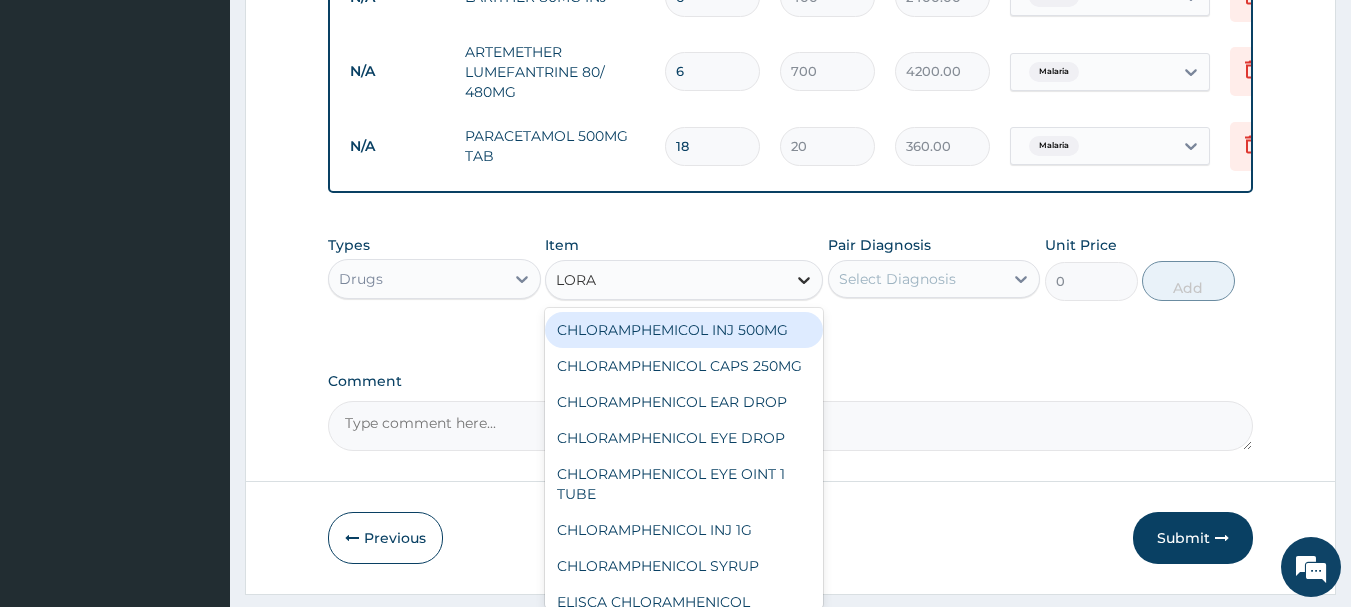 type on "LORAT" 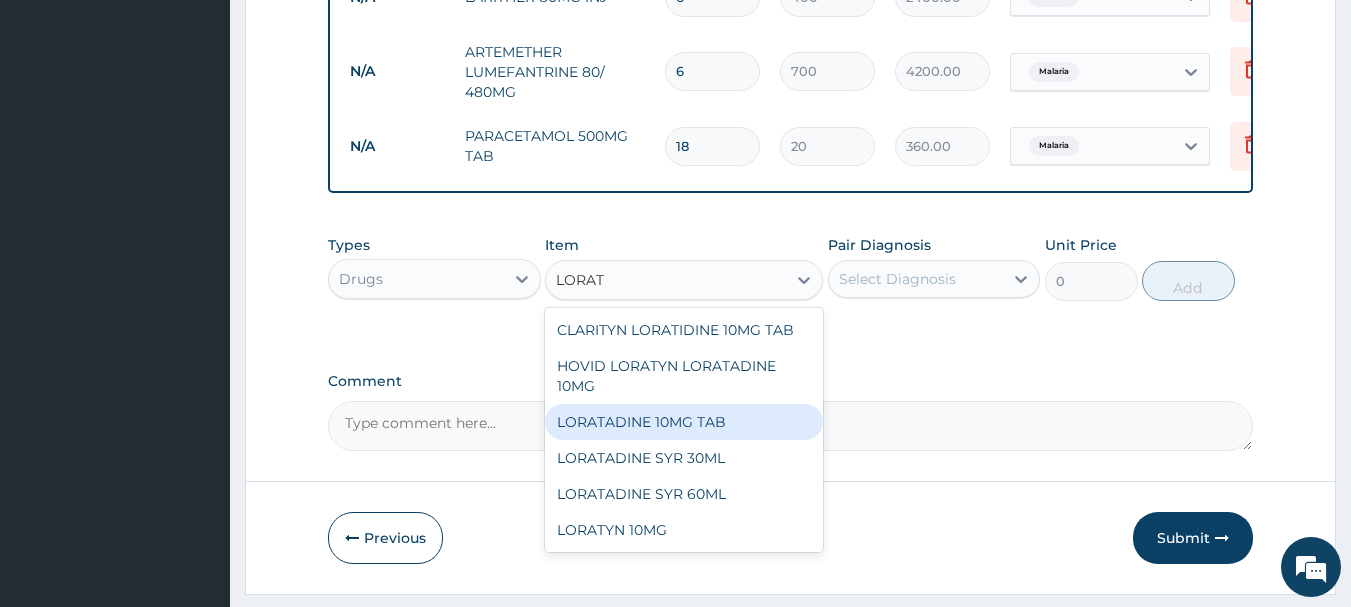 click on "LORATADINE 10MG TAB" at bounding box center (684, 422) 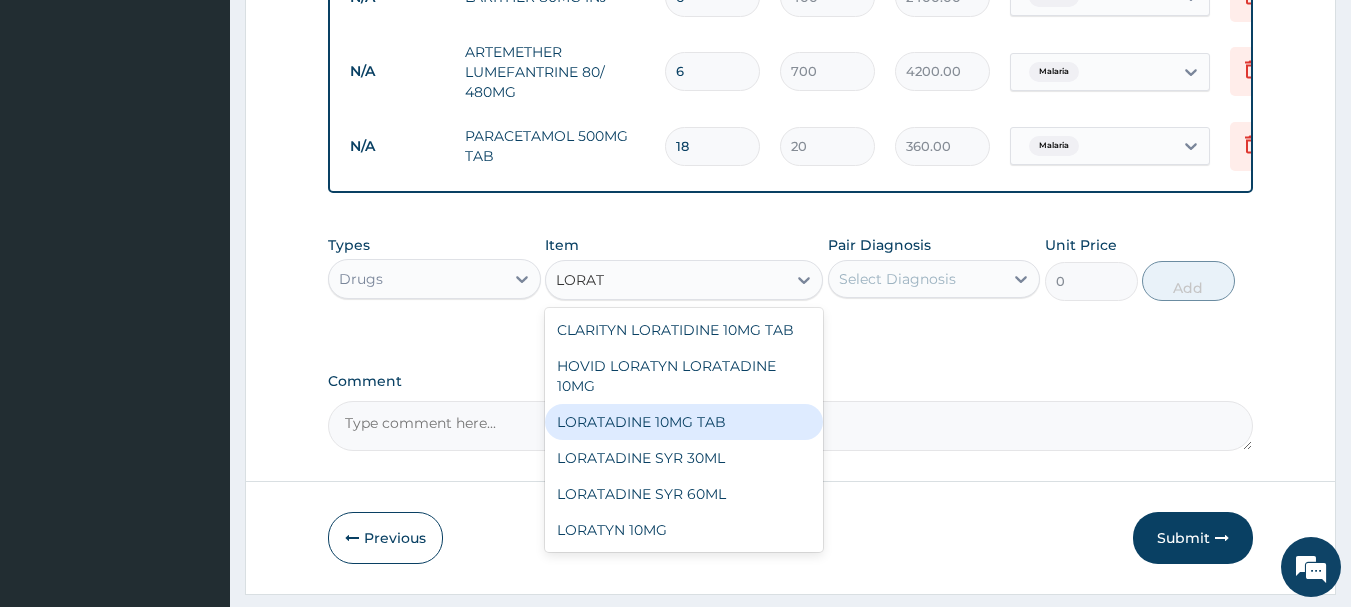 type 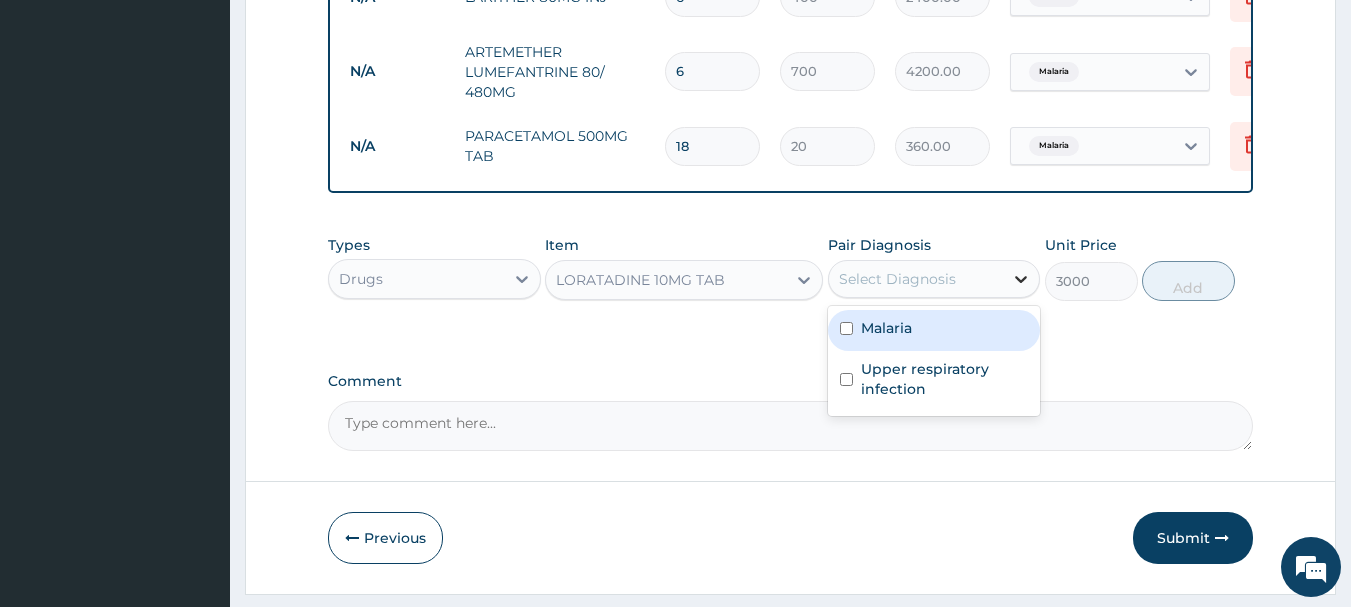 click at bounding box center [1021, 279] 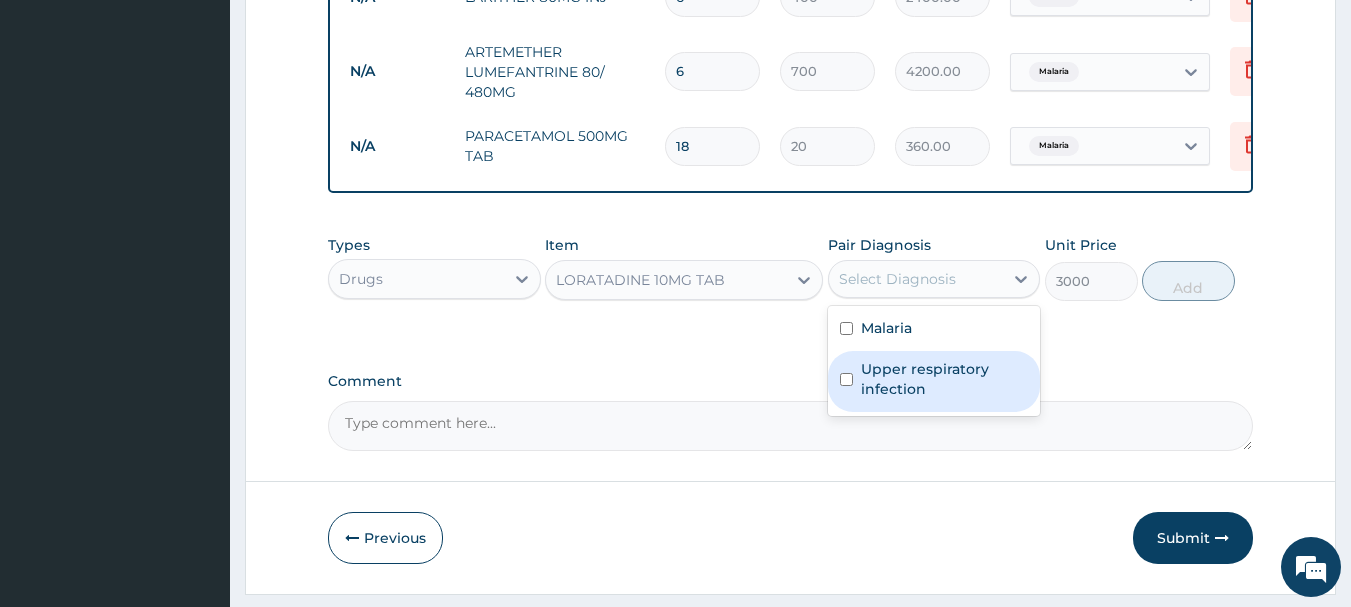 click on "Upper respiratory infection" at bounding box center [945, 379] 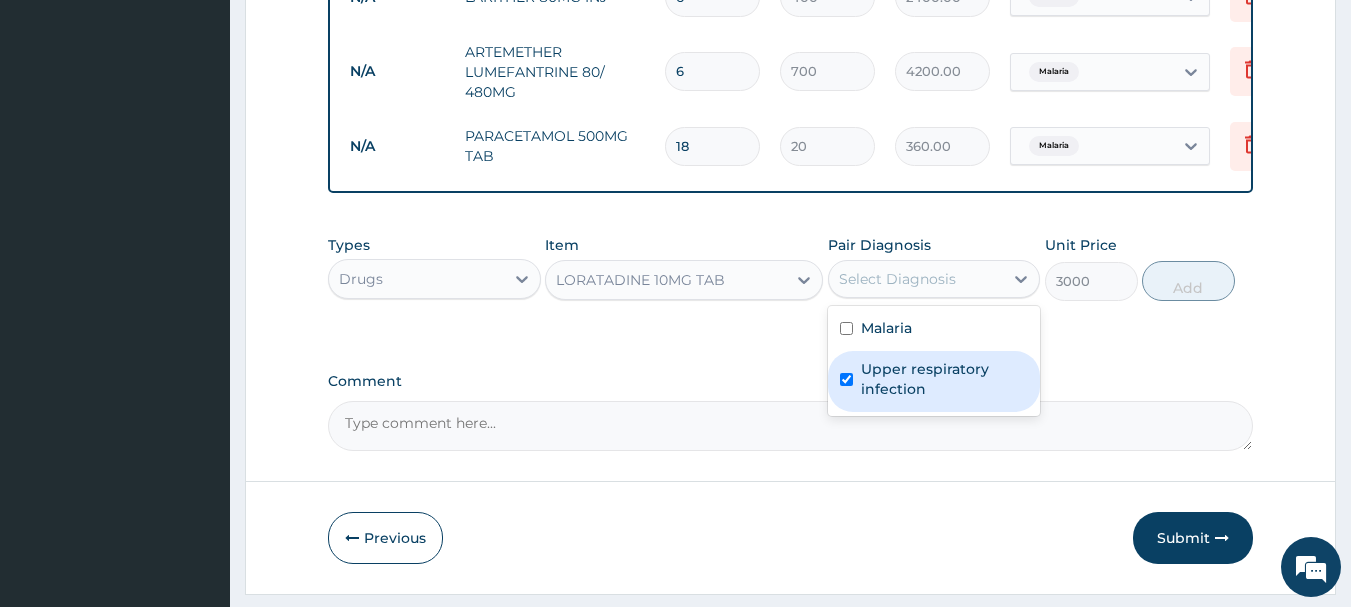 checkbox on "true" 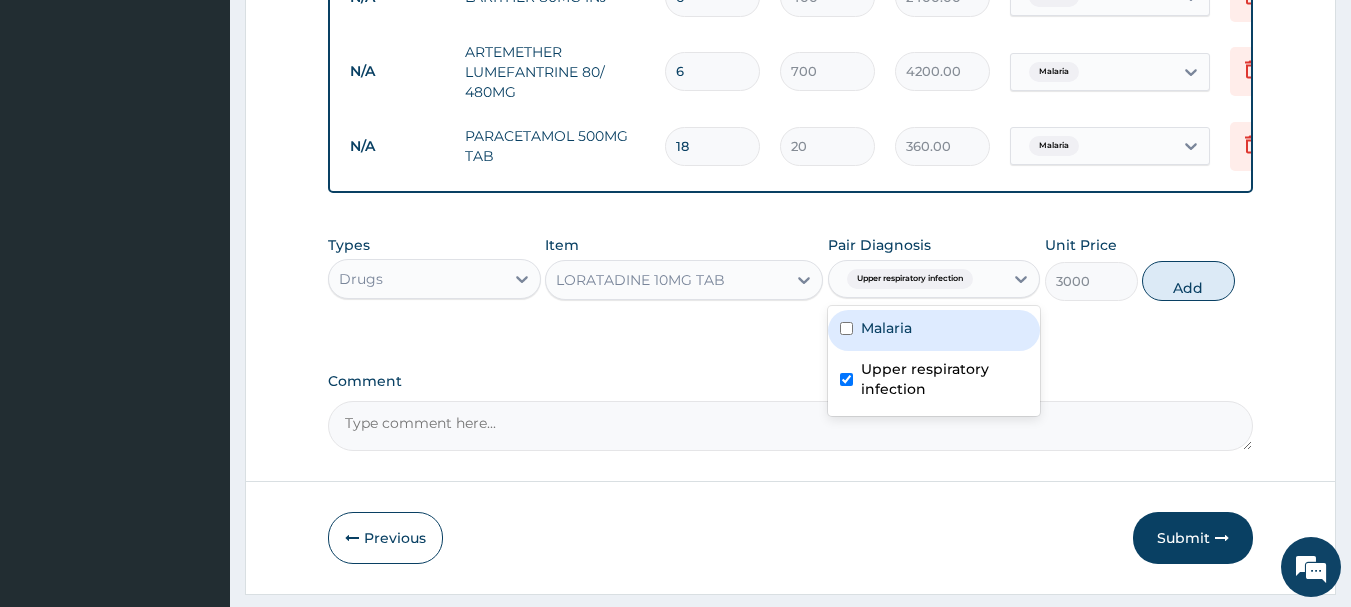 click on "Add" at bounding box center [1188, 281] 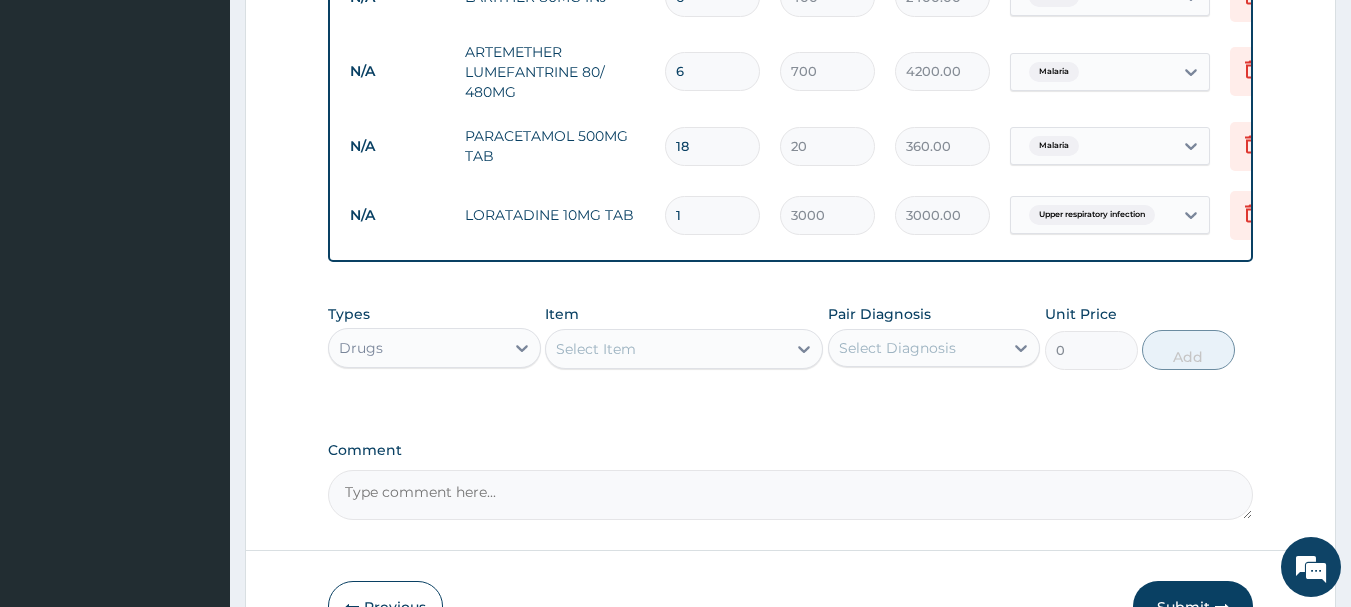click on "Select Item" at bounding box center (666, 349) 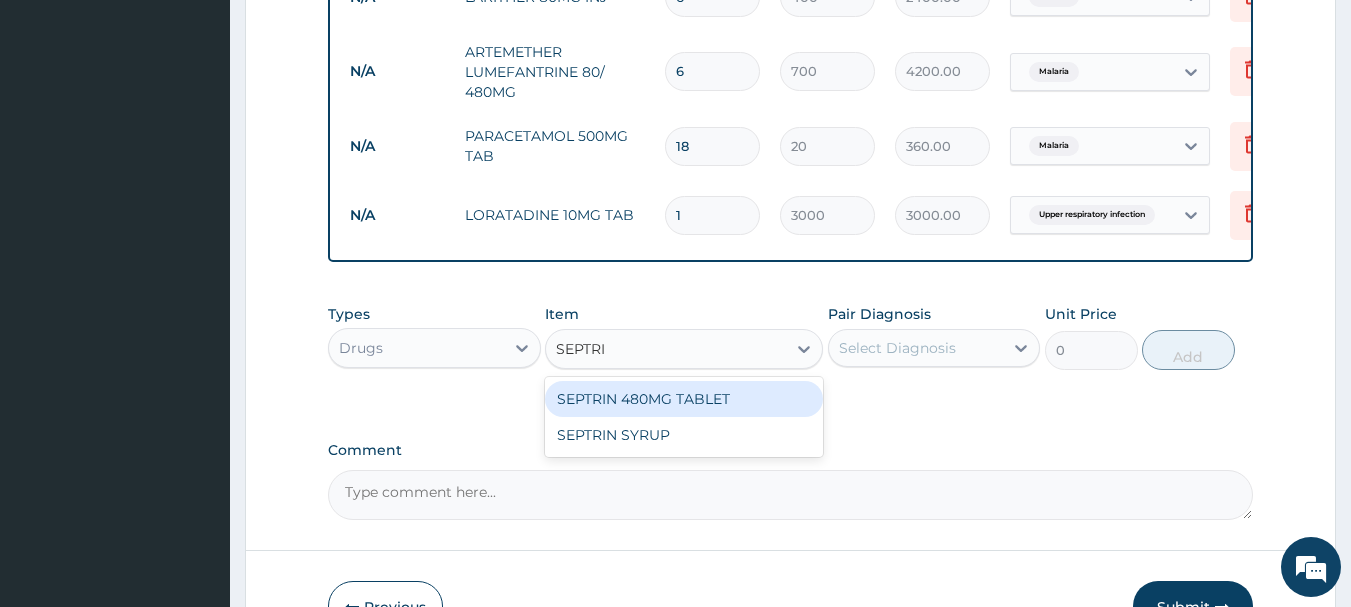 type on "SEPTRIN" 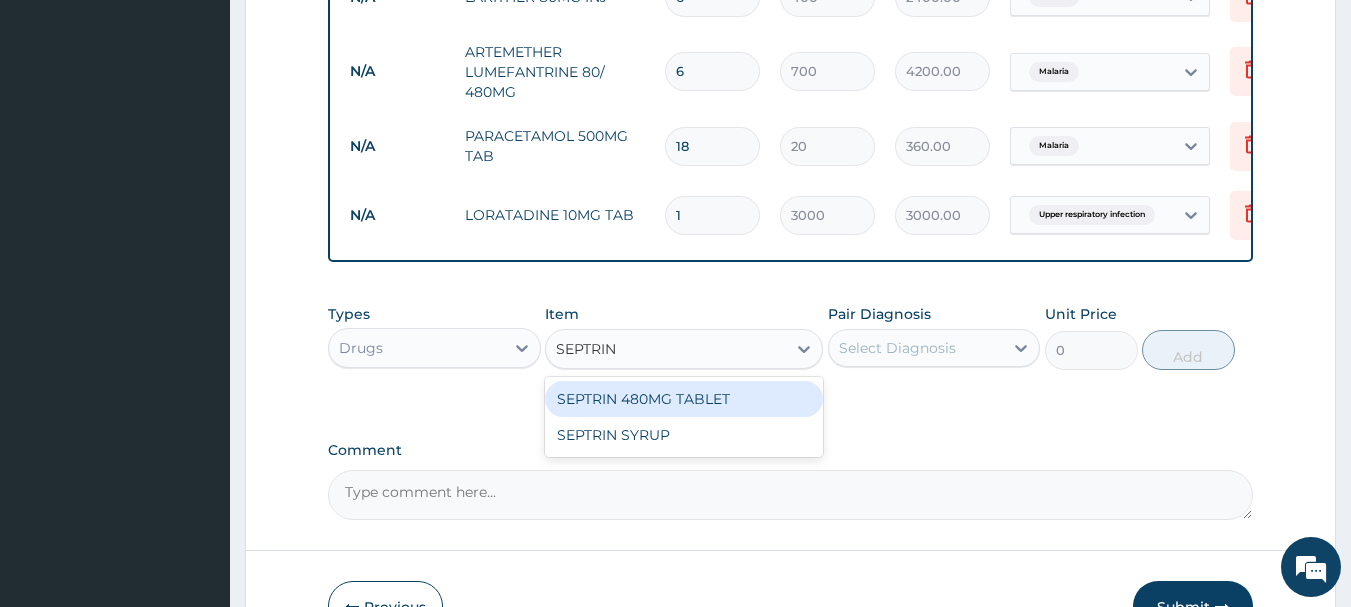 click on "SEPTRIN 480MG TABLET" at bounding box center [684, 399] 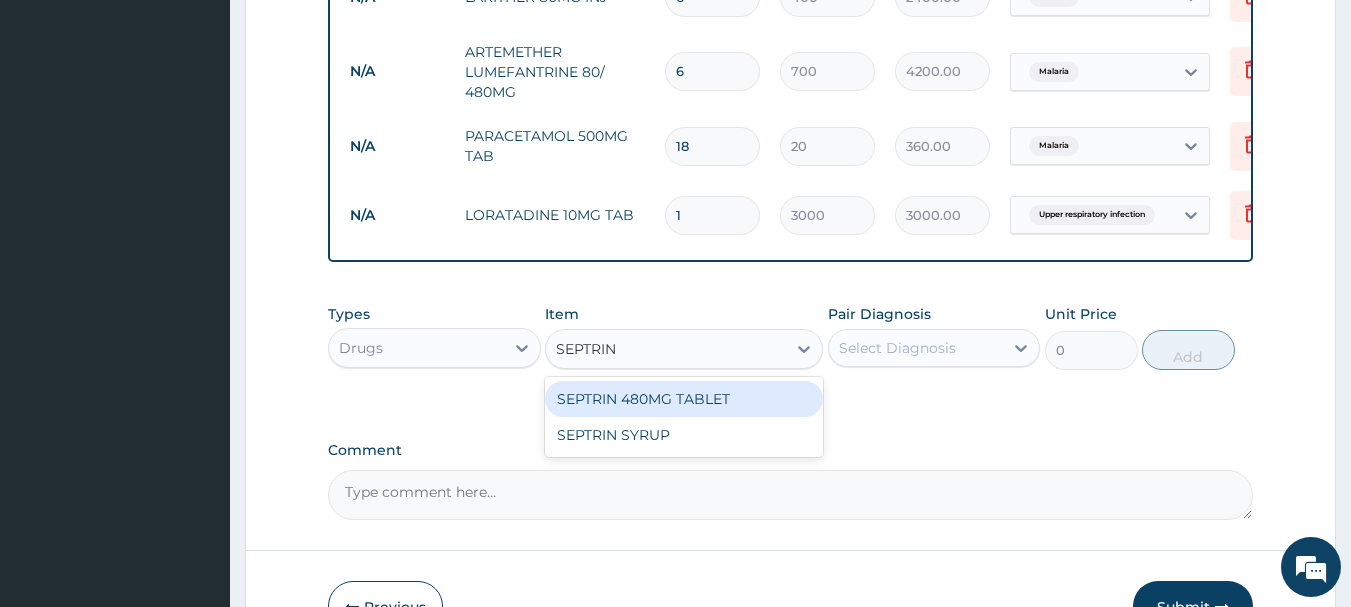 type 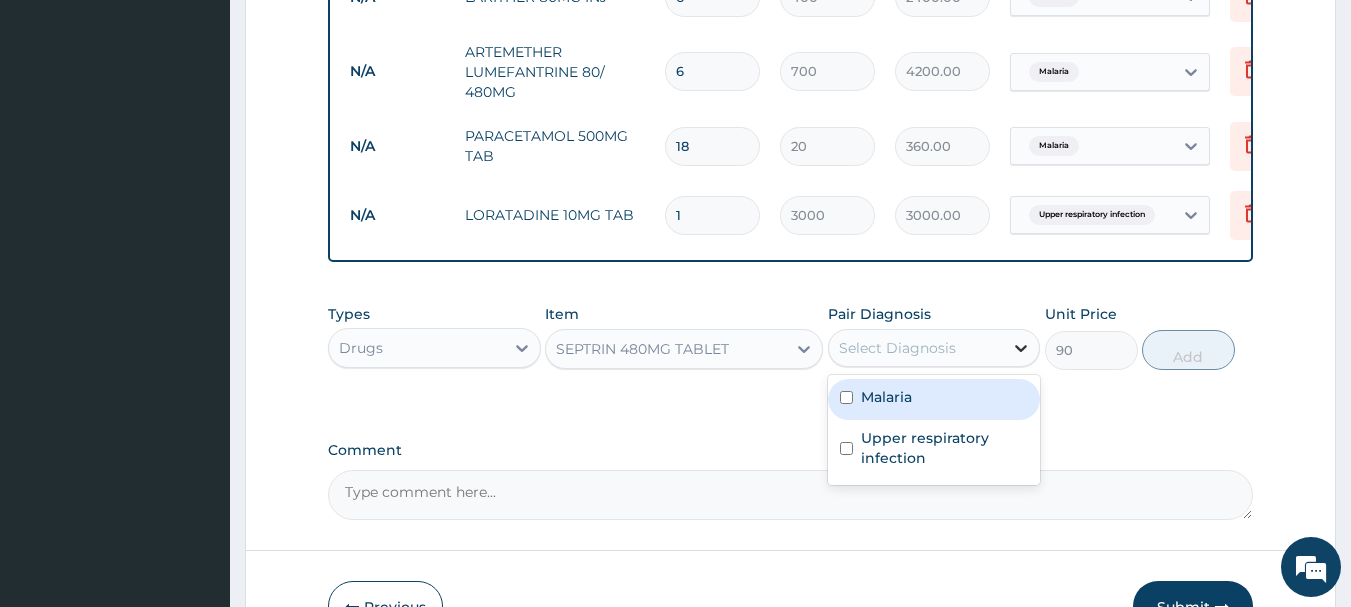 click 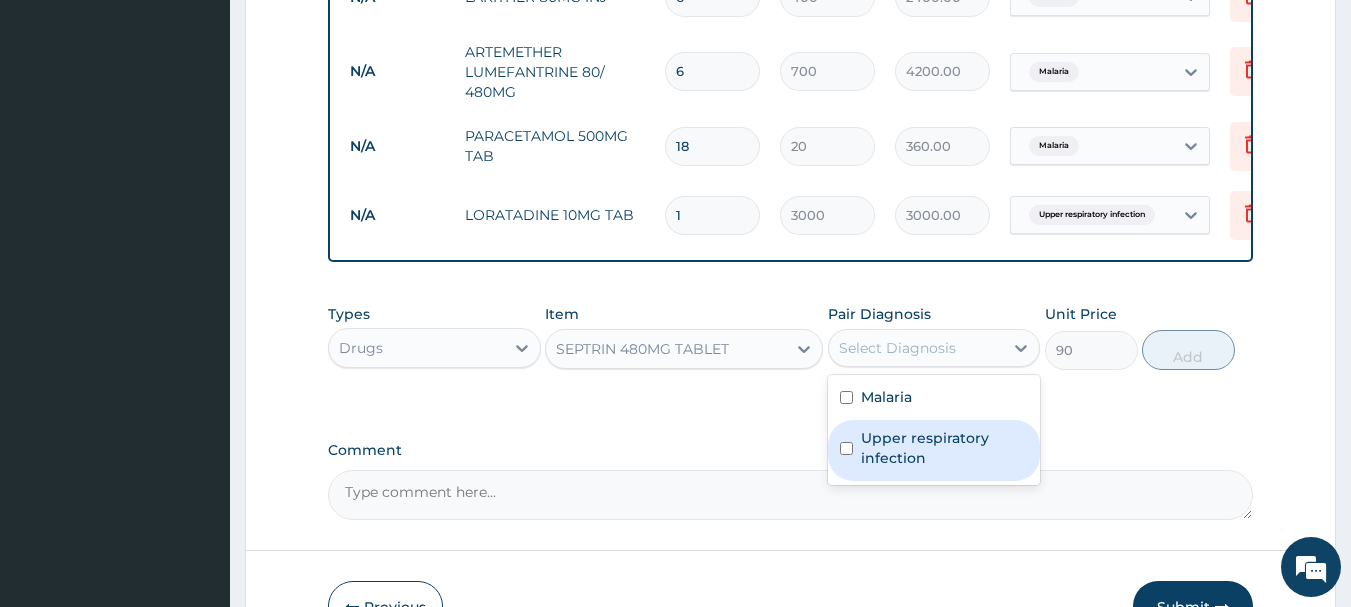 click on "Upper respiratory infection" at bounding box center [945, 448] 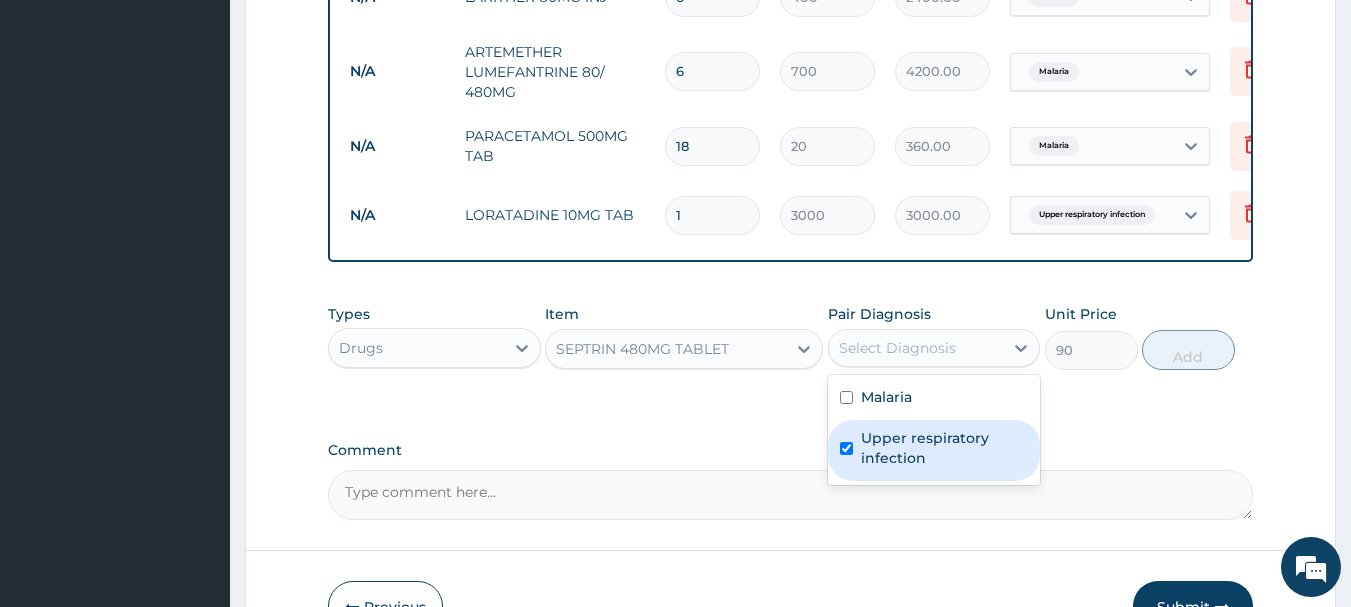 checkbox on "true" 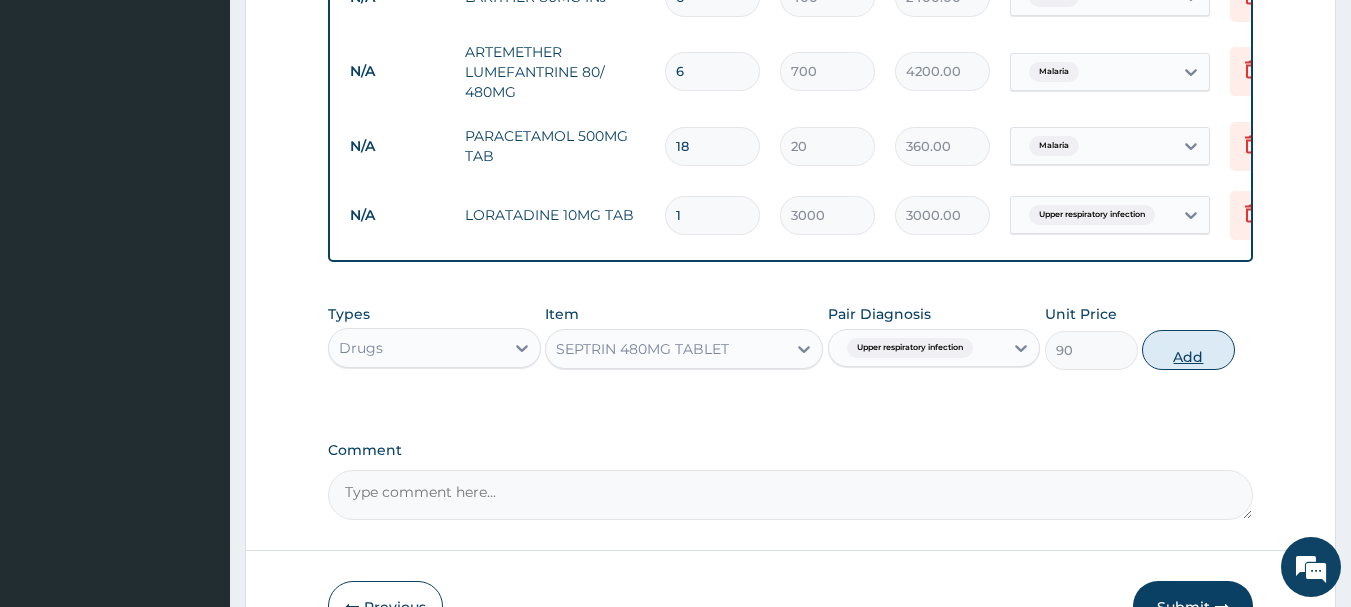 click on "Add" at bounding box center [1188, 350] 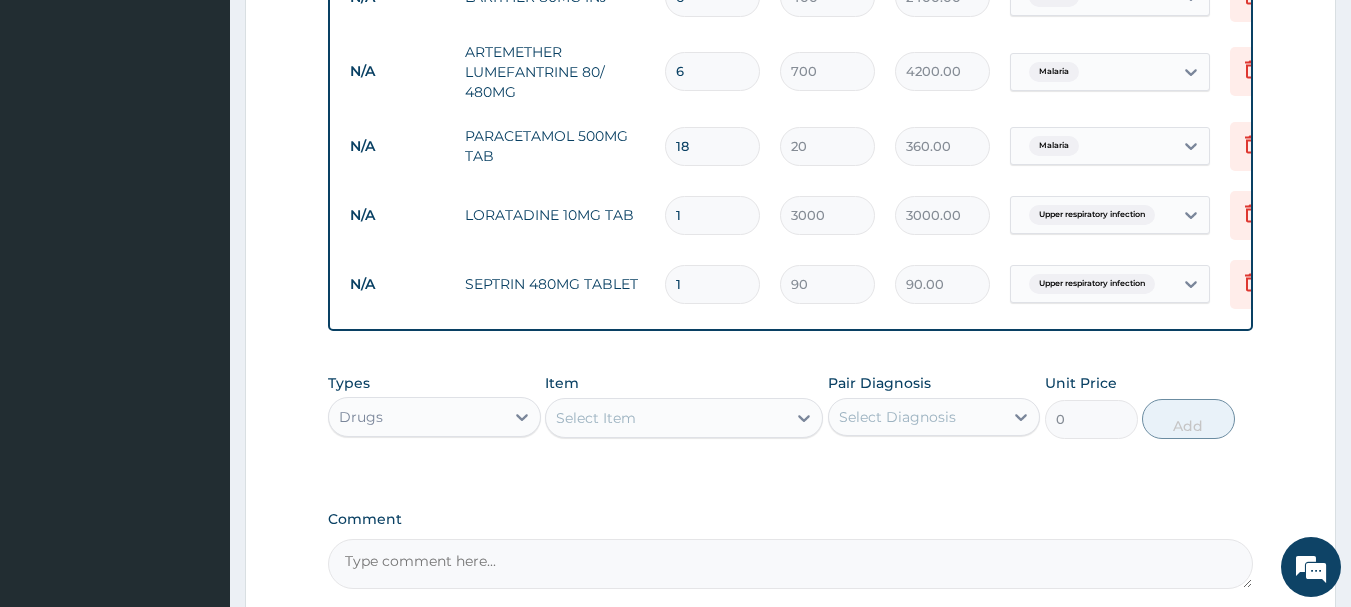 type on "10" 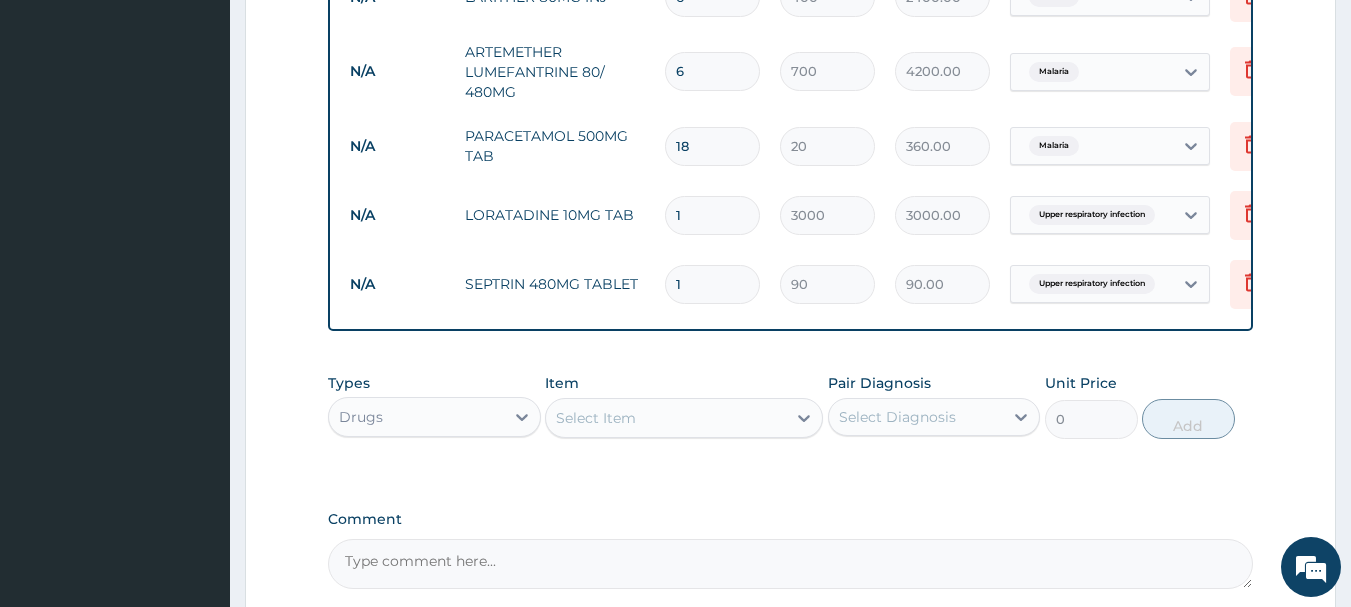 type on "900.00" 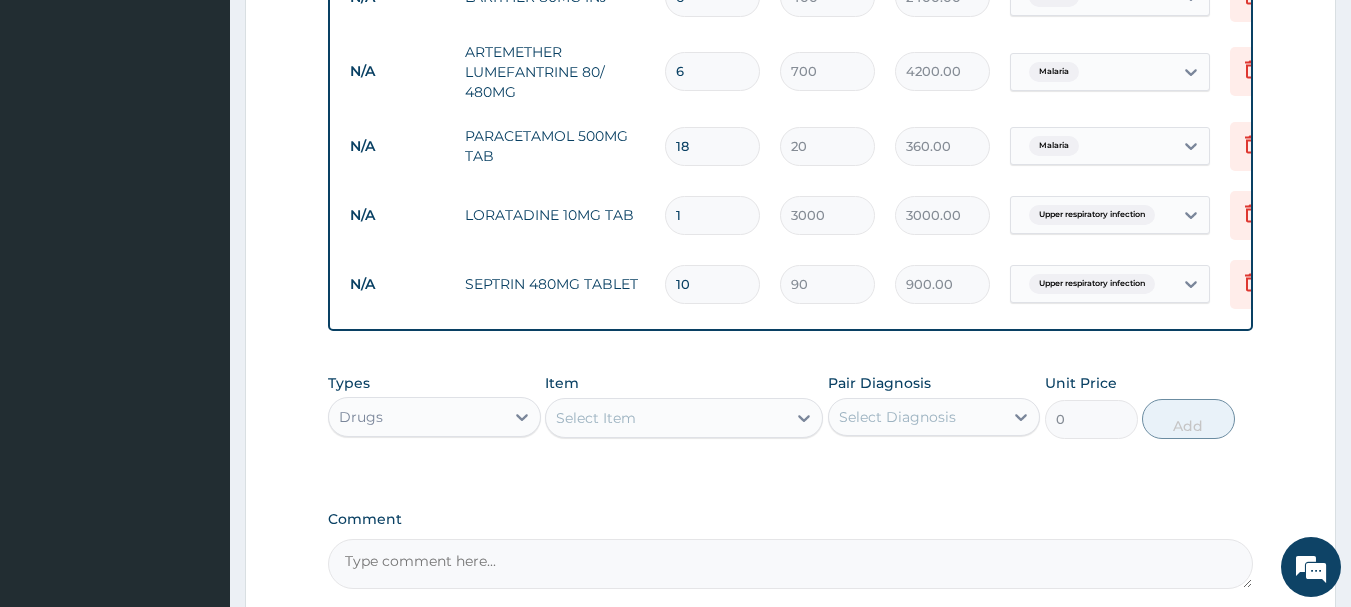 type on "10" 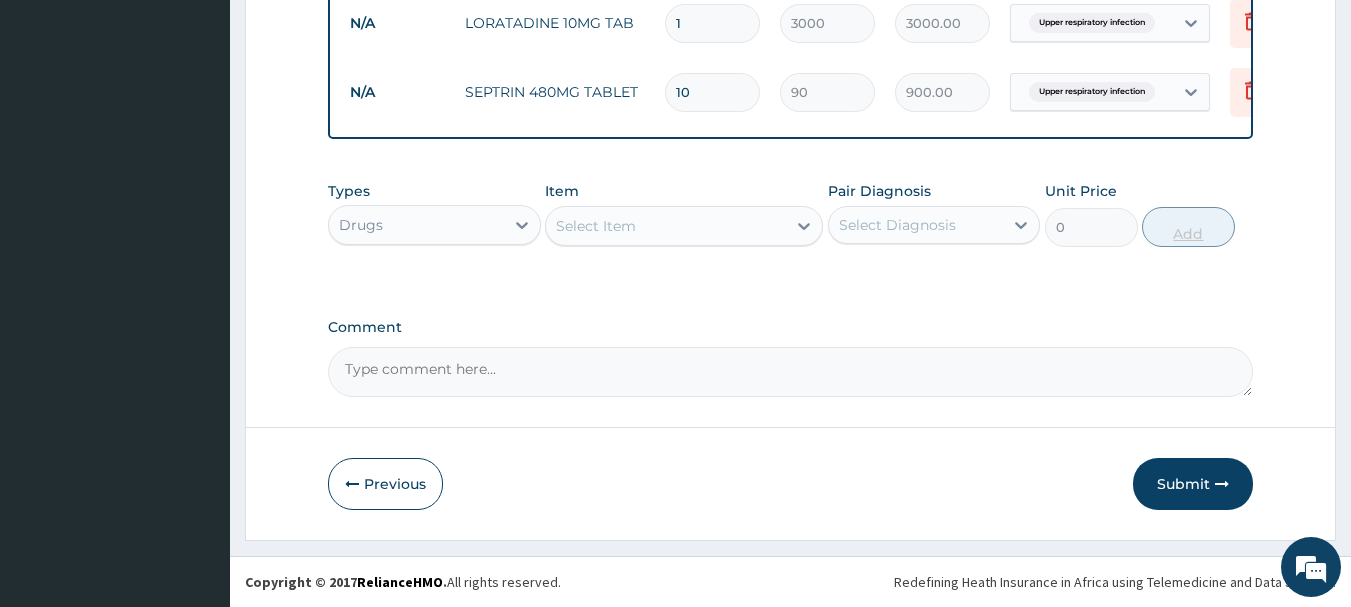 scroll, scrollTop: 1102, scrollLeft: 0, axis: vertical 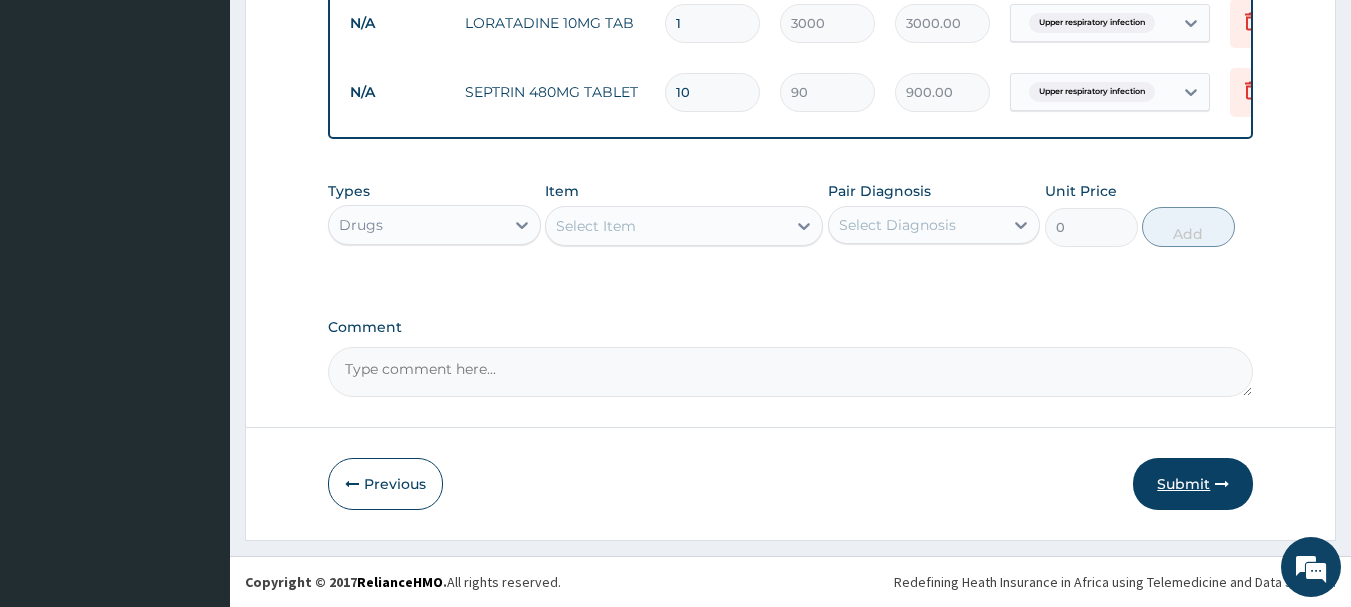 click on "Submit" at bounding box center [1193, 484] 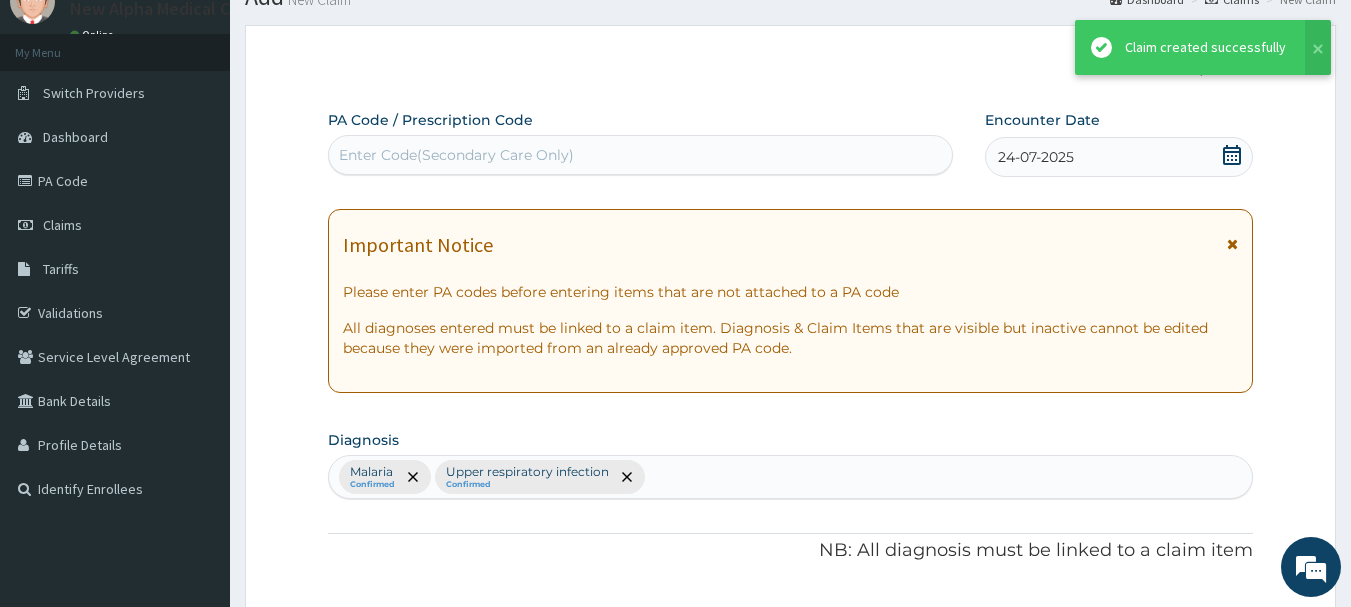 scroll, scrollTop: 1102, scrollLeft: 0, axis: vertical 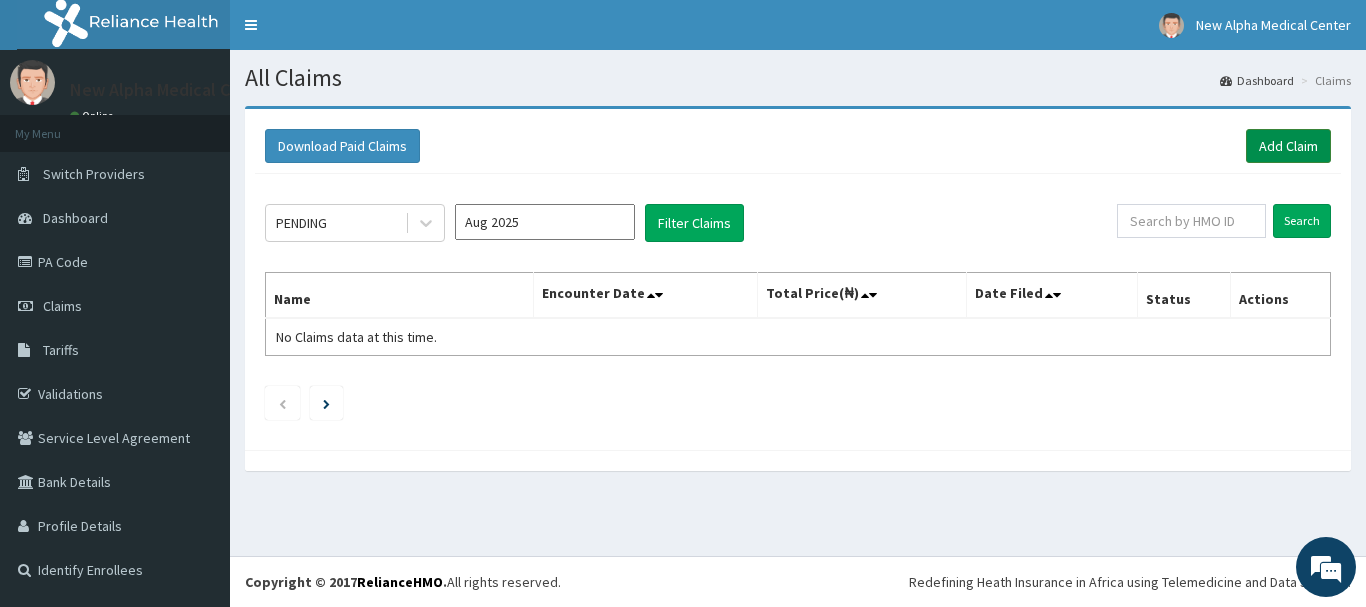 click on "Add Claim" at bounding box center (1288, 146) 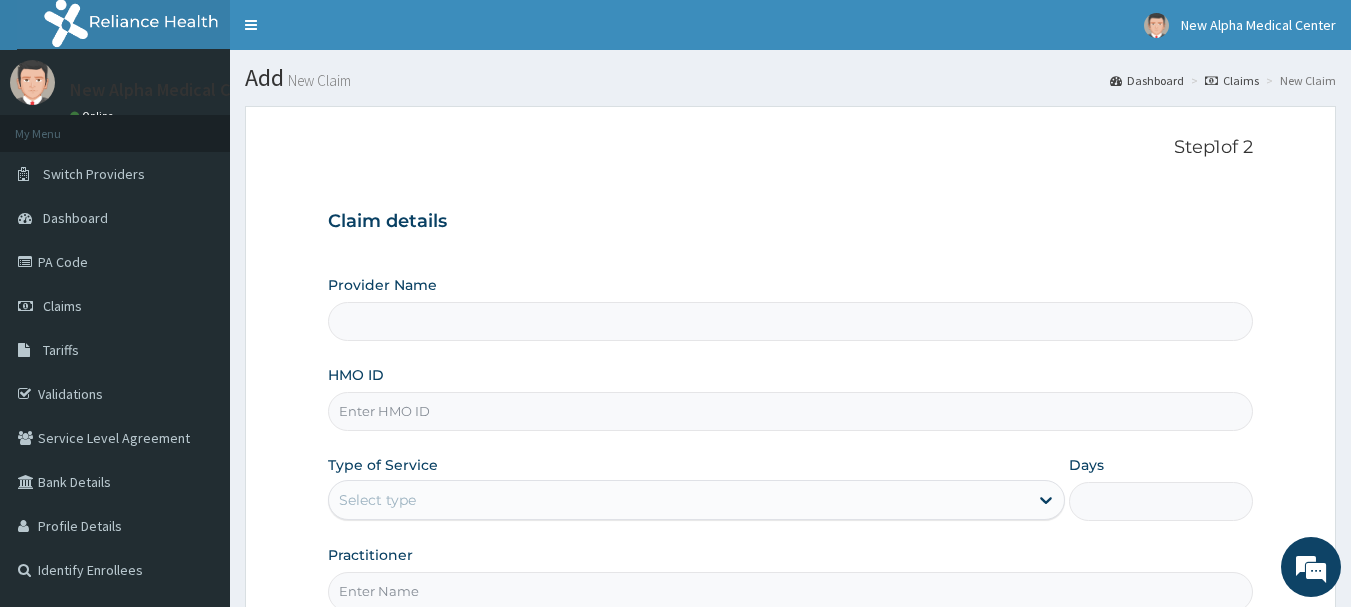 scroll, scrollTop: 0, scrollLeft: 0, axis: both 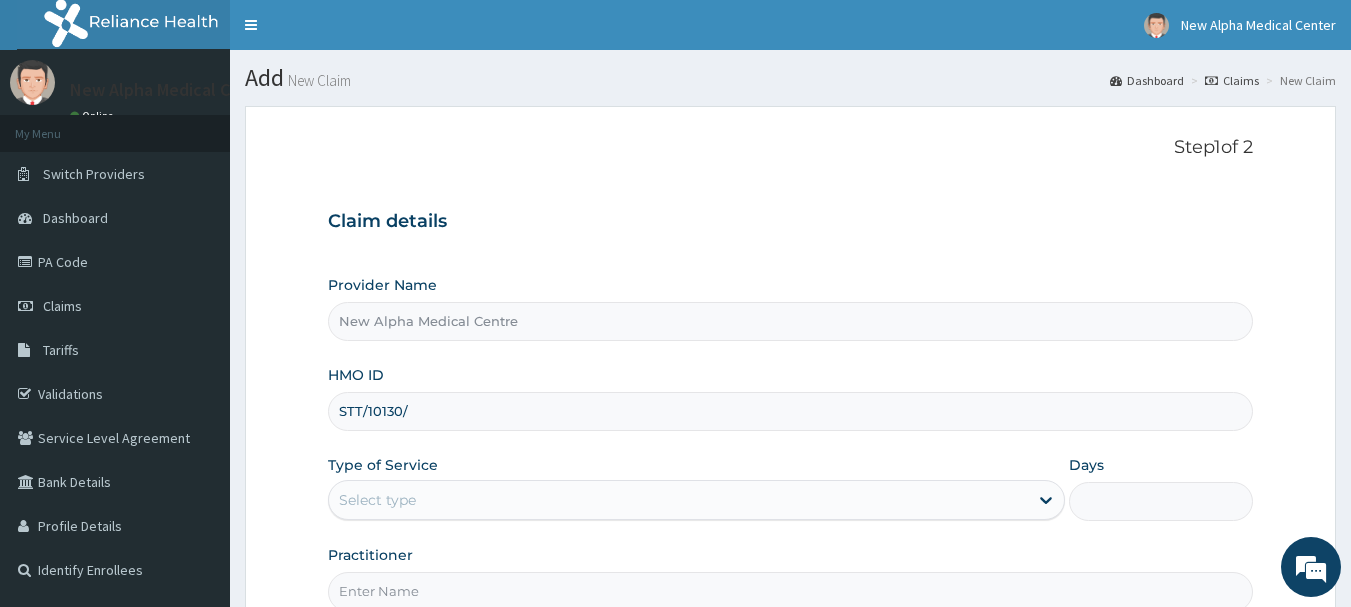 type on "STT/10130/A" 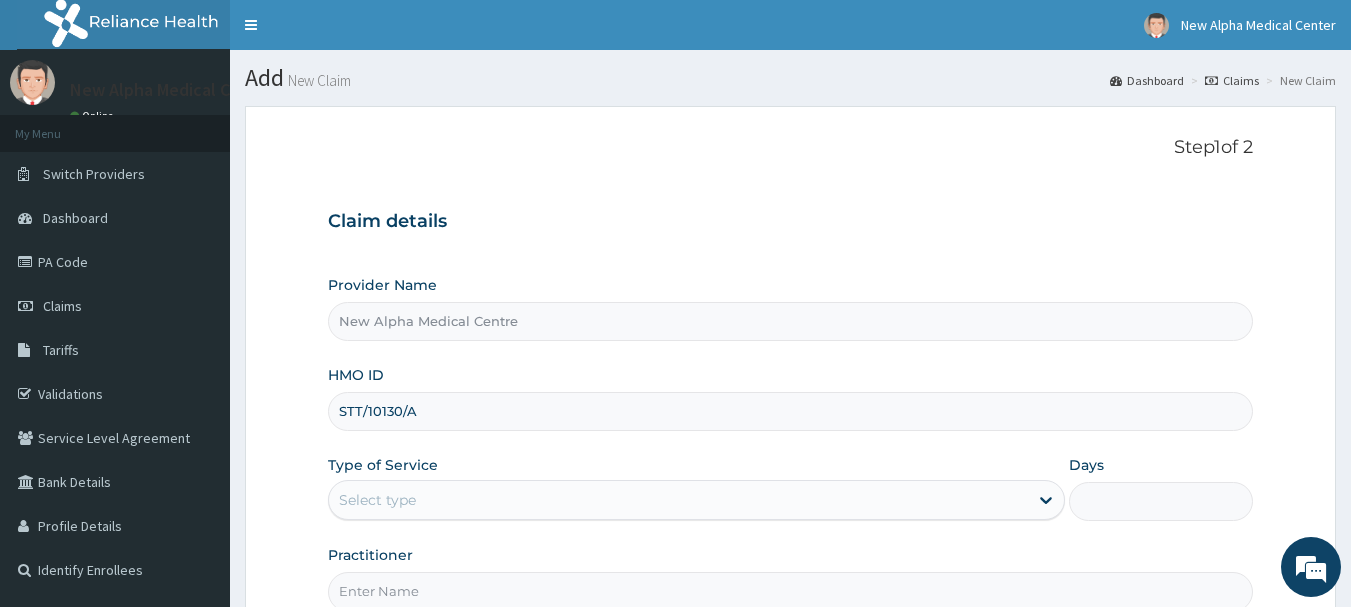 click on "Select type" at bounding box center (678, 500) 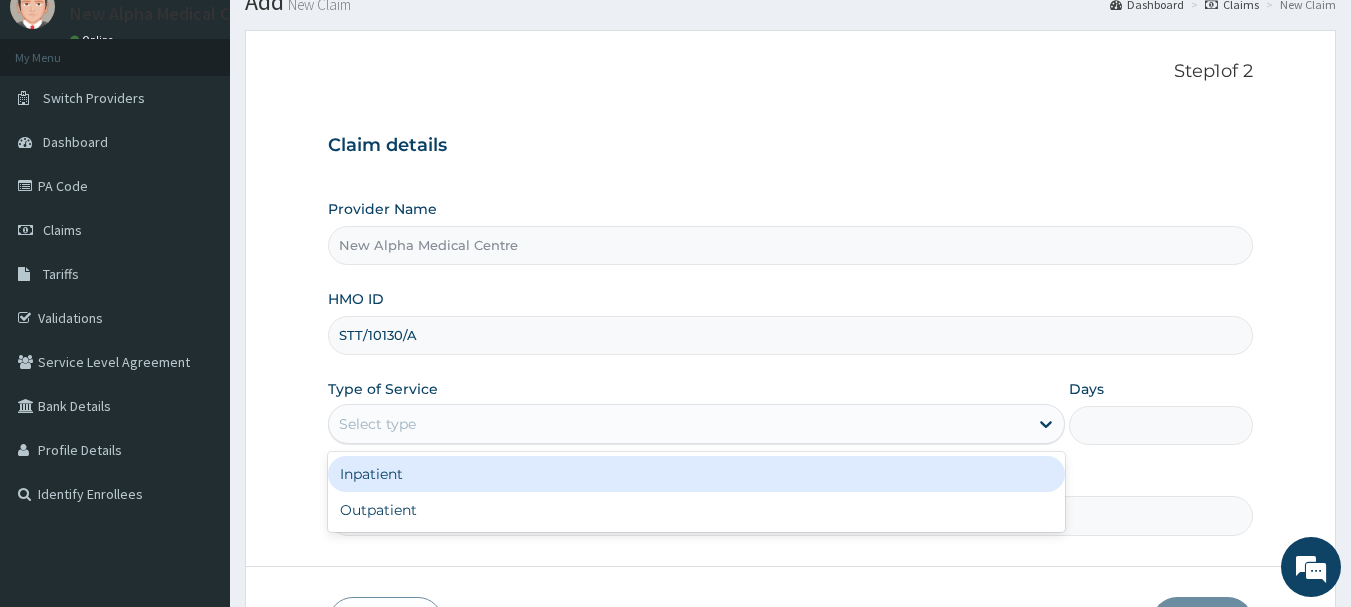 scroll, scrollTop: 200, scrollLeft: 0, axis: vertical 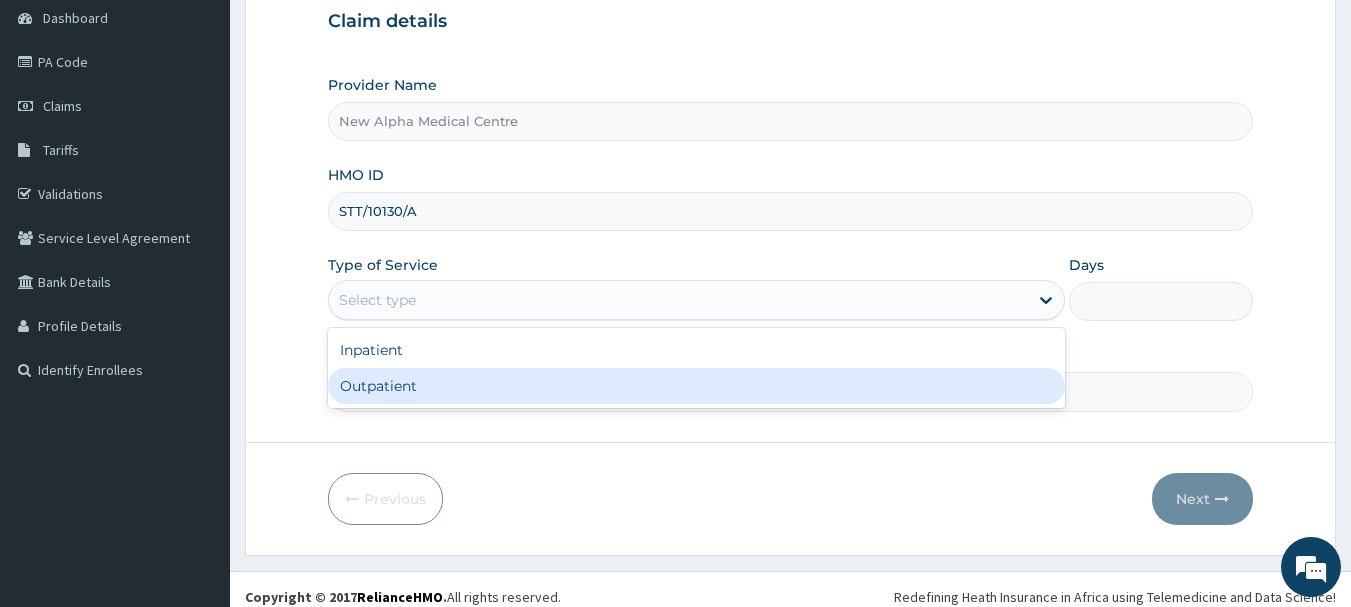 click on "Outpatient" at bounding box center [696, 386] 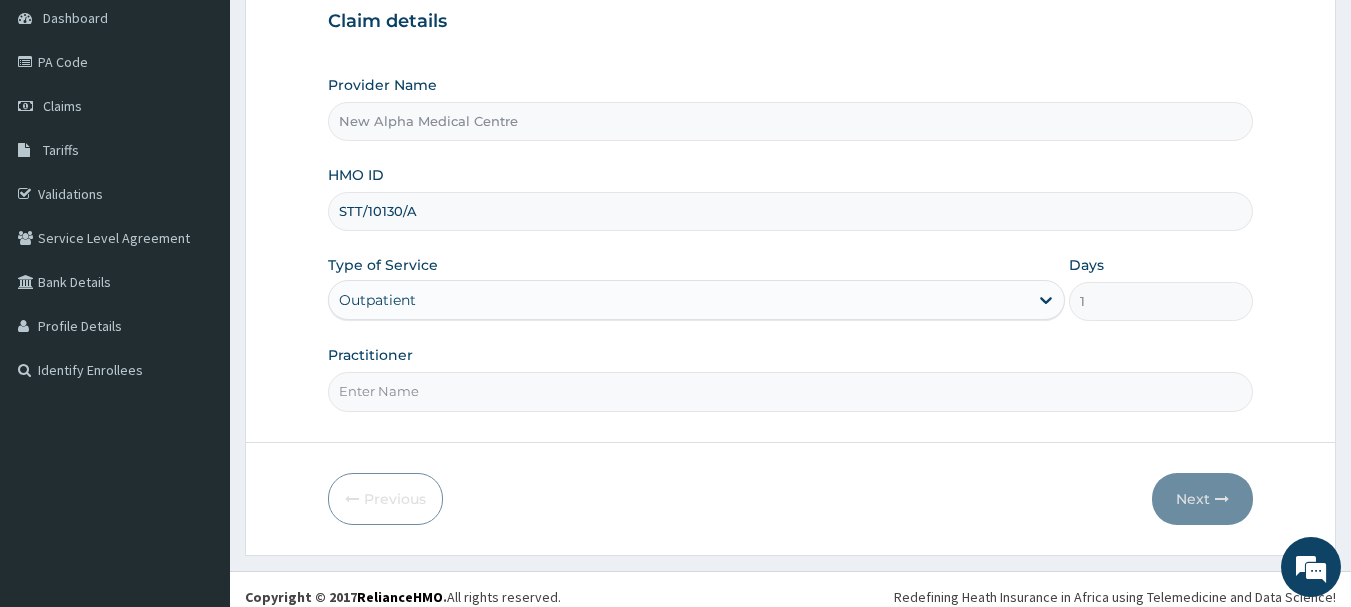 click on "Practitioner" at bounding box center (791, 391) 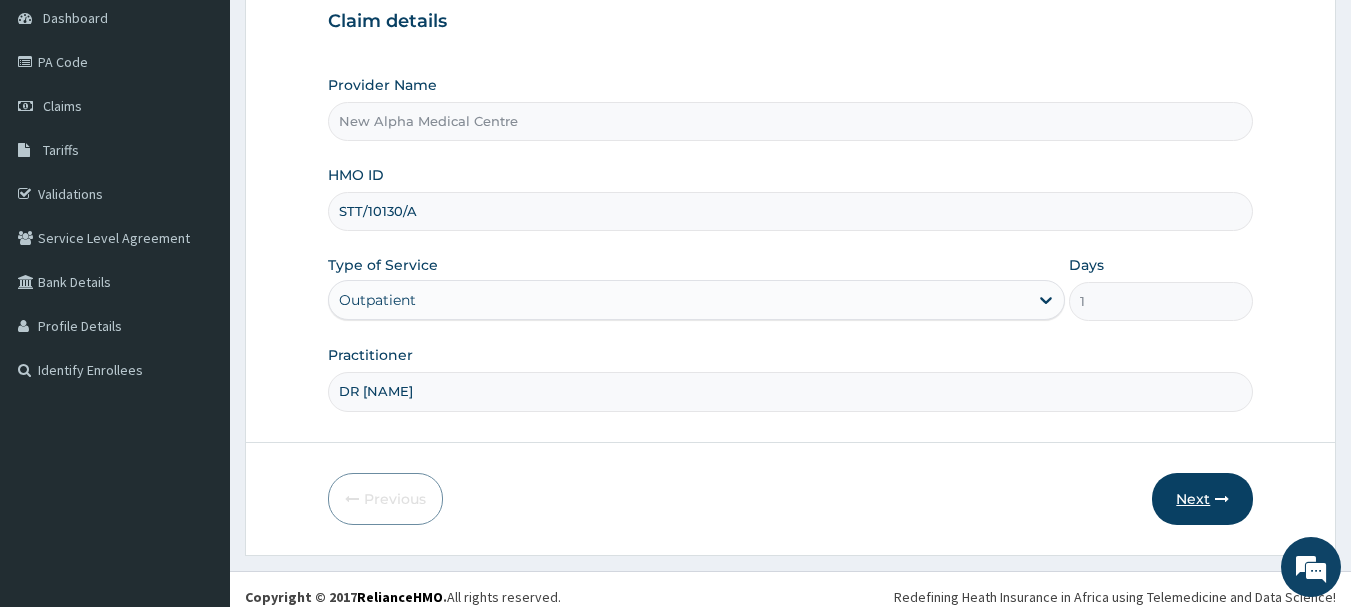 type on "DR [NAME]" 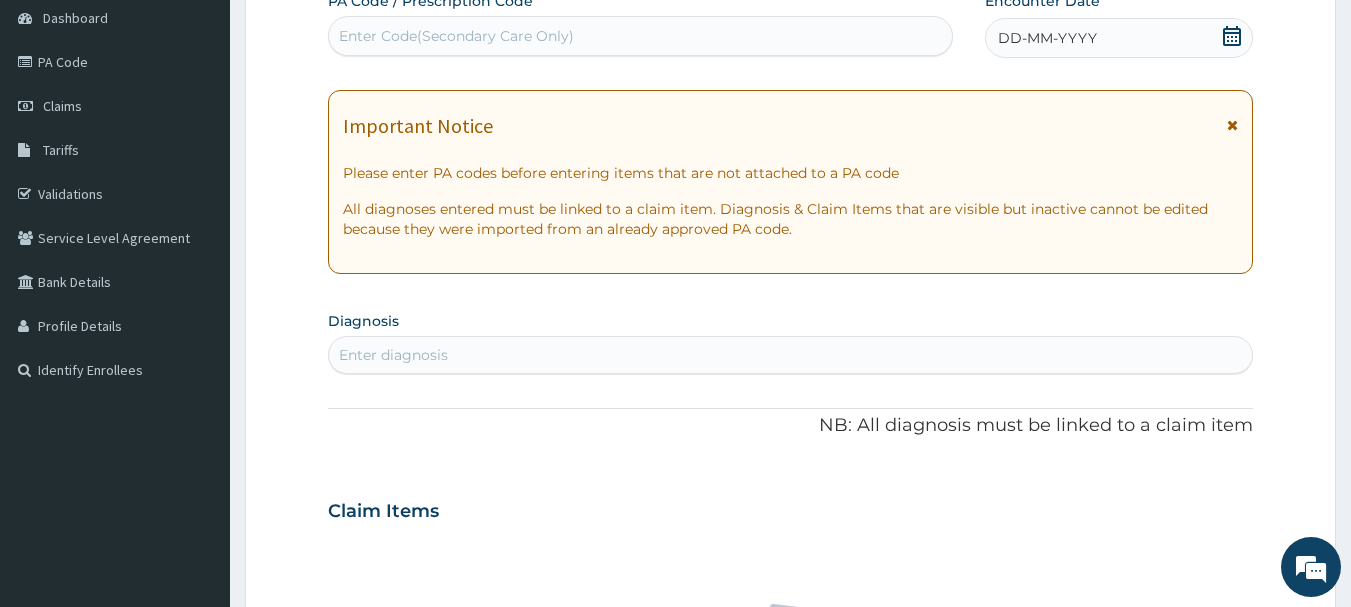 click 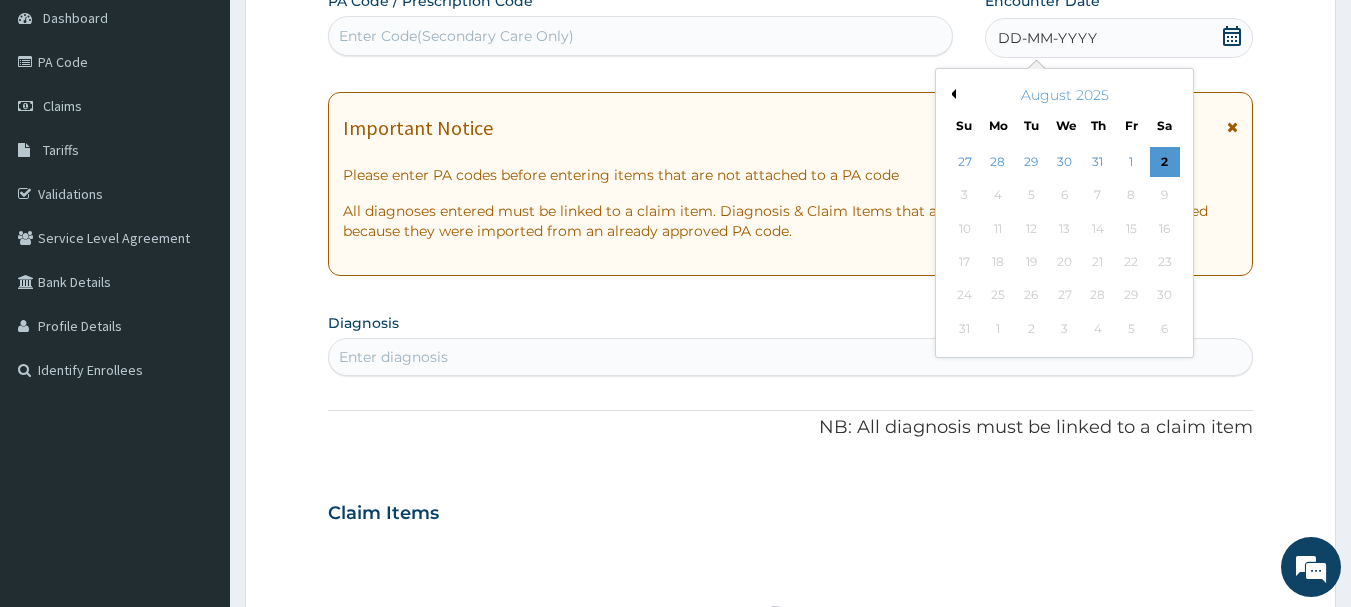 click on "Previous Month" at bounding box center (951, 94) 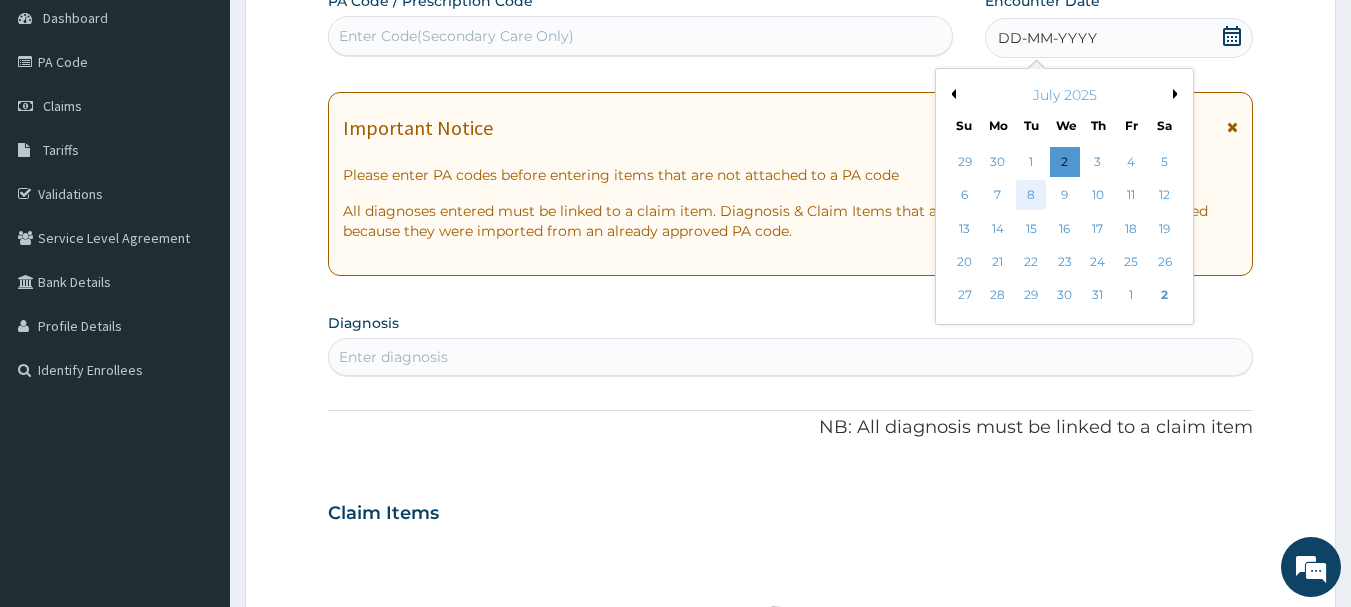 click on "8" at bounding box center (1032, 196) 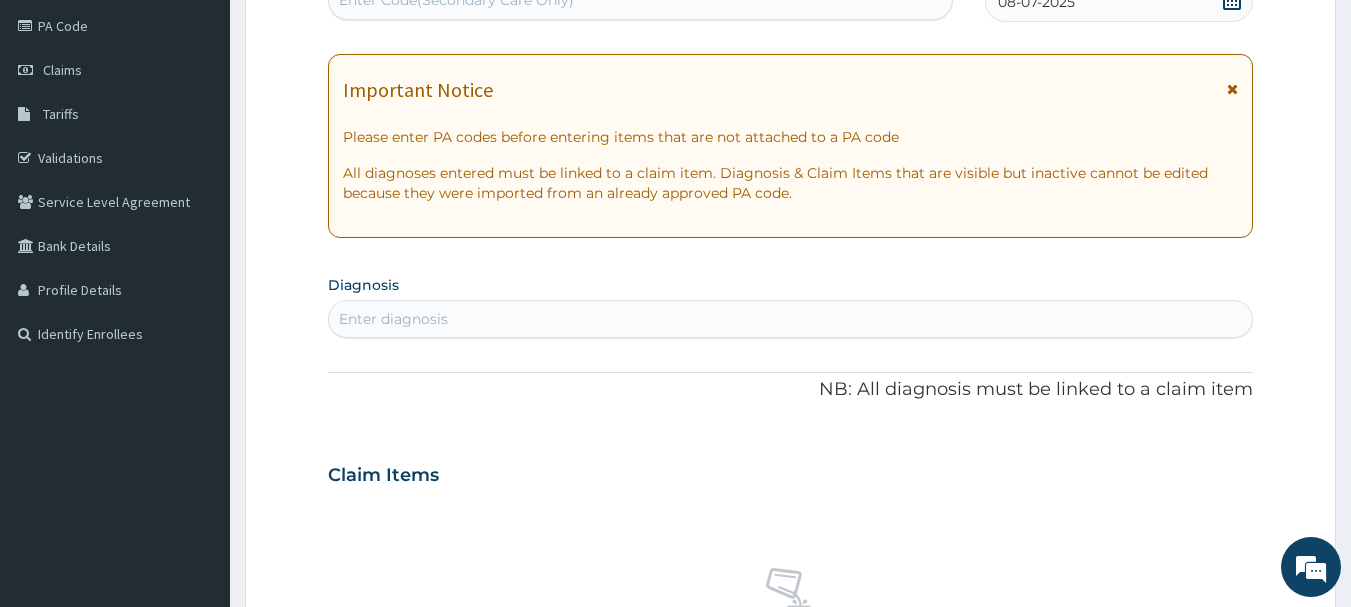 scroll, scrollTop: 300, scrollLeft: 0, axis: vertical 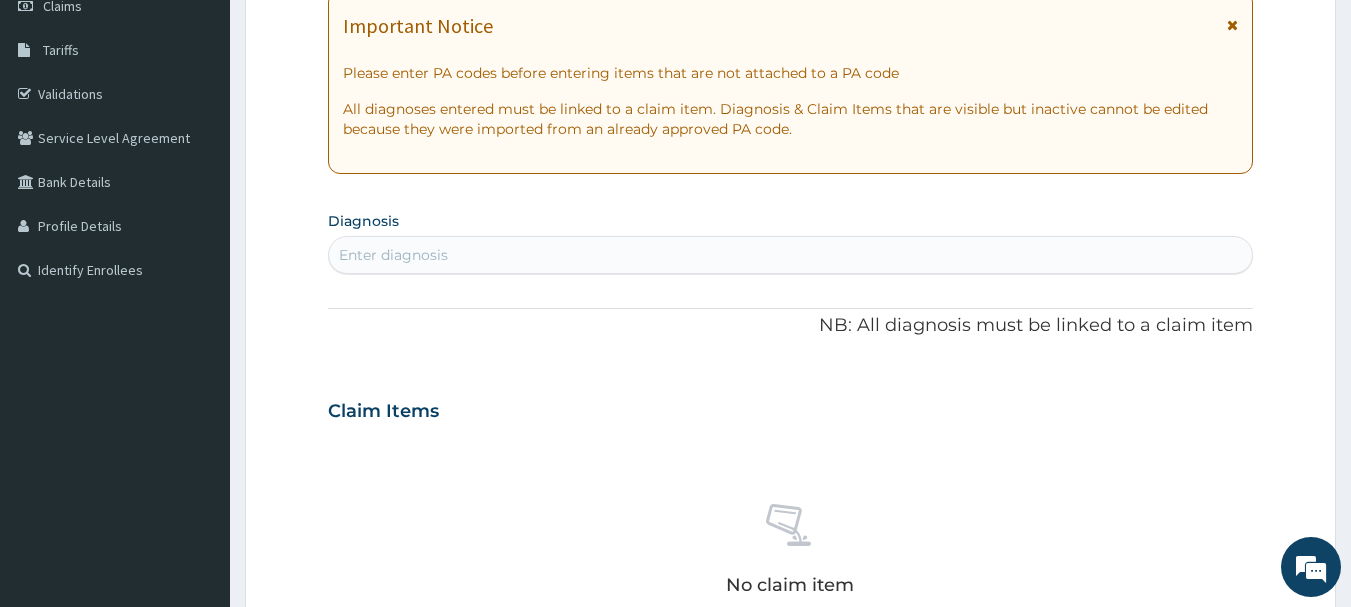click on "Enter diagnosis" at bounding box center [791, 255] 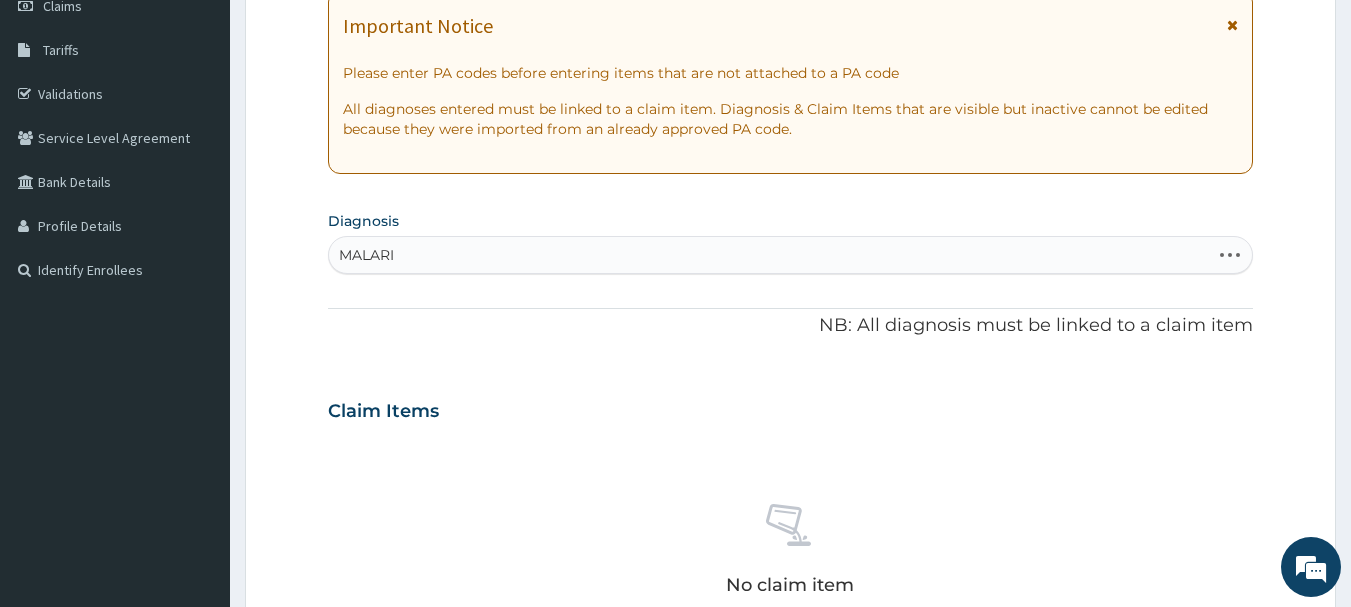 type on "MALARIA" 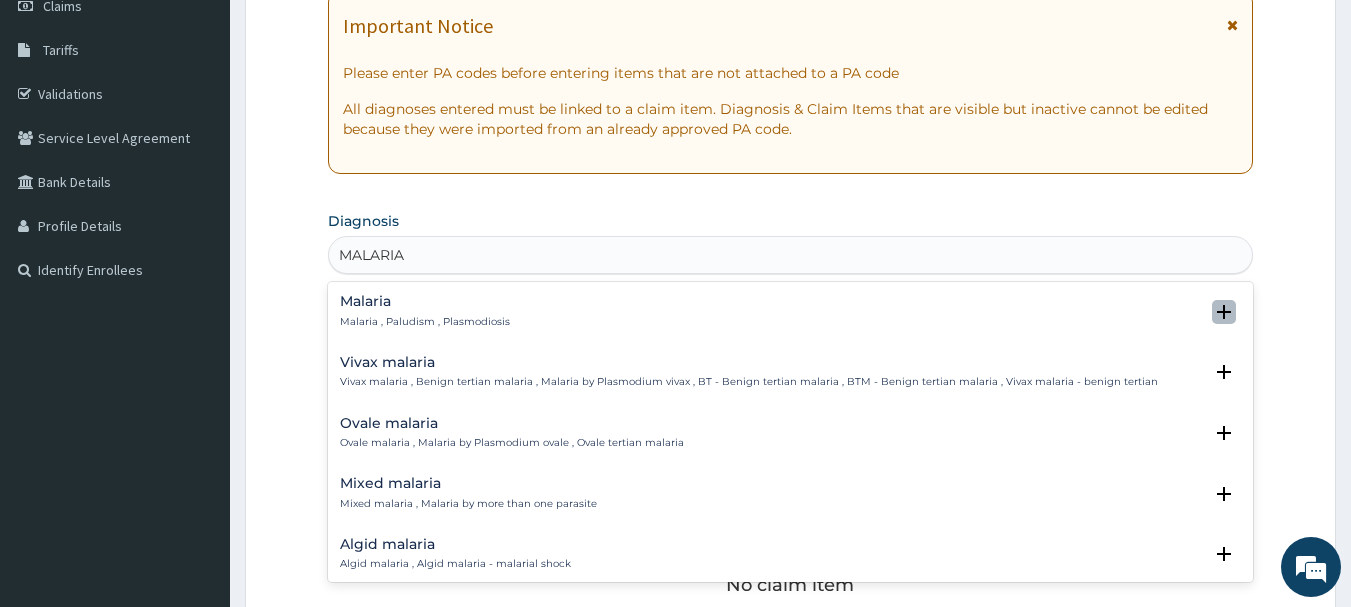click 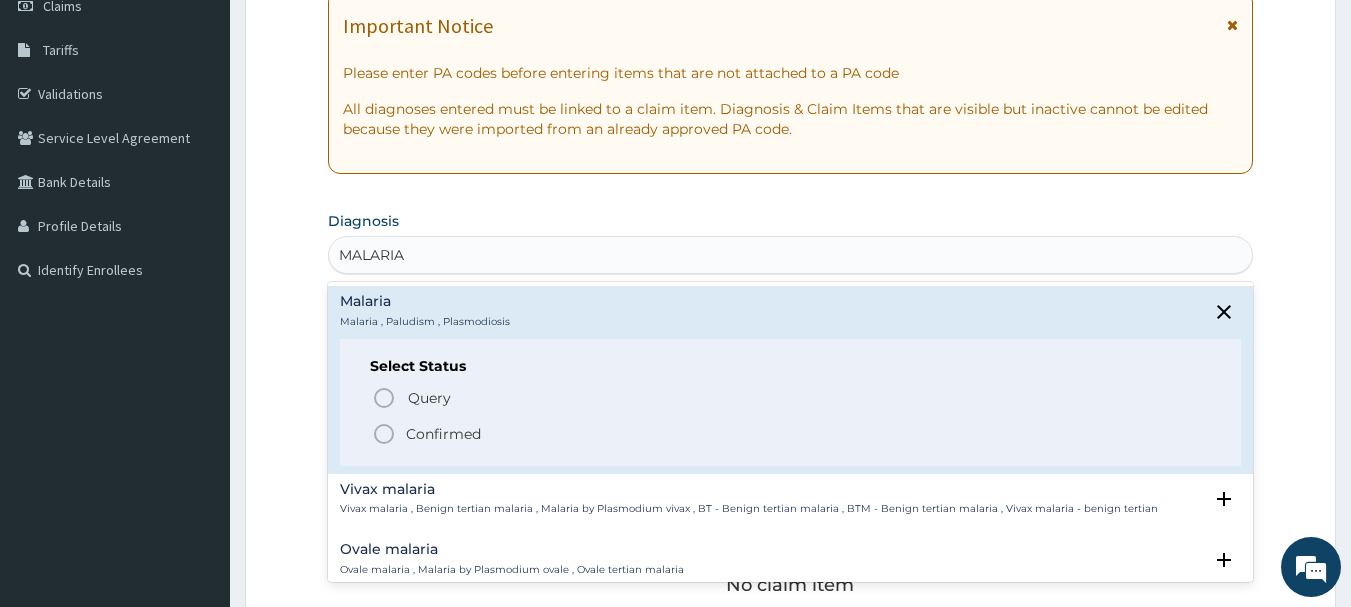 click 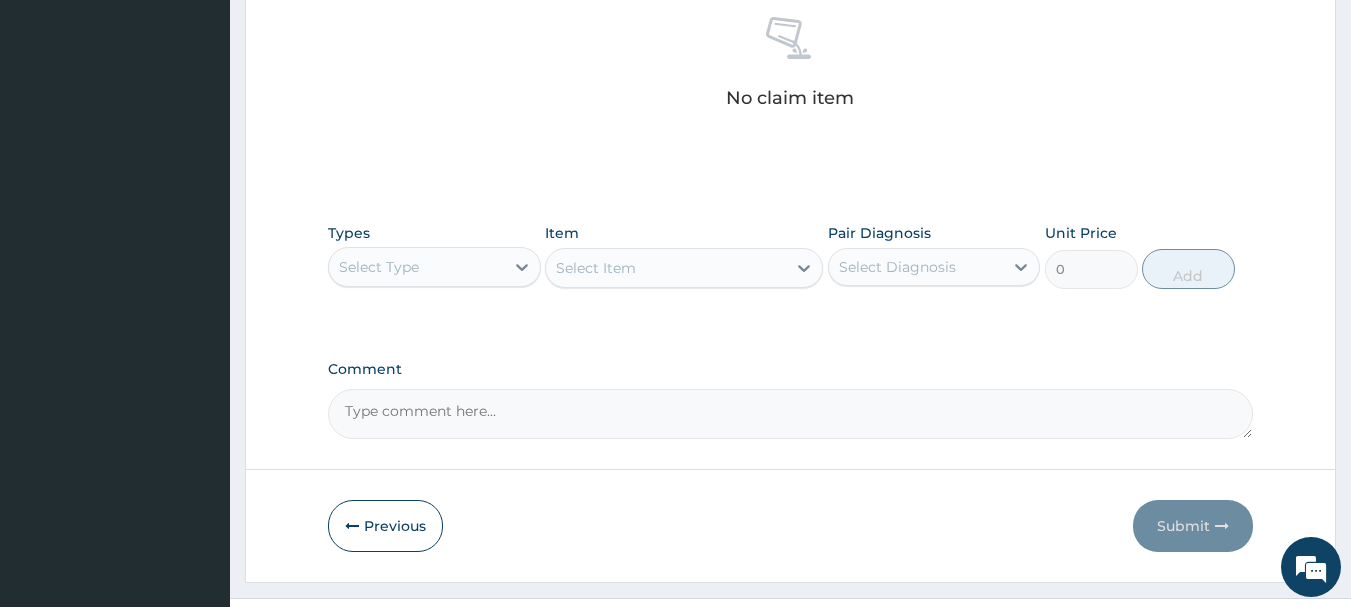 scroll, scrollTop: 800, scrollLeft: 0, axis: vertical 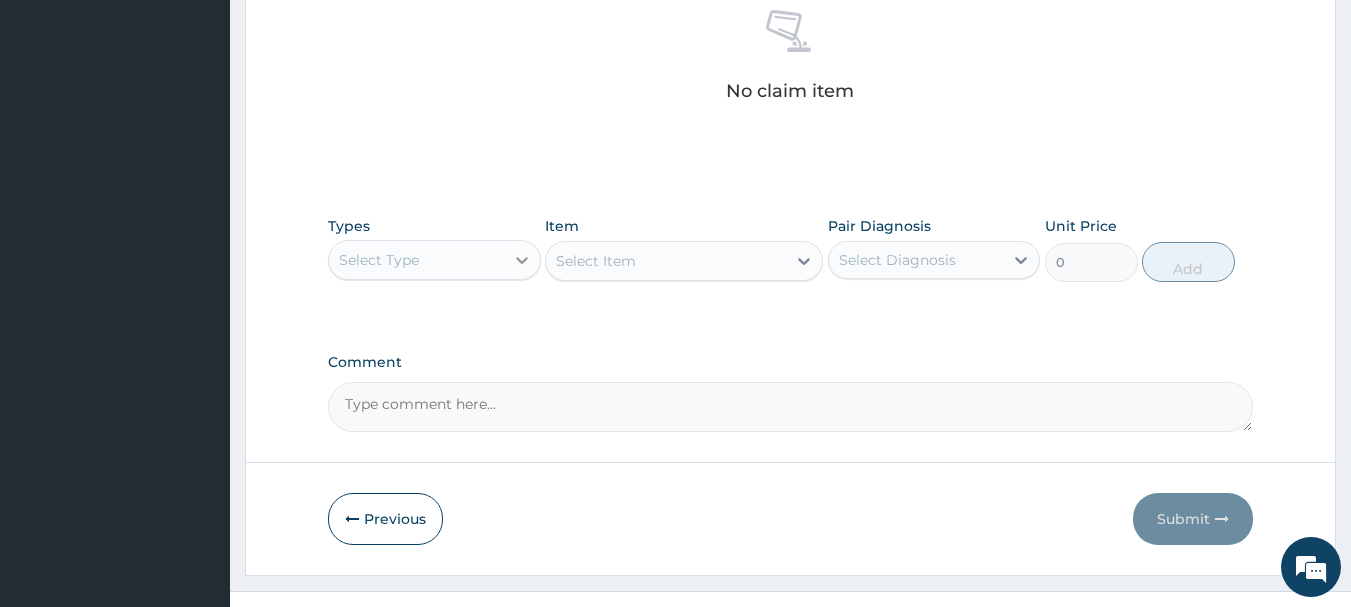 click 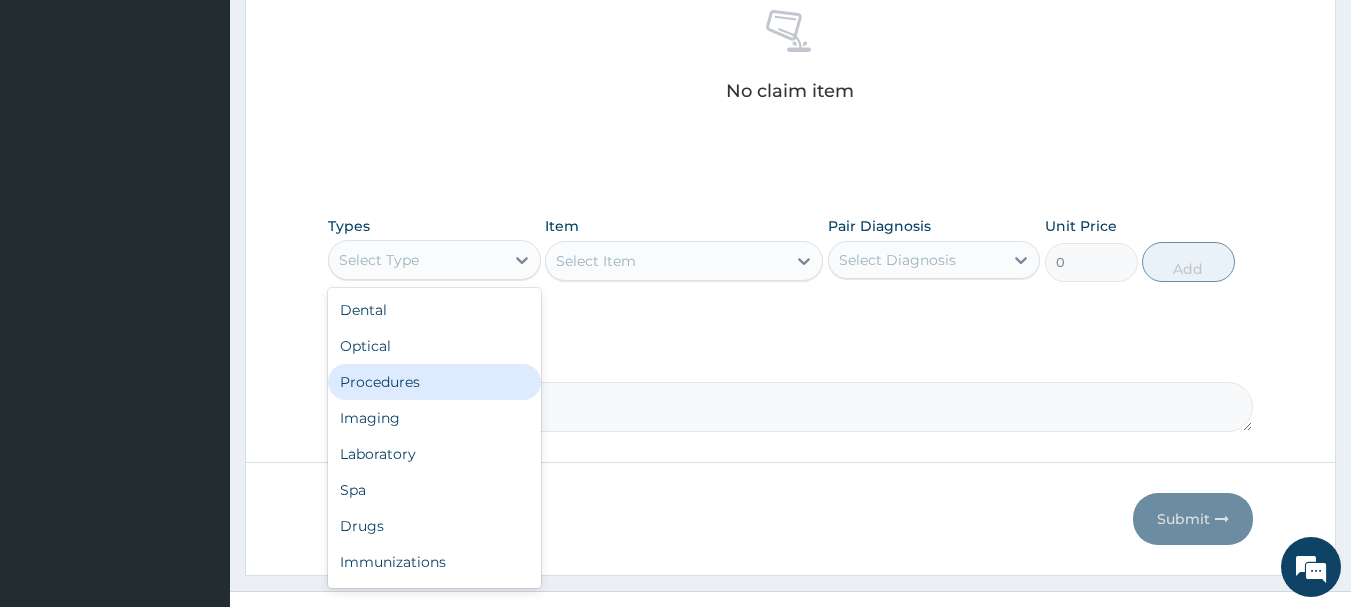 click on "Procedures" at bounding box center (434, 382) 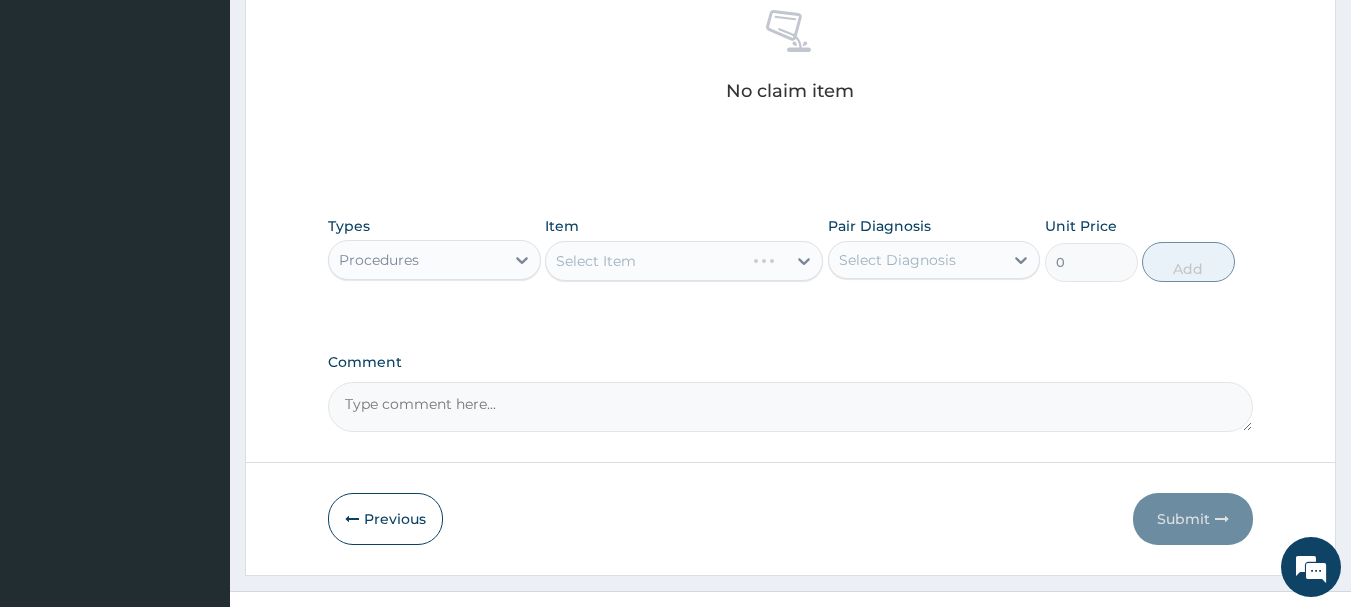 click on "Comment" at bounding box center [791, 407] 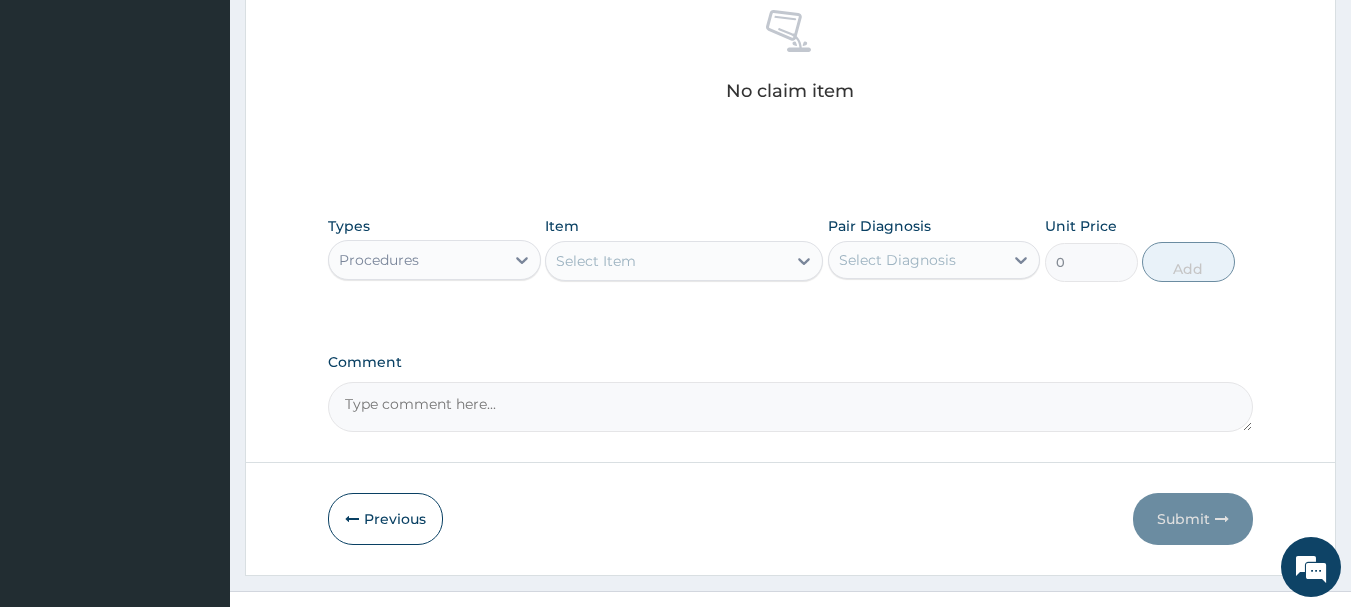 click 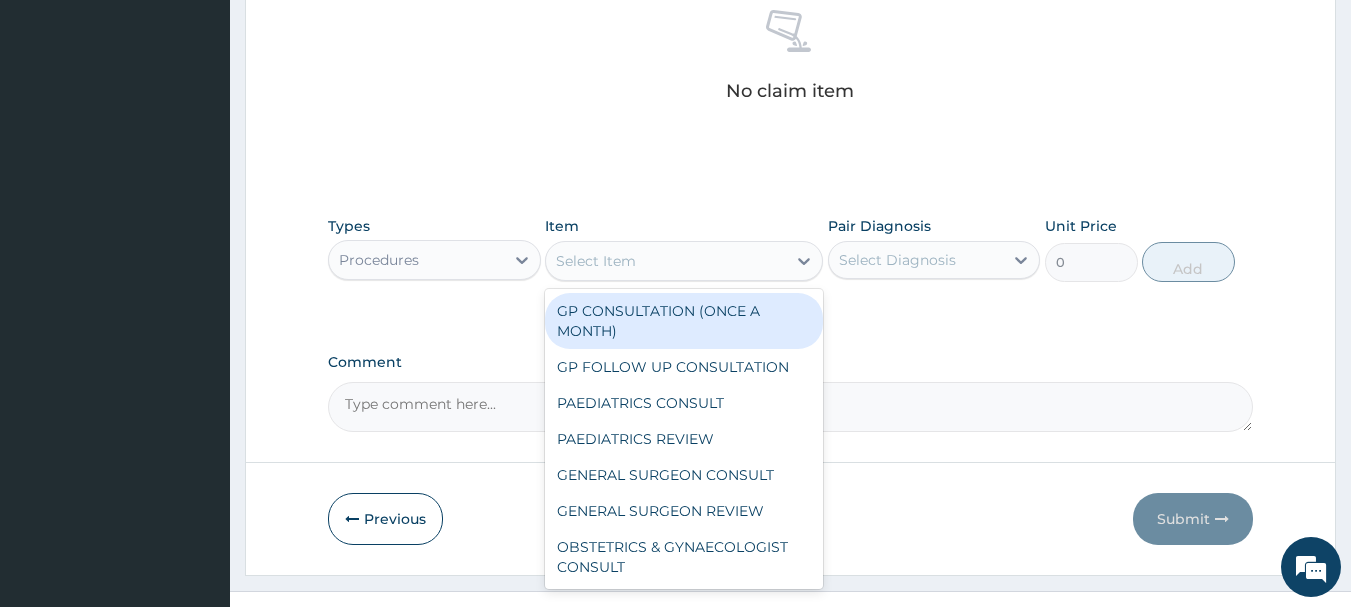 click on "GP CONSULTATION (ONCE A MONTH)" at bounding box center [684, 321] 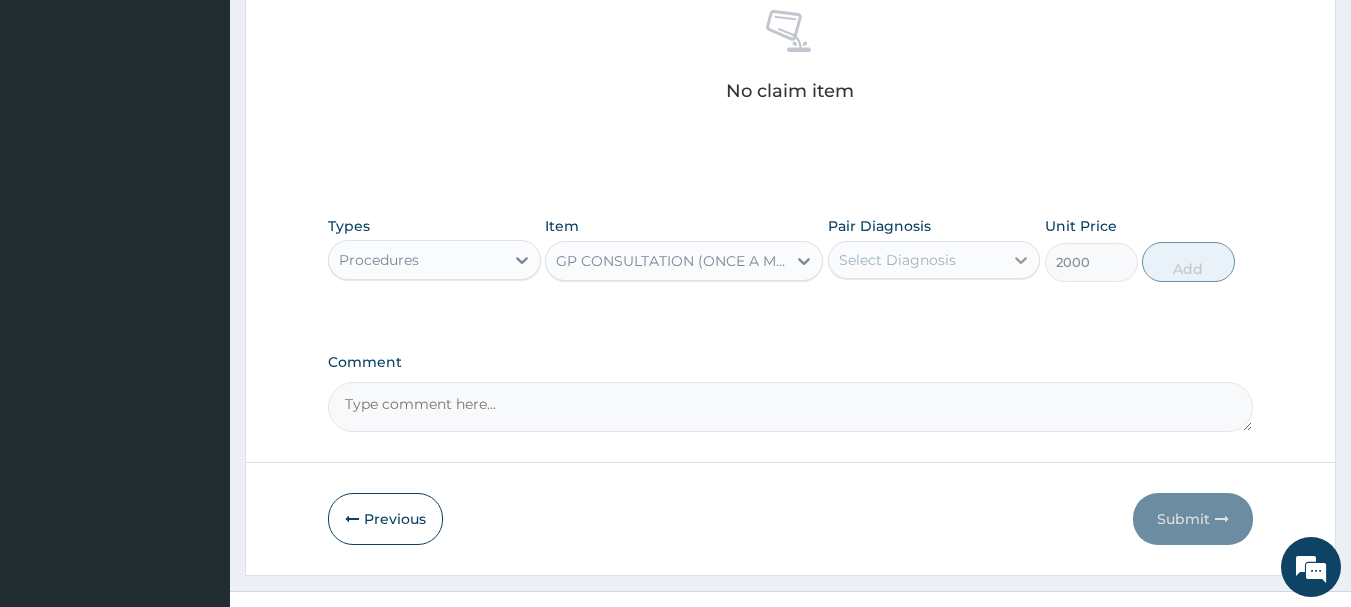click 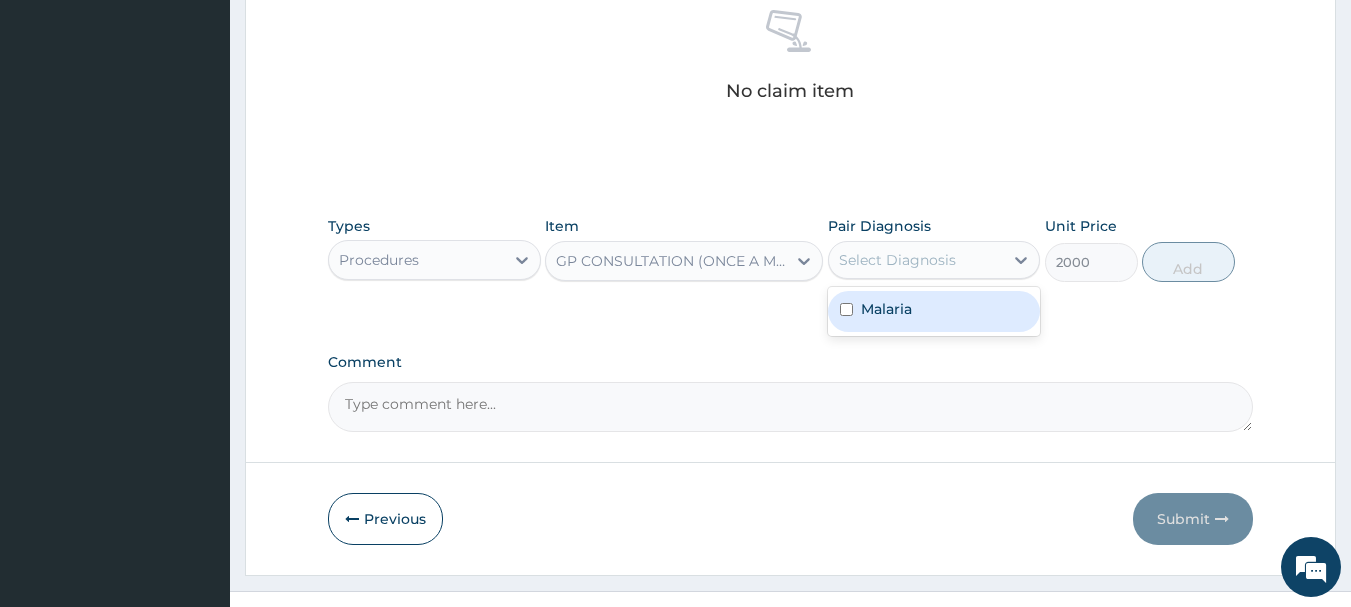 click on "Malaria" at bounding box center [934, 311] 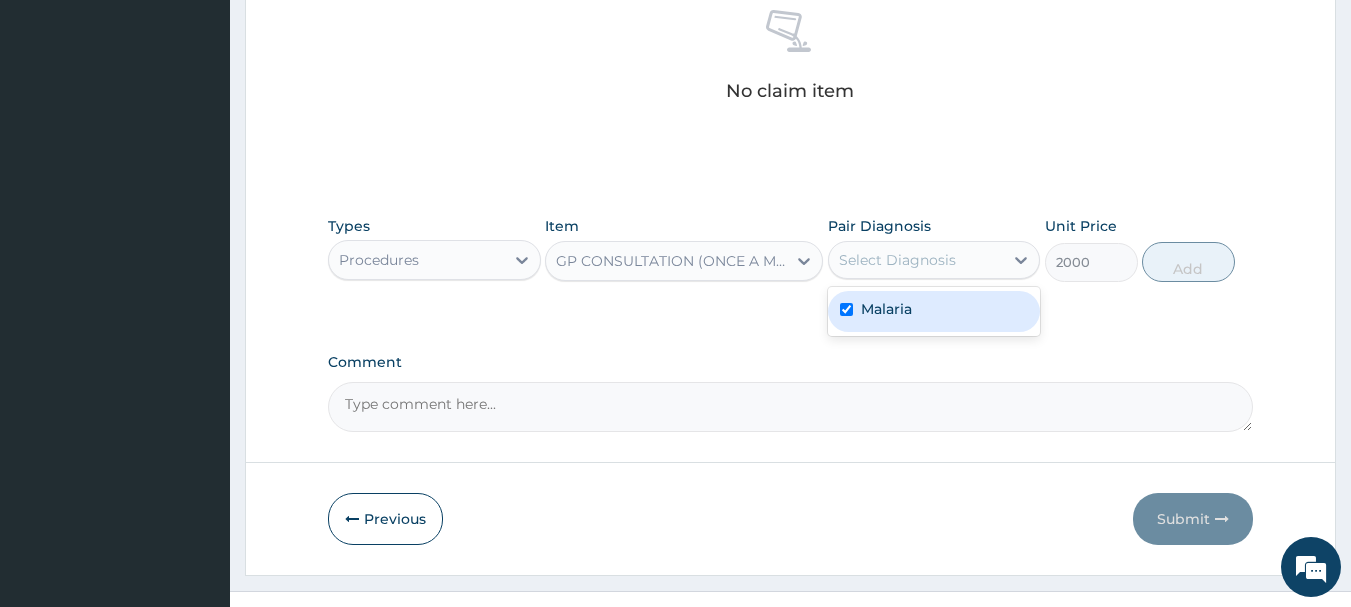 checkbox on "true" 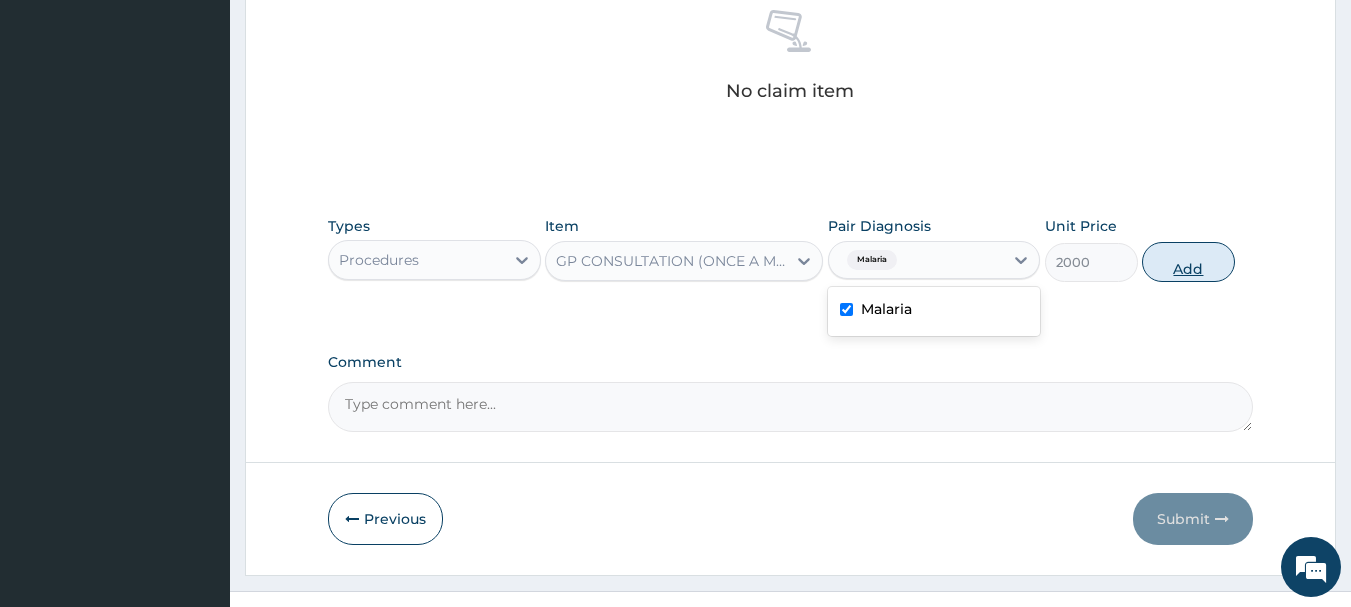 click on "Add" at bounding box center (1188, 262) 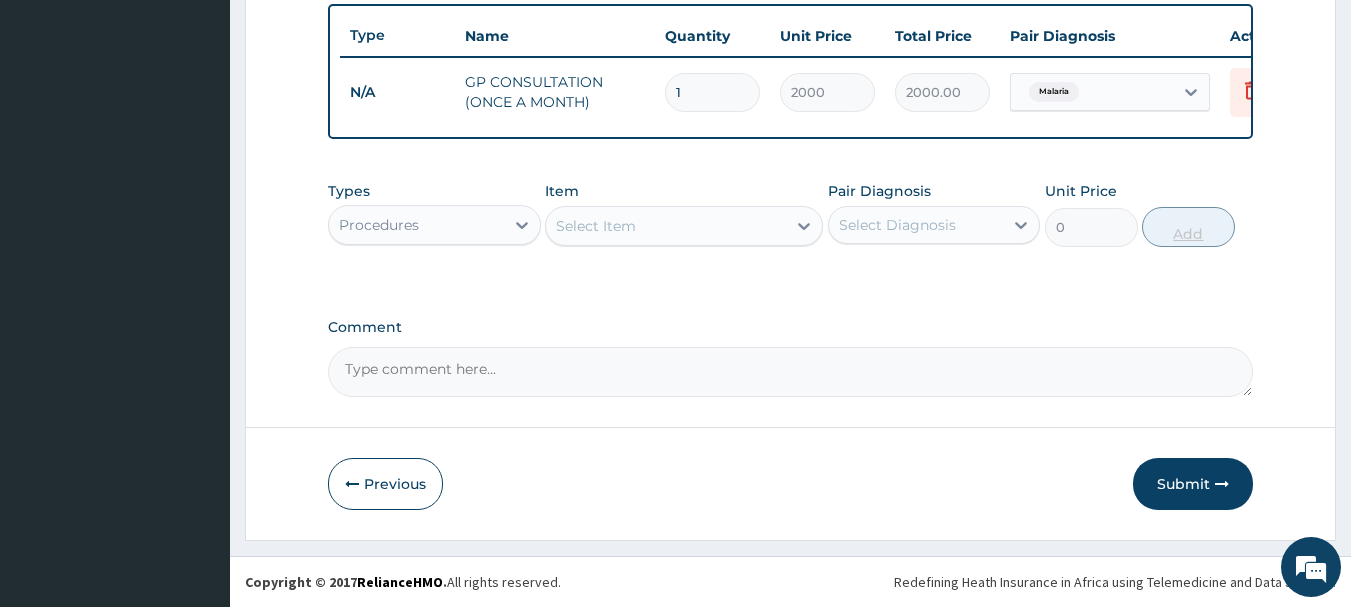 scroll, scrollTop: 755, scrollLeft: 0, axis: vertical 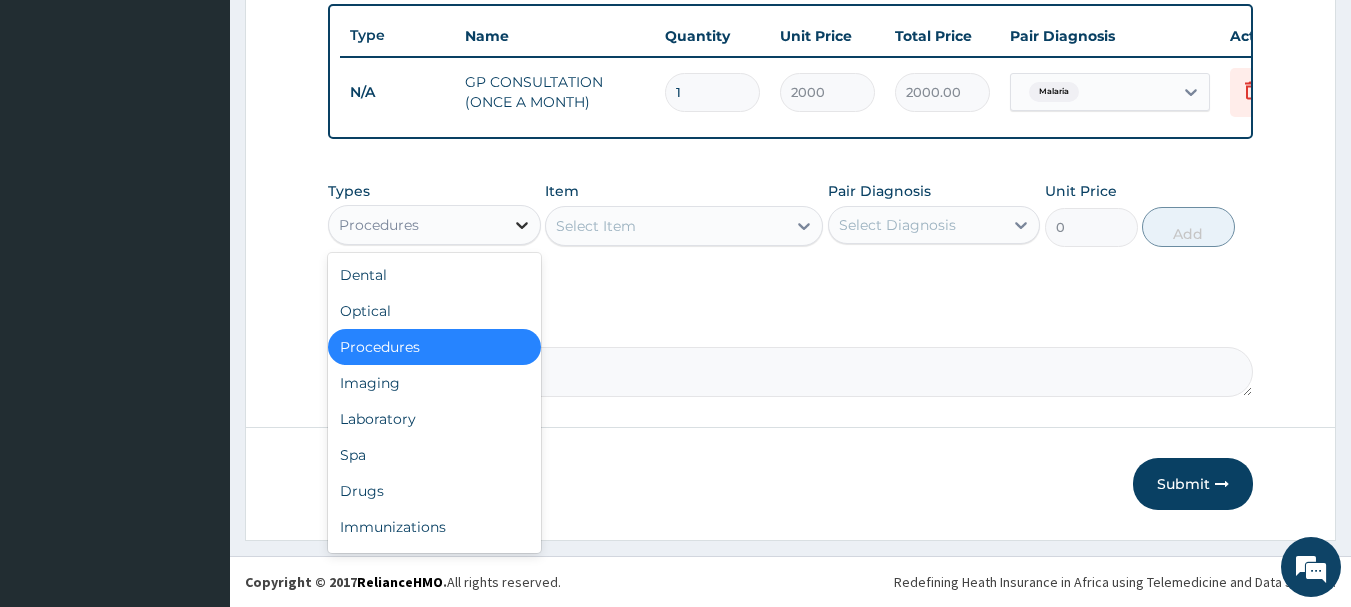 click 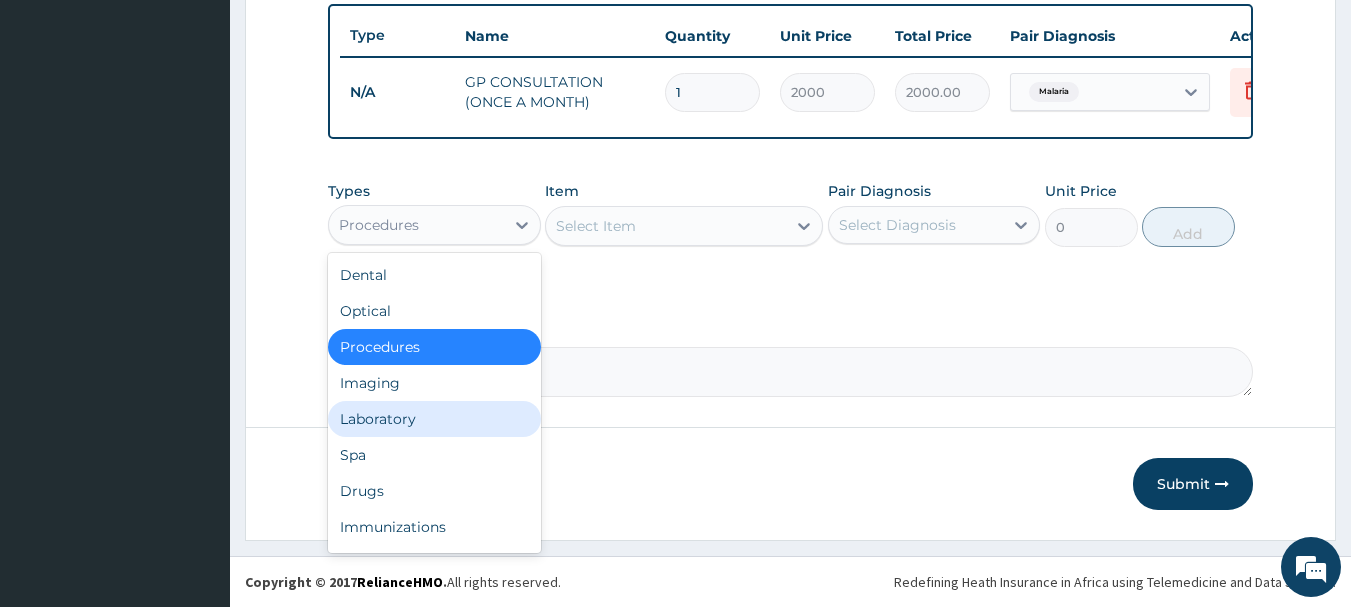 click on "Laboratory" at bounding box center [434, 419] 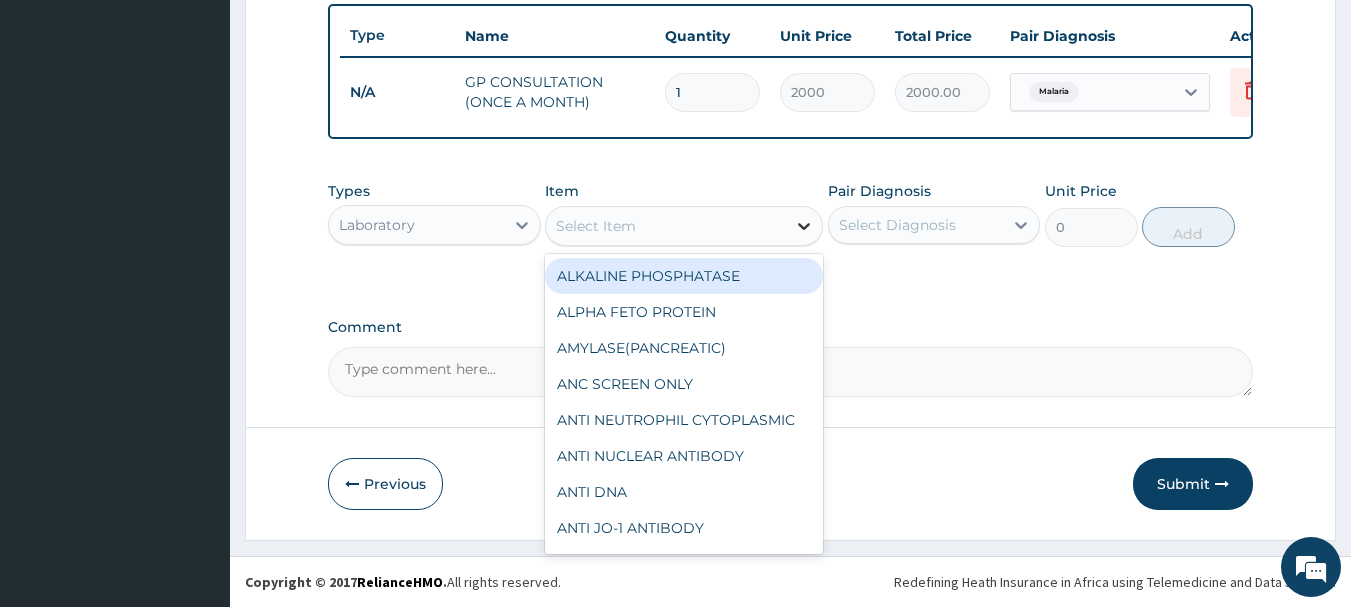 click 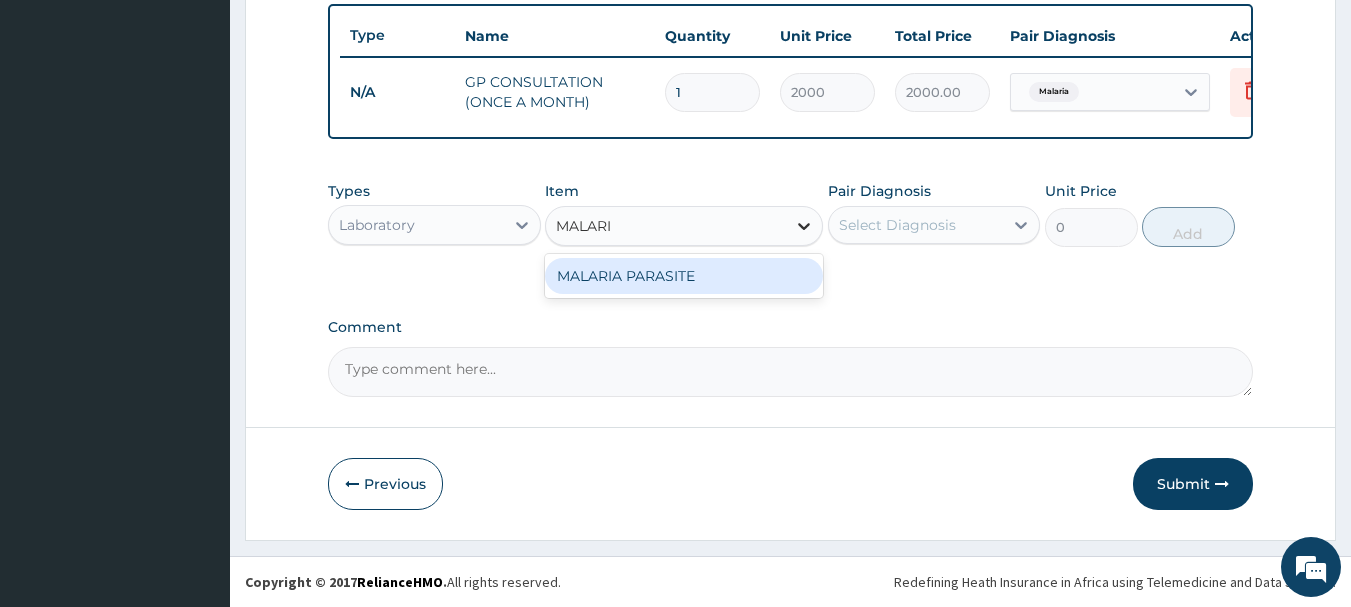 type on "MALARIA" 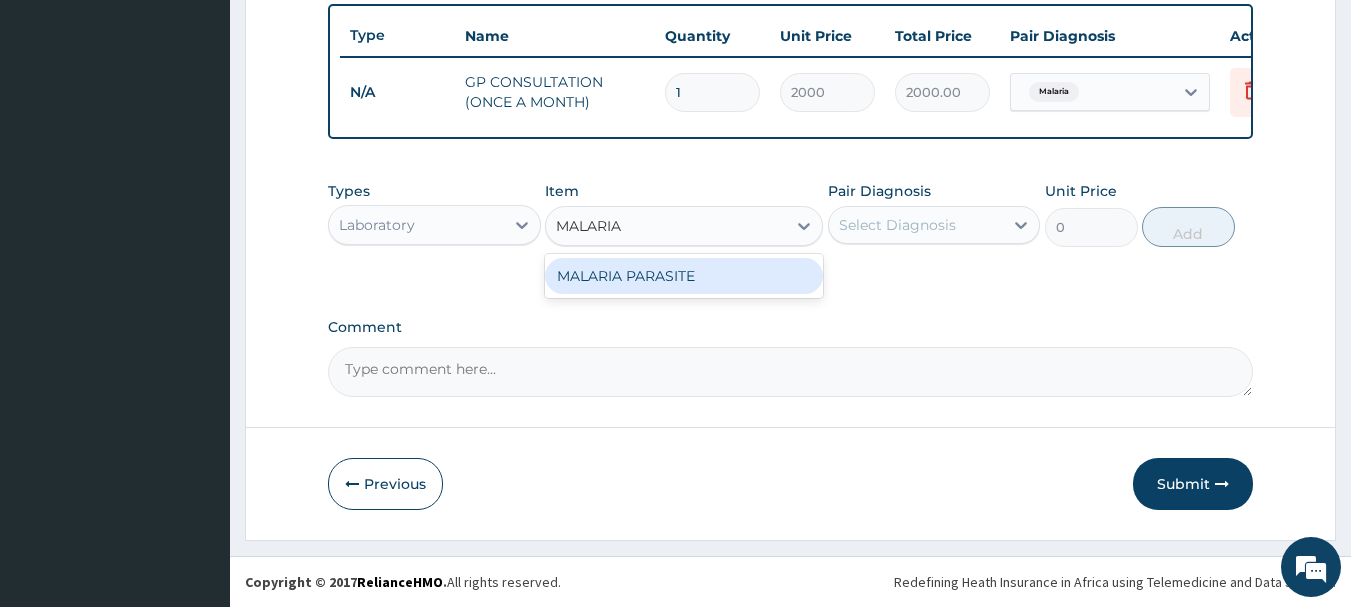 click on "MALARIA PARASITE" at bounding box center [684, 276] 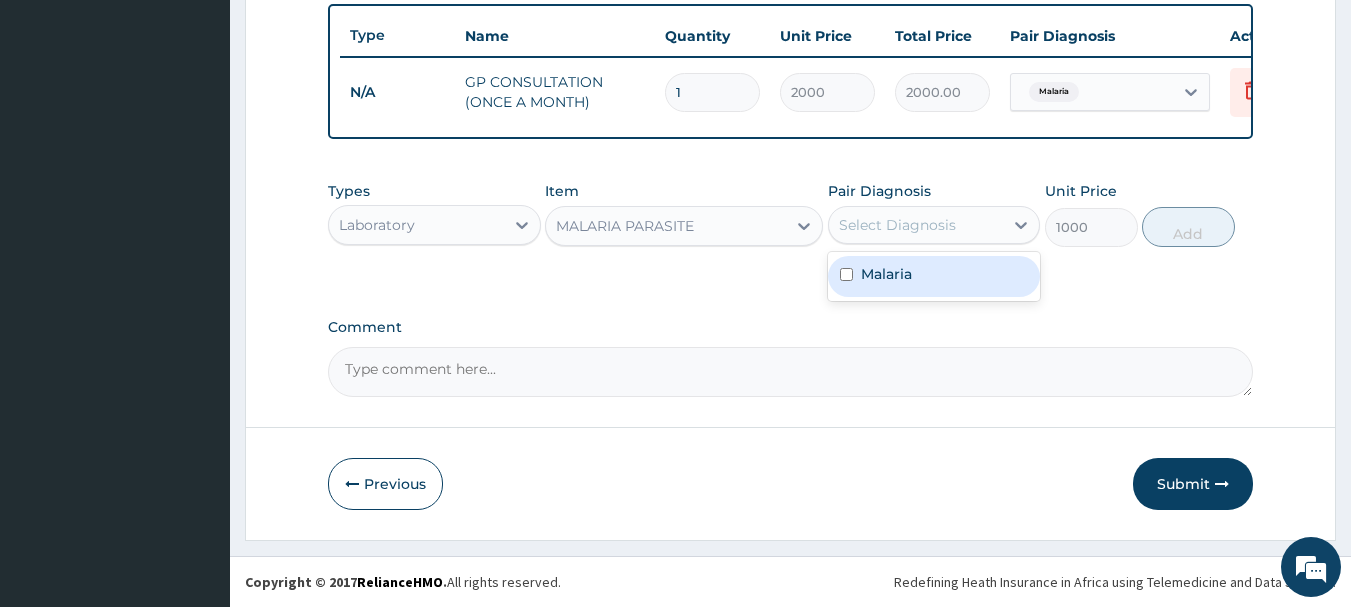 click on "Select Diagnosis" at bounding box center (916, 225) 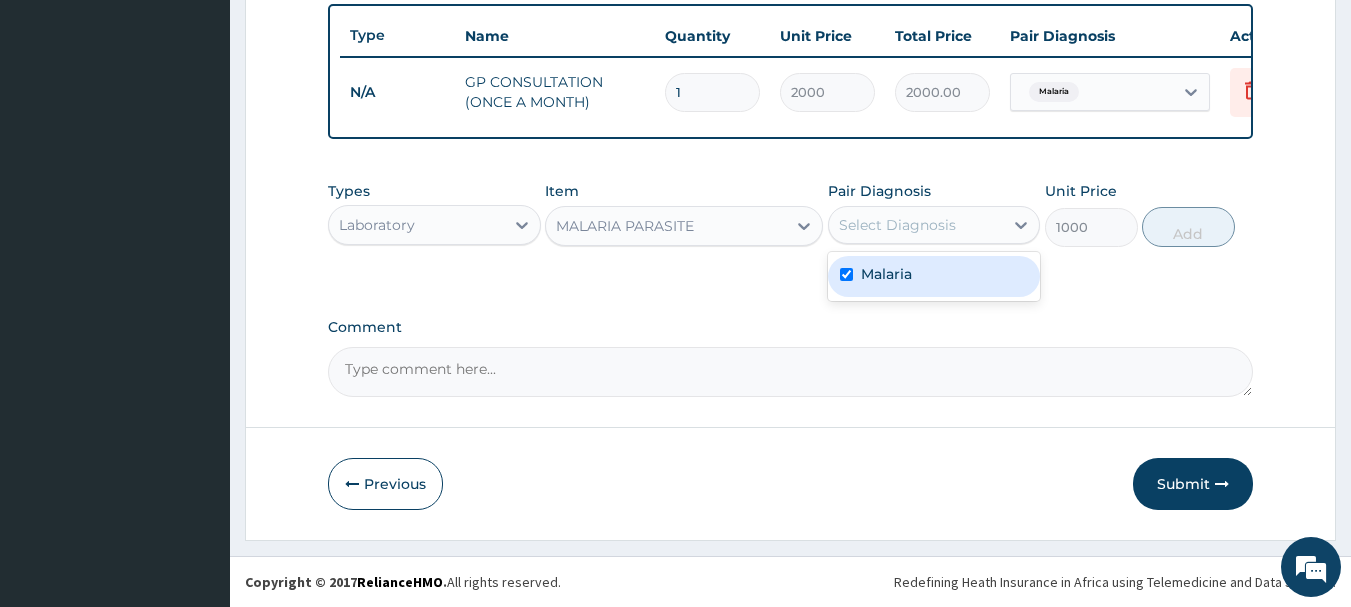 checkbox on "true" 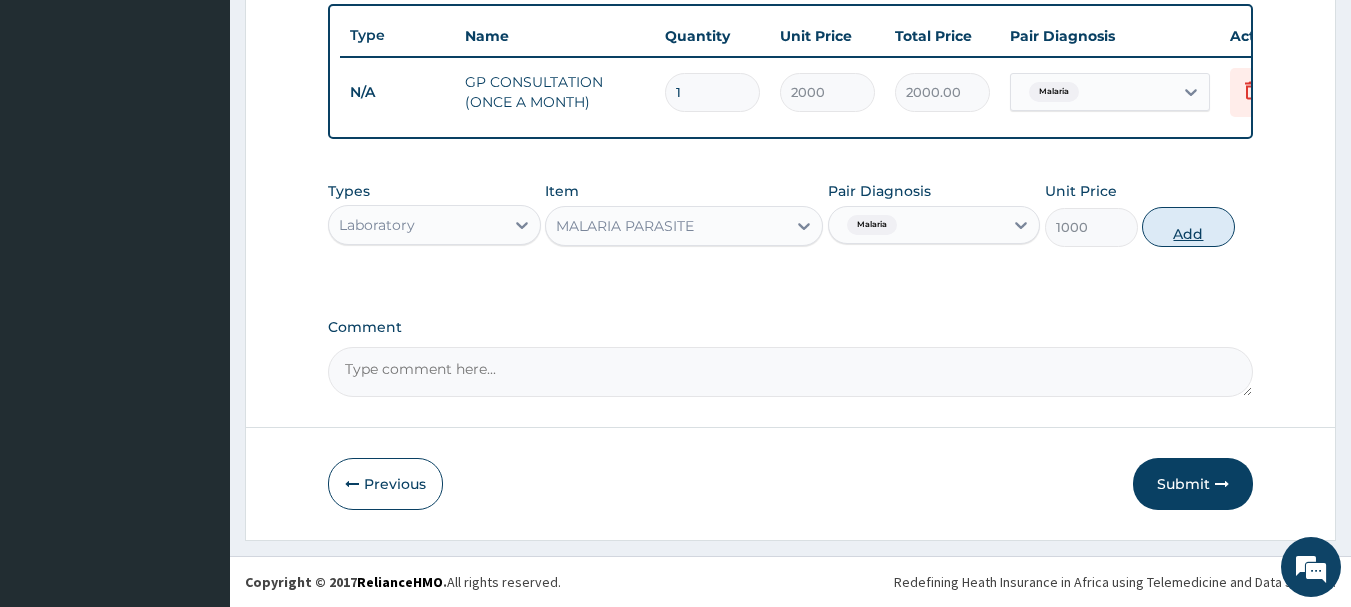 click on "Add" at bounding box center [1188, 227] 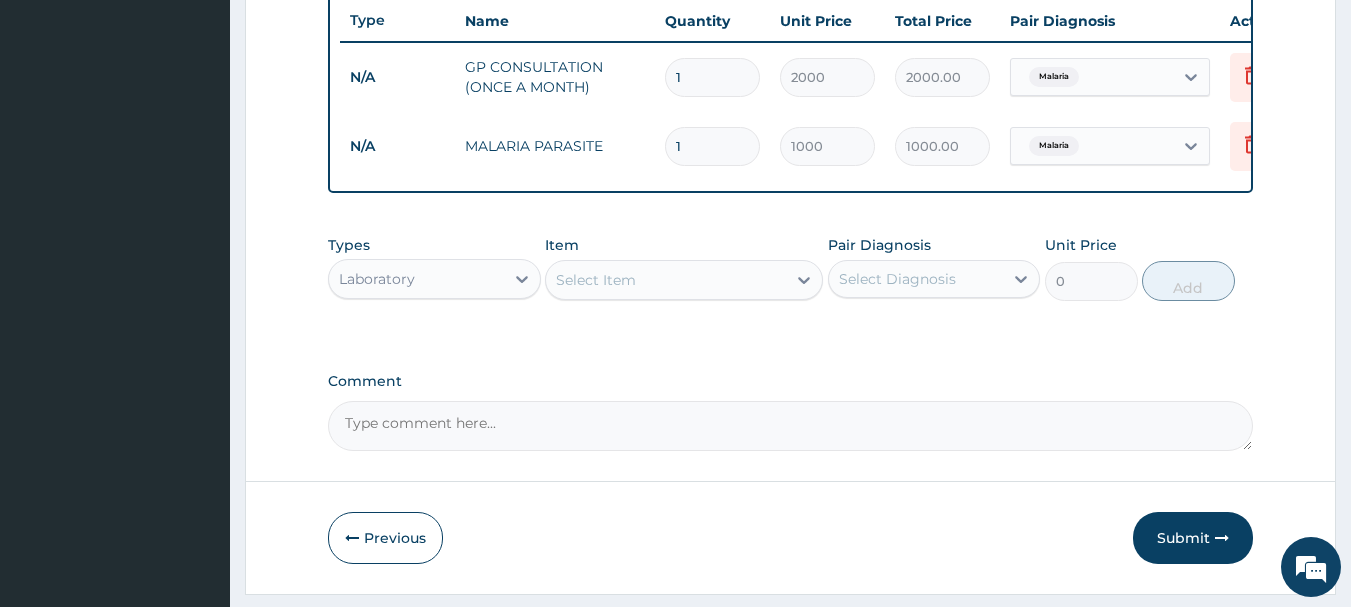 click on "Laboratory" at bounding box center [416, 279] 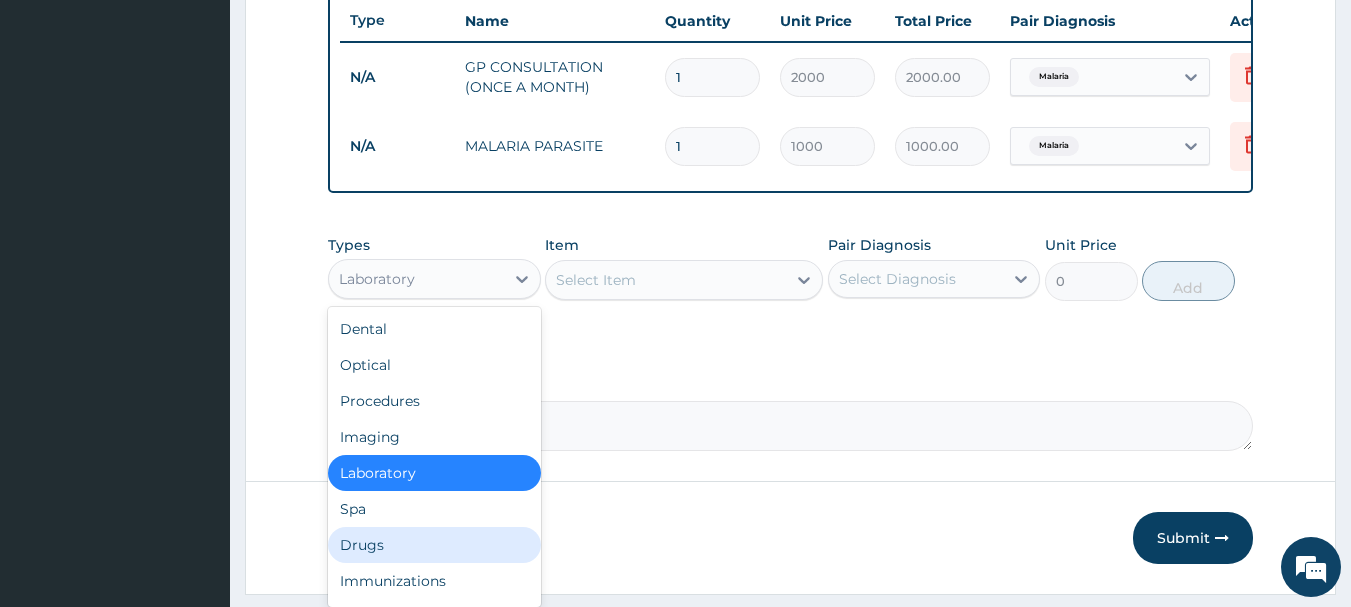click on "Drugs" at bounding box center (434, 545) 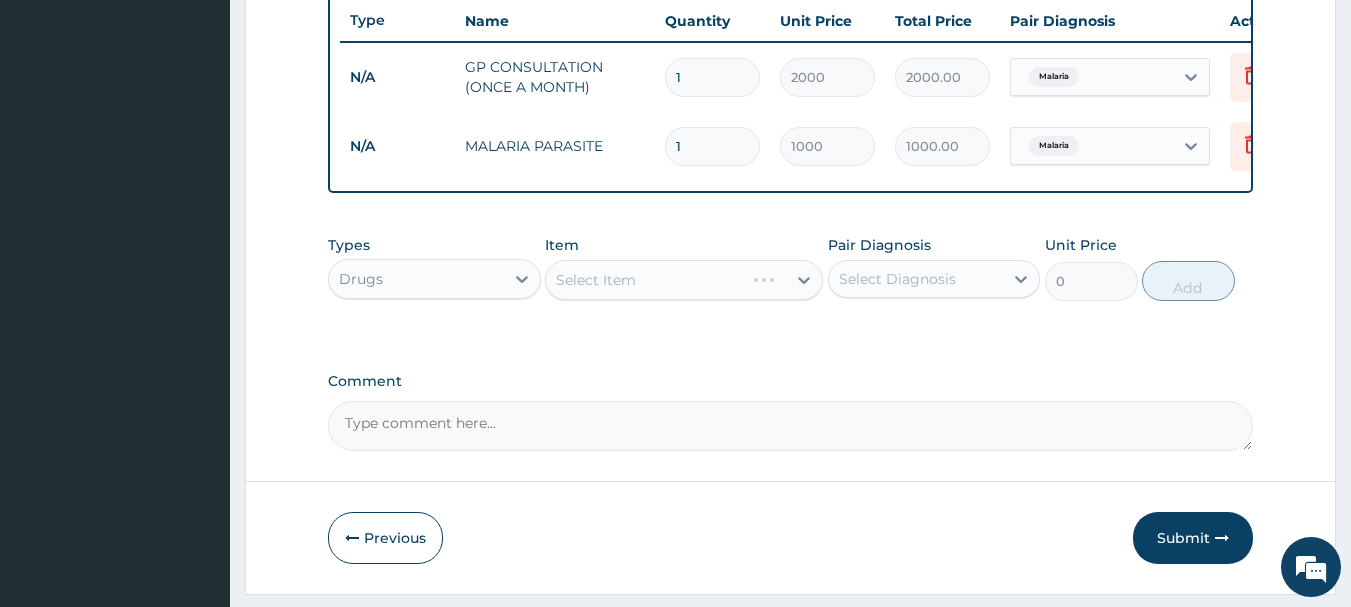 click on "Select Item" at bounding box center (684, 280) 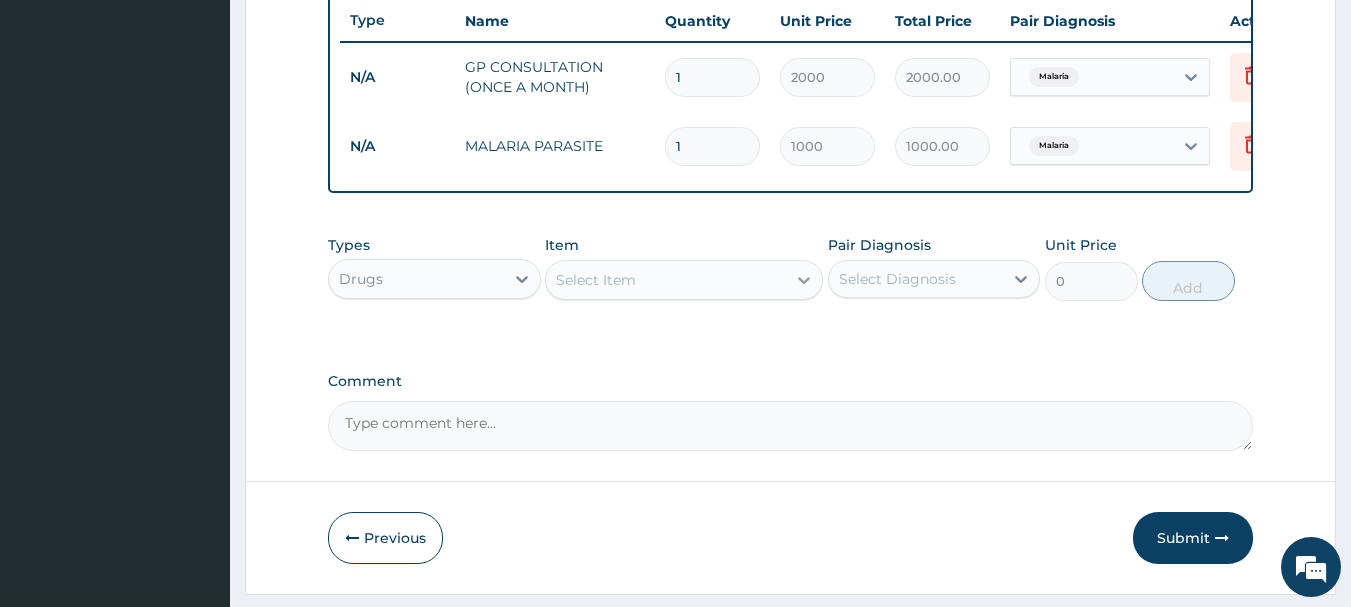 click 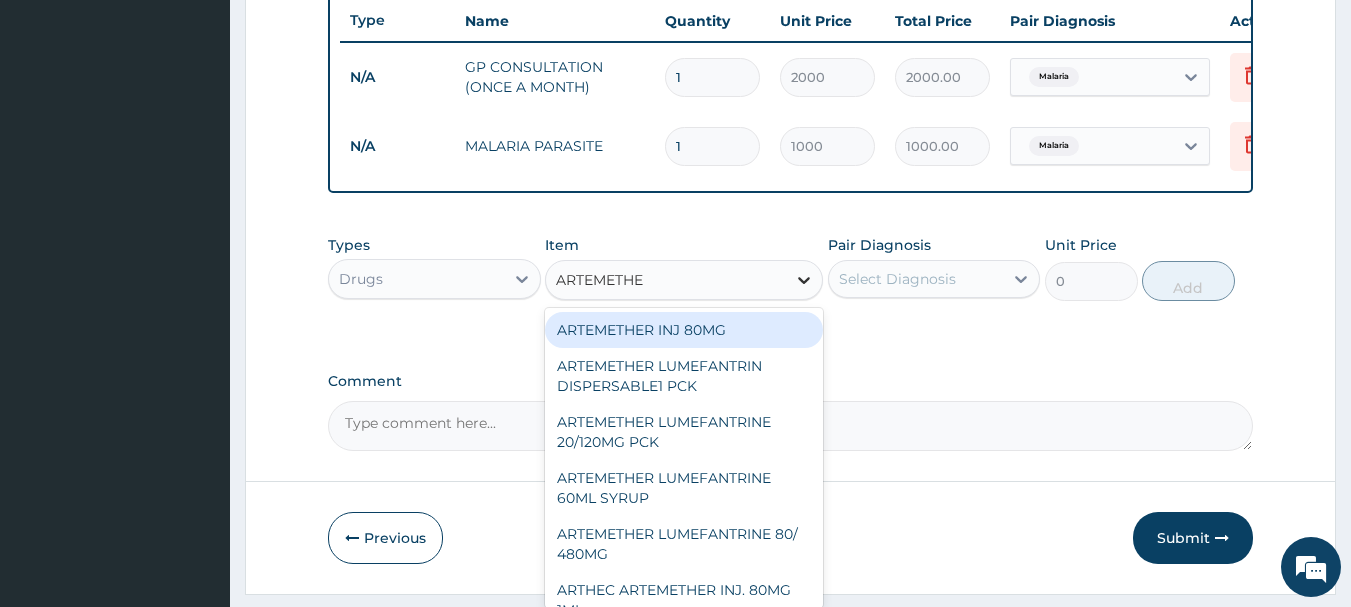 type on "ARTEMETHER" 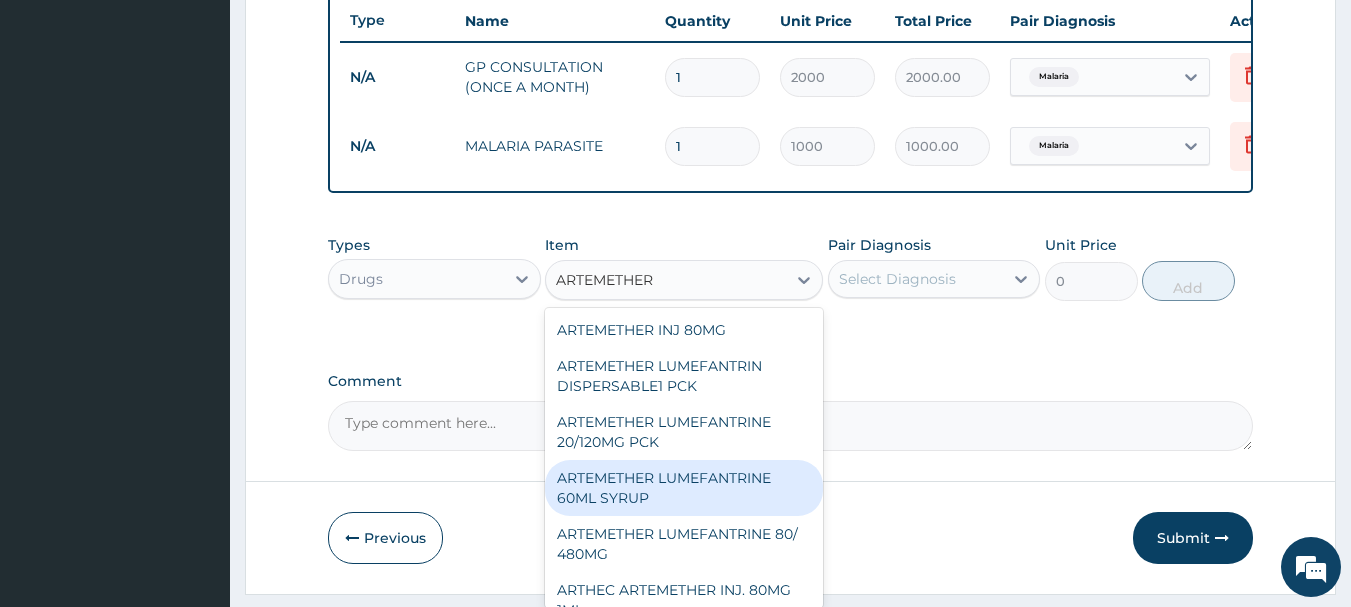 scroll, scrollTop: 100, scrollLeft: 0, axis: vertical 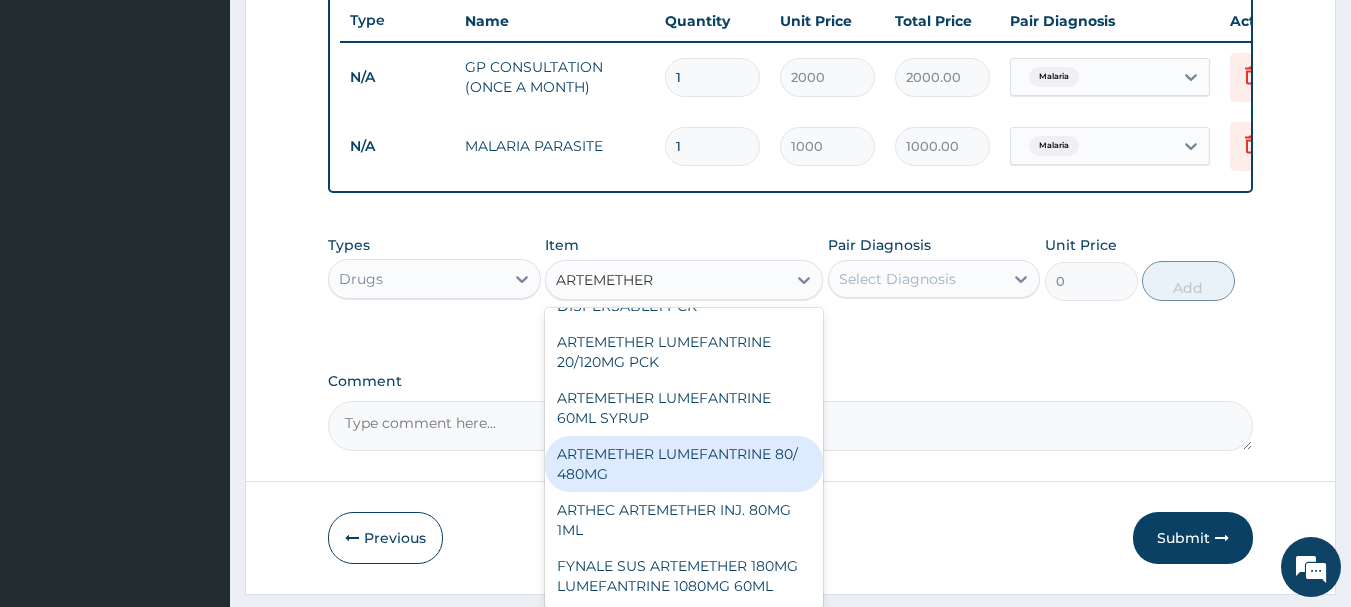 click on "ARTEMETHER LUMEFANTRINE 80/ 480MG" at bounding box center [684, 464] 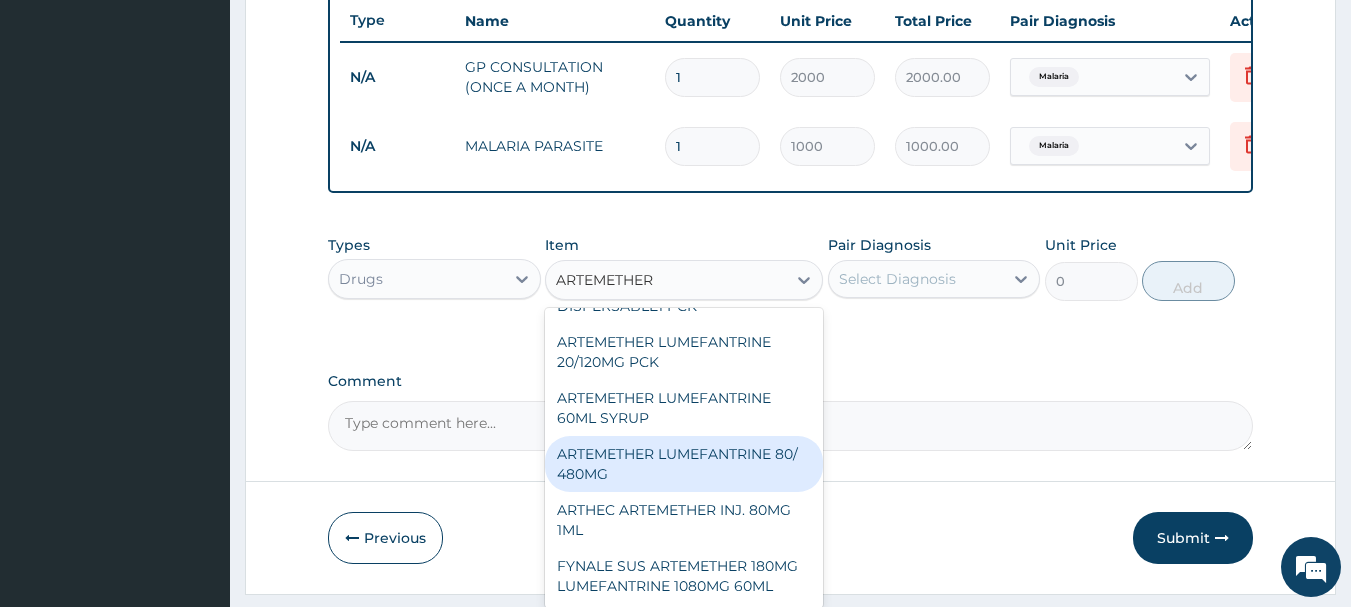 type 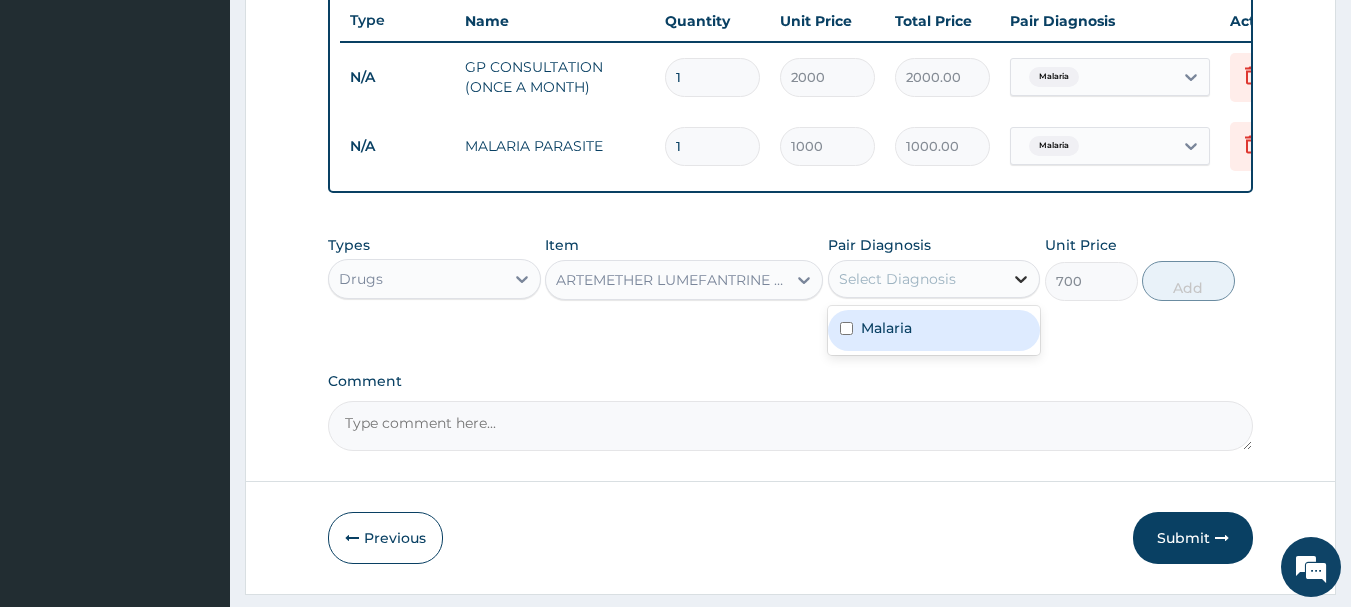click at bounding box center (1021, 279) 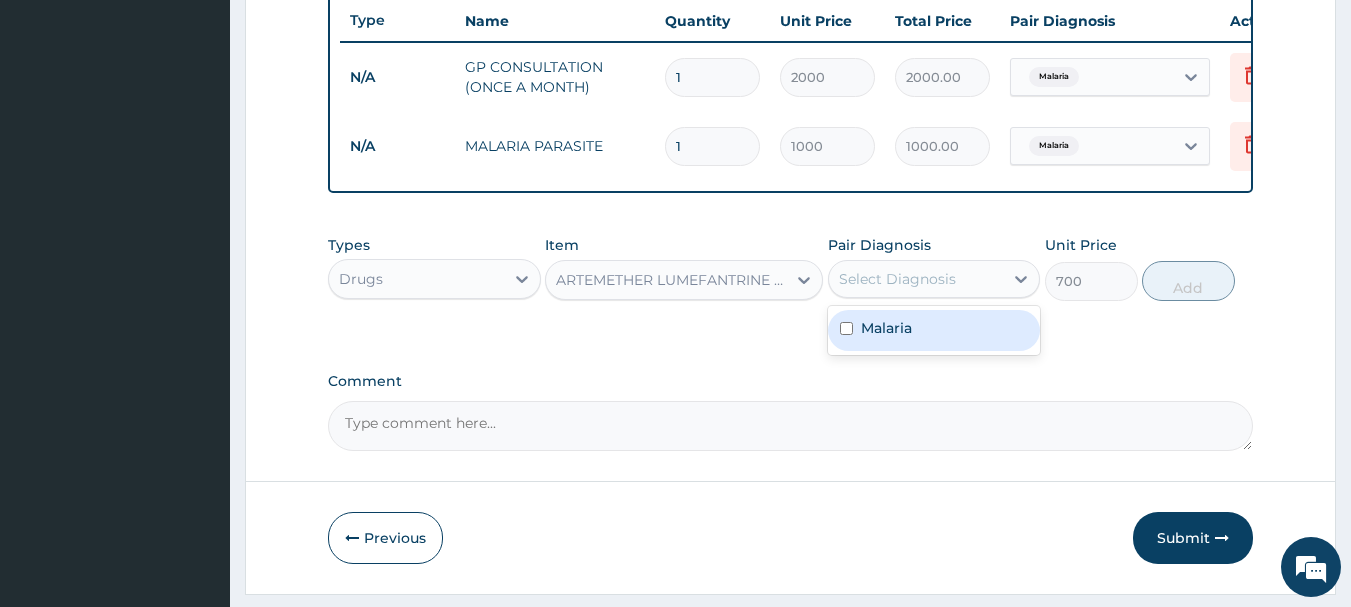 click on "Malaria" at bounding box center [934, 330] 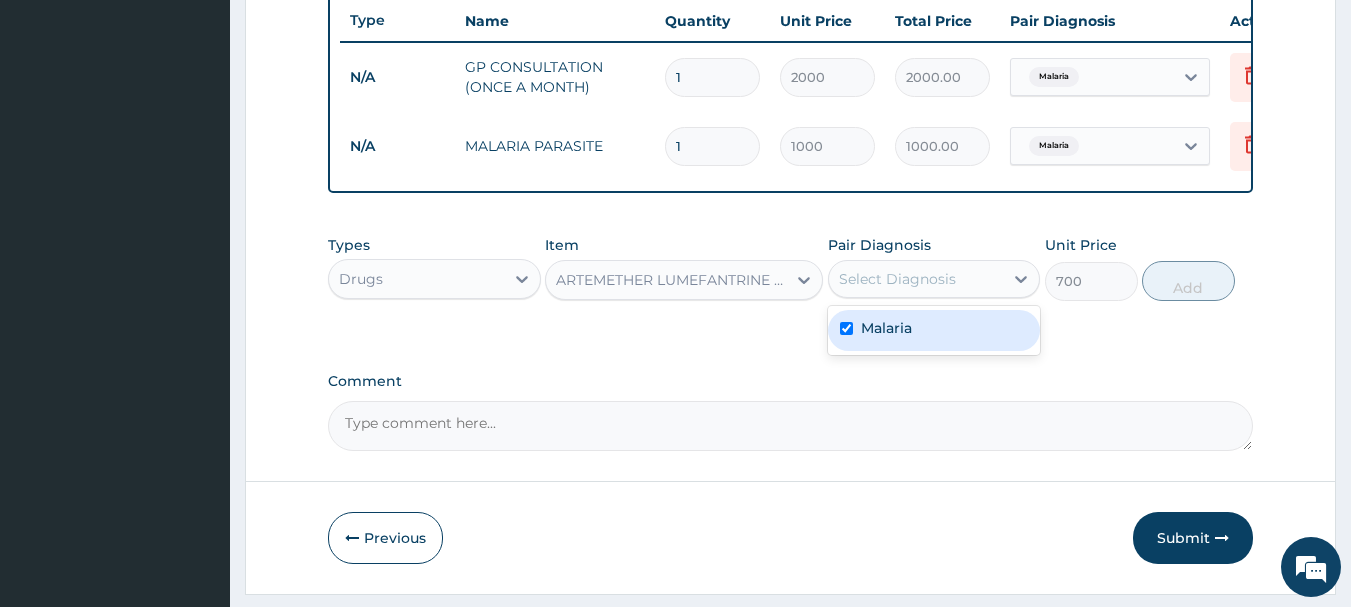 checkbox on "true" 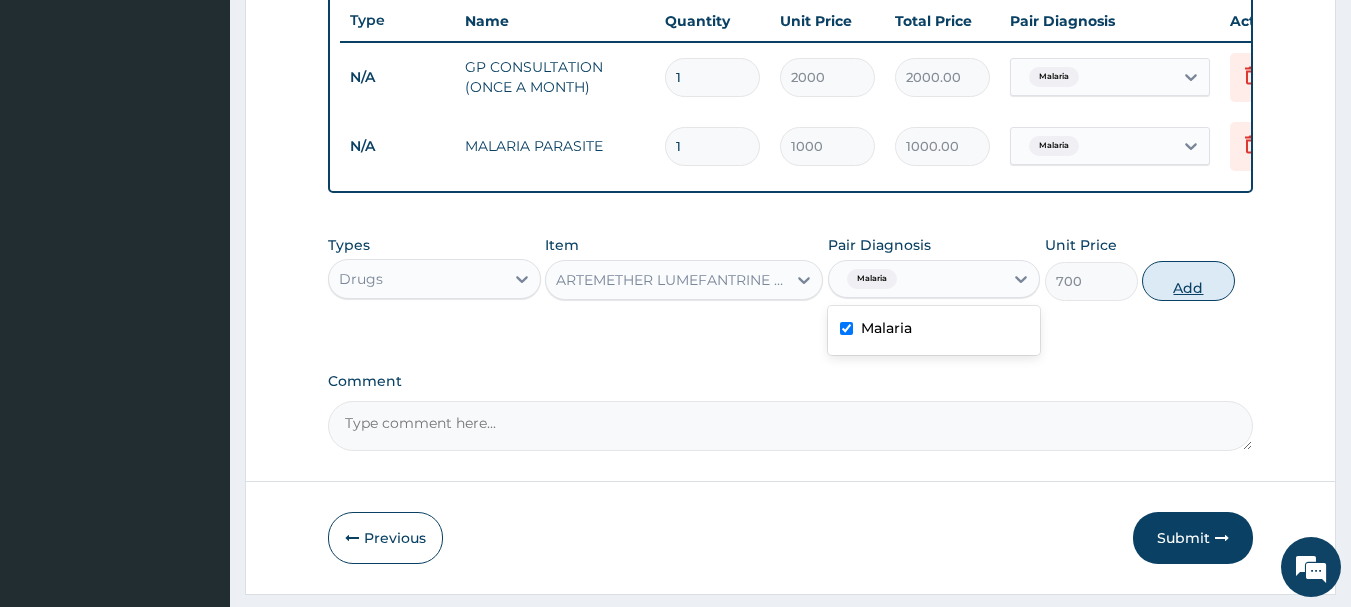 click on "Add" at bounding box center [1188, 281] 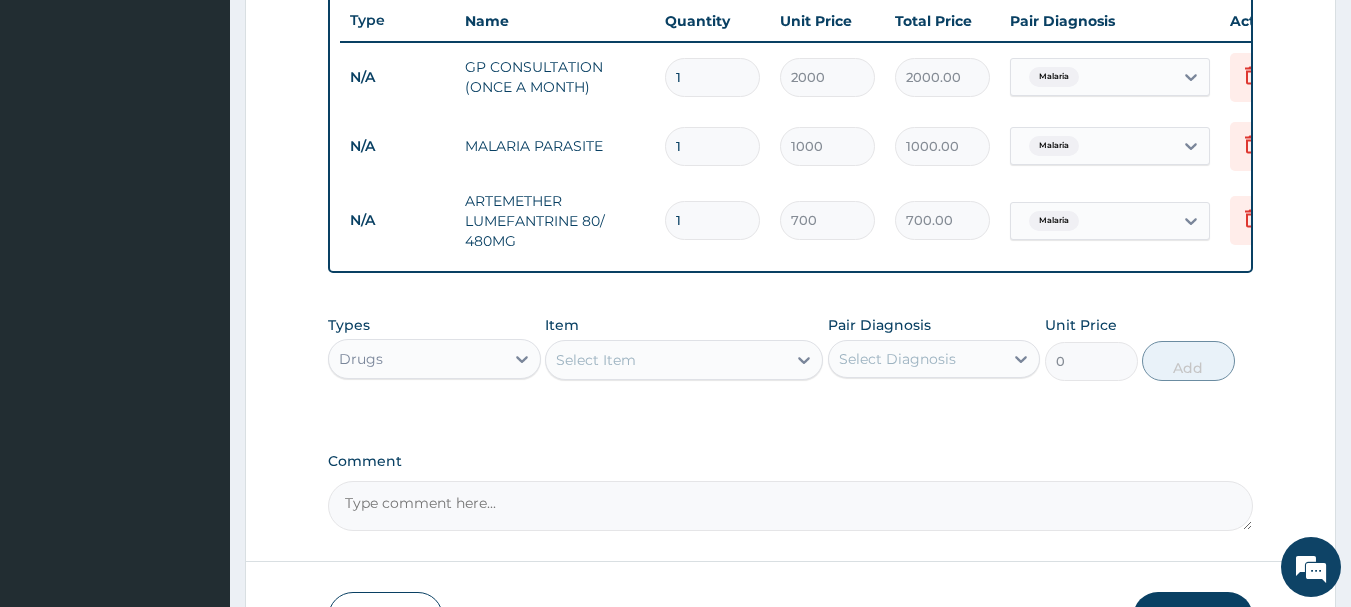 type 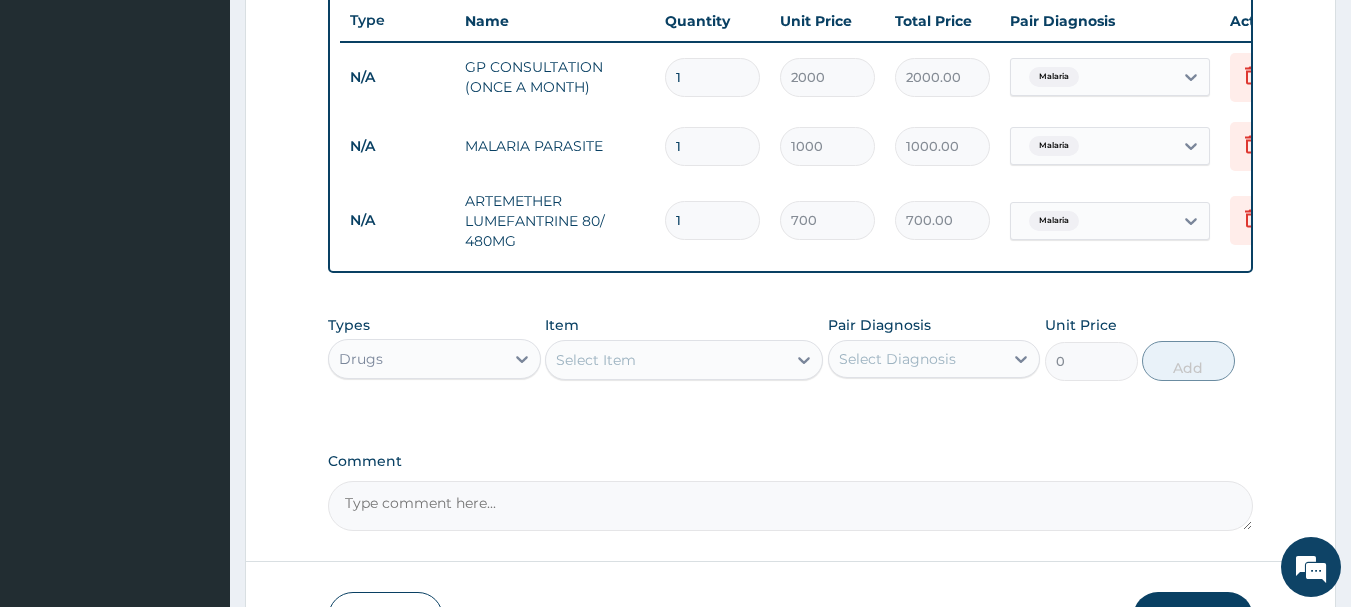 type on "0.00" 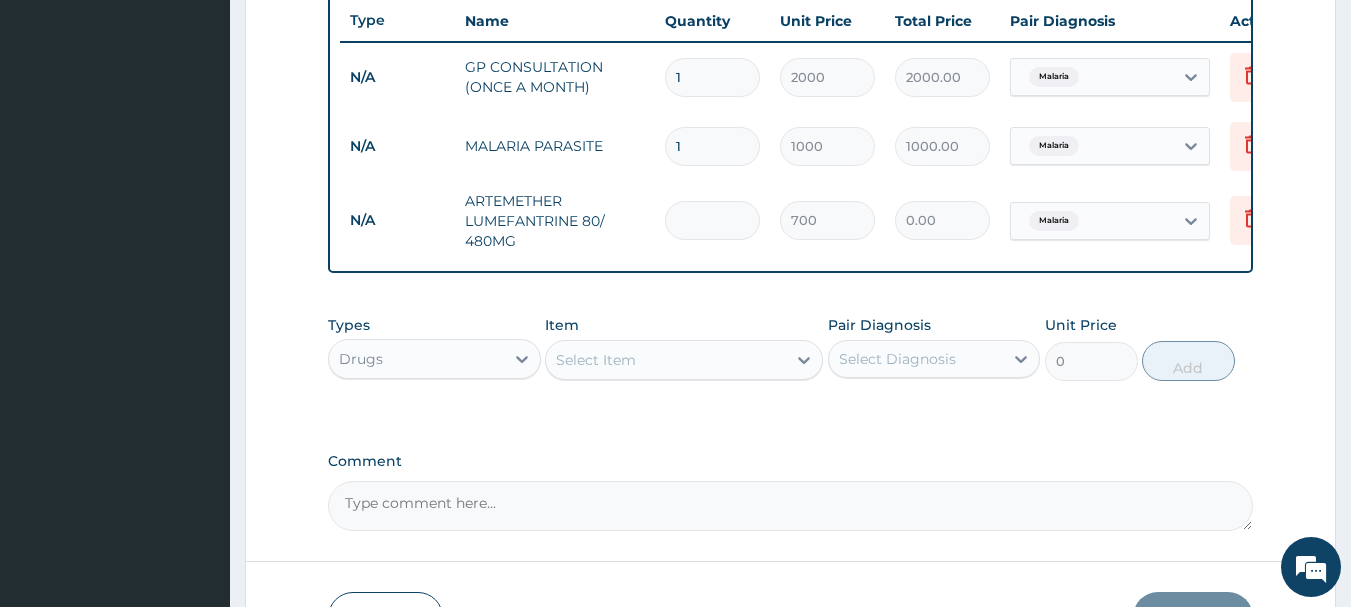 type on "6" 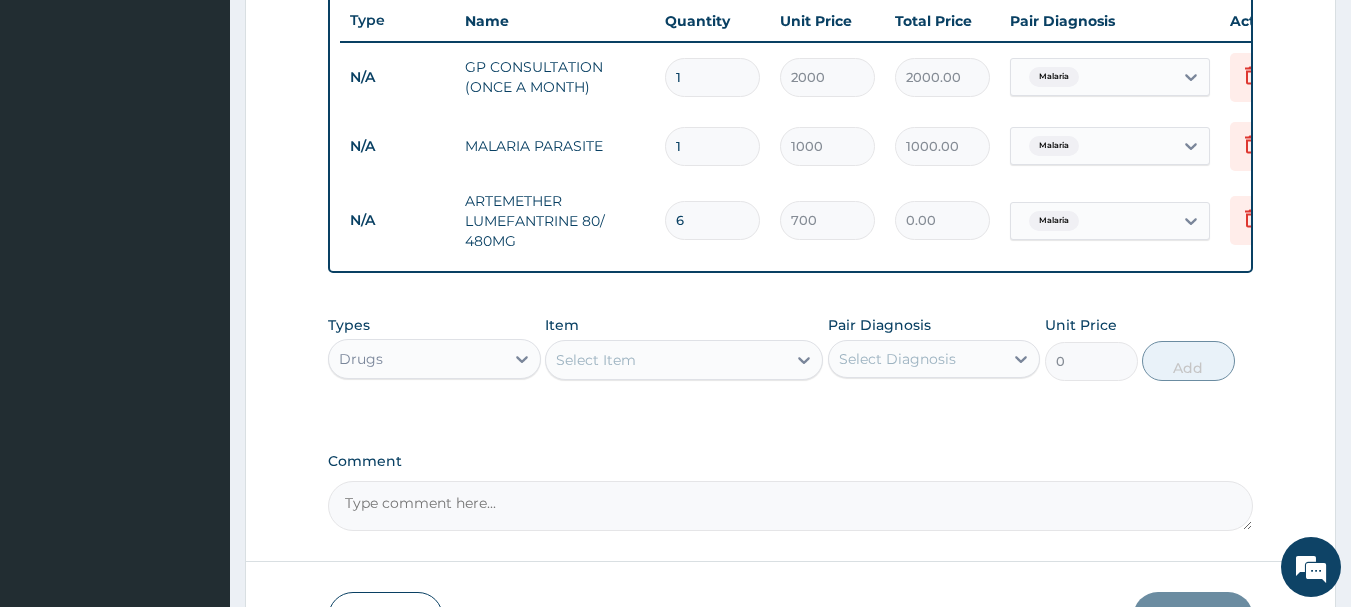 type on "4200.00" 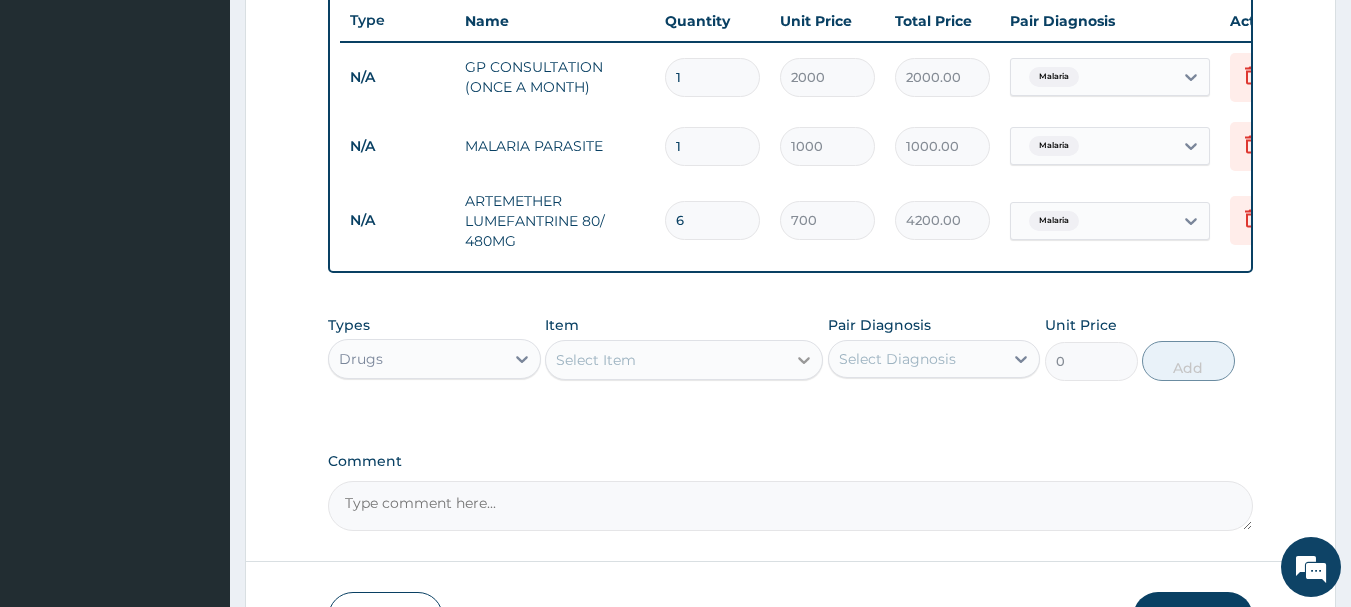 type on "6" 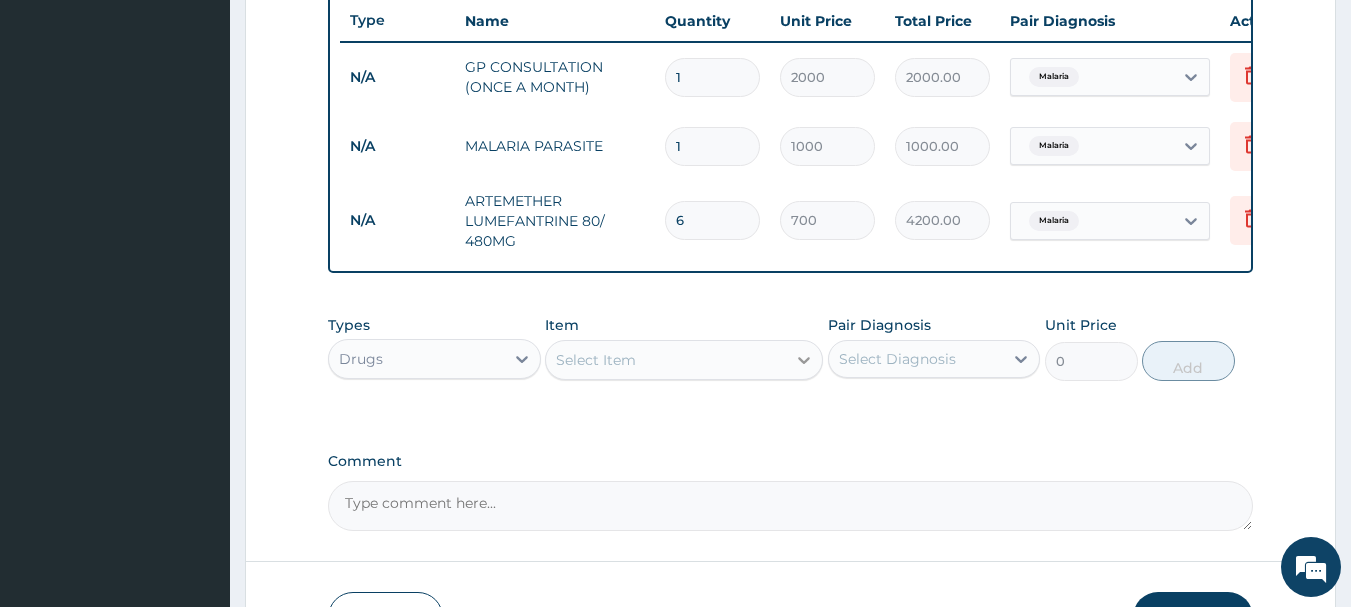 click 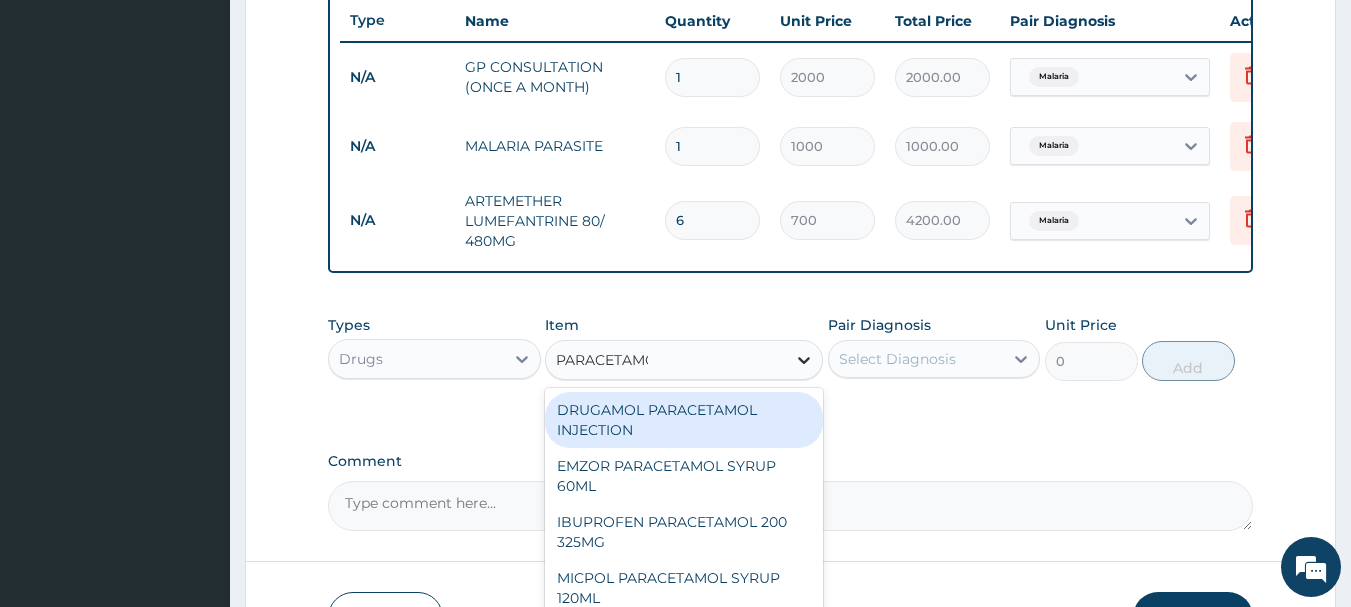 type on "PARACETAMOL" 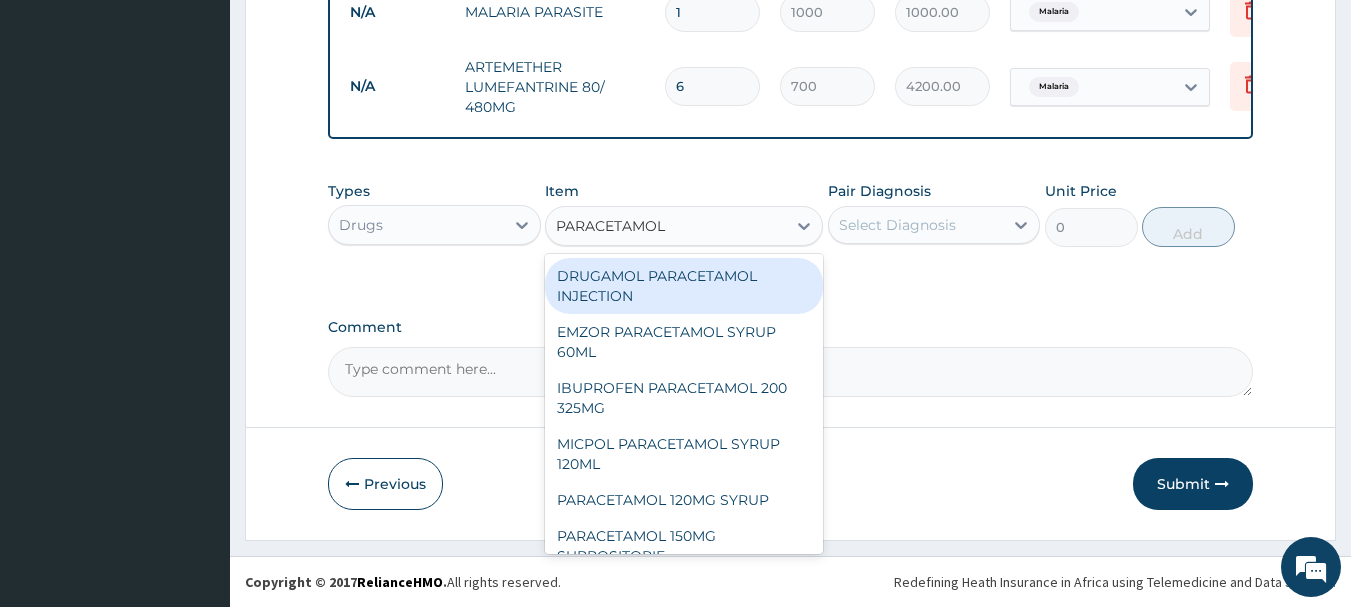 scroll, scrollTop: 904, scrollLeft: 0, axis: vertical 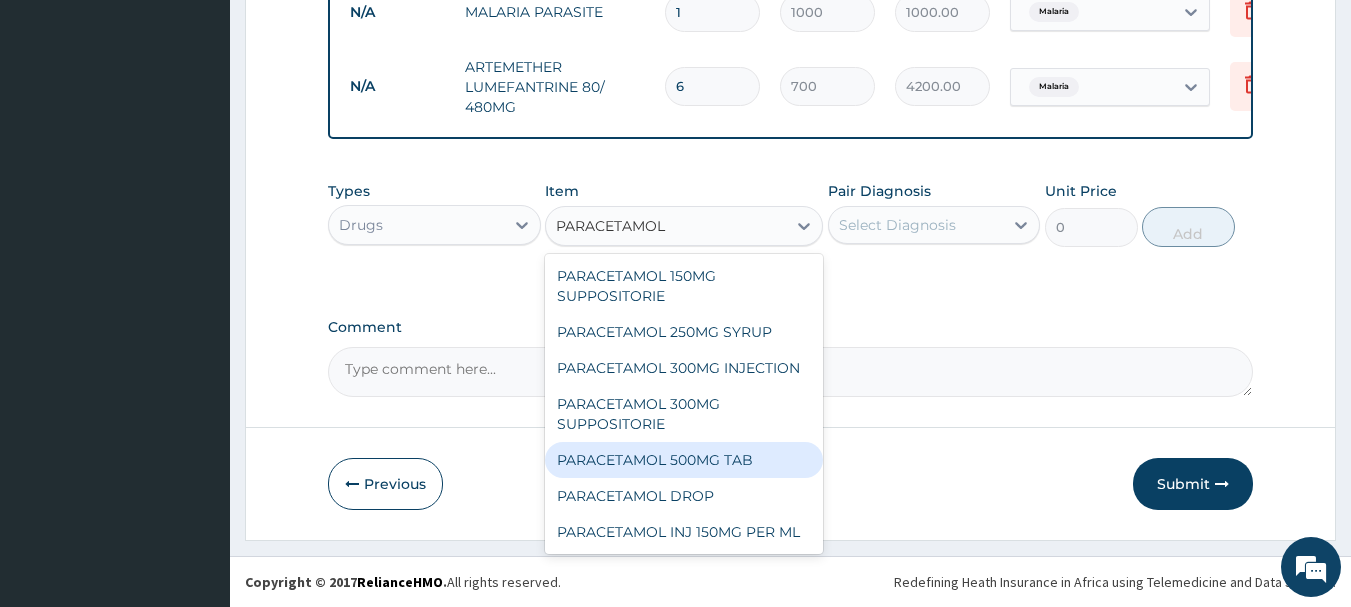 click on "PARACETAMOL 500MG TAB" at bounding box center (684, 460) 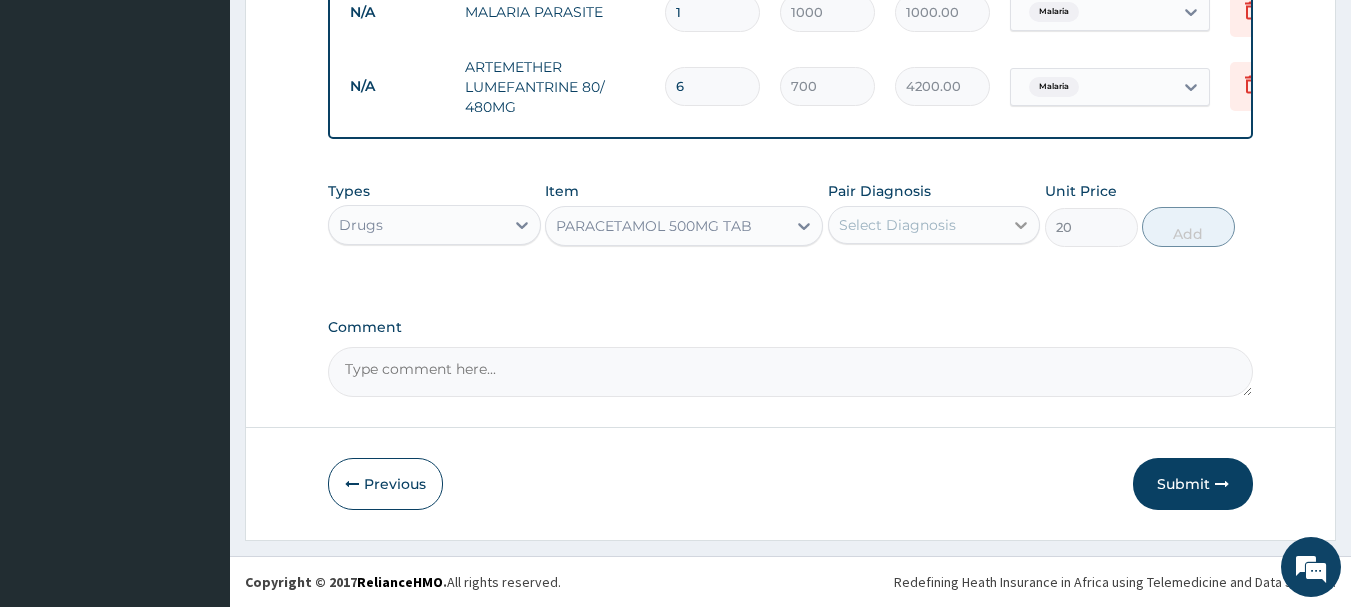 click 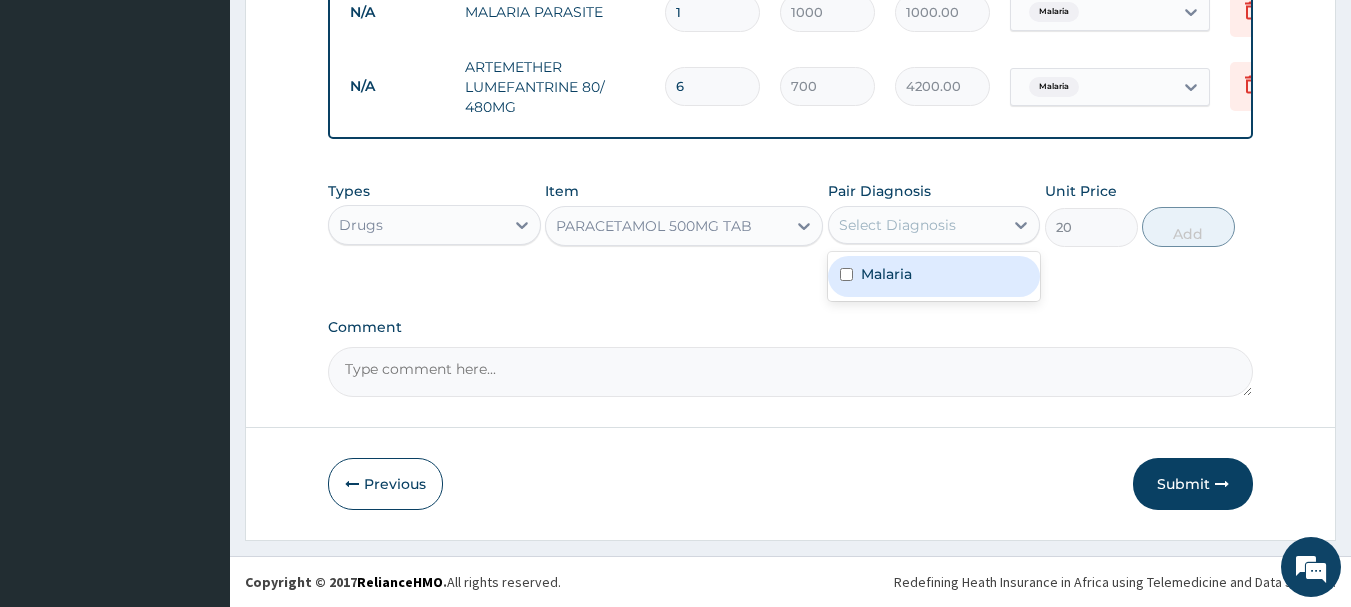 click on "Malaria" at bounding box center (934, 276) 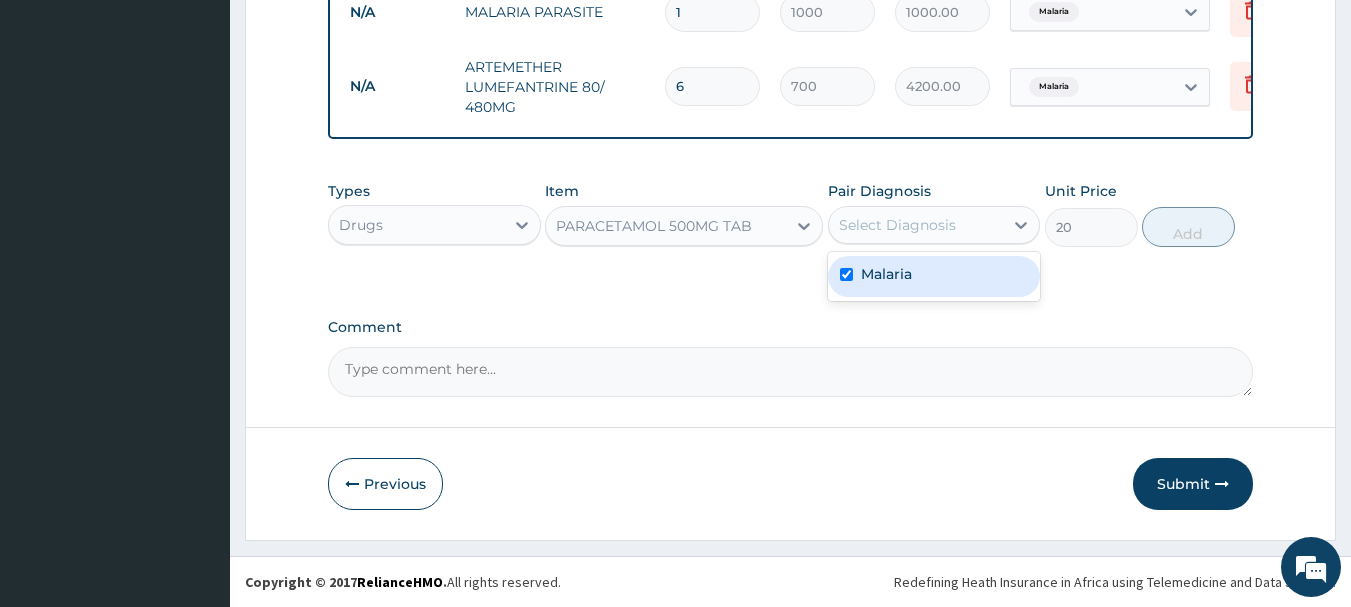 checkbox on "true" 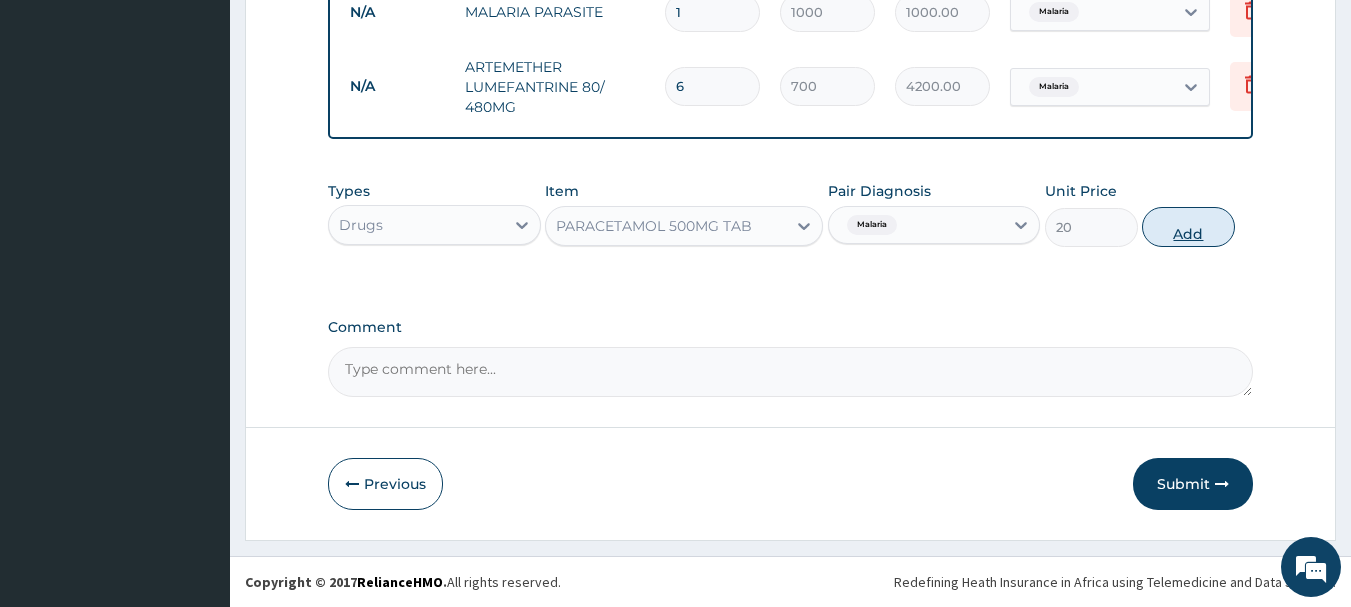 click on "Add" at bounding box center [1188, 227] 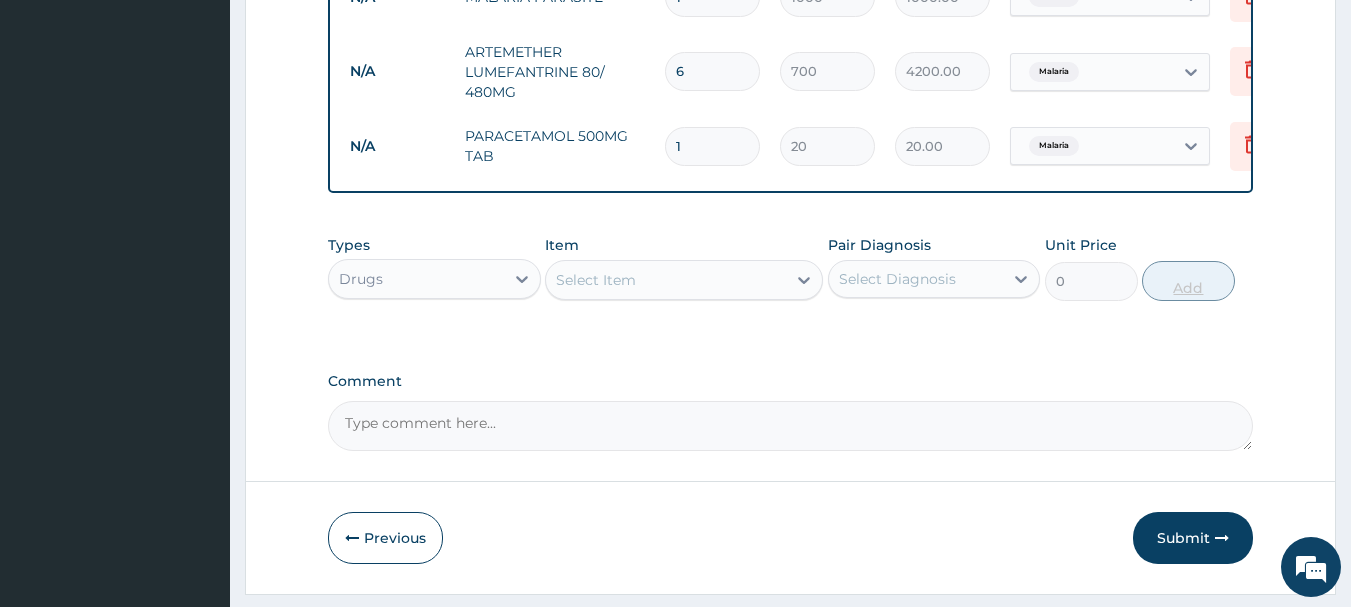 type on "18" 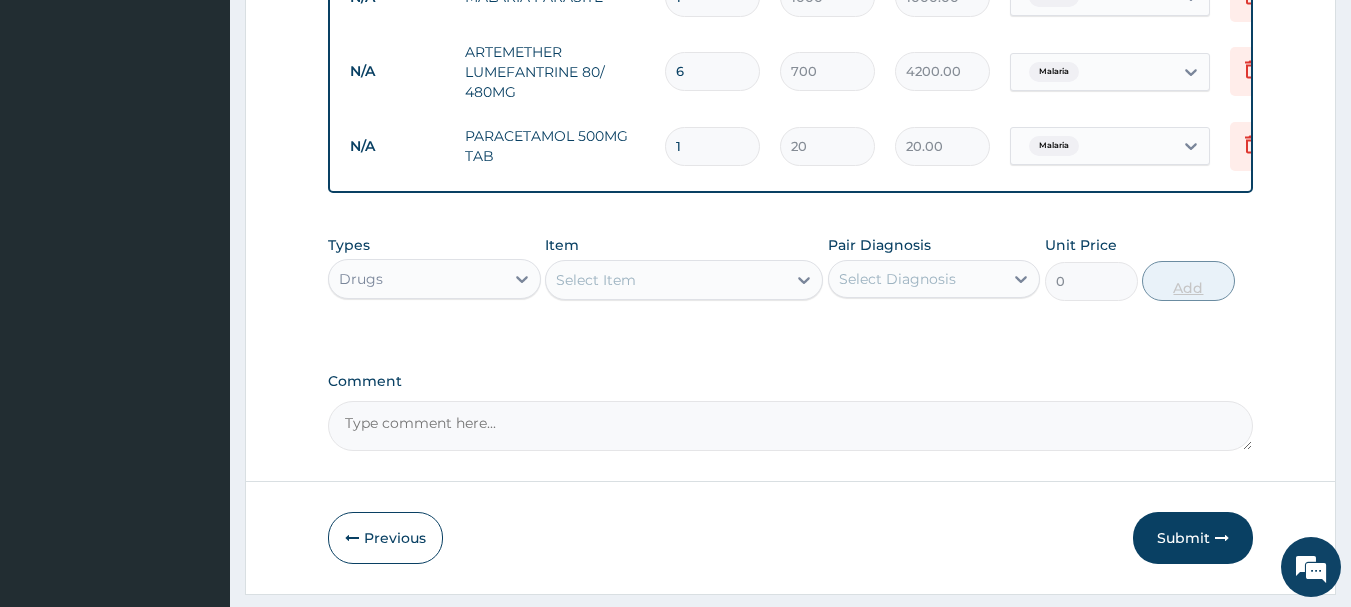 type on "360.00" 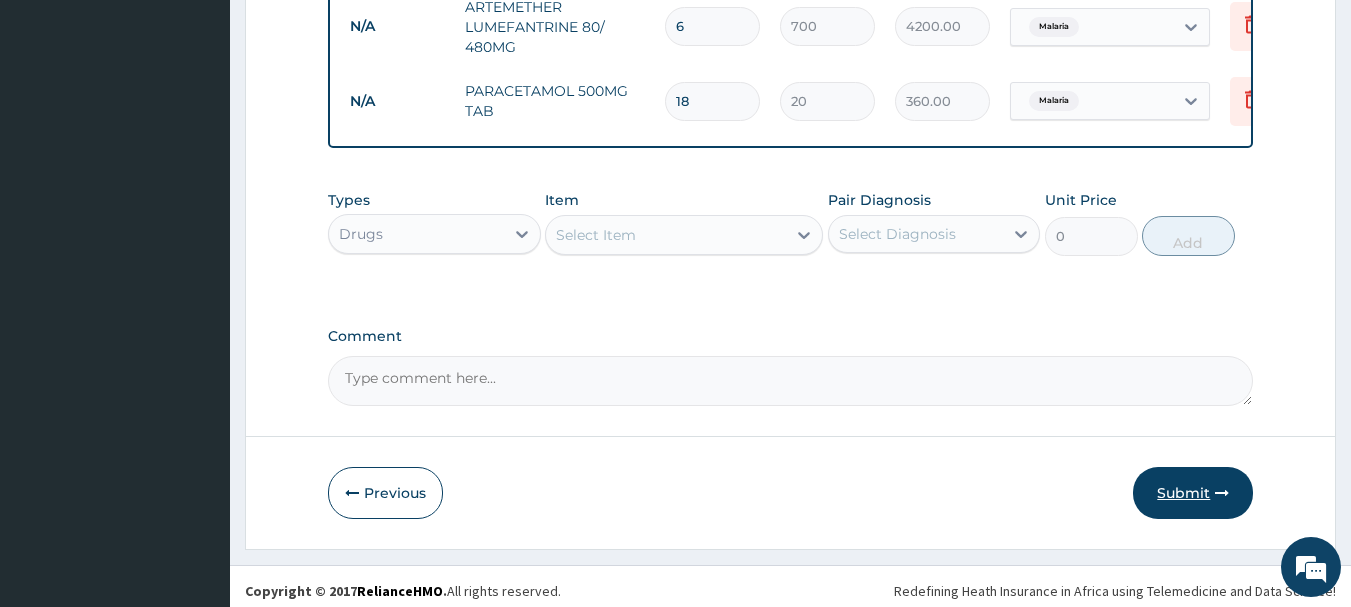 scroll, scrollTop: 973, scrollLeft: 0, axis: vertical 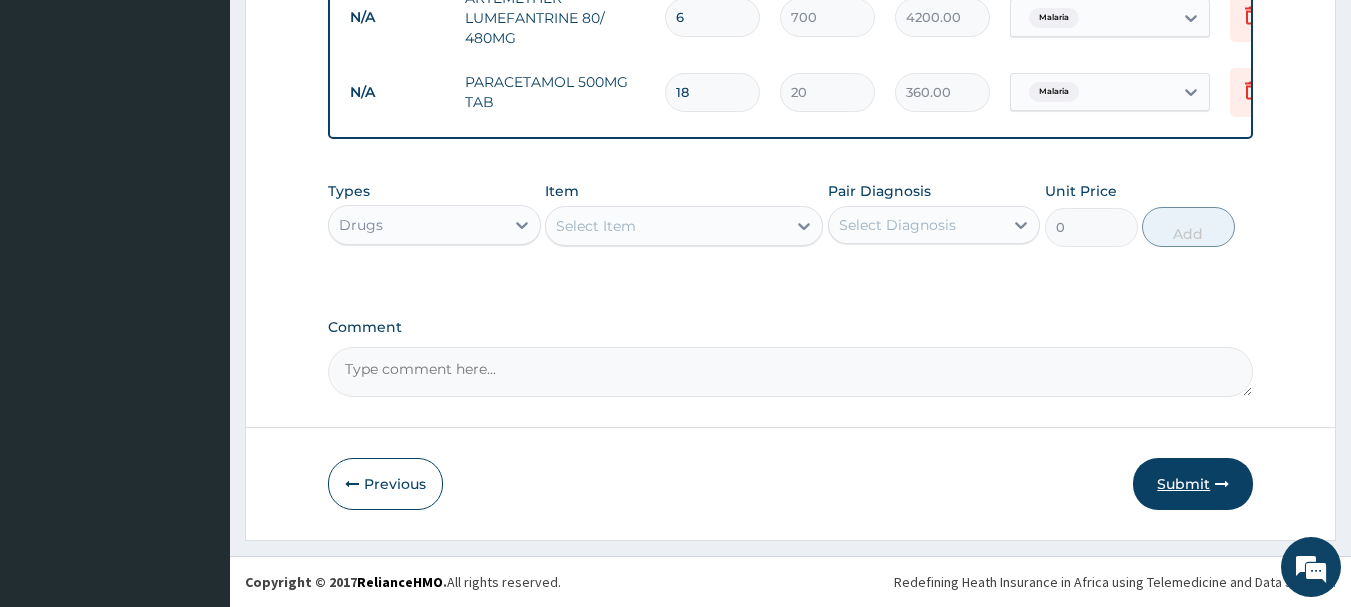 type on "18" 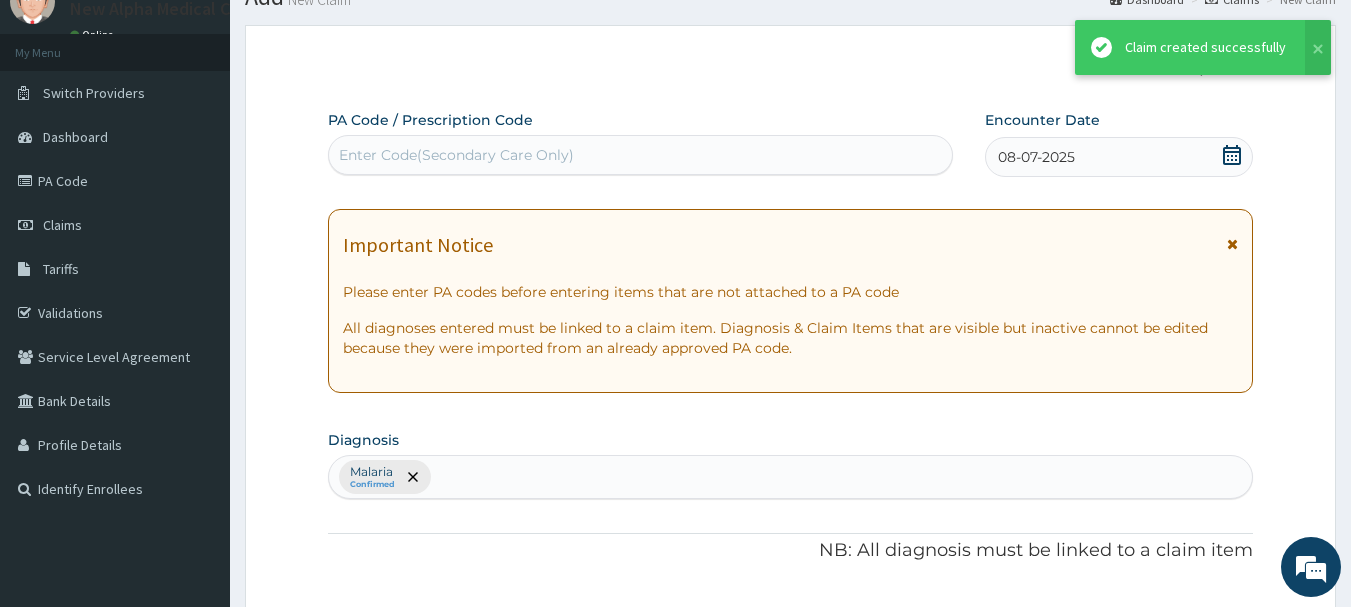 scroll, scrollTop: 973, scrollLeft: 0, axis: vertical 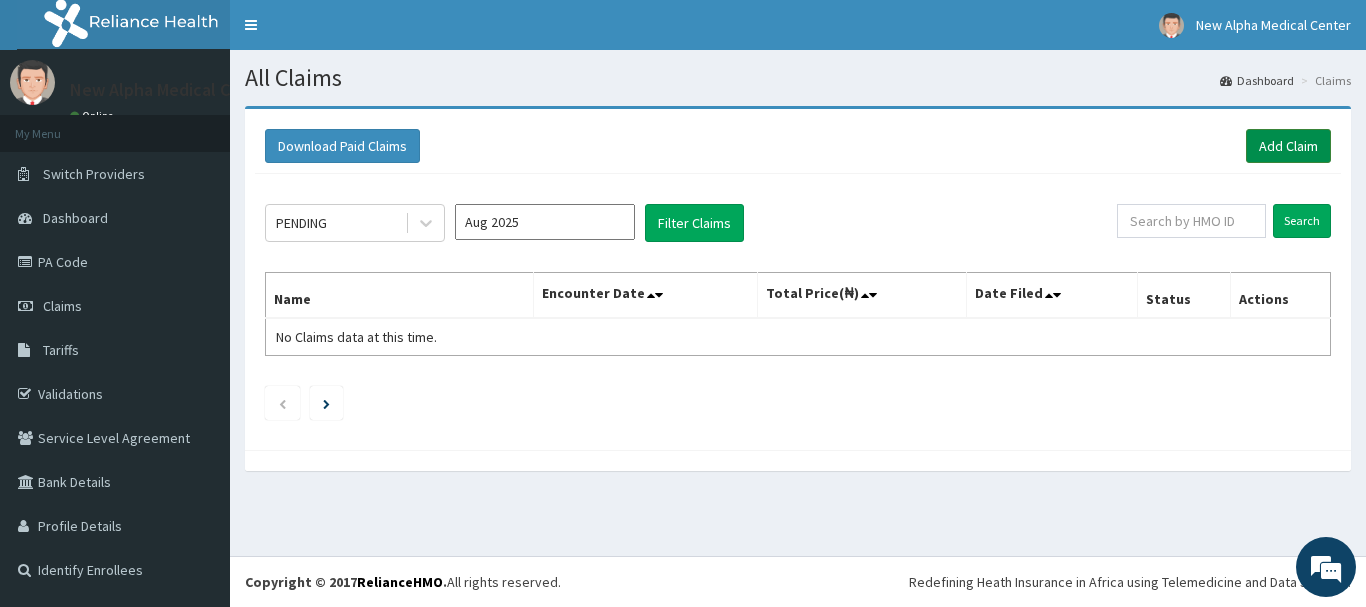 click on "Add Claim" at bounding box center (1288, 146) 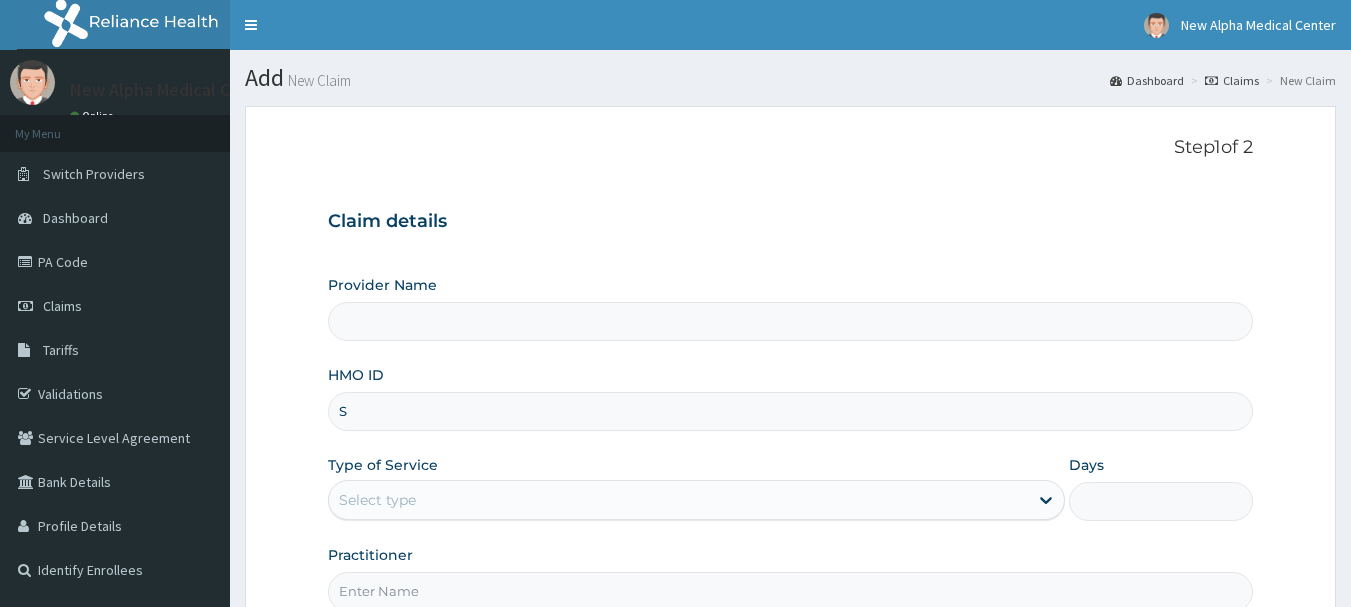 scroll, scrollTop: 0, scrollLeft: 0, axis: both 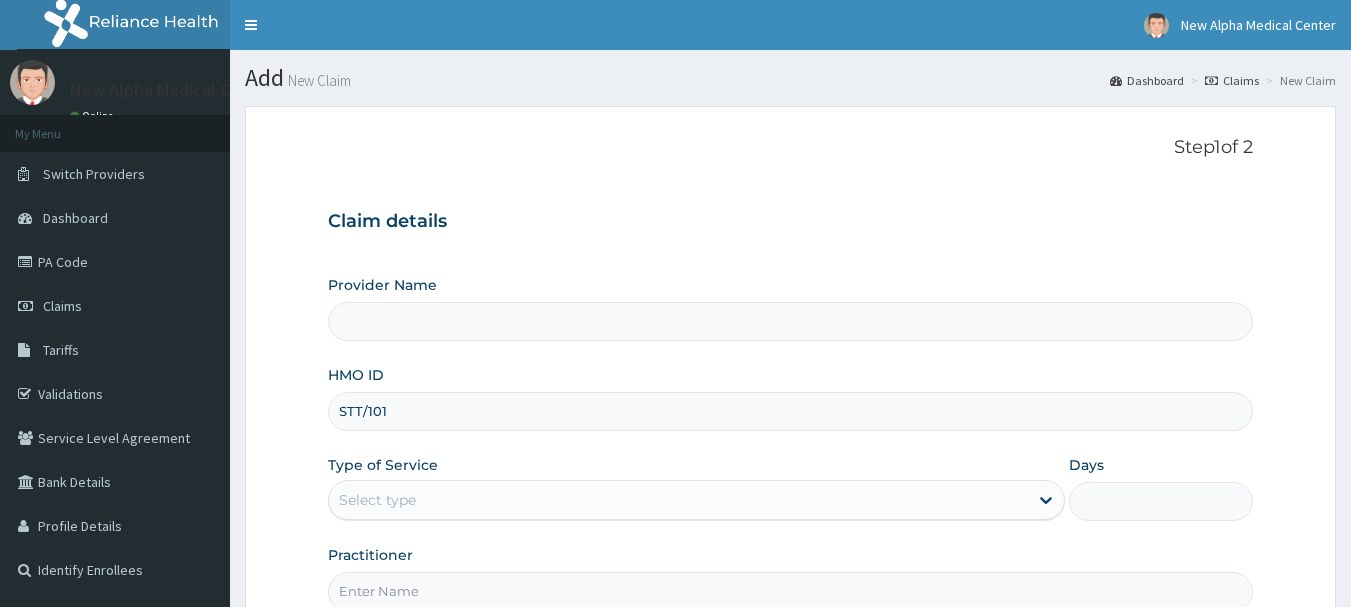 type on "STT/1013" 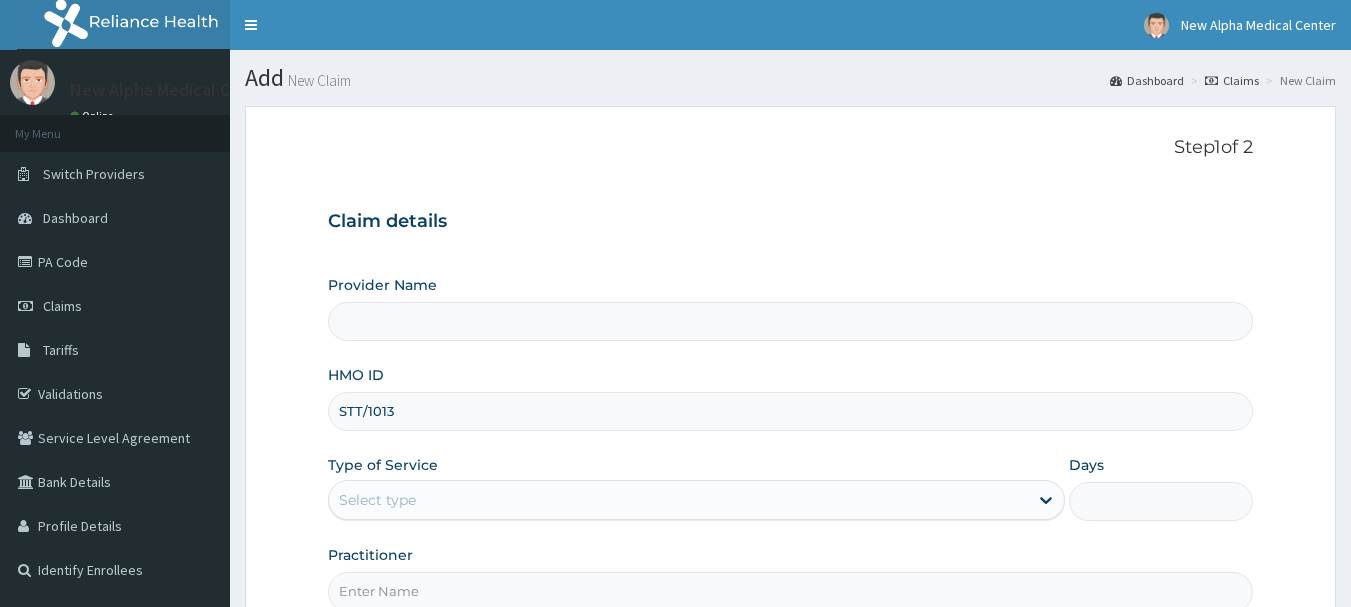 type on "New Alpha Medical Centre" 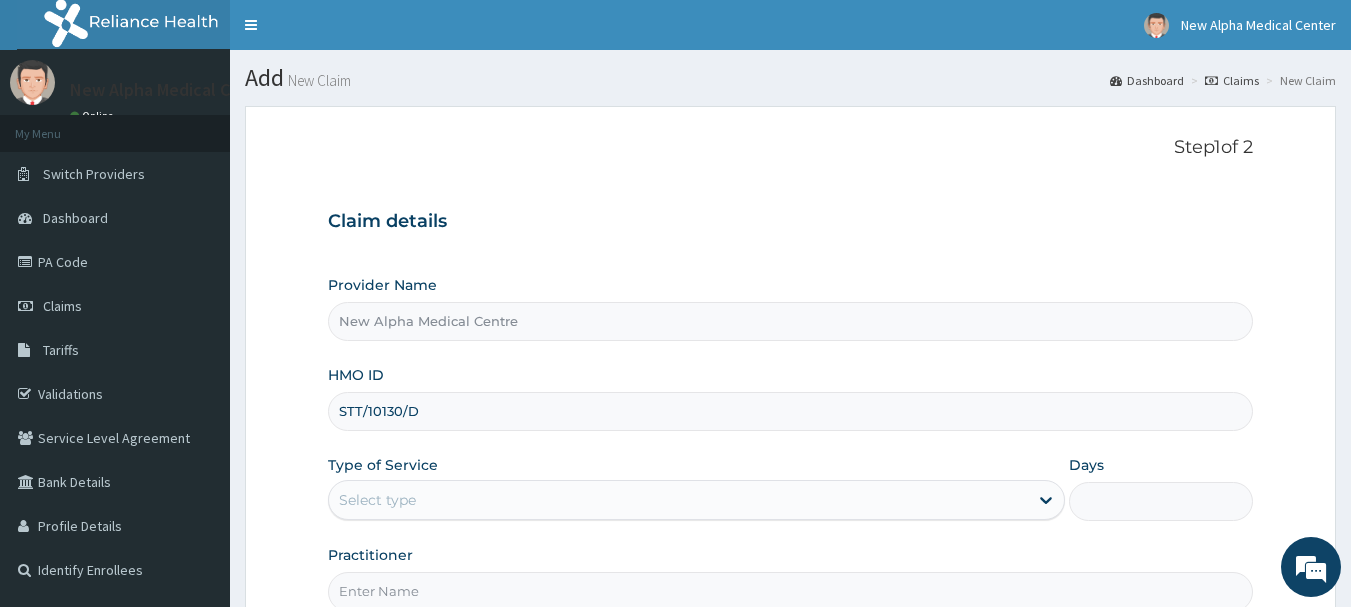 scroll, scrollTop: 100, scrollLeft: 0, axis: vertical 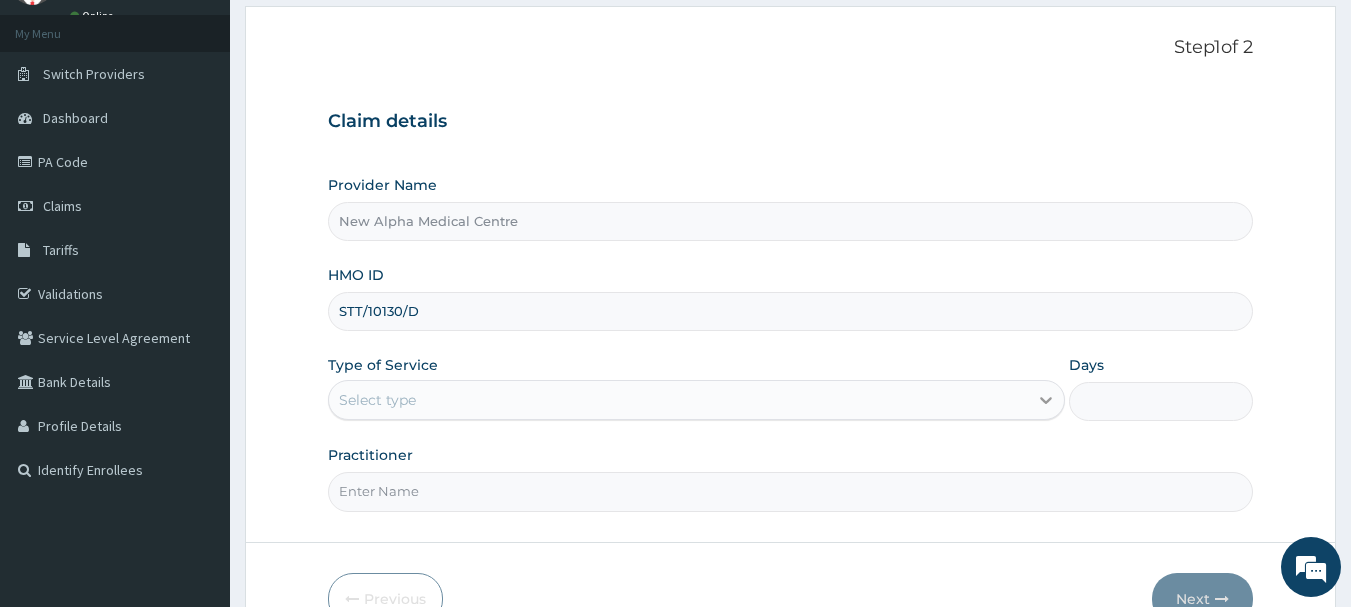type on "STT/10130/D" 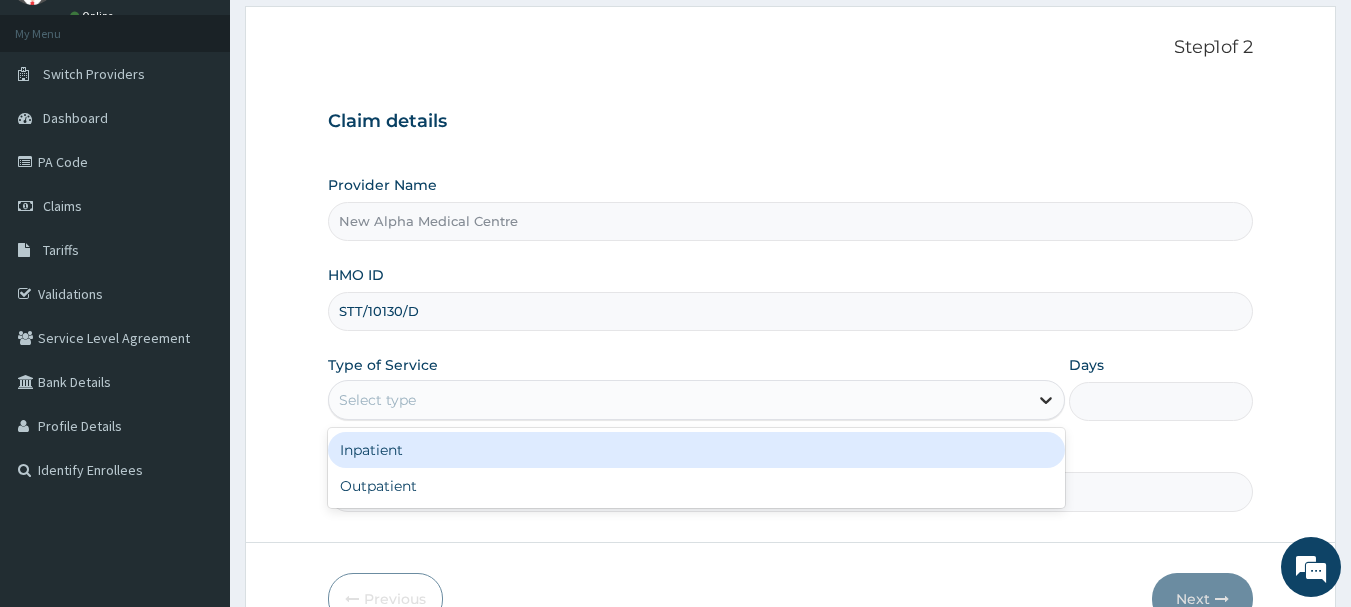 click 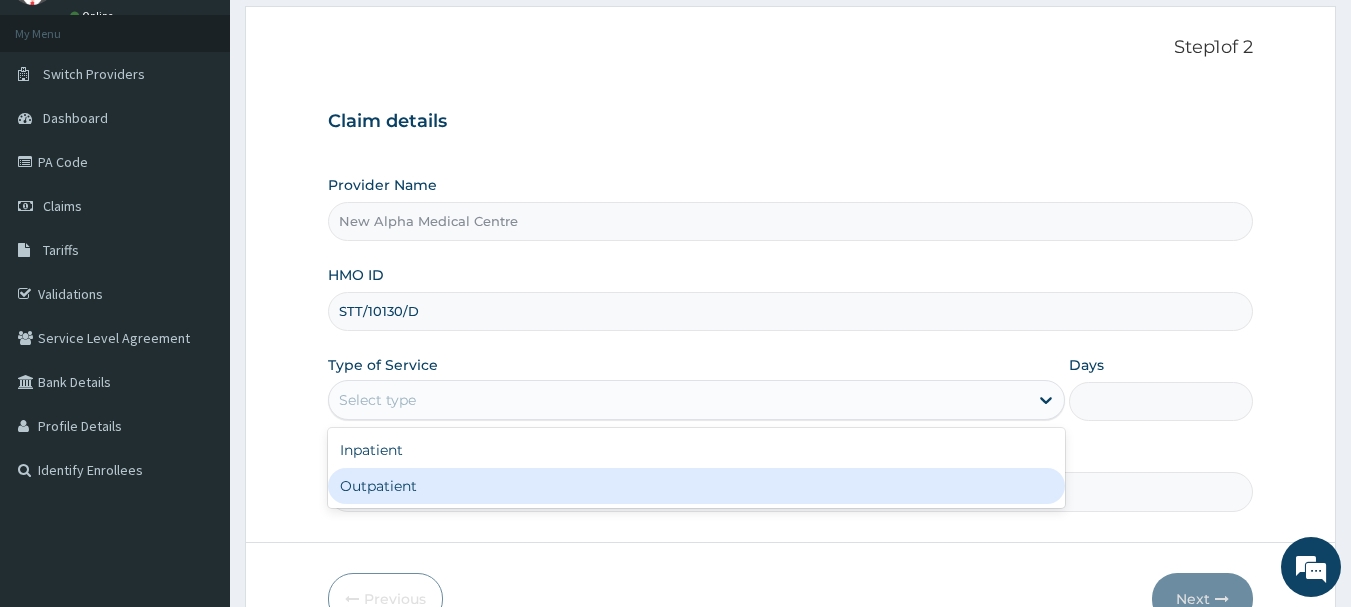 click on "Outpatient" at bounding box center (696, 486) 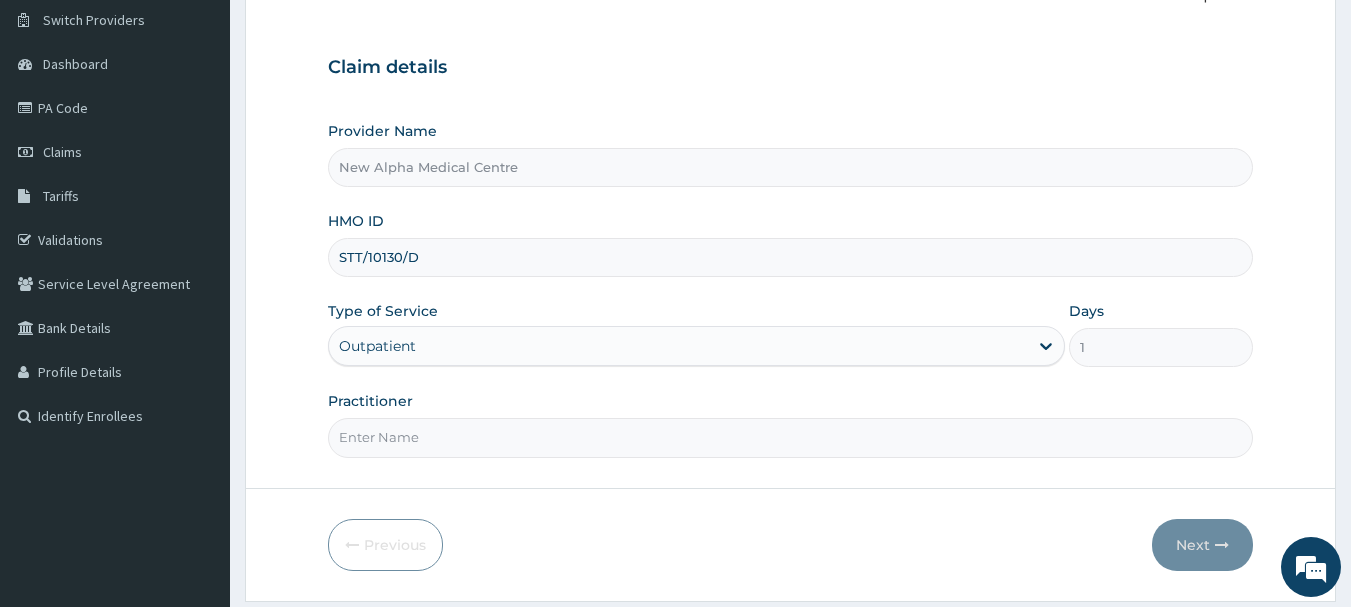scroll, scrollTop: 215, scrollLeft: 0, axis: vertical 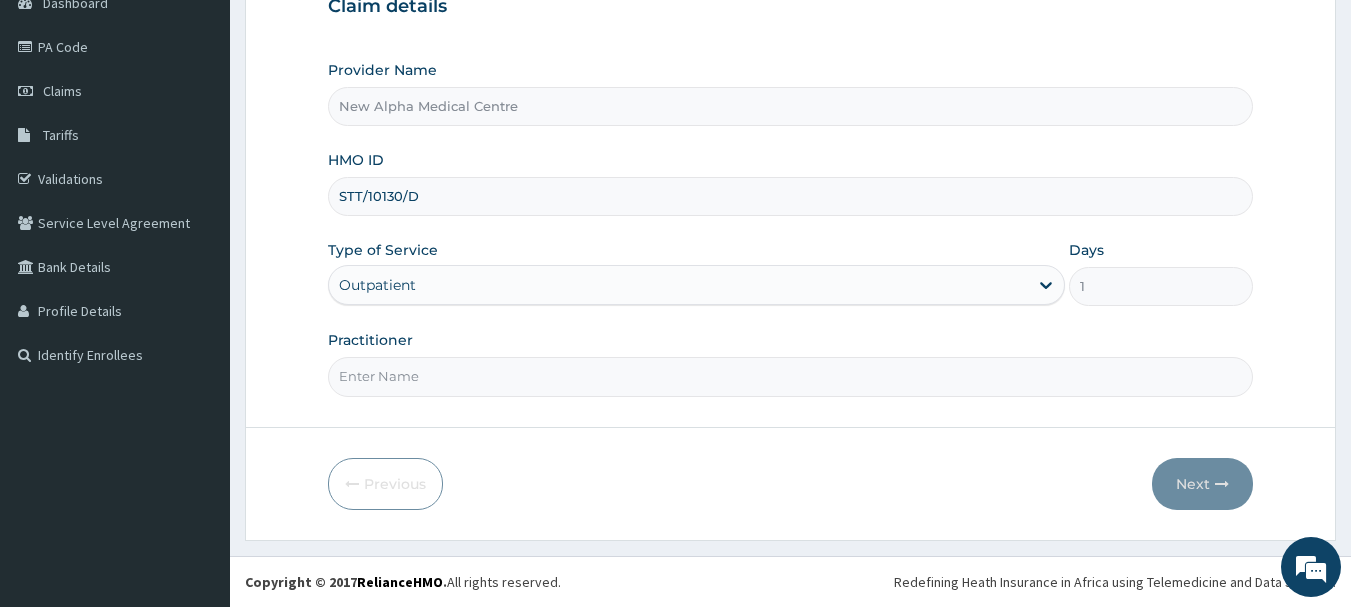 click on "Practitioner" at bounding box center (791, 376) 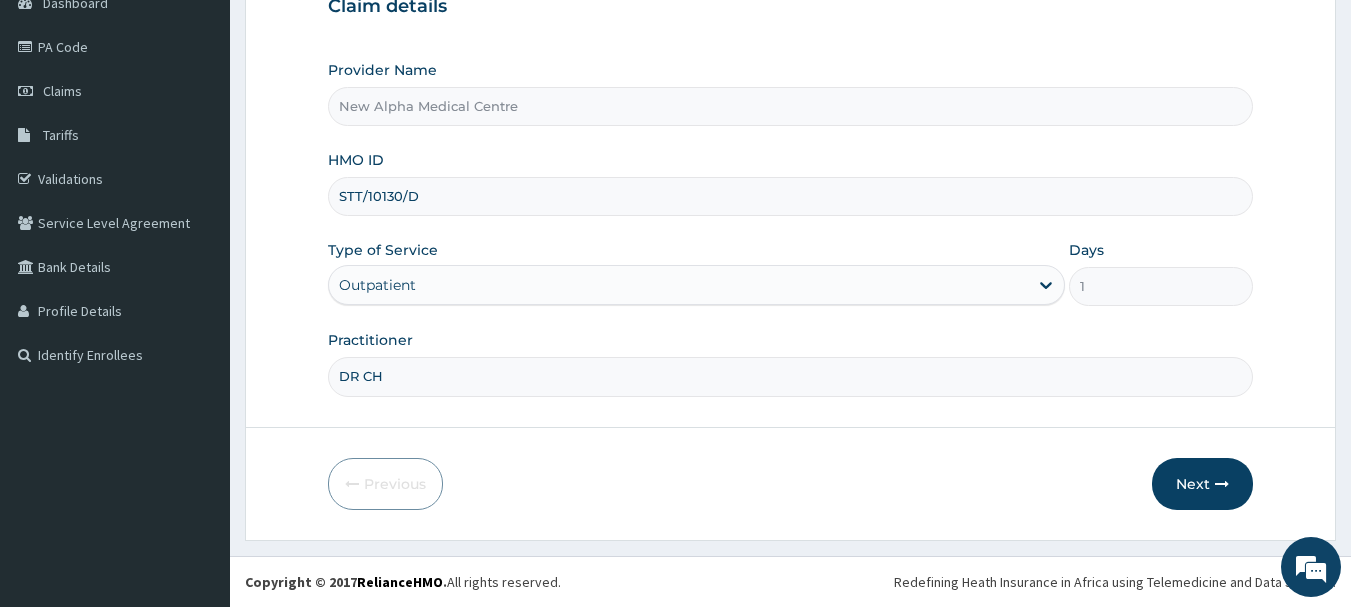 scroll, scrollTop: 0, scrollLeft: 0, axis: both 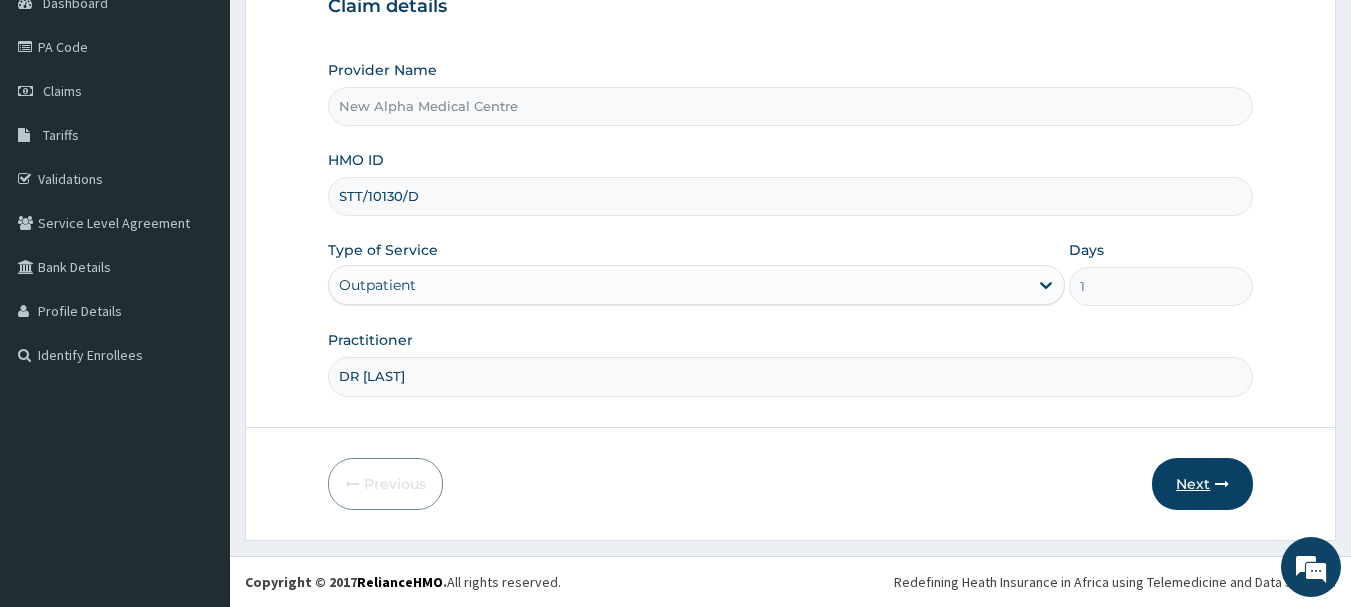 type on "DR CHARITY" 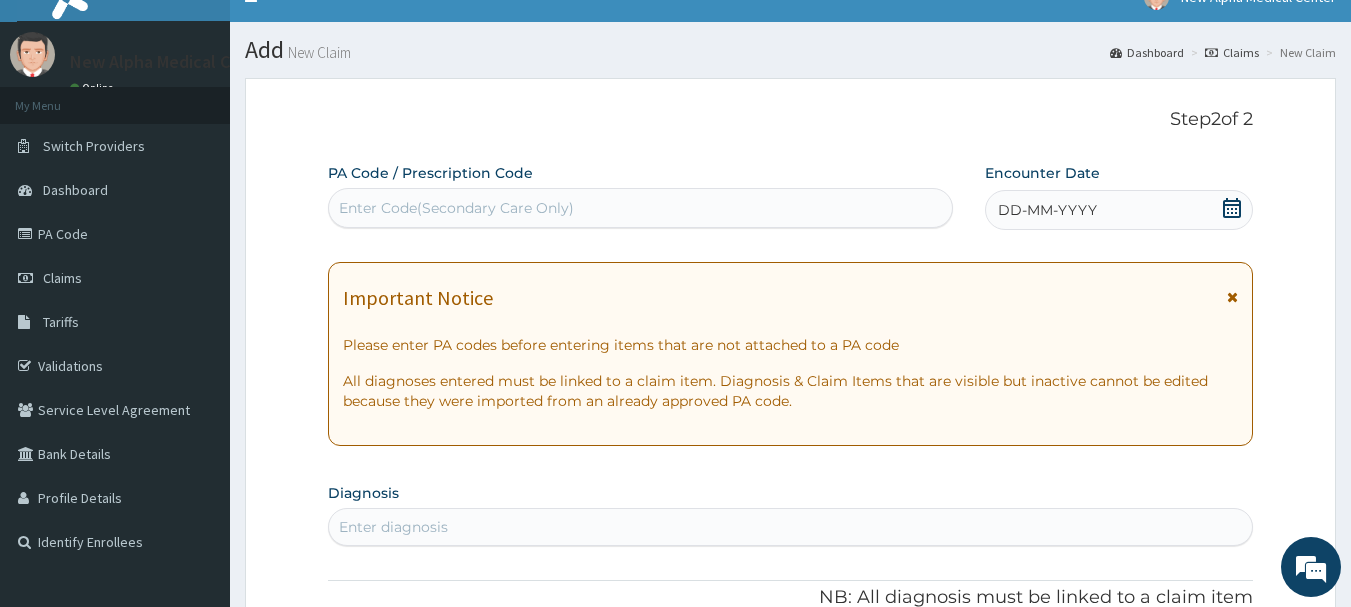 scroll, scrollTop: 15, scrollLeft: 0, axis: vertical 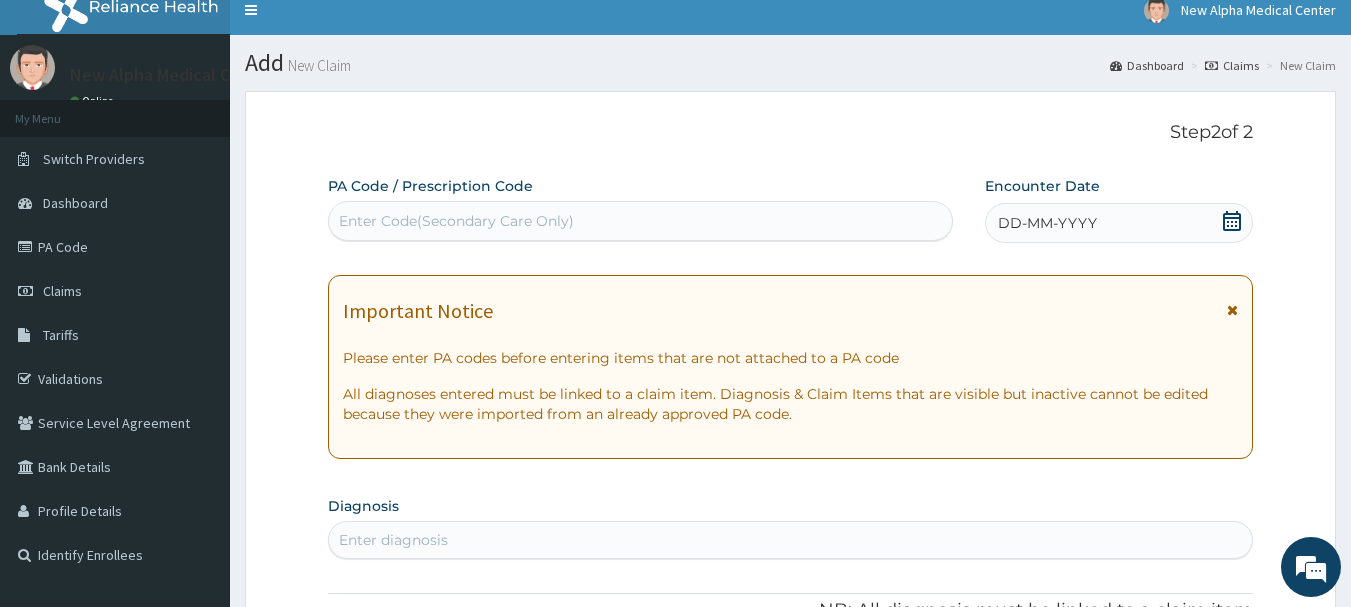 click 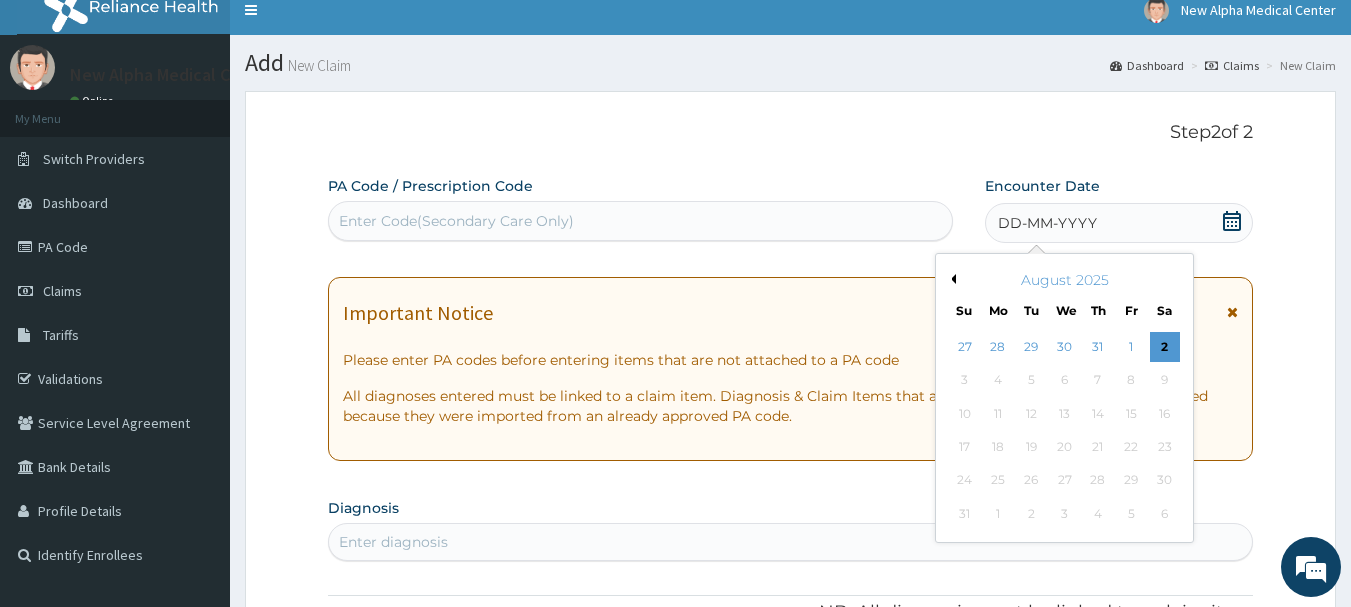 click on "Previous Month" at bounding box center (951, 279) 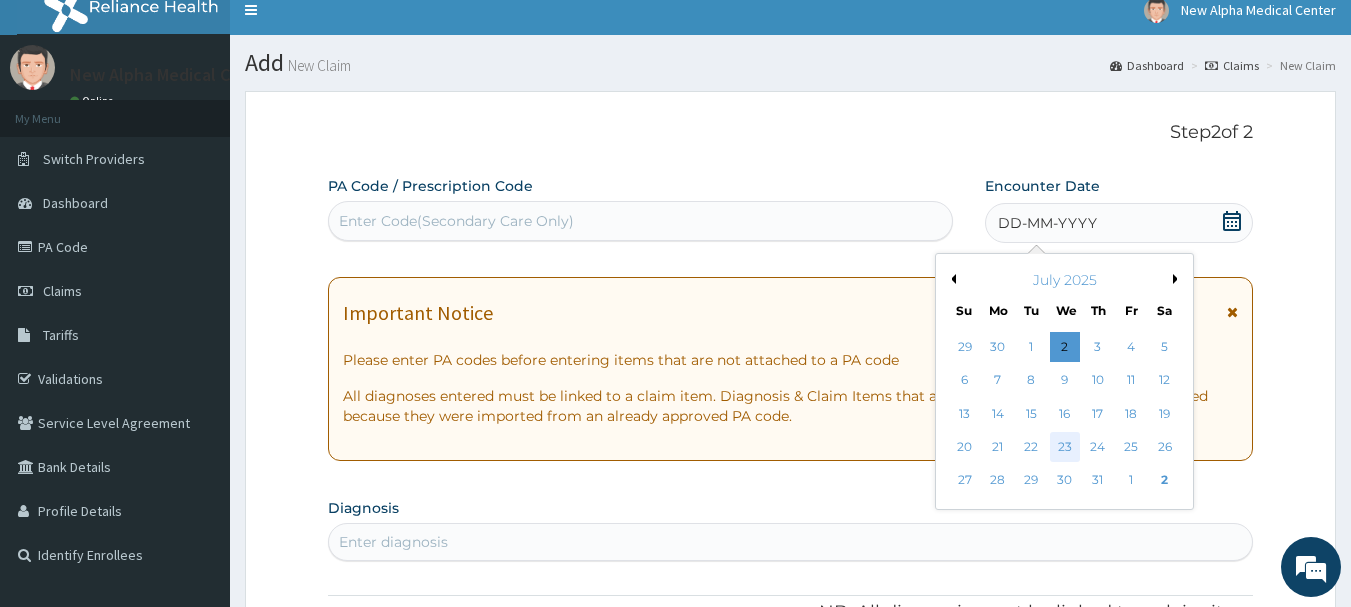 click on "23" at bounding box center (1065, 447) 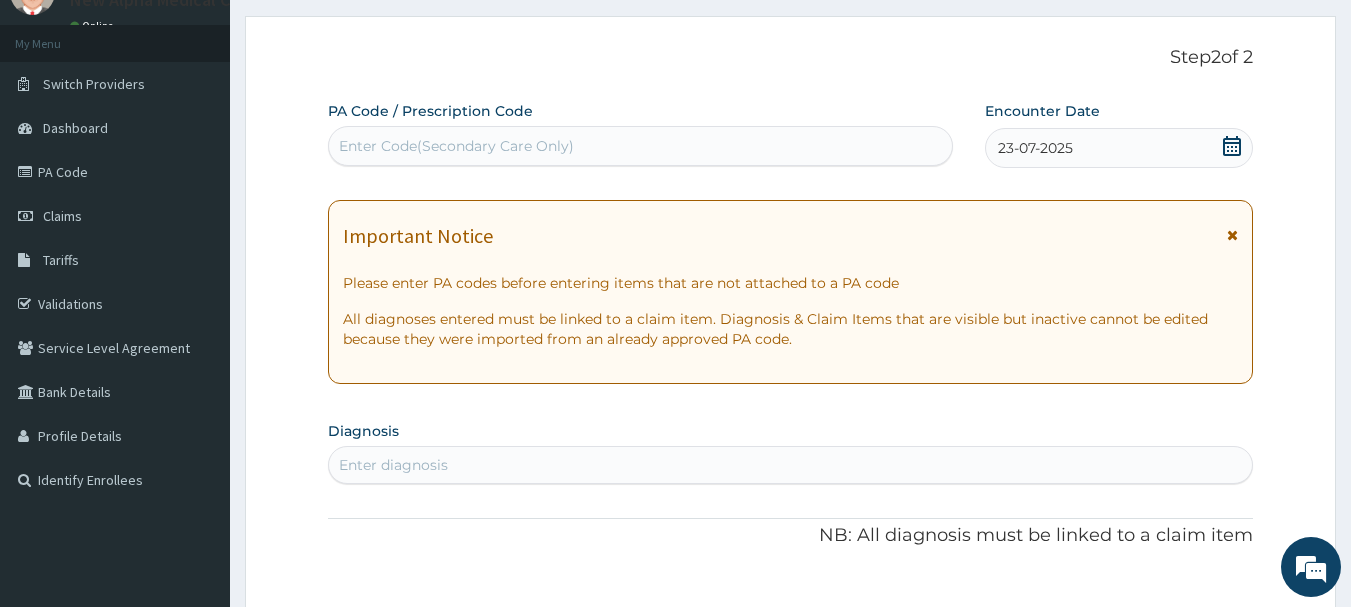 scroll, scrollTop: 215, scrollLeft: 0, axis: vertical 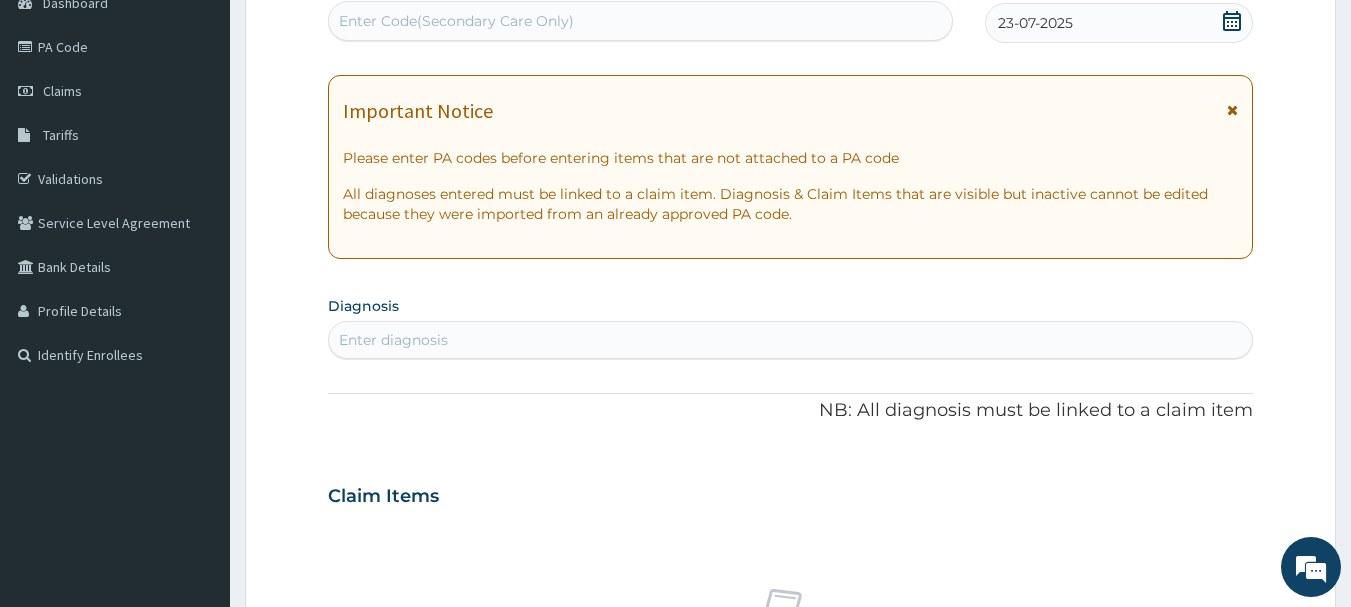 click on "Enter diagnosis" at bounding box center [791, 340] 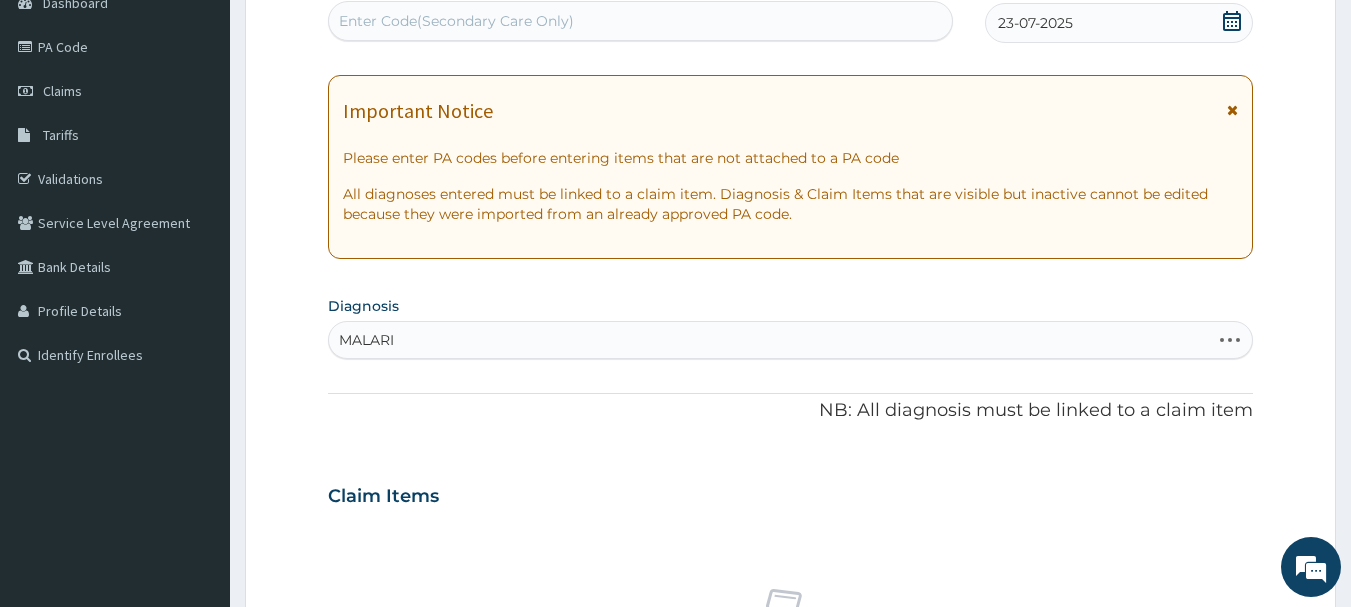 type on "MALARIA" 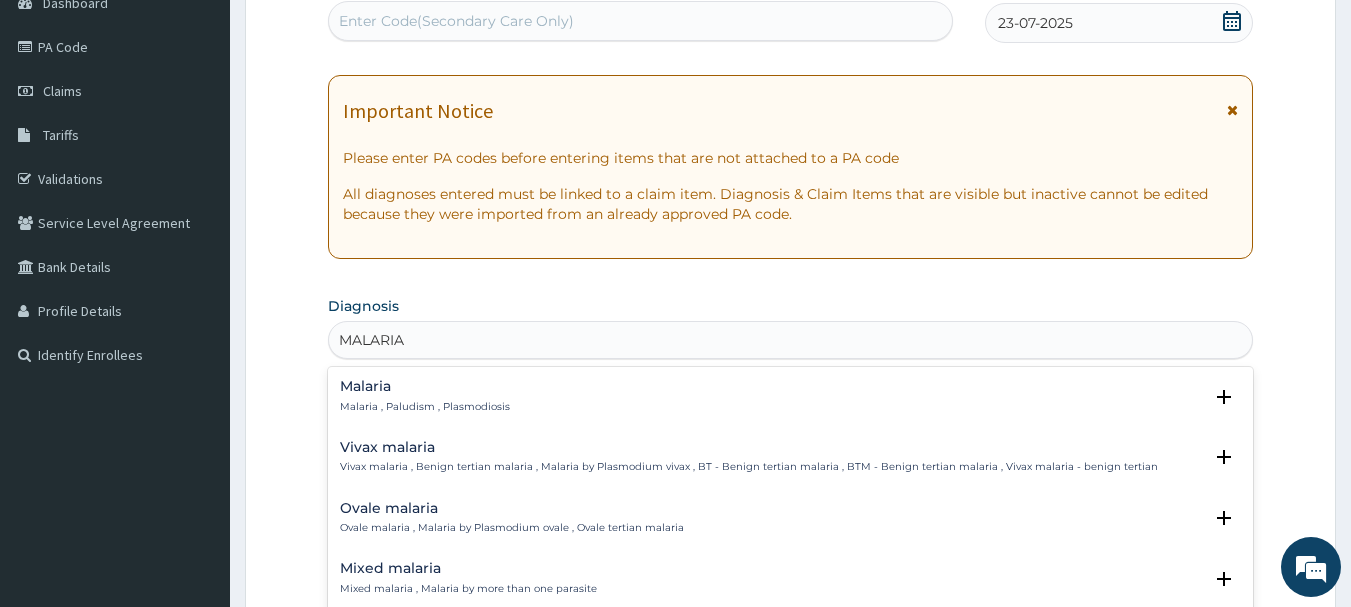 click on "Malaria , Paludism , Plasmodiosis" at bounding box center [425, 407] 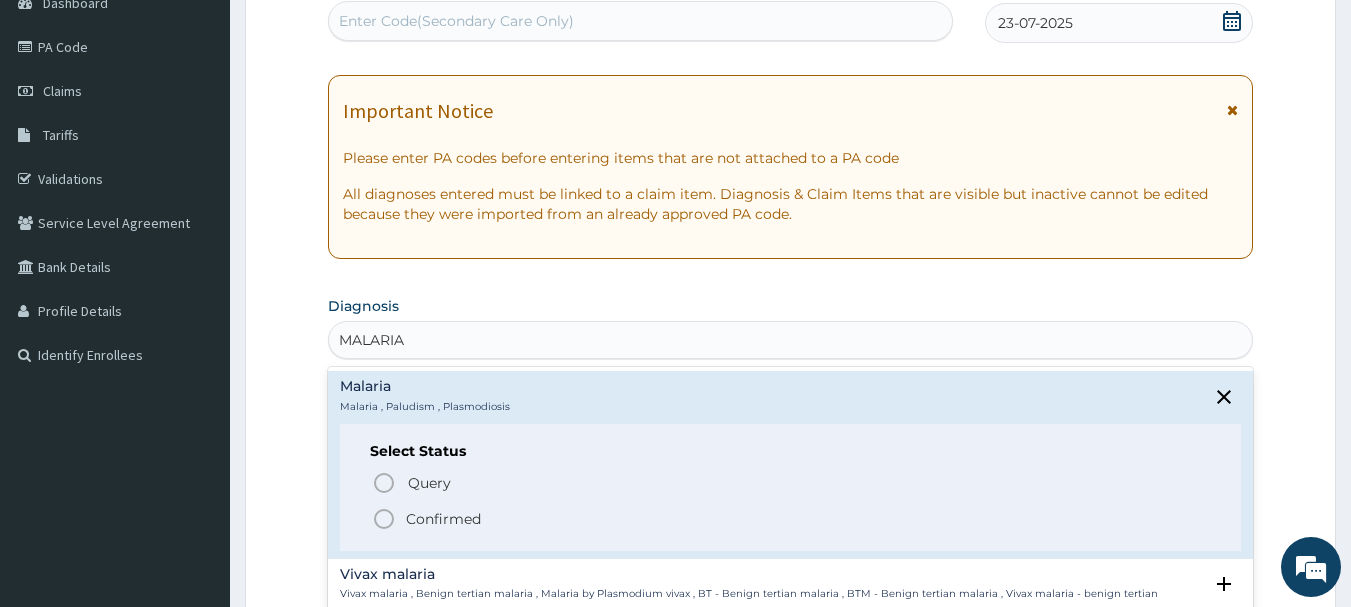 click 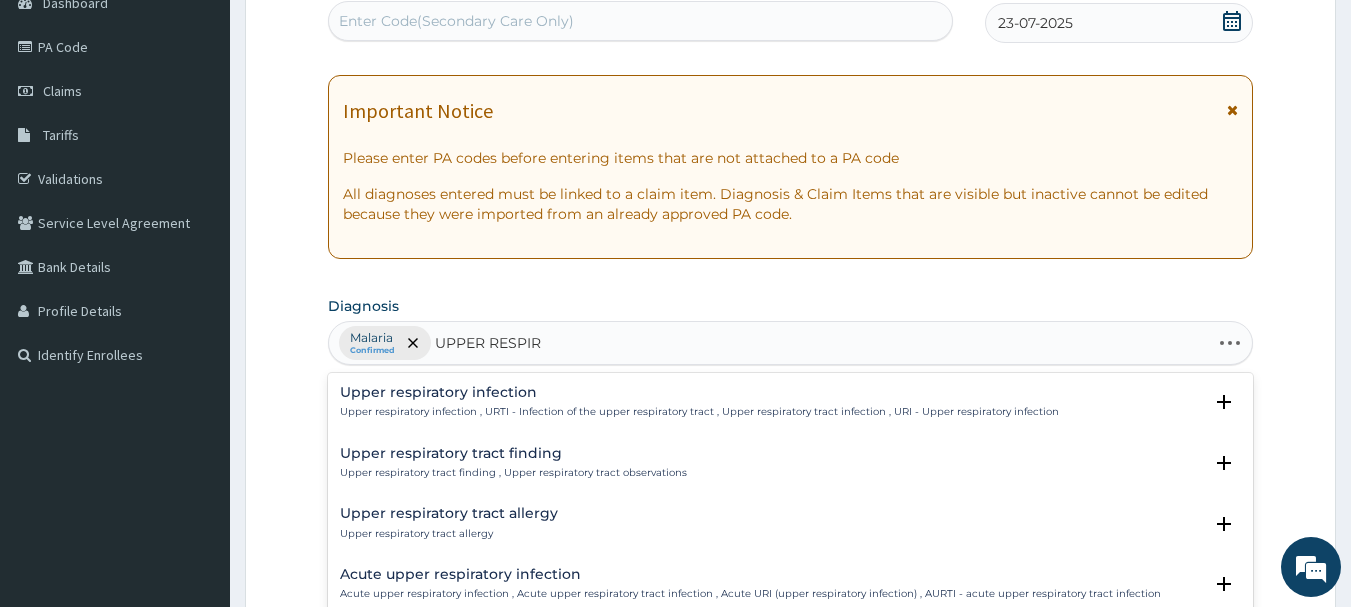 type on "UPPER RESPIRA" 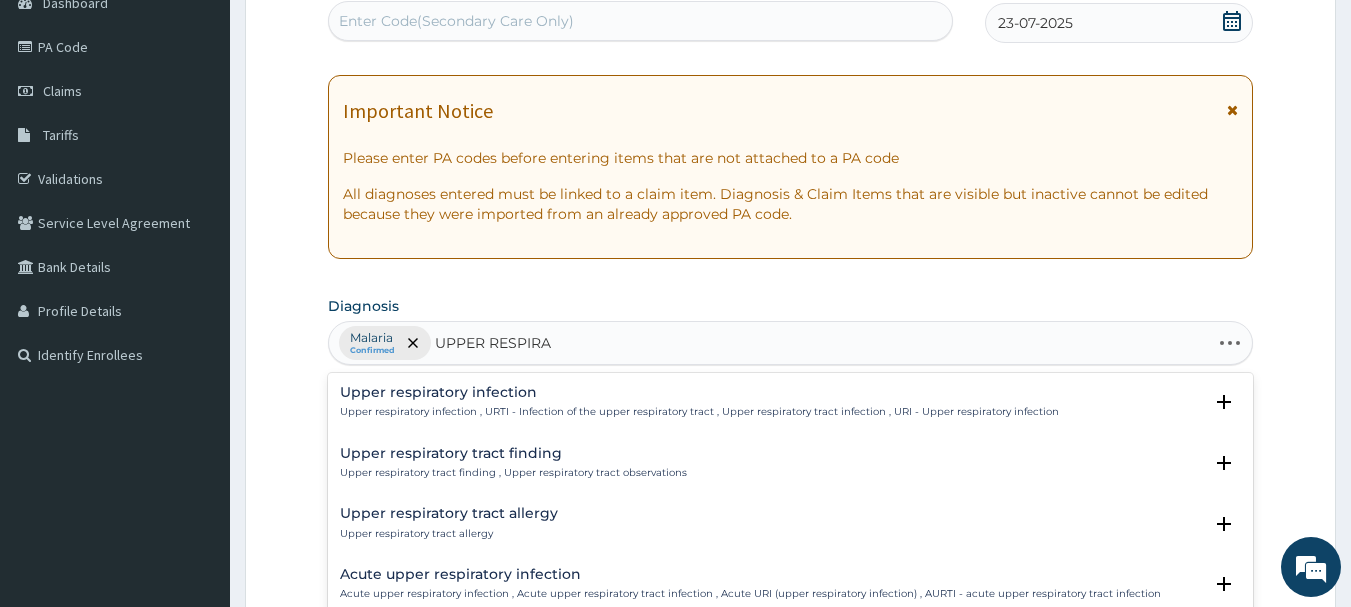 click on "Upper respiratory infection" at bounding box center [699, 392] 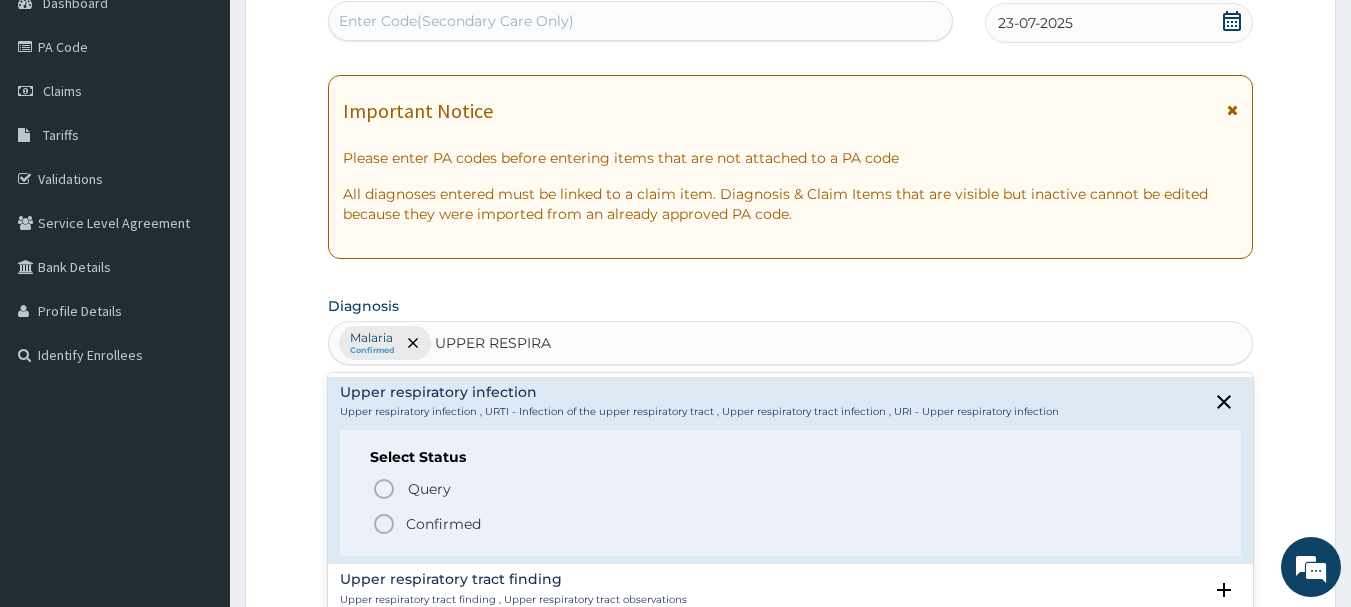 click 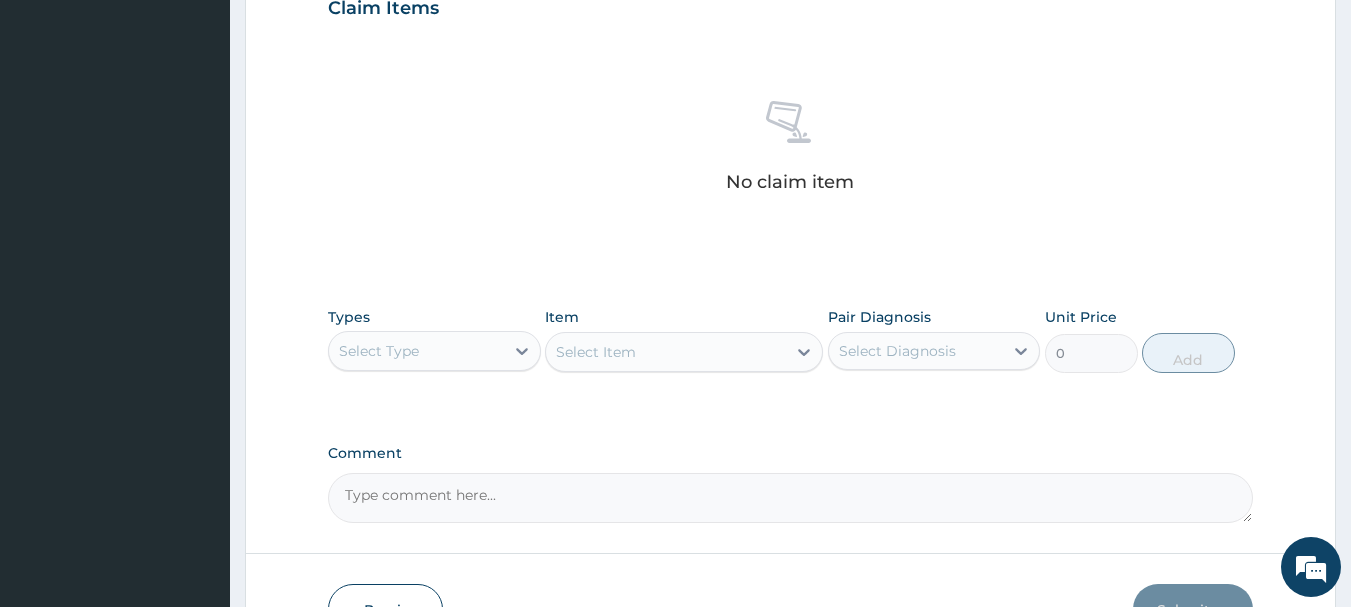 scroll, scrollTop: 715, scrollLeft: 0, axis: vertical 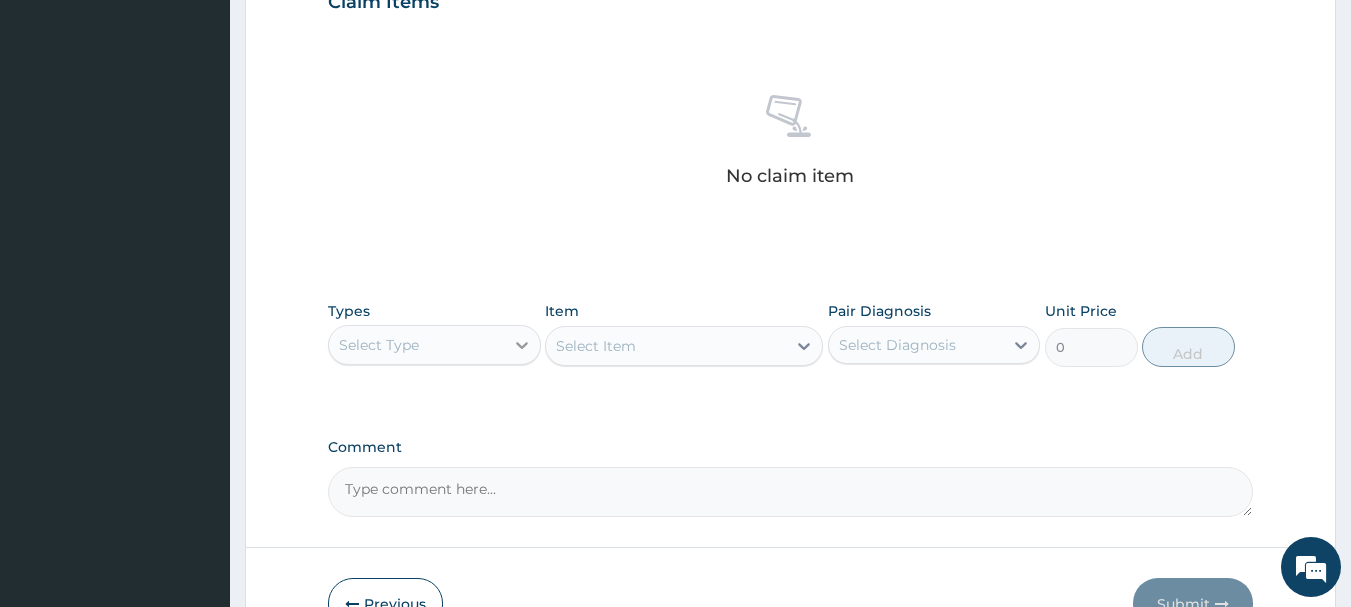 click 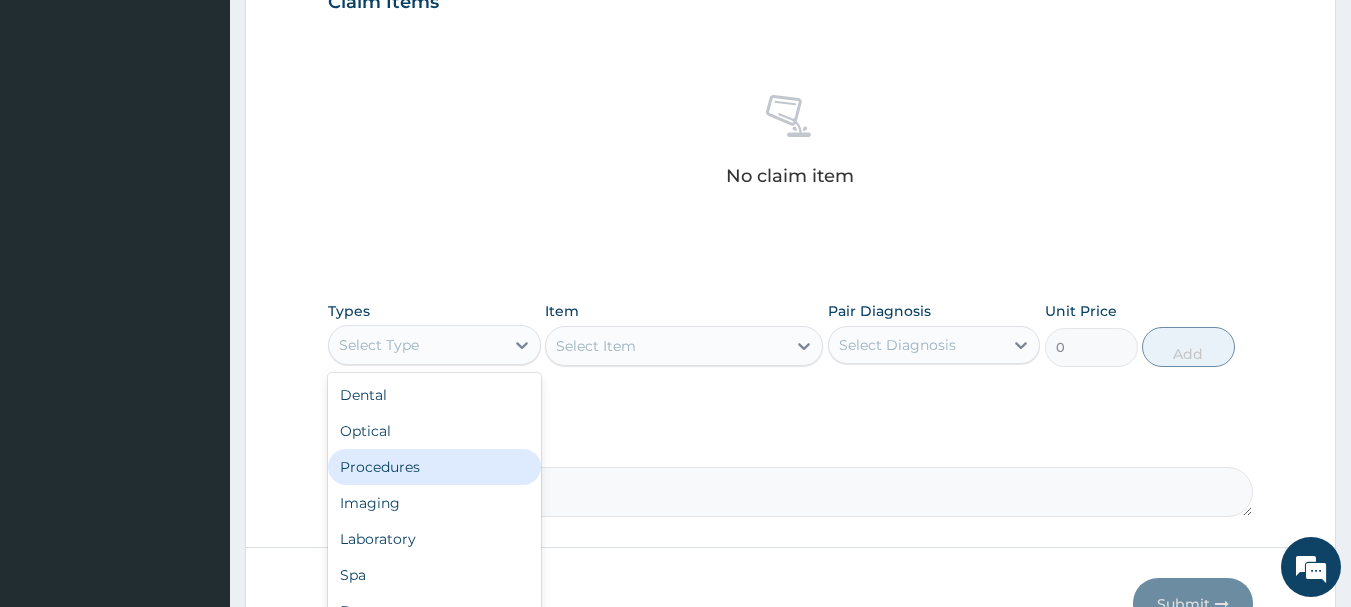click on "Procedures" at bounding box center [434, 467] 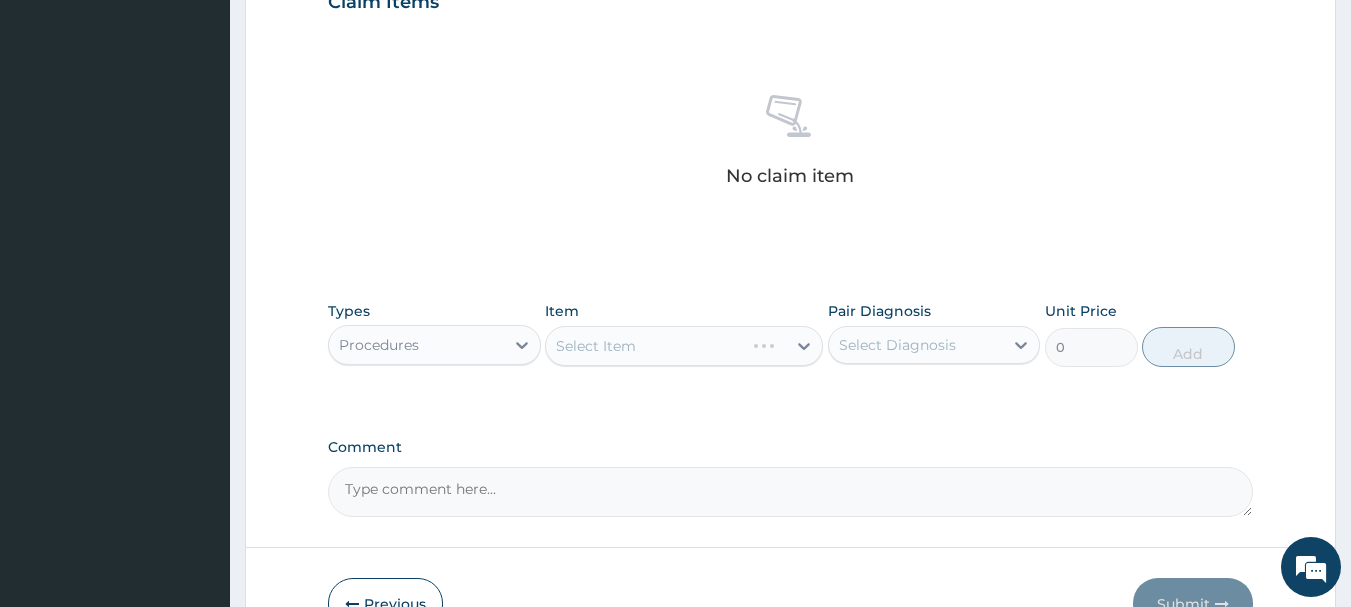 click on "Select Item" at bounding box center (684, 346) 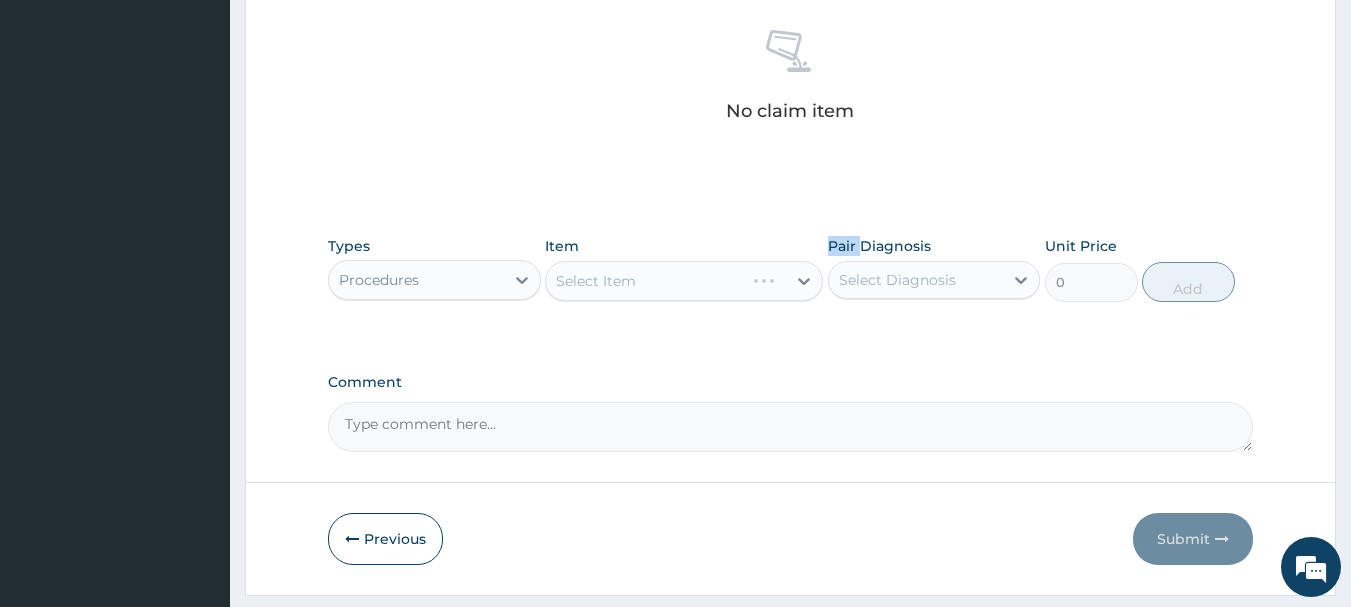 scroll, scrollTop: 815, scrollLeft: 0, axis: vertical 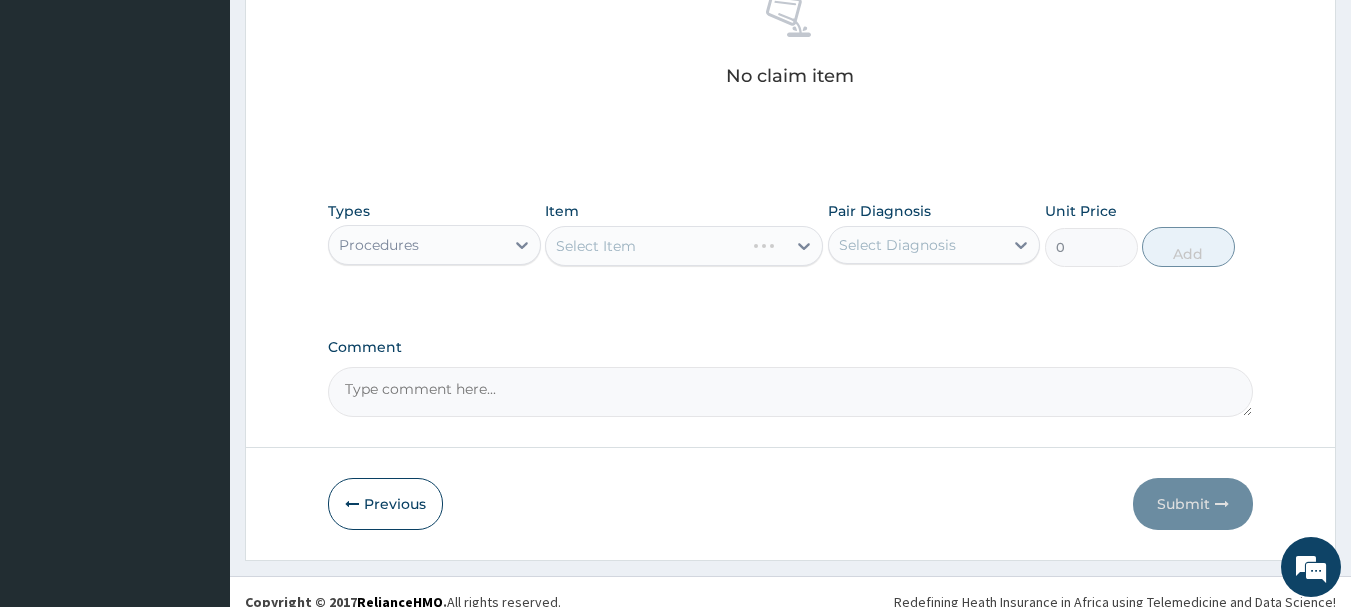 click on "Select Item" at bounding box center [684, 246] 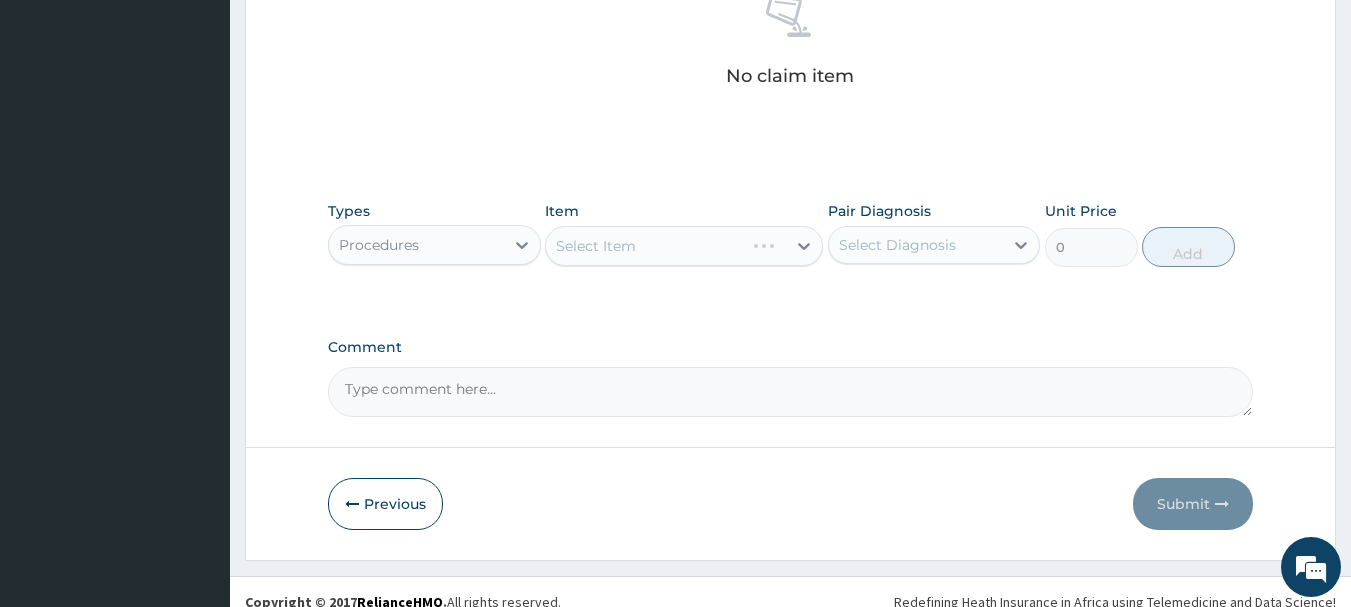 click on "Select Item" at bounding box center [684, 246] 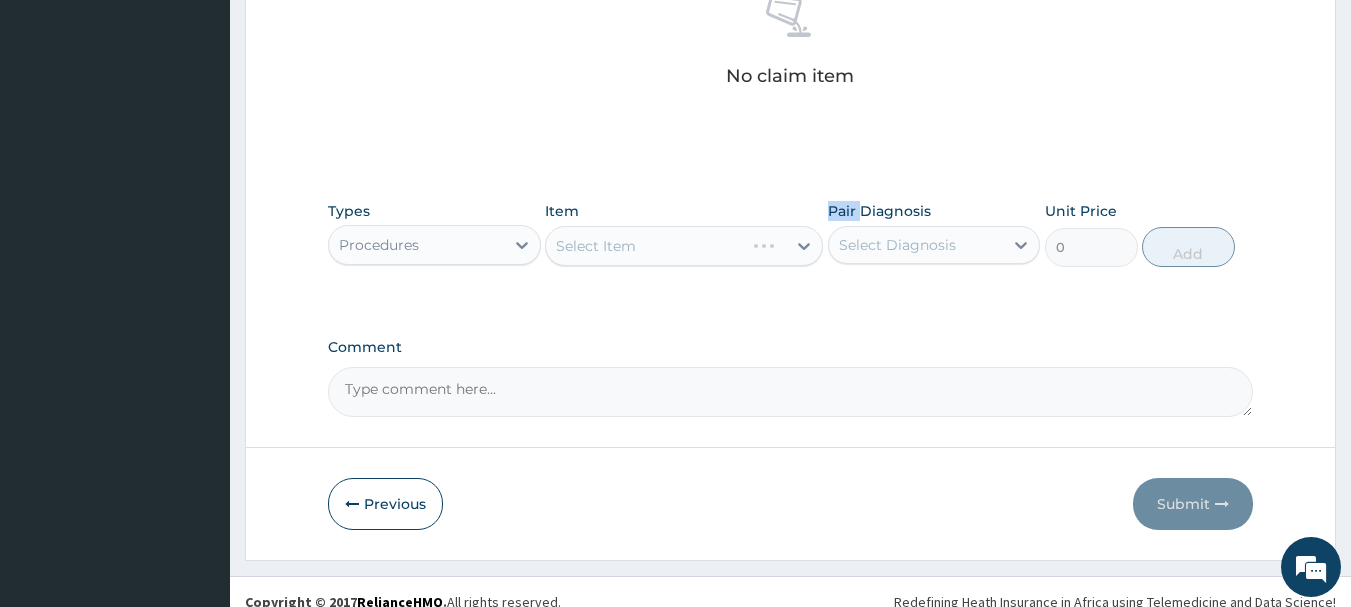 click on "Select Item" at bounding box center (684, 246) 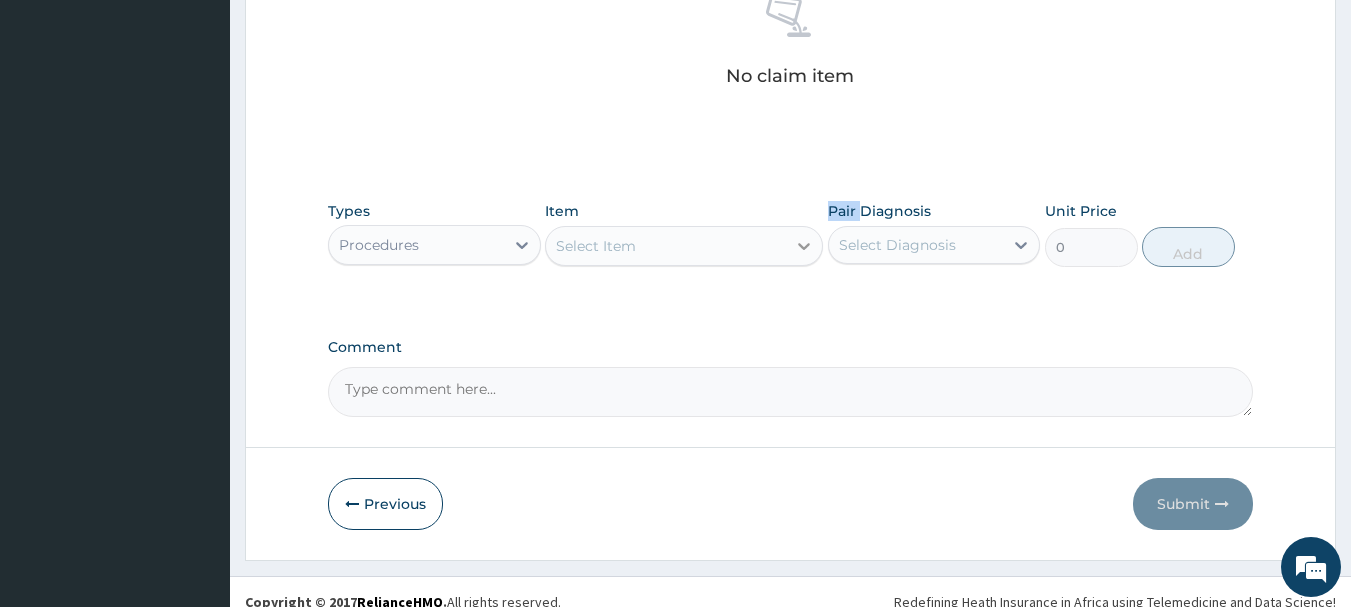 click 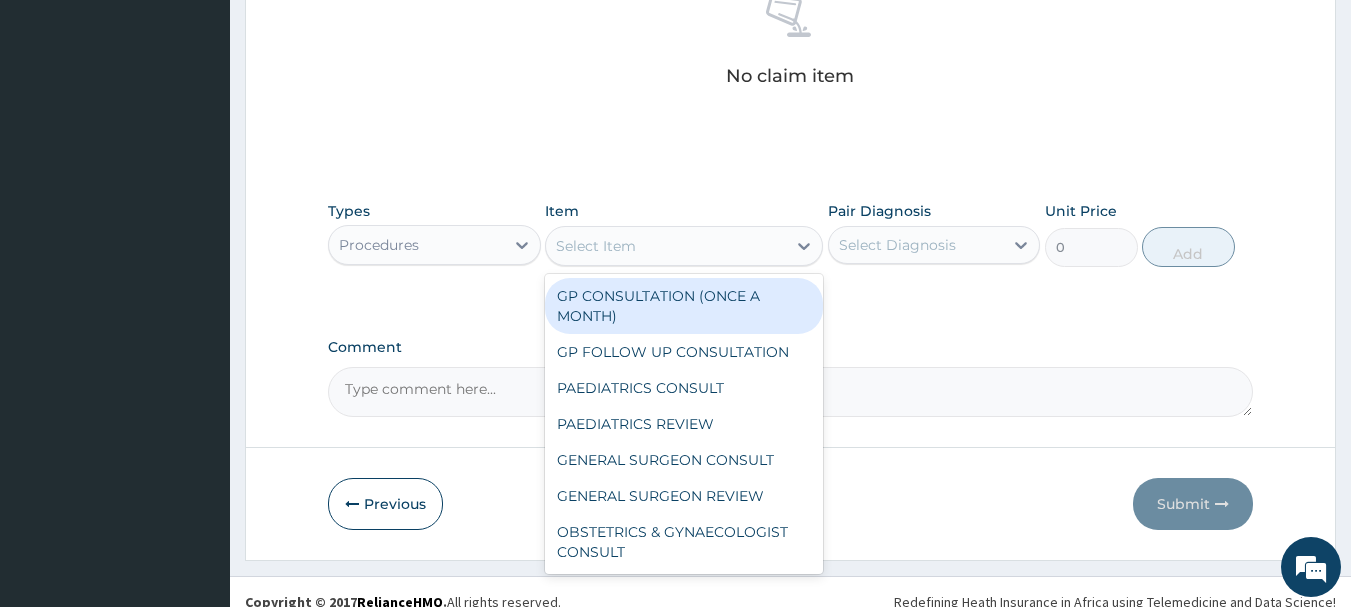 click on "GP CONSULTATION (ONCE A MONTH)" at bounding box center [684, 306] 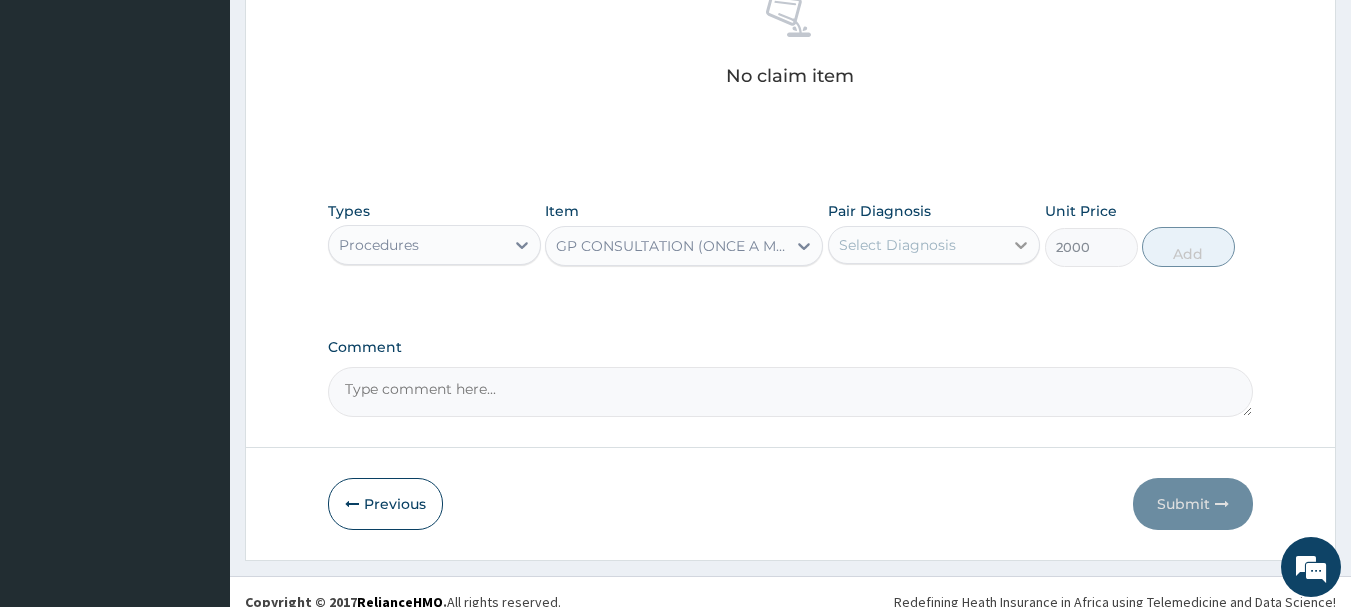 click 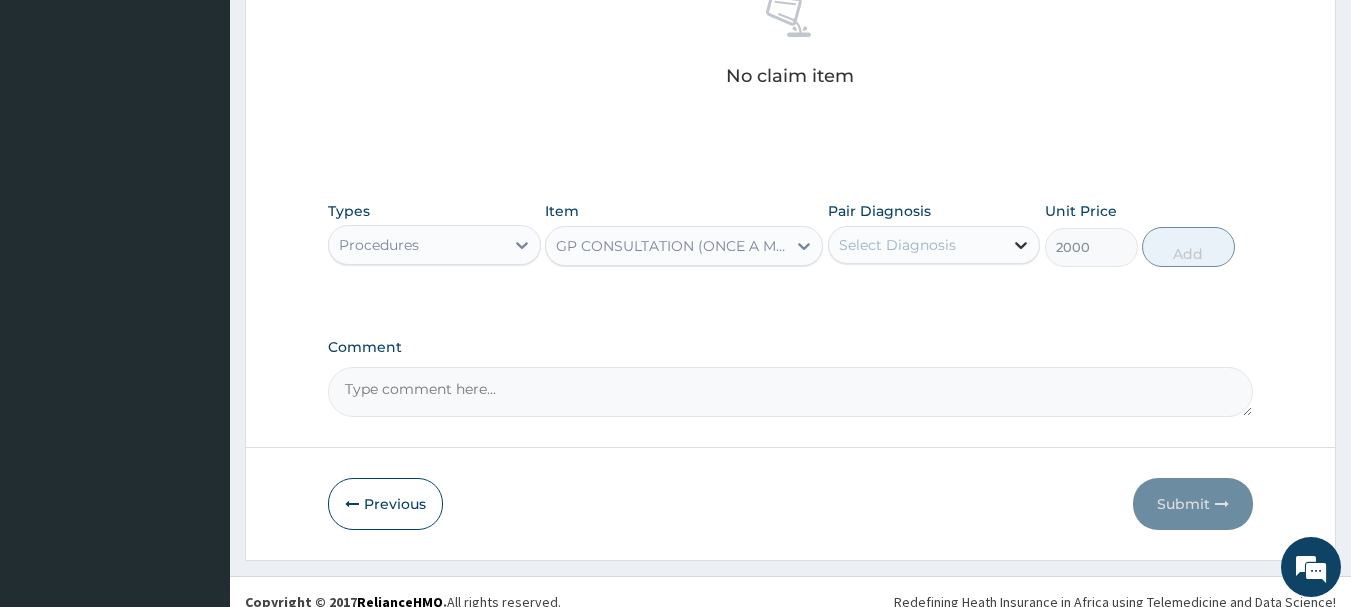 click 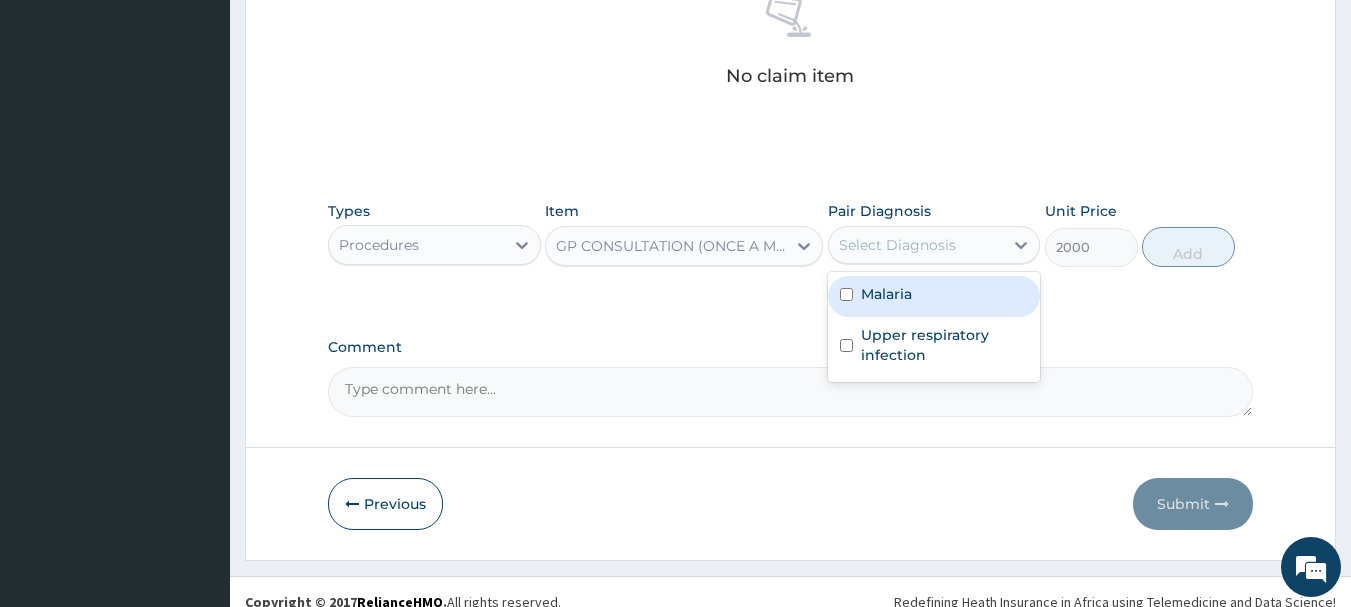 click on "Malaria" at bounding box center [934, 296] 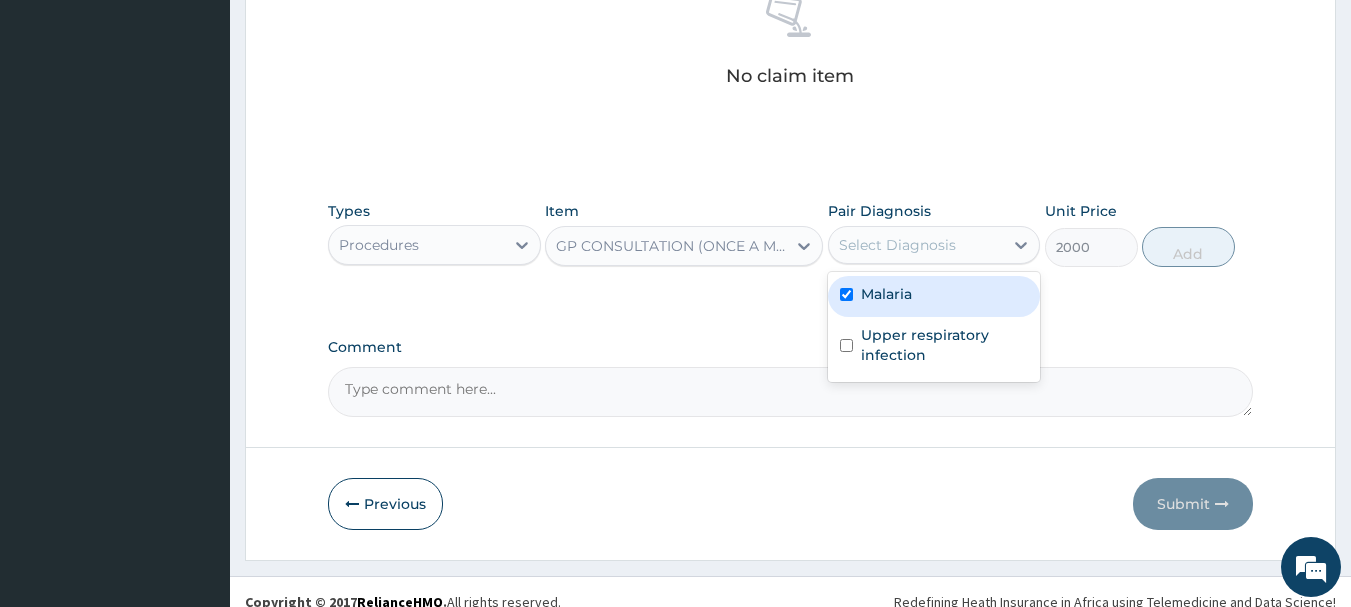 checkbox on "true" 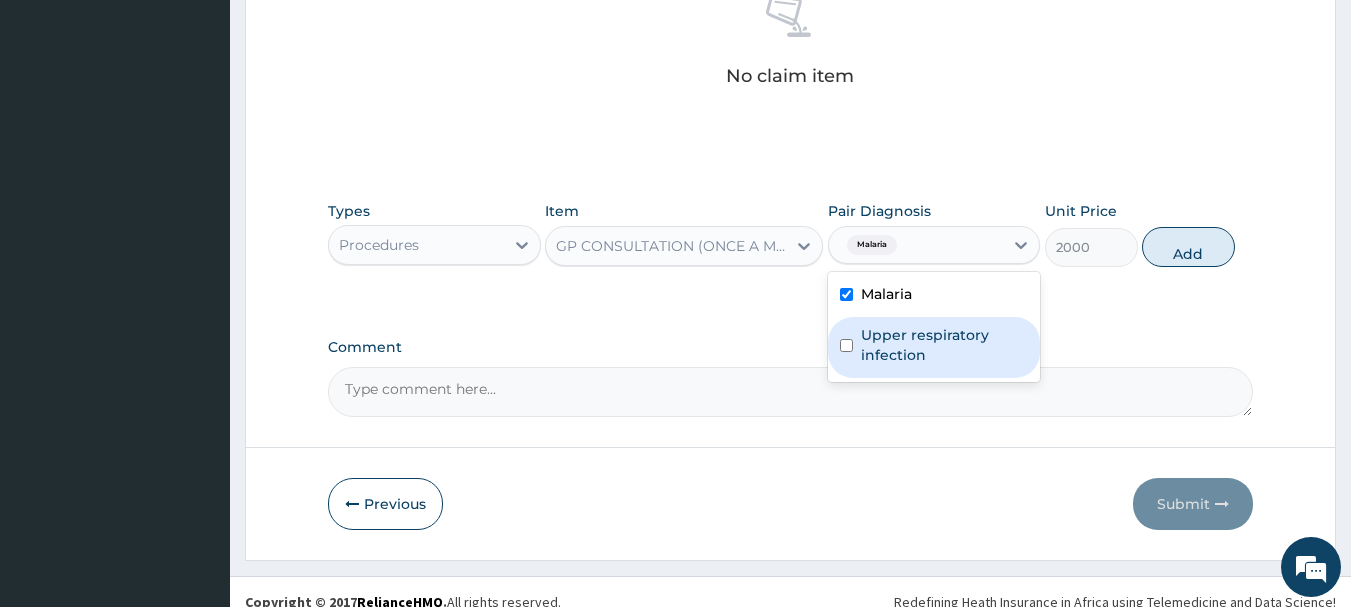 click on "Upper respiratory infection" at bounding box center [945, 345] 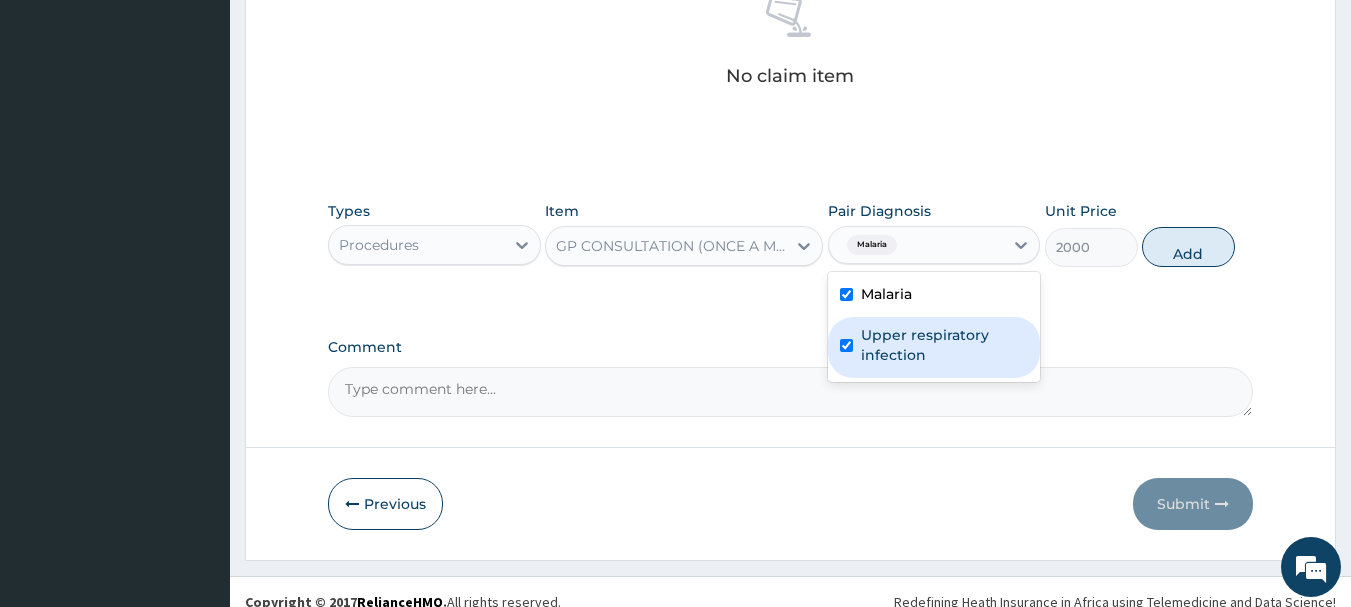 checkbox on "true" 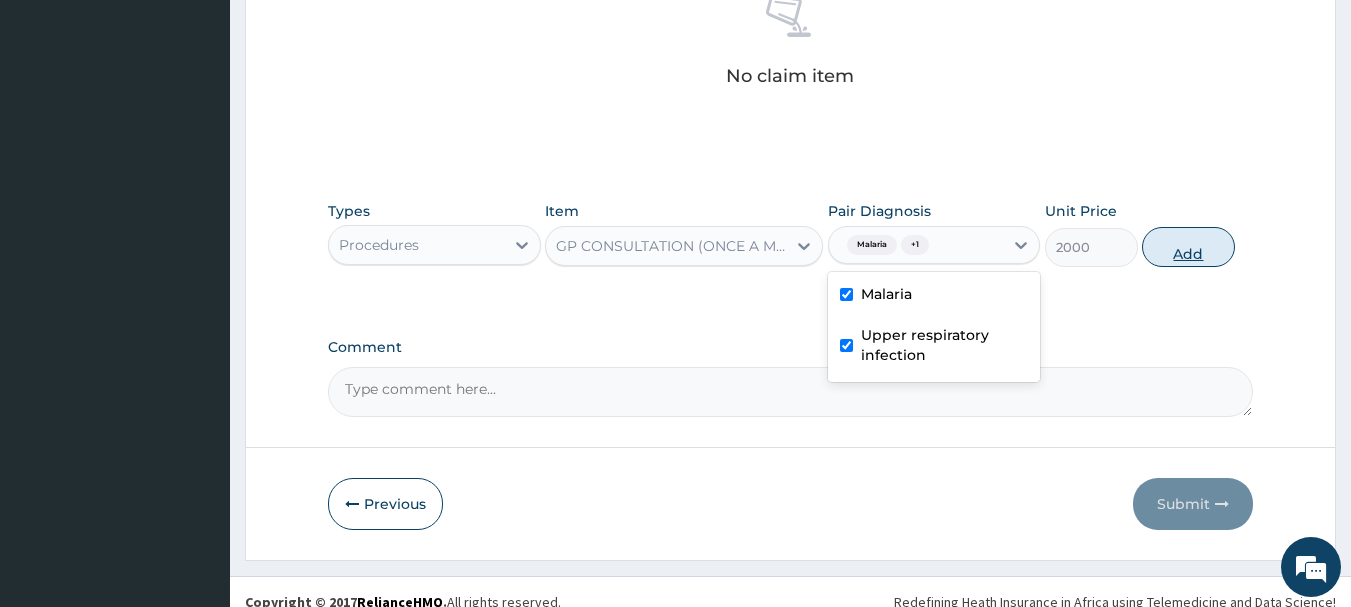 click on "Add" at bounding box center (1188, 247) 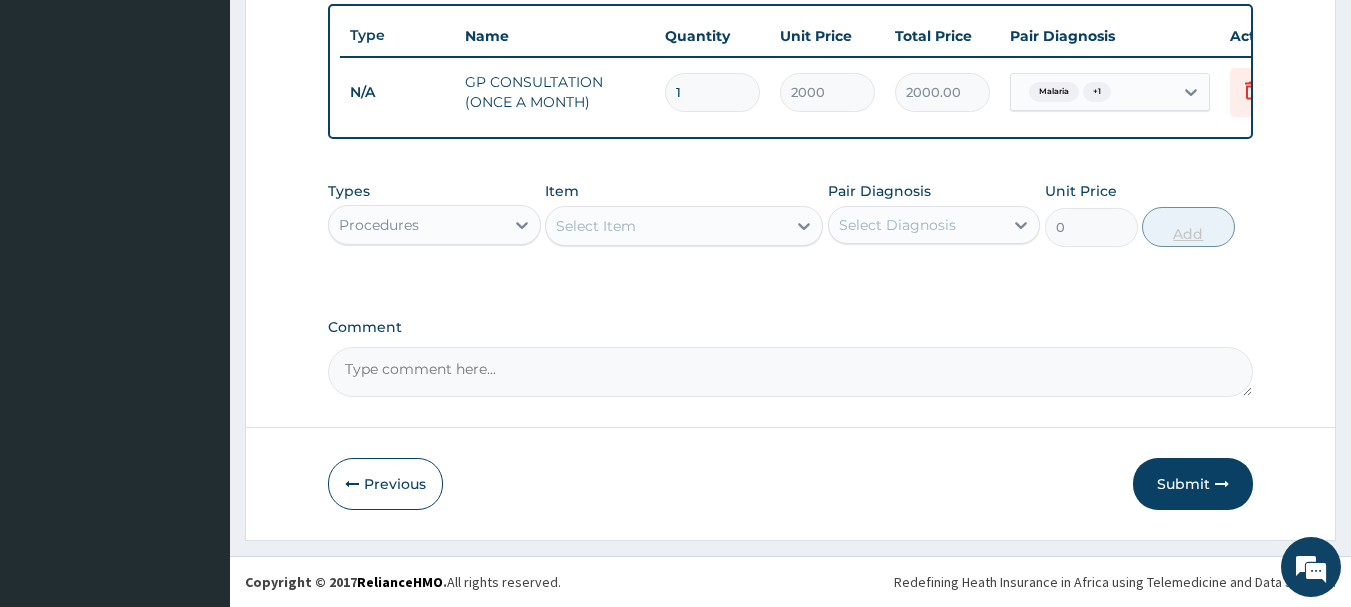 scroll, scrollTop: 755, scrollLeft: 0, axis: vertical 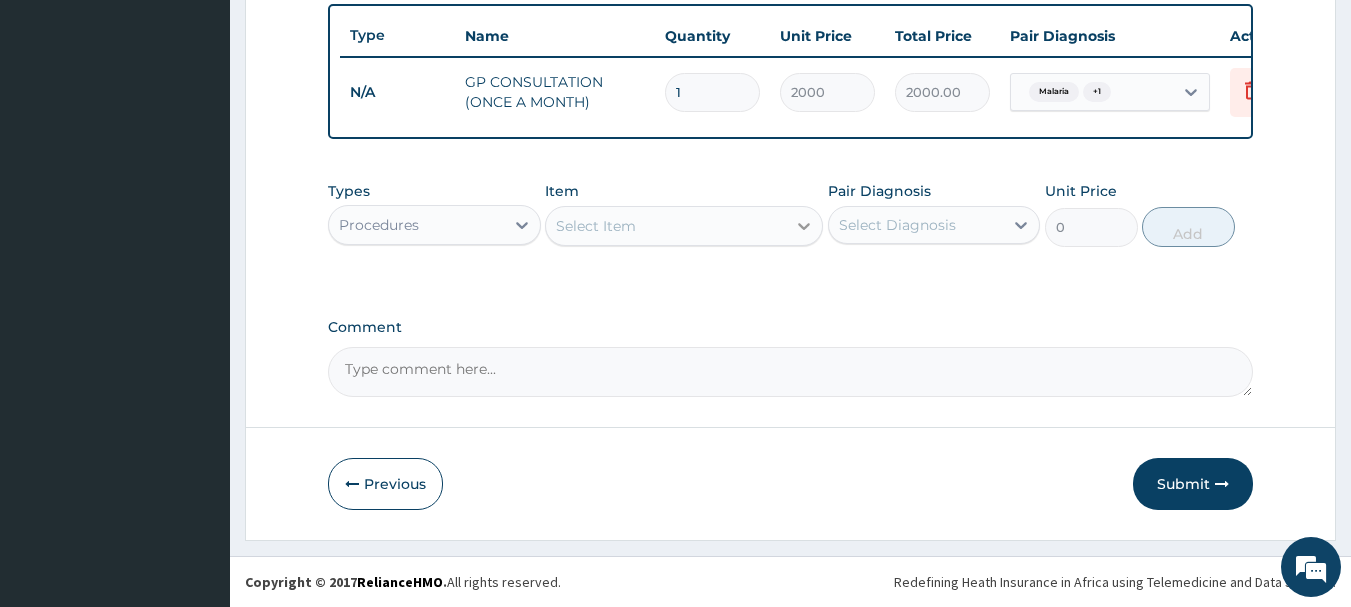 click 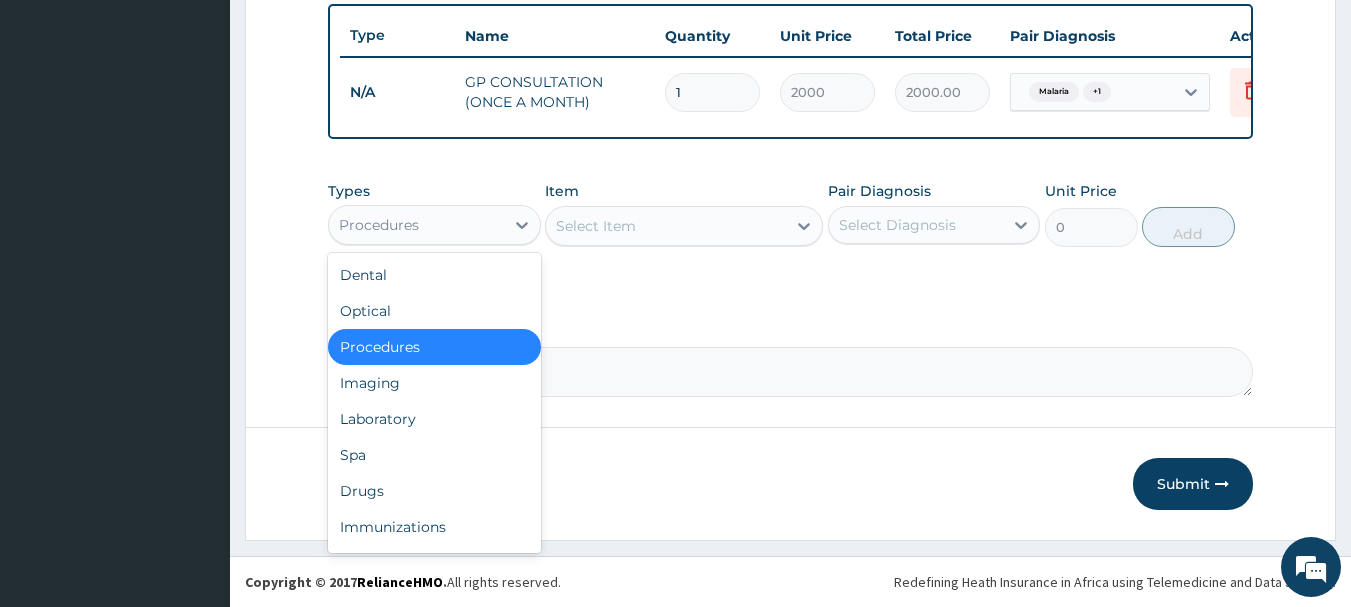 click on "Procedures" at bounding box center (416, 225) 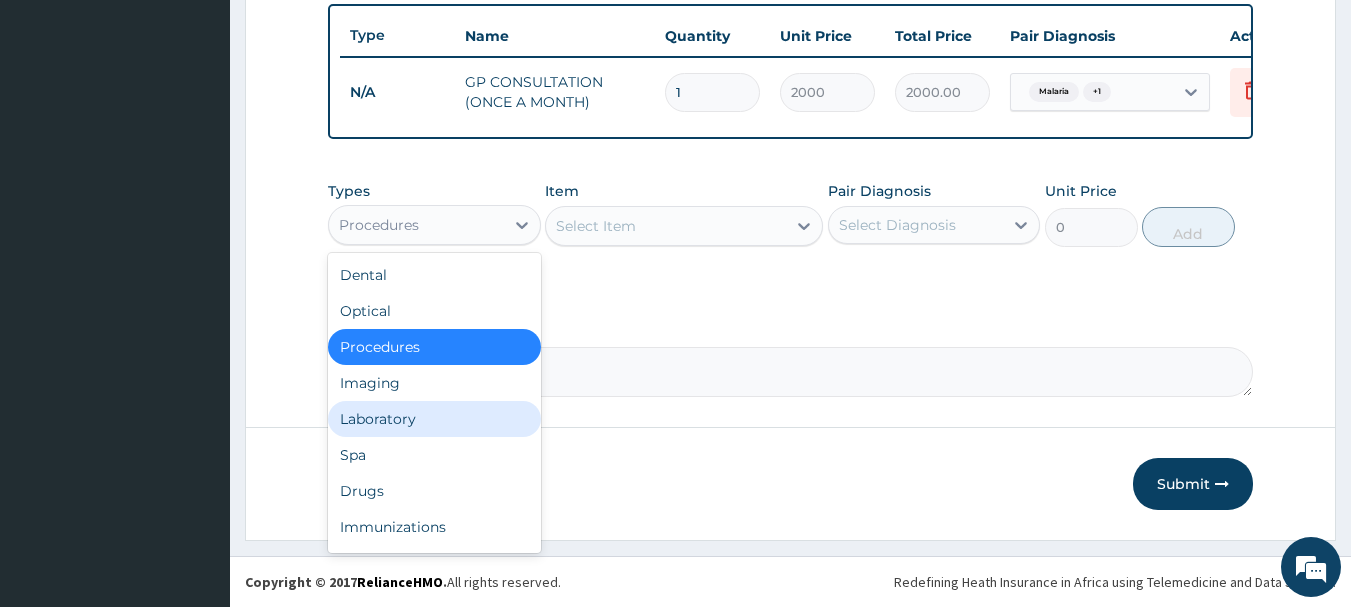 click on "Laboratory" at bounding box center [434, 419] 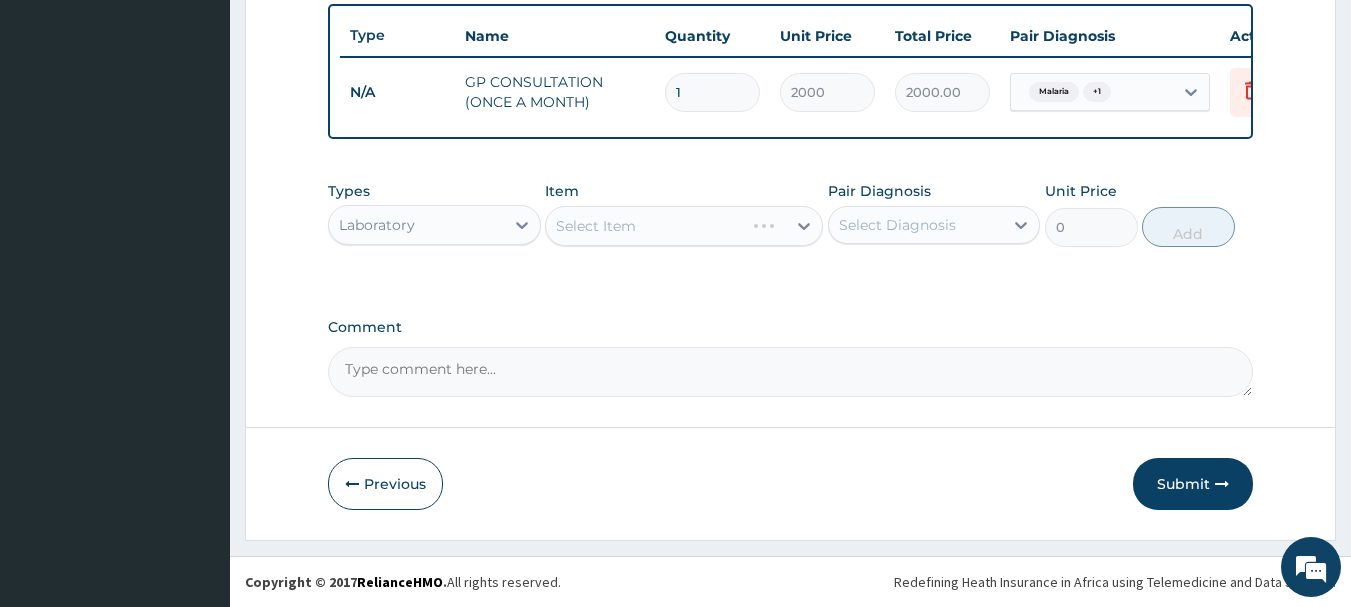 click on "Select Item" at bounding box center [684, 226] 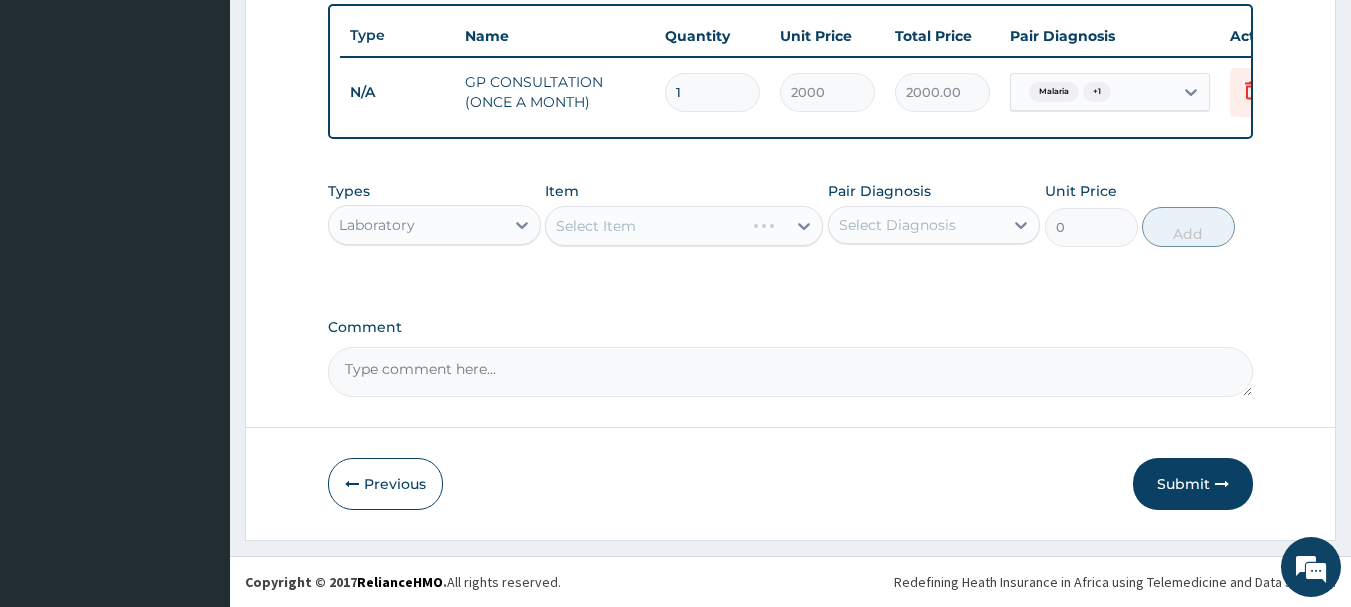 click on "Select Item" at bounding box center [684, 226] 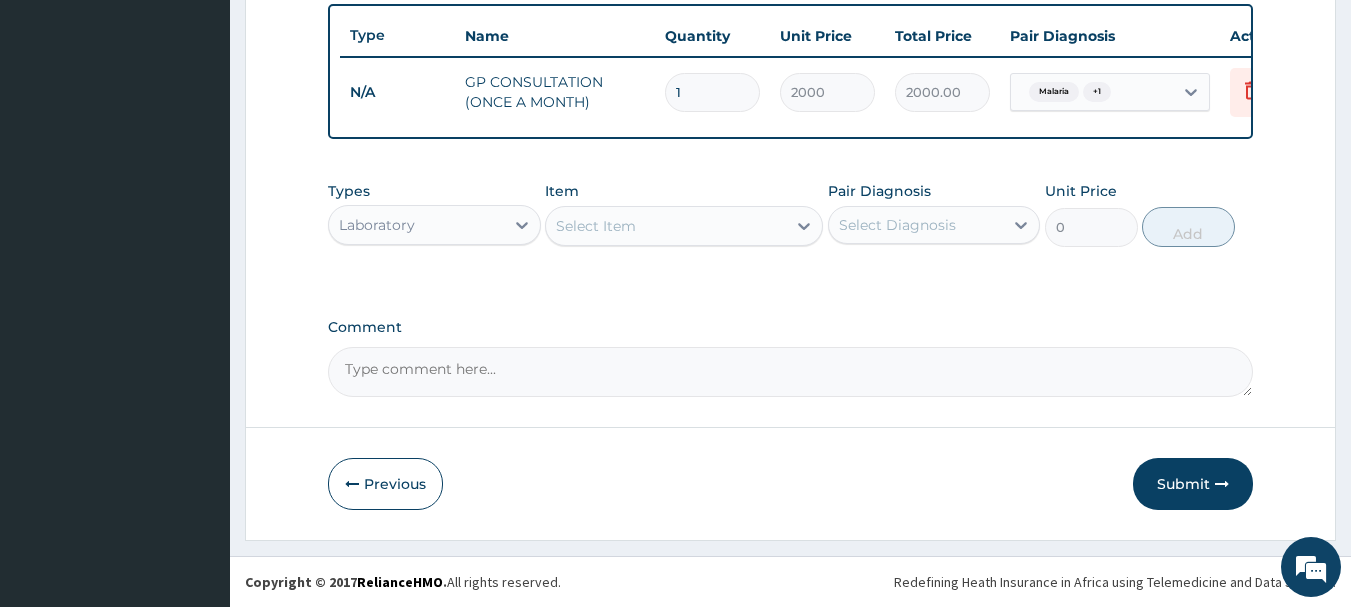 click on "Select Item" at bounding box center [666, 226] 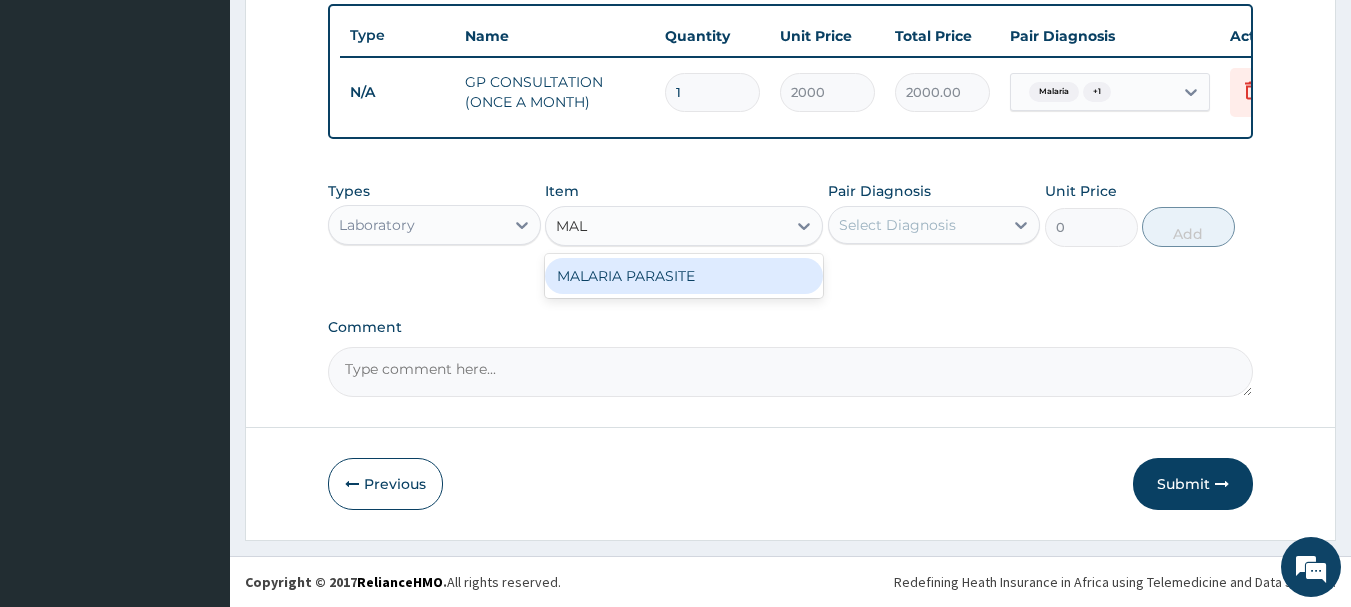 type on "MALA" 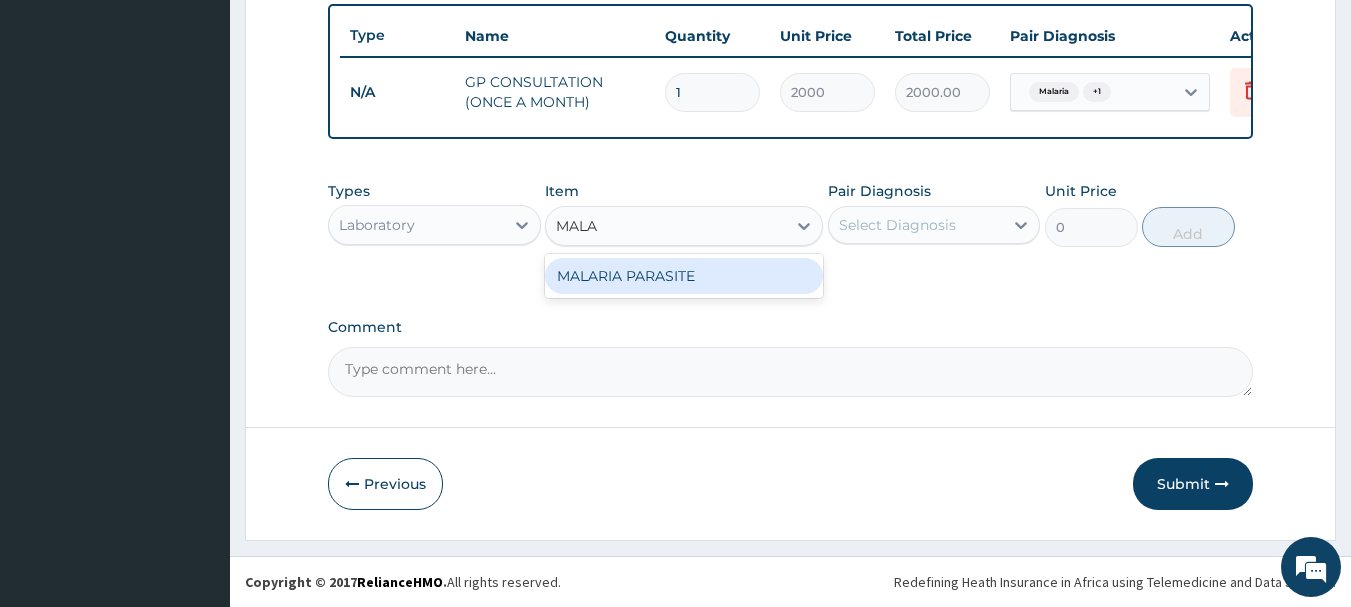 click on "MALARIA PARASITE" at bounding box center [684, 276] 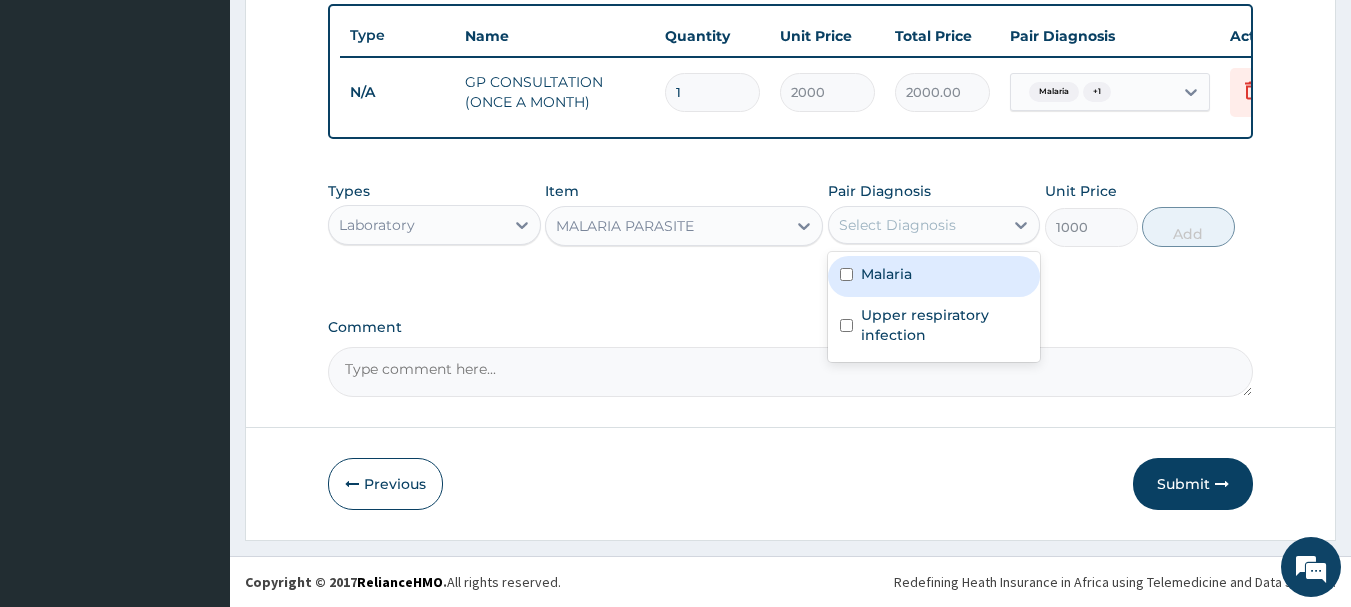 click on "Select Diagnosis" at bounding box center (916, 225) 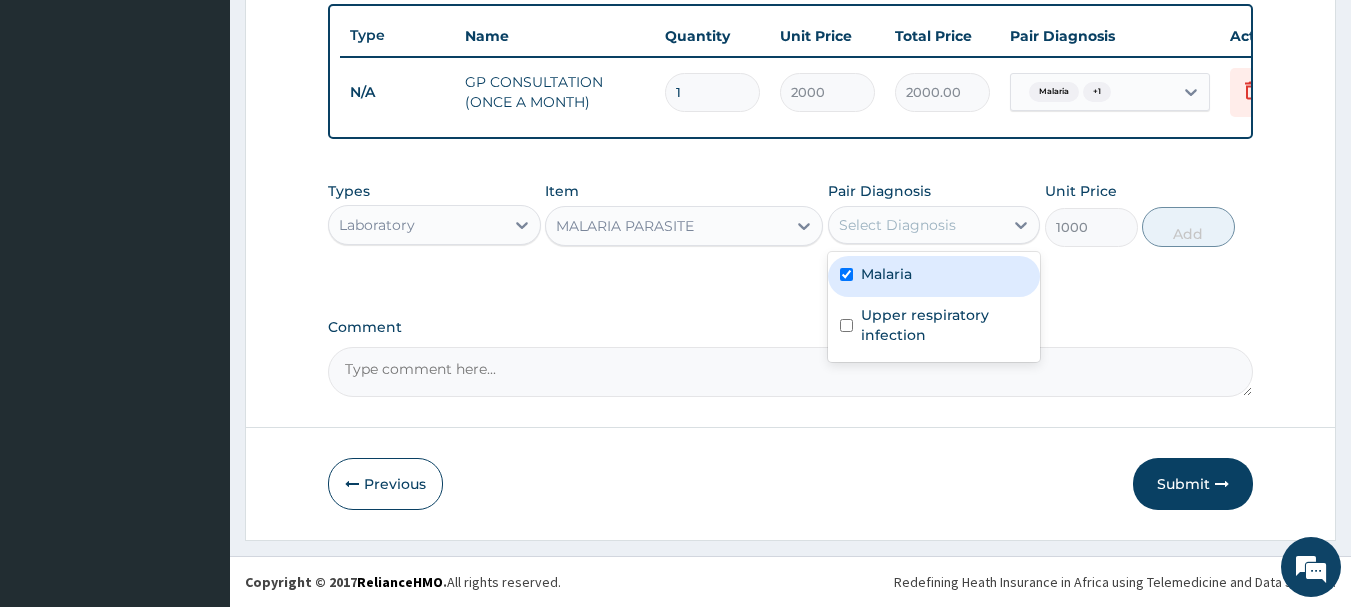 checkbox on "true" 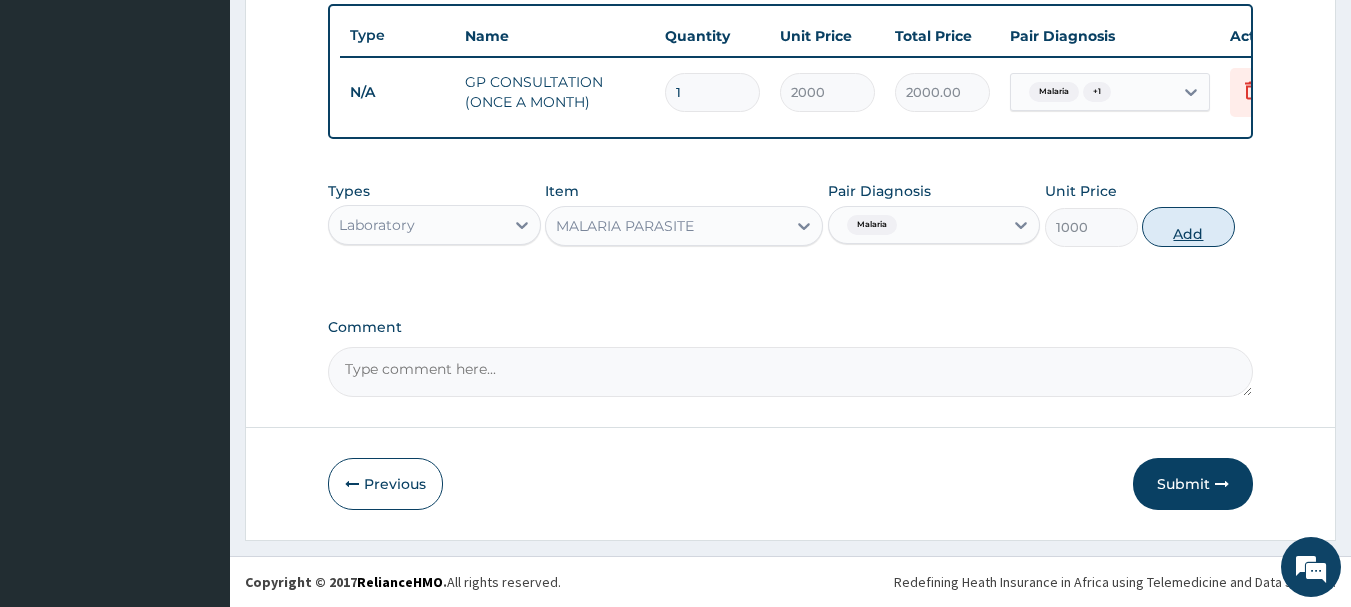 click on "Add" at bounding box center [1188, 227] 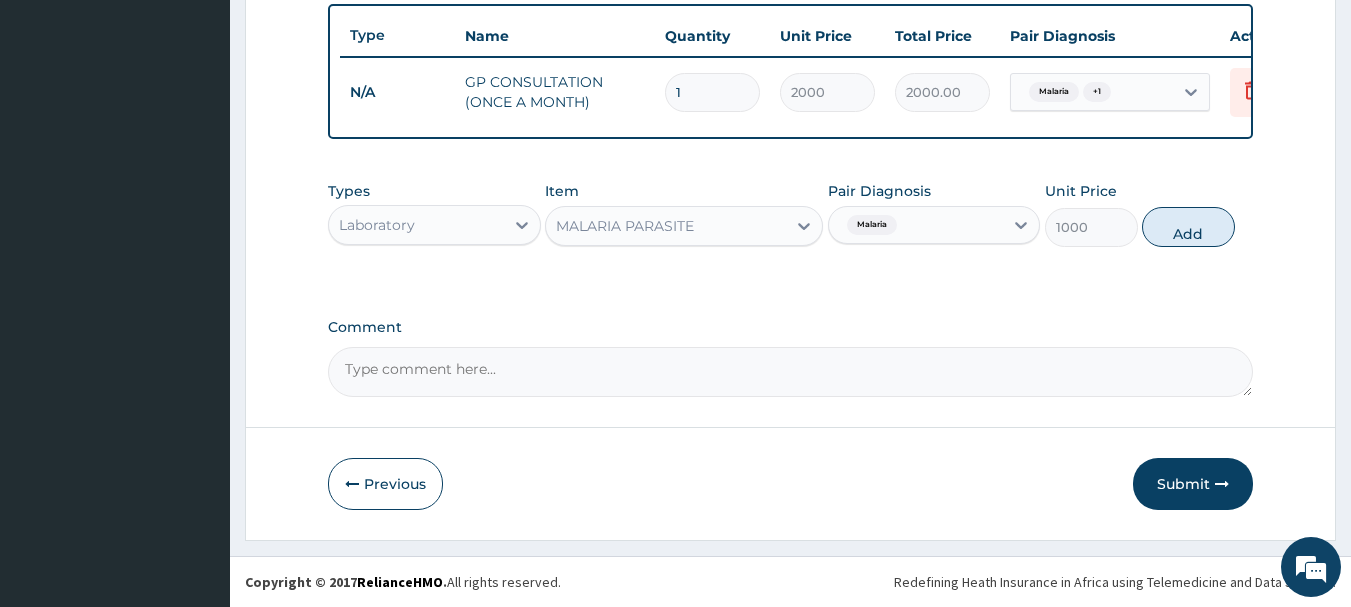 type on "0" 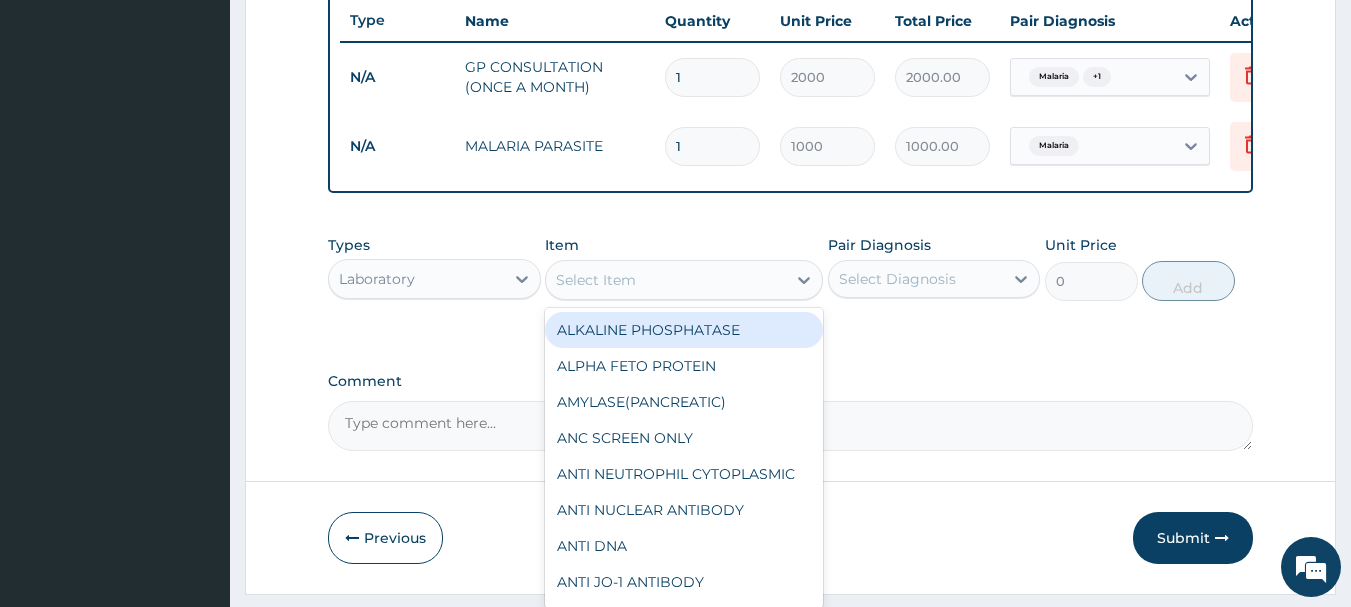 click on "Select Item" at bounding box center [666, 280] 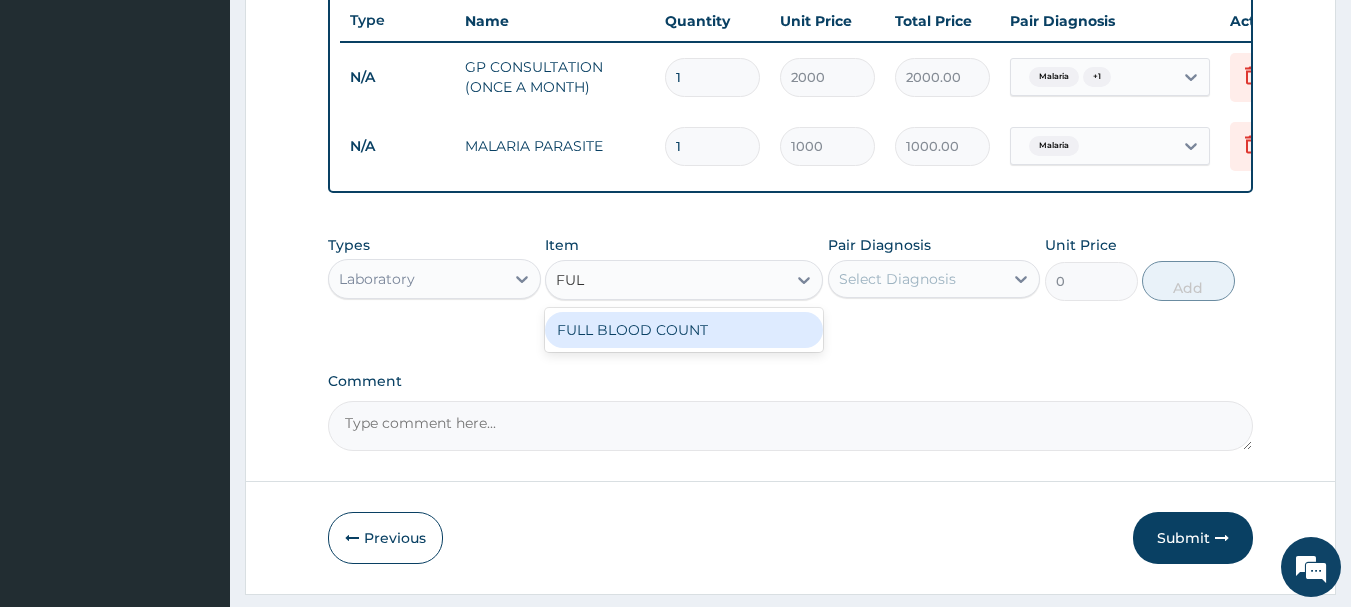 type on "FULL" 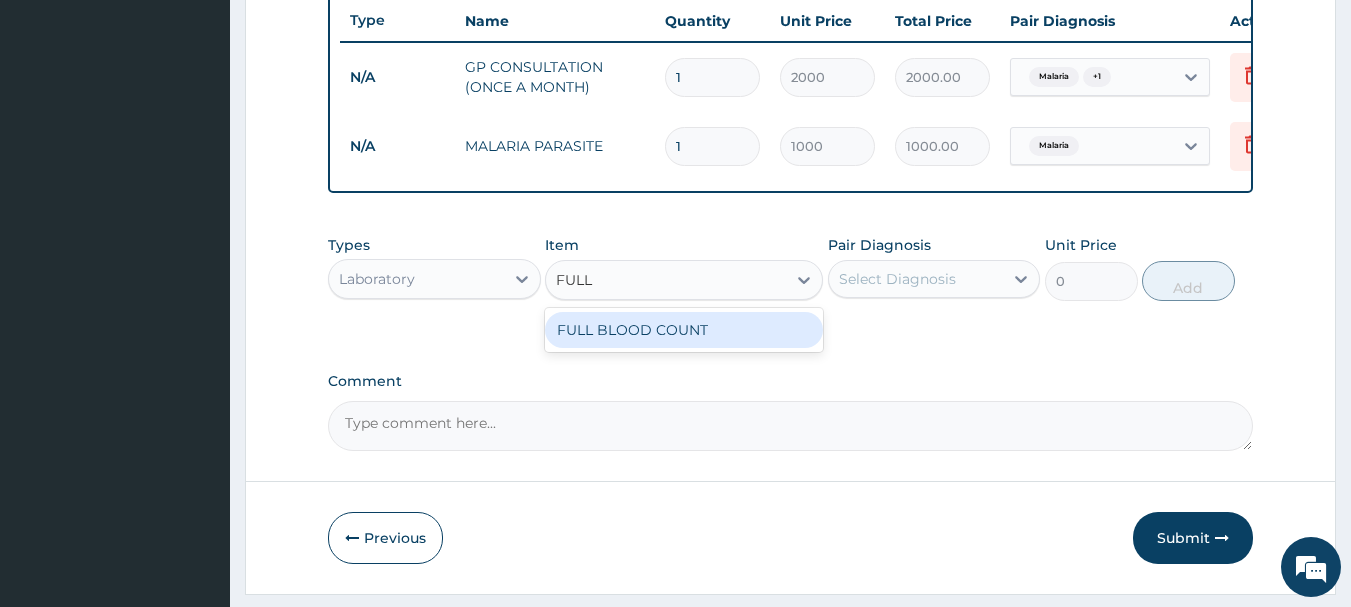 click on "FULL BLOOD COUNT" at bounding box center [684, 330] 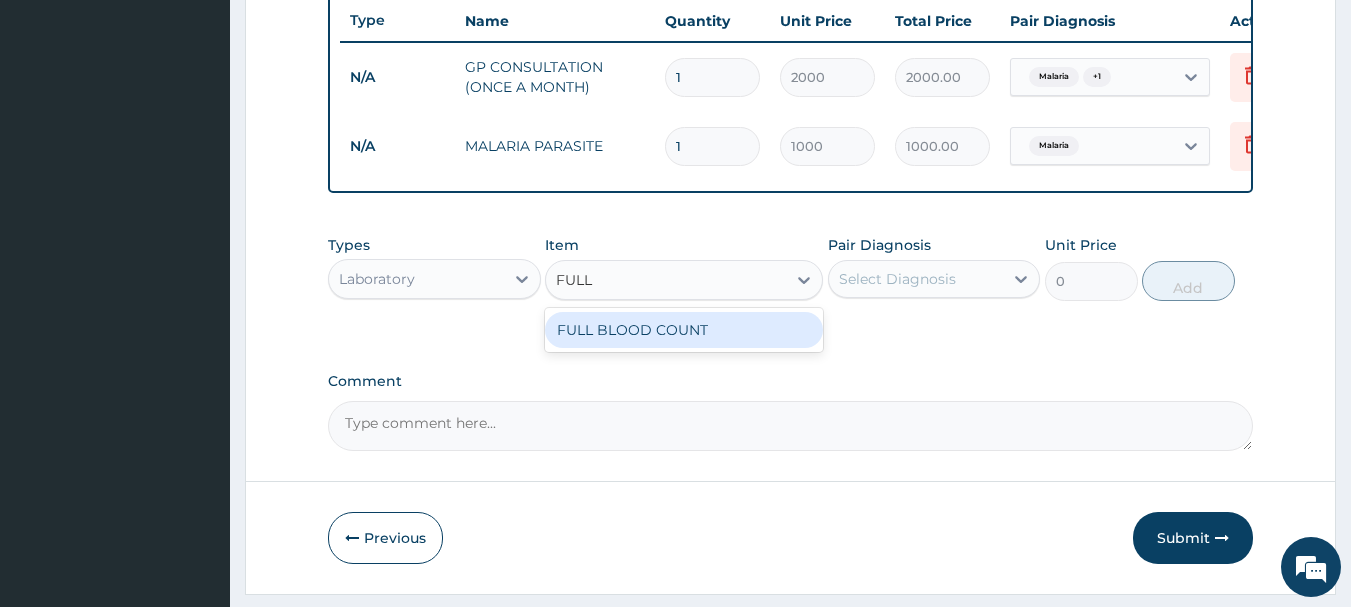 type 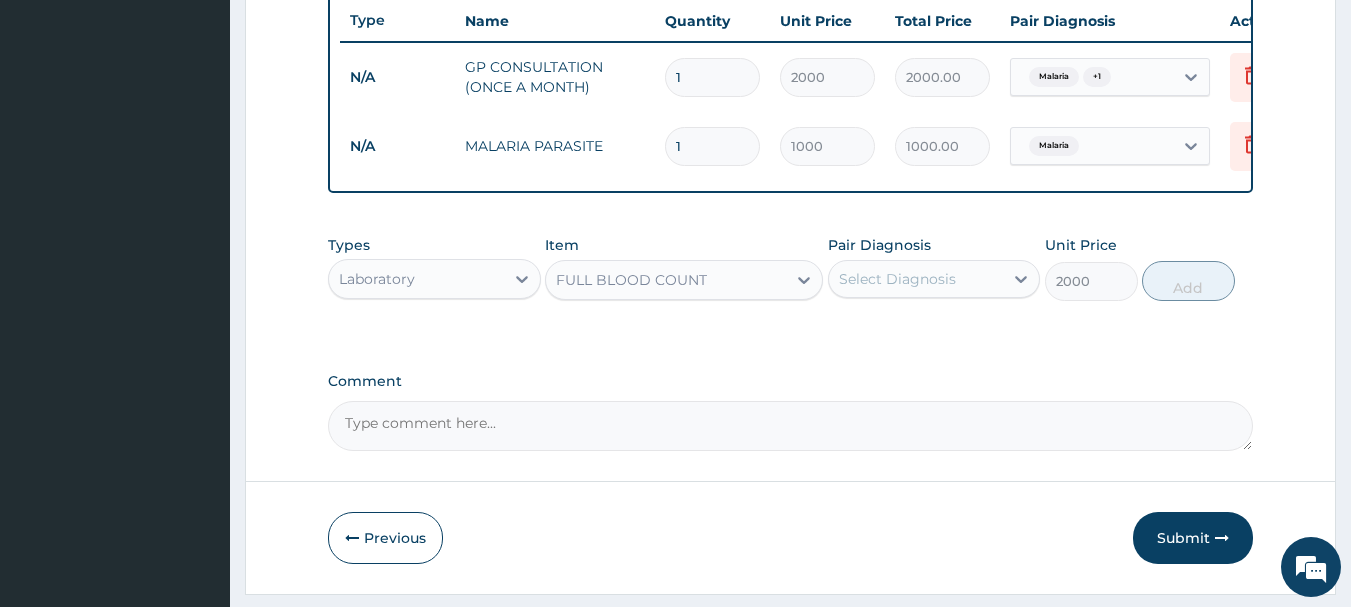 click on "Select Diagnosis" at bounding box center [897, 279] 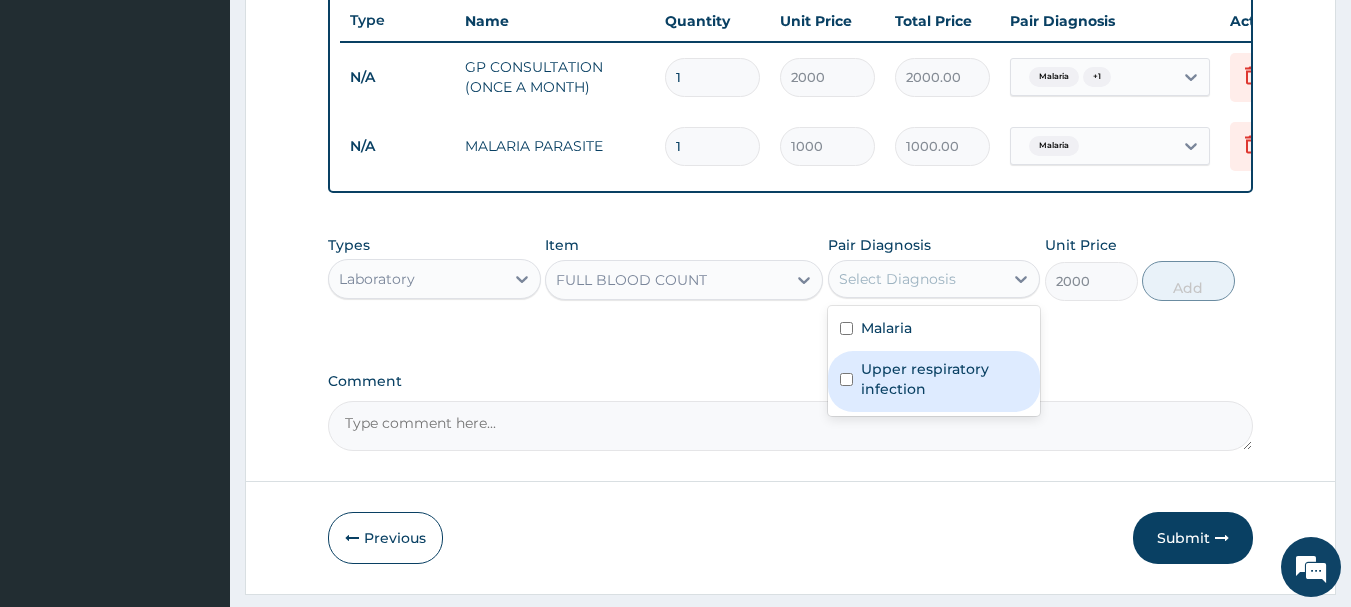 click on "Upper respiratory infection" at bounding box center (945, 379) 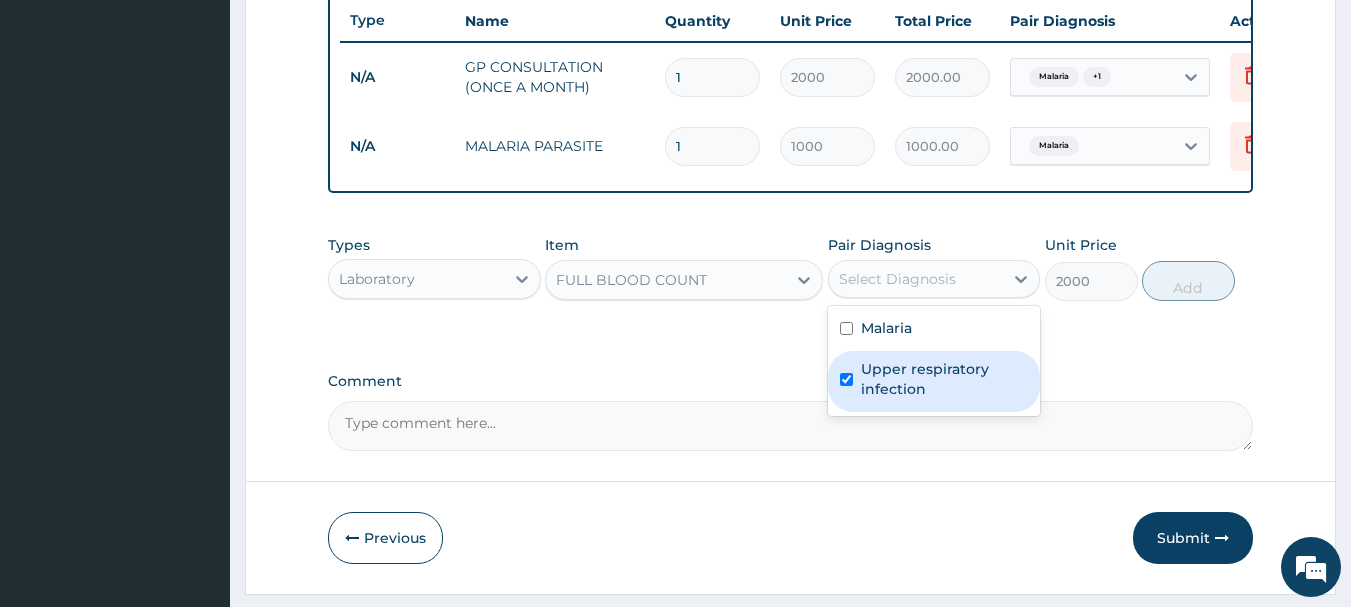 checkbox on "true" 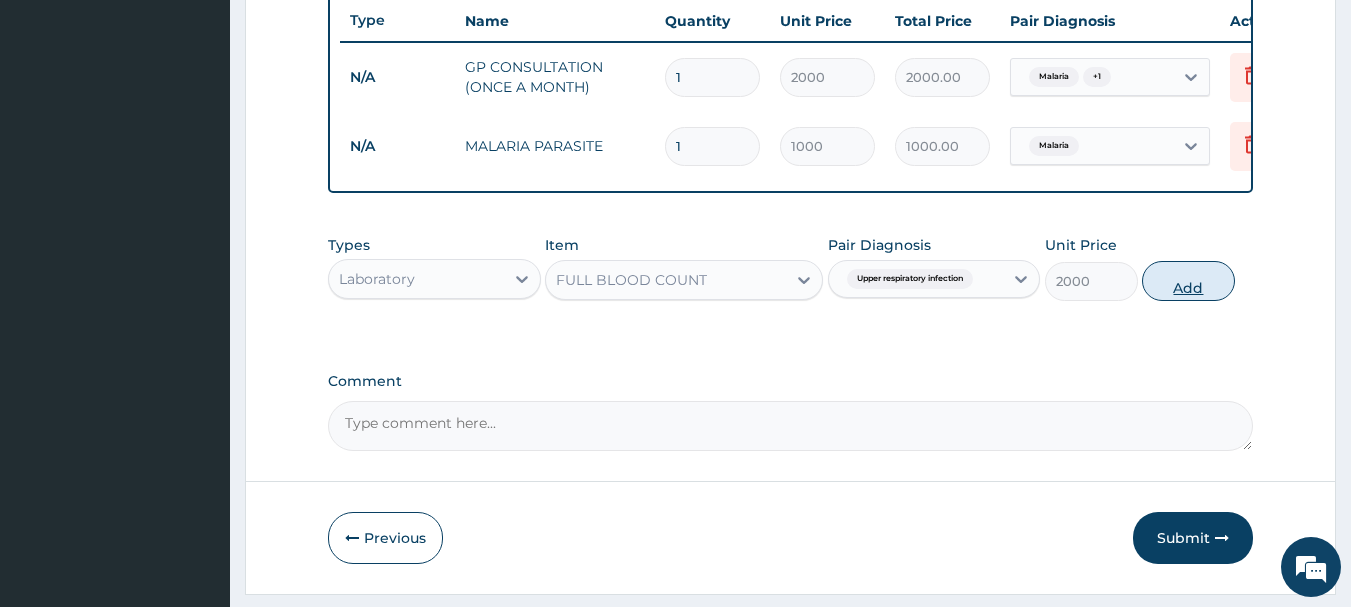 click on "Add" at bounding box center [1188, 281] 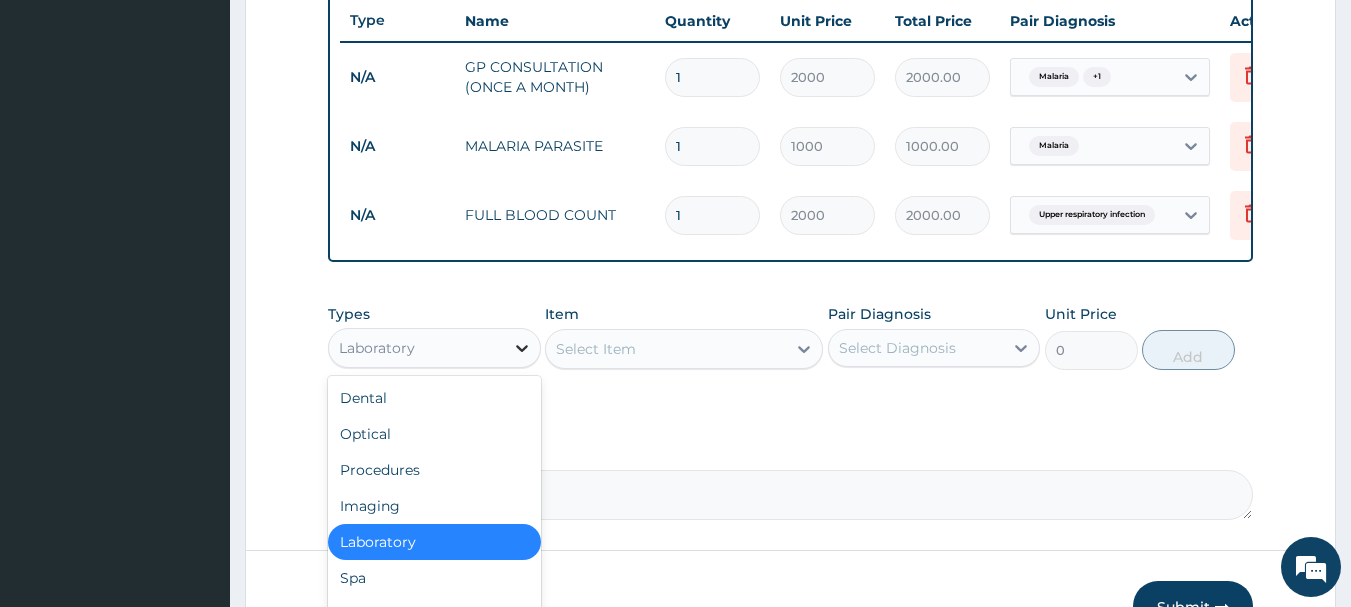 click 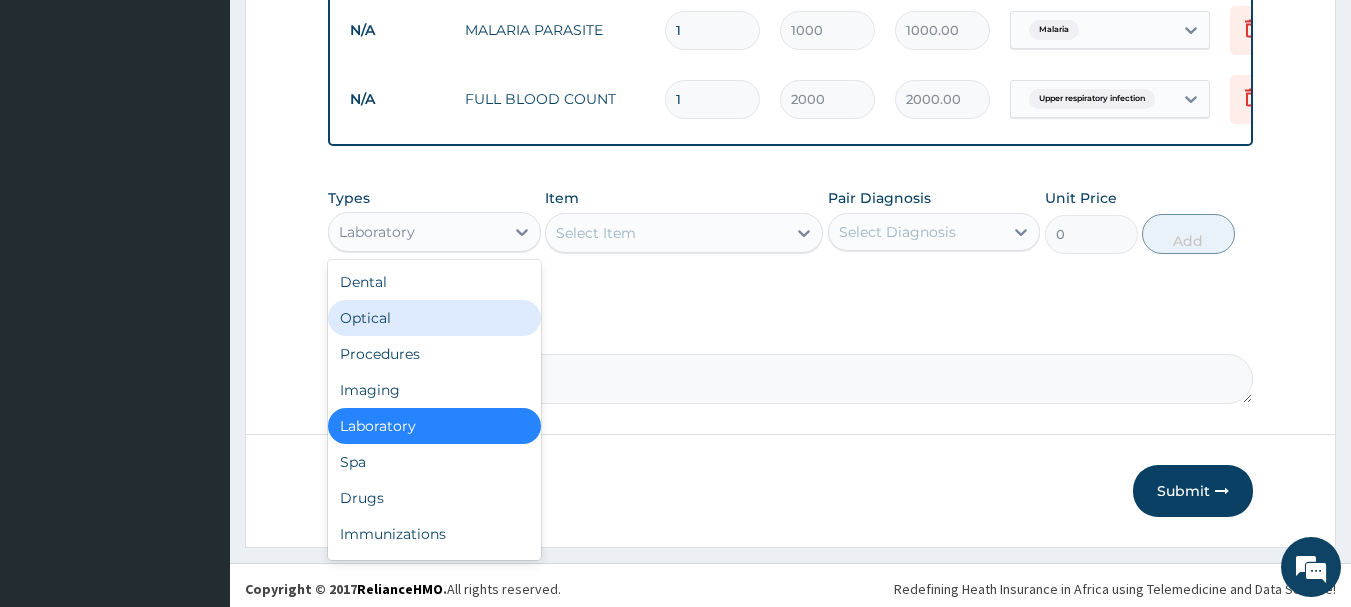 scroll, scrollTop: 893, scrollLeft: 0, axis: vertical 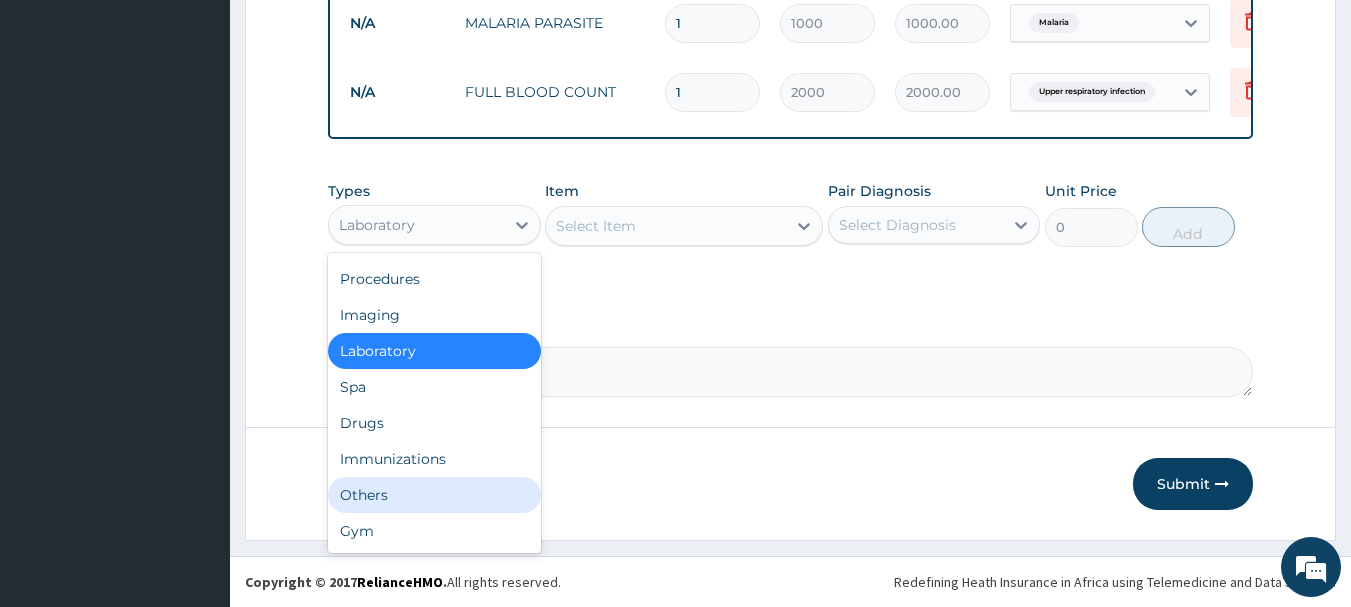 click on "Others" at bounding box center [434, 495] 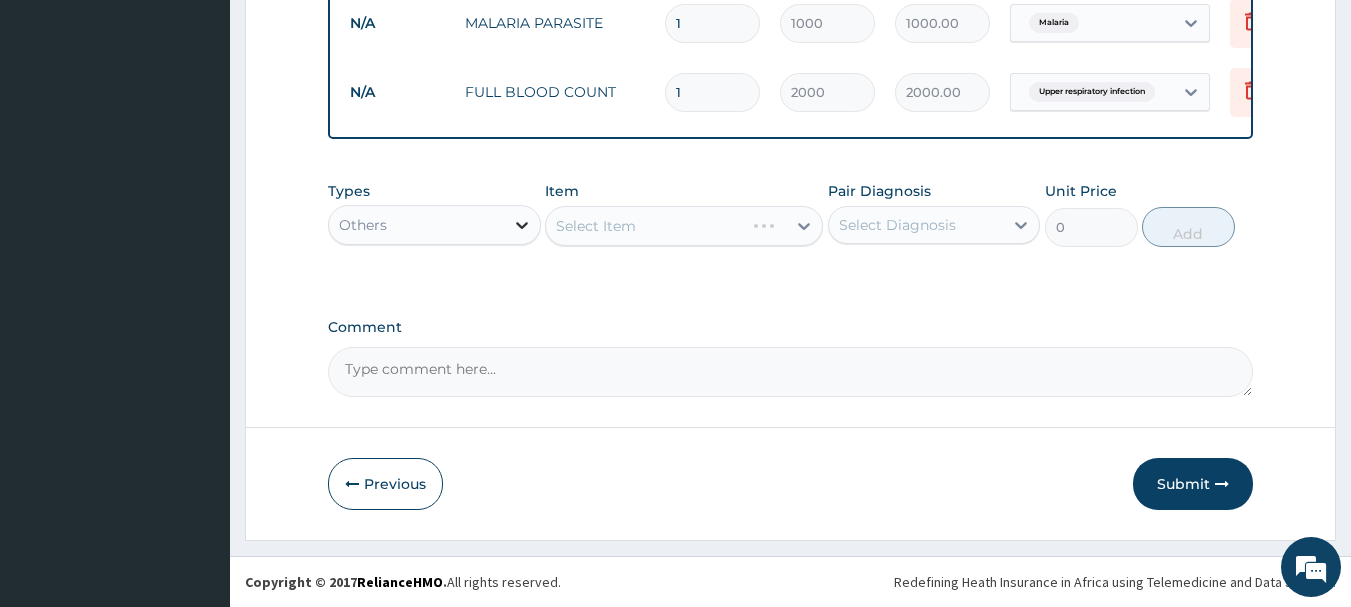 click 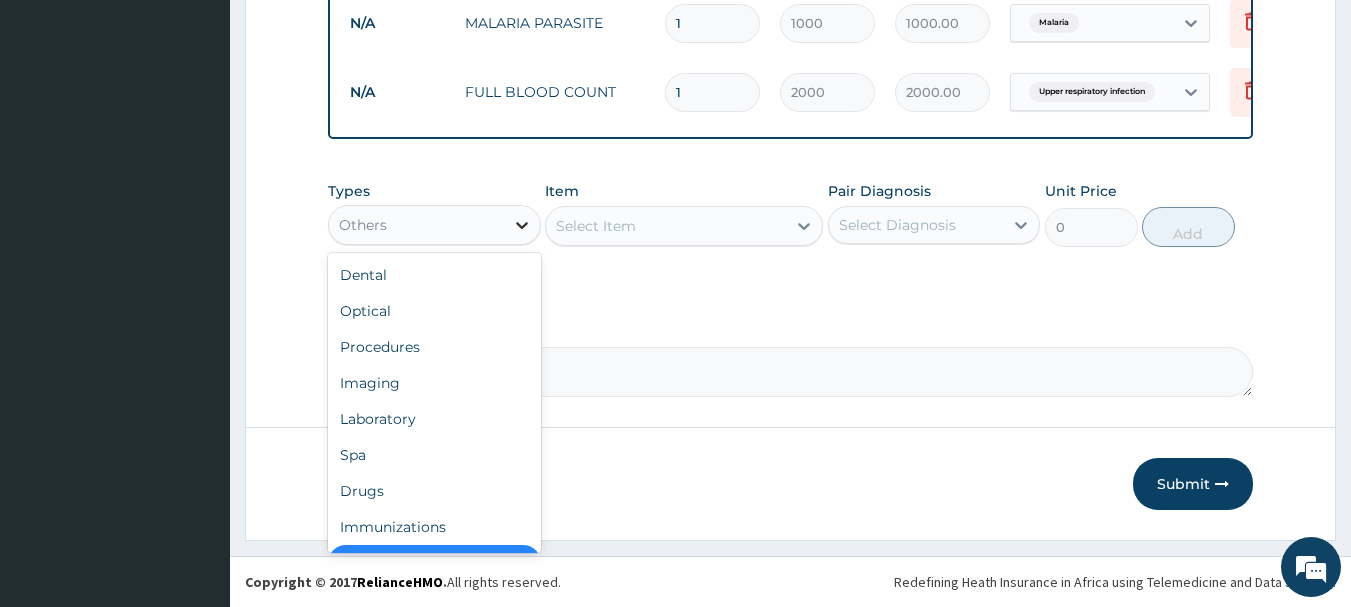 scroll, scrollTop: 40, scrollLeft: 0, axis: vertical 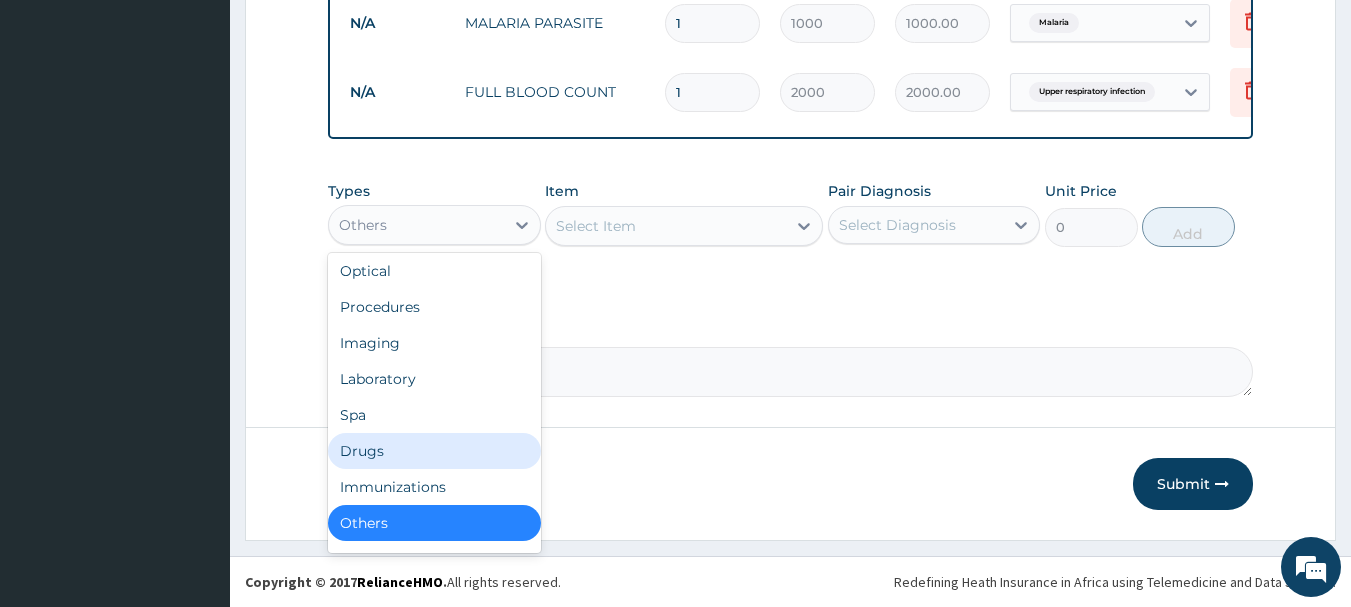 click on "Drugs" at bounding box center [434, 451] 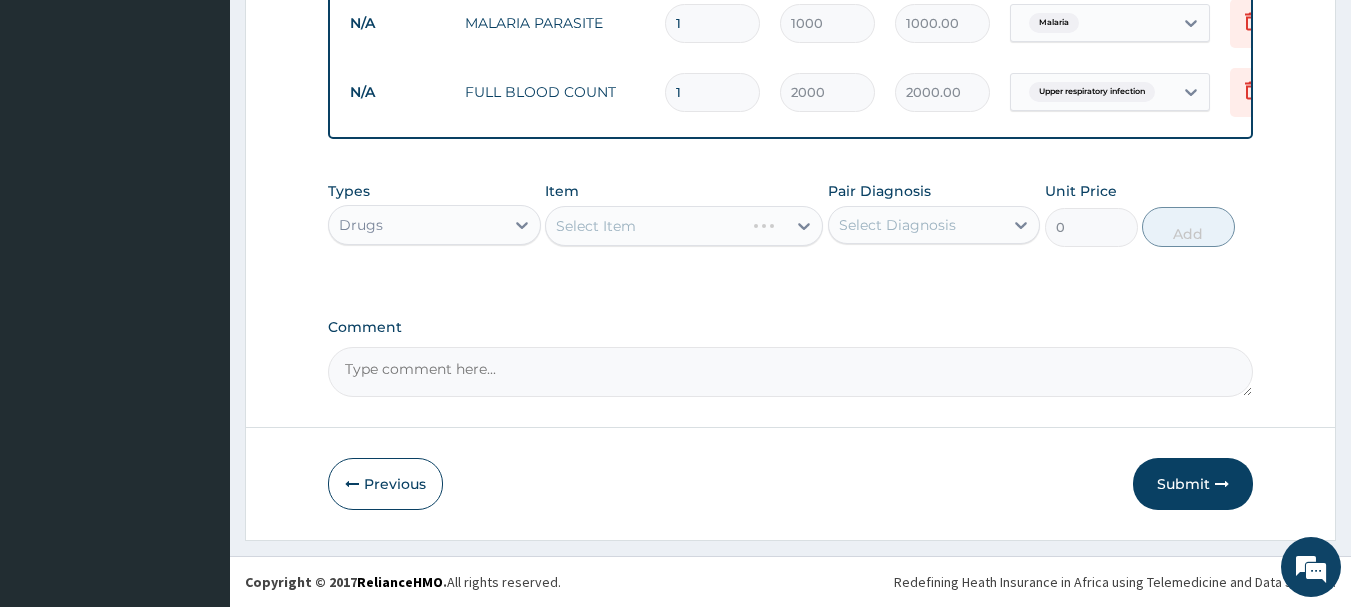 click on "Select Item" at bounding box center (684, 226) 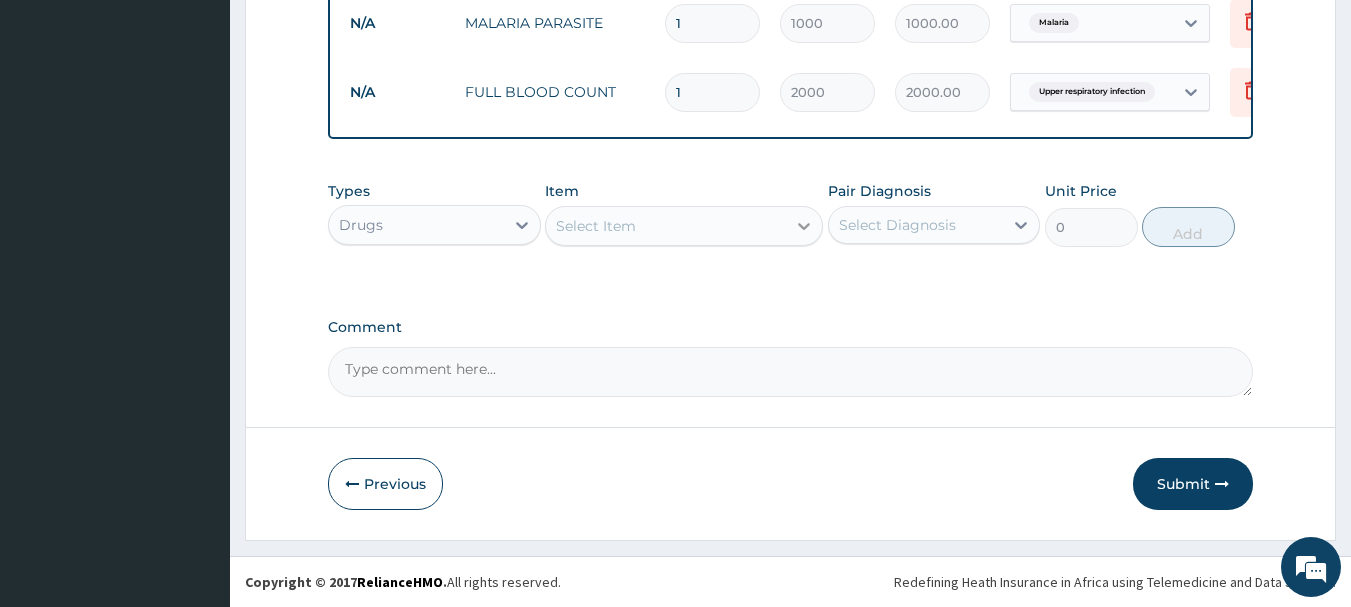 click 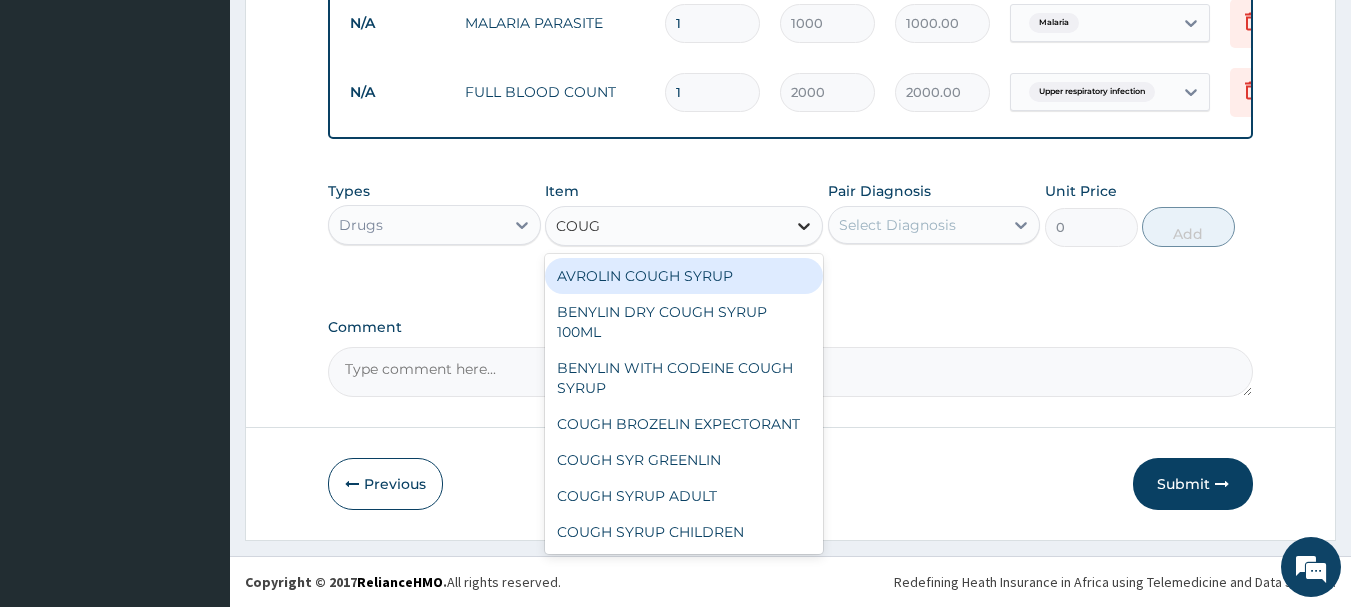 type on "COUGH" 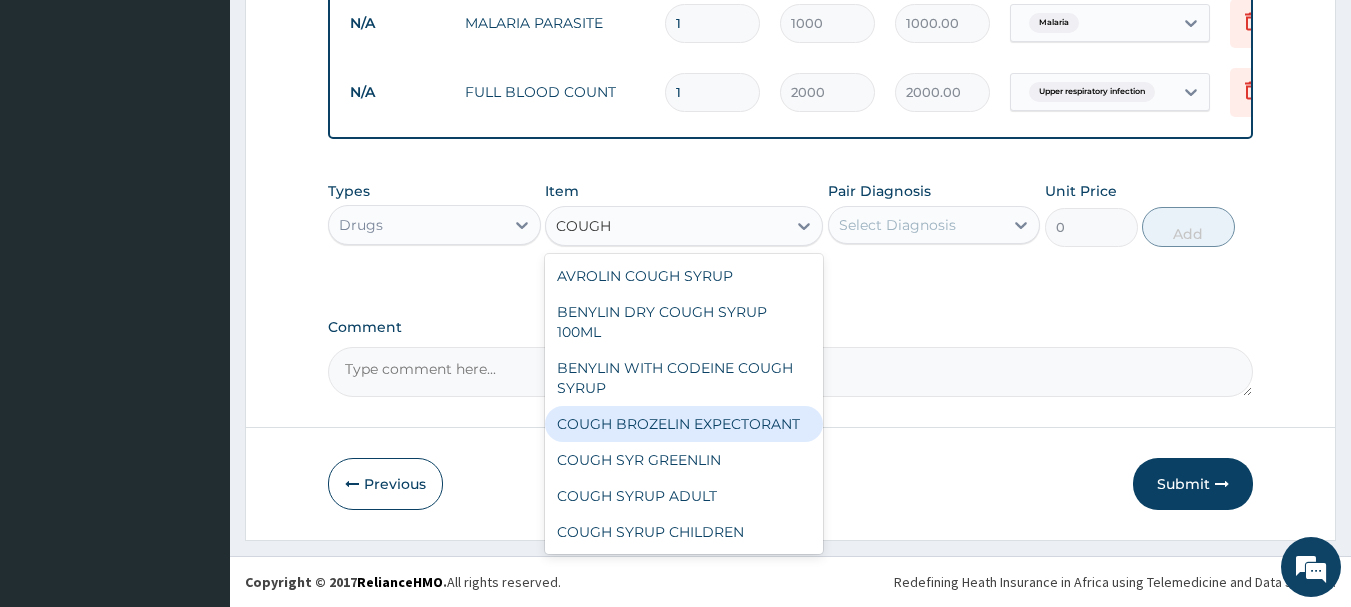 scroll, scrollTop: 100, scrollLeft: 0, axis: vertical 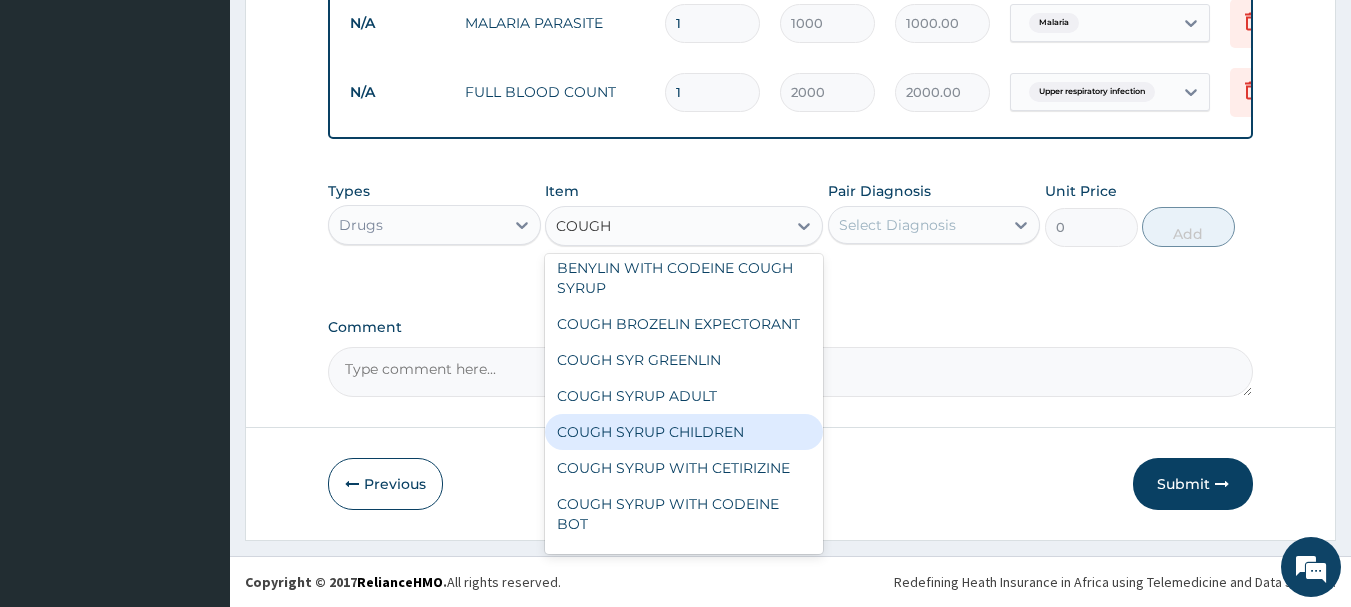 click on "AVROLIN COUGH SYRUP BENYLIN DRY COUGH SYRUP 100ML BENYLIN WITH CODEINE COUGH SYRUP COUGH BROZELIN EXPECTORANT COUGH SYR GREENLIN COUGH SYRUP ADULT COUGH SYRUP CHILDREN COUGH SYRUP WITH CETIRIZINE COUGH SYRUP WITH CODEINE BOT EMZOLYN COUGH SYRUP MENTHODEX COUGH SYRUP NECTALLIN COUGH SYRUP 100ML TOULARYNX COUGH SYRUP 1 BOTTLE 180MLS ZEDEX COUGH SYRUP" at bounding box center [684, 404] 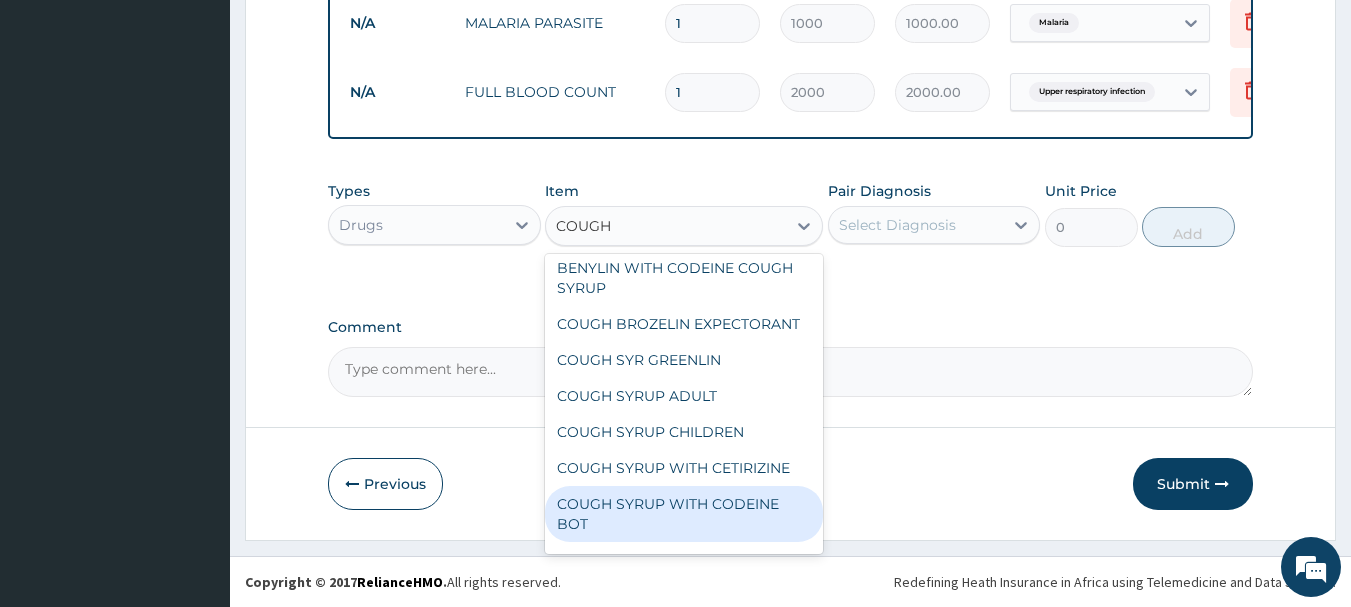 scroll, scrollTop: 200, scrollLeft: 0, axis: vertical 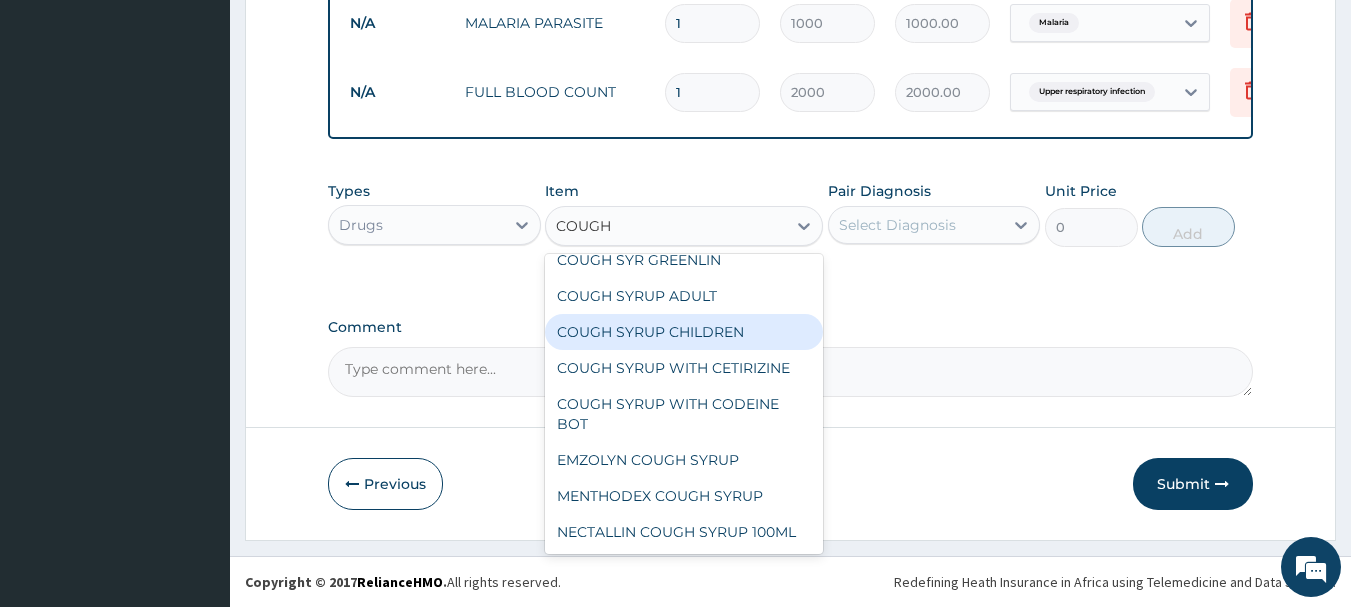 click on "COUGH SYRUP CHILDREN" at bounding box center (684, 332) 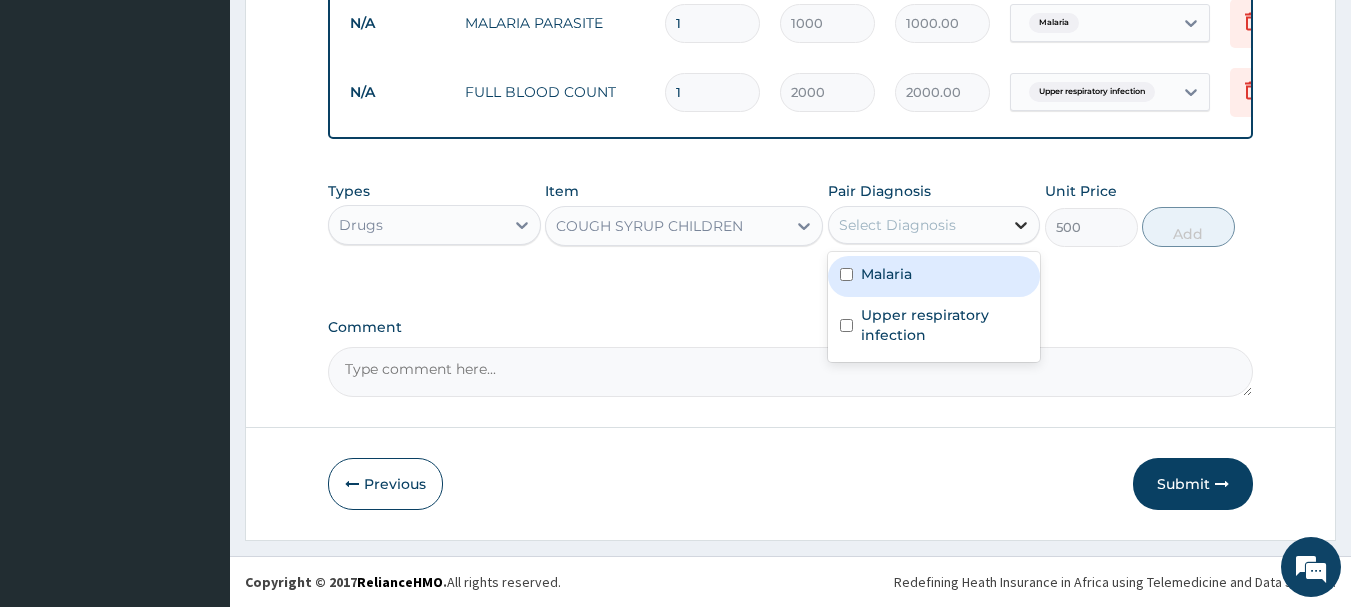 click at bounding box center [1021, 225] 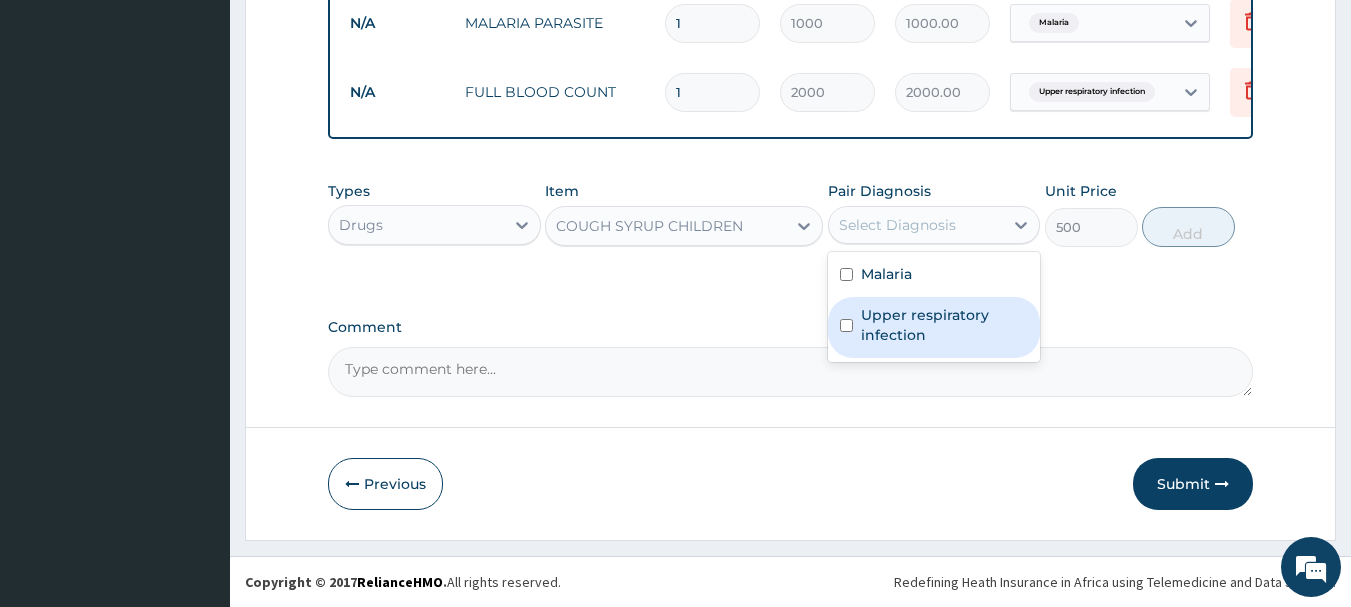click on "Upper respiratory infection" at bounding box center [945, 325] 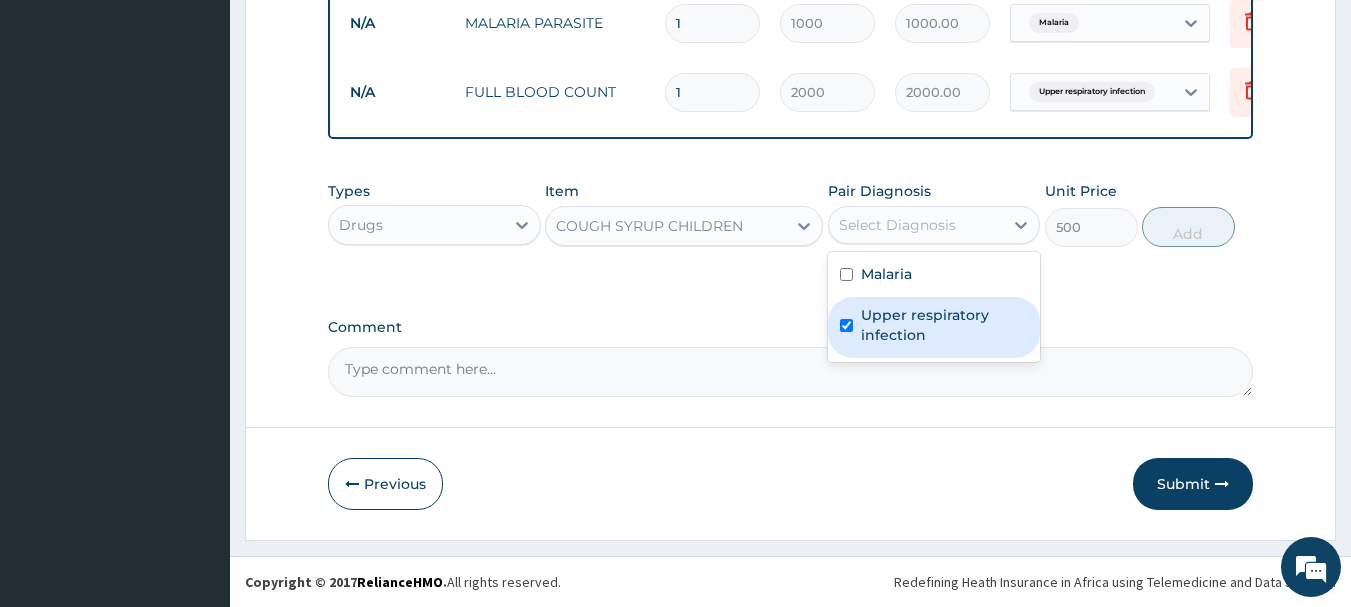 checkbox on "true" 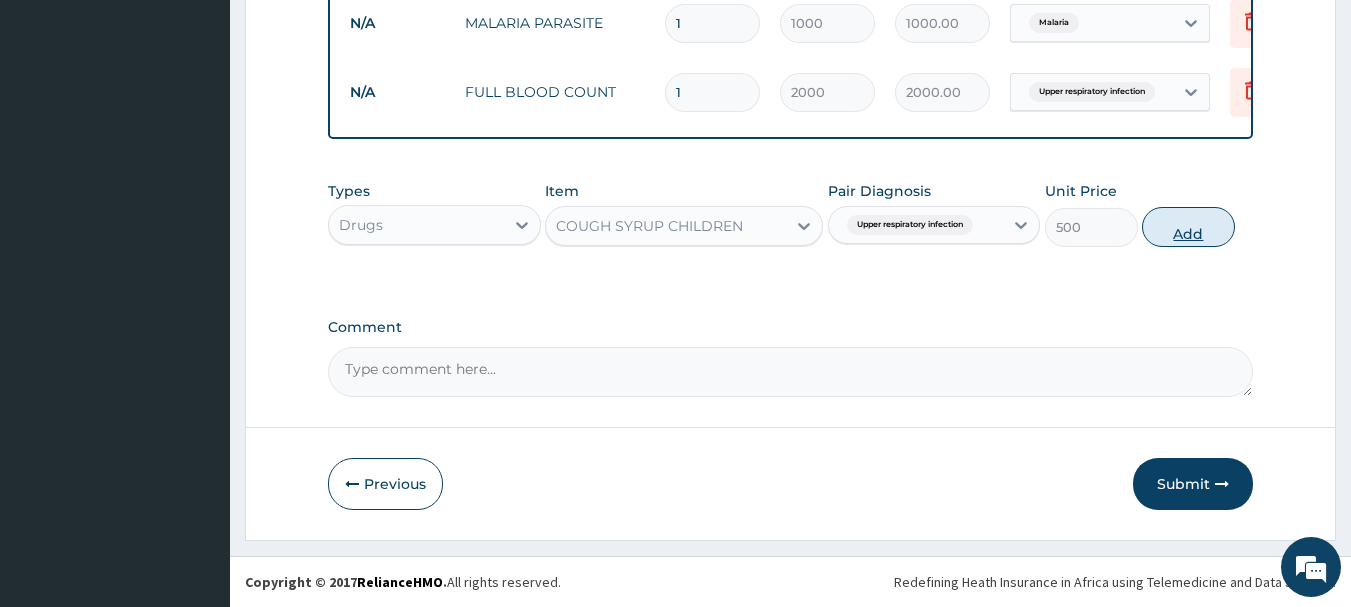 click on "Add" at bounding box center (1188, 227) 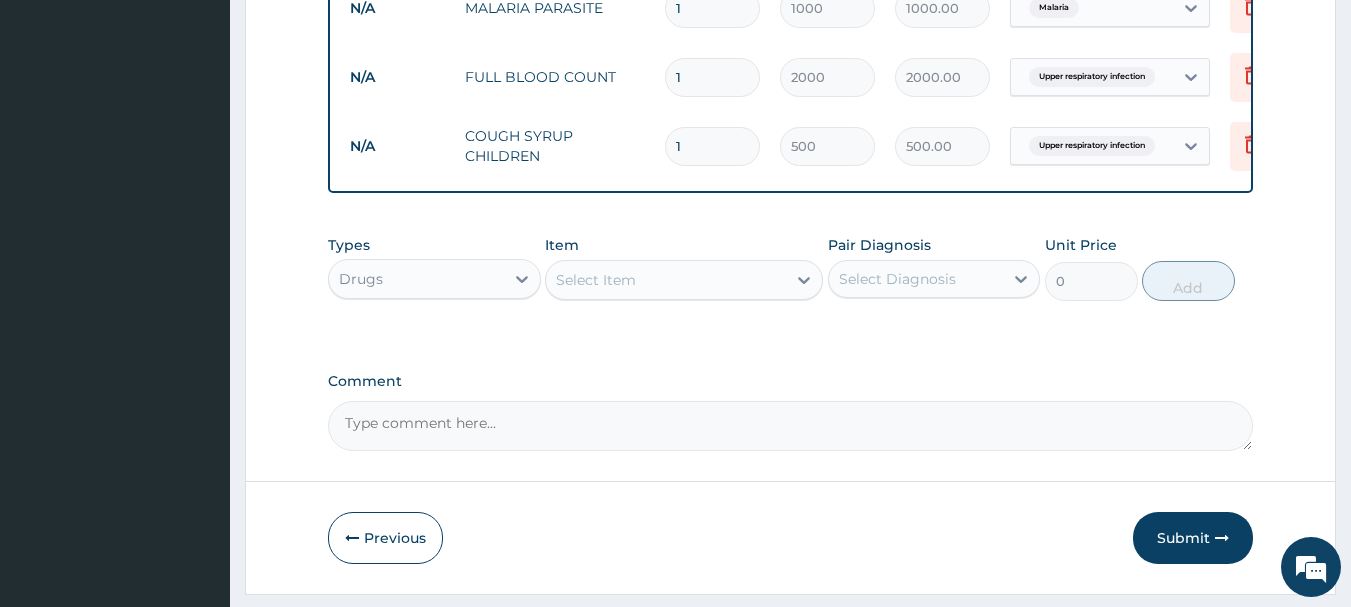 click on "Select Item" at bounding box center [666, 280] 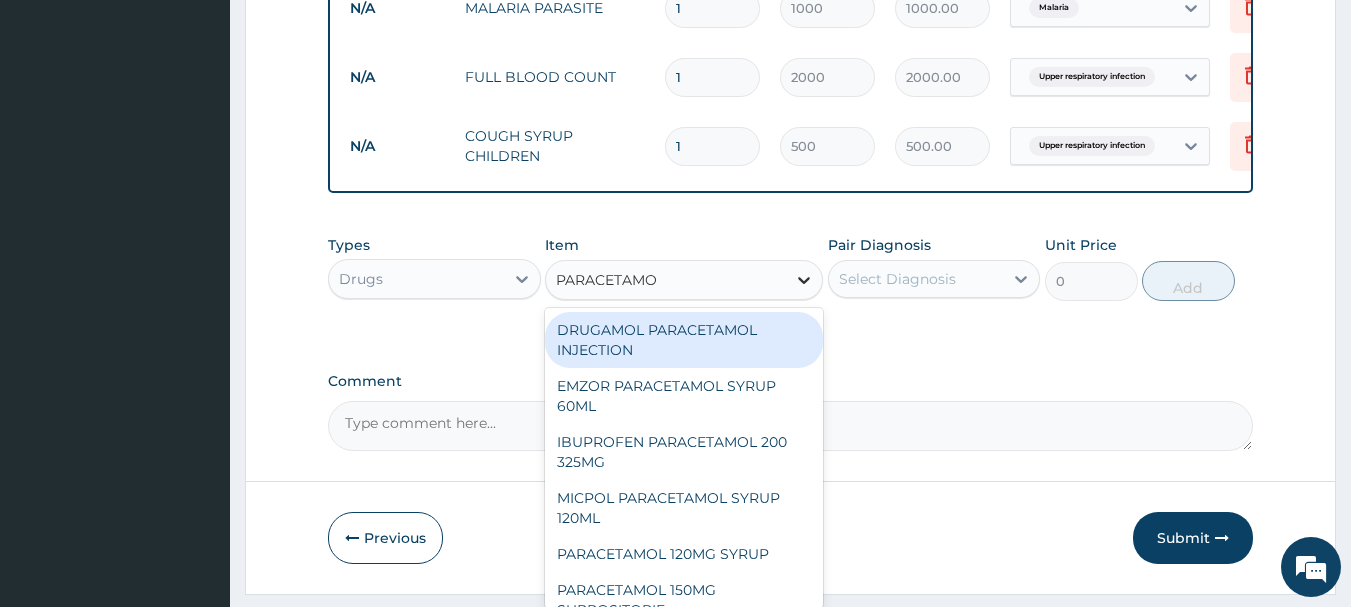 type on "PARACETAMOL" 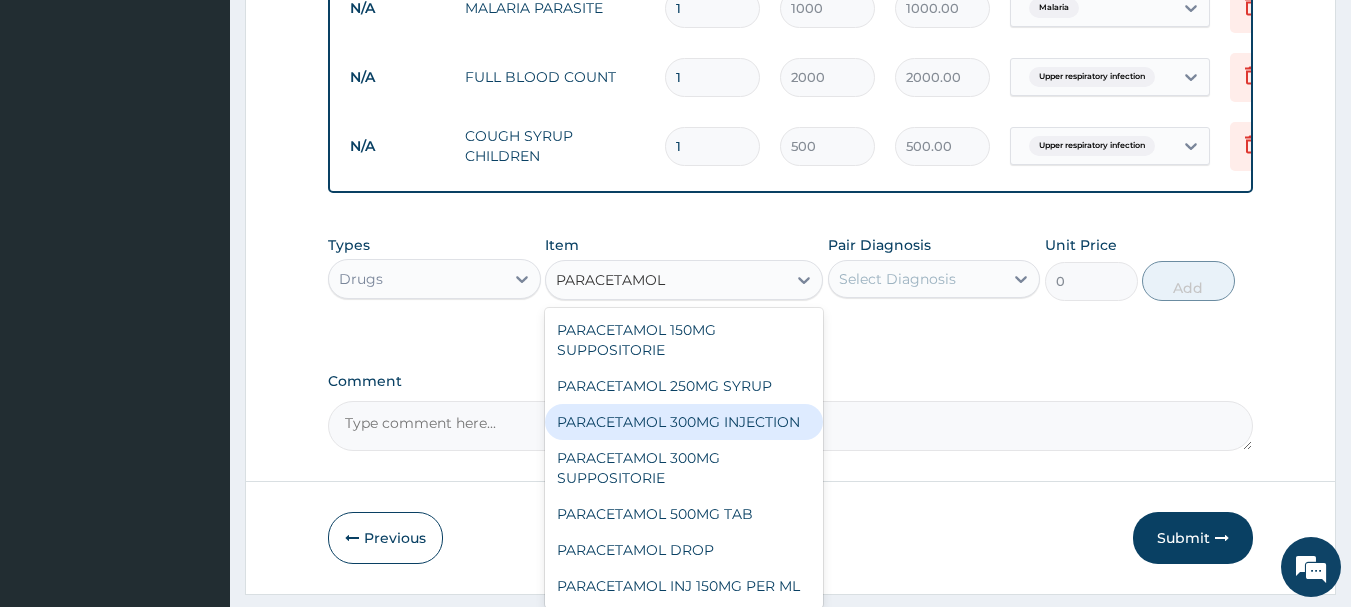 scroll, scrollTop: 300, scrollLeft: 0, axis: vertical 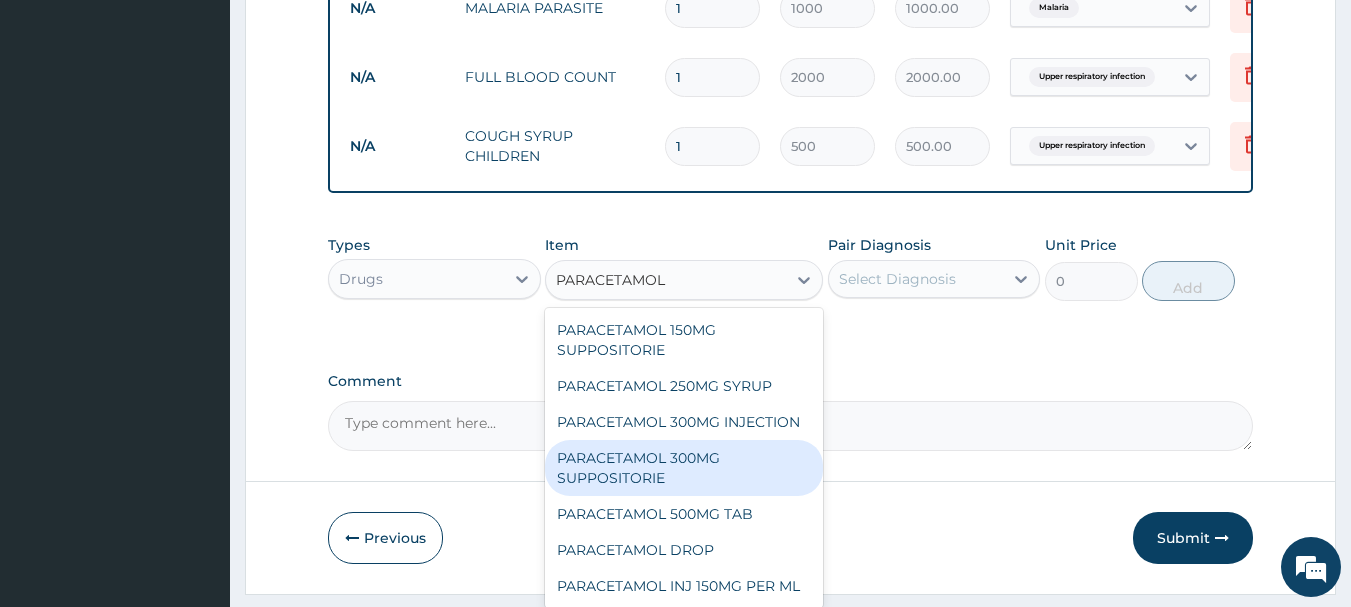 click on "PARACETAMOL 300MG SUPPOSITORIE" at bounding box center [684, 468] 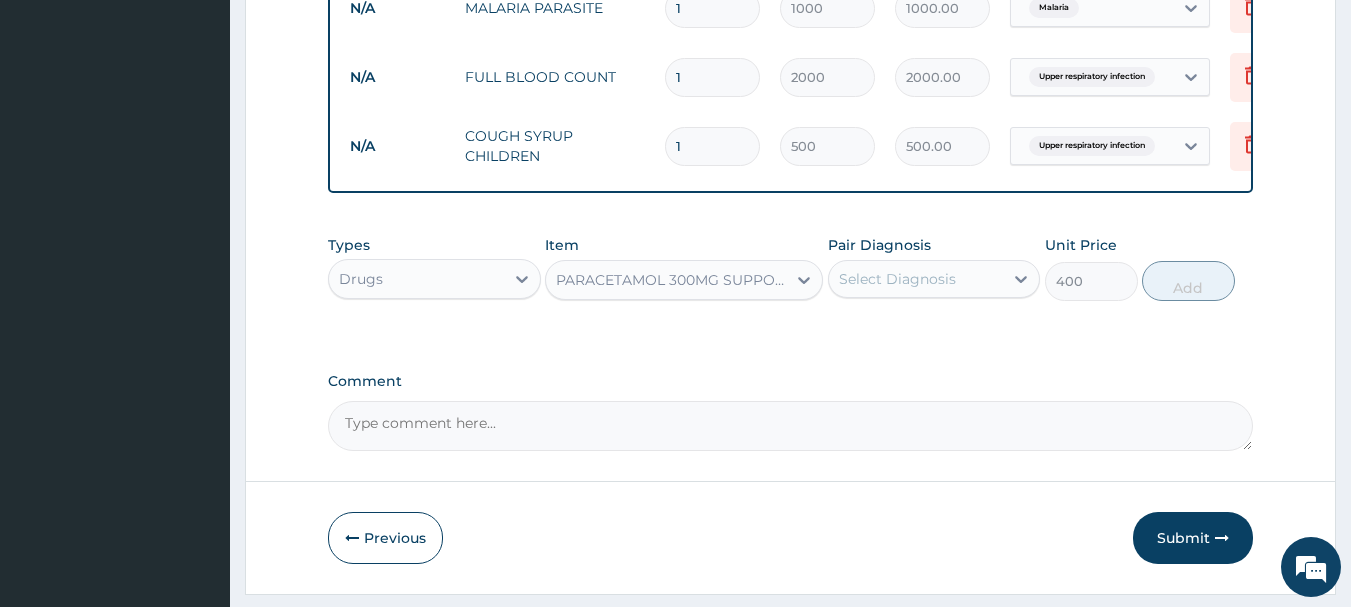 click on "Select Diagnosis" at bounding box center (916, 279) 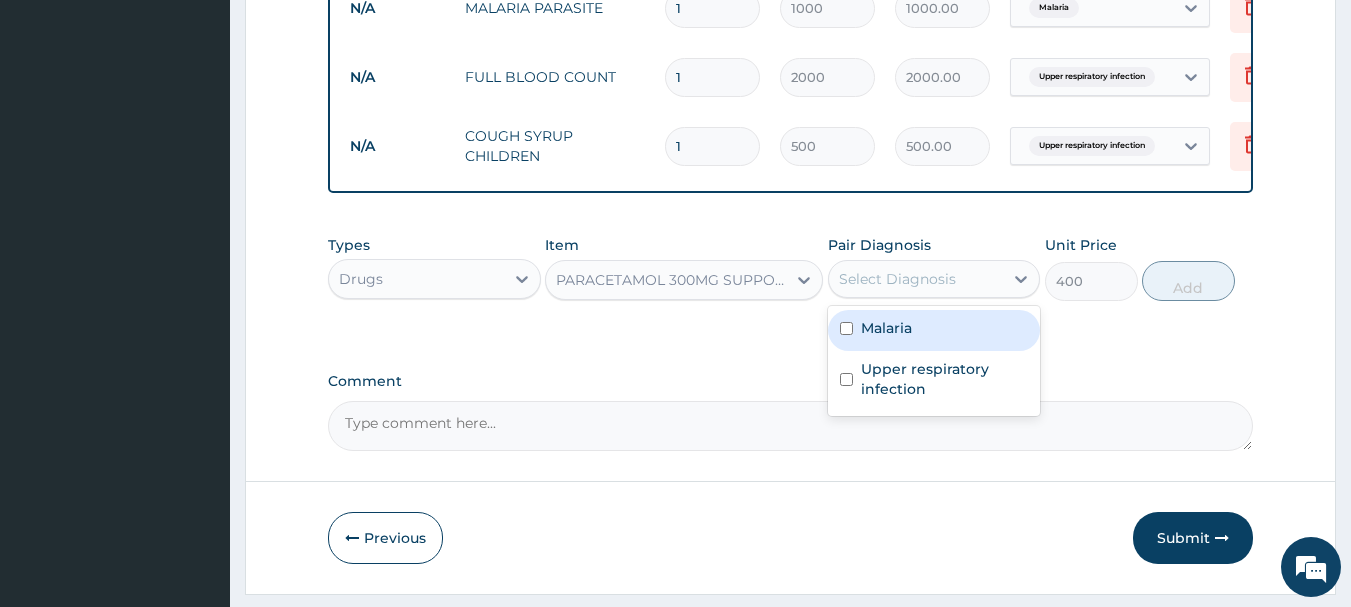click on "Malaria" at bounding box center [886, 328] 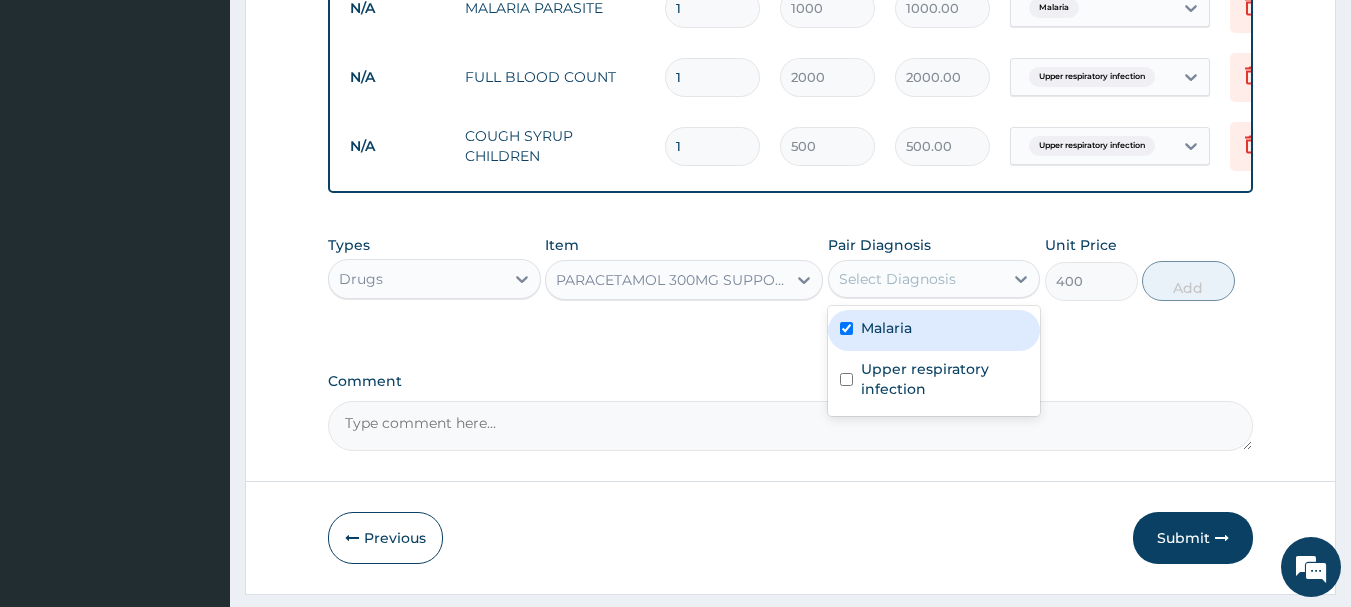 checkbox on "true" 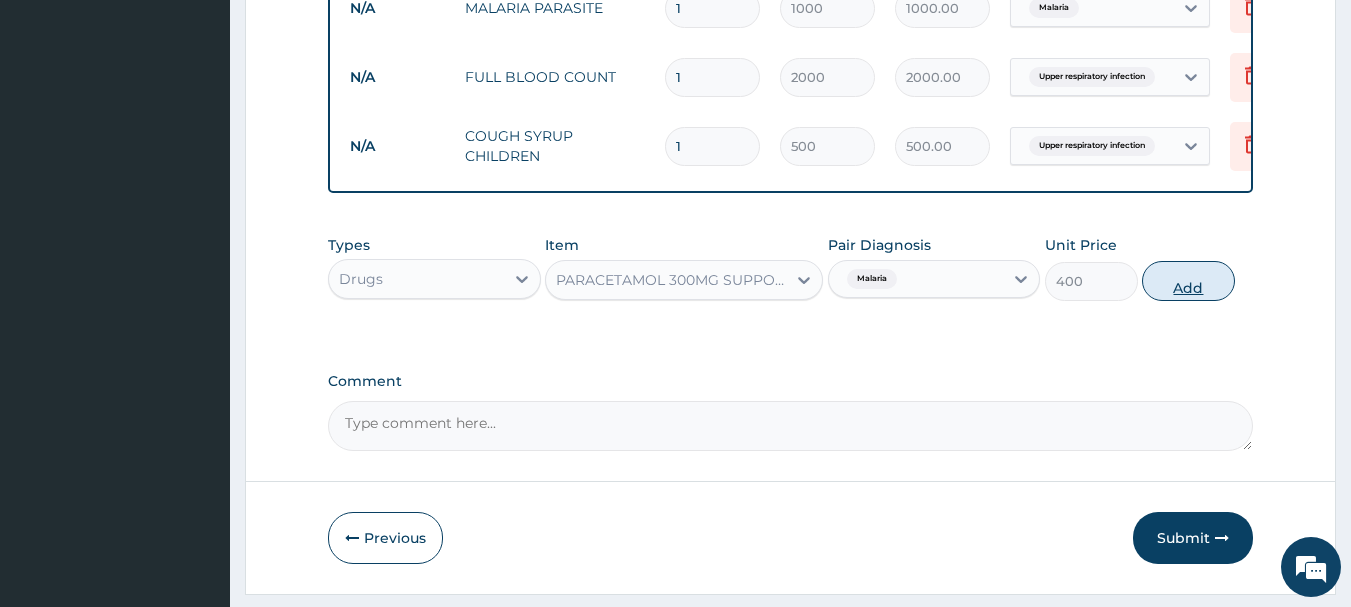click on "Add" at bounding box center (1188, 281) 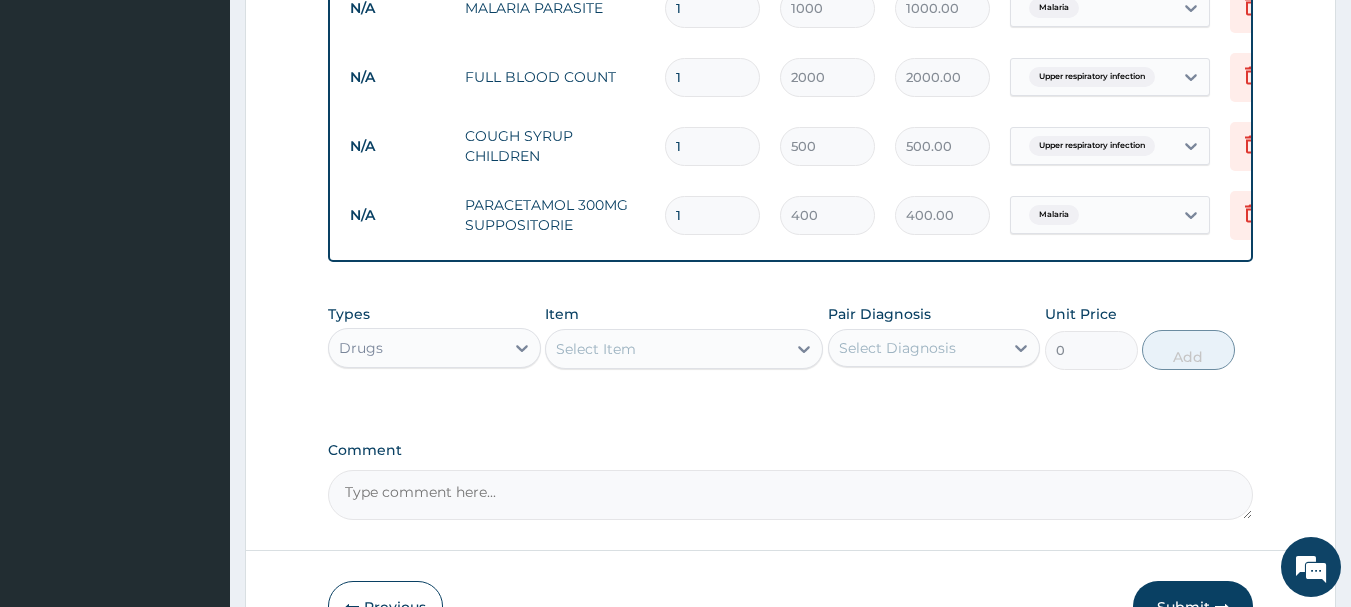click on "Select Item" at bounding box center [666, 349] 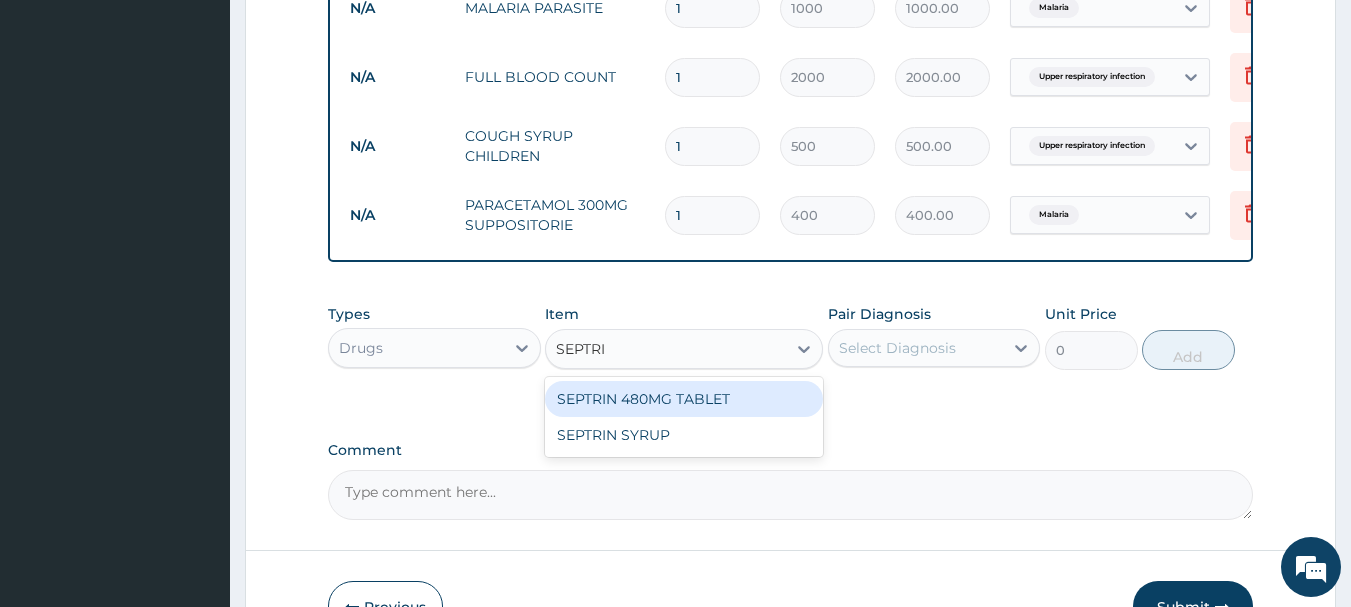 type on "SEPTRIN" 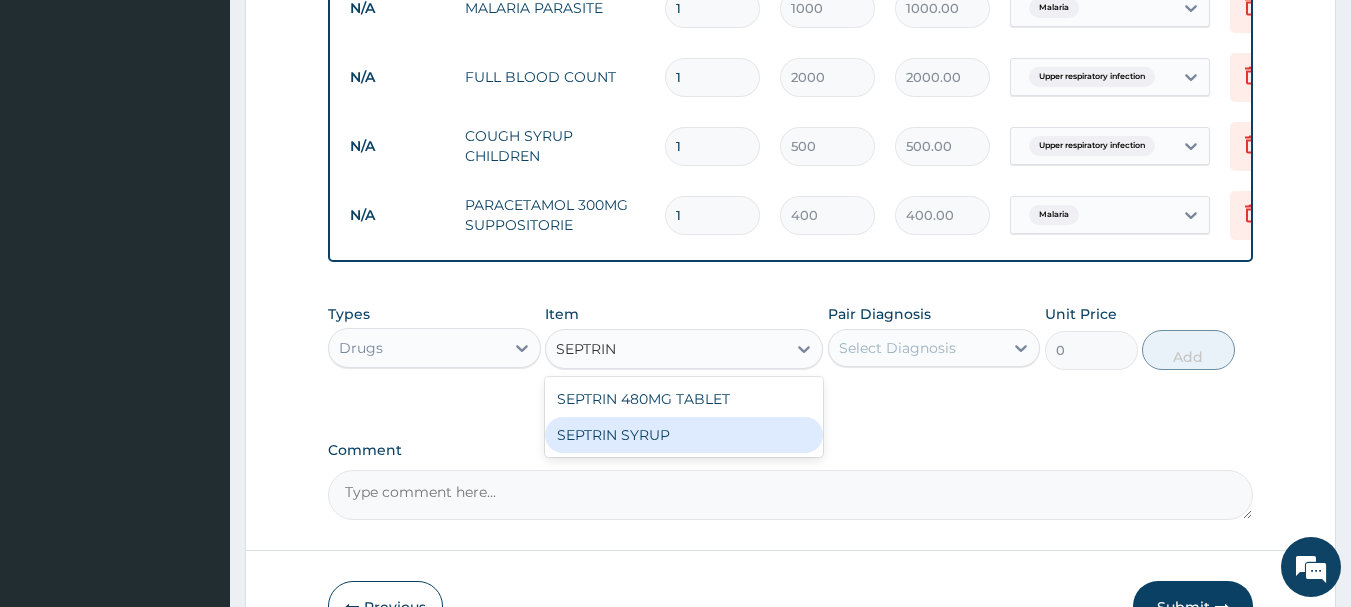 click on "SEPTRIN SYRUP" at bounding box center [684, 435] 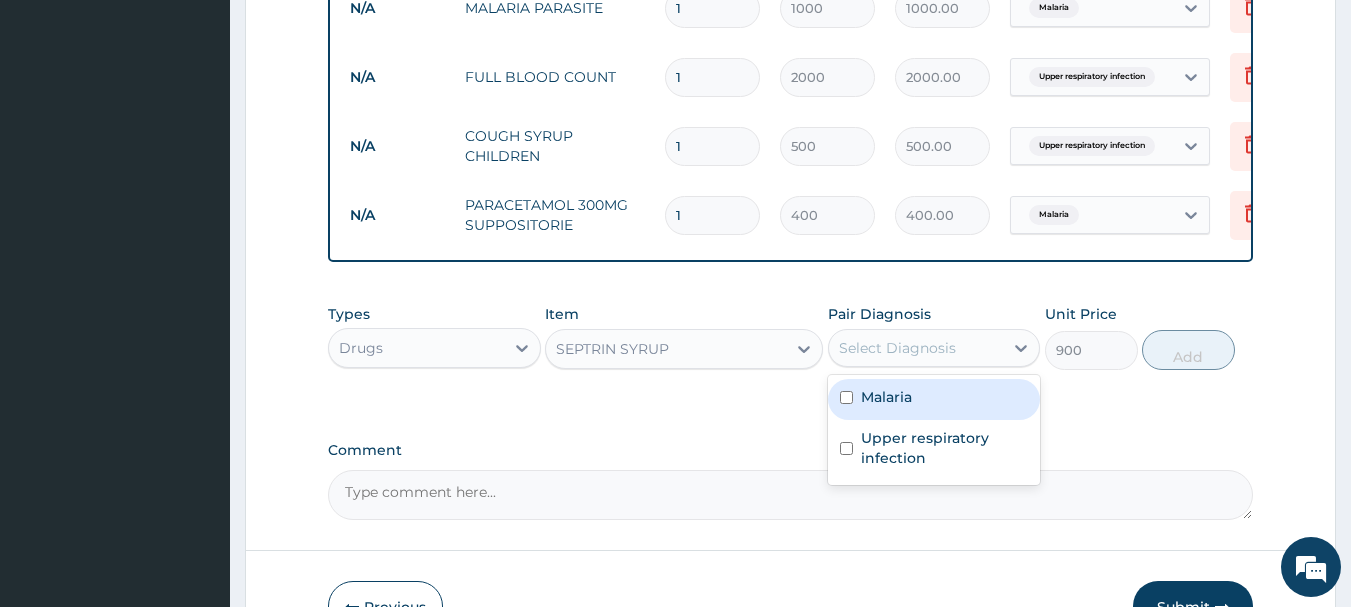 click on "Select Diagnosis" at bounding box center (916, 348) 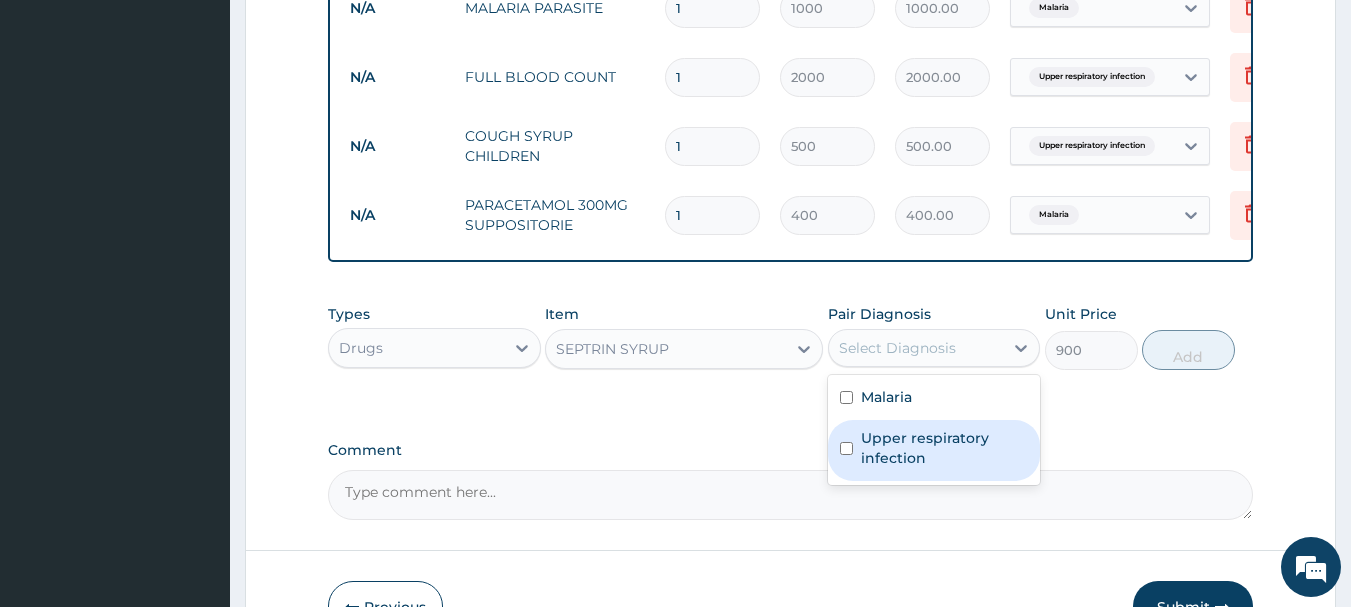 click on "Upper respiratory infection" at bounding box center [945, 448] 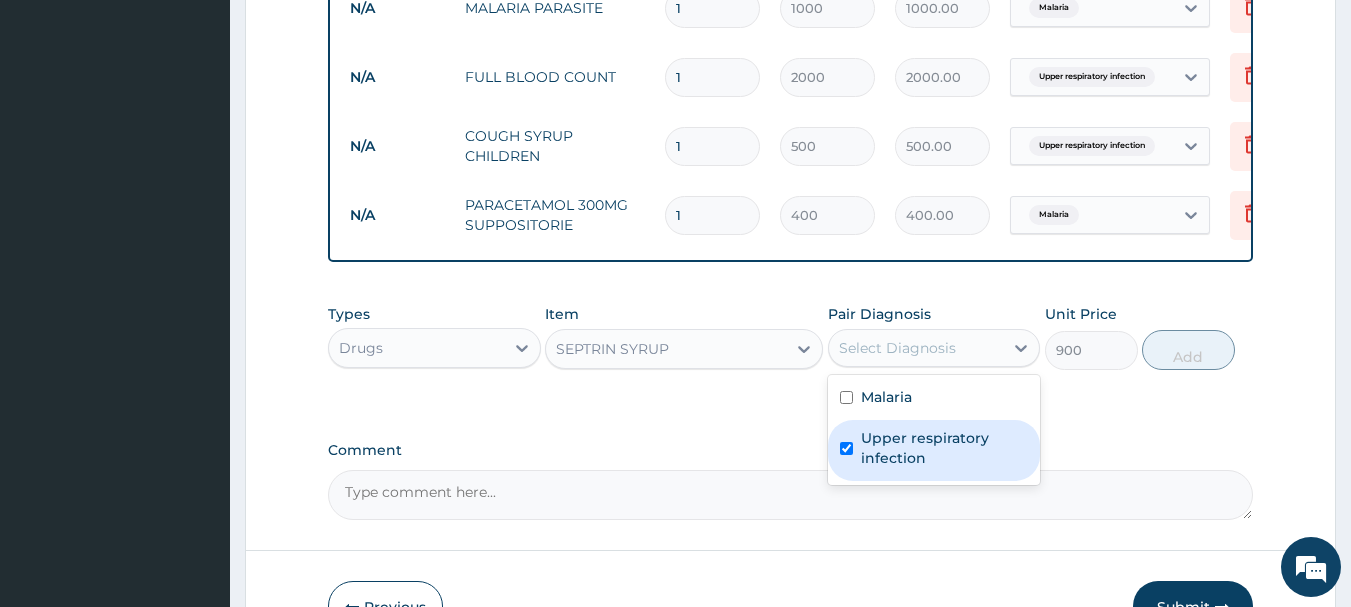 drag, startPoint x: 887, startPoint y: 459, endPoint x: 914, endPoint y: 432, distance: 38.183765 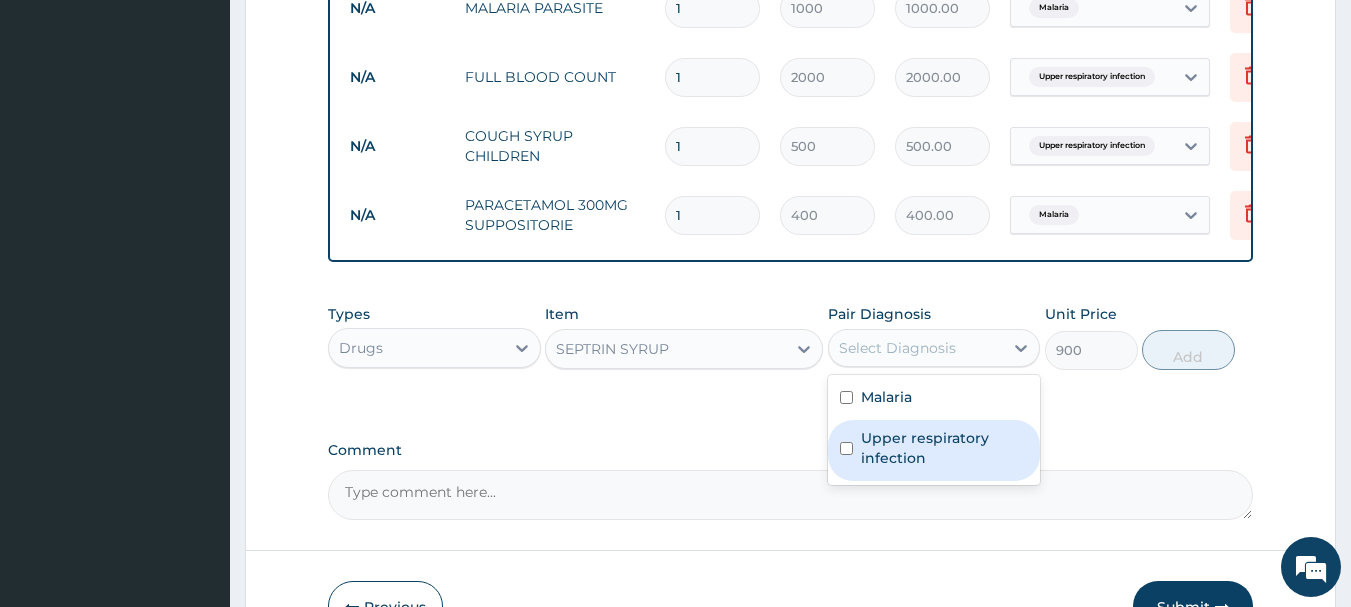 click on "Upper respiratory infection" at bounding box center [945, 448] 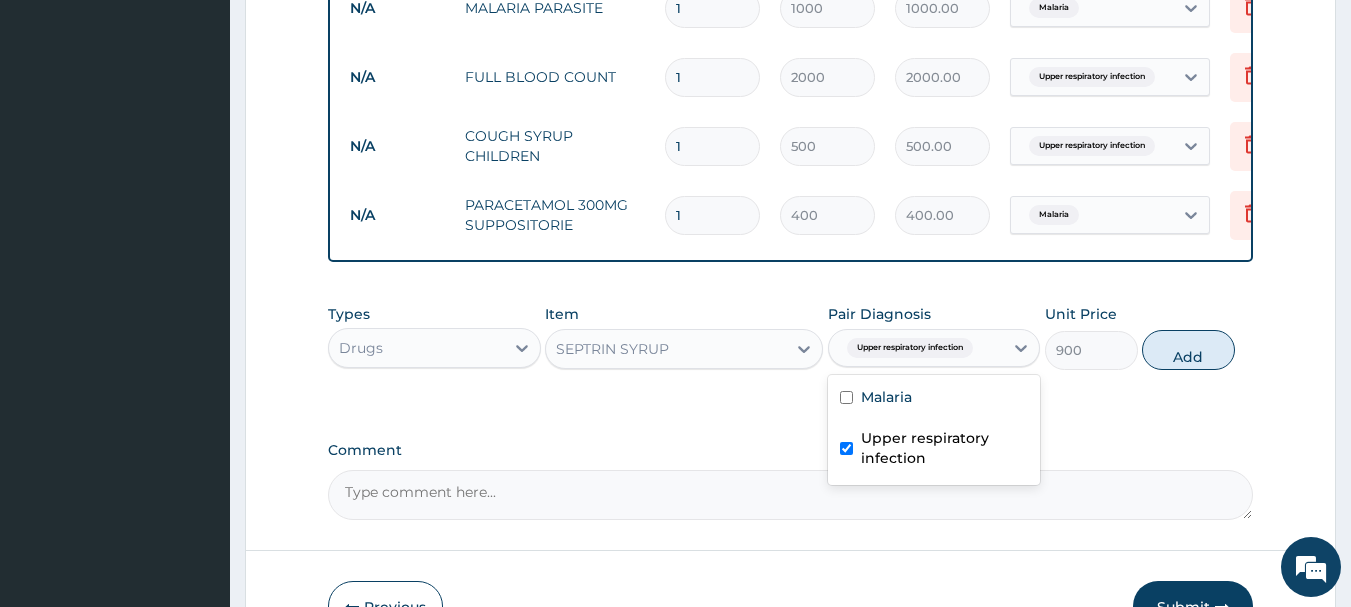 checkbox on "true" 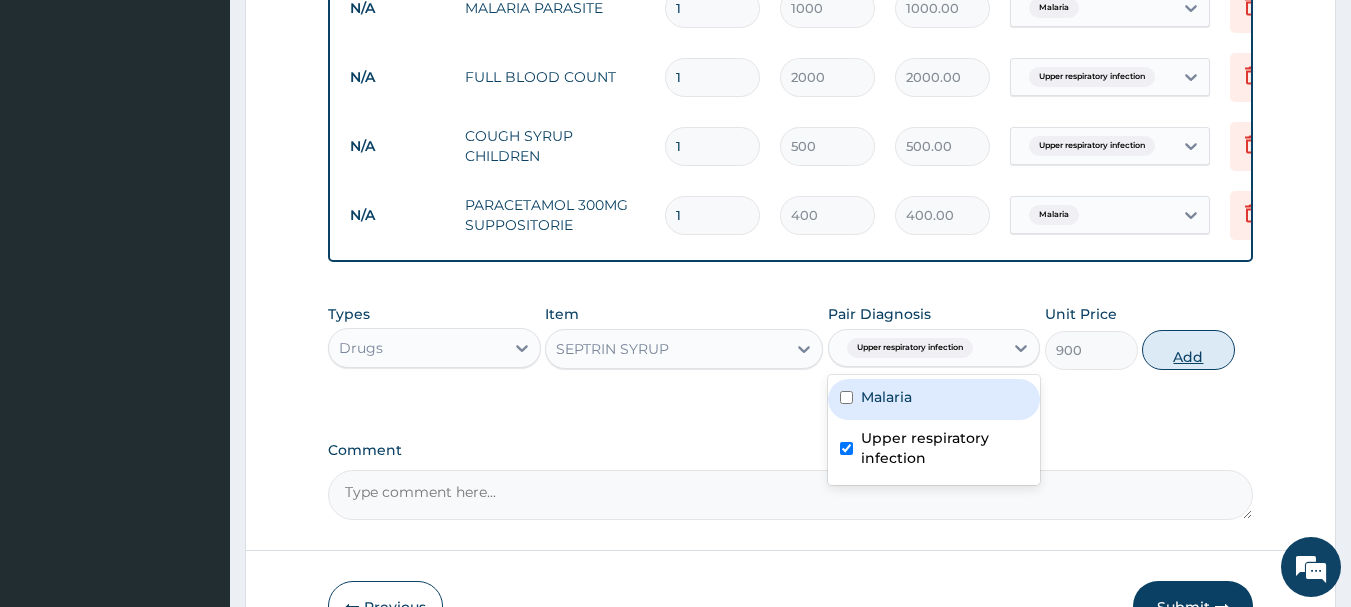 click on "Add" at bounding box center [1188, 350] 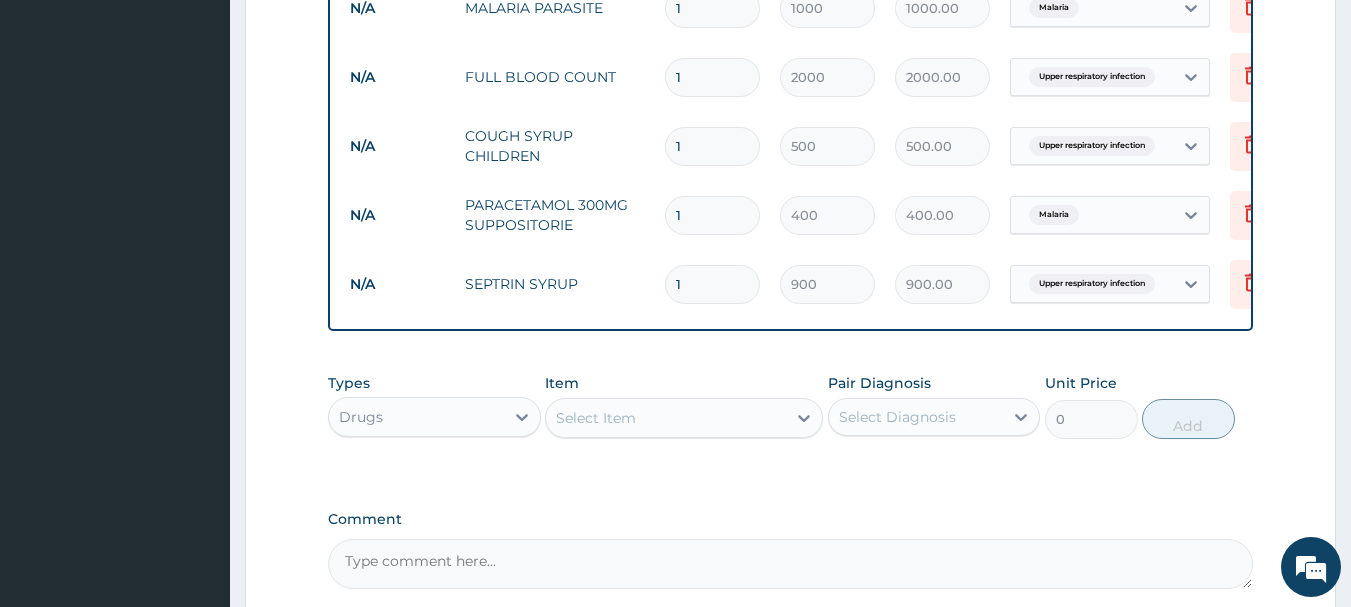 click on "Select Item" at bounding box center (666, 418) 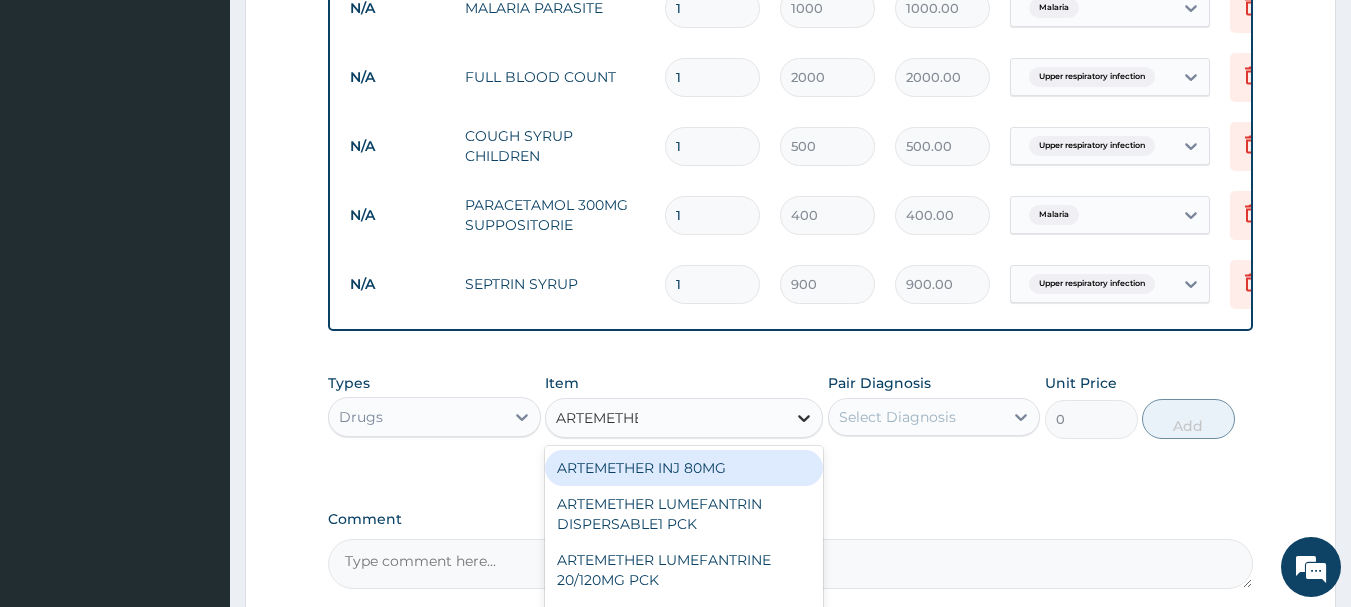 type on "ARTEMETHER" 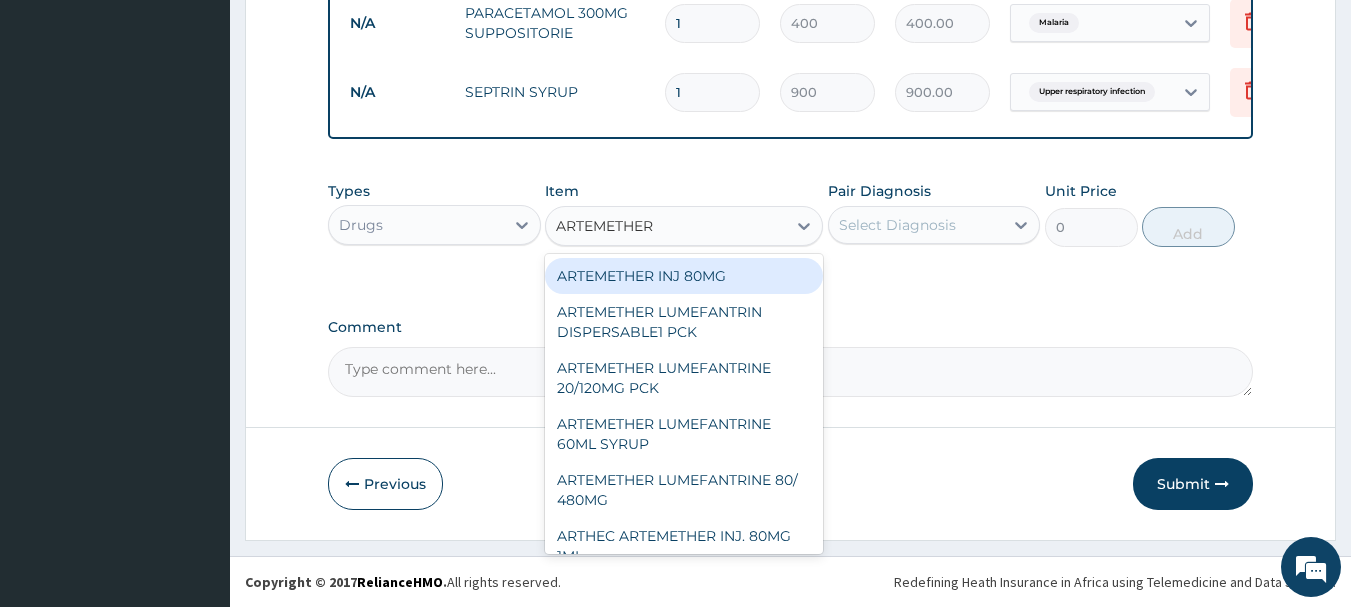 scroll, scrollTop: 1100, scrollLeft: 0, axis: vertical 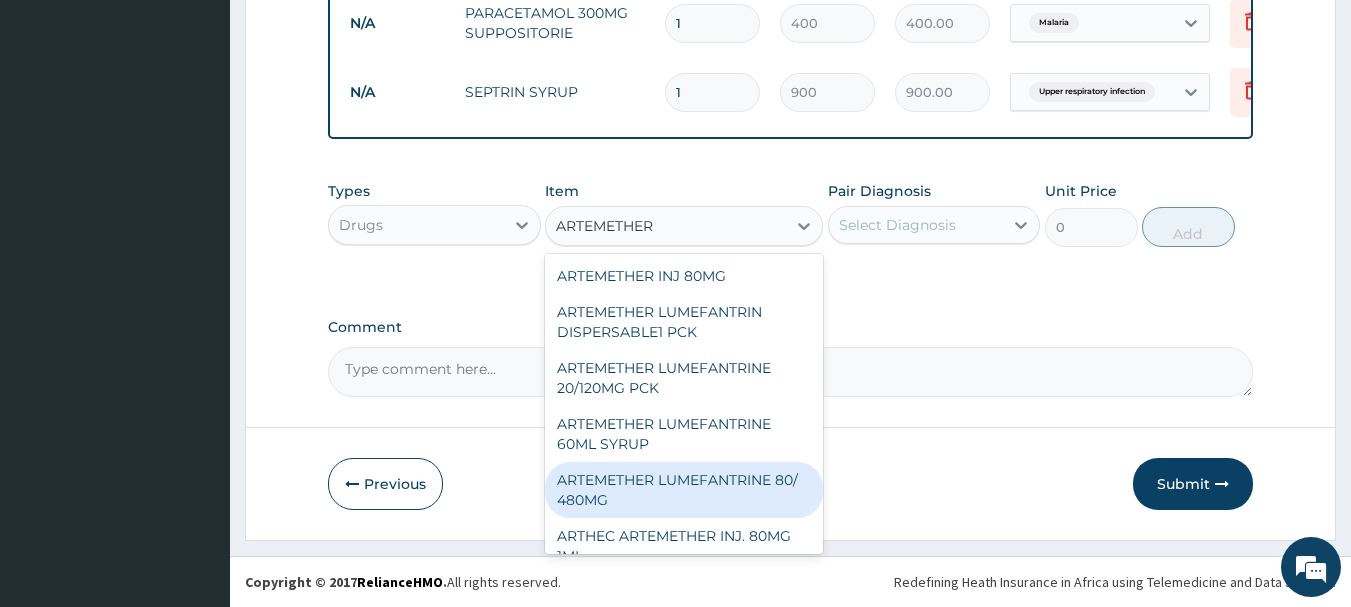click on "ARTEMETHER LUMEFANTRINE 80/ 480MG" at bounding box center [684, 490] 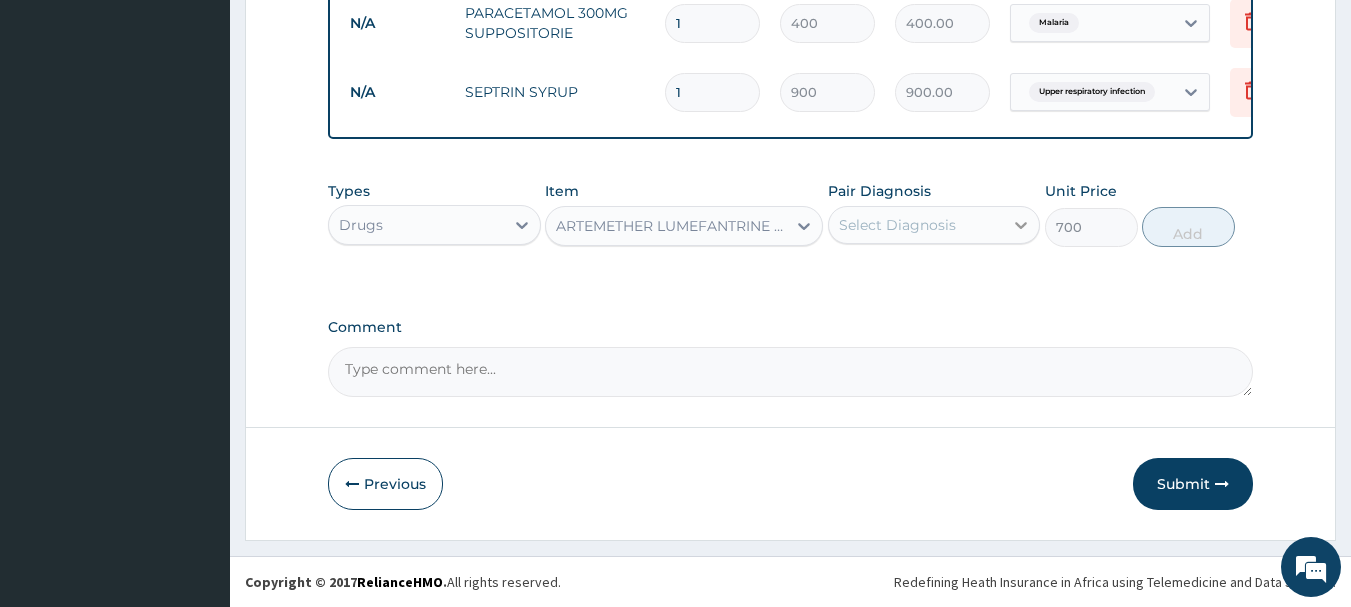 click 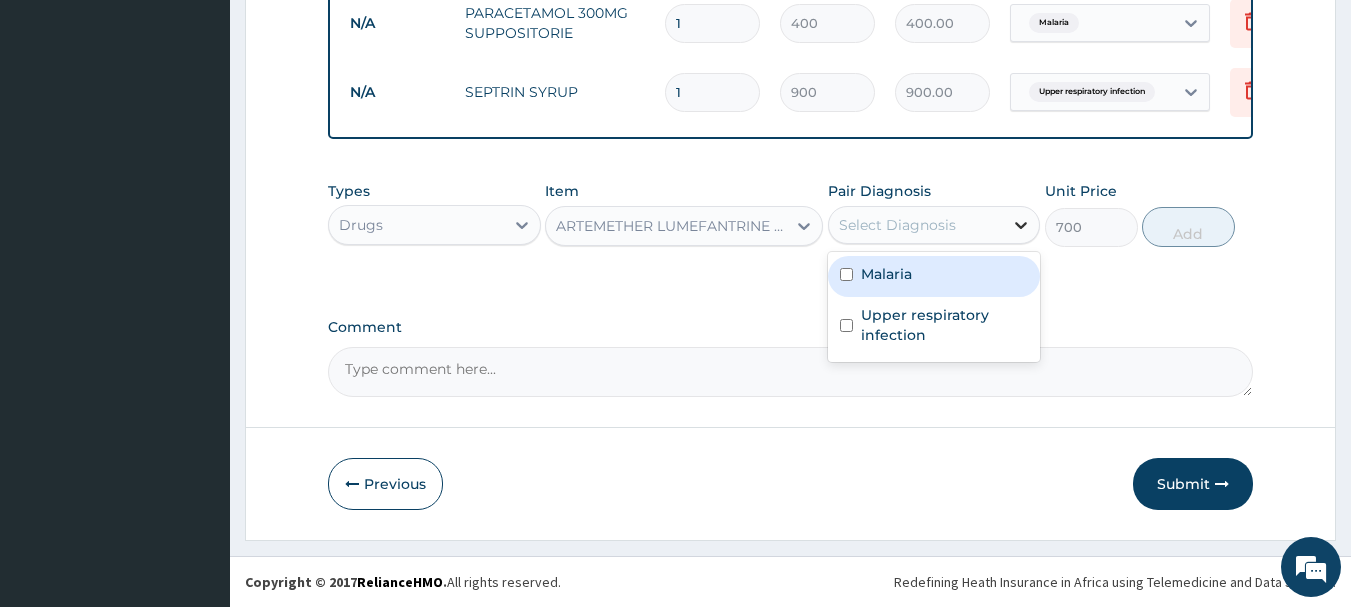 click at bounding box center (1021, 225) 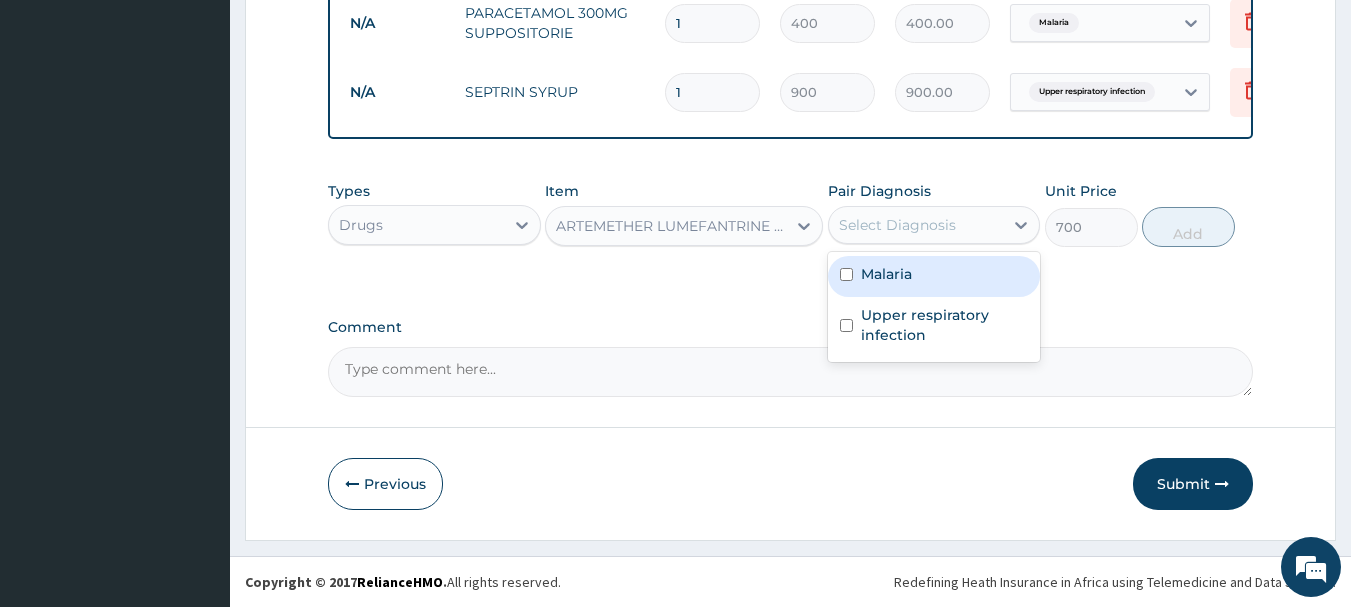 click on "Malaria" at bounding box center [934, 276] 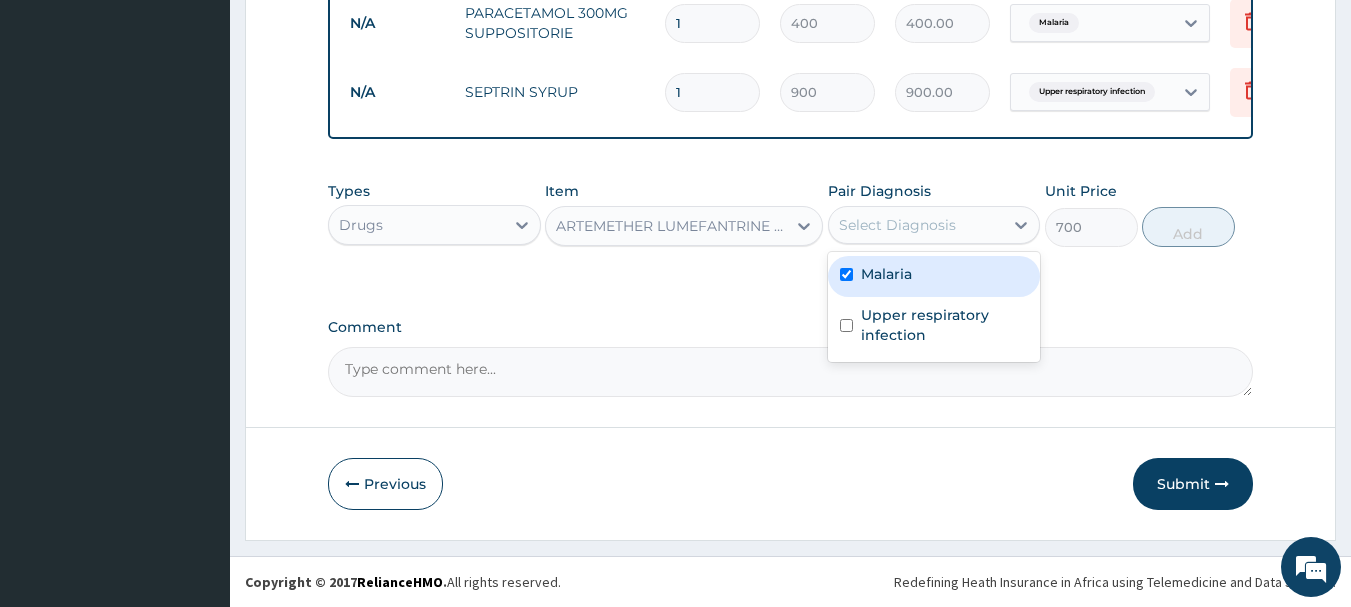 checkbox on "true" 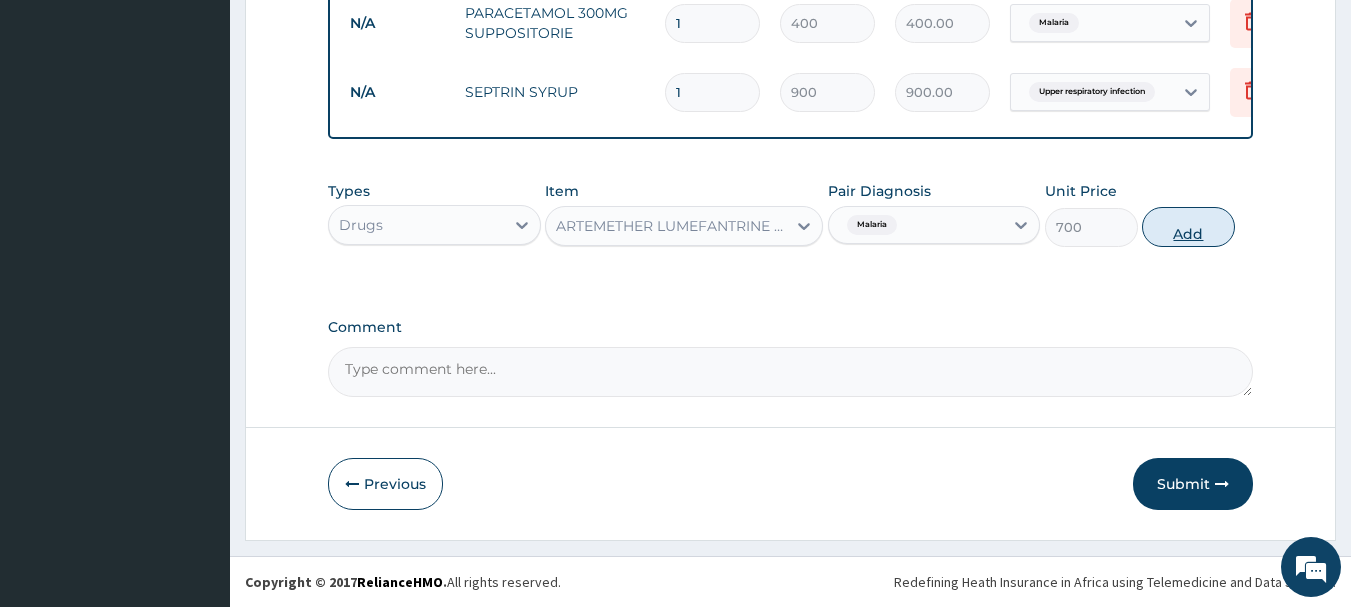 click on "Add" at bounding box center (1188, 227) 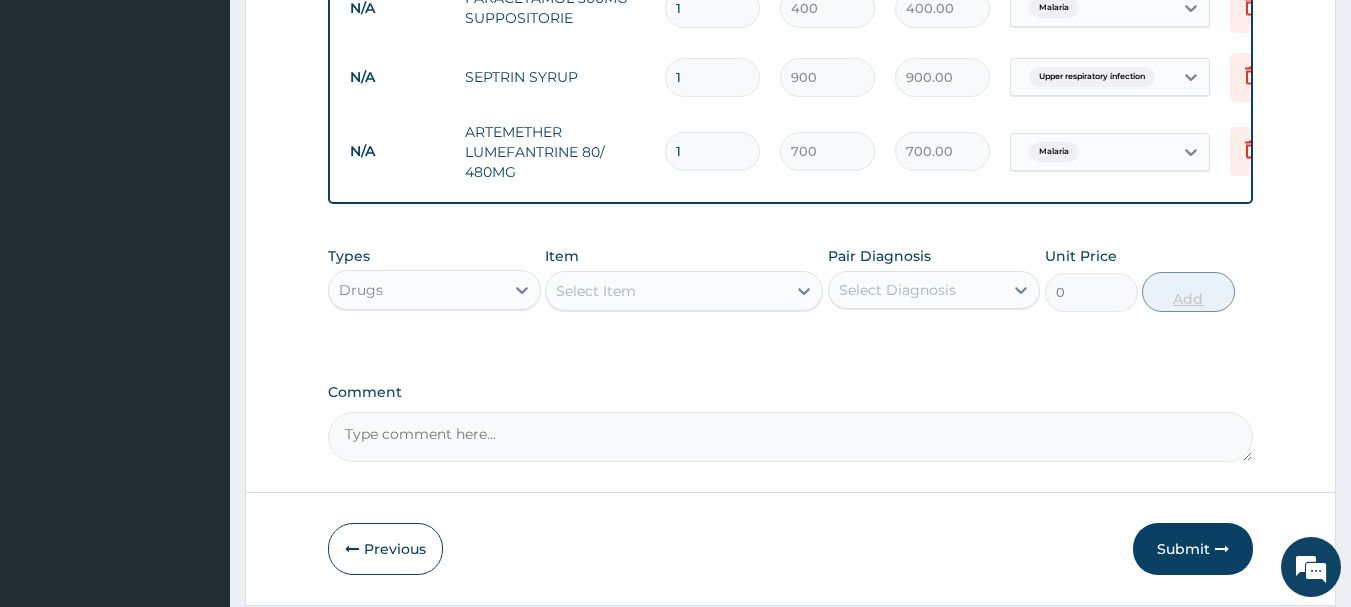 type 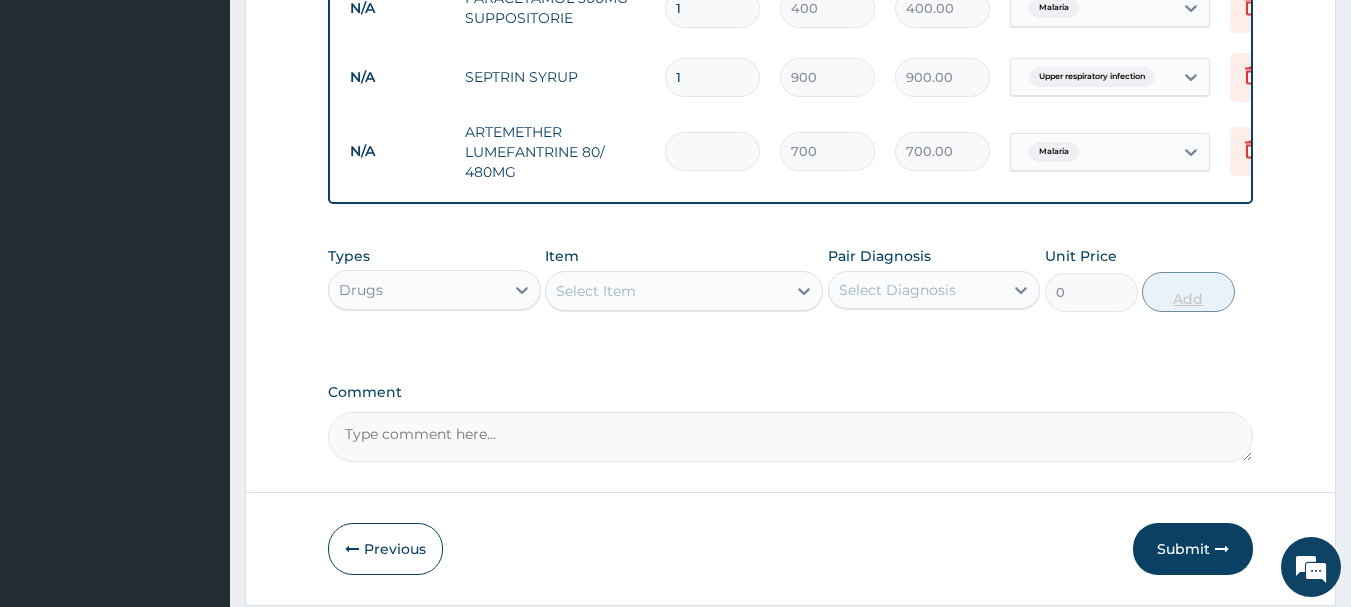 type on "0.00" 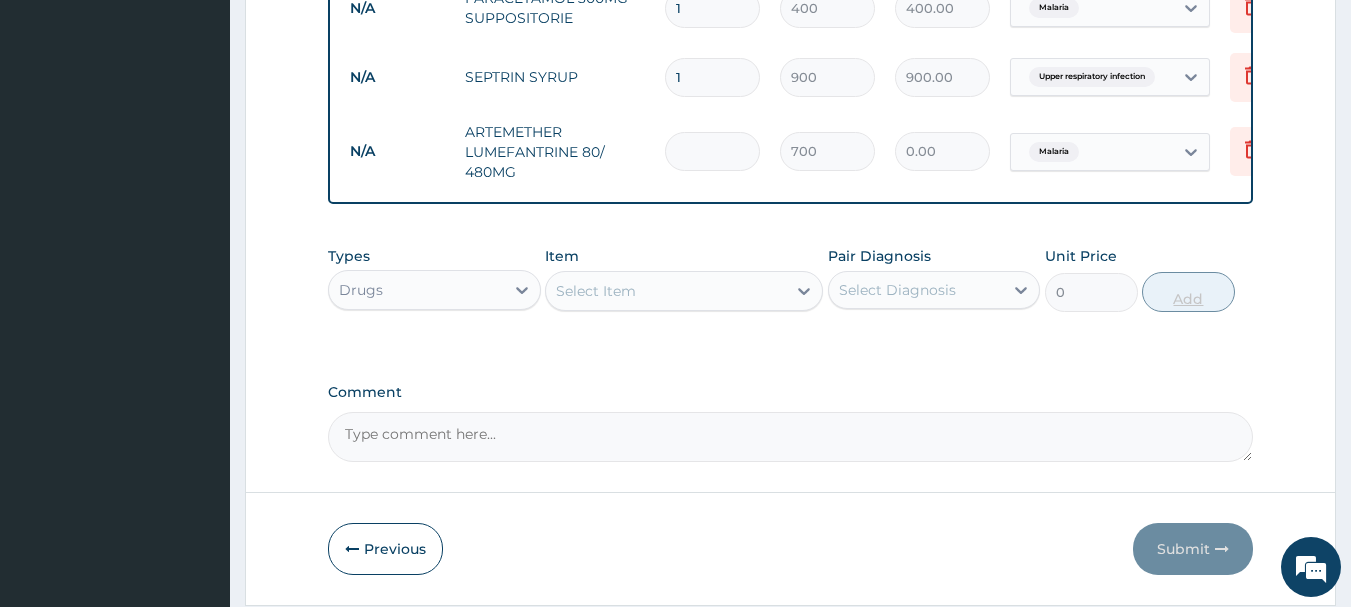 type on "6" 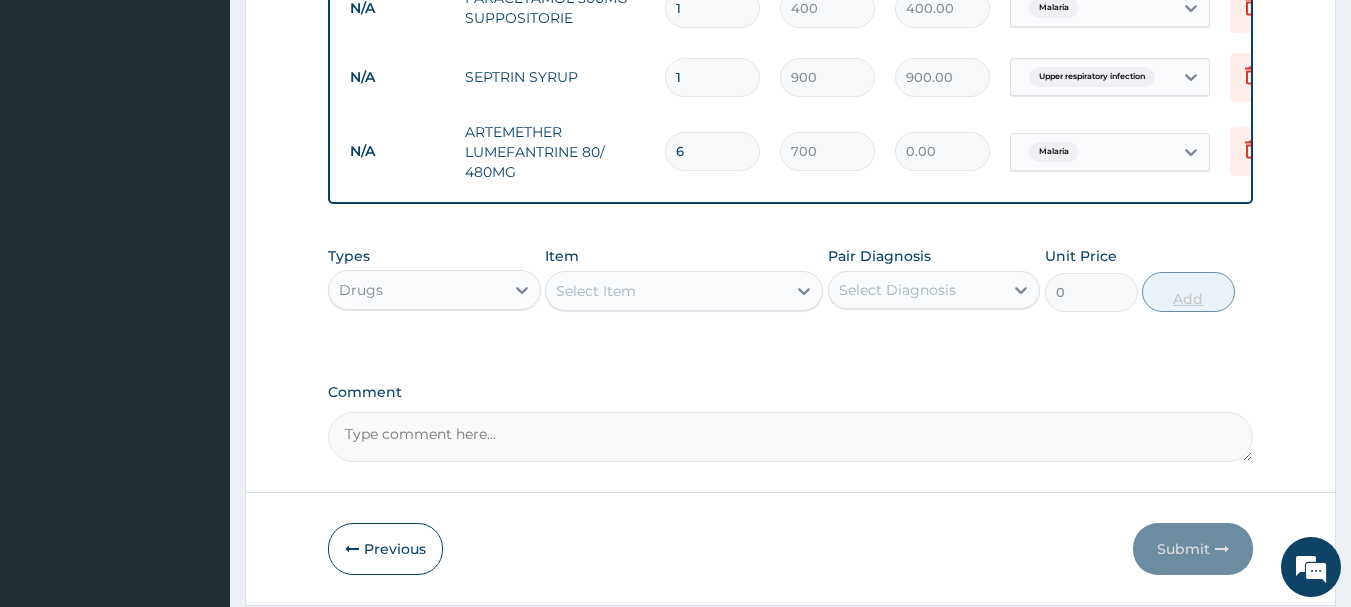 type on "4200.00" 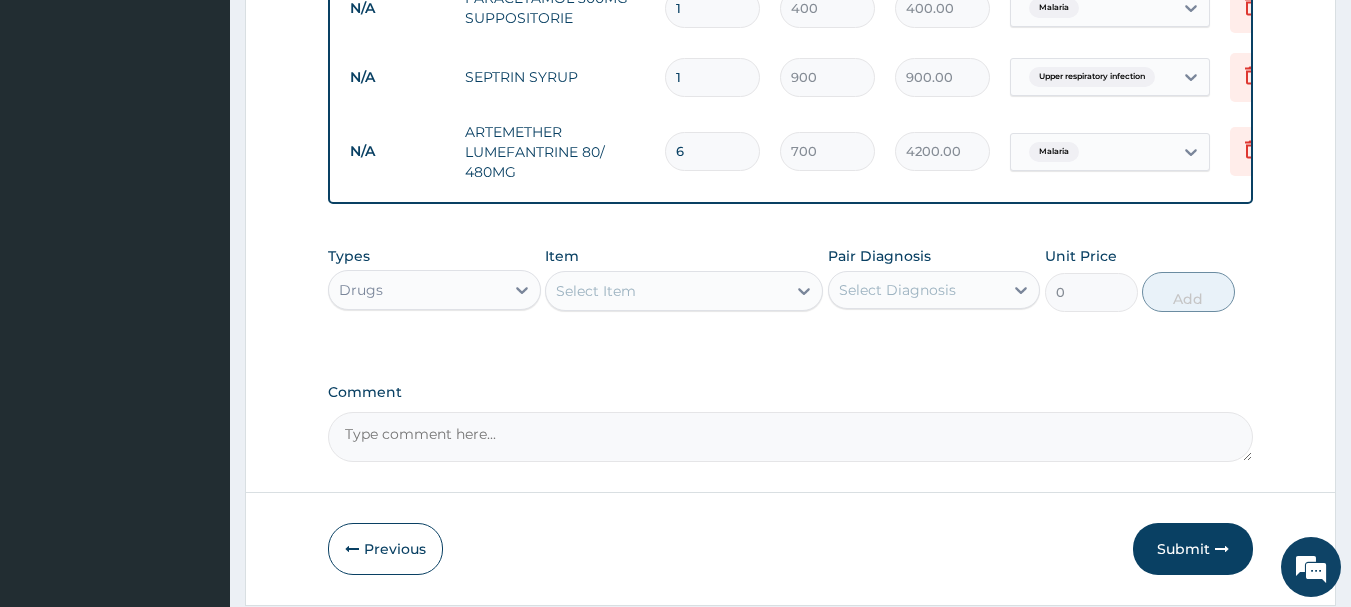 type on "6" 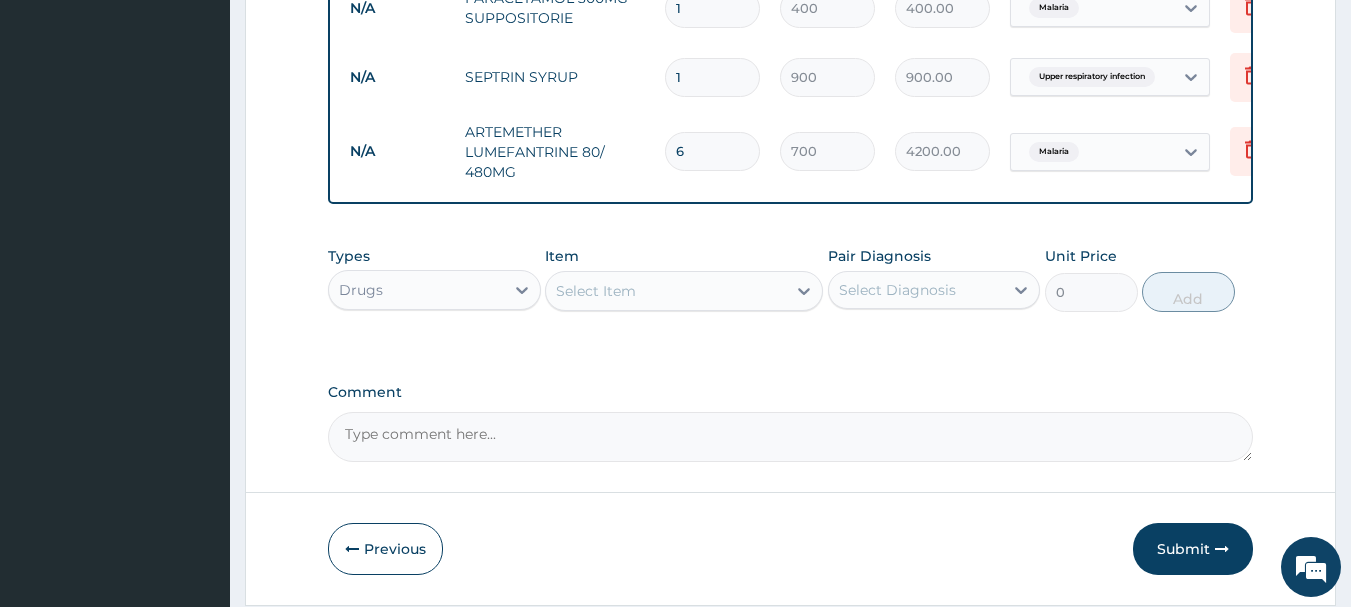 click on "Select Item" at bounding box center (666, 291) 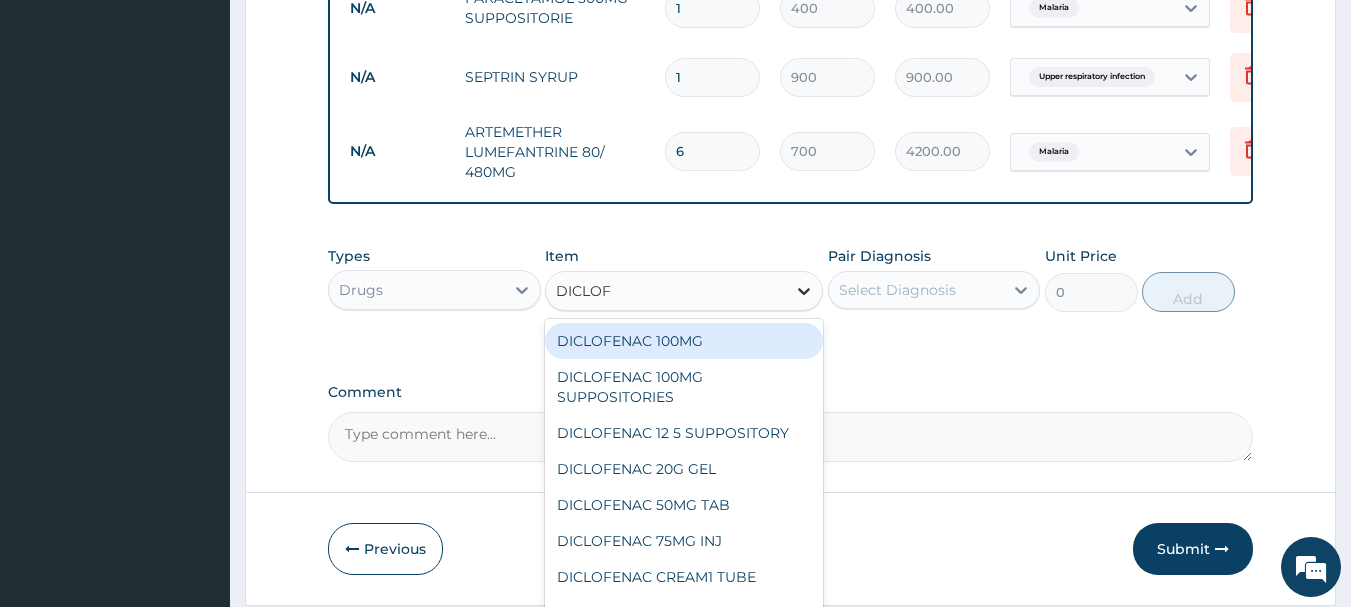type on "DICLOFE" 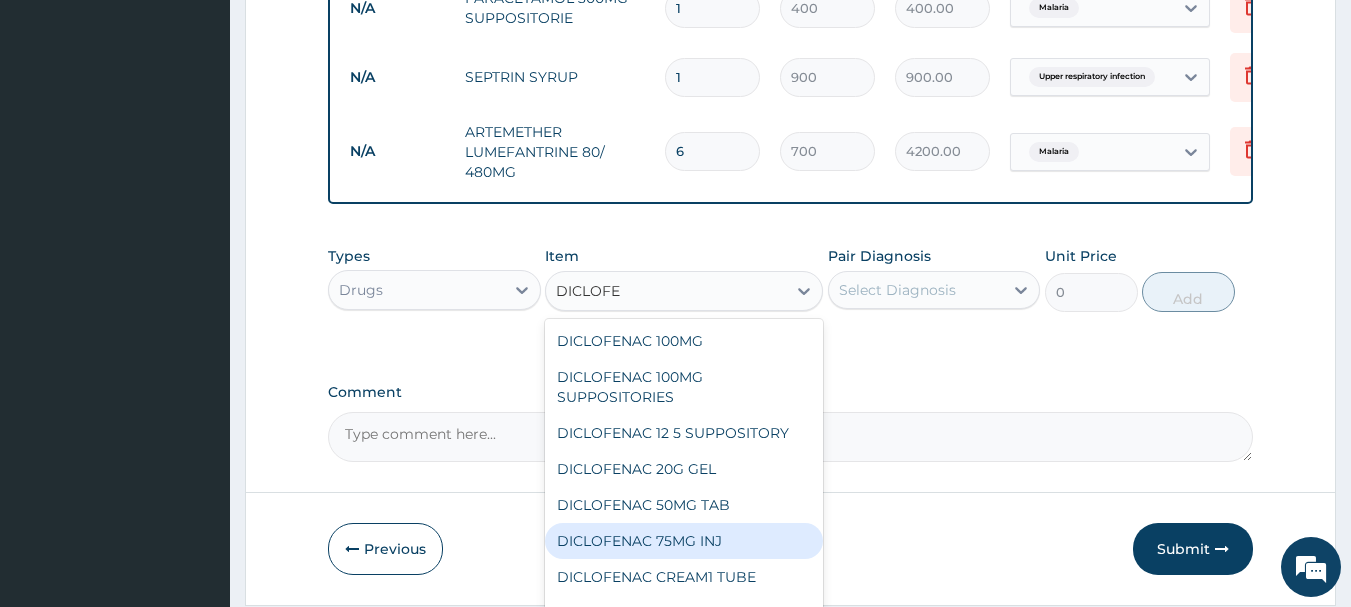 click on "DICLOFENAC 75MG INJ" at bounding box center [684, 541] 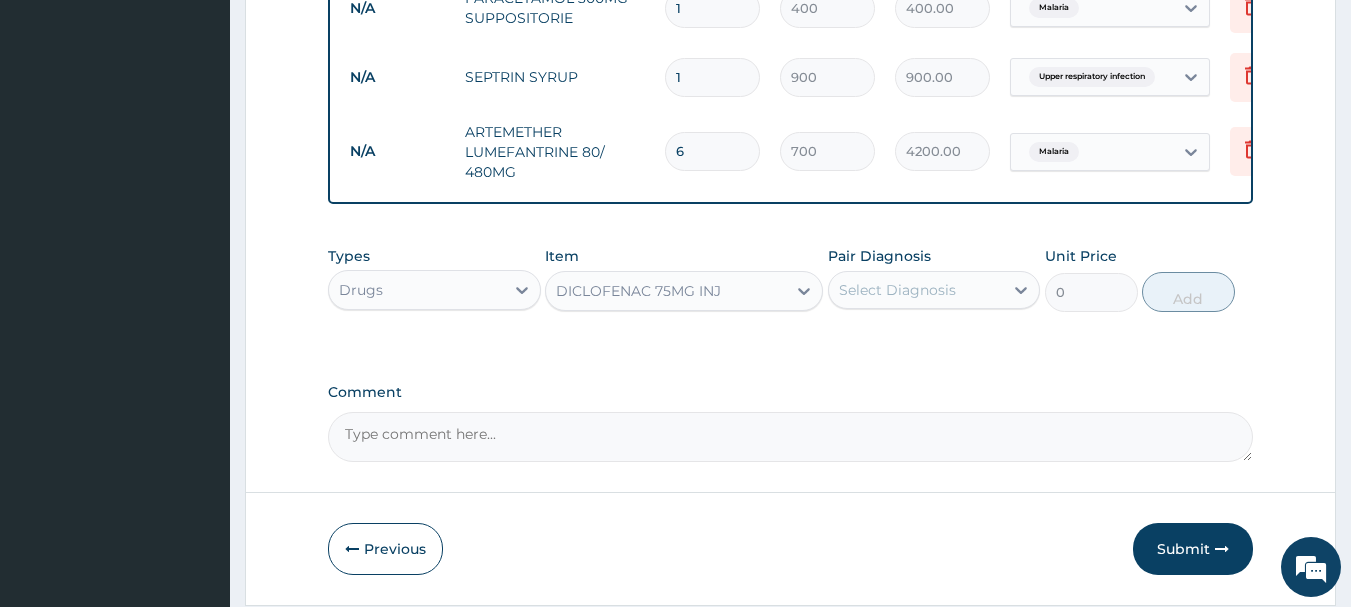 type 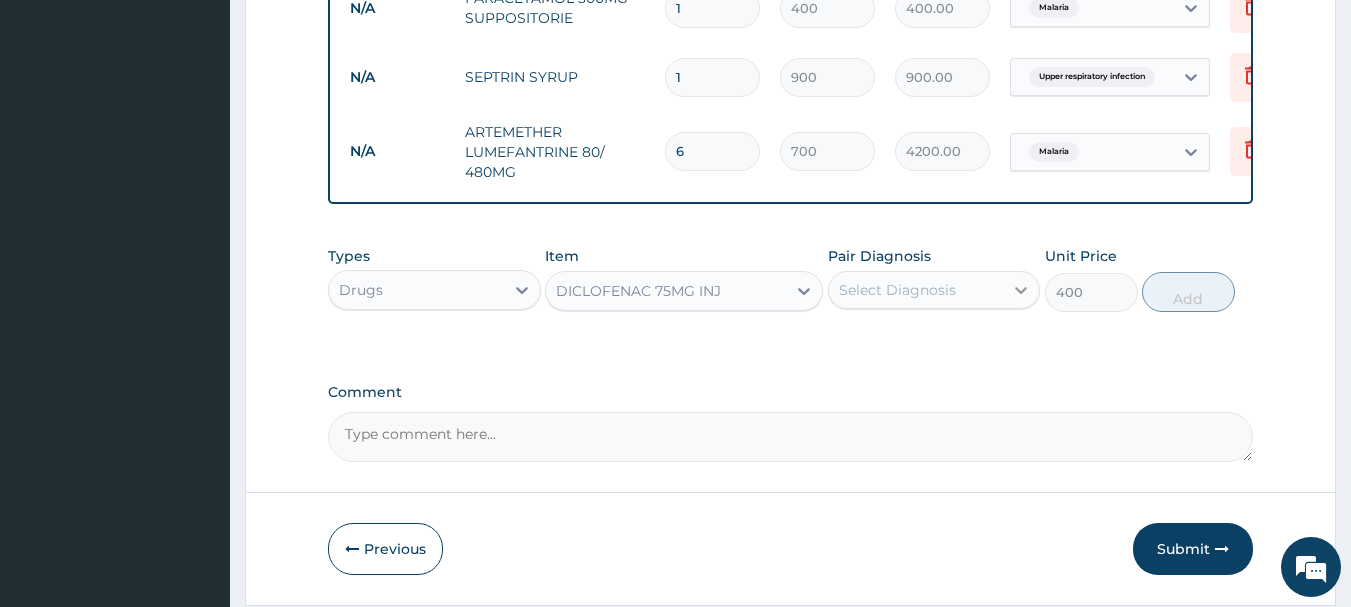 click 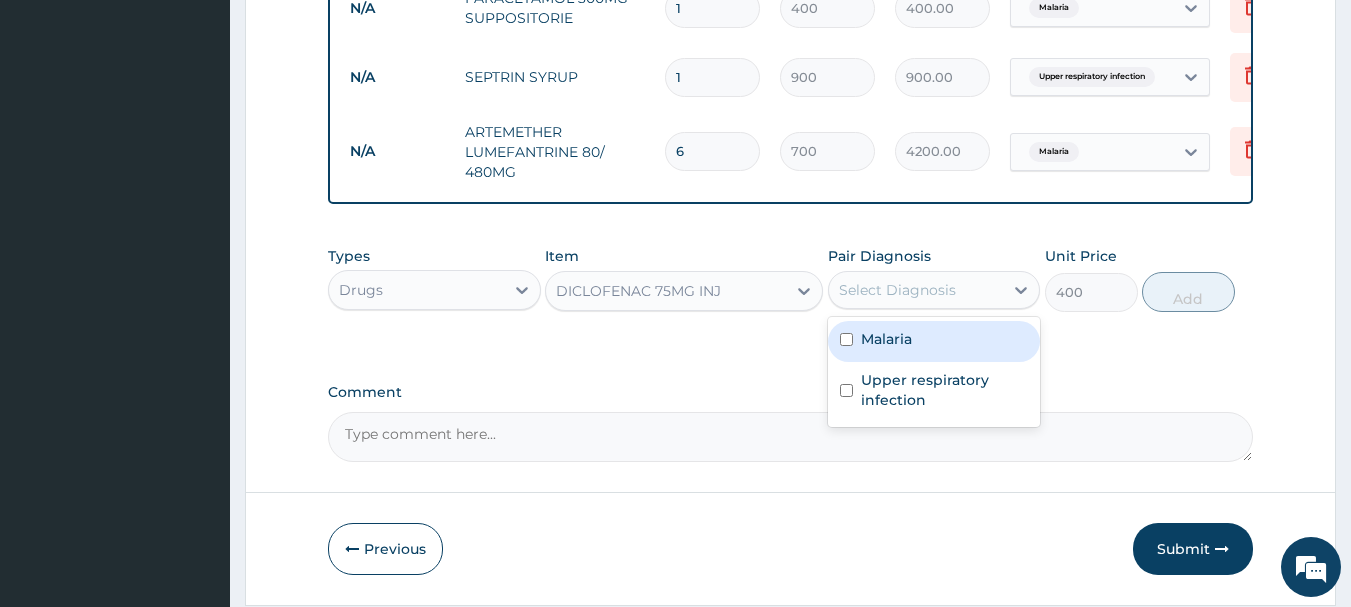 click on "Malaria" at bounding box center (934, 341) 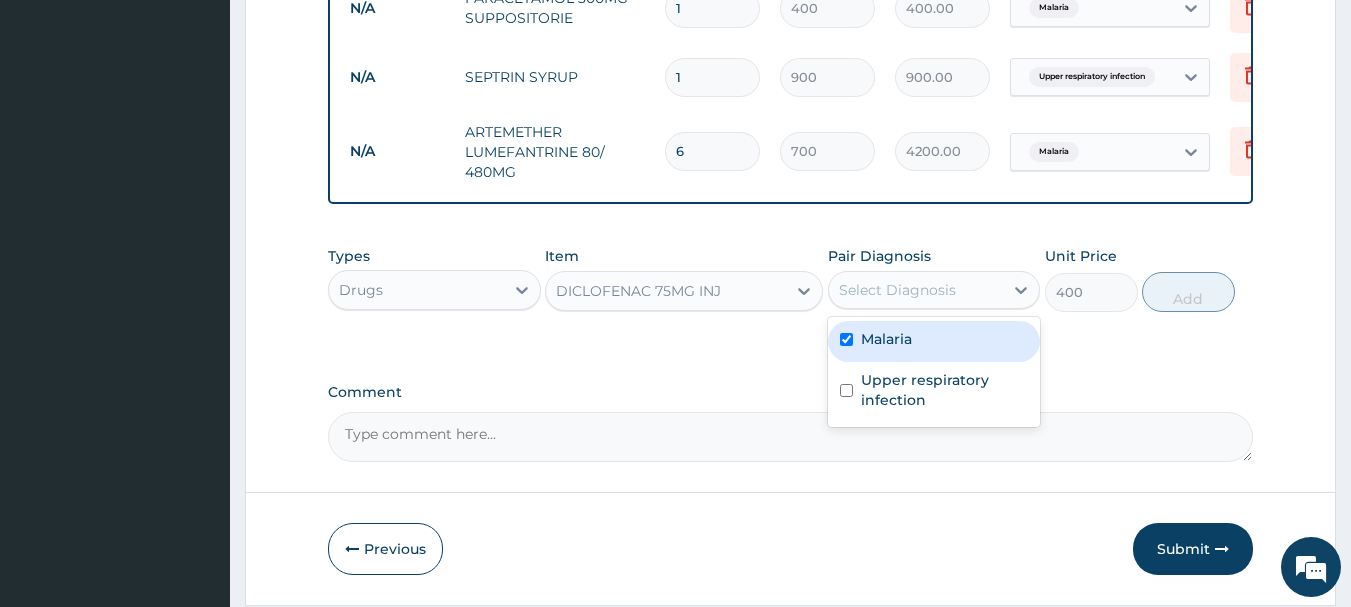checkbox on "true" 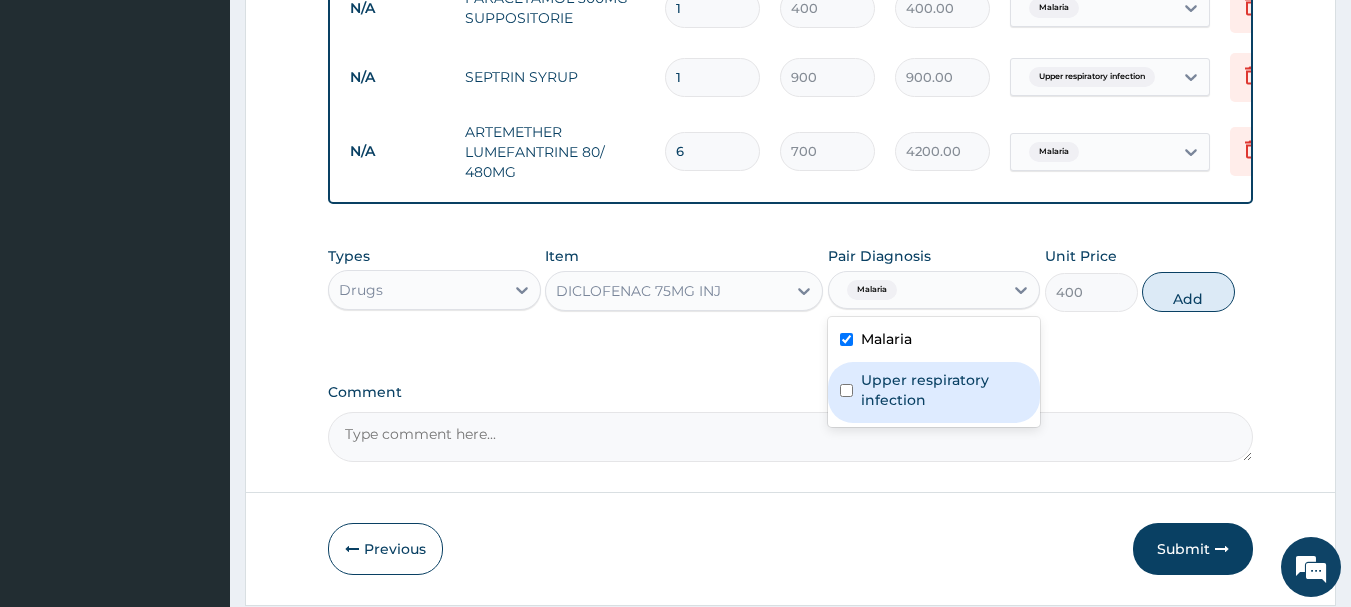 click on "Upper respiratory infection" at bounding box center (945, 390) 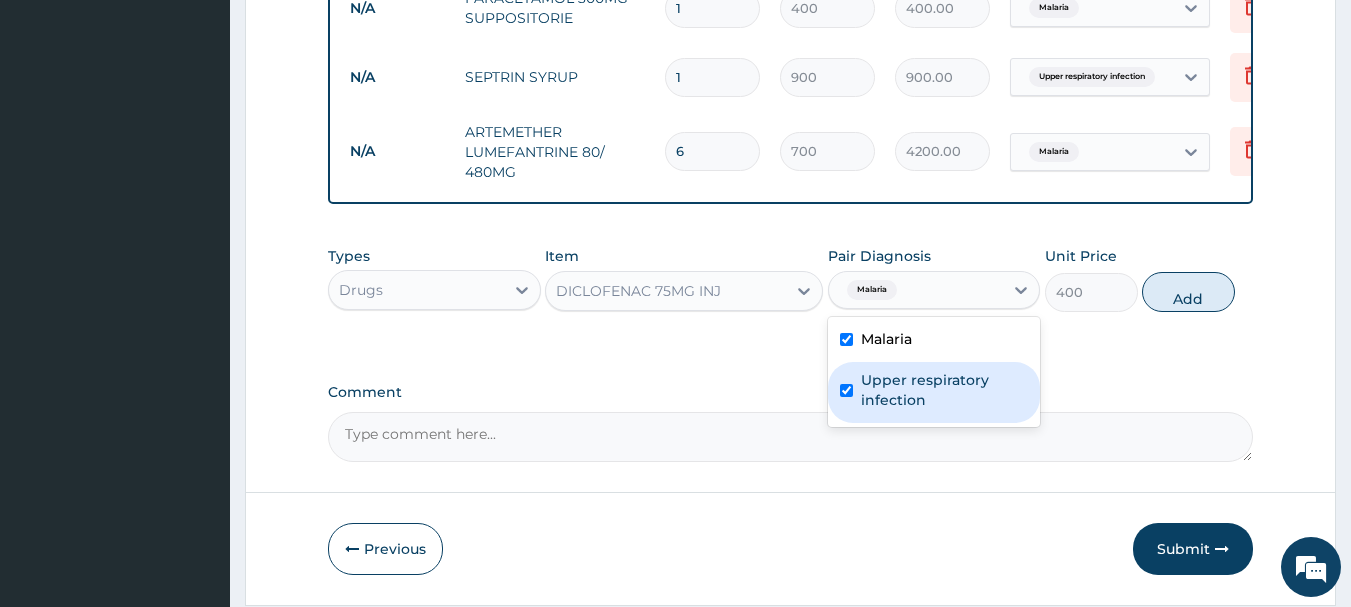checkbox on "true" 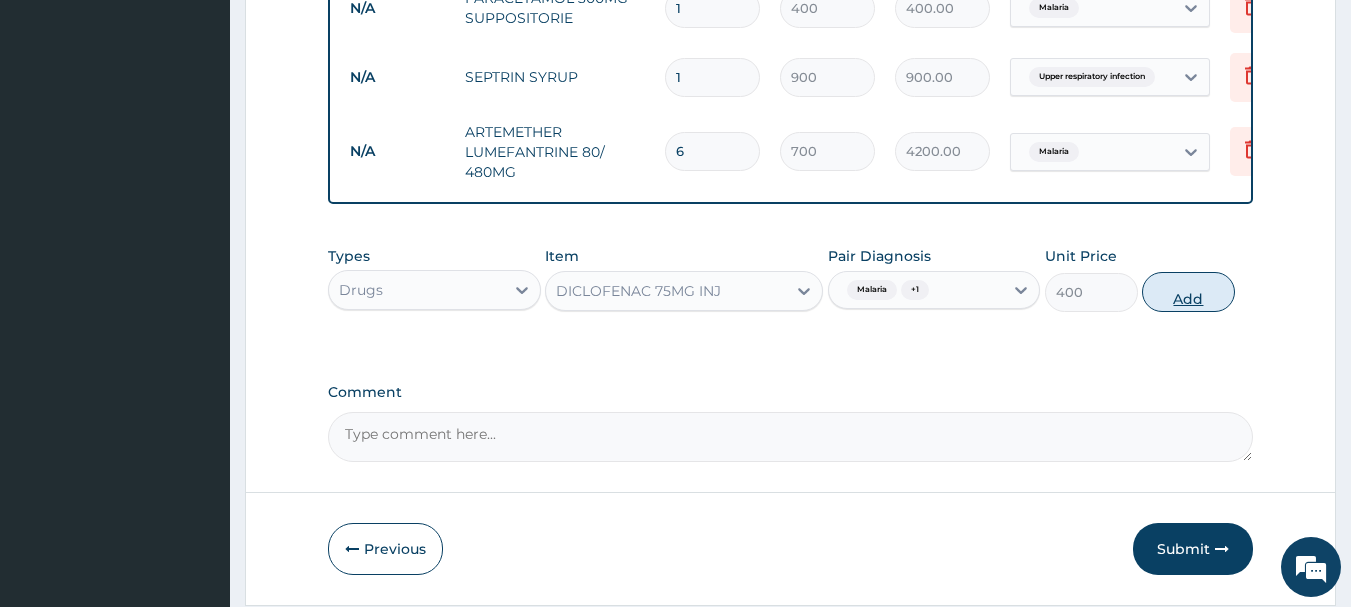 click on "Add" at bounding box center (1188, 292) 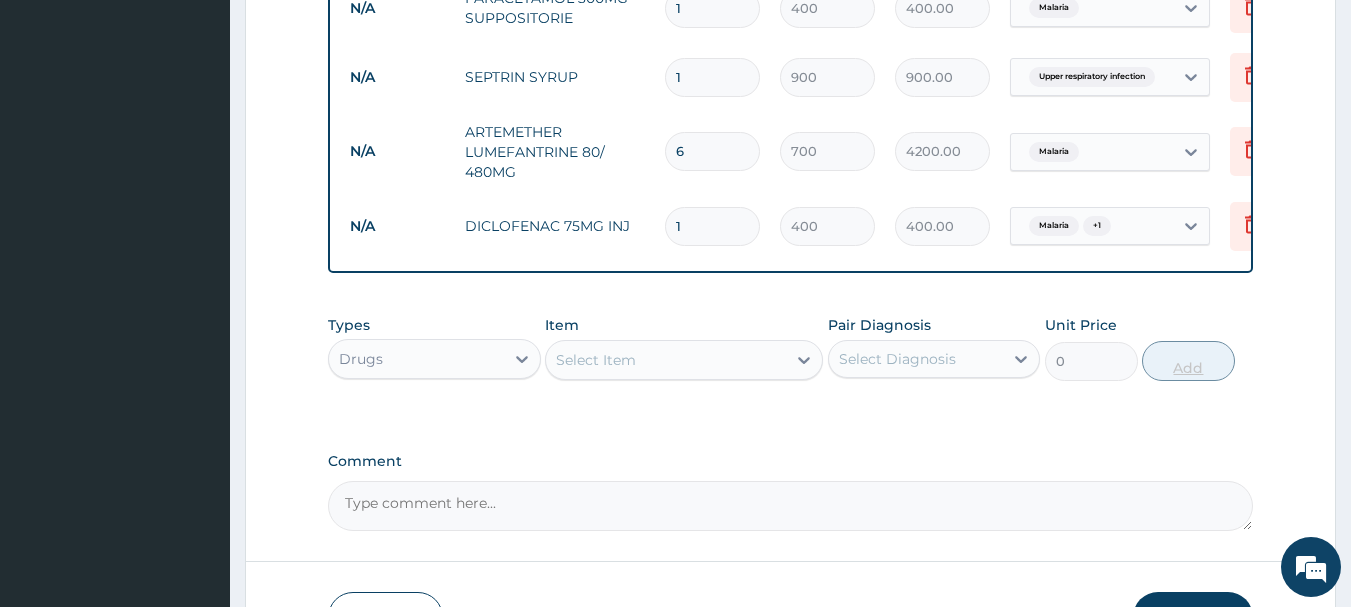 type 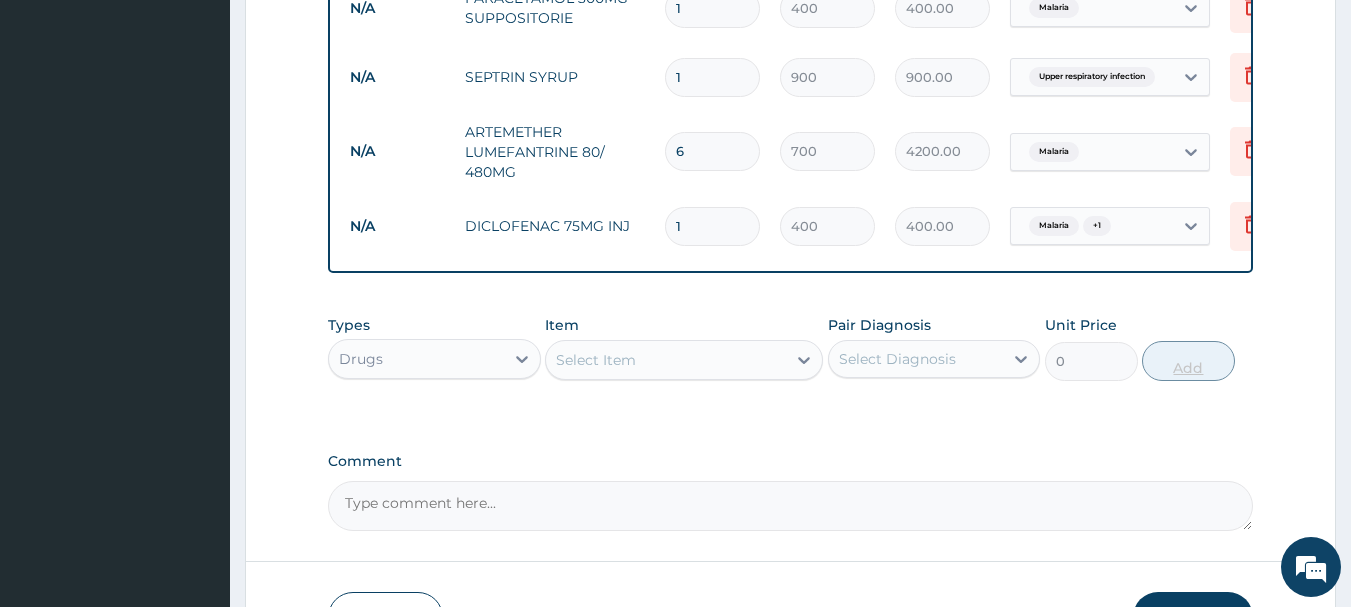 type on "0.00" 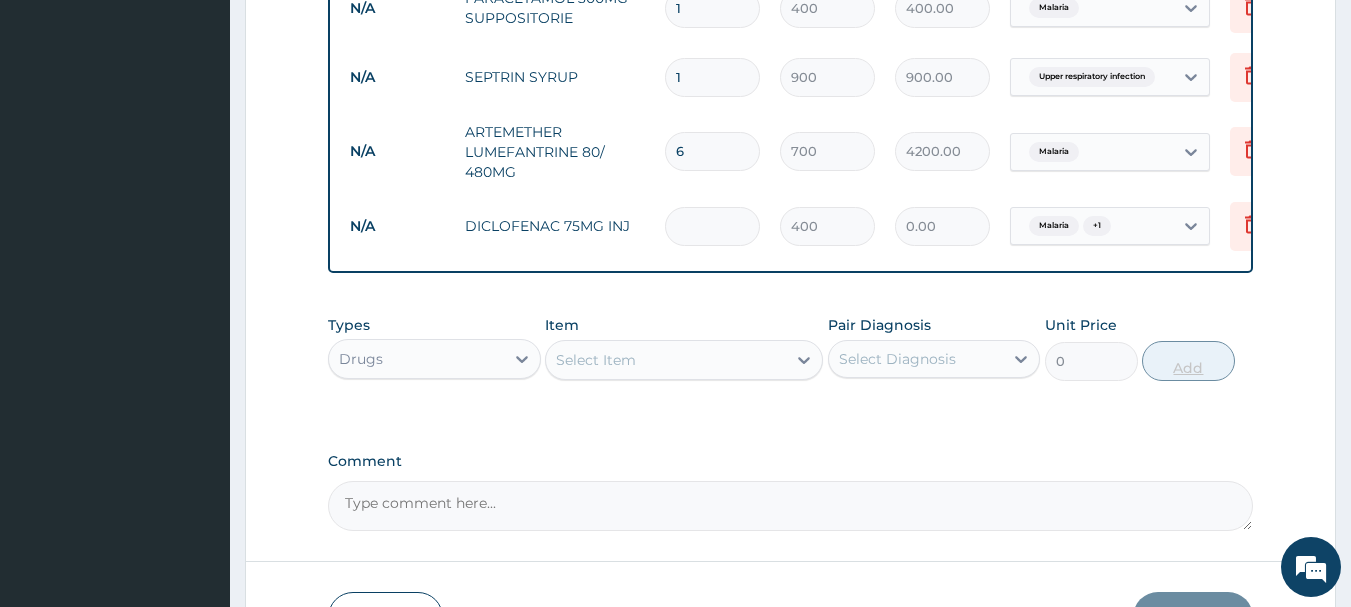 type on "2" 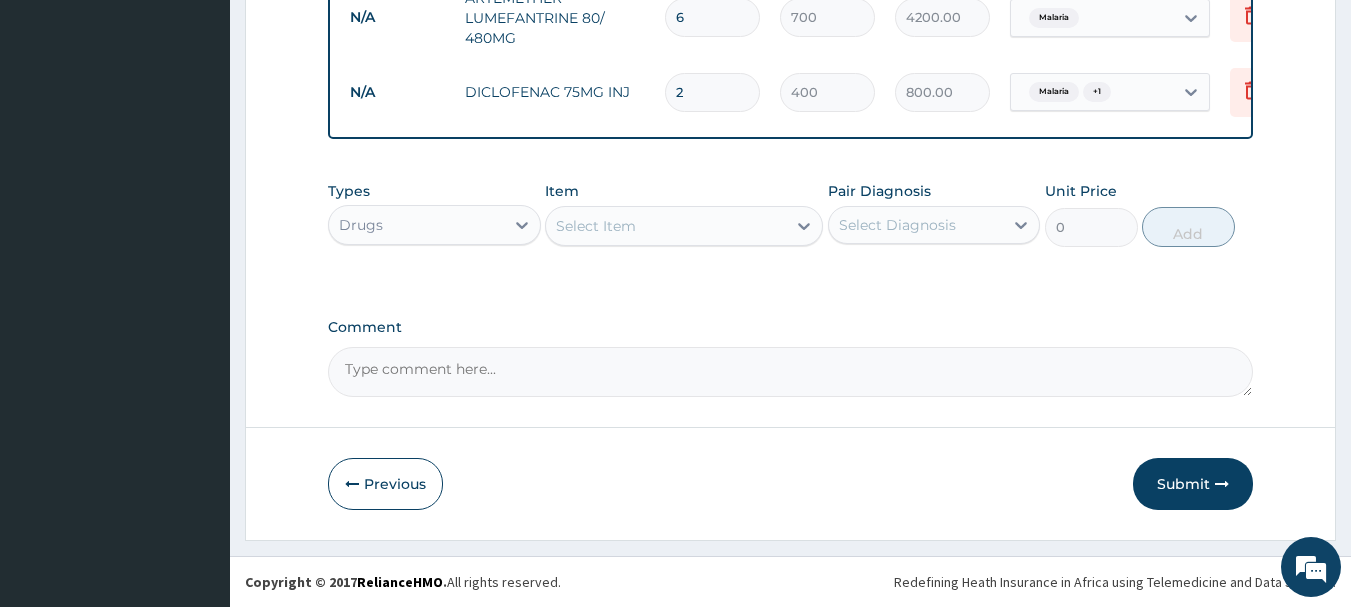 scroll, scrollTop: 1249, scrollLeft: 0, axis: vertical 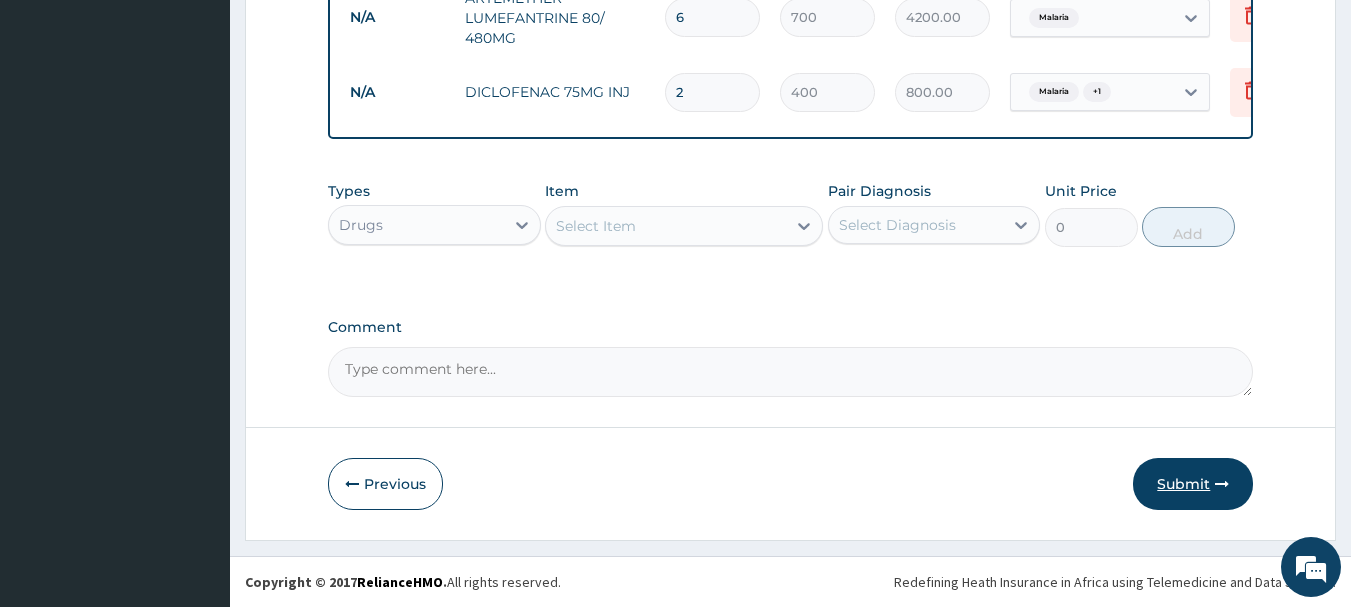 type on "2" 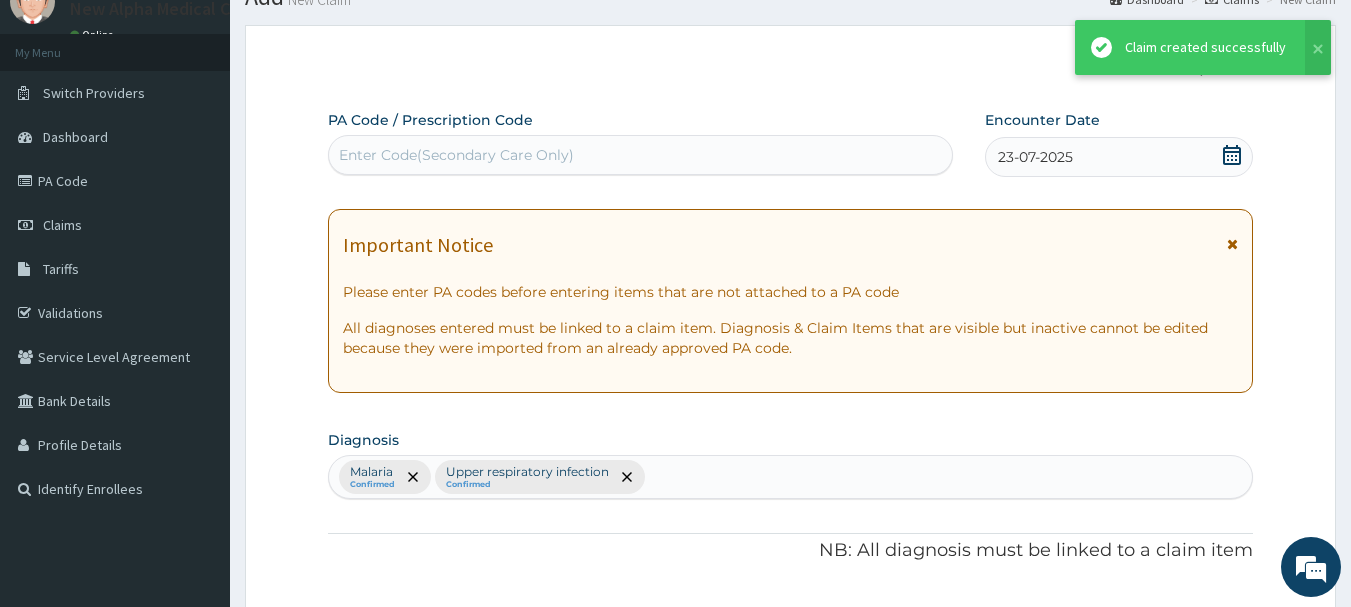 scroll, scrollTop: 1249, scrollLeft: 0, axis: vertical 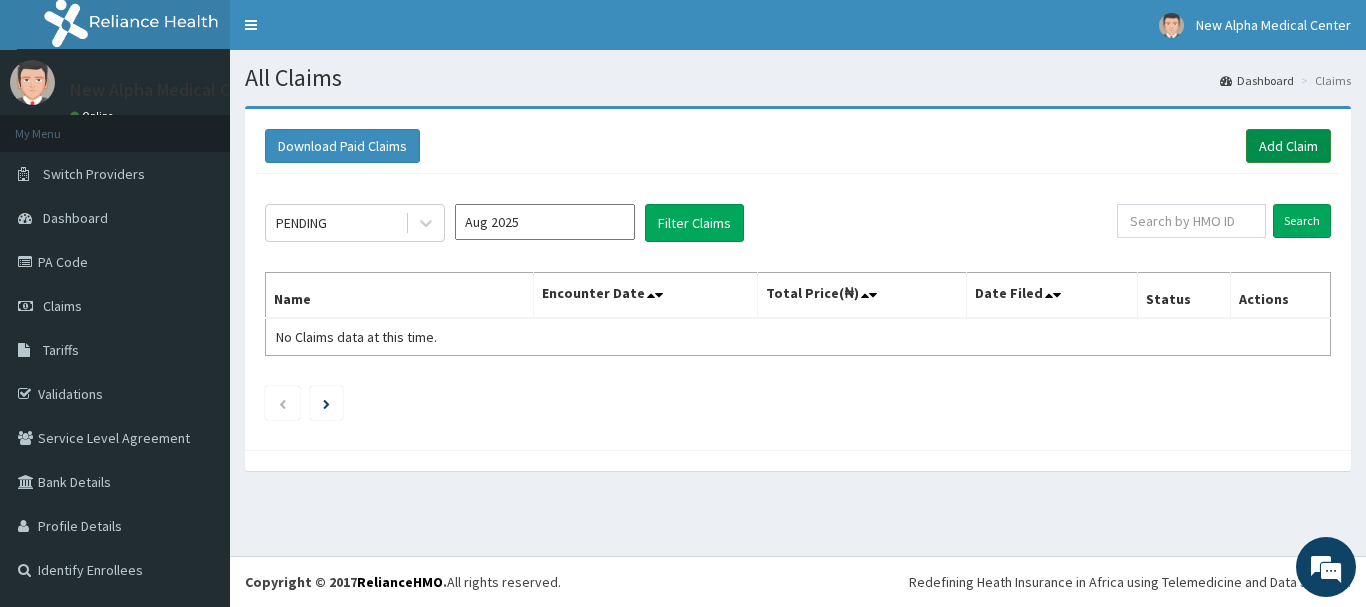 click on "Add Claim" at bounding box center [1288, 146] 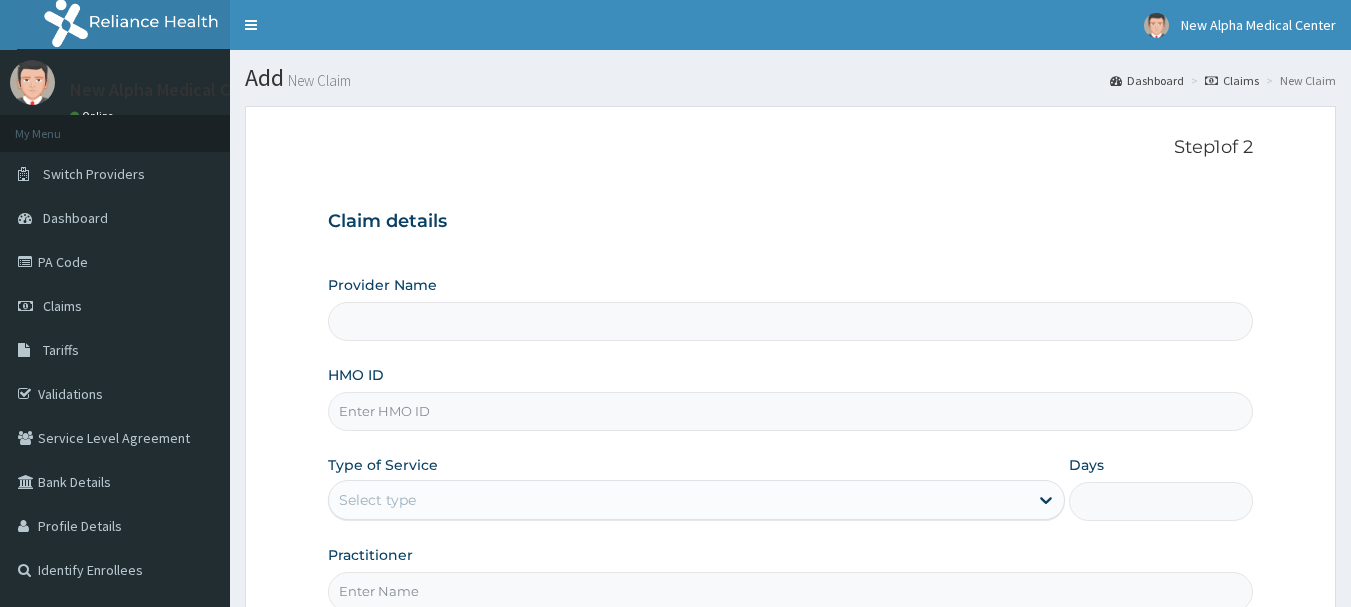 scroll, scrollTop: 0, scrollLeft: 0, axis: both 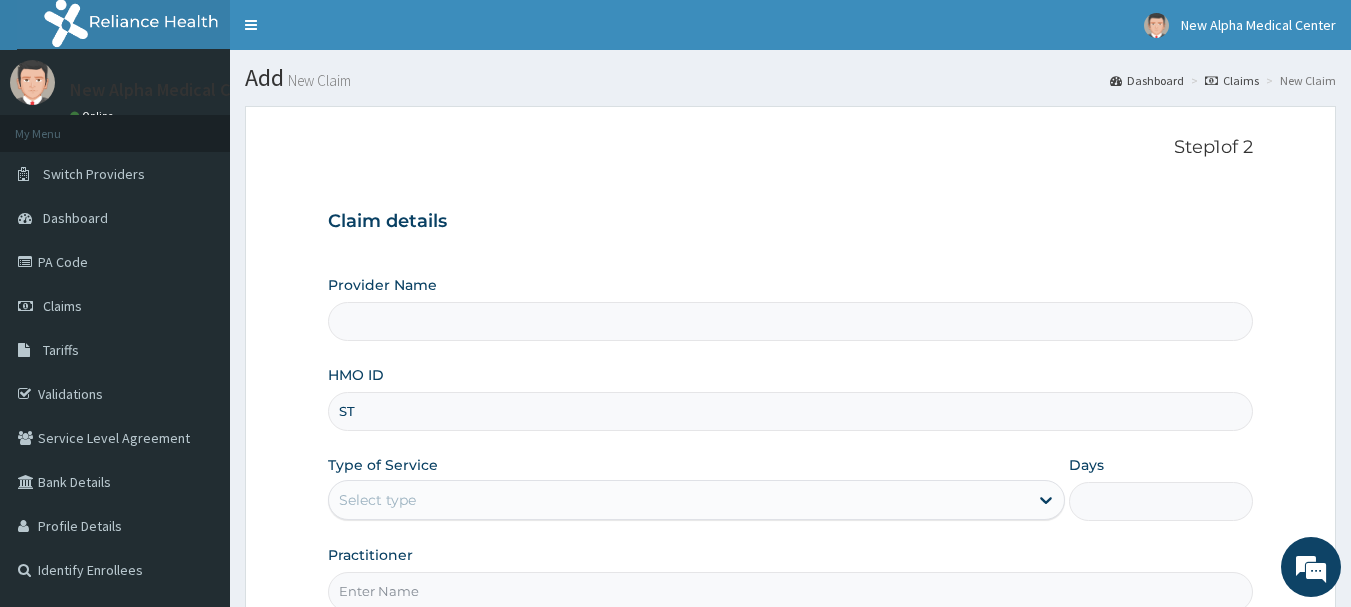 type on "STT" 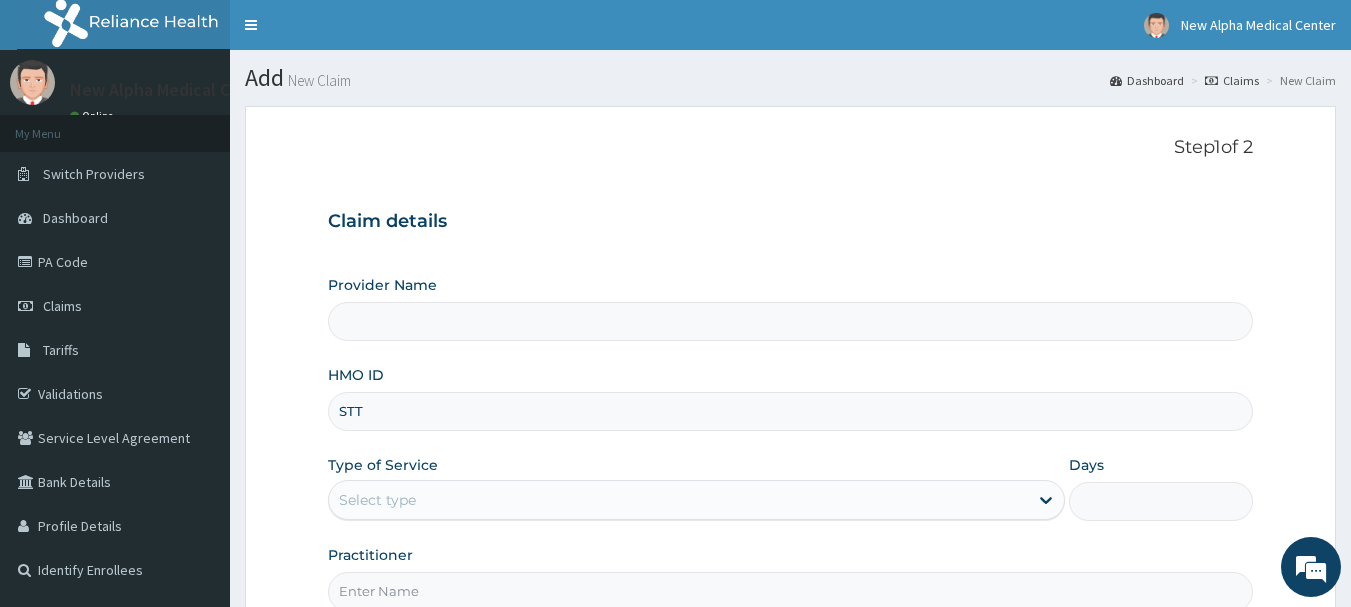 type on "New Alpha Medical Centre" 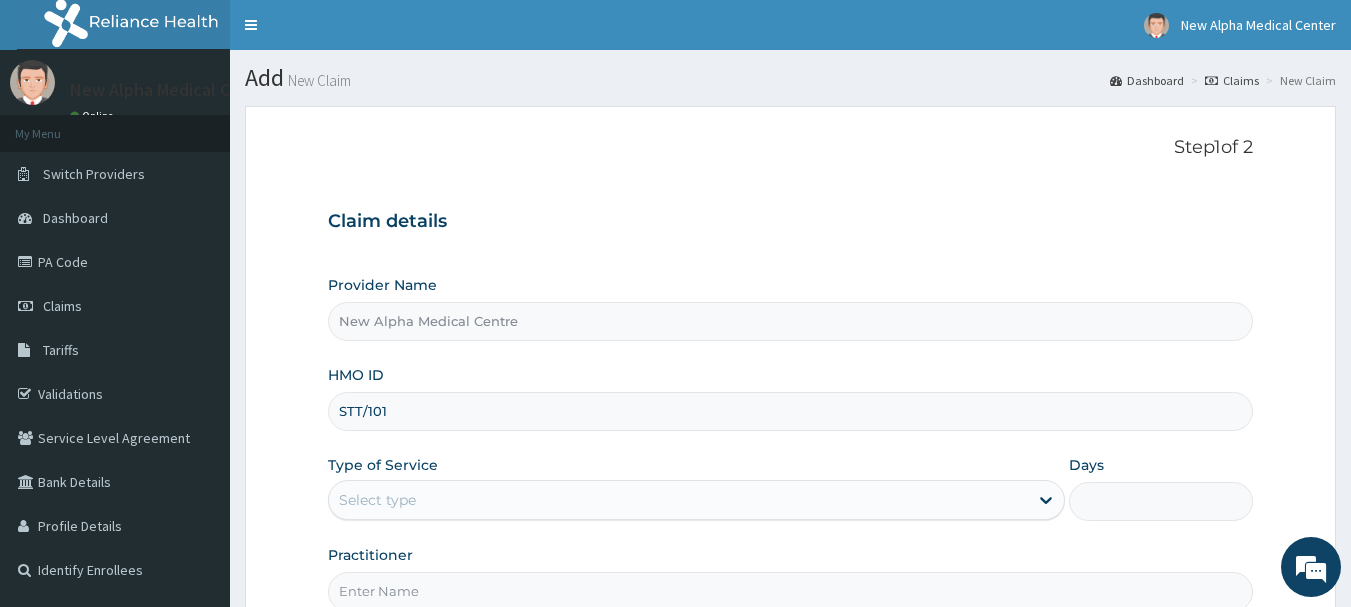 scroll, scrollTop: 0, scrollLeft: 0, axis: both 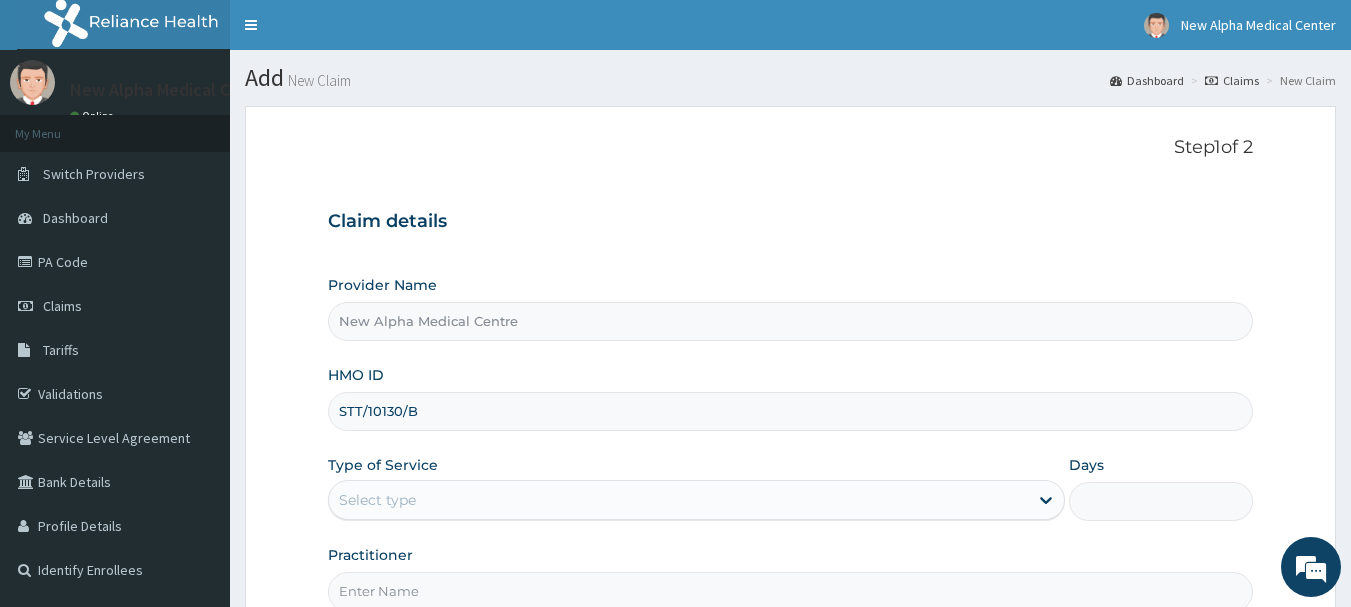 type on "STT/10130/b" 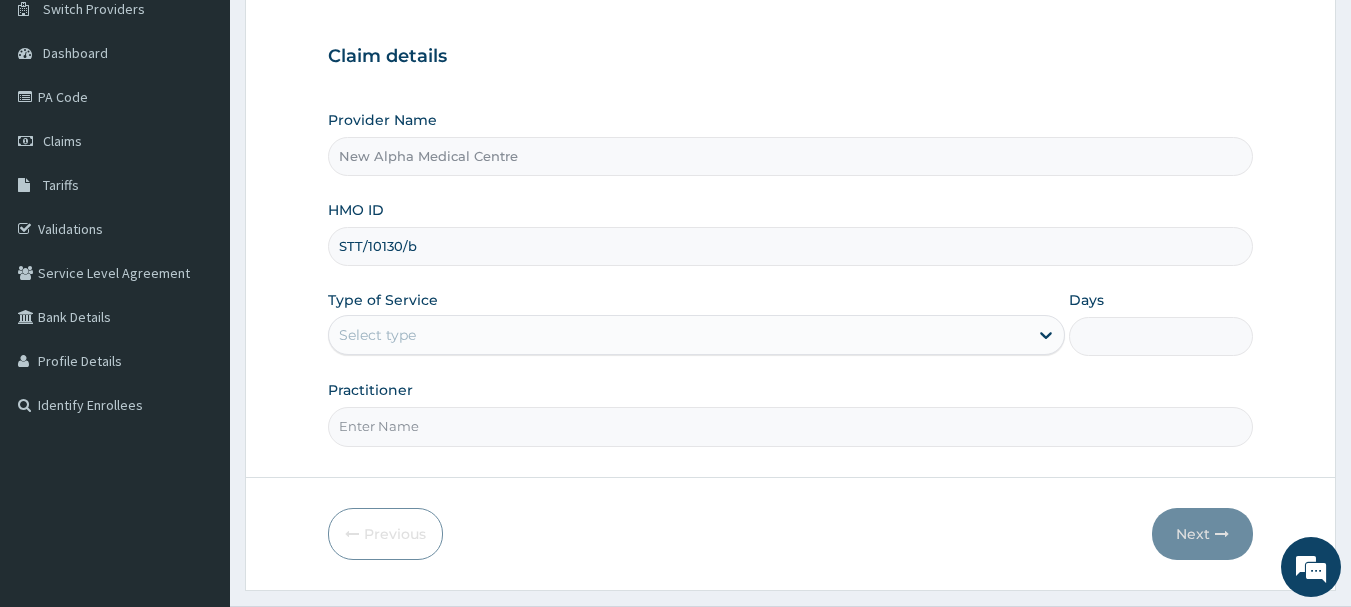 scroll, scrollTop: 100, scrollLeft: 0, axis: vertical 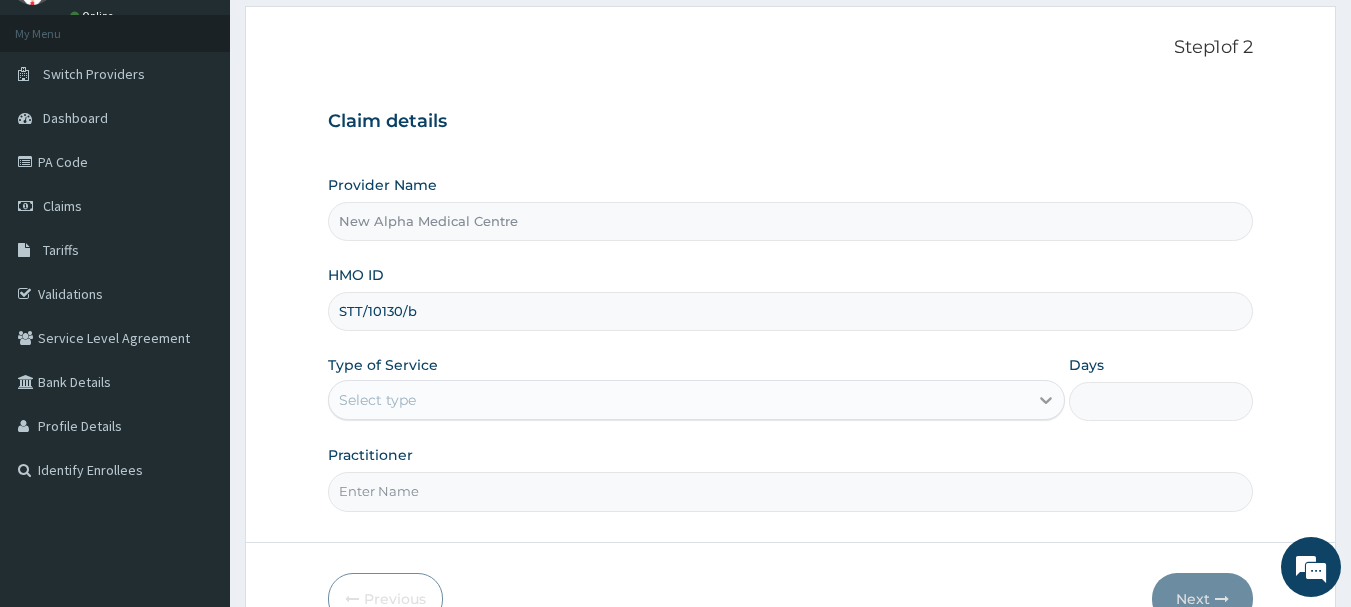 click at bounding box center (1046, 400) 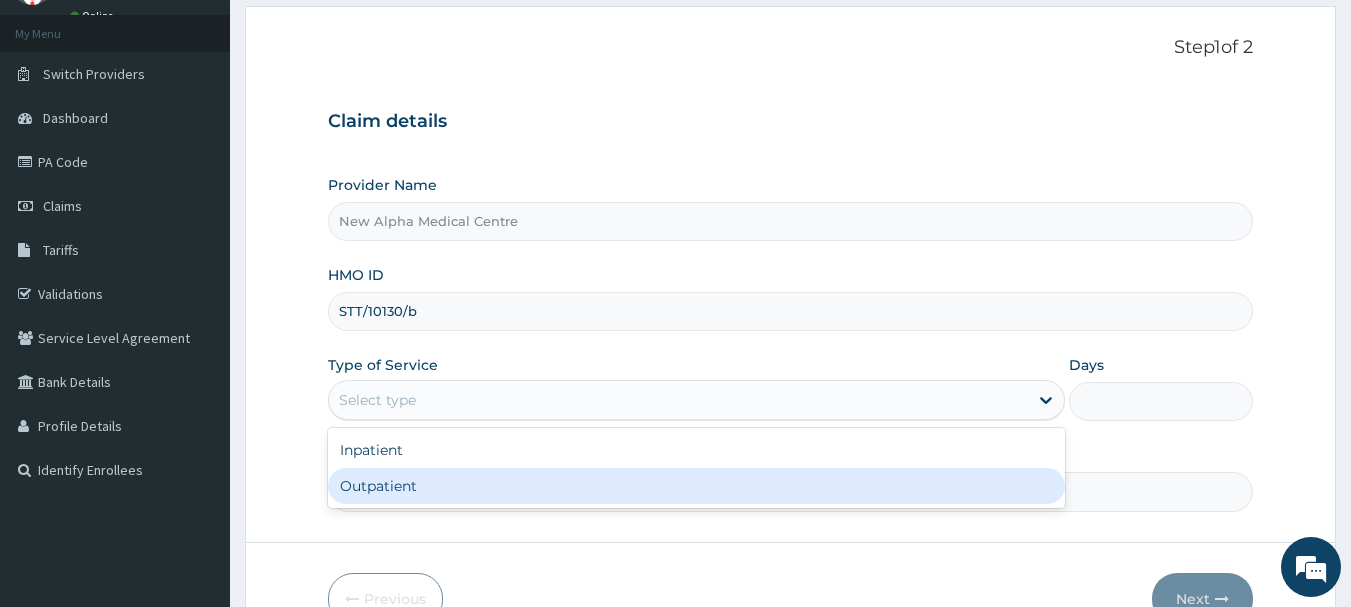 click on "Outpatient" at bounding box center [696, 486] 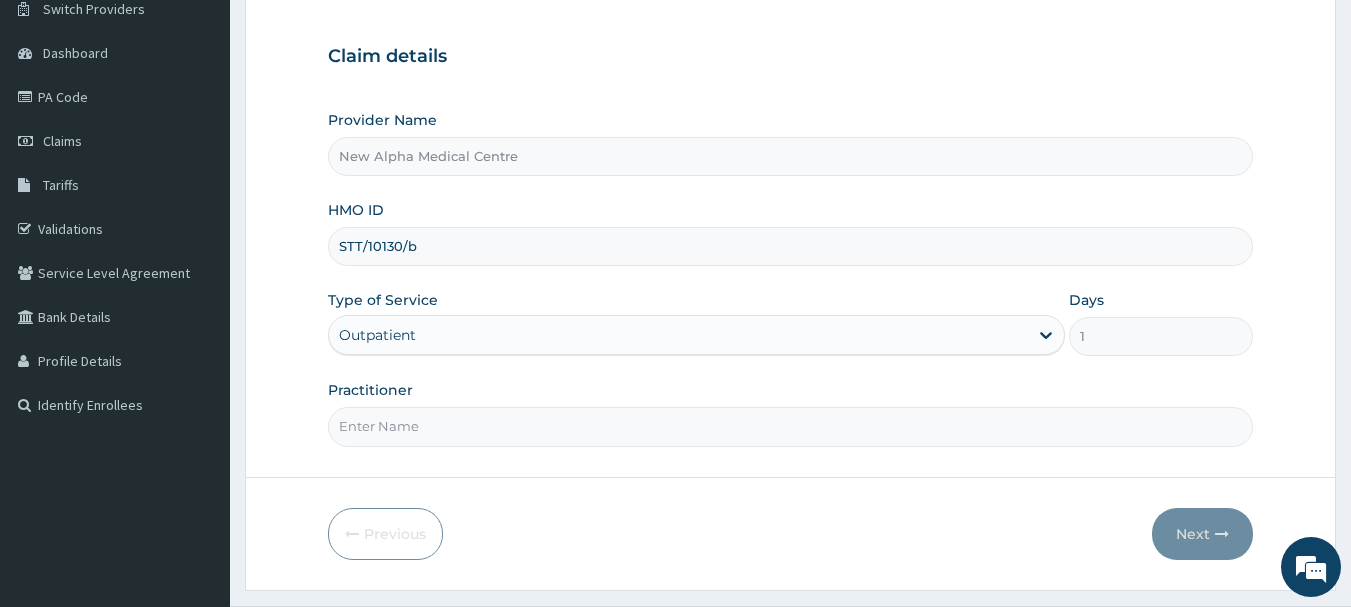 scroll, scrollTop: 200, scrollLeft: 0, axis: vertical 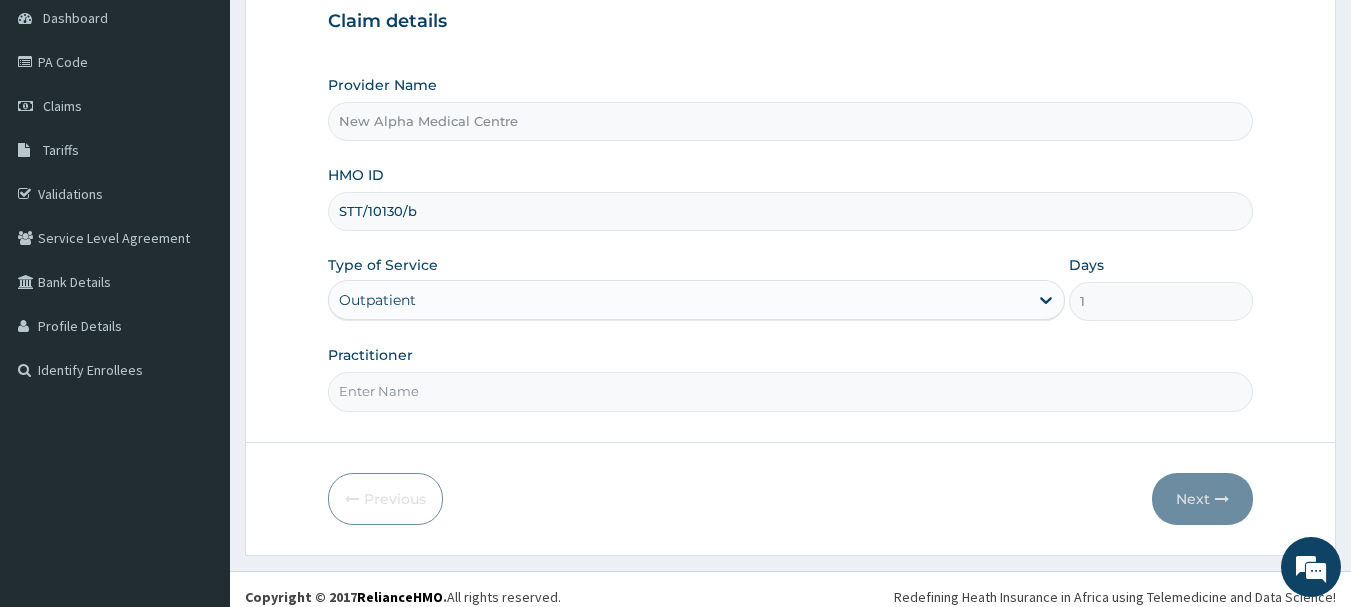 click on "Practitioner" at bounding box center [791, 391] 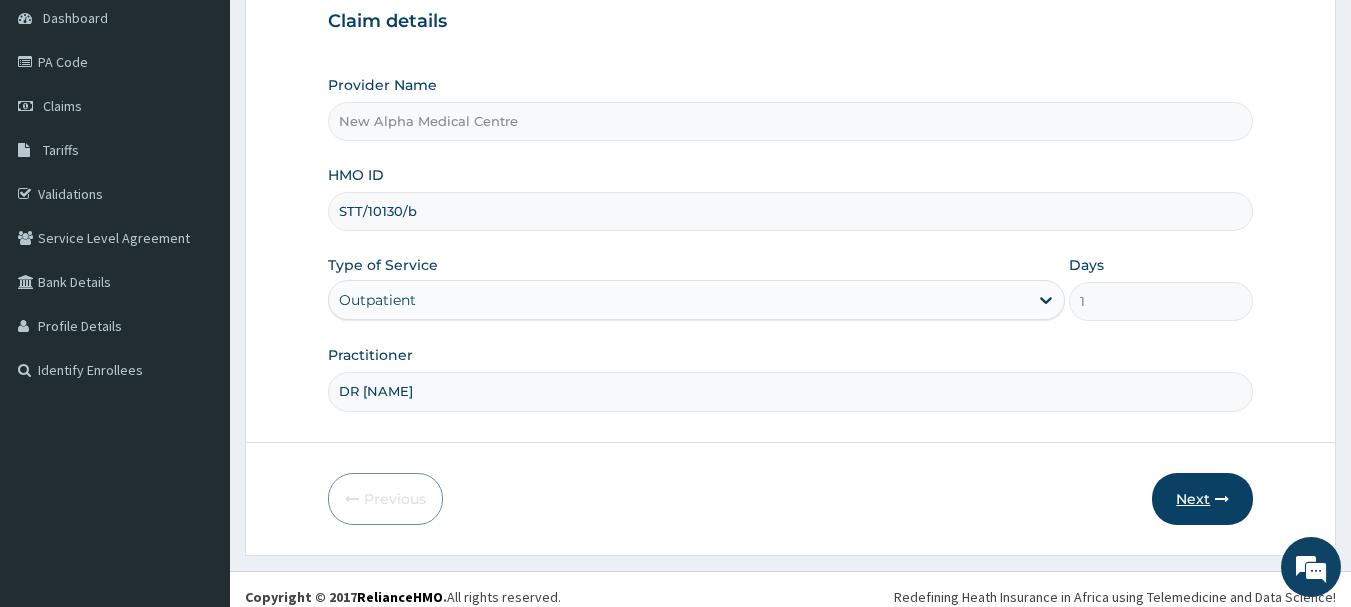 type on "DR [NAME]" 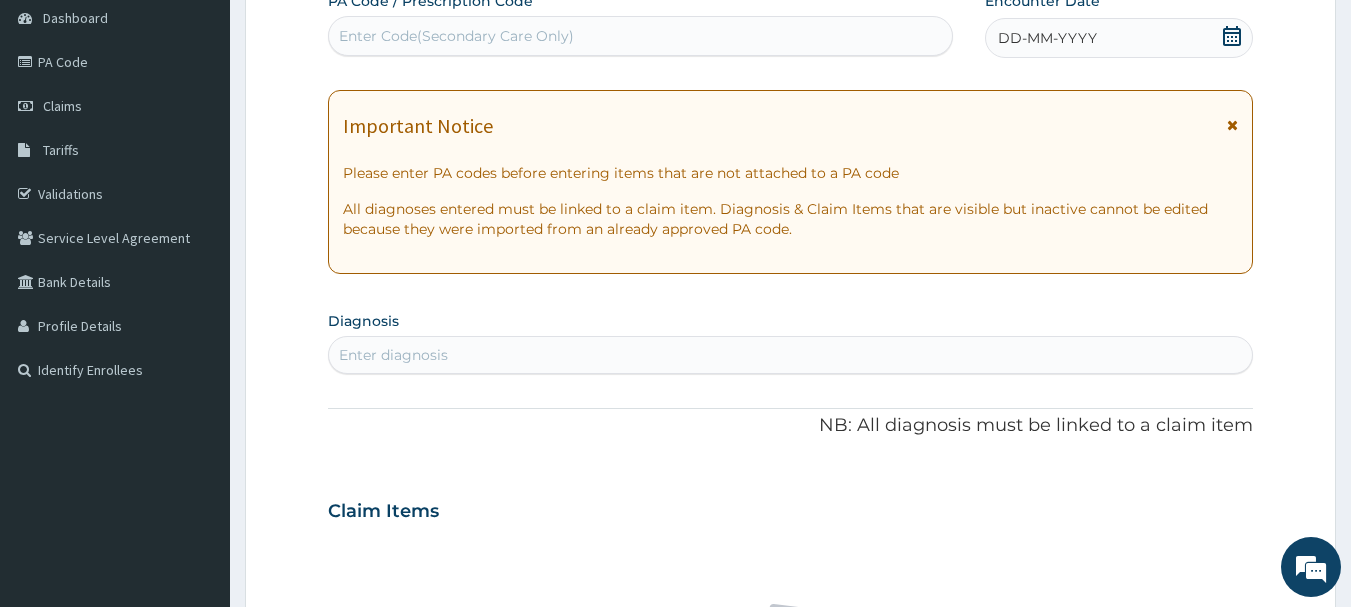 scroll, scrollTop: 100, scrollLeft: 0, axis: vertical 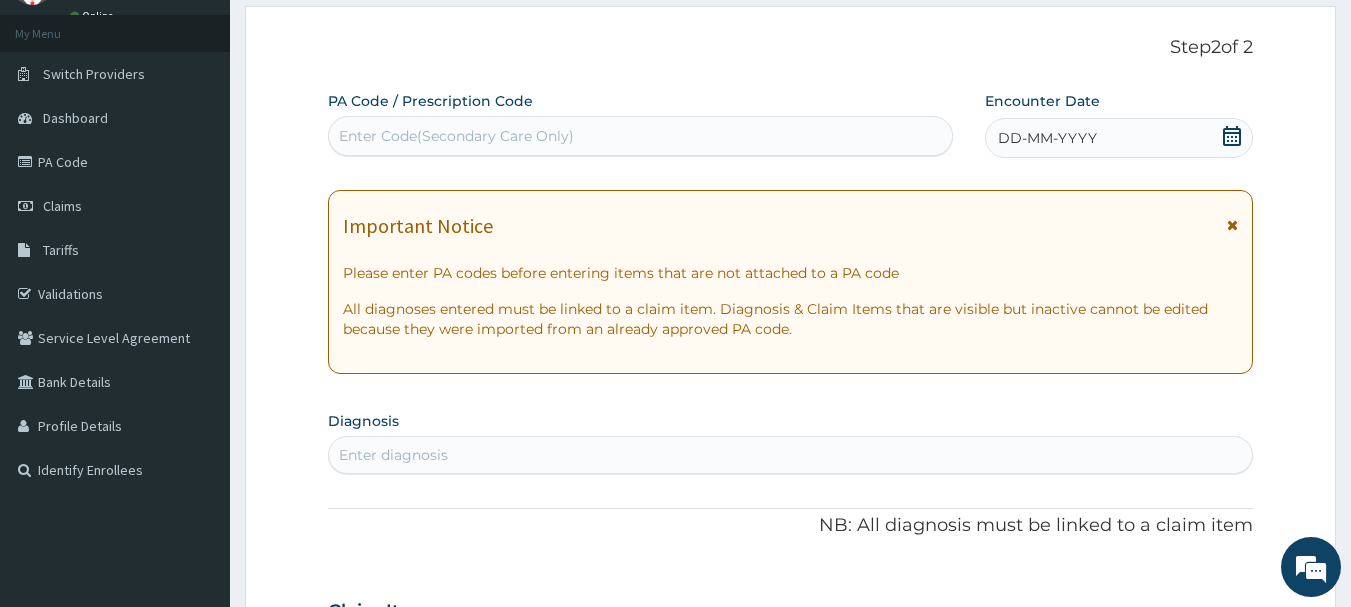 click at bounding box center (1232, 225) 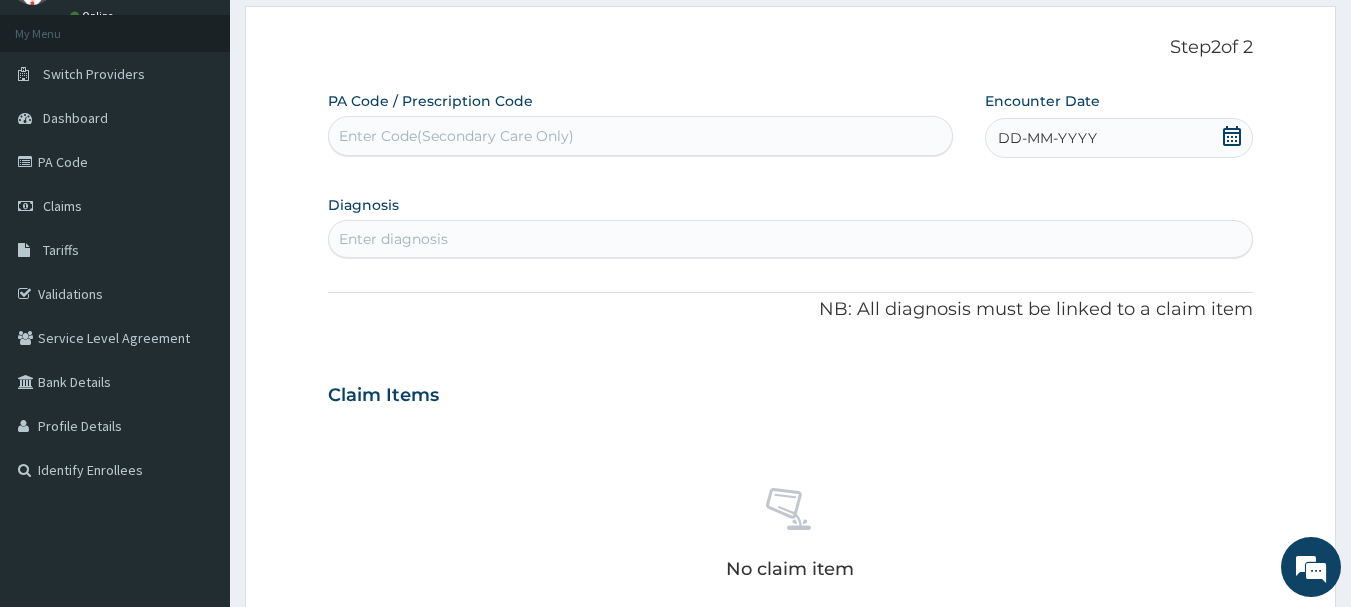 click 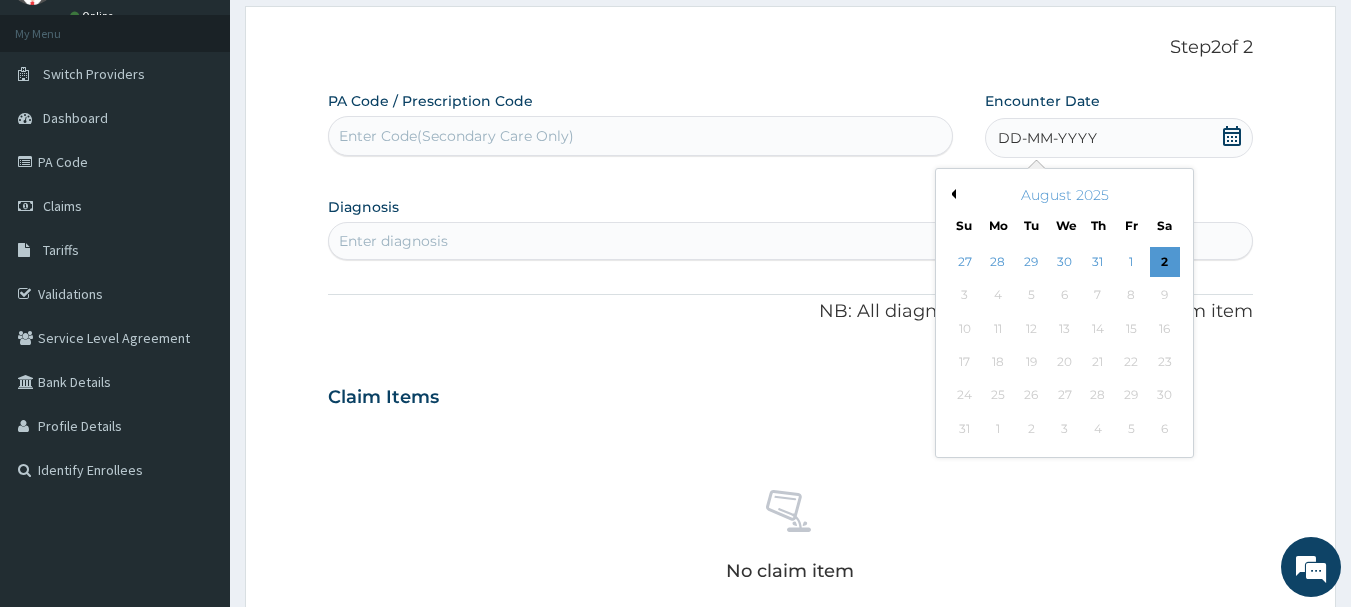 click on "Previous Month" at bounding box center [951, 194] 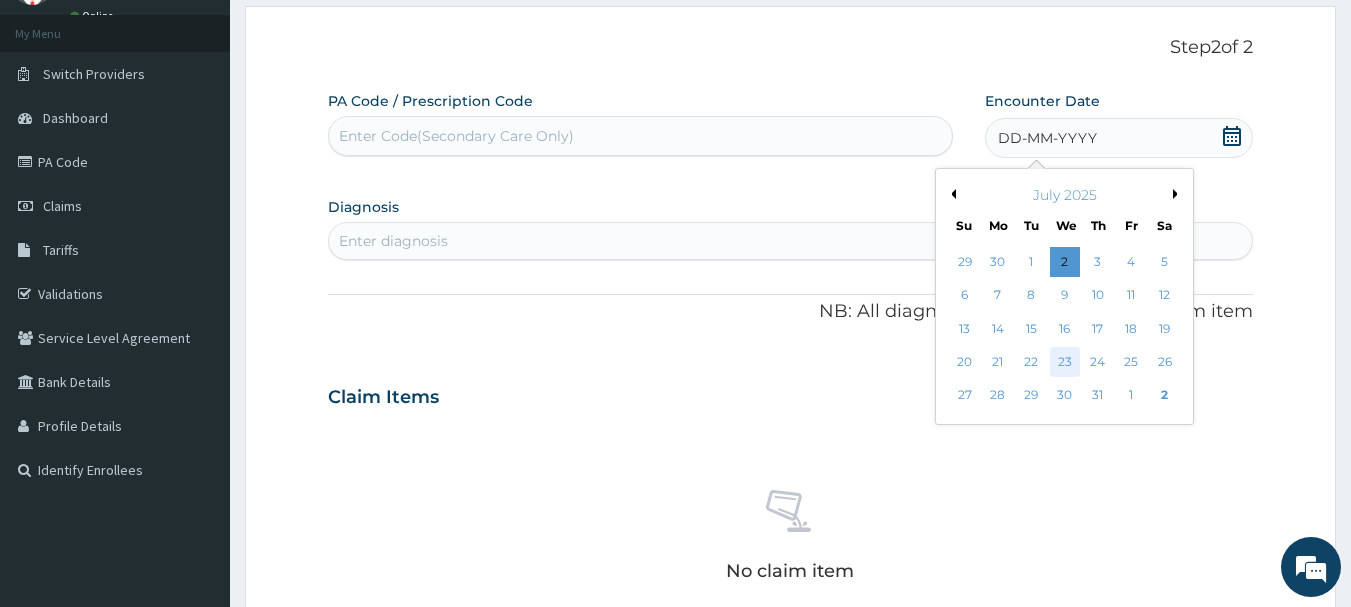 click on "23" at bounding box center (1065, 362) 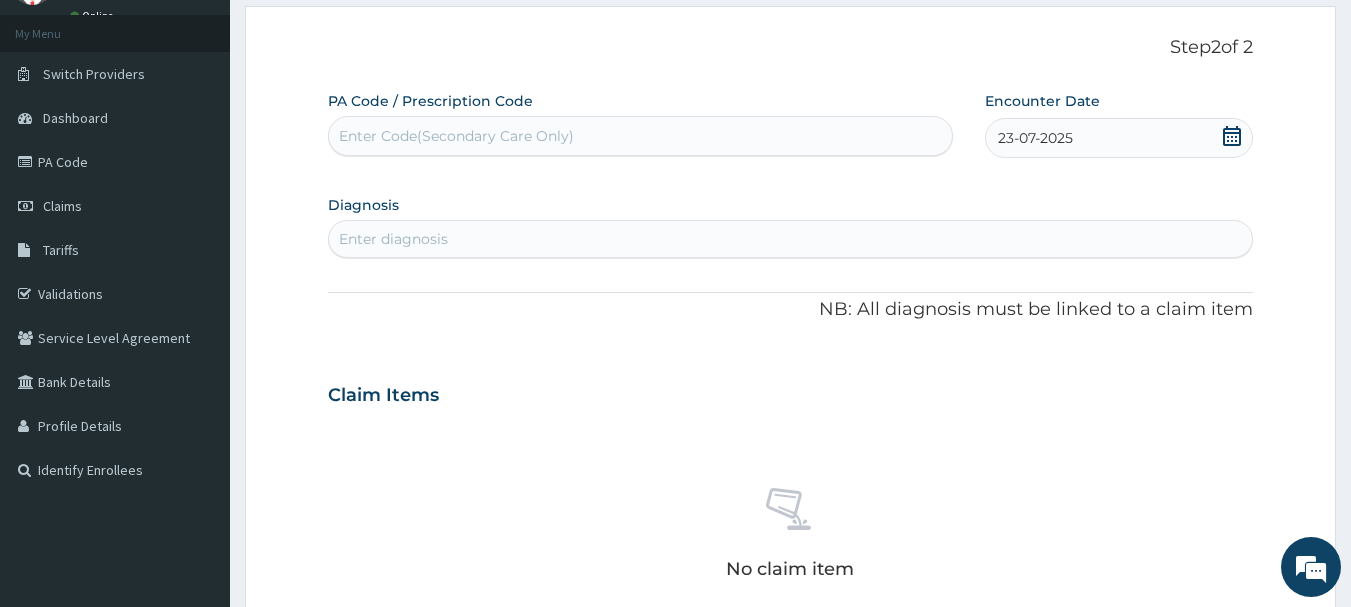 click on "Enter diagnosis" at bounding box center [791, 239] 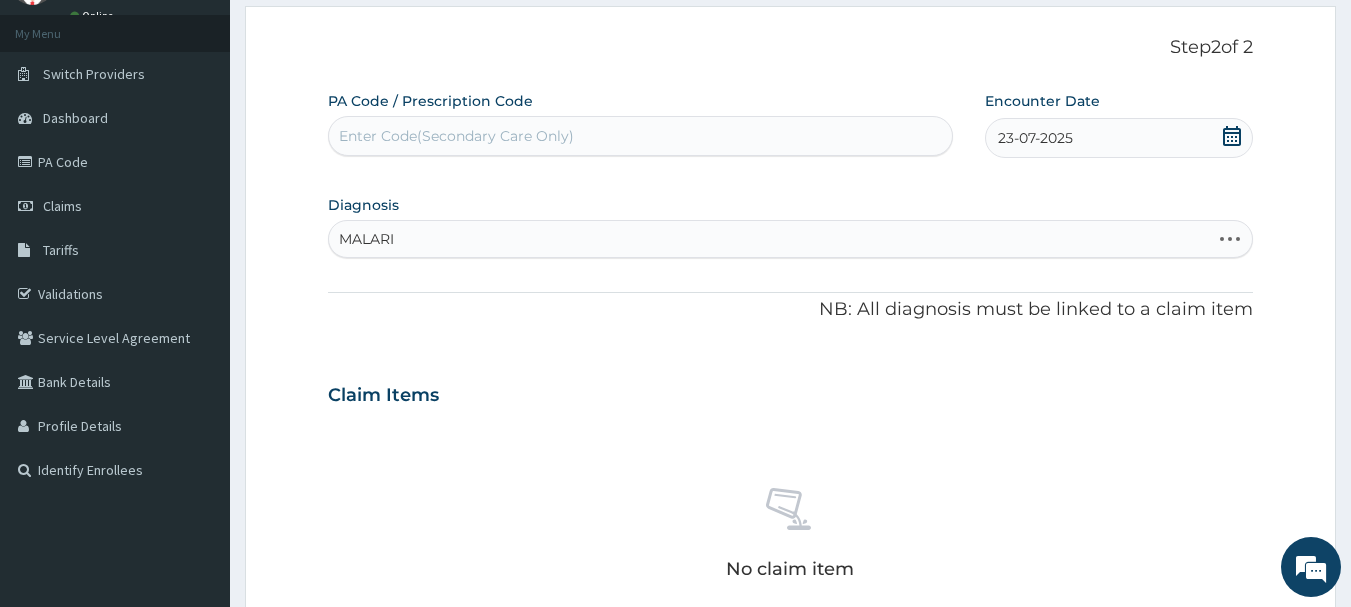 type on "MALARIA" 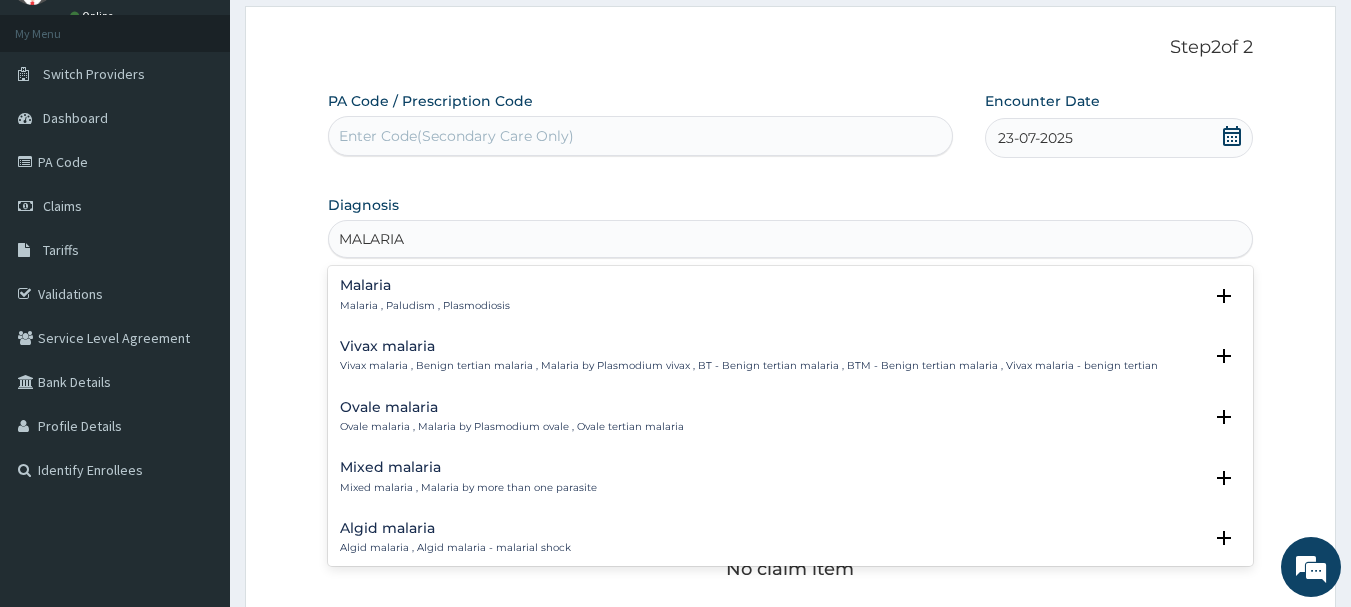 click on "Malaria Malaria , Paludism , Plasmodiosis" at bounding box center [425, 295] 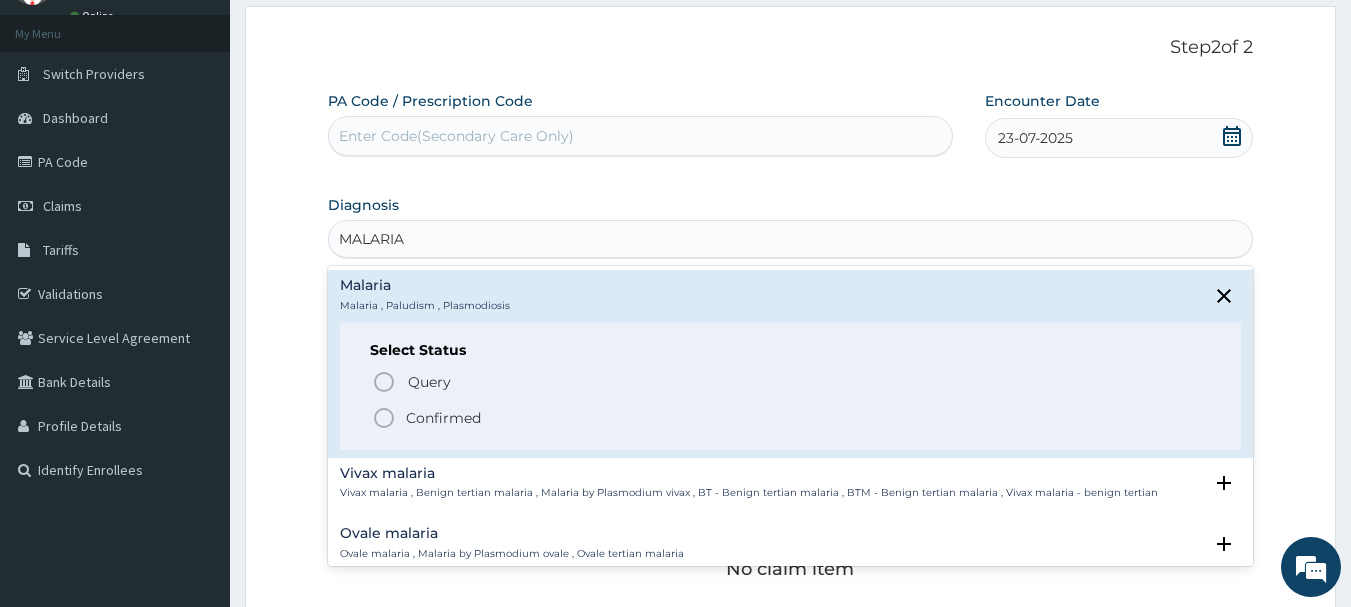 click 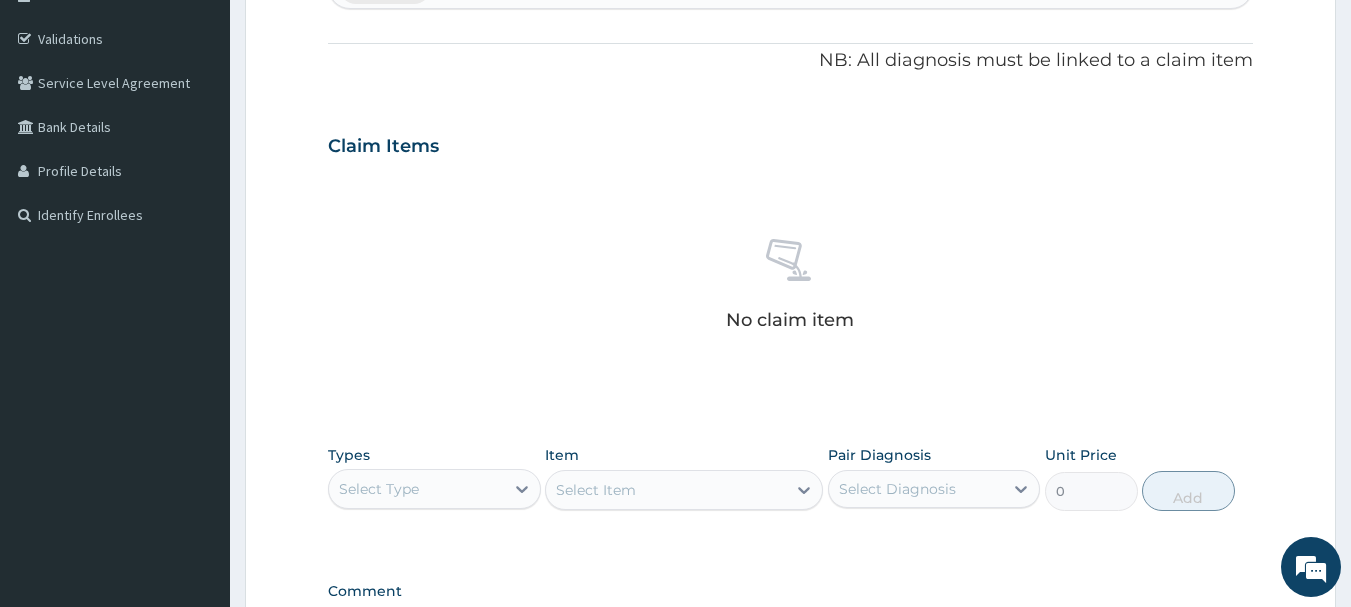 scroll, scrollTop: 400, scrollLeft: 0, axis: vertical 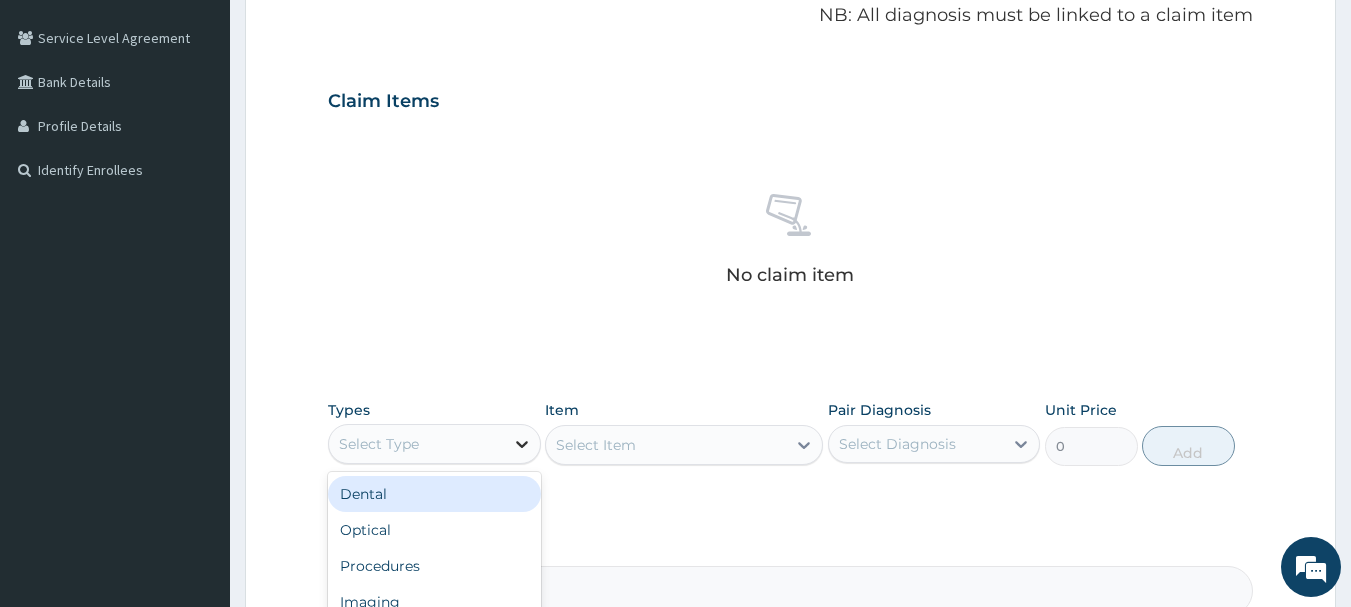 click 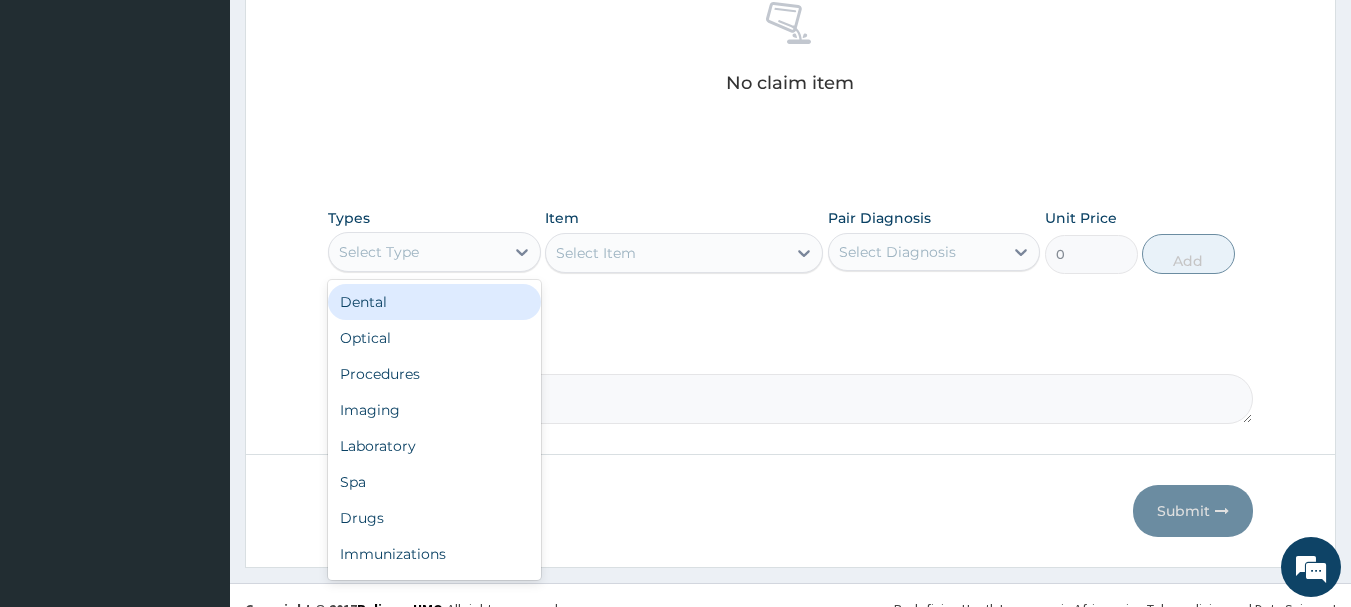 scroll, scrollTop: 600, scrollLeft: 0, axis: vertical 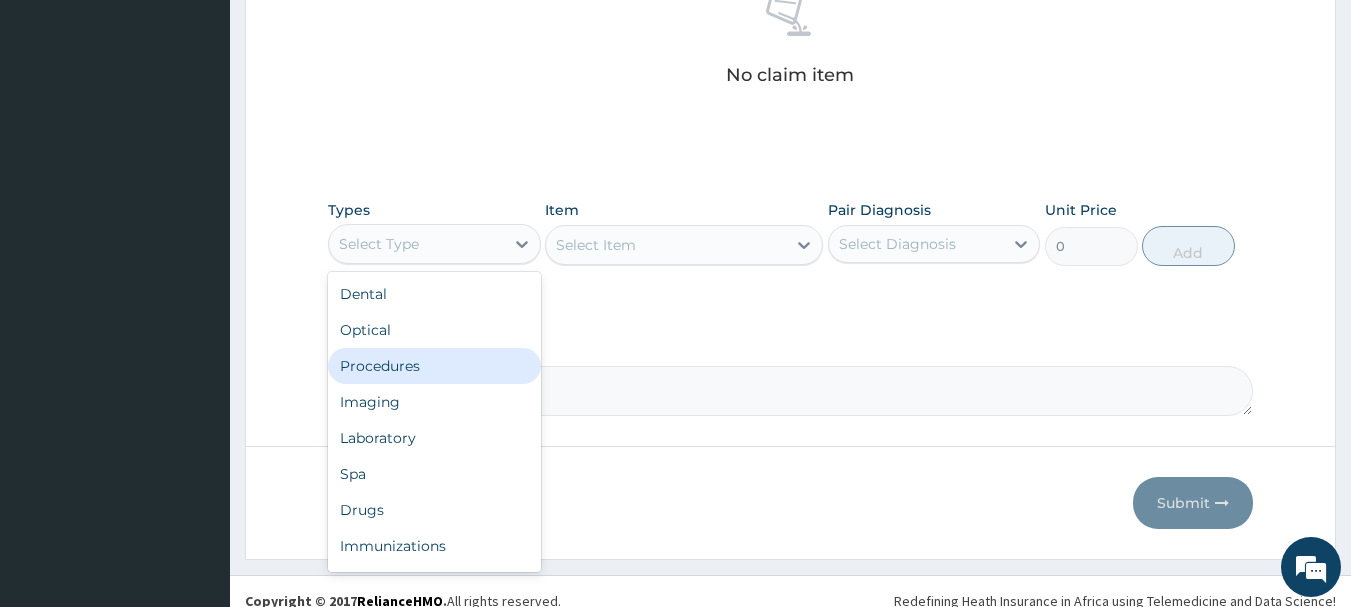 click on "Procedures" at bounding box center (434, 366) 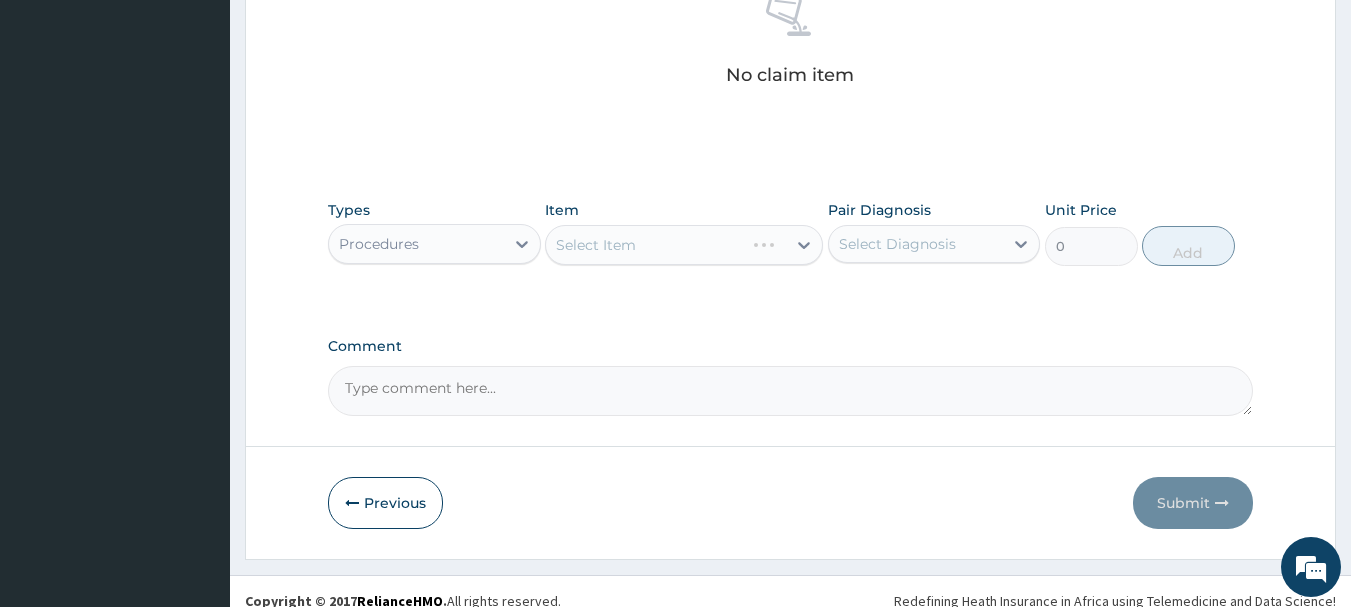click on "Select Item" at bounding box center [684, 245] 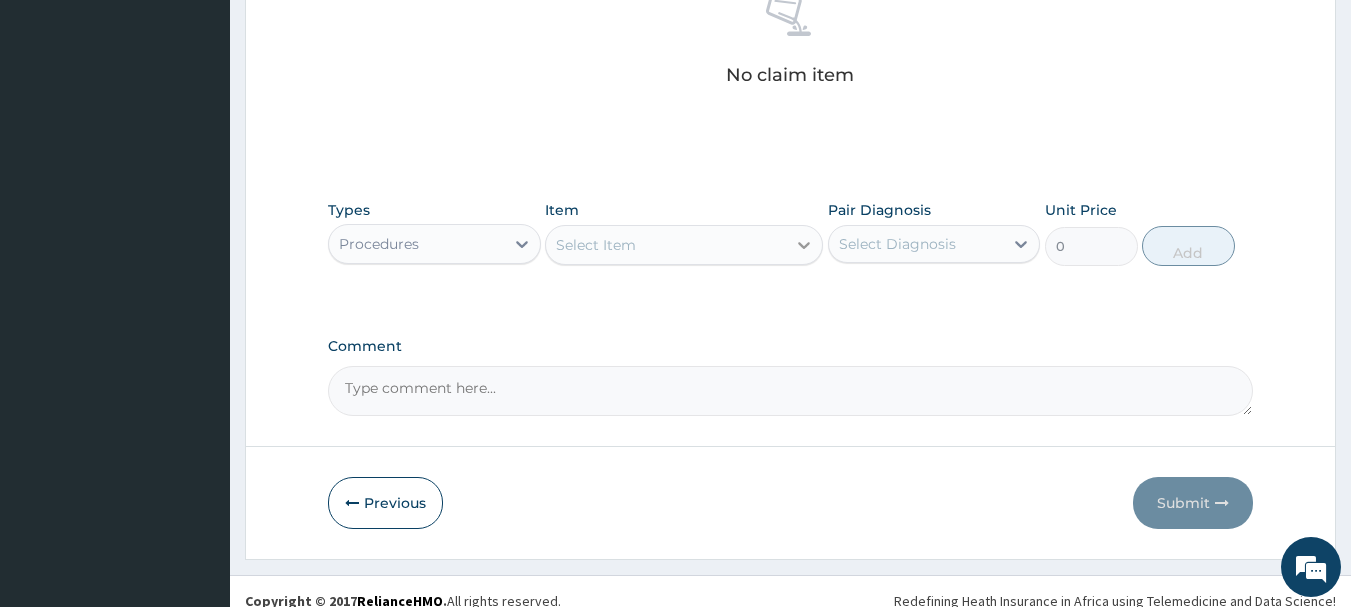 click 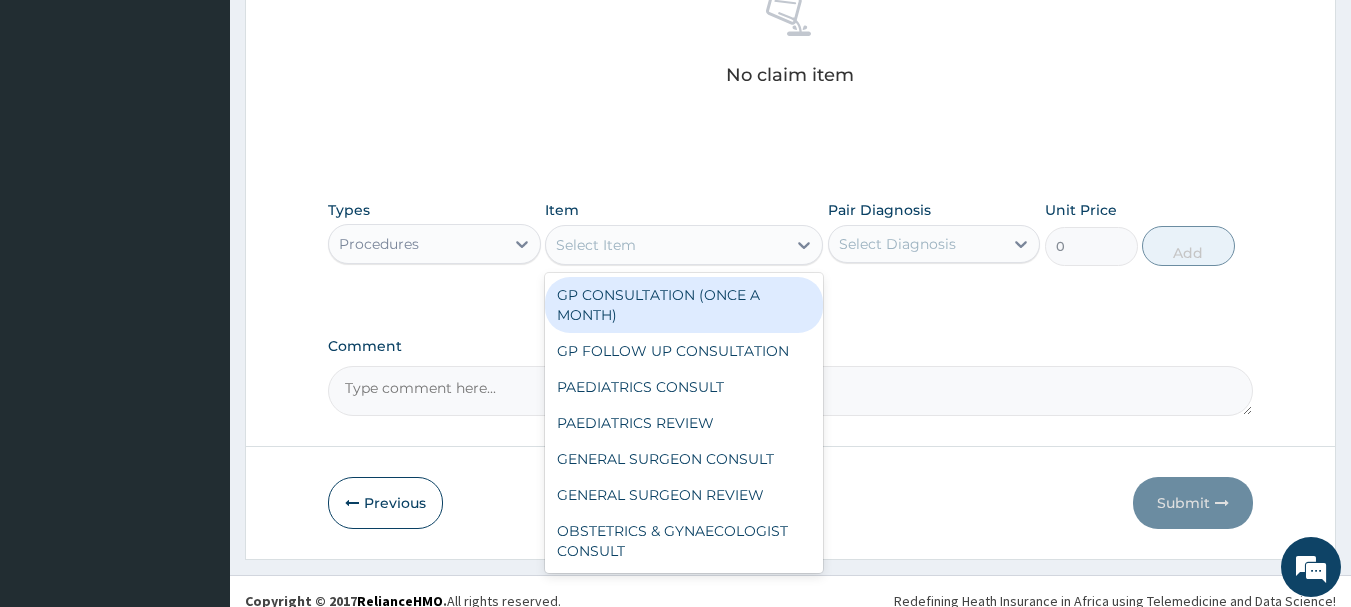 click on "GP CONSULTATION (ONCE A MONTH)" at bounding box center (684, 305) 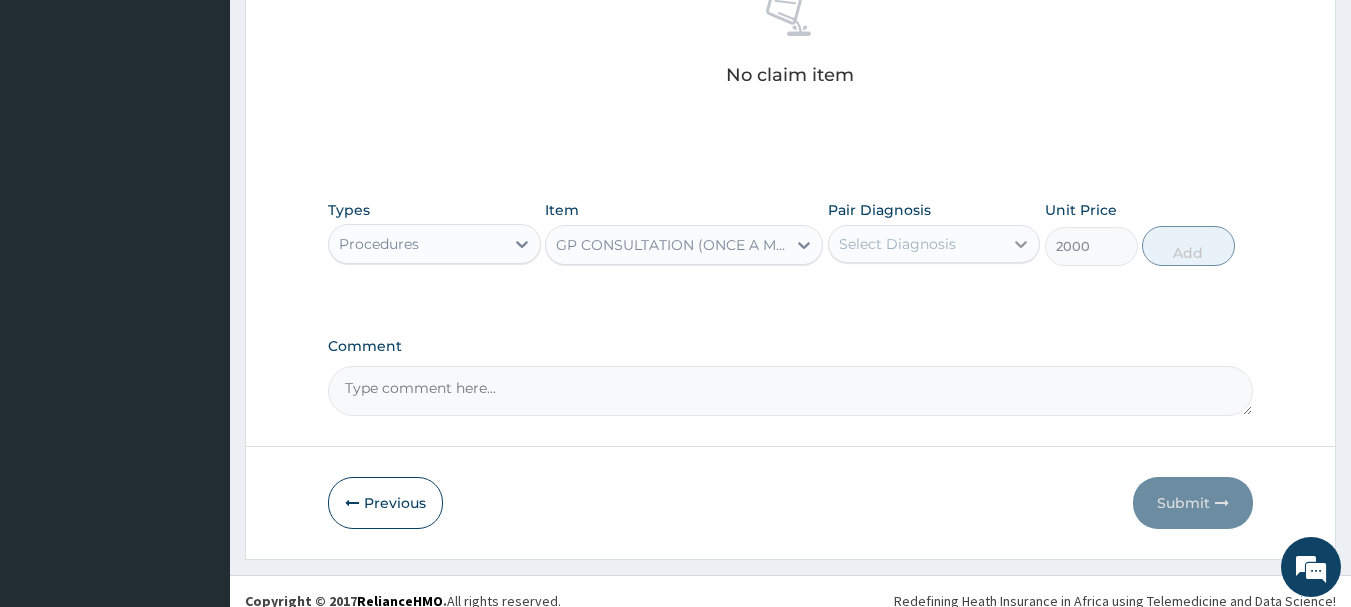 click 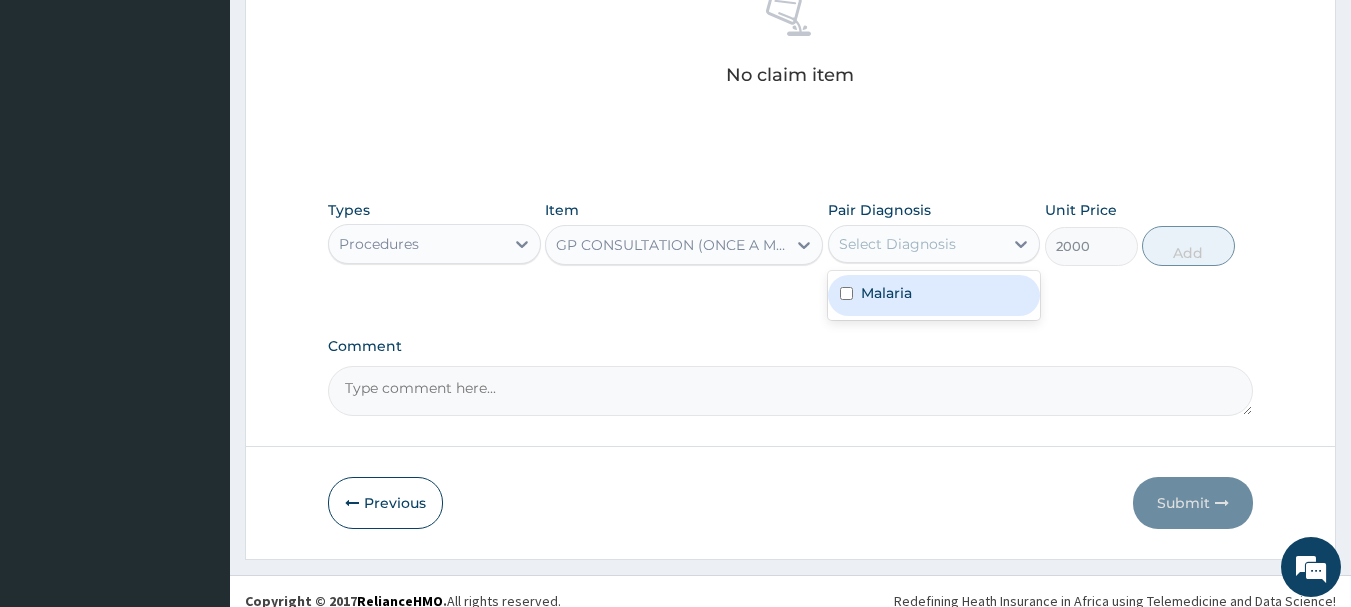 click on "Malaria" at bounding box center (934, 295) 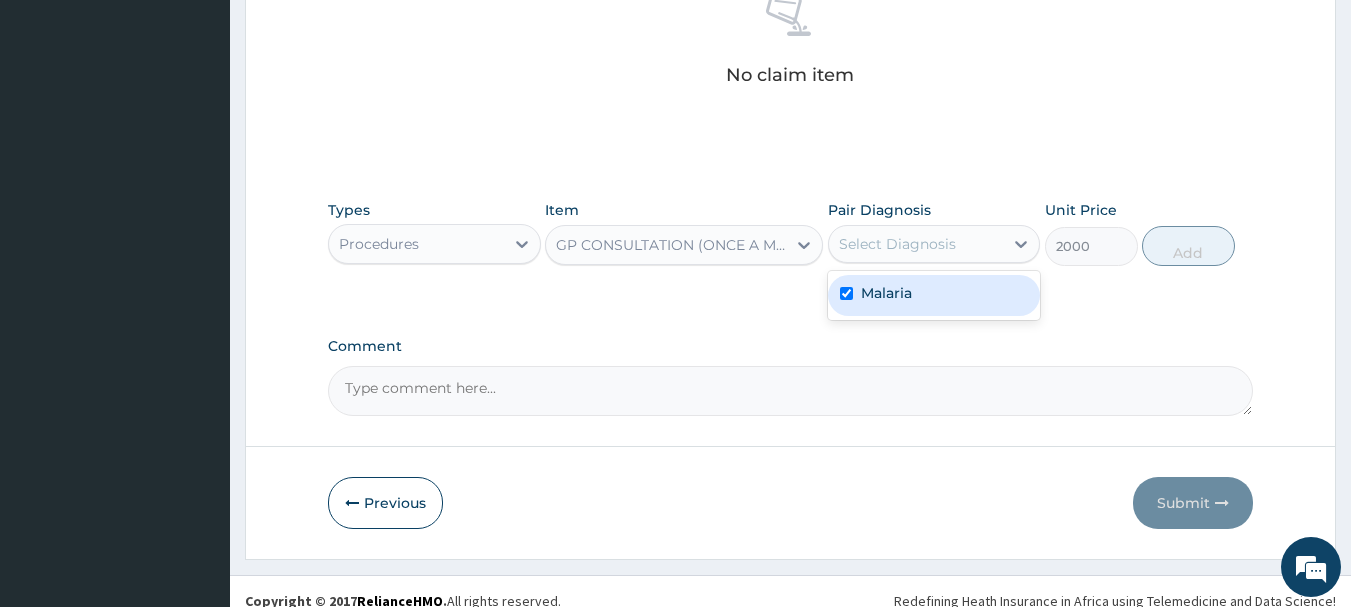 checkbox on "true" 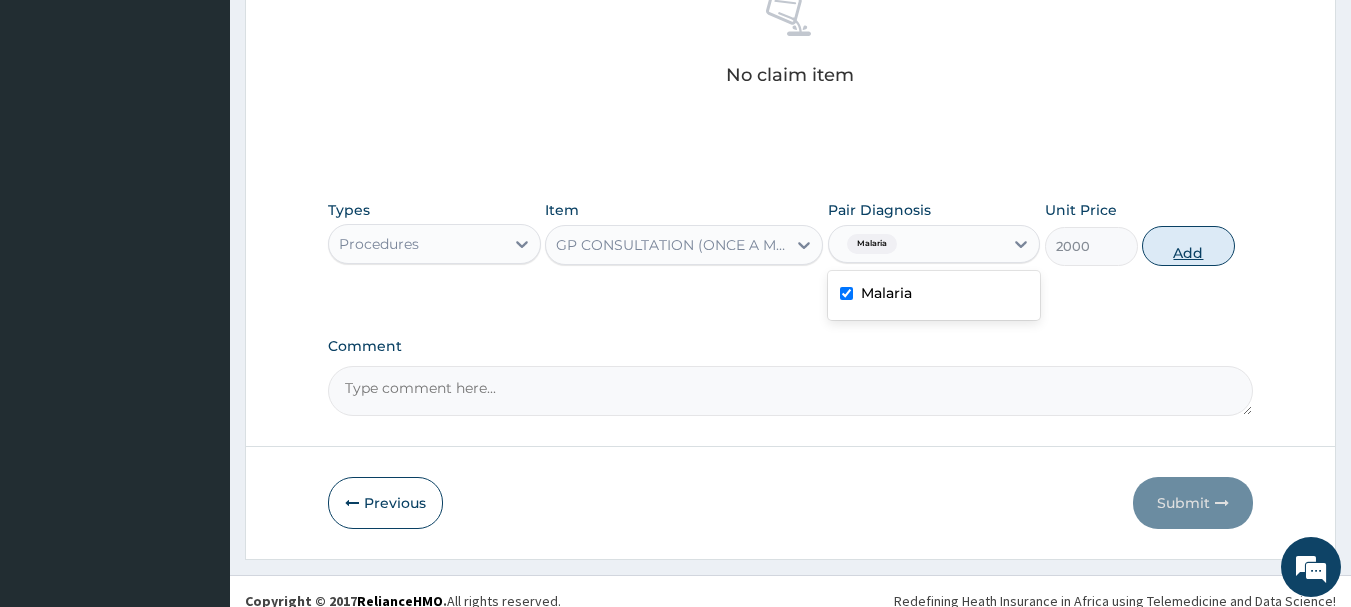 click on "Add" at bounding box center [1188, 246] 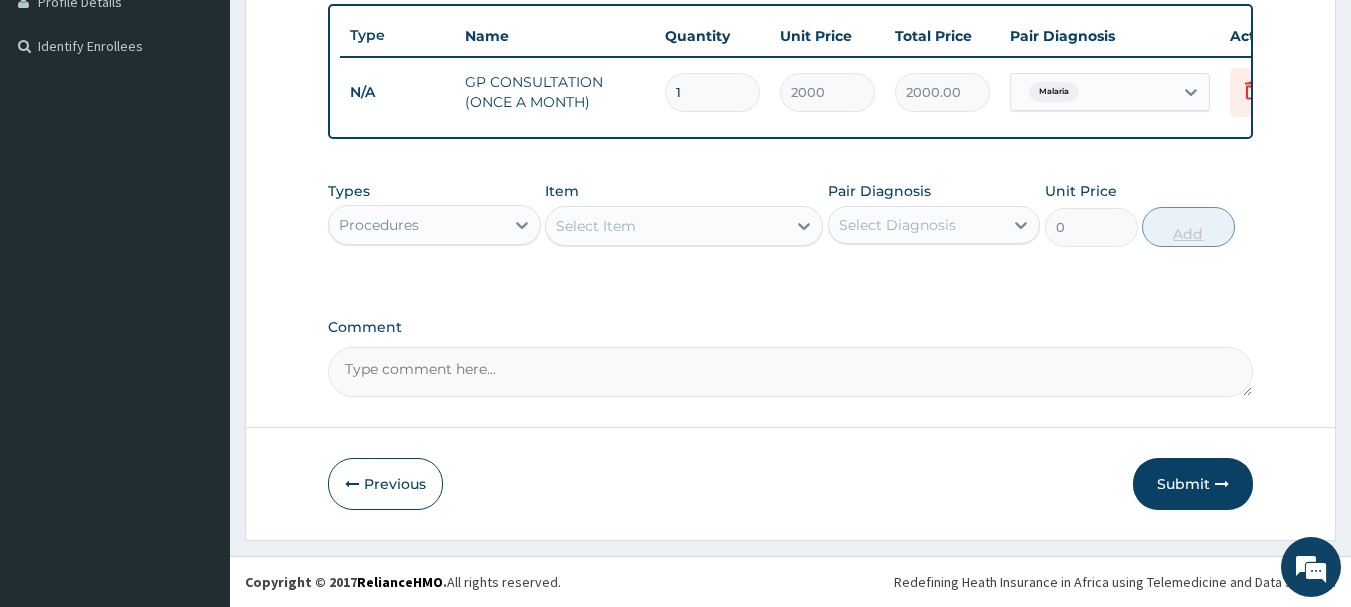 scroll, scrollTop: 539, scrollLeft: 0, axis: vertical 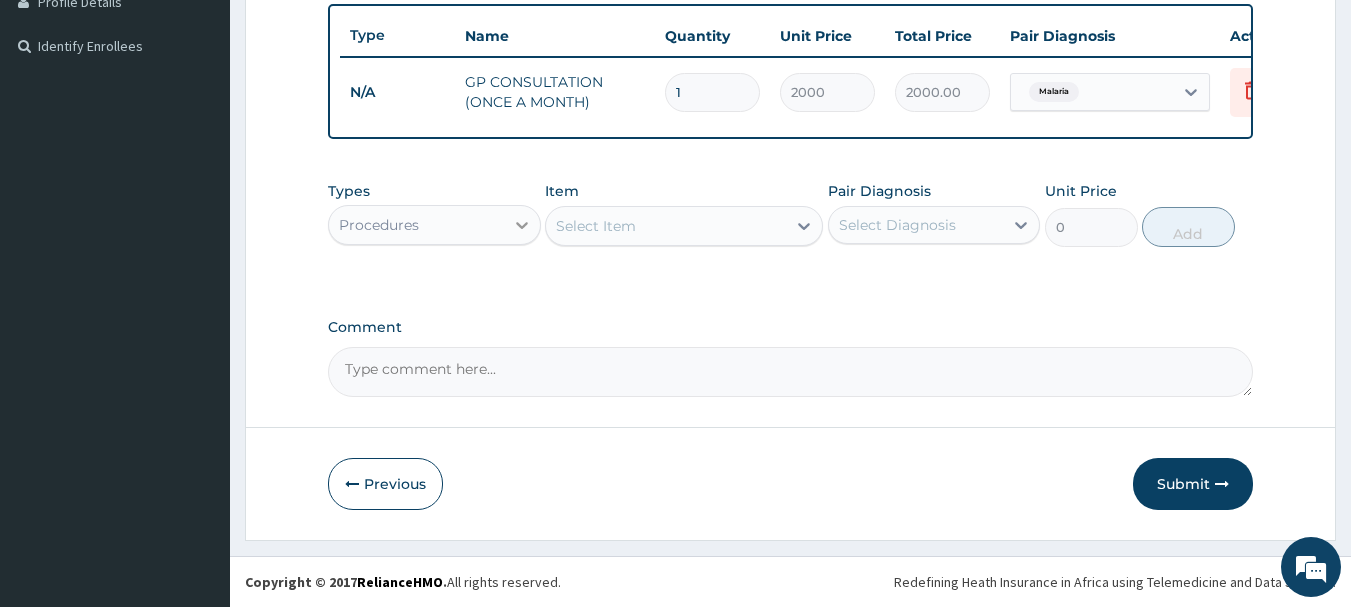 click 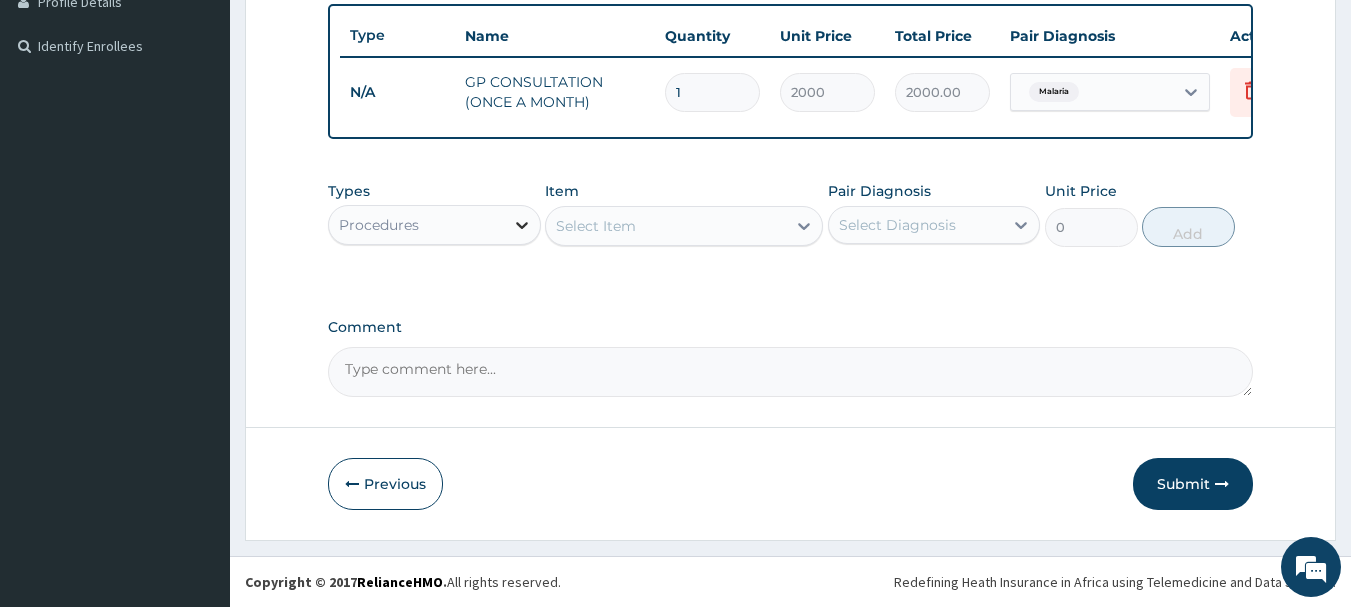 click 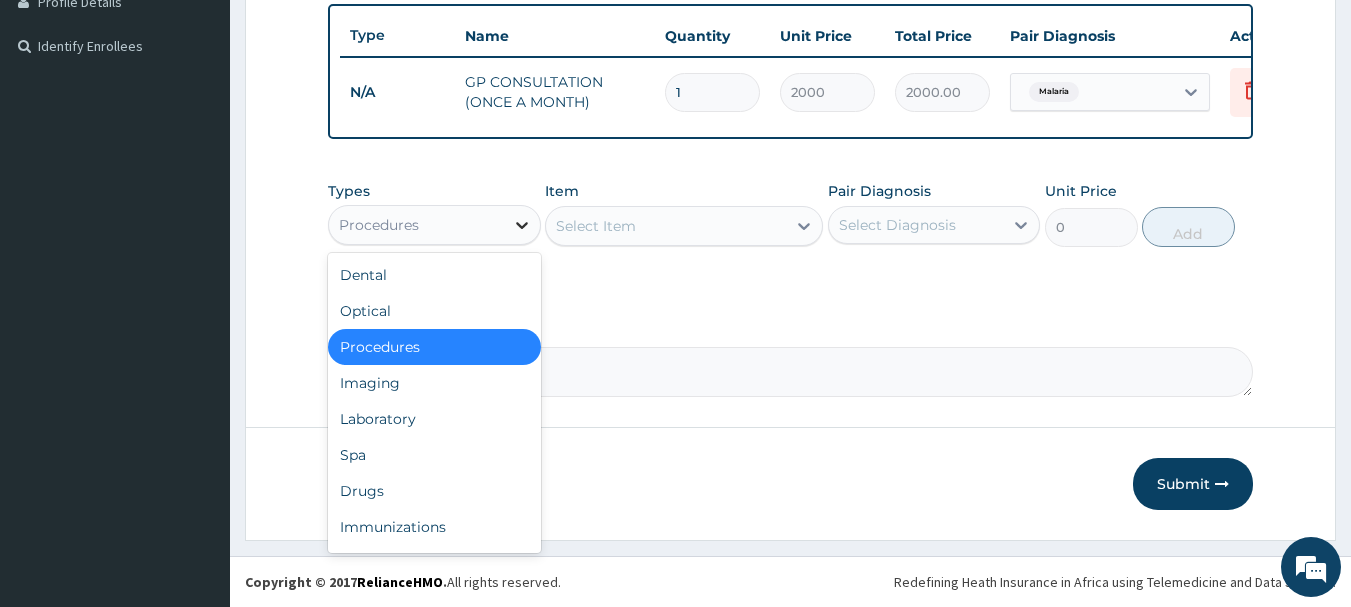 click 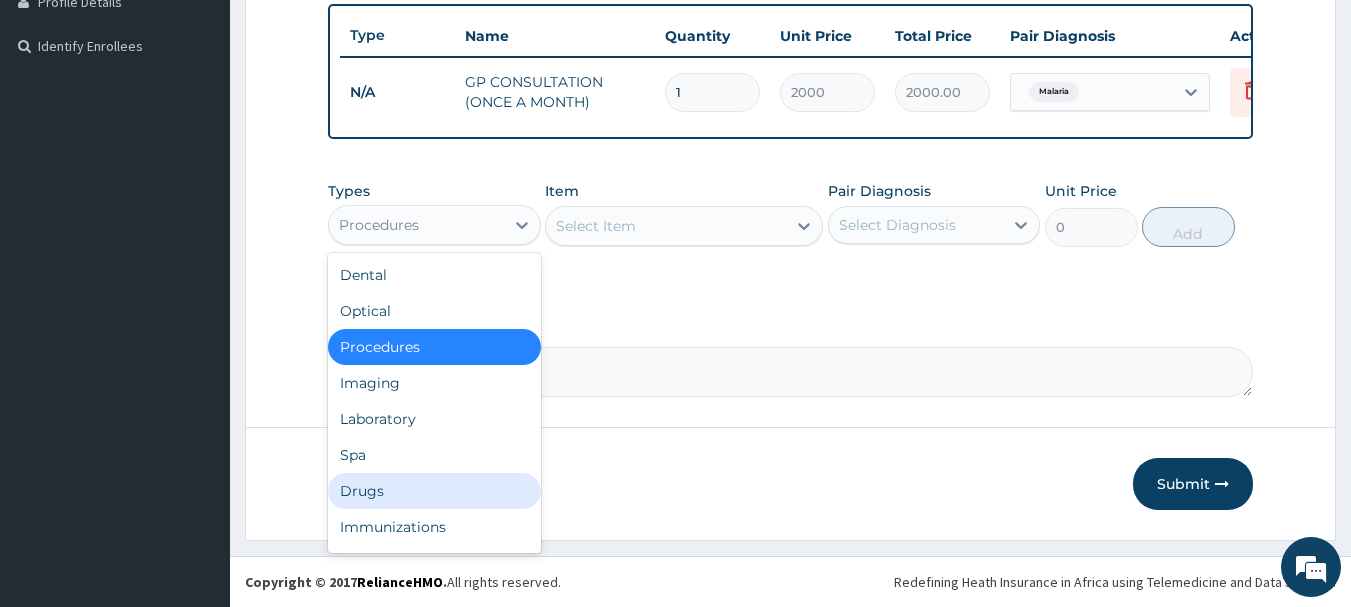 click on "Drugs" at bounding box center (434, 491) 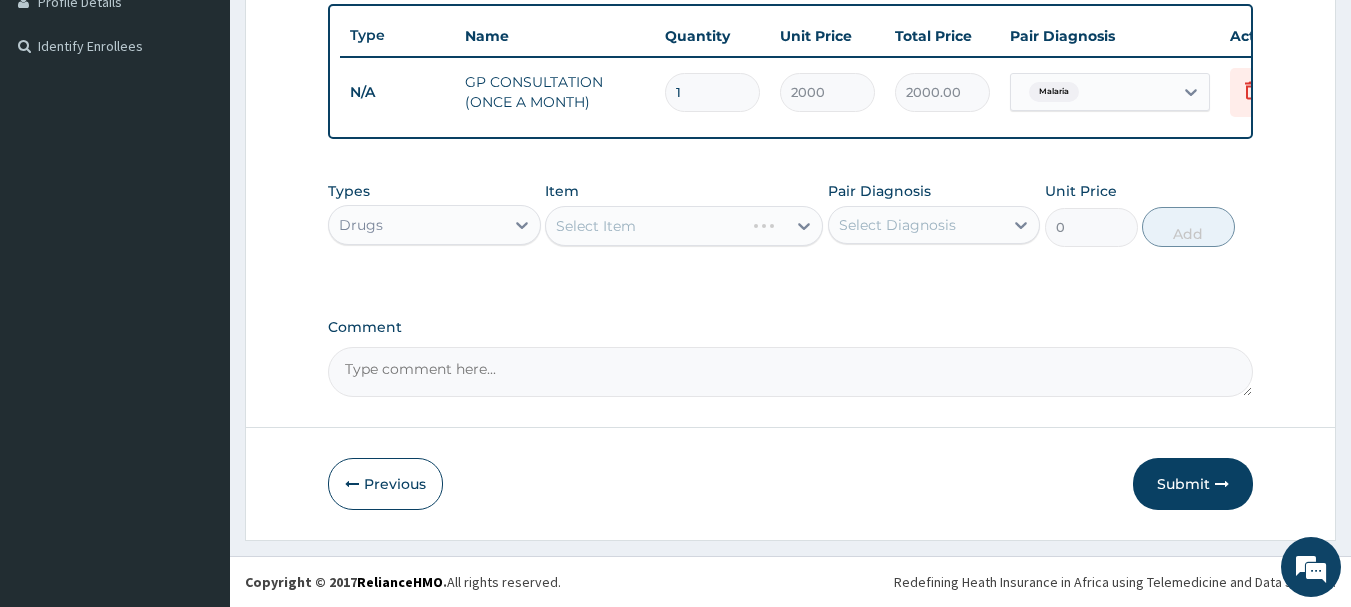click on "Select Item" at bounding box center (684, 226) 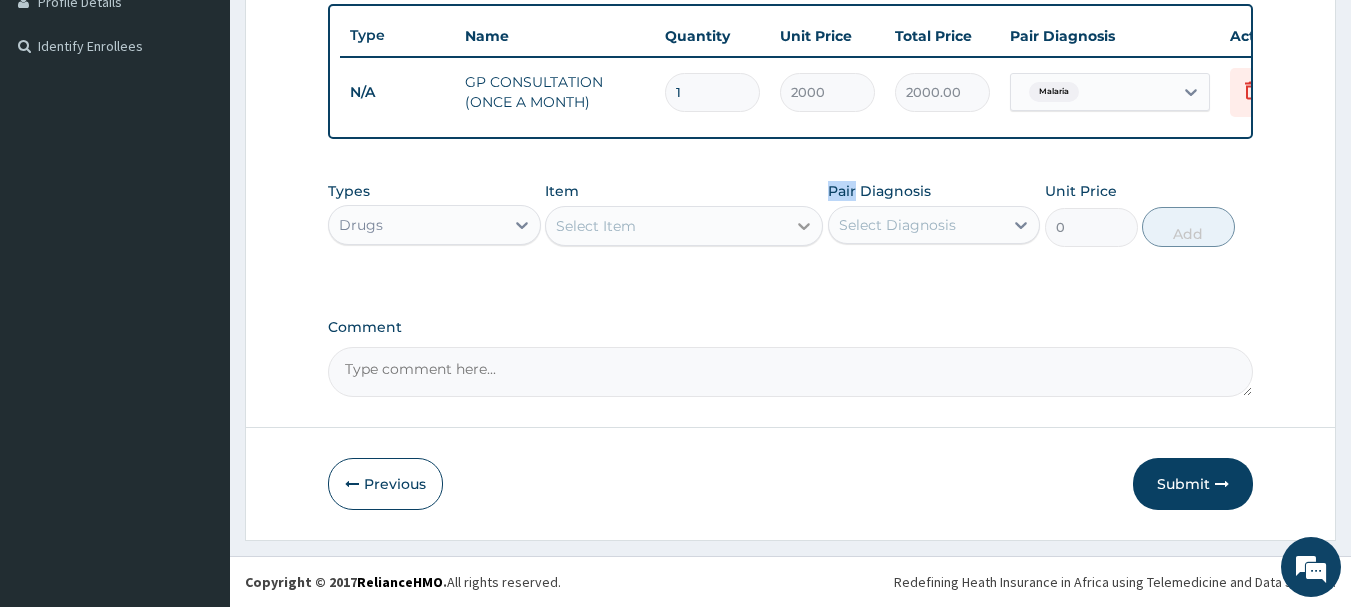 click 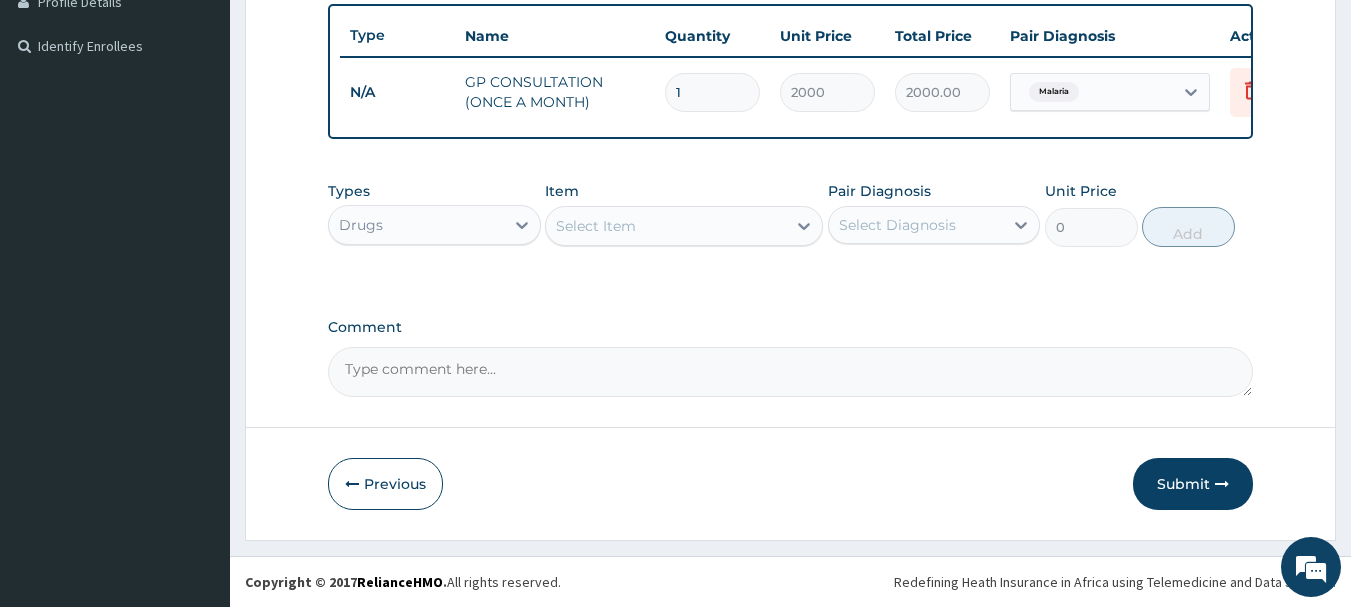 click on "Select Item" at bounding box center [666, 226] 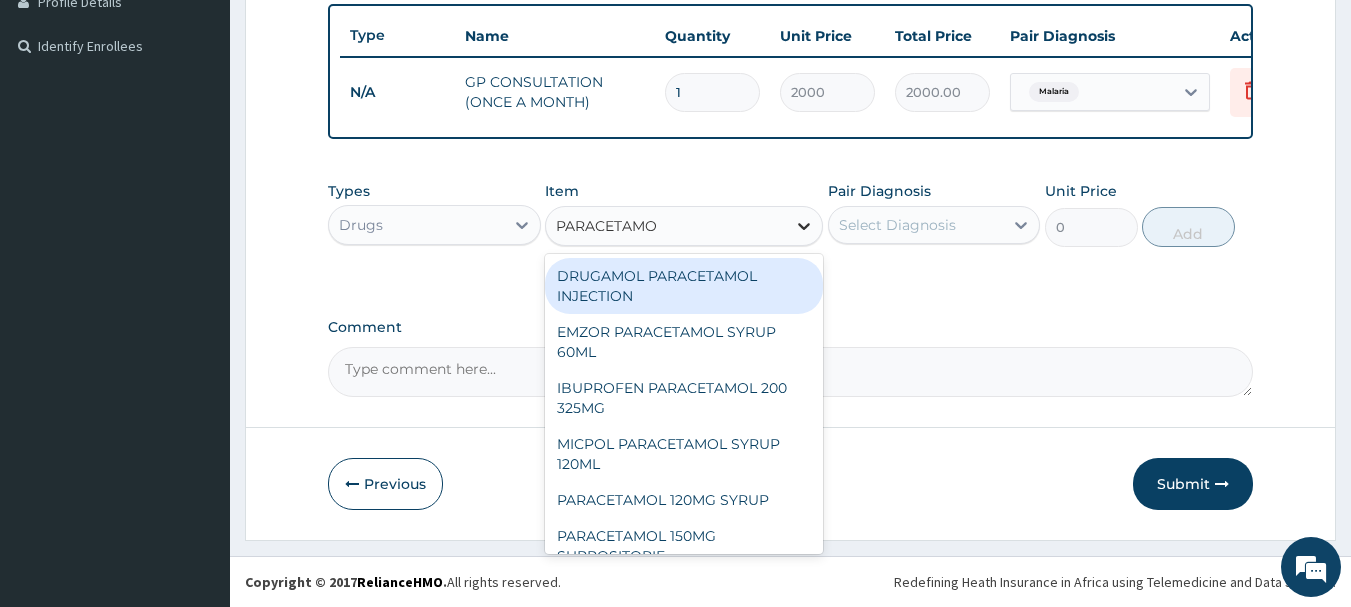 type on "PARACETAMOL" 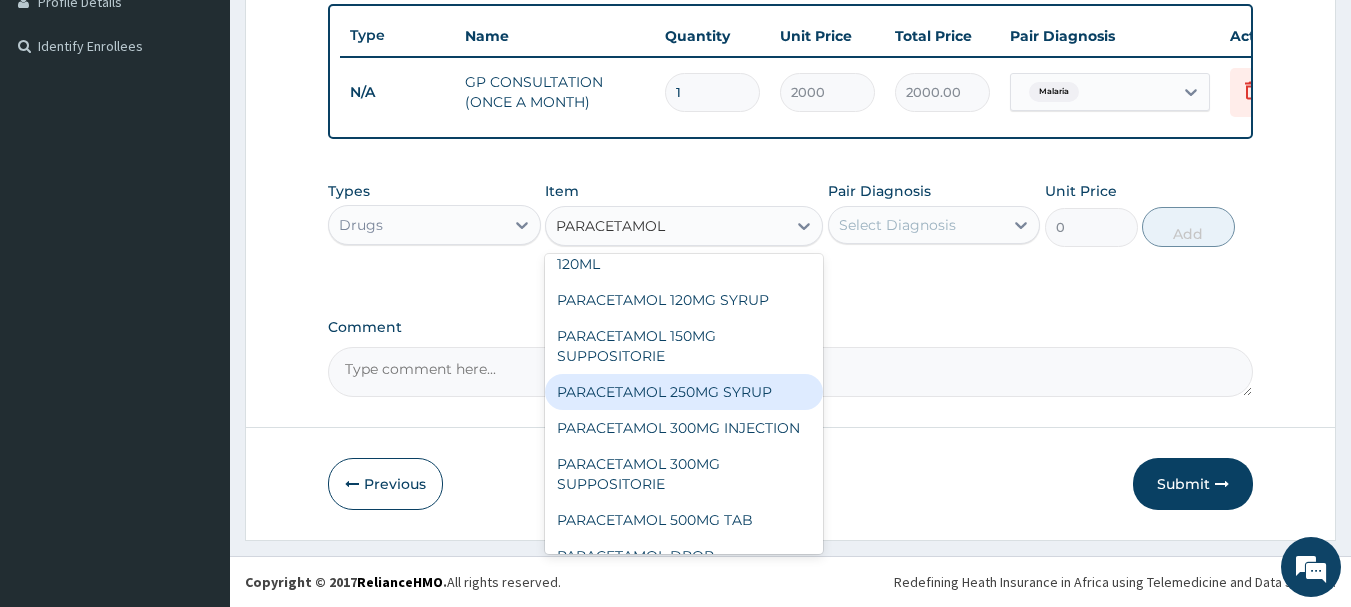 scroll, scrollTop: 300, scrollLeft: 0, axis: vertical 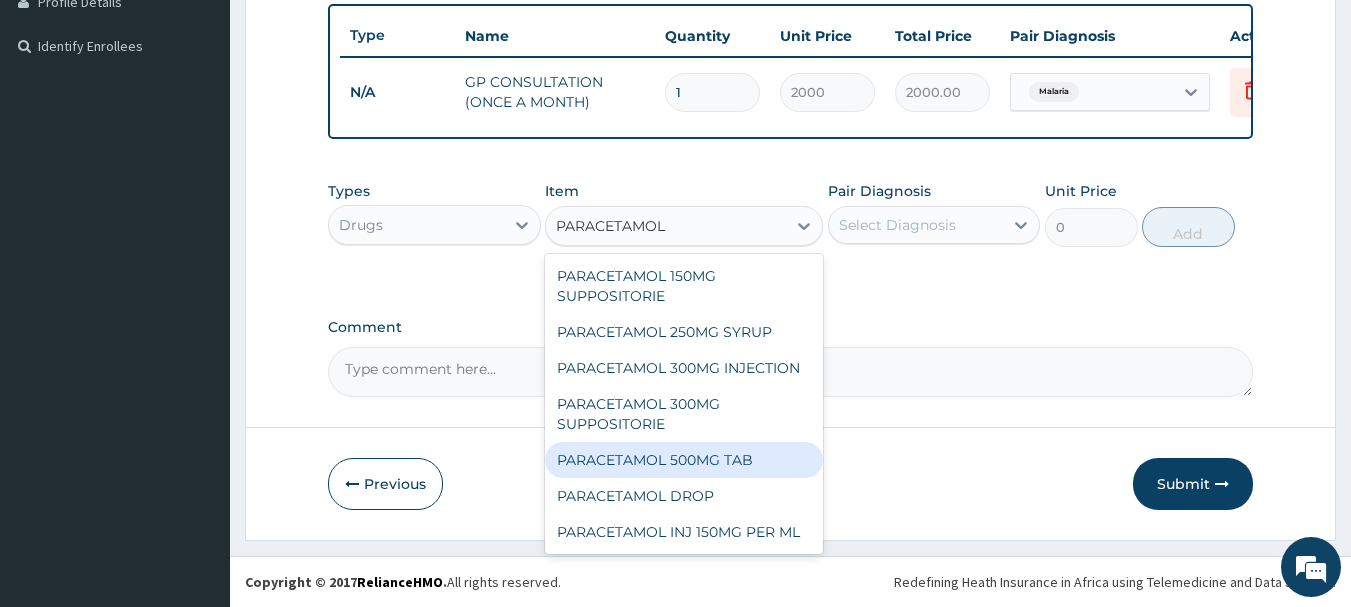 click on "PARACETAMOL 500MG TAB" at bounding box center [684, 460] 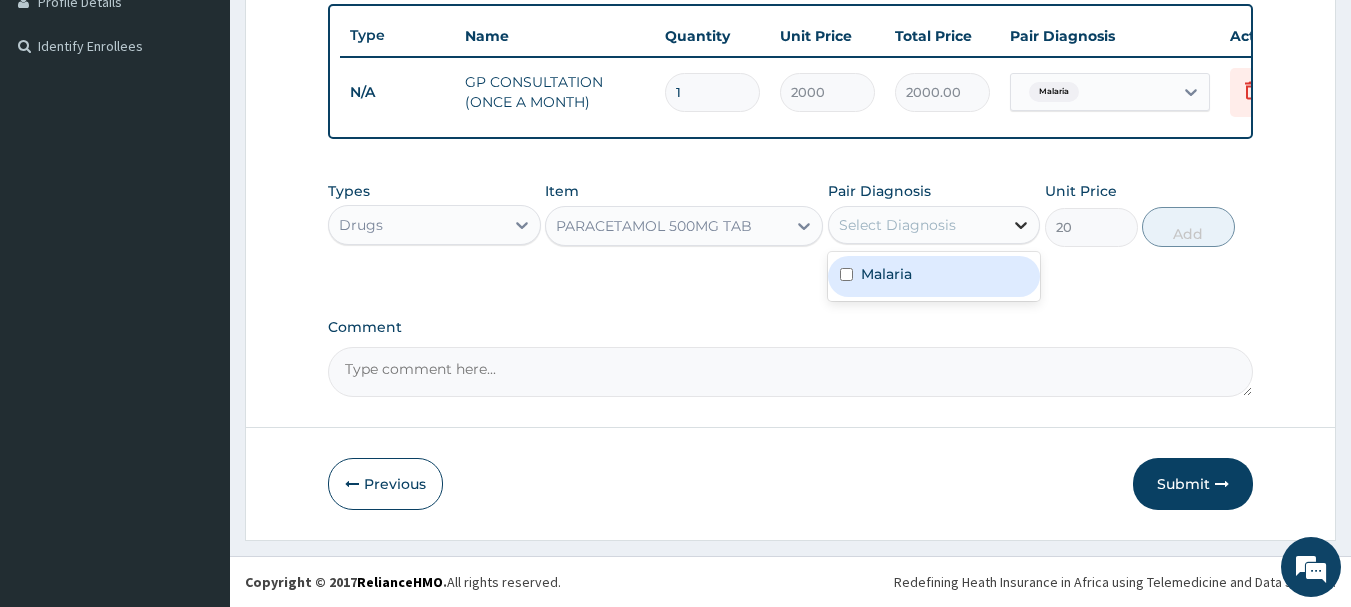 click 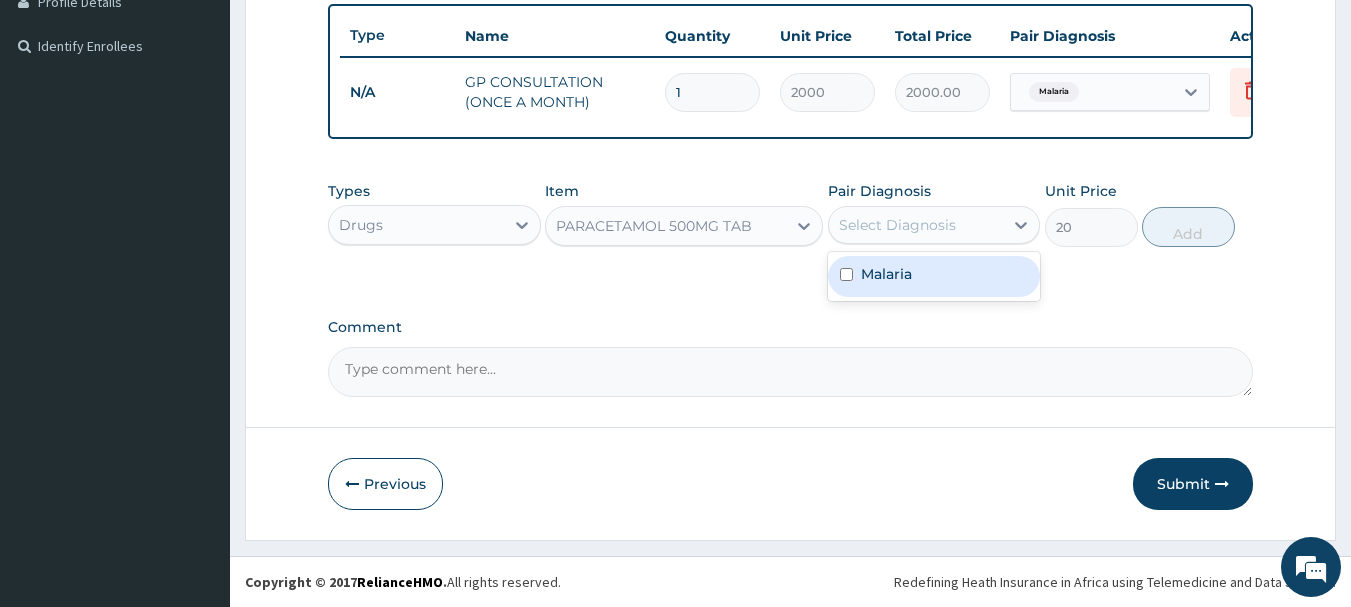 click on "Malaria" at bounding box center (934, 276) 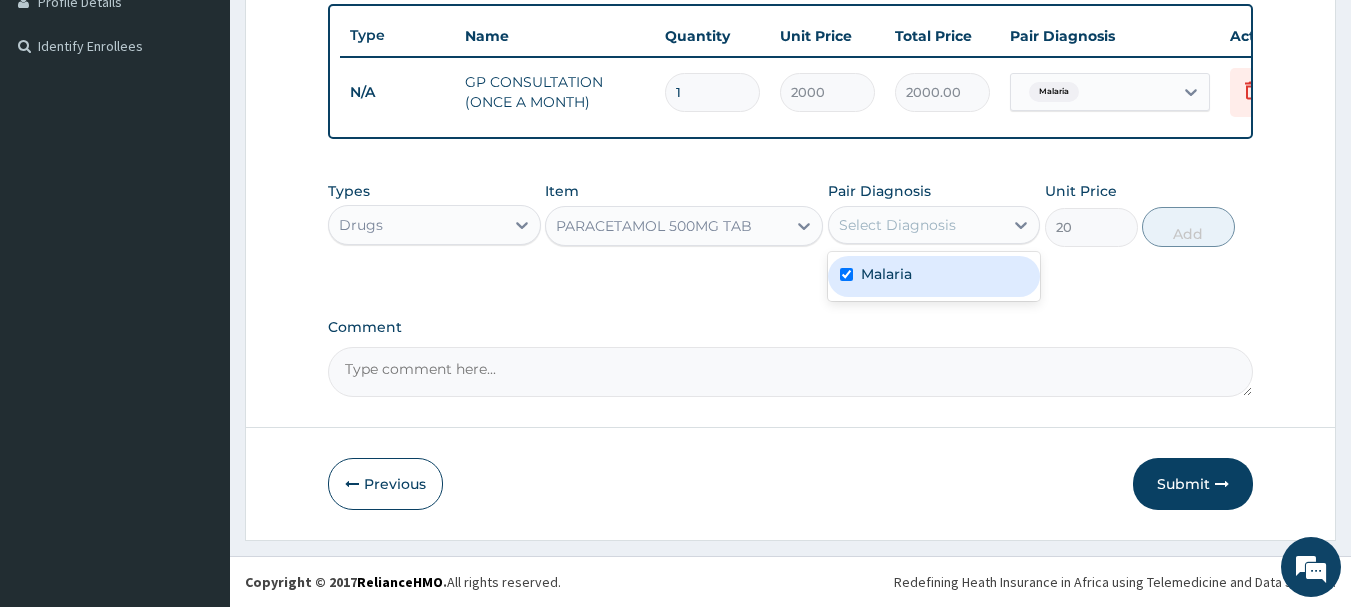 checkbox on "true" 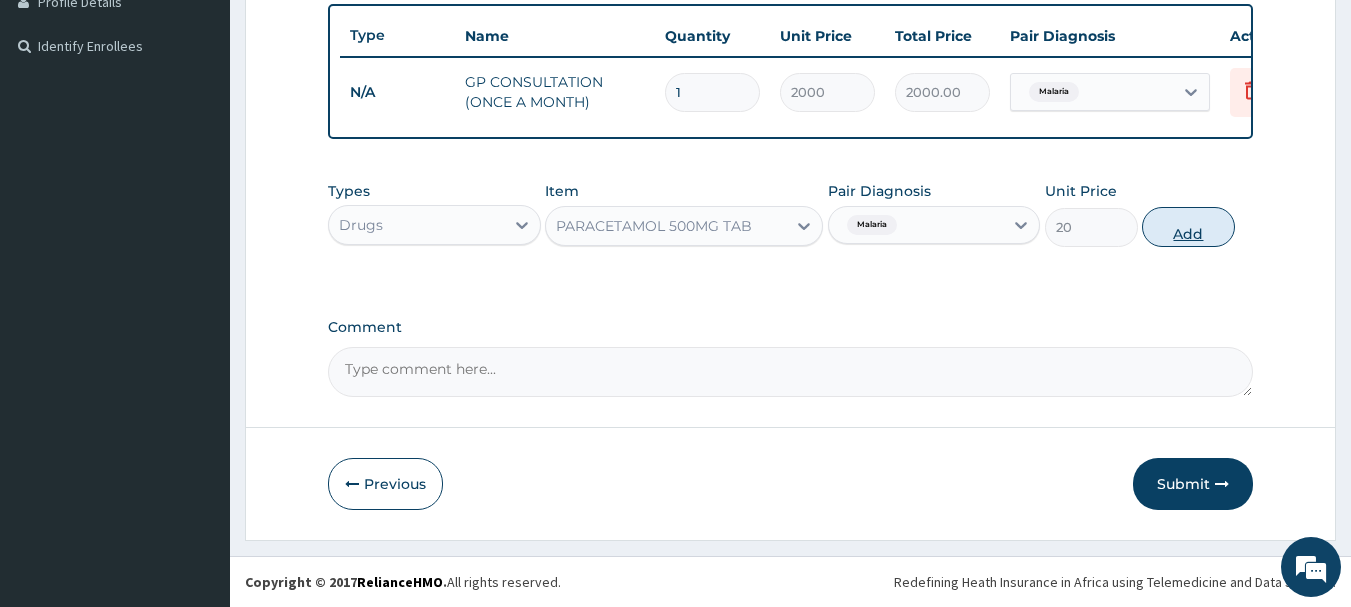 click on "Add" at bounding box center [1188, 227] 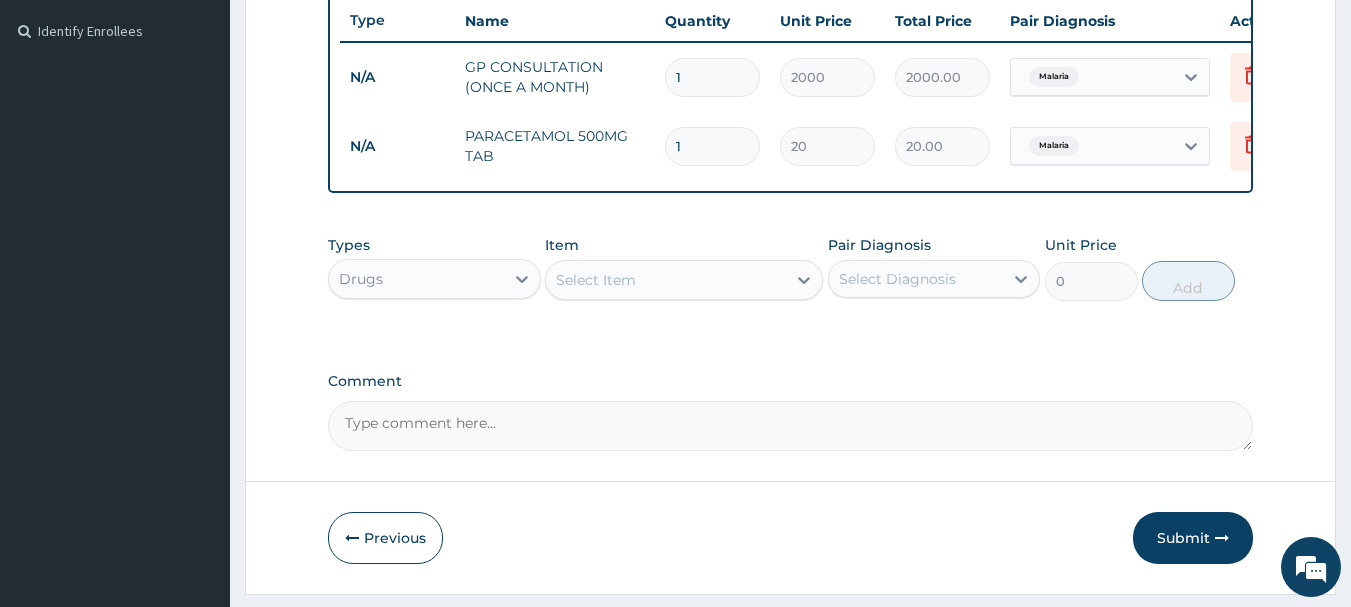 type on "18" 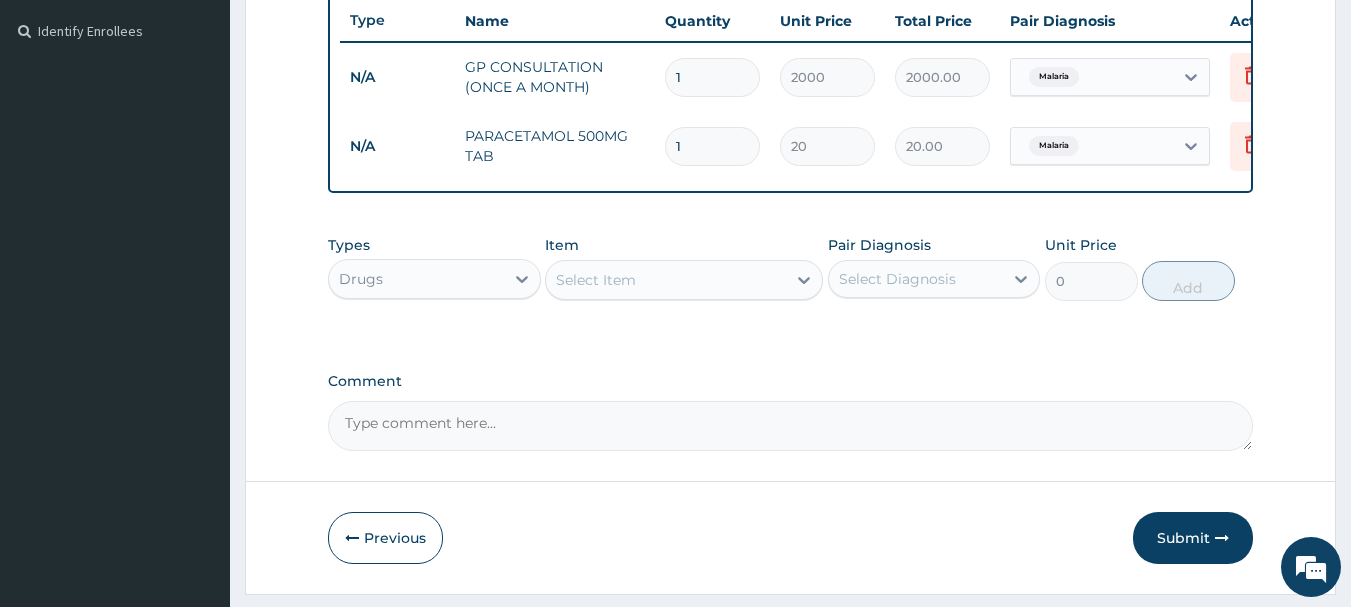 type on "360.00" 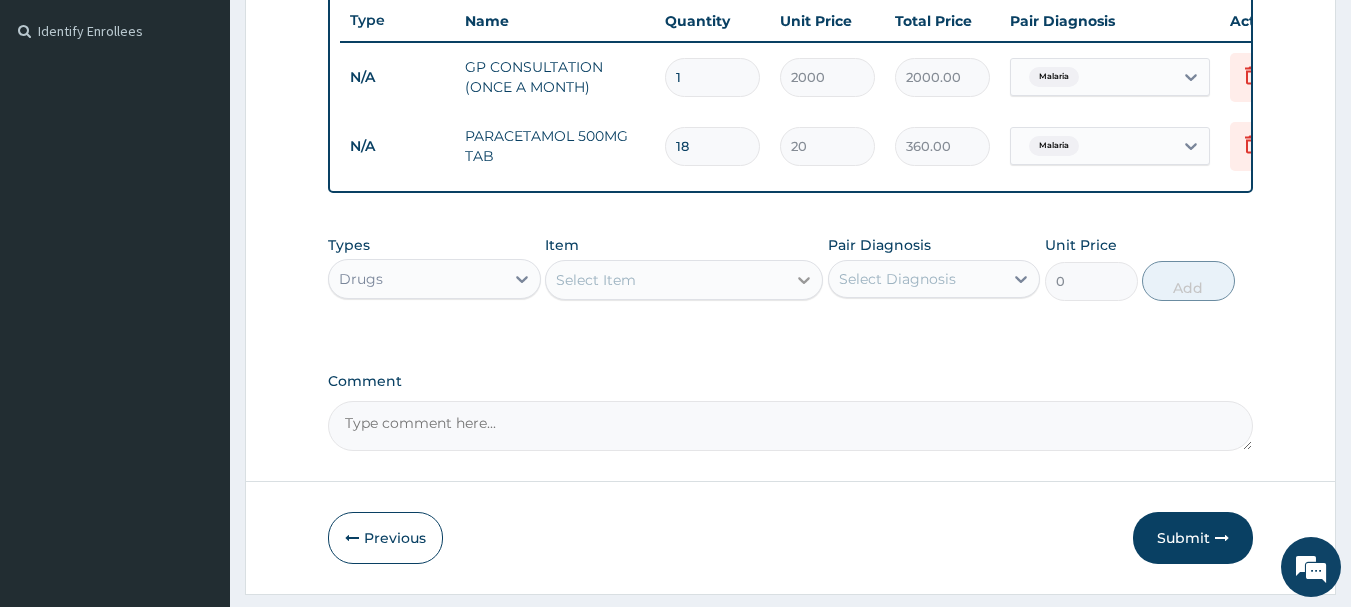 type on "18" 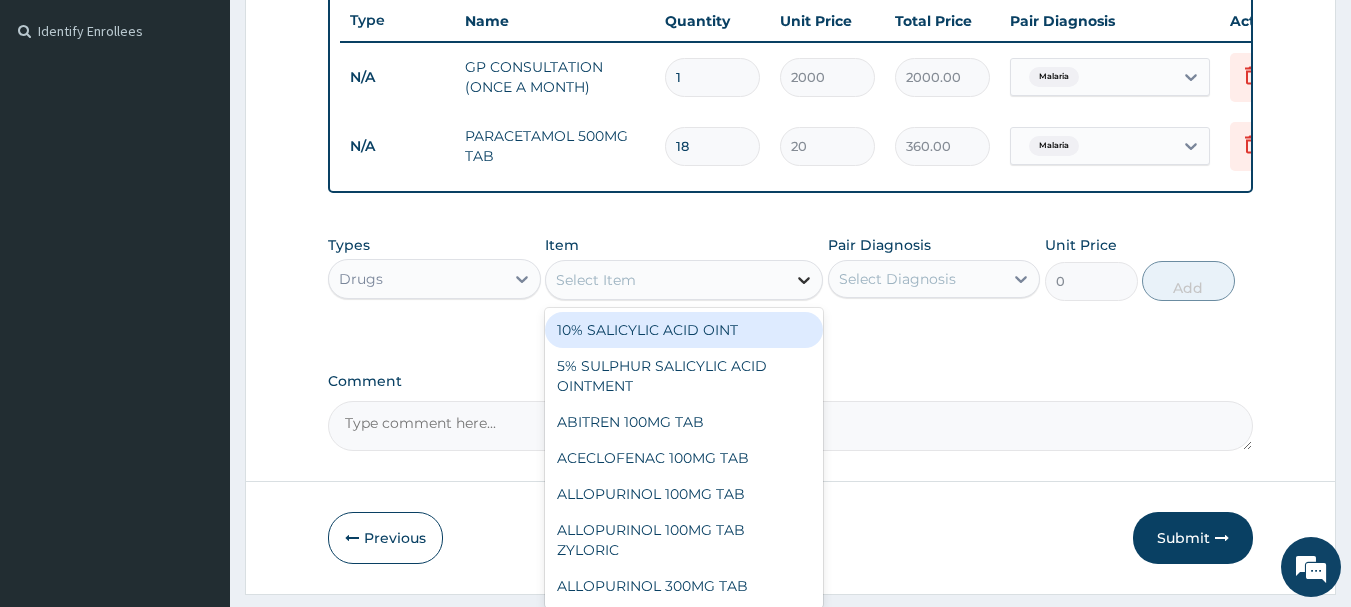 type on "A" 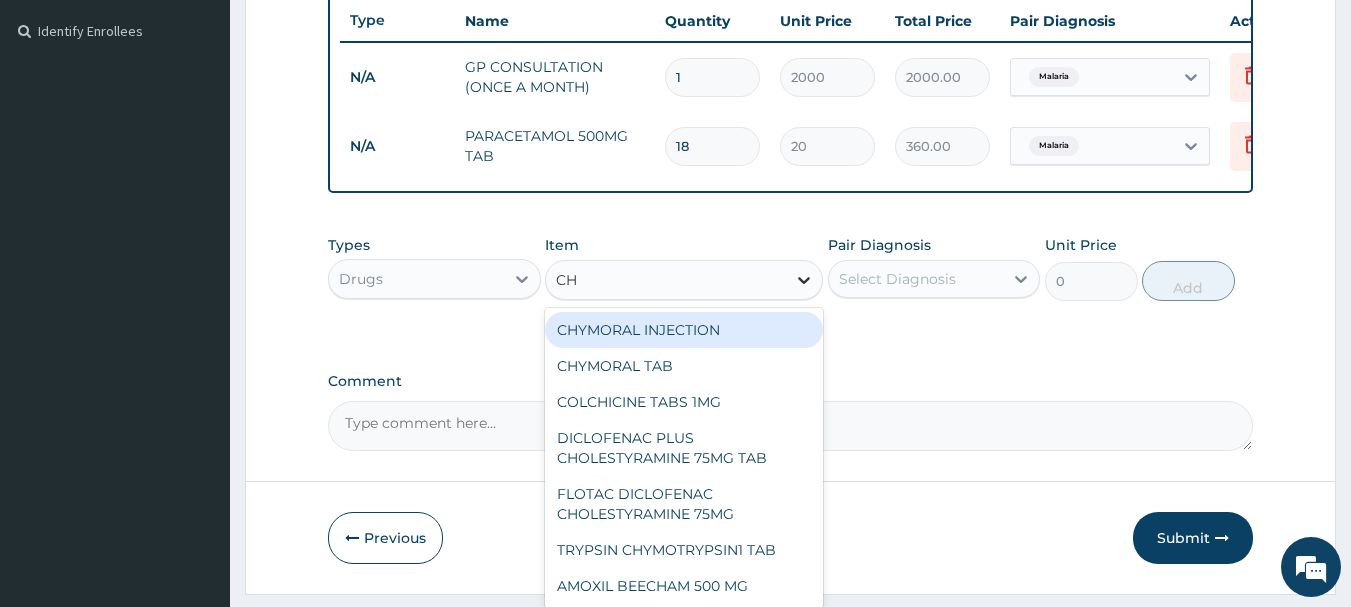 type on "C" 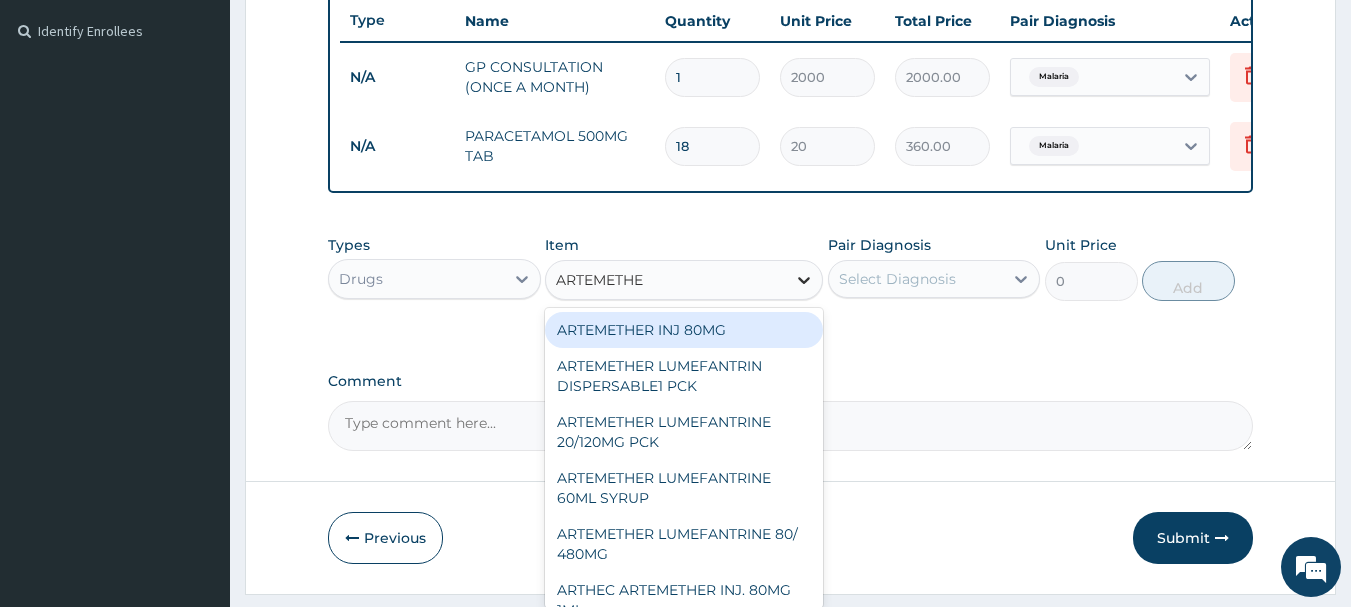 type on "ARTEMETHER" 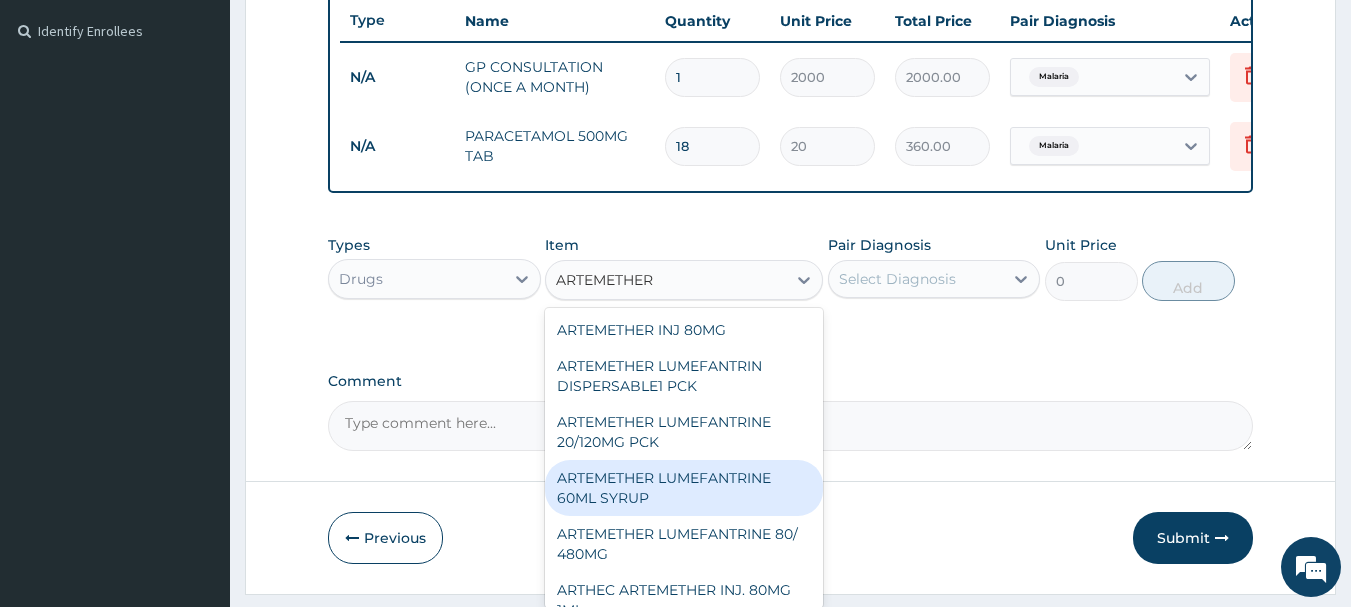 scroll, scrollTop: 100, scrollLeft: 0, axis: vertical 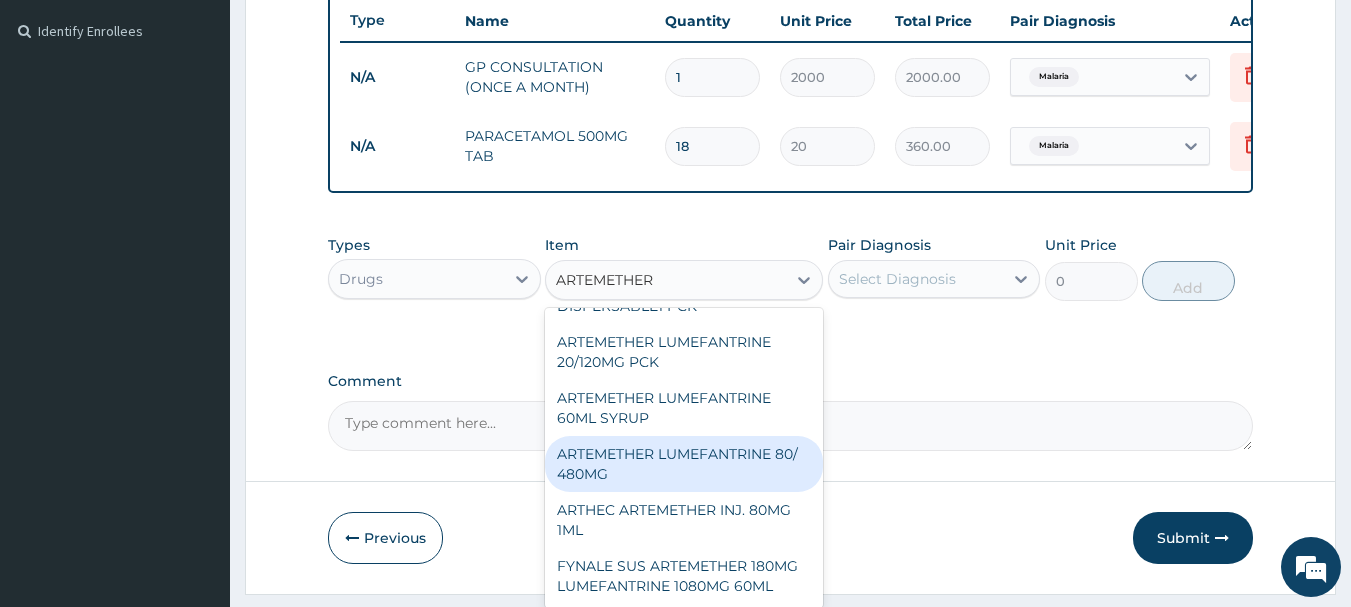 click on "ARTEMETHER LUMEFANTRINE 80/ 480MG" at bounding box center [684, 464] 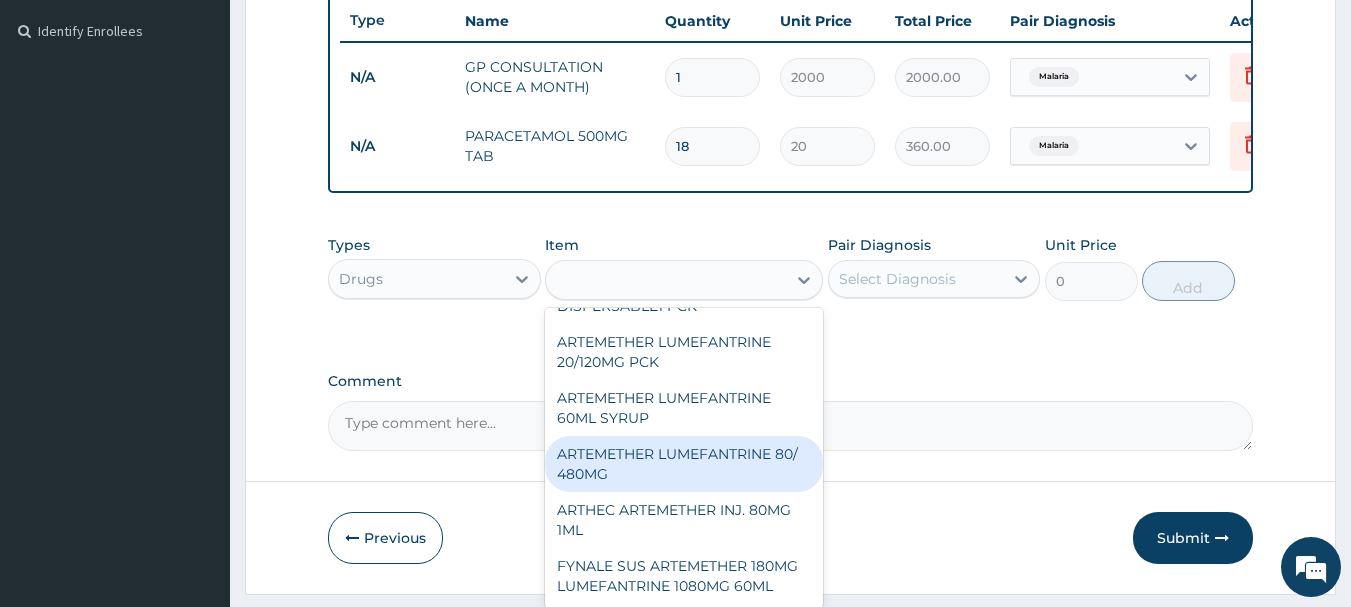 type on "700" 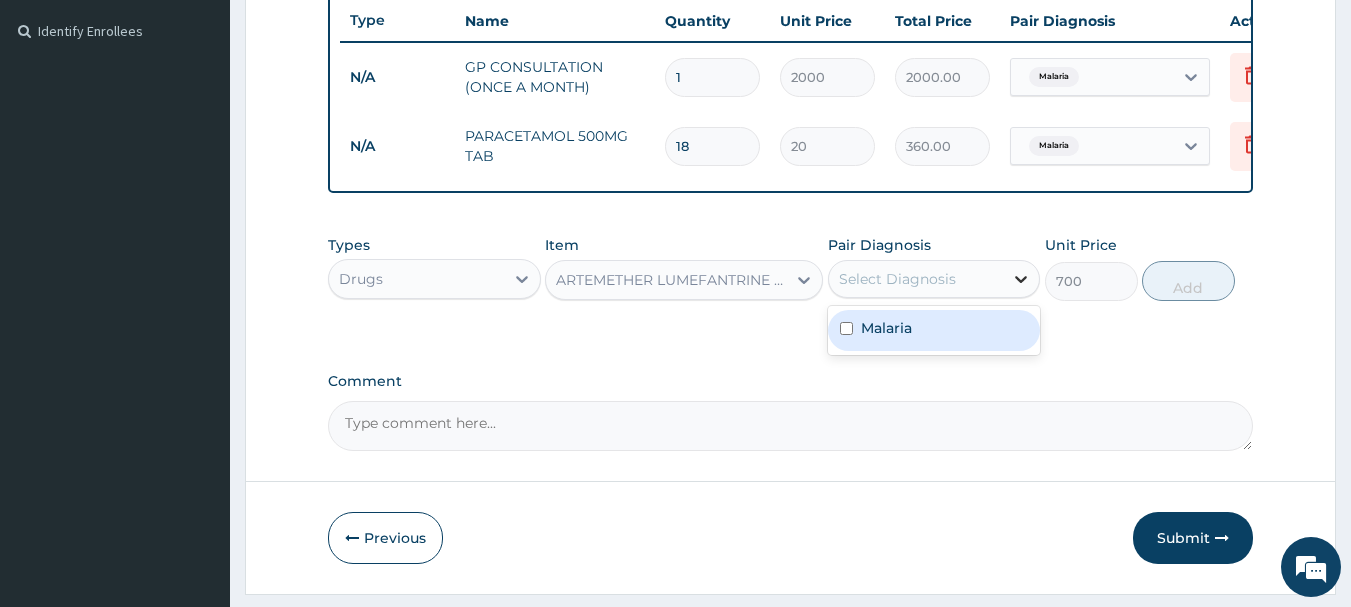 click 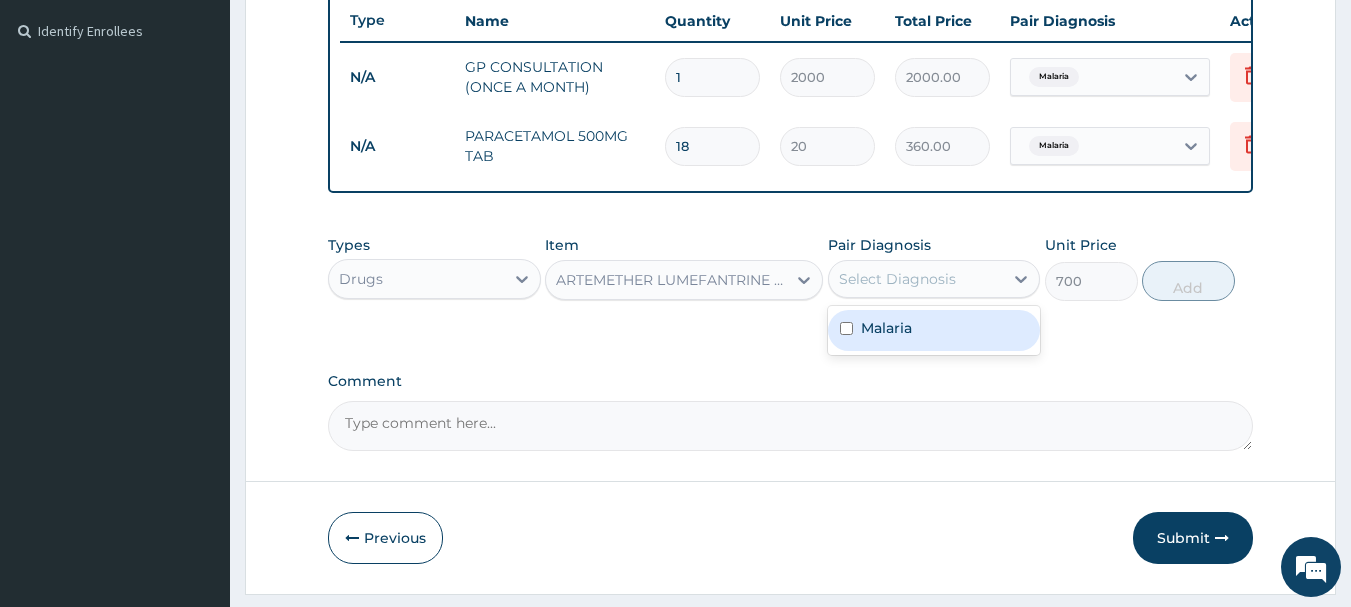 click on "Malaria" at bounding box center [934, 330] 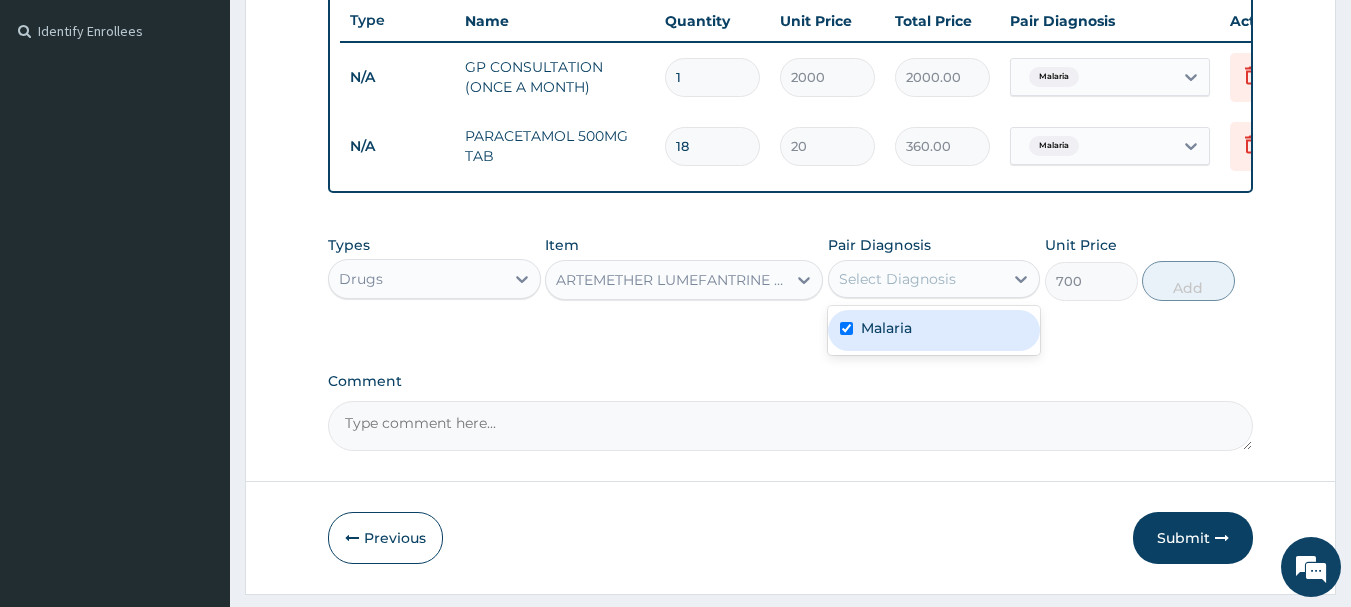 checkbox on "true" 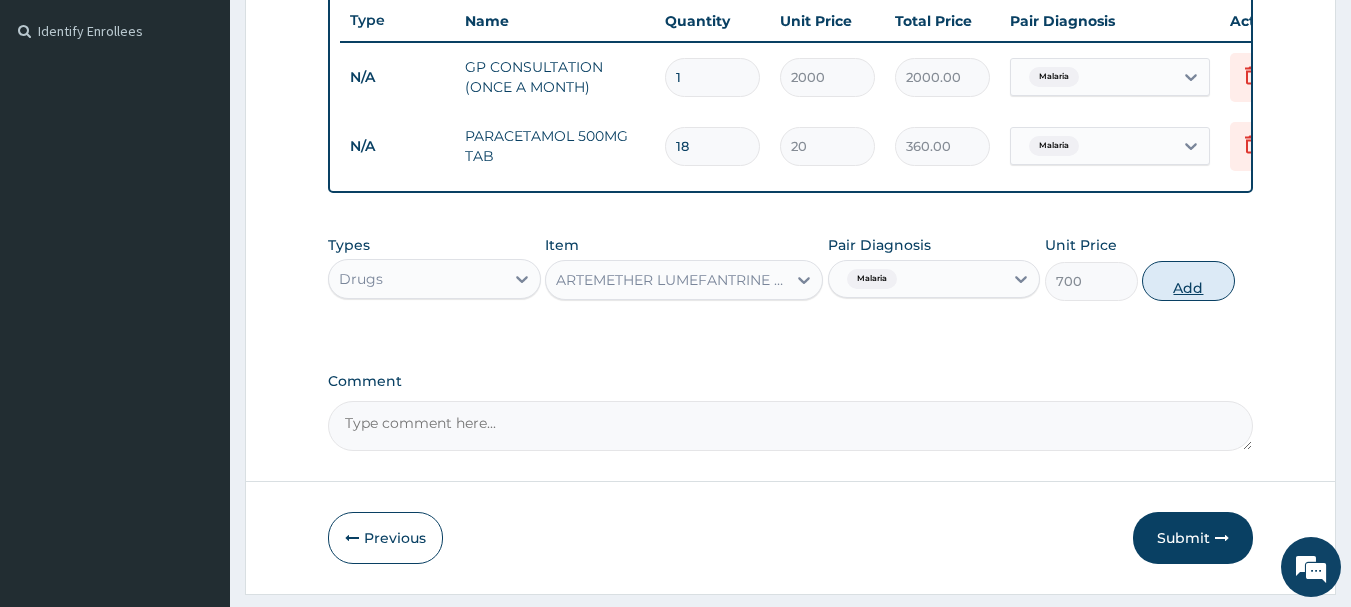 click on "Add" at bounding box center (1188, 281) 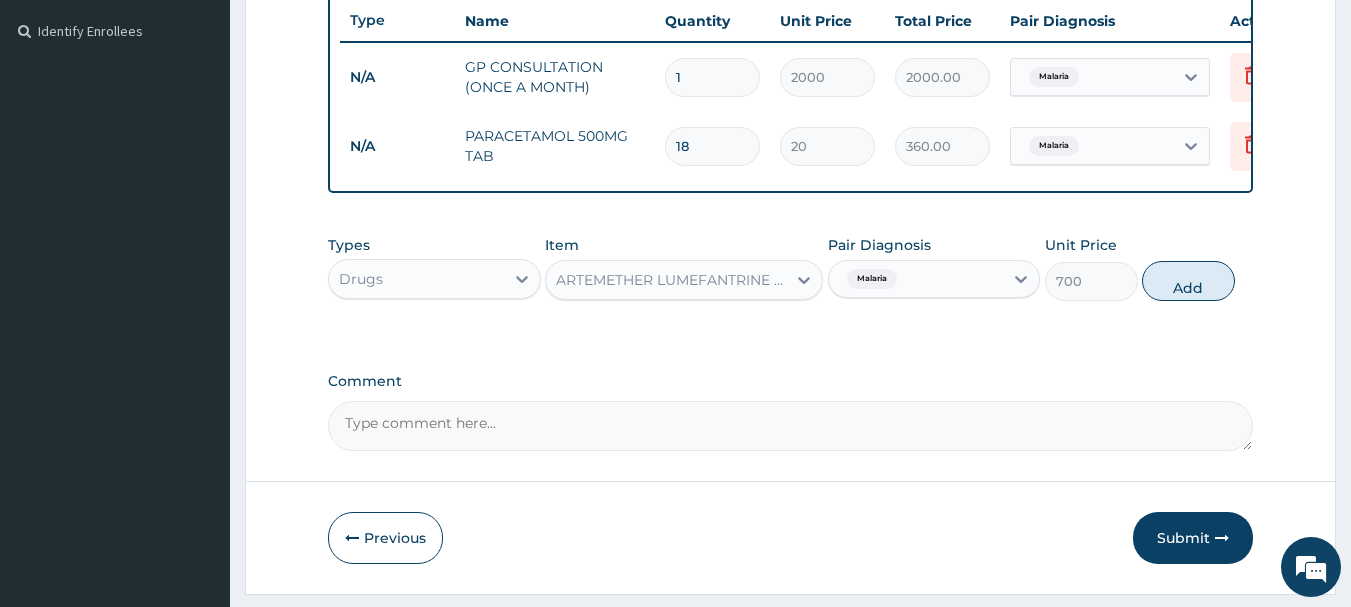 type on "0" 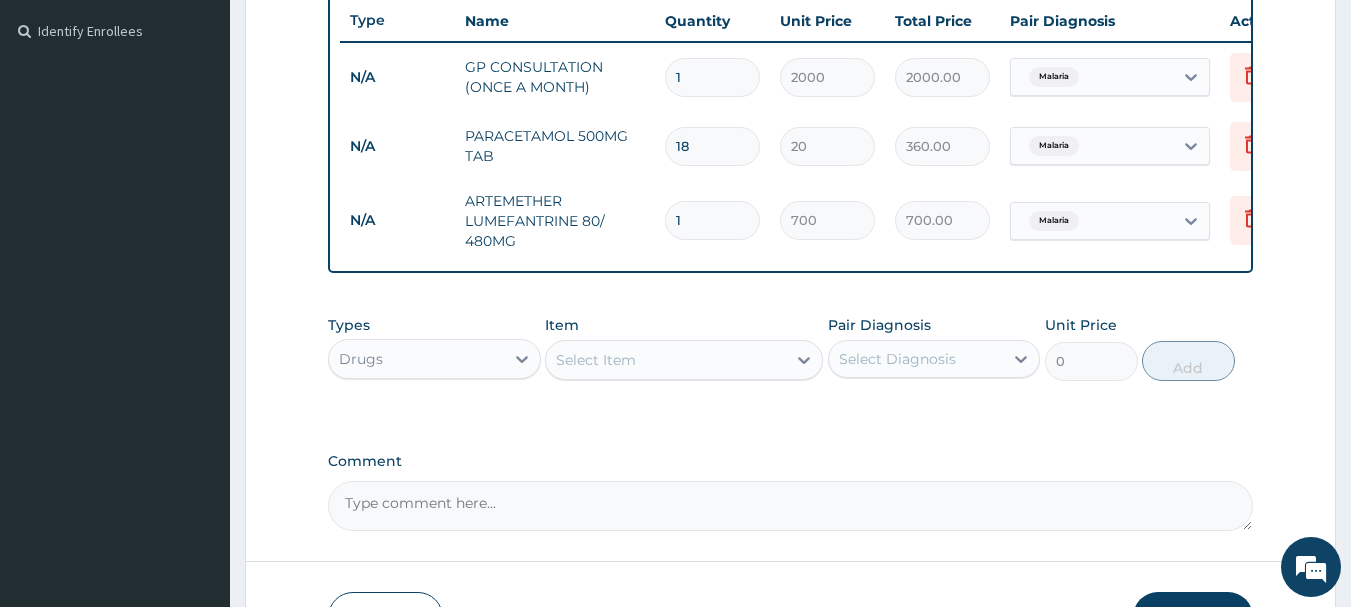 type 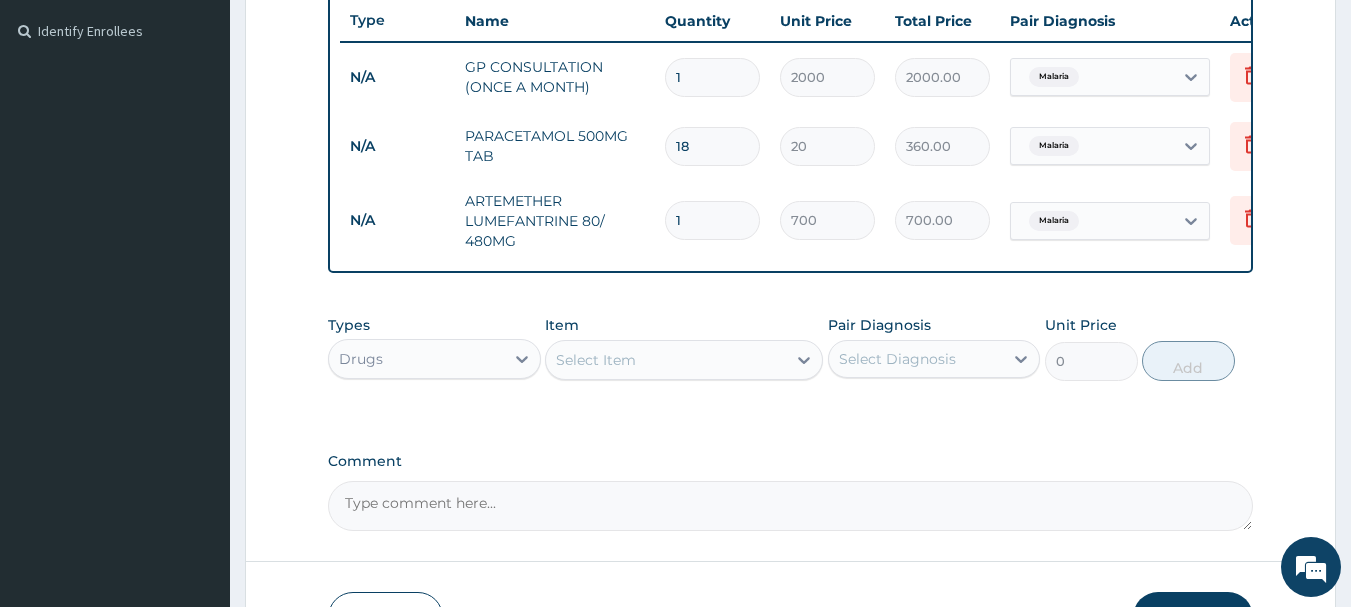 type on "0.00" 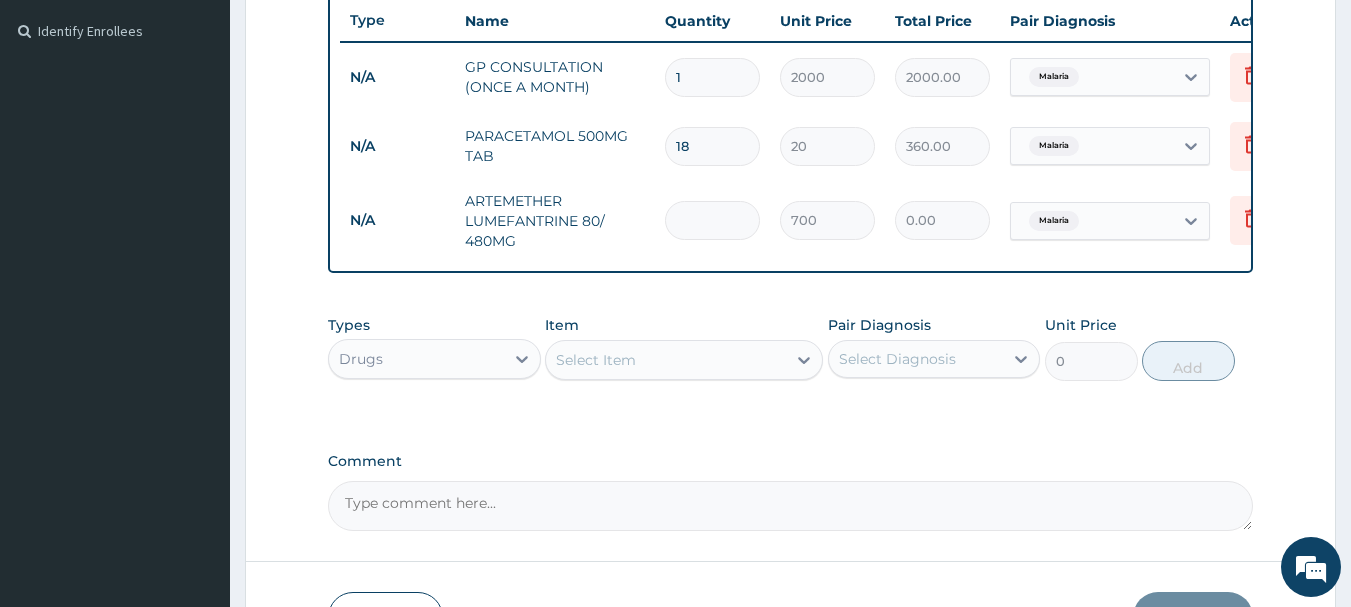 type on "6" 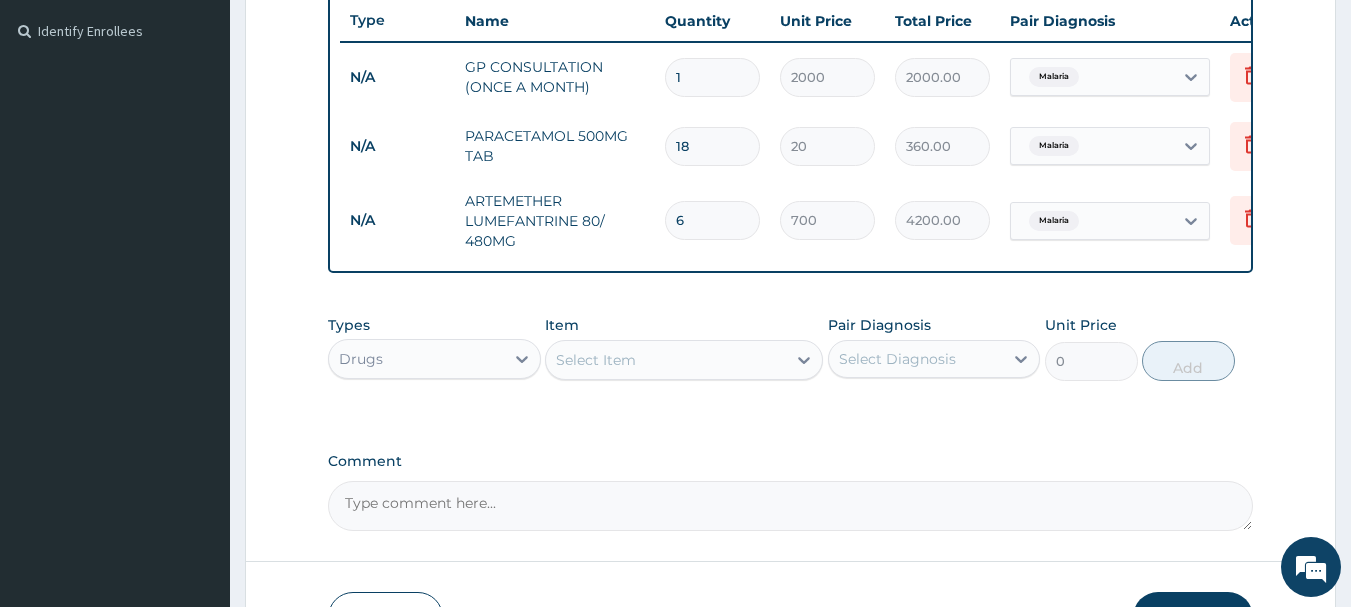 type on "6" 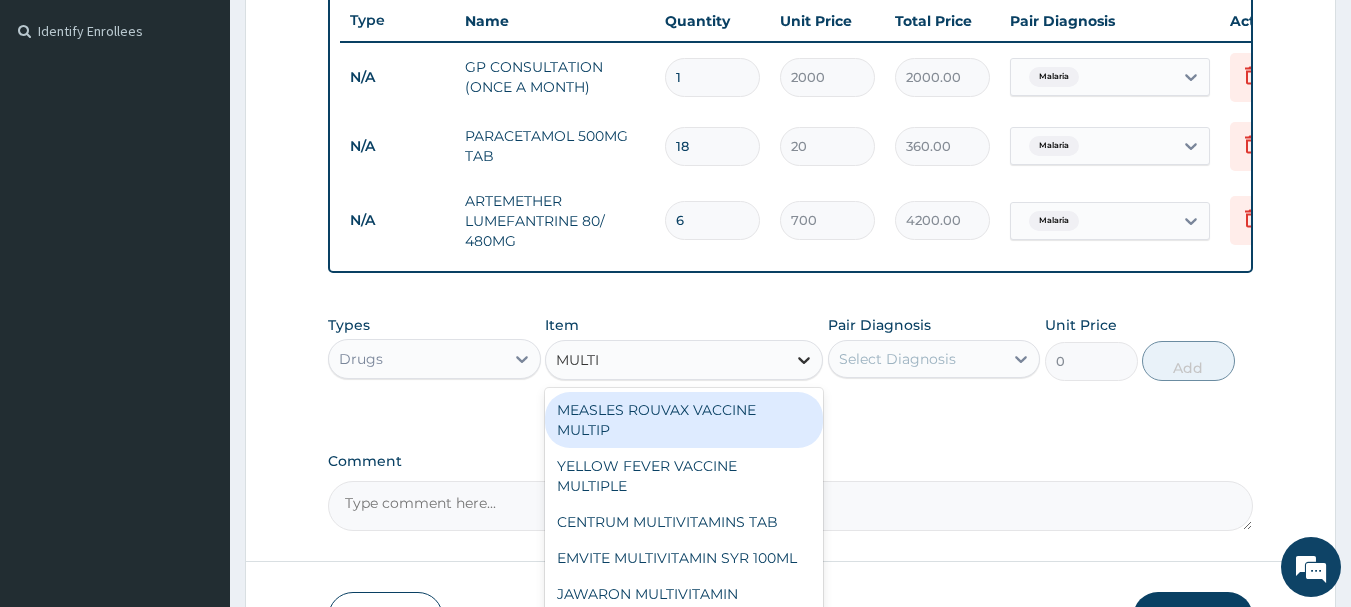 type on "MULTIV" 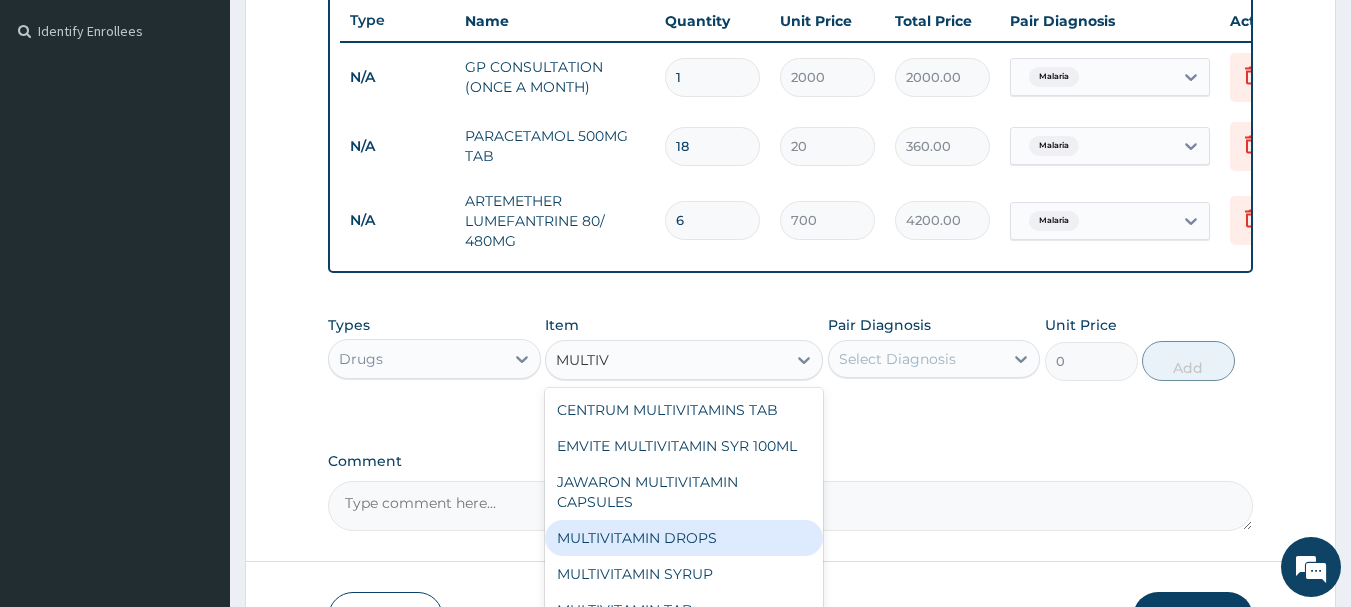 scroll, scrollTop: 92, scrollLeft: 0, axis: vertical 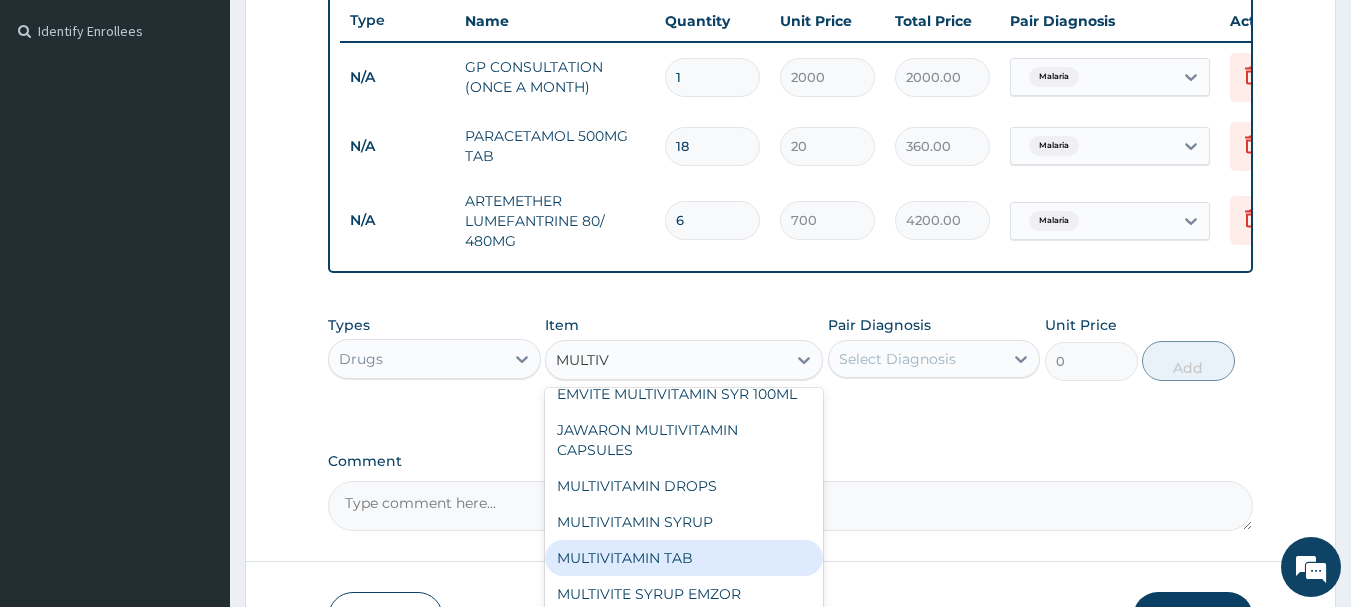 click on "MULTIVITAMIN TAB" at bounding box center [684, 558] 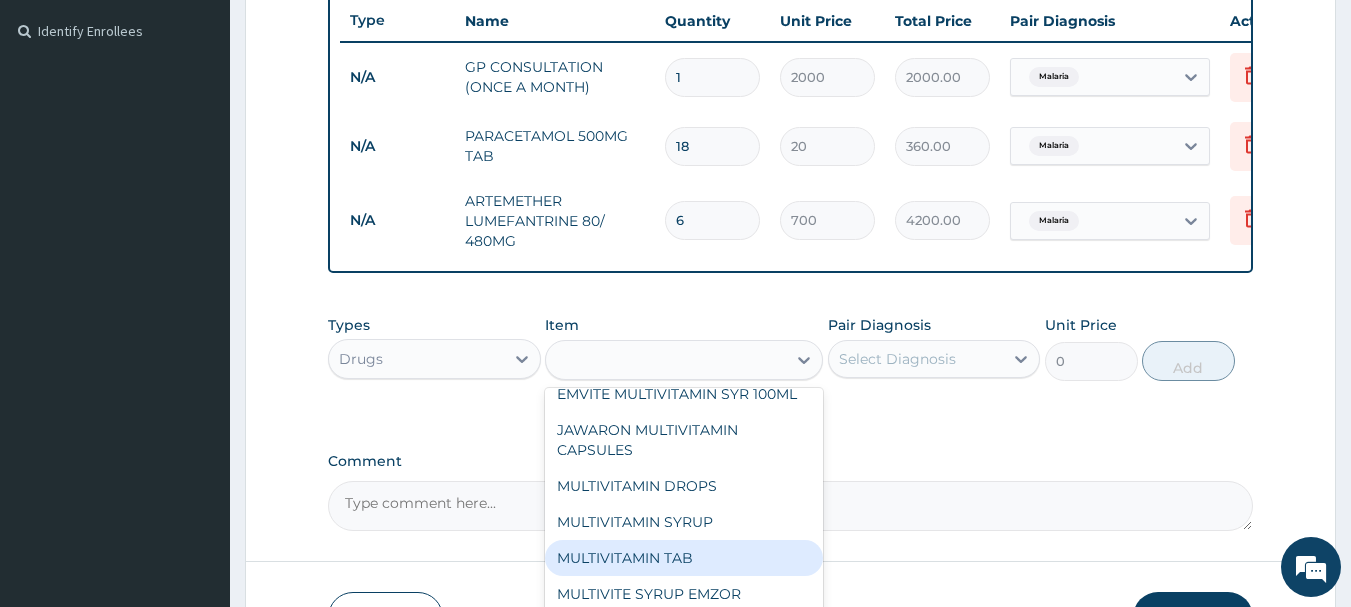 type on "70" 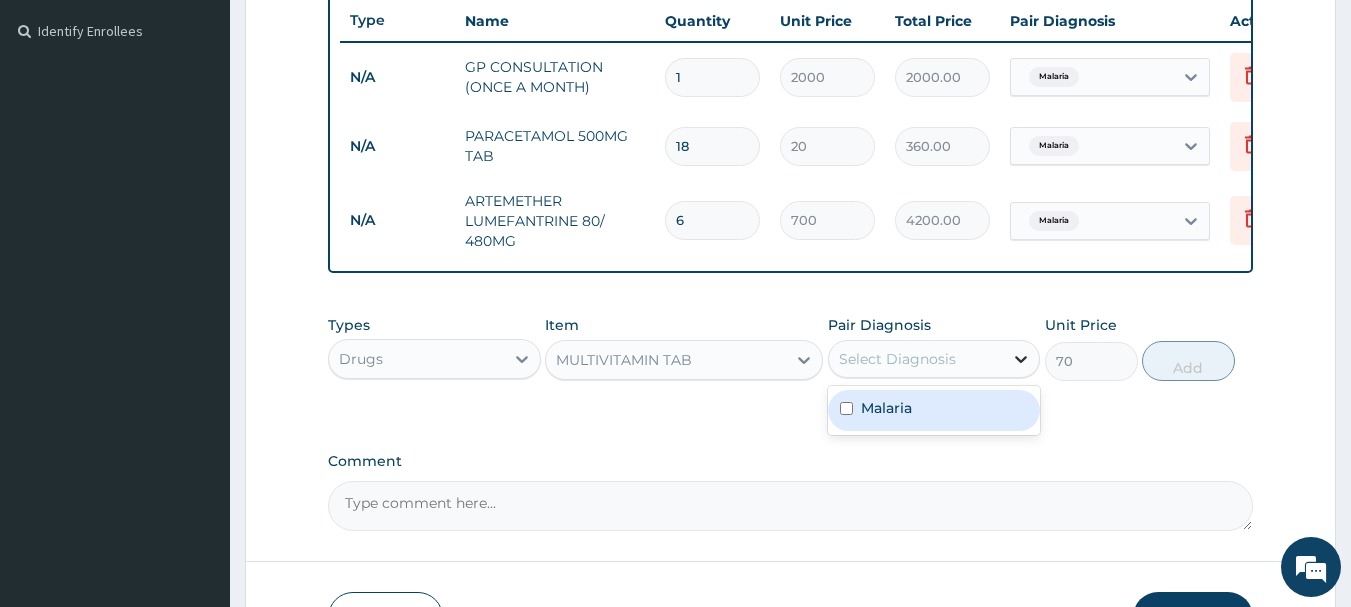 click 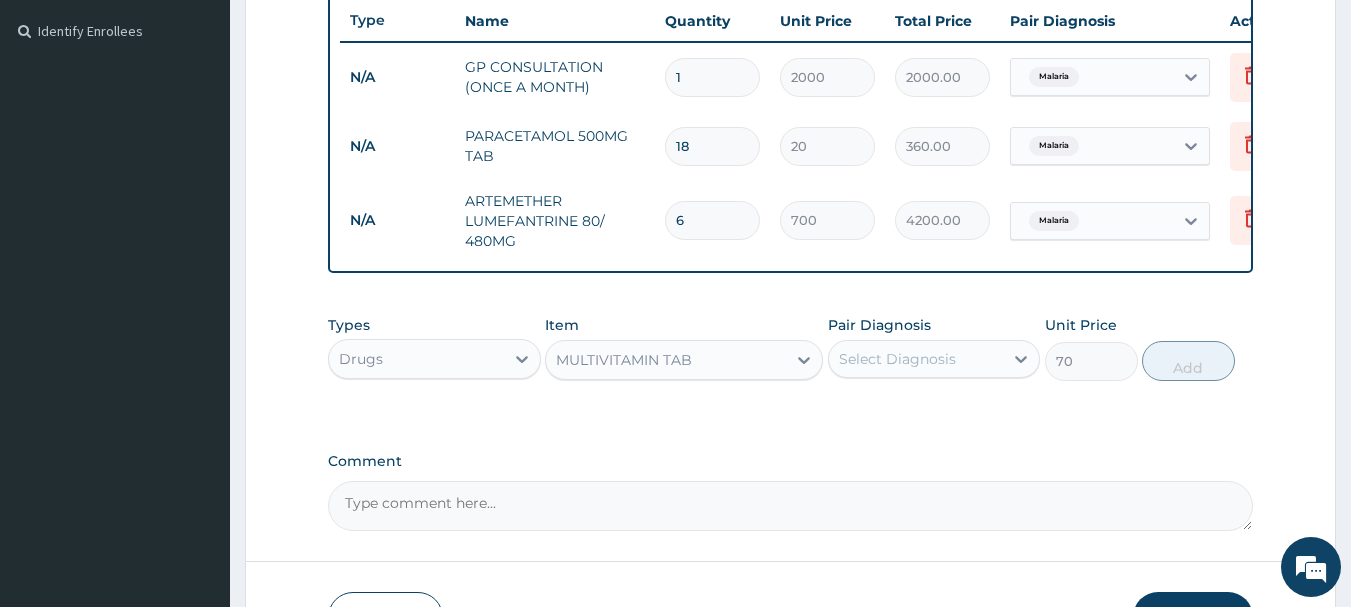 click on "Comment" 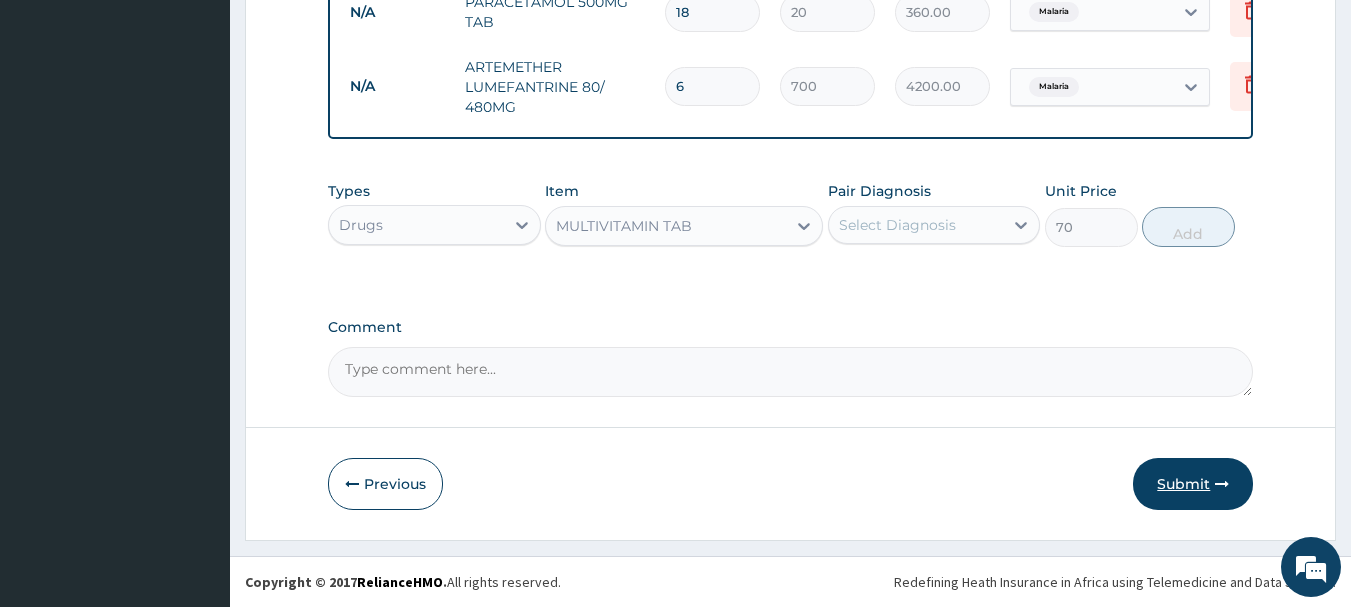 click on "Submit" at bounding box center (1193, 484) 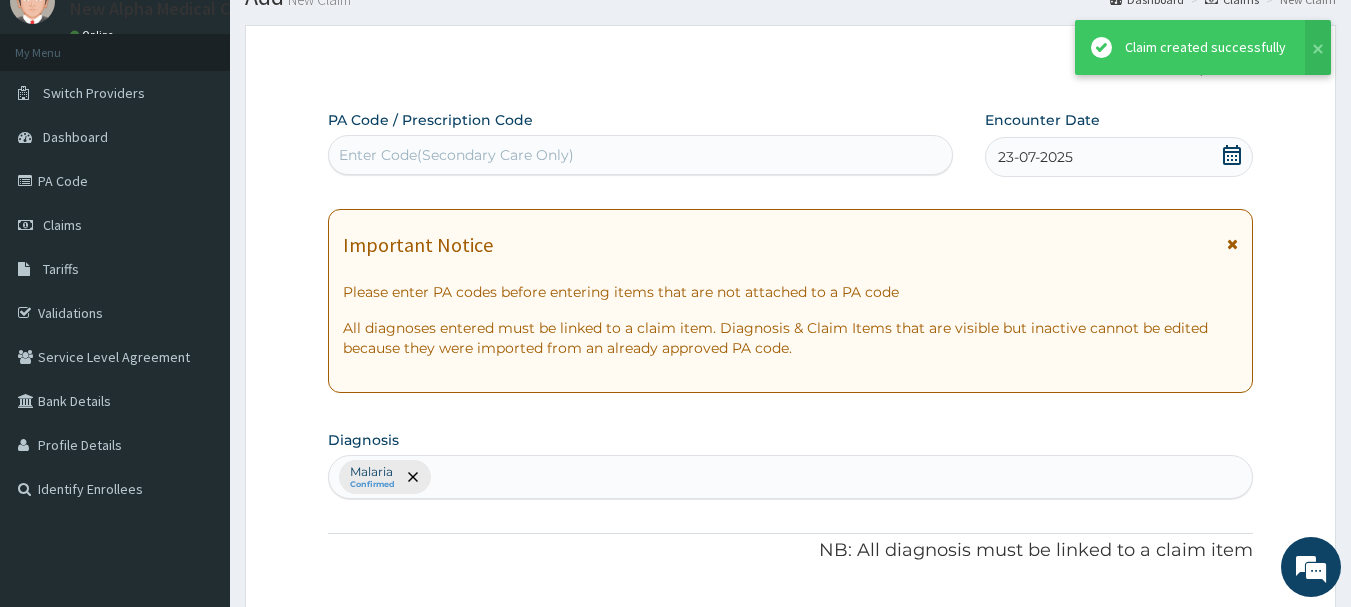 scroll, scrollTop: 688, scrollLeft: 0, axis: vertical 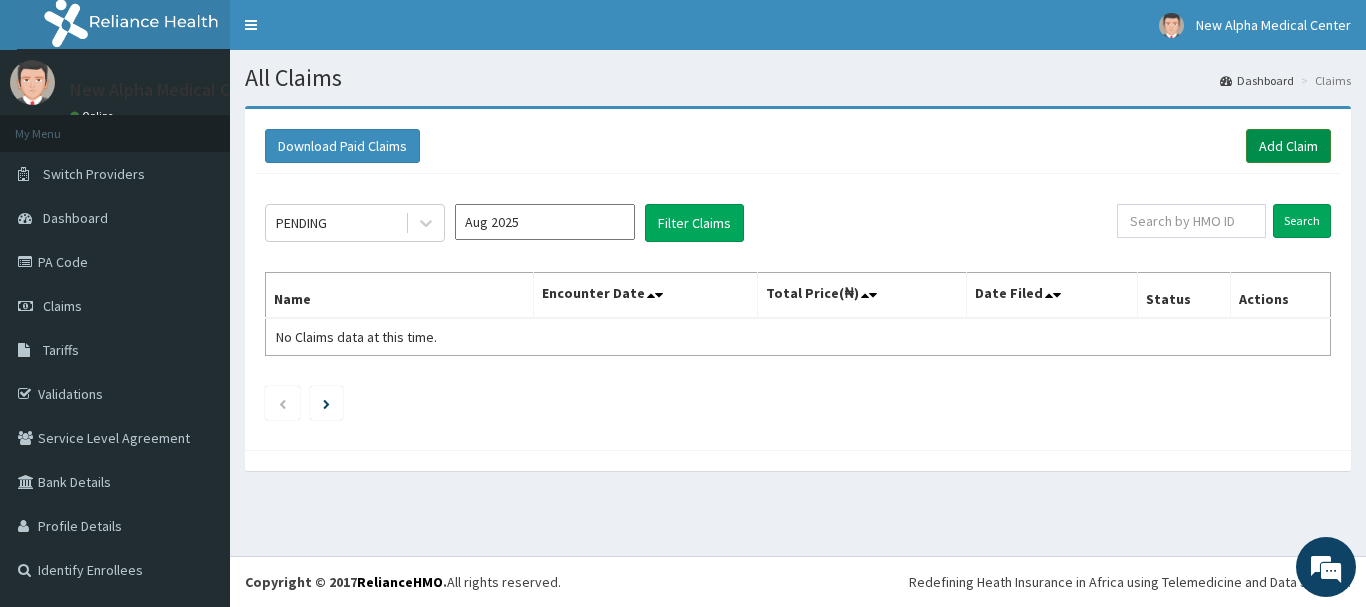 click on "Add Claim" at bounding box center (1288, 146) 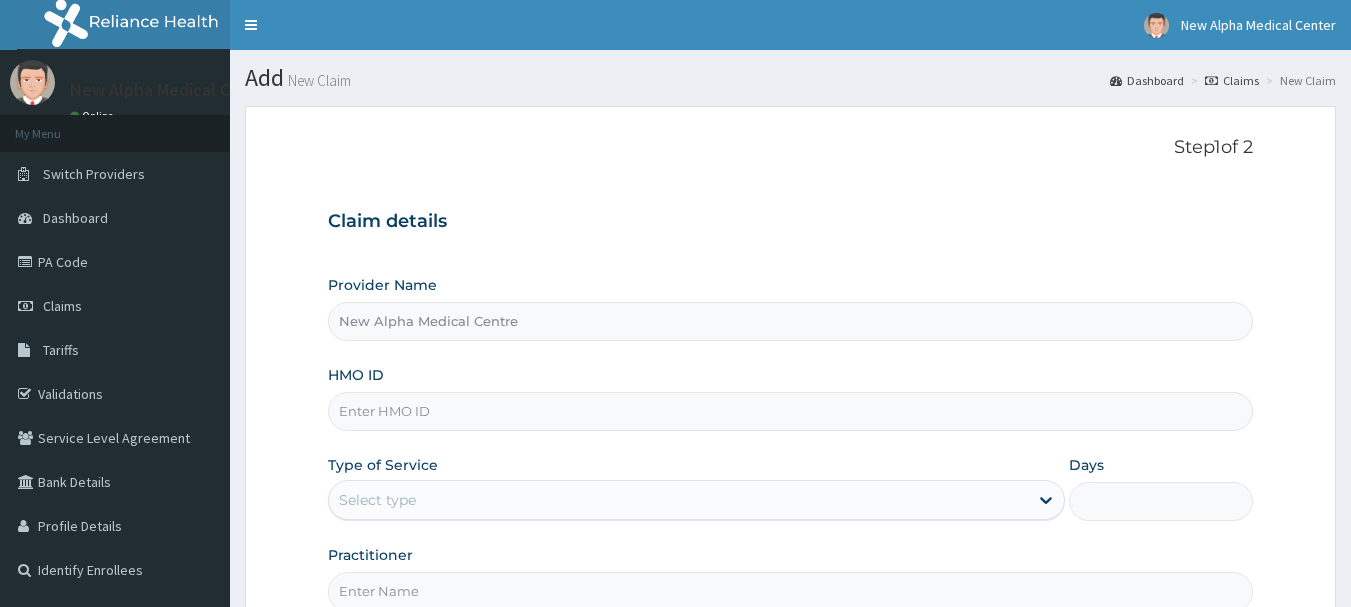 scroll, scrollTop: 0, scrollLeft: 0, axis: both 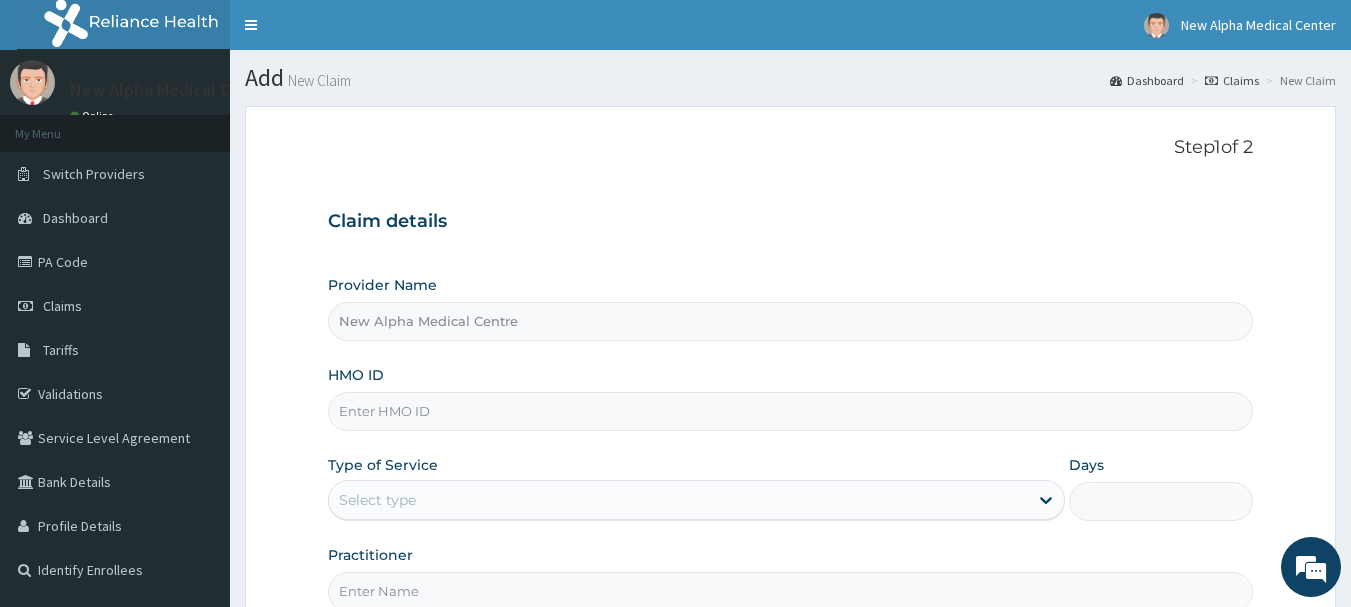 click on "HMO ID" at bounding box center (791, 411) 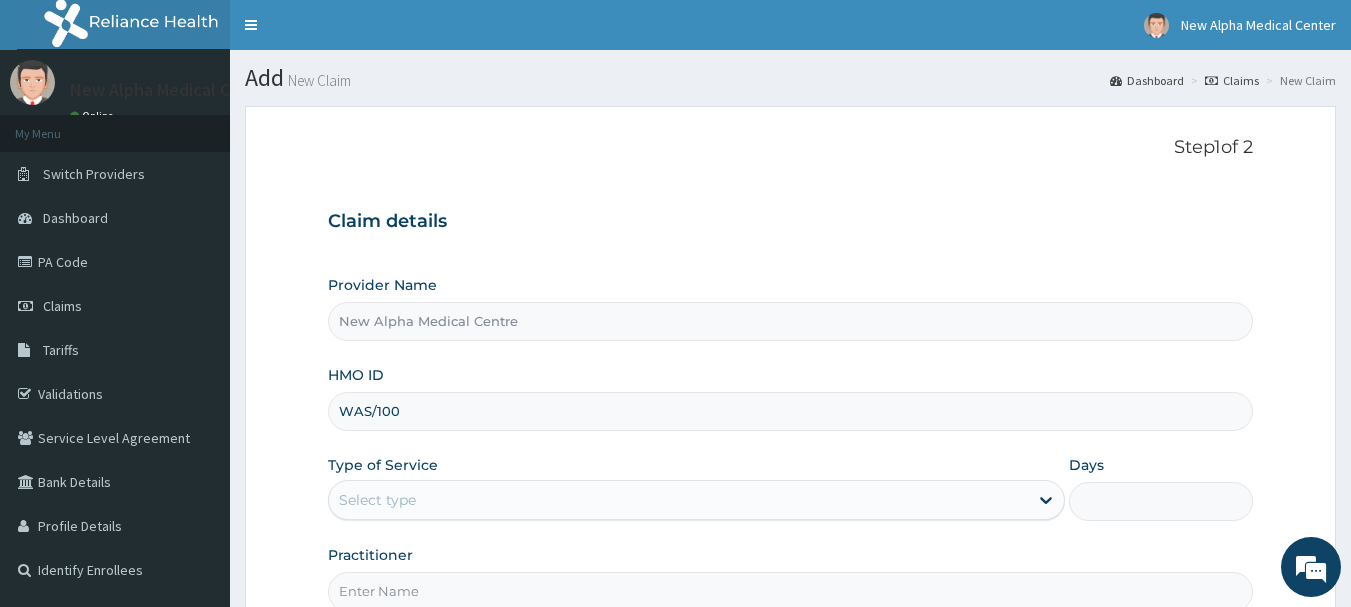 type on "was/10020/b" 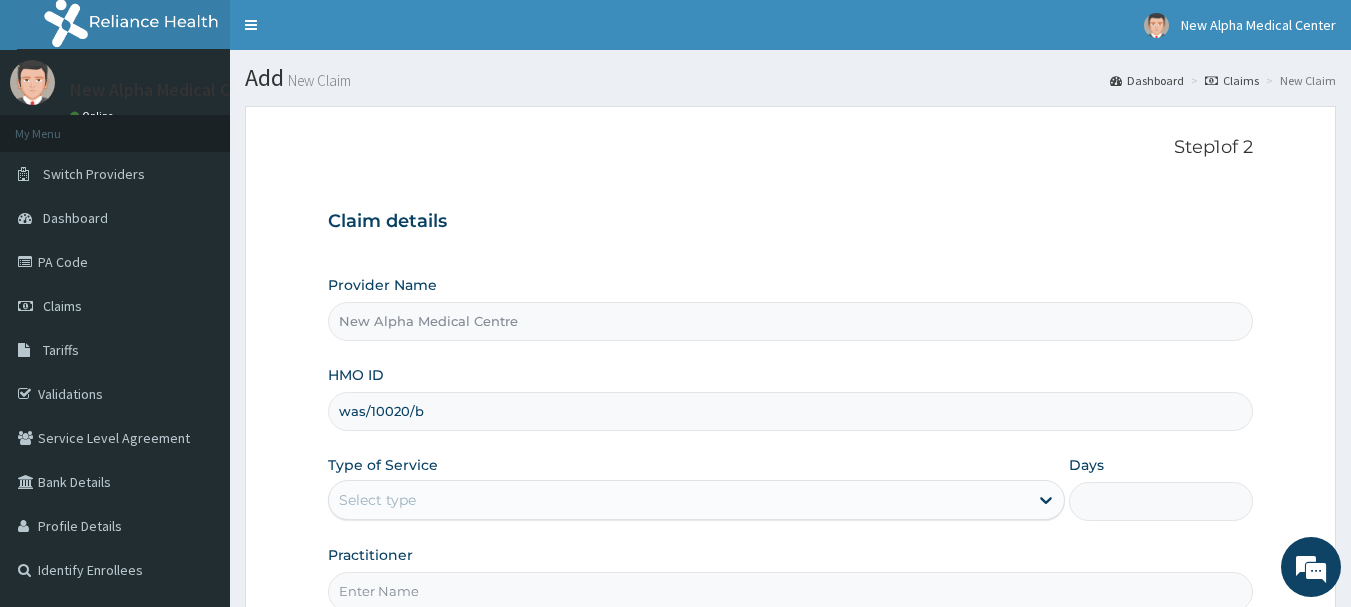 scroll, scrollTop: 100, scrollLeft: 0, axis: vertical 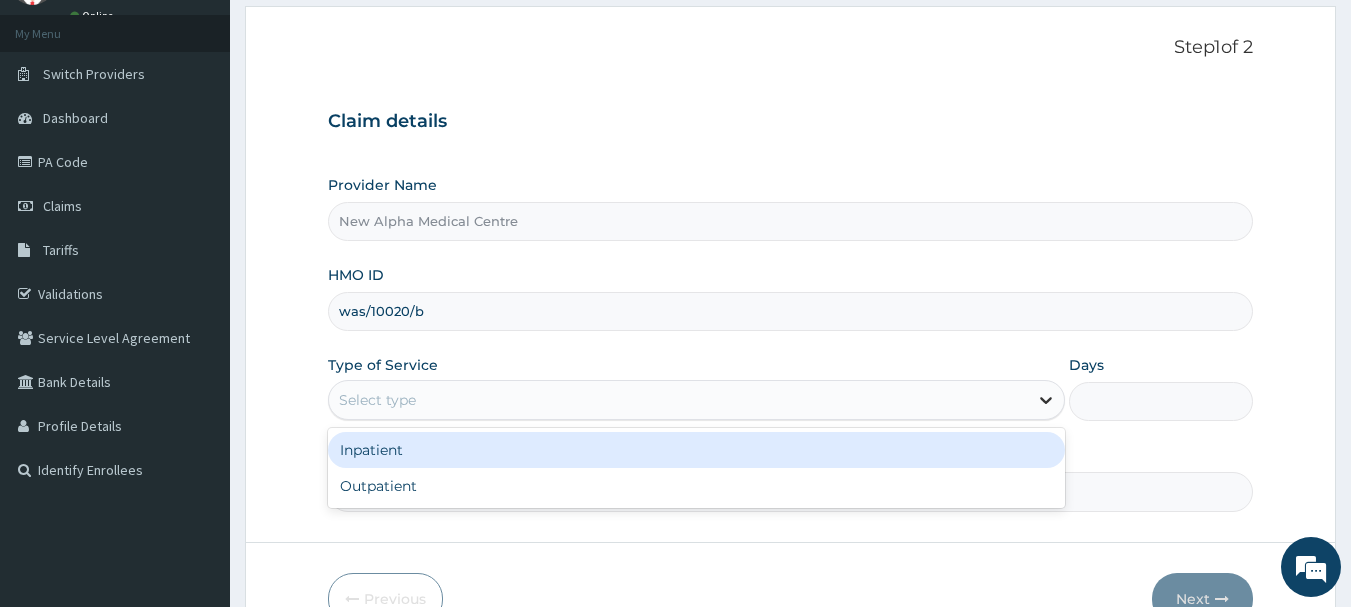 click 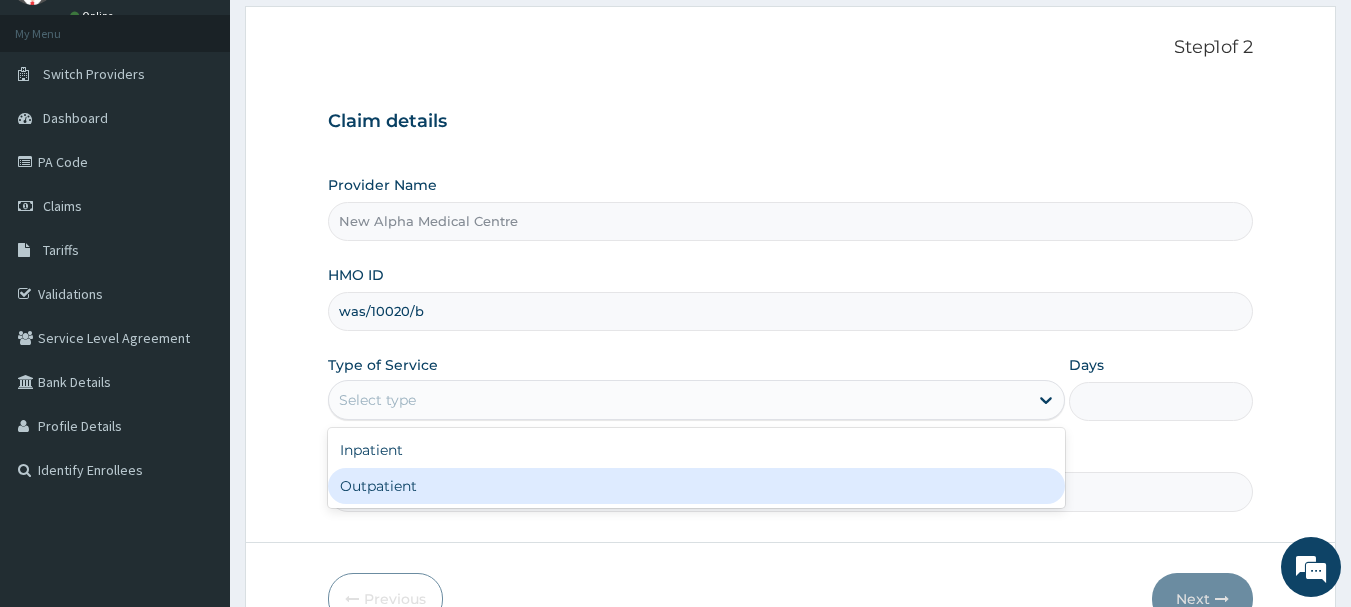 click on "Outpatient" at bounding box center [696, 486] 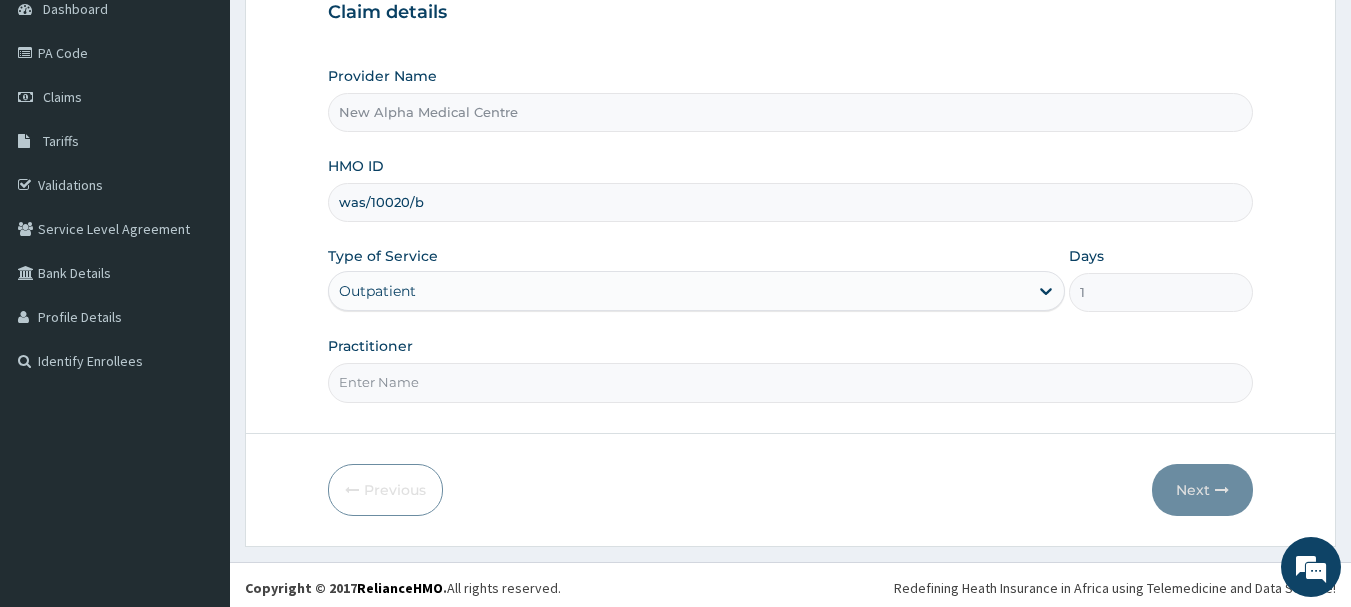 scroll, scrollTop: 215, scrollLeft: 0, axis: vertical 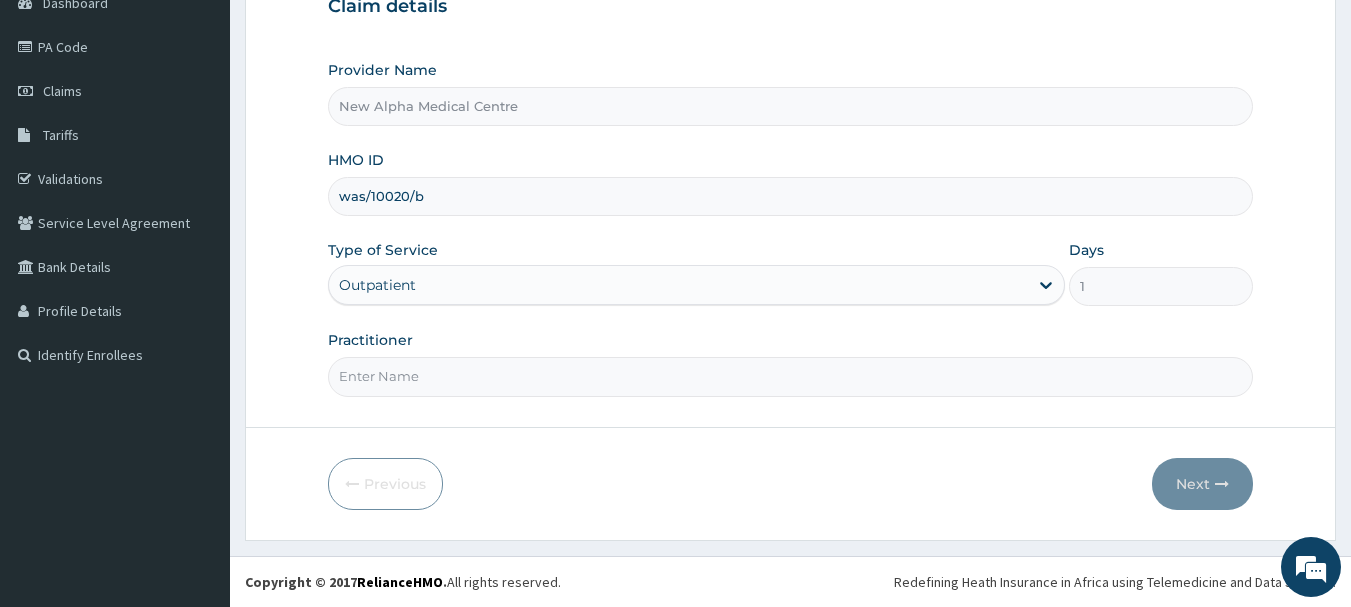 click on "Practitioner" at bounding box center (791, 376) 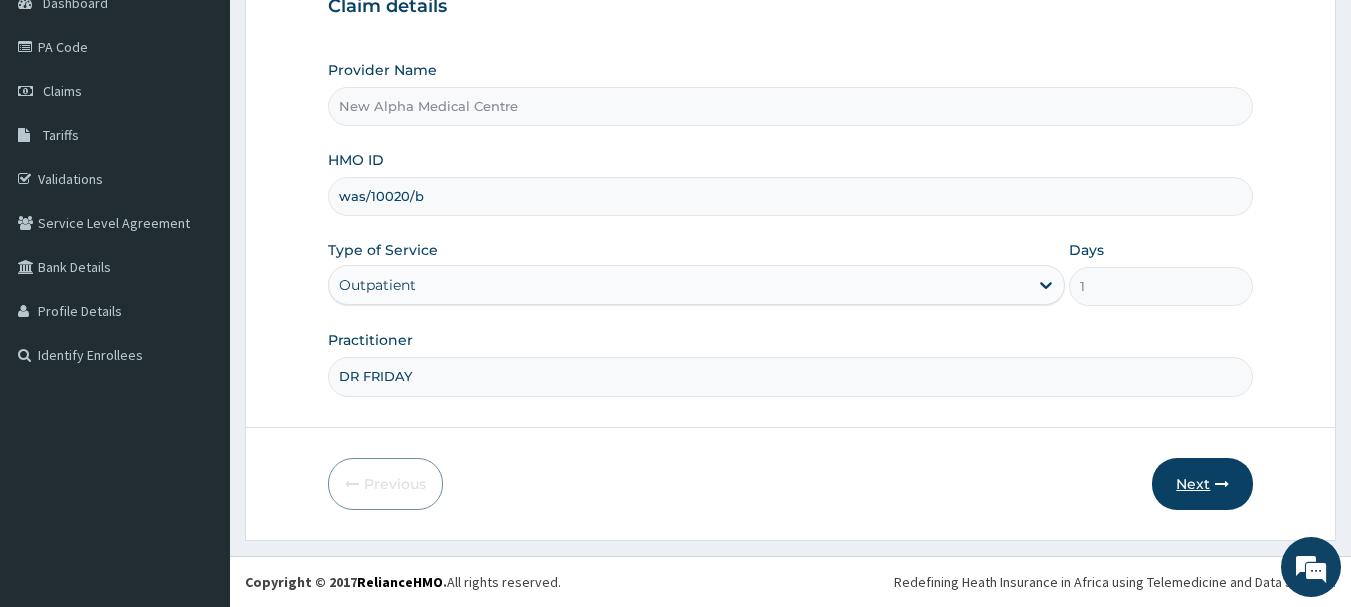type on "DR FRIDAY" 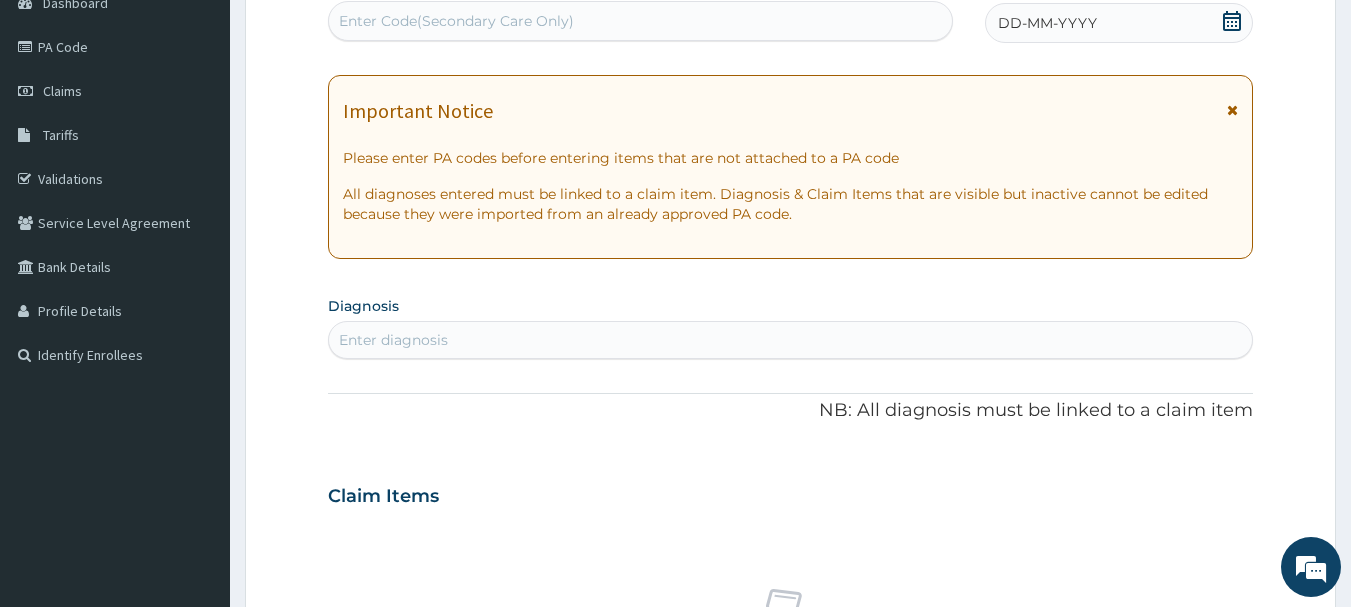 click on "Enter diagnosis" at bounding box center [791, 340] 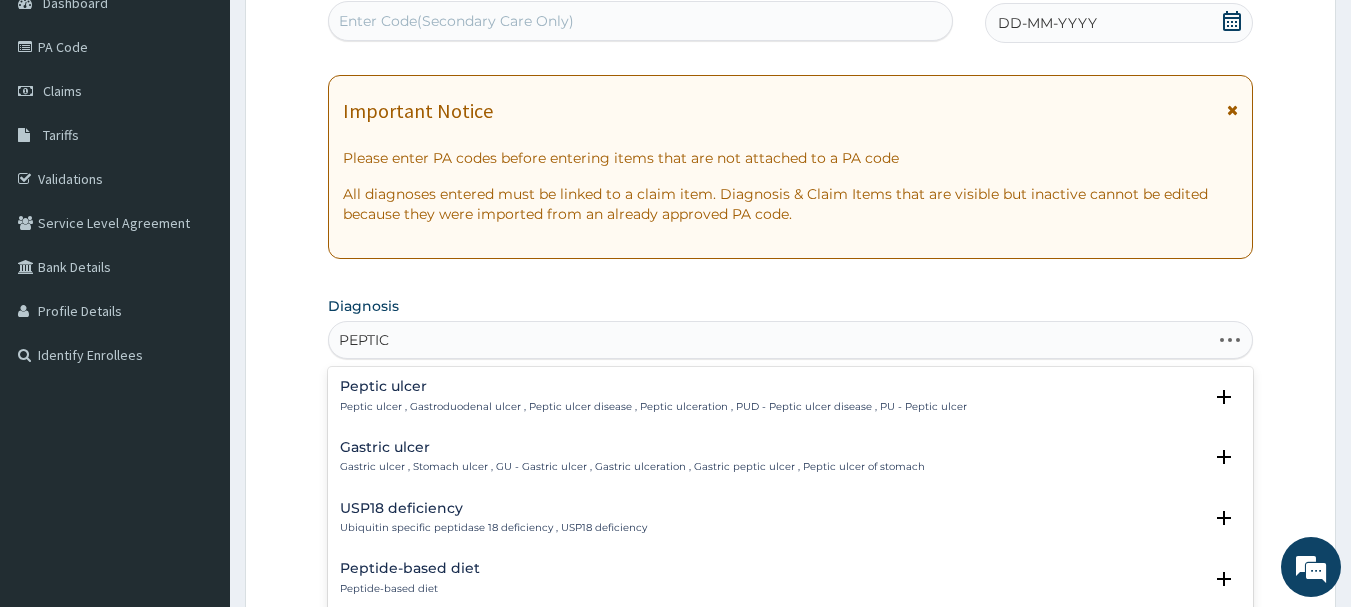 type on "PEPTIC" 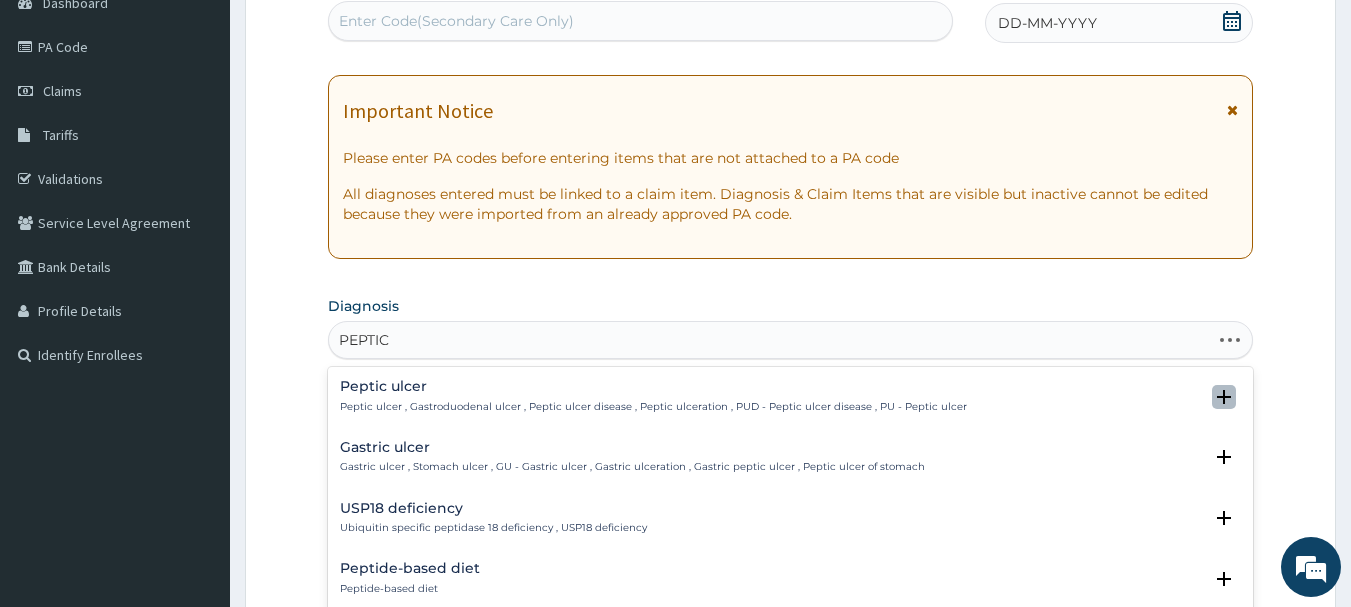 click 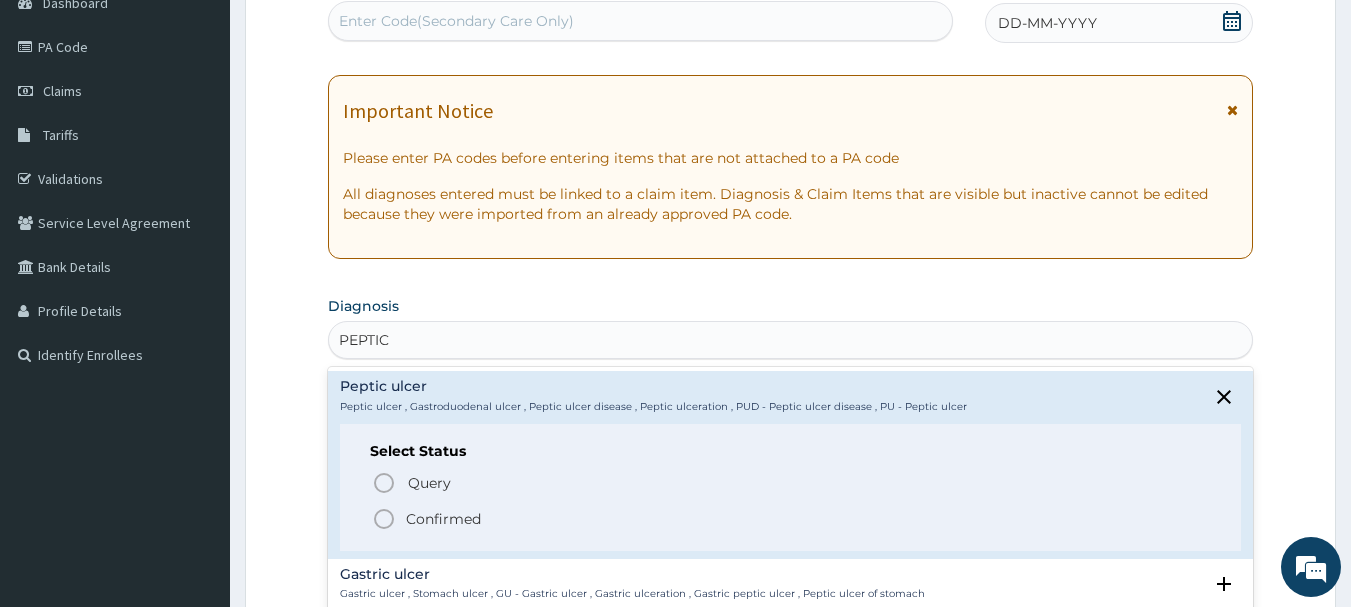 click 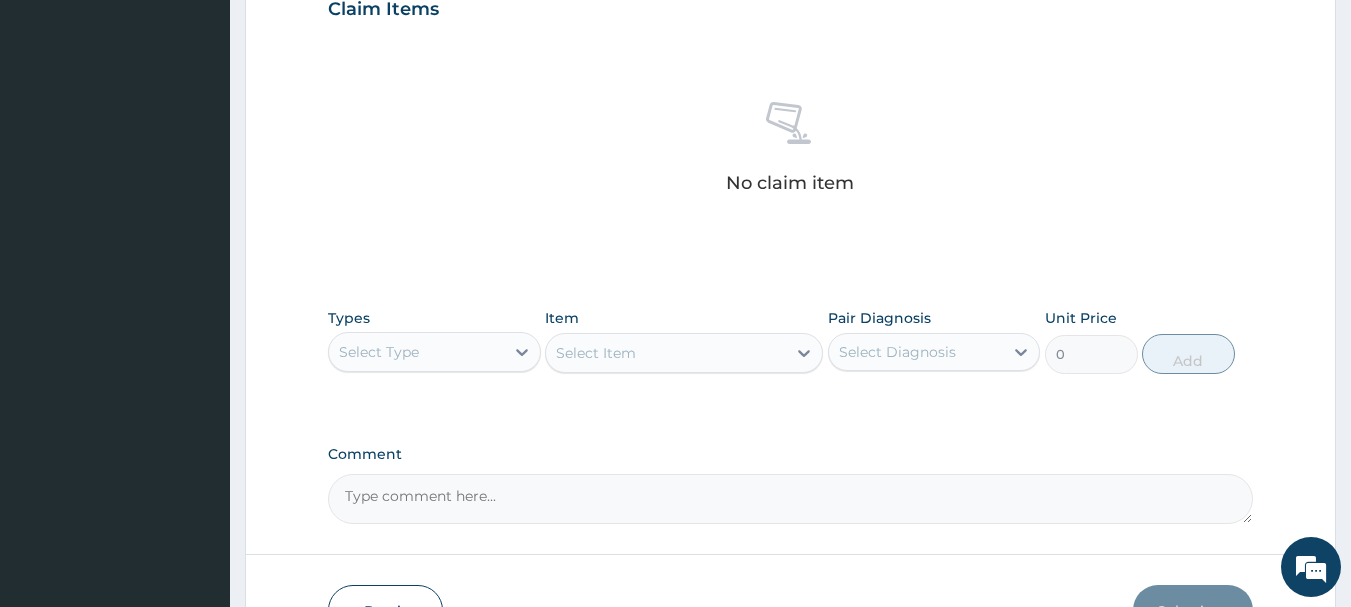scroll, scrollTop: 615, scrollLeft: 0, axis: vertical 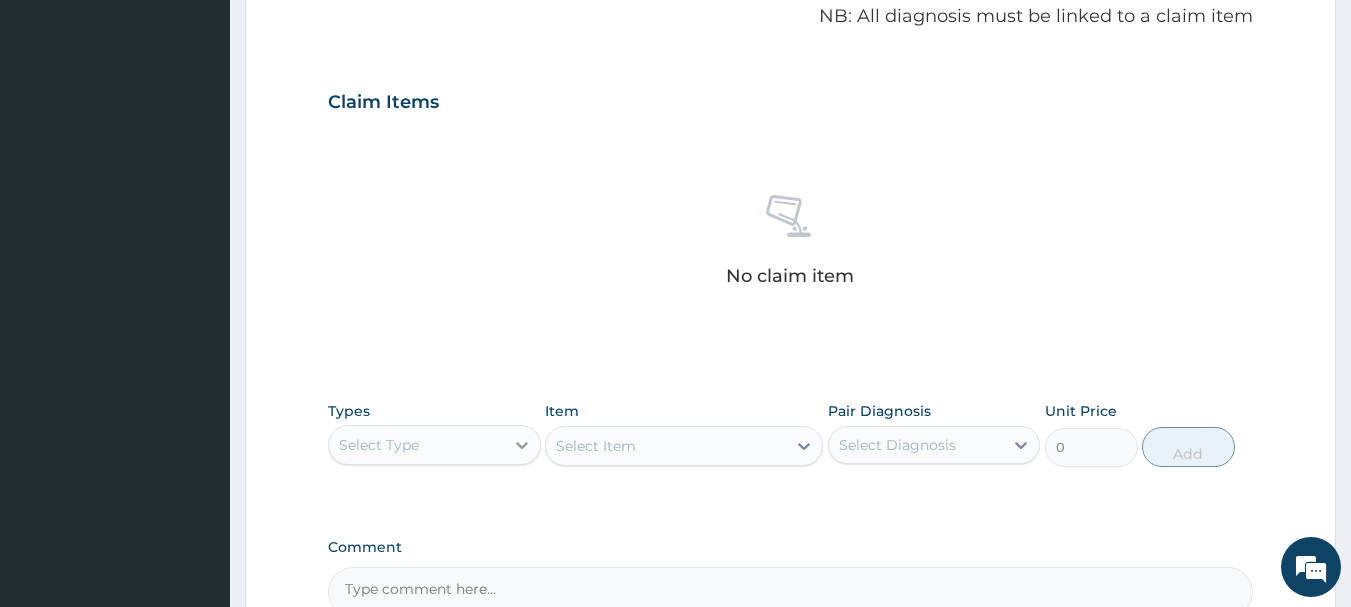 click 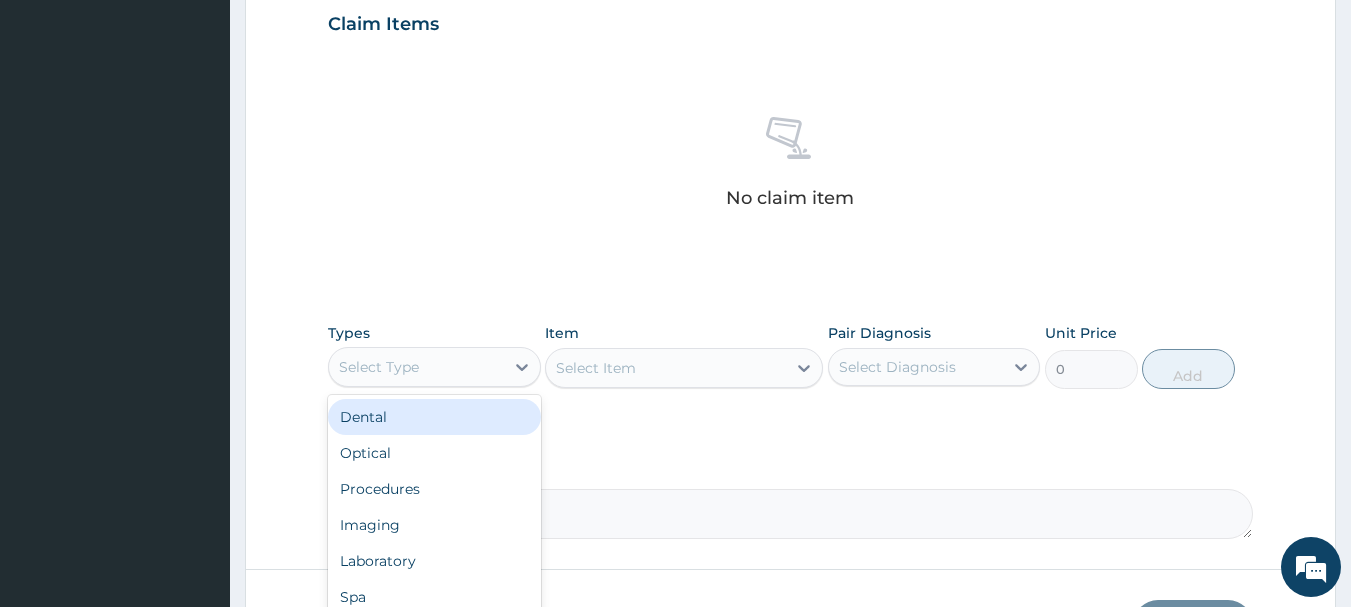 scroll, scrollTop: 815, scrollLeft: 0, axis: vertical 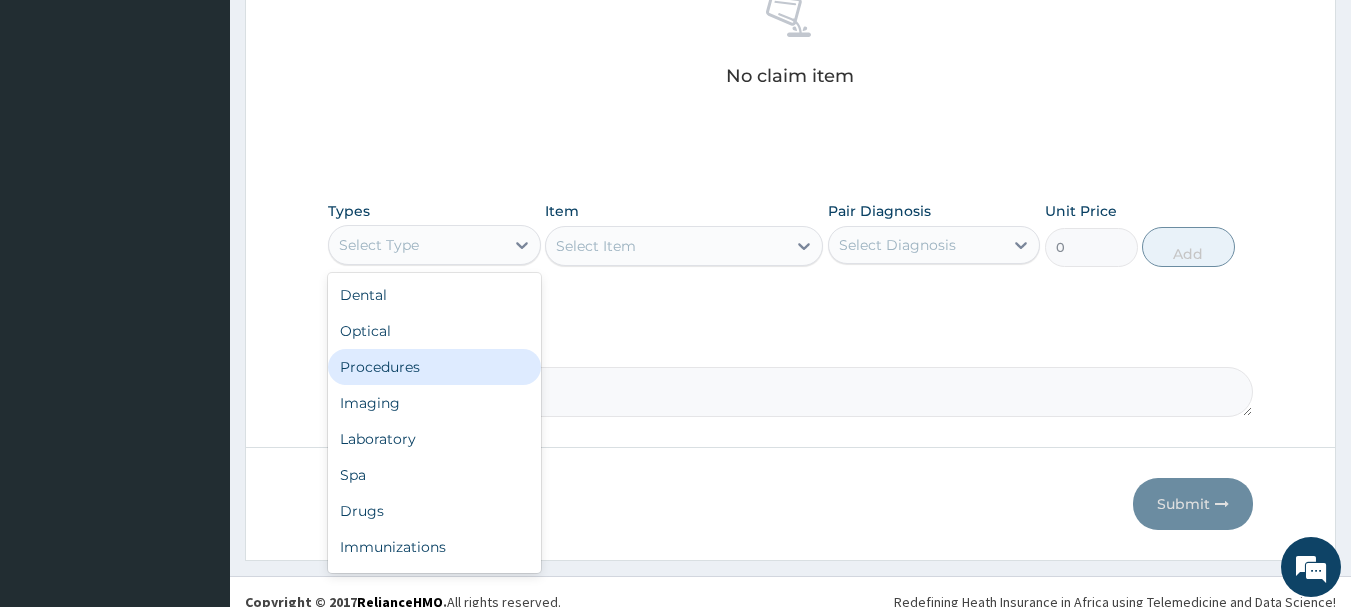 click on "Procedures" at bounding box center (434, 367) 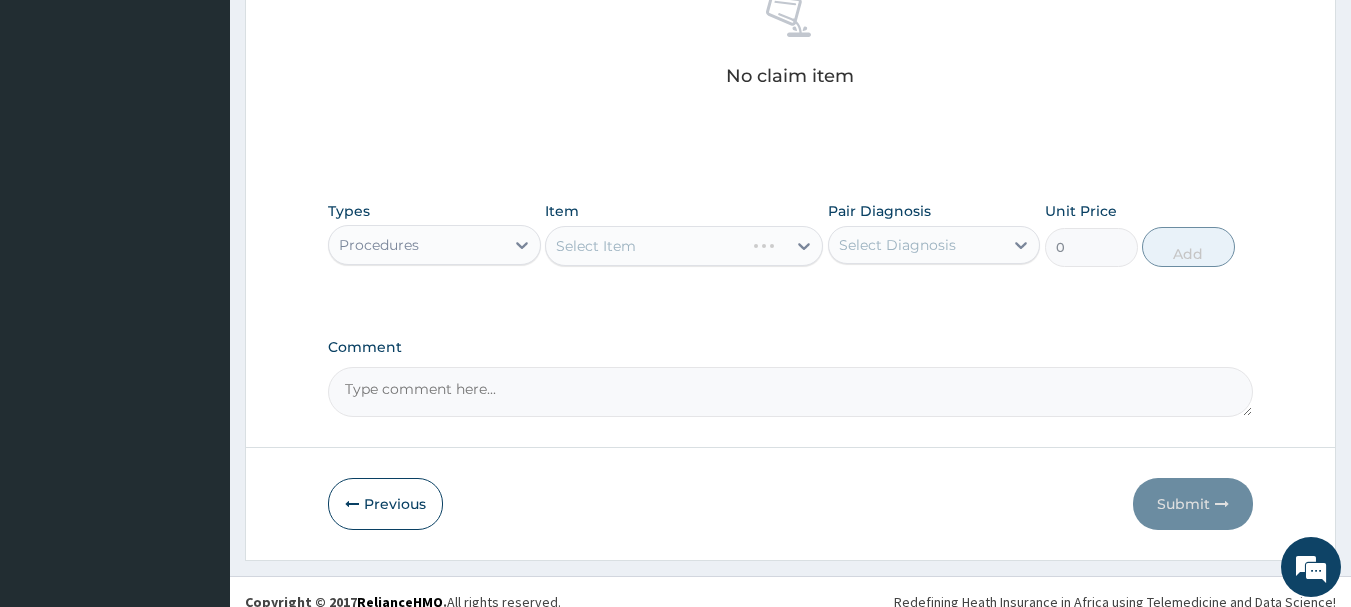 click on "Select Item" at bounding box center [684, 246] 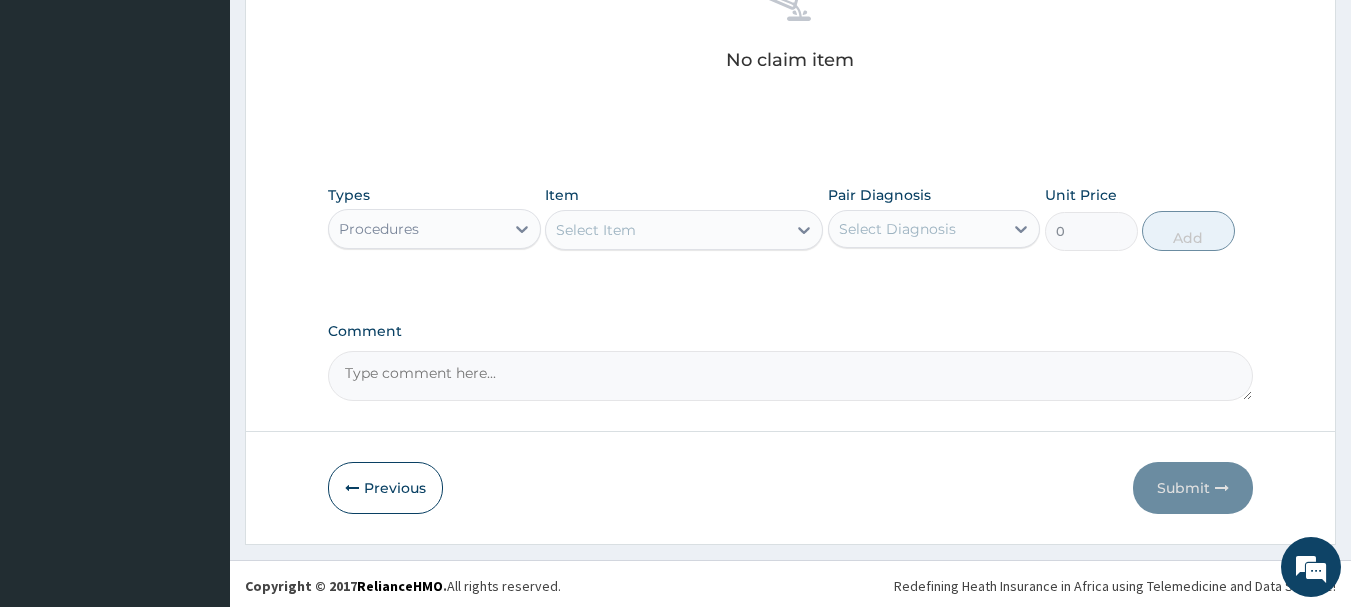 scroll, scrollTop: 835, scrollLeft: 0, axis: vertical 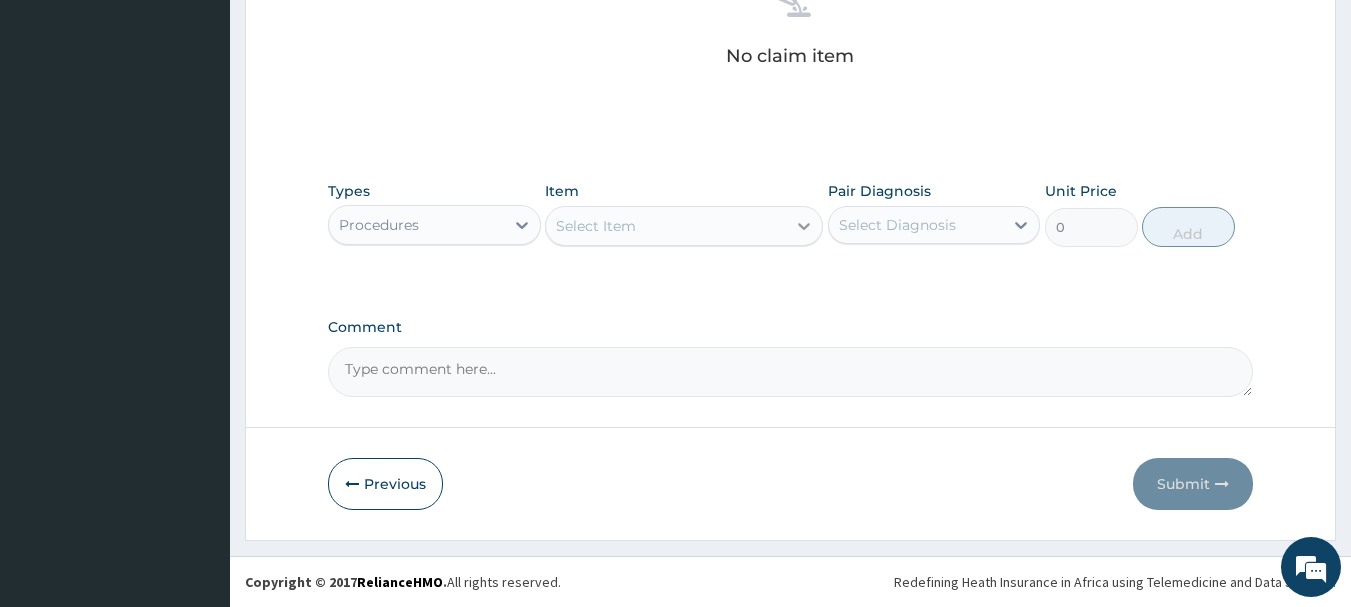 click 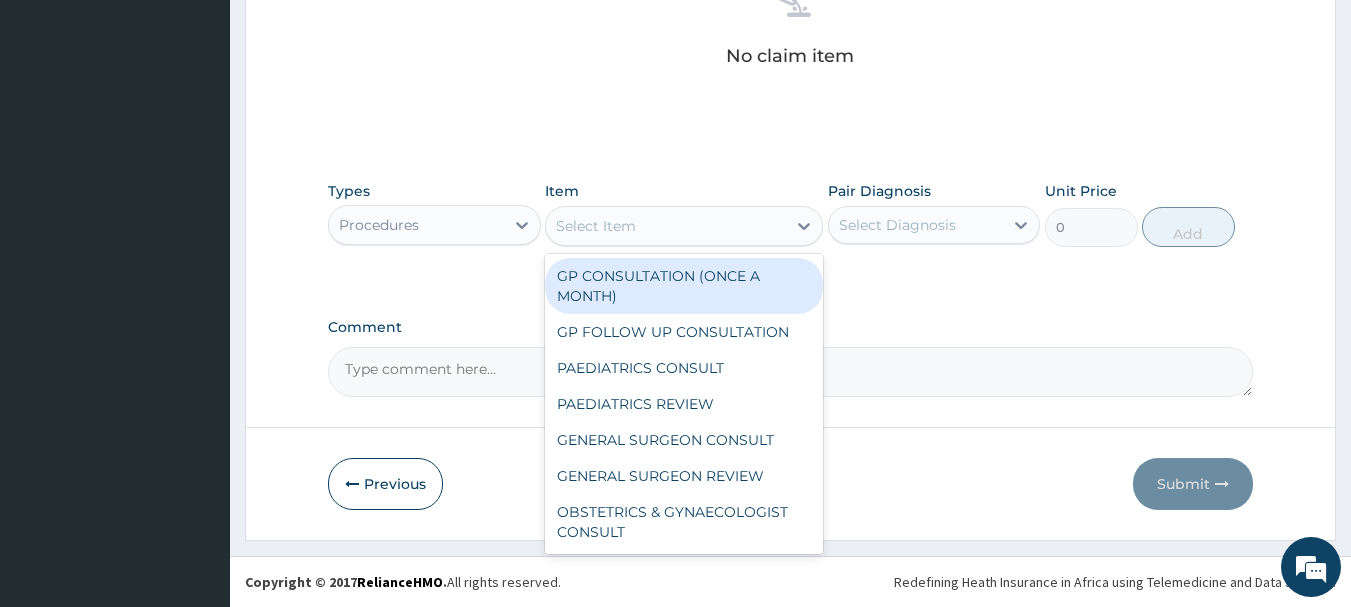 click on "GP CONSULTATION (ONCE A MONTH)" at bounding box center [684, 286] 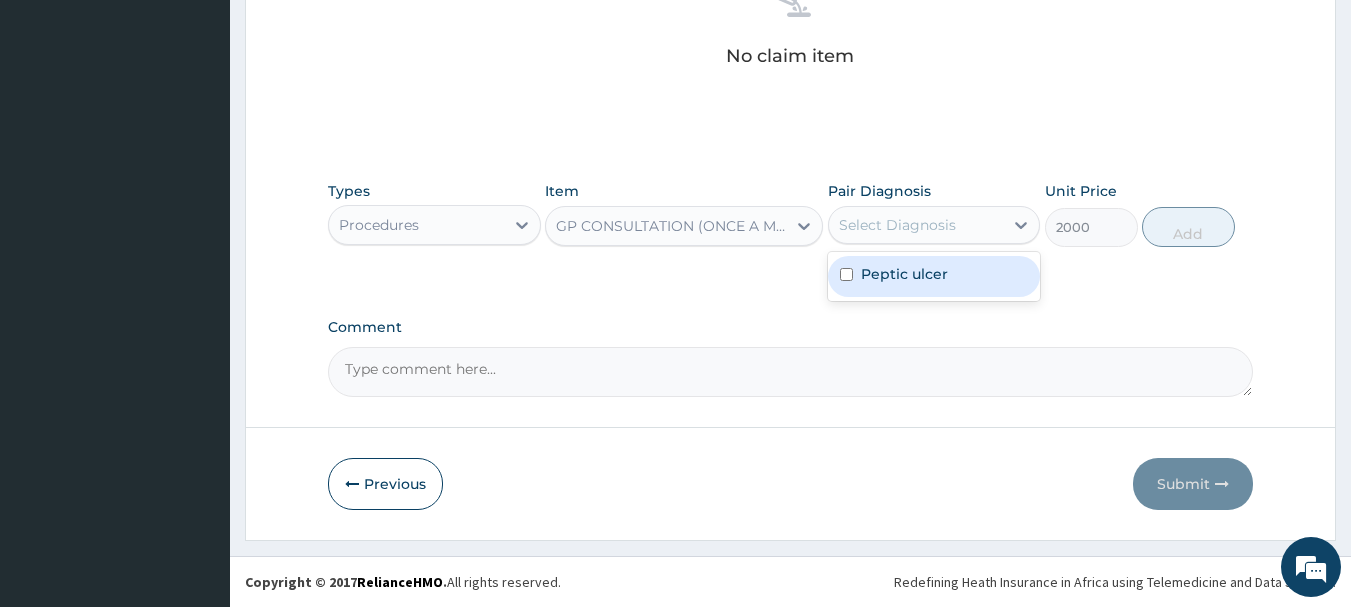 click on "Select Diagnosis" at bounding box center (897, 225) 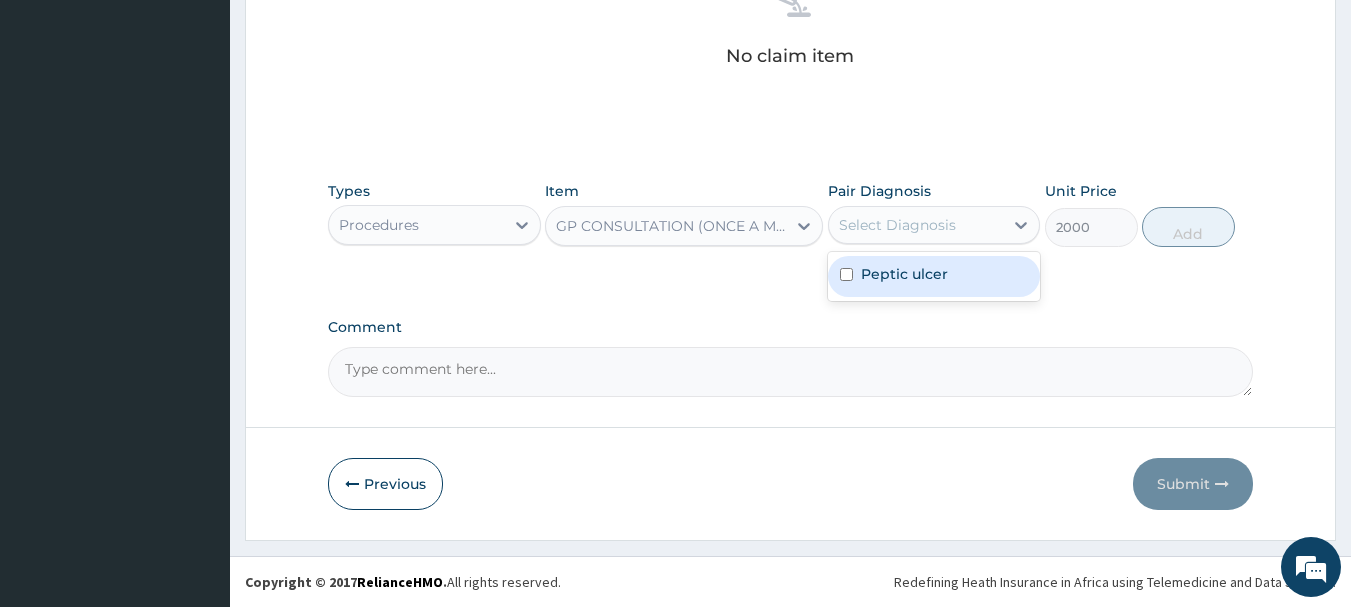 click on "Peptic ulcer" at bounding box center (904, 274) 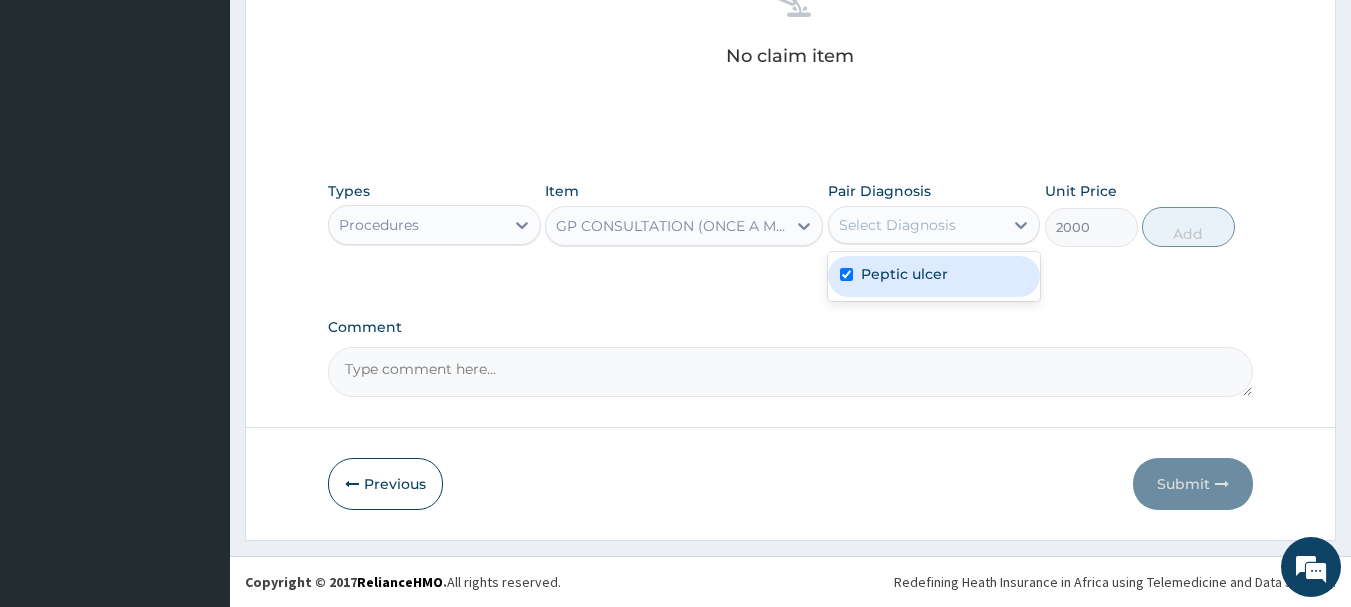 checkbox on "true" 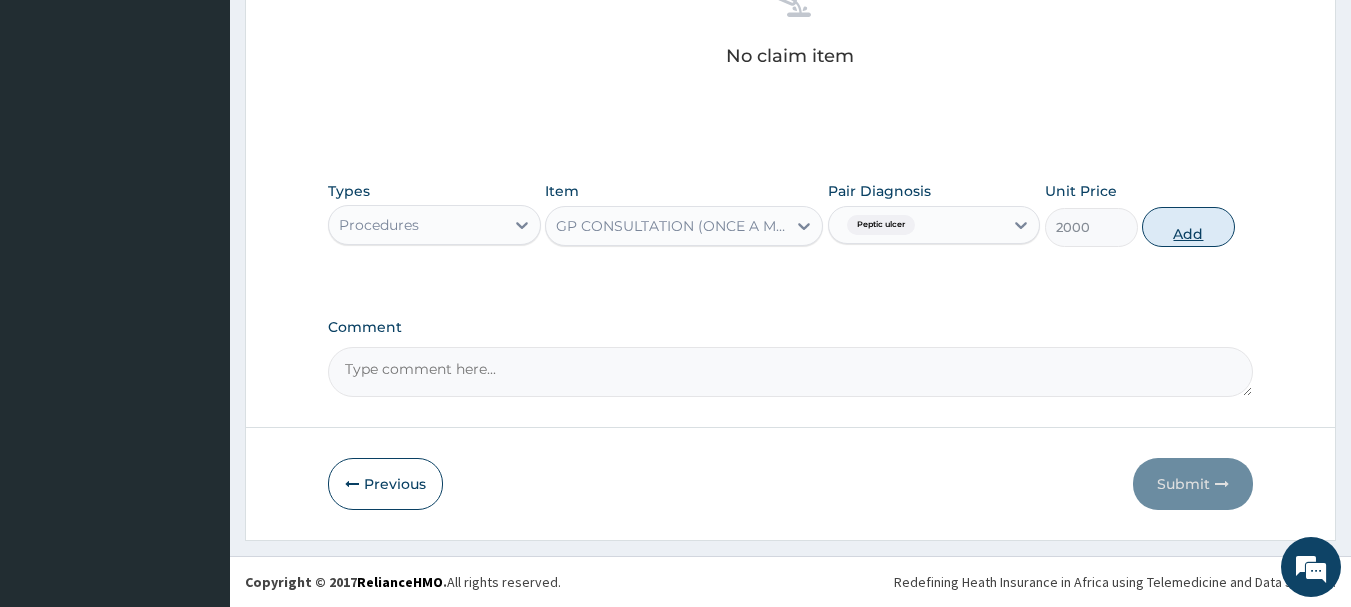 click on "Add" at bounding box center [1188, 227] 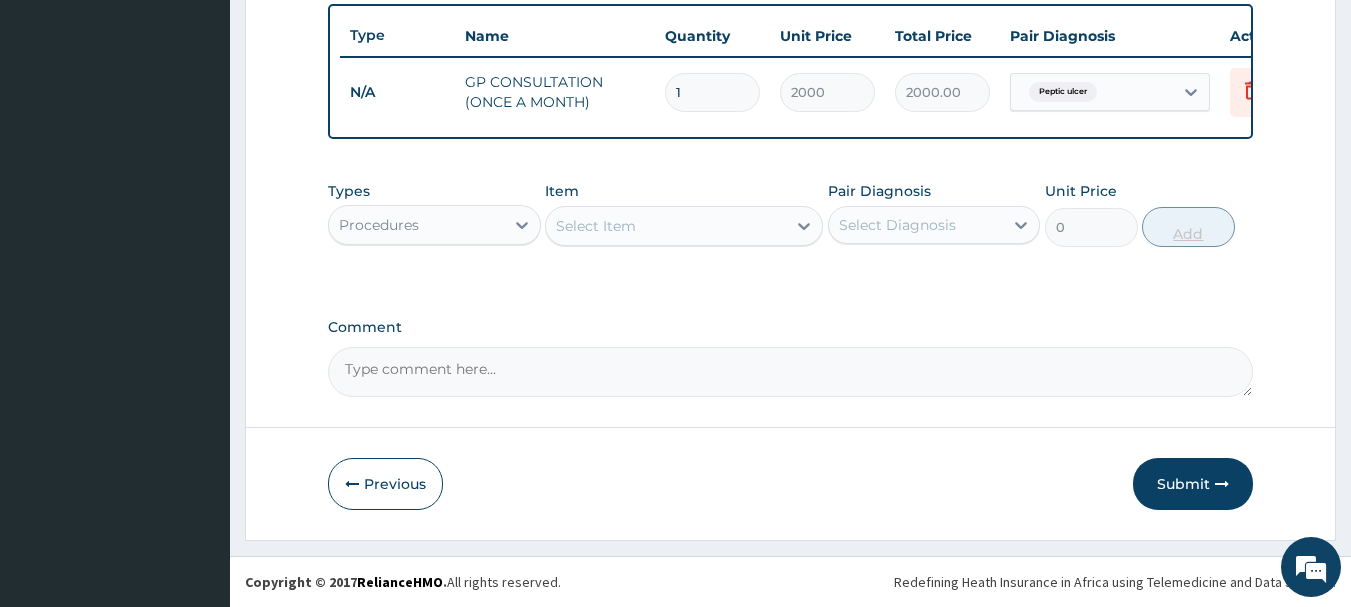 scroll, scrollTop: 755, scrollLeft: 0, axis: vertical 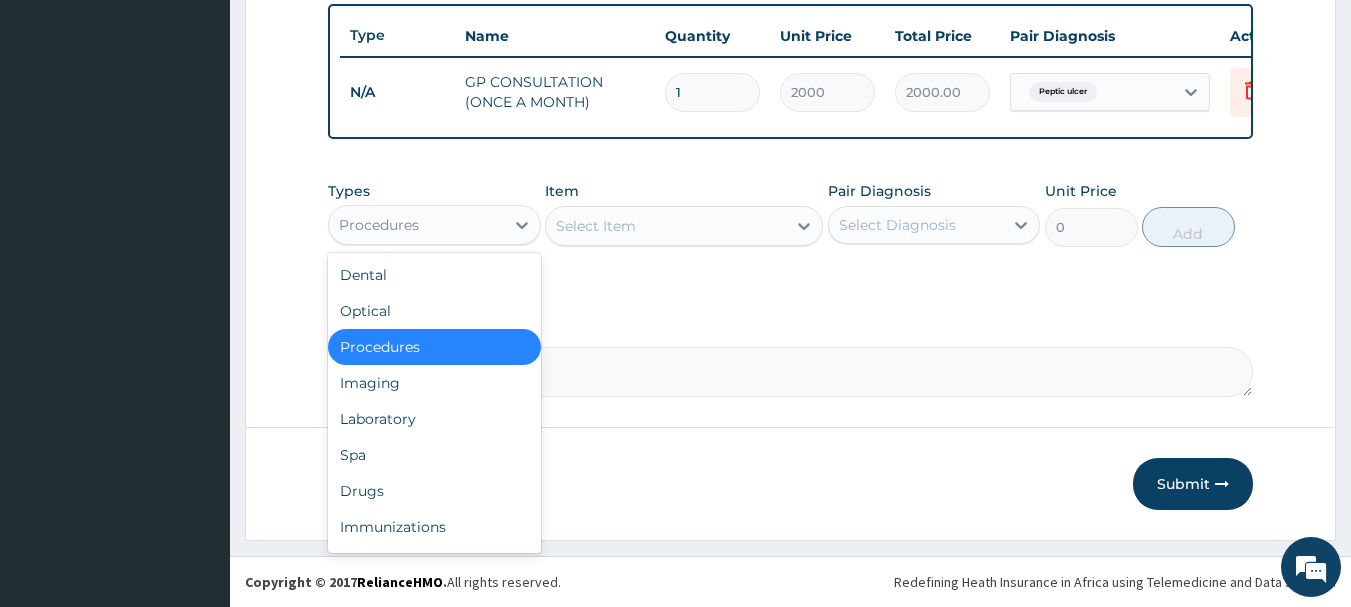 click on "Procedures" at bounding box center [416, 225] 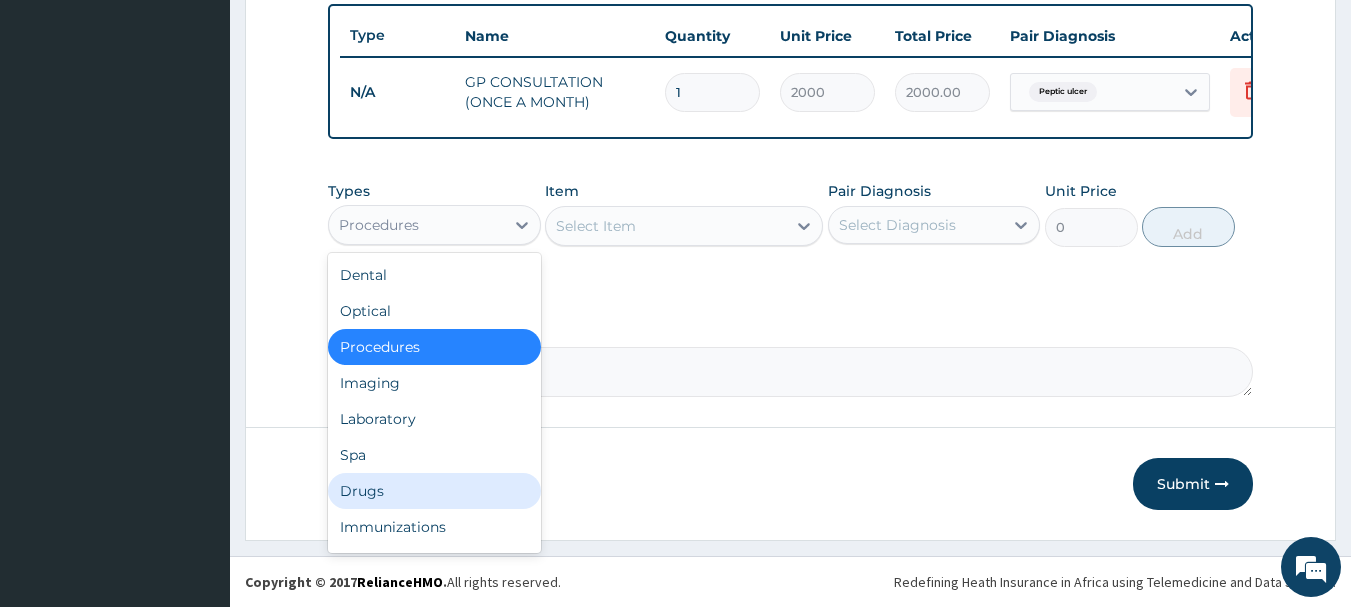 click on "Drugs" at bounding box center (434, 491) 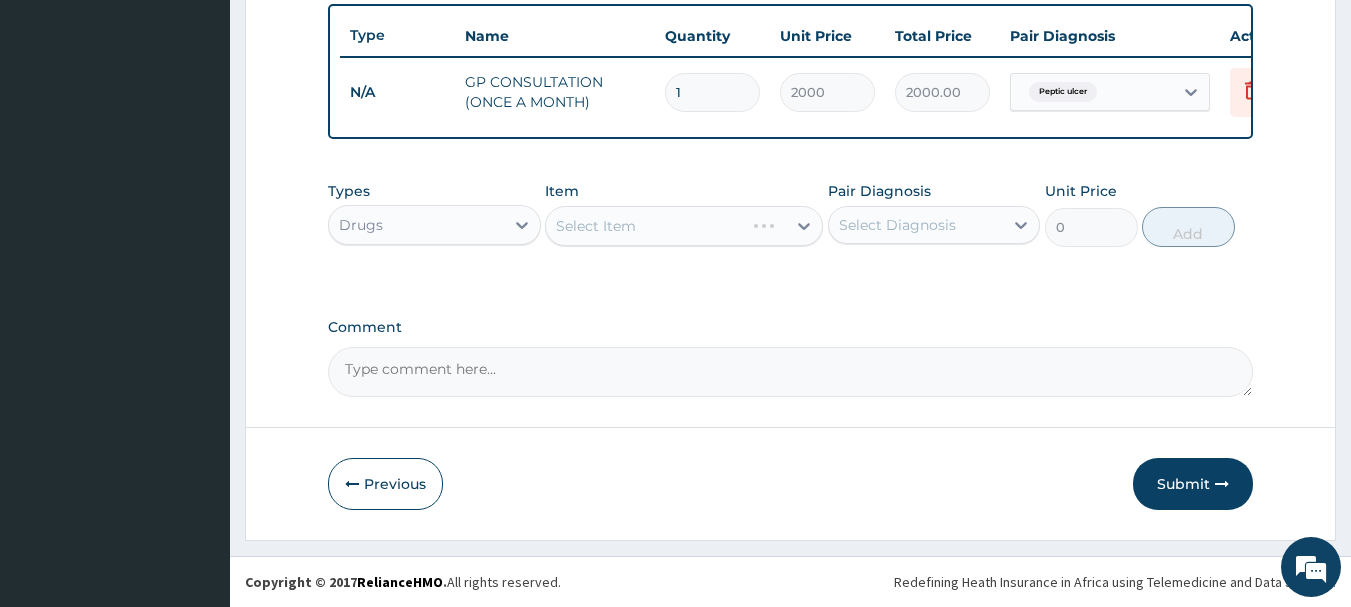 click on "Select Item" at bounding box center [684, 226] 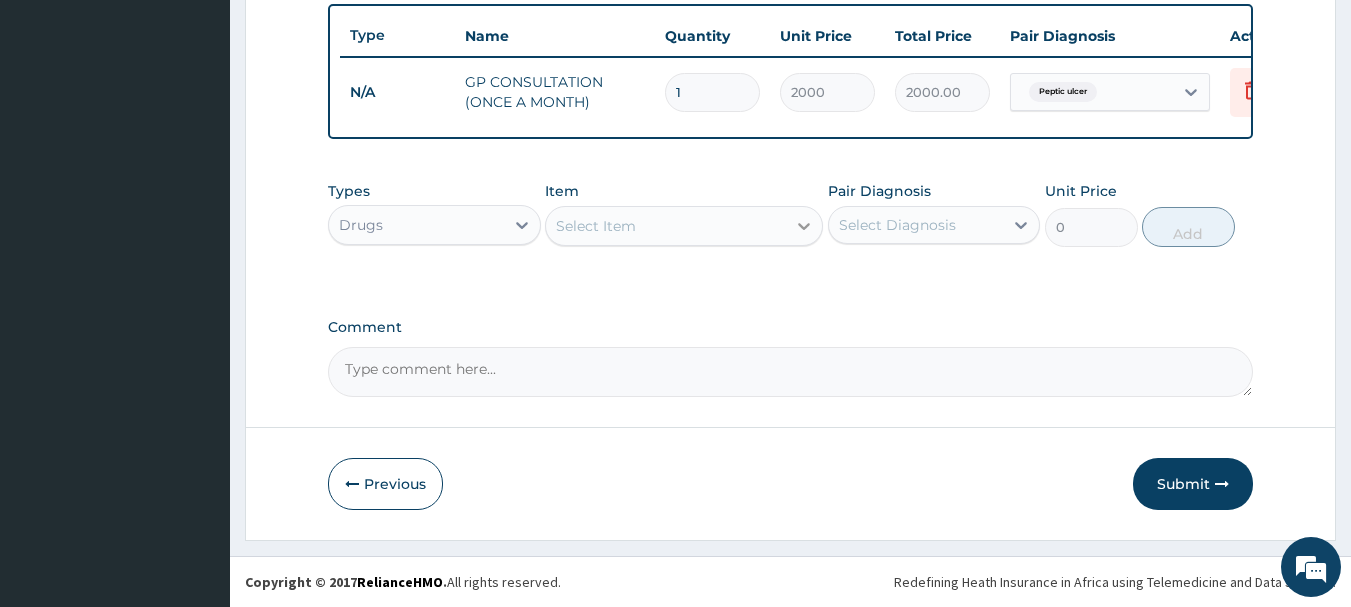 click 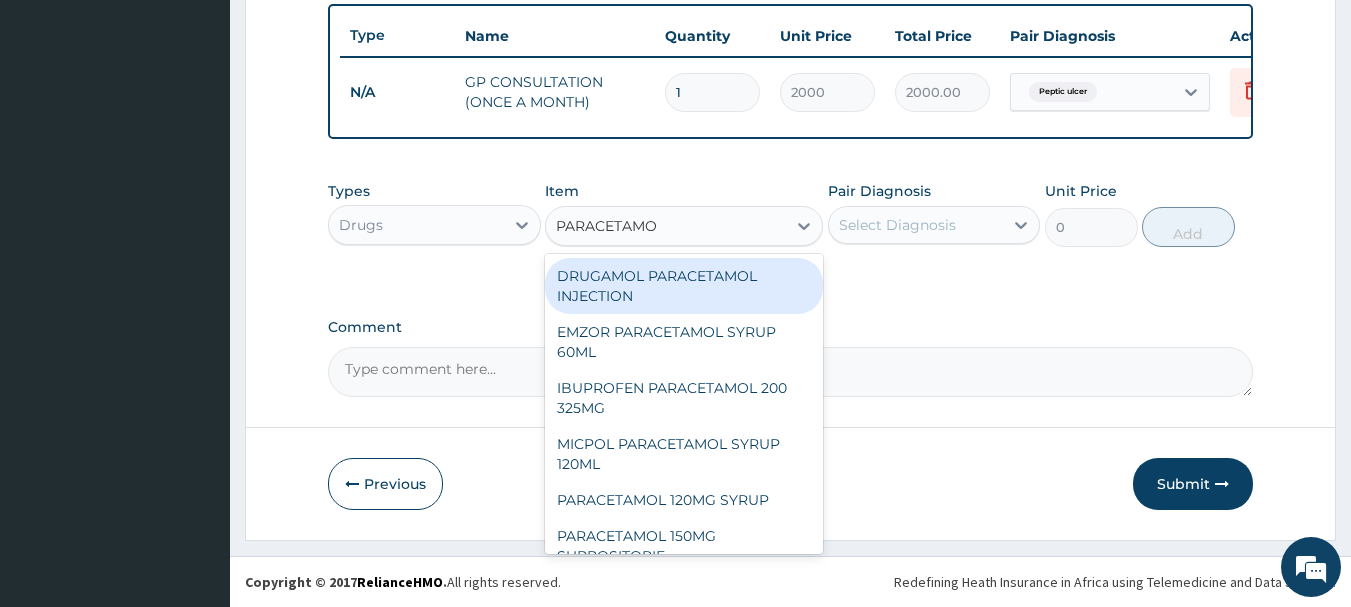 type on "PARACETAMOL" 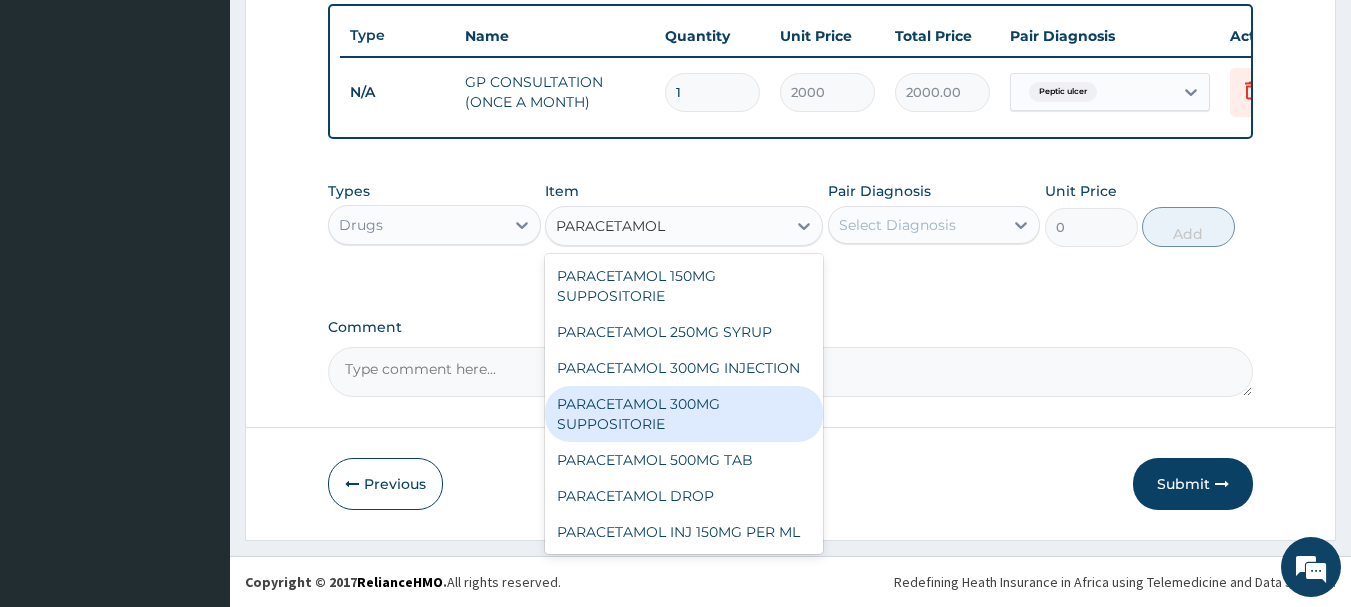 scroll, scrollTop: 300, scrollLeft: 0, axis: vertical 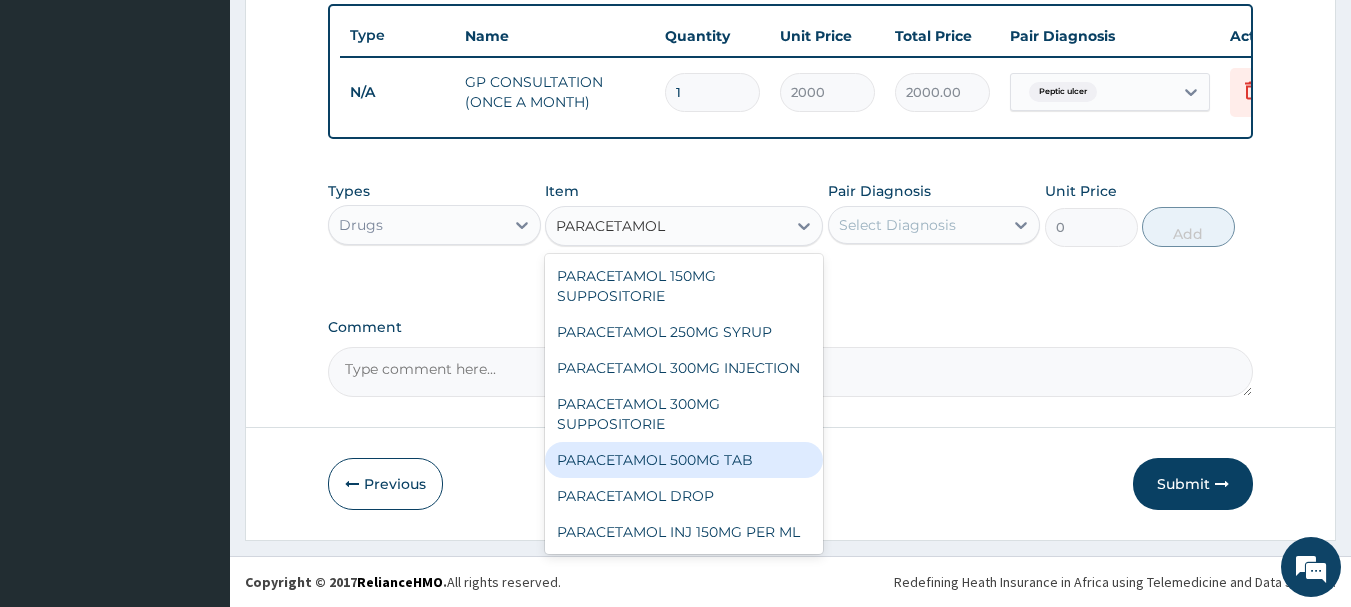 click on "PARACETAMOL 500MG TAB" at bounding box center [684, 460] 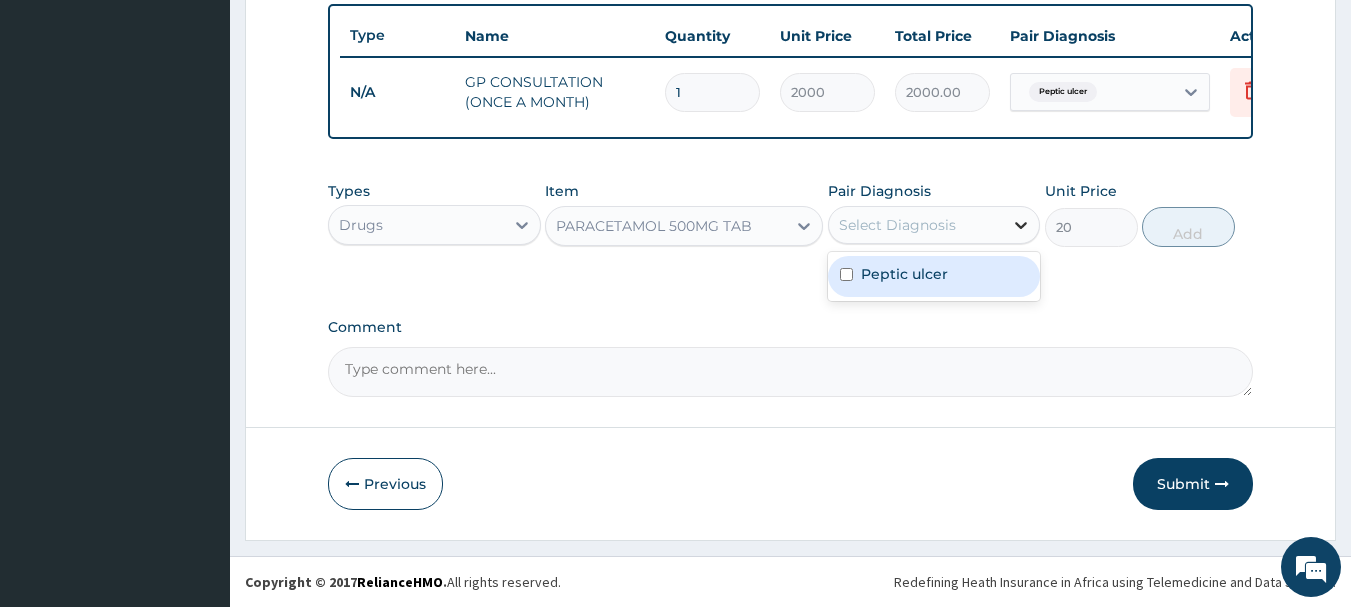 click 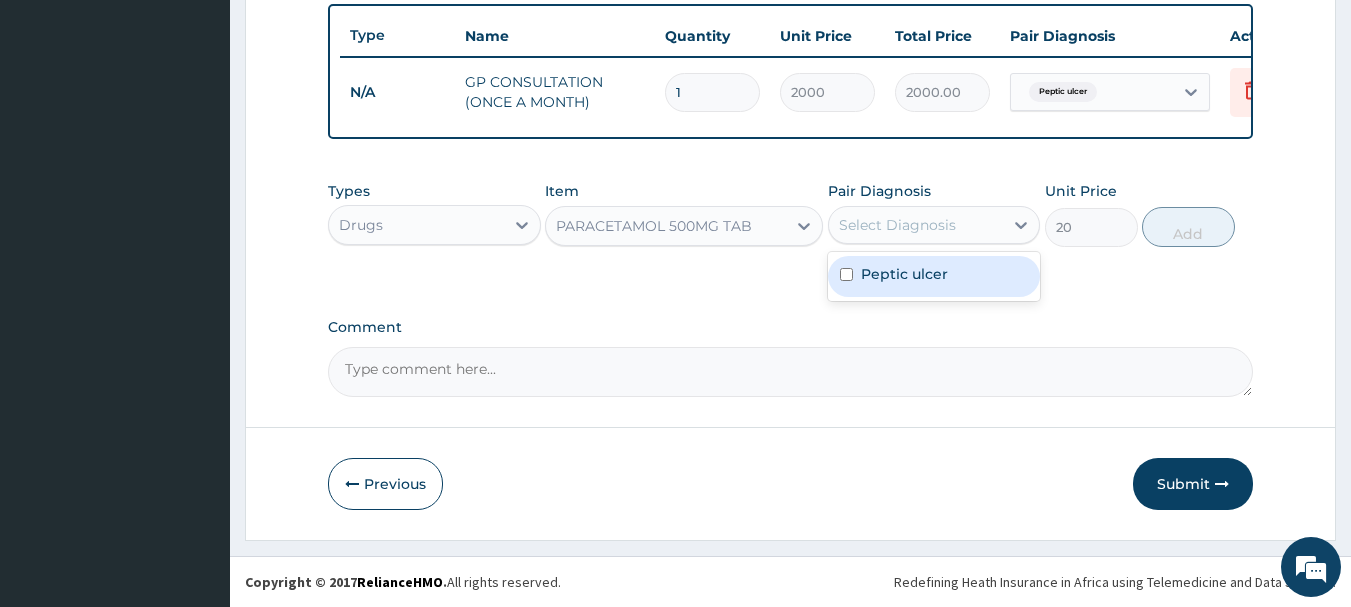 click on "Peptic ulcer" at bounding box center [934, 276] 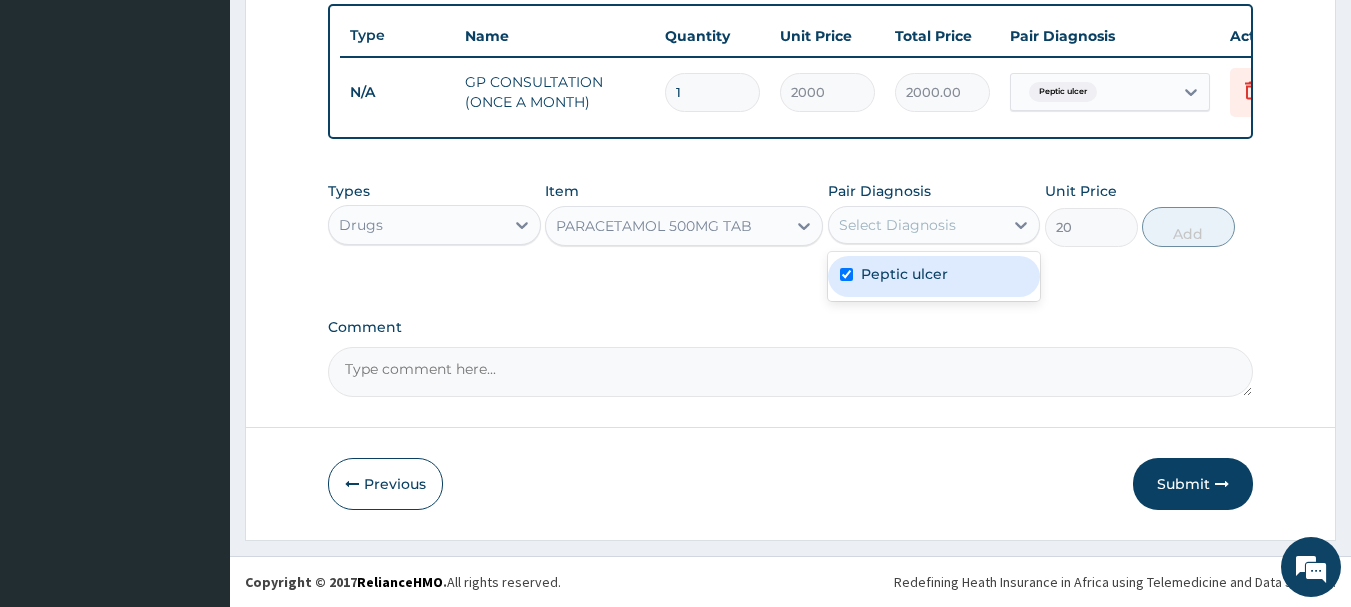 checkbox on "true" 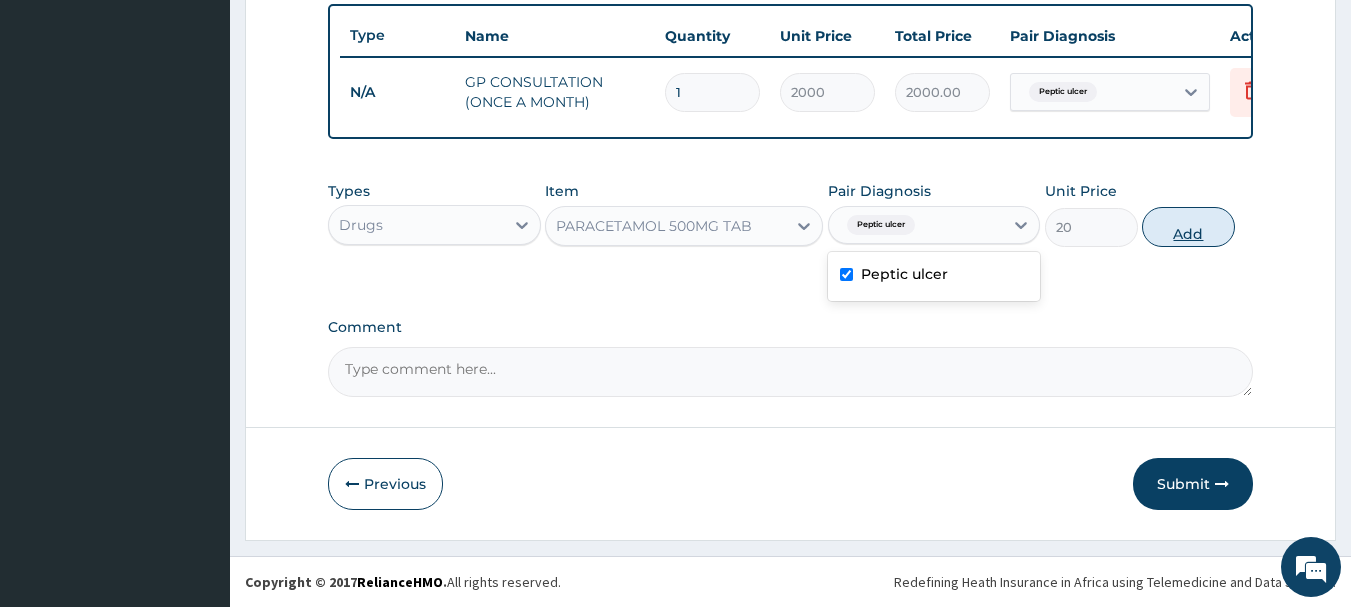 click on "Add" at bounding box center [1188, 227] 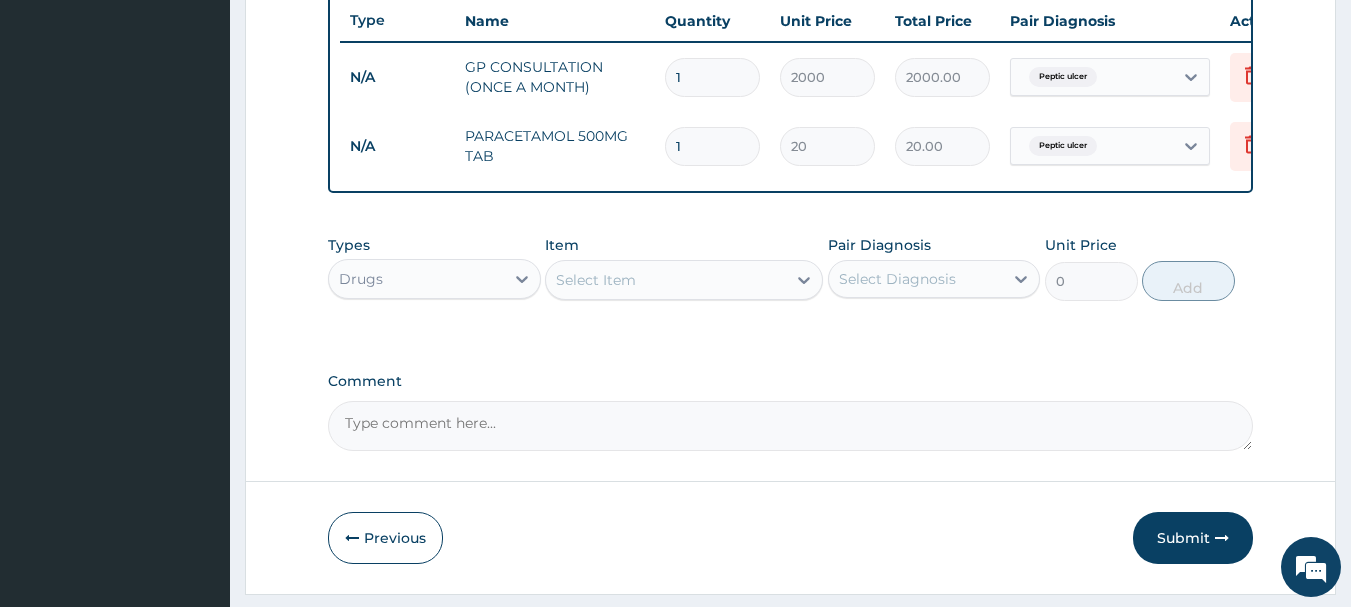 type on "18" 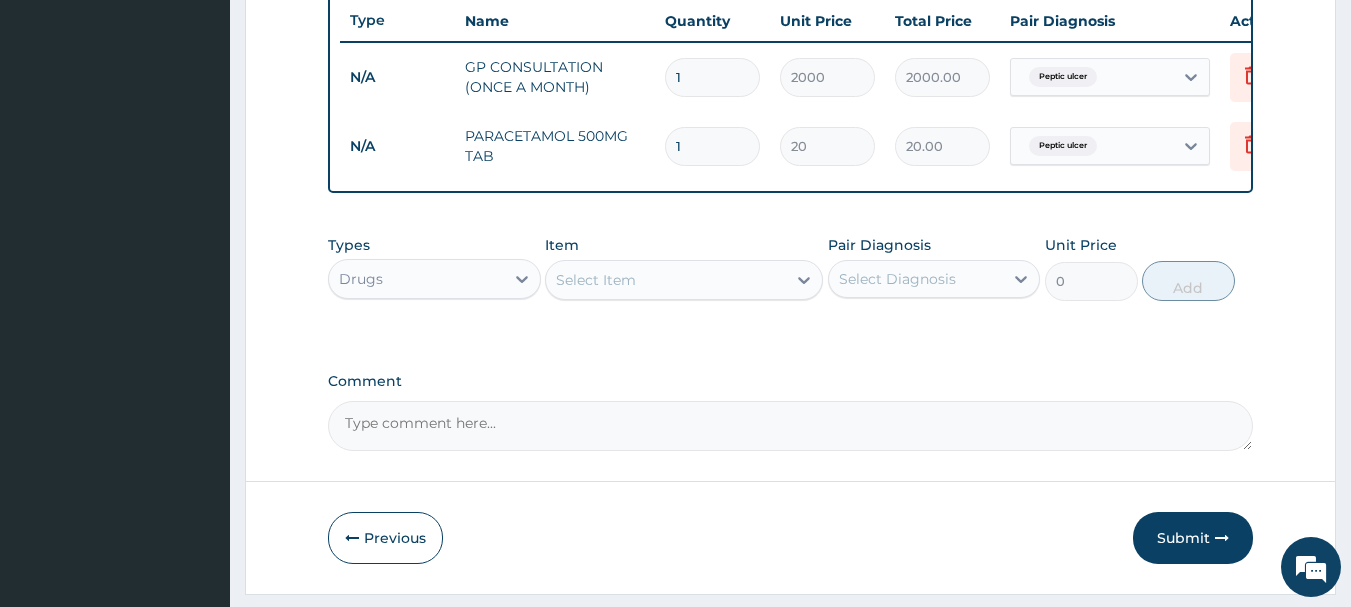type on "360.00" 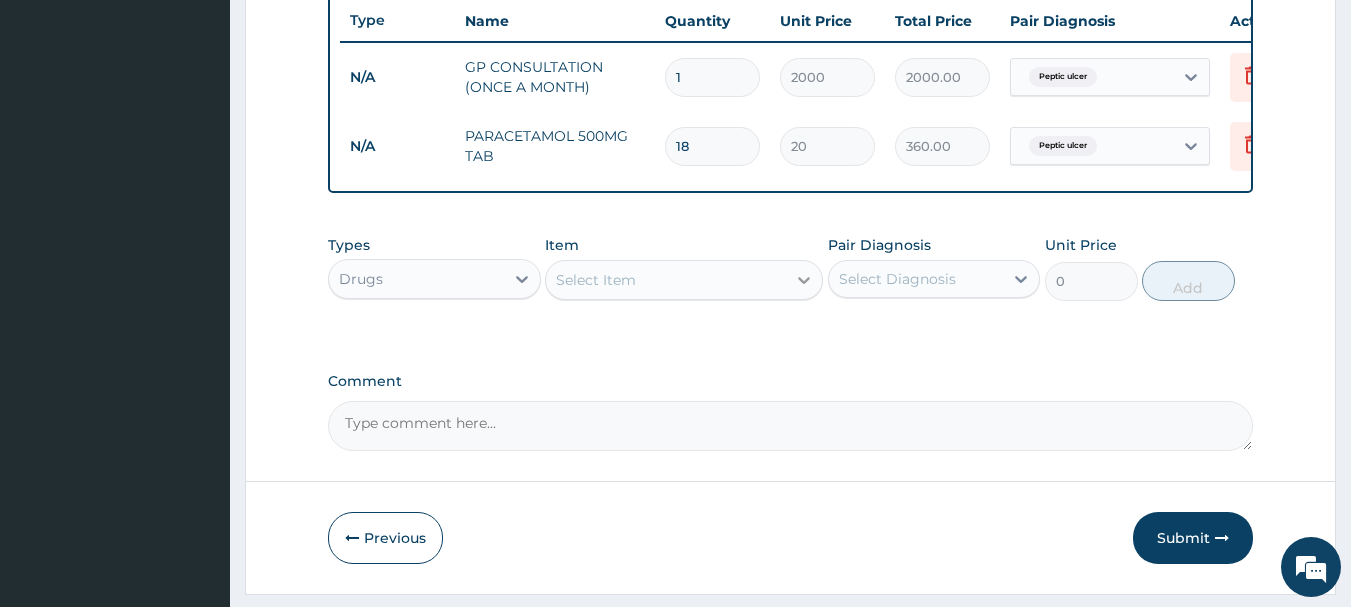 type on "18" 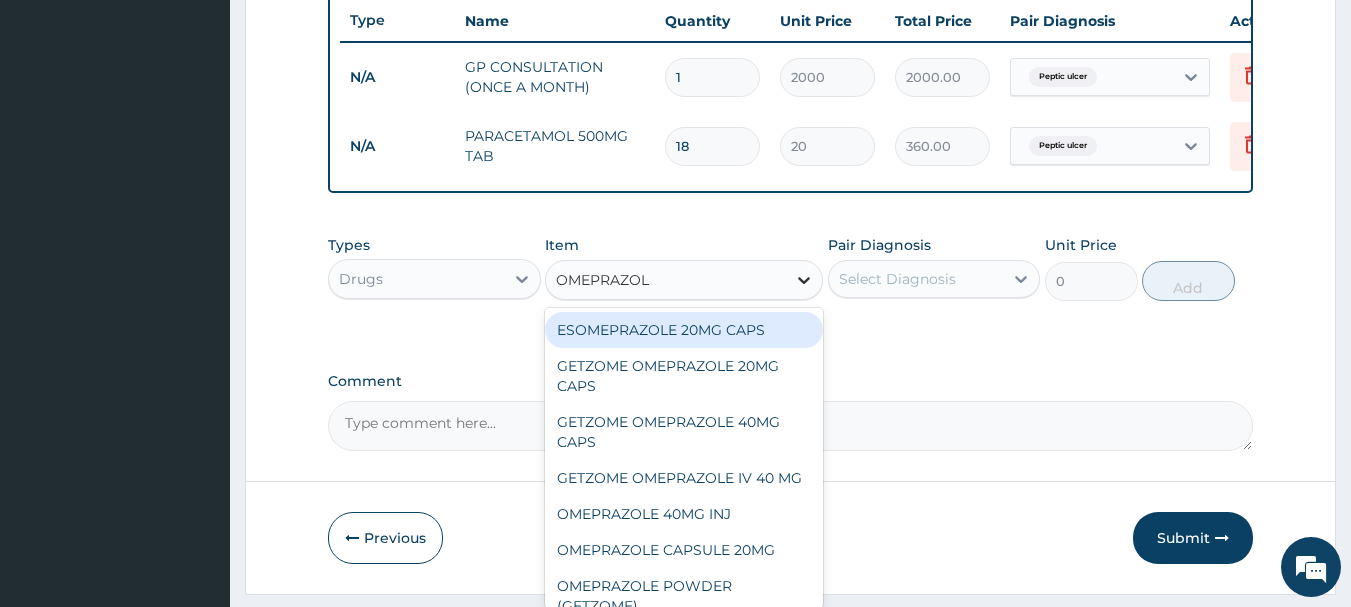 type on "OMEPRAZOLE" 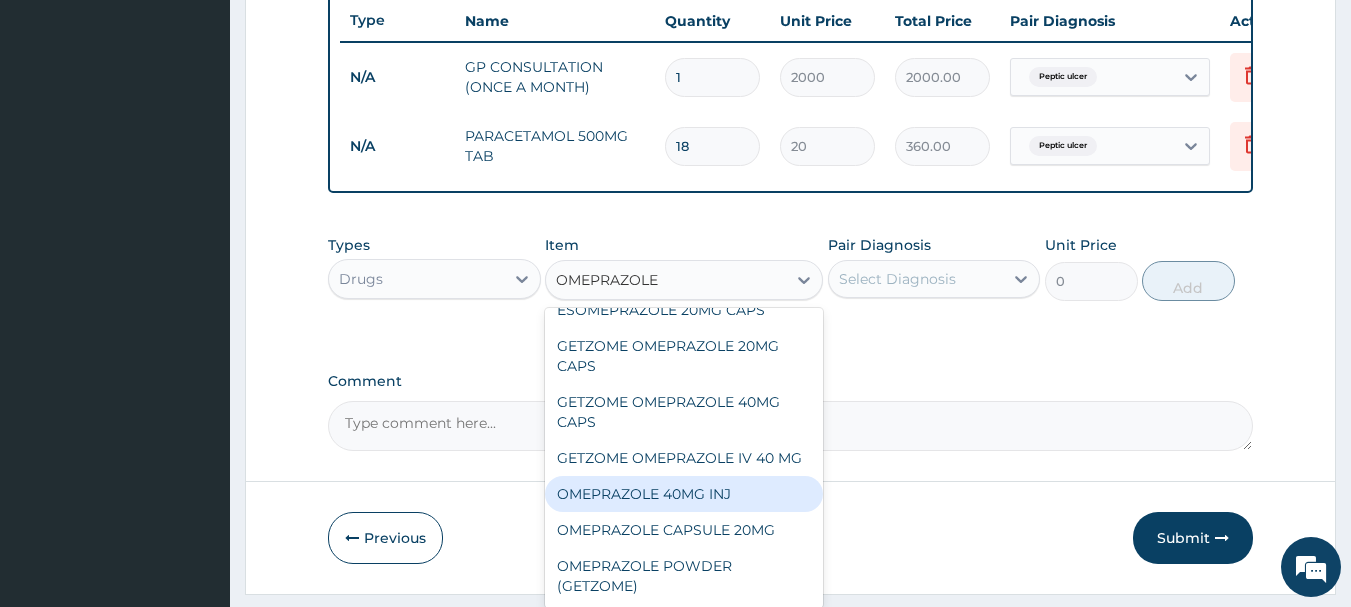 scroll, scrollTop: 0, scrollLeft: 0, axis: both 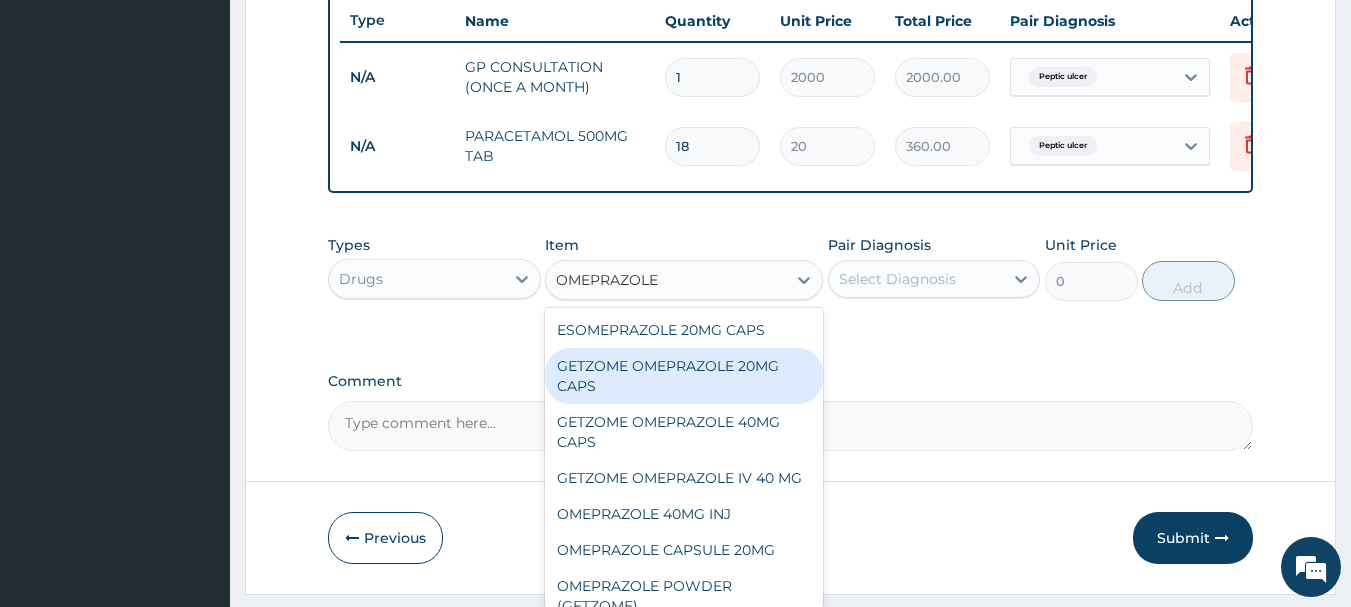 click on "GETZOME OMEPRAZOLE 20MG CAPS" at bounding box center [684, 376] 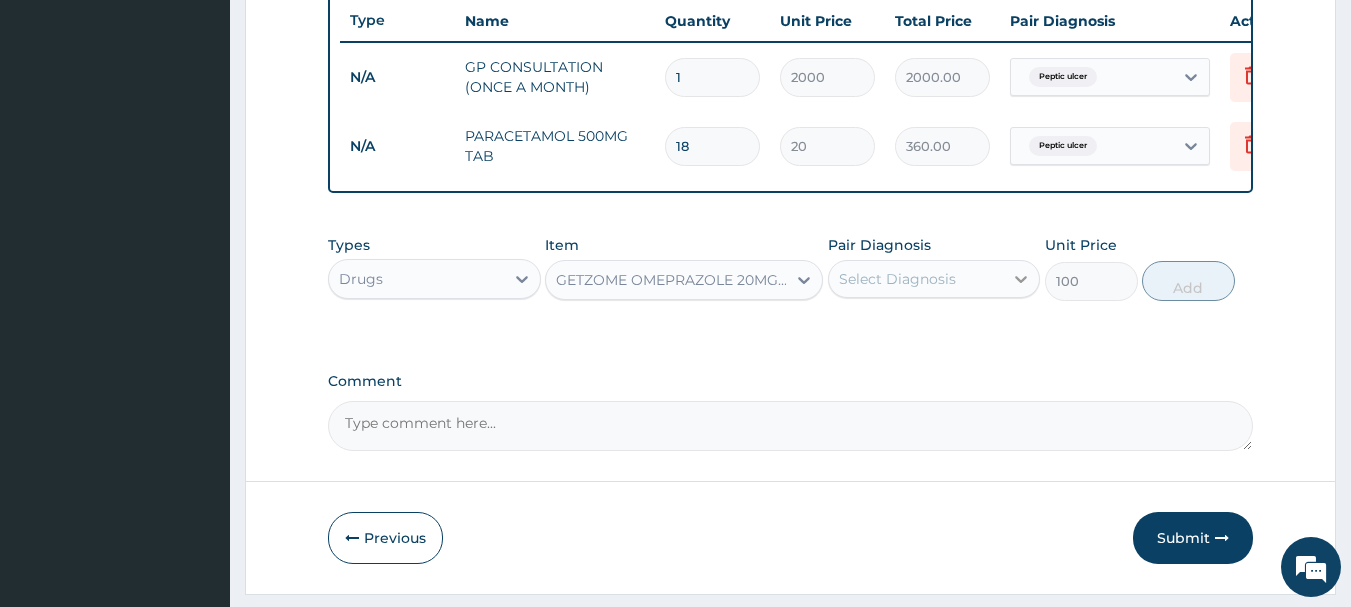 click at bounding box center (1021, 279) 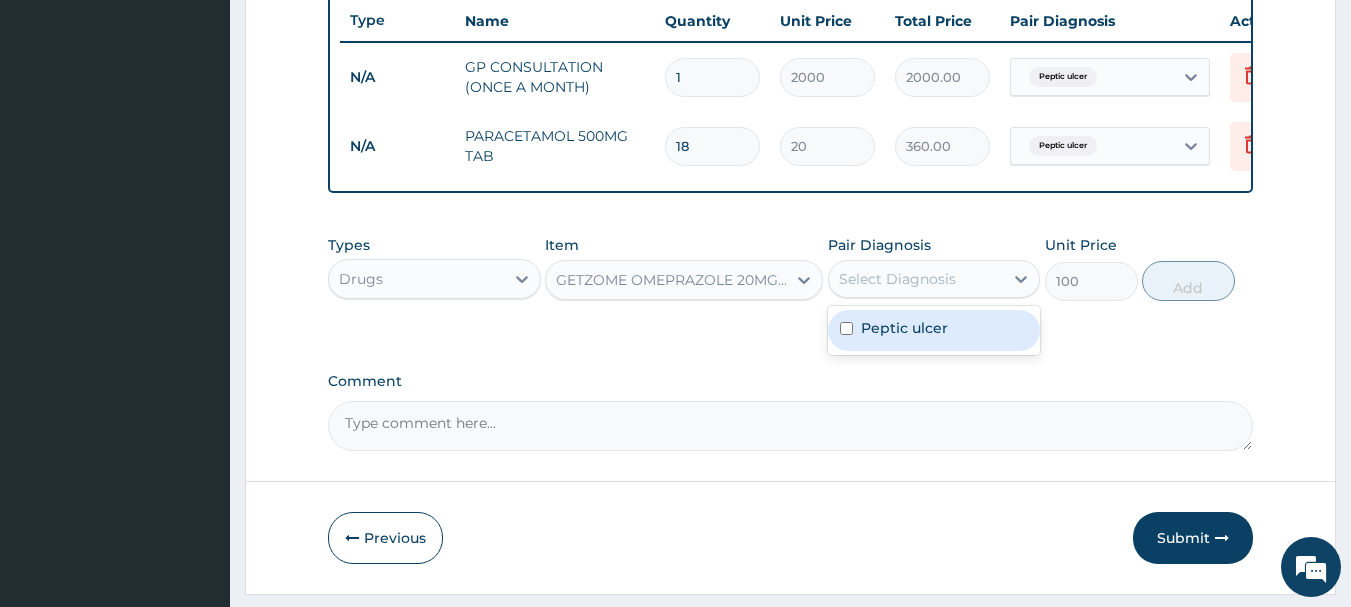 click on "Peptic ulcer" at bounding box center [904, 328] 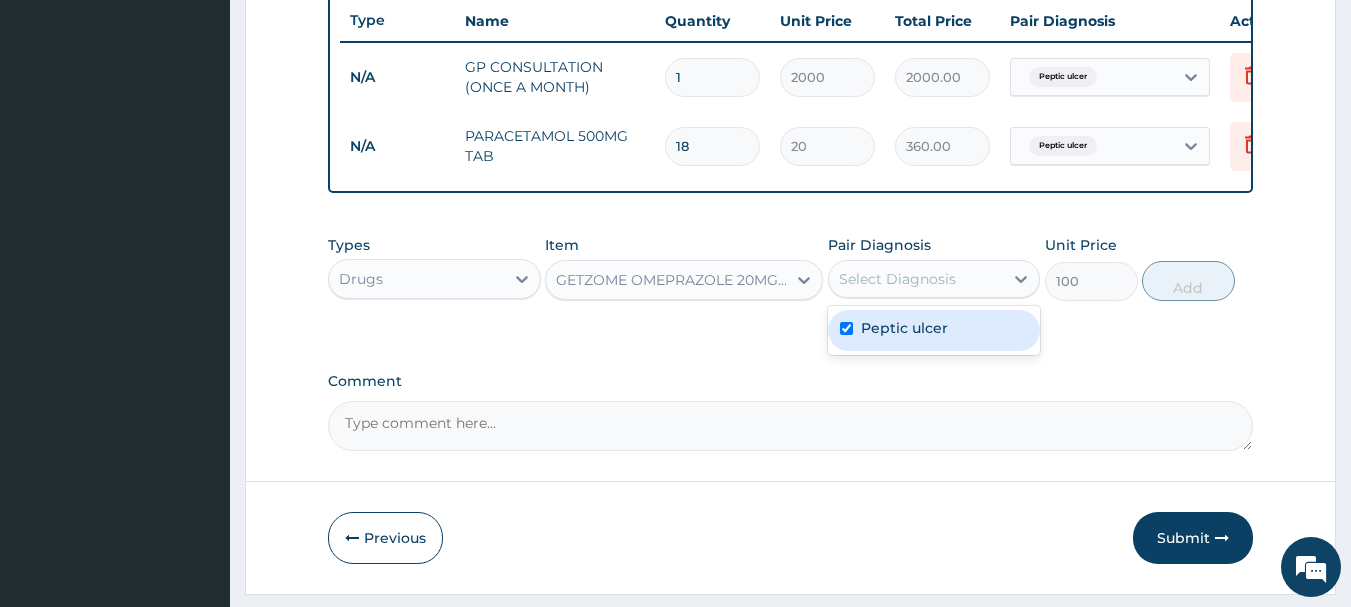 checkbox on "true" 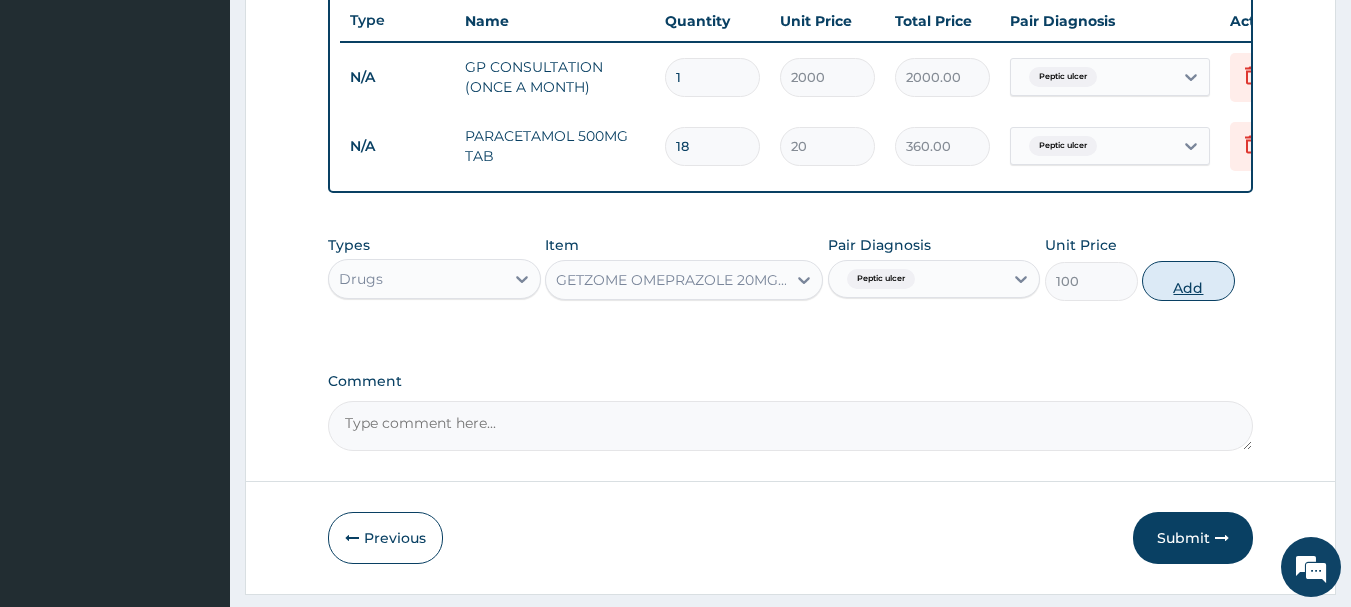 click on "Add" at bounding box center (1188, 281) 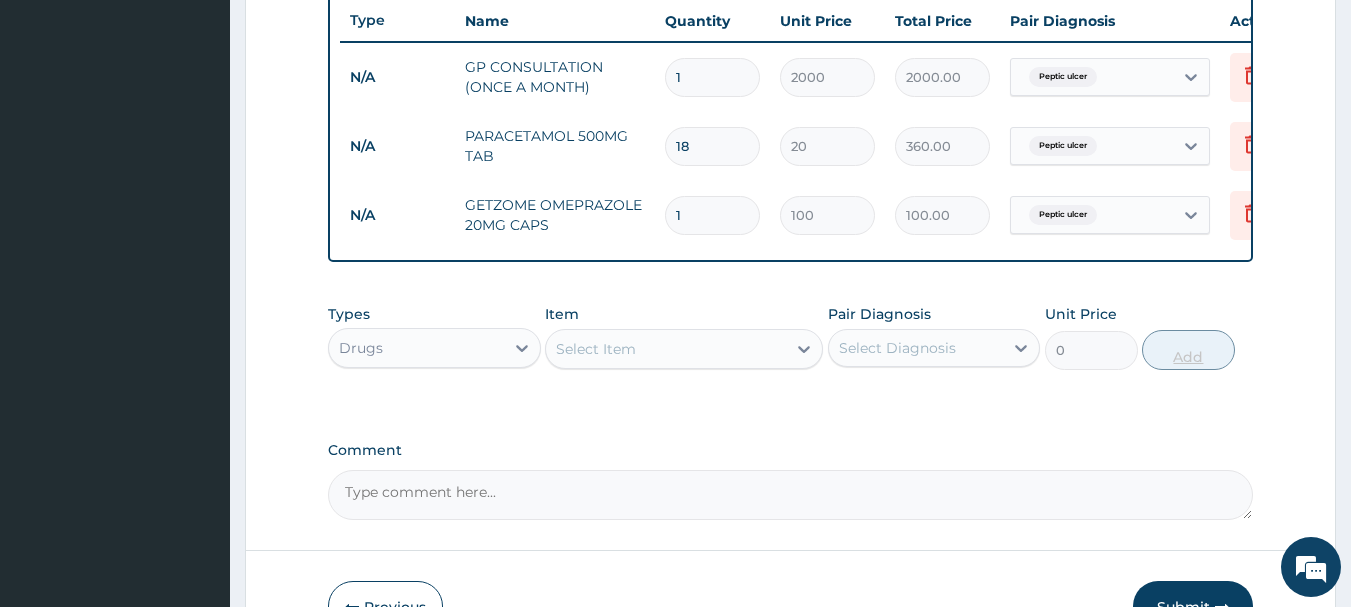 type on "10" 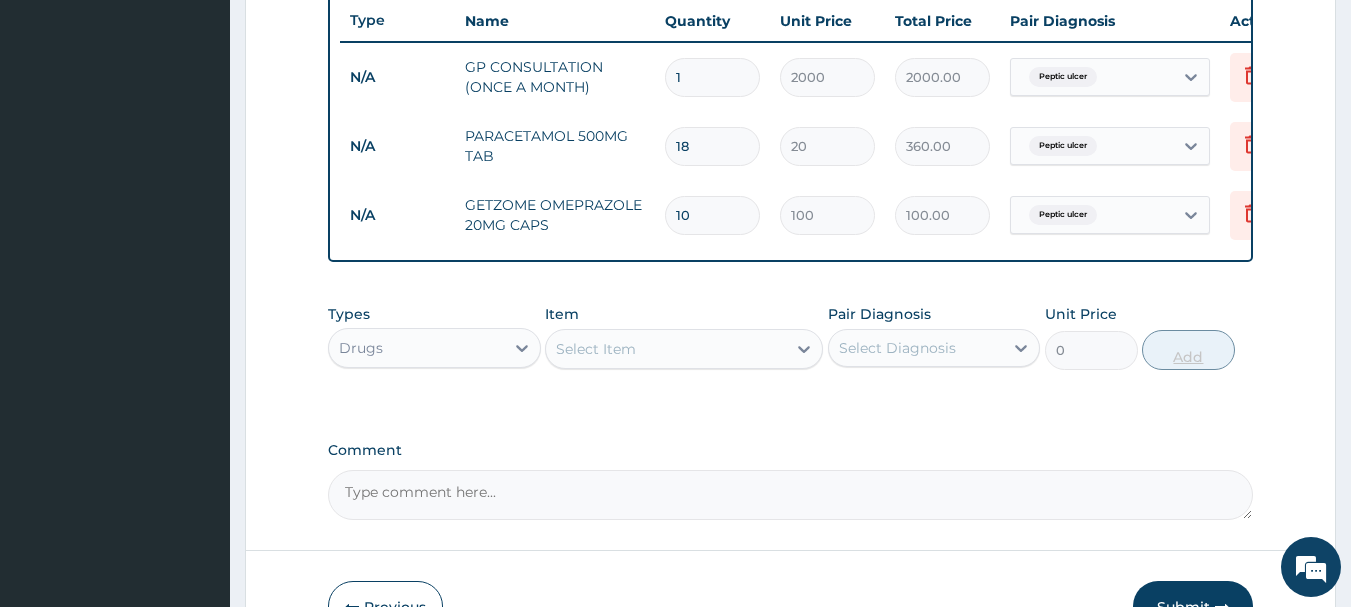 type on "1000.00" 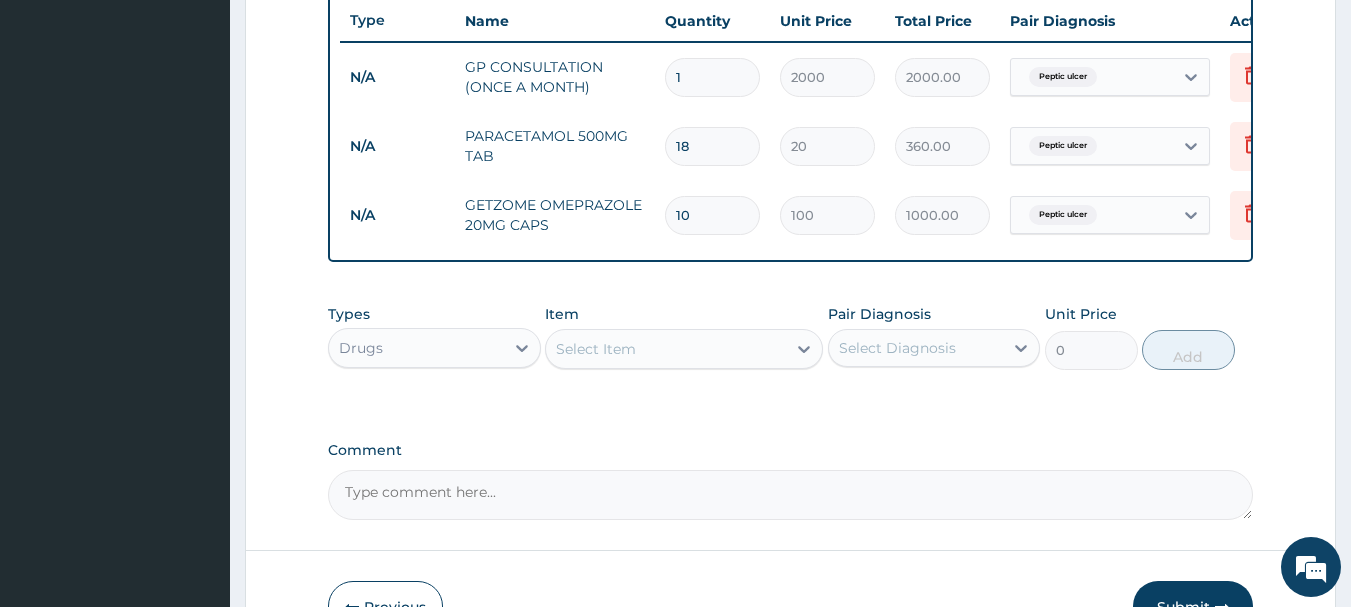 type on "10" 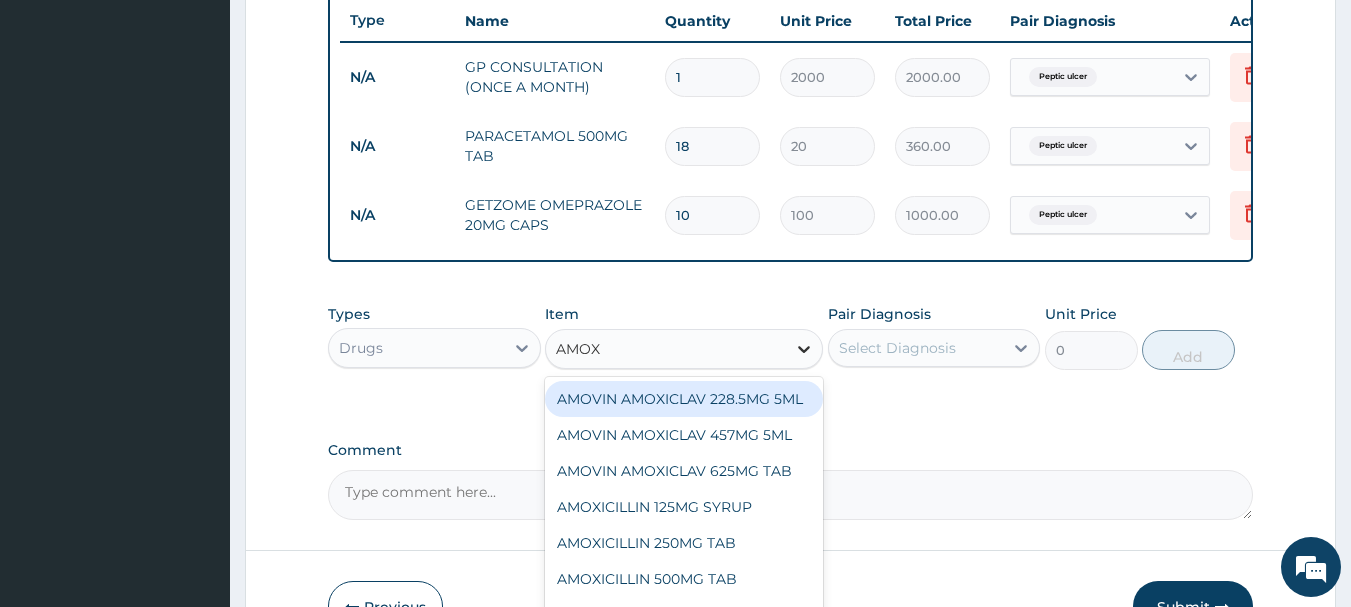 type on "AMOXI" 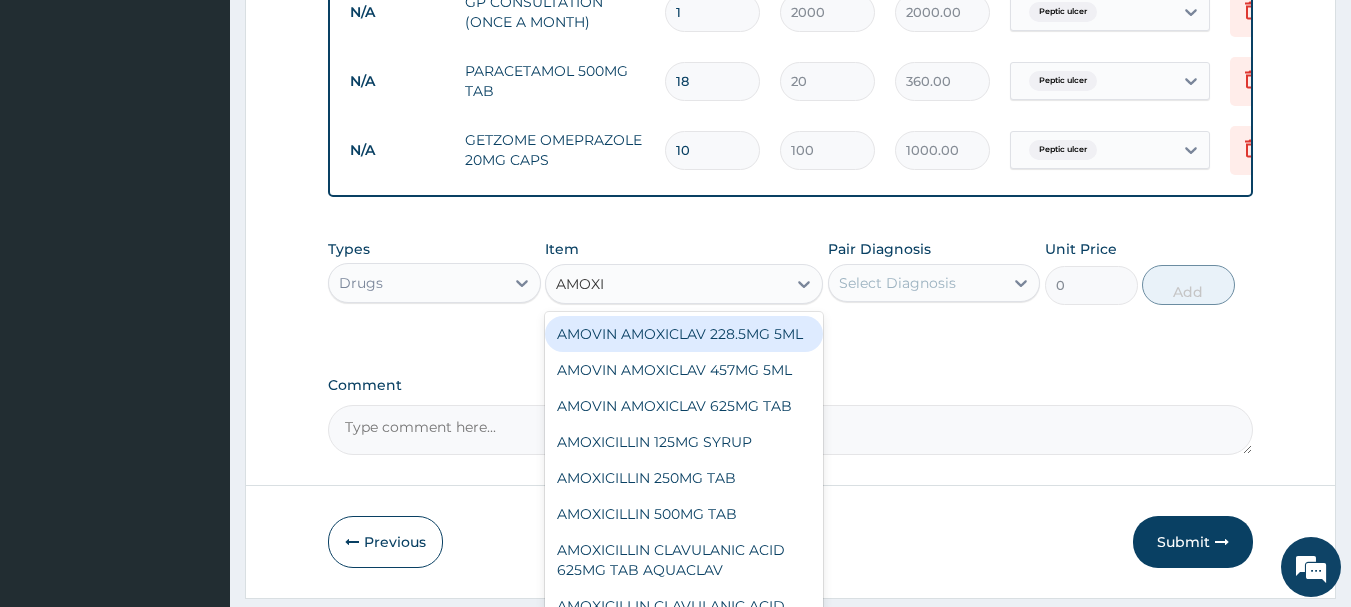 scroll, scrollTop: 855, scrollLeft: 0, axis: vertical 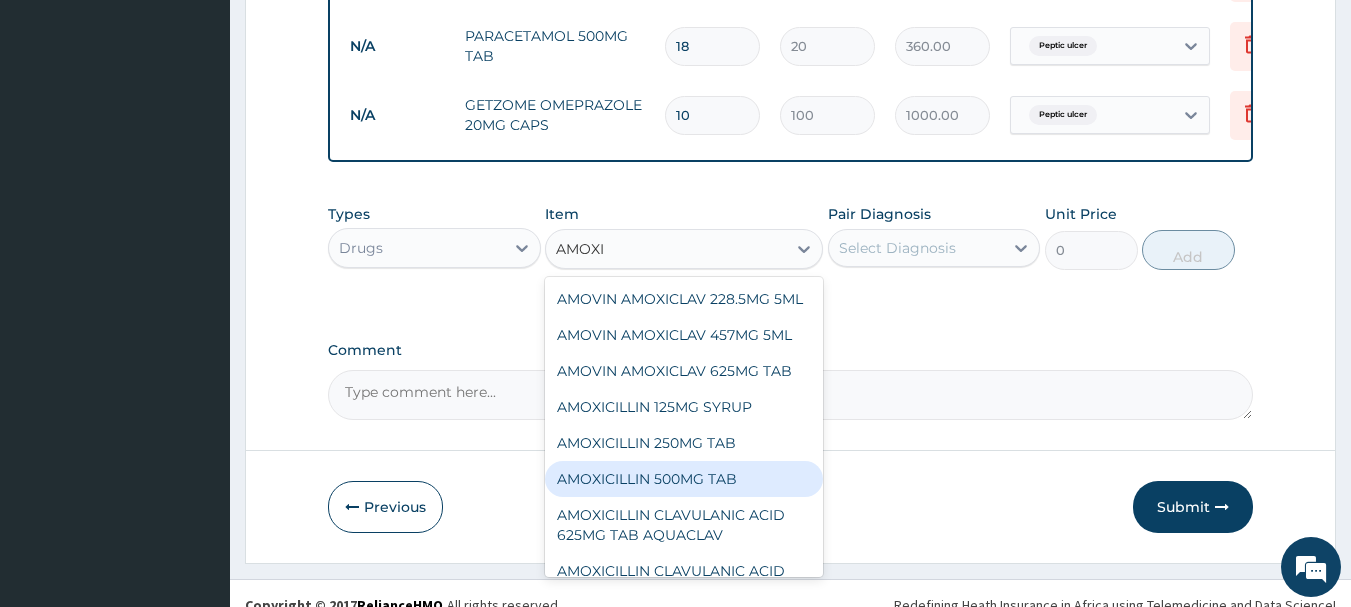 click on "AMOXICILLIN 500MG TAB" at bounding box center [684, 479] 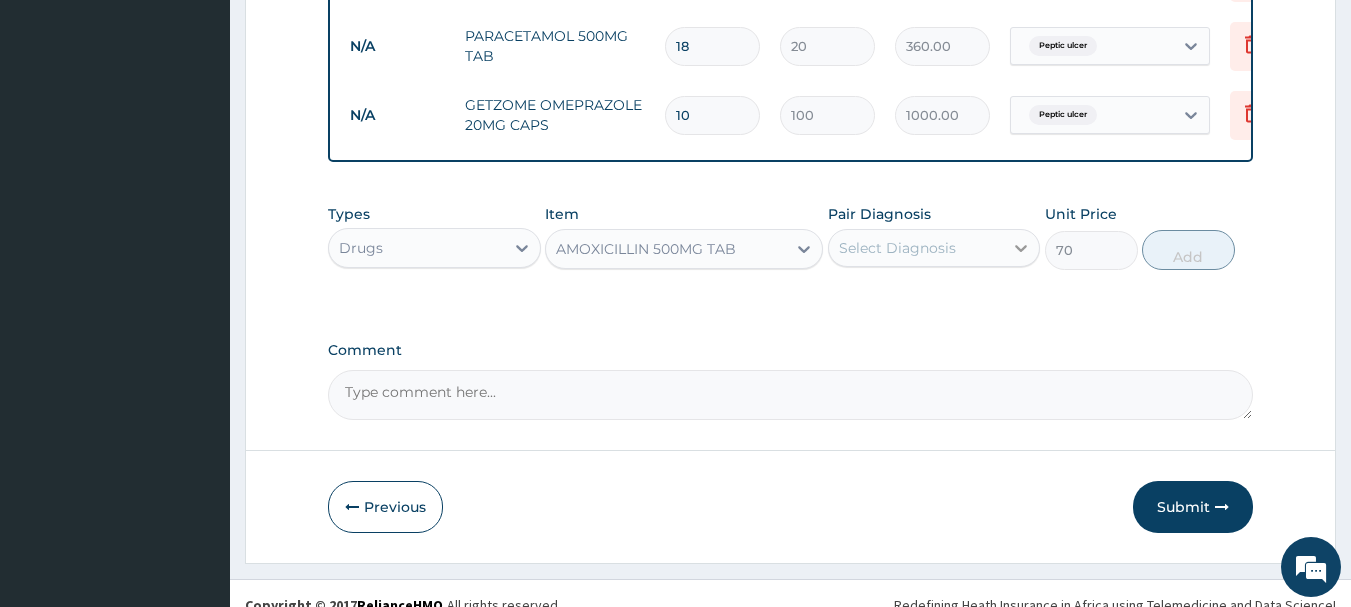 click 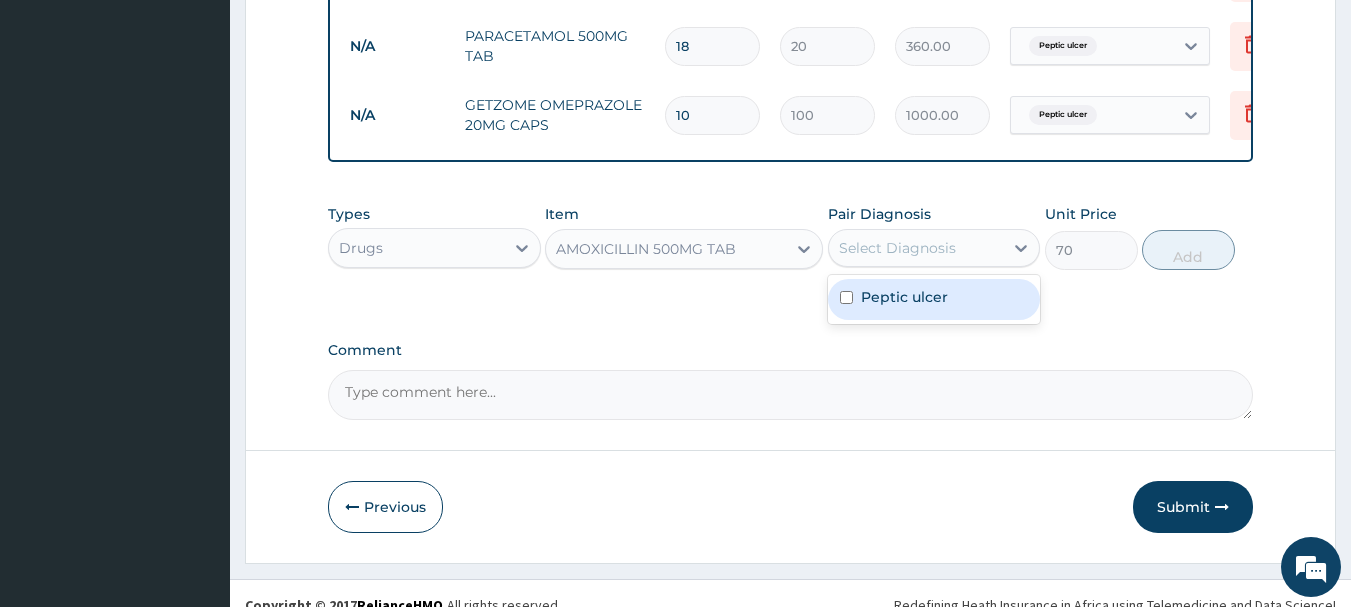 click on "Peptic ulcer" at bounding box center (934, 299) 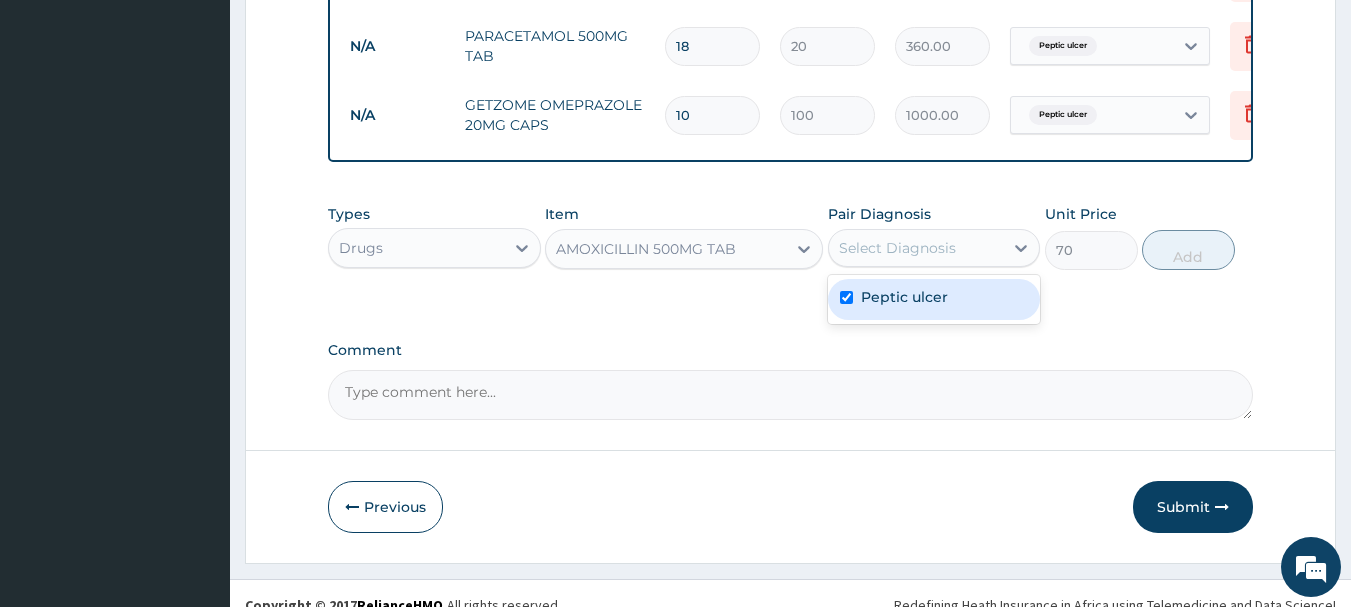 checkbox on "true" 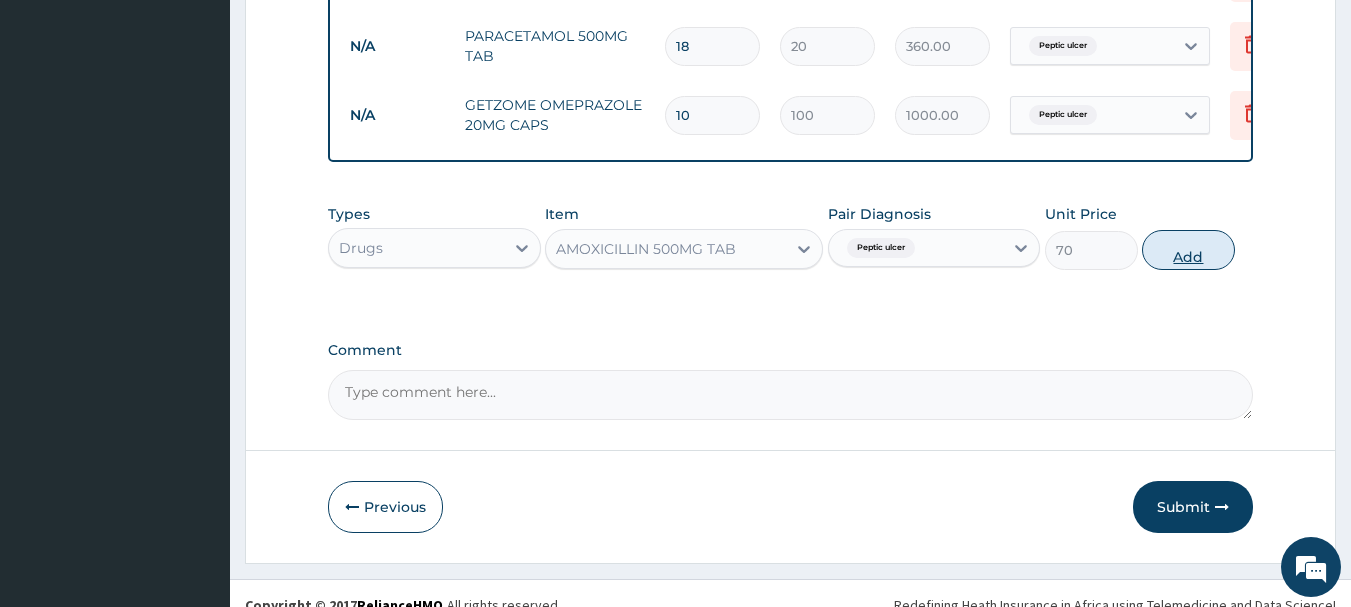 click on "Add" at bounding box center [1188, 250] 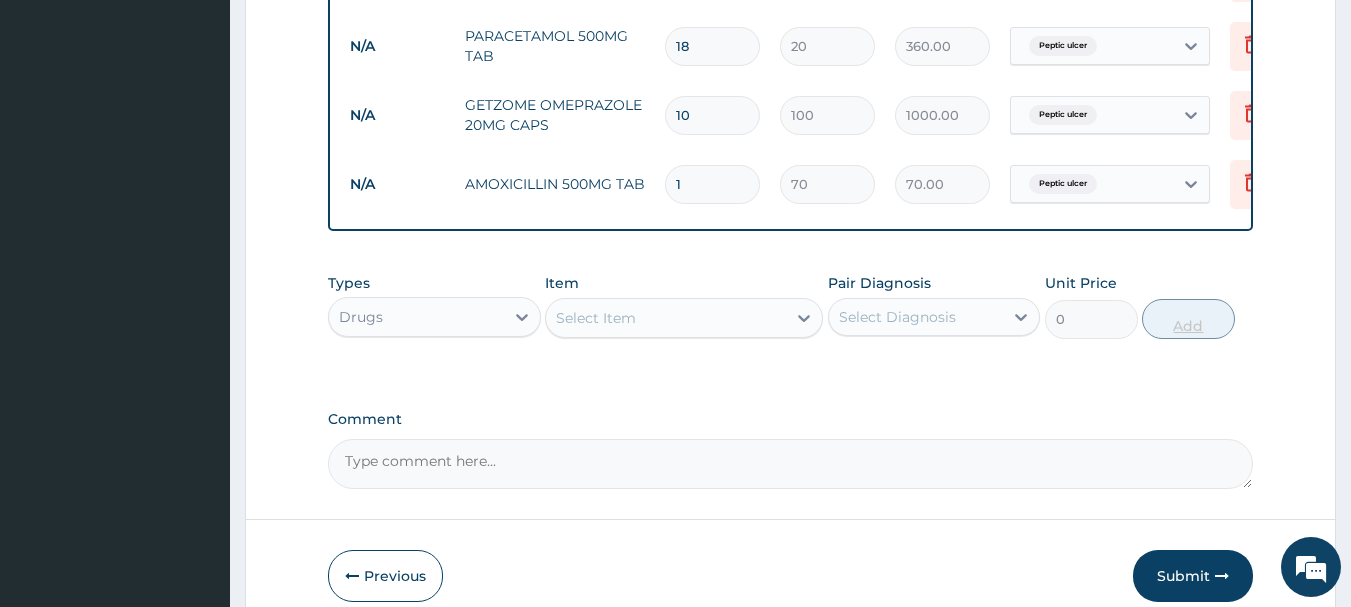 type 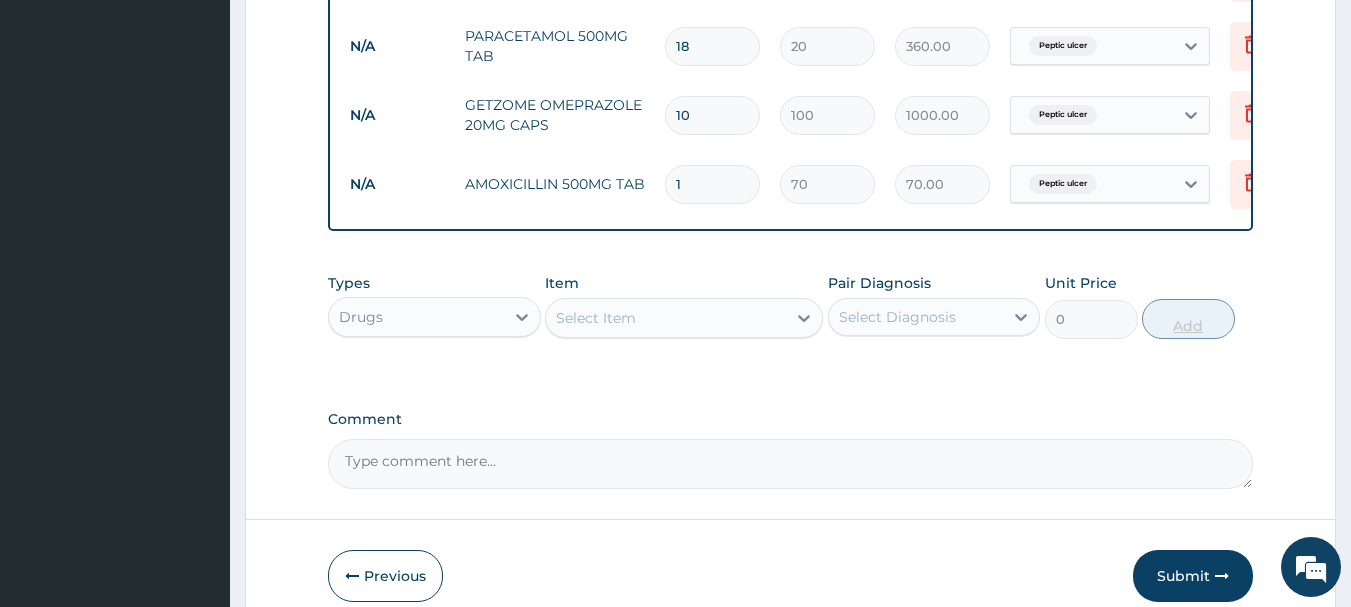 type on "0.00" 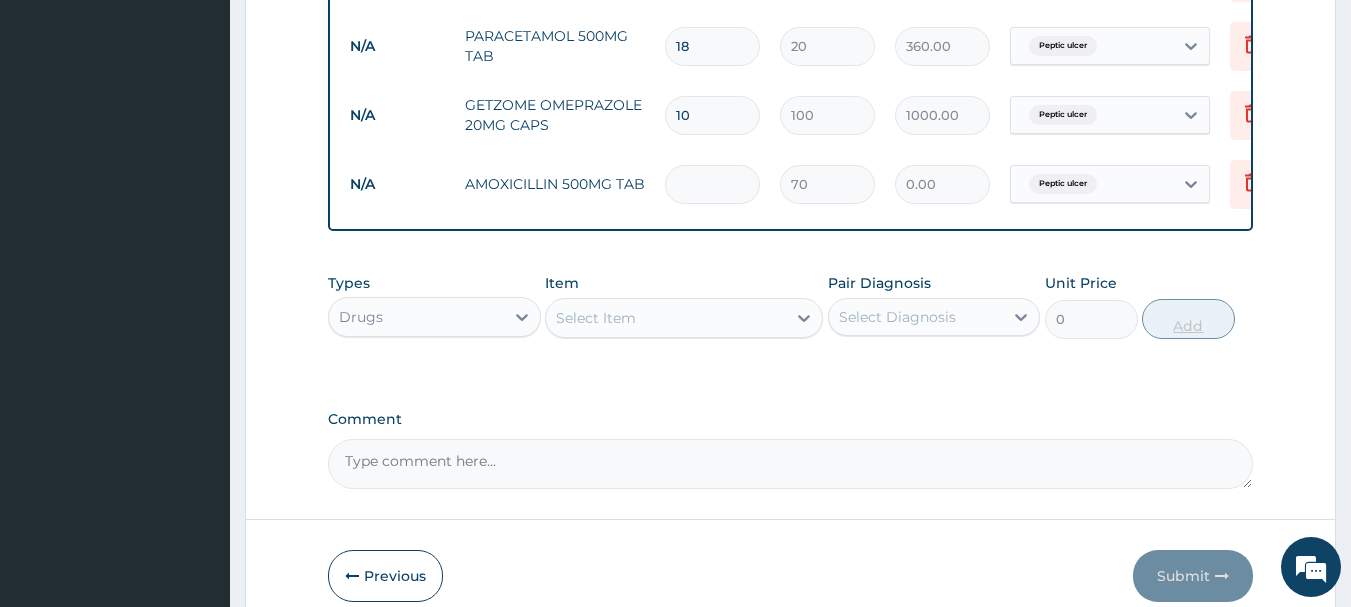 type on "2" 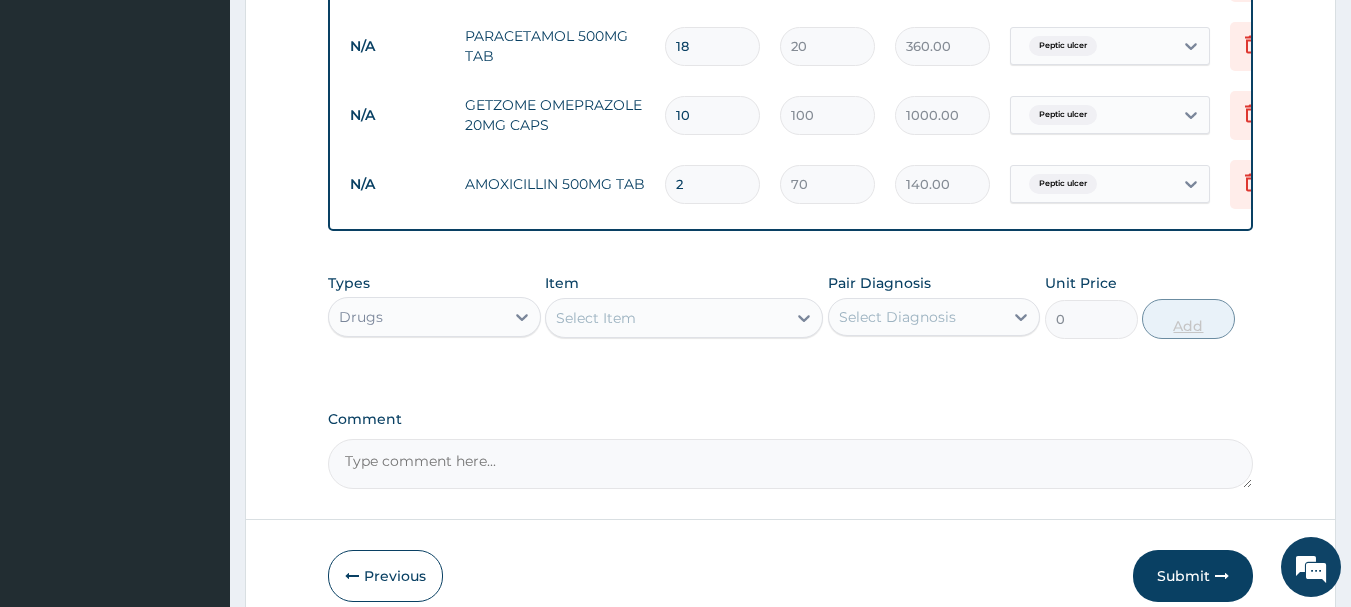 type on "20" 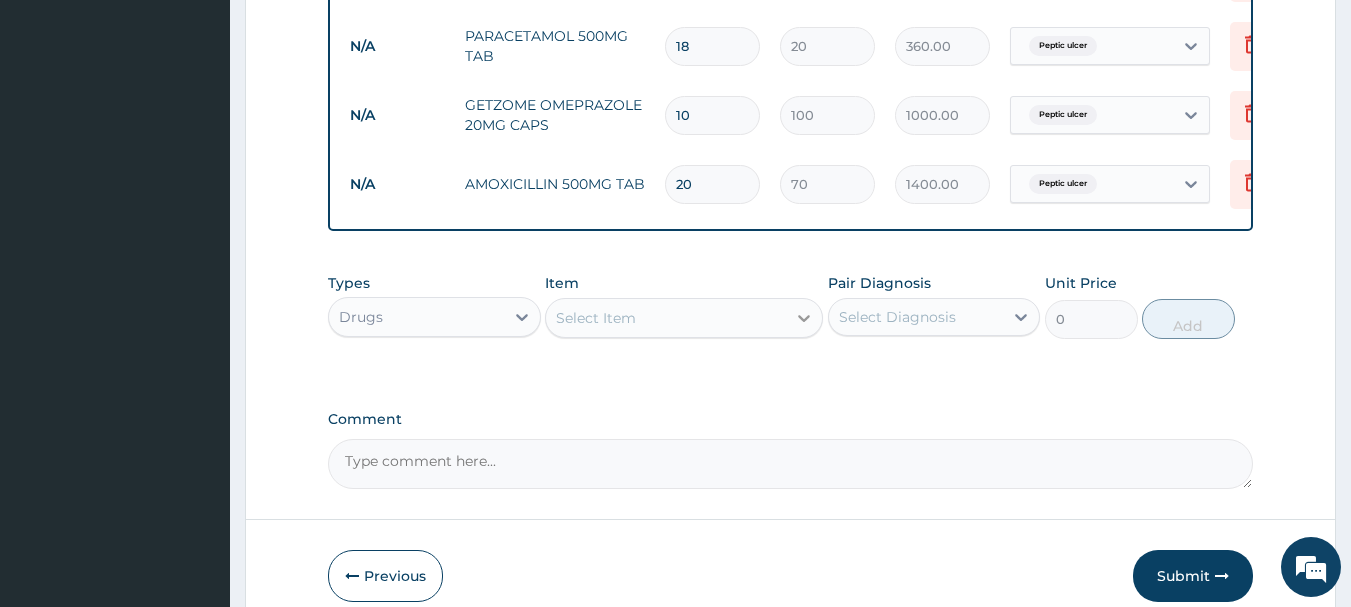 type on "20" 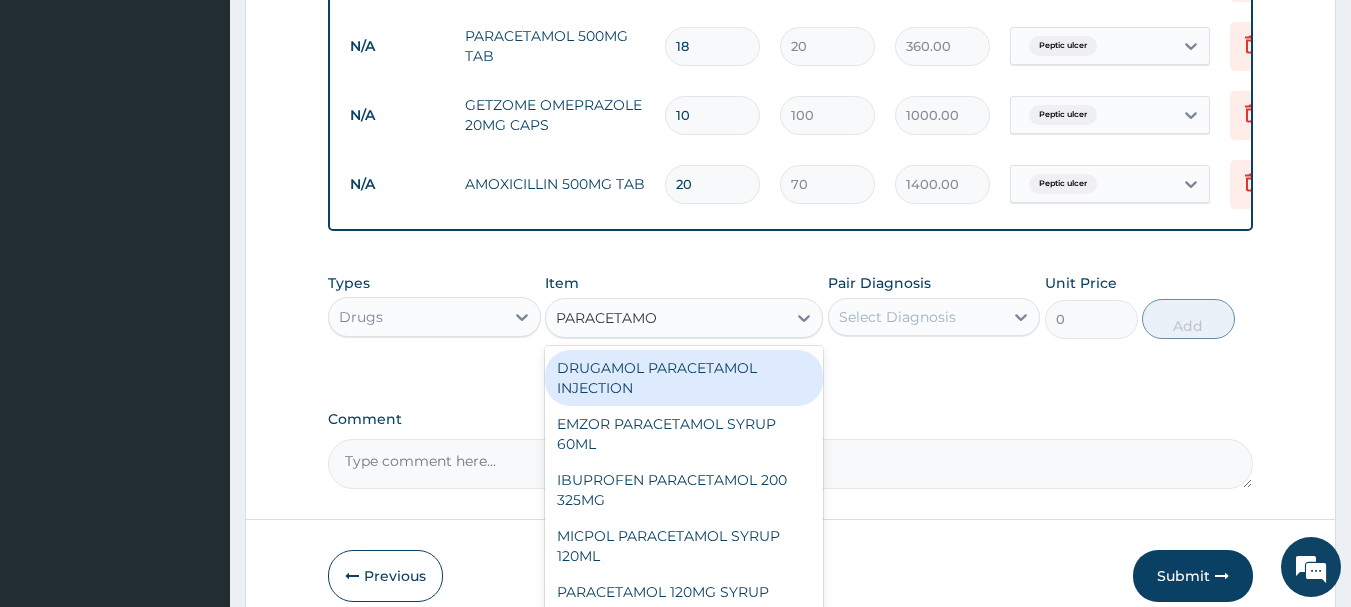type on "PARACETAMOL" 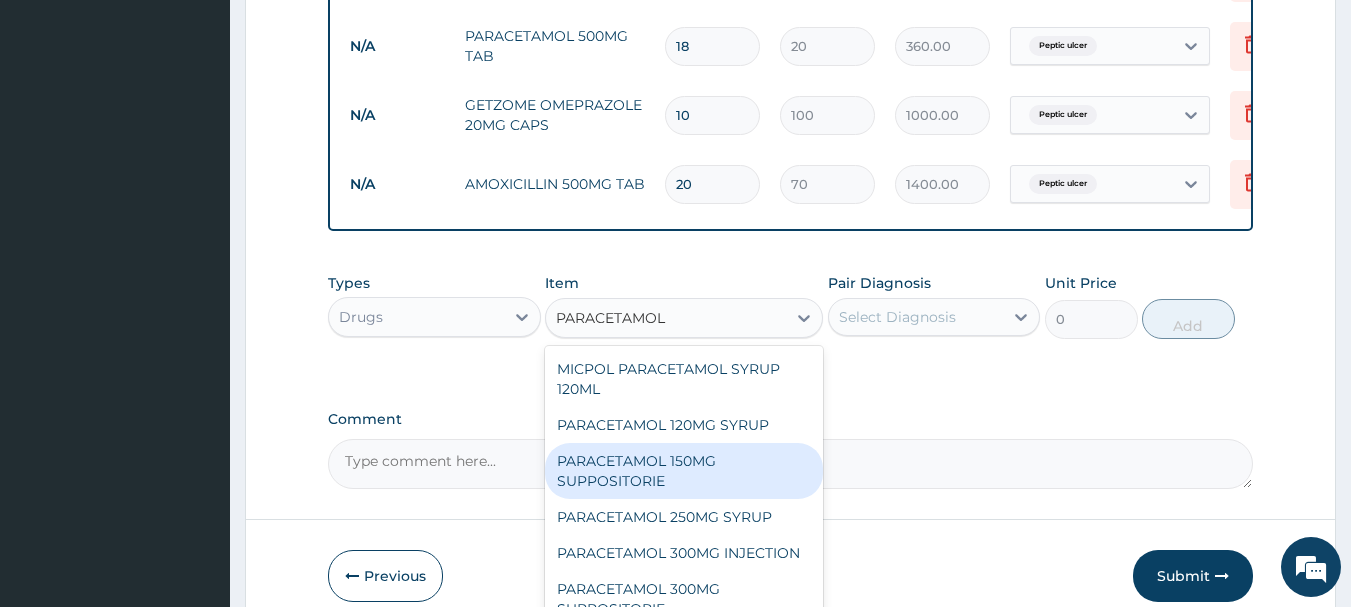 scroll, scrollTop: 300, scrollLeft: 0, axis: vertical 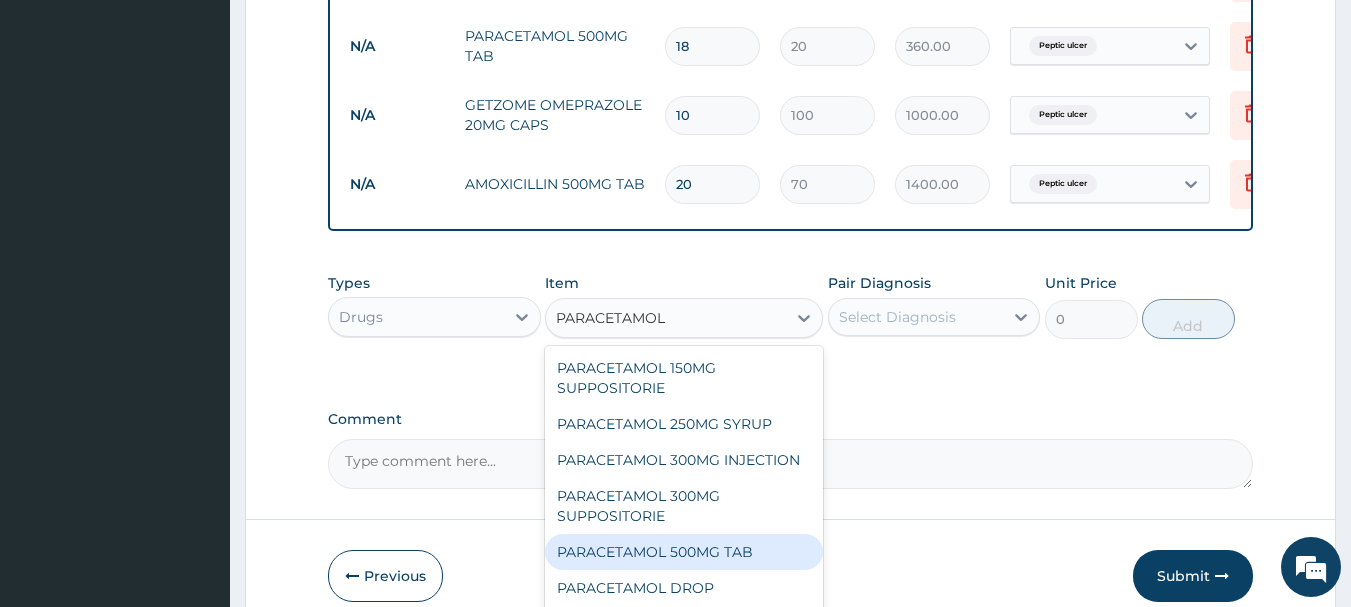 click on "PARACETAMOL 500MG TAB" at bounding box center (684, 552) 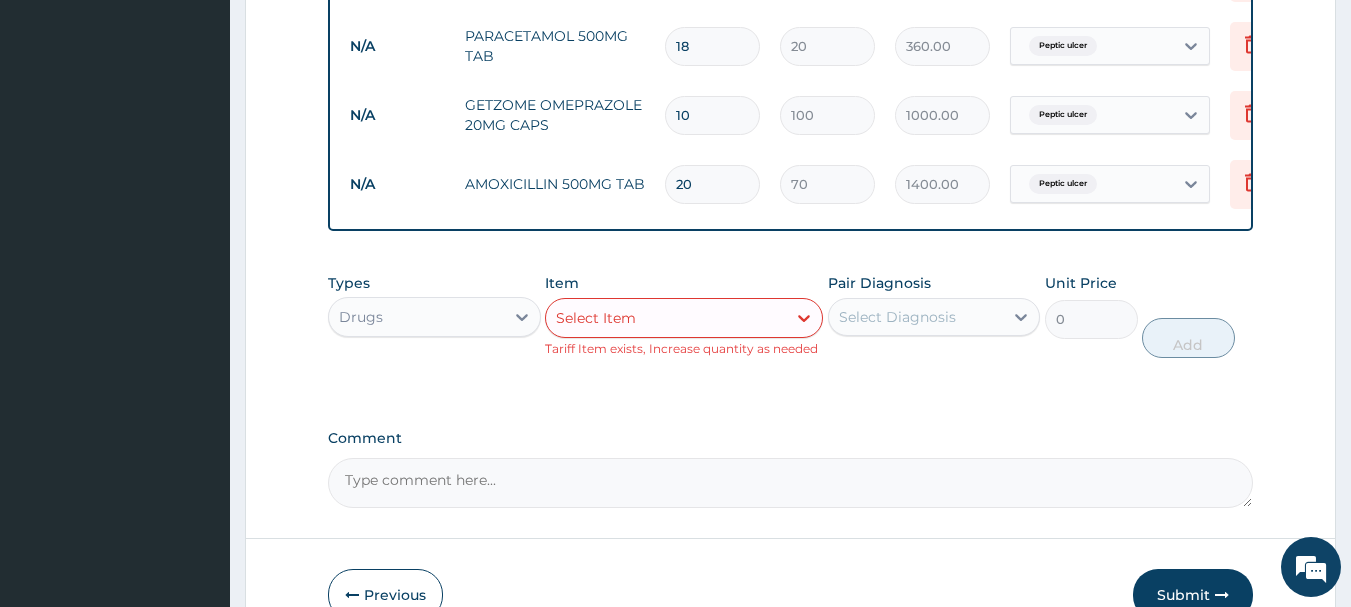 click on "Select Item" at bounding box center (666, 318) 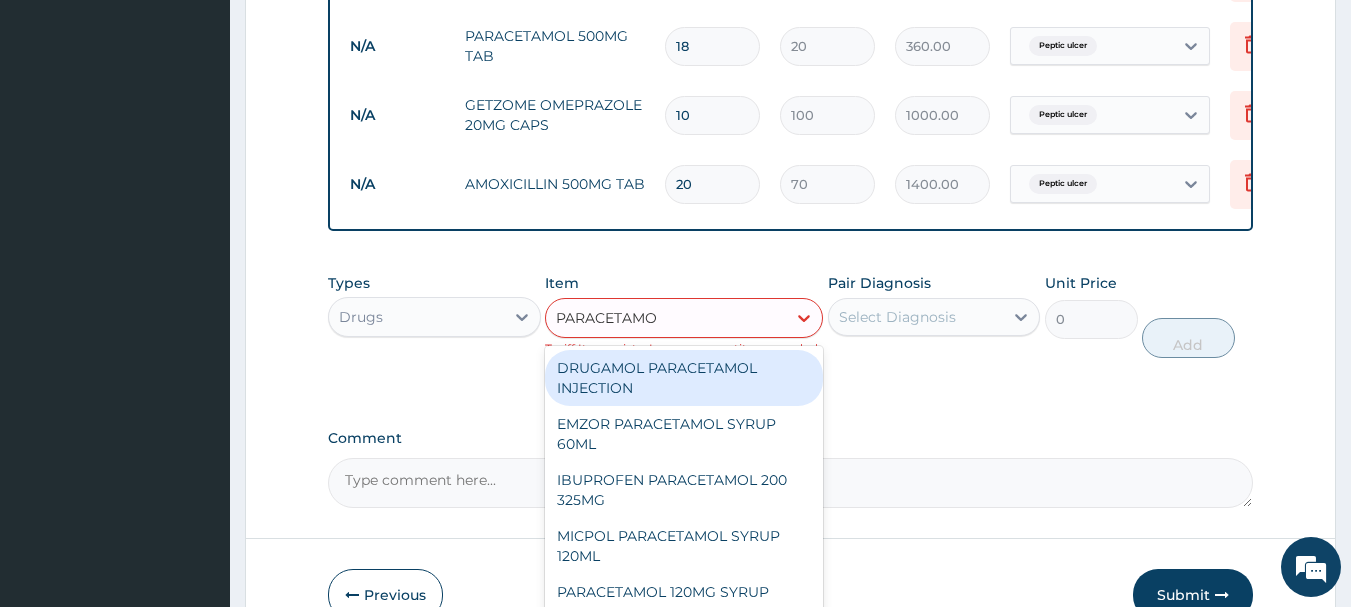 type on "PARACETAMOL" 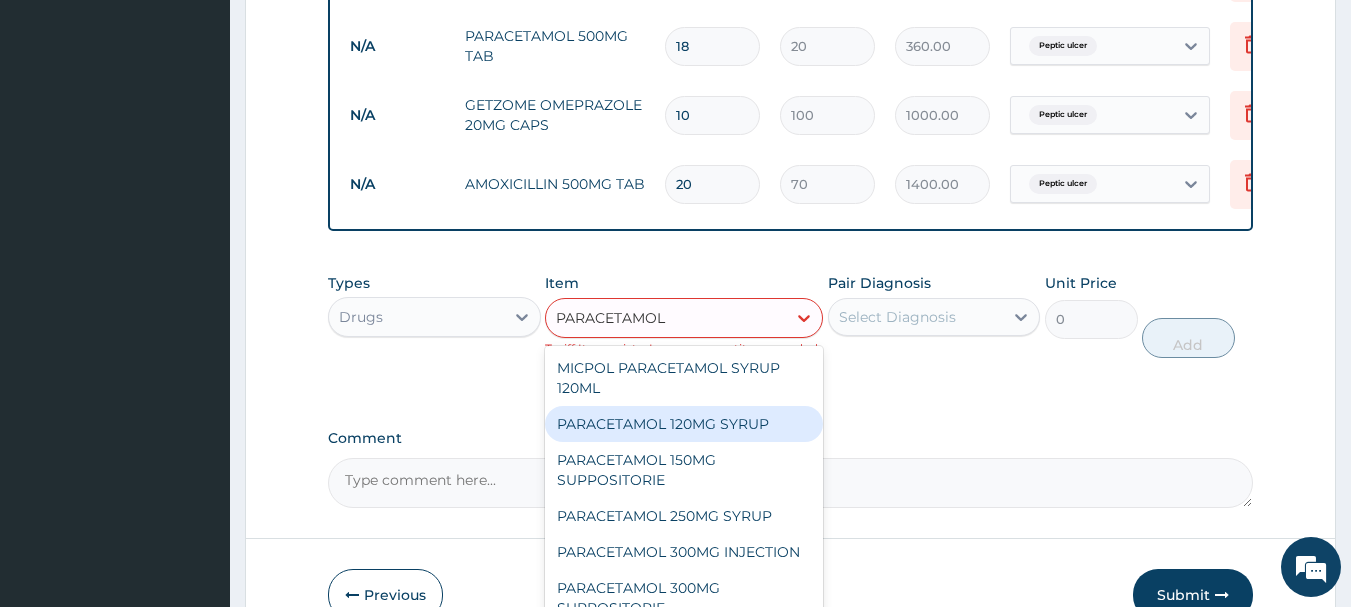 scroll, scrollTop: 200, scrollLeft: 0, axis: vertical 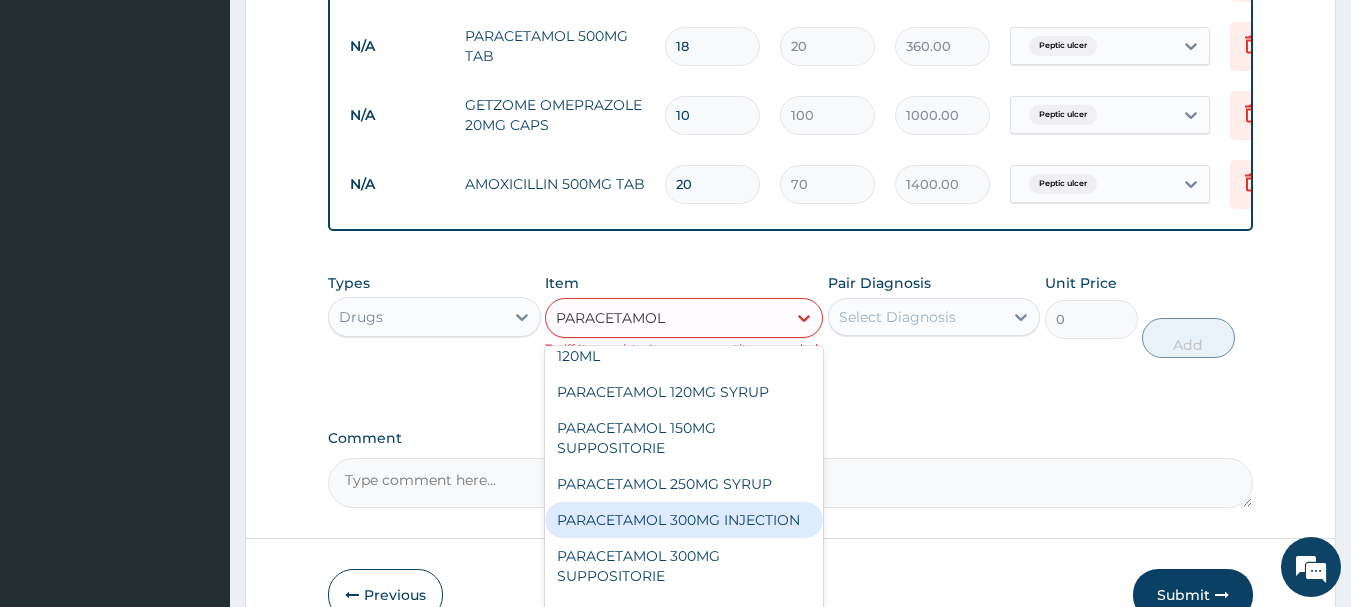 click on "PARACETAMOL 300MG INJECTION" at bounding box center [684, 520] 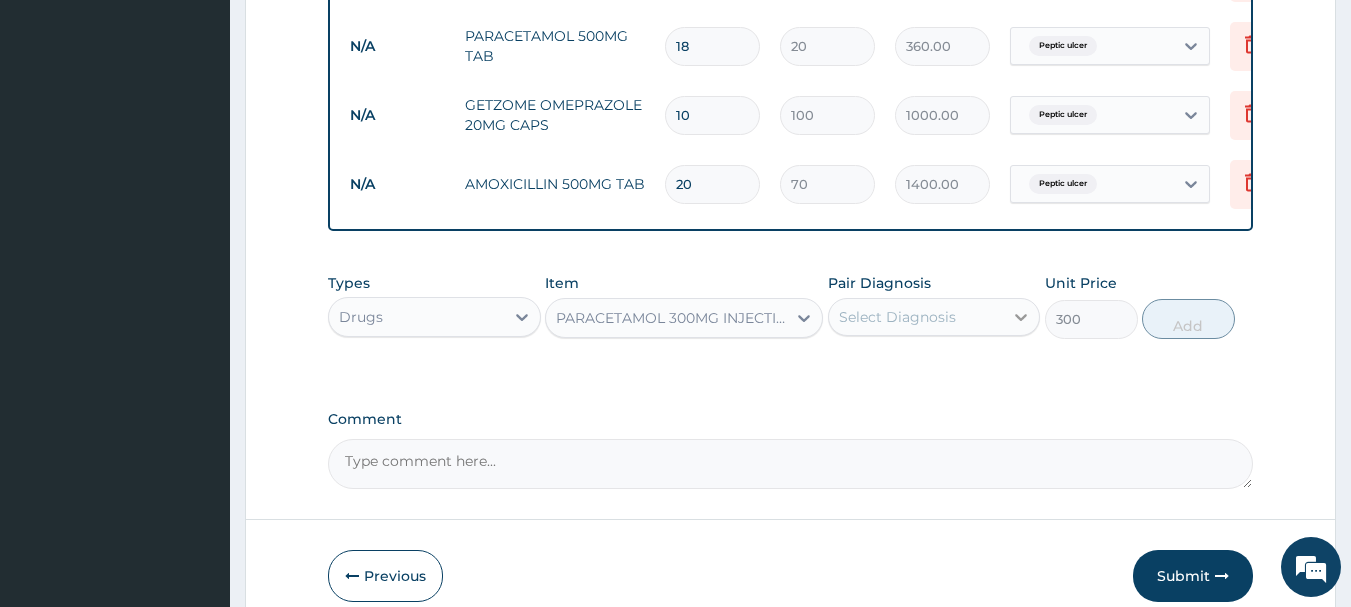 click 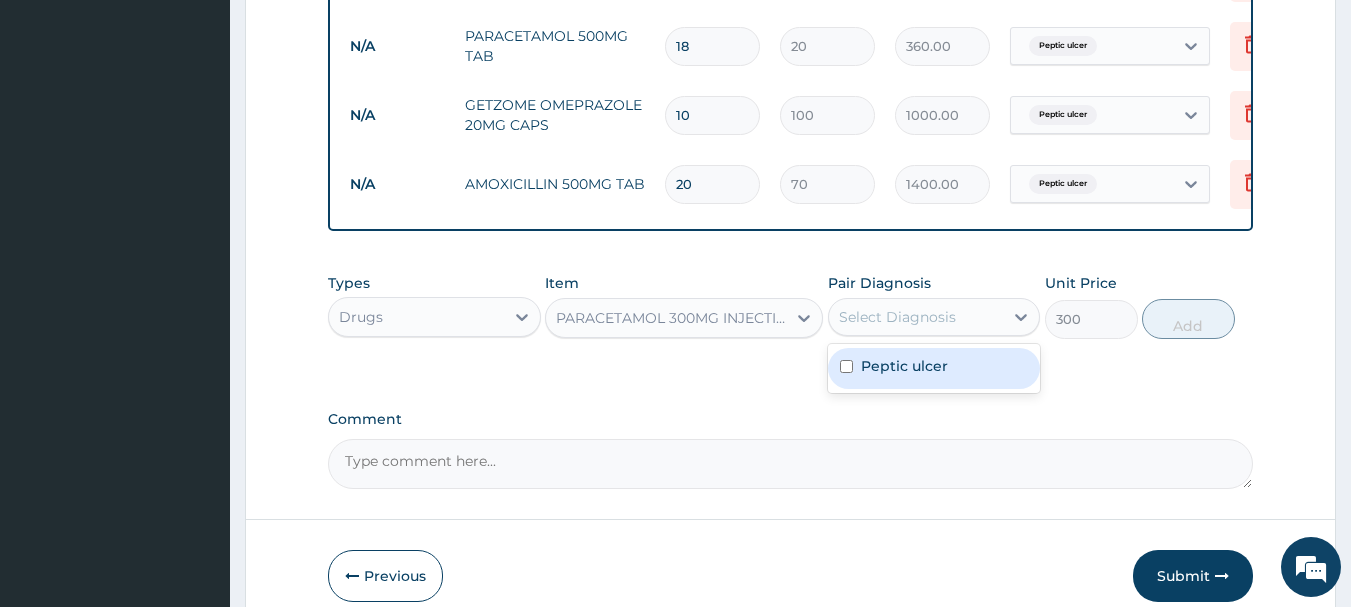 click on "Peptic ulcer" at bounding box center [934, 368] 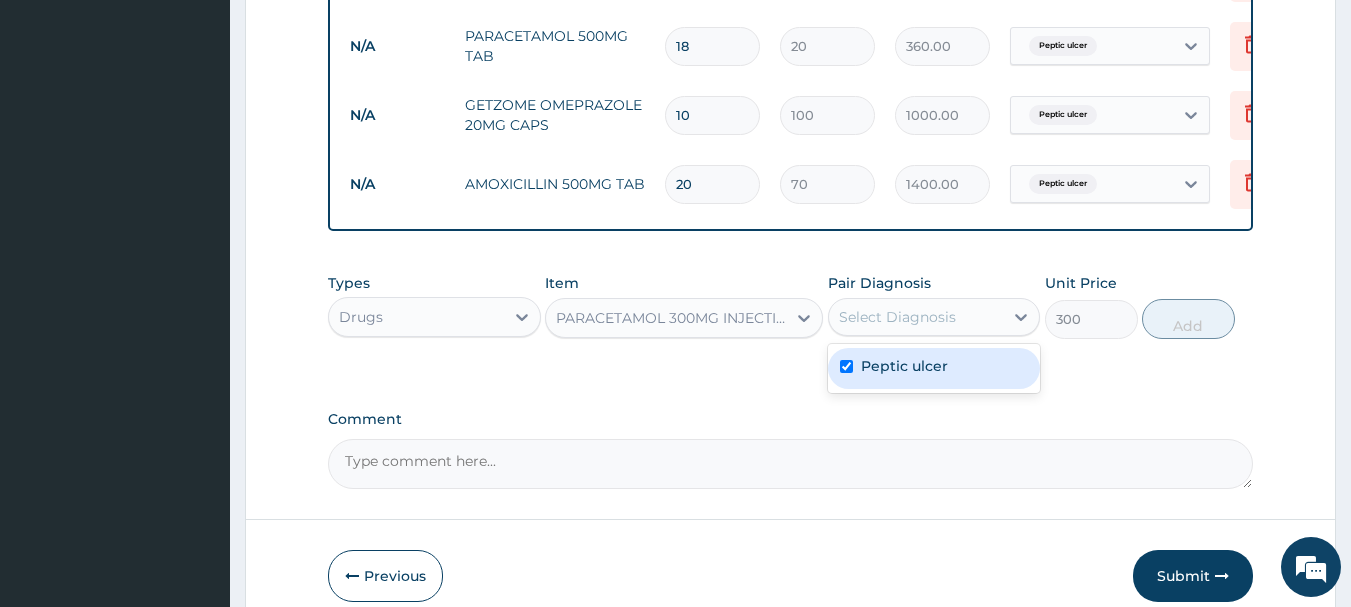 checkbox on "true" 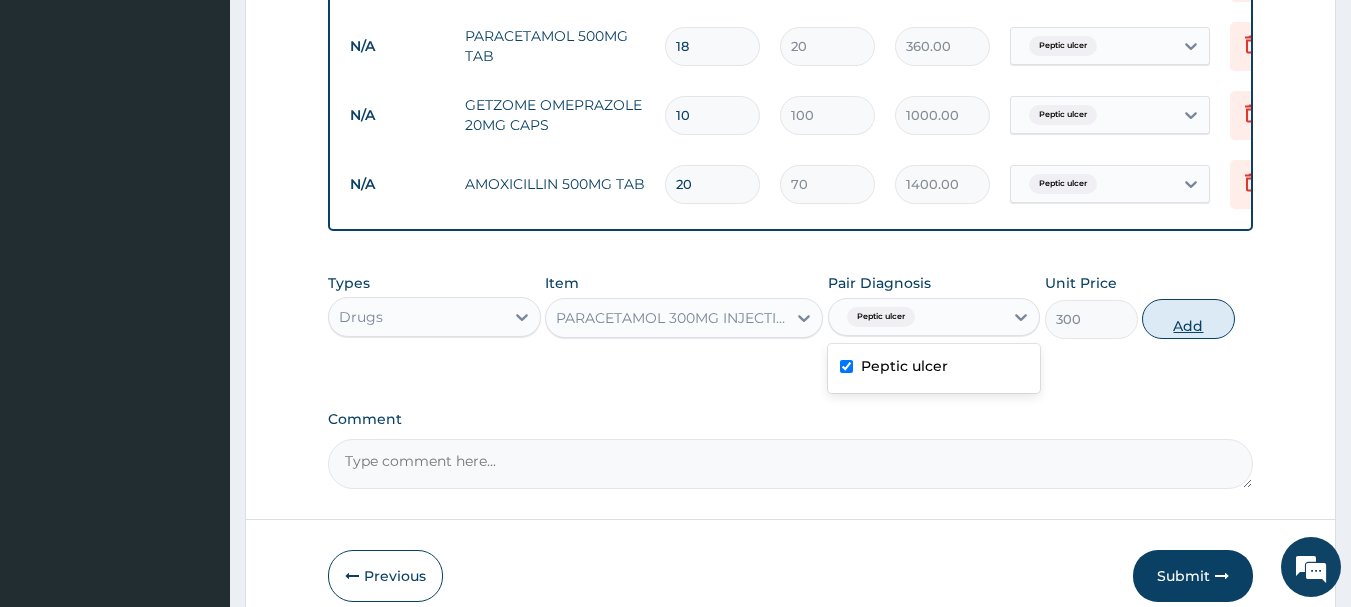 click on "Add" at bounding box center [1188, 319] 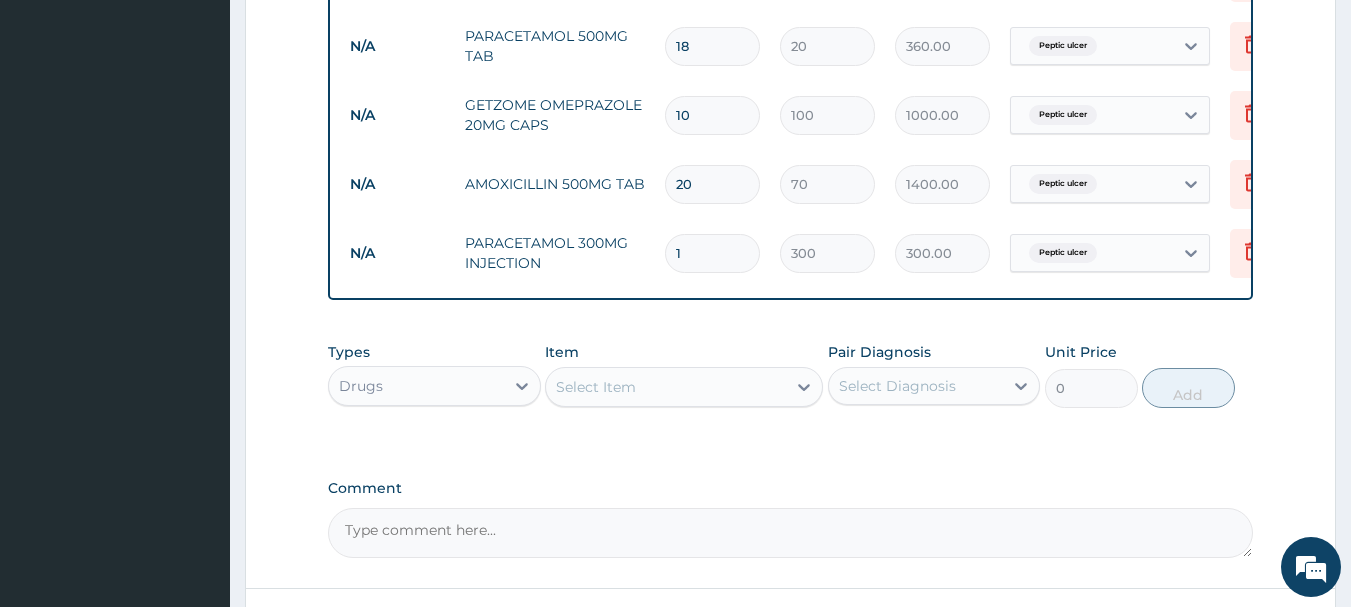type 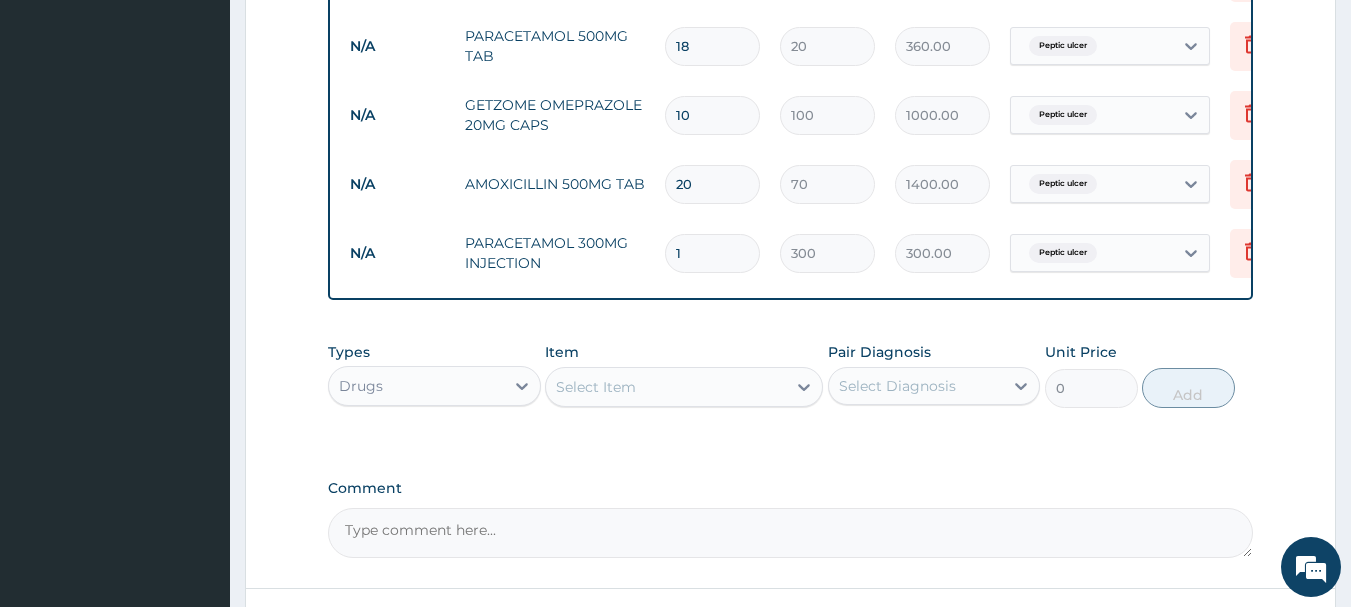 type on "0.00" 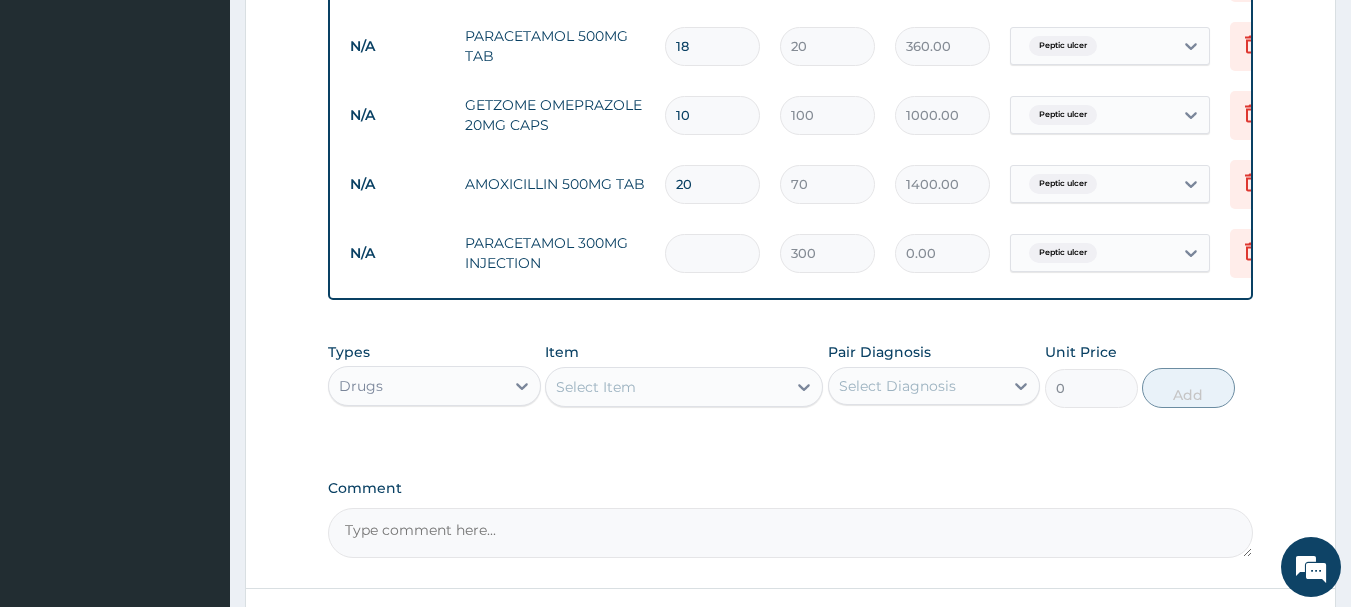 type on "2" 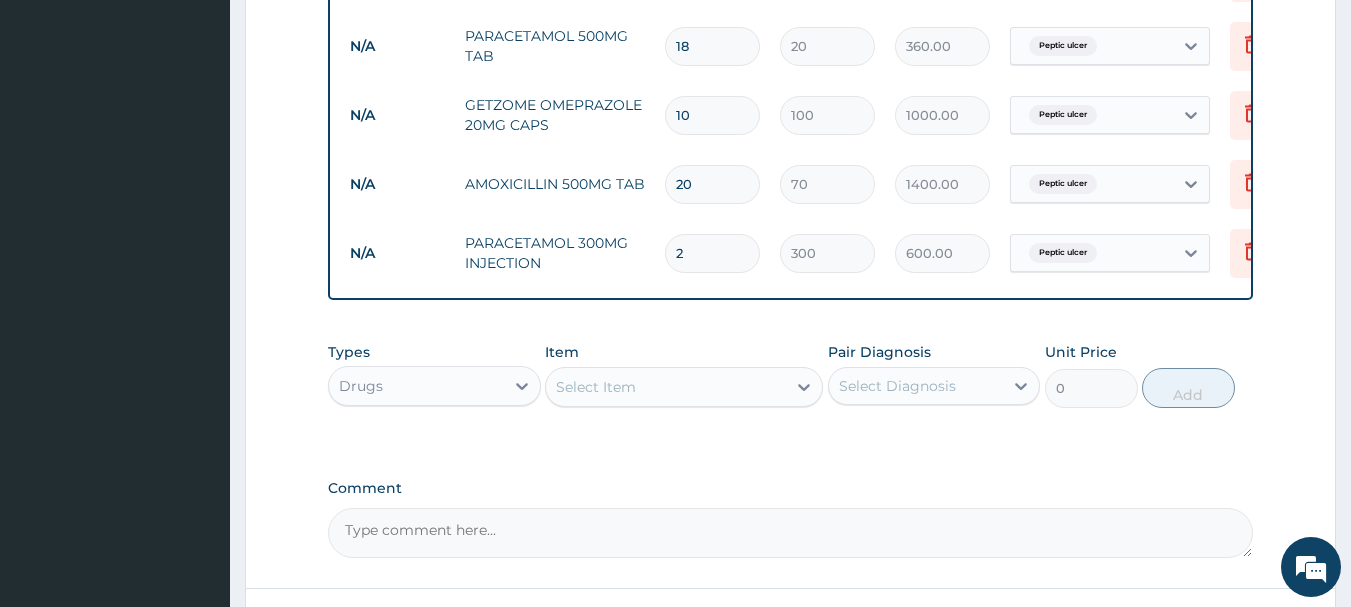 type on "2" 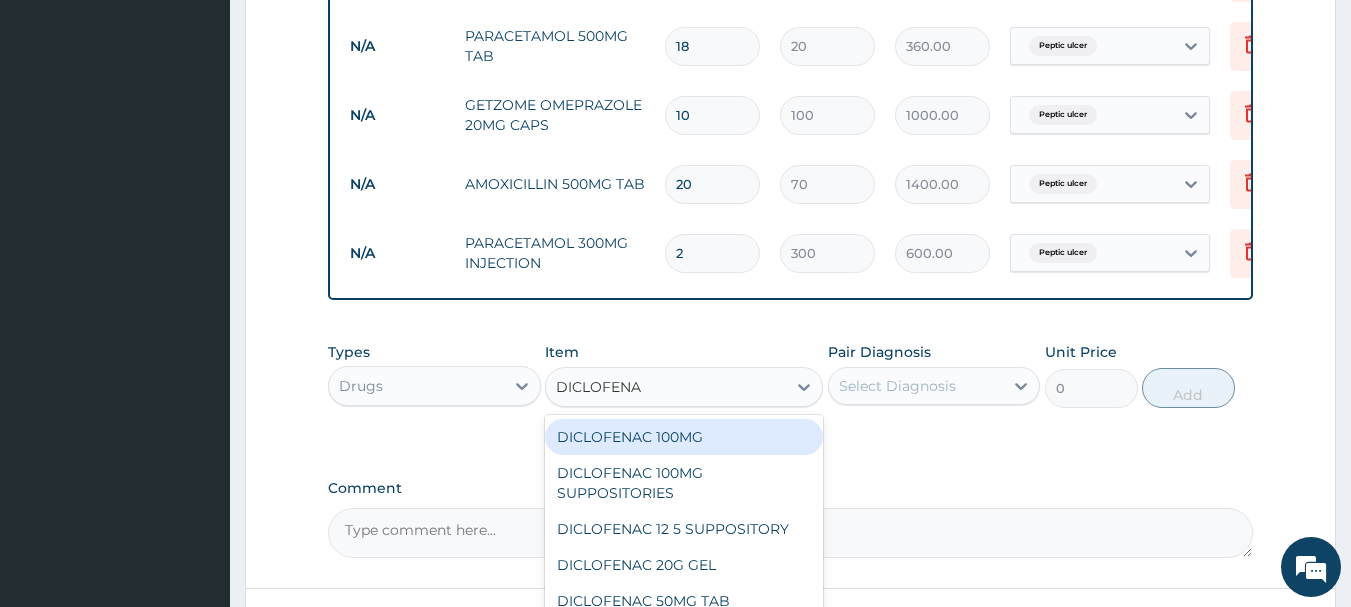 type on "DICLOFENAC" 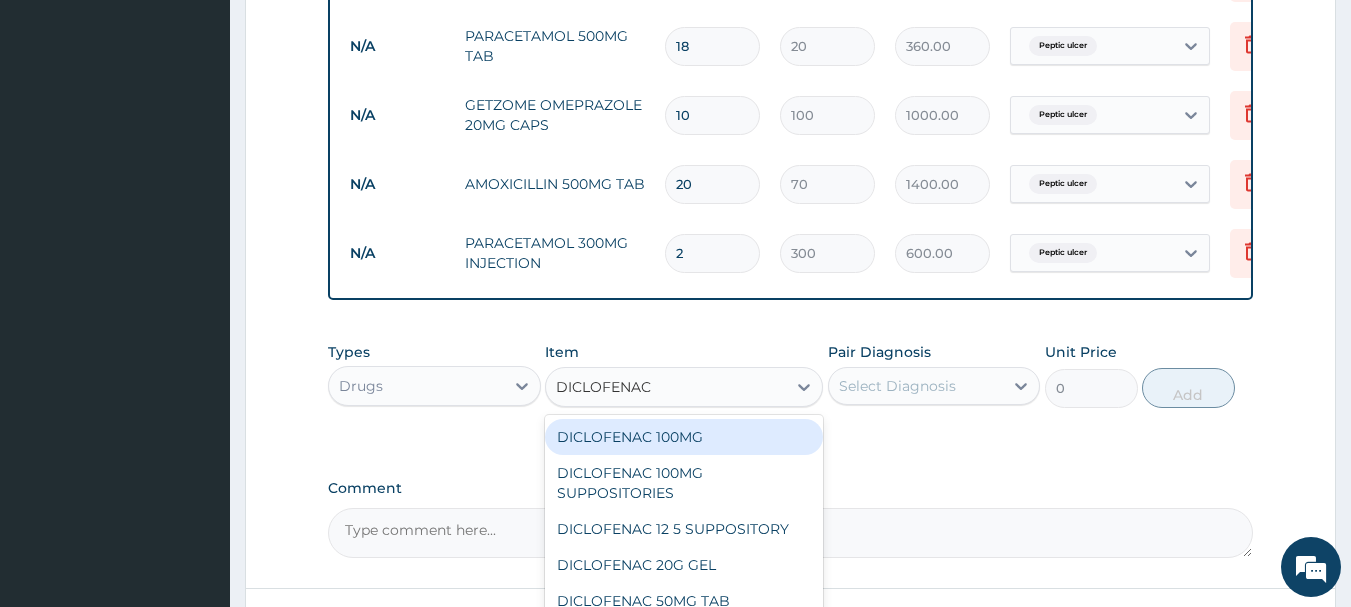 click on "DICLOFENAC 100MG" at bounding box center [684, 437] 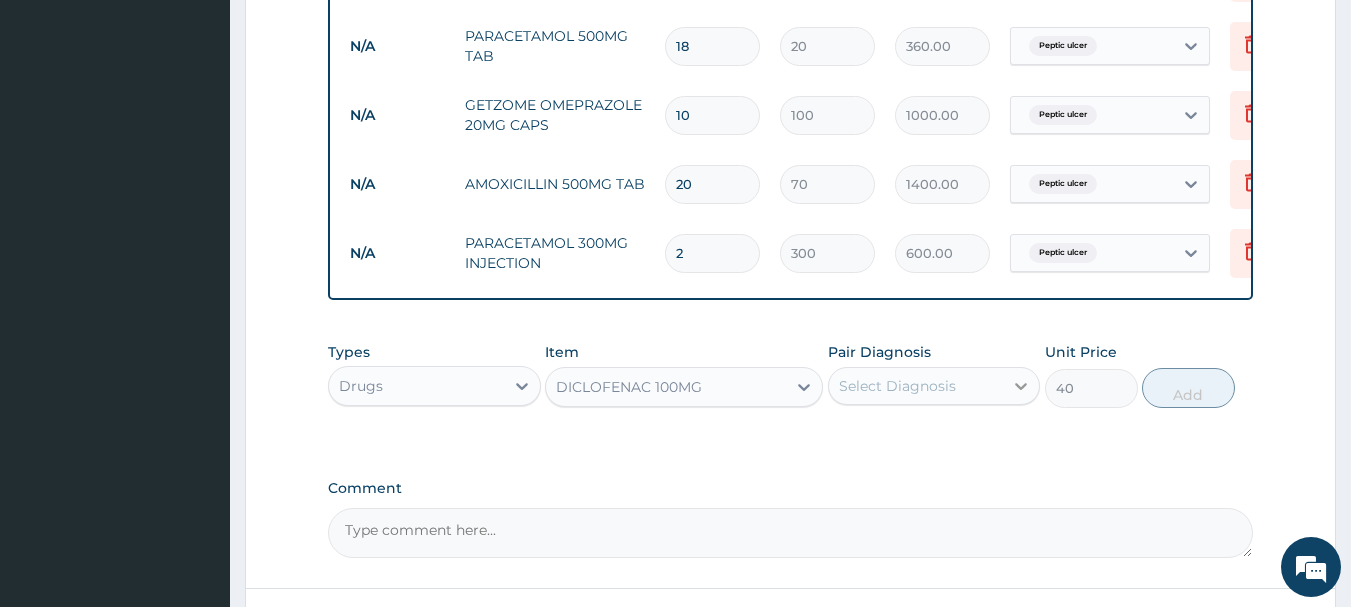 click 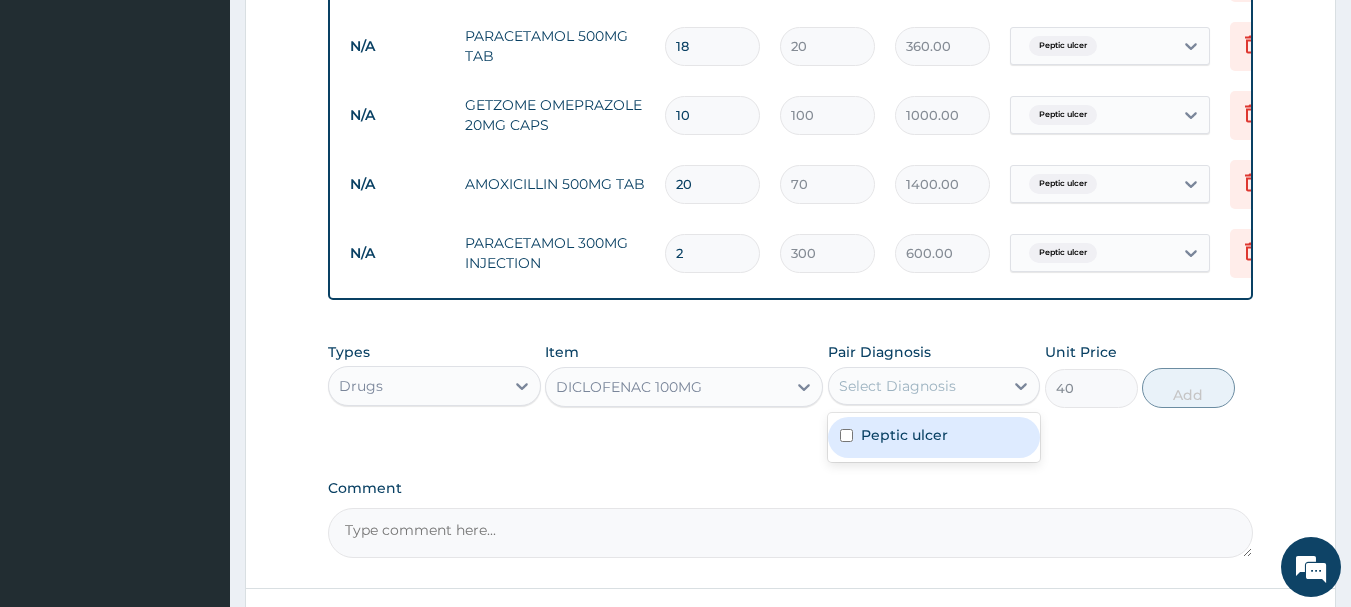 click on "Peptic ulcer" at bounding box center (934, 437) 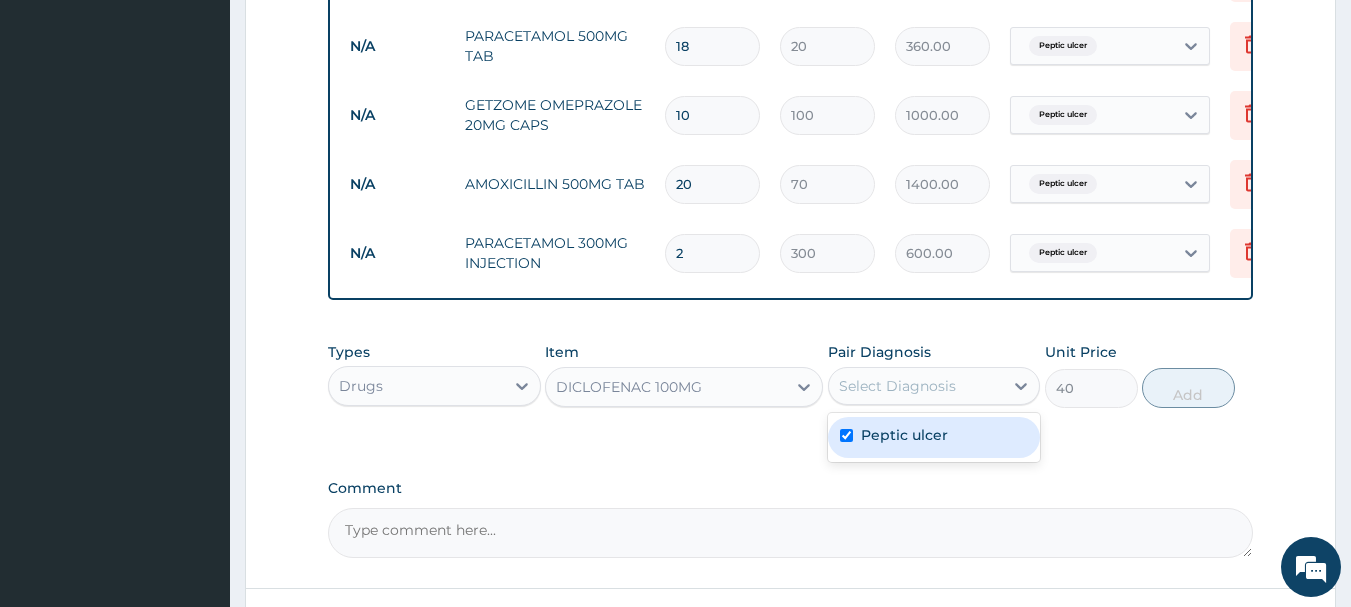 checkbox on "true" 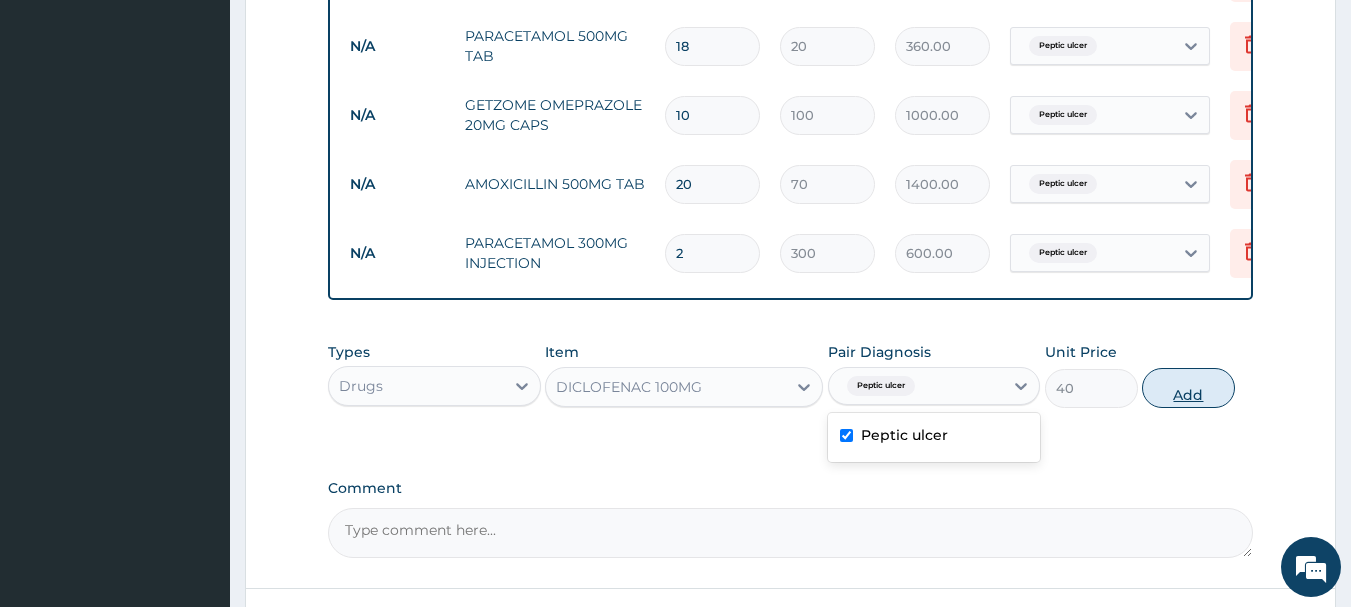 click on "Add" at bounding box center (1188, 388) 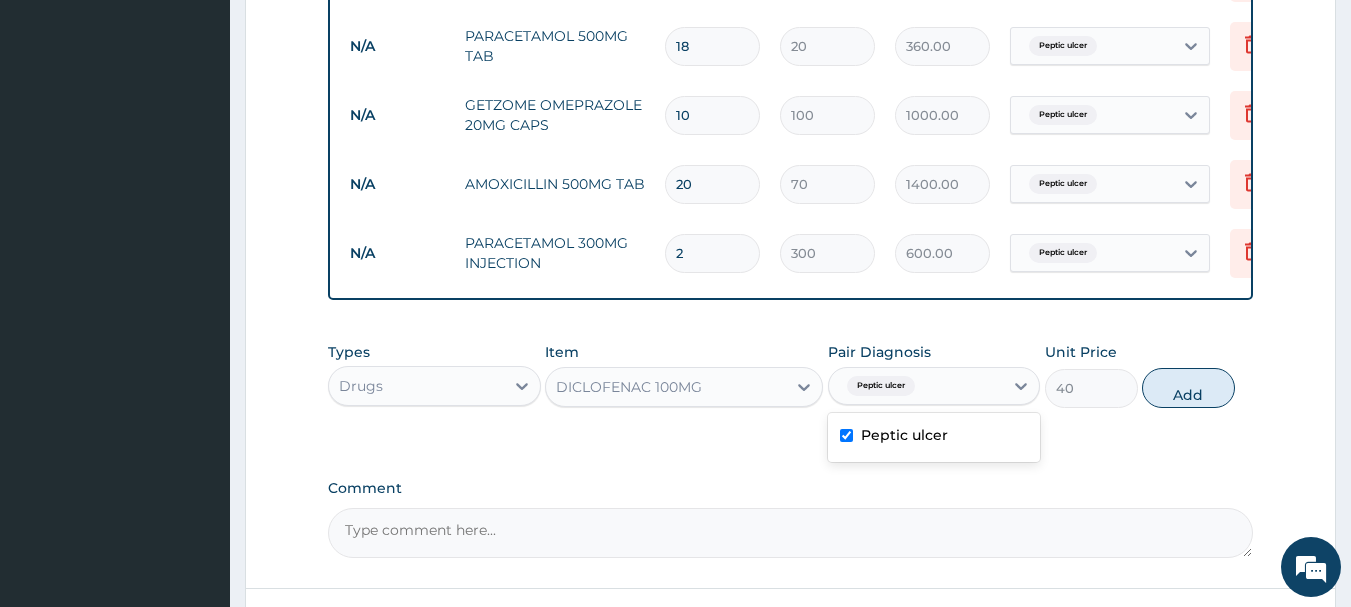 type on "0" 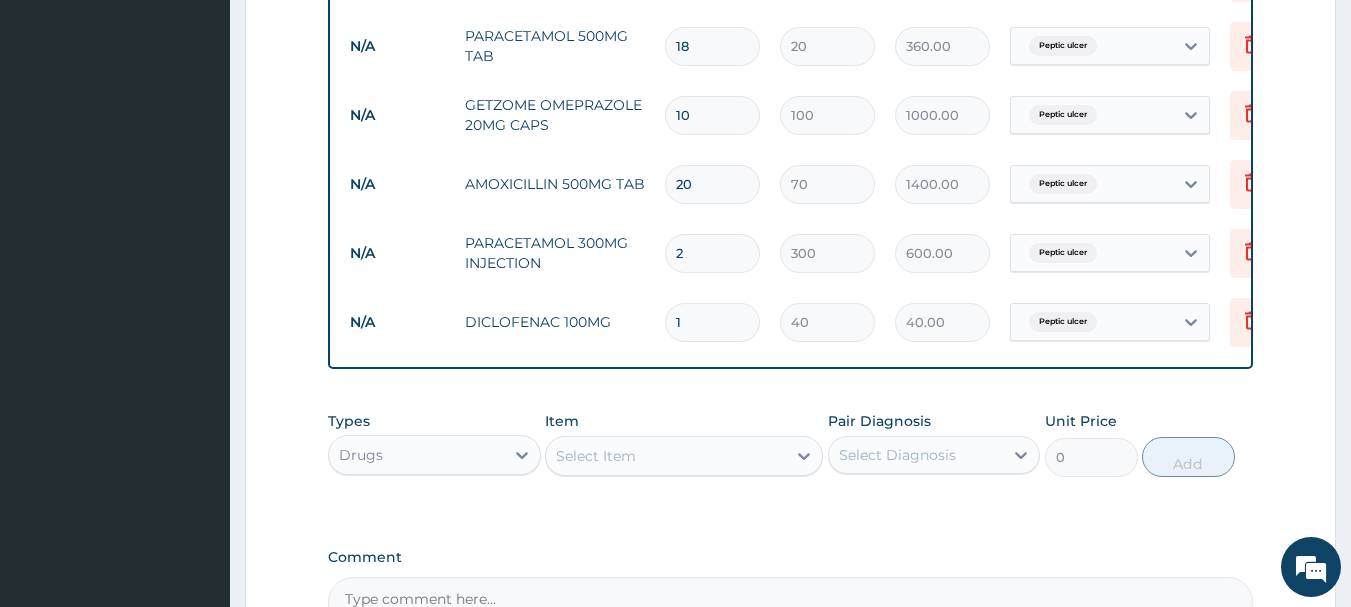type on "10" 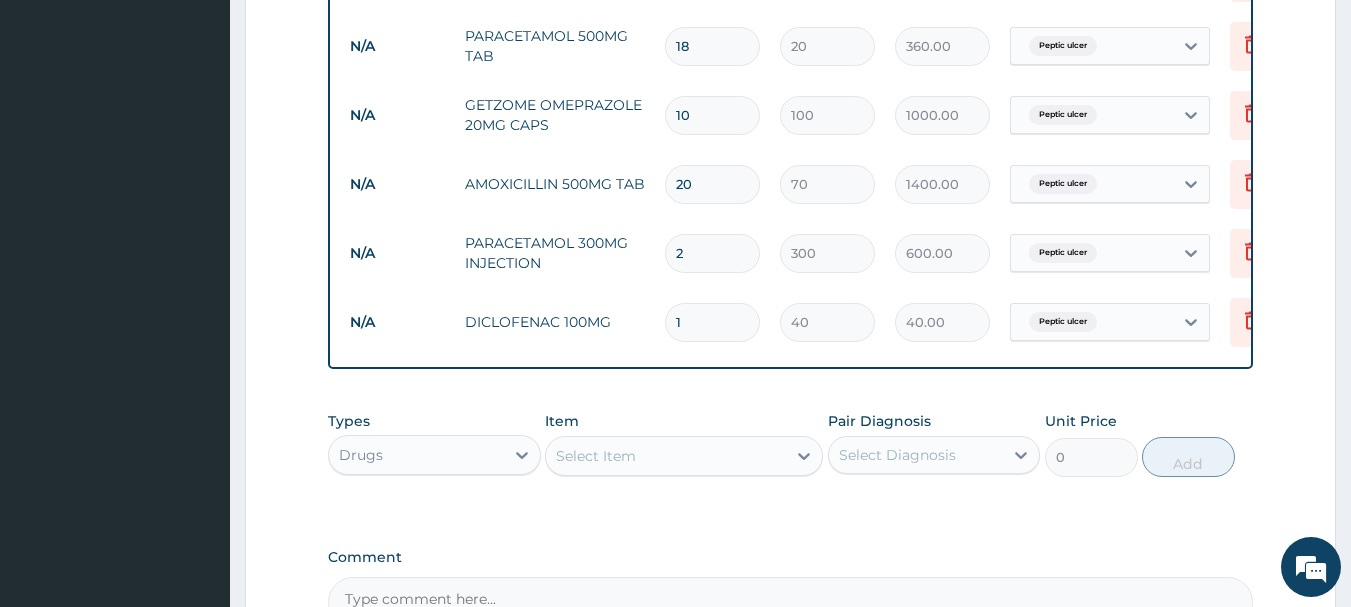 type on "400.00" 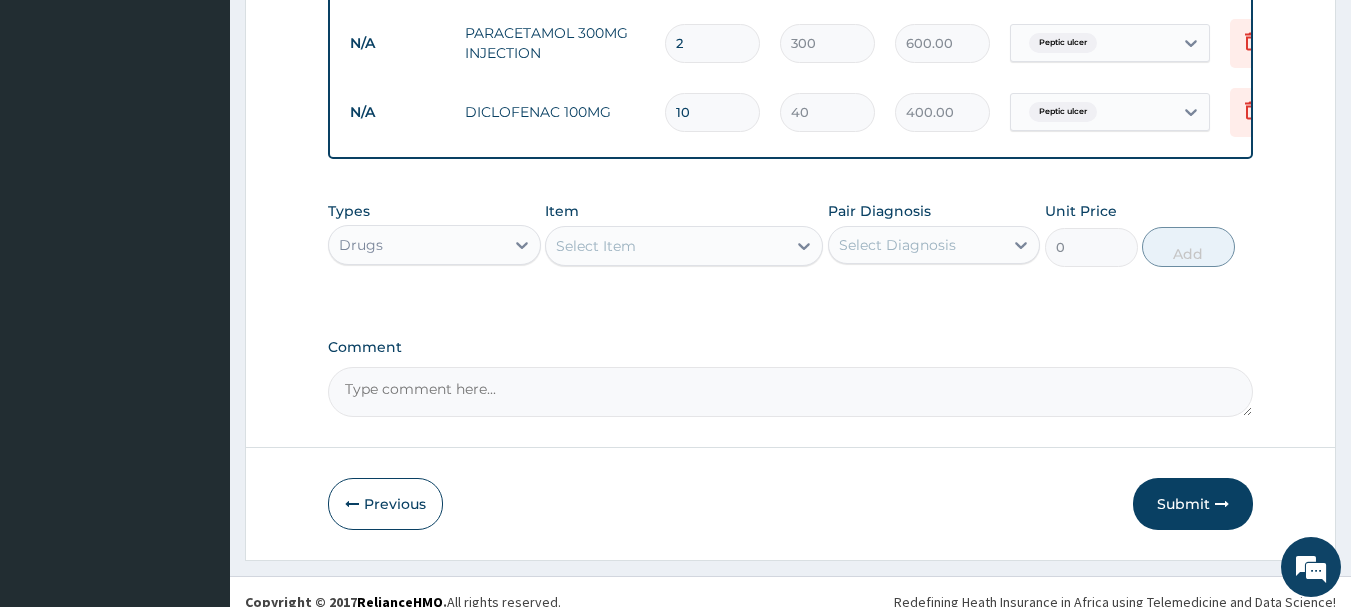 scroll, scrollTop: 1100, scrollLeft: 0, axis: vertical 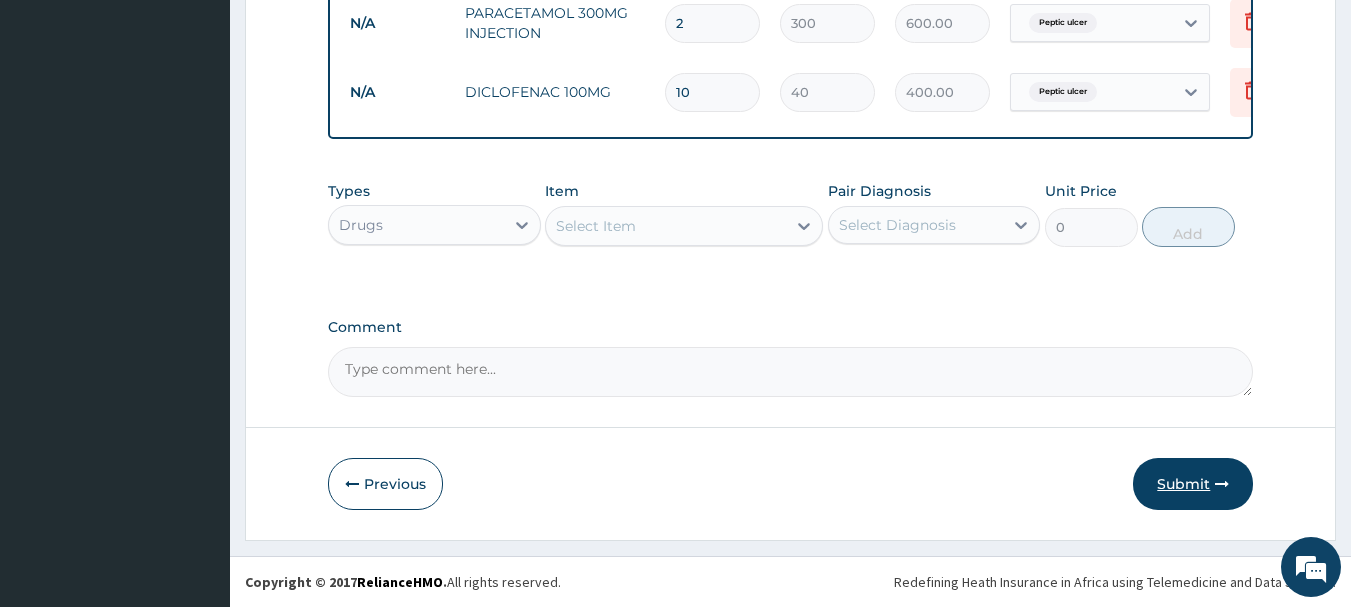 type on "10" 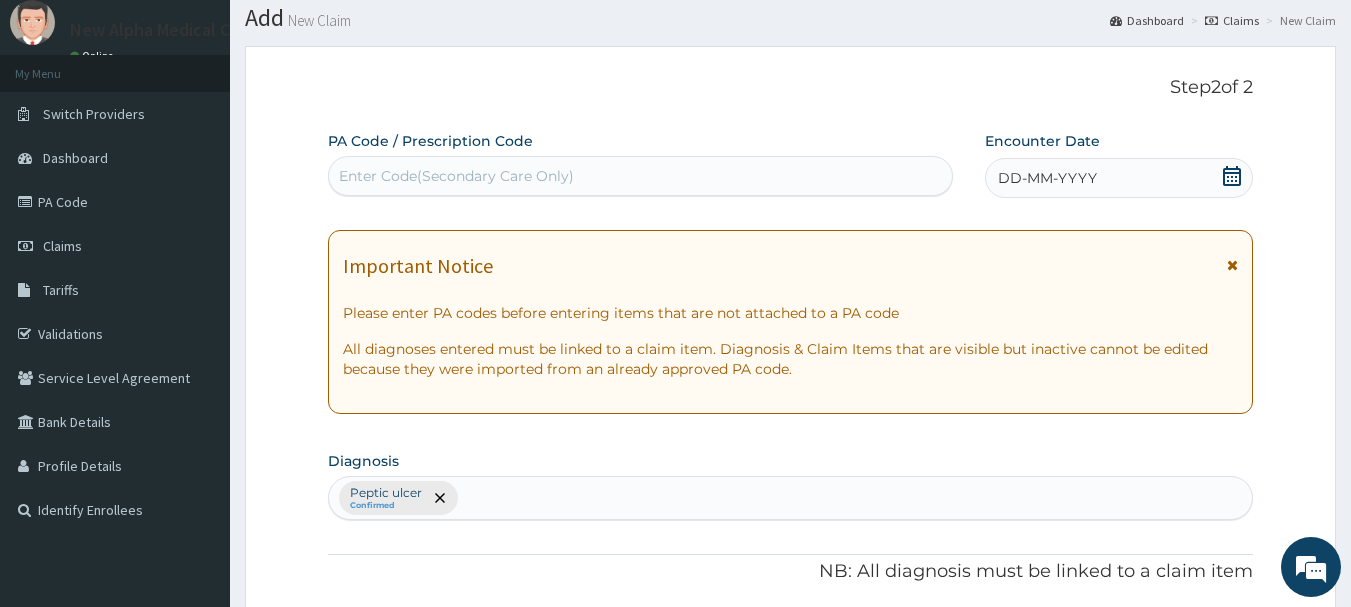 scroll, scrollTop: 0, scrollLeft: 0, axis: both 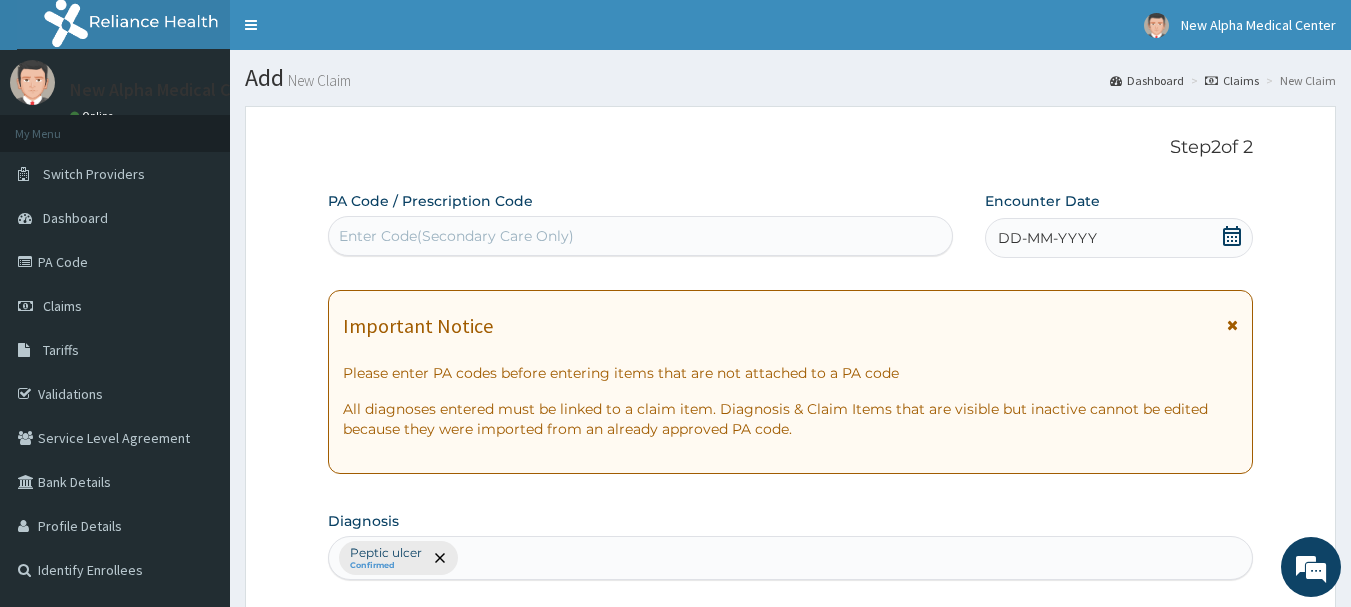 click 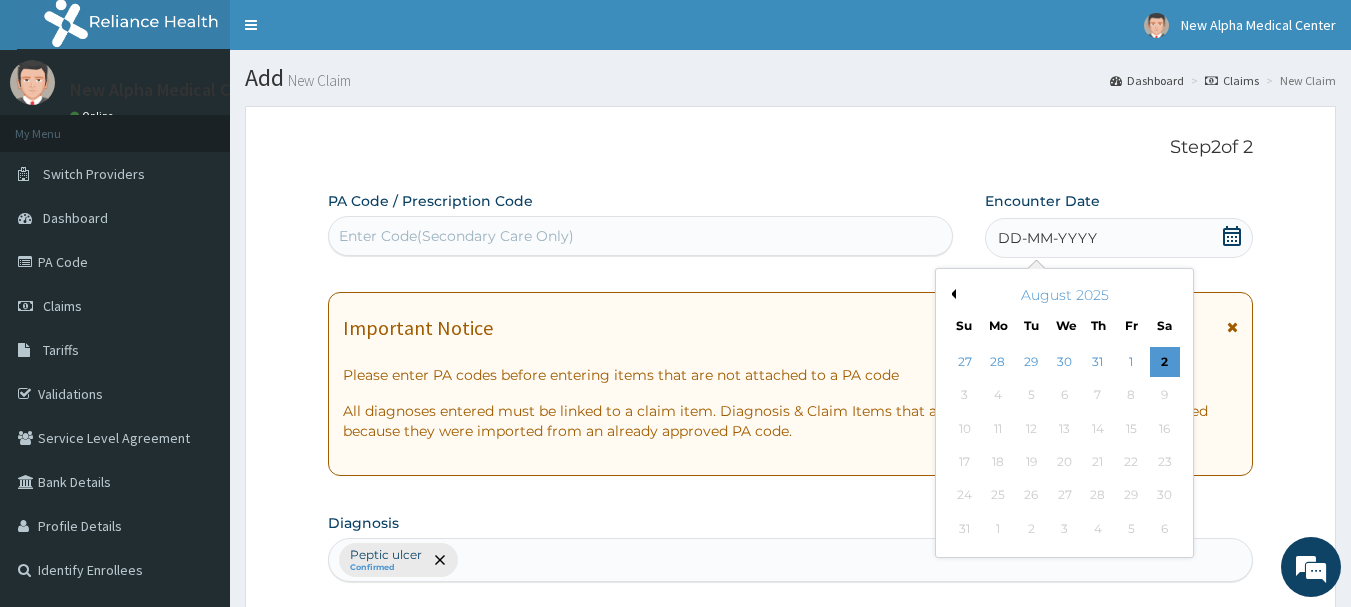 click on "Previous Month" at bounding box center (951, 294) 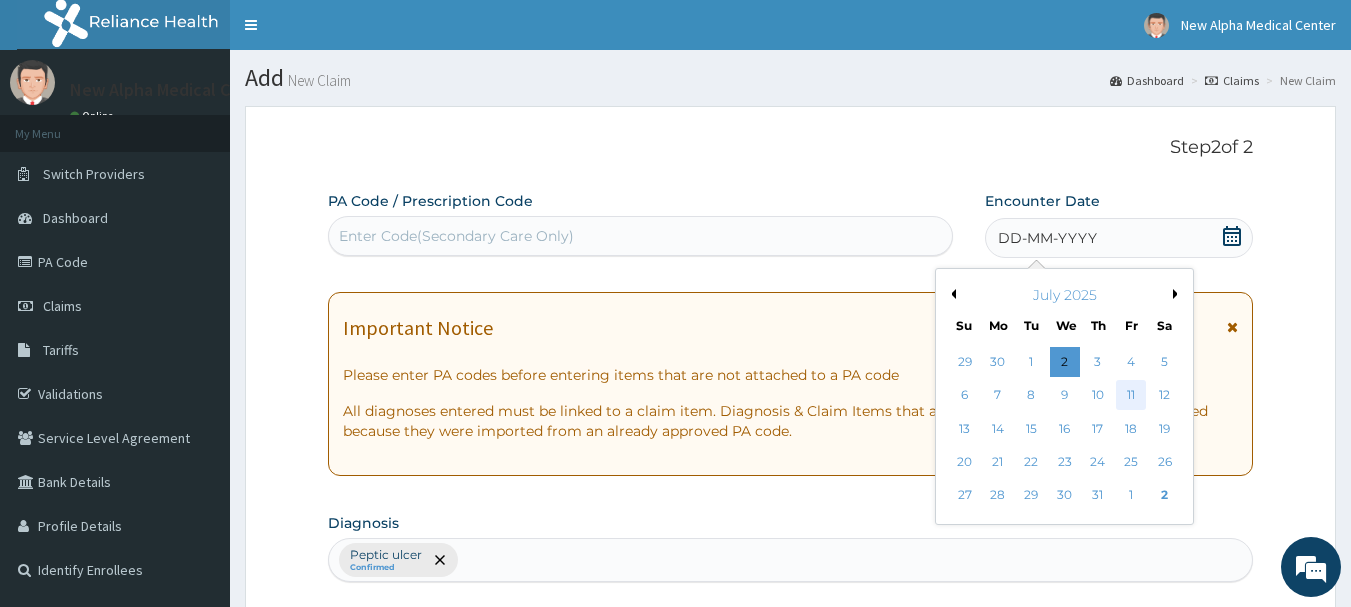 click on "11" at bounding box center [1131, 396] 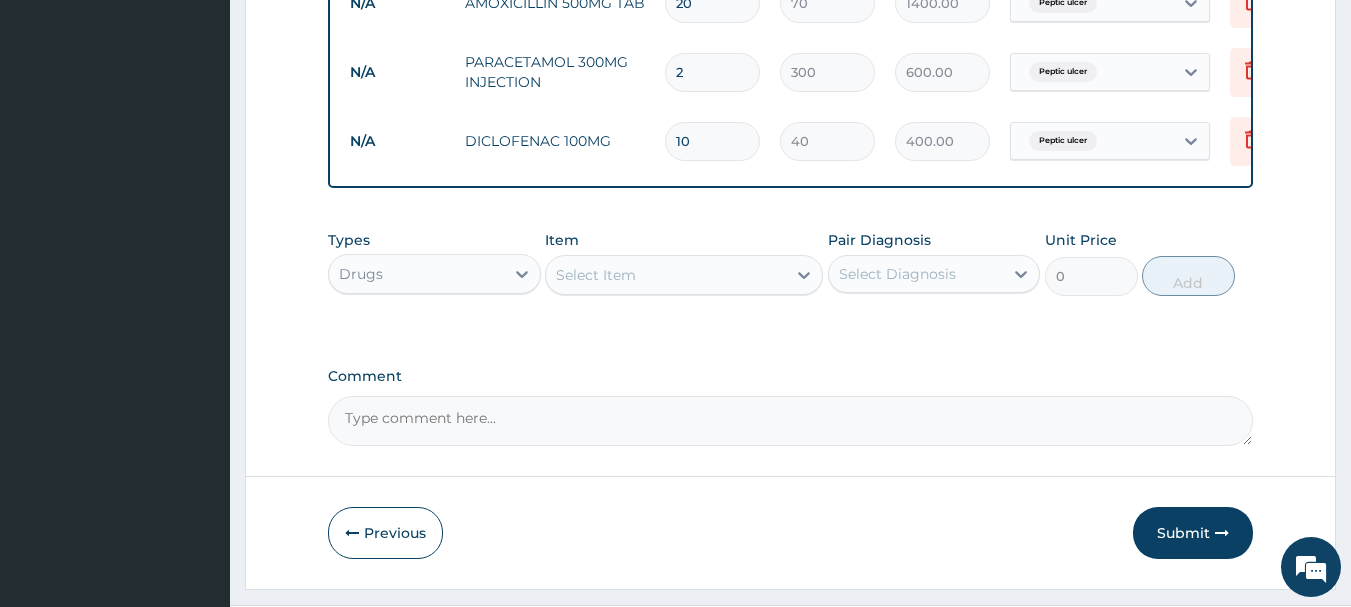 scroll, scrollTop: 1000, scrollLeft: 0, axis: vertical 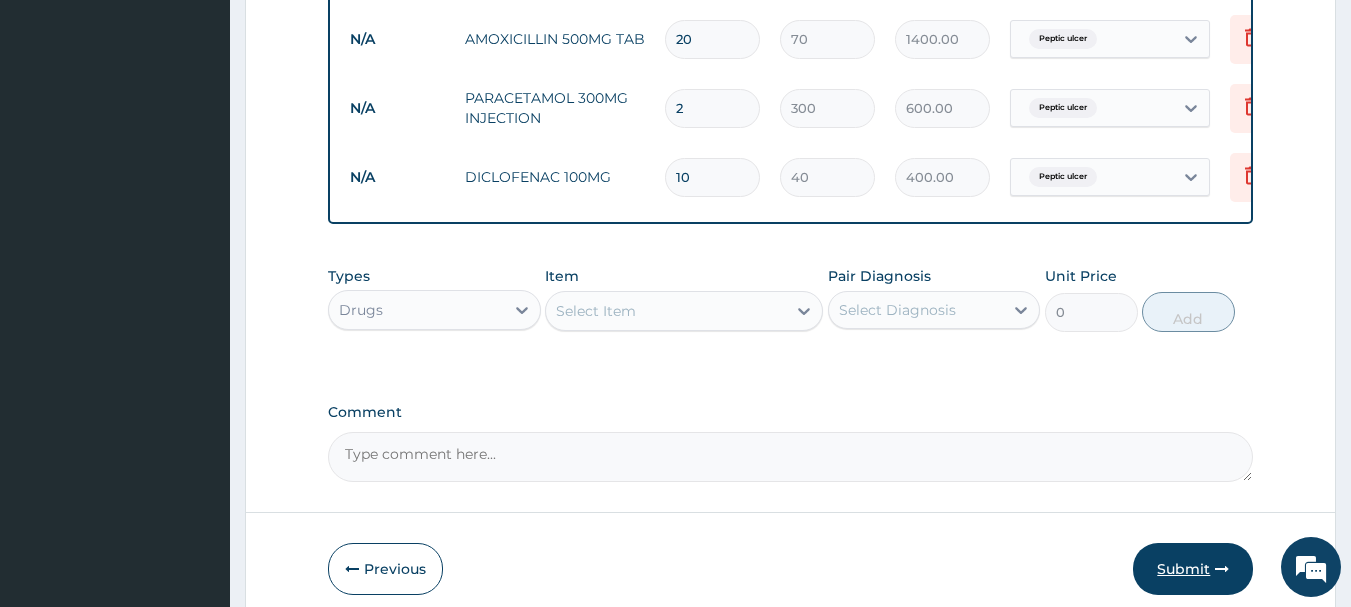 click on "Submit" at bounding box center [1193, 569] 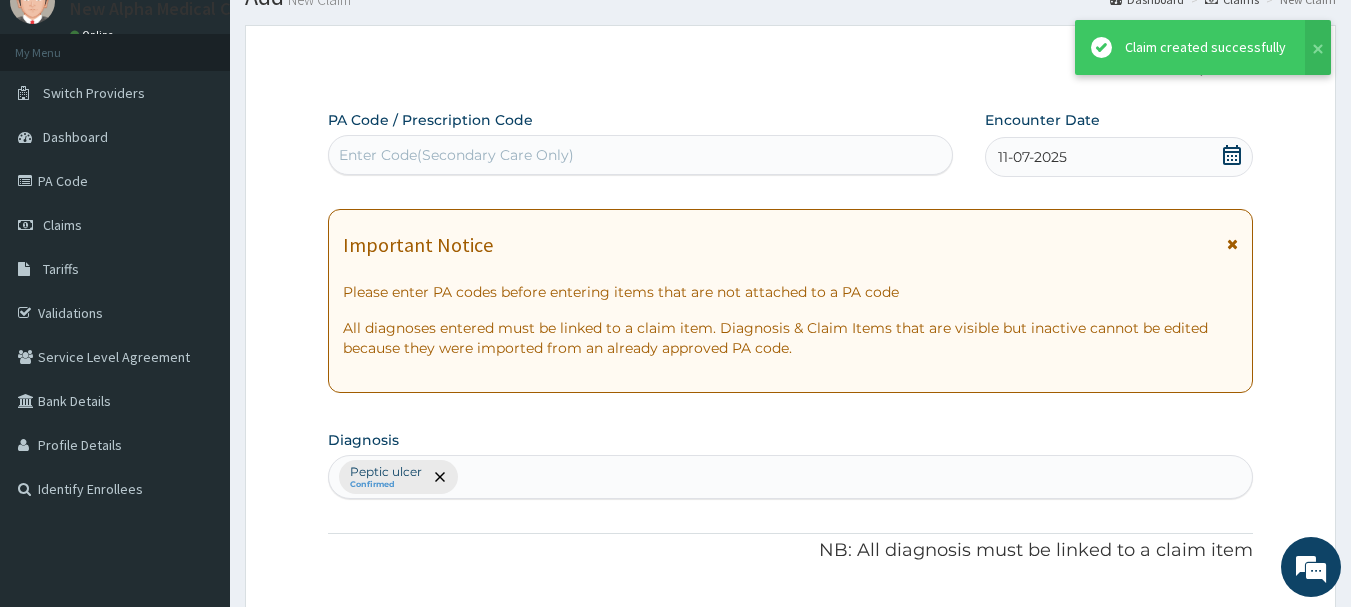 scroll, scrollTop: 1000, scrollLeft: 0, axis: vertical 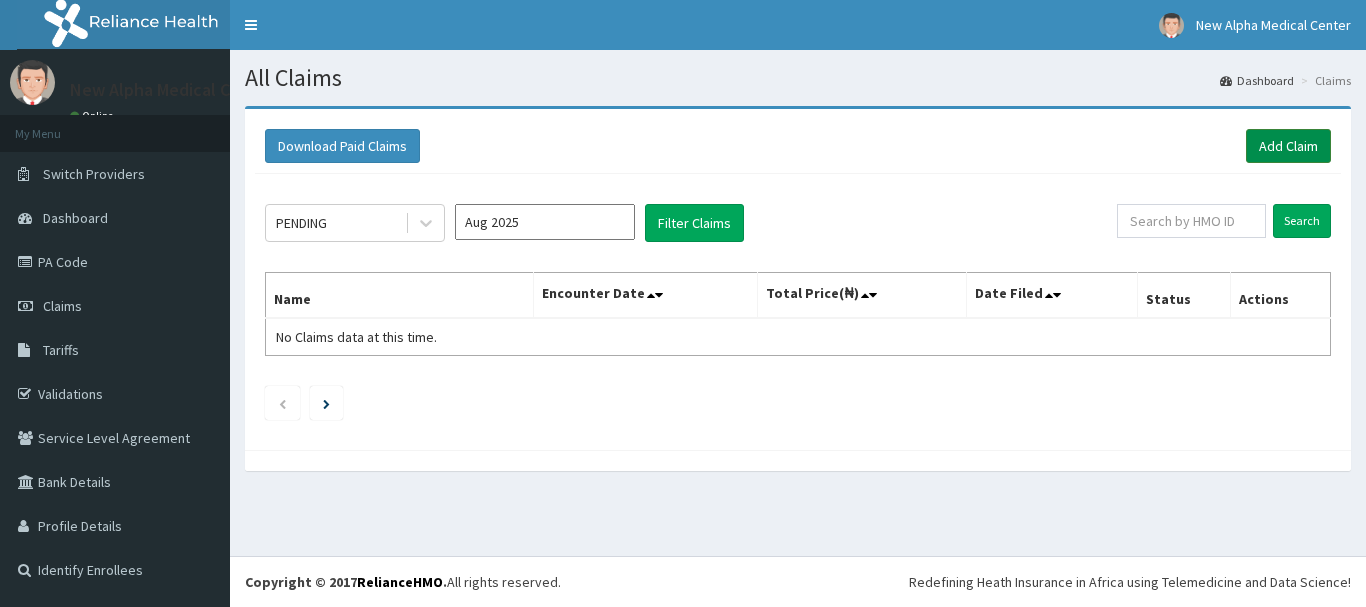 click on "Add Claim" at bounding box center (1288, 146) 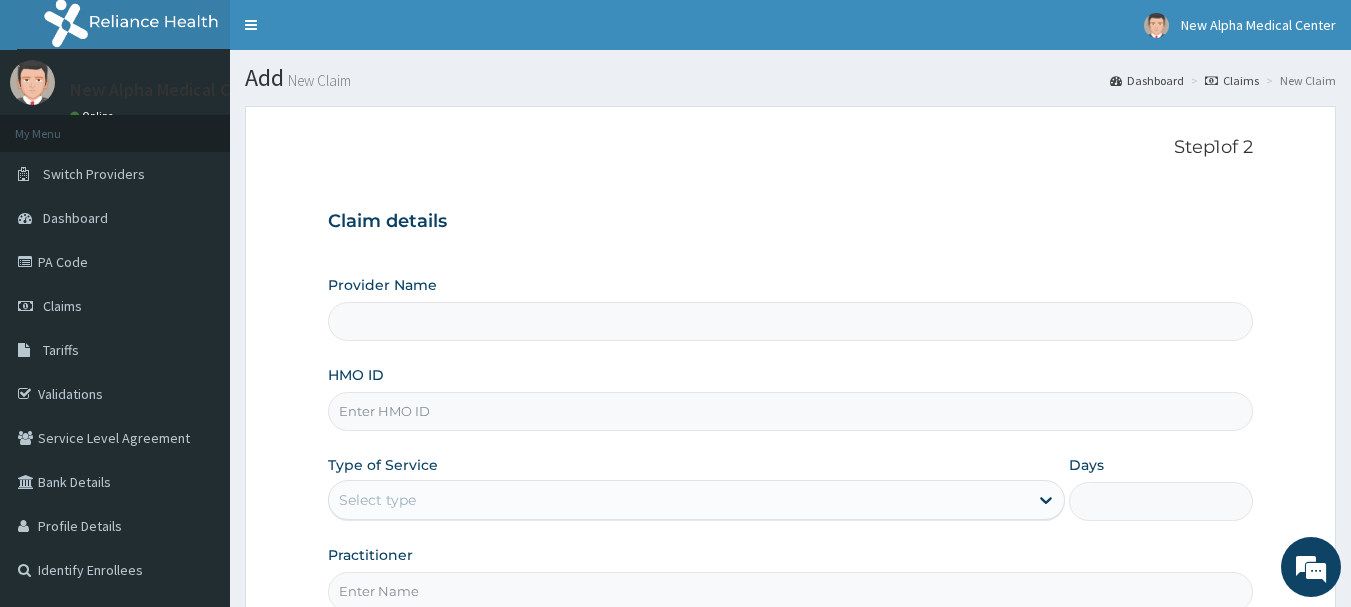 scroll, scrollTop: 0, scrollLeft: 0, axis: both 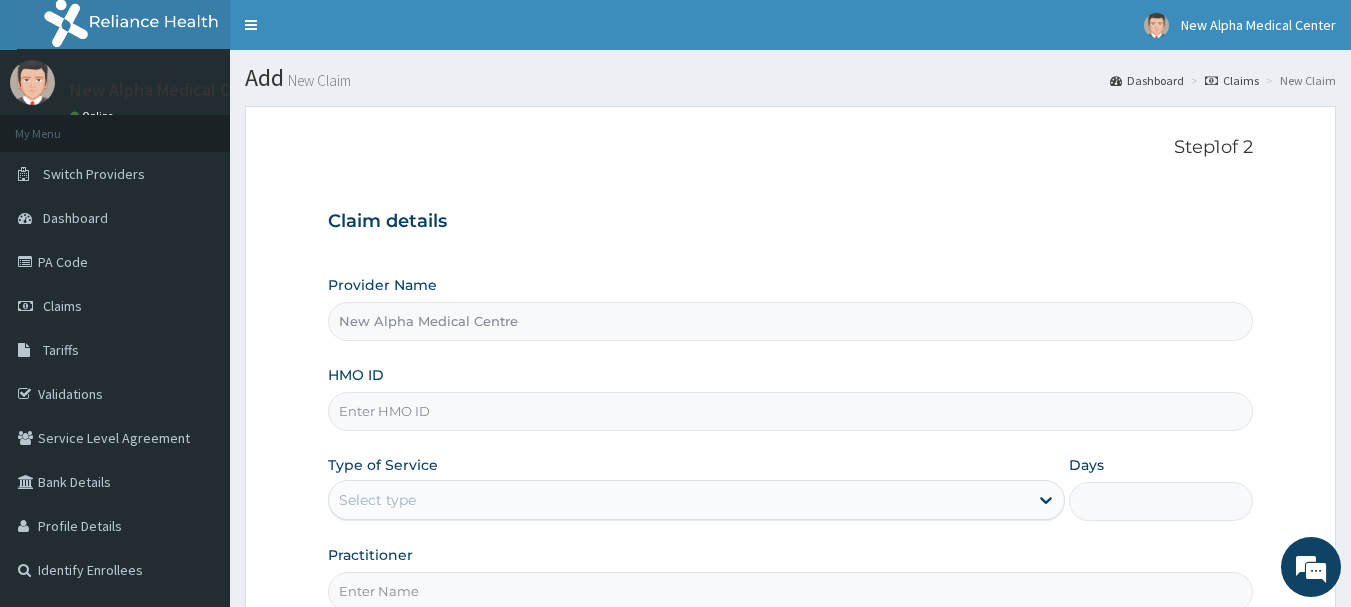 click on "HMO ID" at bounding box center [791, 411] 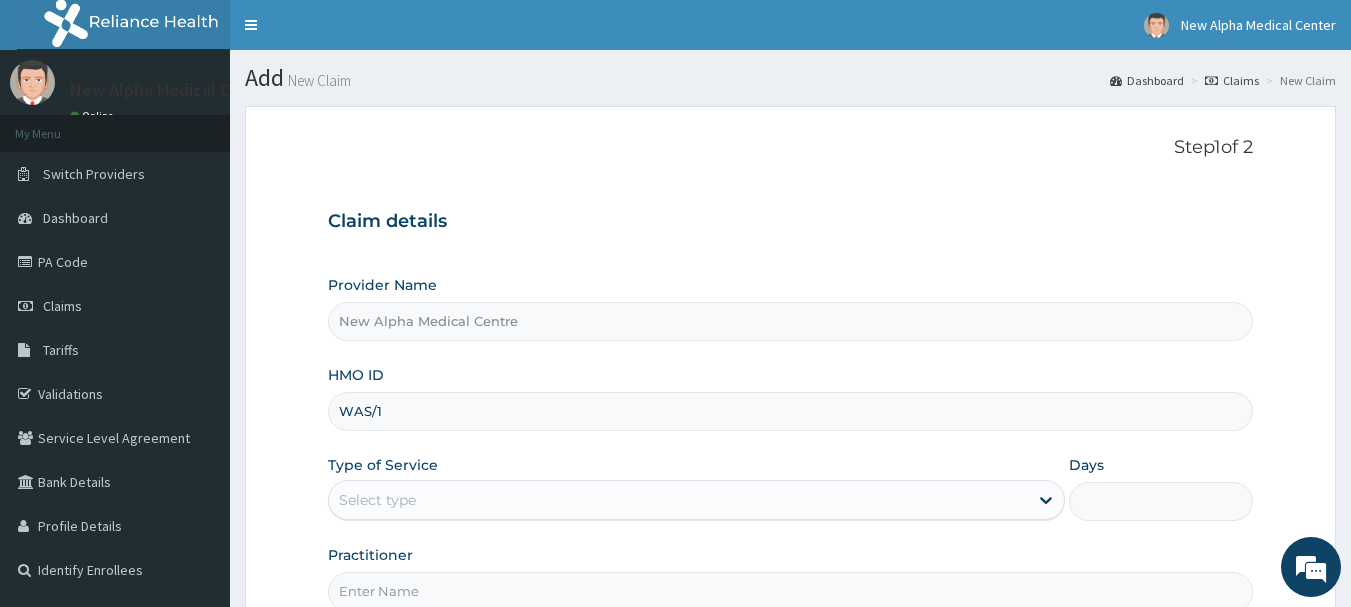 scroll, scrollTop: 0, scrollLeft: 0, axis: both 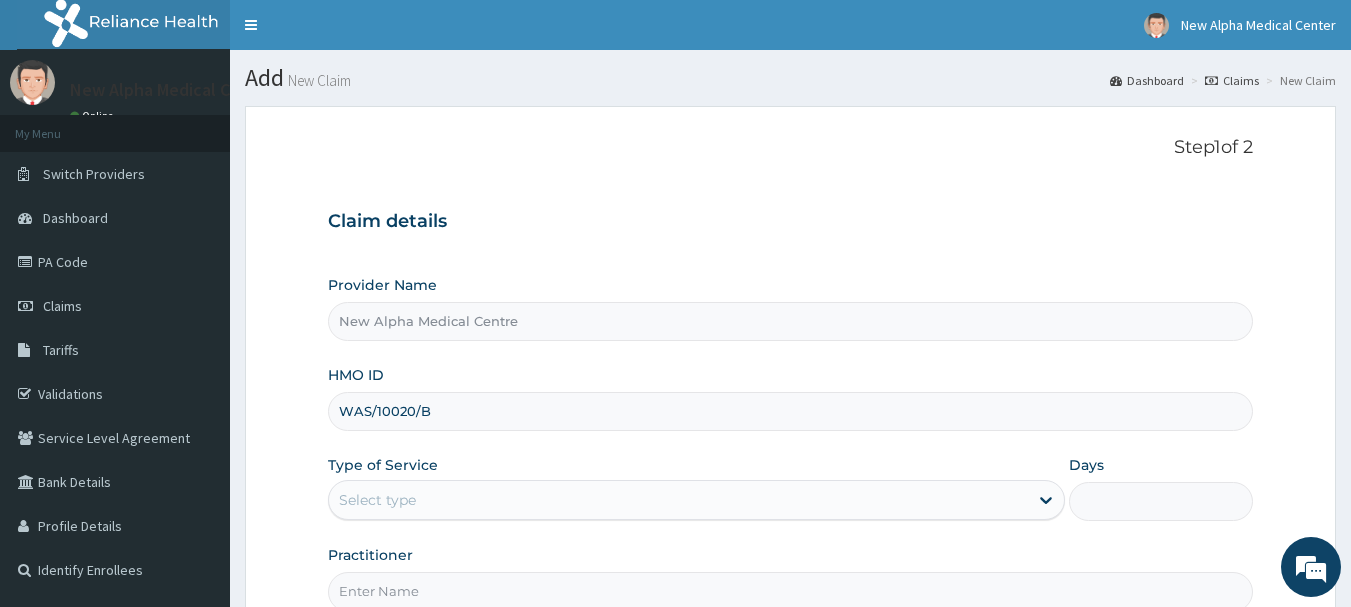 type on "was/10020/b" 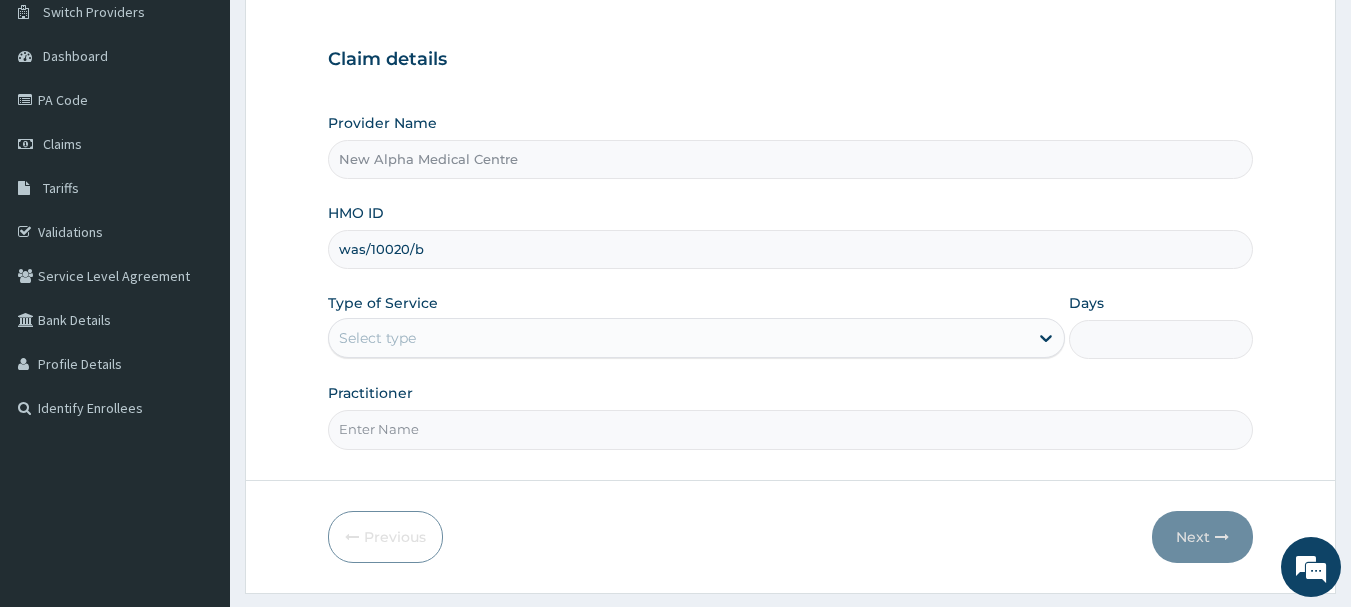 scroll, scrollTop: 200, scrollLeft: 0, axis: vertical 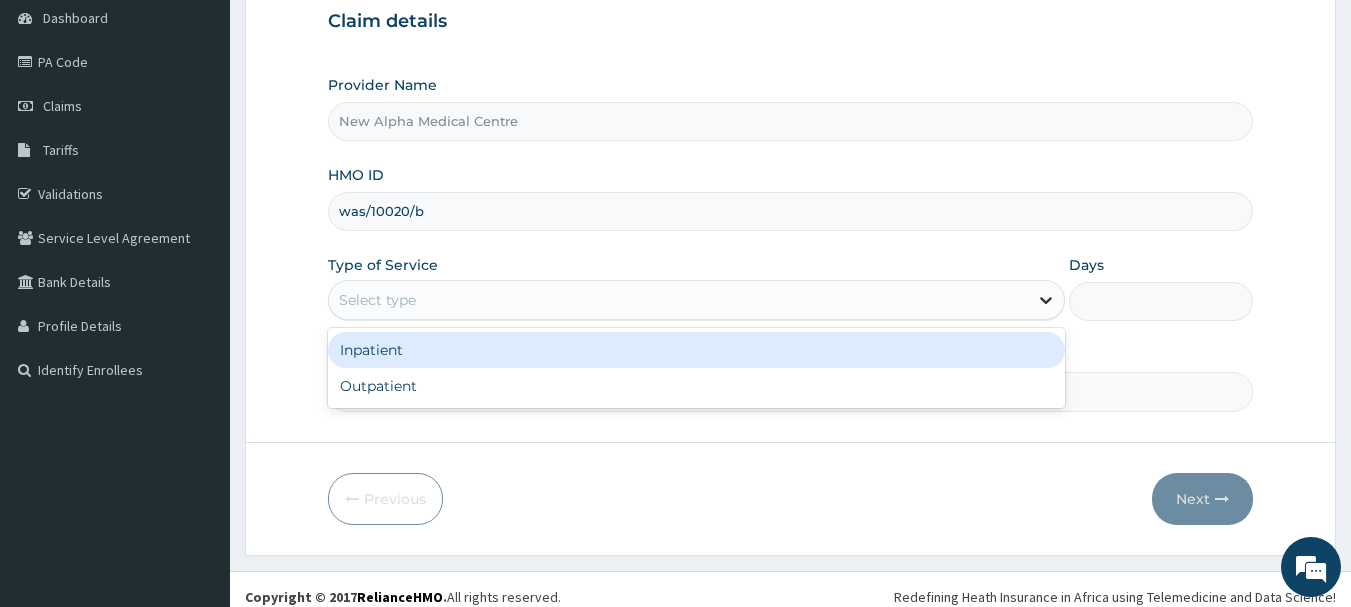 click at bounding box center [1046, 300] 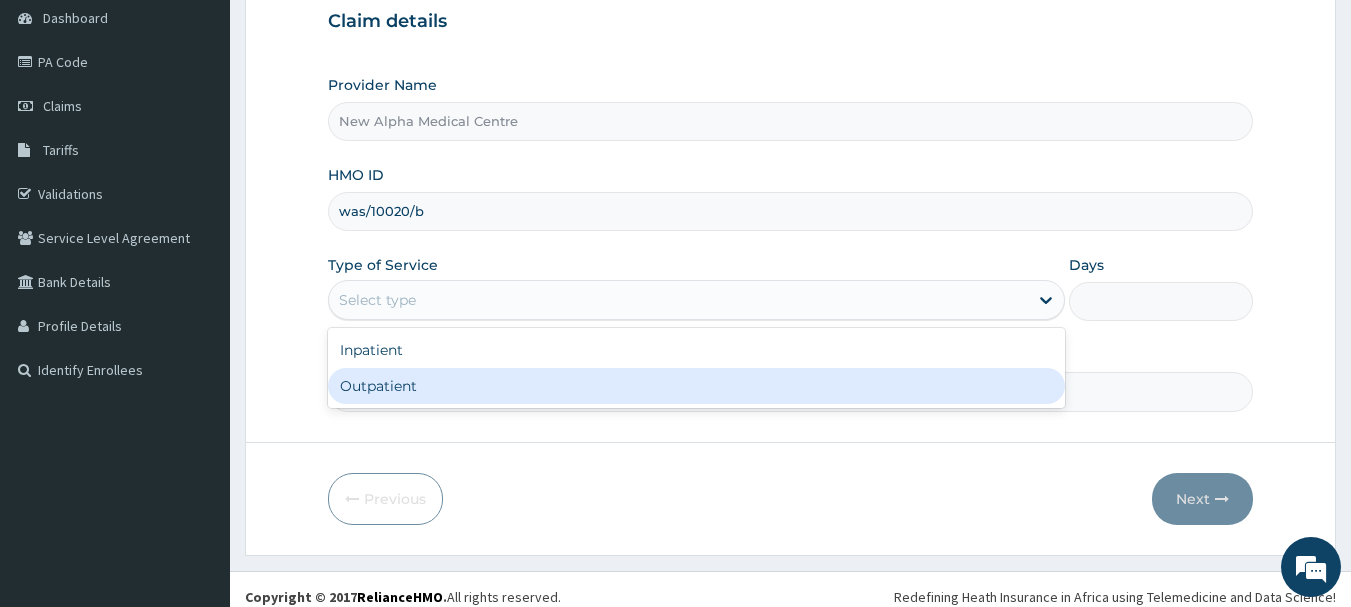 click on "Outpatient" at bounding box center [696, 386] 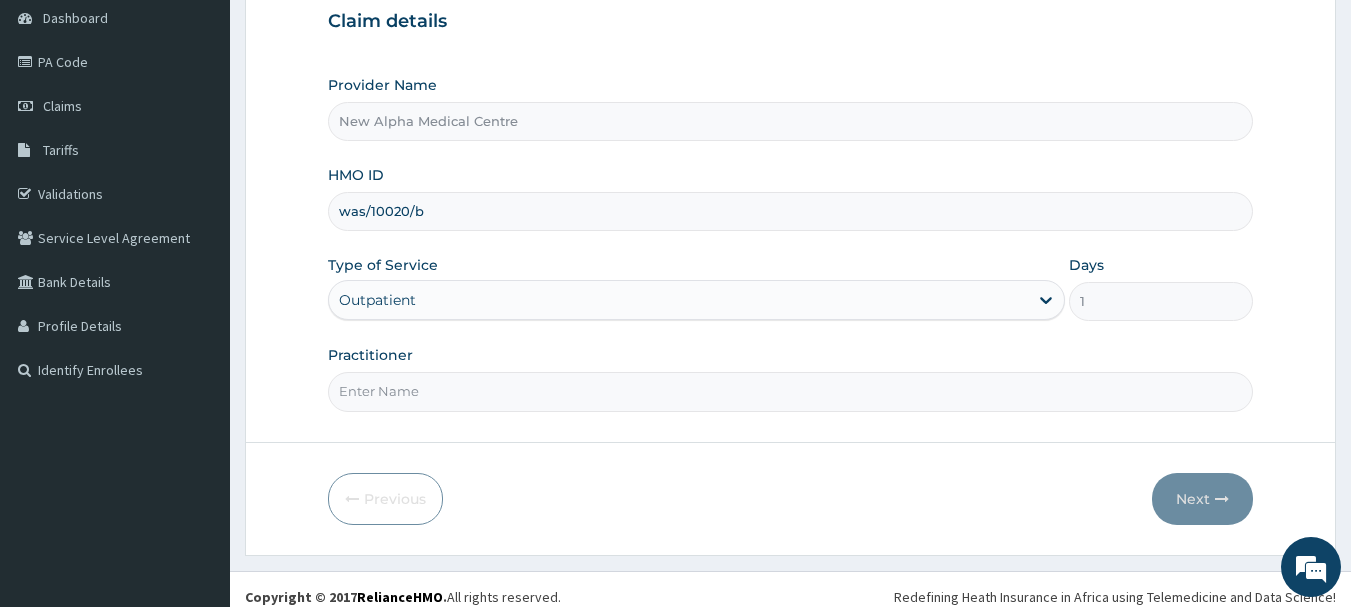 click on "Practitioner" at bounding box center [791, 391] 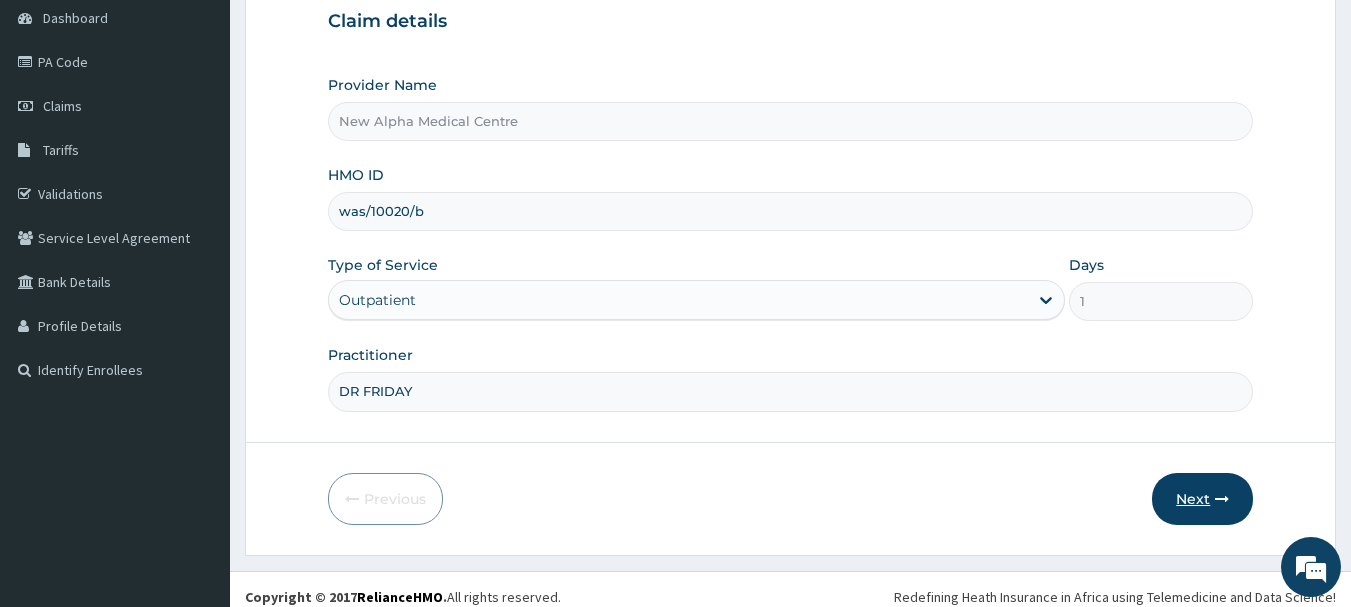 type on "DR FRIDAY" 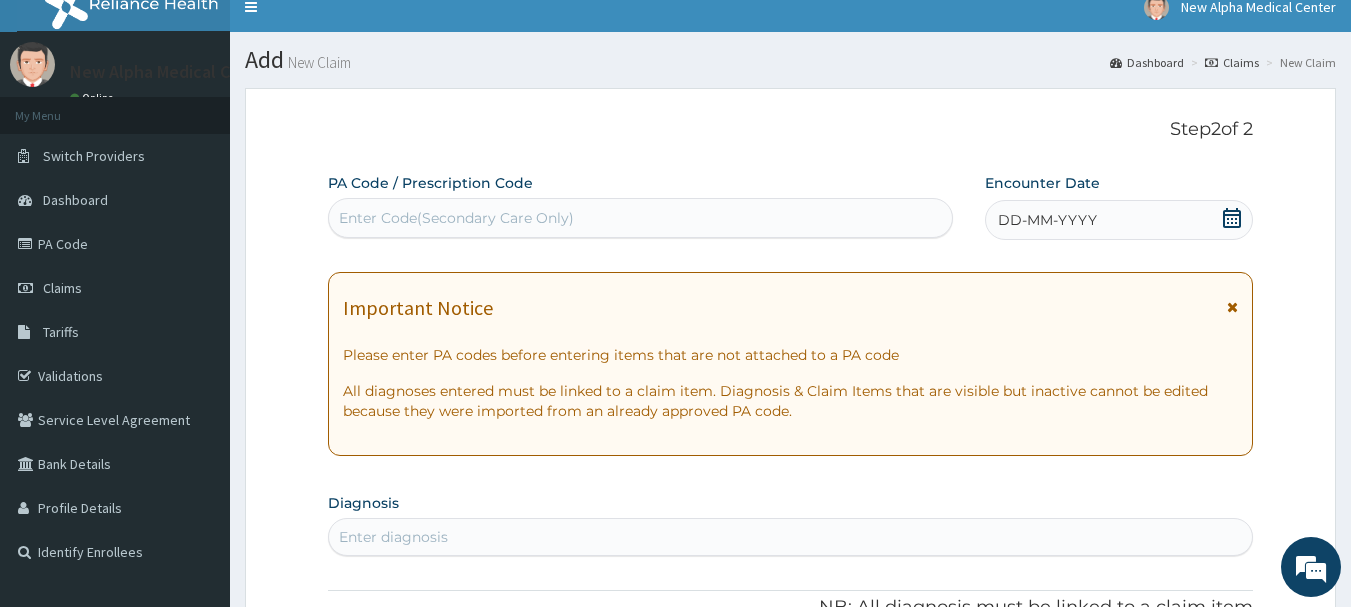 scroll, scrollTop: 0, scrollLeft: 0, axis: both 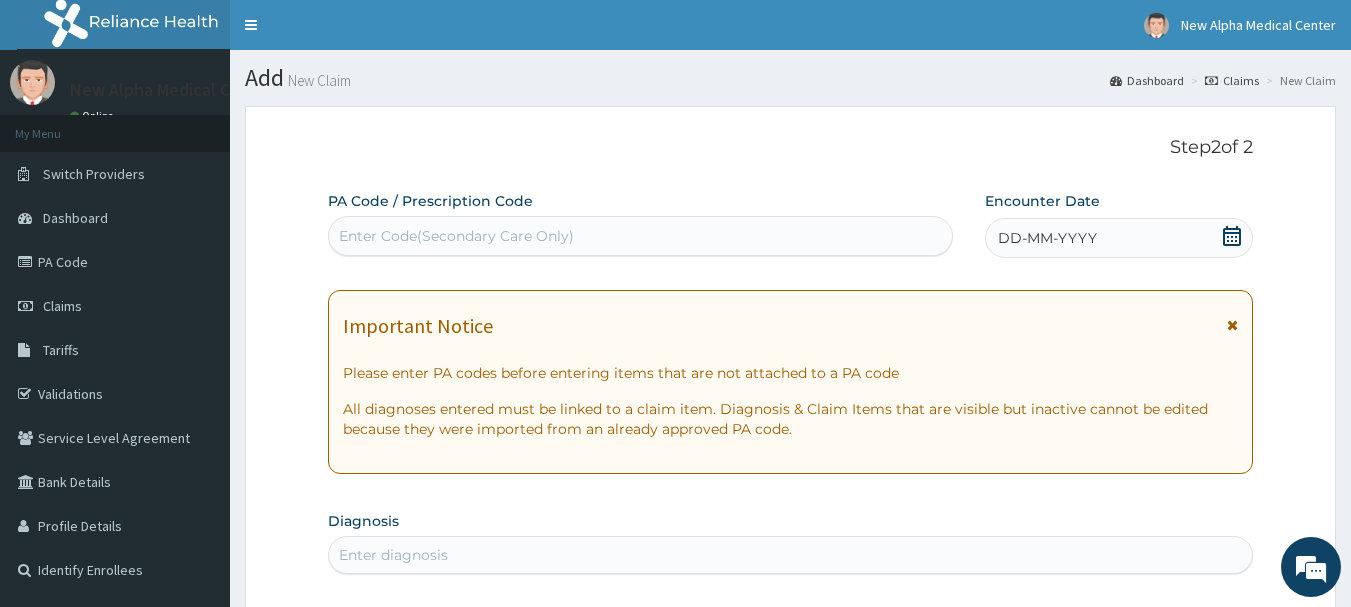 click 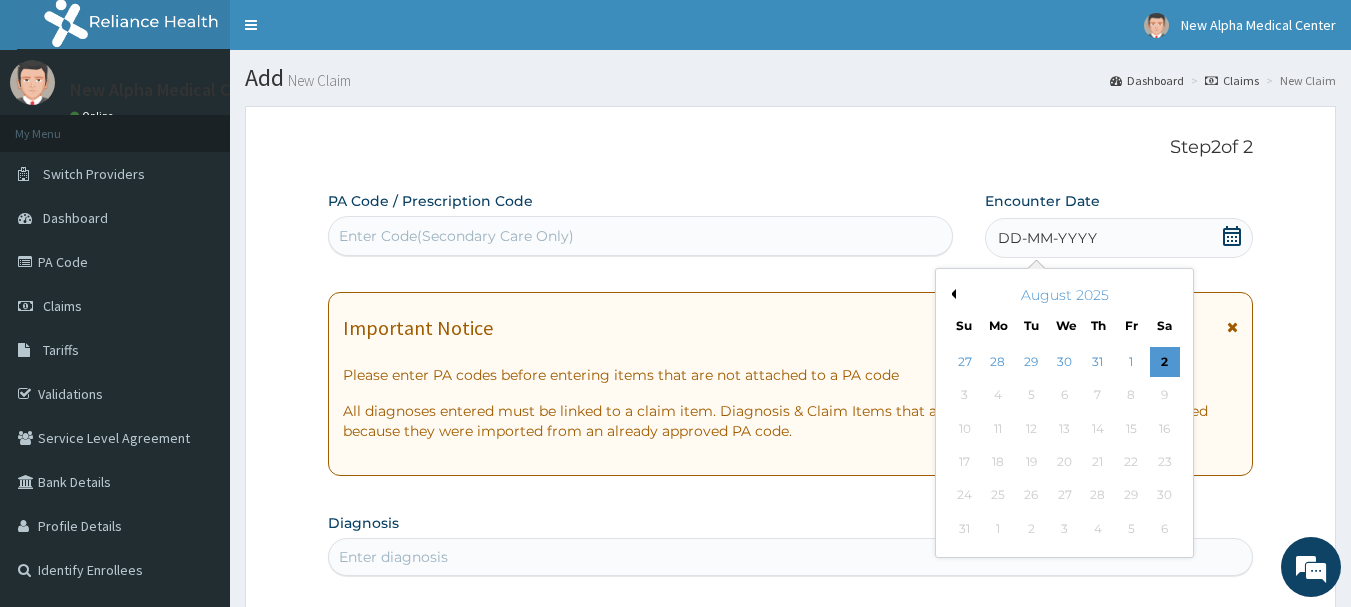 click on "Previous Month" at bounding box center [951, 294] 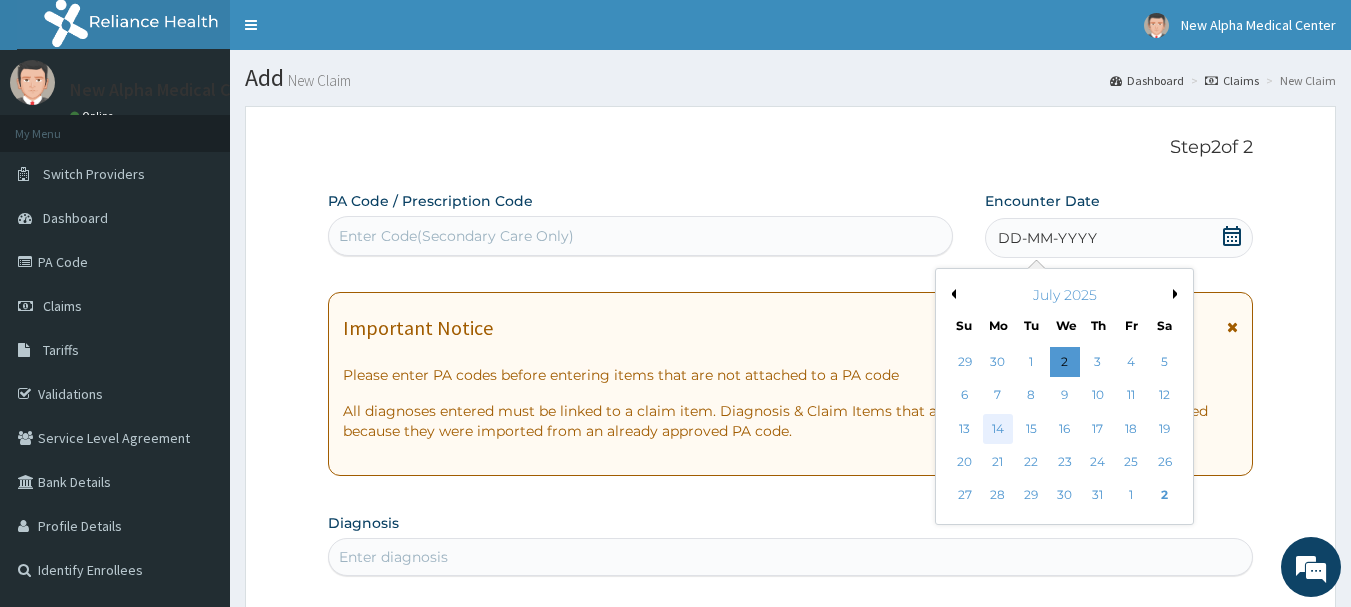 click on "14" at bounding box center (998, 429) 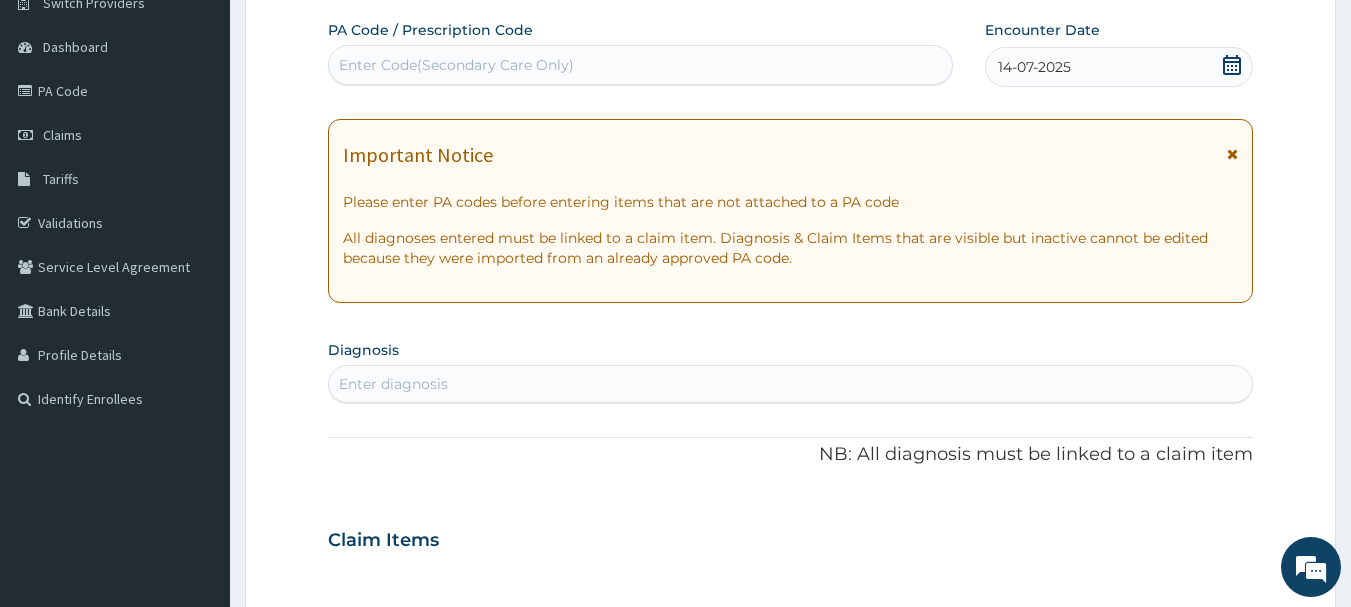 scroll, scrollTop: 200, scrollLeft: 0, axis: vertical 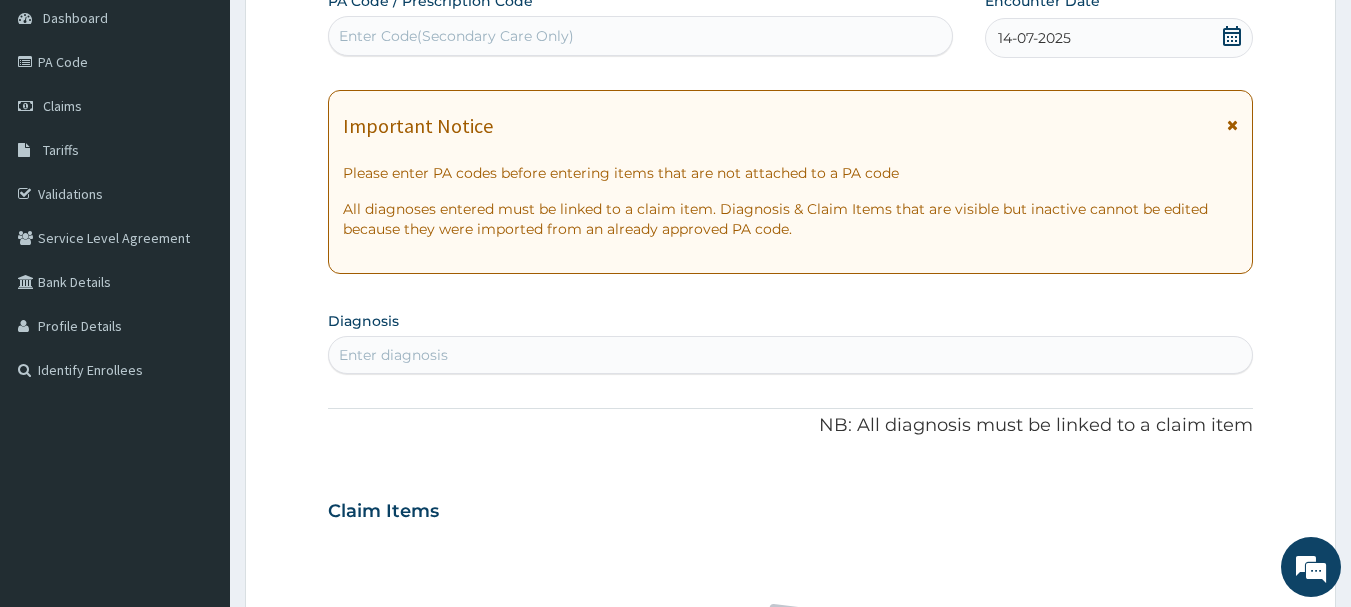 click on "Enter diagnosis" at bounding box center [791, 355] 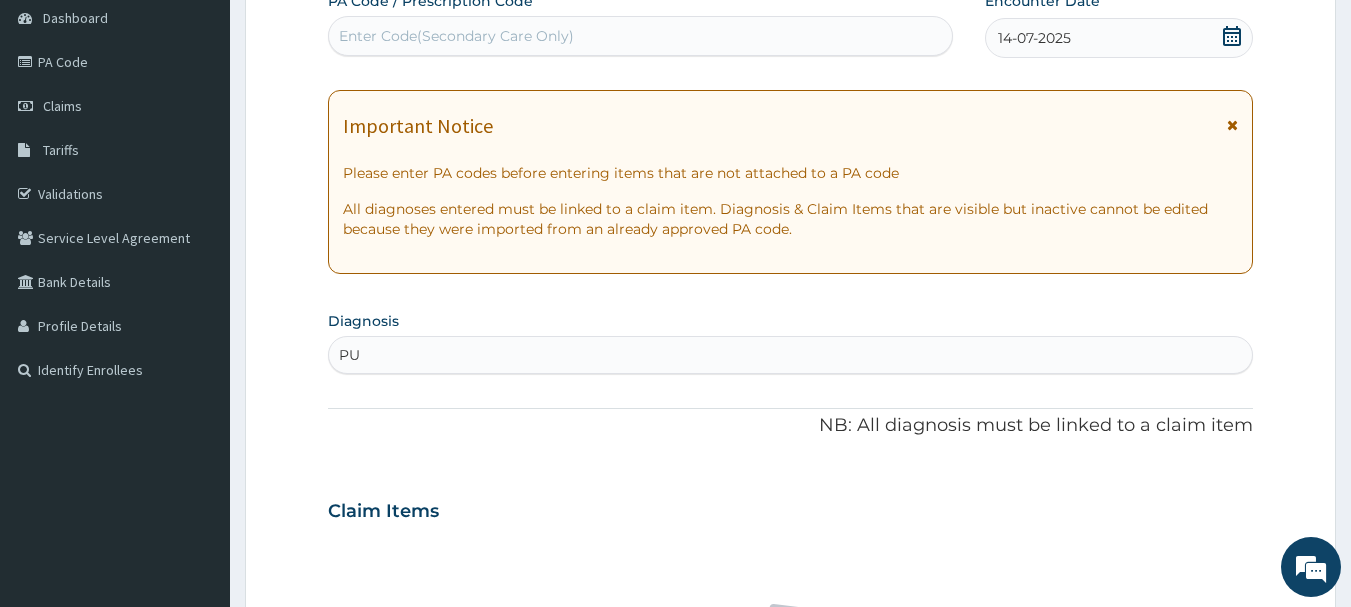 type on "PUD" 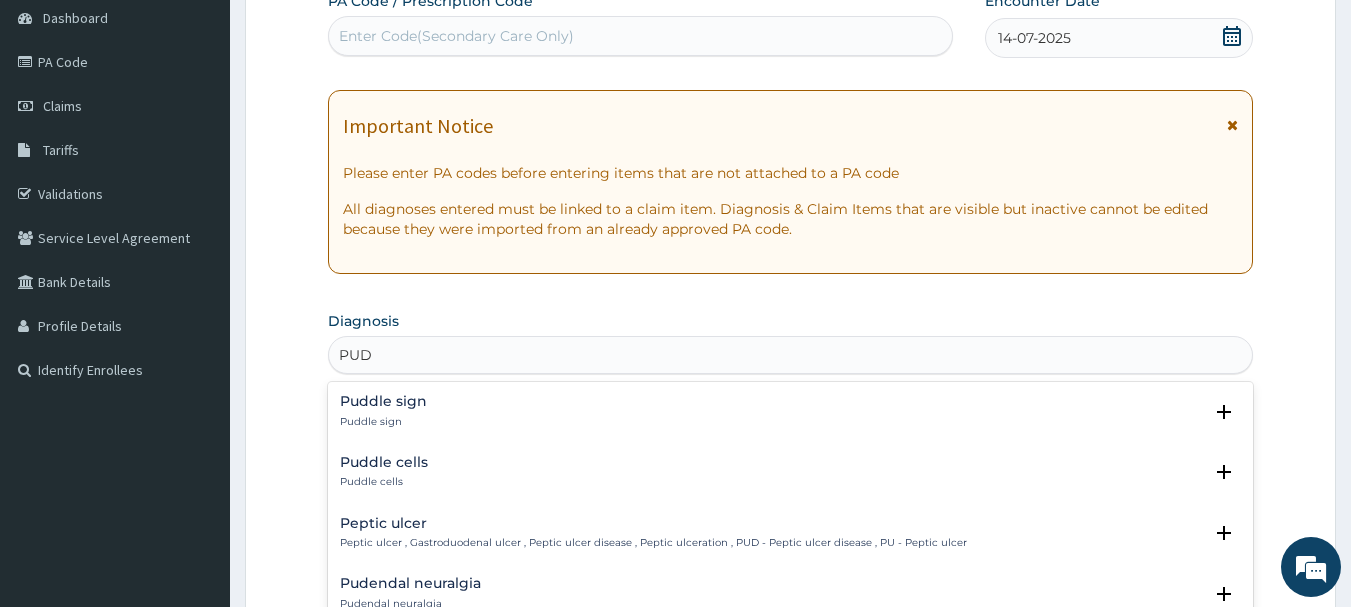 click on "Peptic ulcer Peptic ulcer , Gastroduodenal ulcer , Peptic ulcer disease , Peptic ulceration , PUD - Peptic ulcer disease , PU - Peptic ulcer" at bounding box center [653, 533] 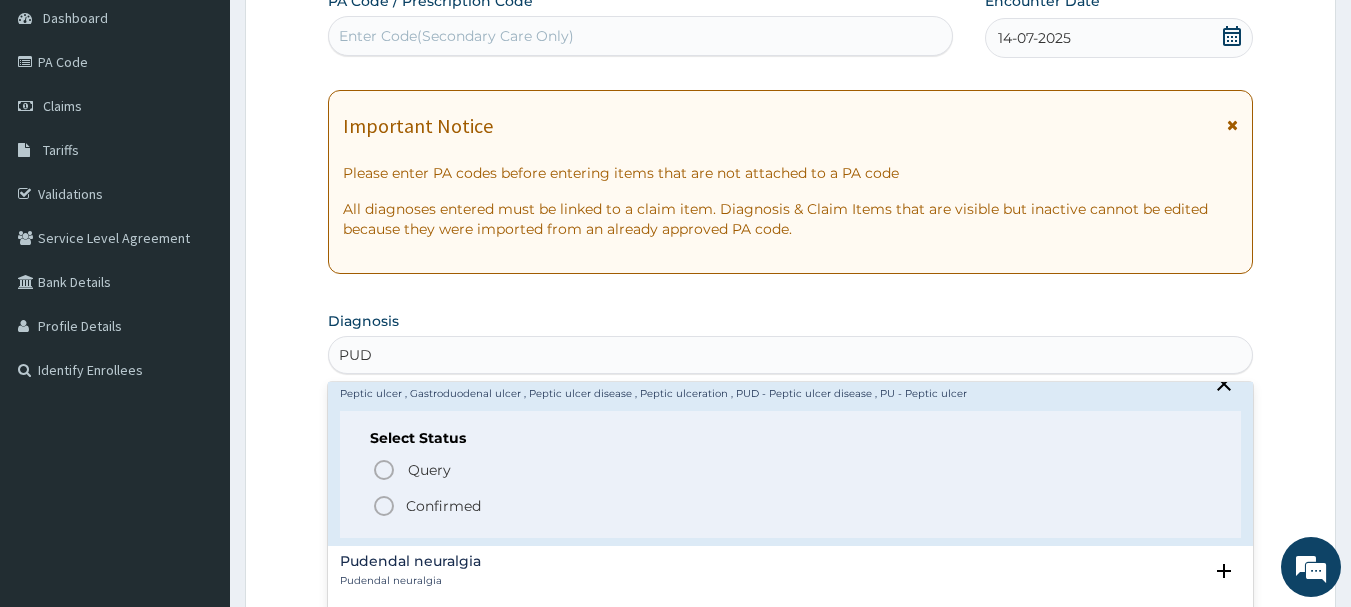scroll, scrollTop: 200, scrollLeft: 0, axis: vertical 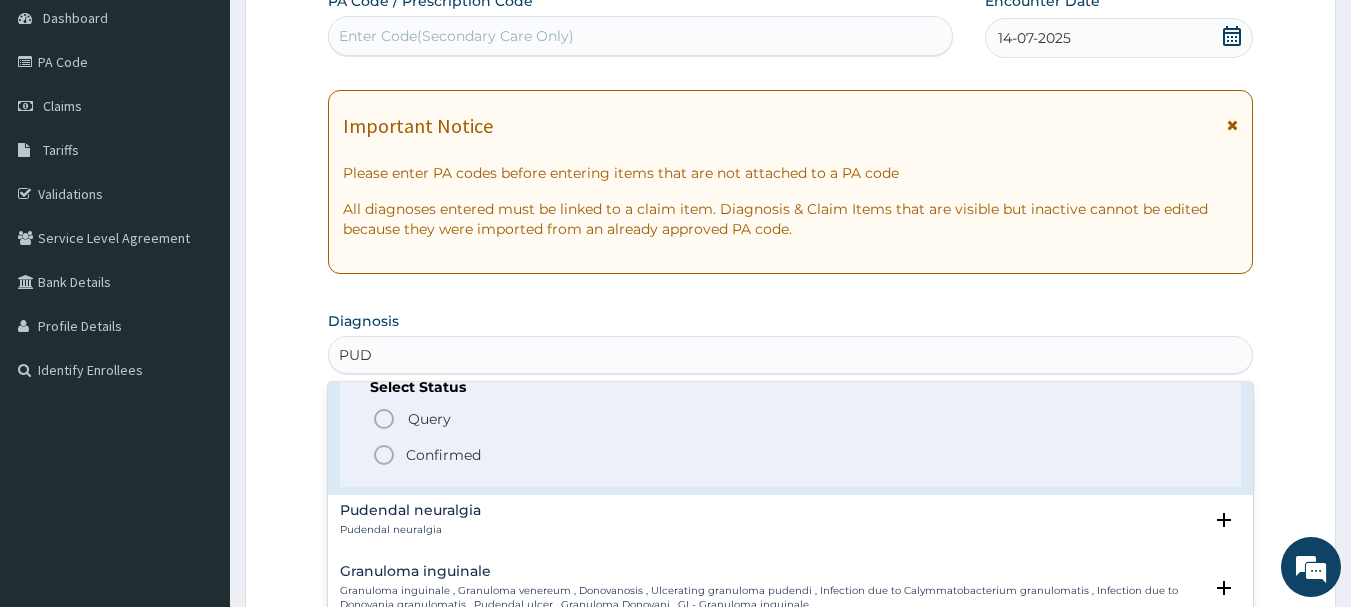 click 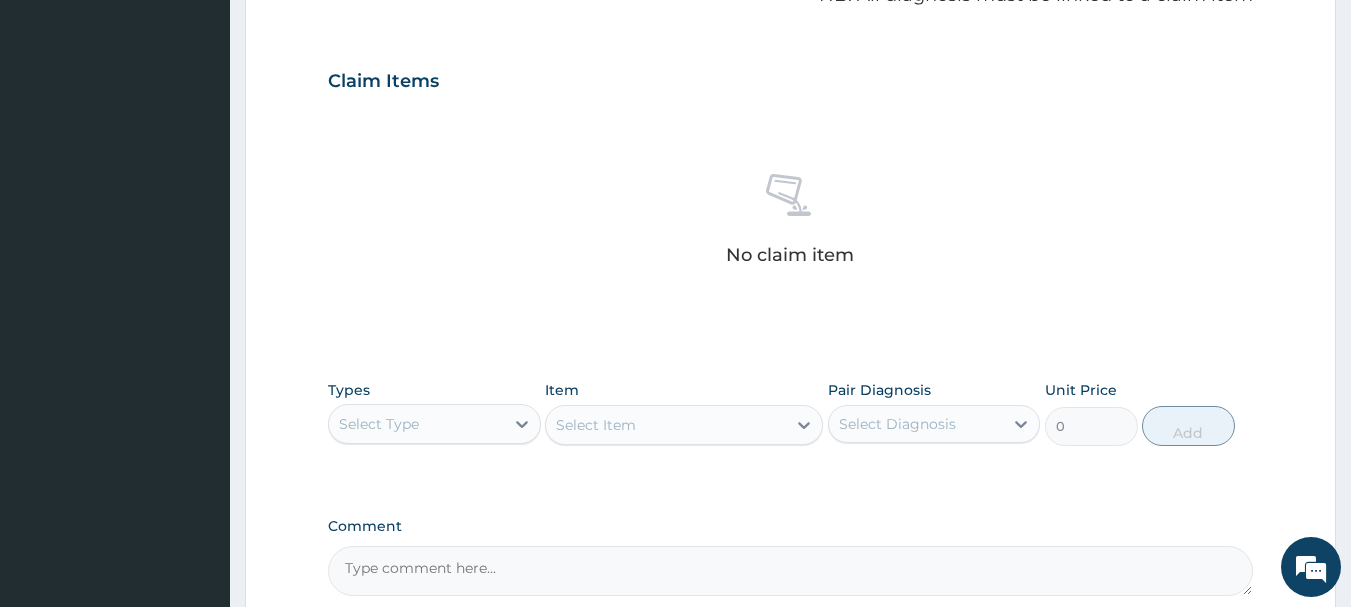 scroll, scrollTop: 600, scrollLeft: 0, axis: vertical 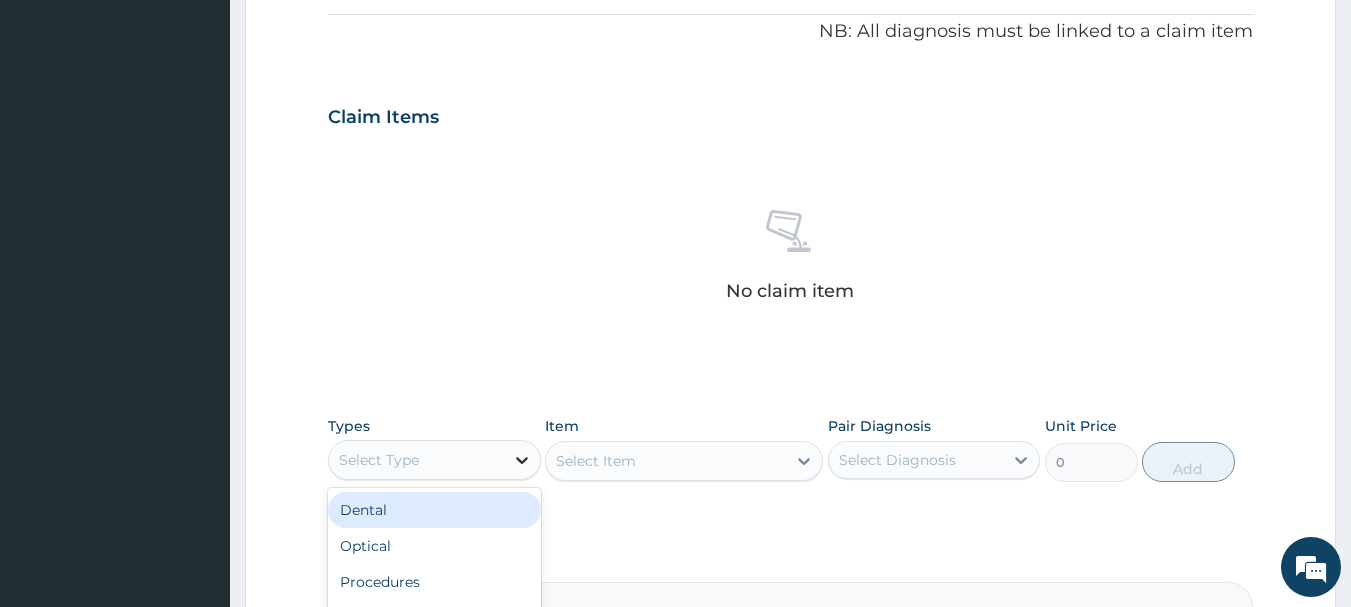 click 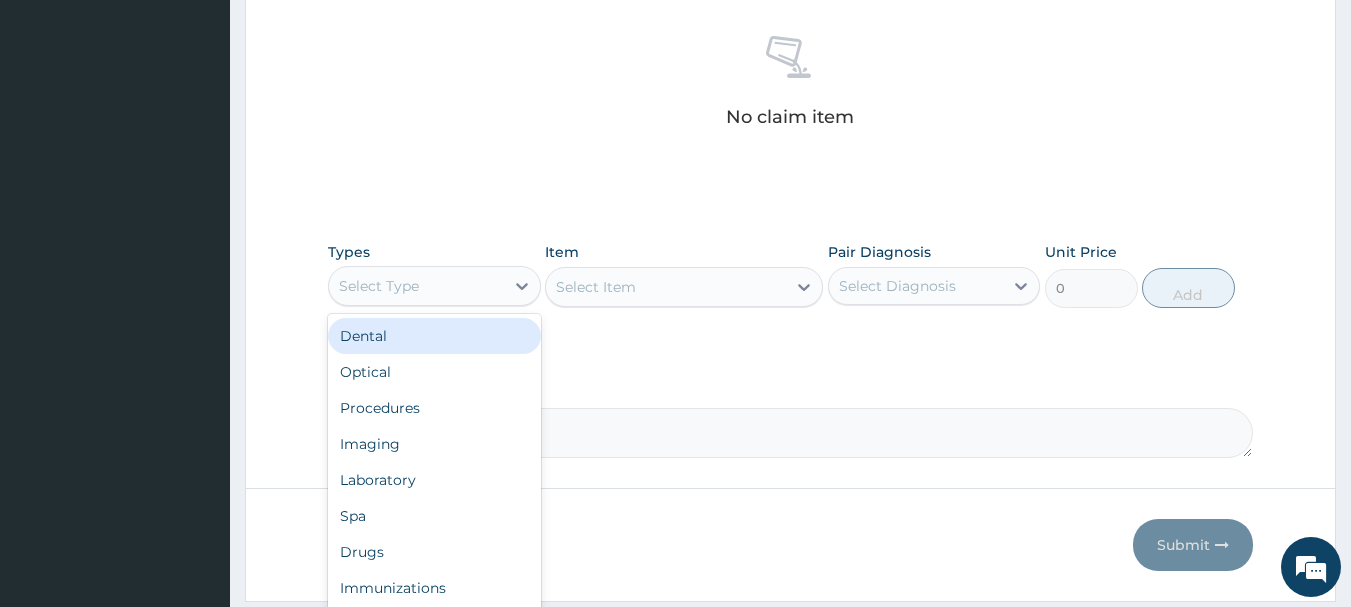 scroll, scrollTop: 800, scrollLeft: 0, axis: vertical 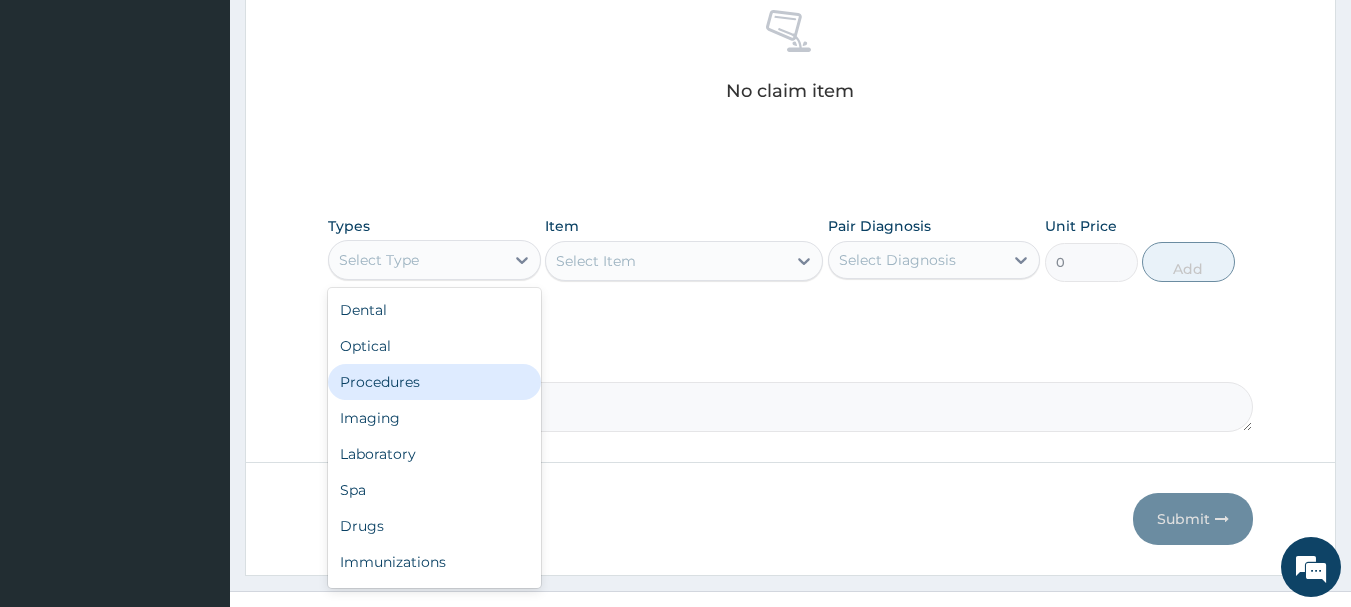 click on "Procedures" at bounding box center (434, 382) 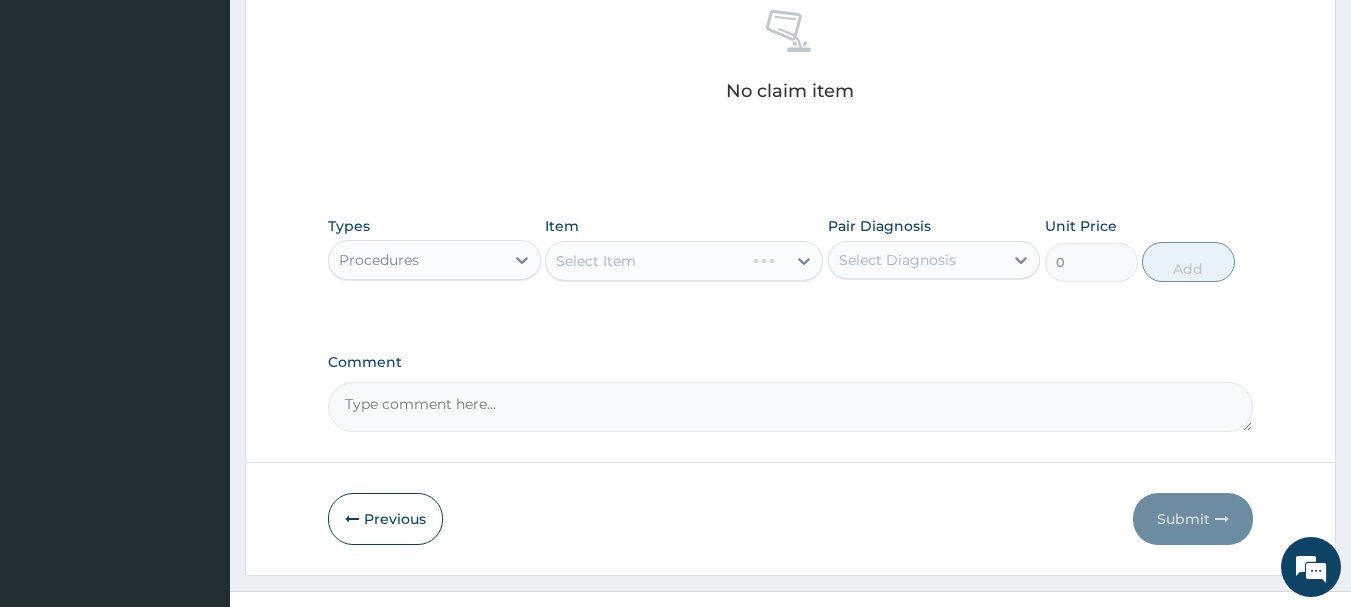 click on "Select Item" at bounding box center (684, 261) 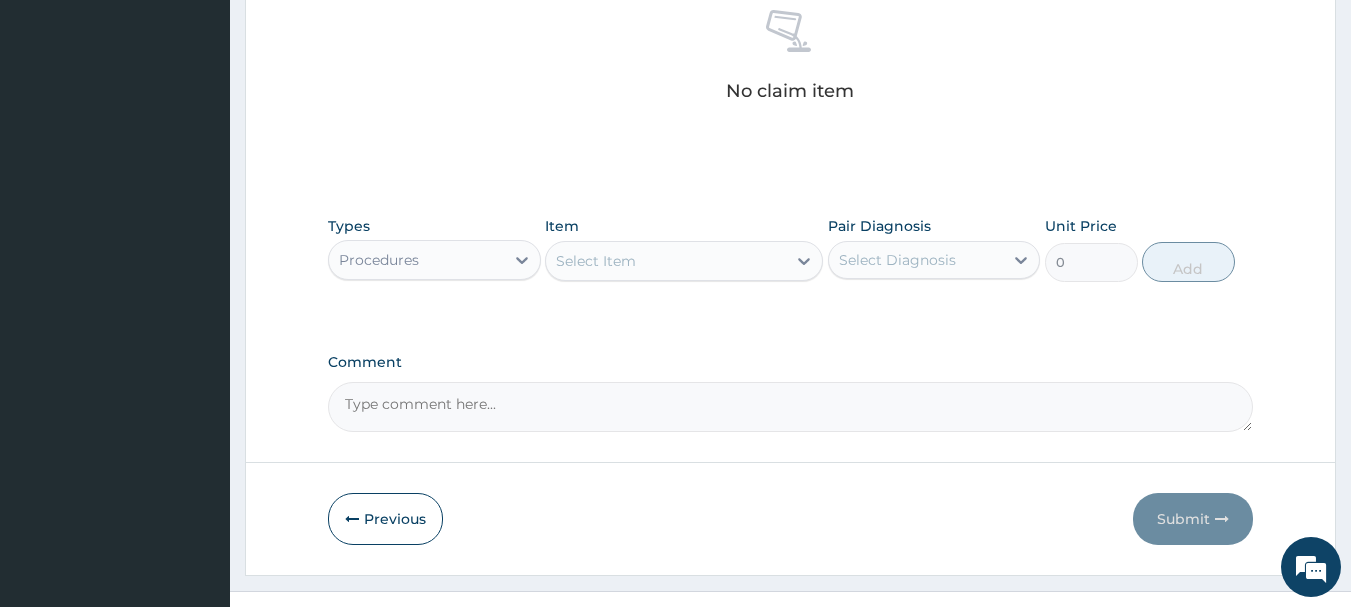 click 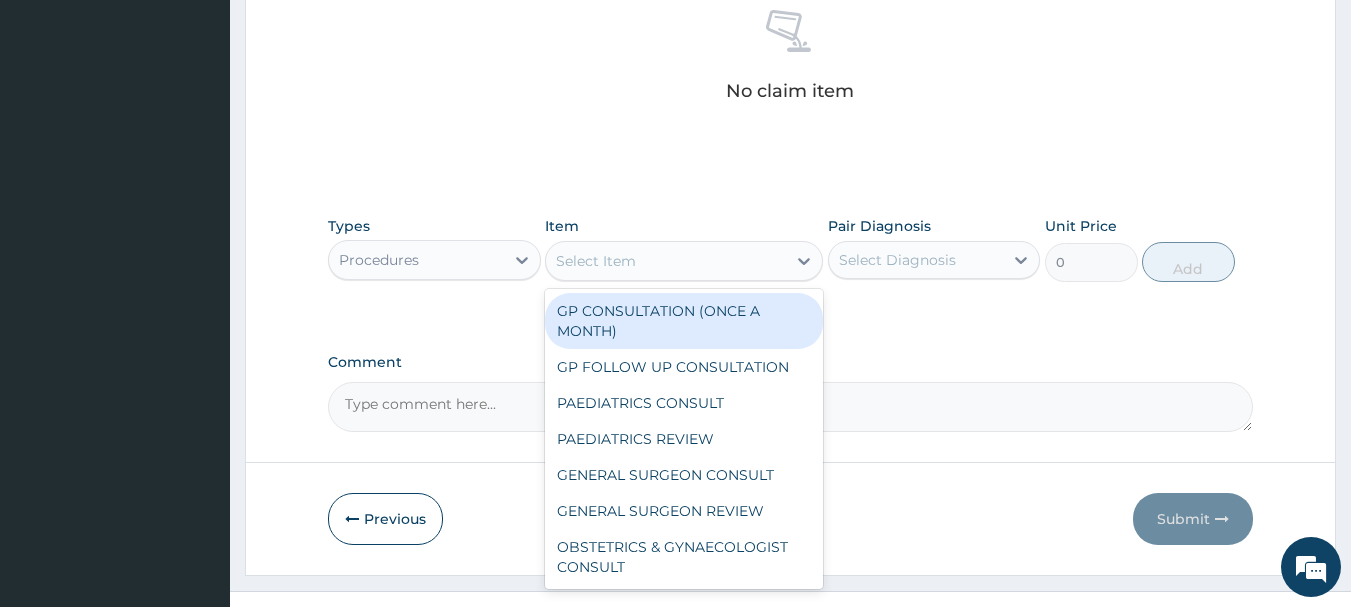 click on "GP CONSULTATION (ONCE A MONTH)" at bounding box center [684, 321] 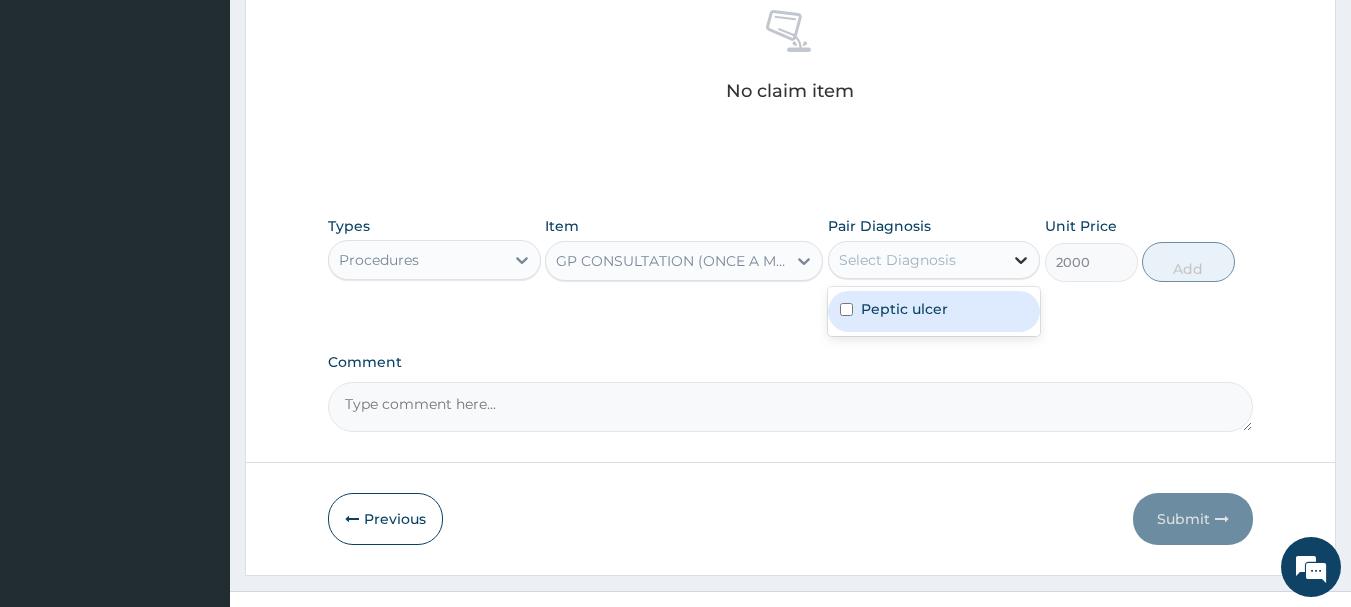 click 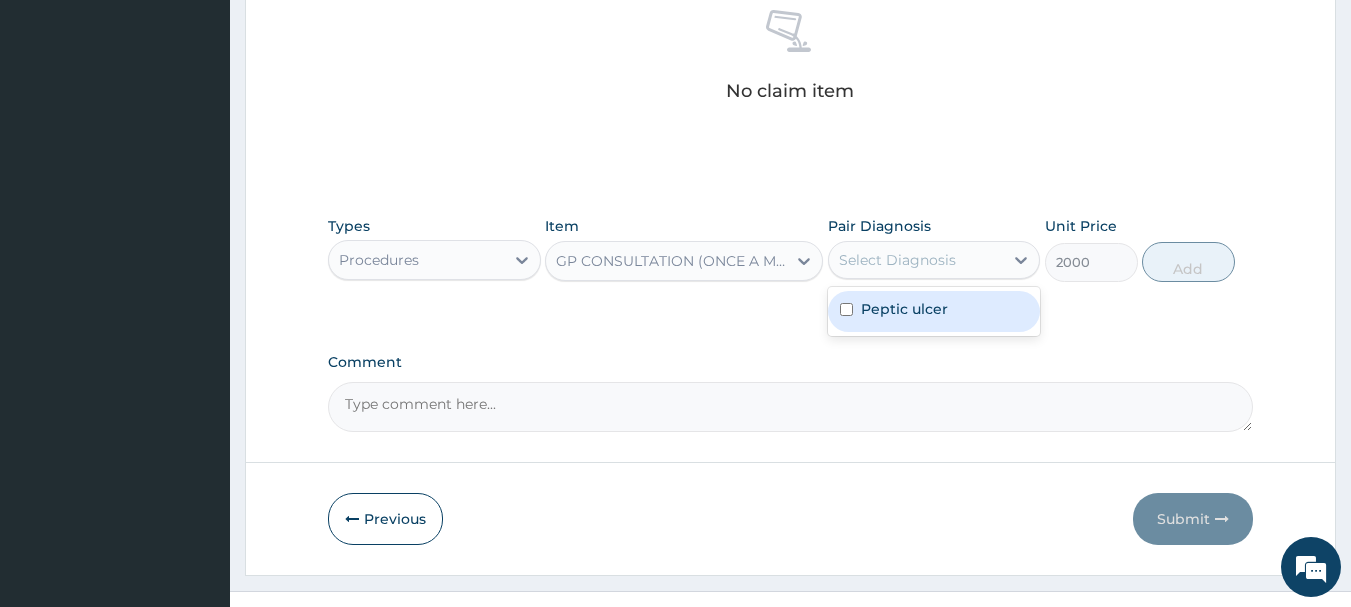 click on "Peptic ulcer" at bounding box center (934, 311) 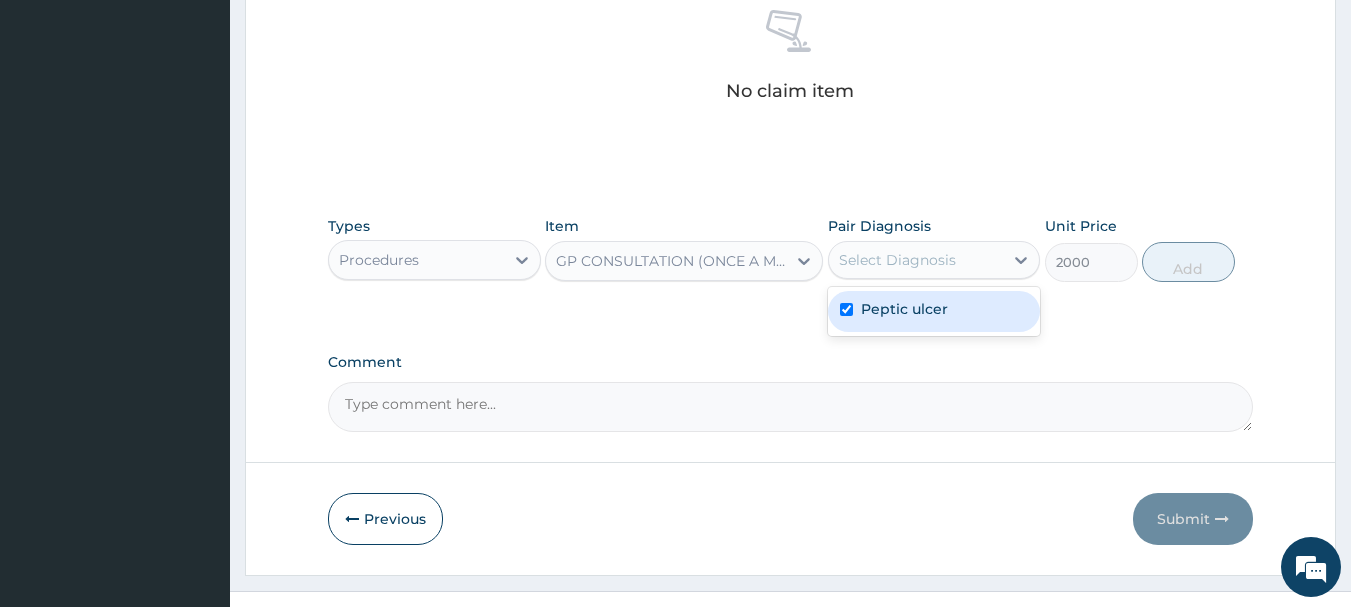 checkbox on "true" 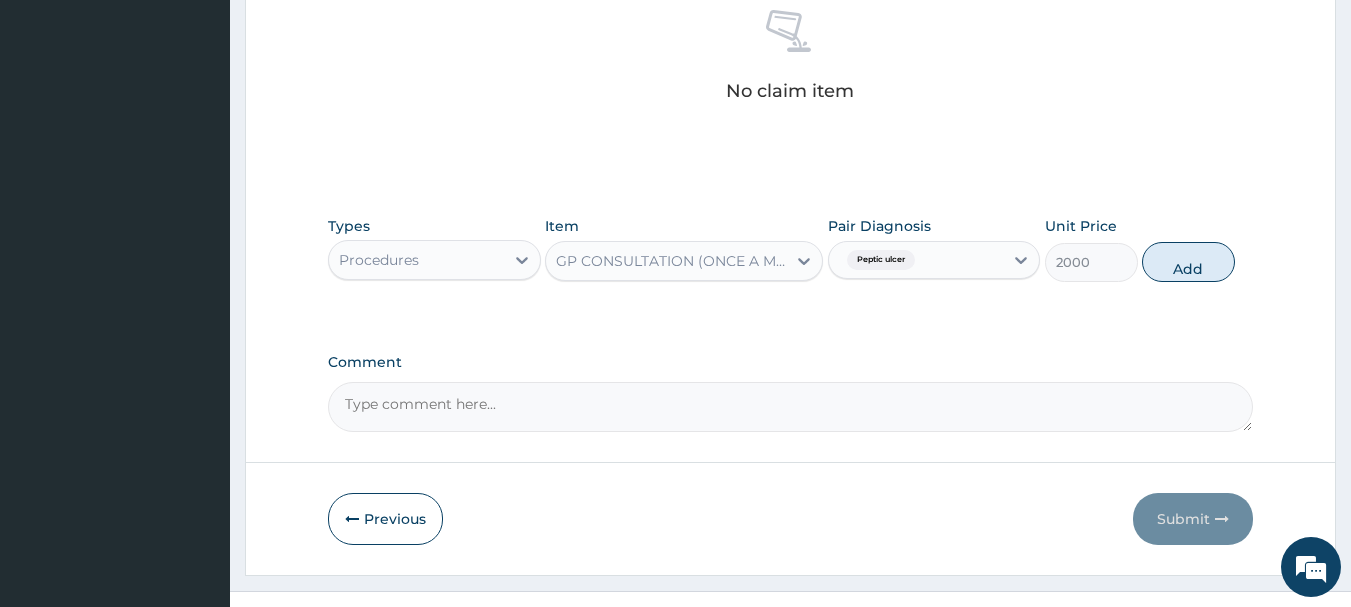 click on "Types Procedures Item GP CONSULTATION (ONCE A MONTH) Pair Diagnosis Peptic ulcer Unit Price 2000 Add" at bounding box center [791, 264] 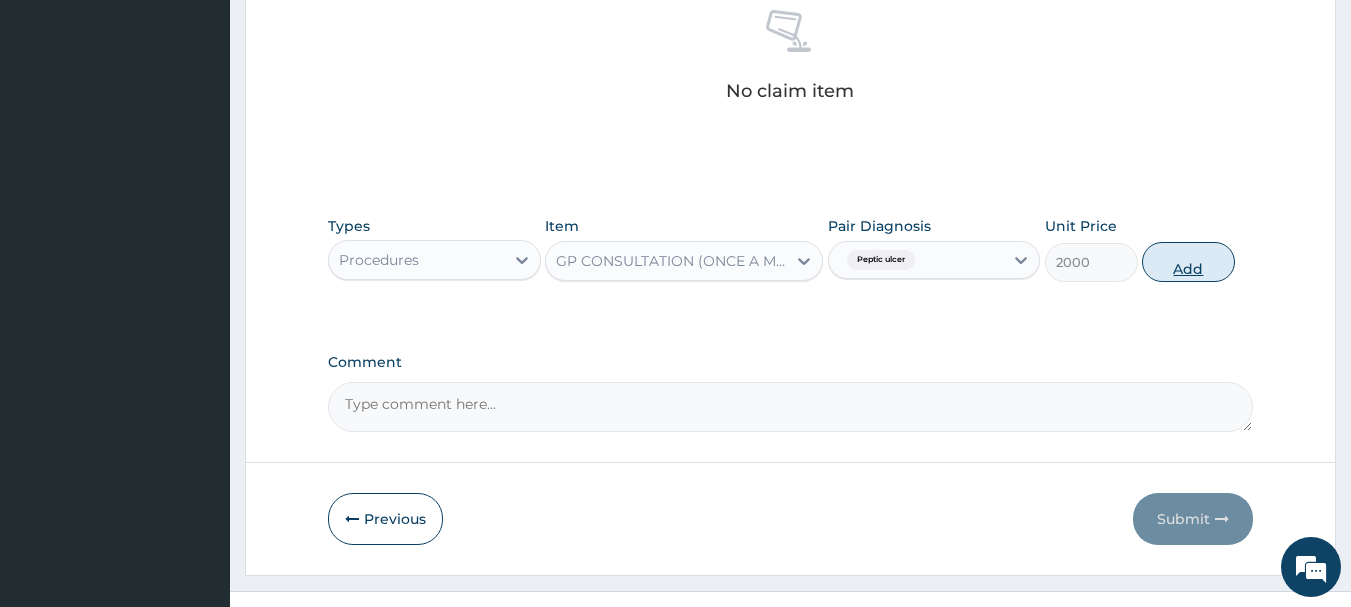 click on "Add" at bounding box center [1188, 262] 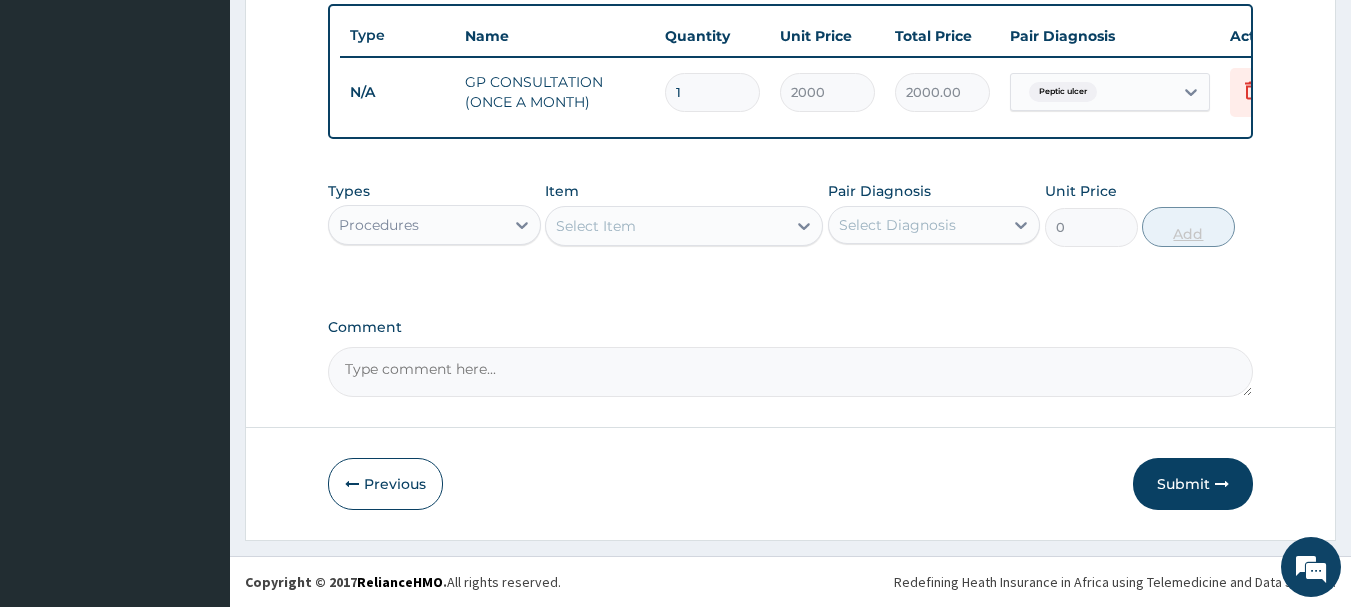 scroll, scrollTop: 755, scrollLeft: 0, axis: vertical 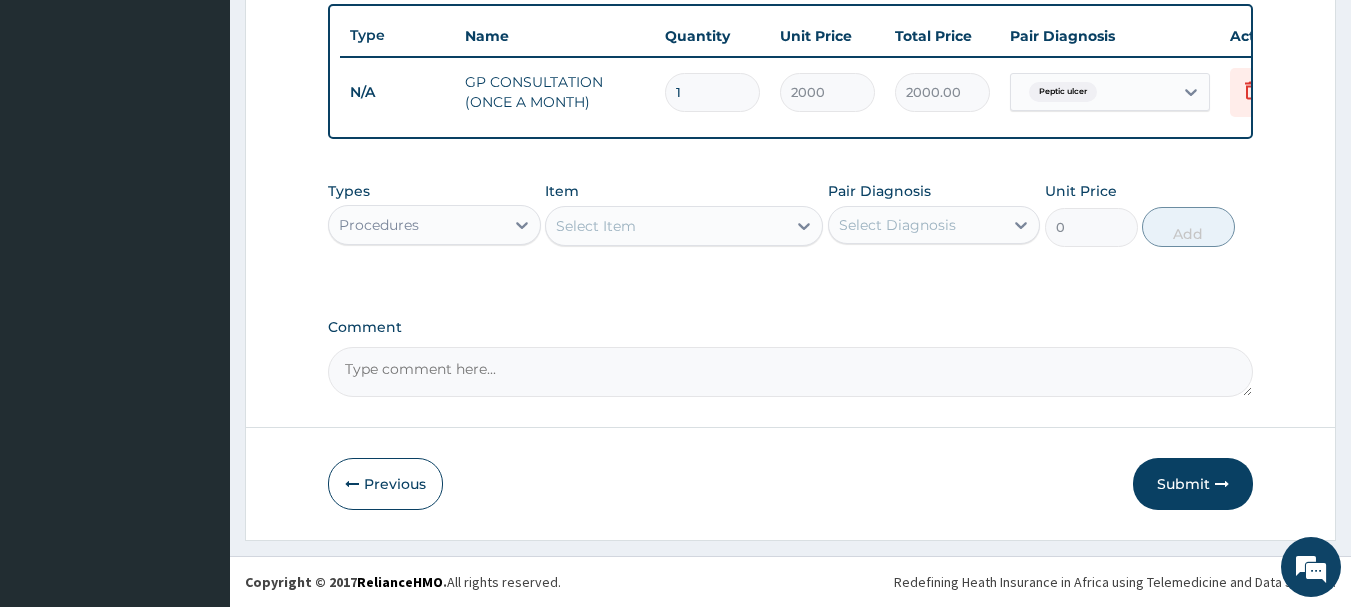 click on "Select Item" at bounding box center [666, 226] 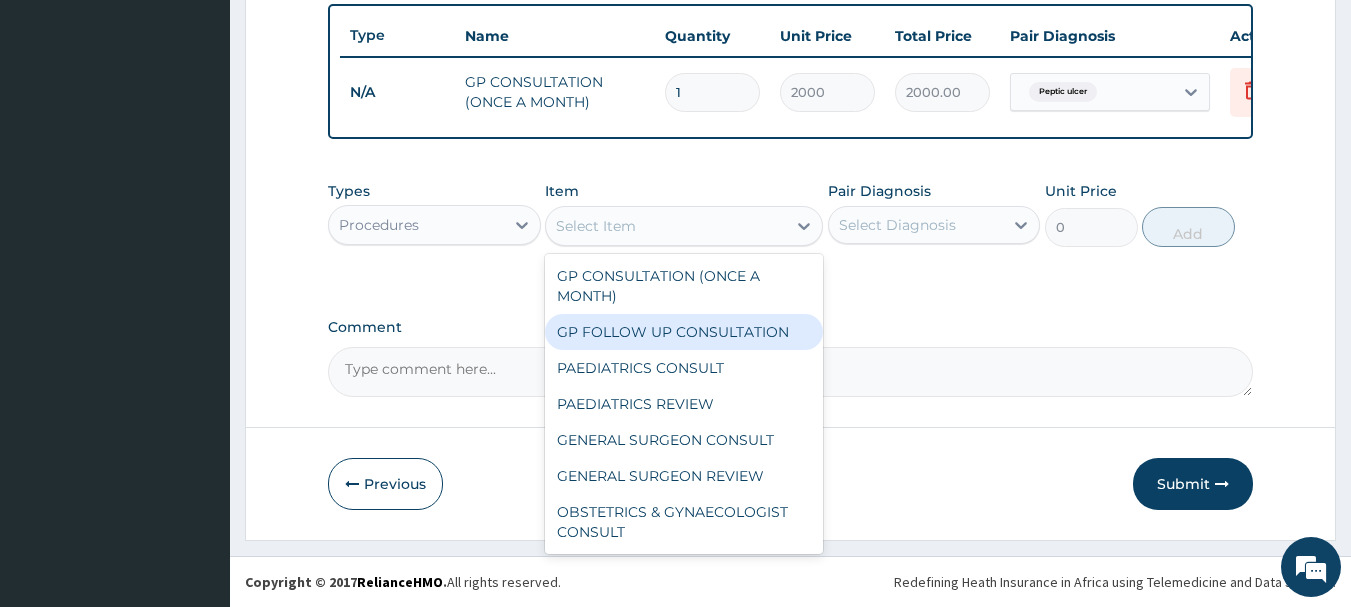 click on "GP FOLLOW UP CONSULTATION" at bounding box center [684, 332] 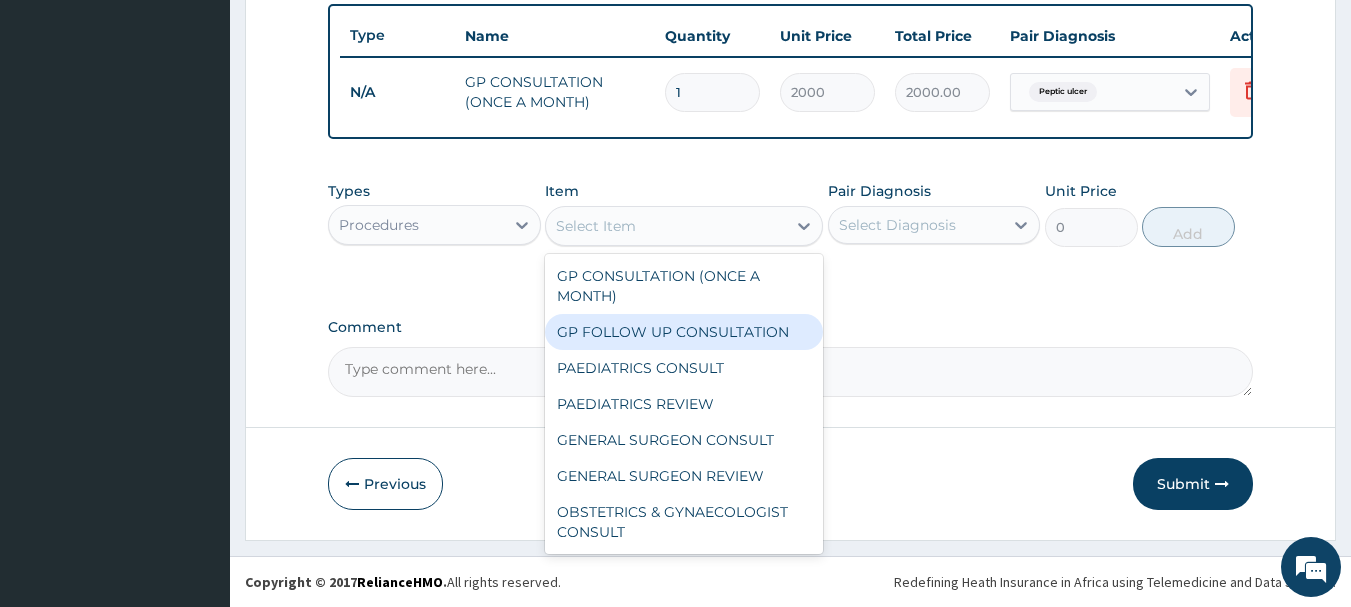 type on "1000" 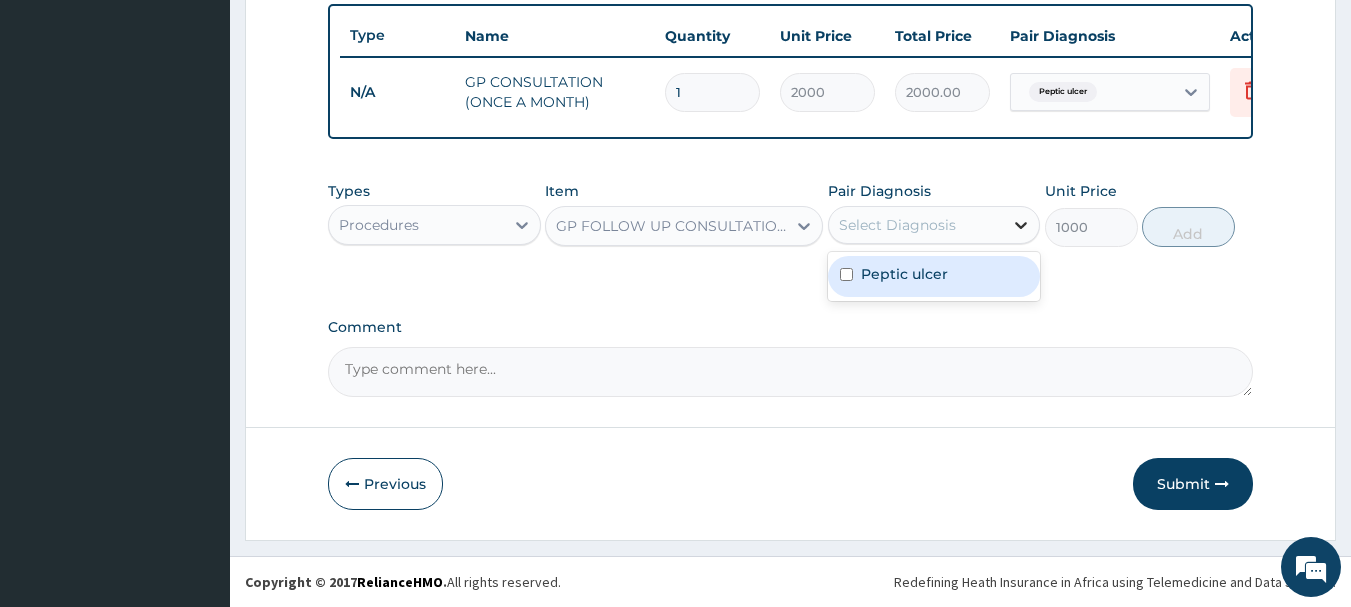 click at bounding box center [1021, 225] 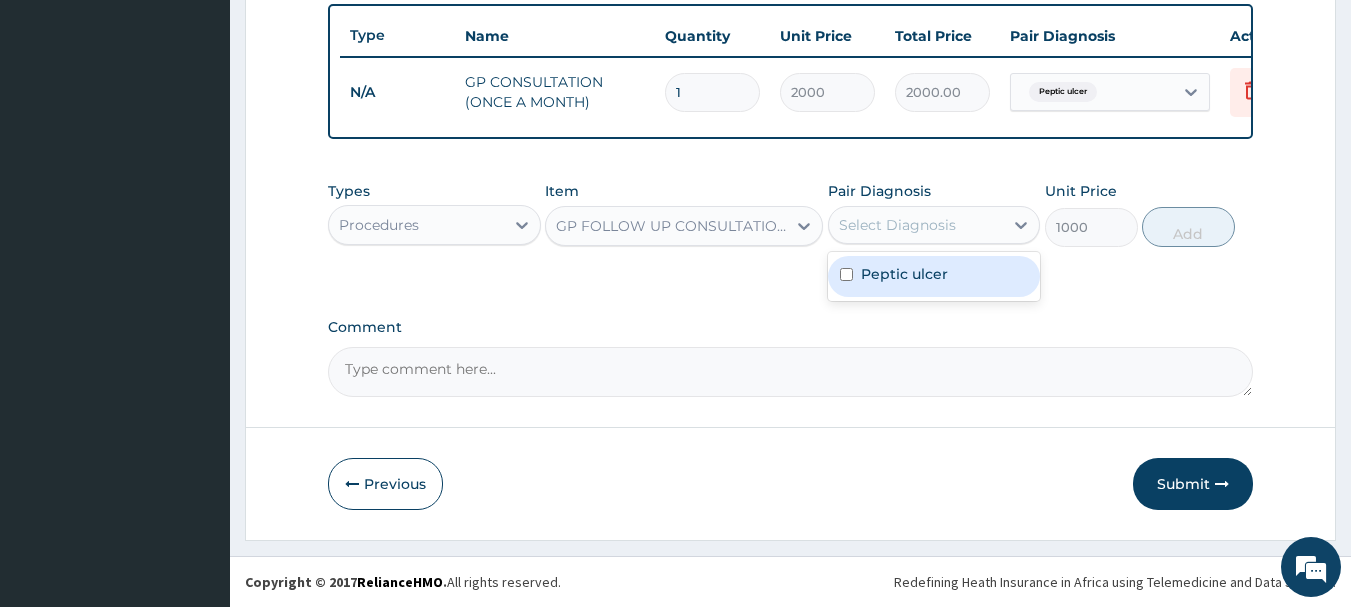 click on "Peptic ulcer" at bounding box center [934, 276] 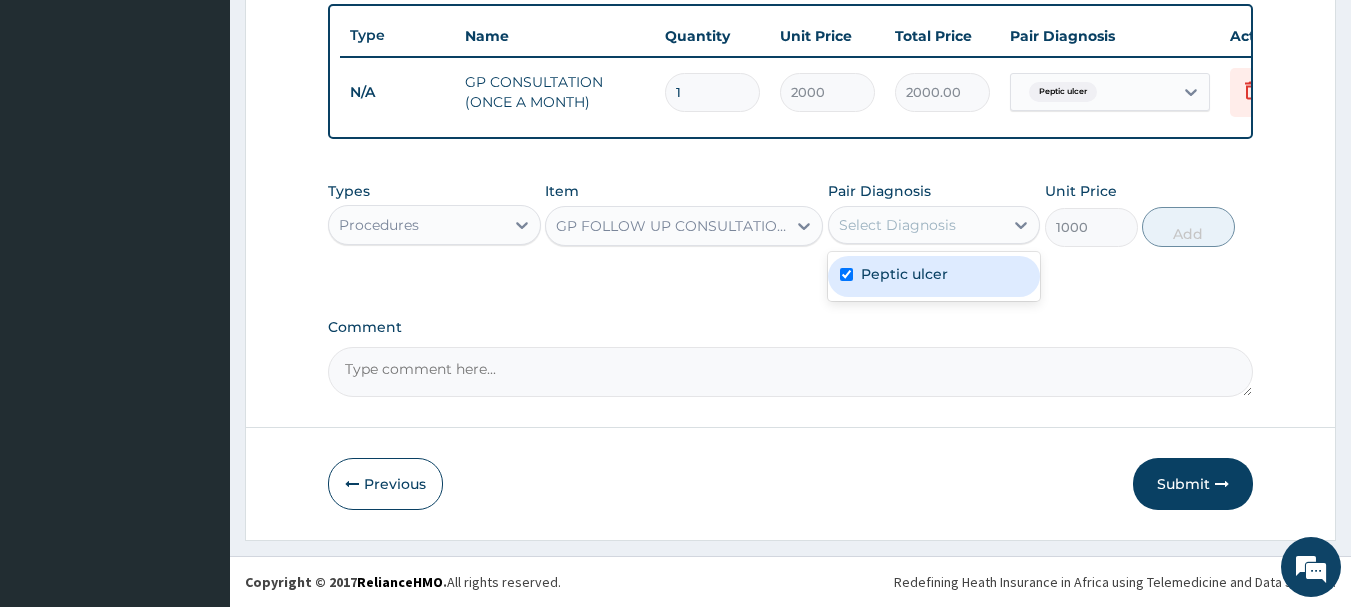 checkbox on "true" 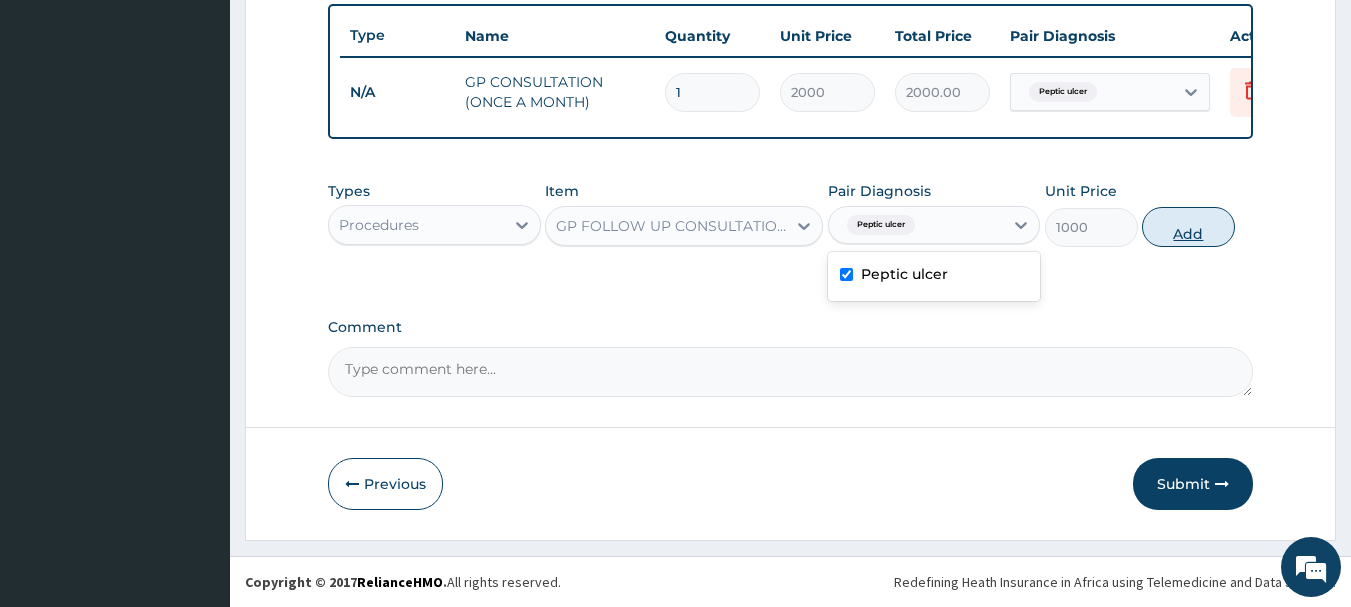 click on "Add" at bounding box center (1188, 227) 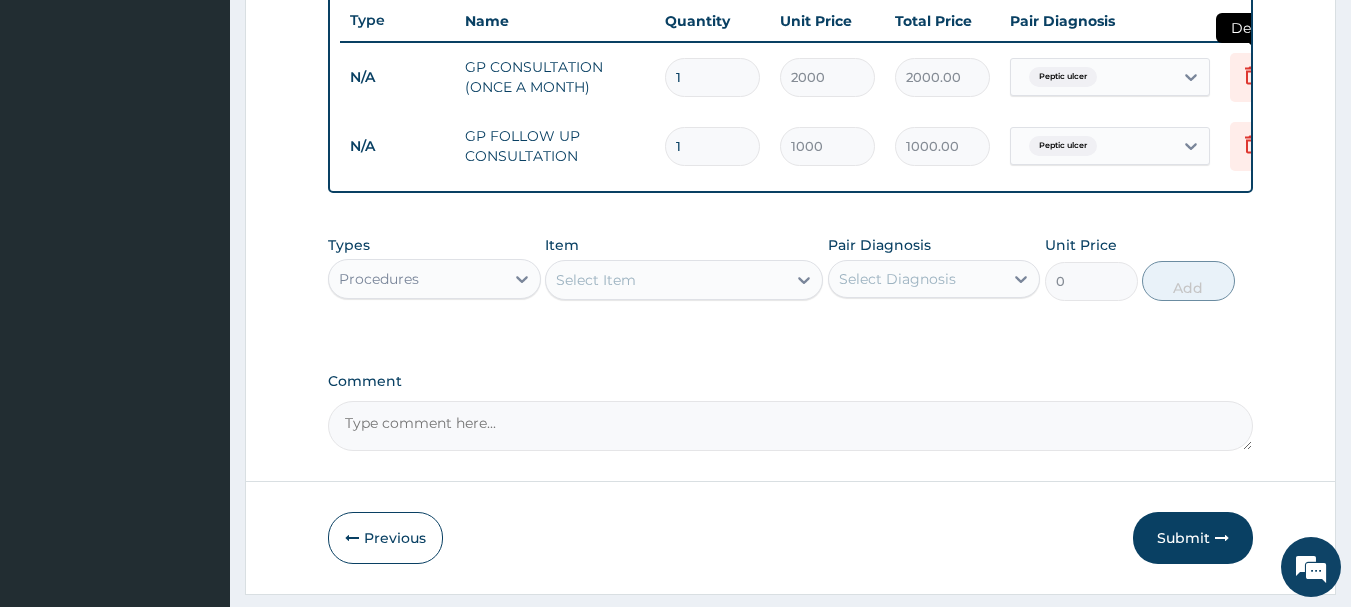 click 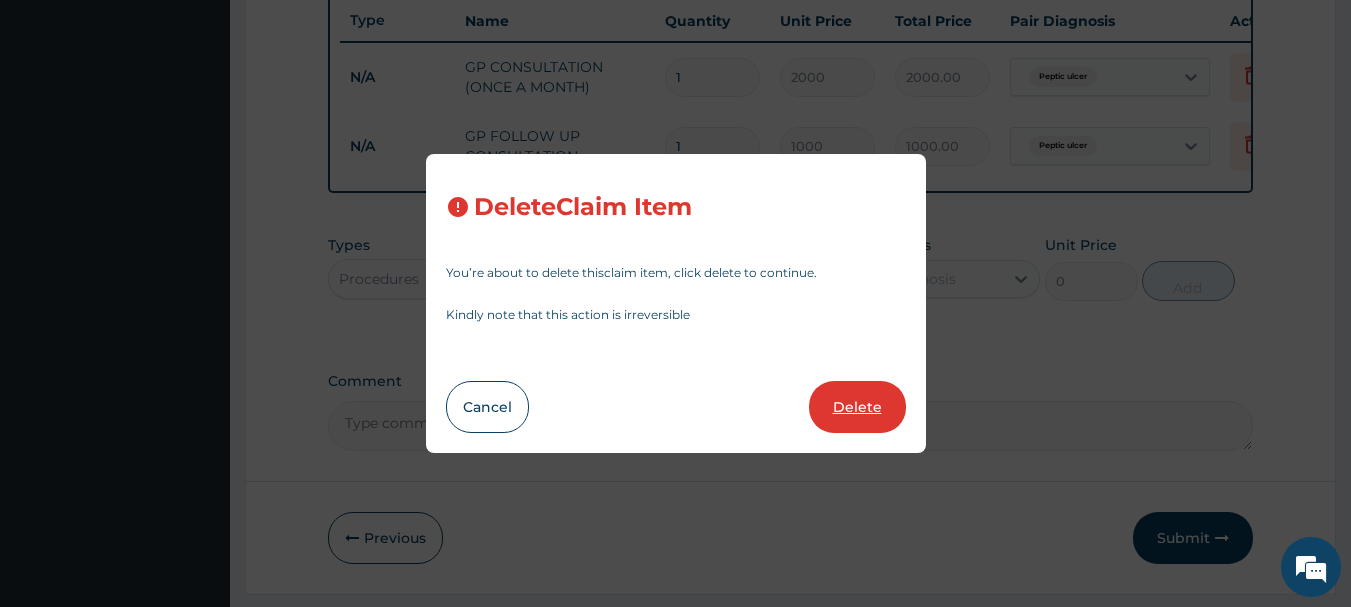 click on "Delete" at bounding box center [857, 407] 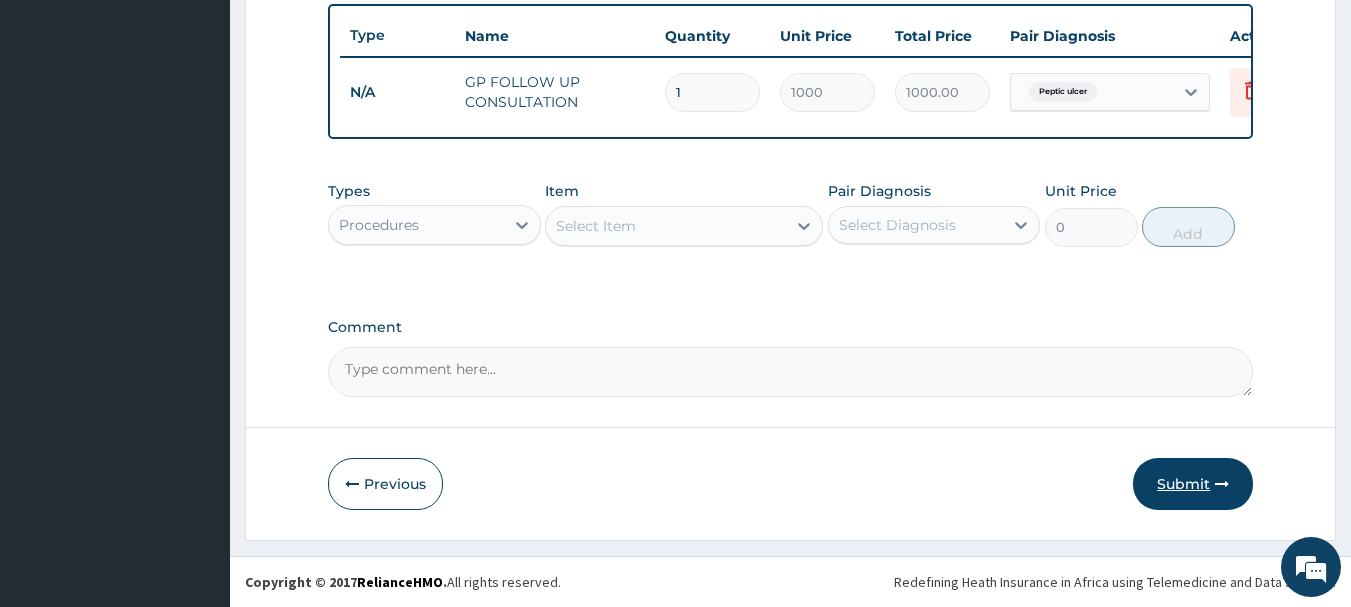 click on "Submit" at bounding box center (1193, 484) 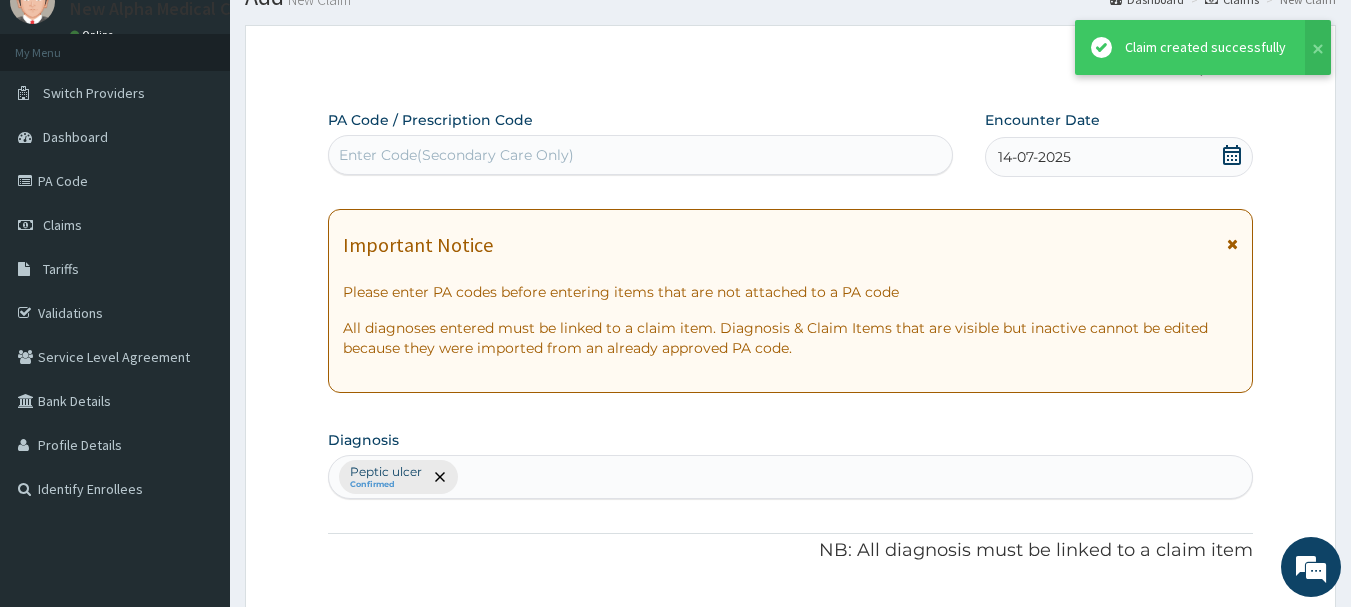 scroll, scrollTop: 755, scrollLeft: 0, axis: vertical 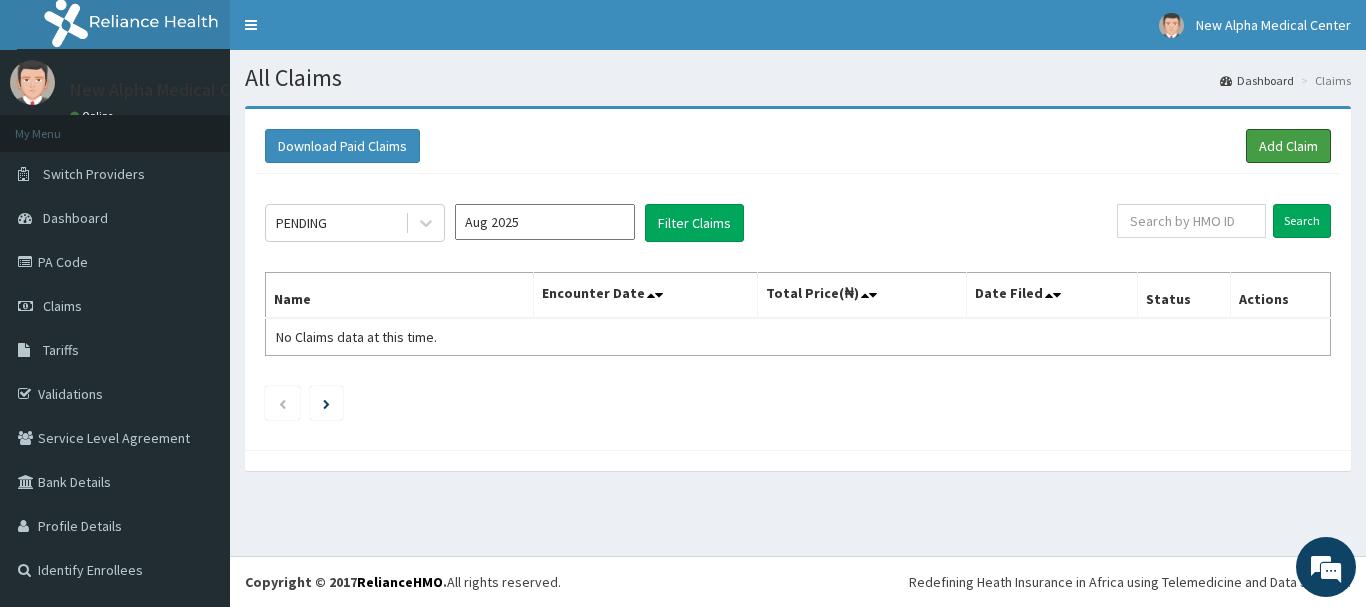 click on "Add Claim" at bounding box center [1288, 146] 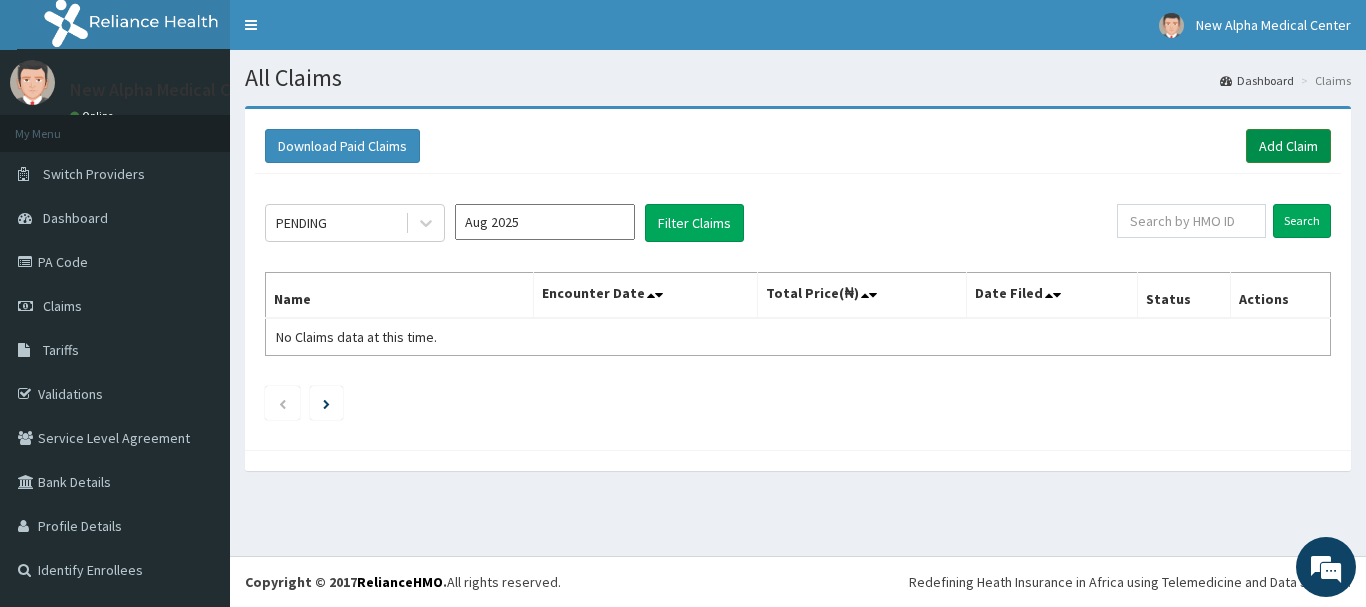 click on "Add Claim" at bounding box center [1288, 146] 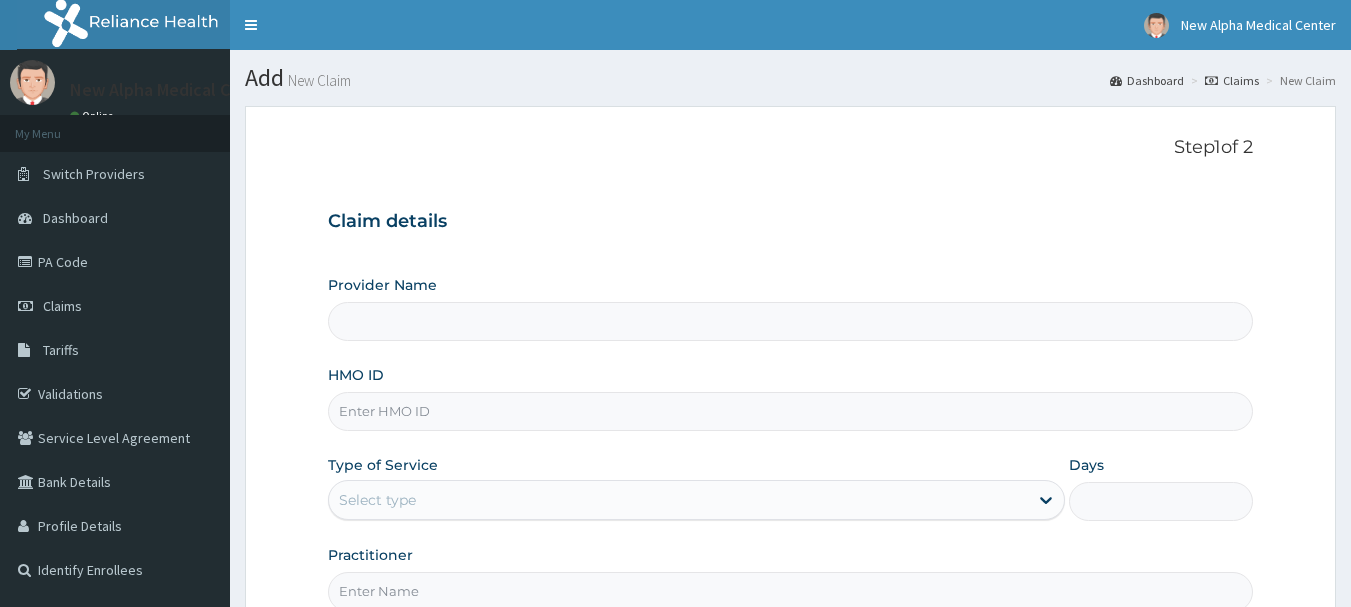 type on "New Alpha Medical Centre" 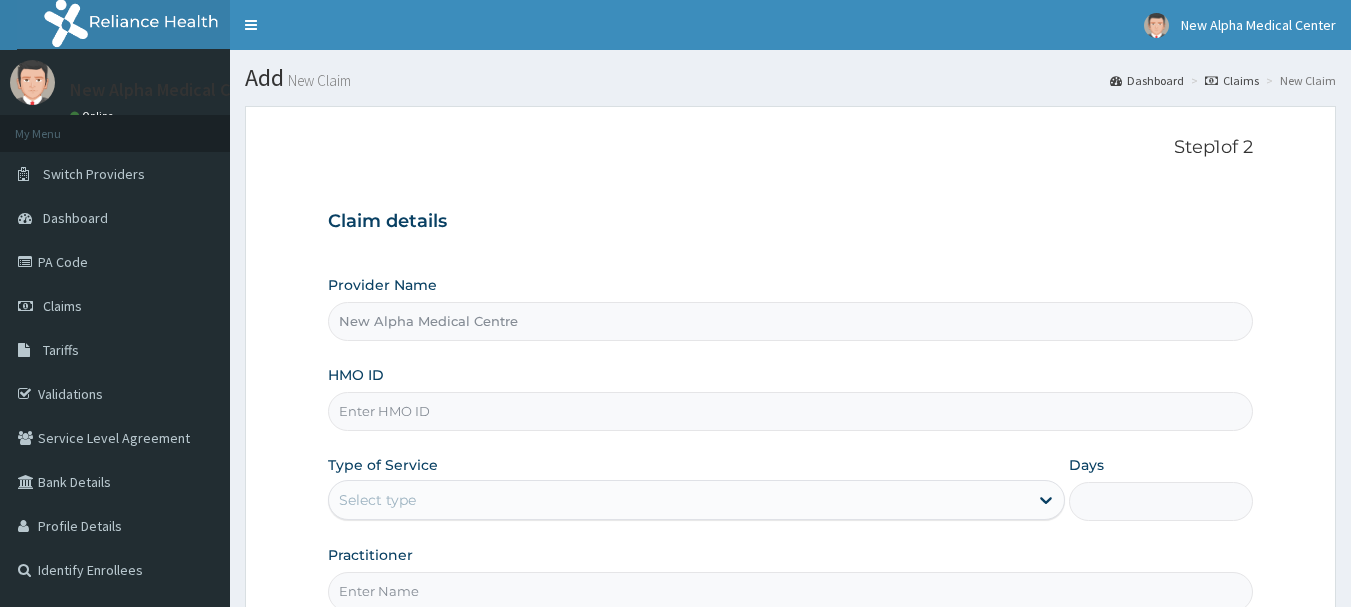 drag, startPoint x: 0, startPoint y: 0, endPoint x: 529, endPoint y: 400, distance: 663.2051 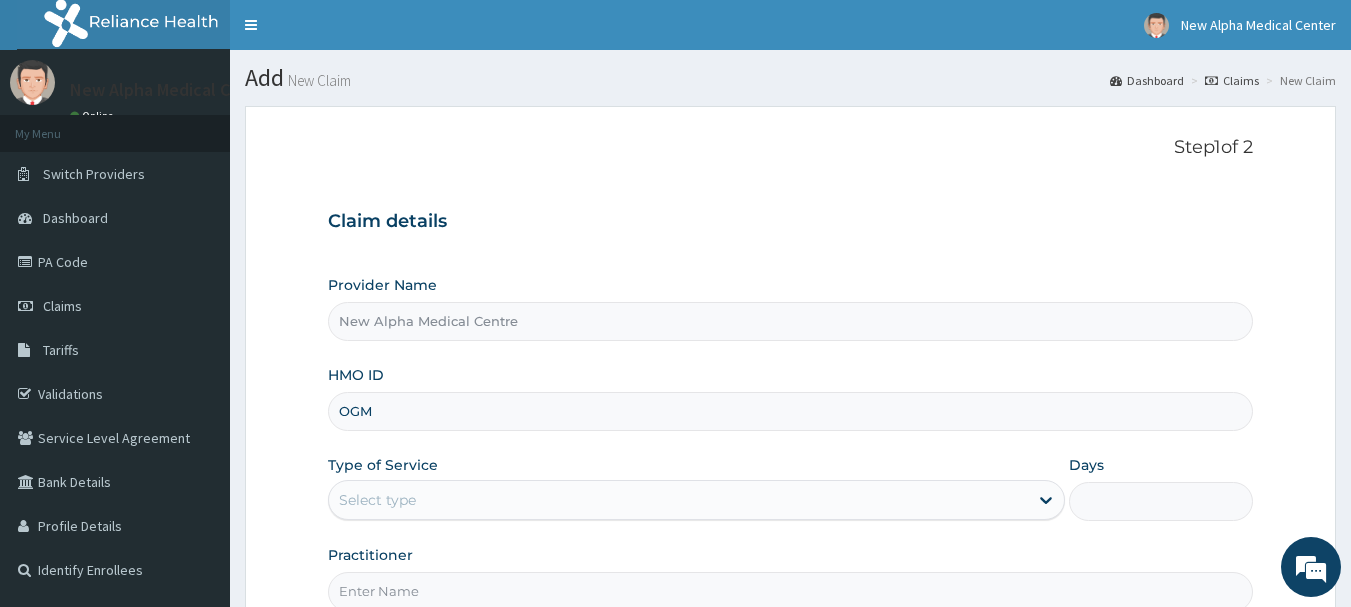 click on "OGM" at bounding box center [791, 411] 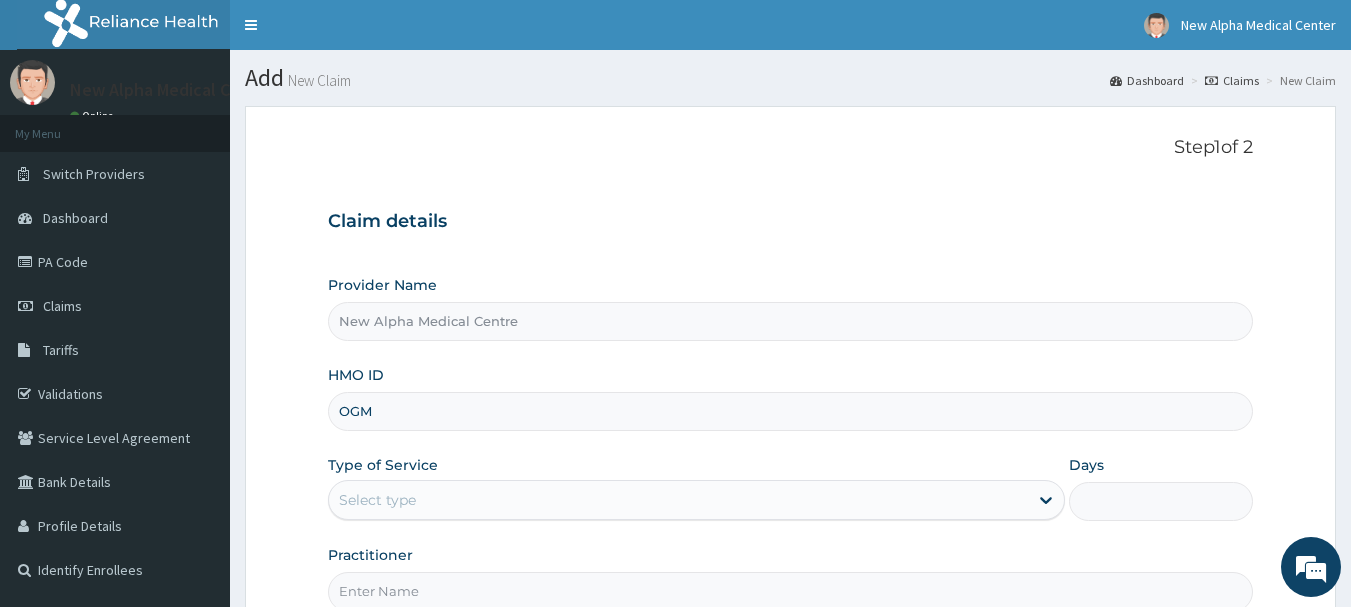 type on "OGM/10012/C" 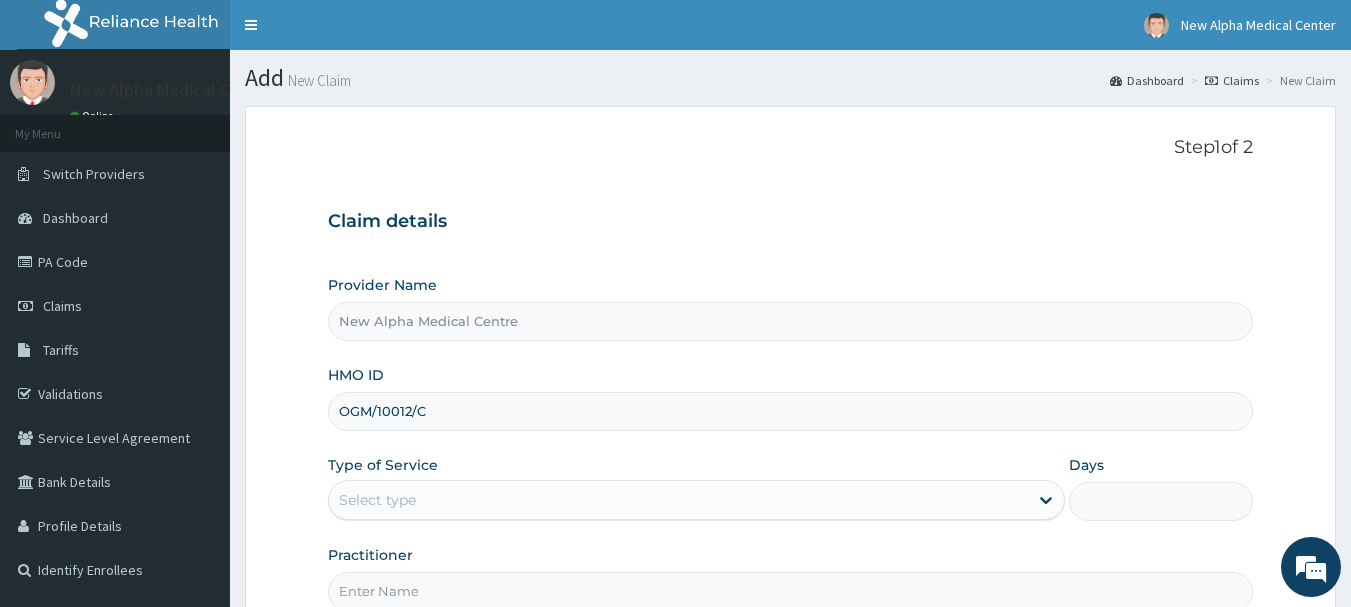 scroll, scrollTop: 100, scrollLeft: 0, axis: vertical 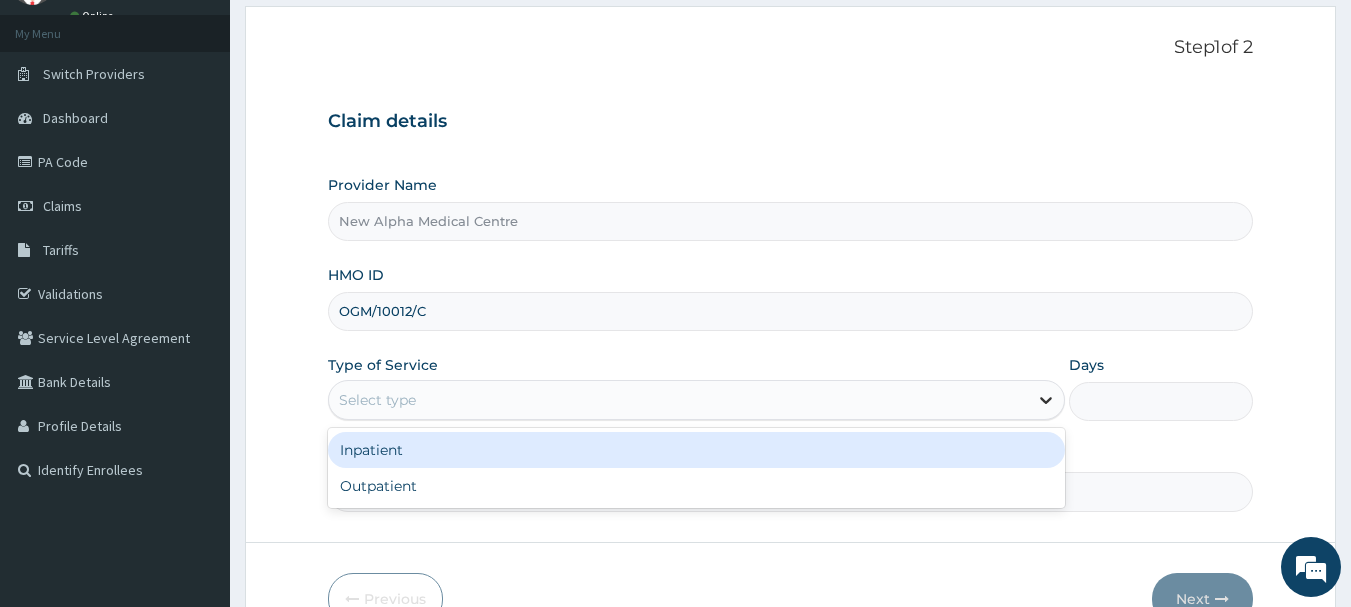 click 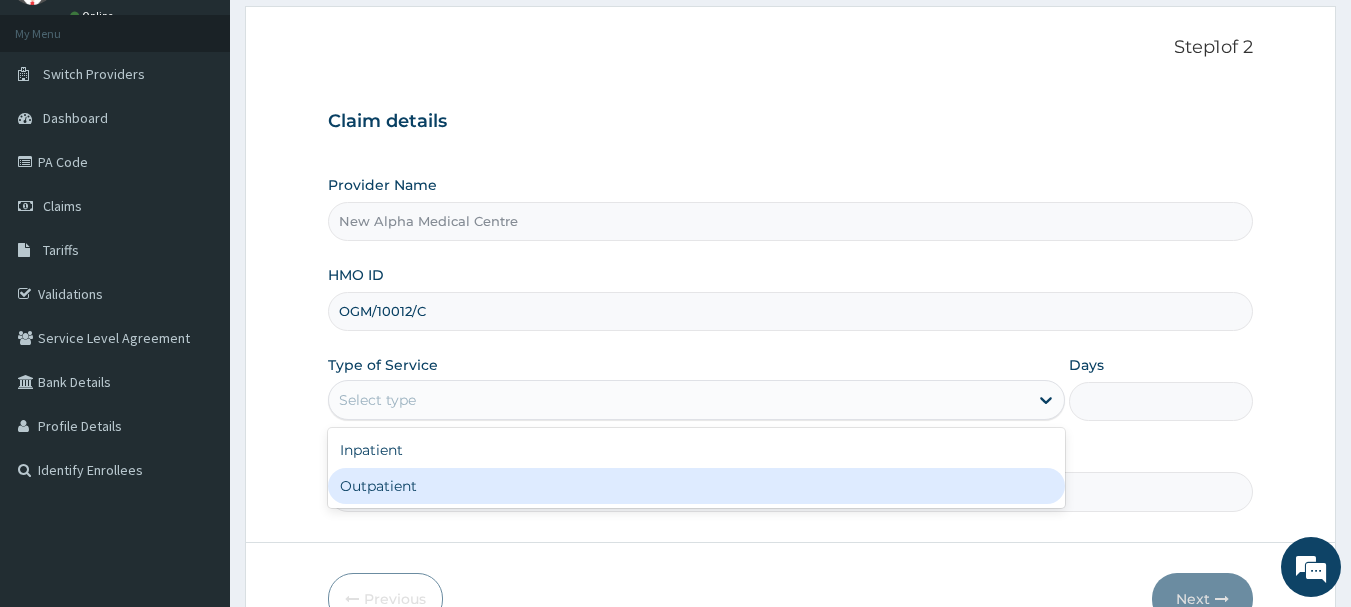 click on "Outpatient" at bounding box center [696, 486] 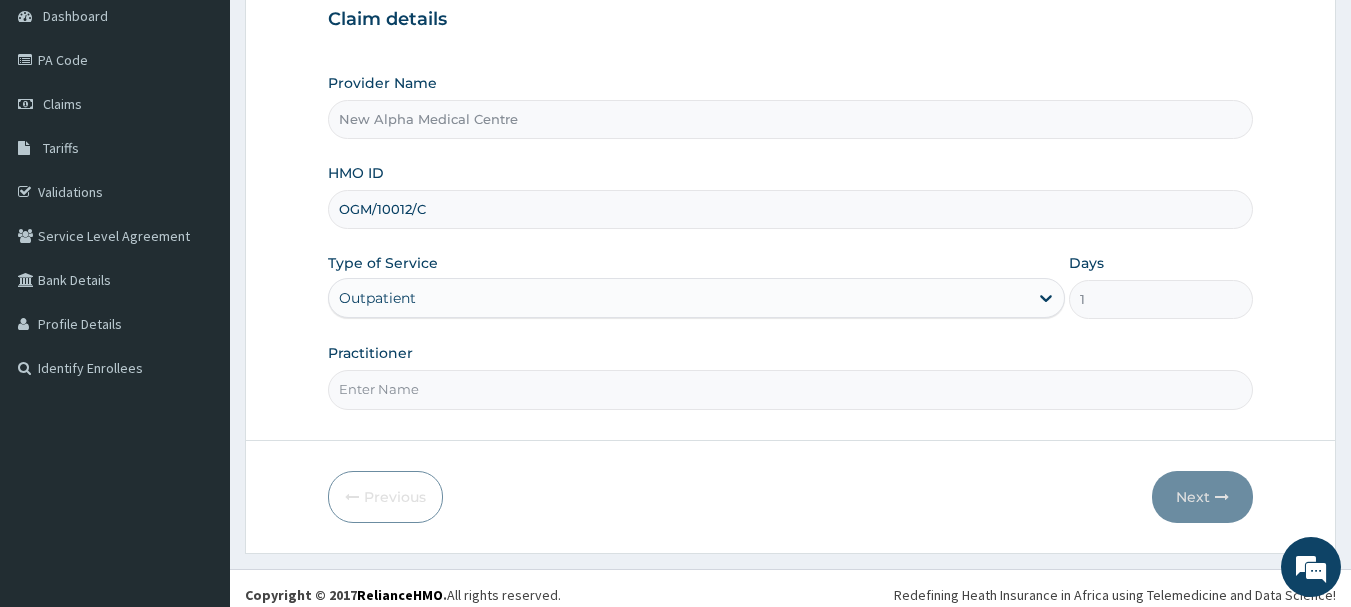 scroll, scrollTop: 215, scrollLeft: 0, axis: vertical 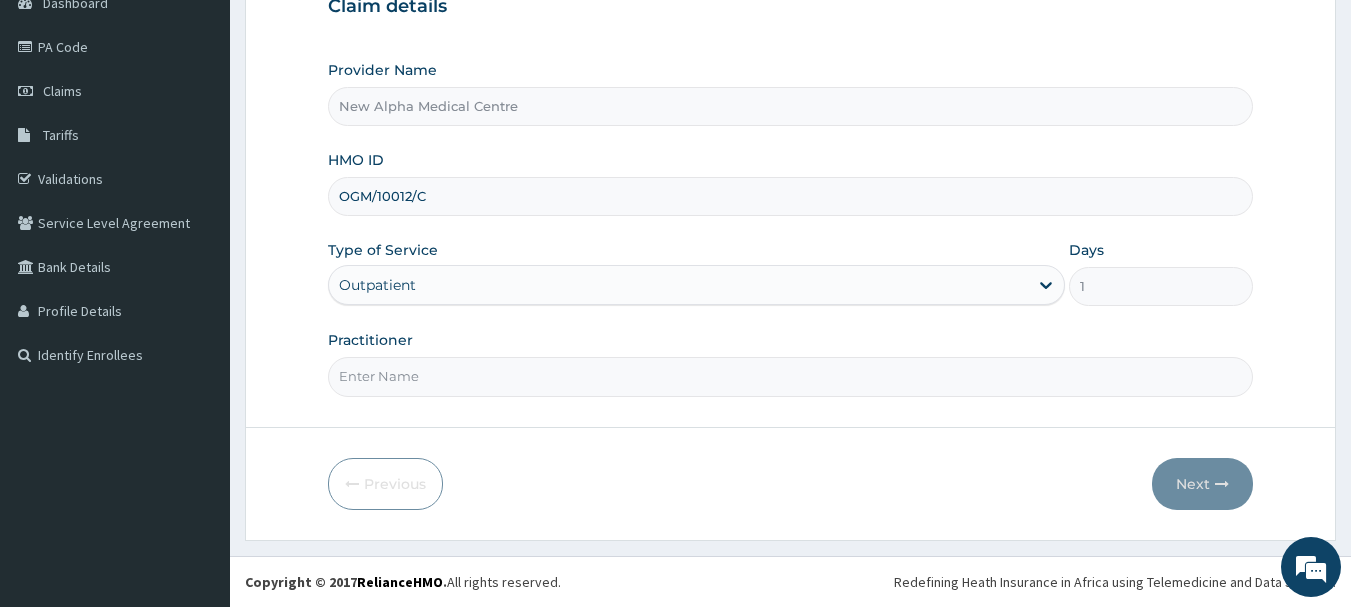 click on "Practitioner" at bounding box center [791, 376] 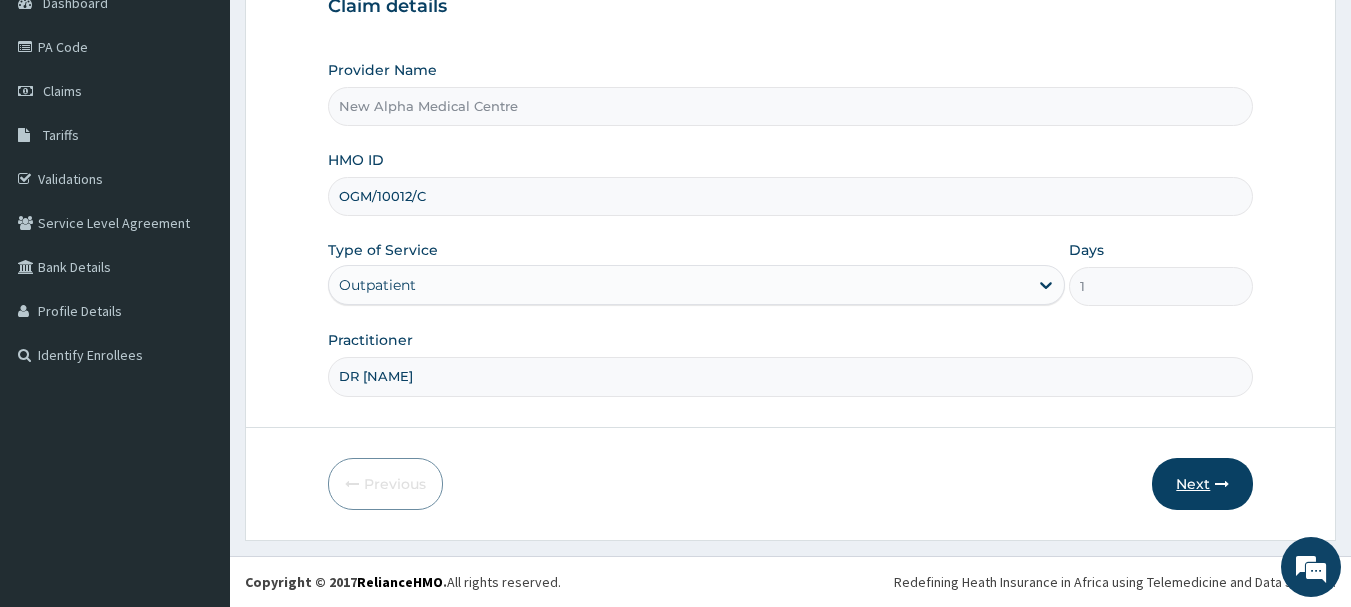 type on "DR [NAME]" 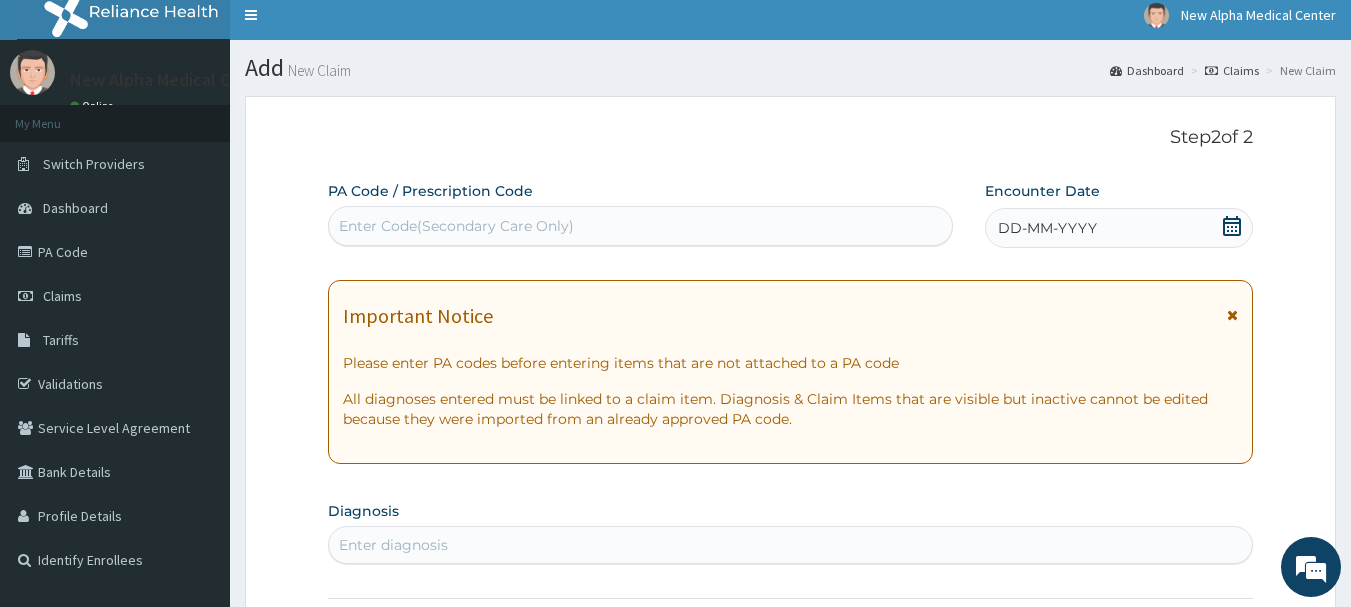scroll, scrollTop: 0, scrollLeft: 0, axis: both 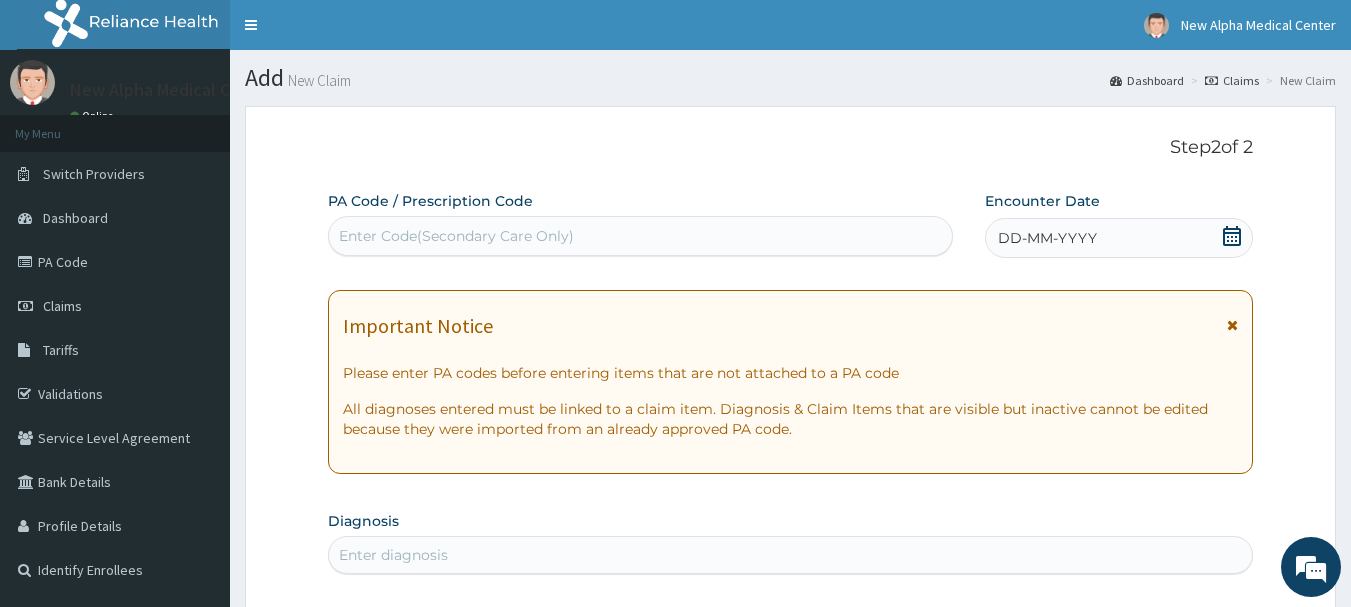 click 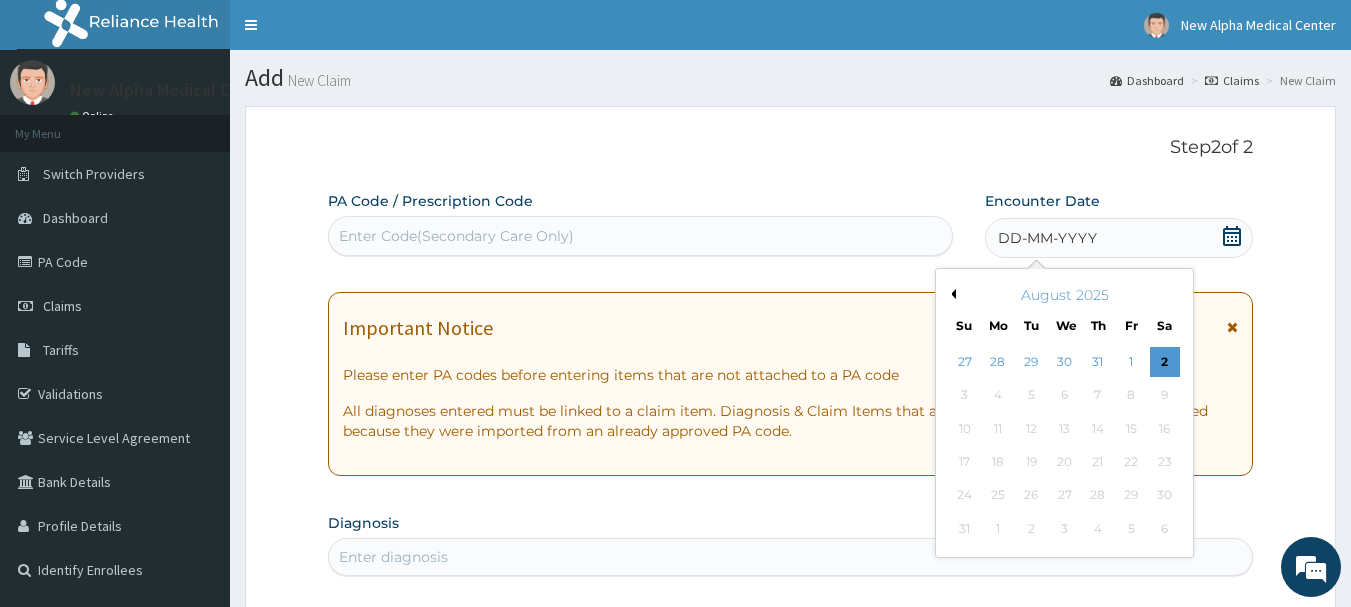 click on "Previous Month" at bounding box center [951, 294] 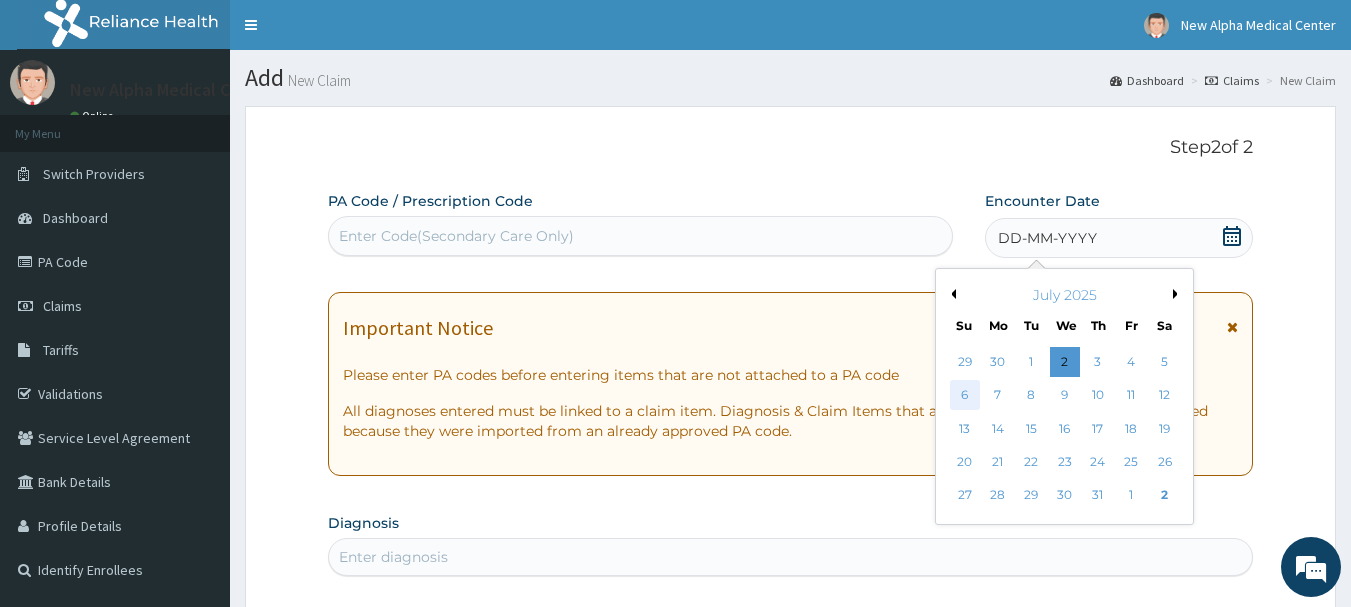 click on "6" at bounding box center [965, 396] 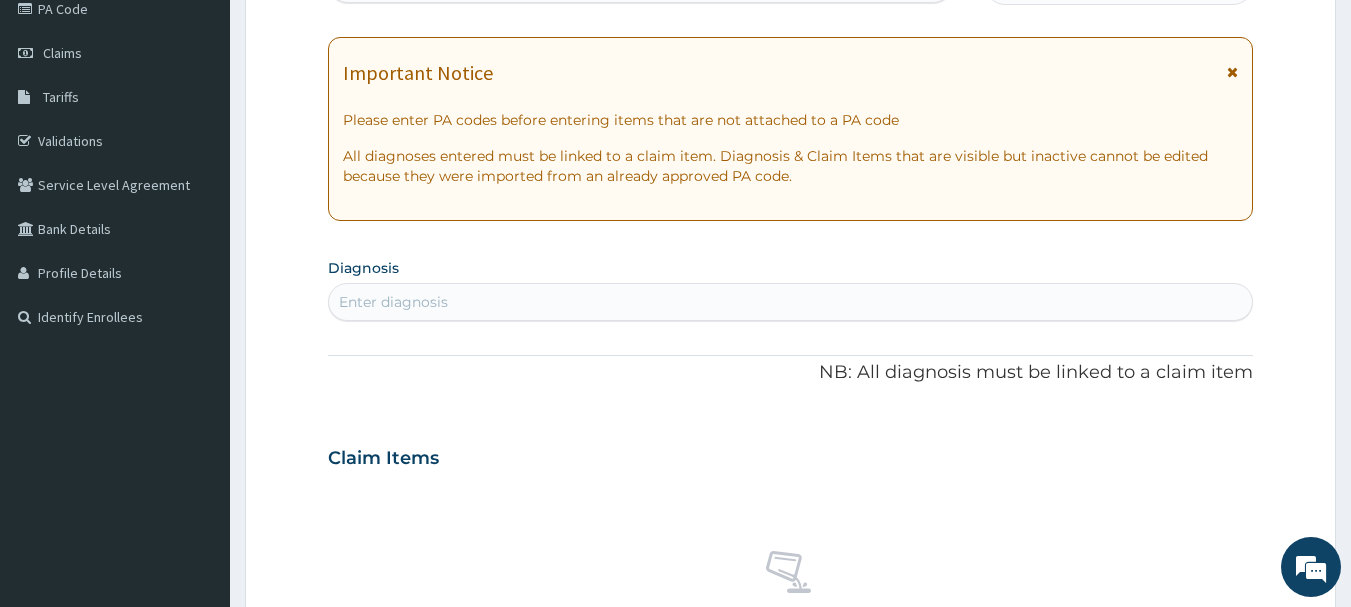 scroll, scrollTop: 300, scrollLeft: 0, axis: vertical 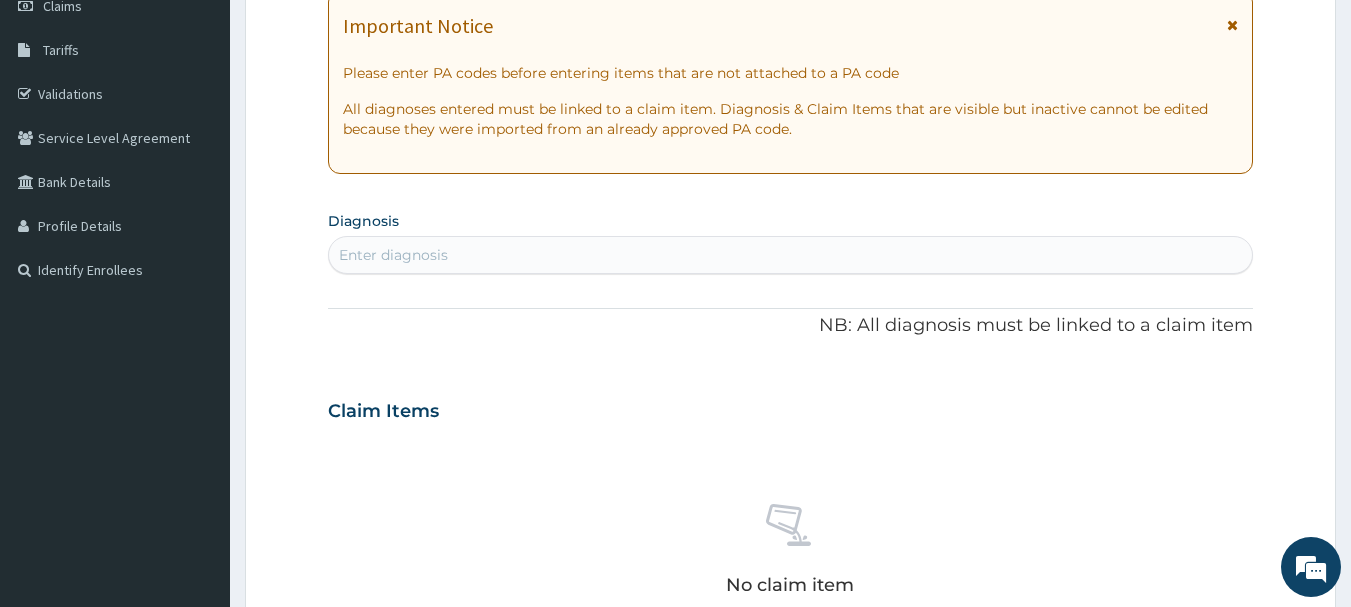 click on "Enter diagnosis" at bounding box center (791, 255) 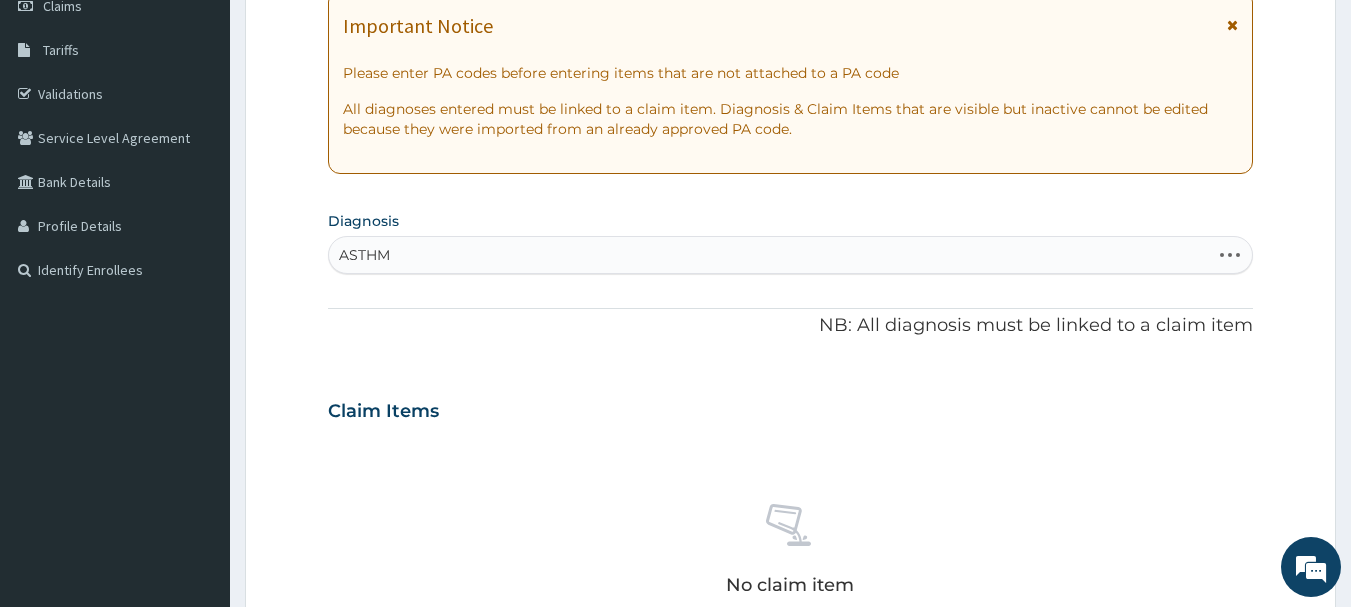 type on "ASTHMA" 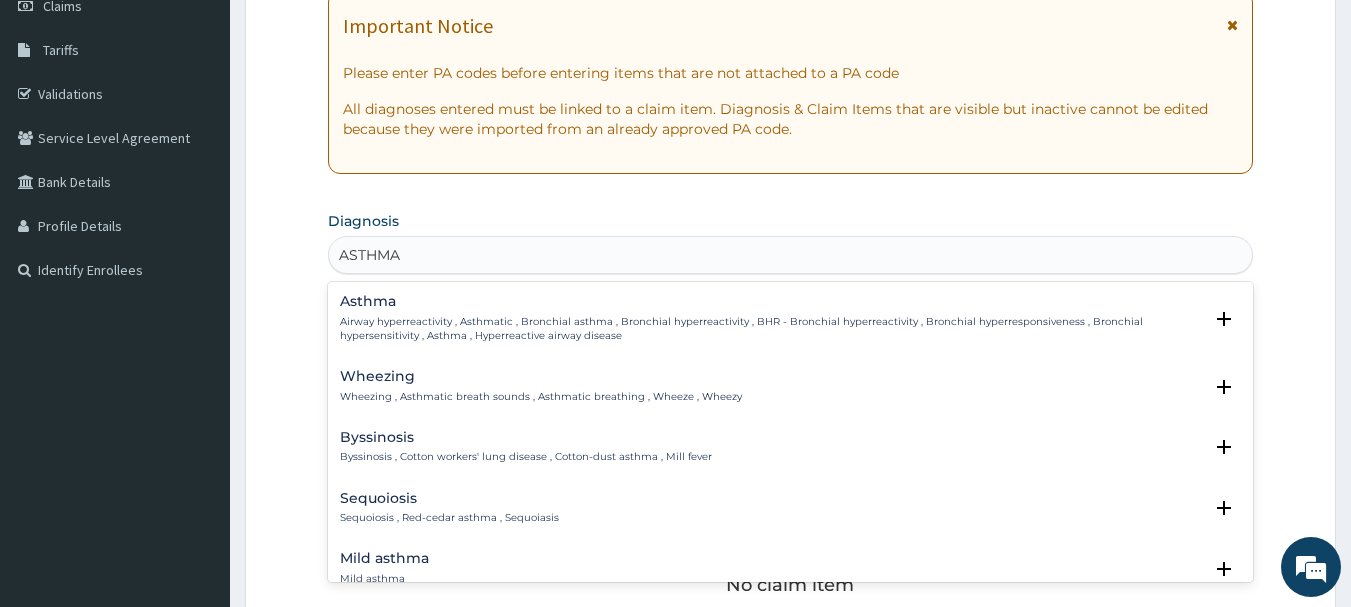 click on "Airway hyperreactivity , Asthmatic , Bronchial asthma , Bronchial hyperreactivity , BHR - Bronchial hyperreactivity , Bronchial hyperresponsiveness , Bronchial hypersensitivity , Asthma , Hyperreactive airway disease" at bounding box center [771, 329] 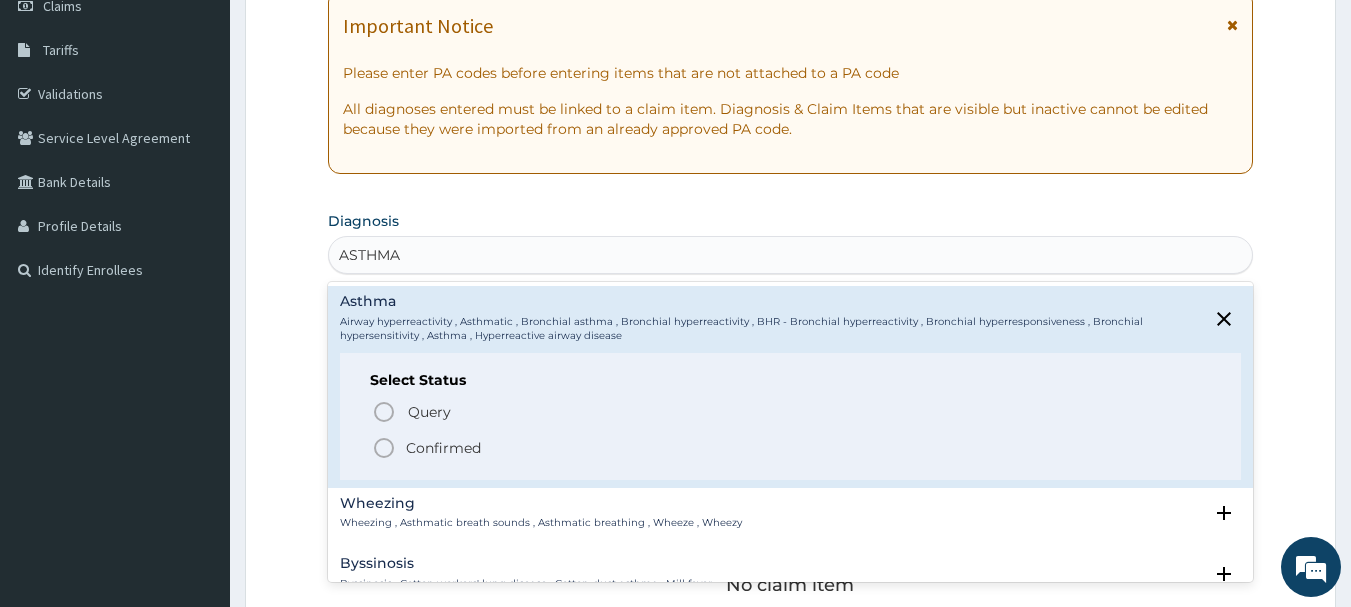click 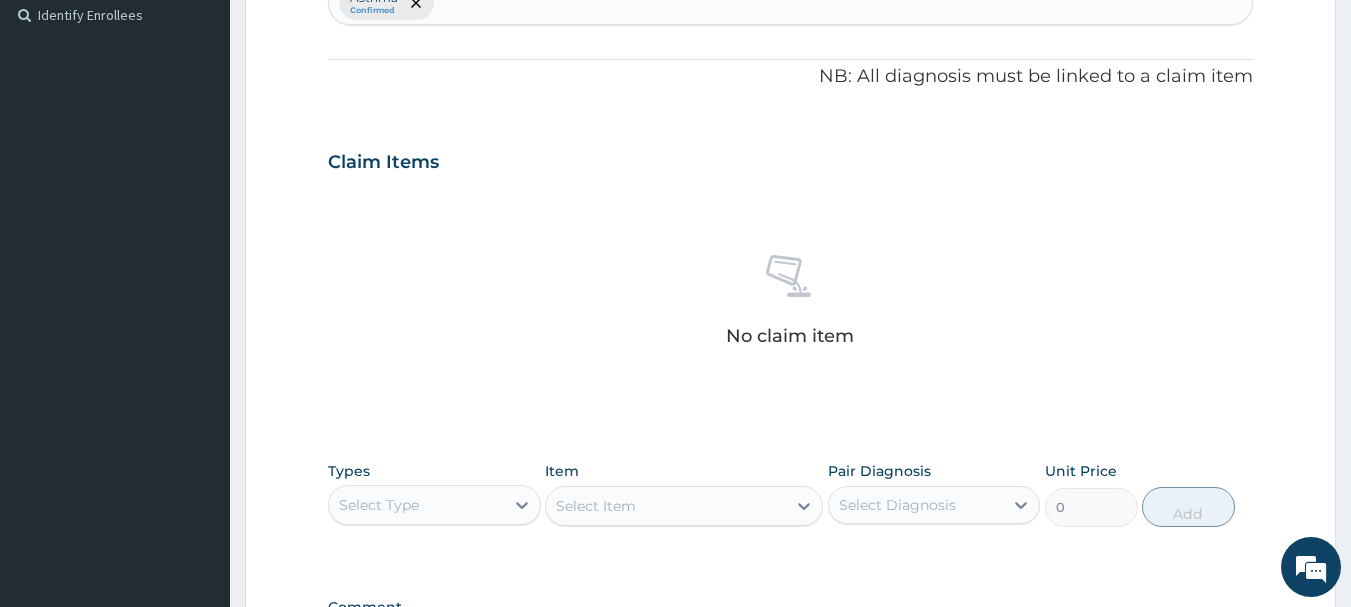 scroll, scrollTop: 600, scrollLeft: 0, axis: vertical 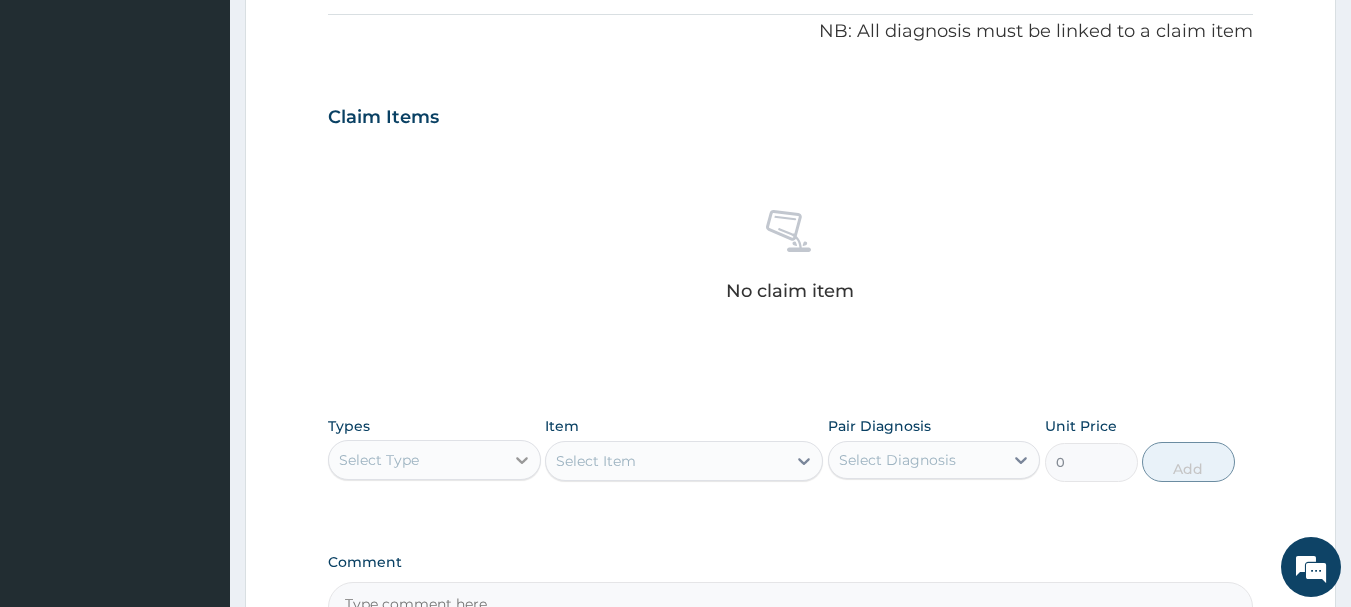 click 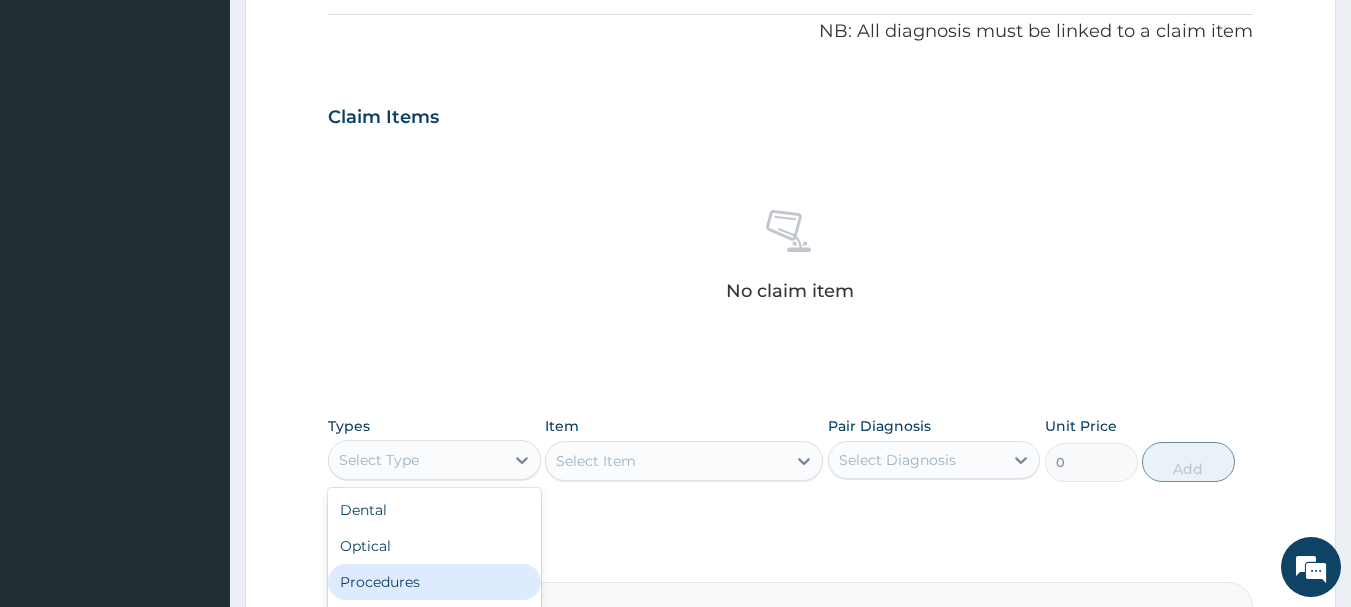 click on "Procedures" at bounding box center [434, 582] 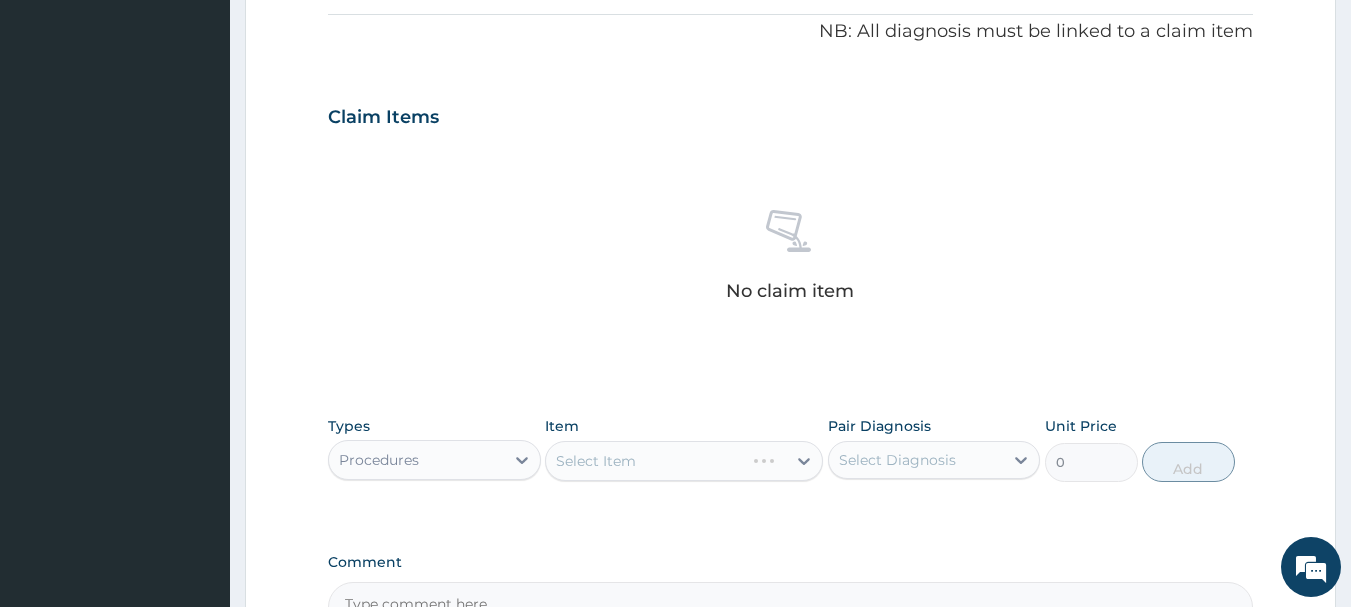 click on "Select Item" at bounding box center (684, 461) 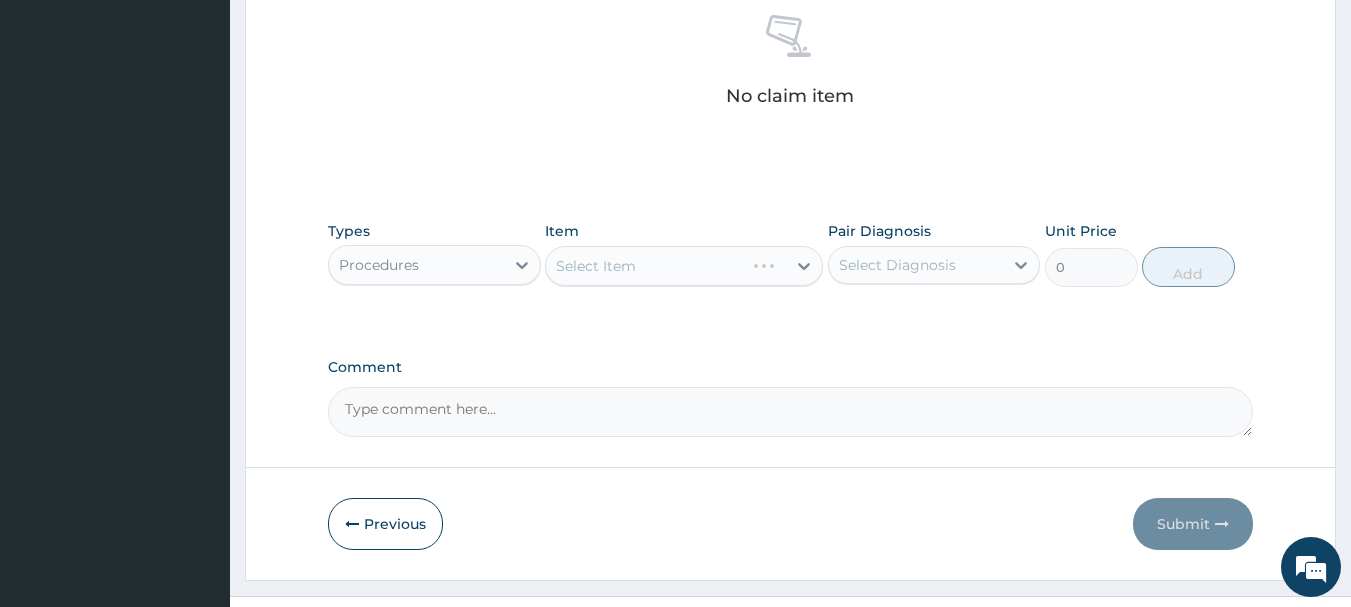 scroll, scrollTop: 800, scrollLeft: 0, axis: vertical 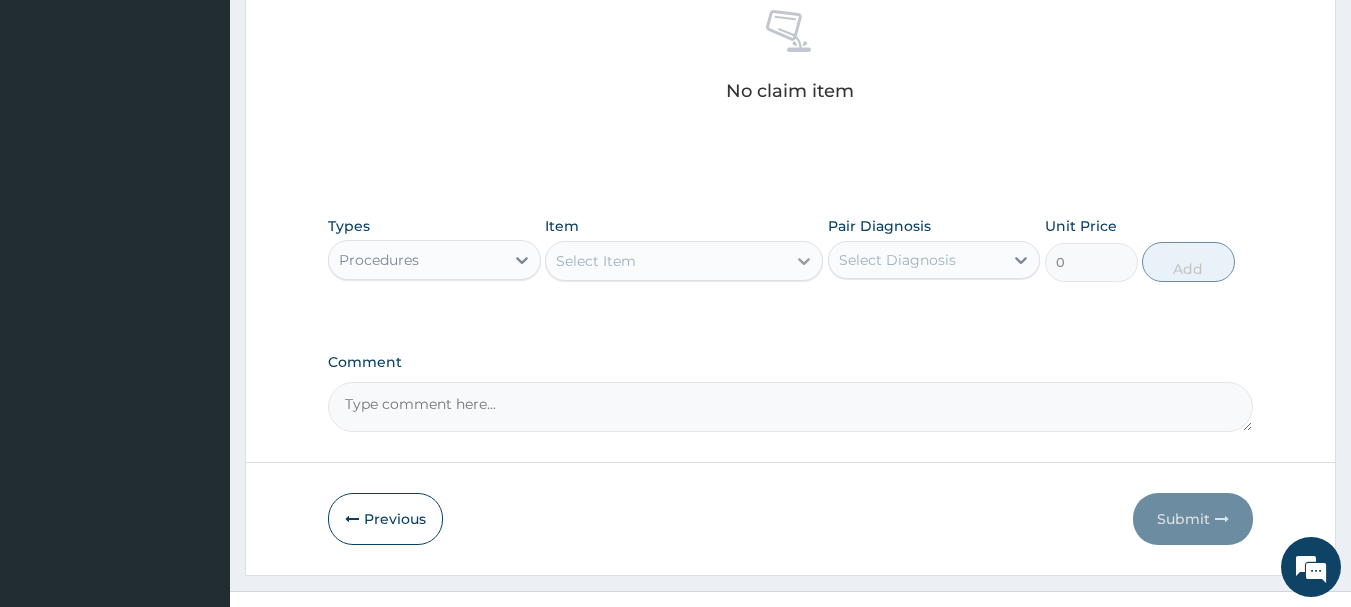 click 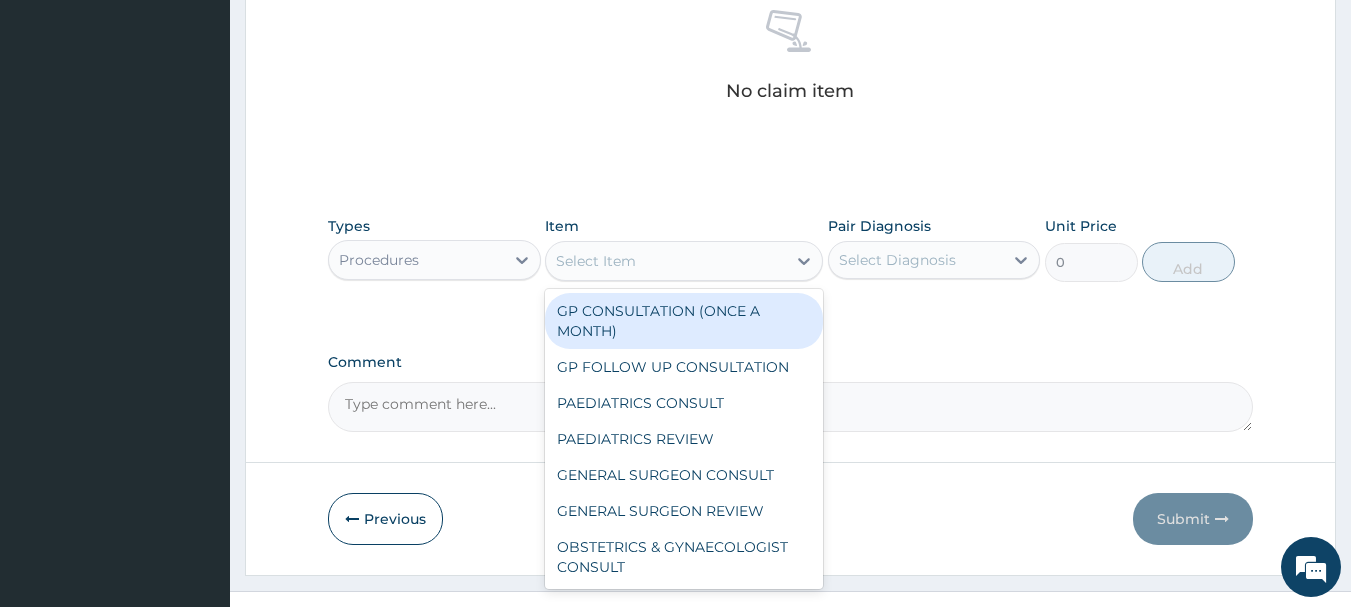 click on "GP CONSULTATION (ONCE A MONTH)" at bounding box center [684, 321] 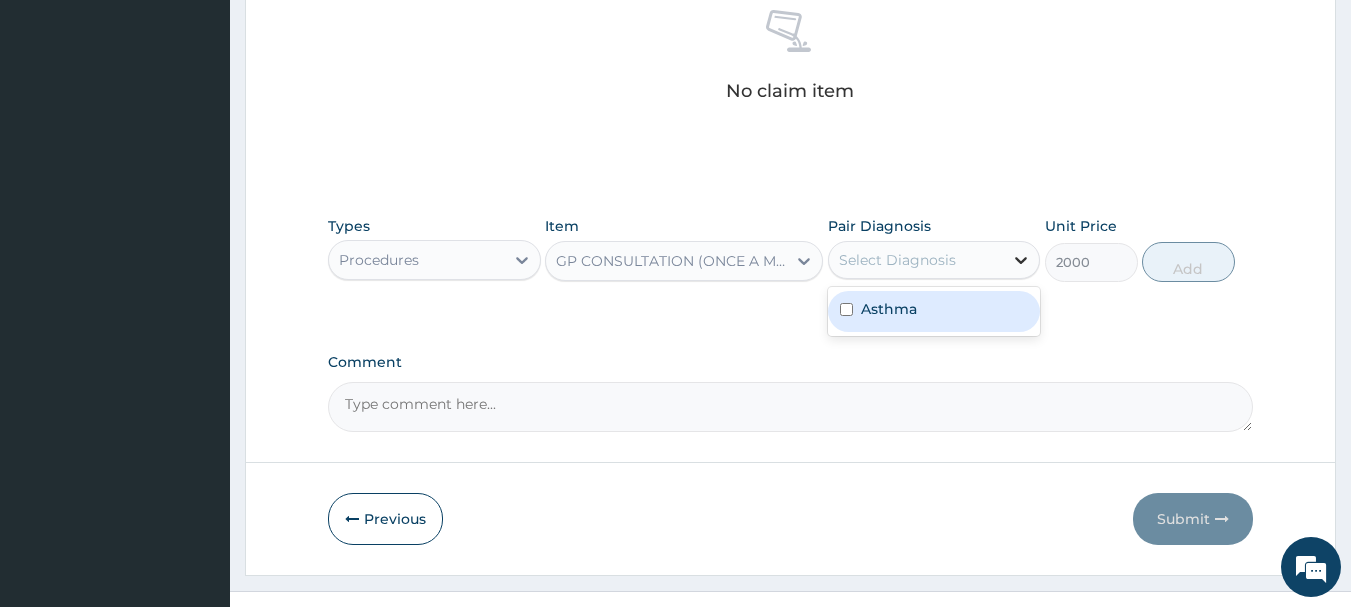 click 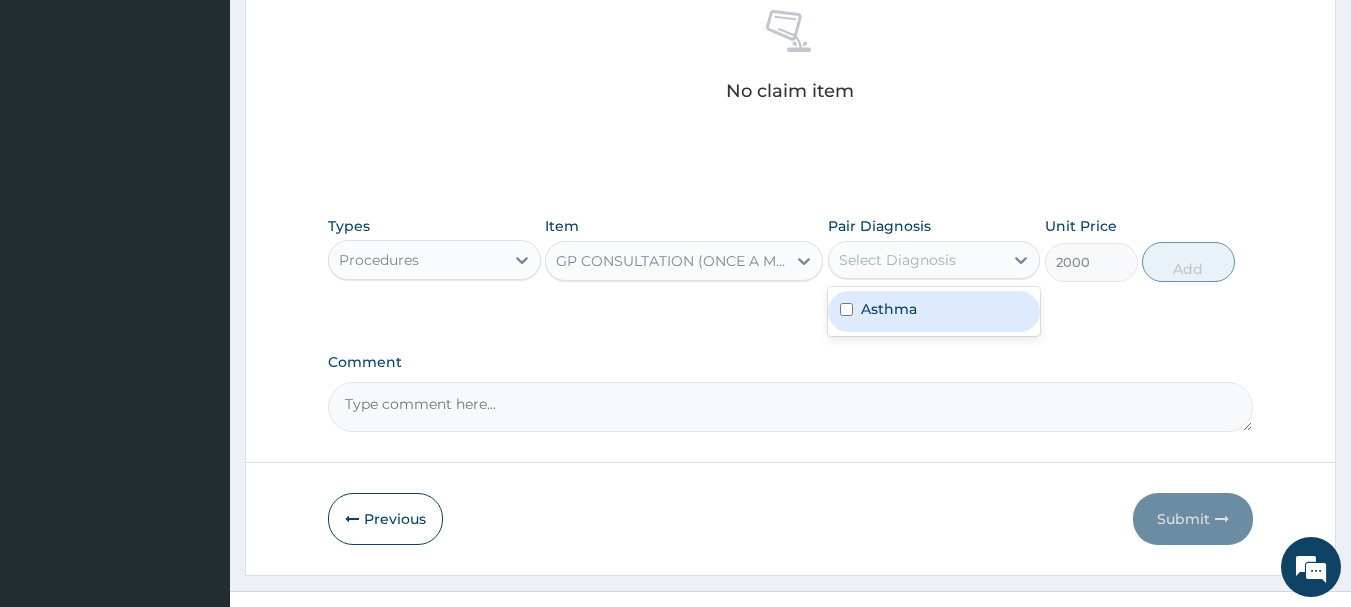 click on "Asthma" at bounding box center [934, 311] 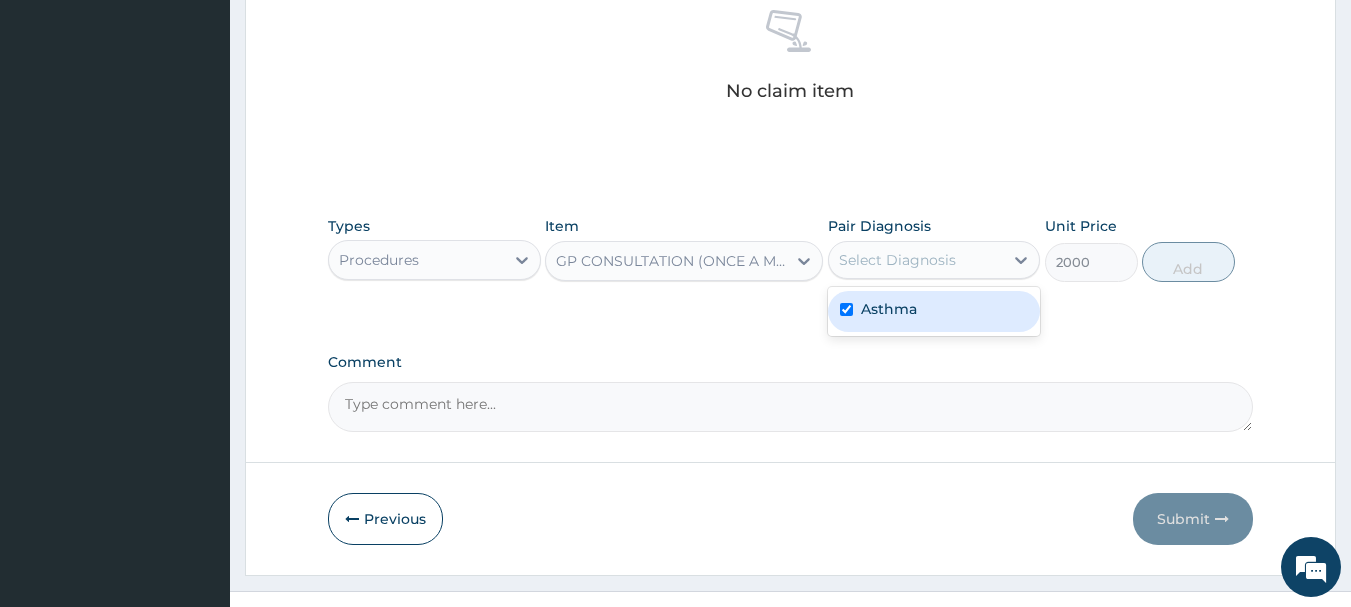 checkbox on "true" 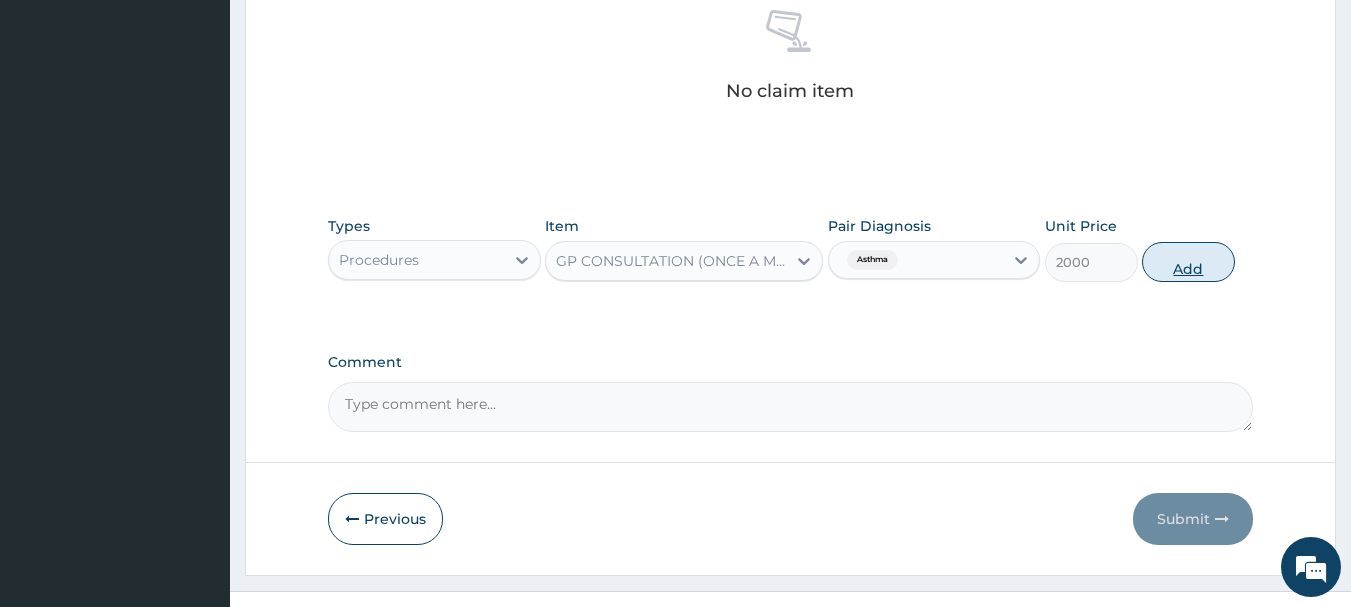 click on "Add" at bounding box center [1188, 262] 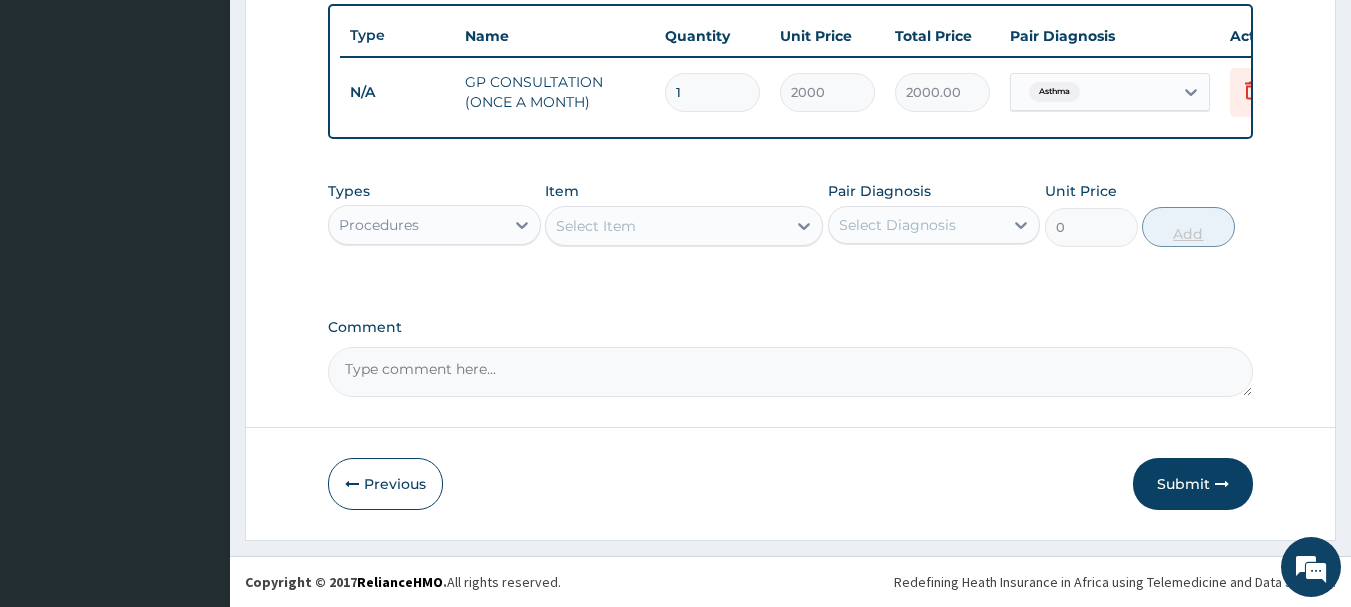 scroll, scrollTop: 755, scrollLeft: 0, axis: vertical 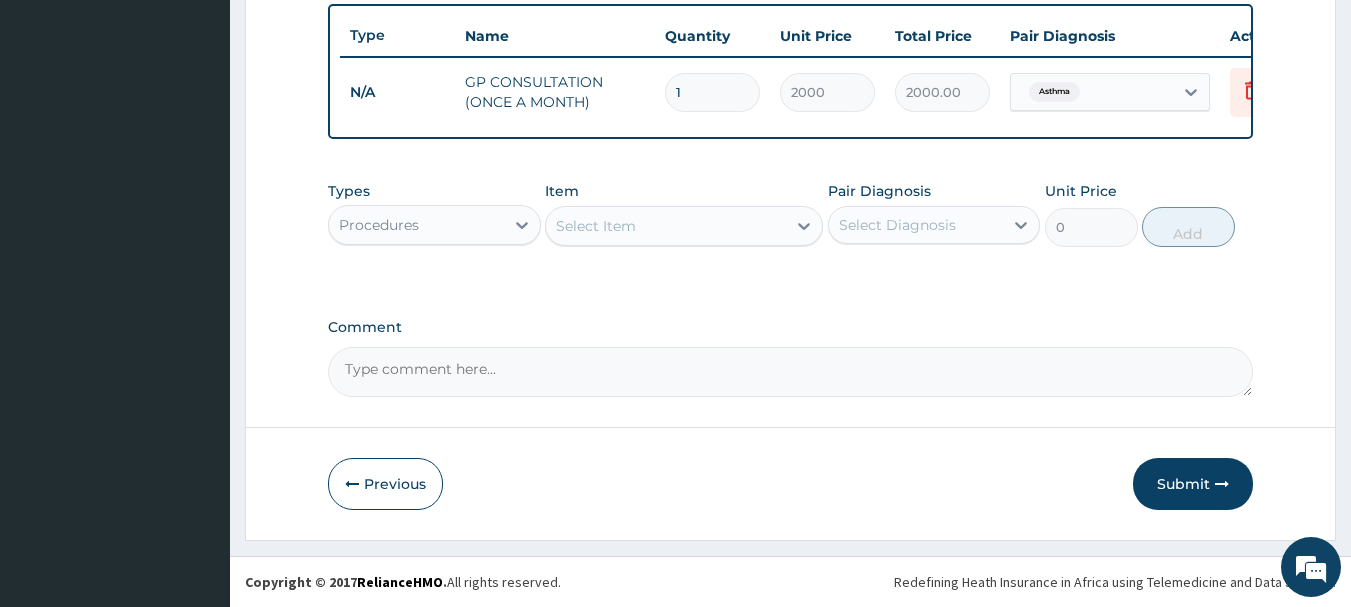 click on "Procedures" at bounding box center (416, 225) 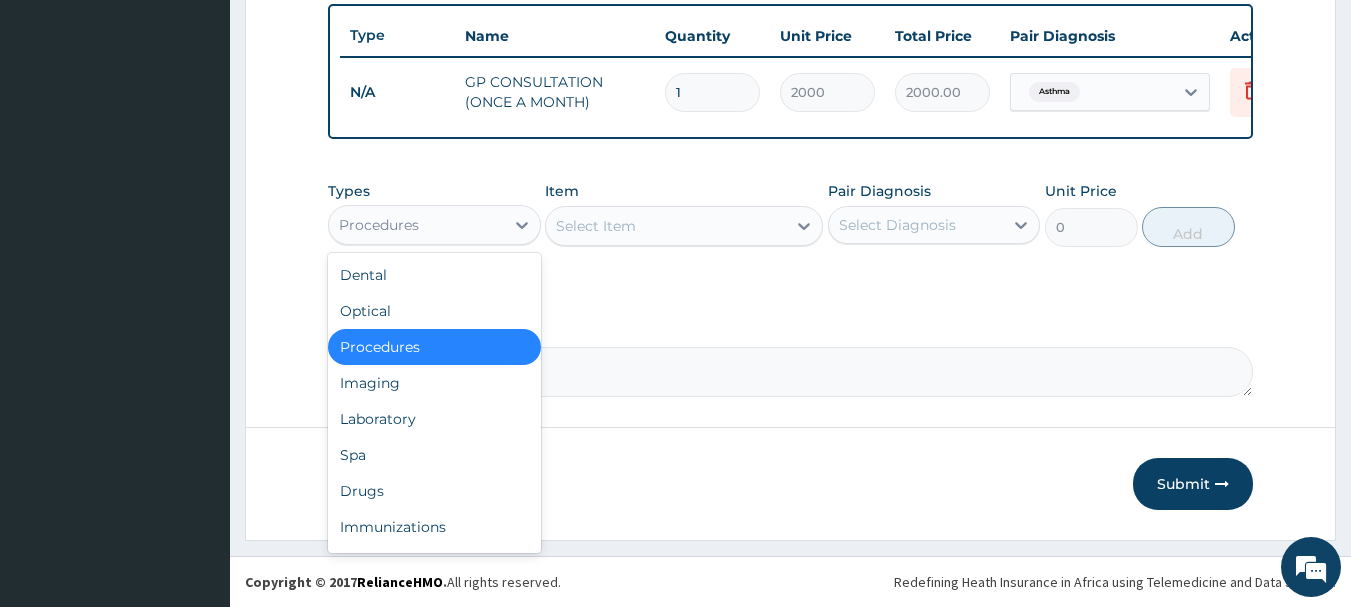click on "Select Item" at bounding box center (666, 226) 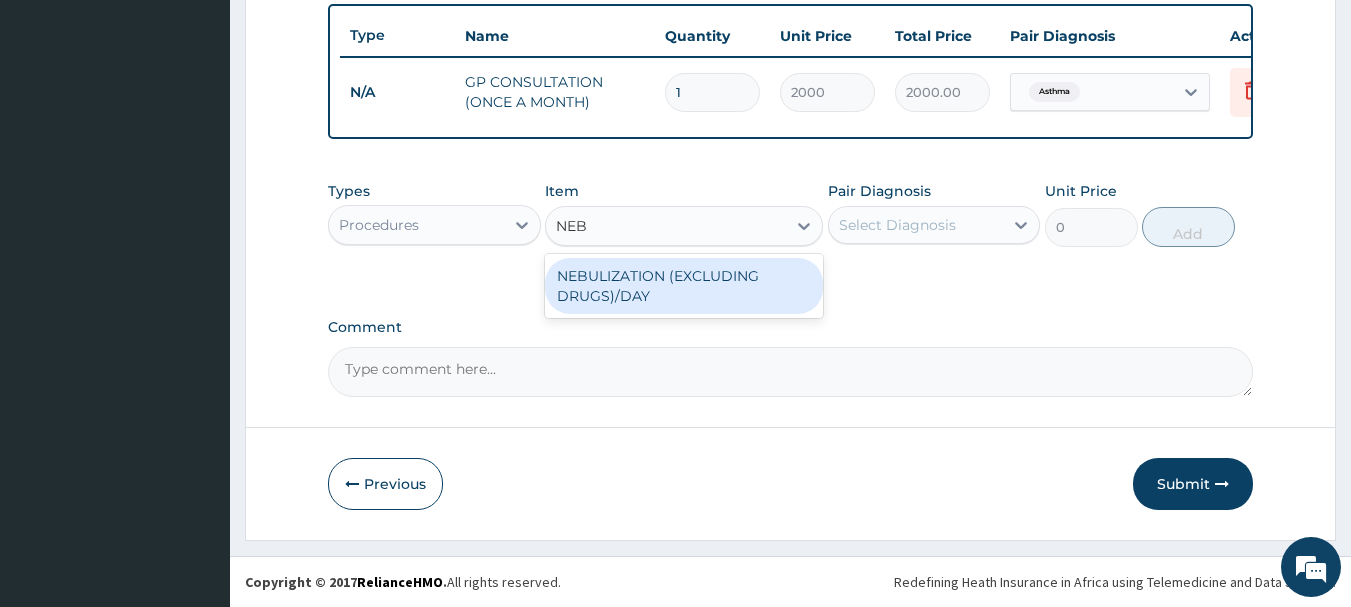 type on "NEBU" 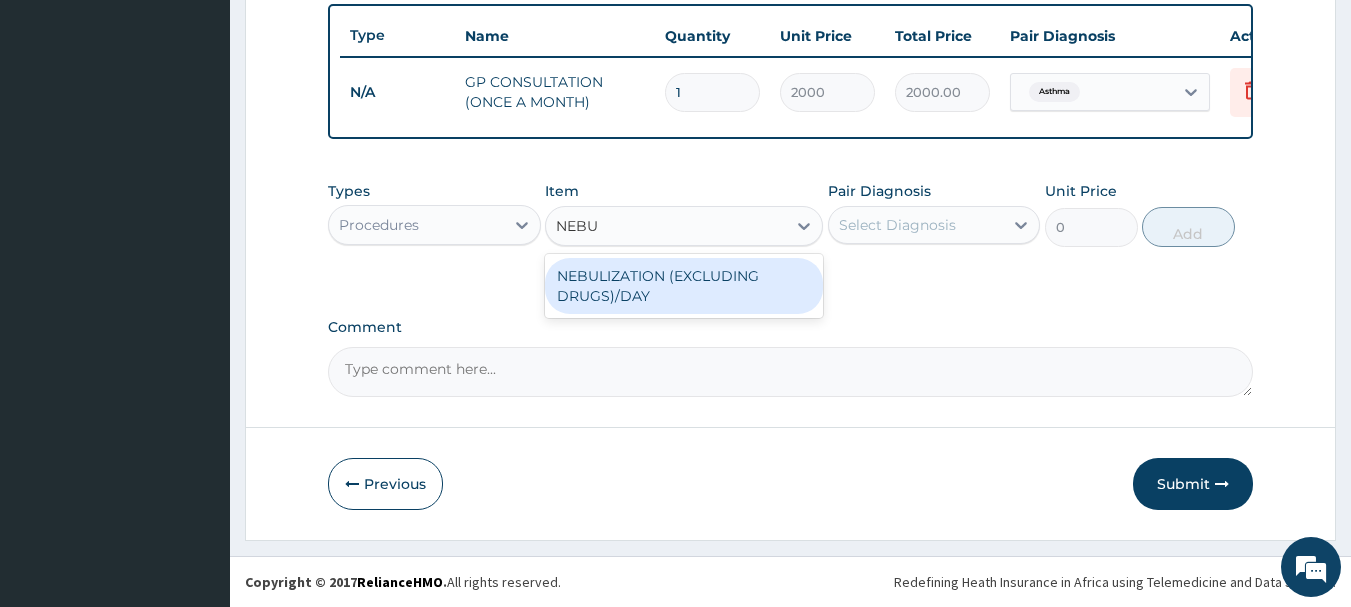 click on "NEBULIZATION (EXCLUDING DRUGS)/DAY" at bounding box center (684, 286) 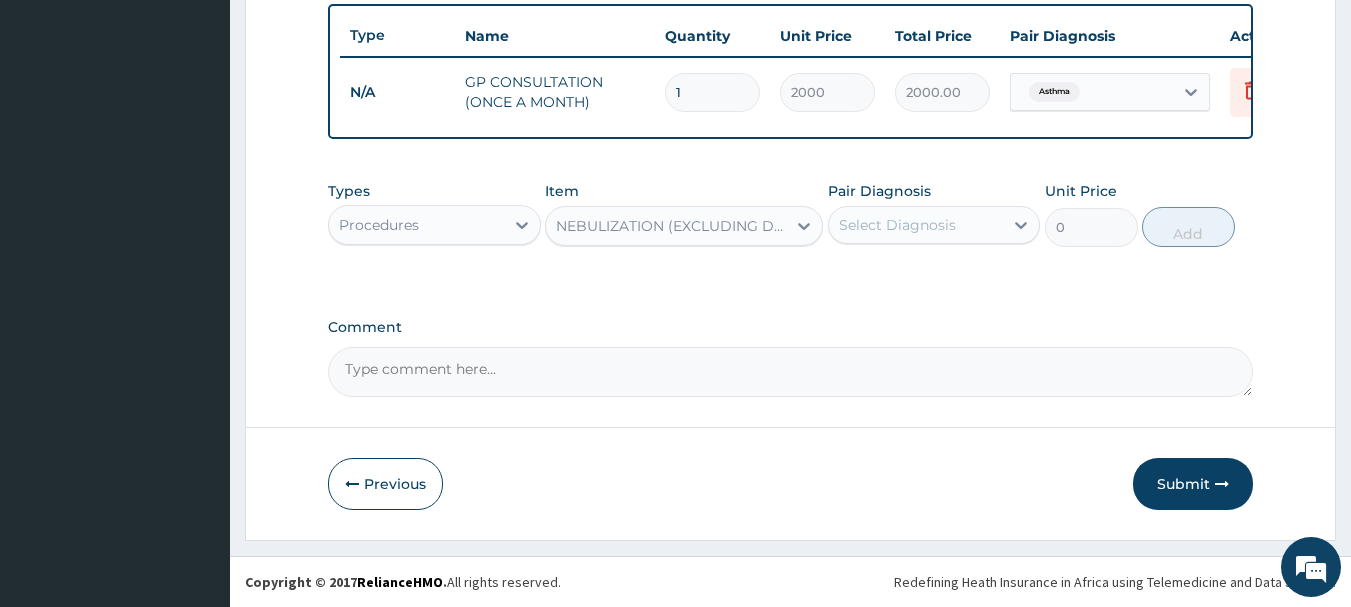 type 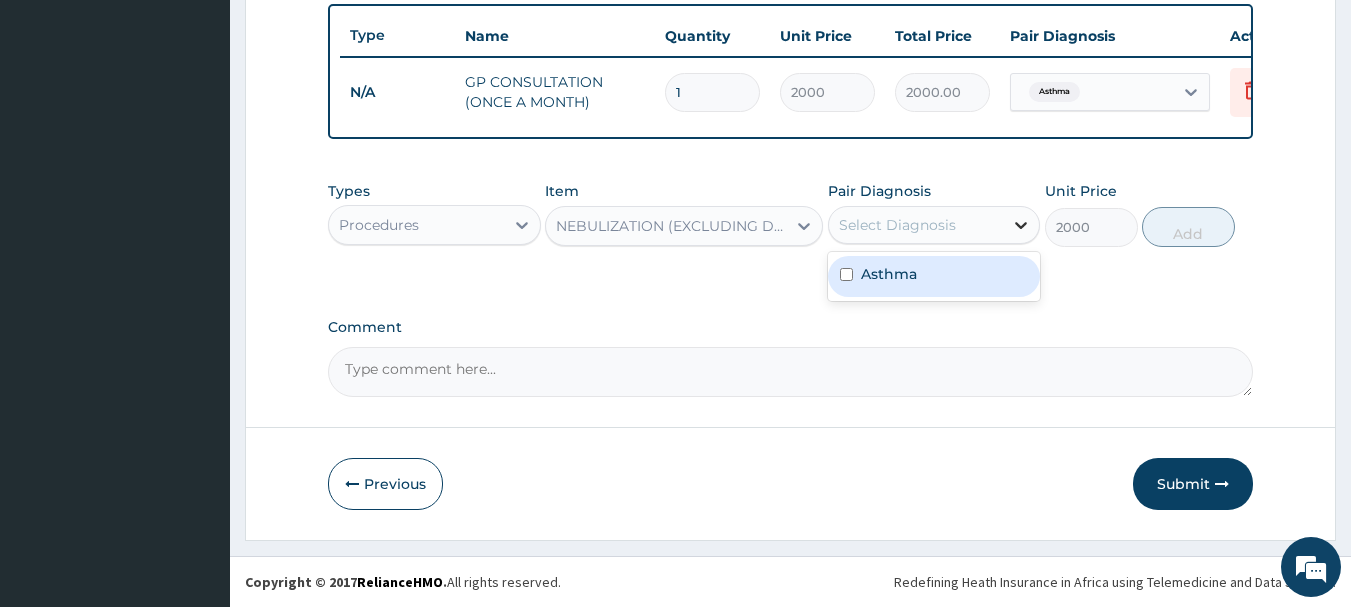 click 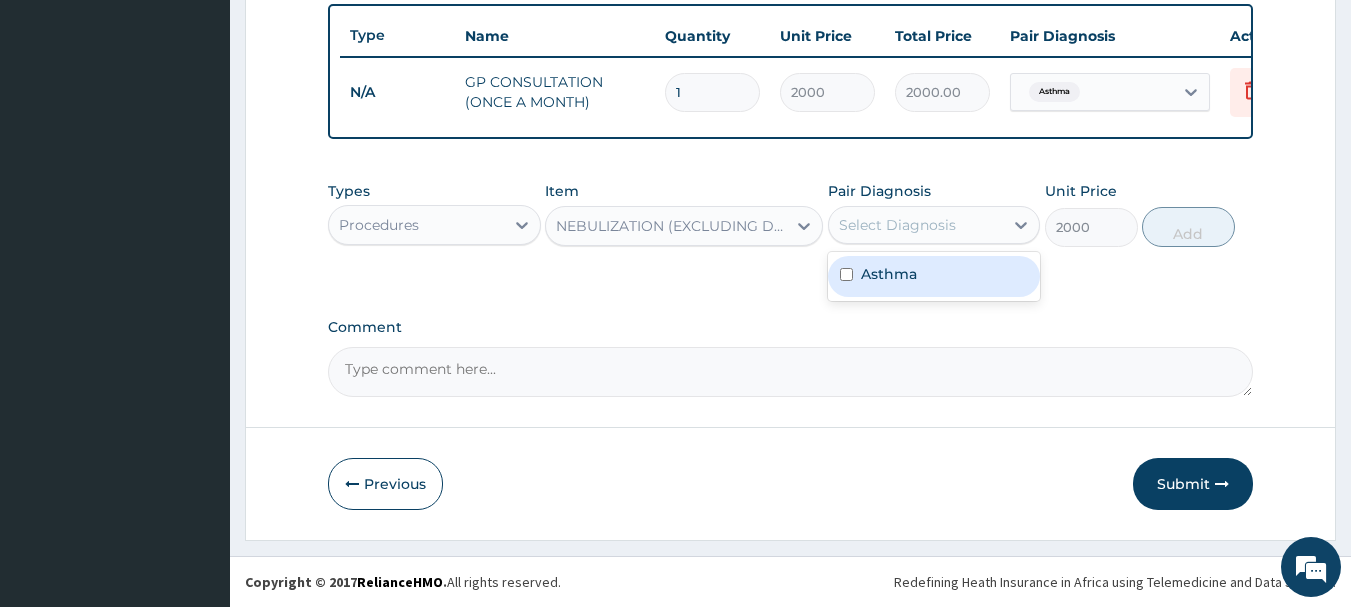 click on "Asthma" at bounding box center (934, 276) 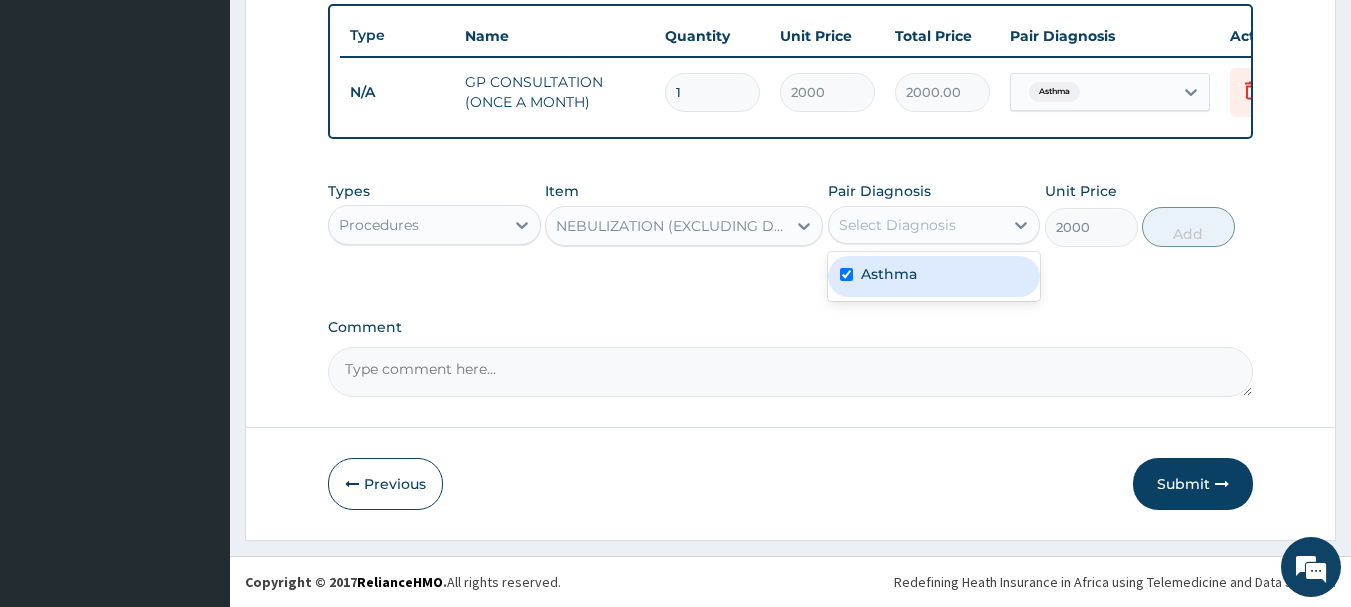checkbox on "true" 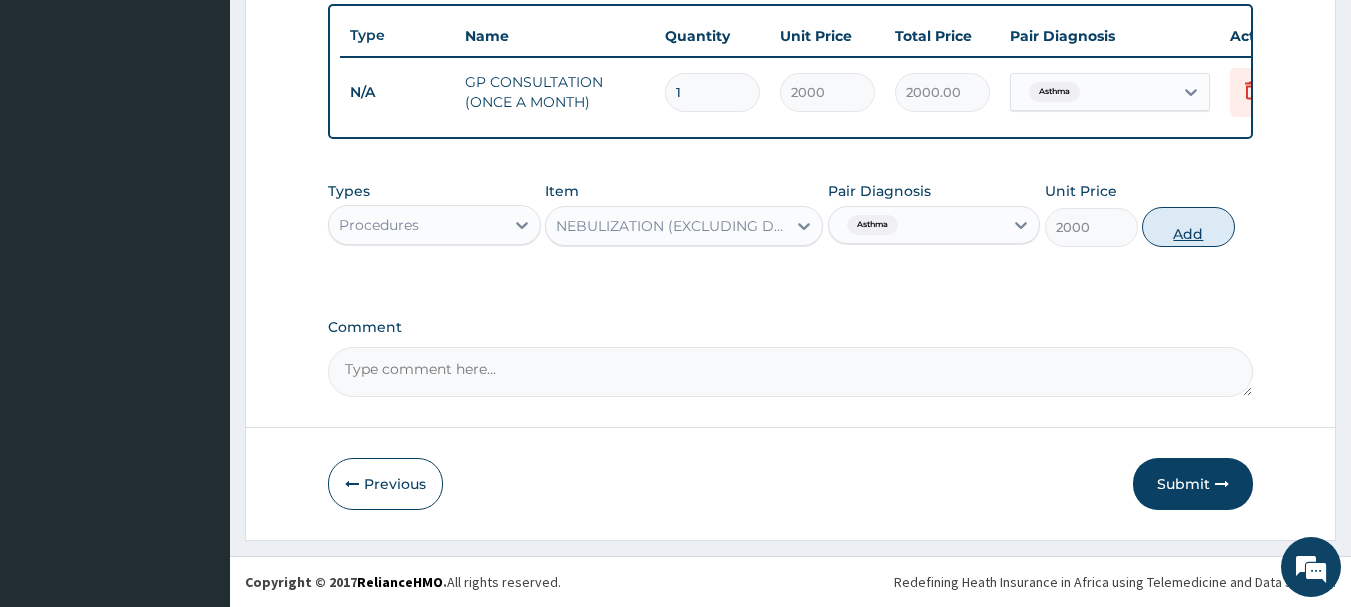 click on "Add" at bounding box center [1188, 227] 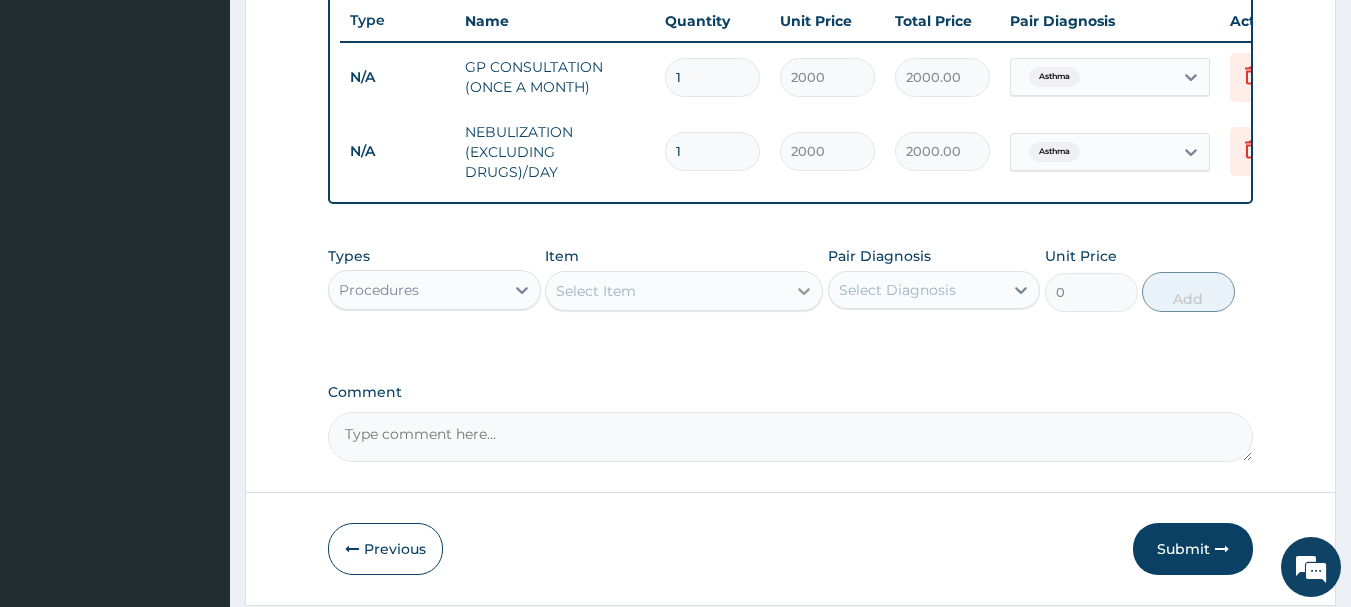 click 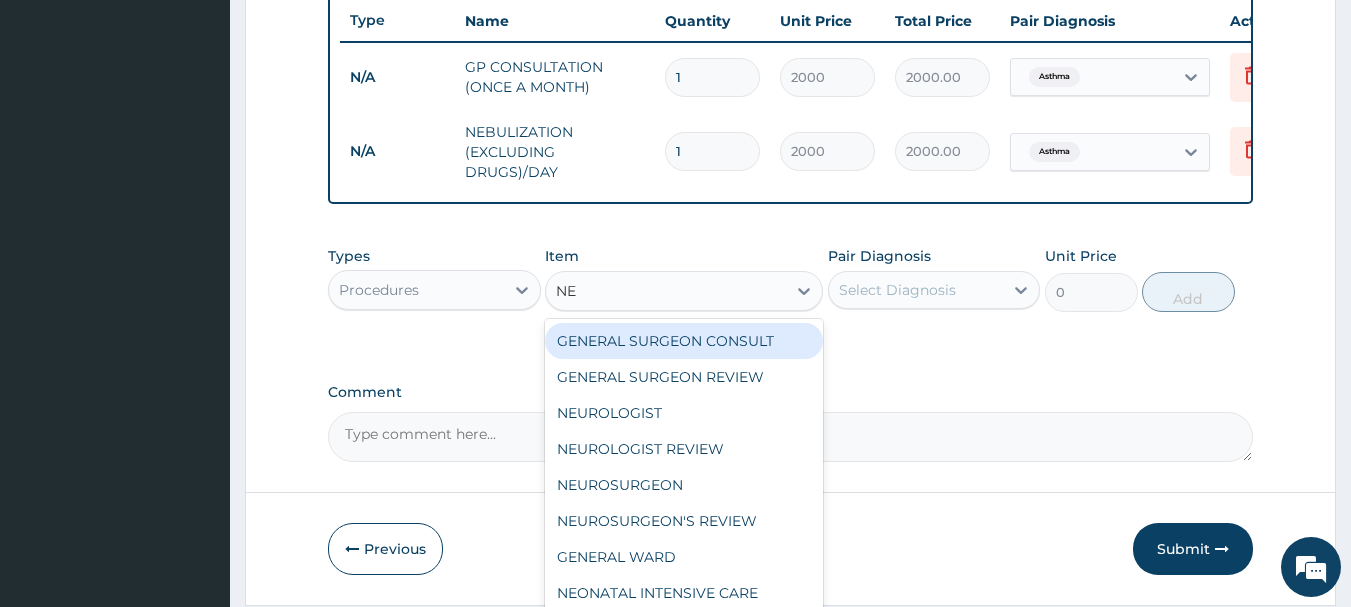 type on "NE" 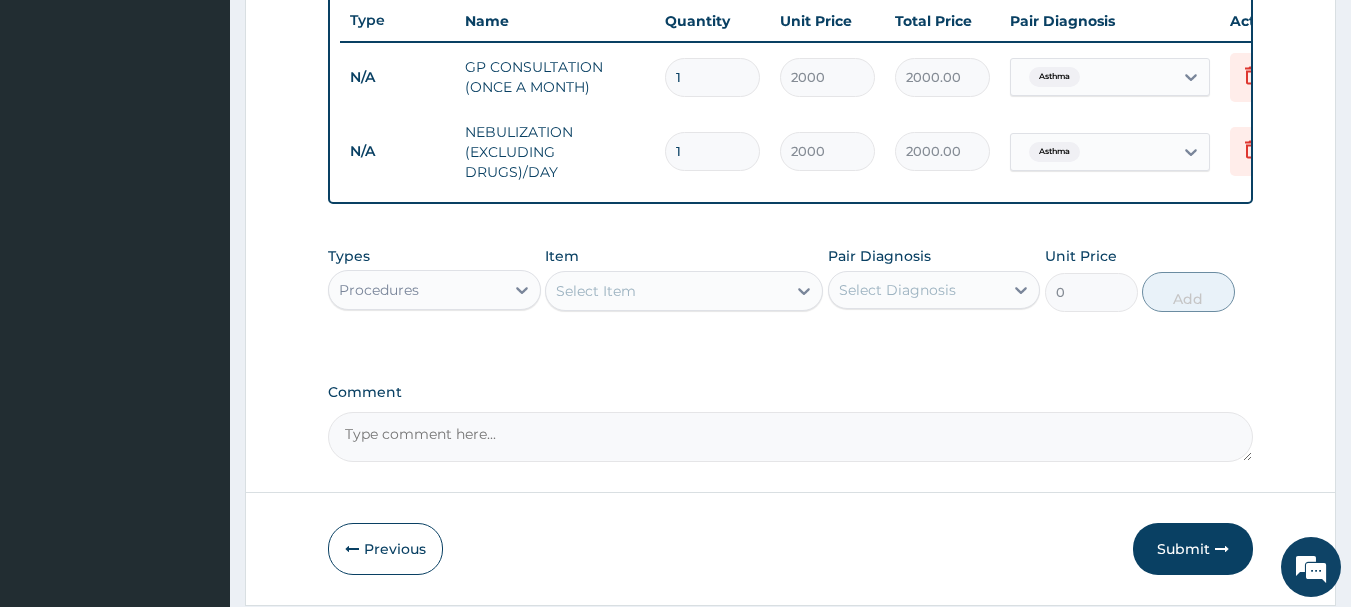 click on "Select Item" at bounding box center [596, 291] 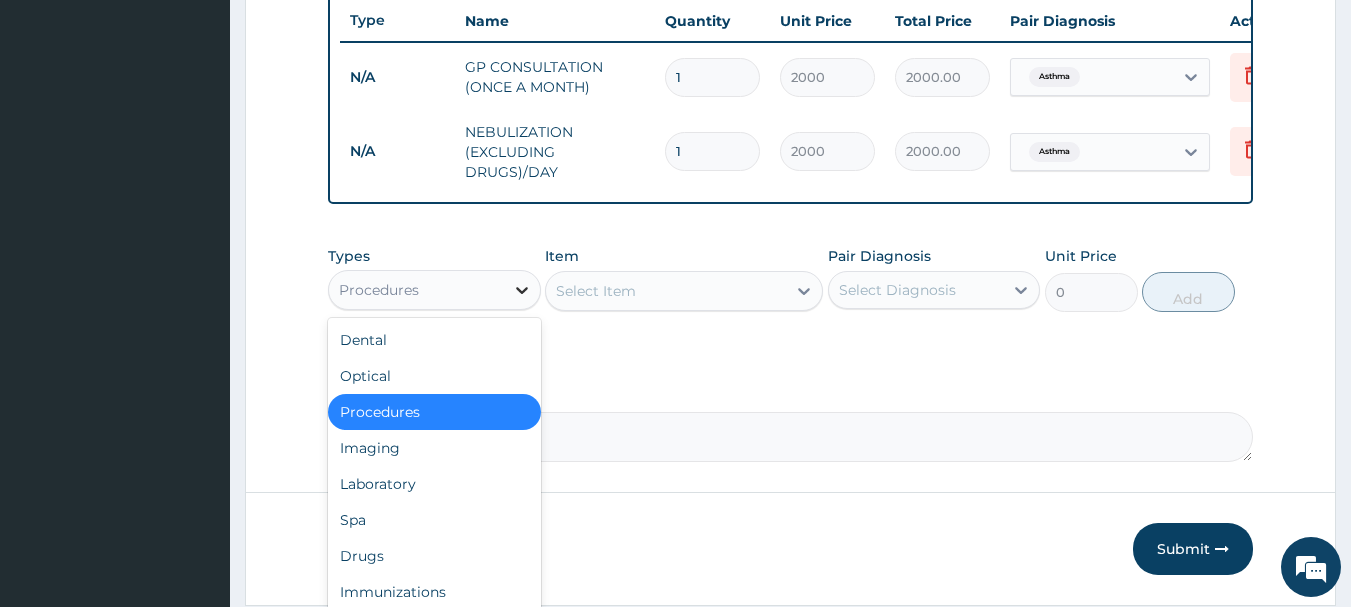 click 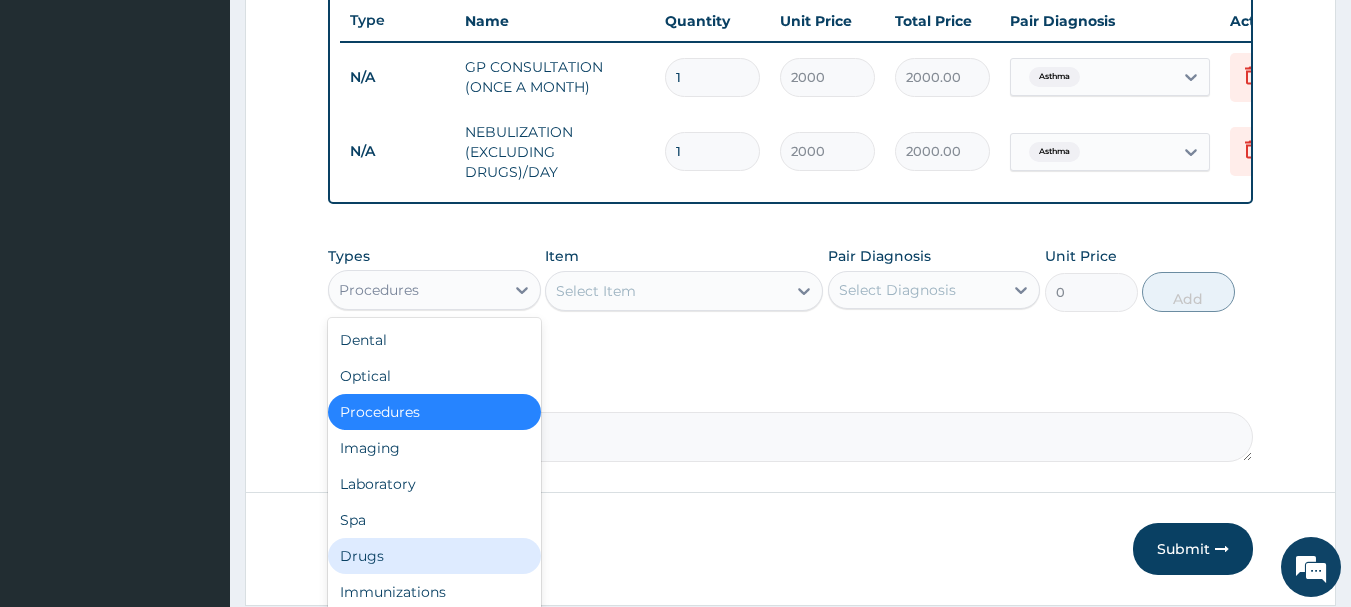 click on "Drugs" at bounding box center [434, 556] 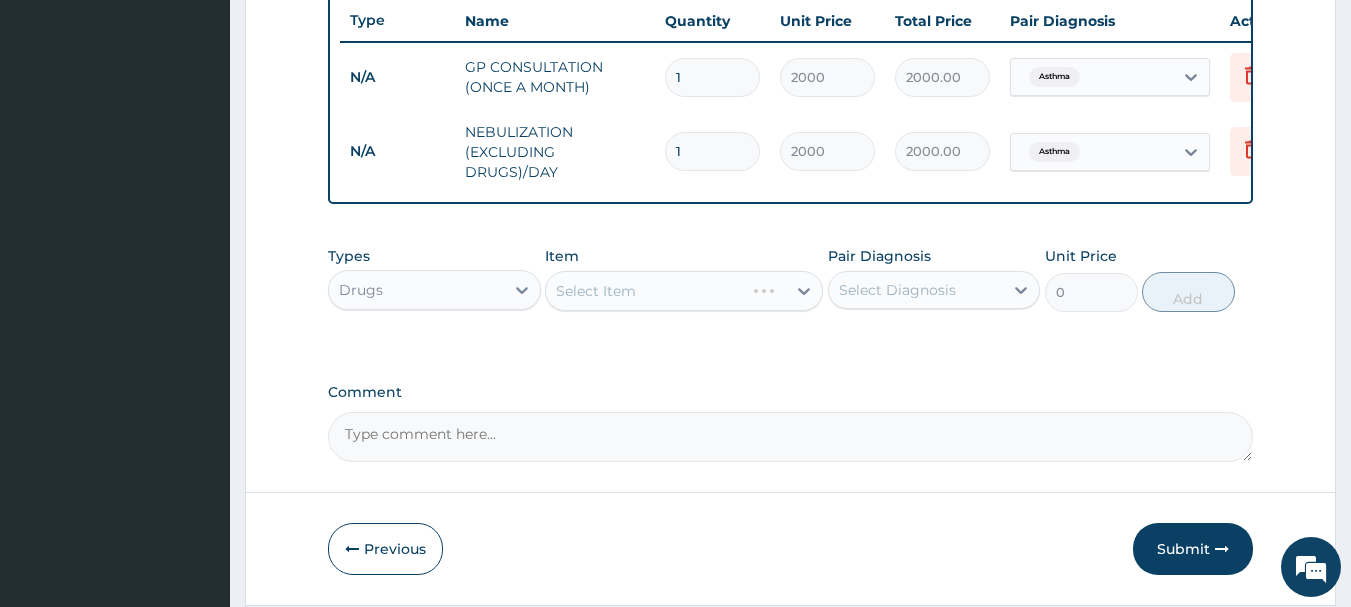 click on "Select Item" at bounding box center [684, 291] 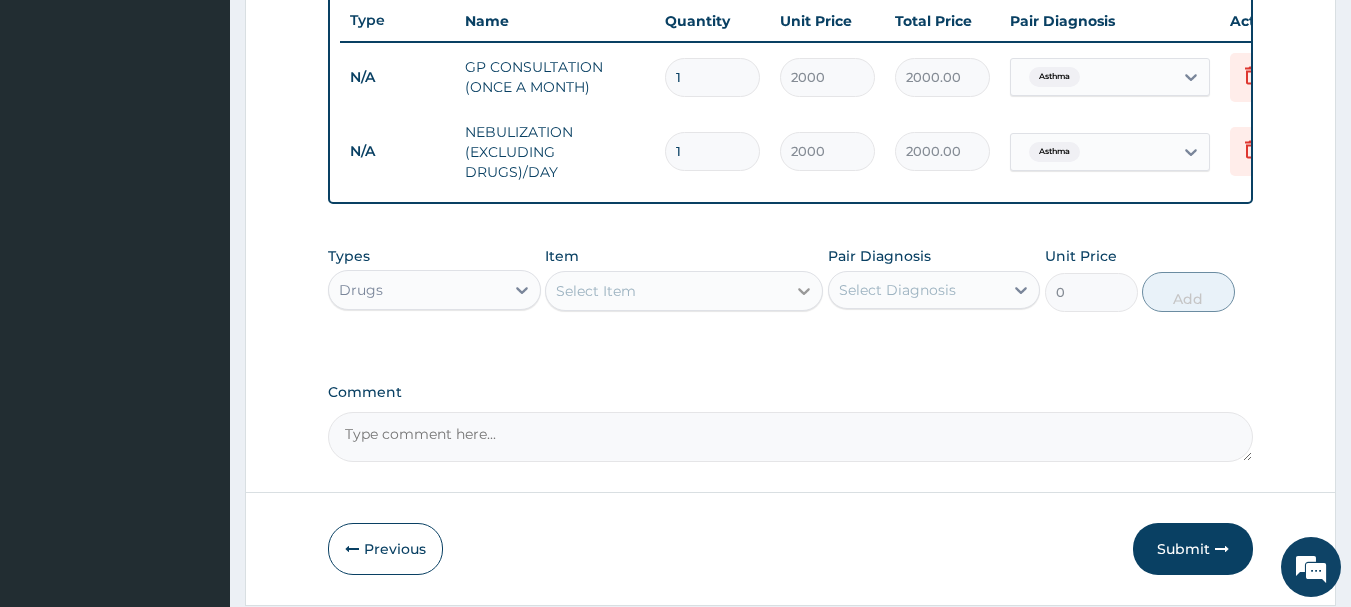 click 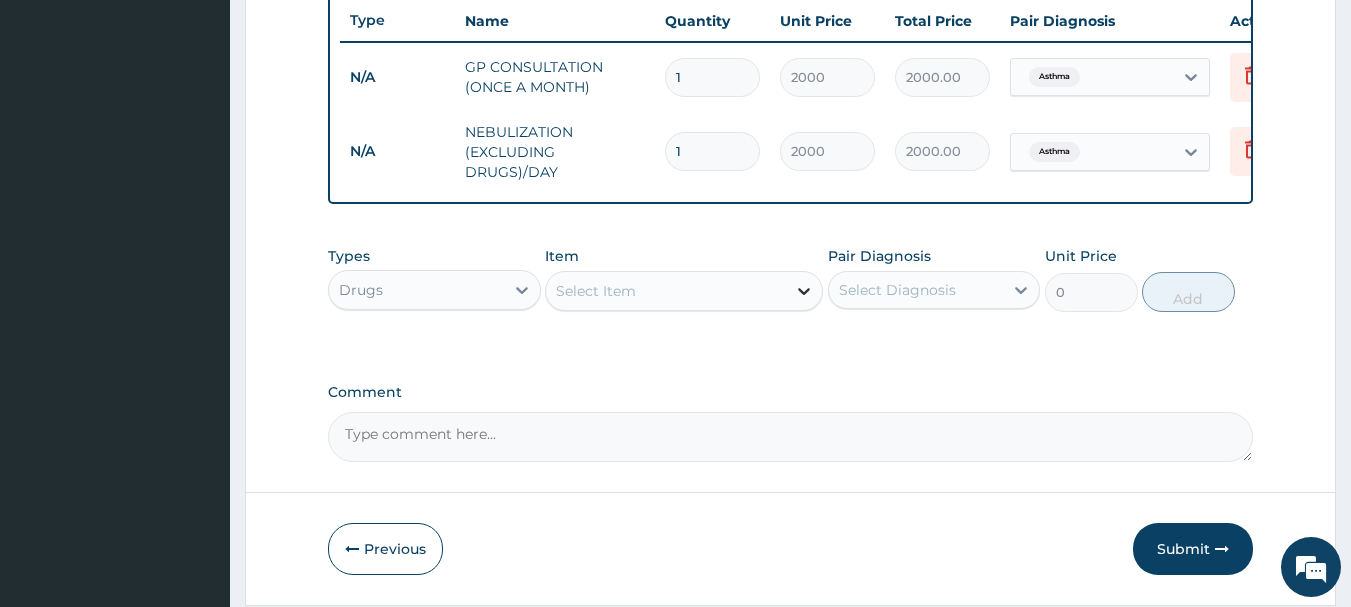 click 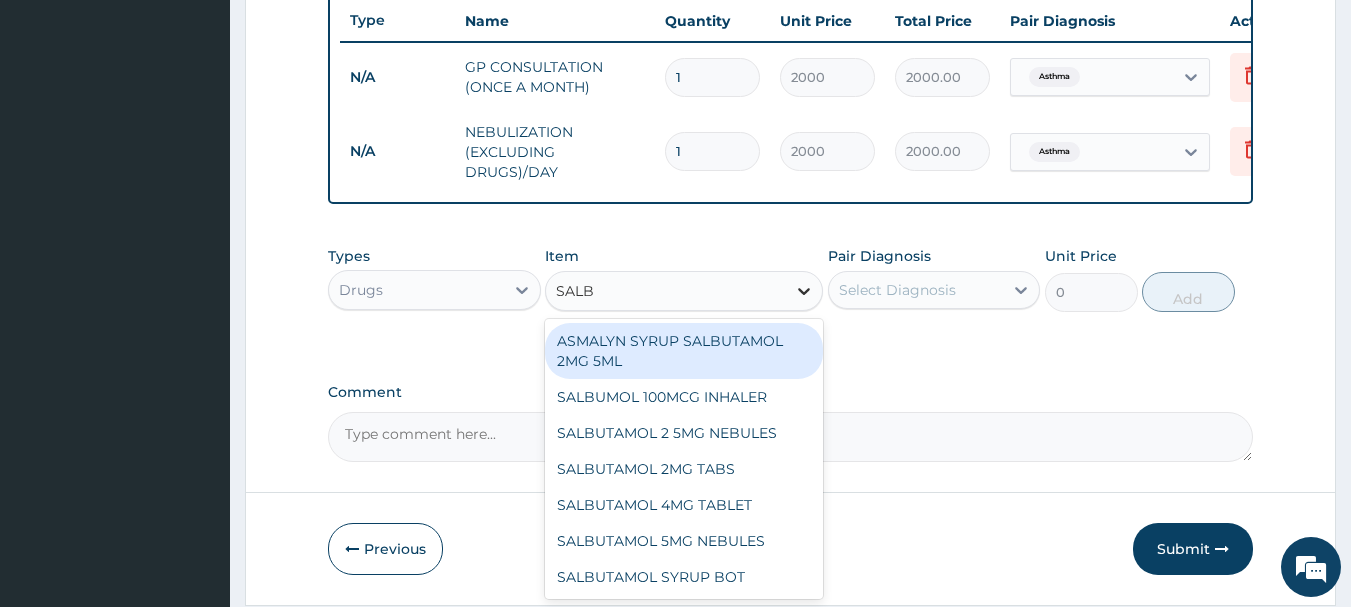 type on "SALBU" 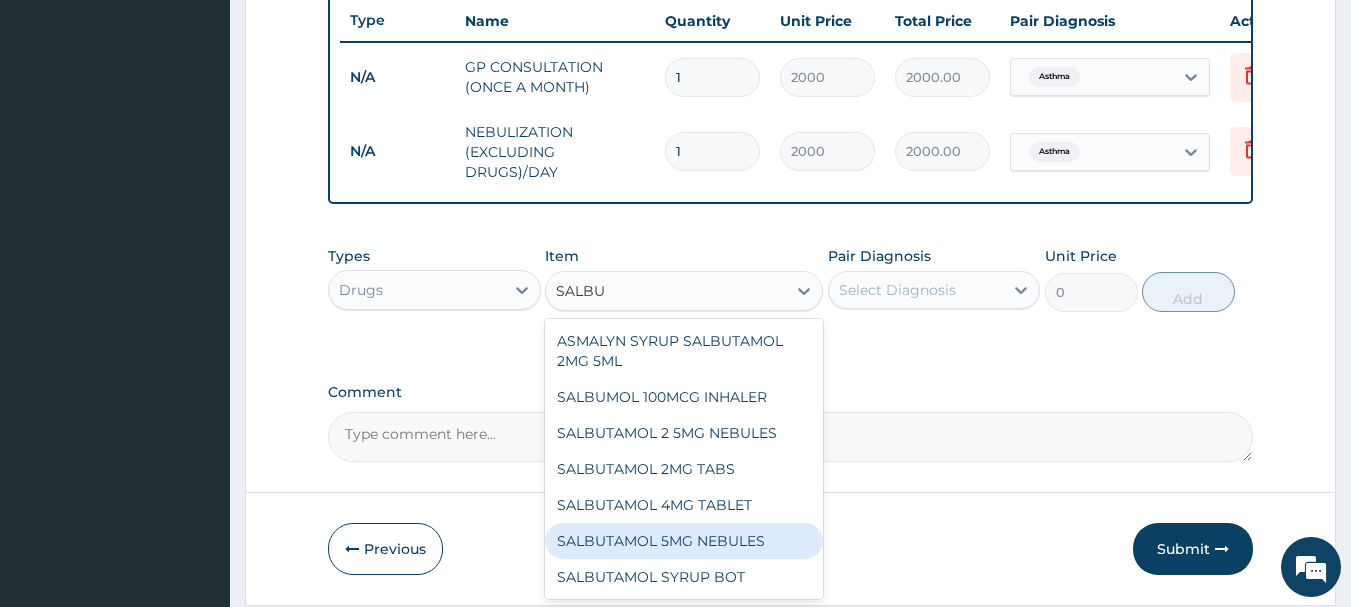 click on "SALBUTAMOL 5MG NEBULES" at bounding box center (684, 541) 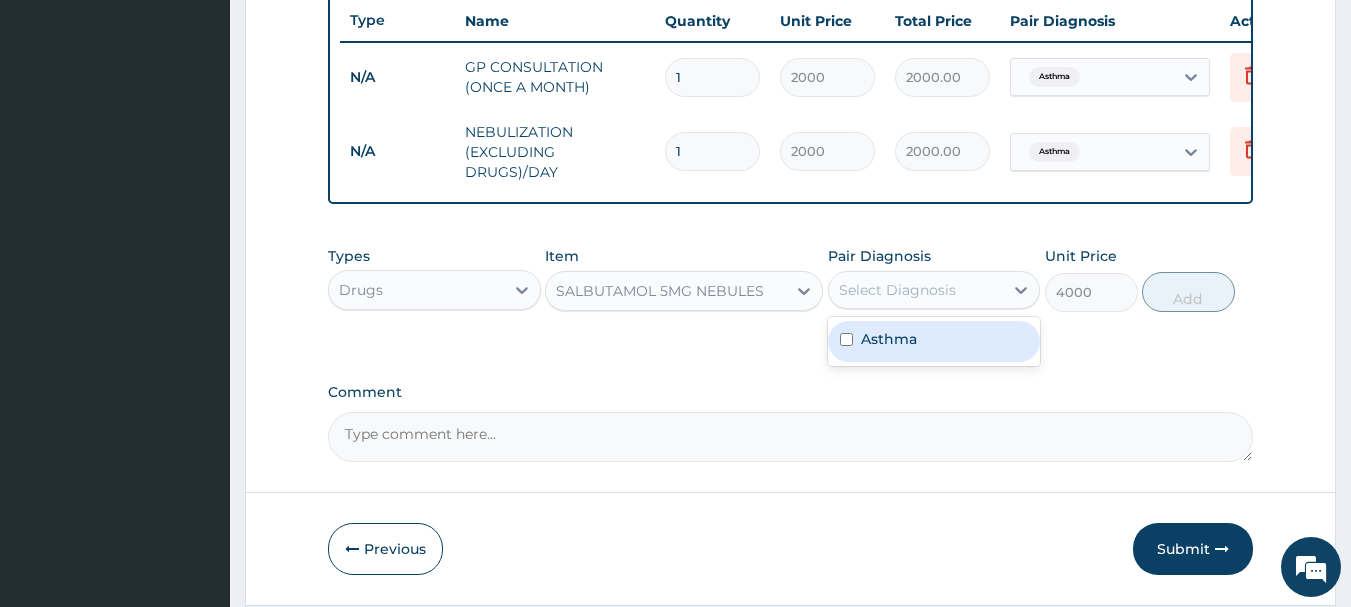 click on "Select Diagnosis" at bounding box center [916, 290] 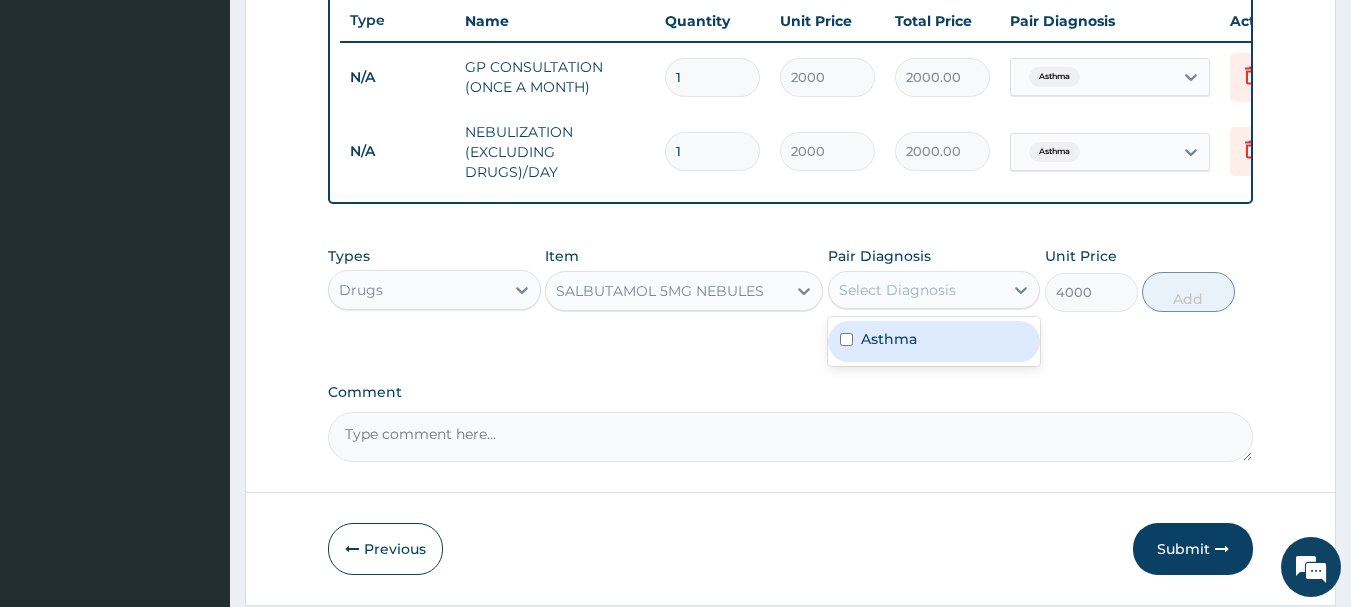 click on "Asthma" at bounding box center [934, 341] 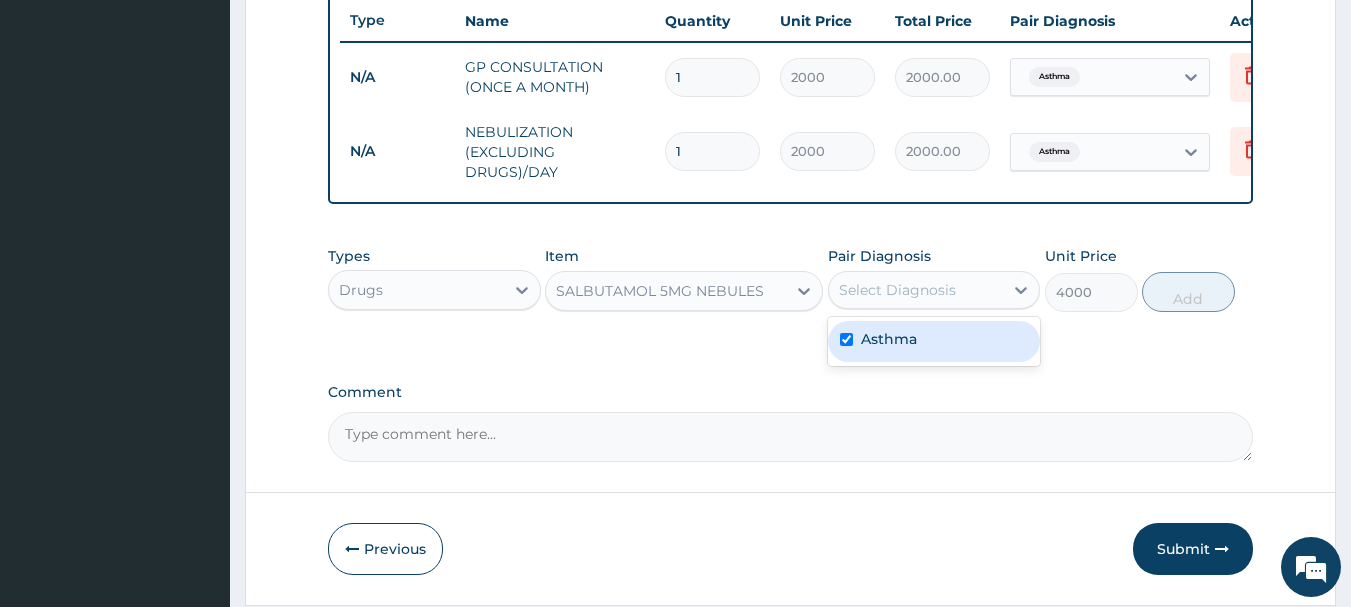 checkbox on "true" 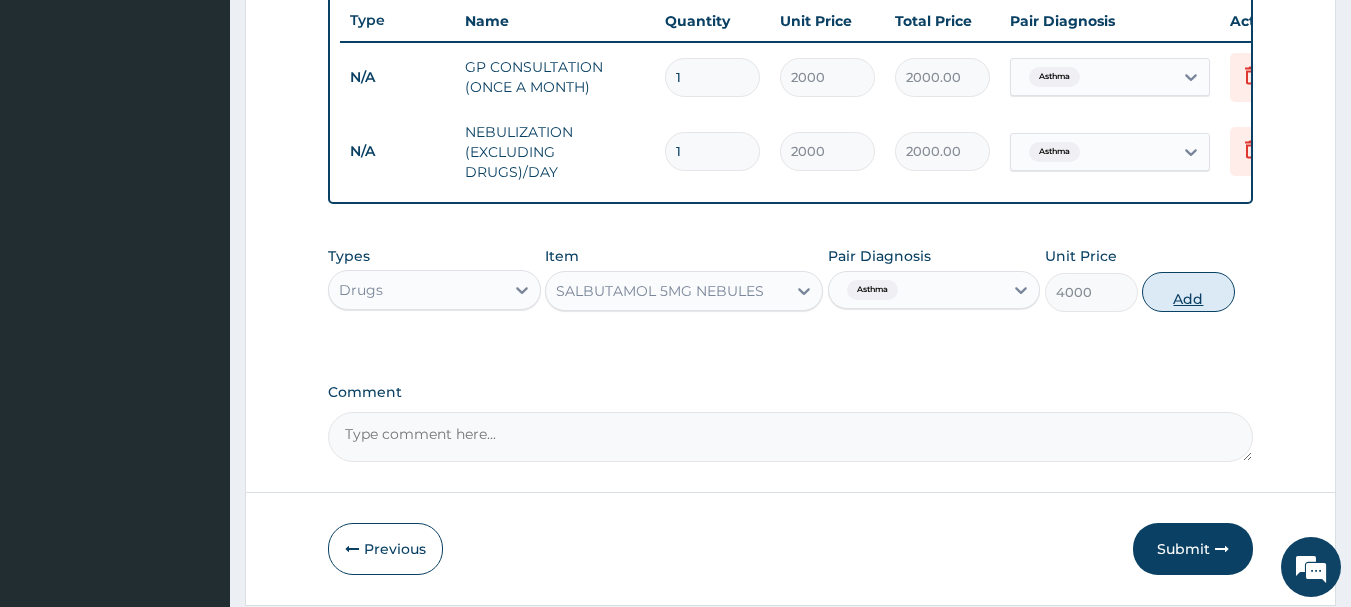 click on "Add" at bounding box center [1188, 292] 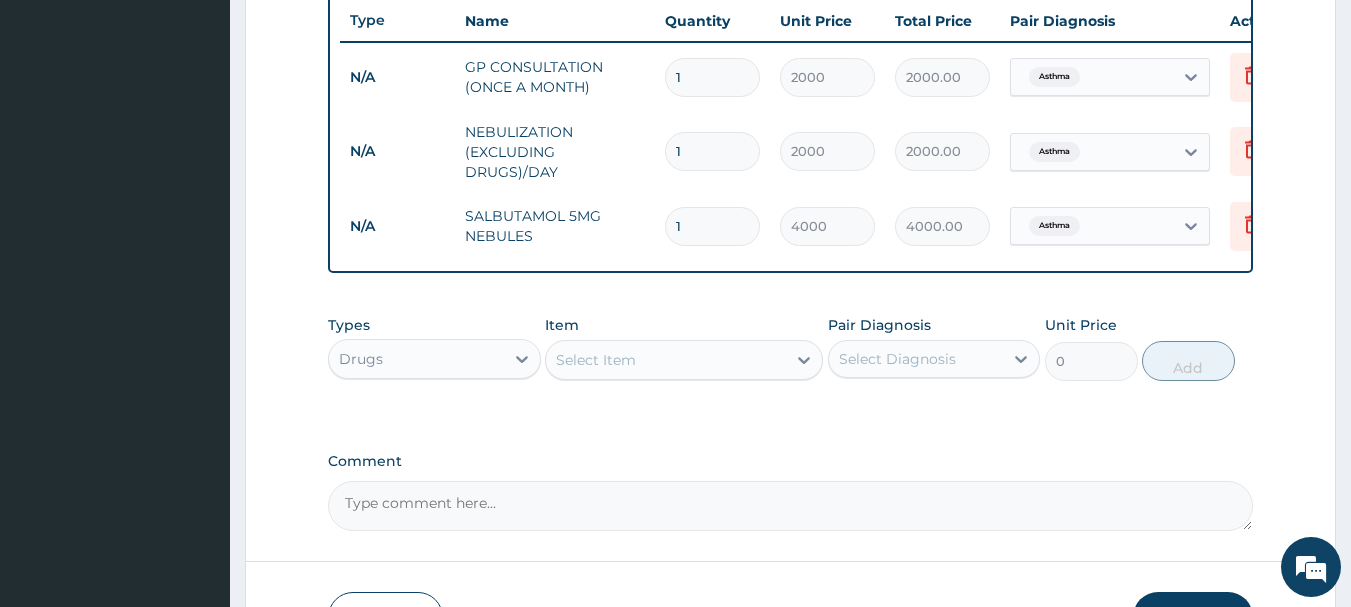 click on "Select Item" at bounding box center (666, 360) 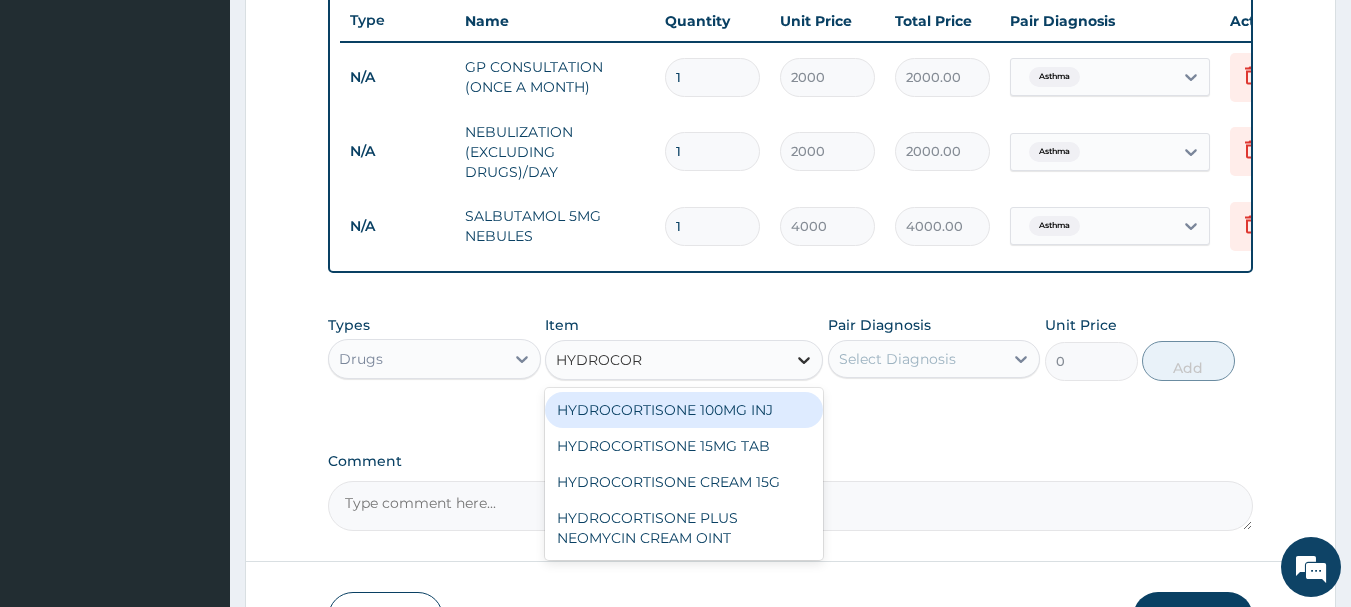 type on "HYDROCORT" 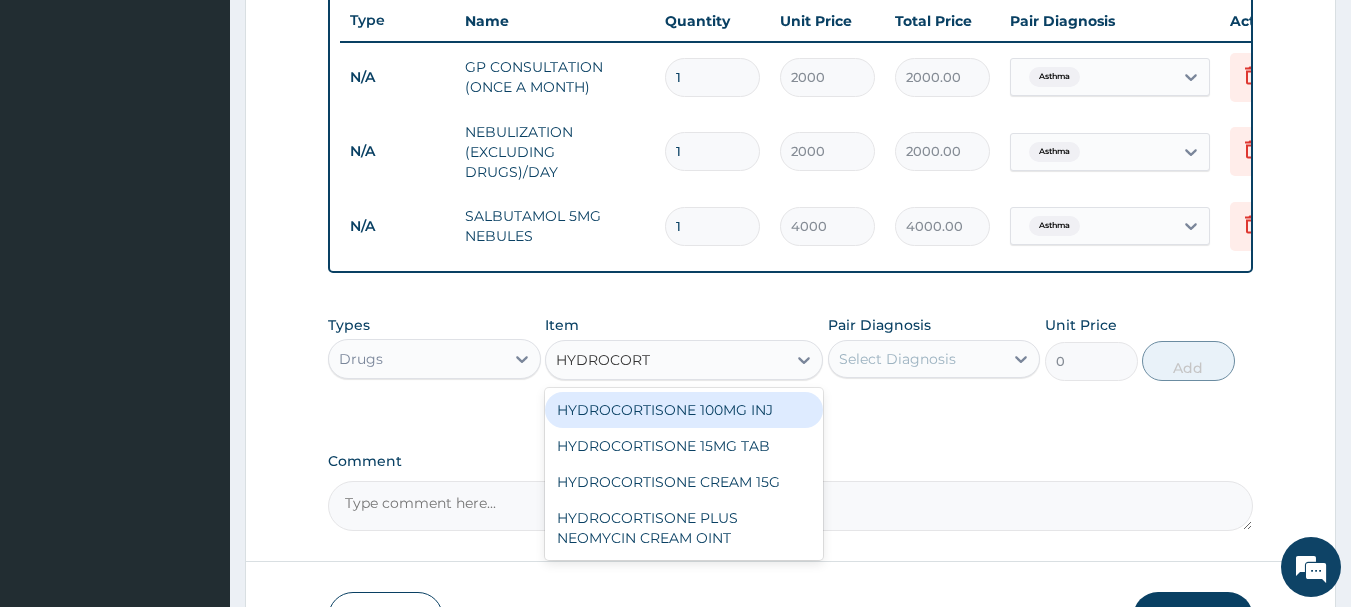 click on "HYDROCORTISONE 100MG INJ" at bounding box center (684, 410) 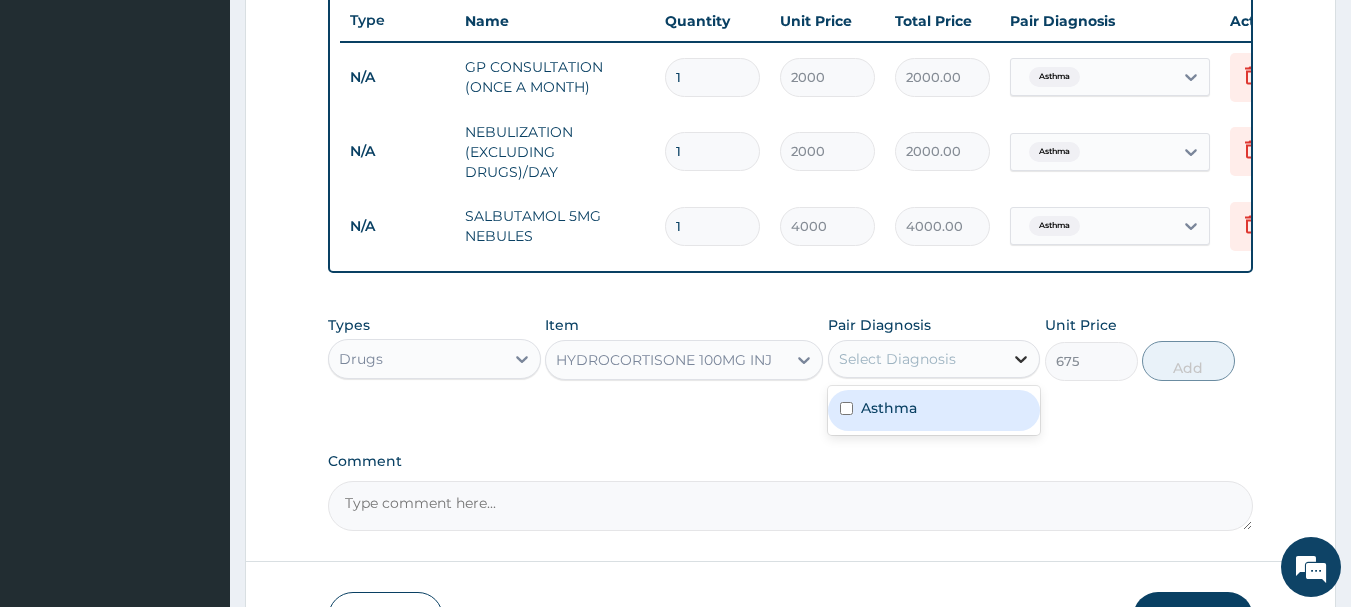 click 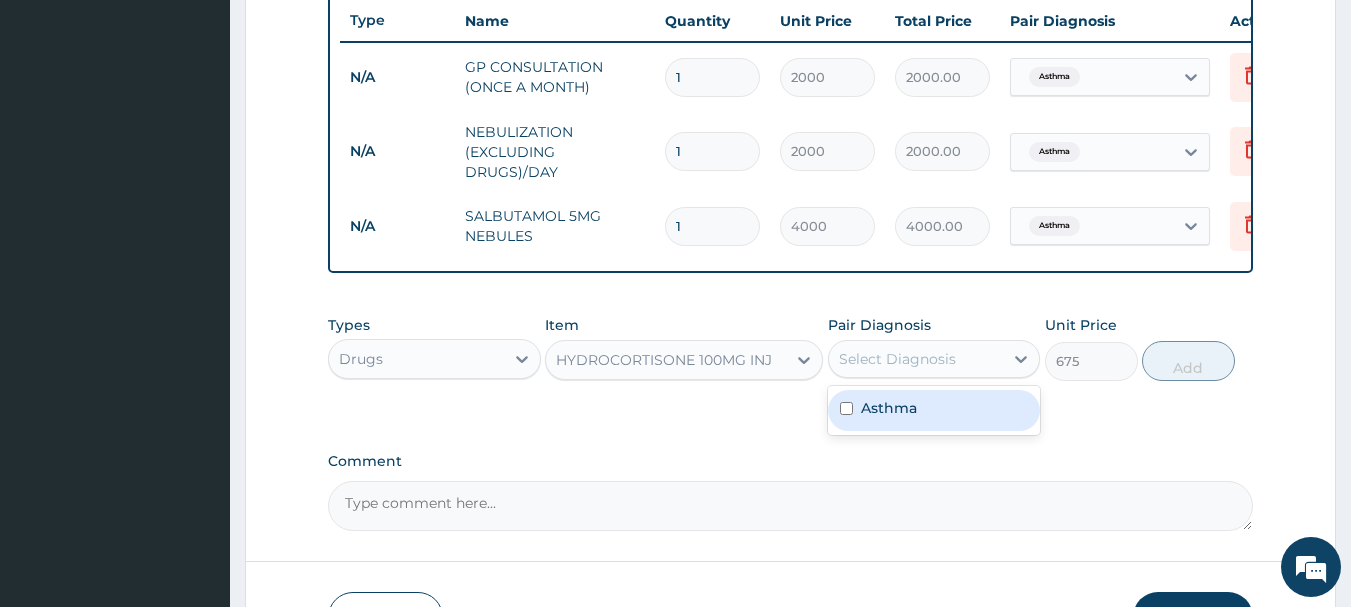 click on "Asthma" at bounding box center [934, 410] 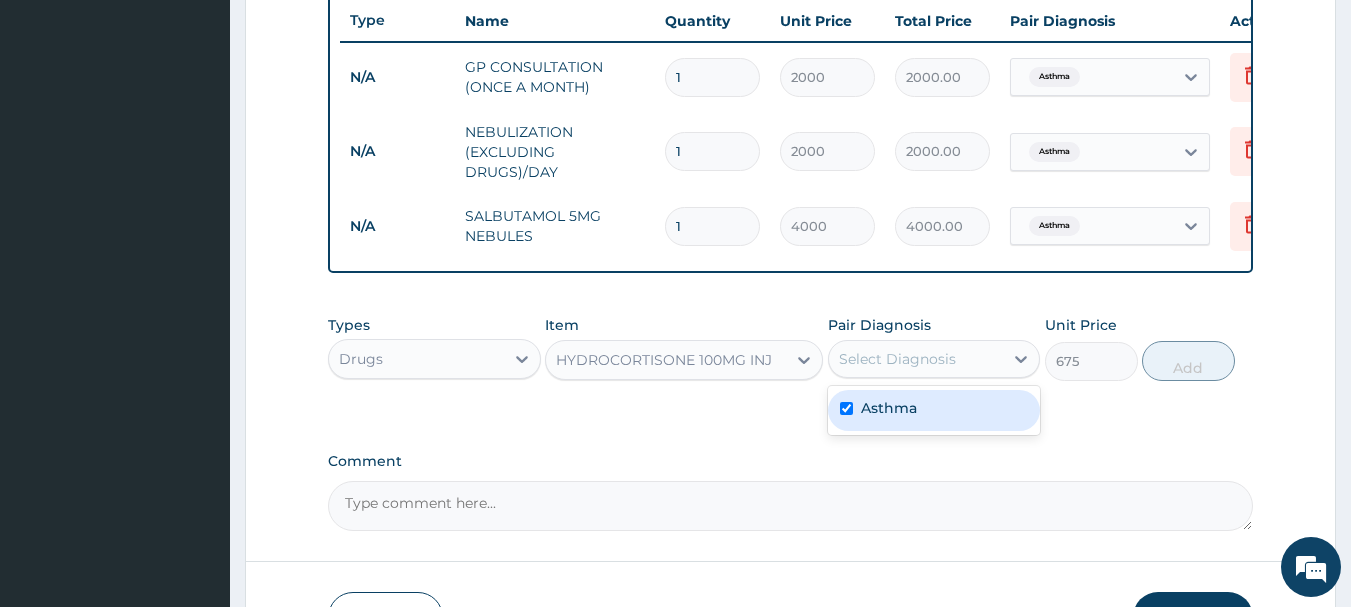 checkbox on "true" 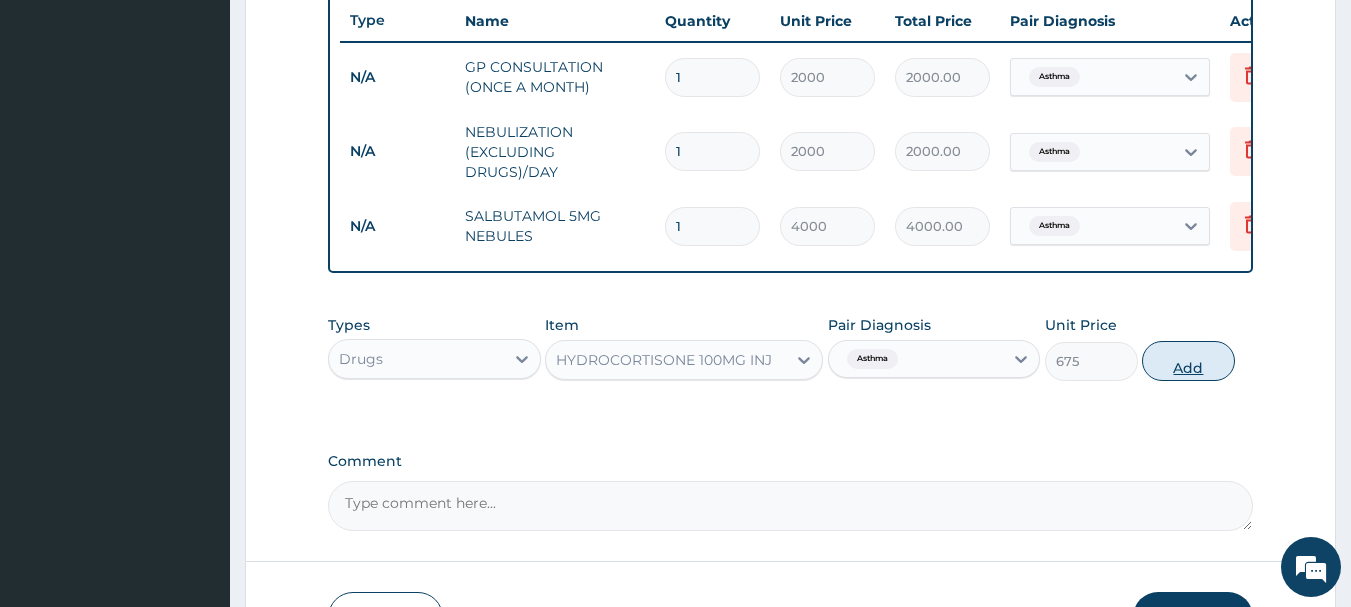 click on "Add" at bounding box center [1188, 361] 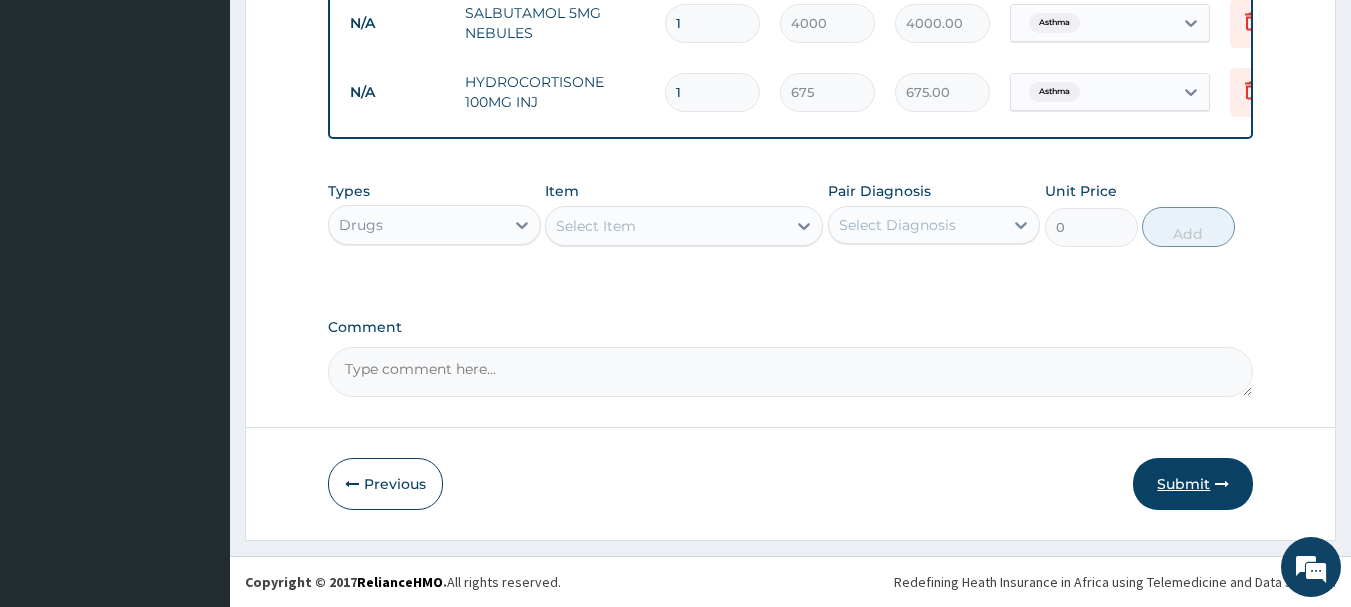 scroll, scrollTop: 873, scrollLeft: 0, axis: vertical 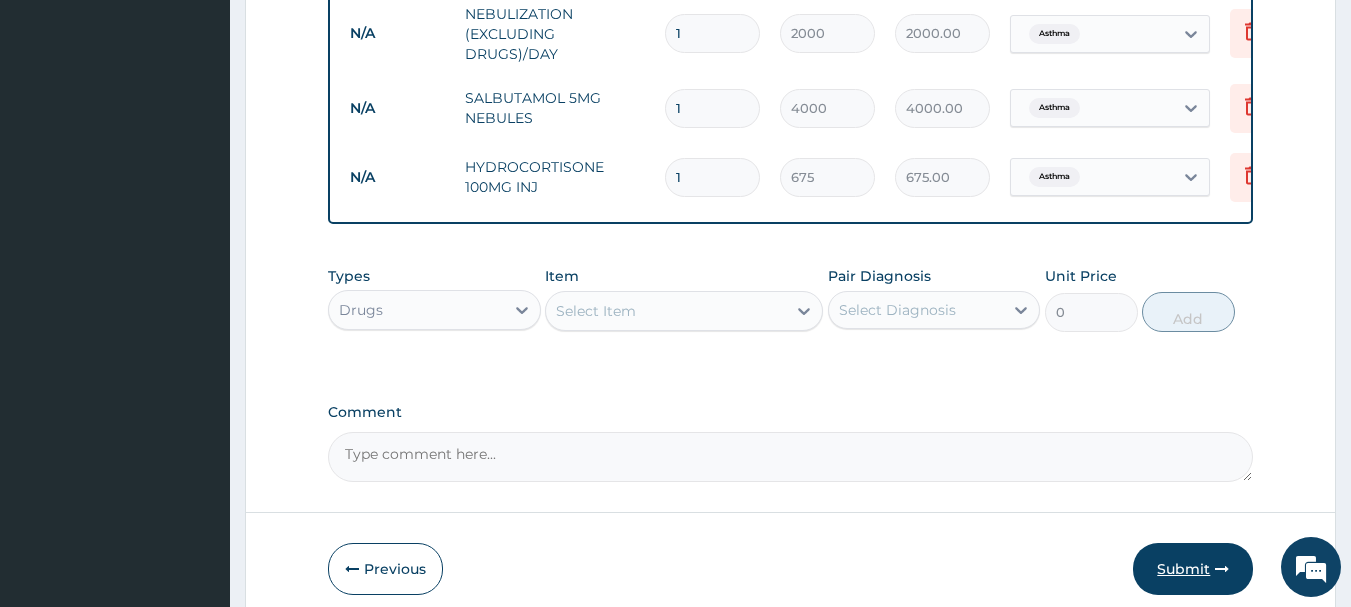click on "Submit" at bounding box center (1193, 569) 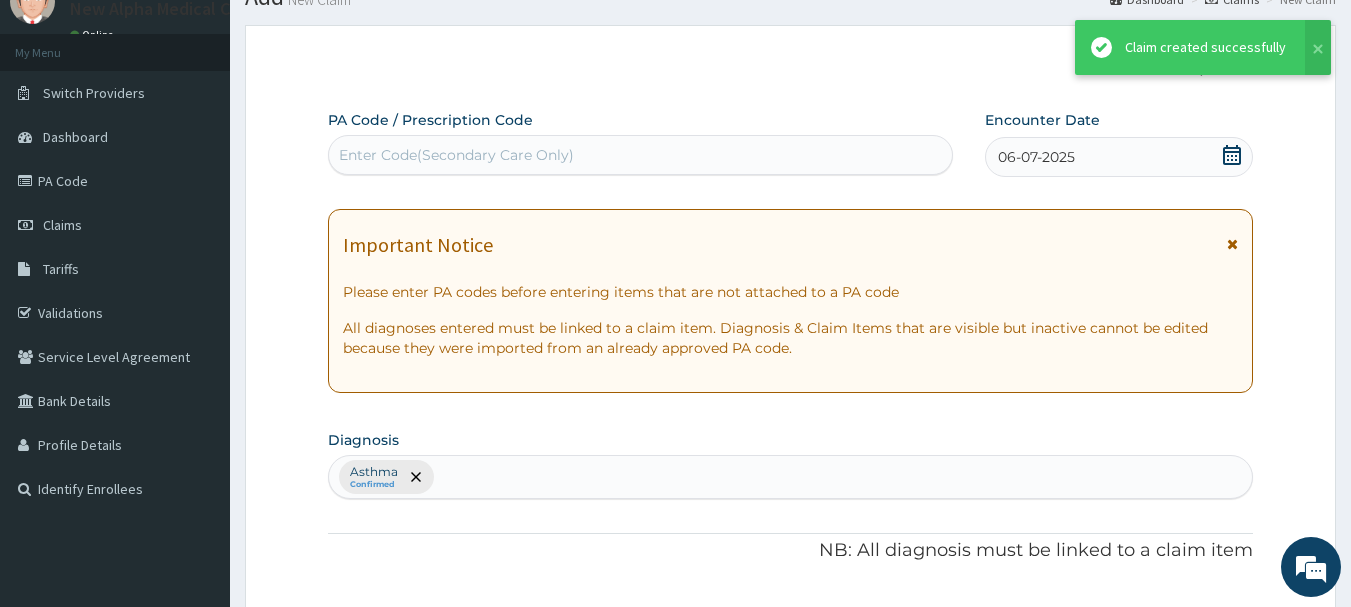 scroll, scrollTop: 873, scrollLeft: 0, axis: vertical 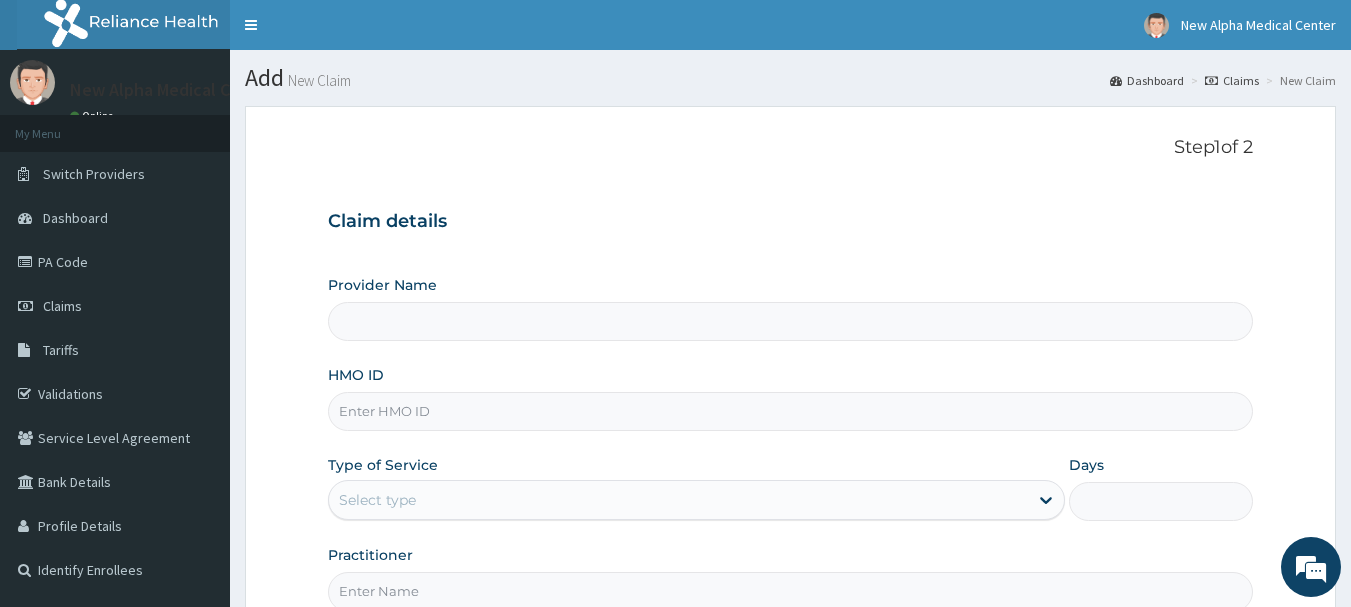 type on "New Alpha Medical Centre" 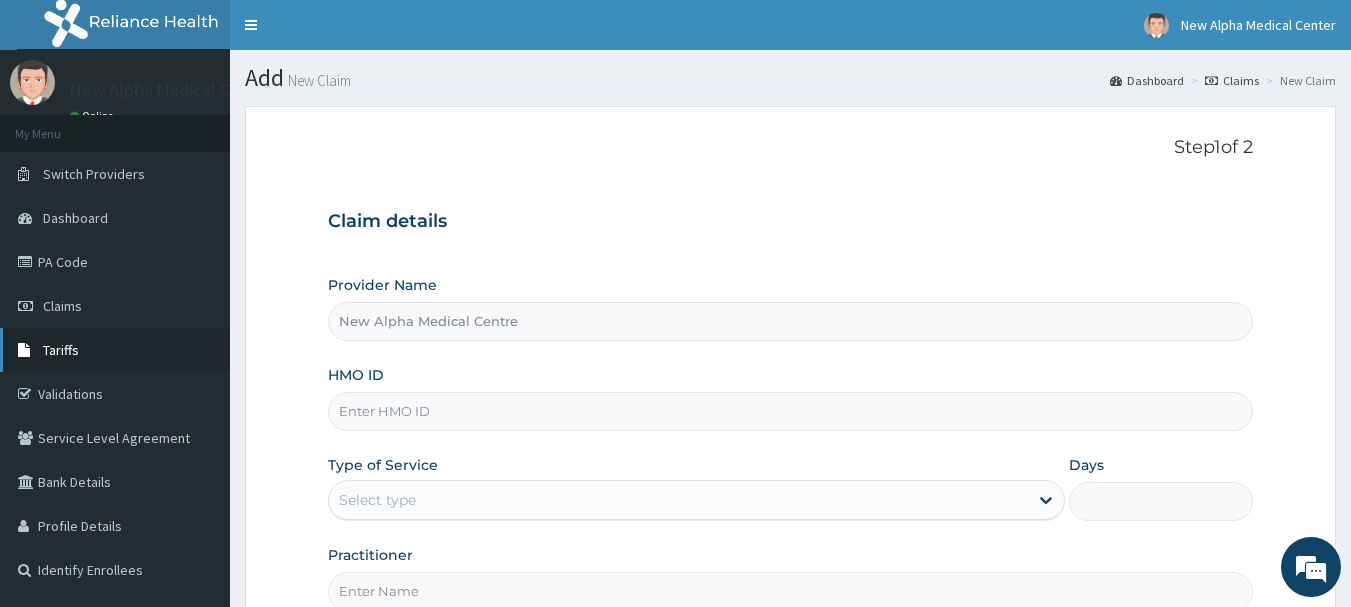 click on "Tariffs" at bounding box center (61, 350) 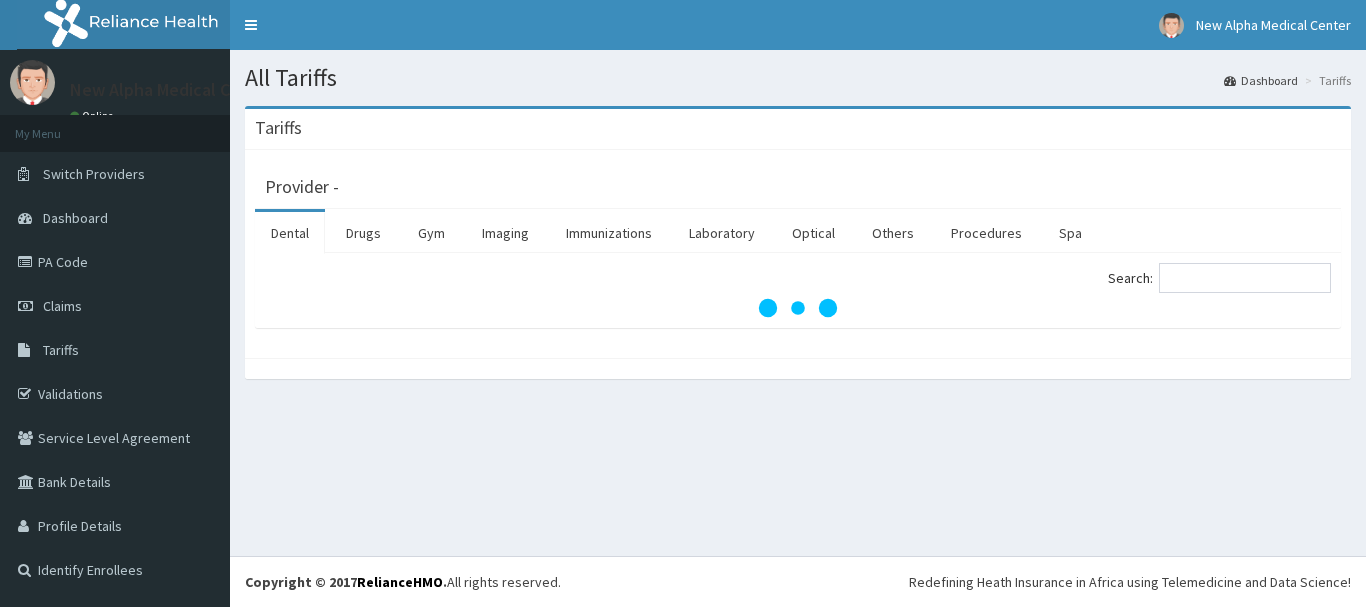 scroll, scrollTop: 0, scrollLeft: 0, axis: both 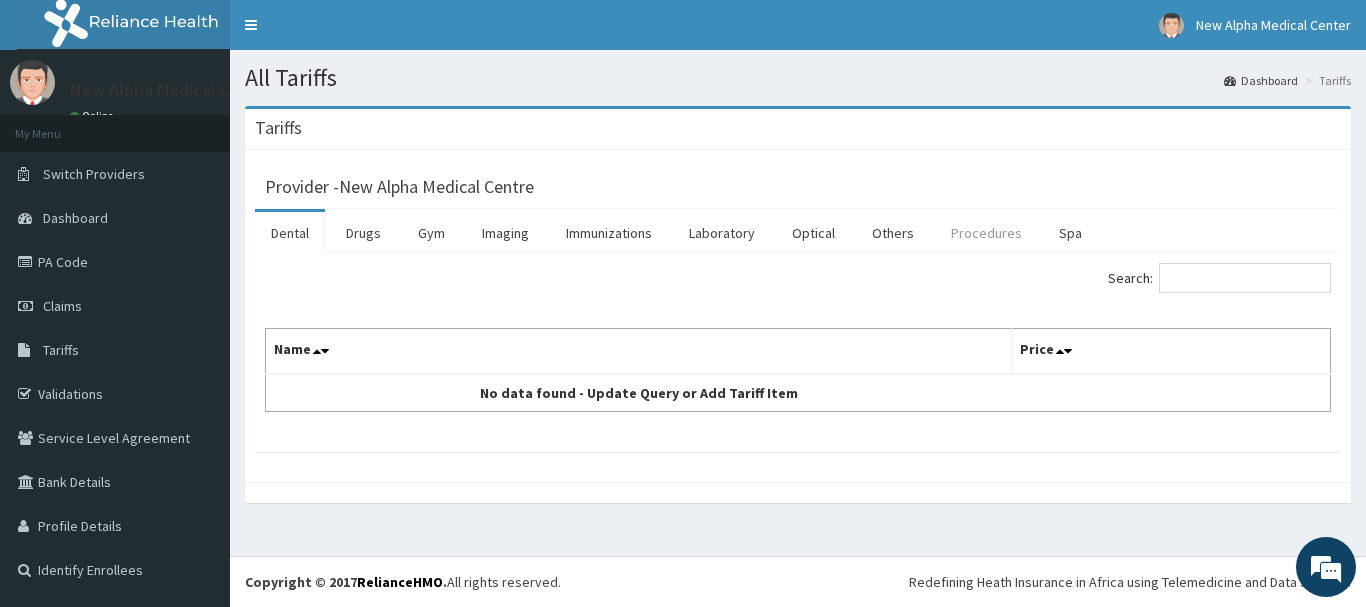 click on "Procedures" at bounding box center [986, 233] 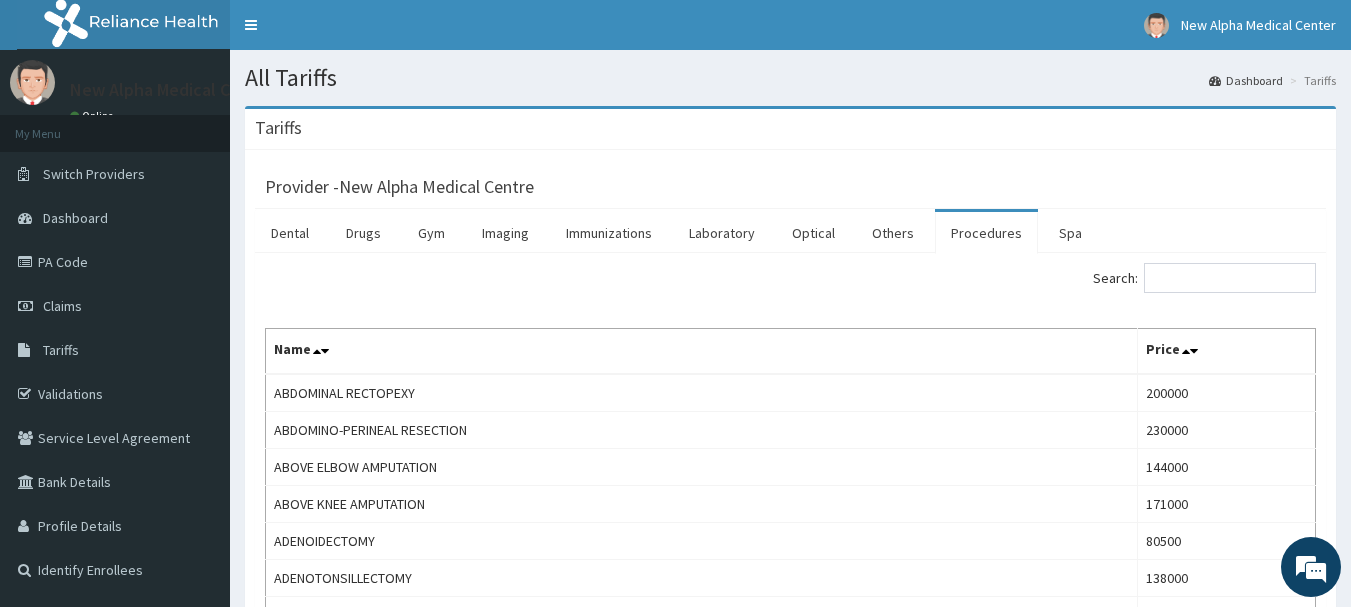 scroll, scrollTop: 0, scrollLeft: 0, axis: both 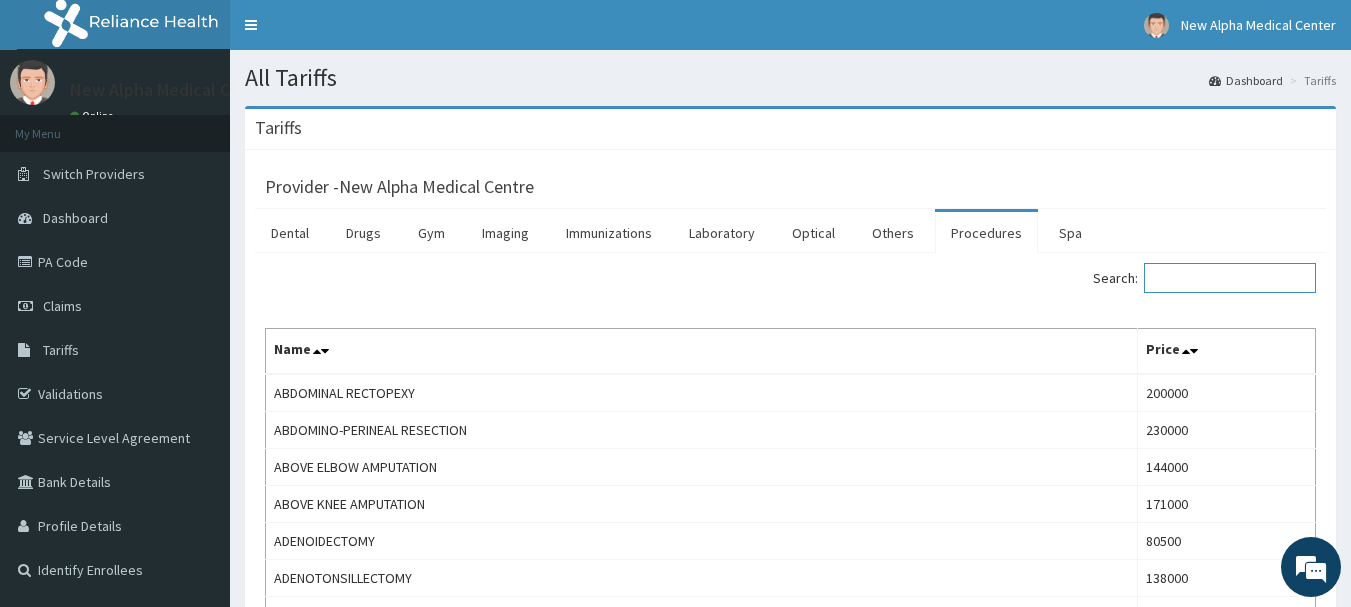 click on "Search:" at bounding box center [1230, 278] 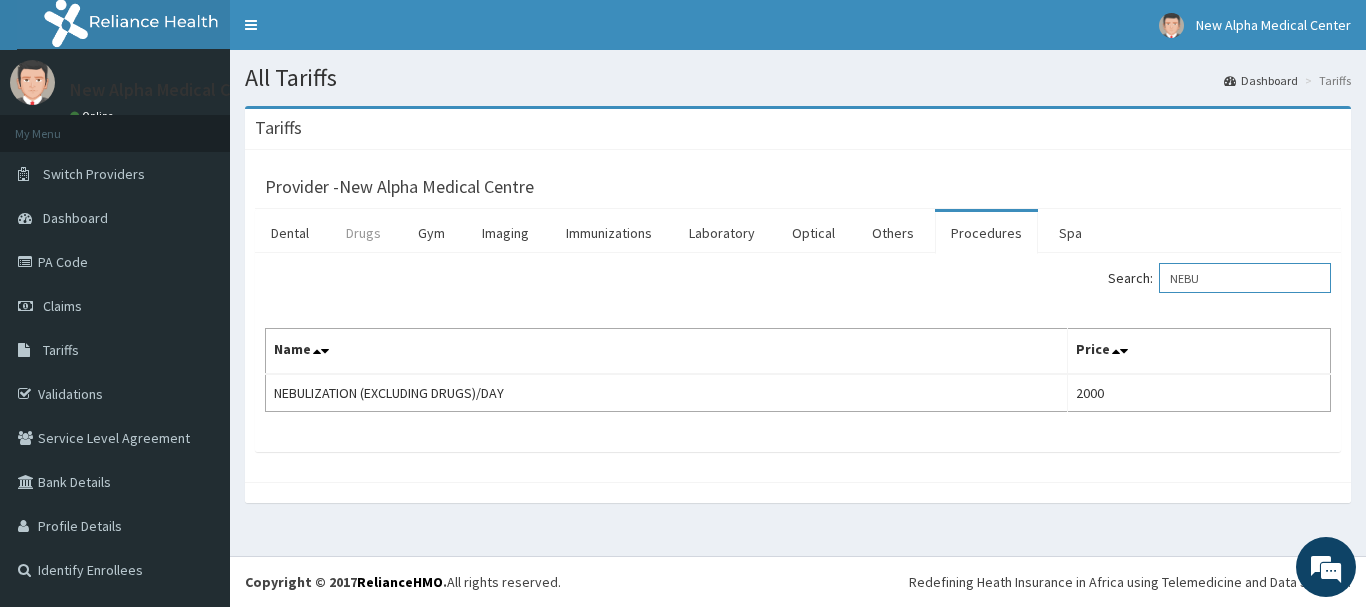 type on "NEBU" 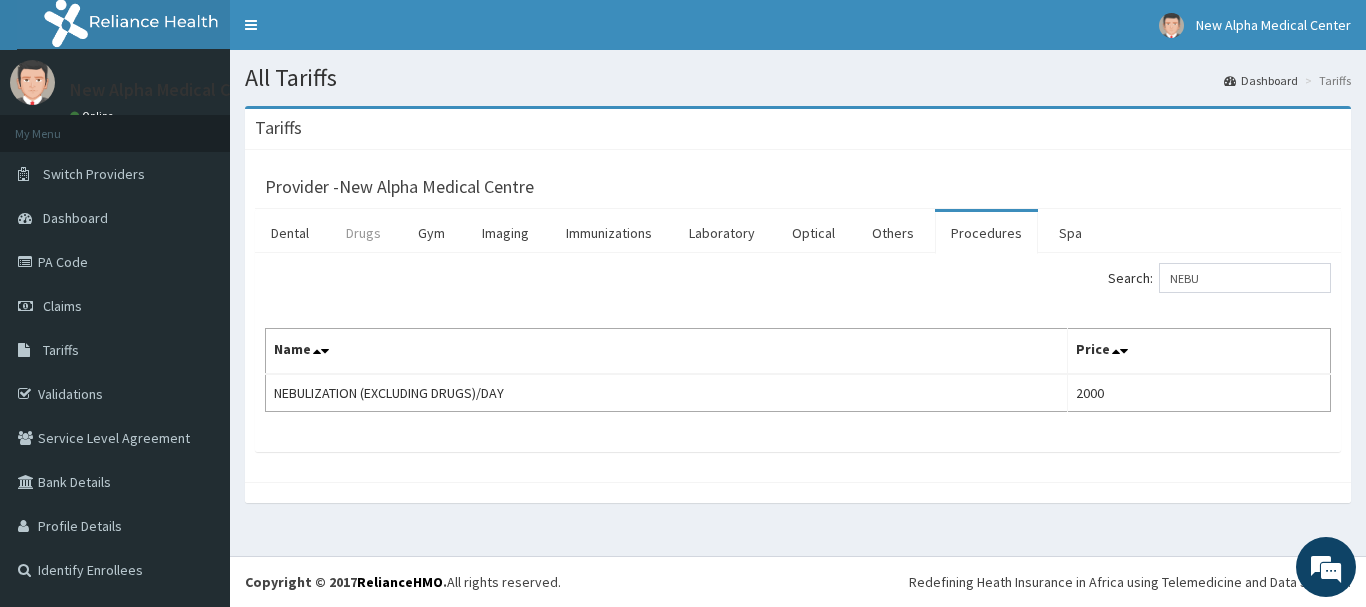click on "Drugs" at bounding box center [363, 233] 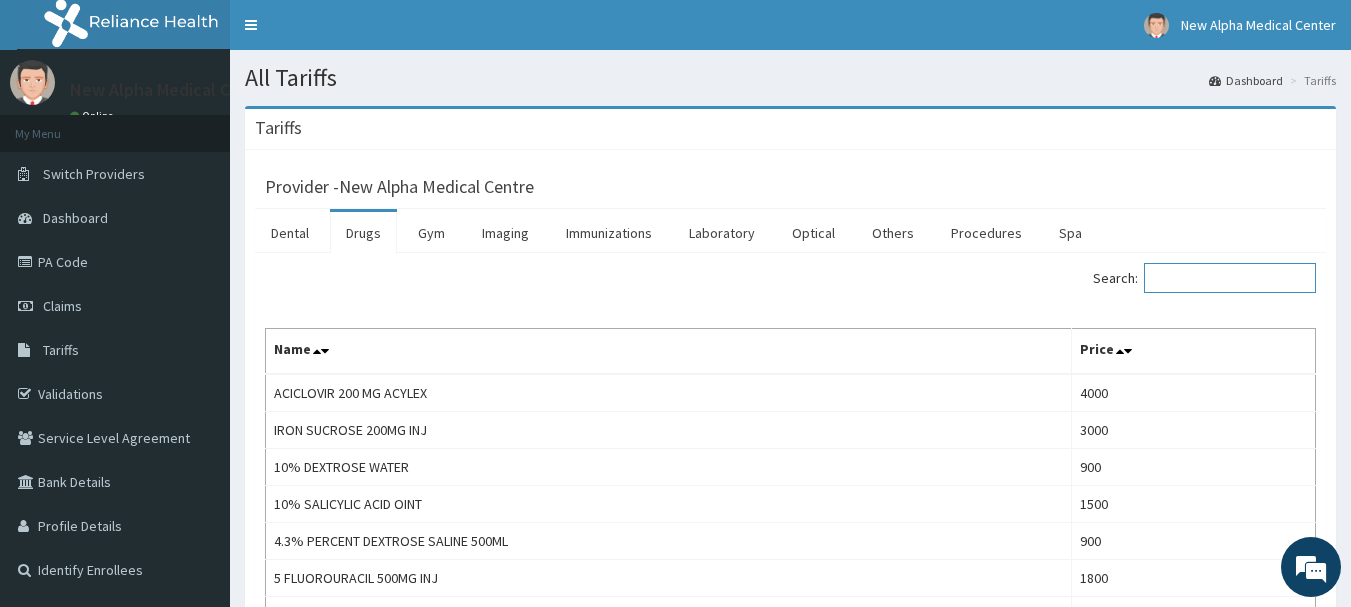 click on "Search:" at bounding box center [1230, 278] 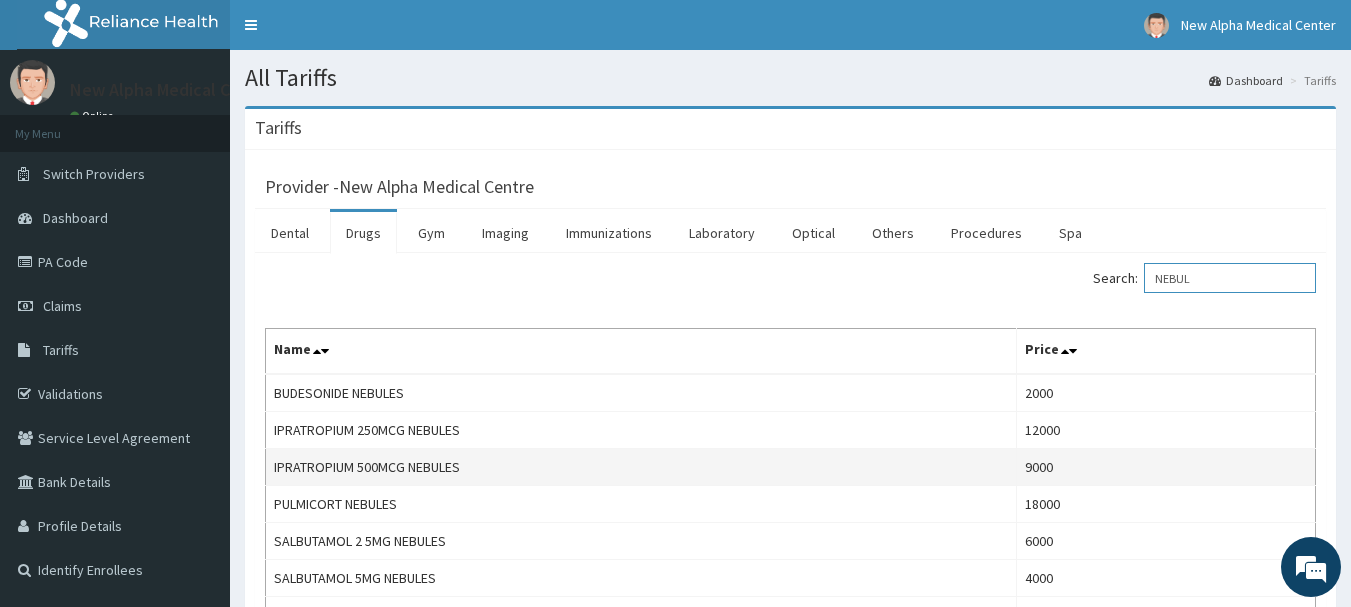 scroll, scrollTop: 100, scrollLeft: 0, axis: vertical 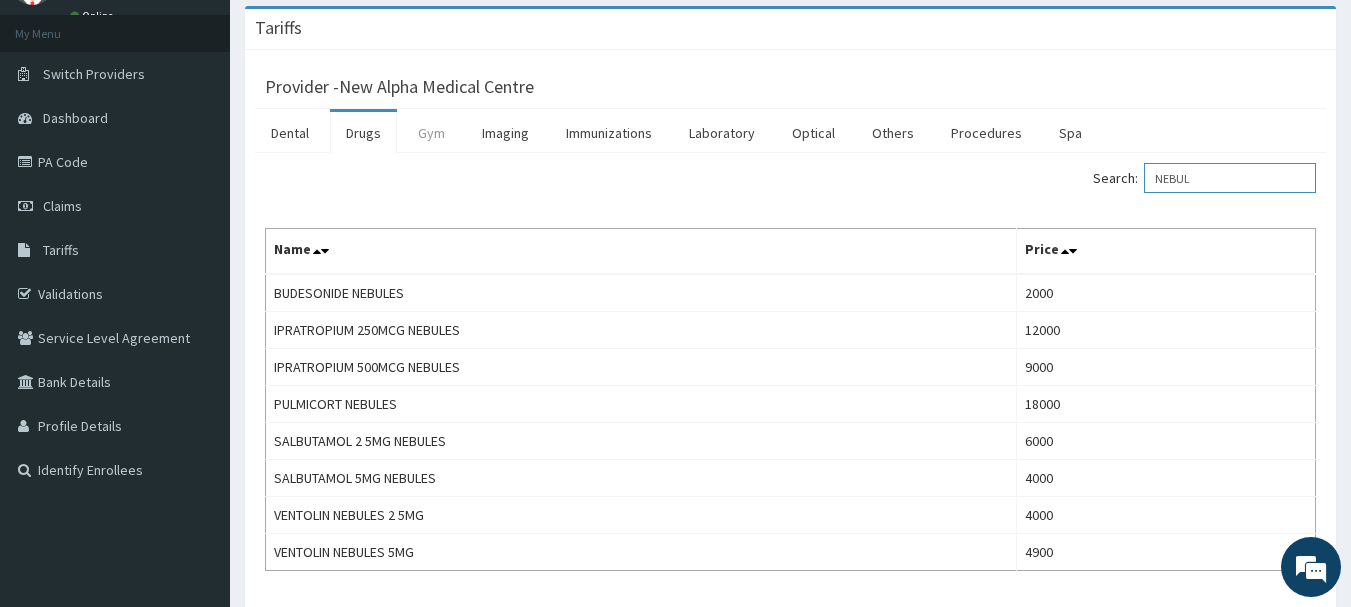 type on "NEBUL" 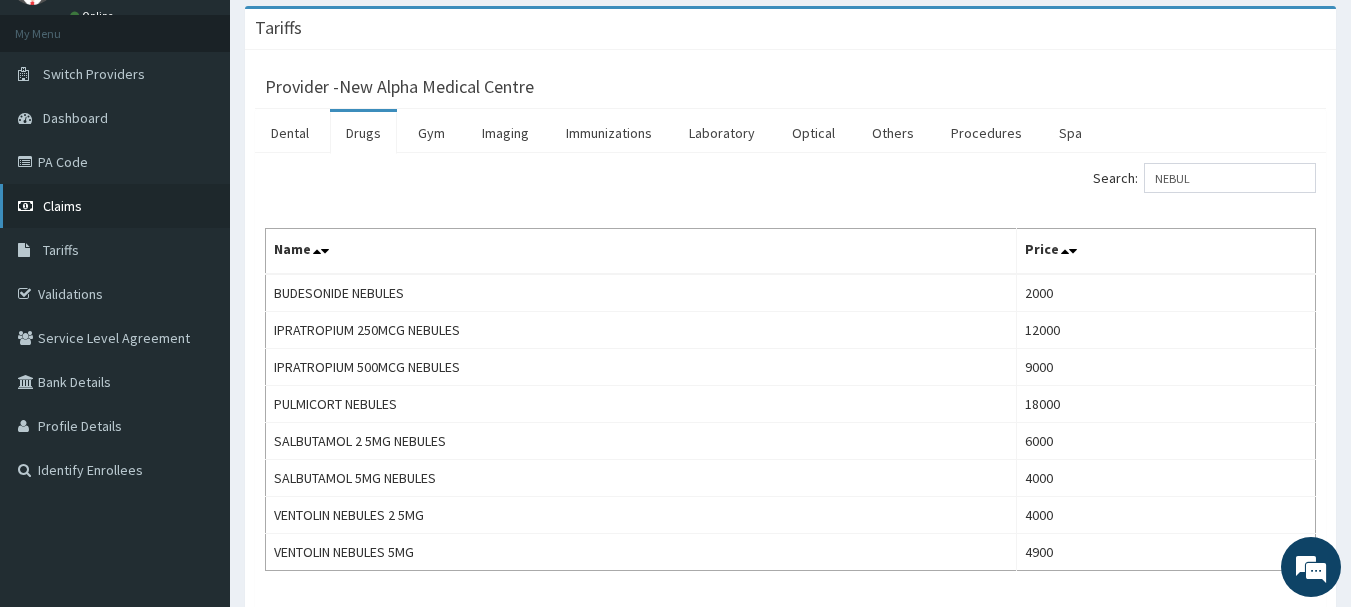 click on "Claims" at bounding box center (62, 206) 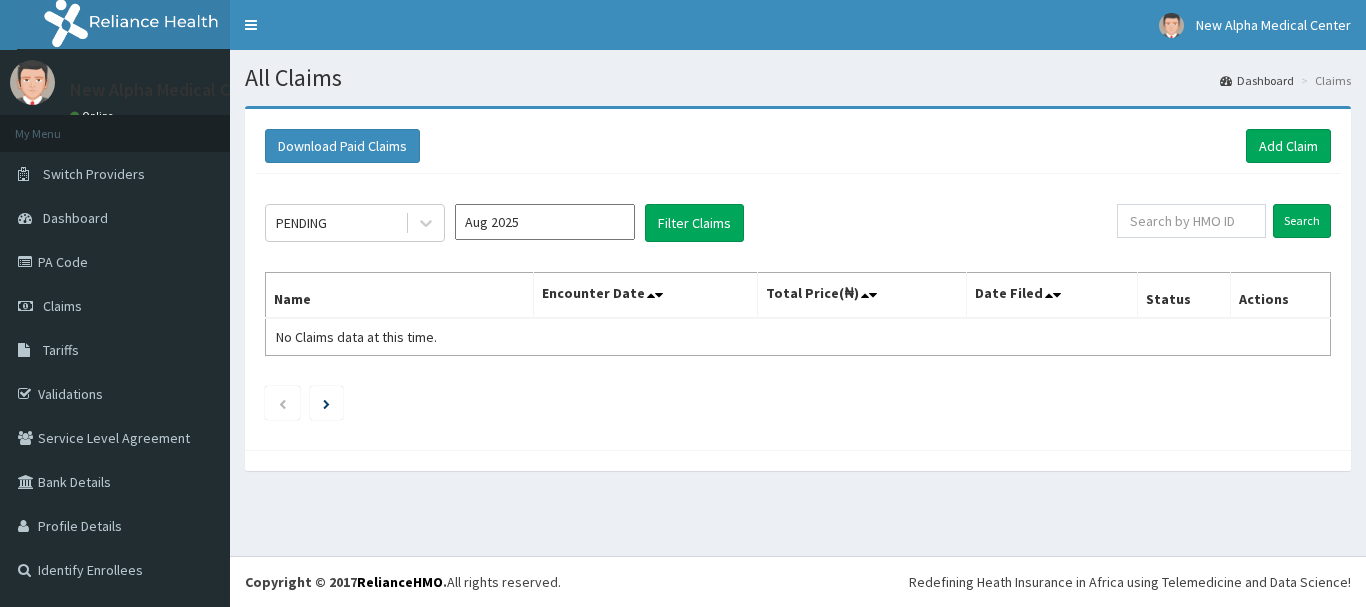 scroll, scrollTop: 0, scrollLeft: 0, axis: both 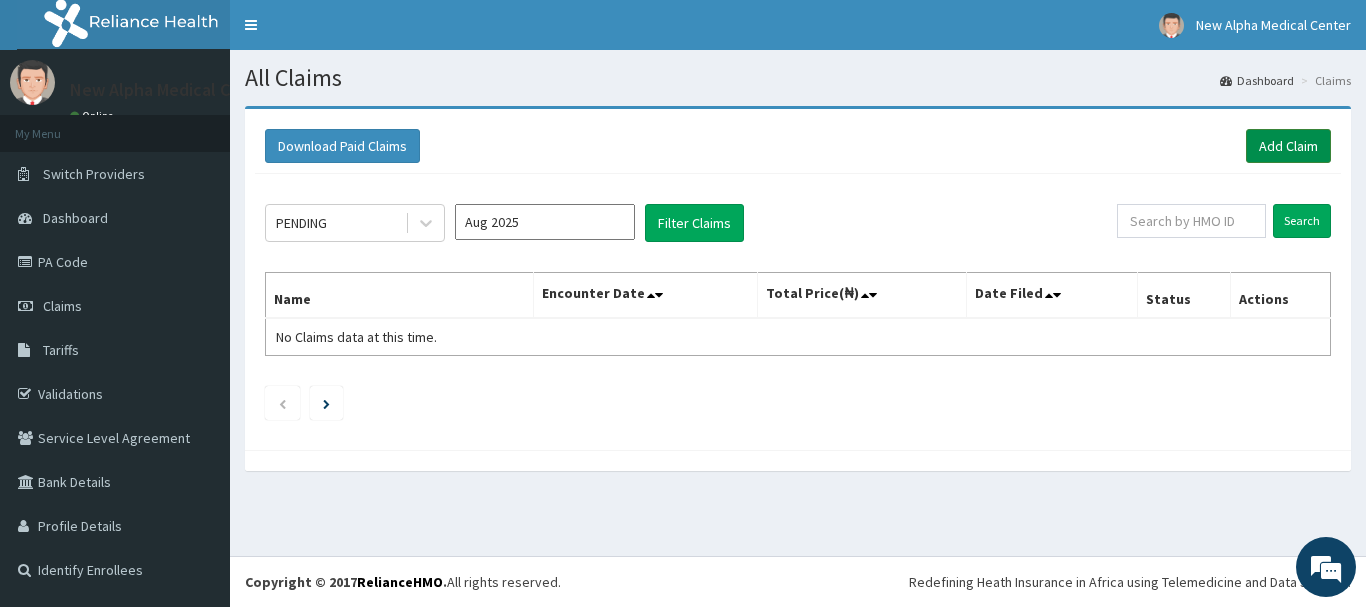 click on "Add Claim" at bounding box center (1288, 146) 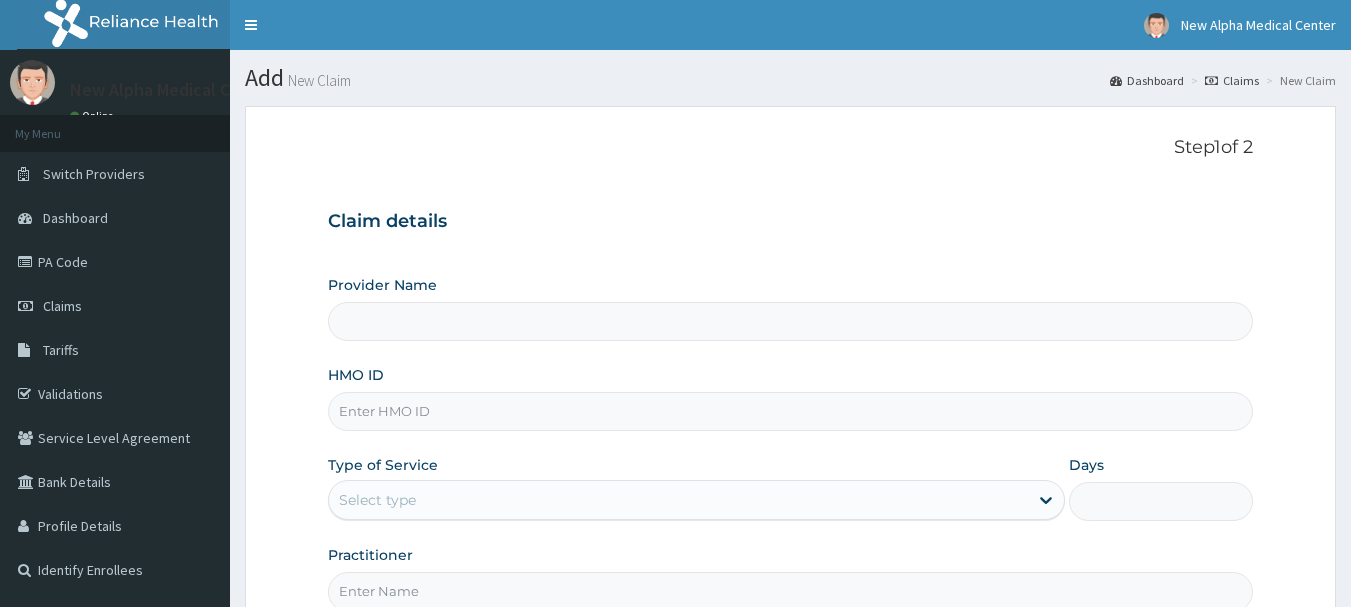 scroll, scrollTop: 0, scrollLeft: 0, axis: both 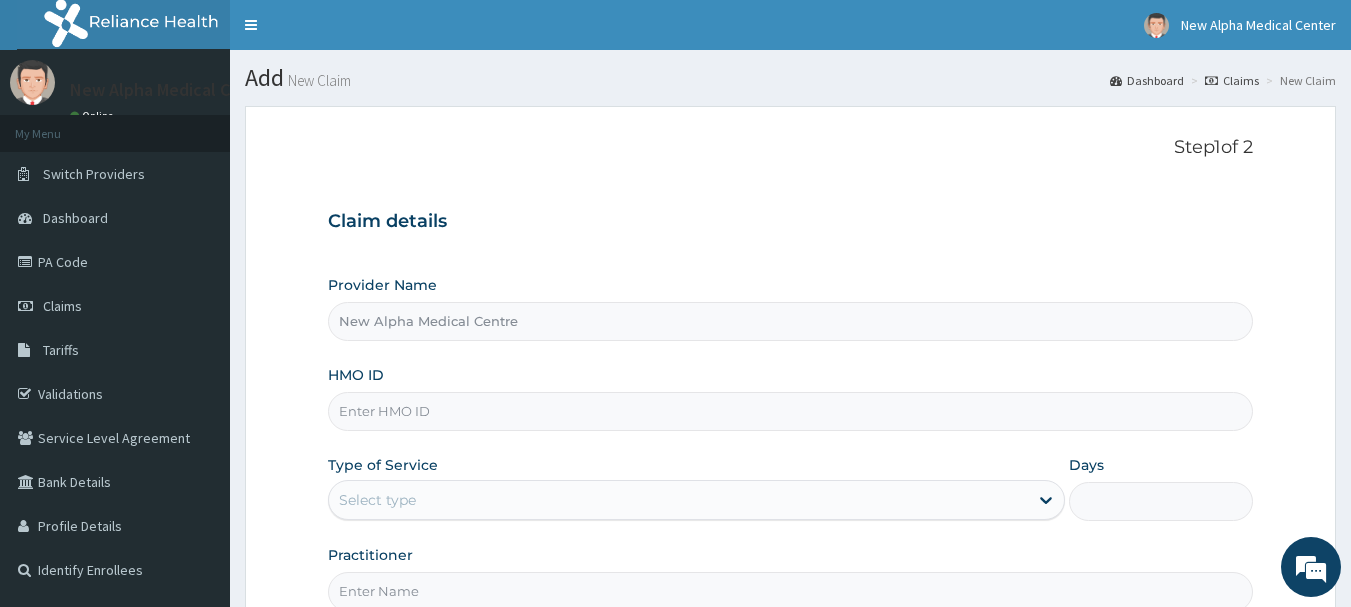 click on "HMO ID" at bounding box center (791, 411) 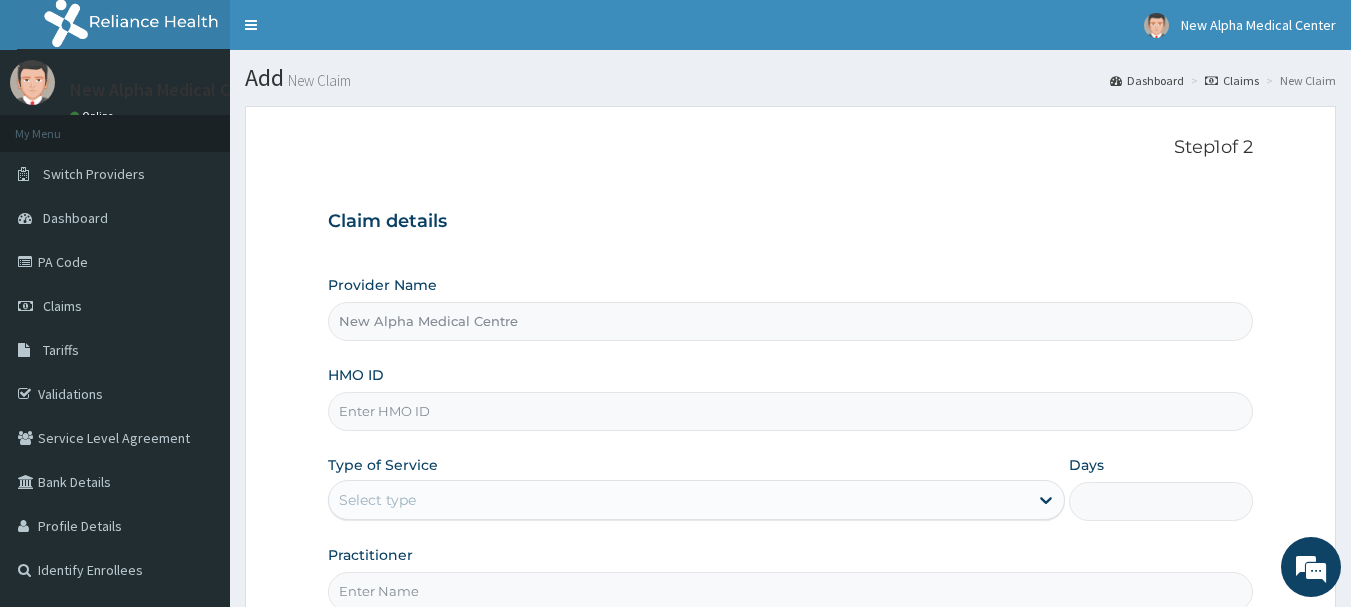 scroll, scrollTop: 100, scrollLeft: 0, axis: vertical 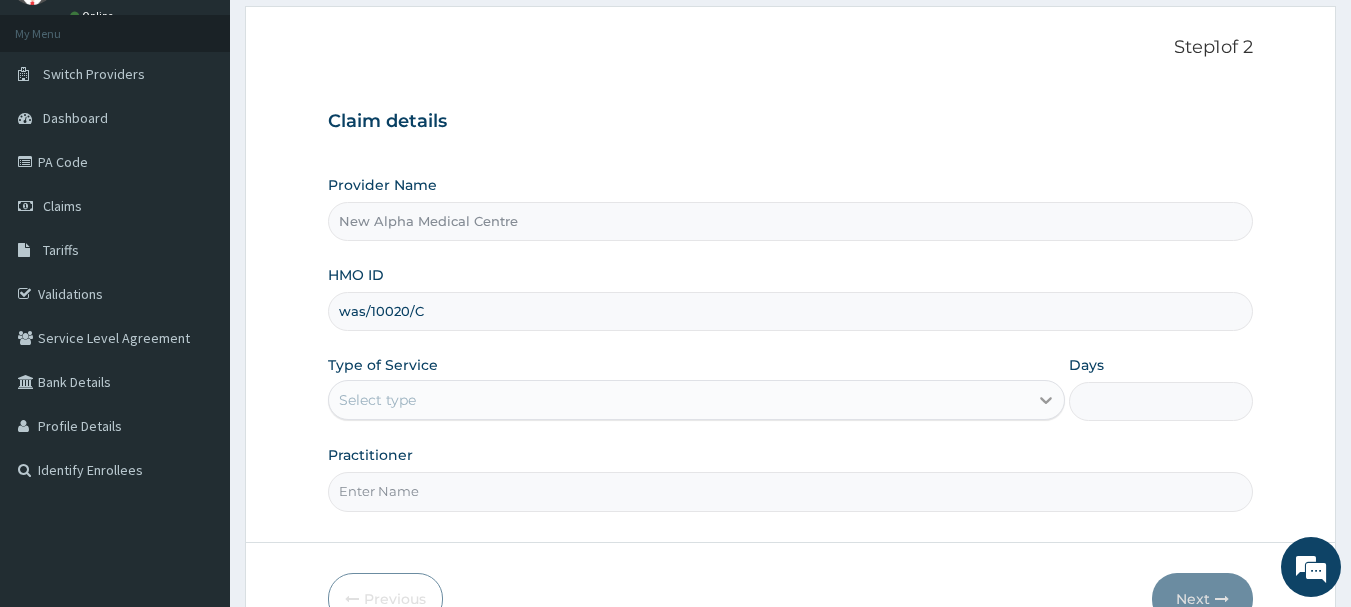 type on "was/10020/C" 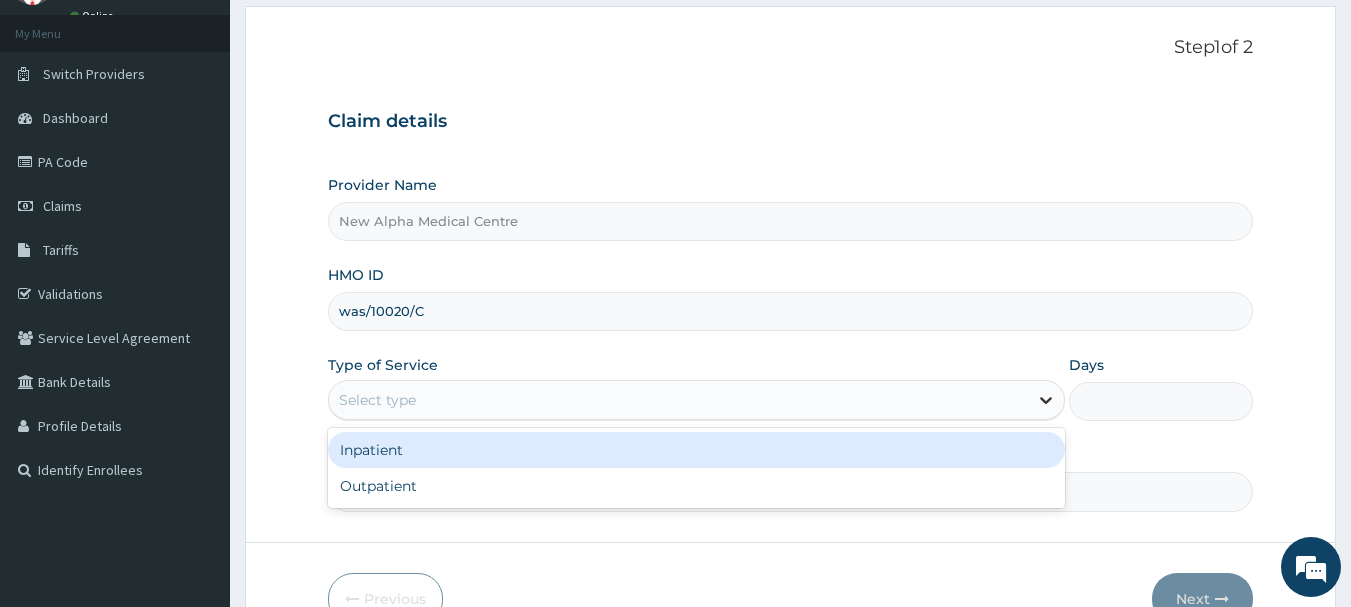 click 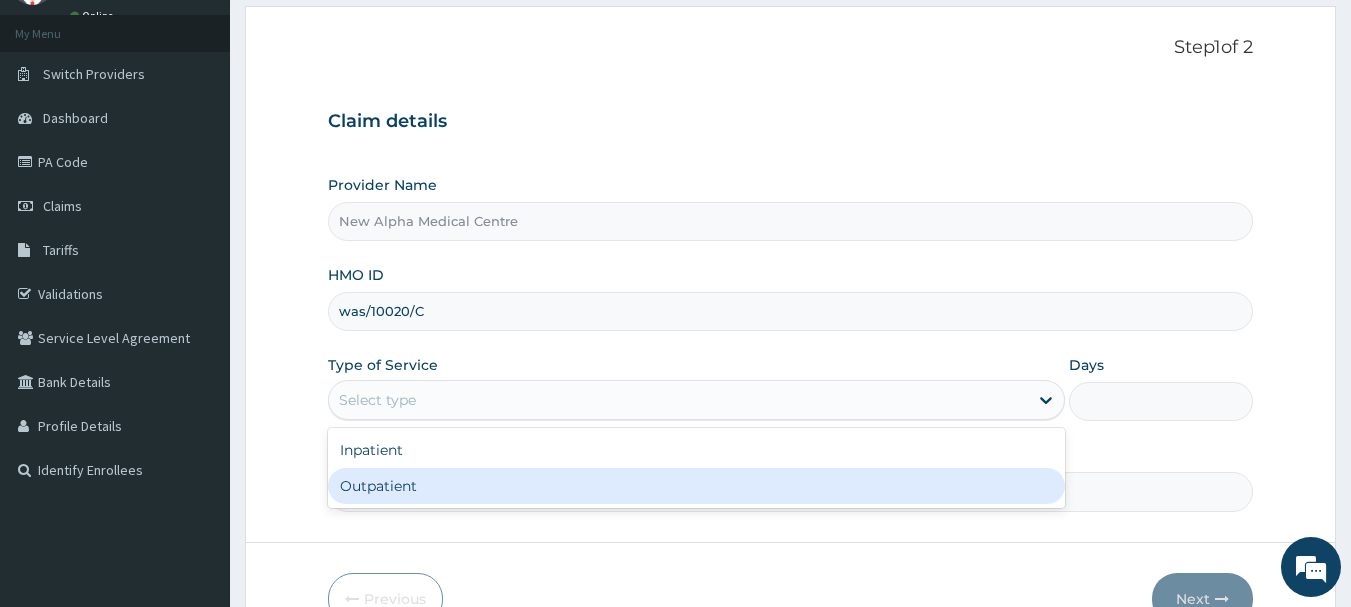 click on "Outpatient" at bounding box center [696, 486] 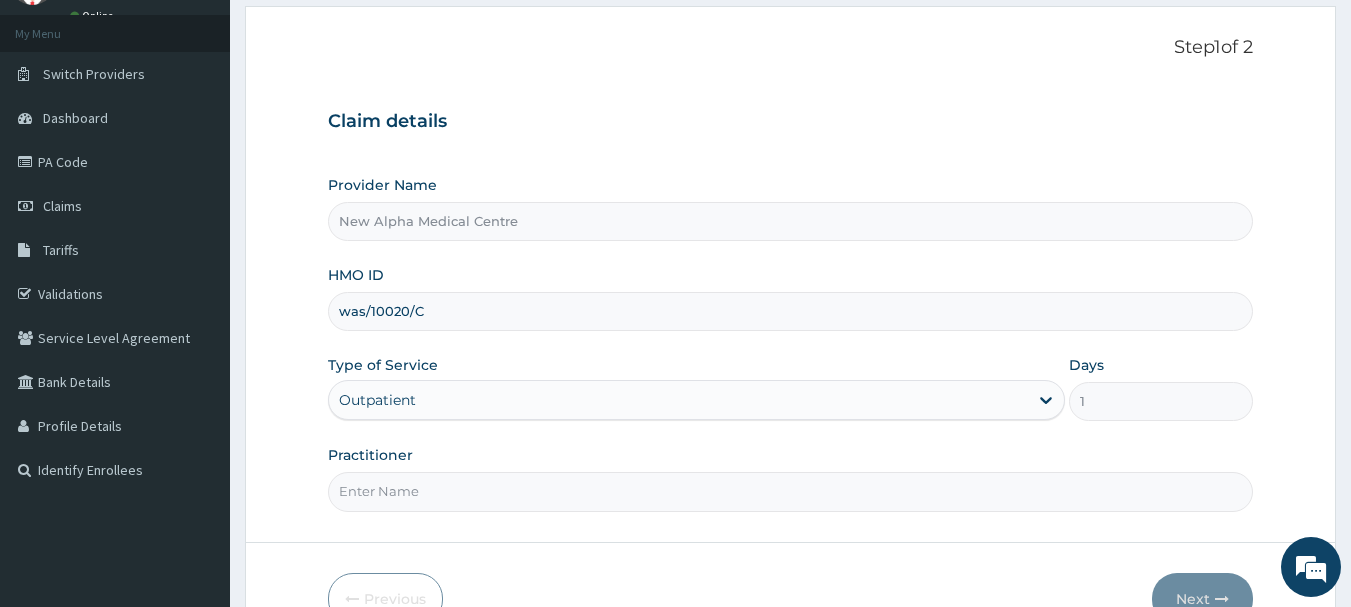click on "Practitioner" at bounding box center (791, 491) 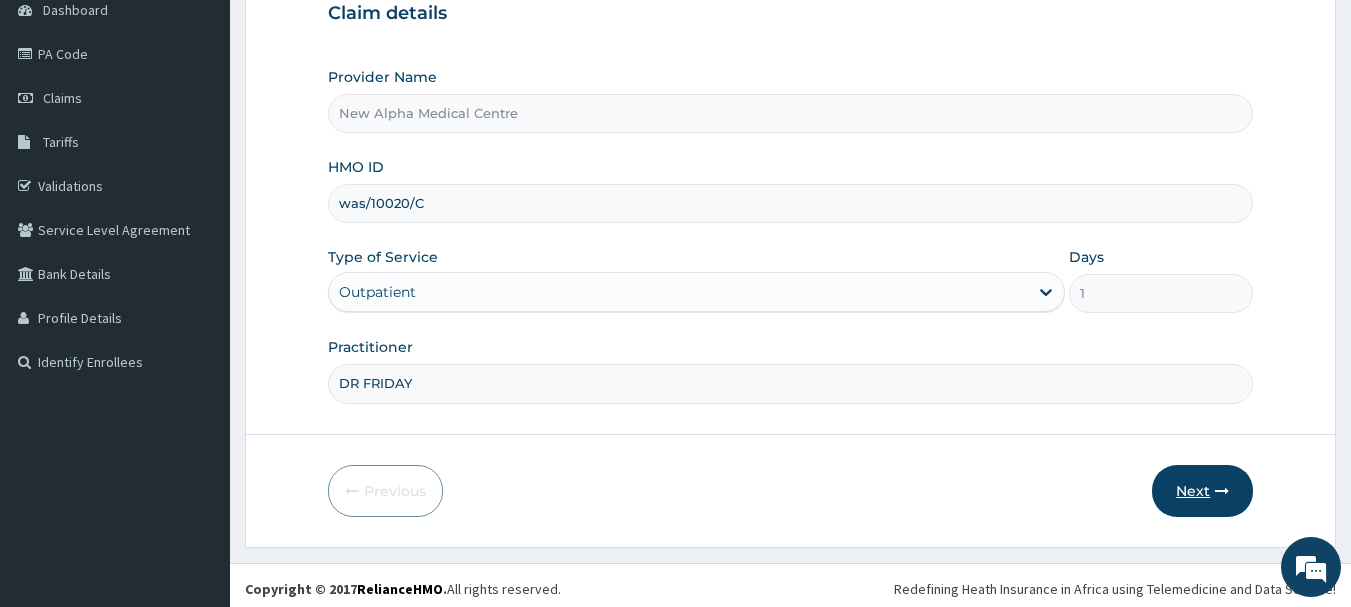 scroll, scrollTop: 215, scrollLeft: 0, axis: vertical 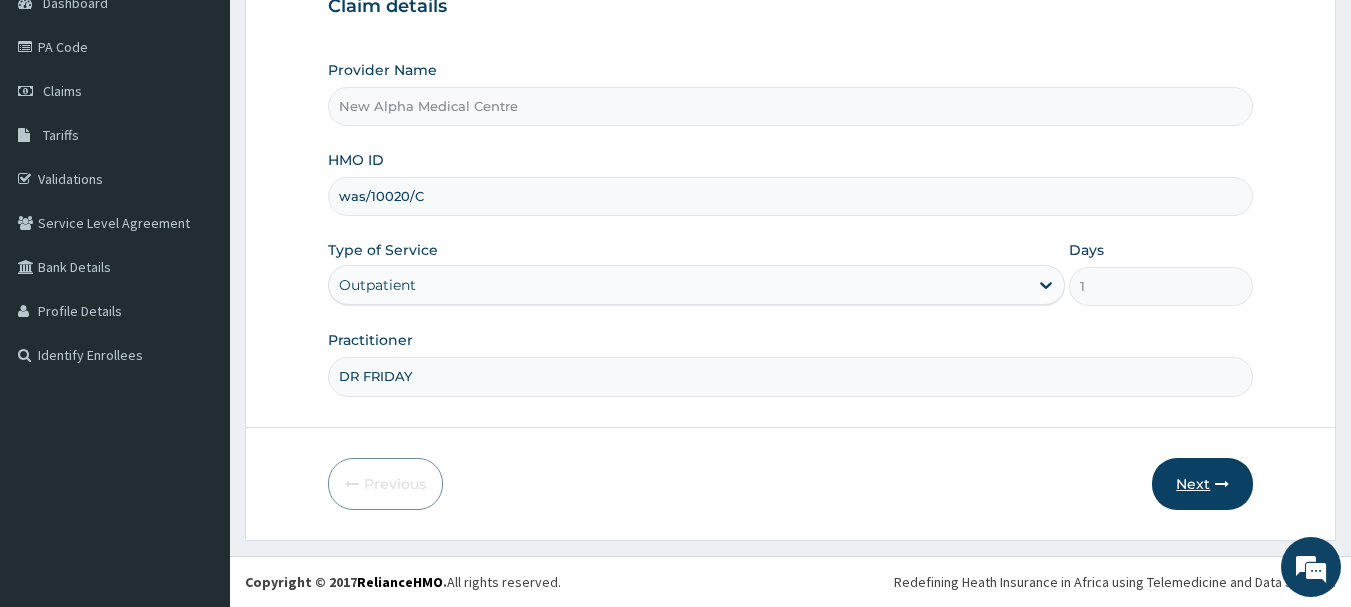 type on "DR FRIDAY" 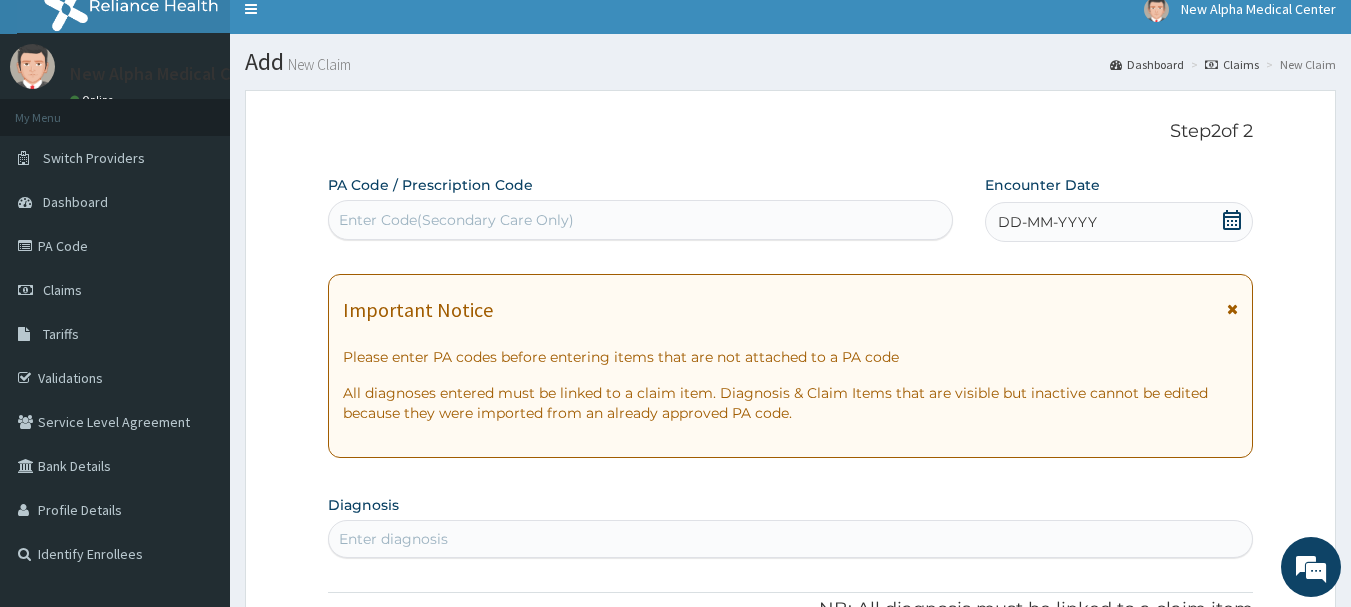 scroll, scrollTop: 15, scrollLeft: 0, axis: vertical 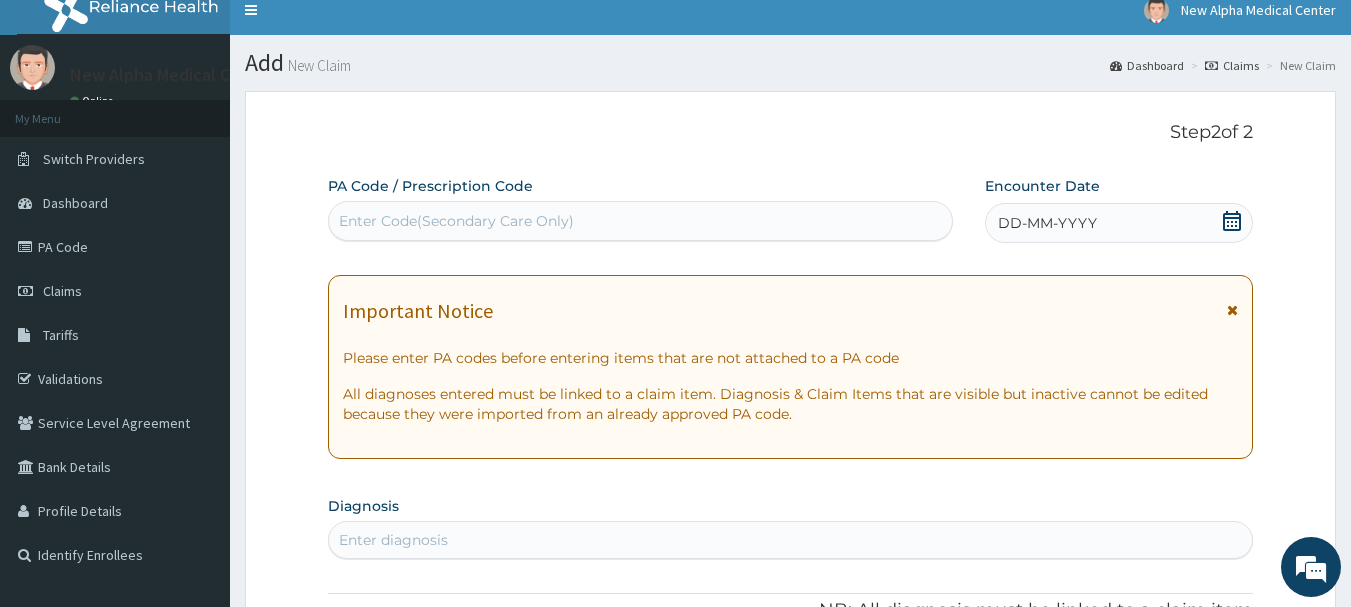 click 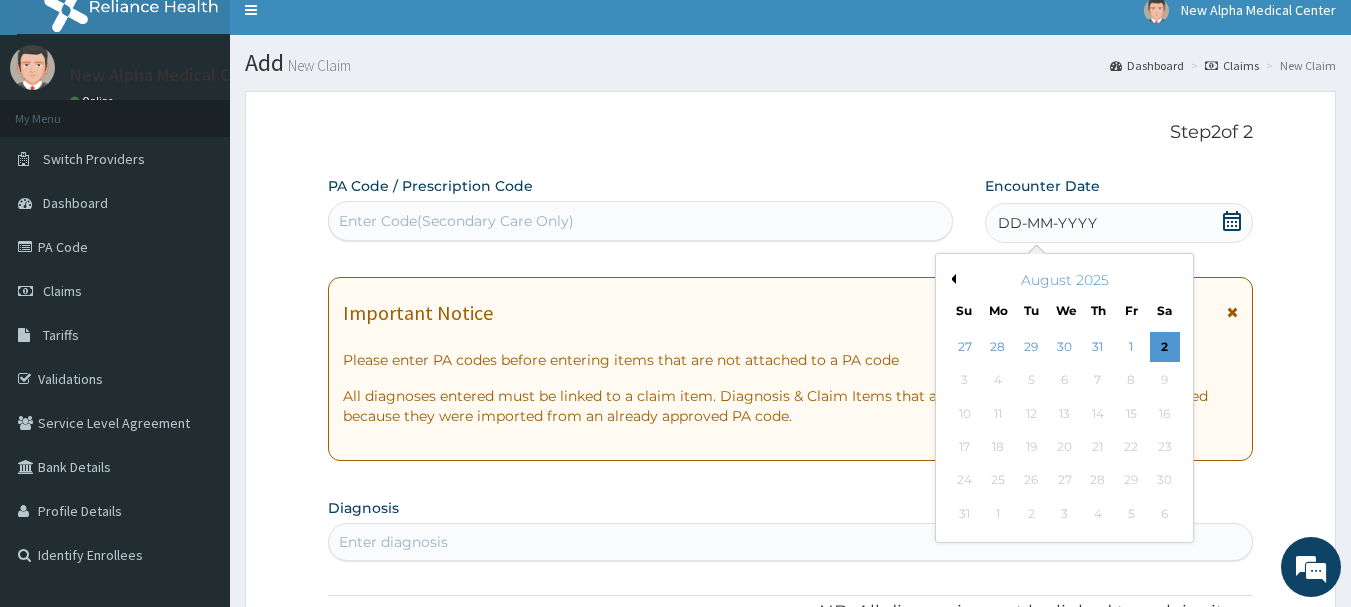 click on "Previous Month" at bounding box center [951, 279] 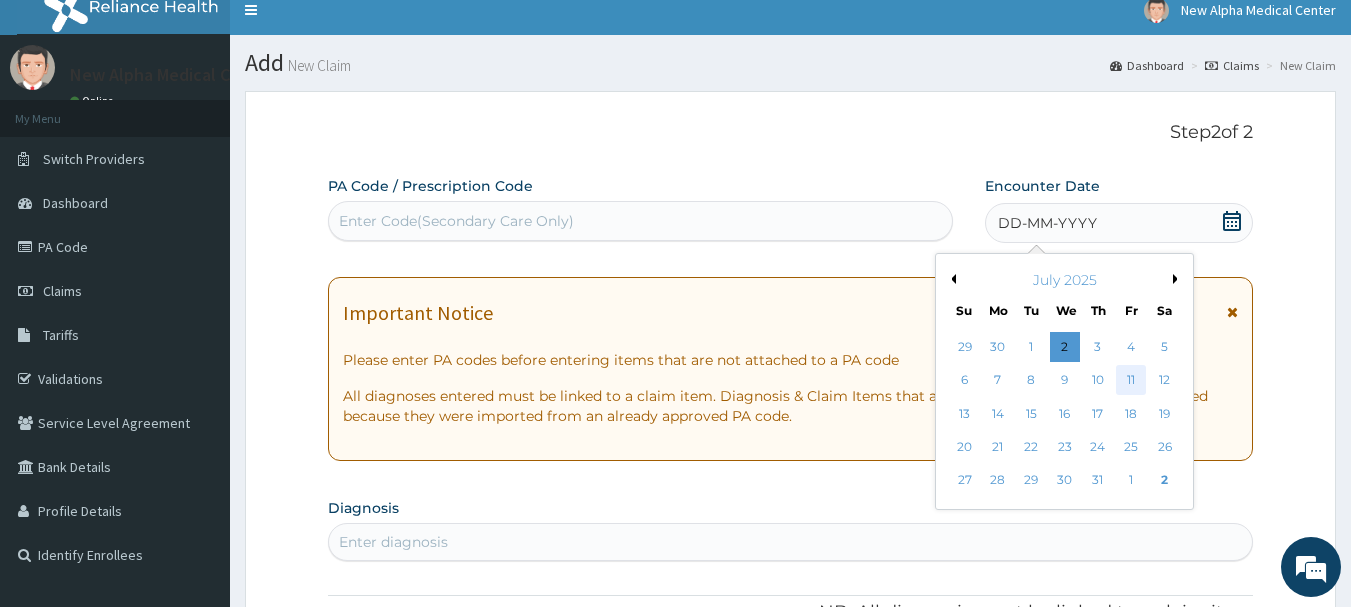 click on "11" at bounding box center [1131, 381] 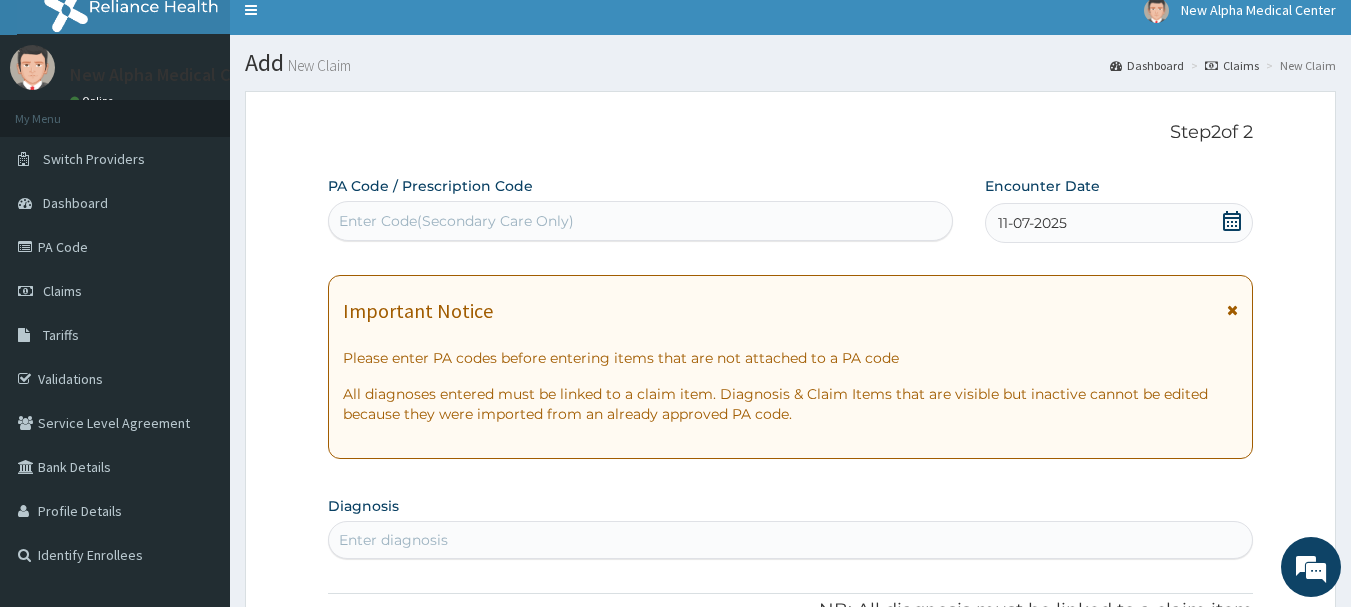 click at bounding box center (1232, 310) 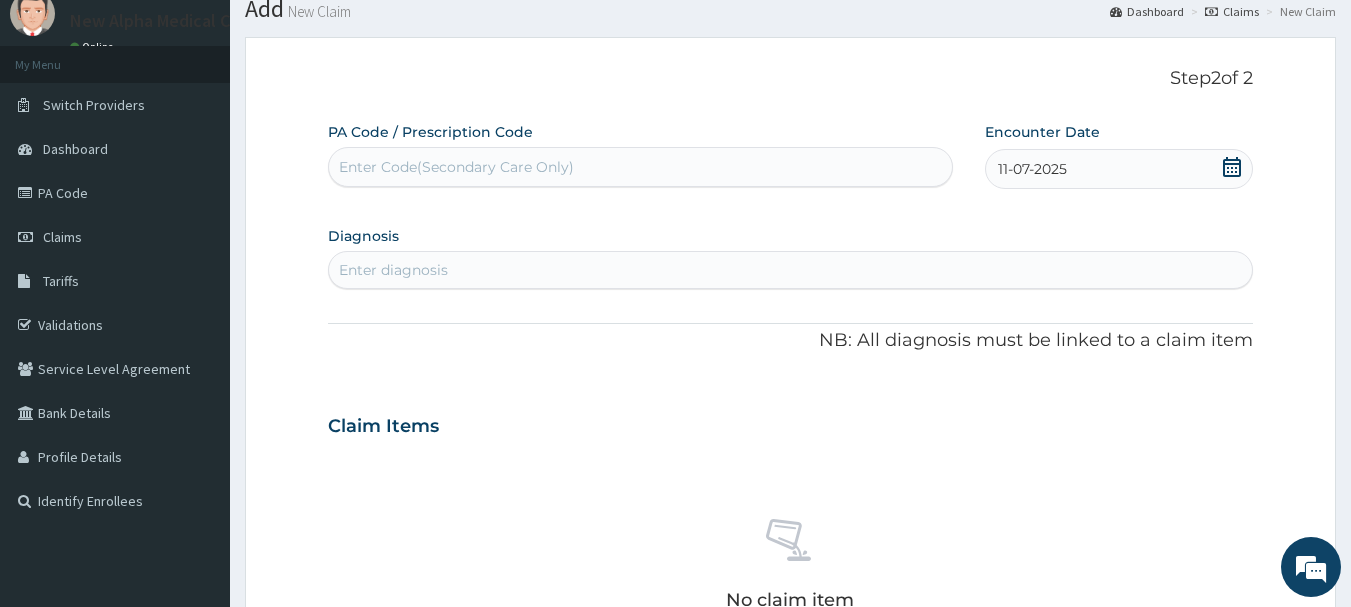 scroll, scrollTop: 115, scrollLeft: 0, axis: vertical 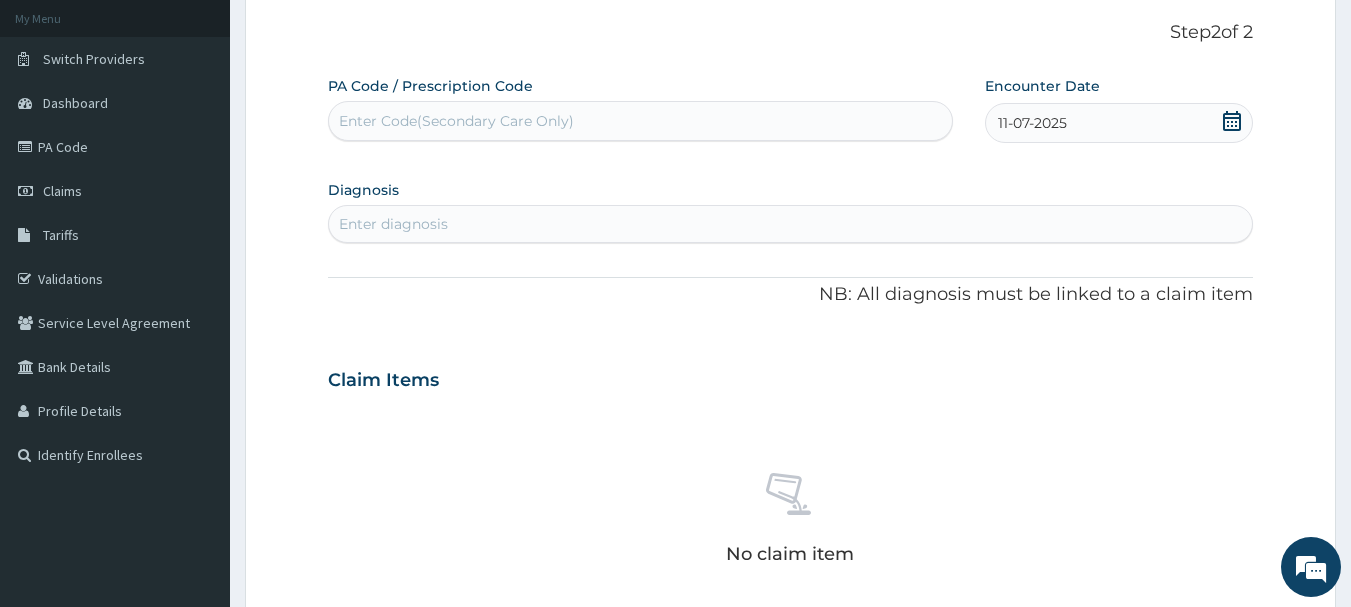 click on "Enter diagnosis" at bounding box center (791, 224) 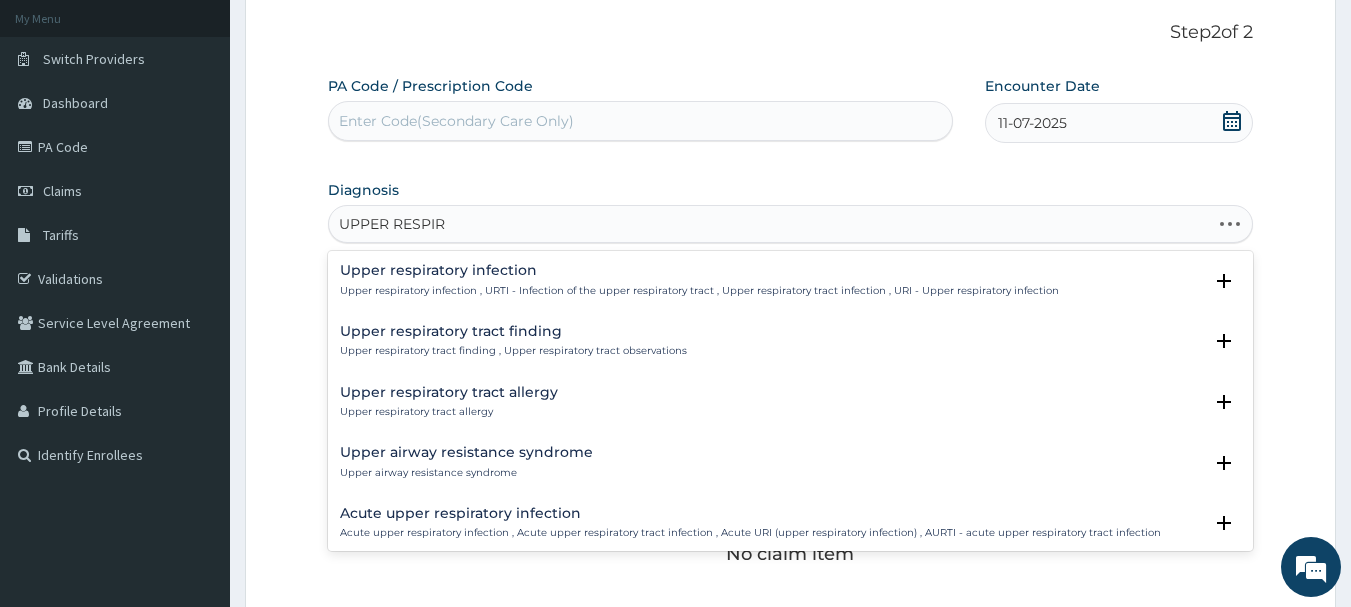 type on "UPPER RESPIRA" 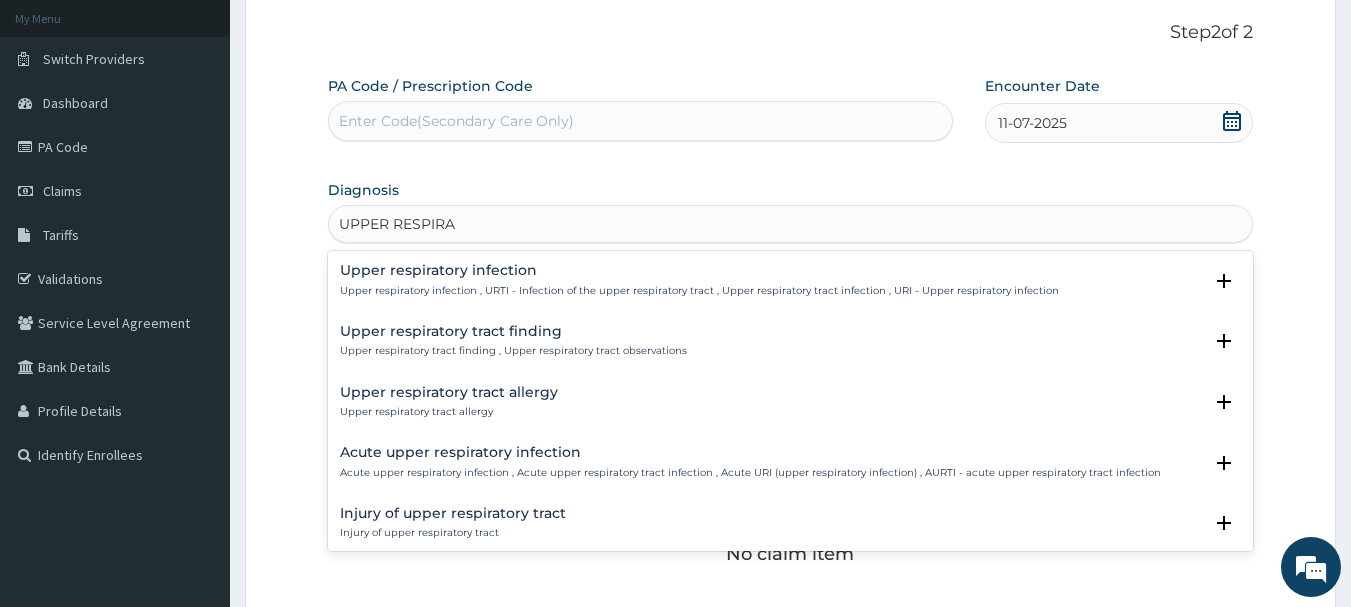 click on "Upper respiratory infection , URTI - Infection of the upper respiratory tract , Upper respiratory tract infection , URI - Upper respiratory infection" at bounding box center (699, 291) 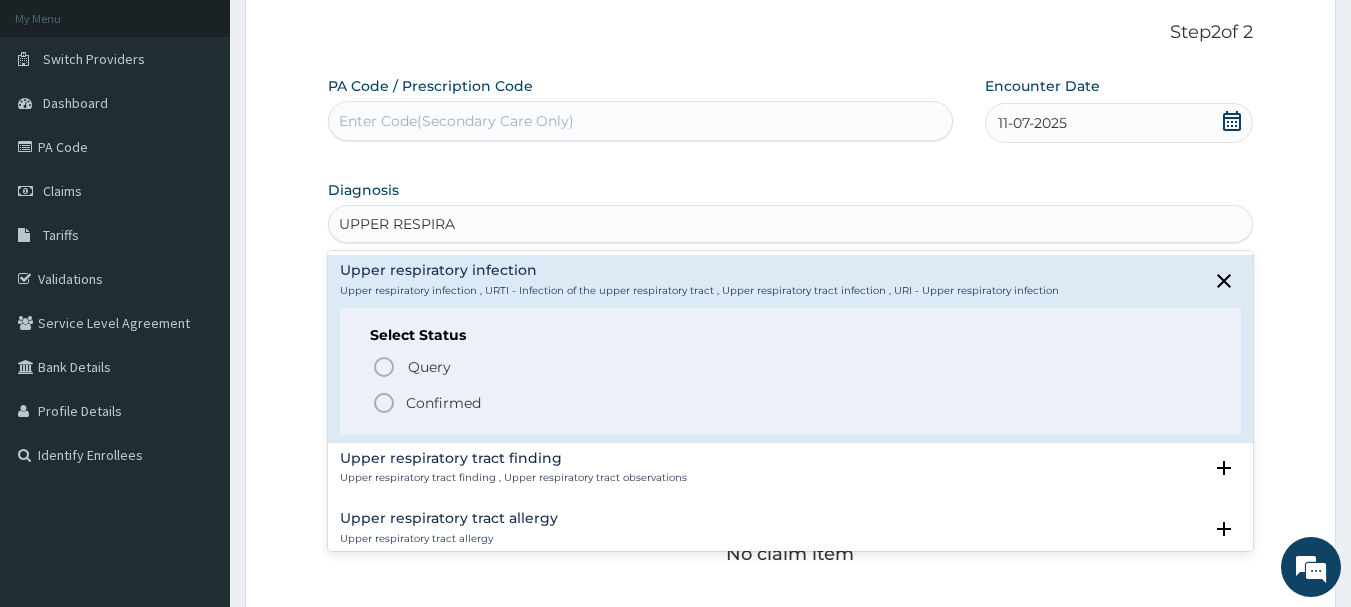 click on "Confirmed" at bounding box center (443, 403) 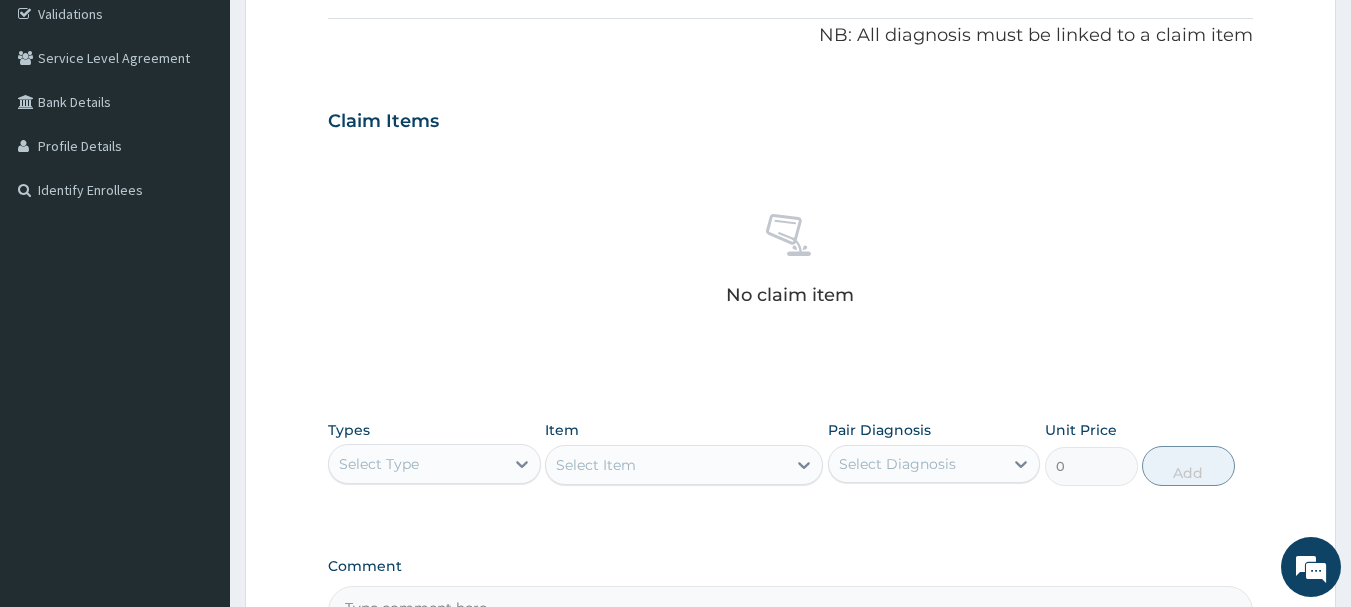 scroll, scrollTop: 415, scrollLeft: 0, axis: vertical 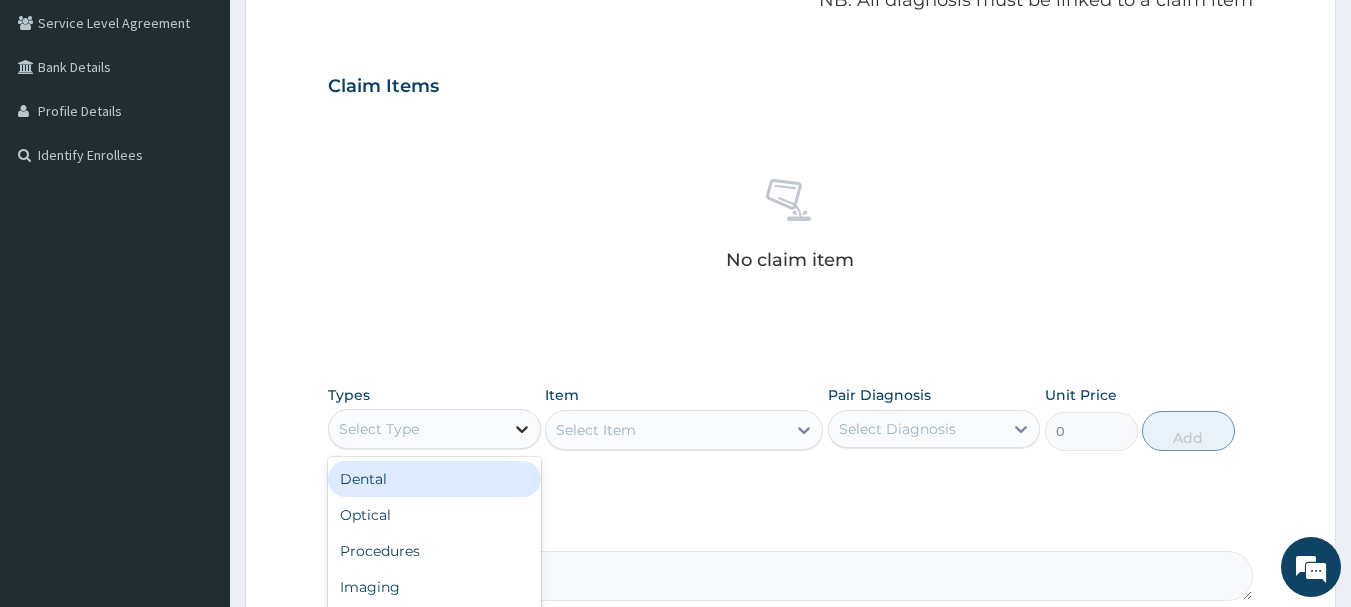 click 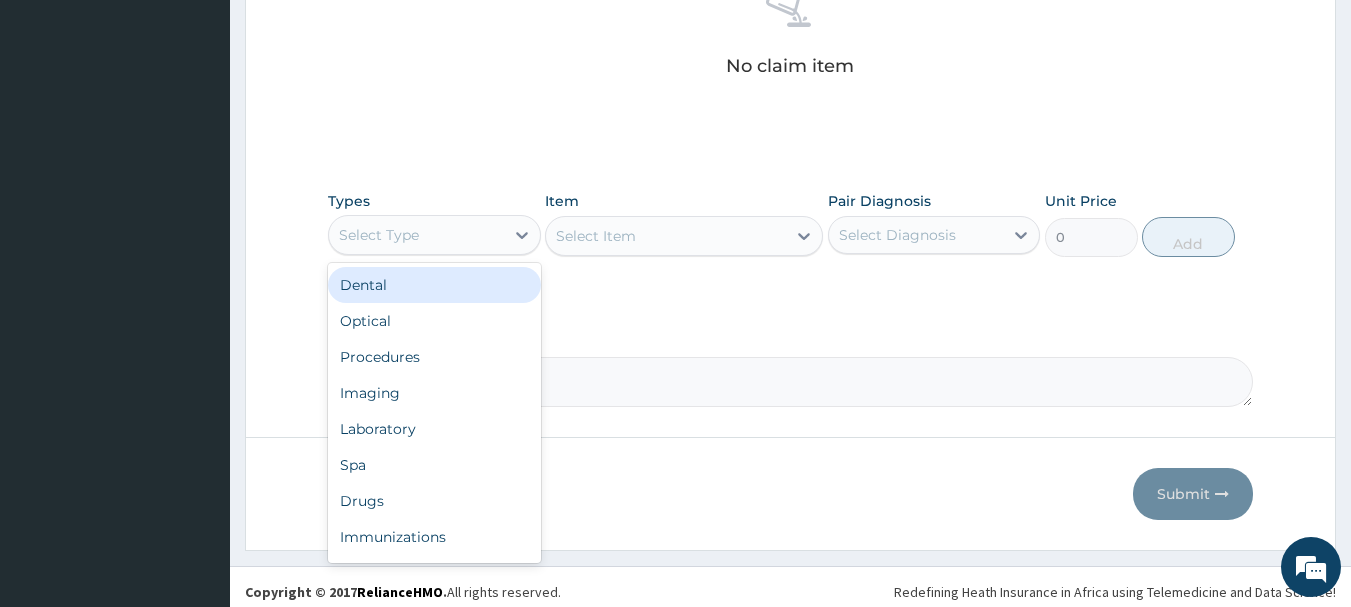 scroll, scrollTop: 615, scrollLeft: 0, axis: vertical 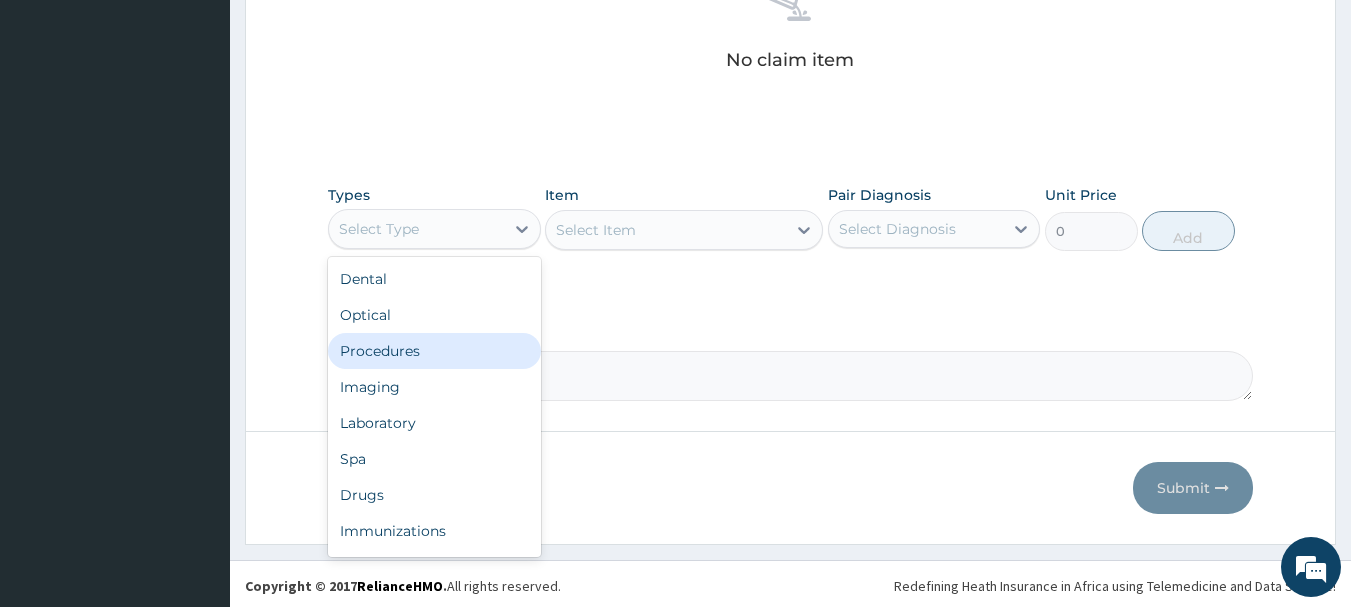 click on "Procedures" at bounding box center (434, 351) 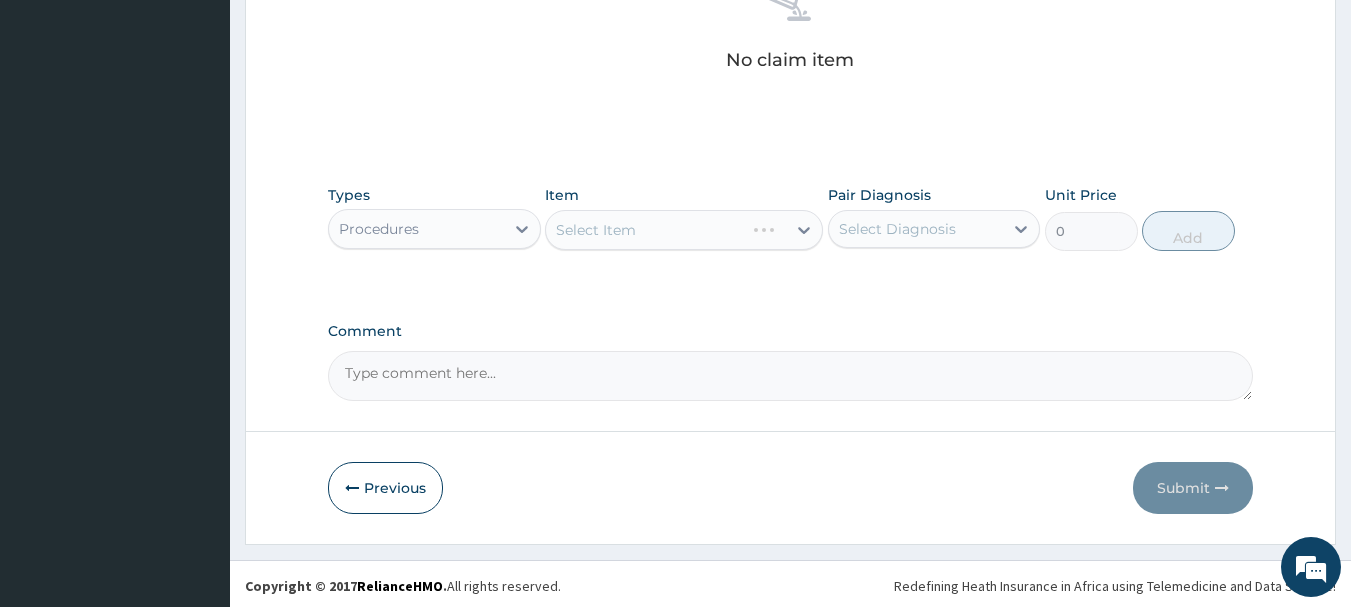 click on "Select Item" at bounding box center (684, 230) 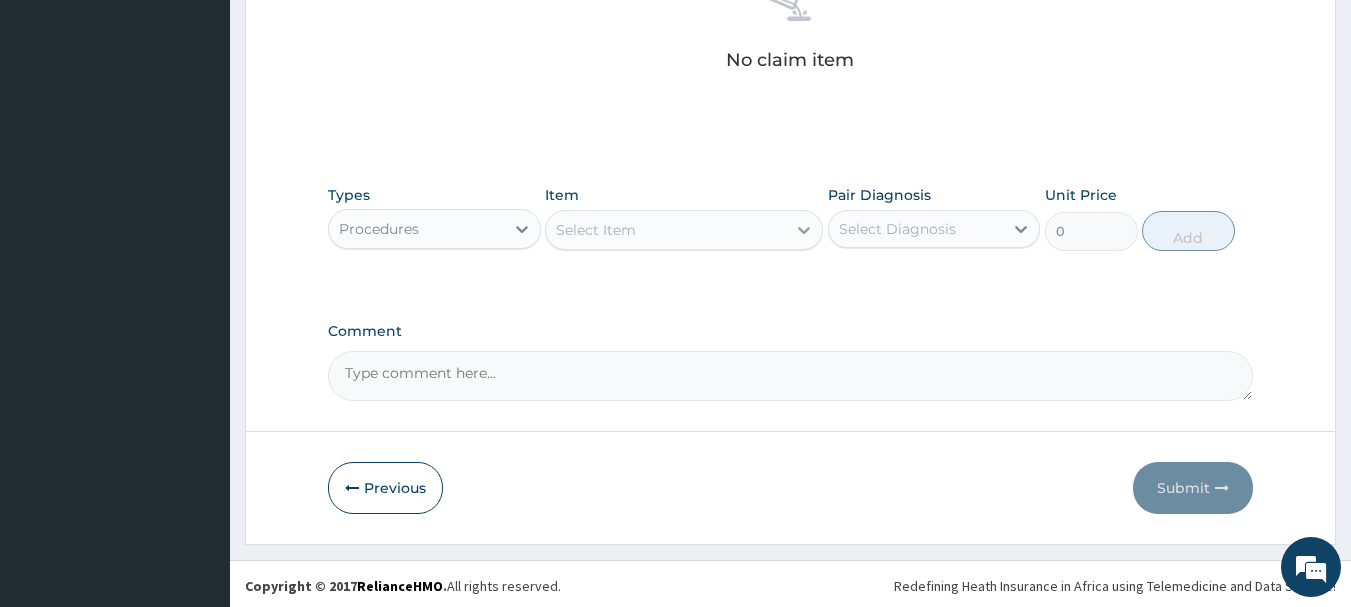 click 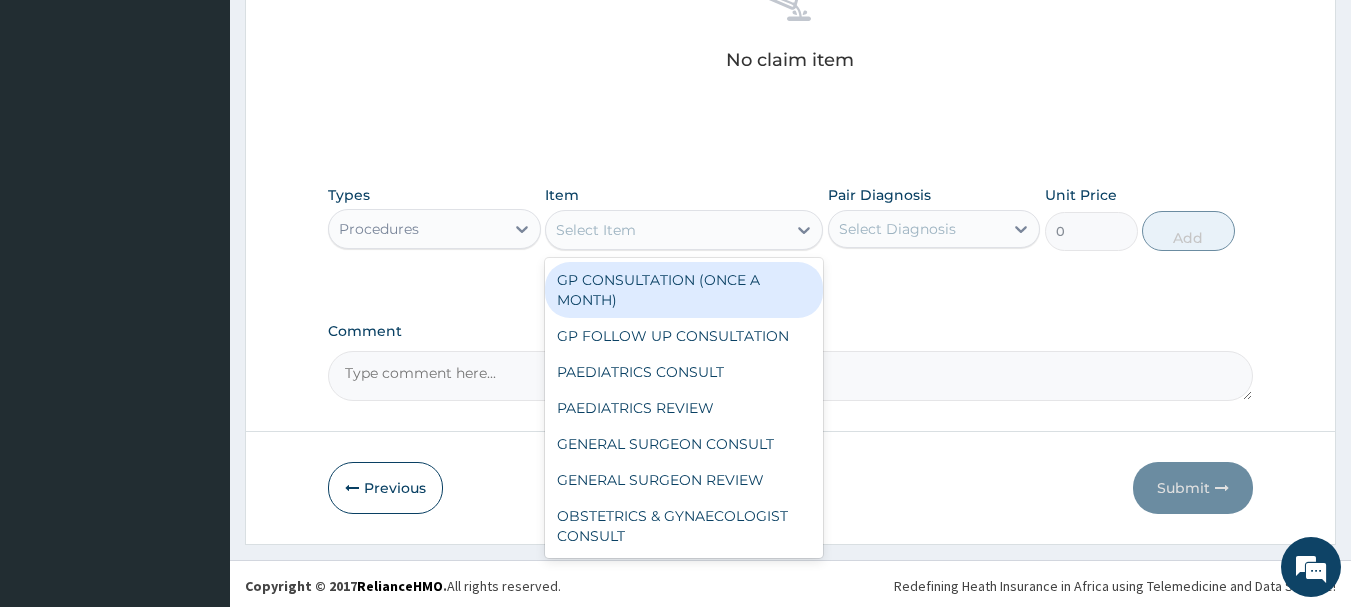 click on "GP CONSULTATION (ONCE A MONTH)" at bounding box center (684, 290) 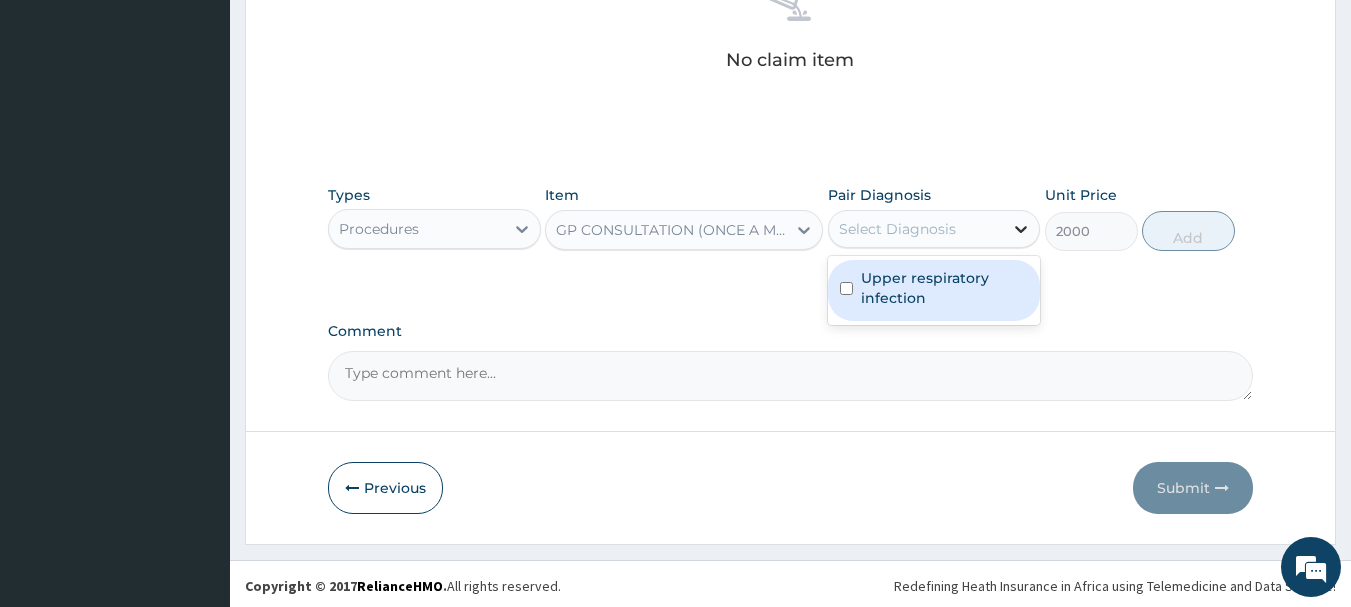 click 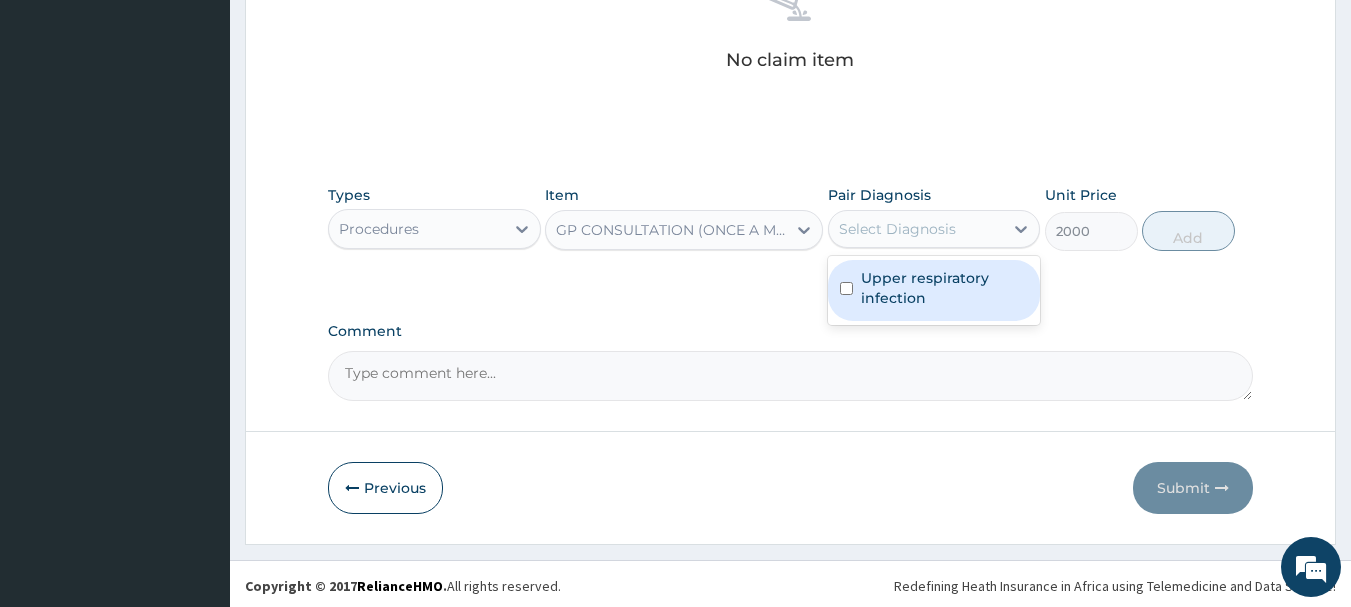click on "Upper respiratory infection" at bounding box center (945, 288) 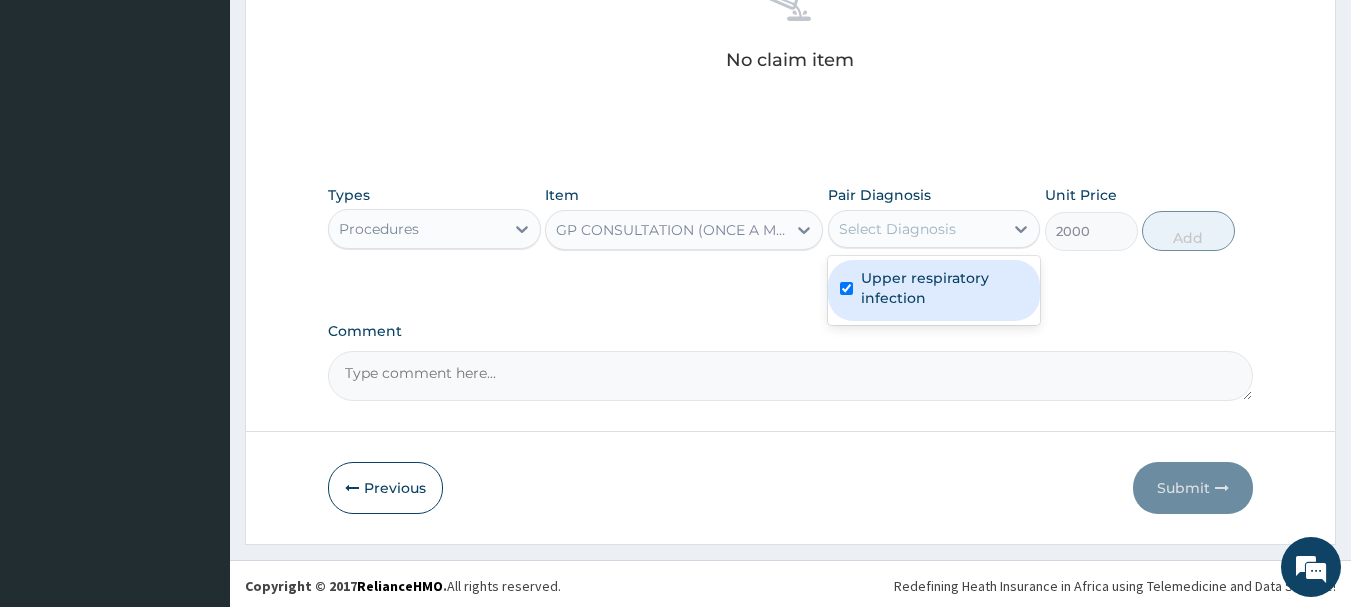 checkbox on "true" 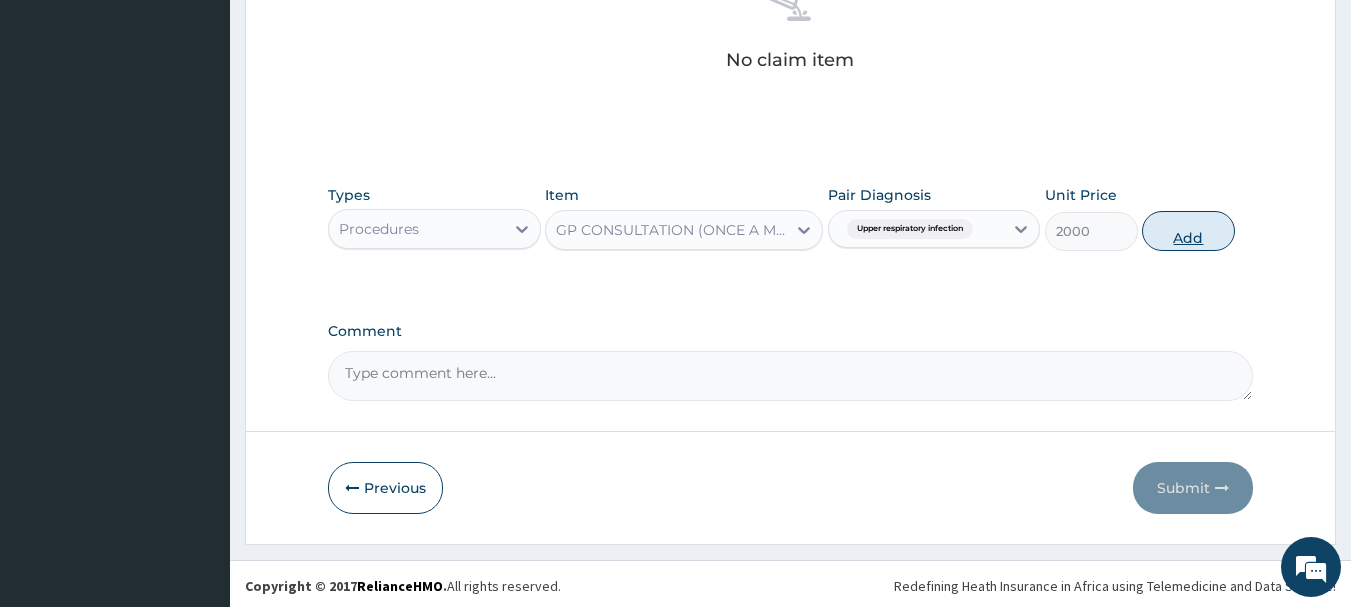 click on "Add" at bounding box center [1188, 231] 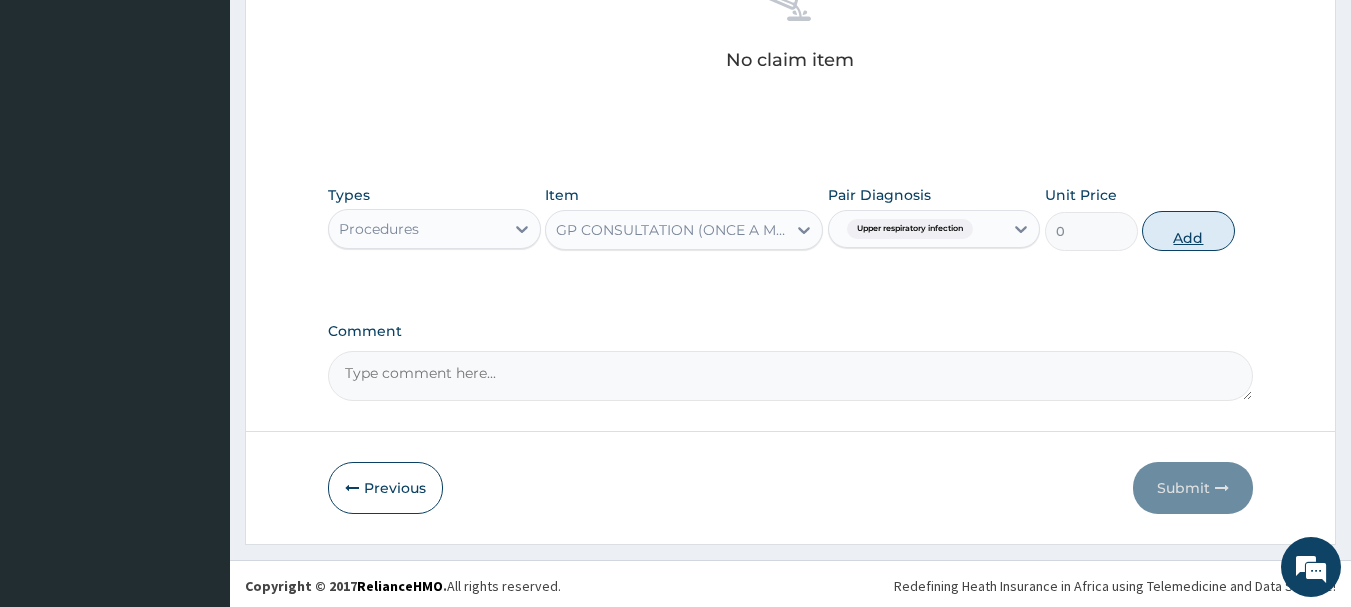 scroll, scrollTop: 539, scrollLeft: 0, axis: vertical 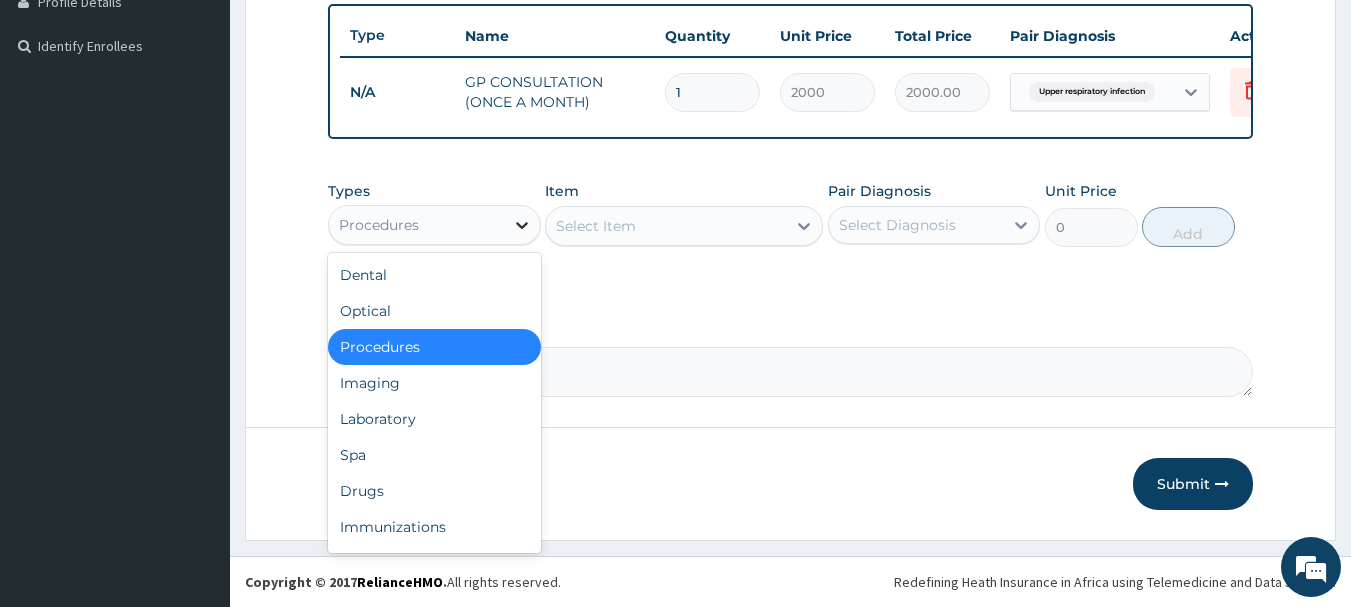 click 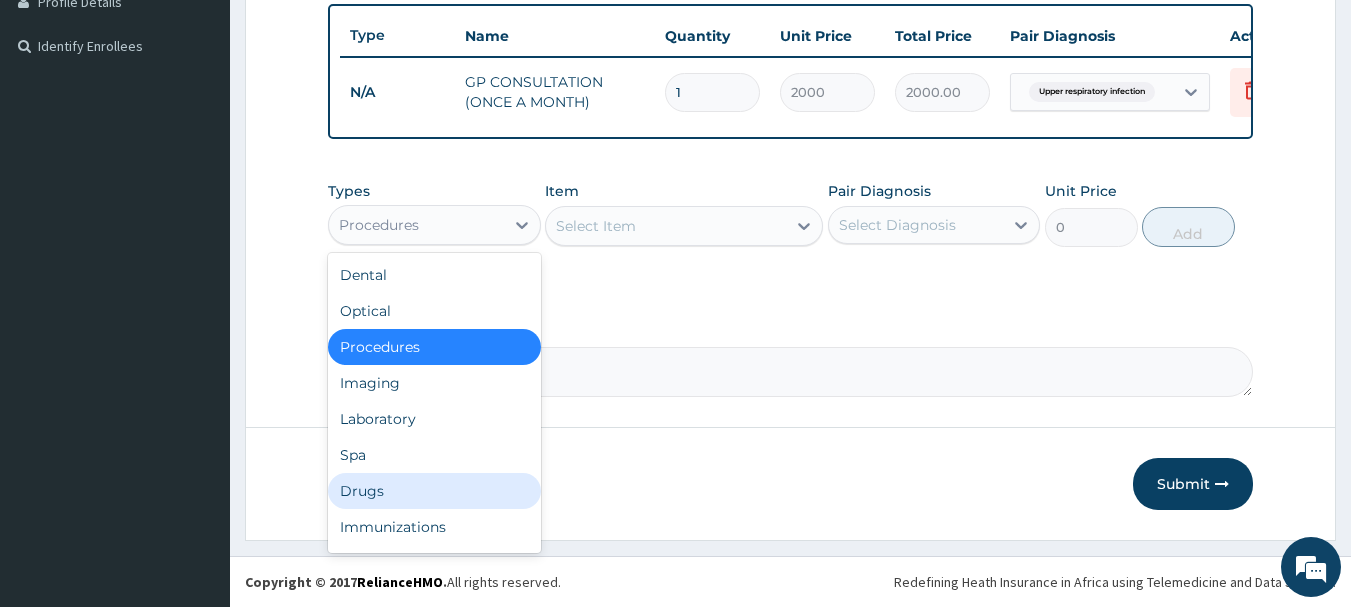 click on "Drugs" at bounding box center [434, 491] 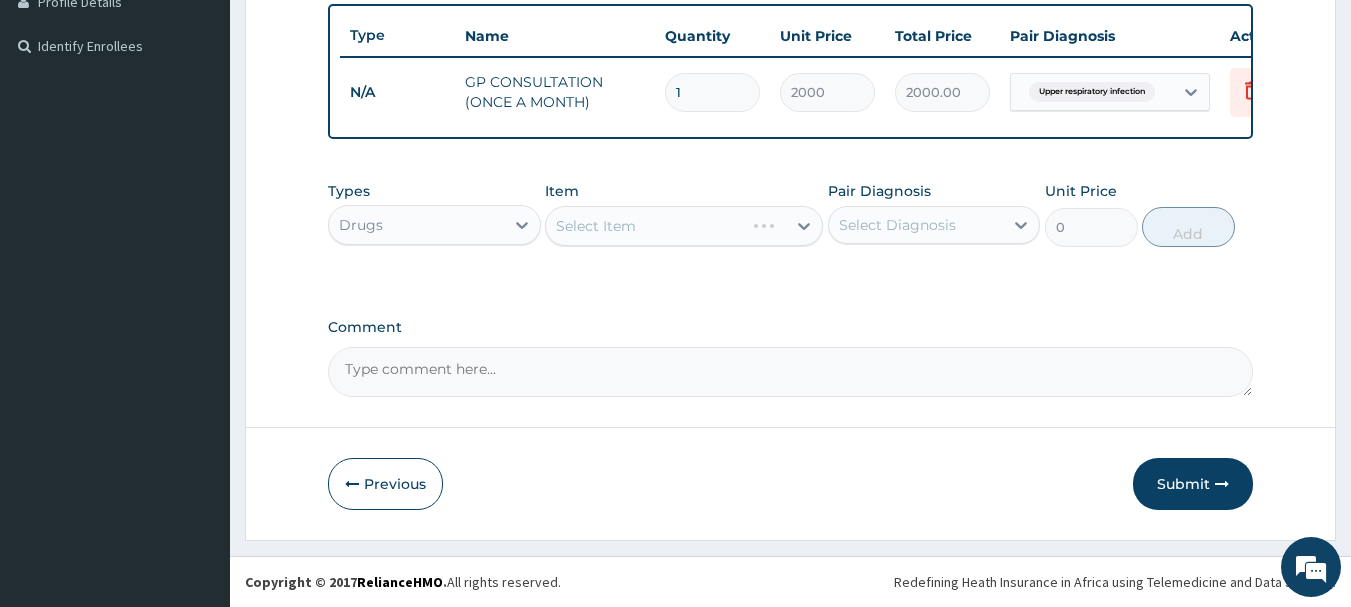 click on "Select Item" at bounding box center [684, 226] 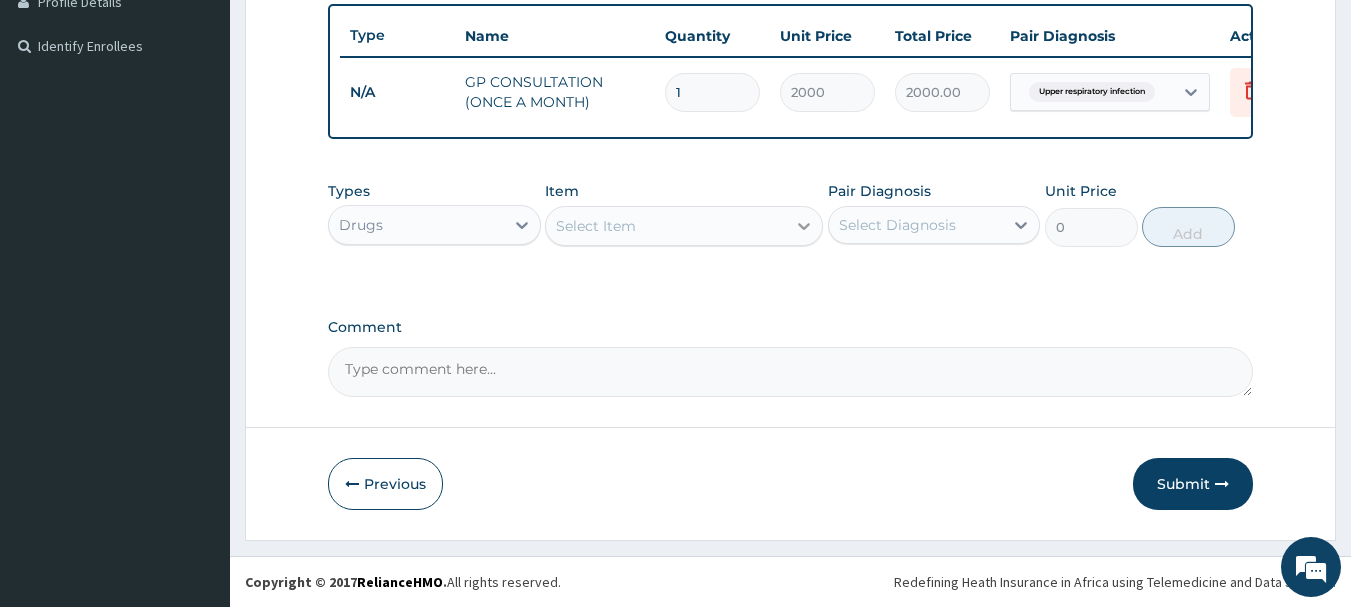 click 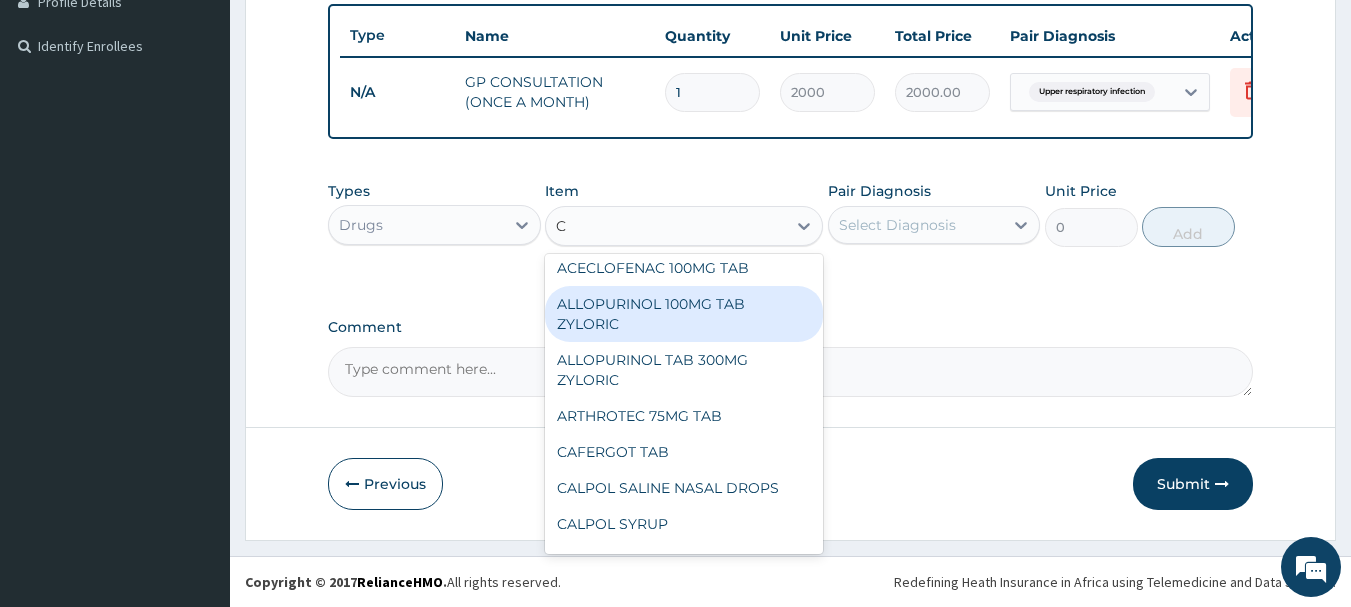 scroll, scrollTop: 64, scrollLeft: 0, axis: vertical 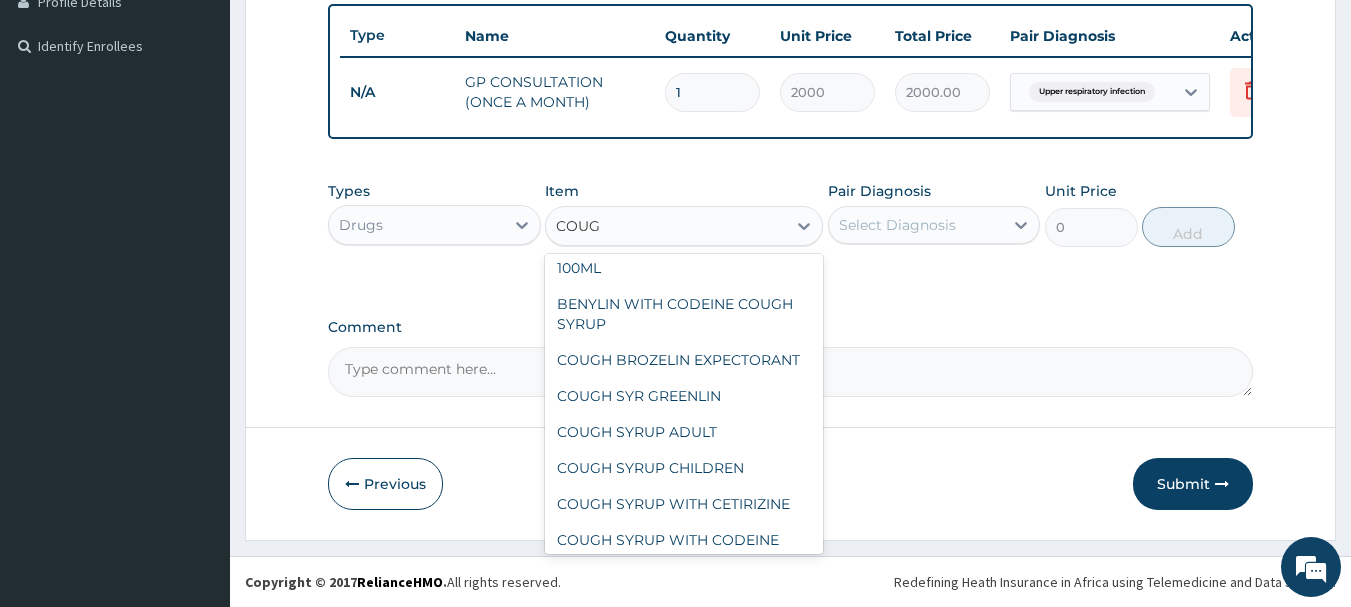 type on "COUGH" 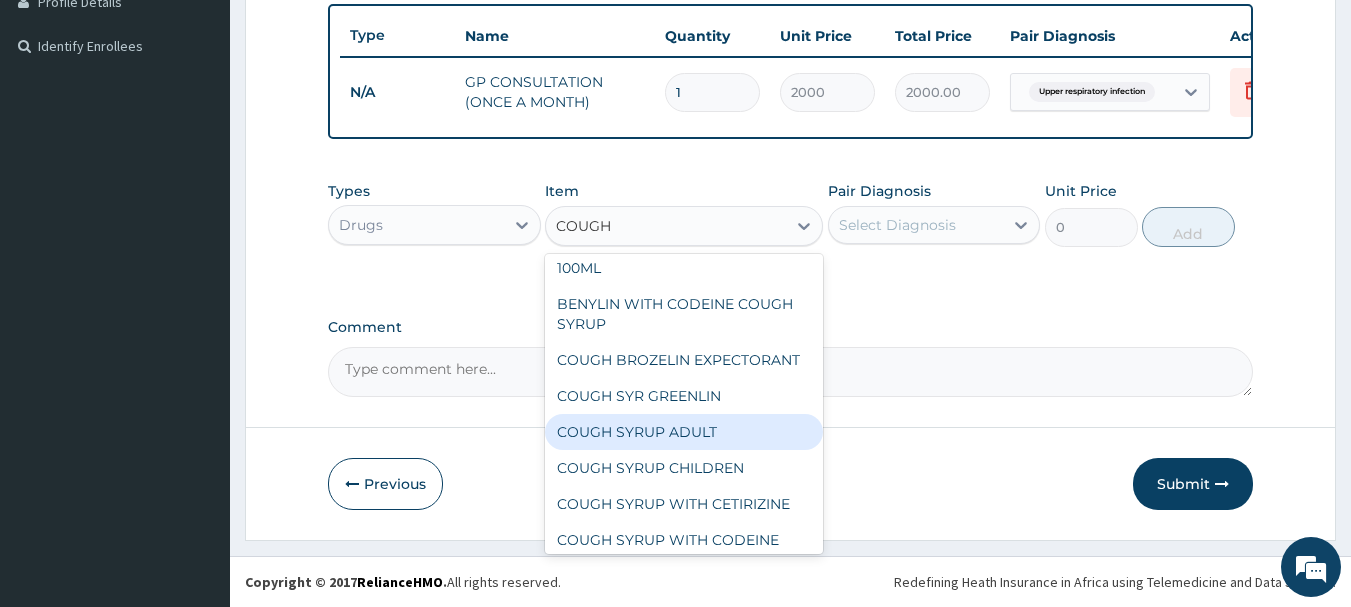 click on "COUGH SYRUP ADULT" at bounding box center [684, 432] 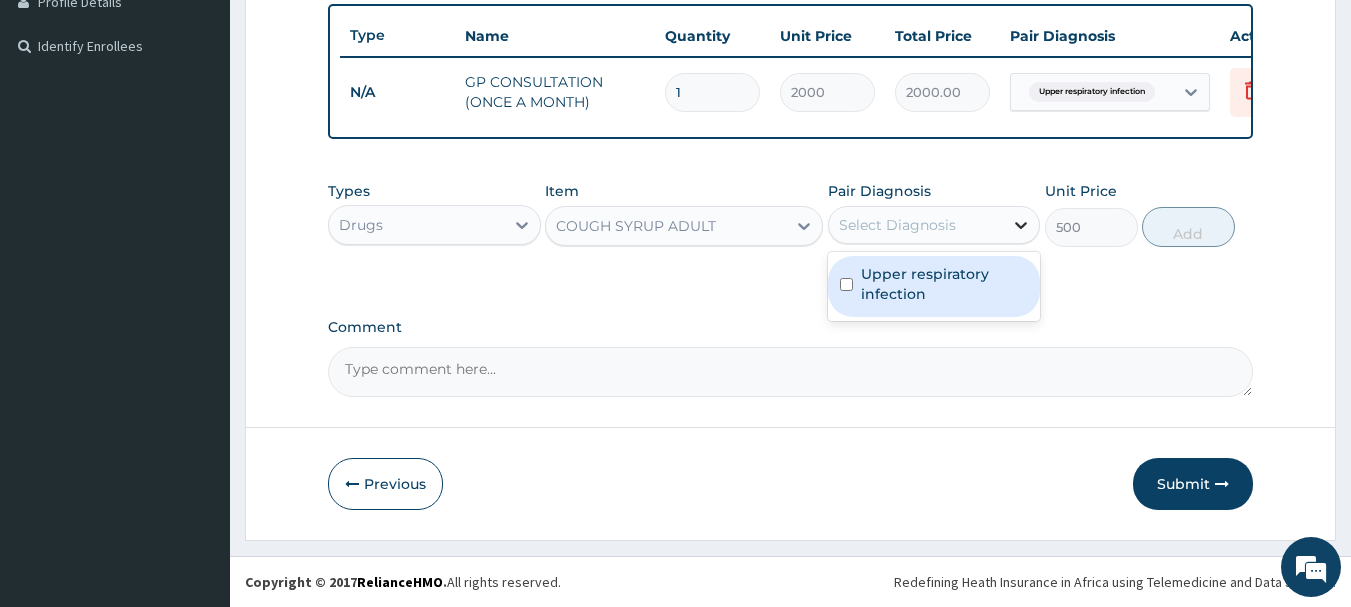 click 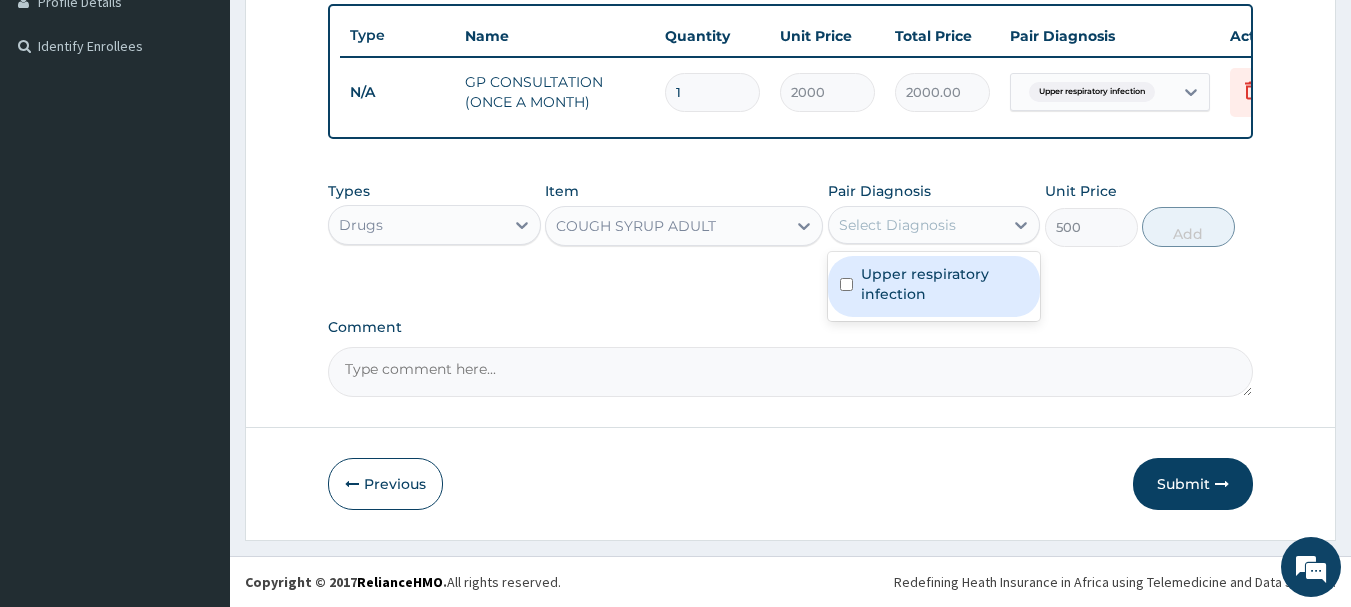 click on "Upper respiratory infection" at bounding box center (945, 284) 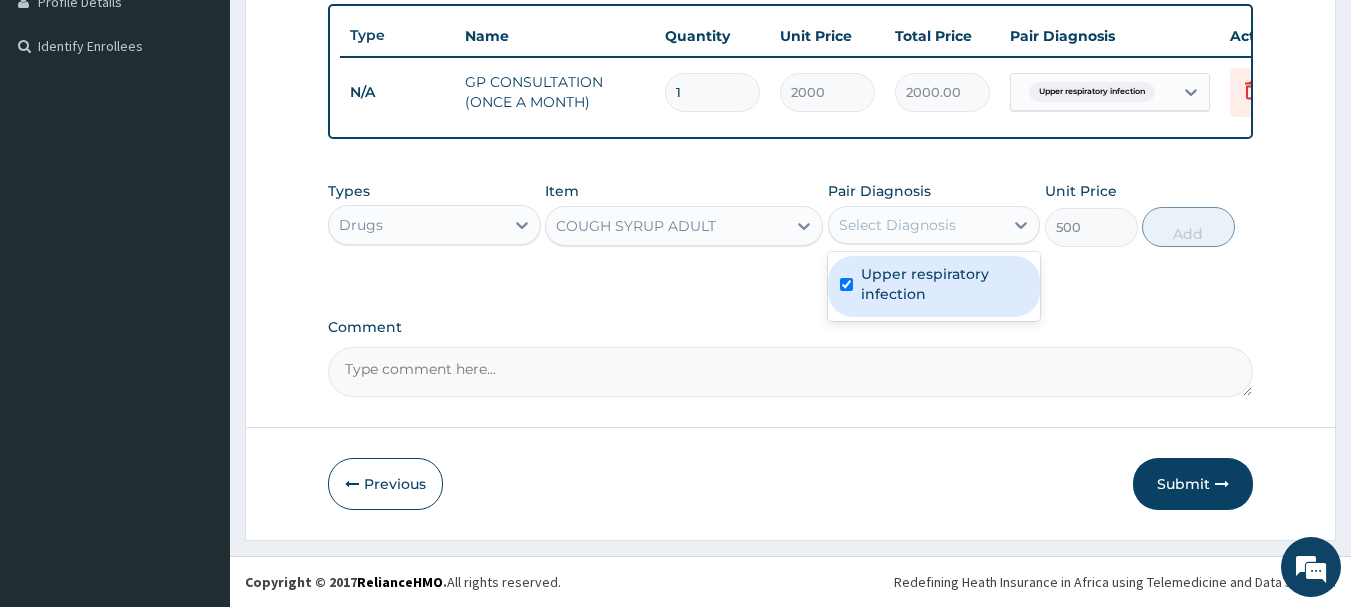 checkbox on "true" 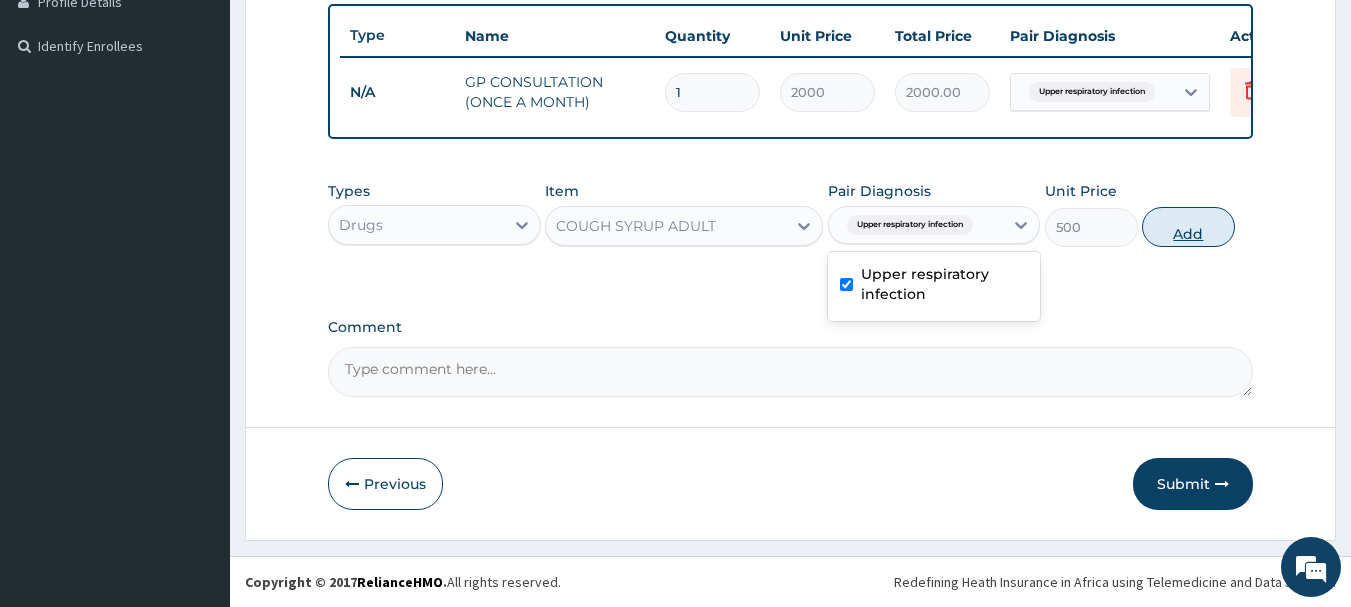 click on "Add" at bounding box center [1188, 227] 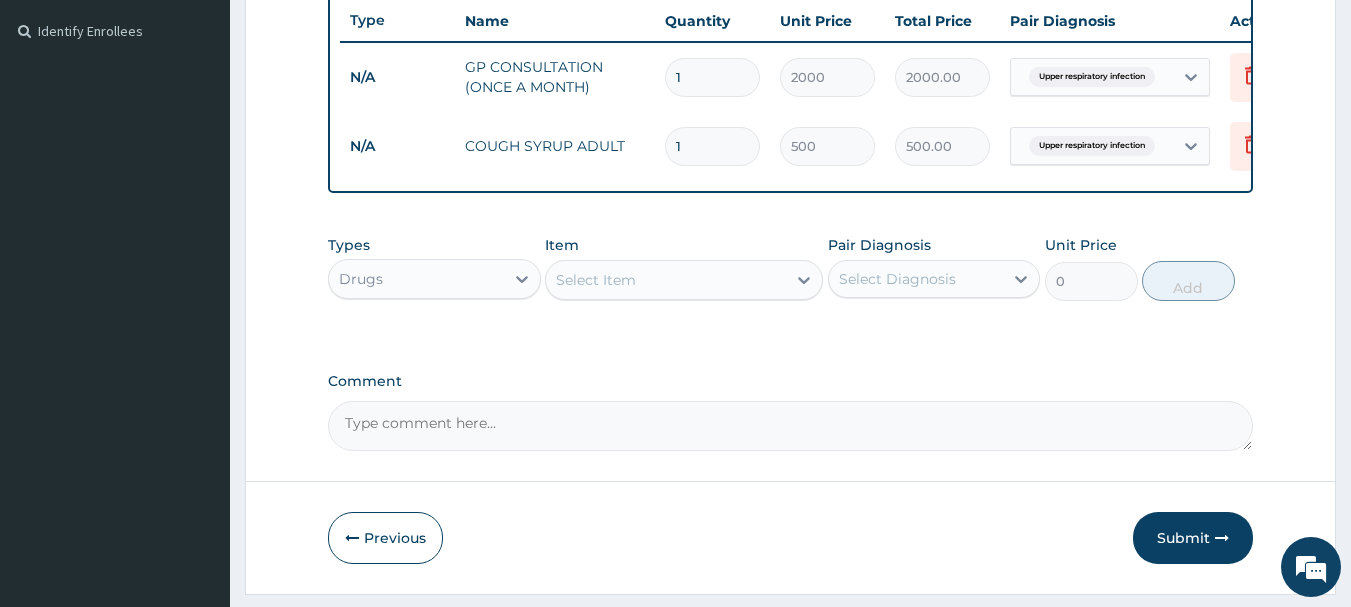 click on "Select Item" at bounding box center [666, 280] 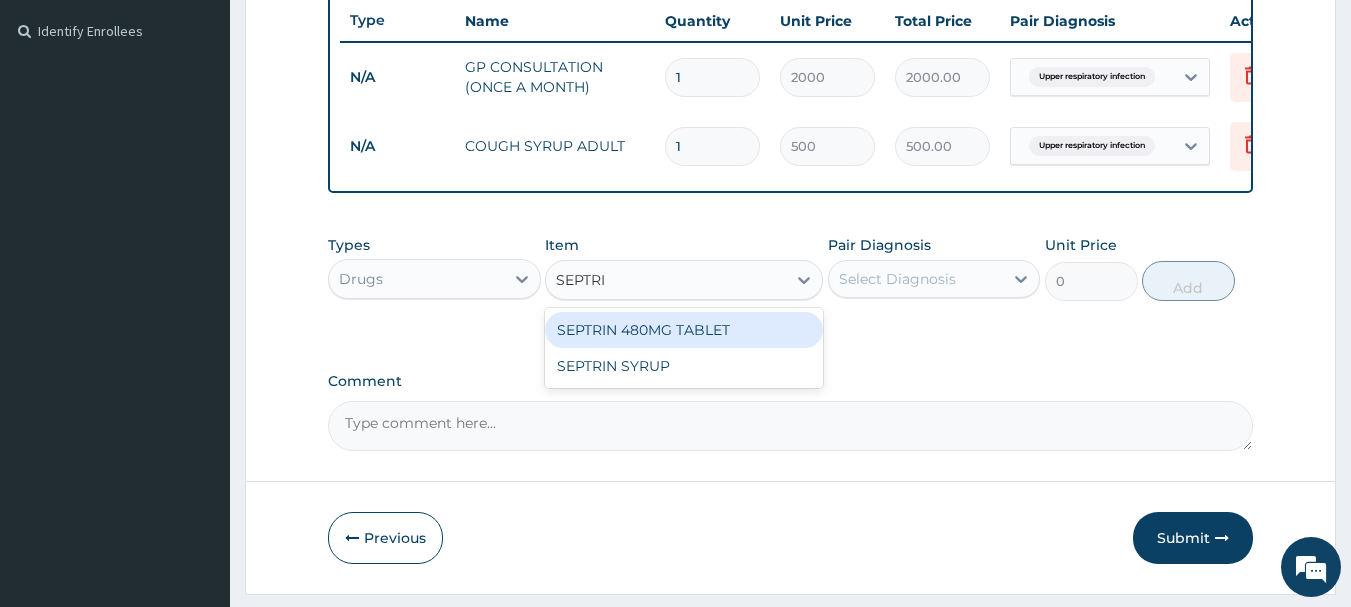 type on "SEPTRIN" 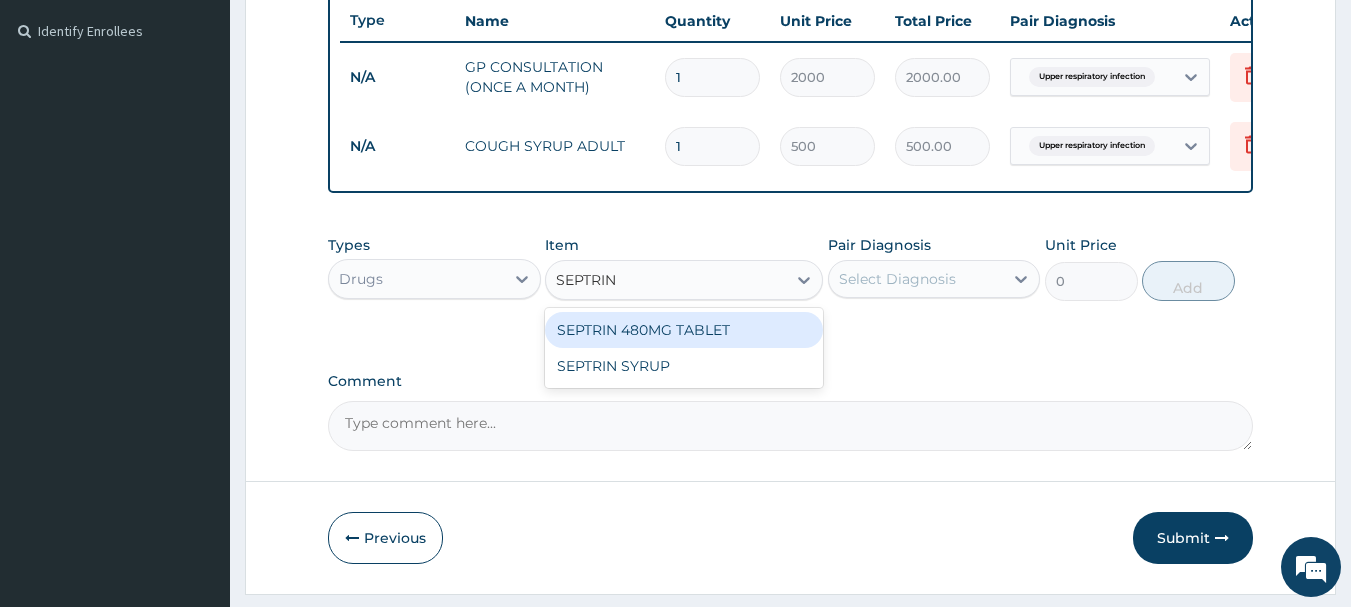 click on "SEPTRIN 480MG TABLET" at bounding box center [684, 330] 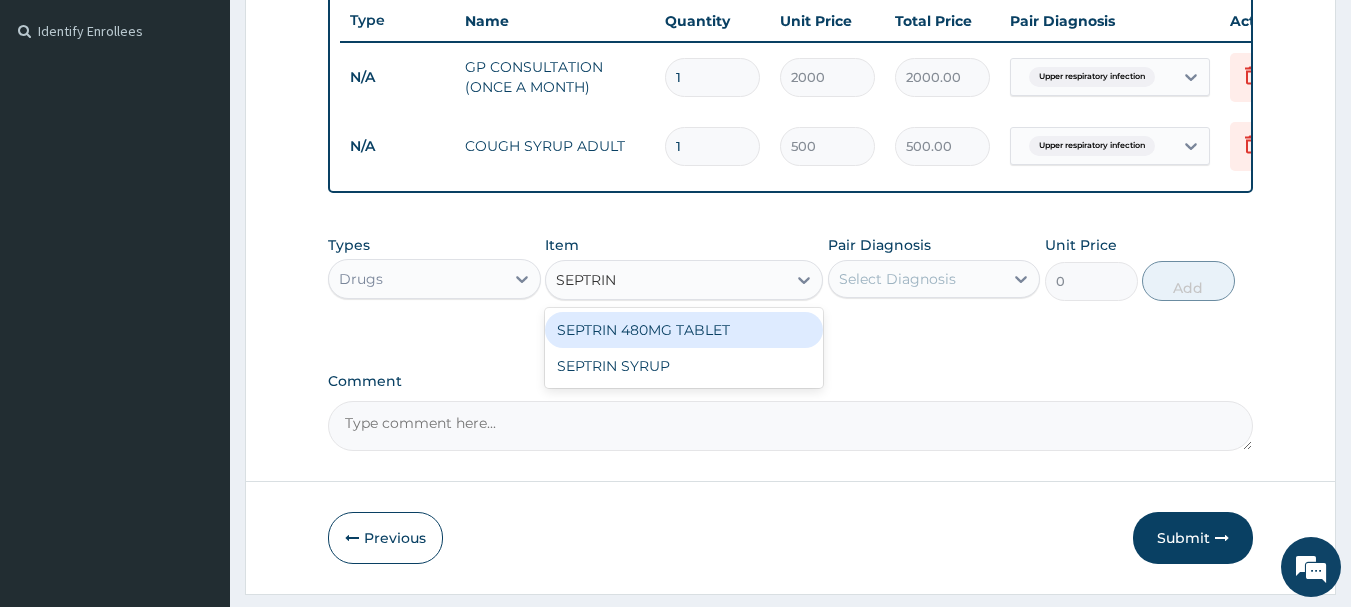 type 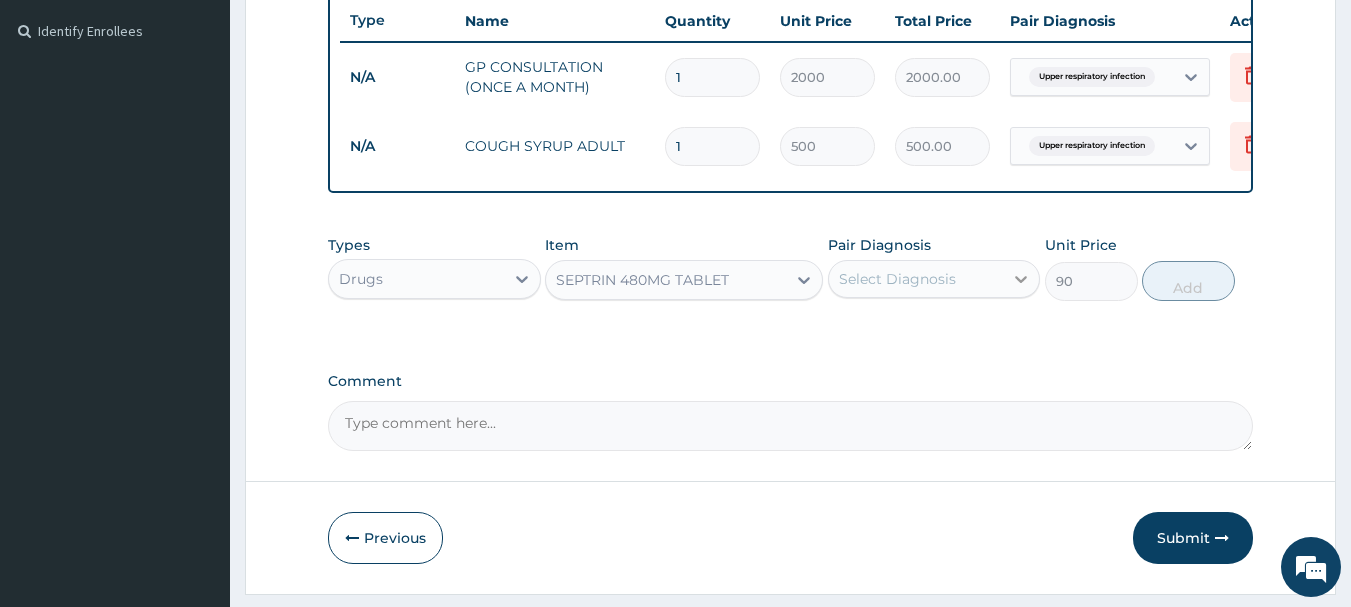 click 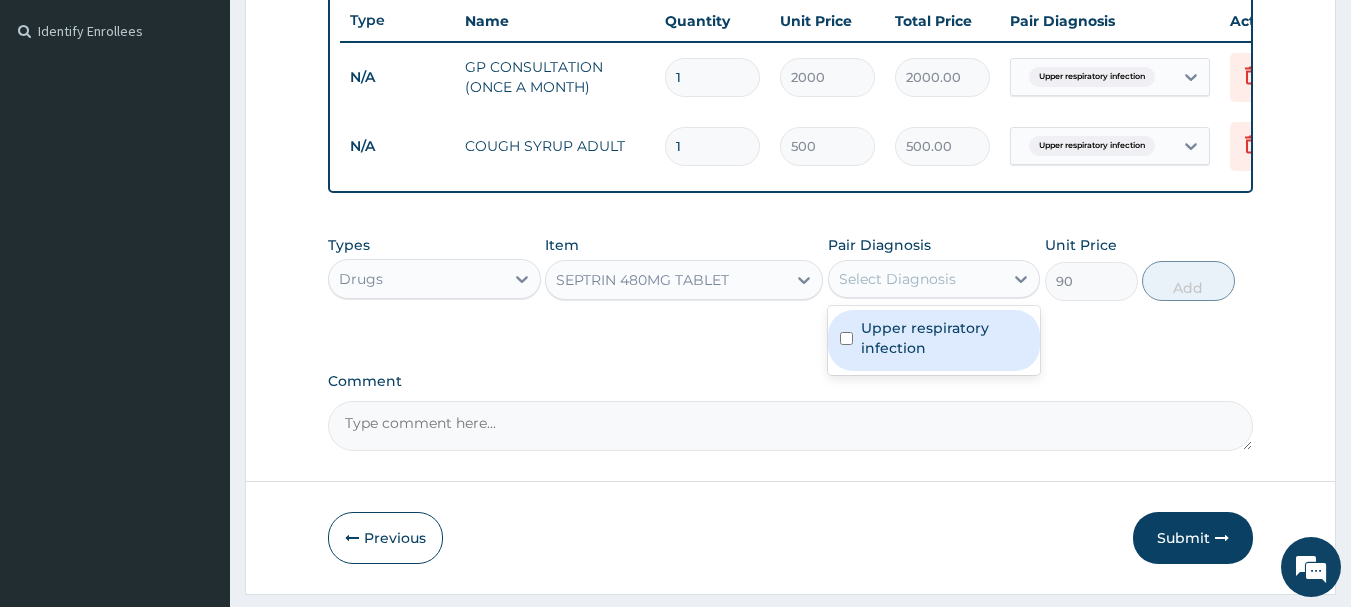 click on "Upper respiratory infection" at bounding box center [945, 338] 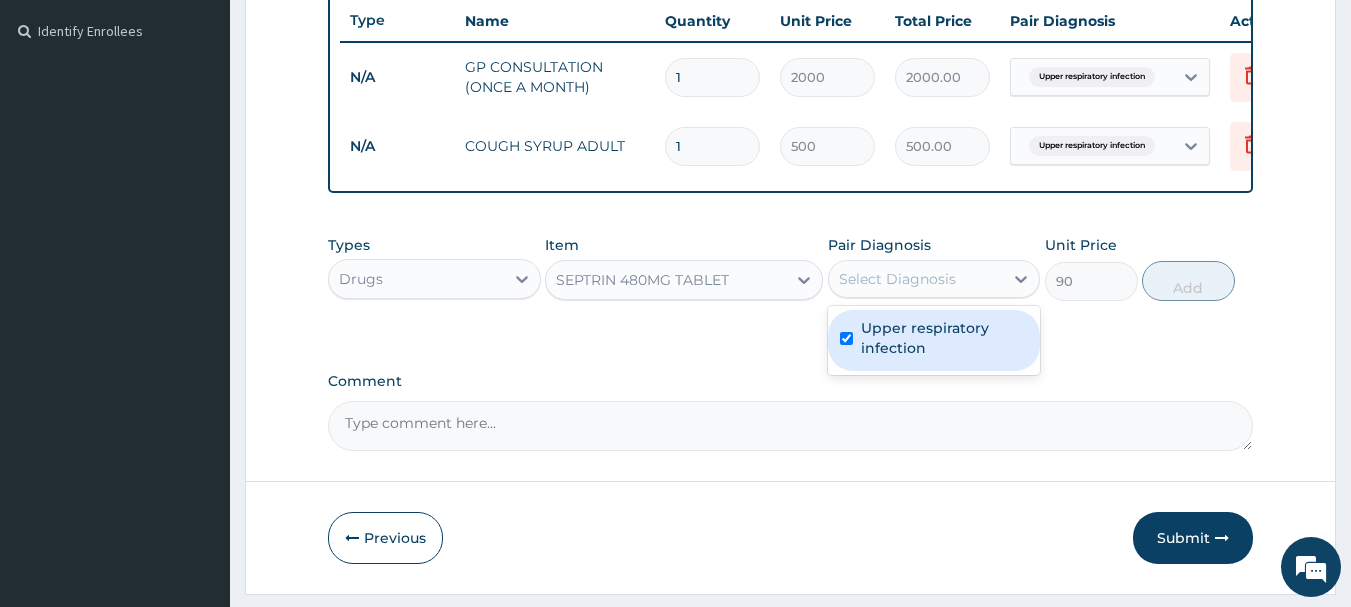 checkbox on "true" 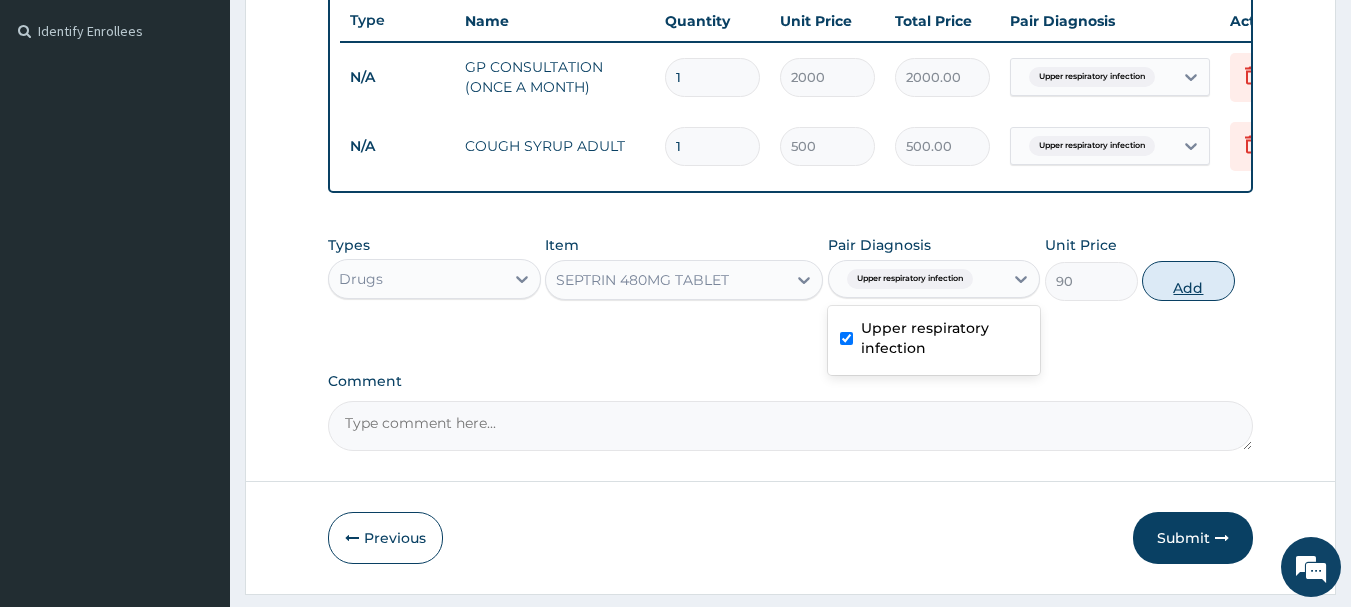 click on "Add" at bounding box center [1188, 281] 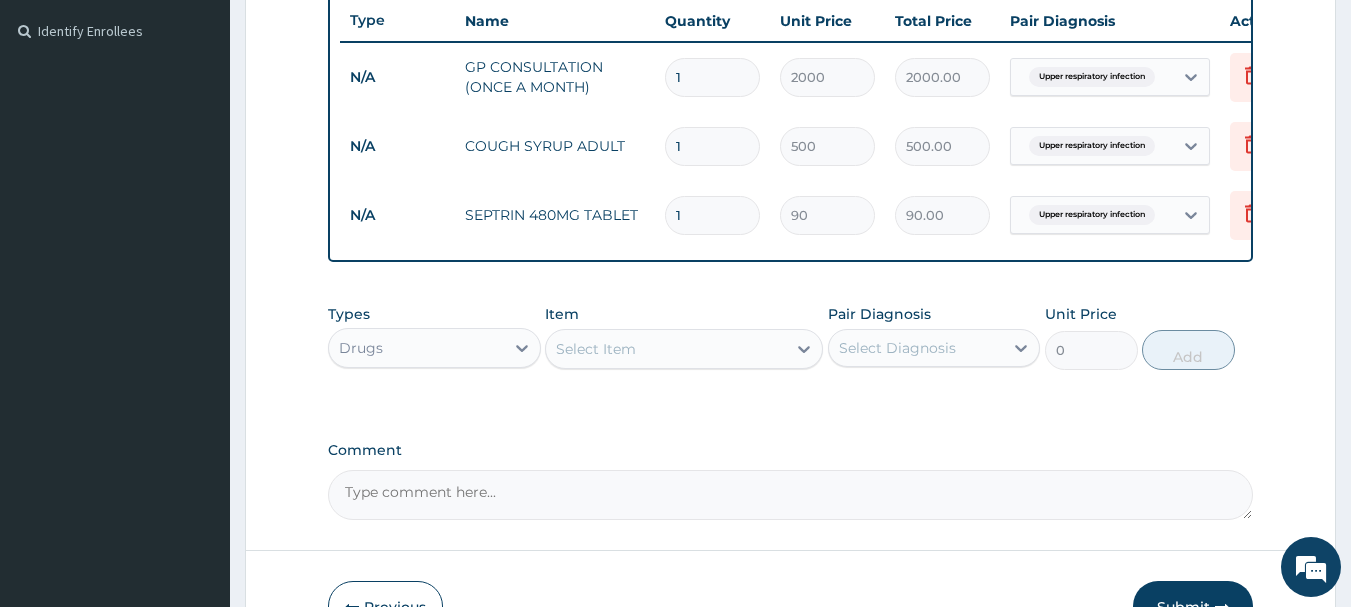 type on "10" 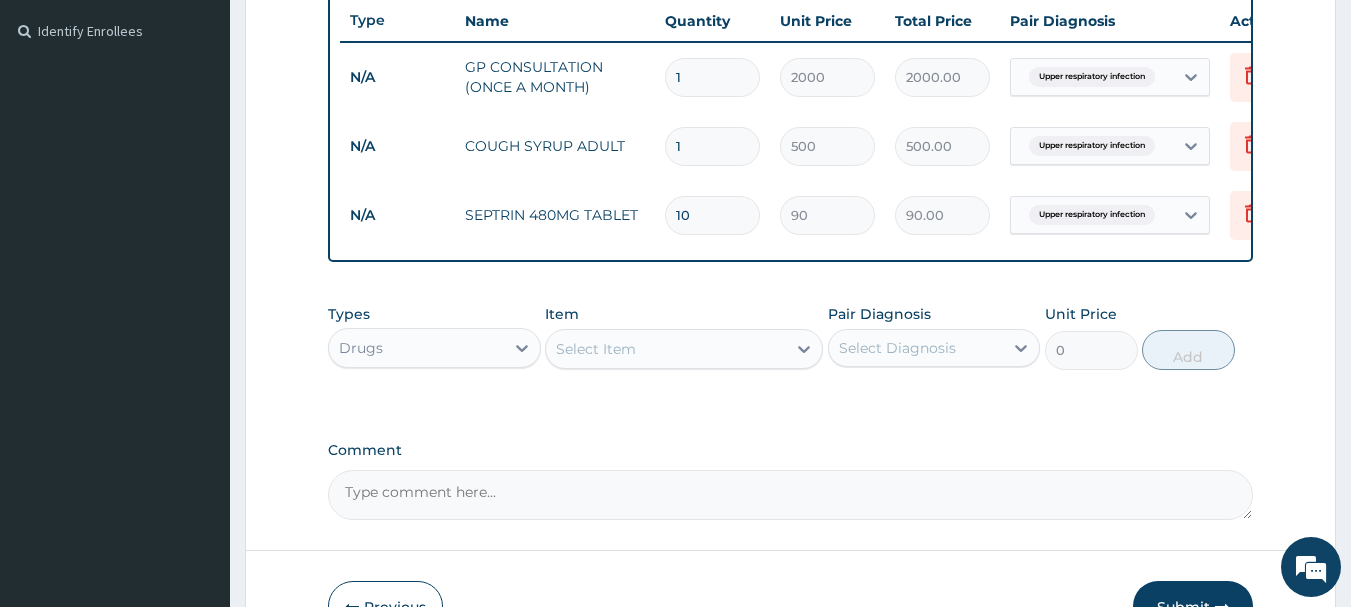 type on "900.00" 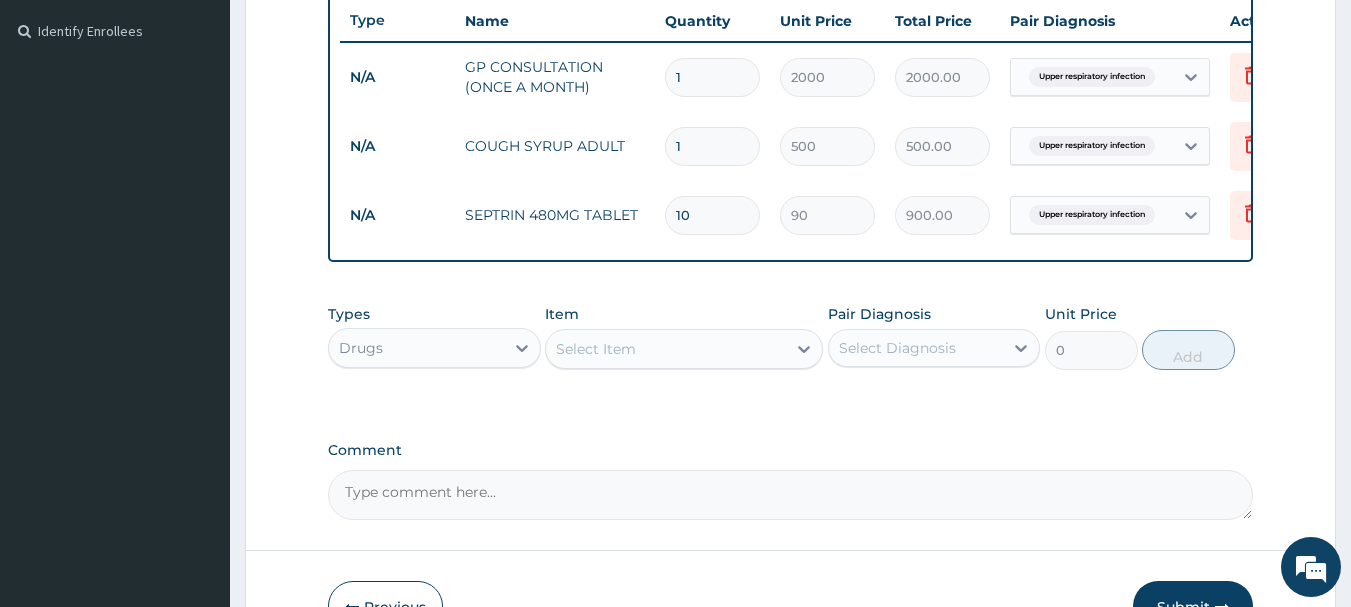 type on "10" 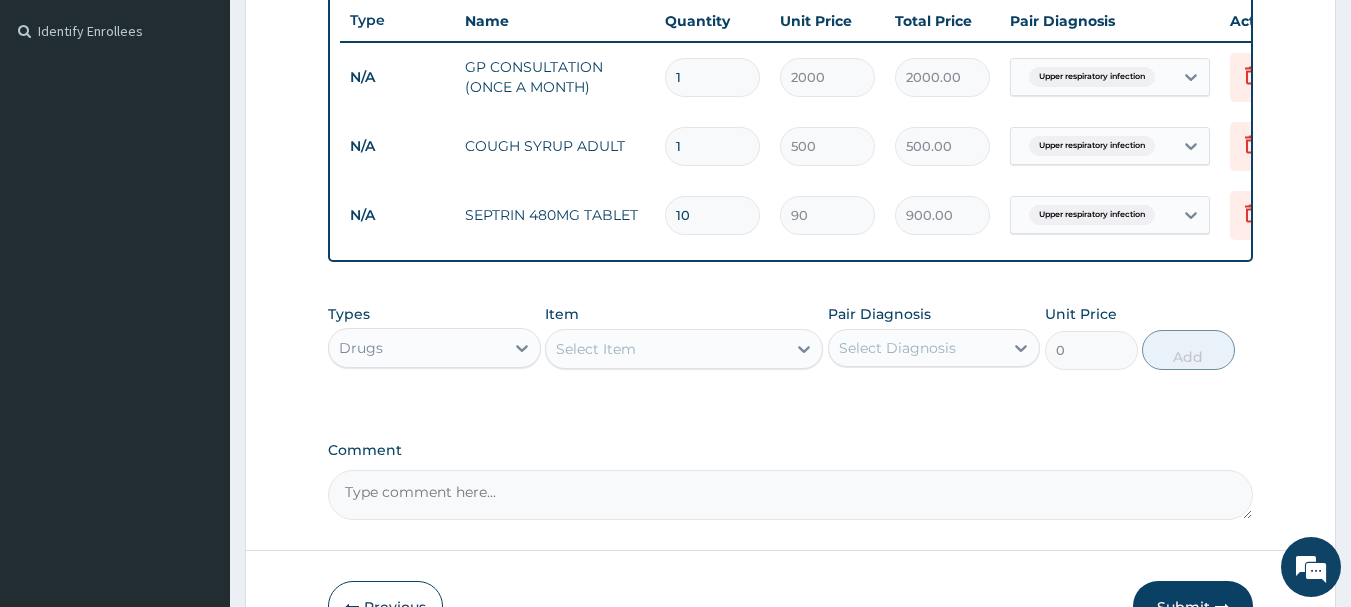 click on "Select Item" at bounding box center [666, 349] 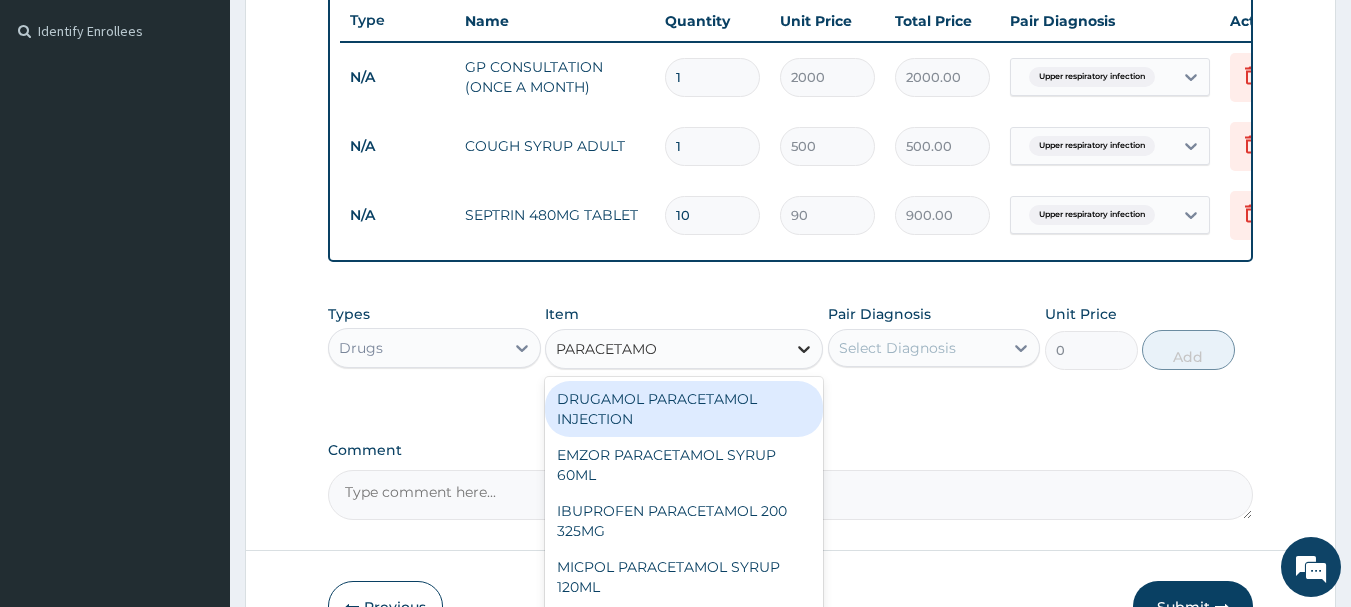 type on "PARACETAMOL" 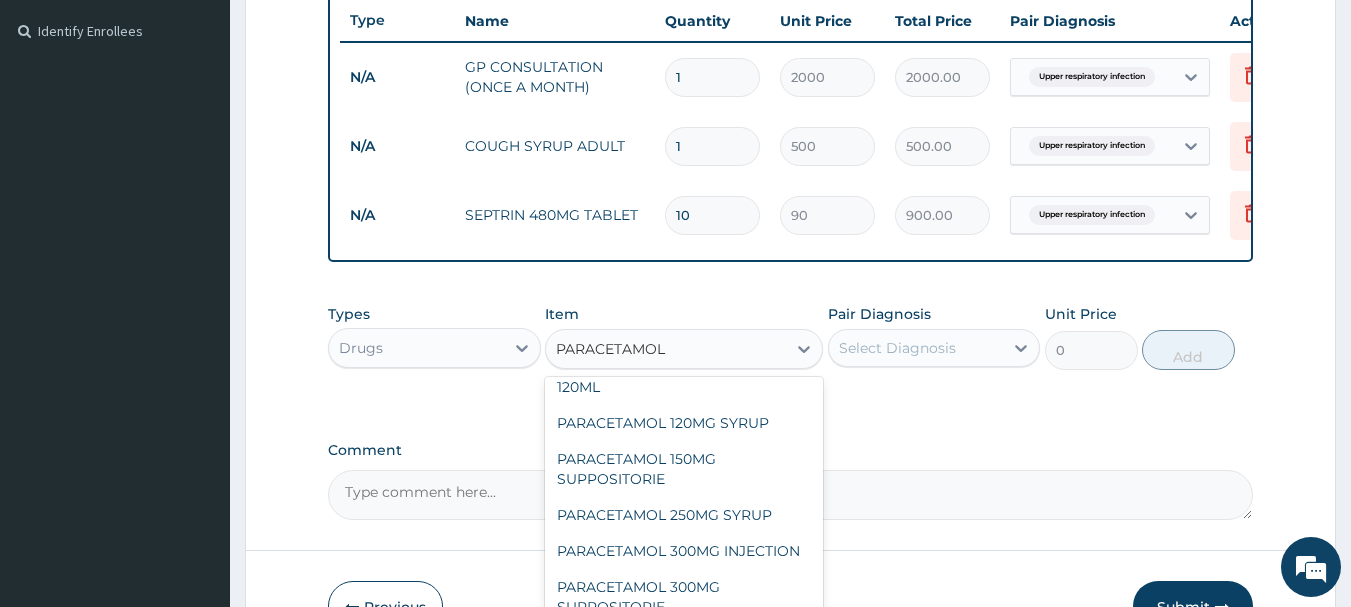 scroll, scrollTop: 300, scrollLeft: 0, axis: vertical 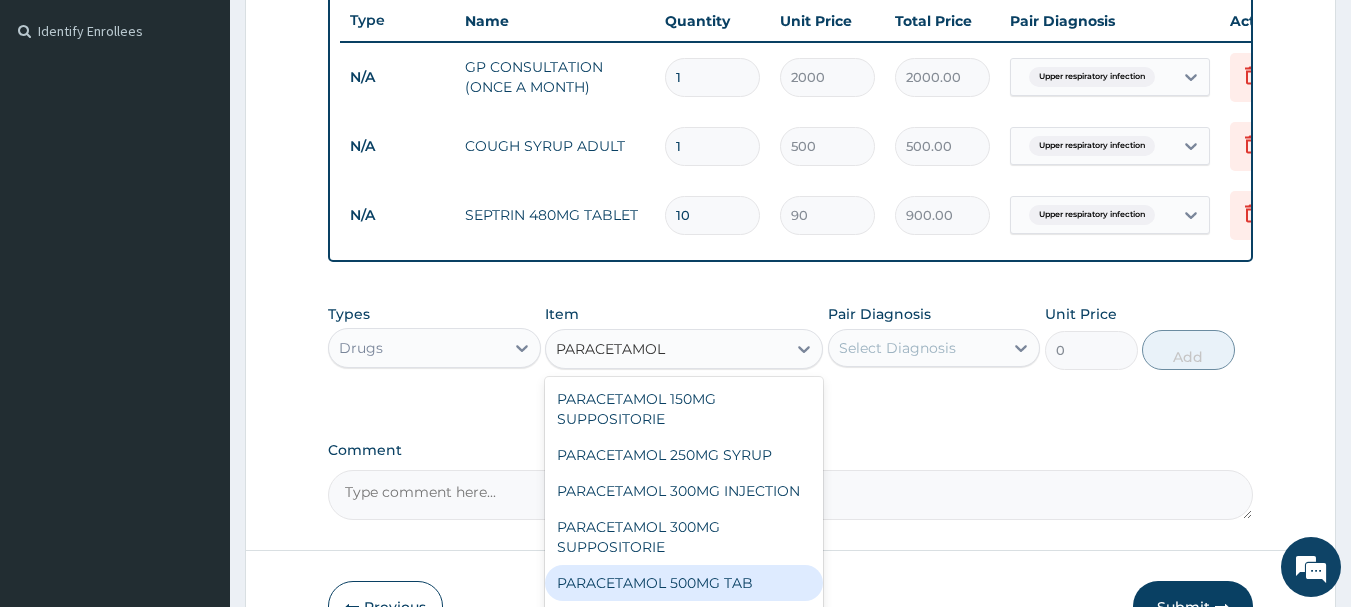 click on "PARACETAMOL 500MG TAB" at bounding box center (684, 583) 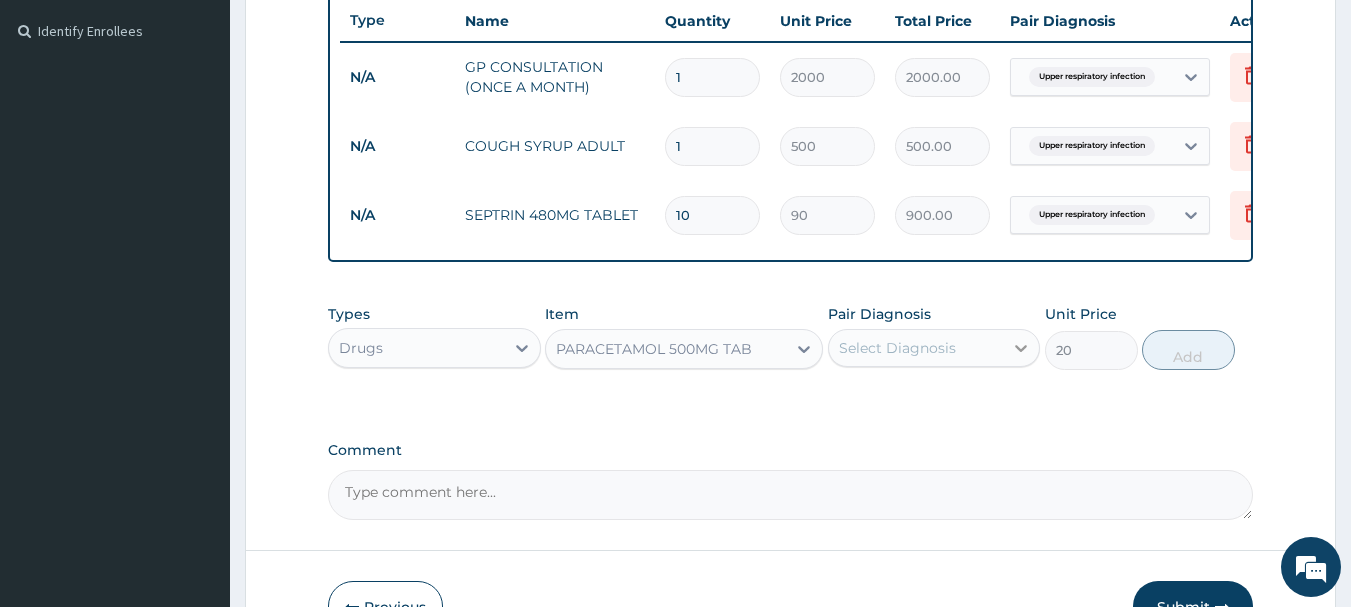 click 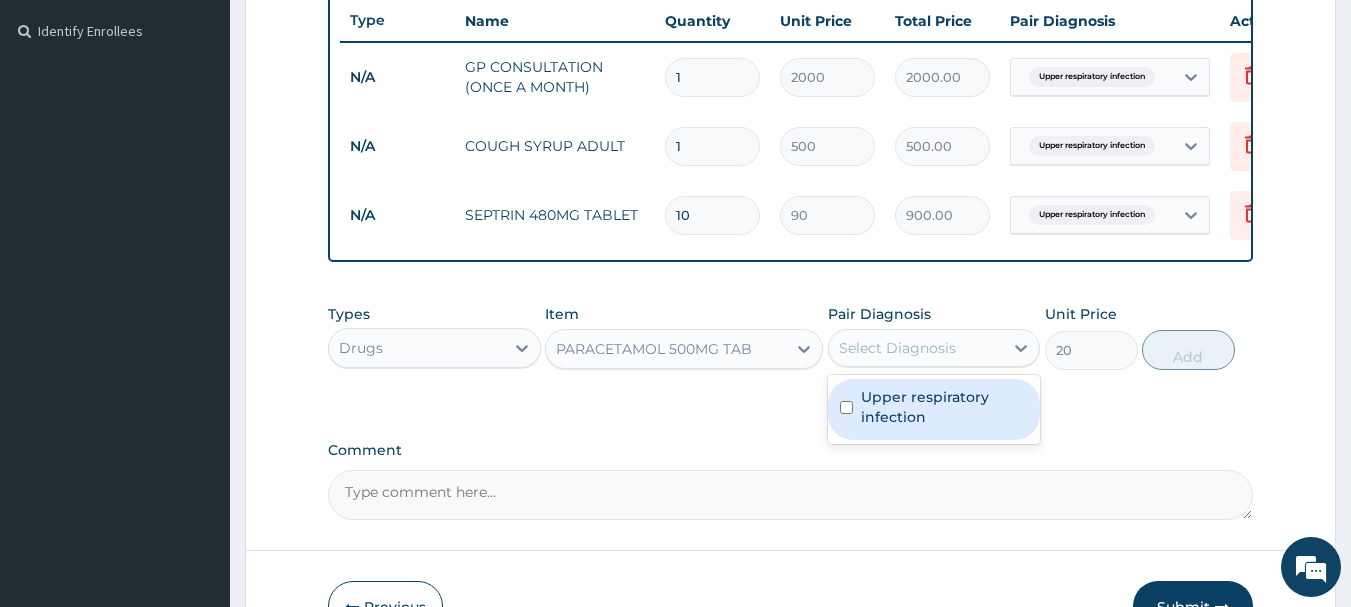 click on "Upper respiratory infection" at bounding box center [945, 407] 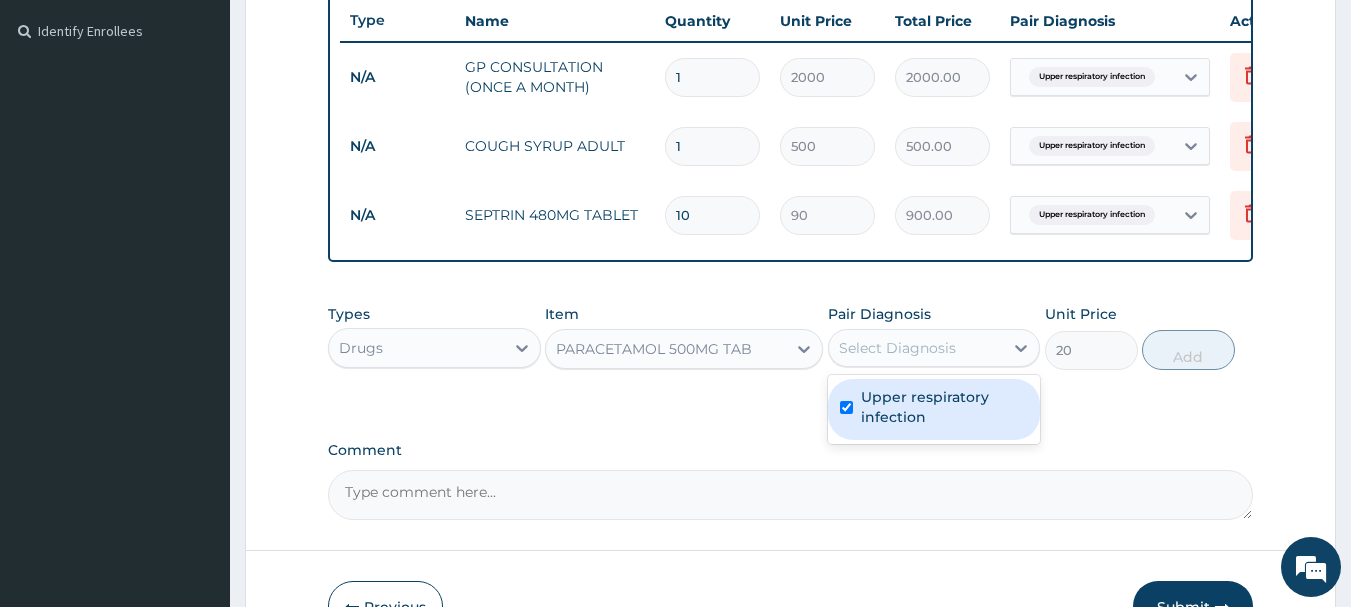 checkbox on "true" 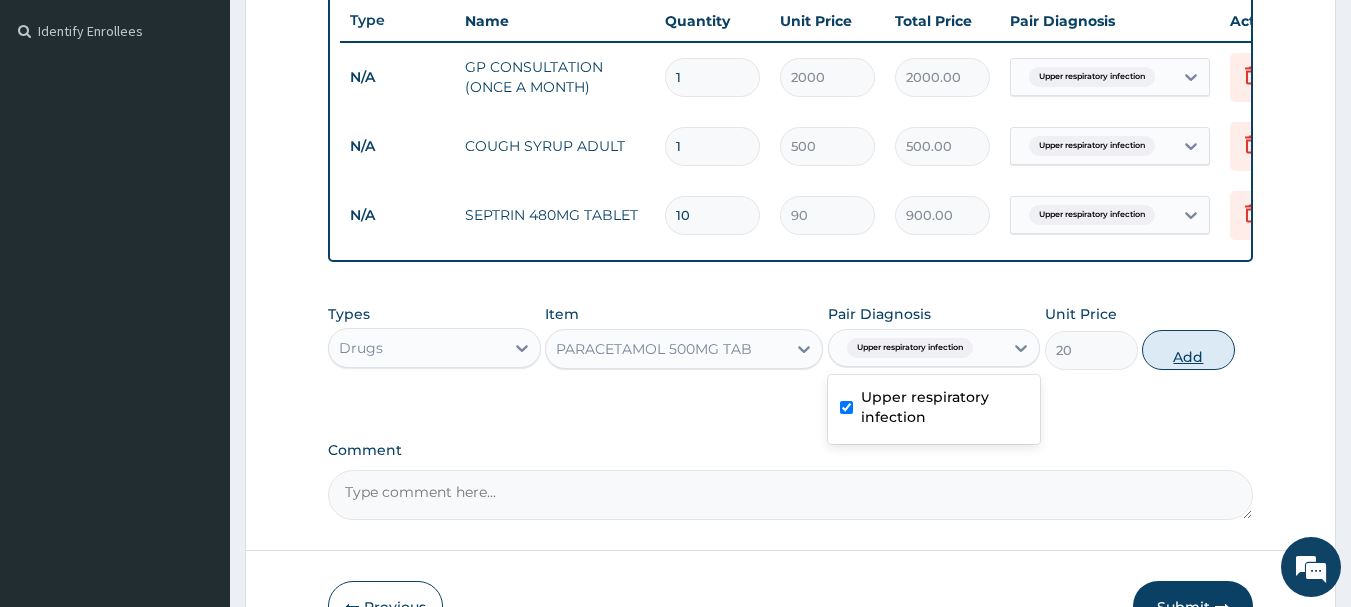 click on "Add" at bounding box center [1188, 350] 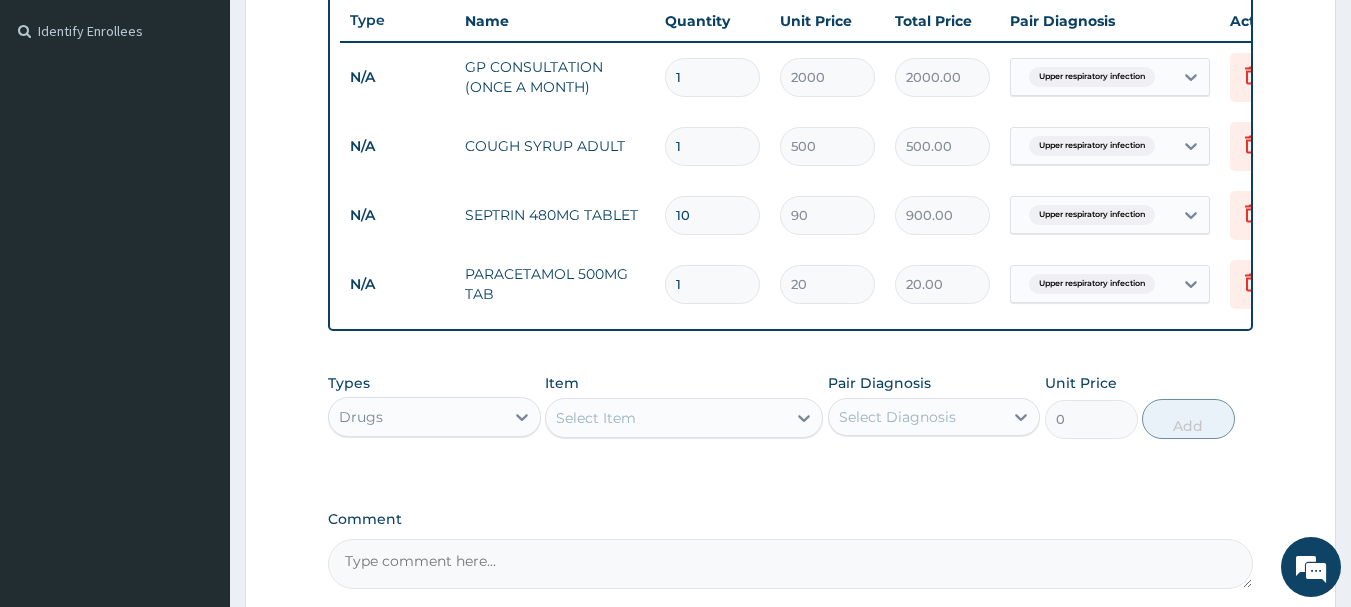 click on "1" at bounding box center (712, 284) 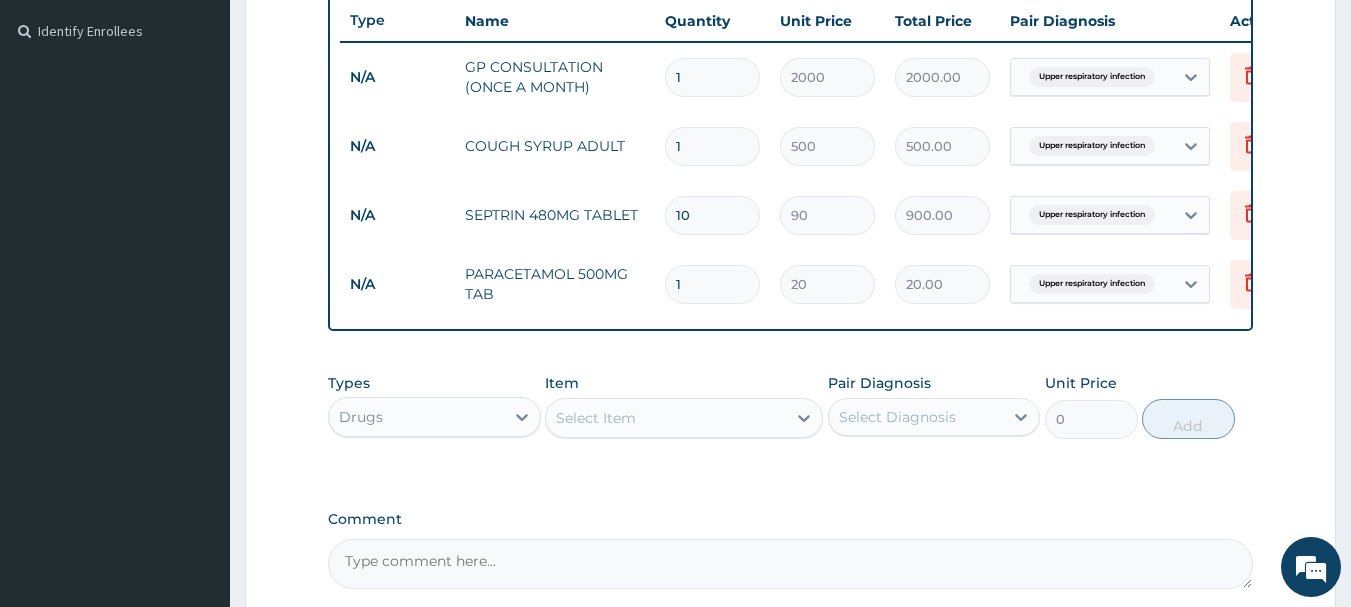 type on "18" 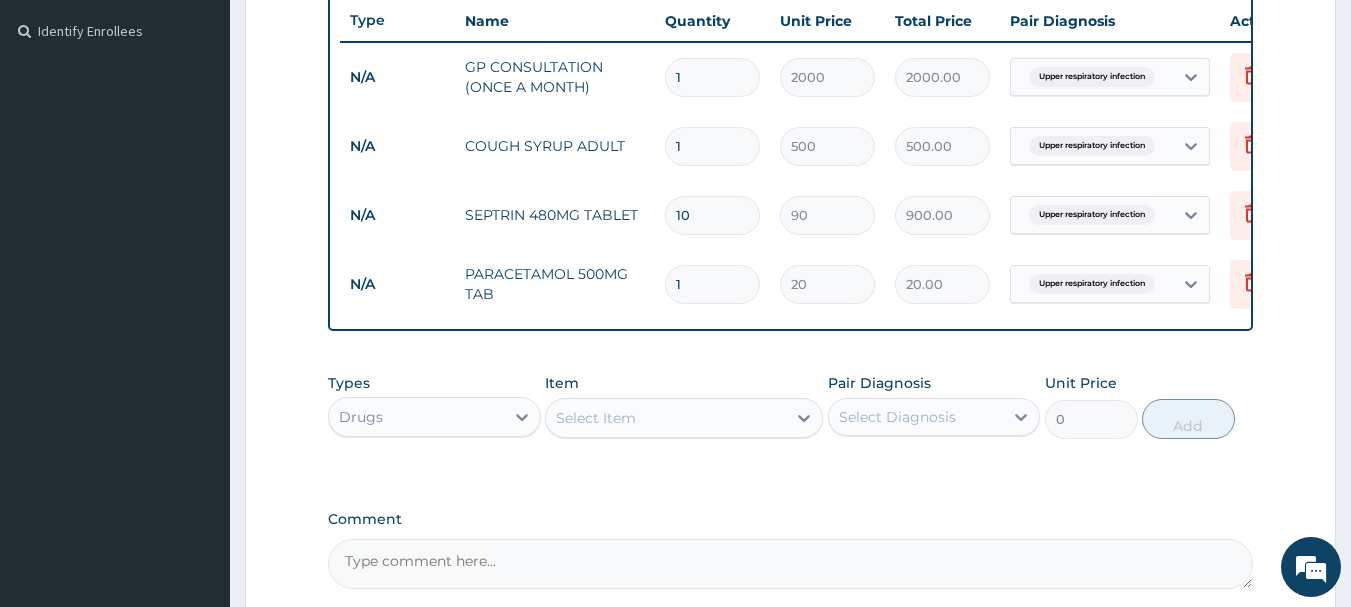 type on "360.00" 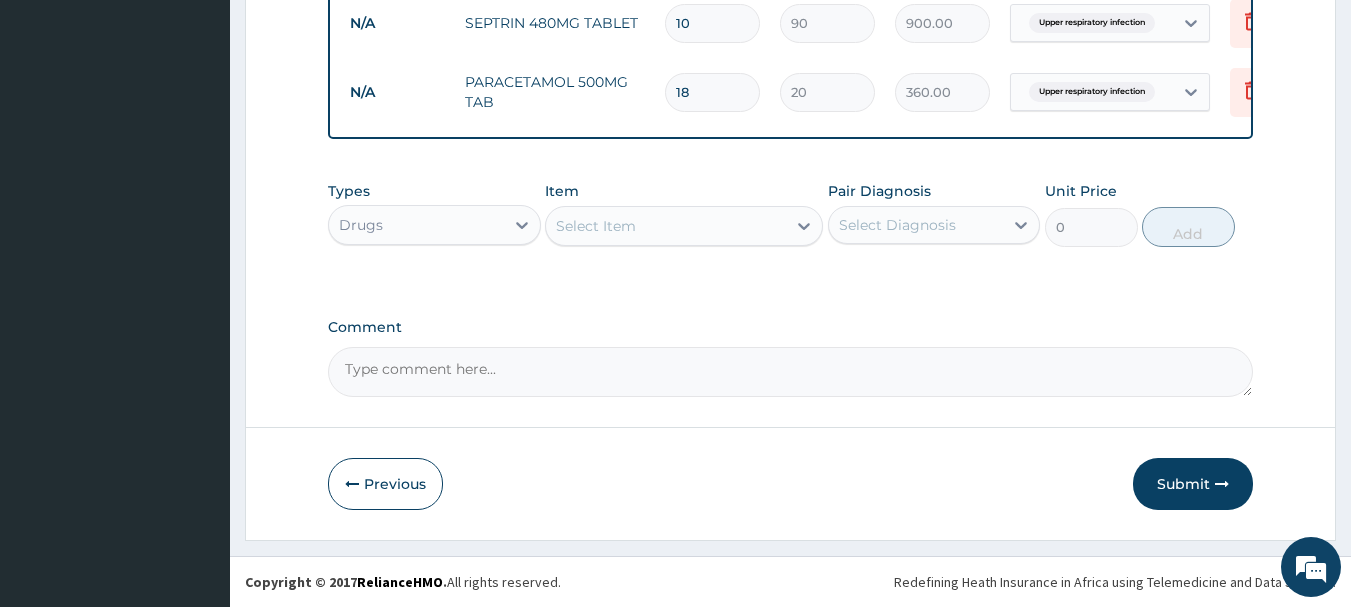 scroll, scrollTop: 746, scrollLeft: 0, axis: vertical 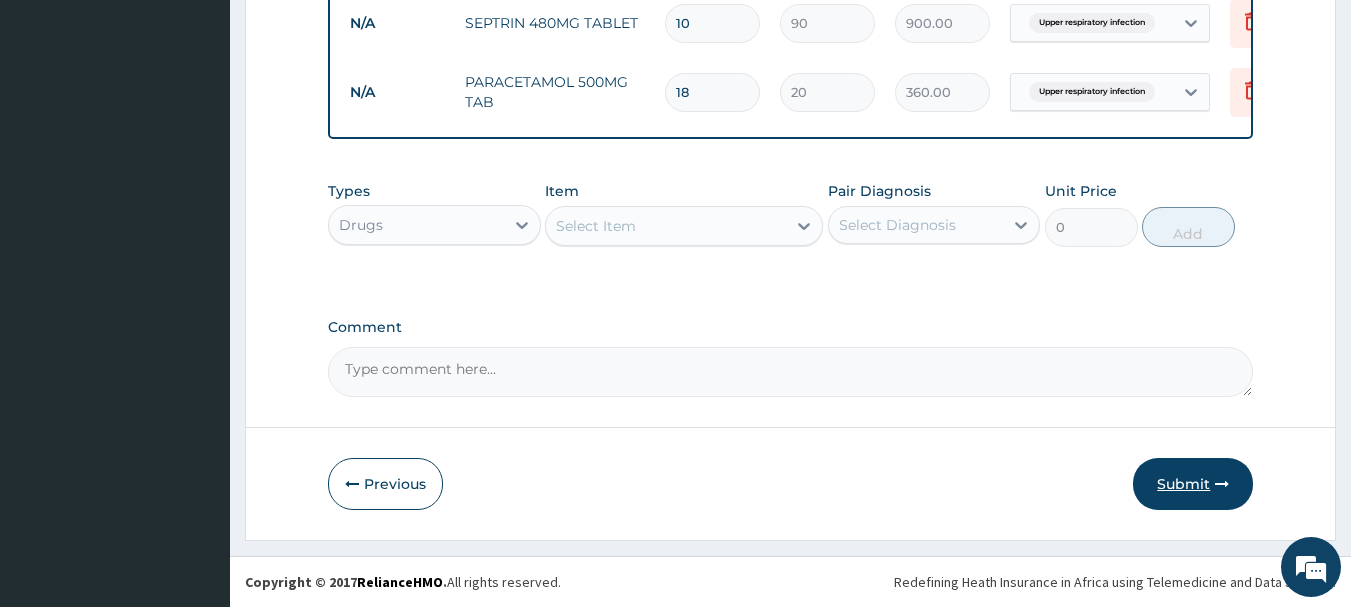 type on "18" 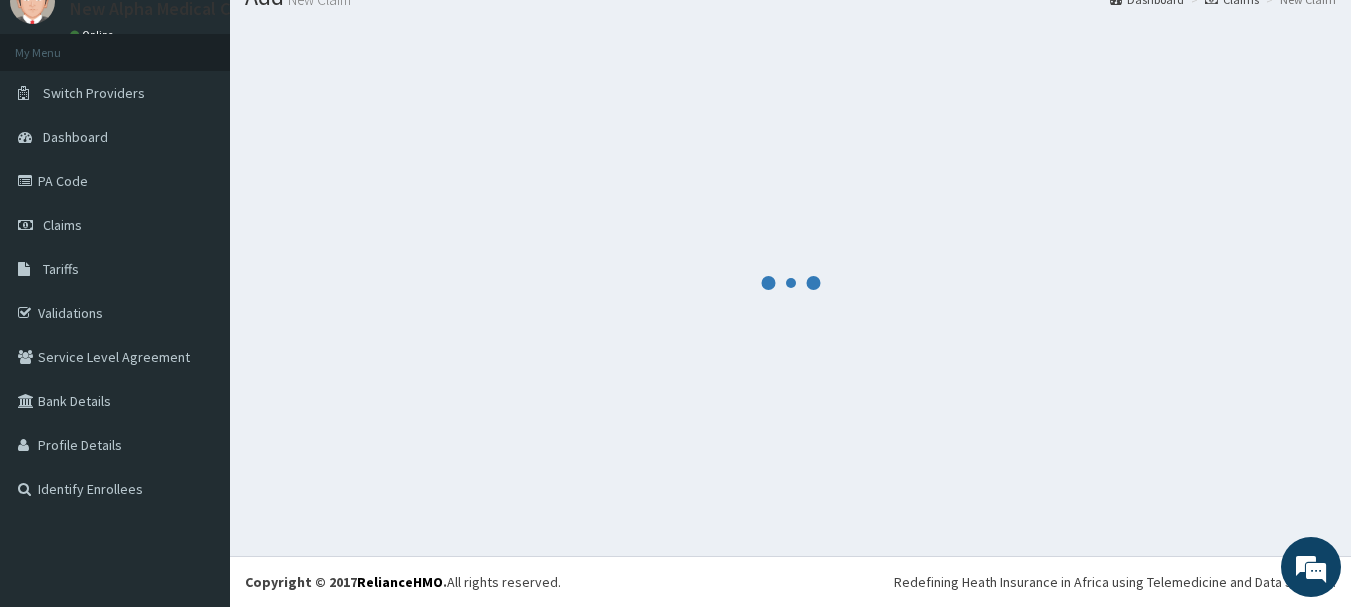 scroll, scrollTop: 746, scrollLeft: 0, axis: vertical 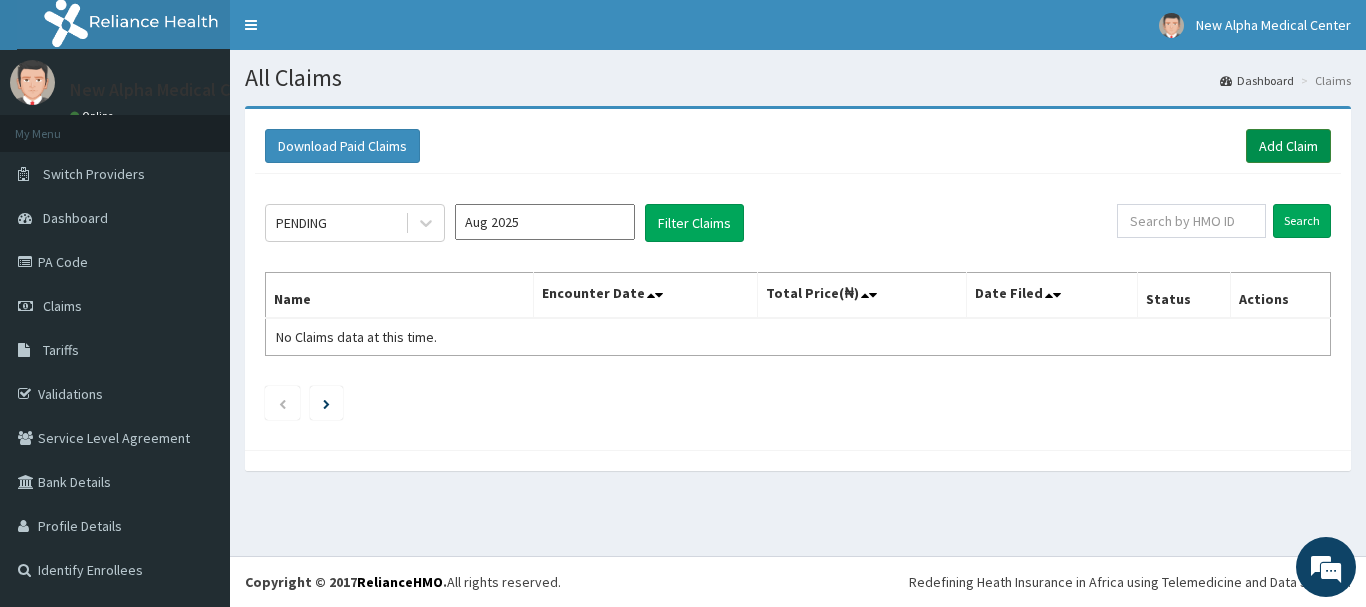 click on "Add Claim" at bounding box center [1288, 146] 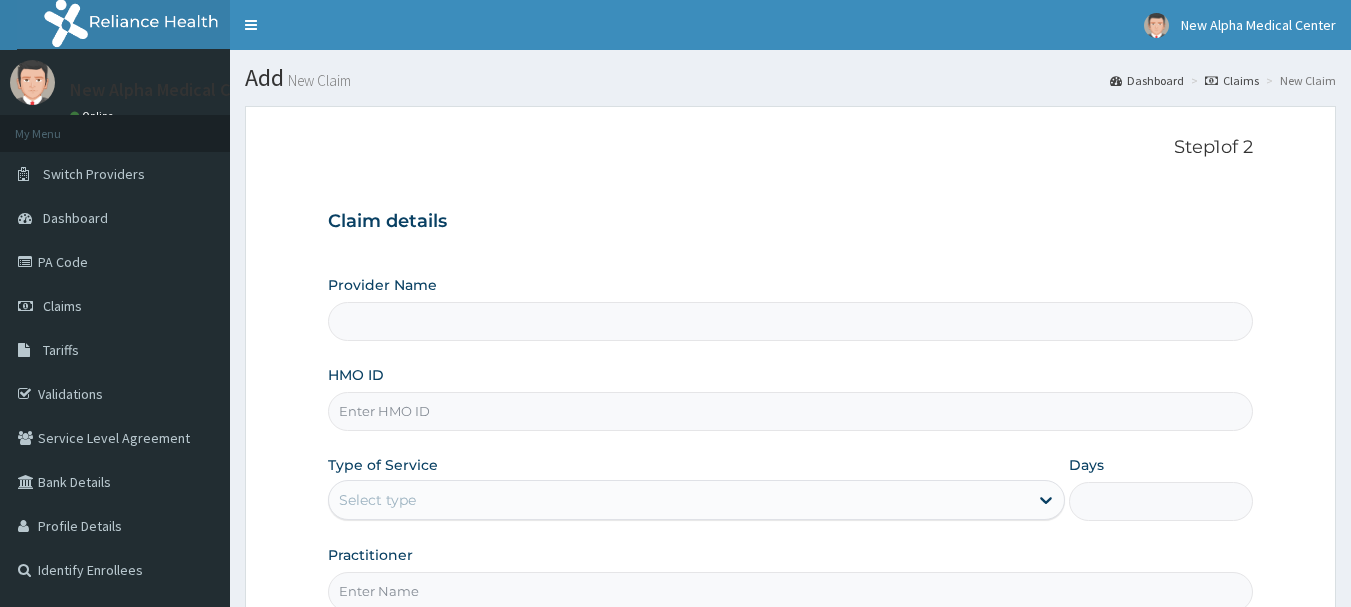 scroll, scrollTop: 0, scrollLeft: 0, axis: both 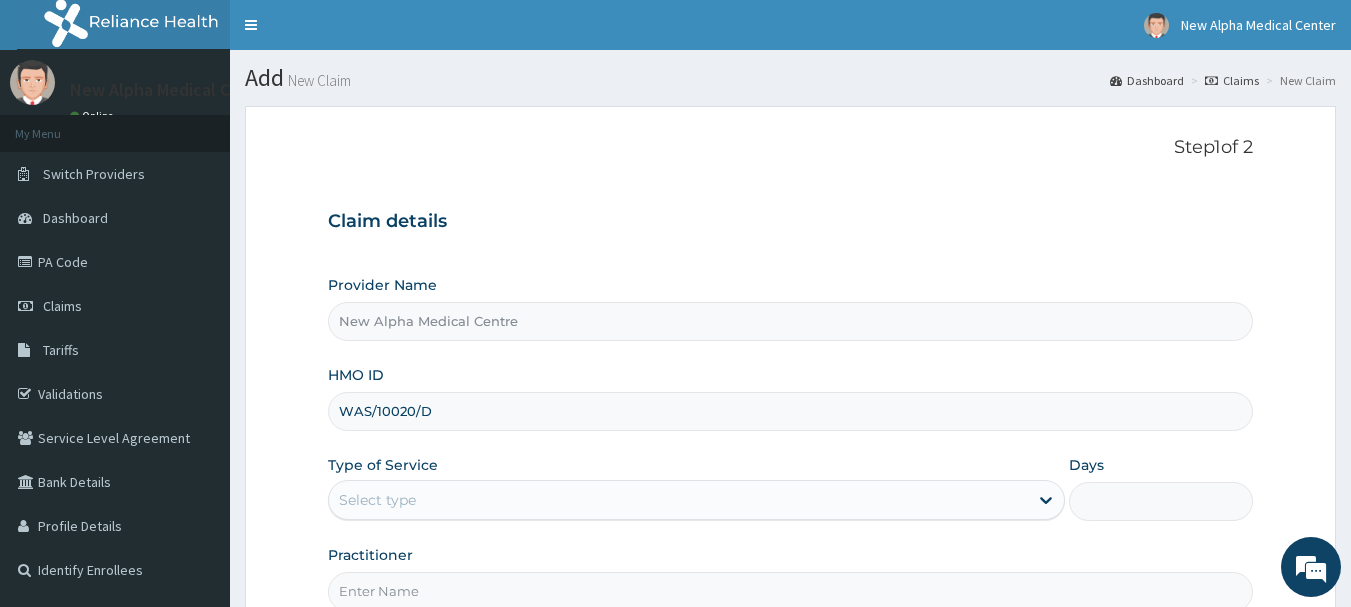 type on "was/10020/d" 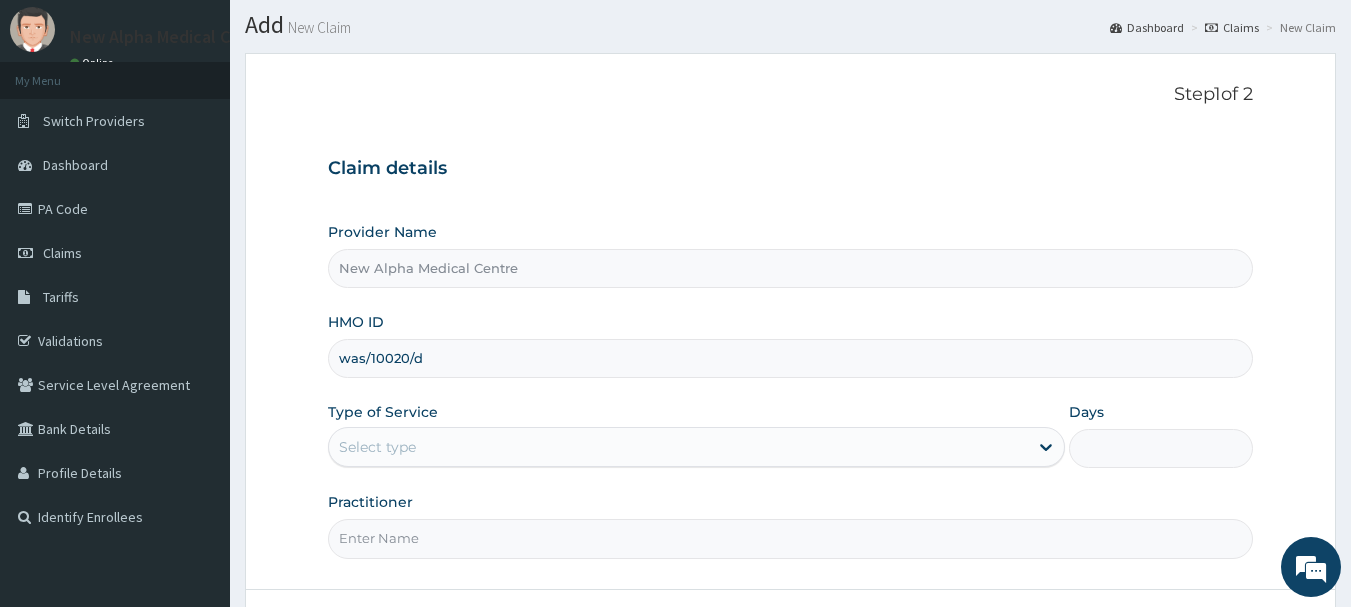 scroll, scrollTop: 100, scrollLeft: 0, axis: vertical 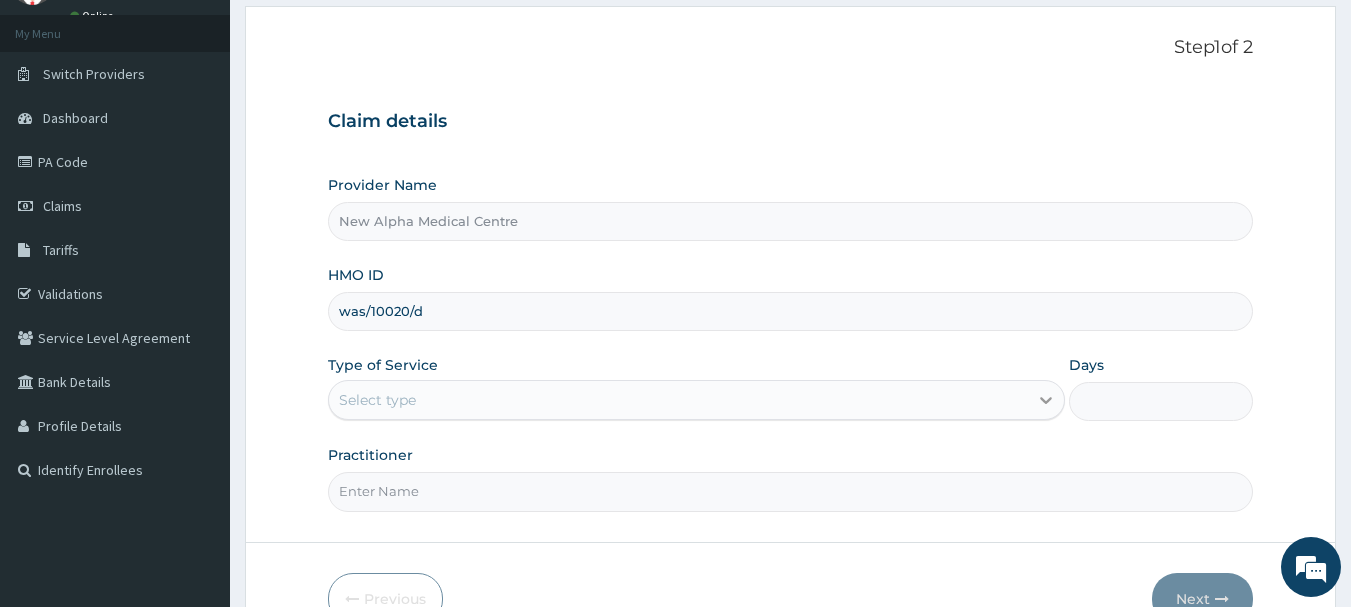 click 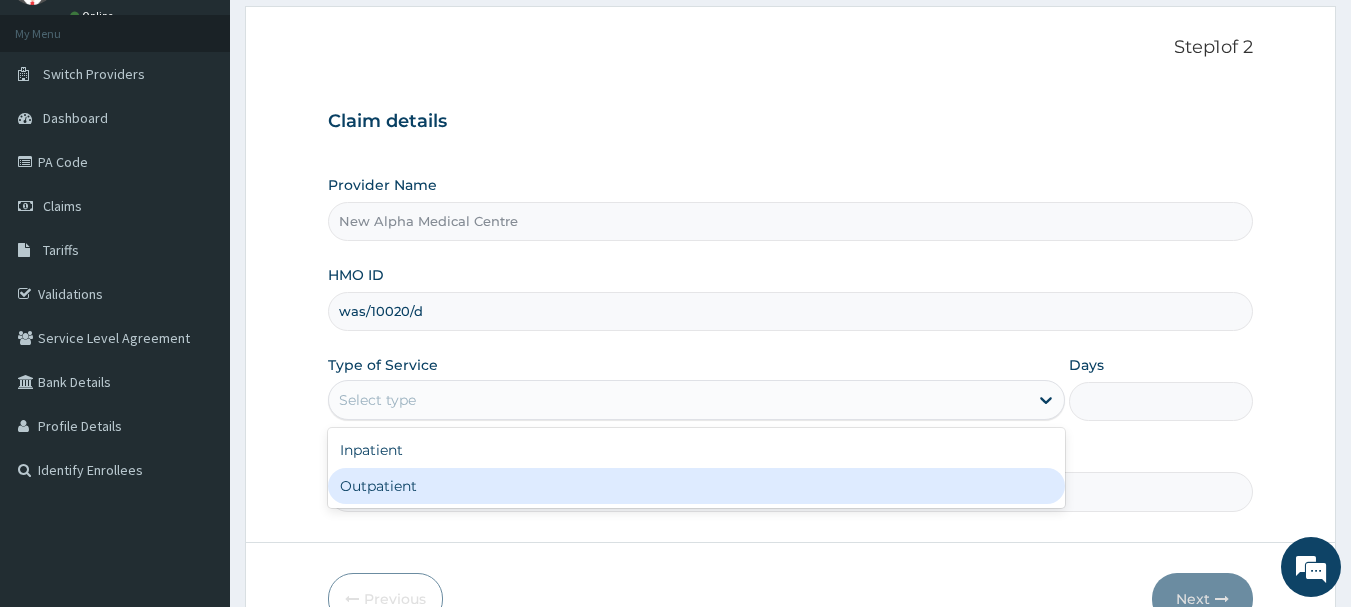 click on "Outpatient" at bounding box center (696, 486) 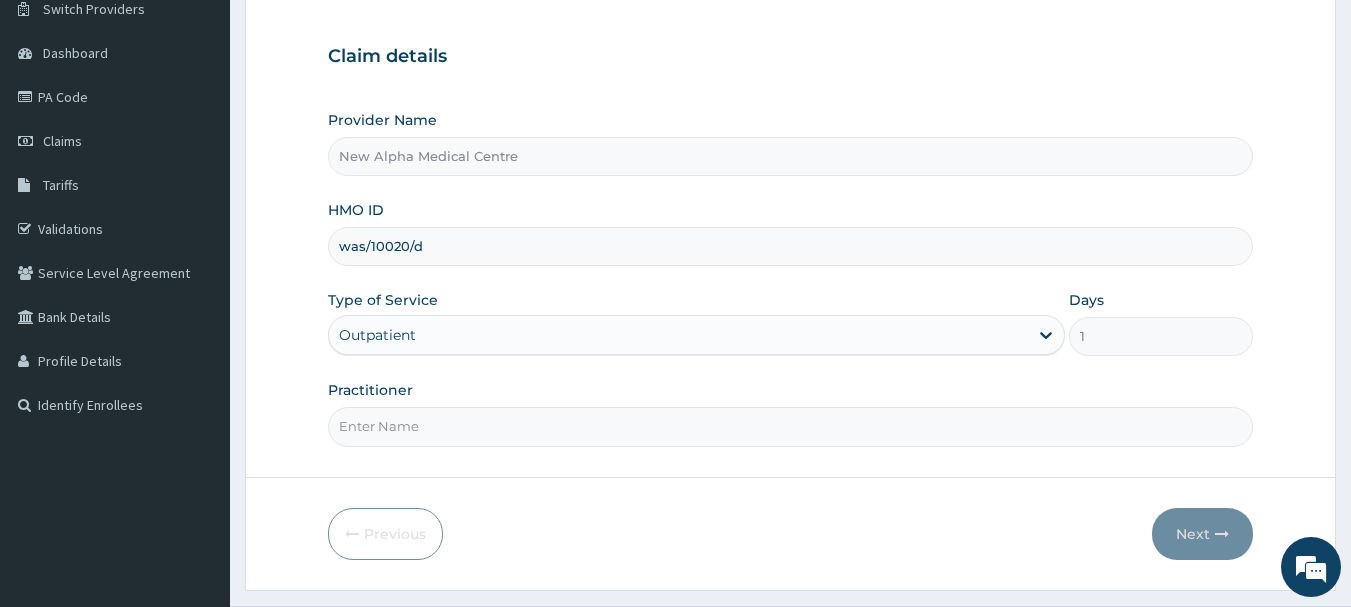 scroll, scrollTop: 200, scrollLeft: 0, axis: vertical 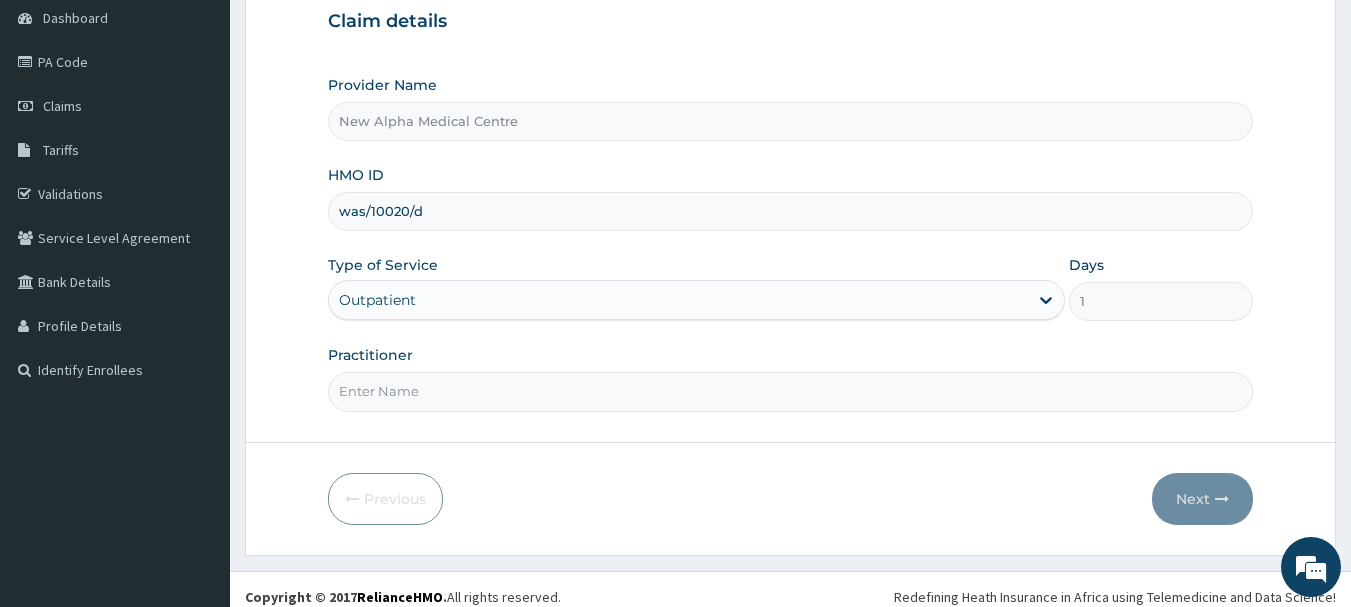 click on "Practitioner" at bounding box center (791, 391) 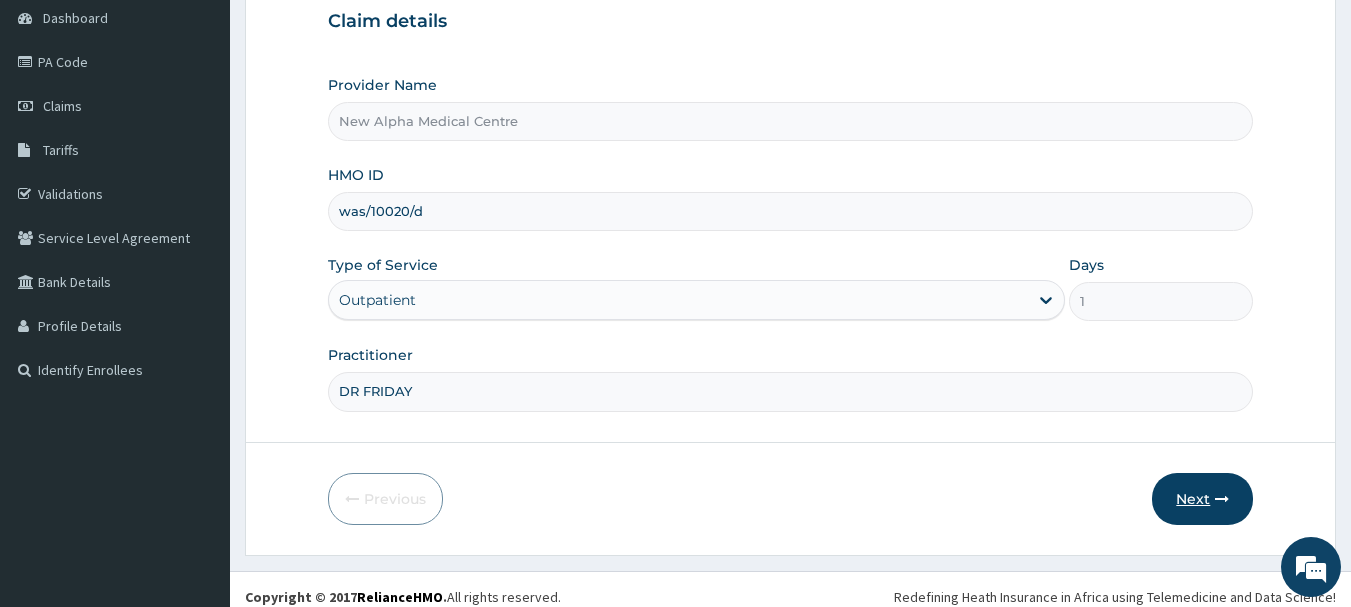 type on "DR FRIDAY" 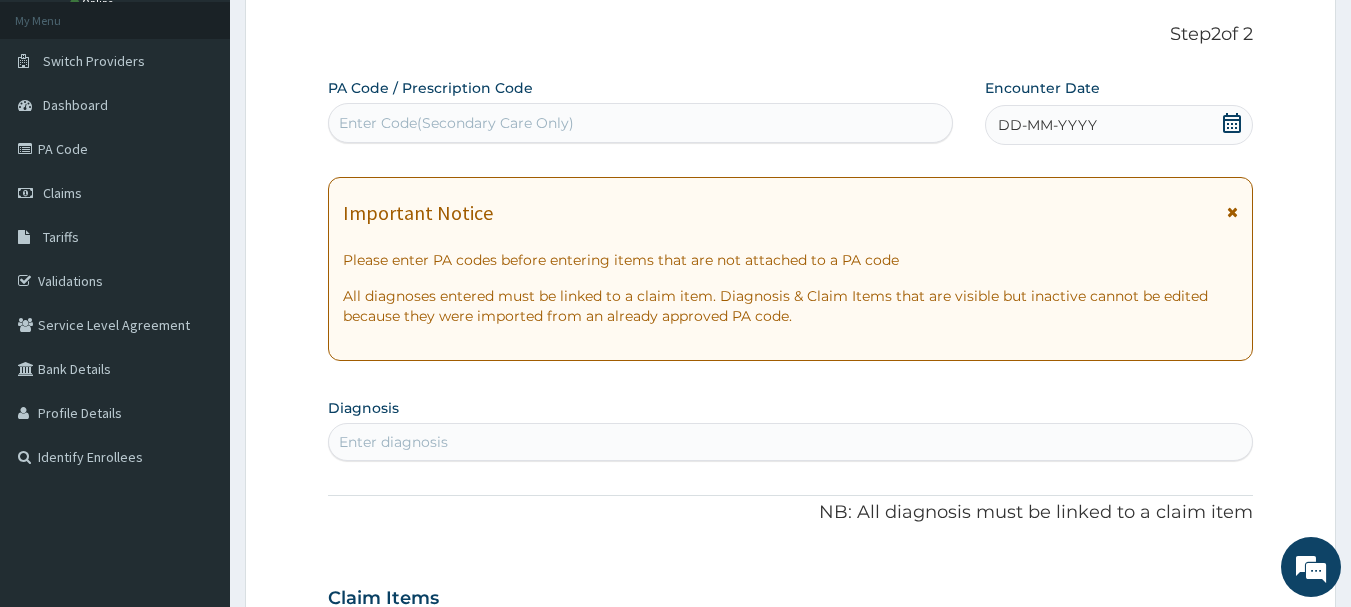 scroll, scrollTop: 0, scrollLeft: 0, axis: both 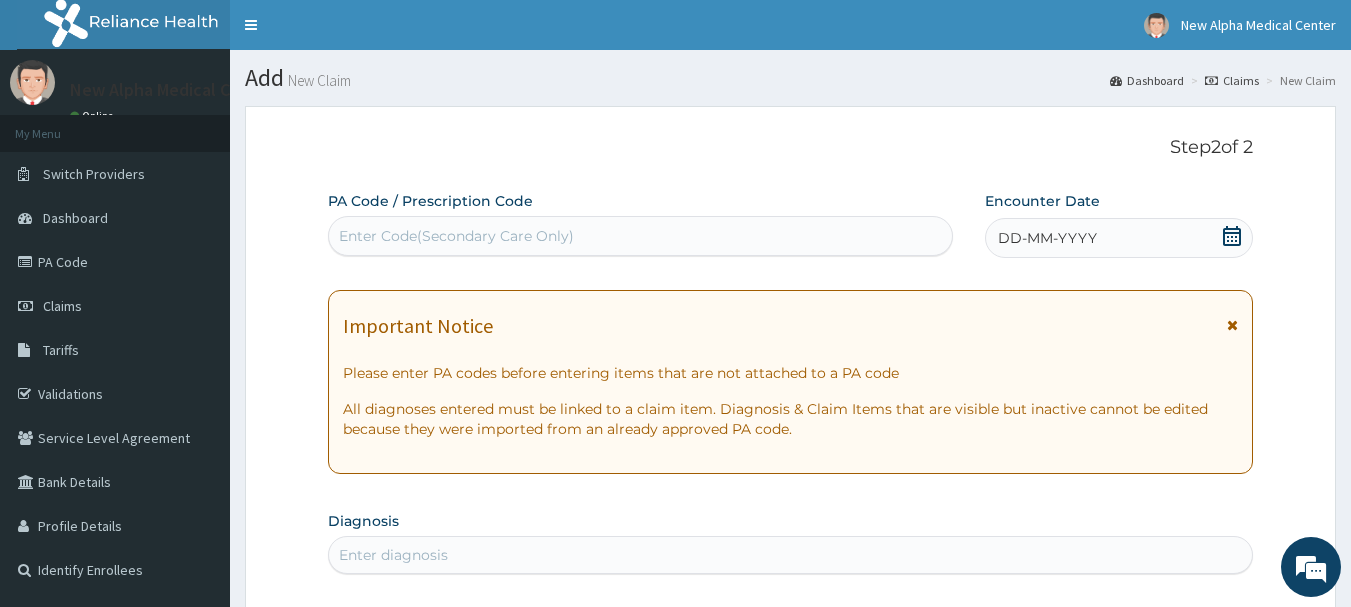 click 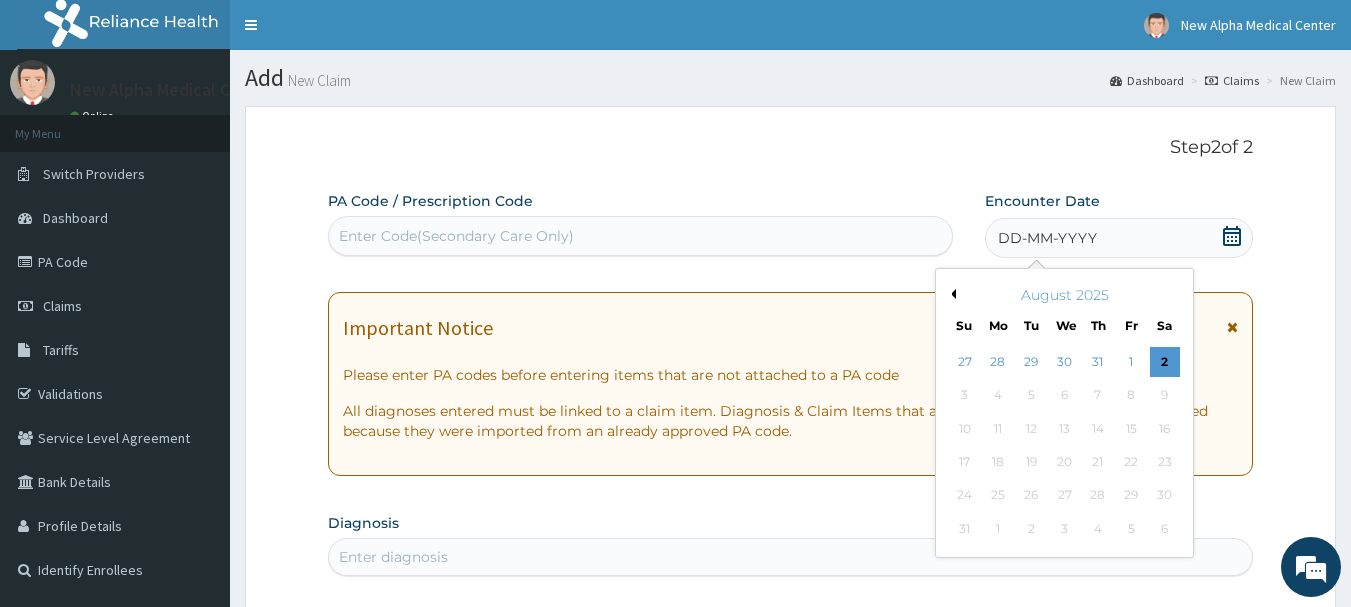 click on "Previous Month" at bounding box center (951, 294) 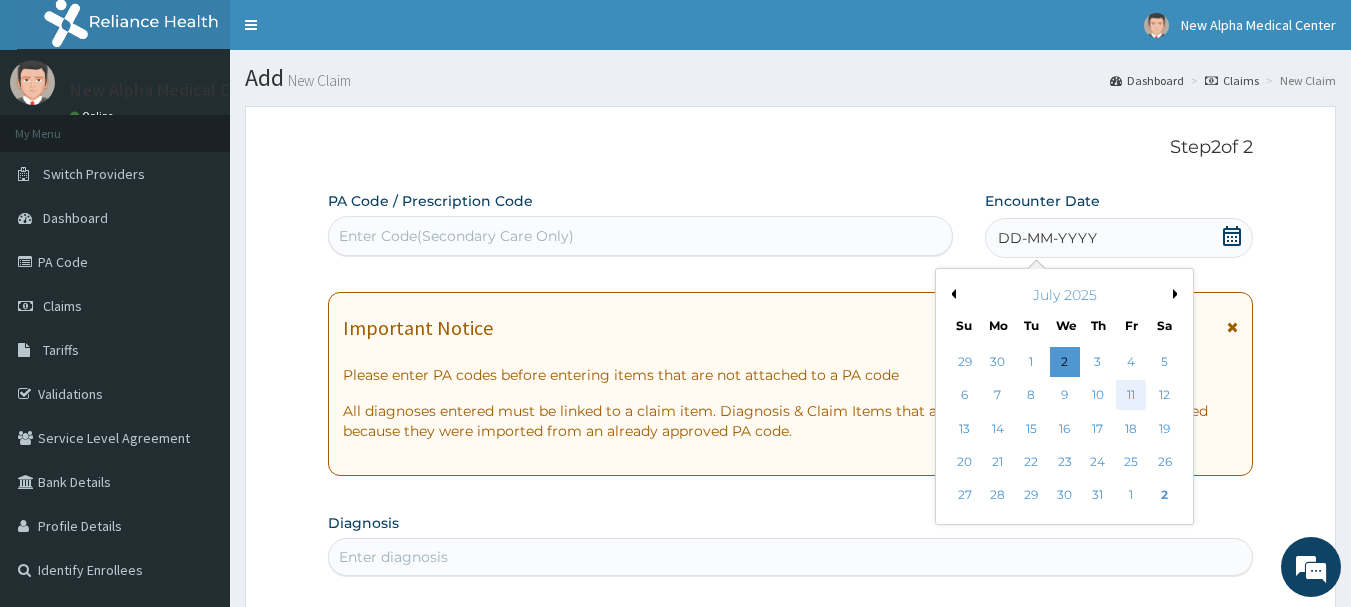 click on "11" at bounding box center (1131, 396) 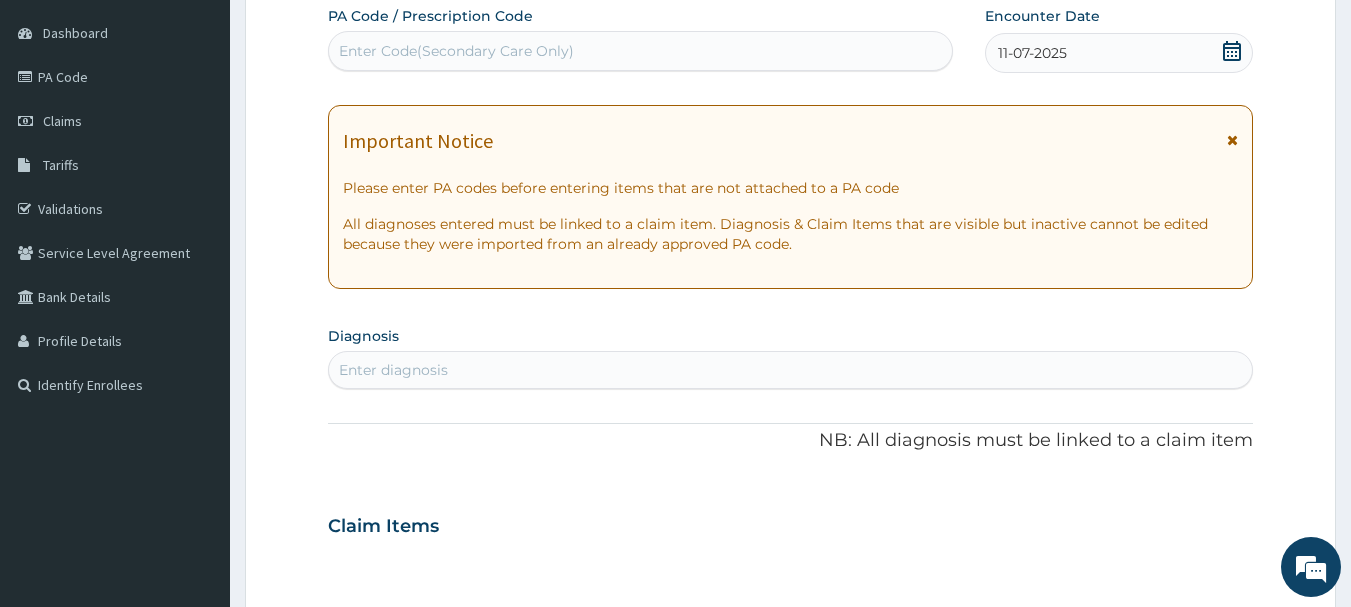 scroll, scrollTop: 200, scrollLeft: 0, axis: vertical 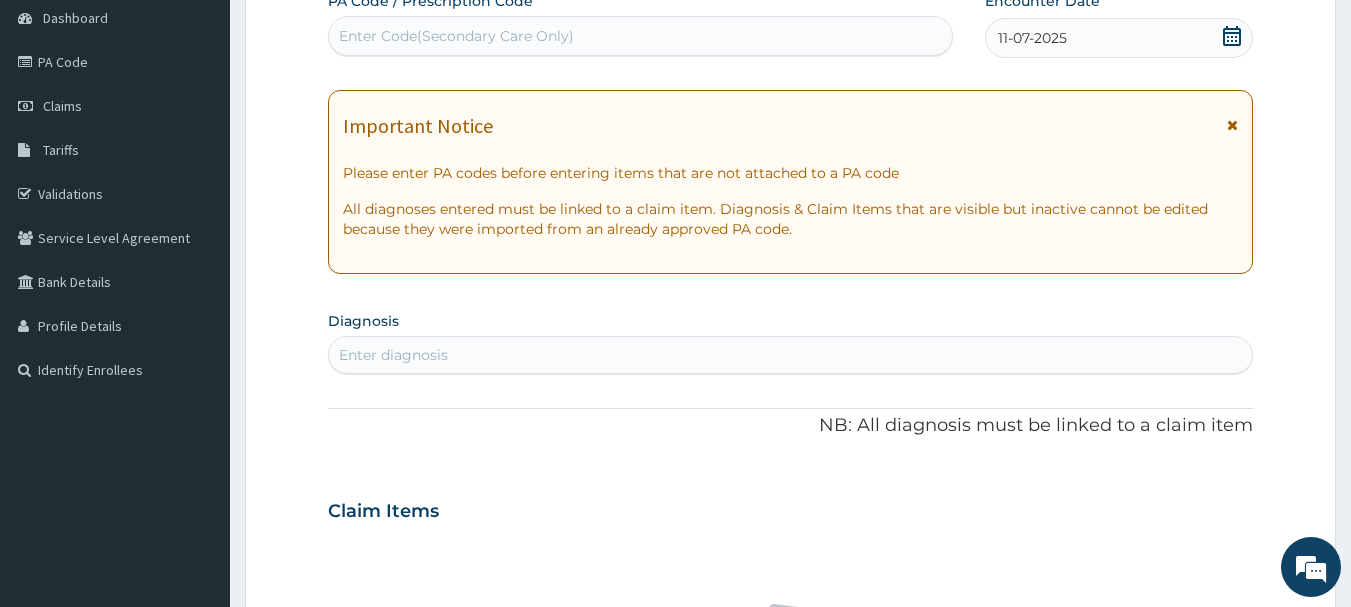 click on "Enter diagnosis" at bounding box center (791, 355) 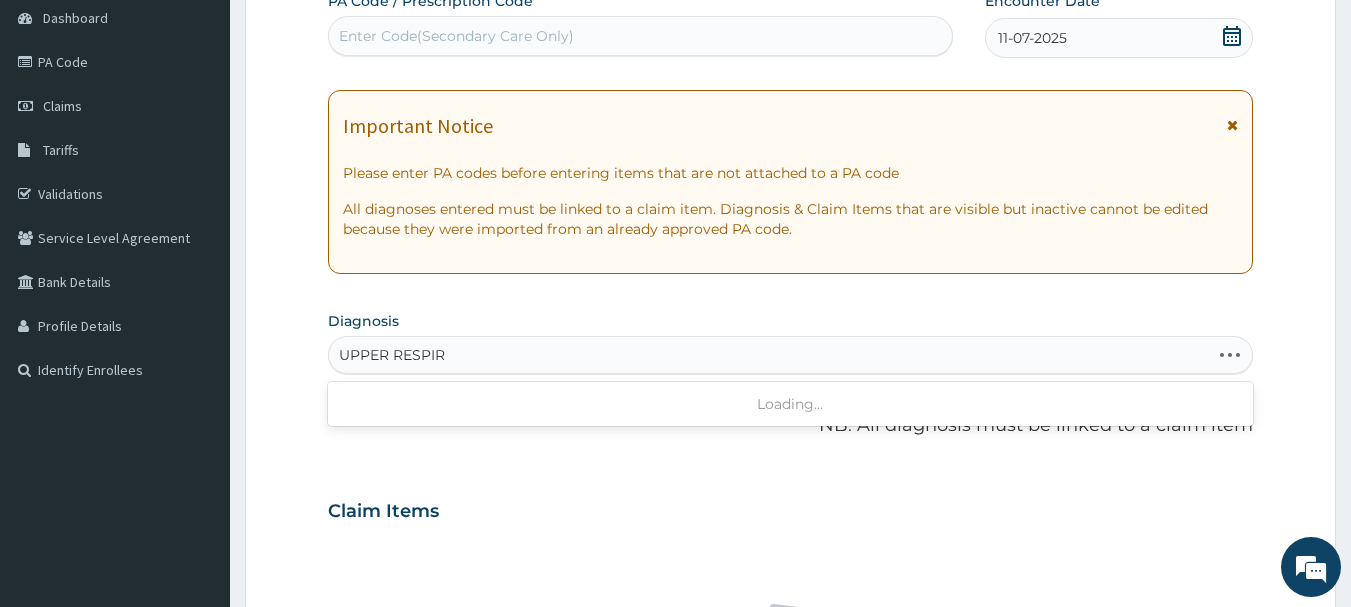 type on "UPPER RESPIRA" 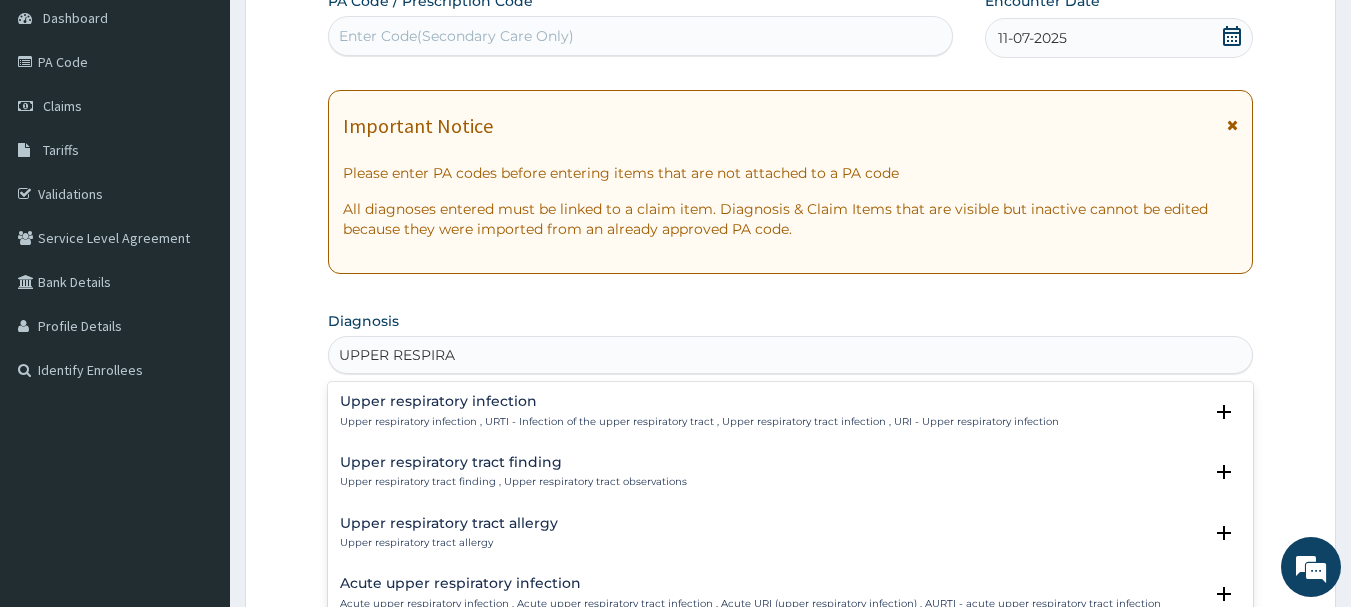 click on "Upper respiratory infection Upper respiratory infection , URTI - Infection of the upper respiratory tract , Upper respiratory tract infection , URI - Upper respiratory infection" at bounding box center (699, 411) 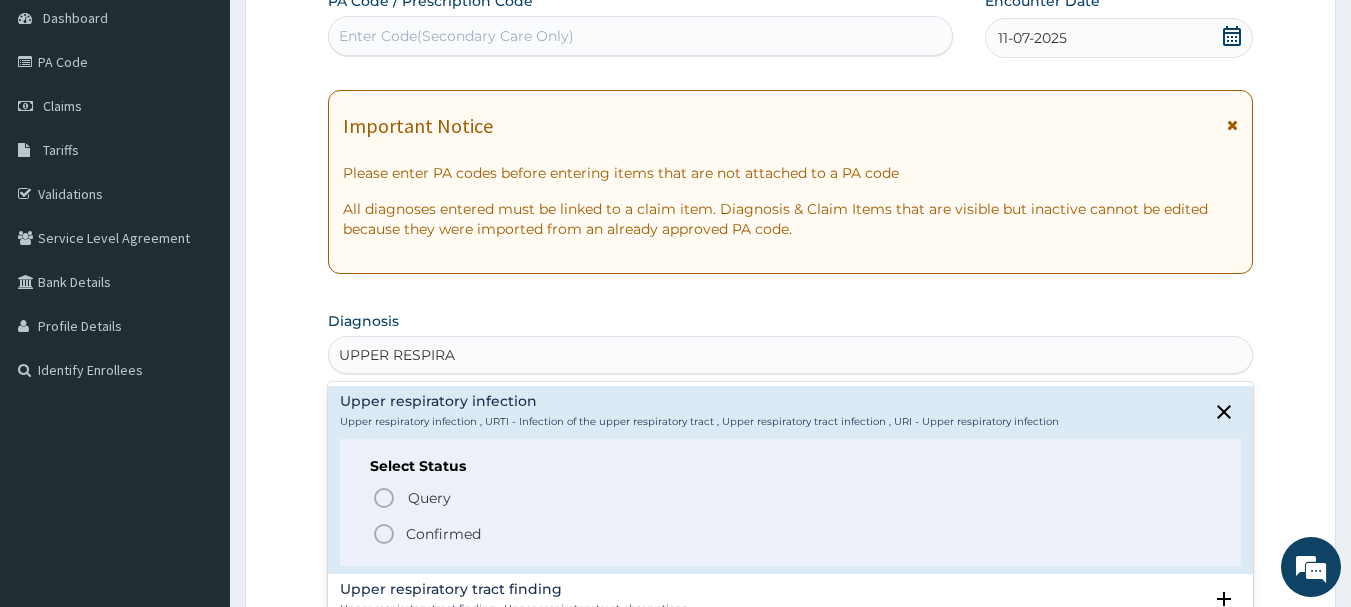 click 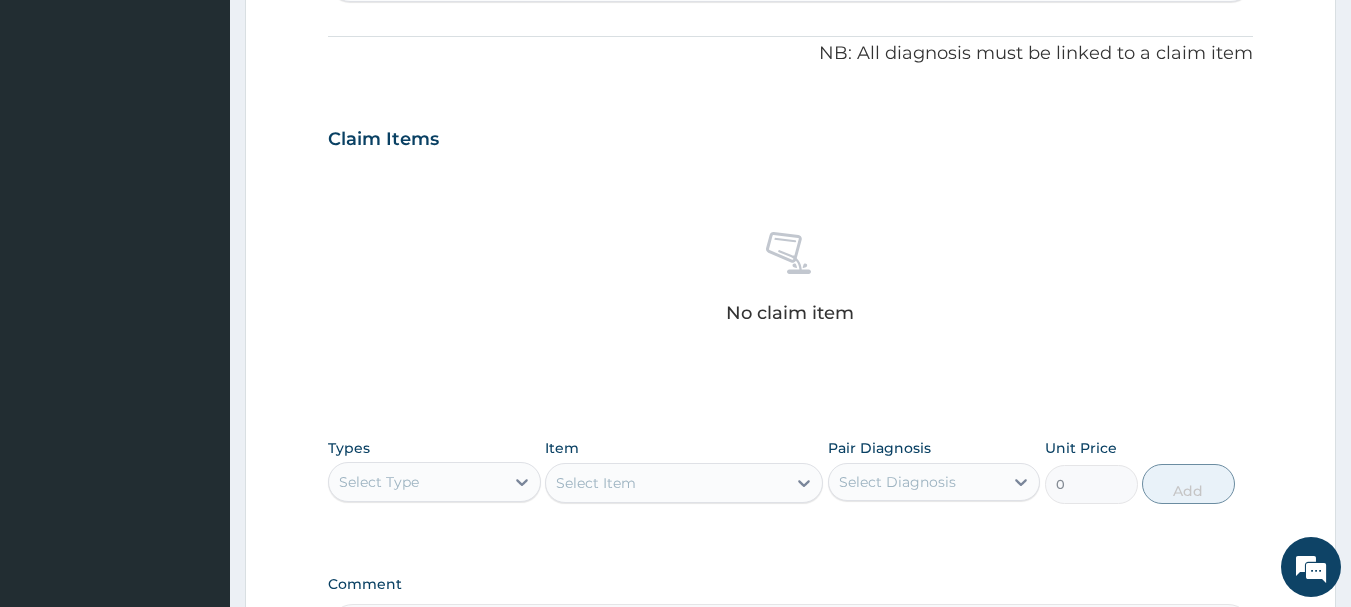 scroll, scrollTop: 600, scrollLeft: 0, axis: vertical 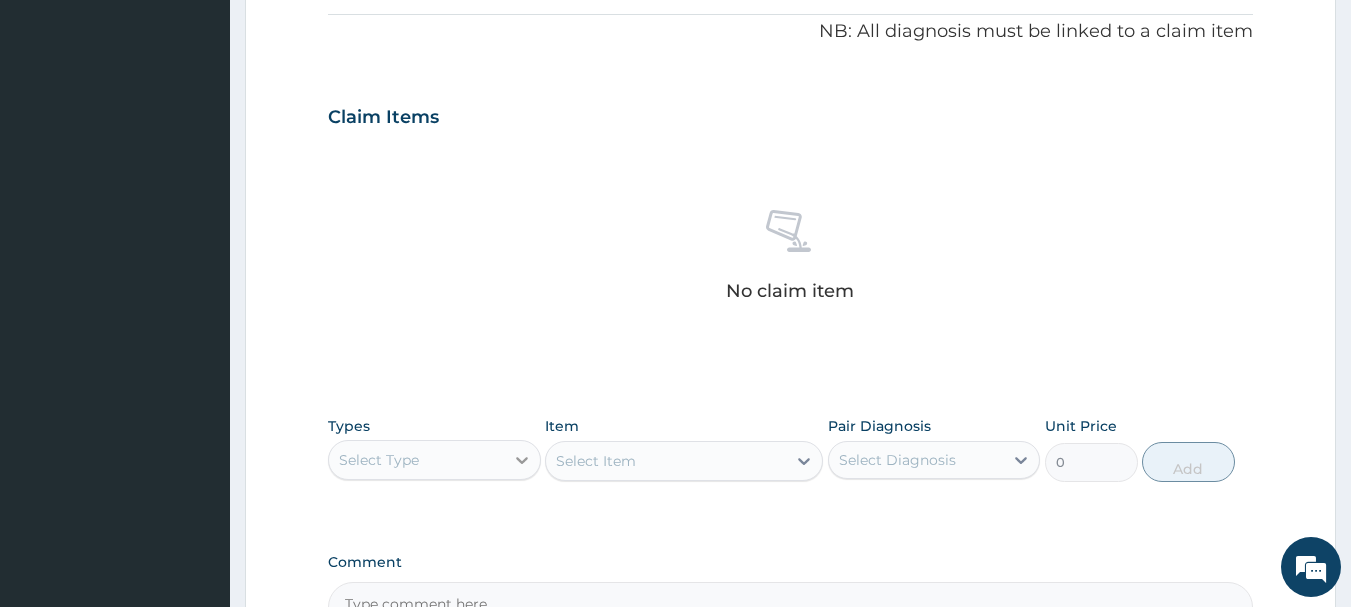 click at bounding box center (522, 460) 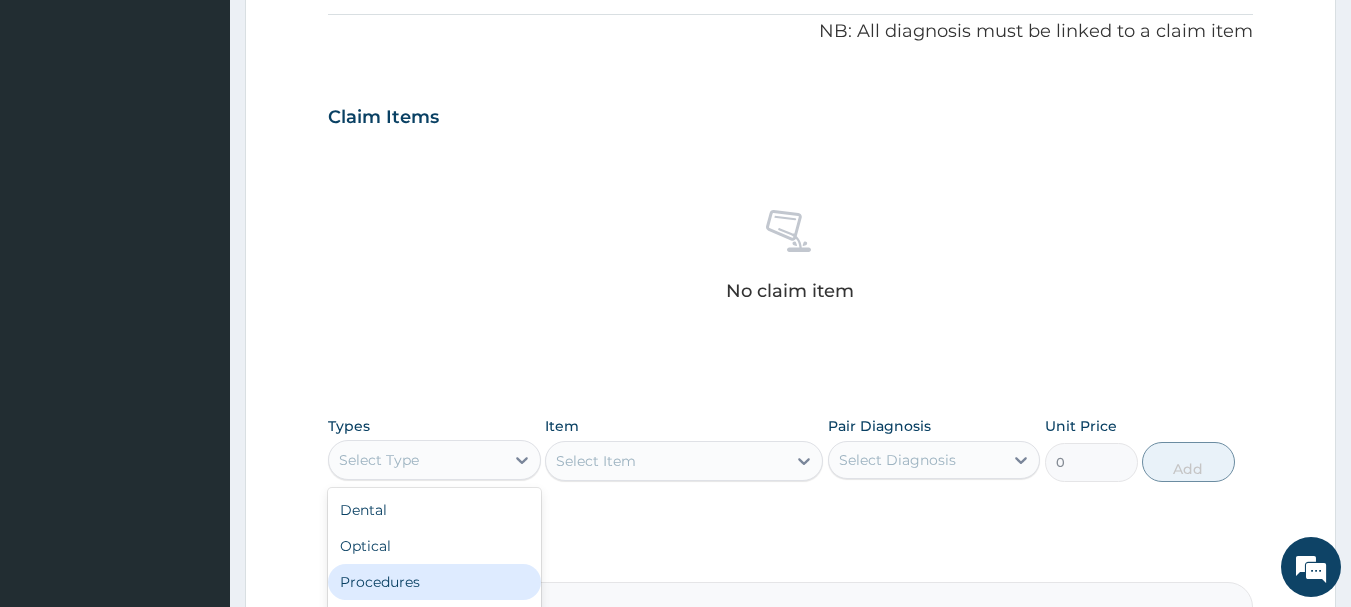 click on "Procedures" at bounding box center (434, 582) 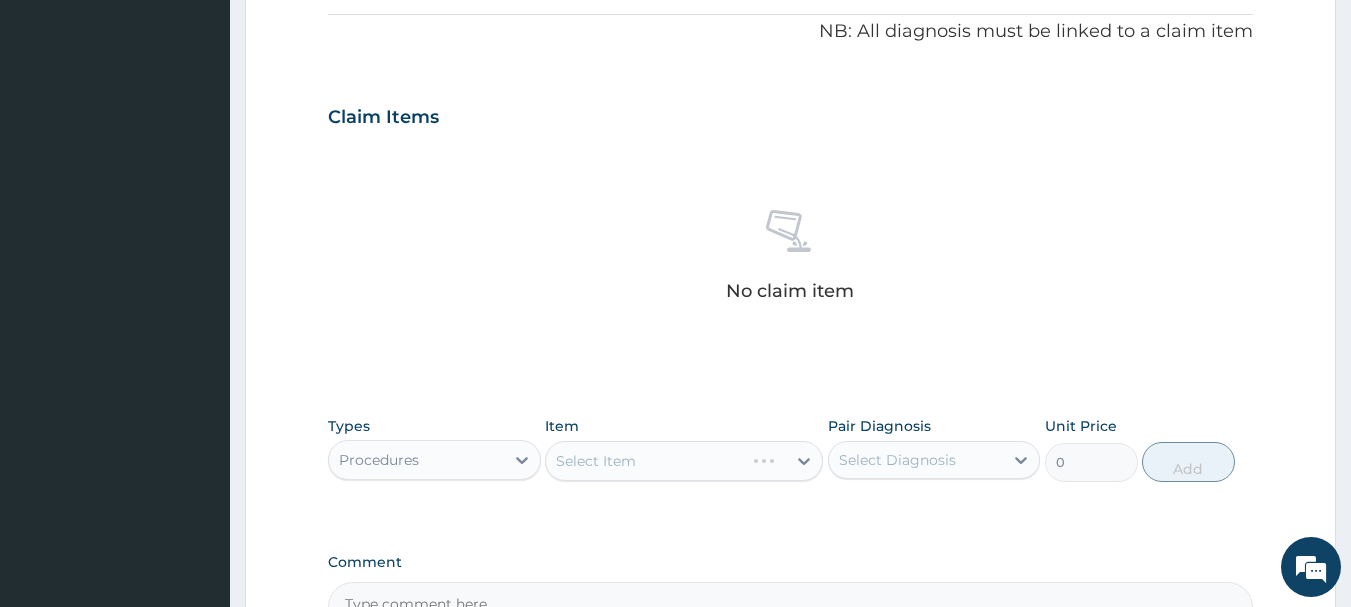 click on "Select Item" at bounding box center (684, 461) 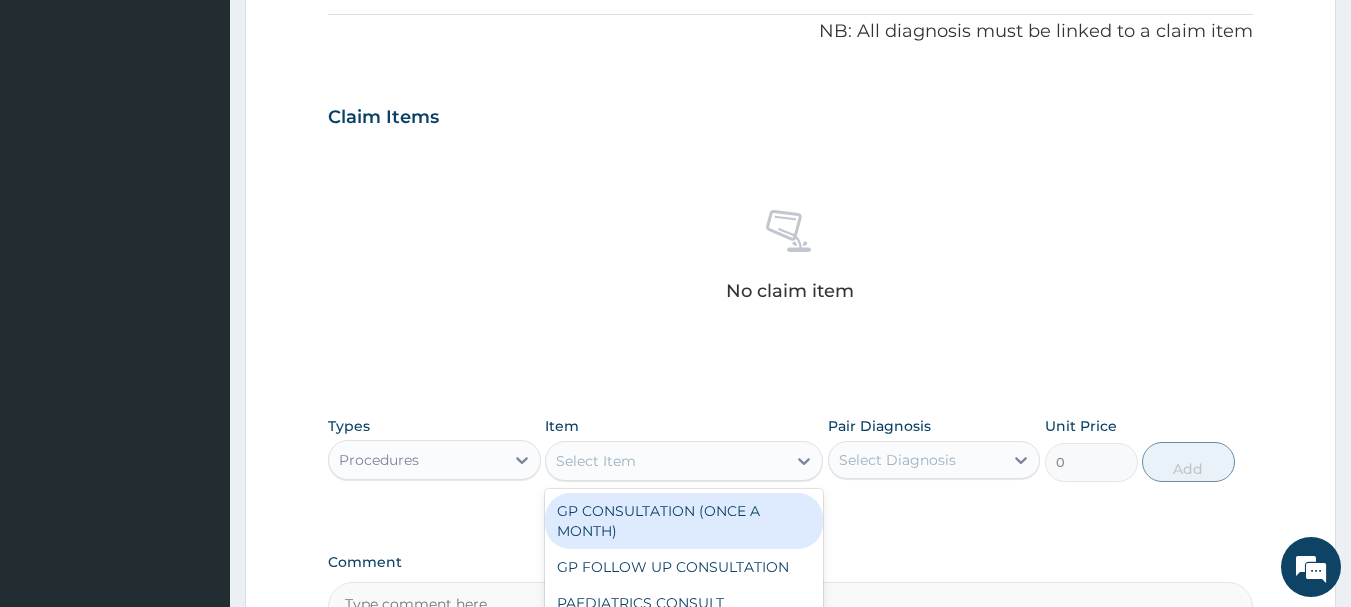 click on "GP CONSULTATION (ONCE A MONTH)" at bounding box center [684, 521] 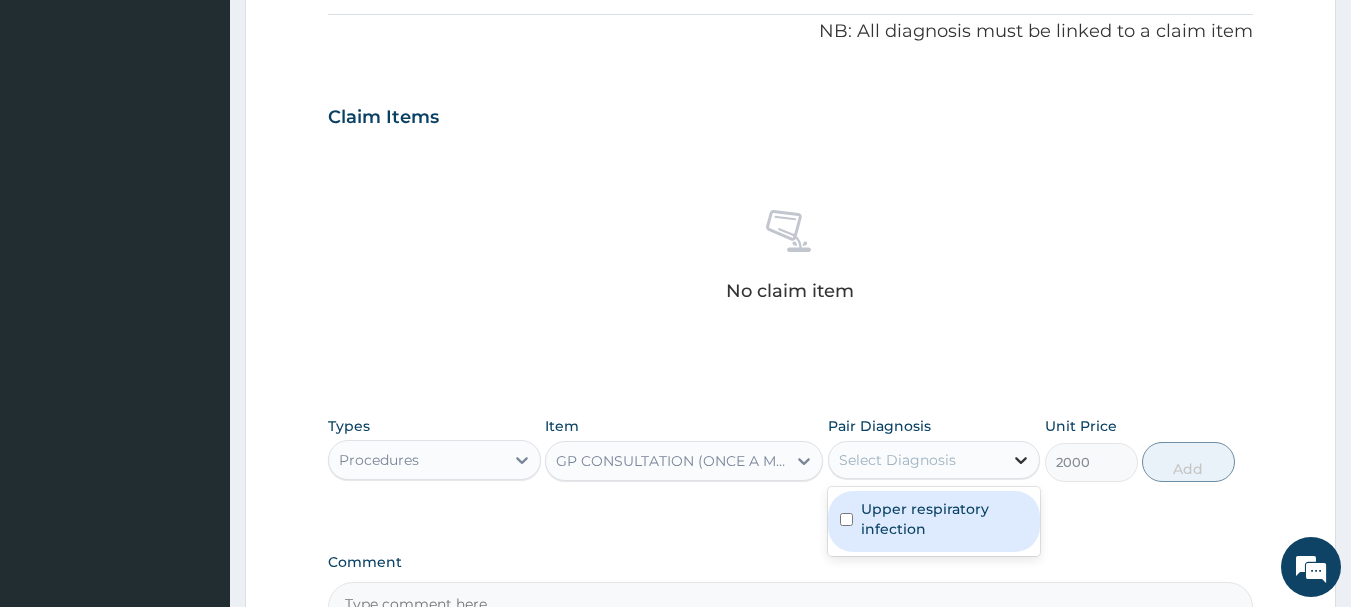 click 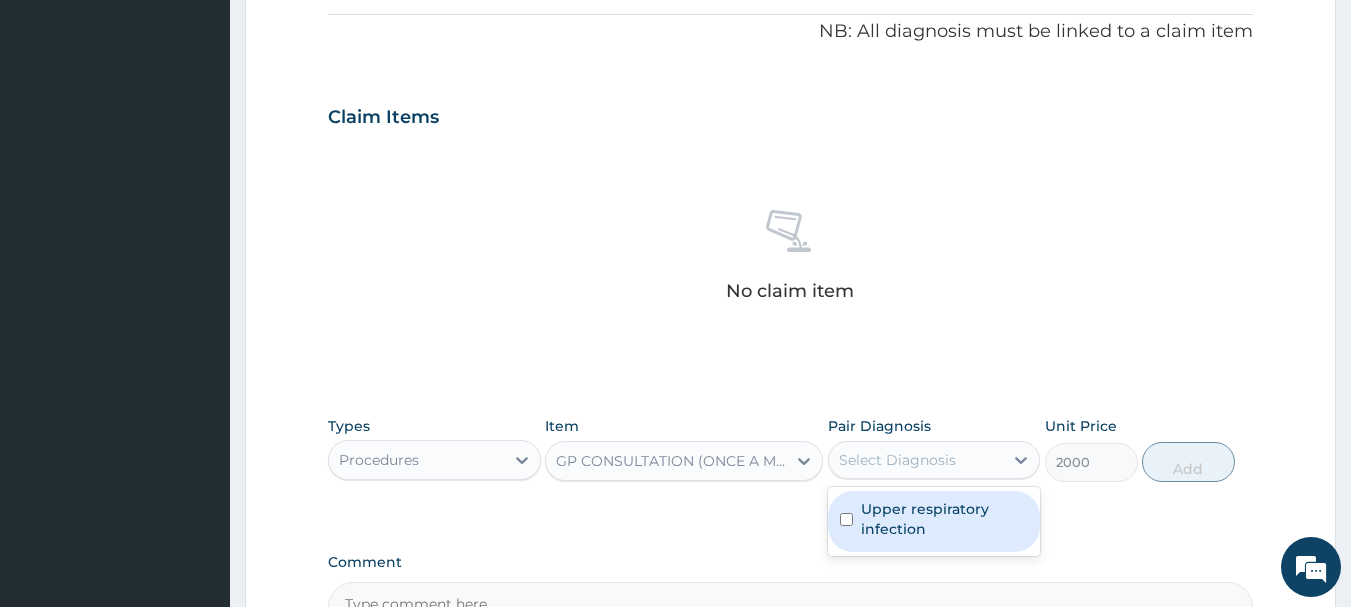 click on "Upper respiratory infection" at bounding box center [945, 519] 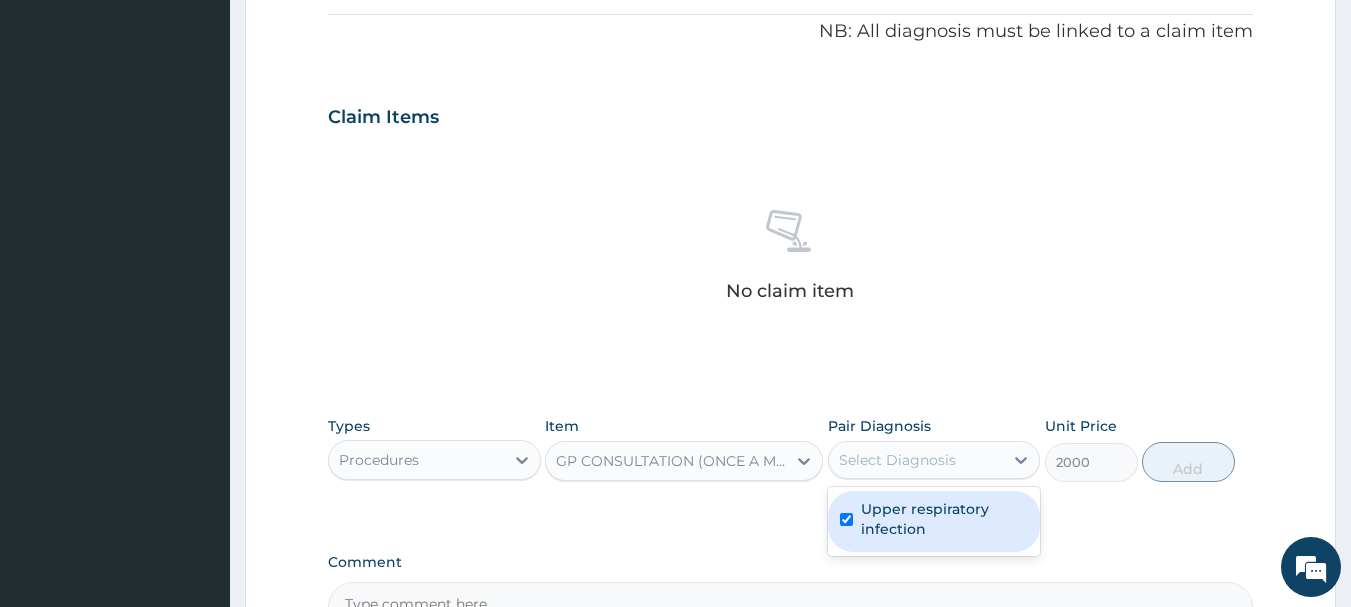 checkbox on "true" 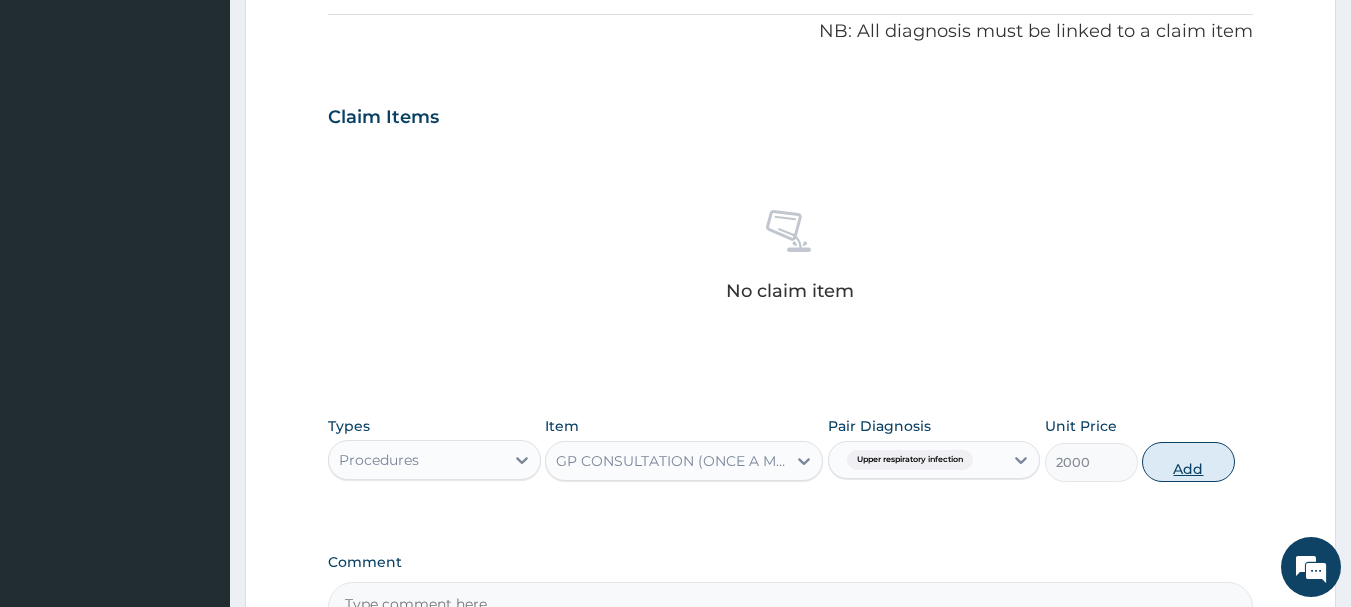 click on "Add" at bounding box center [1188, 462] 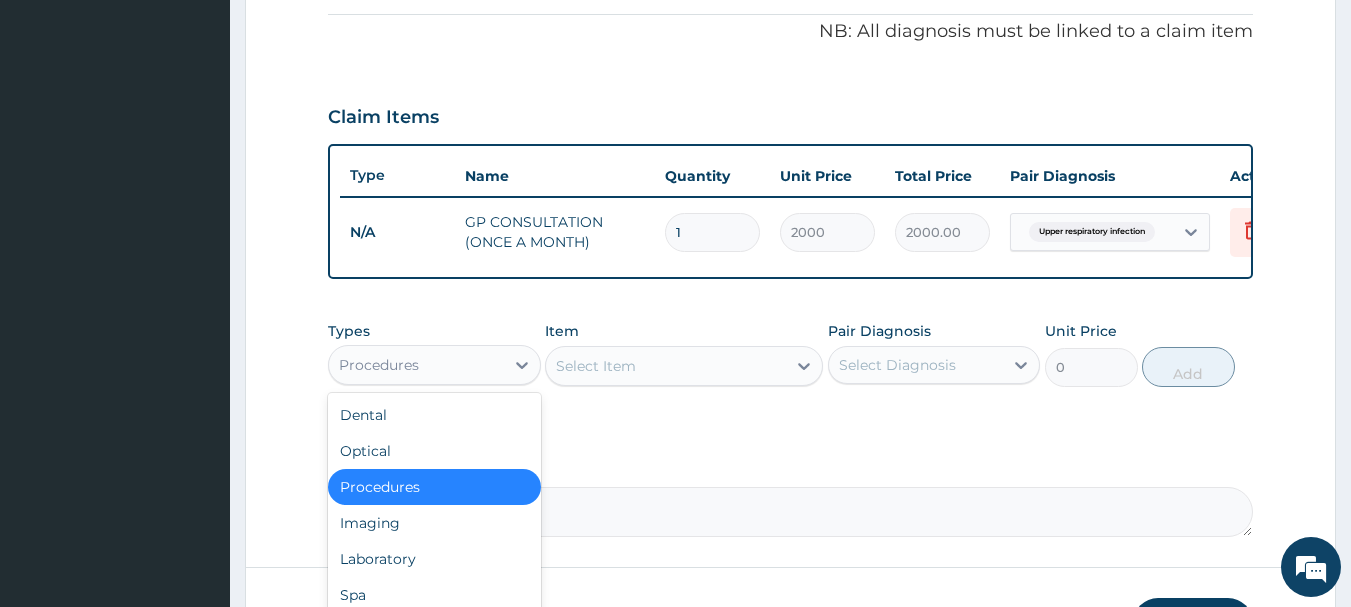 click on "Procedures" at bounding box center (416, 365) 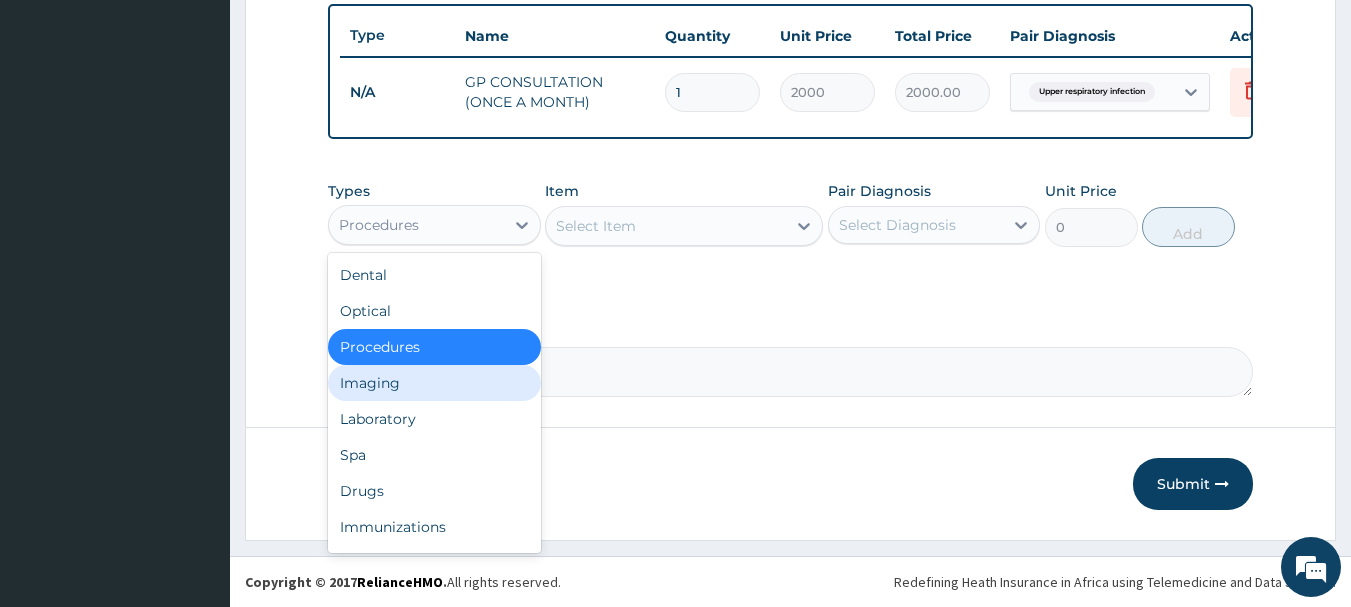 scroll, scrollTop: 755, scrollLeft: 0, axis: vertical 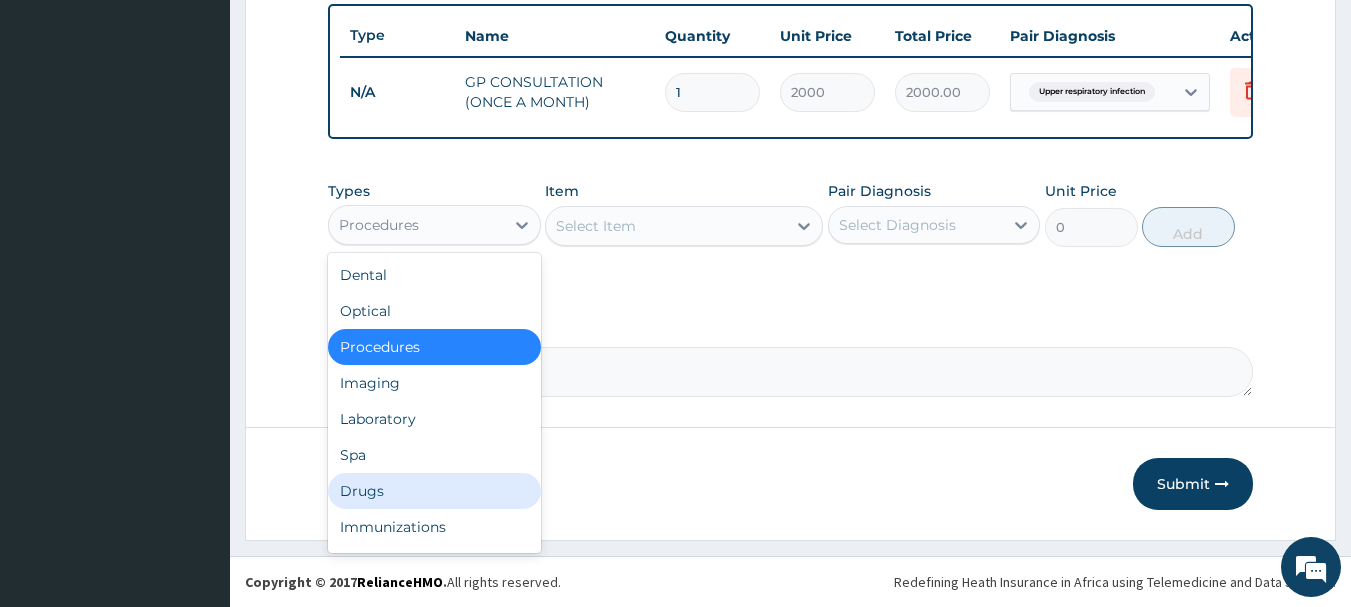 click on "Drugs" at bounding box center (434, 491) 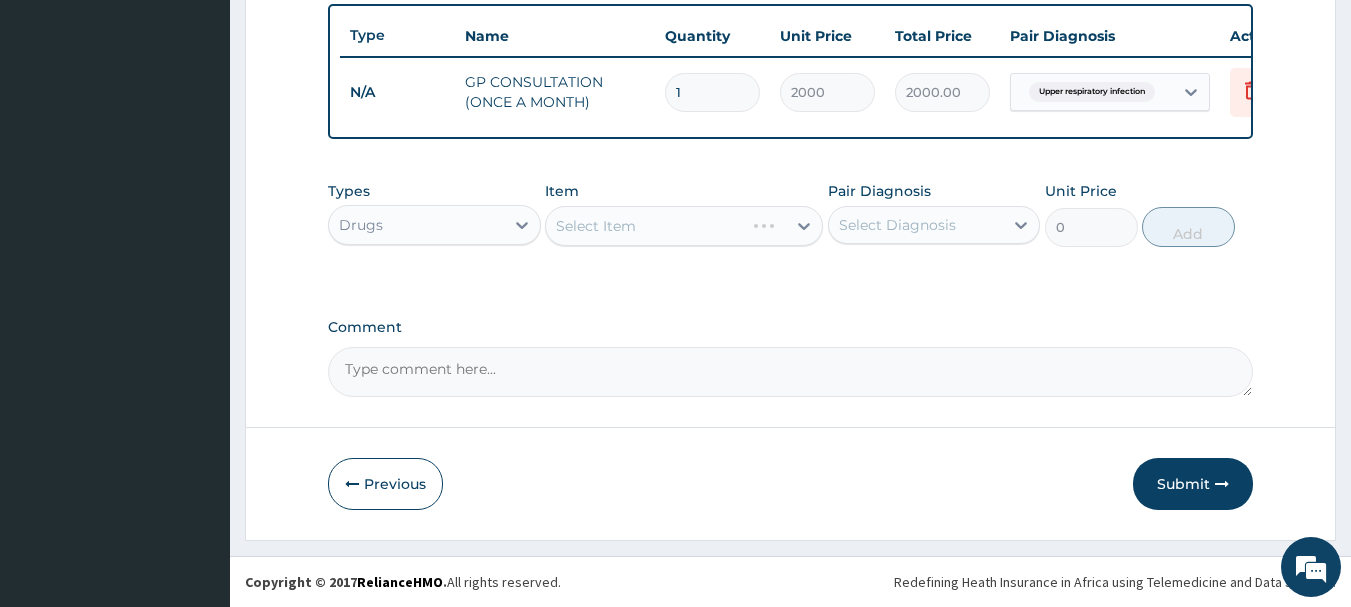 click on "Select Item" at bounding box center [684, 226] 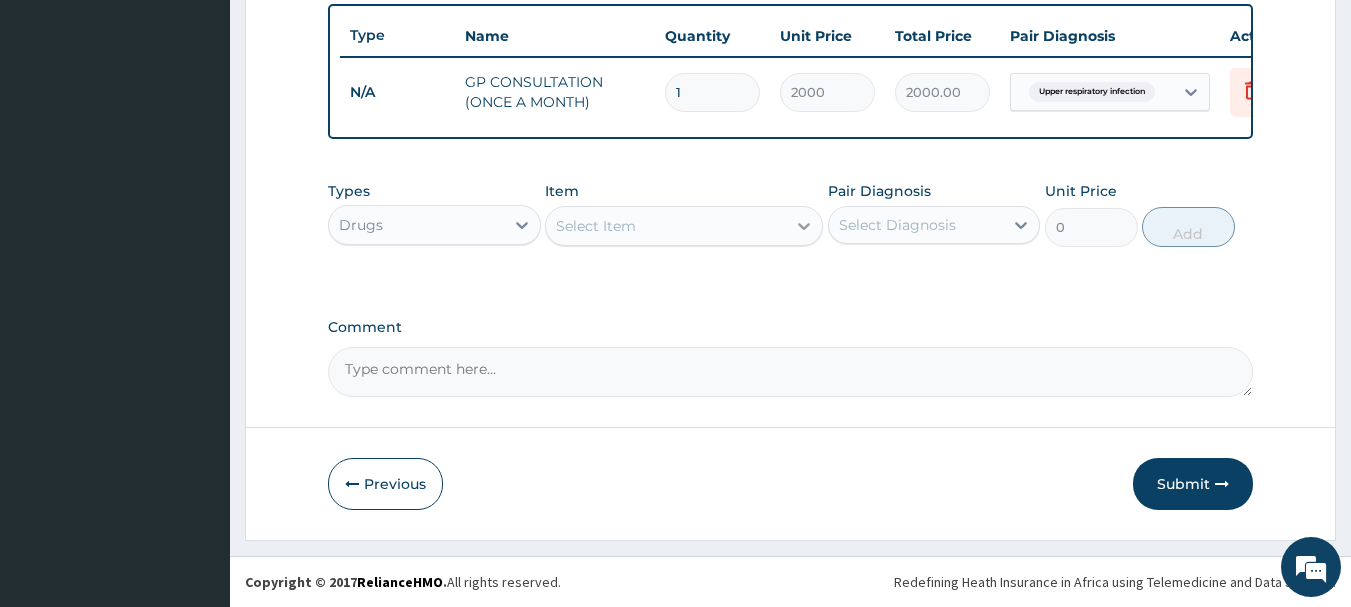 click 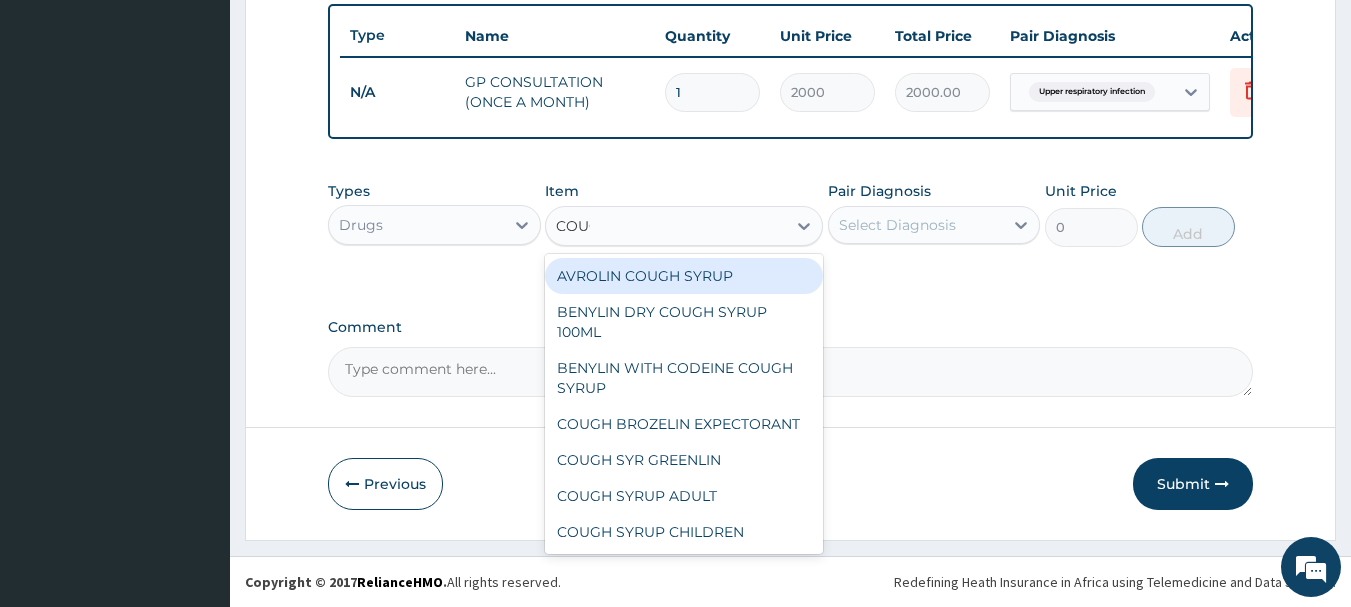 type on "COUGH" 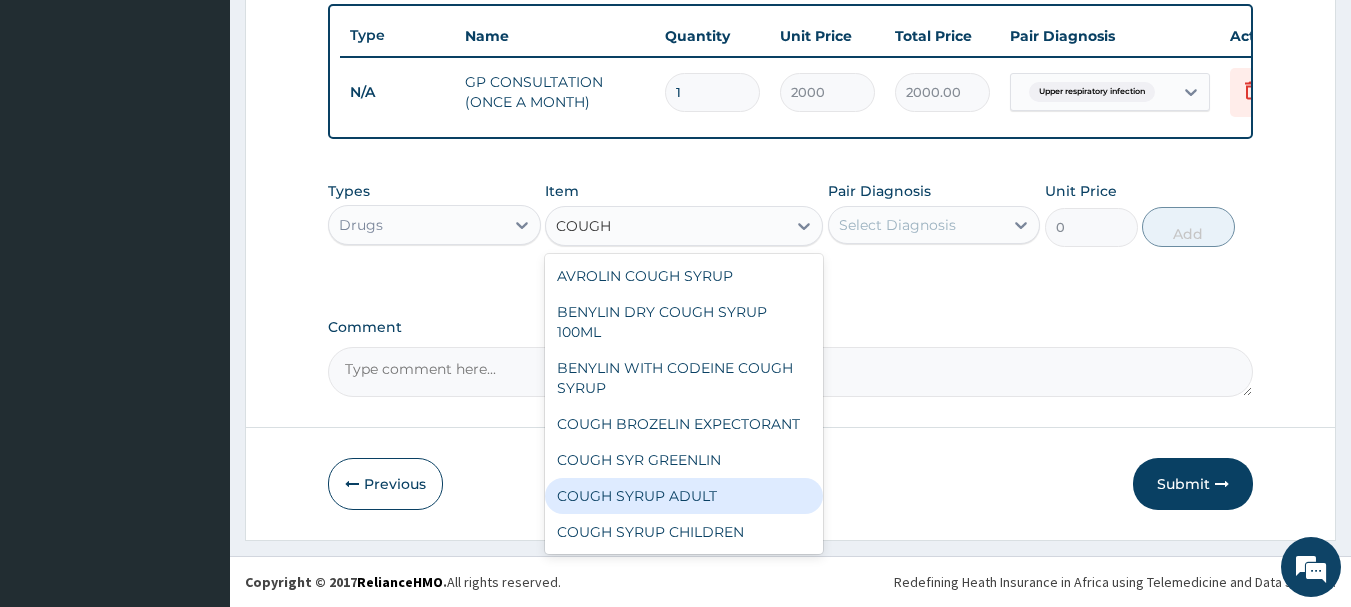 scroll, scrollTop: 100, scrollLeft: 0, axis: vertical 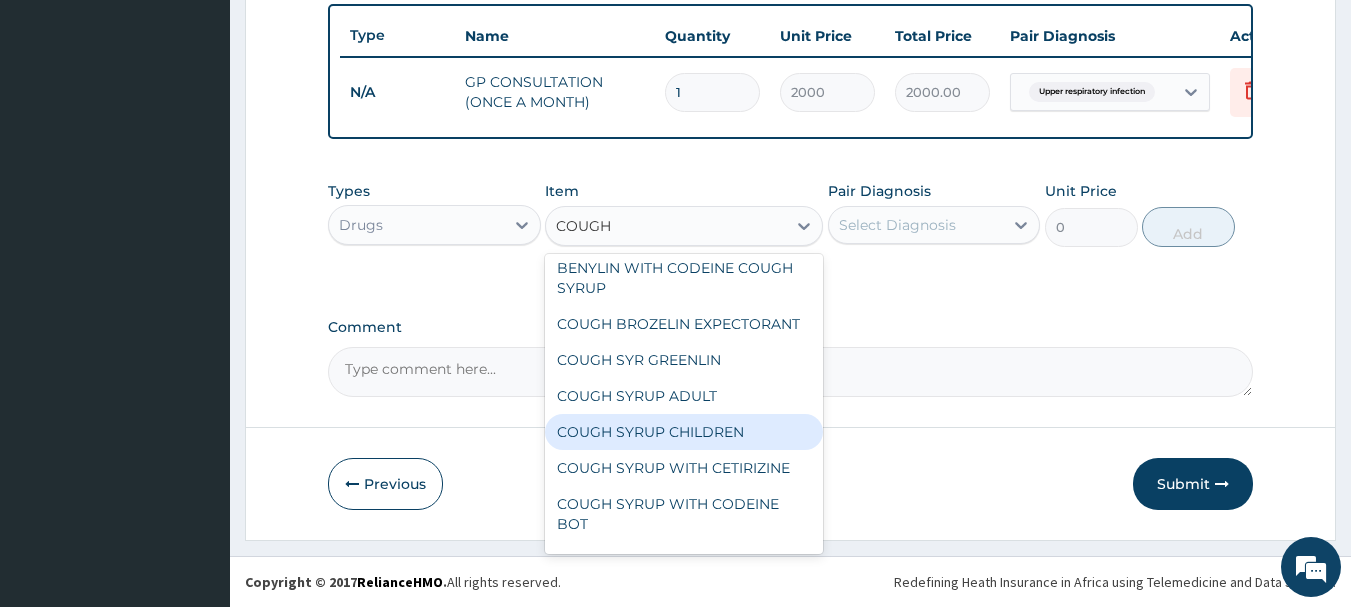 click on "COUGH SYRUP CHILDREN" at bounding box center (684, 432) 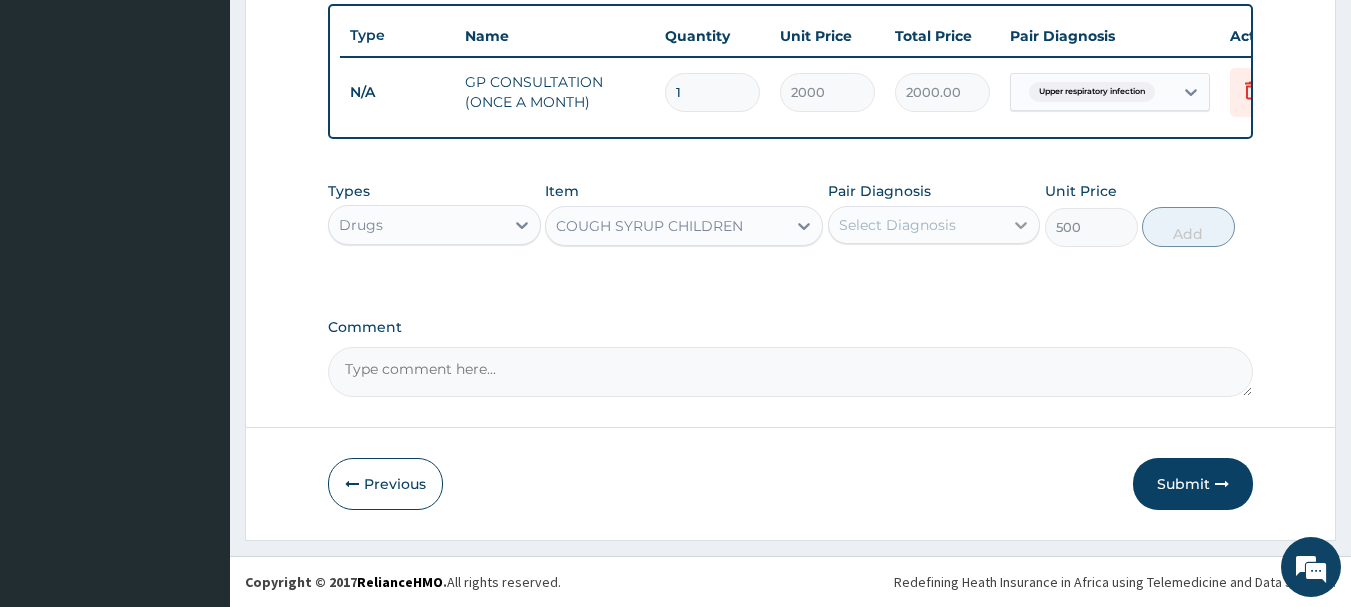 click 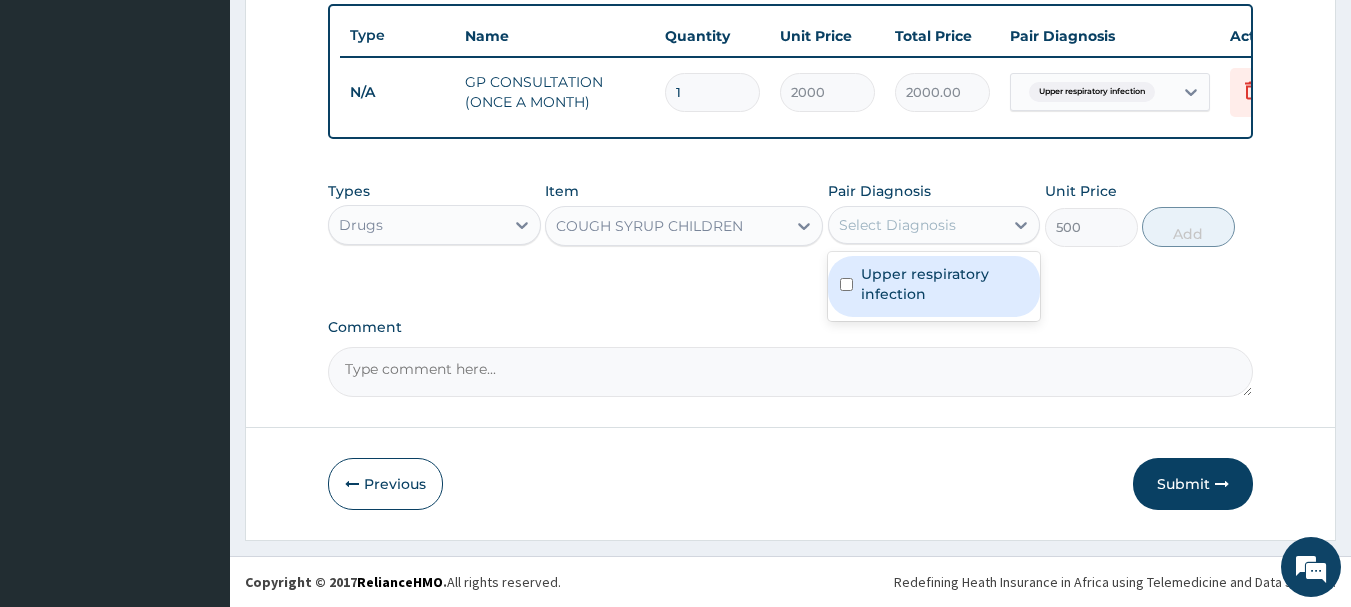 click on "Upper respiratory infection" at bounding box center (945, 284) 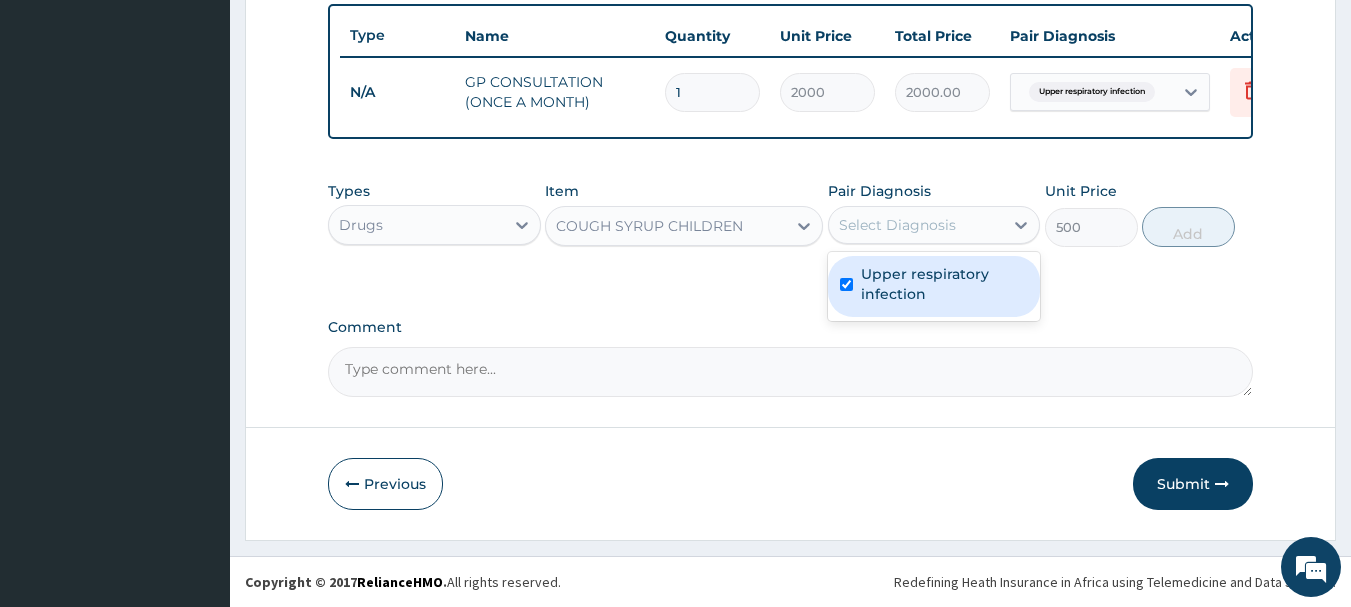 checkbox on "true" 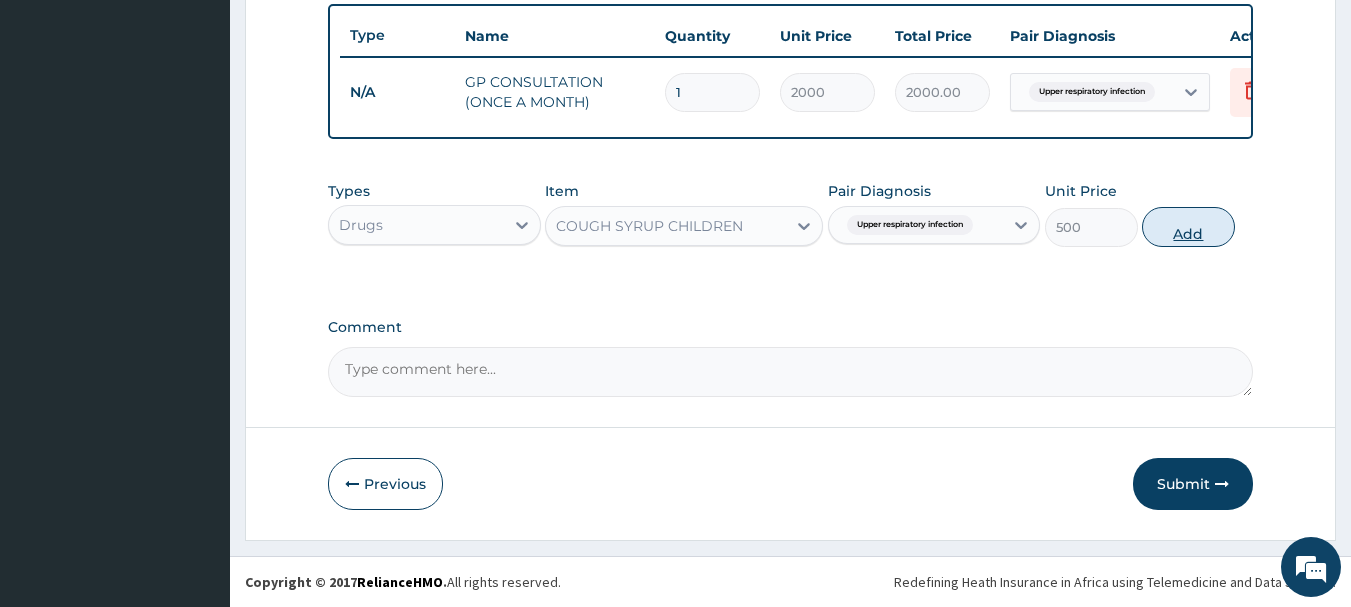 click on "Add" at bounding box center (1188, 227) 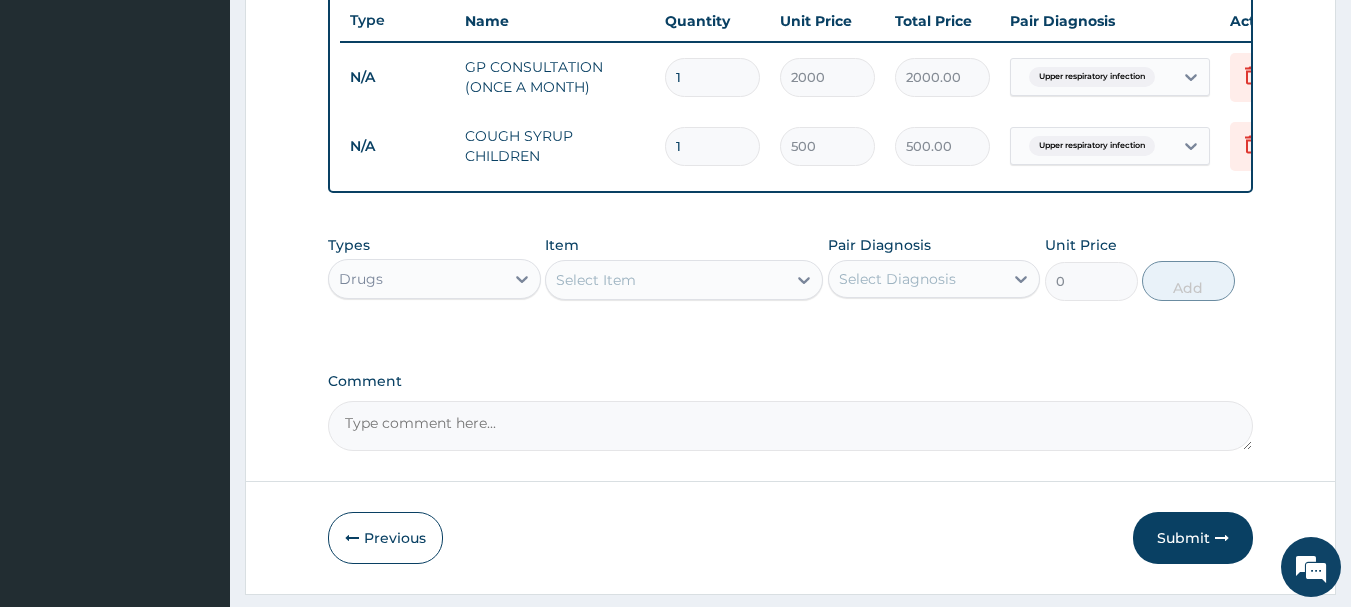 click on "Select Item" at bounding box center (666, 280) 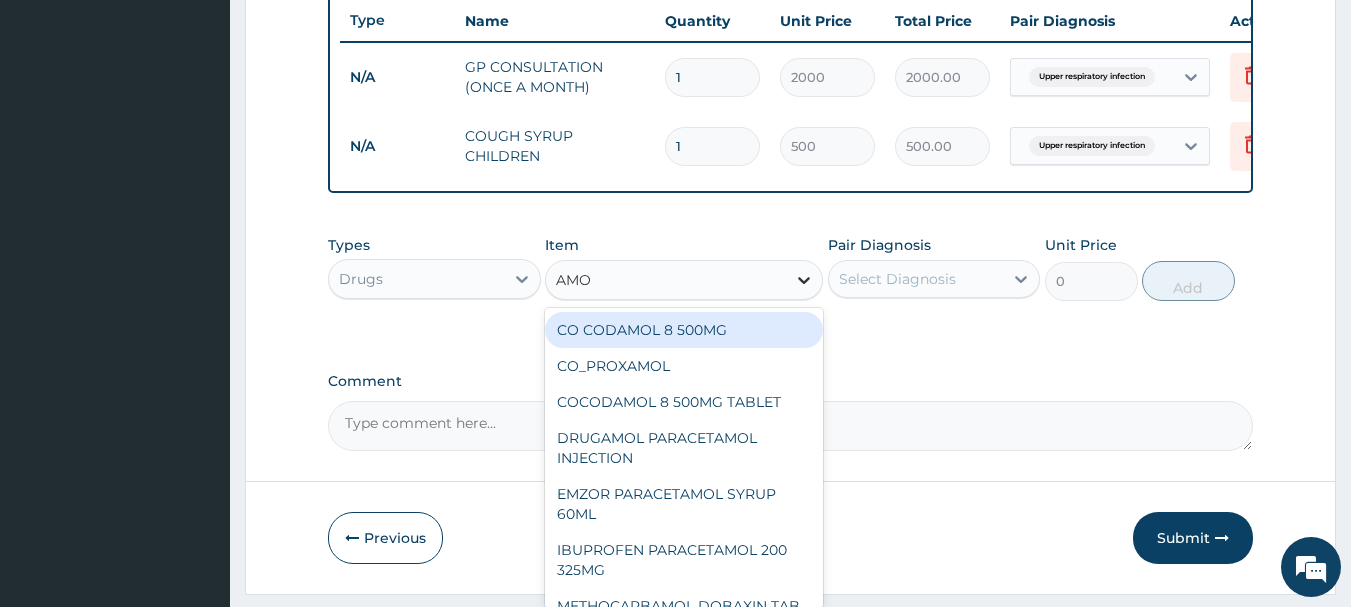 type on "AMOX" 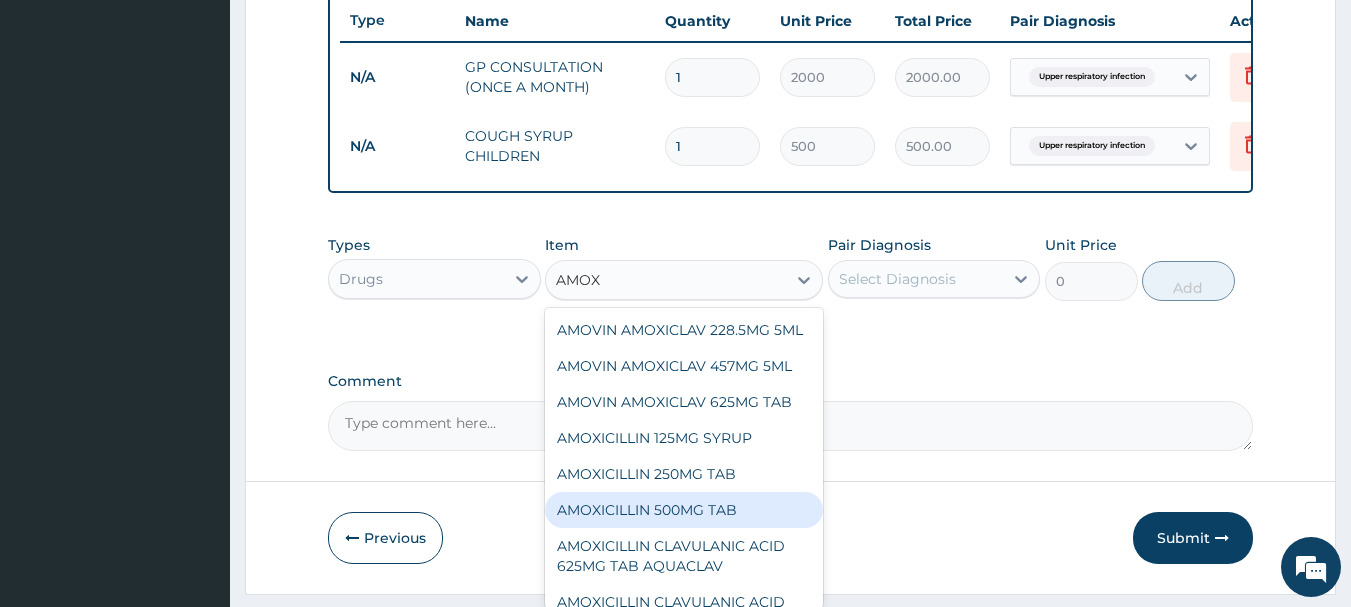 click on "AMOXICILLIN 500MG TAB" at bounding box center [684, 510] 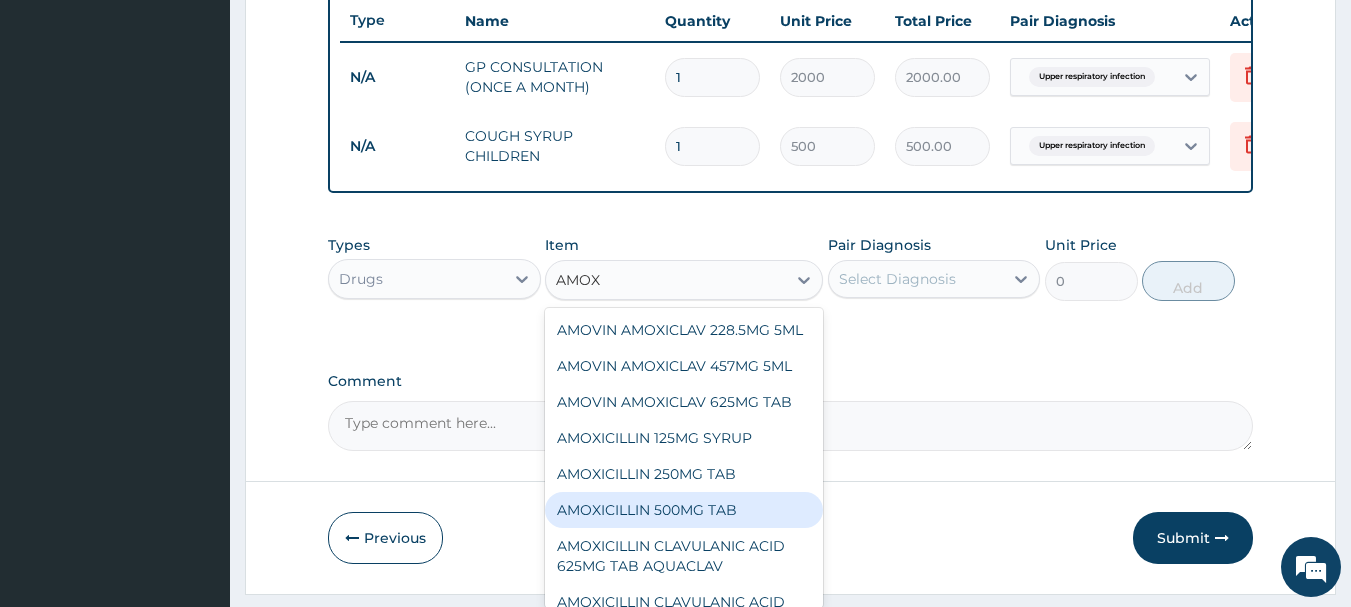 type 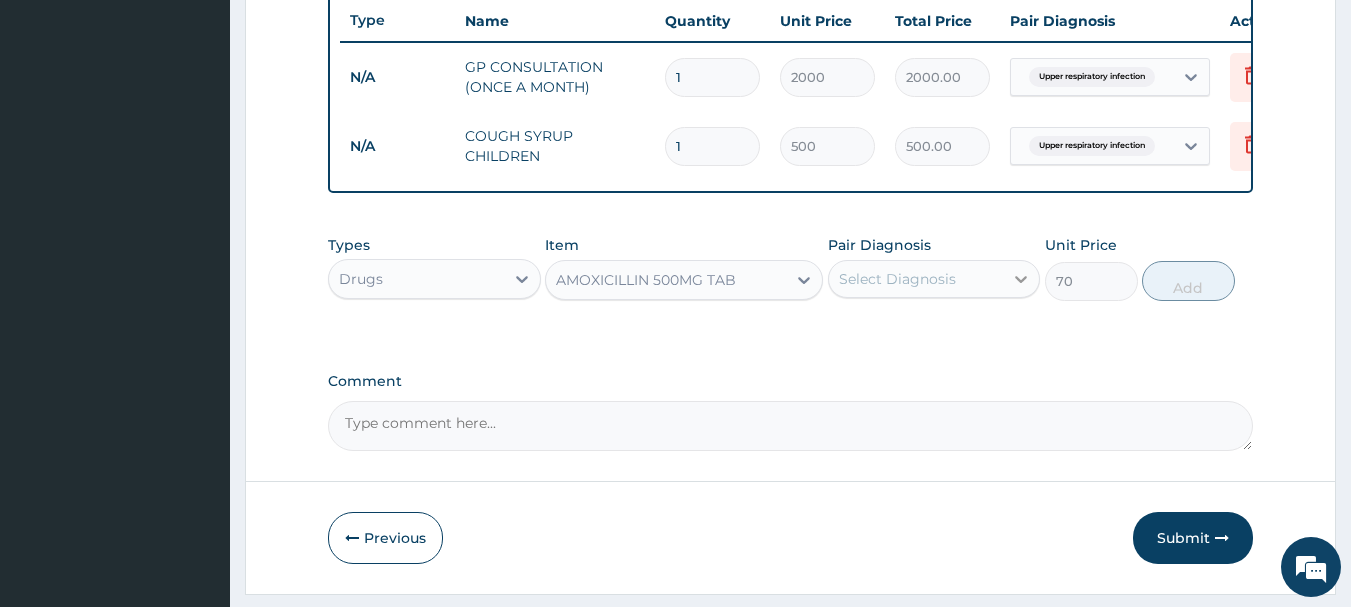 click 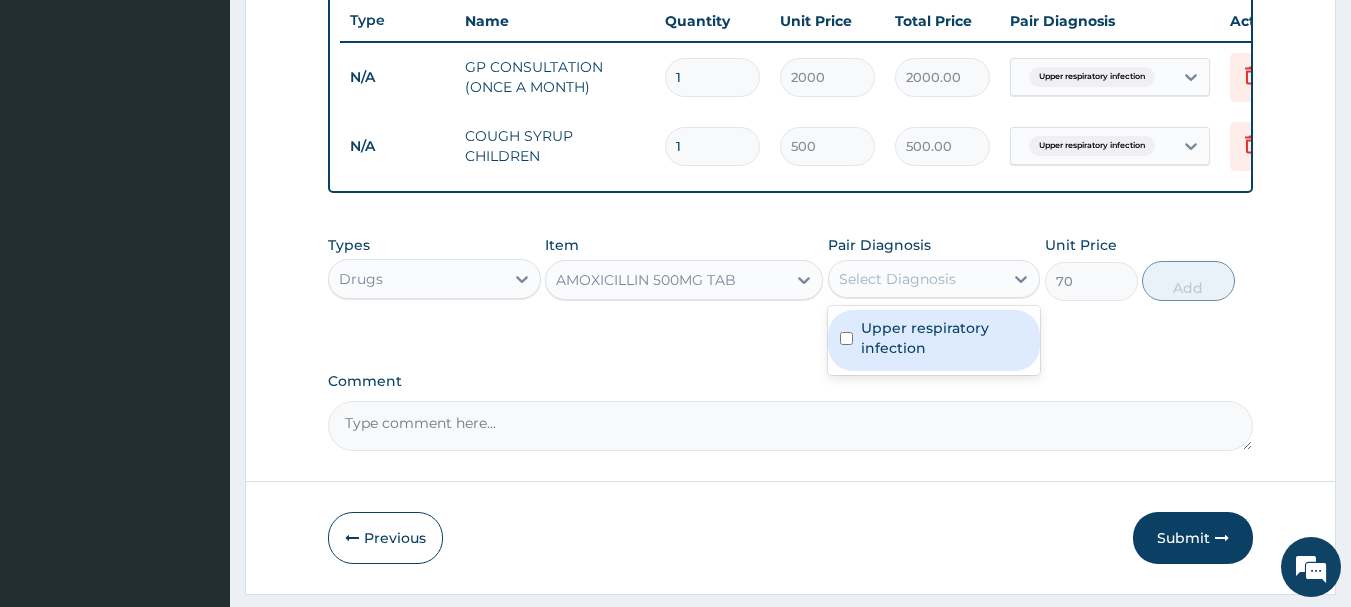click on "Upper respiratory infection" at bounding box center [945, 338] 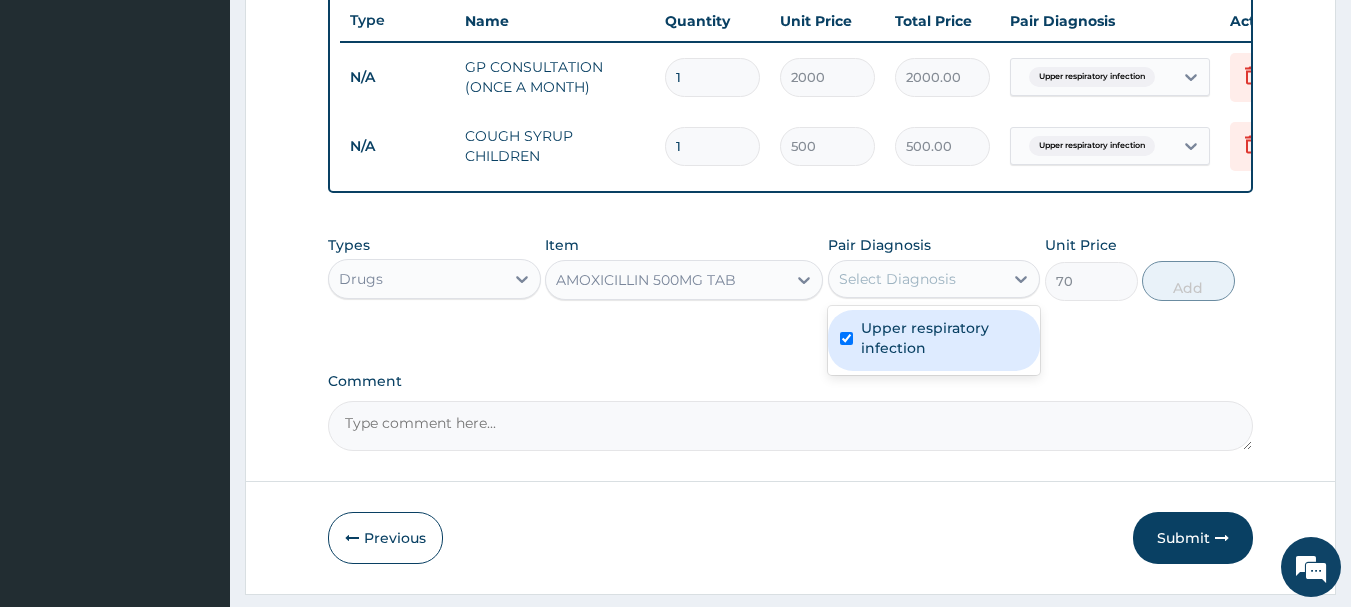 checkbox on "true" 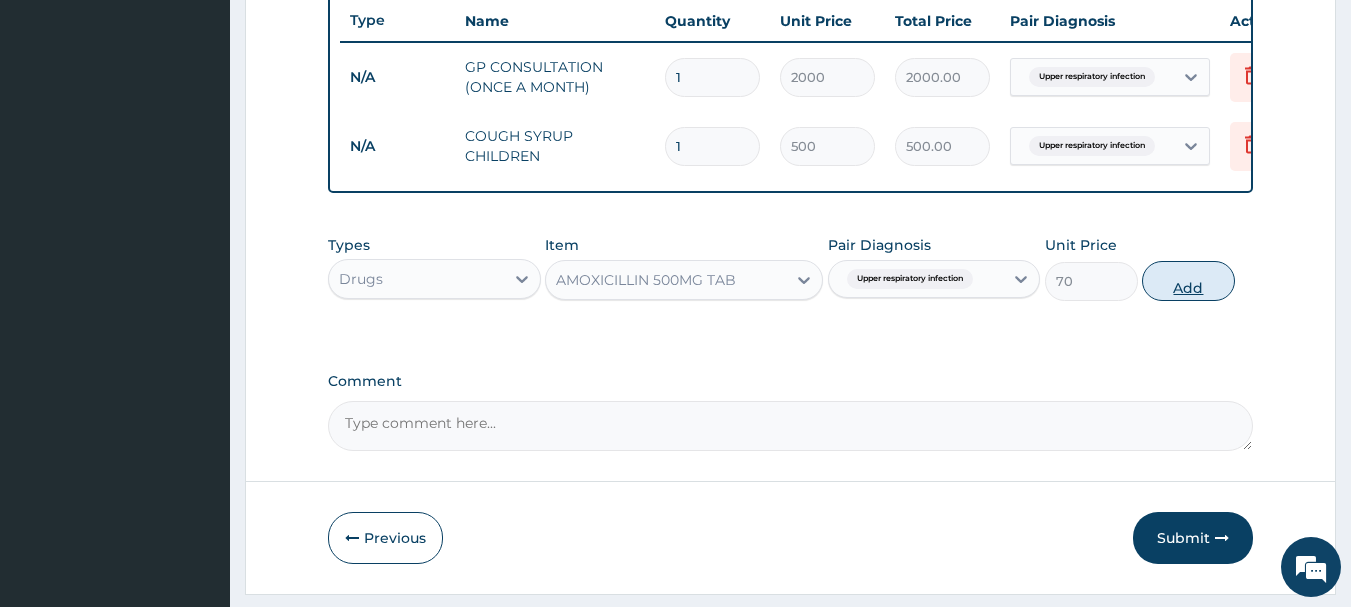 click on "Add" at bounding box center [1188, 281] 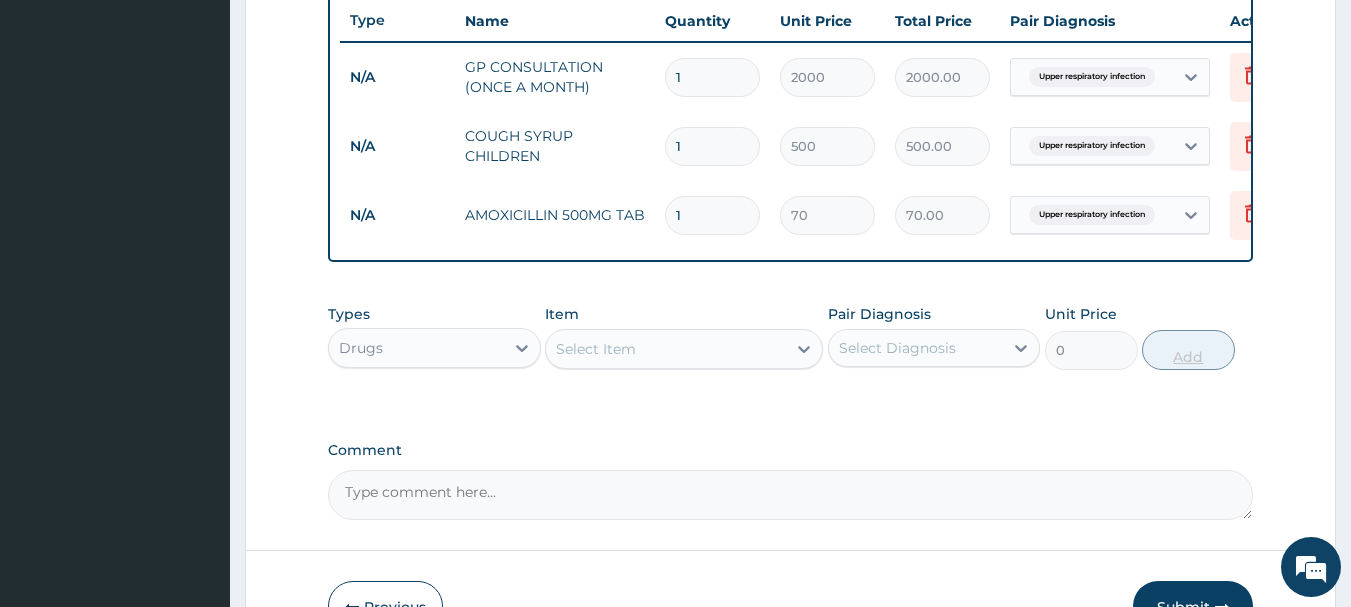 type 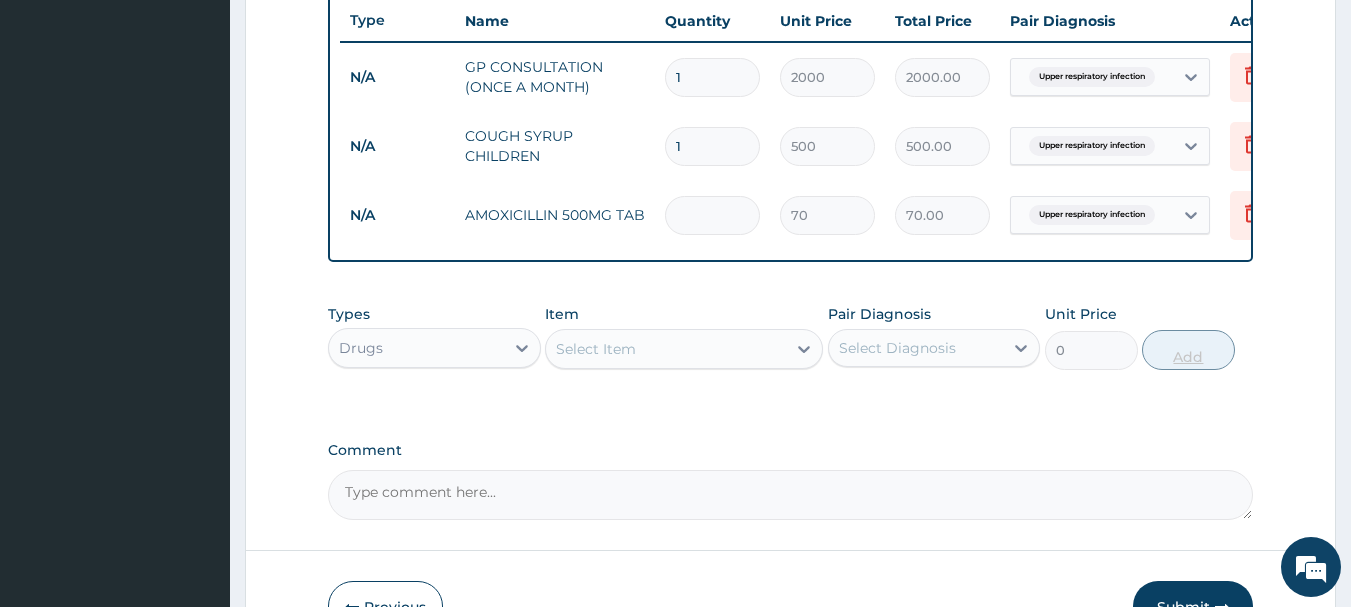type on "0.00" 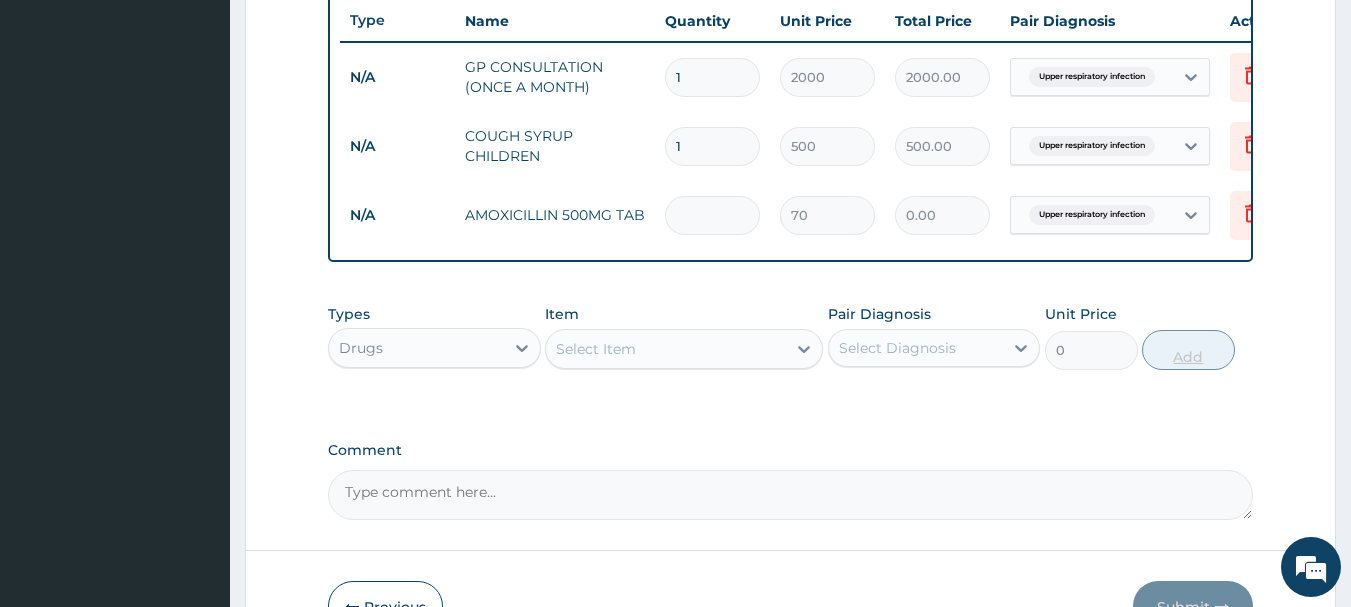type on "2" 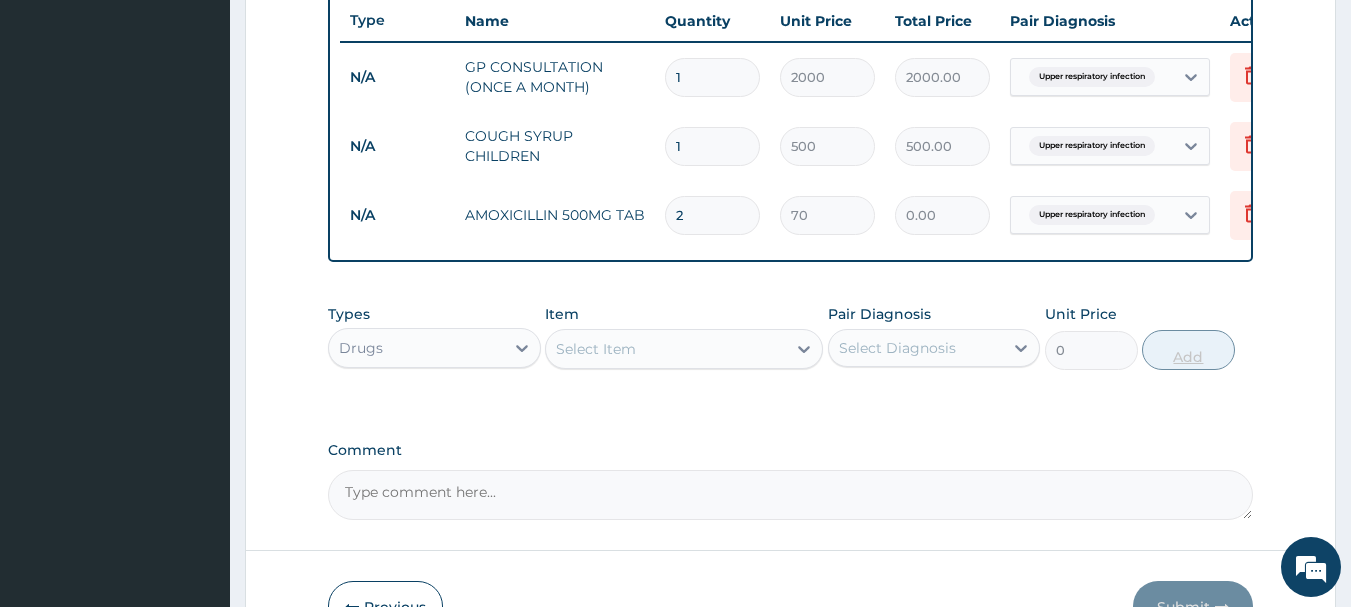 type on "140.00" 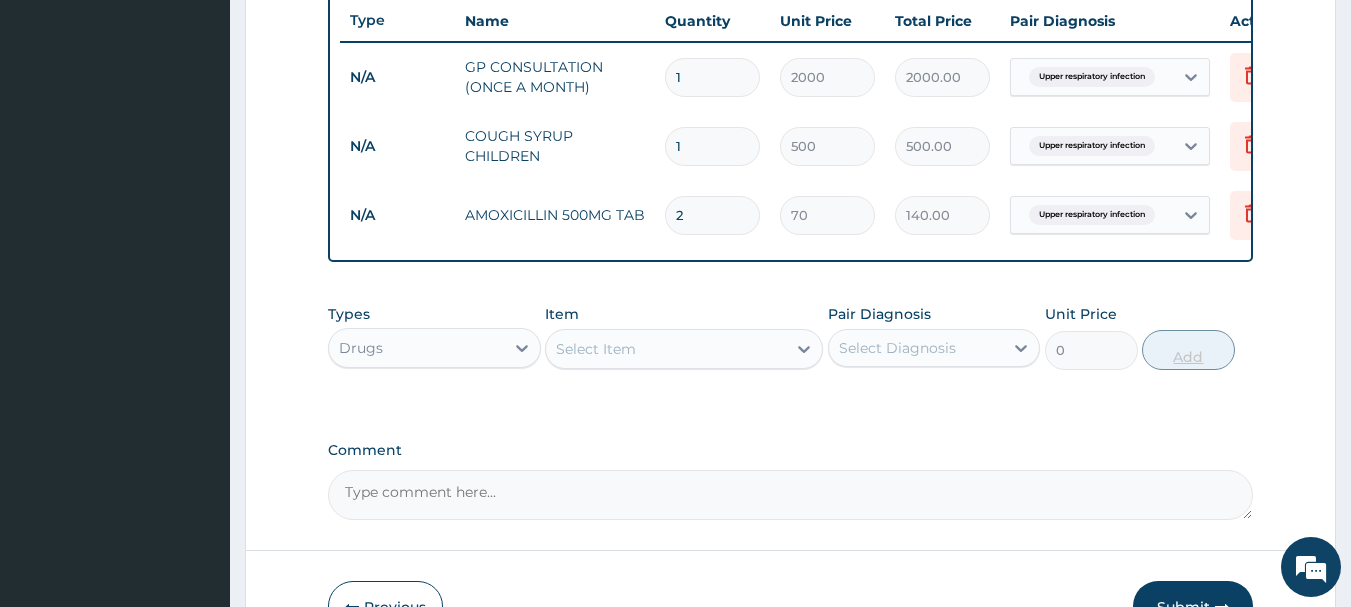 type on "20" 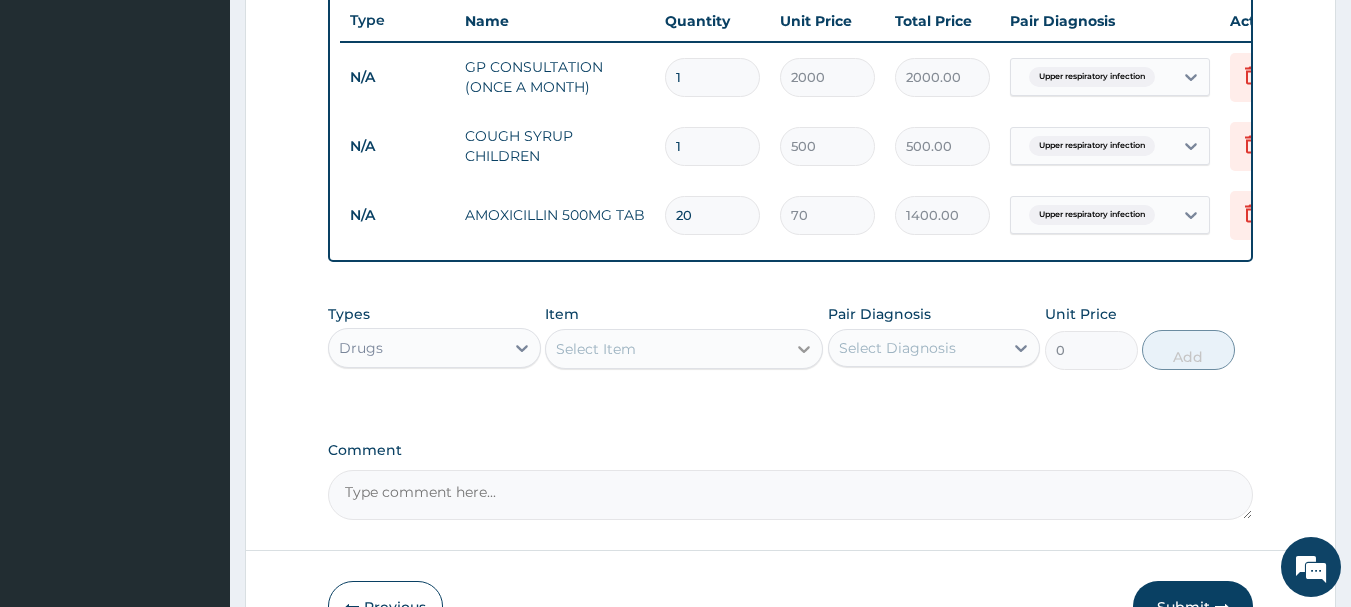 type on "20" 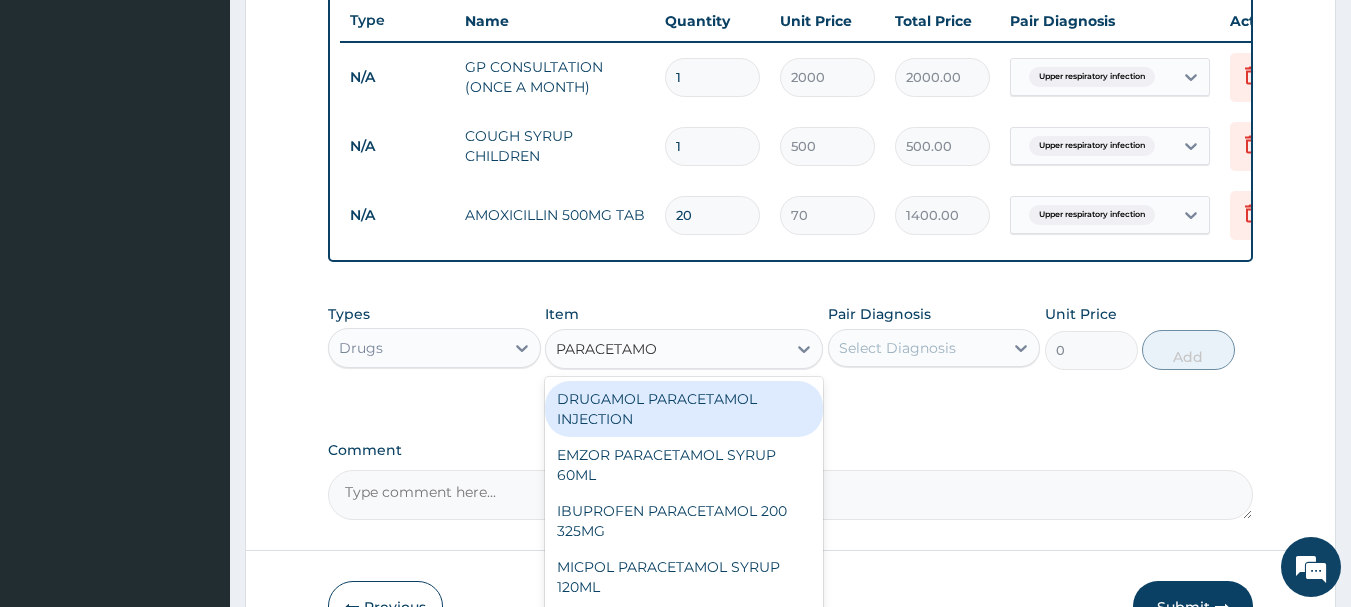 type on "PARACETAMOL" 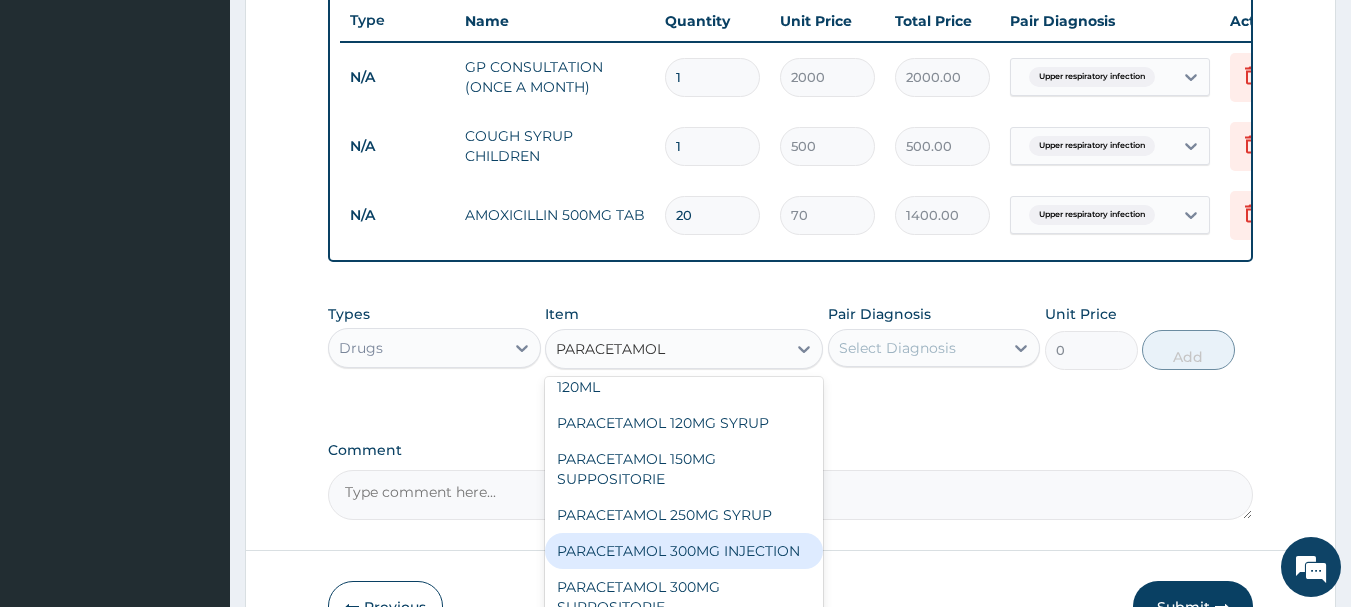 scroll, scrollTop: 300, scrollLeft: 0, axis: vertical 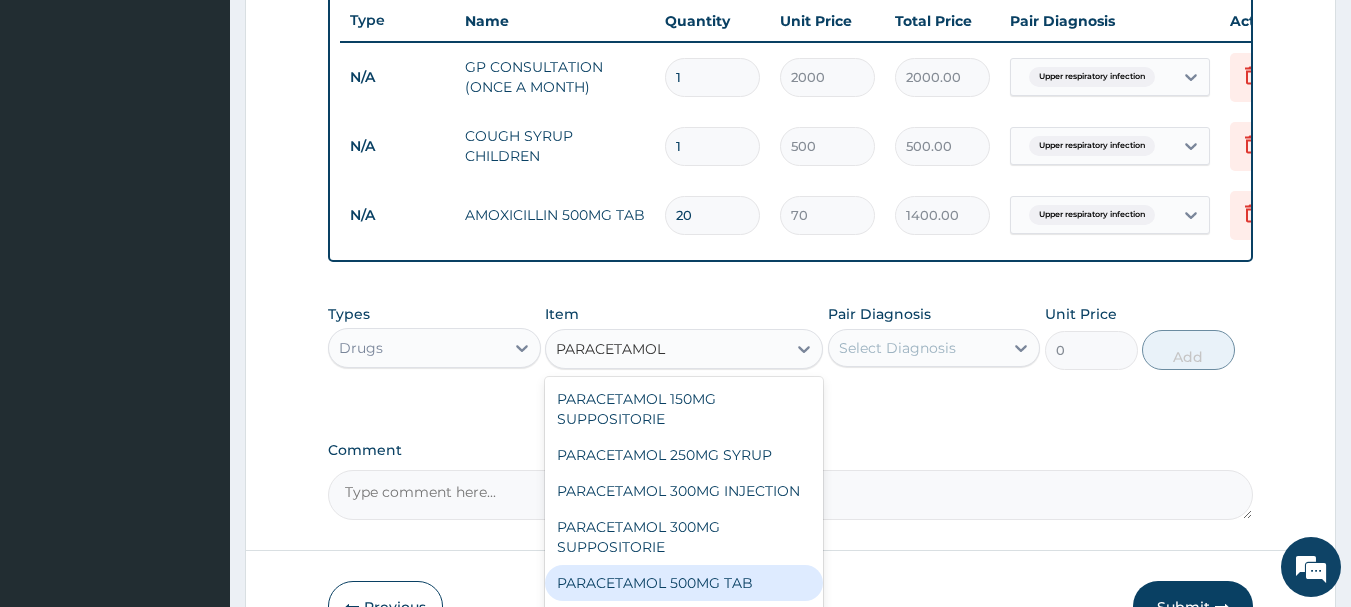 click on "PARACETAMOL 500MG TAB" at bounding box center (684, 583) 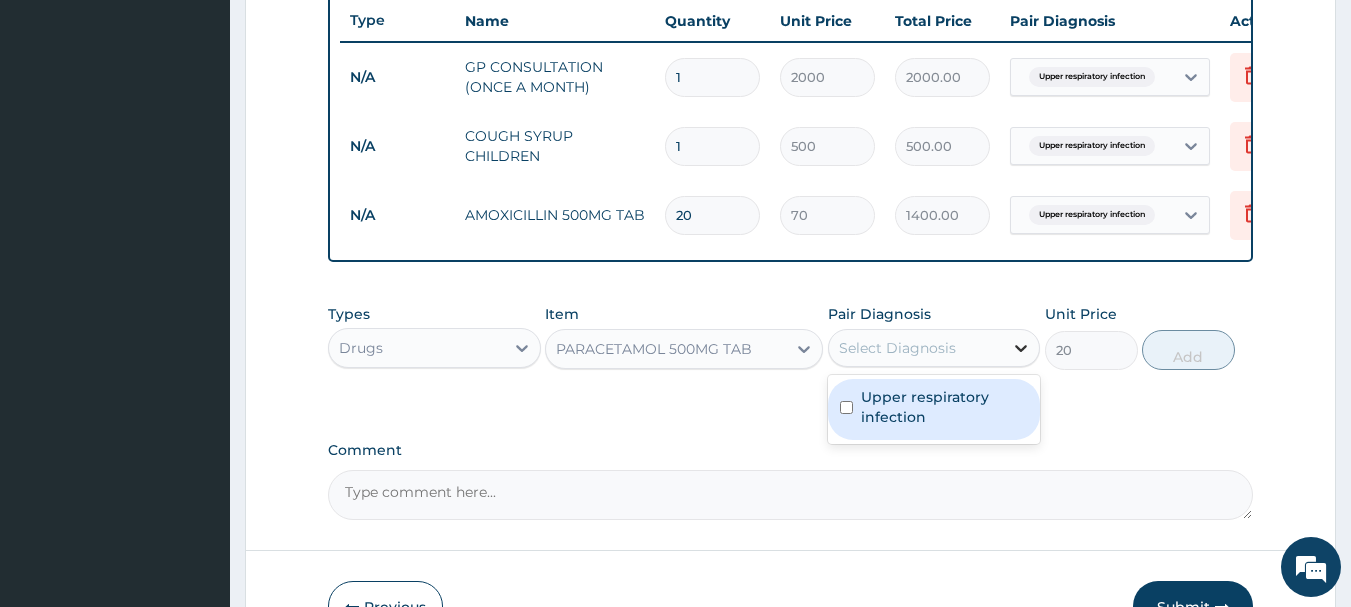 click 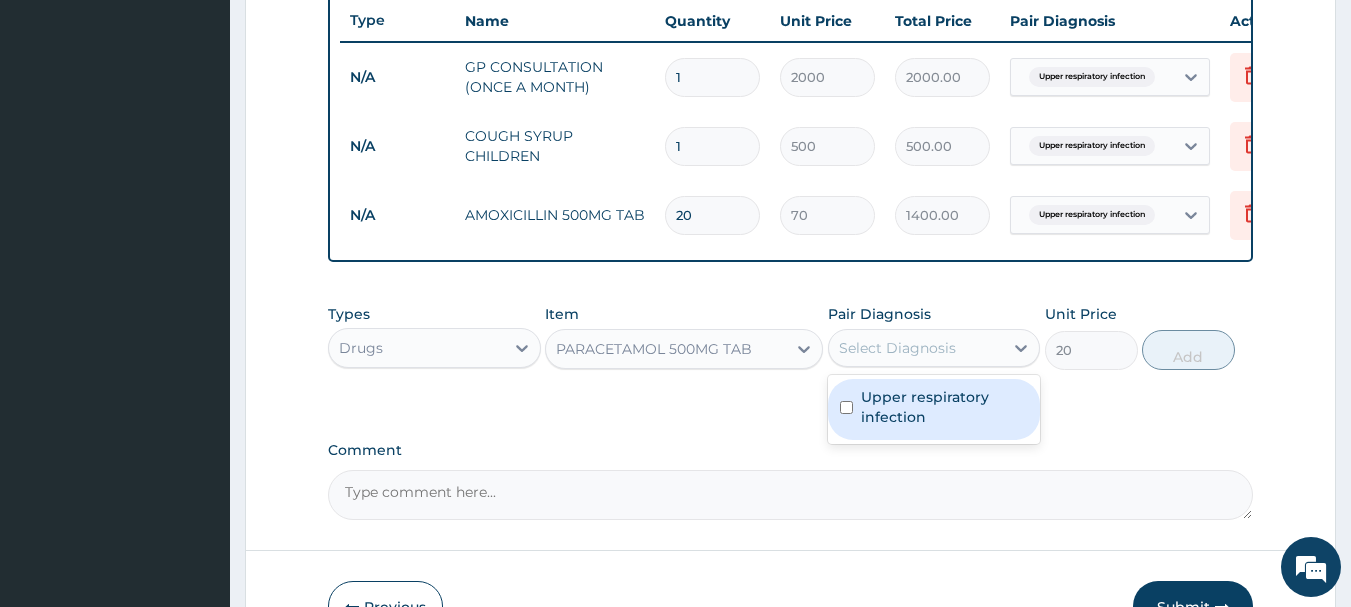 click on "Upper respiratory infection" at bounding box center (945, 407) 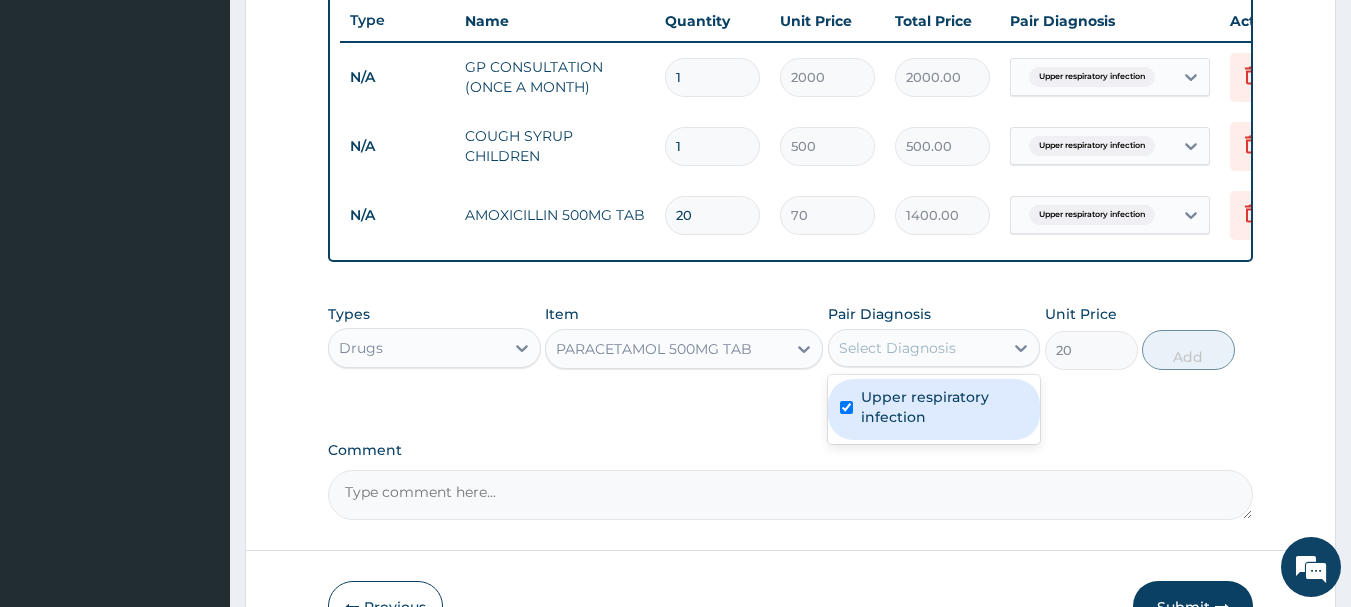 checkbox on "true" 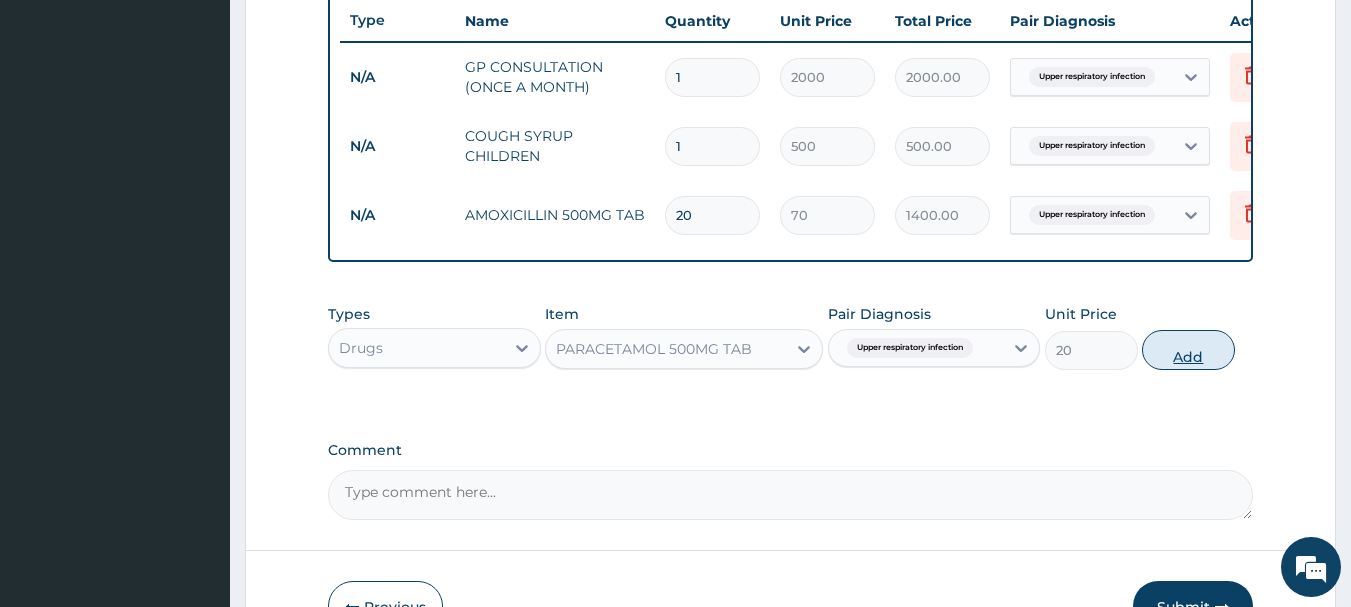 click on "Add" at bounding box center (1188, 350) 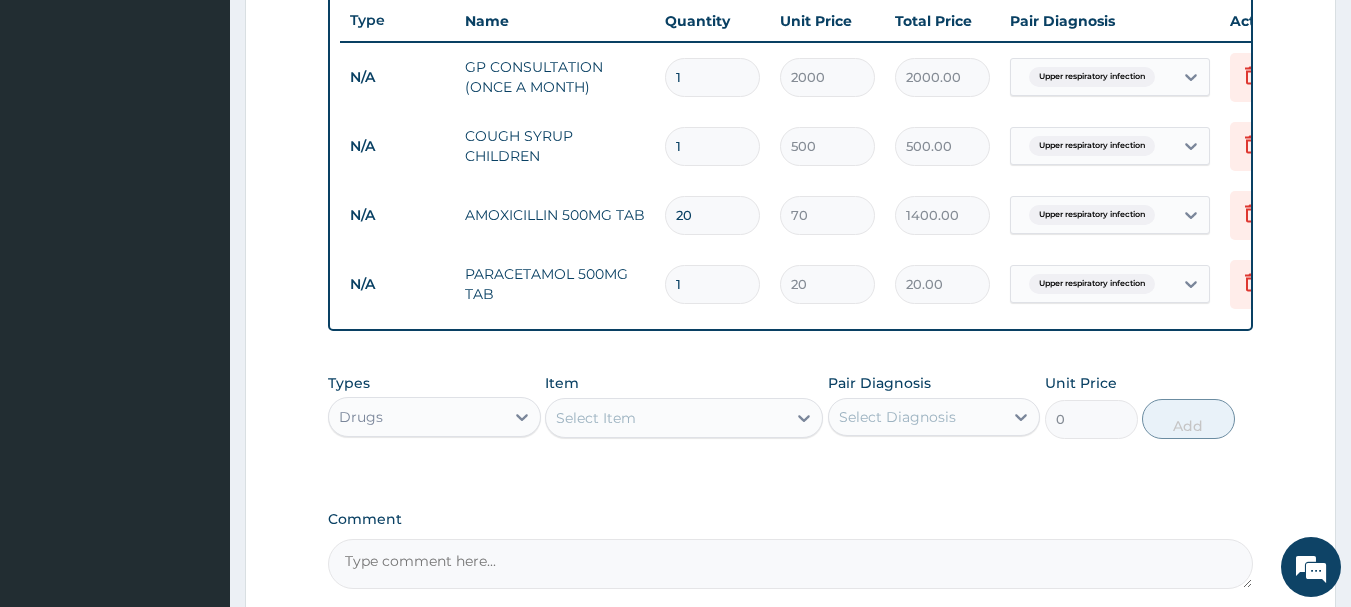 click on "1" at bounding box center (712, 284) 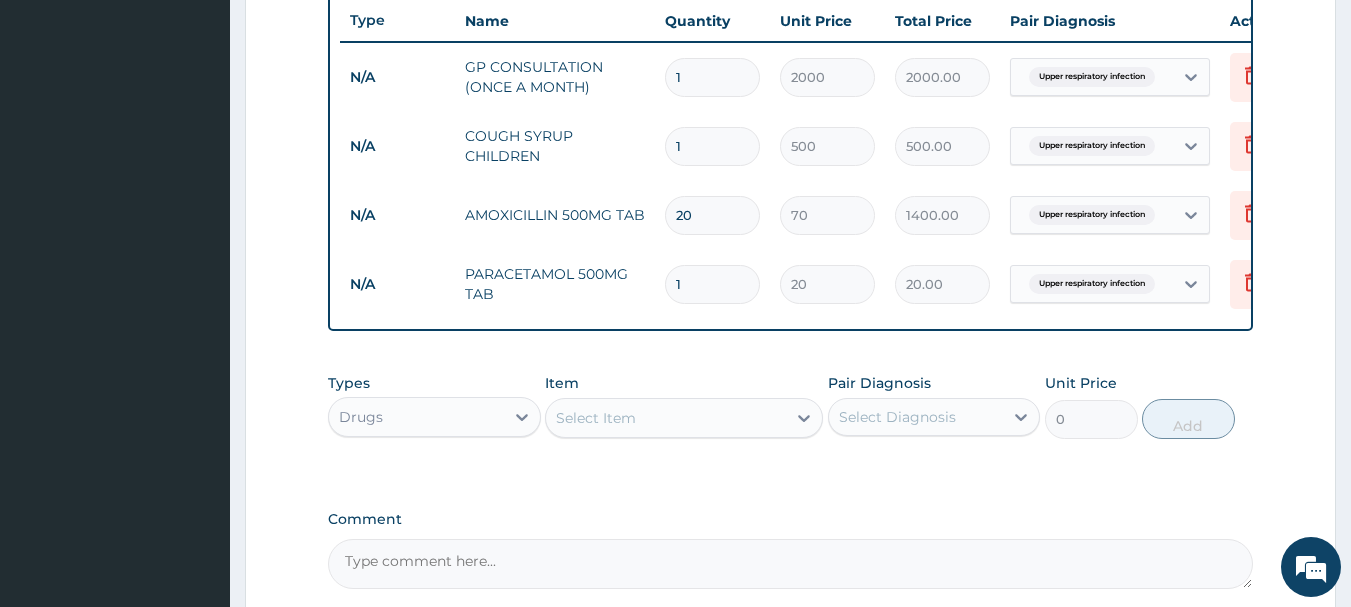 type on "360.00" 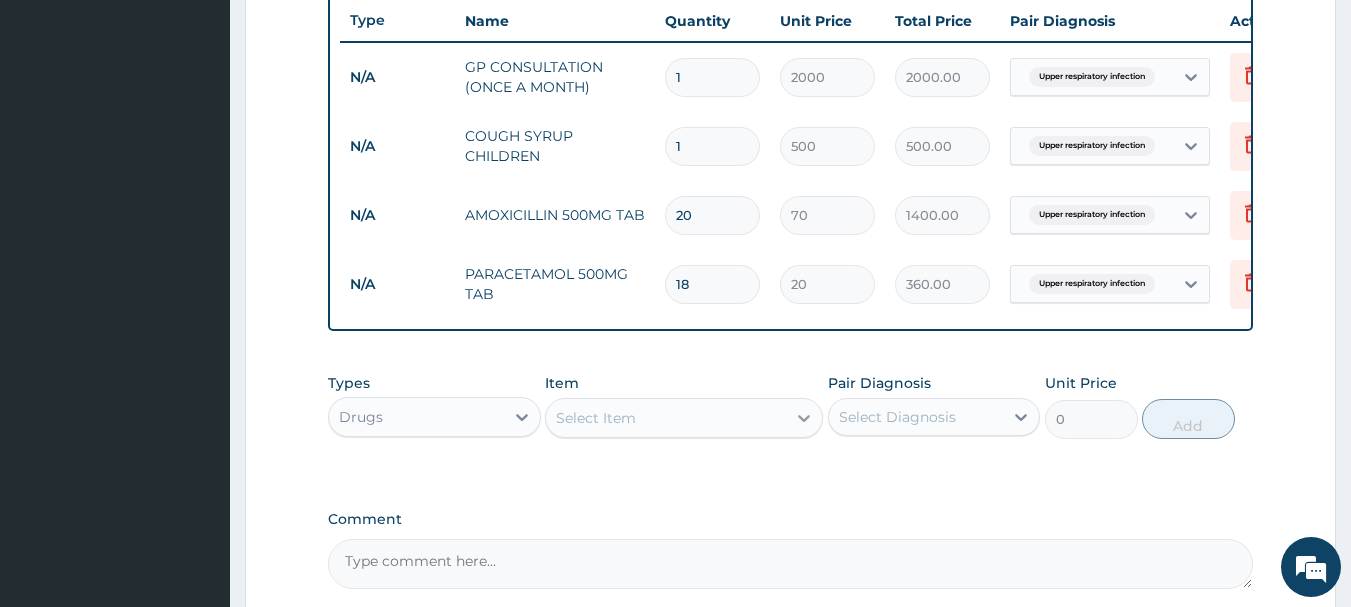 type on "18" 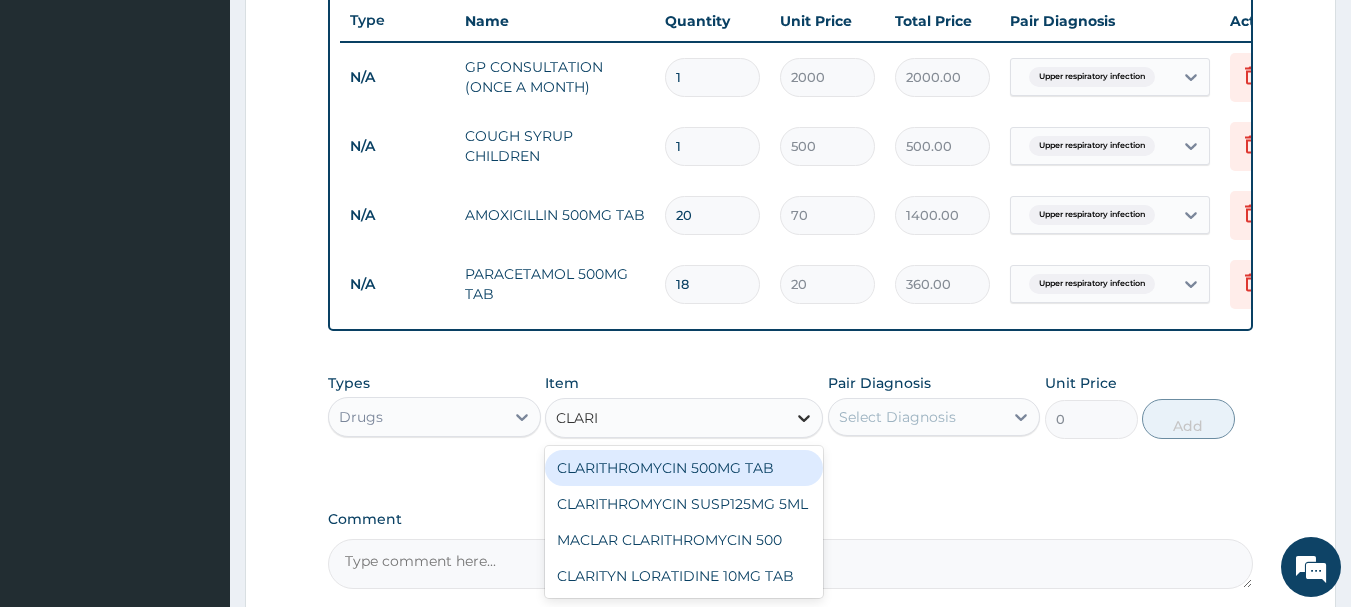 type on "CLARIT" 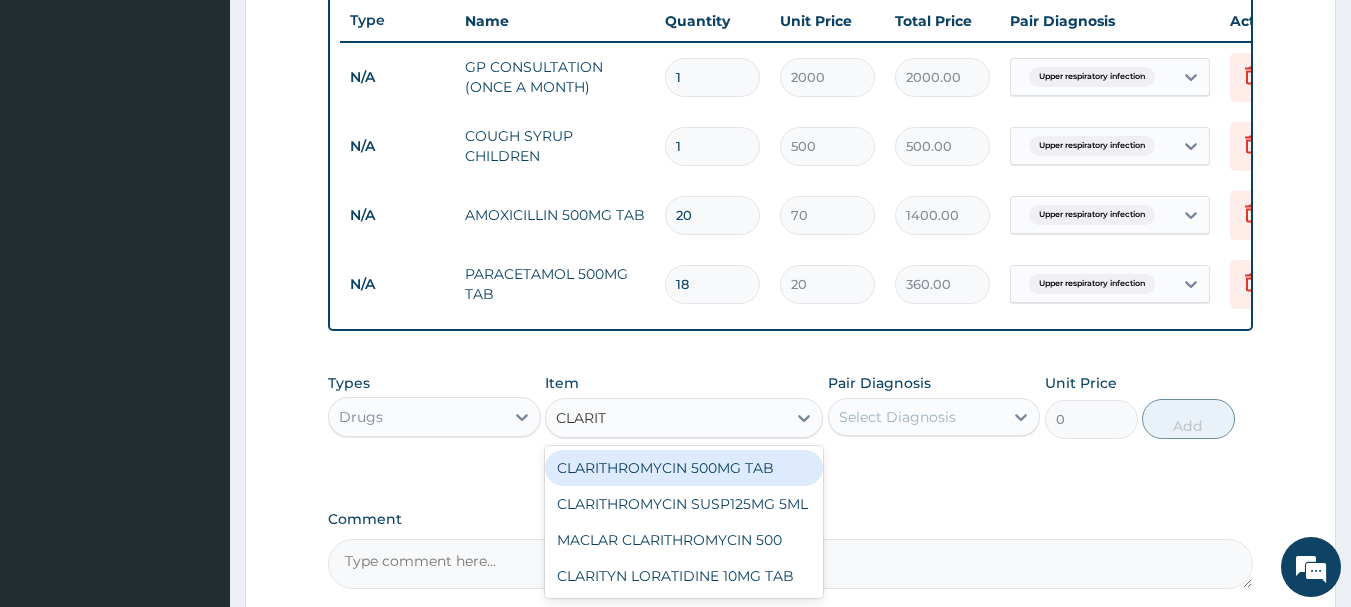 click on "CLARITHROMYCIN 500MG TAB" at bounding box center [684, 468] 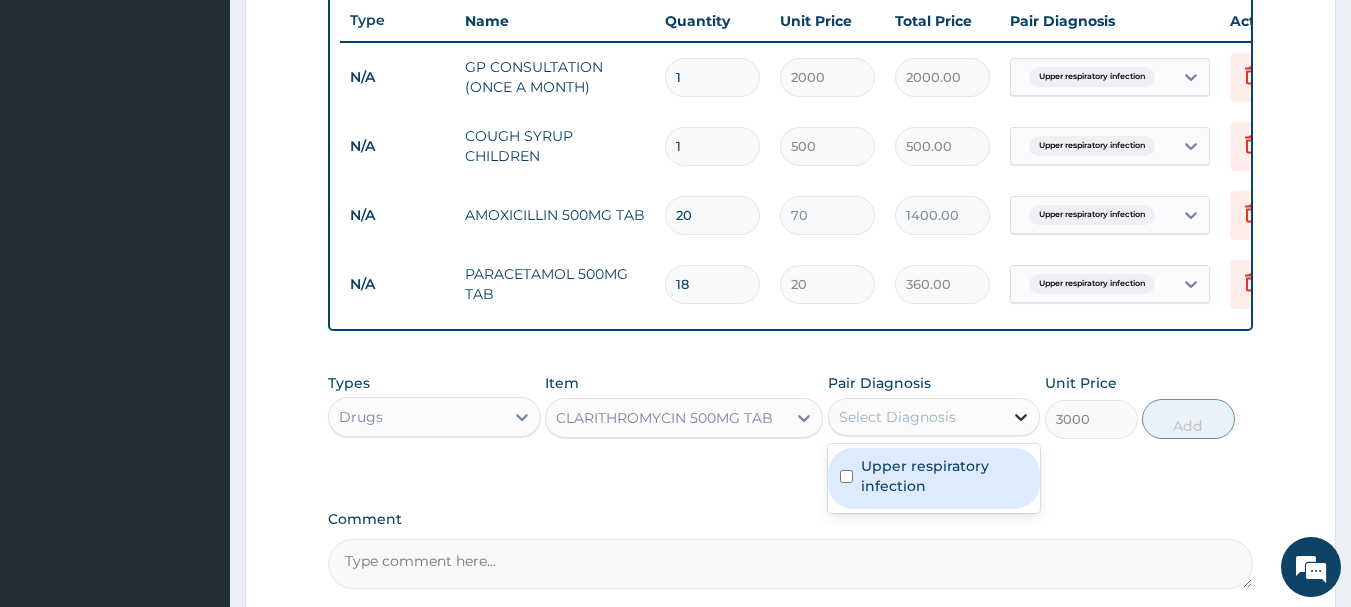 click 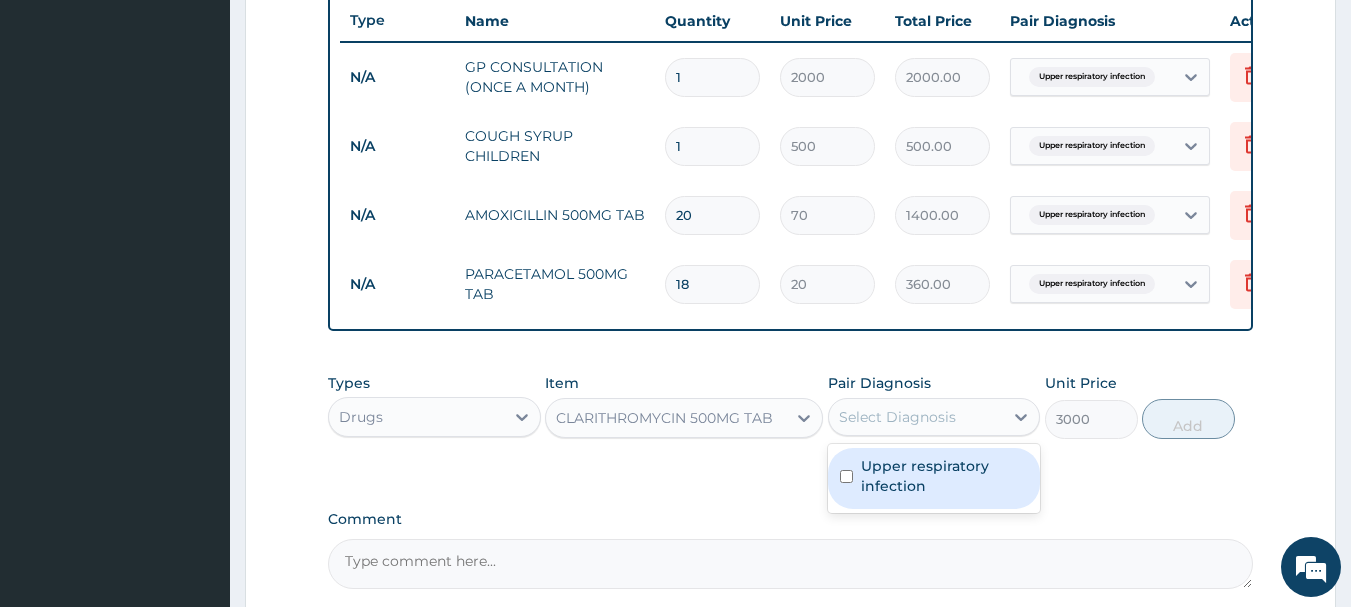 click on "Upper respiratory infection" at bounding box center [945, 476] 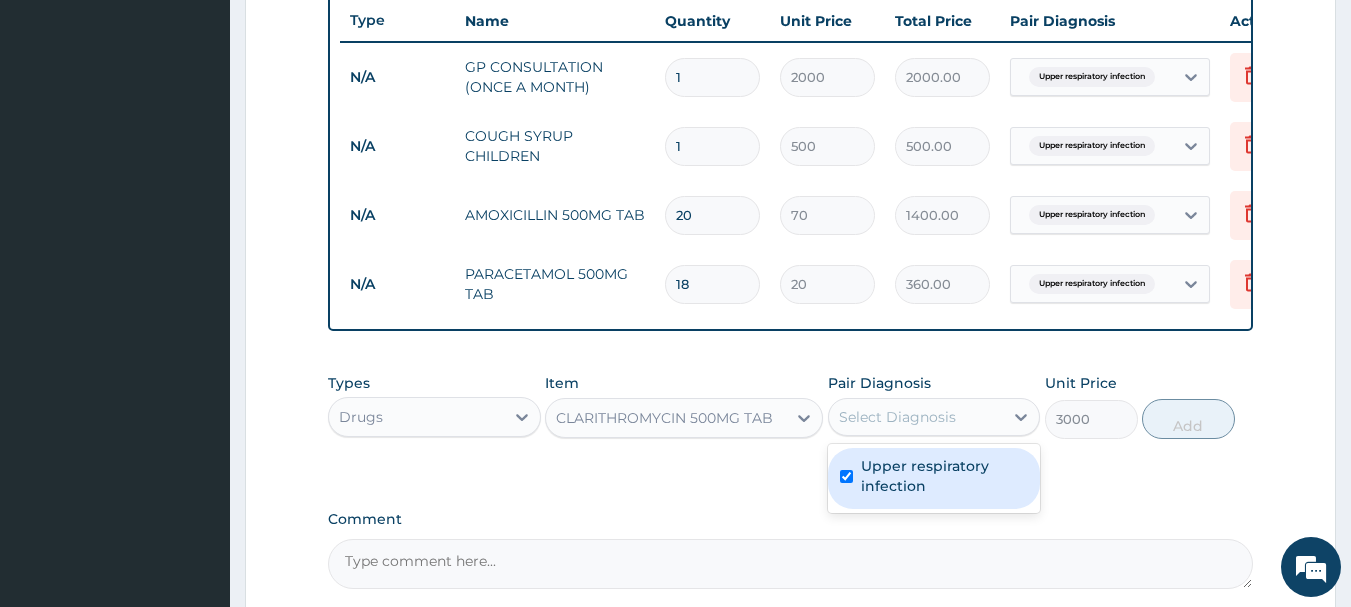 checkbox on "true" 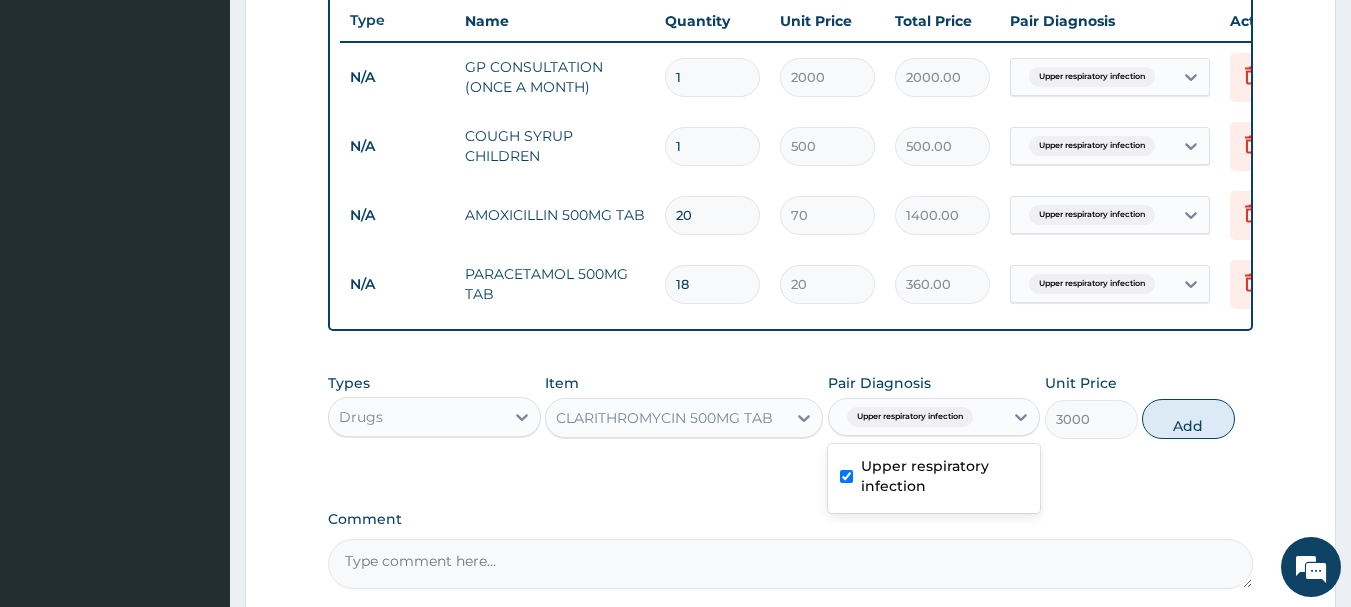 click on "CLARITHROMYCIN 500MG TAB" at bounding box center (664, 418) 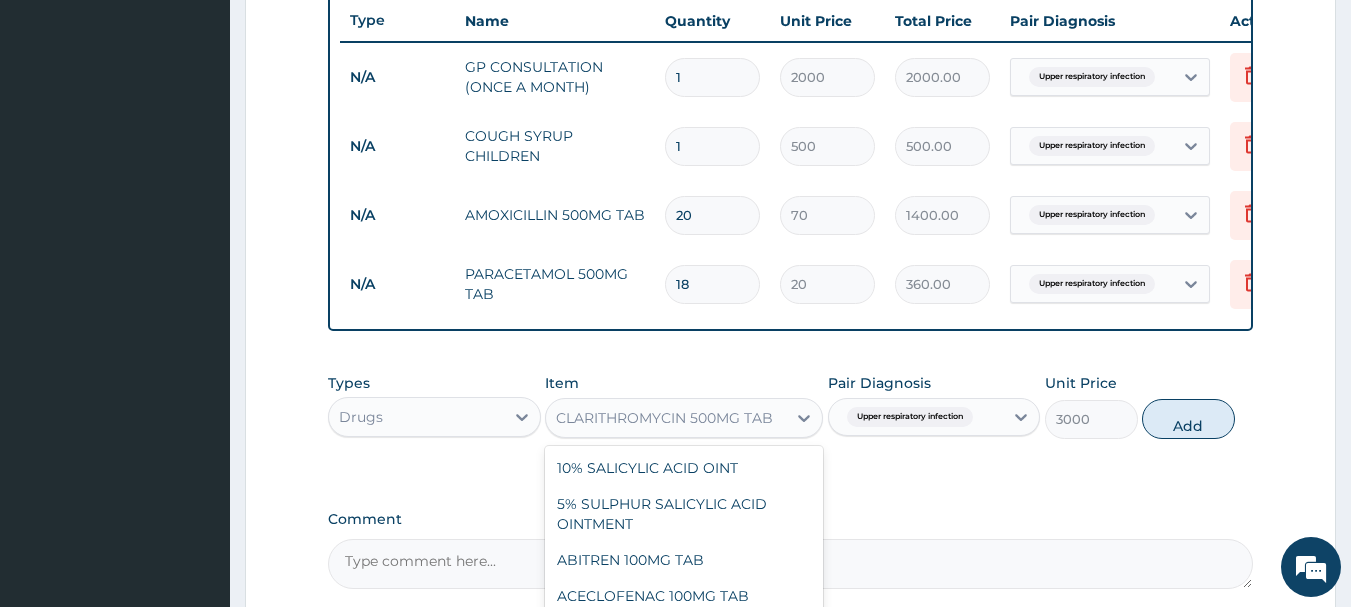scroll, scrollTop: 0, scrollLeft: 0, axis: both 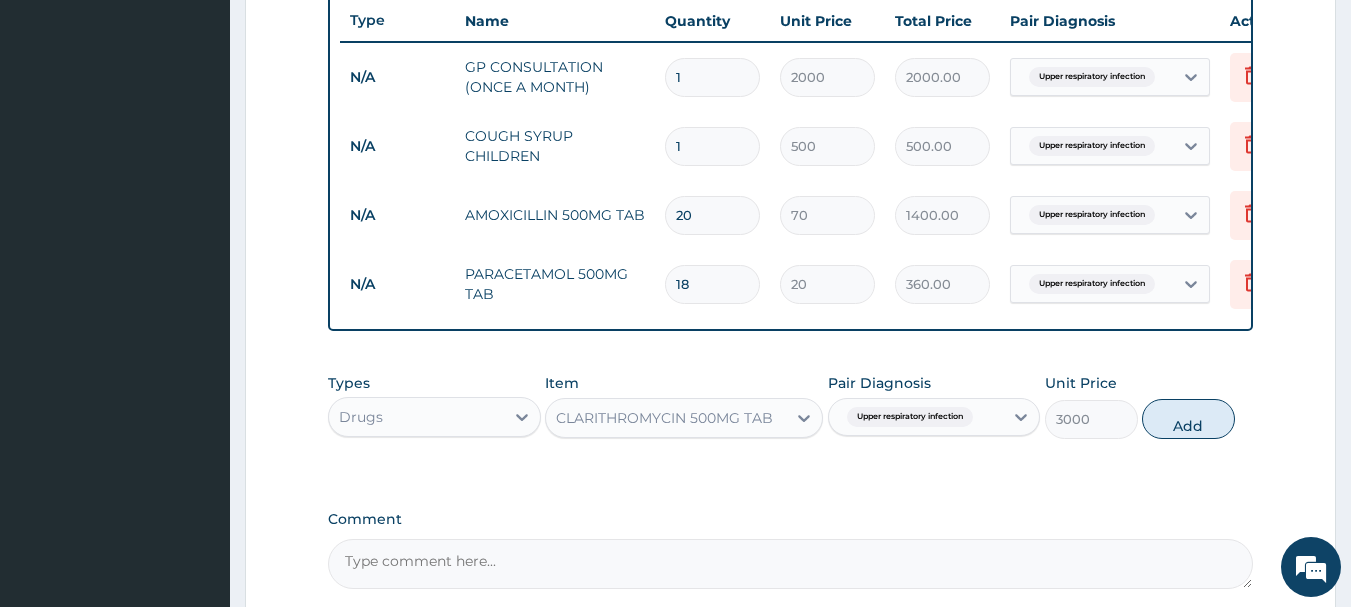 click on "CLARITHROMYCIN 500MG TAB" at bounding box center (664, 418) 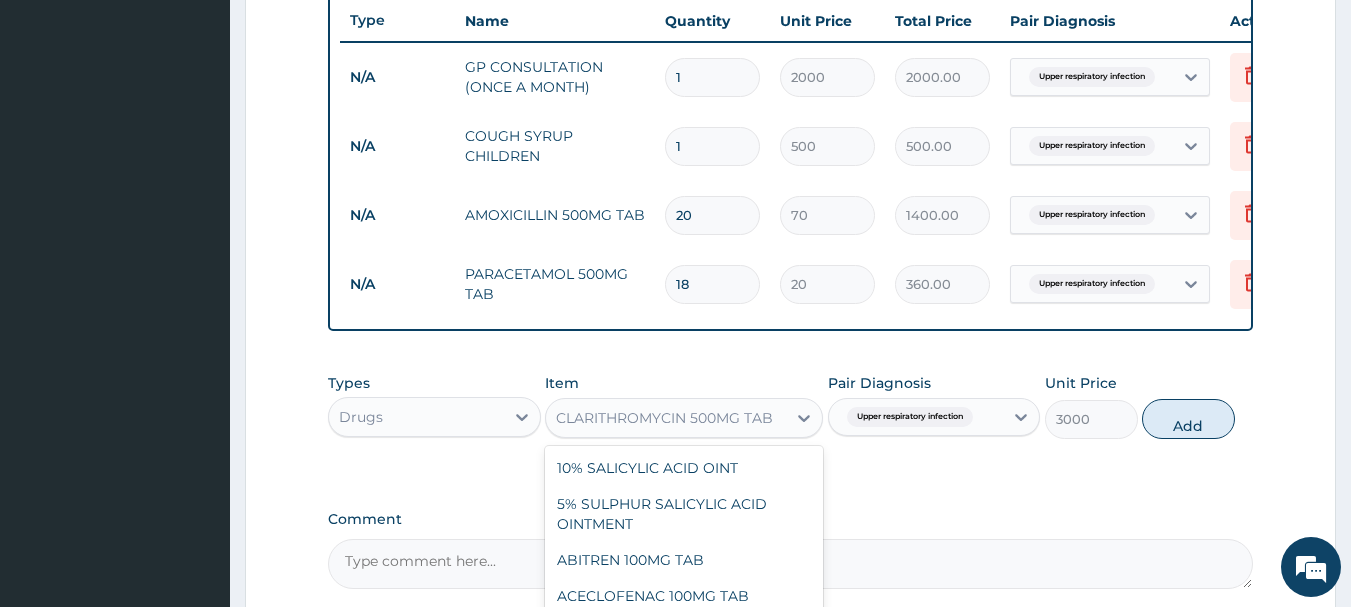 scroll, scrollTop: 12320, scrollLeft: 0, axis: vertical 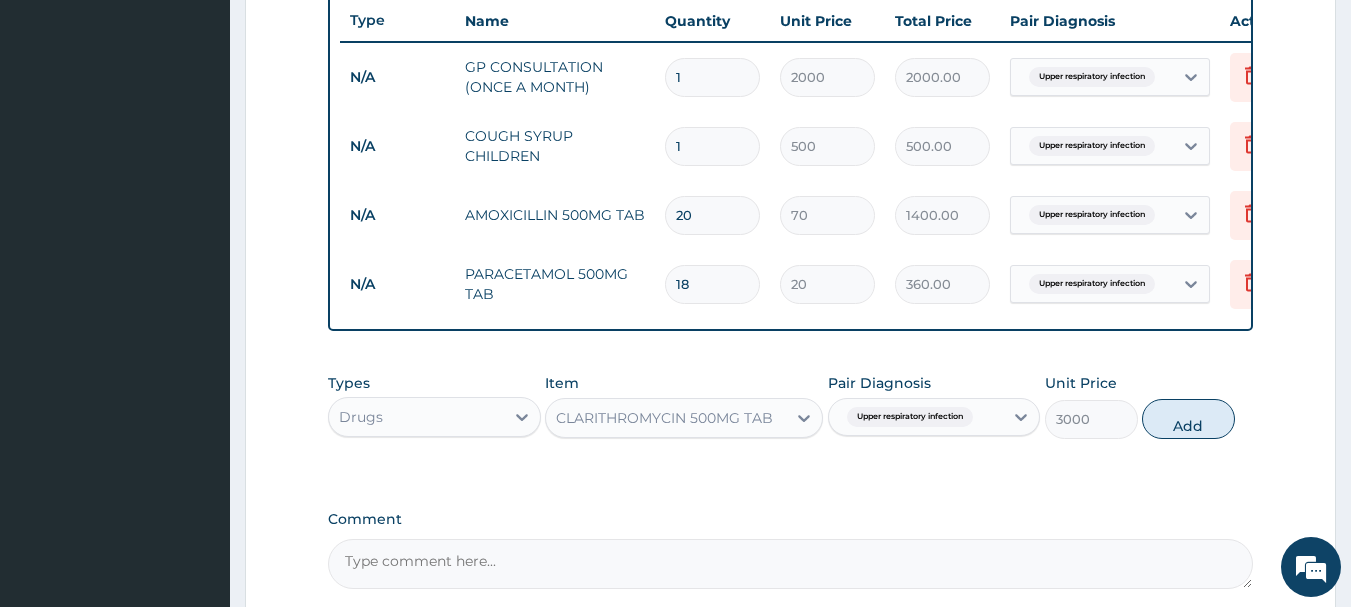 click on "Comment" at bounding box center (791, 564) 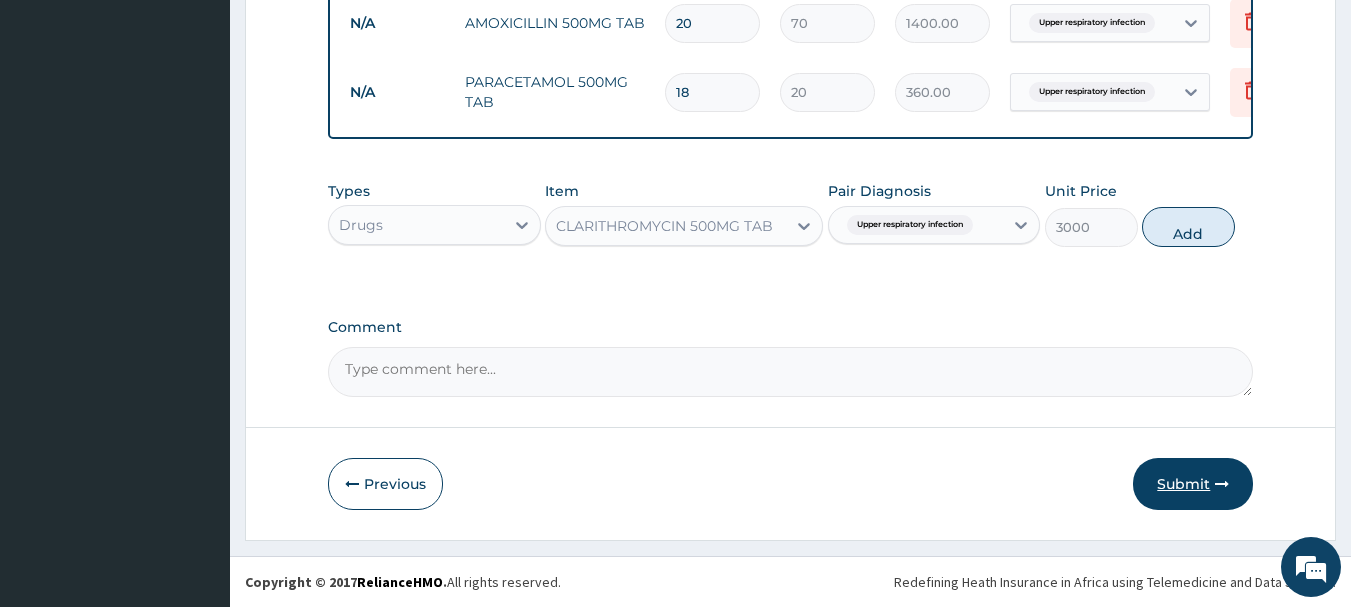 click on "Submit" at bounding box center [1193, 484] 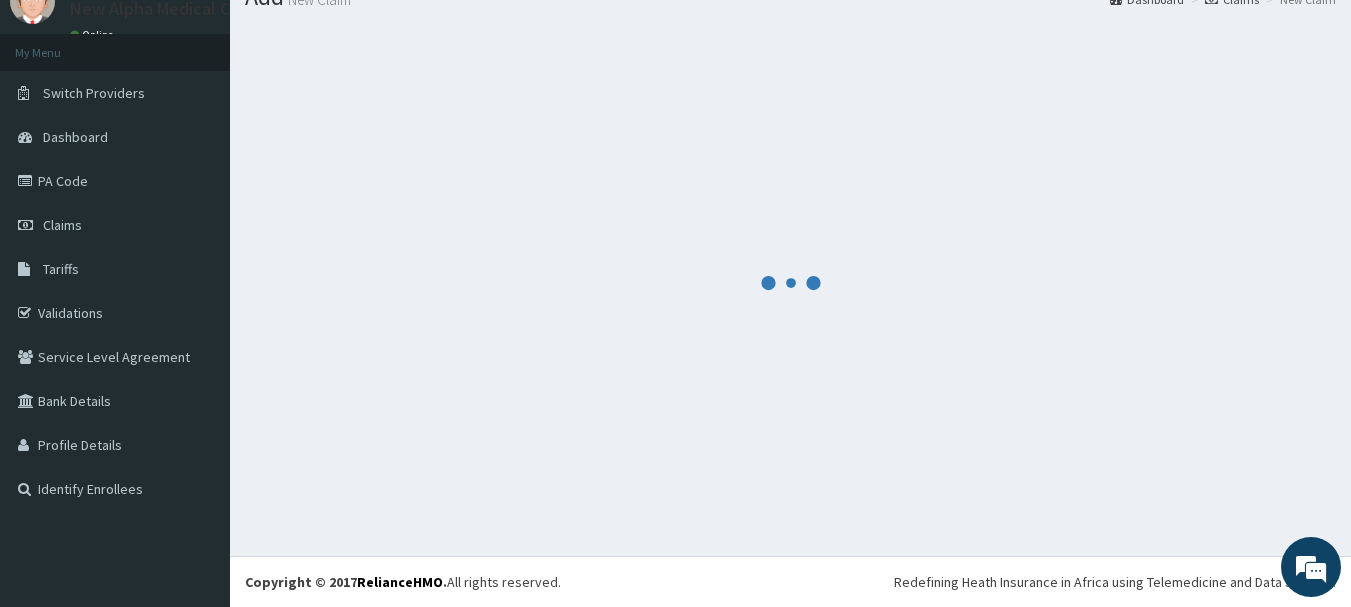 scroll, scrollTop: 962, scrollLeft: 0, axis: vertical 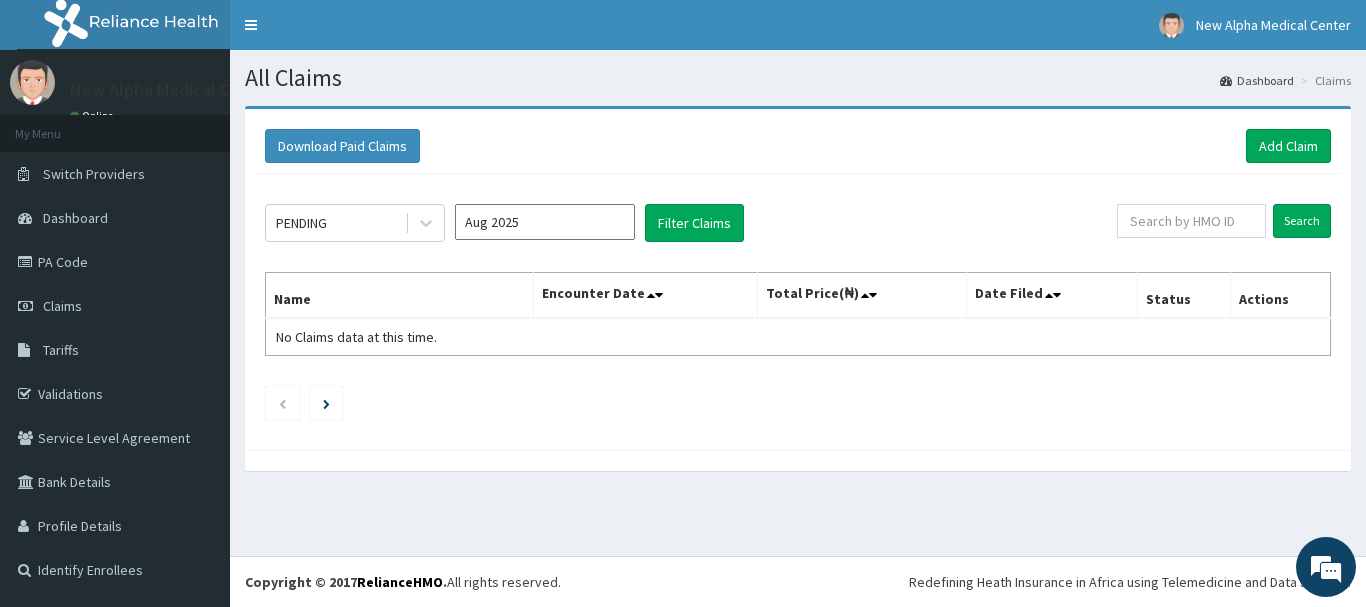 drag, startPoint x: 0, startPoint y: 0, endPoint x: 1257, endPoint y: 348, distance: 1304.2826 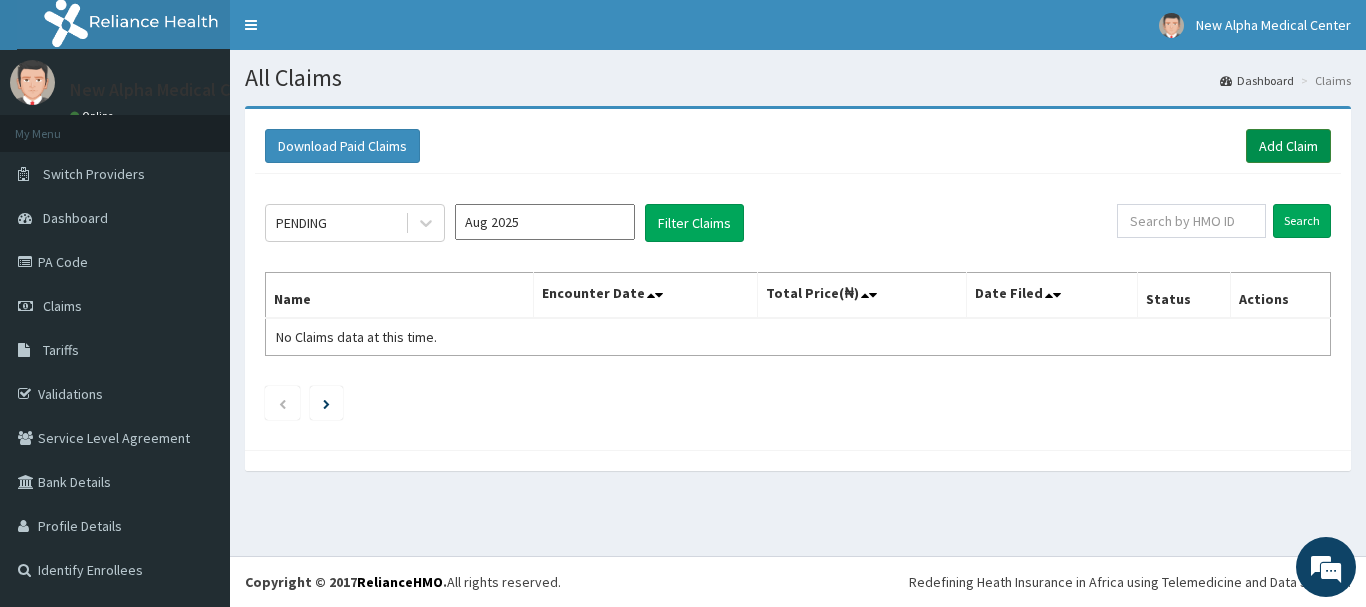 click on "Add Claim" at bounding box center (1288, 146) 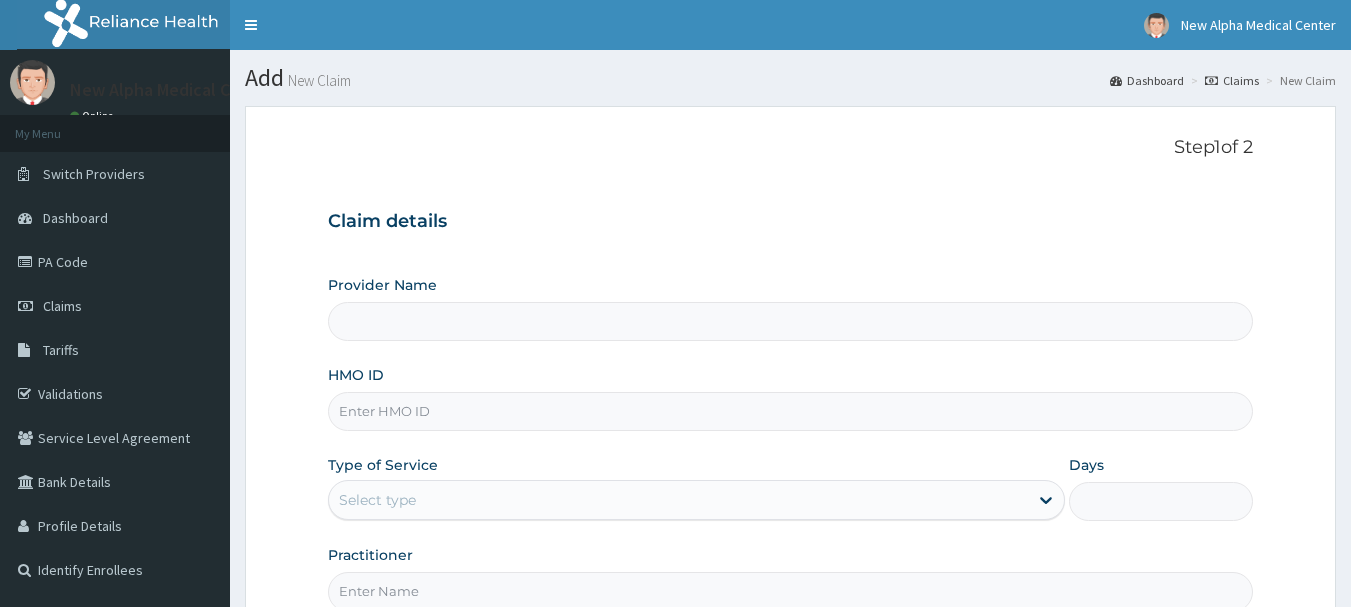 scroll, scrollTop: 0, scrollLeft: 0, axis: both 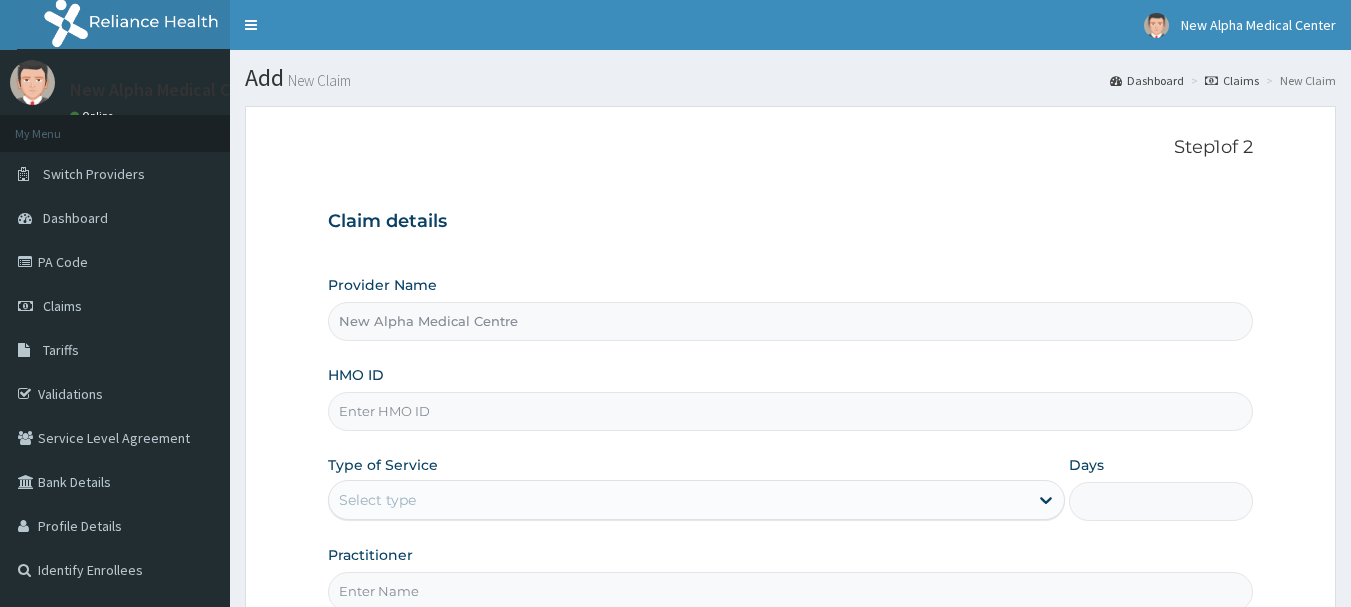 type on "New Alpha Medical Centre" 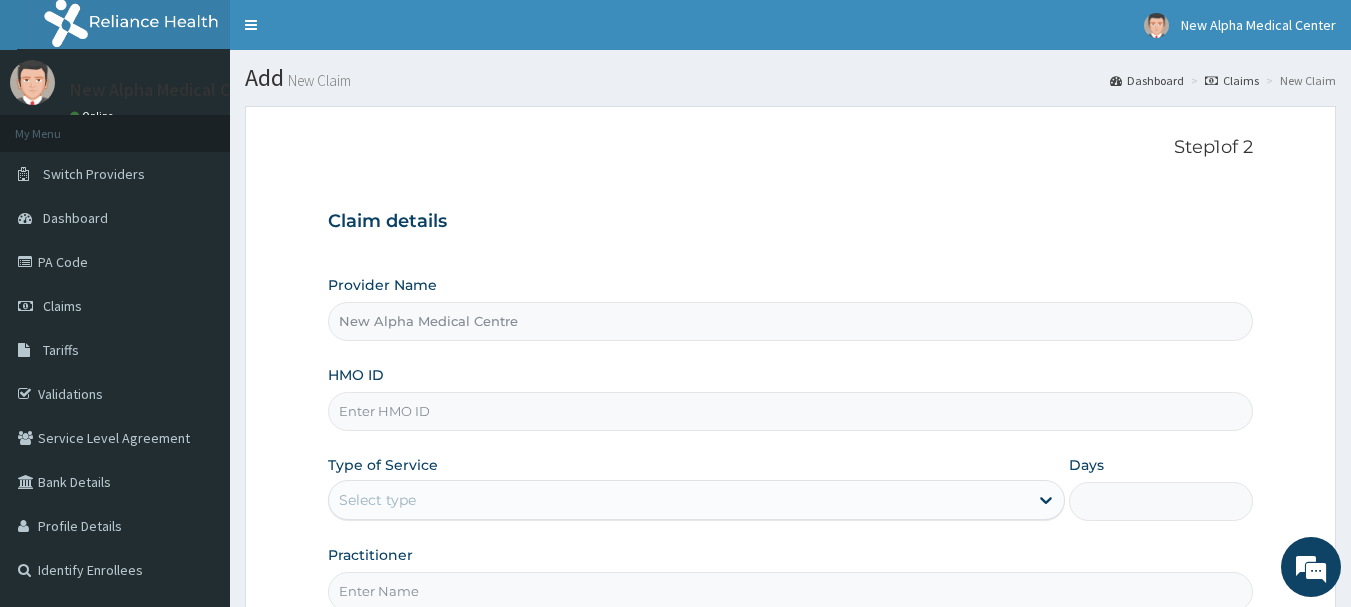 scroll, scrollTop: 0, scrollLeft: 0, axis: both 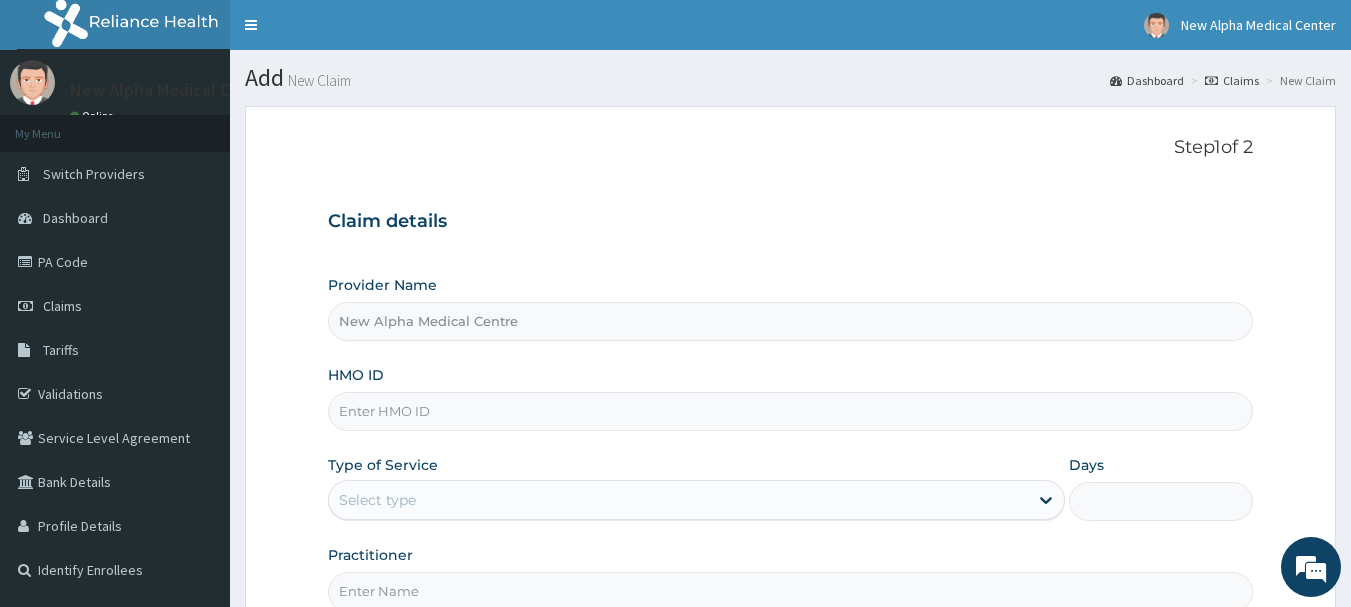 click on "HMO ID" at bounding box center [791, 411] 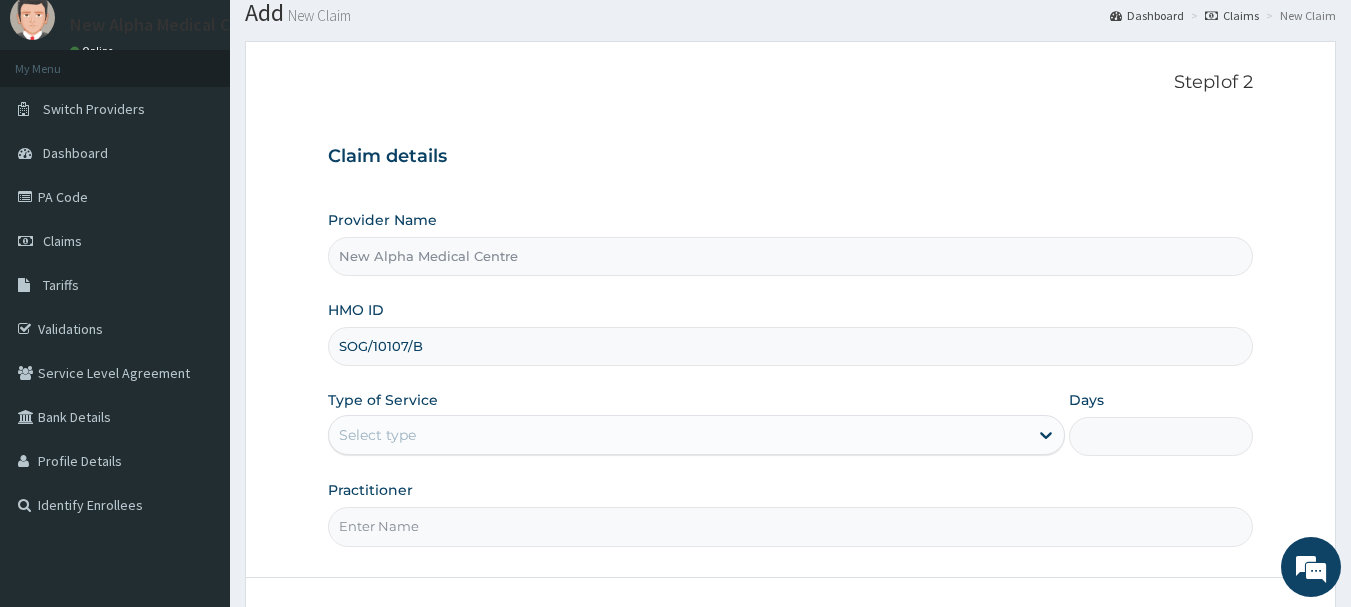 scroll, scrollTop: 100, scrollLeft: 0, axis: vertical 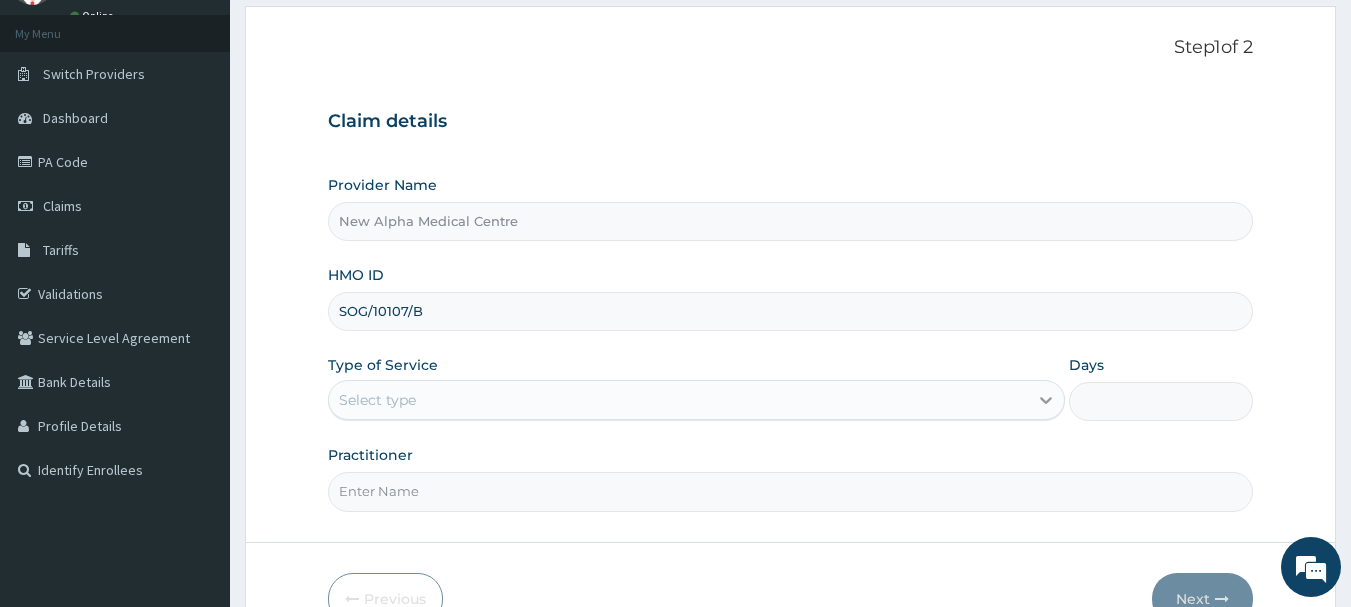 type on "SOG/10107/B" 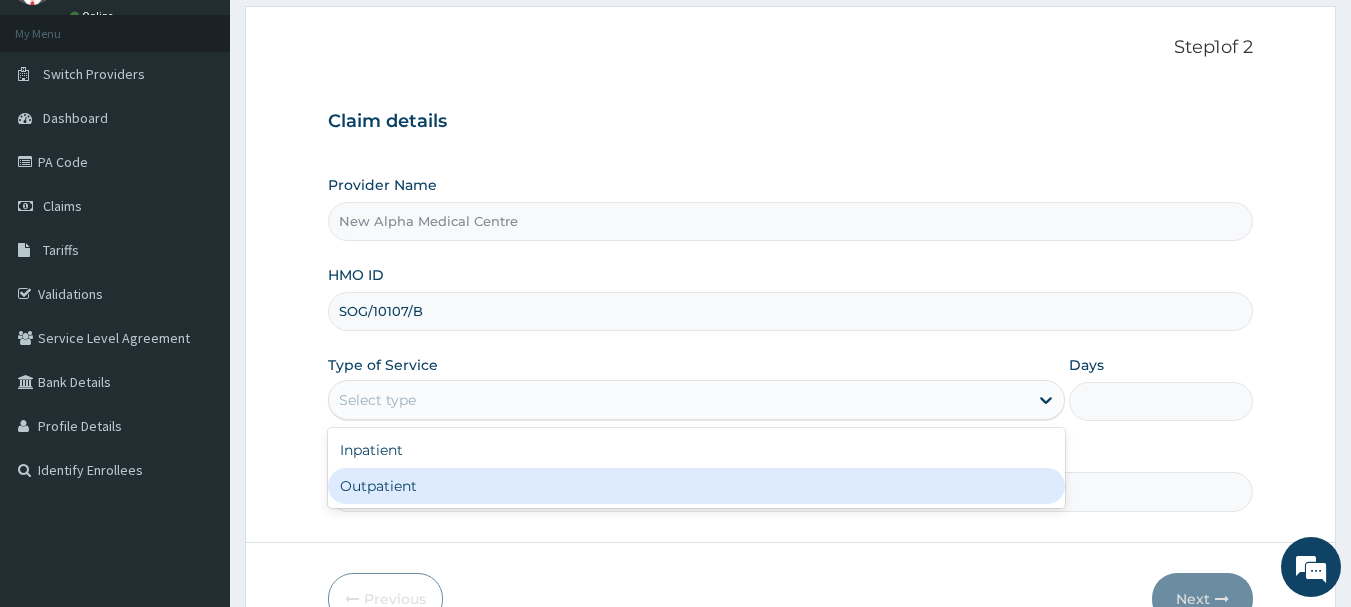 click on "Outpatient" at bounding box center (696, 486) 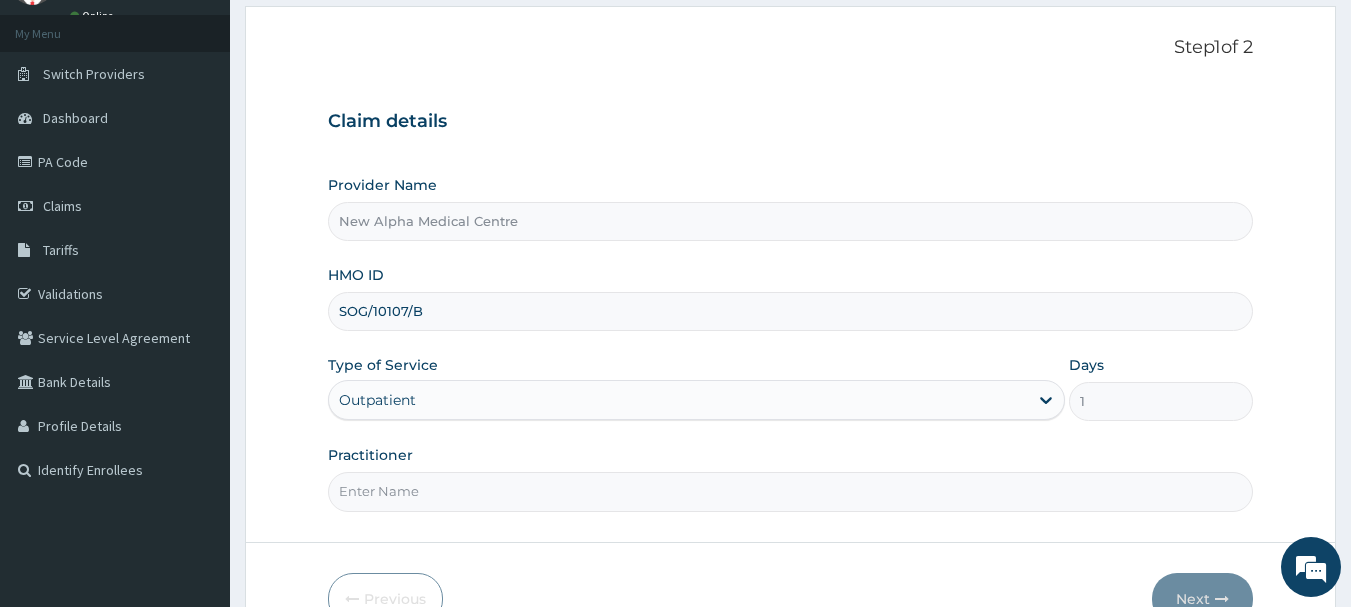 scroll, scrollTop: 200, scrollLeft: 0, axis: vertical 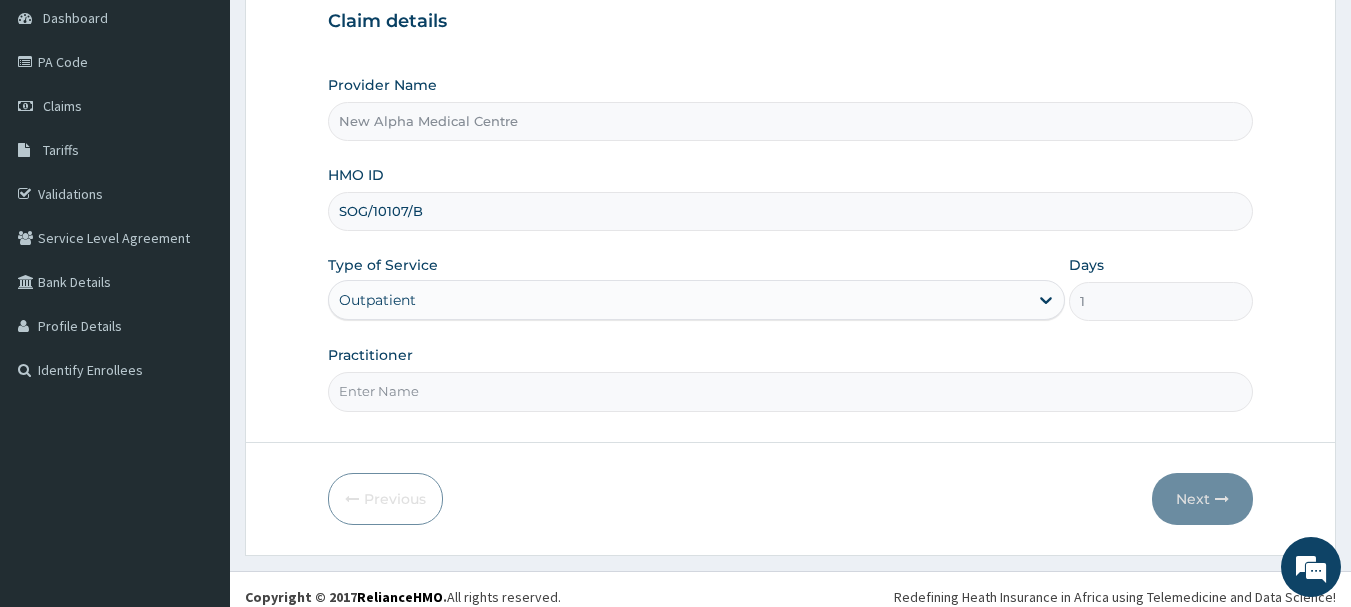 click on "Practitioner" at bounding box center [791, 391] 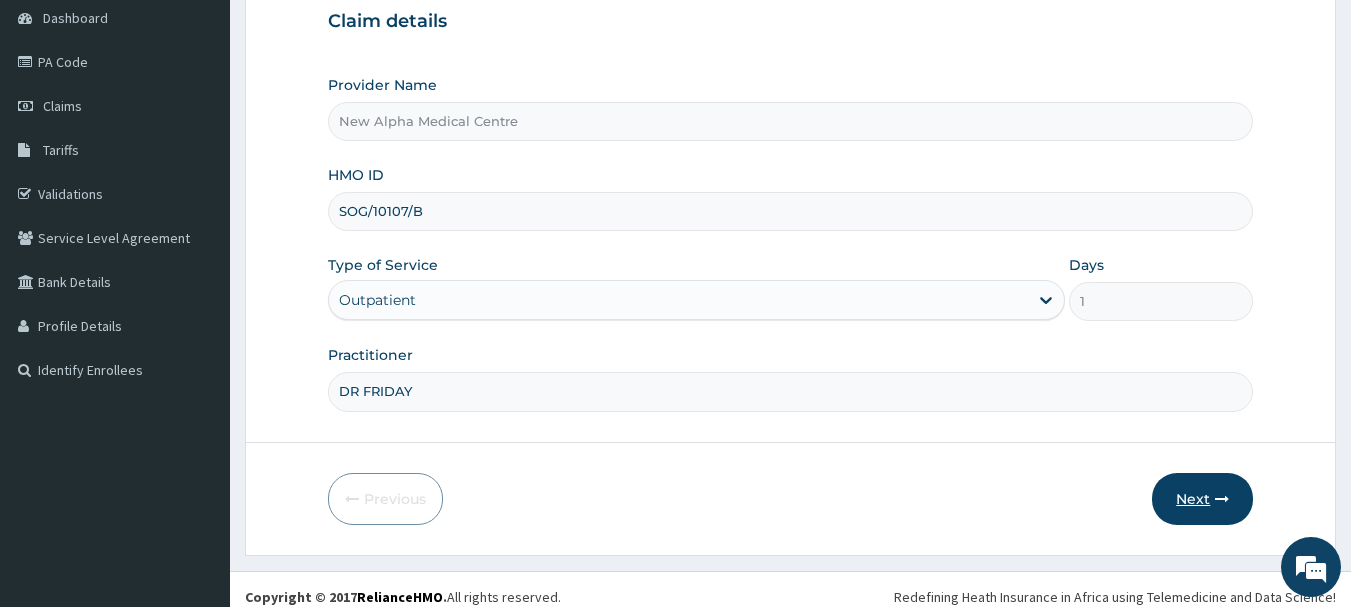type on "DR FRIDAY" 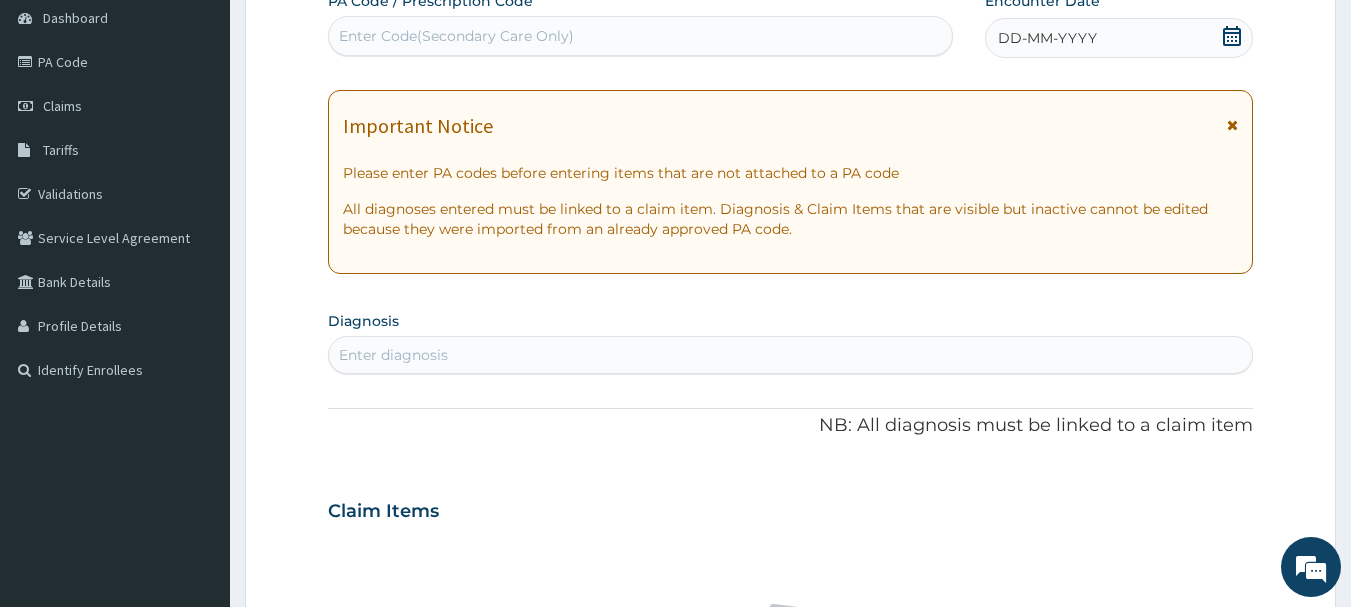 click 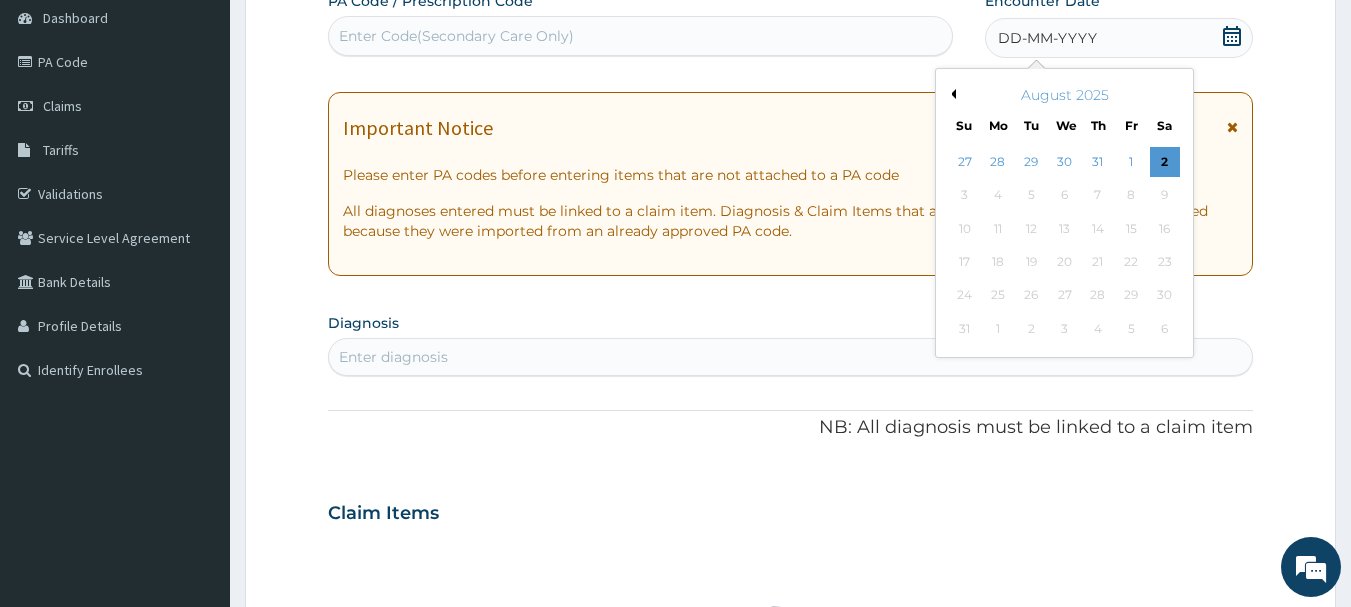 click on "Previous Month" at bounding box center [951, 94] 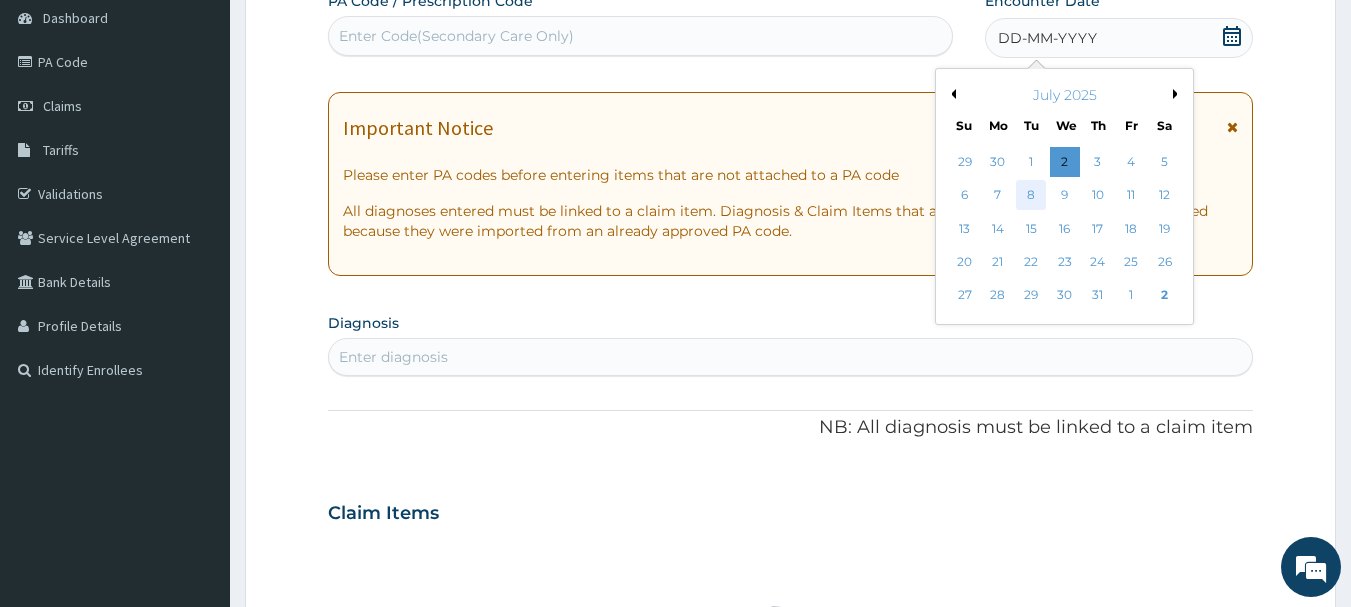 click on "8" at bounding box center [1032, 196] 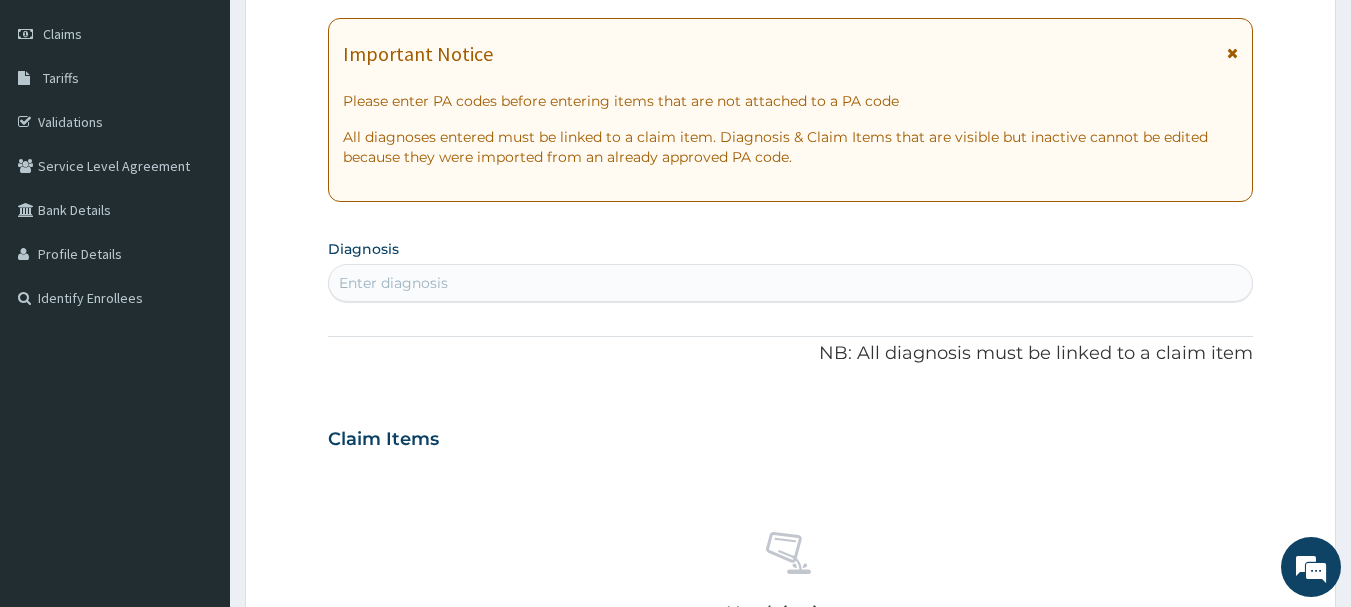 scroll, scrollTop: 400, scrollLeft: 0, axis: vertical 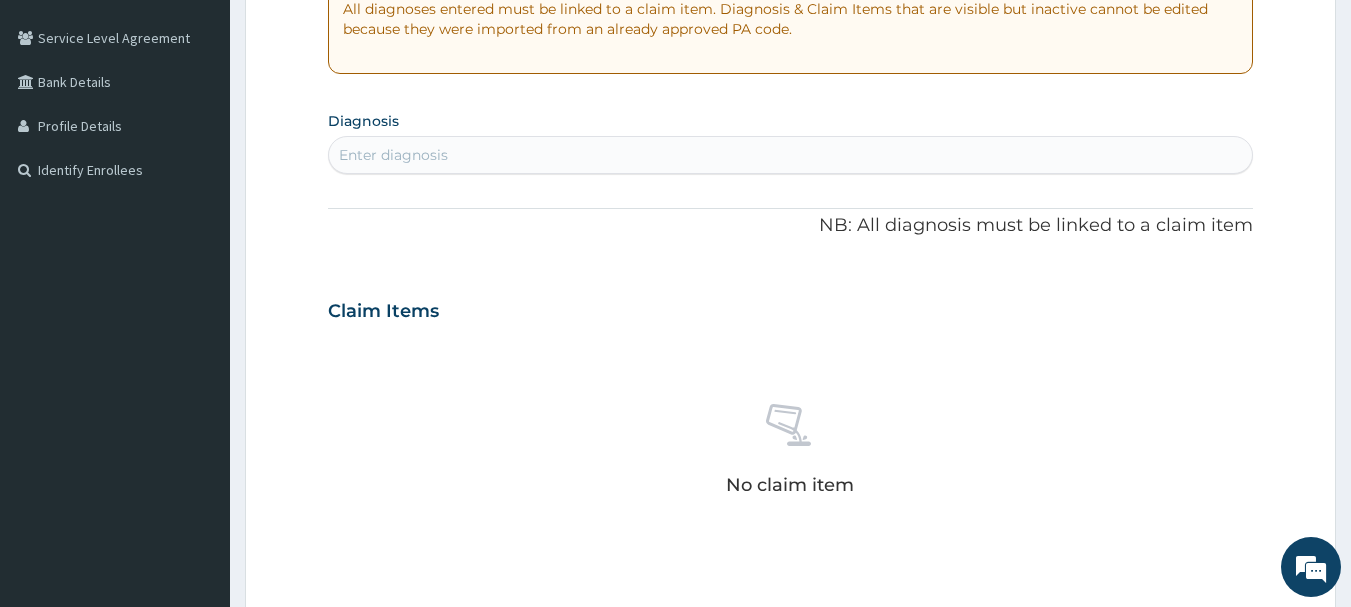 click on "Enter diagnosis" at bounding box center (791, 155) 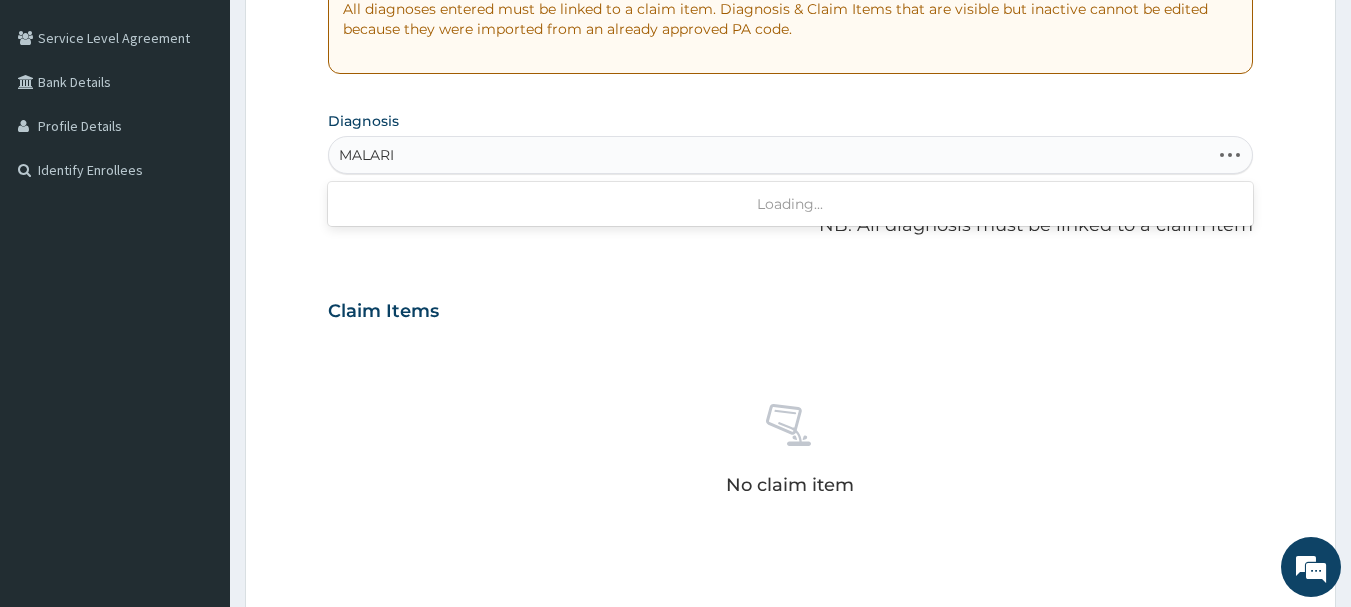 type on "MALARIA" 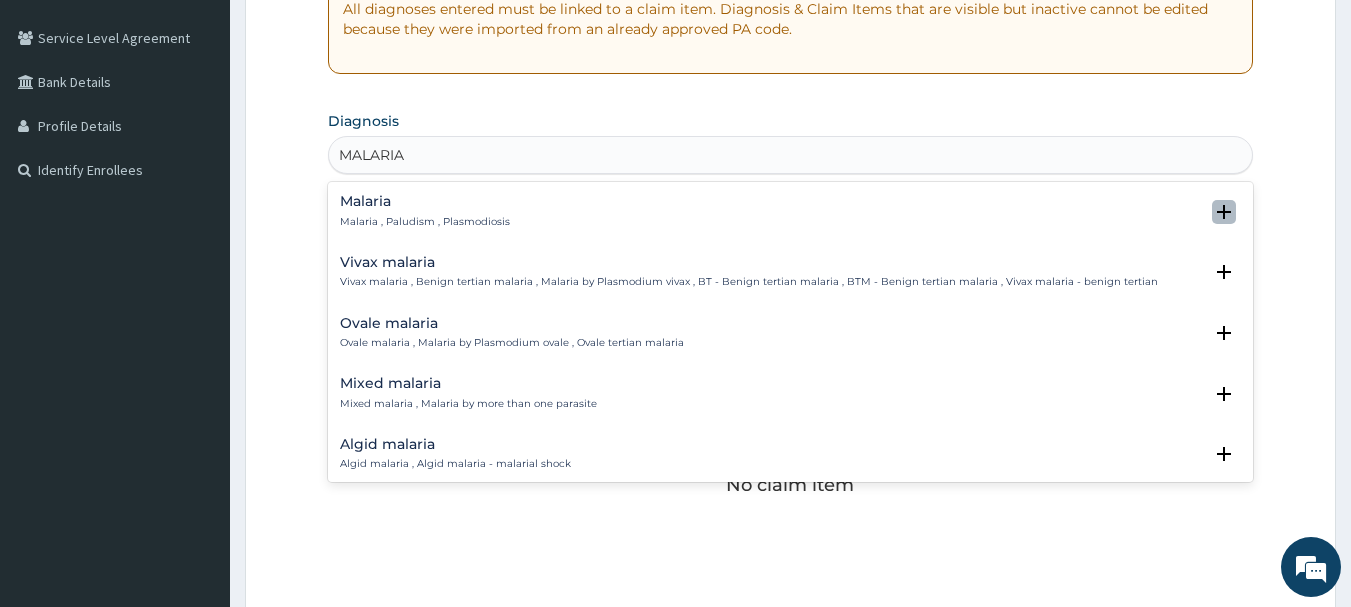 click at bounding box center [1224, 212] 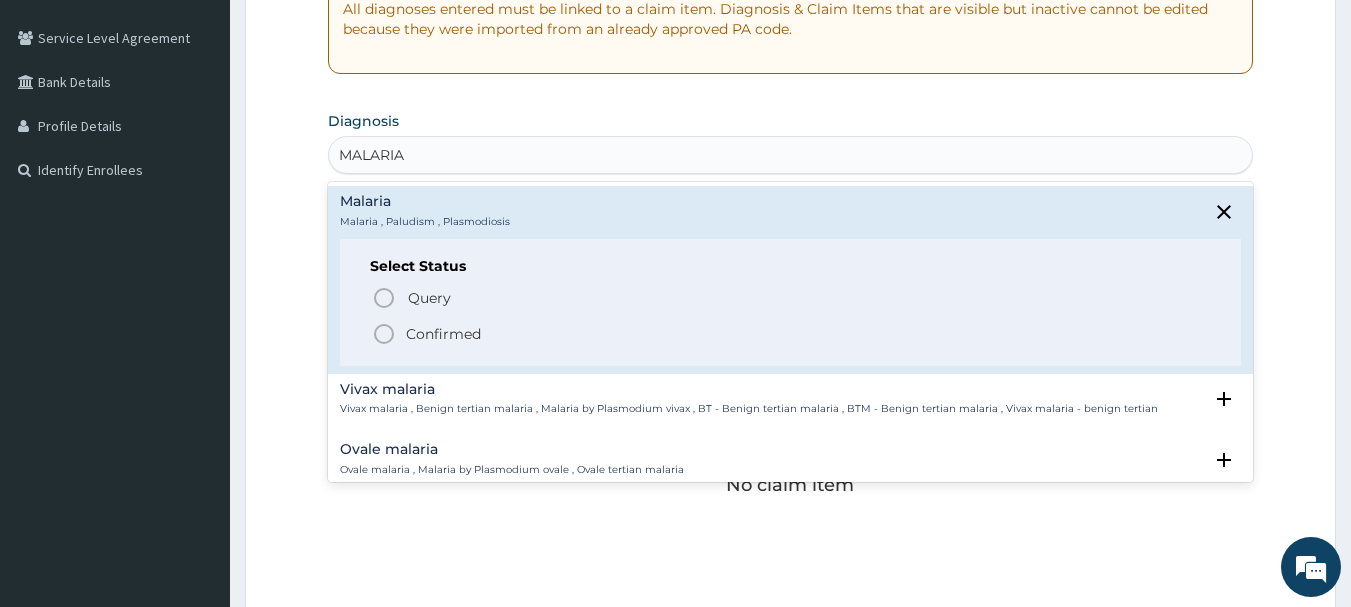 click 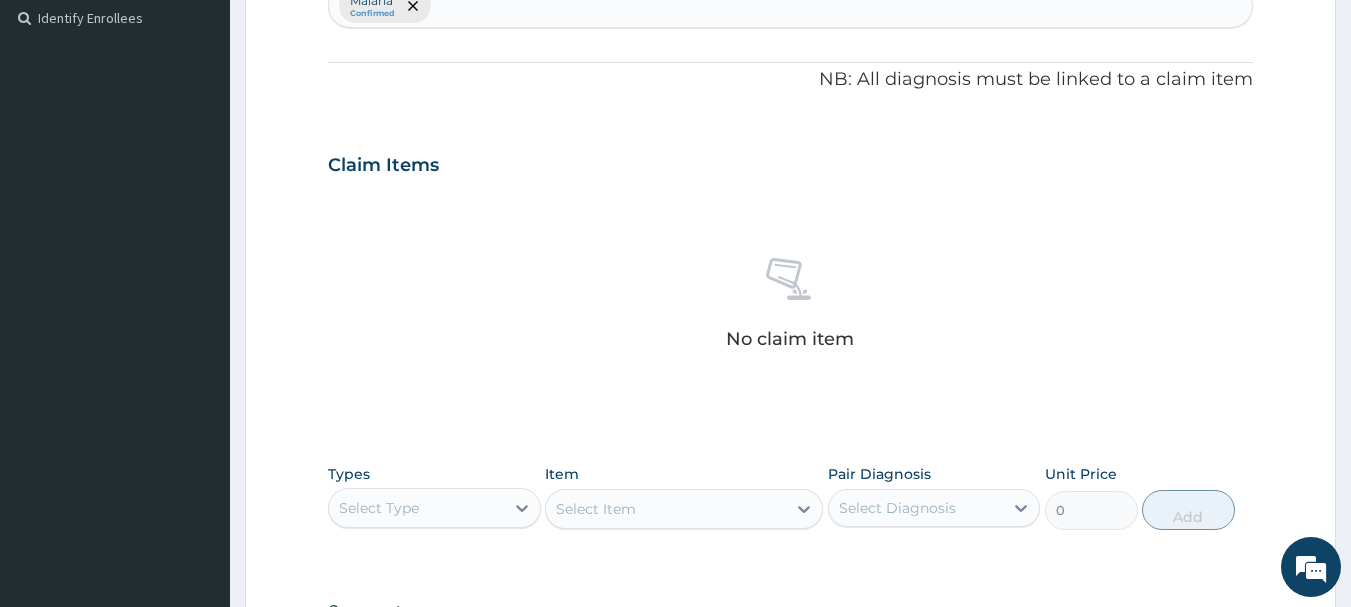 scroll, scrollTop: 600, scrollLeft: 0, axis: vertical 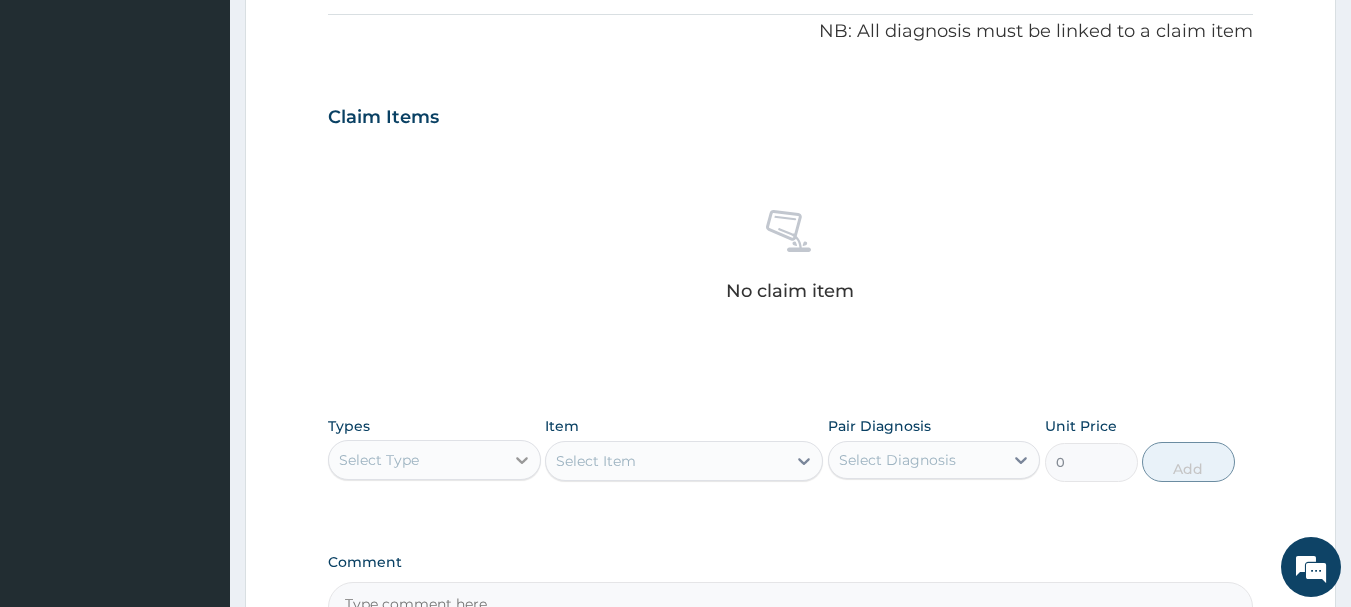 click 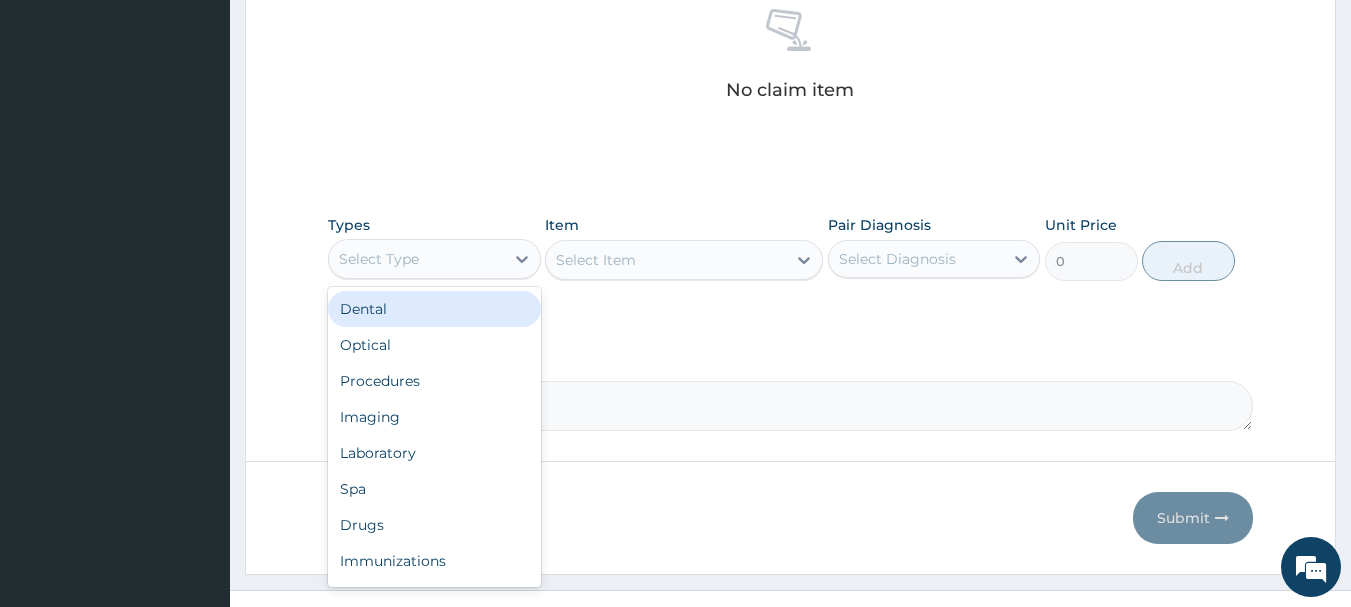 scroll, scrollTop: 835, scrollLeft: 0, axis: vertical 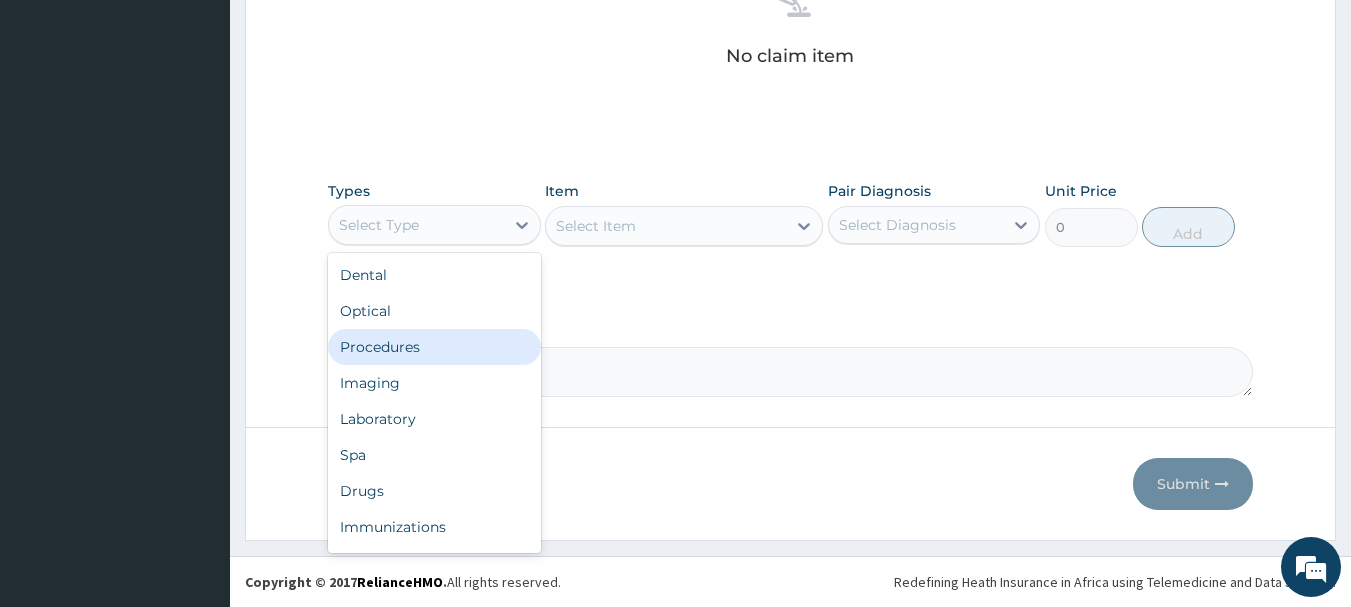 click on "Procedures" at bounding box center [434, 347] 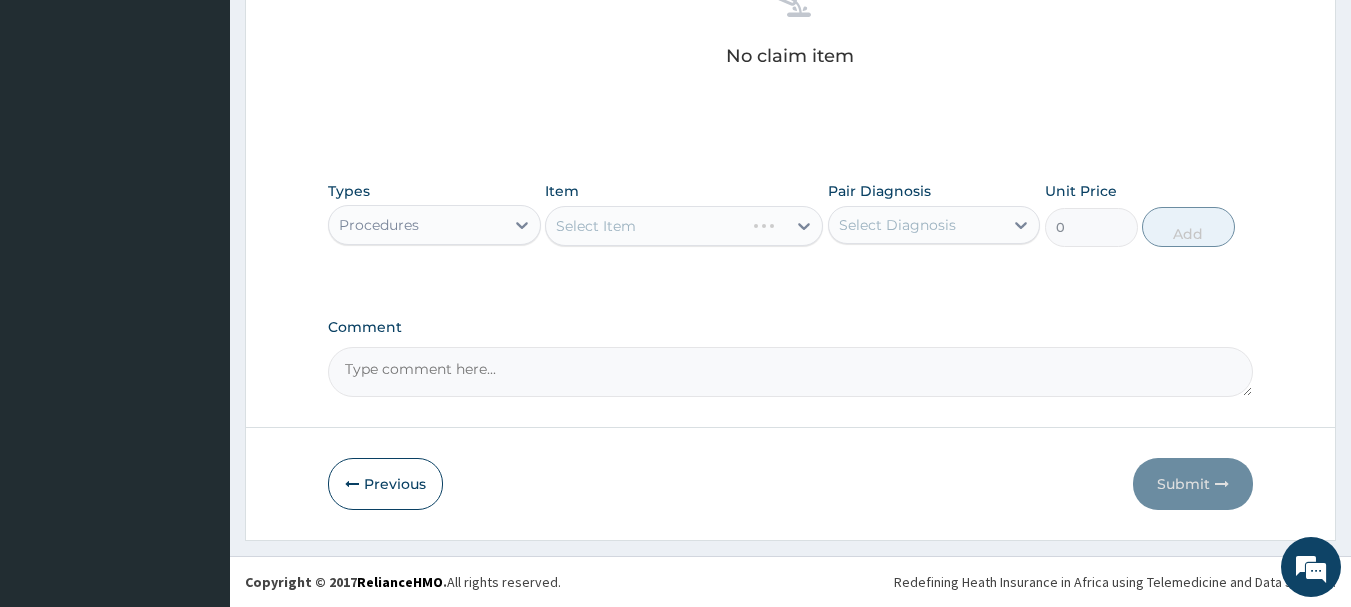 click on "Select Item" at bounding box center (684, 226) 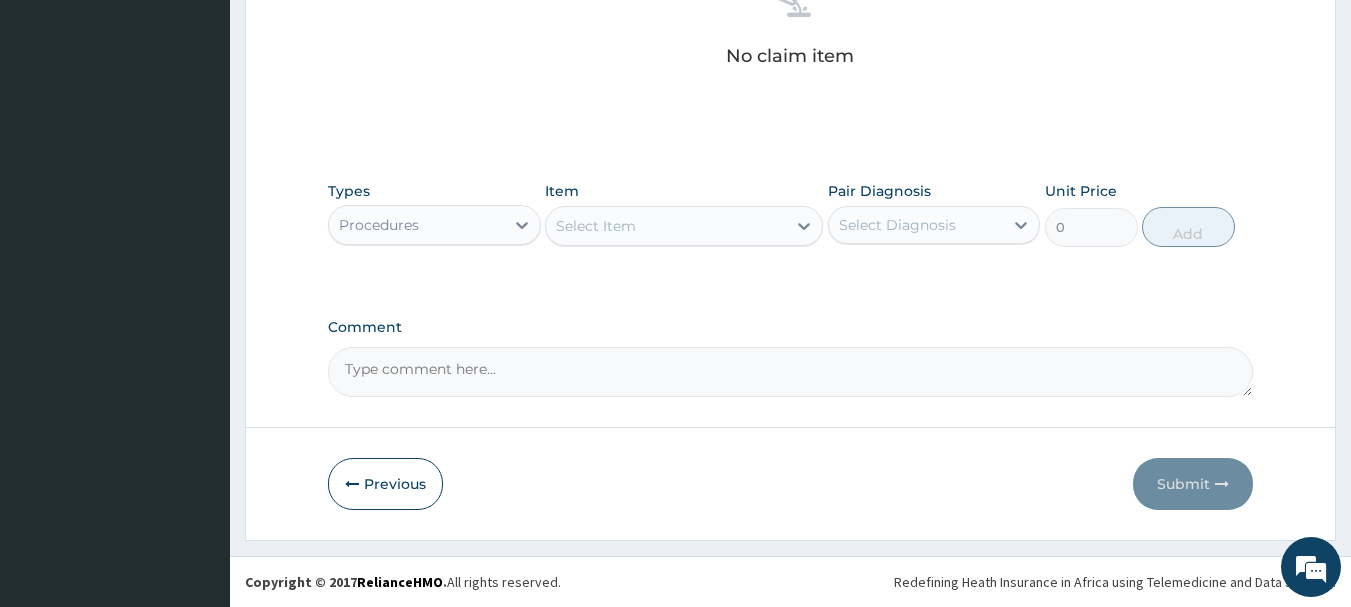 click 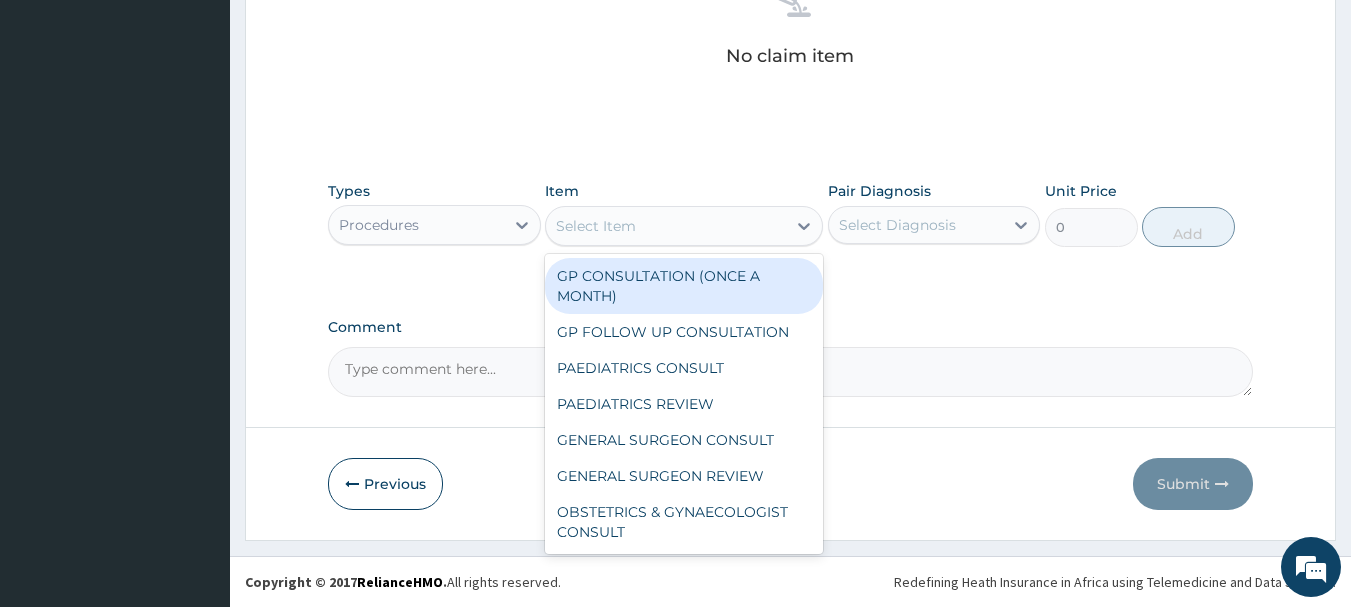click on "GP CONSULTATION (ONCE A MONTH)" at bounding box center [684, 286] 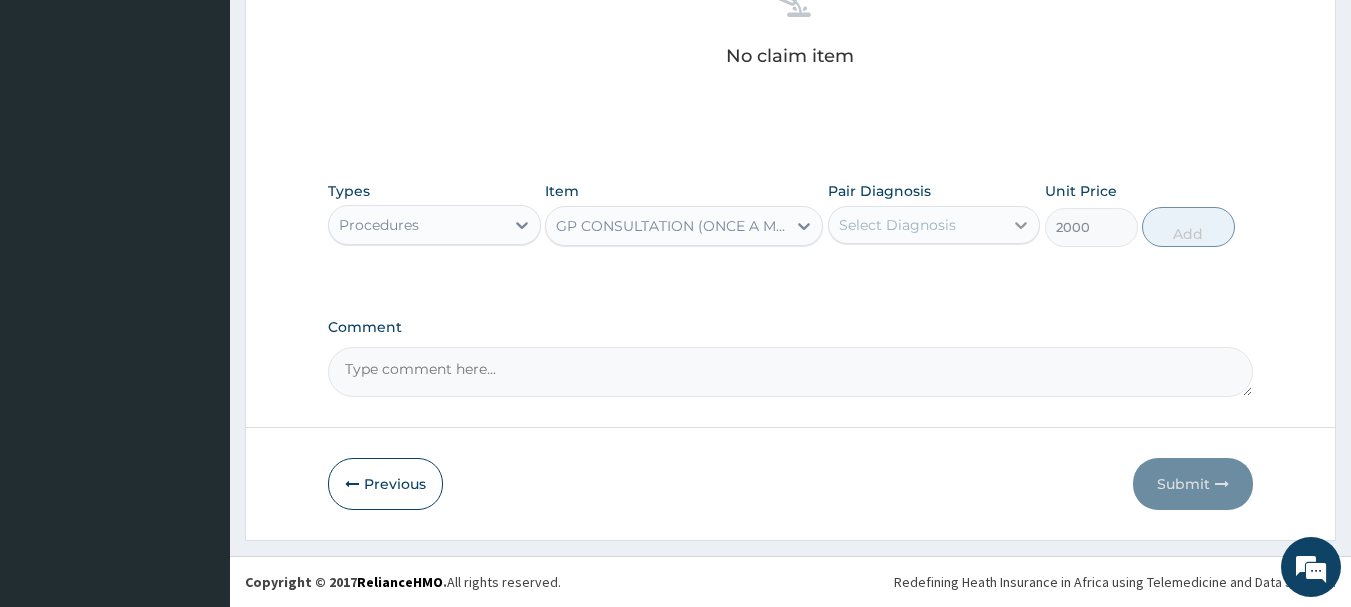 click 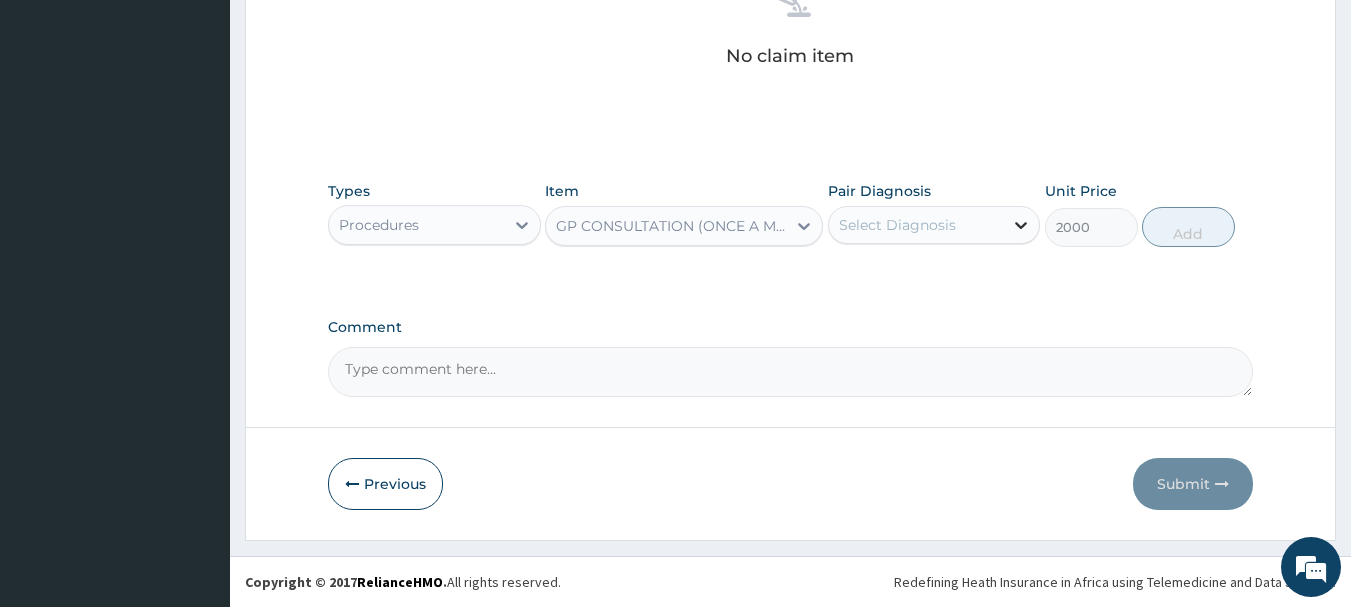 click 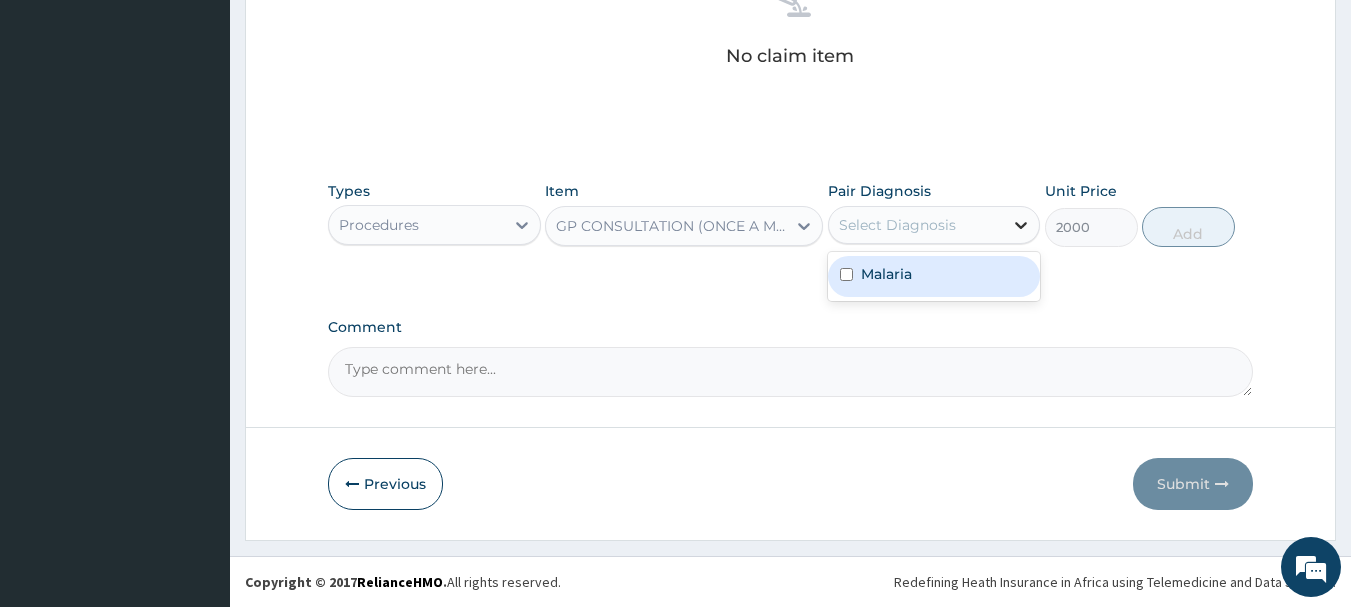 click 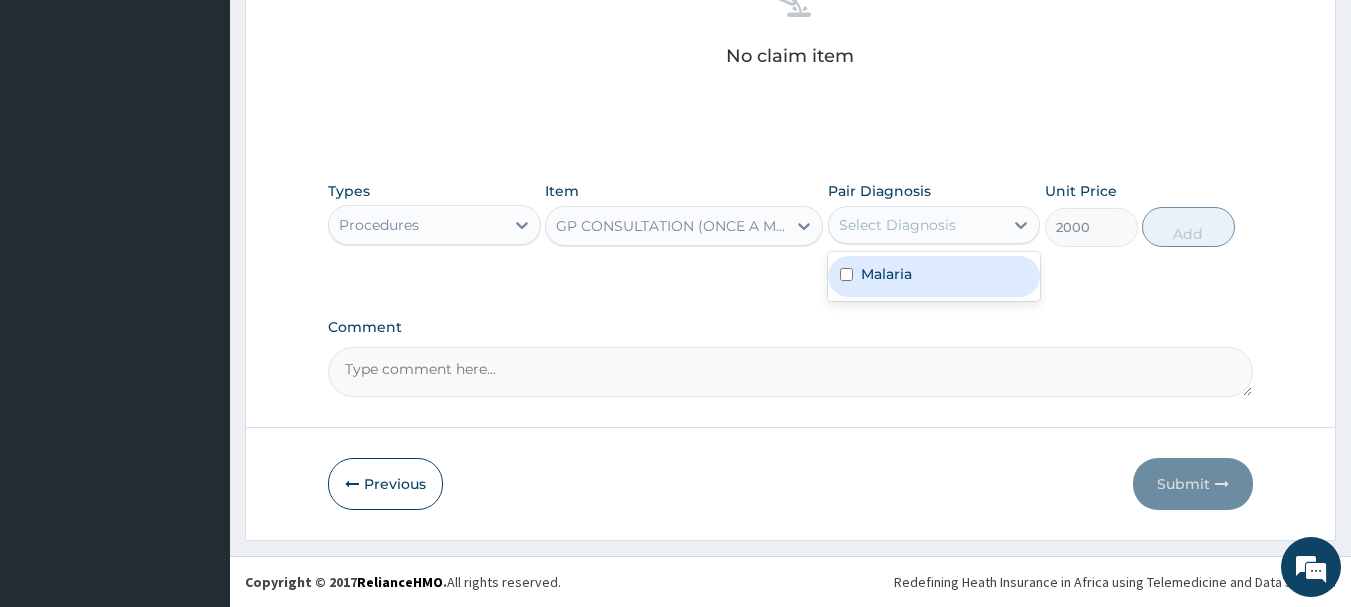click on "Malaria" at bounding box center [934, 276] 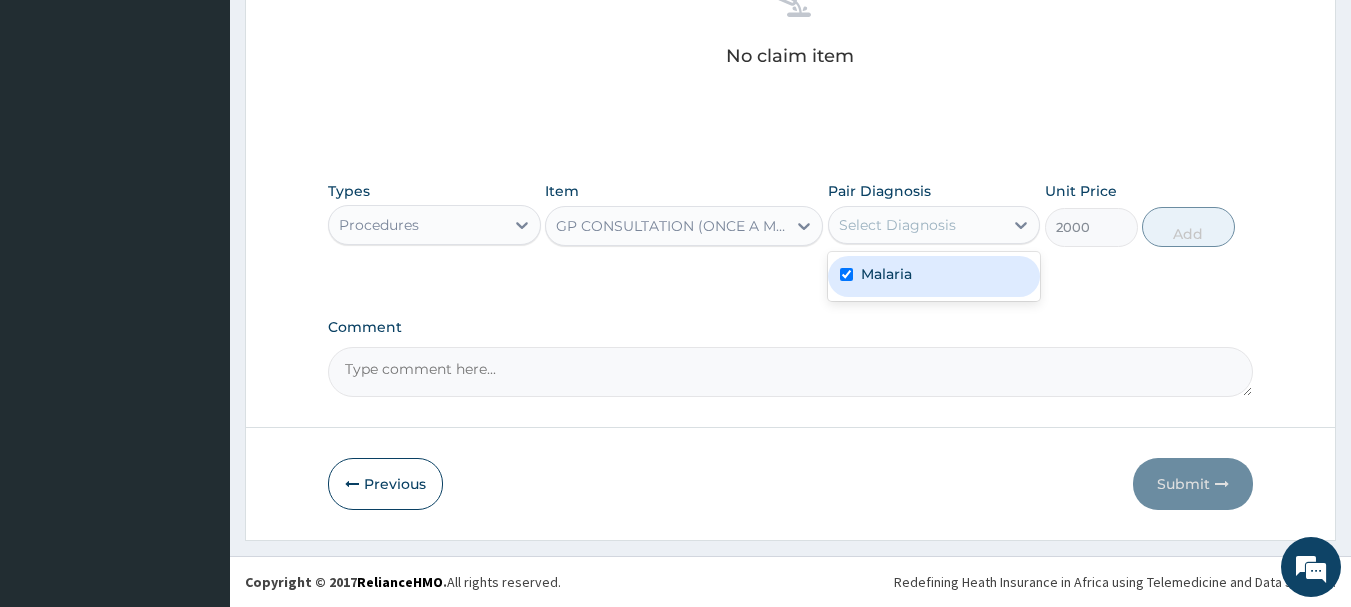 checkbox on "true" 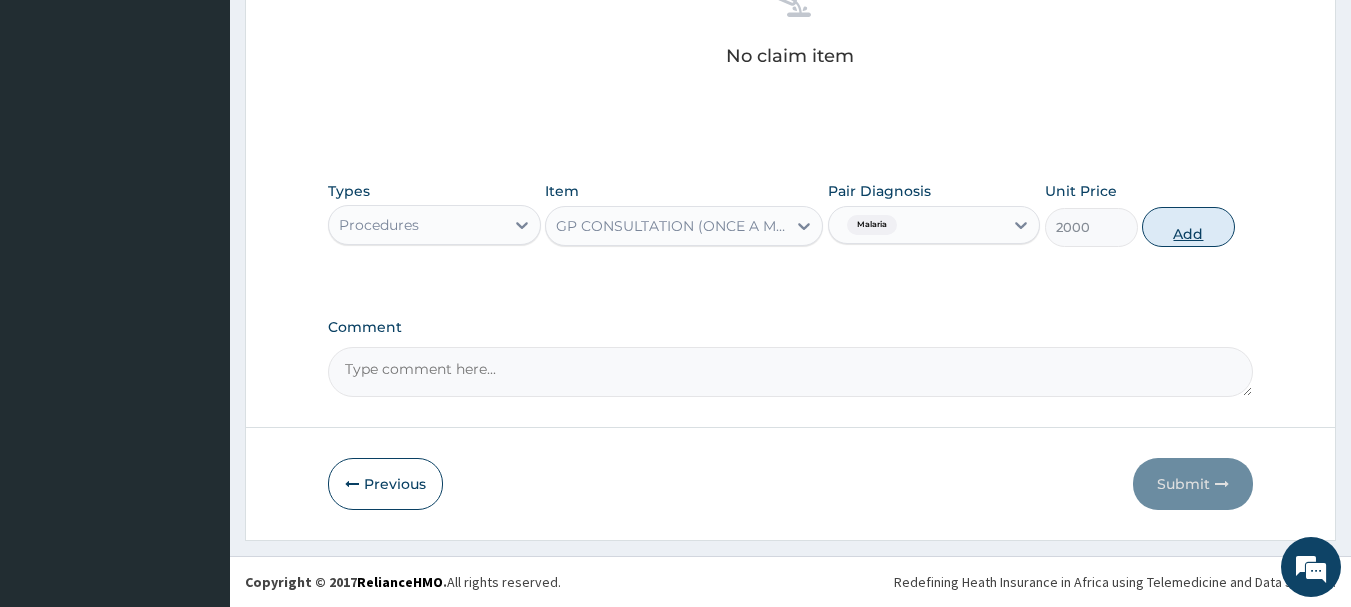 click on "Add" at bounding box center (1188, 227) 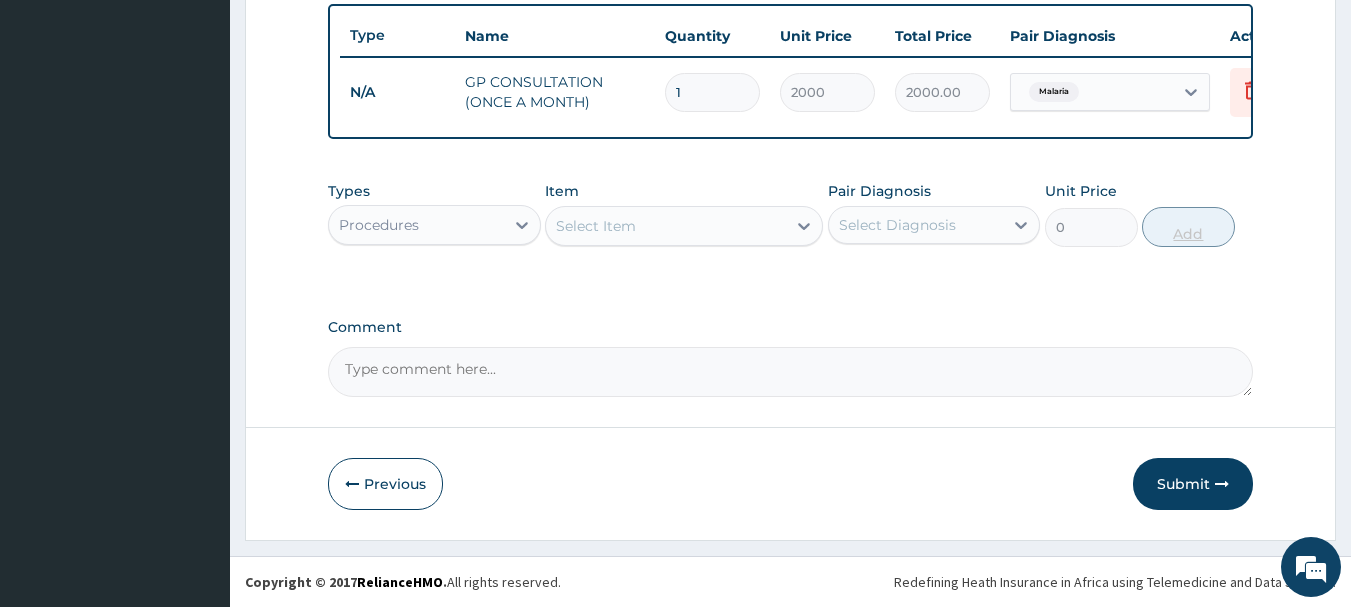 scroll, scrollTop: 755, scrollLeft: 0, axis: vertical 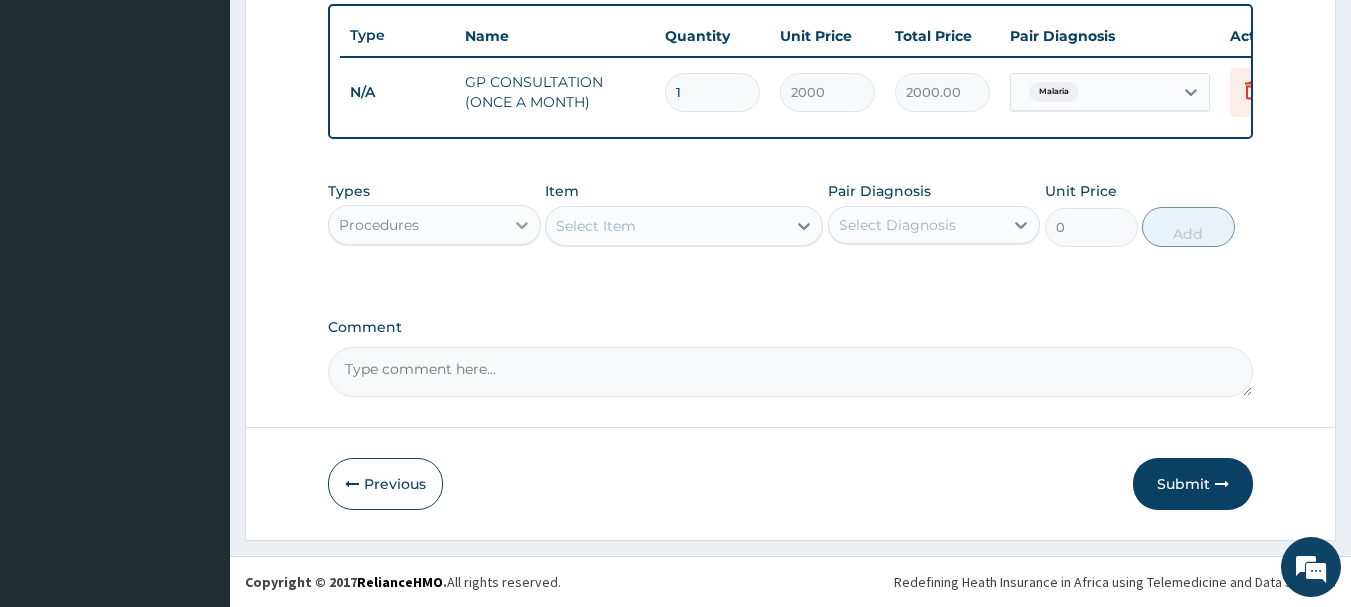 click 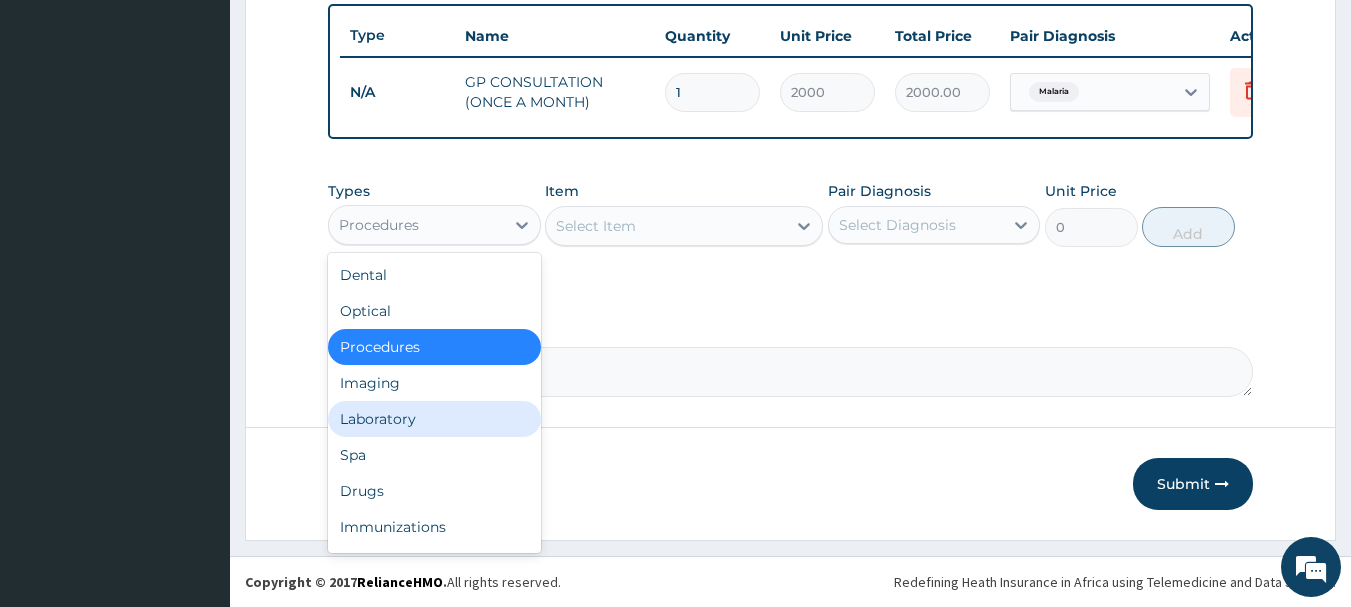 click on "Laboratory" at bounding box center [434, 419] 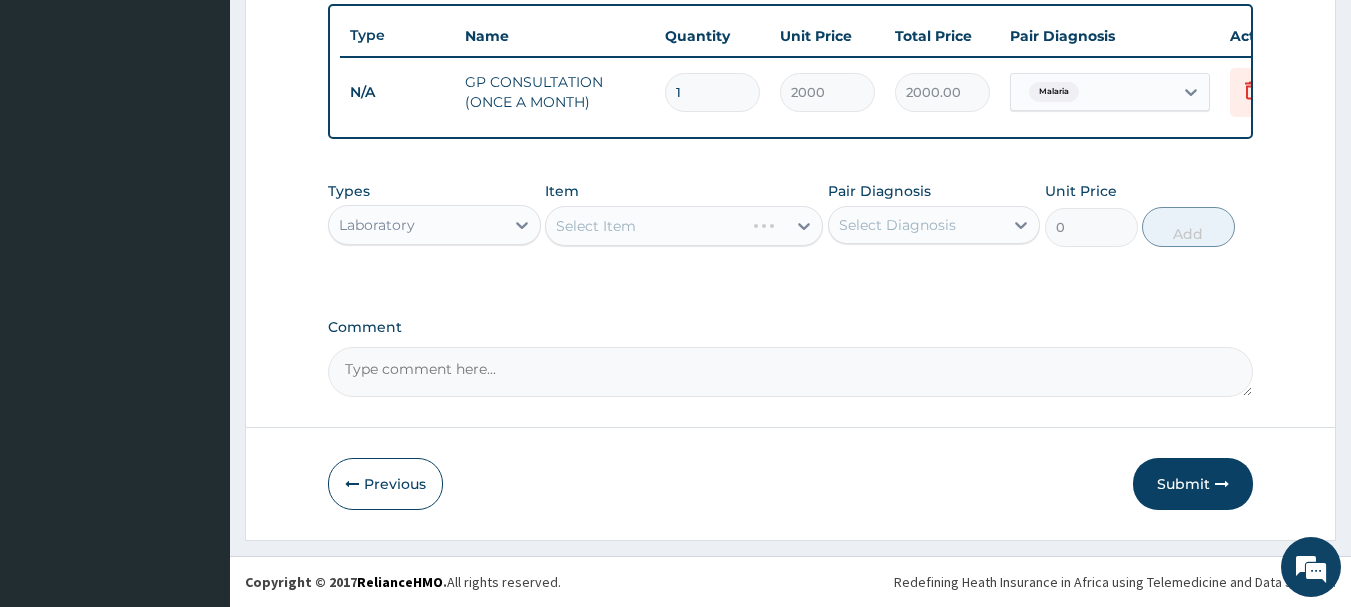 click on "Select Item" at bounding box center [684, 226] 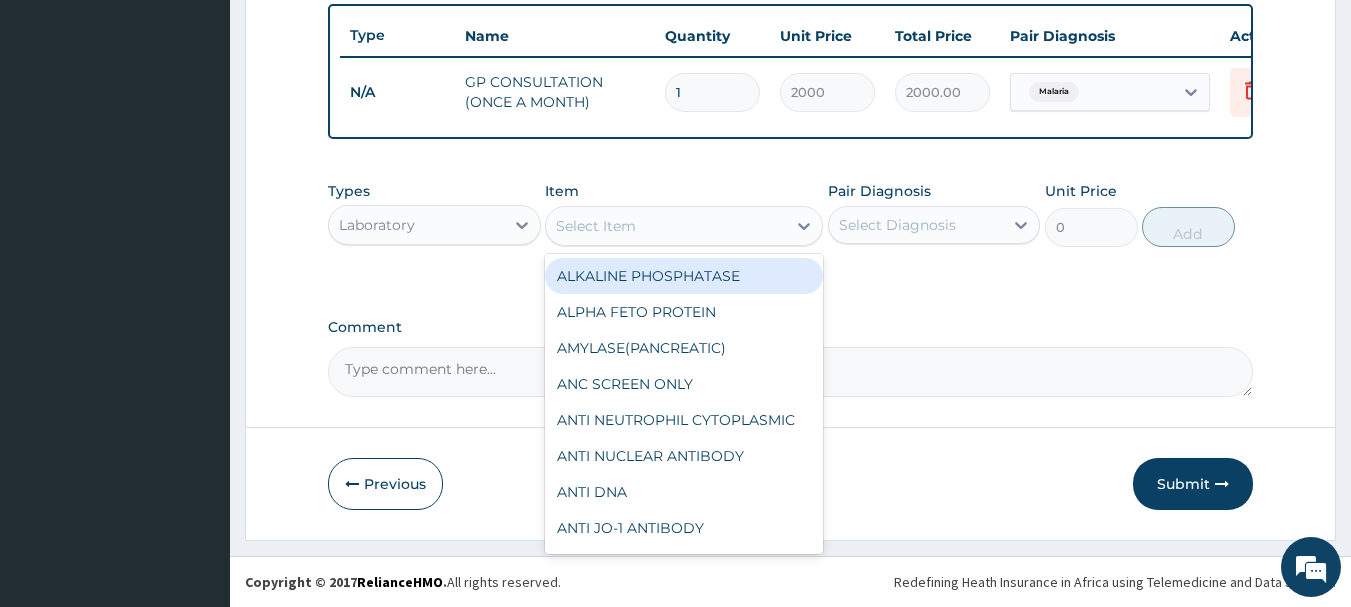 click 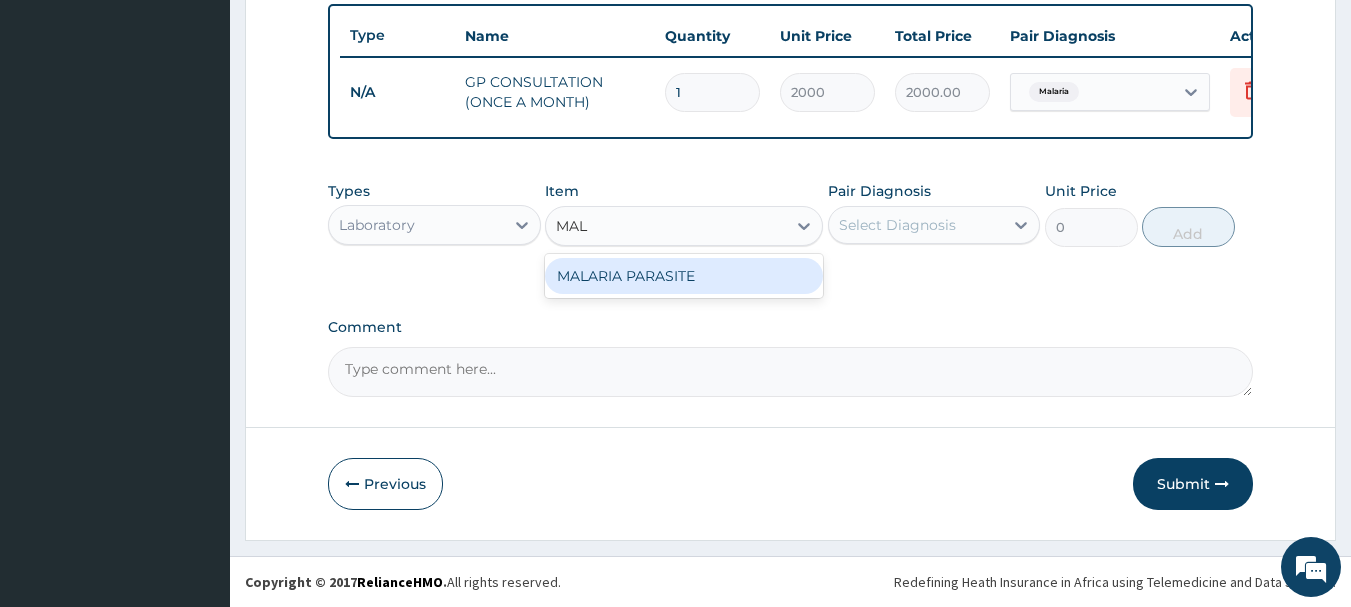 type on "MALA" 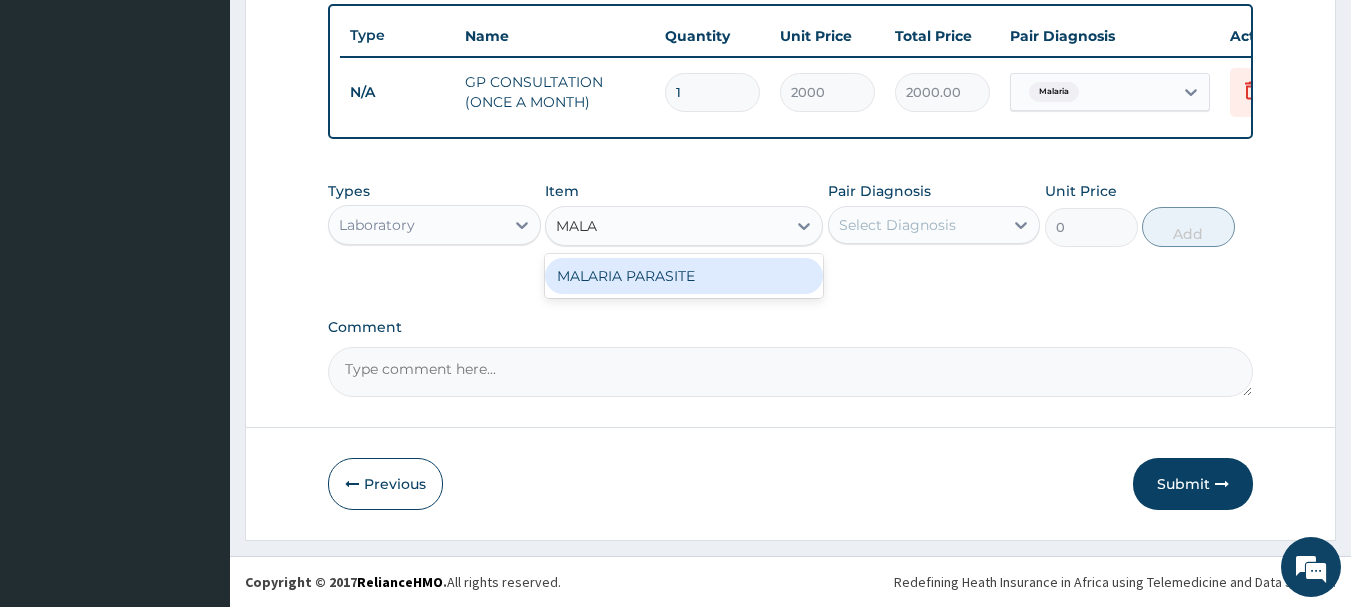 click on "MALARIA PARASITE" at bounding box center [684, 276] 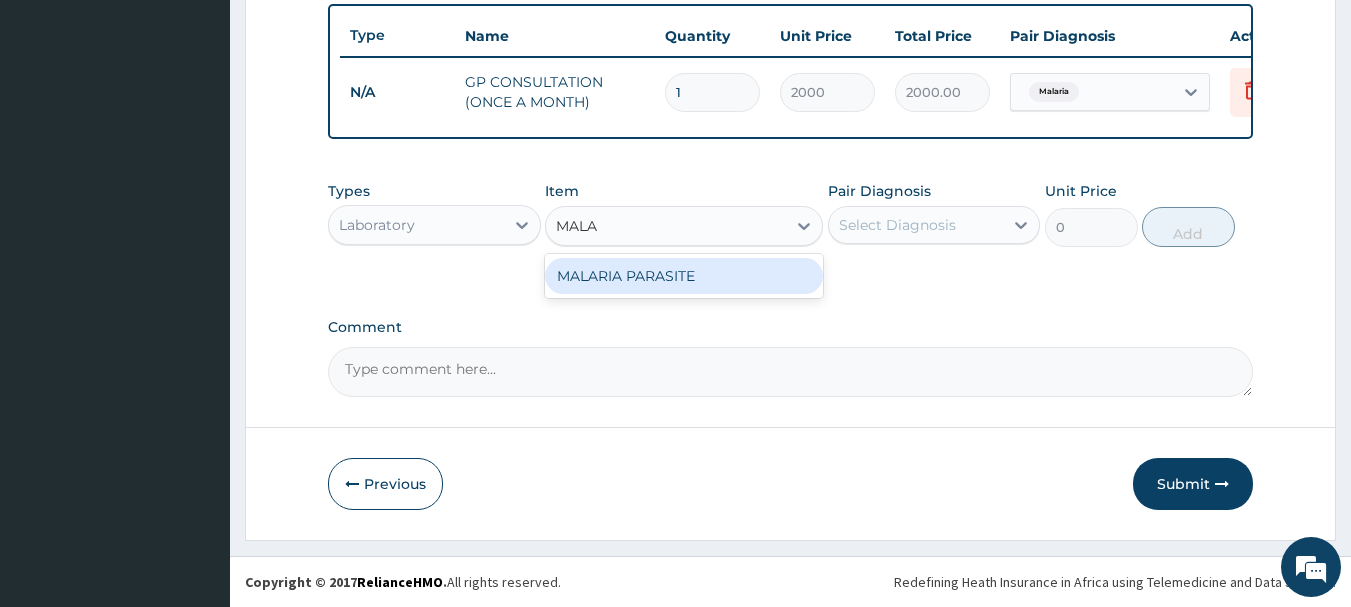 type 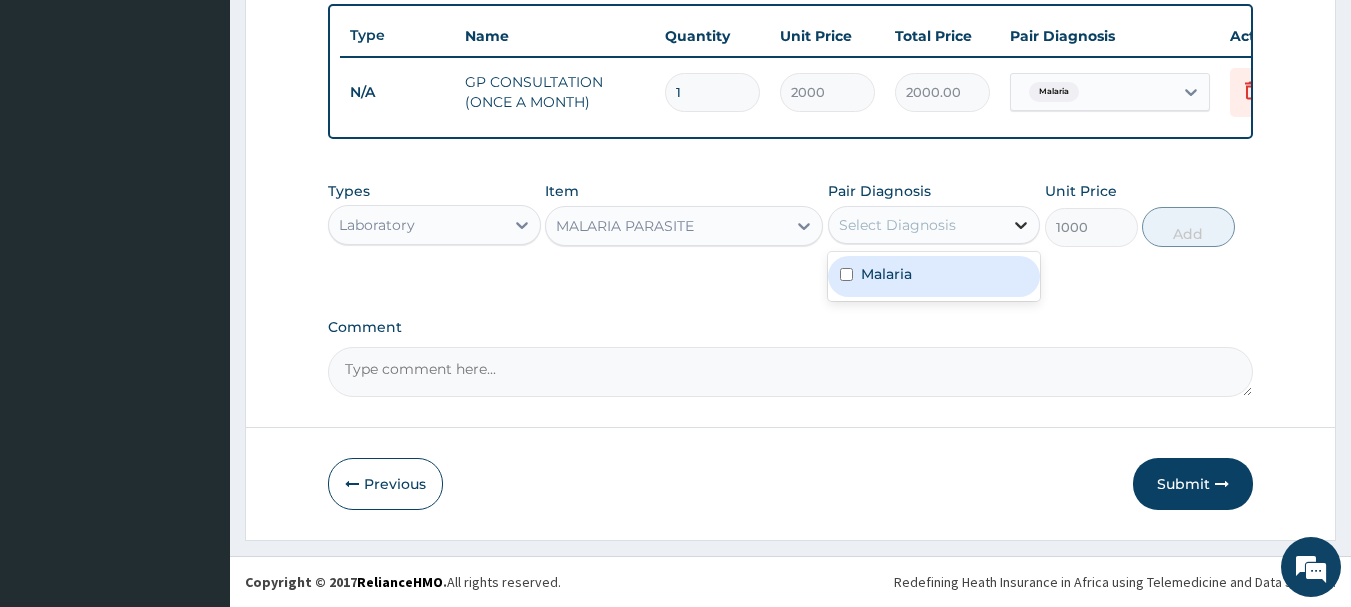 click 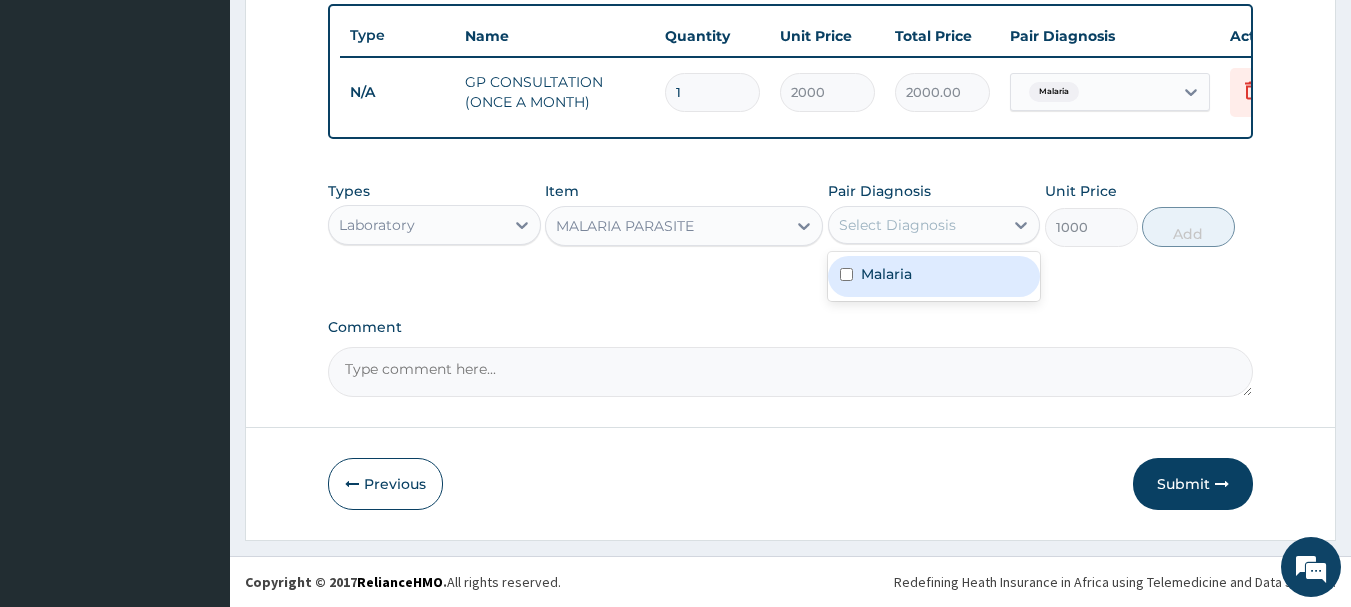 click on "Malaria" at bounding box center (934, 276) 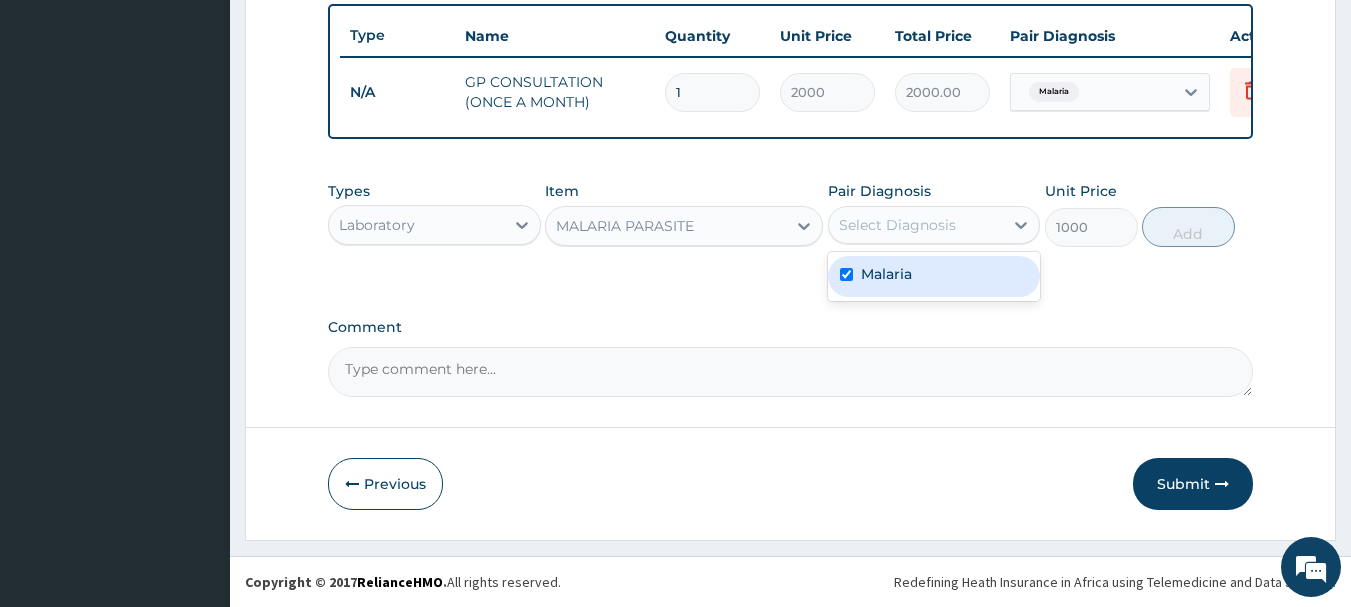 checkbox on "true" 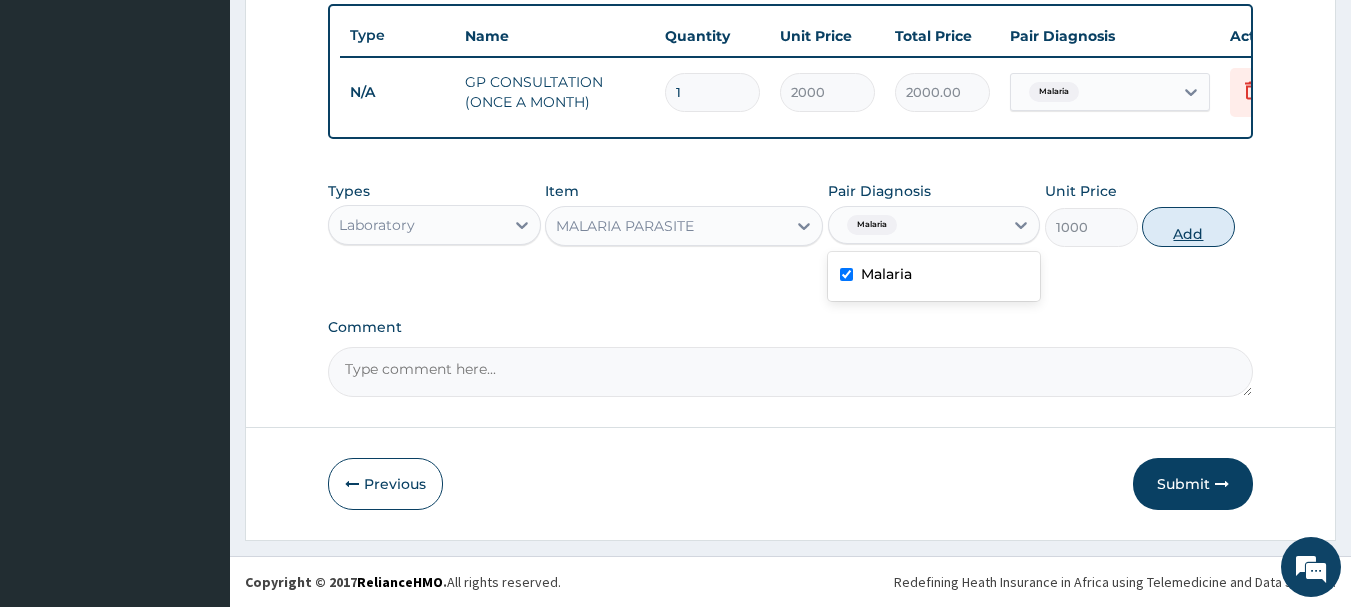 click on "Add" at bounding box center (1188, 227) 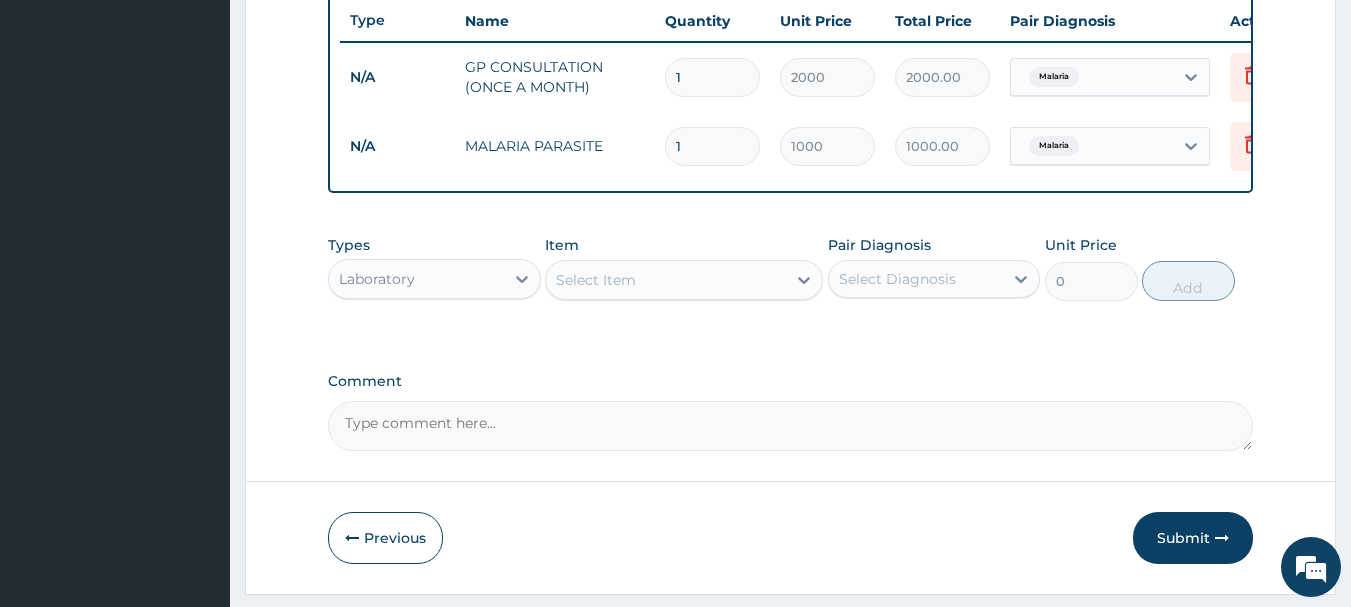 click on "Select Item" at bounding box center [666, 280] 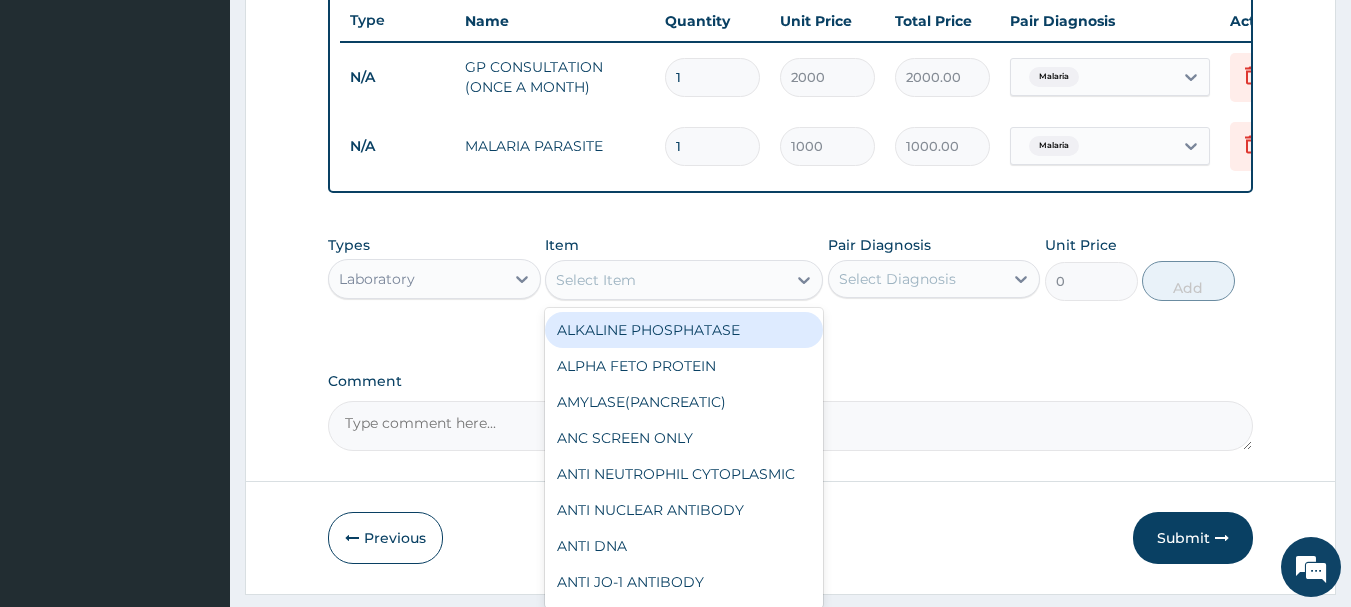 drag, startPoint x: 672, startPoint y: 277, endPoint x: 660, endPoint y: 297, distance: 23.323807 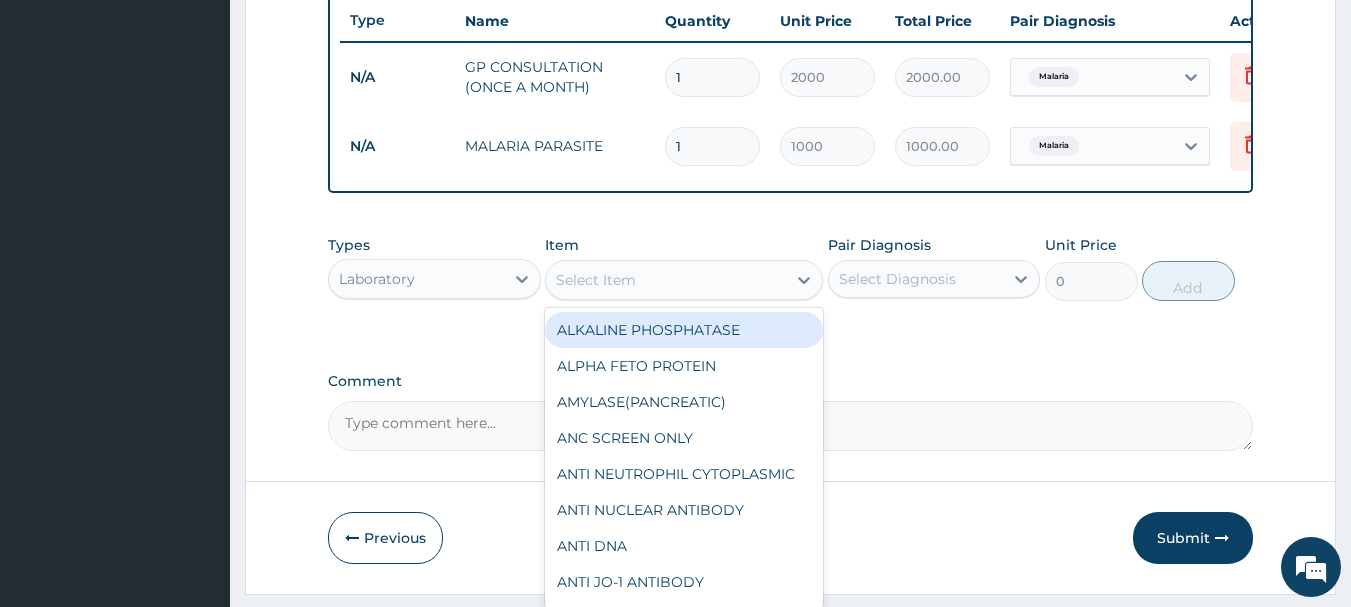 click on "Select Item" at bounding box center [666, 280] 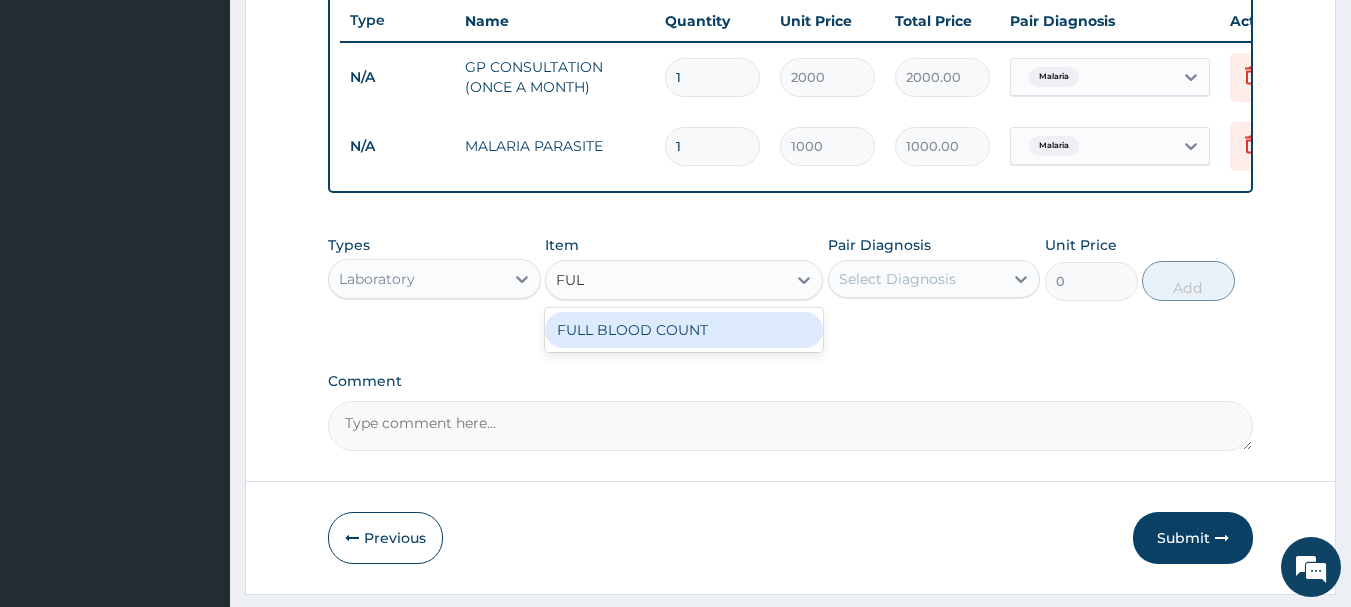 type on "FULL" 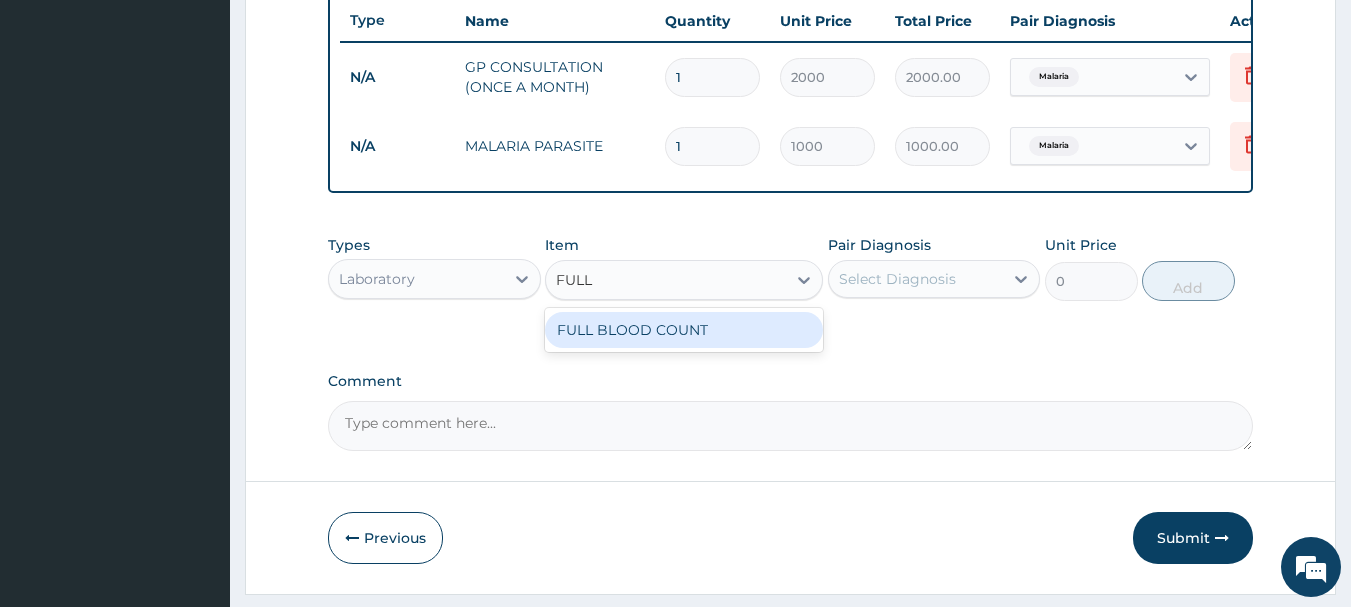 click on "FULL BLOOD COUNT" at bounding box center [684, 330] 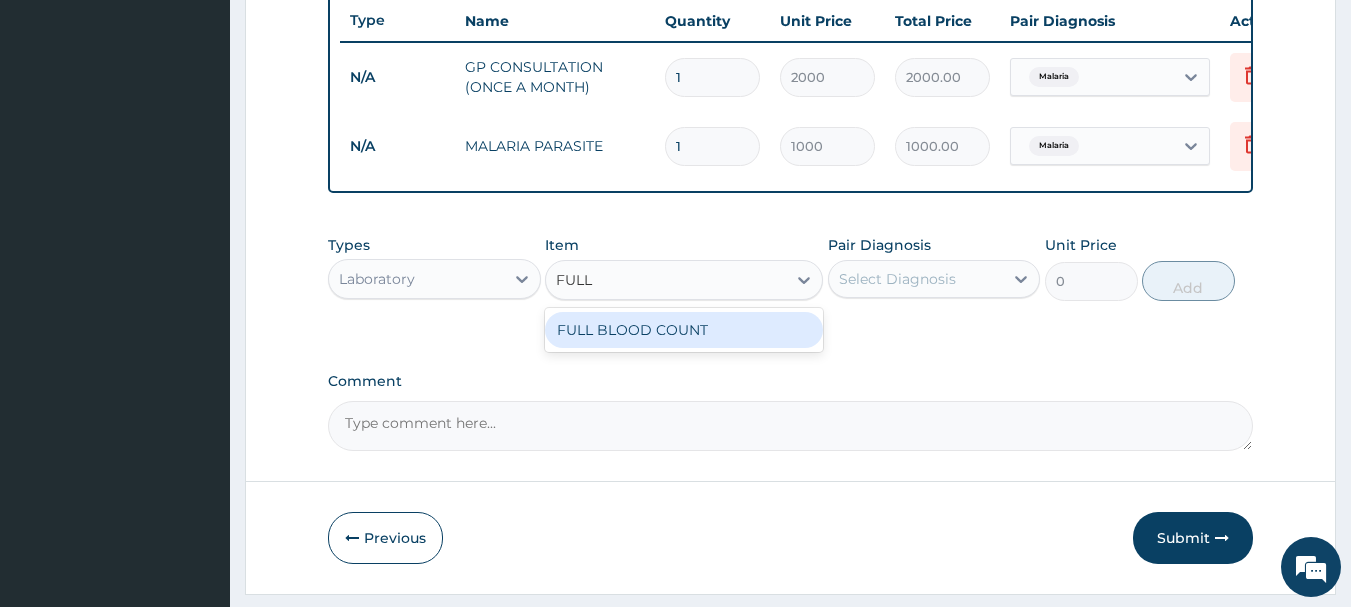 type 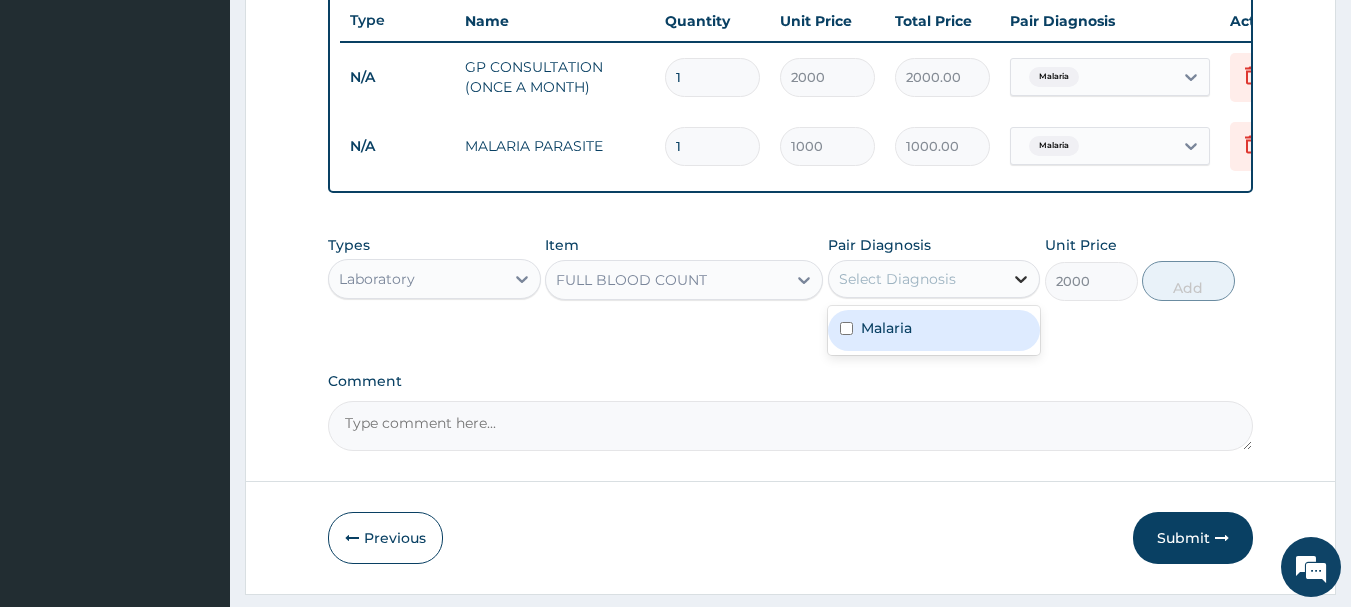 click 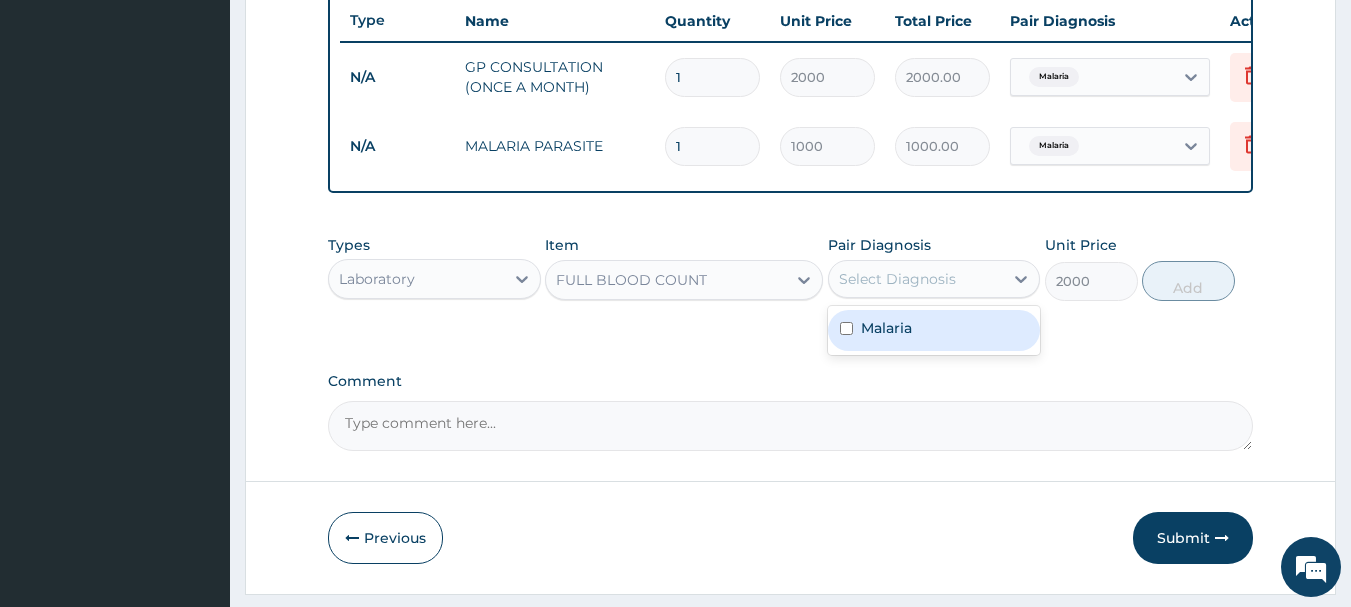 click on "Malaria" at bounding box center [934, 330] 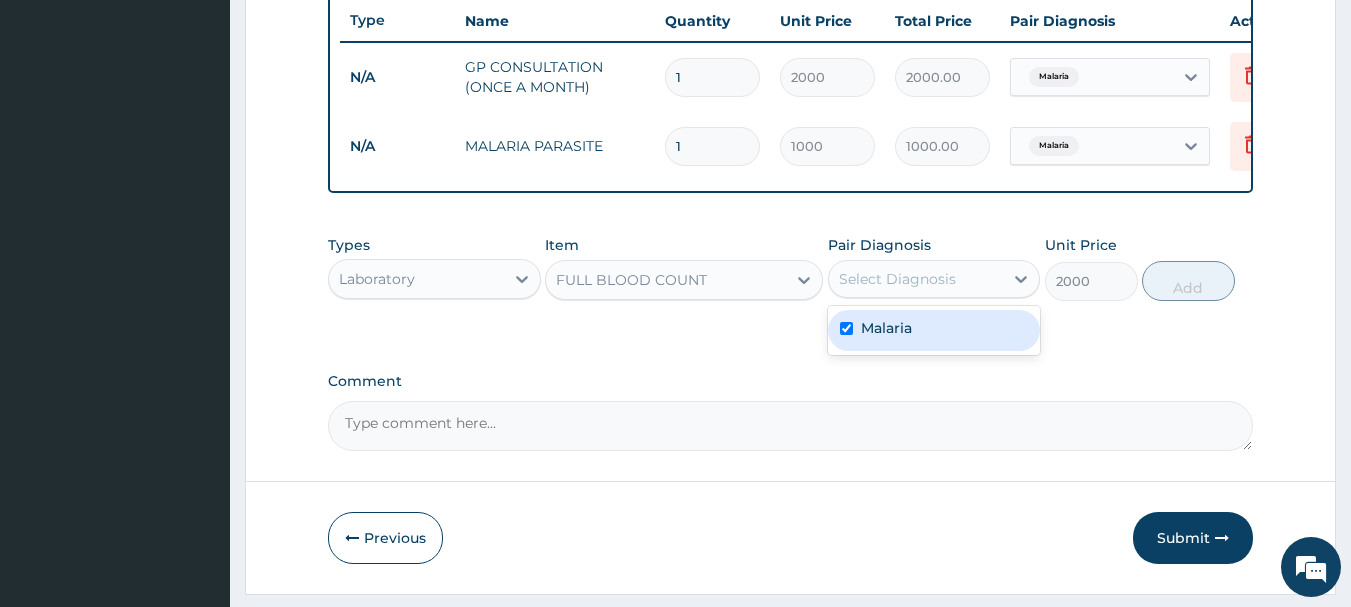 checkbox on "true" 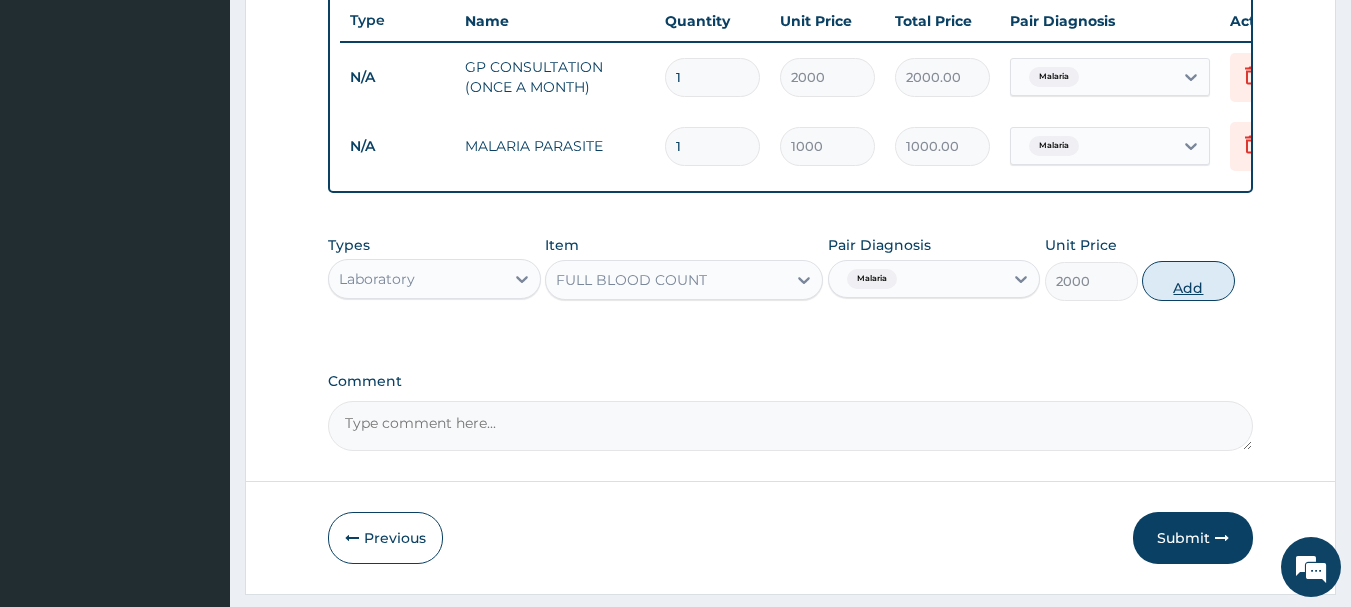 click on "Add" at bounding box center (1188, 281) 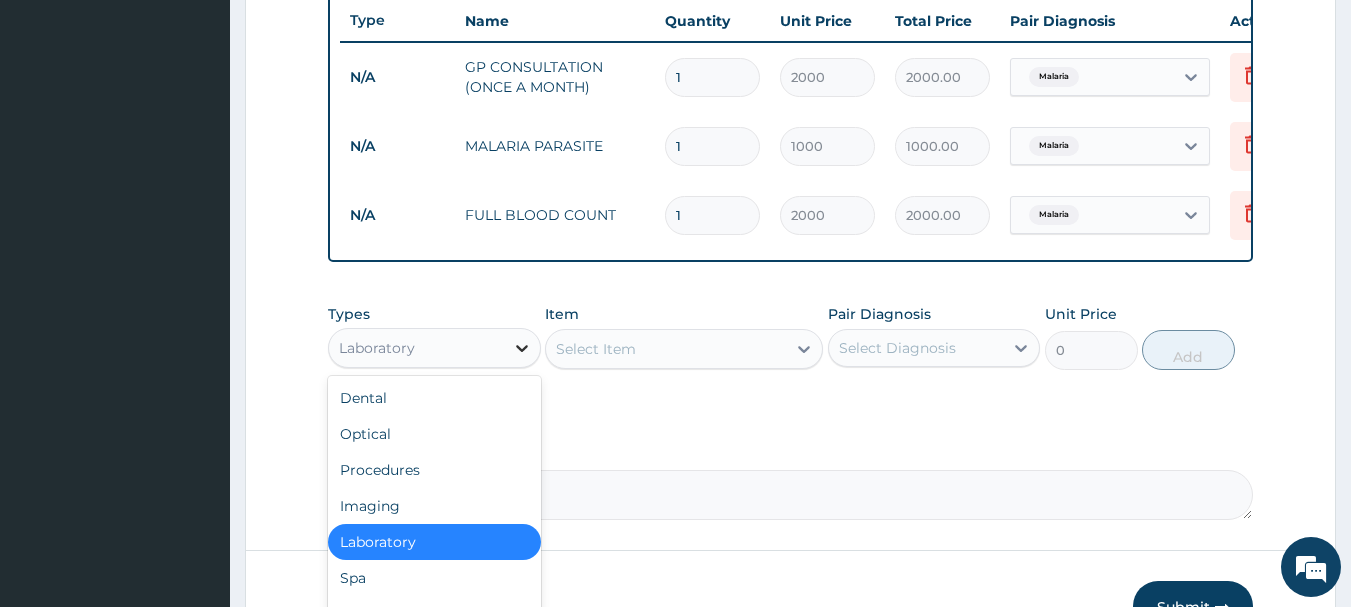 click 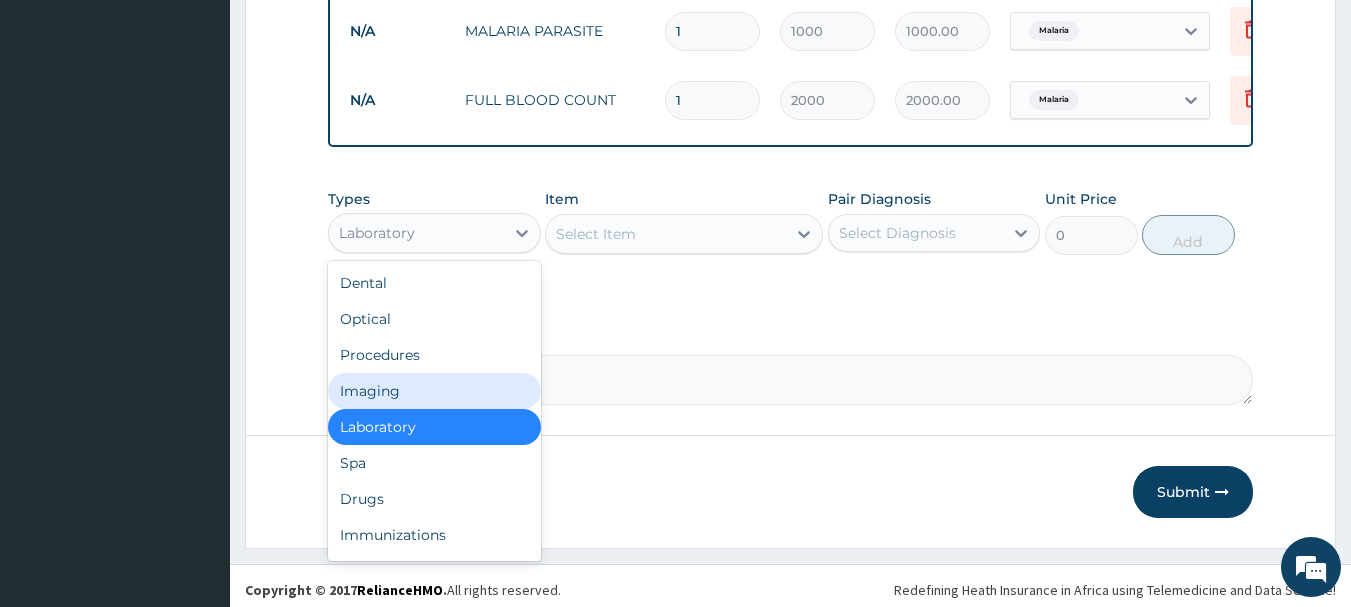 scroll, scrollTop: 893, scrollLeft: 0, axis: vertical 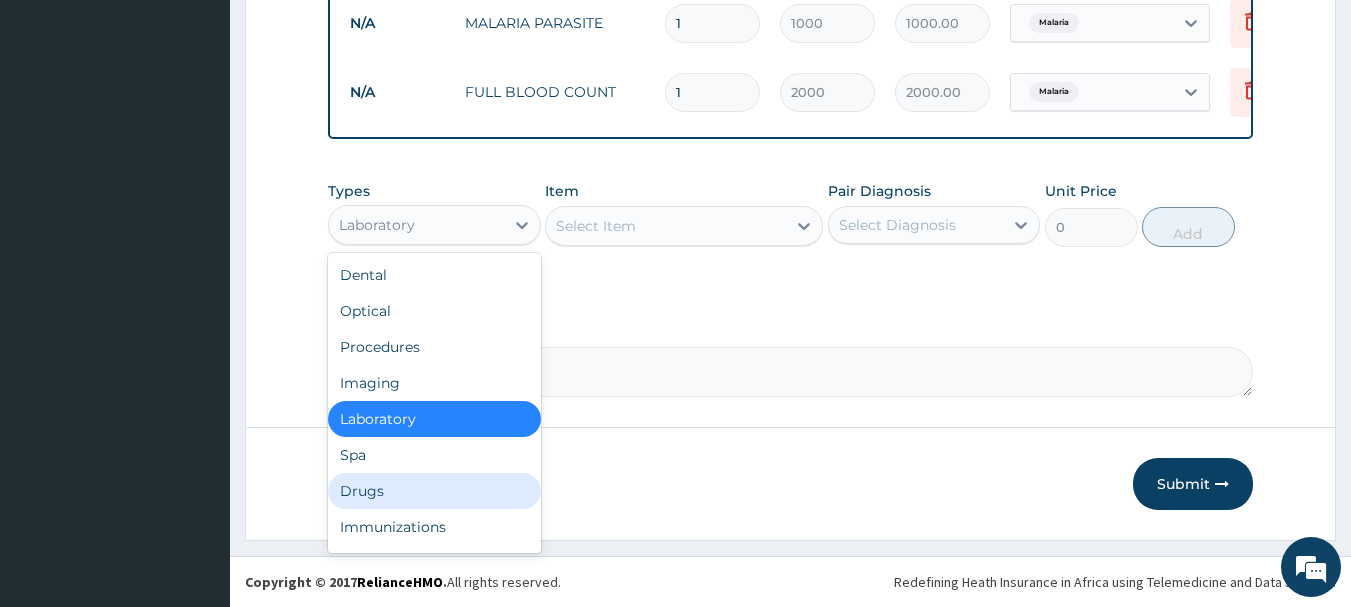 click on "Drugs" at bounding box center (434, 491) 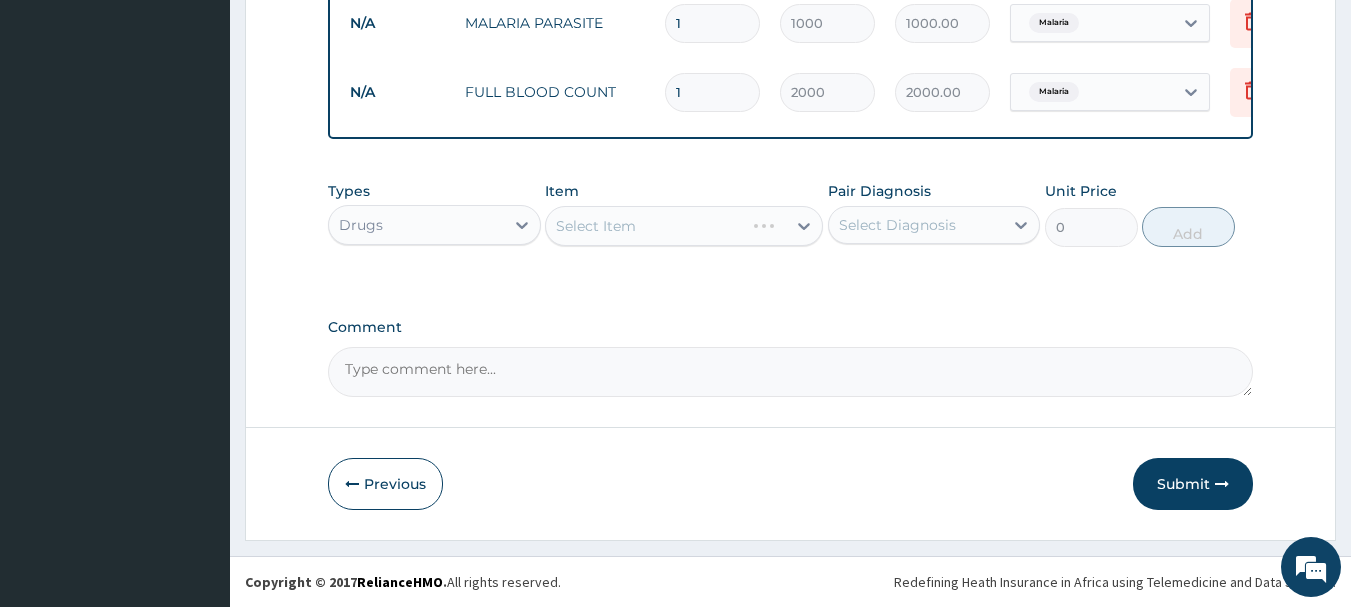 click on "Select Item" at bounding box center [684, 226] 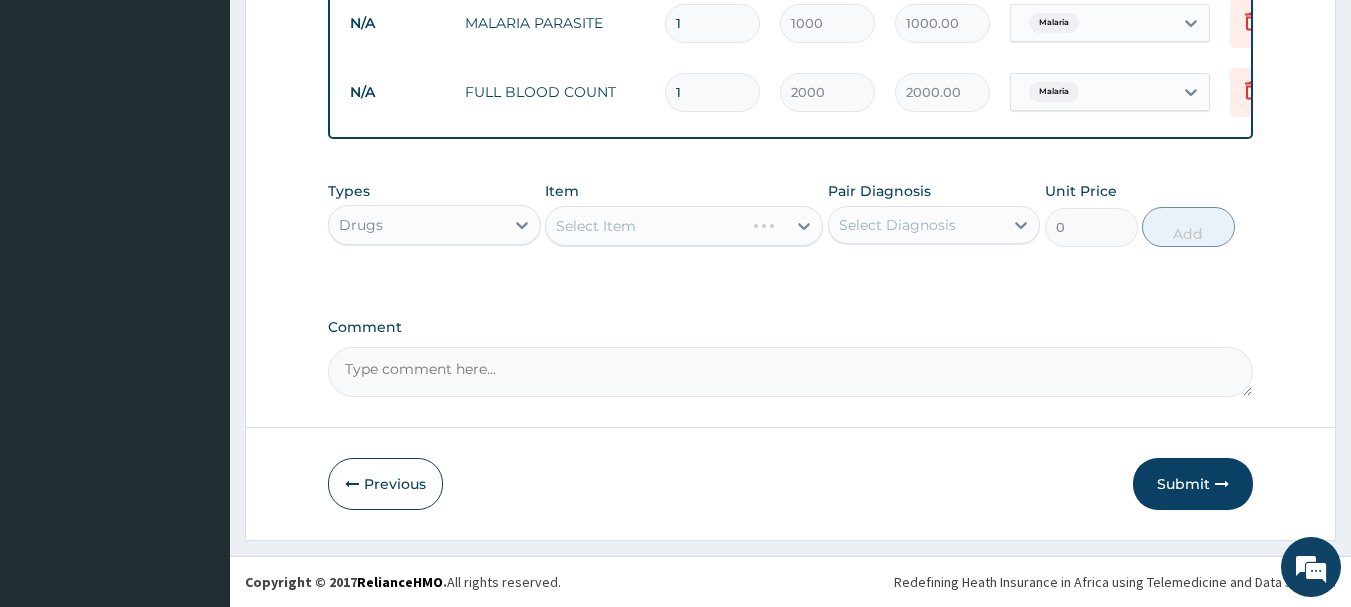 click 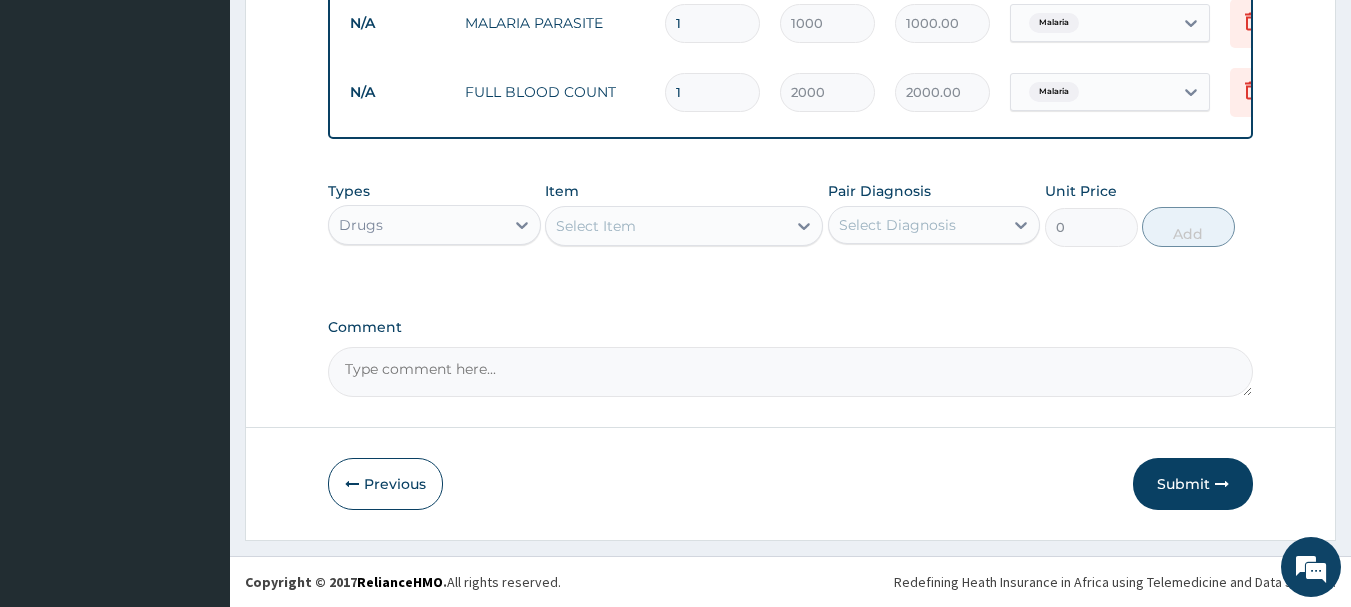 click 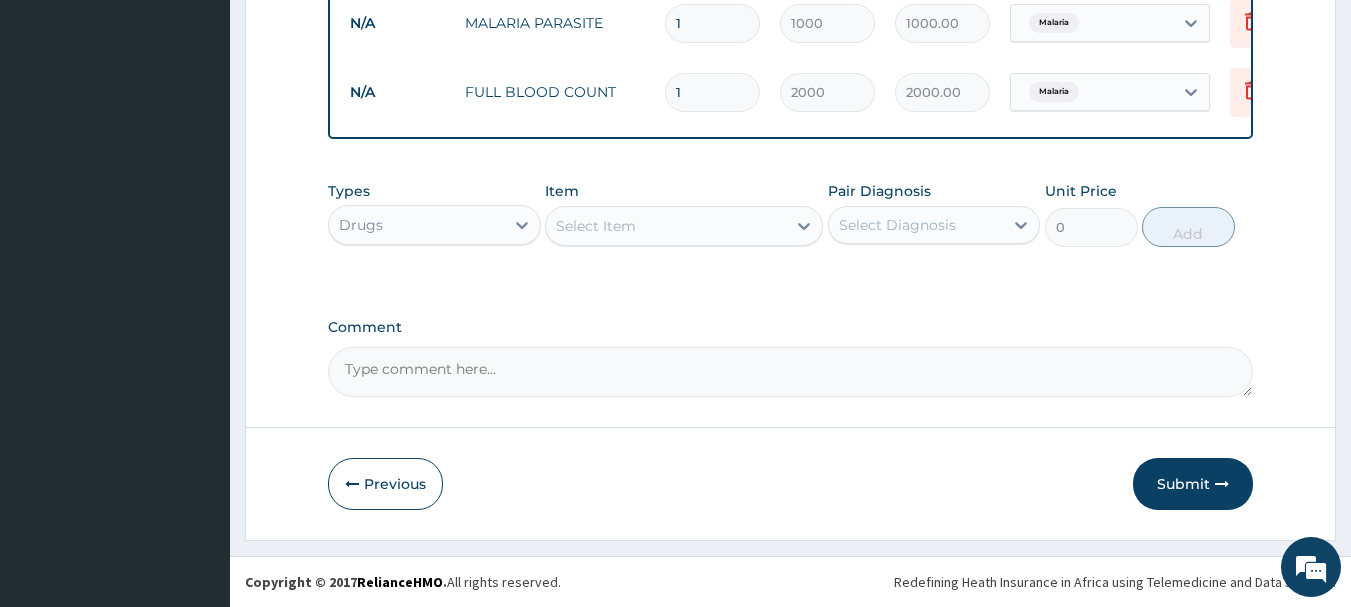 click 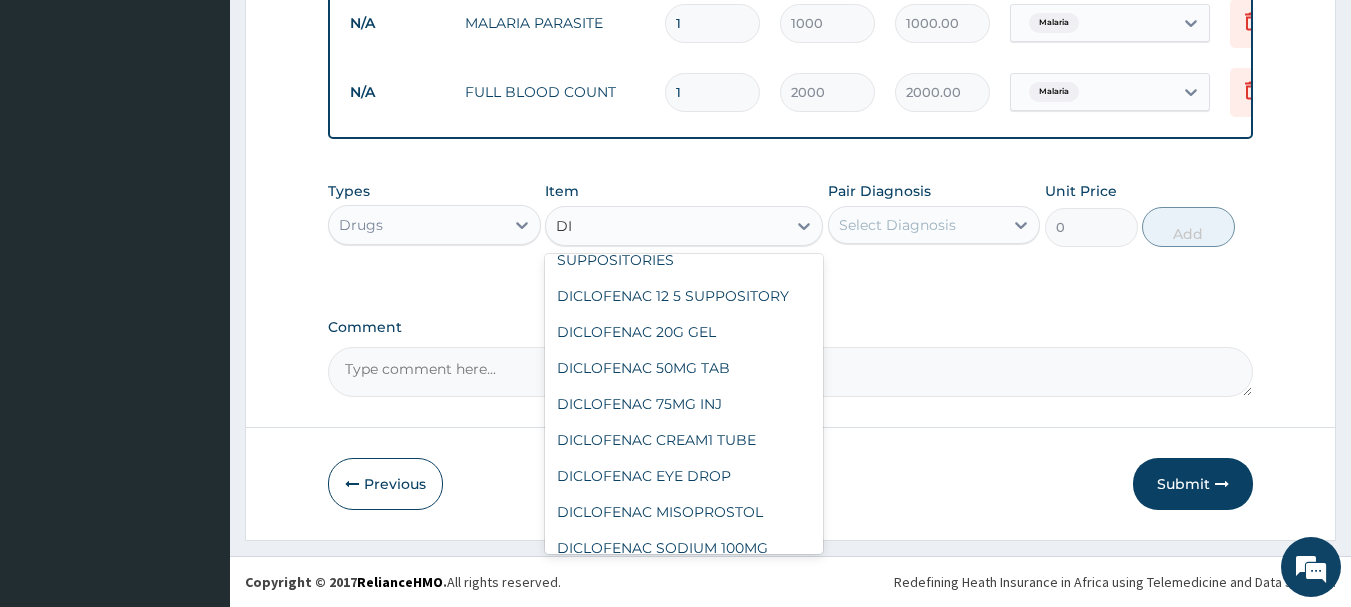 scroll, scrollTop: 0, scrollLeft: 0, axis: both 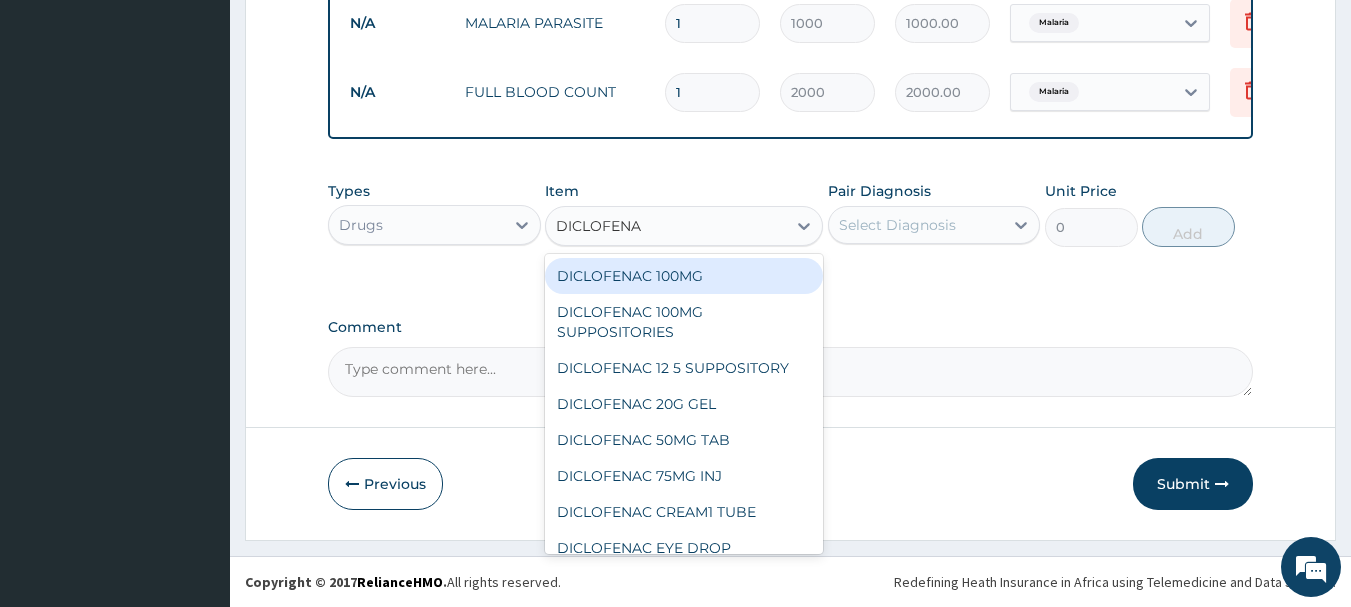 type on "DICLOFENAC" 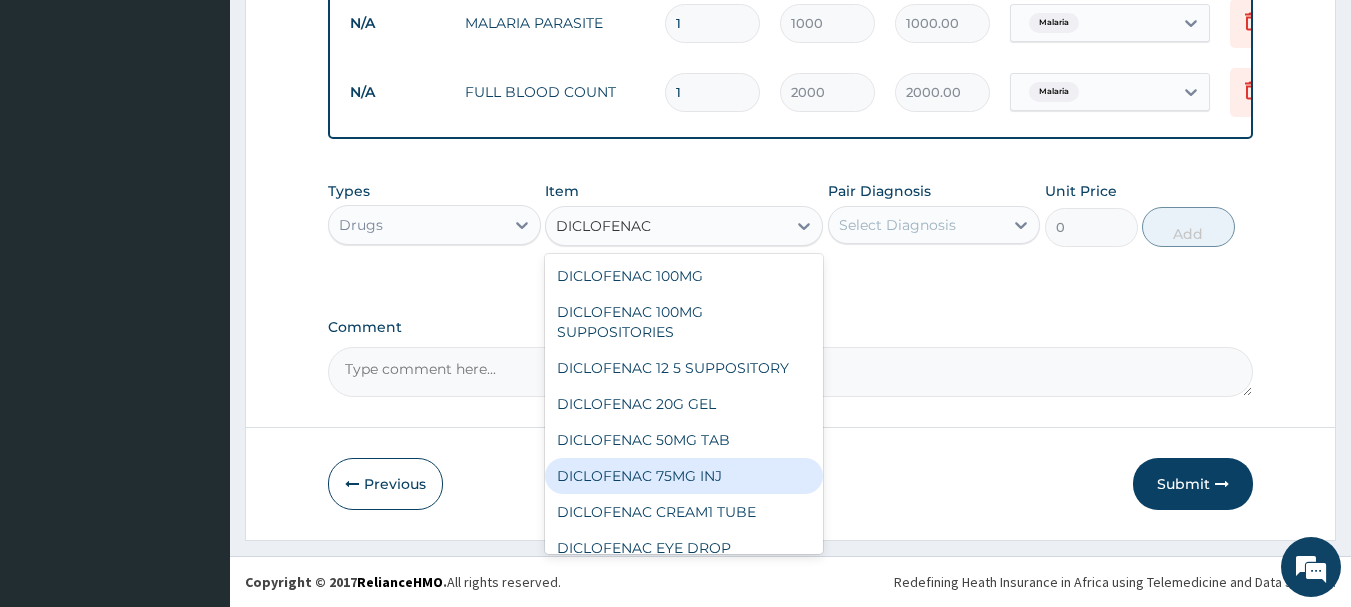 click on "DICLOFENAC 75MG INJ" at bounding box center (684, 476) 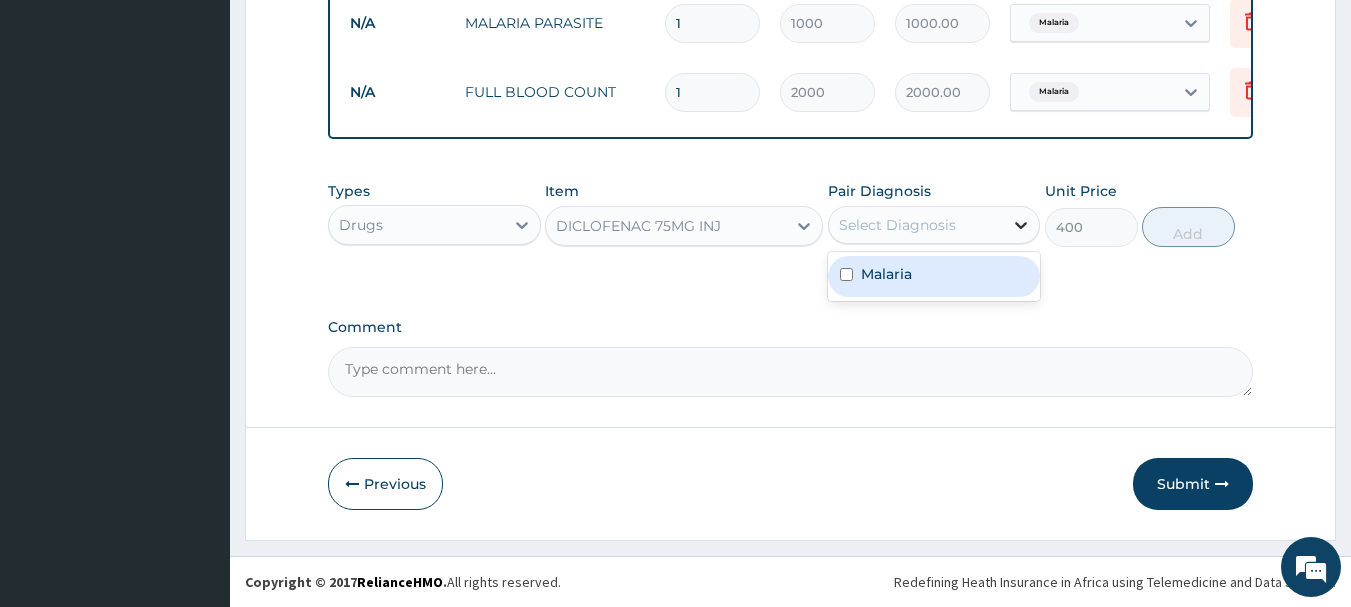 click 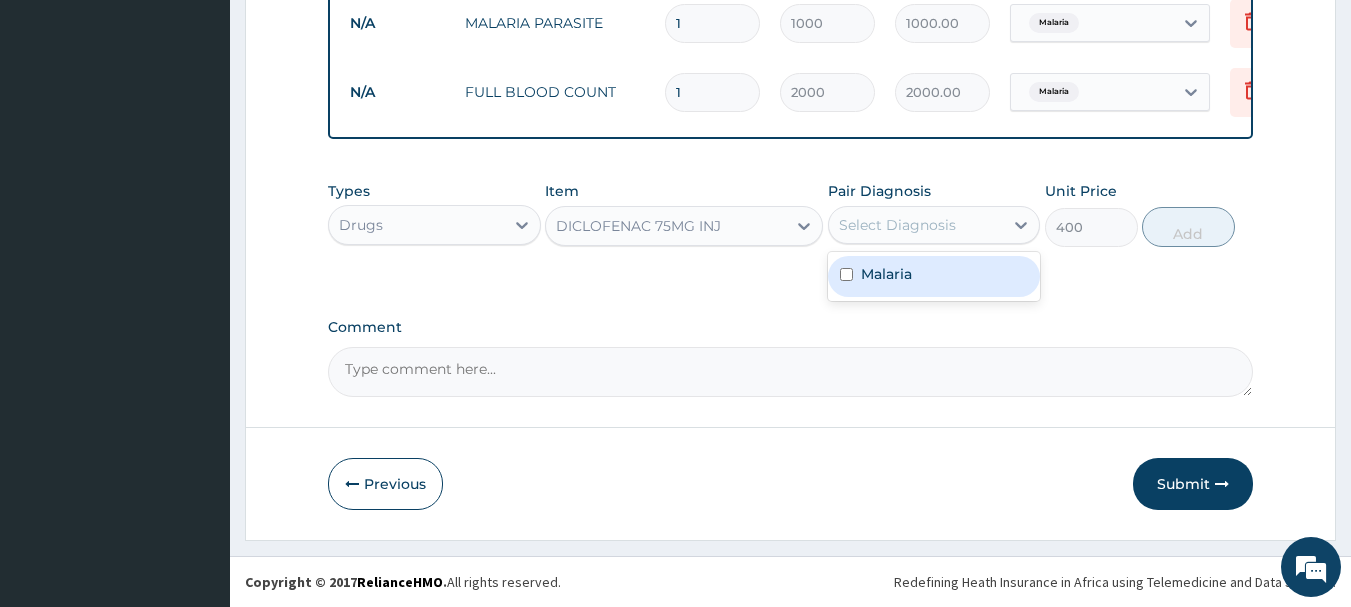 click on "Malaria" at bounding box center [934, 276] 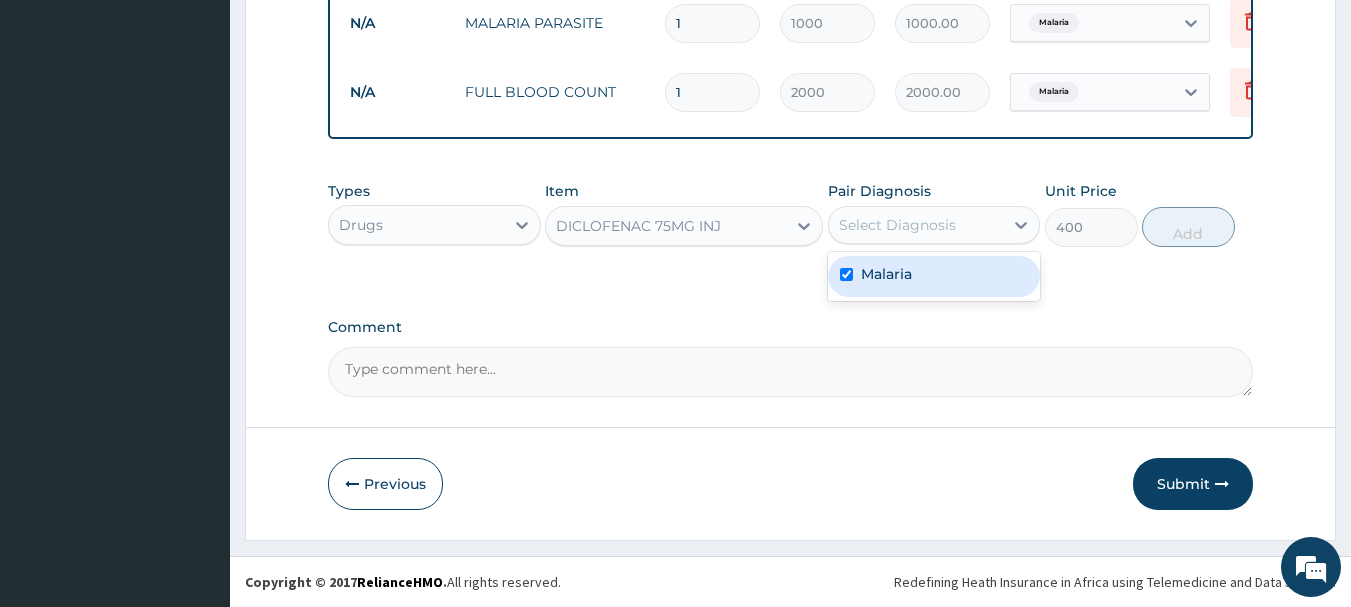 checkbox on "true" 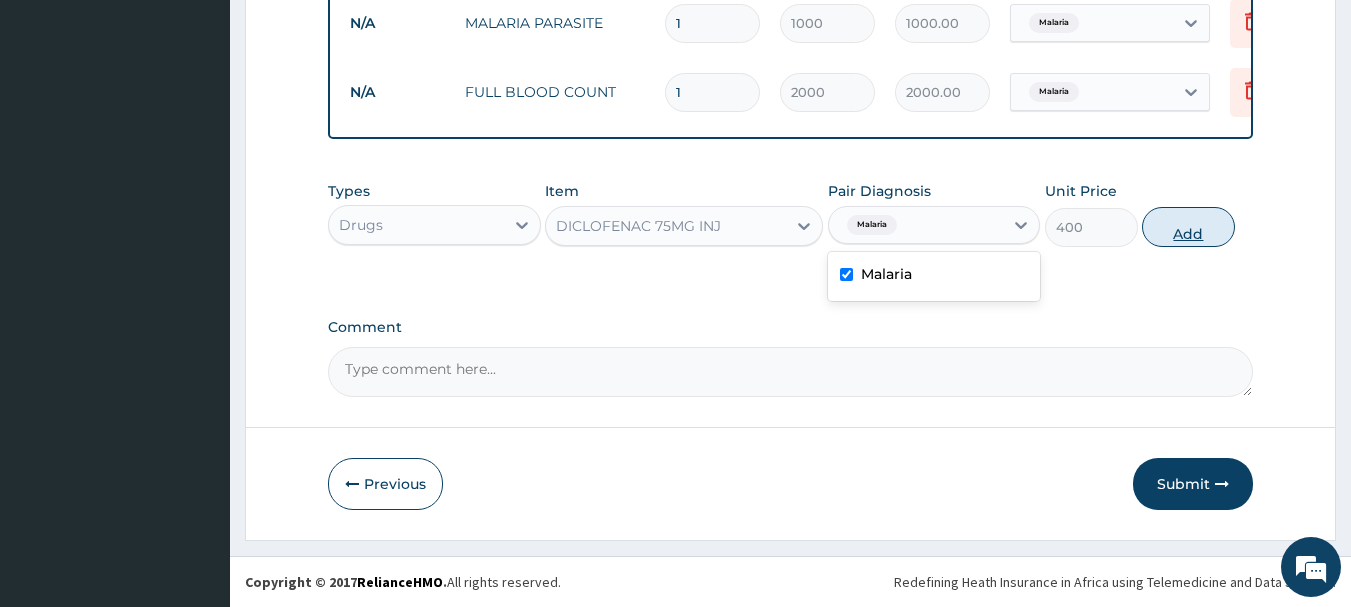 click on "Add" at bounding box center (1188, 227) 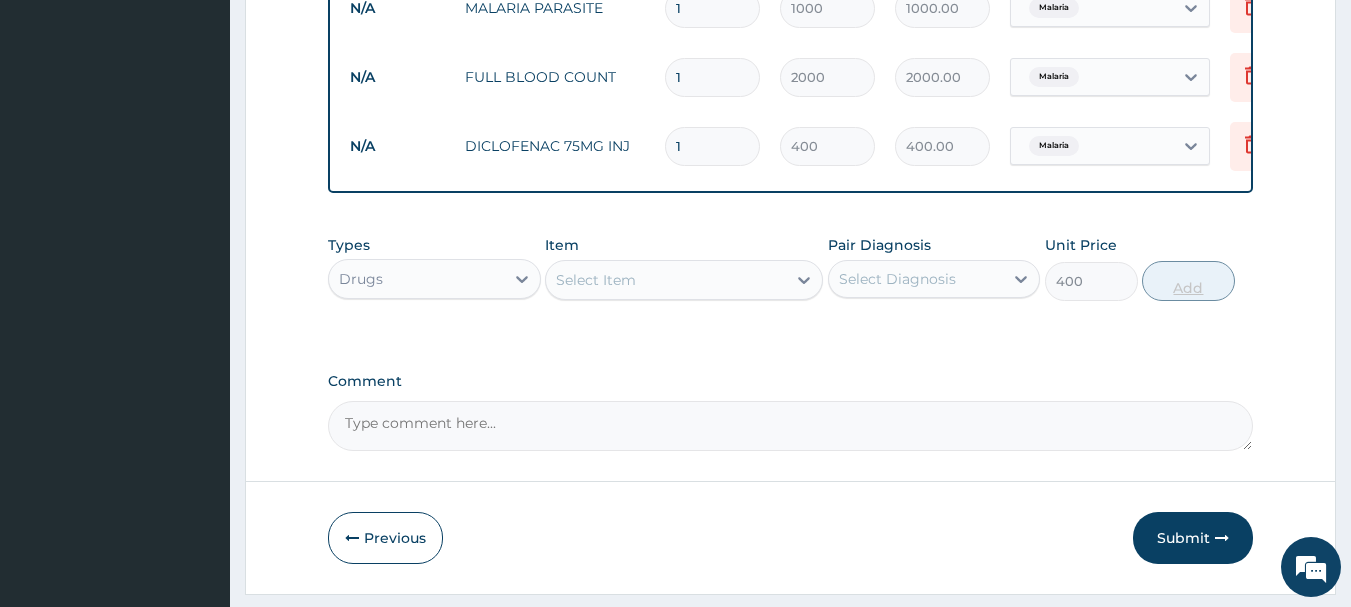 type on "0" 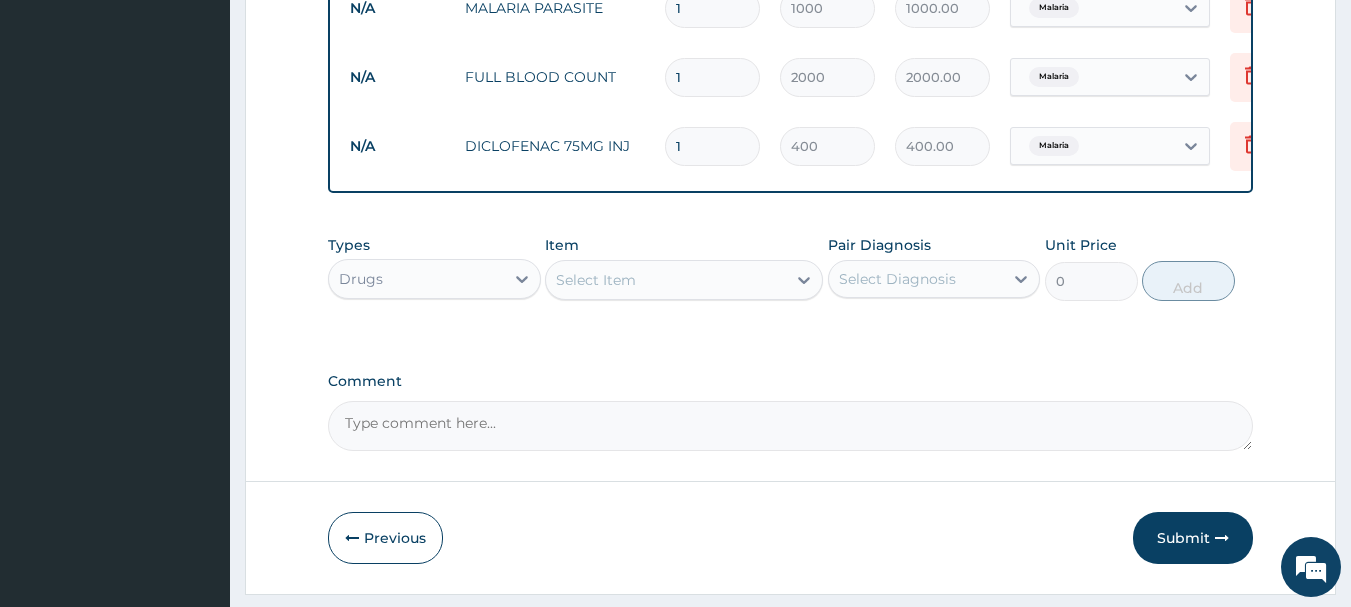 click on "Select Item" at bounding box center [666, 280] 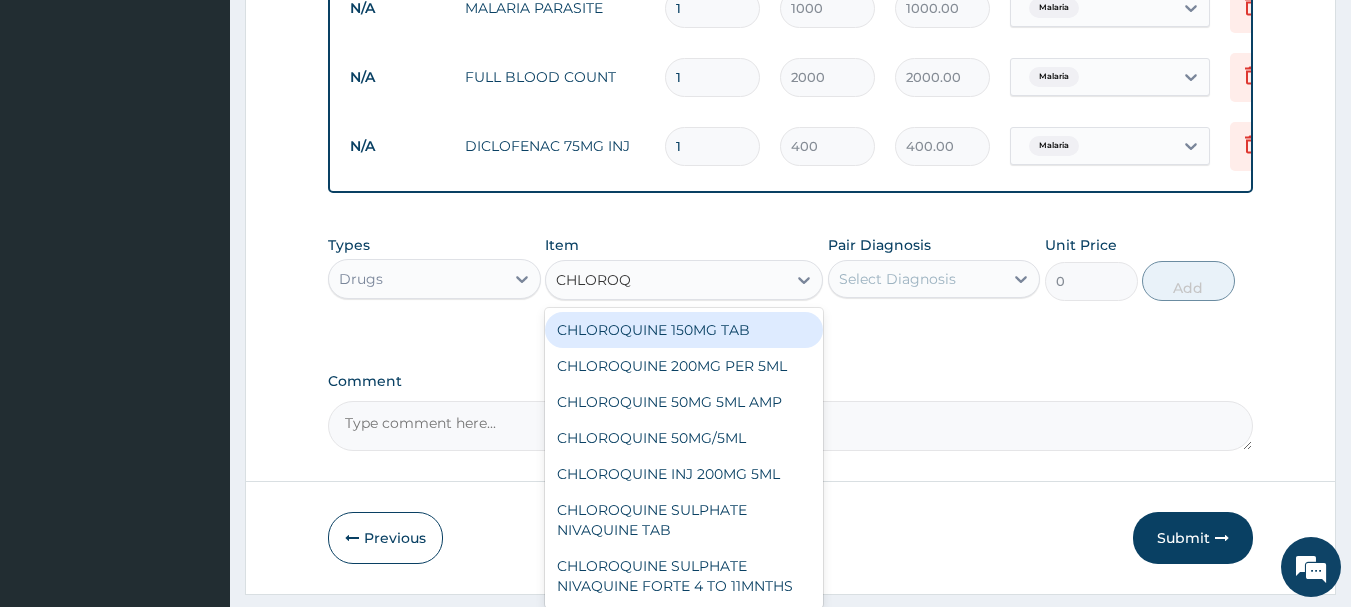 type on "CHLOROQU" 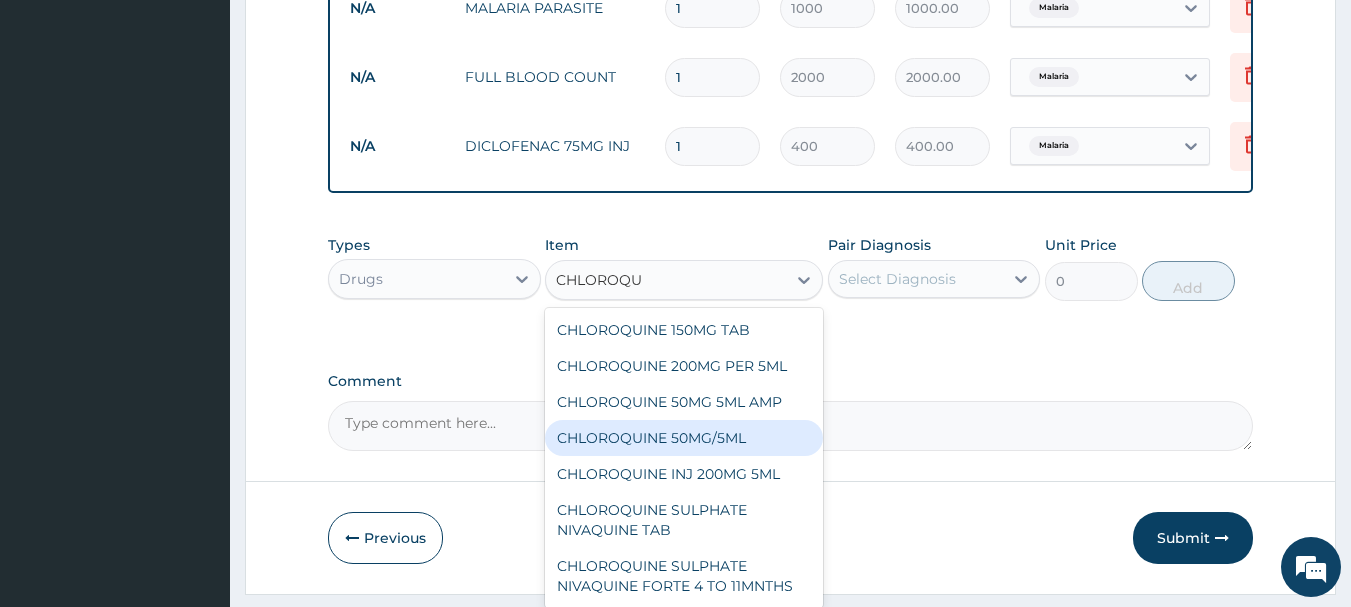 scroll, scrollTop: 56, scrollLeft: 0, axis: vertical 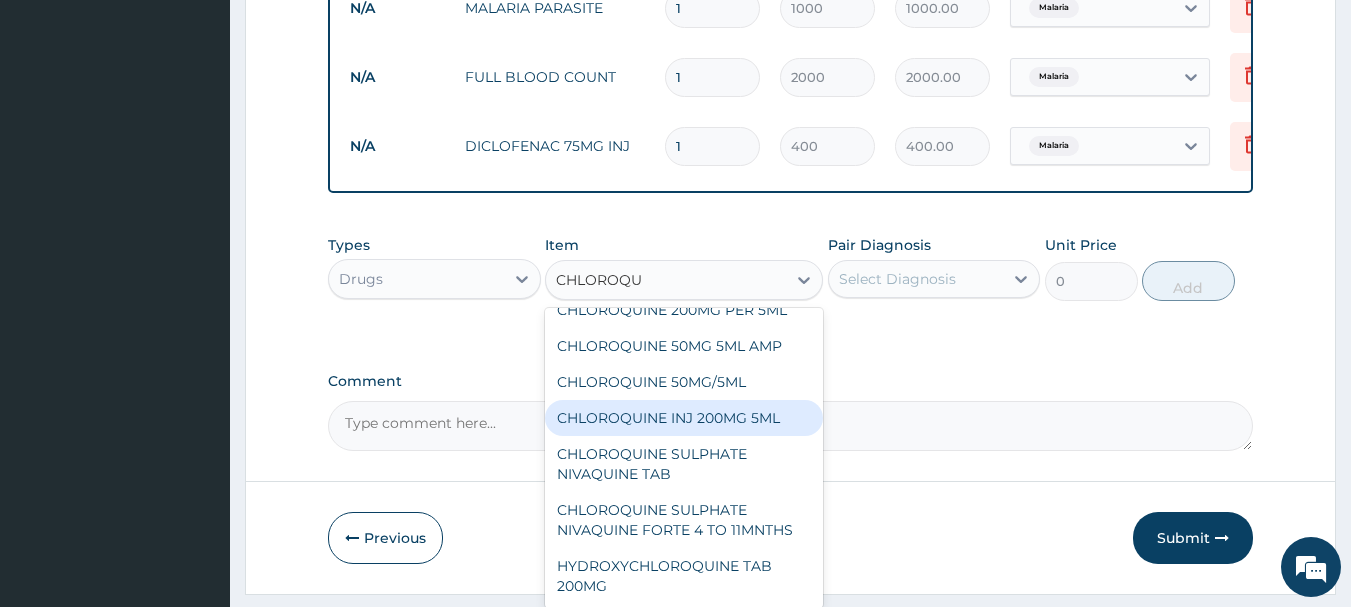 click on "CHLOROQUINE INJ 200MG 5ML" at bounding box center (684, 418) 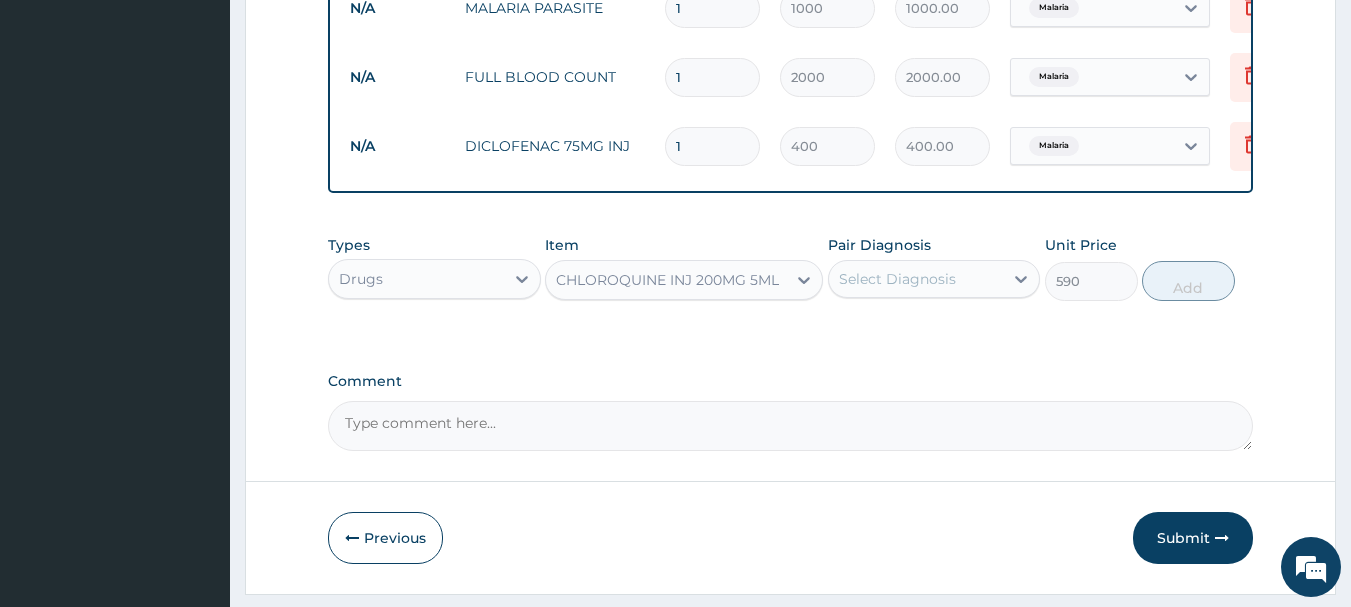click on "Select Diagnosis" at bounding box center [916, 279] 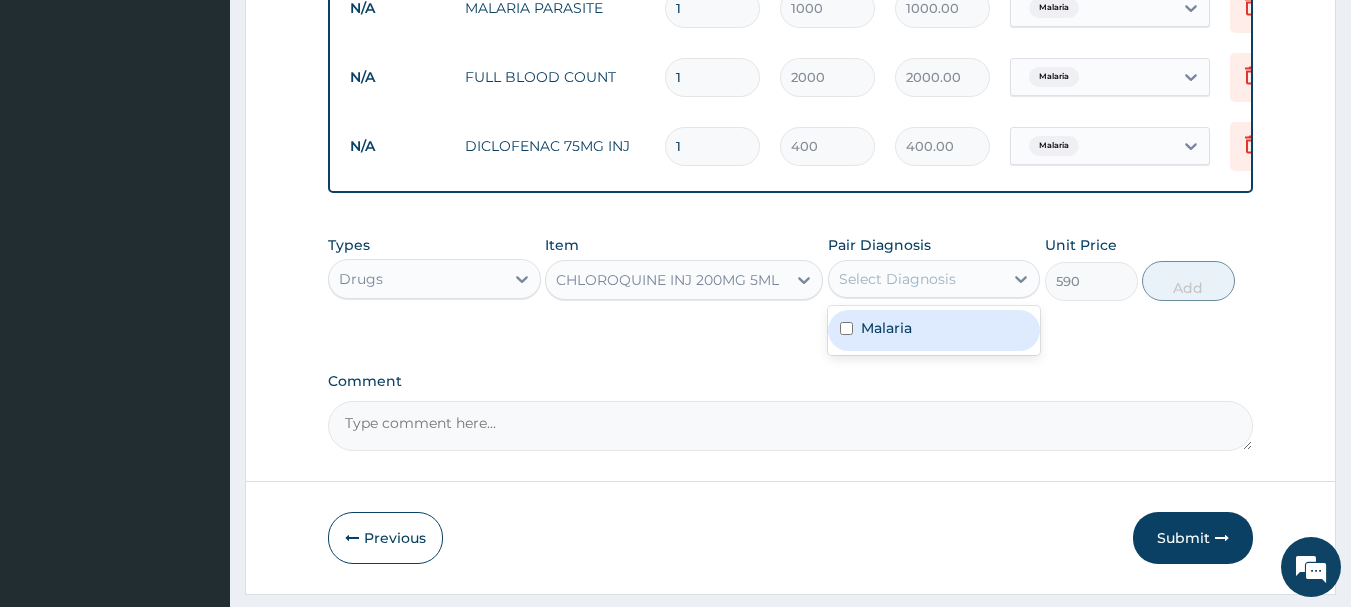 click on "Malaria" at bounding box center (934, 330) 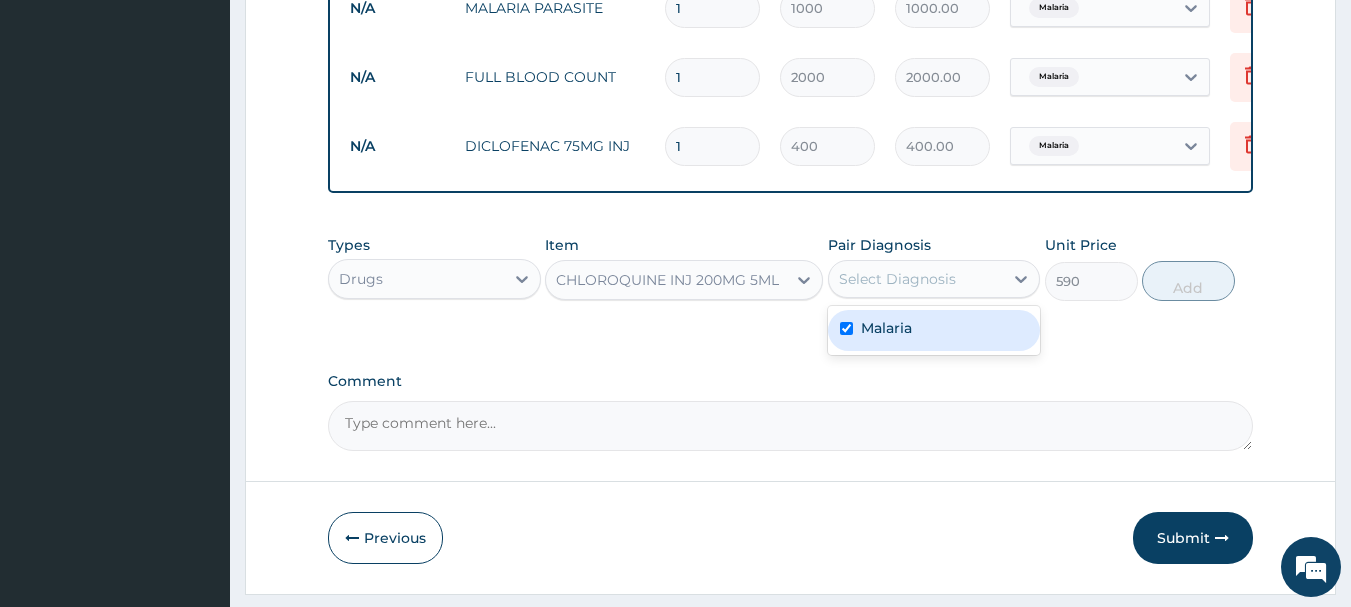 checkbox on "true" 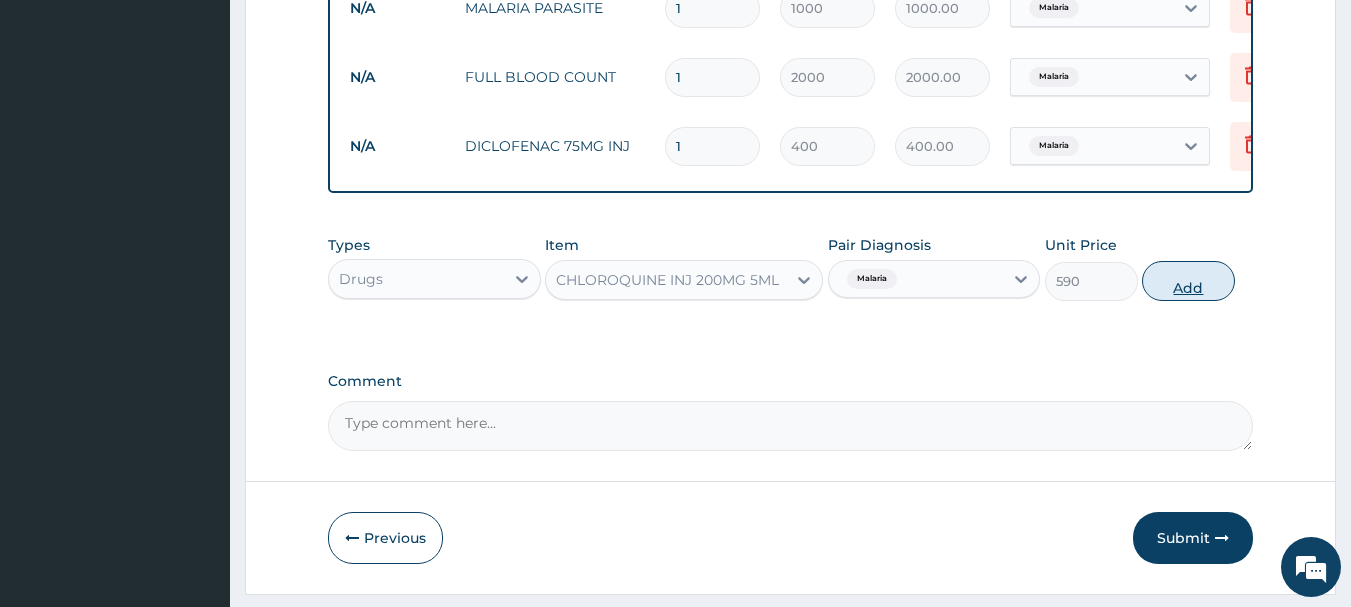 click on "Add" at bounding box center (1188, 281) 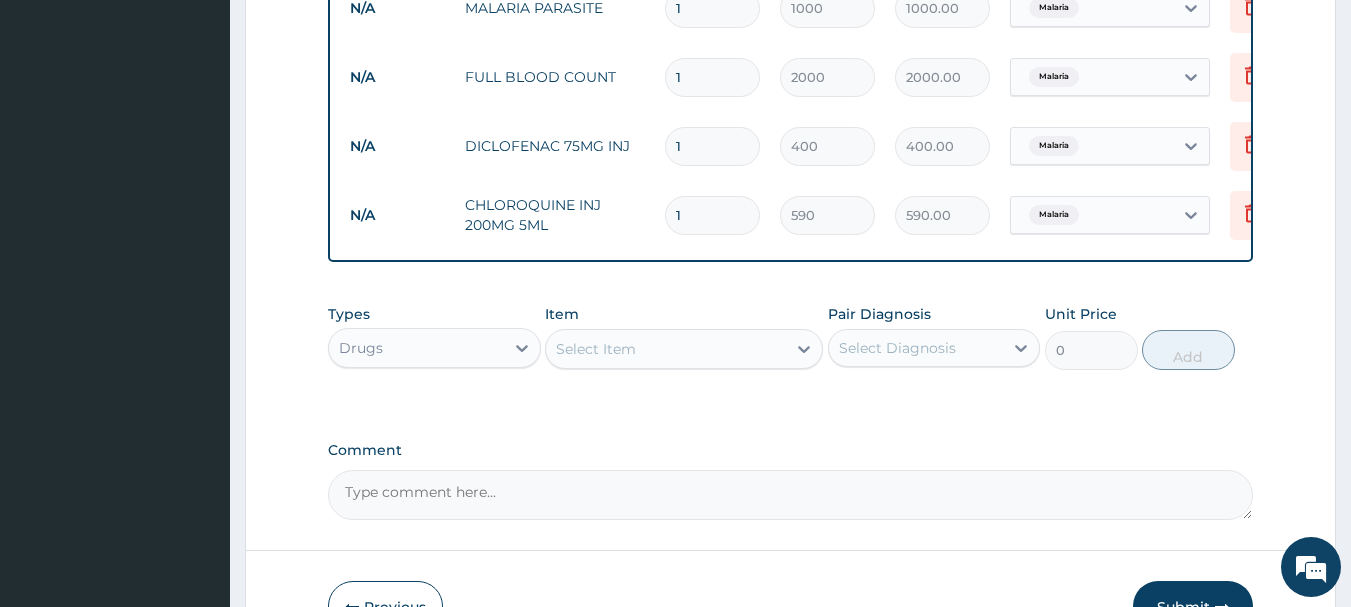 type 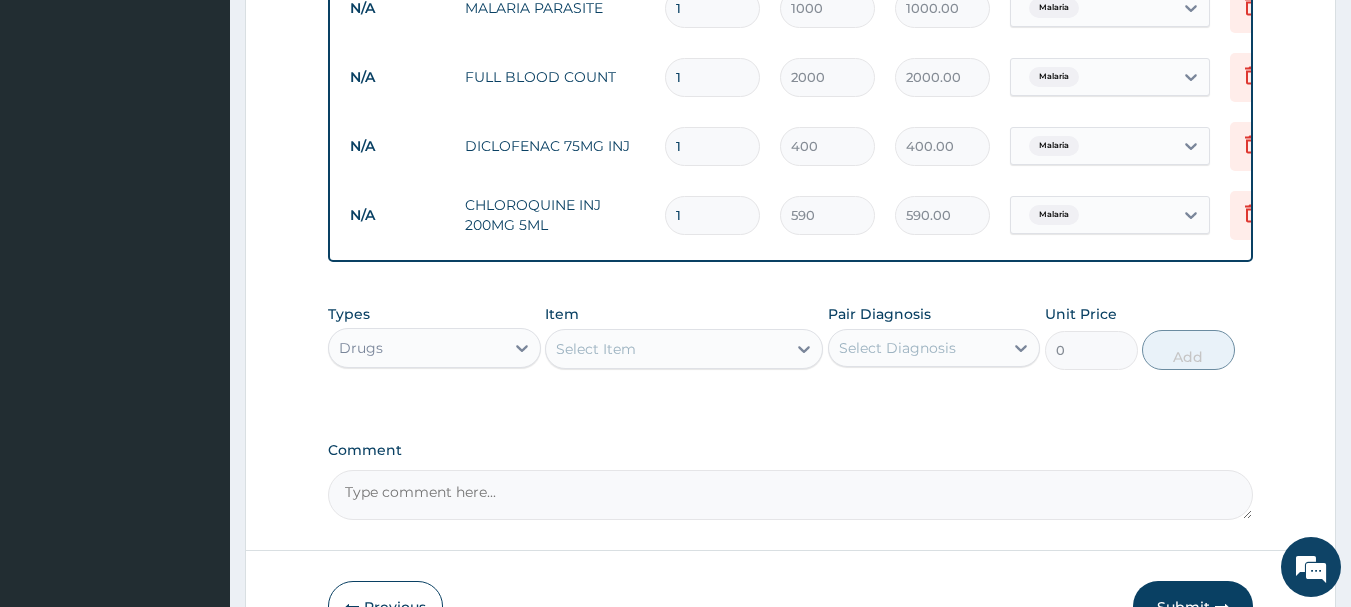 type on "0.00" 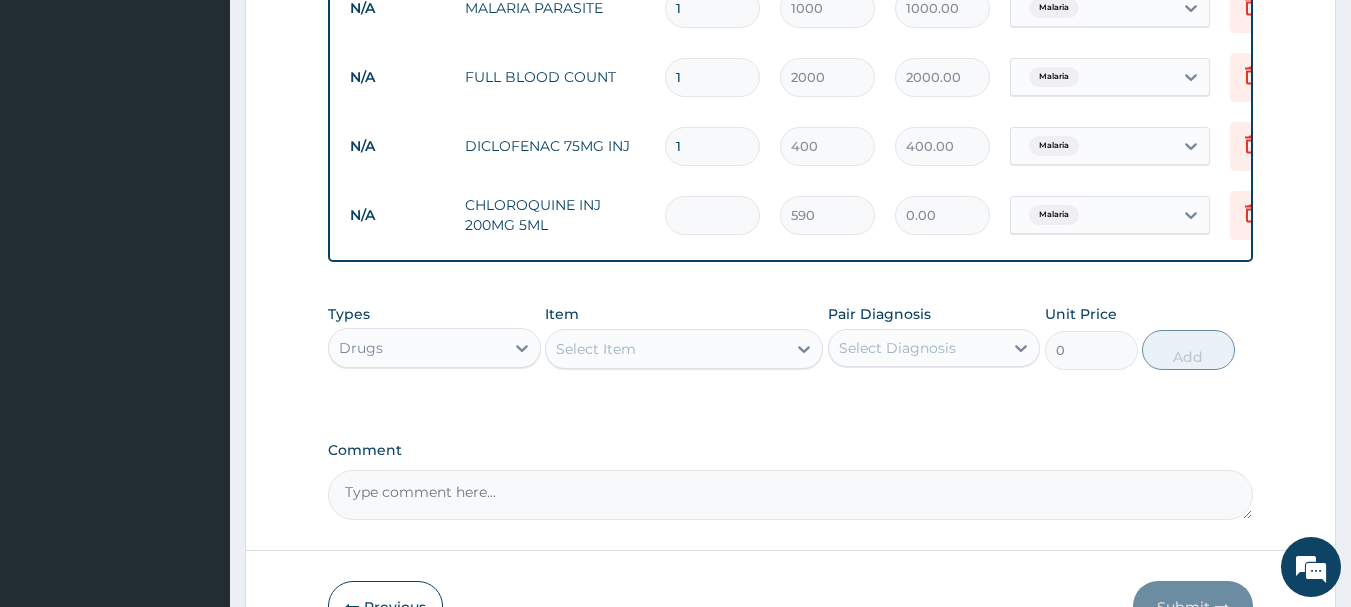 type on "6" 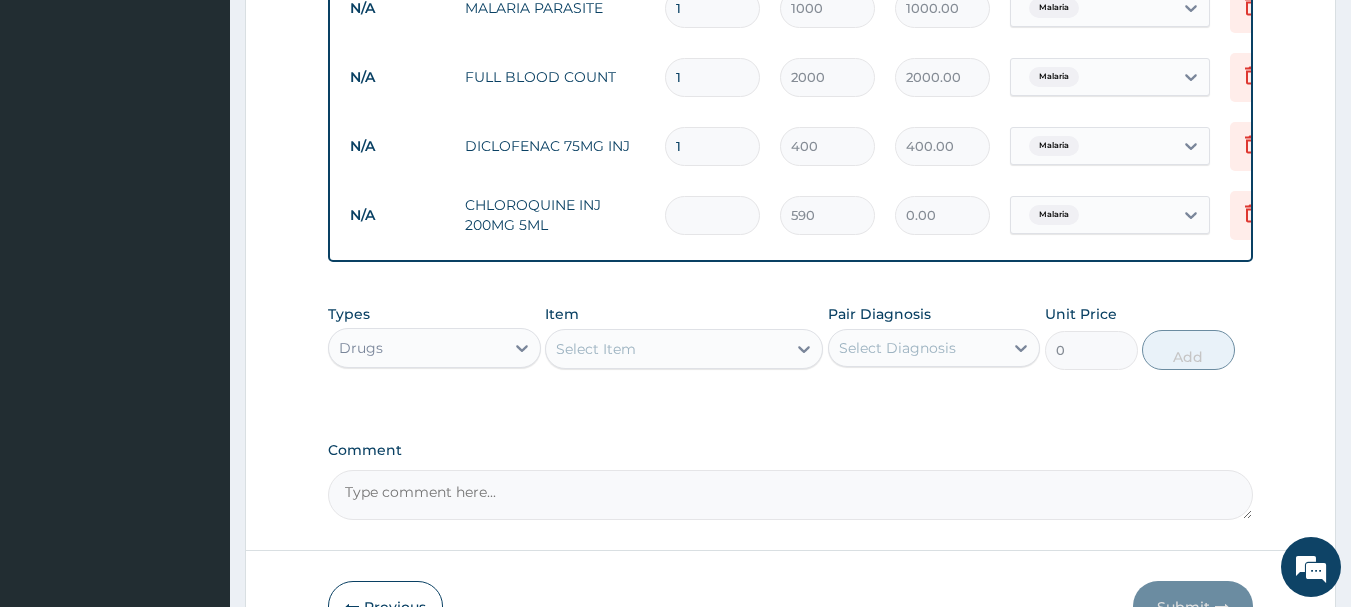 type on "3540.00" 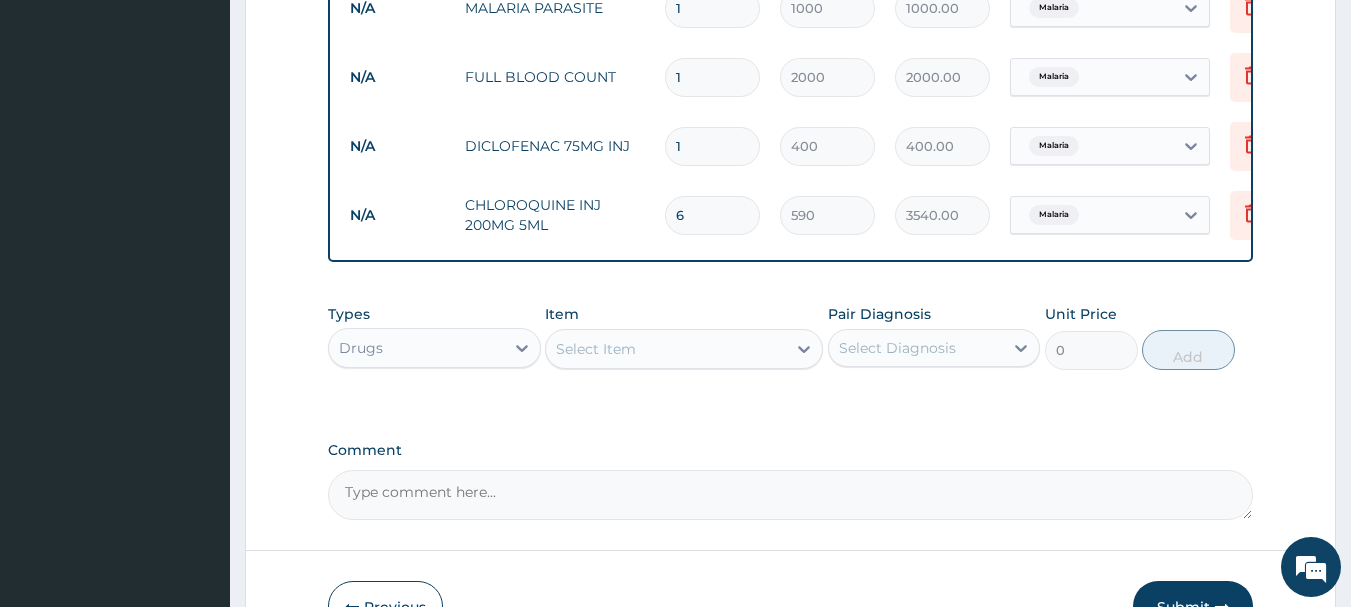 type on "6" 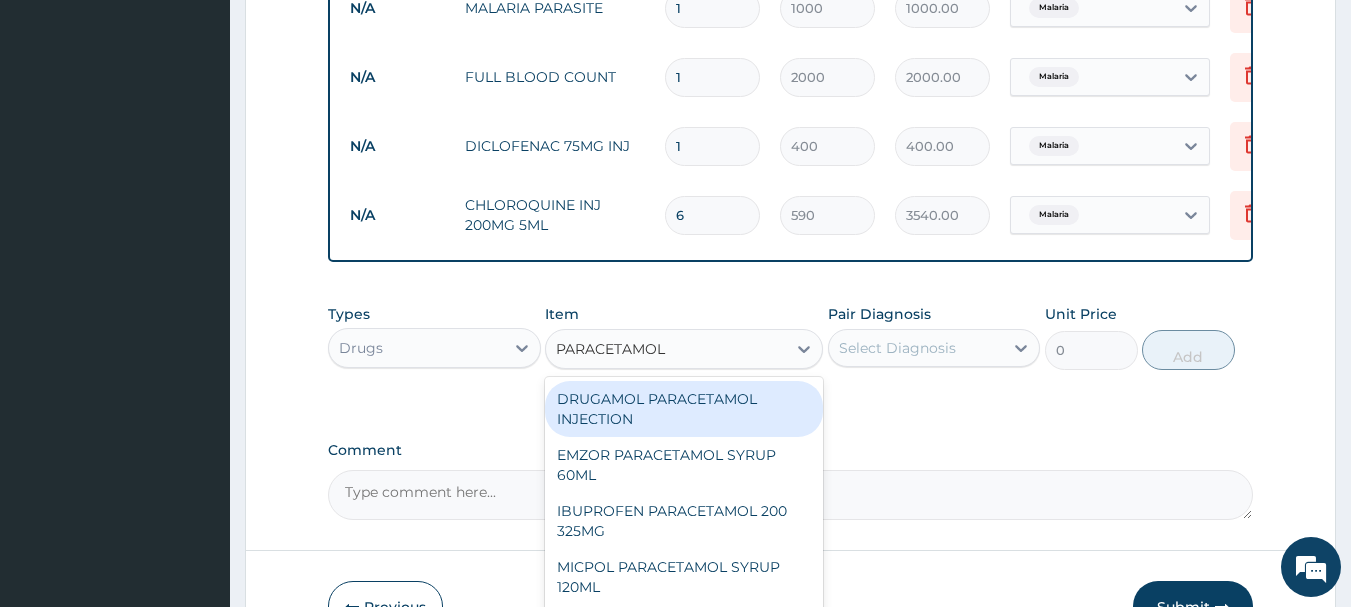 type on "PARACETAMOL" 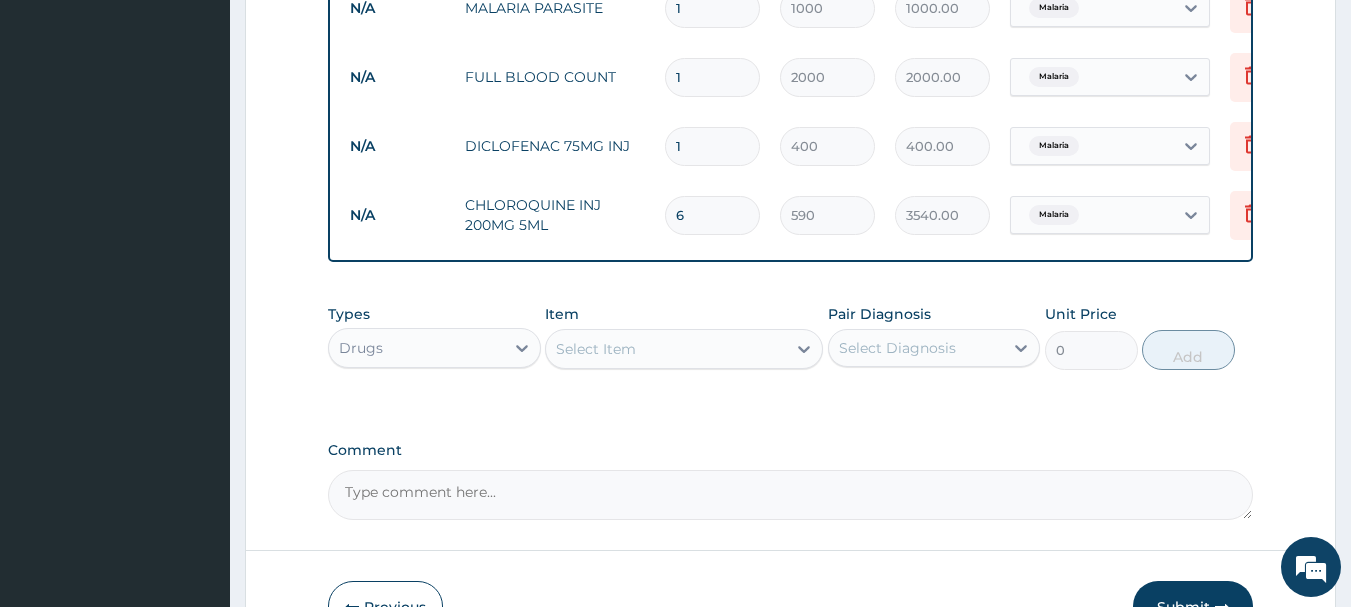 drag, startPoint x: 720, startPoint y: 260, endPoint x: 697, endPoint y: 313, distance: 57.77543 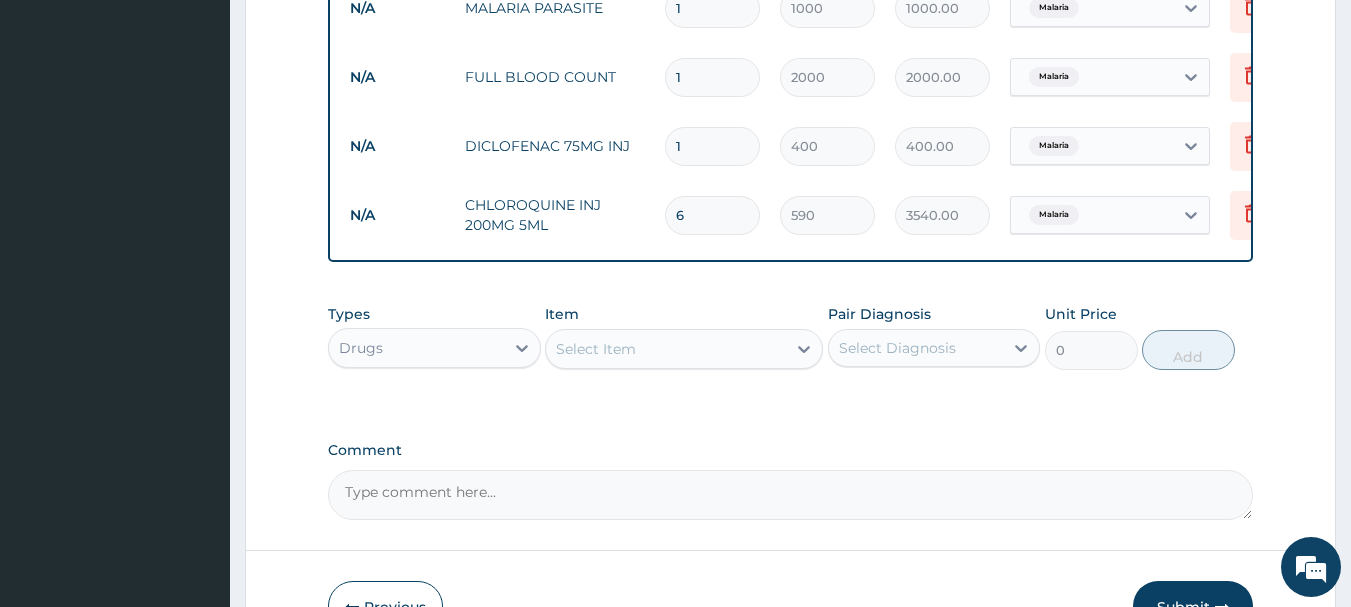click on "Types Drugs Item Select Item Pair Diagnosis Select Diagnosis Unit Price 0 Add" at bounding box center (791, 337) 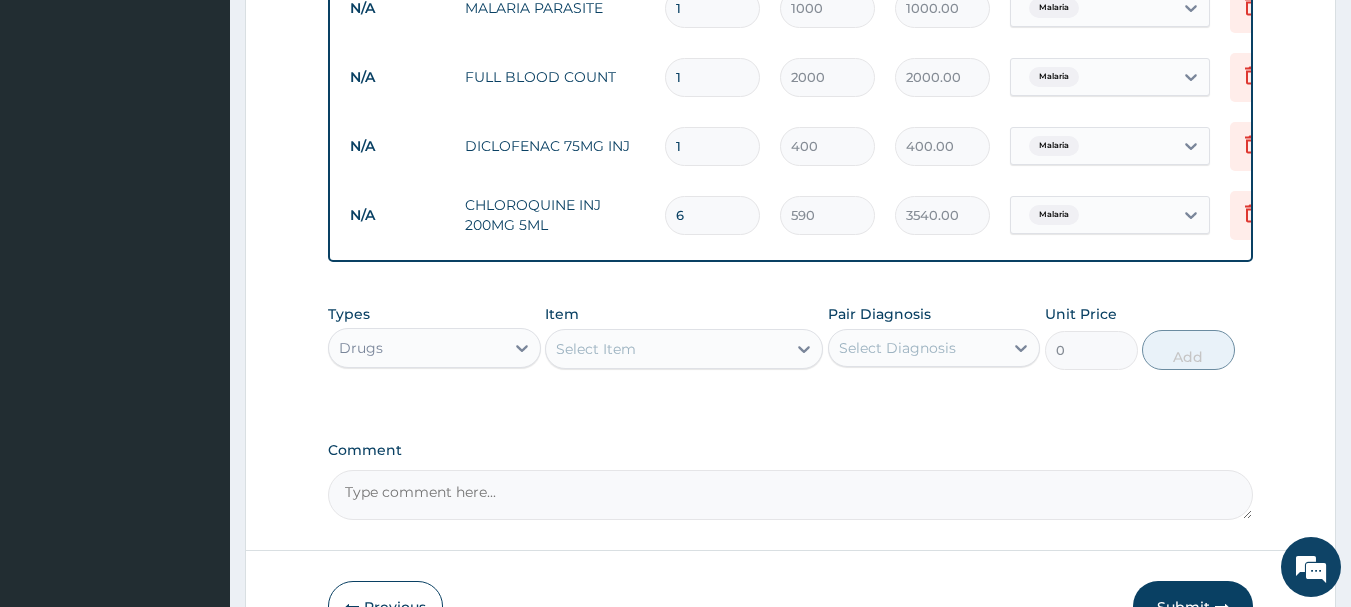 click on "Select Item" at bounding box center (666, 349) 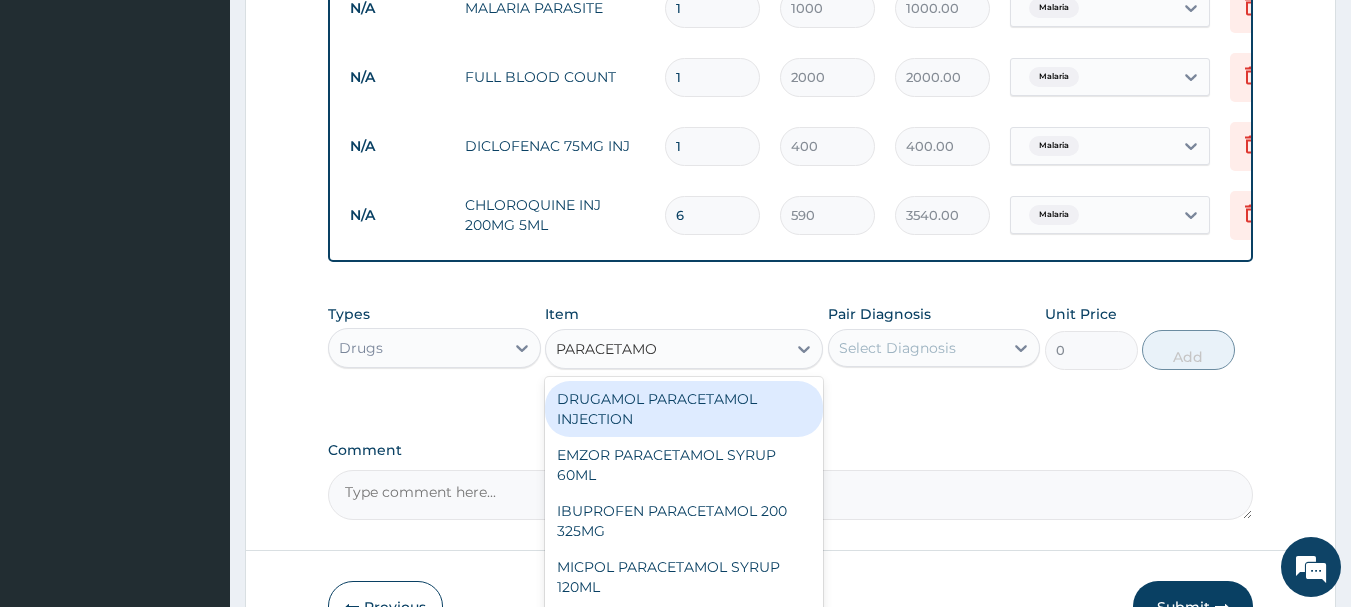 type on "PARACETAMOL" 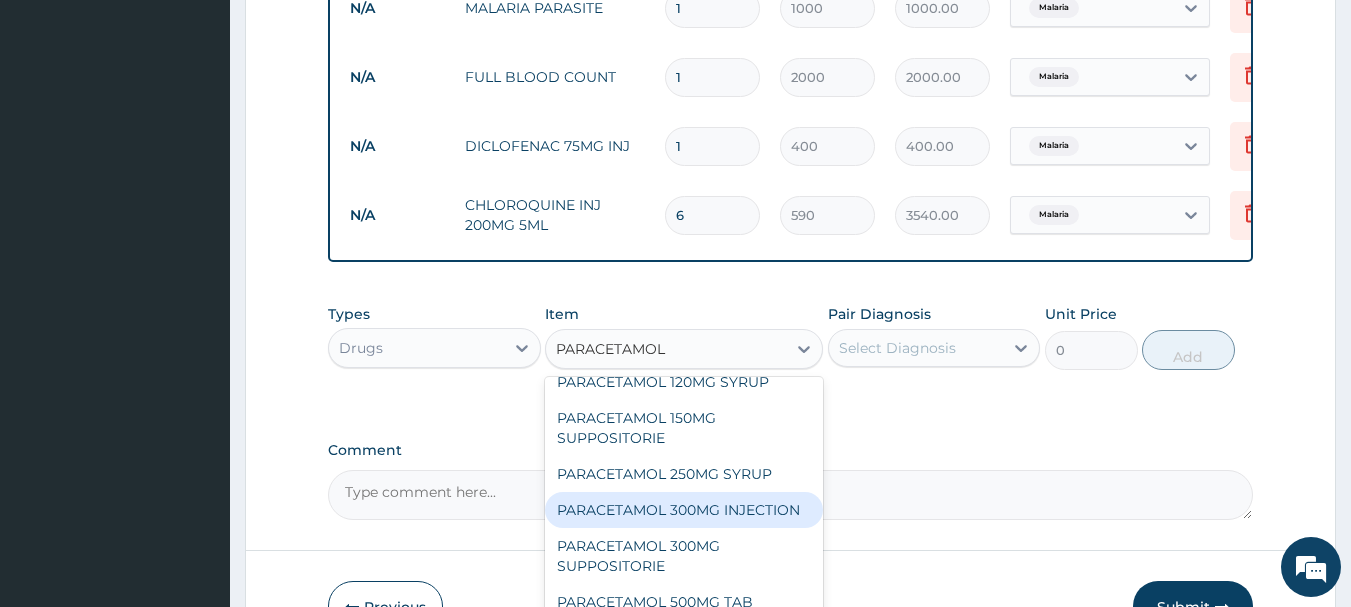 scroll, scrollTop: 300, scrollLeft: 0, axis: vertical 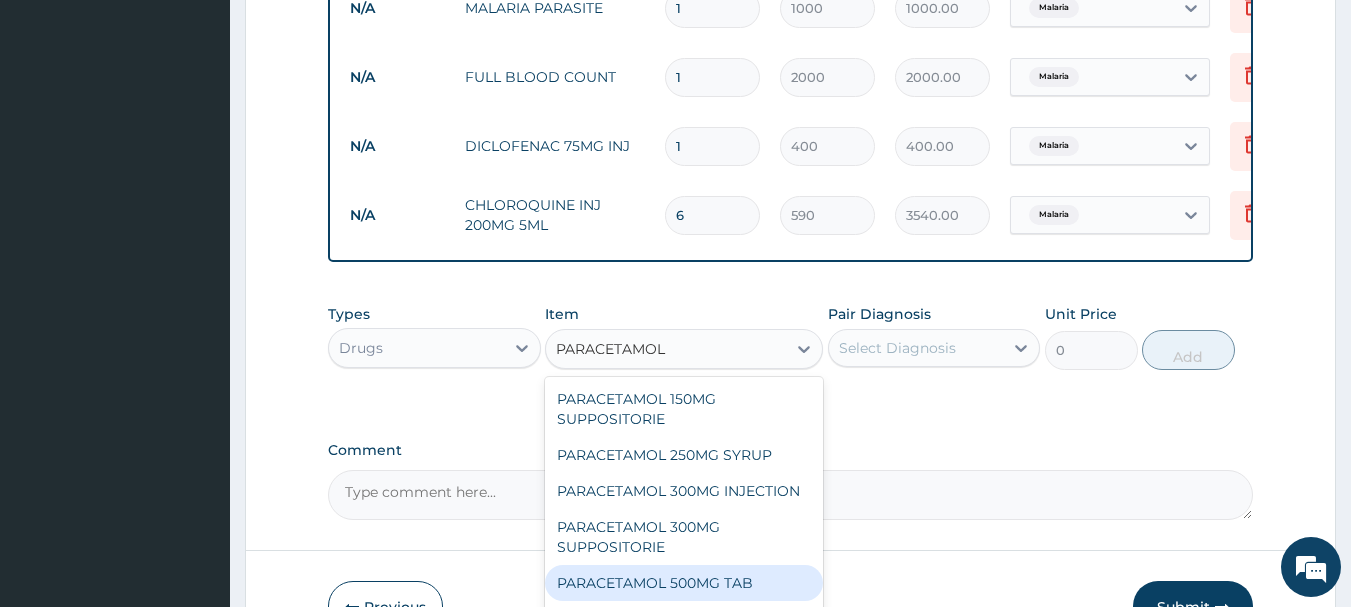 click on "PARACETAMOL 500MG TAB" at bounding box center (684, 583) 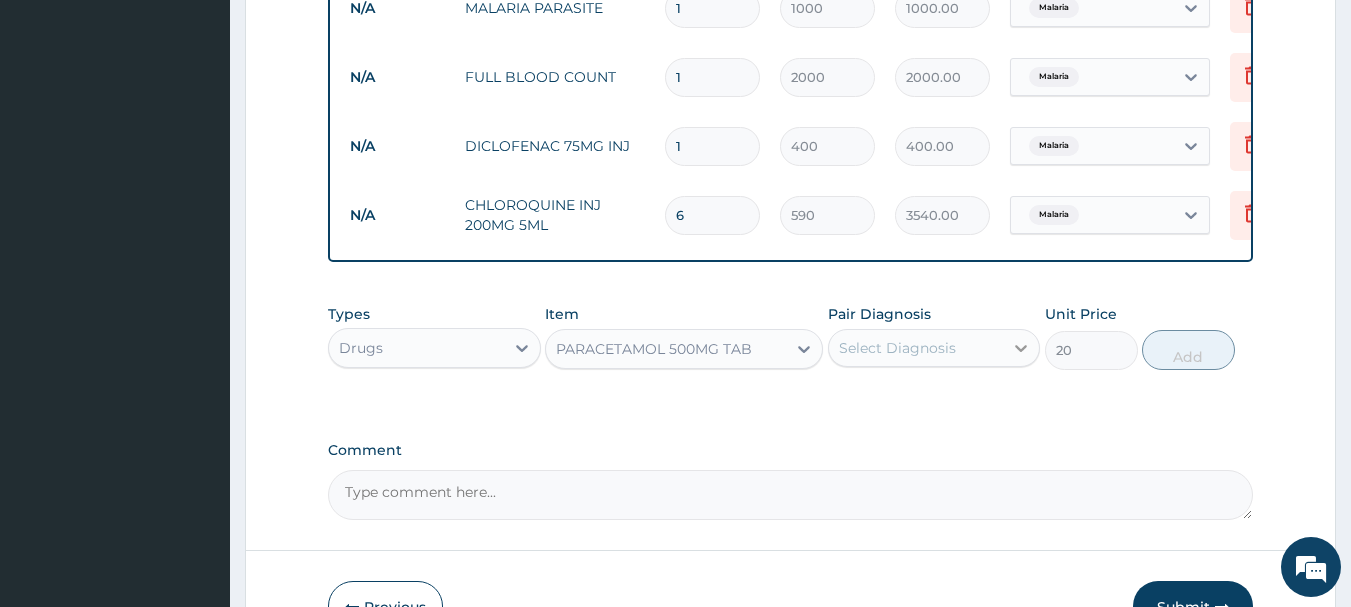 click 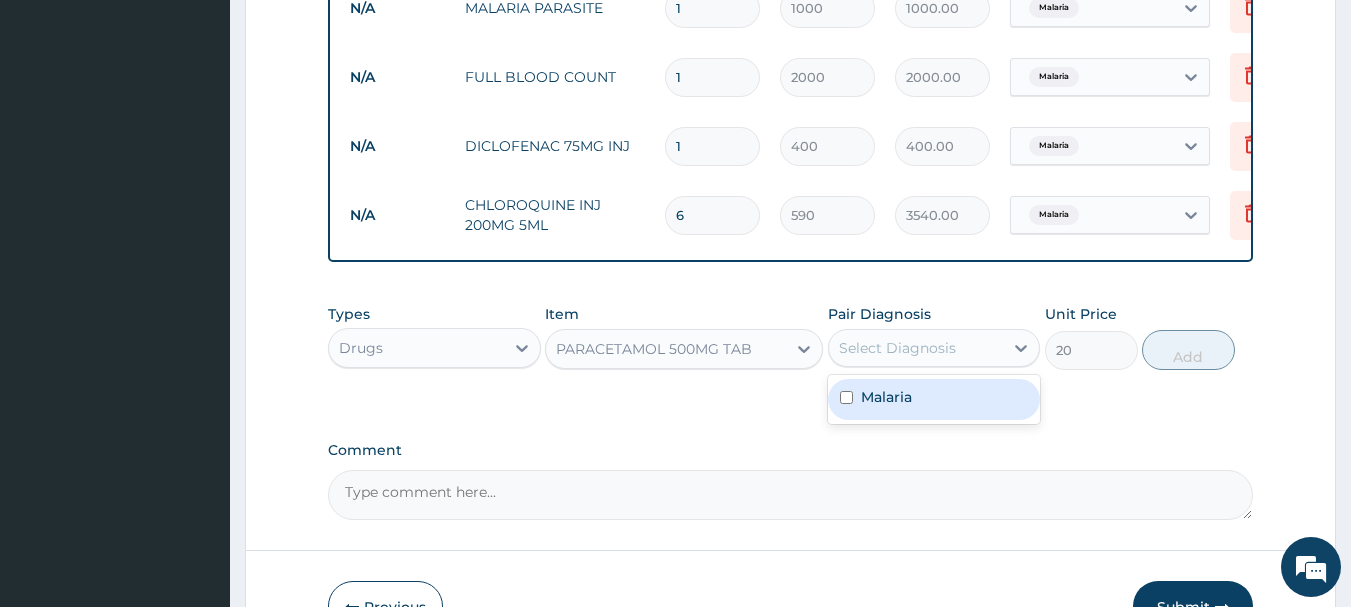 click on "Malaria" at bounding box center (934, 399) 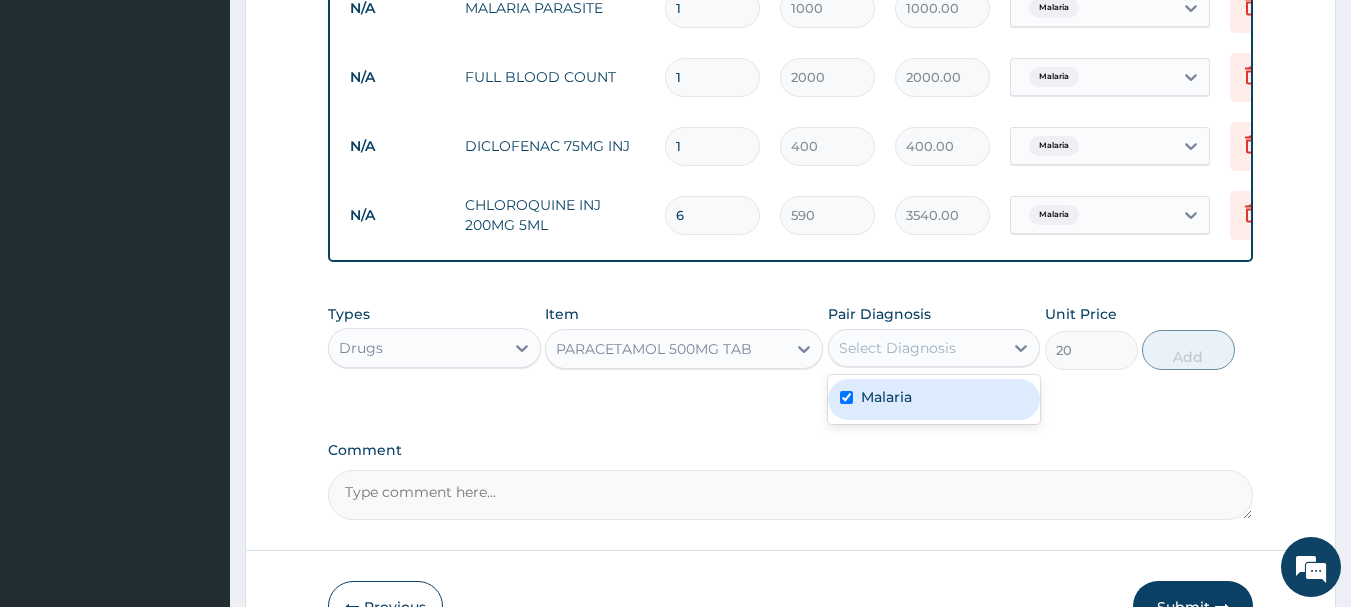 checkbox on "true" 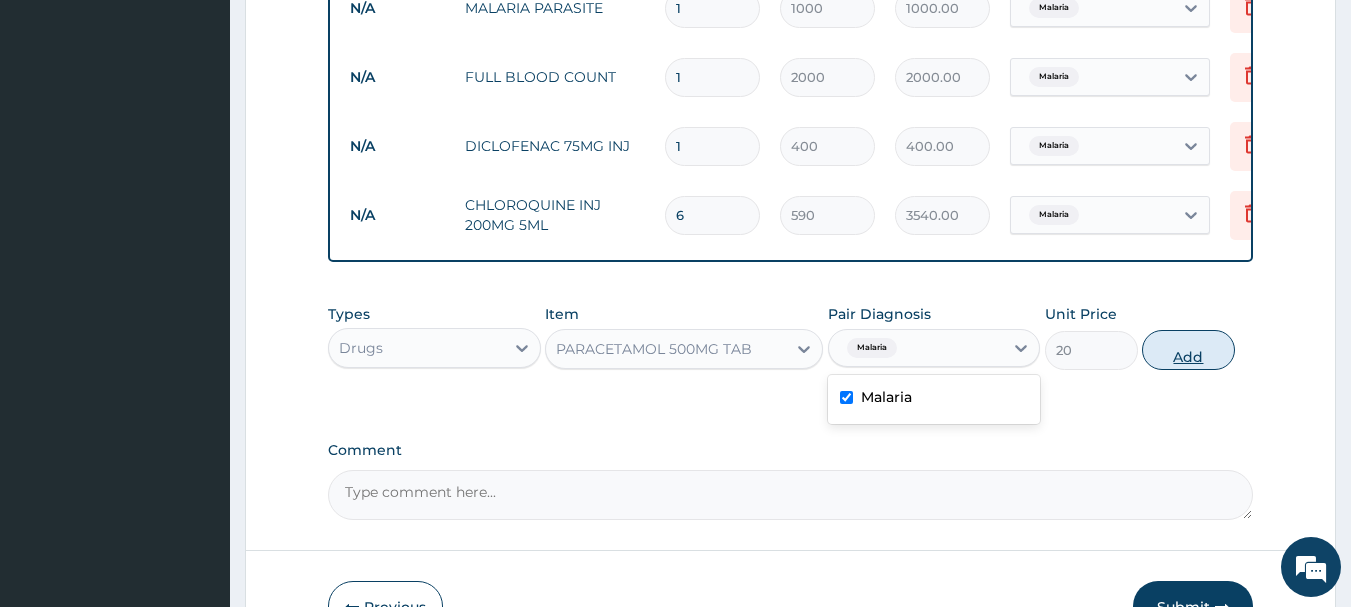 click on "Add" at bounding box center (1188, 350) 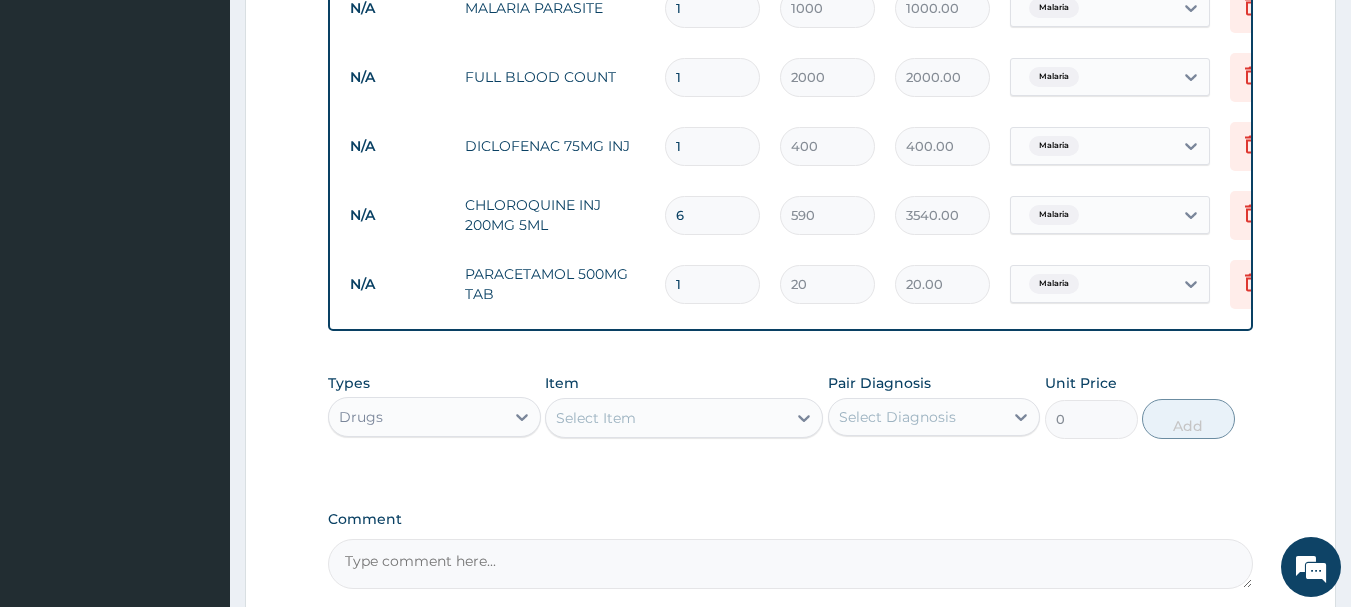 type on "18" 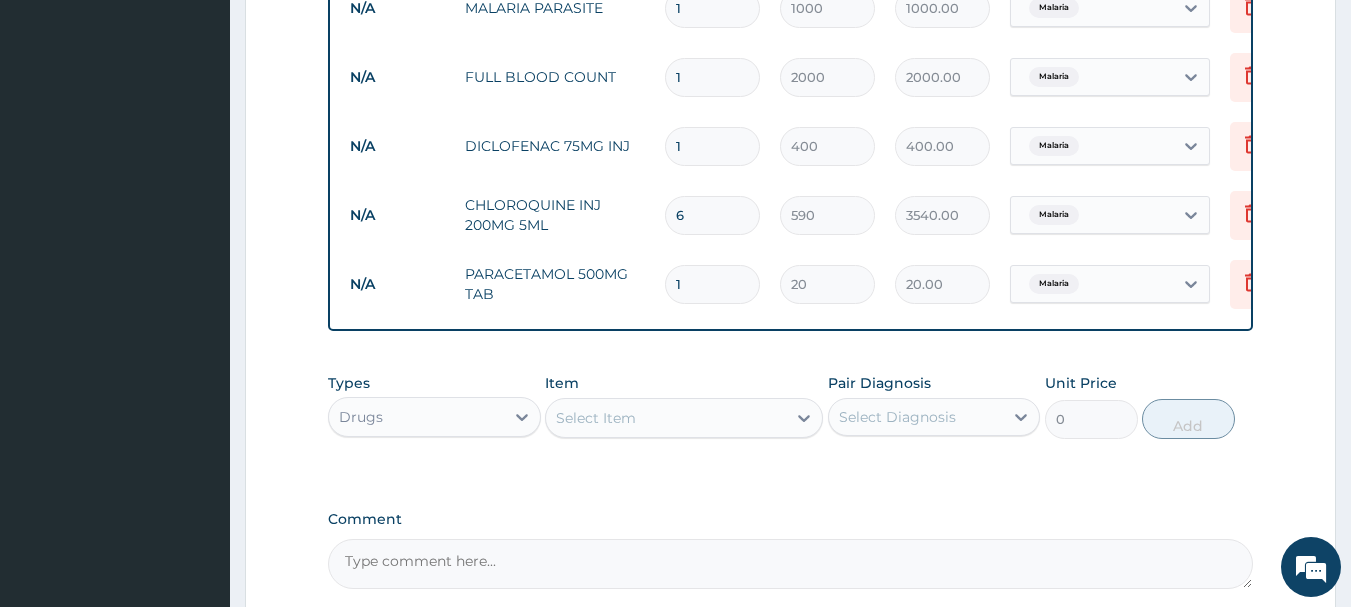 type on "360.00" 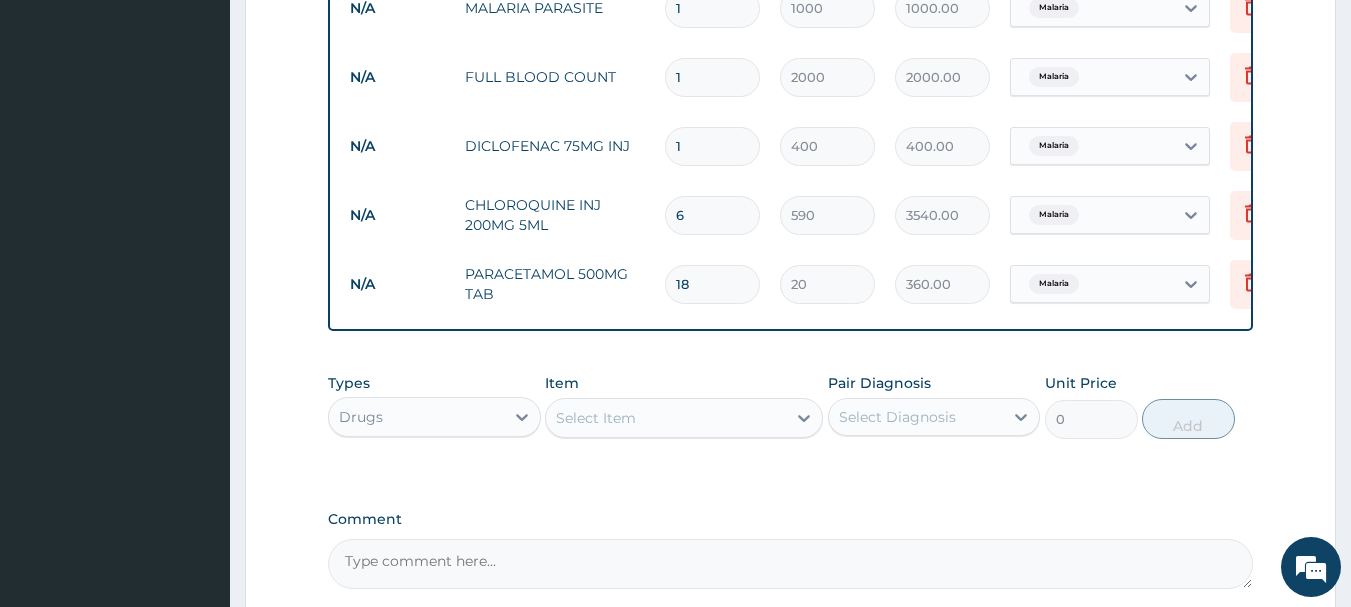 scroll, scrollTop: 1100, scrollLeft: 0, axis: vertical 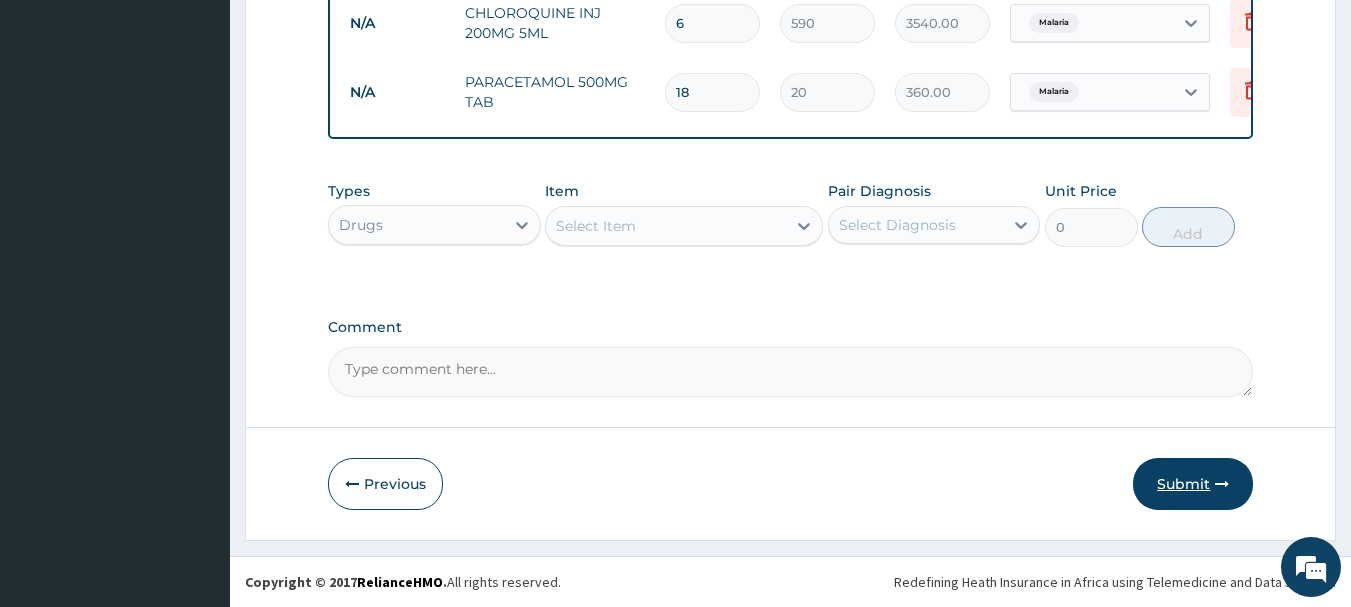 type on "18" 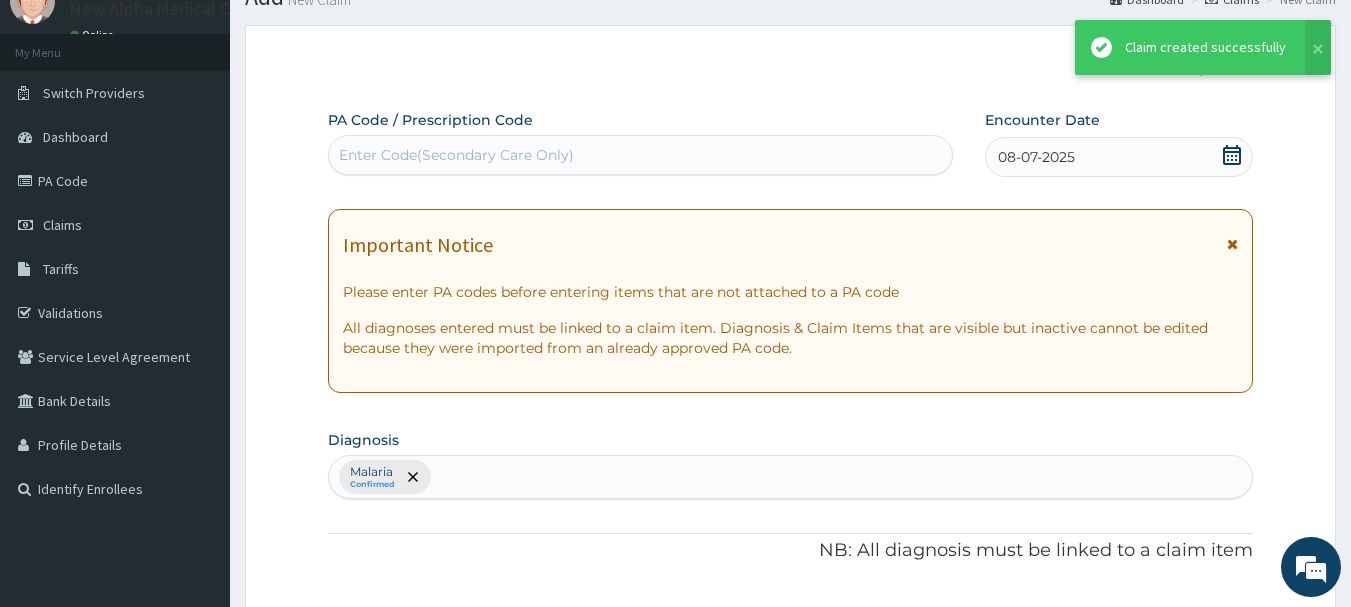 scroll, scrollTop: 1100, scrollLeft: 0, axis: vertical 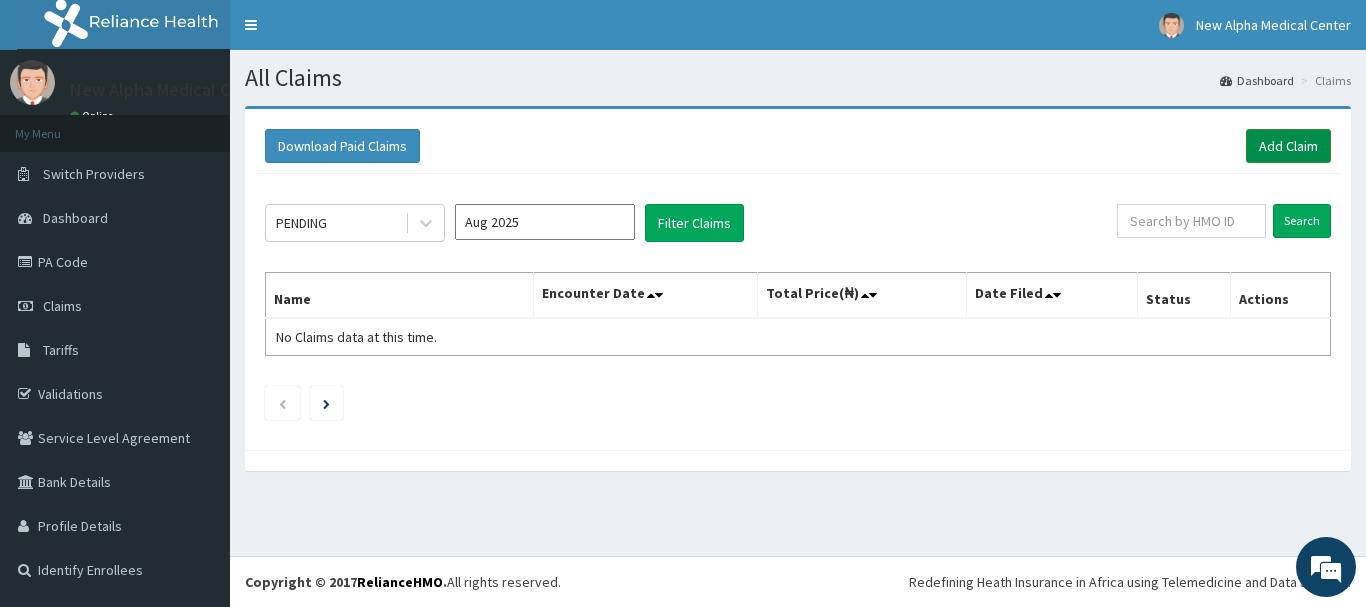 click on "Add Claim" at bounding box center (1288, 146) 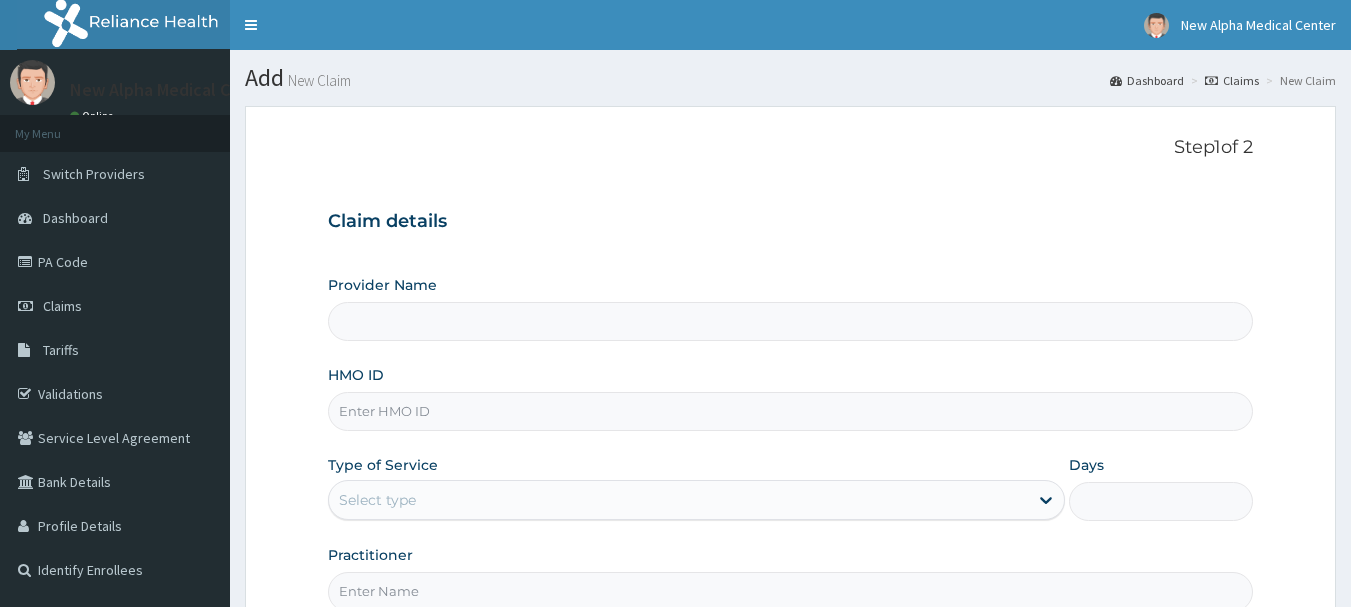 scroll, scrollTop: 0, scrollLeft: 0, axis: both 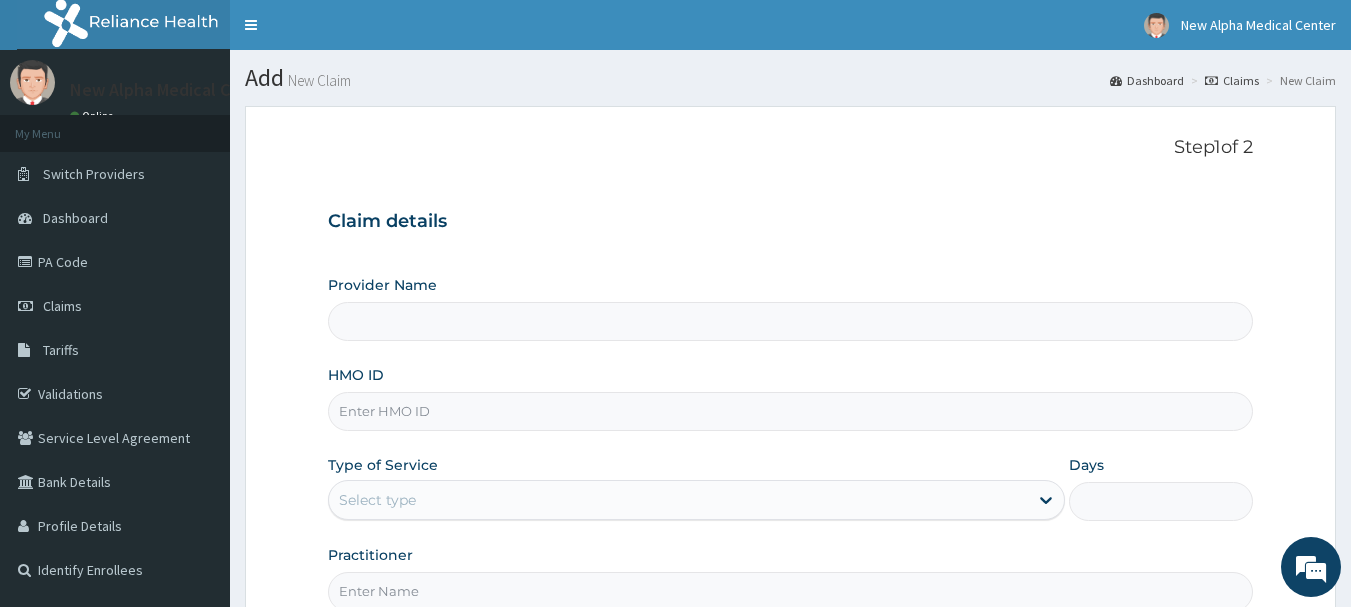 type on "New Alpha Medical Centre" 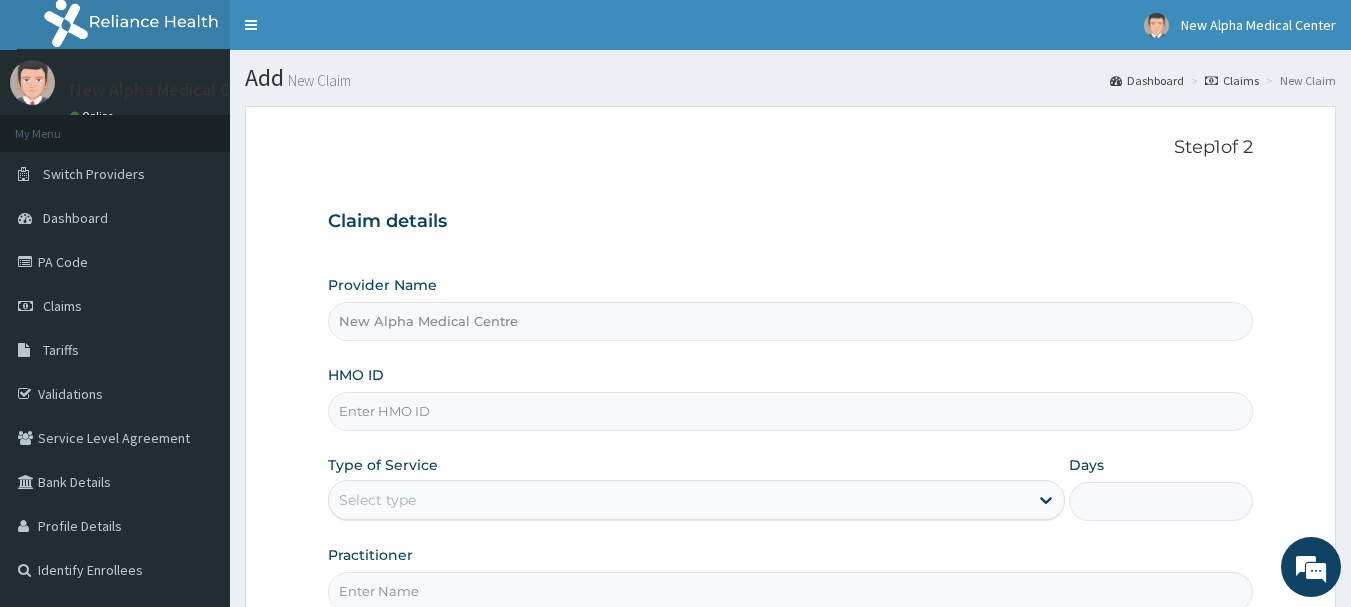 click on "HMO ID" at bounding box center [791, 411] 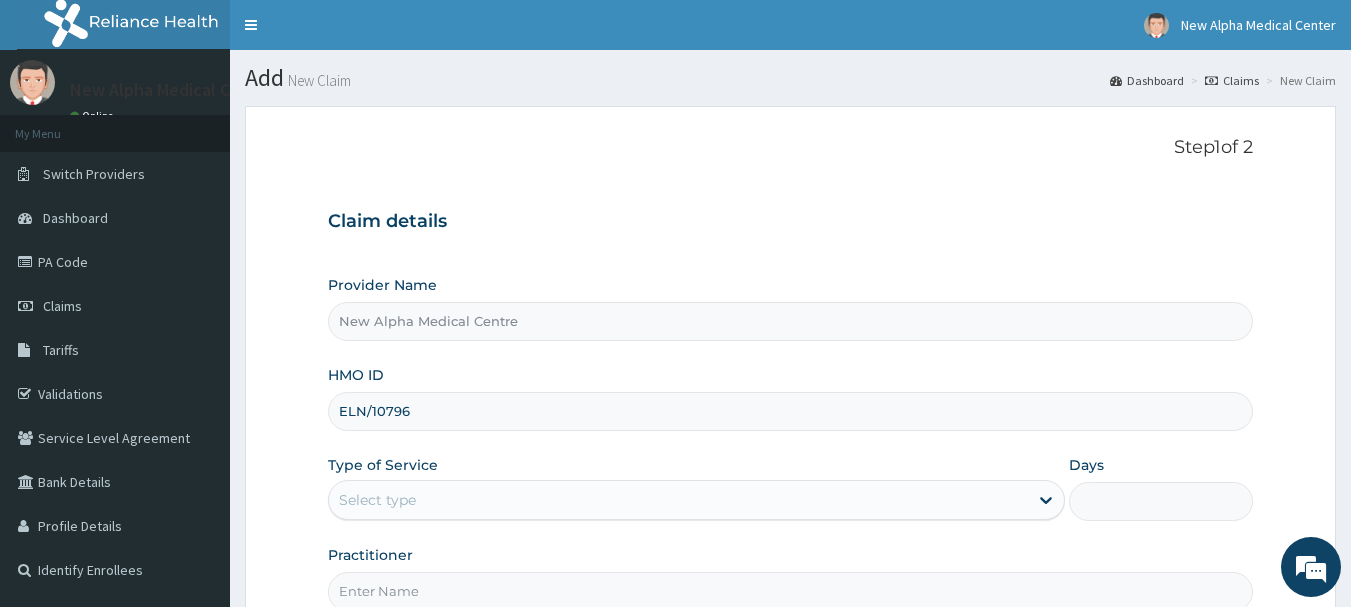 scroll, scrollTop: 0, scrollLeft: 0, axis: both 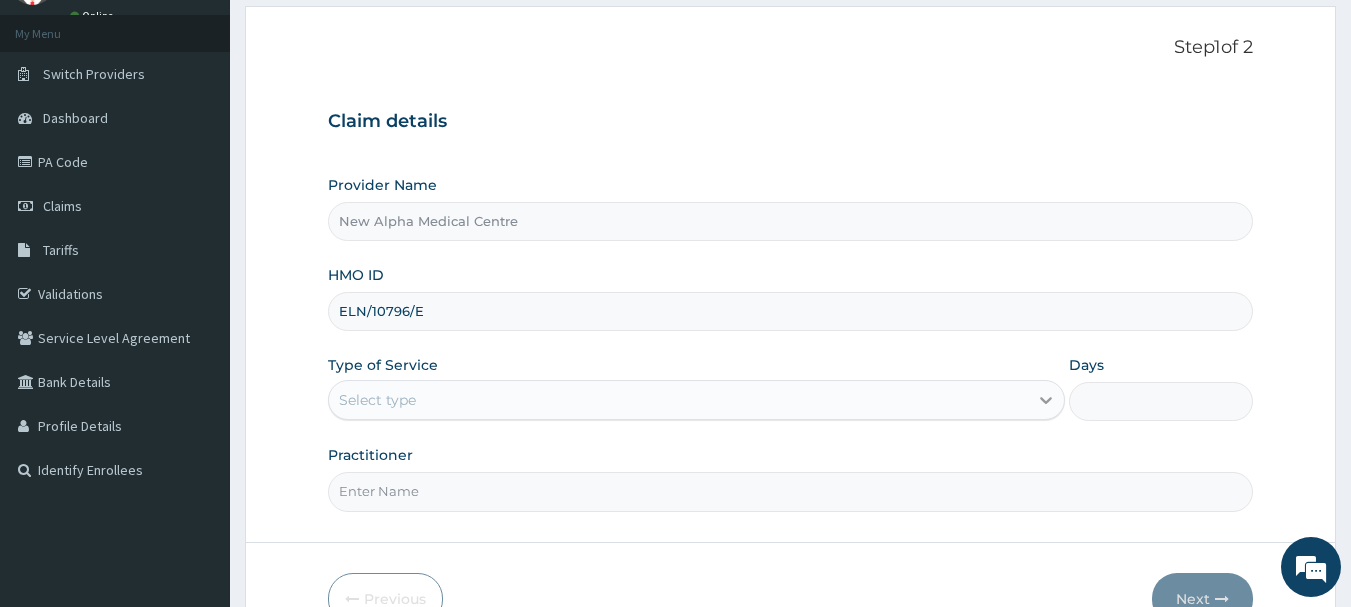 type on "ELN/10796/E" 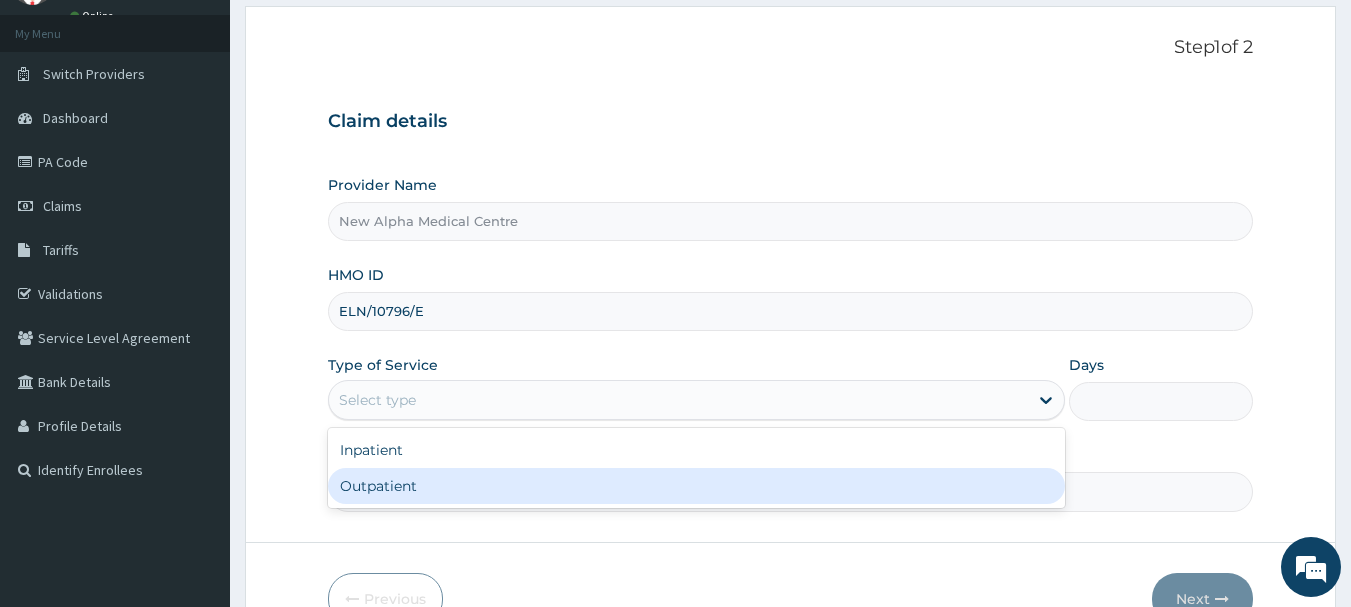click on "Outpatient" at bounding box center [696, 486] 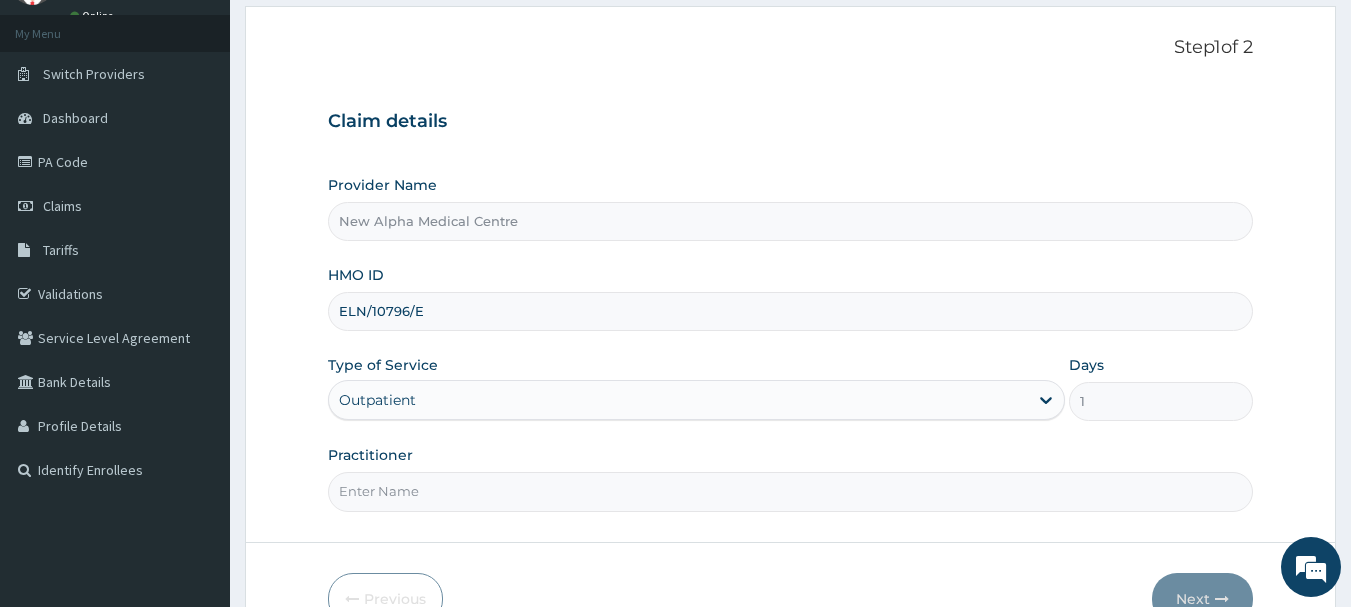 click on "Practitioner" at bounding box center (791, 491) 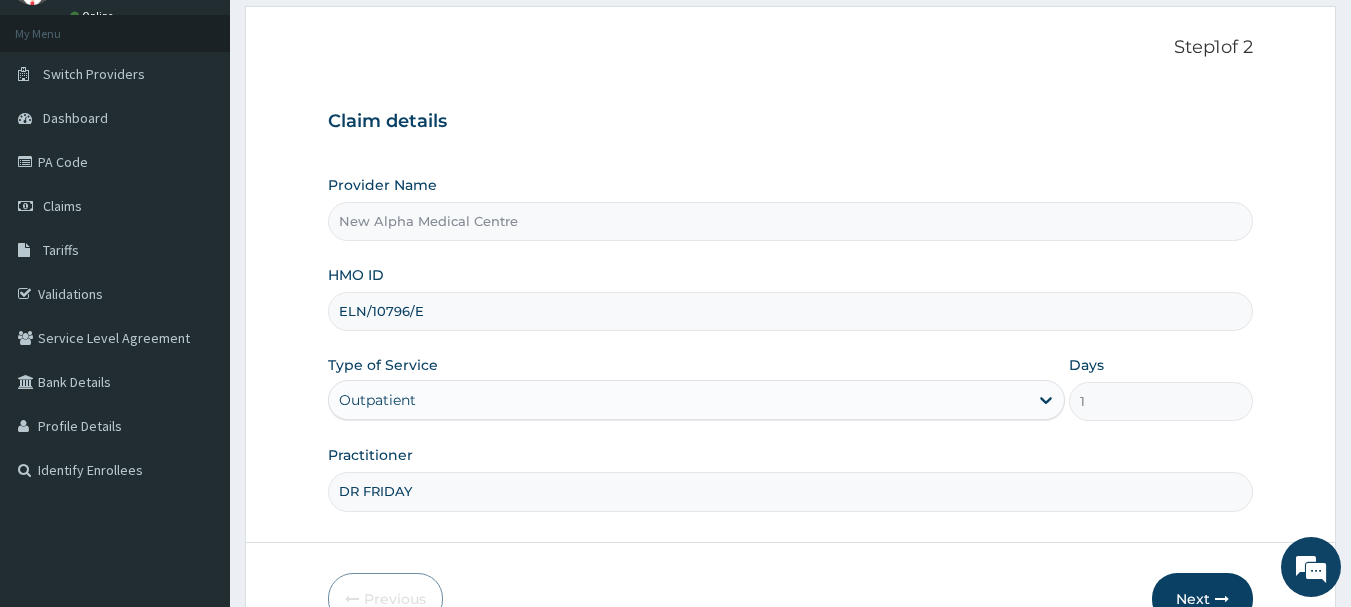 scroll, scrollTop: 200, scrollLeft: 0, axis: vertical 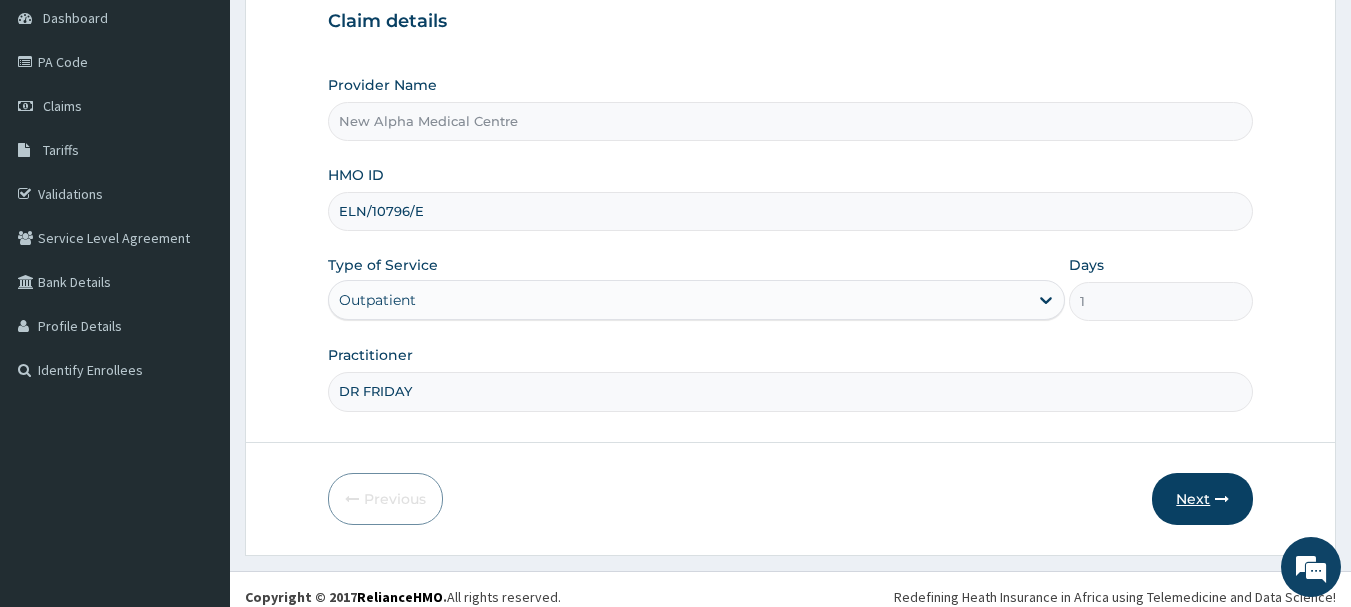 type on "DR FRIDAY" 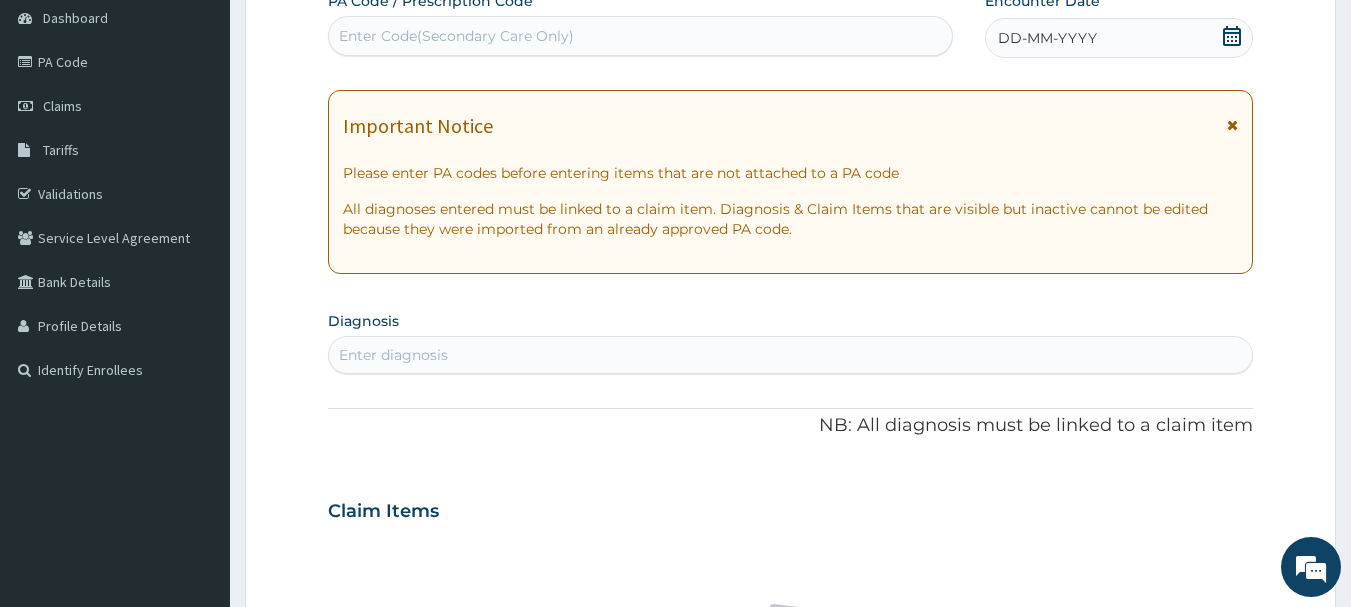 click 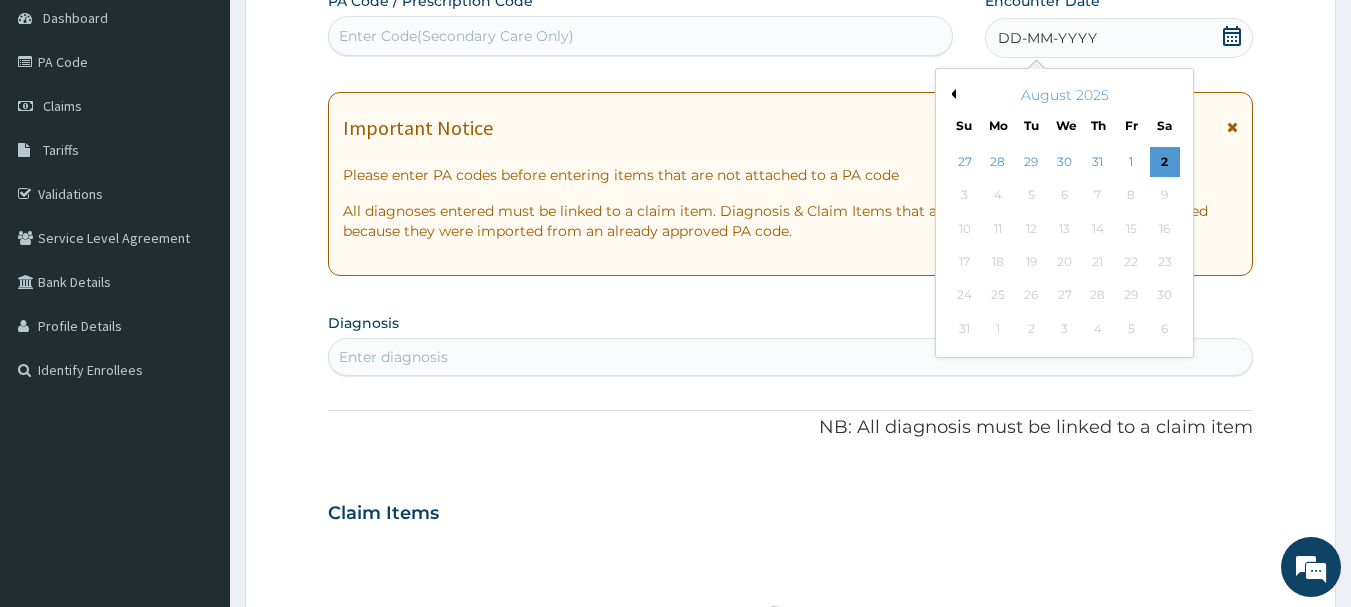click on "Previous Month" at bounding box center (951, 94) 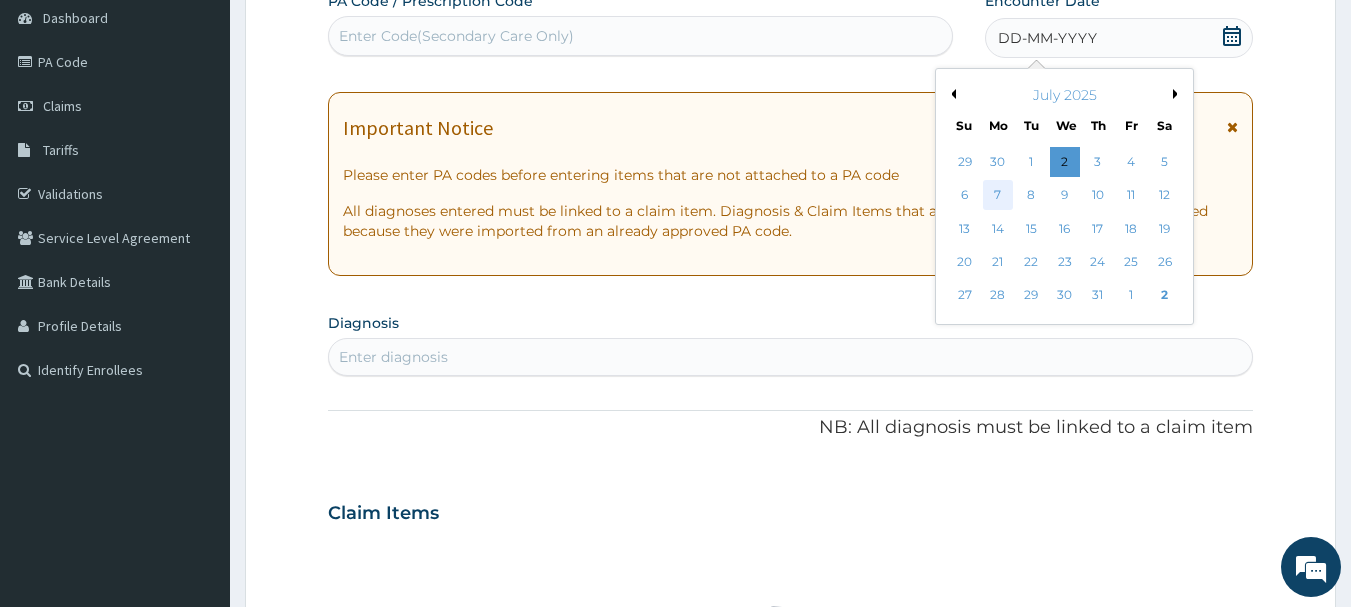 click on "7" at bounding box center (998, 196) 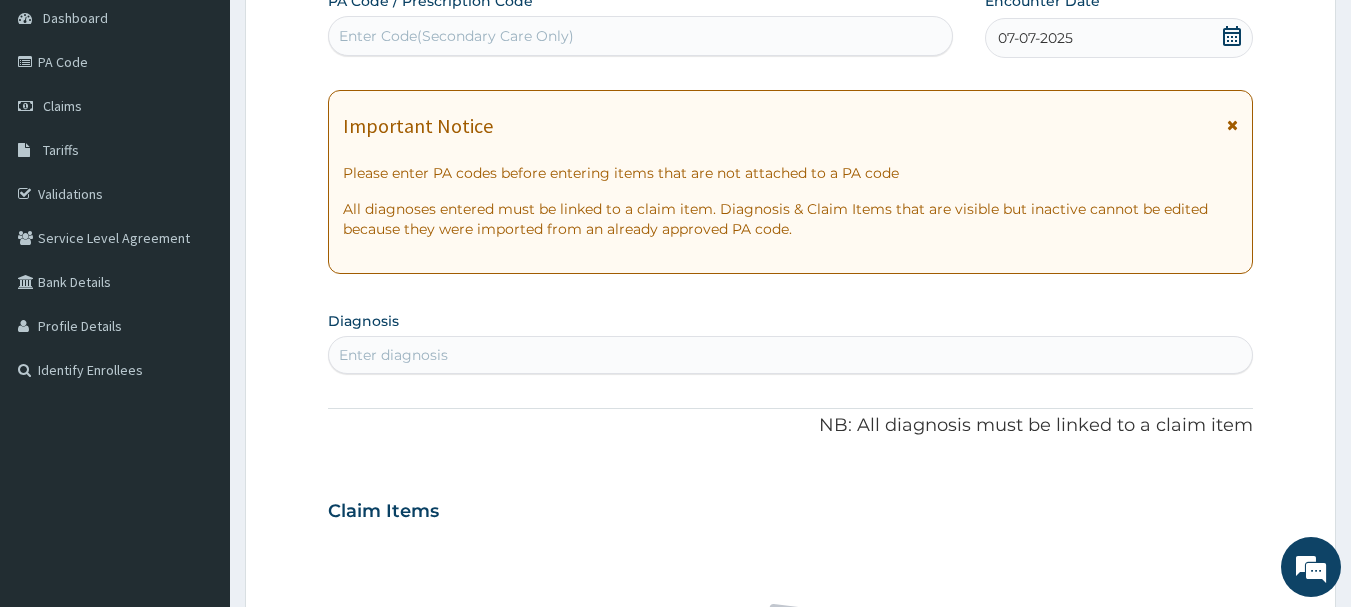 click on "Enter diagnosis" at bounding box center [791, 355] 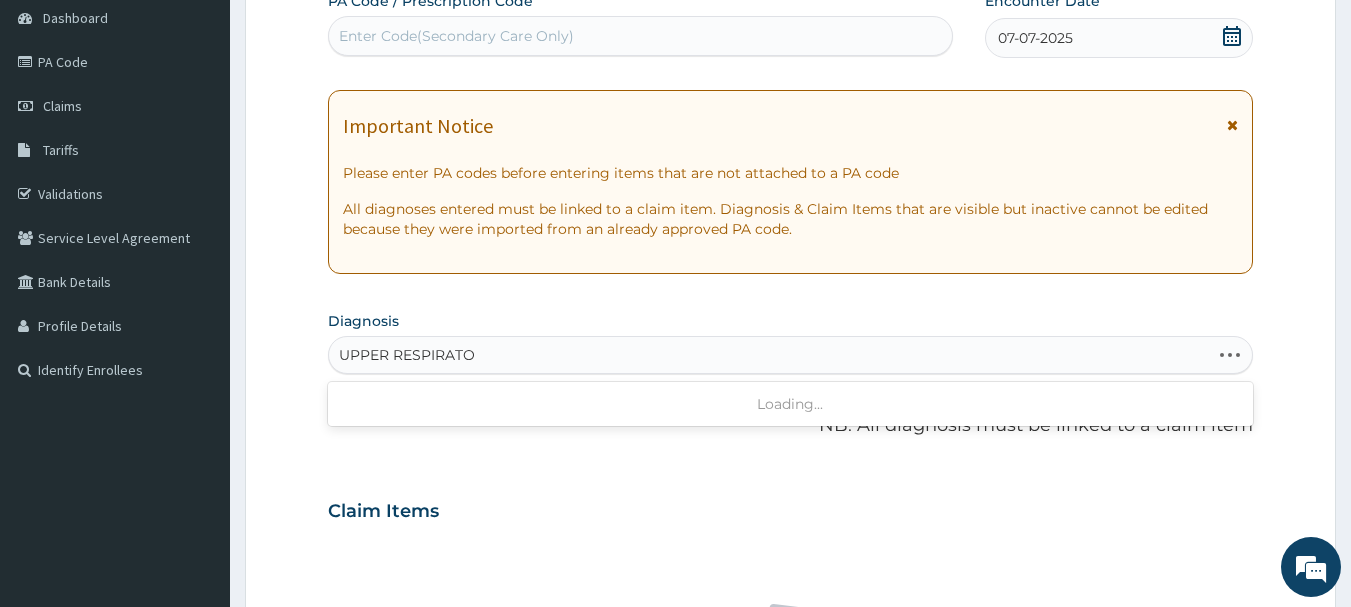type on "UPPER RESPIRATOR" 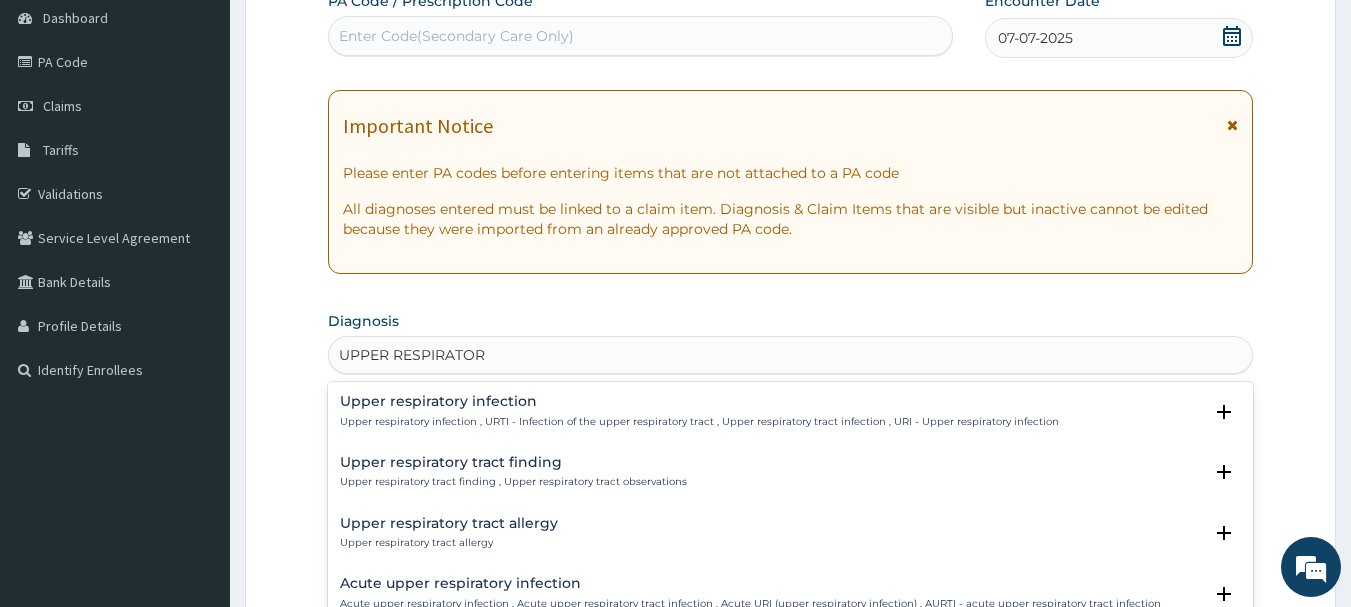 click on "Upper respiratory infection" at bounding box center [699, 401] 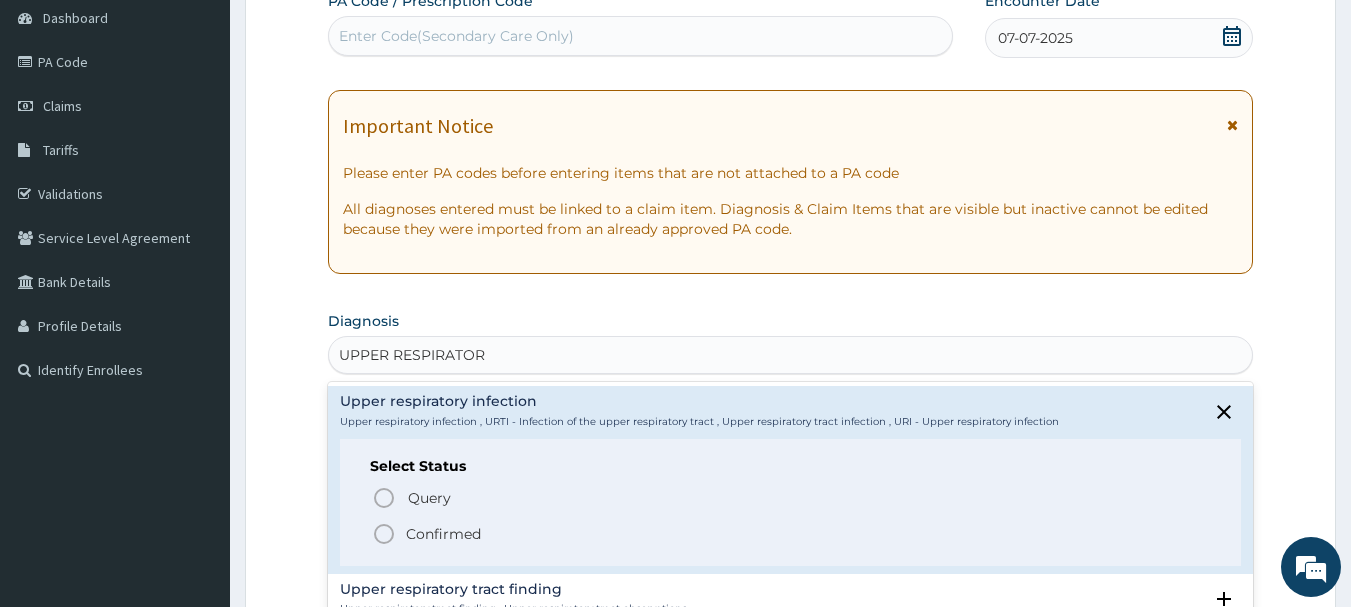 click on "Confirmed" at bounding box center (443, 534) 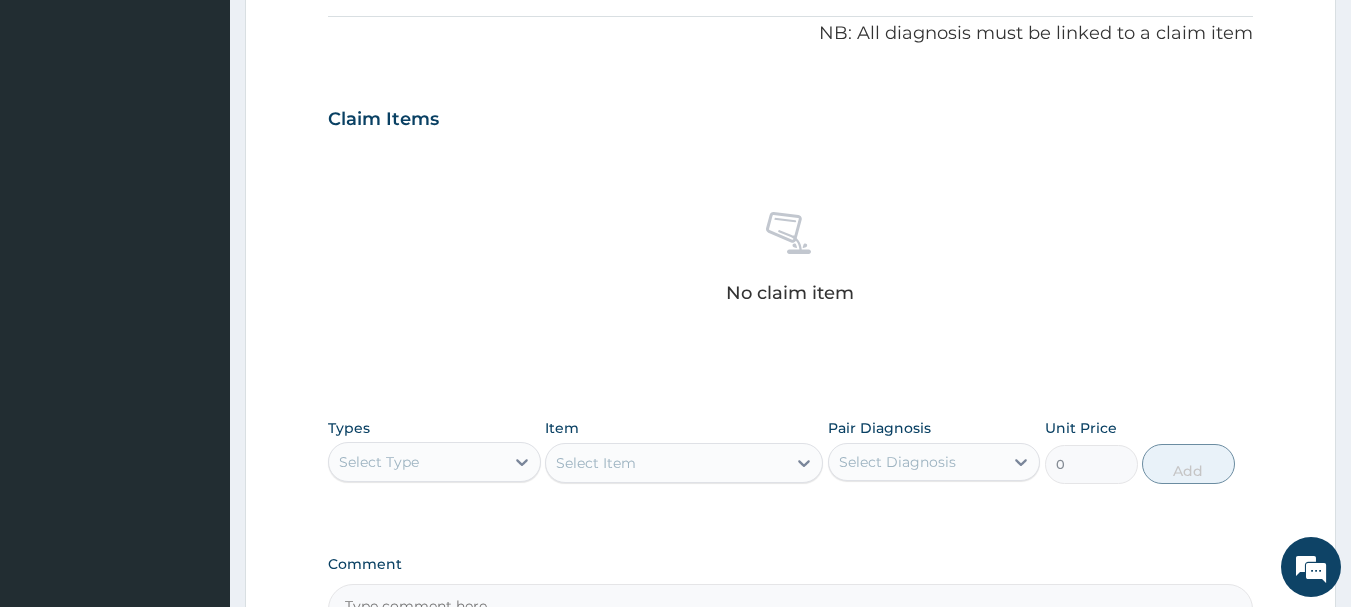 scroll, scrollTop: 600, scrollLeft: 0, axis: vertical 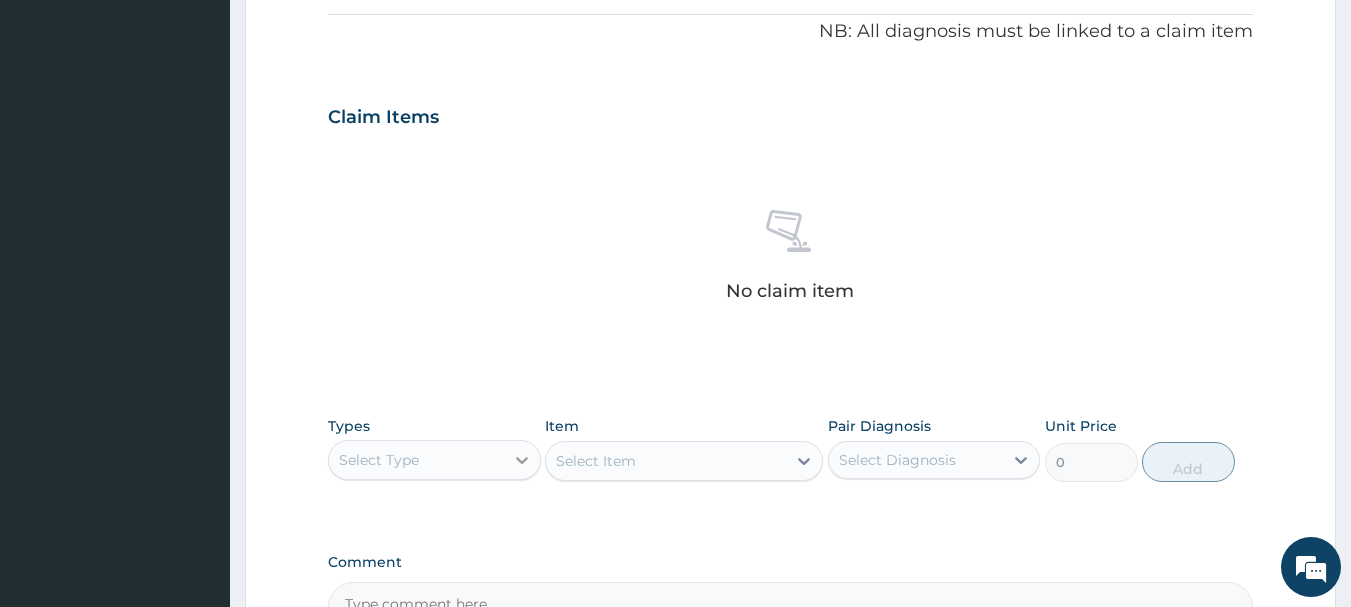click 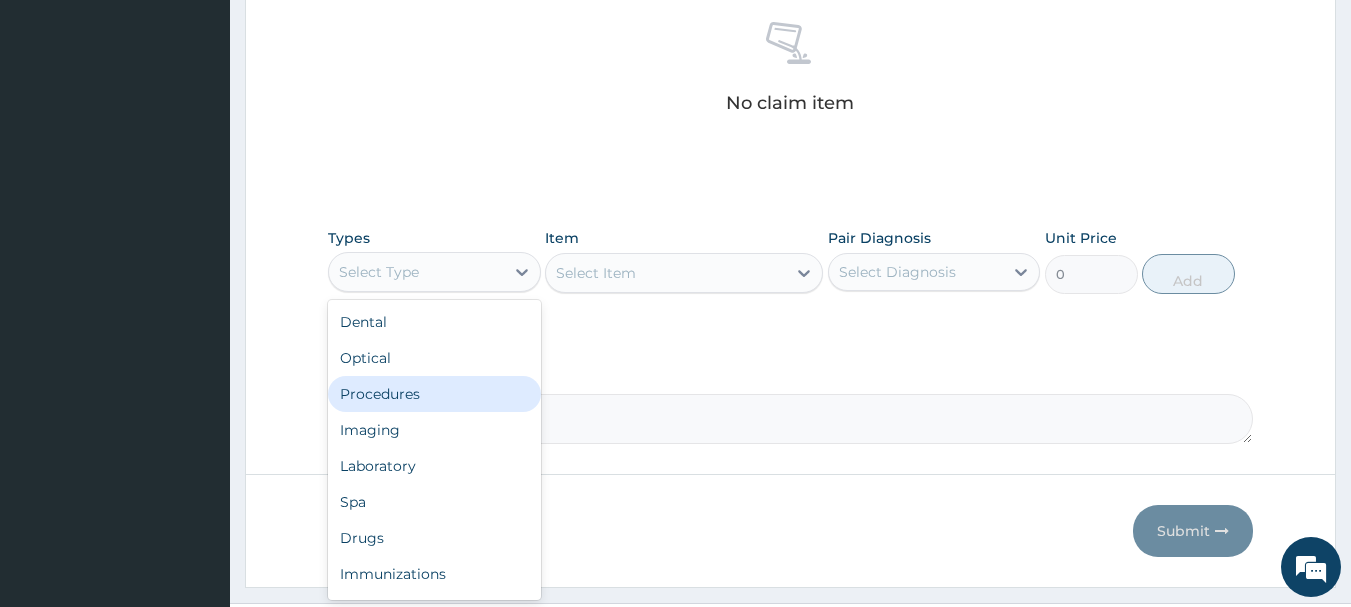 scroll, scrollTop: 800, scrollLeft: 0, axis: vertical 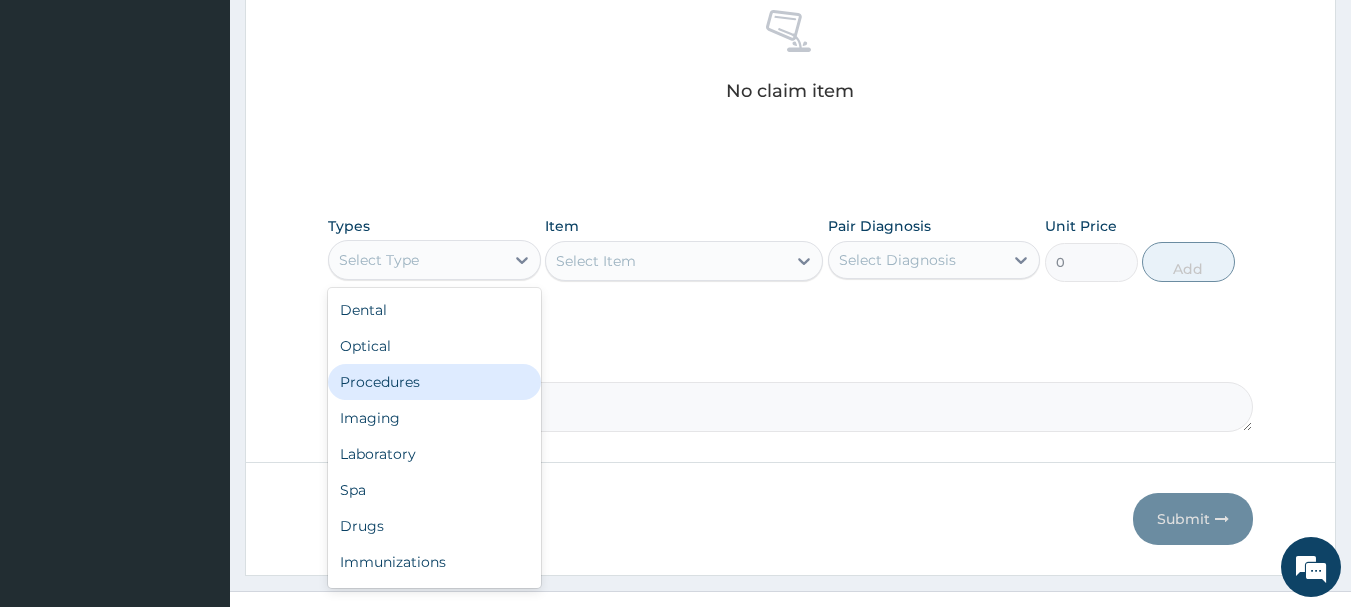 click on "Procedures" at bounding box center (434, 382) 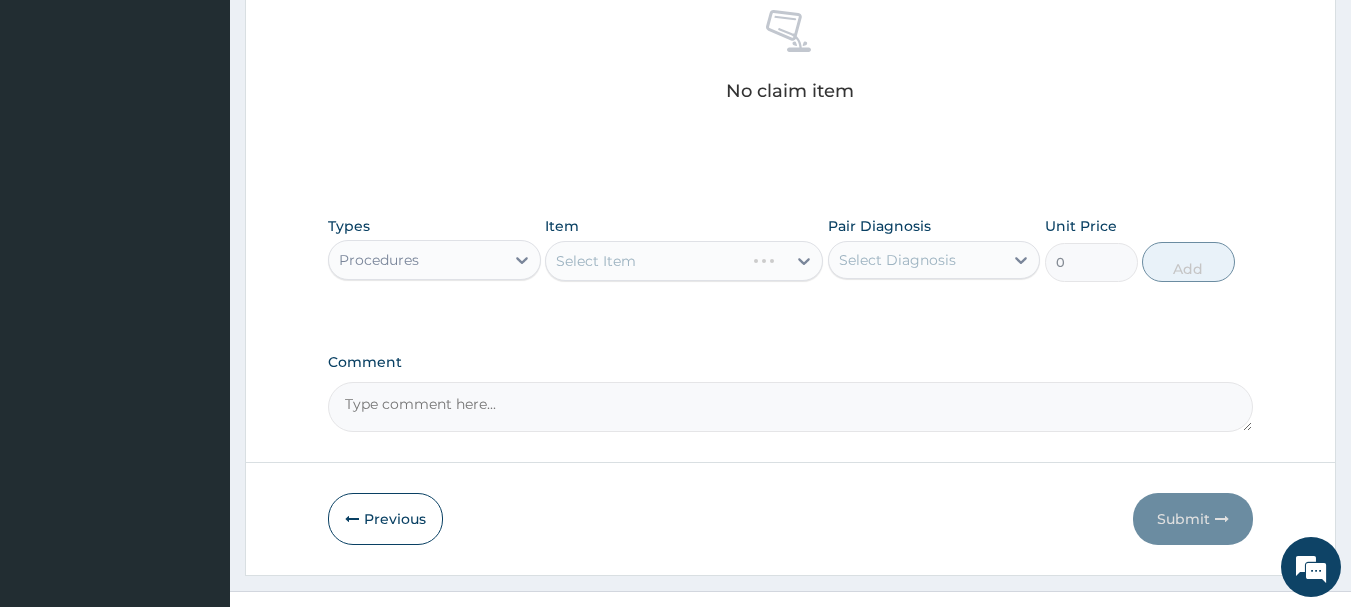 click on "Select Item" at bounding box center [684, 261] 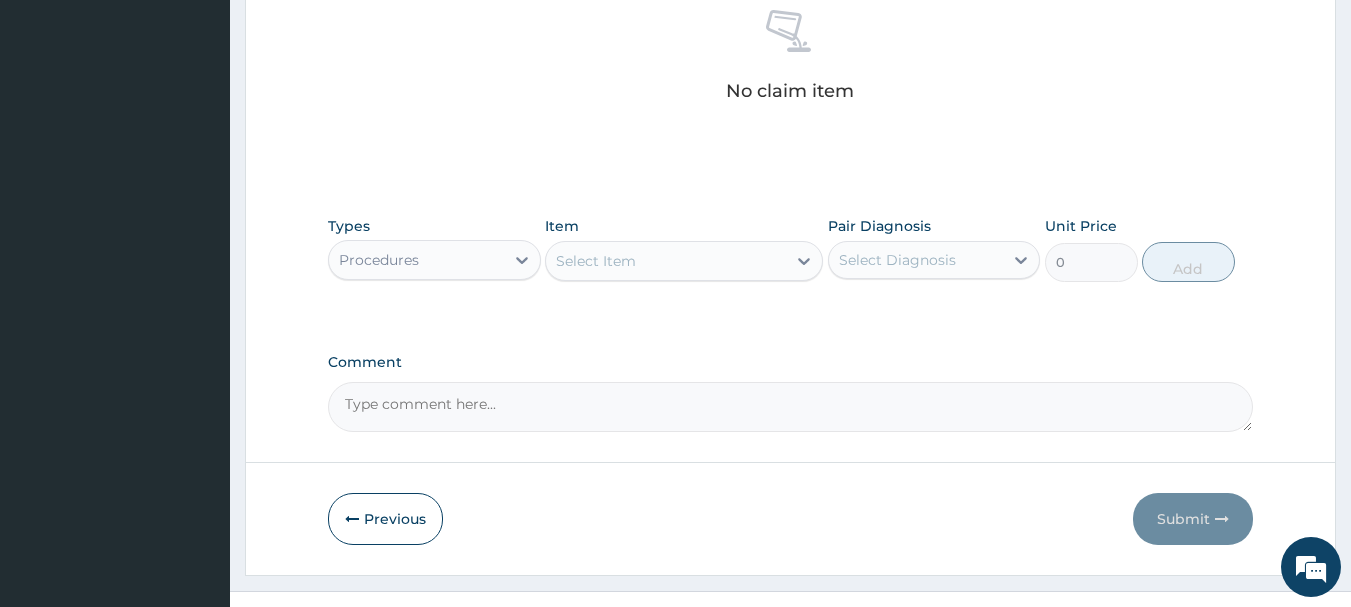 scroll, scrollTop: 835, scrollLeft: 0, axis: vertical 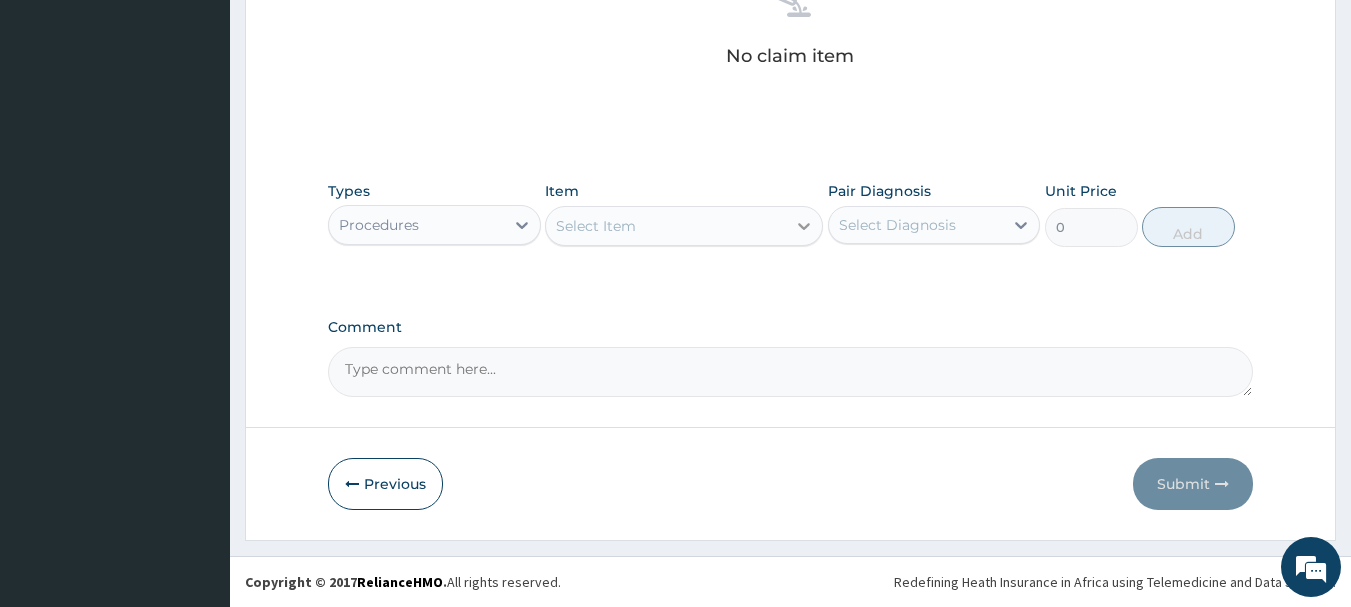 click 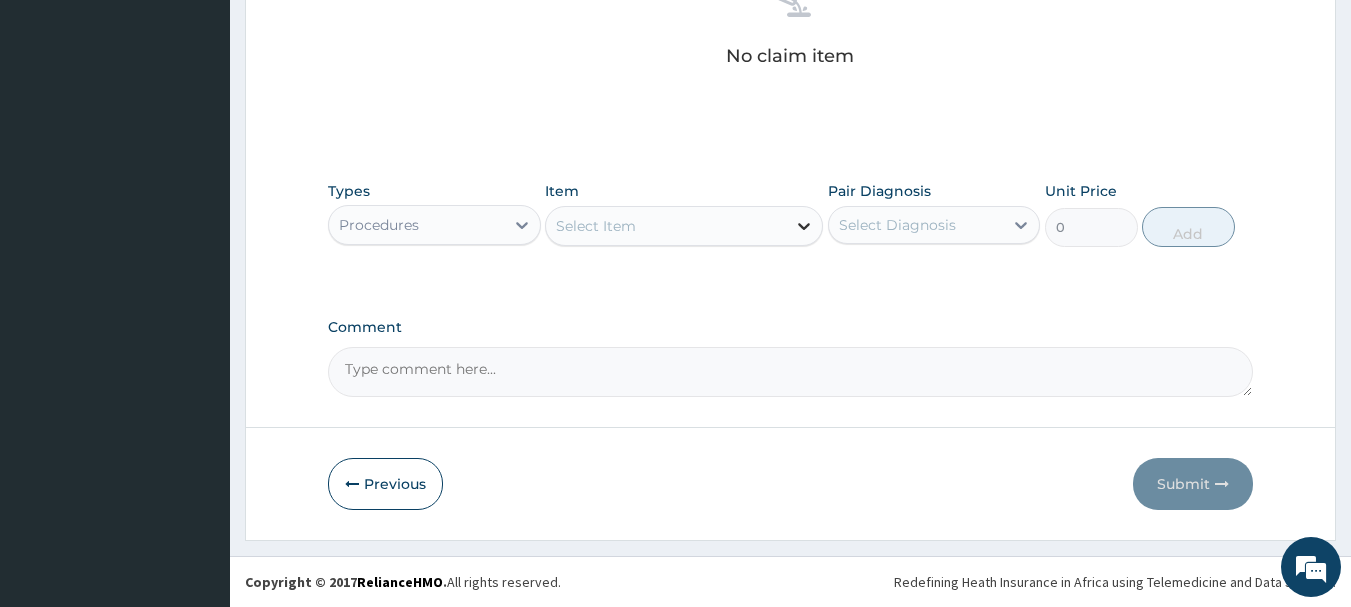 click 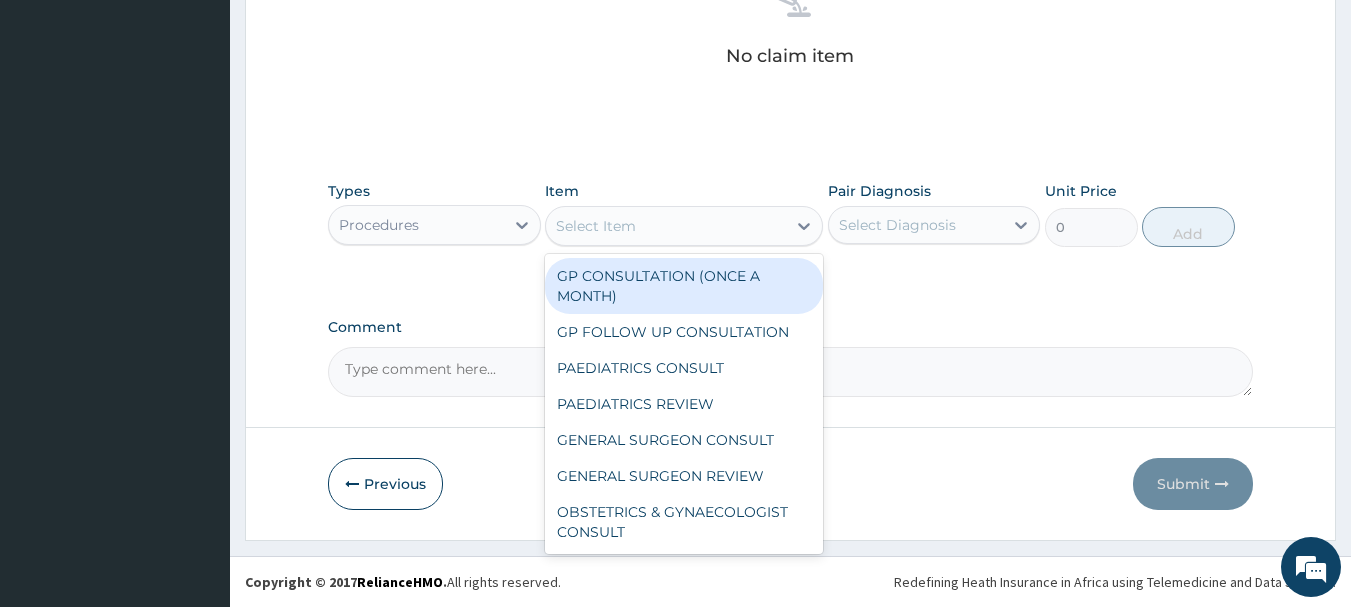 click on "GP CONSULTATION (ONCE A MONTH)" at bounding box center [684, 286] 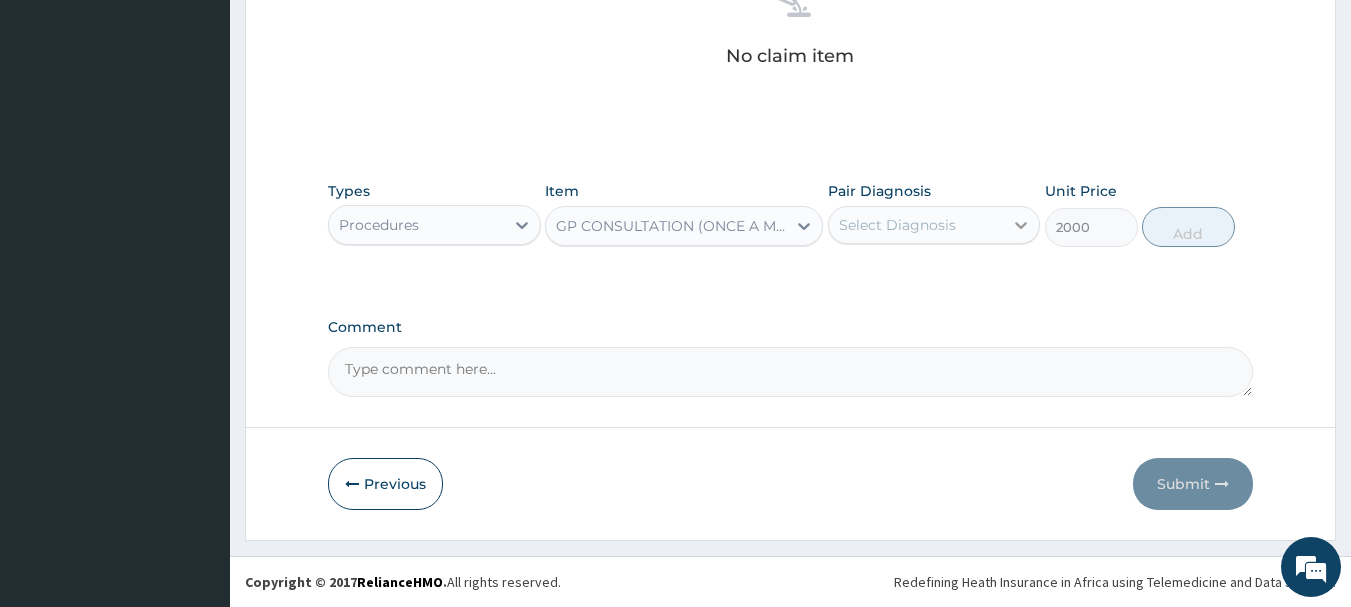 click 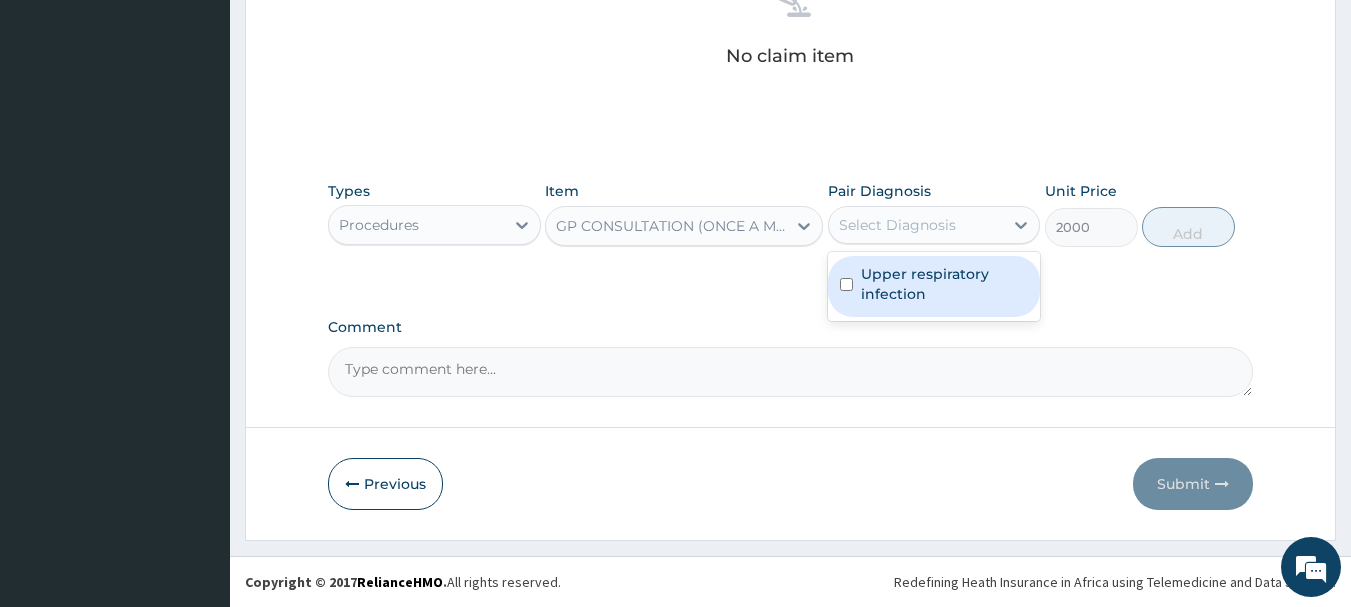 click on "Upper respiratory infection" at bounding box center (945, 284) 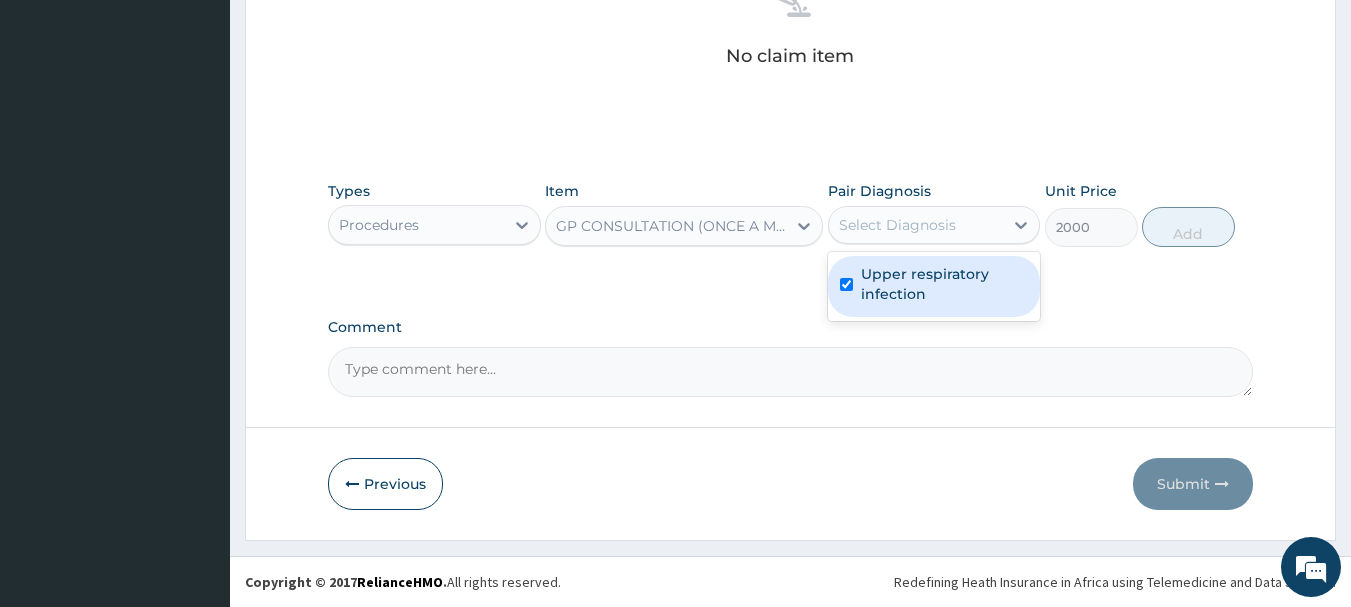 checkbox on "true" 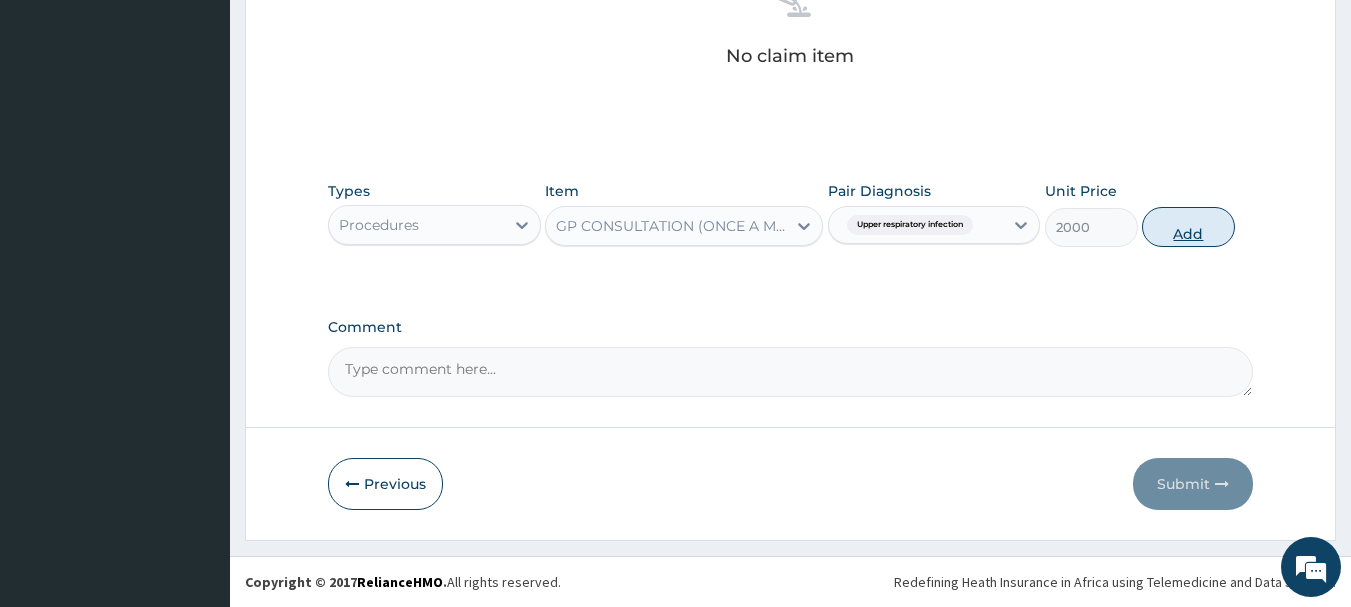 click on "Add" at bounding box center (1188, 227) 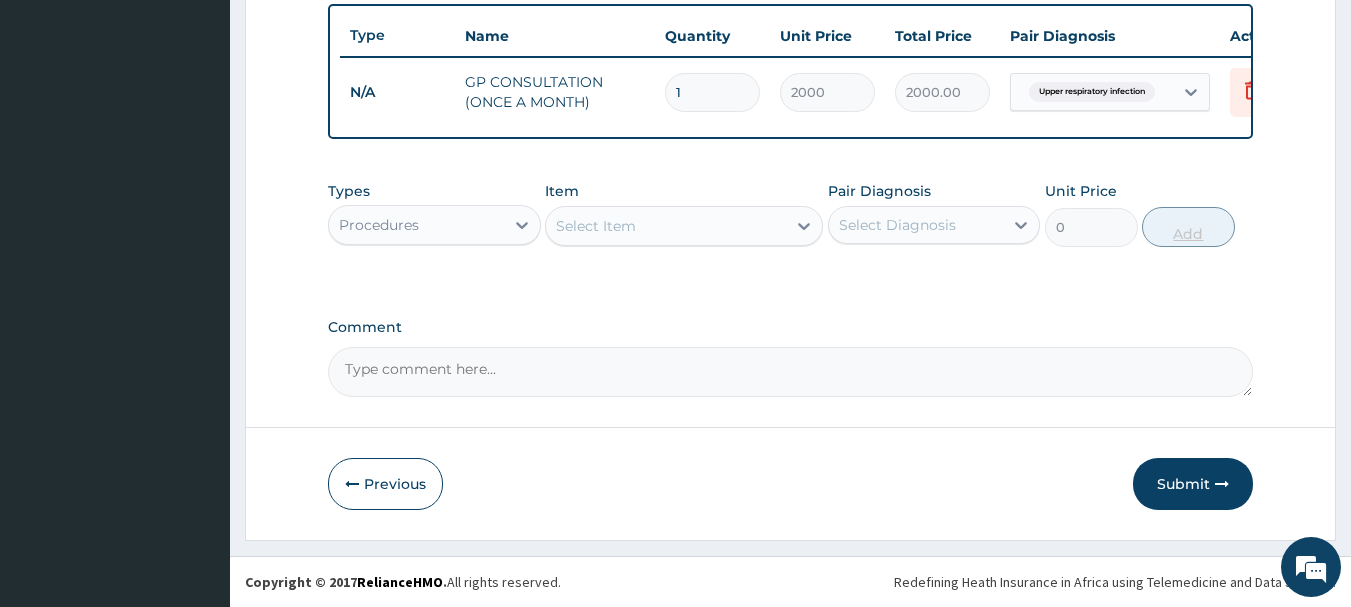 scroll, scrollTop: 755, scrollLeft: 0, axis: vertical 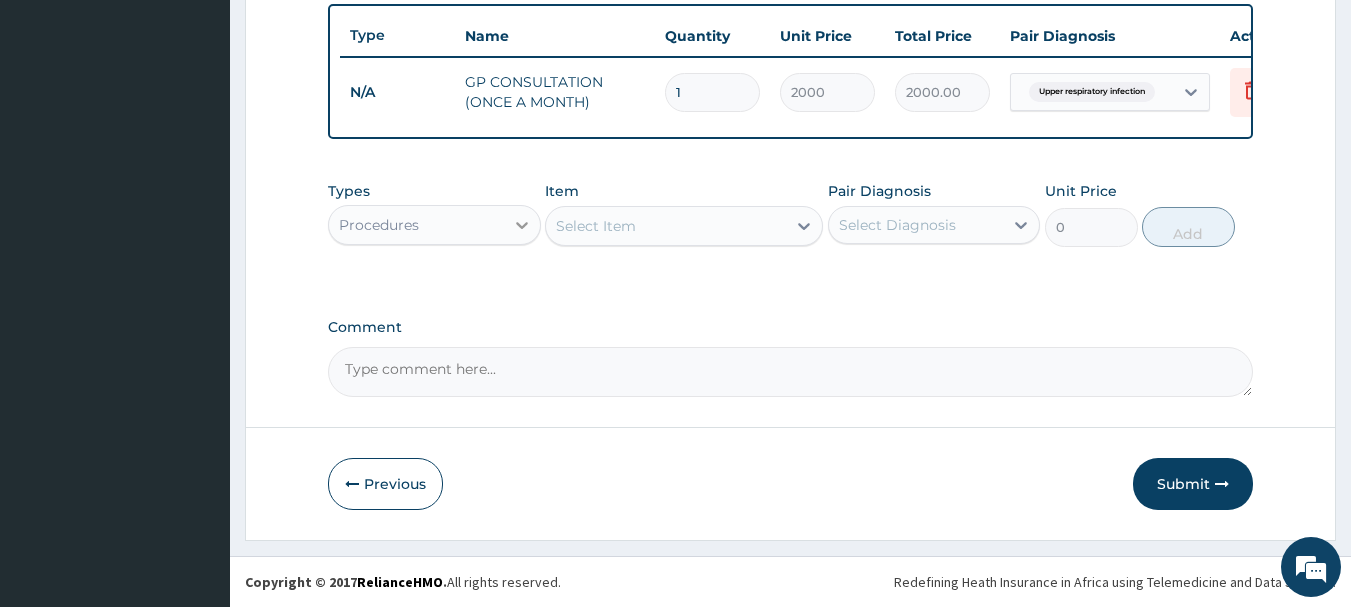 click 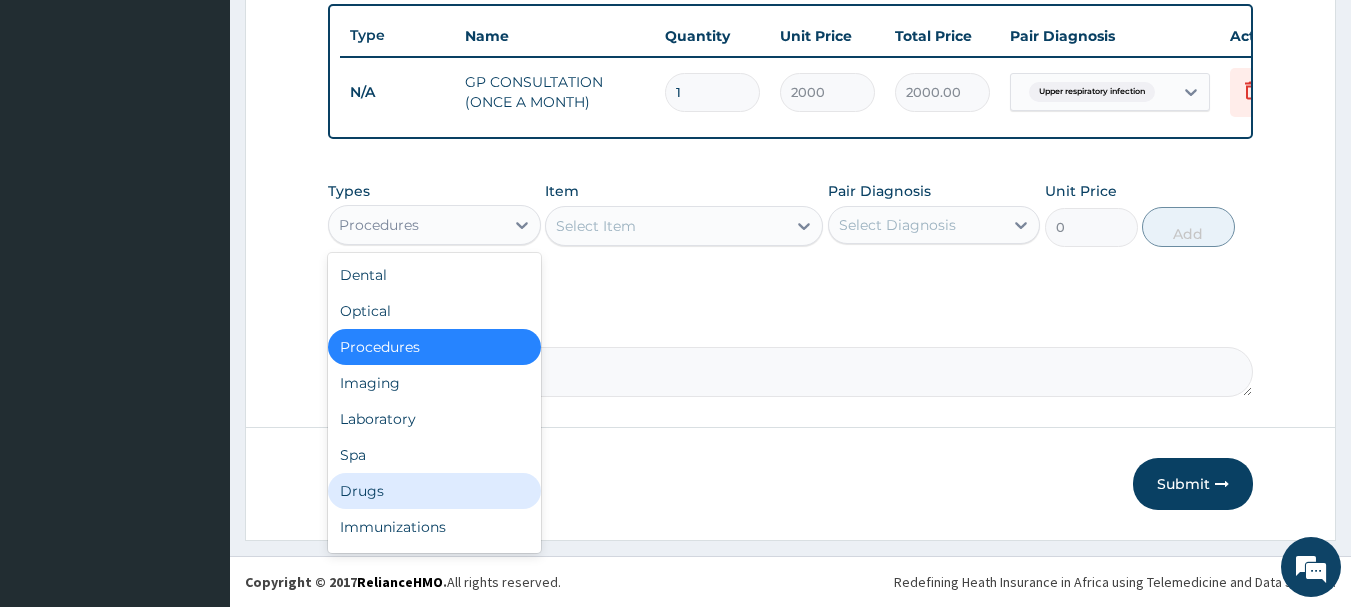 click on "Drugs" at bounding box center [434, 491] 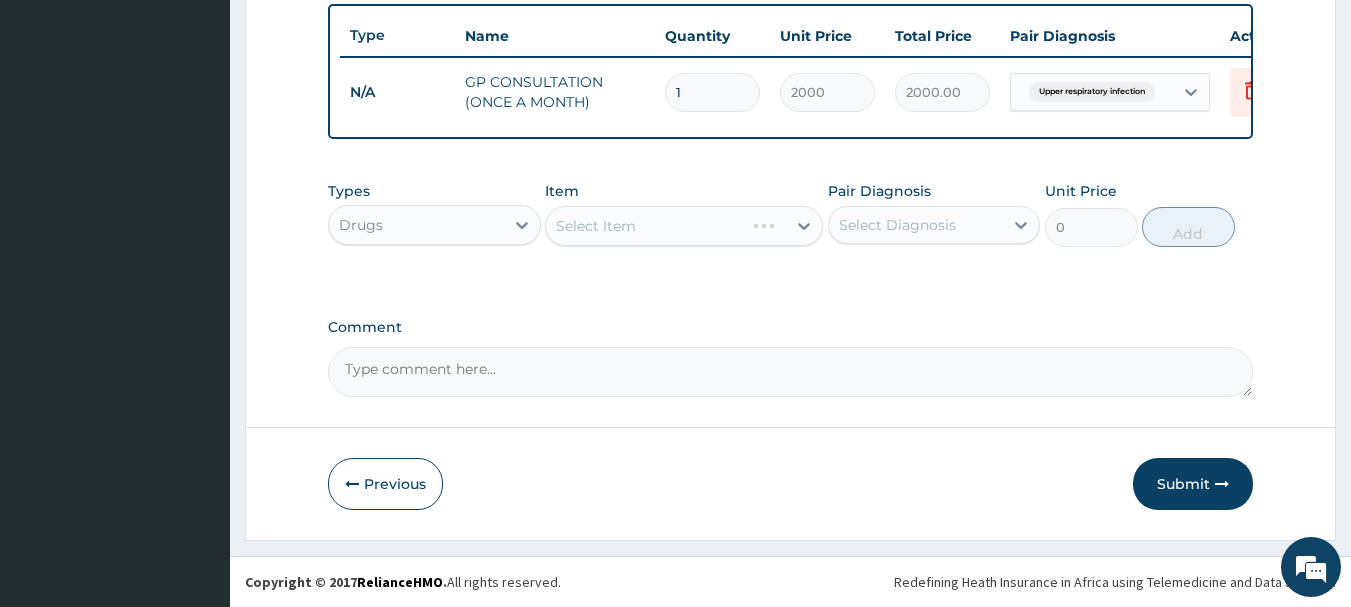 click on "Select Item" at bounding box center (684, 226) 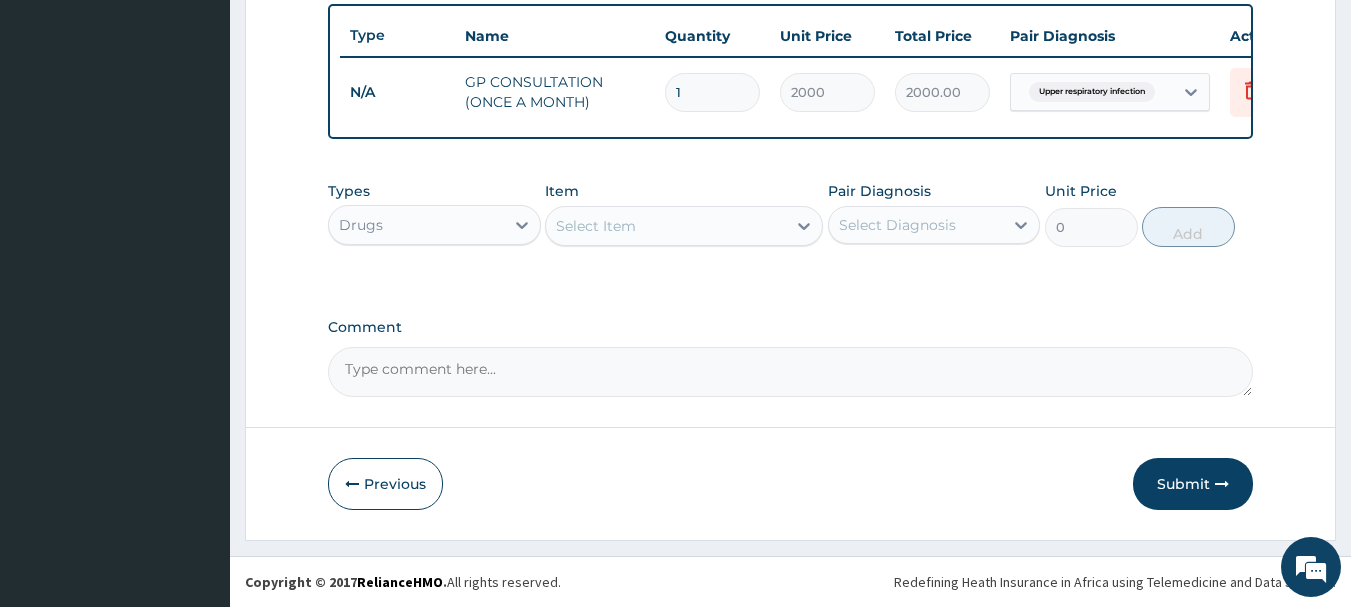 click 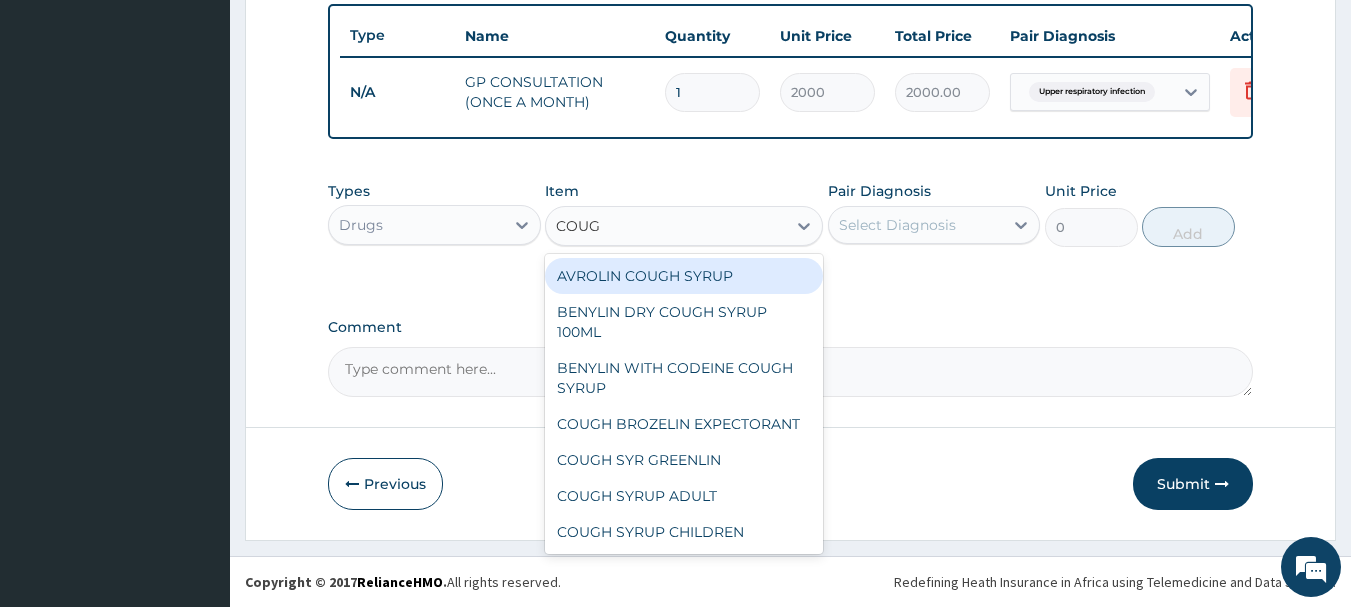 type on "COUGH" 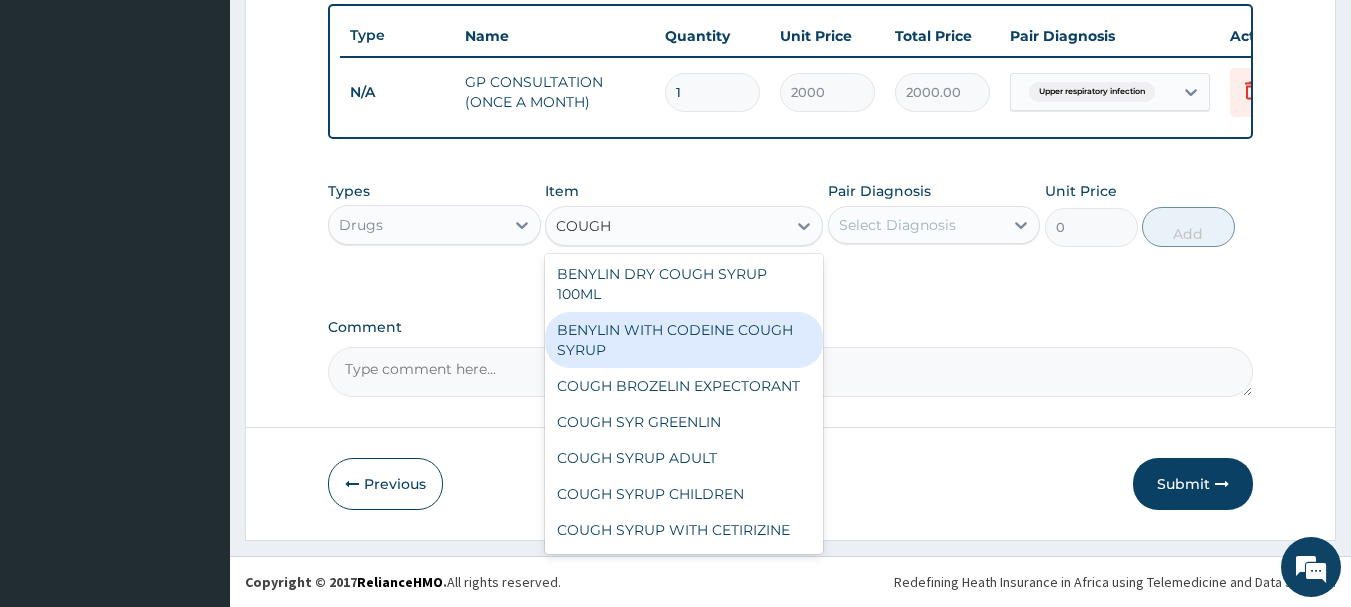 scroll, scrollTop: 100, scrollLeft: 0, axis: vertical 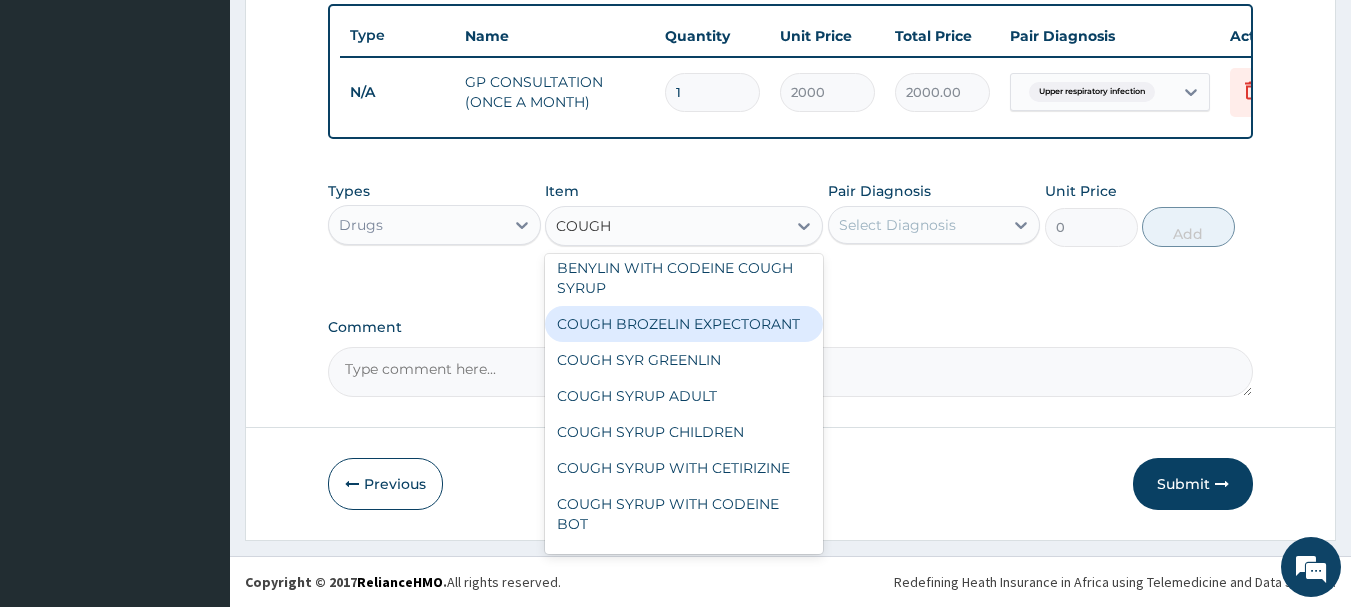 click on "COUGH BROZELIN EXPECTORANT" at bounding box center [684, 324] 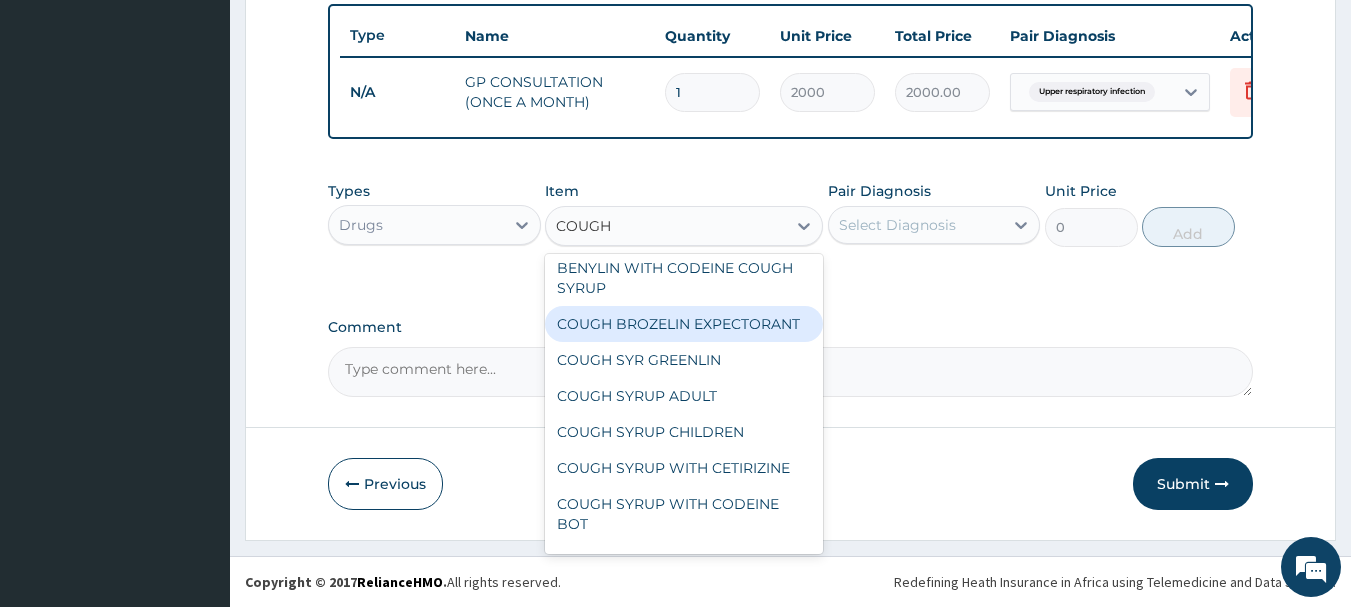 type 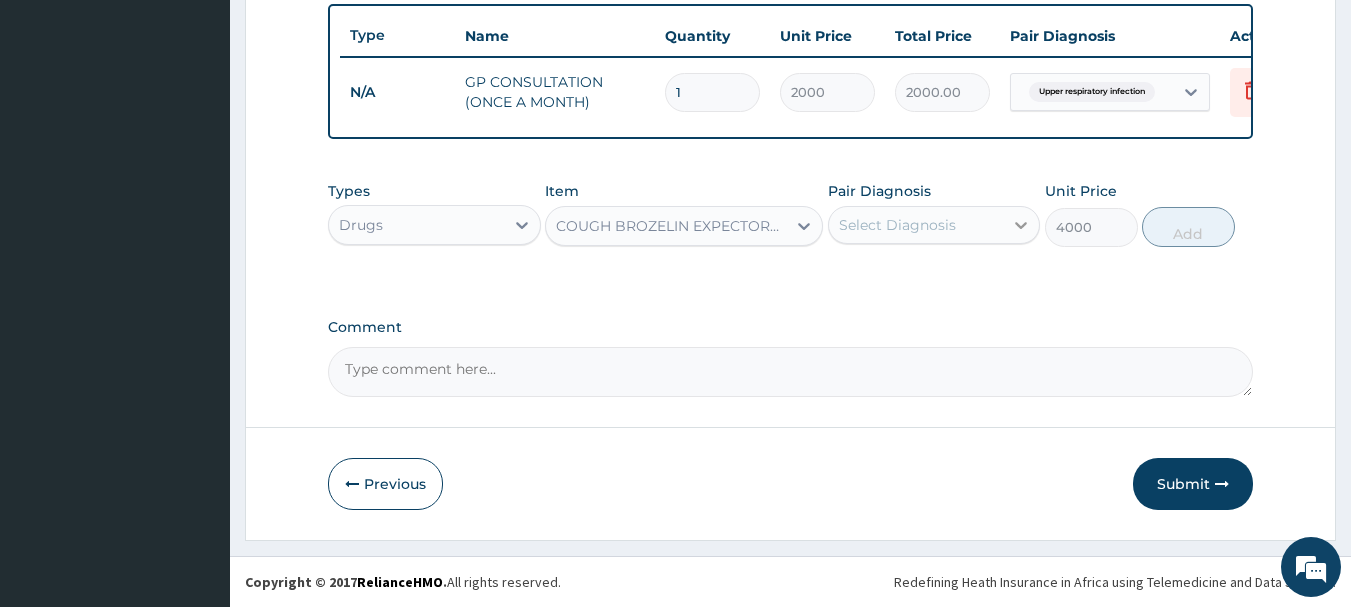 click 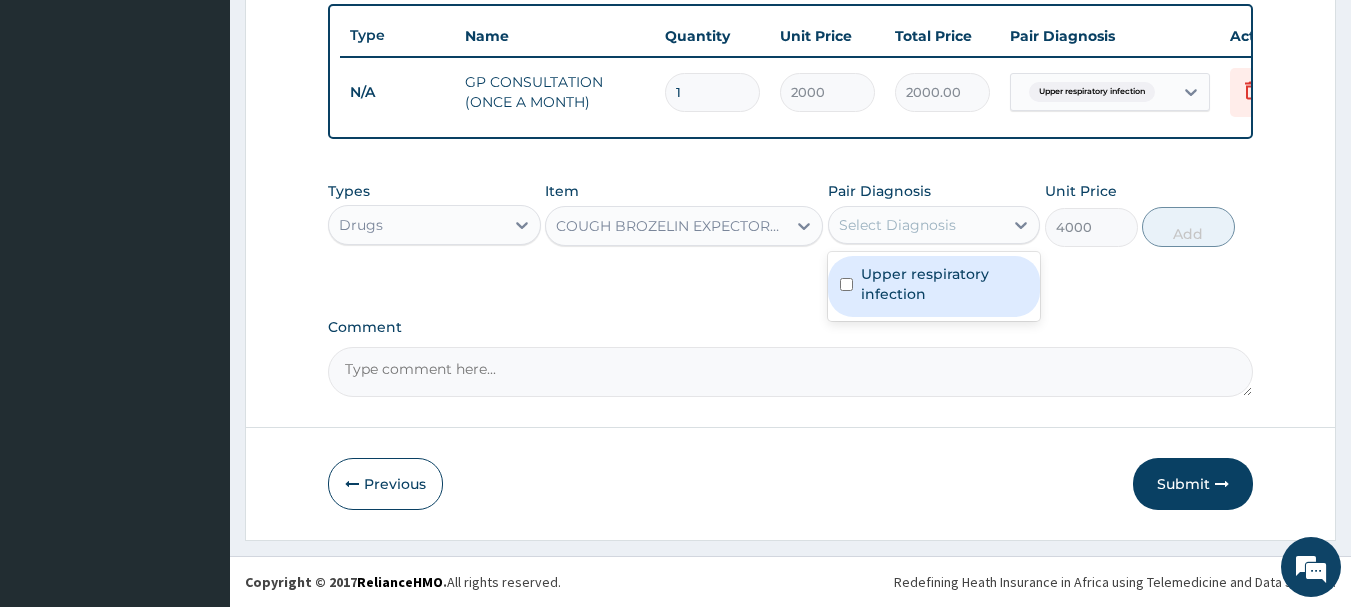 click on "Upper respiratory infection" at bounding box center [945, 284] 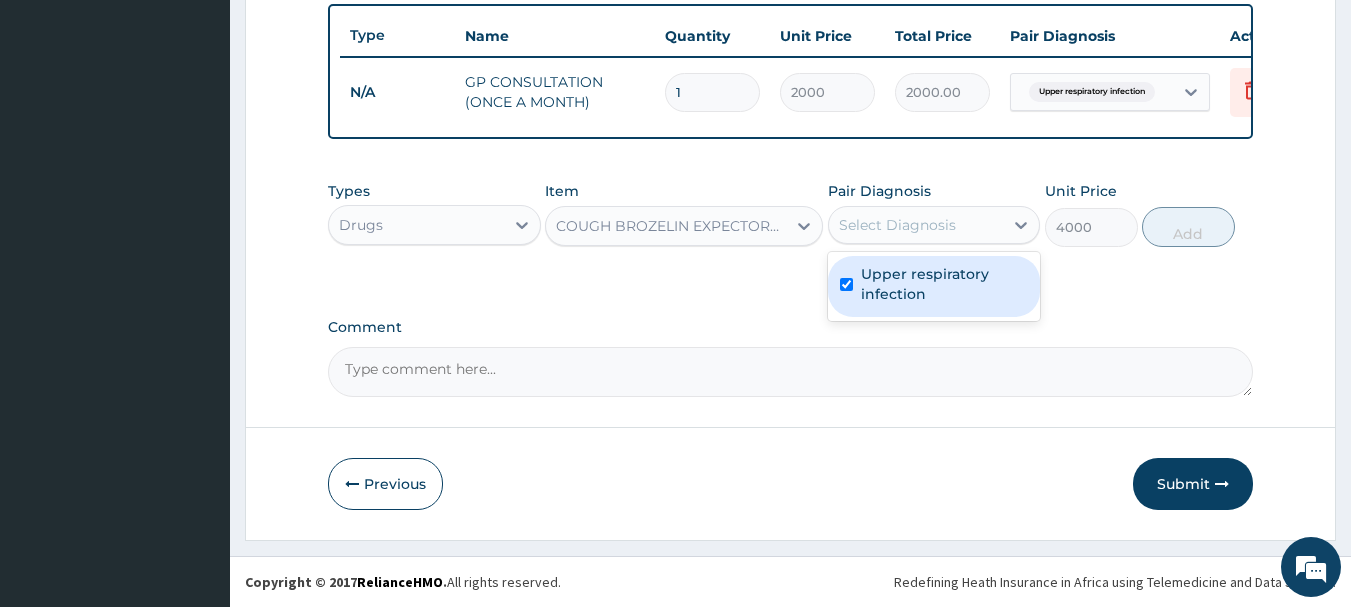 checkbox on "true" 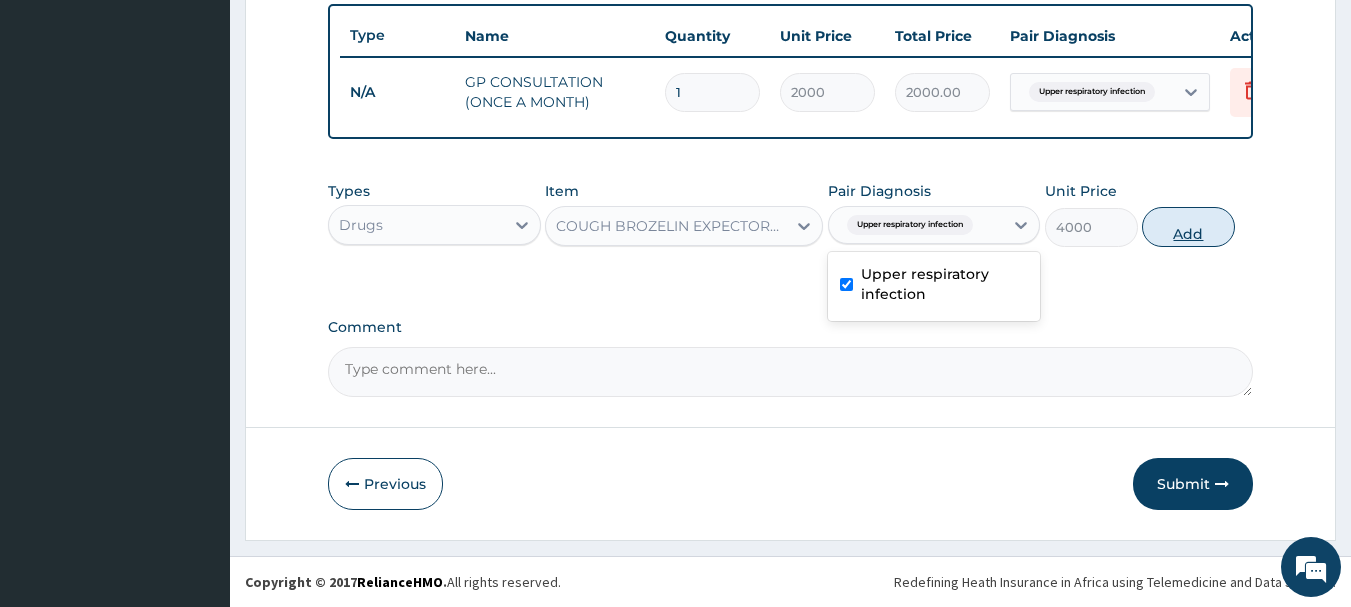 click on "Add" at bounding box center [1188, 227] 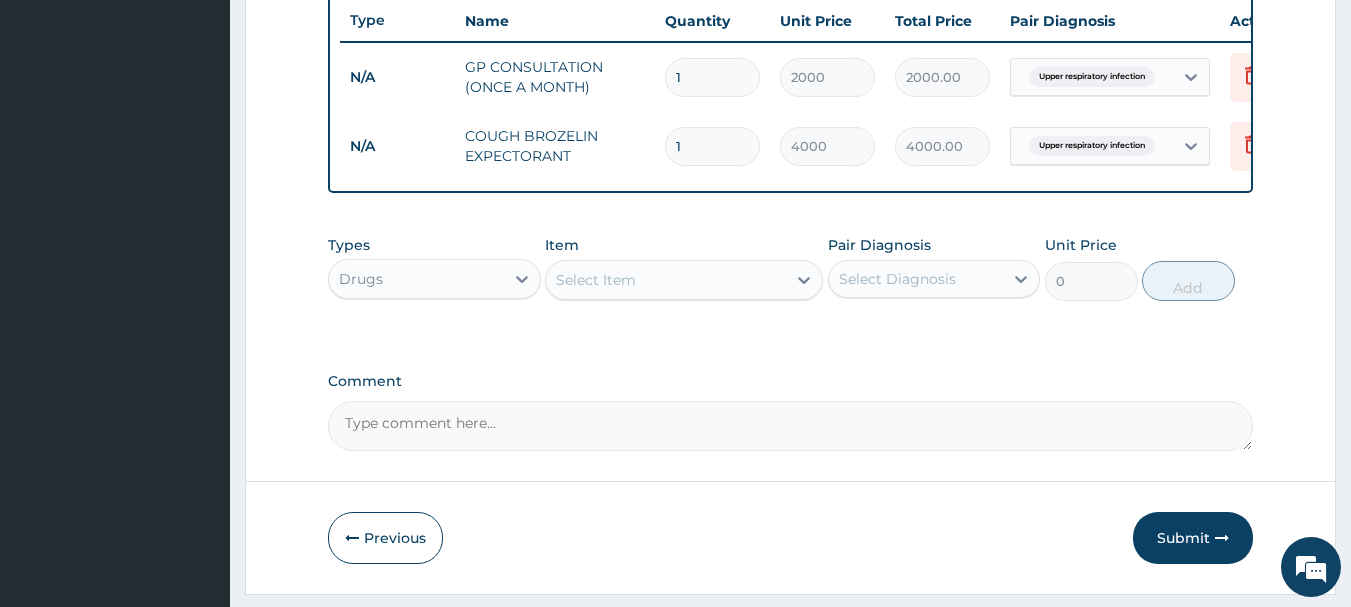 click on "Select Item" at bounding box center (666, 280) 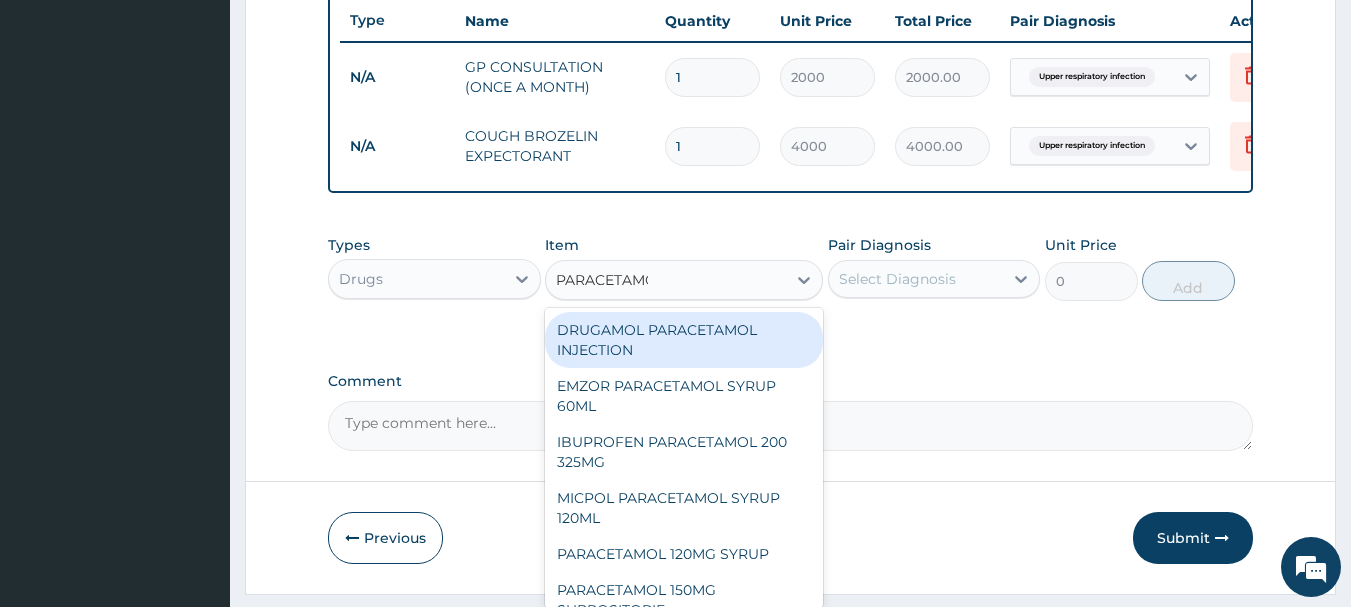 type on "PARACETAMOL" 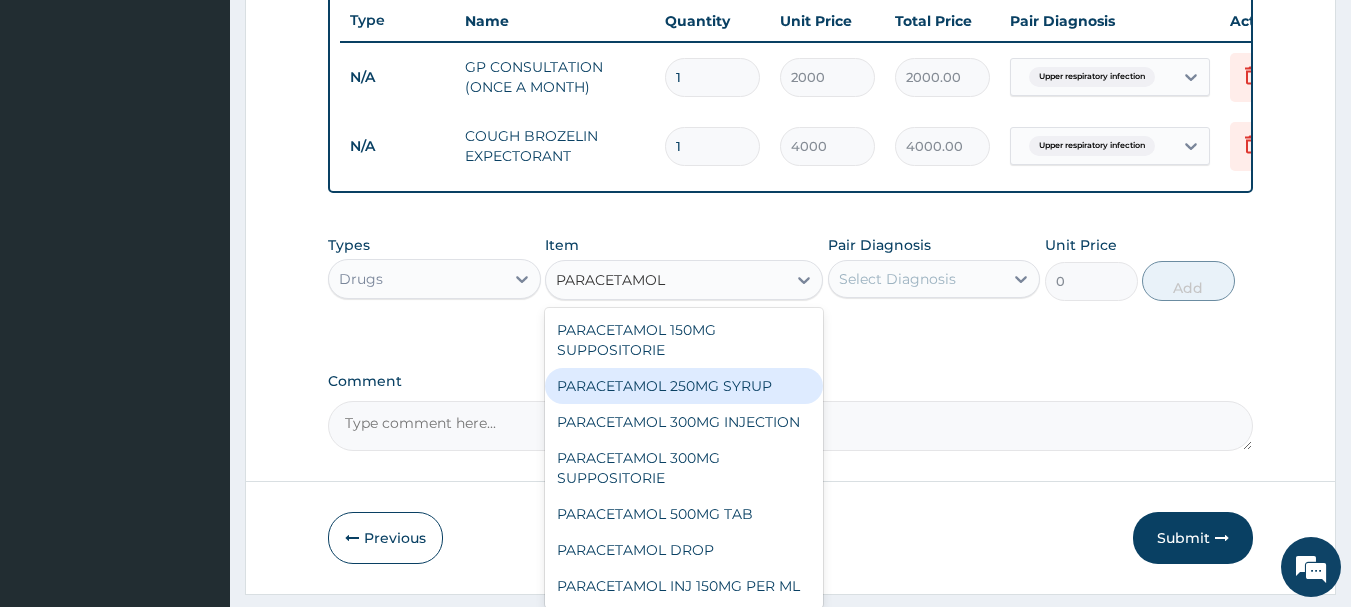 scroll, scrollTop: 300, scrollLeft: 0, axis: vertical 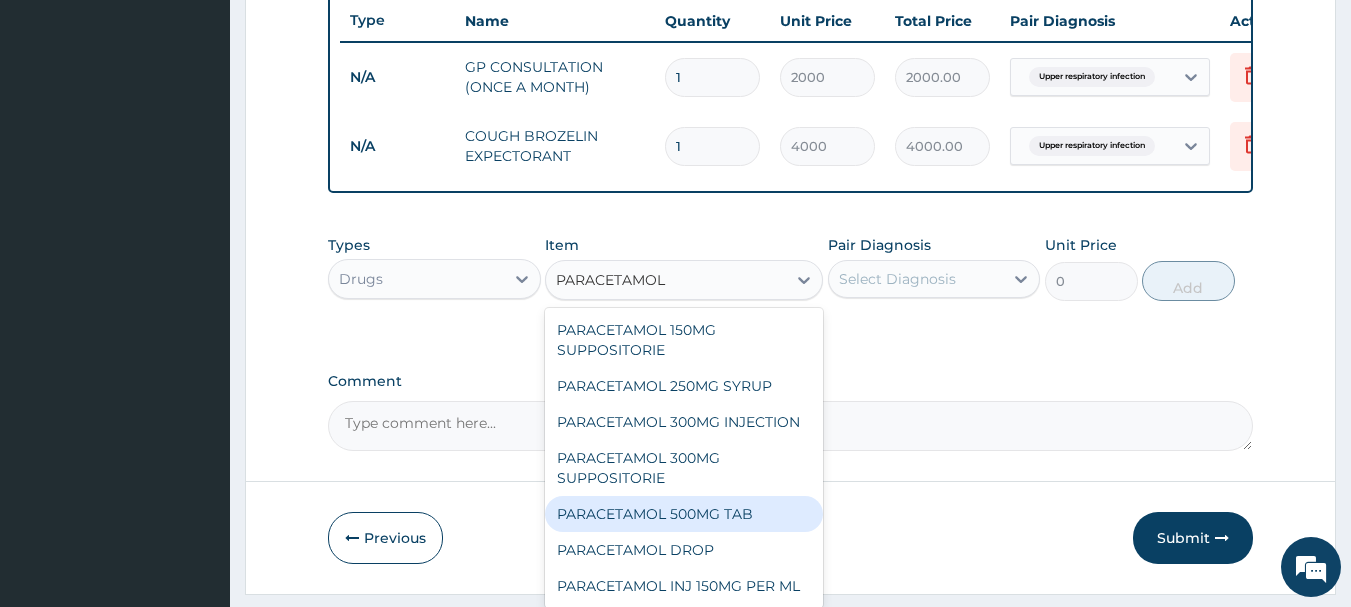 click on "PARACETAMOL 500MG TAB" at bounding box center [684, 514] 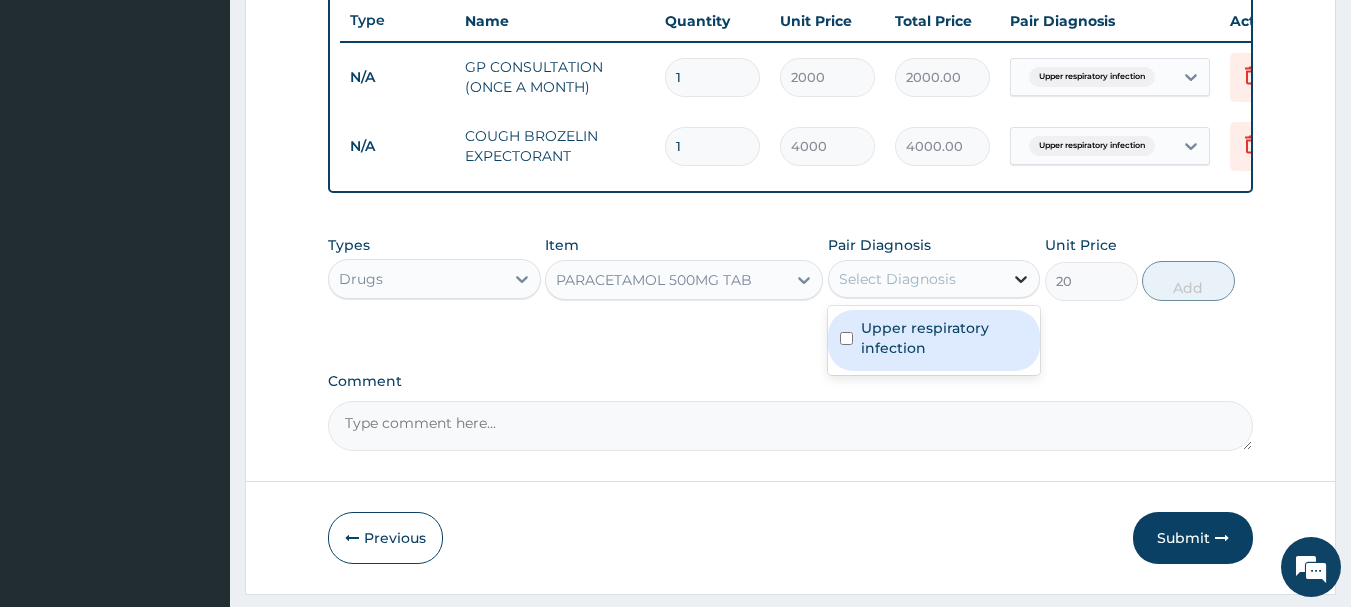 click 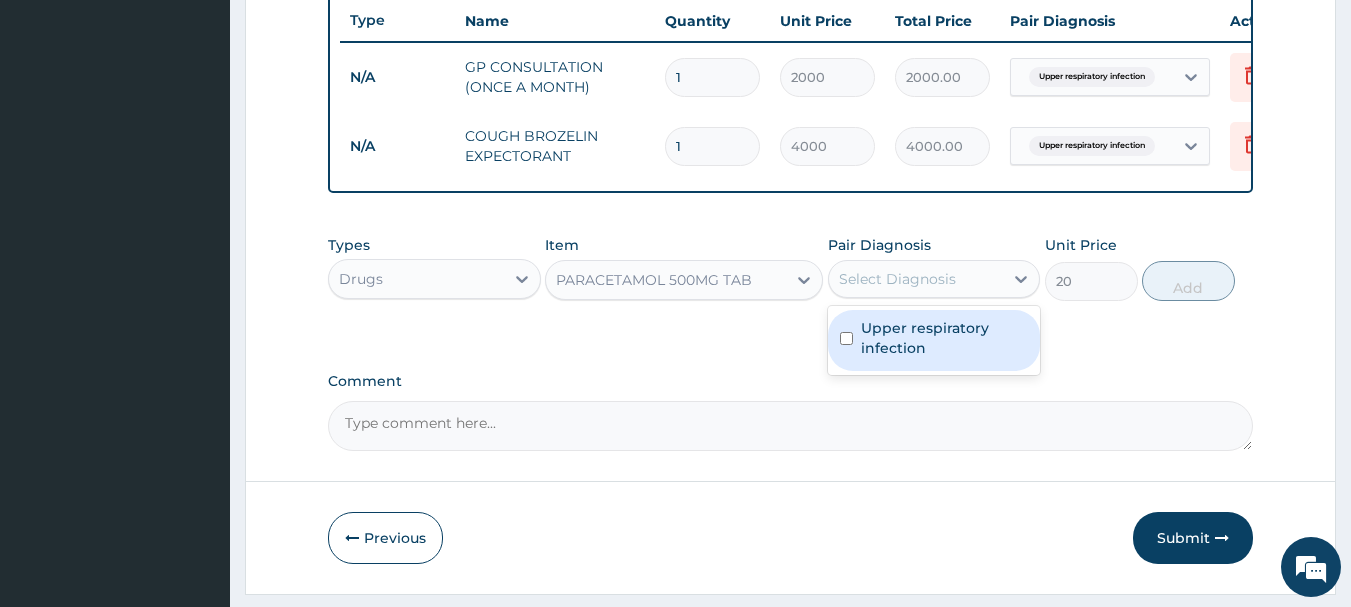 click on "Upper respiratory infection" at bounding box center (945, 338) 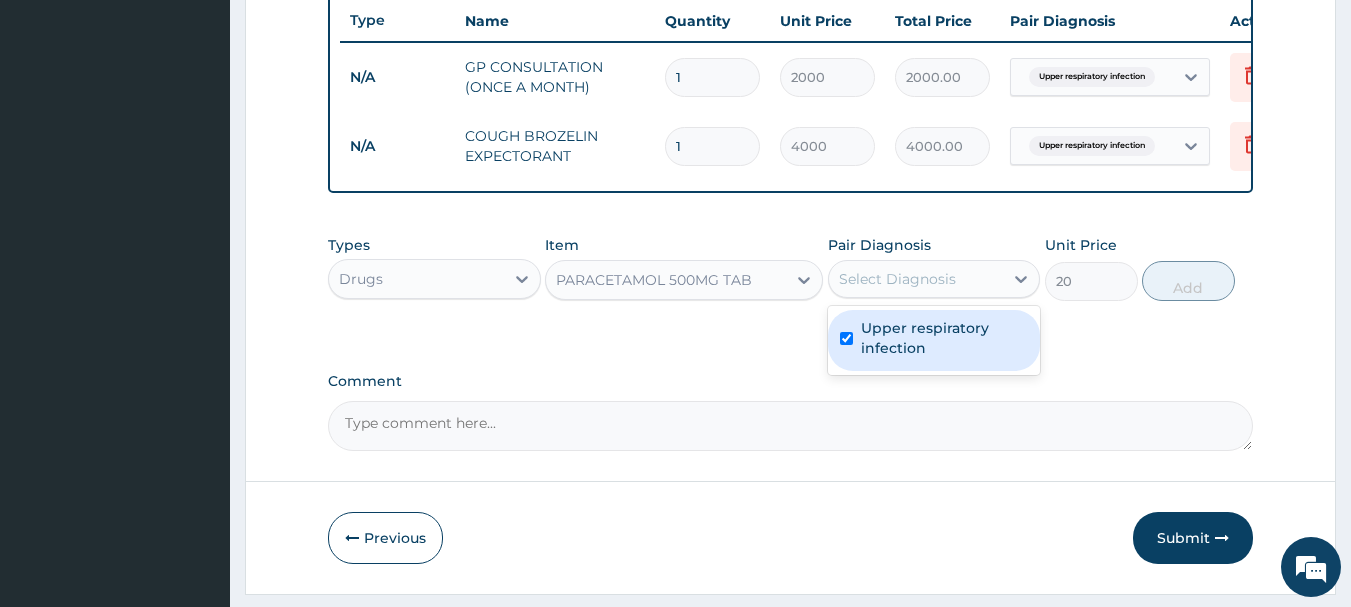 checkbox on "true" 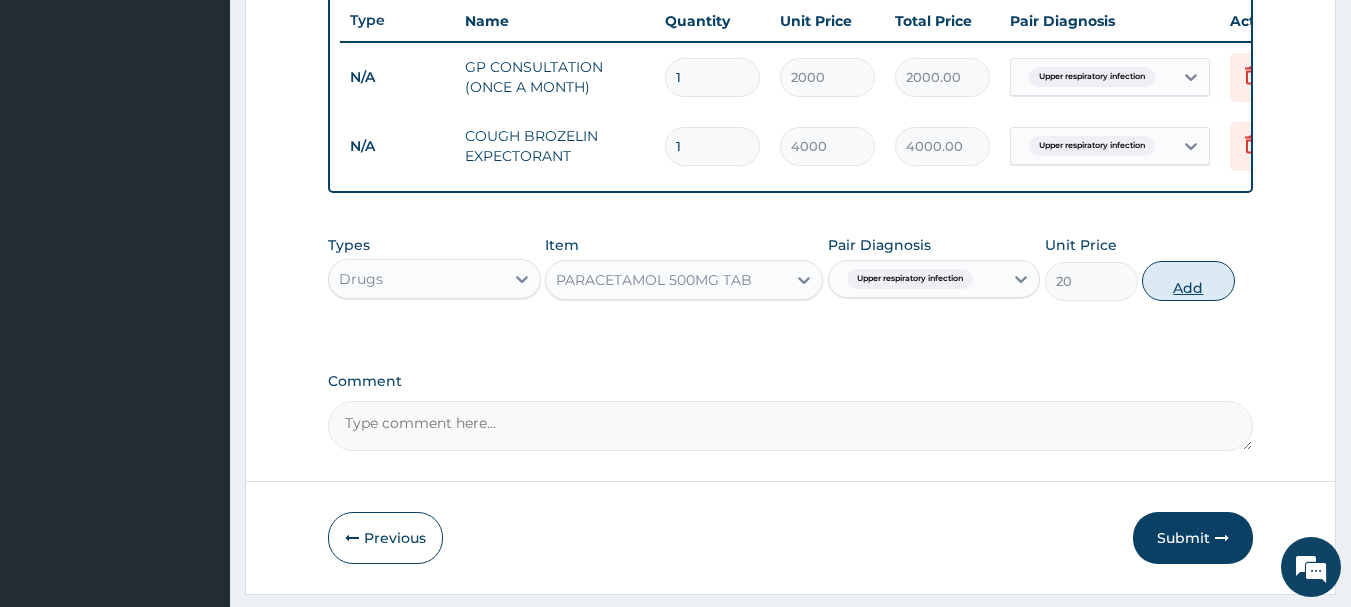 click on "Add" at bounding box center [1188, 281] 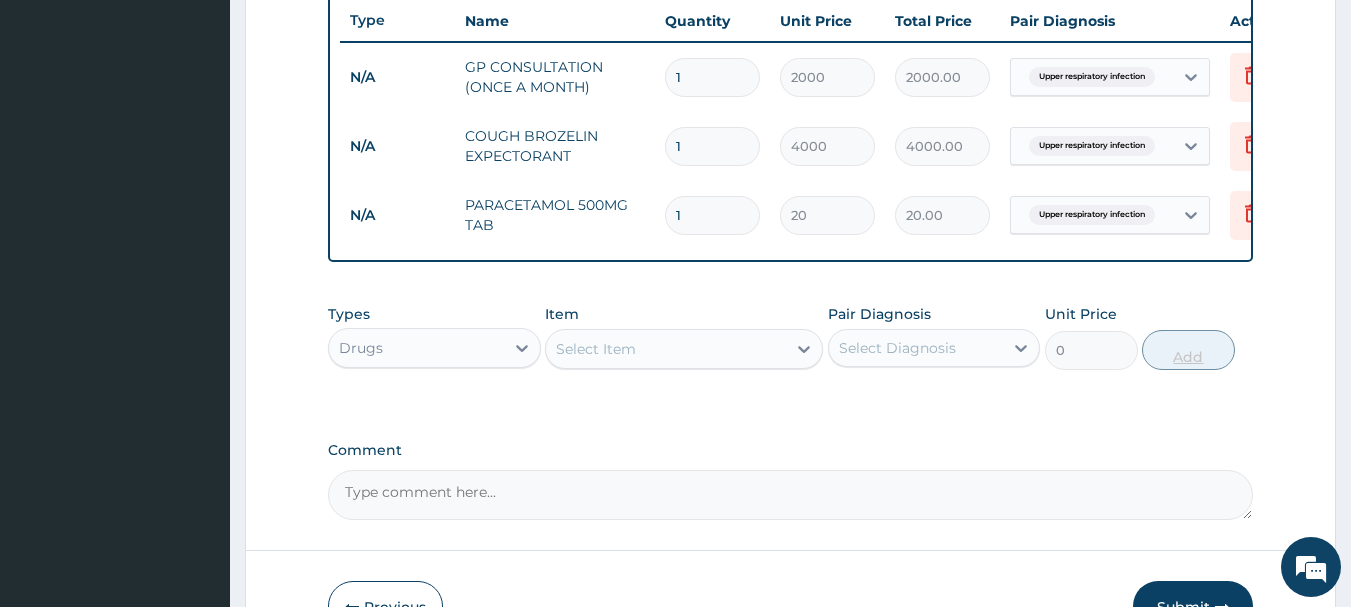type on "18" 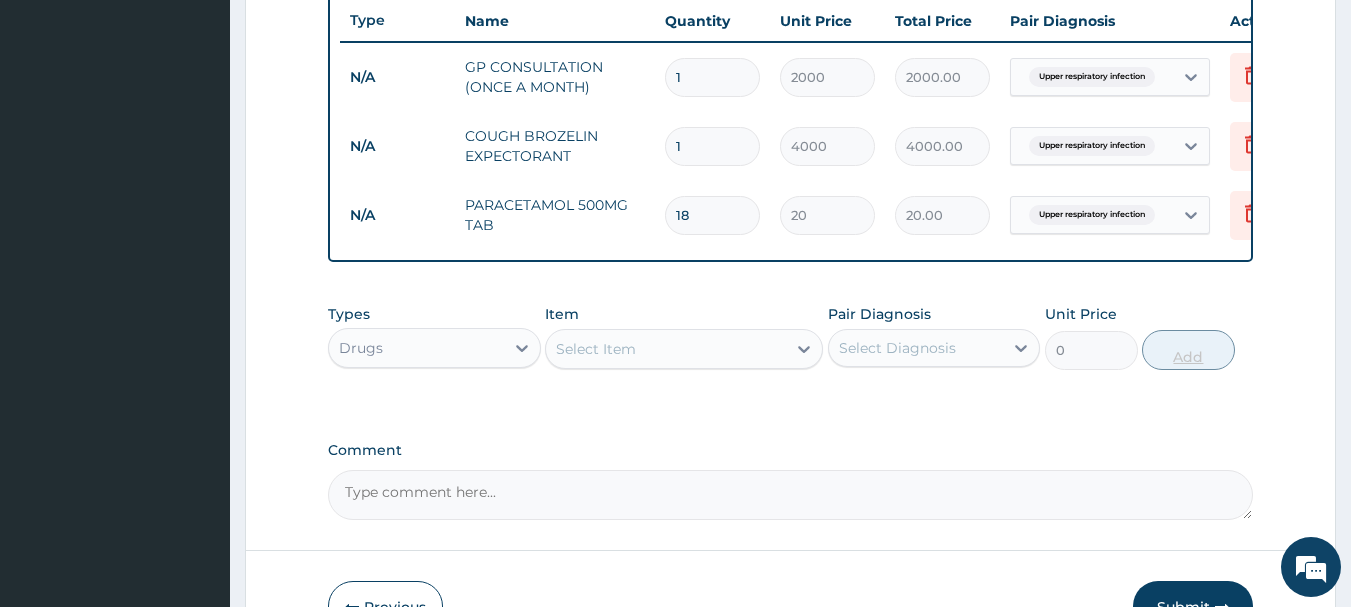 type on "360.00" 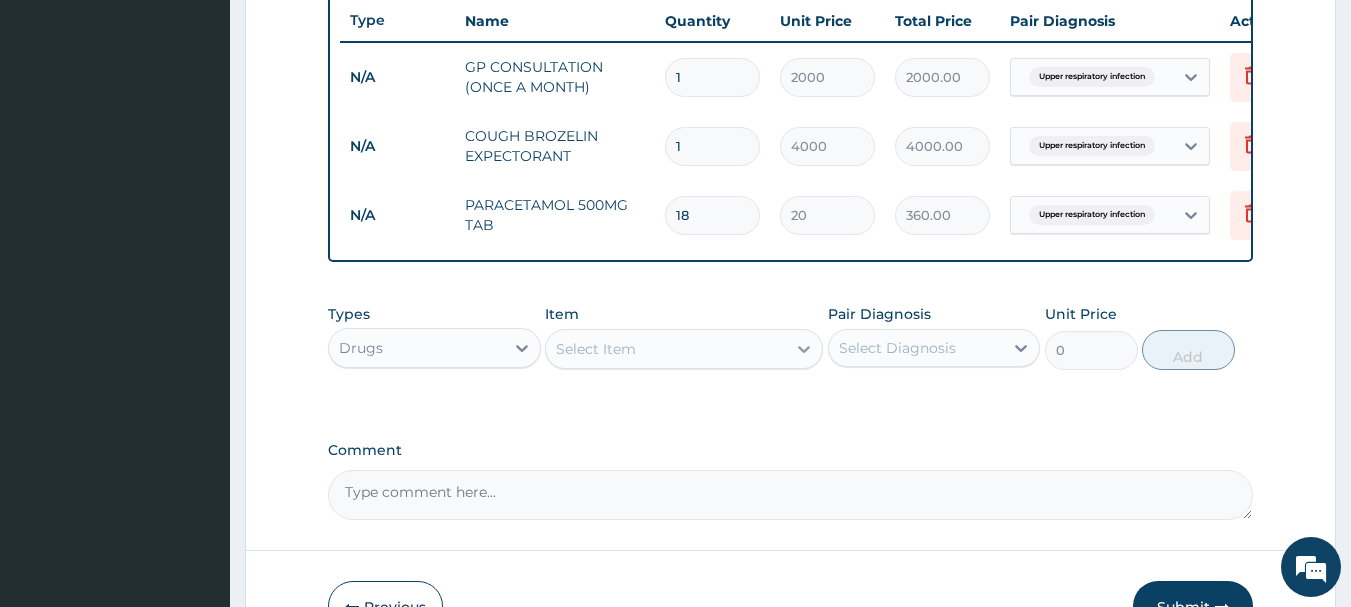 type on "18" 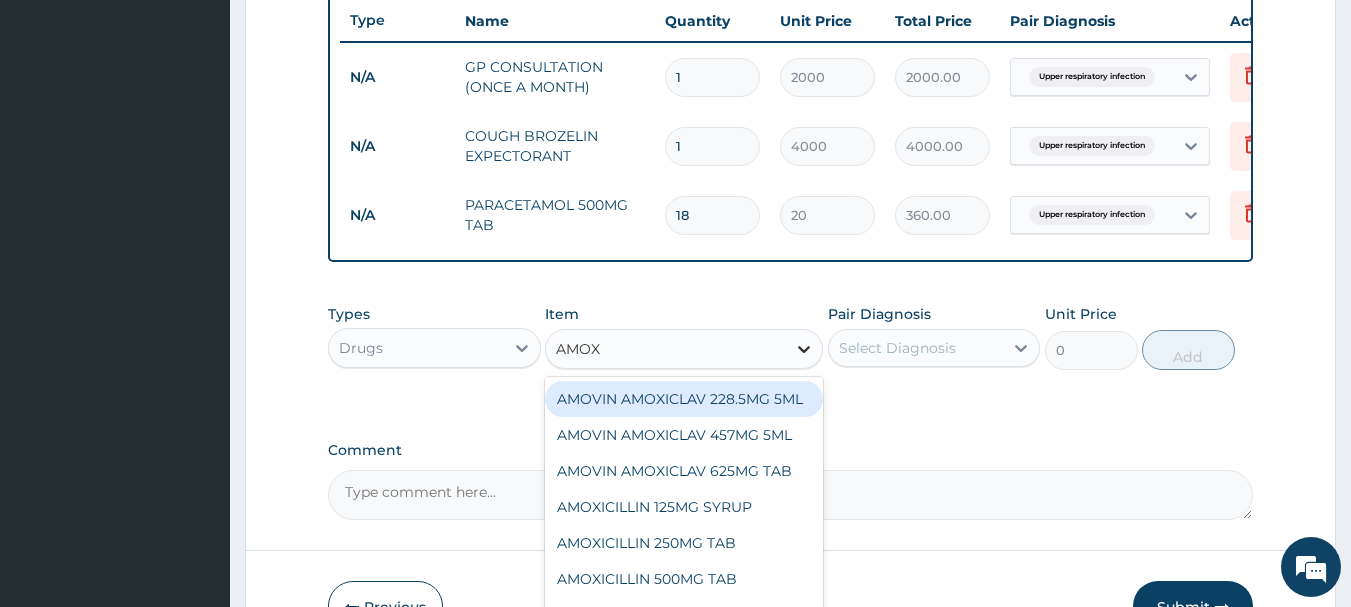 type on "AMOXI" 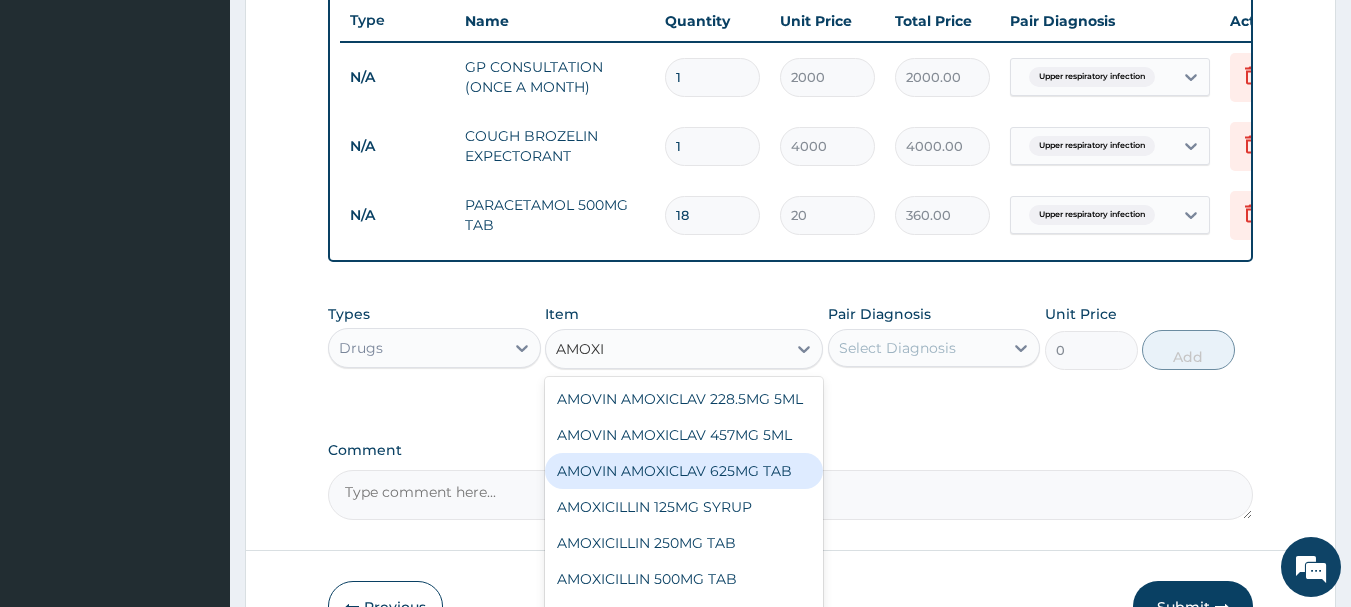 scroll, scrollTop: 100, scrollLeft: 0, axis: vertical 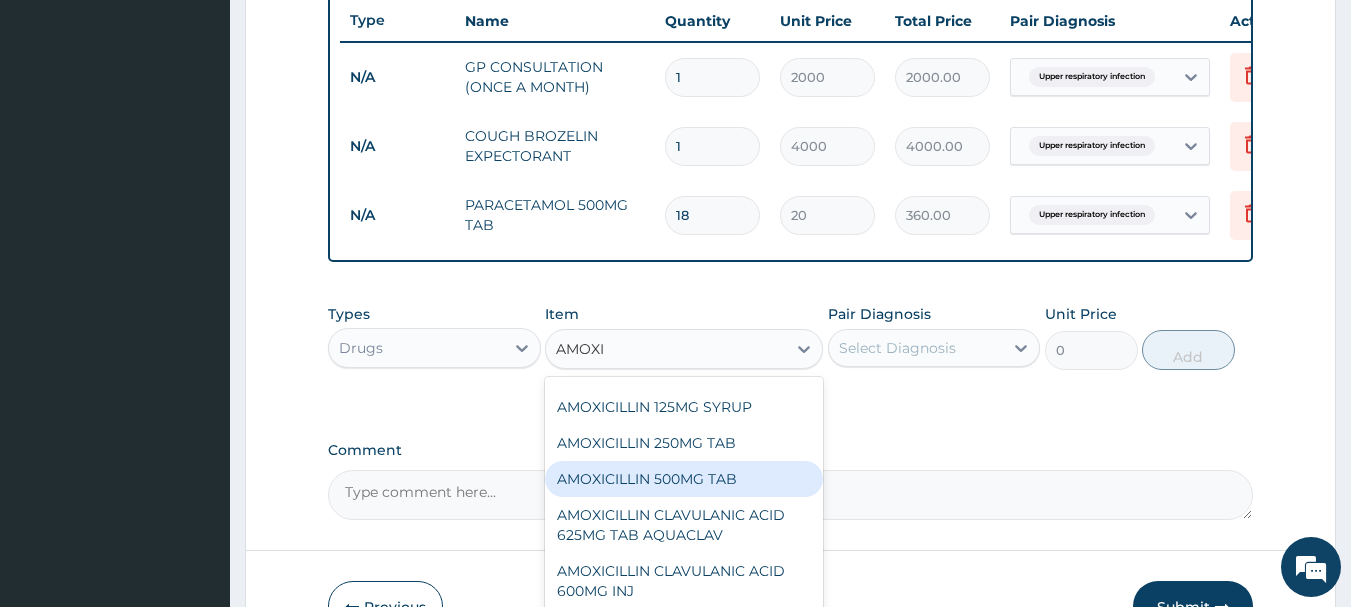 click on "AMOXICILLIN 500MG TAB" at bounding box center (684, 479) 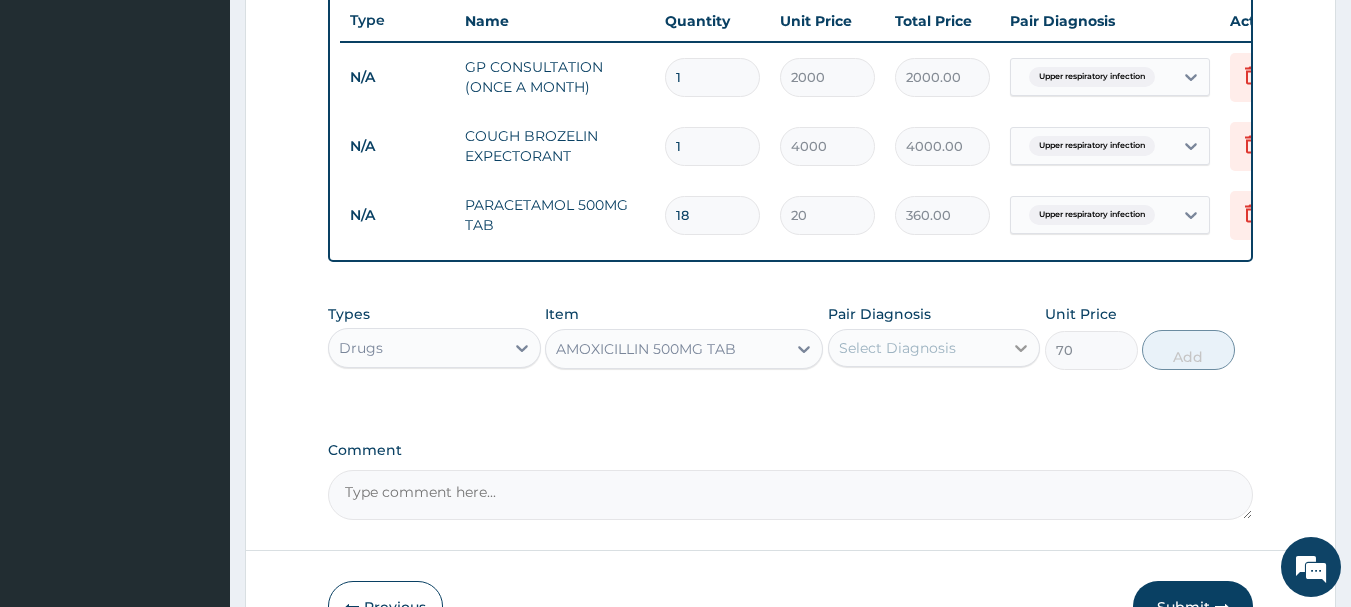 click 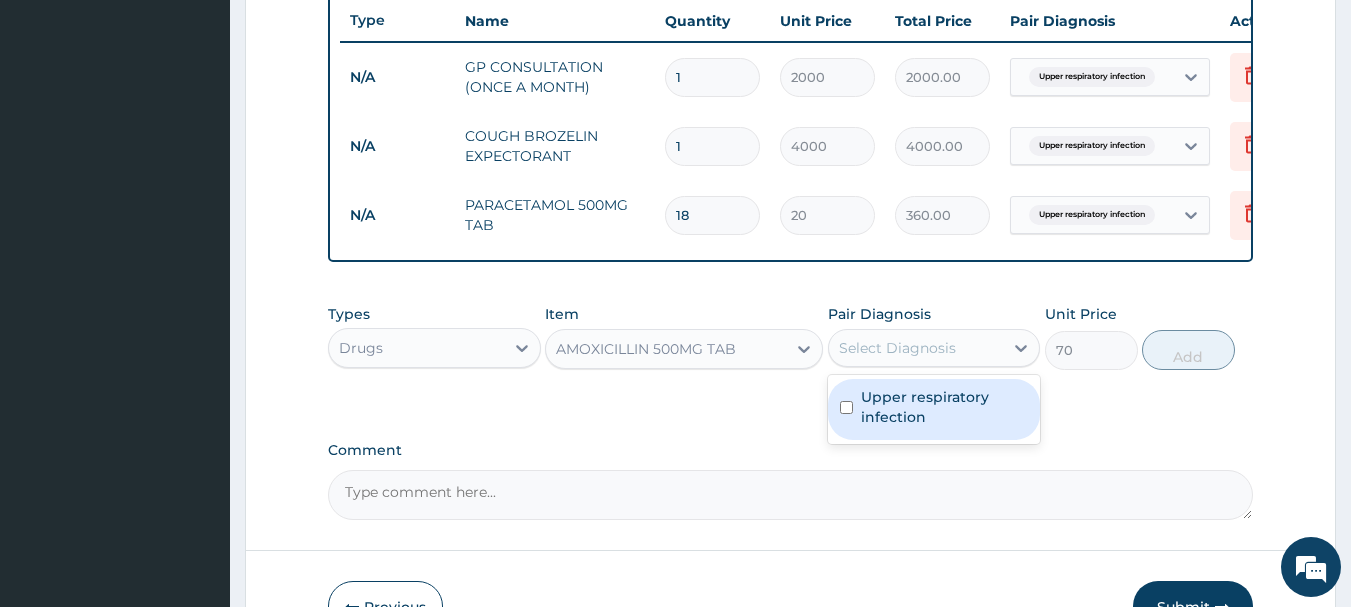 click on "Upper respiratory infection" at bounding box center [945, 407] 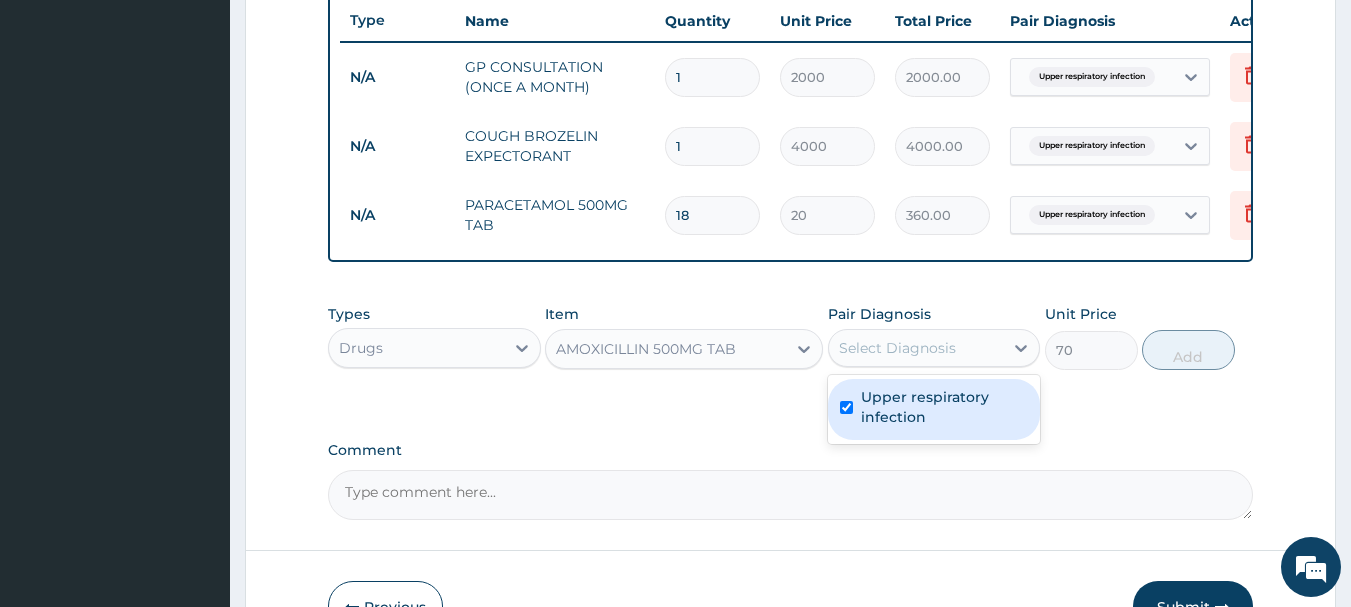 checkbox on "true" 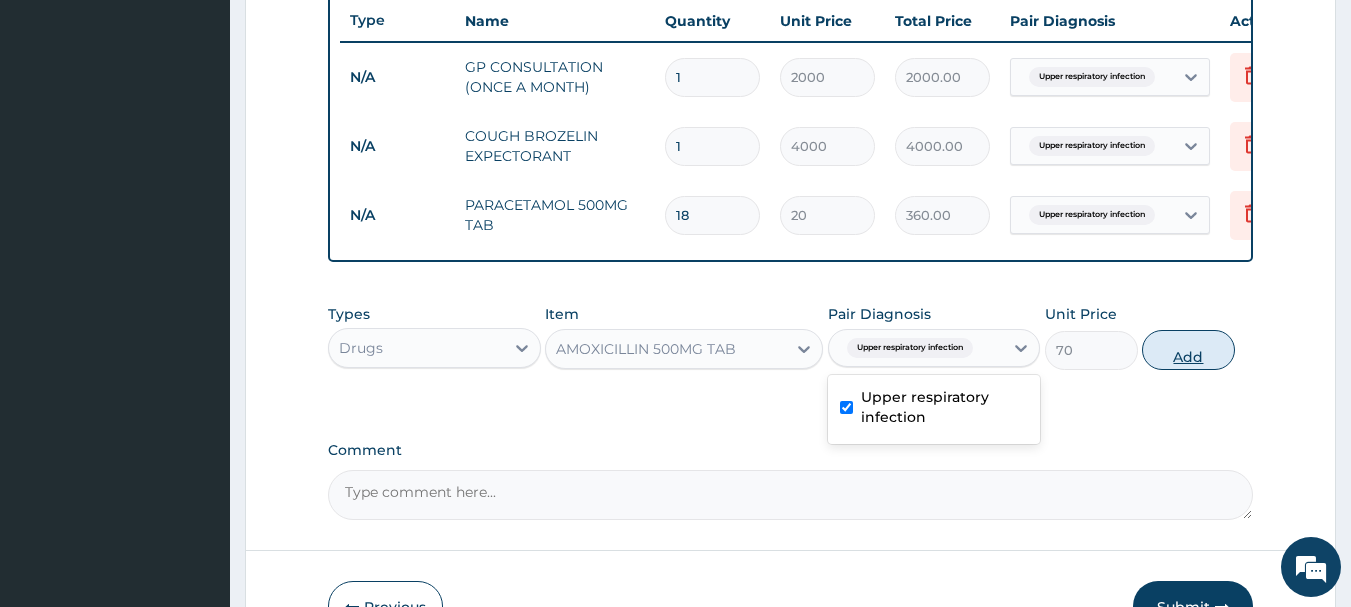 click on "Add" at bounding box center (1188, 350) 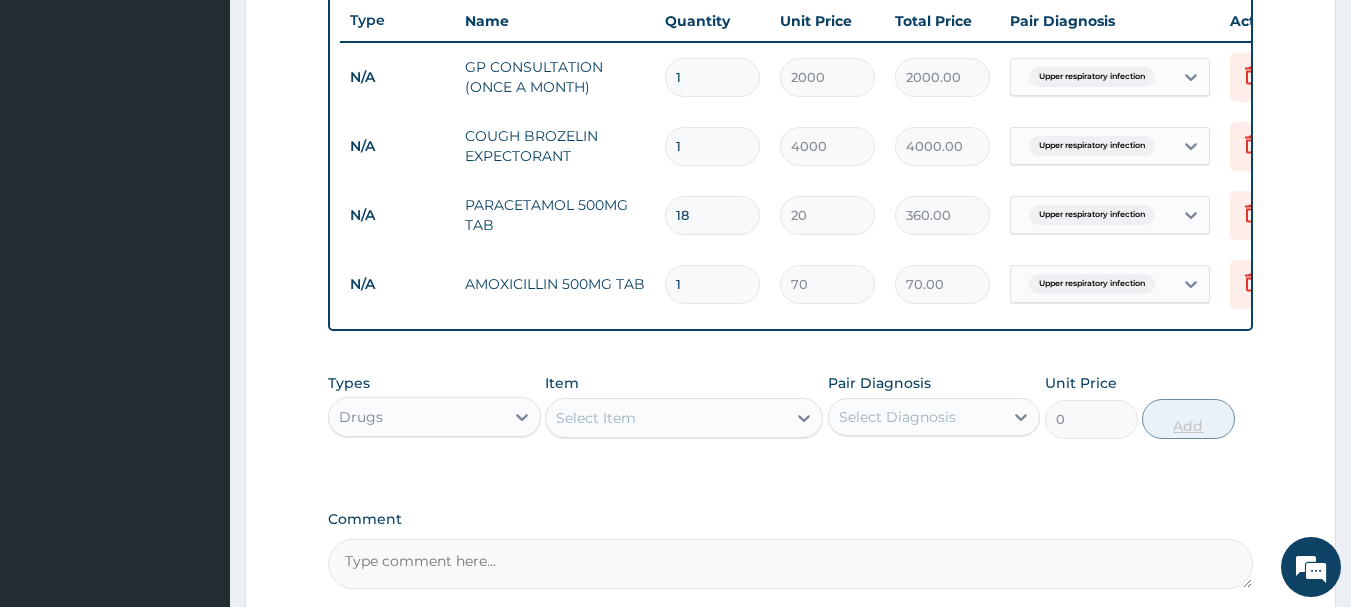 type on "18" 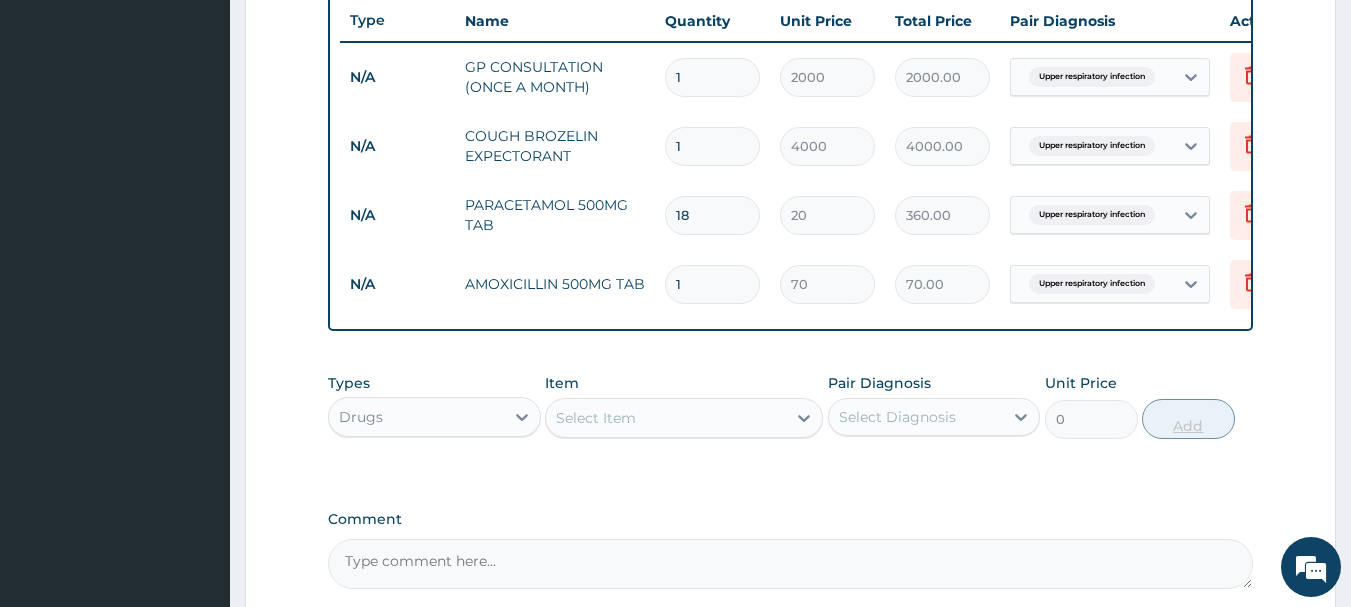 type on "1260.00" 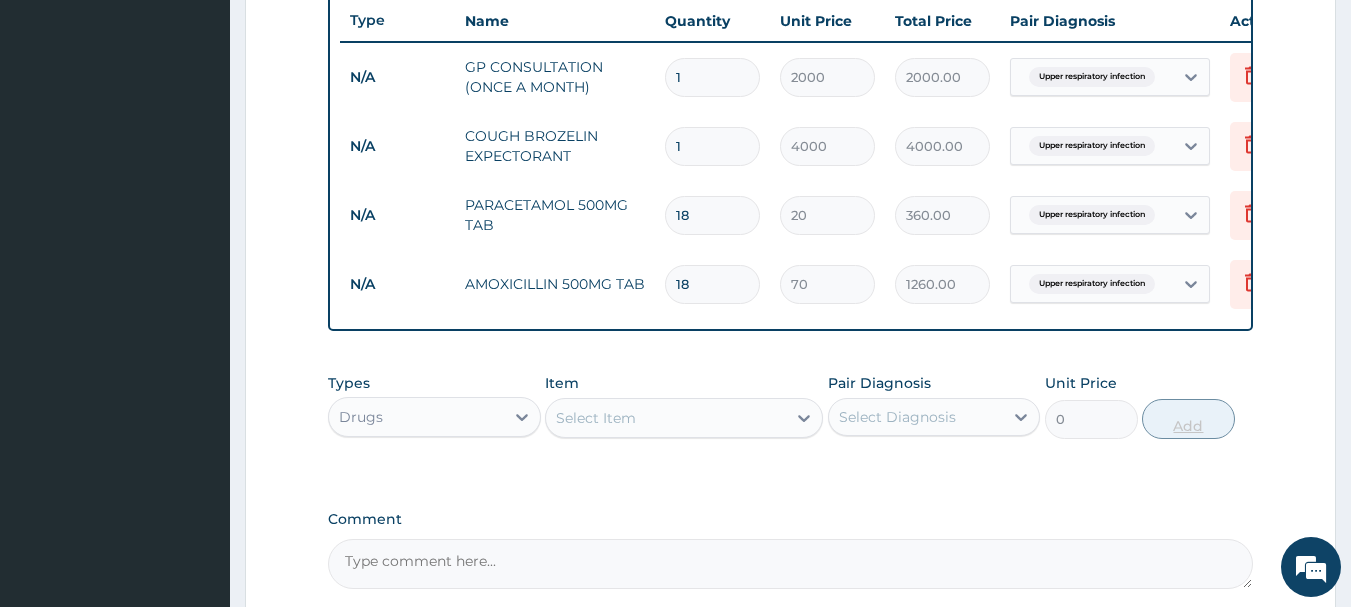 type on "1" 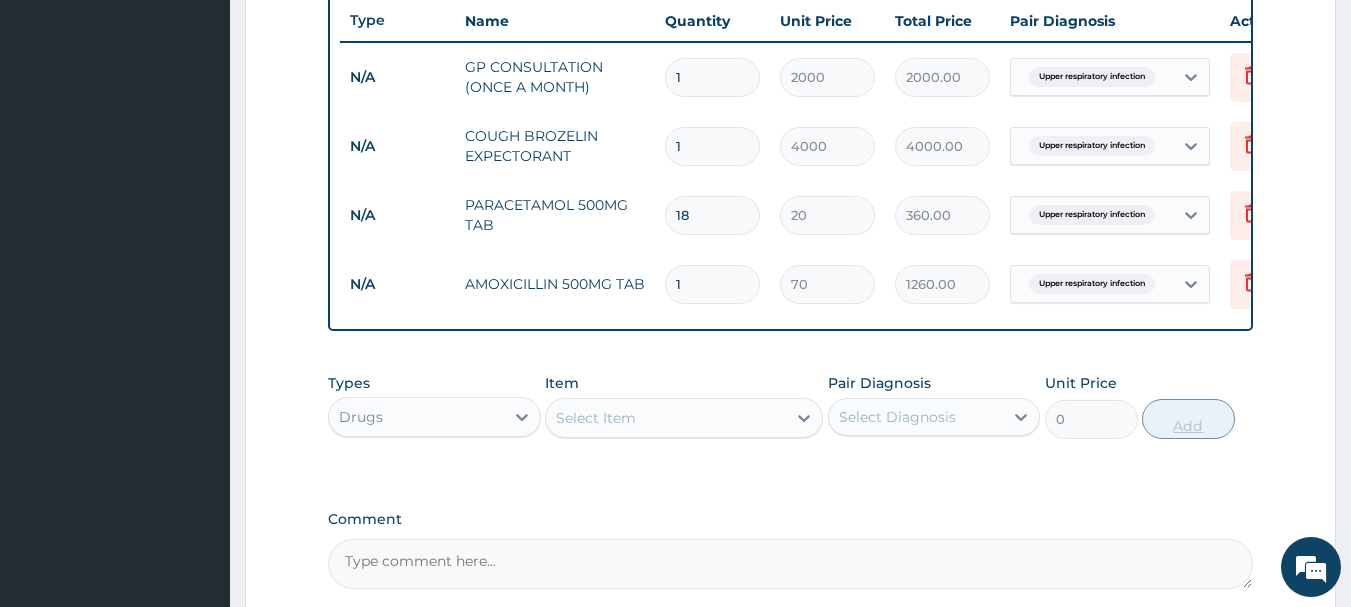 type on "70.00" 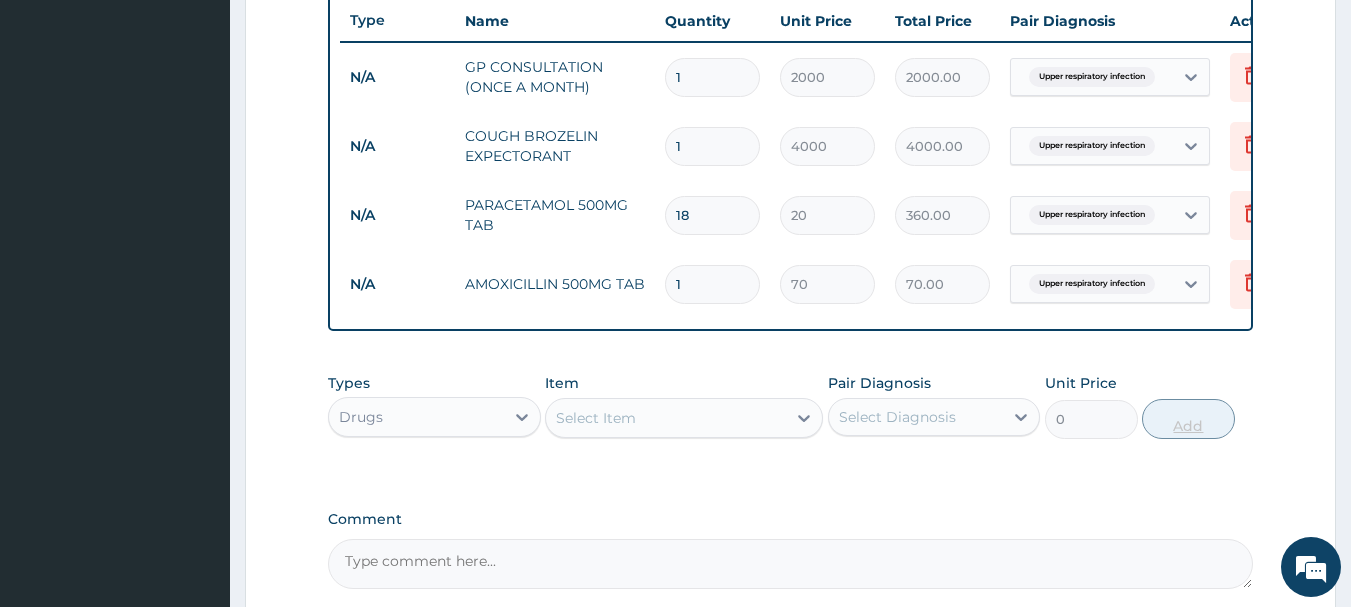 type 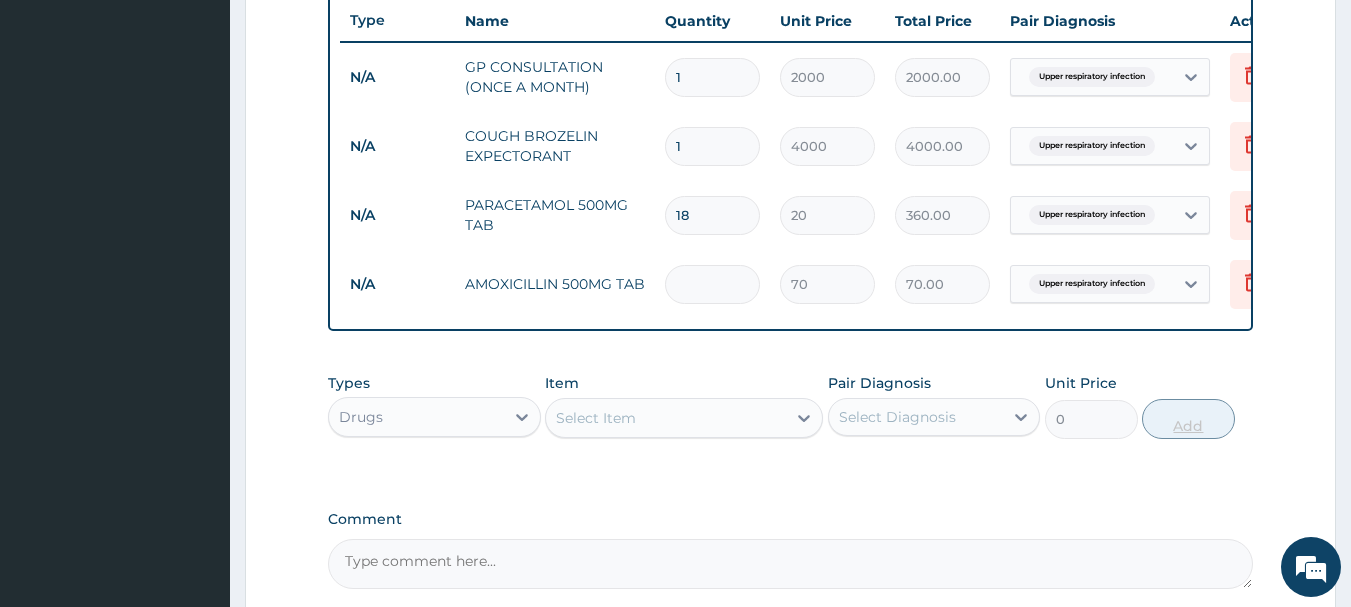 type on "0.00" 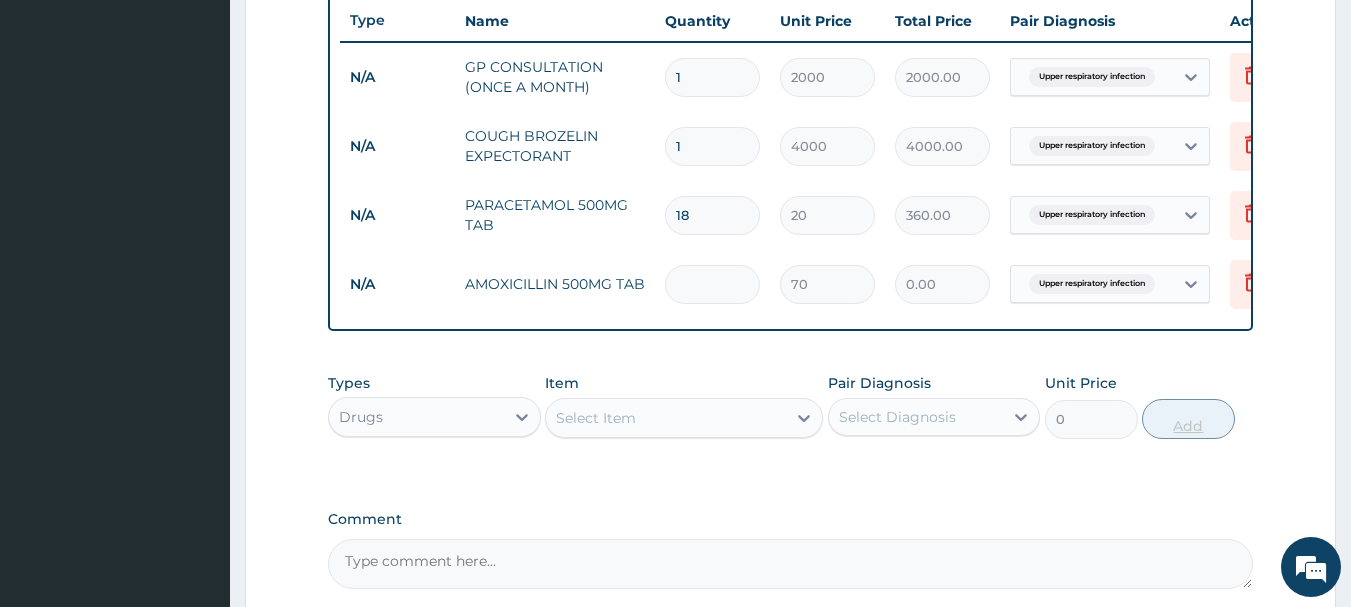 type on "2" 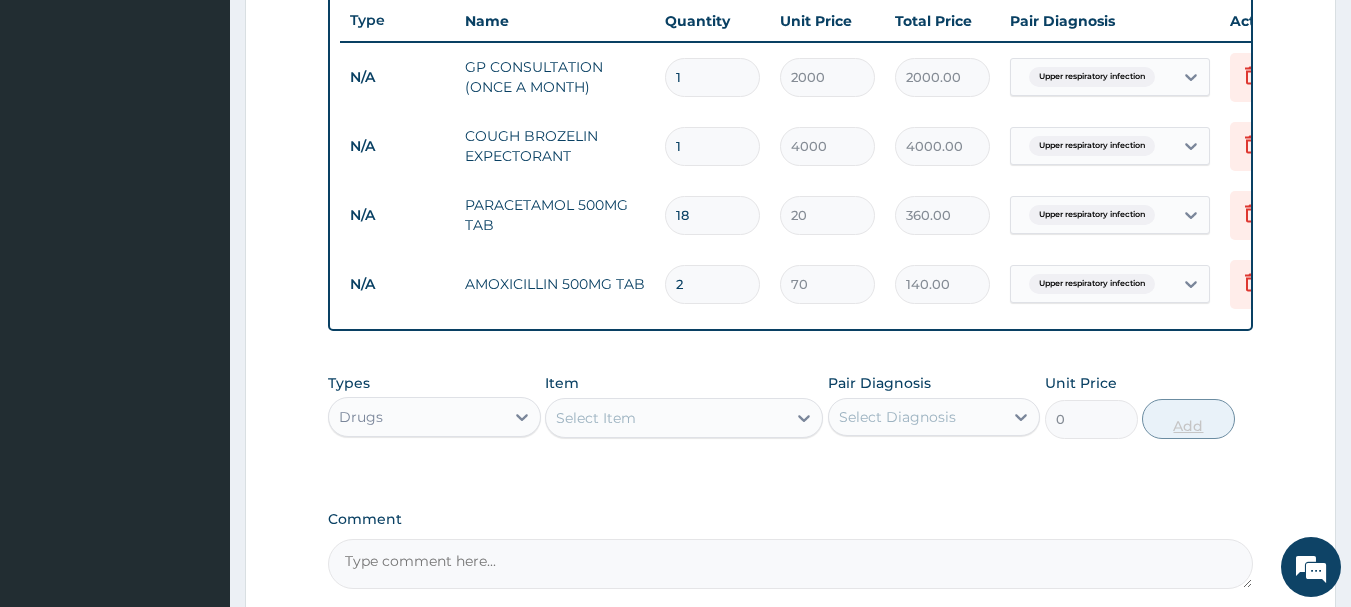 type on "20" 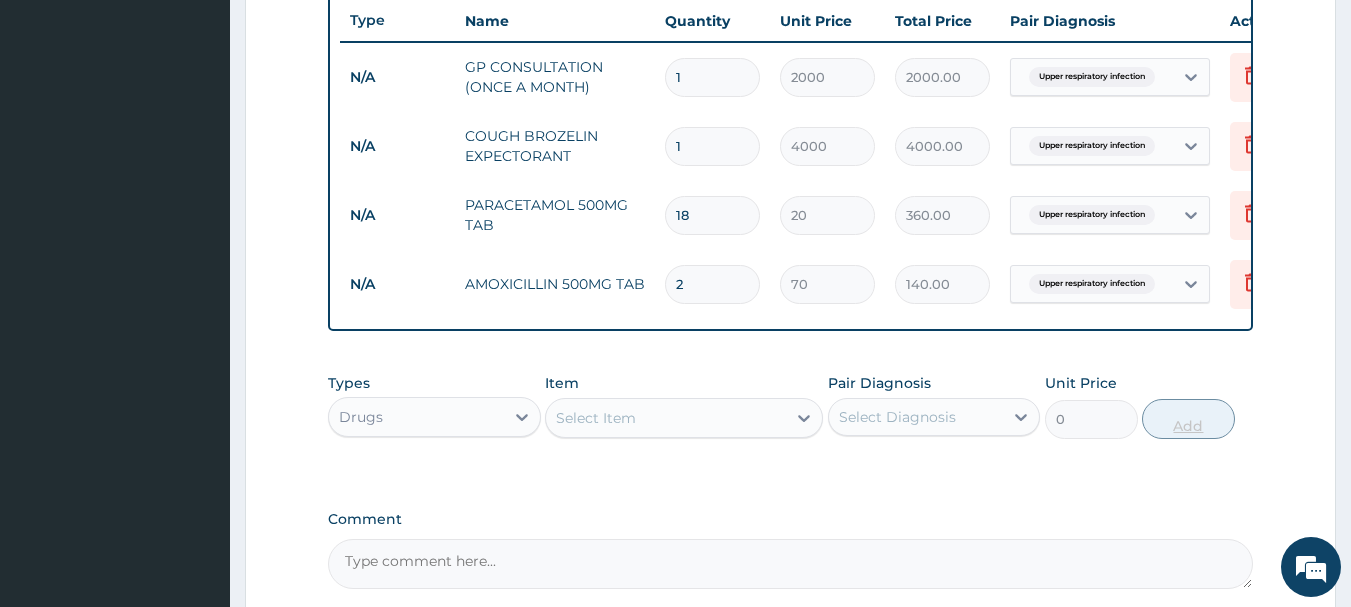 type on "1400.00" 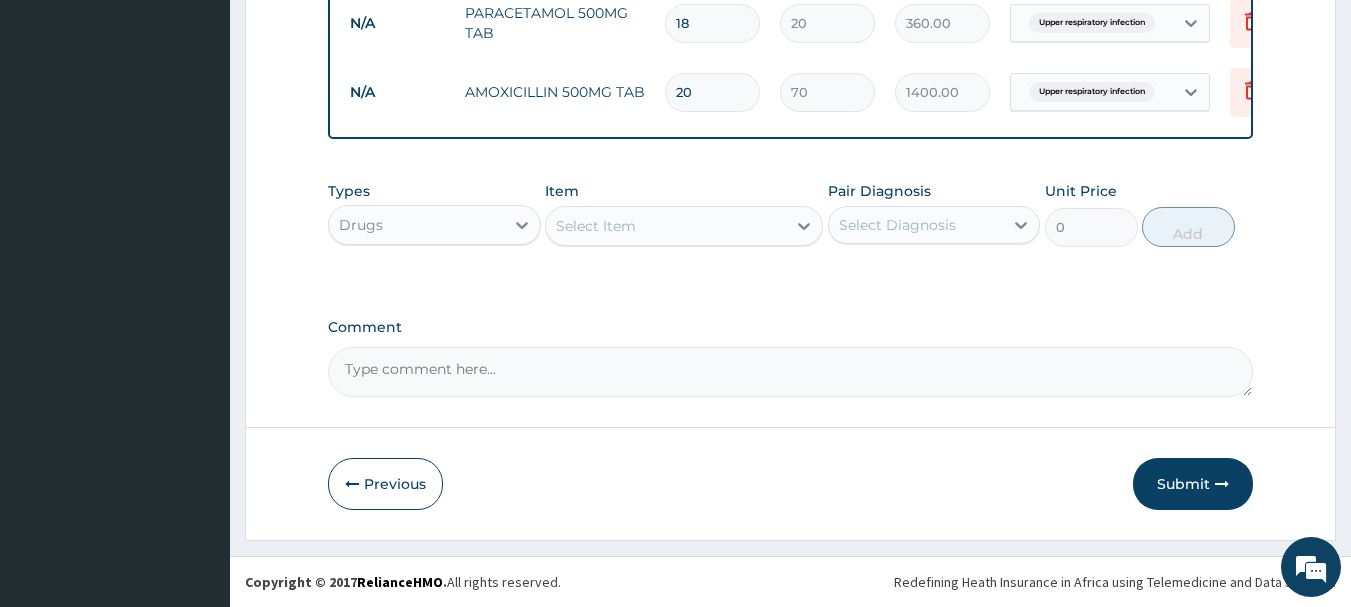 scroll, scrollTop: 962, scrollLeft: 0, axis: vertical 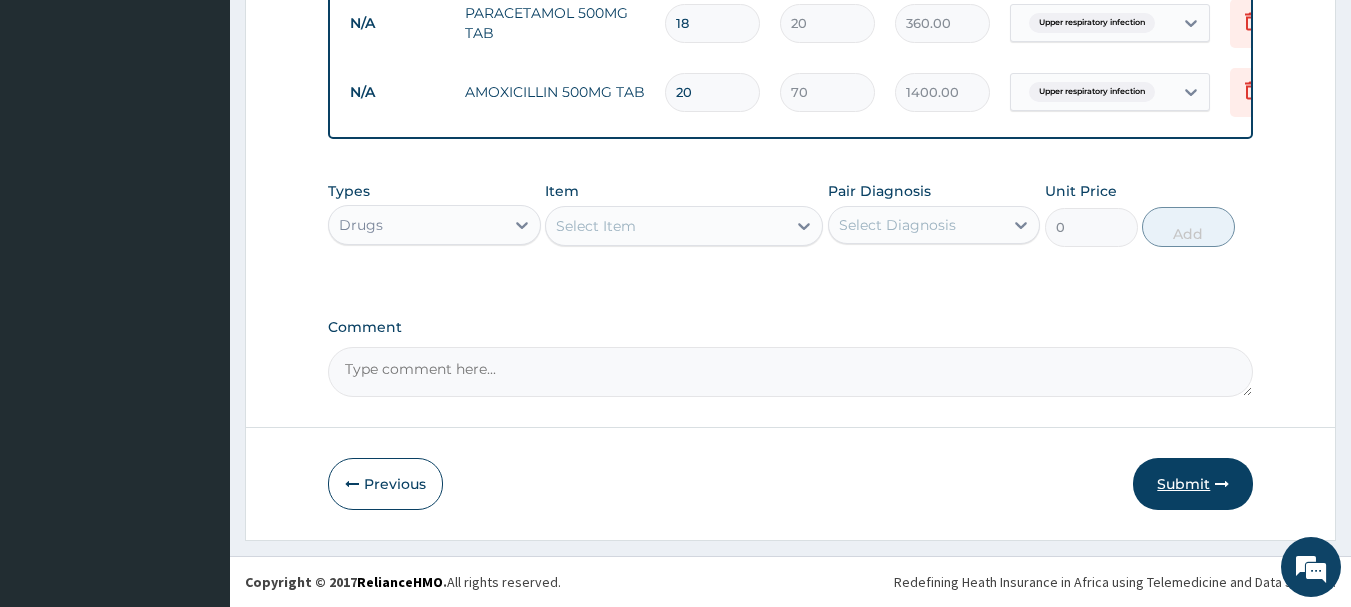 type on "20" 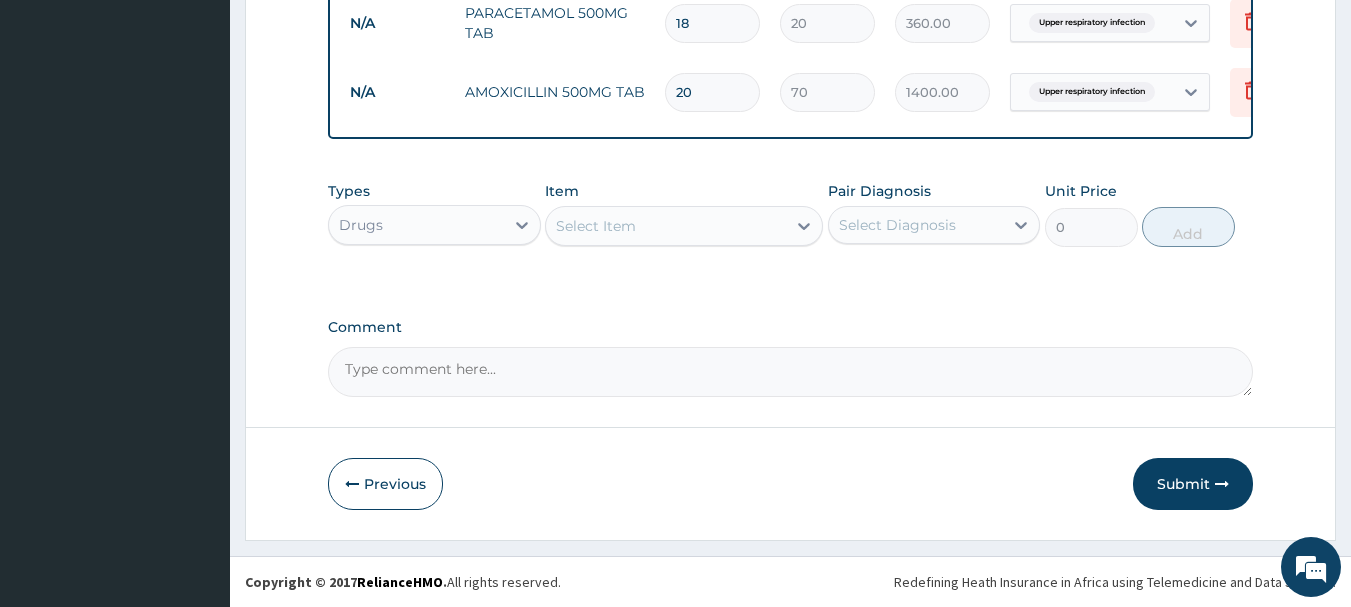 click on "Submit" at bounding box center [1193, 484] 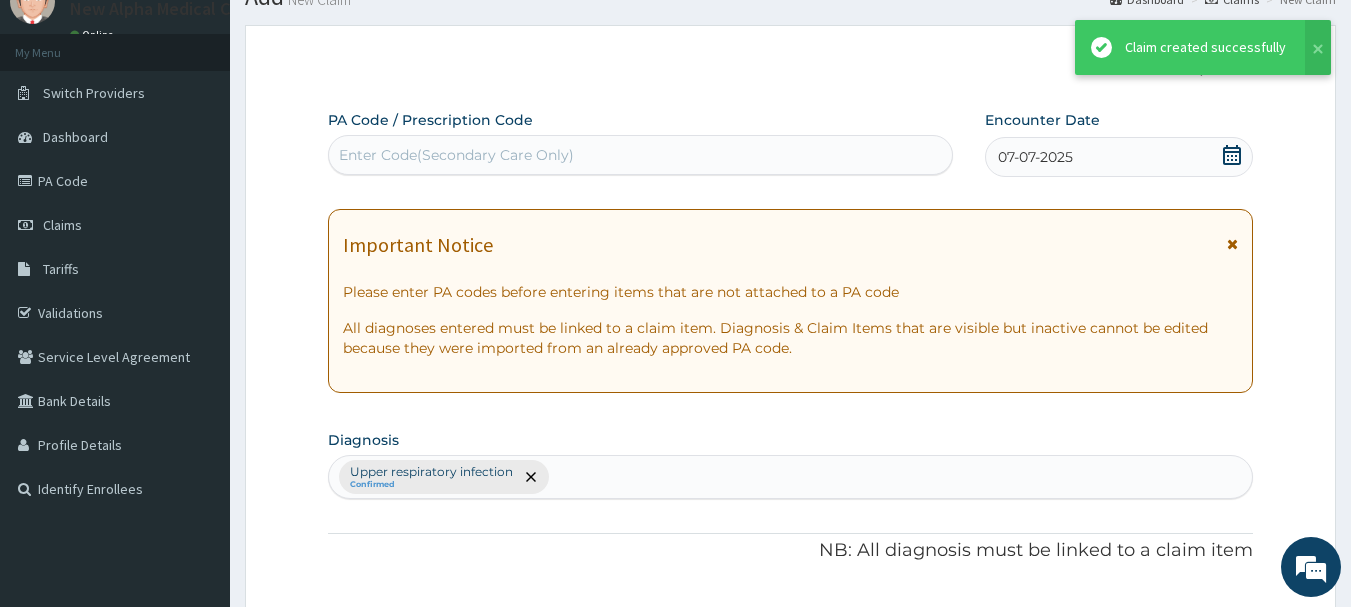 scroll, scrollTop: 962, scrollLeft: 0, axis: vertical 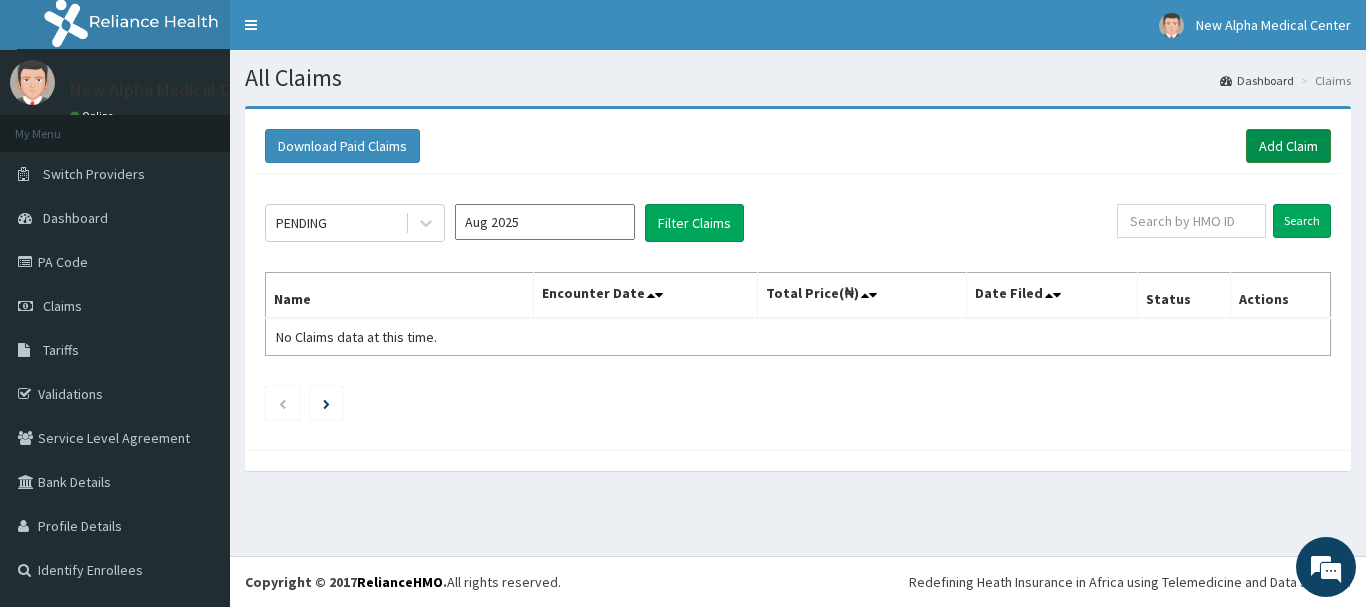 click on "Add Claim" at bounding box center (1288, 146) 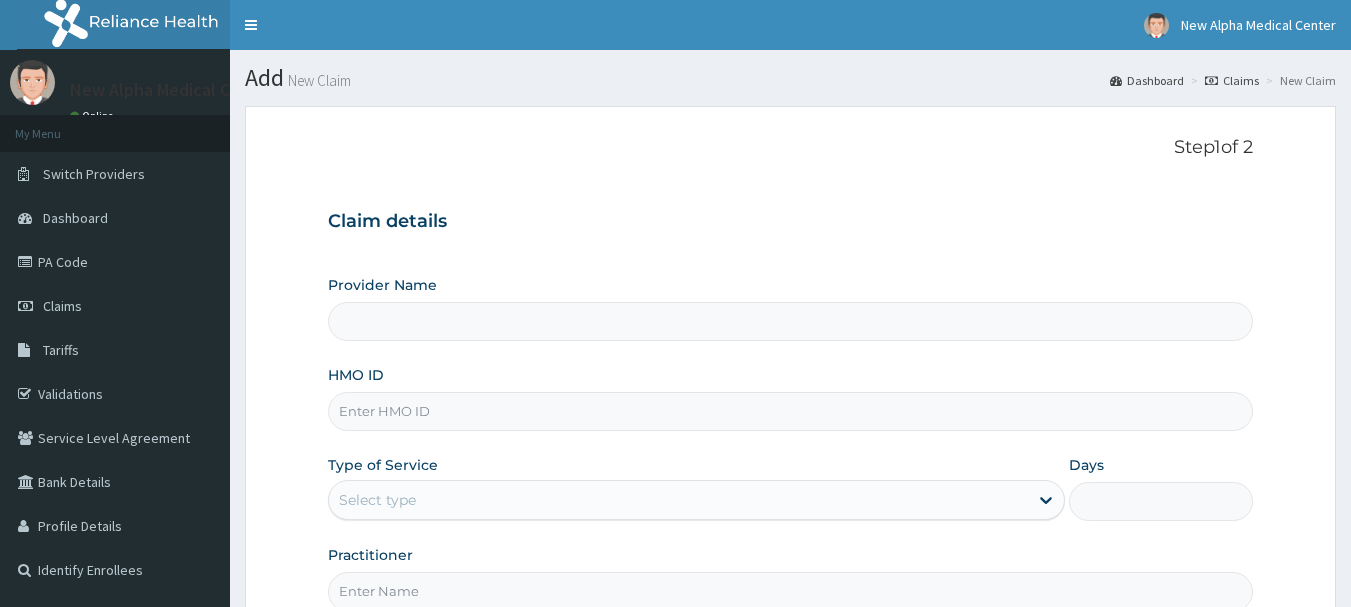 scroll, scrollTop: 0, scrollLeft: 0, axis: both 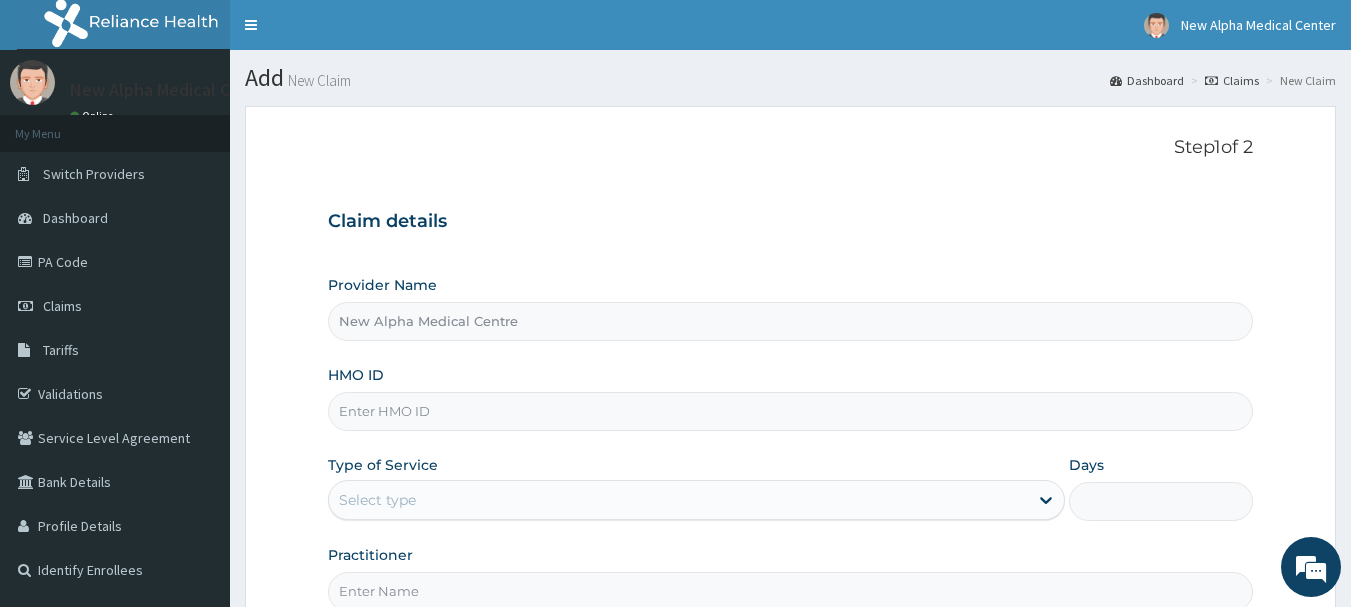 click on "HMO ID" at bounding box center (791, 411) 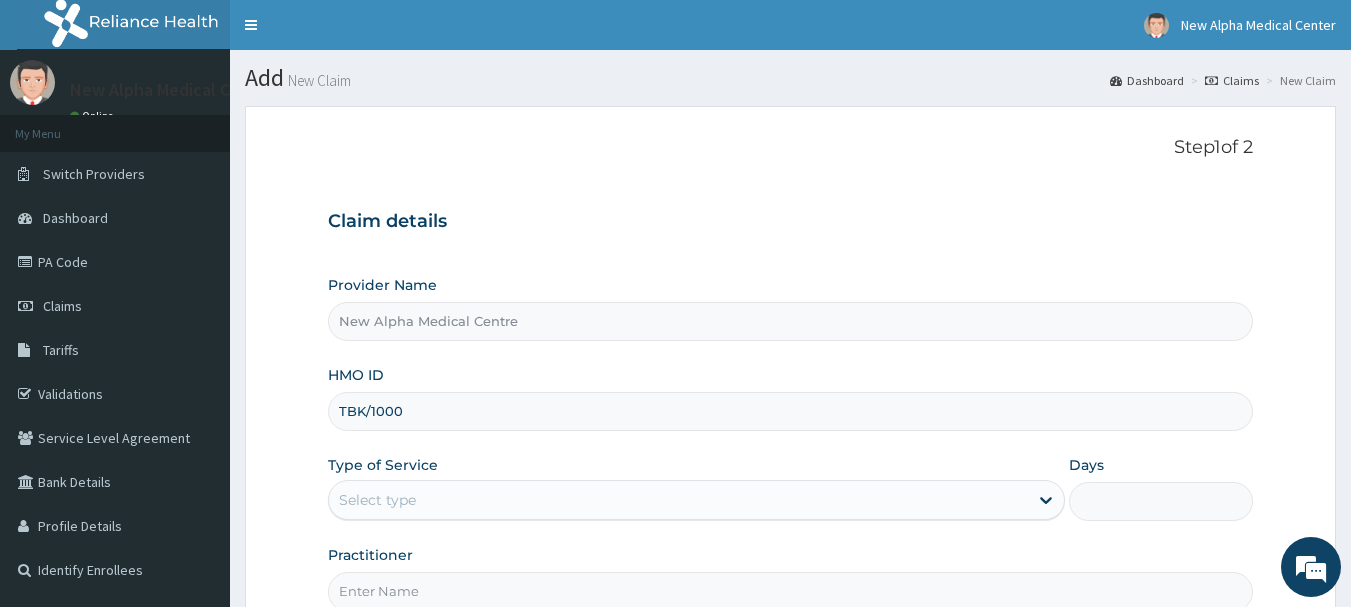 scroll, scrollTop: 0, scrollLeft: 0, axis: both 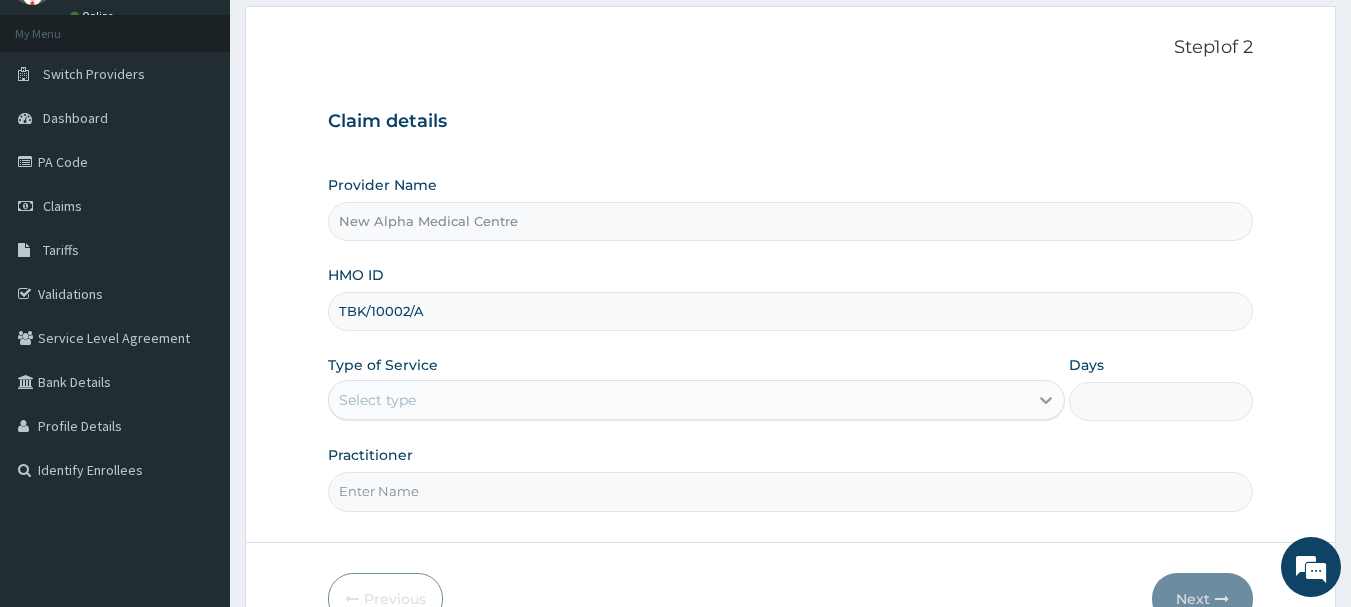 type on "TBK/10002/A" 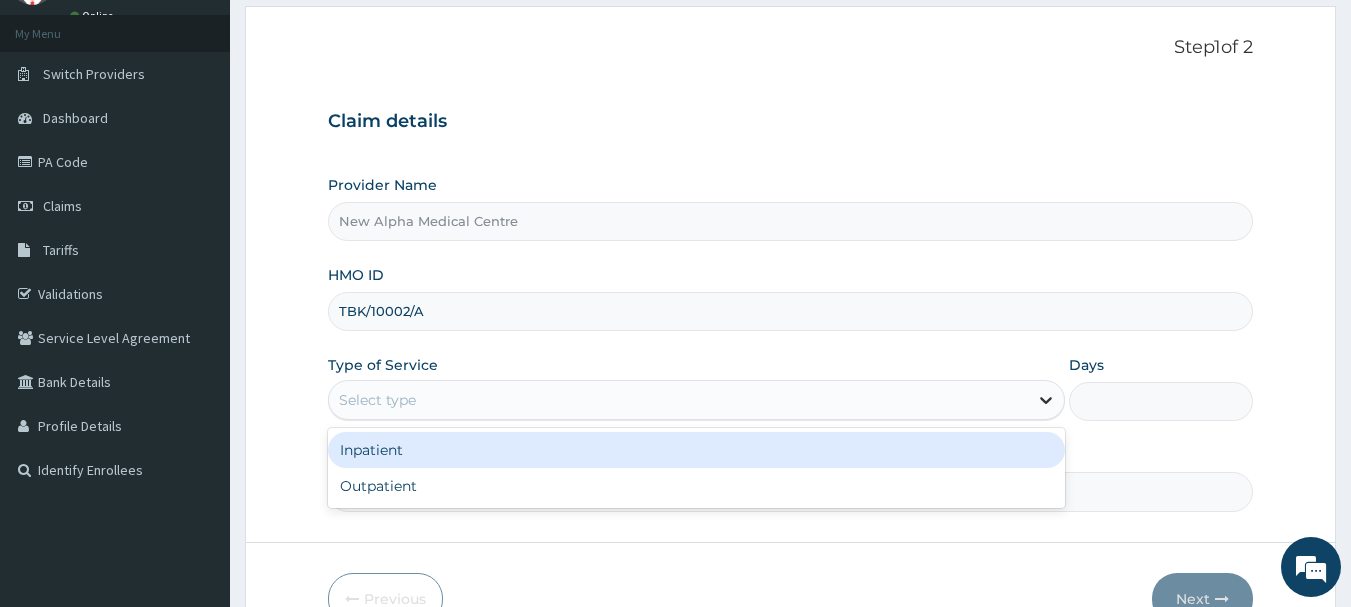click 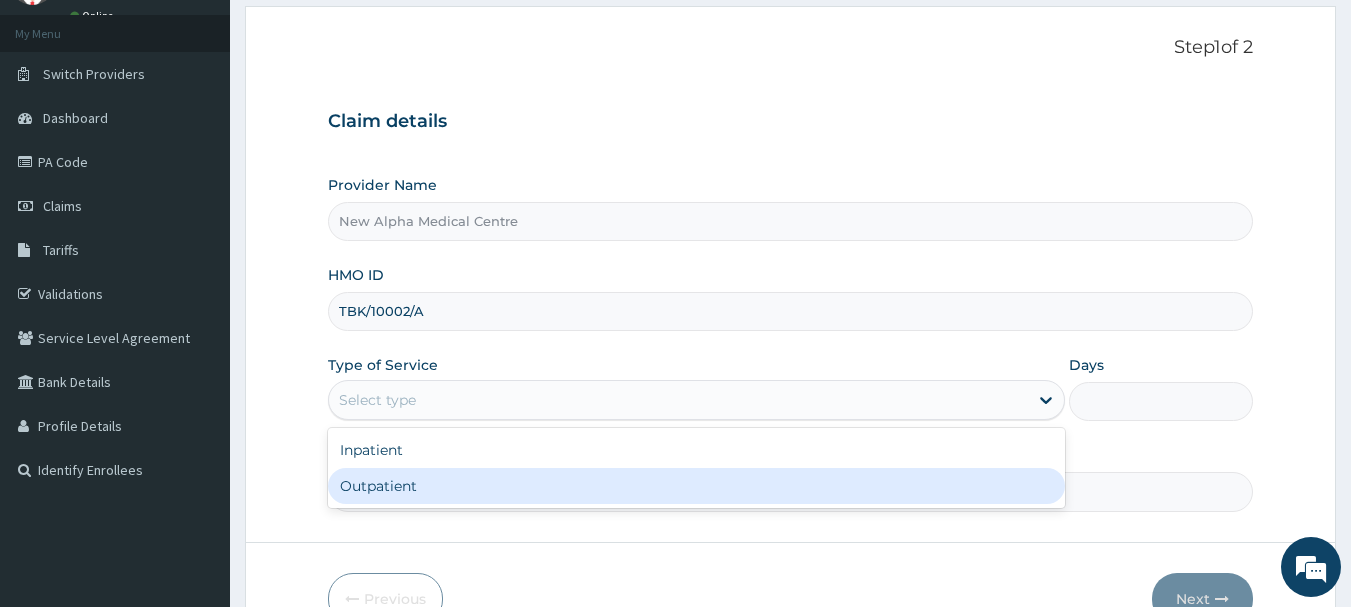 click on "Outpatient" at bounding box center (696, 486) 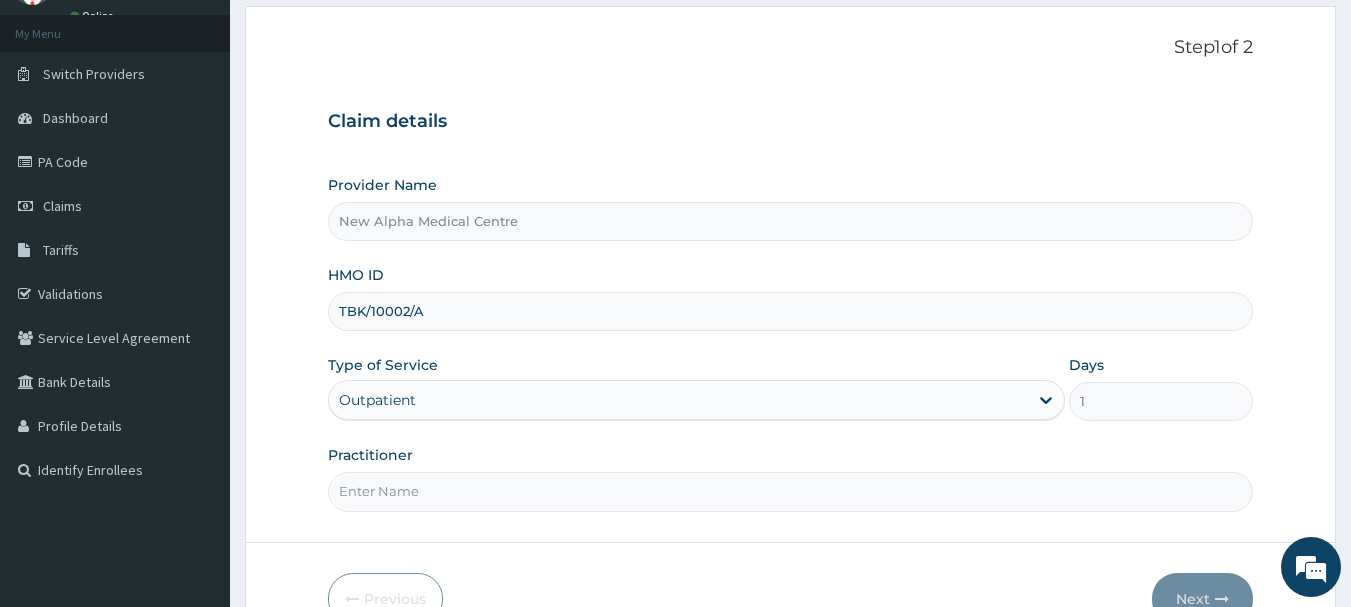 scroll, scrollTop: 215, scrollLeft: 0, axis: vertical 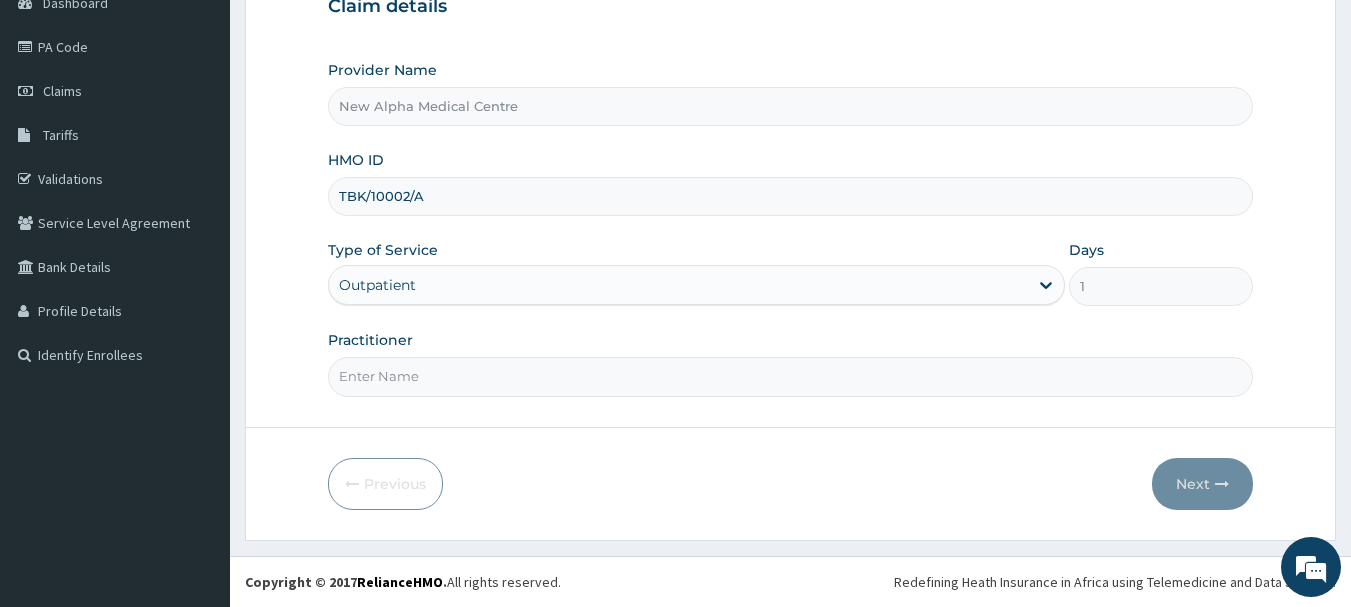 click on "Practitioner" at bounding box center [791, 376] 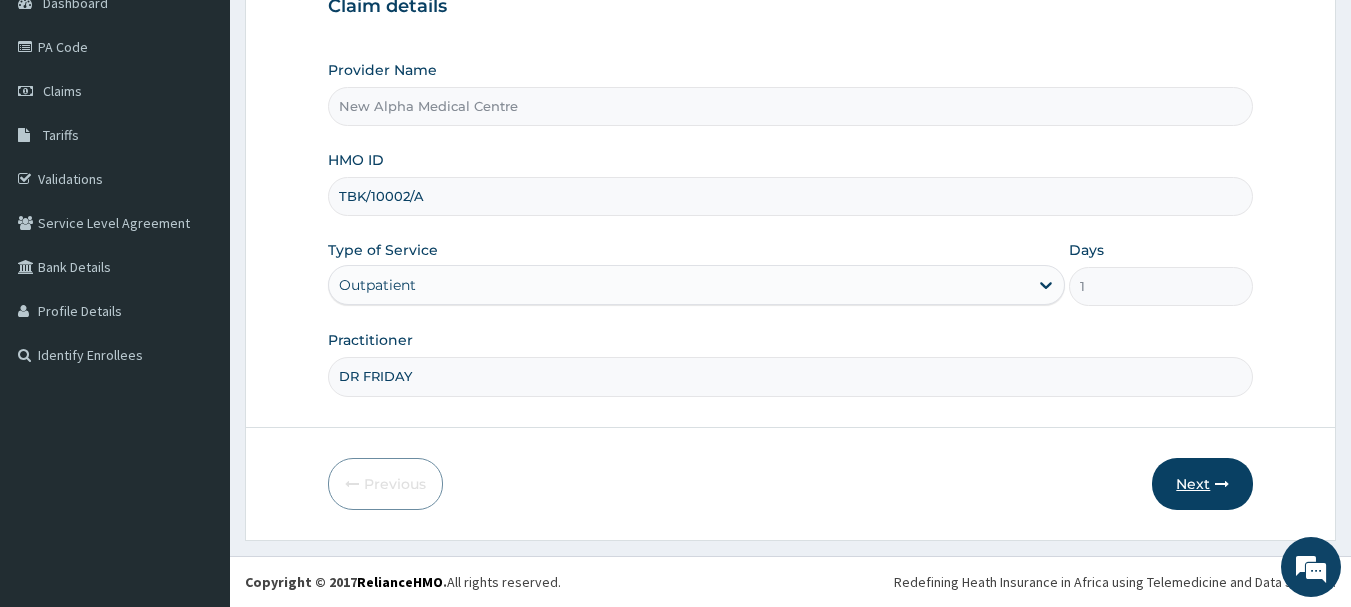type on "DR FRIDAY" 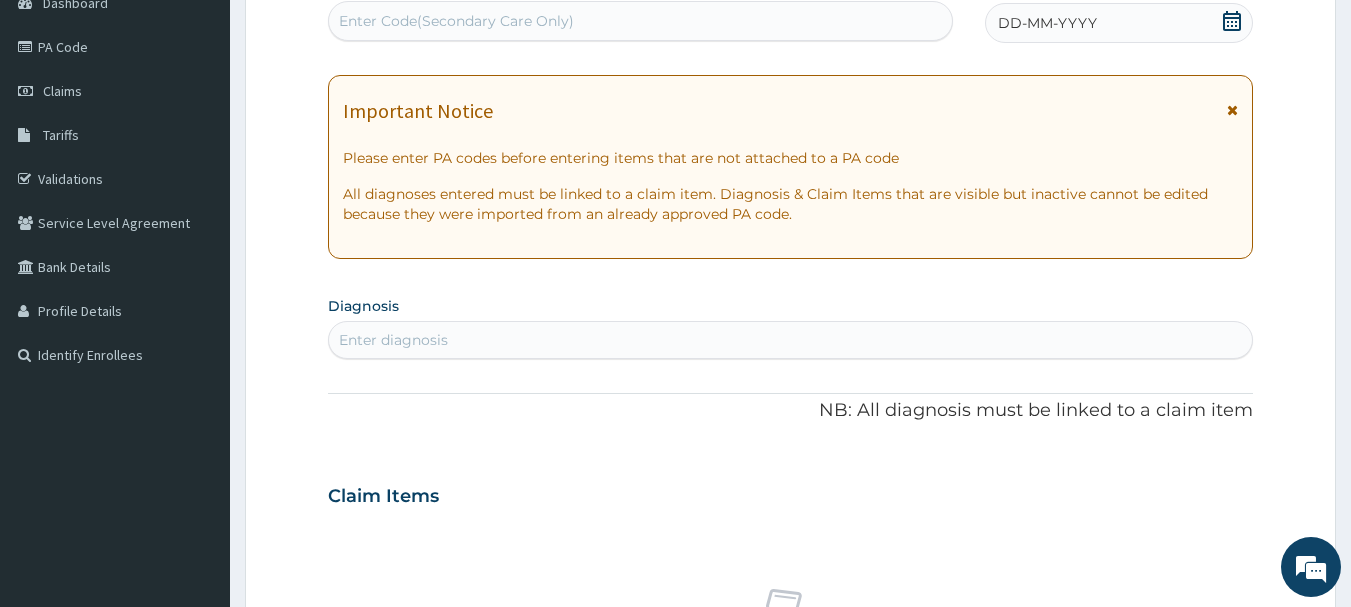 click 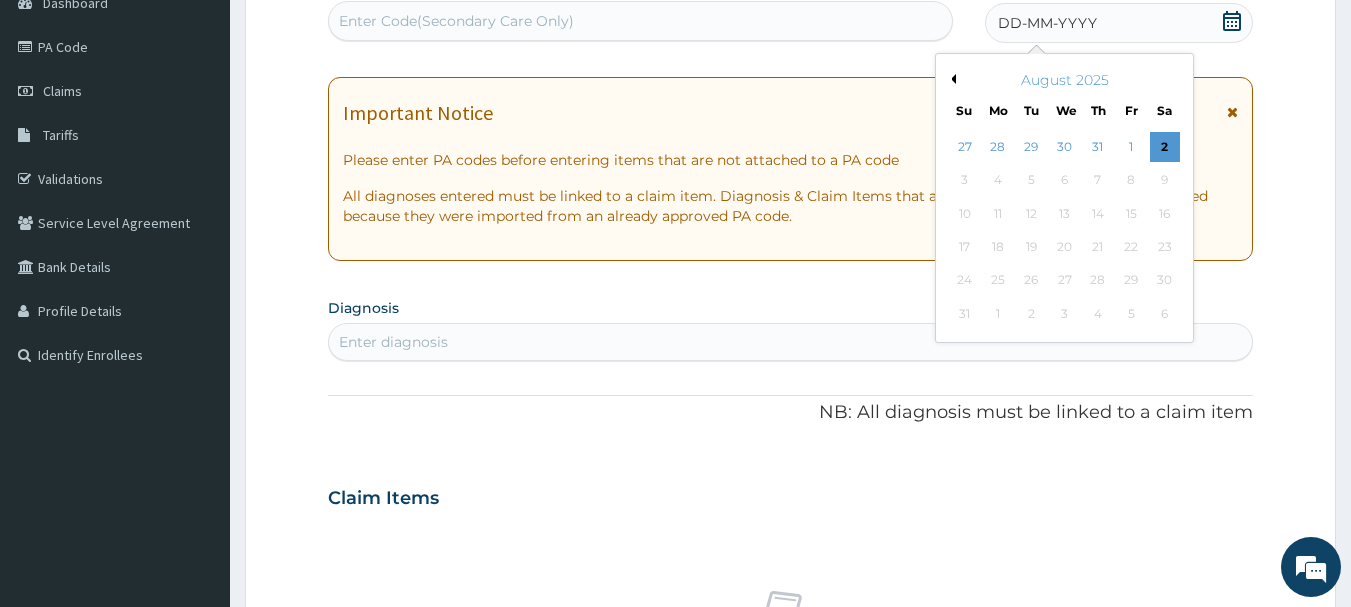 click on "Previous Month" at bounding box center [951, 79] 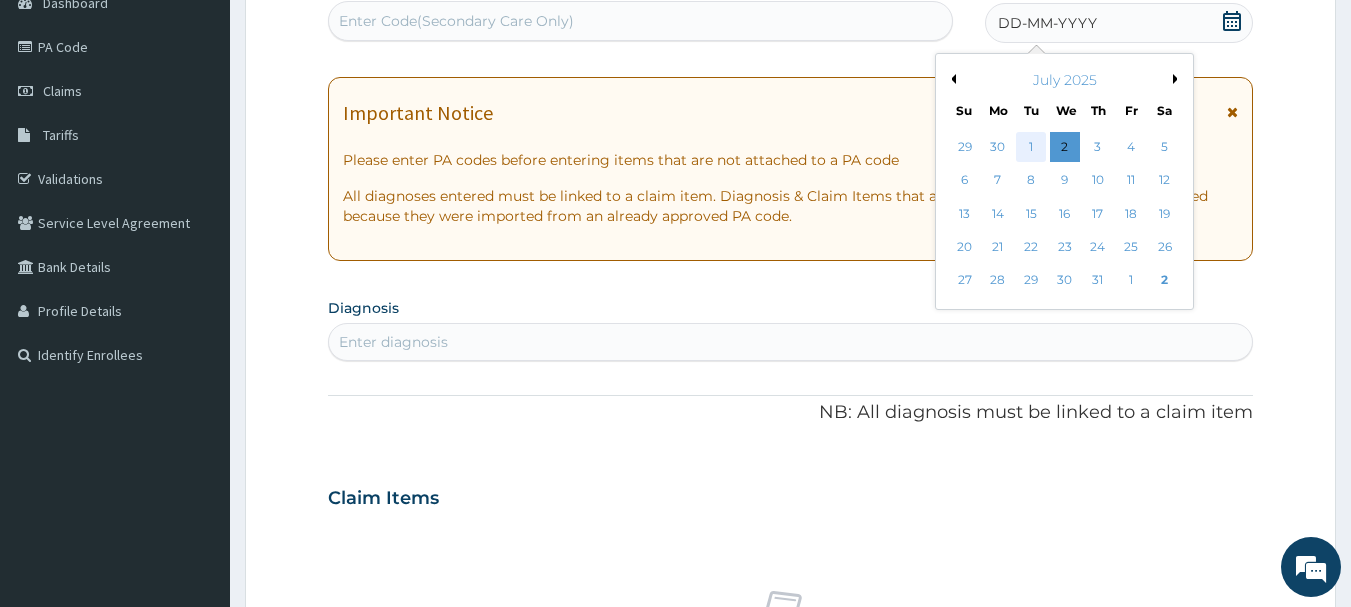 click on "1" at bounding box center (1032, 147) 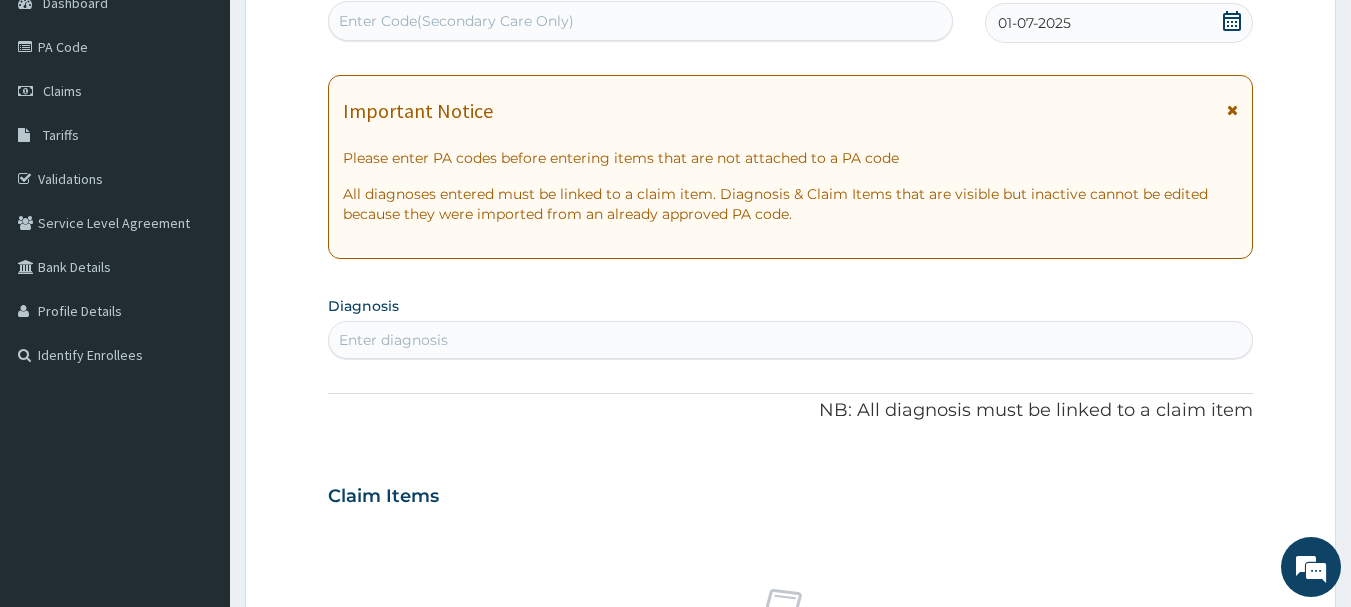 click on "Enter diagnosis" at bounding box center [791, 340] 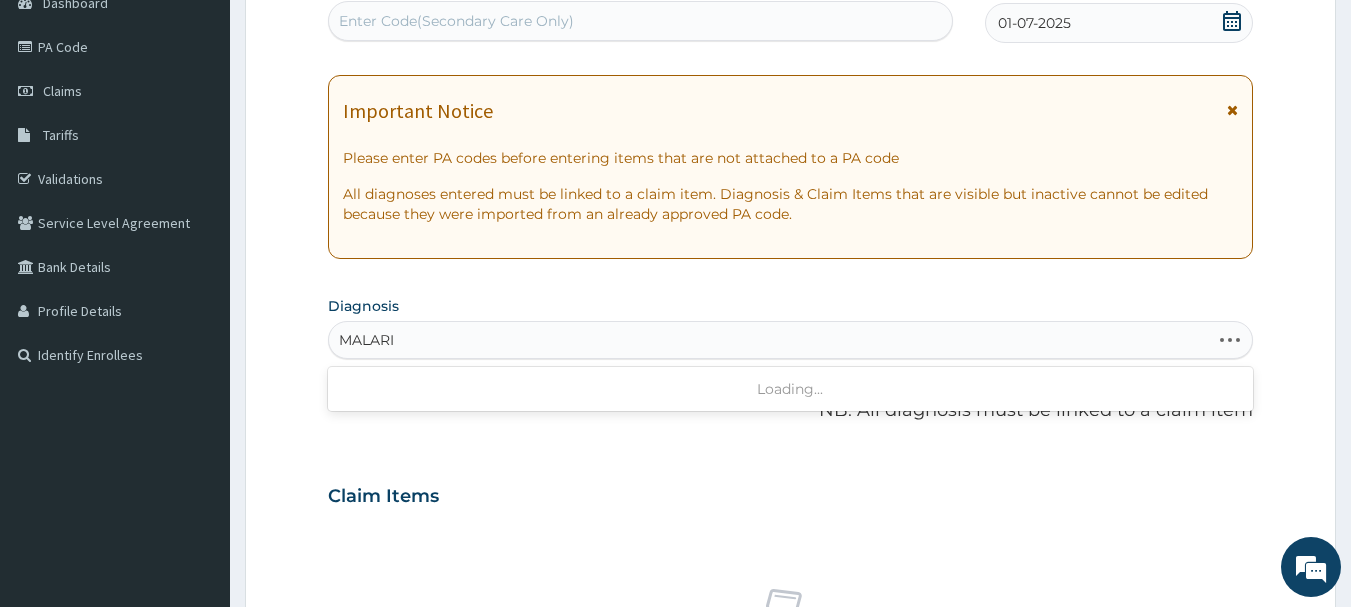 type on "MALARIA" 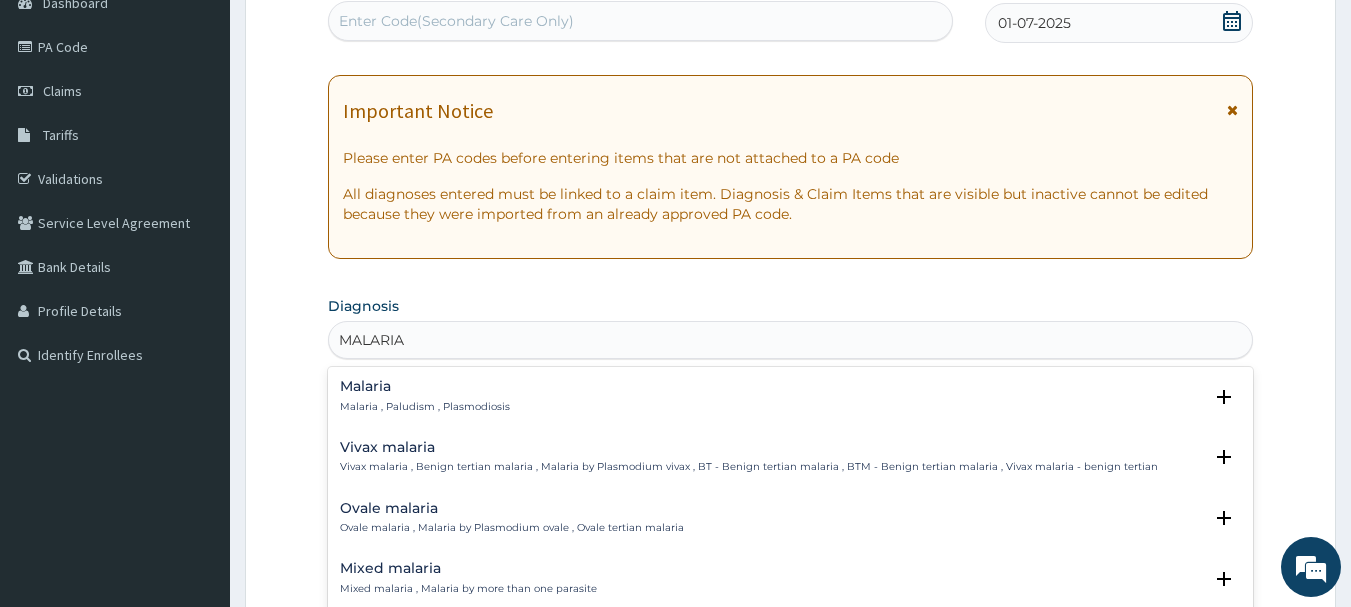 click on "Malaria , Paludism , Plasmodiosis" at bounding box center [425, 407] 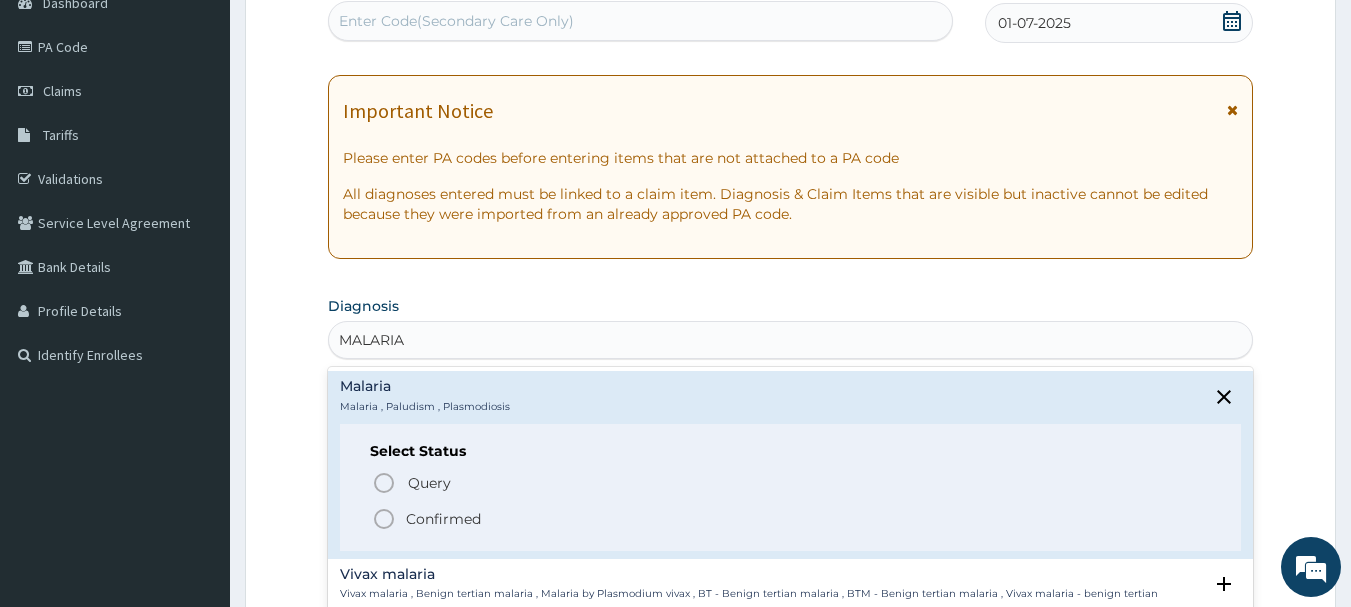 click 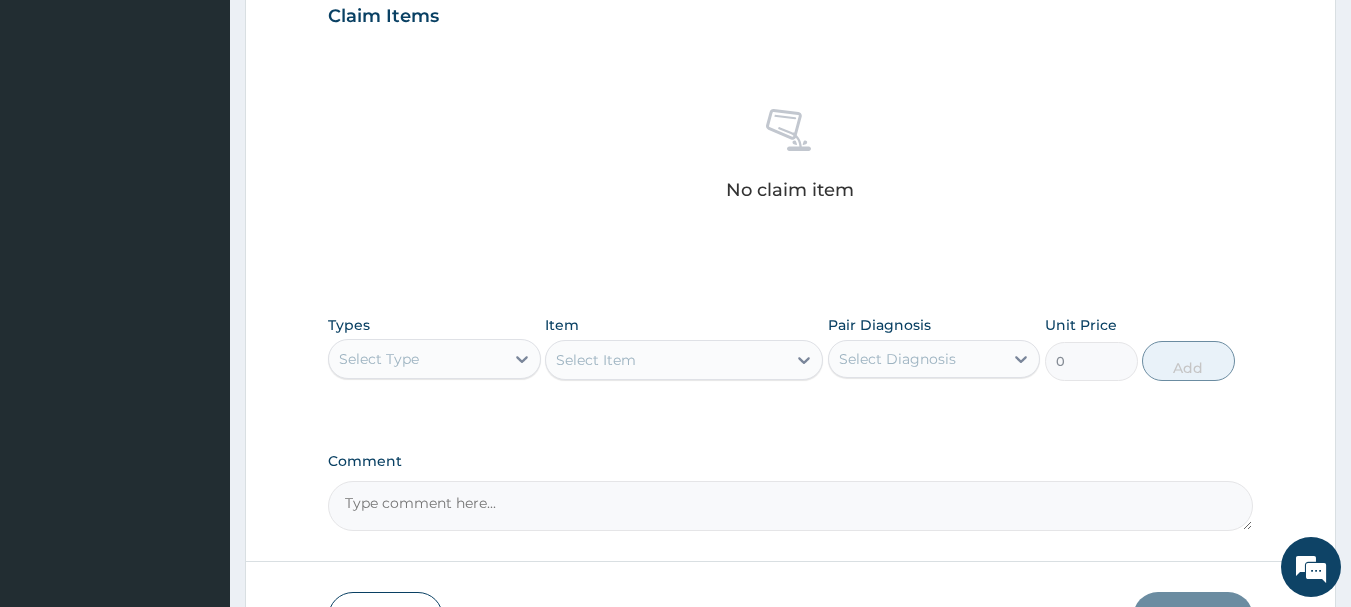 scroll, scrollTop: 715, scrollLeft: 0, axis: vertical 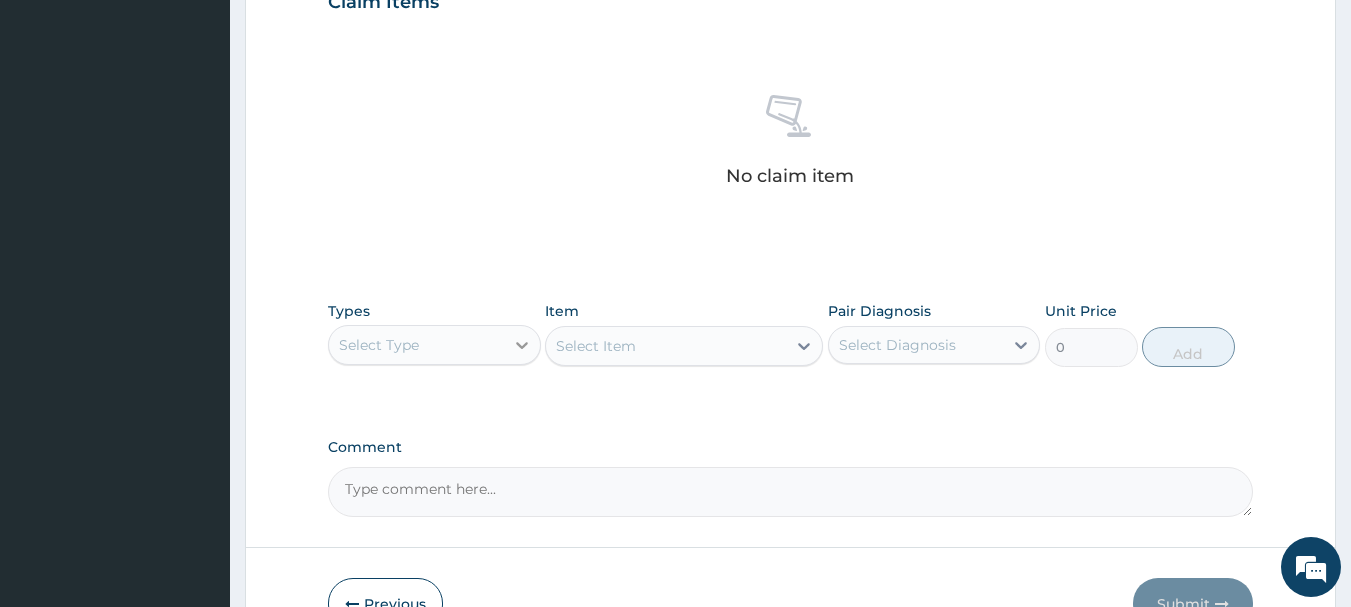 click 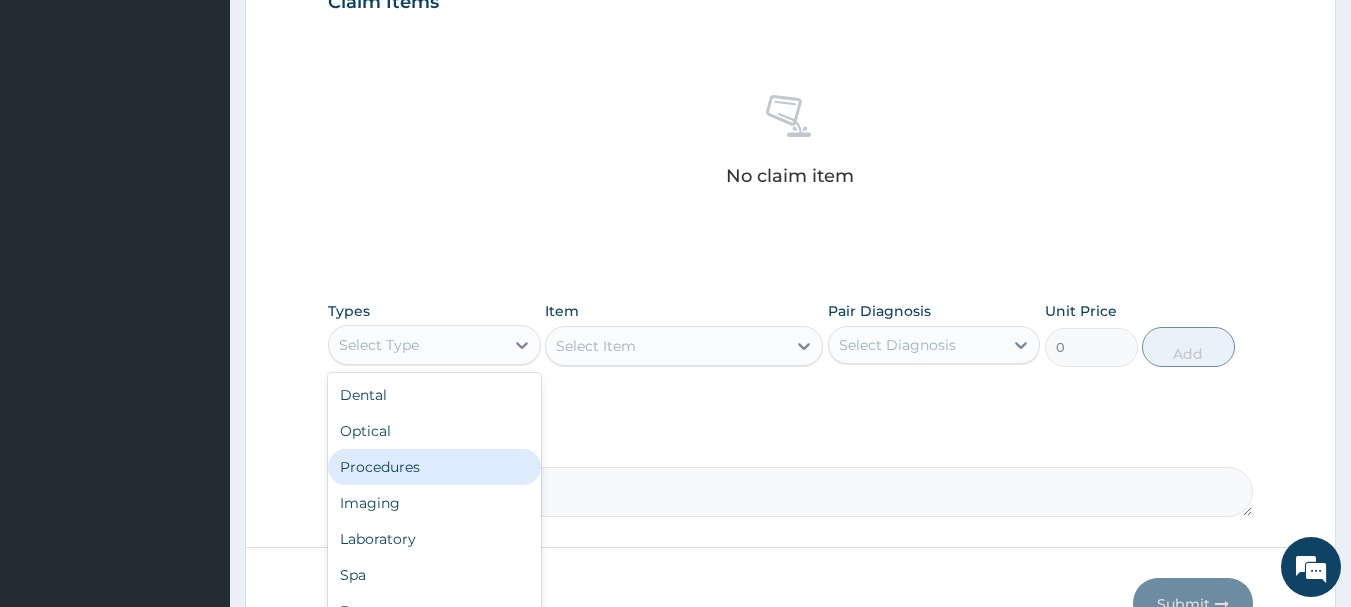 click on "Procedures" at bounding box center [434, 467] 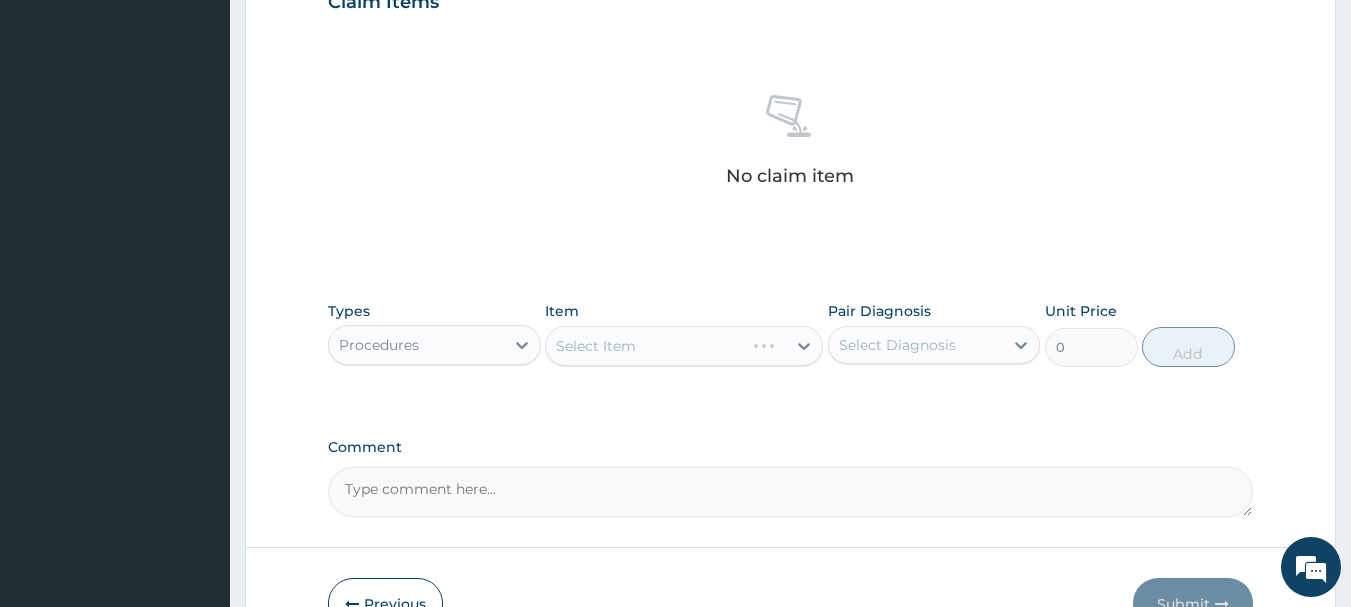 click on "Select Item" at bounding box center (684, 346) 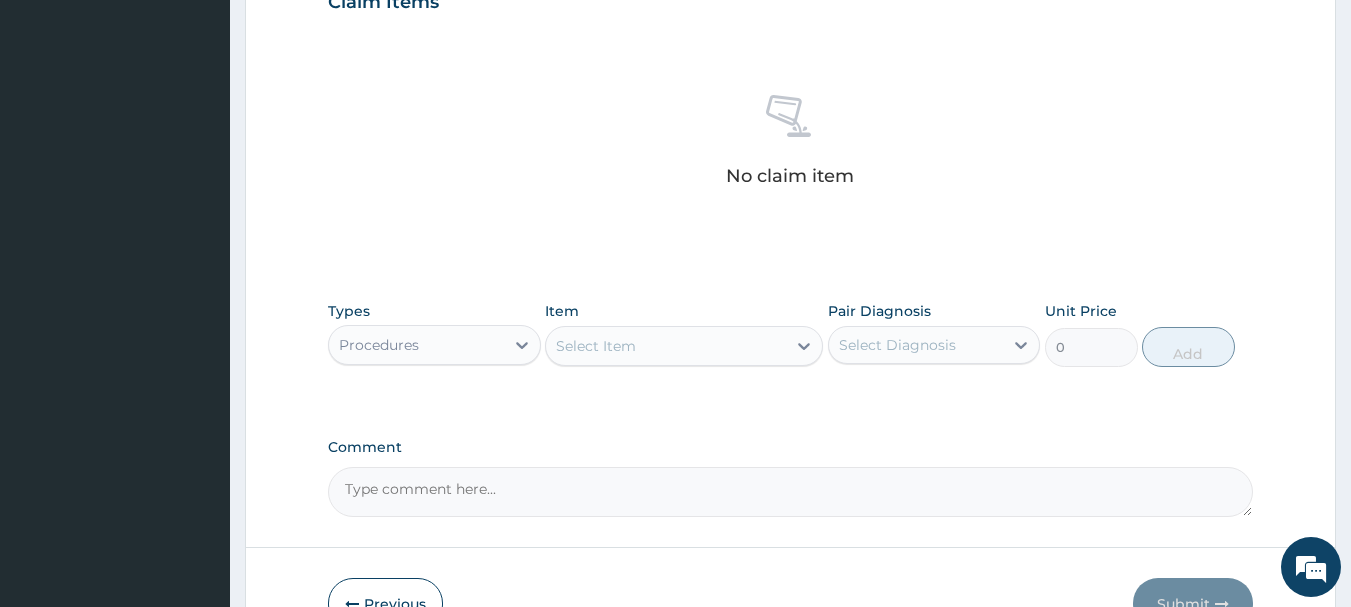click 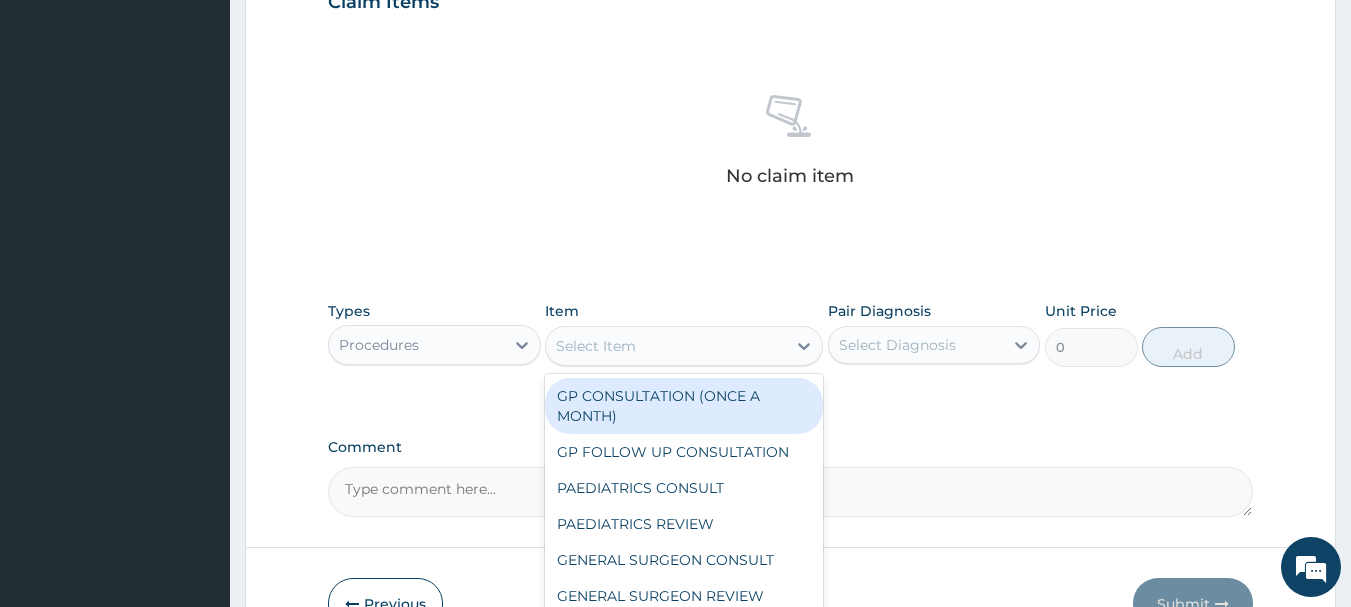 click on "GP CONSULTATION (ONCE A MONTH)" at bounding box center (684, 406) 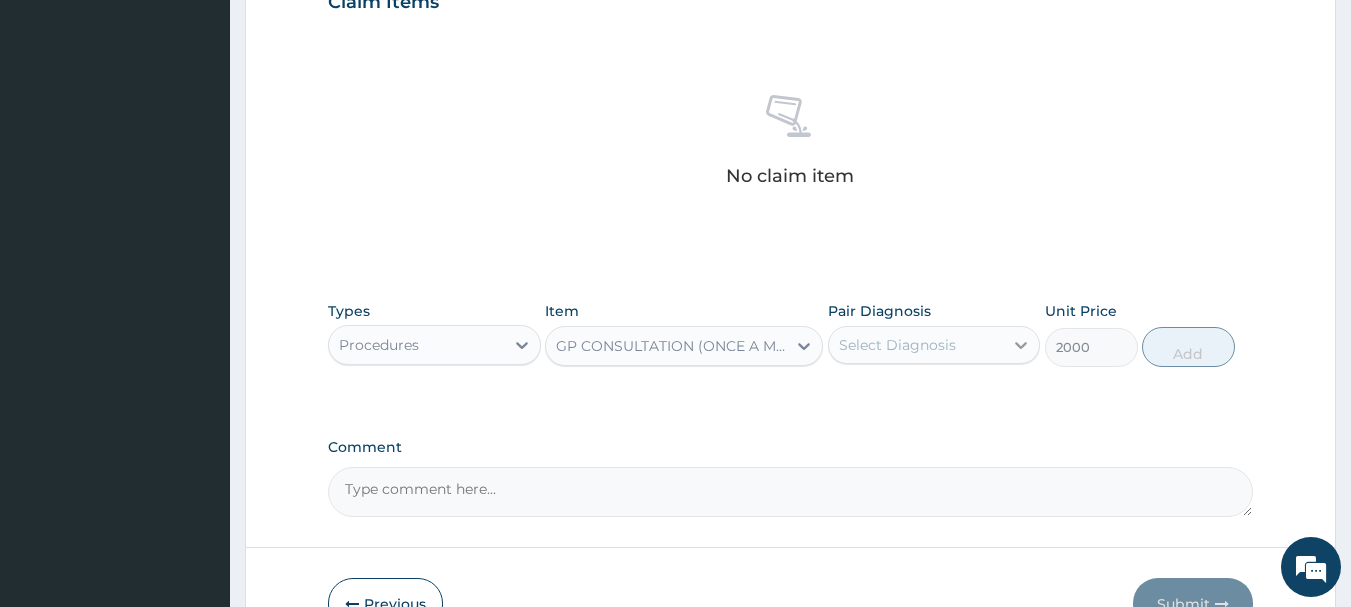 click 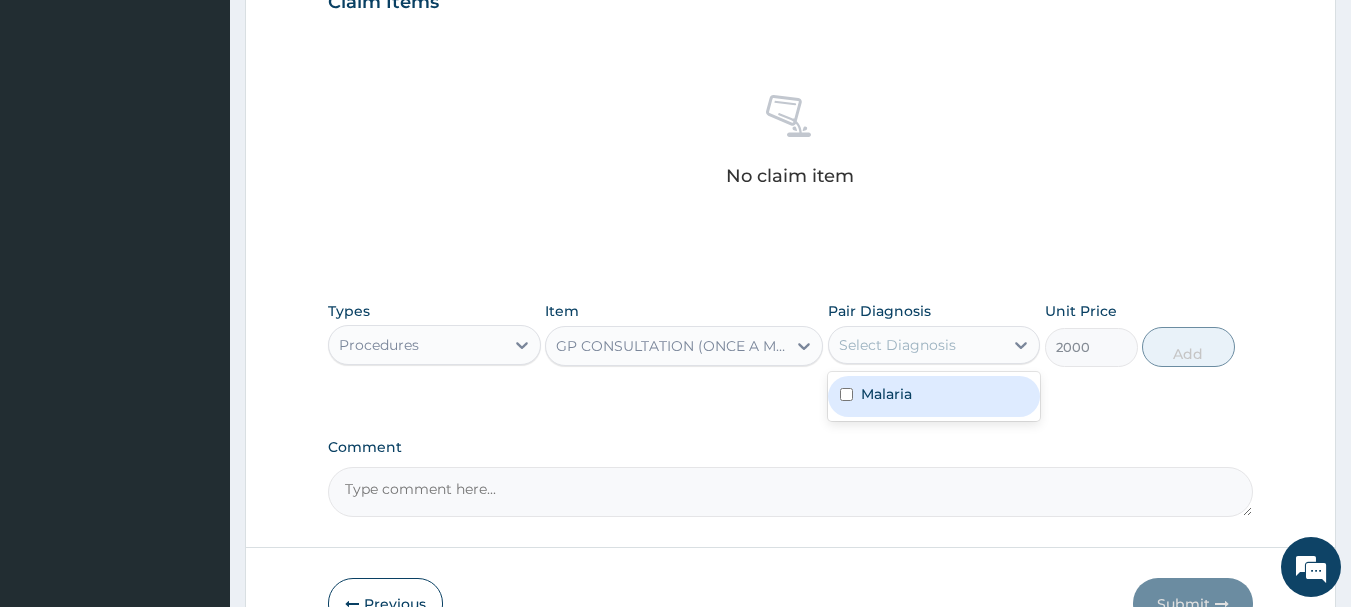 click on "Malaria" at bounding box center (934, 396) 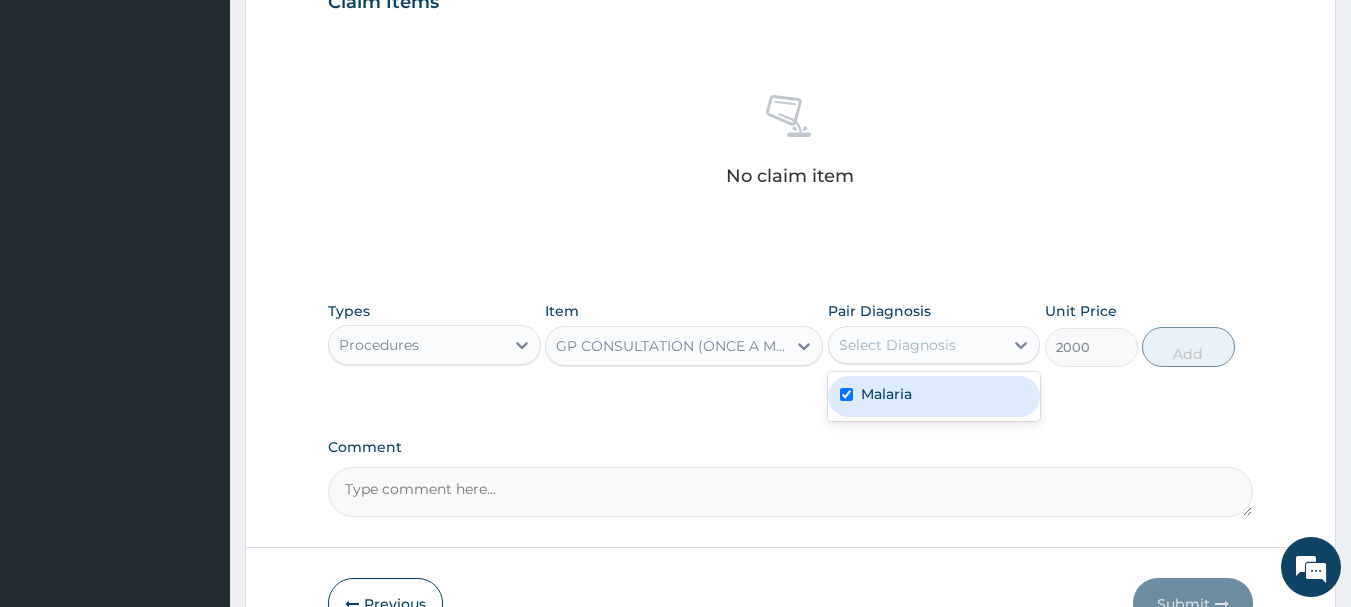 checkbox on "true" 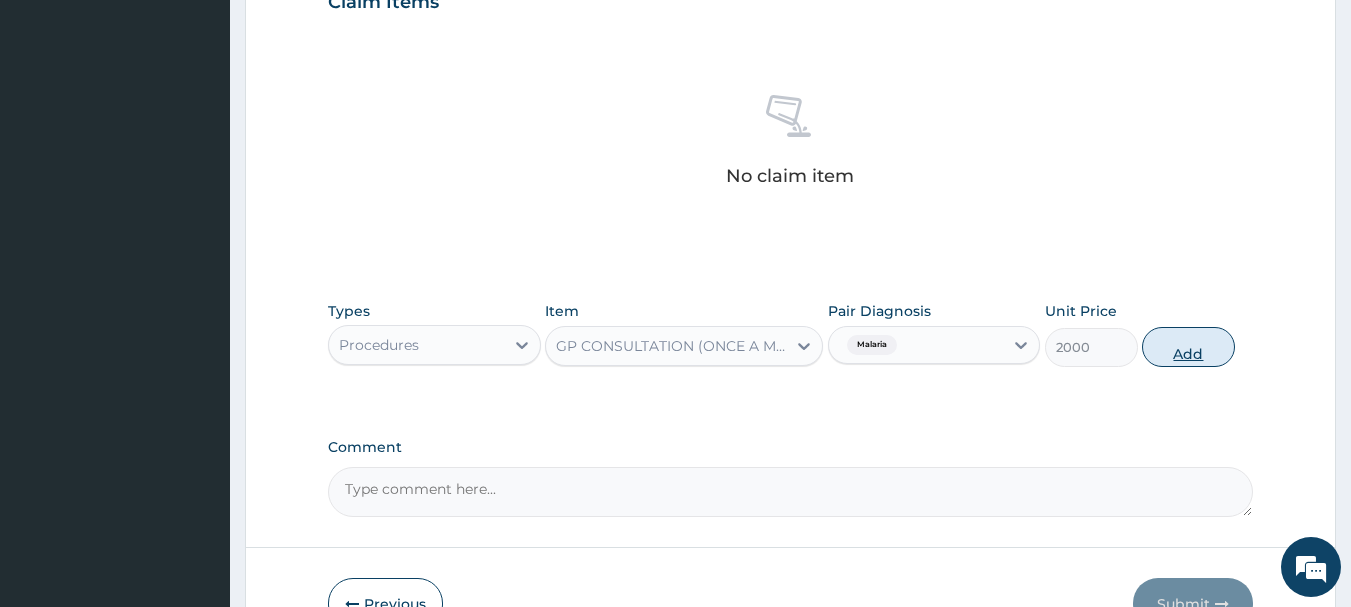 click on "Add" at bounding box center [1188, 347] 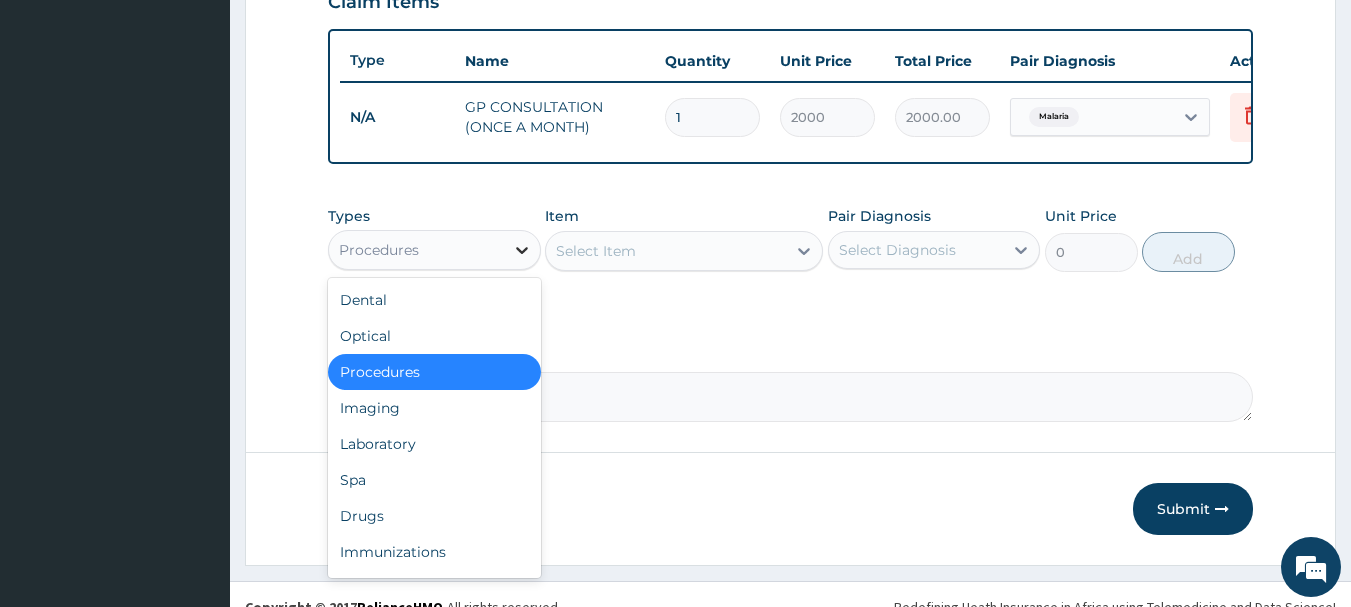 click 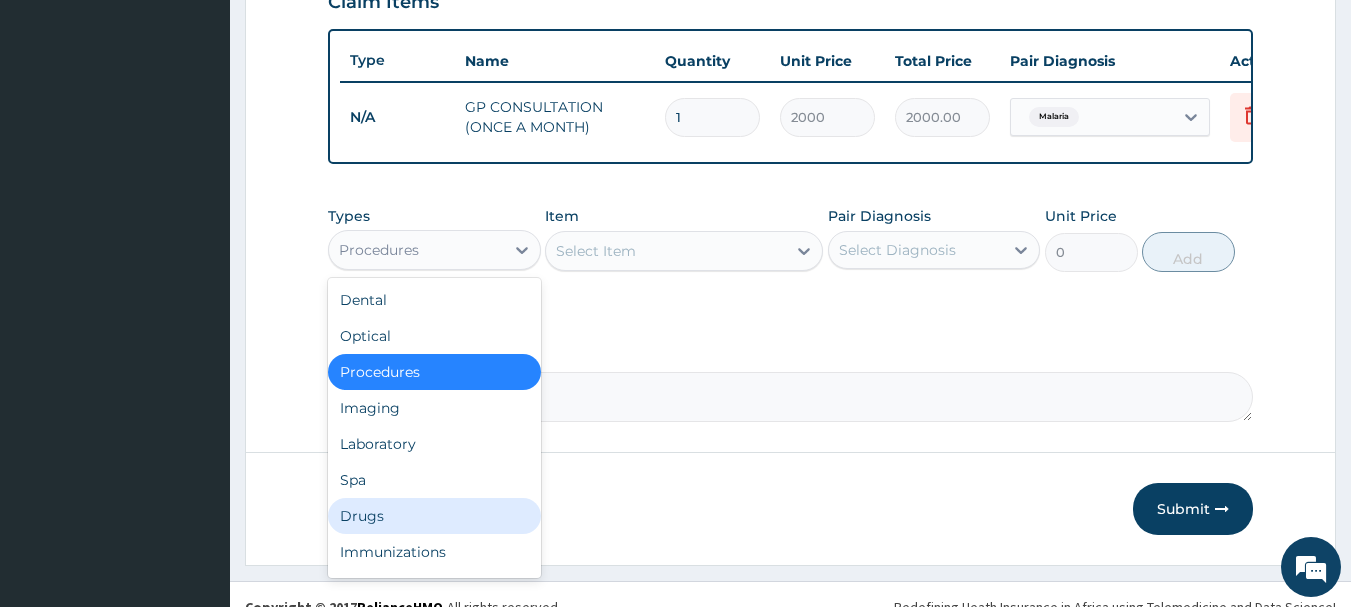 click on "Drugs" at bounding box center [434, 516] 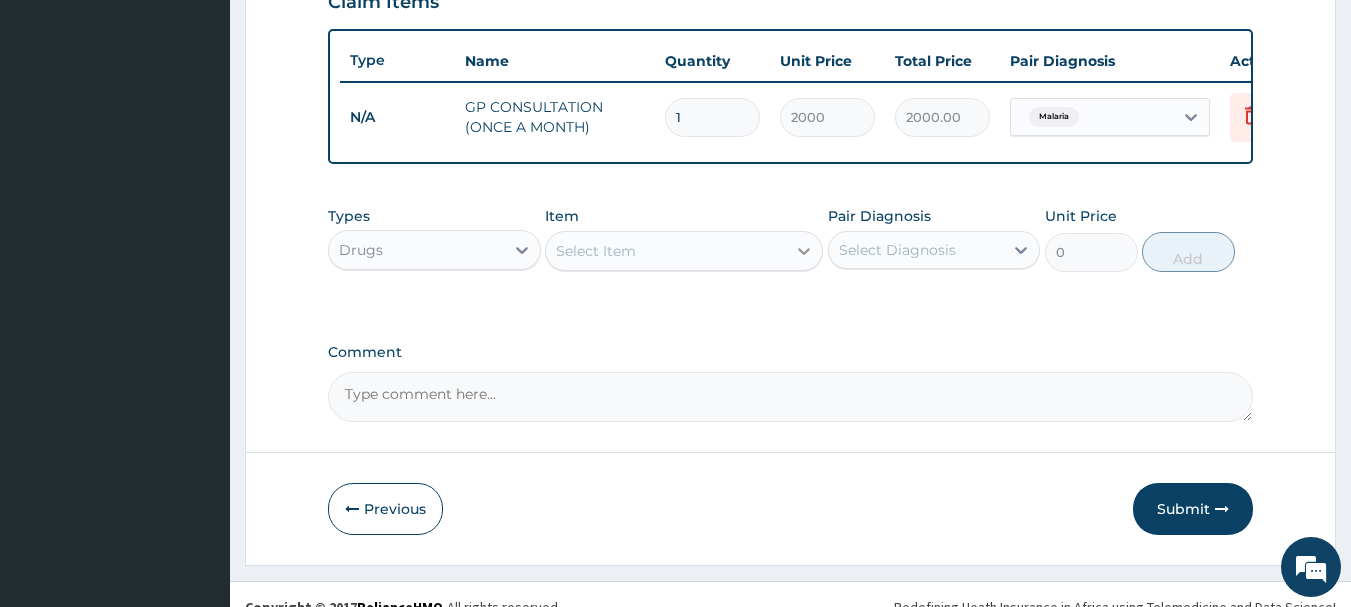 click 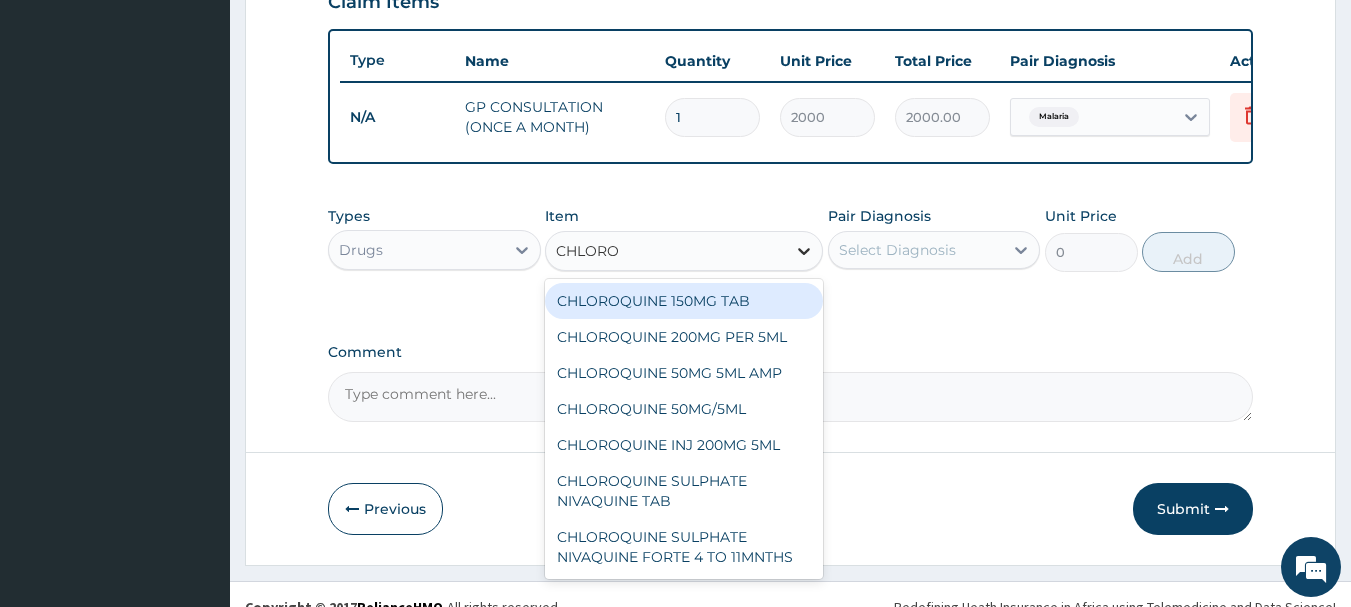 type on "CHLOROQ" 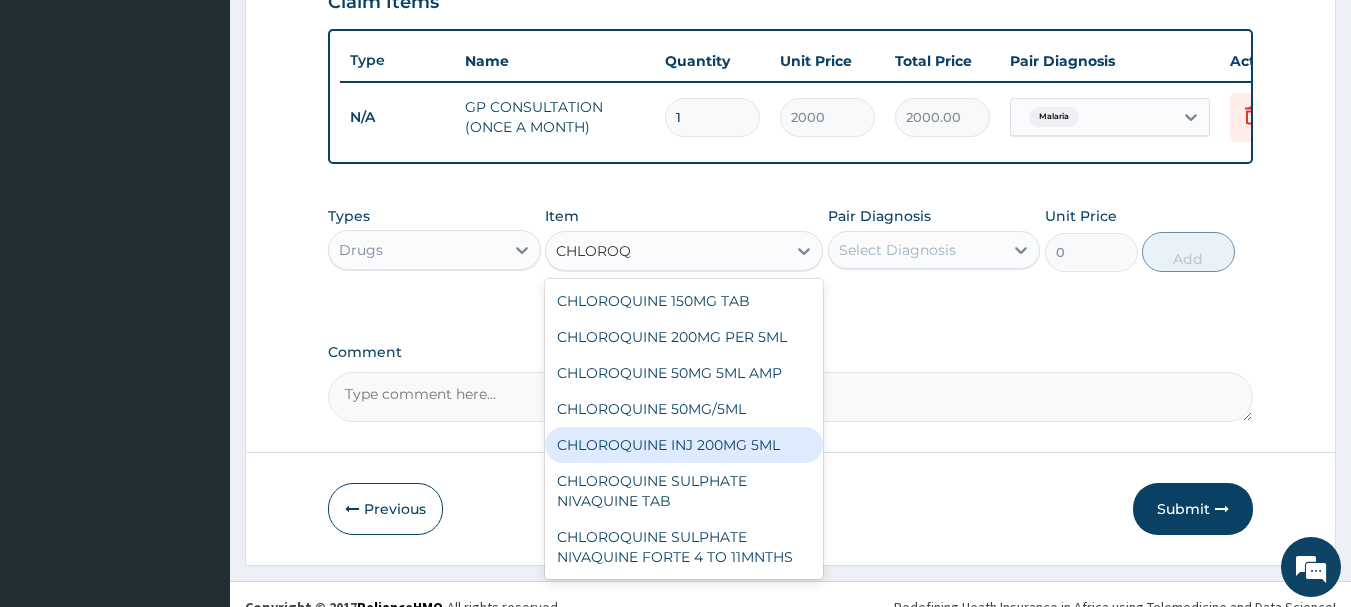 scroll, scrollTop: 56, scrollLeft: 0, axis: vertical 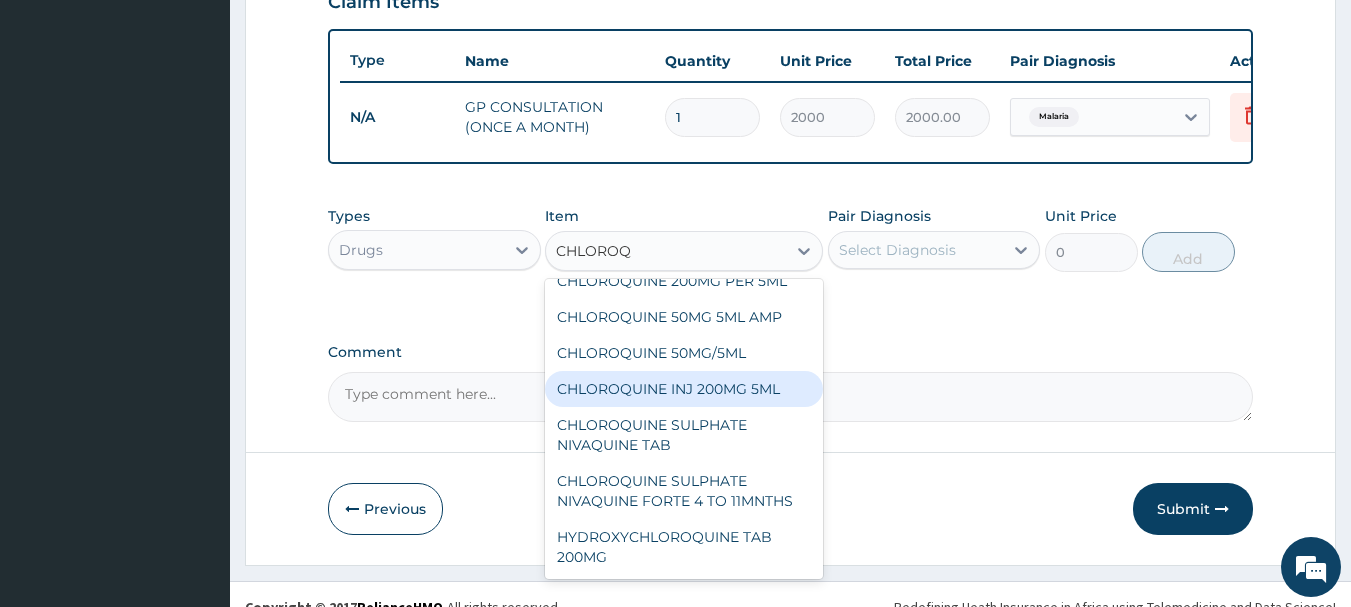 click on "CHLOROQUINE INJ 200MG 5ML" at bounding box center [684, 389] 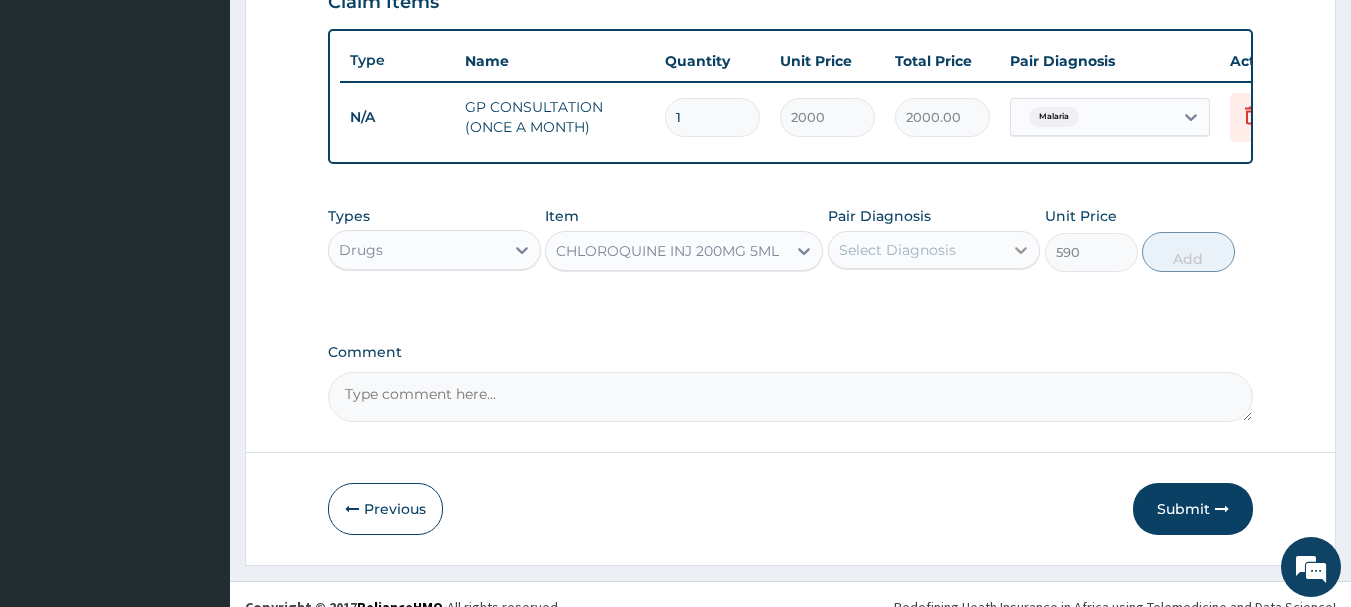 click 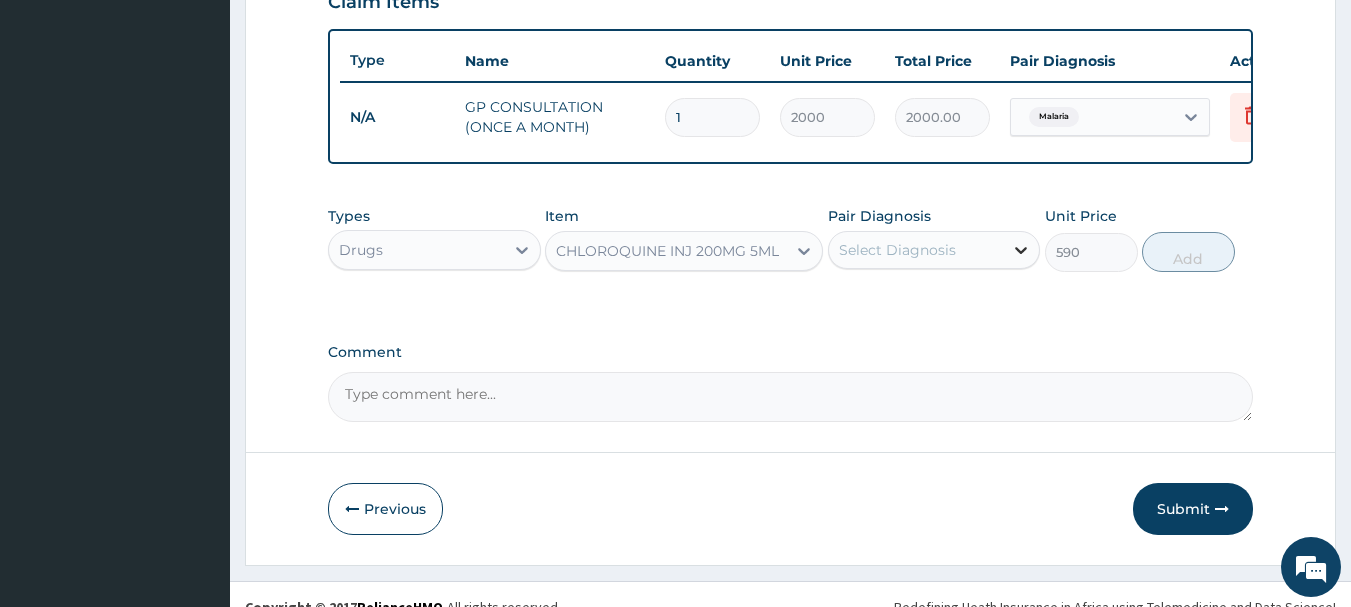 click 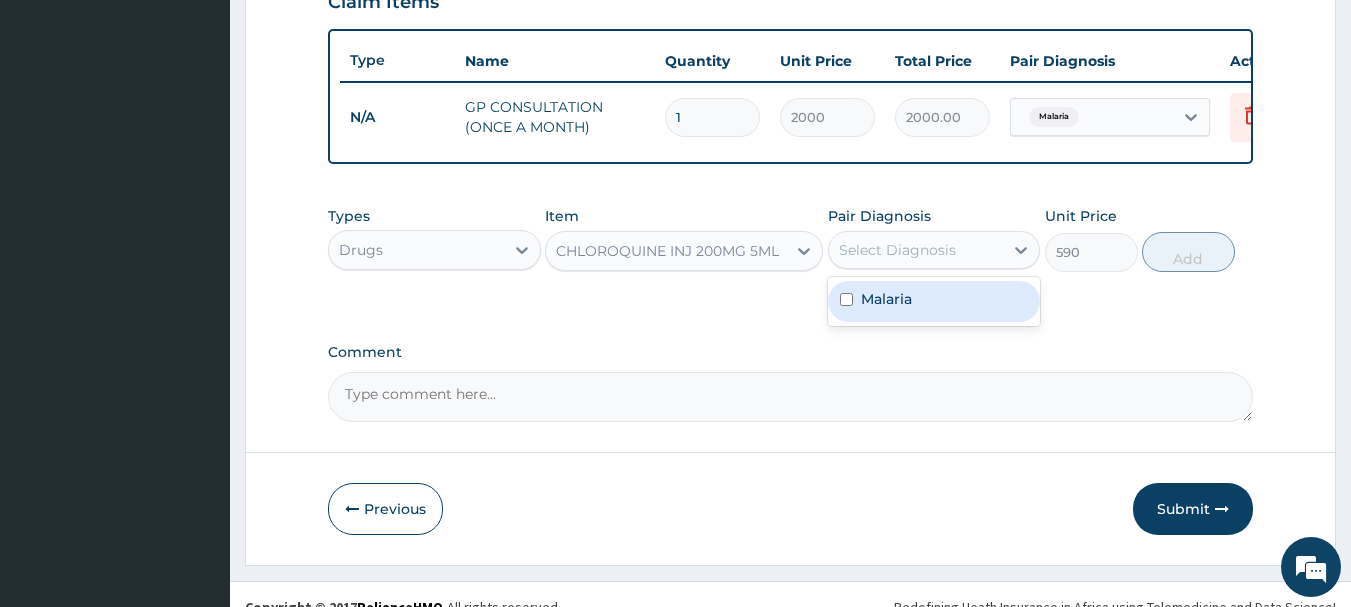 click on "Malaria" at bounding box center (934, 301) 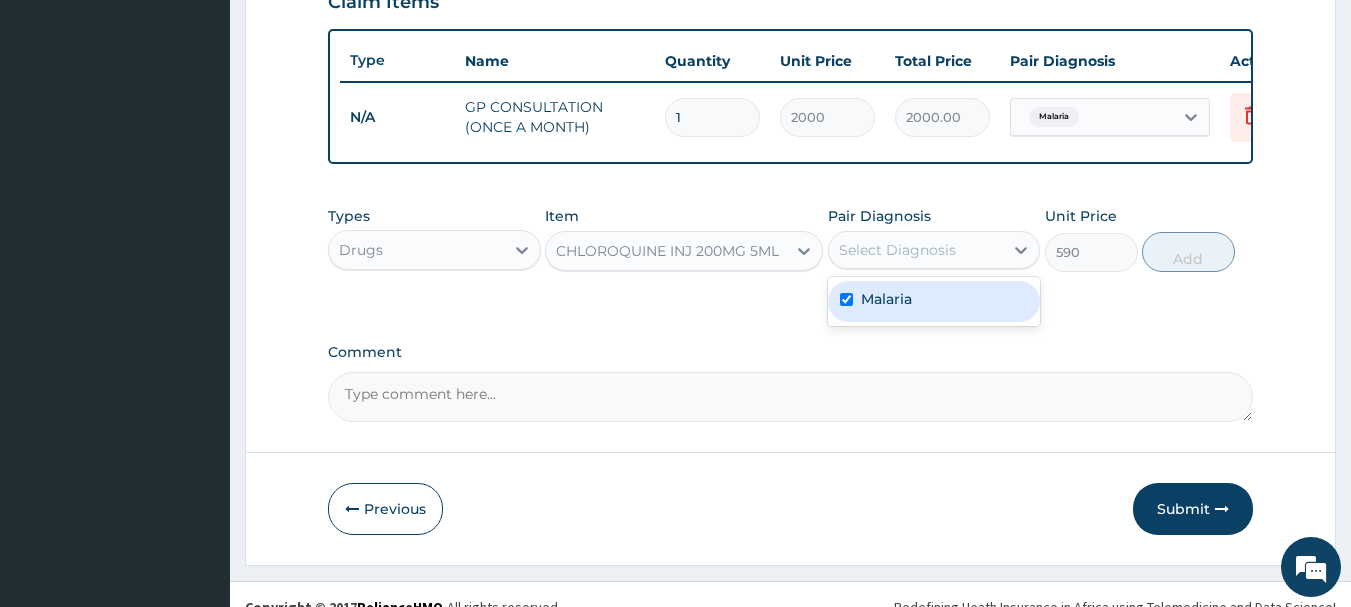 checkbox on "true" 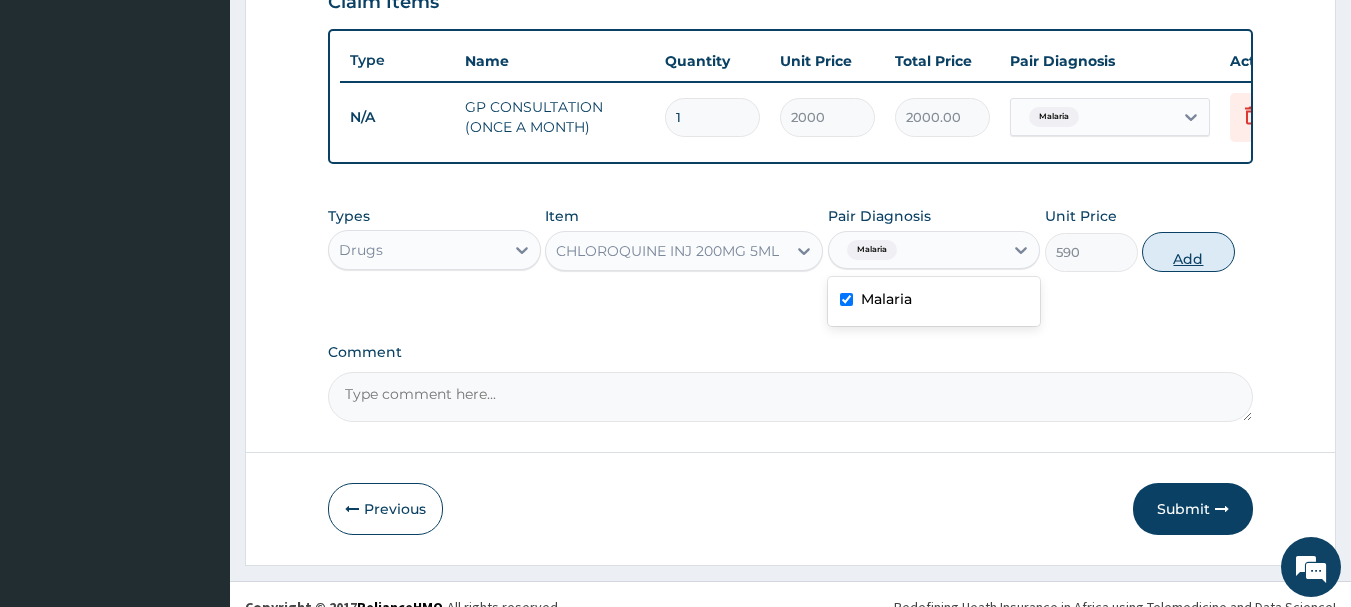 click on "Add" at bounding box center [1188, 252] 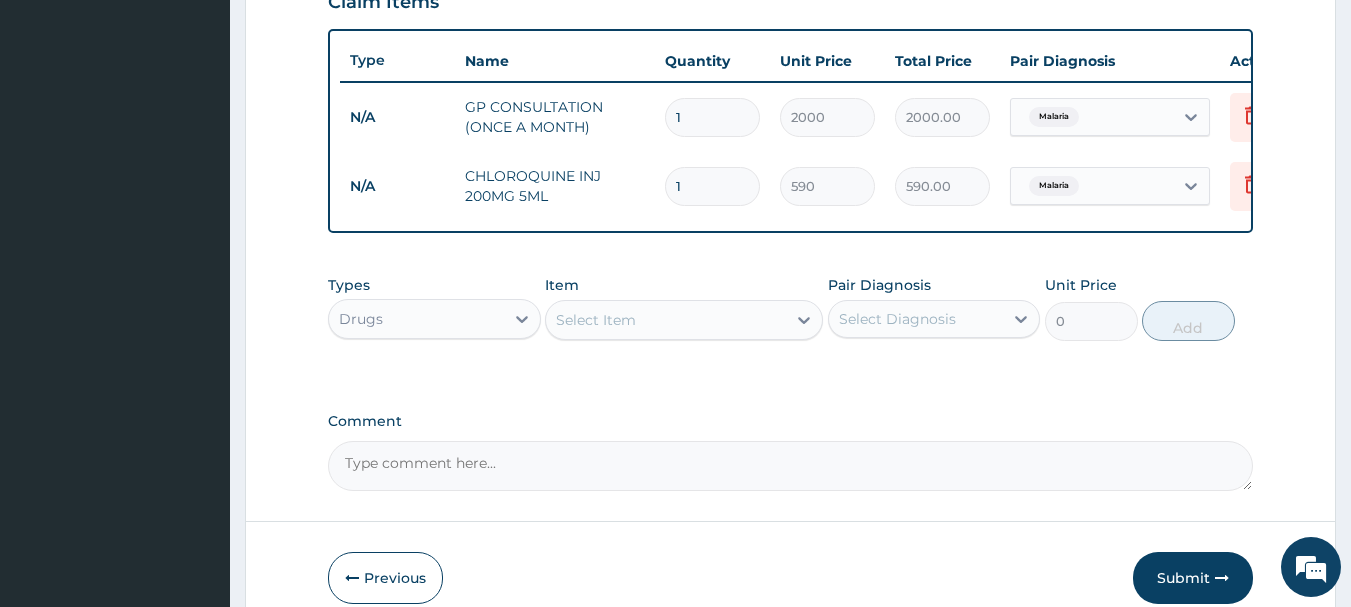 click on "1" at bounding box center [712, 186] 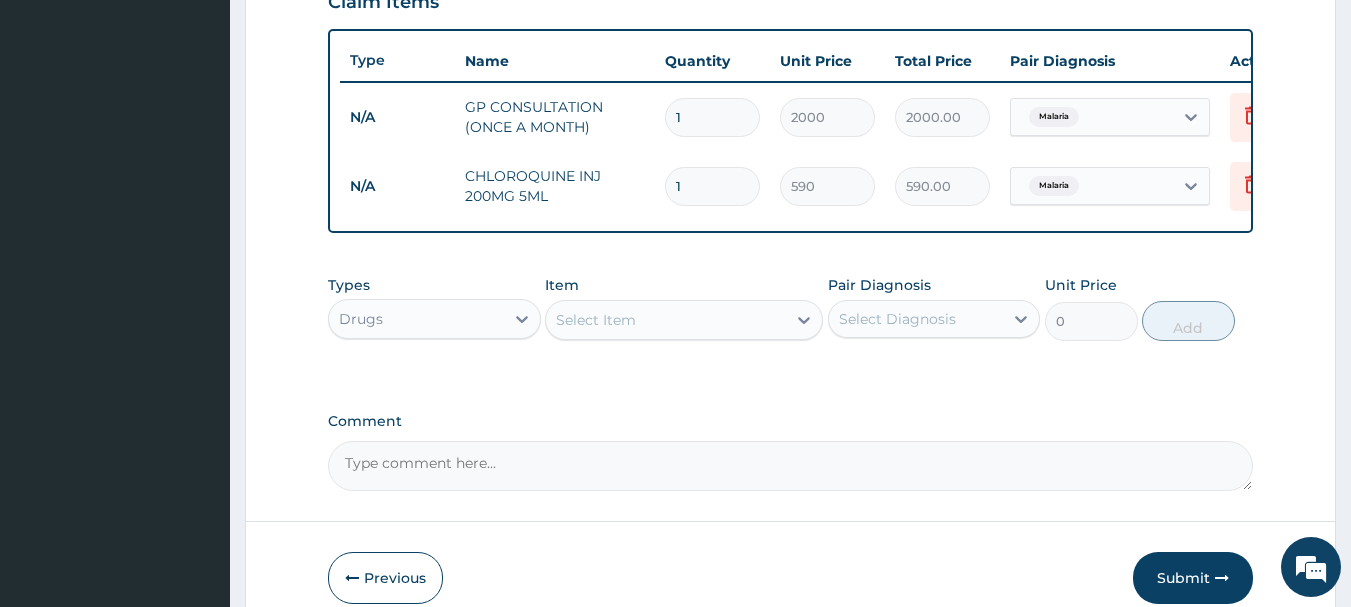 type 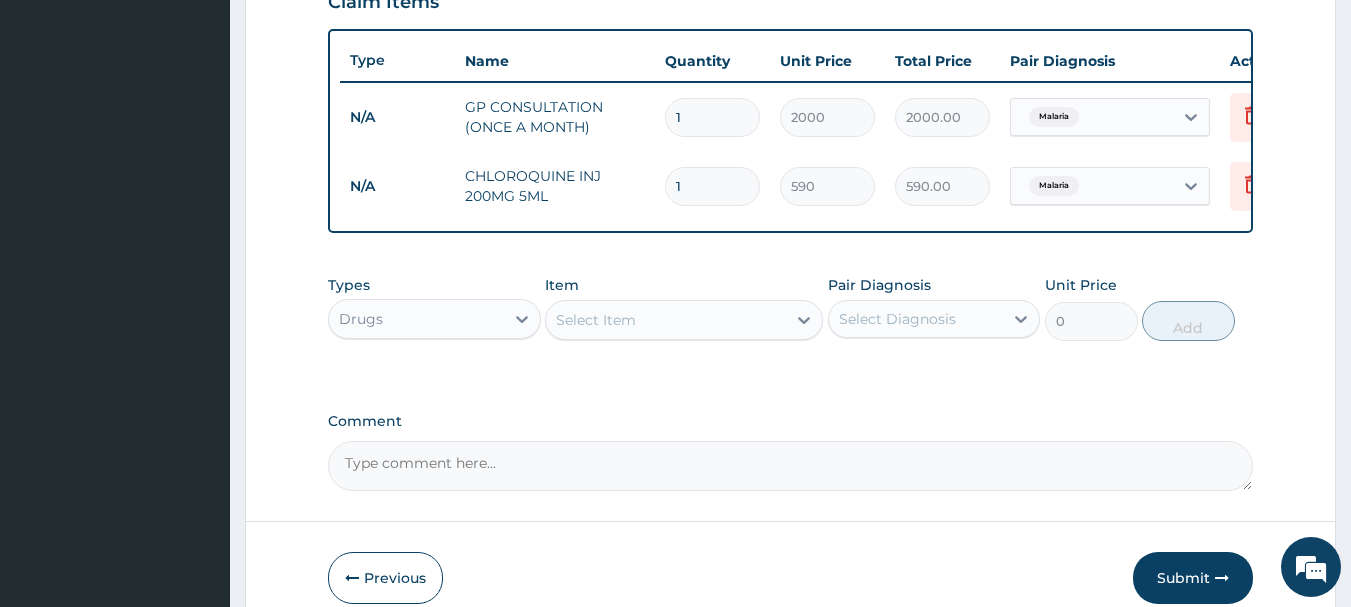type on "0.00" 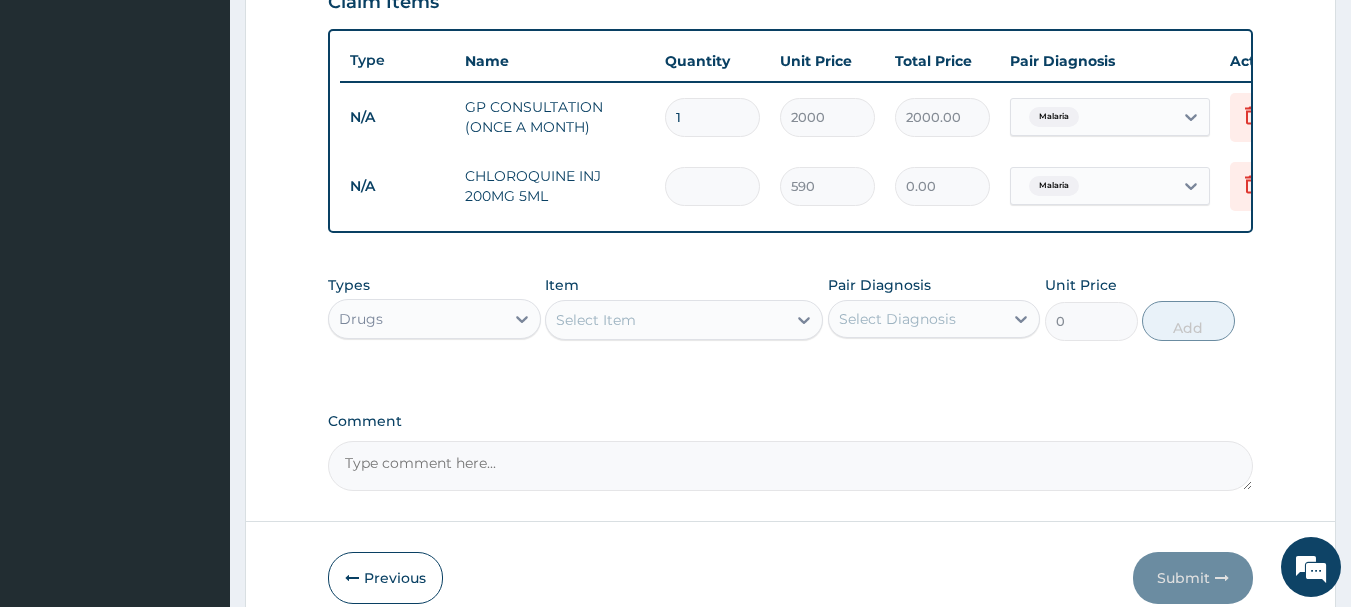 type on "6" 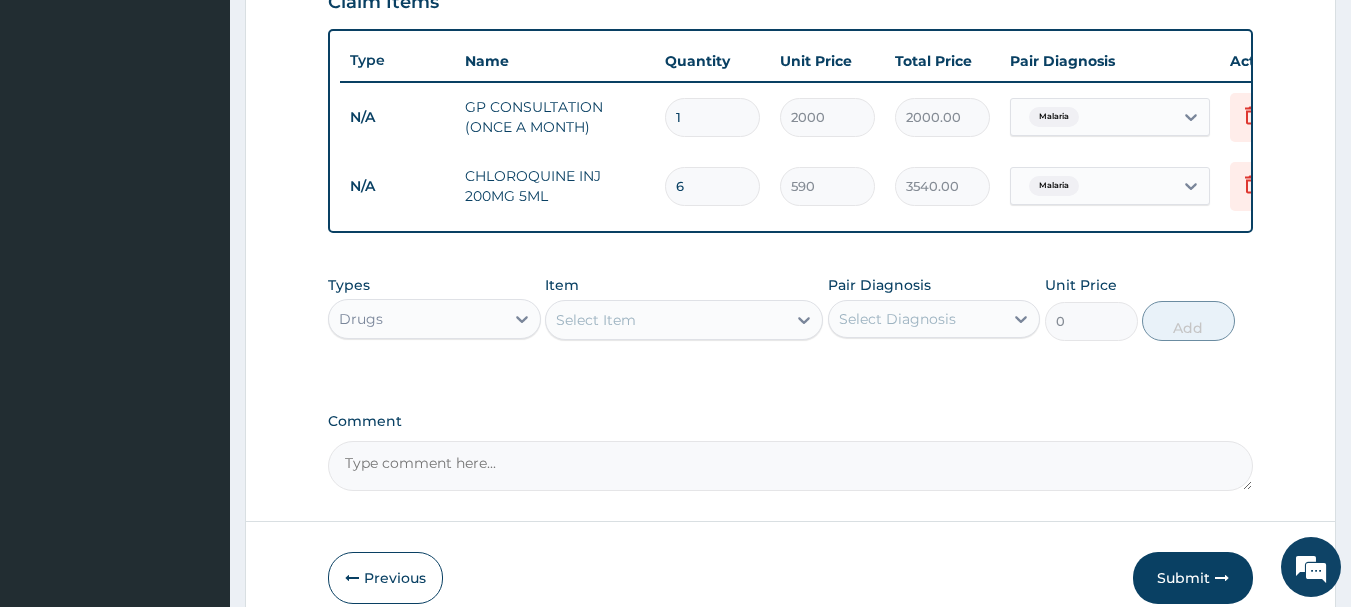 type on "6" 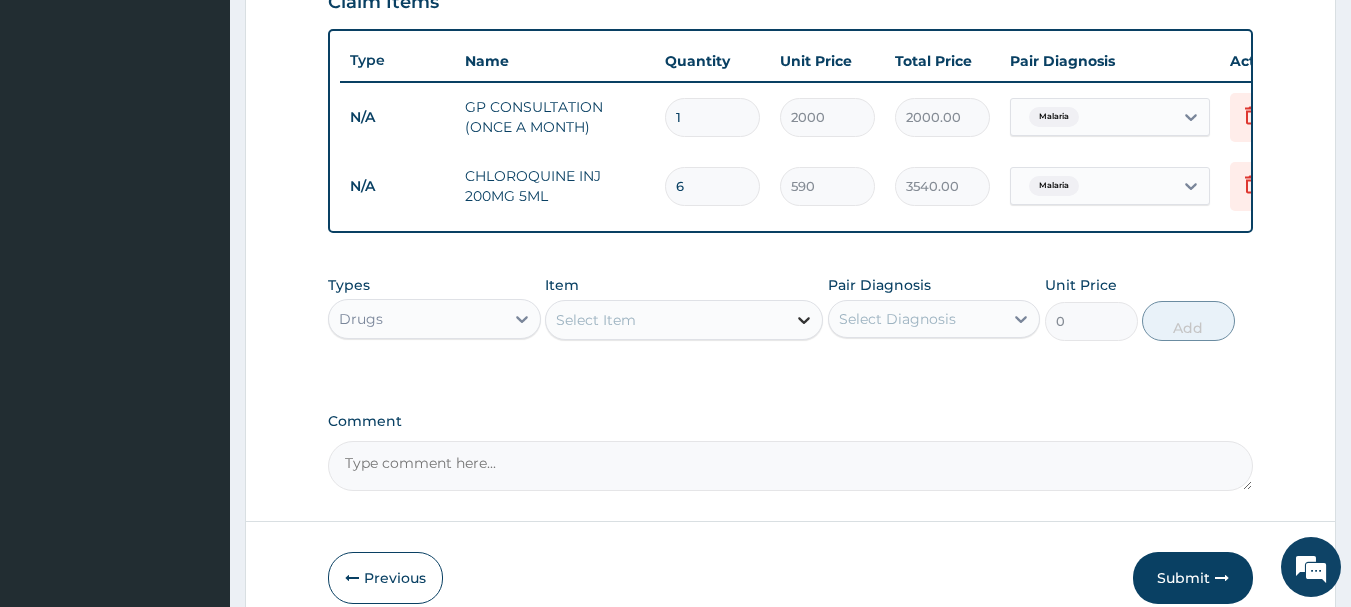 click 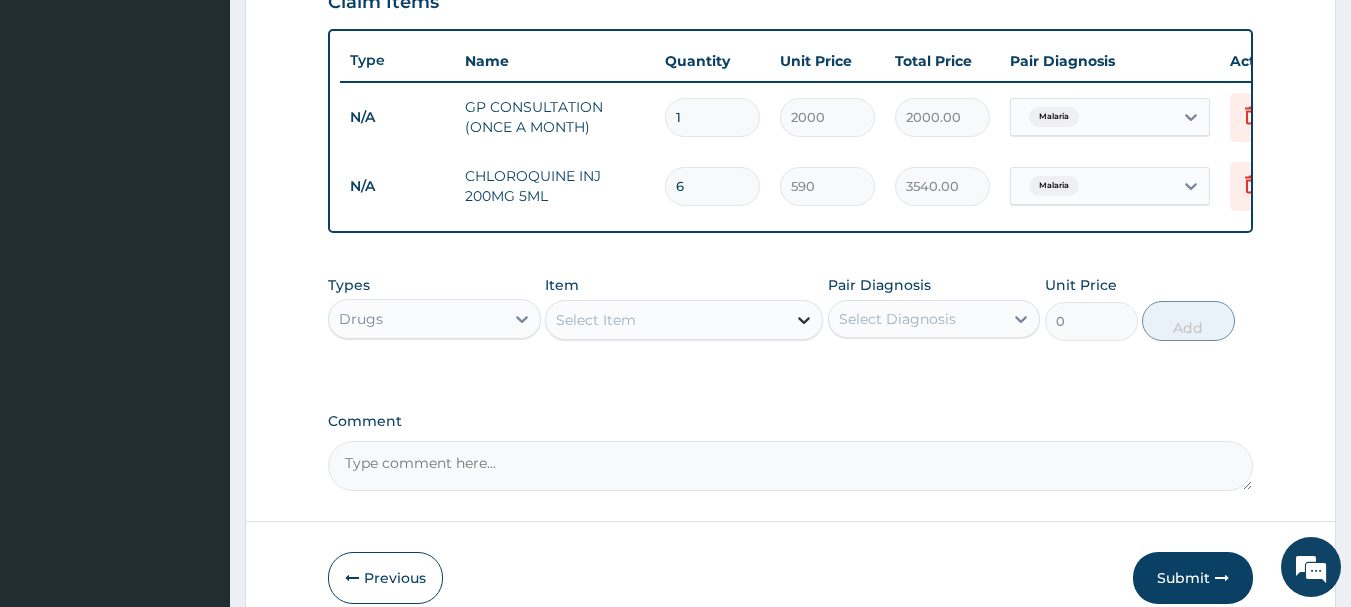 click 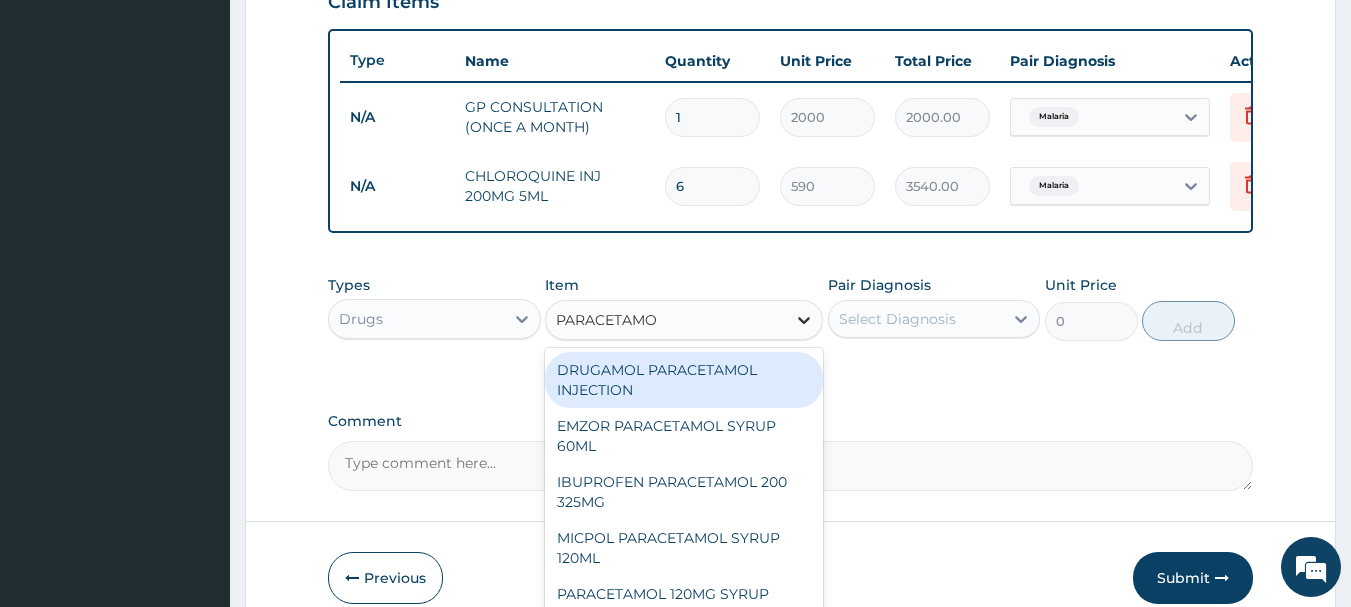 type on "PARACETAMOL" 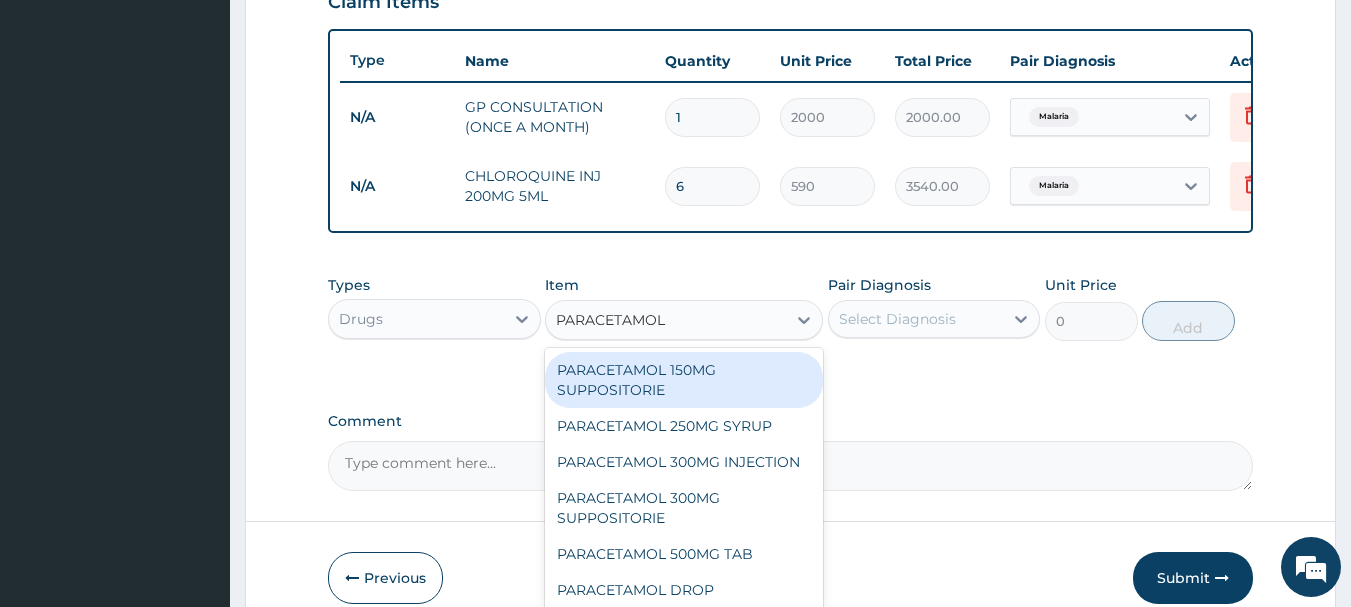 scroll, scrollTop: 300, scrollLeft: 0, axis: vertical 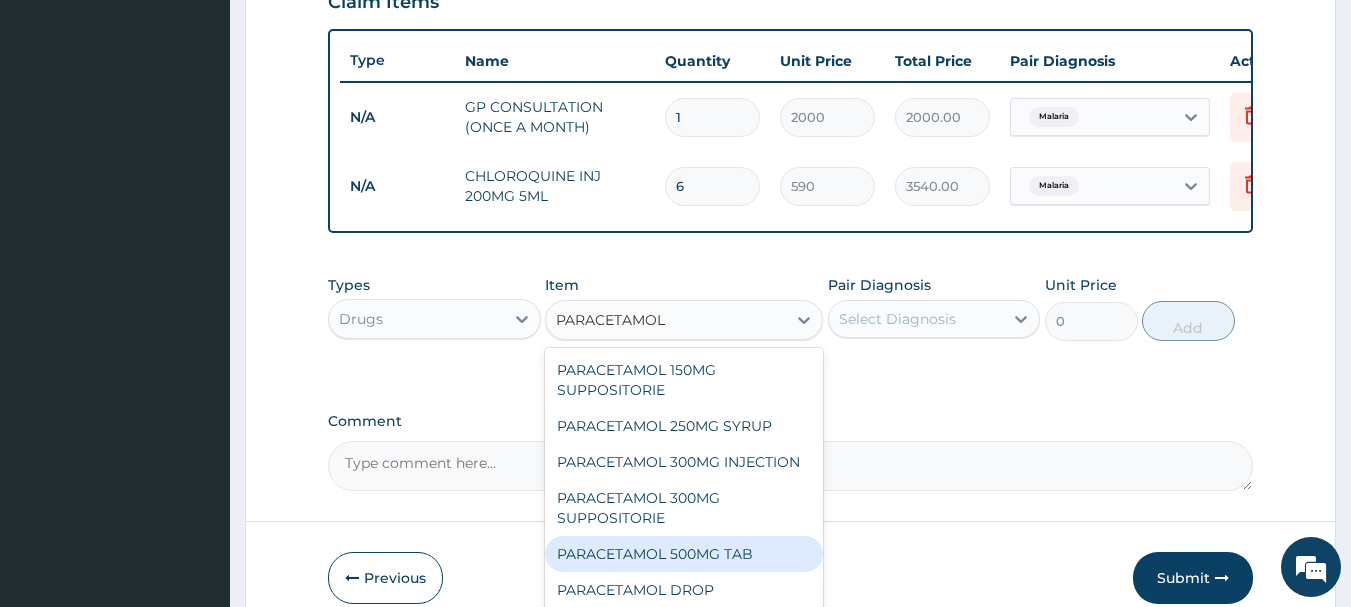 click on "PARACETAMOL 500MG TAB" at bounding box center [684, 554] 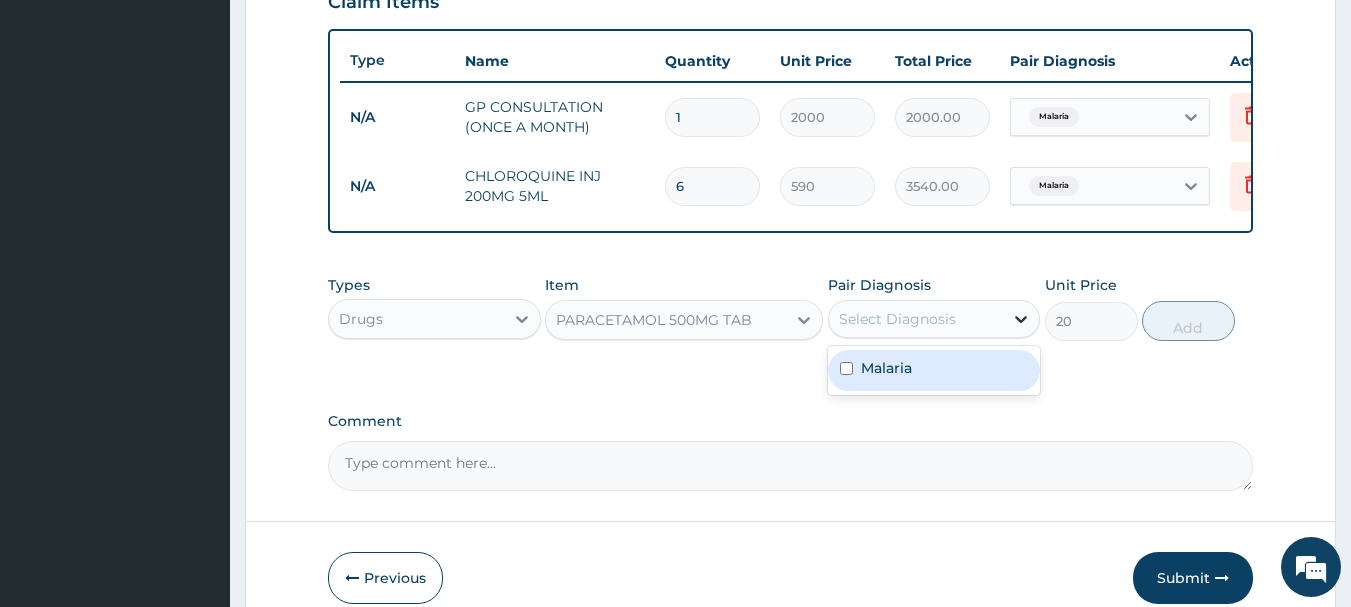 click 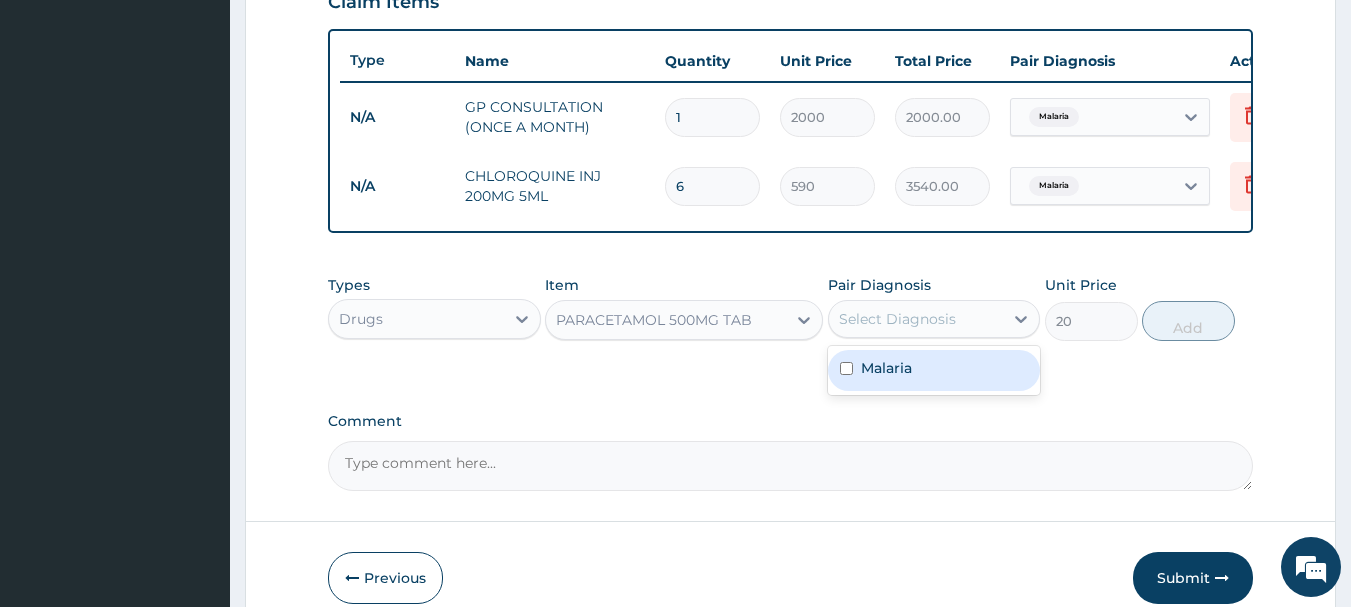 click on "Malaria" at bounding box center (934, 370) 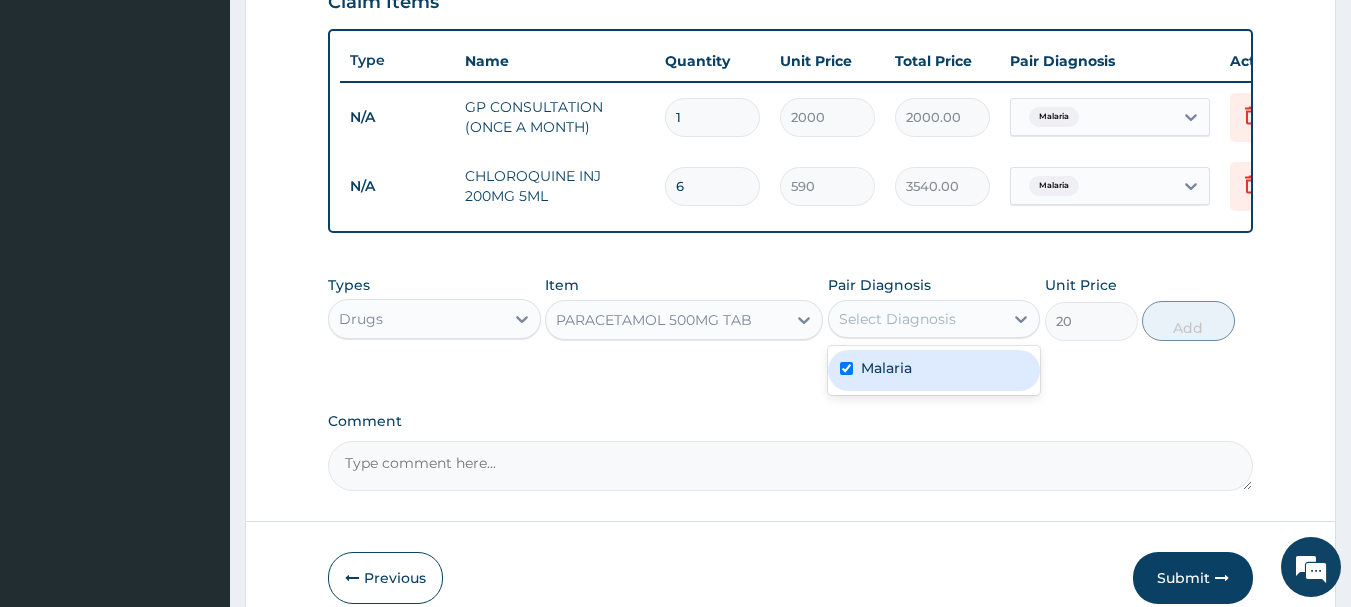 checkbox on "true" 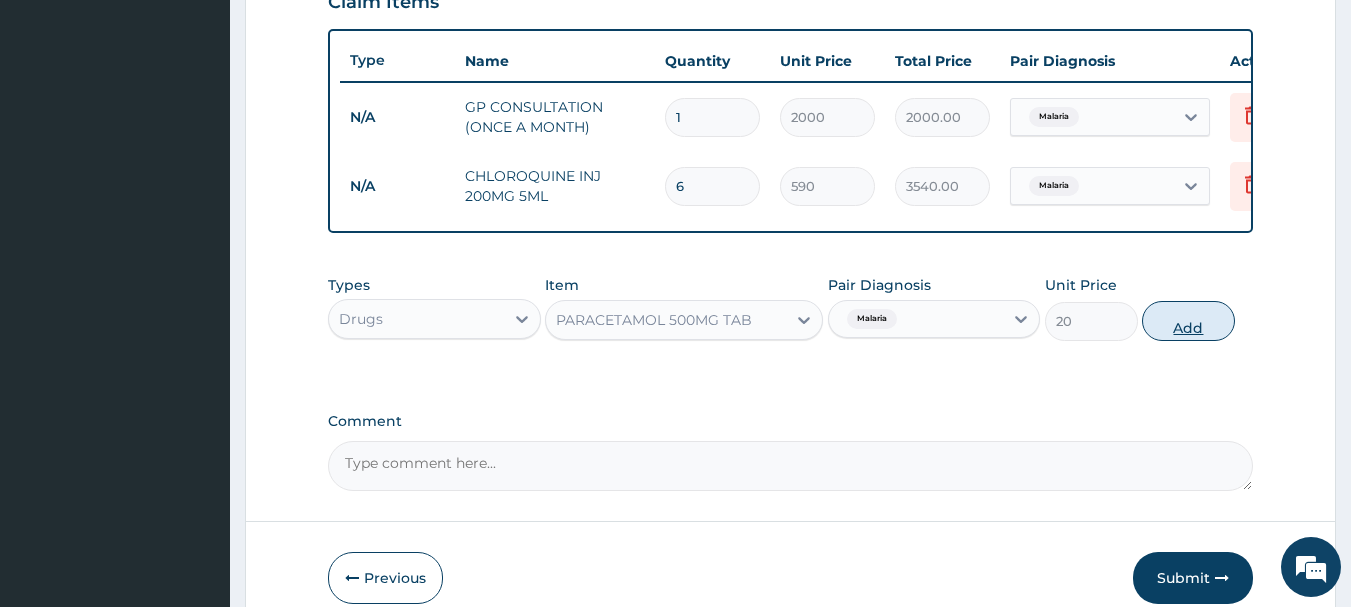 click on "Add" at bounding box center (1188, 321) 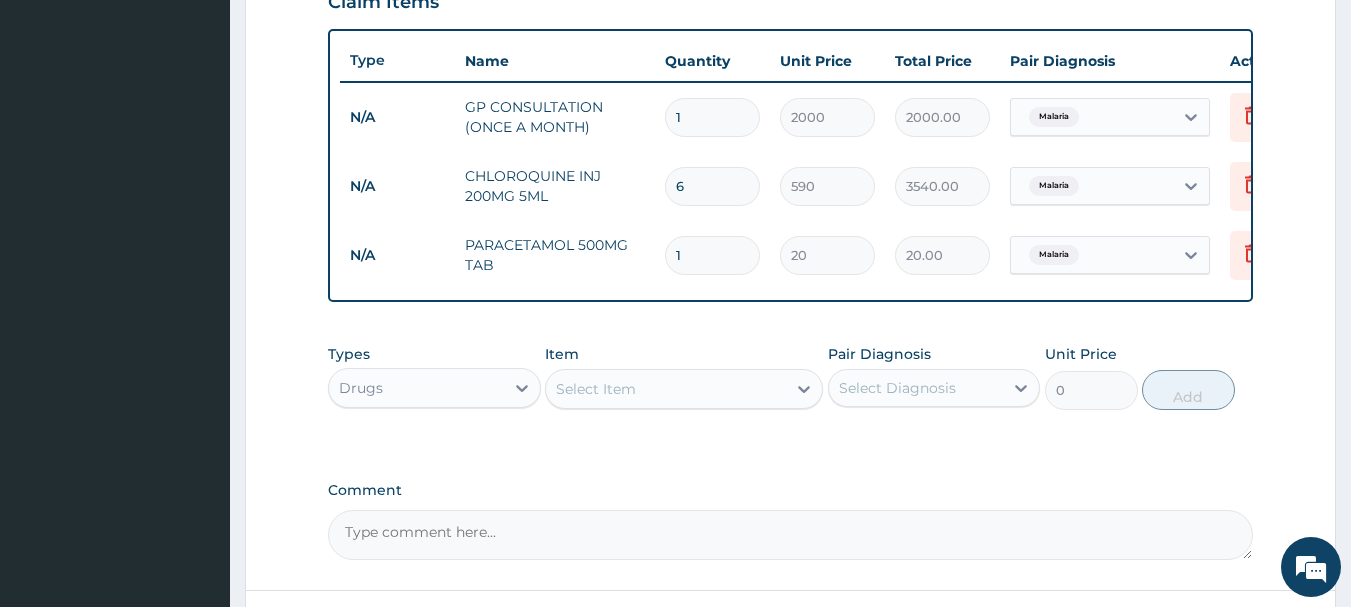 type on "18" 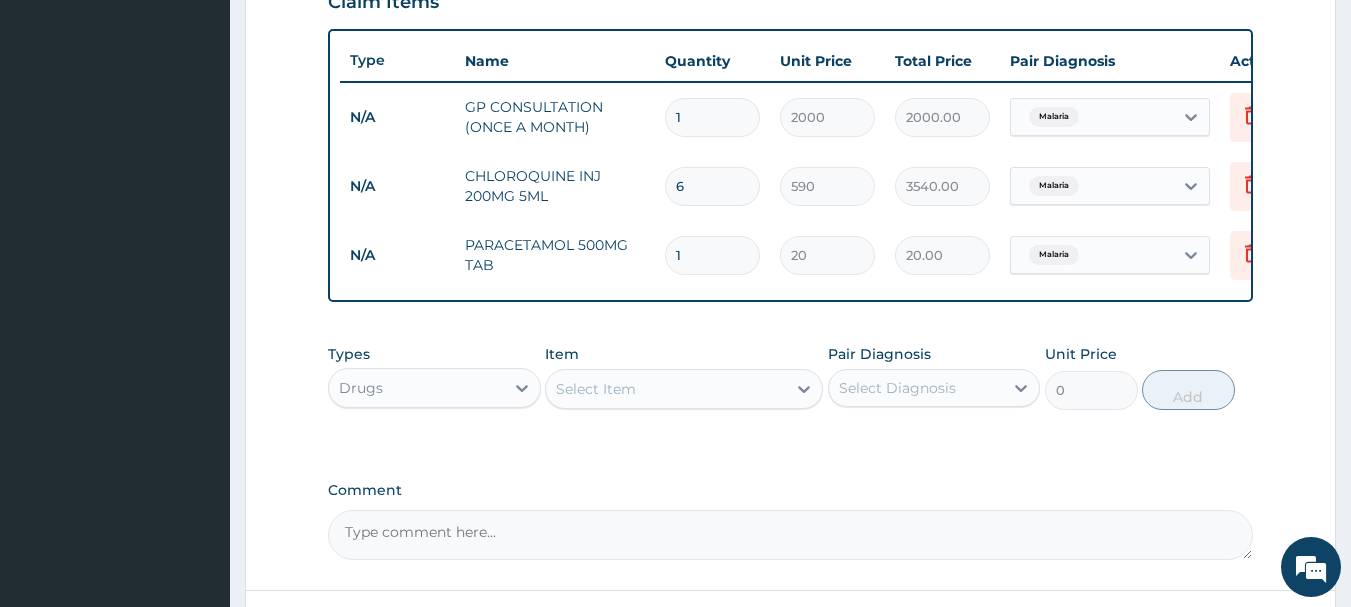 type on "360.00" 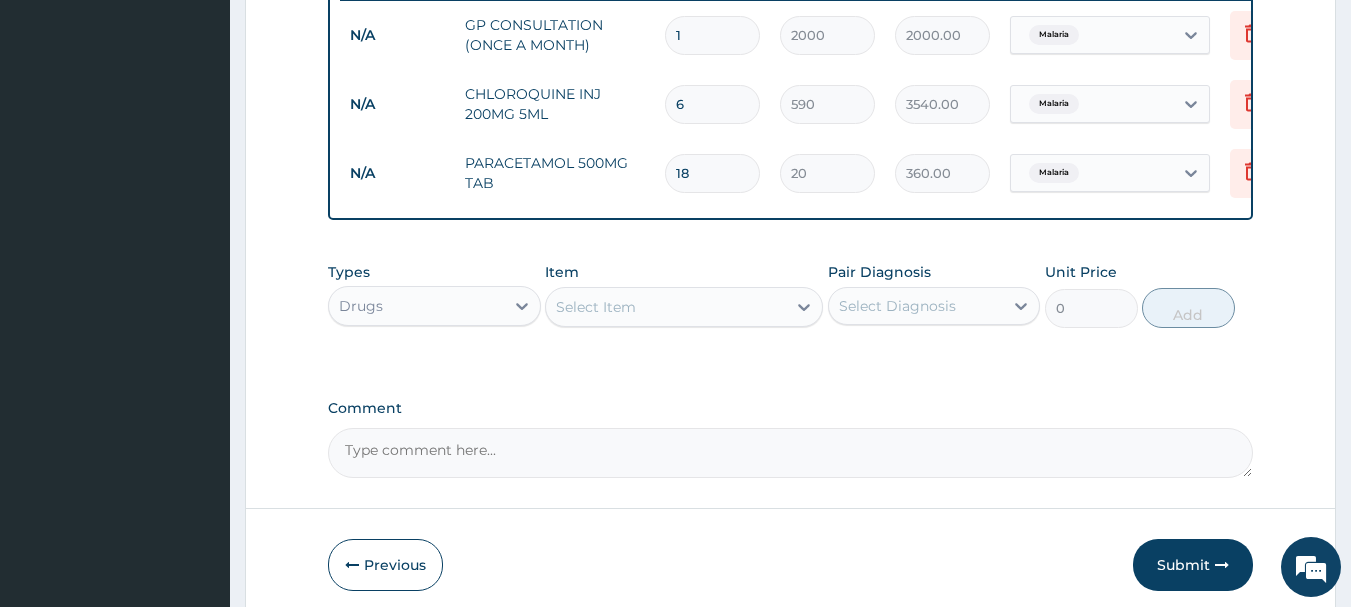 scroll, scrollTop: 893, scrollLeft: 0, axis: vertical 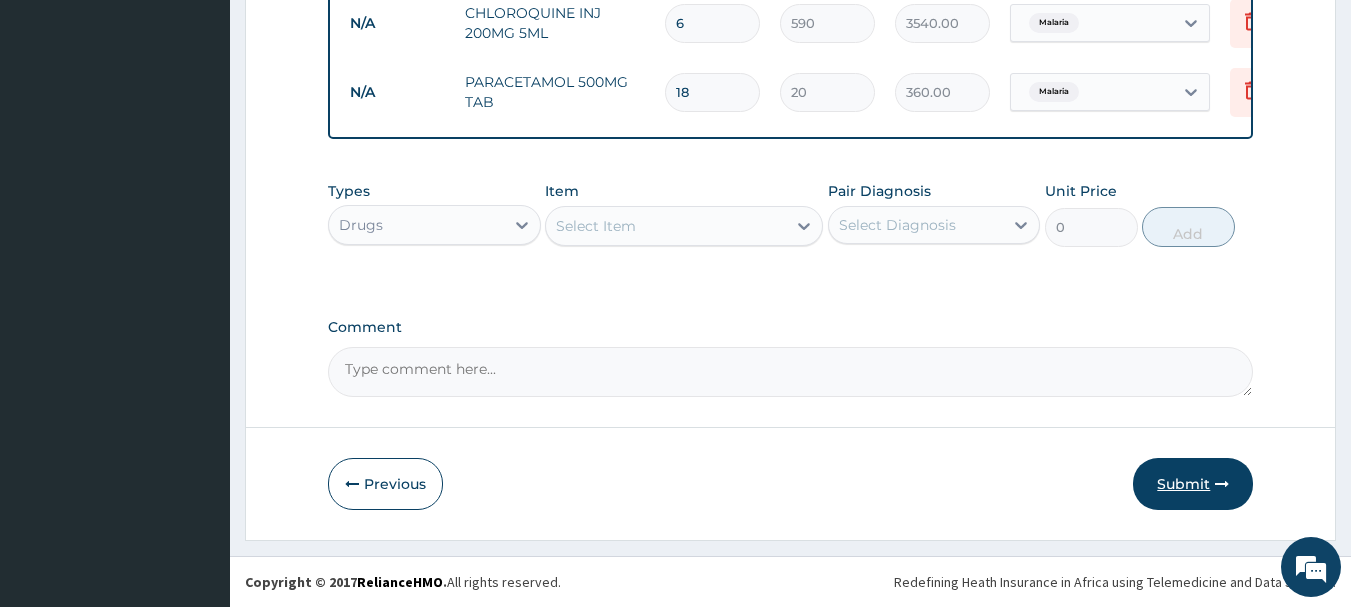 type on "18" 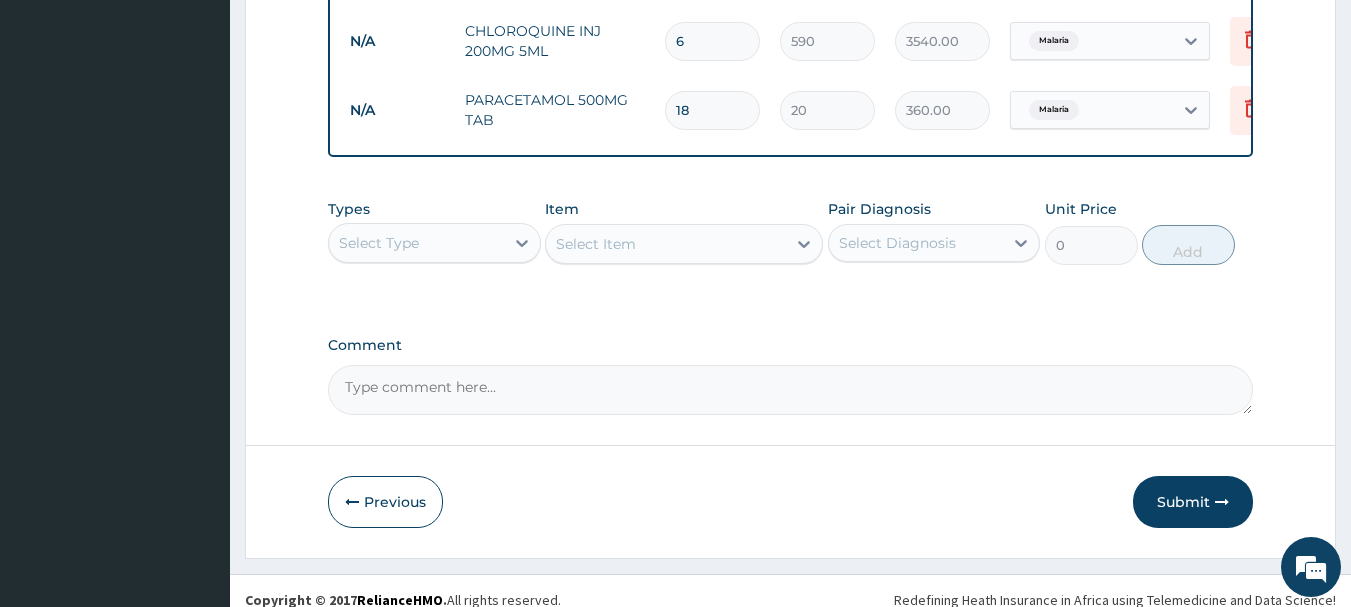 scroll, scrollTop: 893, scrollLeft: 0, axis: vertical 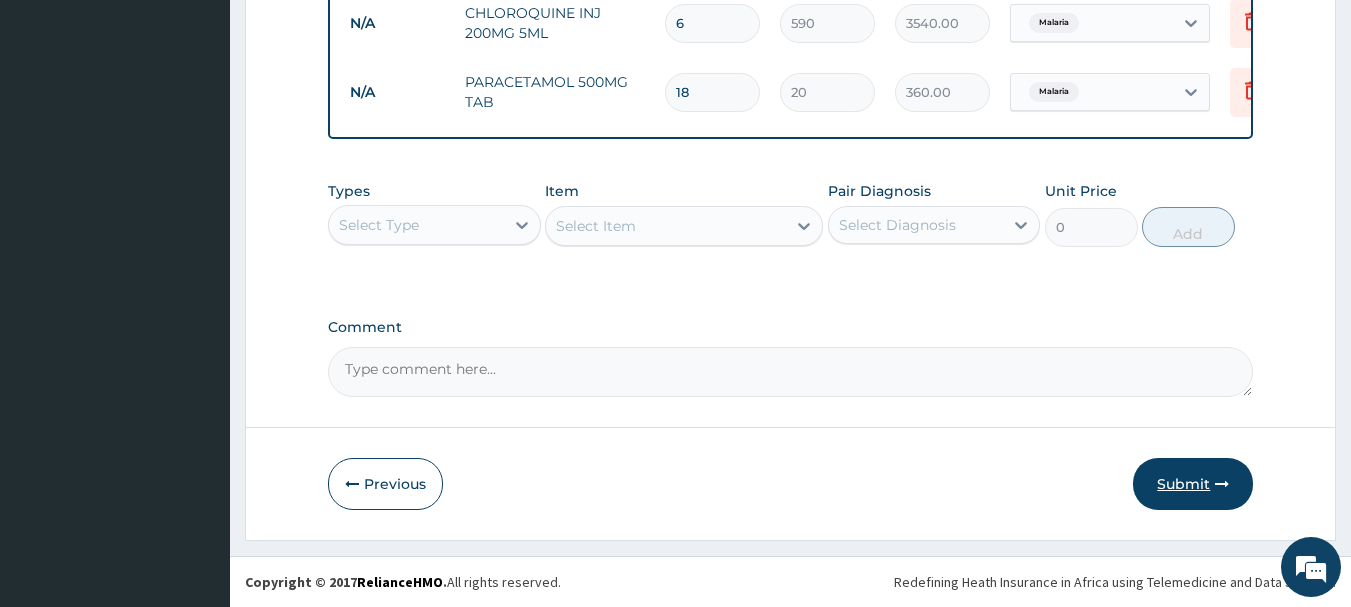 click on "Submit" at bounding box center [1193, 484] 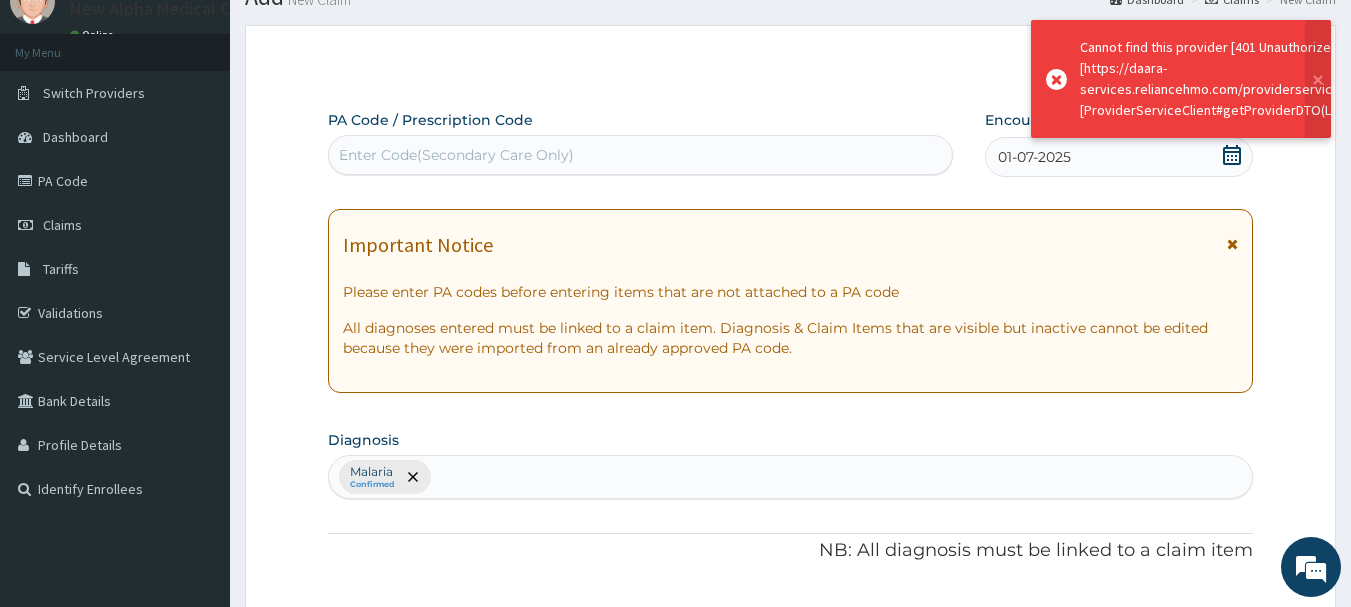 scroll, scrollTop: 893, scrollLeft: 0, axis: vertical 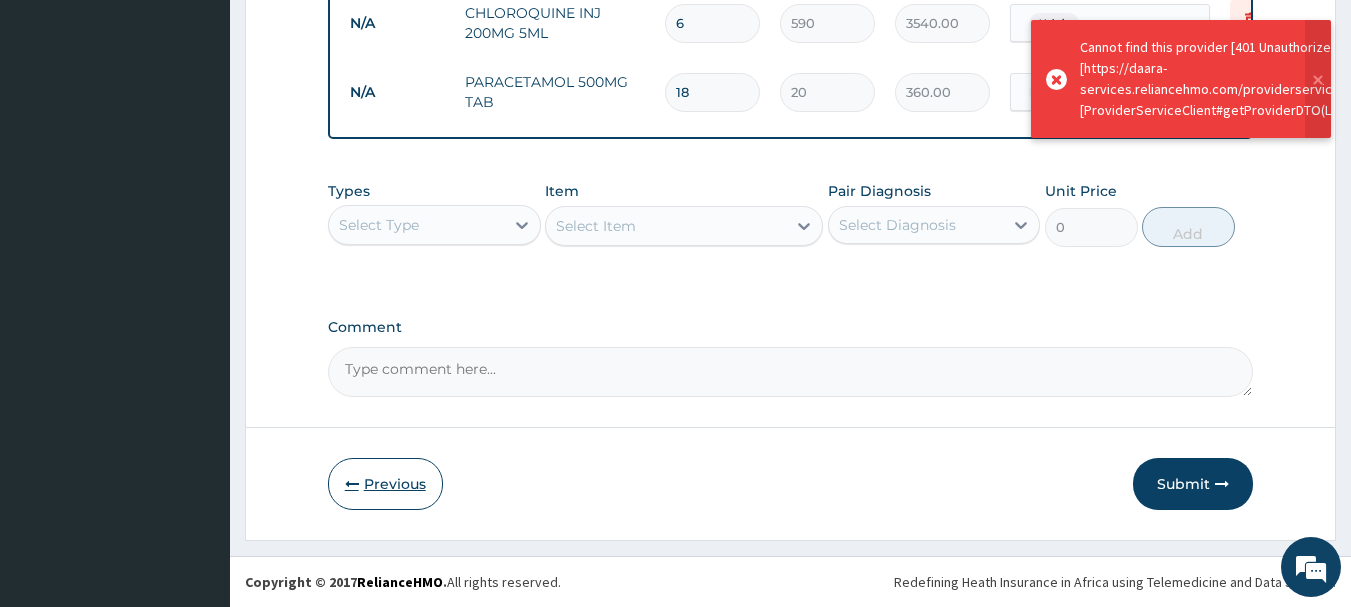 click on "Previous" at bounding box center [385, 484] 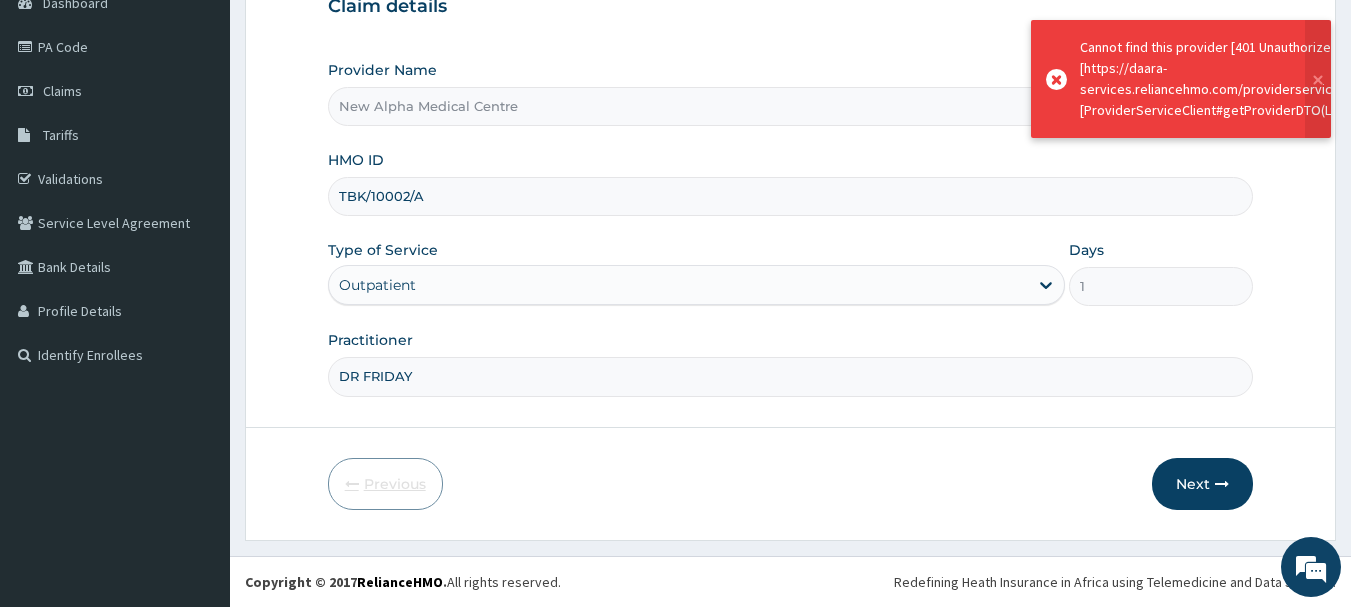scroll, scrollTop: 215, scrollLeft: 0, axis: vertical 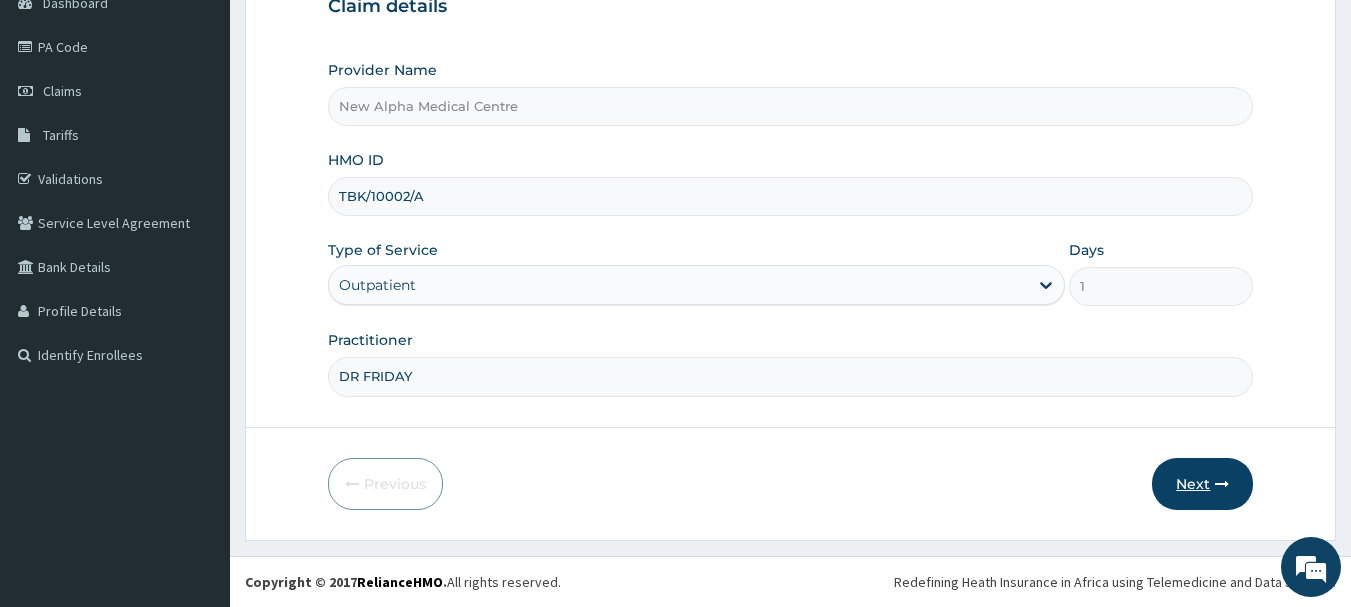 click on "Next" at bounding box center [1202, 484] 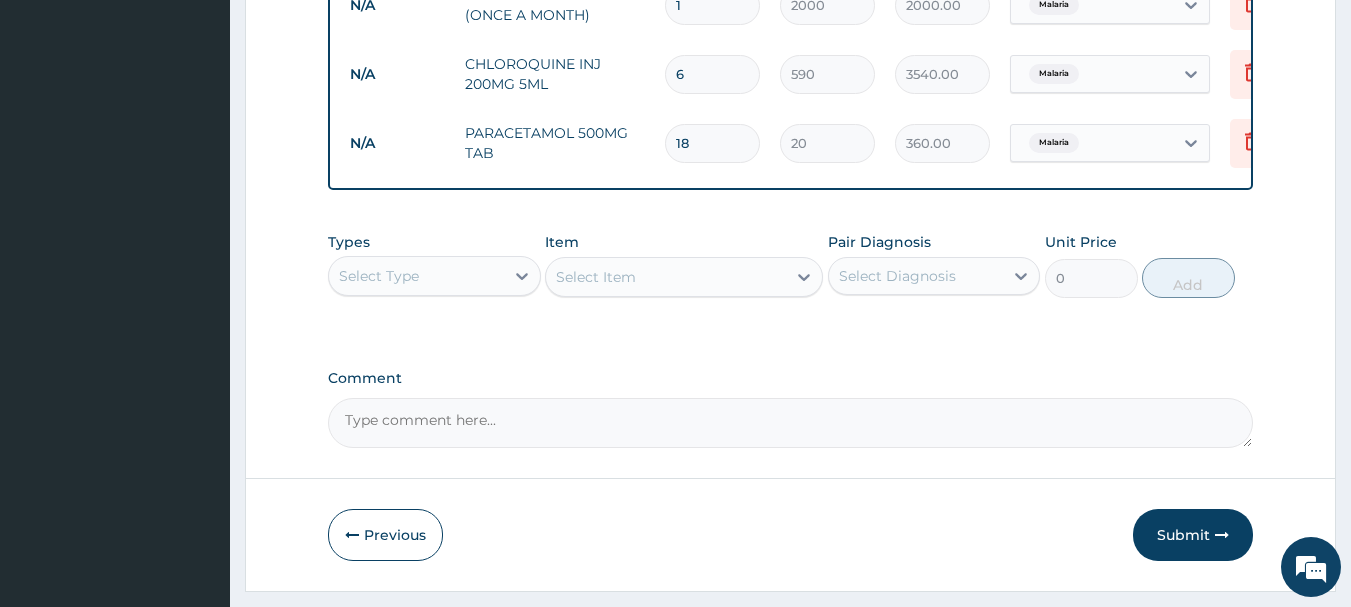 scroll, scrollTop: 793, scrollLeft: 0, axis: vertical 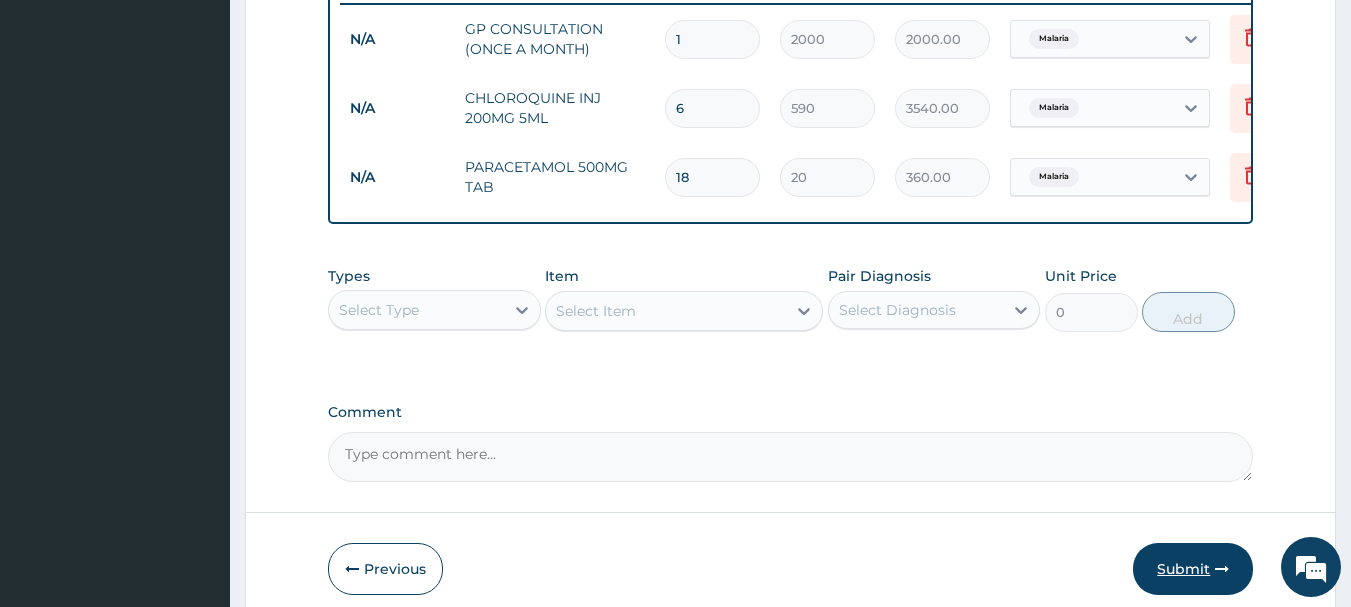 click on "Submit" at bounding box center [1193, 569] 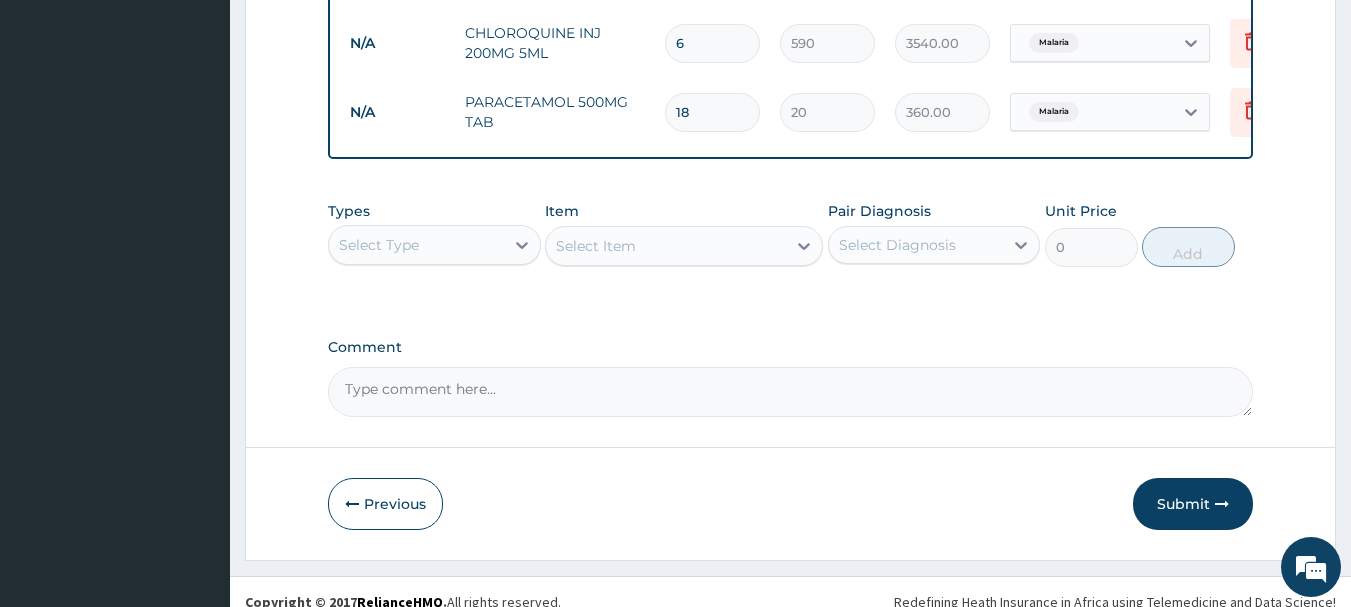 scroll, scrollTop: 893, scrollLeft: 0, axis: vertical 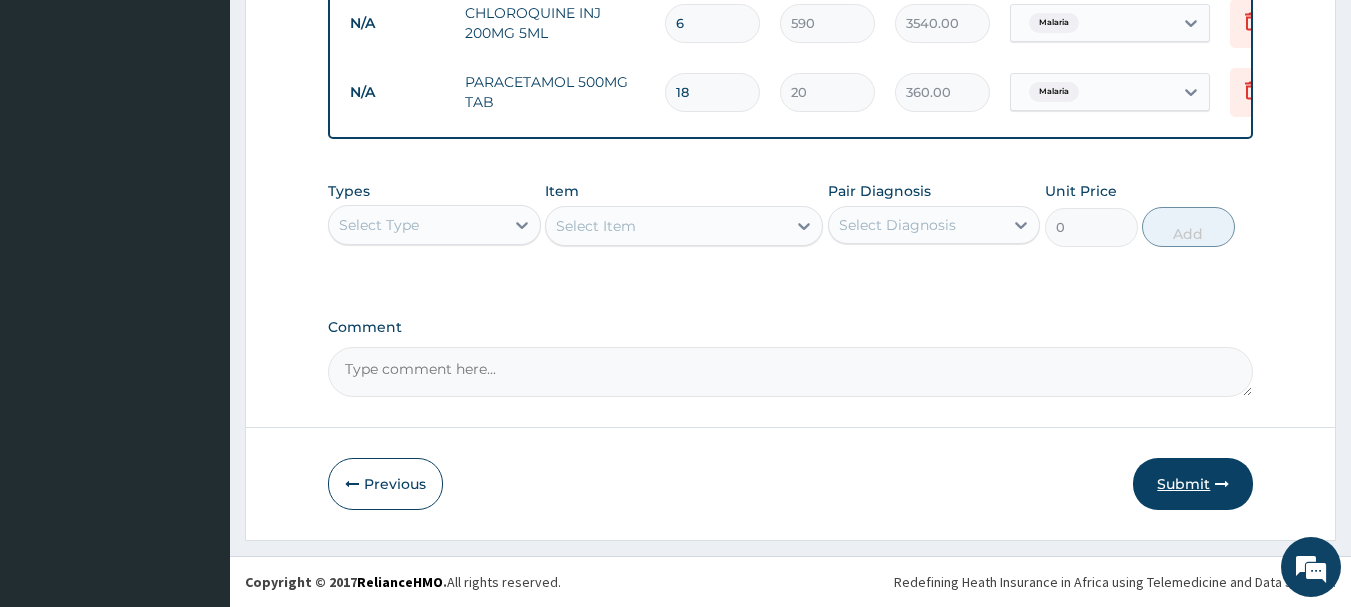 click on "Submit" at bounding box center [1193, 484] 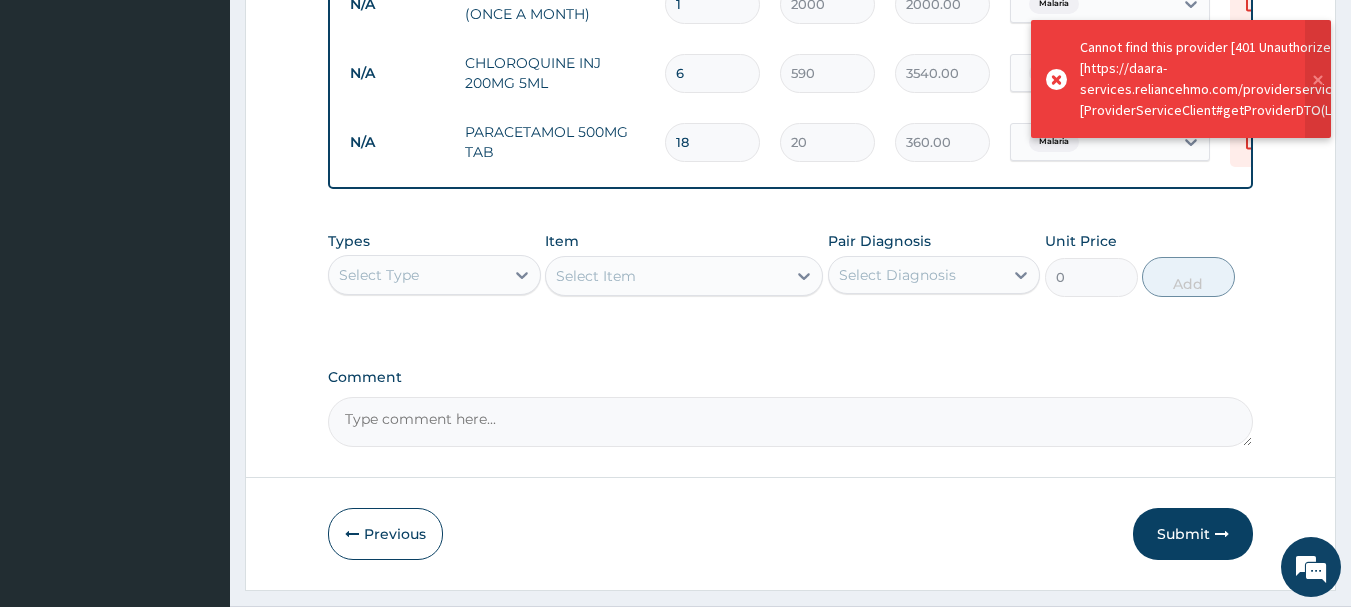 scroll, scrollTop: 793, scrollLeft: 0, axis: vertical 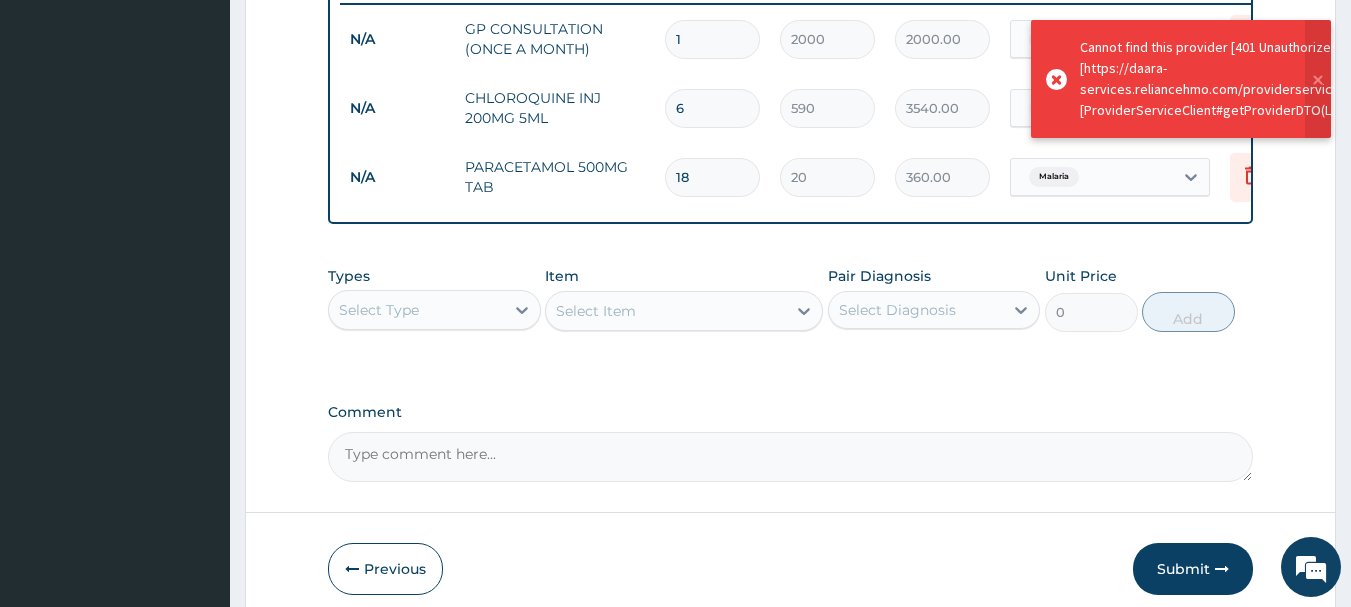 click at bounding box center (1056, 79) 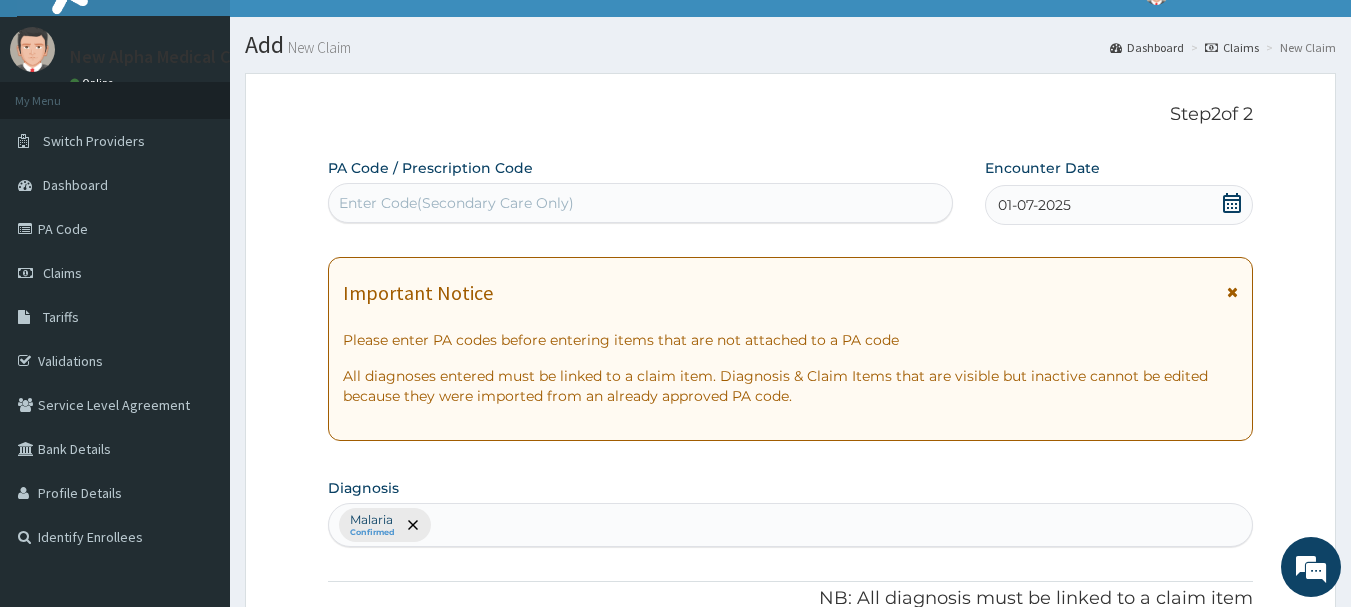 scroll, scrollTop: 0, scrollLeft: 0, axis: both 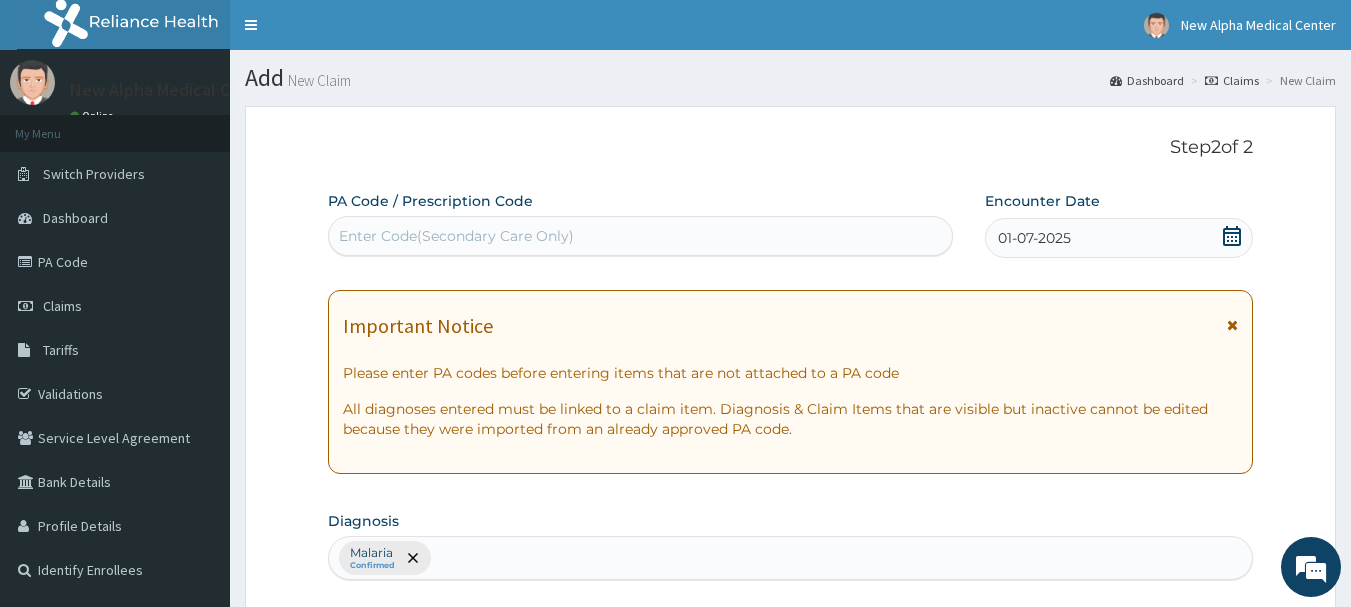 click at bounding box center [1232, 325] 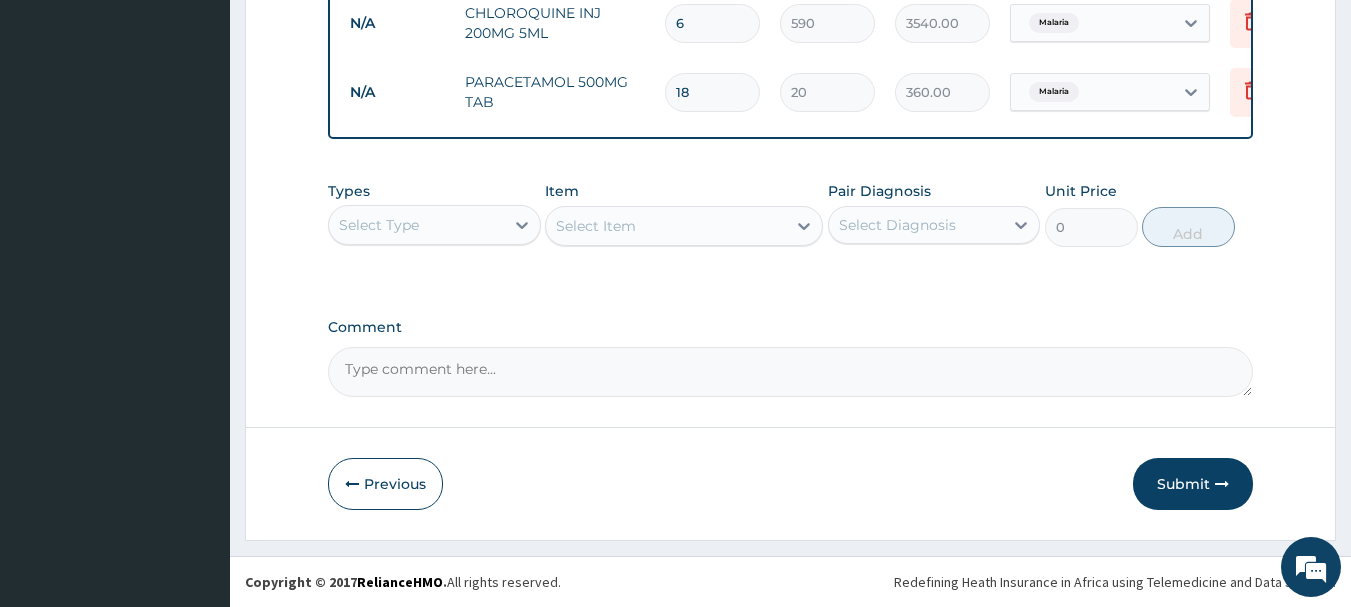 scroll, scrollTop: 677, scrollLeft: 0, axis: vertical 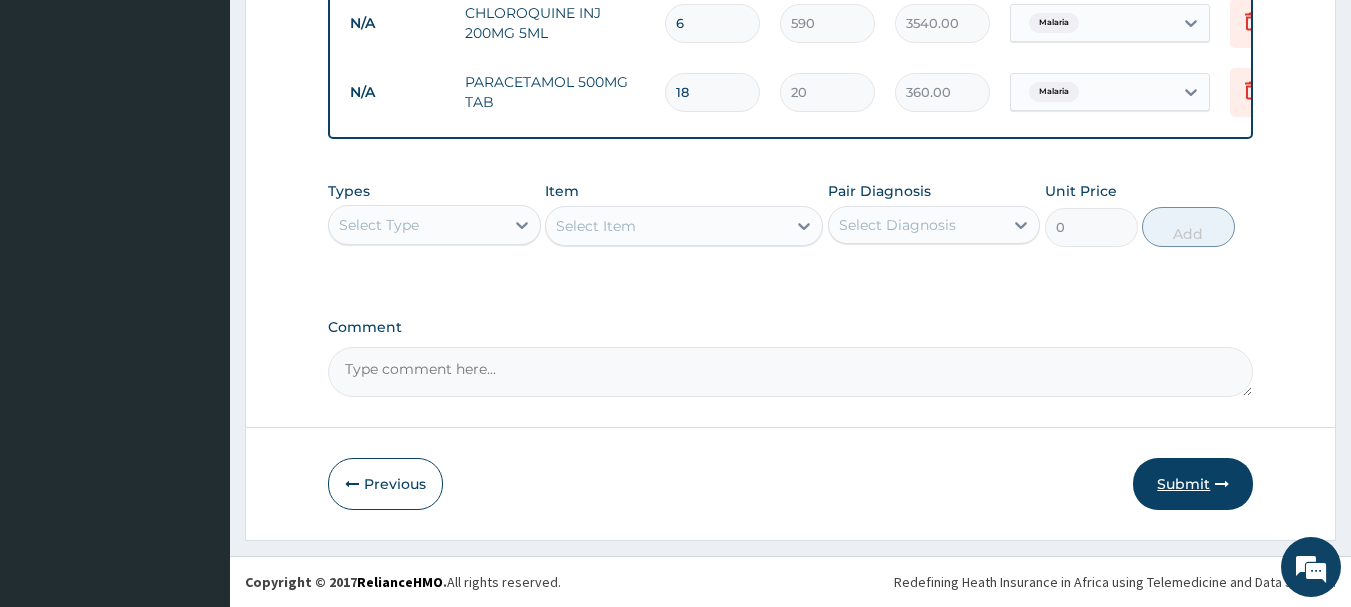 click on "Submit" at bounding box center [1193, 484] 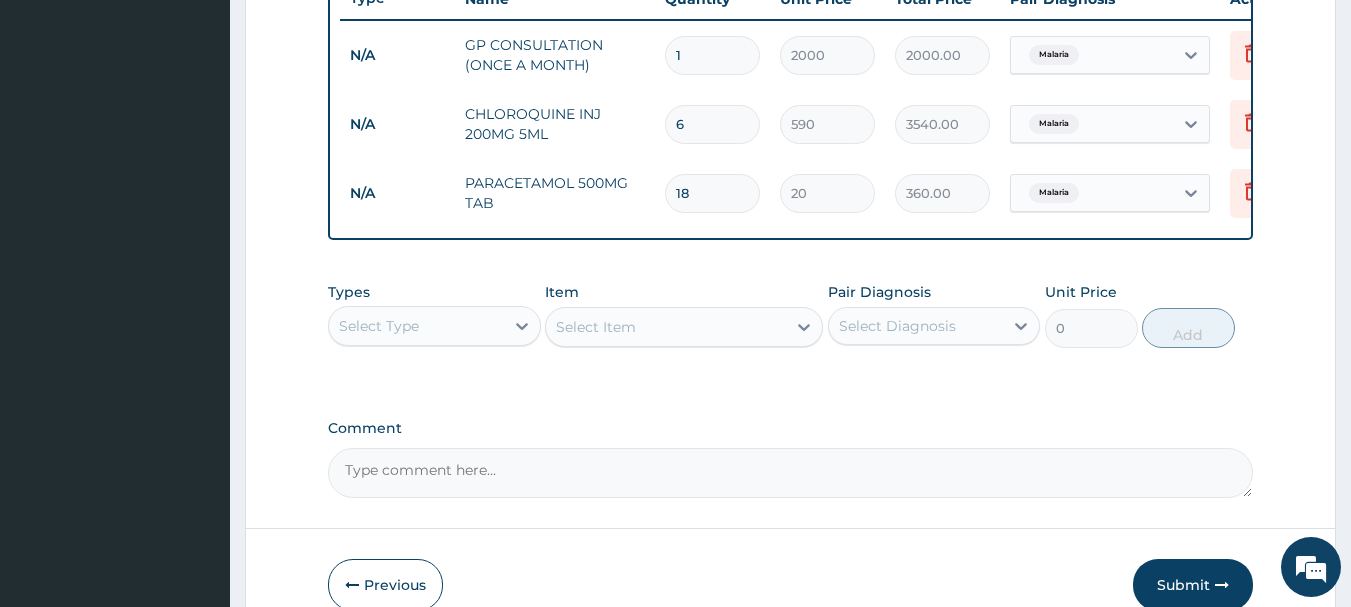 scroll, scrollTop: 893, scrollLeft: 0, axis: vertical 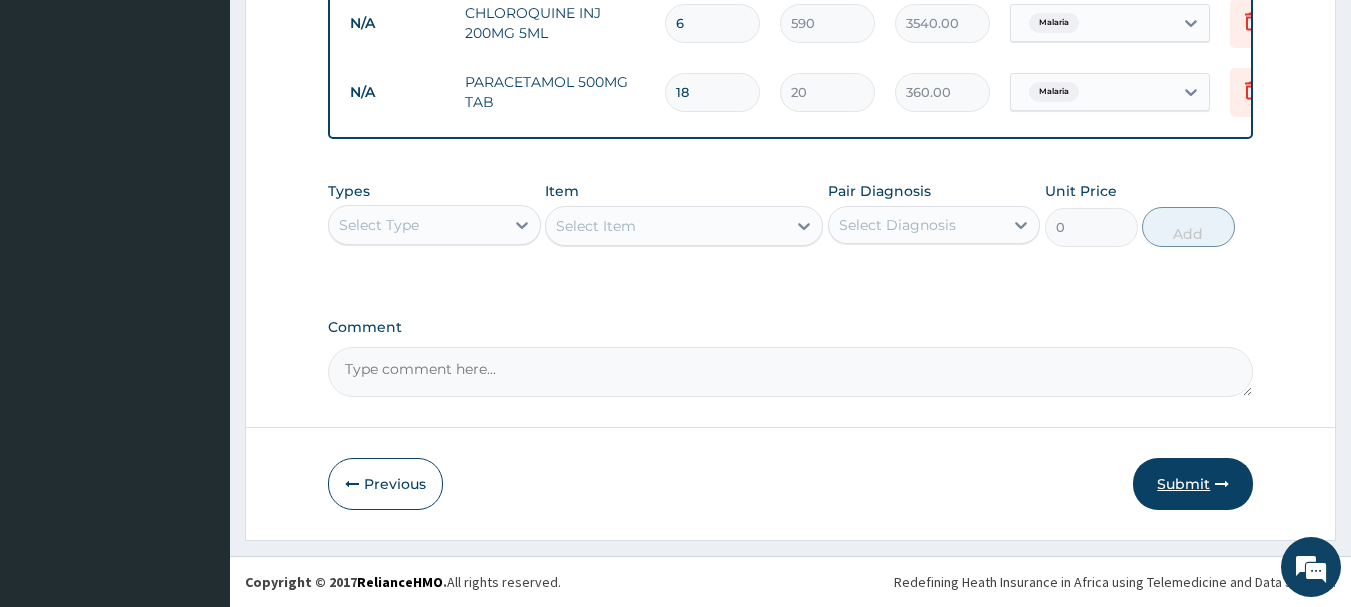 click on "Submit" at bounding box center [1193, 484] 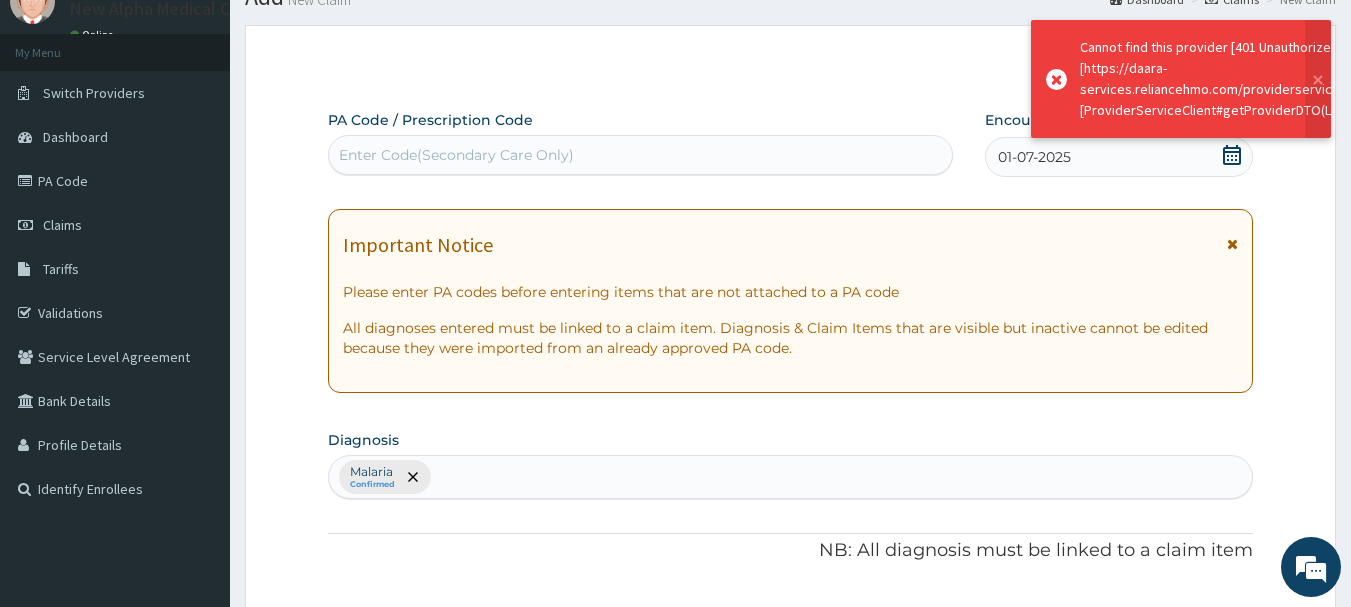scroll, scrollTop: 893, scrollLeft: 0, axis: vertical 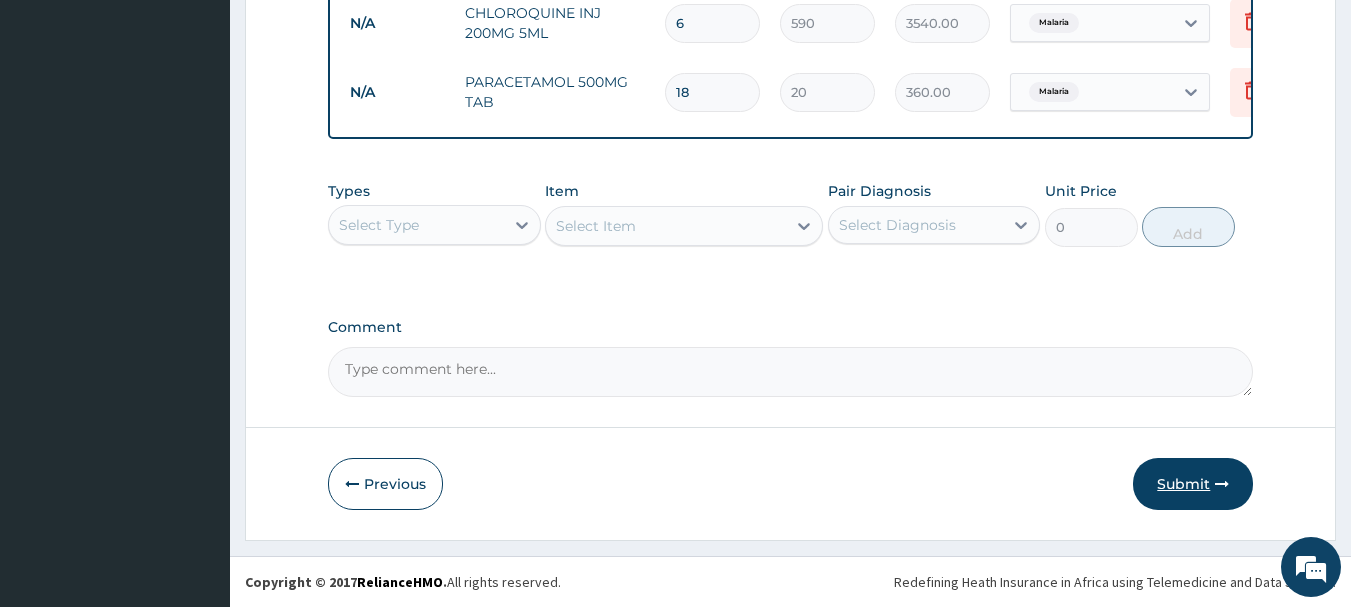 click on "Submit" at bounding box center [1193, 484] 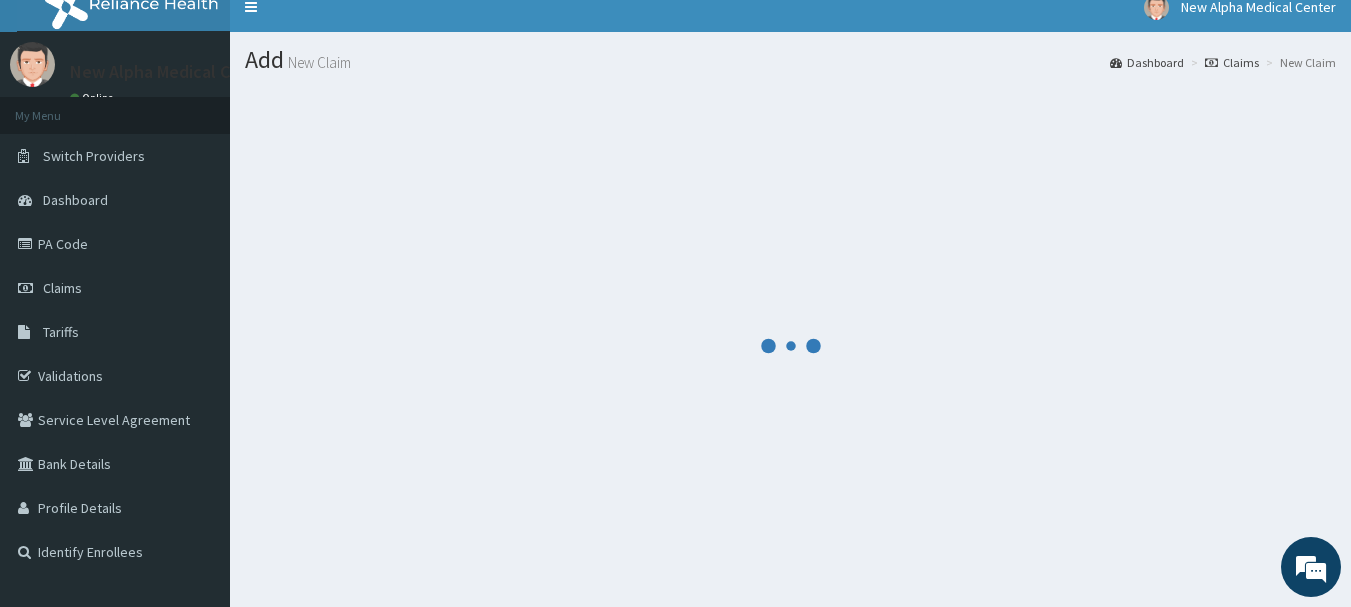 scroll, scrollTop: 0, scrollLeft: 0, axis: both 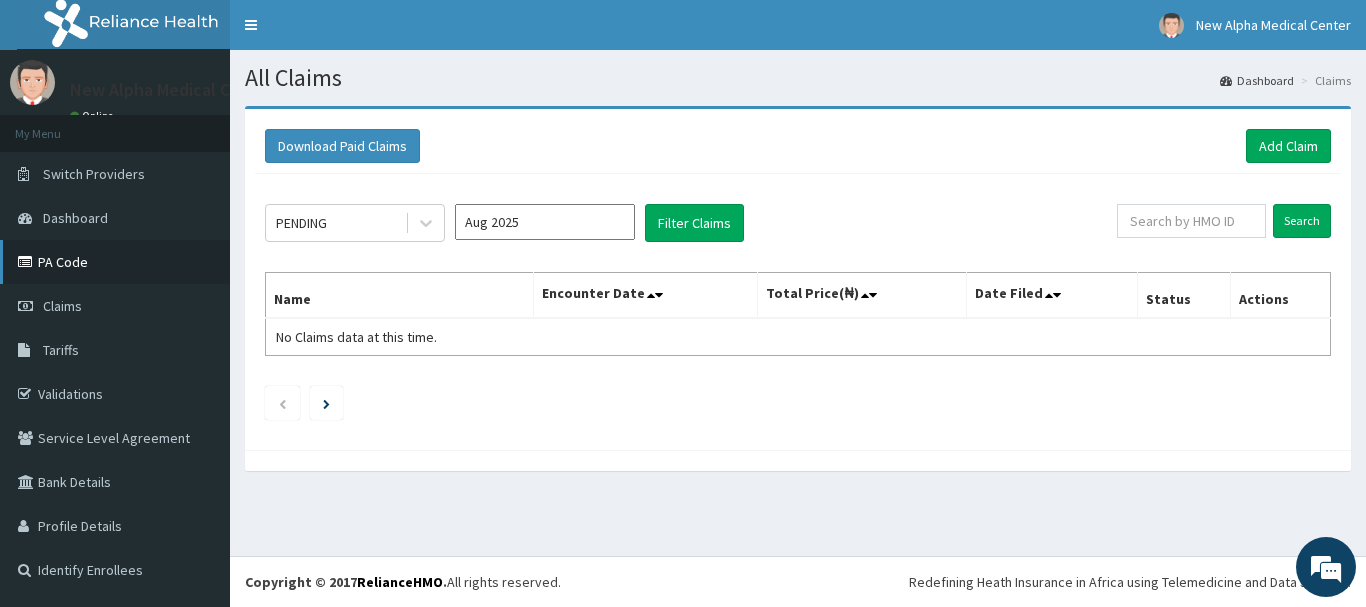 click on "PA Code" at bounding box center (115, 262) 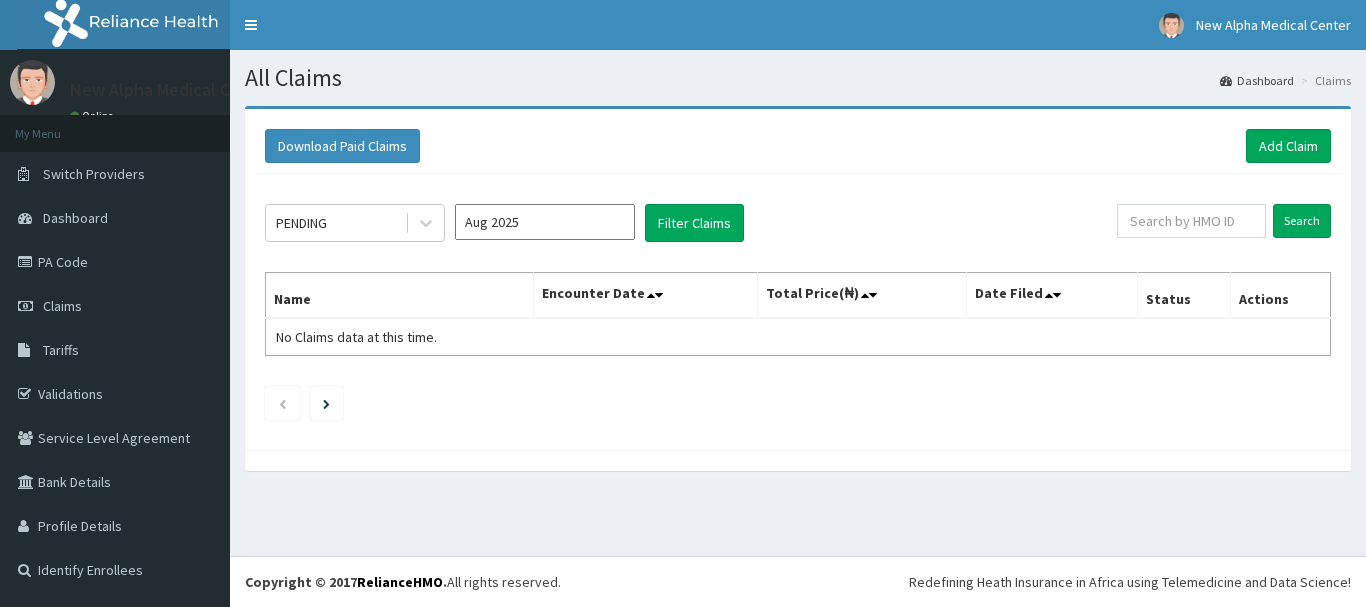 scroll, scrollTop: 0, scrollLeft: 0, axis: both 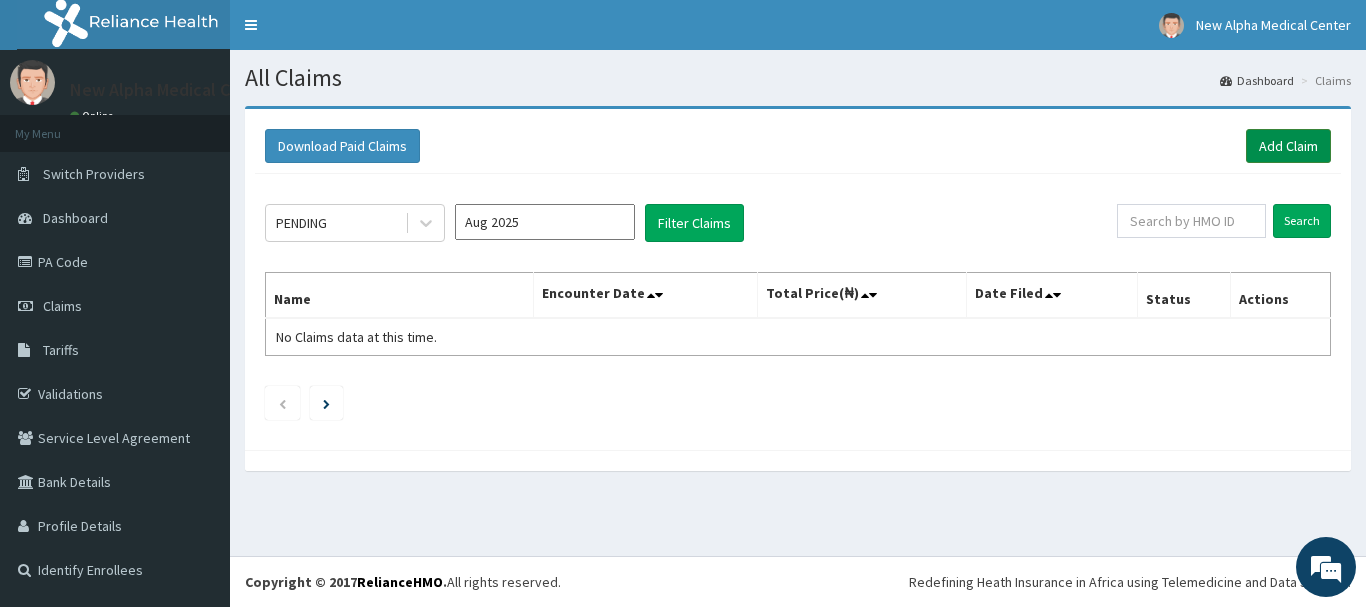 click on "Add Claim" at bounding box center [1288, 146] 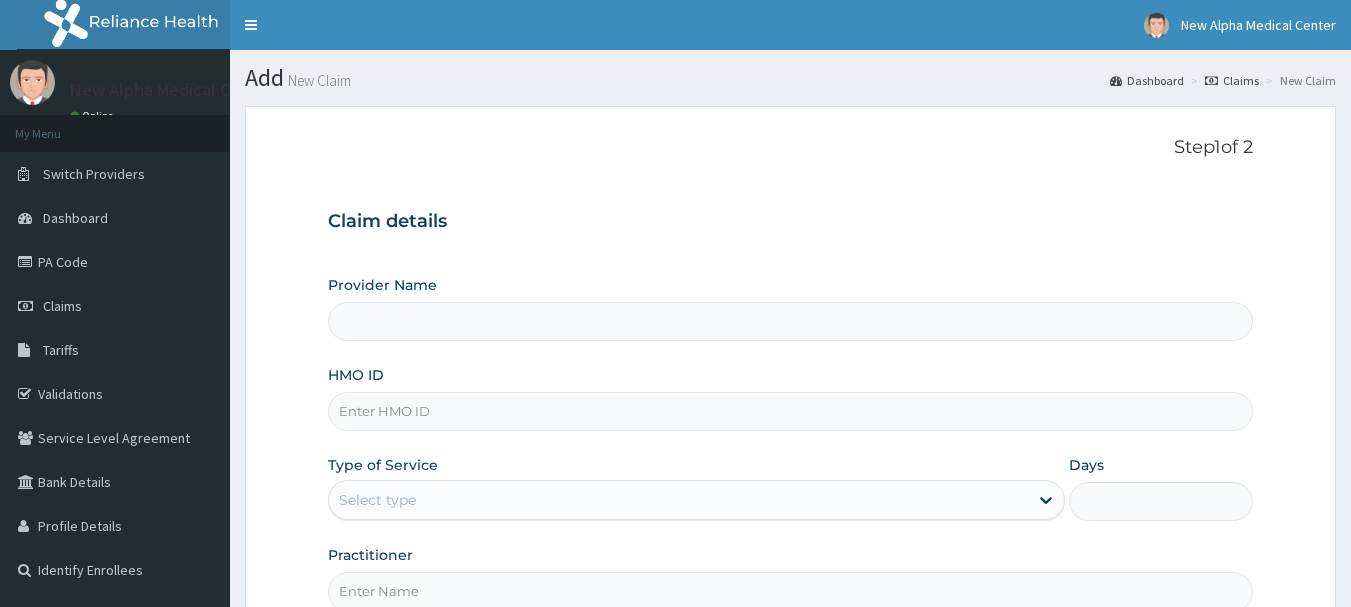 drag, startPoint x: 0, startPoint y: 0, endPoint x: 405, endPoint y: 417, distance: 581.3037 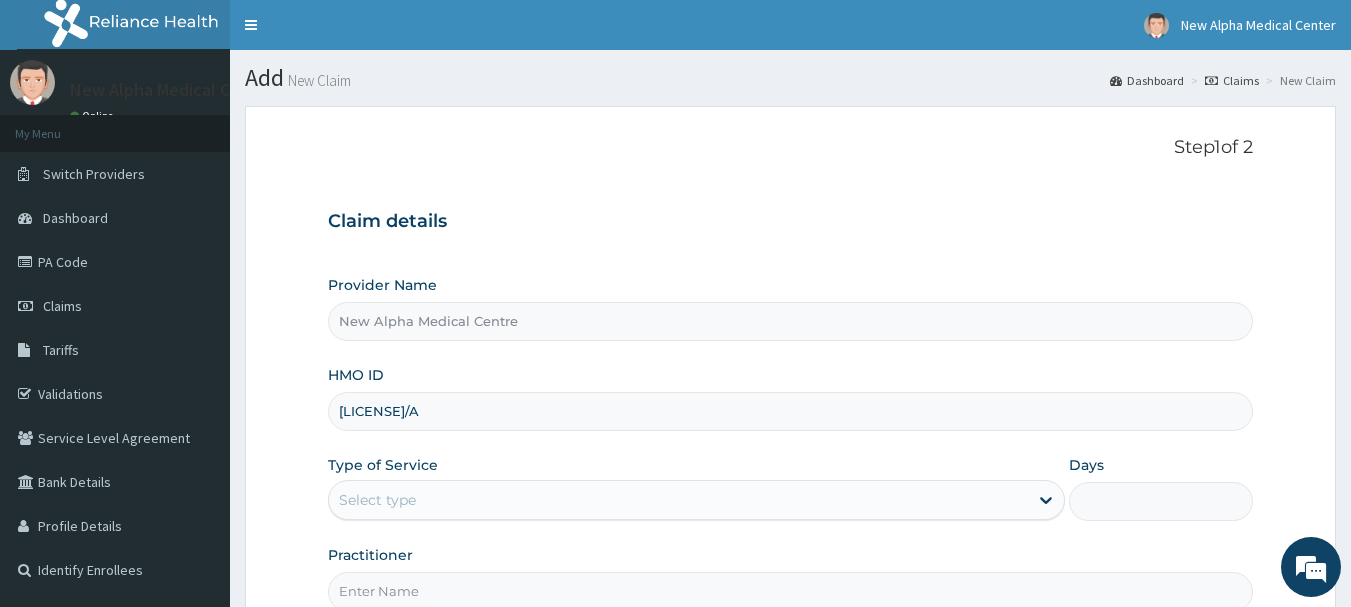 scroll, scrollTop: 0, scrollLeft: 0, axis: both 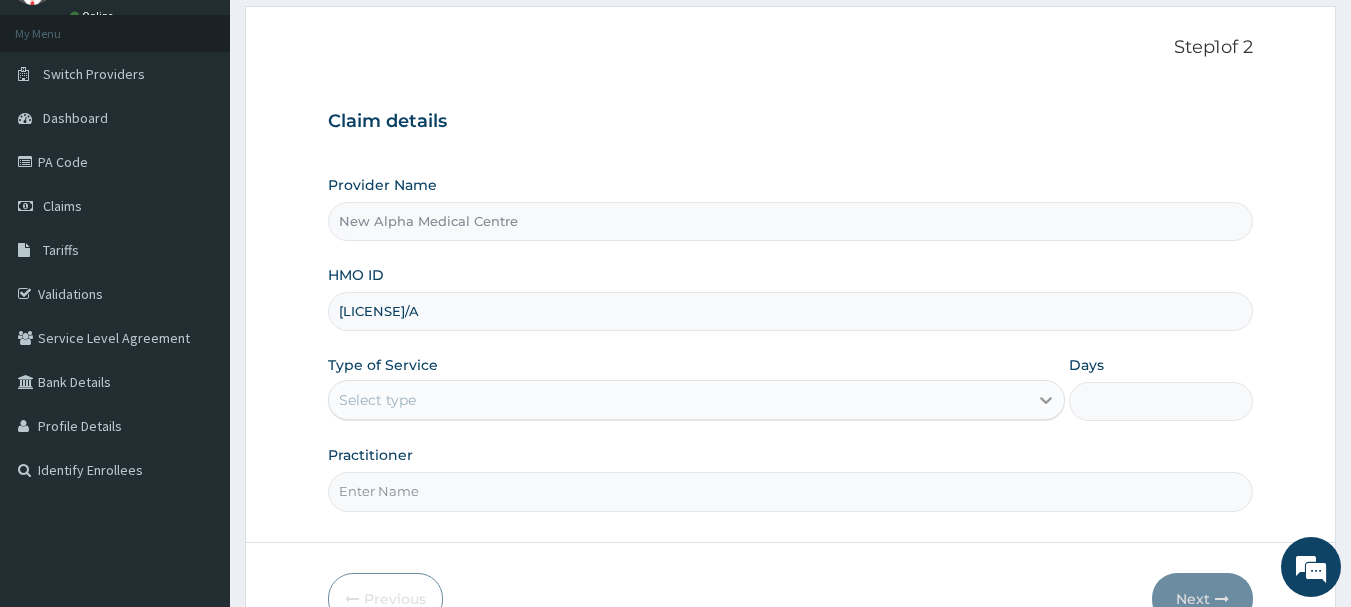 type on "CYA/10286/A" 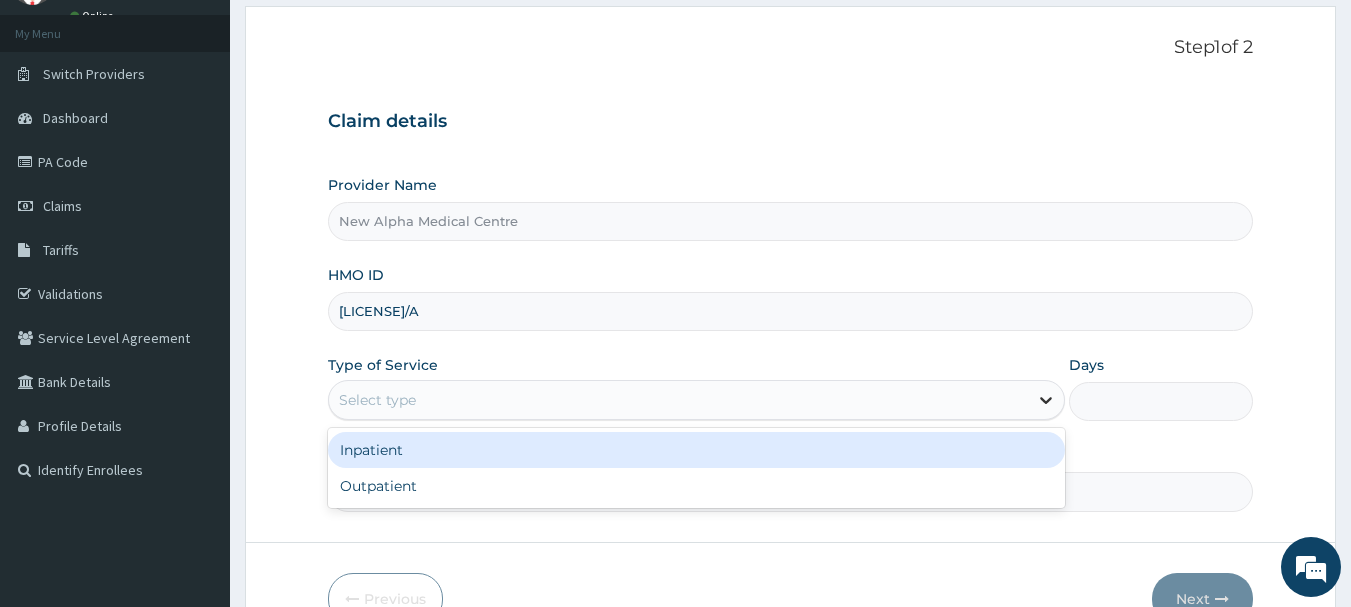 click 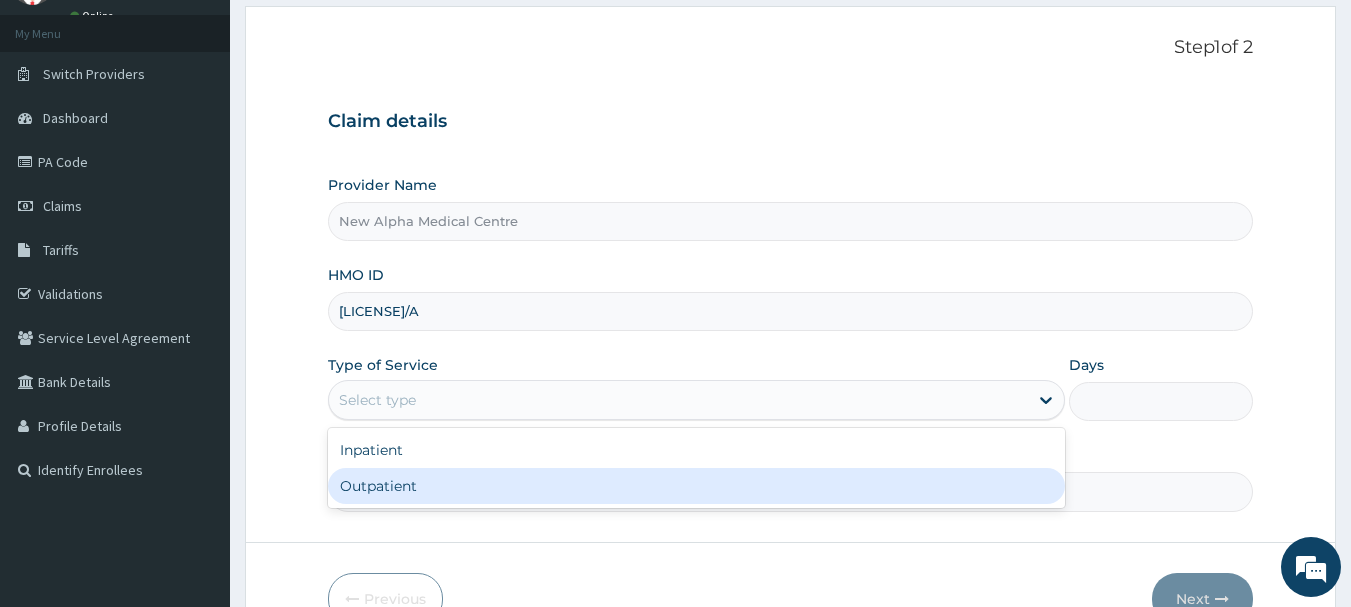 click on "Outpatient" at bounding box center (696, 486) 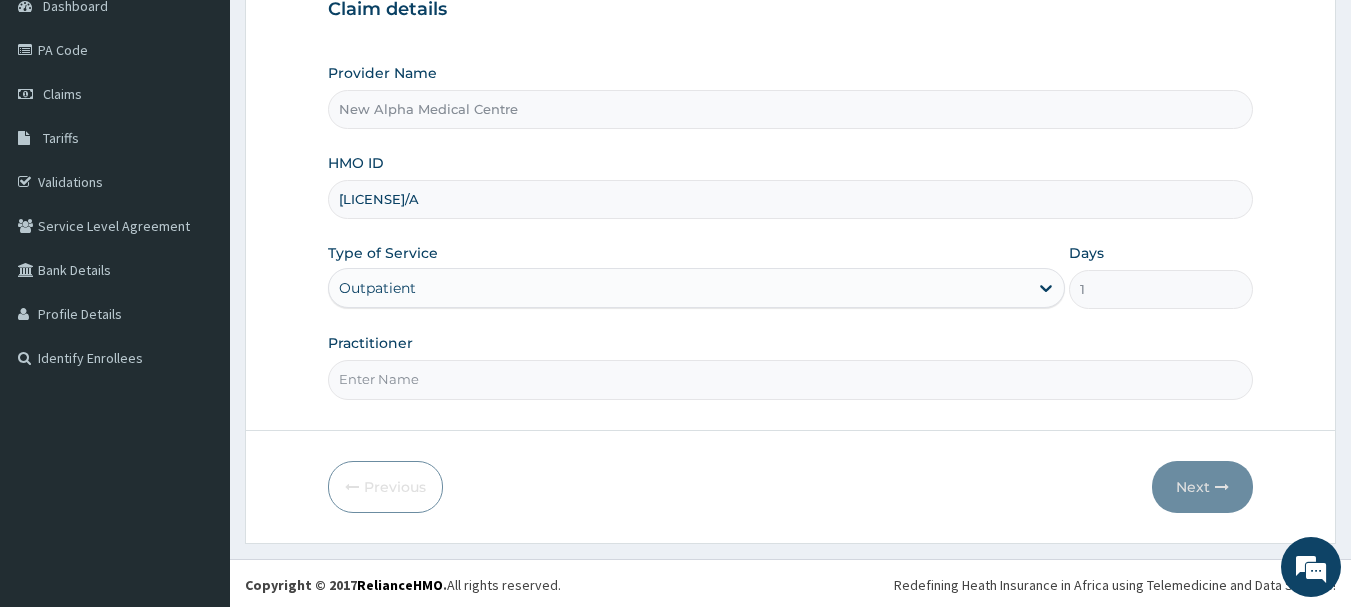 scroll, scrollTop: 215, scrollLeft: 0, axis: vertical 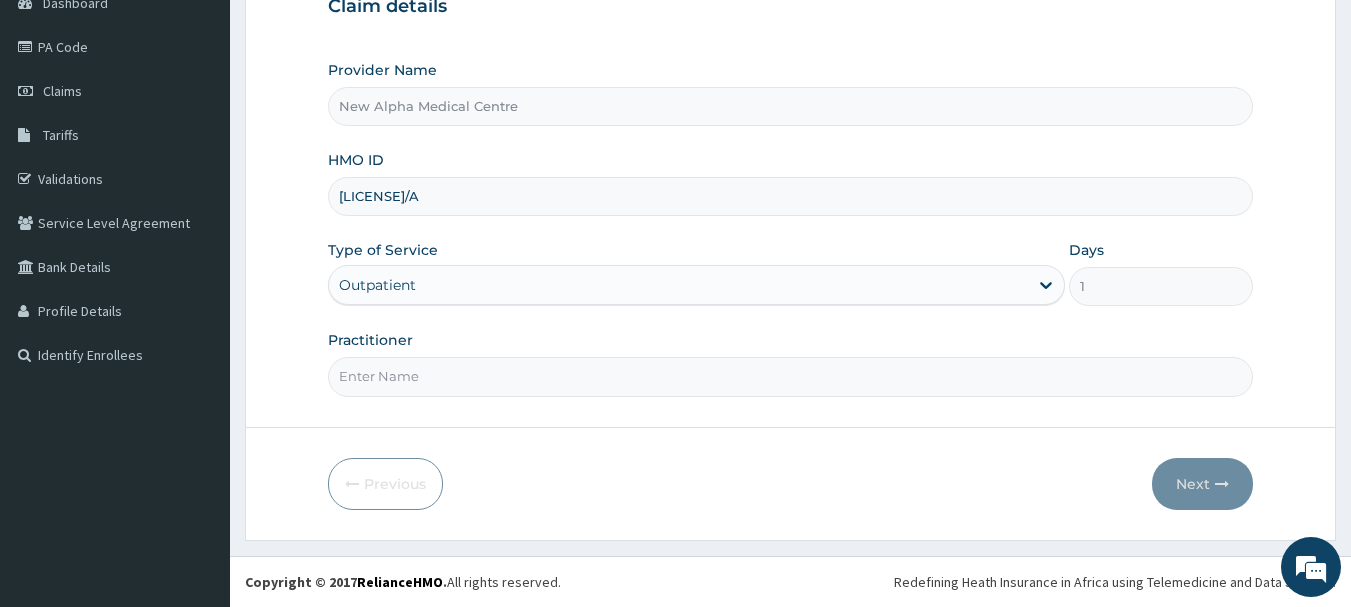 click on "Practitioner" at bounding box center (791, 376) 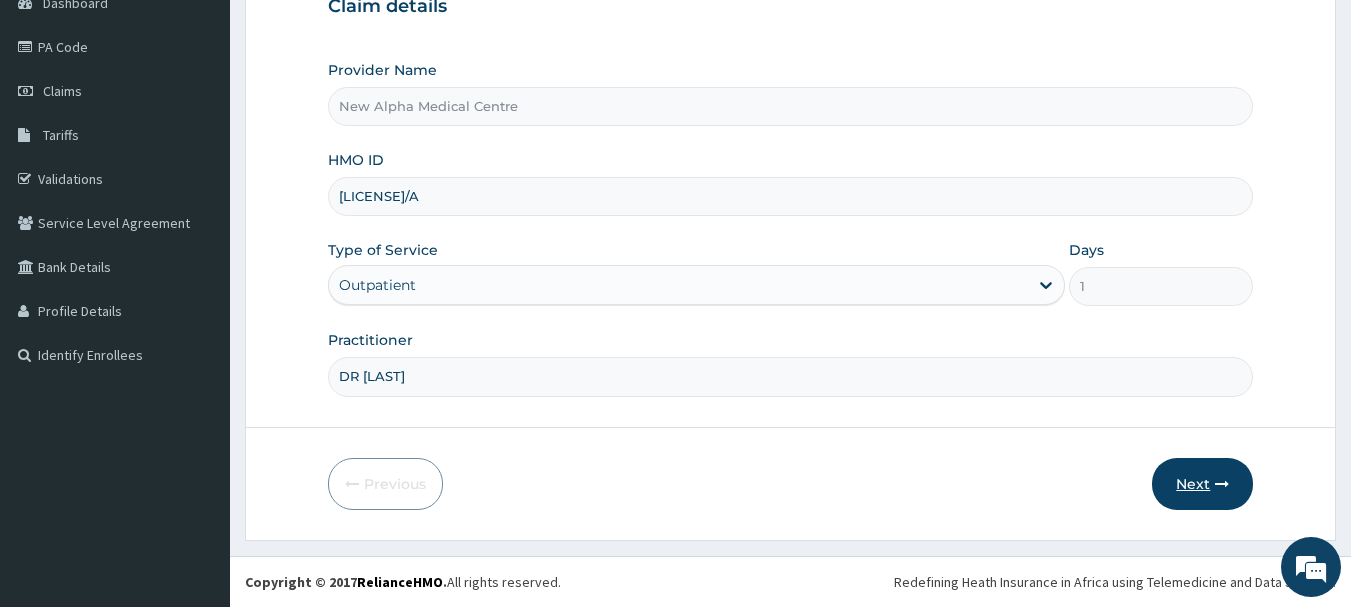 type on "DR IBIOKORO" 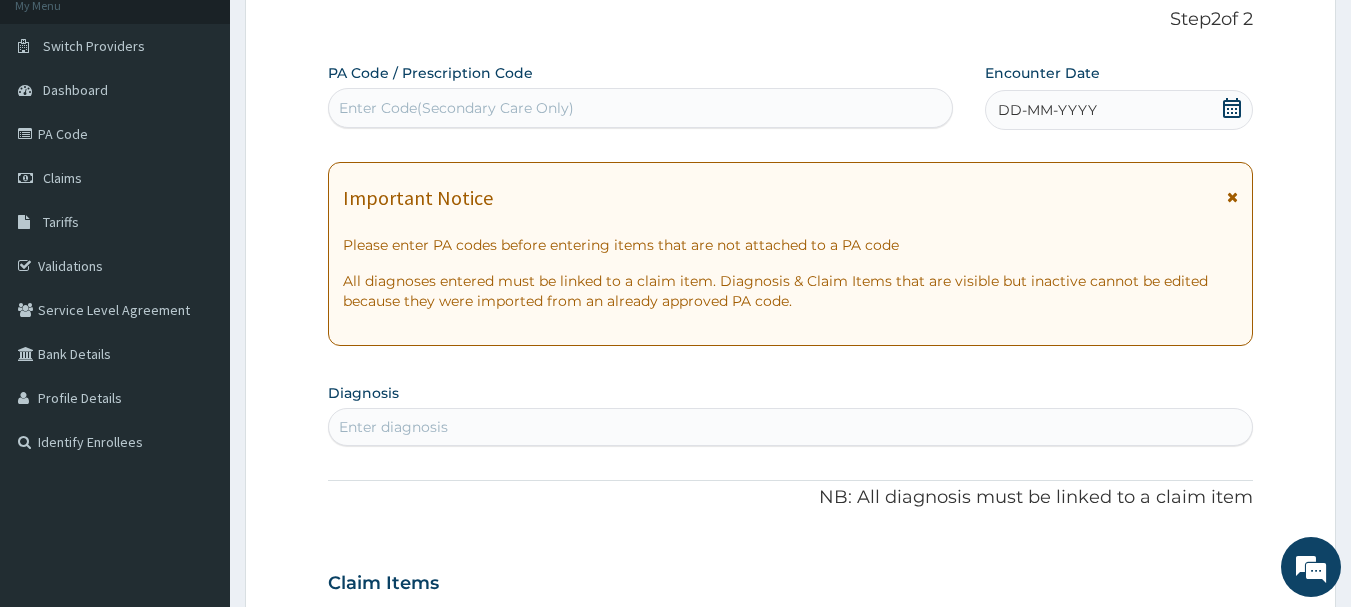 scroll, scrollTop: 0, scrollLeft: 0, axis: both 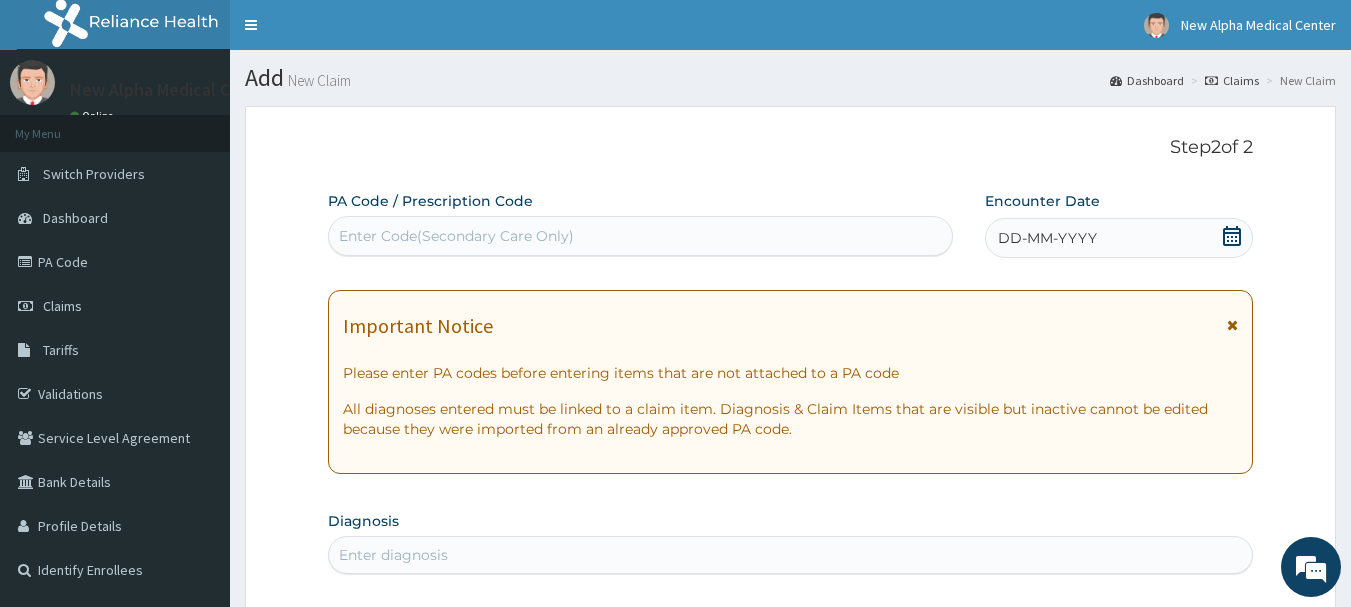 click at bounding box center [1232, 325] 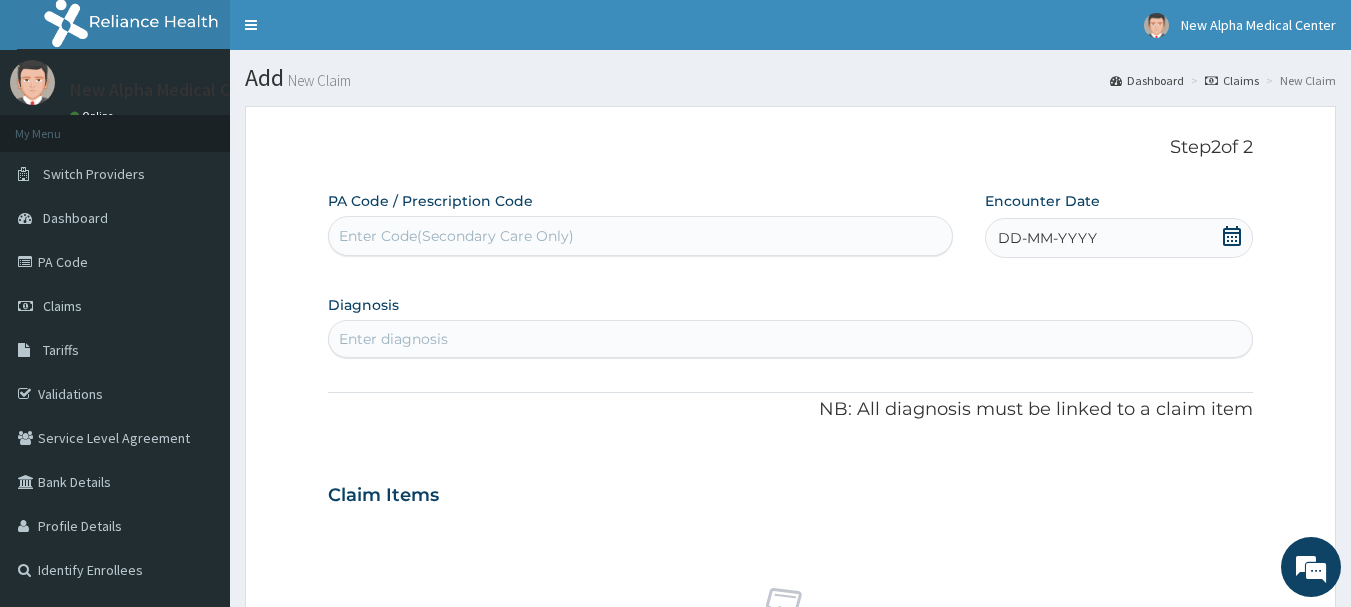 click 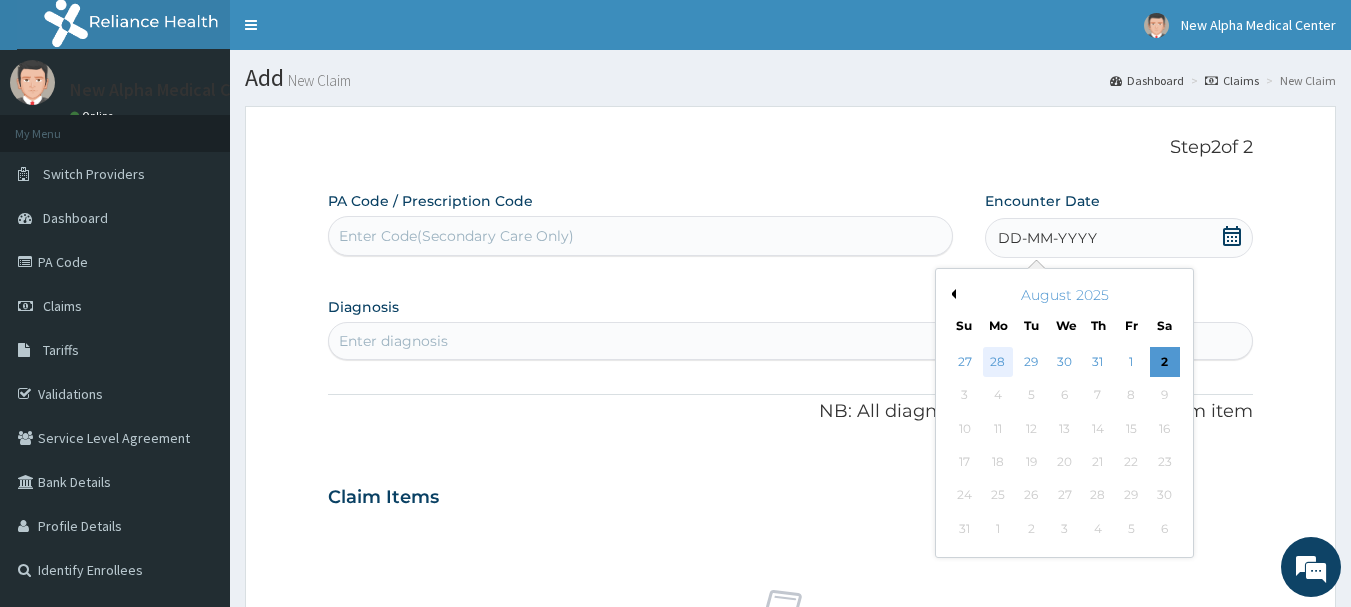 scroll, scrollTop: 100, scrollLeft: 0, axis: vertical 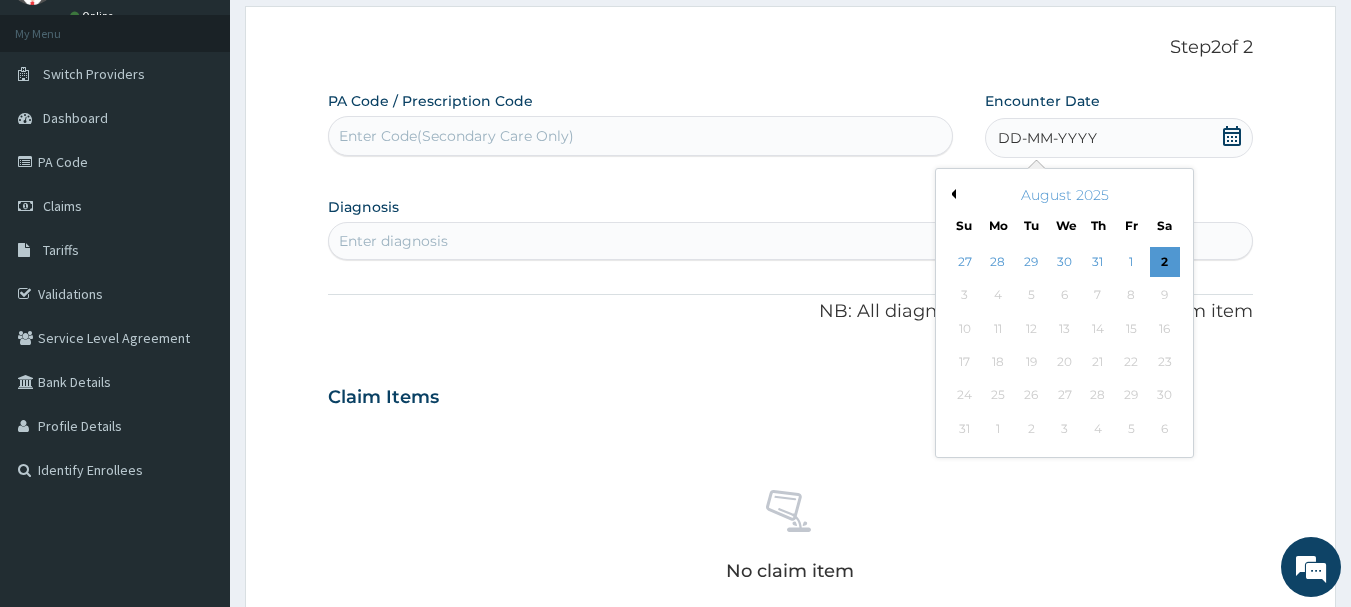 click on "Previous Month" at bounding box center [951, 194] 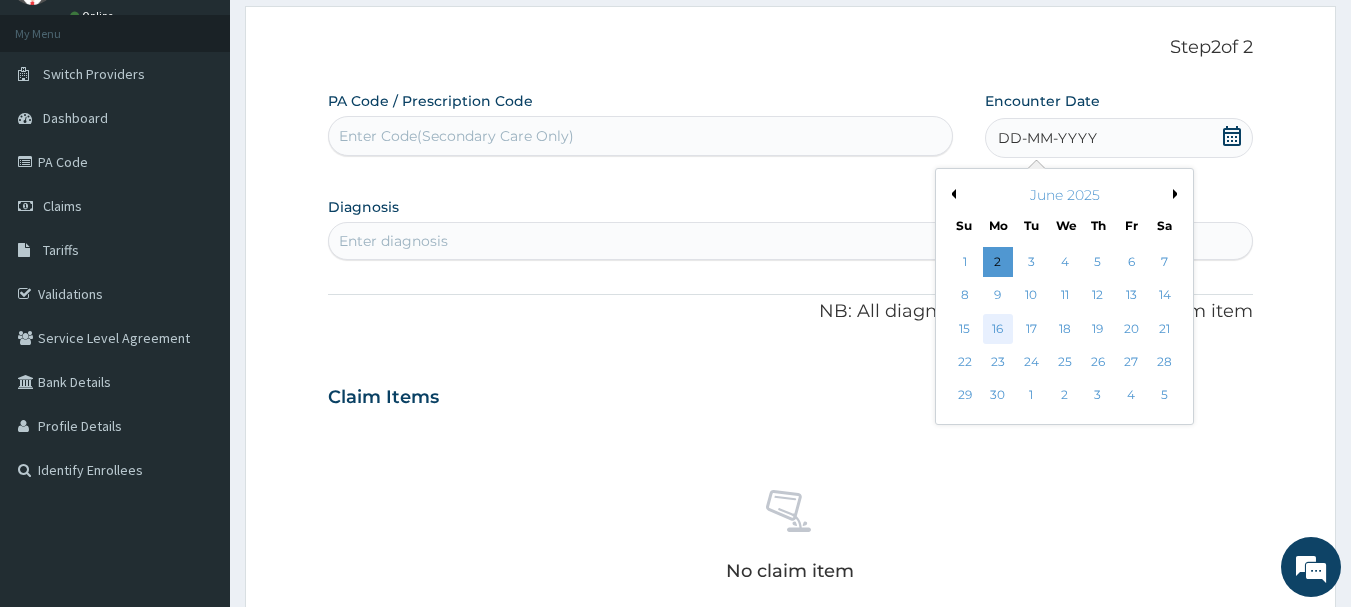 click on "16" at bounding box center (998, 329) 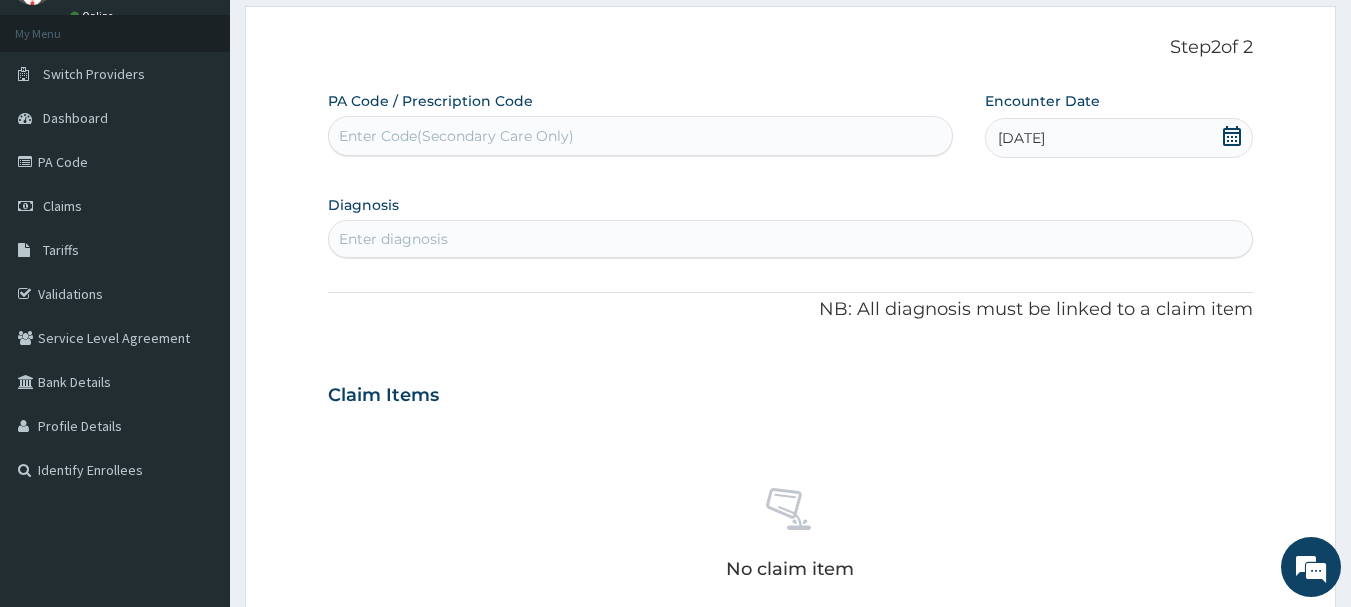 click on "Enter diagnosis" at bounding box center [791, 239] 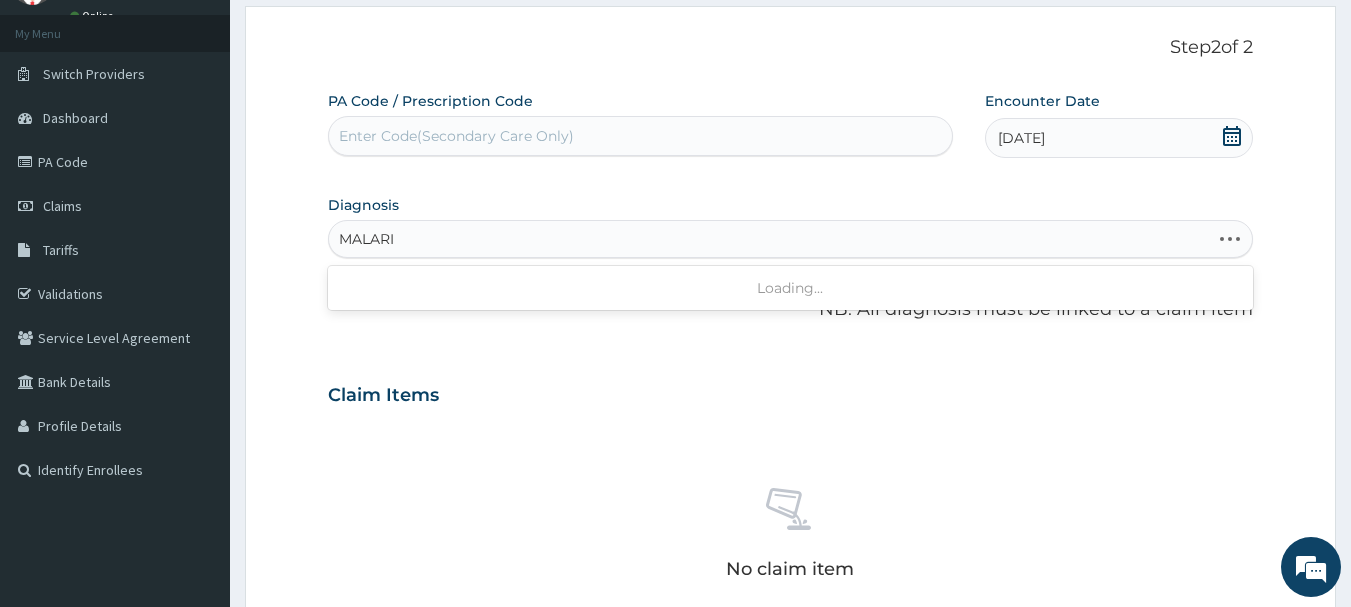 type on "MALARIA" 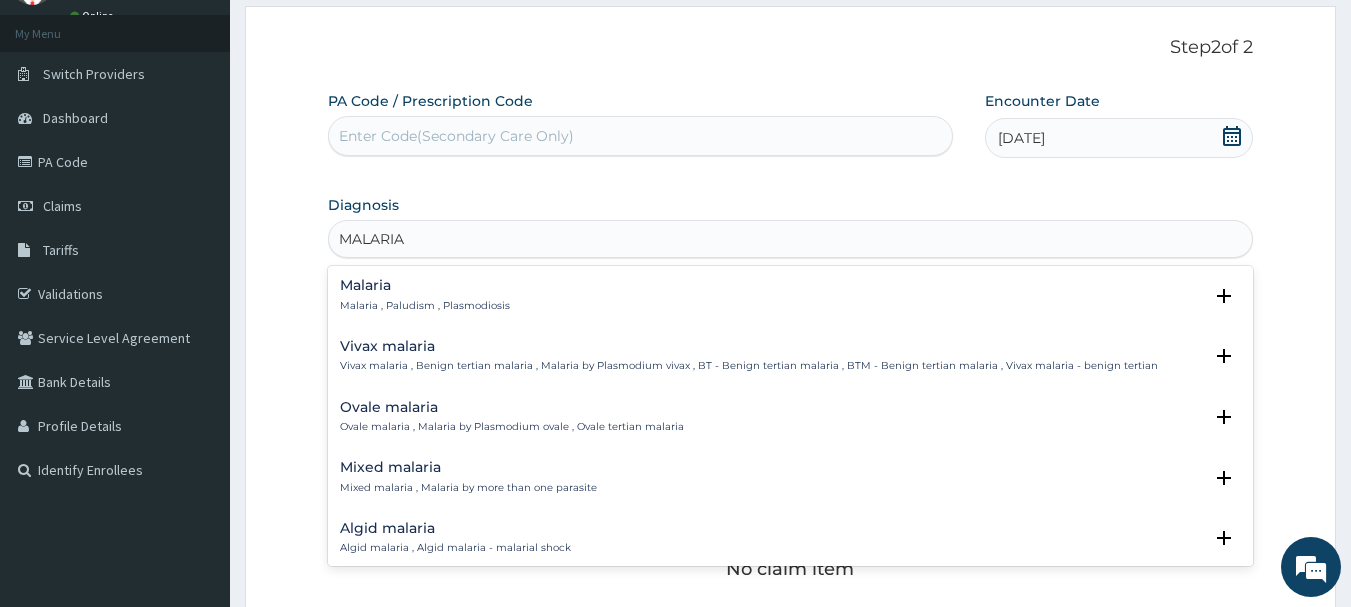 click on "Malaria , Paludism , Plasmodiosis" at bounding box center [425, 306] 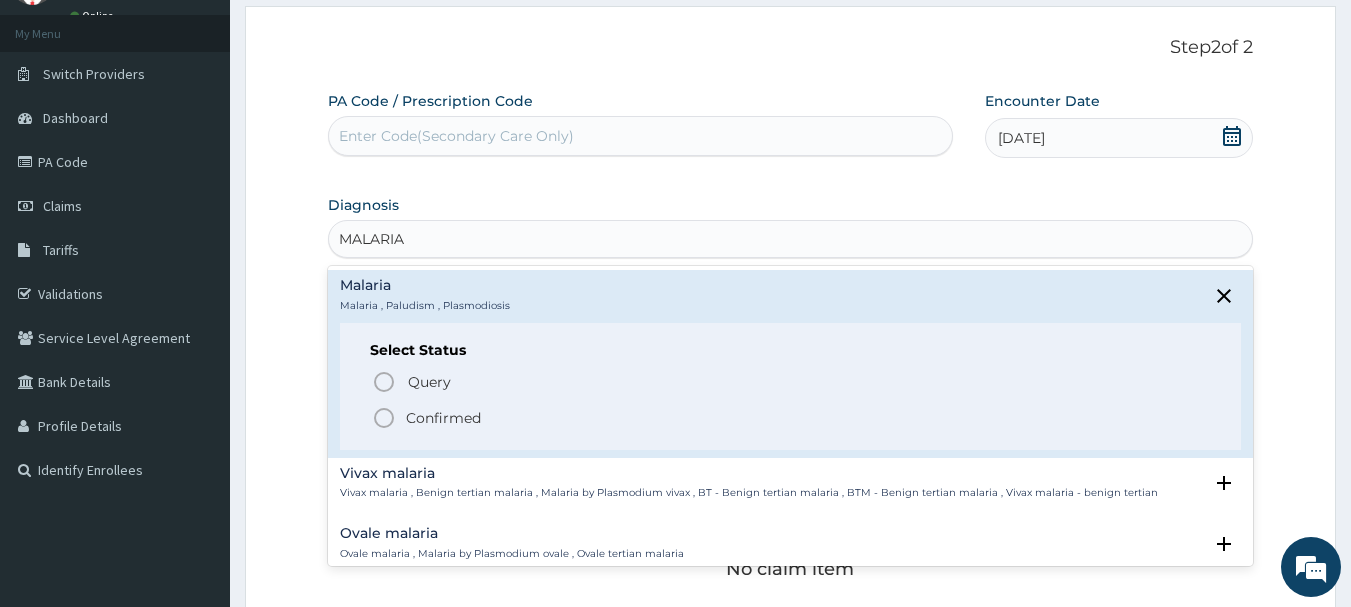 click 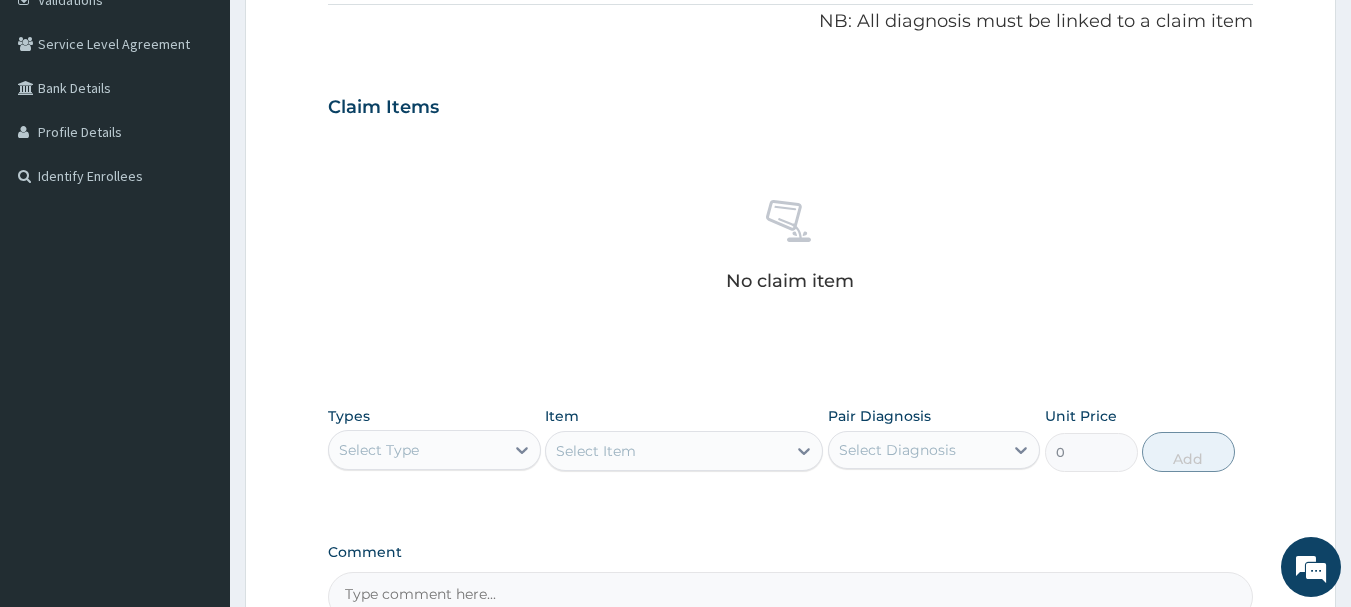 scroll, scrollTop: 400, scrollLeft: 0, axis: vertical 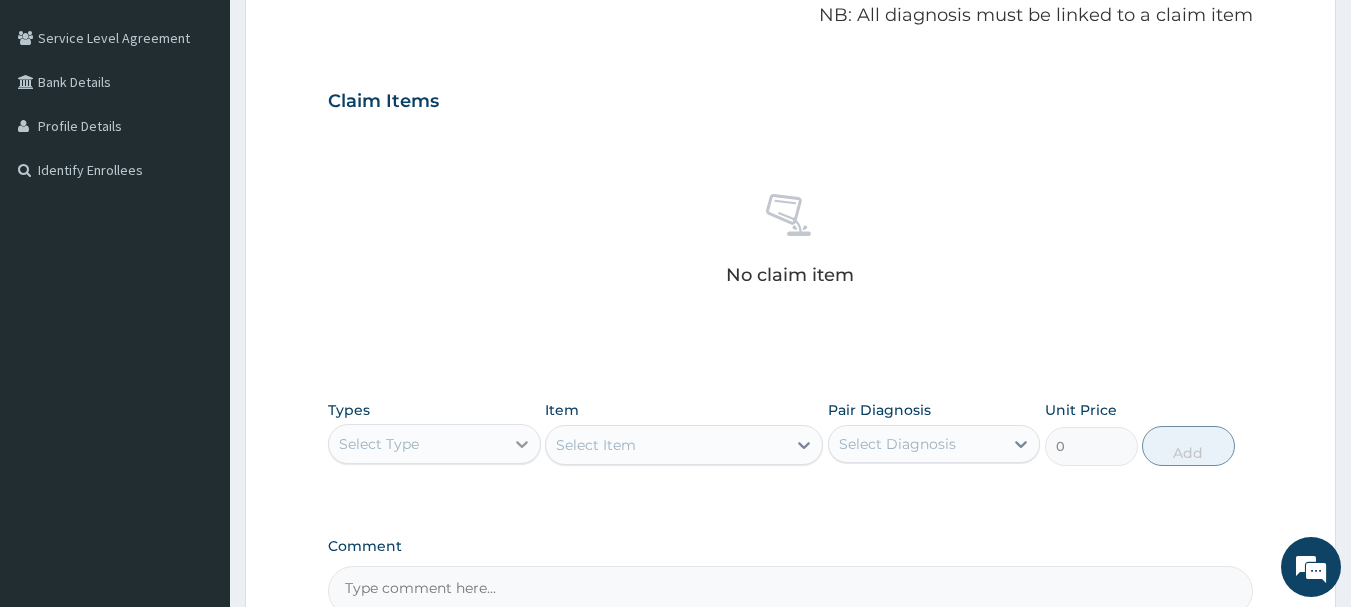 click 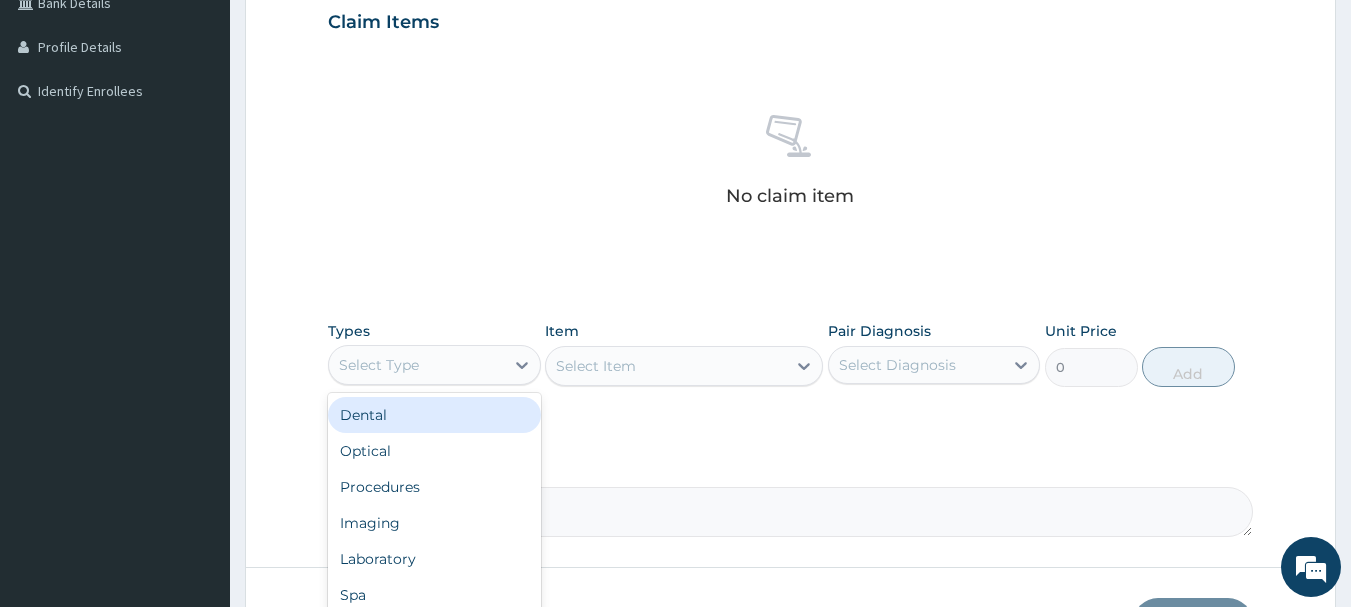 scroll, scrollTop: 600, scrollLeft: 0, axis: vertical 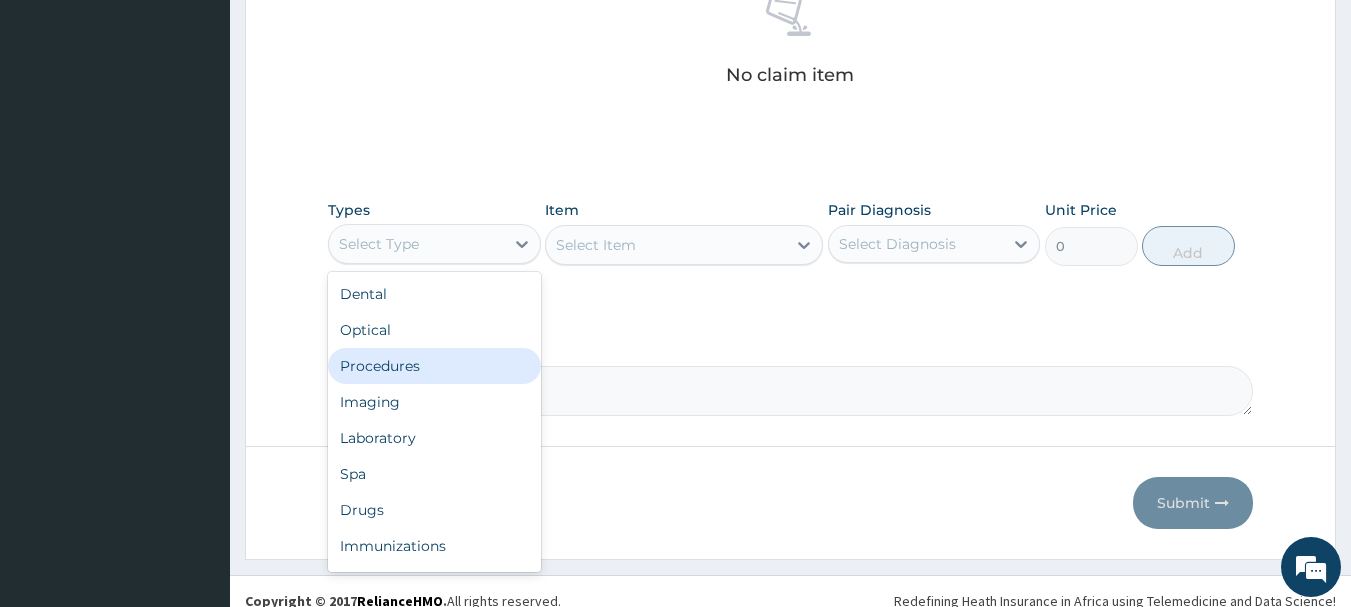 click on "Procedures" at bounding box center [434, 366] 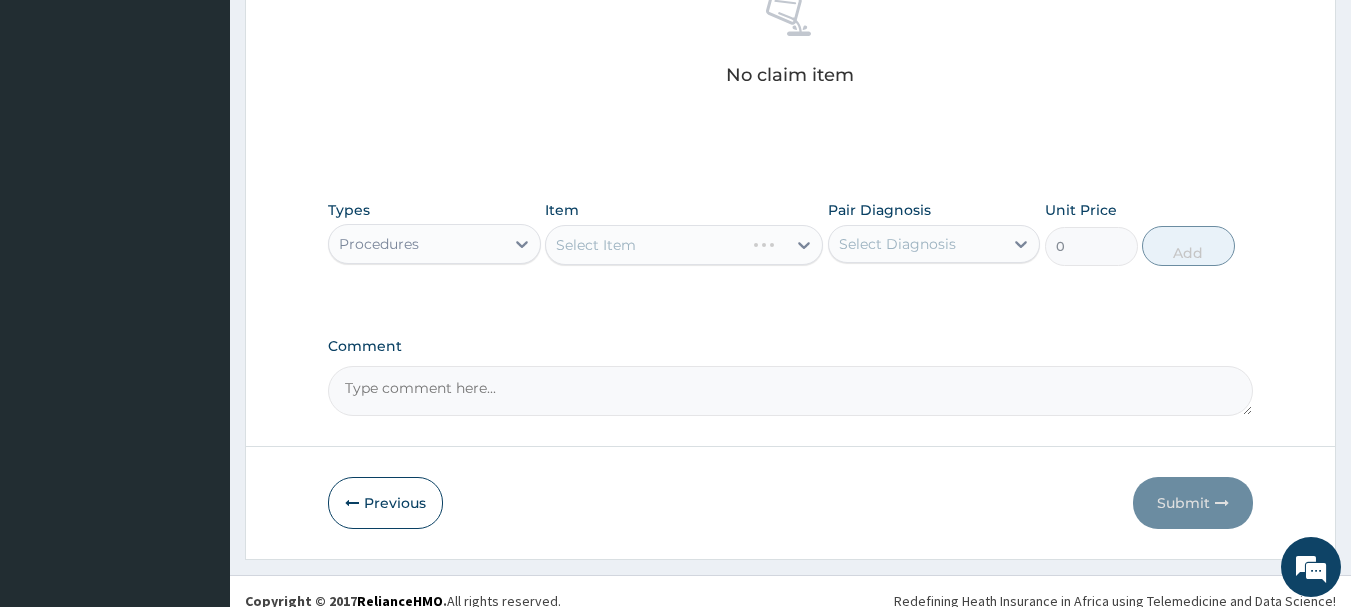 click on "Select Item" at bounding box center [684, 245] 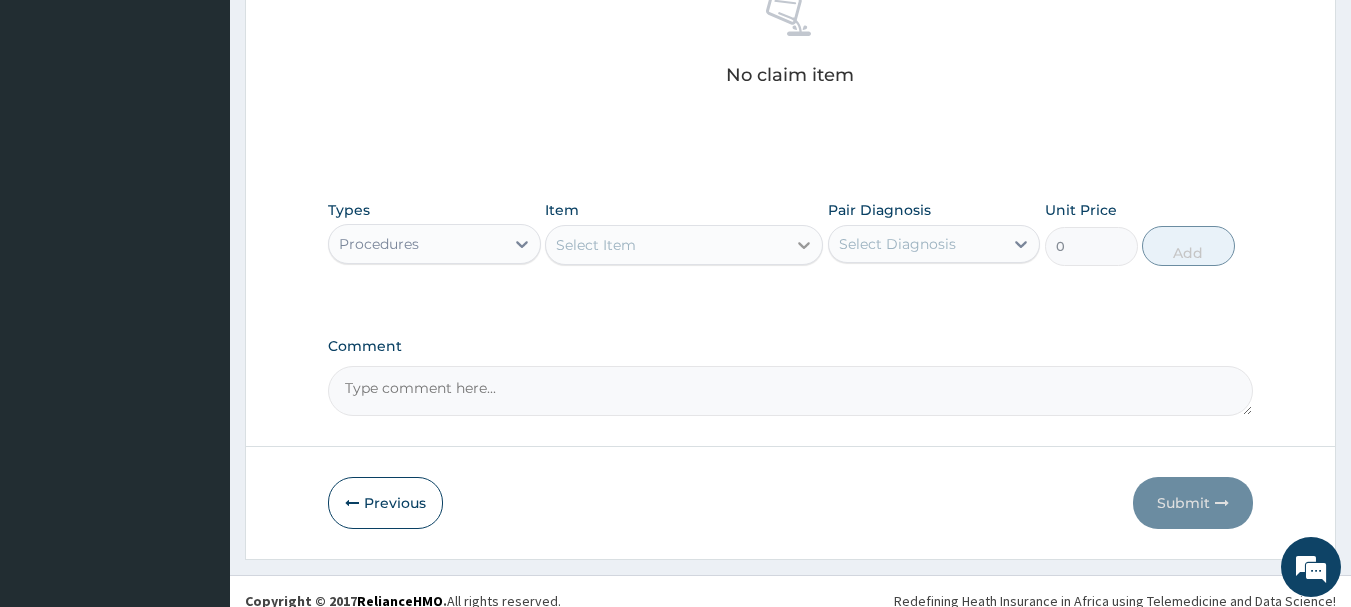 click 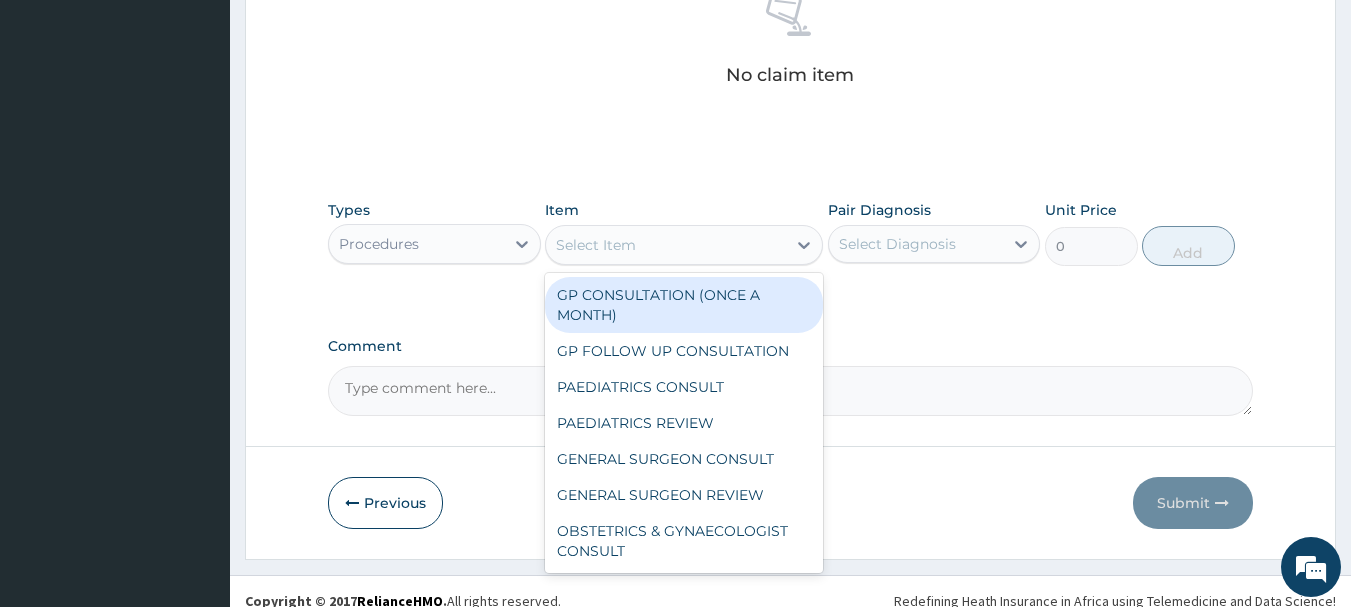 click on "GP CONSULTATION (ONCE A MONTH)" at bounding box center (684, 305) 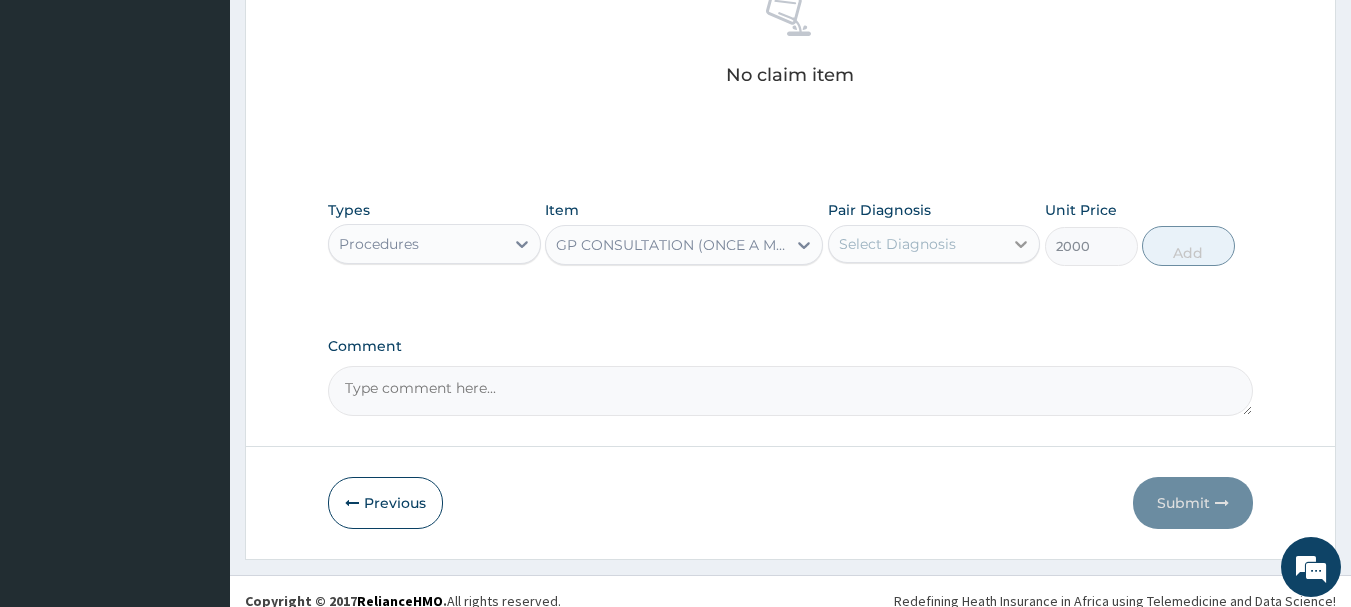 click 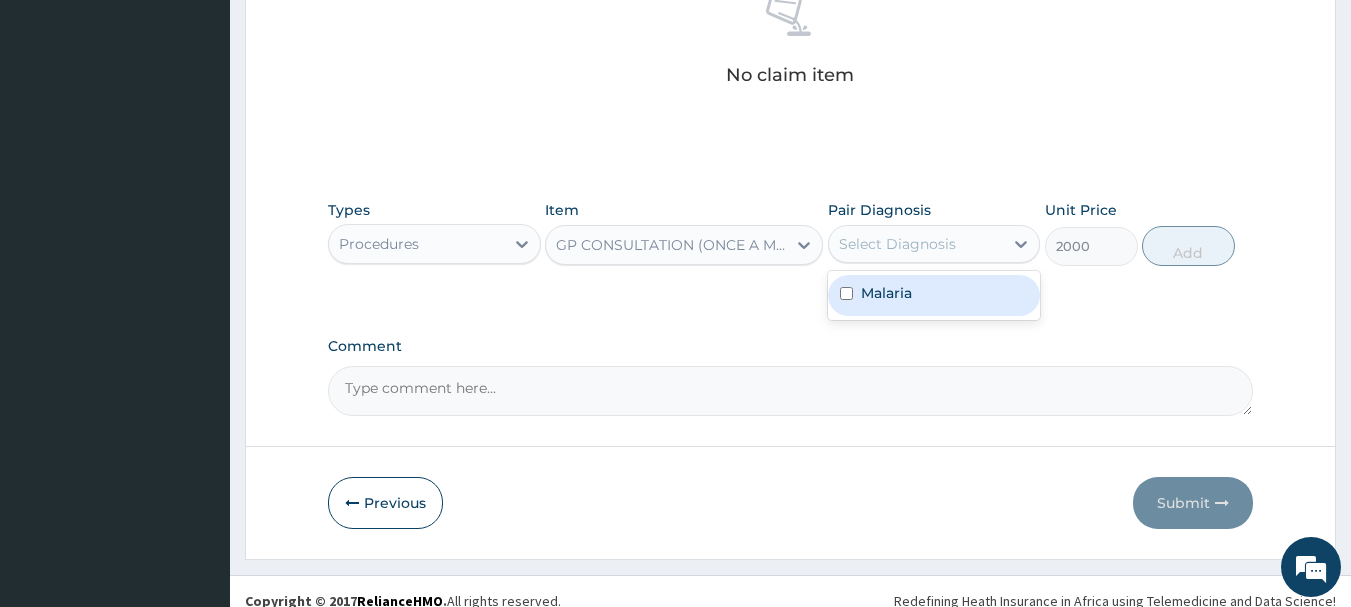 click on "Malaria" at bounding box center (934, 295) 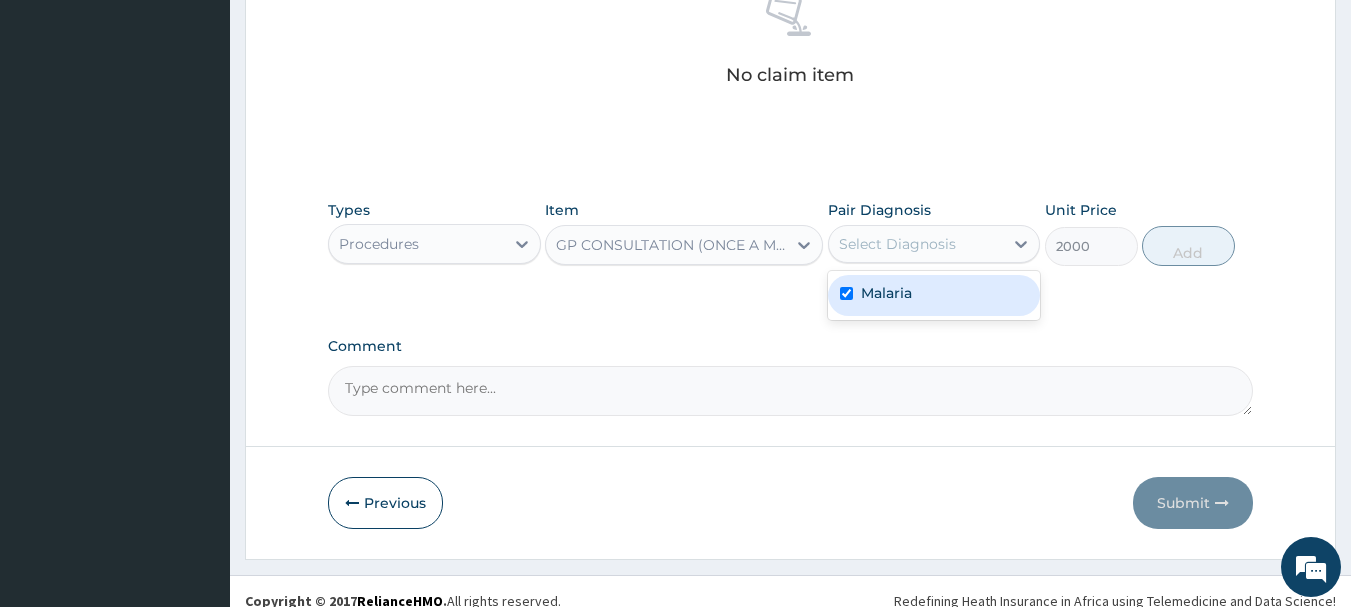 checkbox on "true" 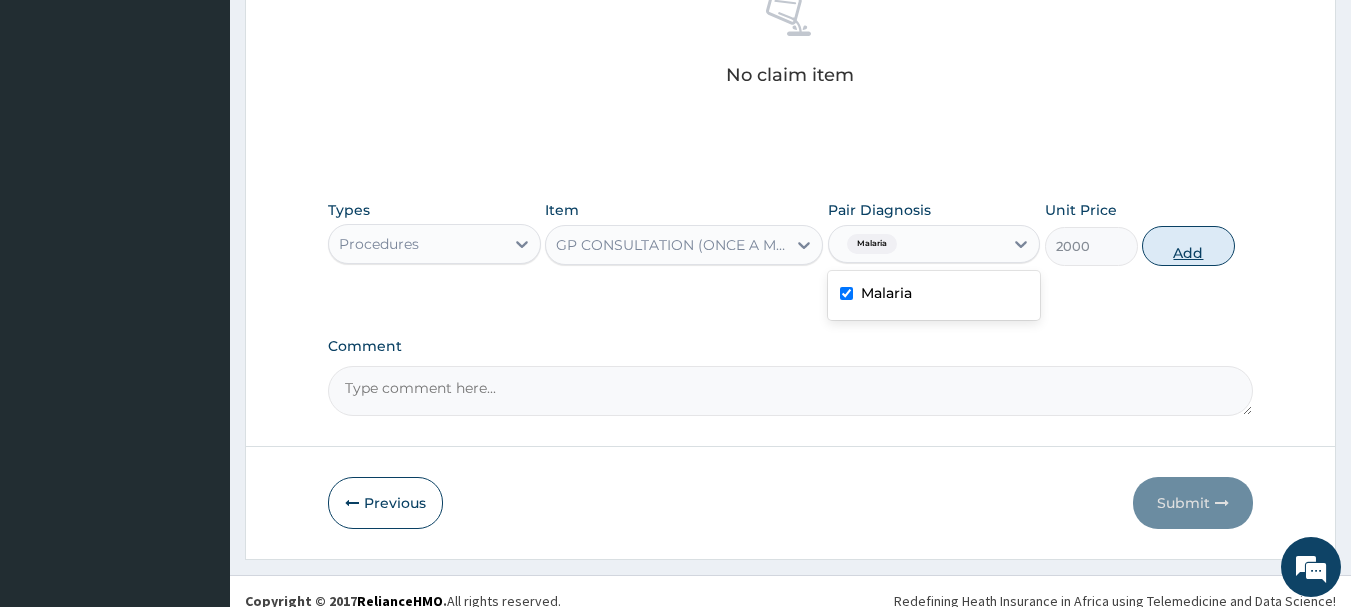 click on "Add" at bounding box center [1188, 246] 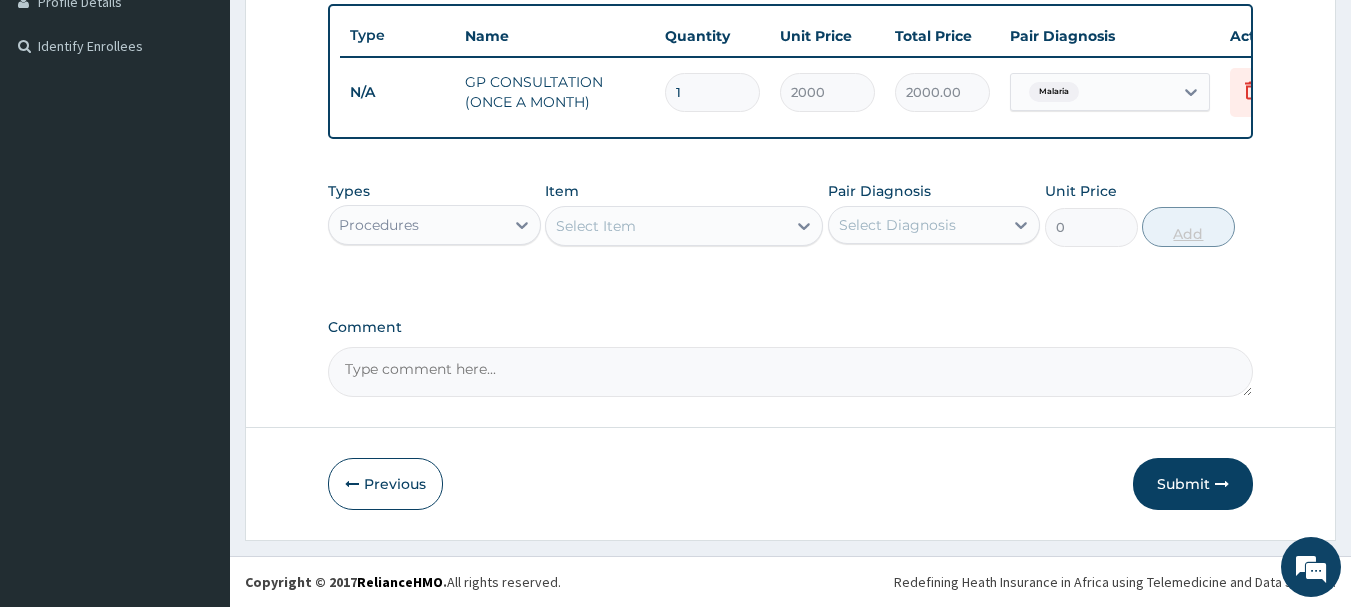 scroll, scrollTop: 539, scrollLeft: 0, axis: vertical 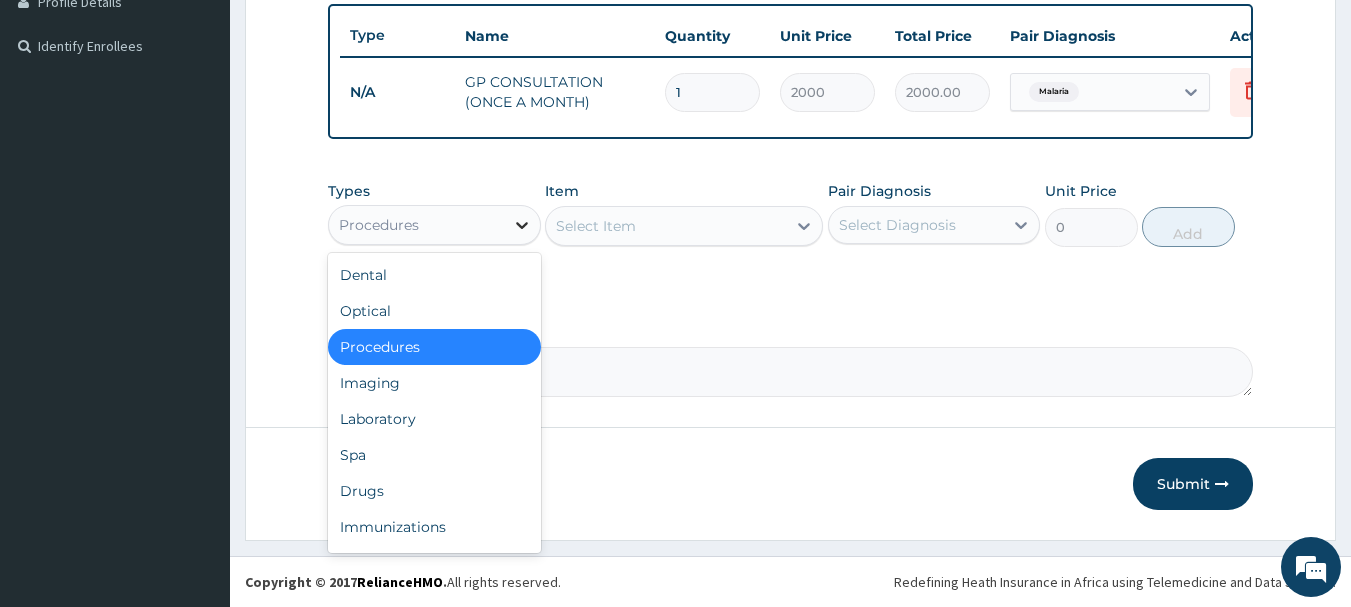click 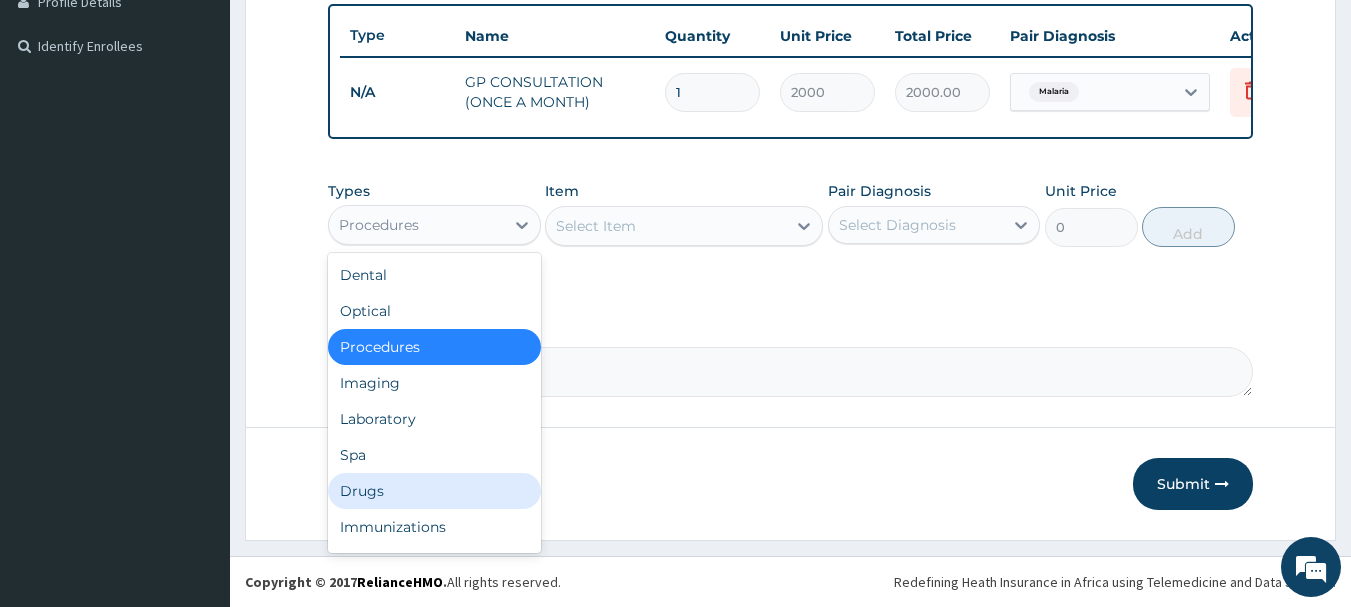 click on "Drugs" at bounding box center (434, 491) 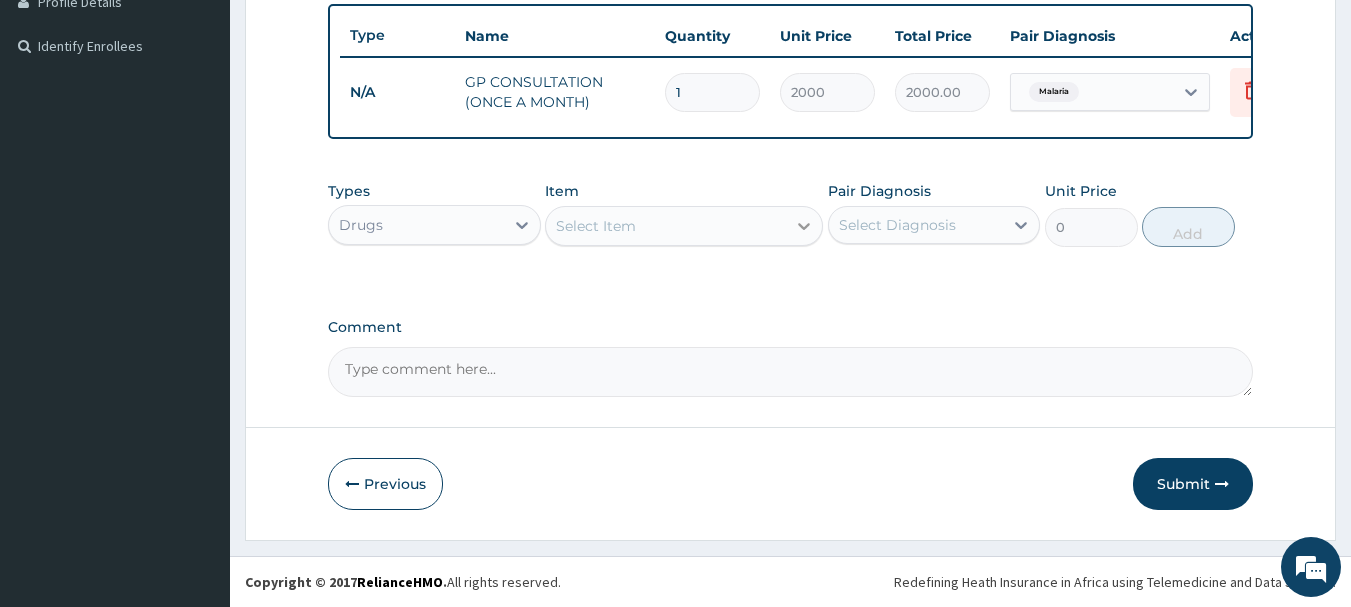 click 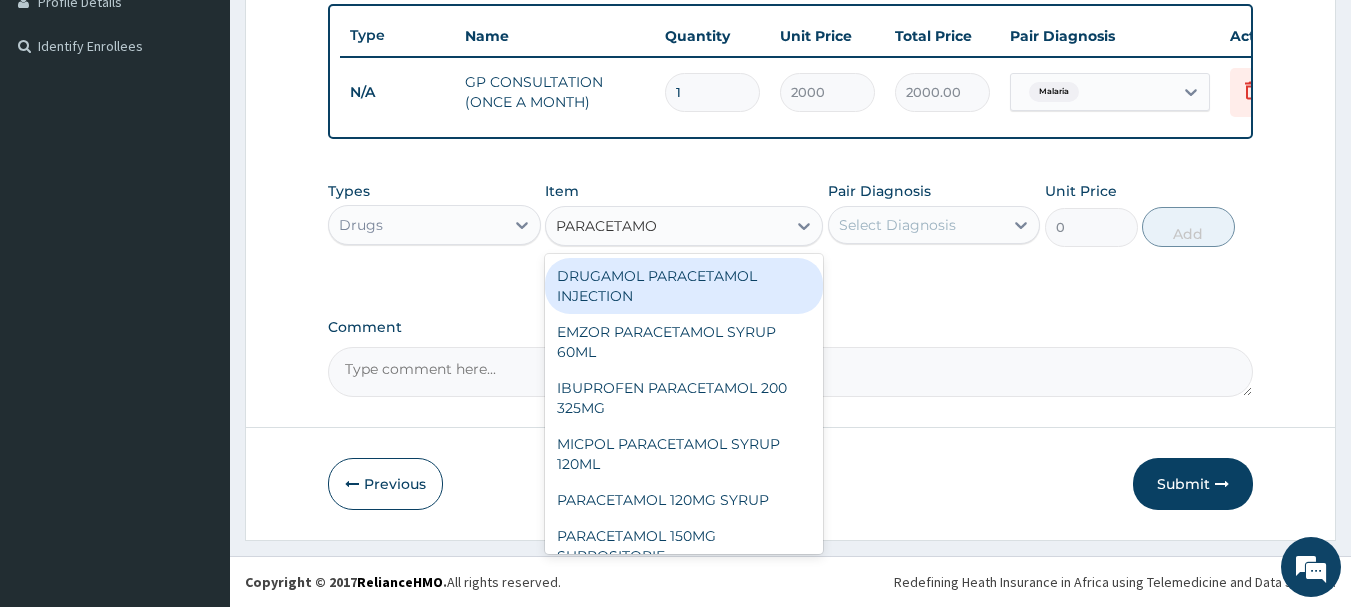 type on "PARACETAMOL" 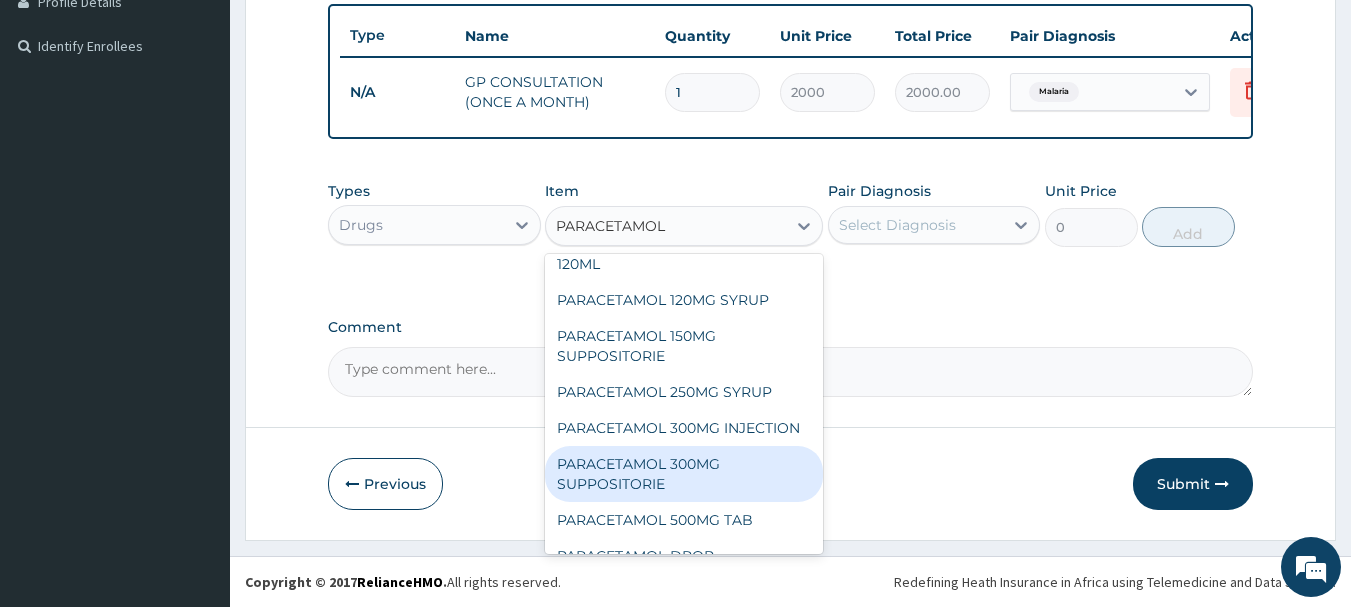 scroll, scrollTop: 300, scrollLeft: 0, axis: vertical 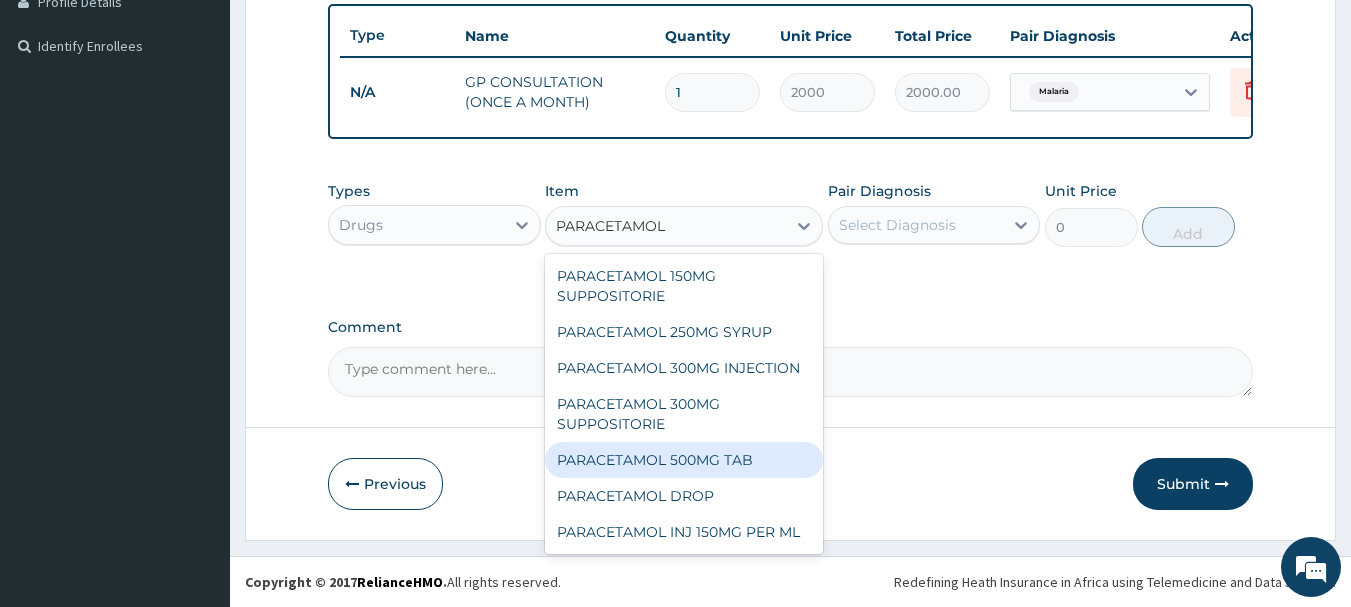 click on "PARACETAMOL 500MG TAB" at bounding box center (684, 460) 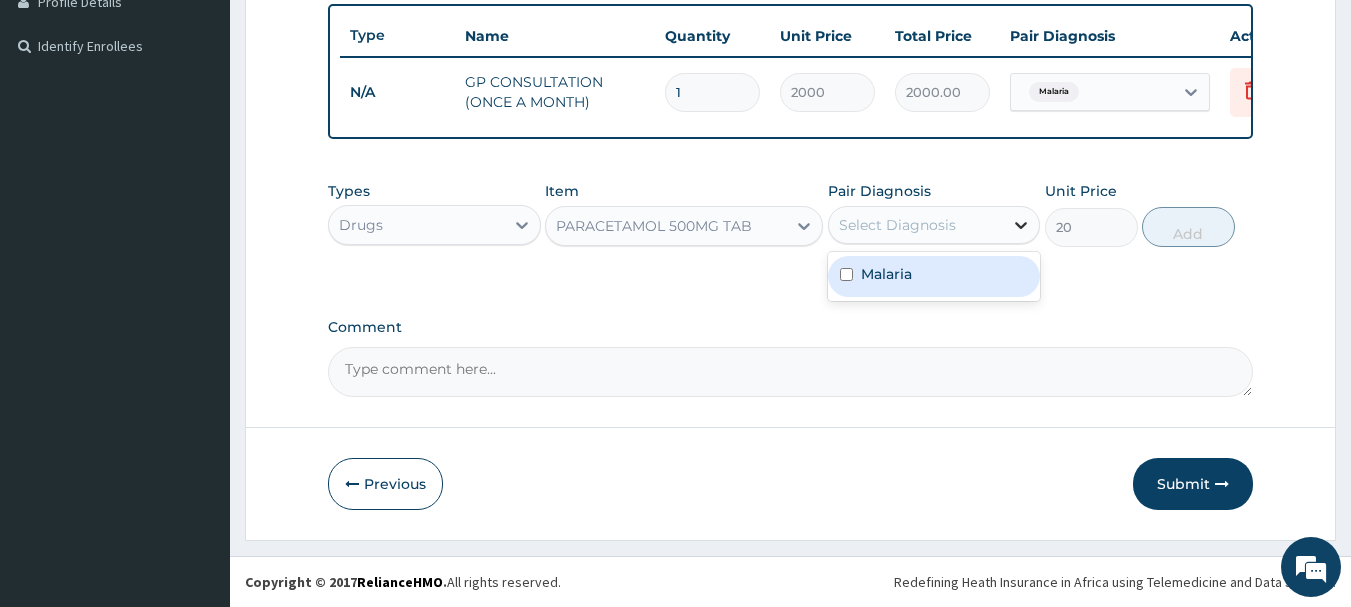 click 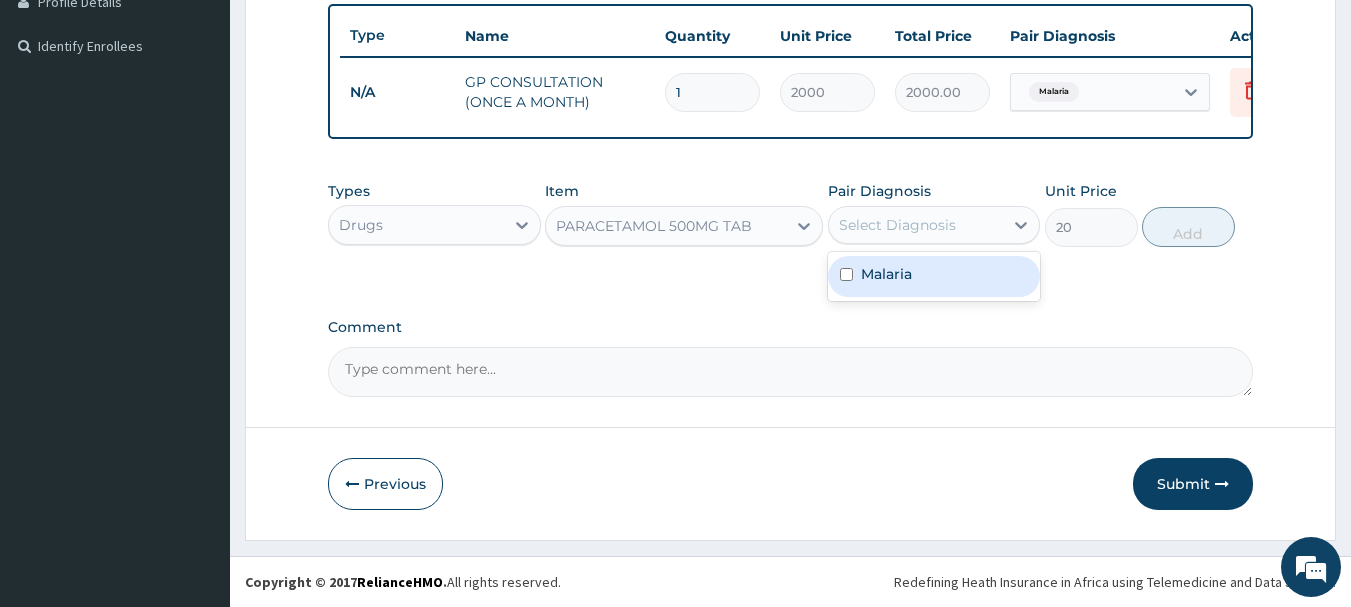 click on "Malaria" at bounding box center [934, 276] 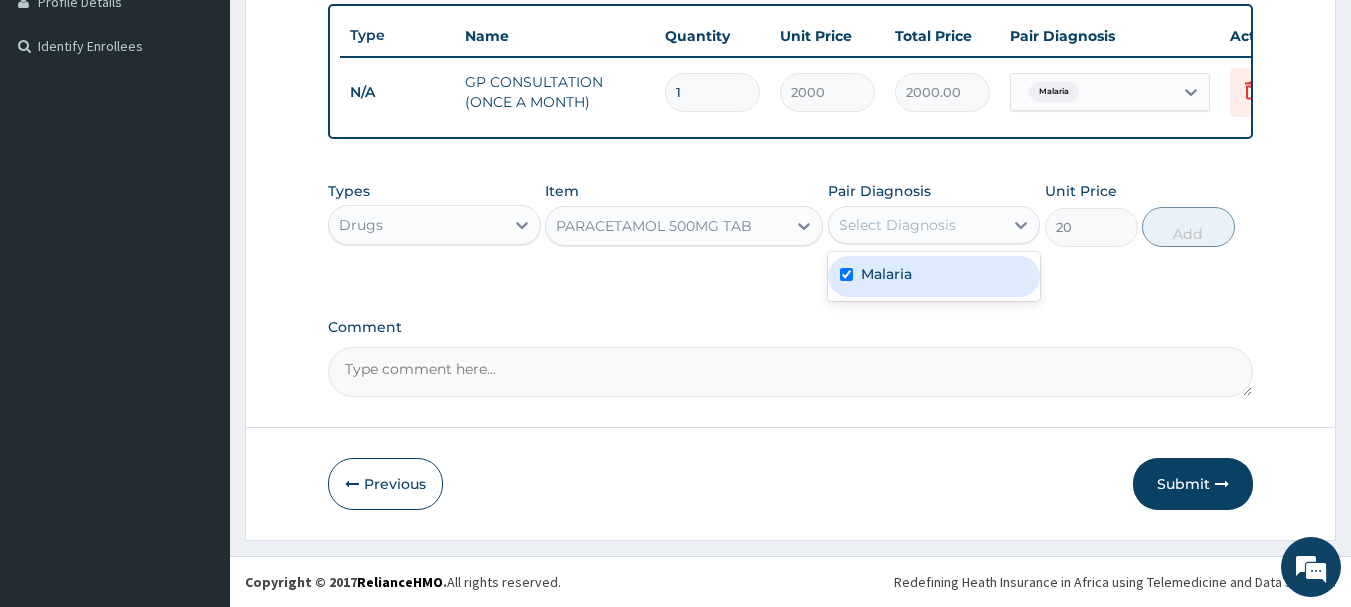 checkbox on "true" 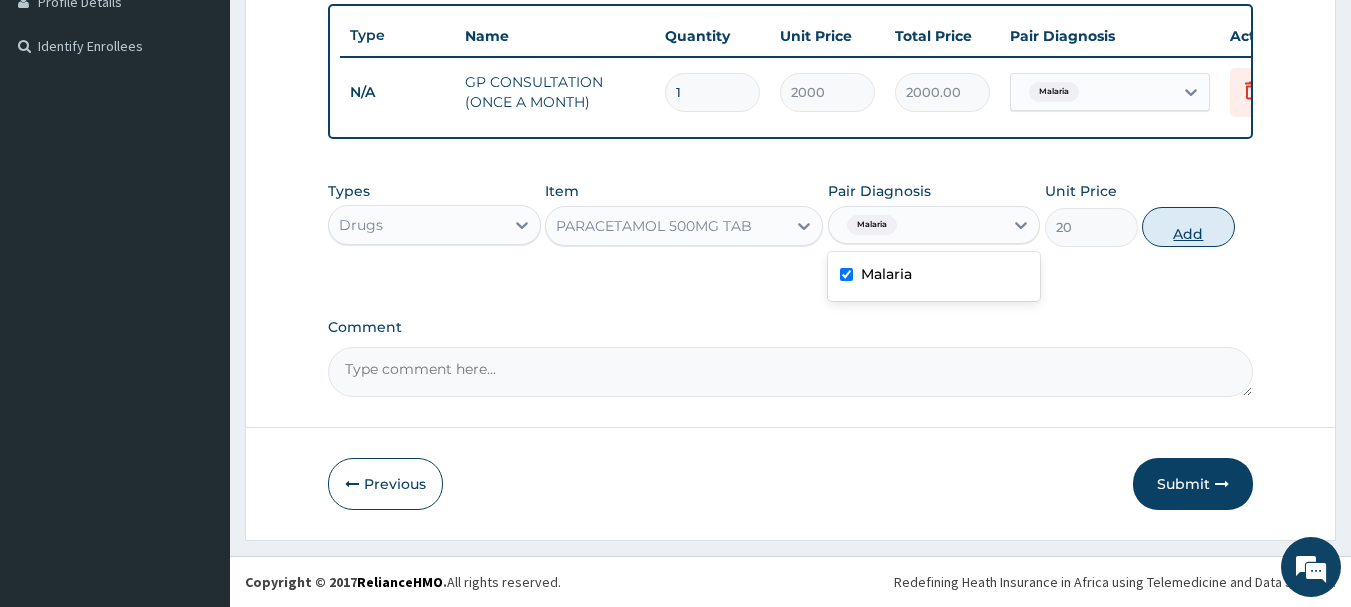 click on "Add" at bounding box center [1188, 227] 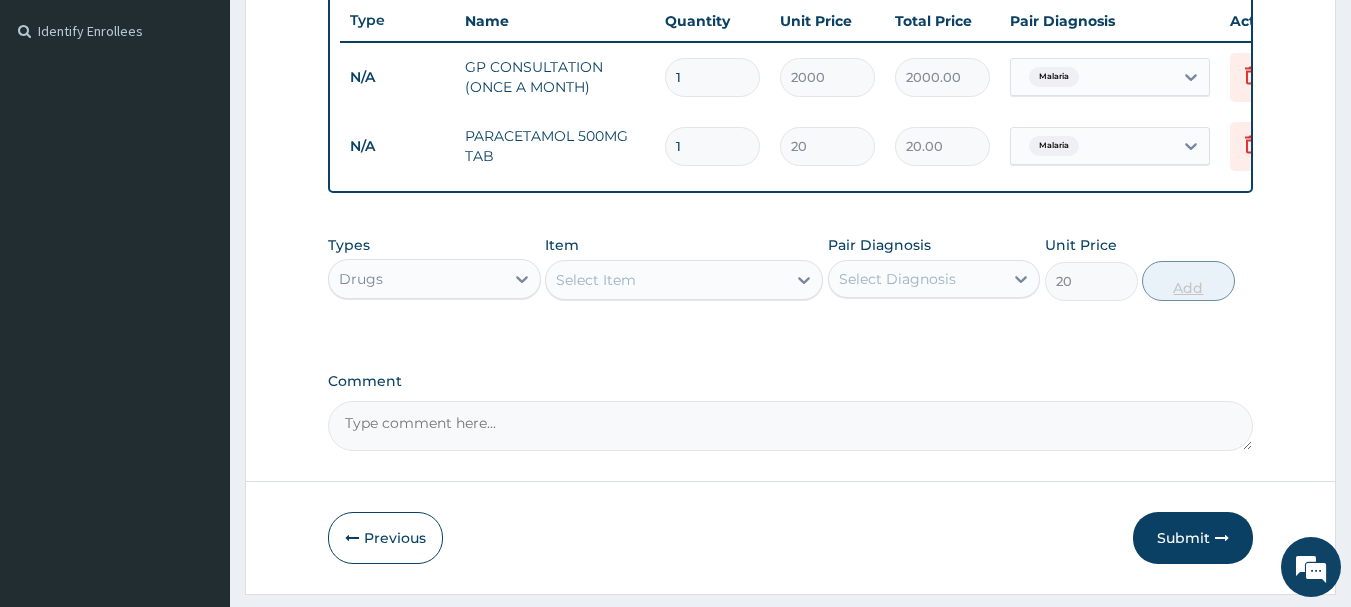 type on "0" 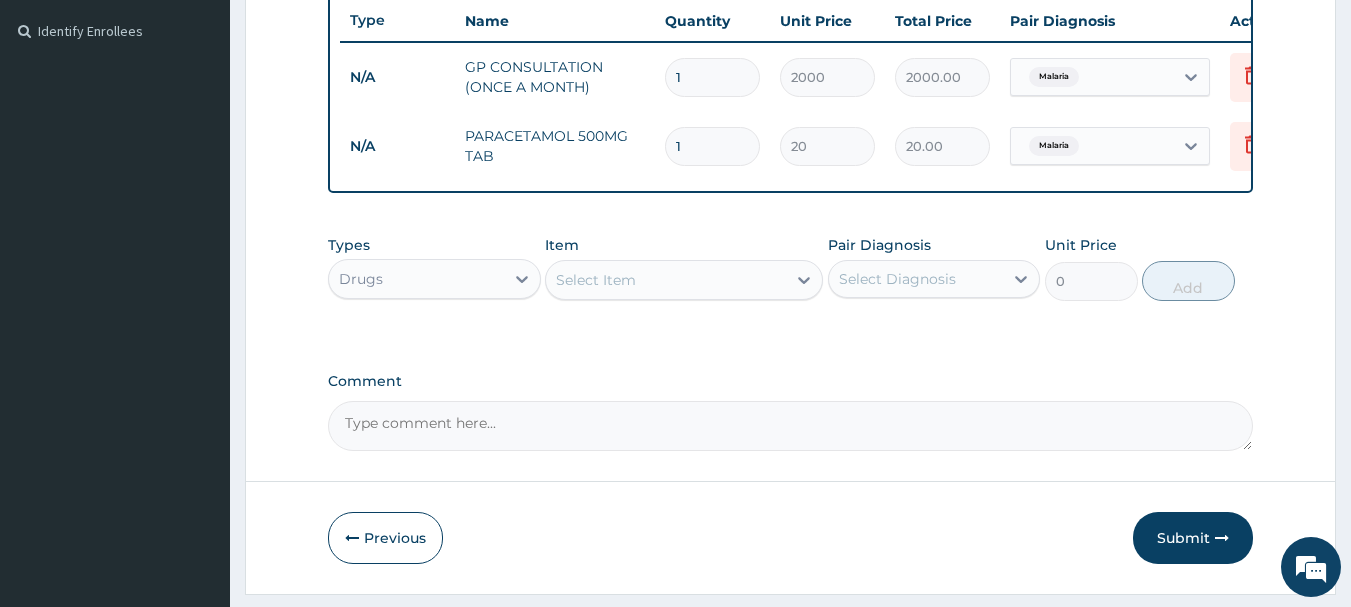 click on "1" at bounding box center [712, 146] 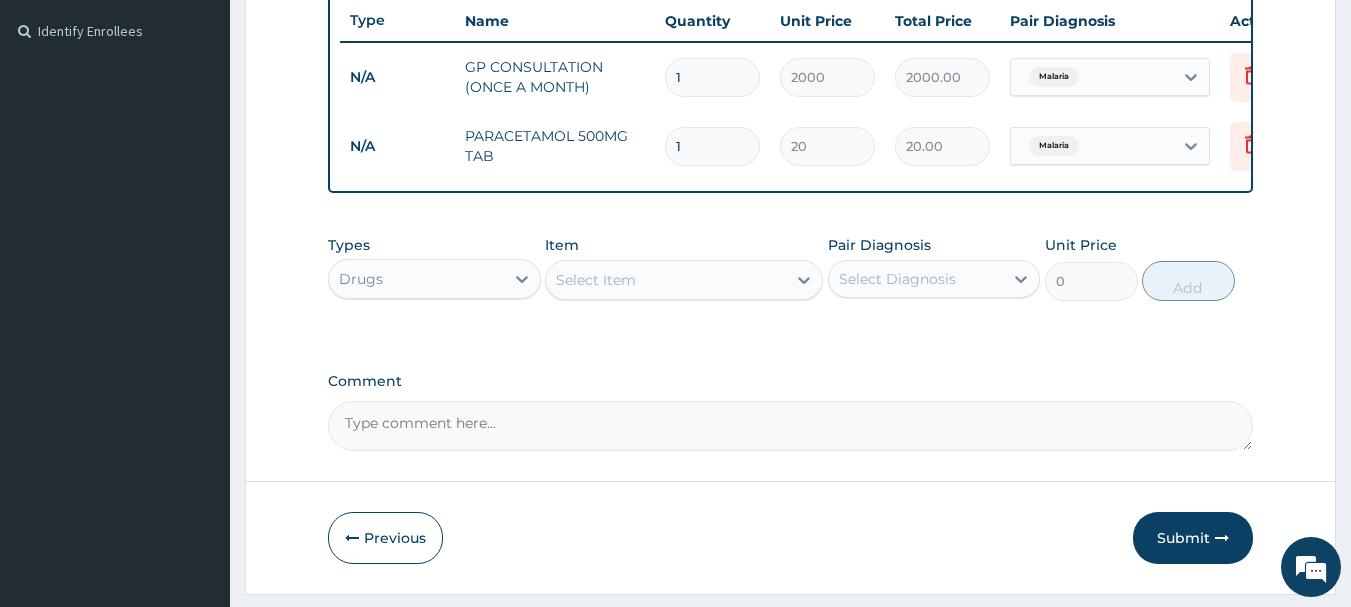 type on "360.00" 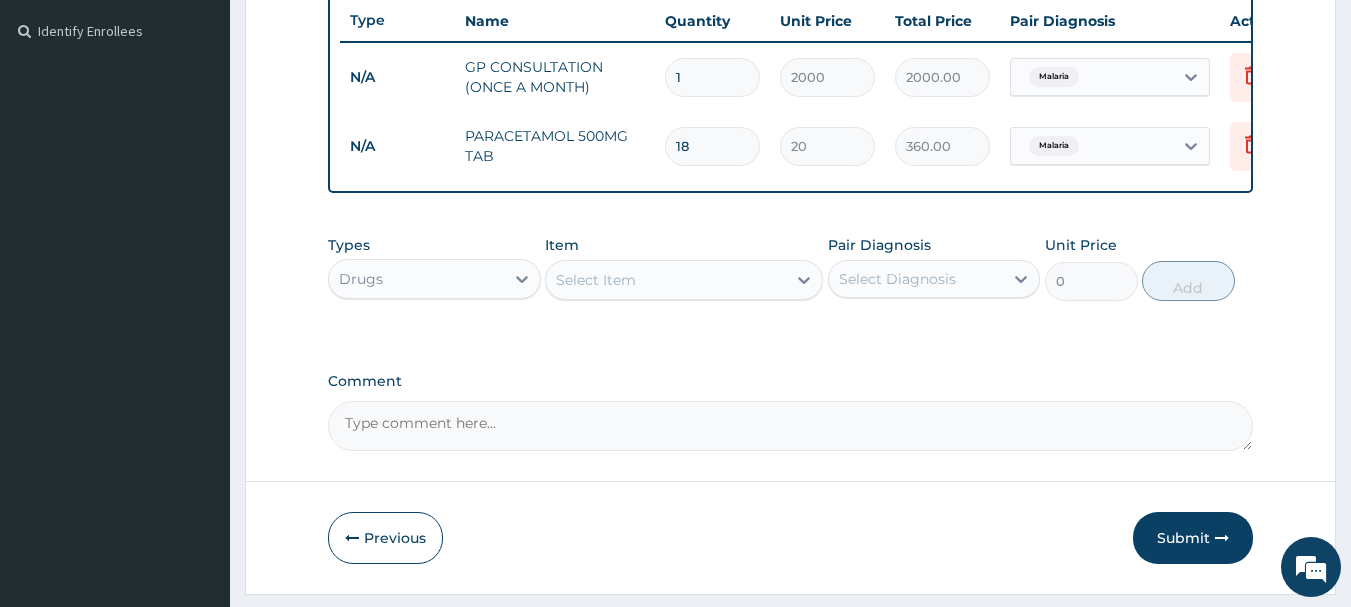 type on "18" 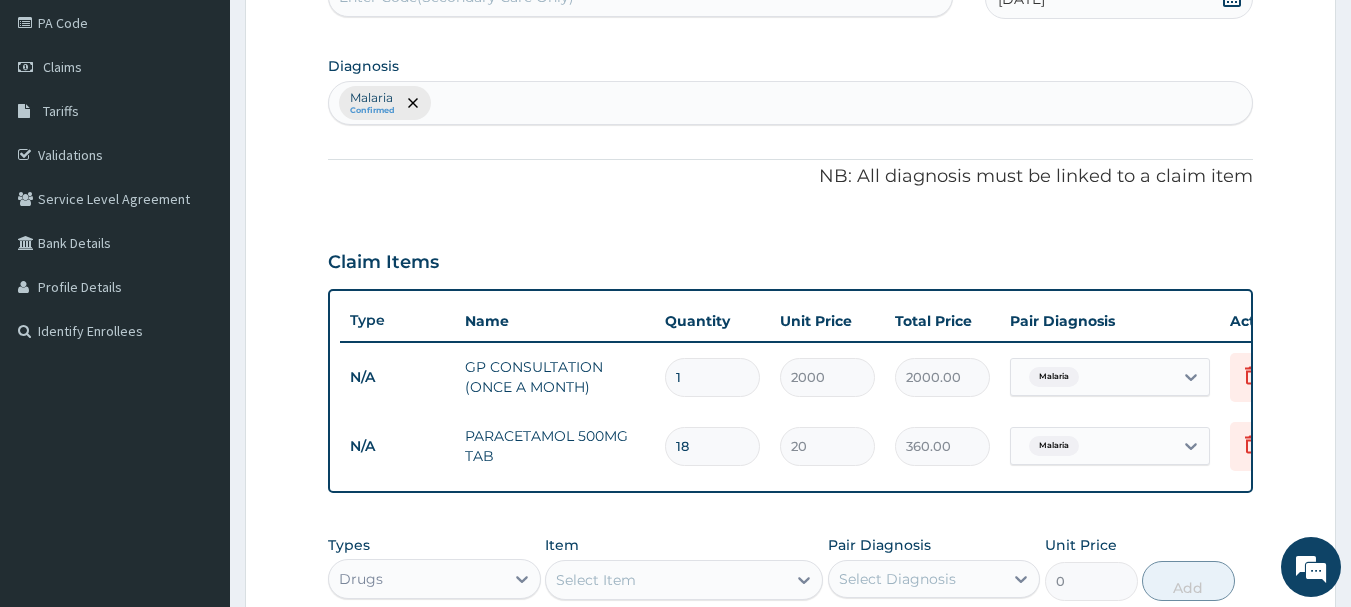 click on "Malaria Confirmed" at bounding box center (791, 103) 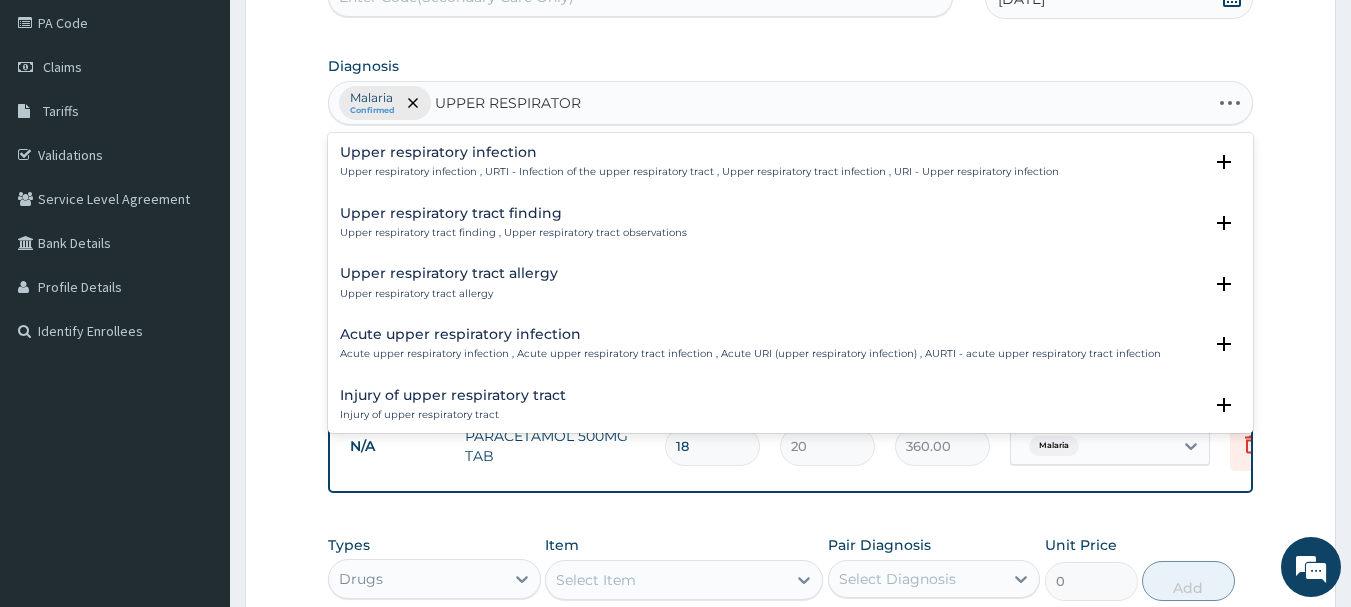 type on "UPPER RESPIRATORY" 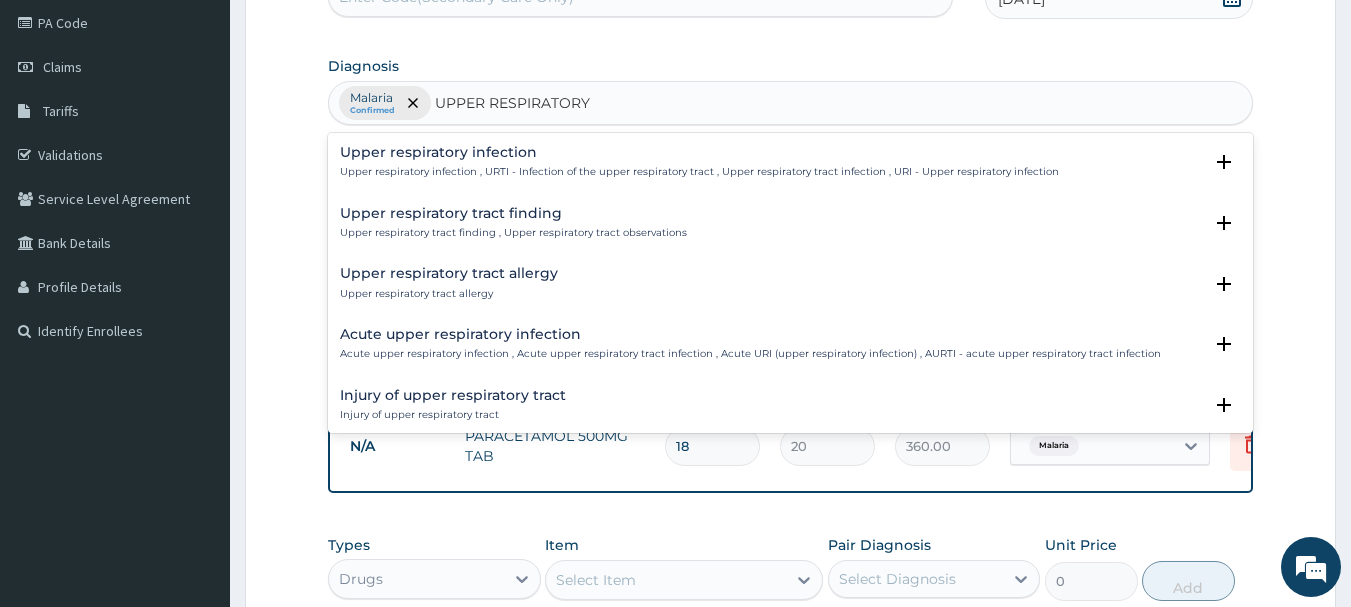 click on "Upper respiratory infection , URTI - Infection of the upper respiratory tract , Upper respiratory tract infection , URI - Upper respiratory infection" at bounding box center [699, 172] 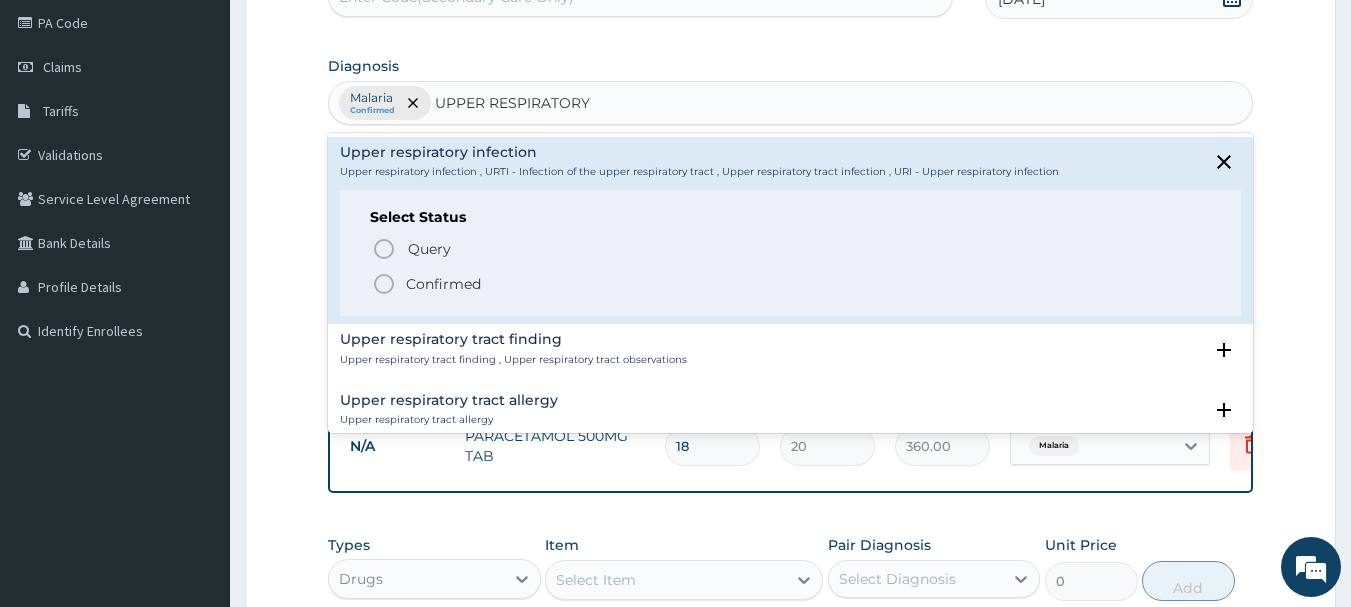click 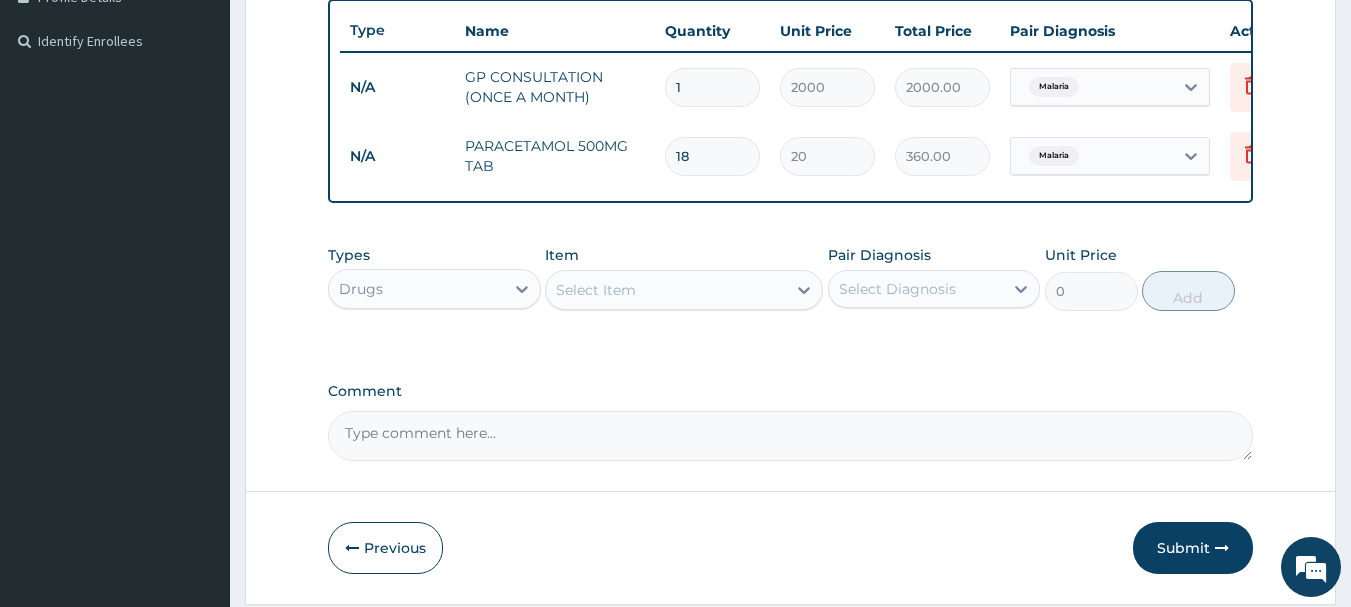 scroll, scrollTop: 539, scrollLeft: 0, axis: vertical 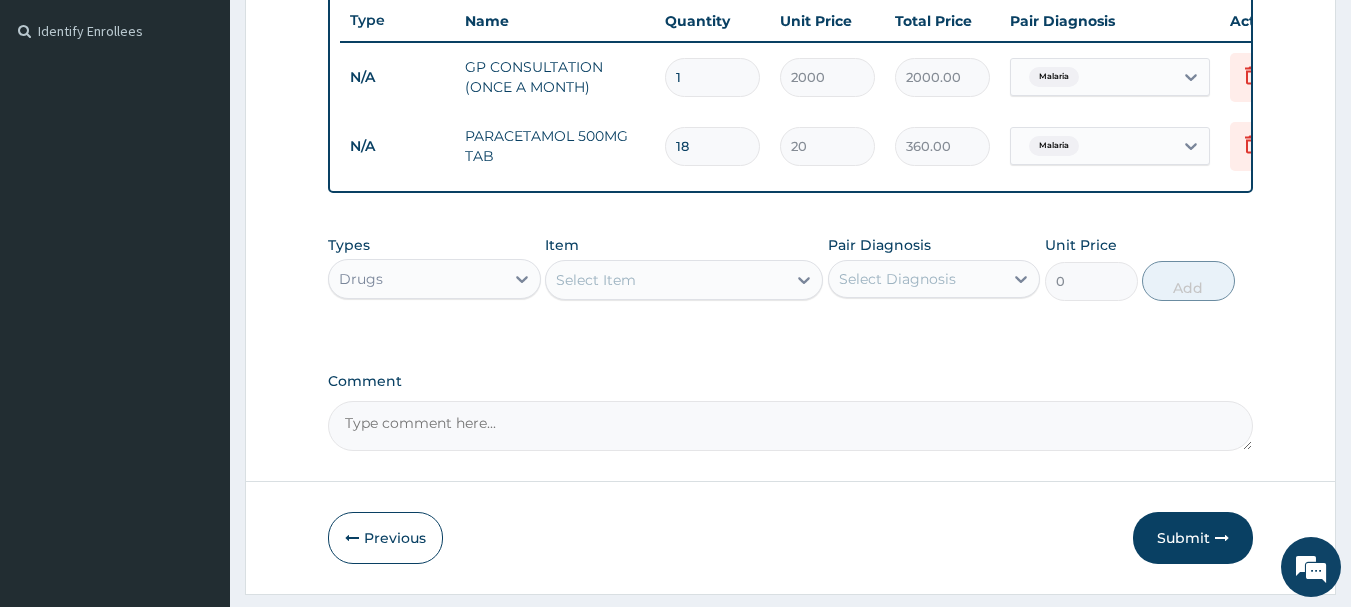 click on "Select Item" at bounding box center [666, 280] 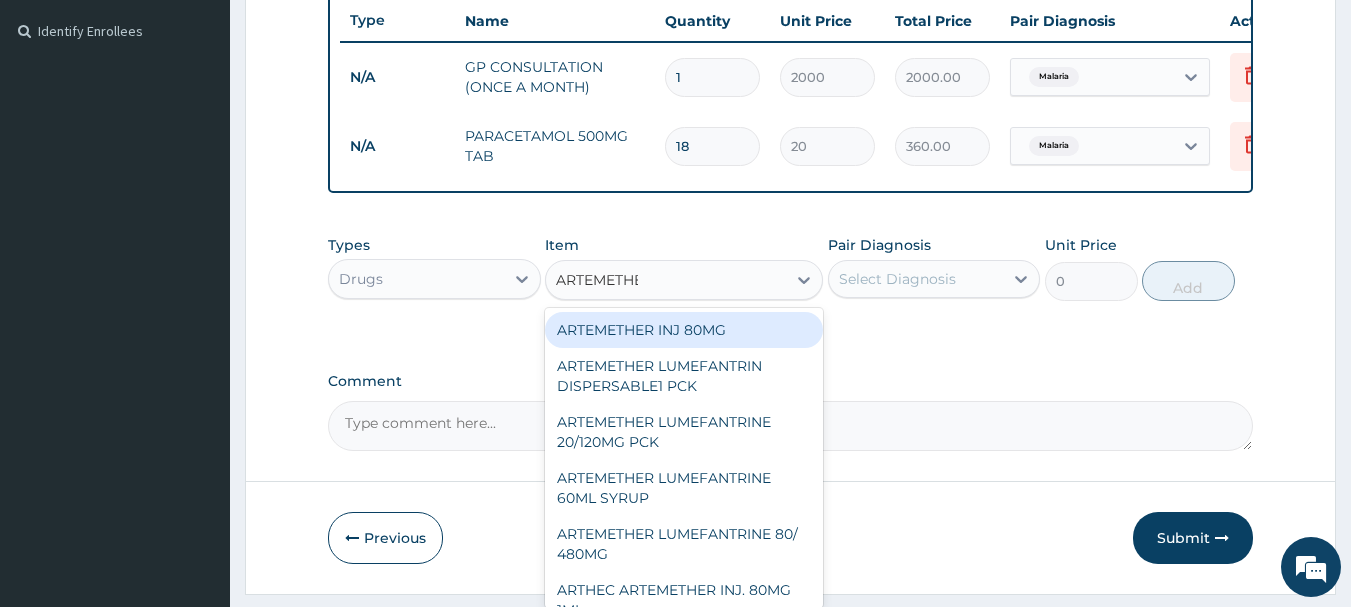 type on "ARTEMETHER" 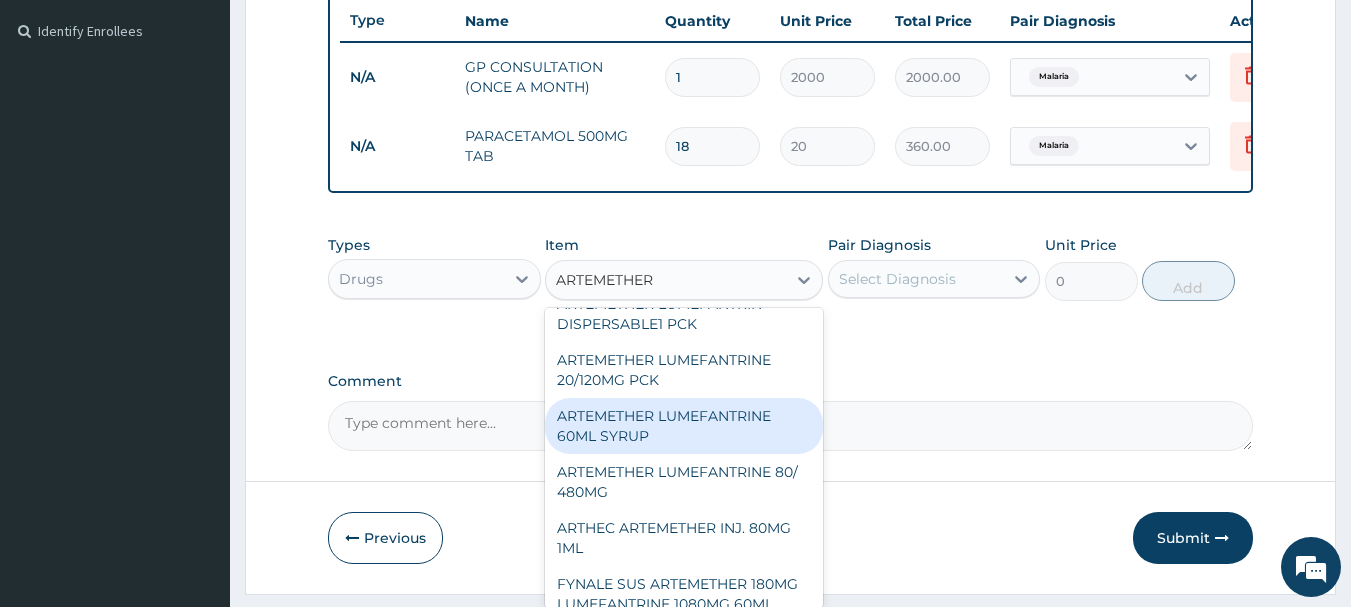 scroll, scrollTop: 100, scrollLeft: 0, axis: vertical 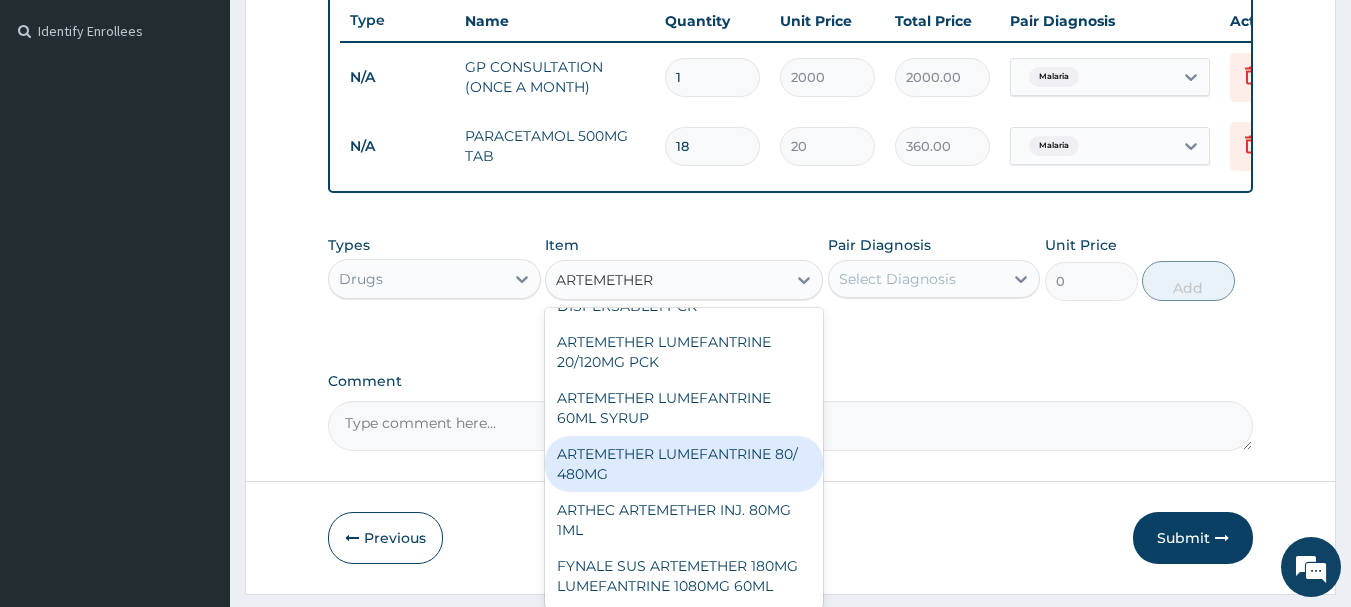 click on "ARTEMETHER LUMEFANTRINE 80/ 480MG" at bounding box center (684, 464) 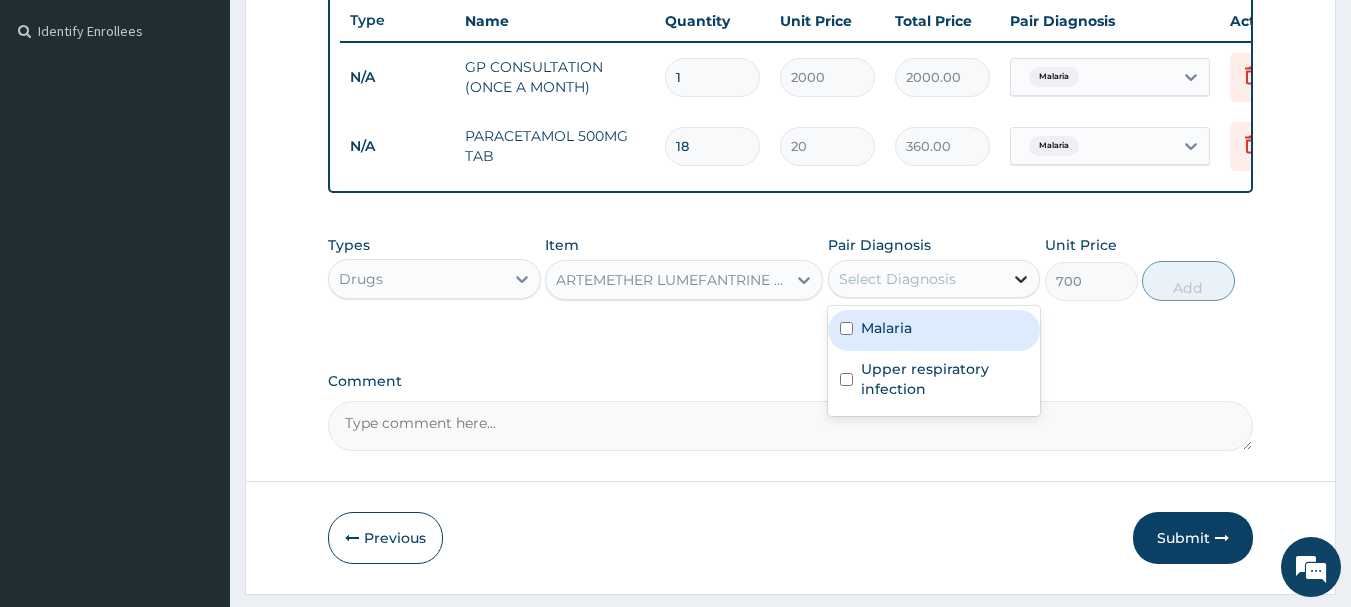 click 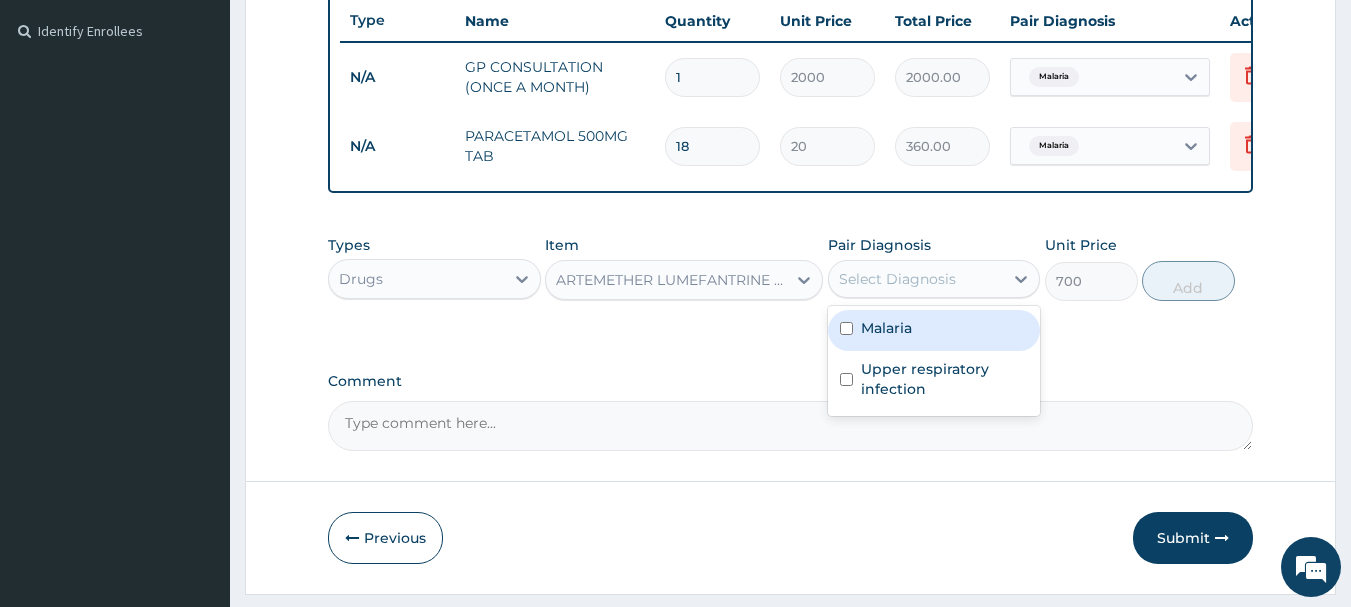 click on "Malaria" at bounding box center [934, 330] 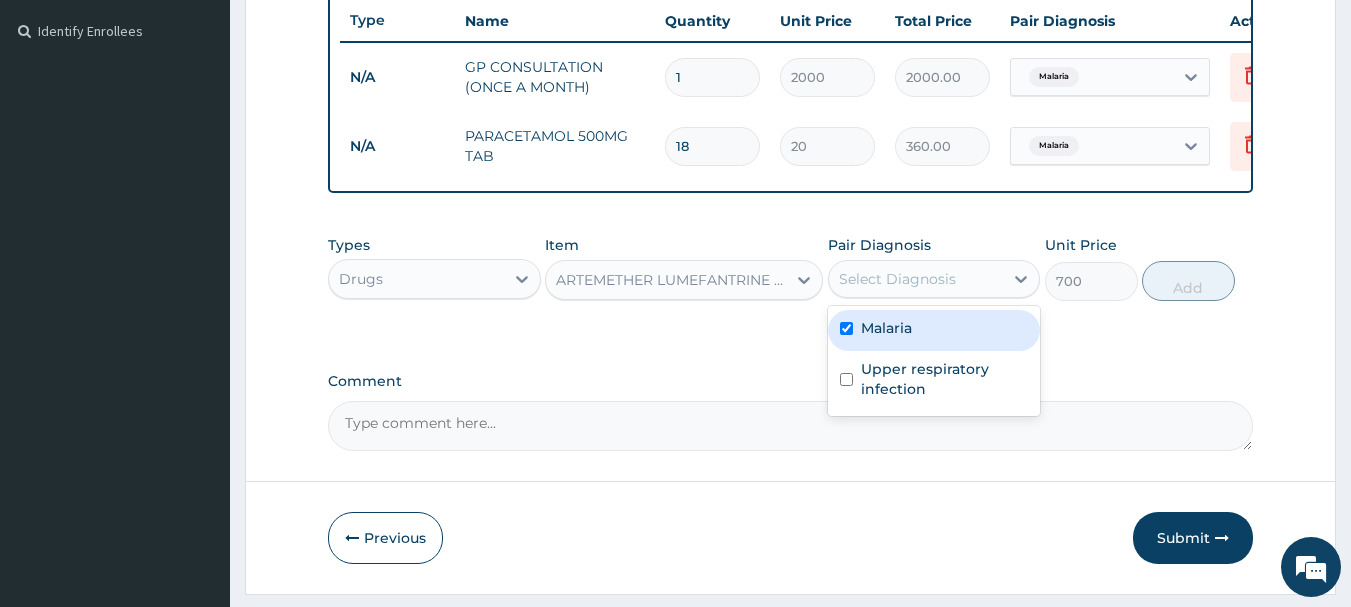checkbox on "true" 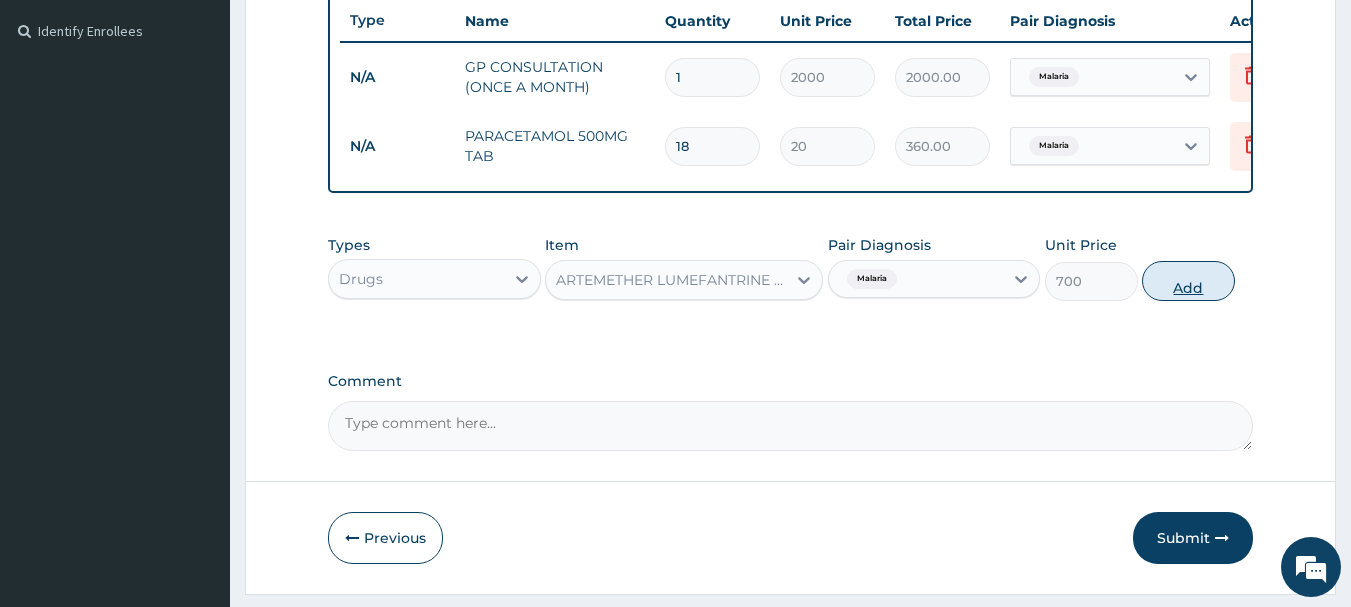 click on "Add" at bounding box center [1188, 281] 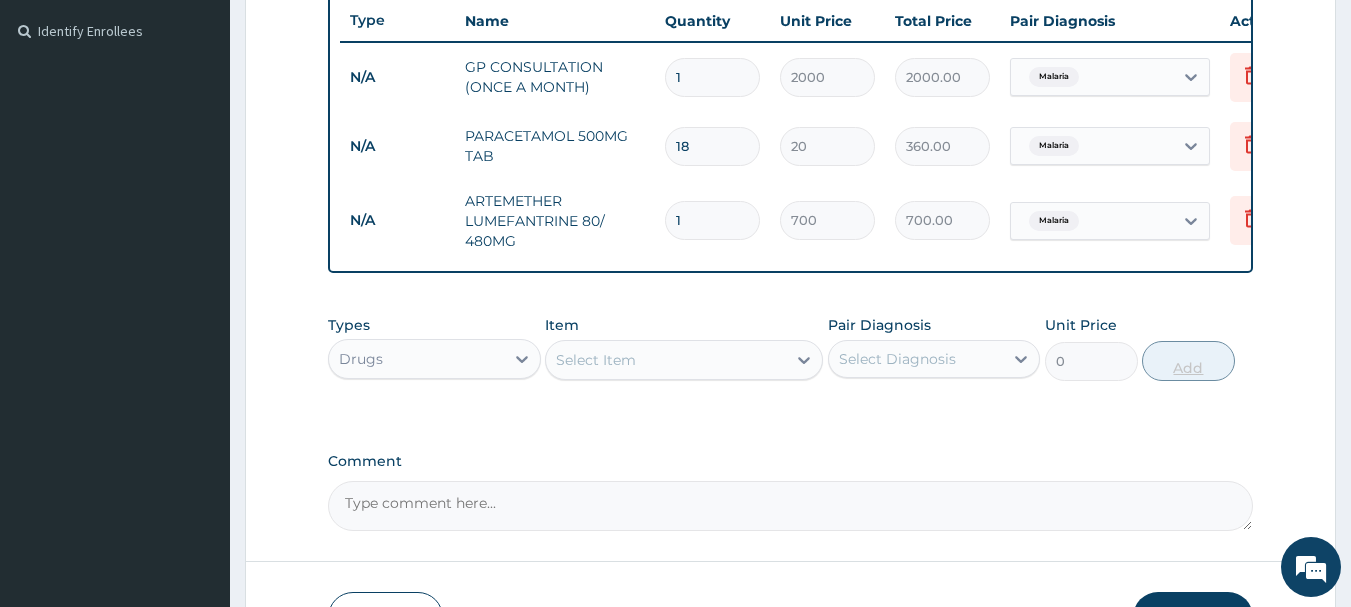 type 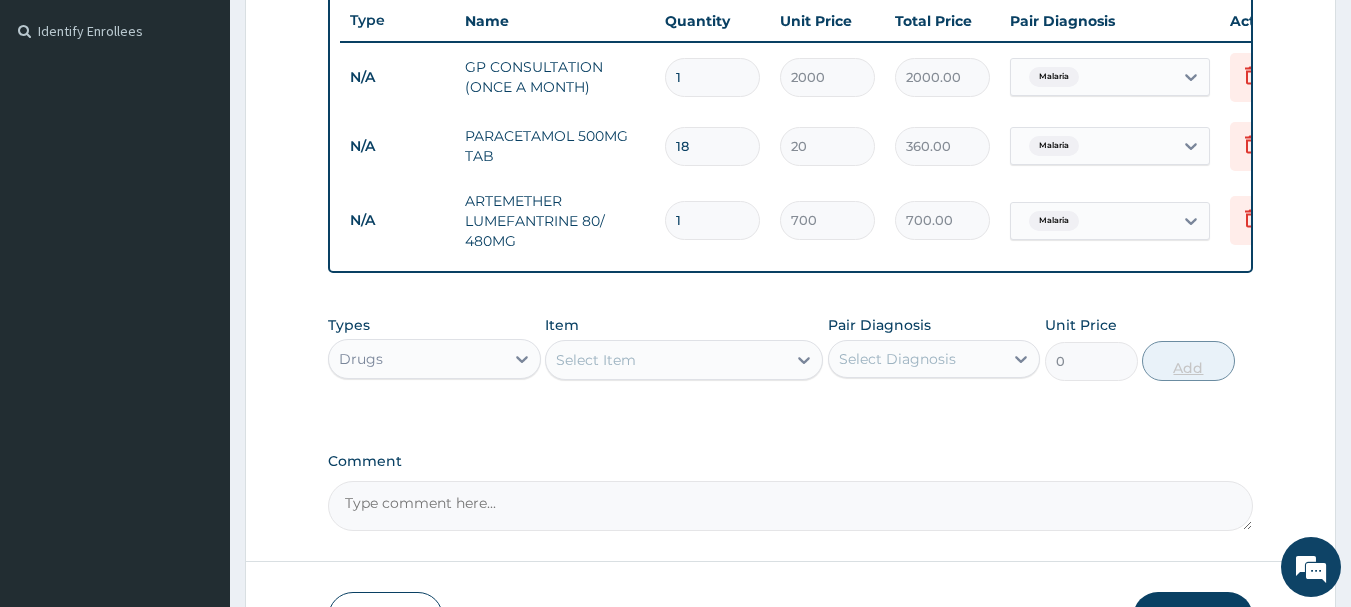 type on "0.00" 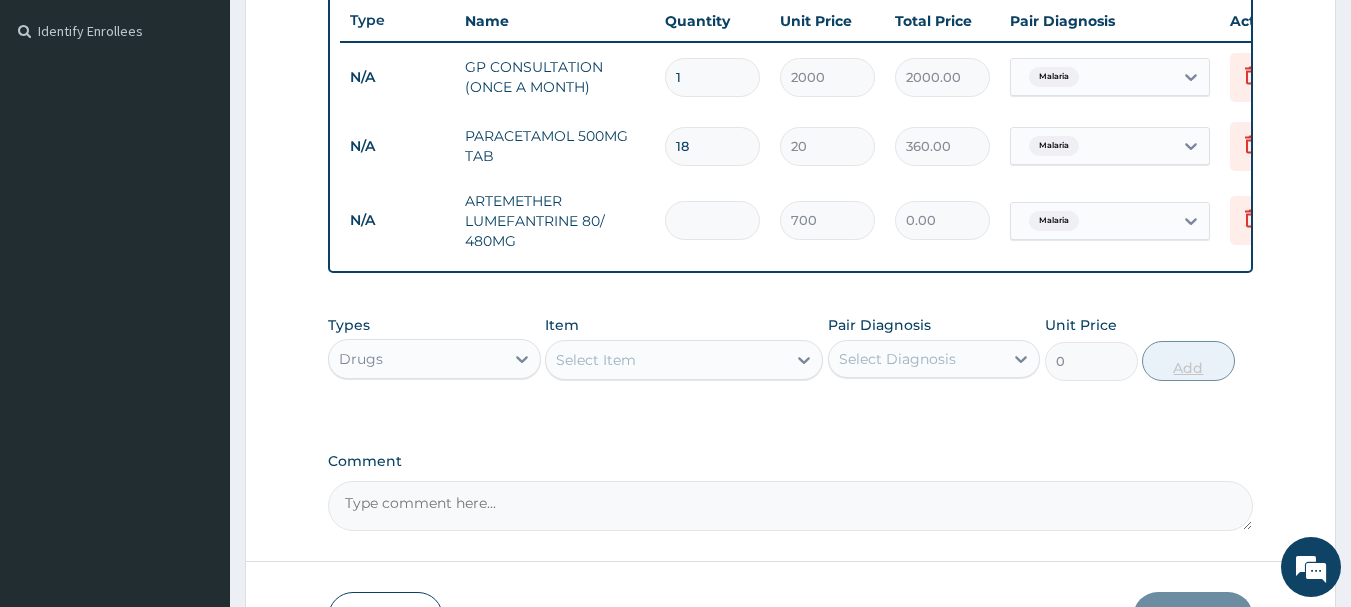 type on "6" 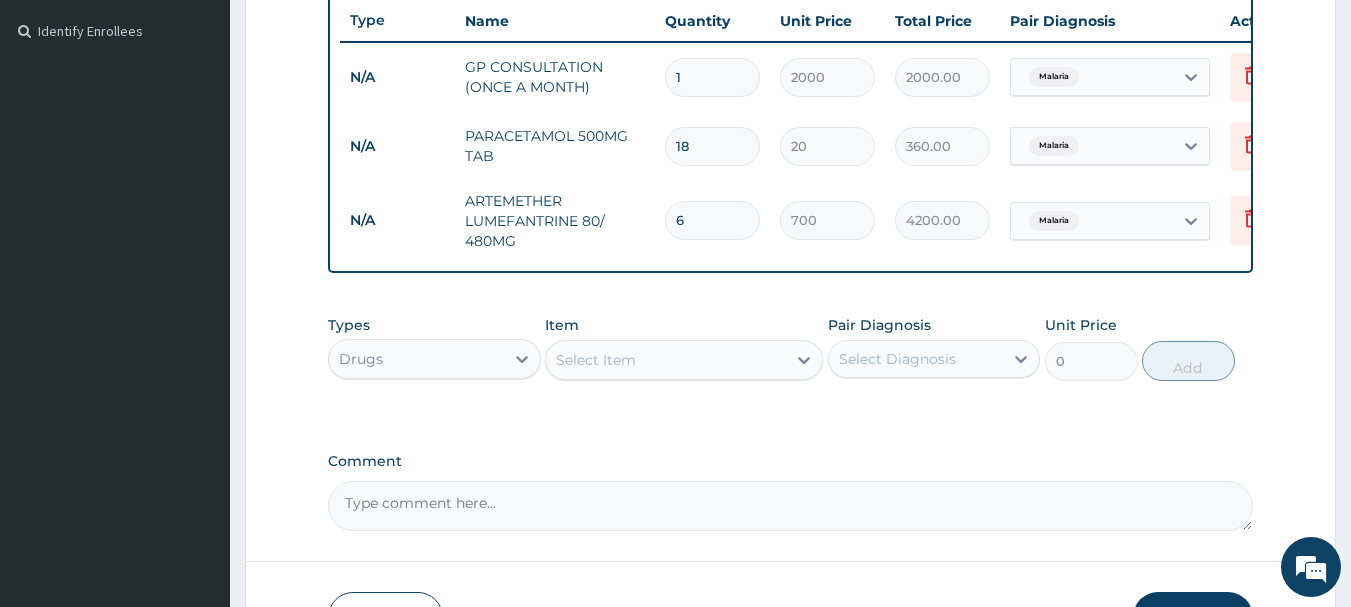 type on "6" 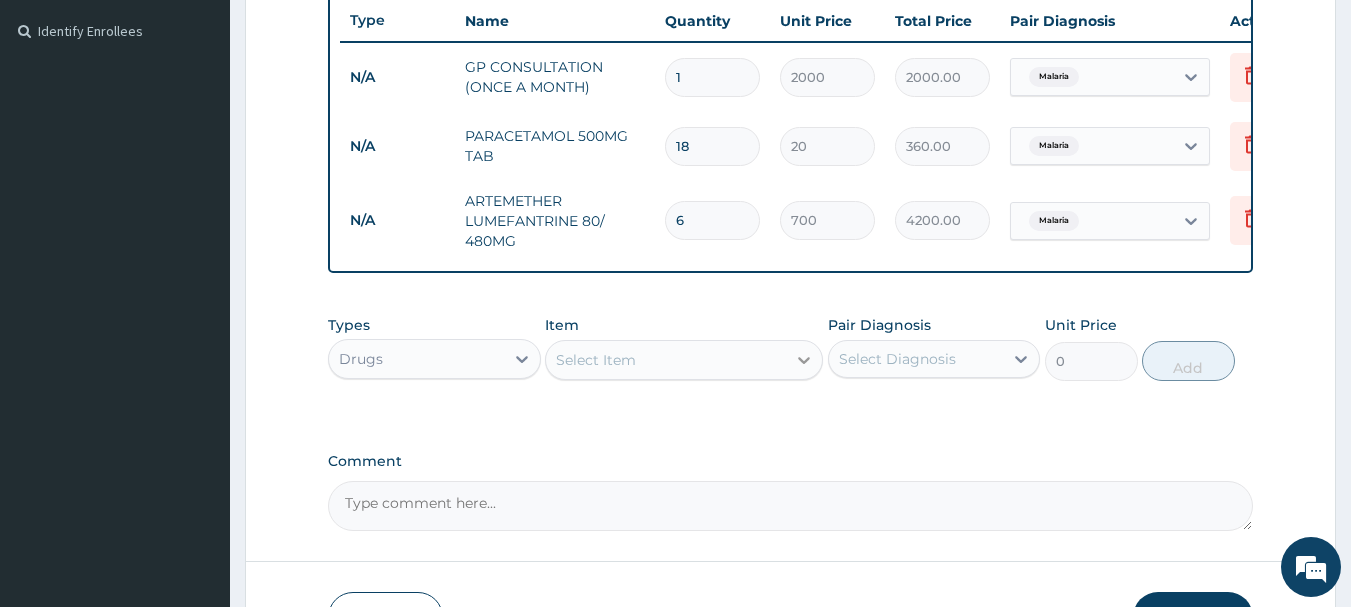 click 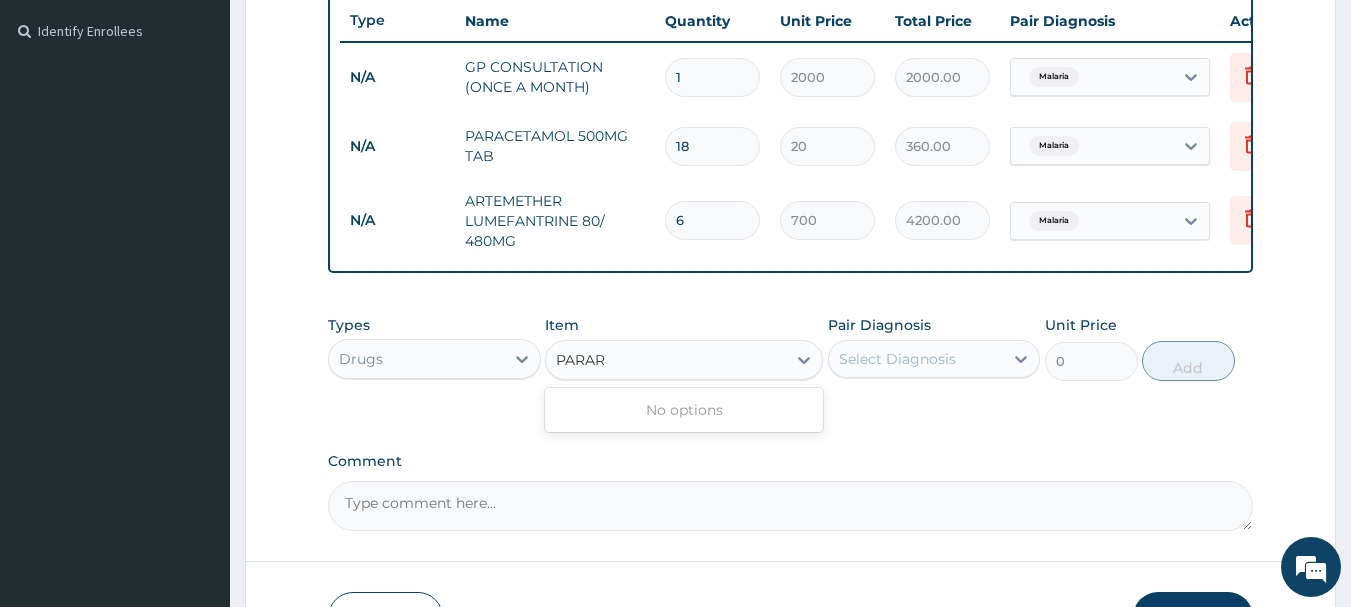 type on "PARA" 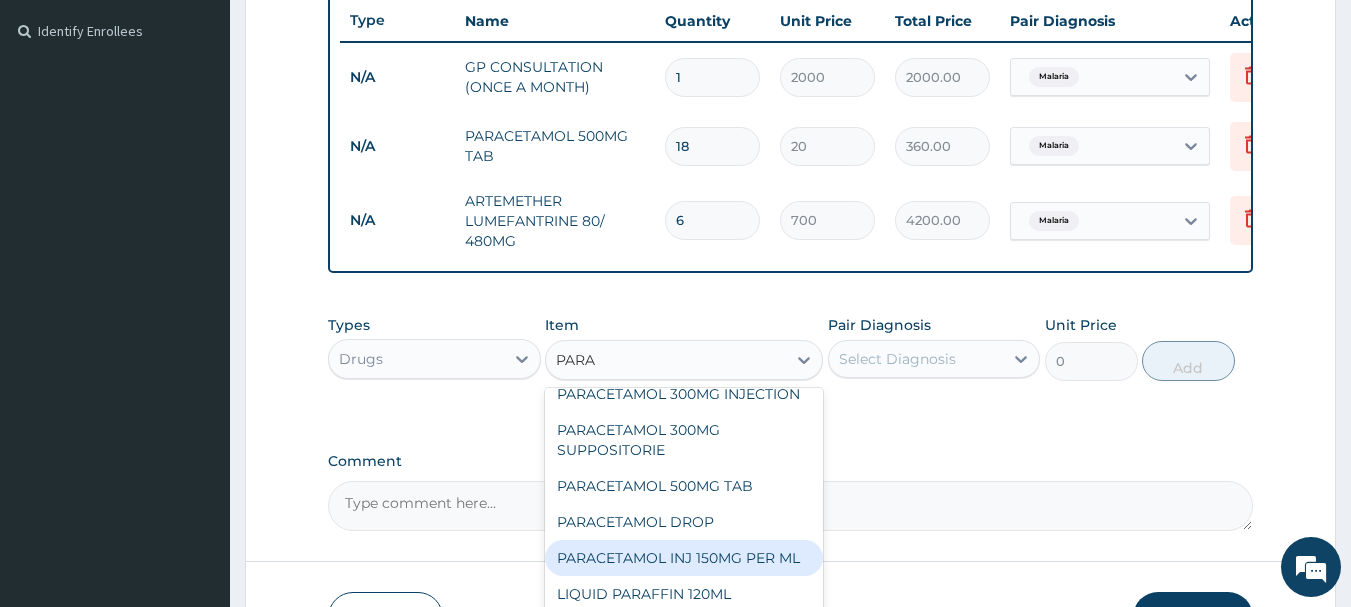 scroll, scrollTop: 408, scrollLeft: 0, axis: vertical 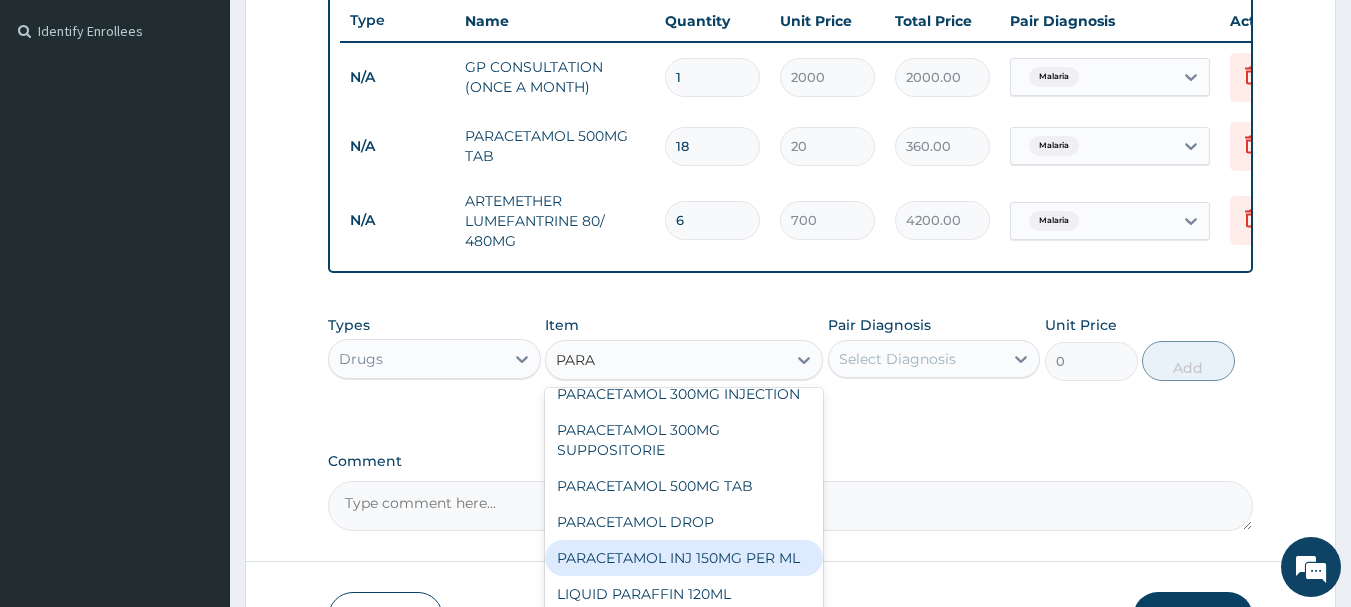 click on "PARACETAMOL INJ 150MG PER ML" at bounding box center (684, 558) 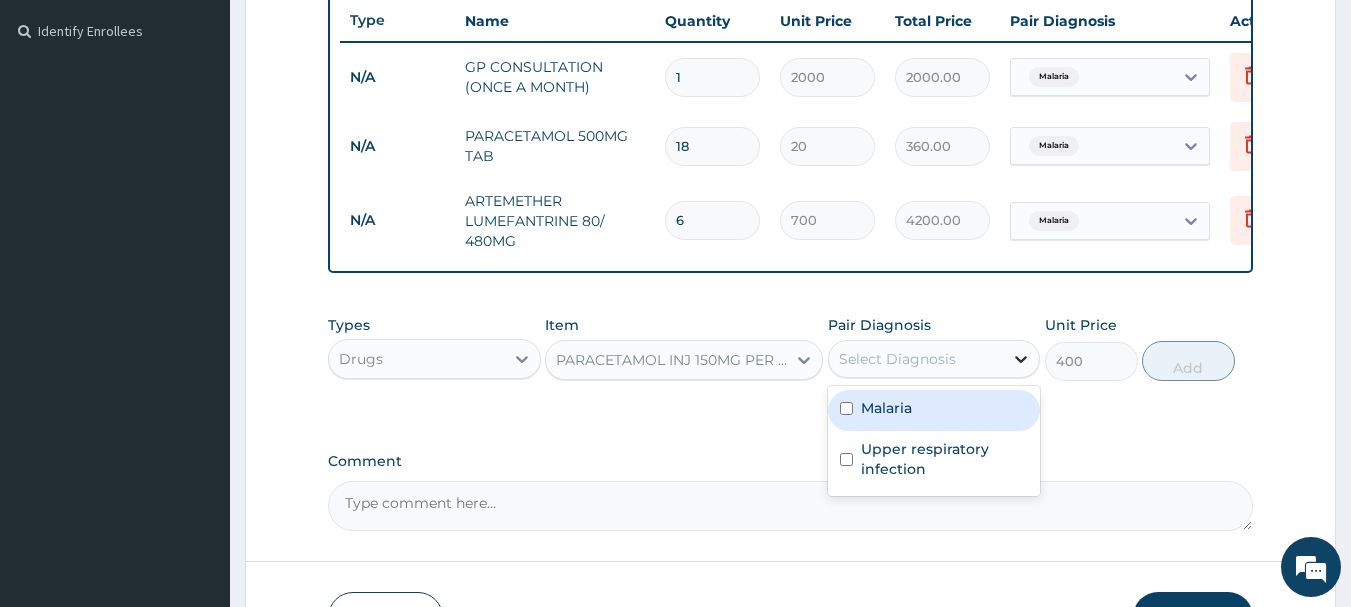 click 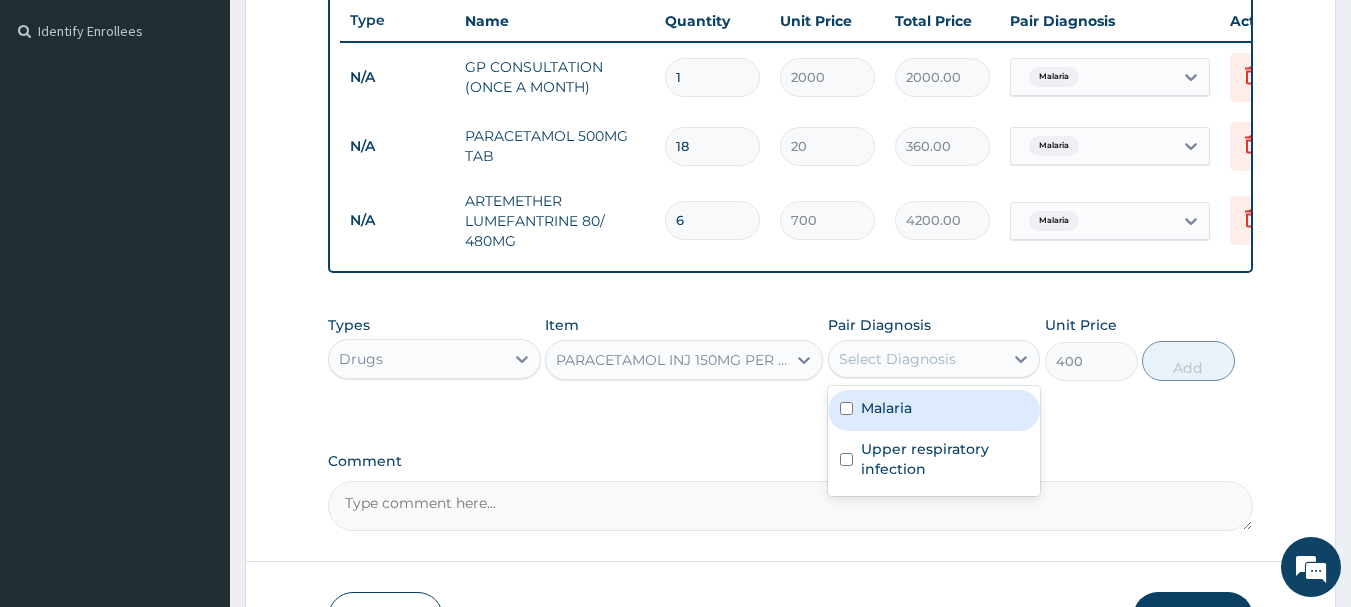 click on "Malaria" at bounding box center (934, 410) 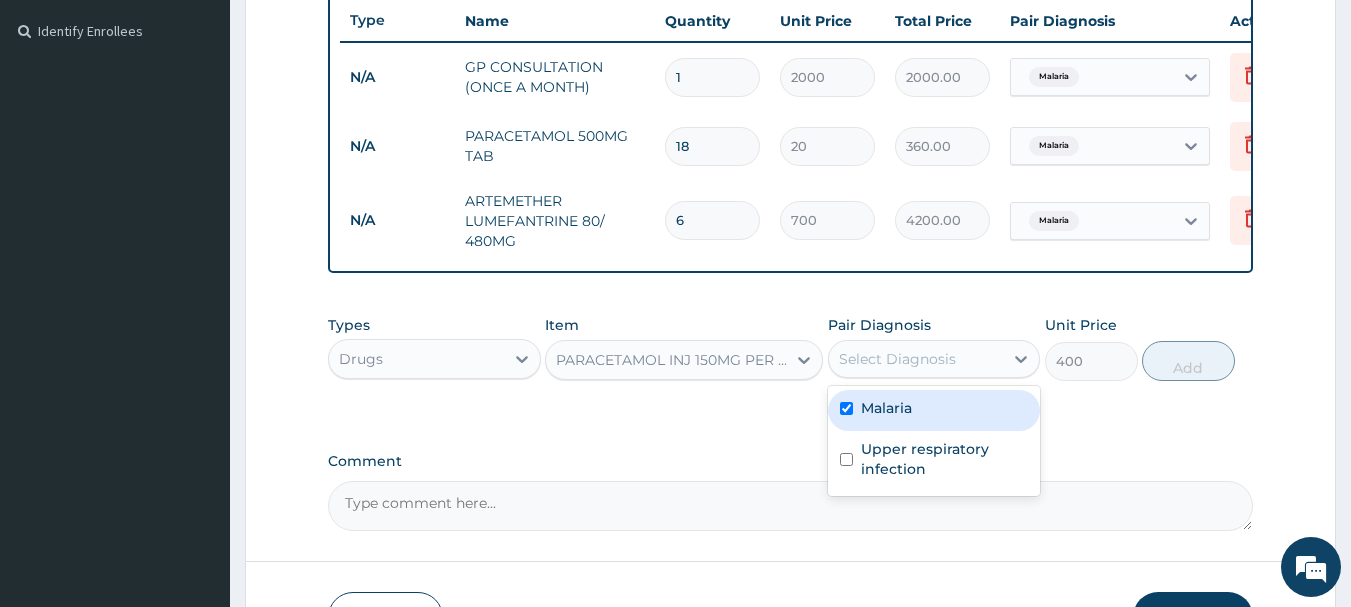 checkbox on "true" 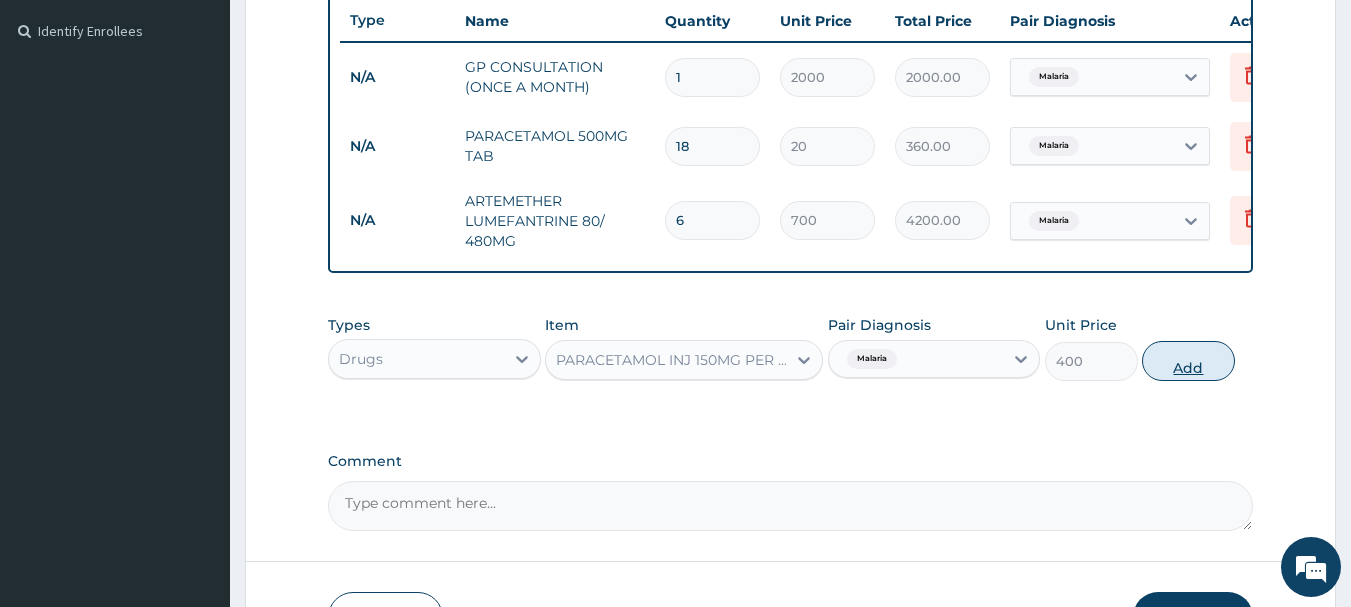 click on "Add" at bounding box center [1188, 361] 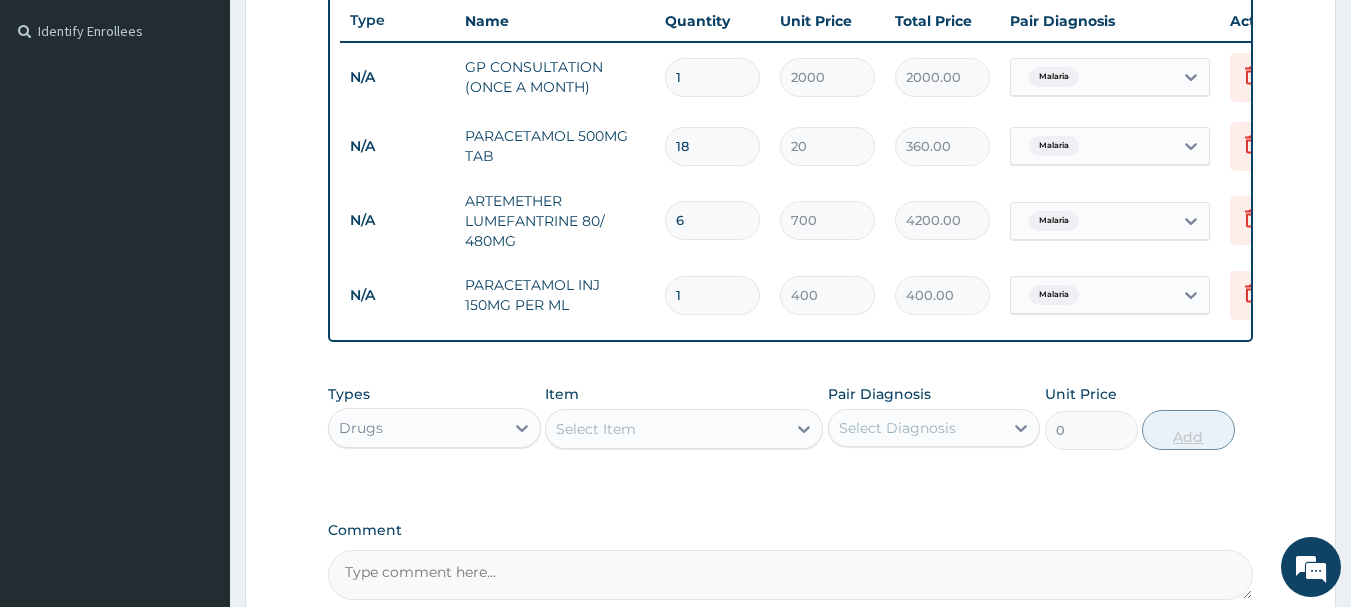 type 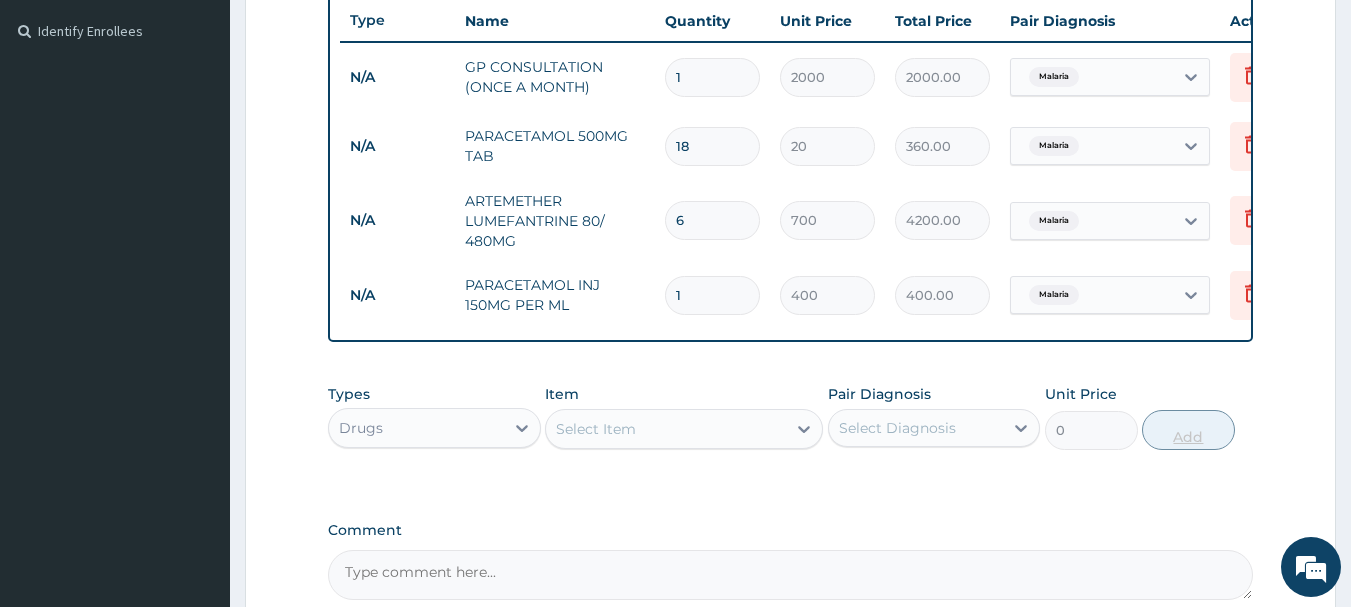 type on "0.00" 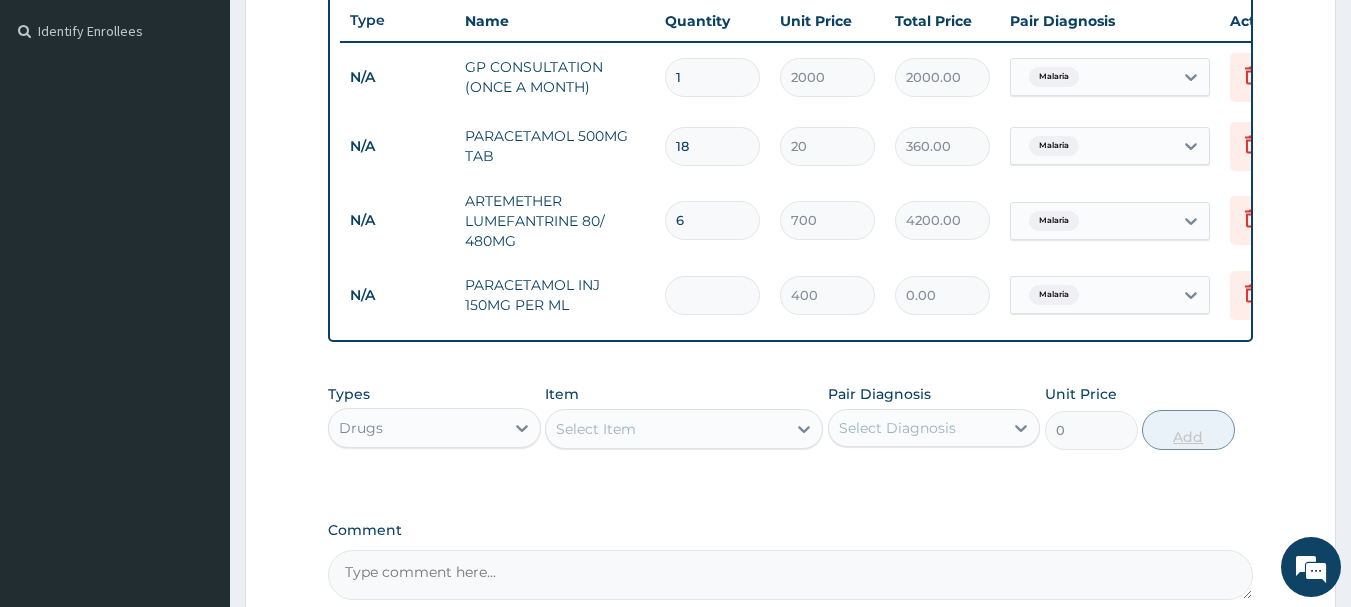 type on "2" 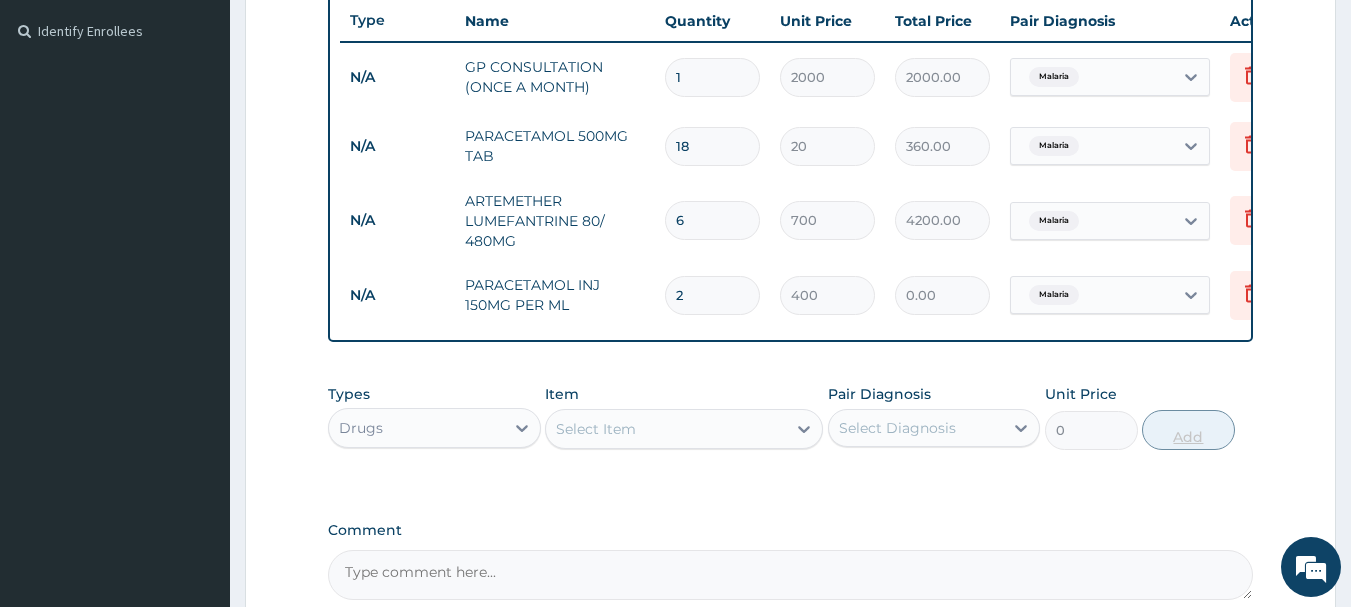 type on "800.00" 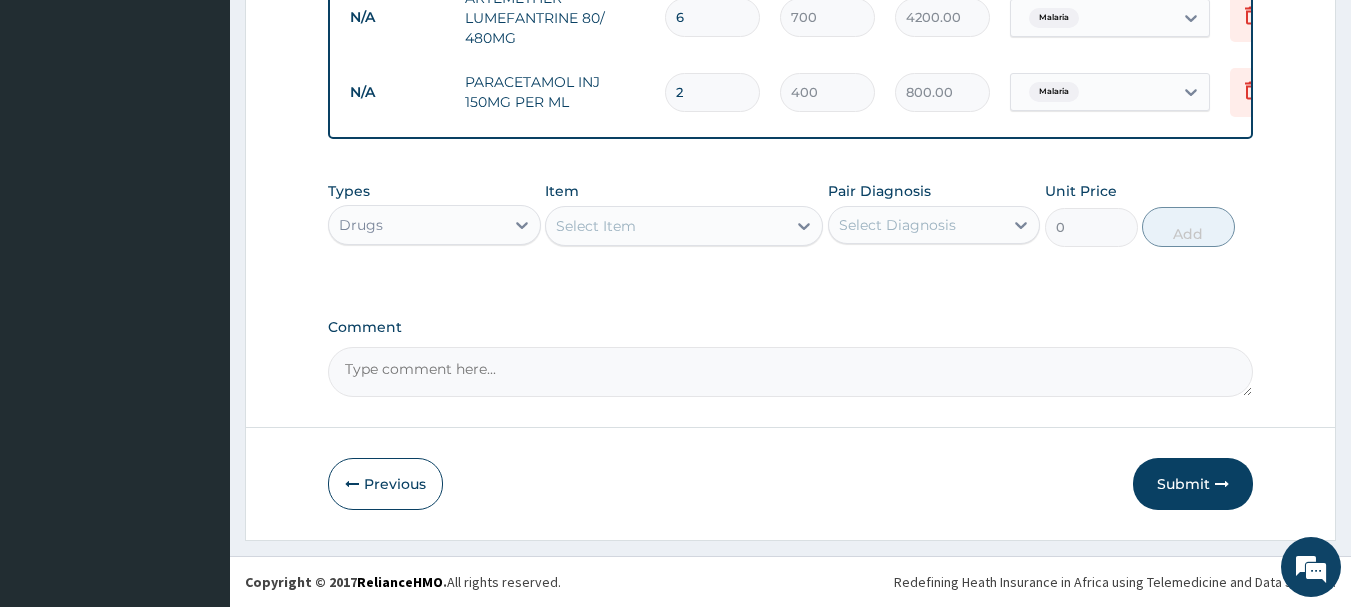 scroll, scrollTop: 757, scrollLeft: 0, axis: vertical 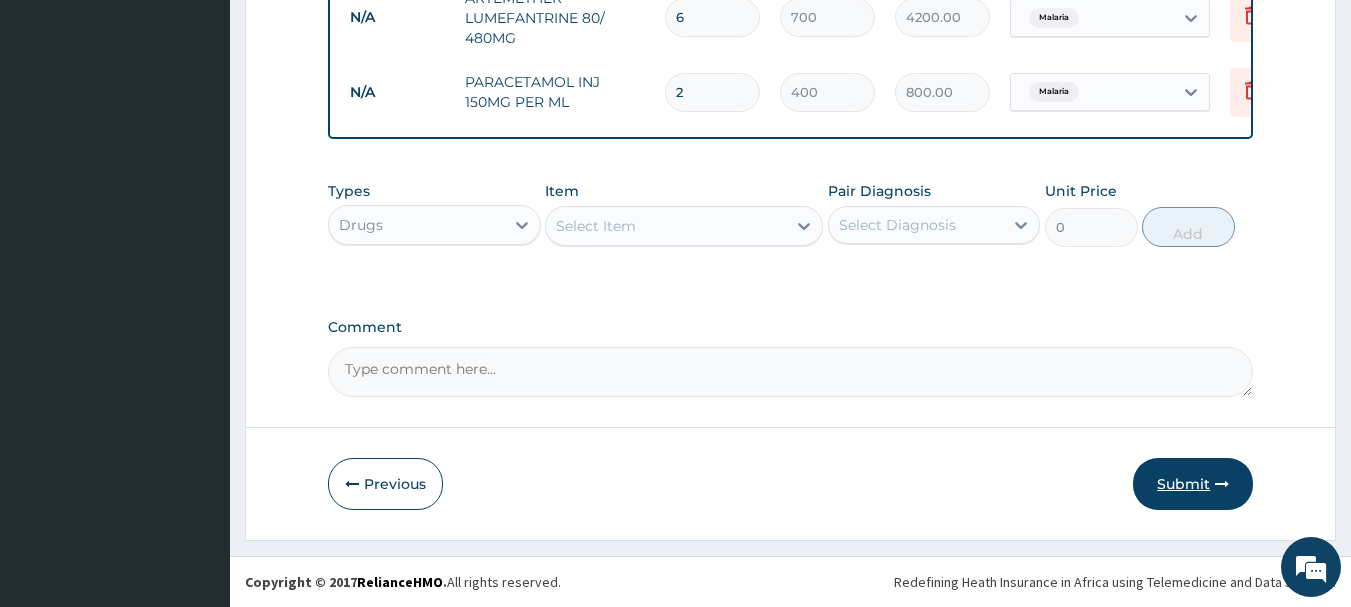 type on "2" 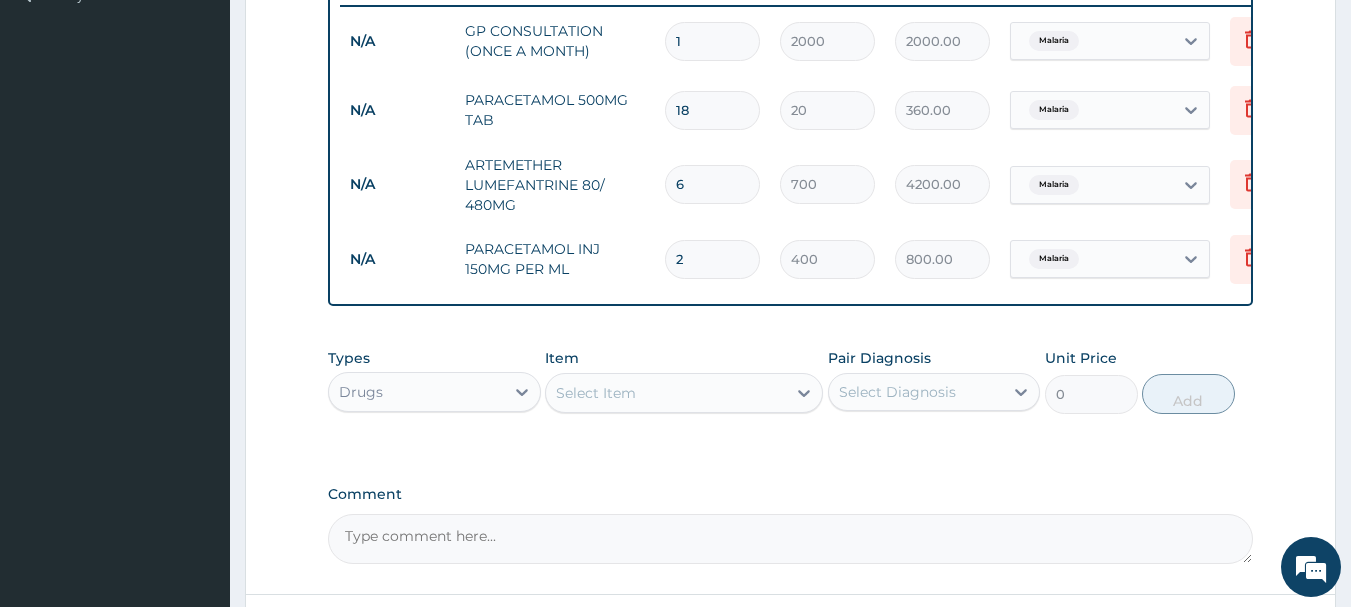 scroll, scrollTop: 600, scrollLeft: 0, axis: vertical 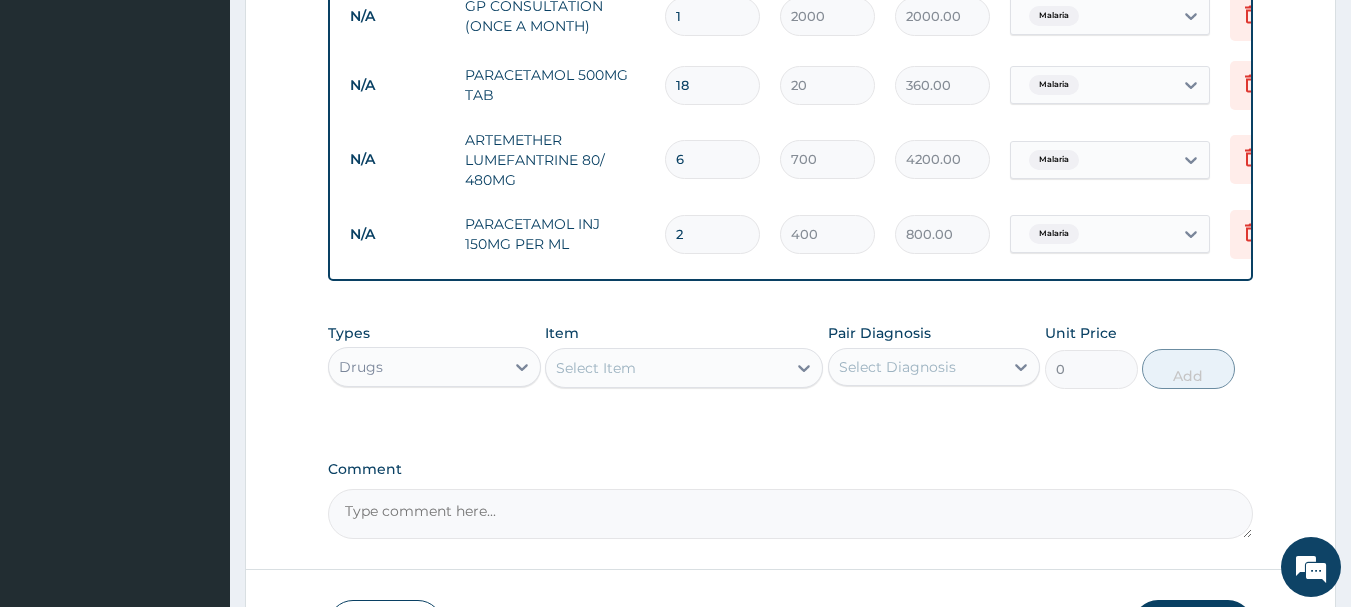 click on "Select Item" at bounding box center (666, 368) 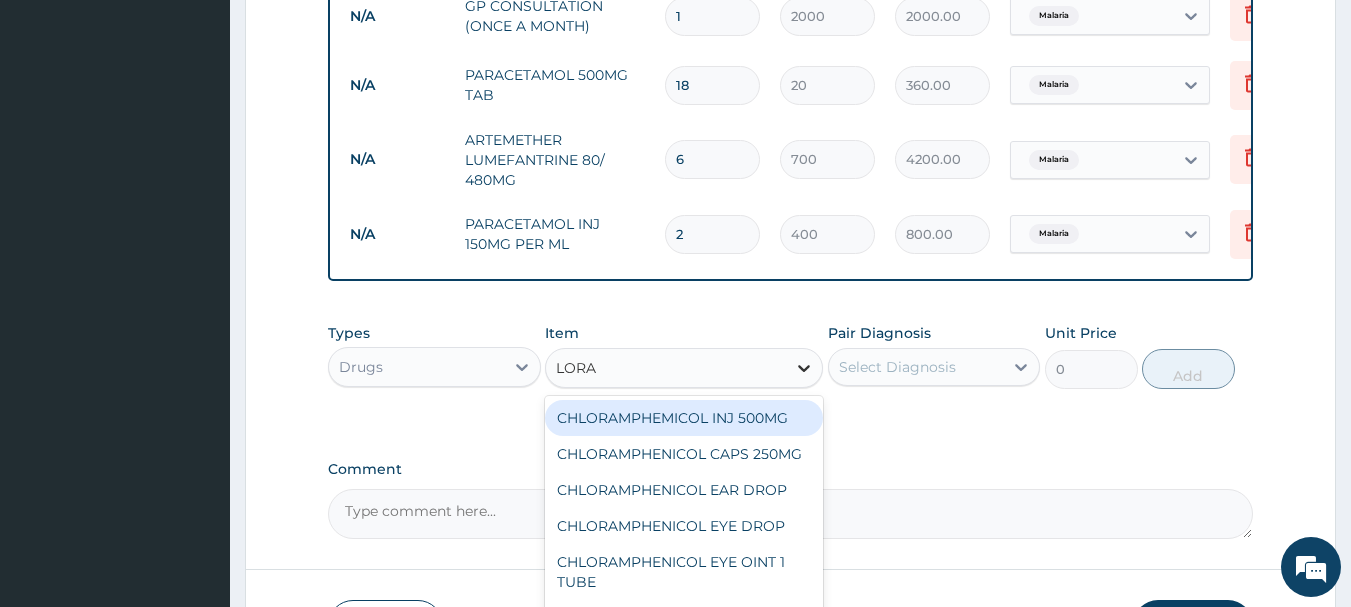type on "LORAT" 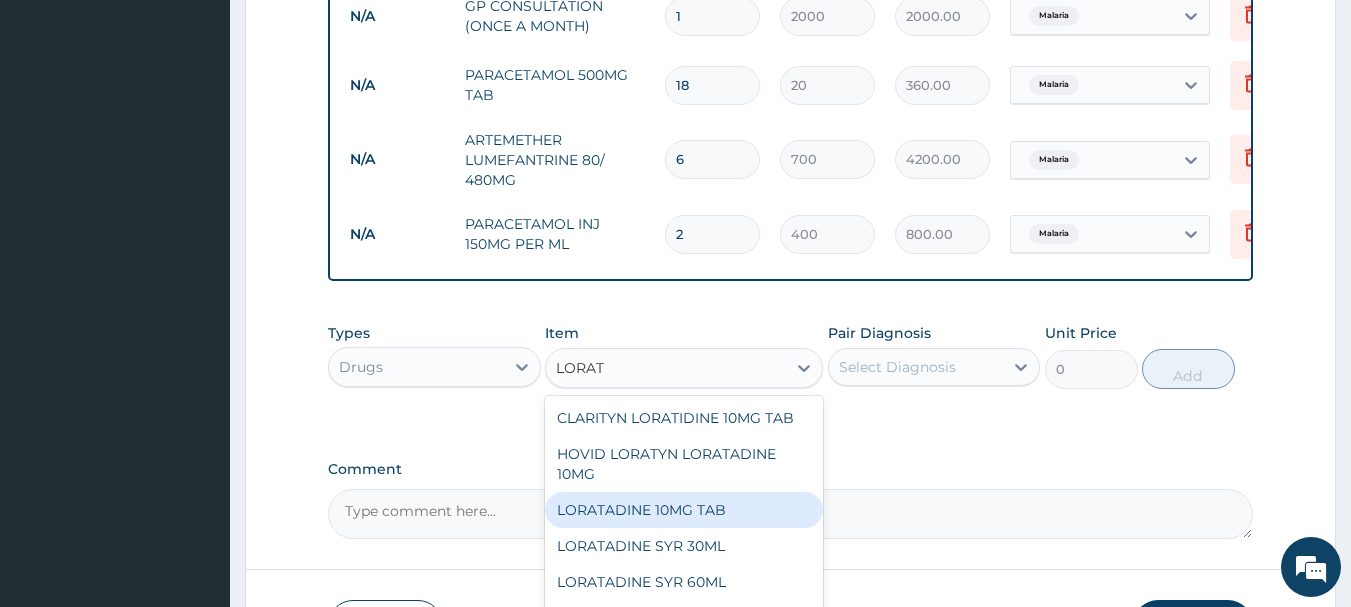 click on "LORATADINE 10MG TAB" at bounding box center (684, 510) 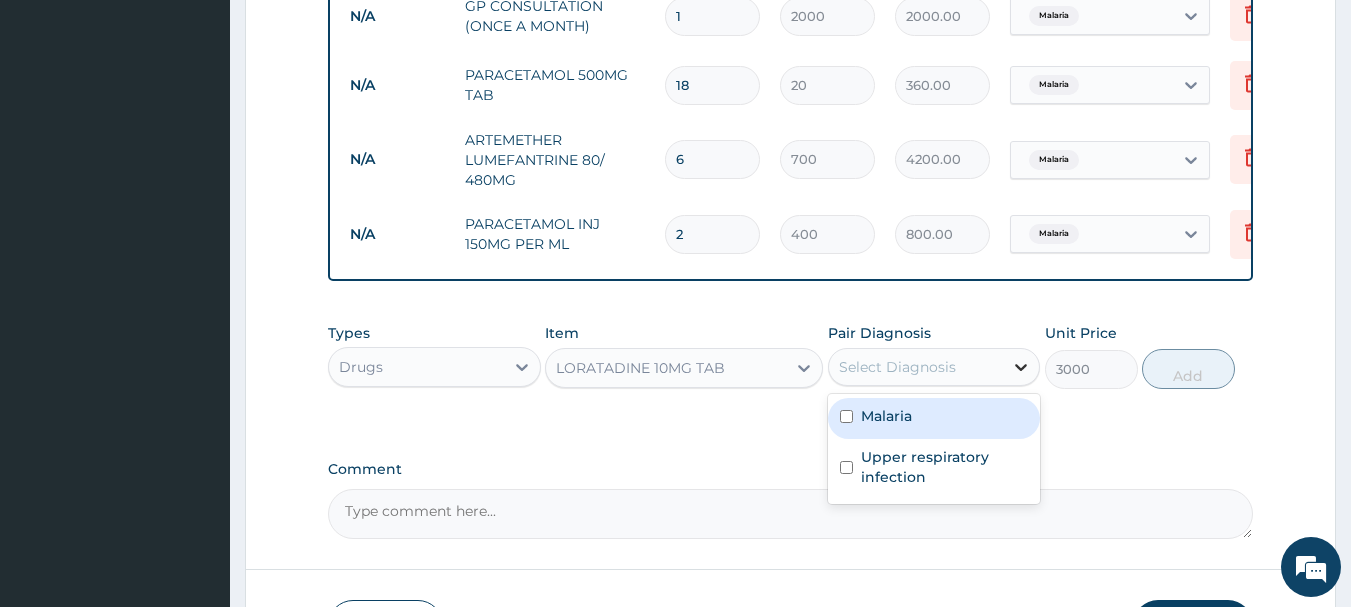 click at bounding box center (1021, 367) 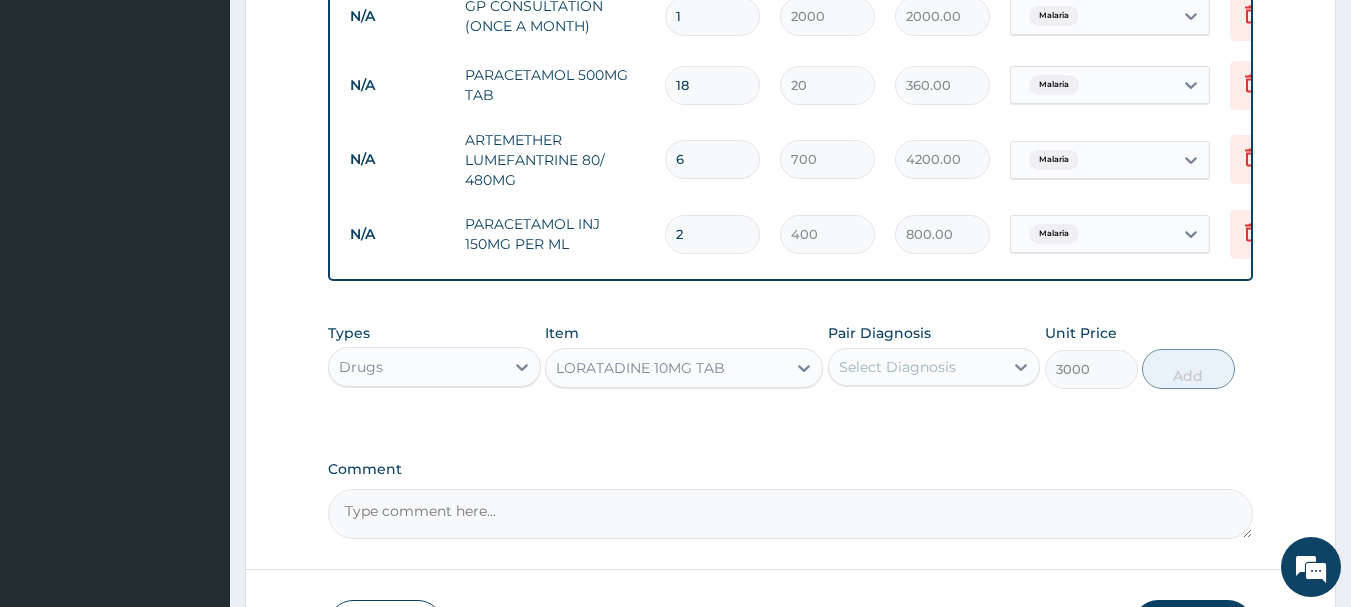 click on "Select Diagnosis" at bounding box center (916, 367) 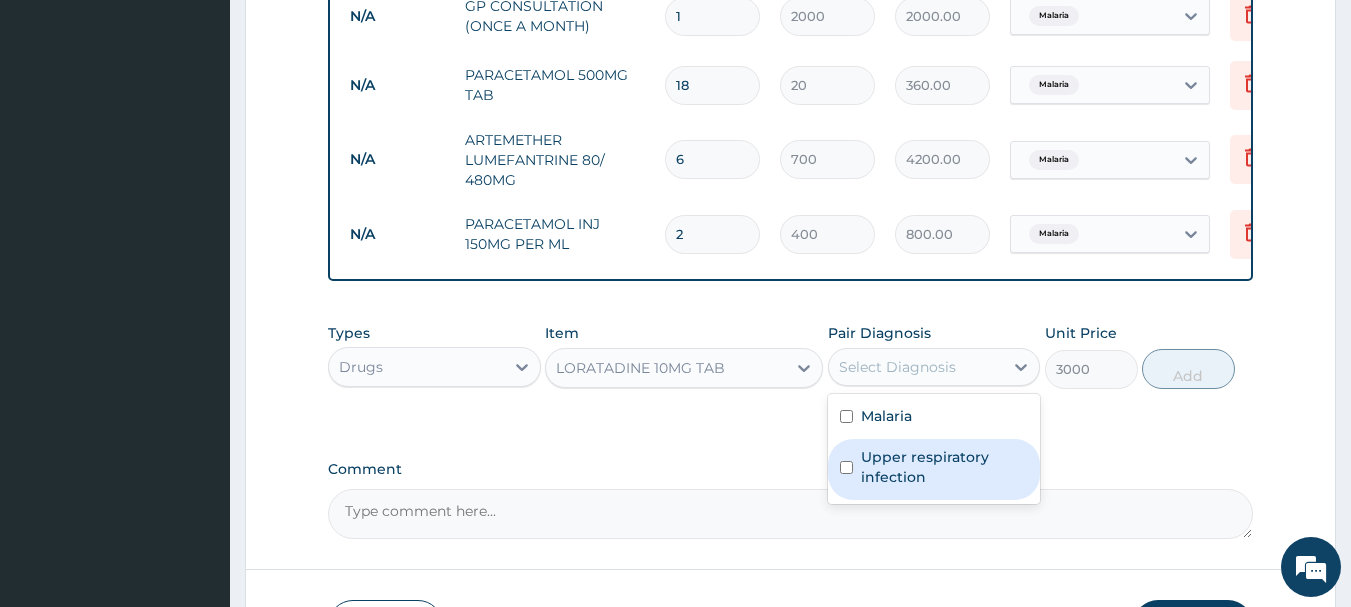 click on "Upper respiratory infection" at bounding box center (945, 467) 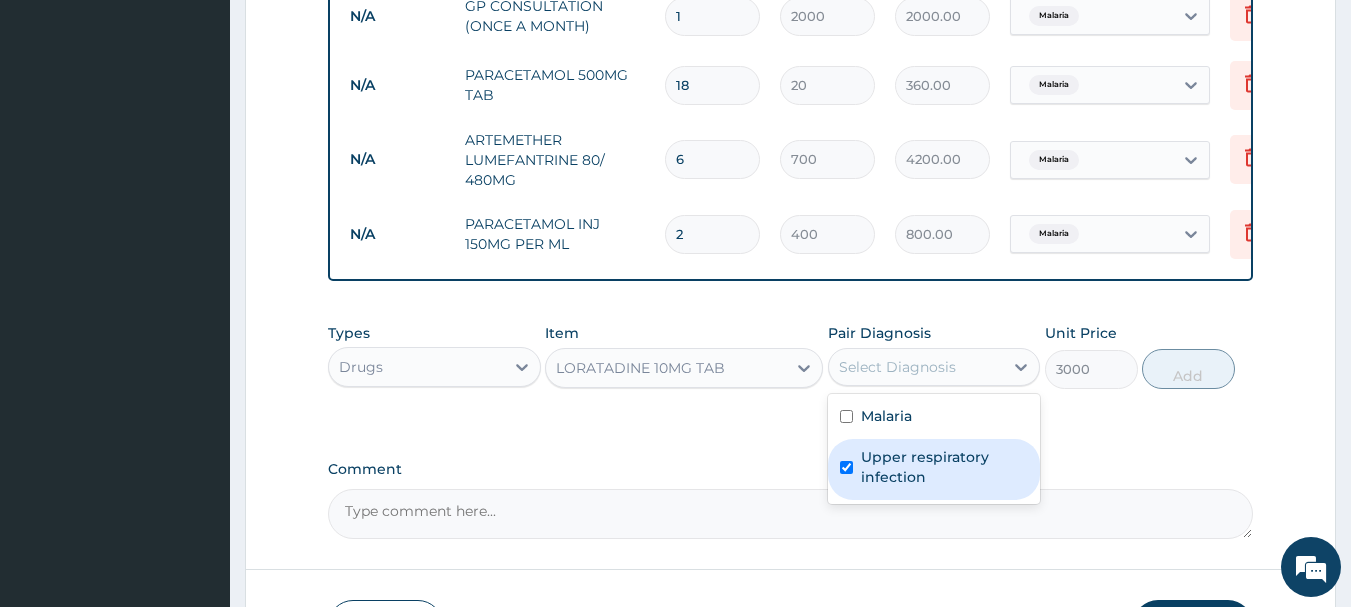 checkbox on "true" 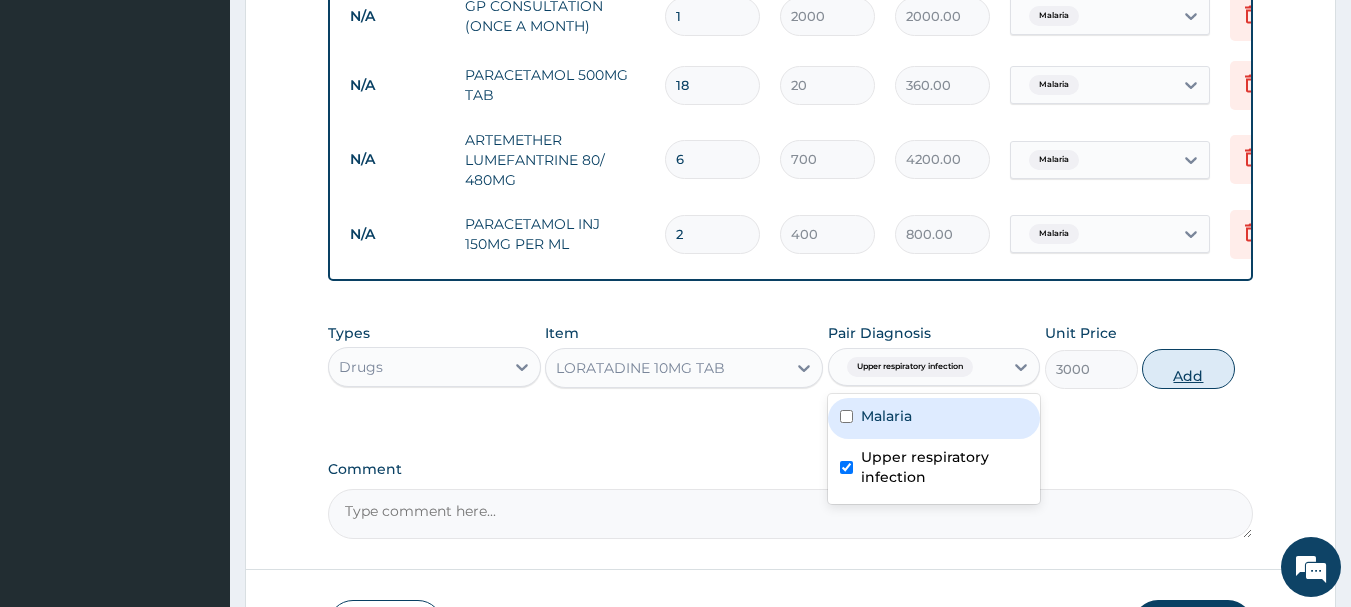 click on "Add" at bounding box center (1188, 369) 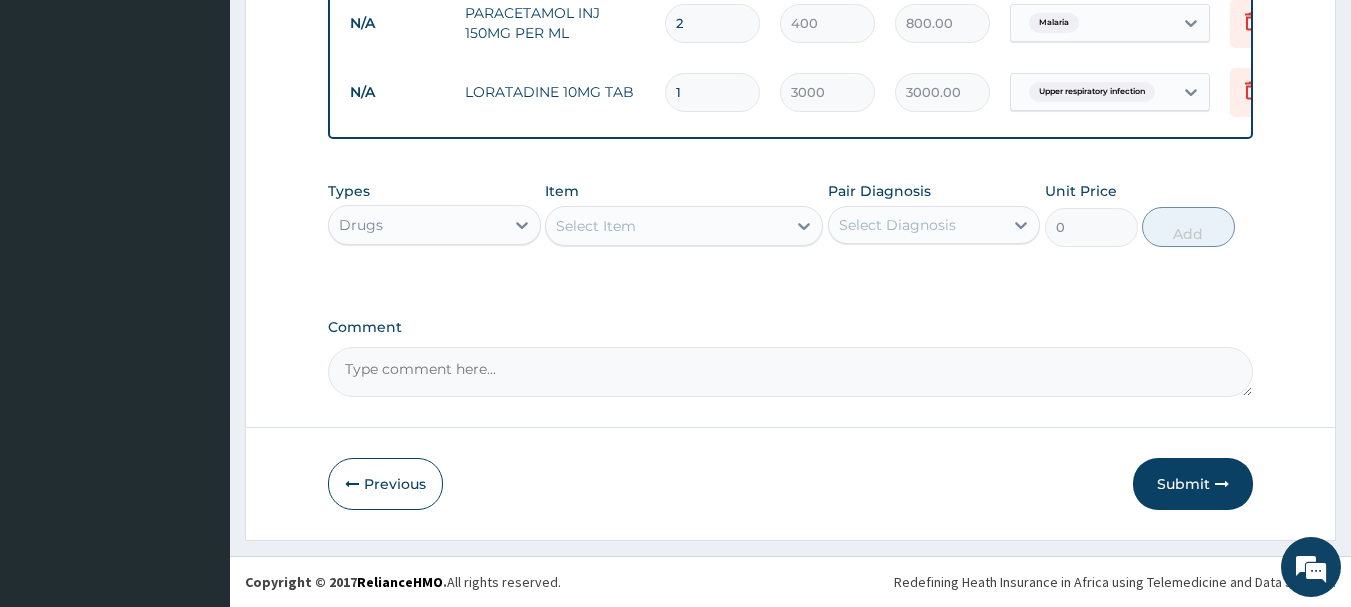 scroll, scrollTop: 826, scrollLeft: 0, axis: vertical 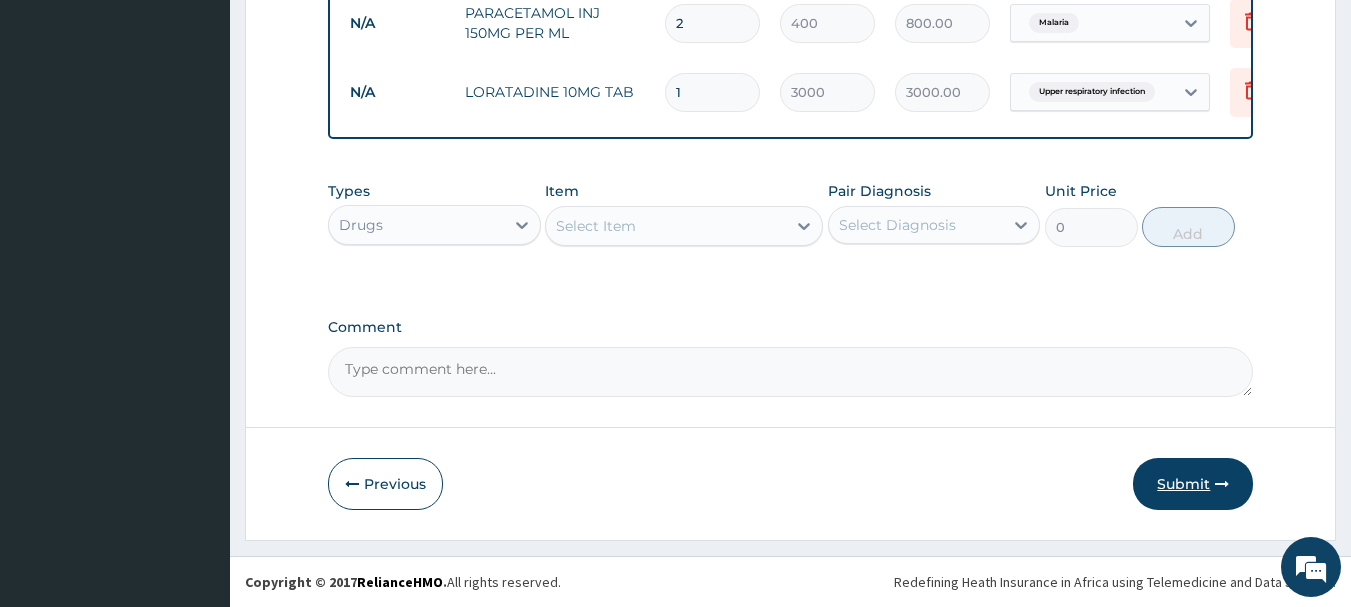 click on "Submit" at bounding box center [1193, 484] 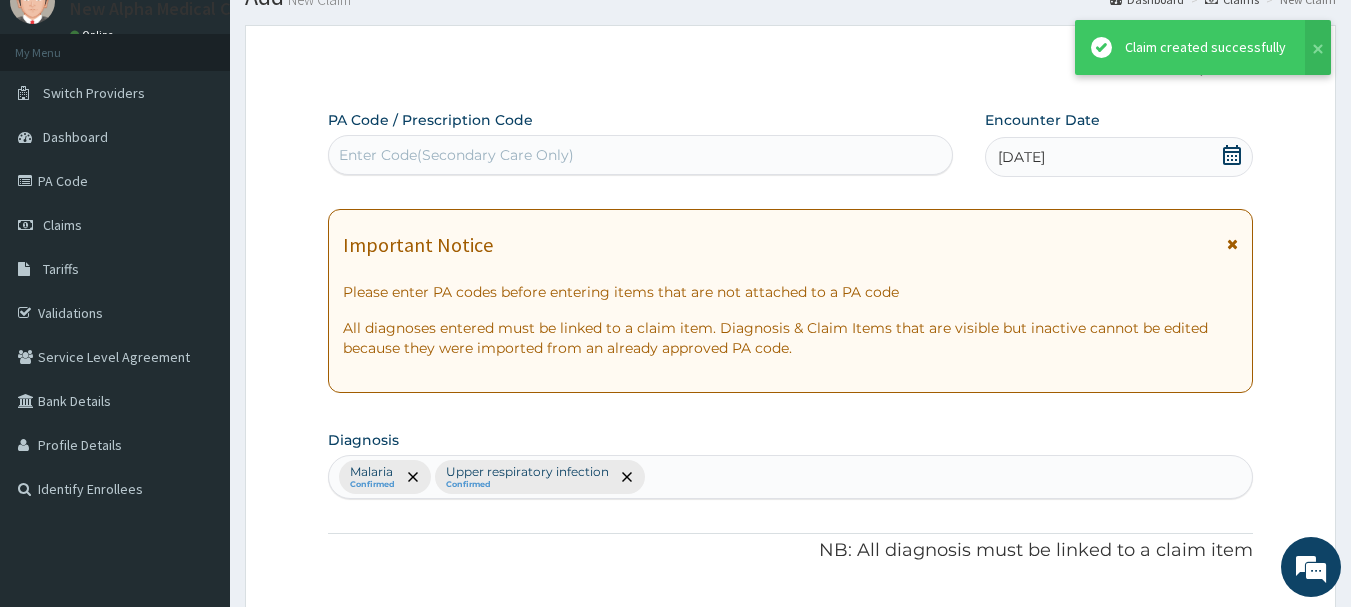 scroll, scrollTop: 826, scrollLeft: 0, axis: vertical 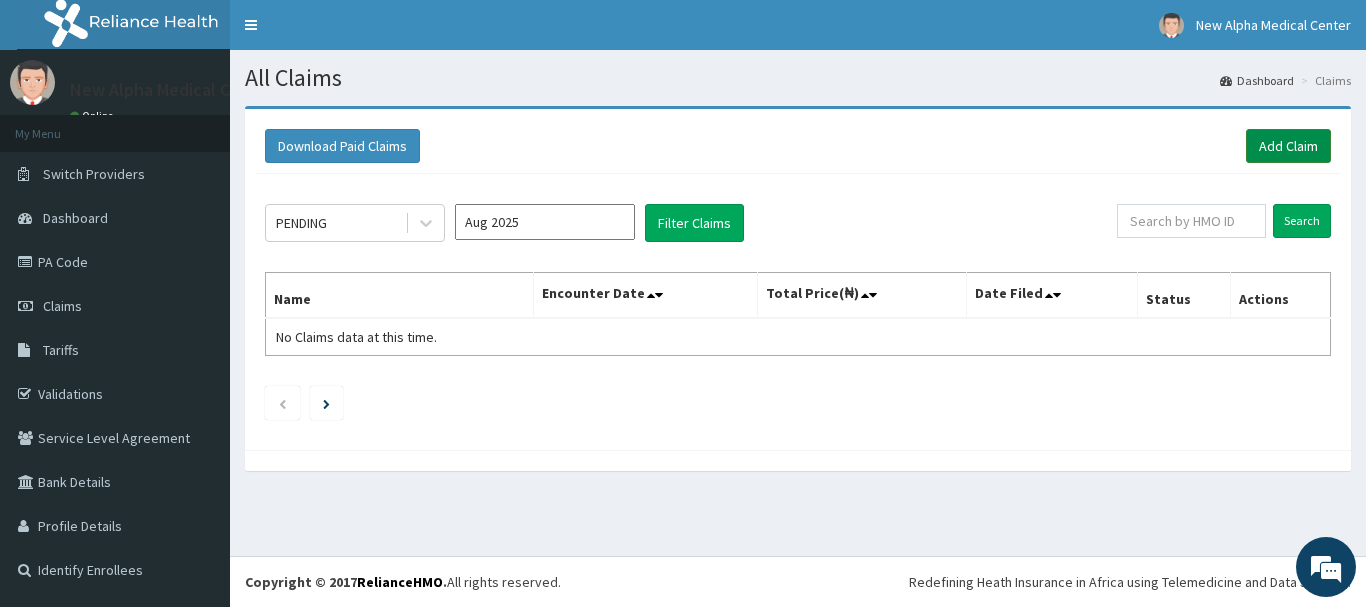 click on "Add Claim" at bounding box center (1288, 146) 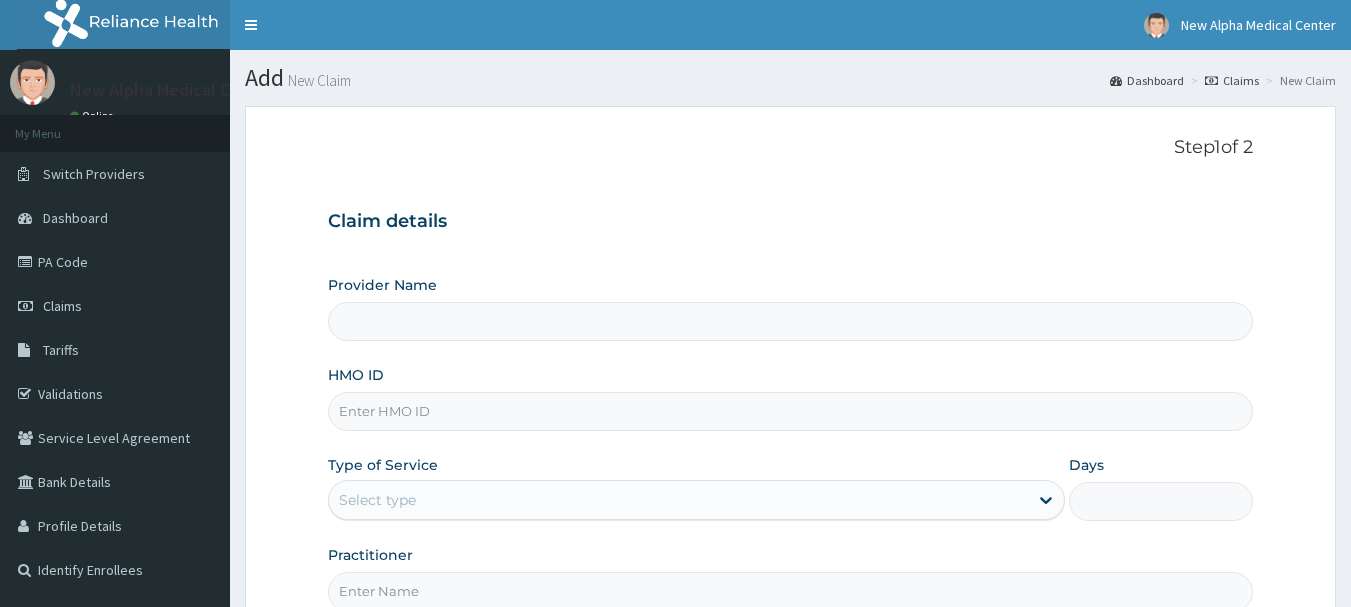 scroll, scrollTop: 0, scrollLeft: 0, axis: both 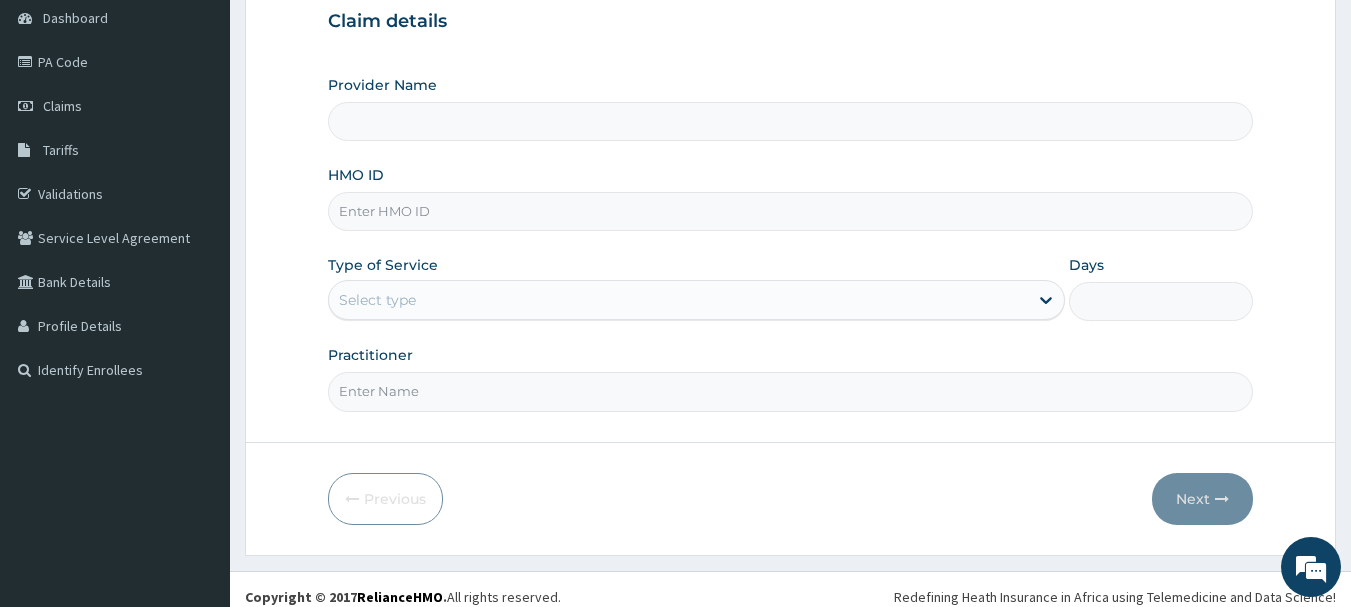 type on "New Alpha Medical Centre" 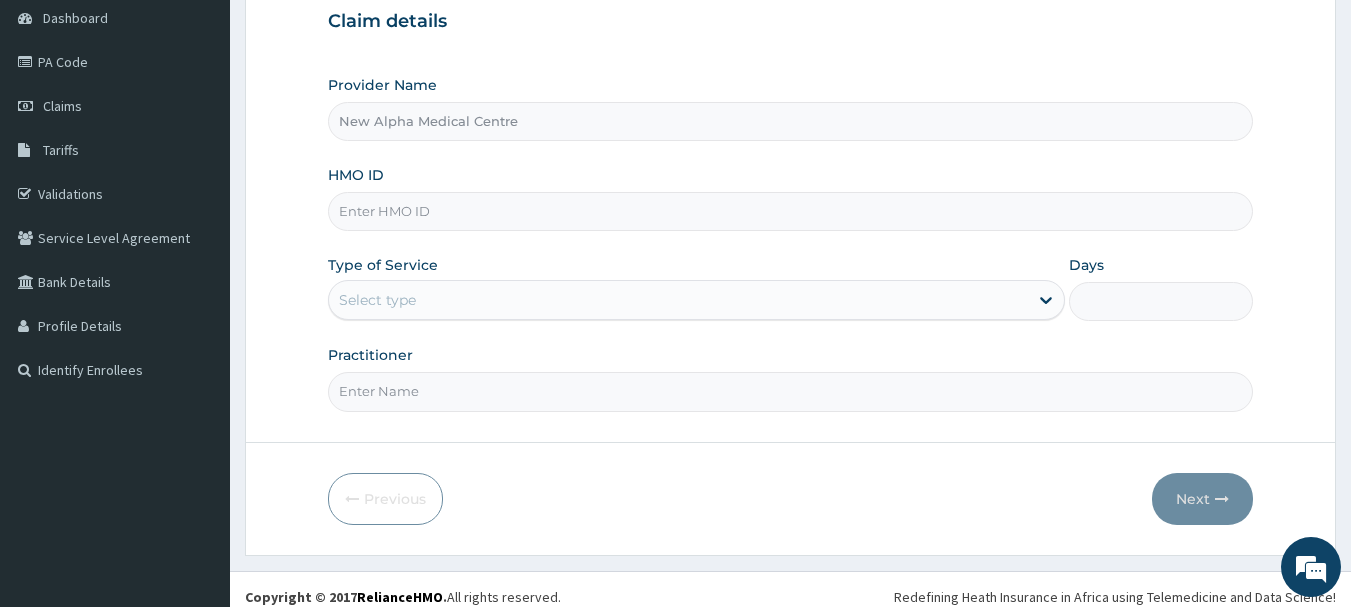 click on "HMO ID" at bounding box center [791, 211] 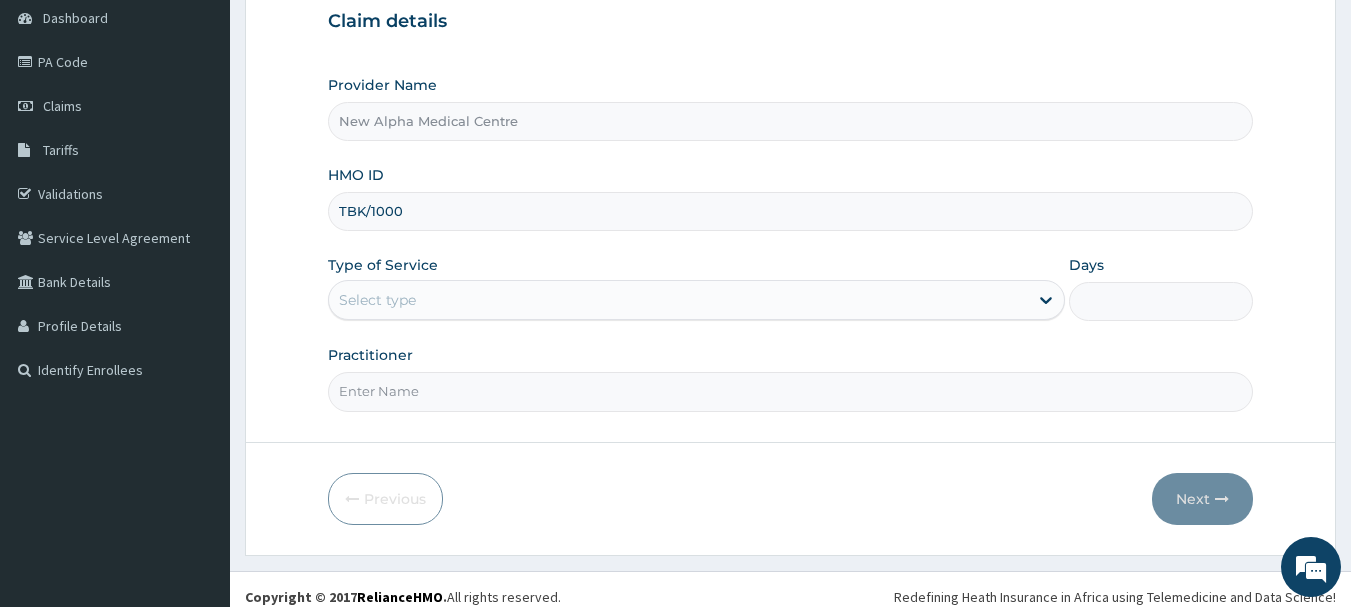 scroll, scrollTop: 0, scrollLeft: 0, axis: both 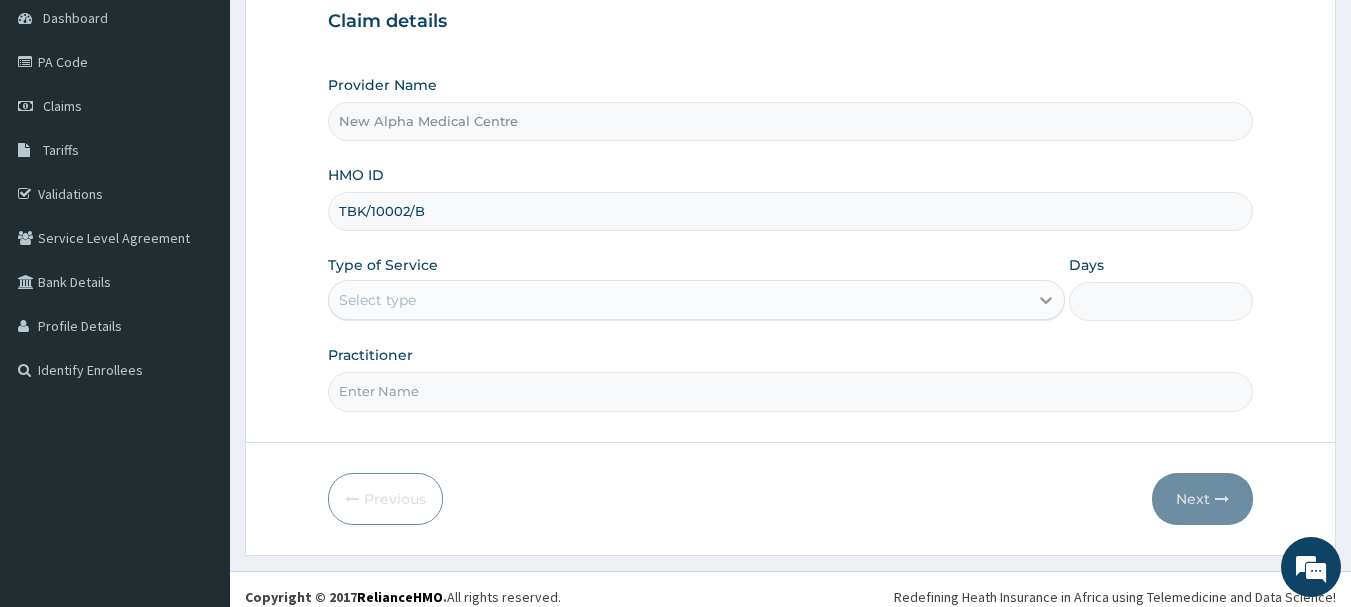 type on "TBK/10002/B" 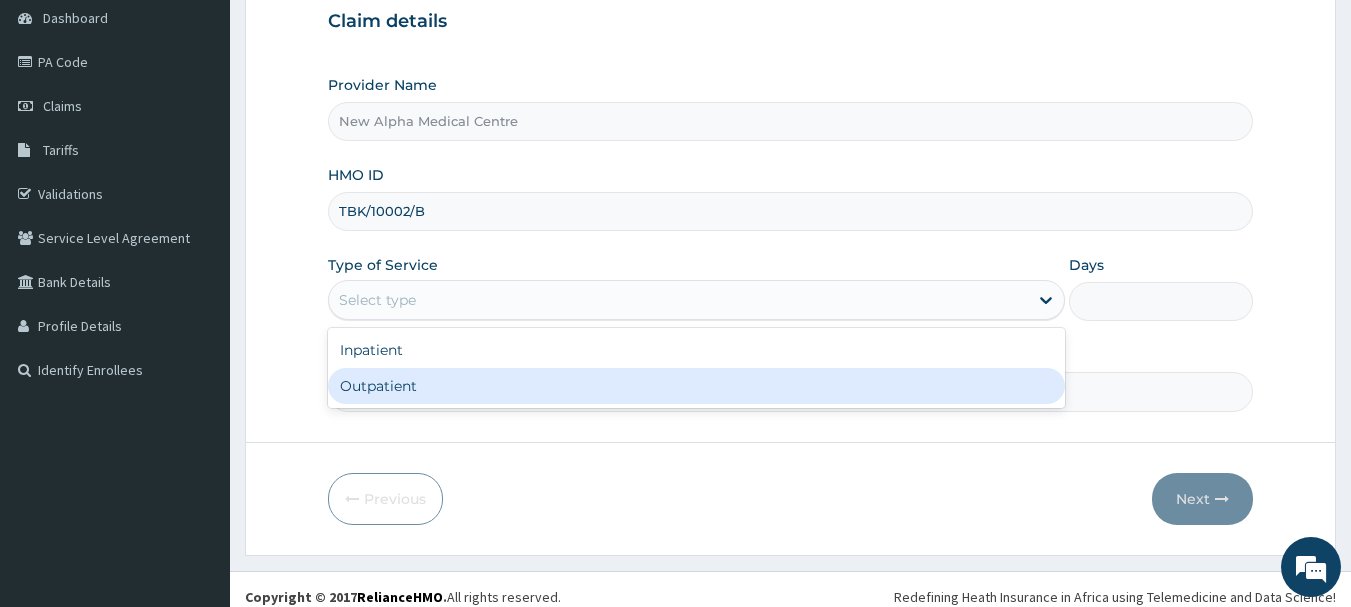 click on "Outpatient" at bounding box center [696, 386] 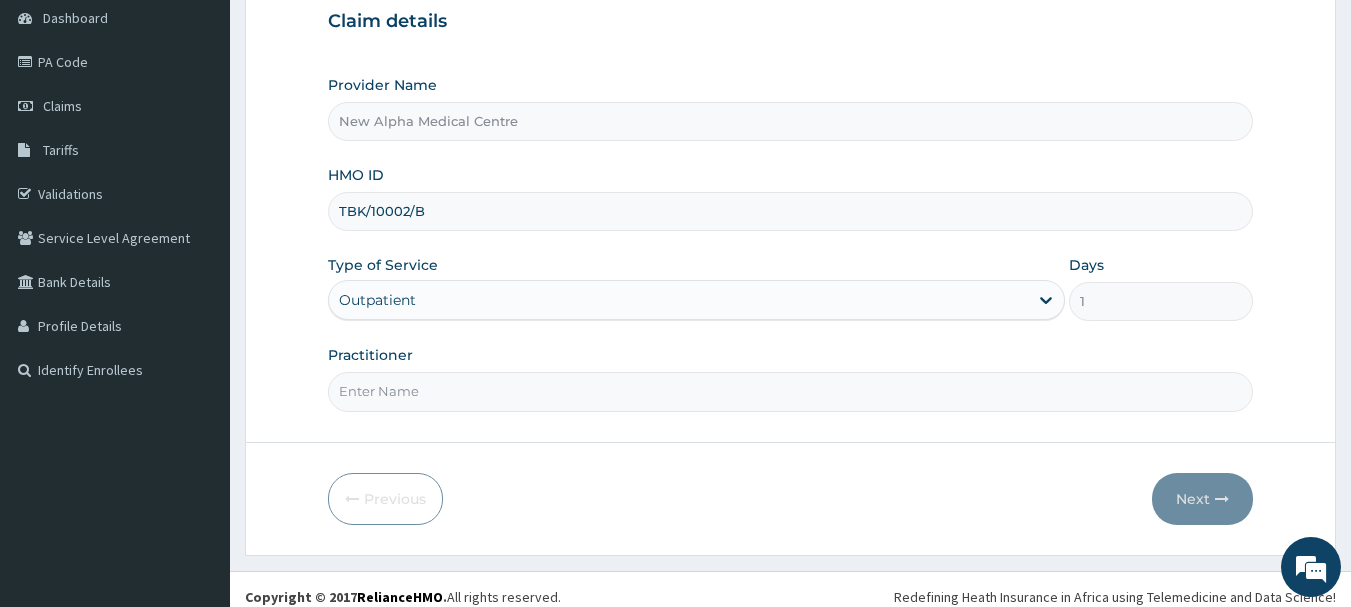 click on "Practitioner" at bounding box center [791, 391] 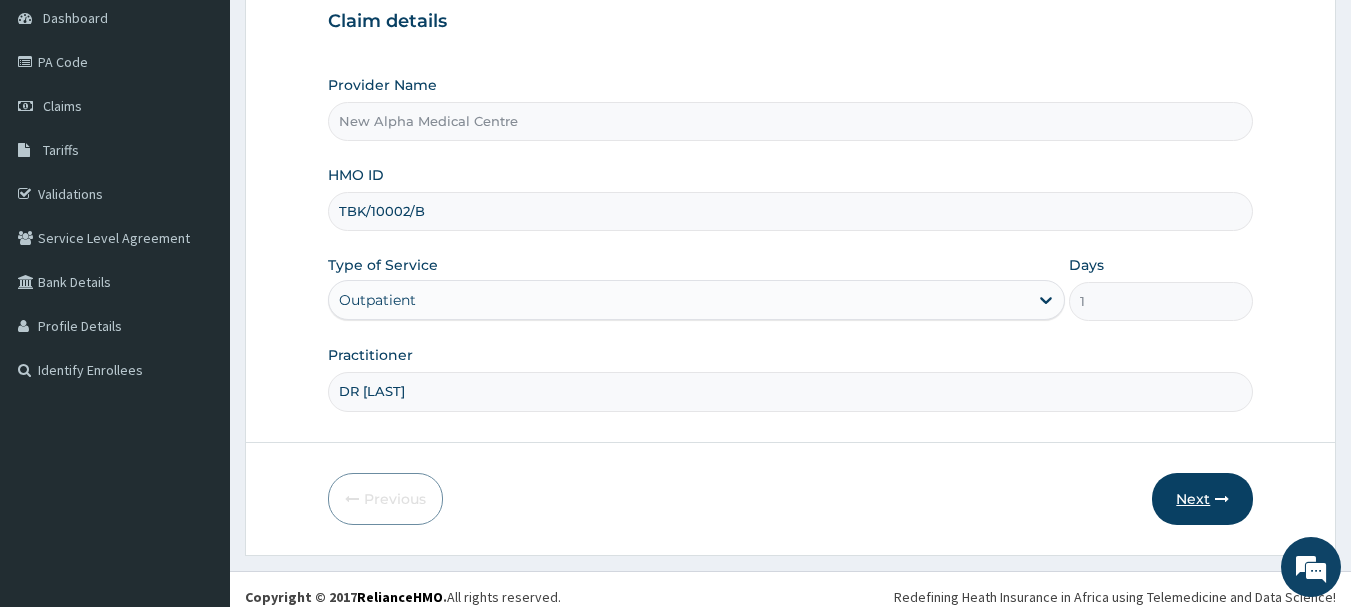 type on "DR [LAST]" 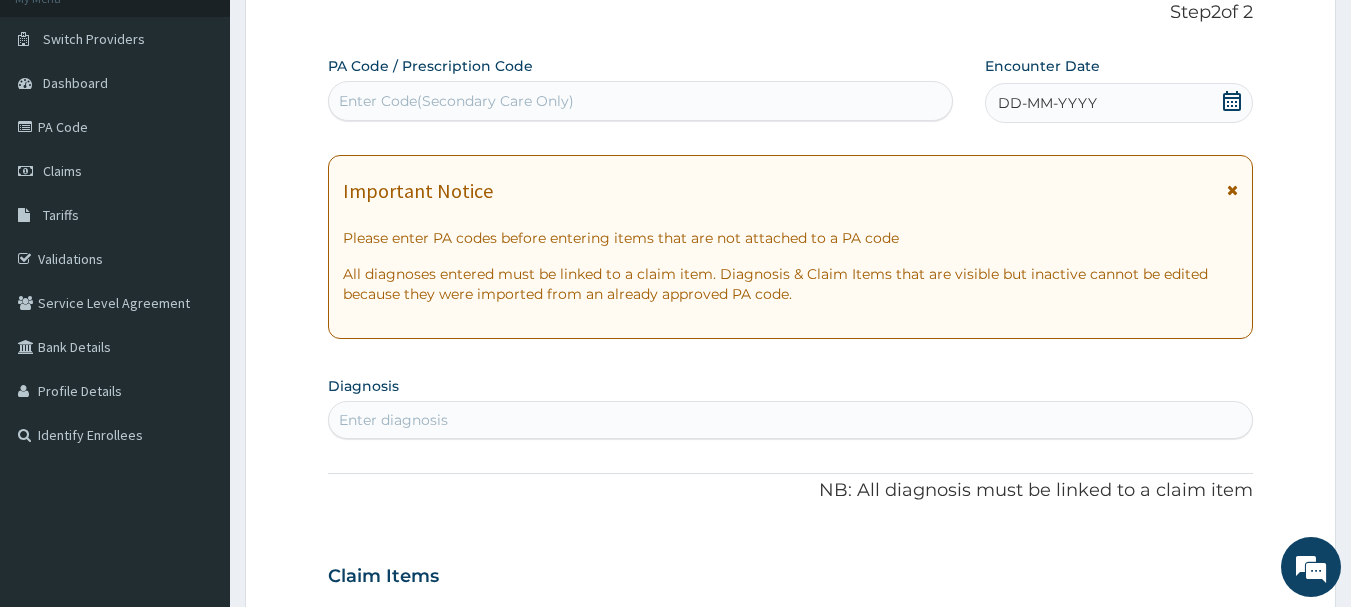 scroll, scrollTop: 100, scrollLeft: 0, axis: vertical 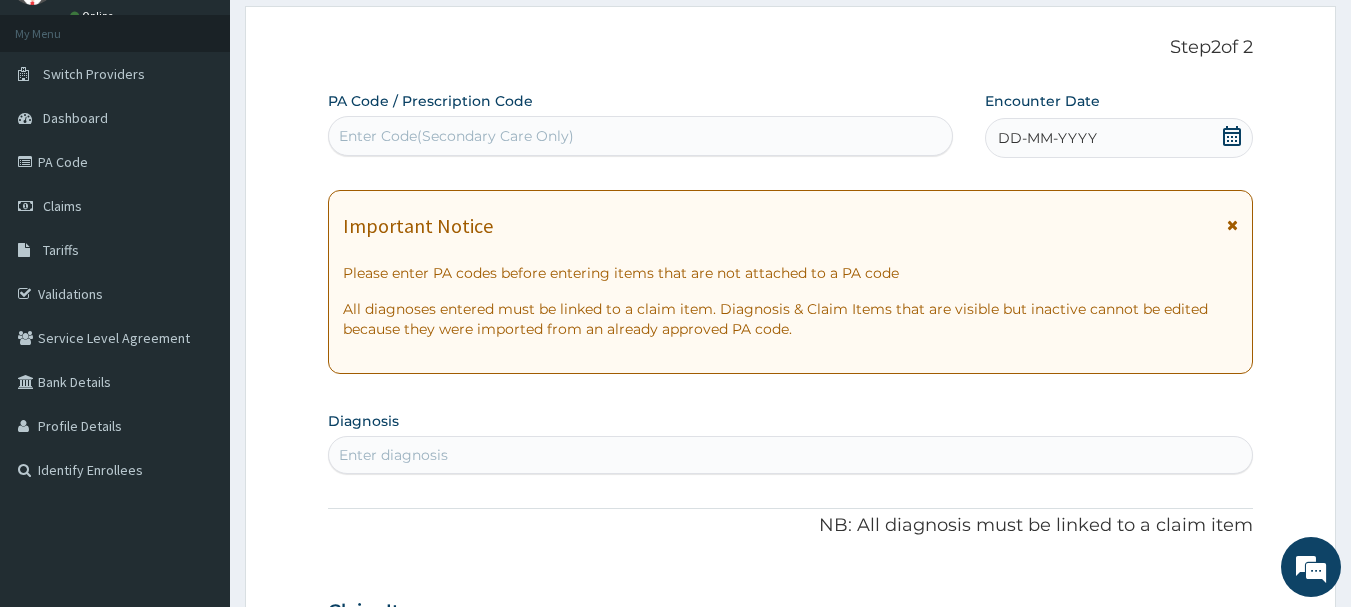 click 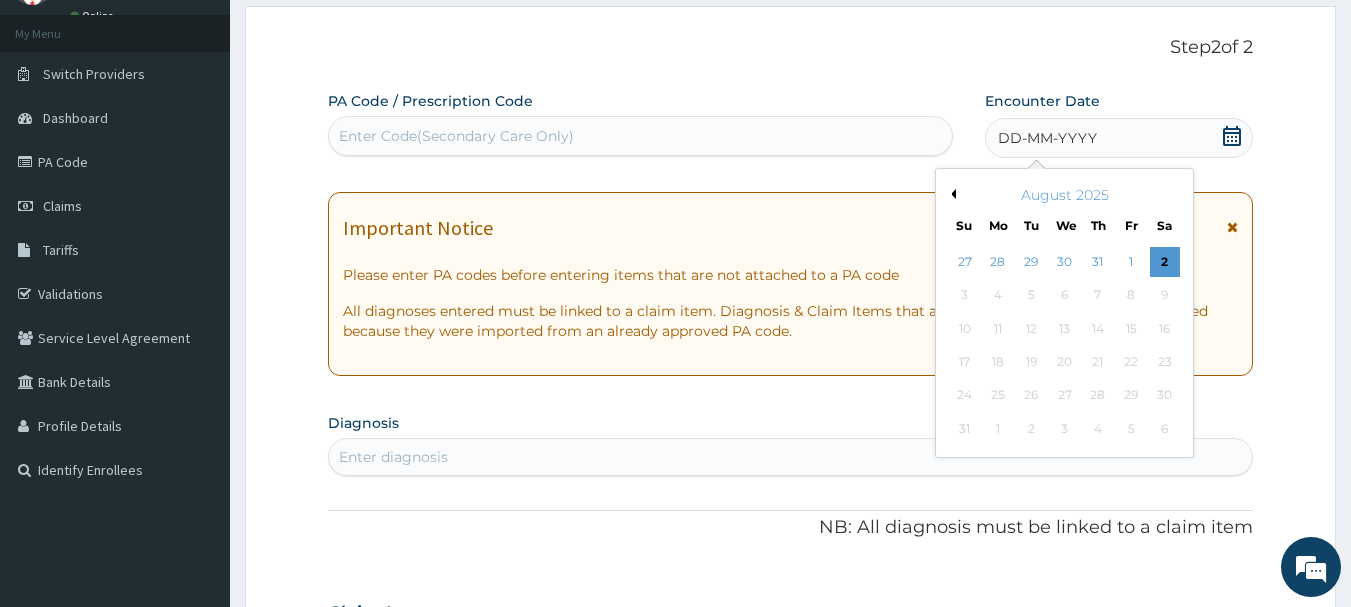 click on "Previous Month" at bounding box center [951, 194] 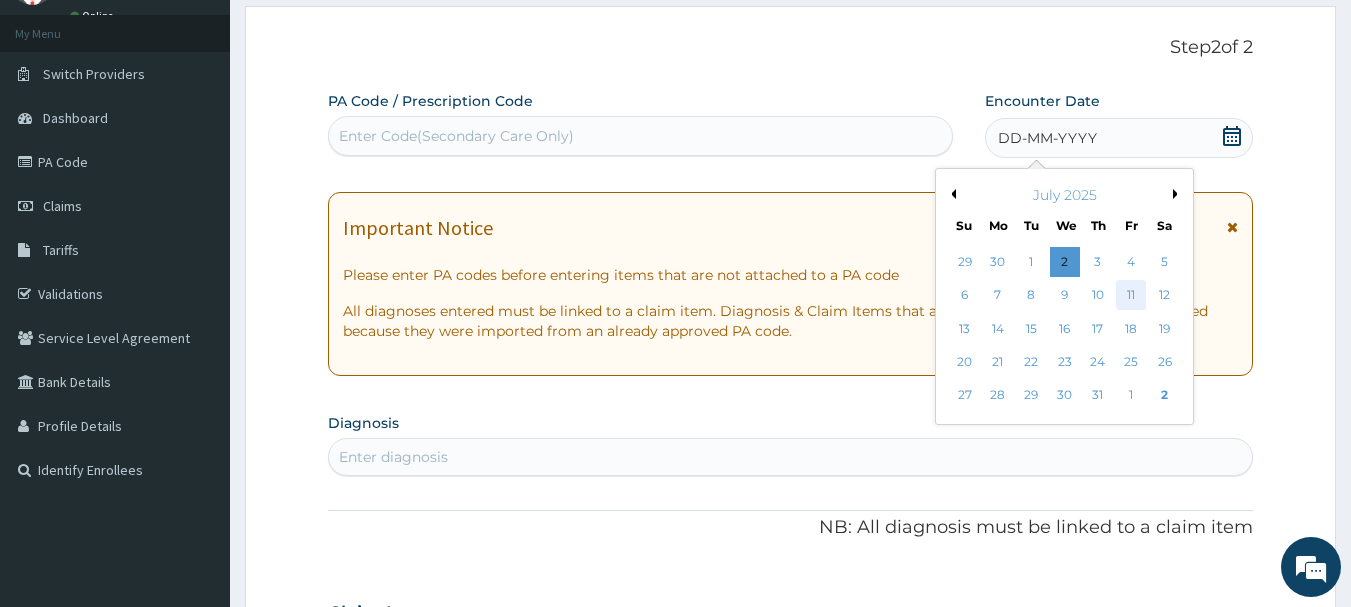 click on "11" at bounding box center (1131, 296) 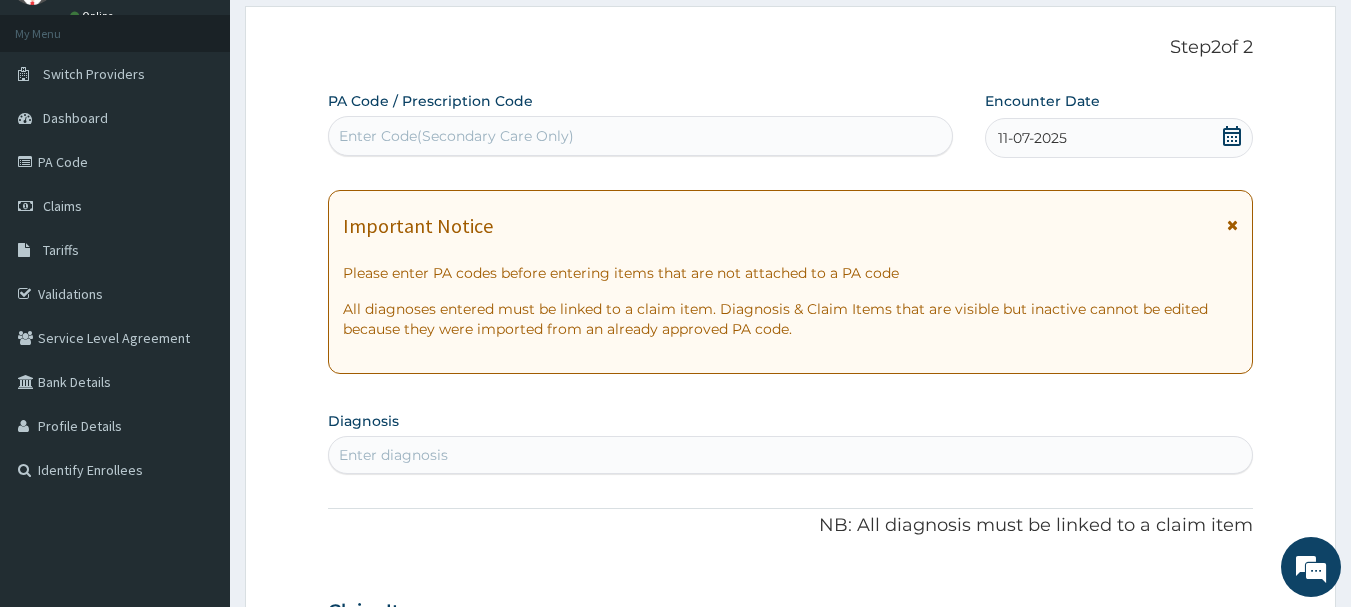 click at bounding box center (1232, 225) 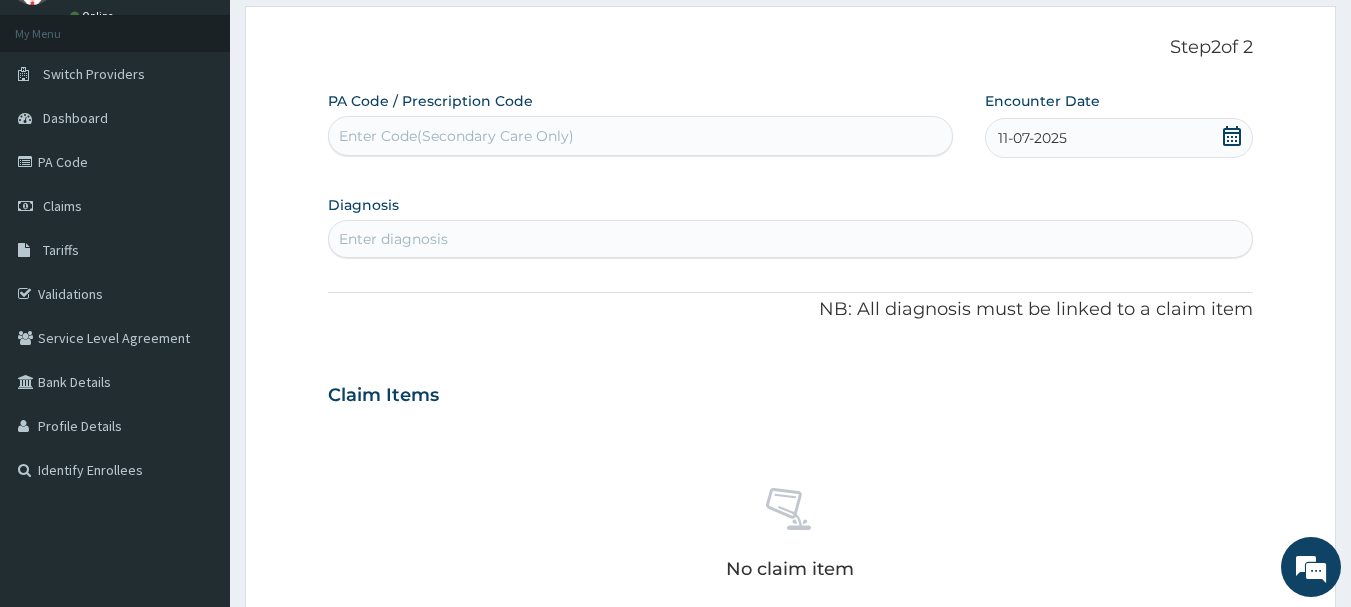 click on "Enter diagnosis" at bounding box center [791, 239] 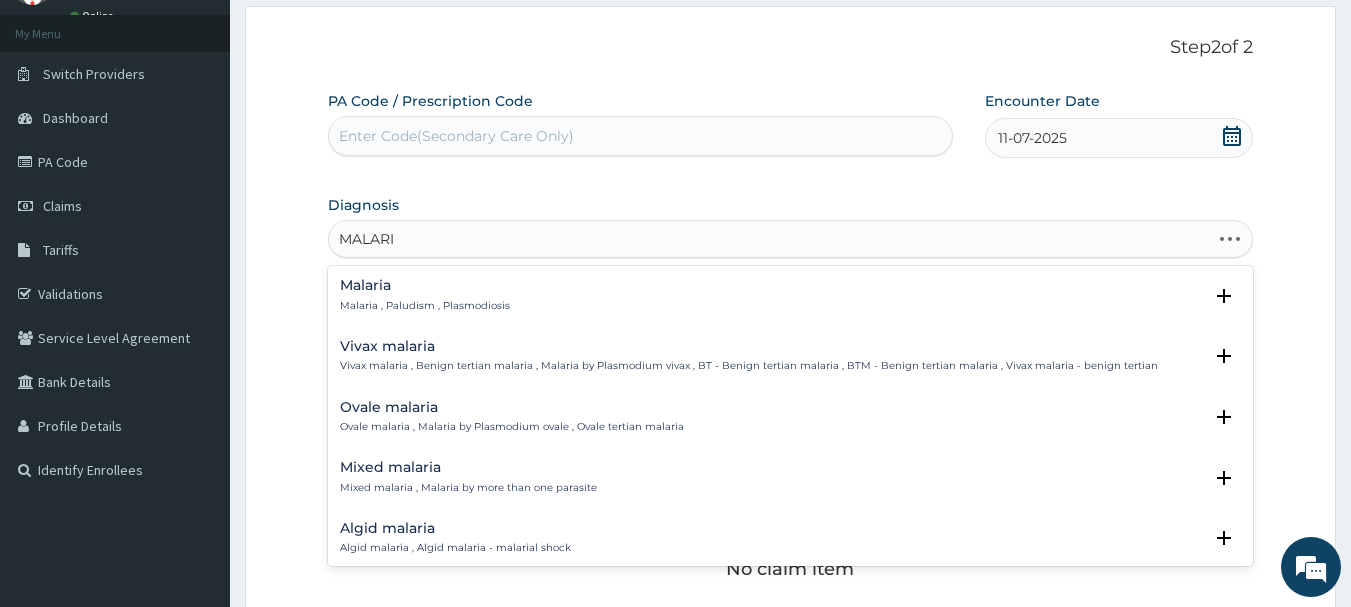type on "MALARIA" 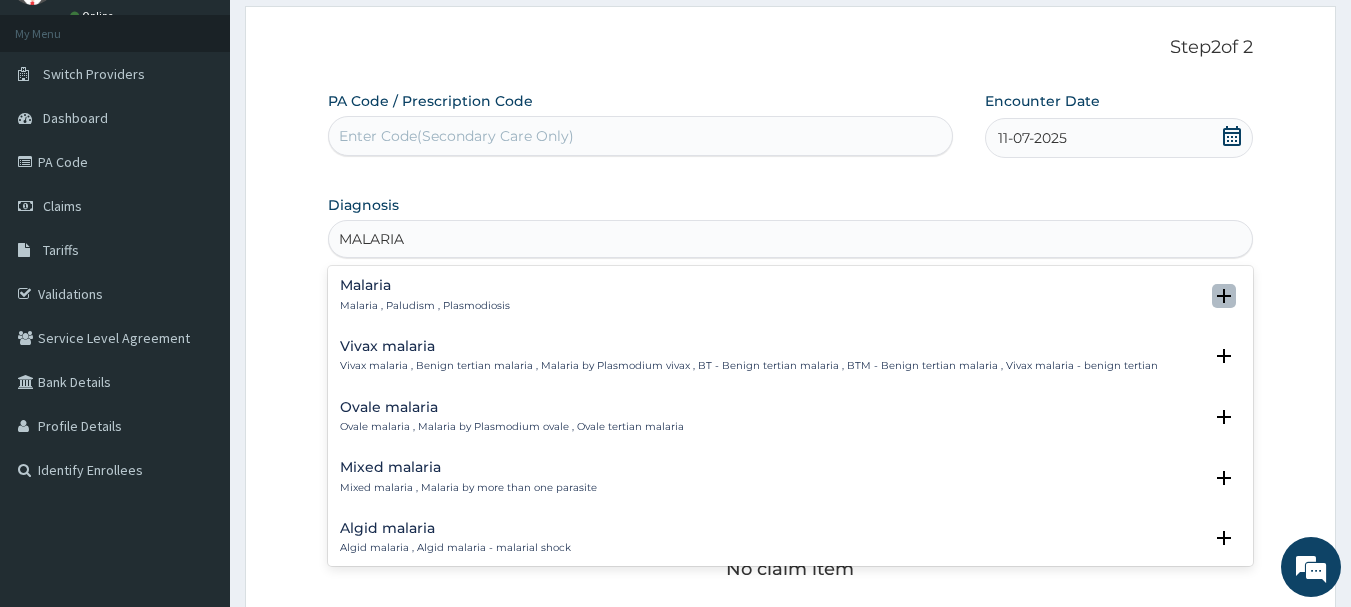 click at bounding box center (1224, 296) 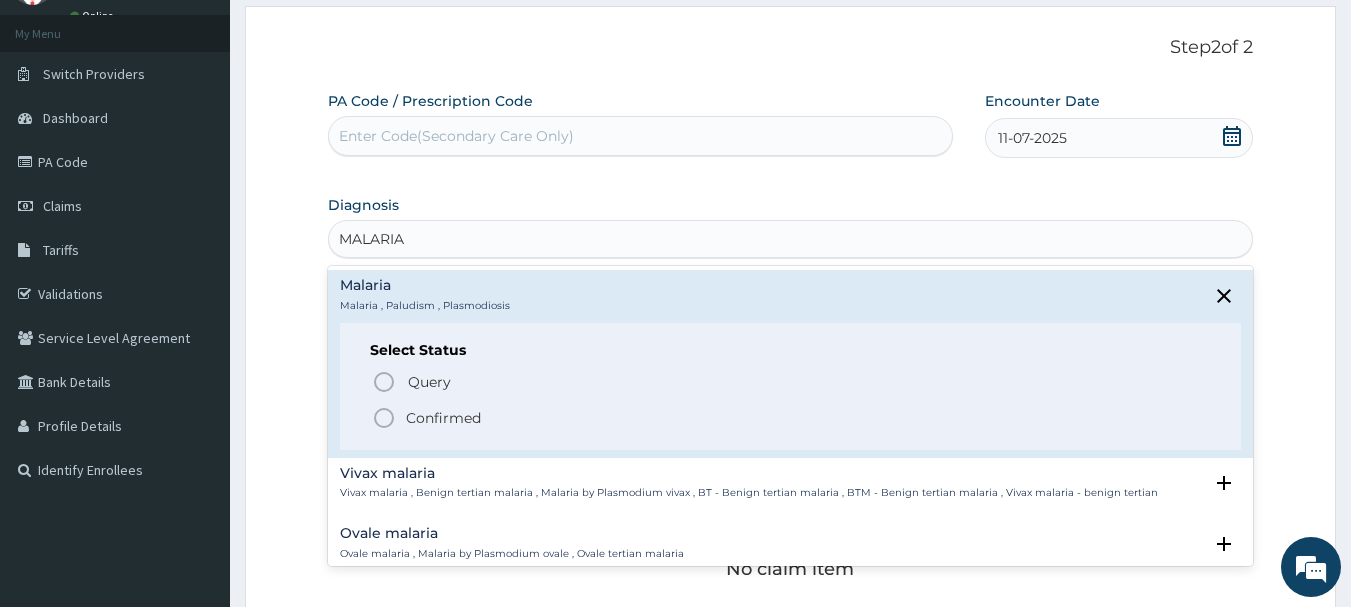 click 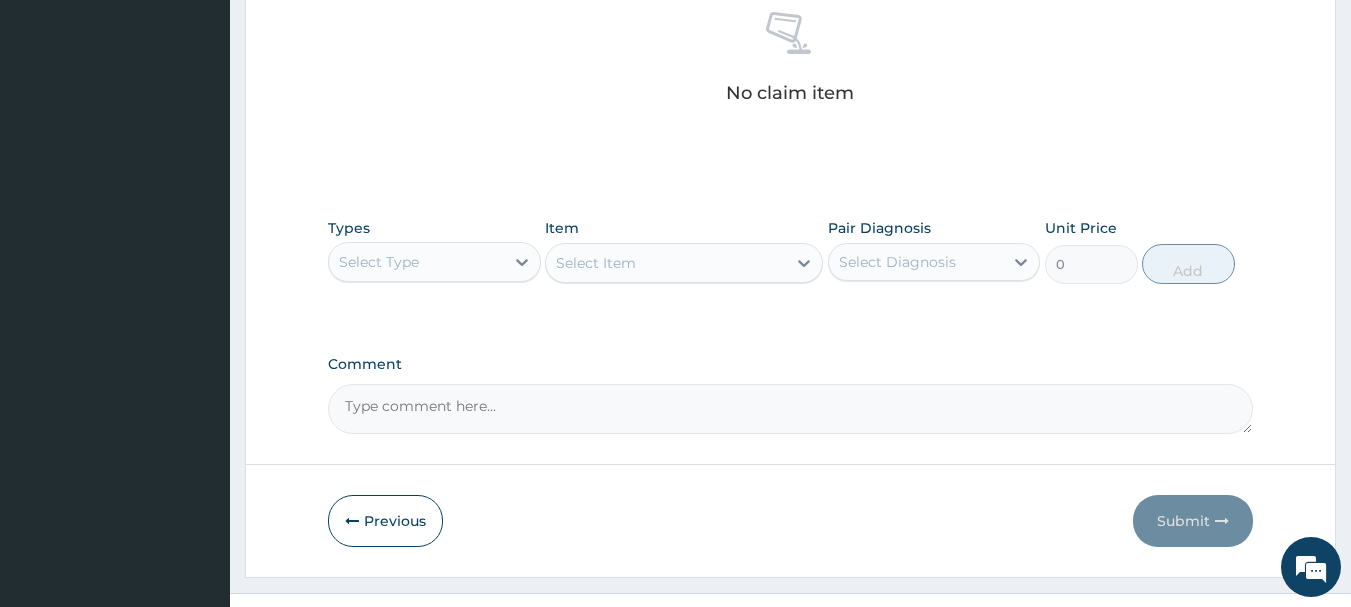 scroll, scrollTop: 600, scrollLeft: 0, axis: vertical 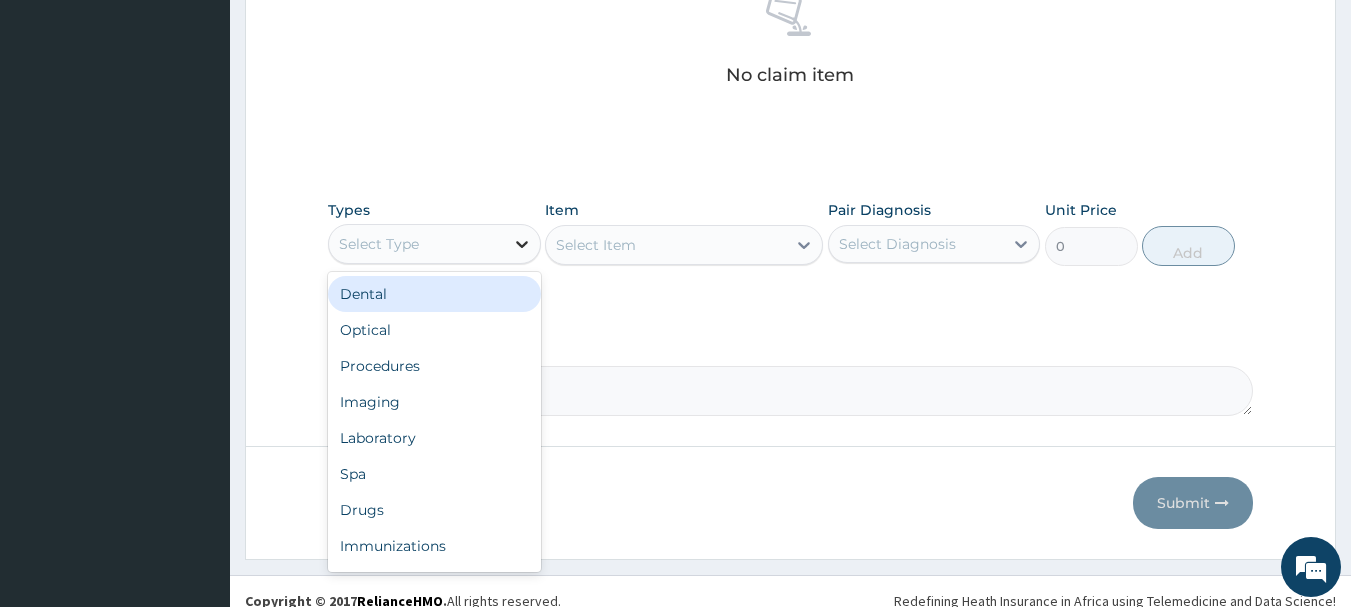 click 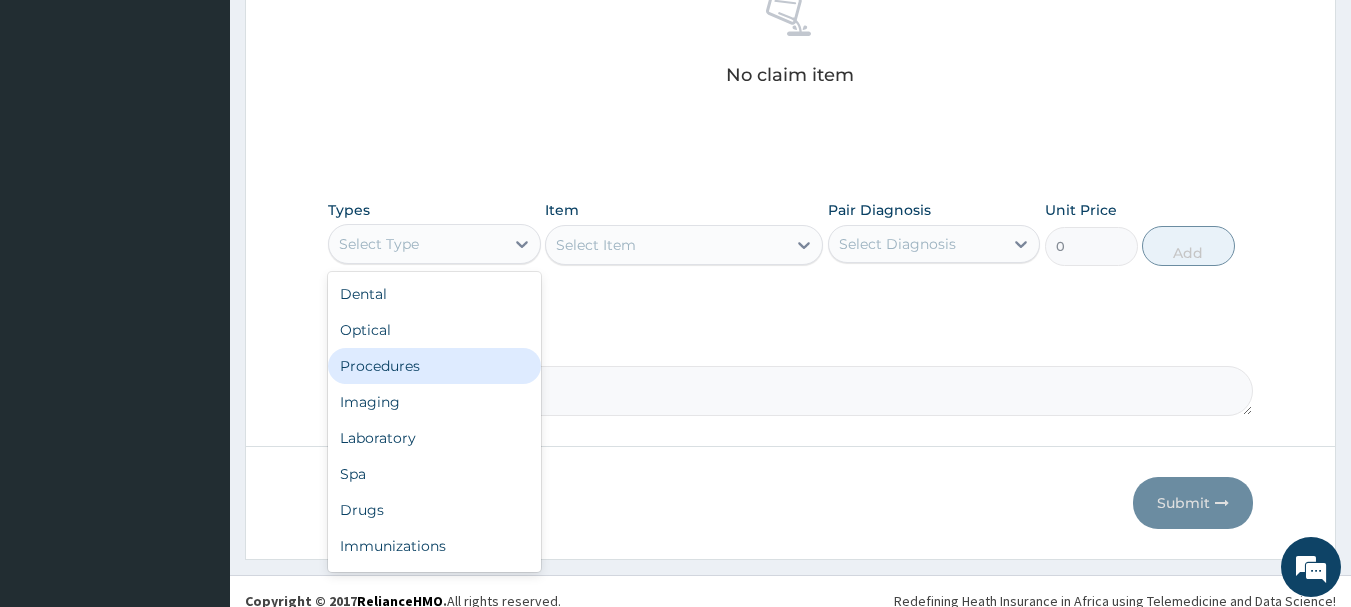 click on "Procedures" at bounding box center [434, 366] 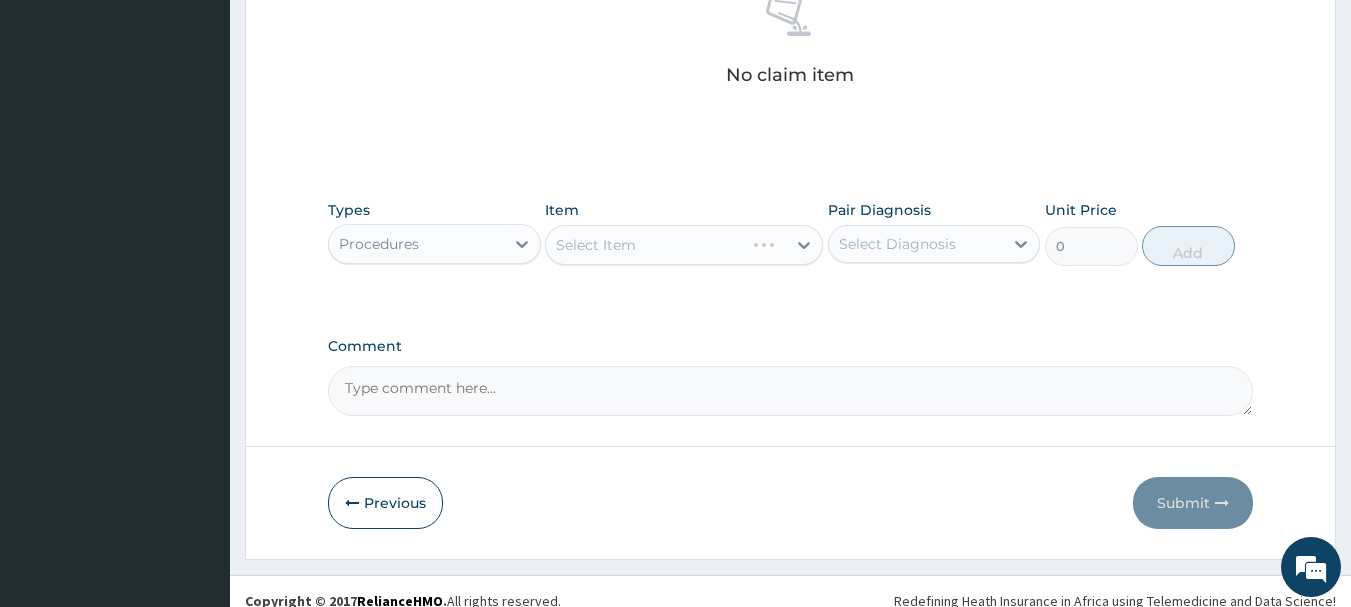 click on "Select Item" at bounding box center [684, 245] 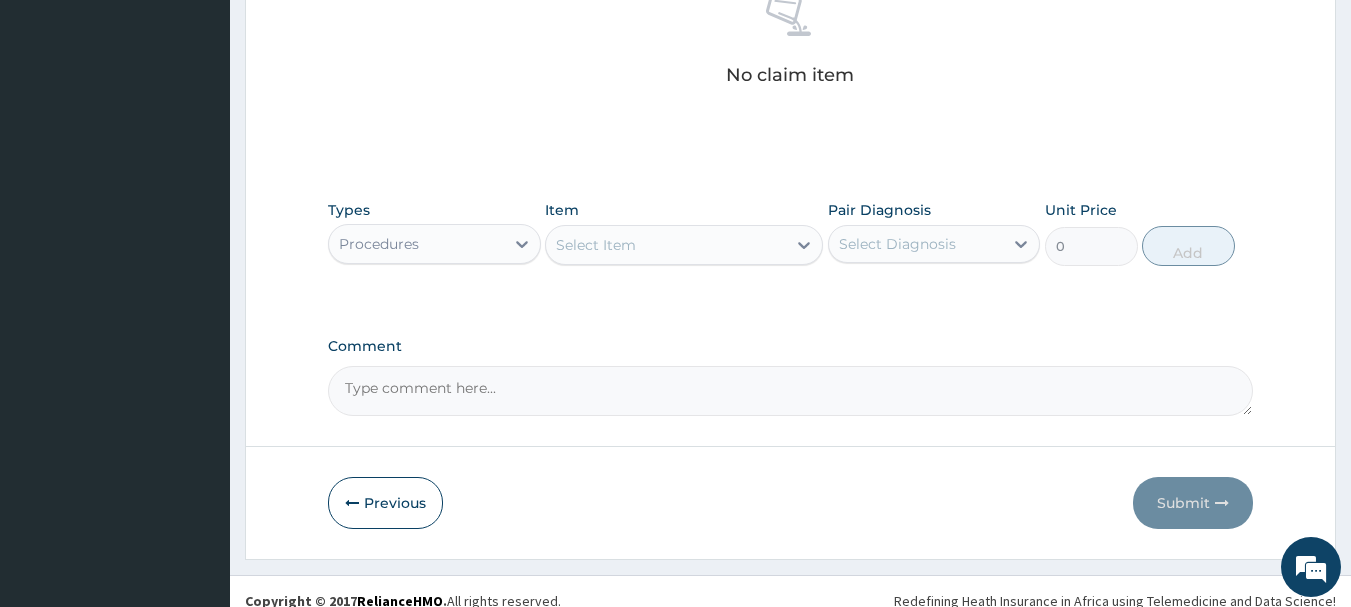 click 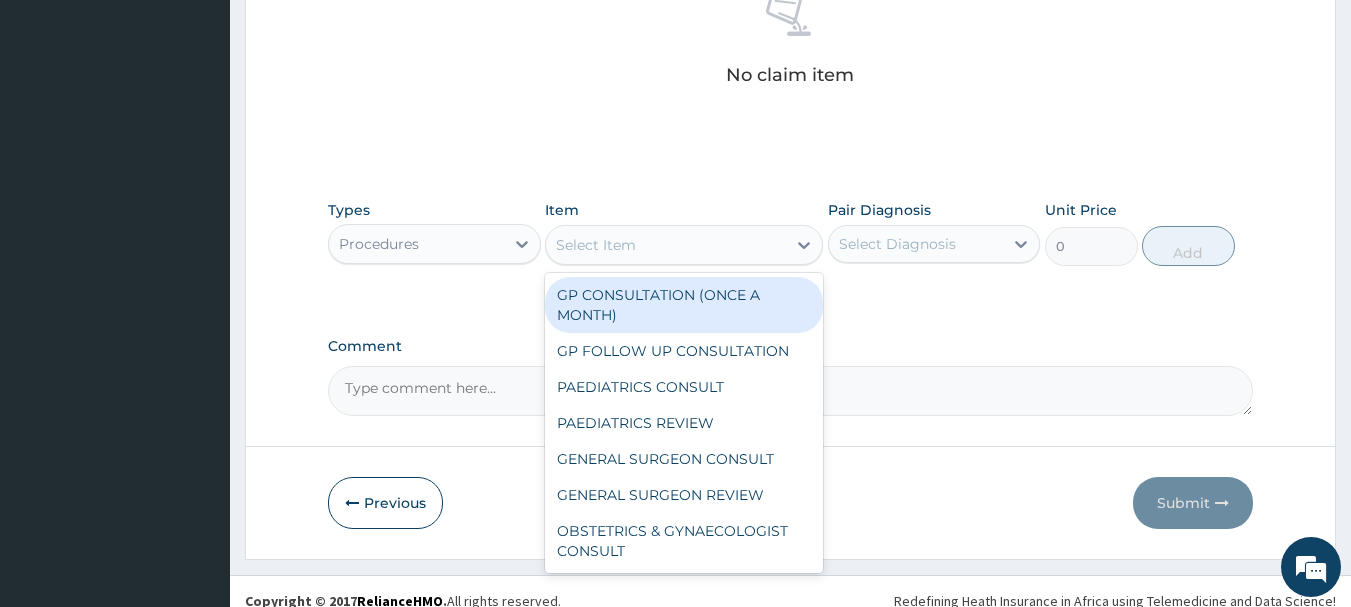 click on "GP CONSULTATION (ONCE A MONTH)" at bounding box center [684, 305] 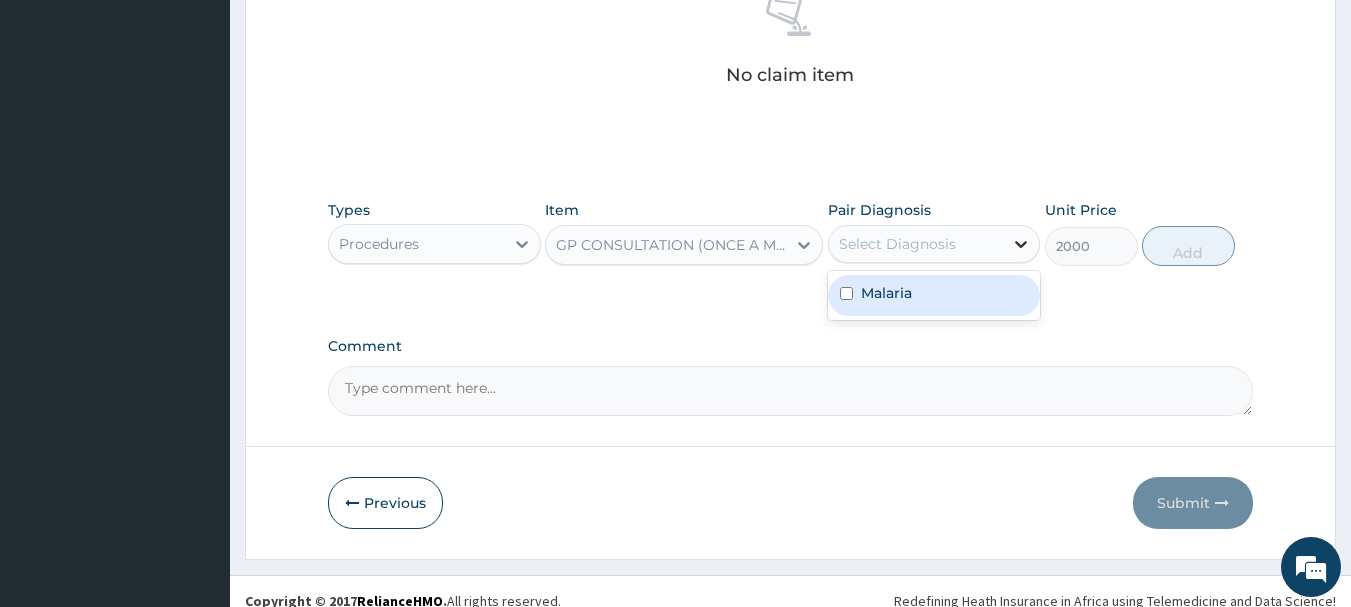 click 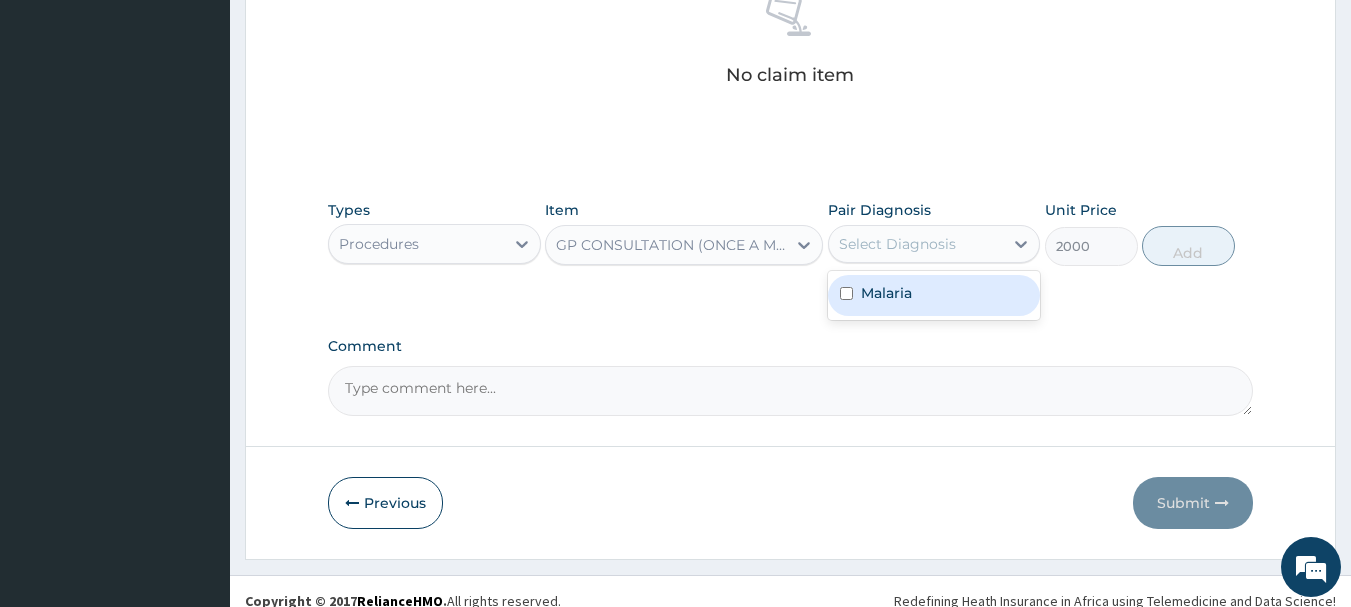 click on "Malaria" at bounding box center [934, 295] 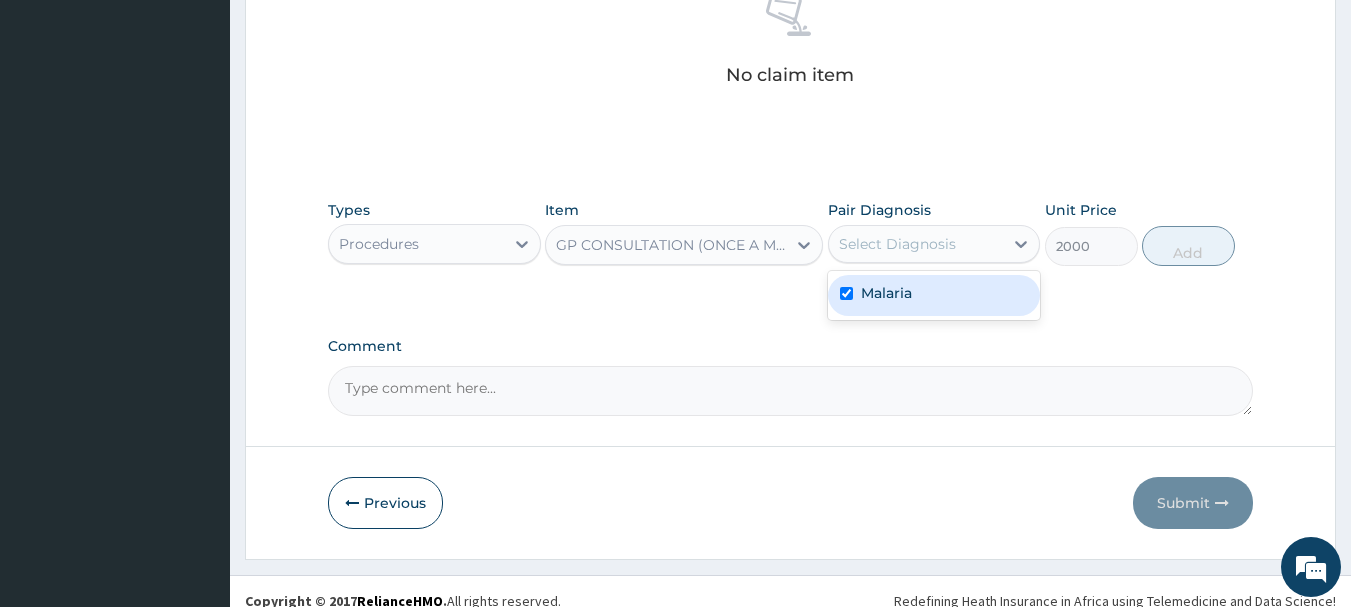 checkbox on "true" 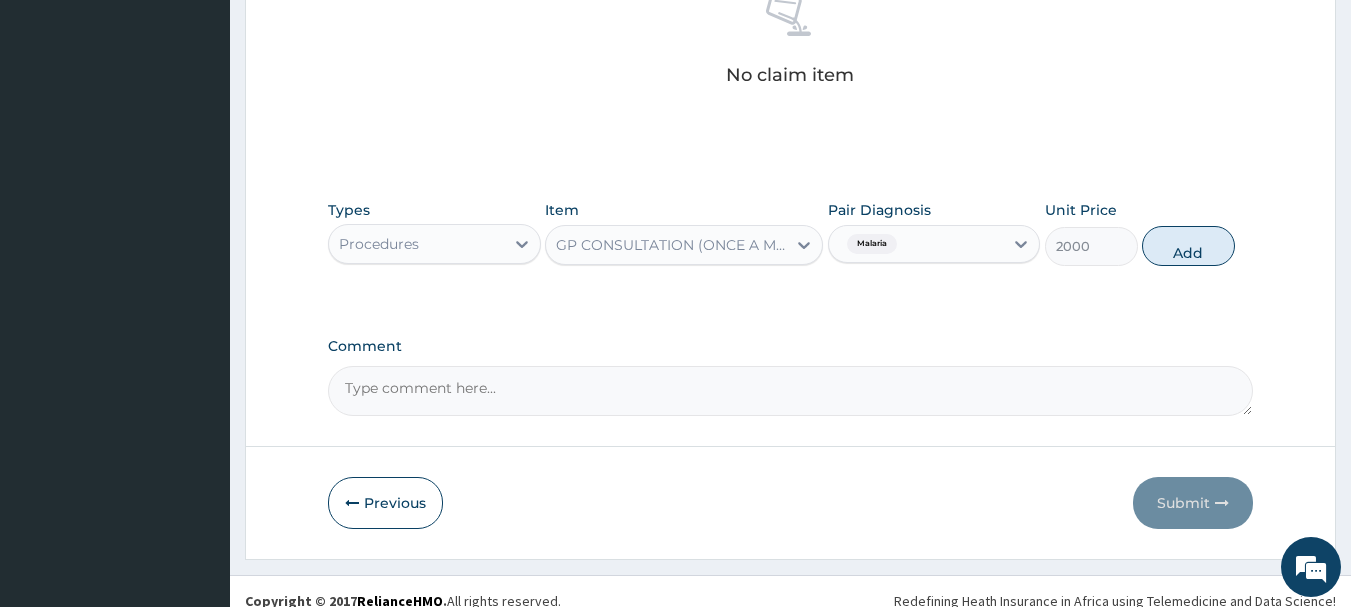 click on "Comment" at bounding box center [791, 346] 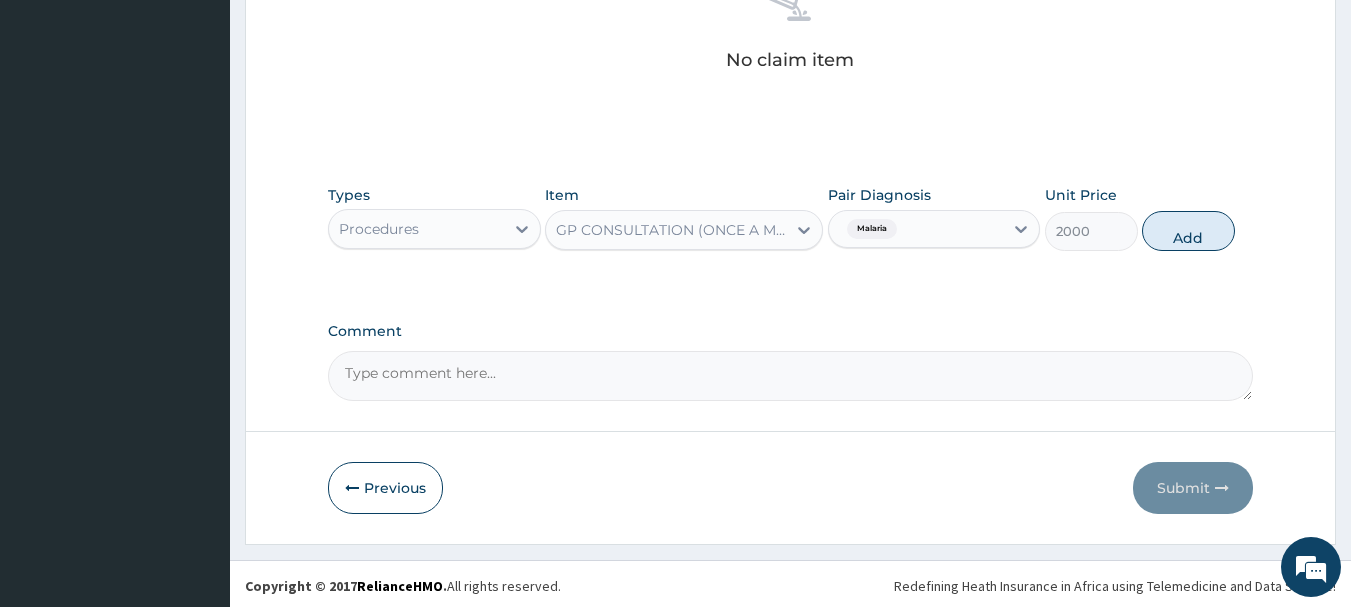 scroll, scrollTop: 619, scrollLeft: 0, axis: vertical 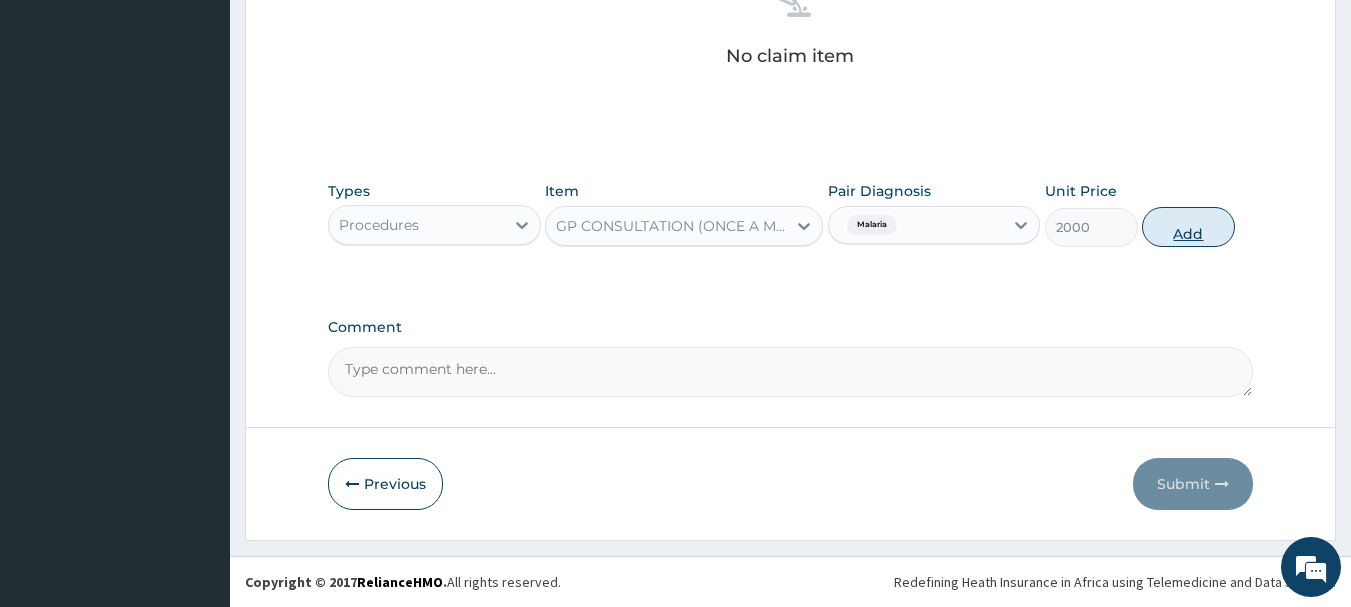 click on "Add" at bounding box center (1188, 227) 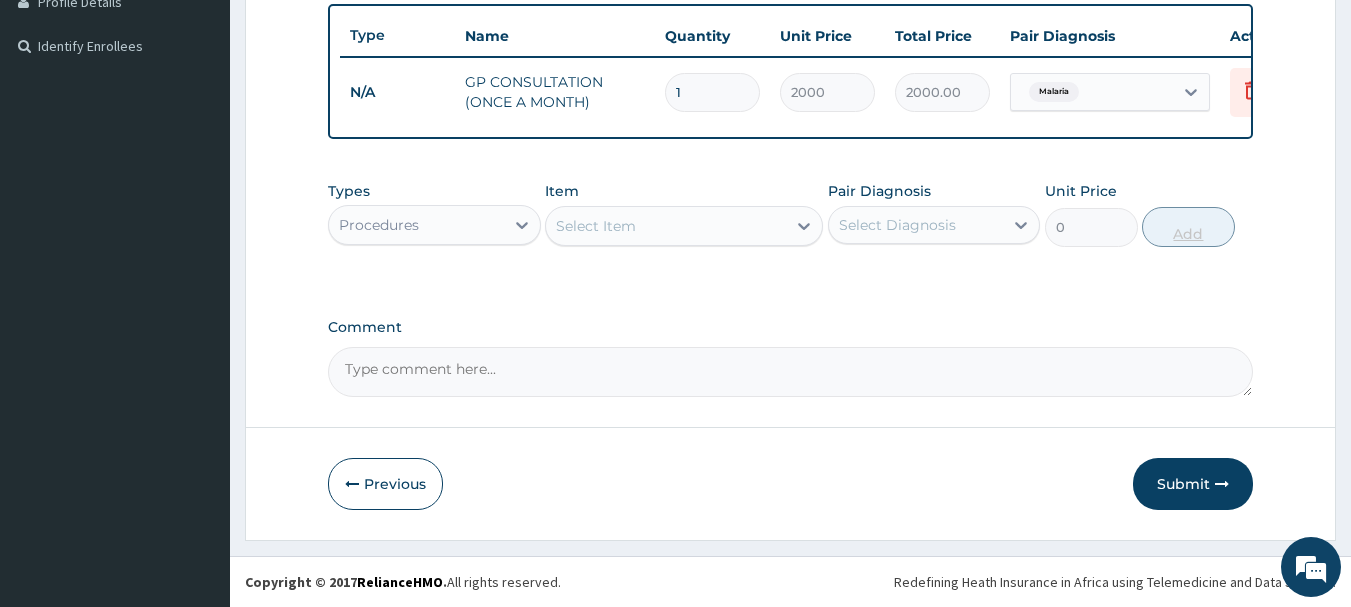 scroll, scrollTop: 539, scrollLeft: 0, axis: vertical 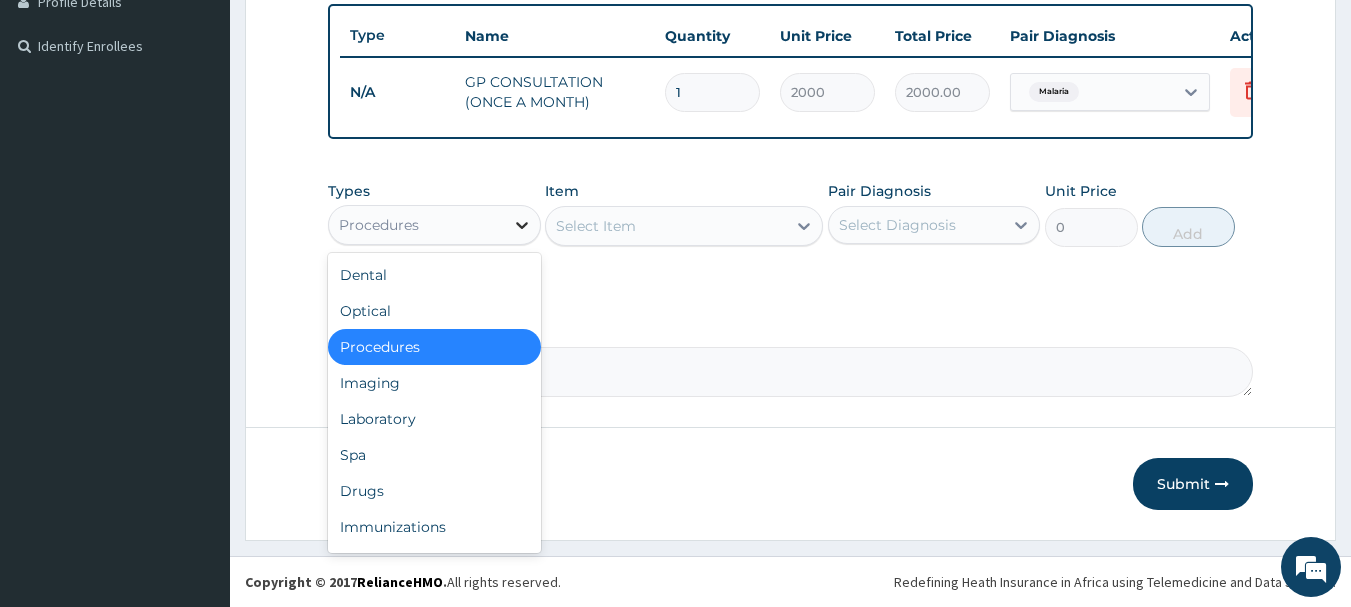 click 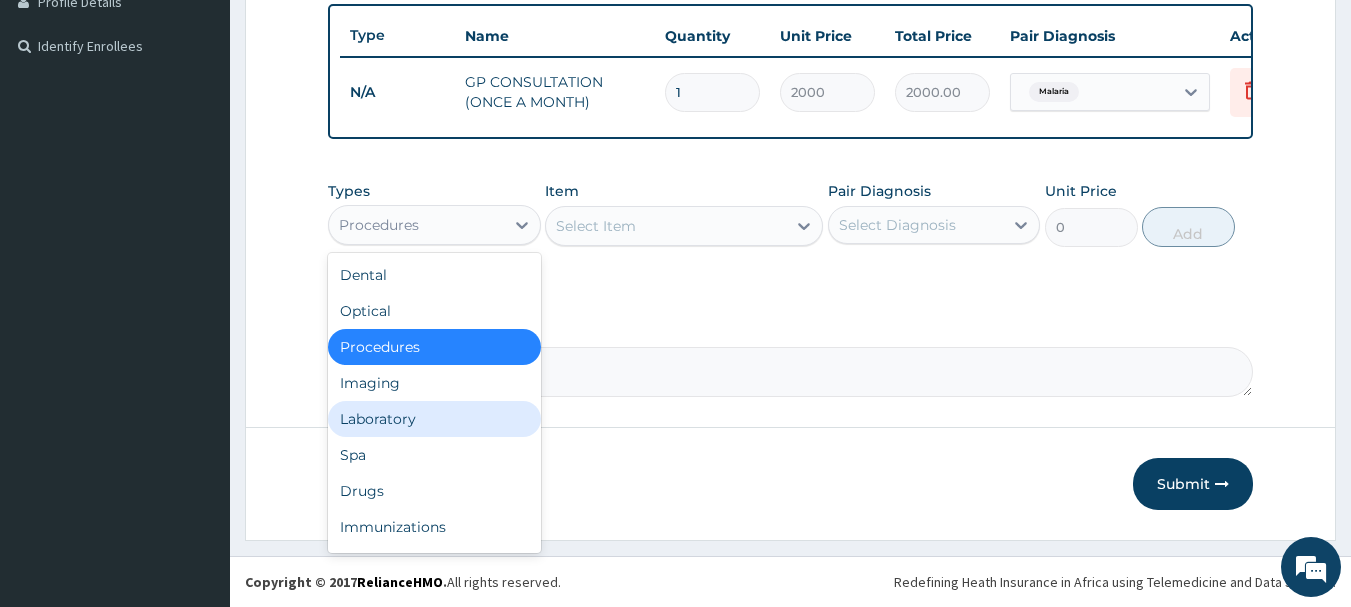 click on "Laboratory" at bounding box center [434, 419] 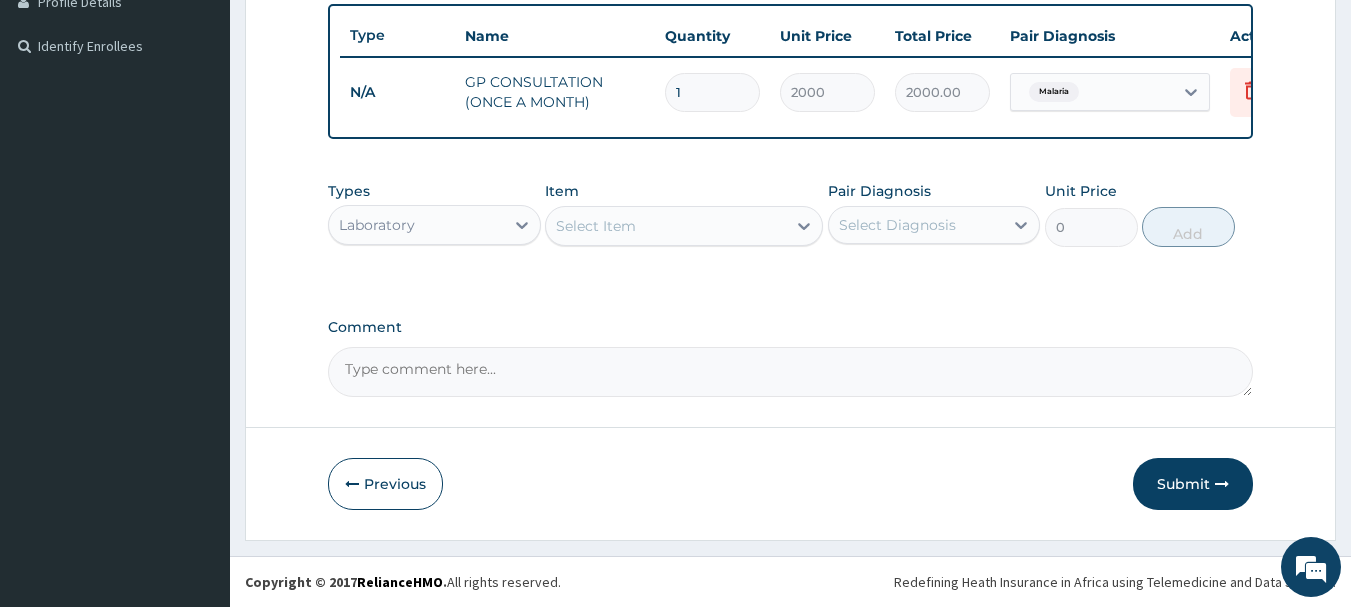 click on "Select Item" at bounding box center (684, 226) 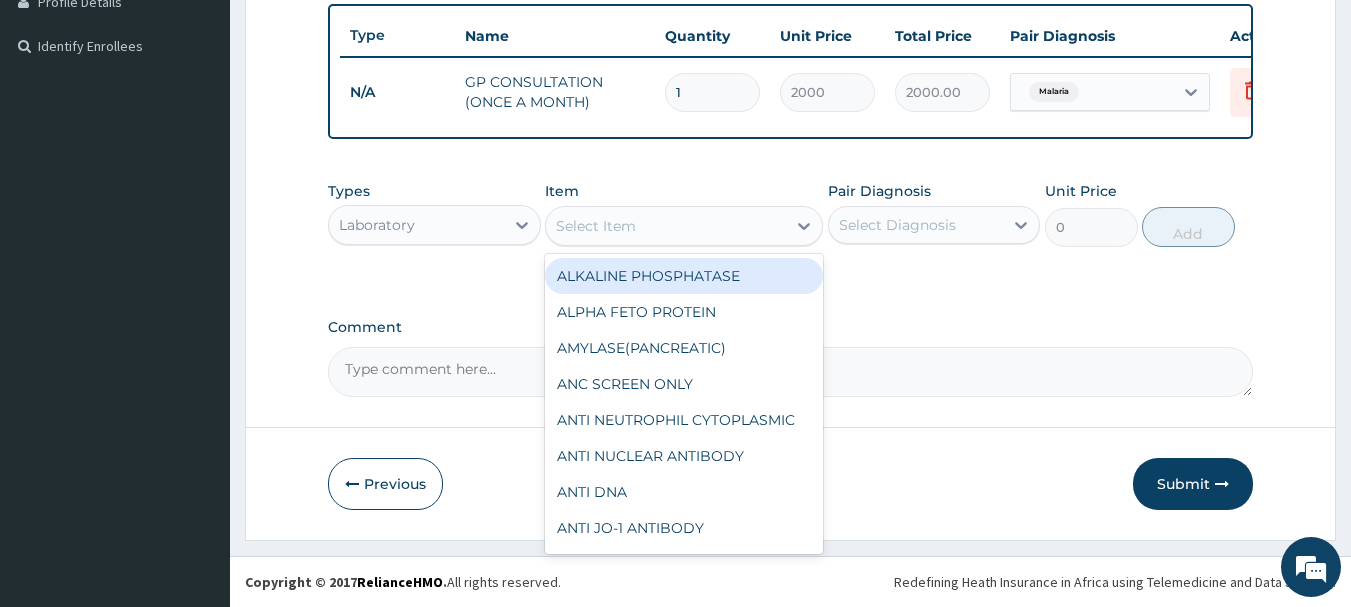 click 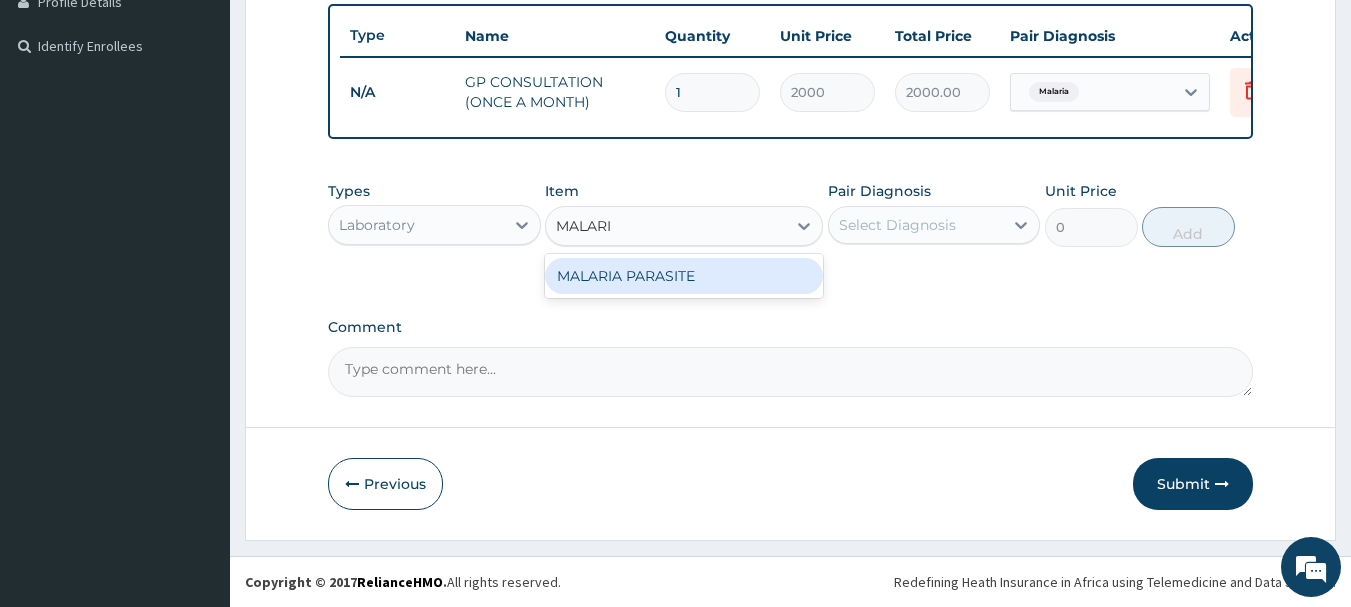 type on "MALARIA" 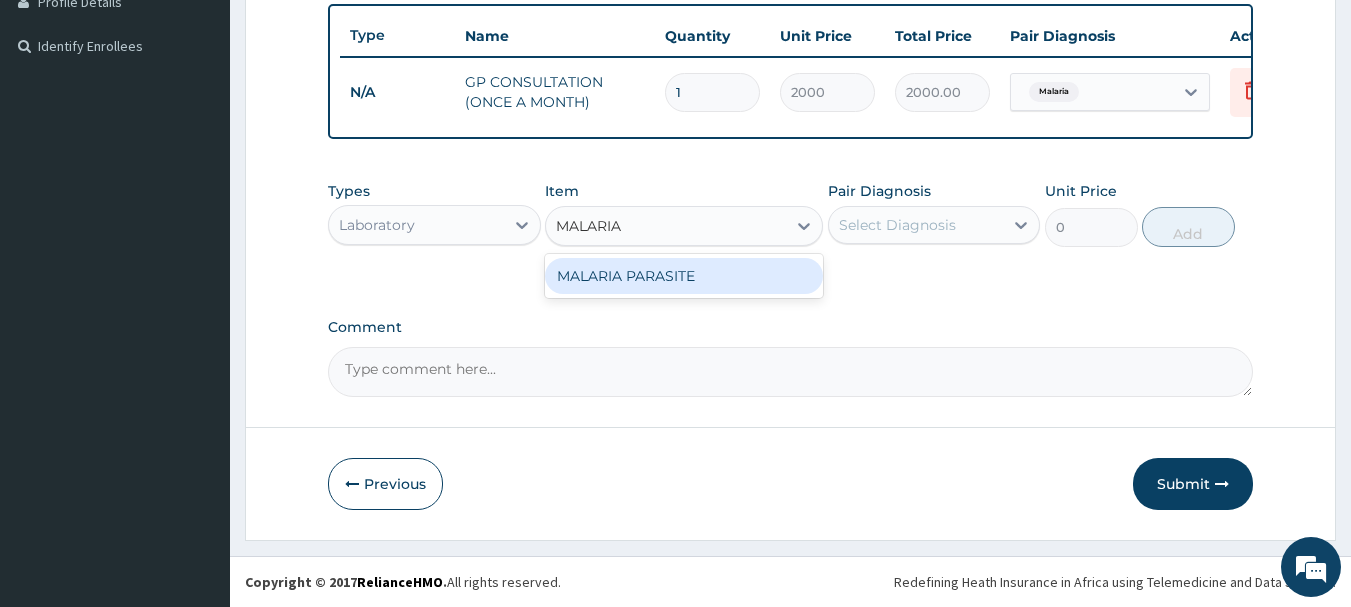 click on "MALARIA PARASITE" at bounding box center [684, 276] 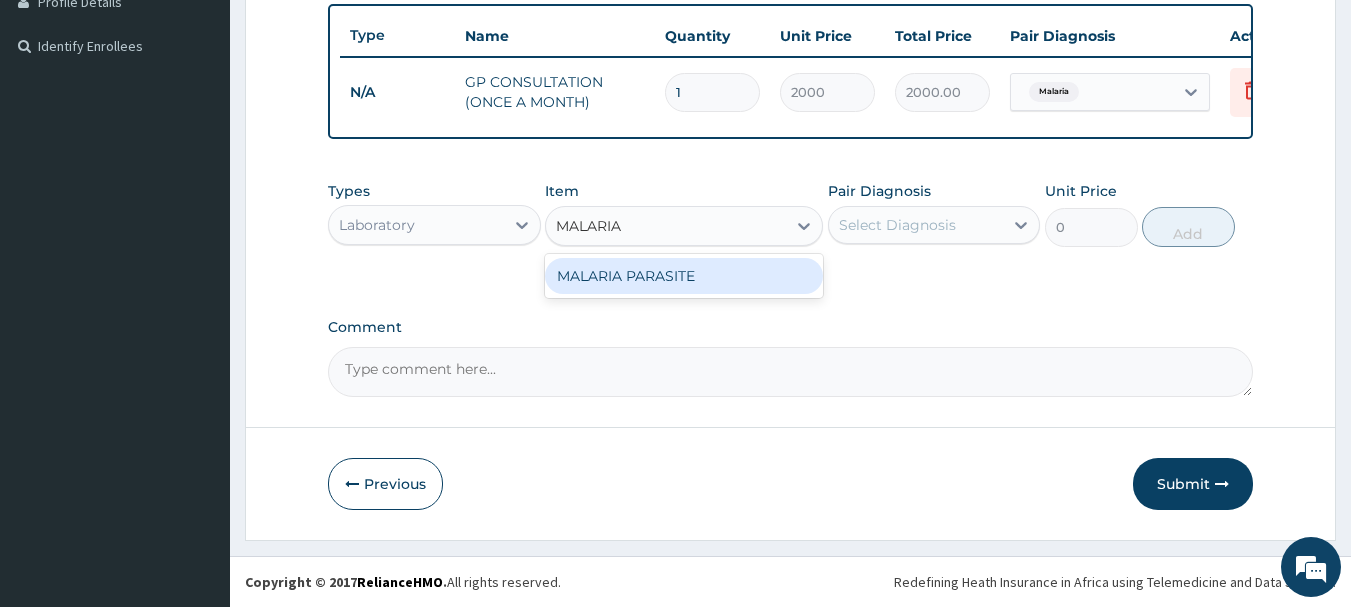 type 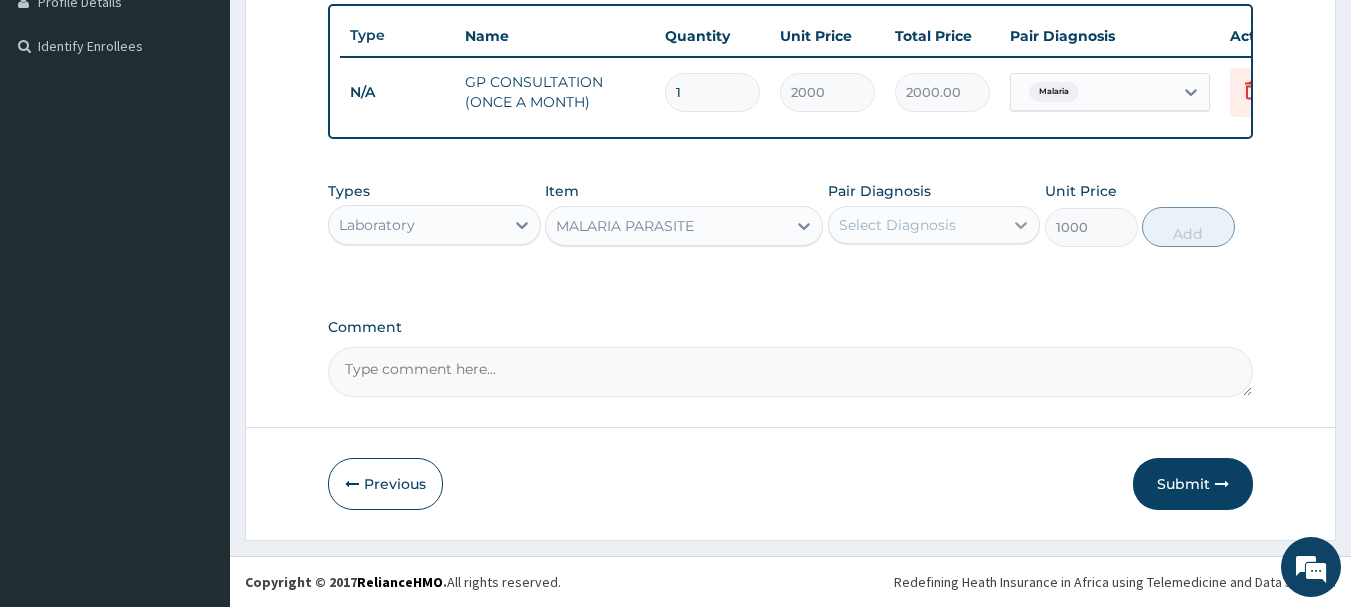 click 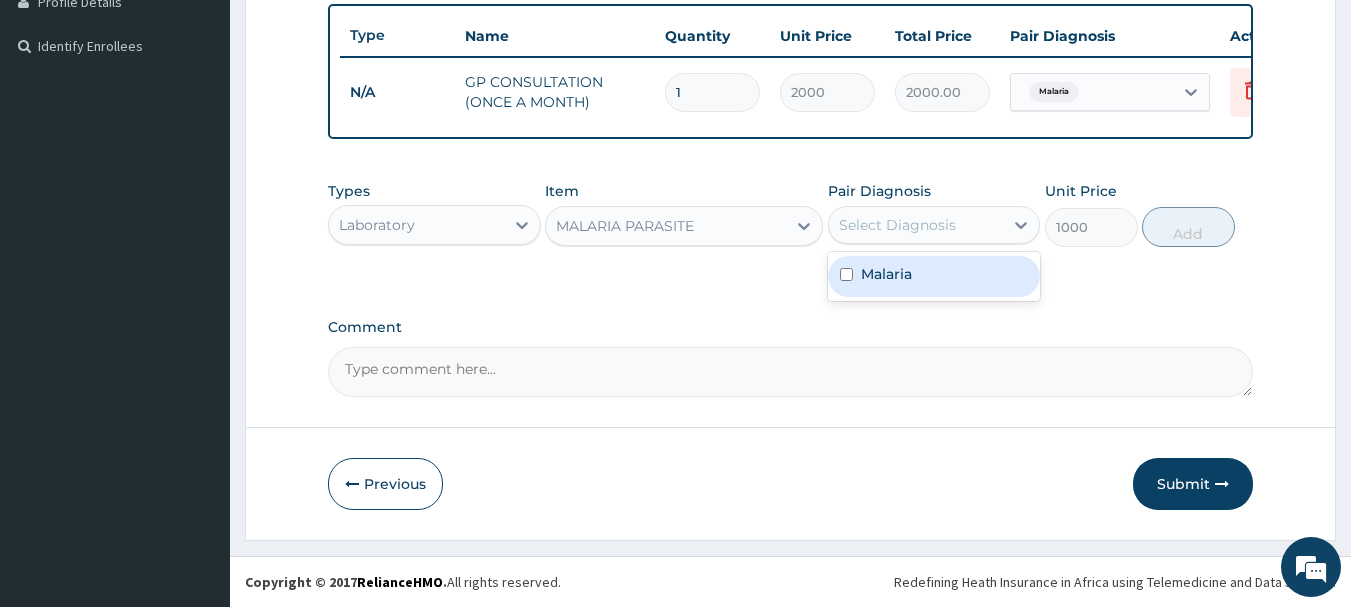 click on "Malaria" at bounding box center [934, 276] 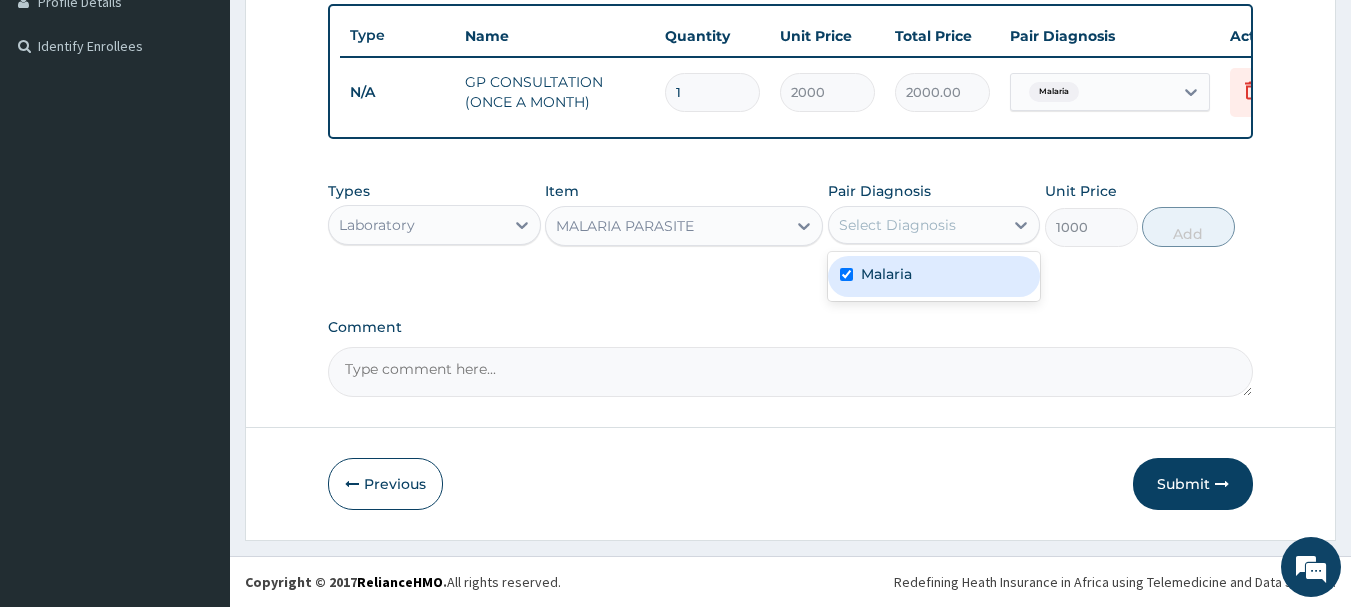 checkbox on "true" 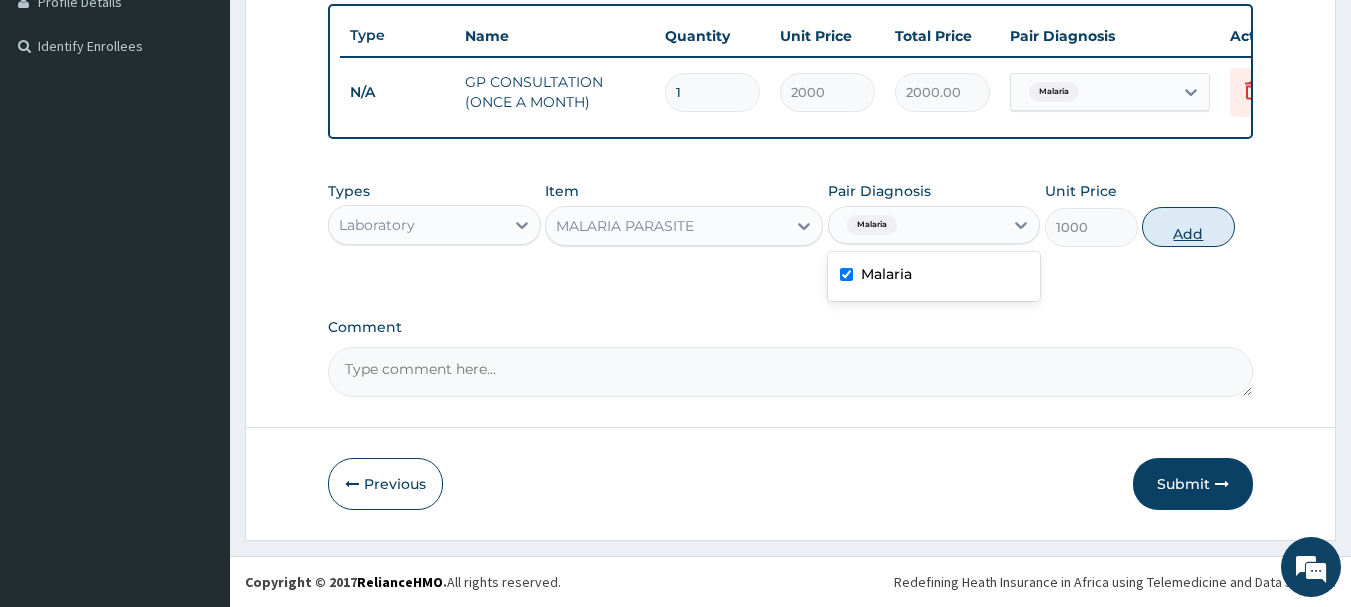 click on "Add" at bounding box center [1188, 227] 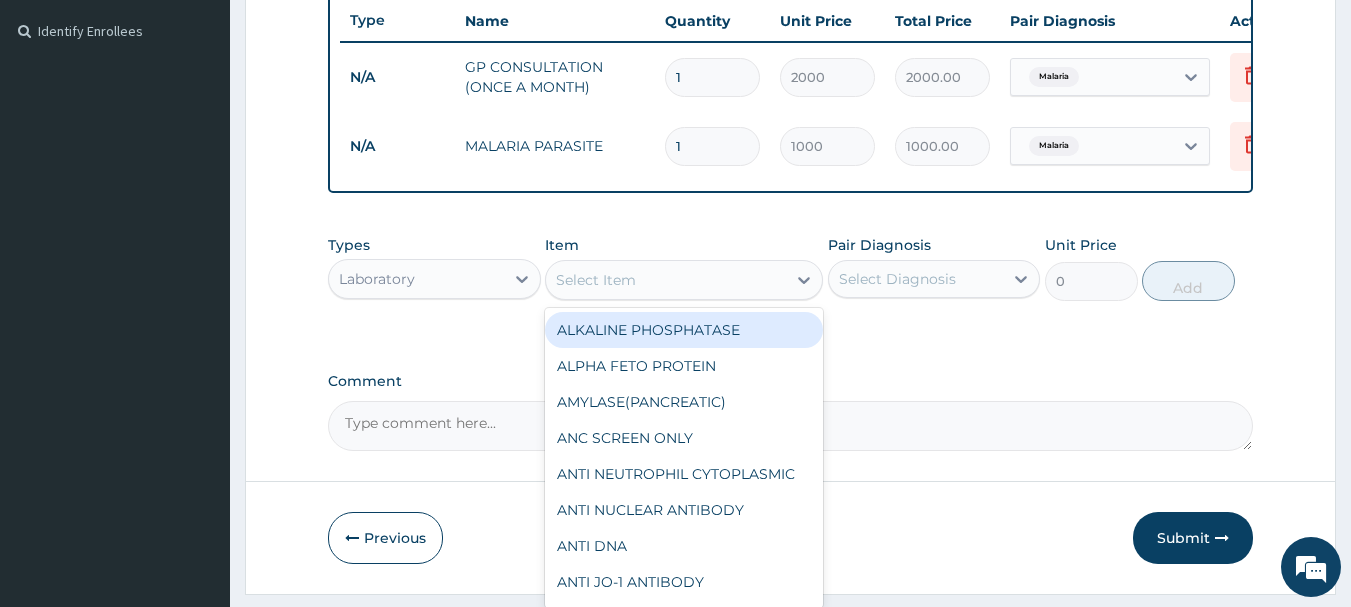 click on "Select Item" at bounding box center (666, 280) 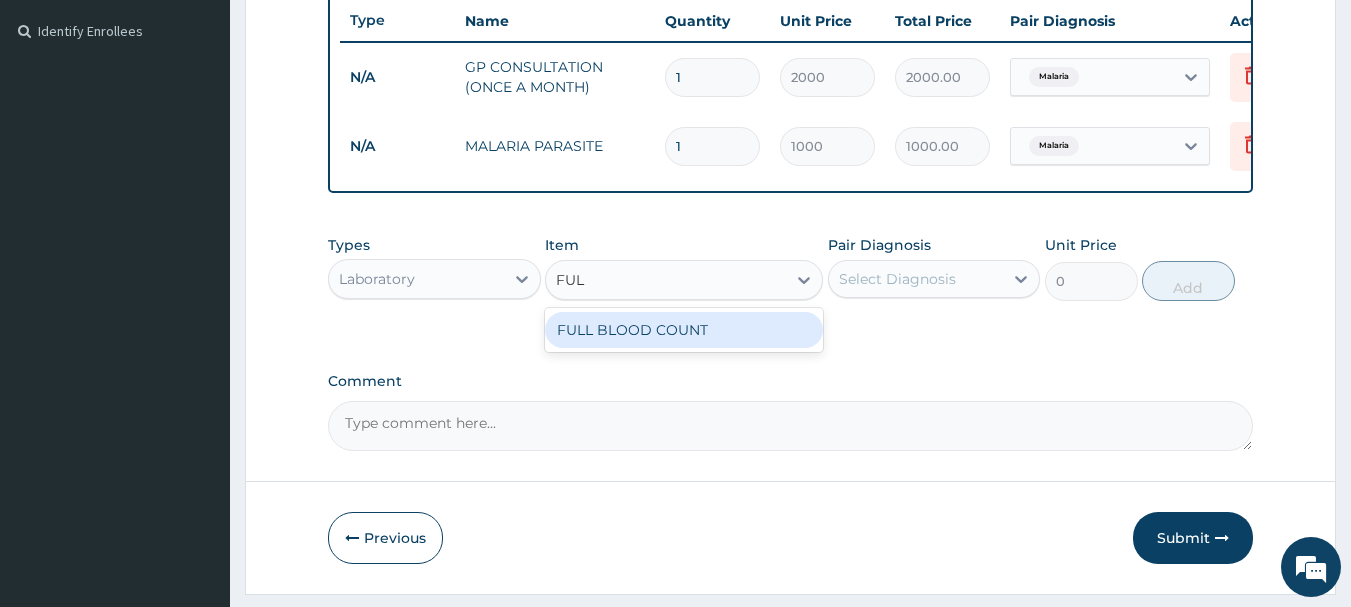 type on "FULL" 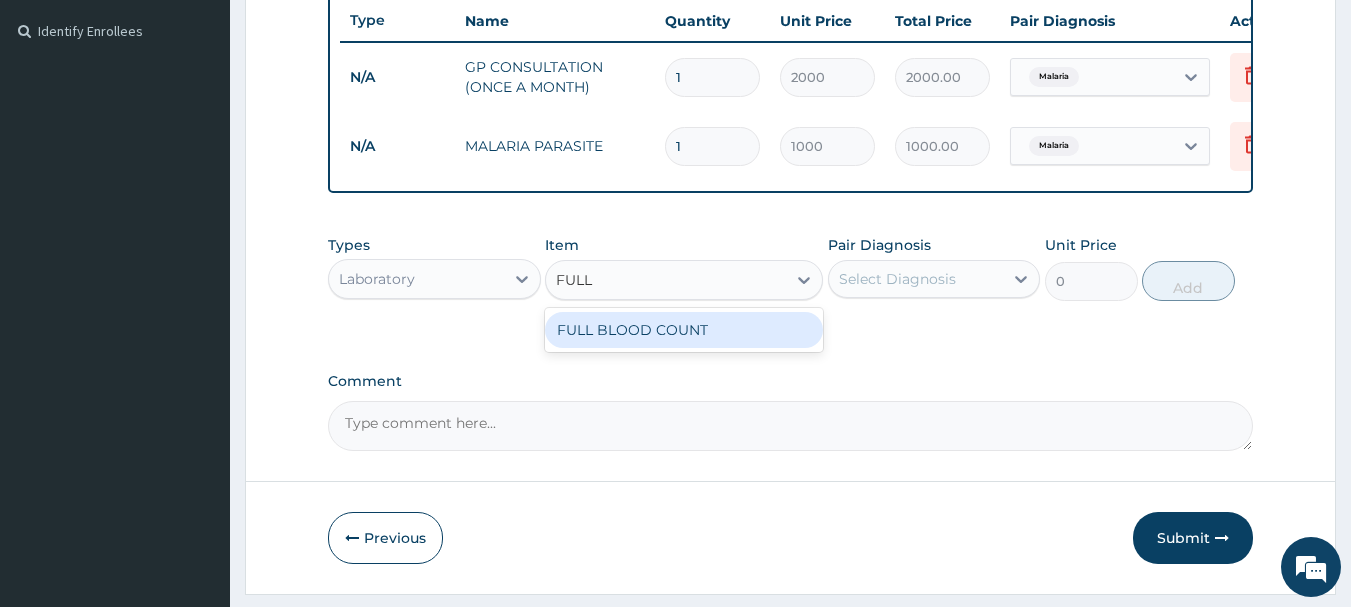 click on "FULL BLOOD COUNT" at bounding box center [684, 330] 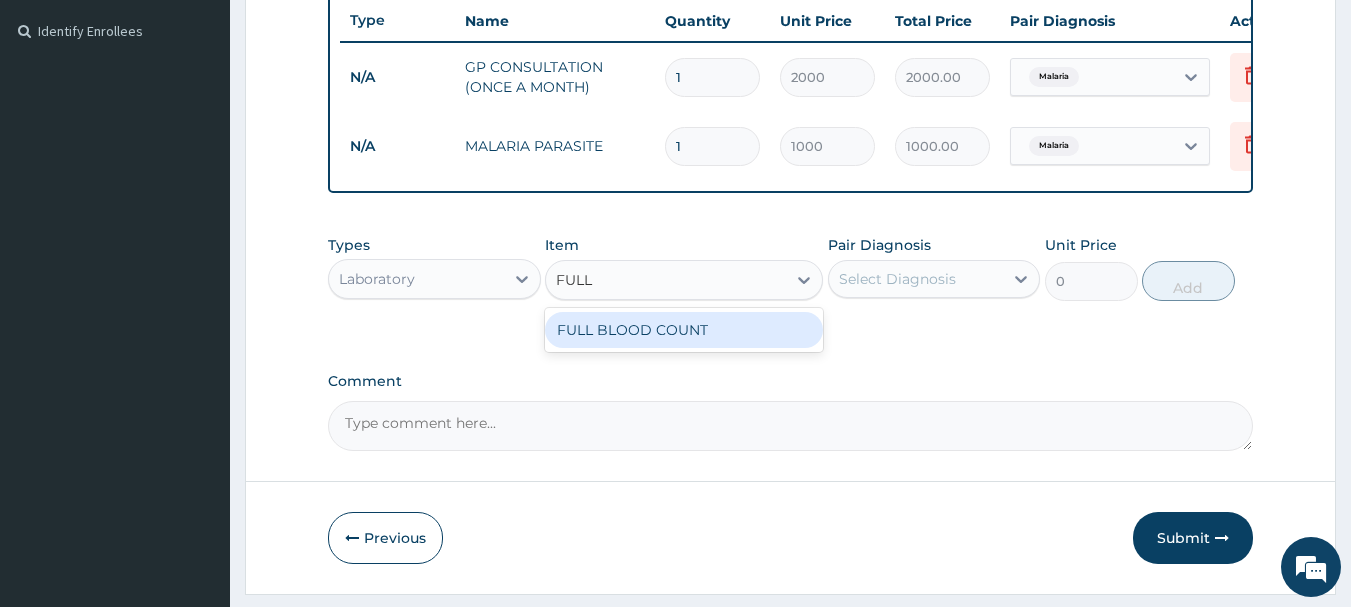 type 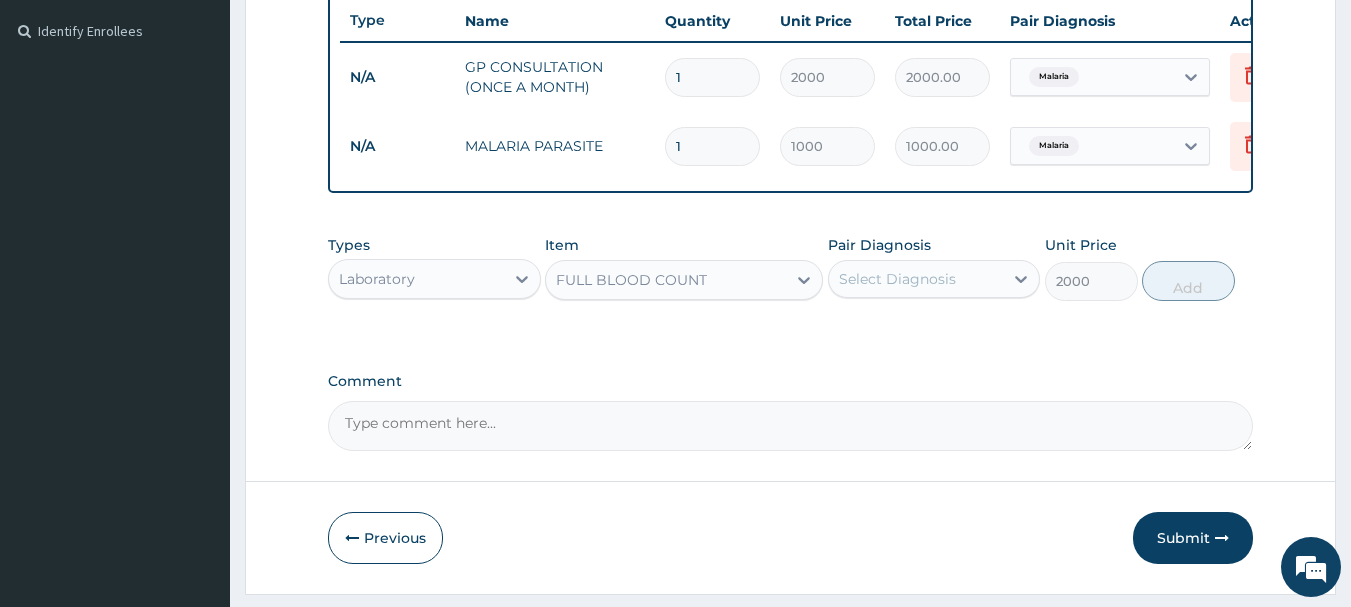 click on "Select Diagnosis" at bounding box center [897, 279] 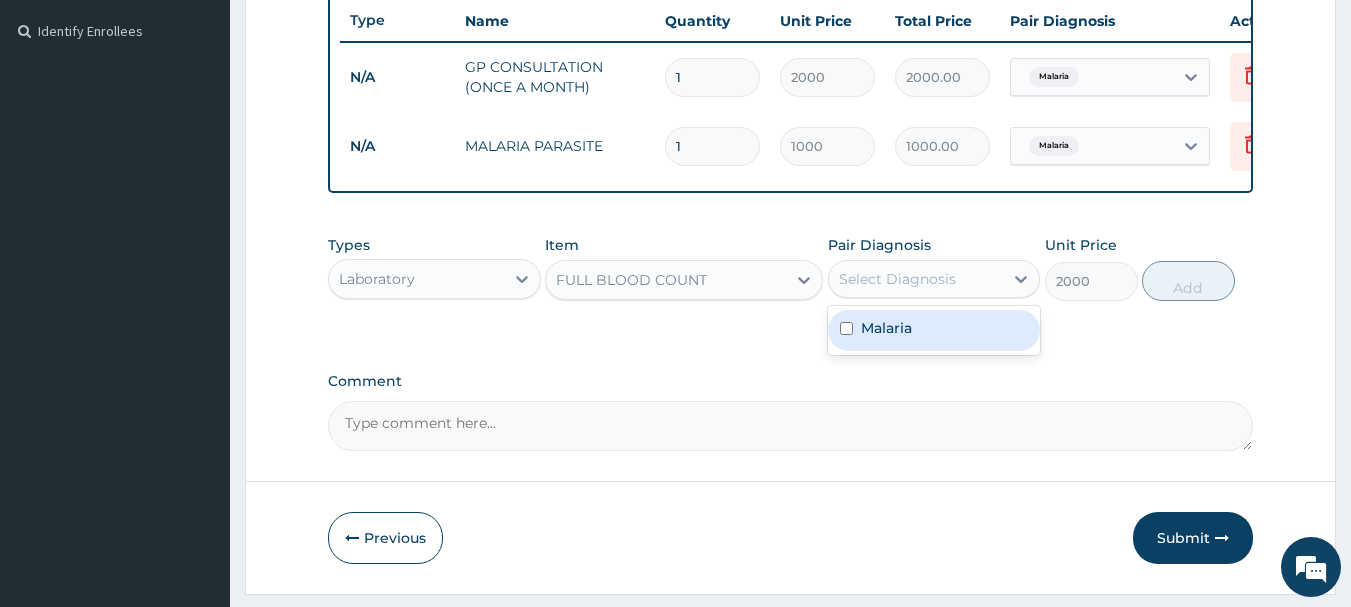 click on "Malaria" at bounding box center [886, 328] 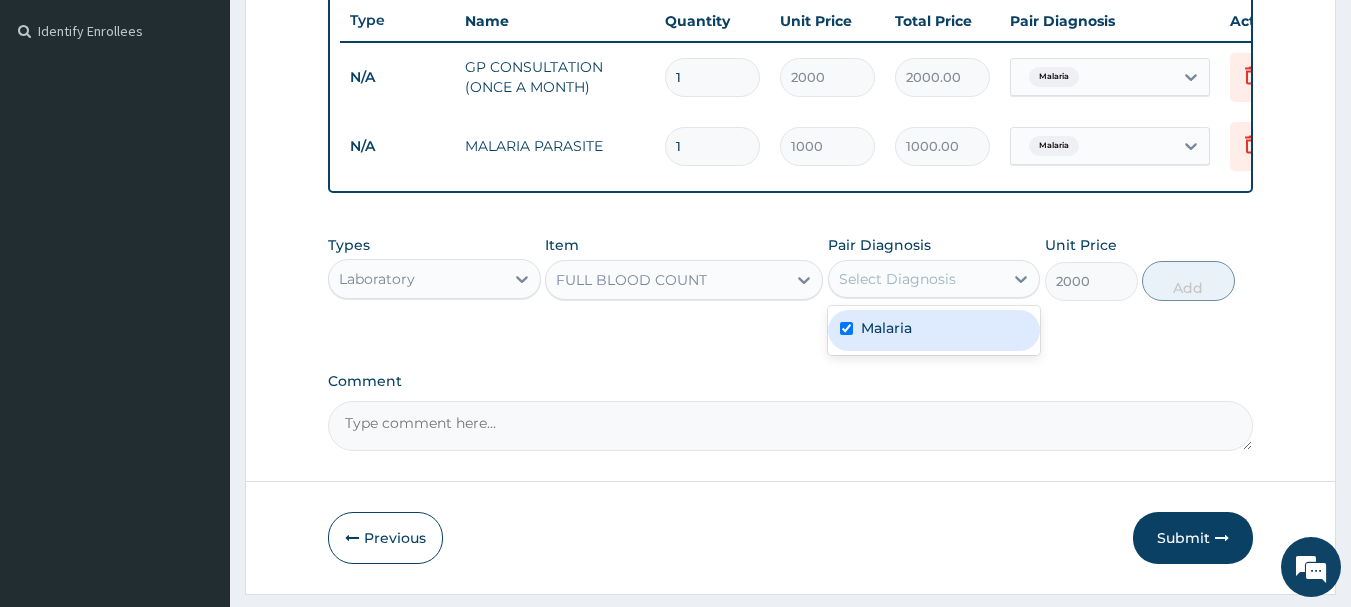 checkbox on "true" 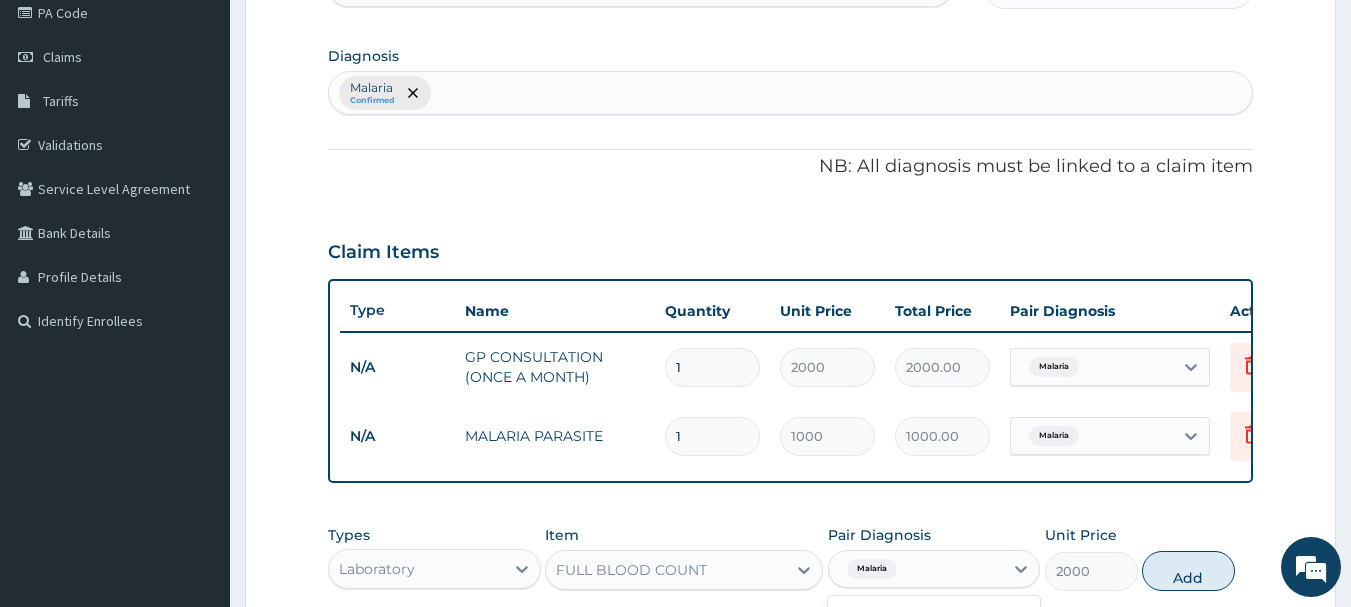 scroll, scrollTop: 139, scrollLeft: 0, axis: vertical 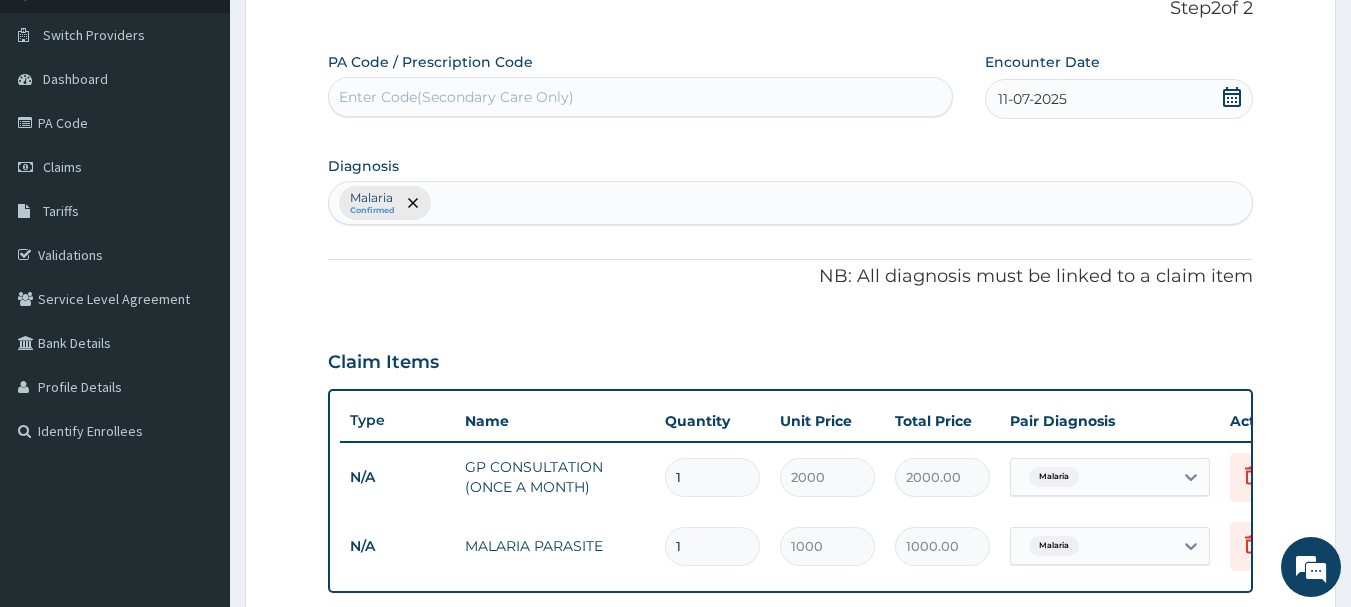 click on "Malaria Confirmed" at bounding box center (791, 203) 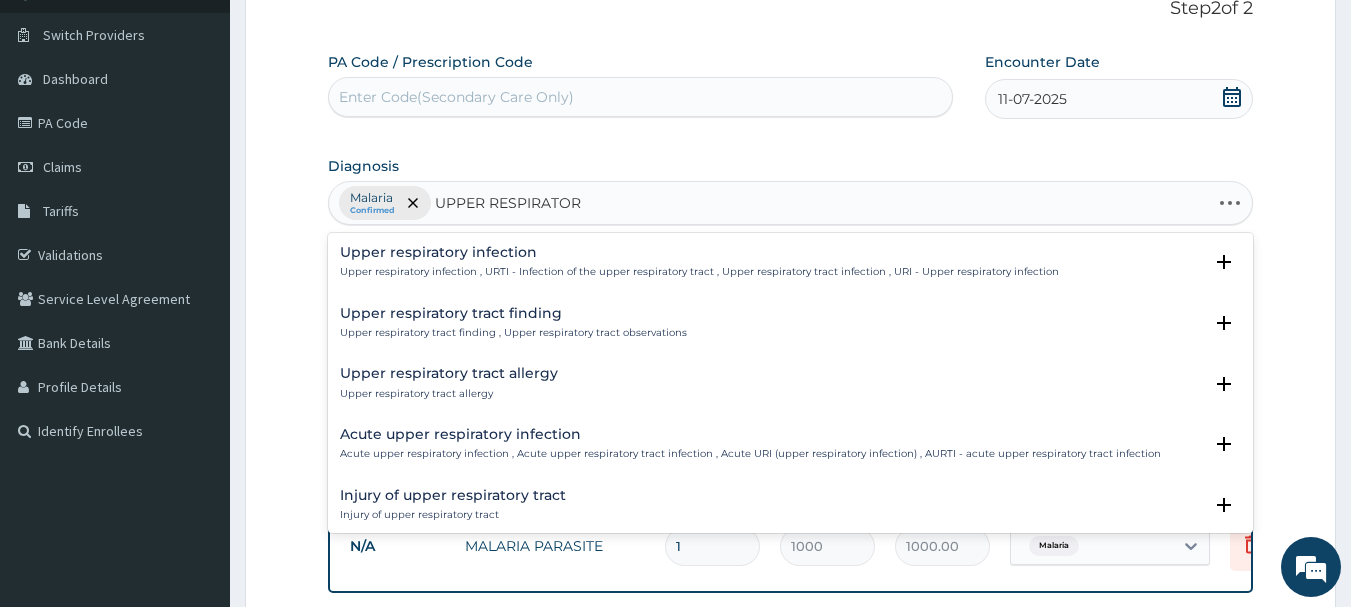type on "UPPER RESPIRATORY" 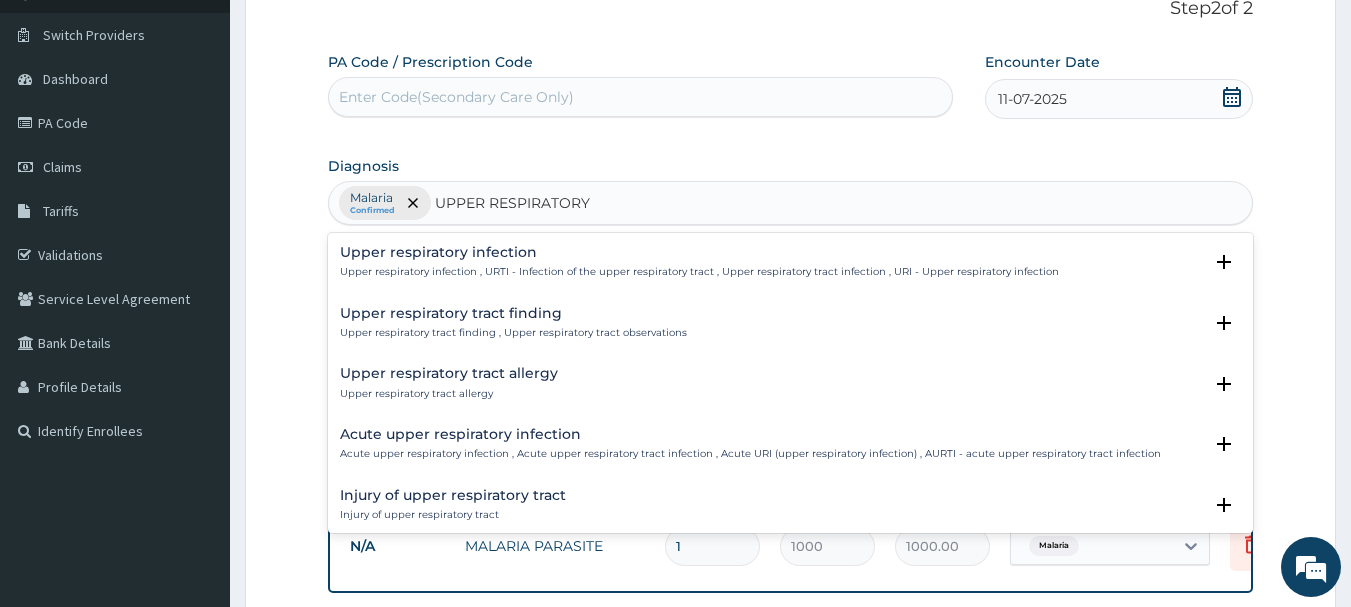 click on "Upper respiratory infection" at bounding box center (699, 252) 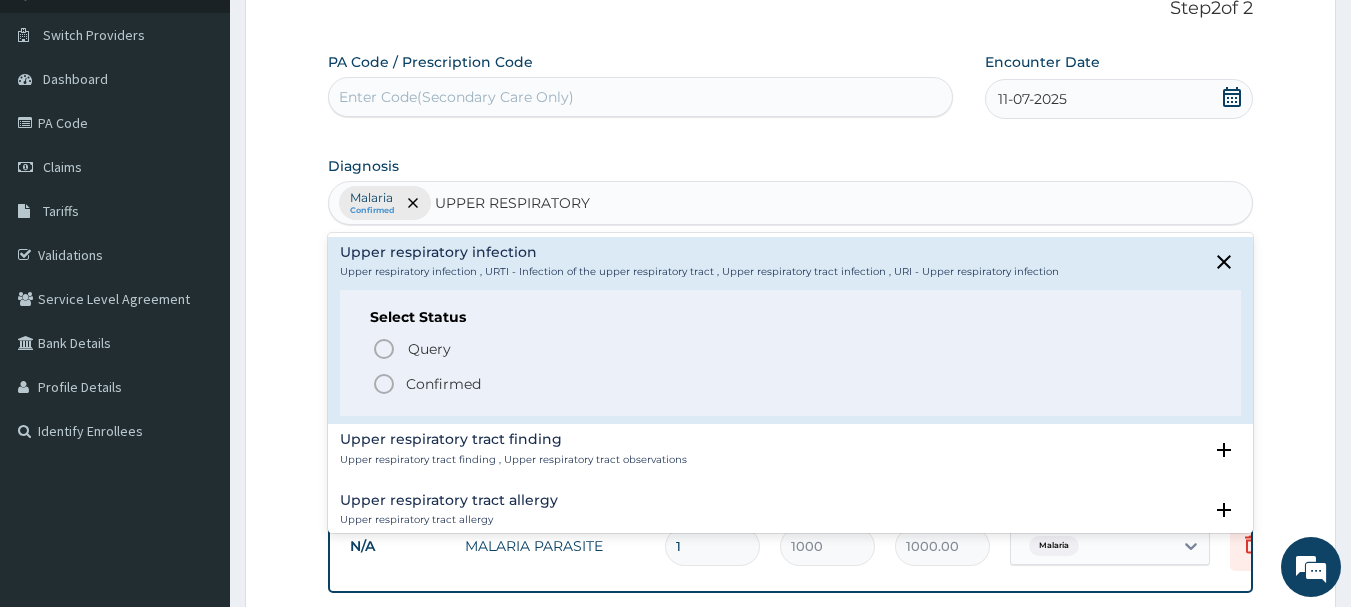 click 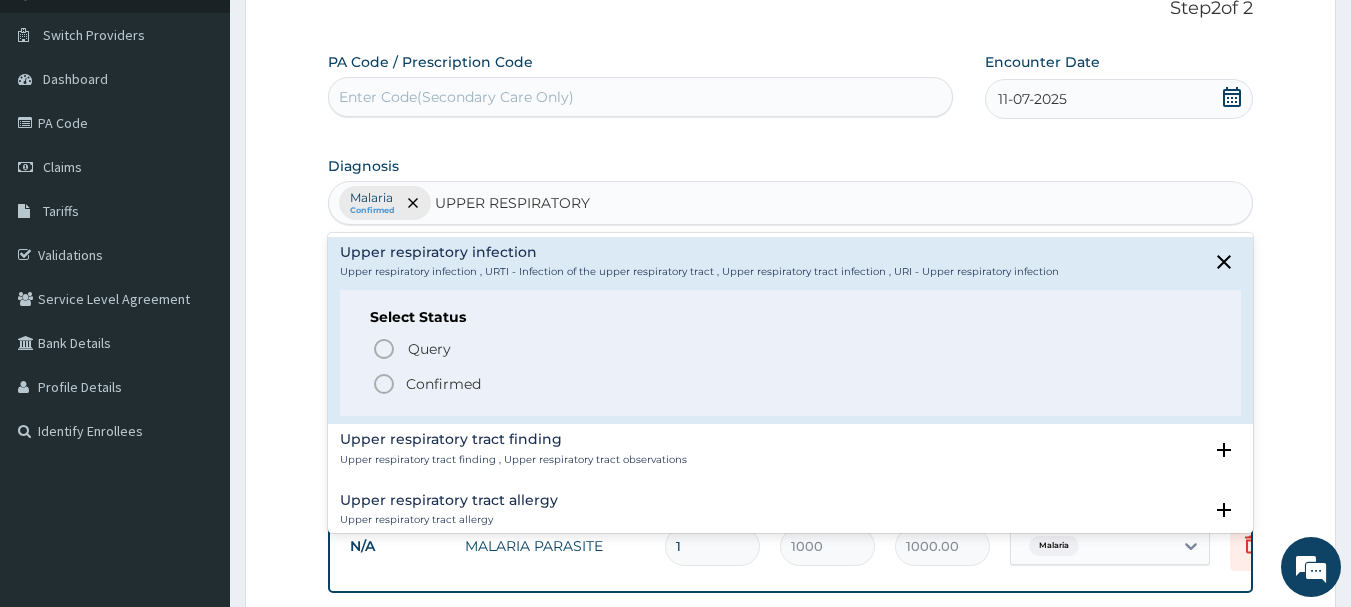type 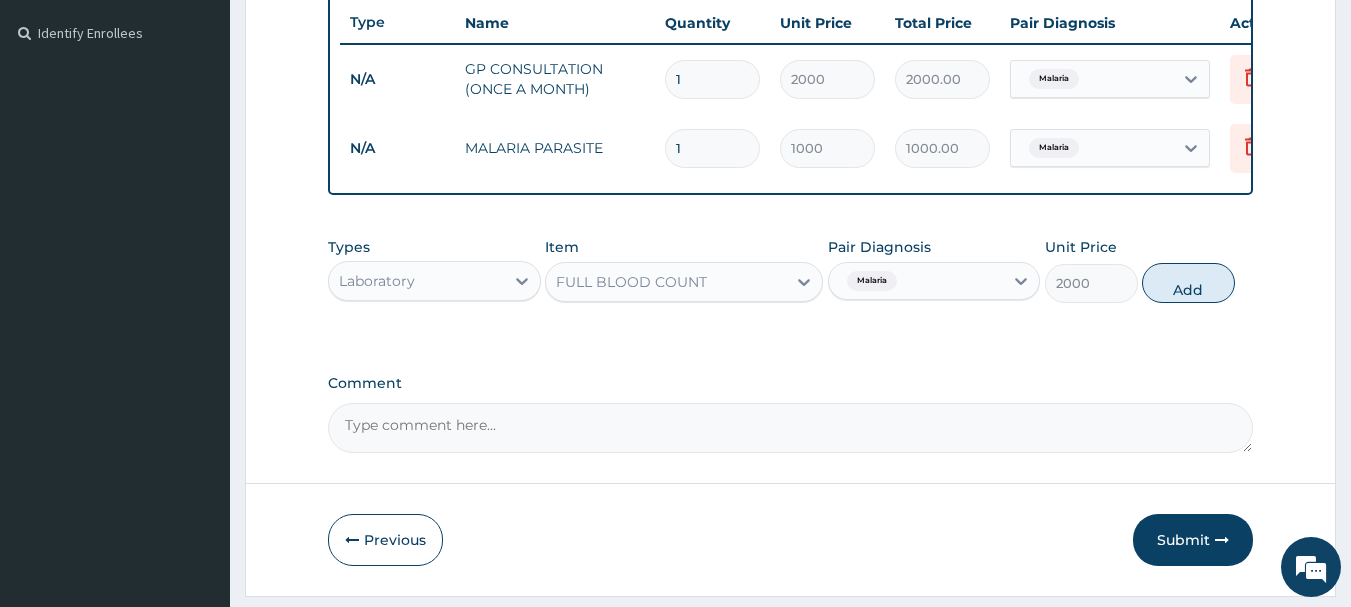 scroll, scrollTop: 539, scrollLeft: 0, axis: vertical 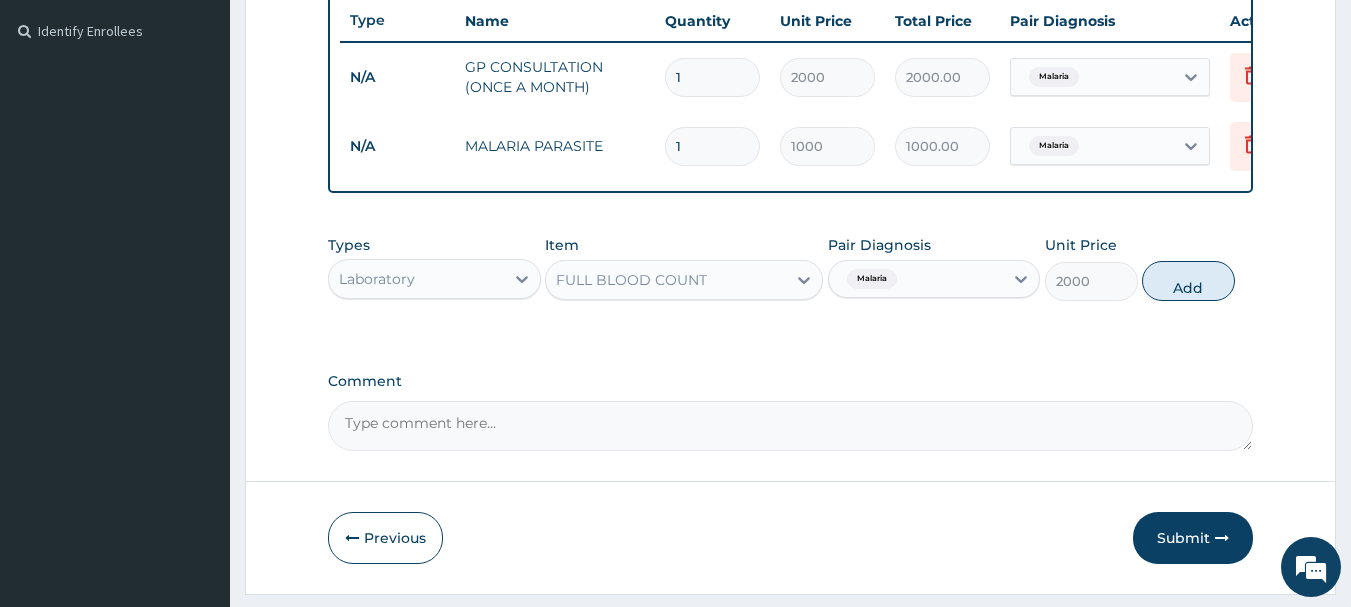 click on "Malaria" at bounding box center (916, 279) 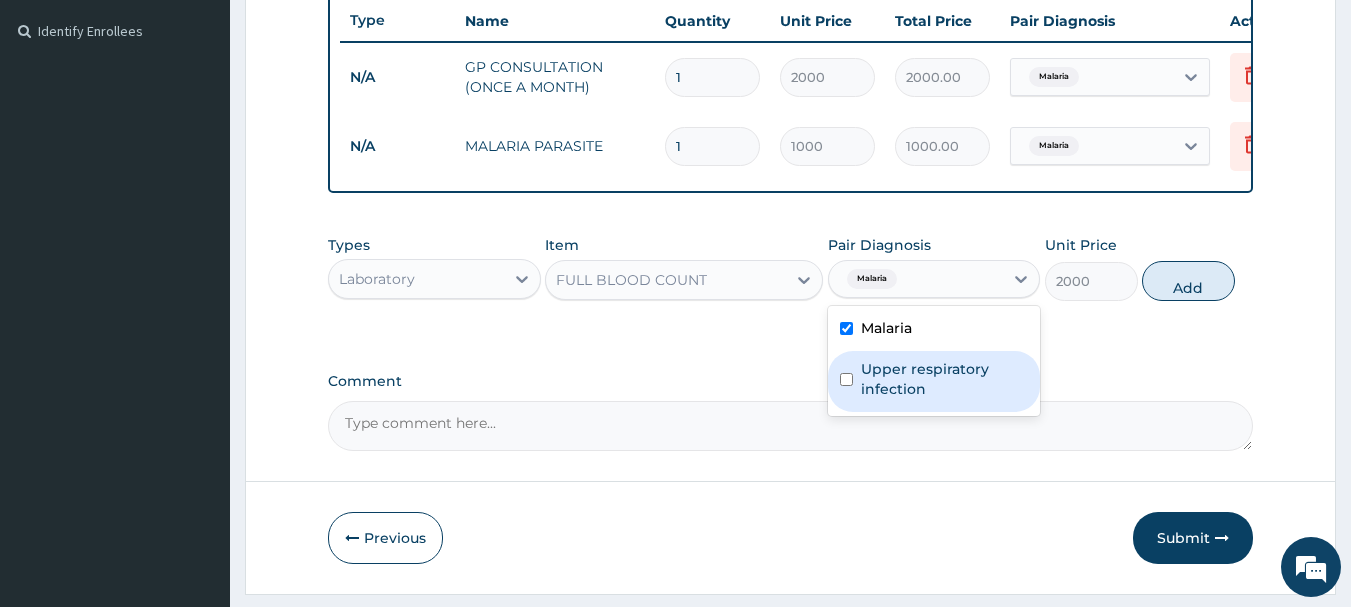 click on "Upper respiratory infection" at bounding box center [945, 379] 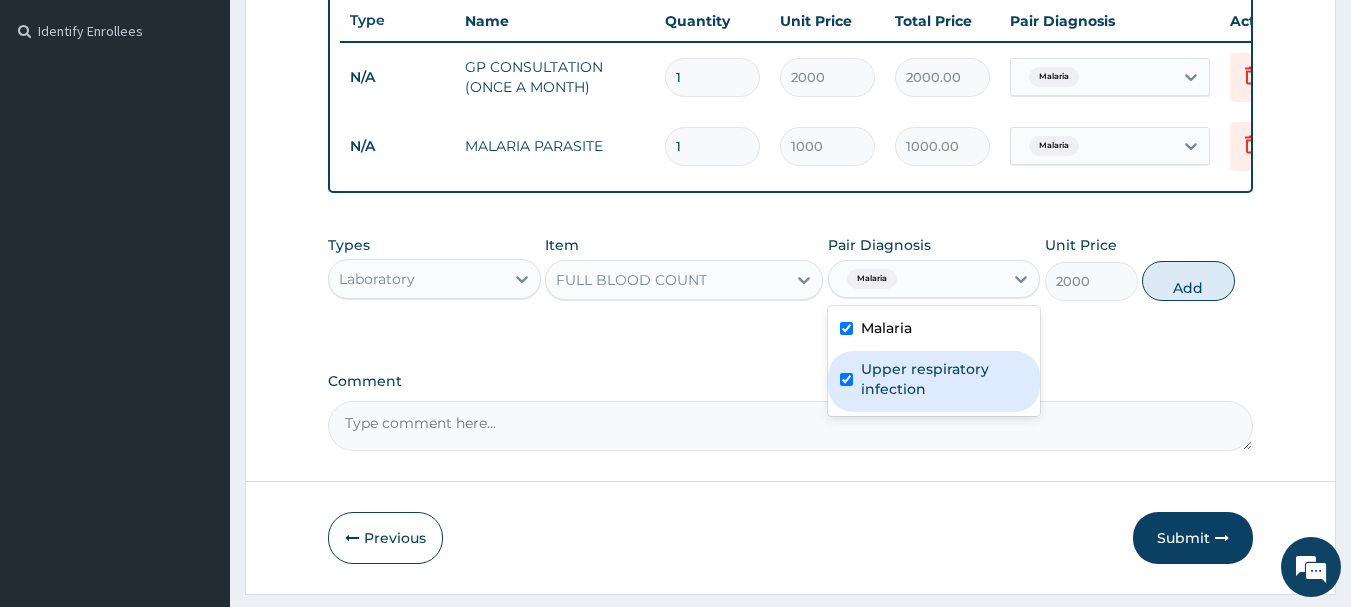 checkbox on "true" 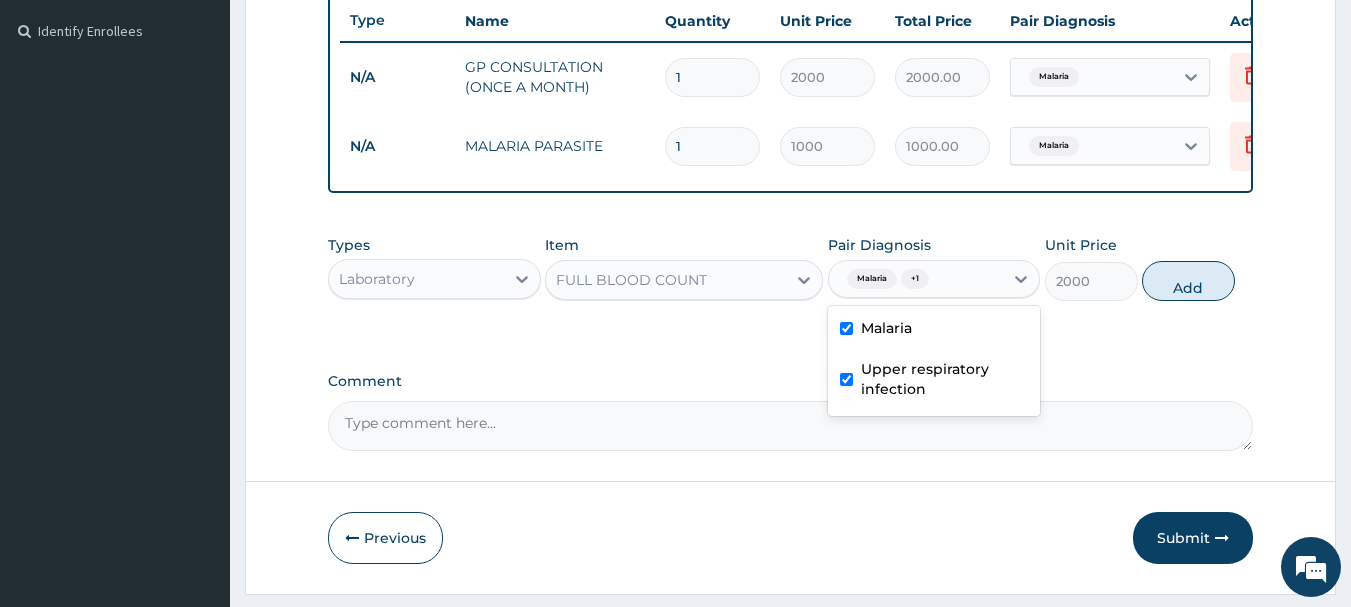click on "Malaria" at bounding box center (886, 328) 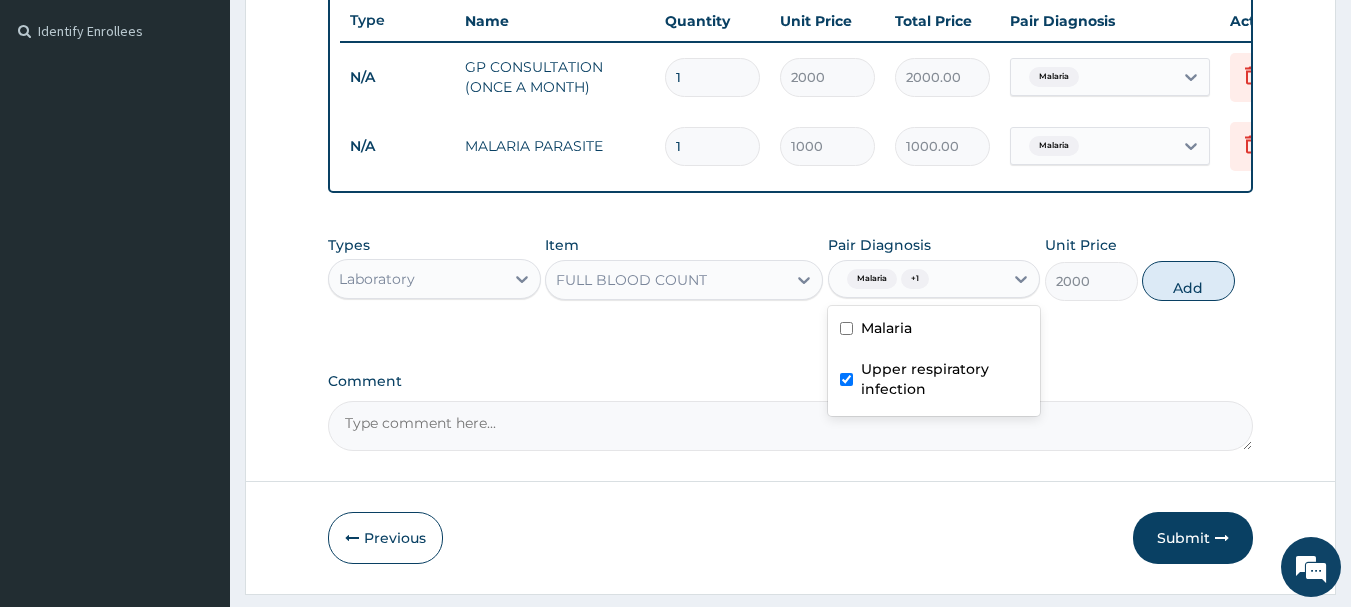 checkbox on "false" 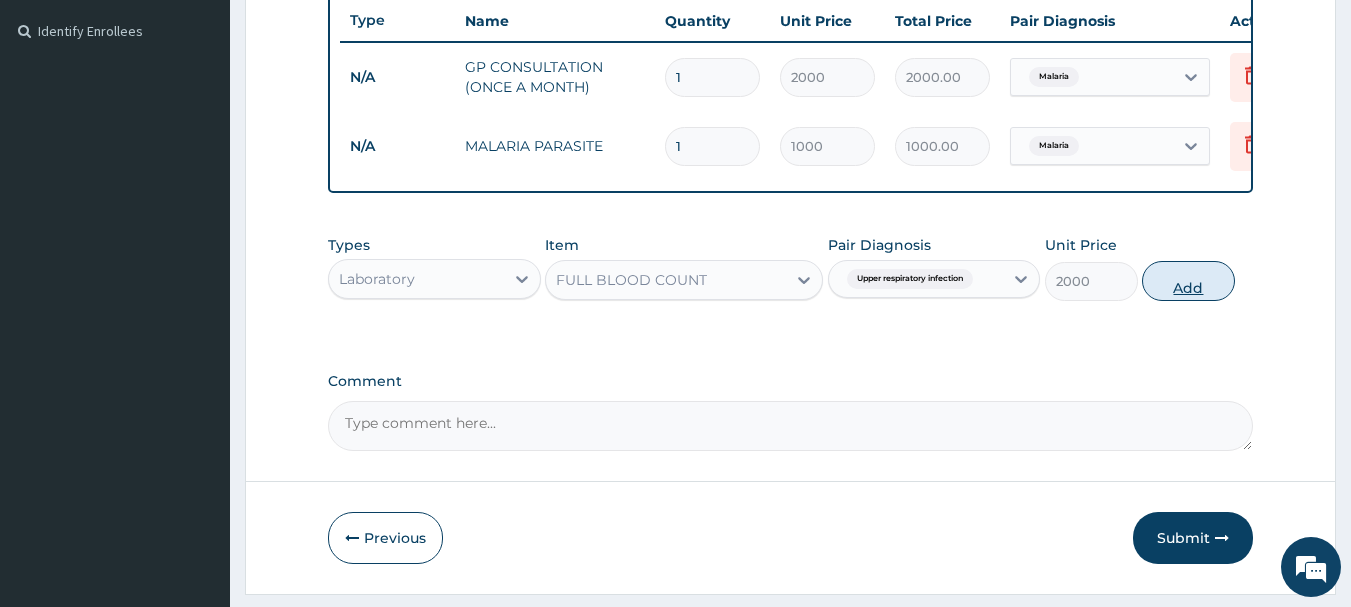 click on "Add" at bounding box center [1188, 281] 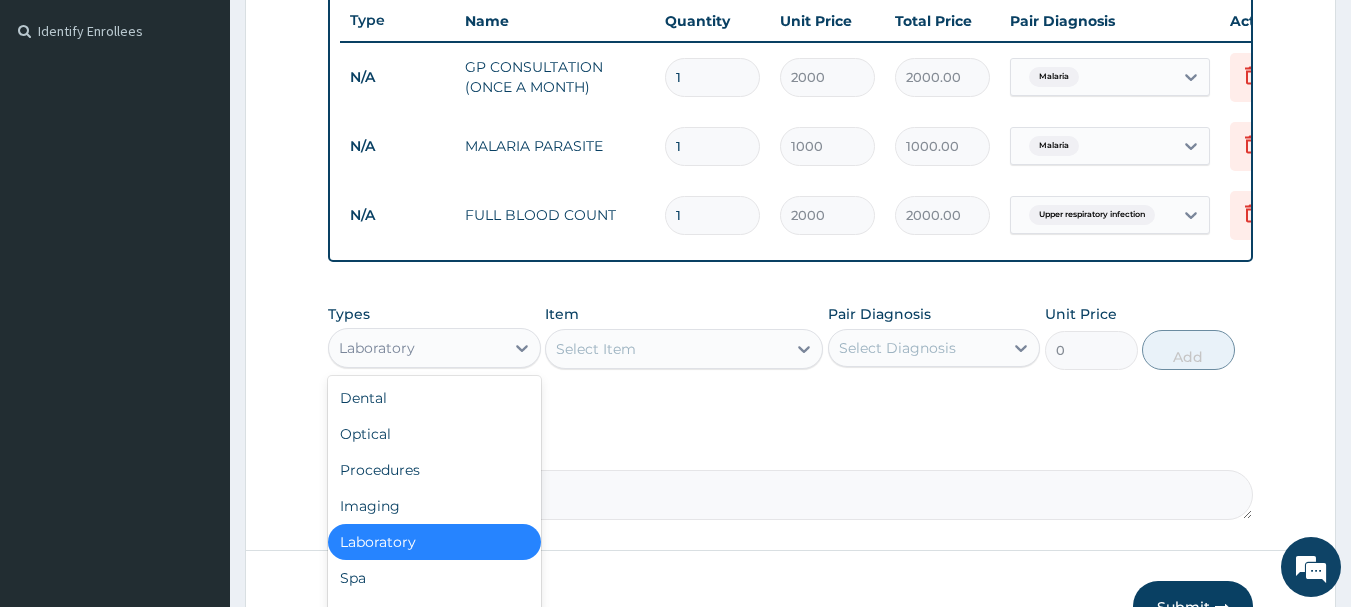 click on "Laboratory" at bounding box center (416, 348) 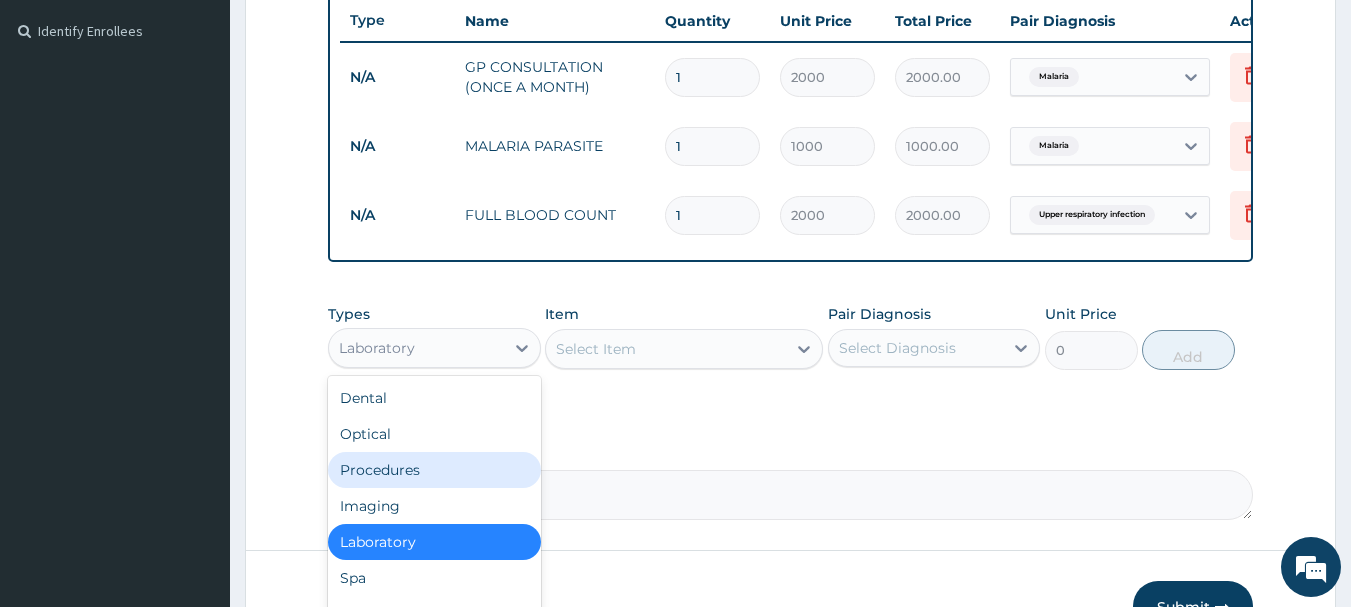 scroll, scrollTop: 68, scrollLeft: 0, axis: vertical 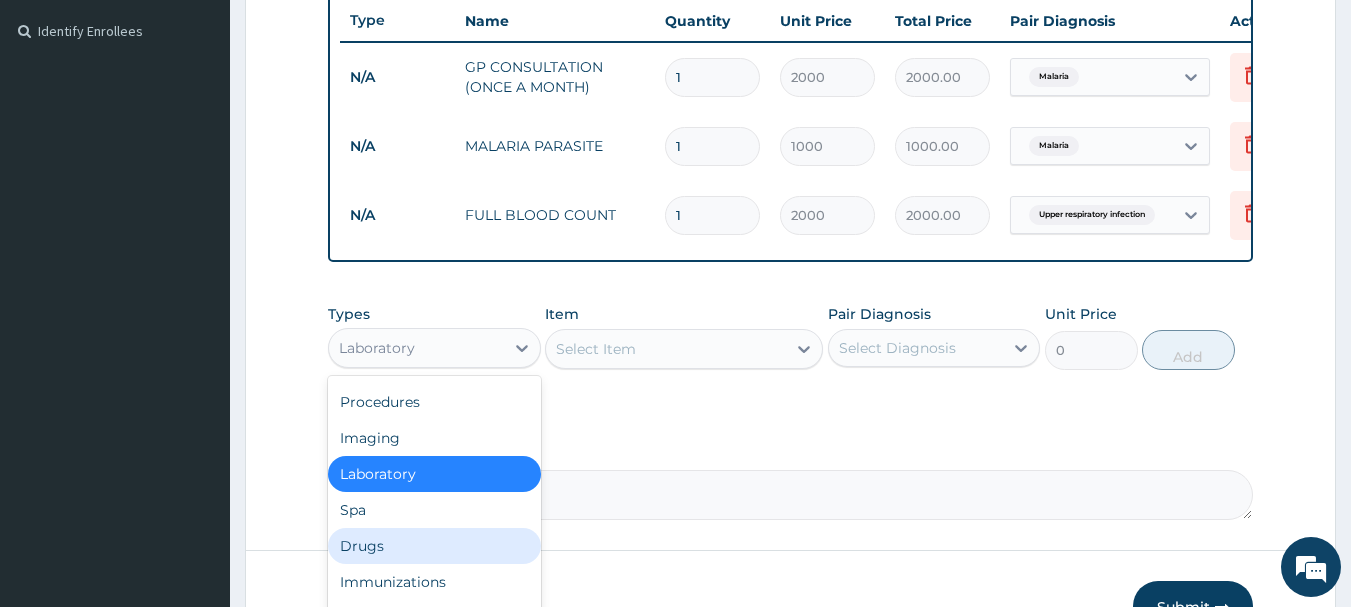click on "Drugs" at bounding box center [434, 546] 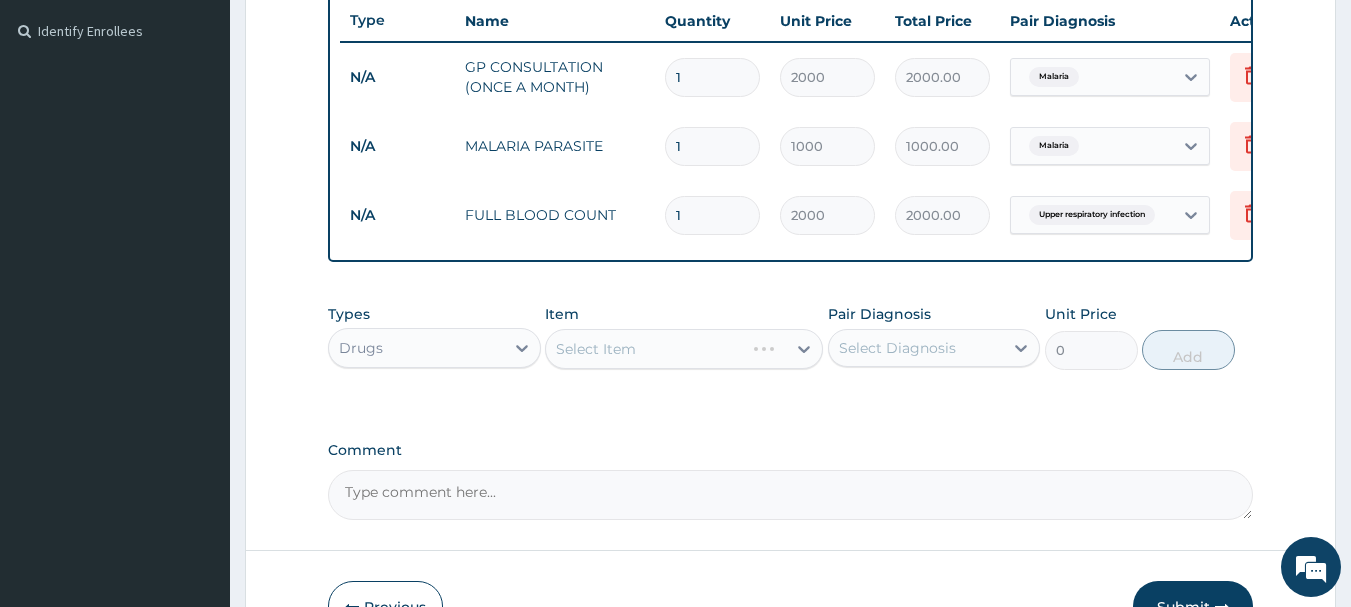click on "Select Item" at bounding box center [684, 349] 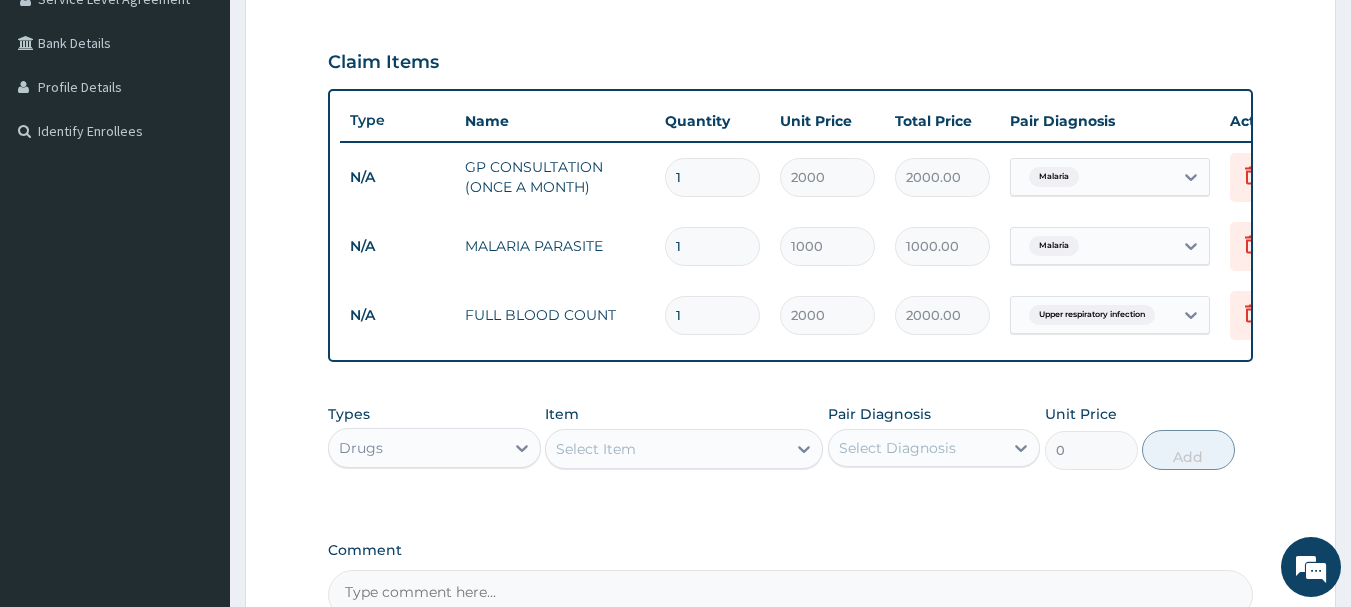 scroll, scrollTop: 539, scrollLeft: 0, axis: vertical 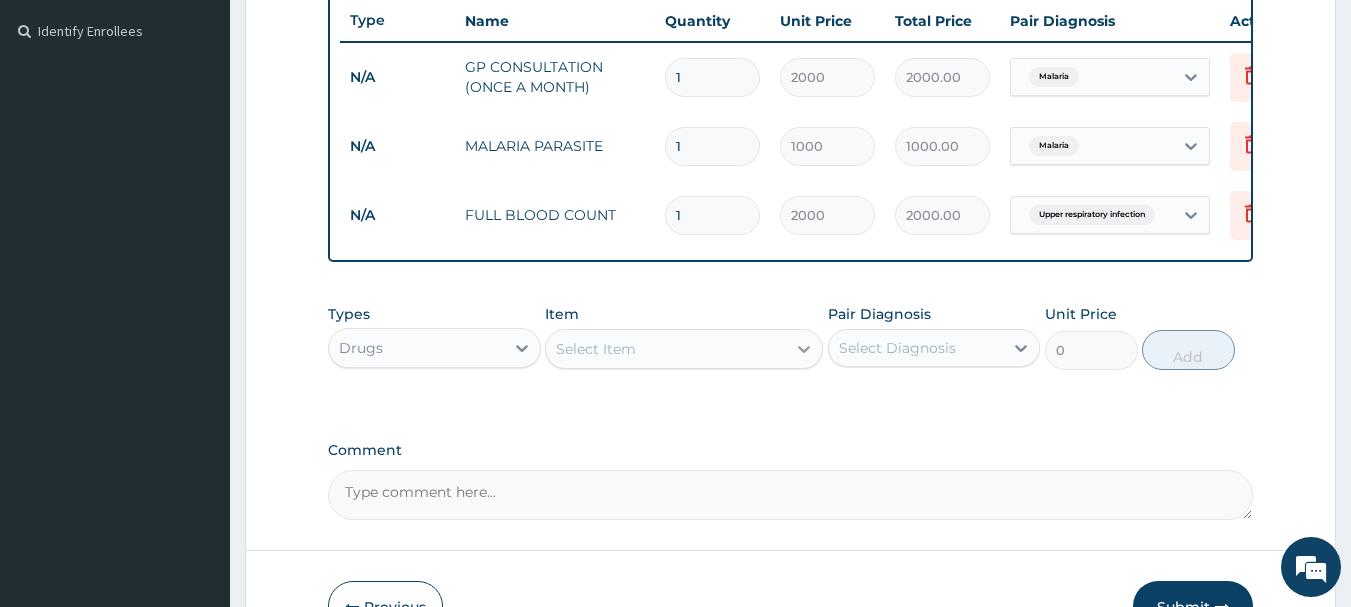 click 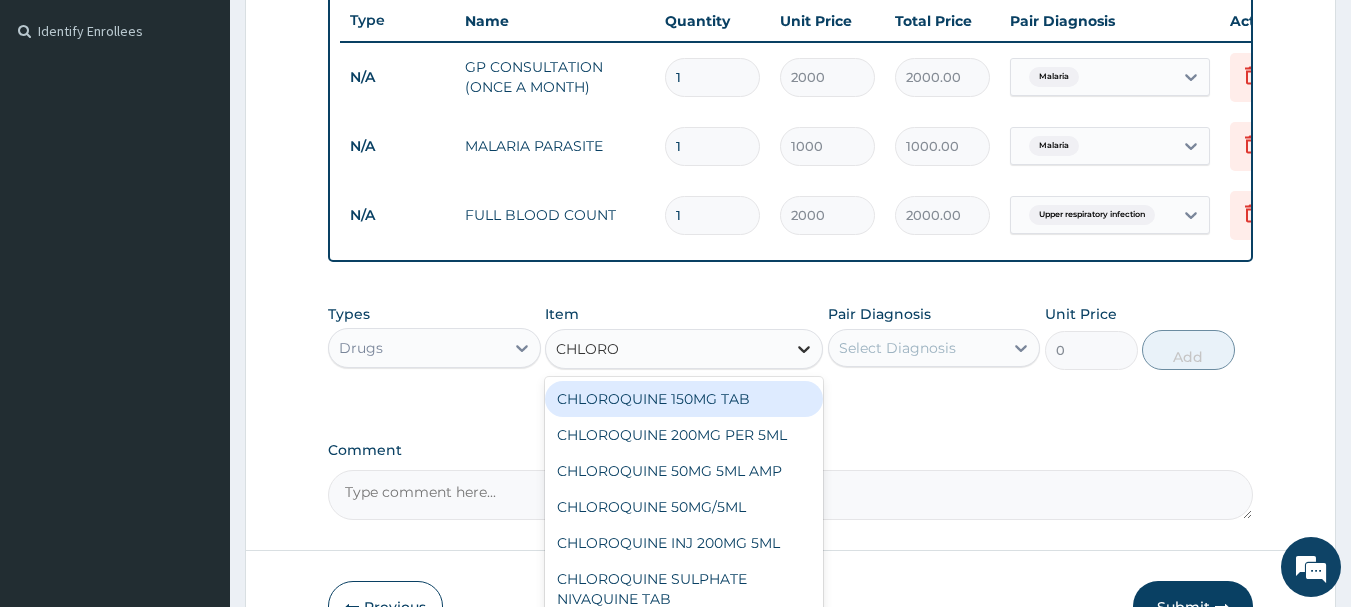 type on "CHLOROQ" 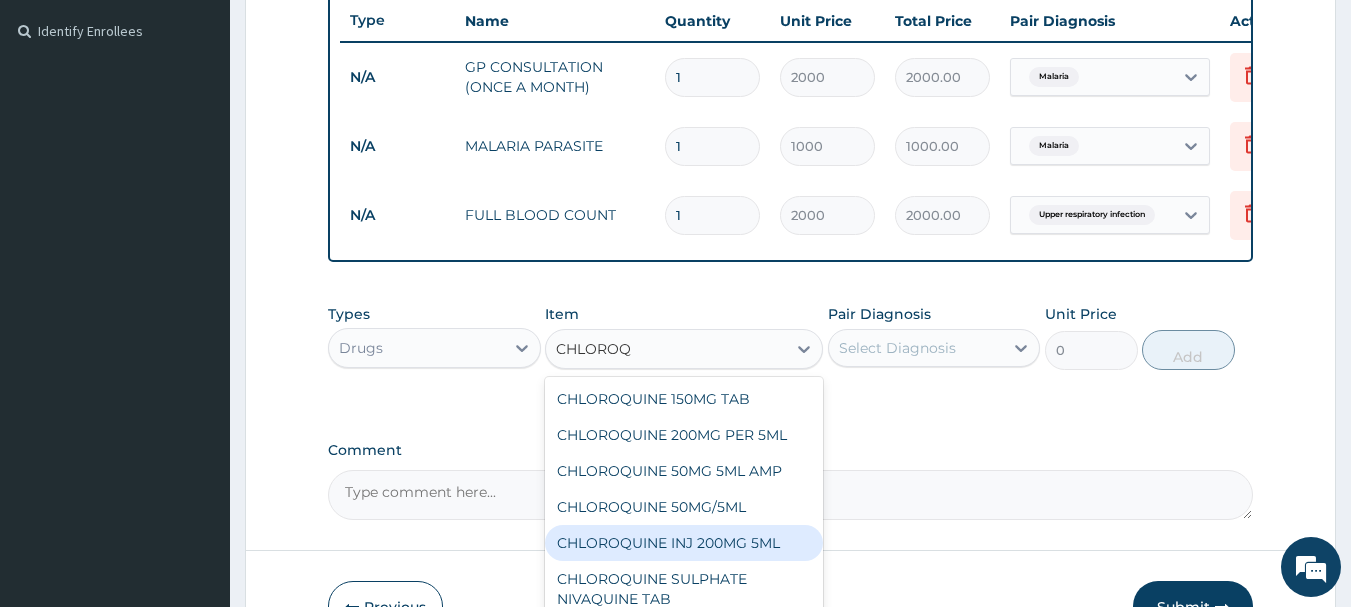 scroll, scrollTop: 56, scrollLeft: 0, axis: vertical 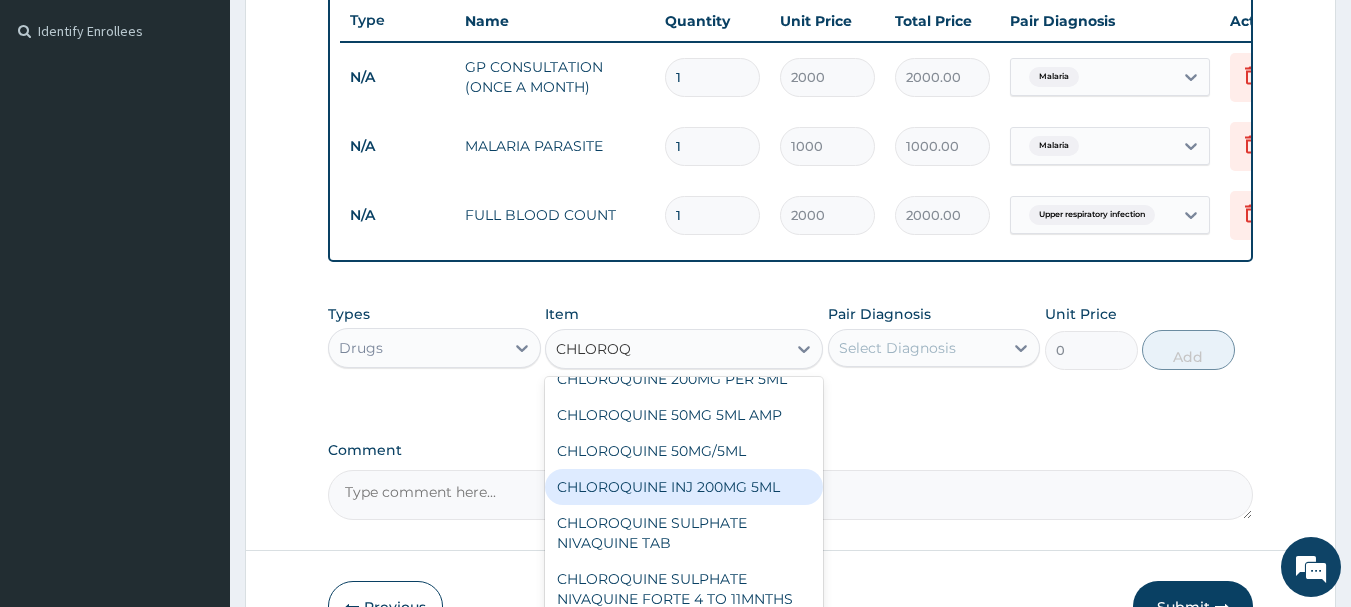 click on "CHLOROQUINE INJ 200MG 5ML" at bounding box center (684, 487) 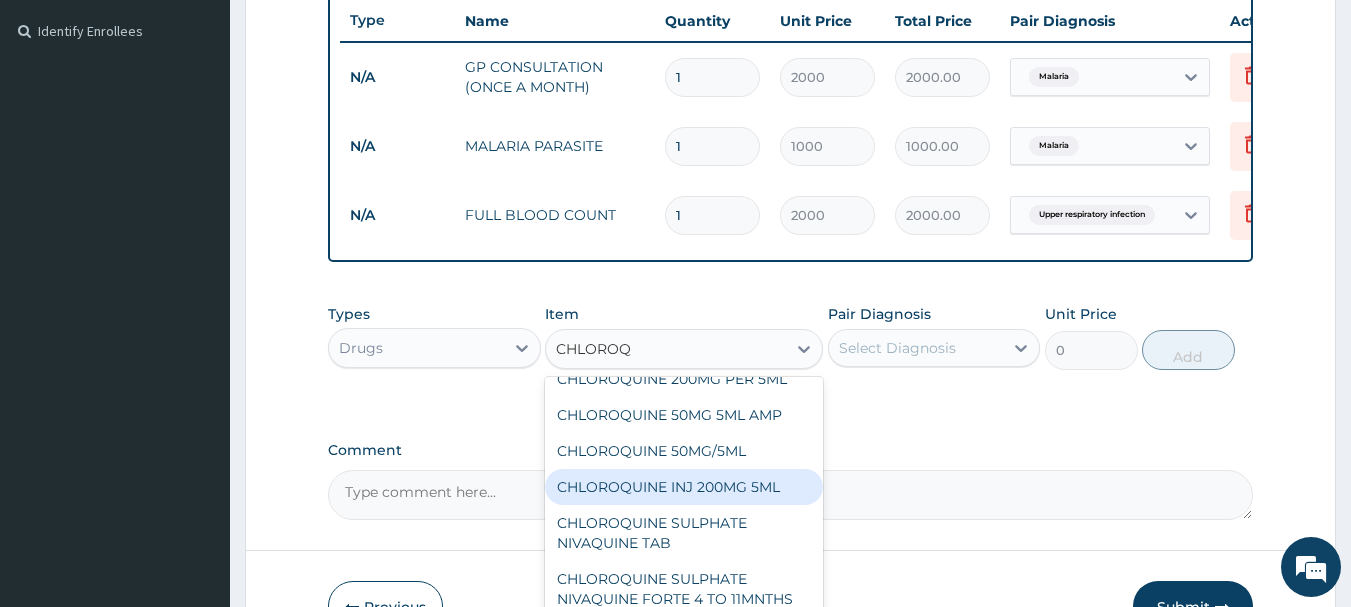 type 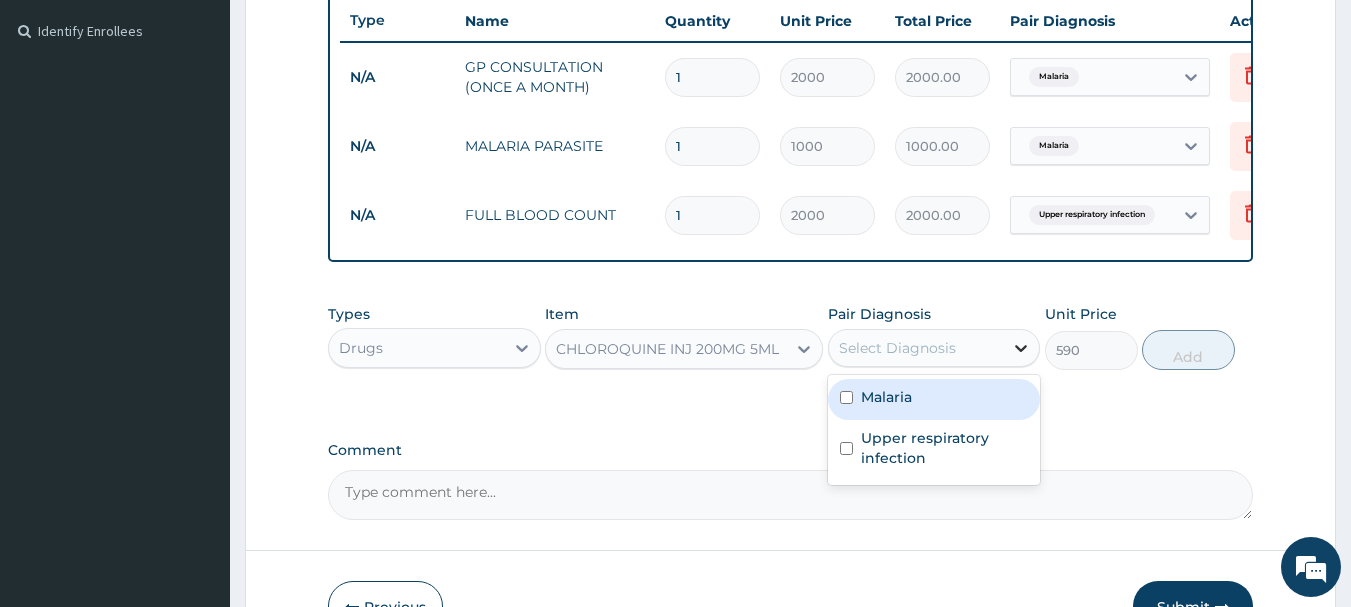 click 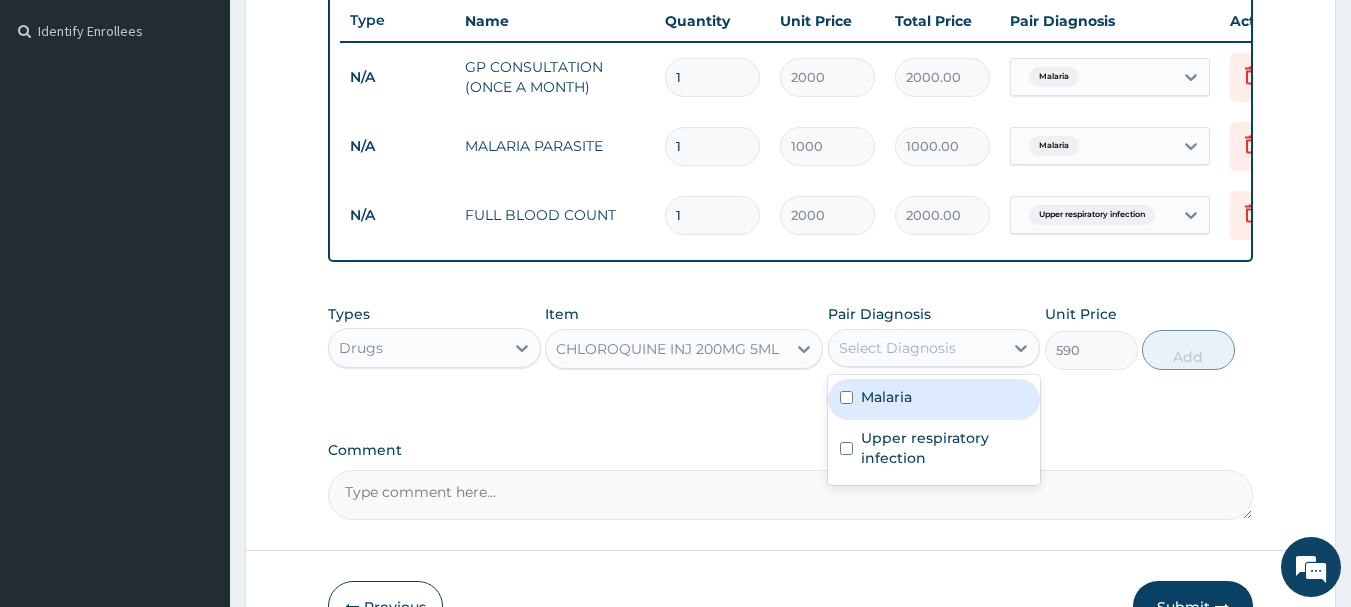 click on "Malaria" at bounding box center (934, 399) 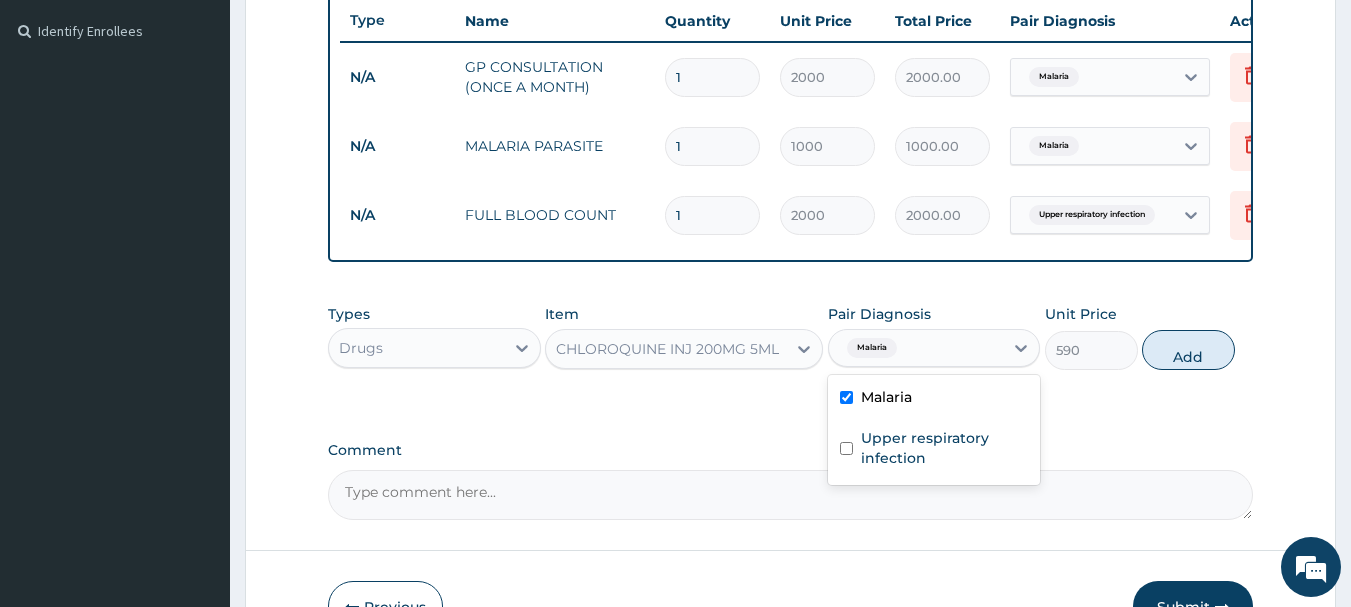 click on "Malaria" at bounding box center (934, 399) 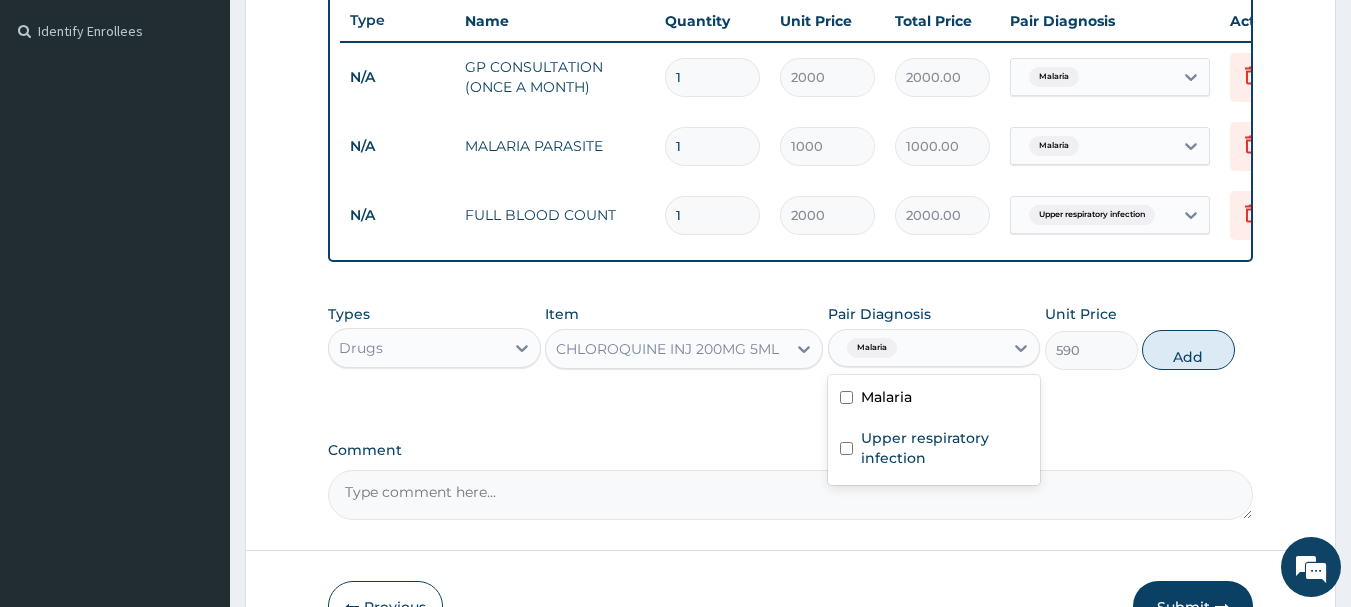 click on "Malaria" at bounding box center [934, 399] 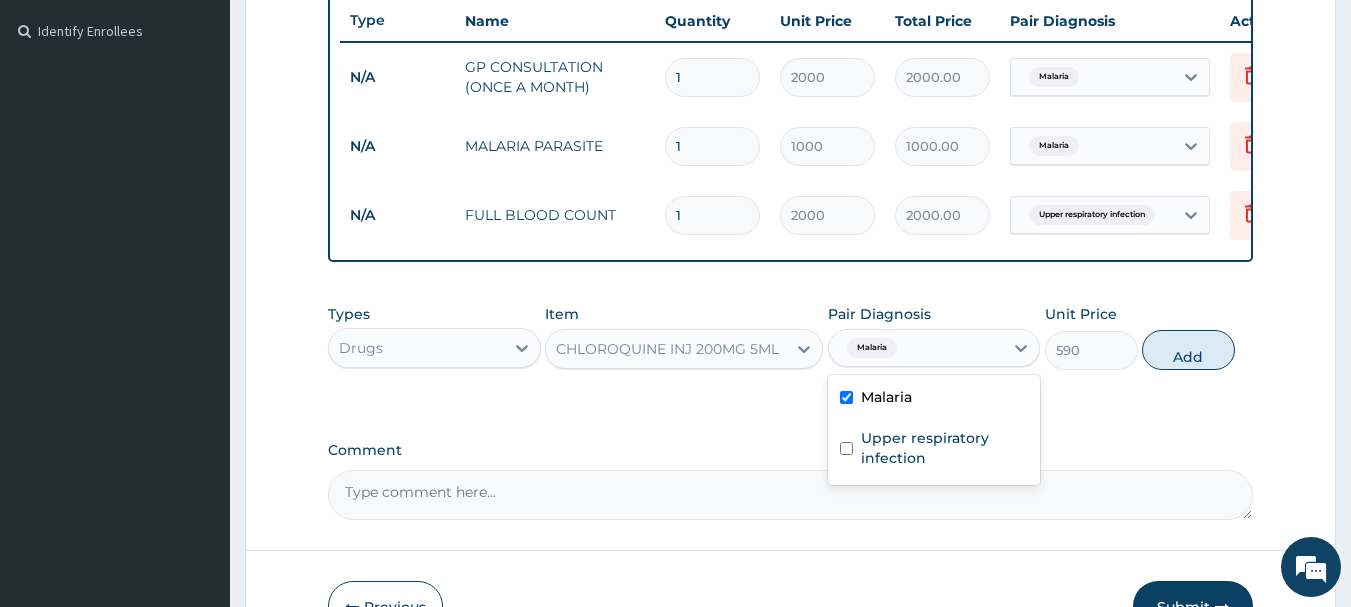 checkbox on "true" 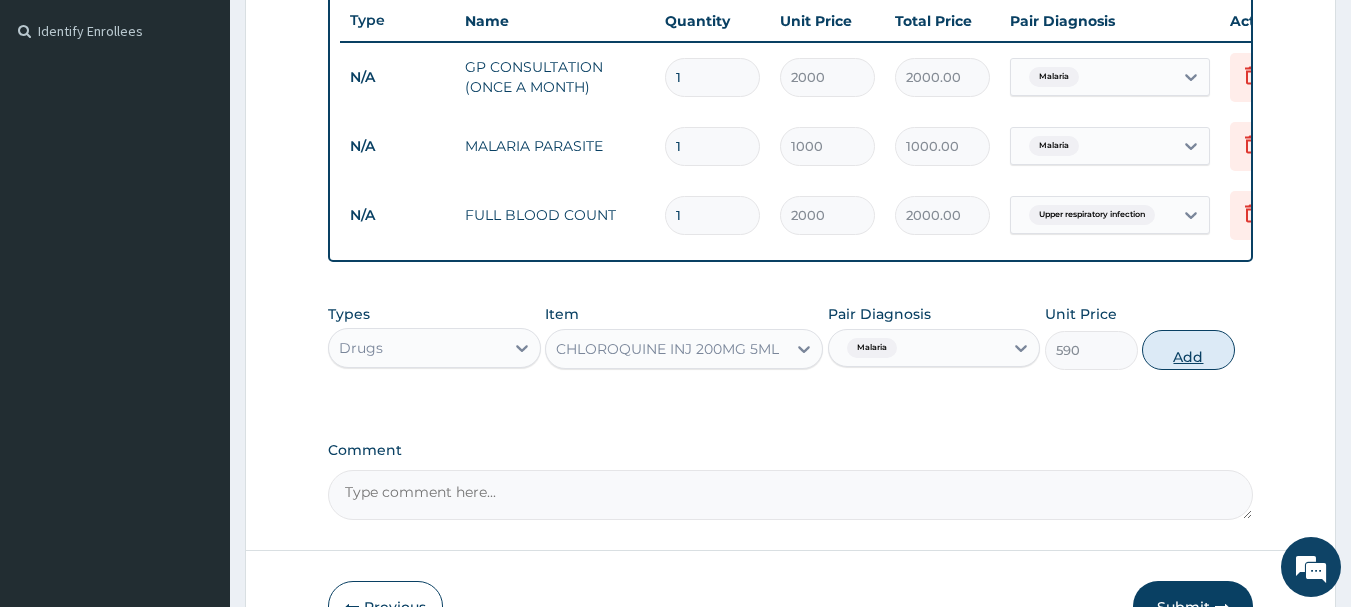 click on "Add" at bounding box center (1188, 350) 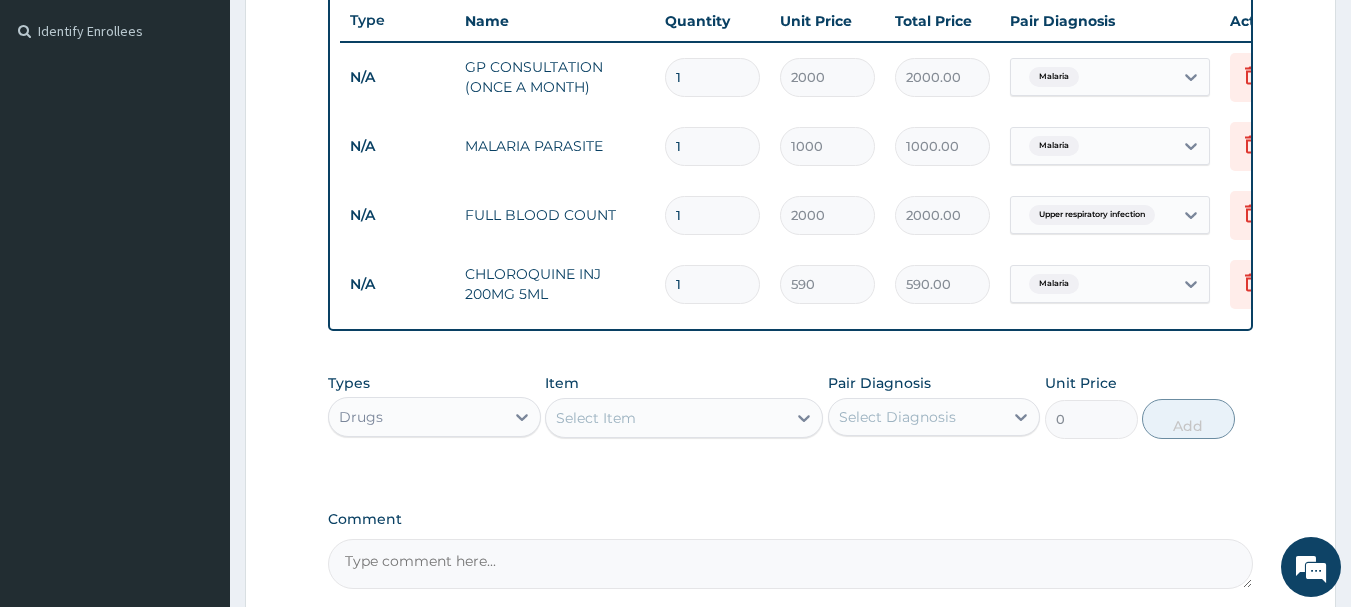click on "1" at bounding box center [712, 284] 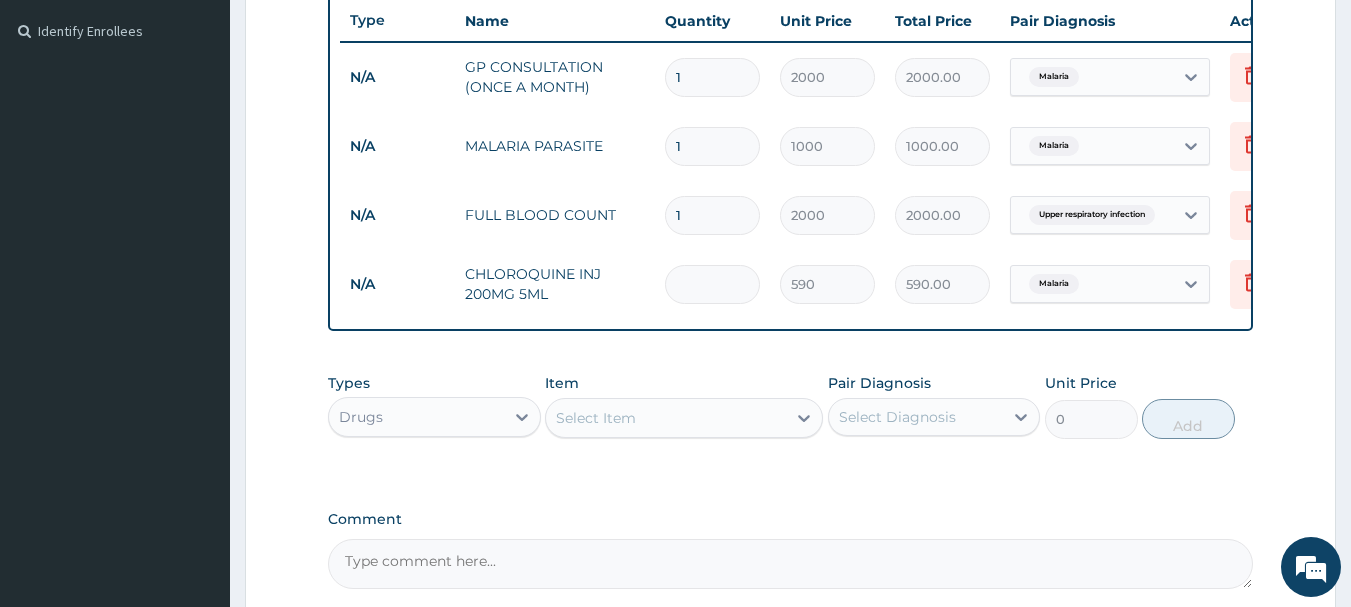 type on "0.00" 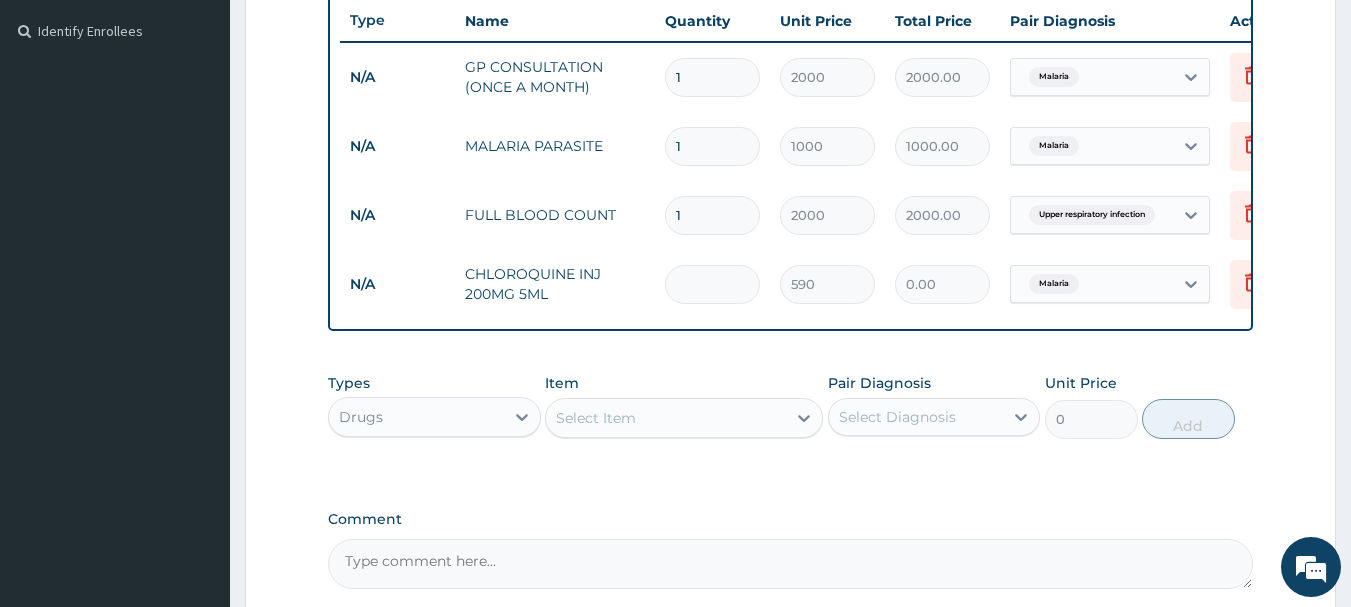 type on "6" 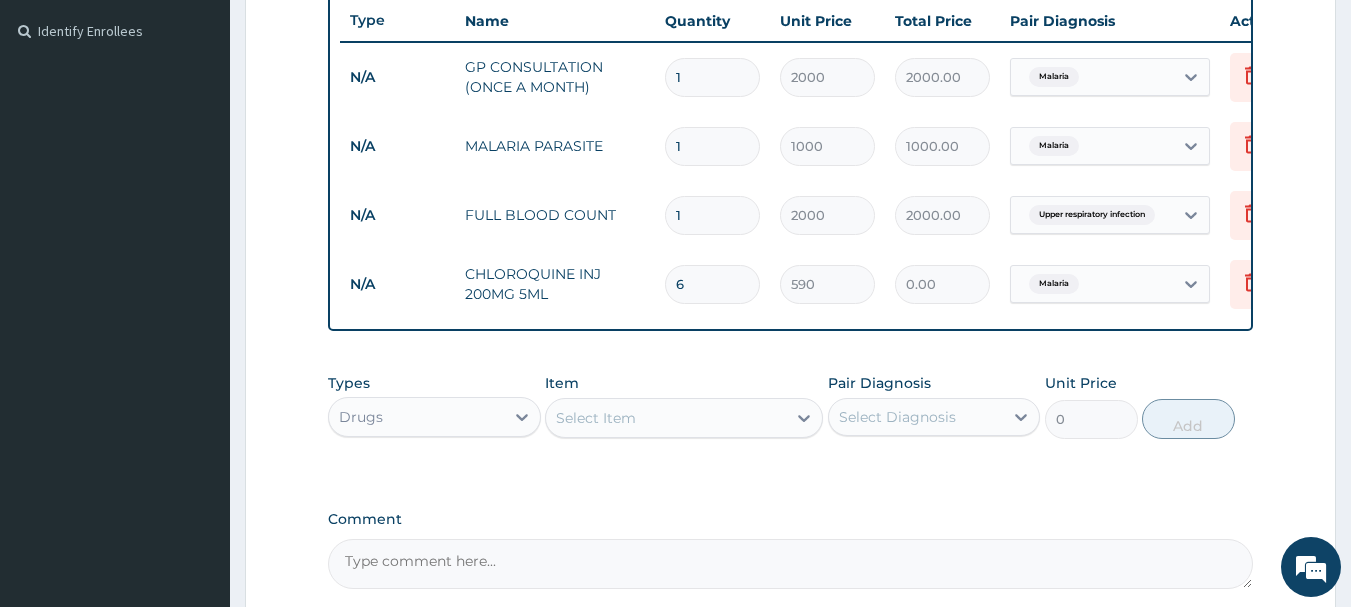 type on "3540.00" 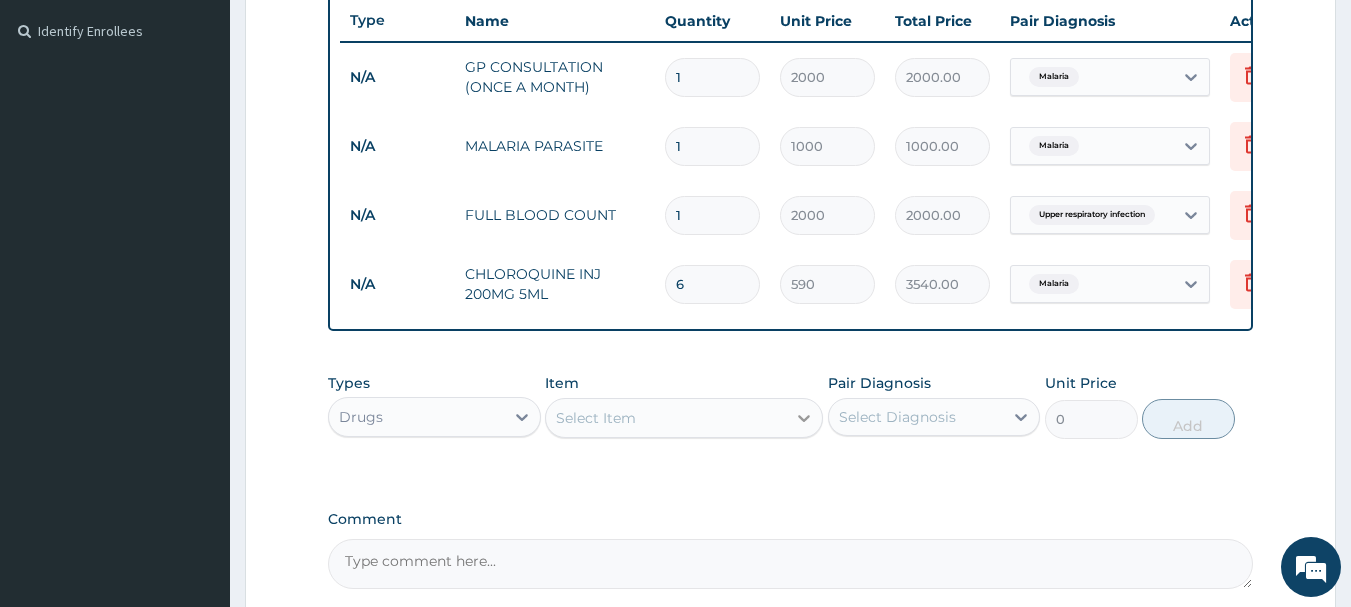type on "6" 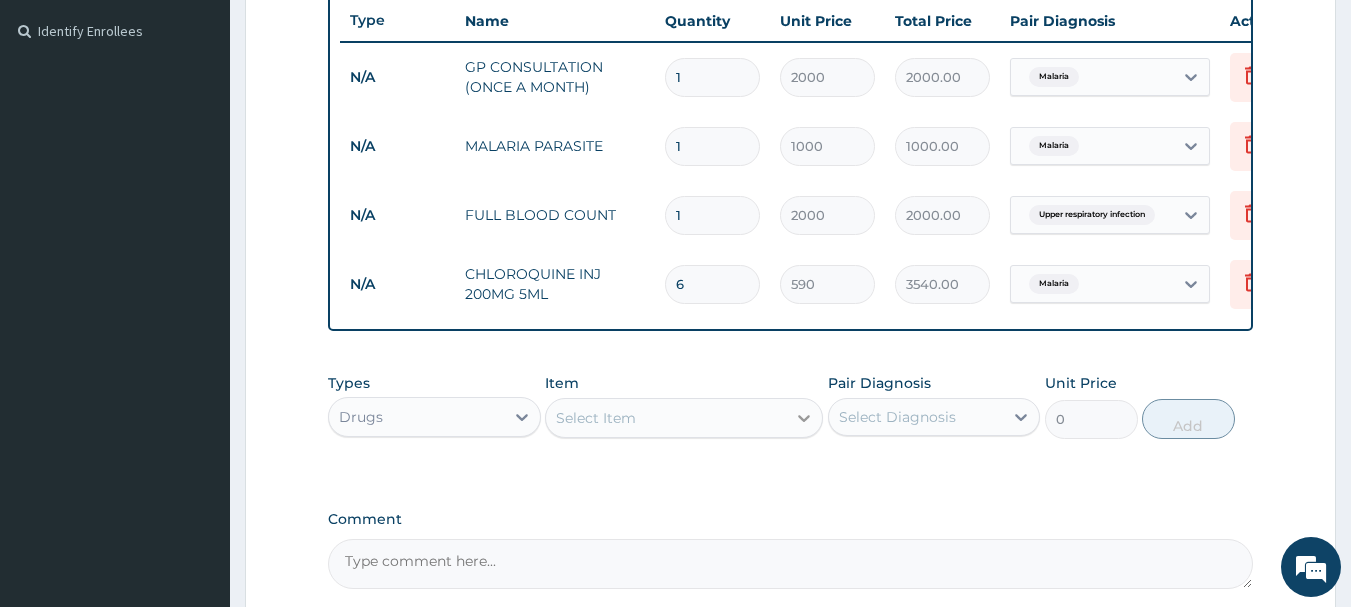 click on "Select Item" at bounding box center (666, 418) 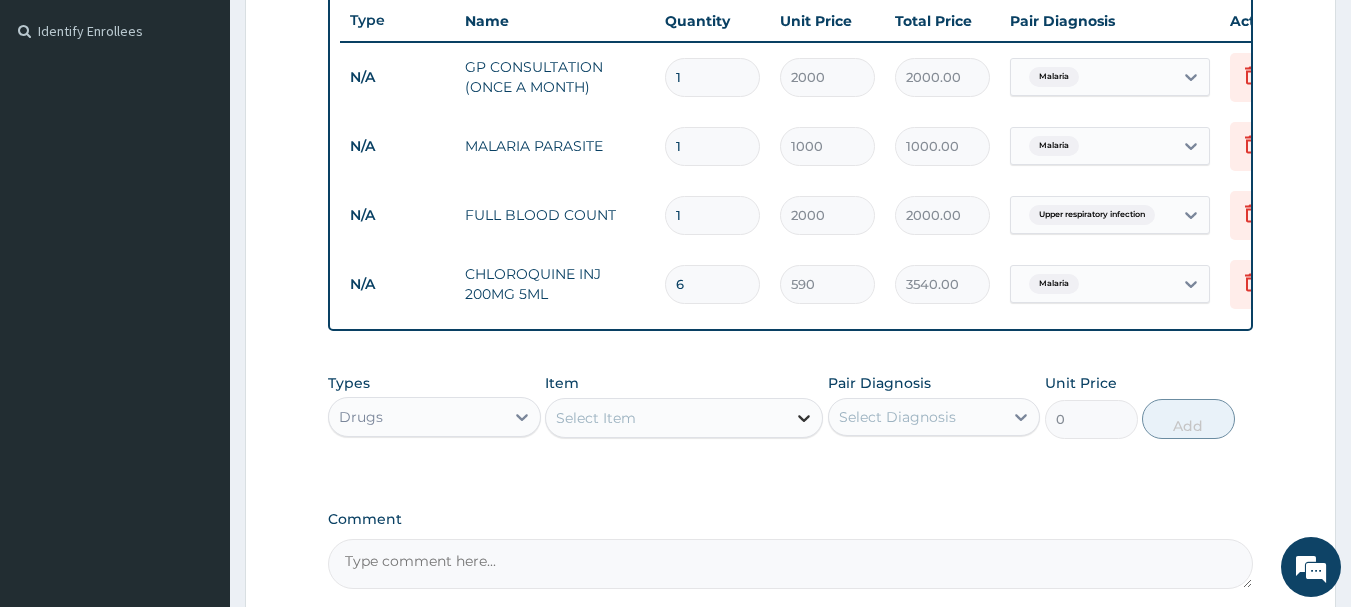 click 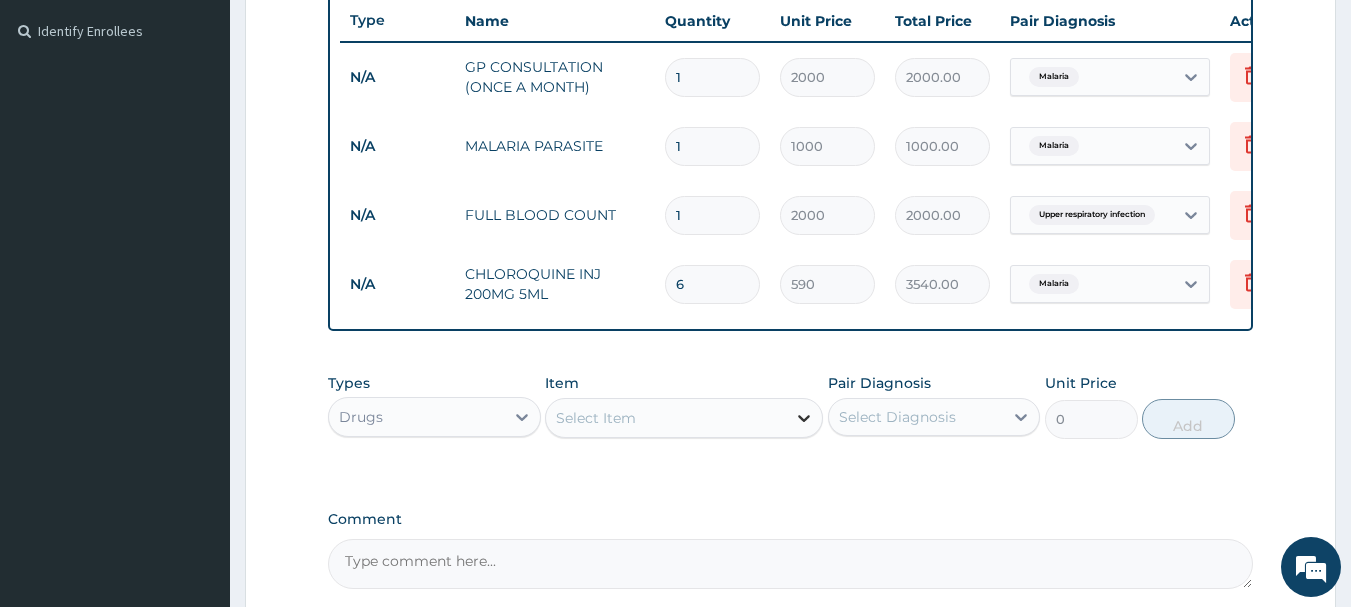 click 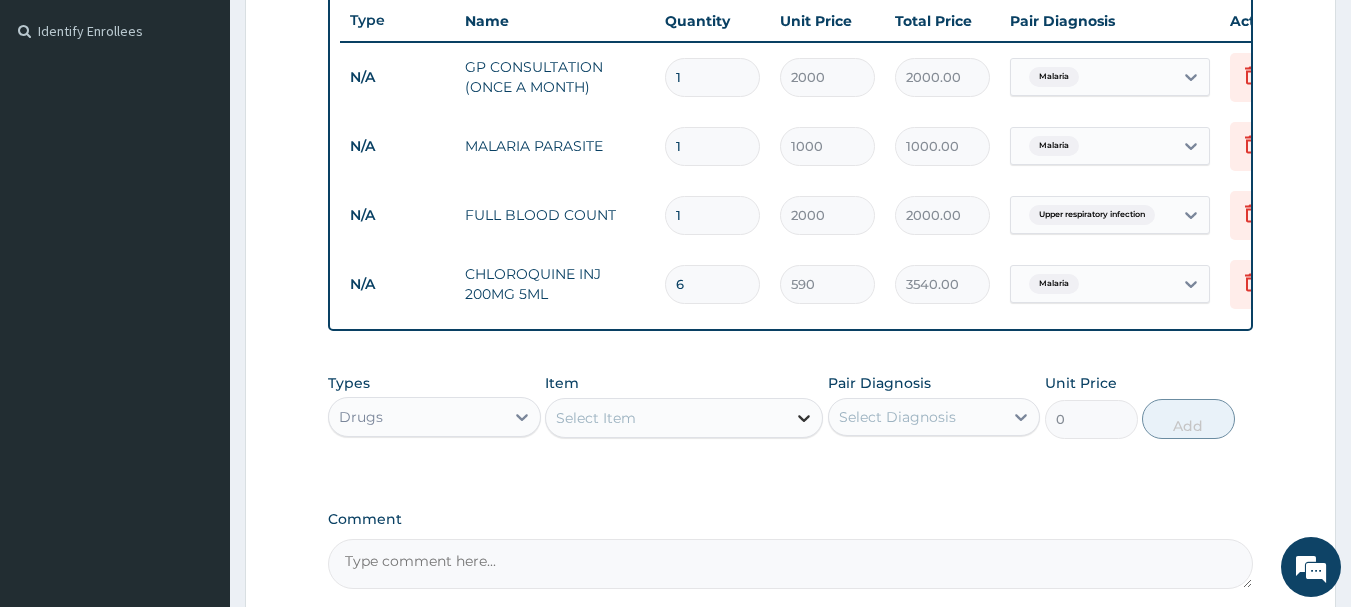 click 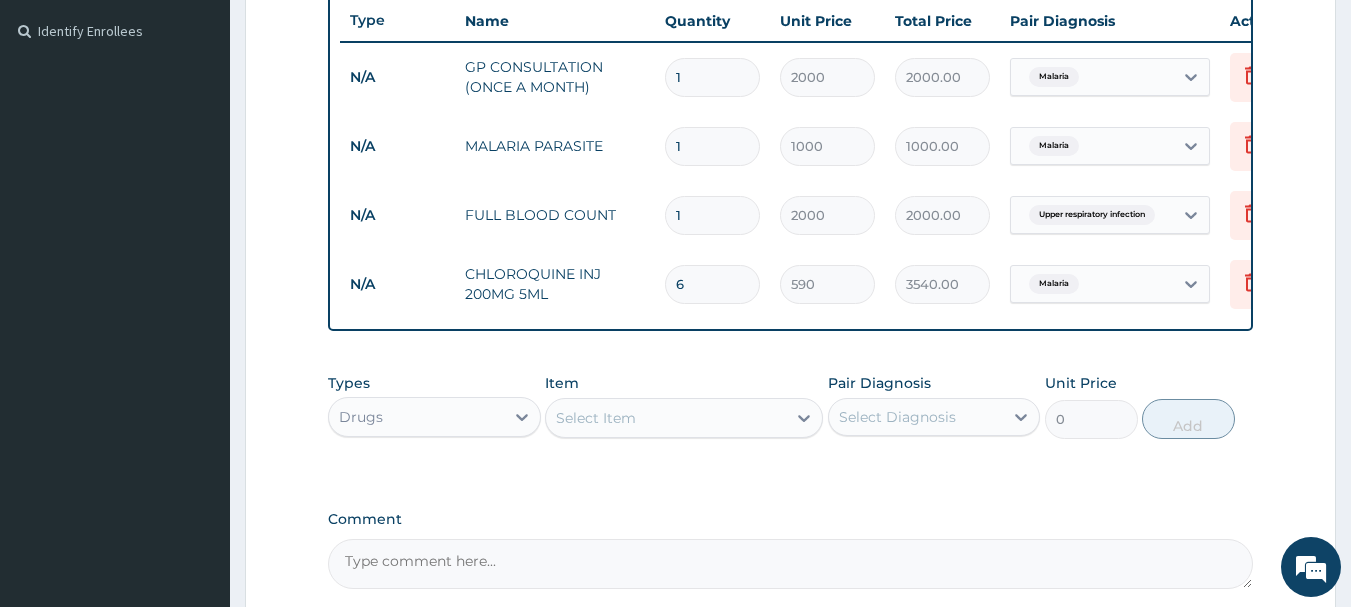 click on "Select Item" at bounding box center [666, 418] 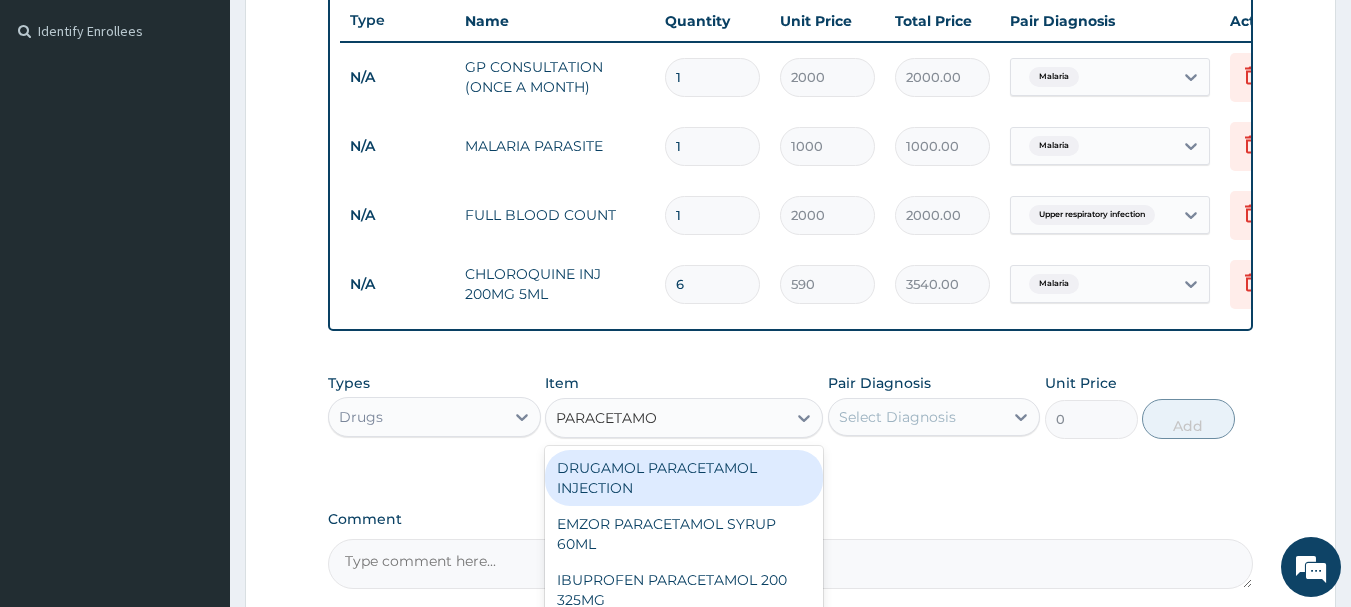 type on "PARACETAMOL" 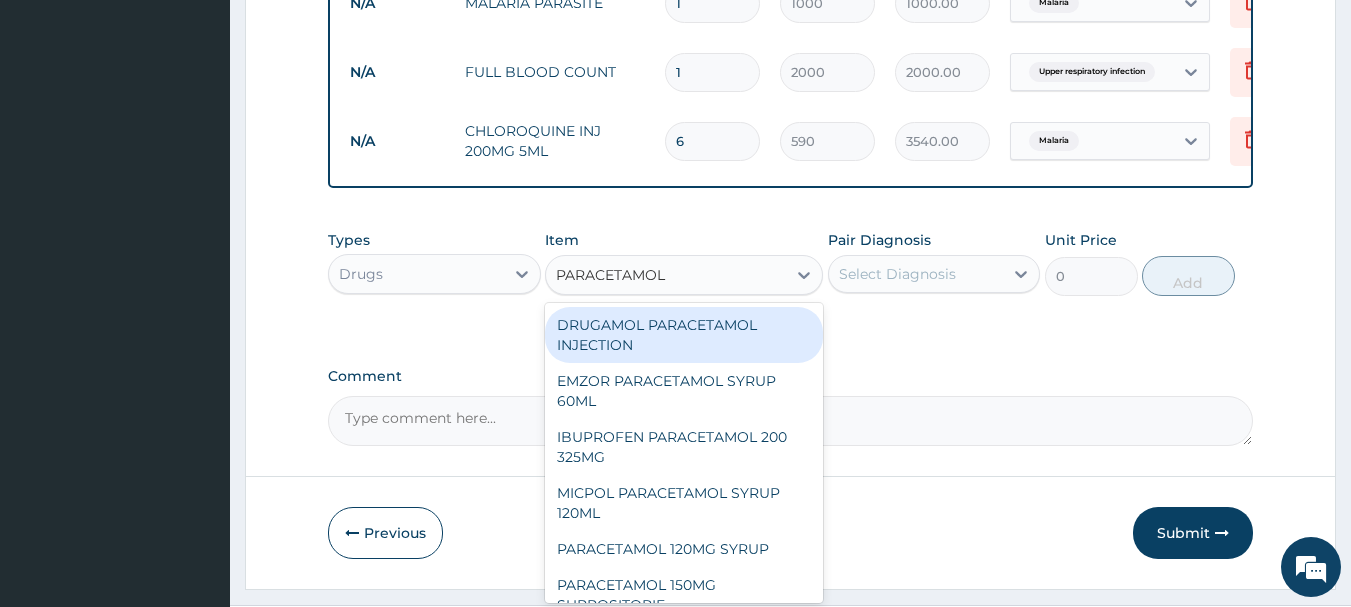 scroll, scrollTop: 739, scrollLeft: 0, axis: vertical 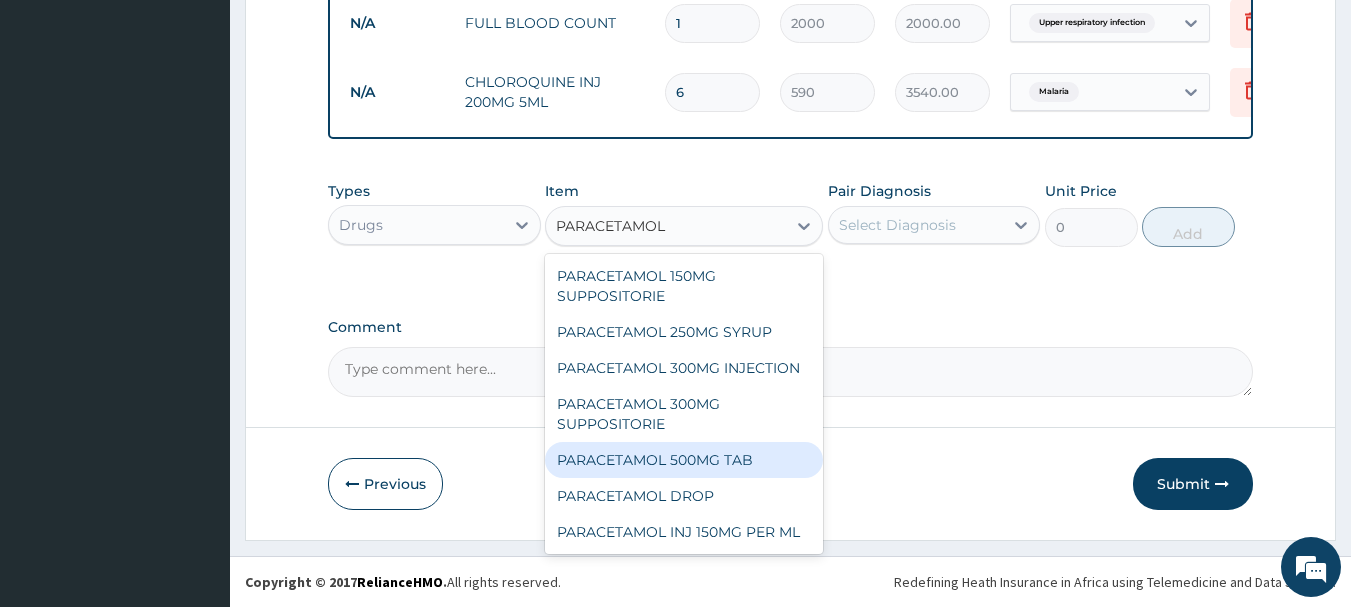 click on "PARACETAMOL 500MG TAB" at bounding box center (684, 460) 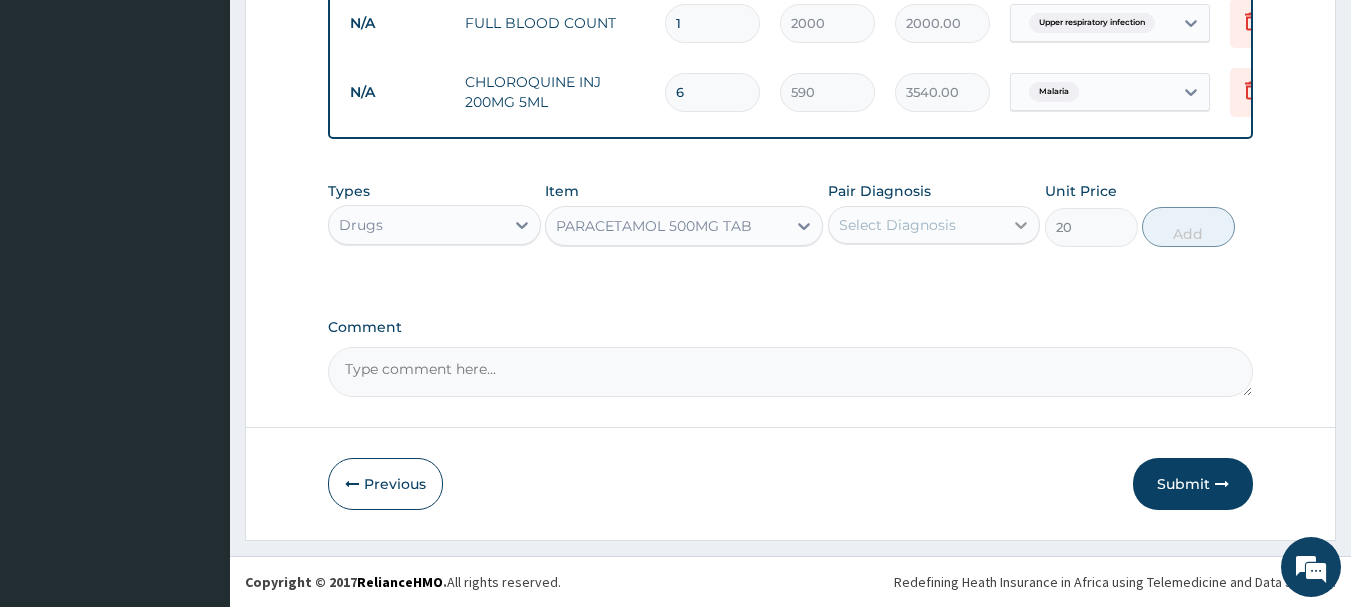 click 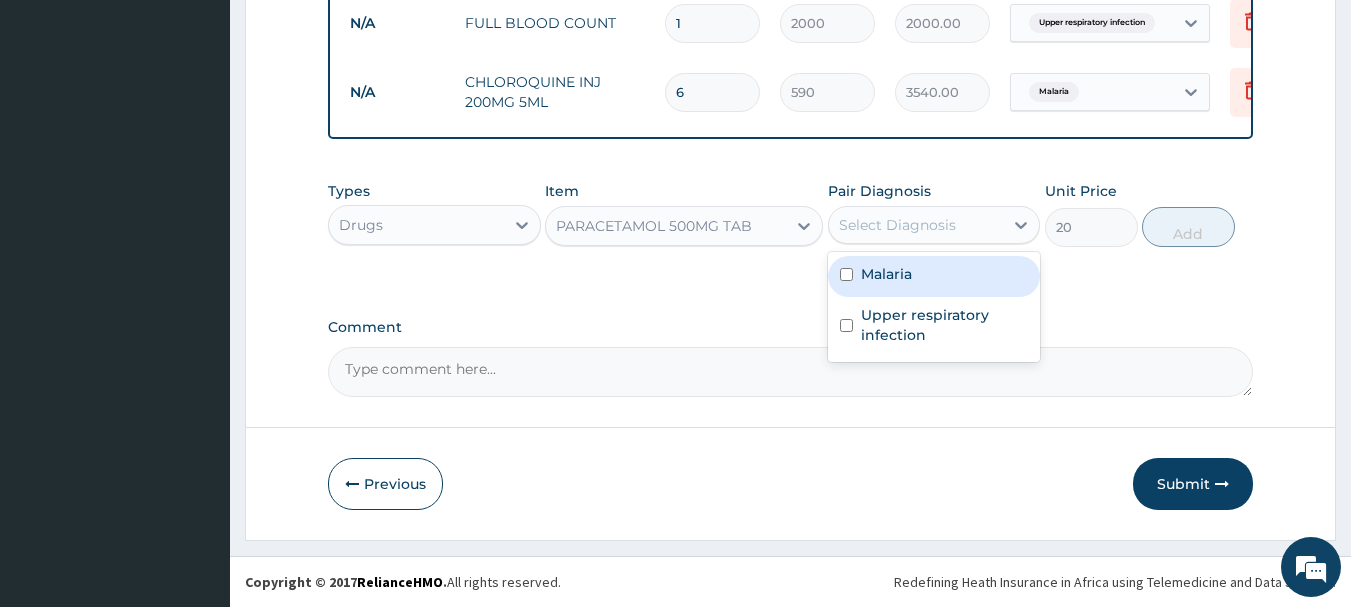 click on "Malaria" at bounding box center [934, 276] 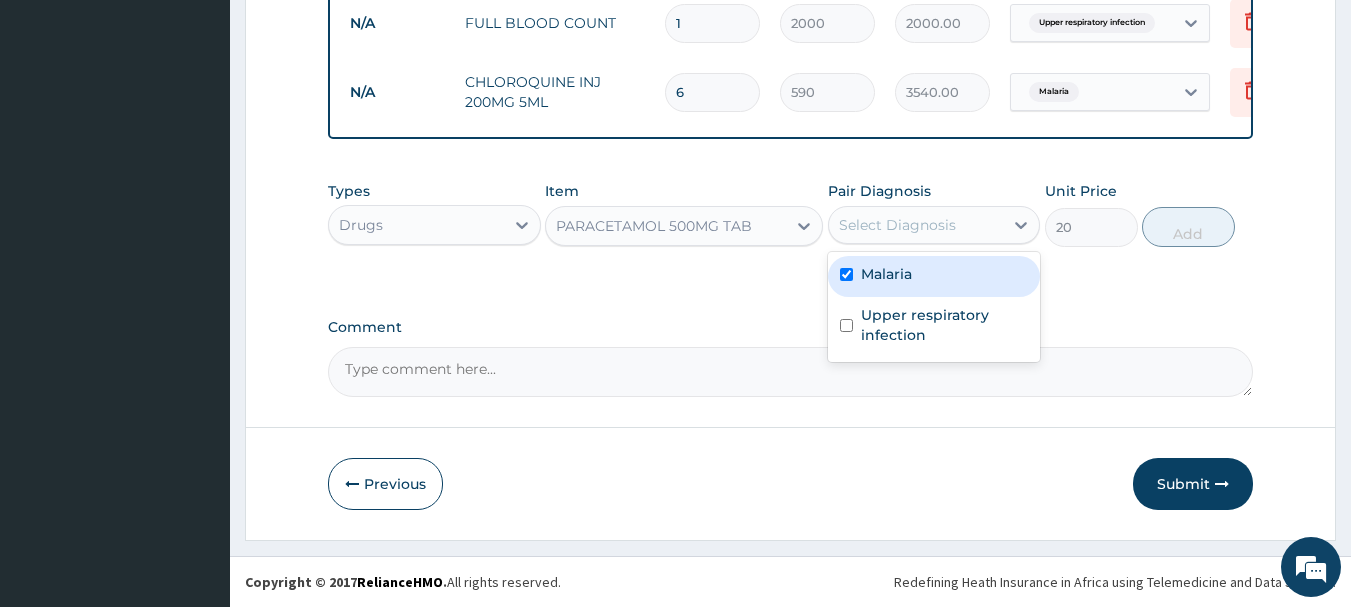 checkbox on "true" 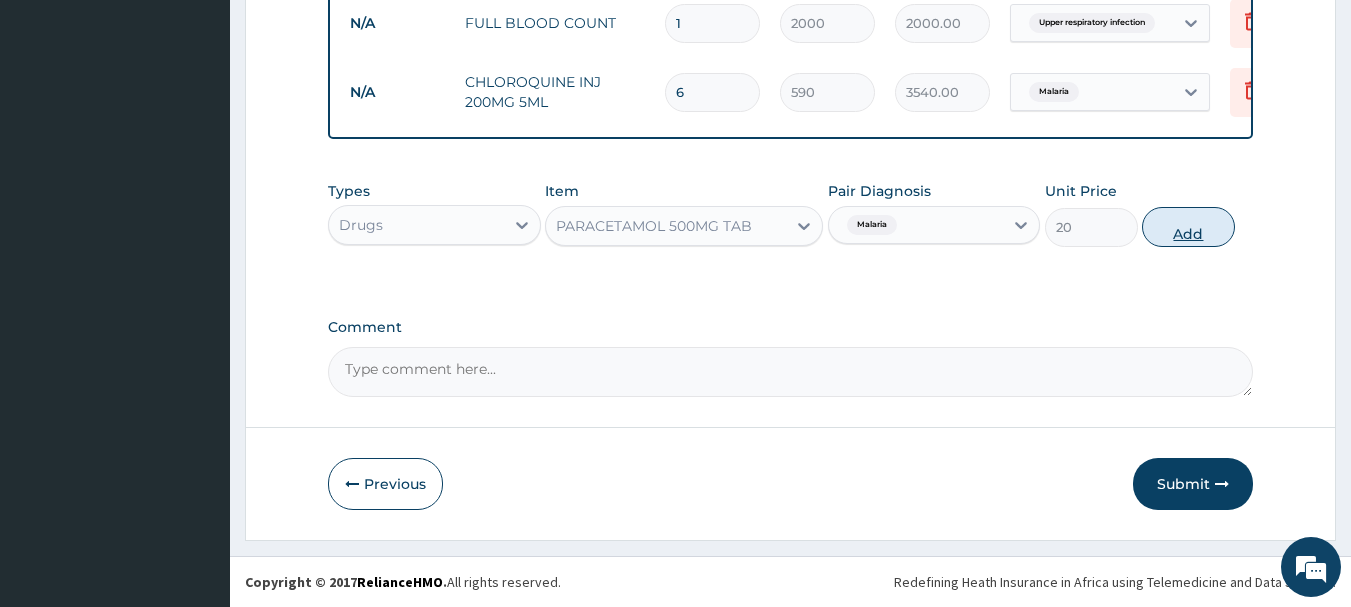 click on "Add" at bounding box center (1188, 227) 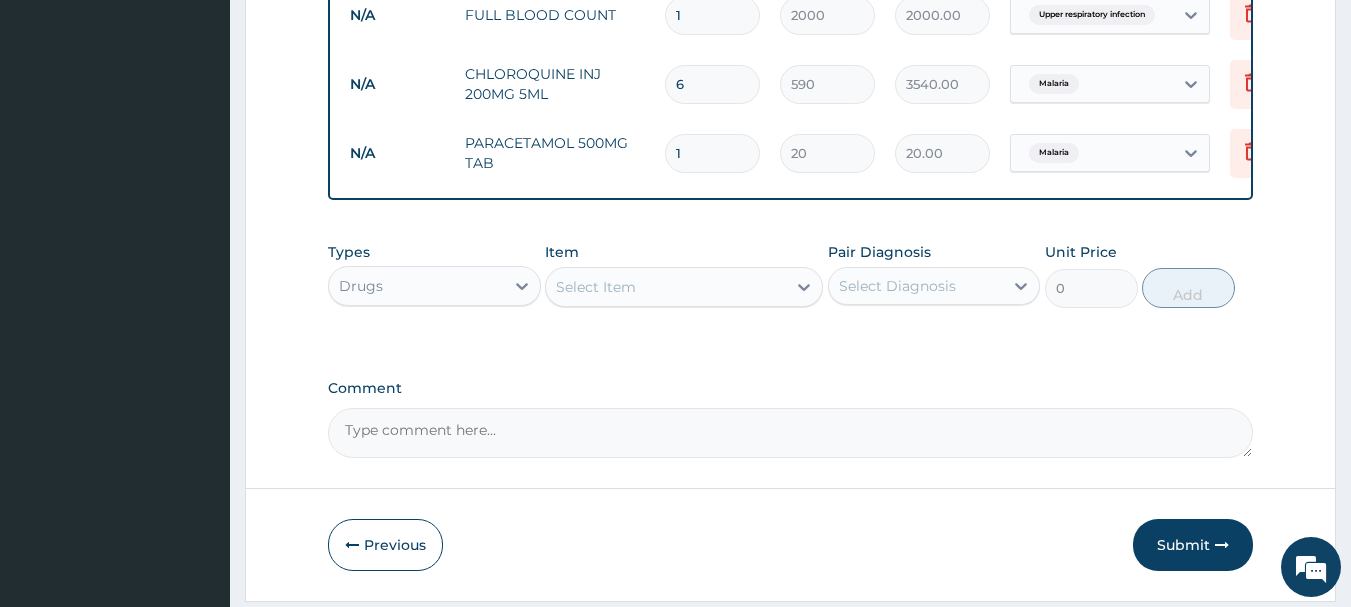 type on "18" 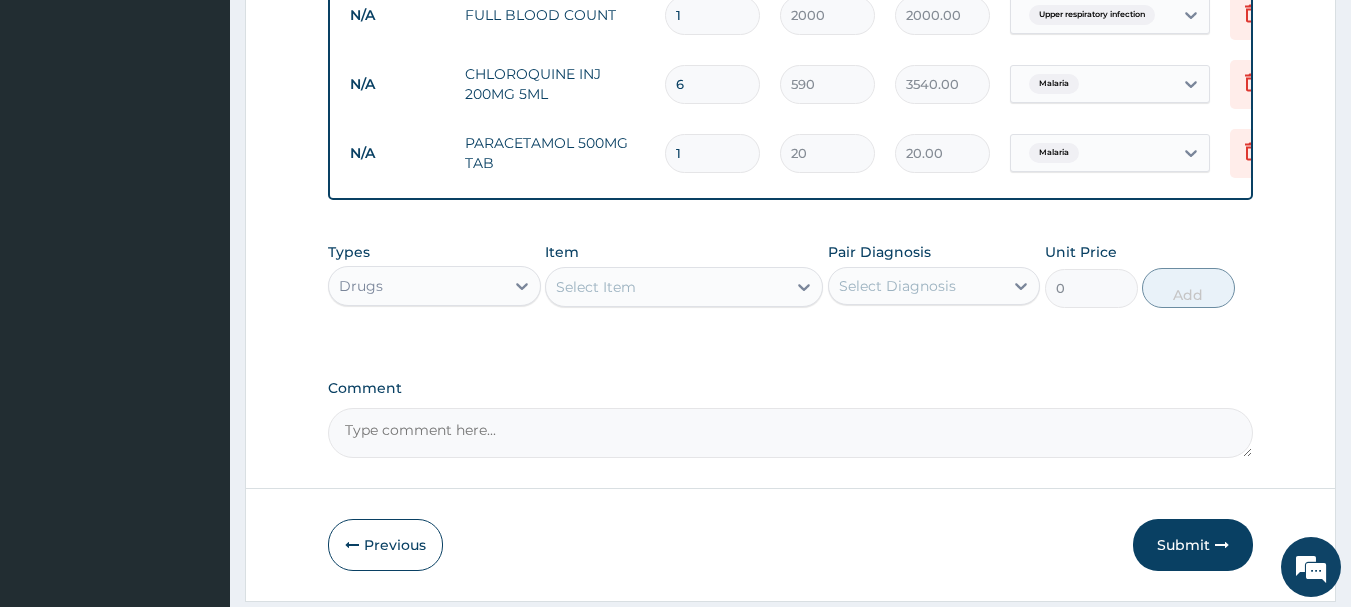 type on "360.00" 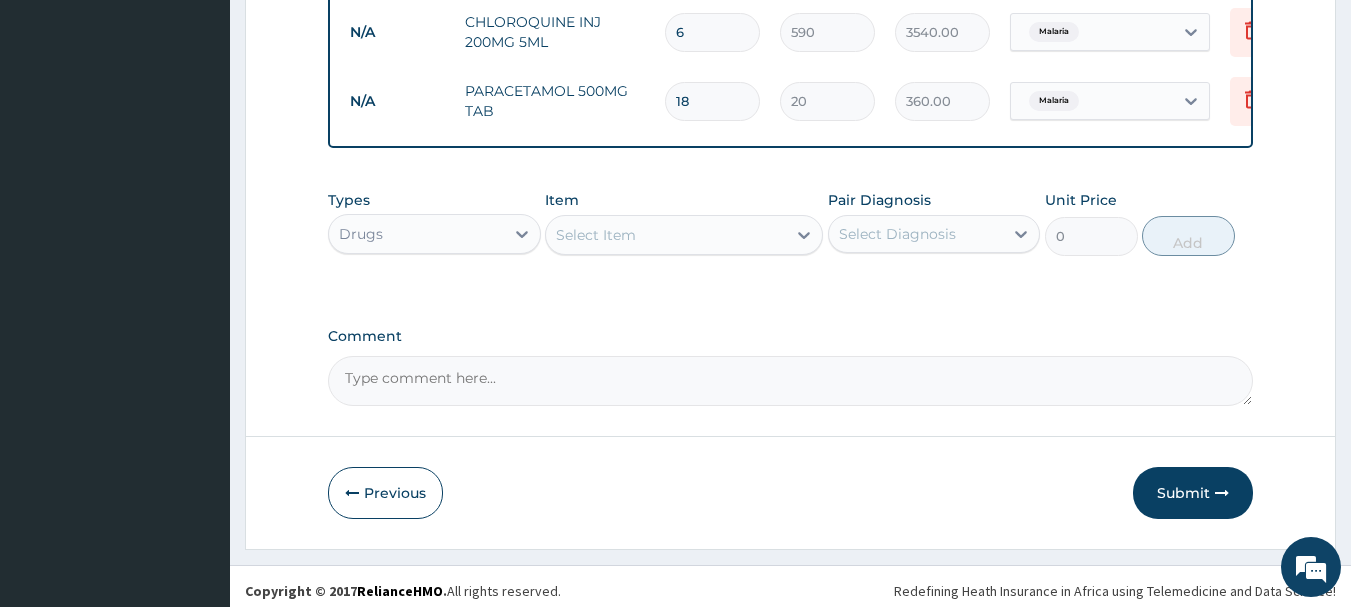 scroll, scrollTop: 815, scrollLeft: 0, axis: vertical 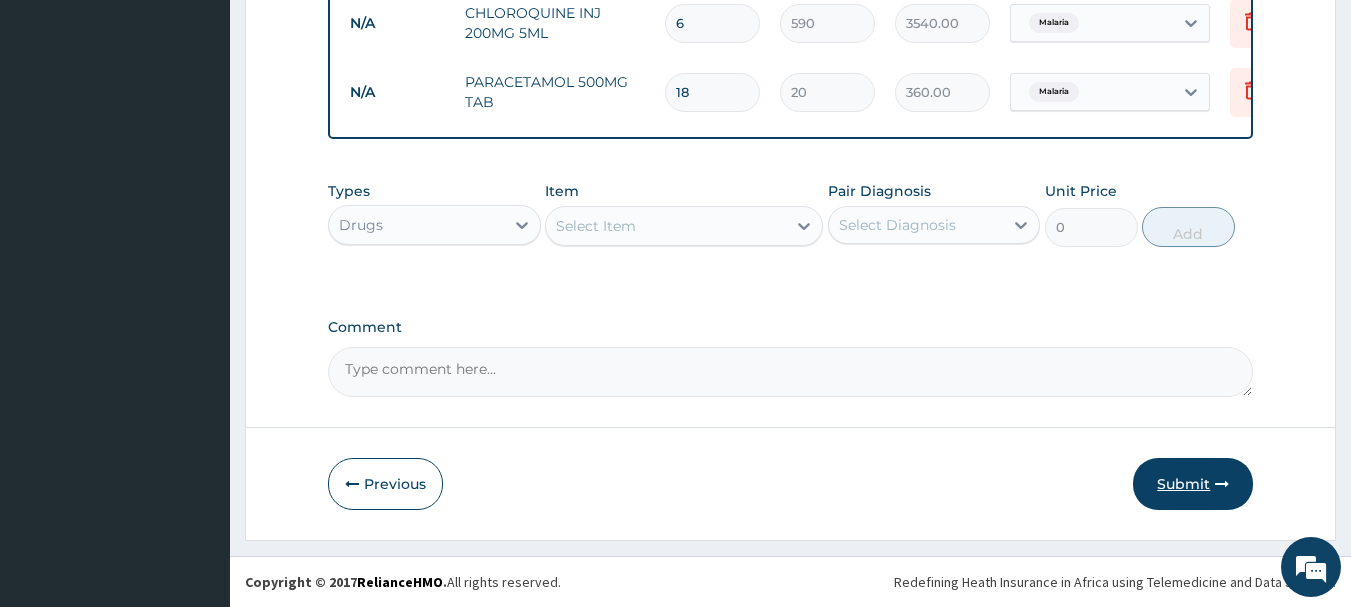 type on "18" 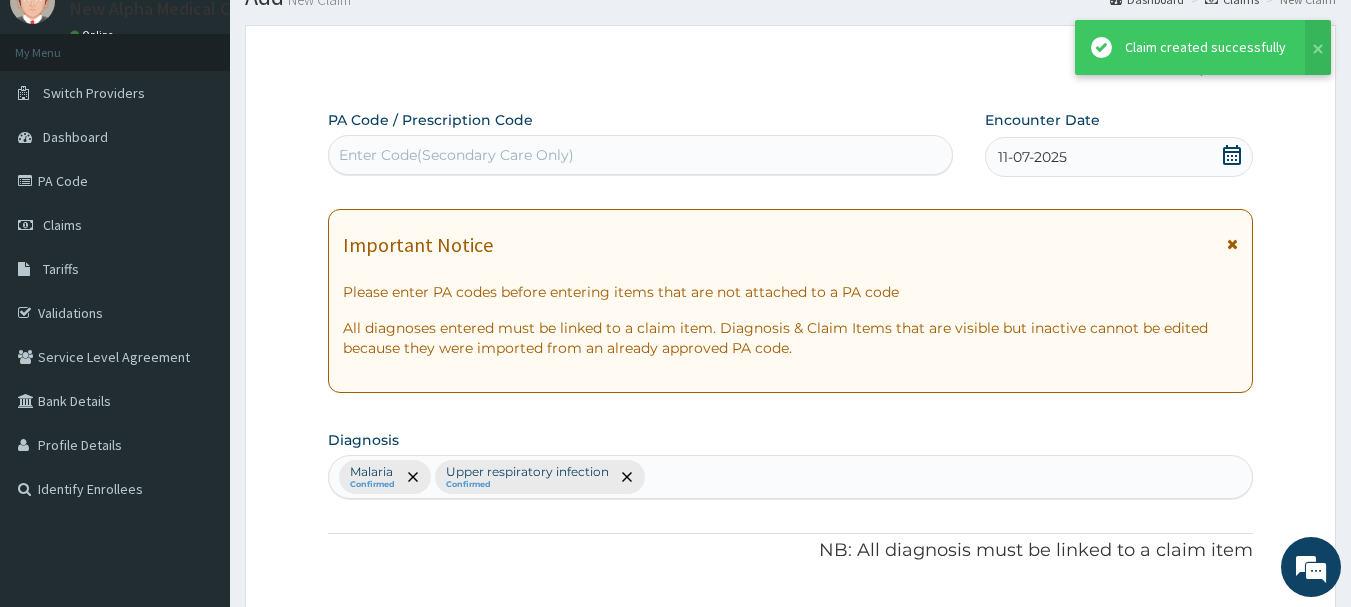 scroll, scrollTop: 815, scrollLeft: 0, axis: vertical 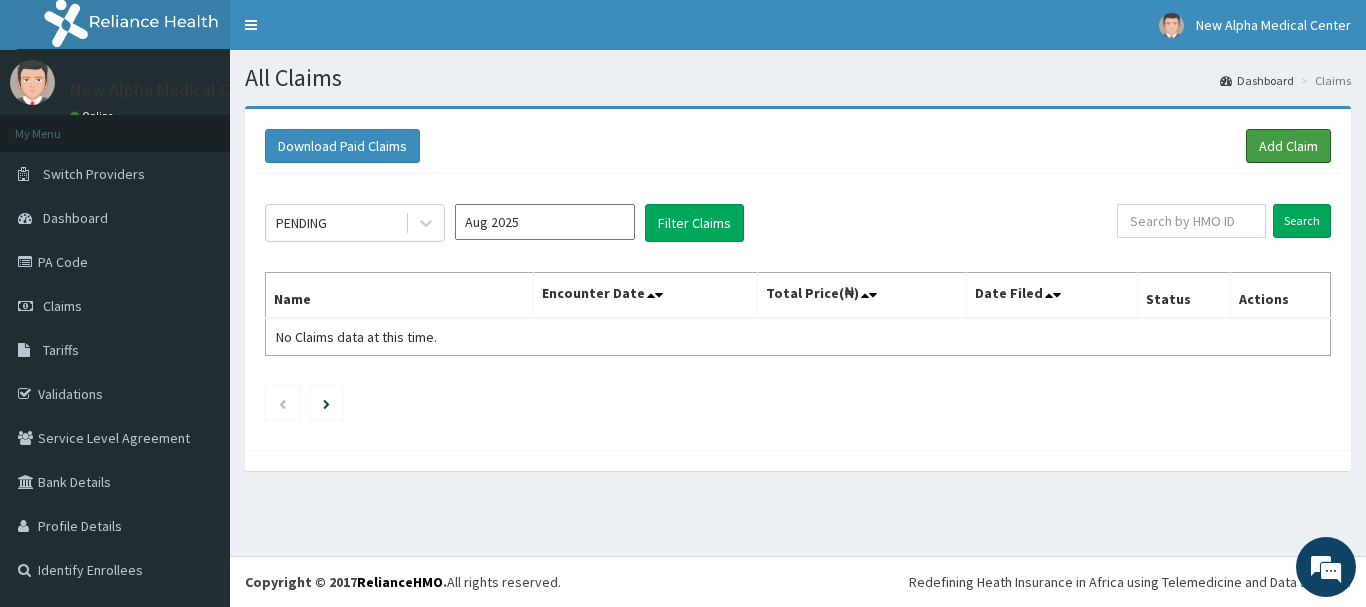 click on "Add Claim" at bounding box center (1288, 146) 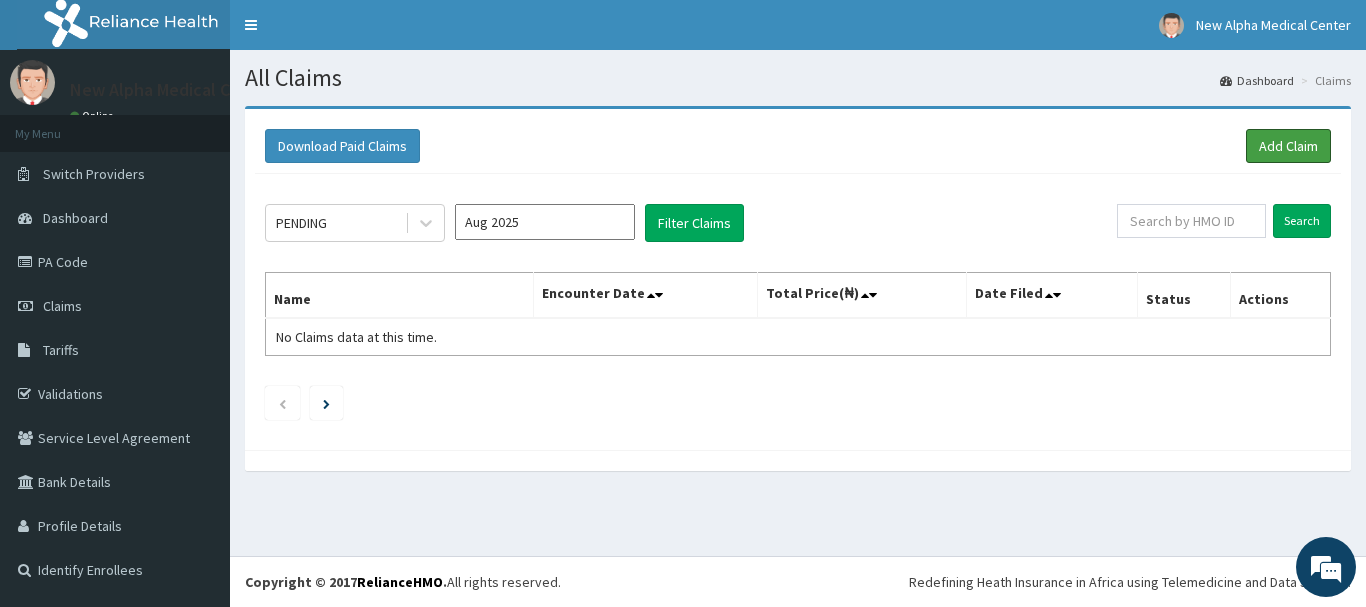 click on "Add Claim" at bounding box center (1288, 146) 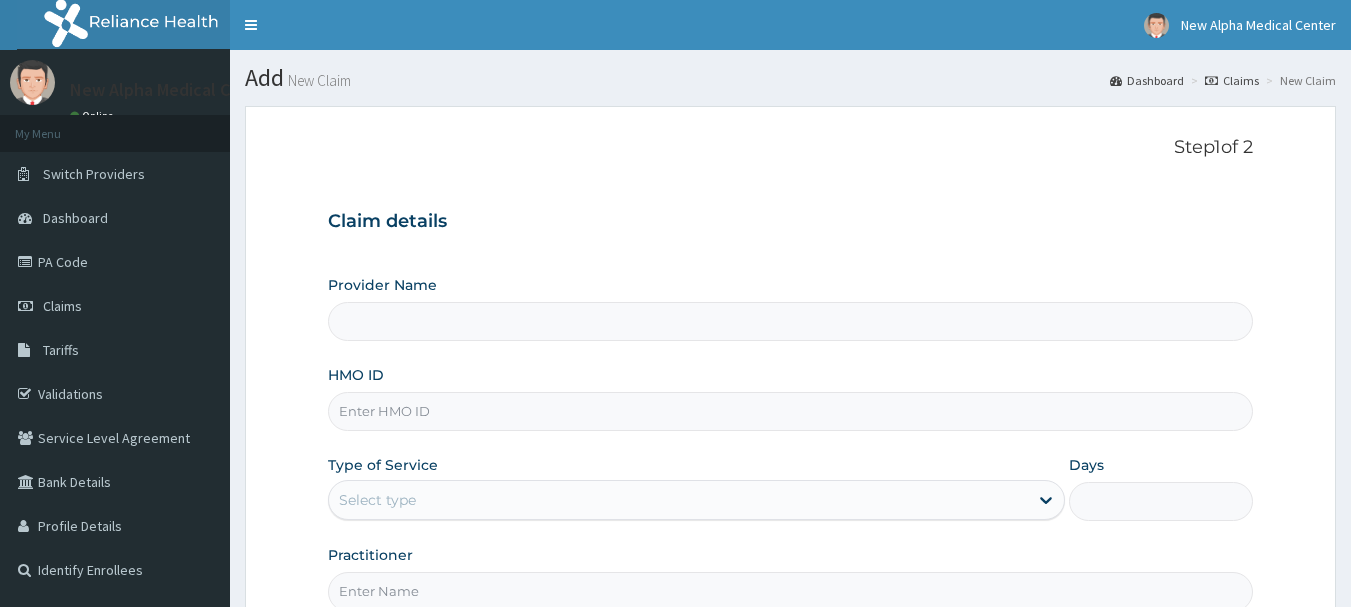 scroll, scrollTop: 0, scrollLeft: 0, axis: both 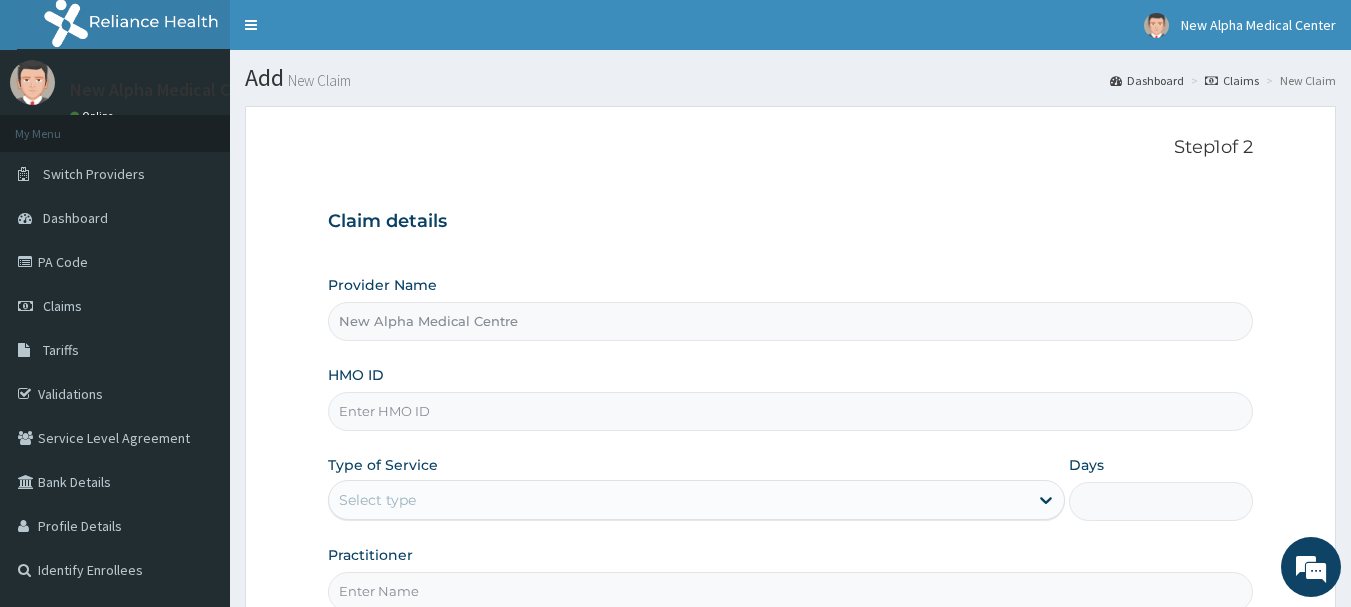 click on "HMO ID" at bounding box center [791, 411] 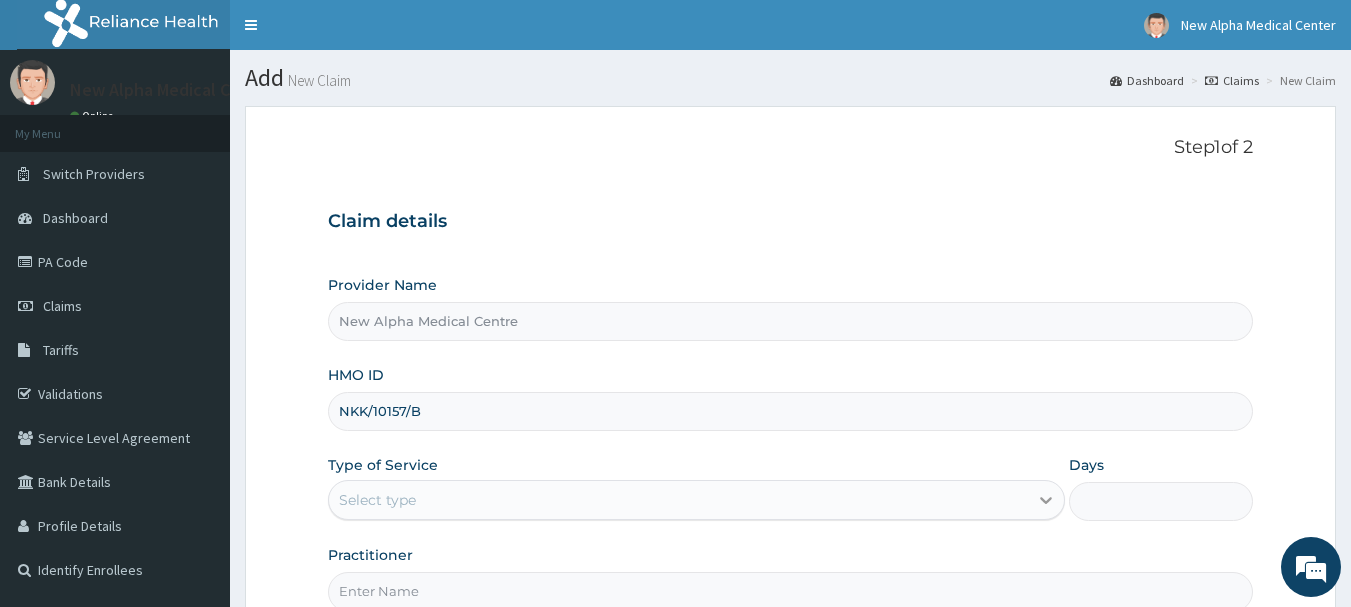 type on "NKK/10157/B" 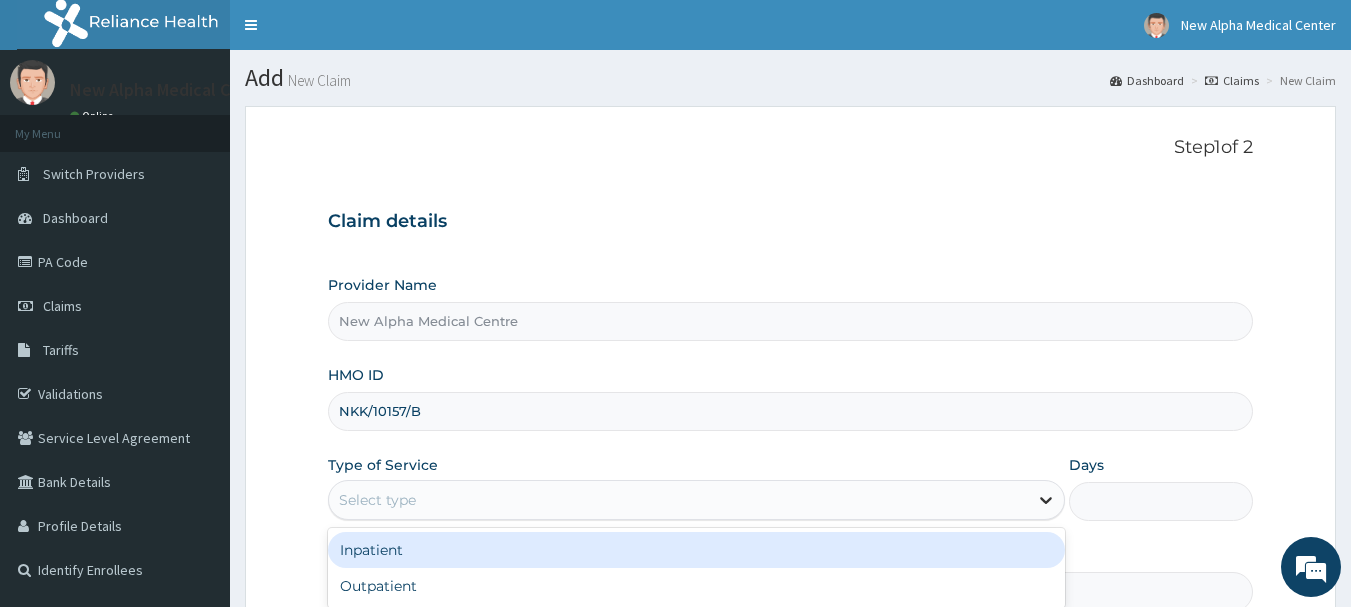 click at bounding box center [1046, 500] 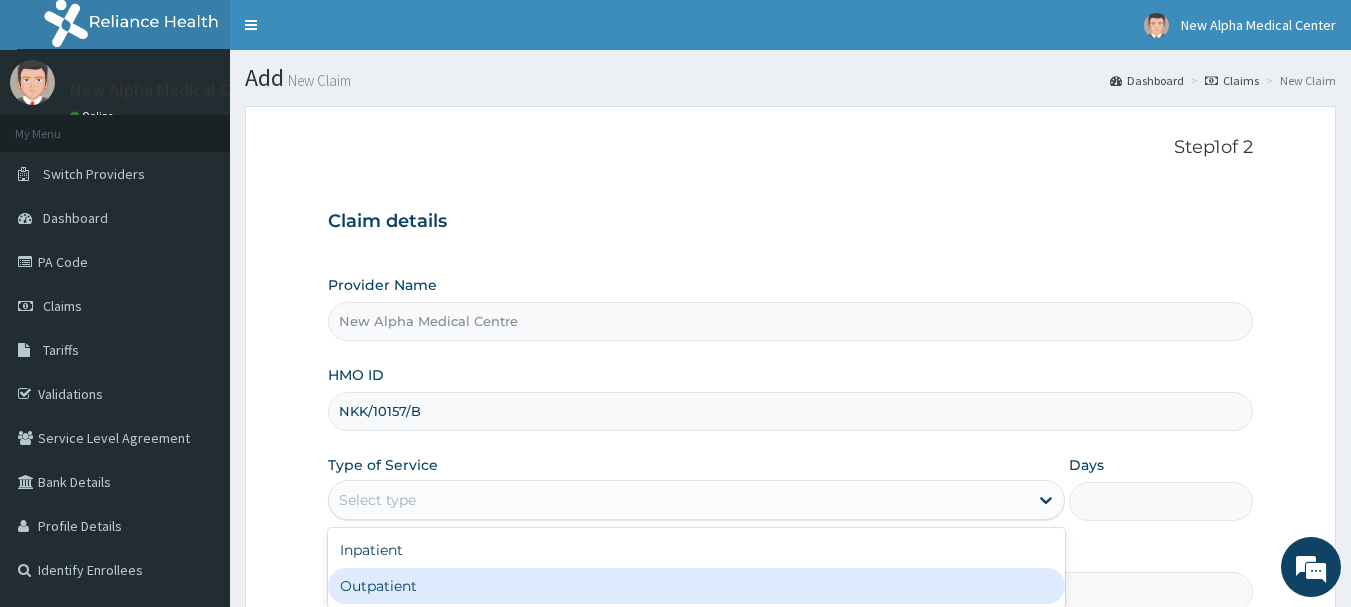 click on "Outpatient" at bounding box center (696, 586) 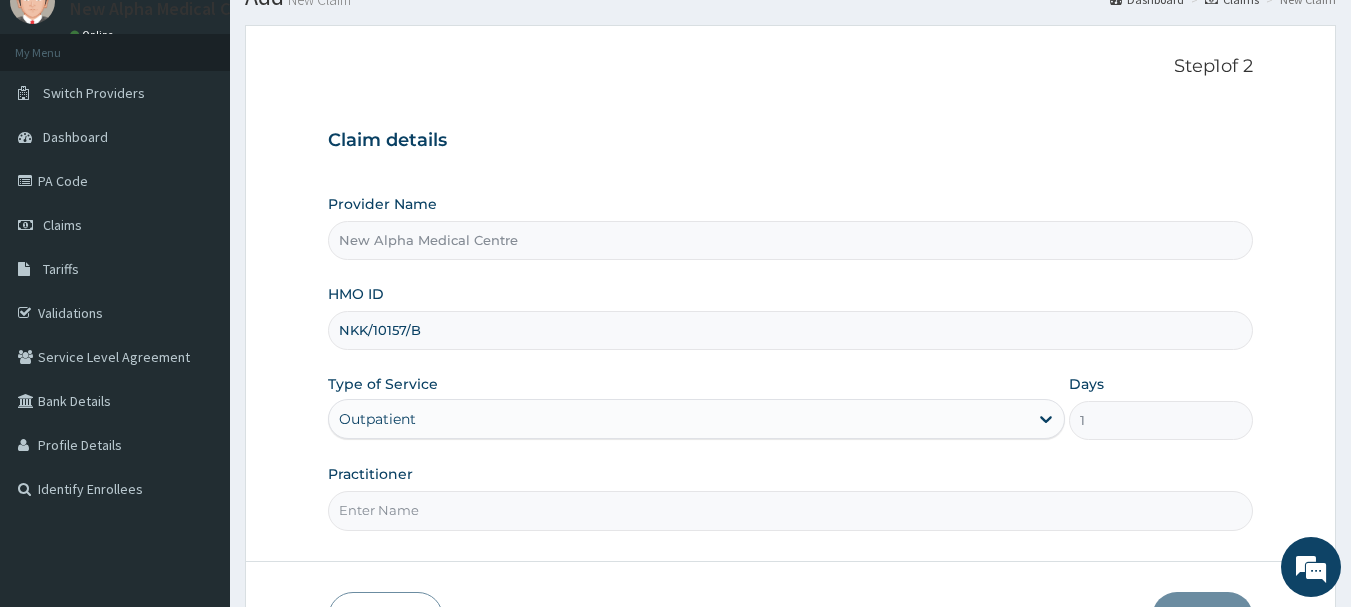 scroll, scrollTop: 200, scrollLeft: 0, axis: vertical 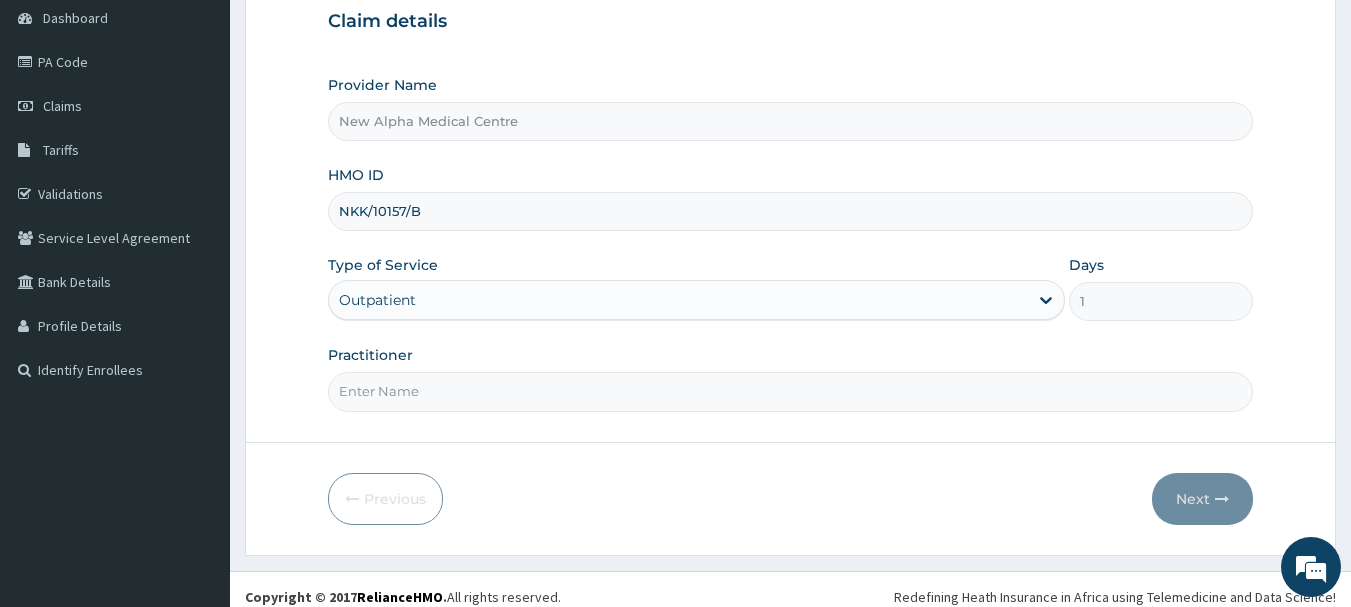 click on "Practitioner" at bounding box center [791, 391] 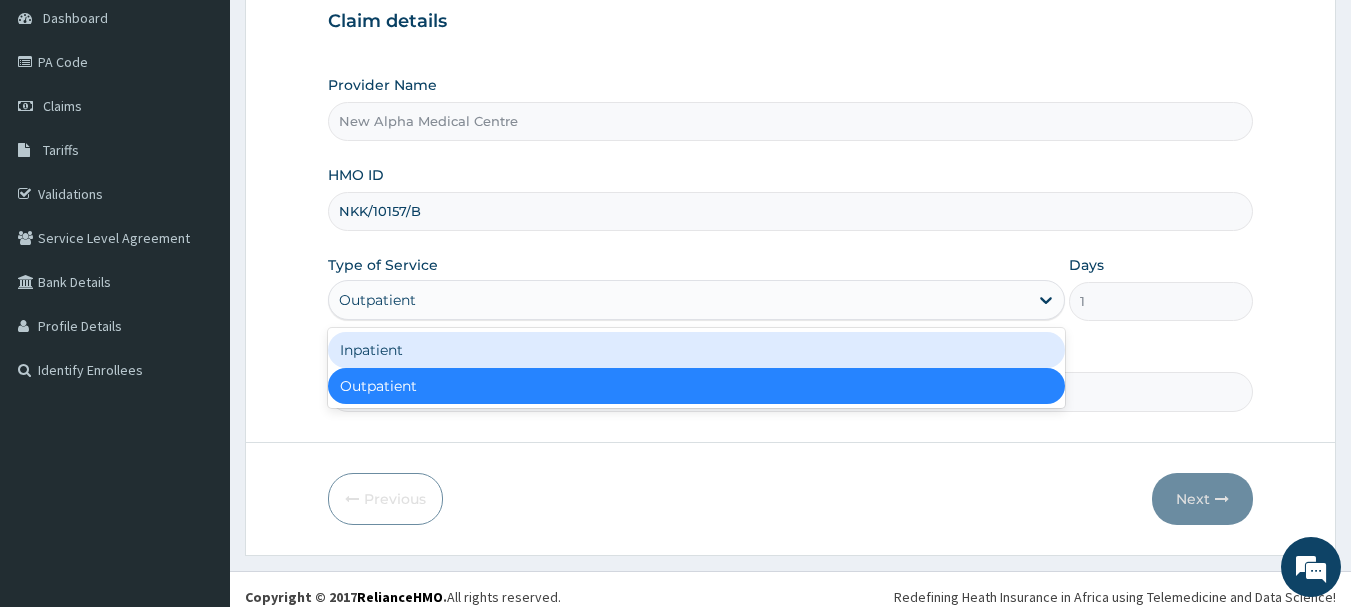 click on "Inpatient" at bounding box center [696, 350] 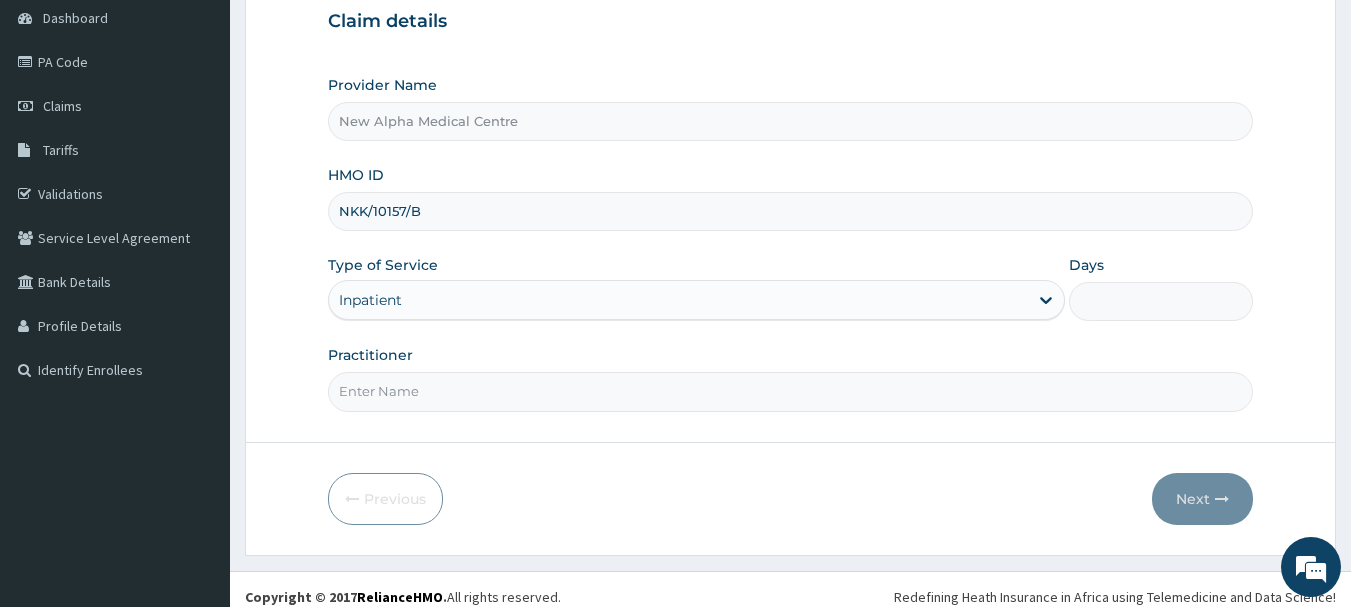 click on "Practitioner" at bounding box center (791, 391) 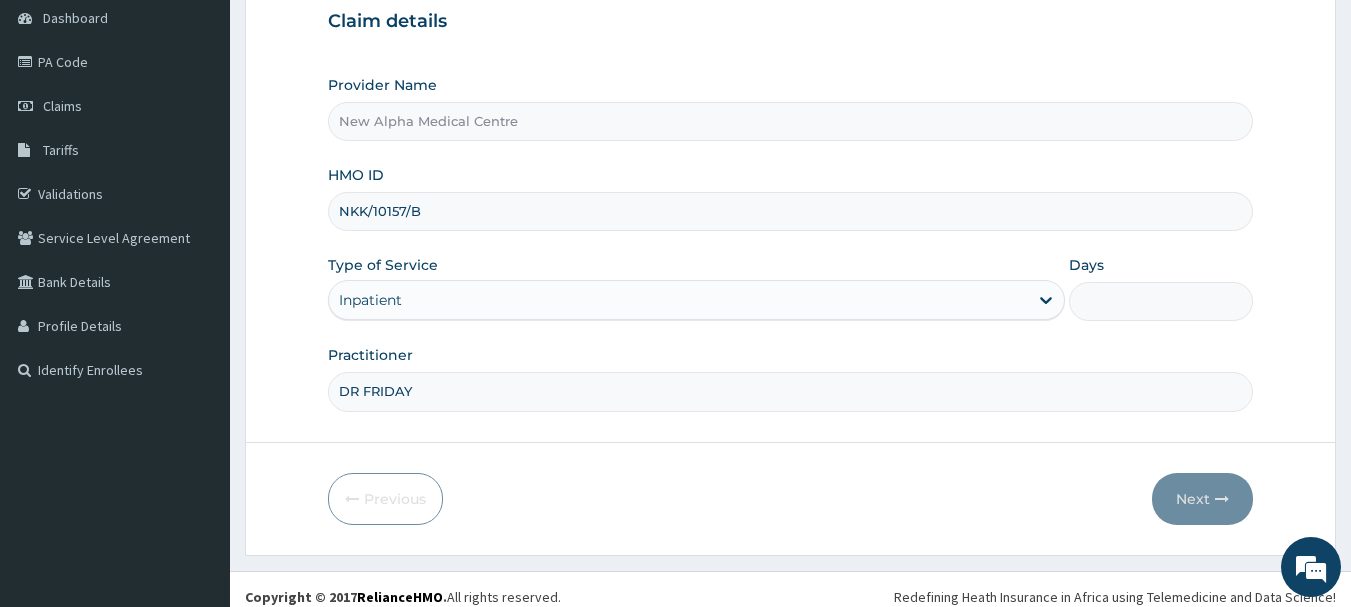 type on "DR FRIDAY" 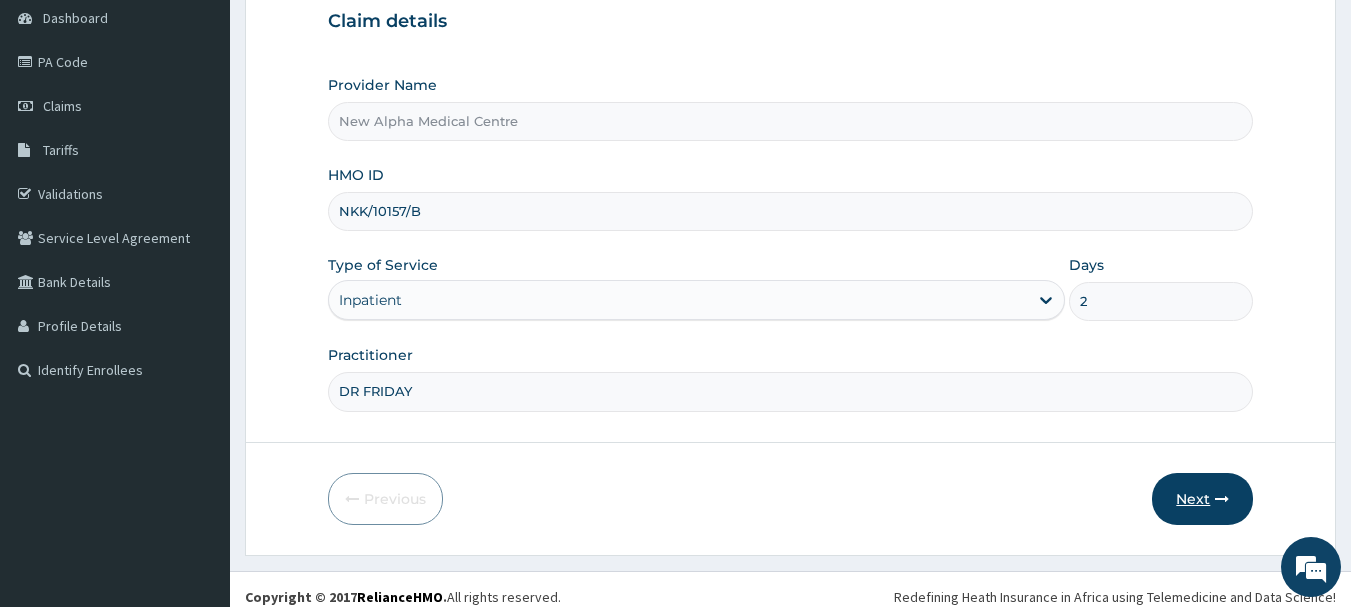 type on "2" 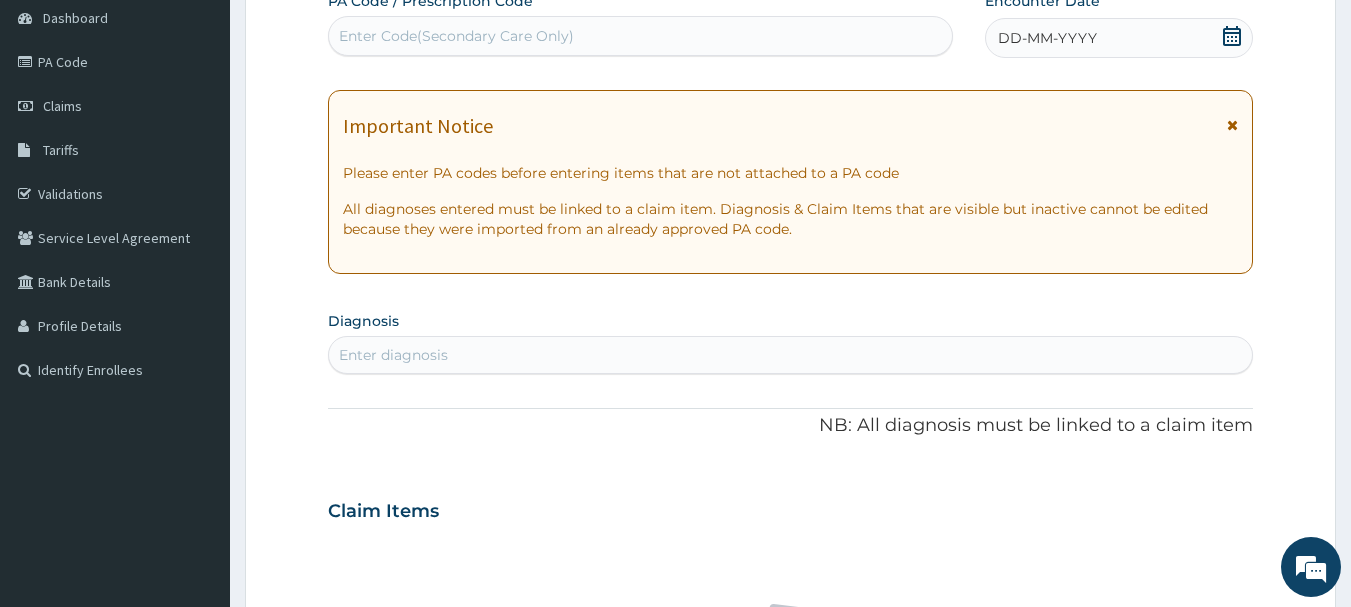 click 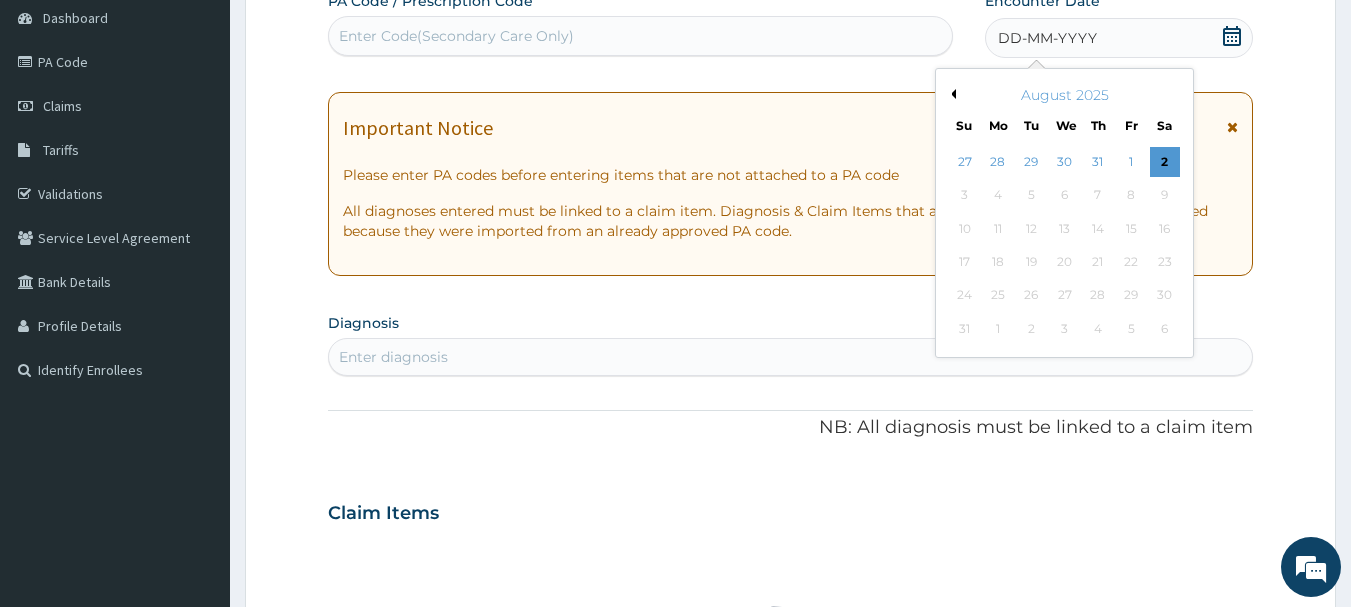 click on "Previous Month" at bounding box center [951, 94] 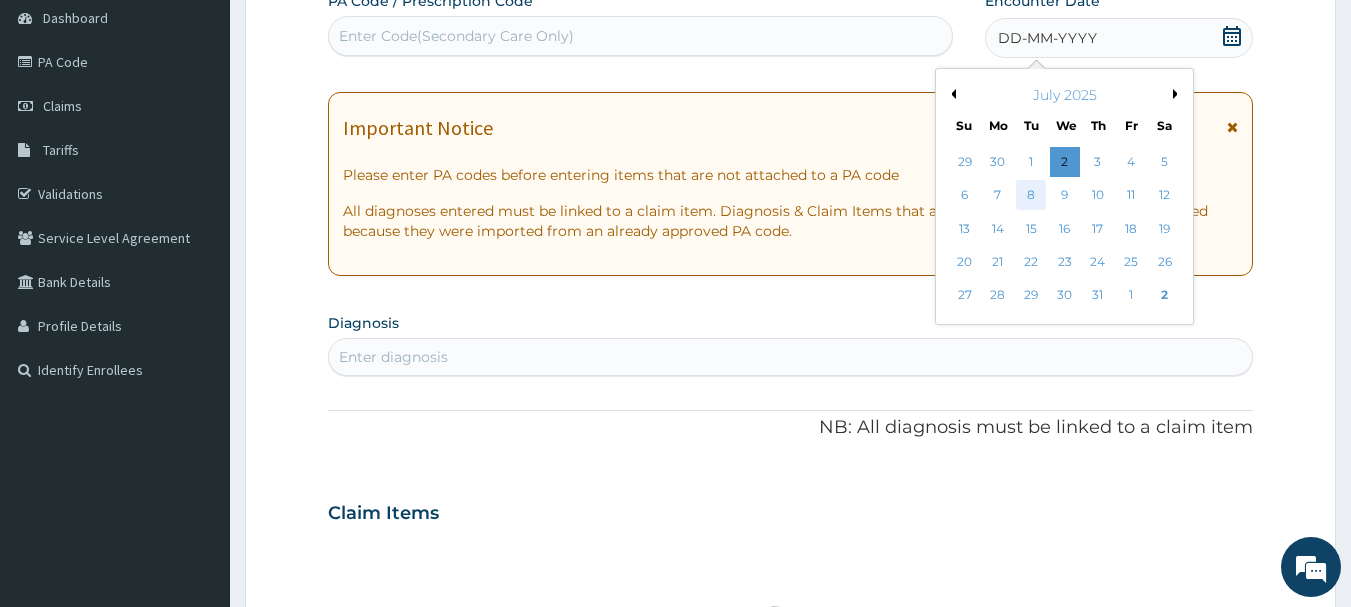 click on "8" at bounding box center (1032, 196) 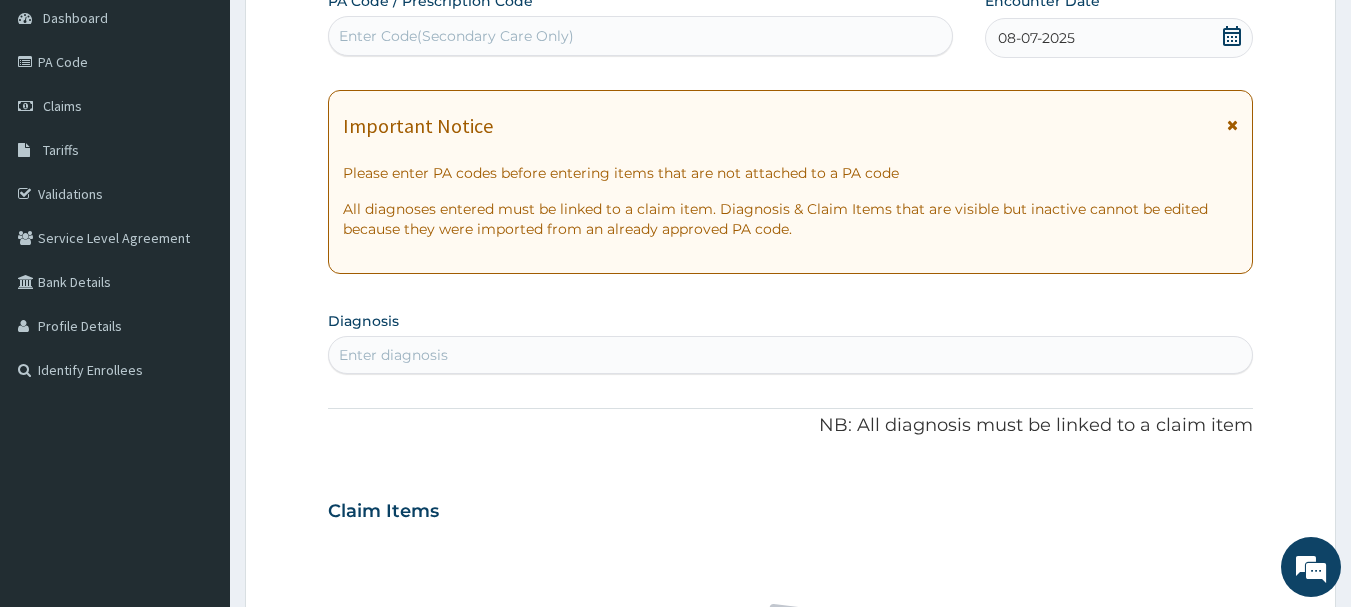 scroll, scrollTop: 0, scrollLeft: 0, axis: both 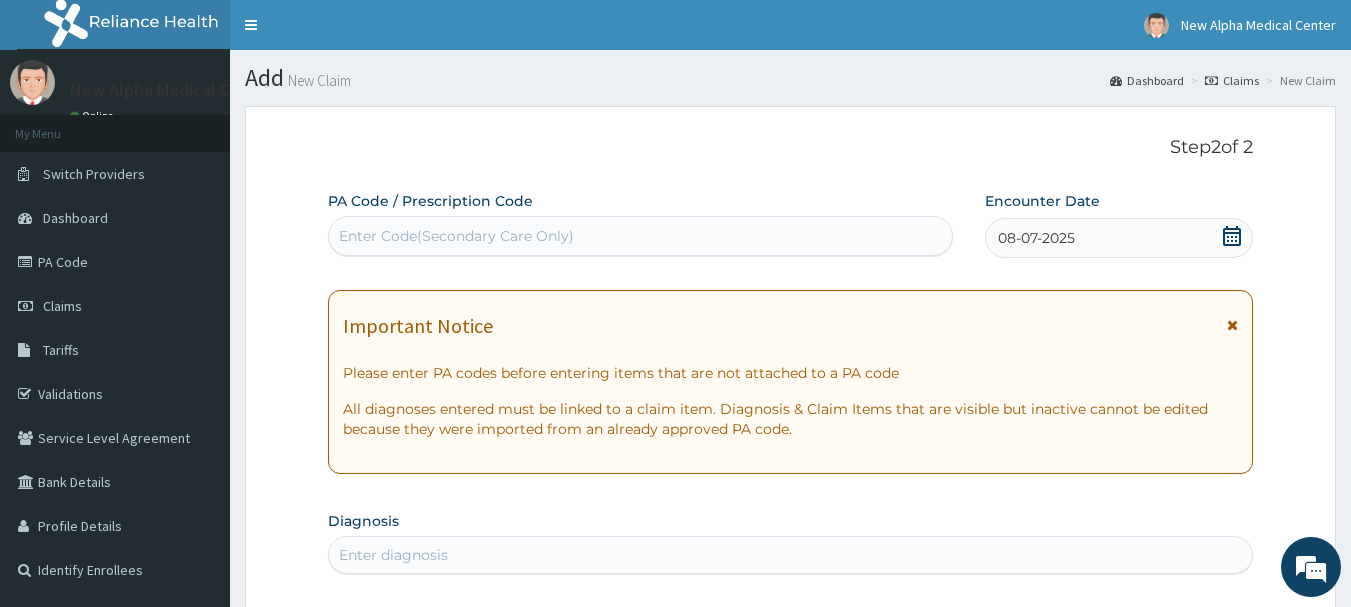 click on "Enter Code(Secondary Care Only)" at bounding box center [641, 236] 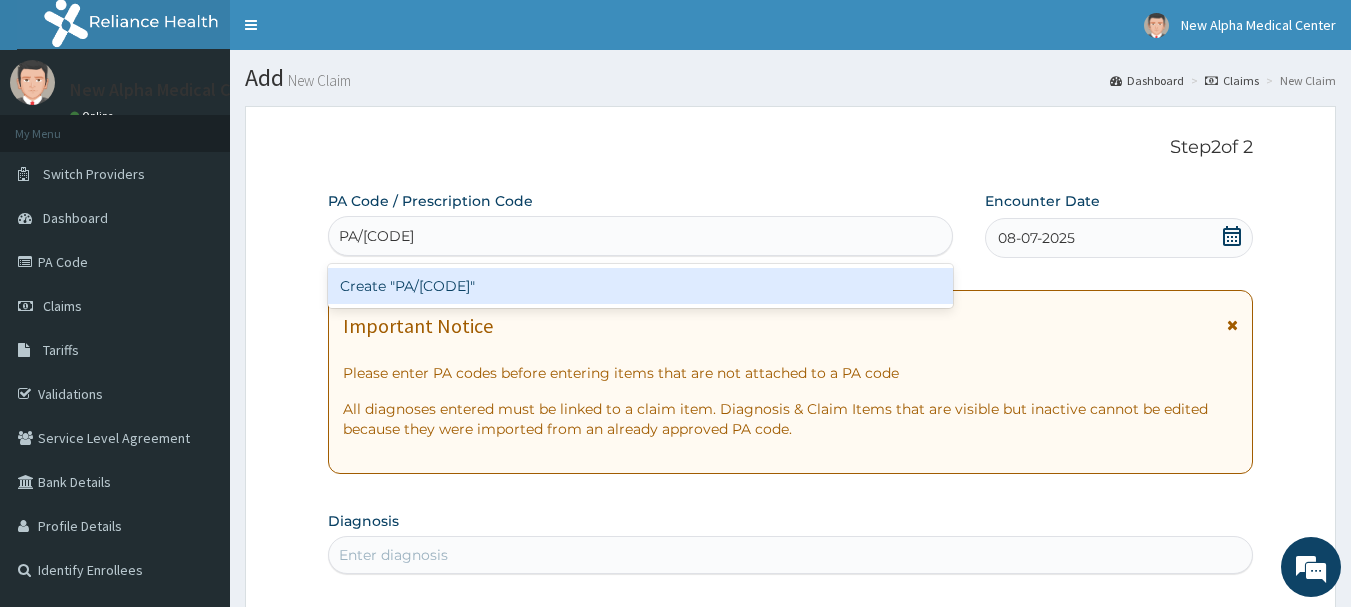 click on "Create "PA/7380F7"" at bounding box center [641, 286] 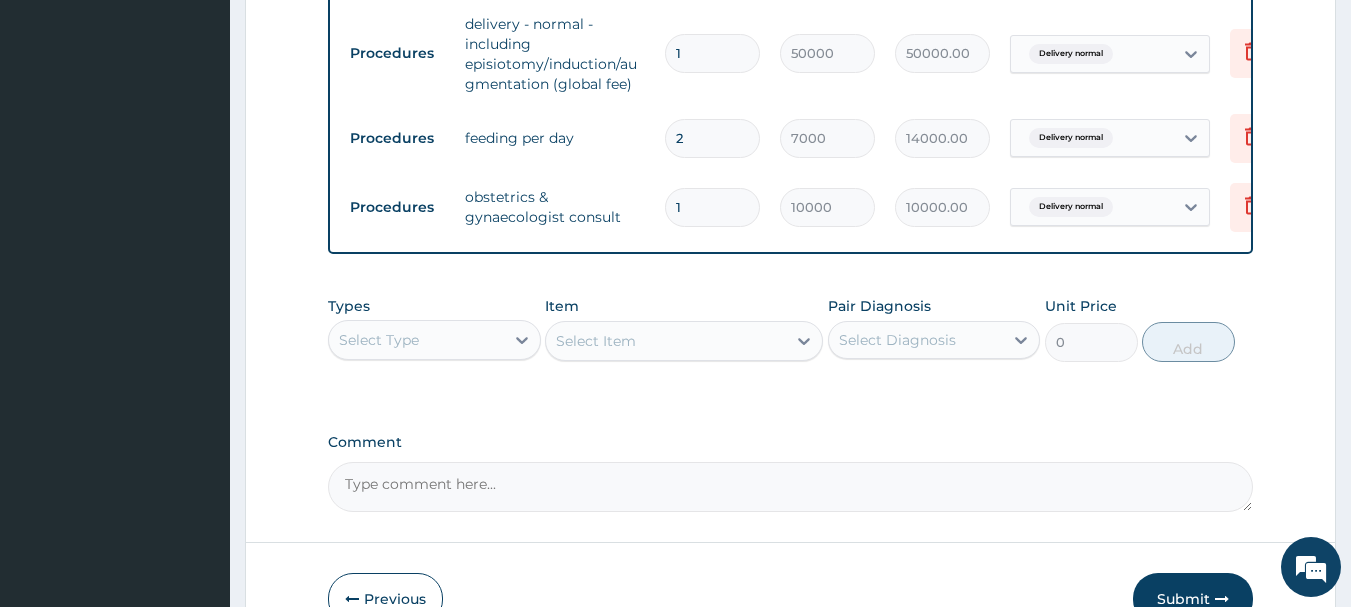 scroll, scrollTop: 867, scrollLeft: 0, axis: vertical 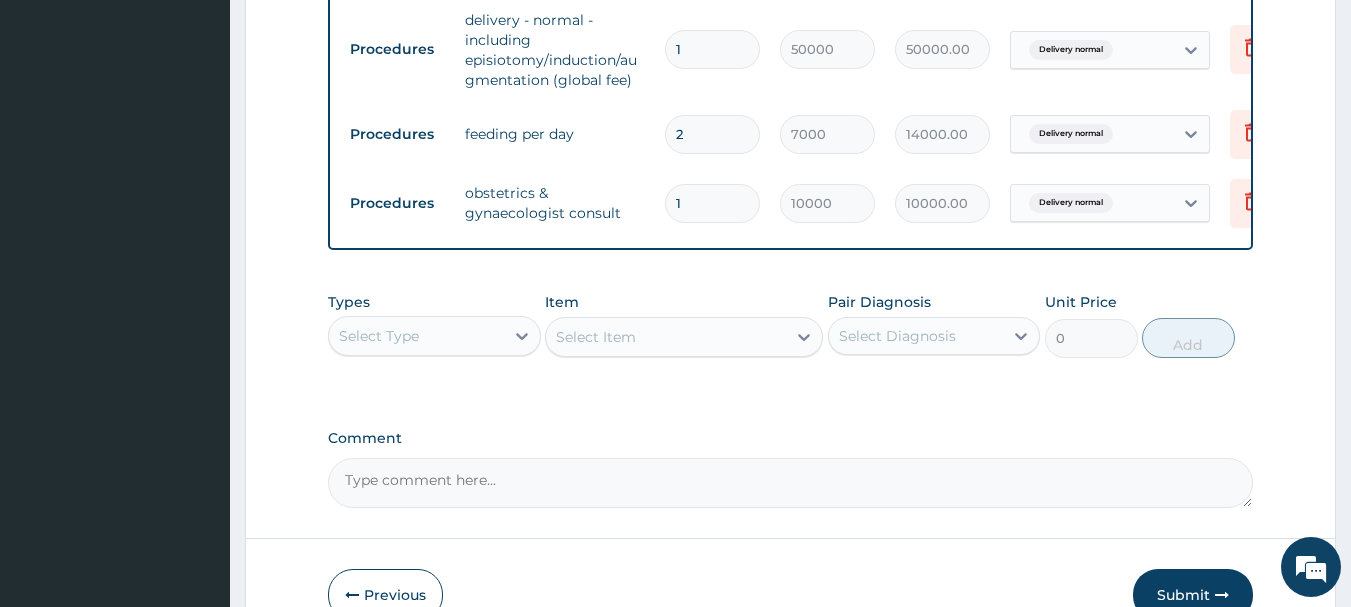 click on "Select Type" at bounding box center (416, 336) 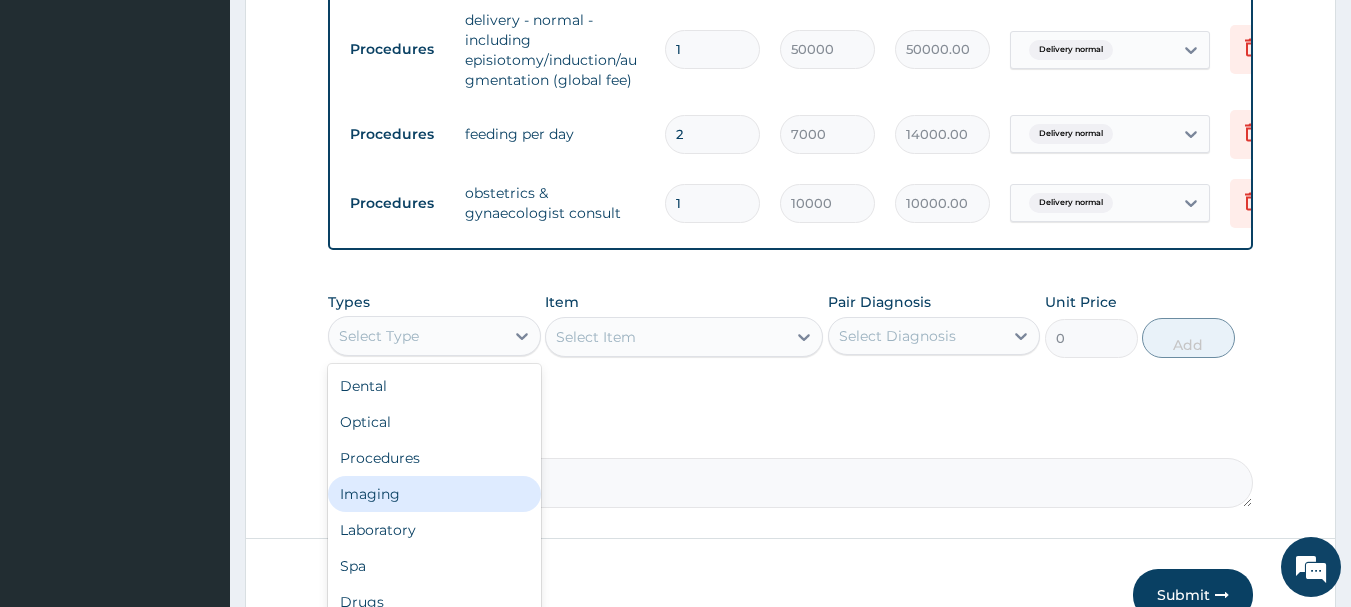 scroll, scrollTop: 68, scrollLeft: 0, axis: vertical 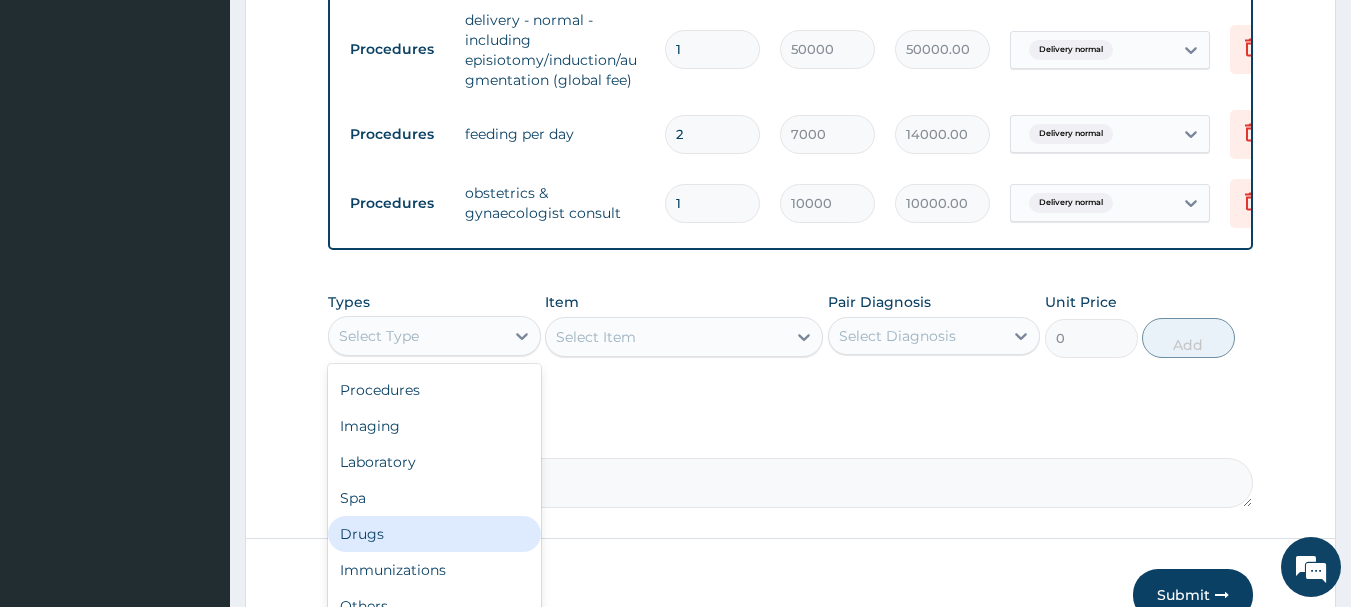 click on "Drugs" at bounding box center (434, 534) 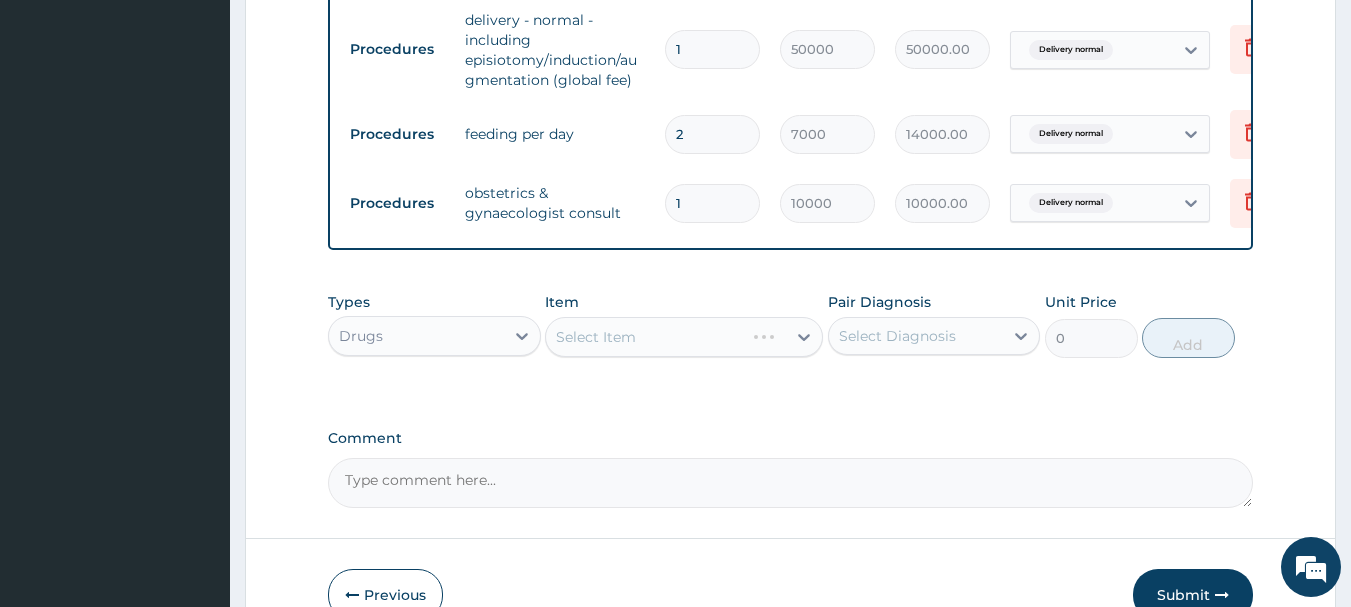 click on "Select Item" at bounding box center (684, 337) 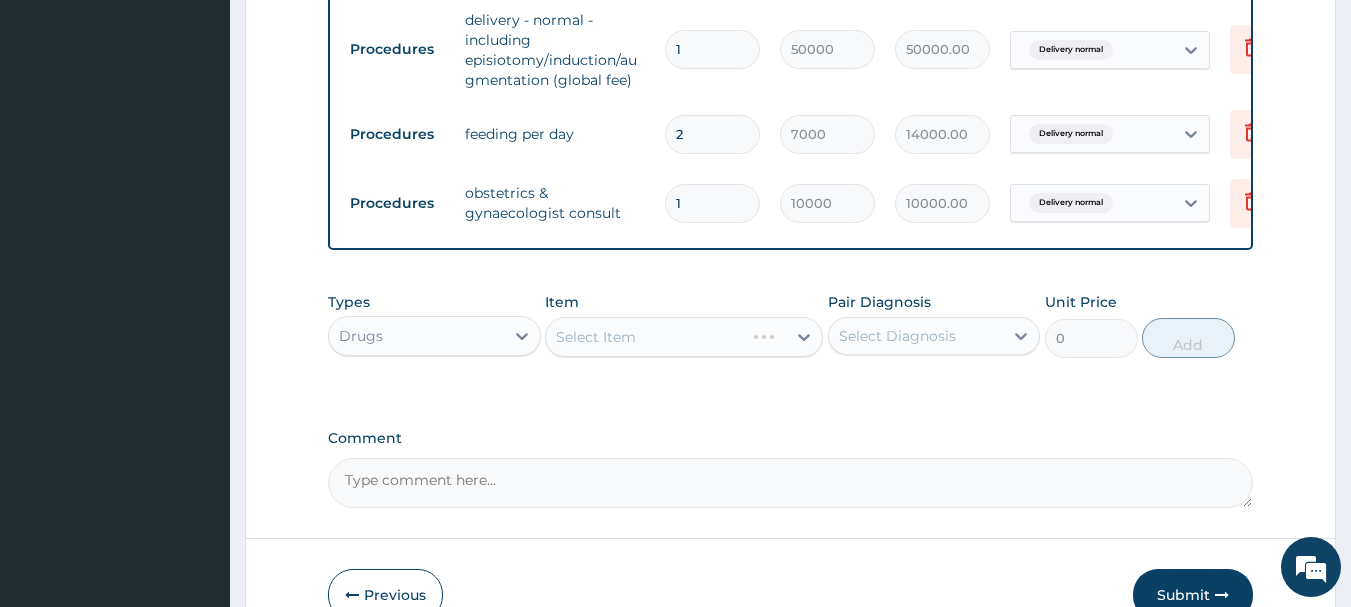 click on "Select Item" at bounding box center (684, 337) 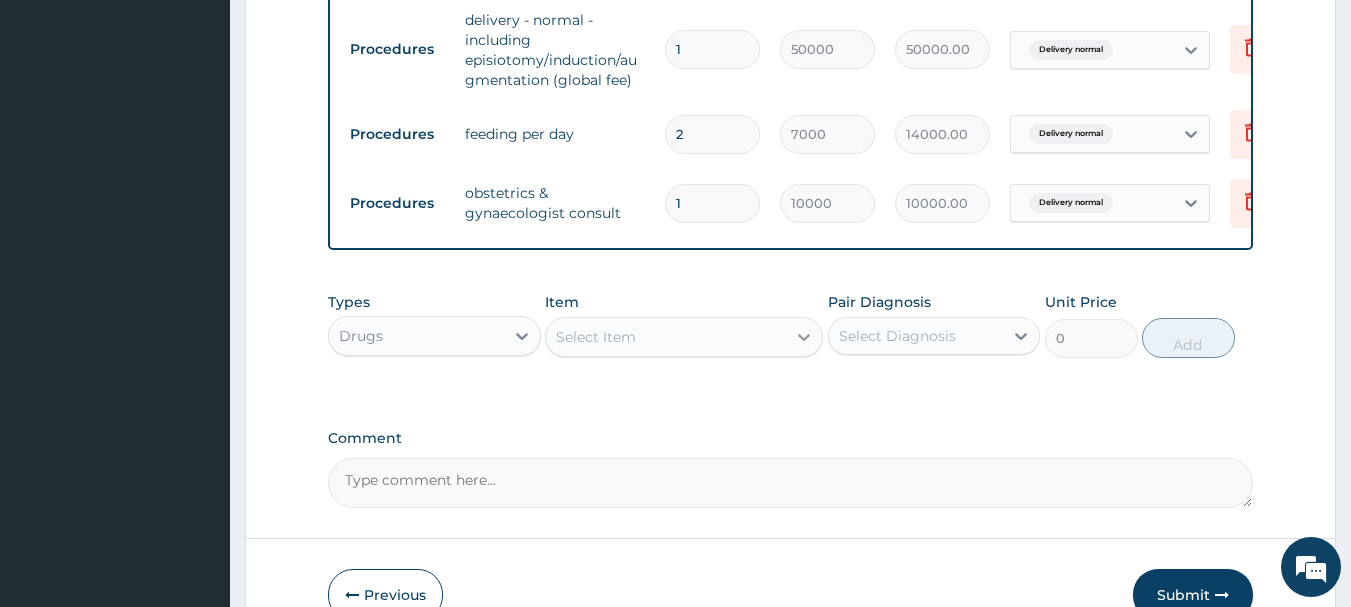 click 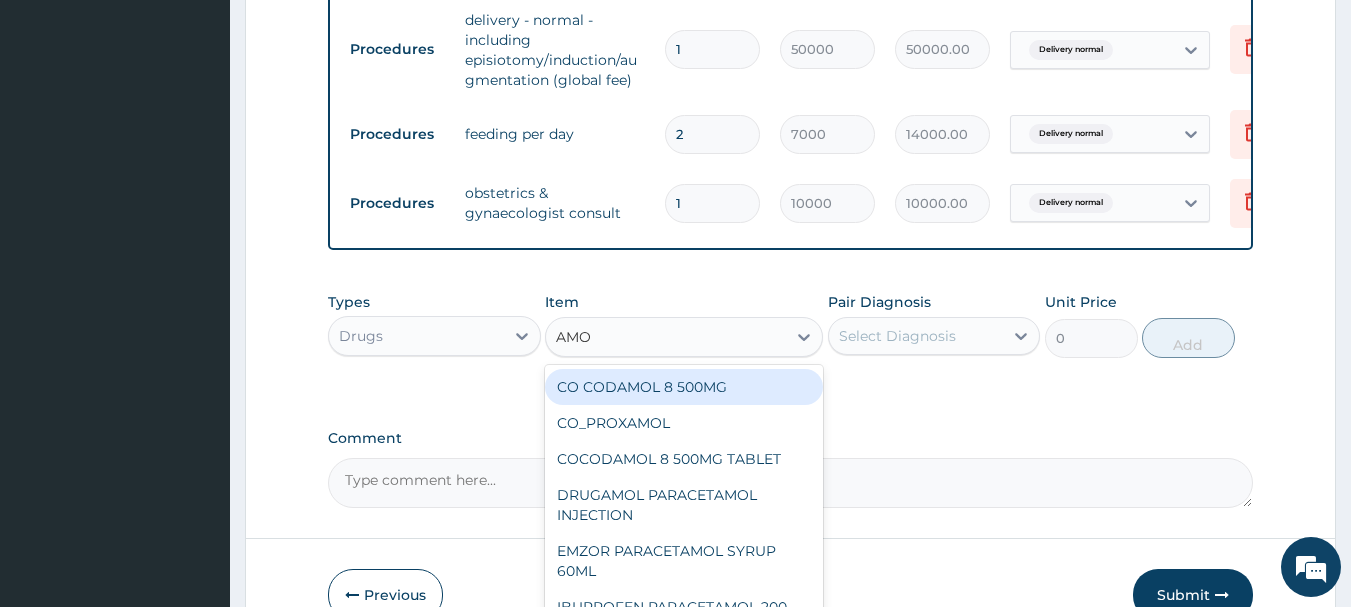 type on "AMOX" 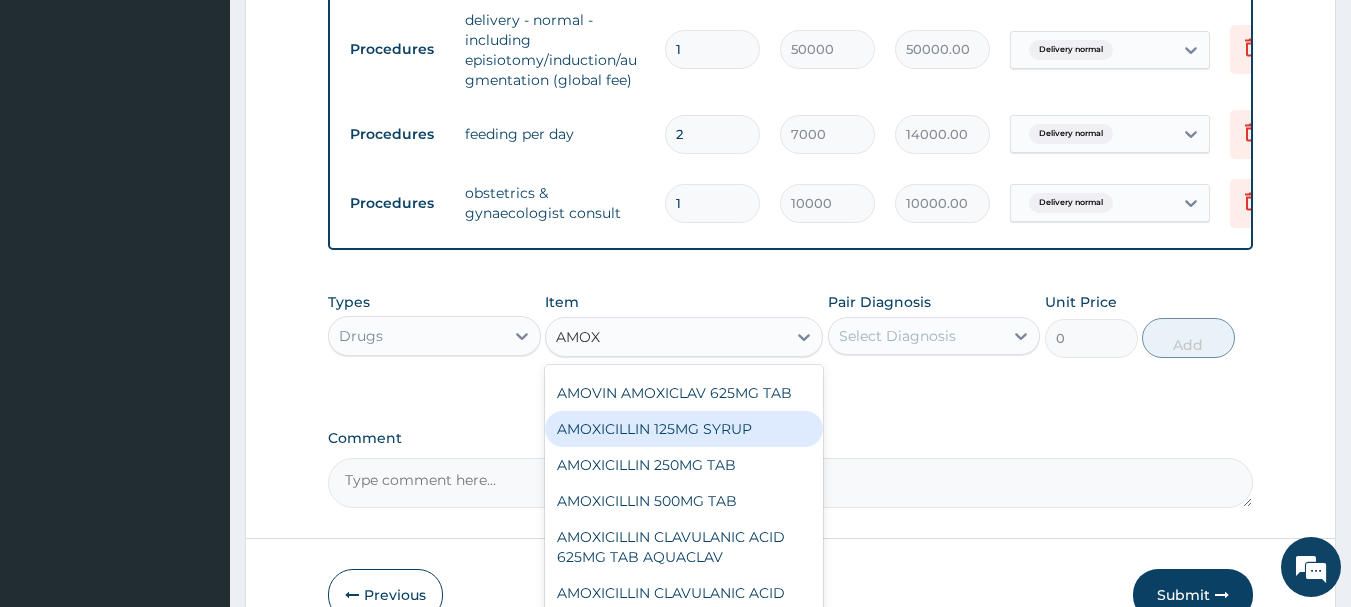 scroll, scrollTop: 100, scrollLeft: 0, axis: vertical 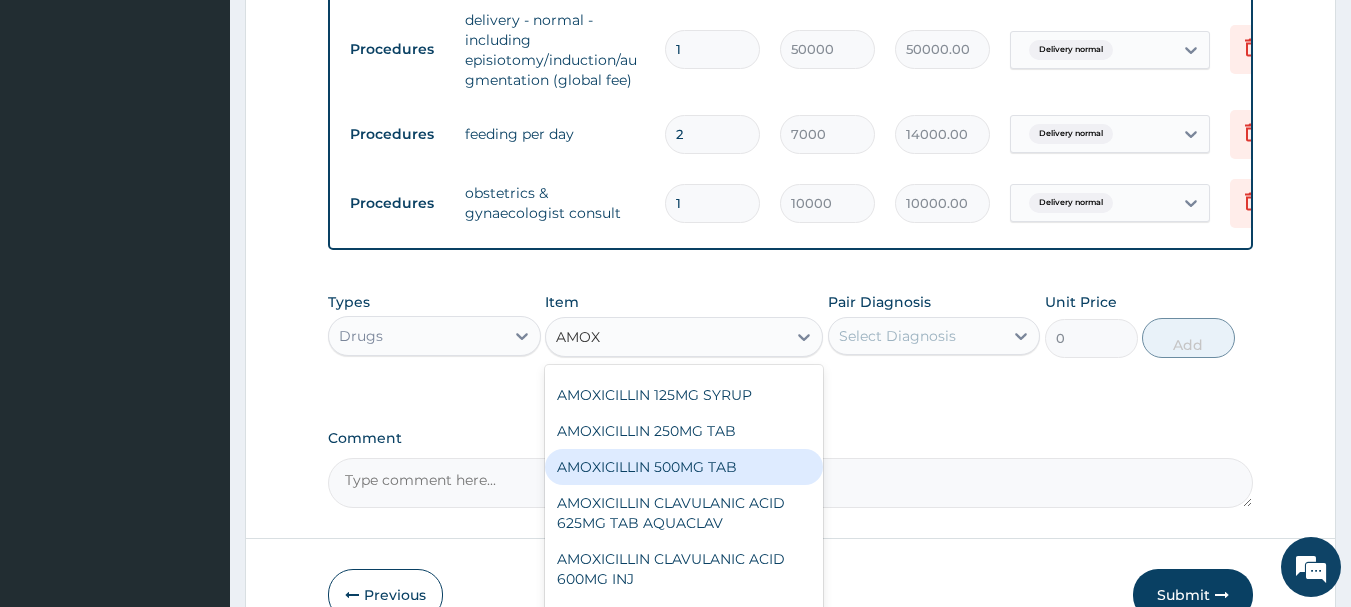 click on "AMOXICILLIN 500MG TAB" at bounding box center [684, 467] 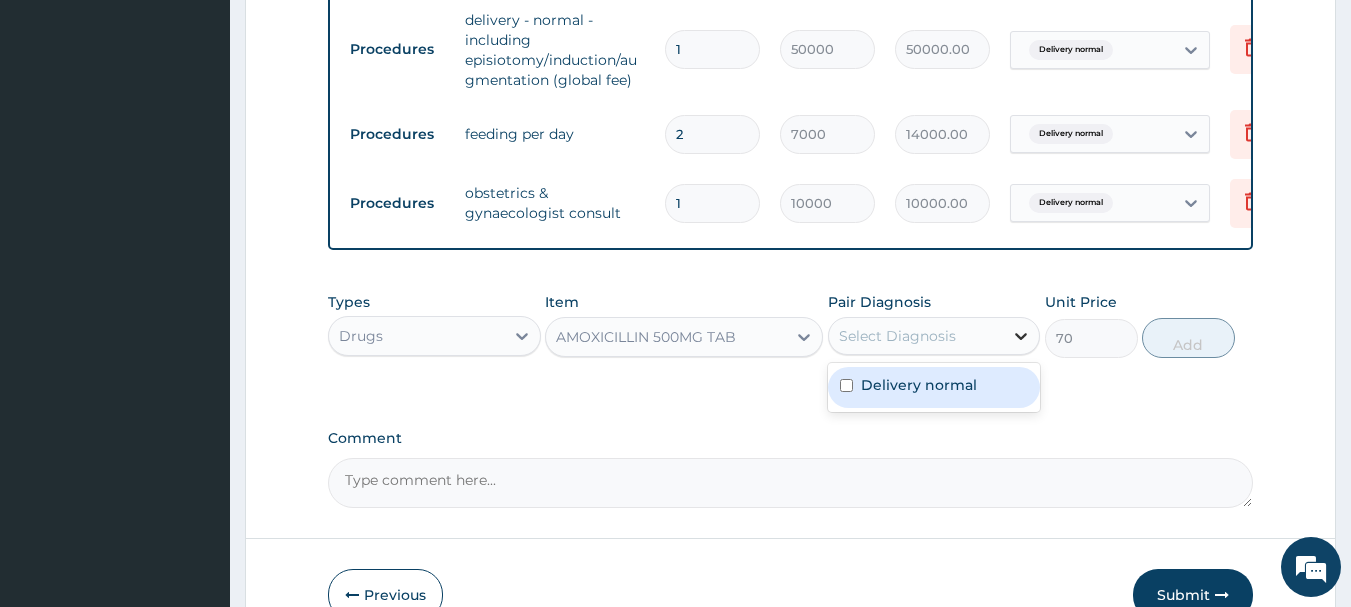 click 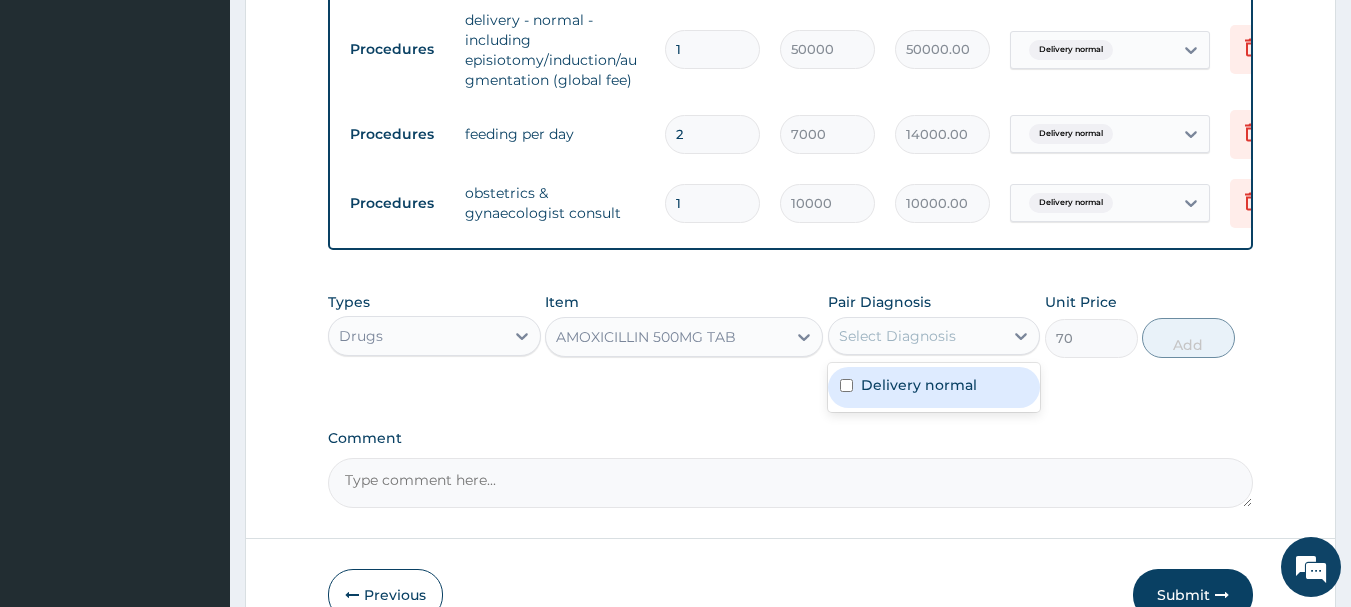 click on "Delivery normal" at bounding box center (919, 385) 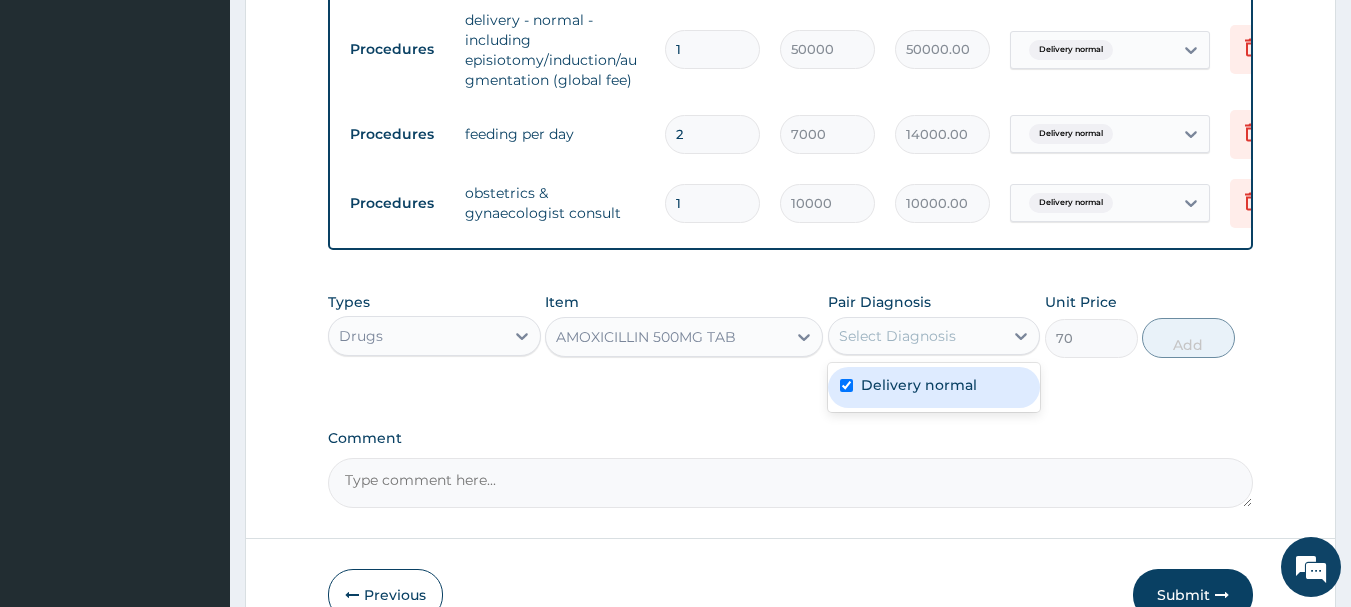 checkbox on "true" 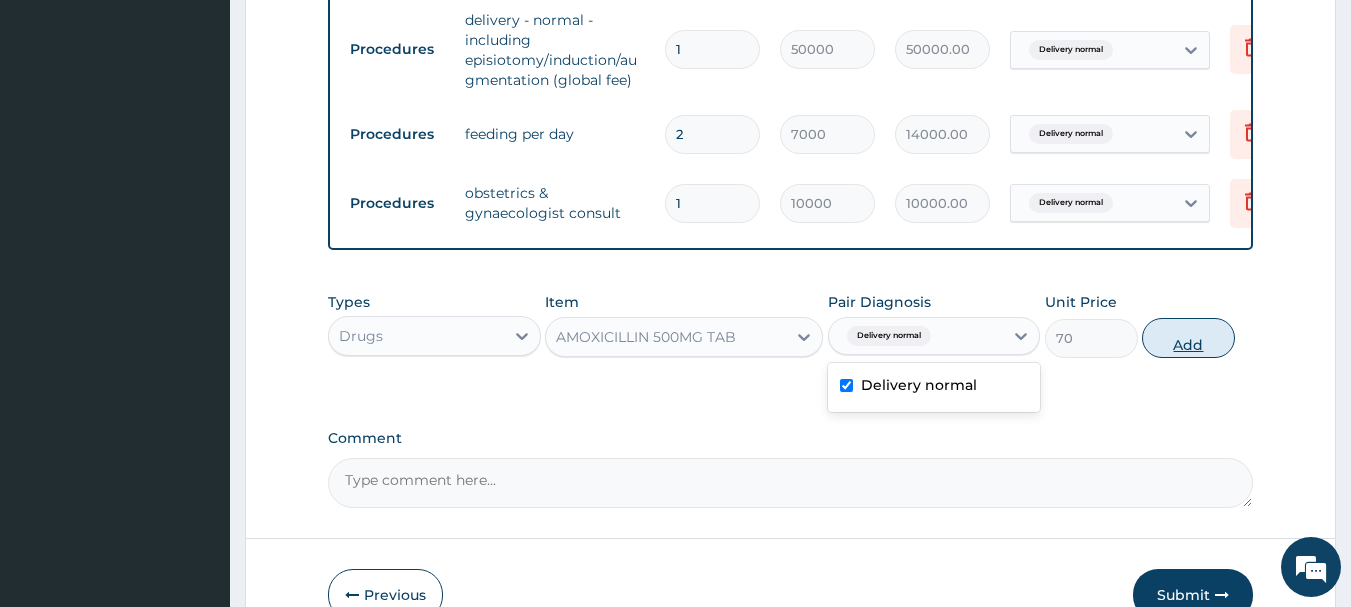 click on "Add" at bounding box center (1188, 338) 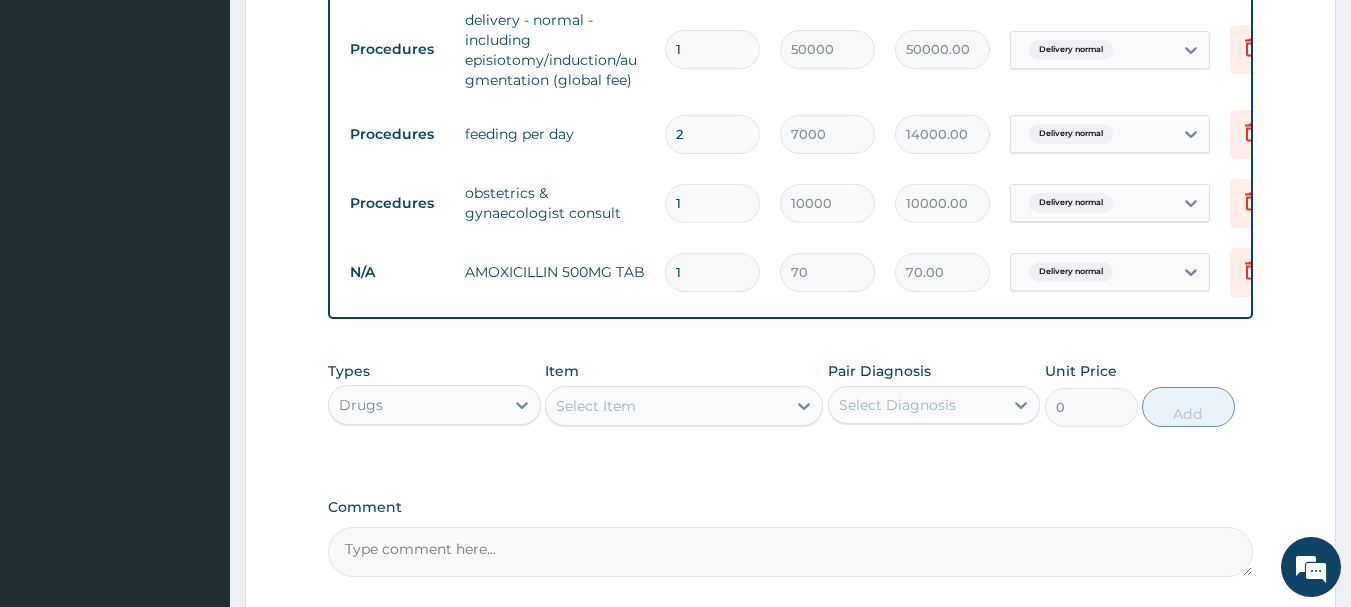 type 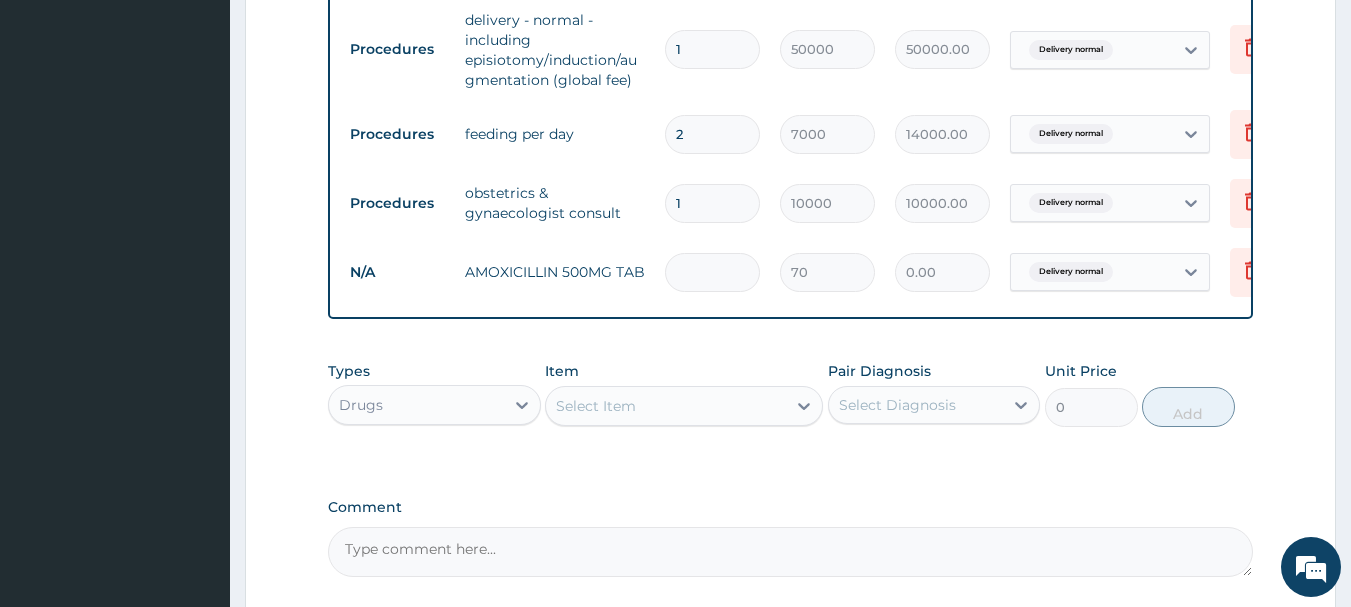 type on "2" 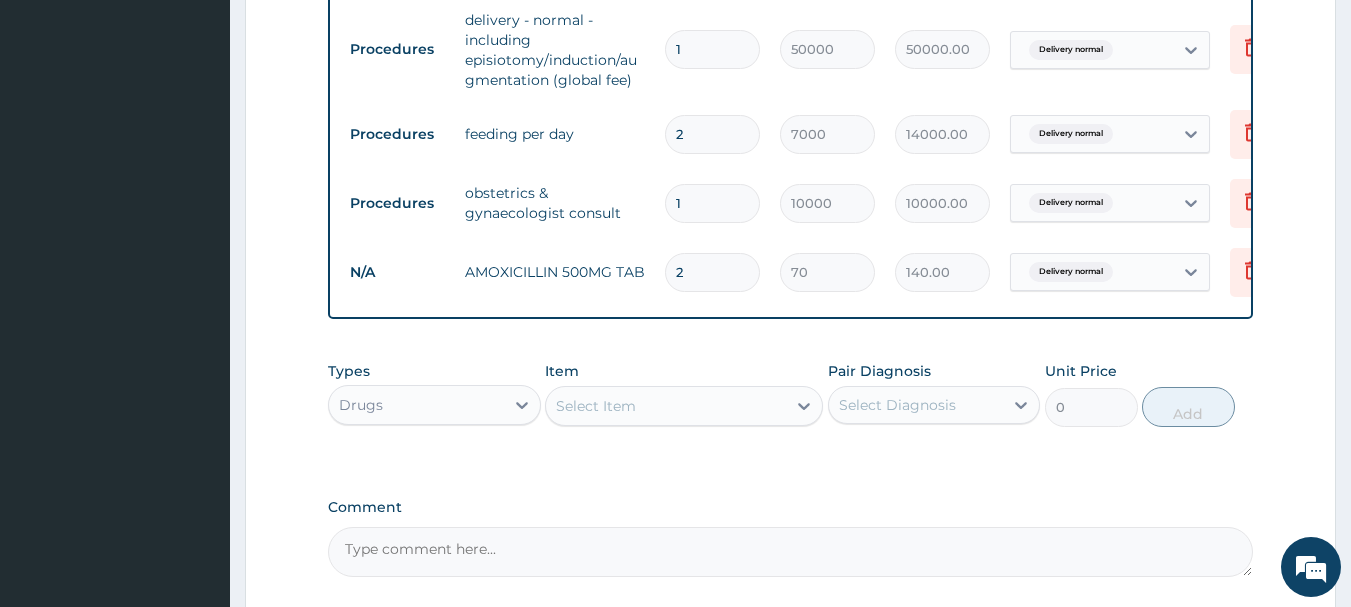 type on "20" 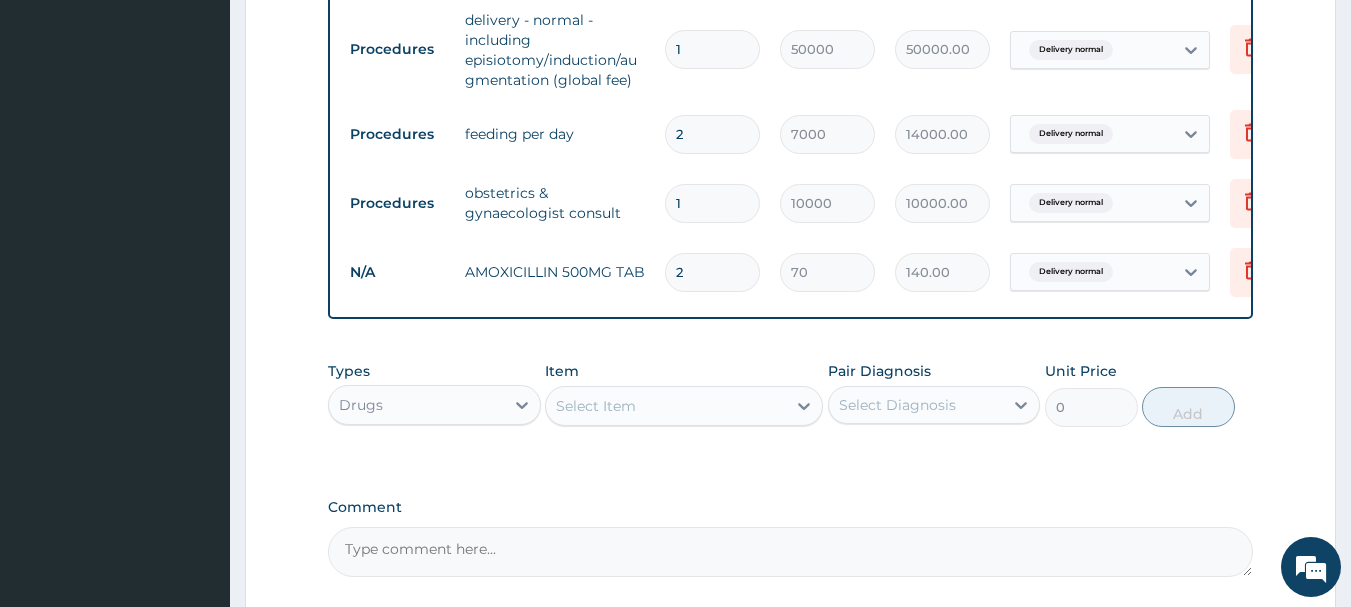type on "1400.00" 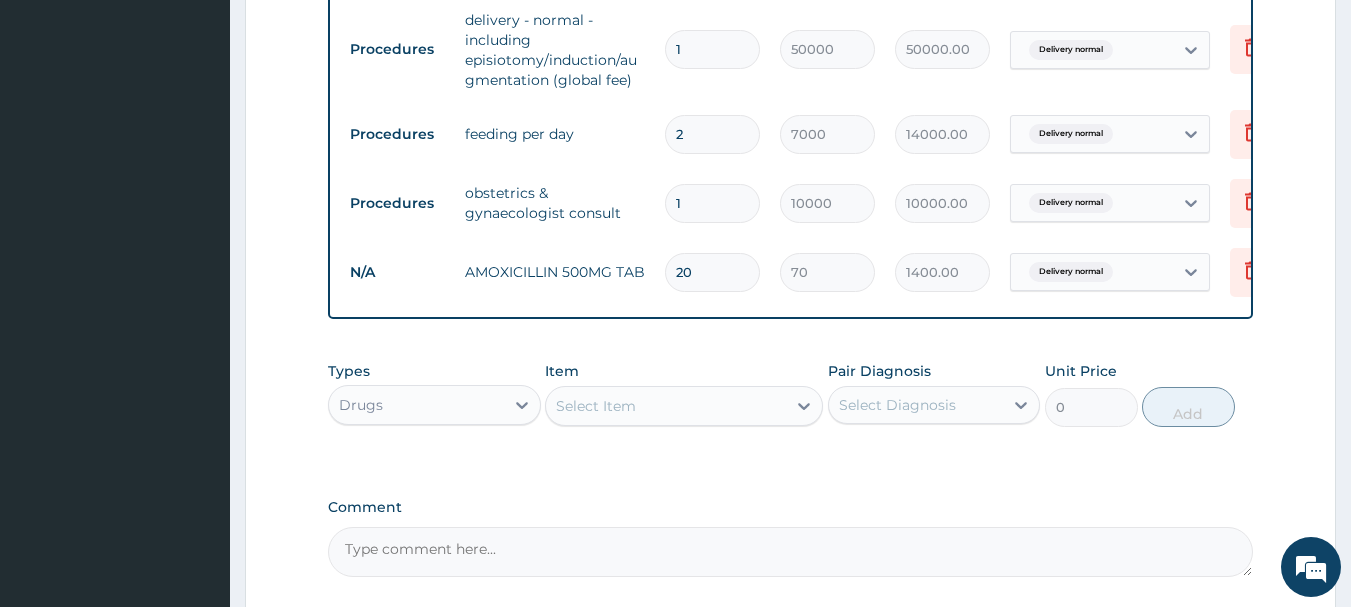 type on "20" 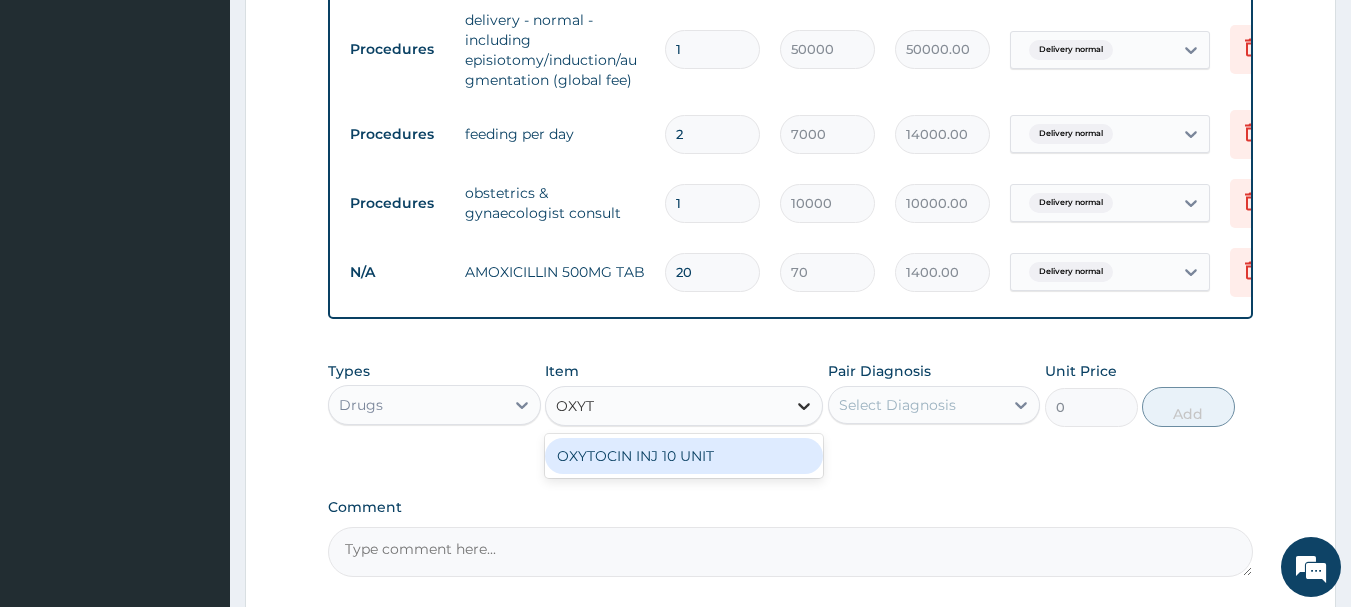 type on "OXYTO" 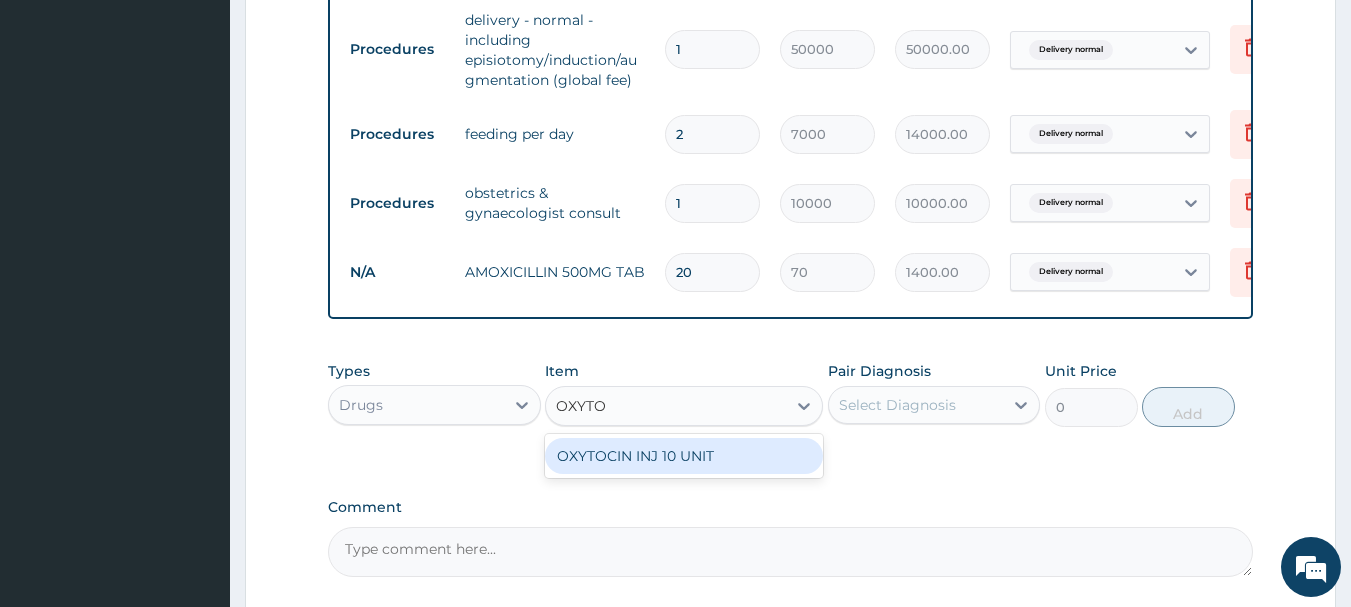 click on "OXYTOCIN INJ 10 UNIT" at bounding box center (684, 456) 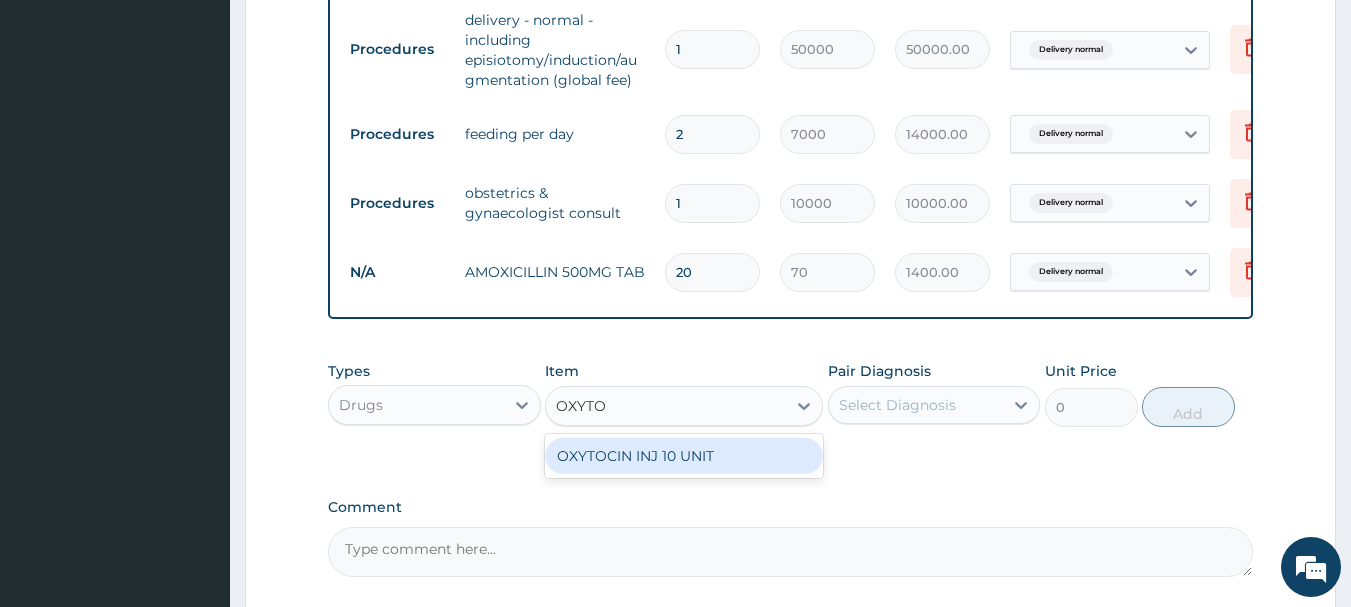 type on "900" 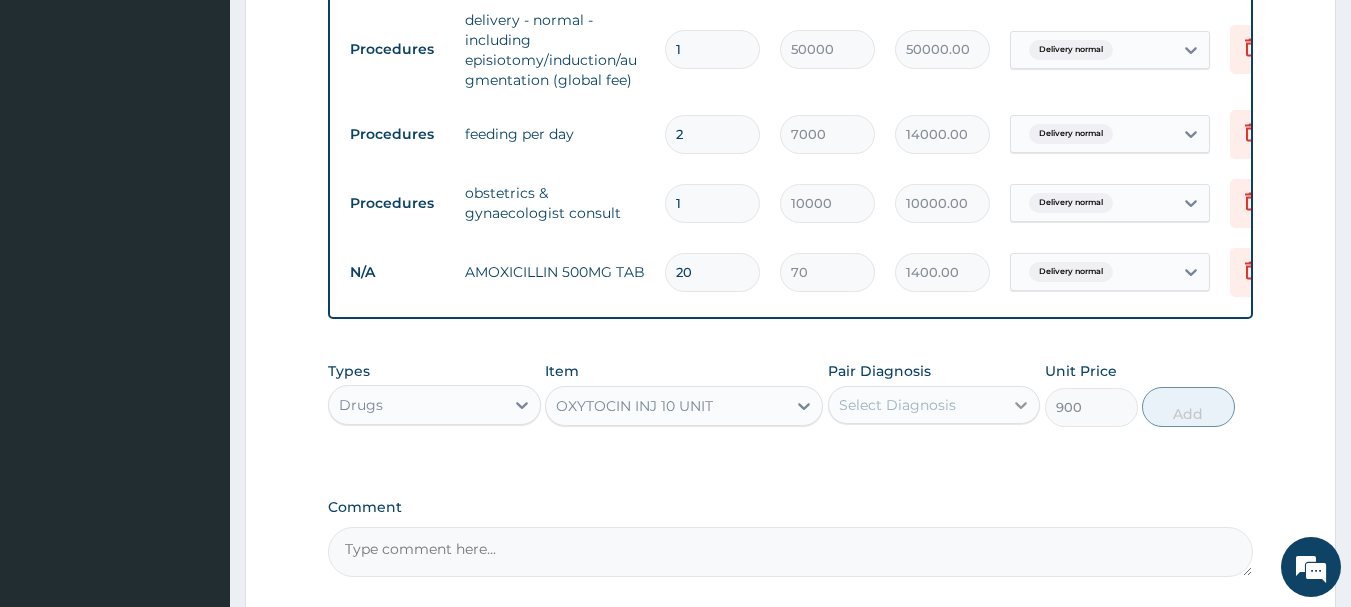 click 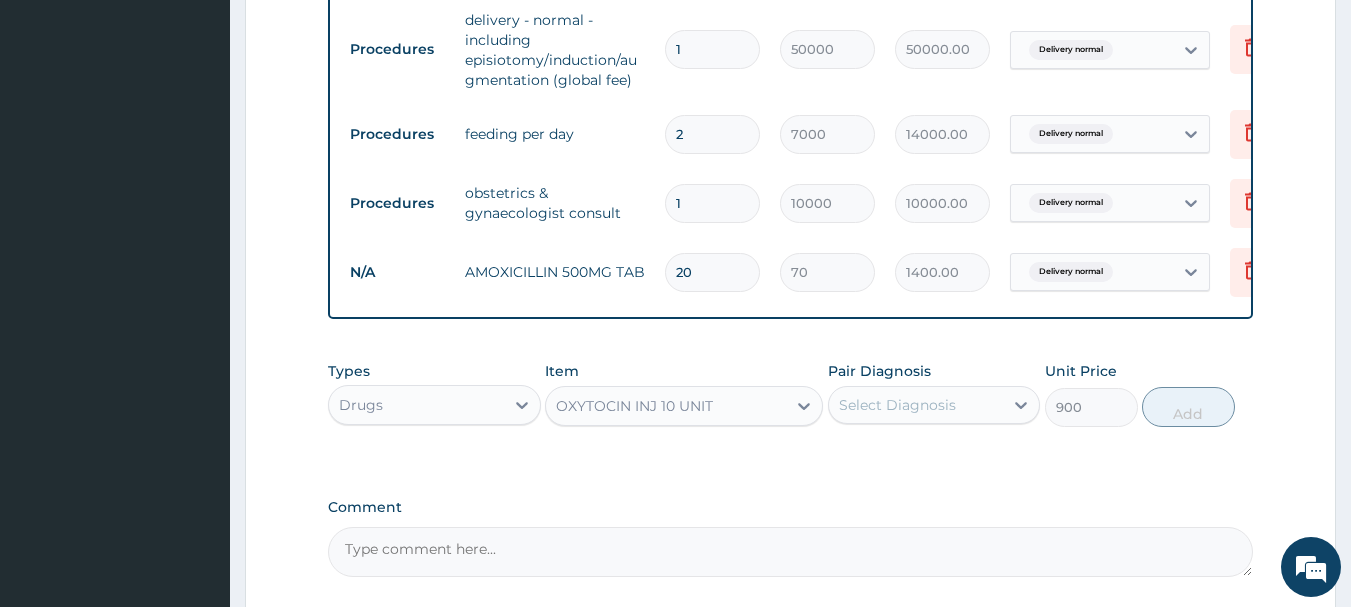 click on "Select Diagnosis" at bounding box center [916, 405] 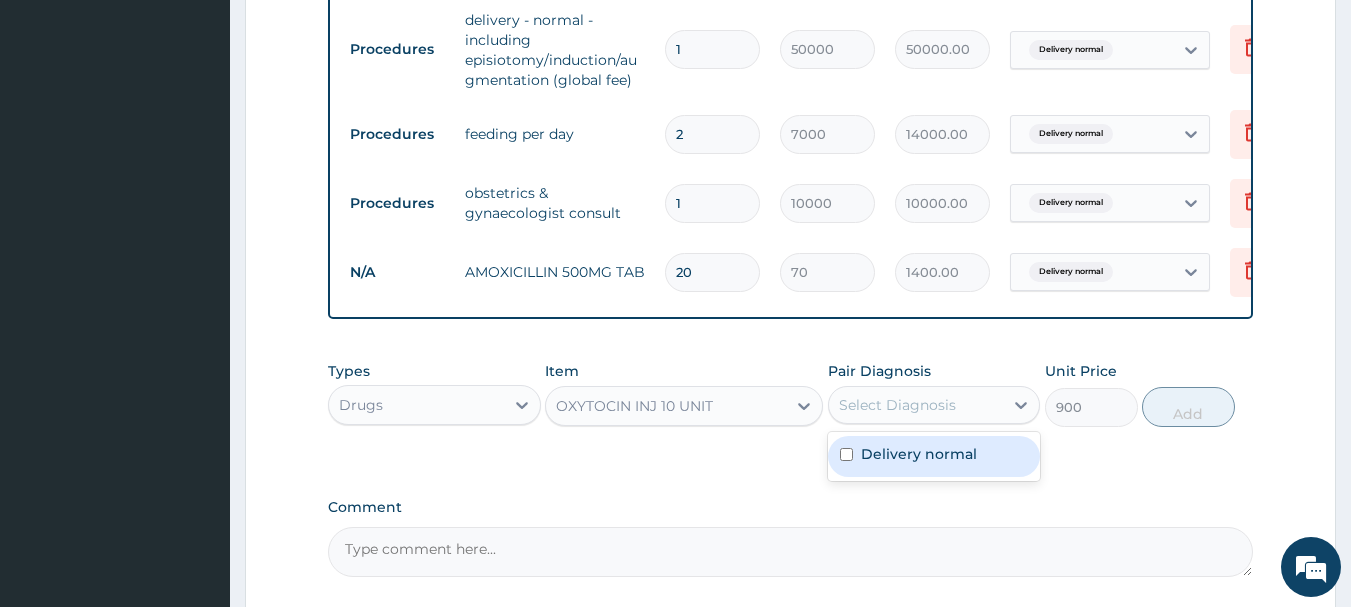 click on "Delivery normal" at bounding box center [919, 454] 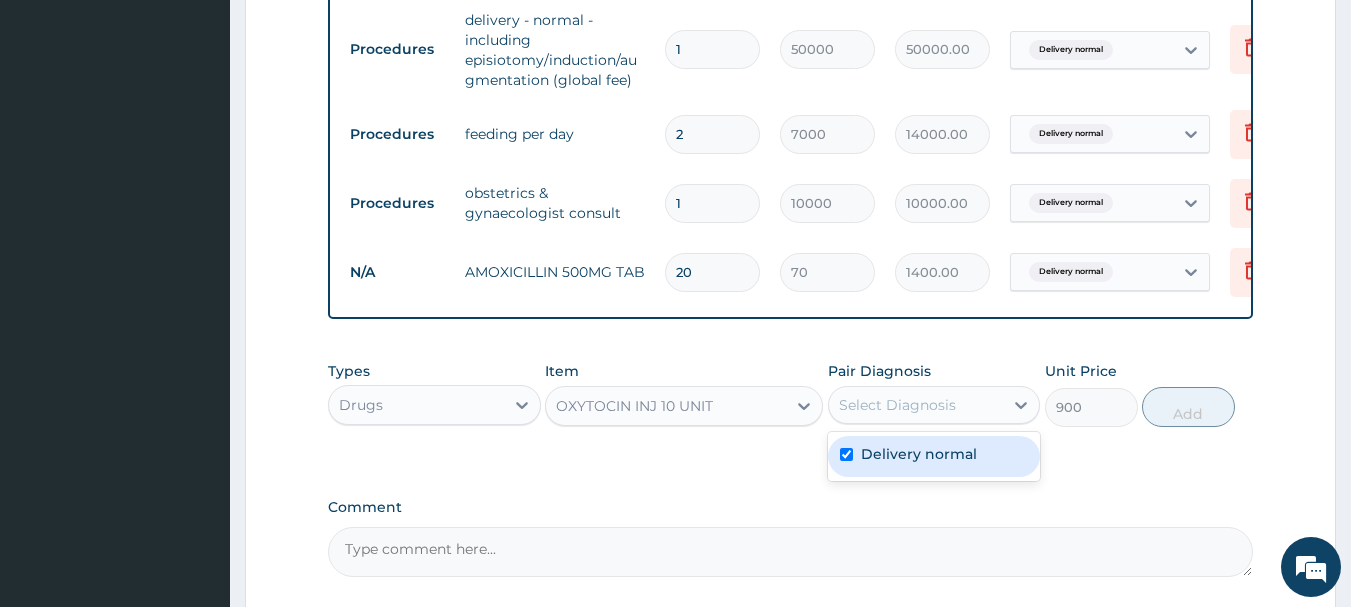 checkbox on "true" 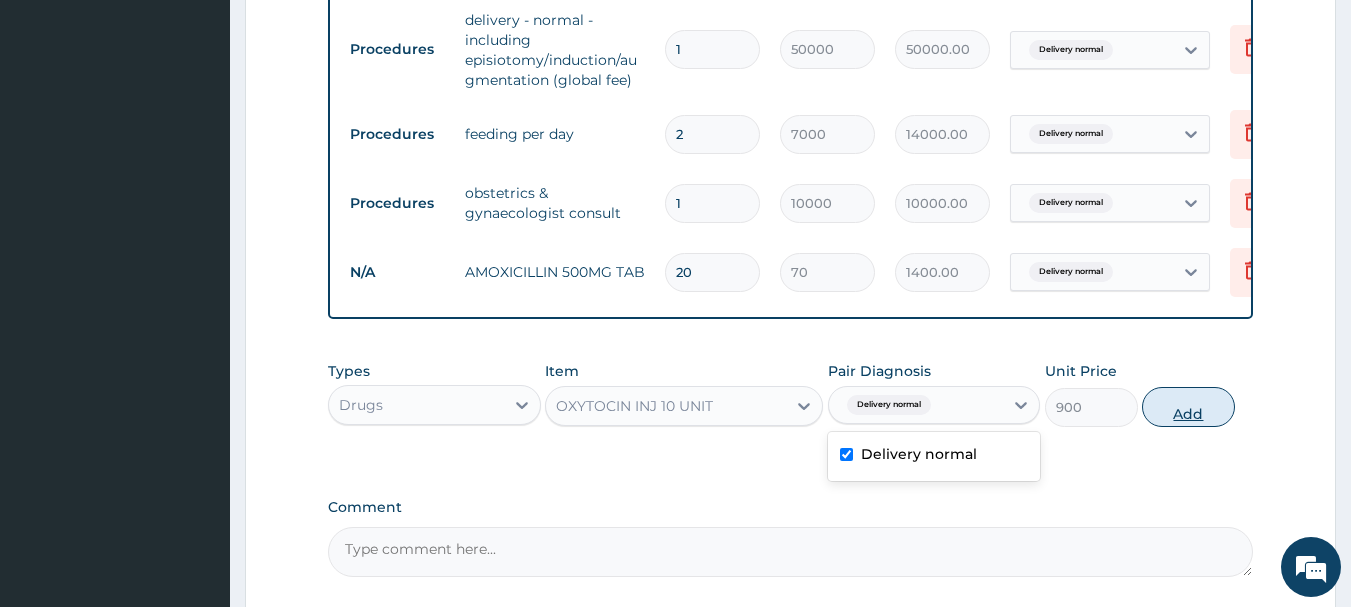 click on "Add" at bounding box center (1188, 407) 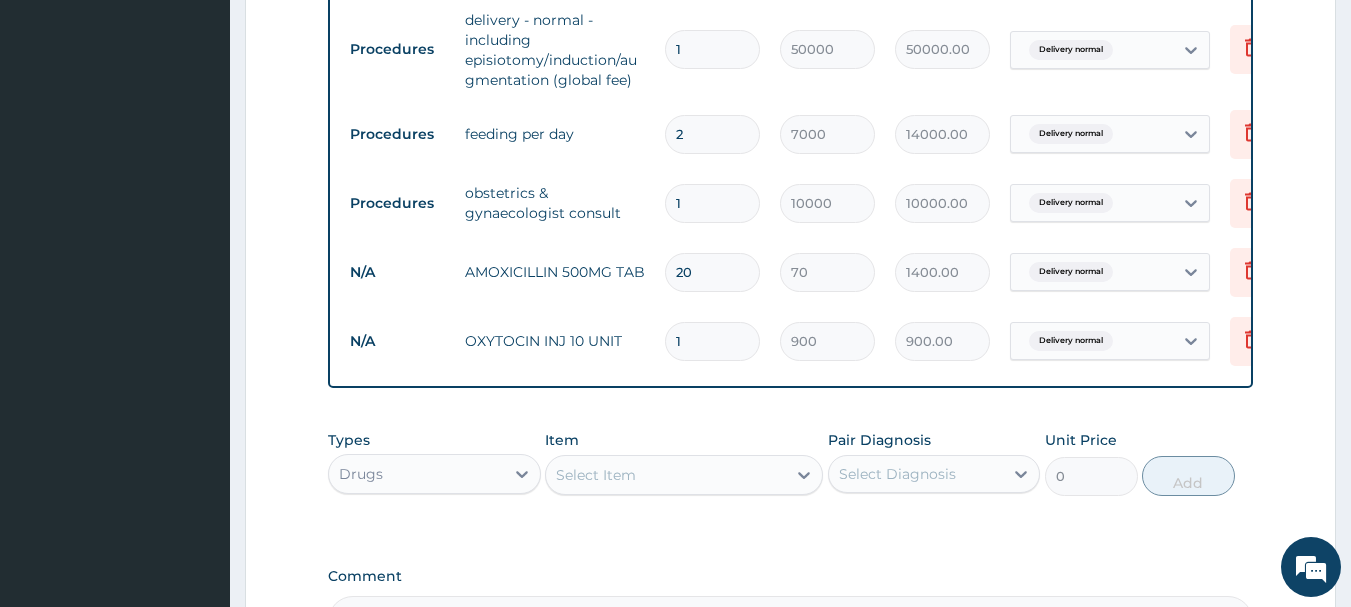 type 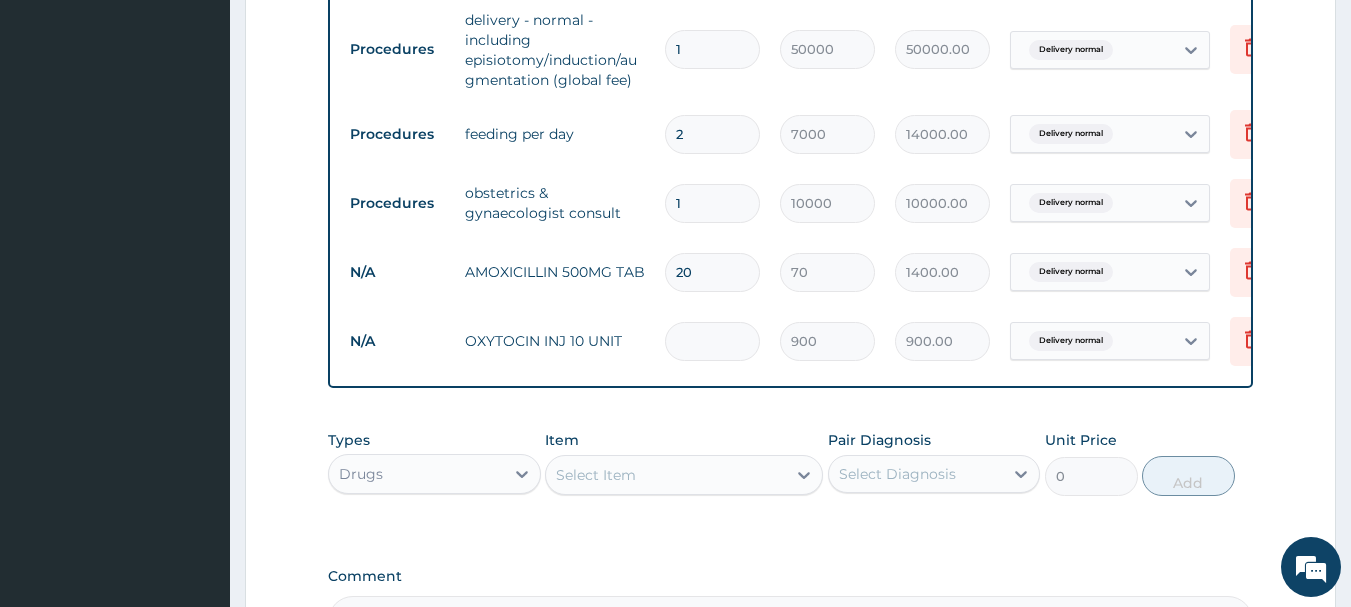 type on "0.00" 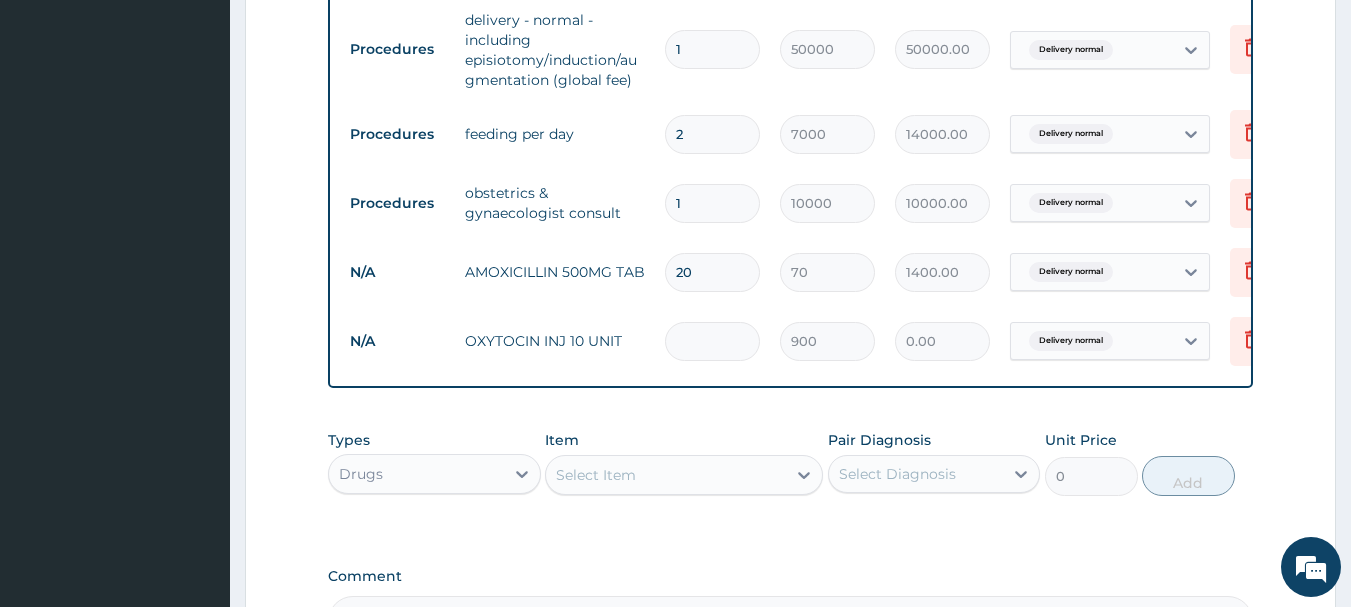 type on "2" 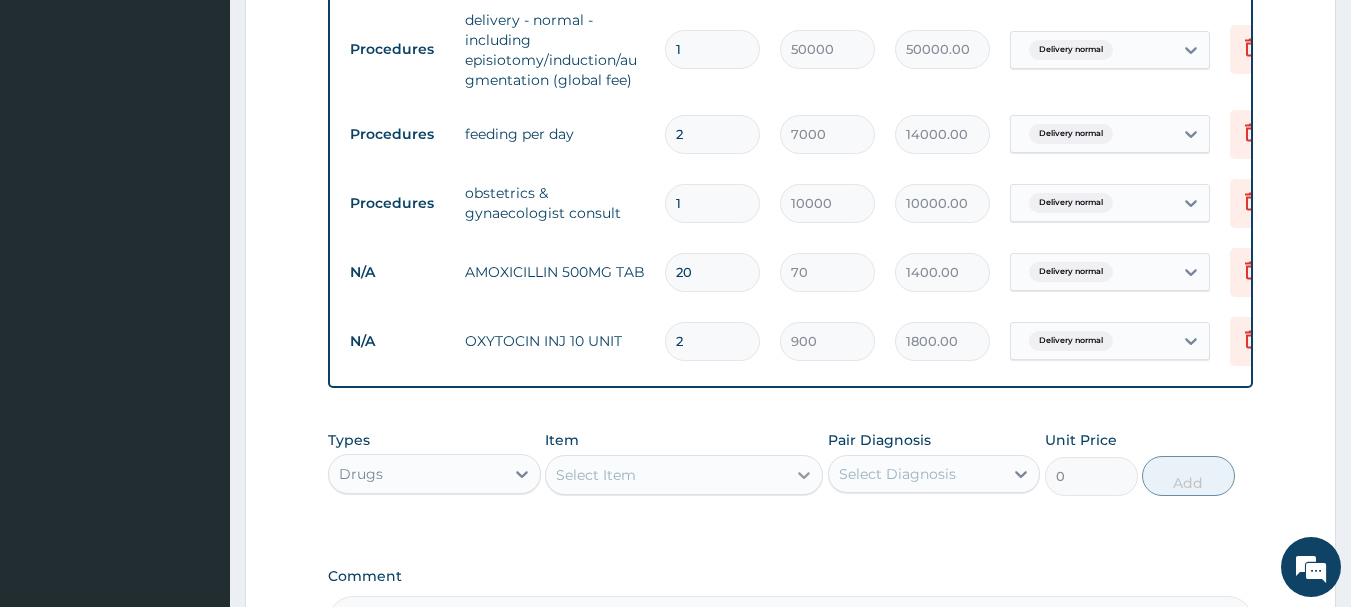 type on "2" 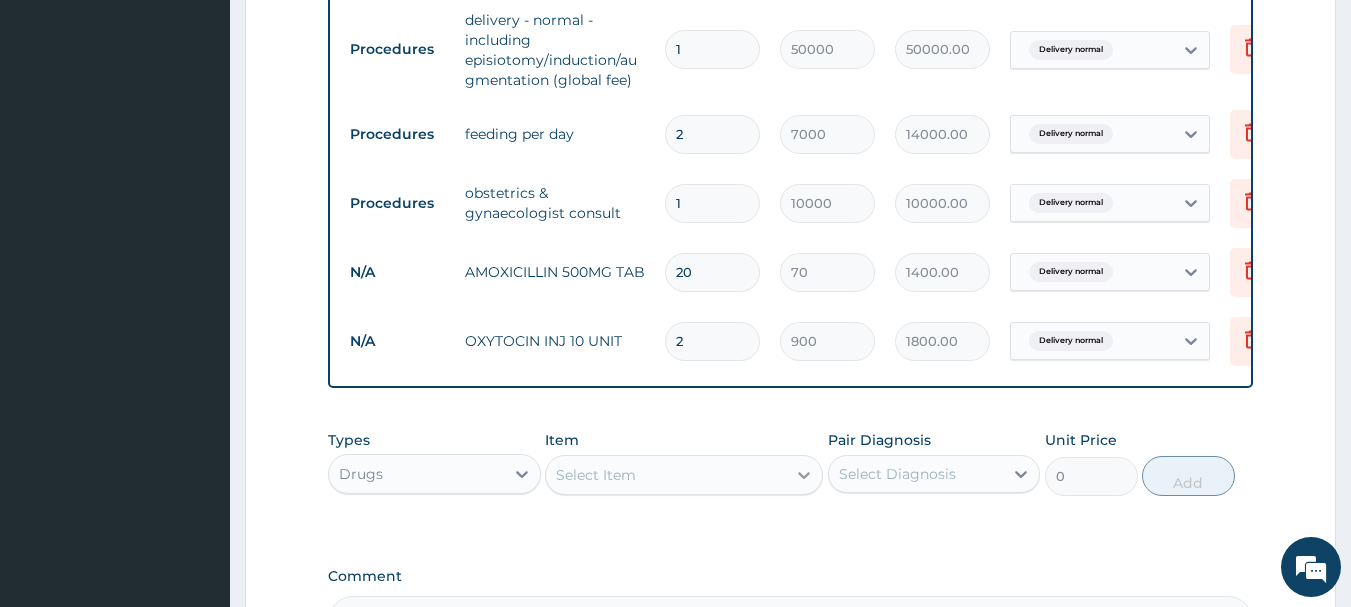 click 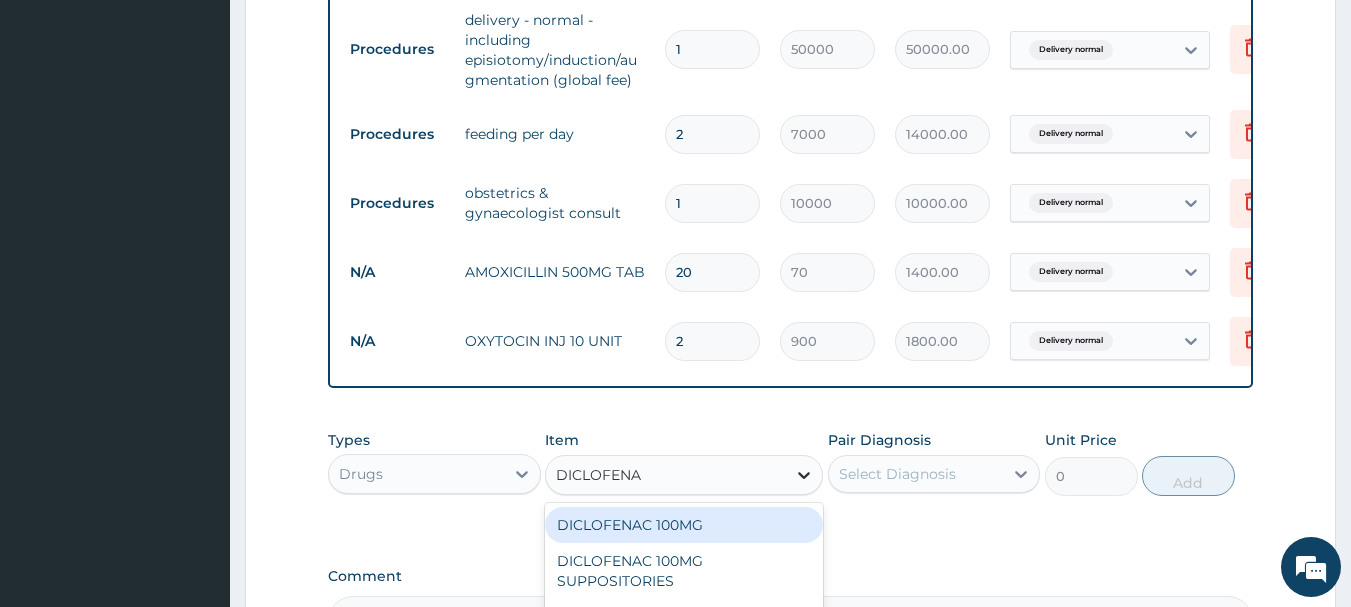 type on "DICLOFENAC" 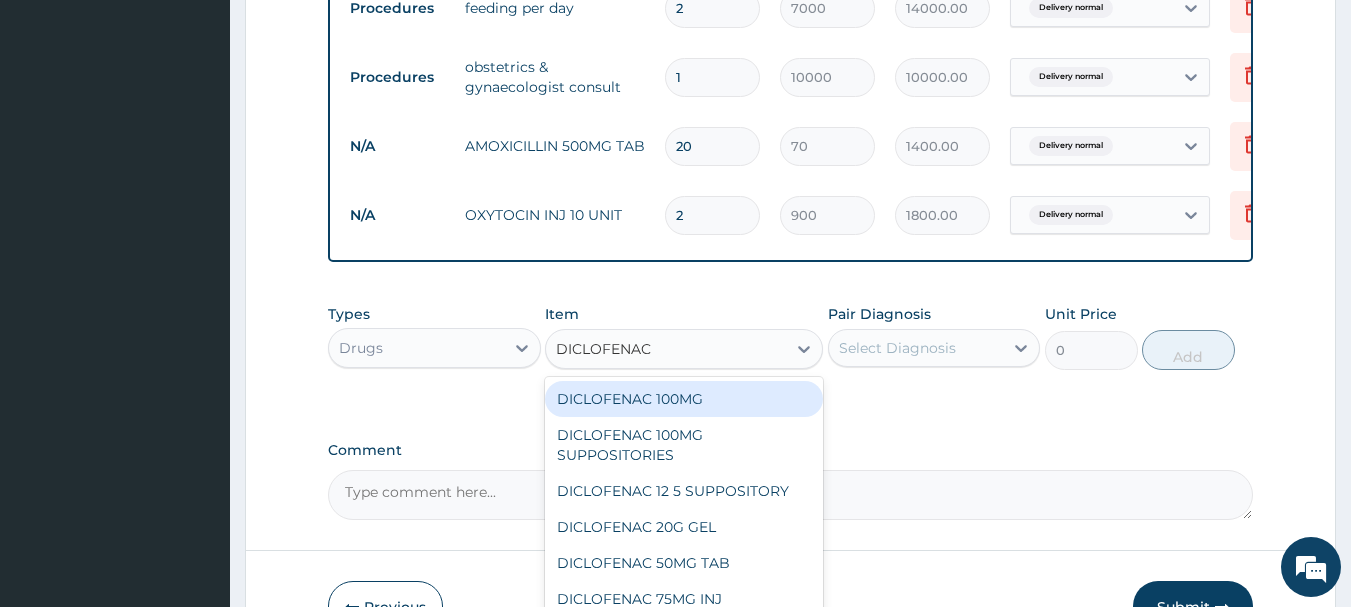 scroll, scrollTop: 1067, scrollLeft: 0, axis: vertical 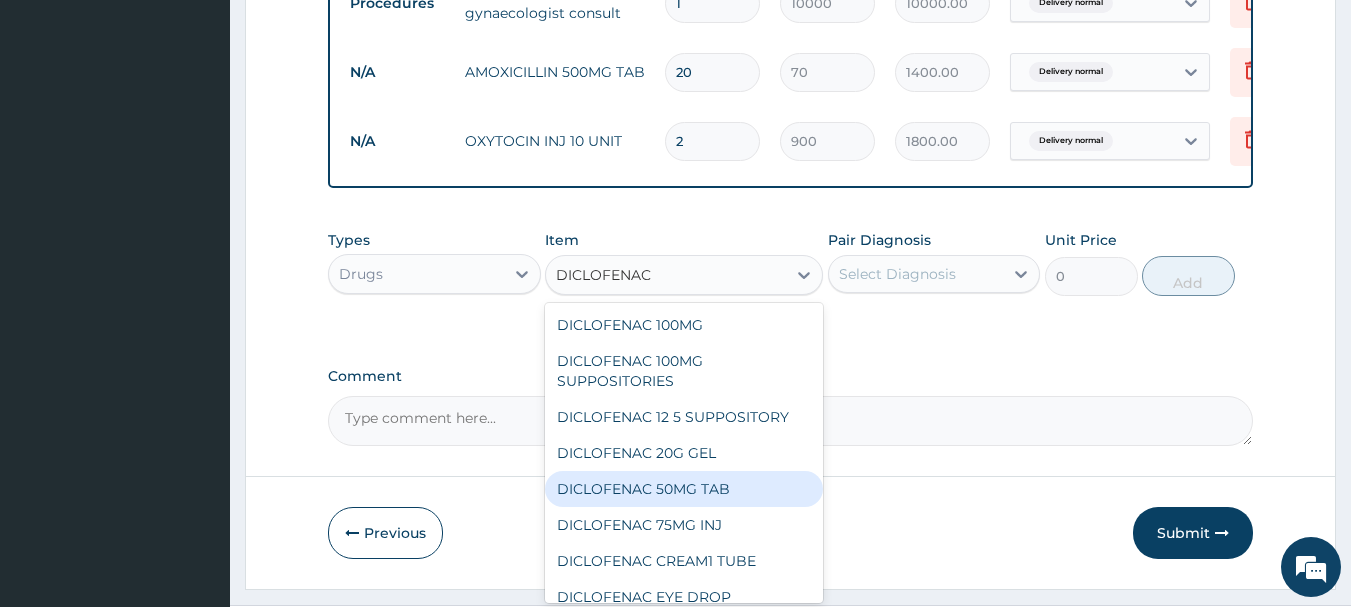 click on "DICLOFENAC 50MG TAB" at bounding box center [684, 489] 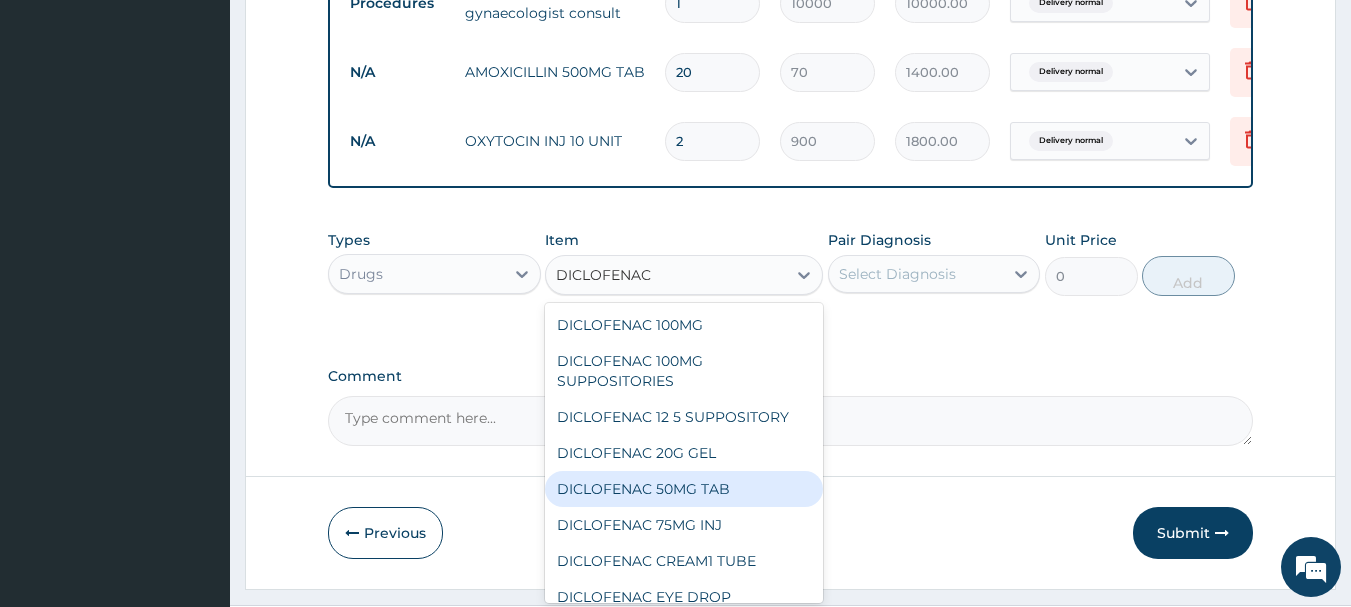 type 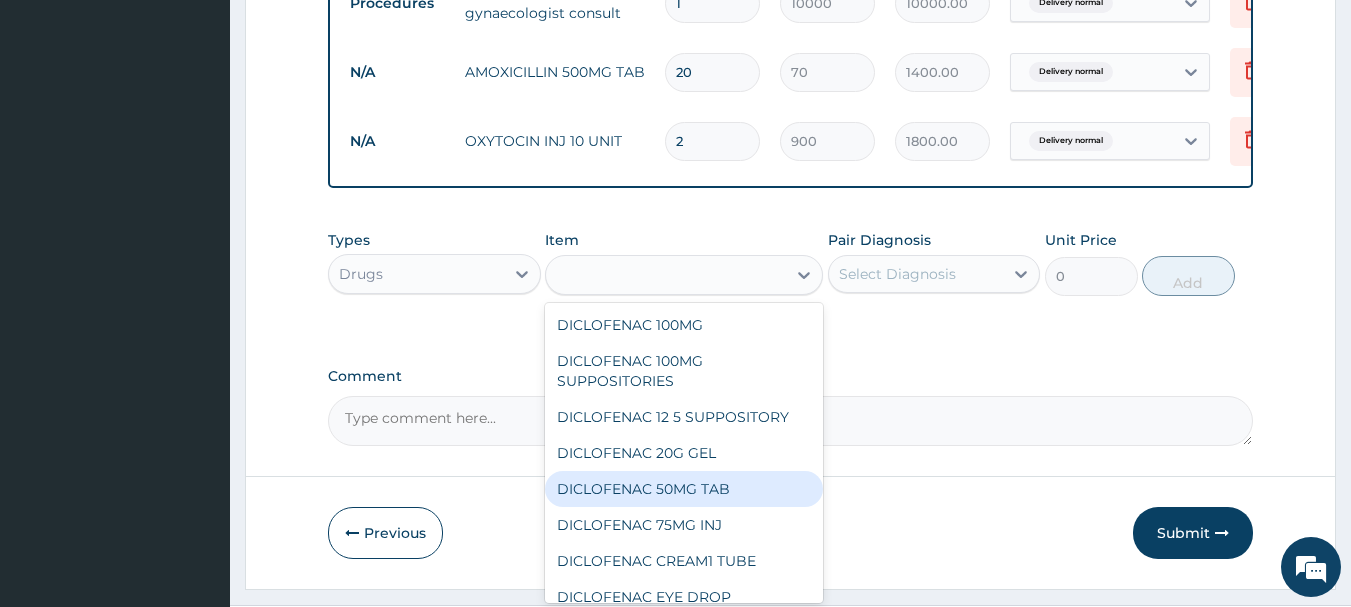 type on "20" 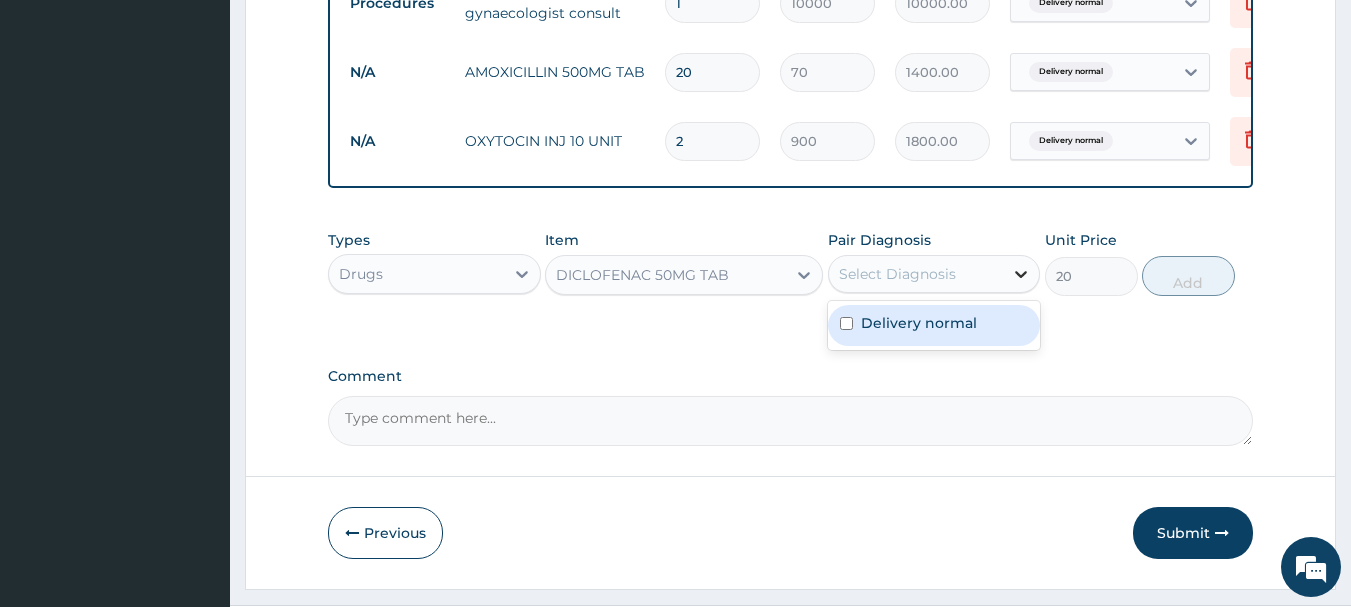 click 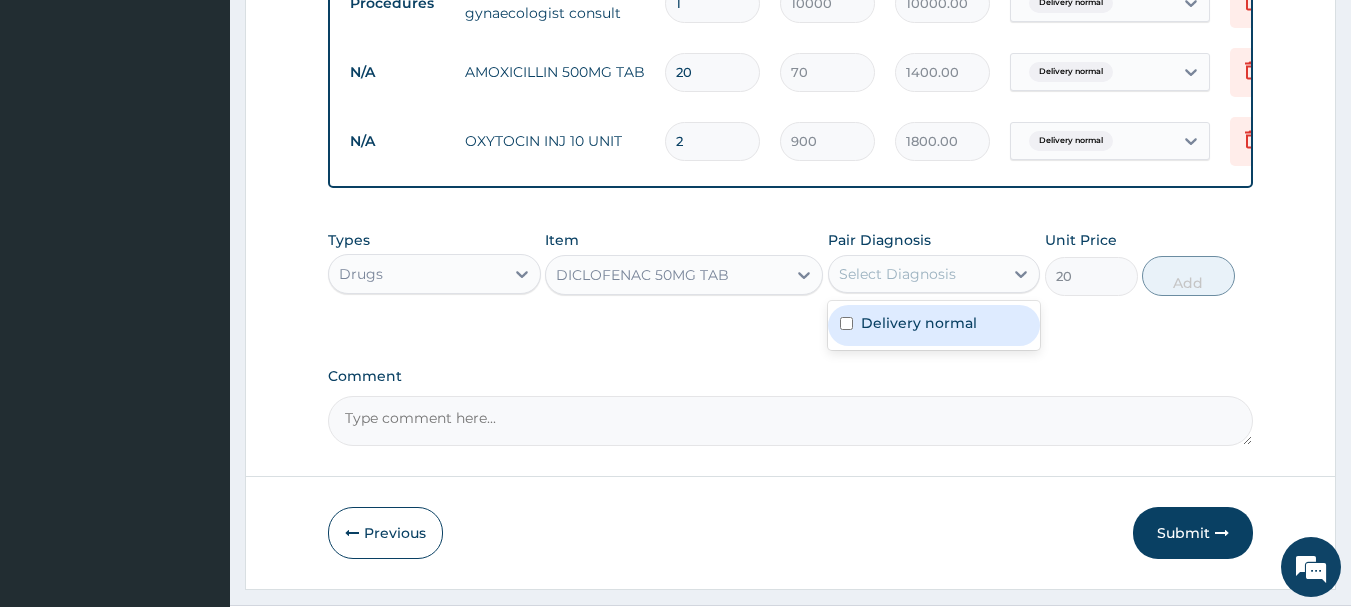 click on "Delivery normal" at bounding box center (919, 323) 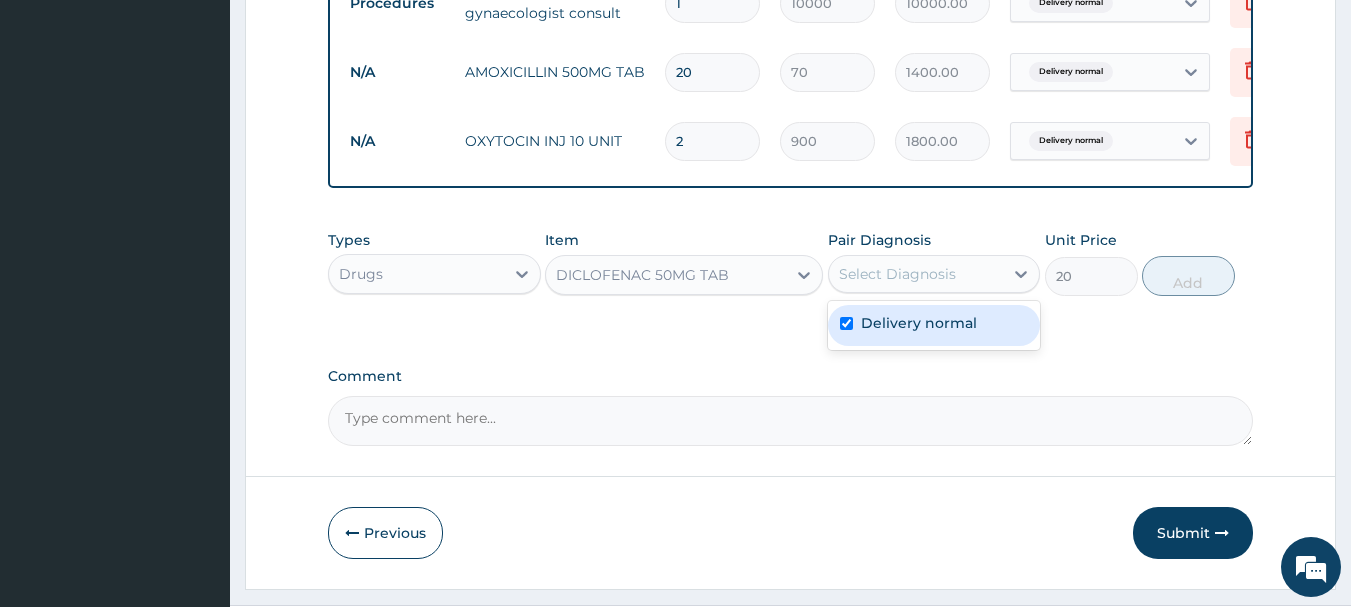 checkbox on "true" 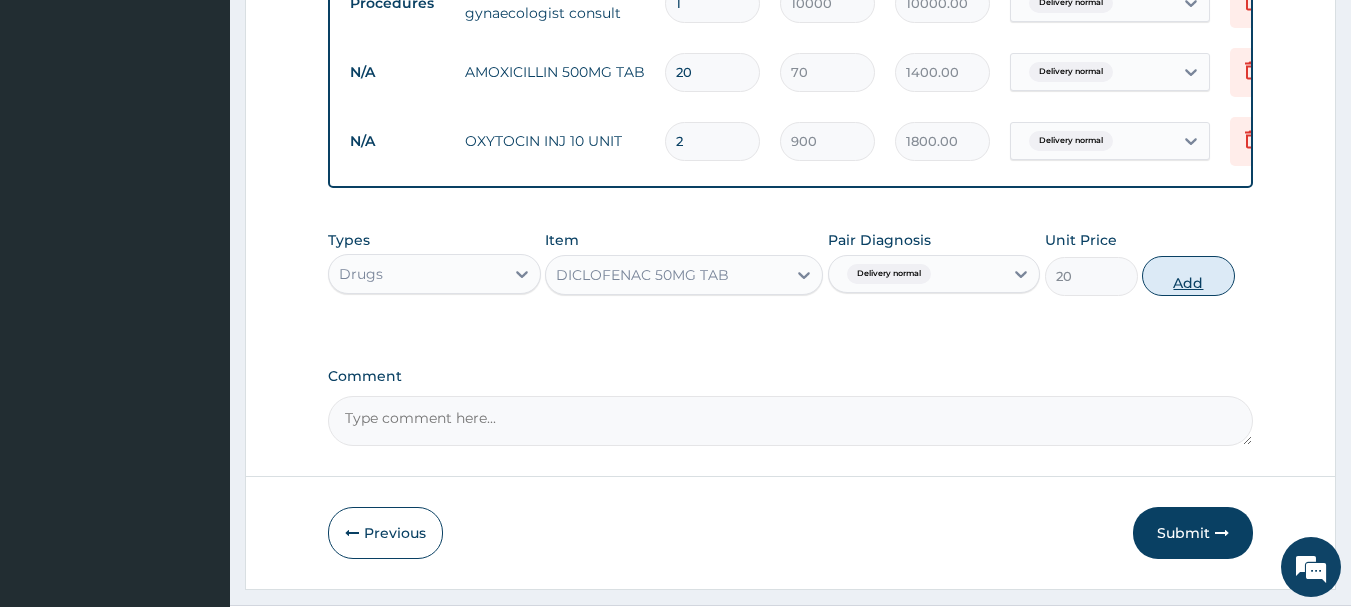 click on "Add" at bounding box center [1188, 276] 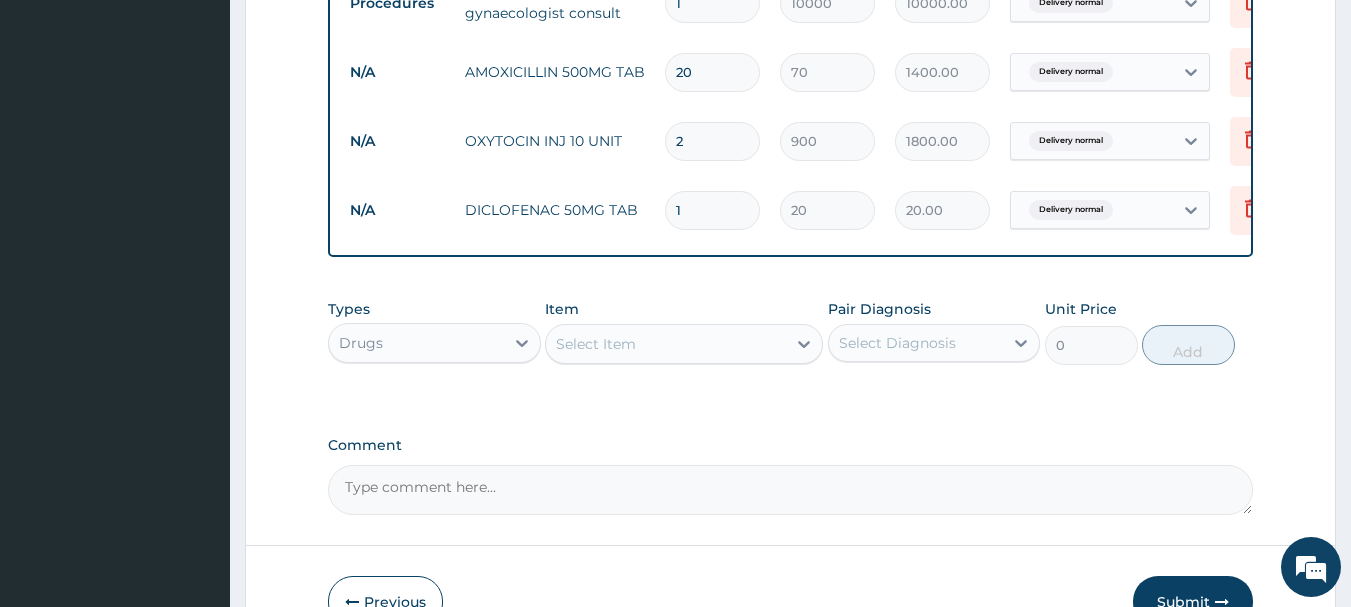 type 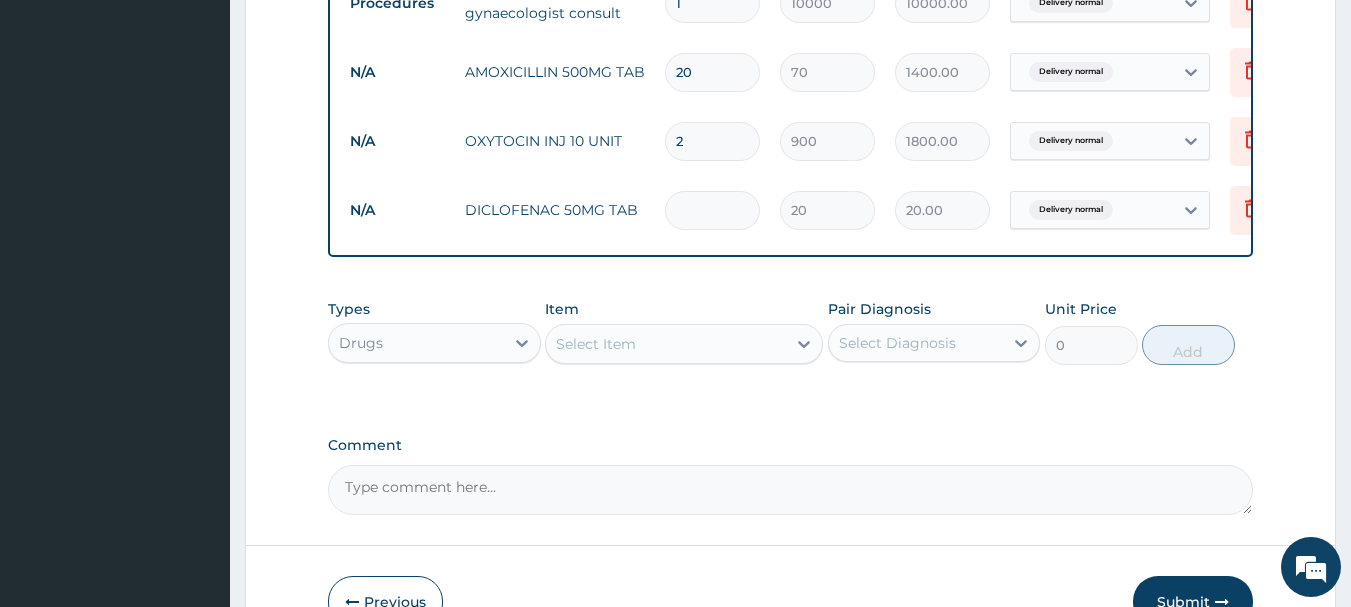 type on "0.00" 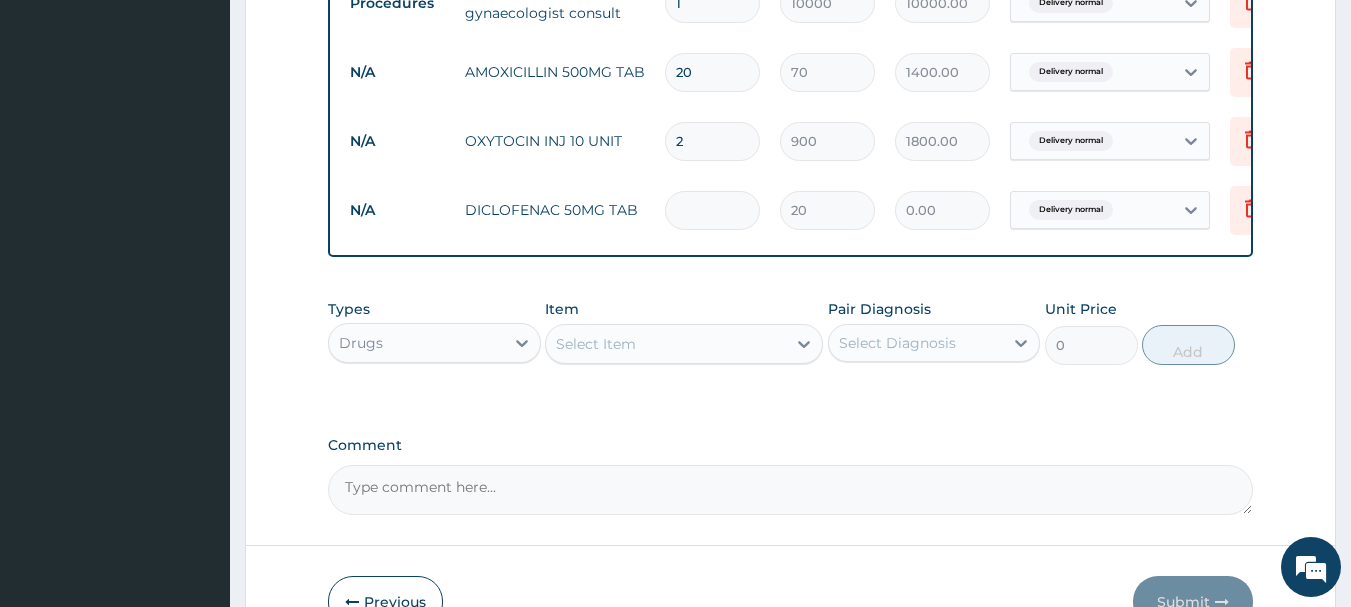 type on "2" 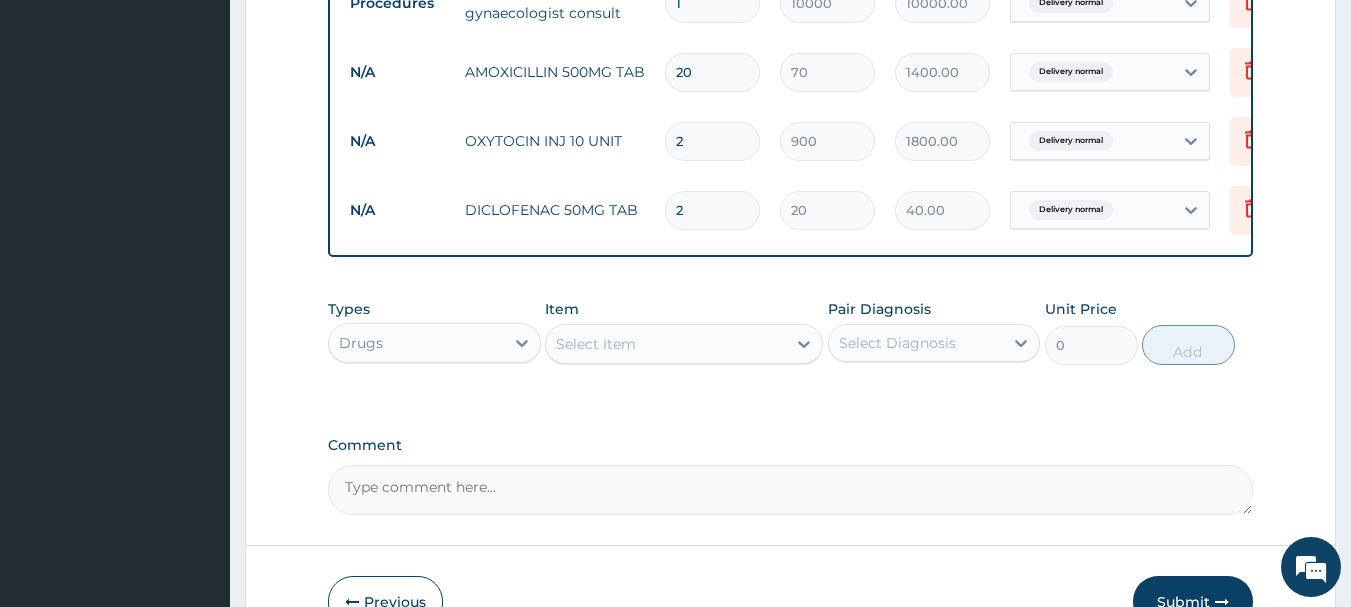 type on "20" 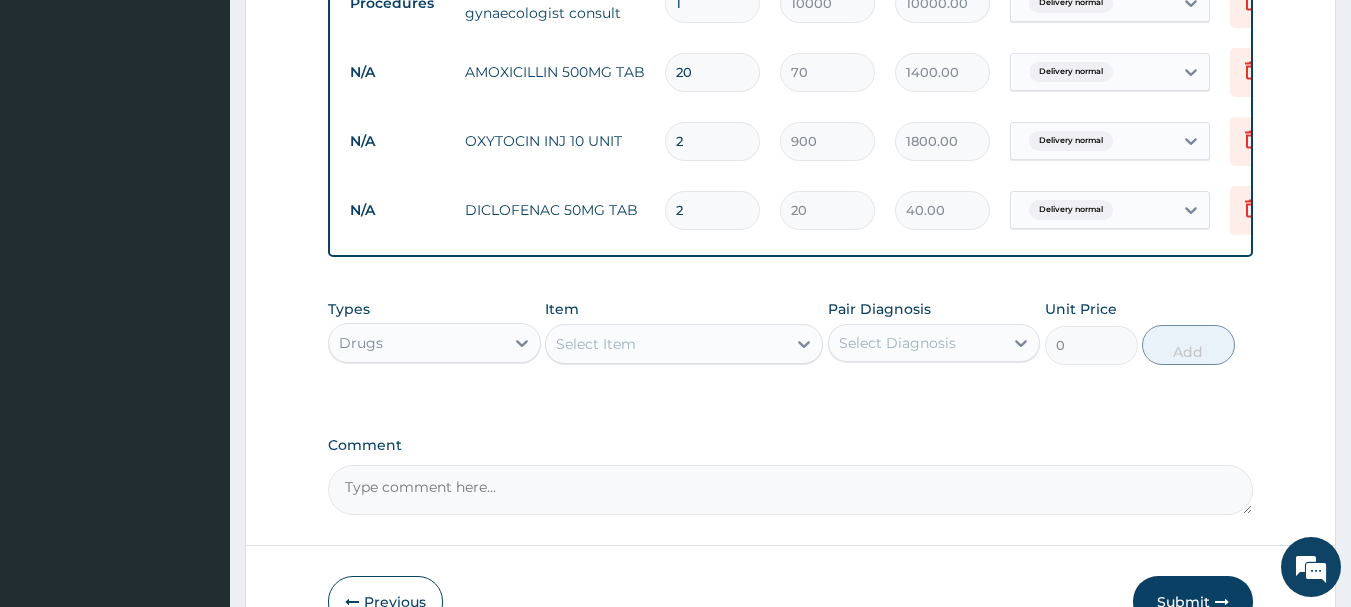 type on "400.00" 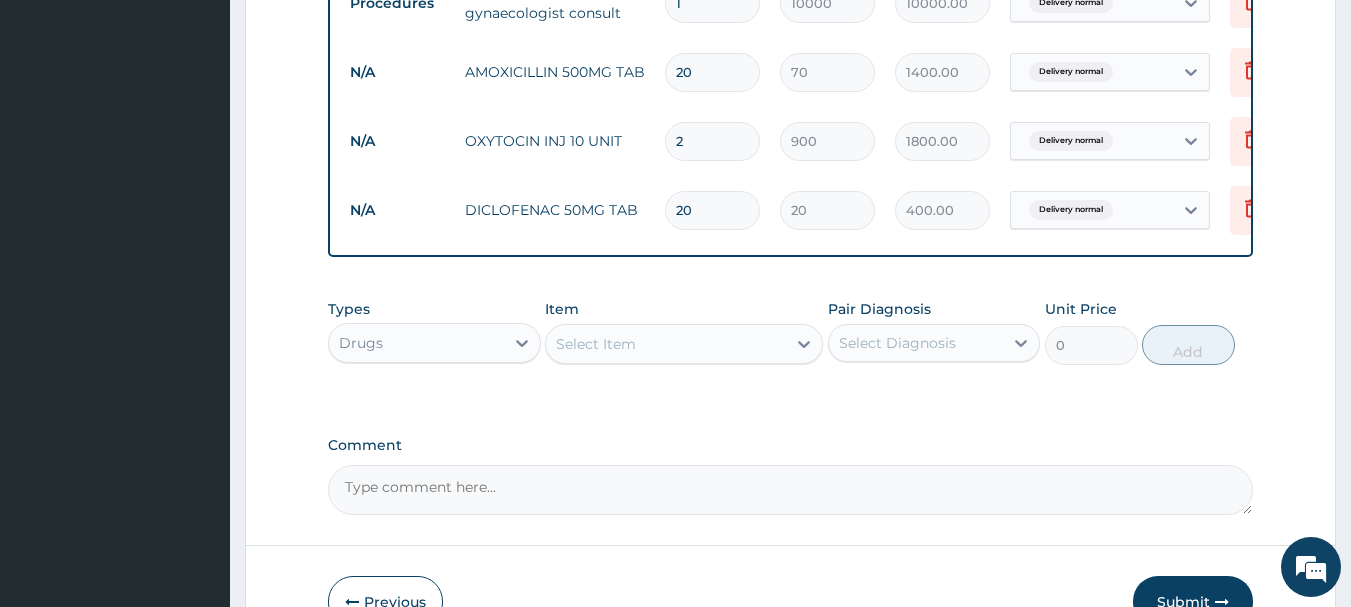 type on "20" 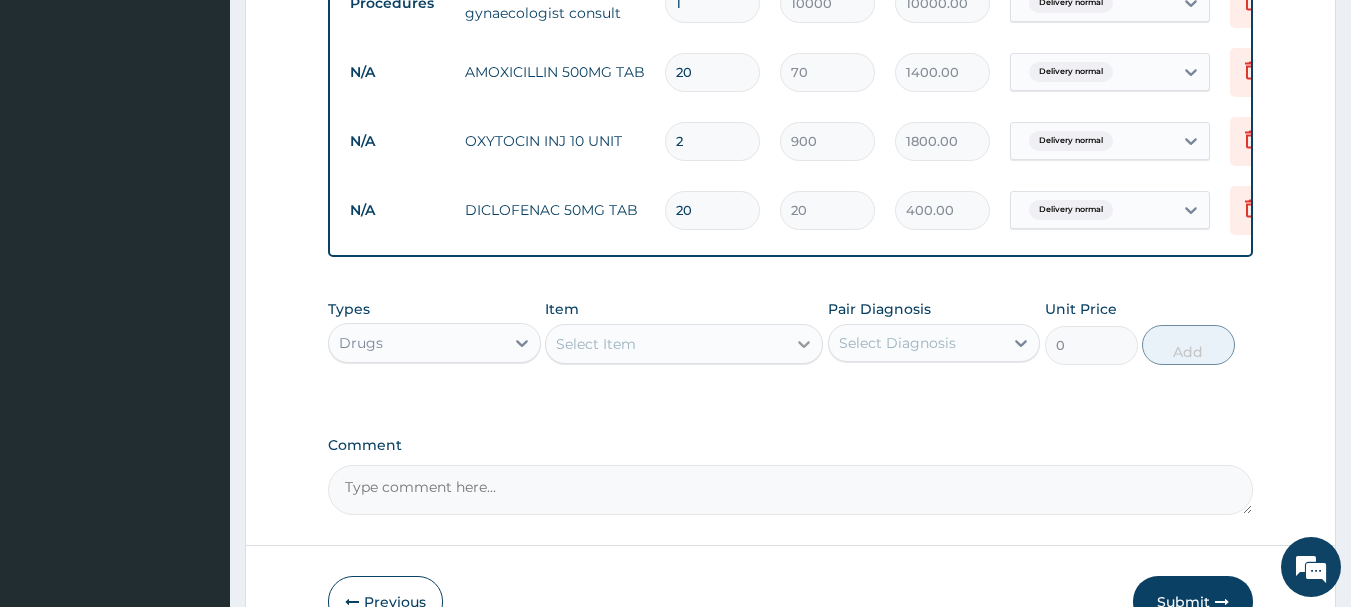 click 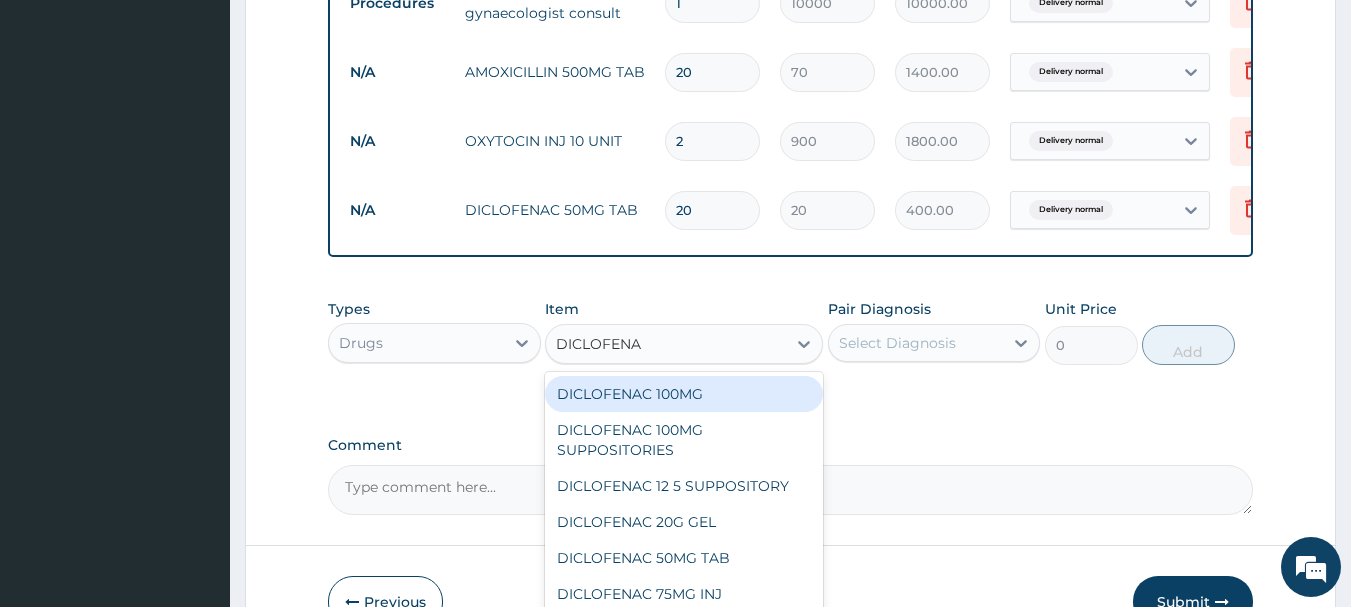 type on "DICLOFENAC" 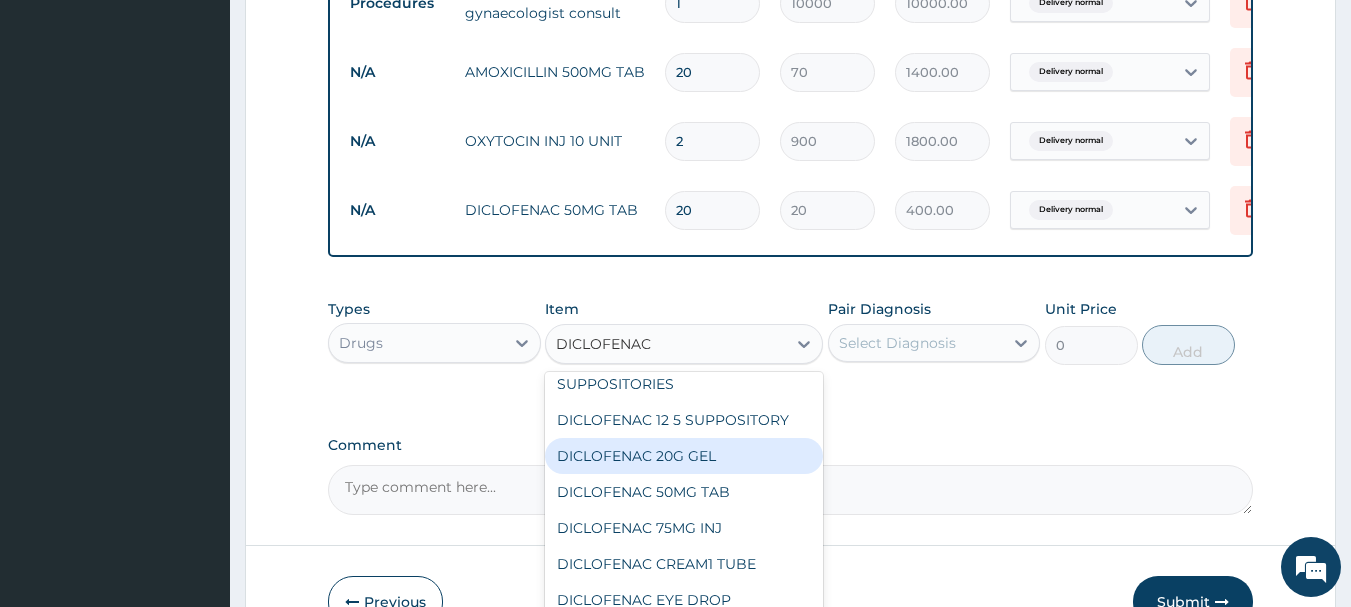 scroll, scrollTop: 100, scrollLeft: 0, axis: vertical 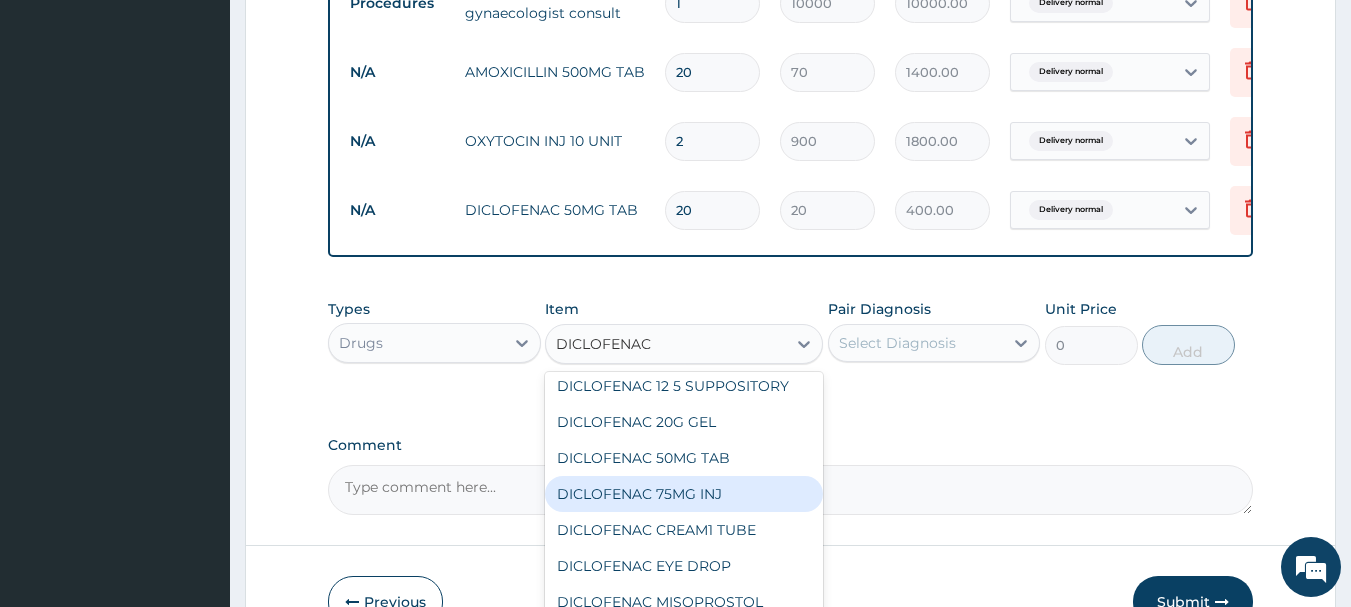 click on "DICLOFENAC 75MG INJ" at bounding box center [684, 494] 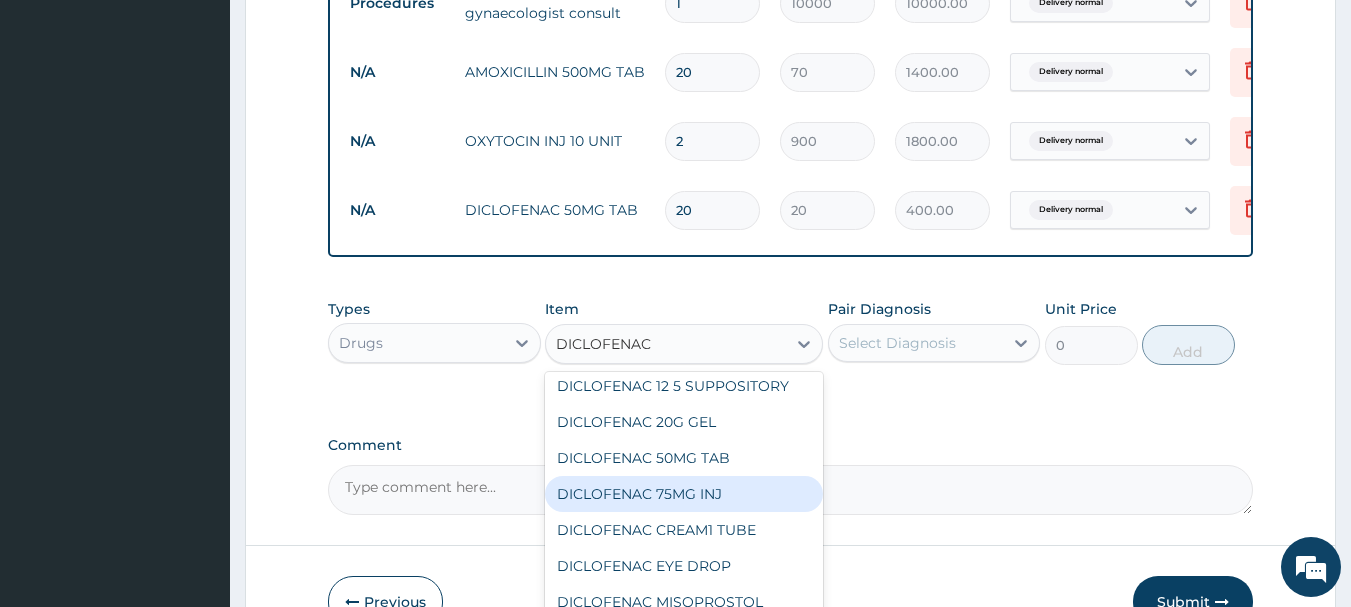 type on "400" 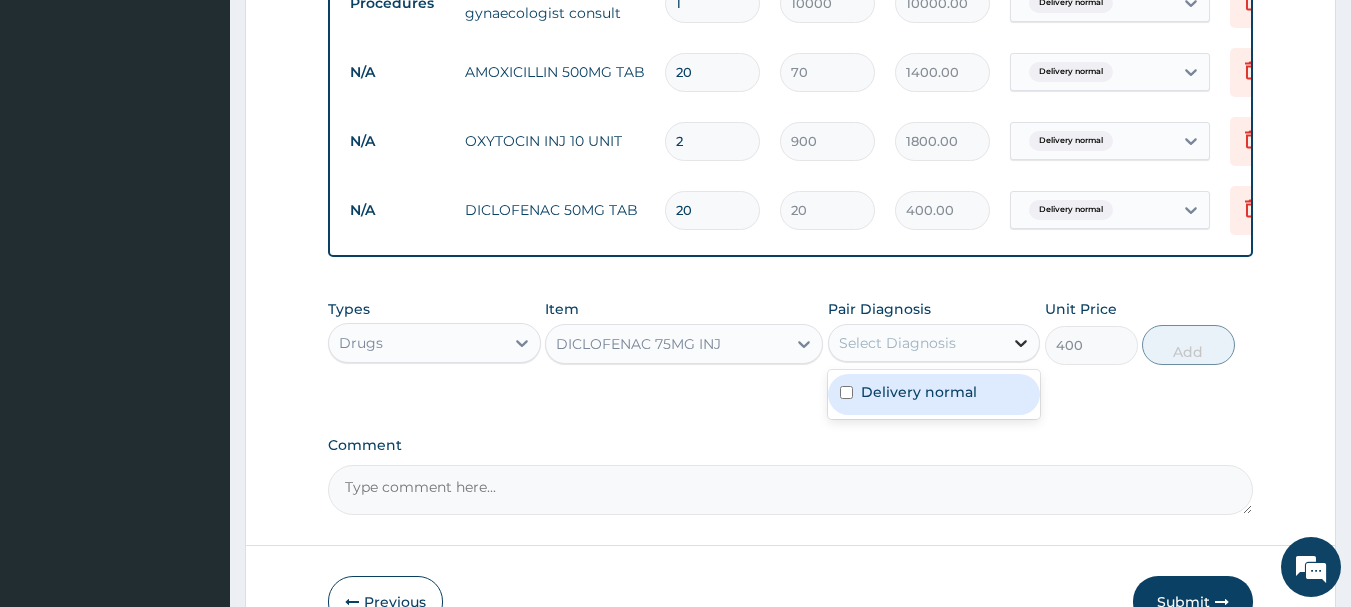 click 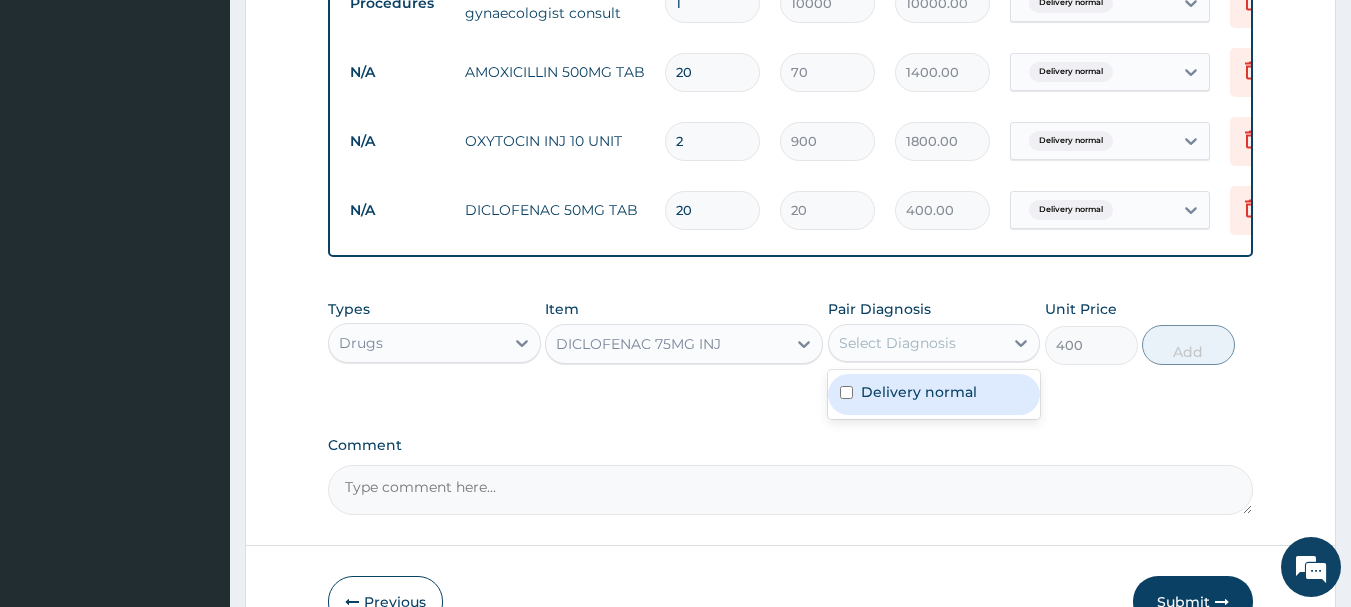 click on "Delivery normal" at bounding box center [919, 392] 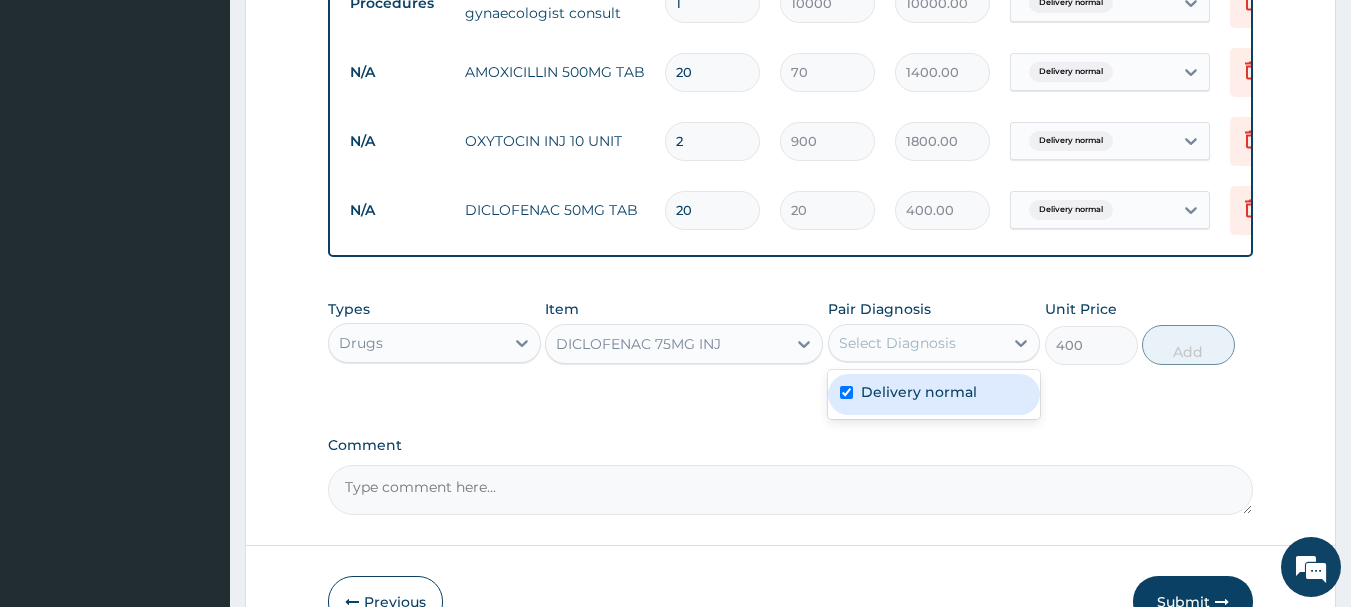 checkbox on "true" 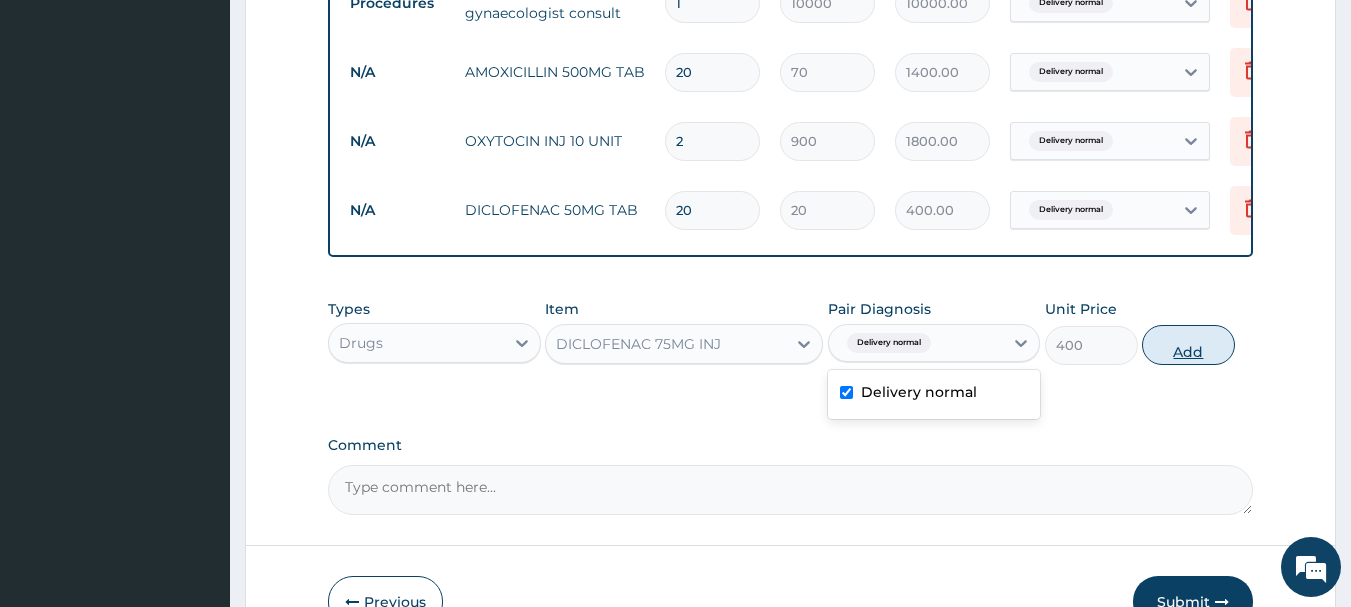 click on "Add" at bounding box center (1188, 345) 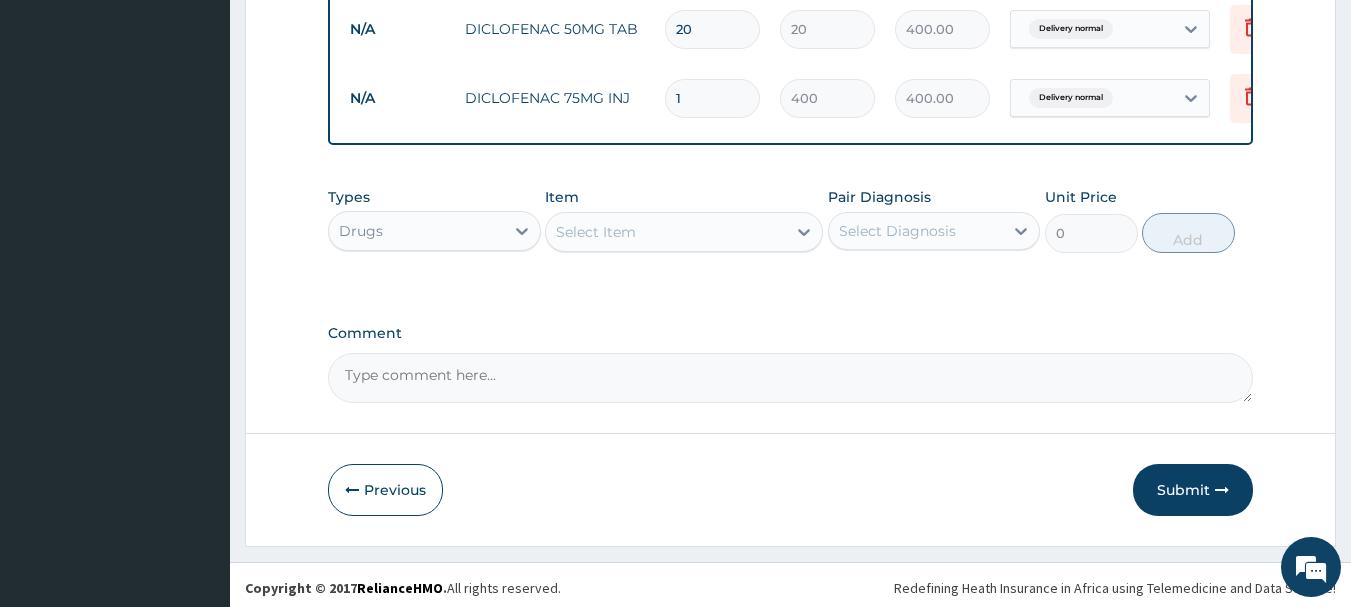 scroll, scrollTop: 1267, scrollLeft: 0, axis: vertical 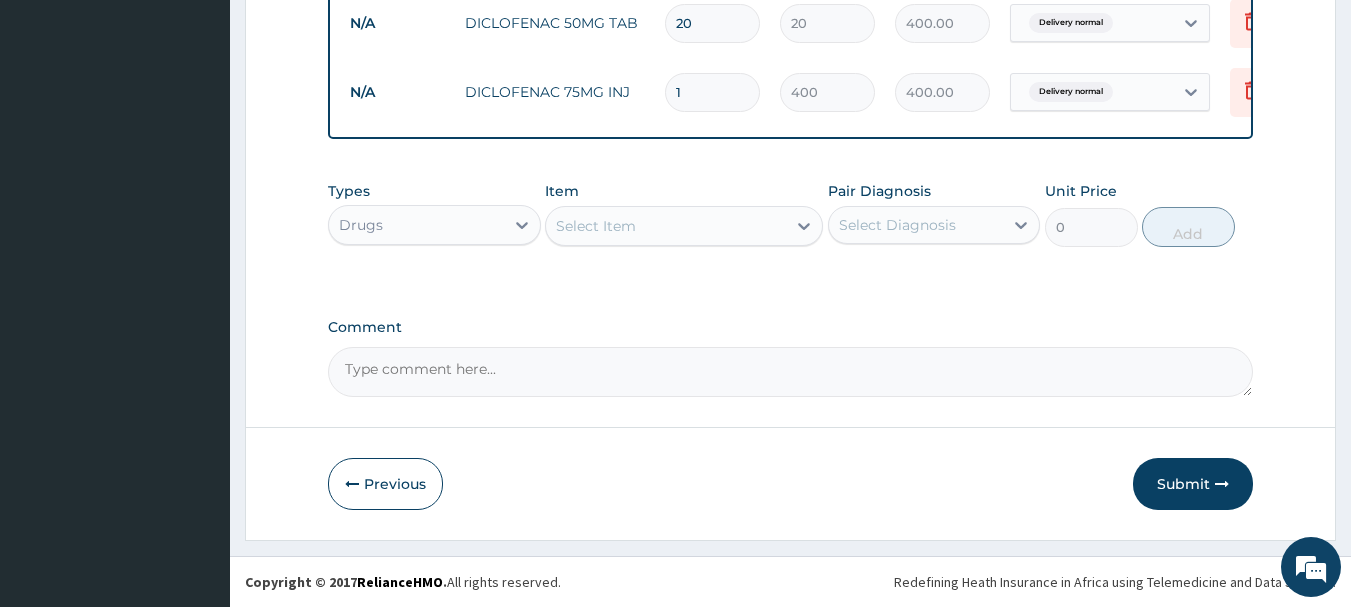 click on "Select Item" at bounding box center [666, 226] 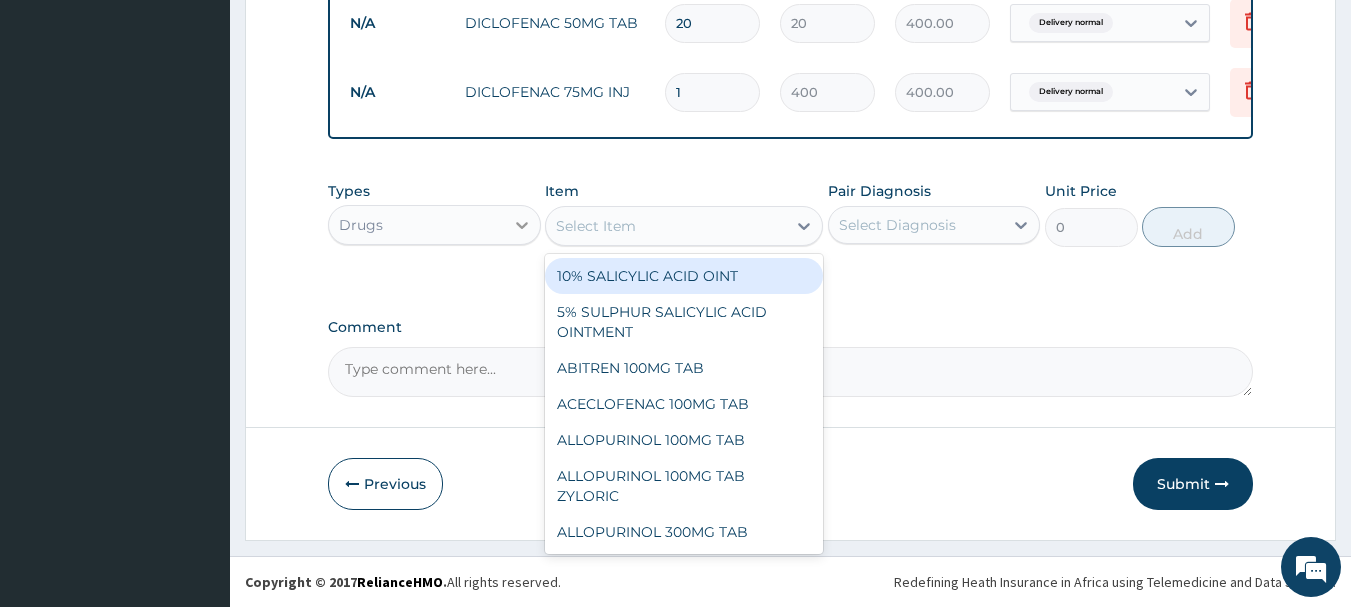 click 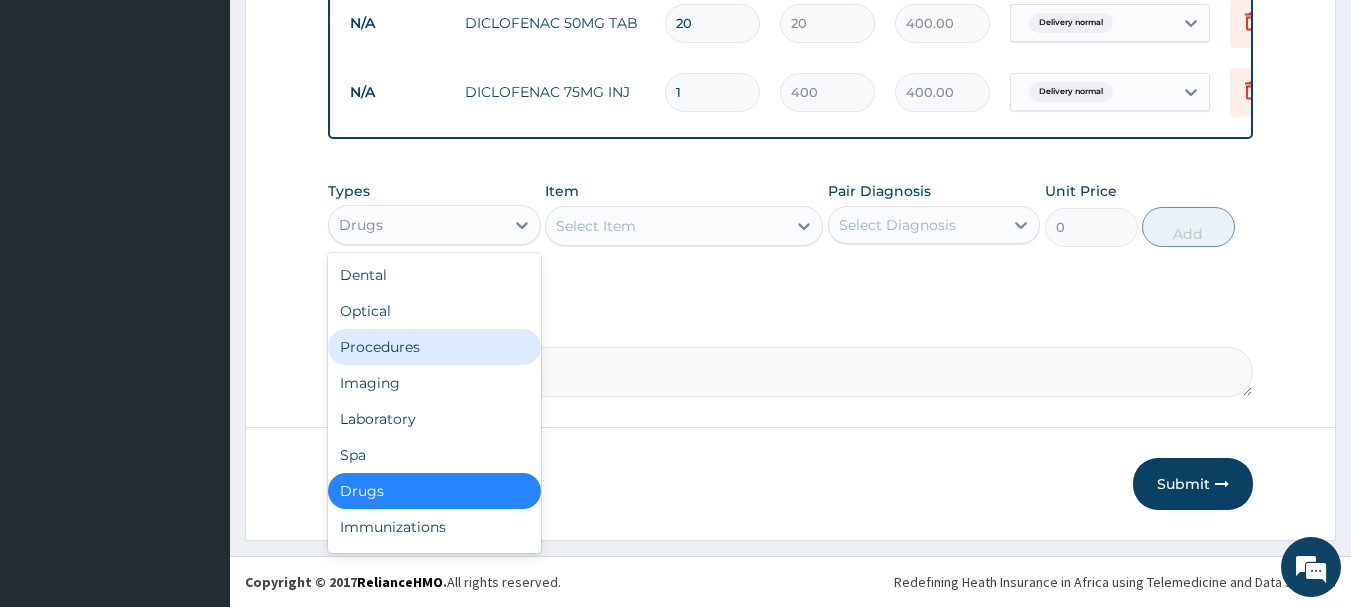 click on "Procedures" at bounding box center (434, 347) 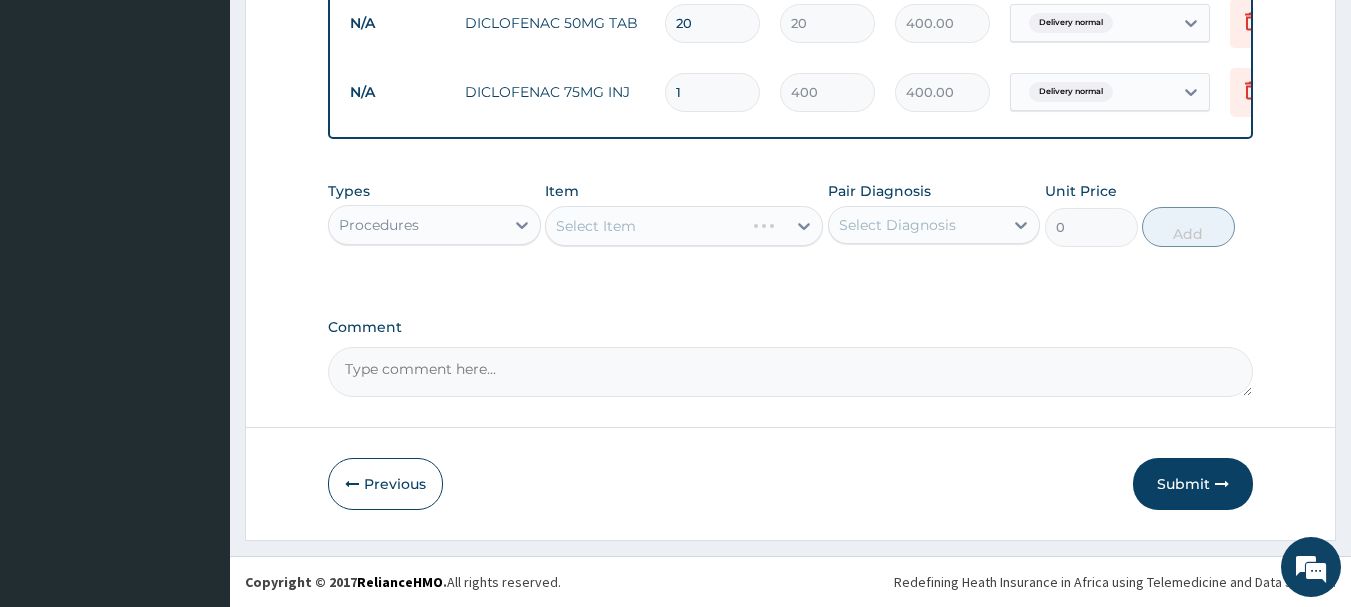 click on "Select Item" at bounding box center [684, 226] 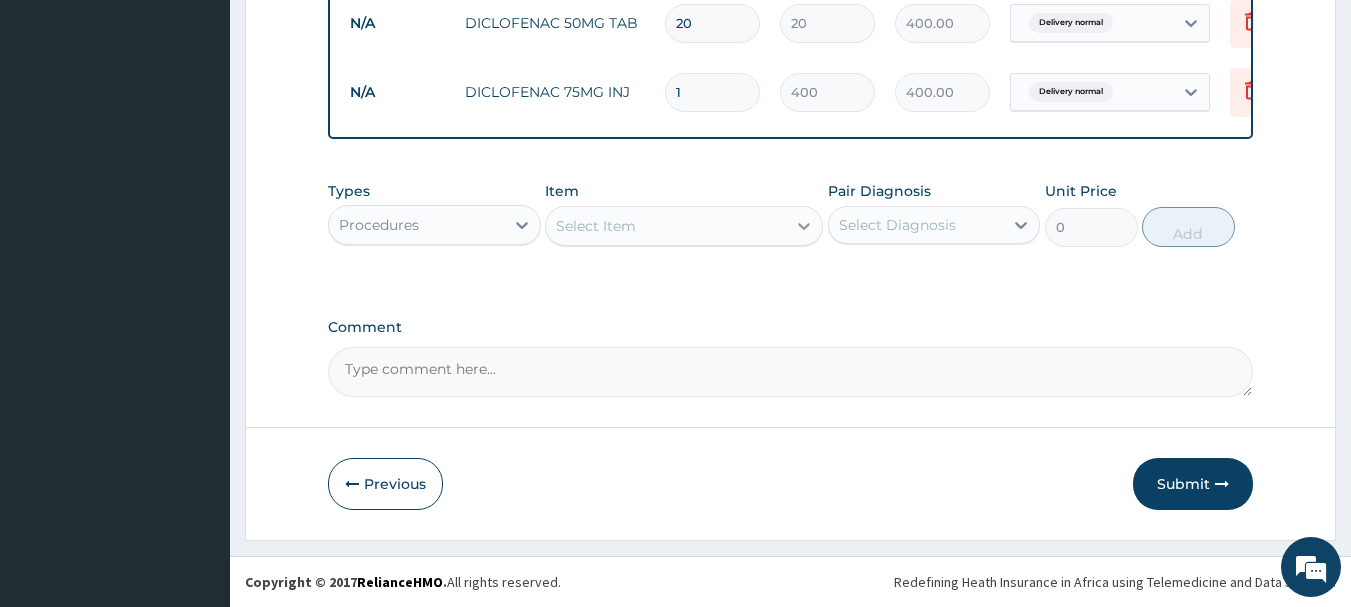 click 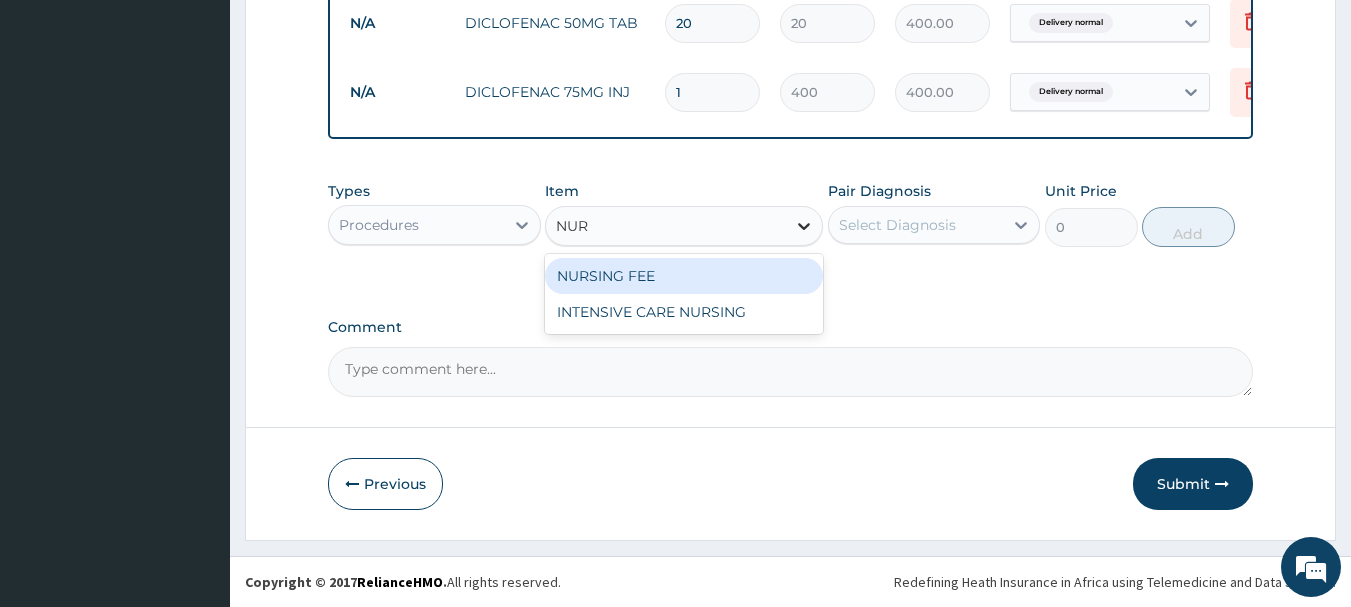 type on "NURS" 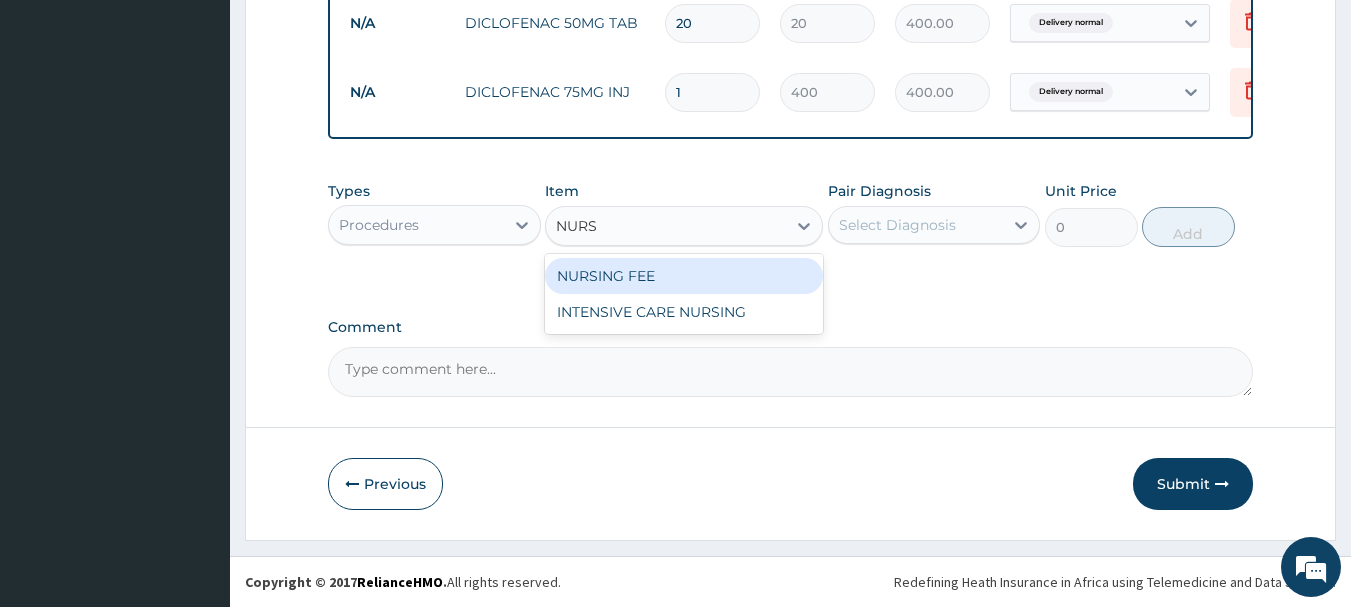 click on "NURSING FEE" at bounding box center [684, 276] 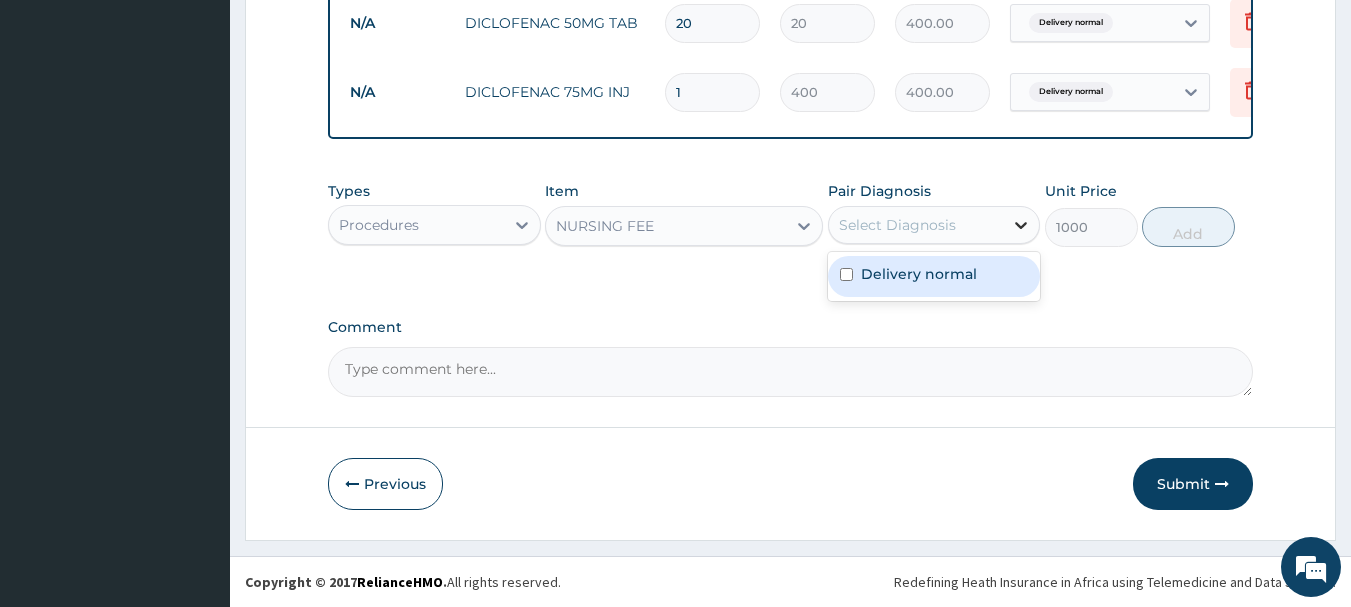 click 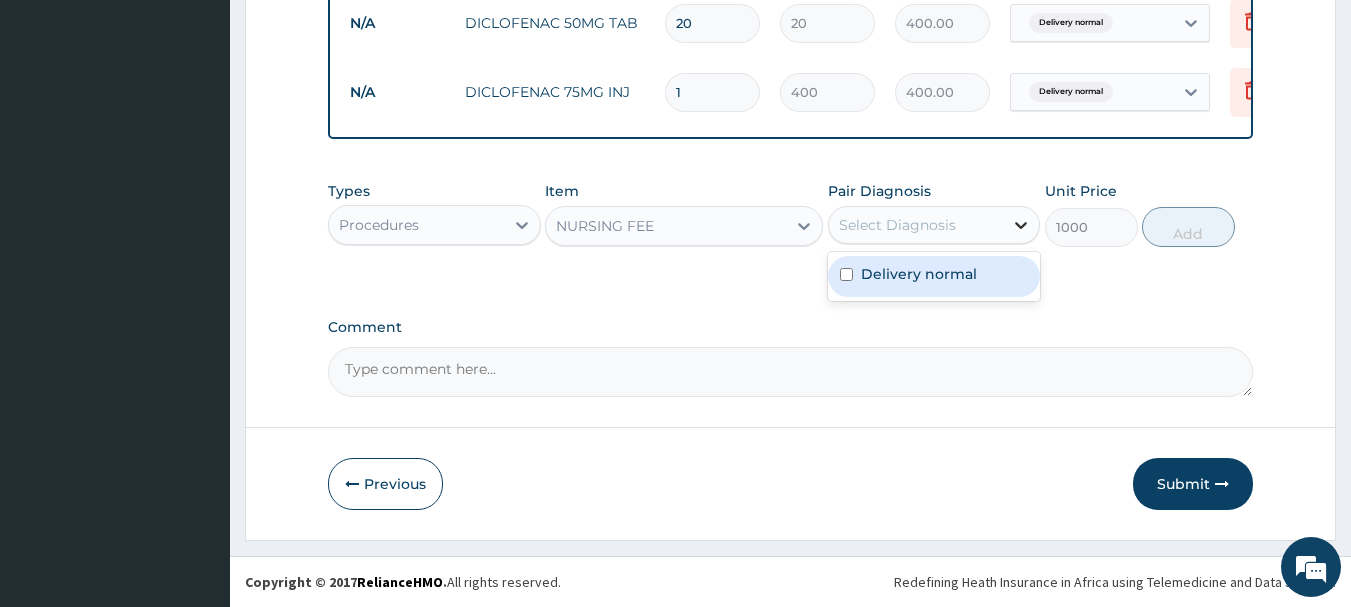 click 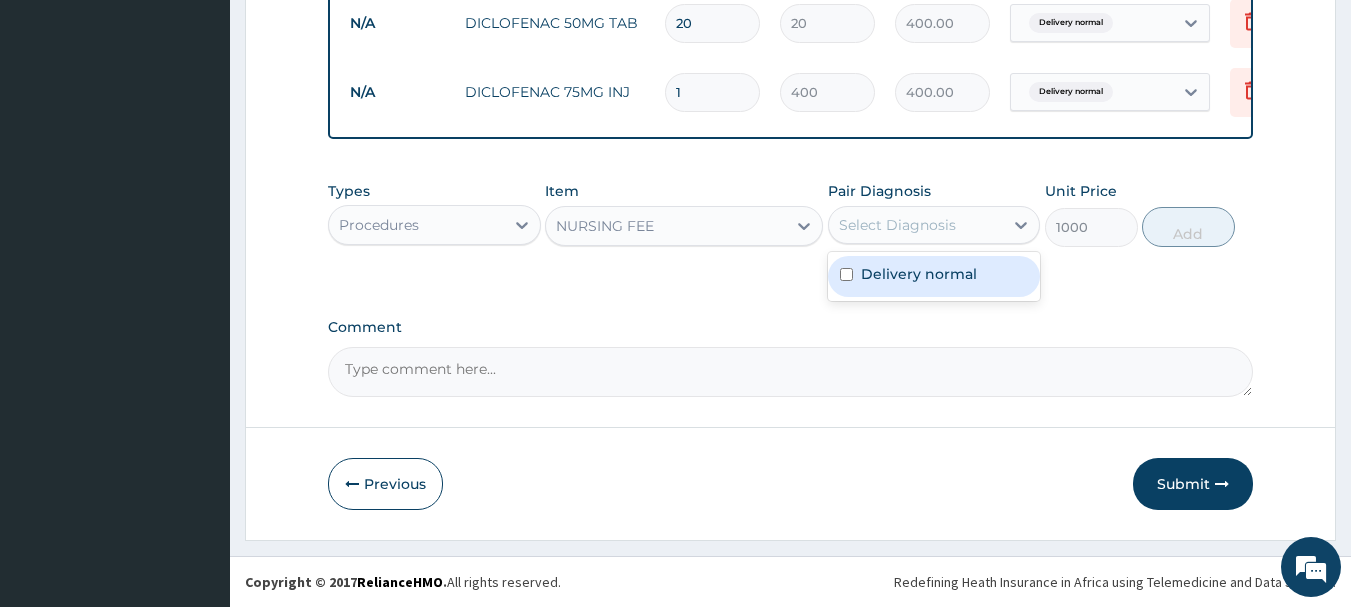 click on "Delivery normal" at bounding box center [934, 276] 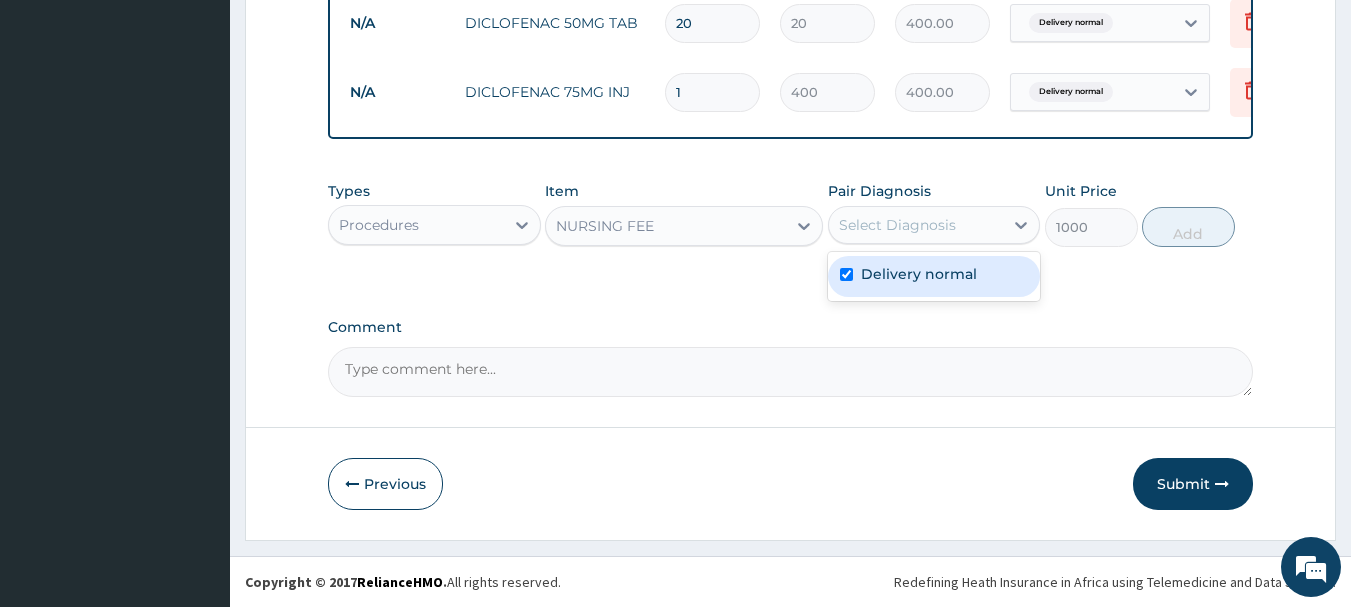 checkbox on "true" 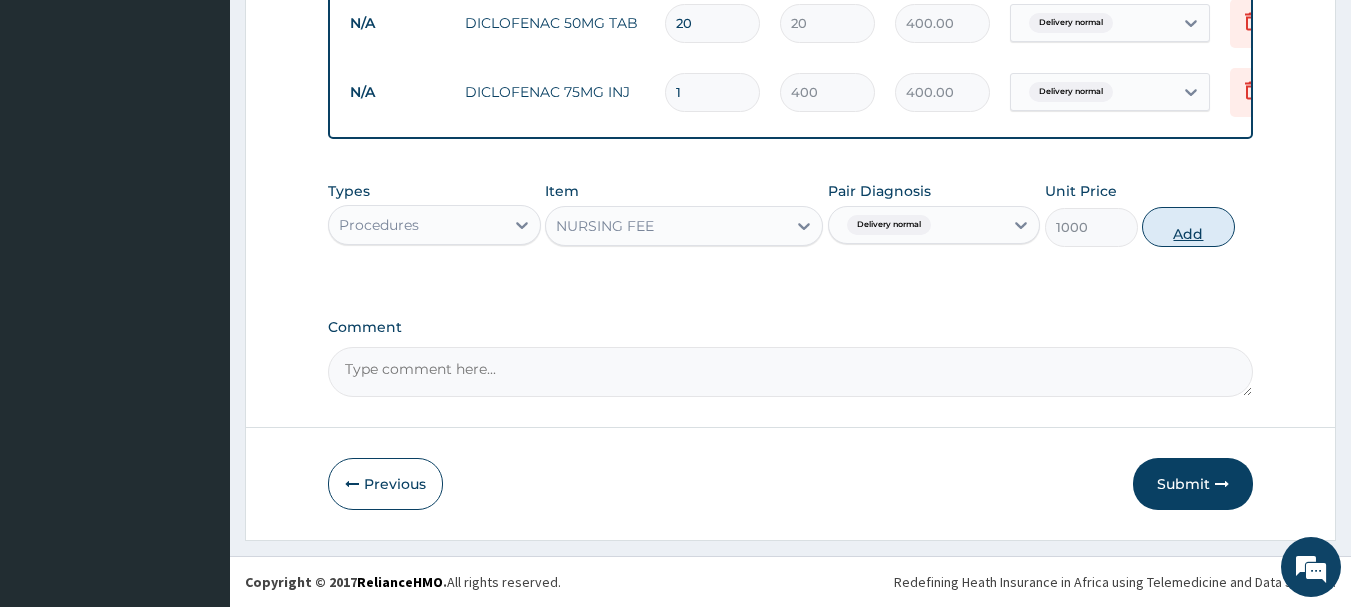click on "Add" at bounding box center (1188, 227) 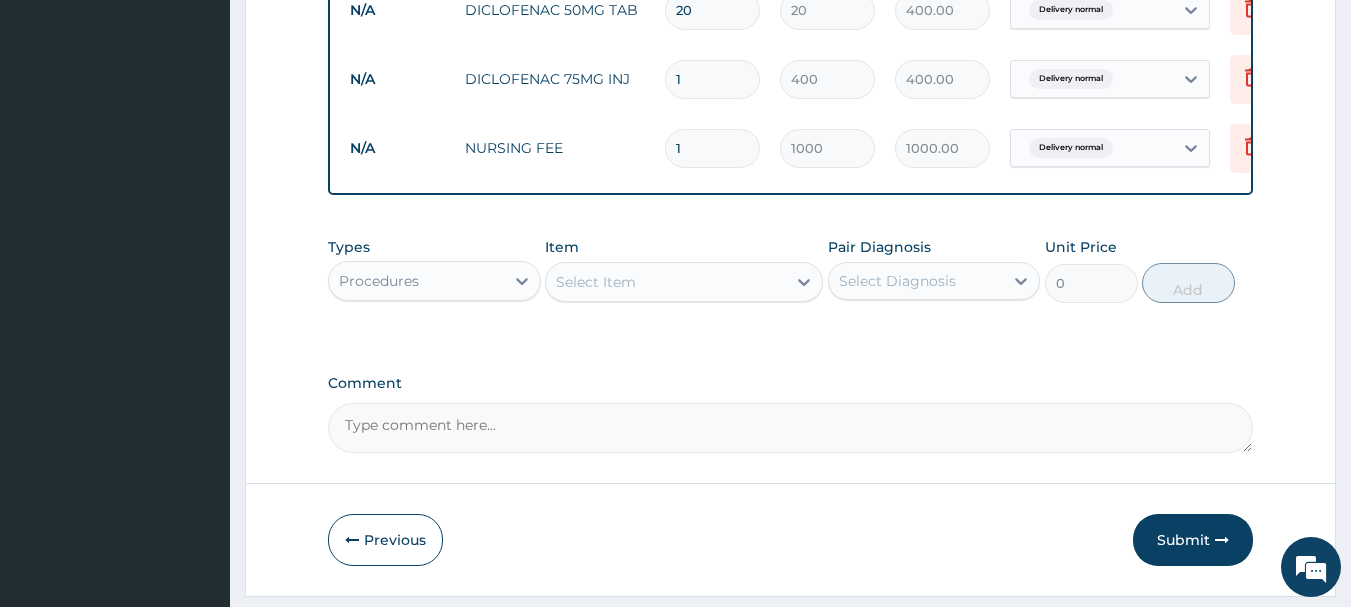 type 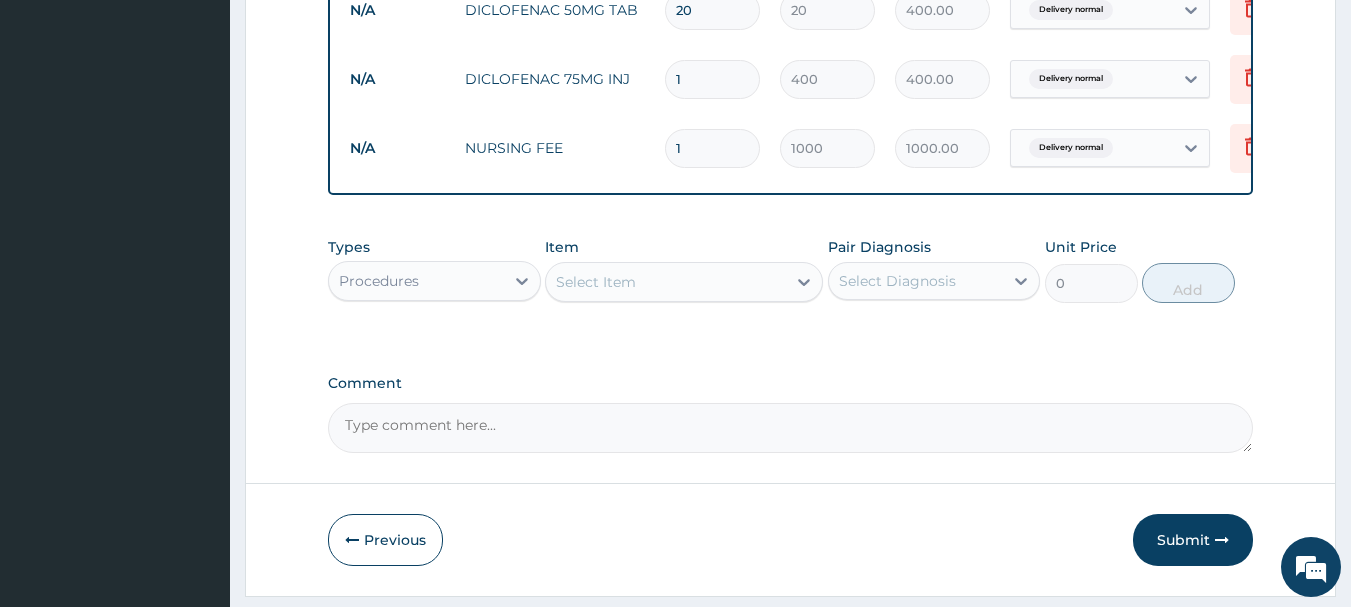 type on "0.00" 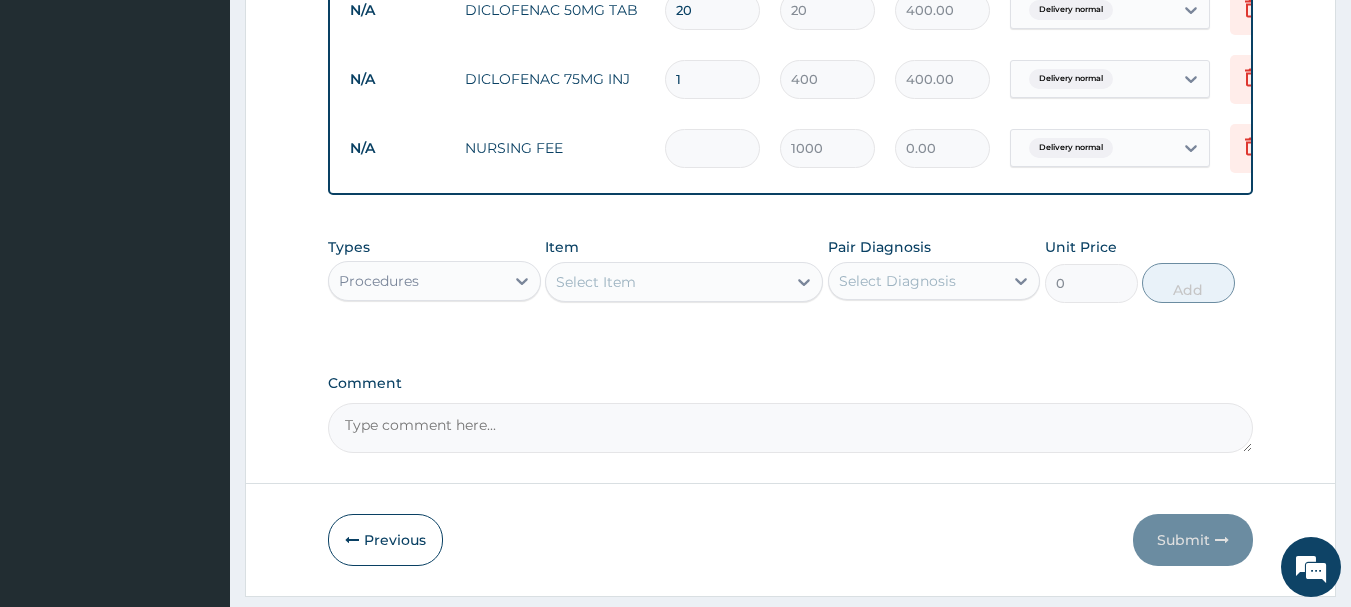 type on "2" 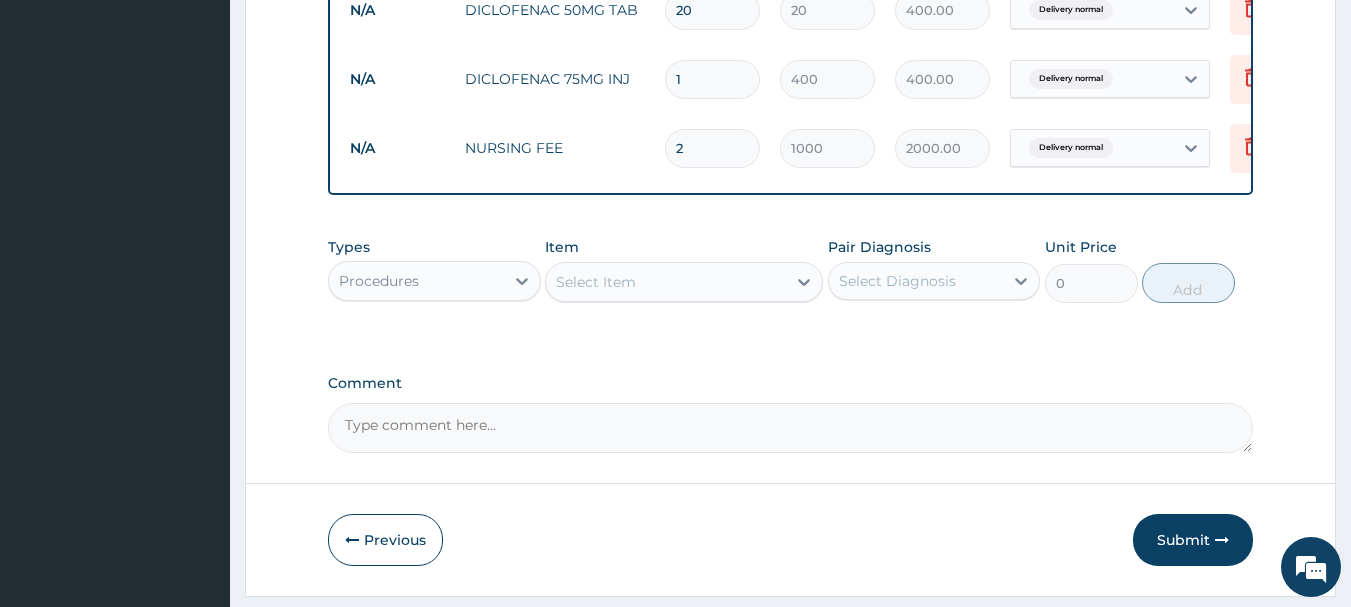 scroll, scrollTop: 1338, scrollLeft: 0, axis: vertical 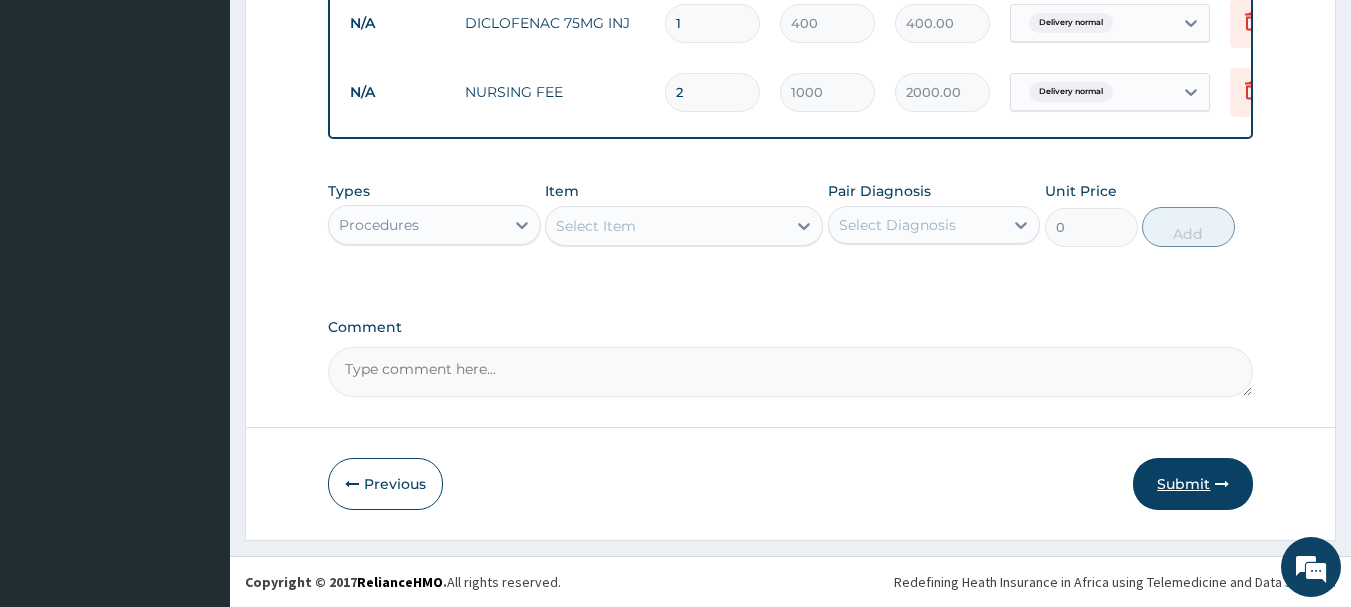 type on "2" 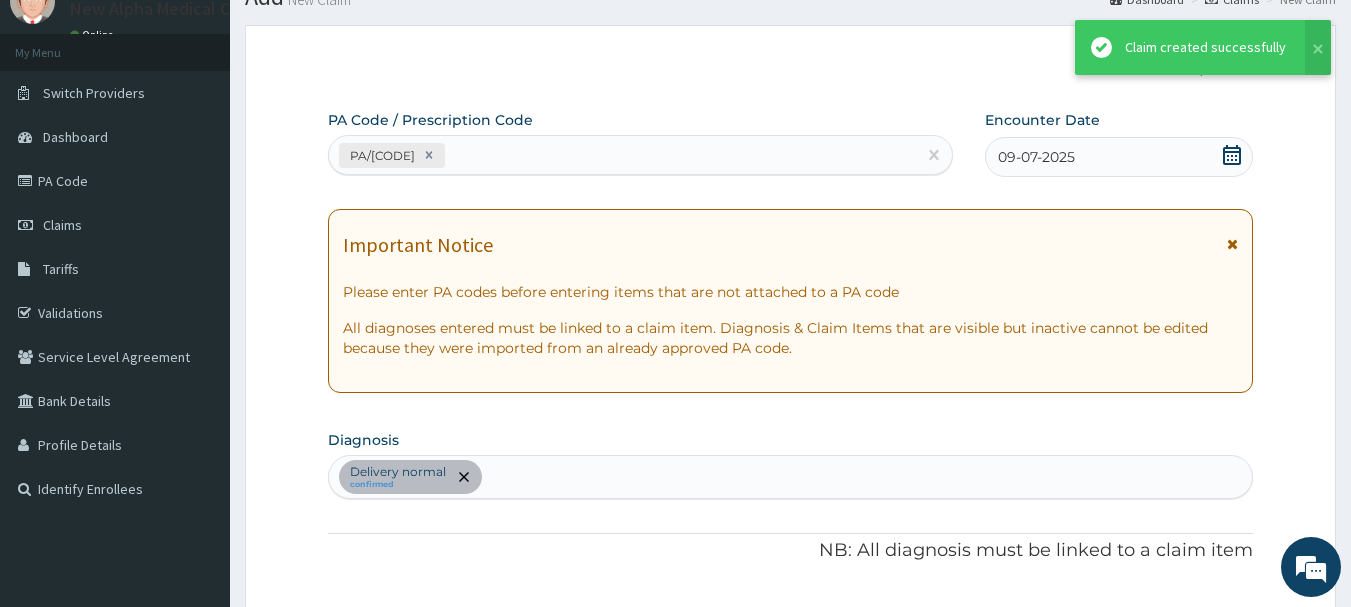 scroll, scrollTop: 1338, scrollLeft: 0, axis: vertical 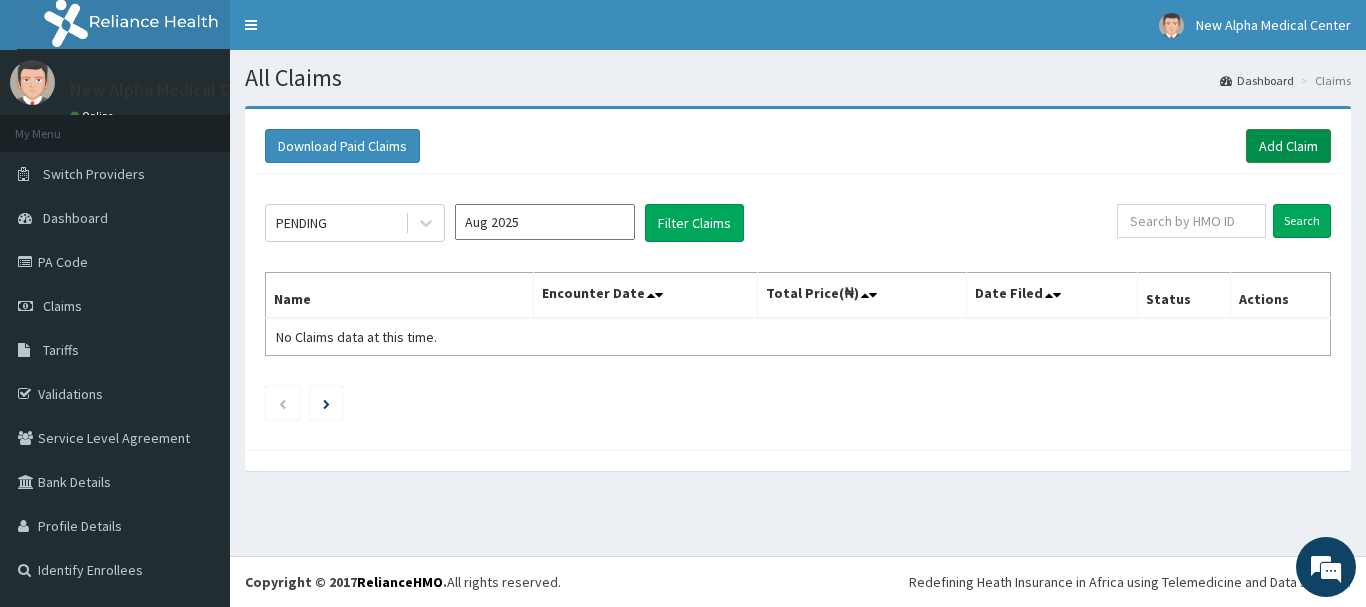 click on "Add Claim" at bounding box center [1288, 146] 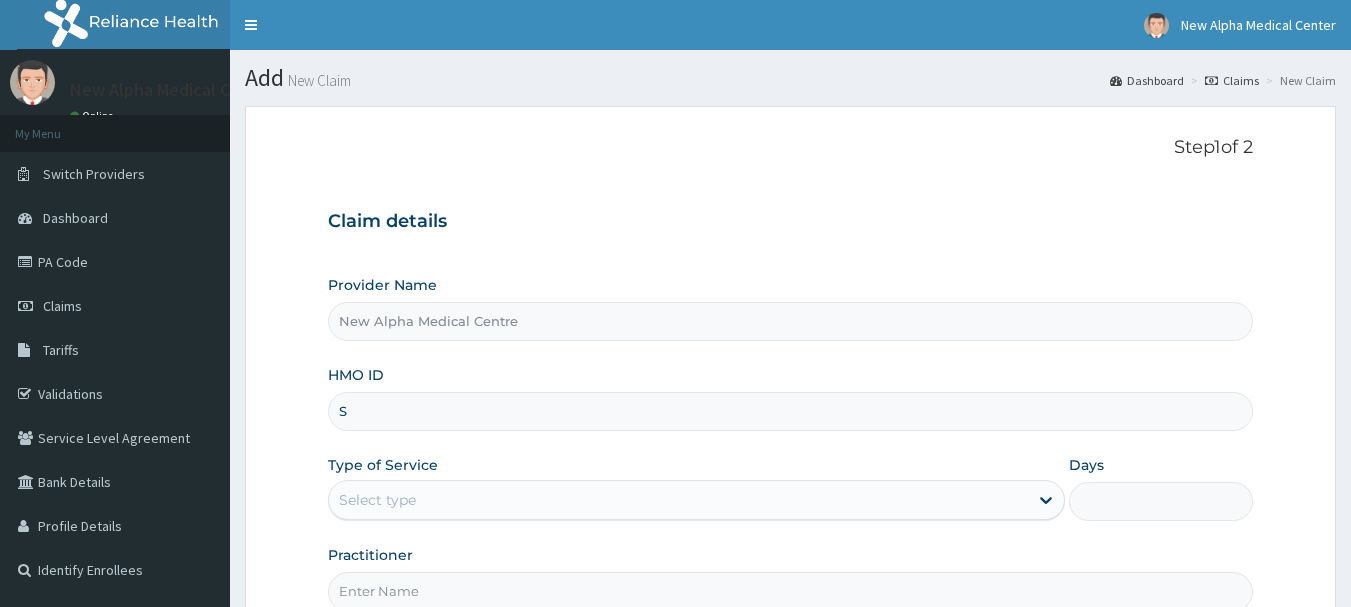 scroll, scrollTop: 0, scrollLeft: 0, axis: both 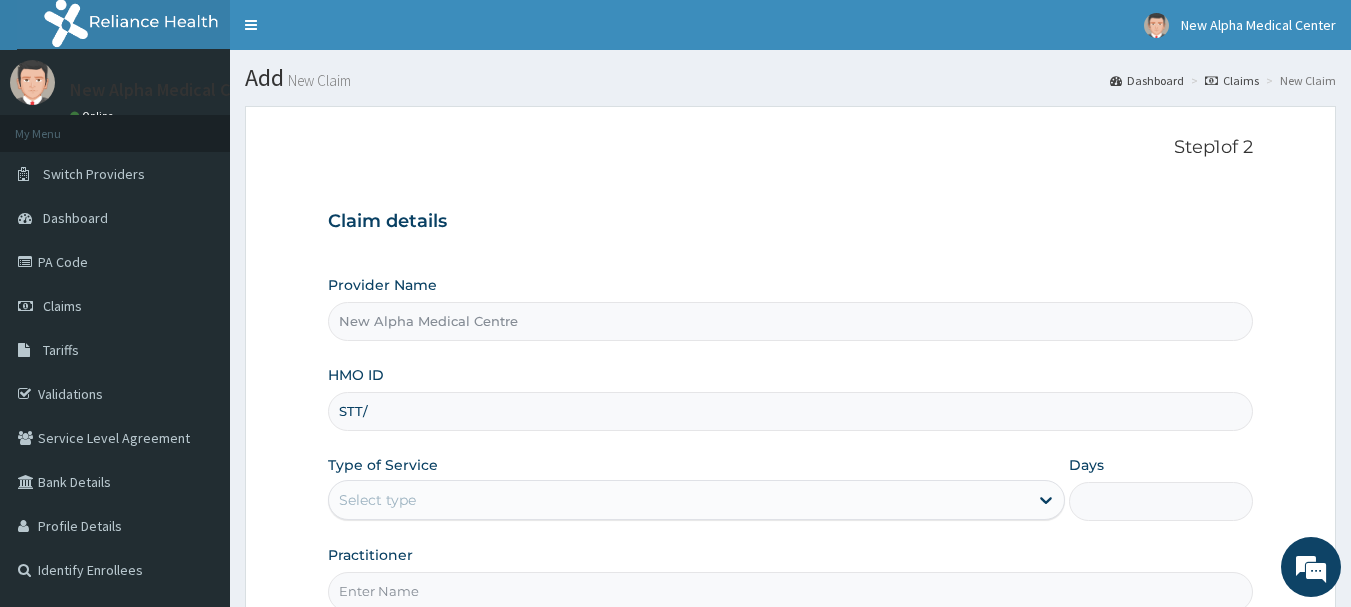 type on "[DOCUMENT_ID]" 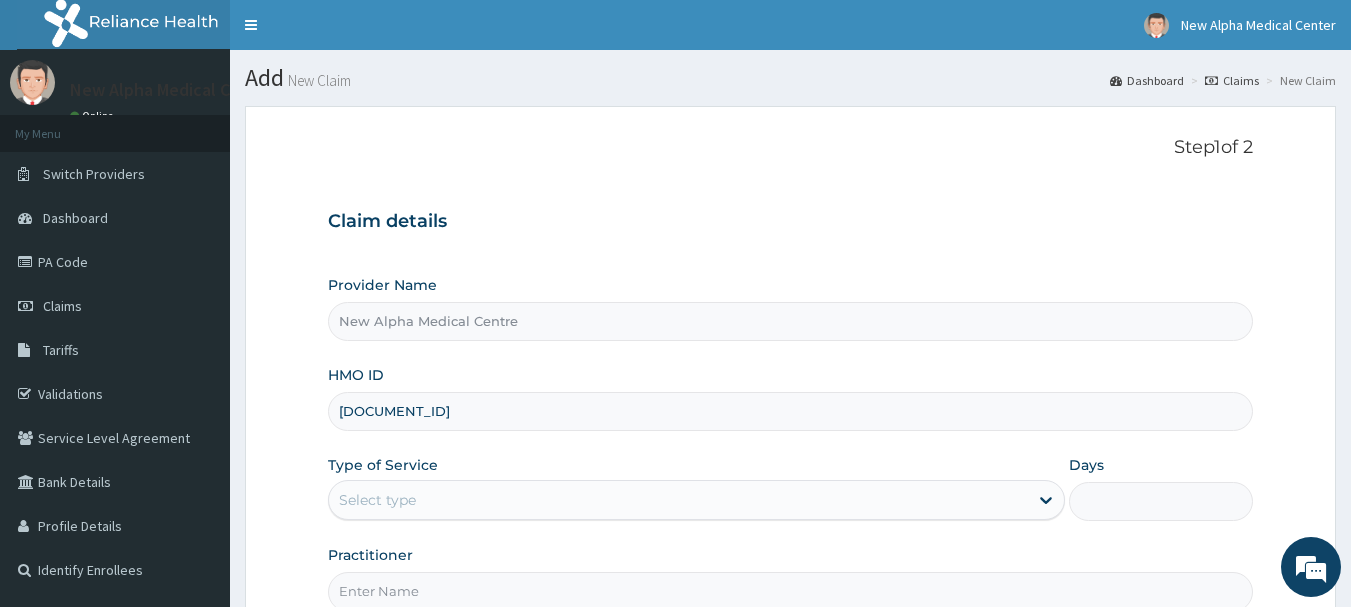 scroll, scrollTop: 100, scrollLeft: 0, axis: vertical 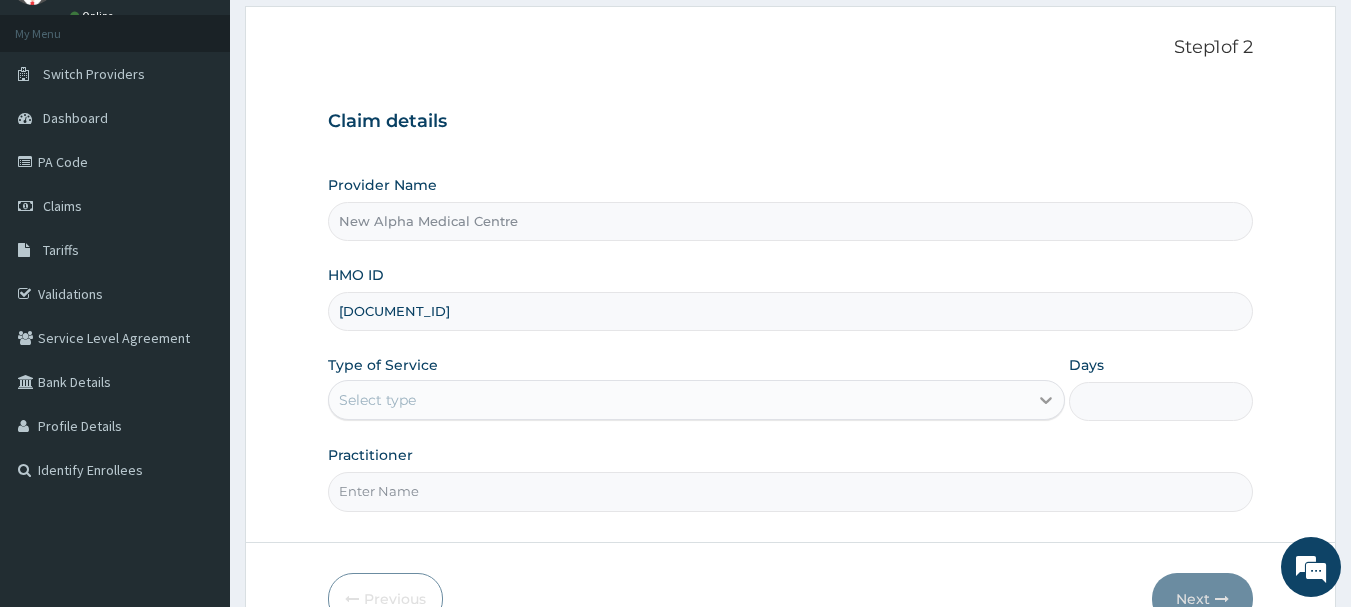 click 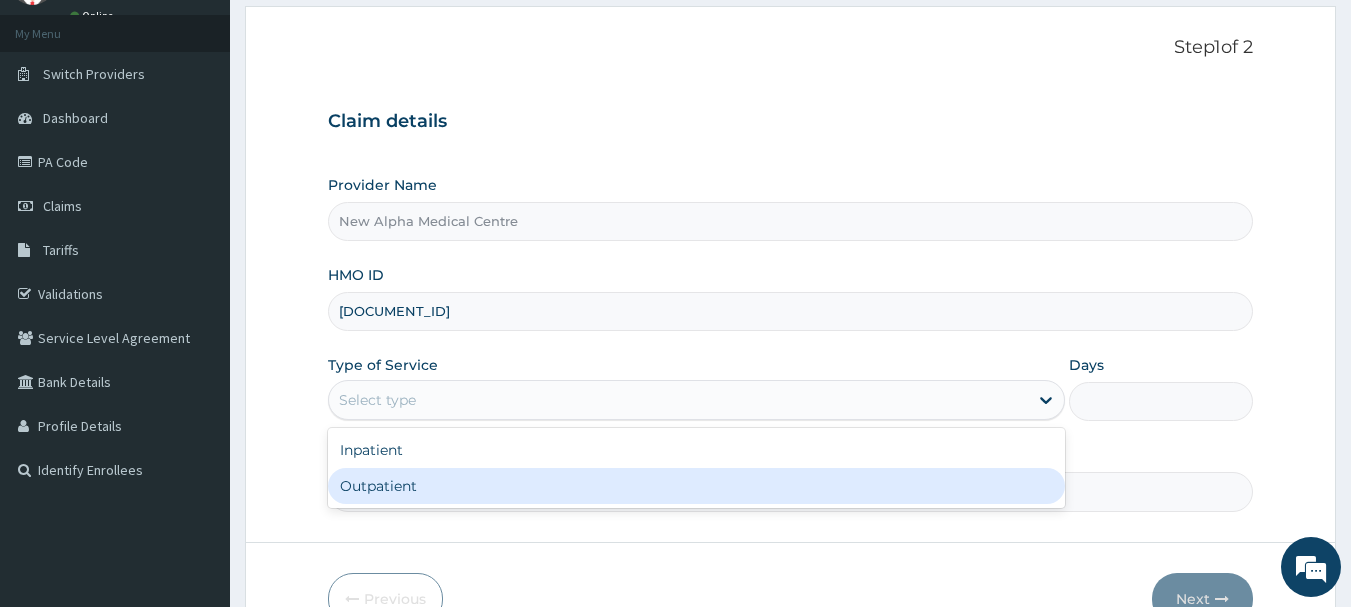 click on "Outpatient" at bounding box center (696, 486) 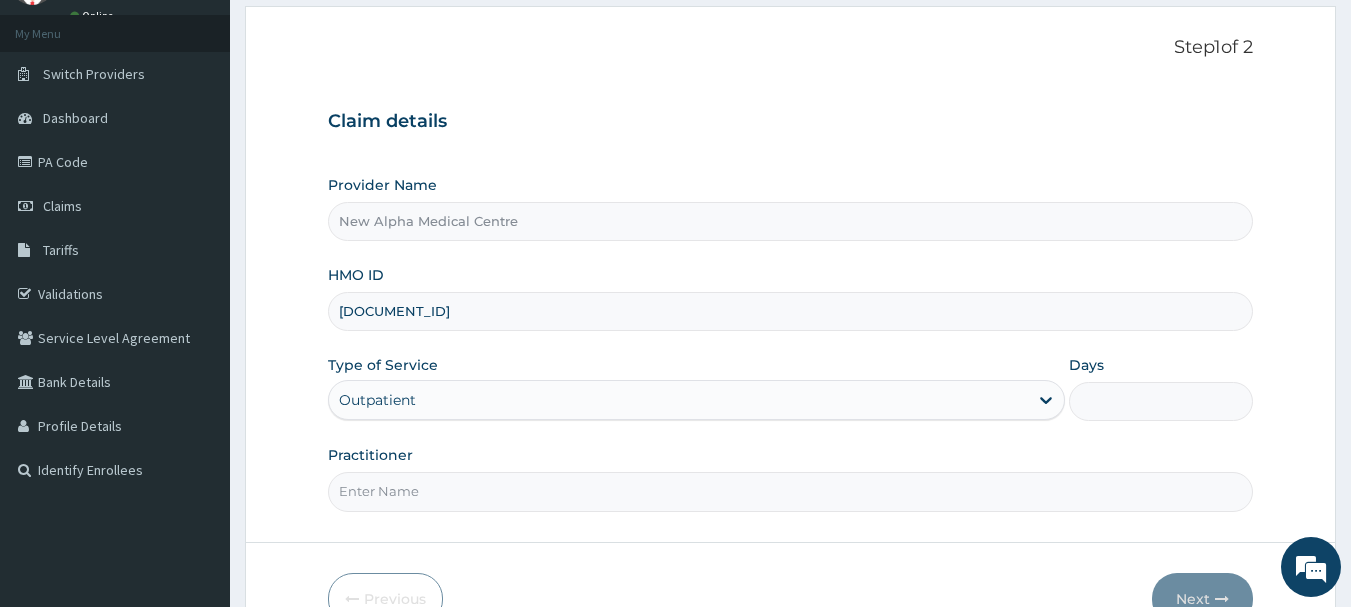 type on "1" 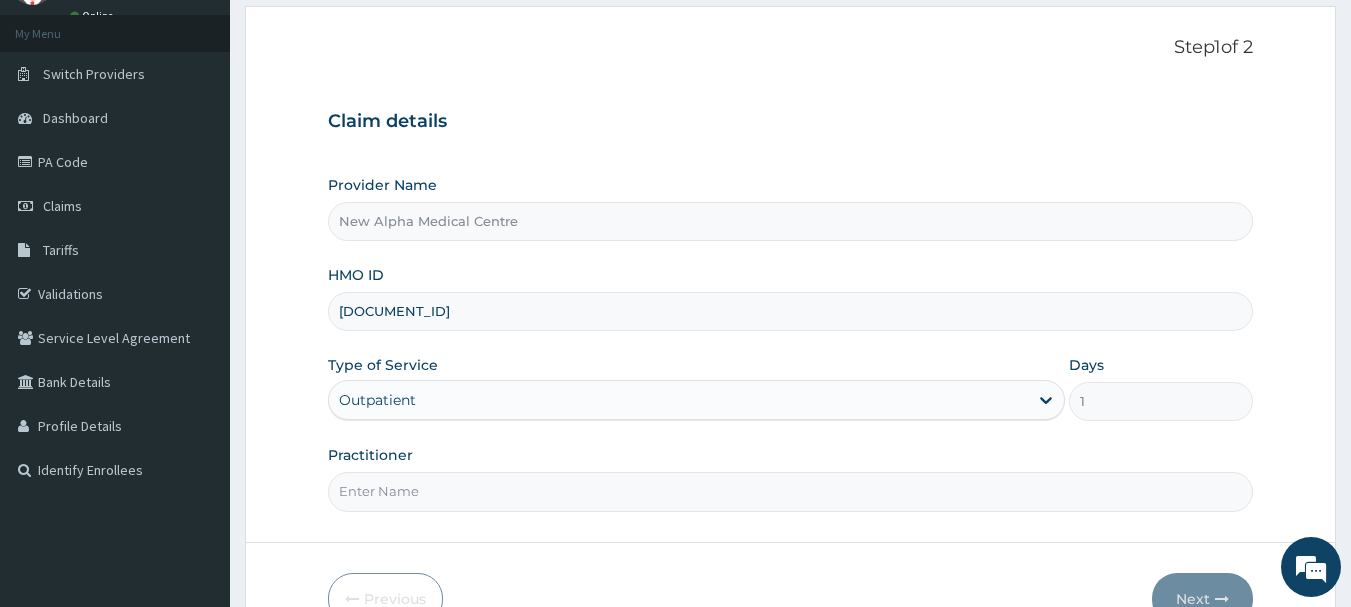scroll, scrollTop: 0, scrollLeft: 0, axis: both 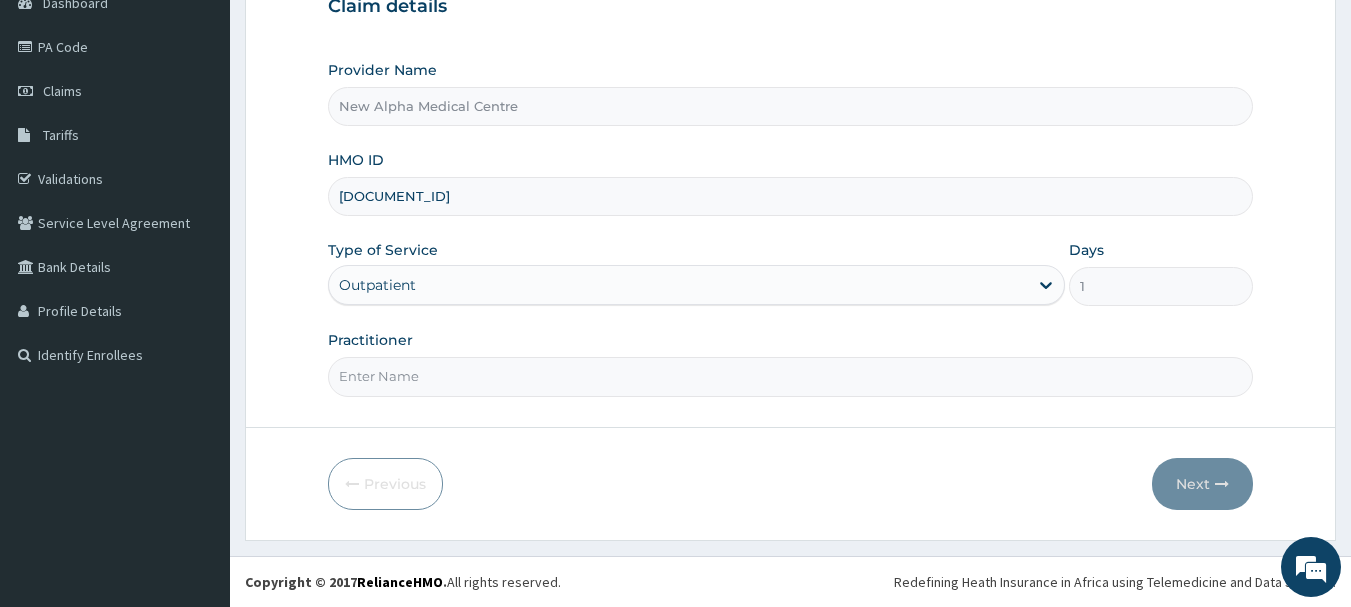click on "Practitioner" at bounding box center (791, 376) 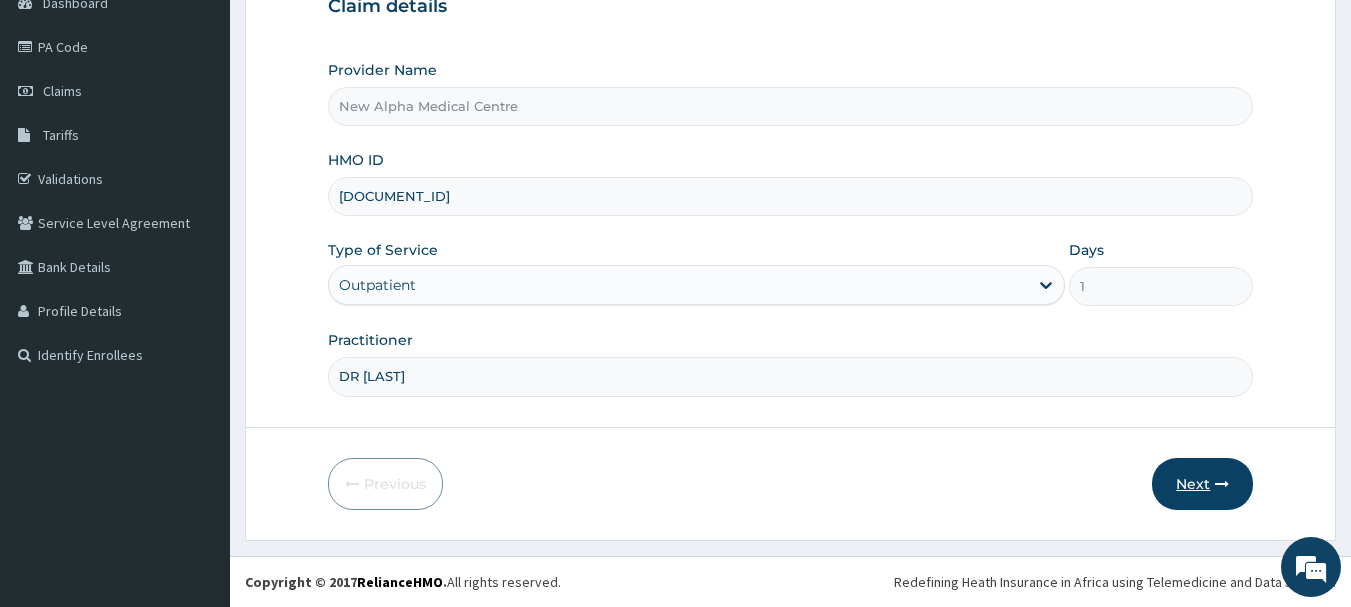 type on "DR [LAST]" 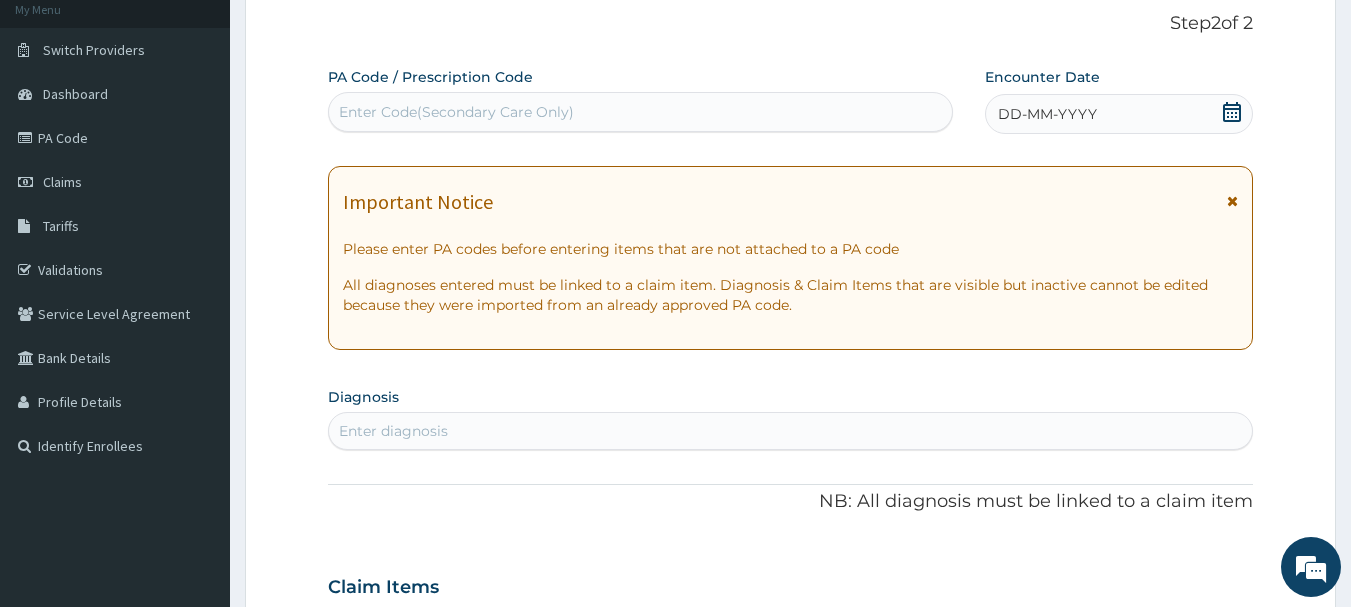 scroll, scrollTop: 0, scrollLeft: 0, axis: both 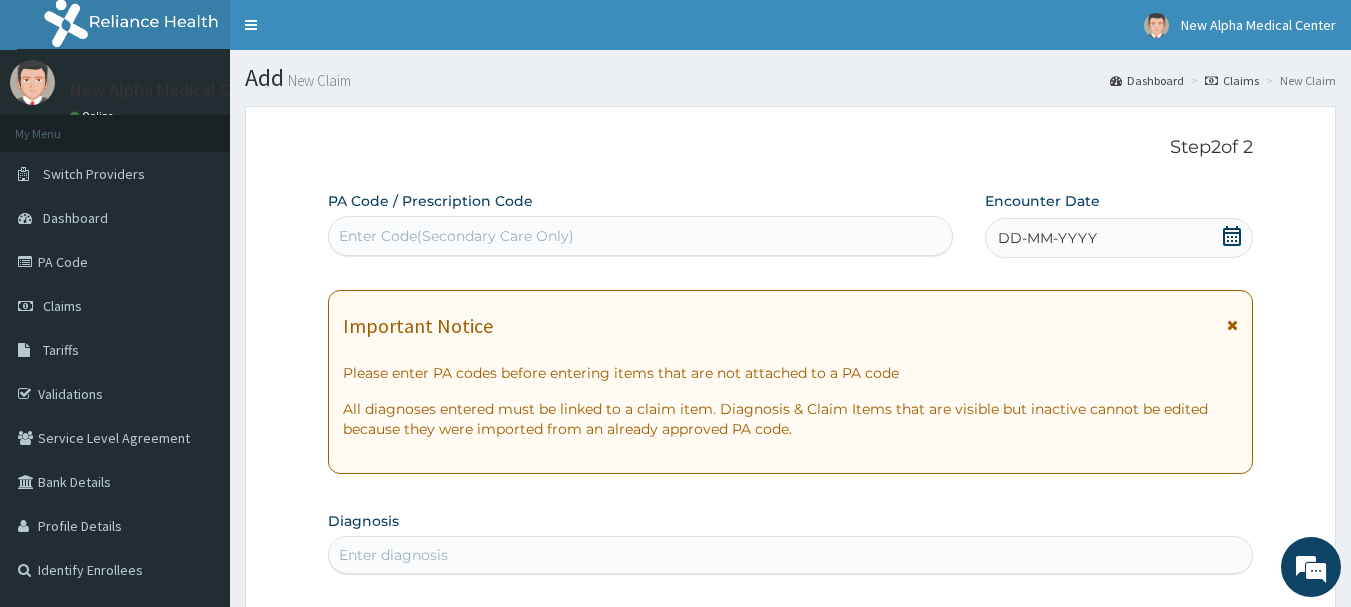 click 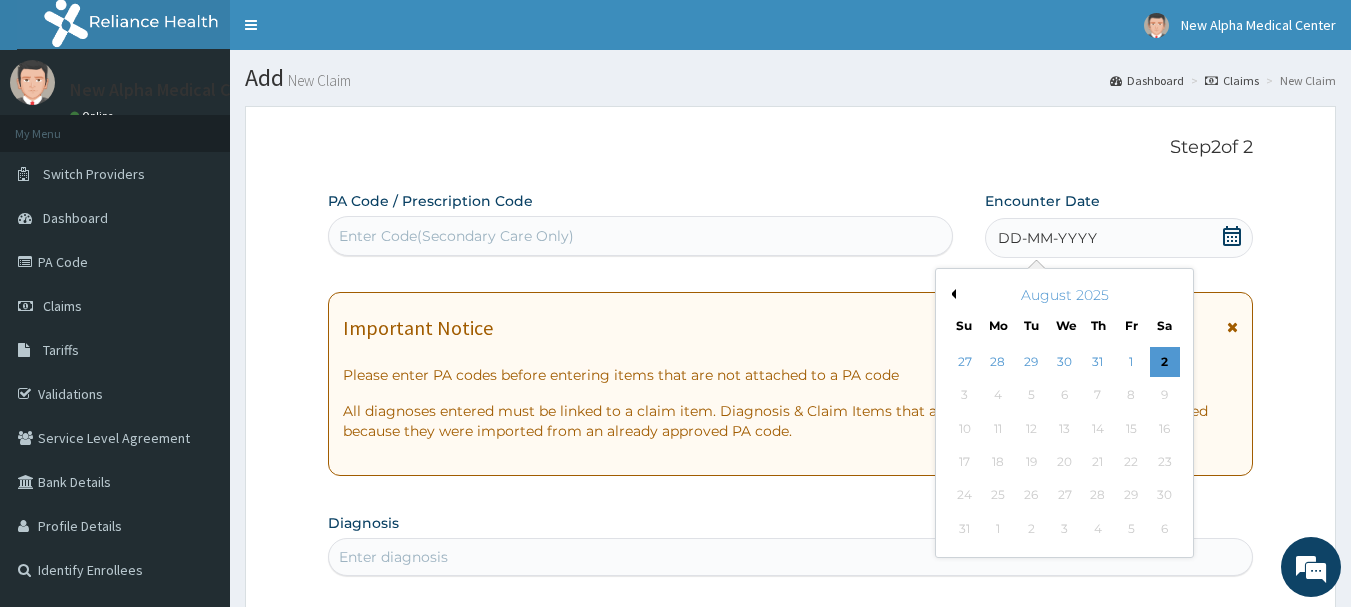 click on "Previous Month" at bounding box center (951, 294) 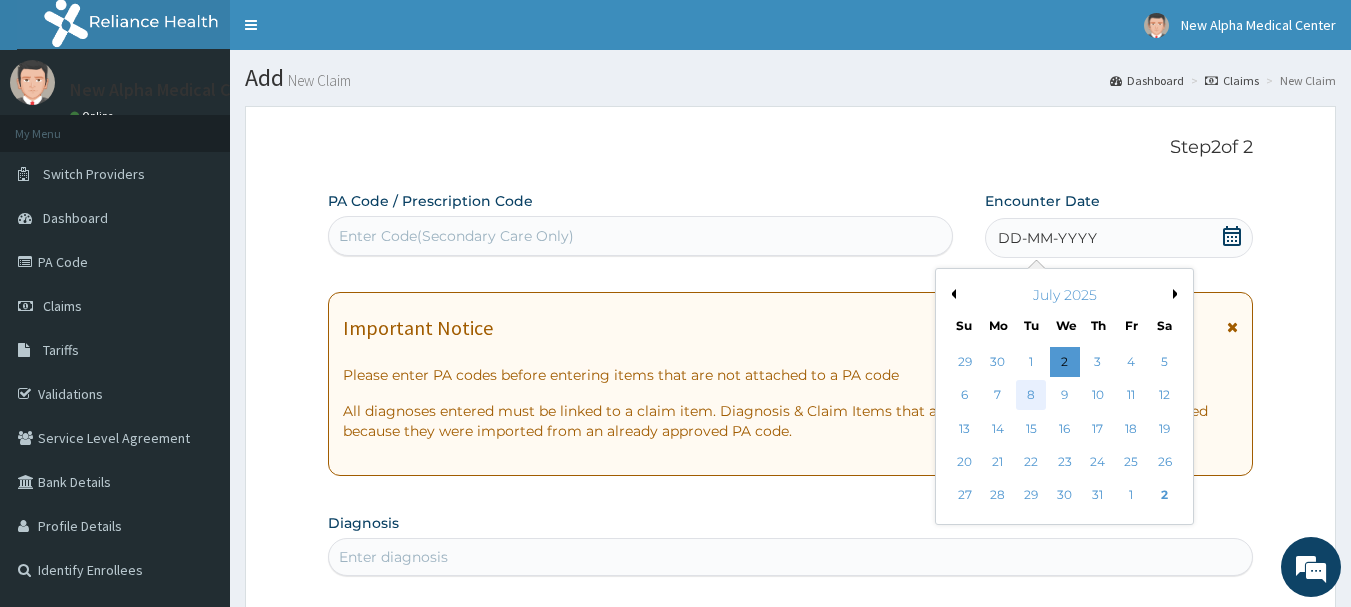 click on "8" at bounding box center (1032, 396) 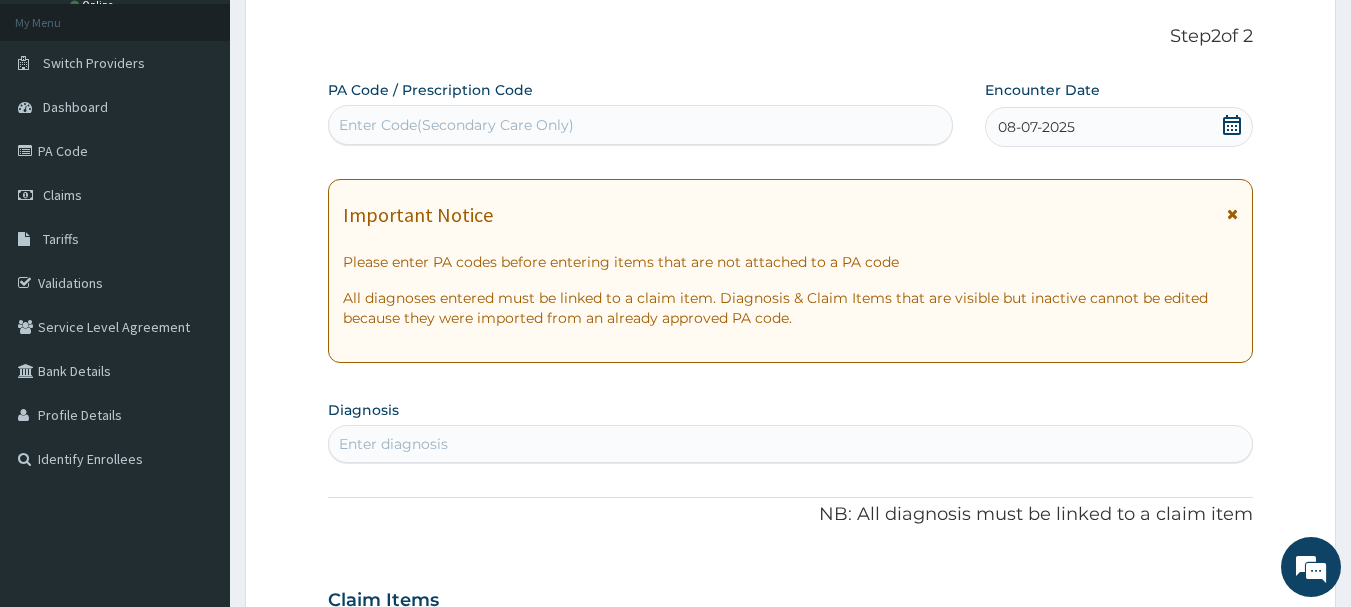 scroll, scrollTop: 200, scrollLeft: 0, axis: vertical 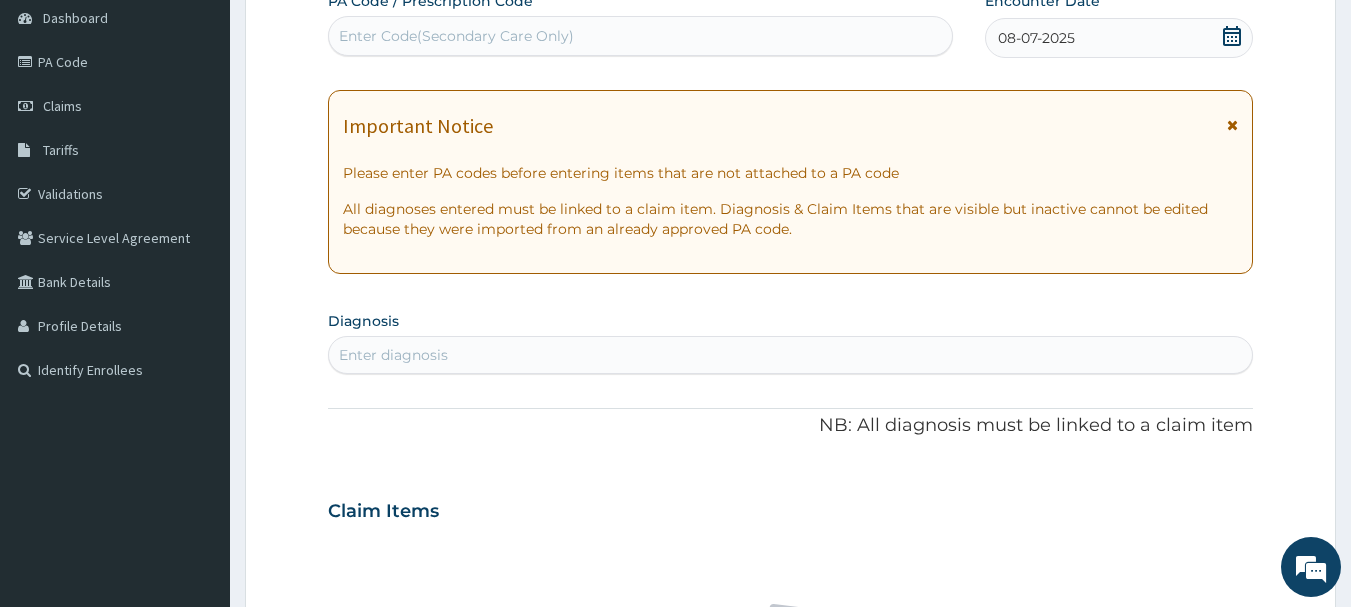click on "Enter diagnosis" at bounding box center [791, 355] 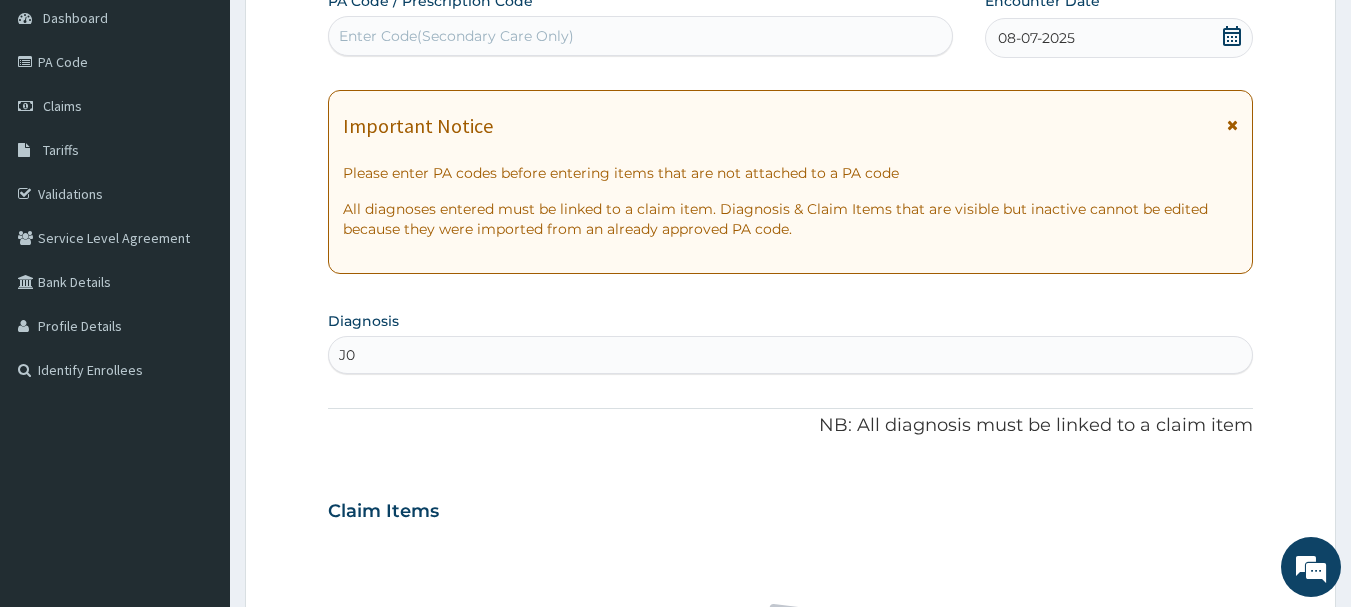 type on "J" 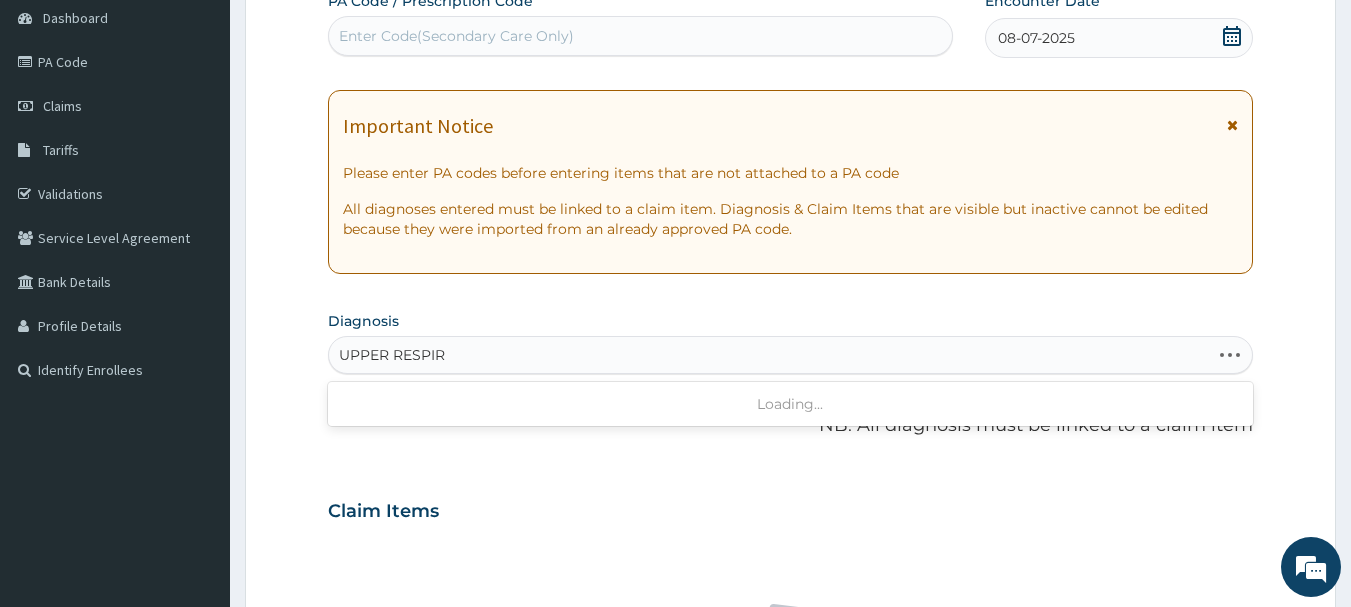type on "UPPER RESPIRA" 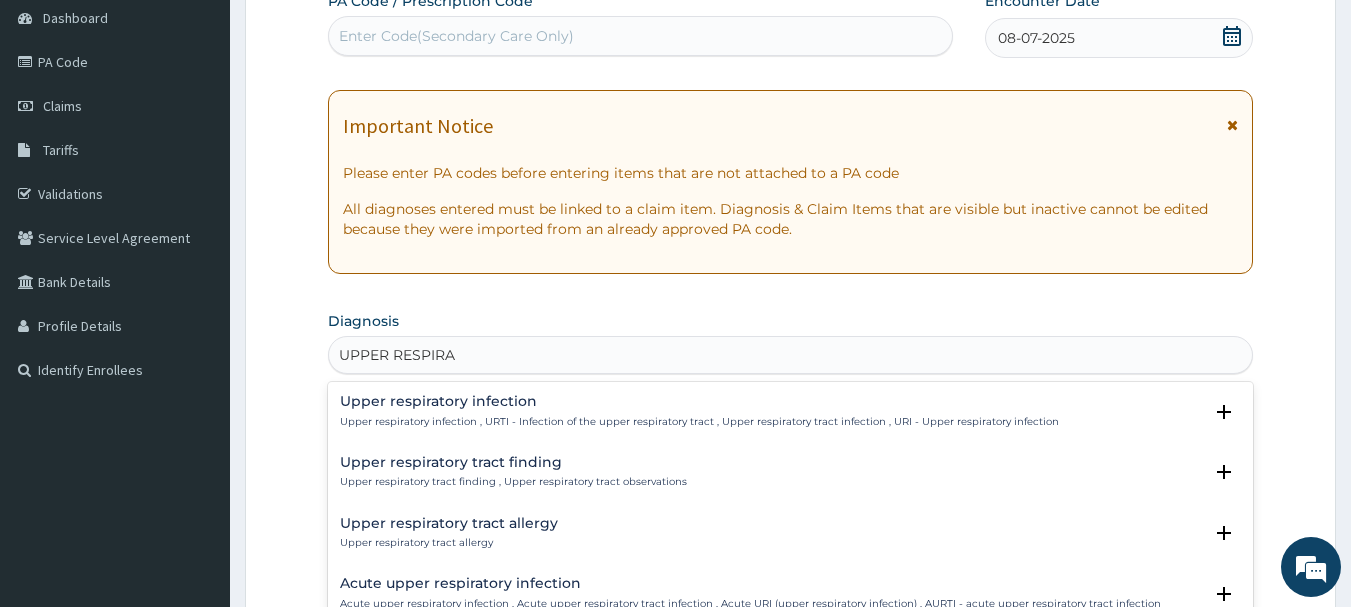 click on "Upper respiratory infection" at bounding box center [699, 401] 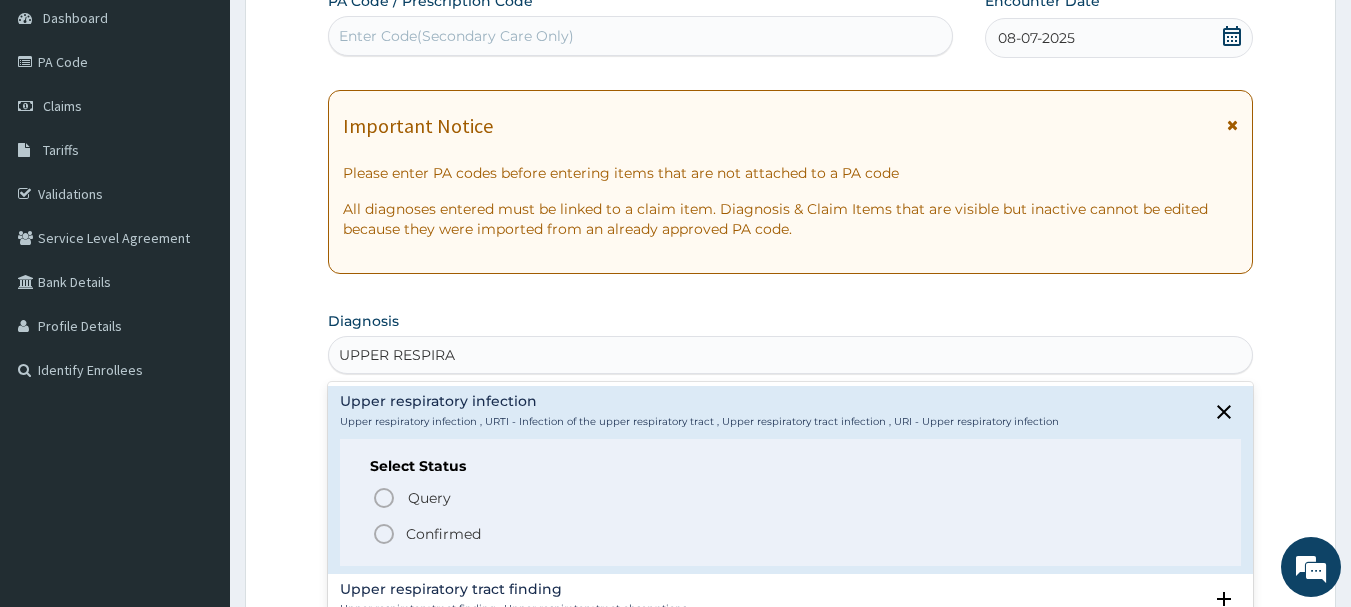 click 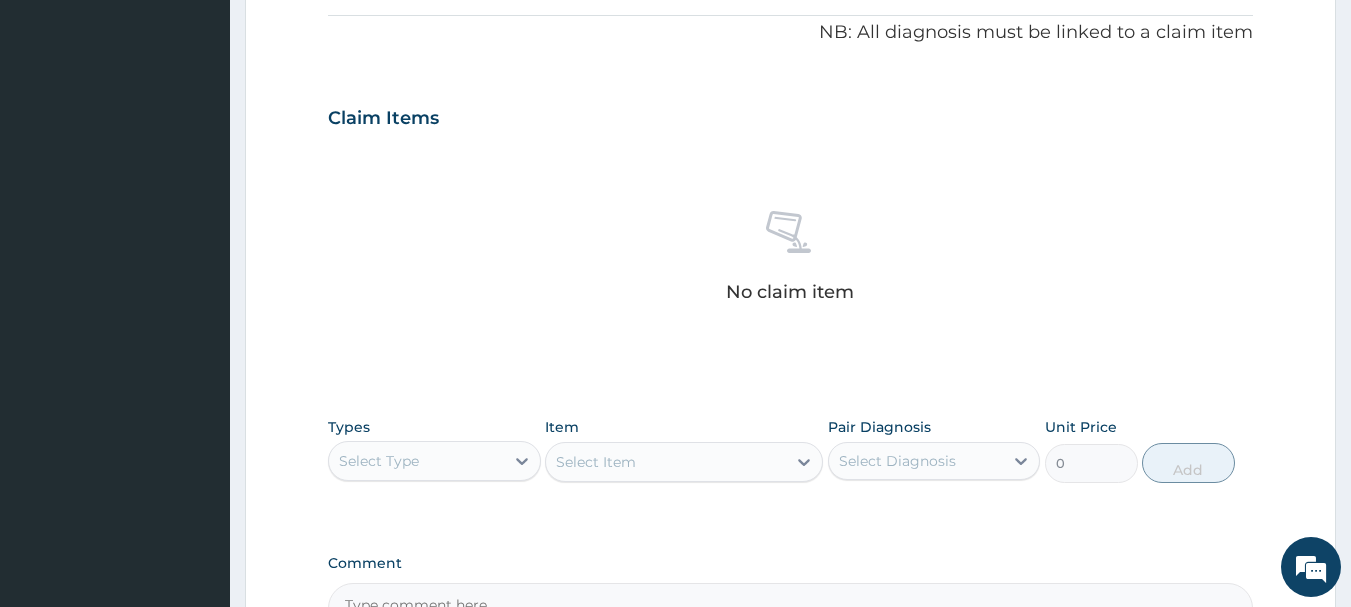 scroll, scrollTop: 600, scrollLeft: 0, axis: vertical 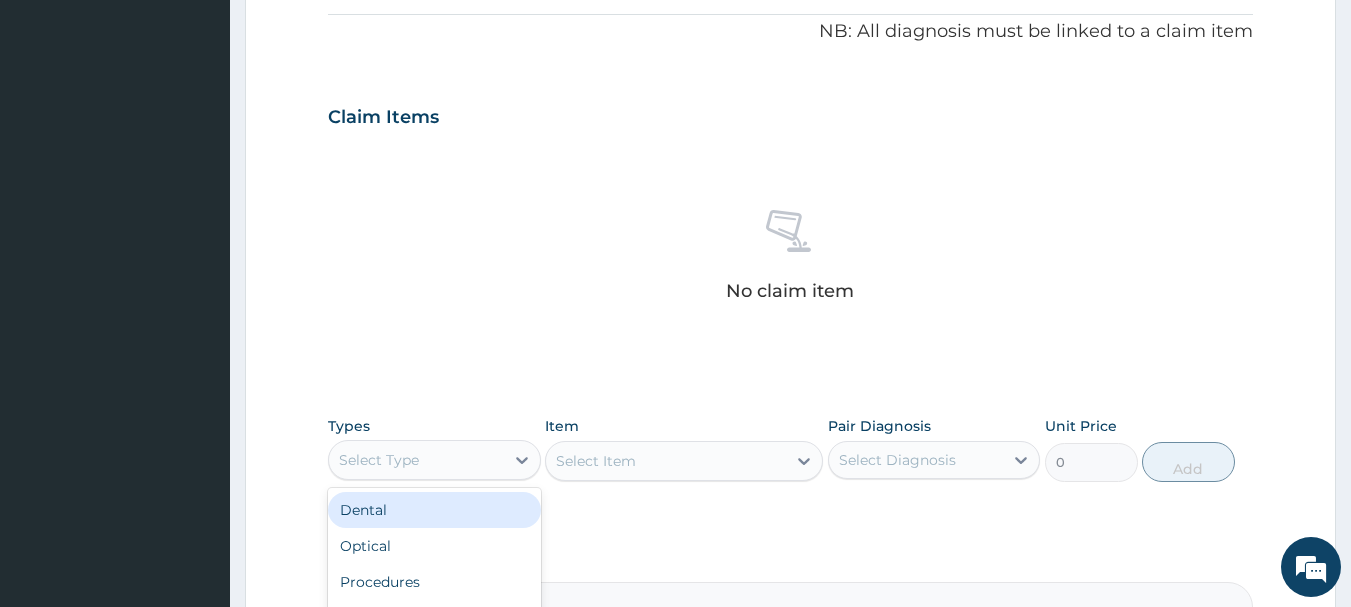 click on "Select Type" at bounding box center (416, 460) 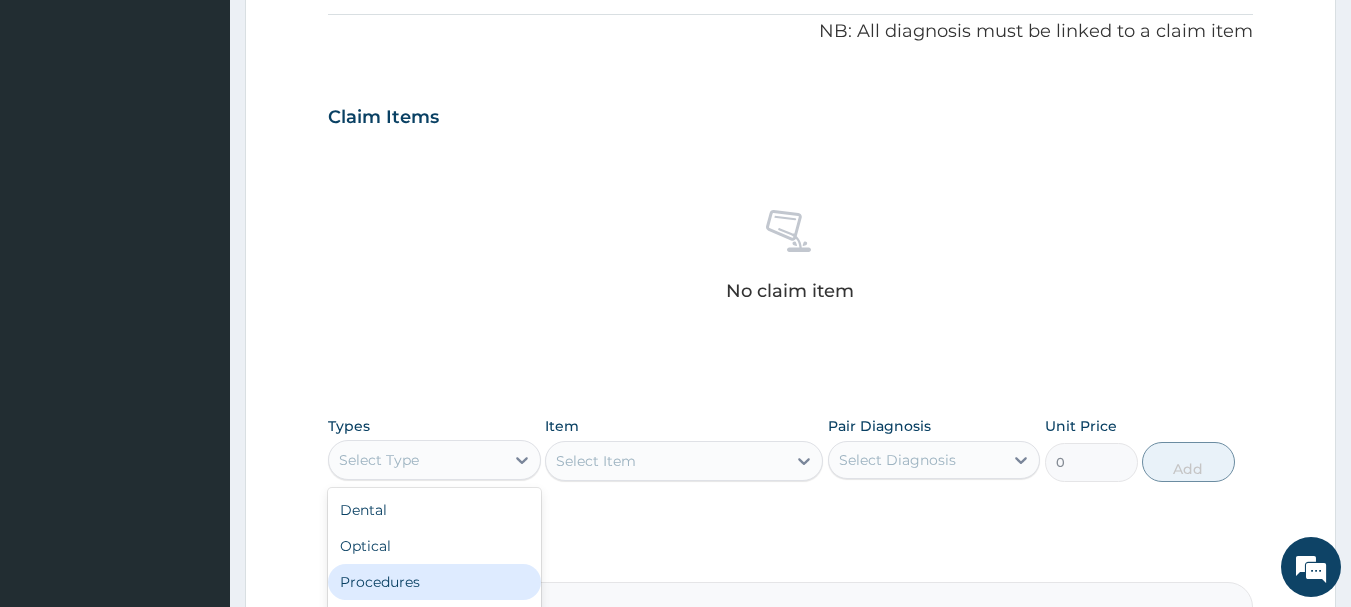 click on "Procedures" at bounding box center (434, 582) 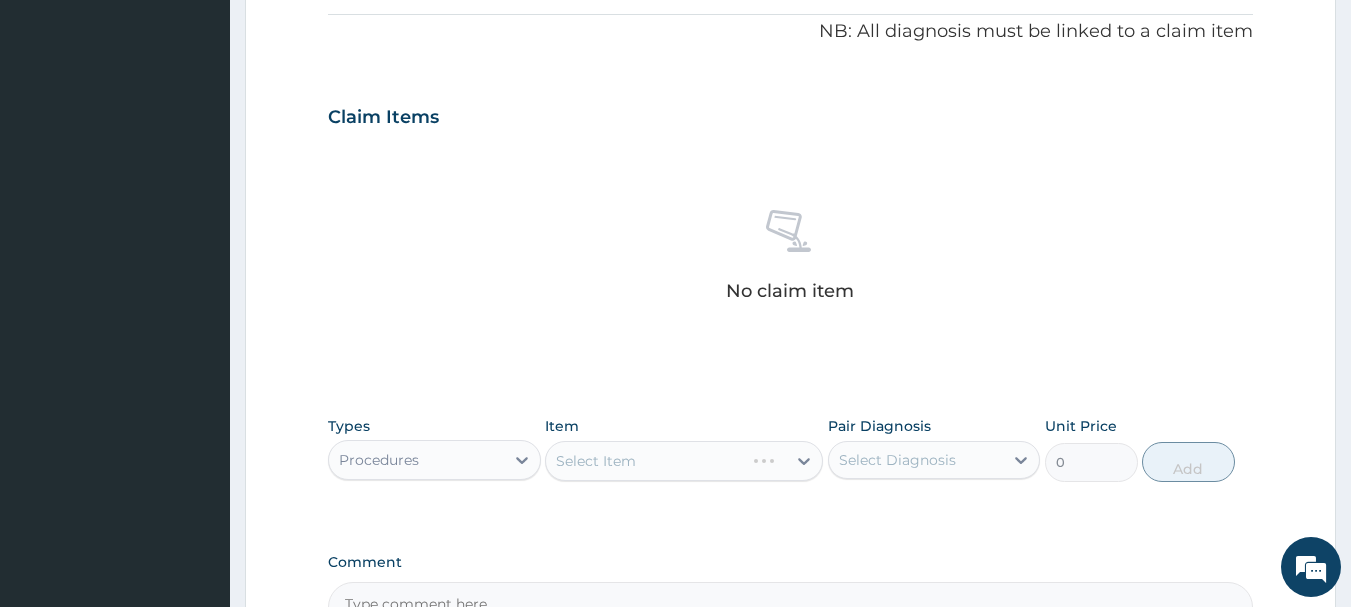 click on "Select Item" at bounding box center (684, 461) 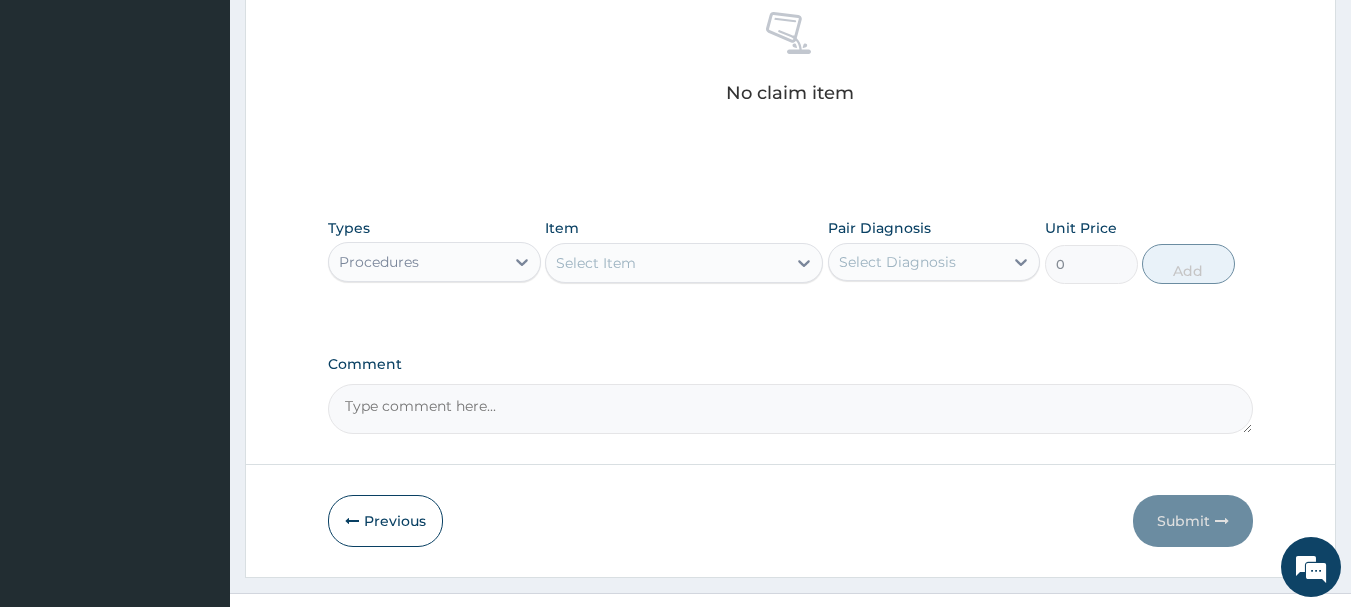 scroll, scrollTop: 800, scrollLeft: 0, axis: vertical 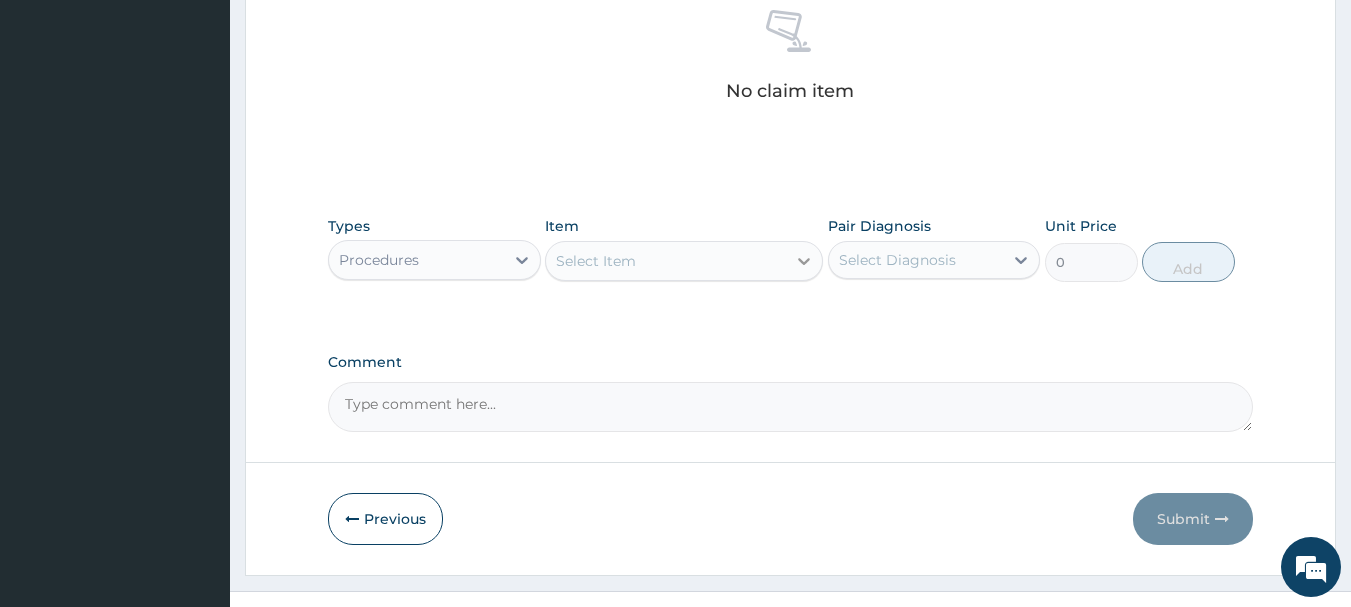 click 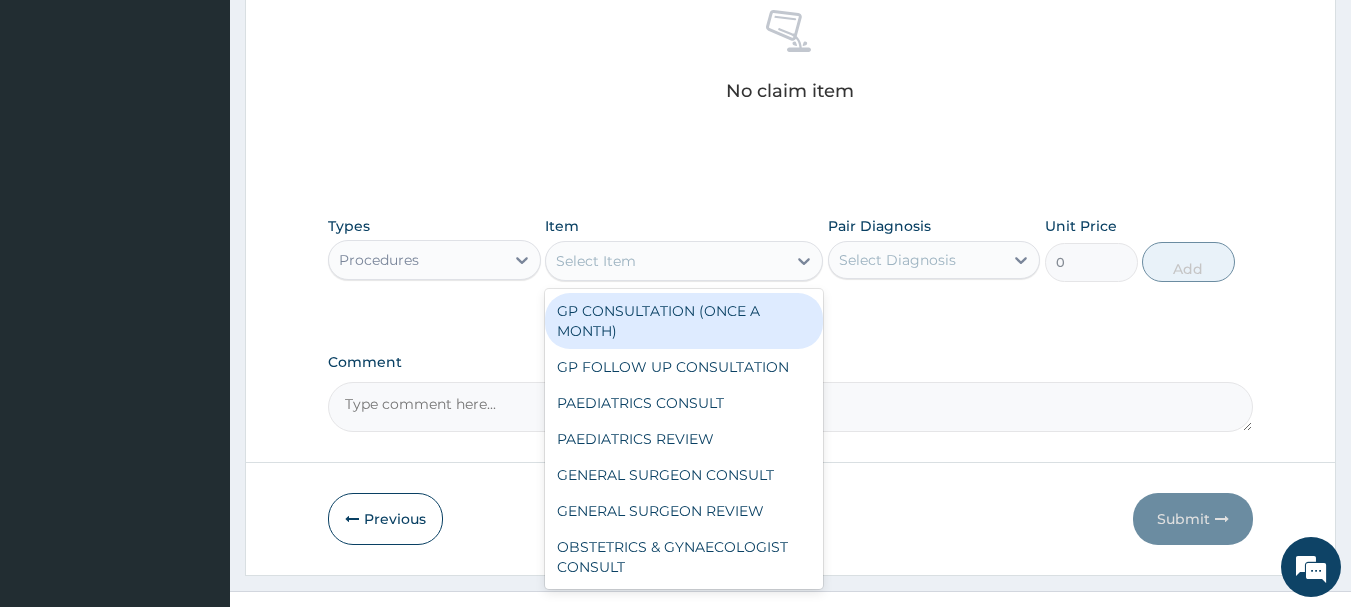 click on "GP CONSULTATION (ONCE A MONTH)" at bounding box center (684, 321) 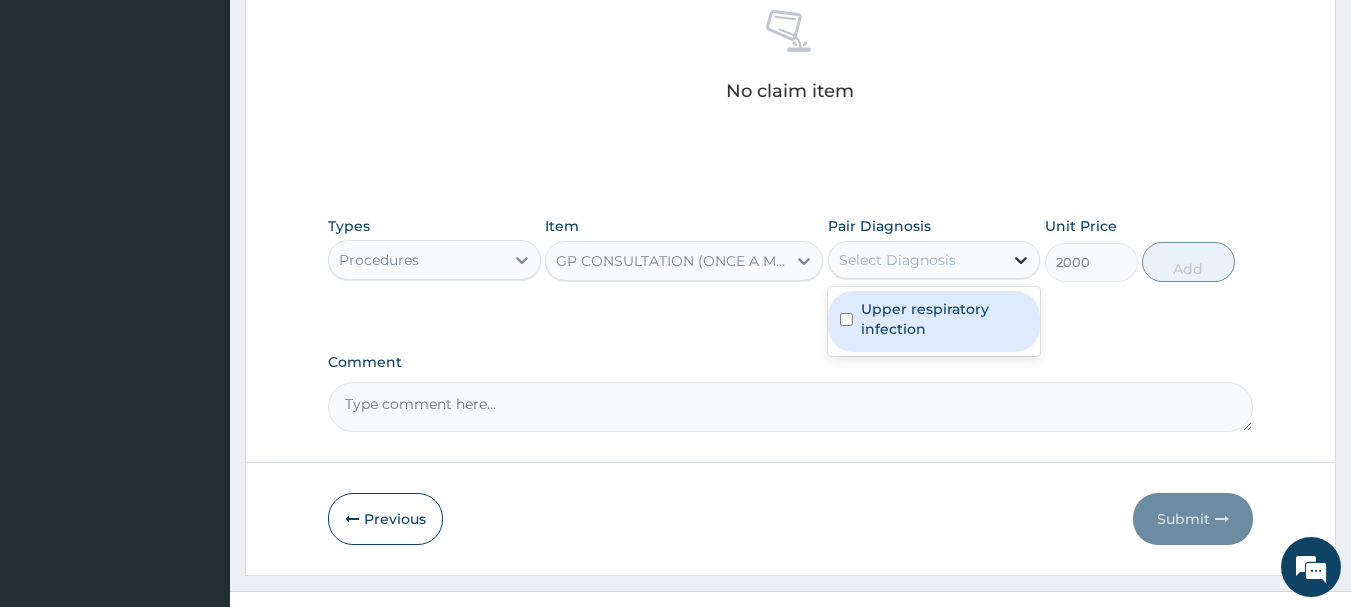 click 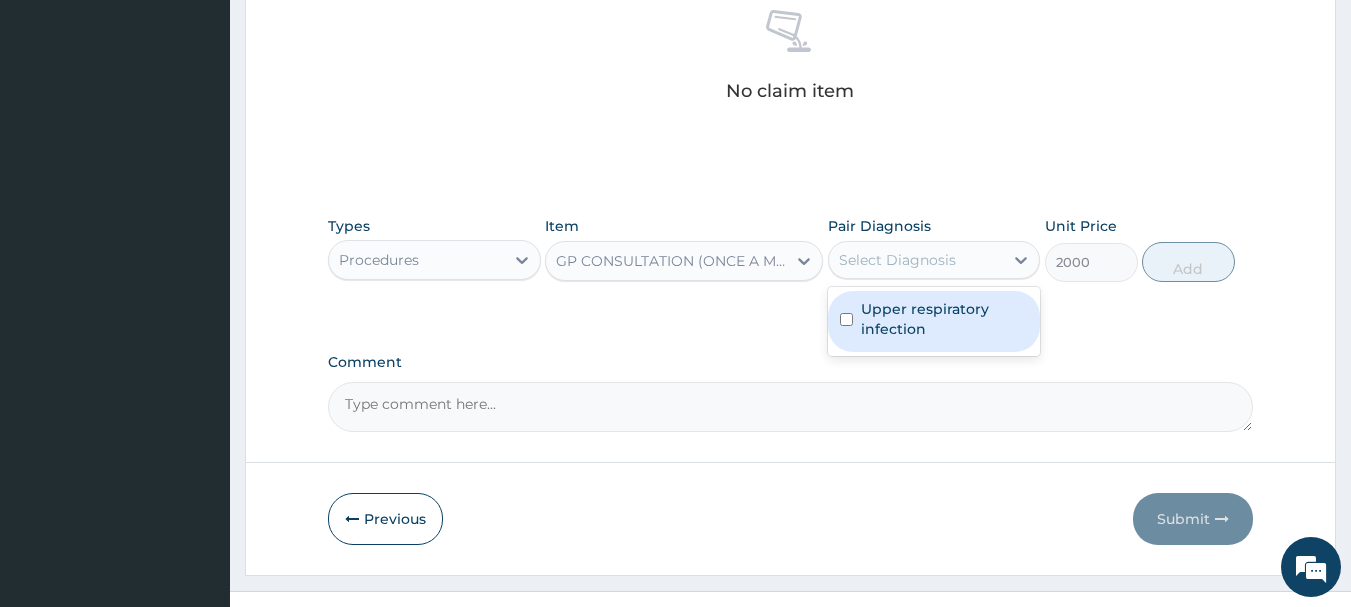 click on "Upper respiratory infection" at bounding box center [945, 319] 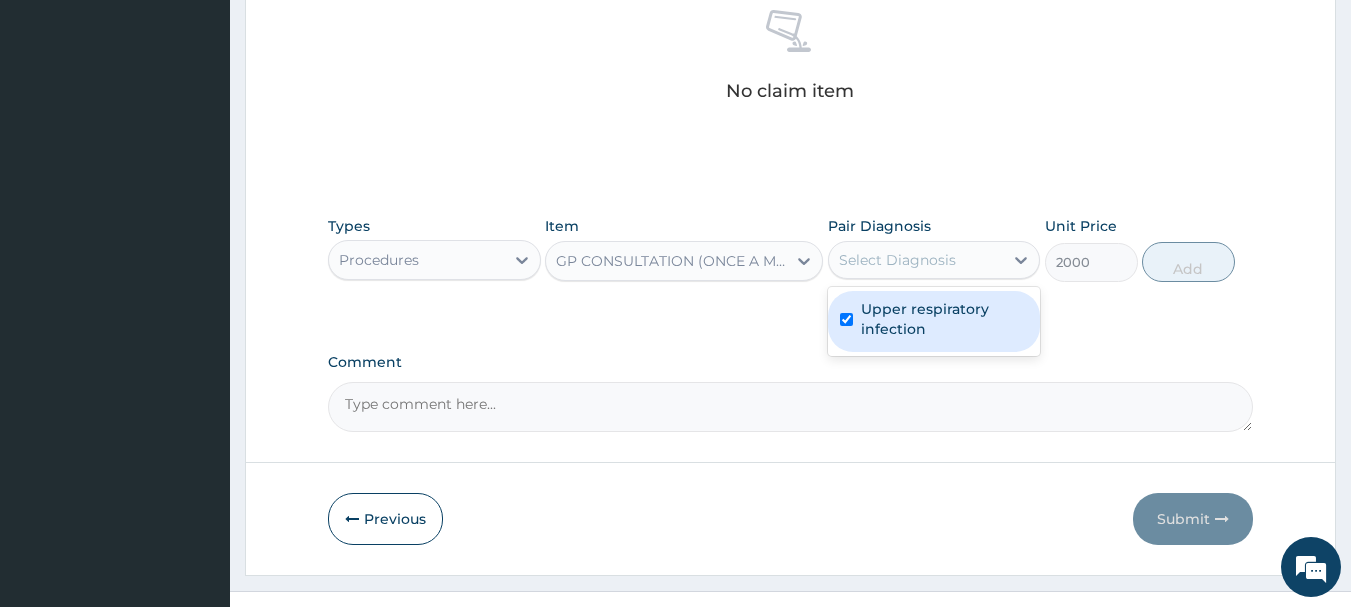checkbox on "true" 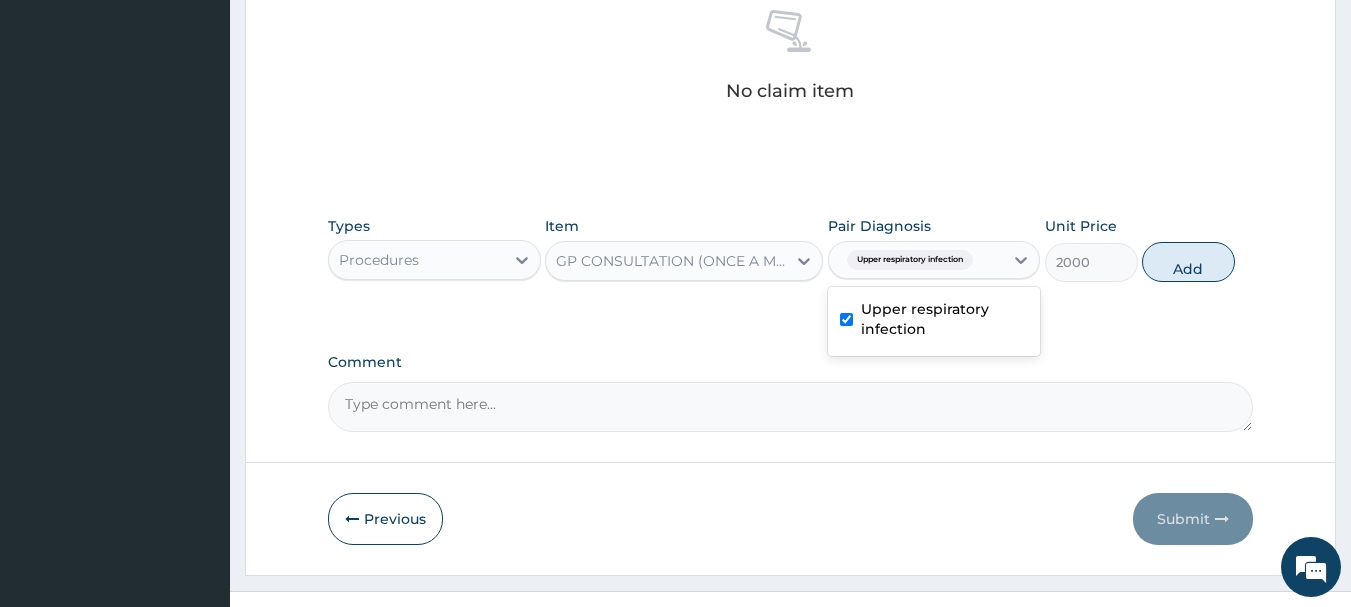 click on "Add" at bounding box center (1188, 262) 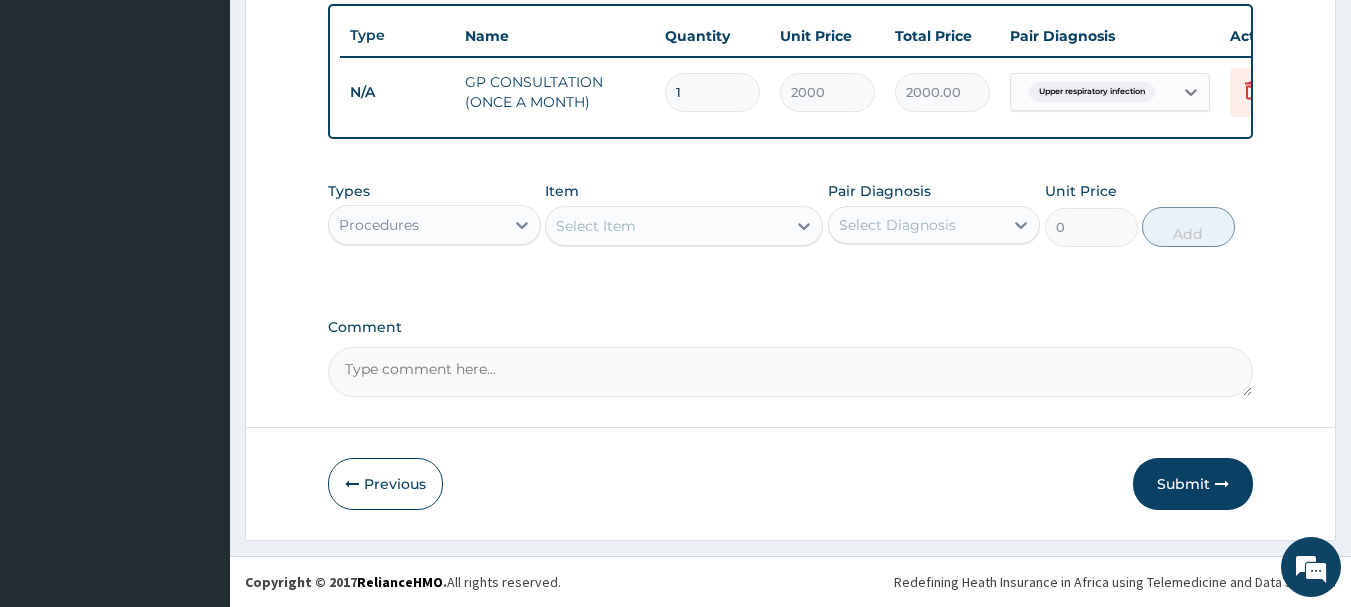 scroll, scrollTop: 755, scrollLeft: 0, axis: vertical 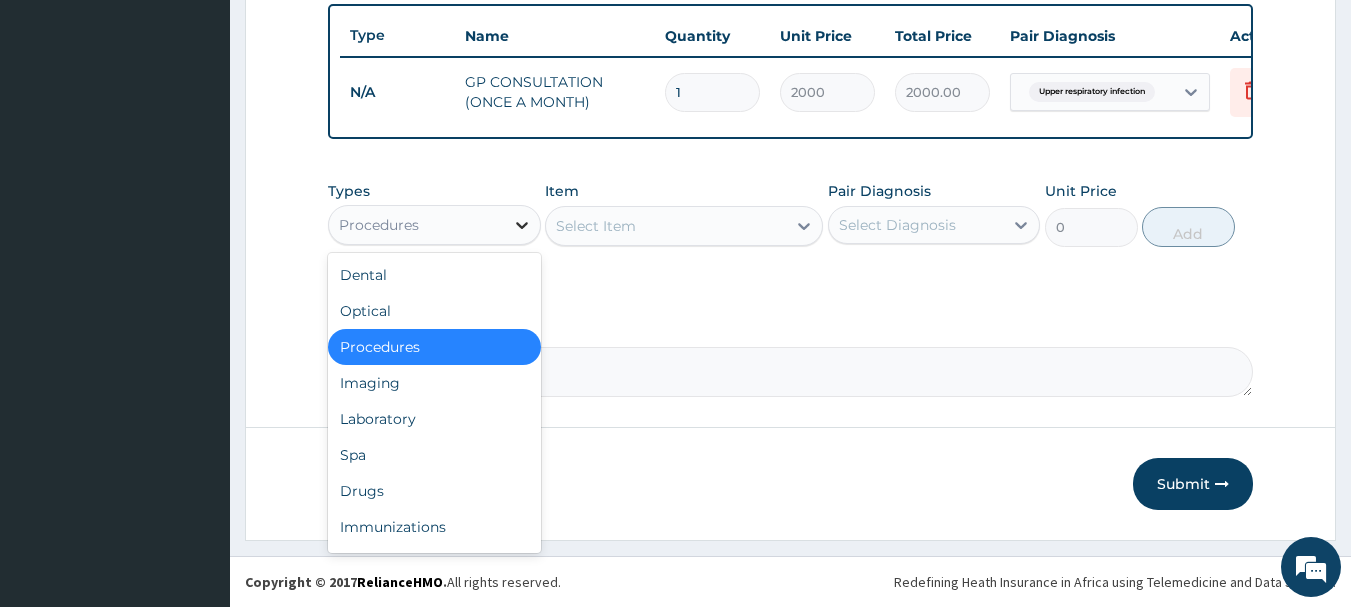 click 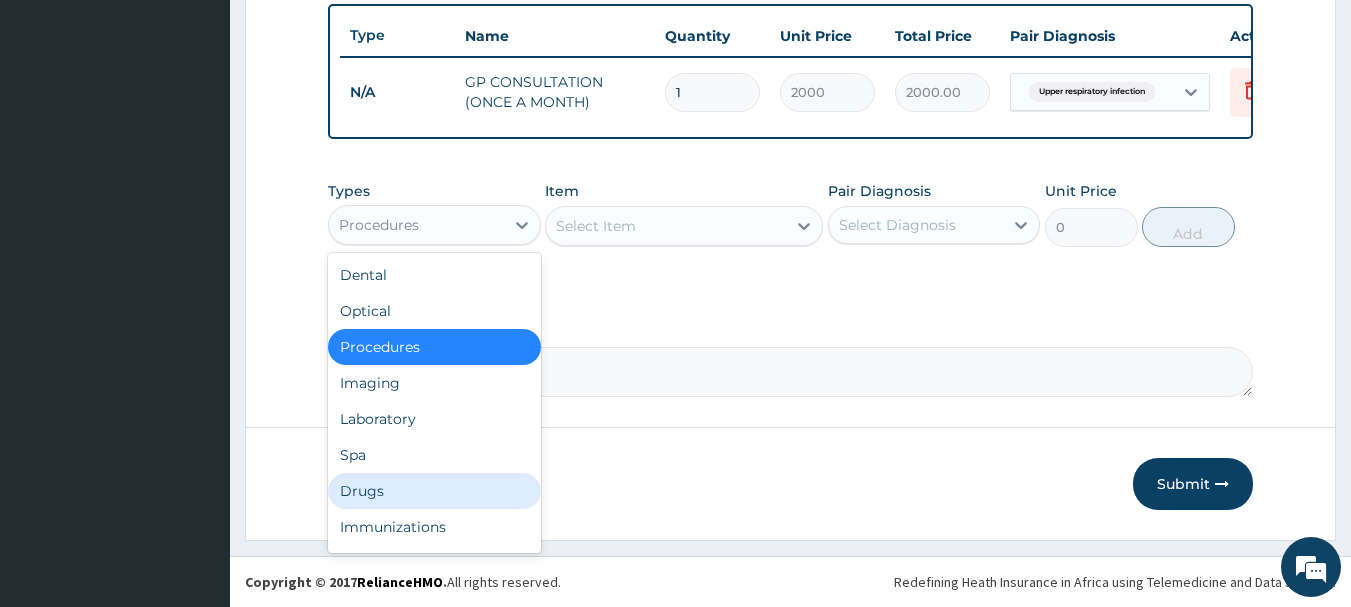 click on "Drugs" at bounding box center [434, 491] 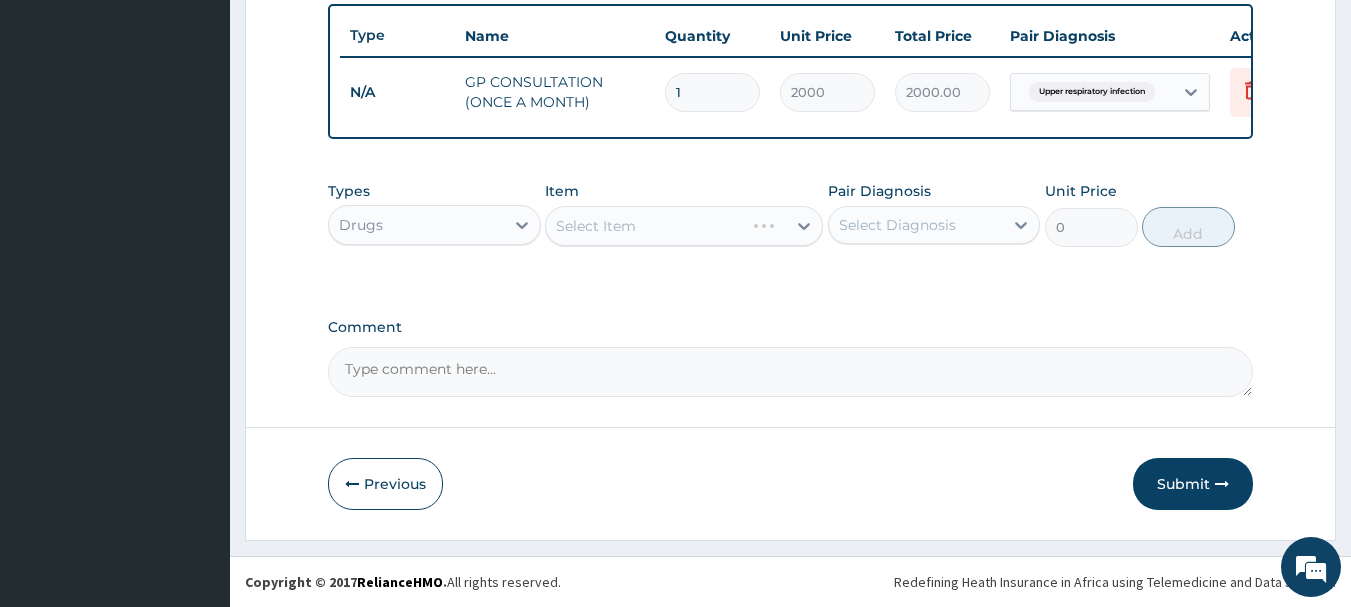 click on "Select Item" at bounding box center (684, 226) 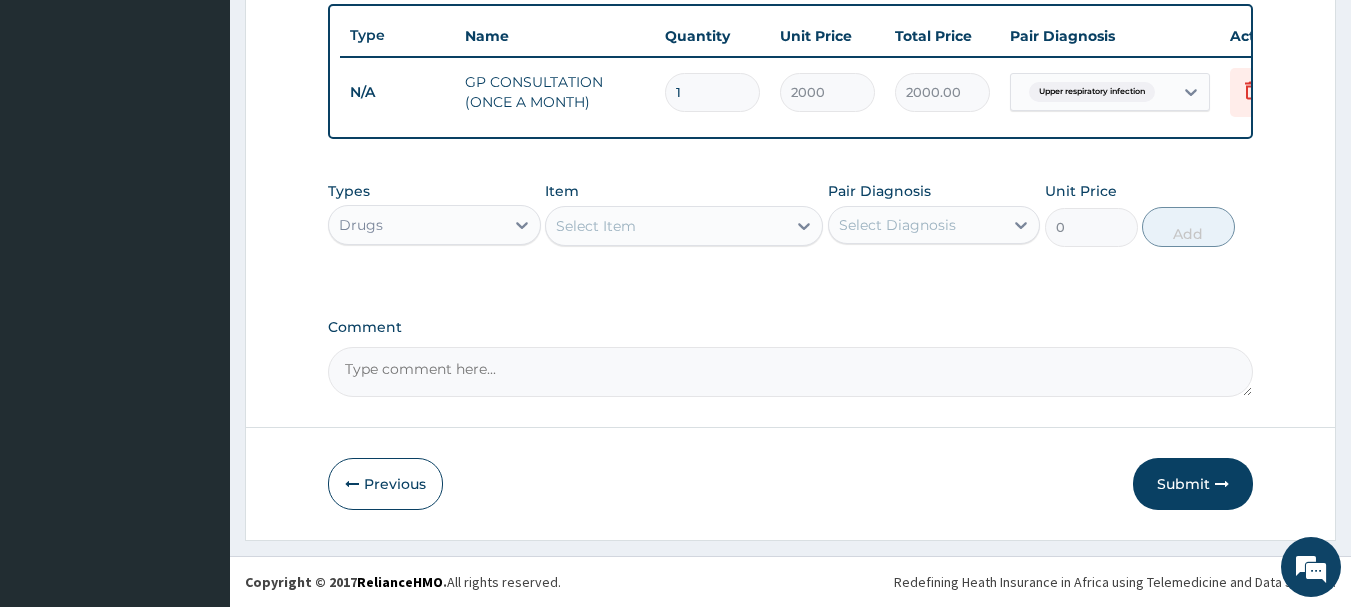 click 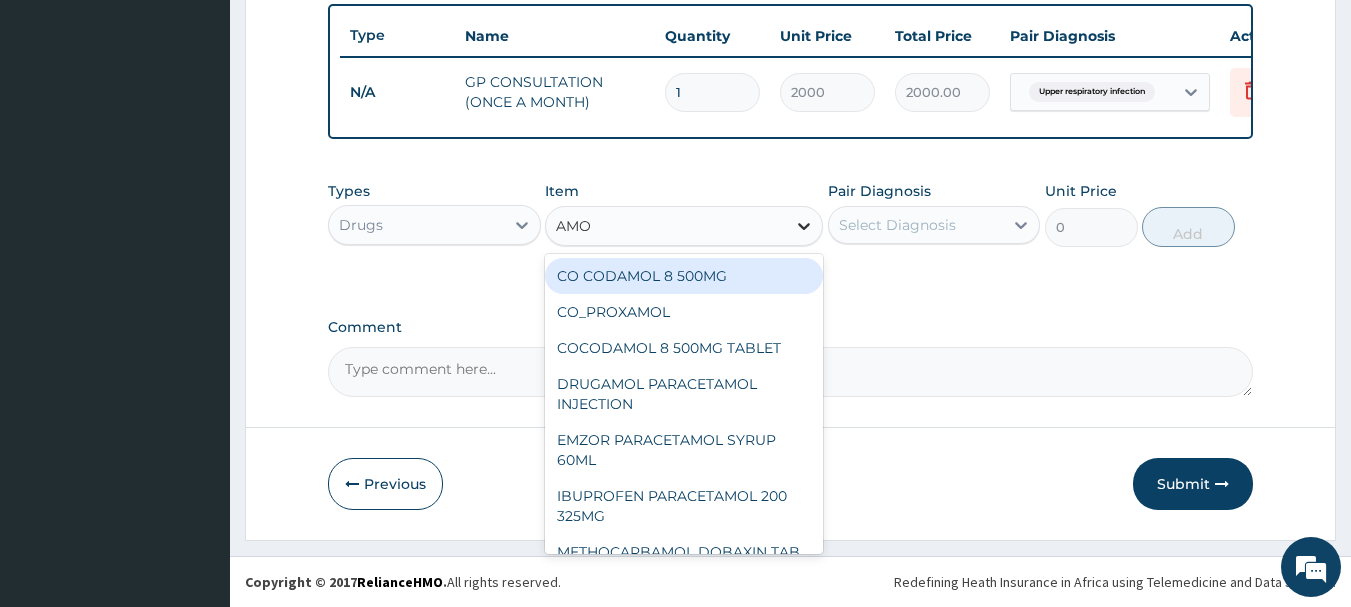 type on "AMOX" 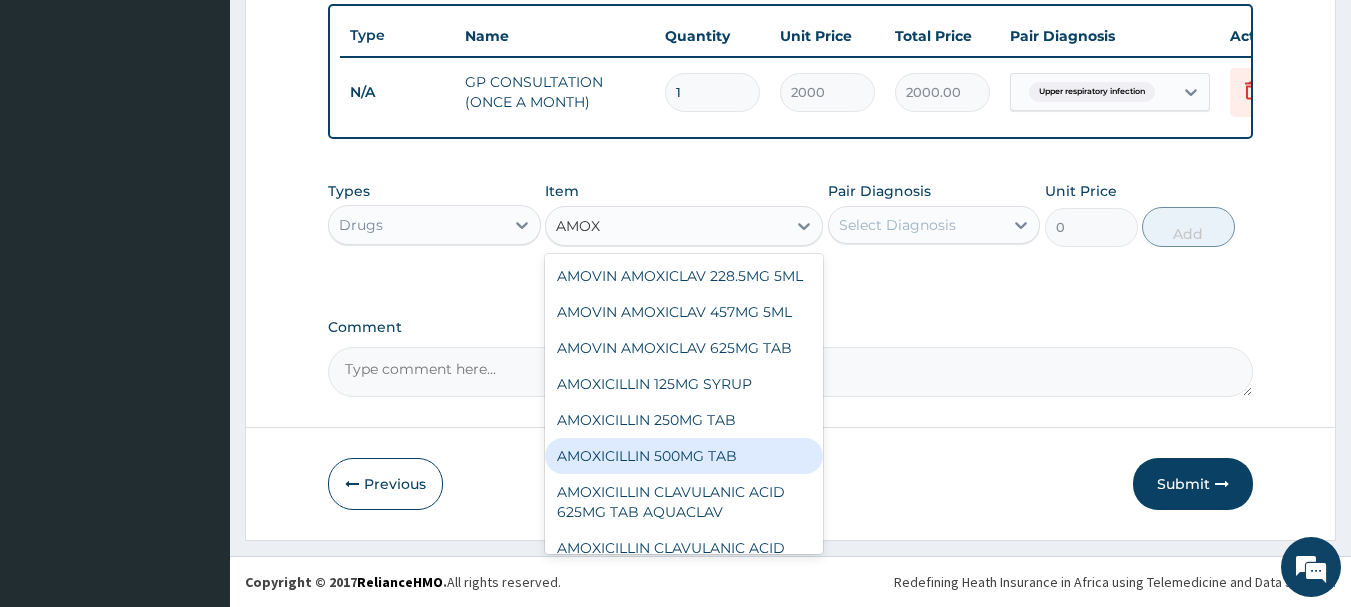 scroll, scrollTop: 100, scrollLeft: 0, axis: vertical 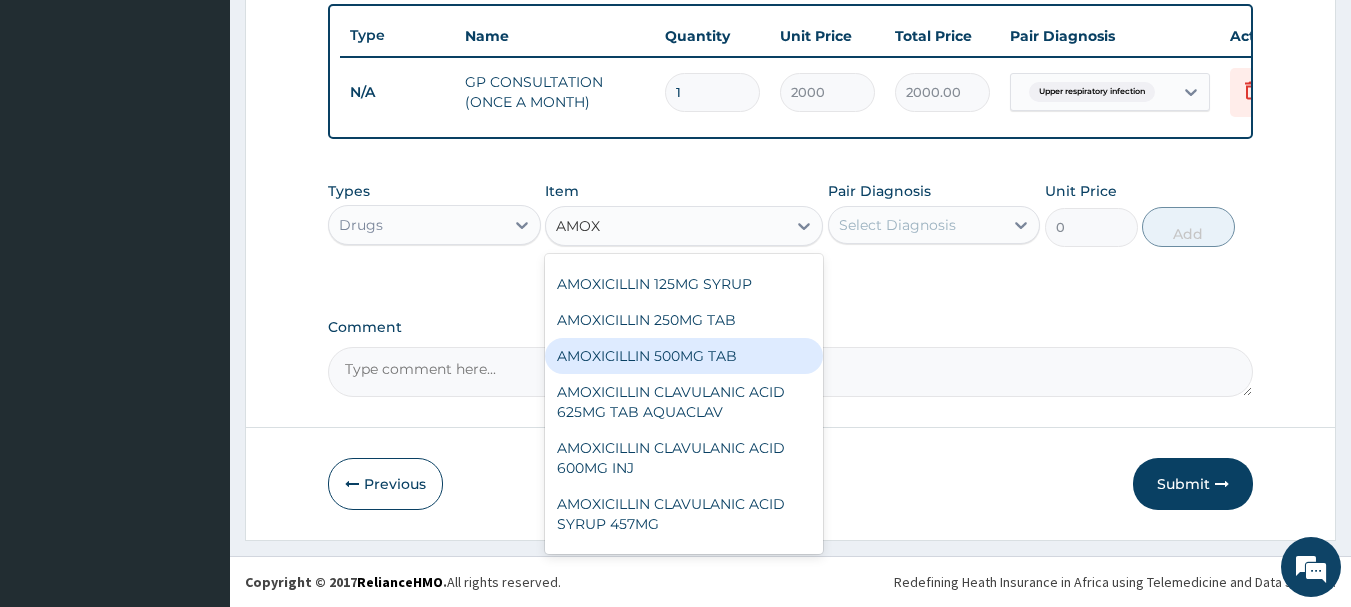 click on "AMOXICILLIN 500MG TAB" at bounding box center [684, 356] 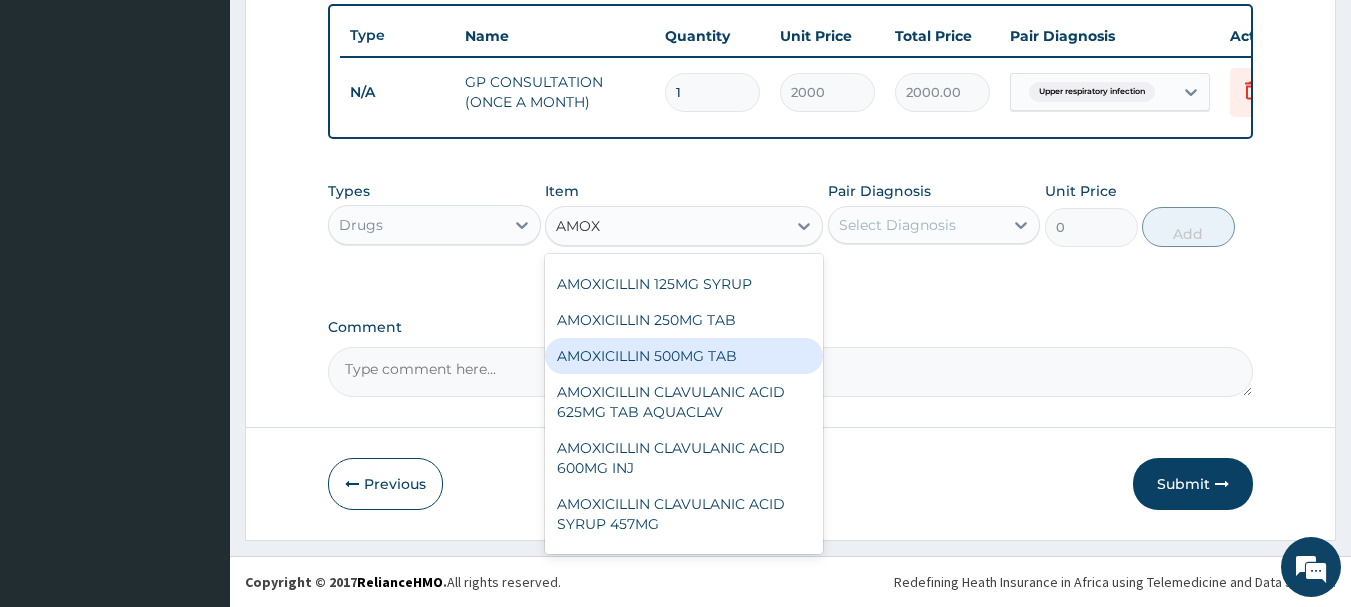 type 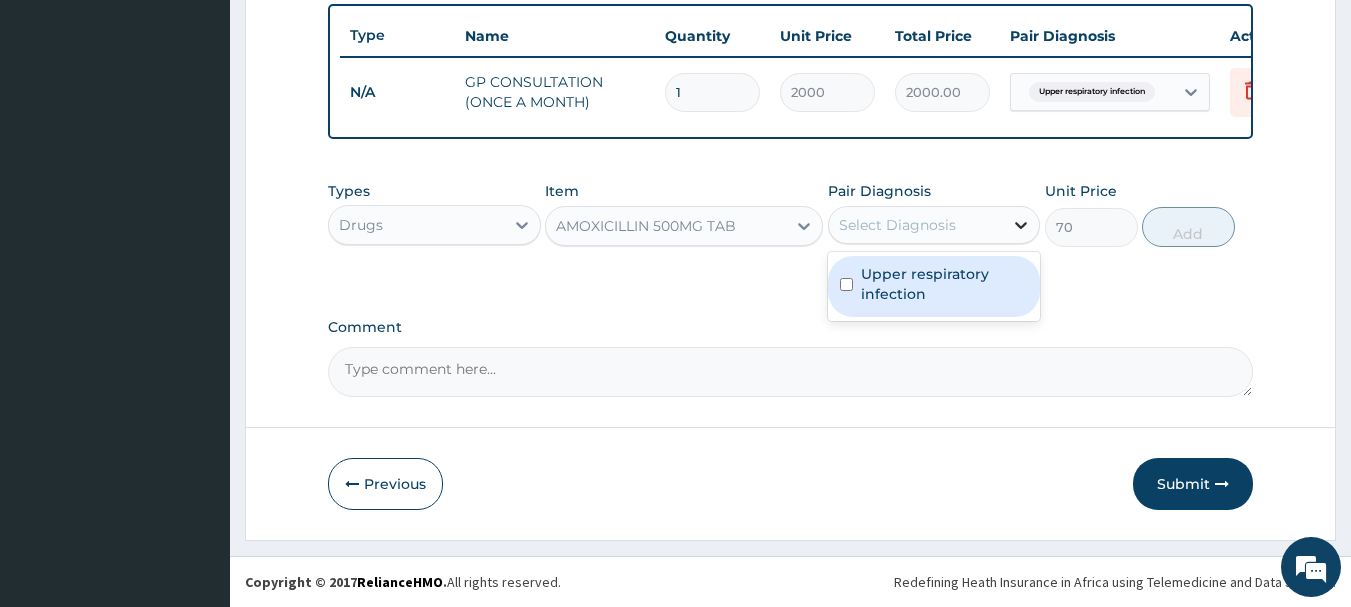 click 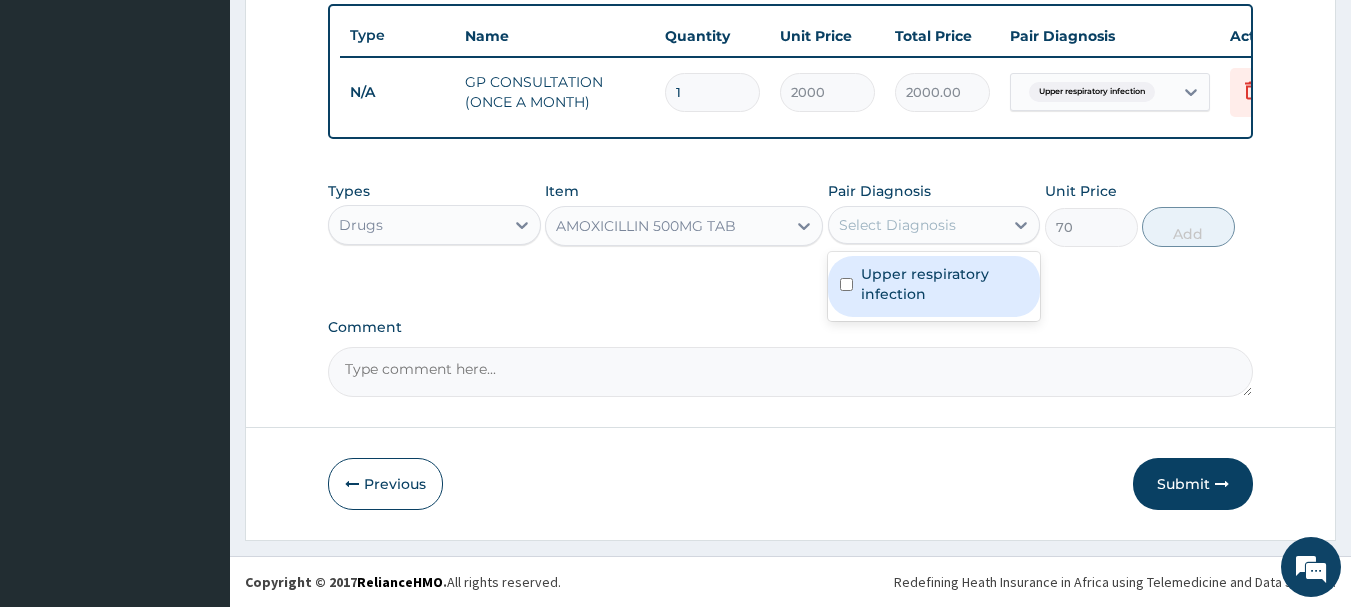 click on "Upper respiratory infection" at bounding box center (945, 284) 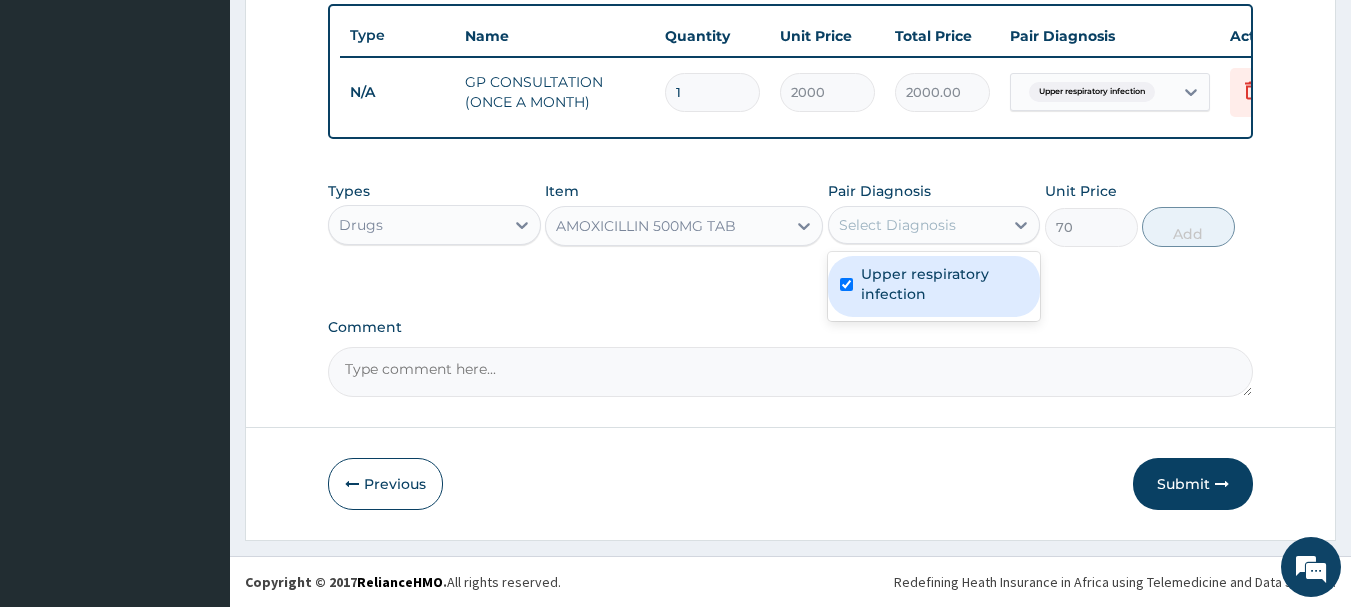 checkbox on "true" 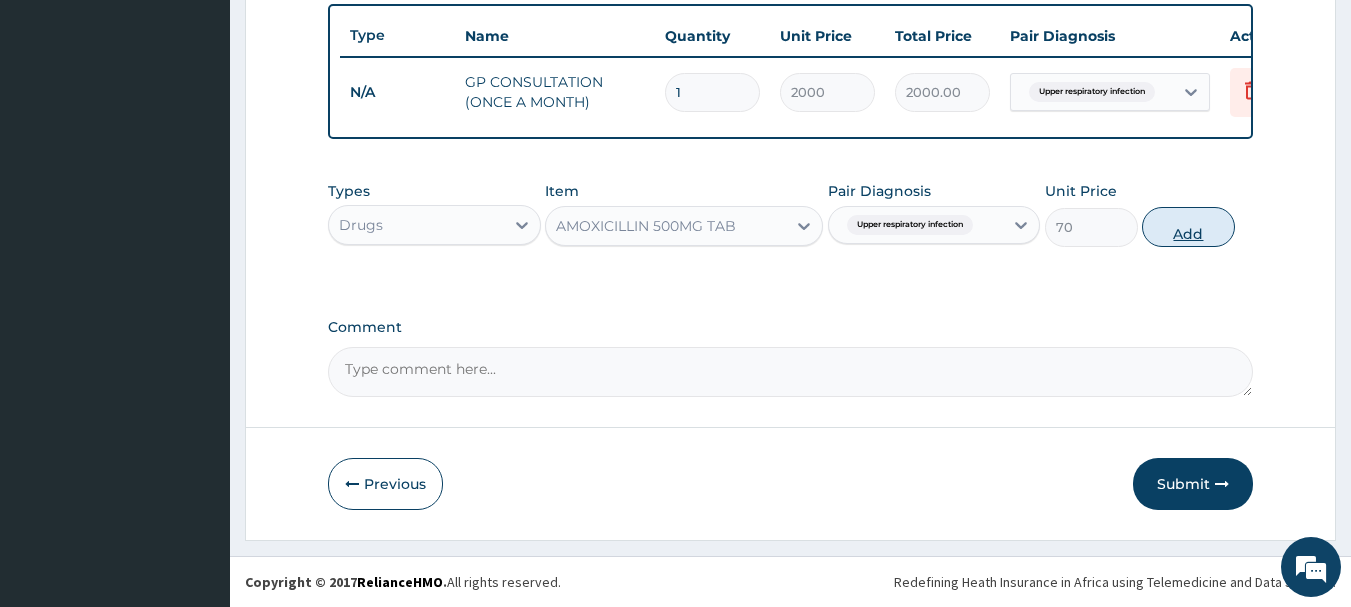 click on "Add" at bounding box center [1188, 227] 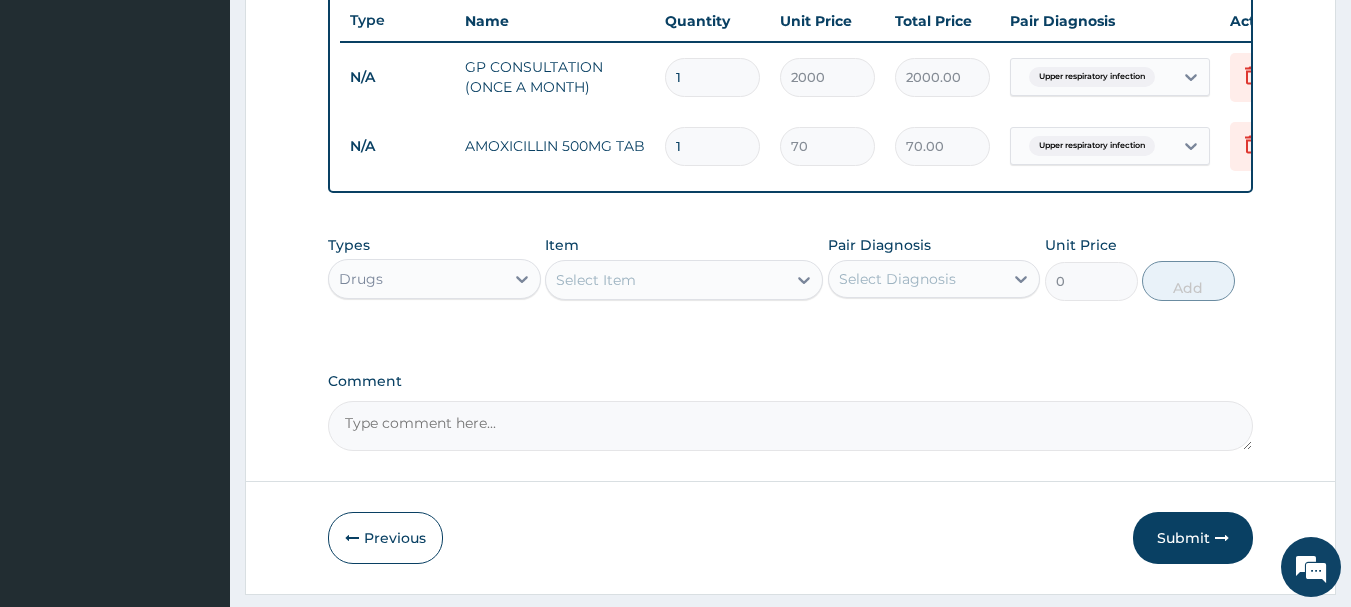type 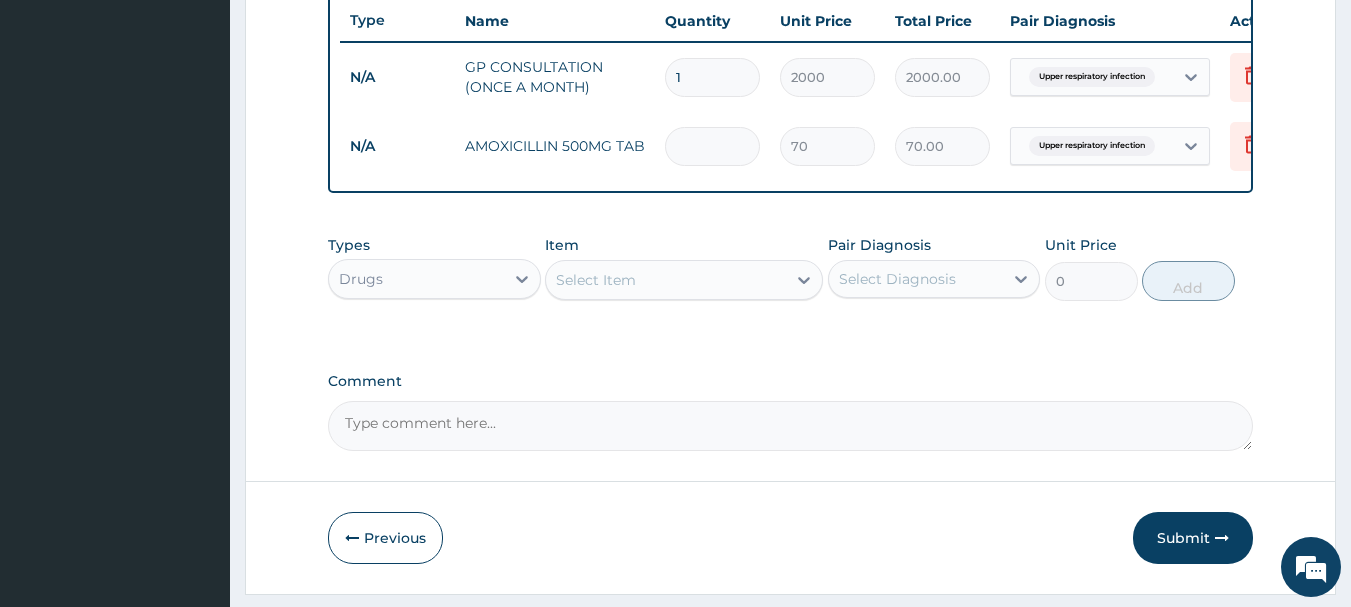 type on "0.00" 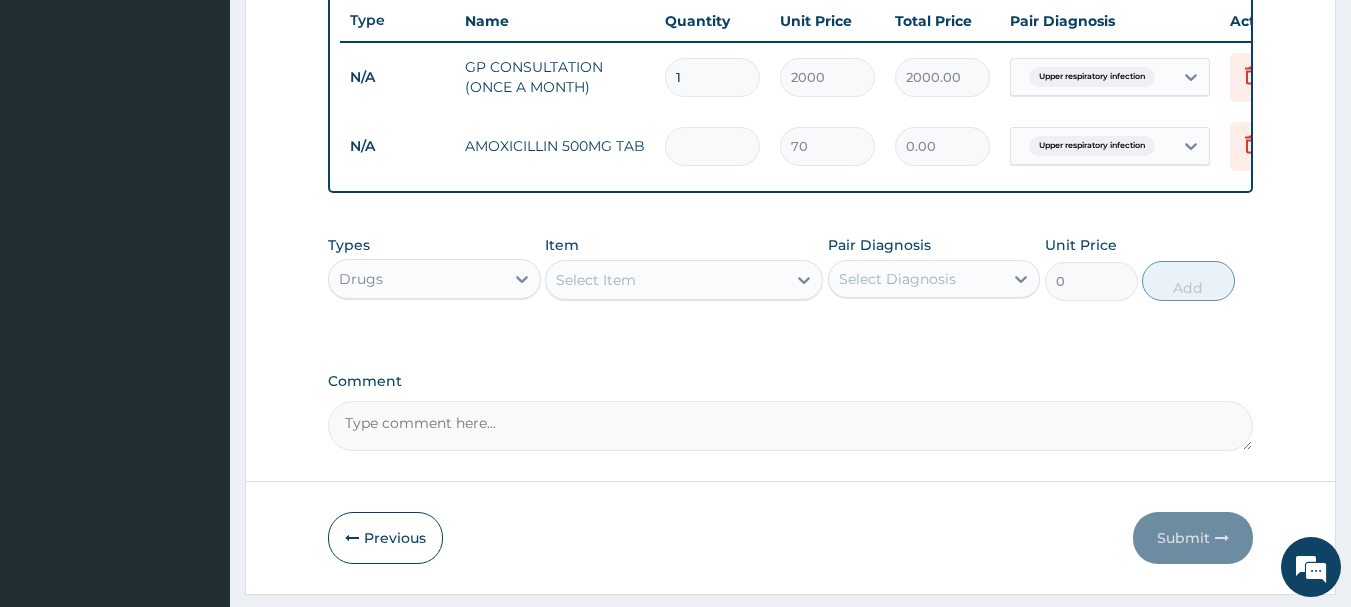 type on "2" 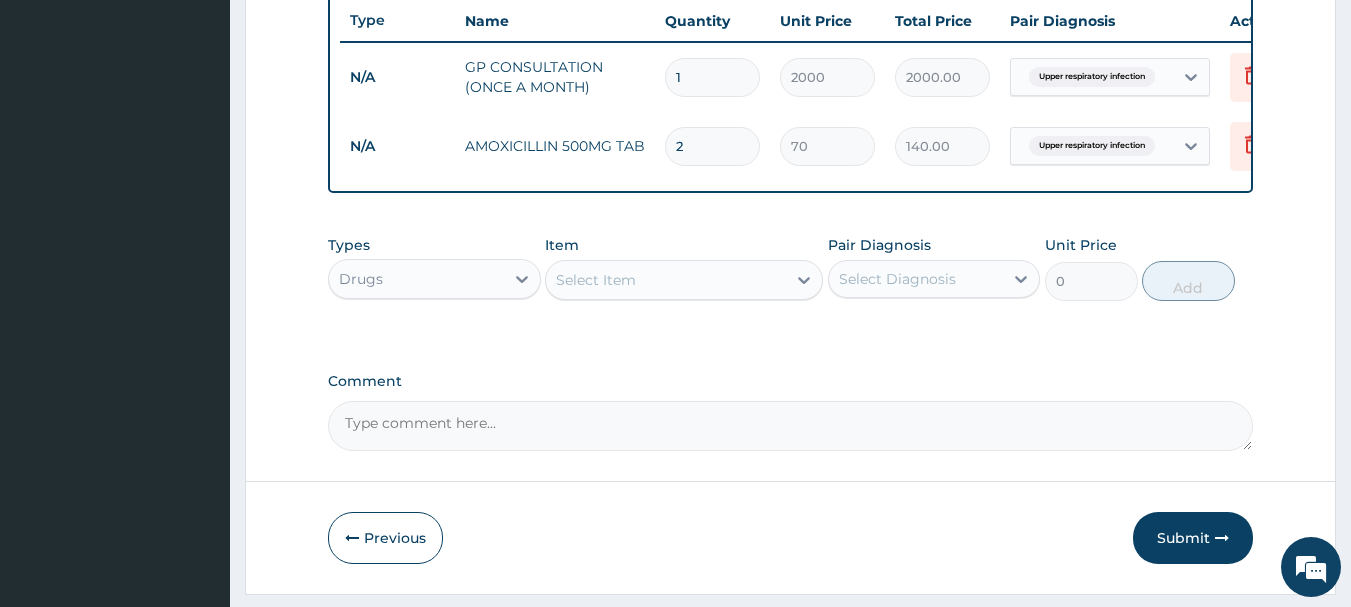 type on "20" 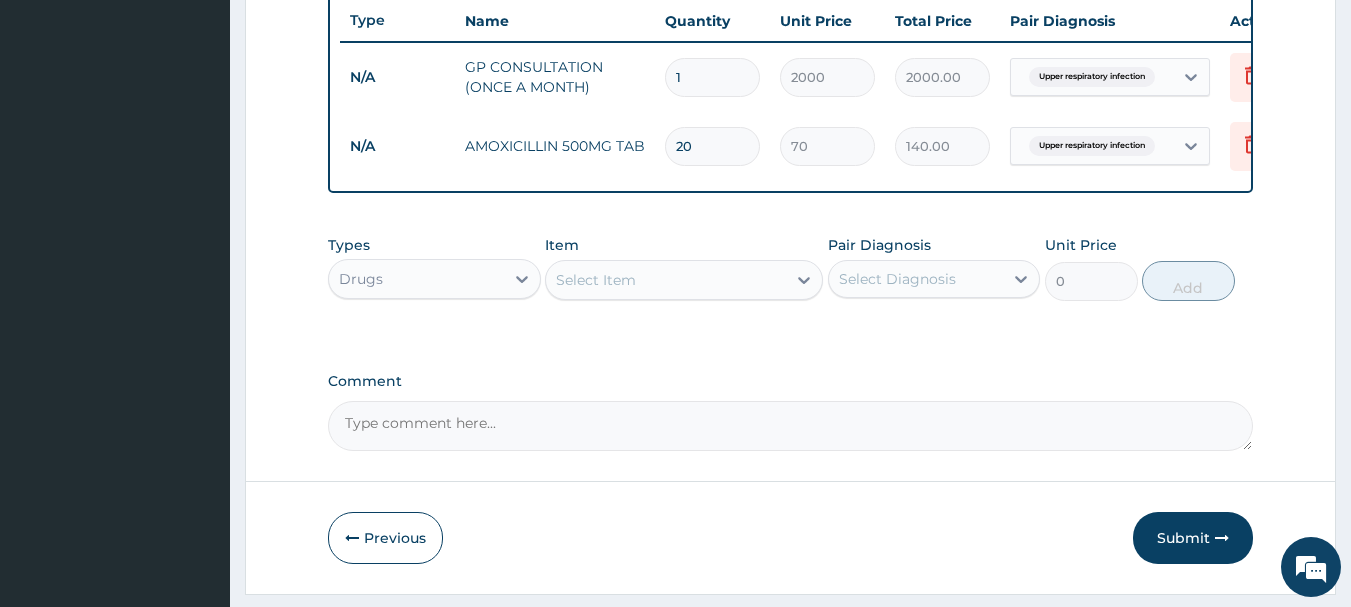 type on "1400.00" 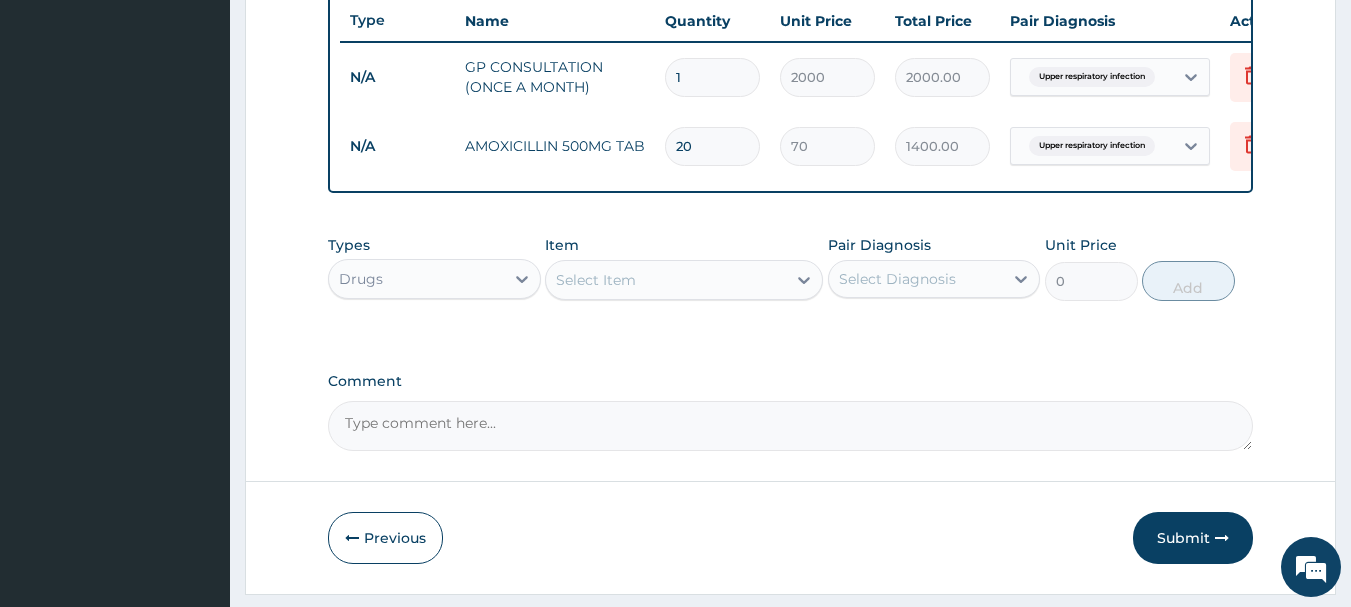 type on "20" 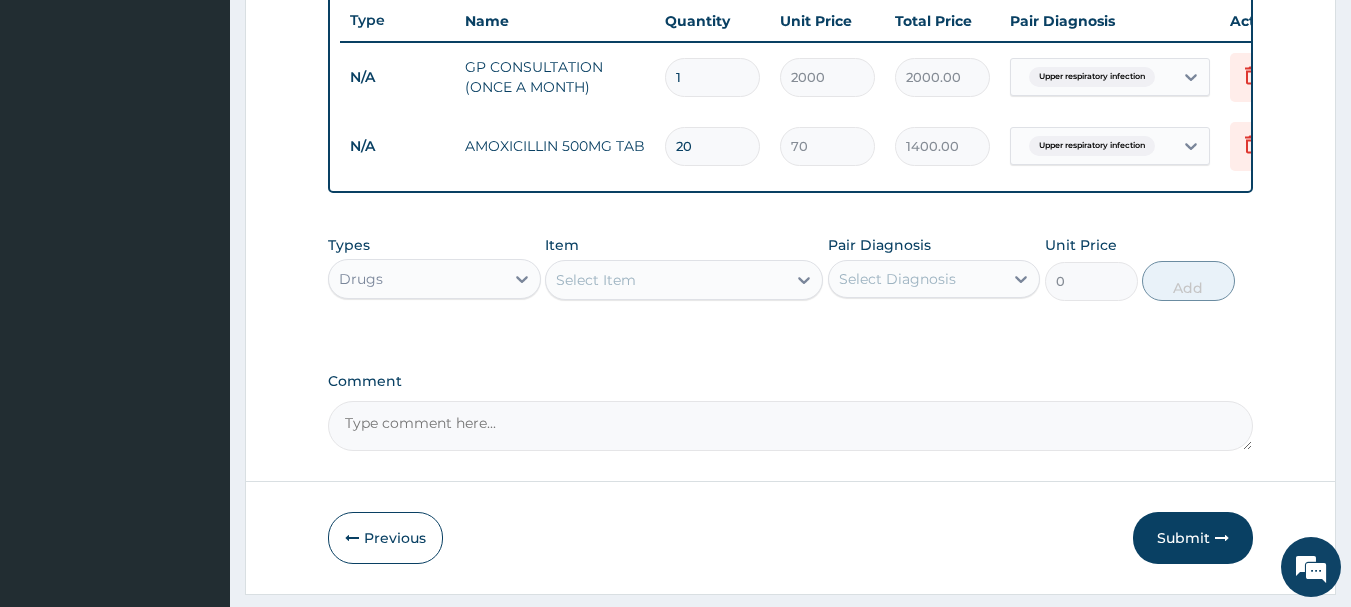 click on "Select Item" at bounding box center (666, 280) 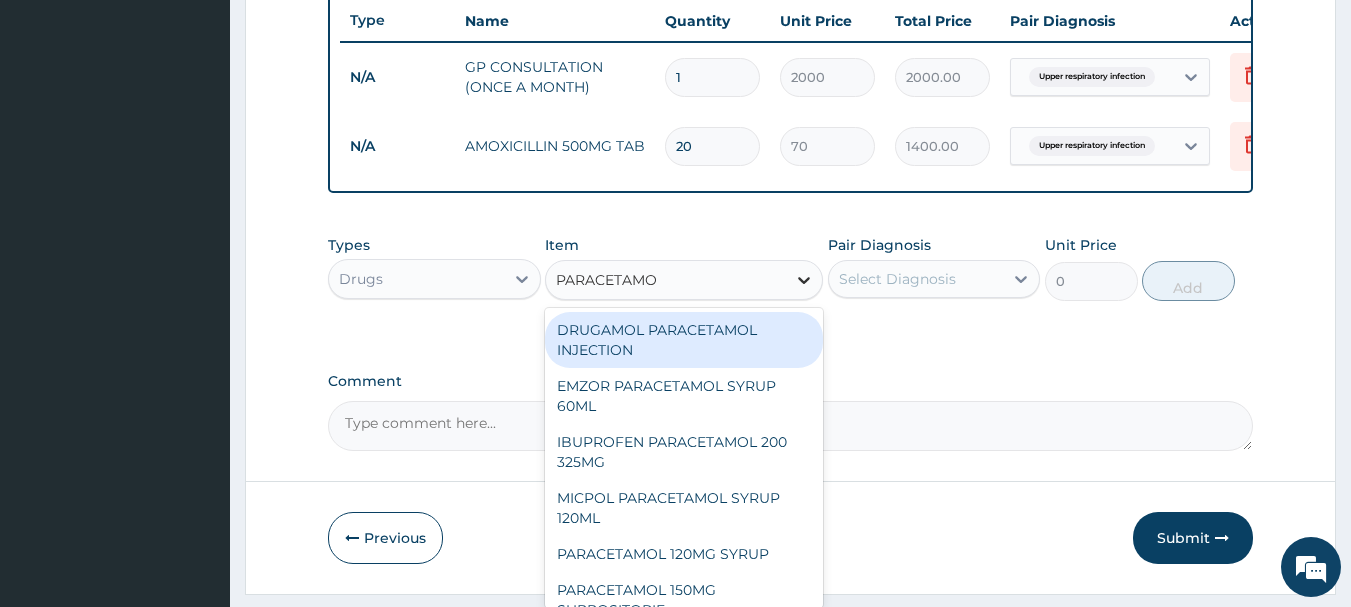 type on "PARACETAMOL" 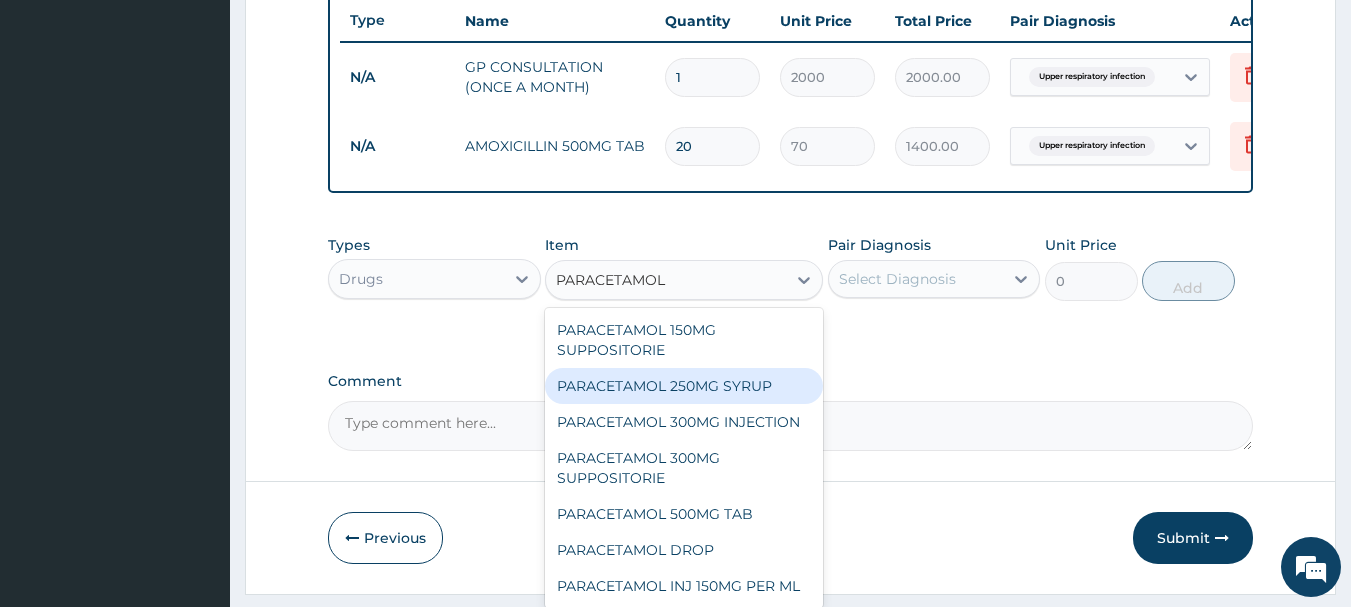 scroll, scrollTop: 300, scrollLeft: 0, axis: vertical 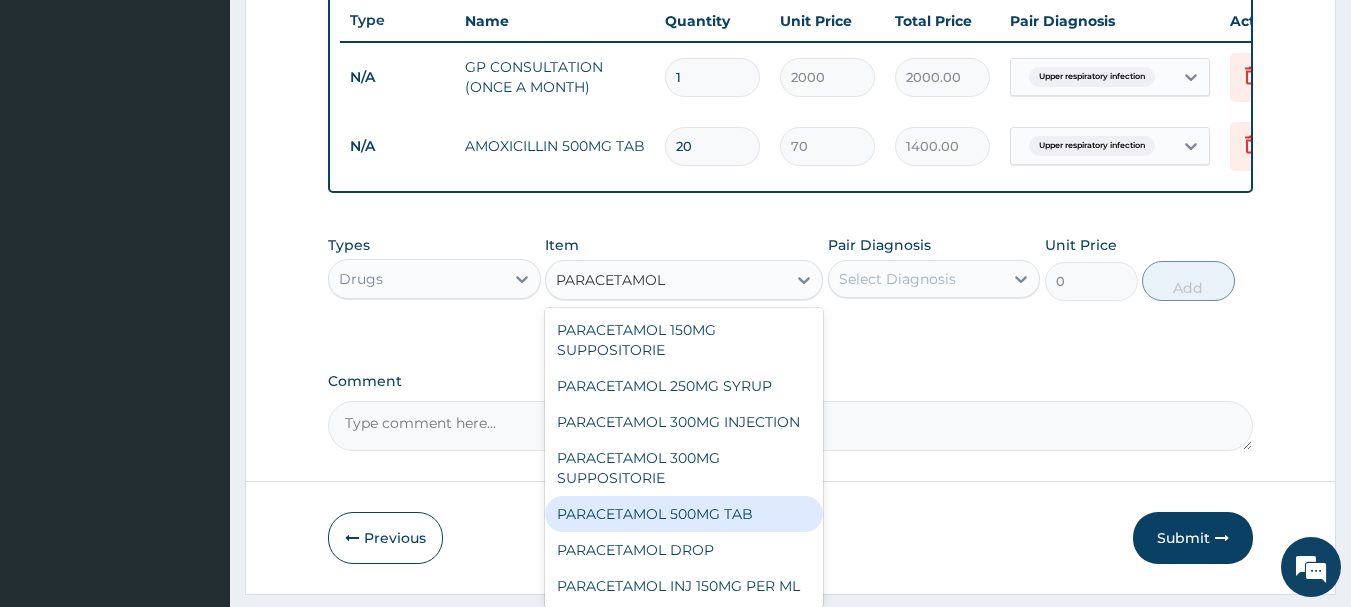 click on "PARACETAMOL 500MG TAB" at bounding box center (684, 514) 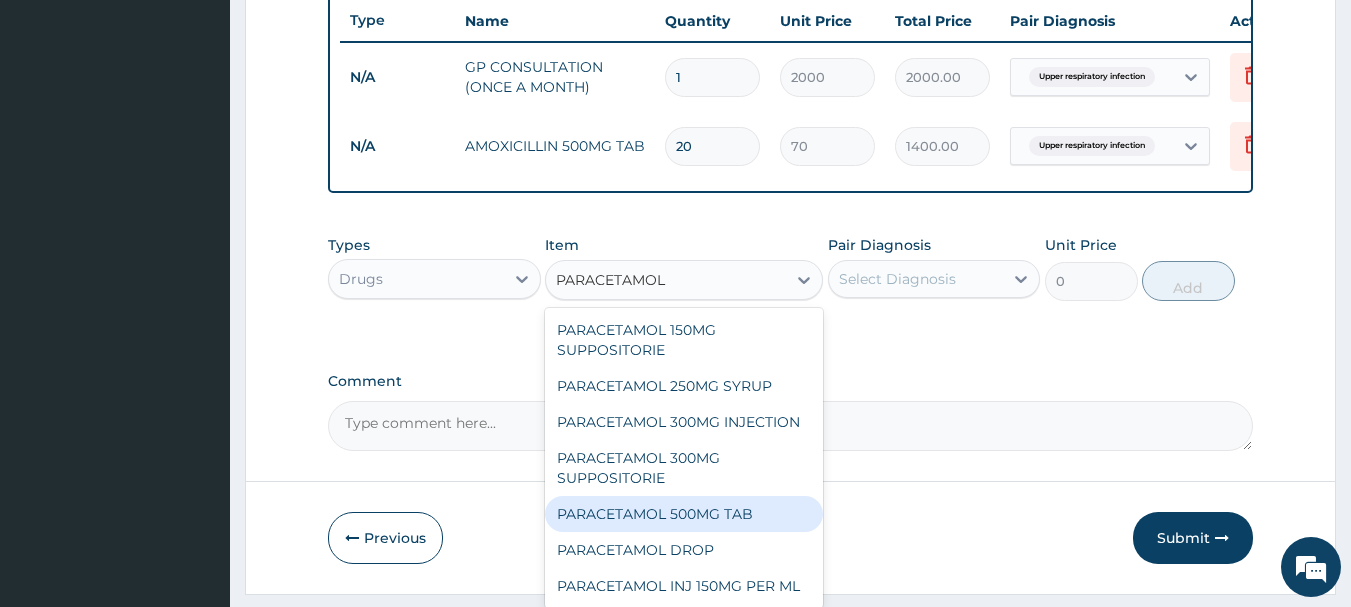 type 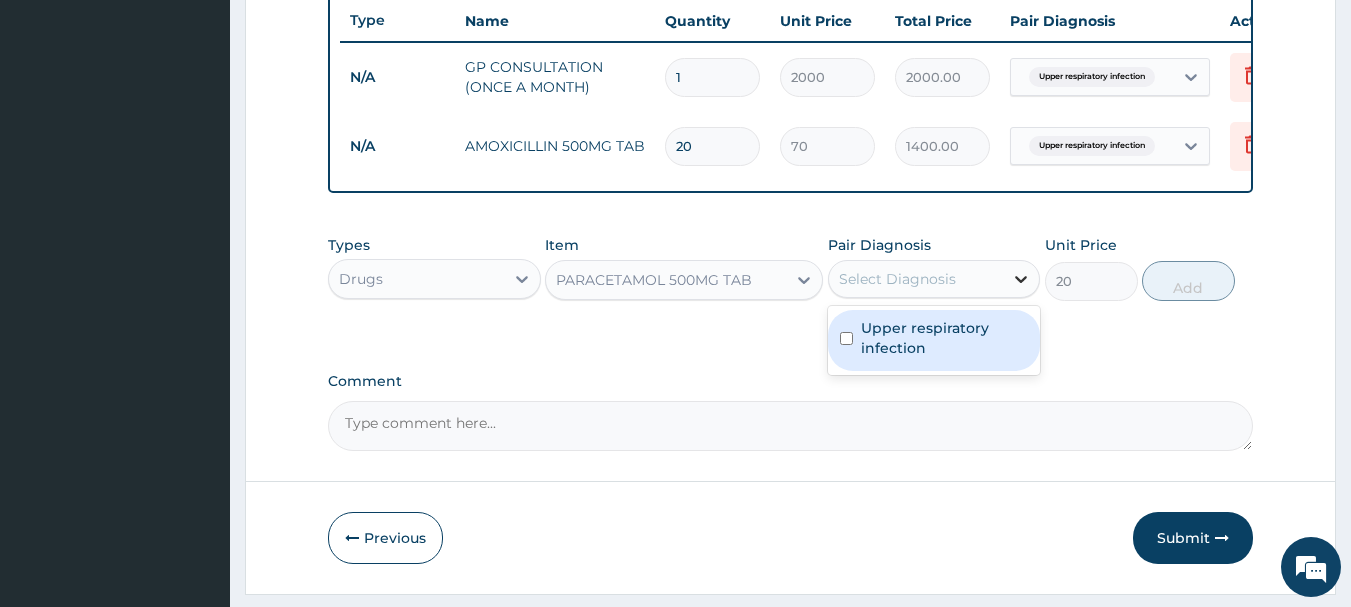 click 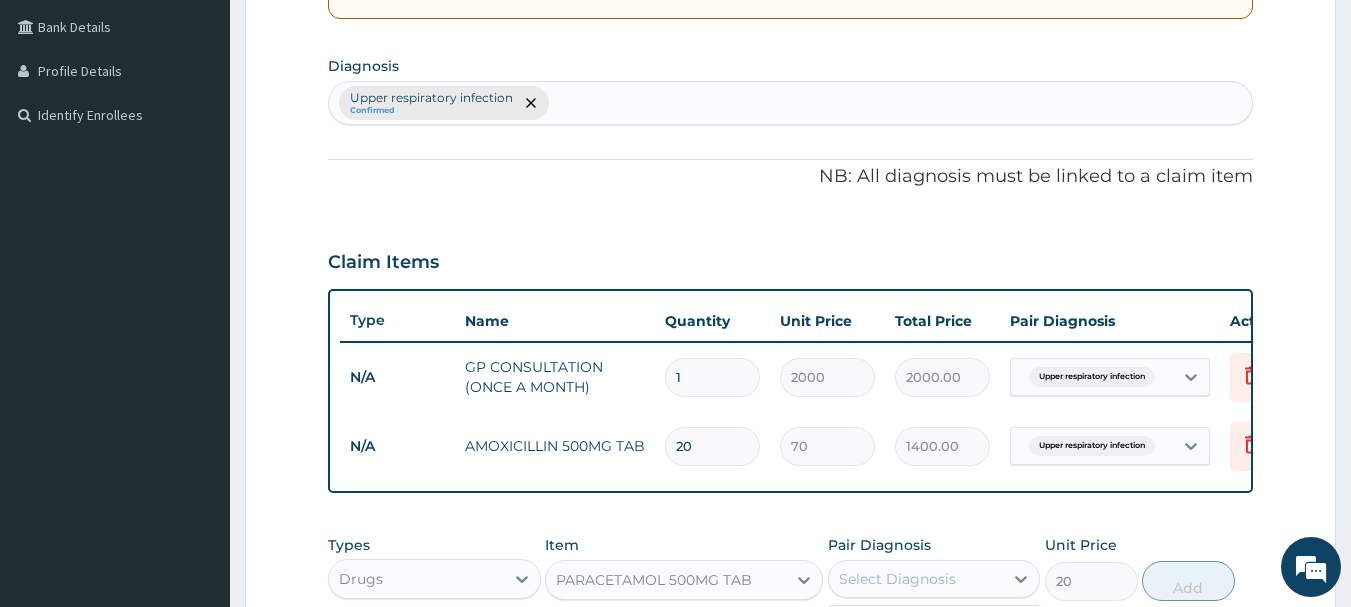 scroll, scrollTop: 355, scrollLeft: 0, axis: vertical 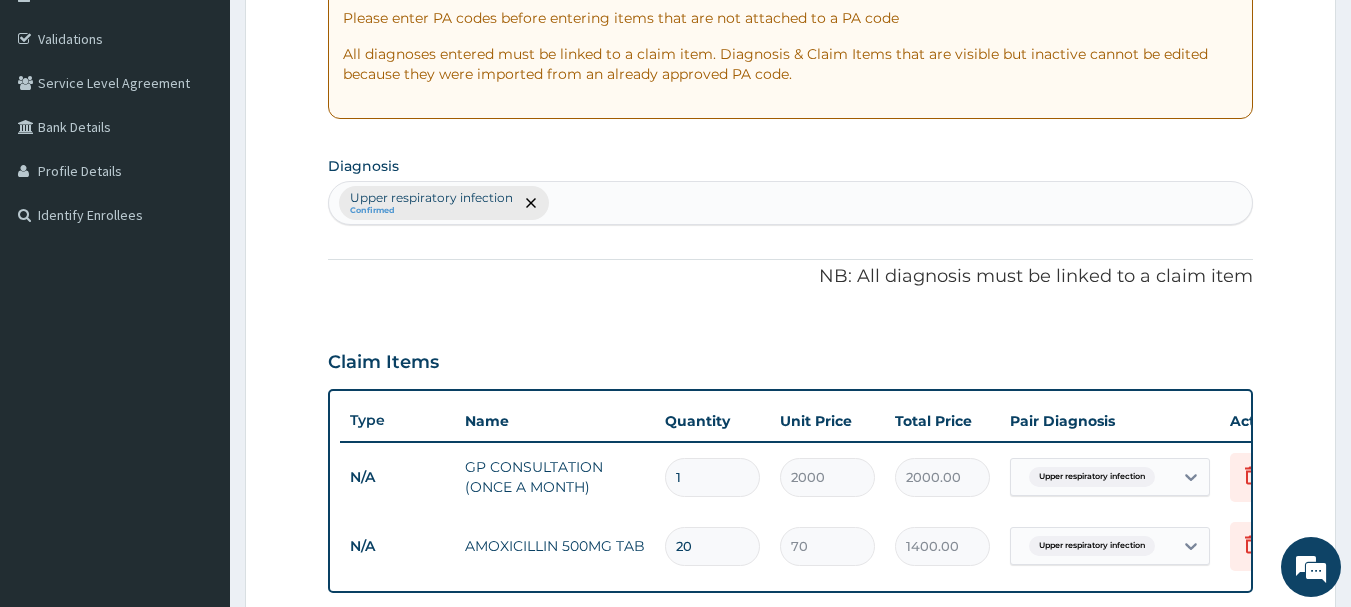 click on "Upper respiratory infection Confirmed" at bounding box center (791, 203) 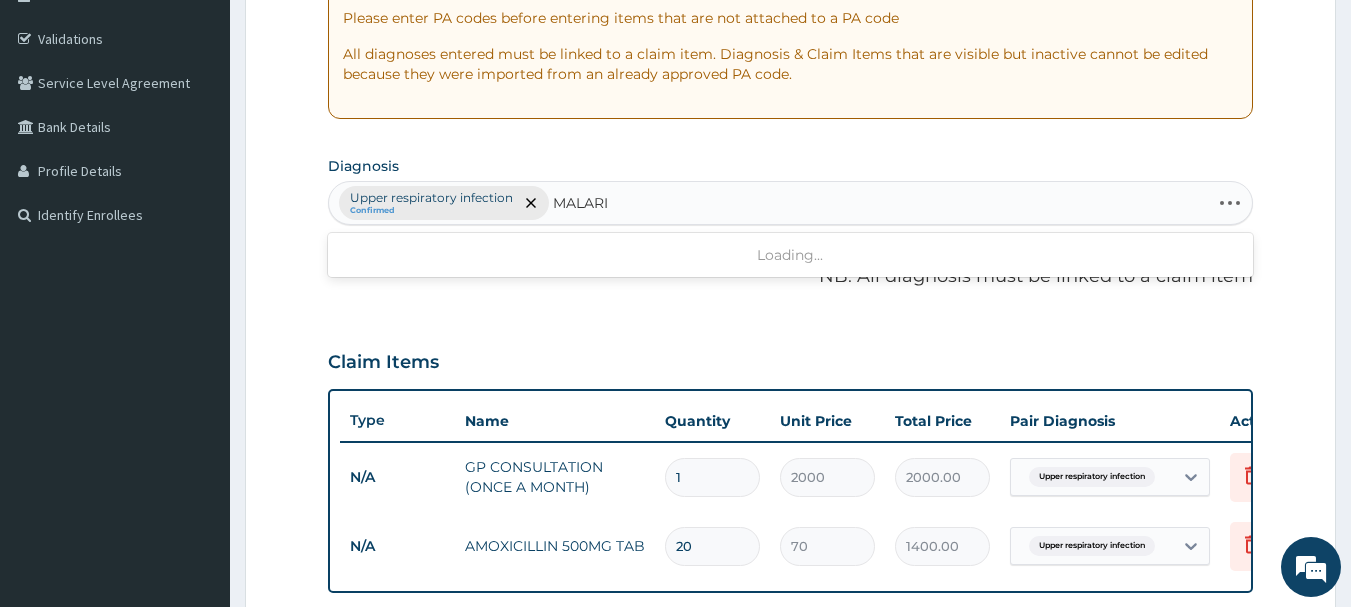 type on "MALARIA" 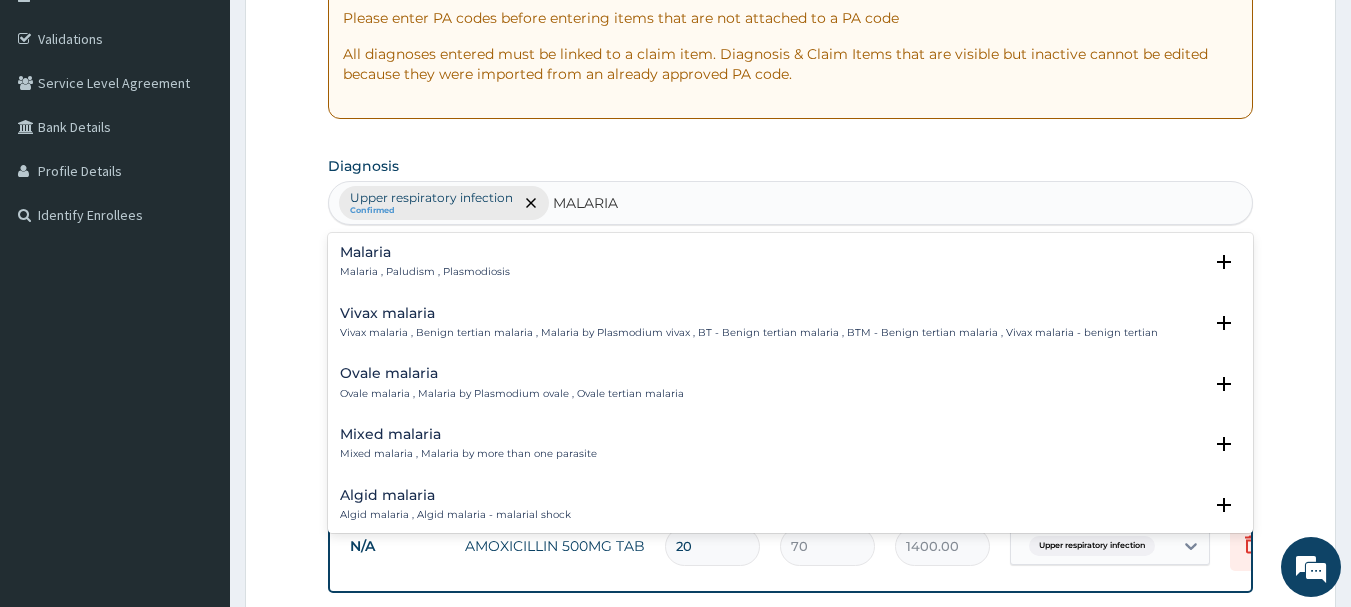 click on "Malaria , Paludism , Plasmodiosis" at bounding box center (425, 272) 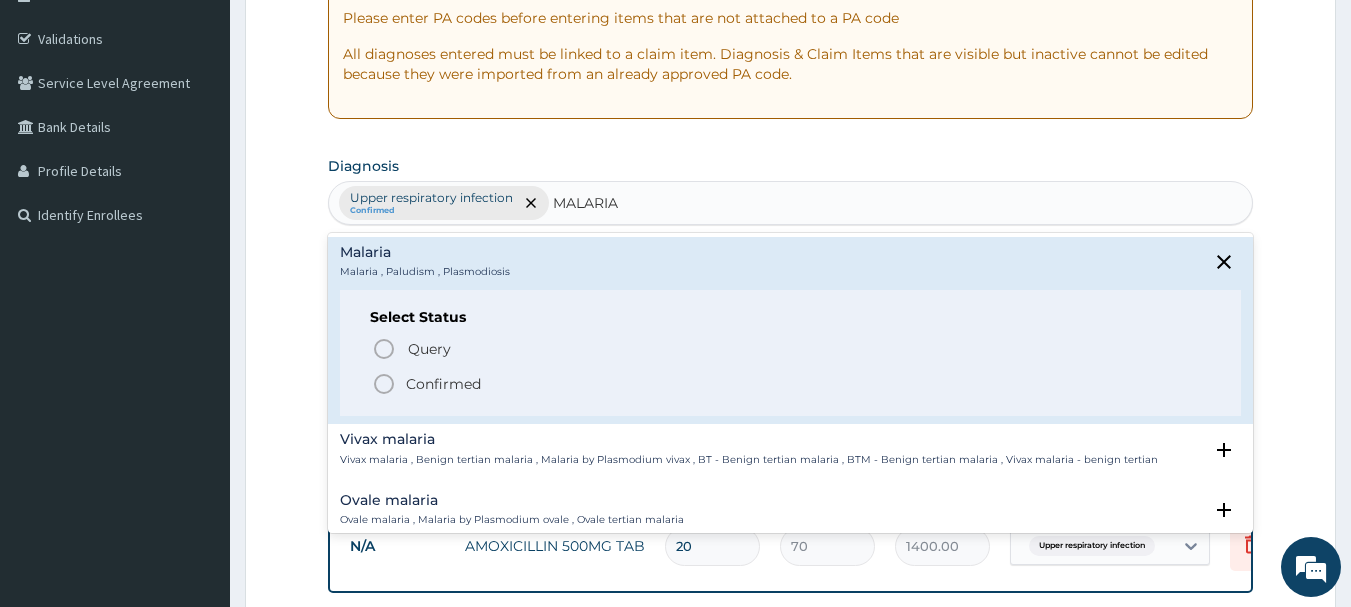 click 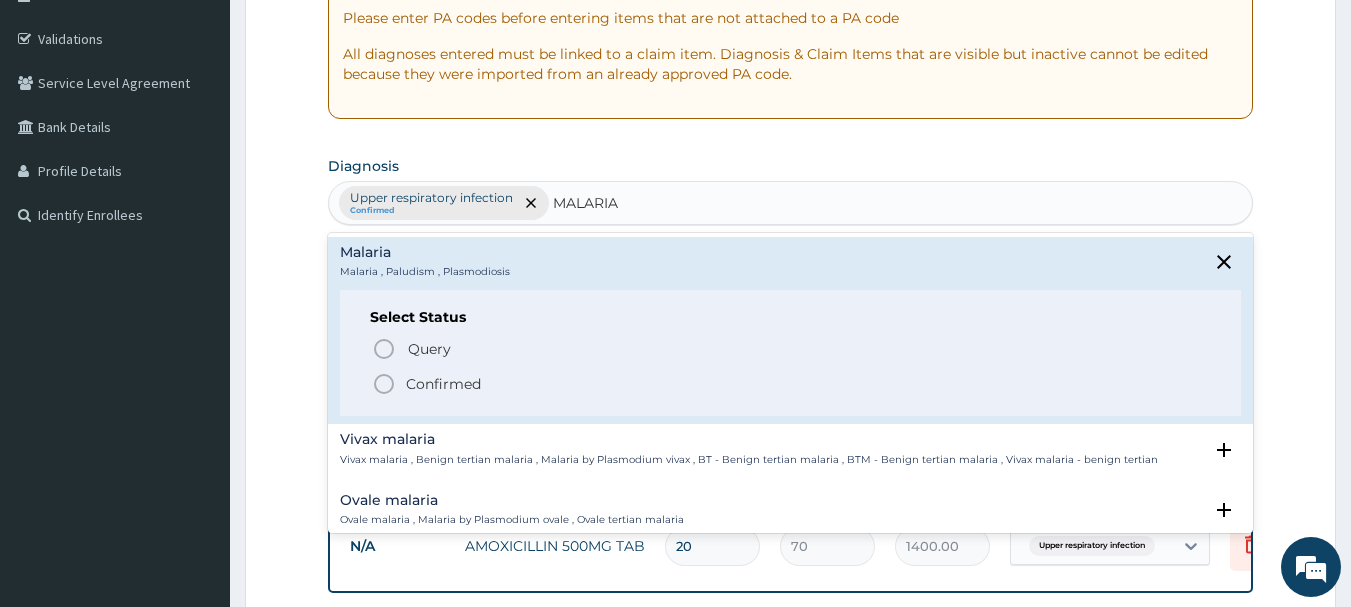 type 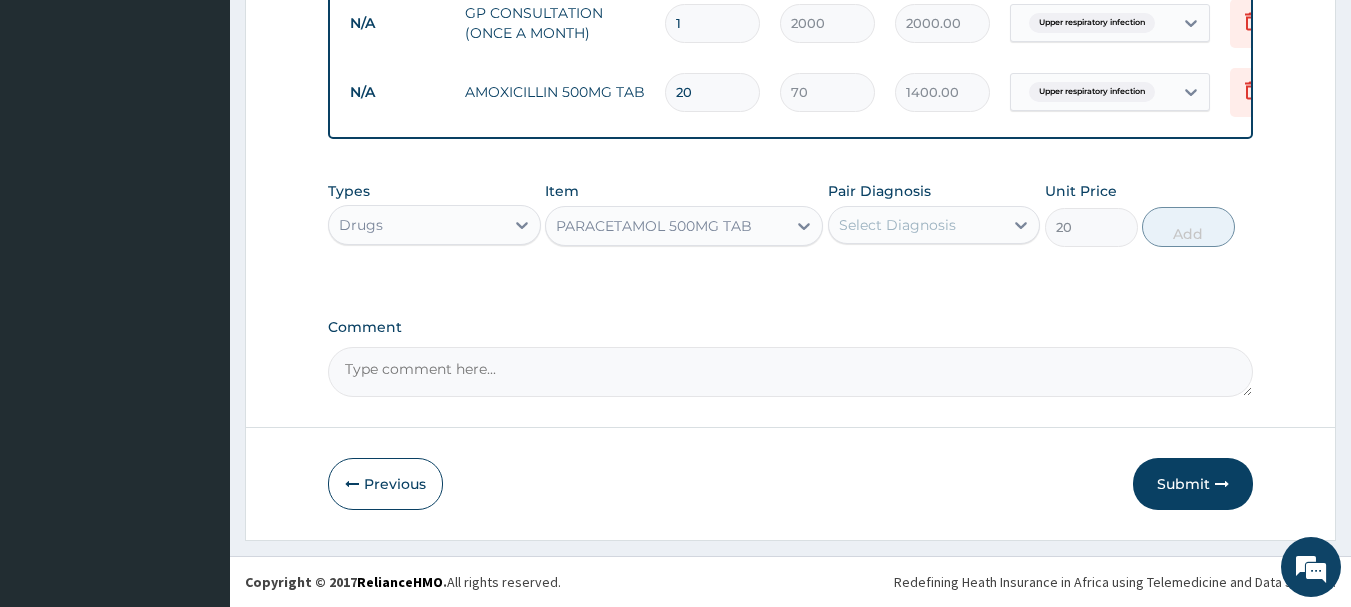 scroll, scrollTop: 824, scrollLeft: 0, axis: vertical 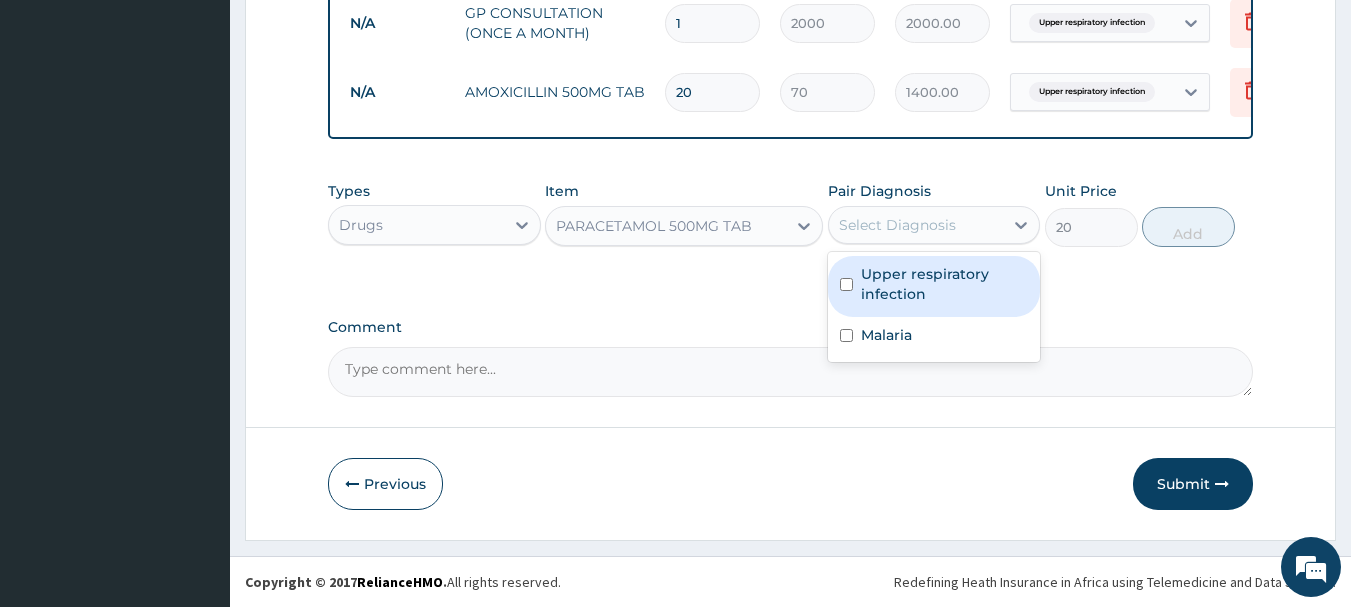 click on "Select Diagnosis" at bounding box center (916, 225) 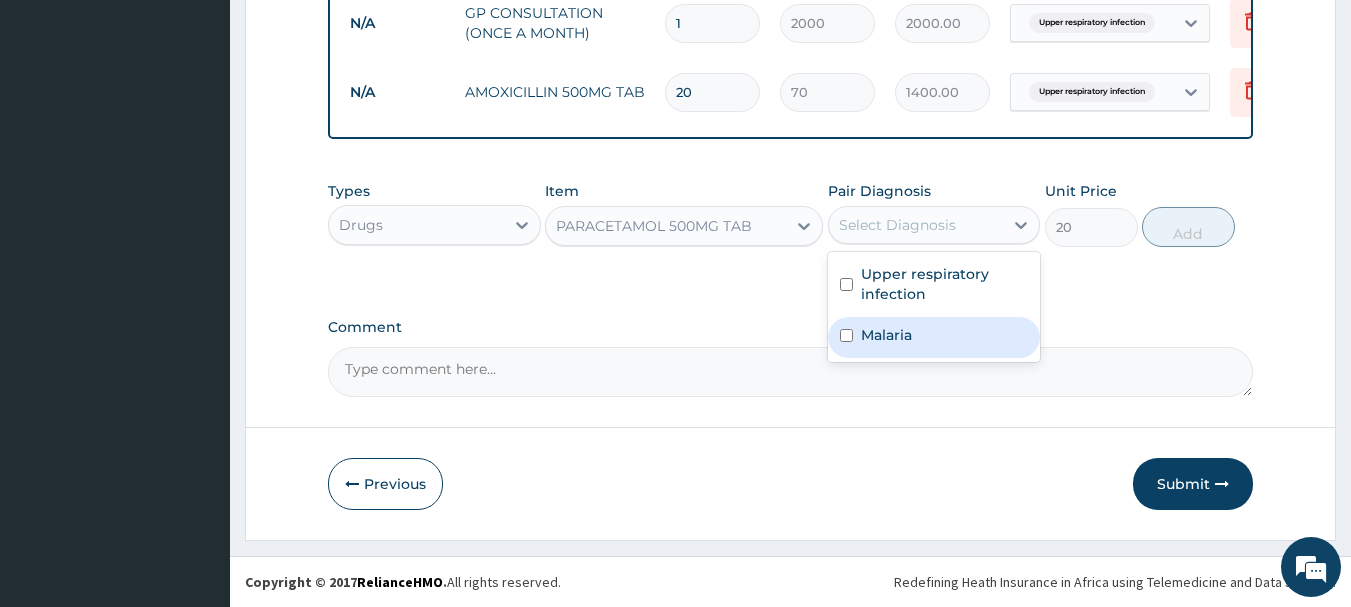 click on "Malaria" at bounding box center [886, 335] 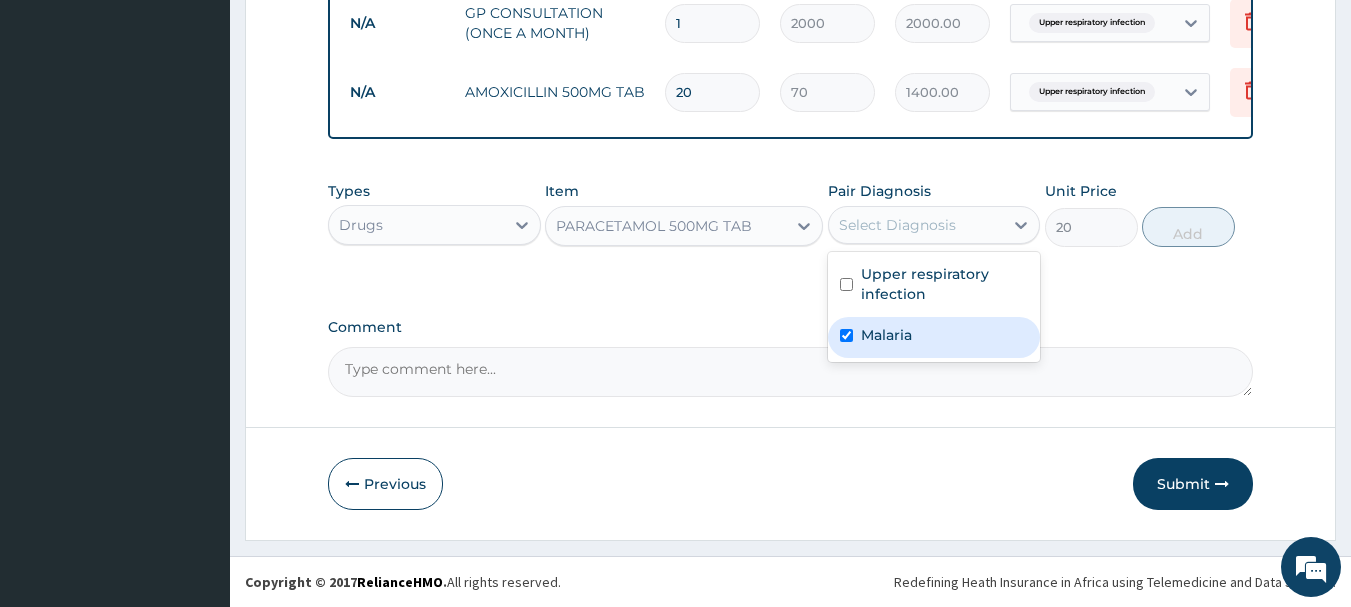 checkbox on "true" 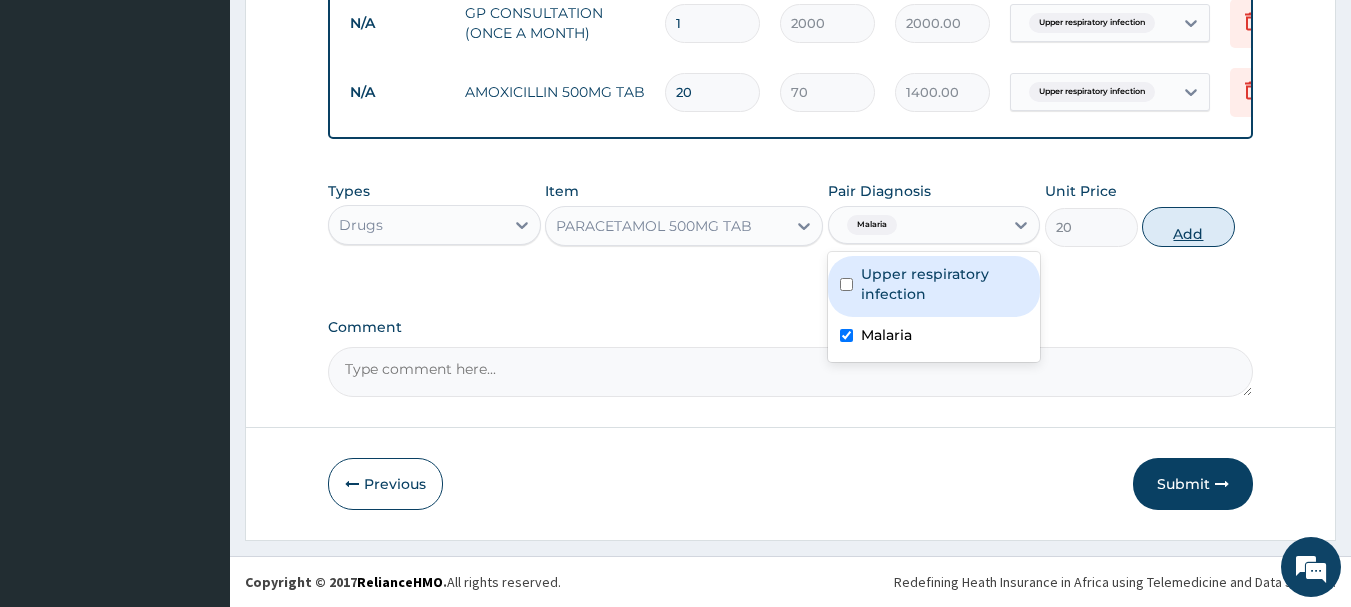 click on "Add" at bounding box center (1188, 227) 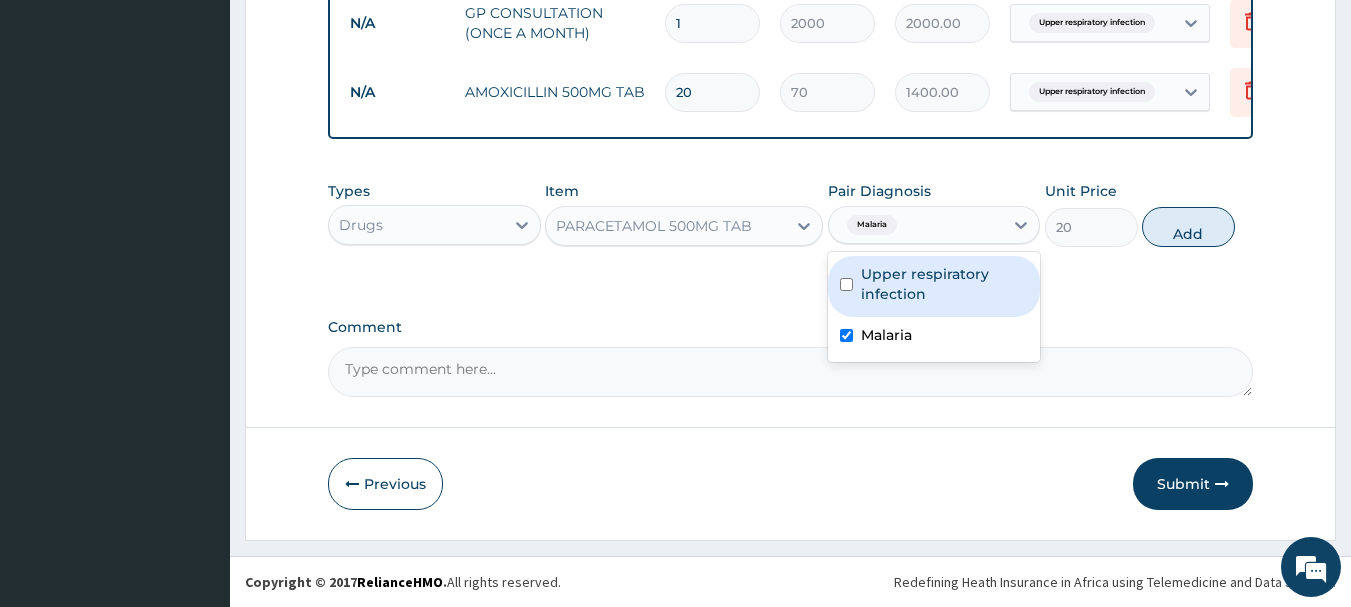 type on "0" 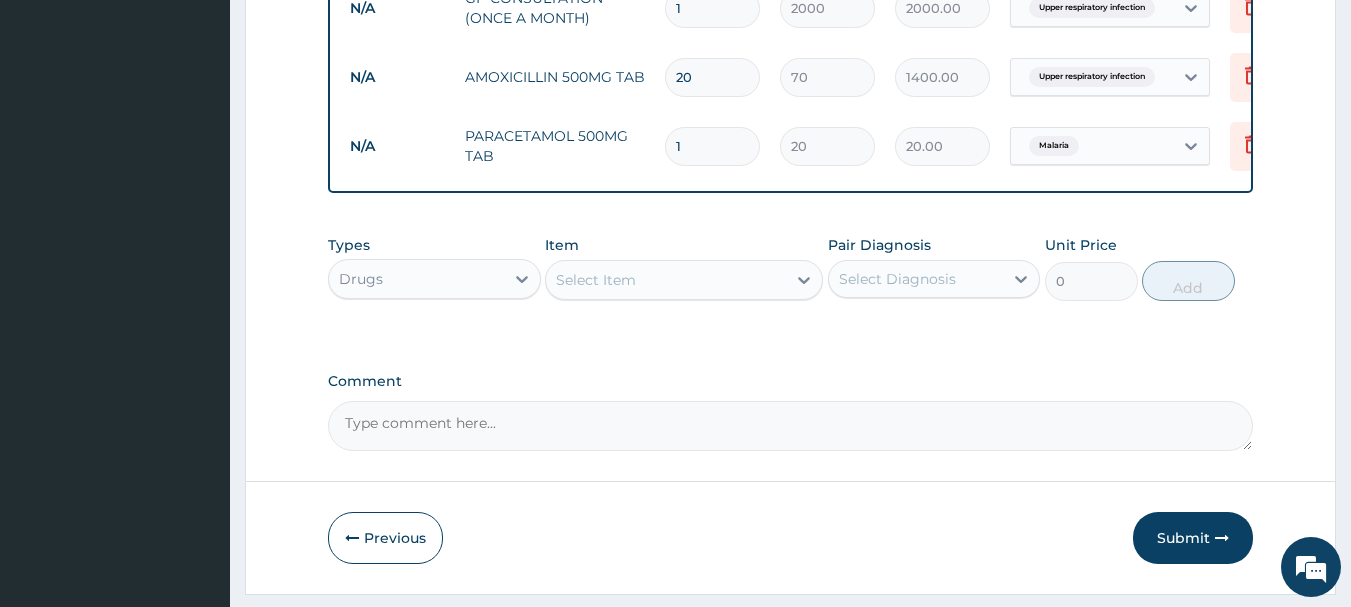 type on "18" 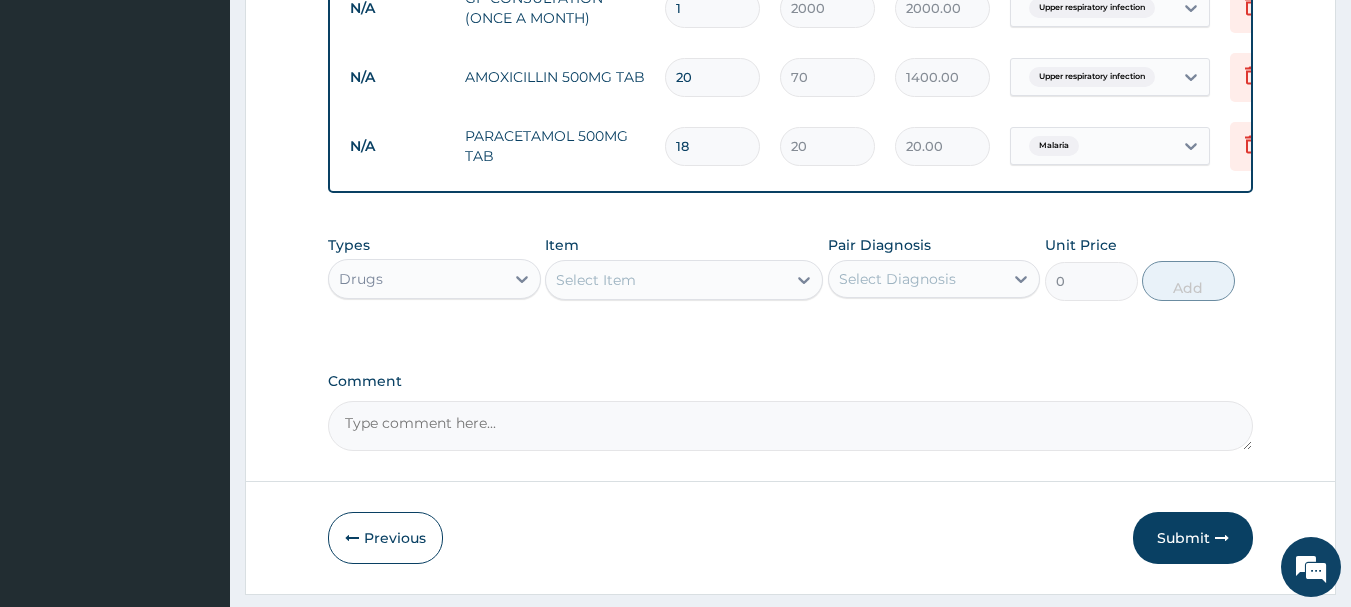 type on "360.00" 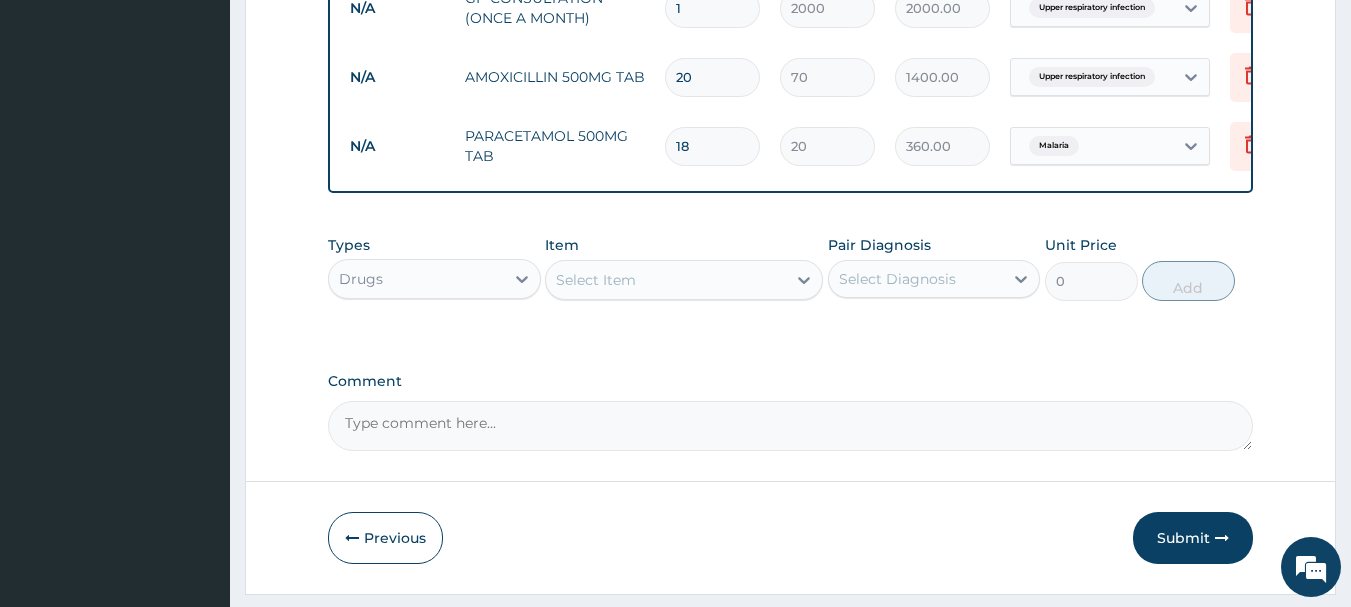 type on "18" 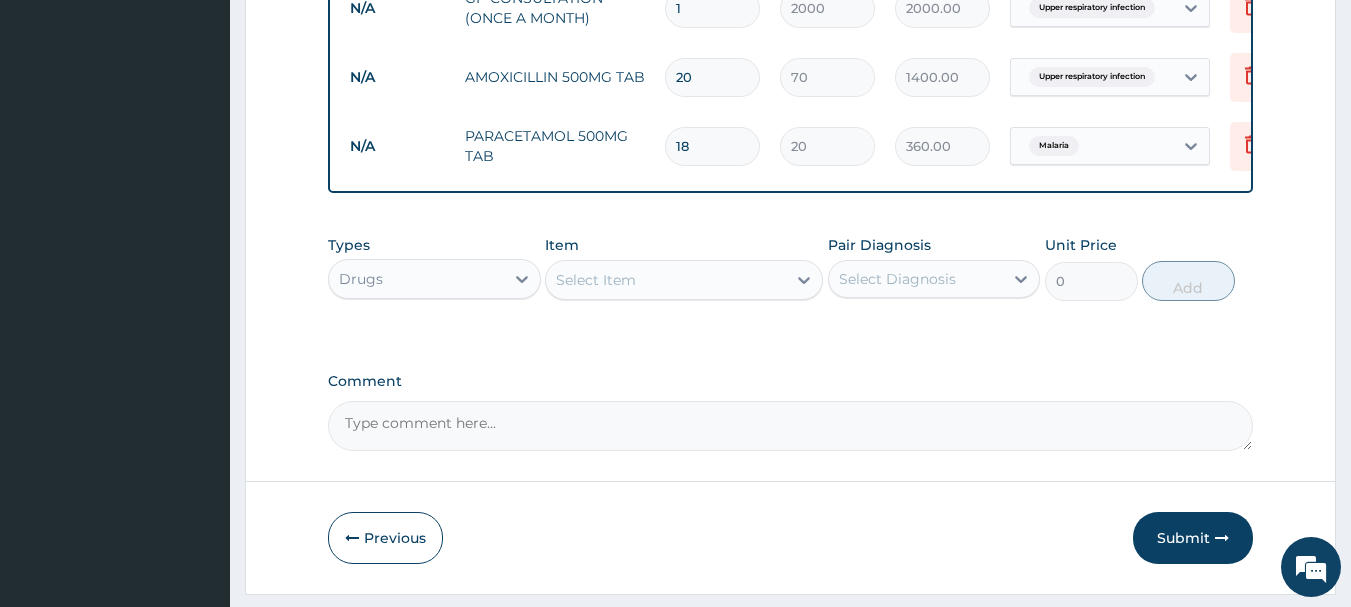 click on "Select Item" at bounding box center [666, 280] 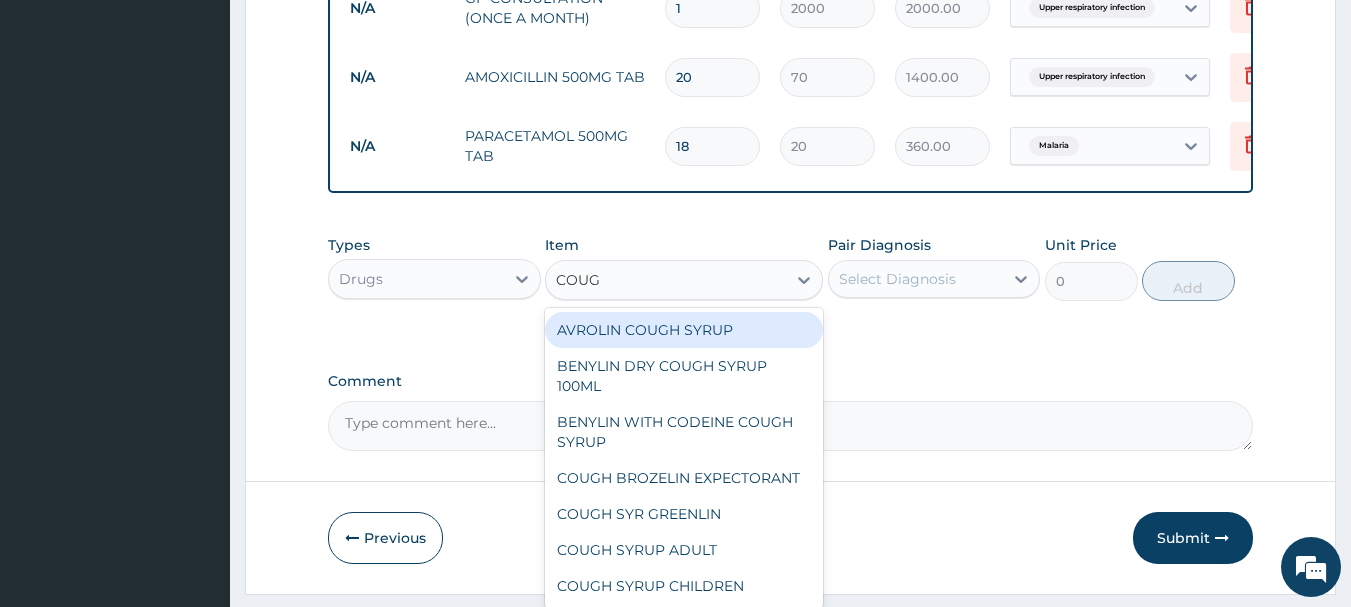 type on "COUGH" 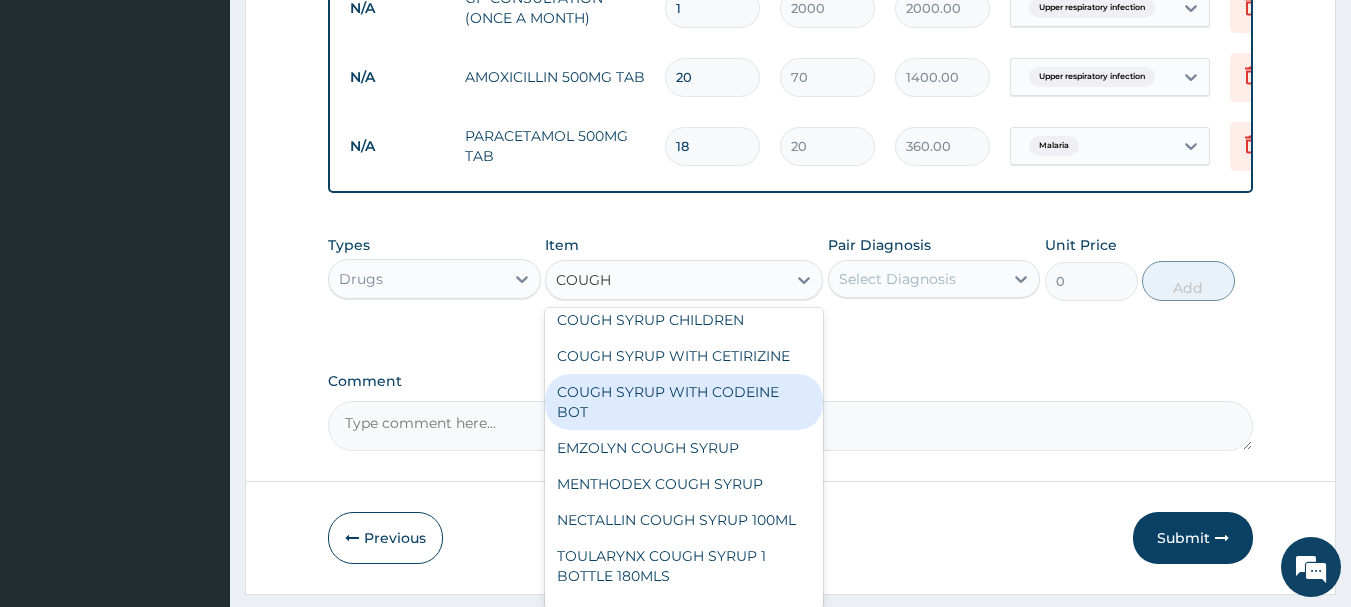 scroll, scrollTop: 300, scrollLeft: 0, axis: vertical 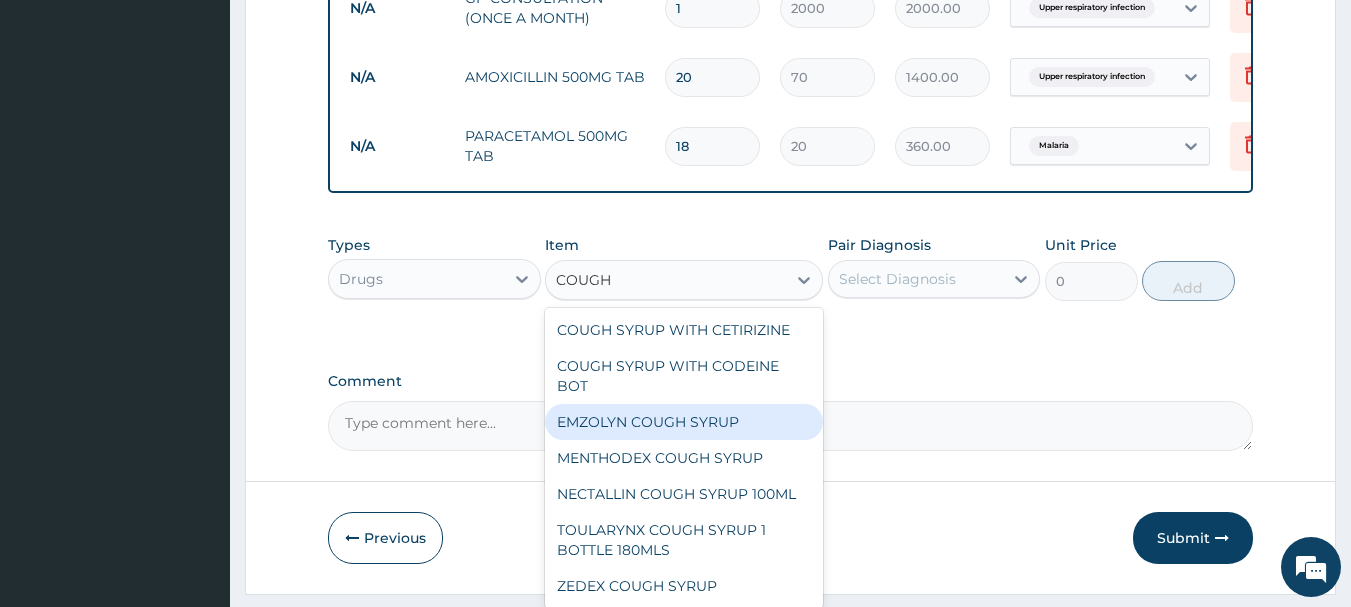 click on "EMZOLYN COUGH SYRUP" at bounding box center (684, 422) 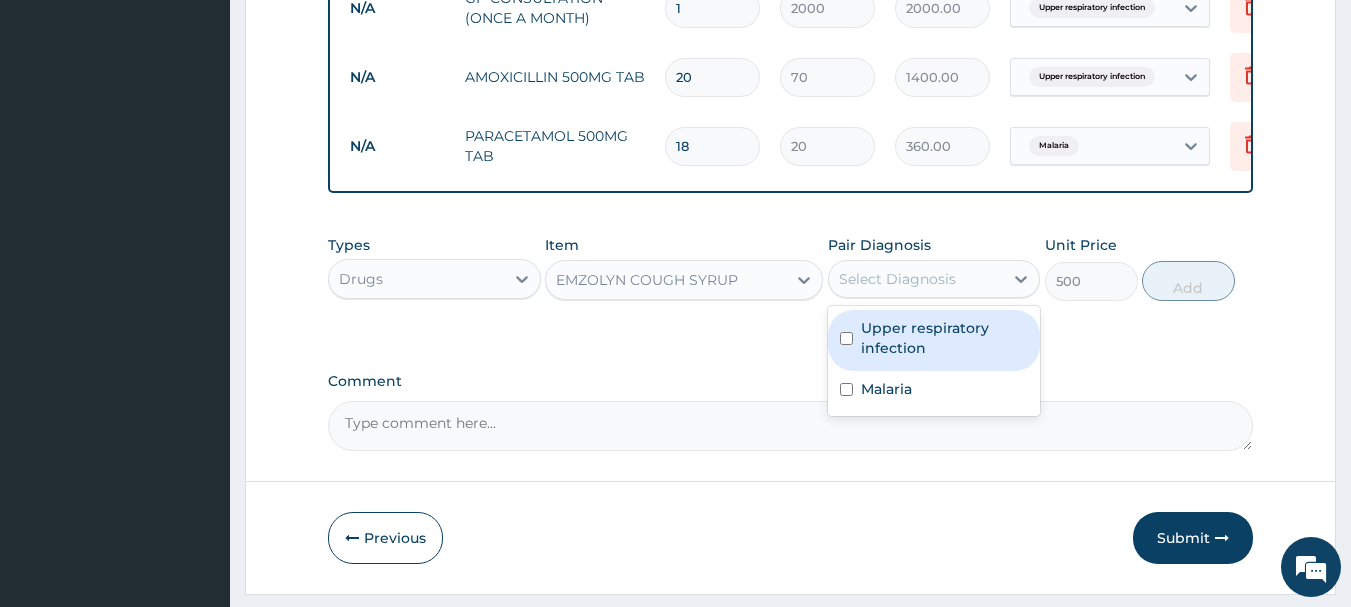click on "Select Diagnosis" at bounding box center [897, 279] 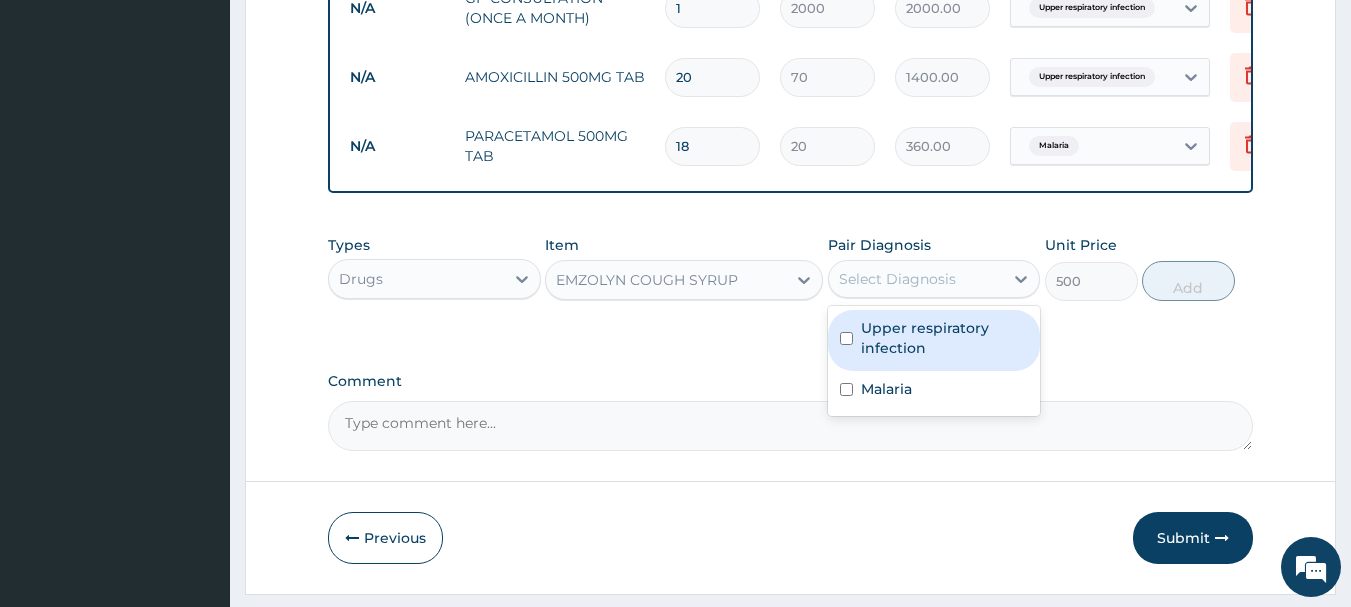 click on "Upper respiratory infection" at bounding box center [945, 338] 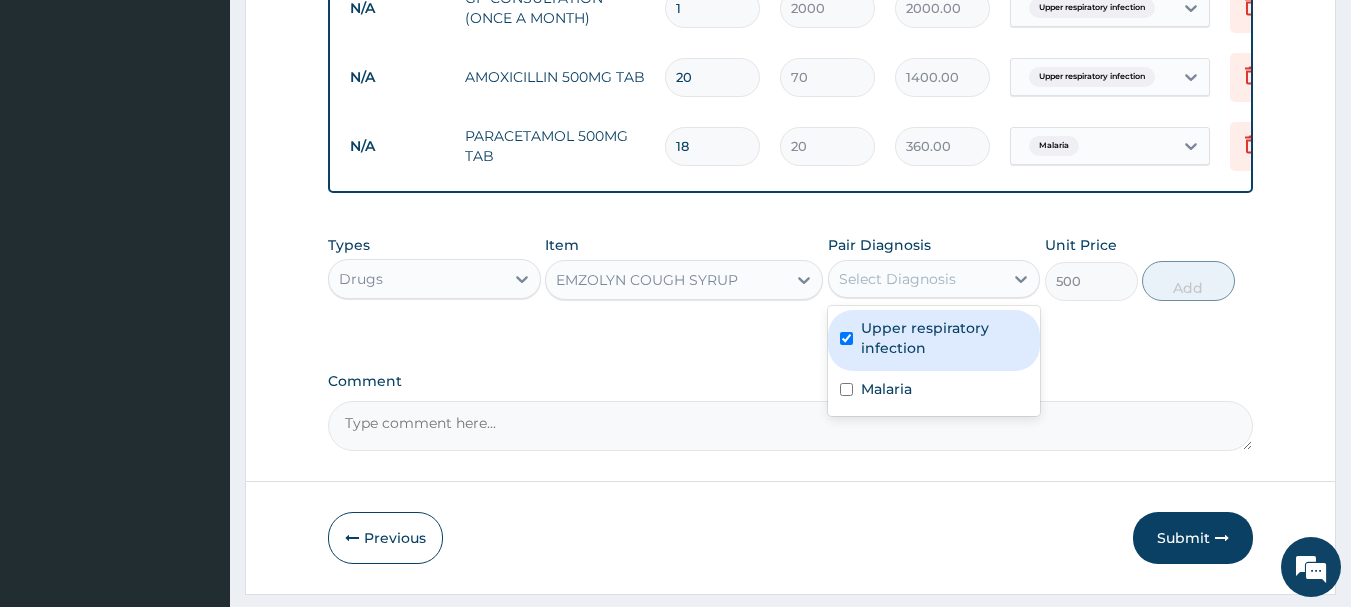 checkbox on "true" 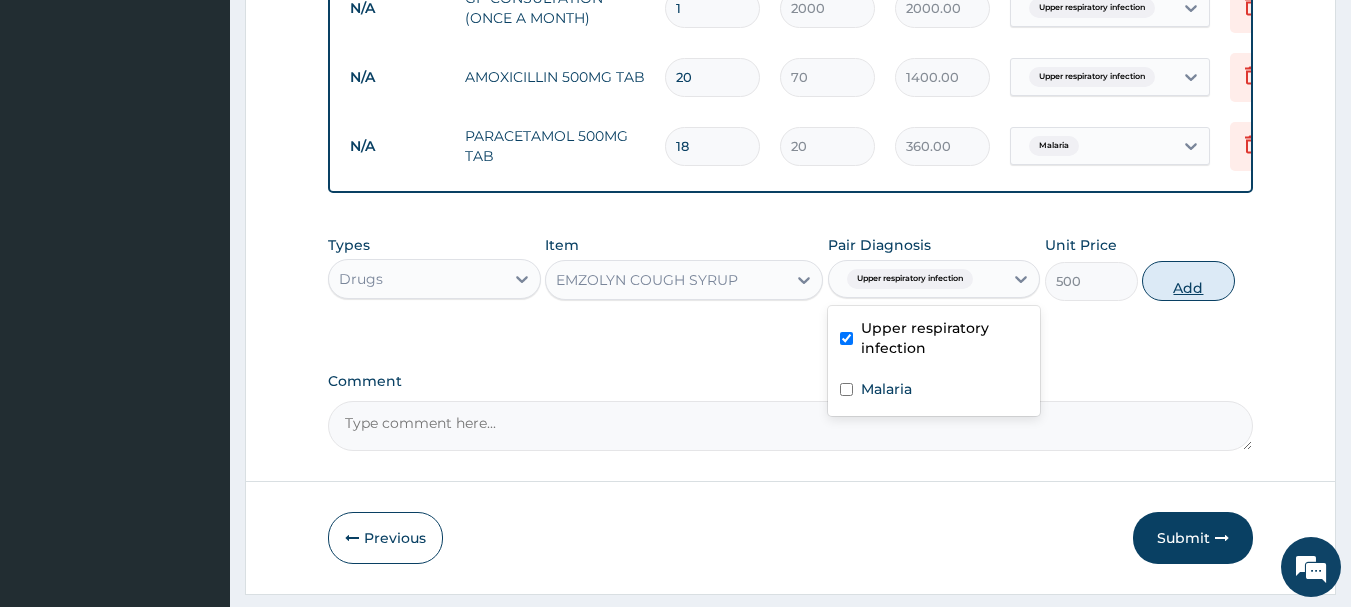 click on "Add" at bounding box center [1188, 281] 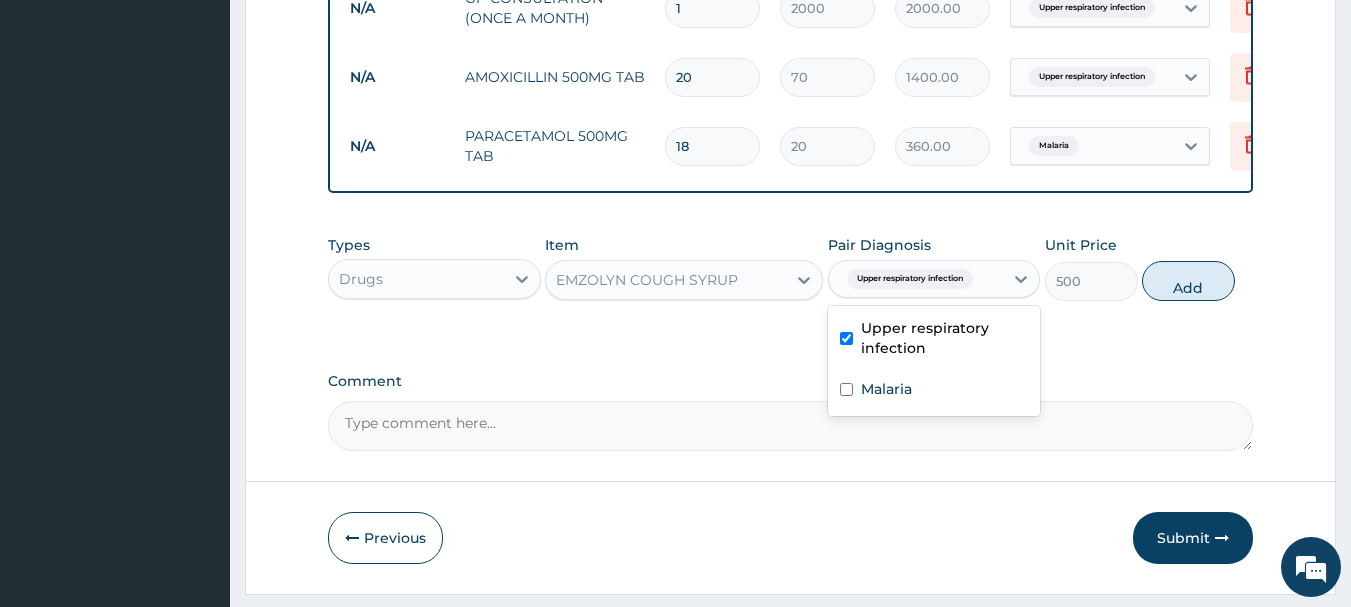 type on "0" 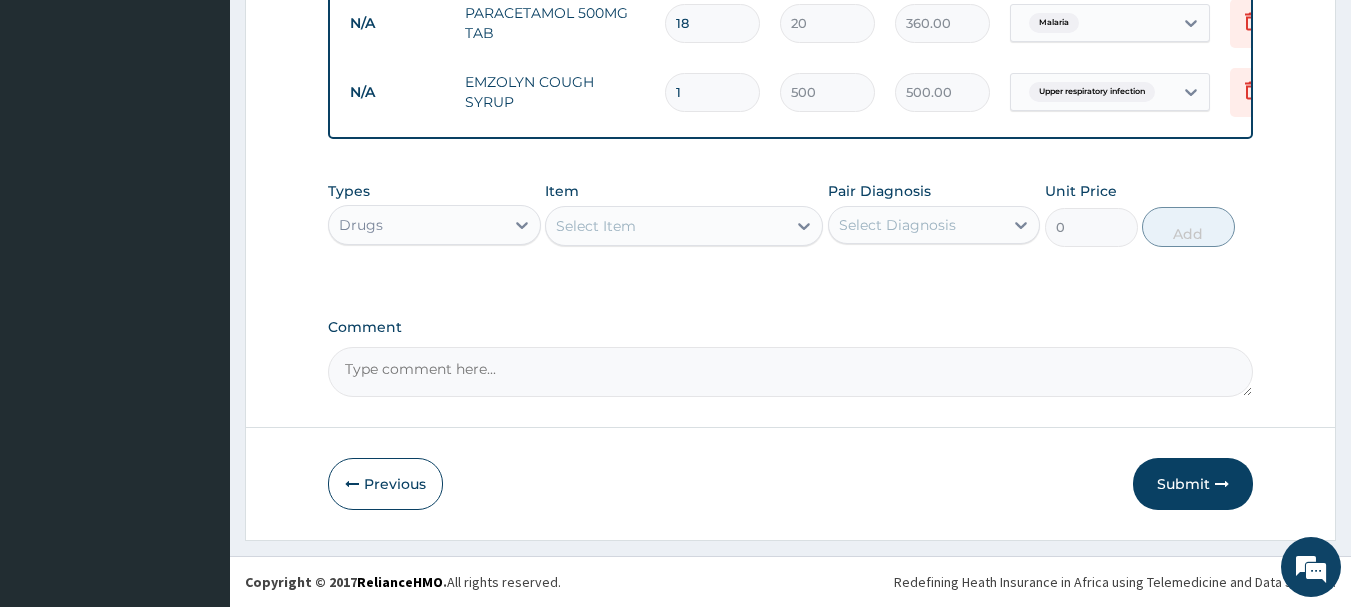 scroll, scrollTop: 962, scrollLeft: 0, axis: vertical 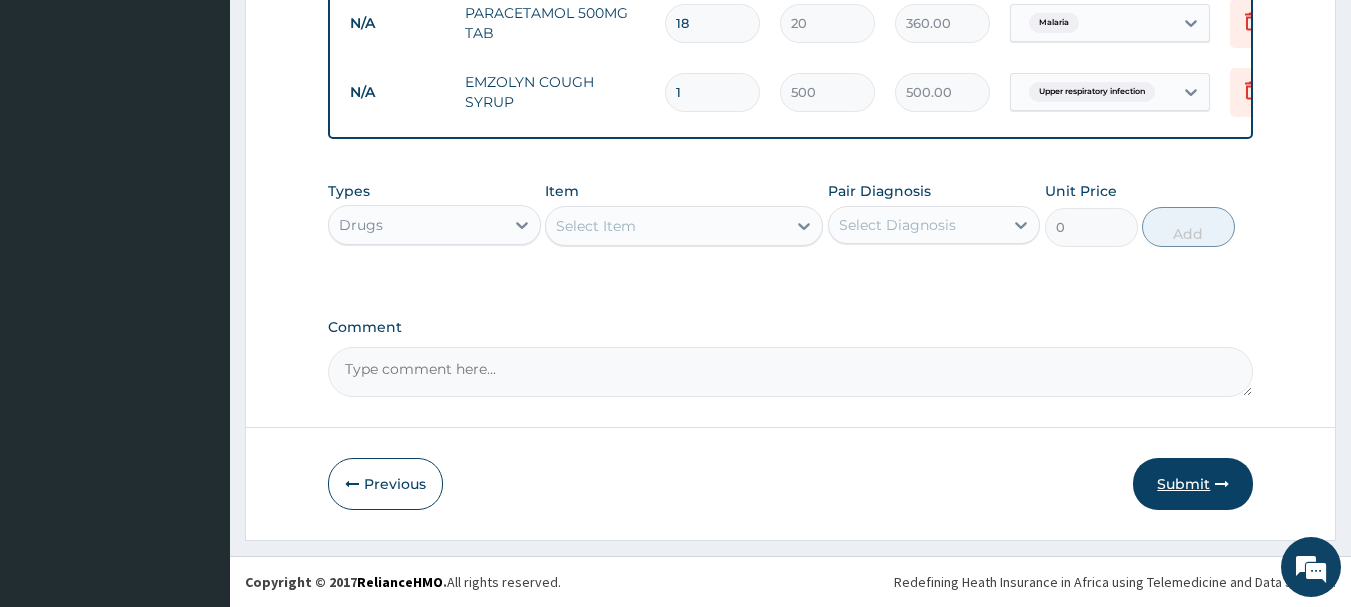 click on "Submit" at bounding box center (1193, 484) 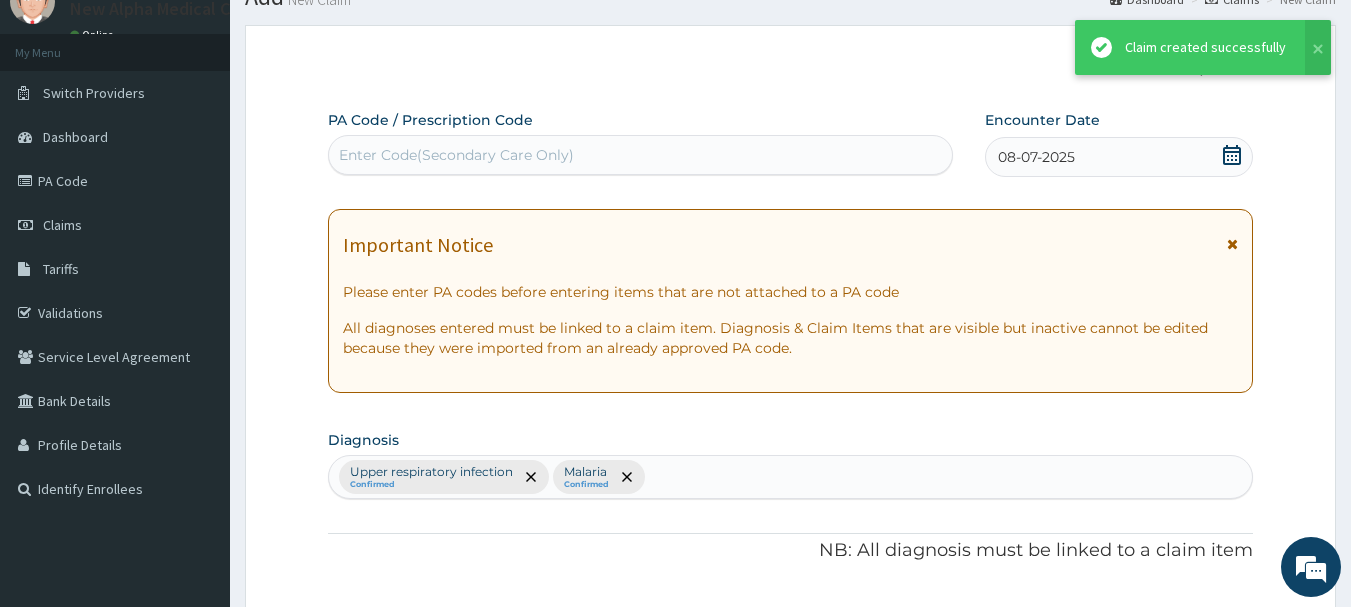 scroll, scrollTop: 962, scrollLeft: 0, axis: vertical 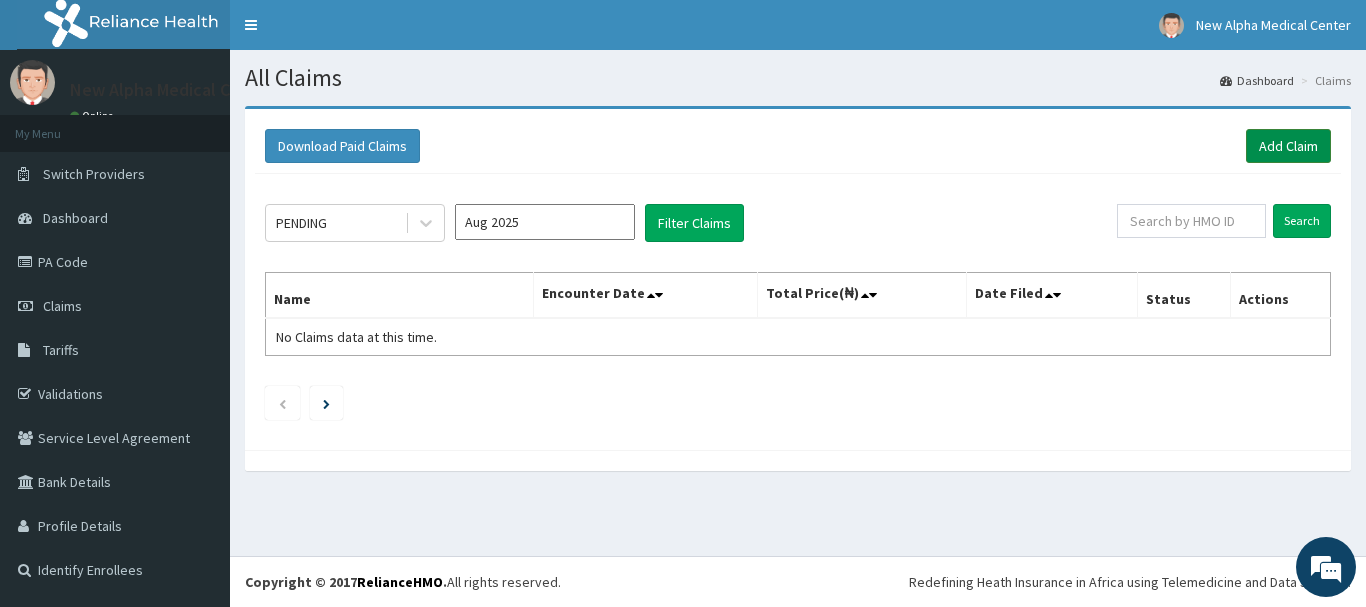 click on "Add Claim" at bounding box center (1288, 146) 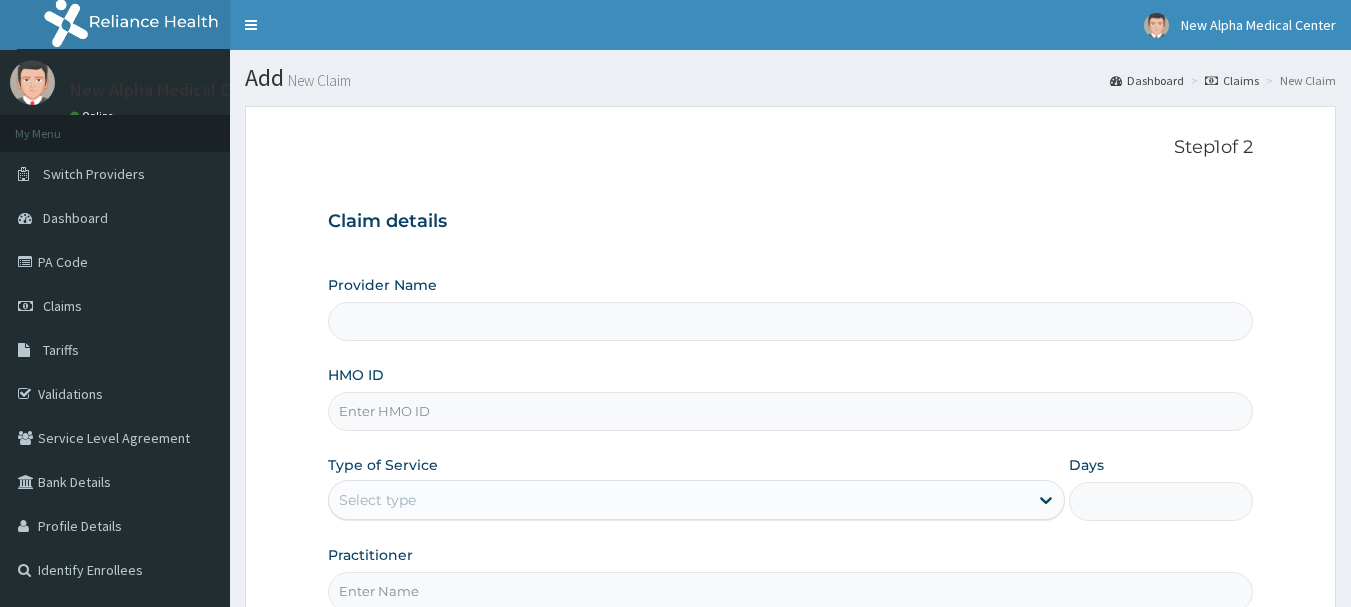 scroll, scrollTop: 0, scrollLeft: 0, axis: both 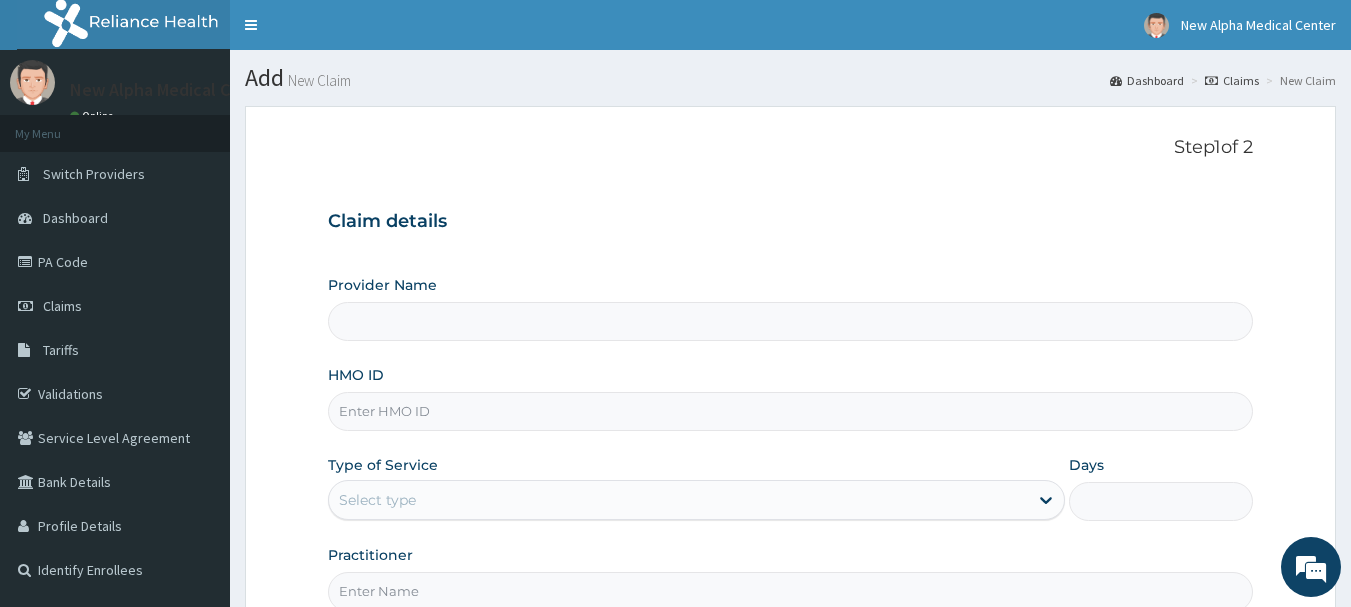 type on "New Alpha Medical Centre" 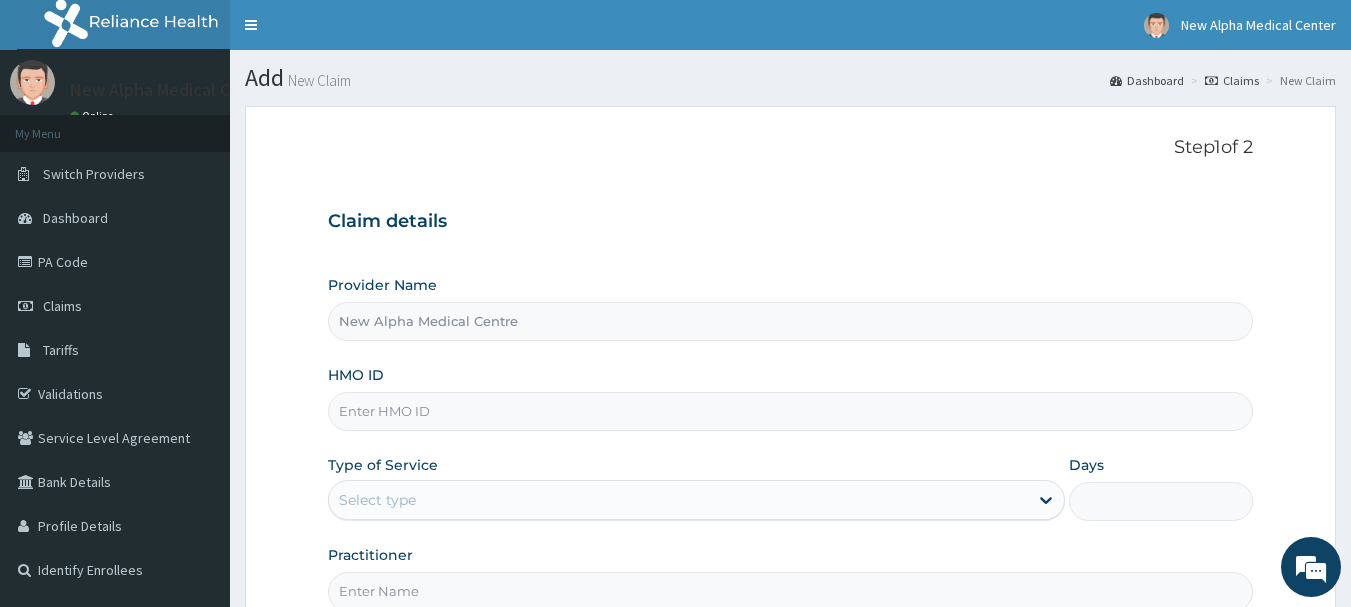click on "HMO ID" at bounding box center [791, 411] 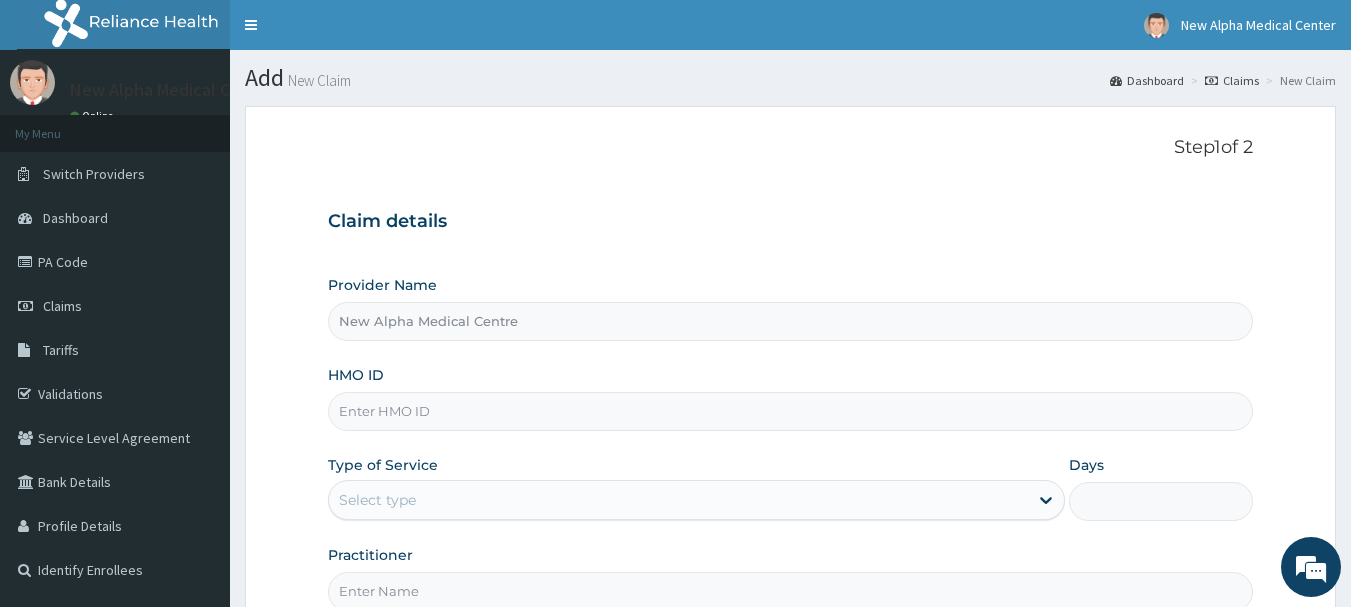 scroll, scrollTop: 0, scrollLeft: 0, axis: both 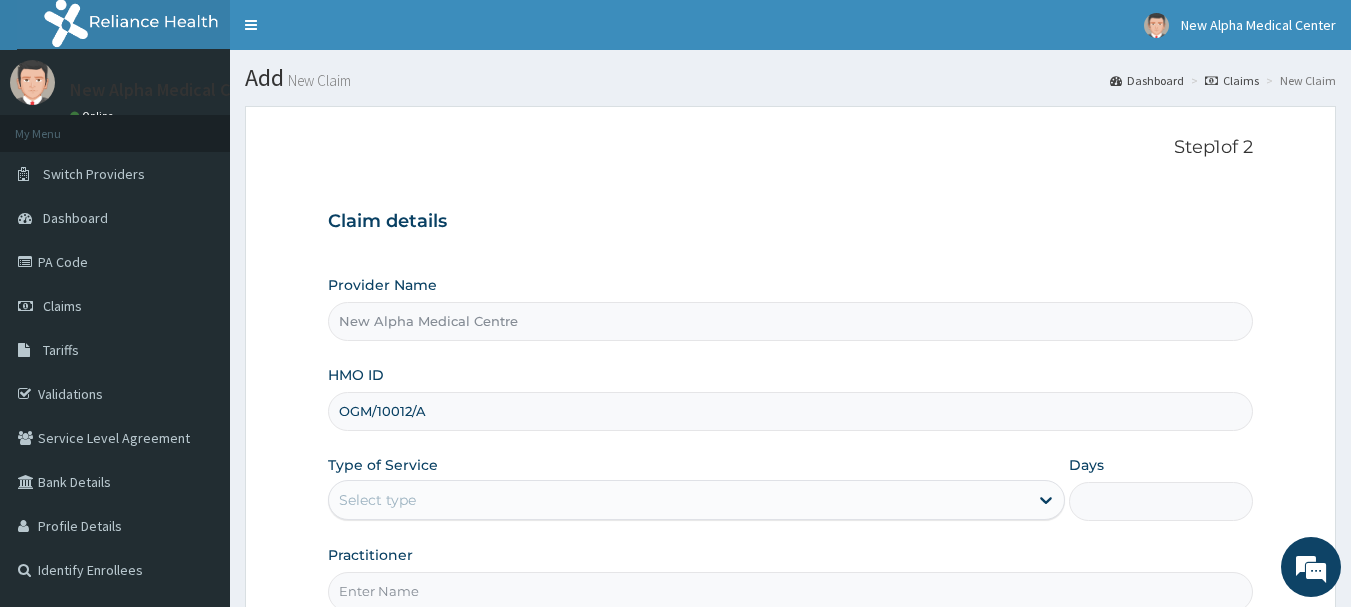 type on "OGM/10012/A" 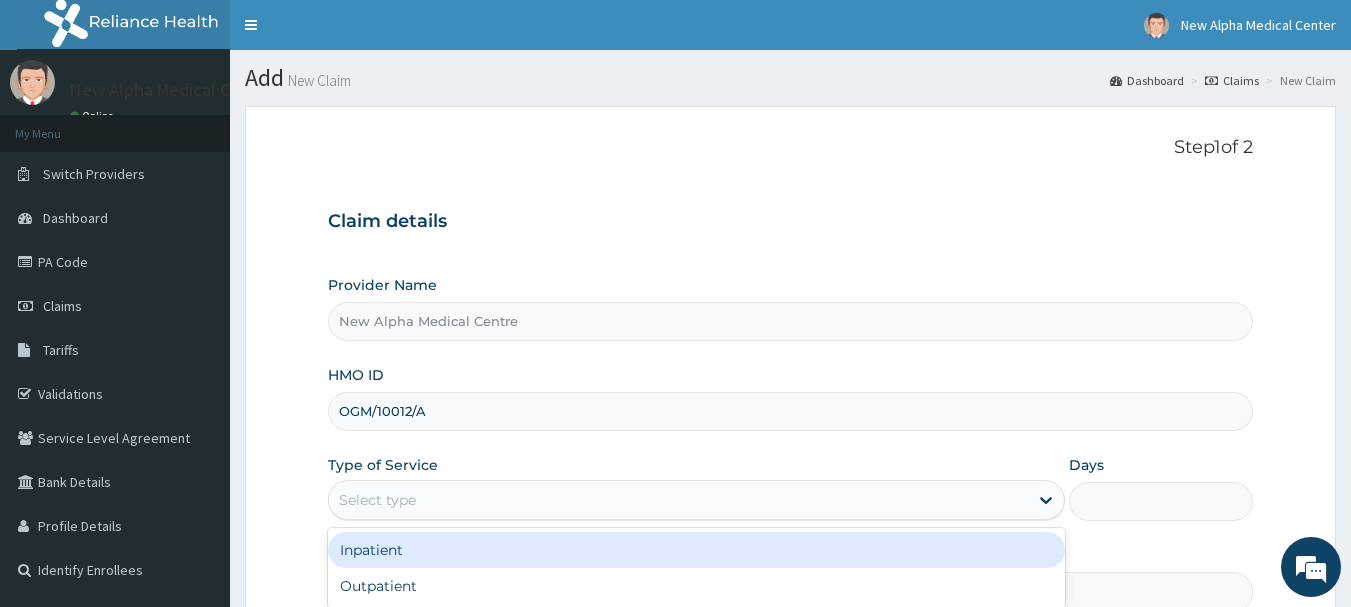 click on "Select type" at bounding box center [678, 500] 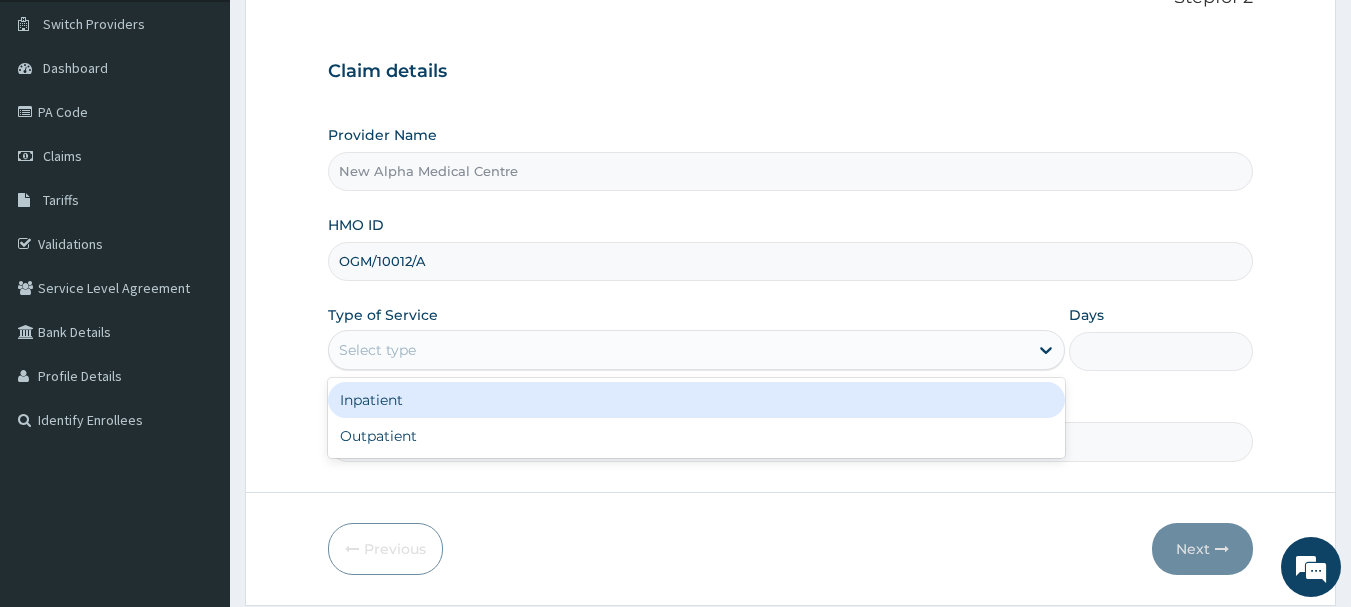 scroll, scrollTop: 200, scrollLeft: 0, axis: vertical 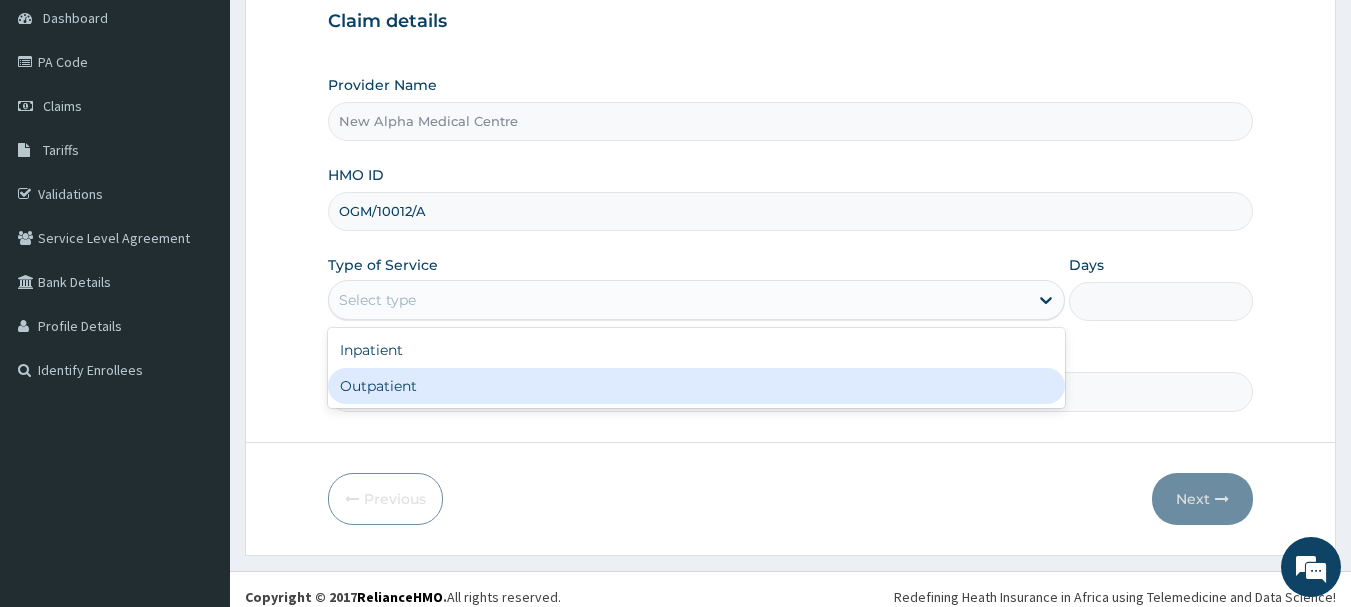 click on "Outpatient" at bounding box center [696, 386] 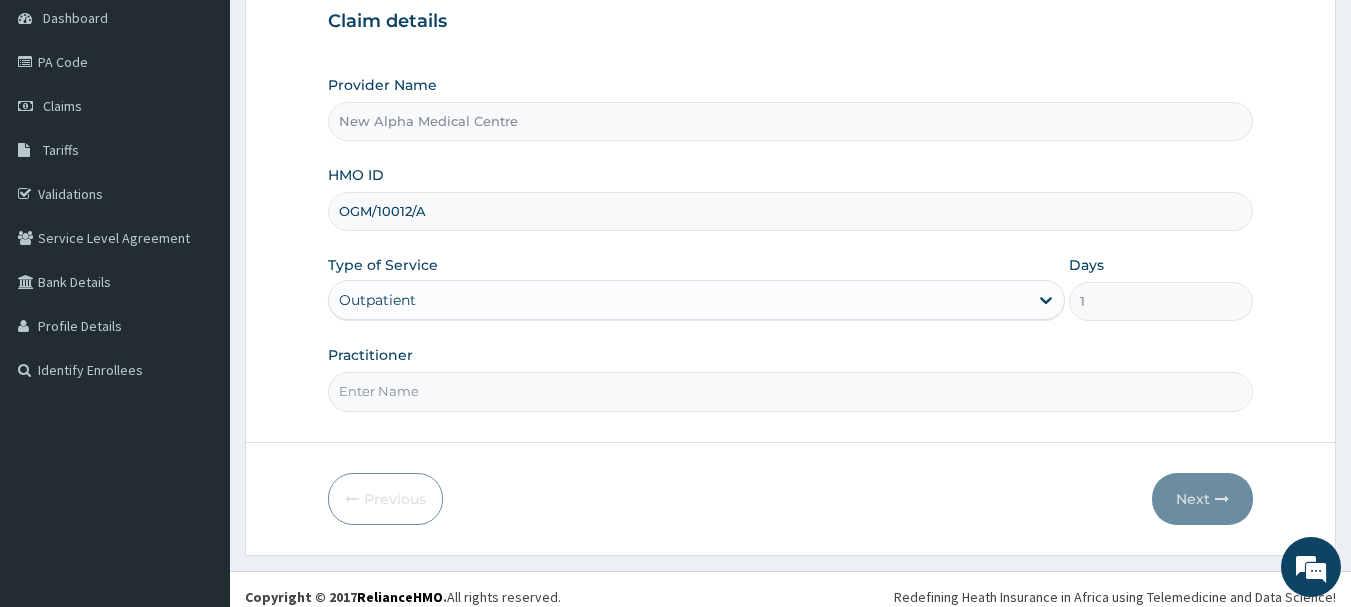 click on "Practitioner" at bounding box center (791, 391) 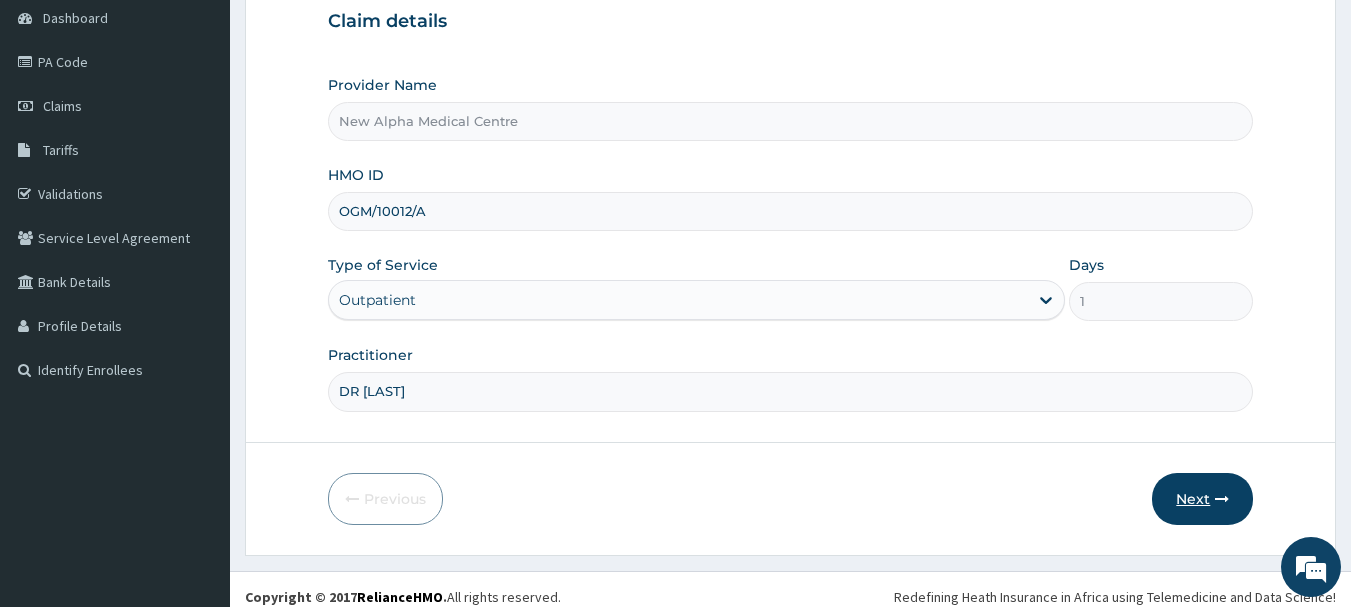 type on "DR [LAST]" 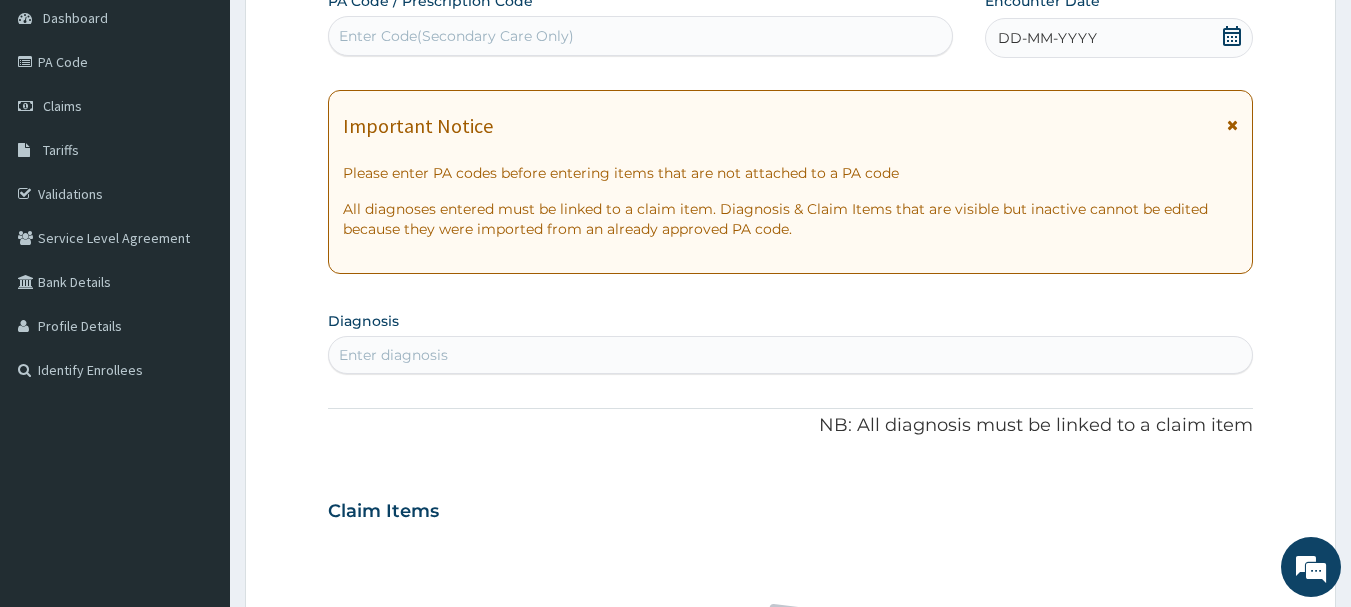 click 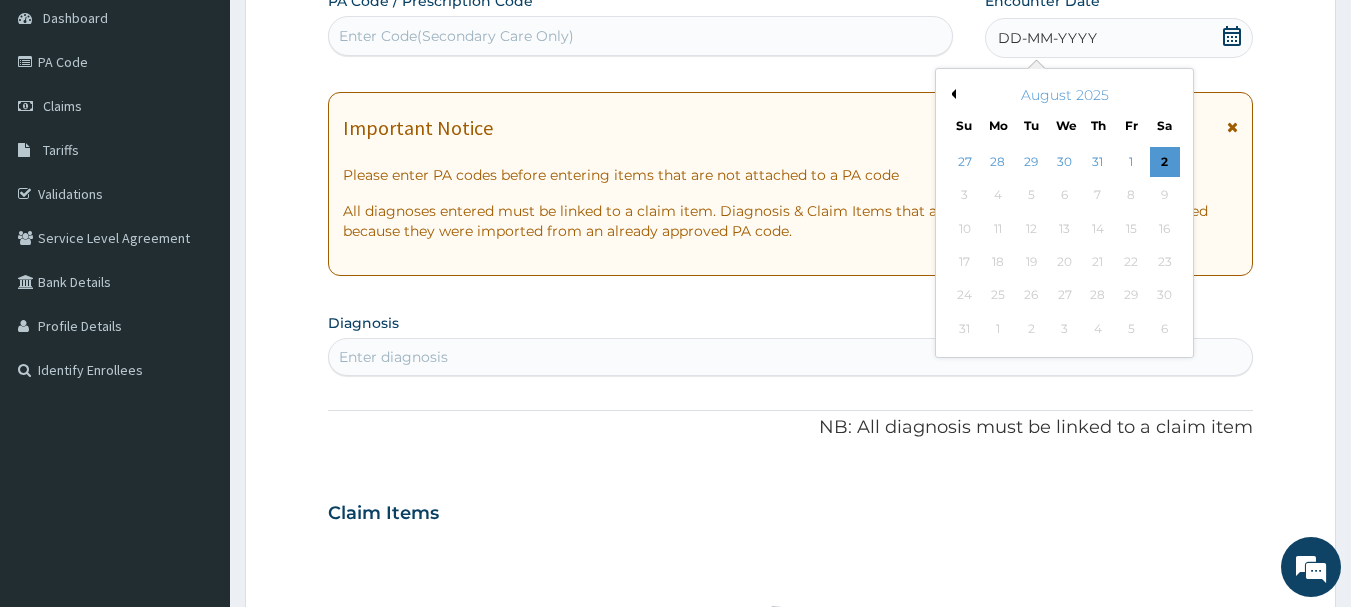 click on "August 2025" at bounding box center [1064, 95] 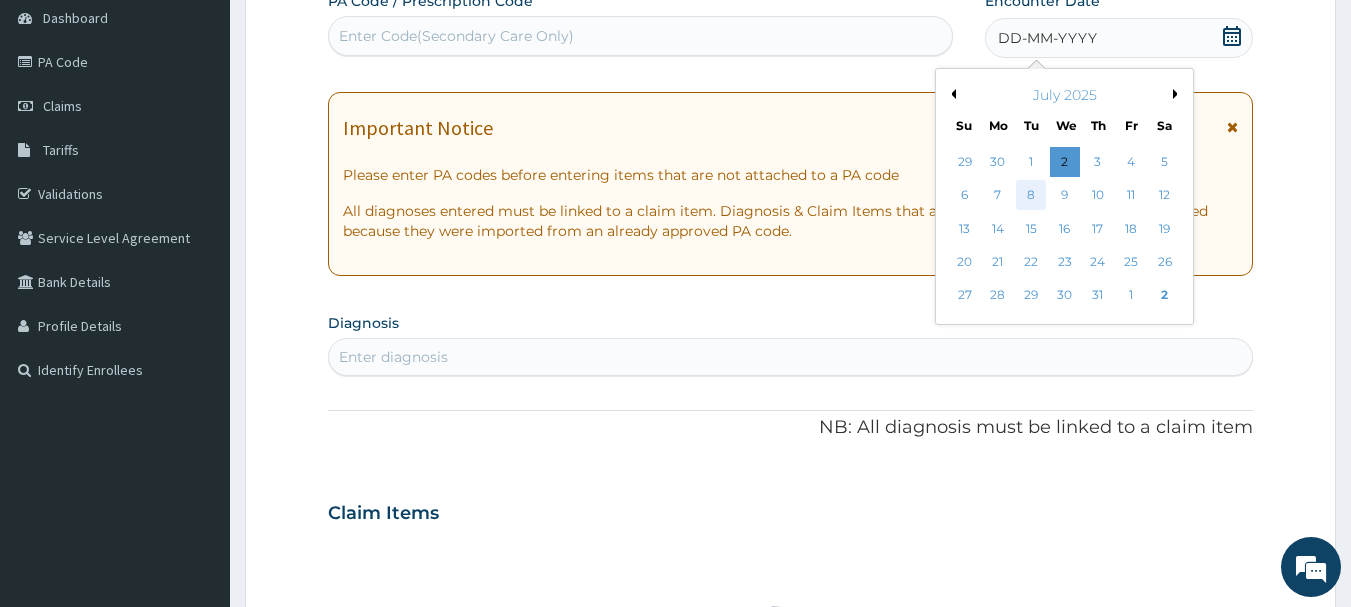 click on "8" at bounding box center [1032, 196] 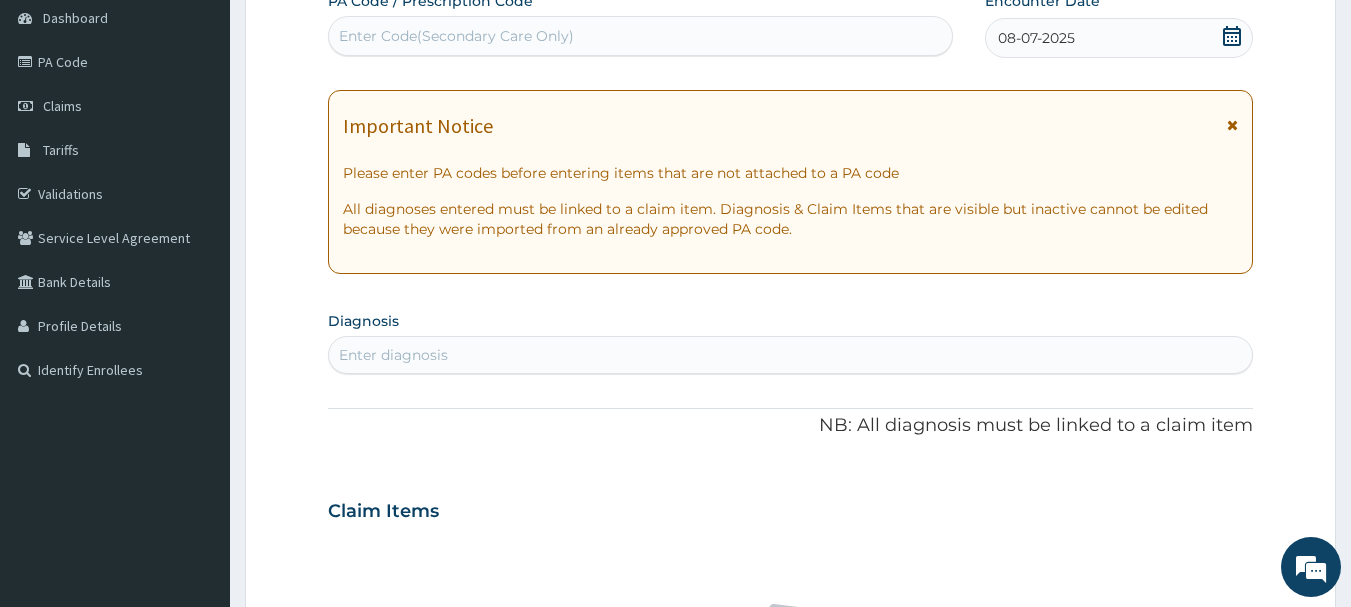 drag, startPoint x: 569, startPoint y: 359, endPoint x: 588, endPoint y: 354, distance: 19.646883 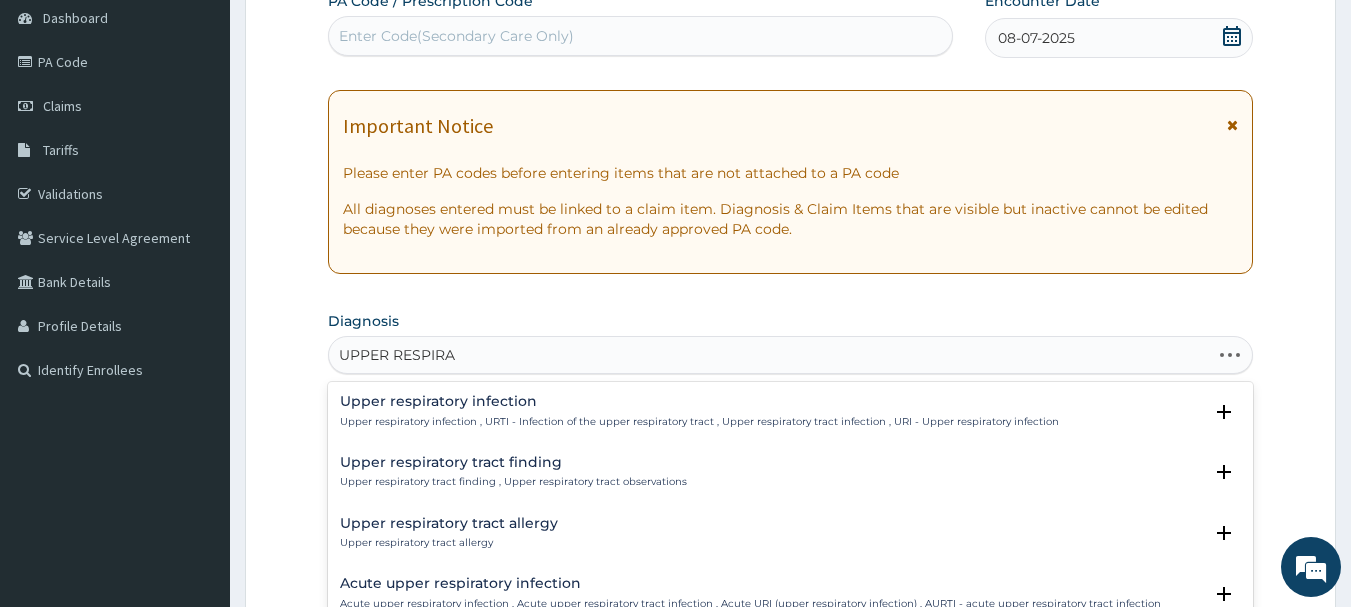 type on "UPPER RESPIRAT" 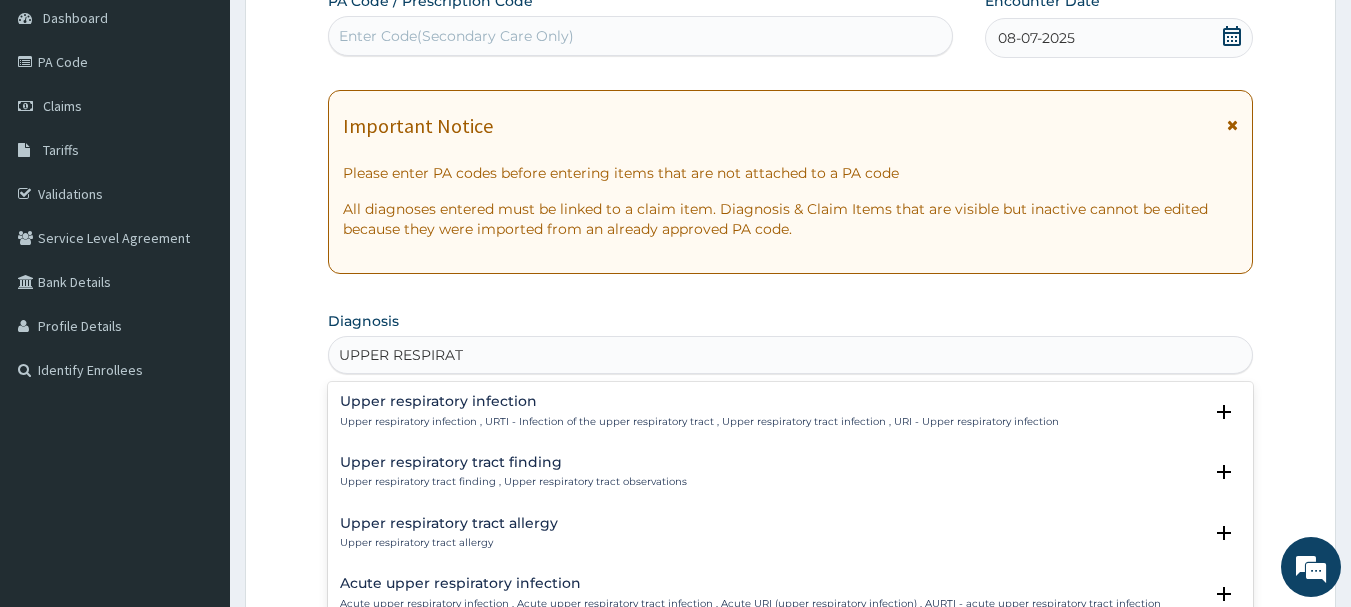 click on "Upper respiratory infection , URTI - Infection of the upper respiratory tract , Upper respiratory tract infection , URI - Upper respiratory infection" at bounding box center (699, 422) 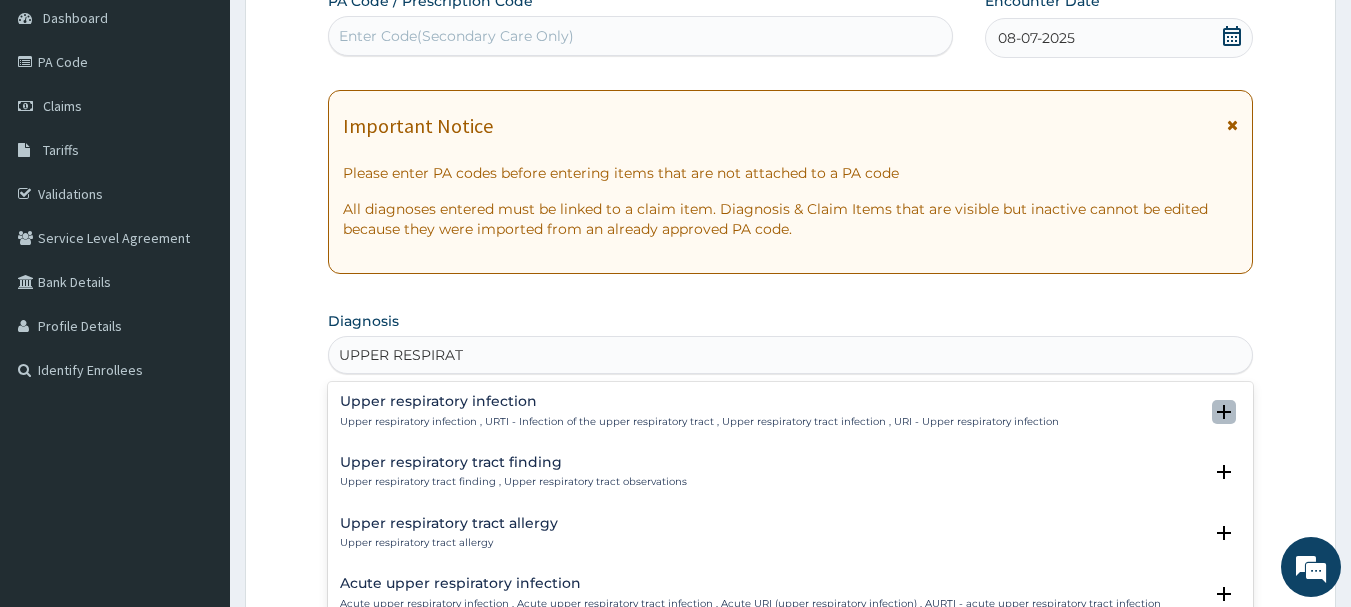 click at bounding box center [1224, 412] 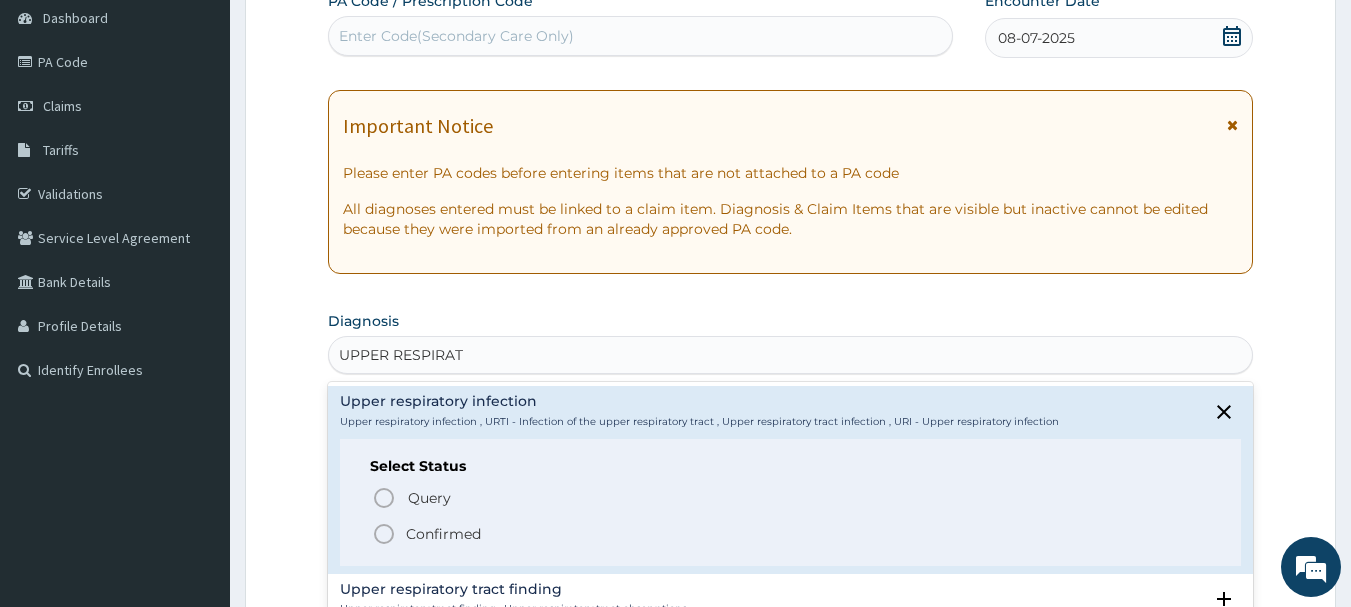 click 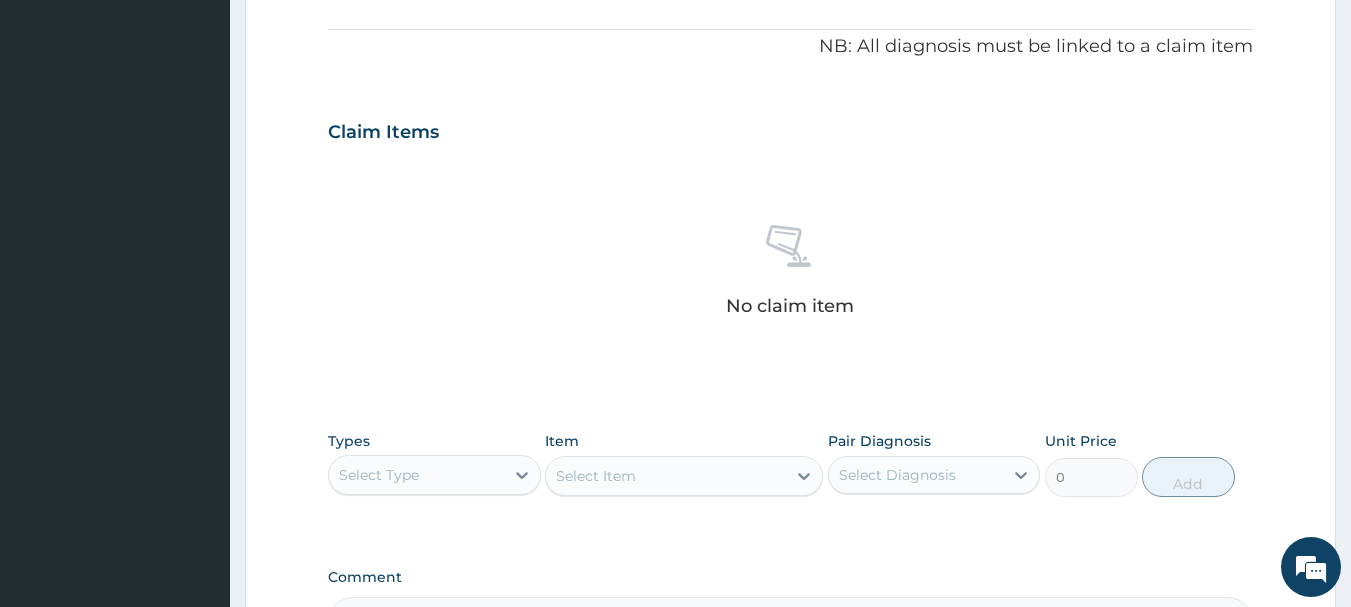 scroll, scrollTop: 600, scrollLeft: 0, axis: vertical 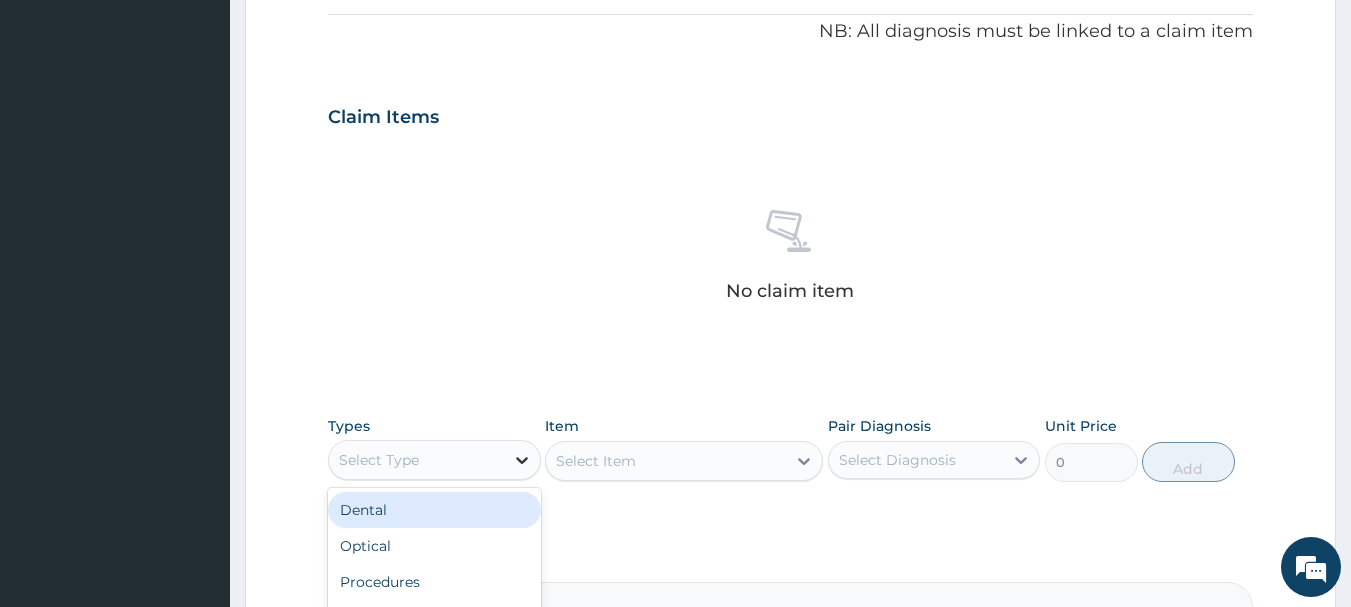 click 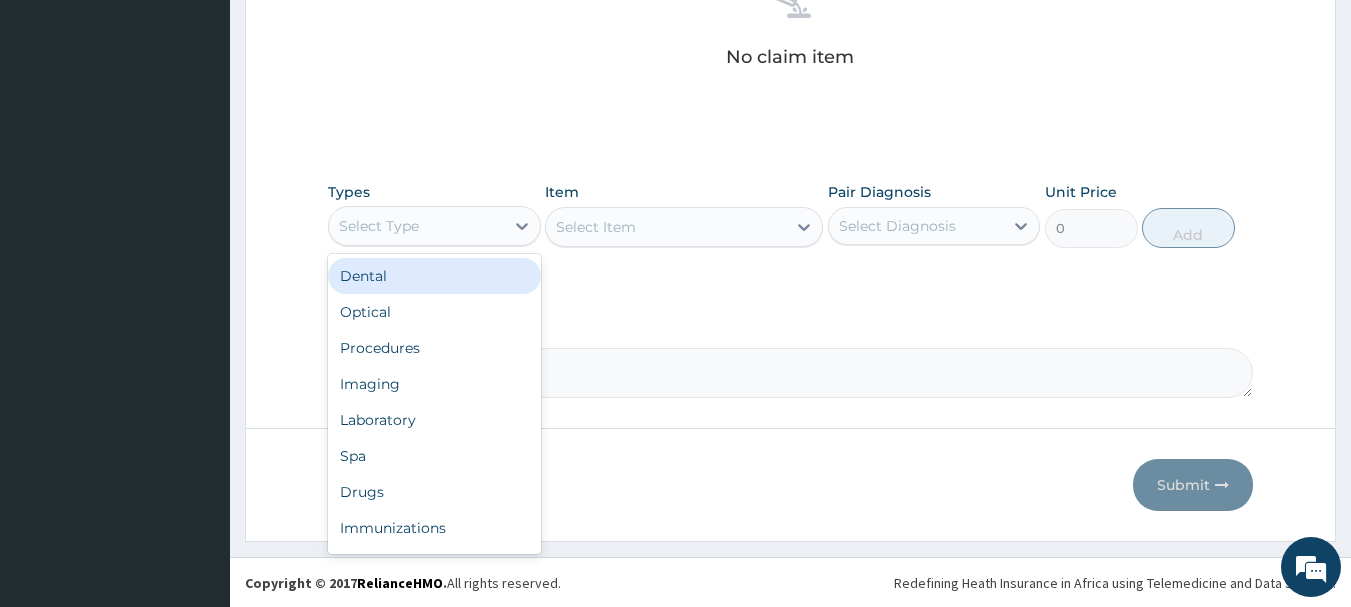 scroll, scrollTop: 835, scrollLeft: 0, axis: vertical 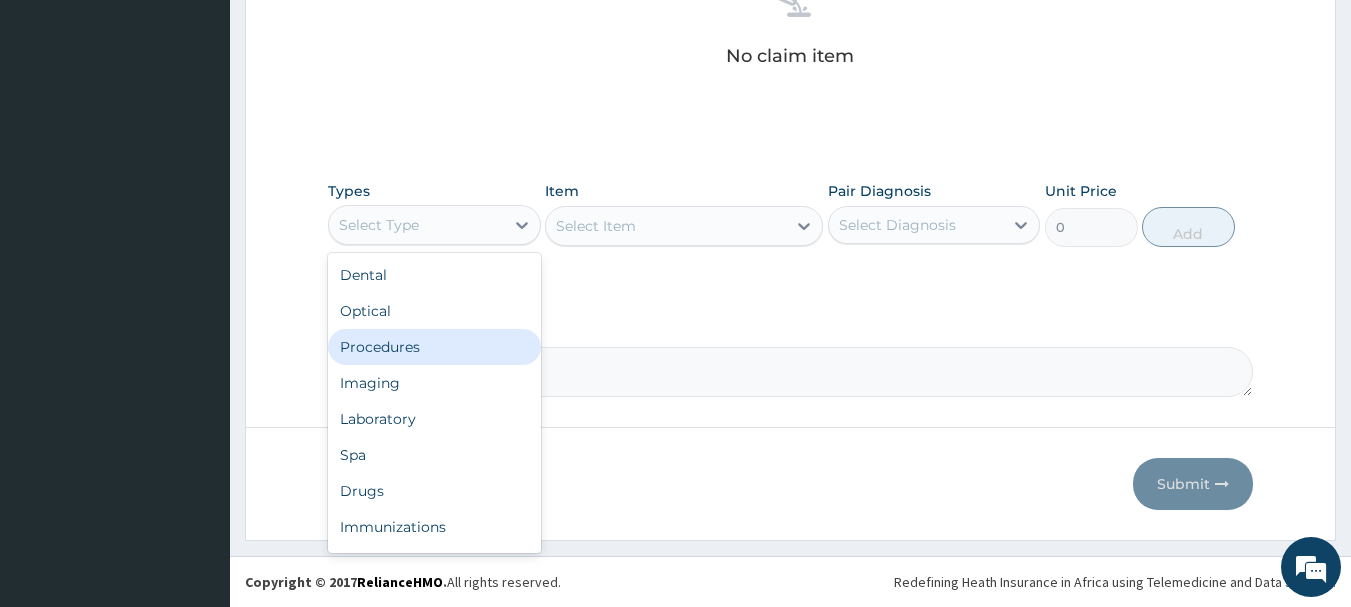 click on "Procedures" at bounding box center [434, 347] 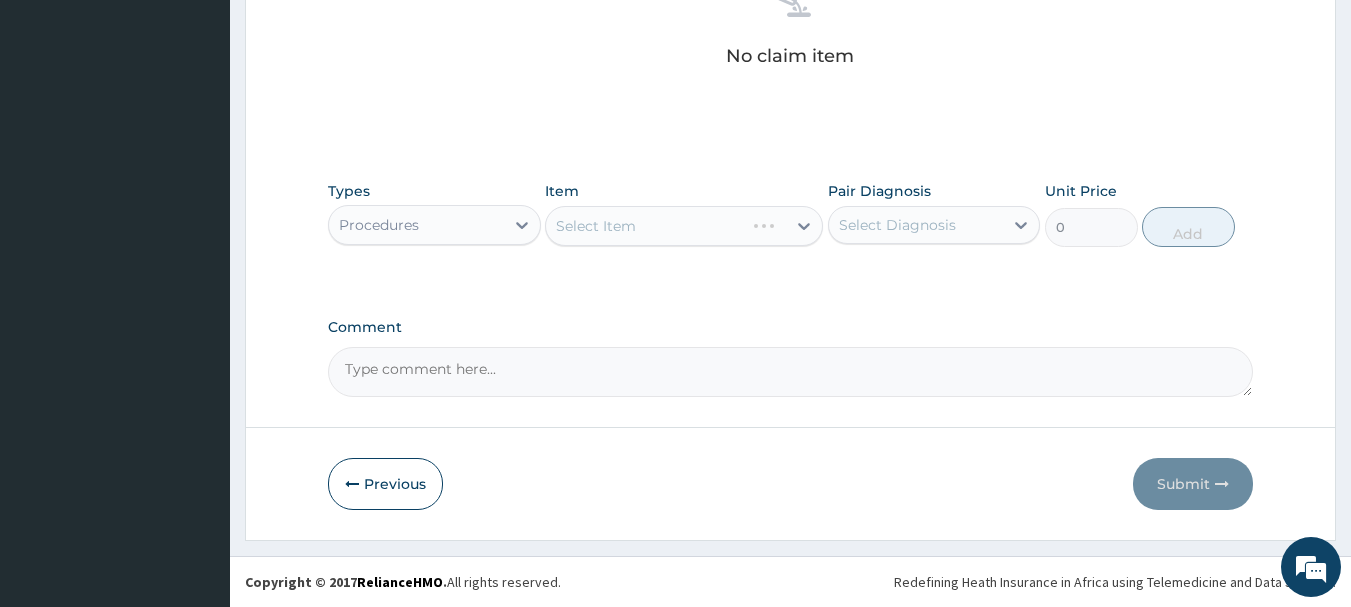 click on "Select Item" at bounding box center [684, 226] 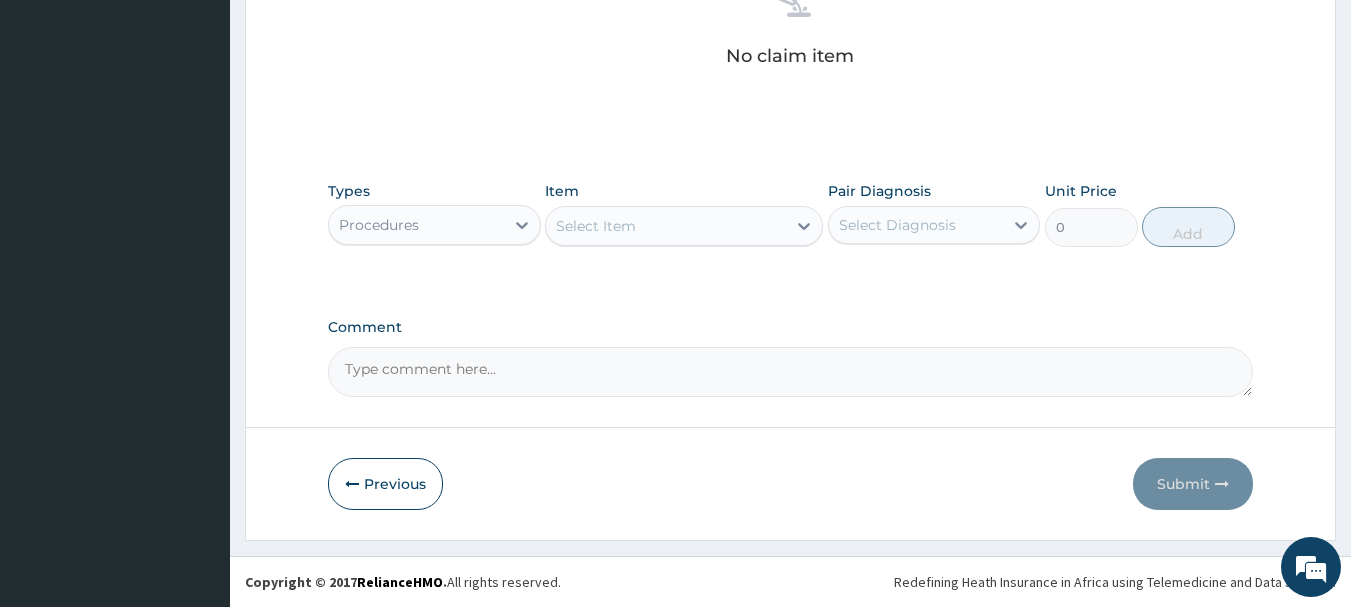 click 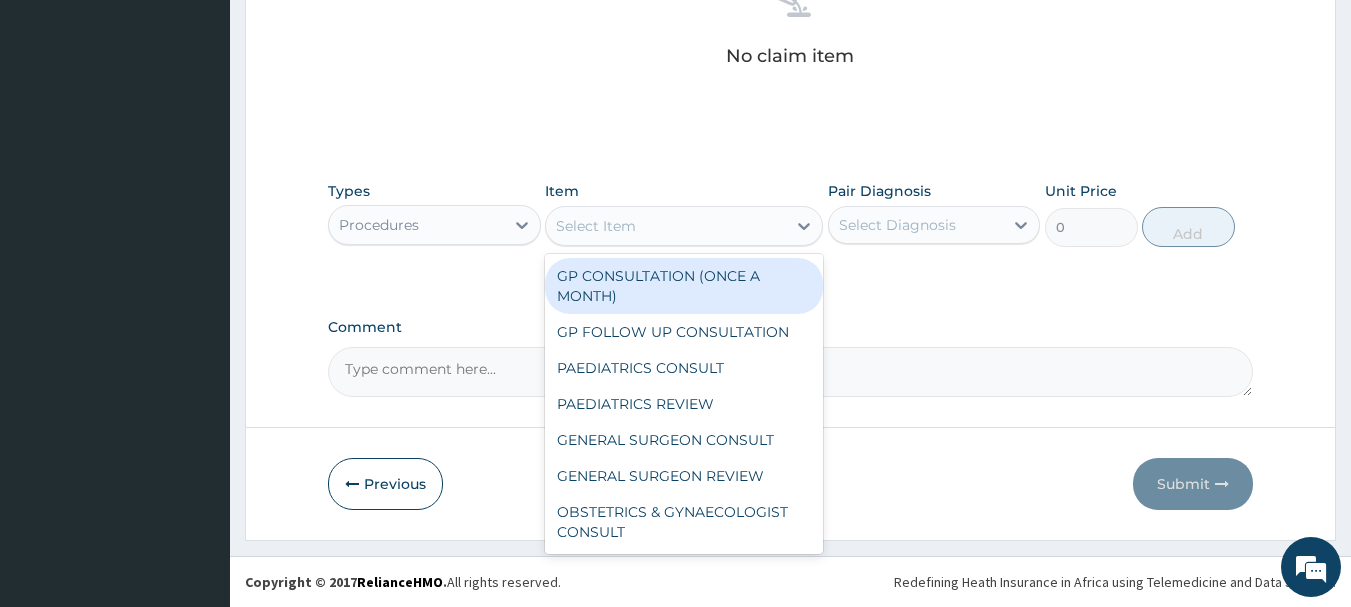 click on "GP CONSULTATION (ONCE A MONTH)" at bounding box center [684, 286] 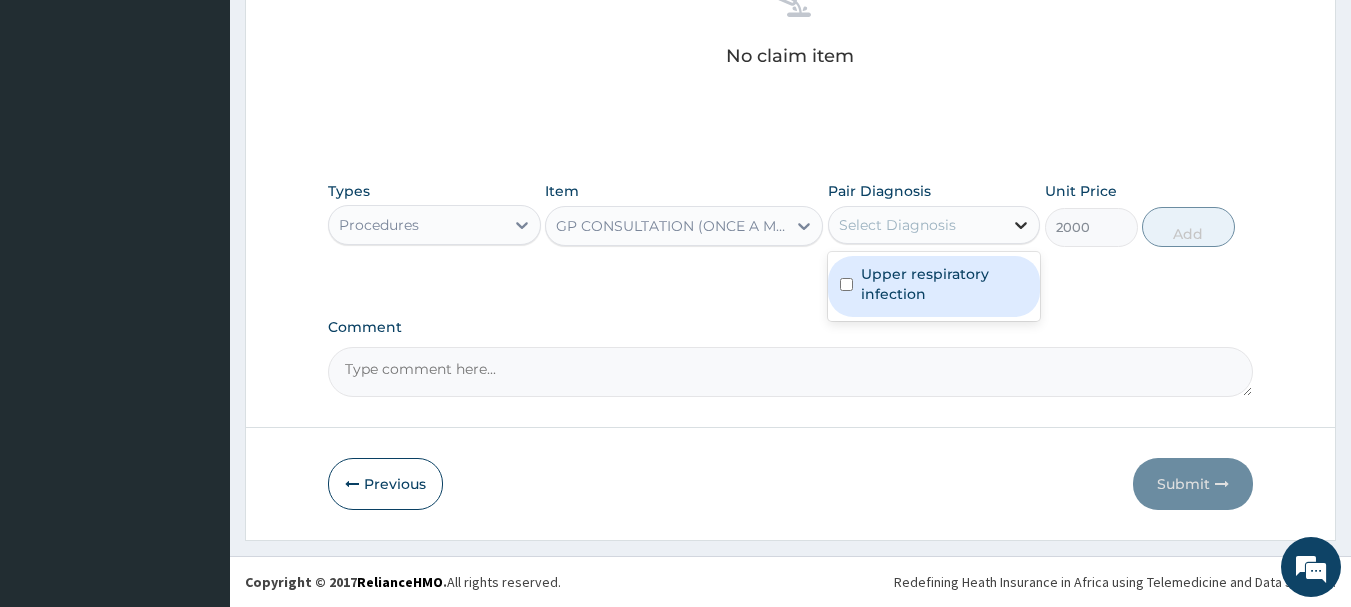 click 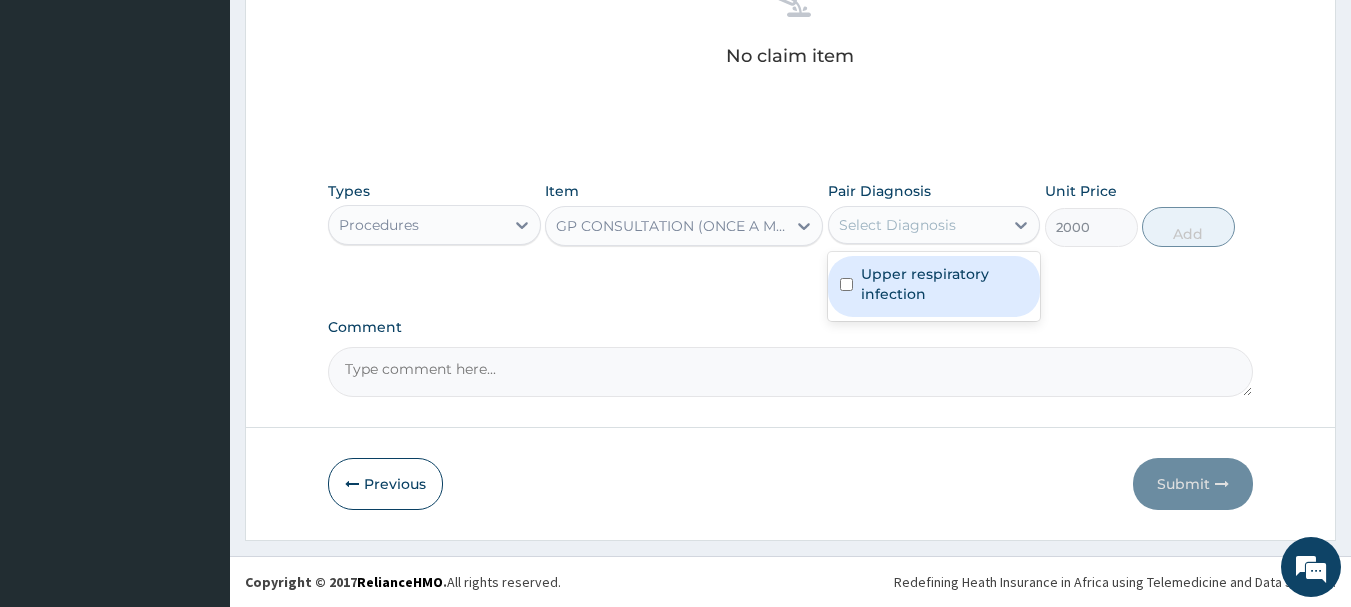 click on "Upper respiratory infection" at bounding box center [945, 284] 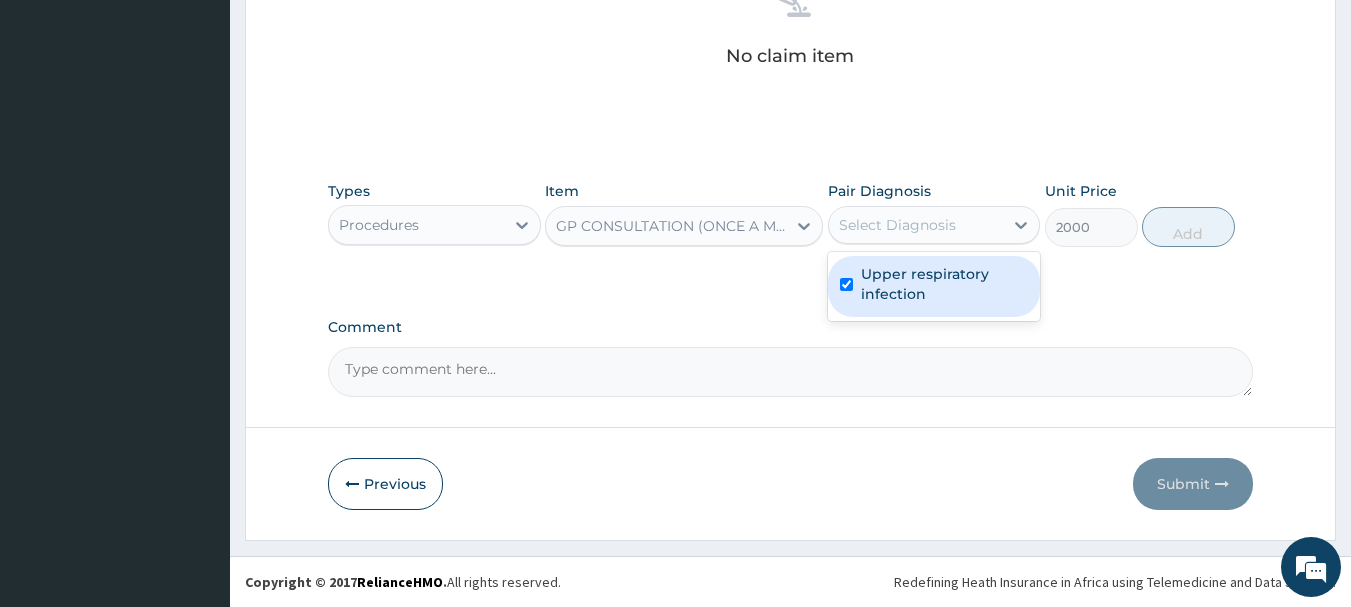 checkbox on "true" 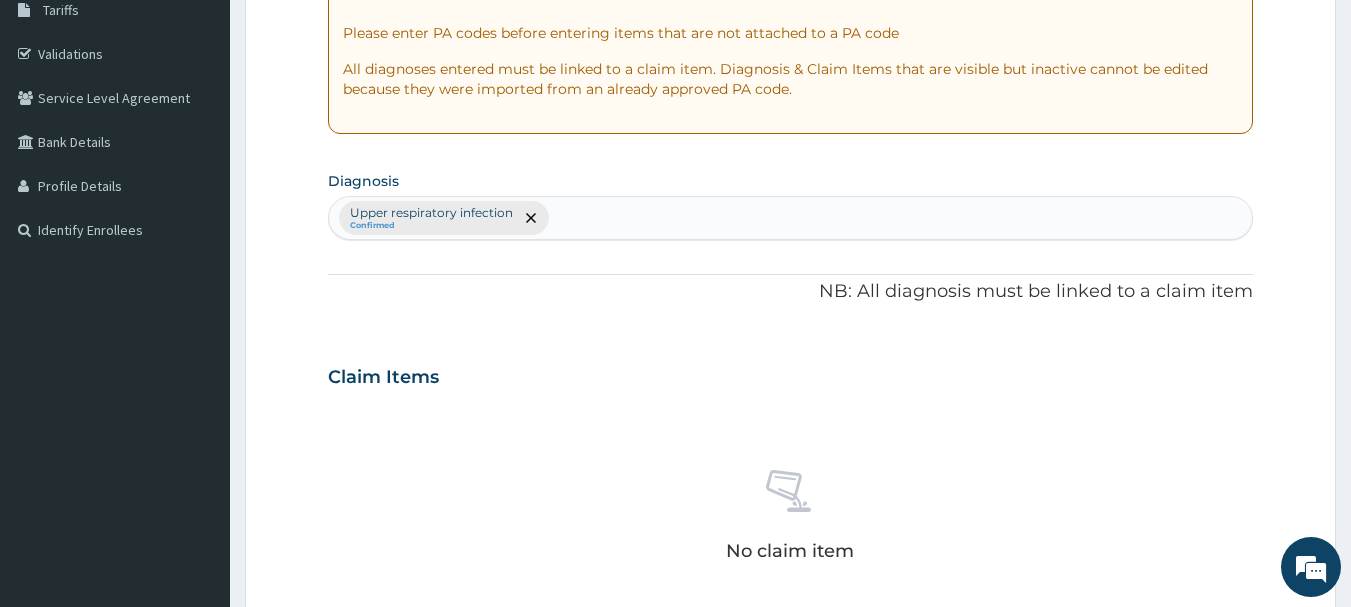 scroll, scrollTop: 235, scrollLeft: 0, axis: vertical 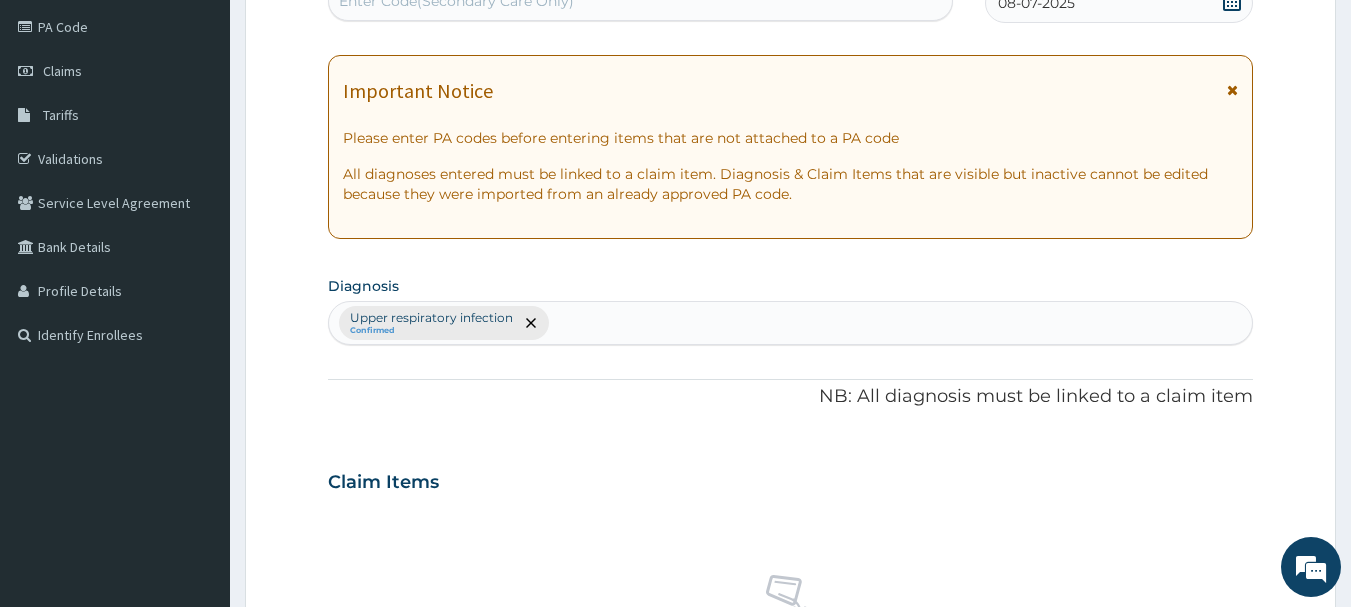 click on "Upper respiratory infection Confirmed" at bounding box center [791, 323] 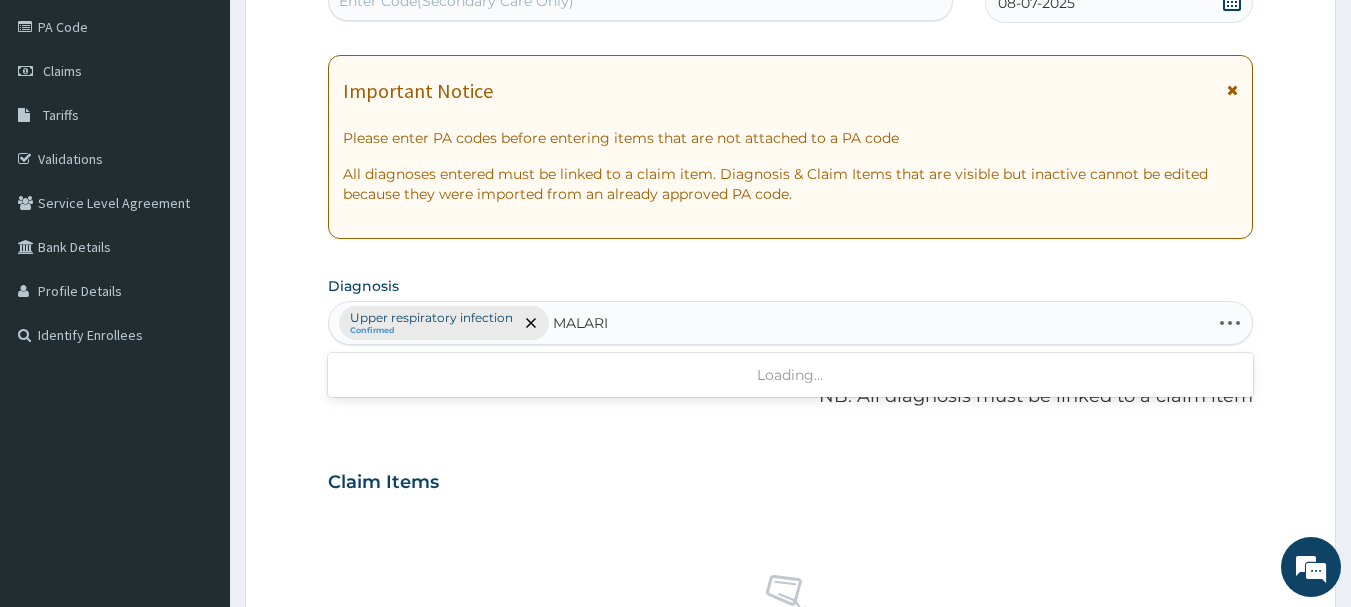 type on "MALARIA" 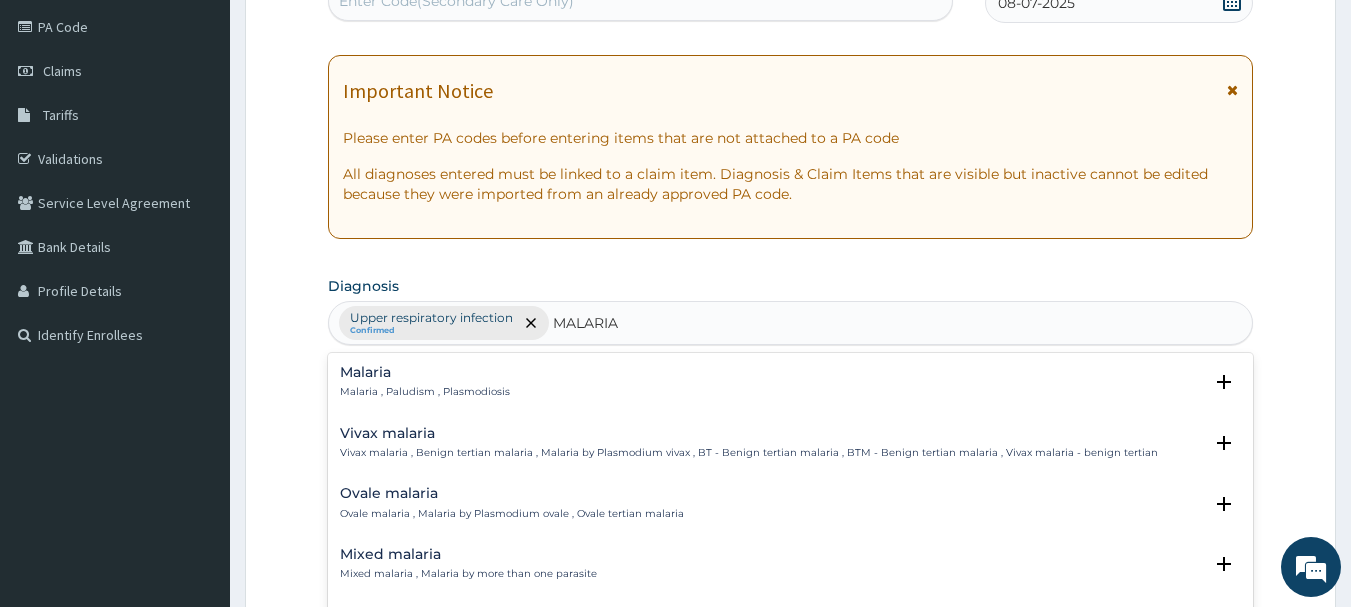 click on "Malaria , Paludism , Plasmodiosis" at bounding box center (425, 392) 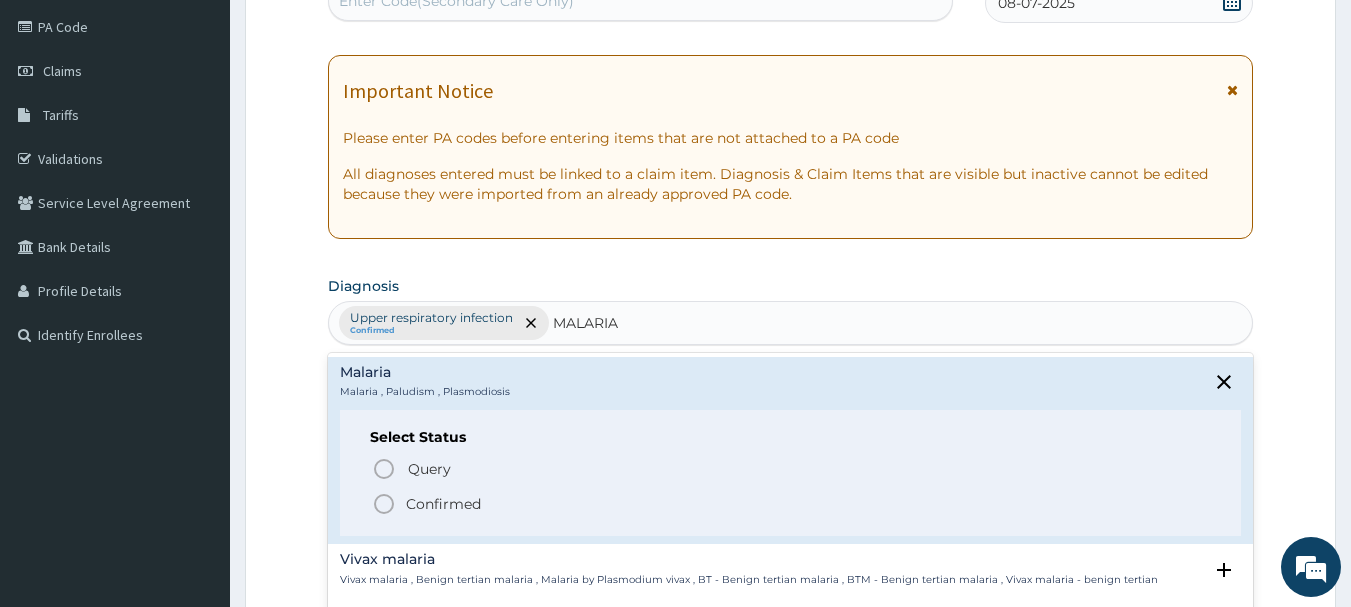 click 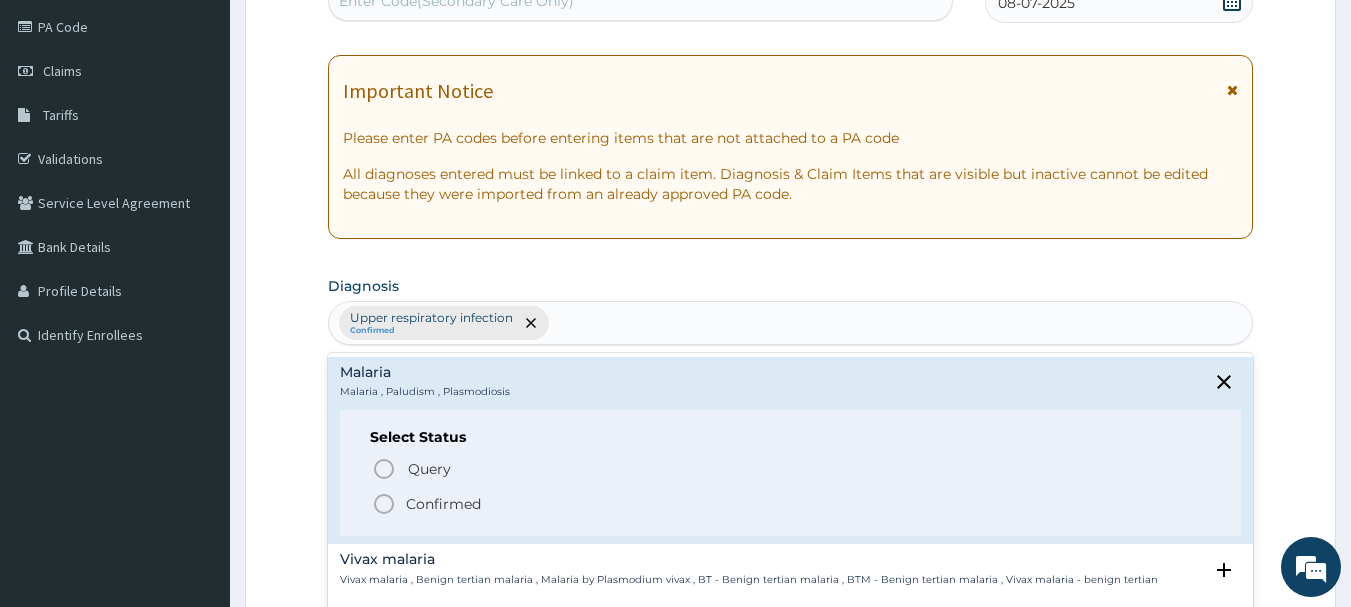 click on "No claim item" at bounding box center (791, 624) 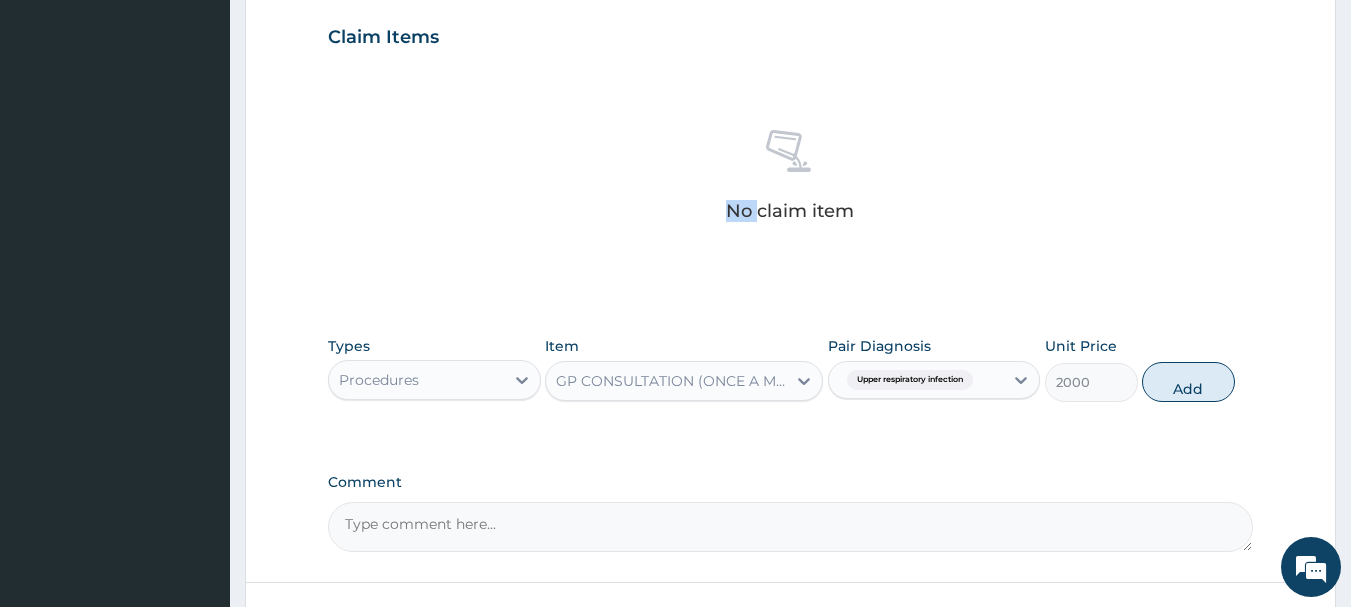 scroll, scrollTop: 735, scrollLeft: 0, axis: vertical 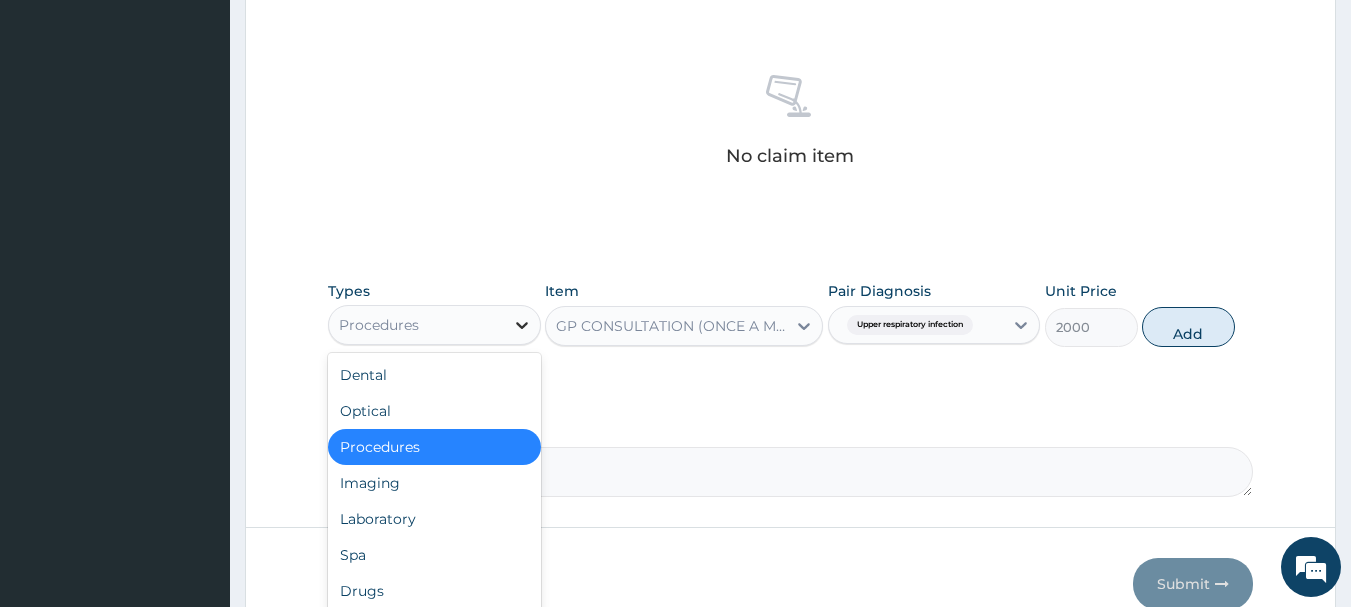 click 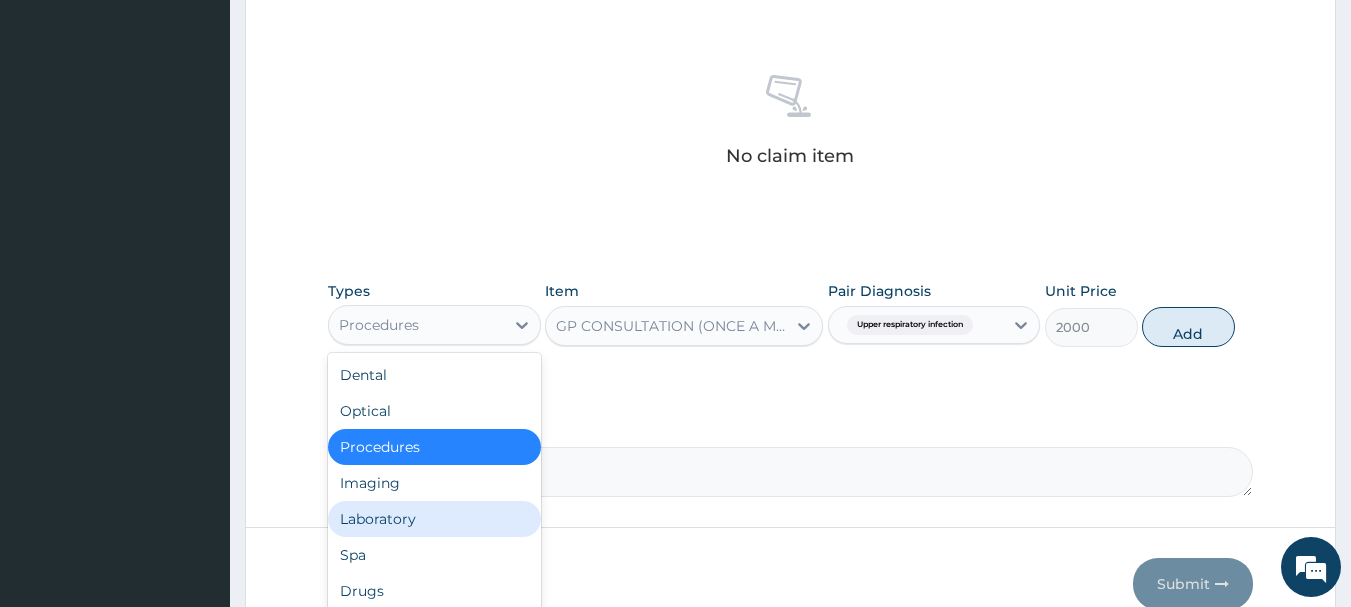scroll, scrollTop: 68, scrollLeft: 0, axis: vertical 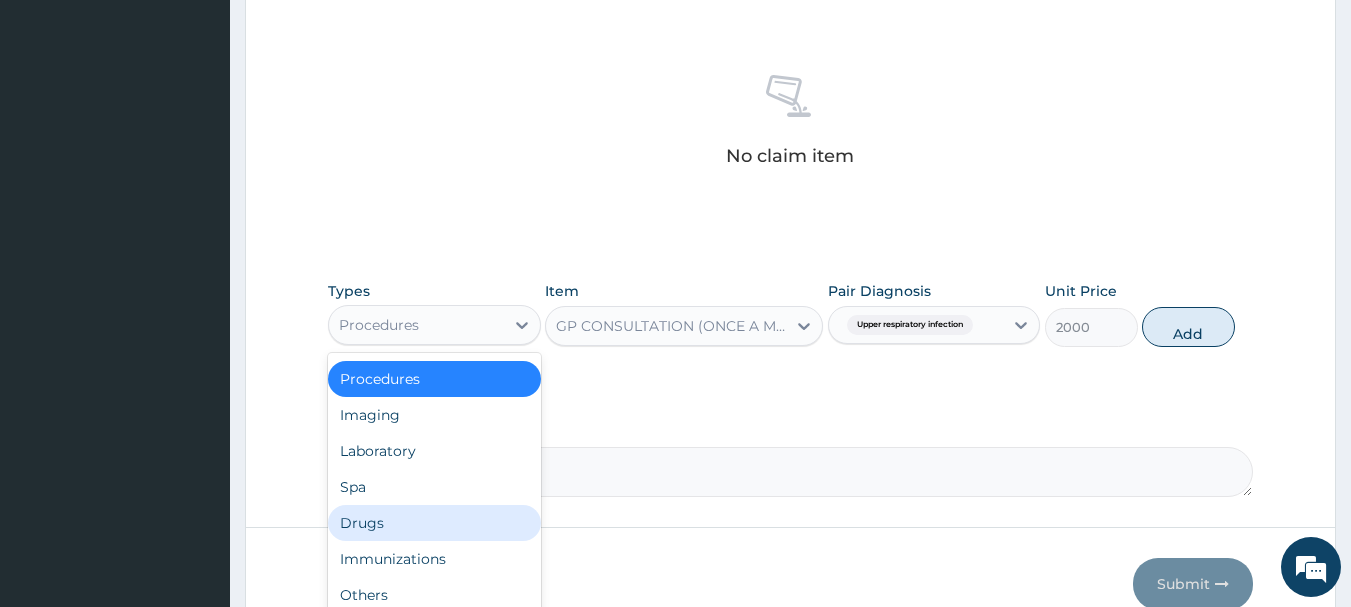 click on "Drugs" at bounding box center (434, 523) 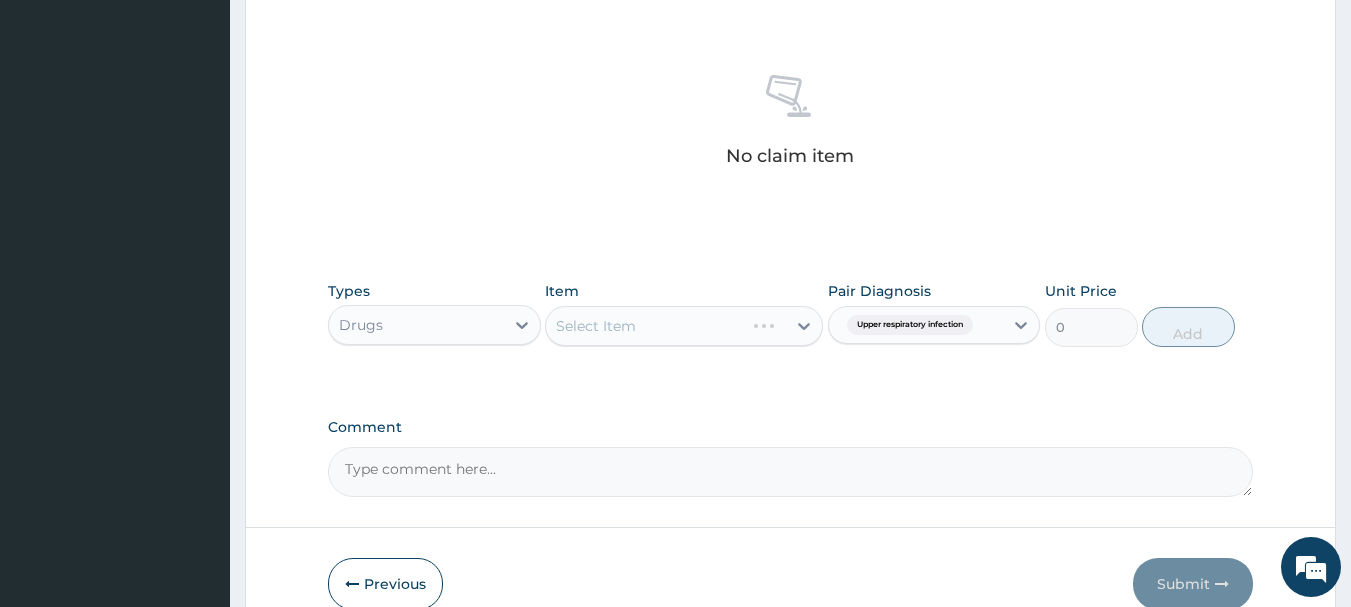click on "Select Item" at bounding box center (684, 326) 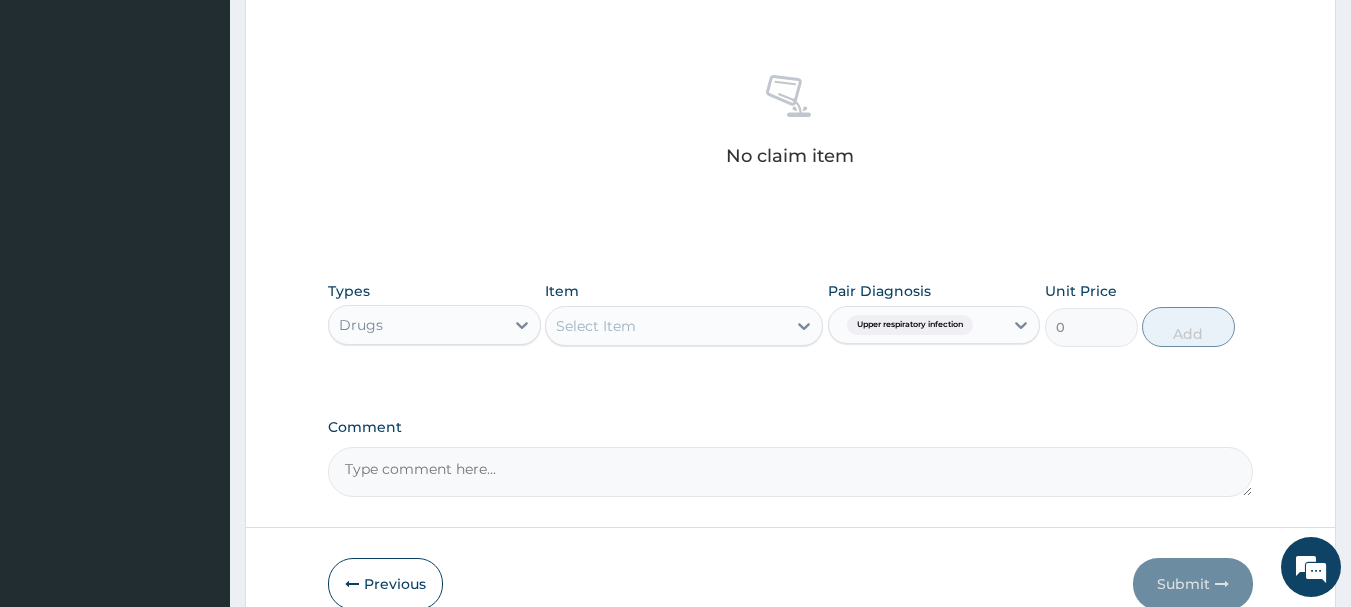 click 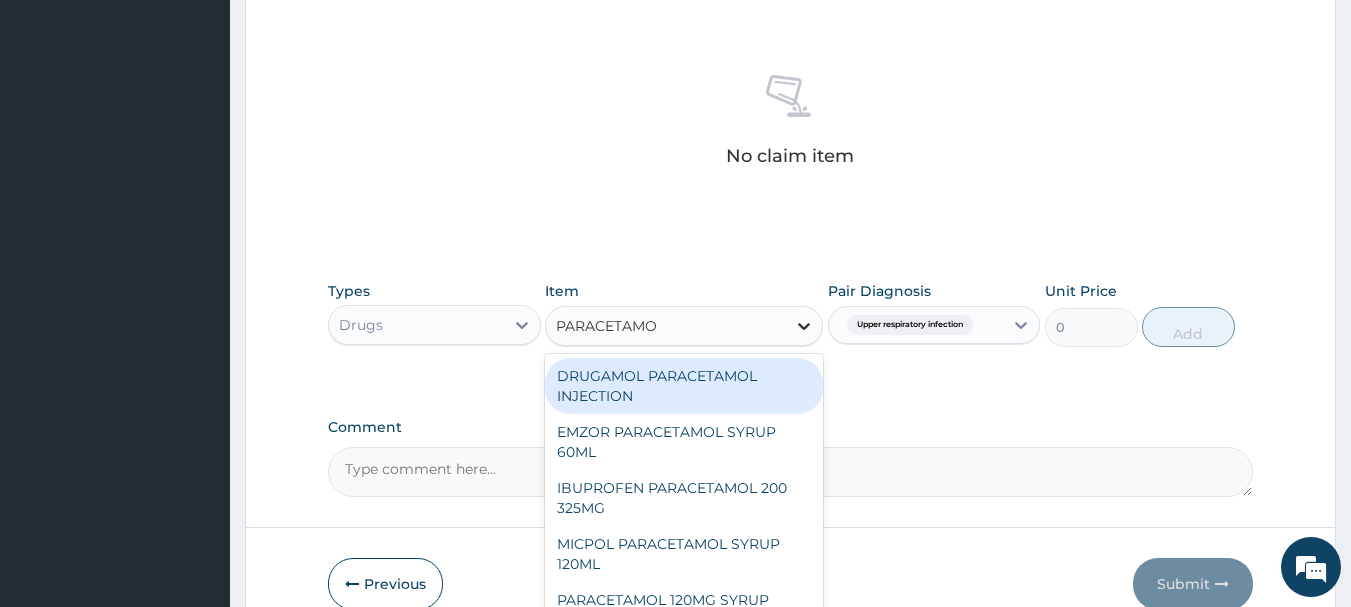 type on "PARACETAMOL" 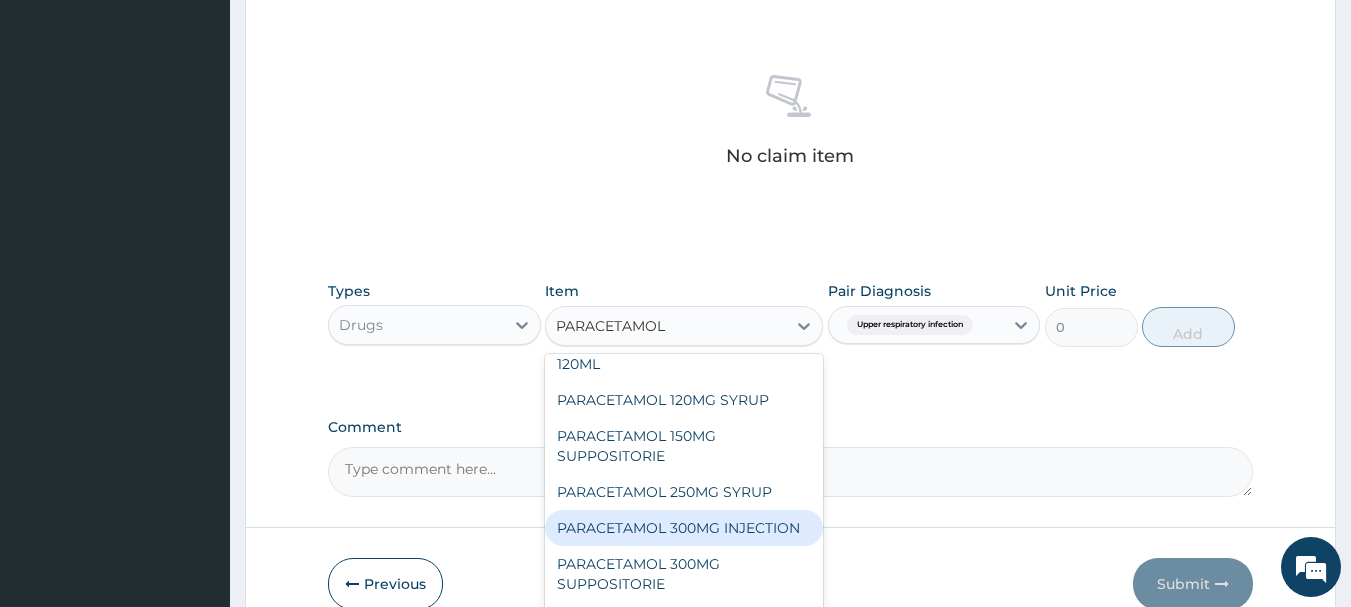 scroll, scrollTop: 300, scrollLeft: 0, axis: vertical 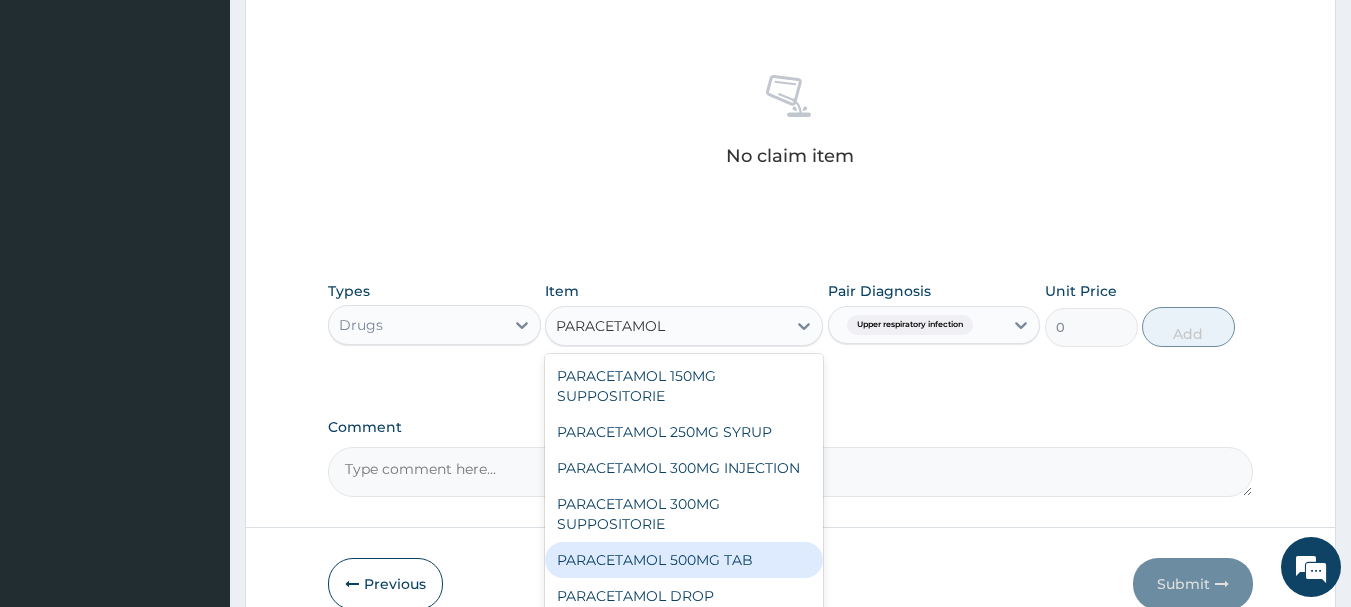 click on "PARACETAMOL 500MG TAB" at bounding box center (684, 560) 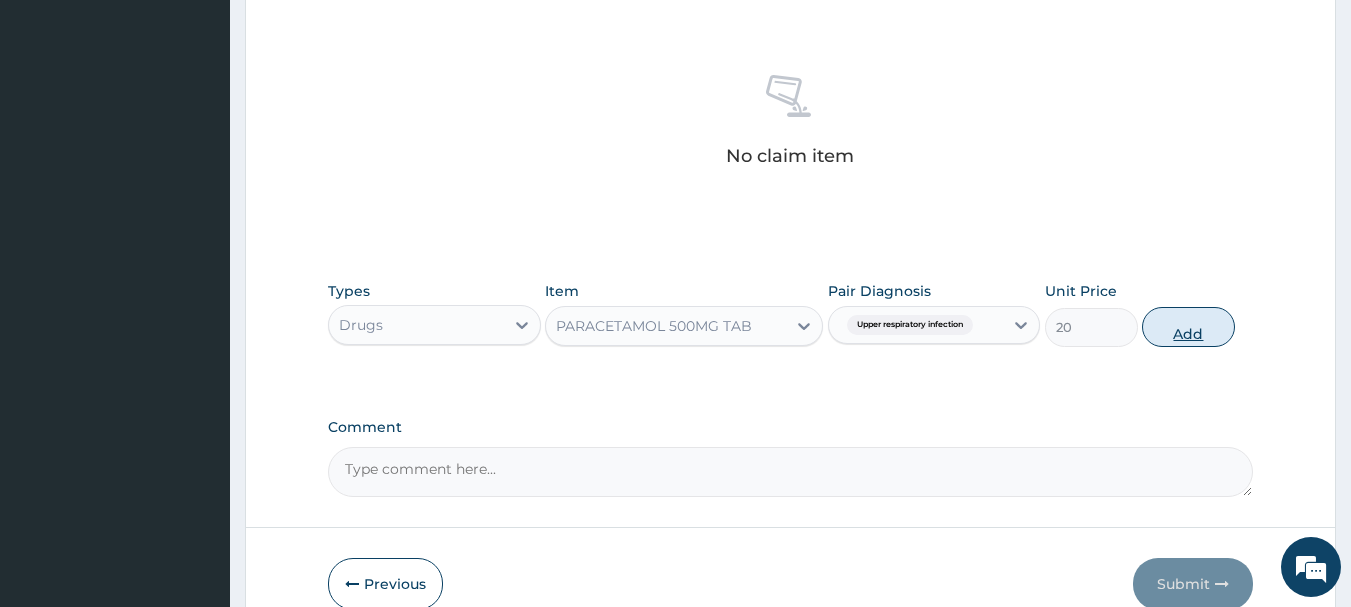 click on "Add" at bounding box center (1188, 327) 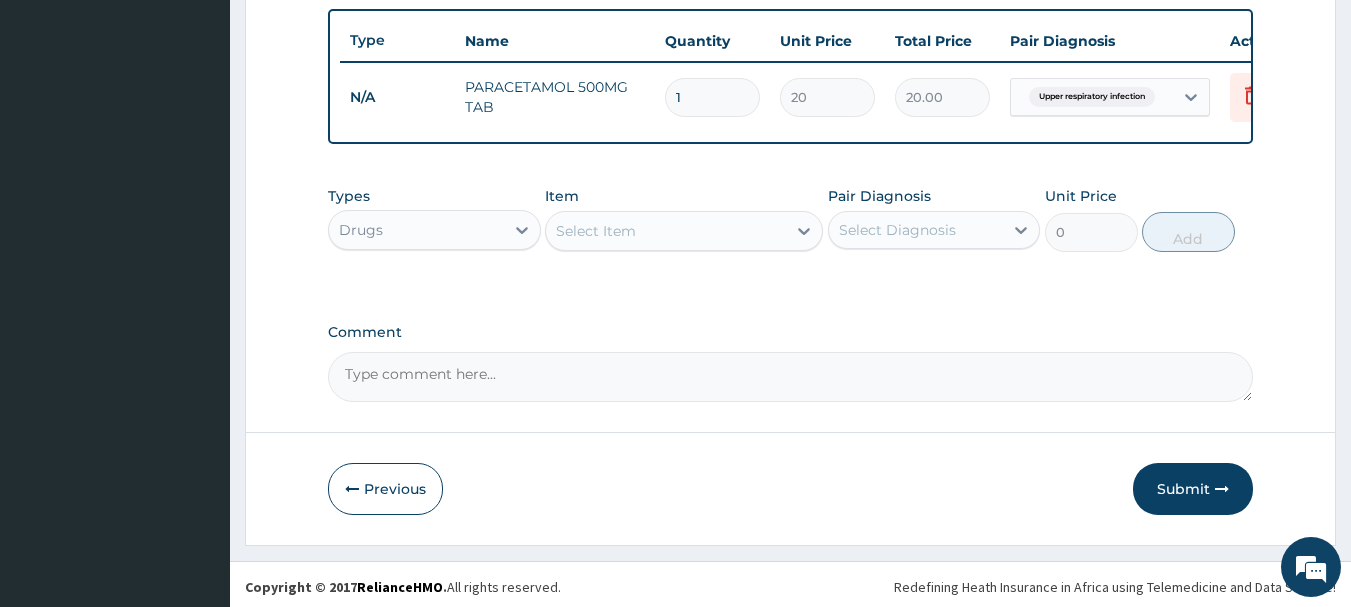 click on "1" at bounding box center [712, 97] 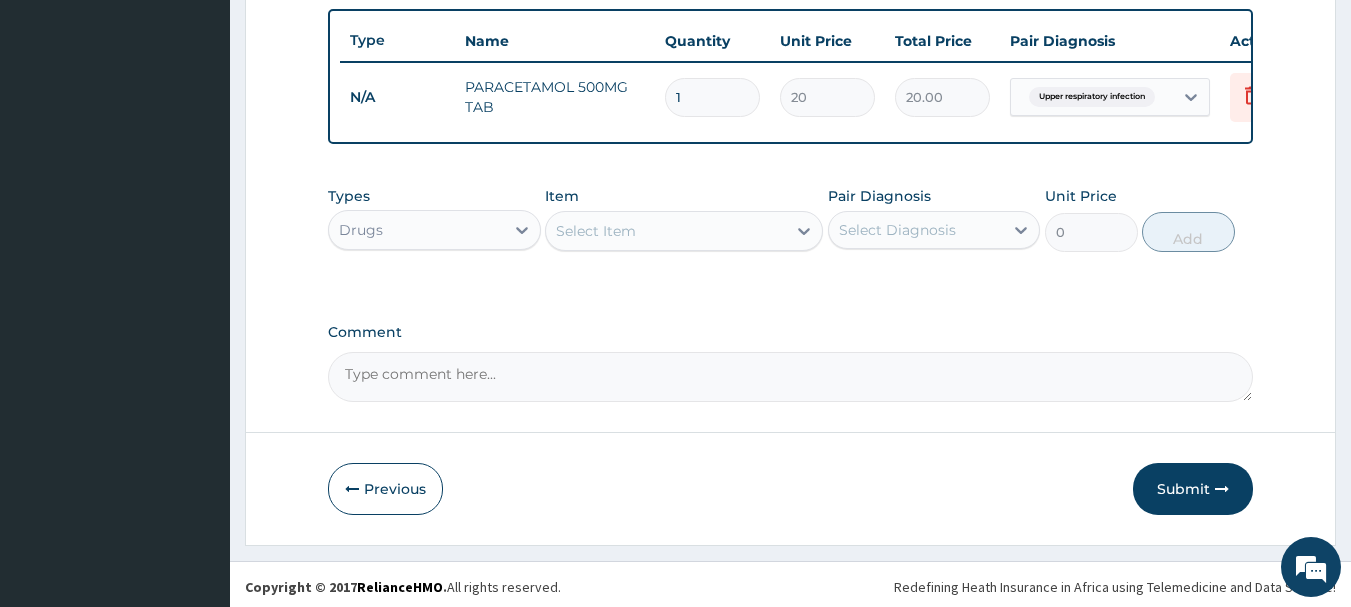 type on "2" 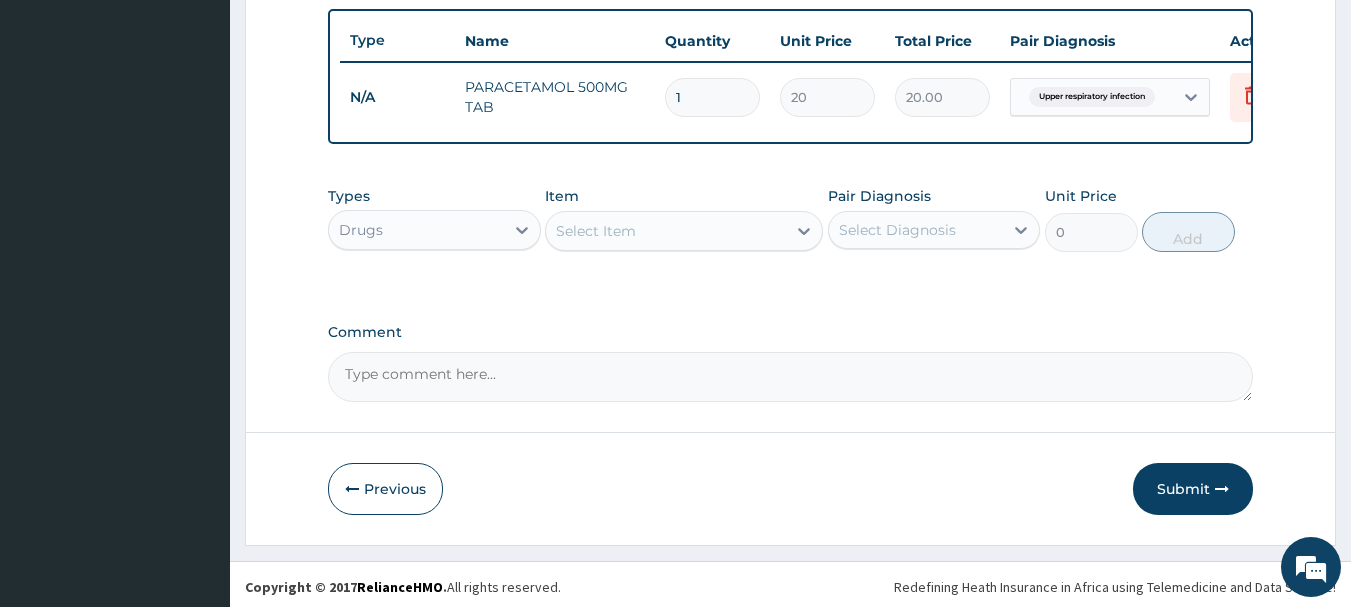 type on "40.00" 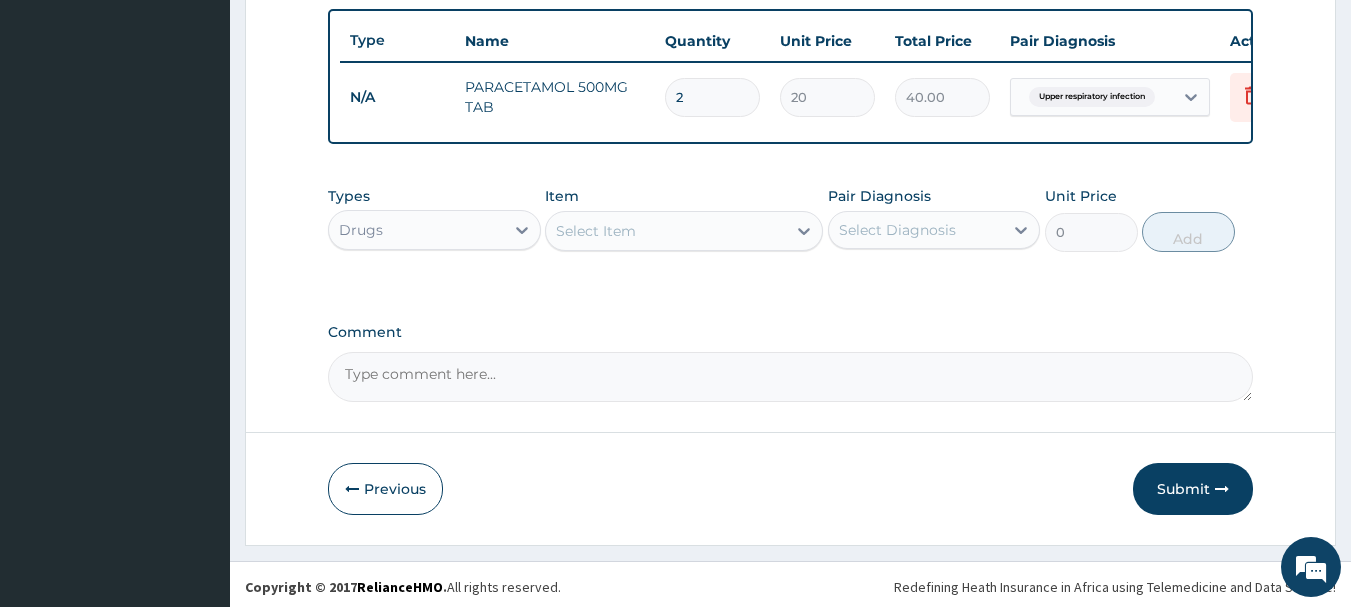 type on "3" 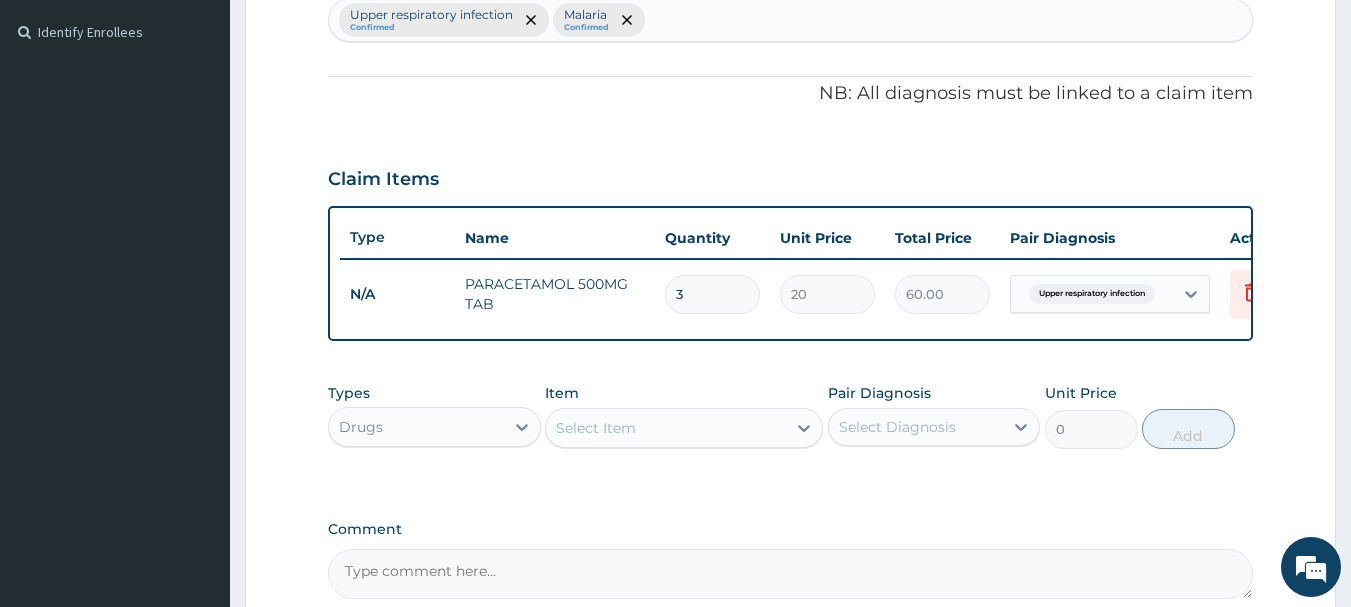 scroll, scrollTop: 535, scrollLeft: 0, axis: vertical 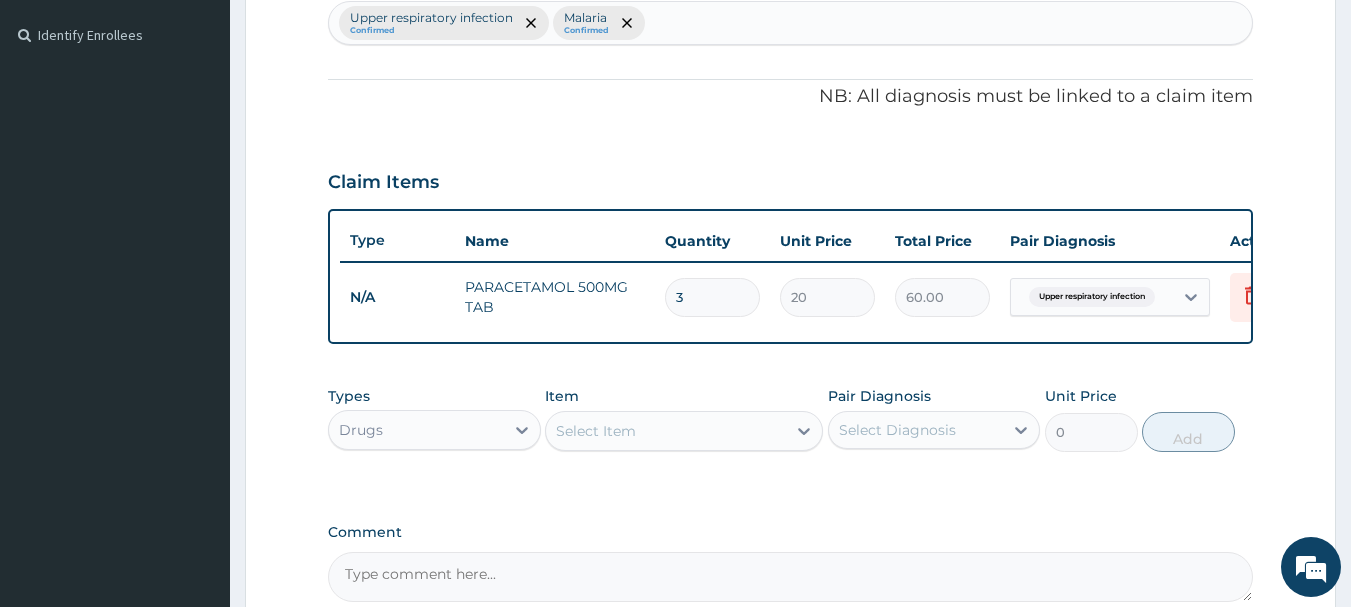 type 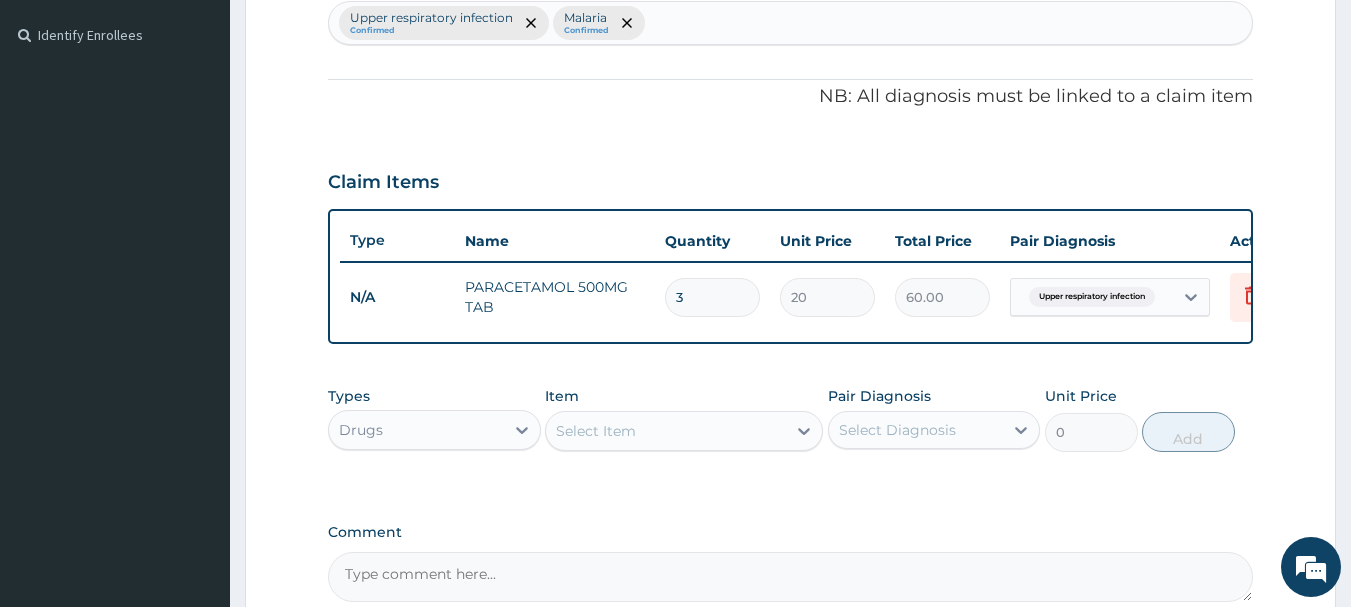 type on "0.00" 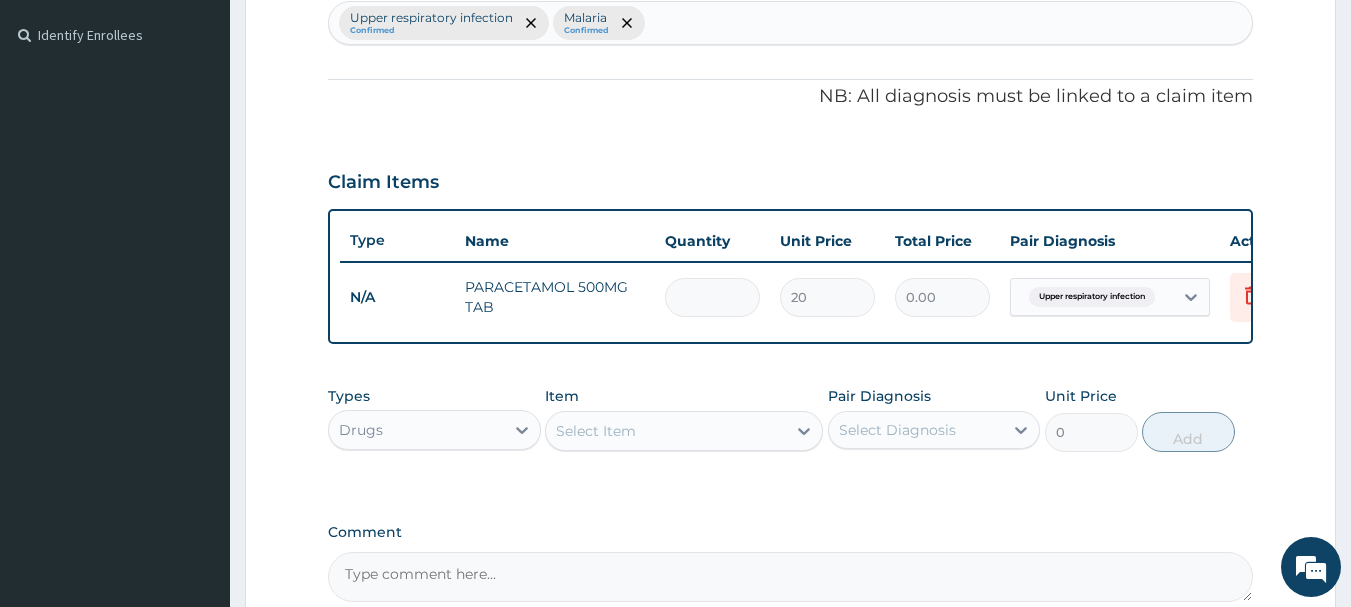 type on "1" 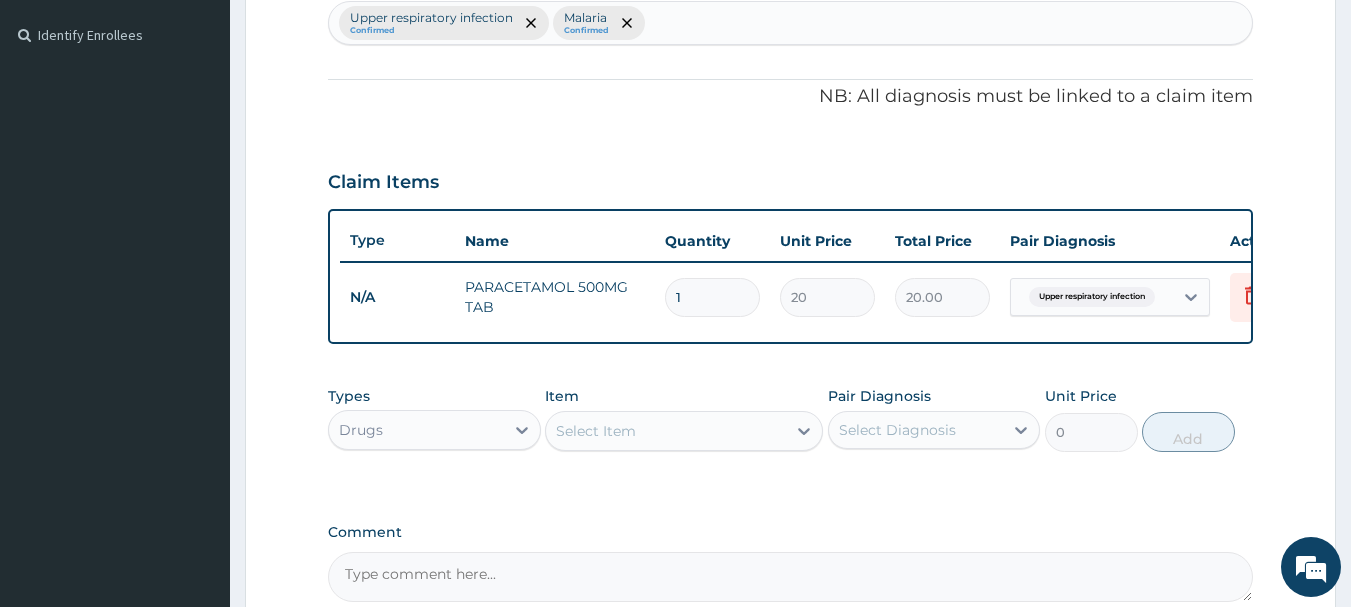 type on "18" 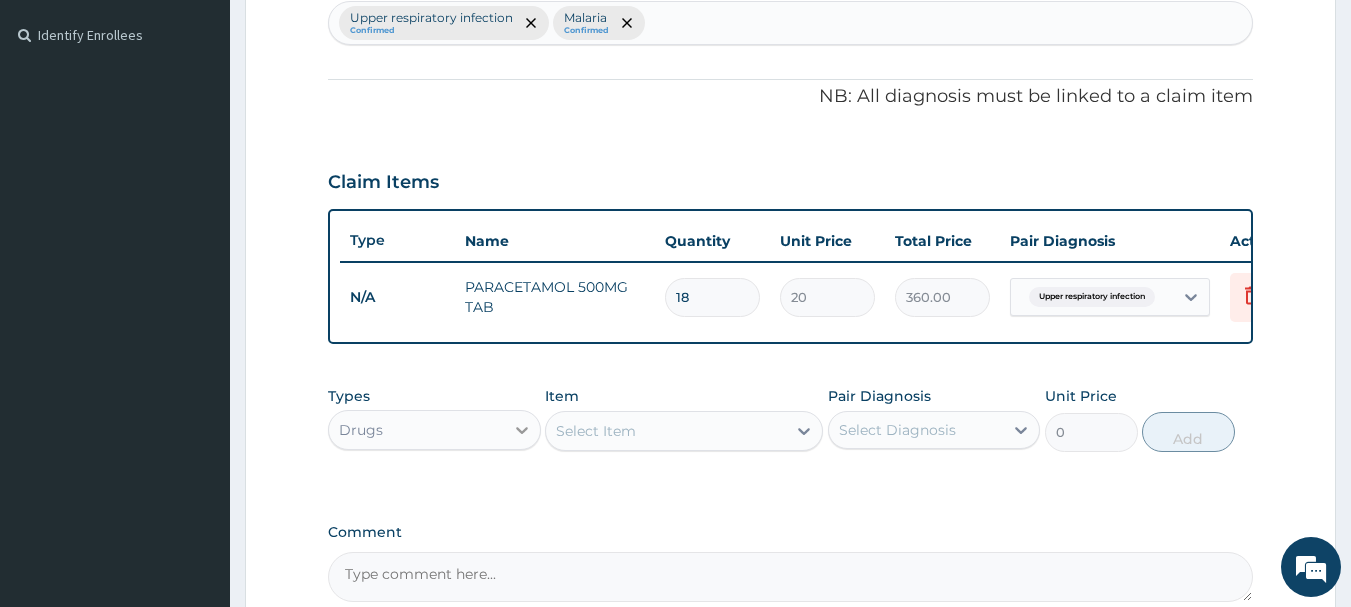 type on "18" 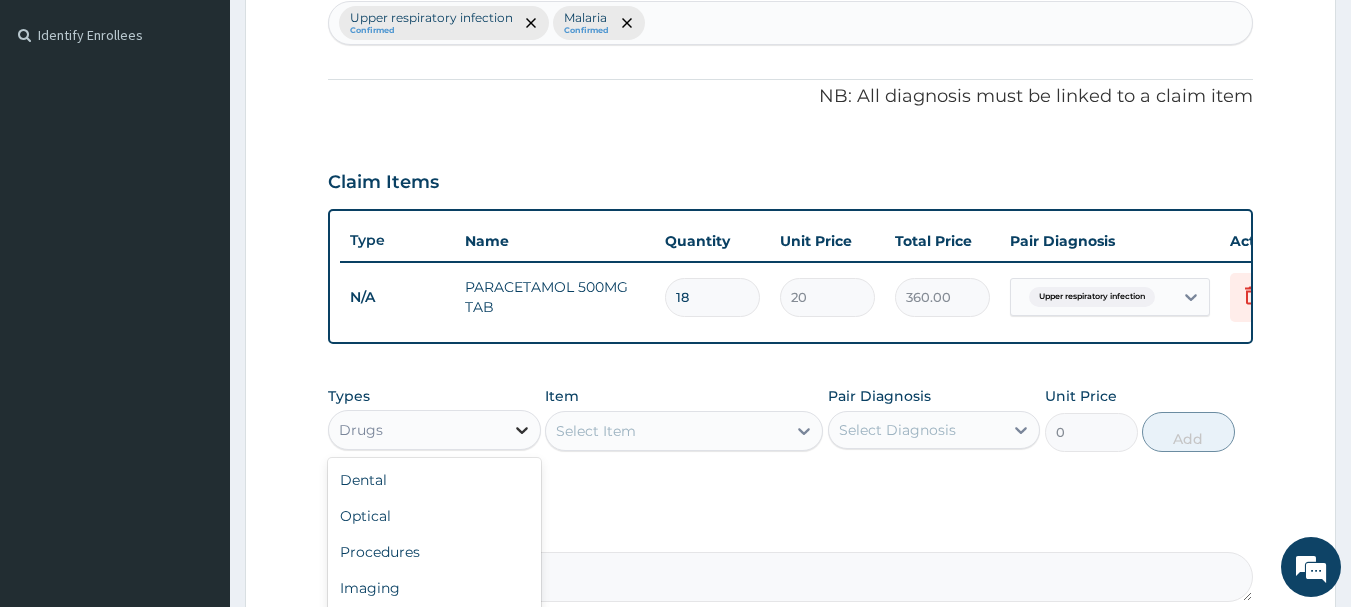 click at bounding box center [522, 430] 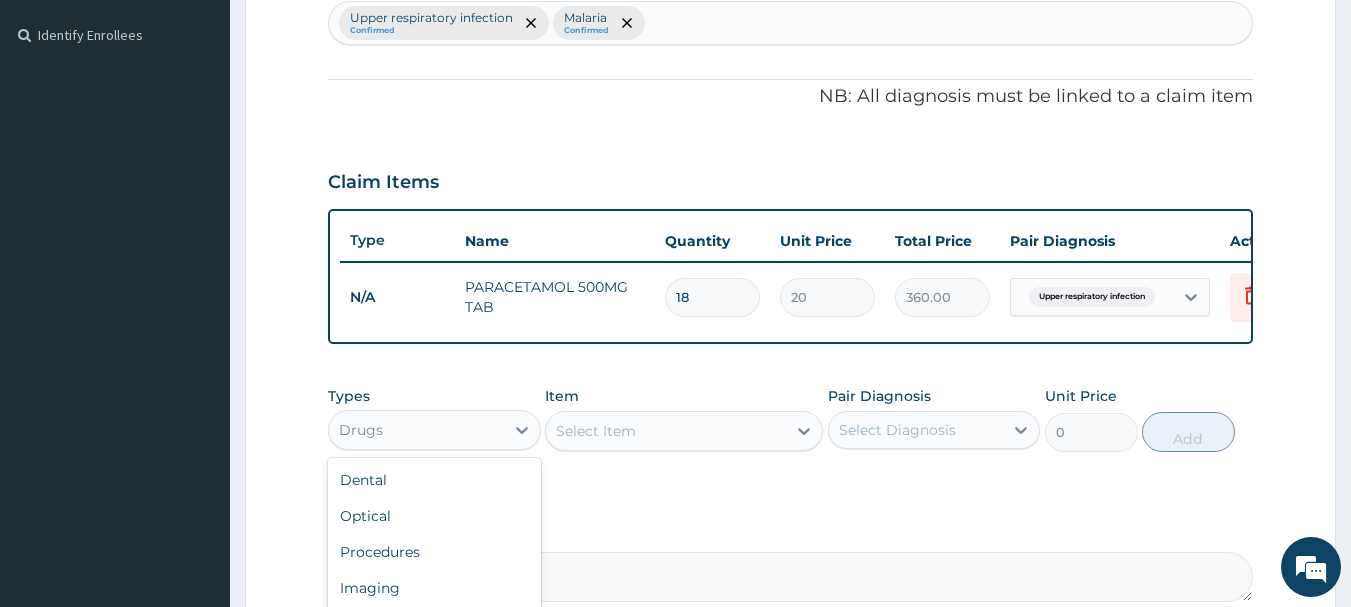 click on "Select Item" at bounding box center (666, 431) 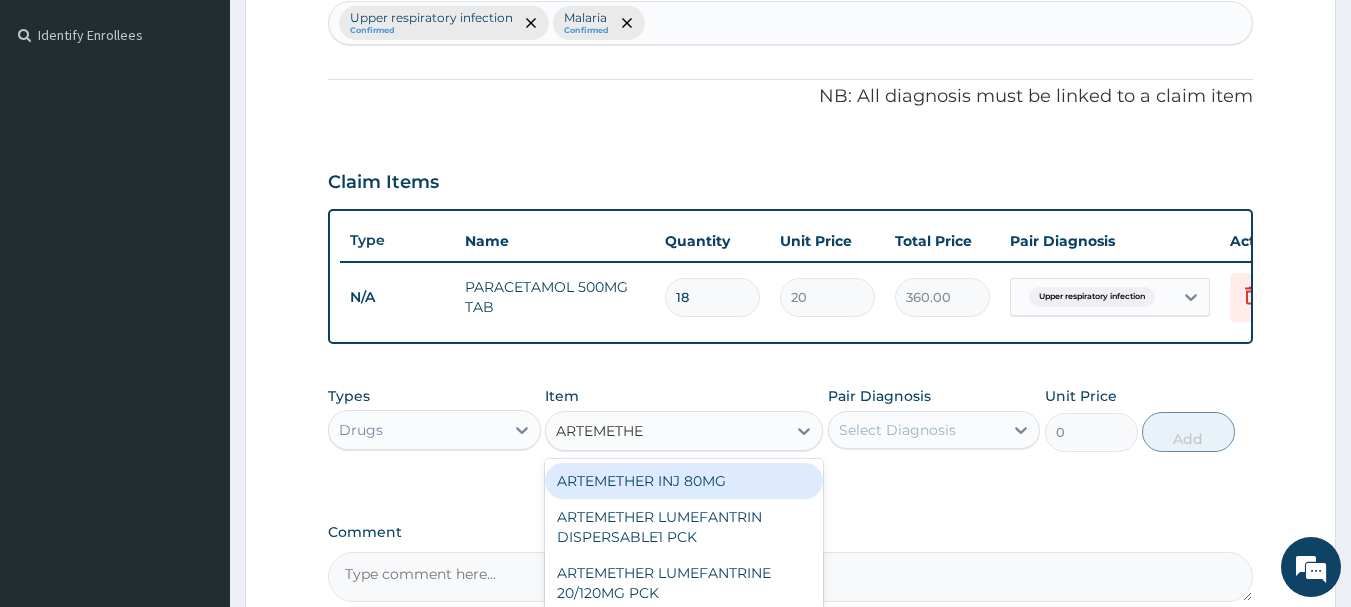 type on "ARTEMETHER" 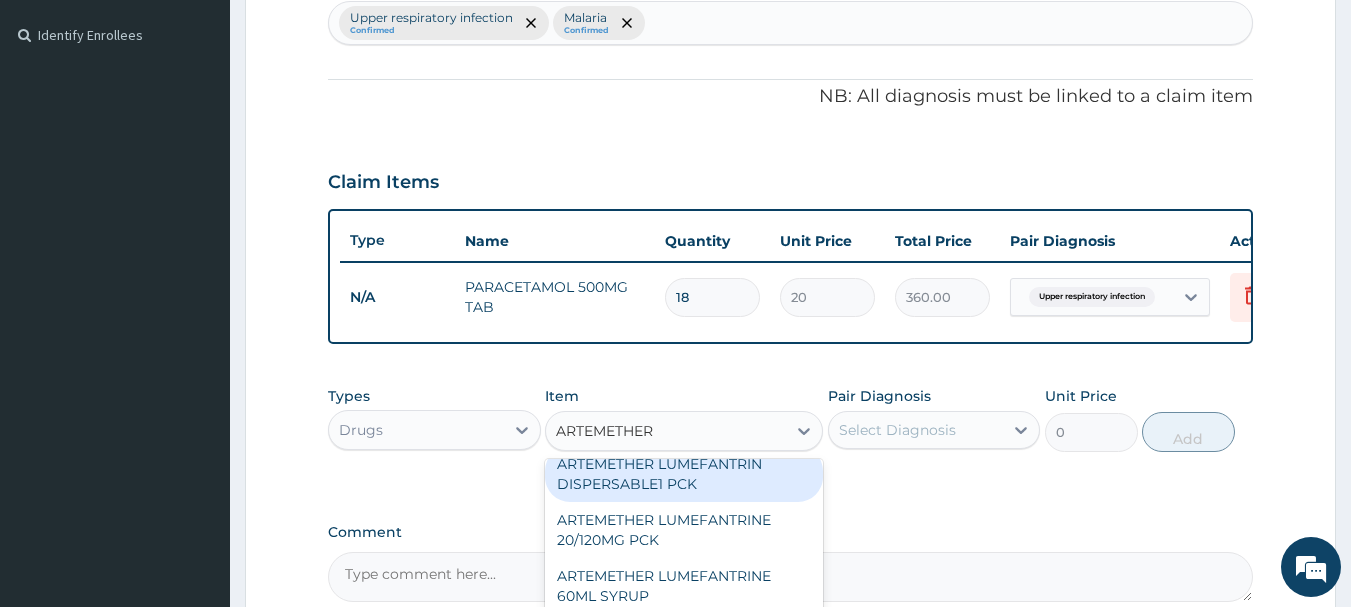 scroll, scrollTop: 100, scrollLeft: 0, axis: vertical 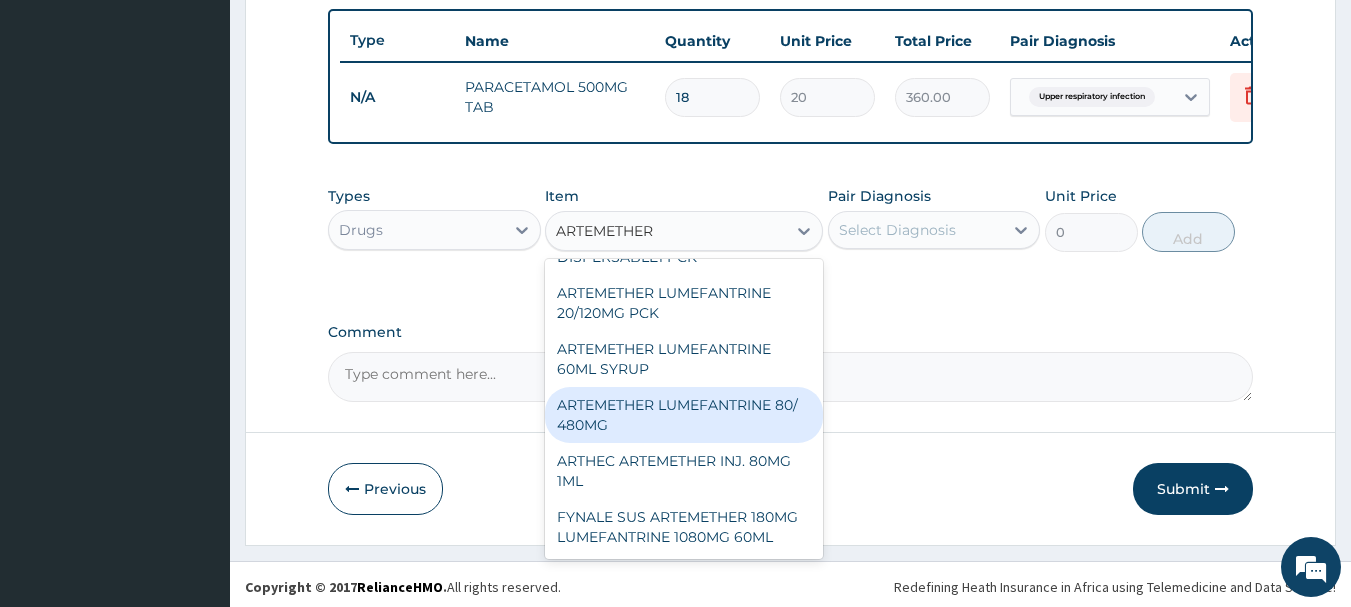 click on "ARTEMETHER LUMEFANTRINE 80/ 480MG" at bounding box center (684, 415) 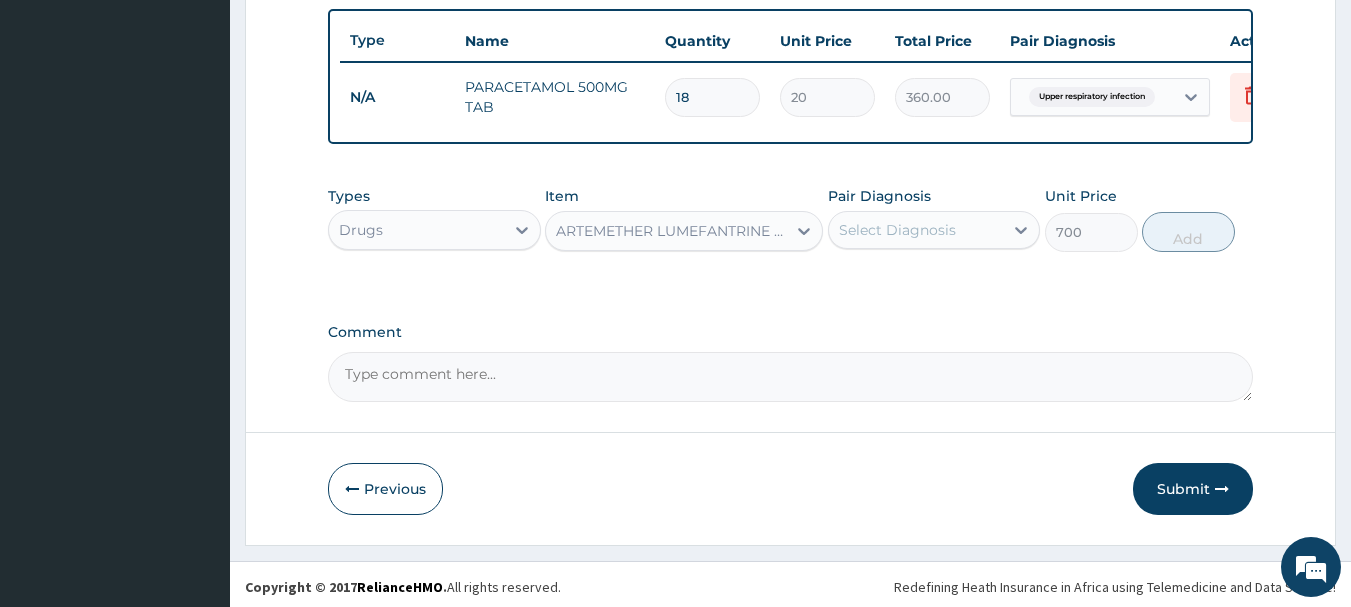 click on "Select Diagnosis" at bounding box center (916, 230) 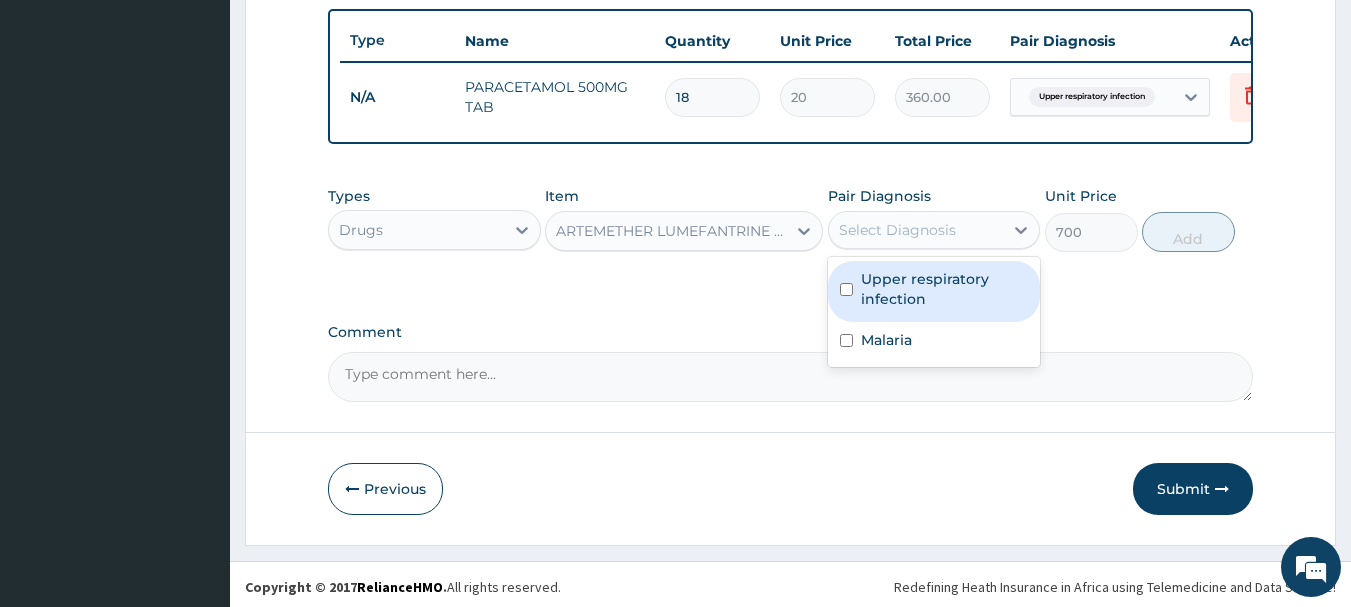 click on "Upper respiratory infection" at bounding box center (945, 289) 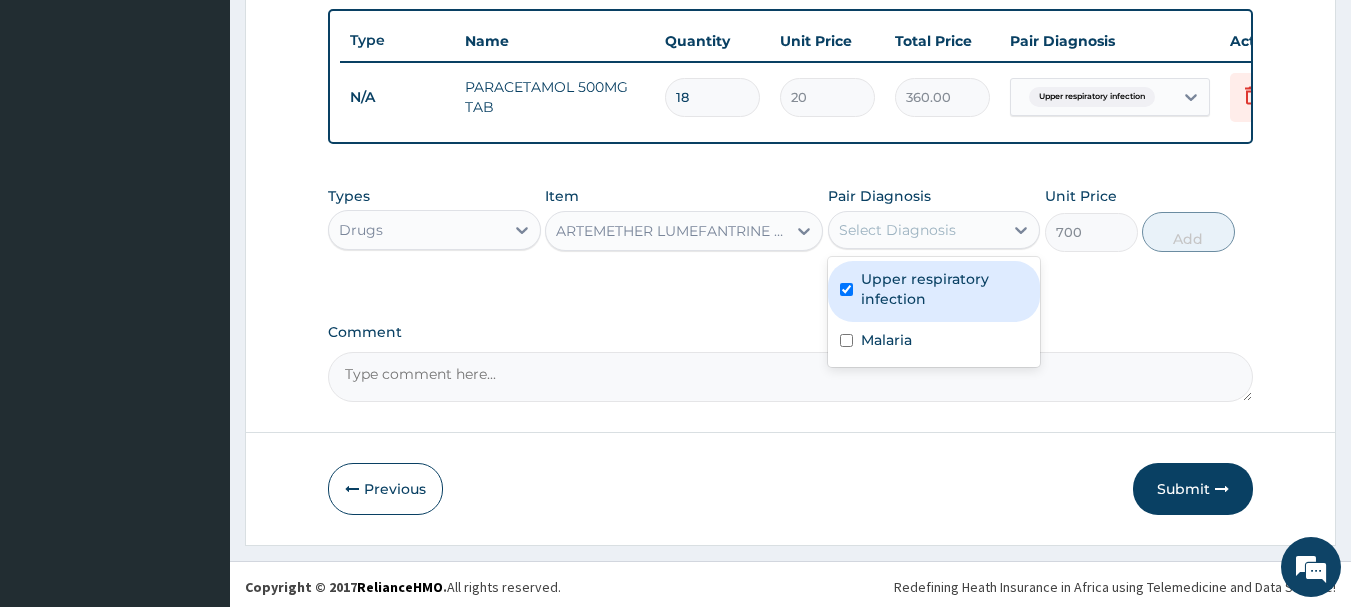 checkbox on "true" 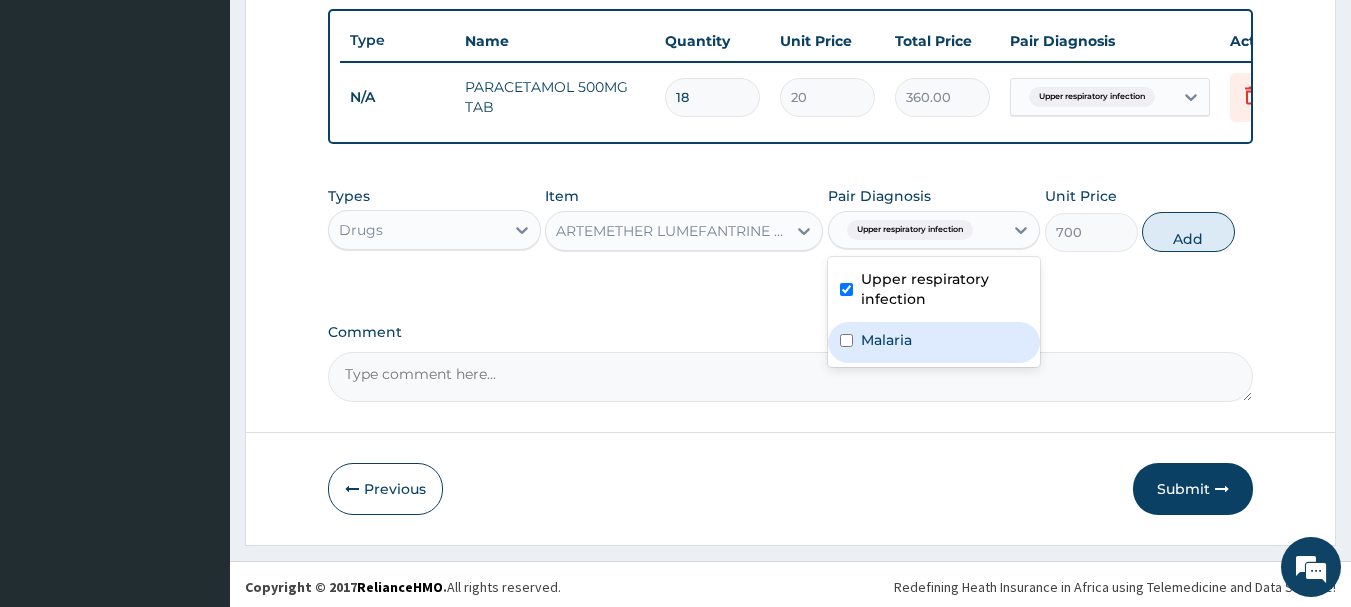 click on "Malaria" at bounding box center [886, 340] 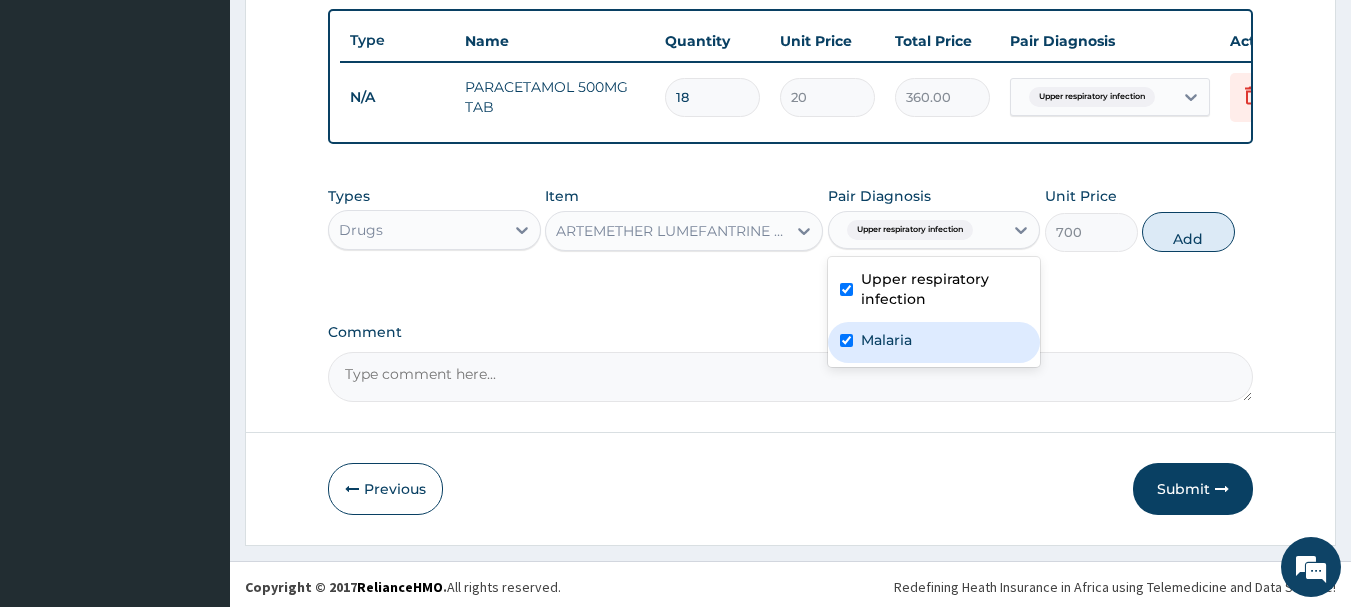 checkbox on "true" 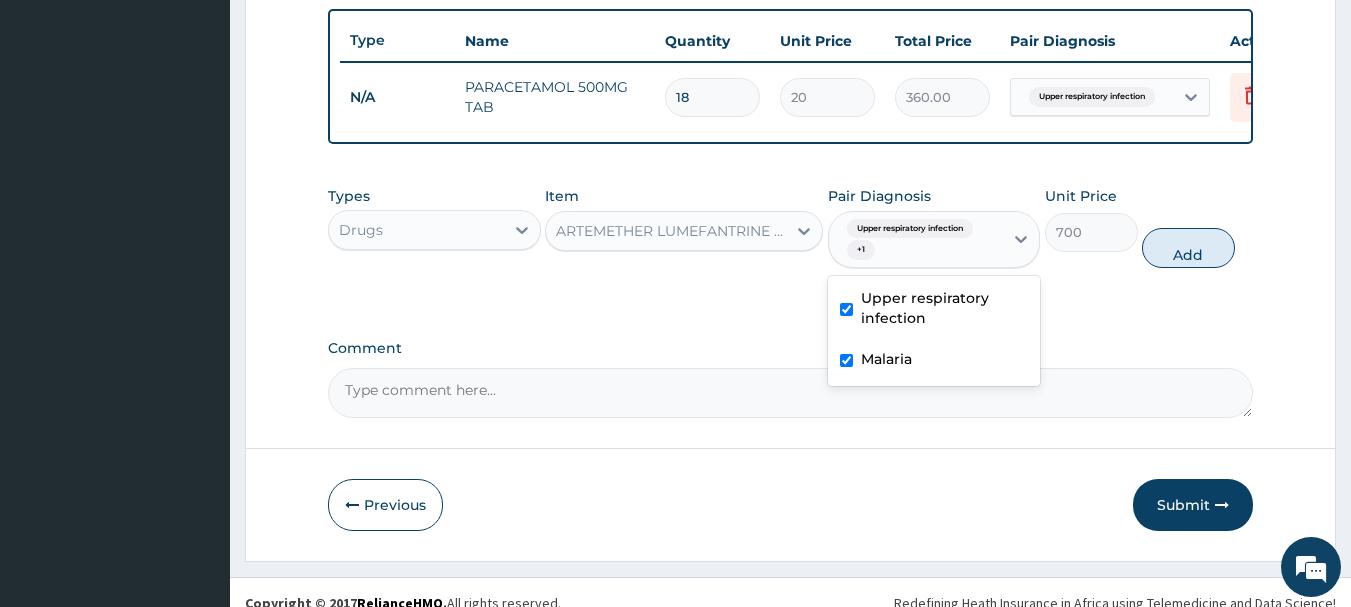 click on "Upper respiratory infection" at bounding box center [945, 308] 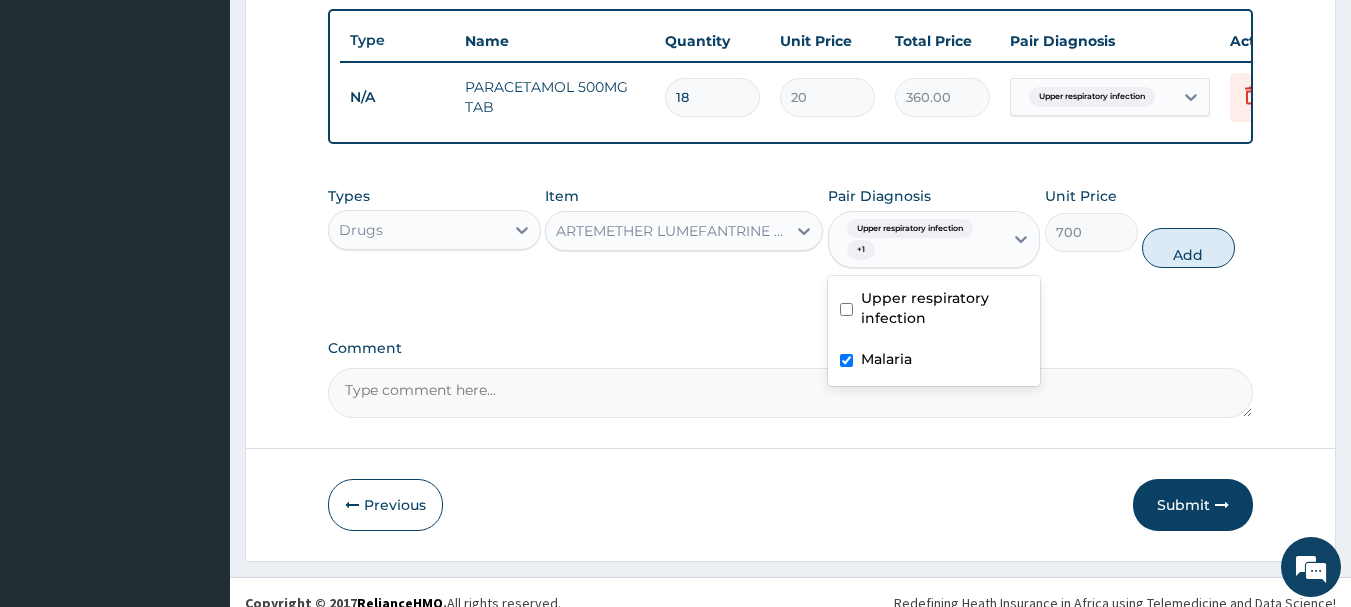 checkbox on "false" 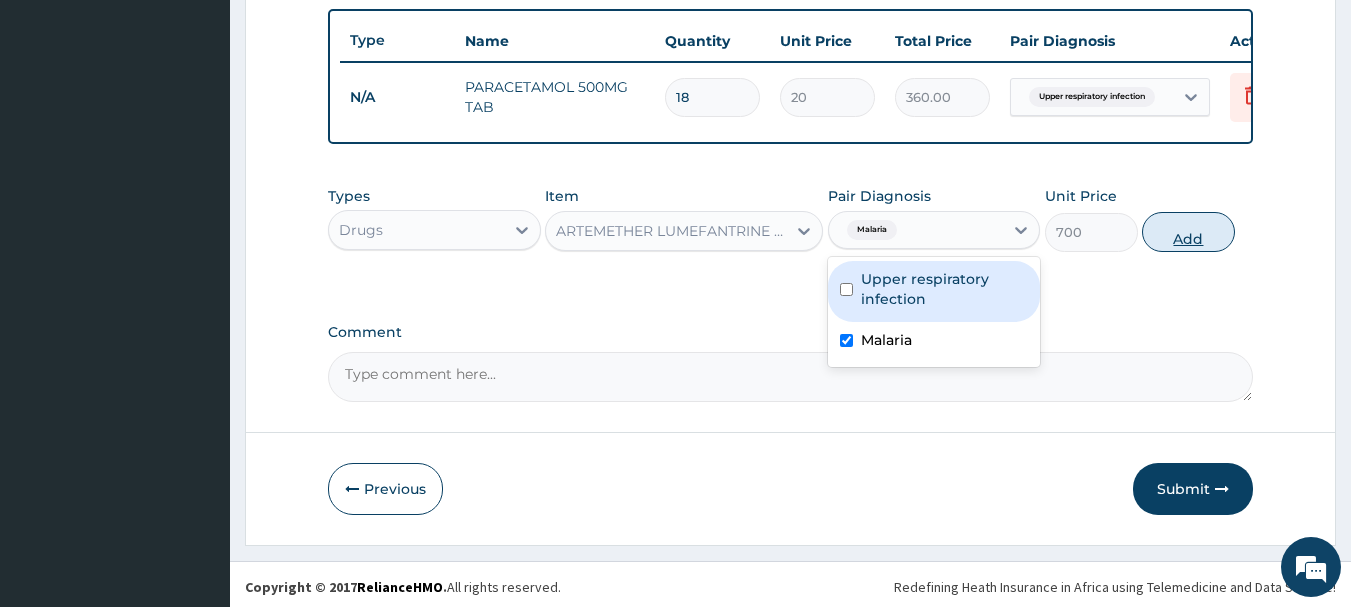 click on "Add" at bounding box center (1188, 232) 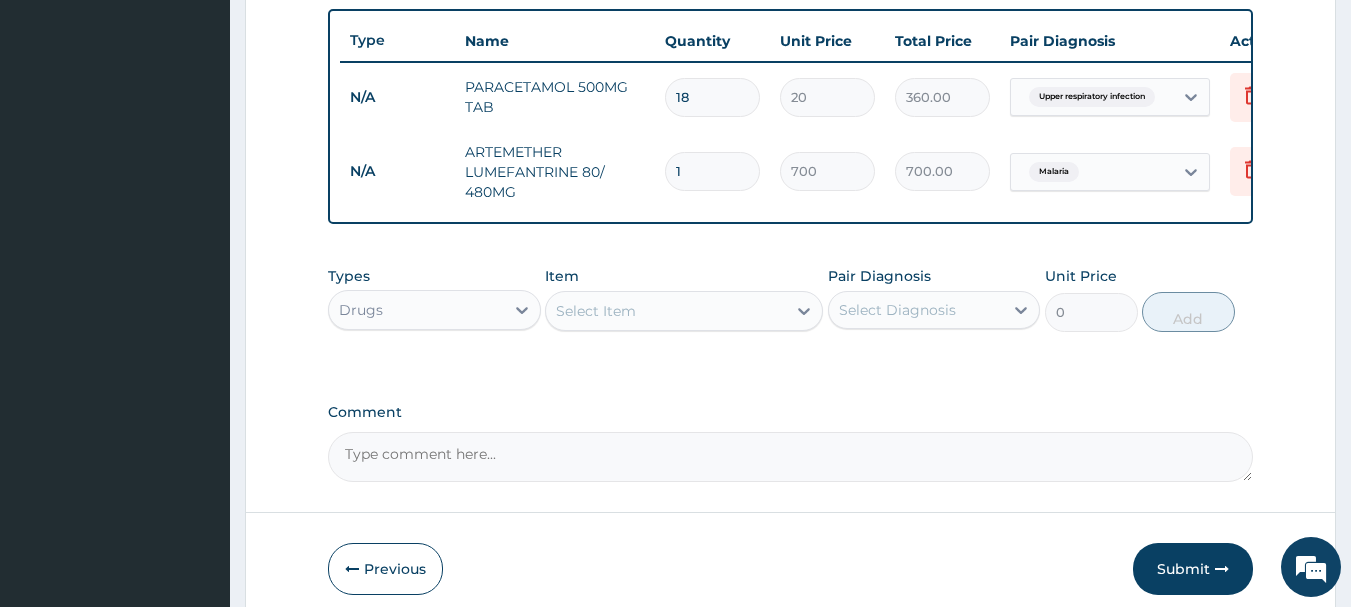 type 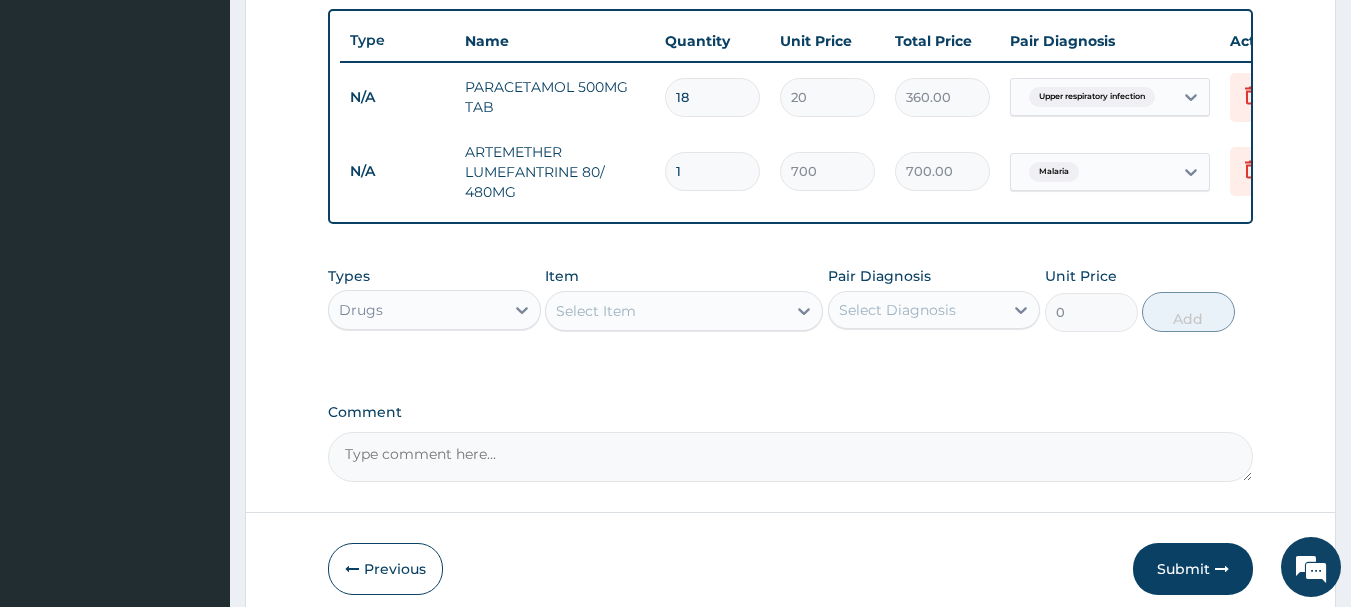type on "0.00" 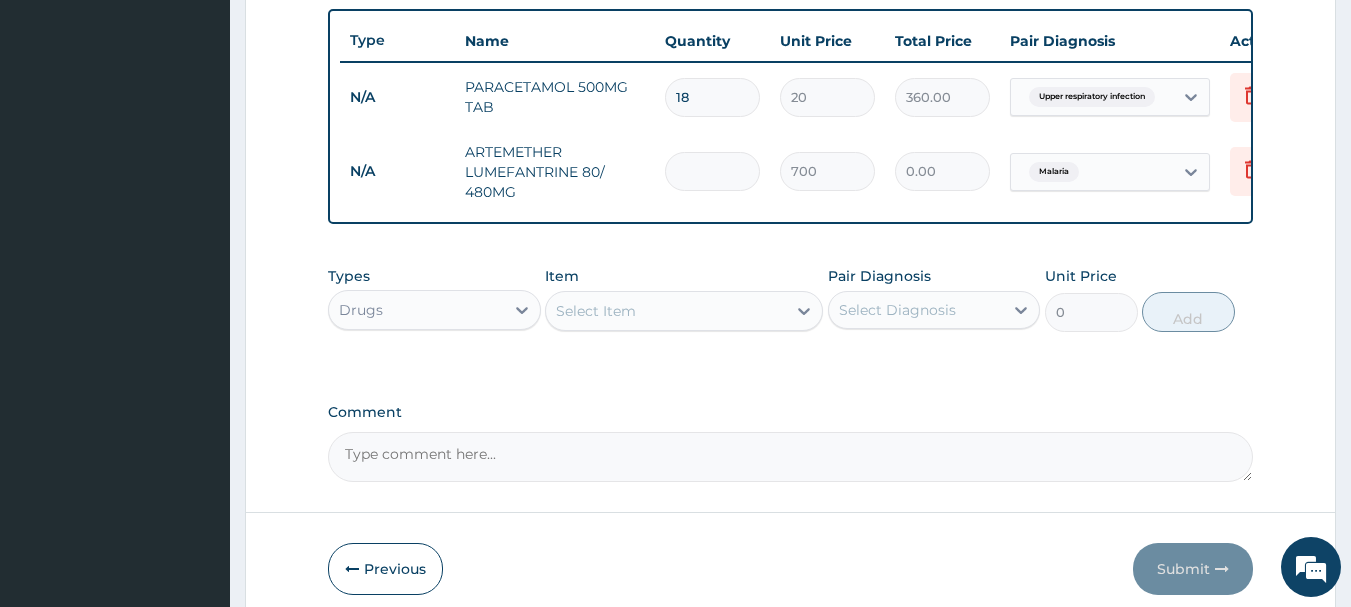 type on "6" 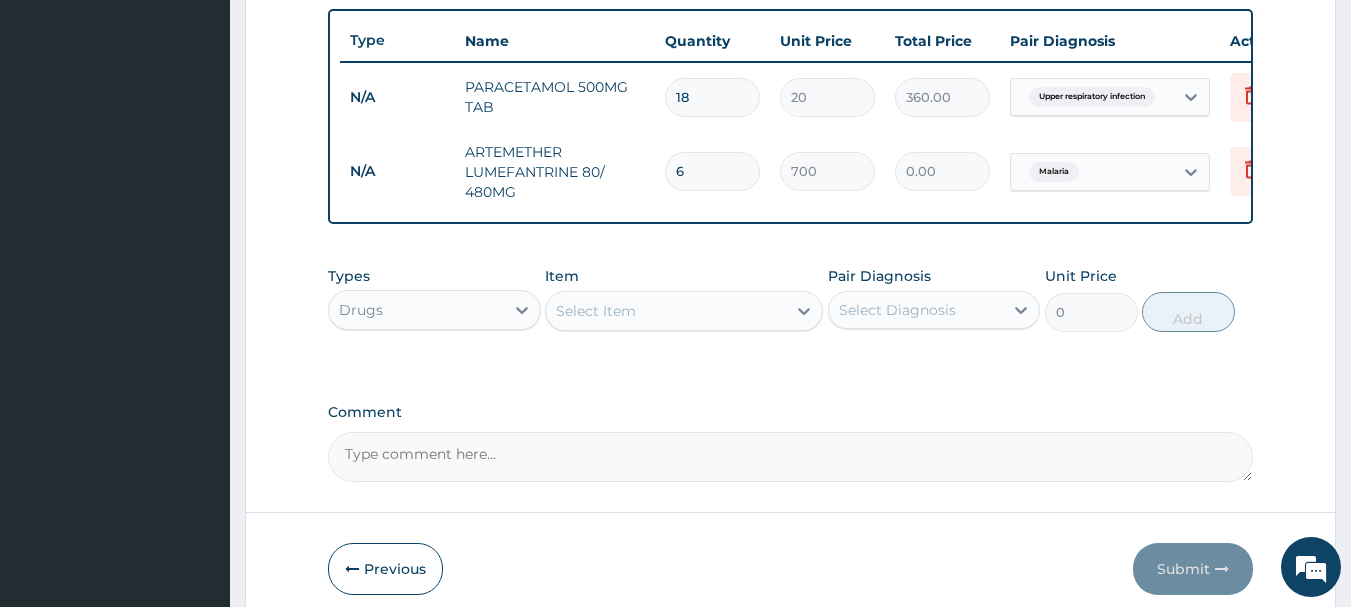 type on "4200.00" 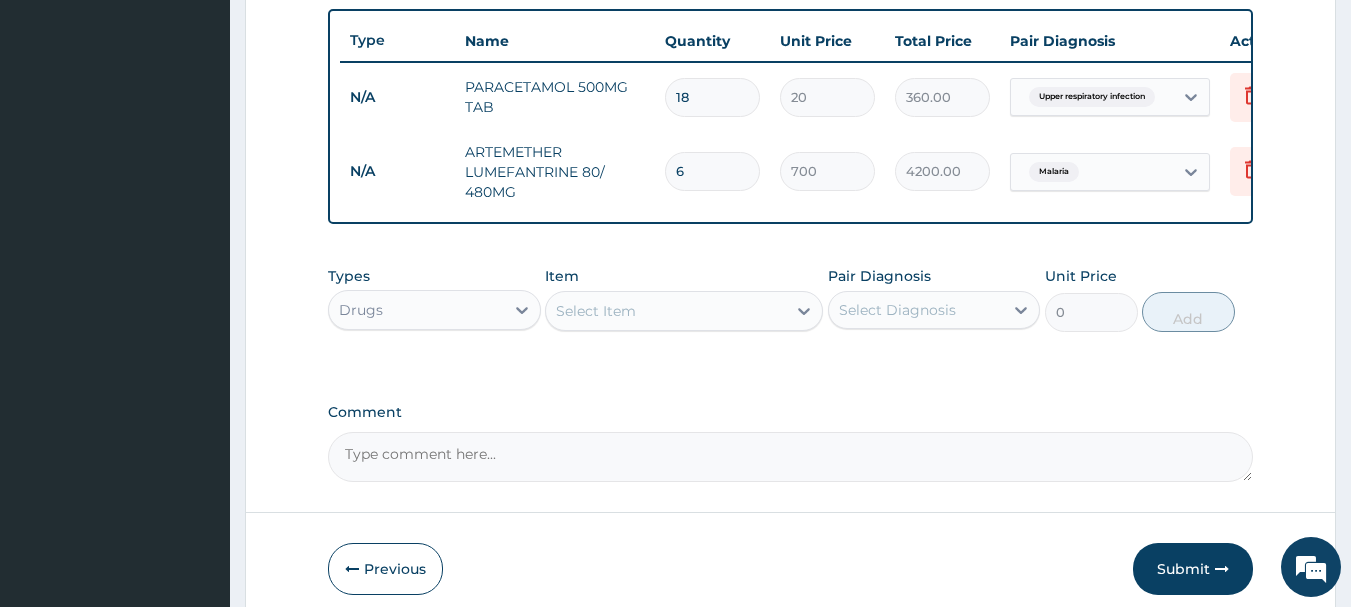 type on "6" 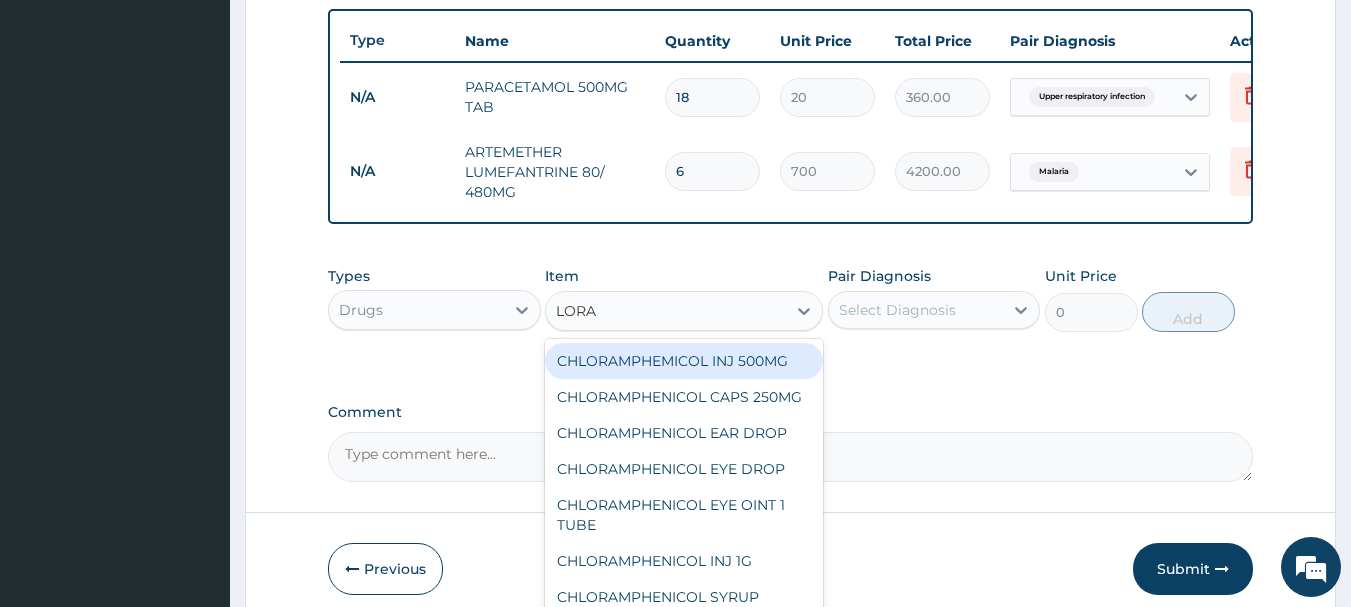 type on "LORAT" 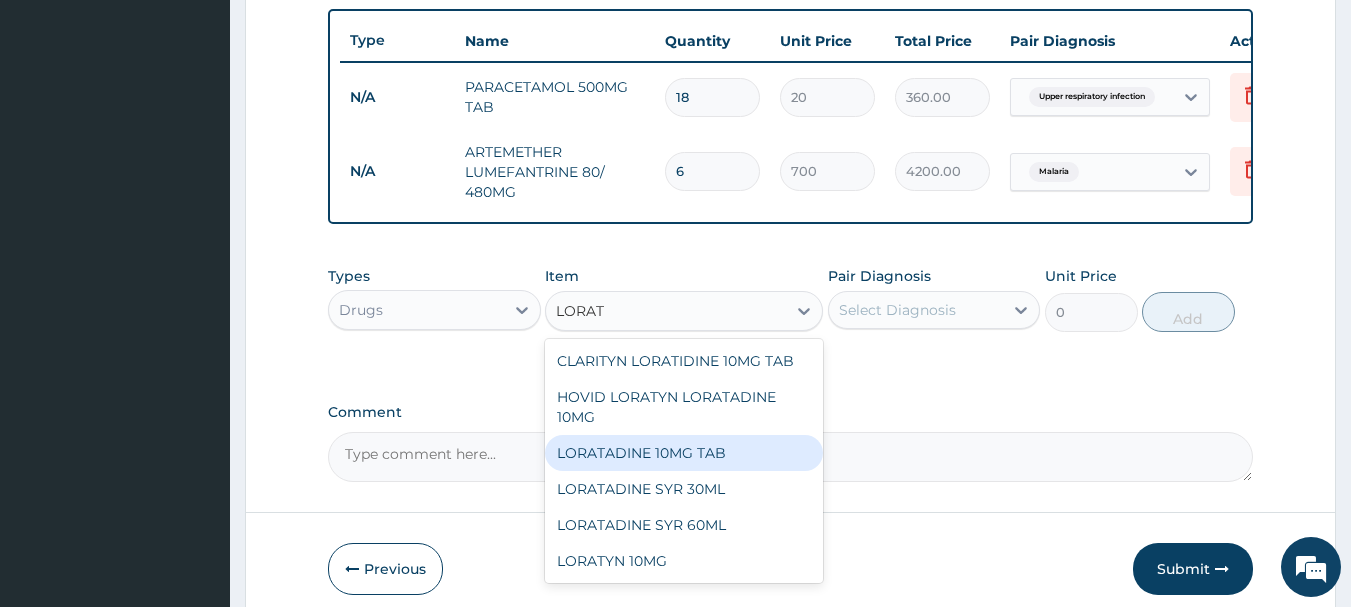 click on "LORATADINE 10MG TAB" at bounding box center [684, 453] 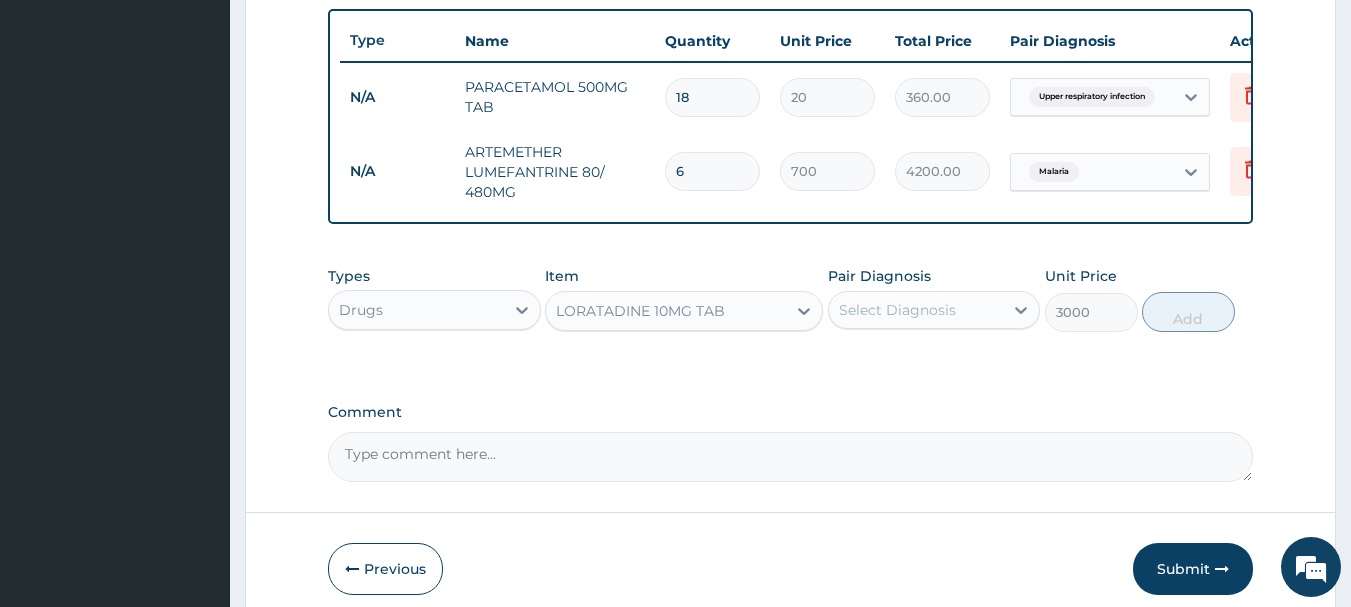 click on "Select Diagnosis" at bounding box center [916, 310] 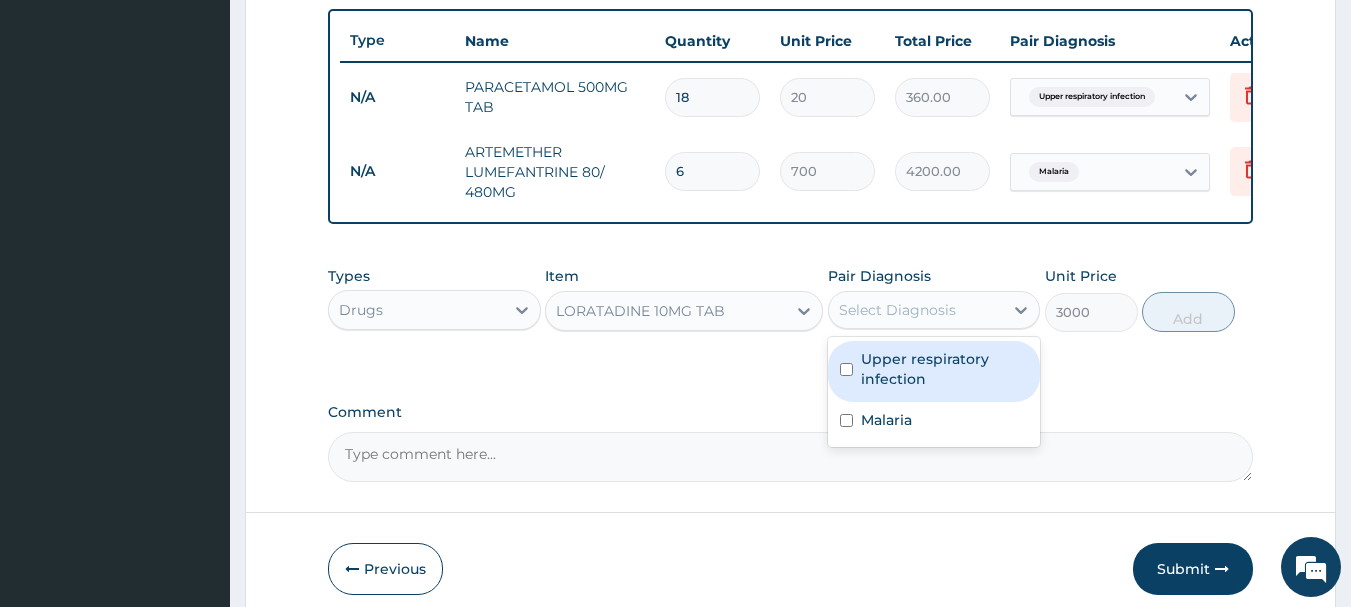 click on "Upper respiratory infection" at bounding box center [945, 369] 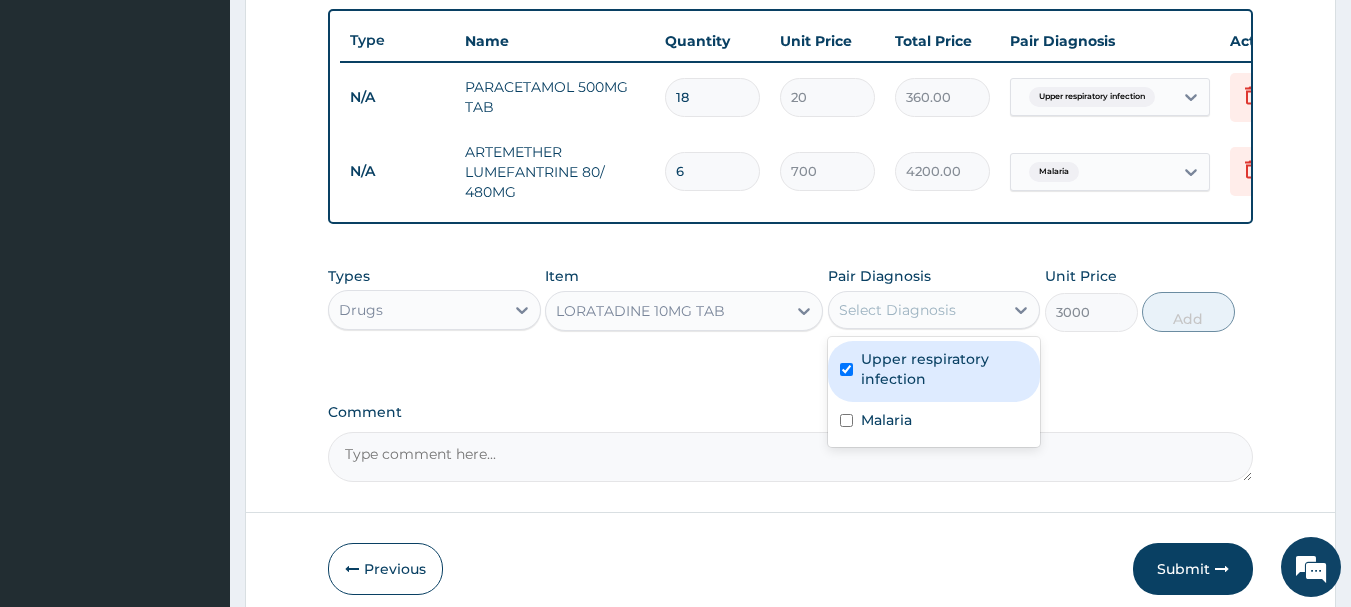 checkbox on "true" 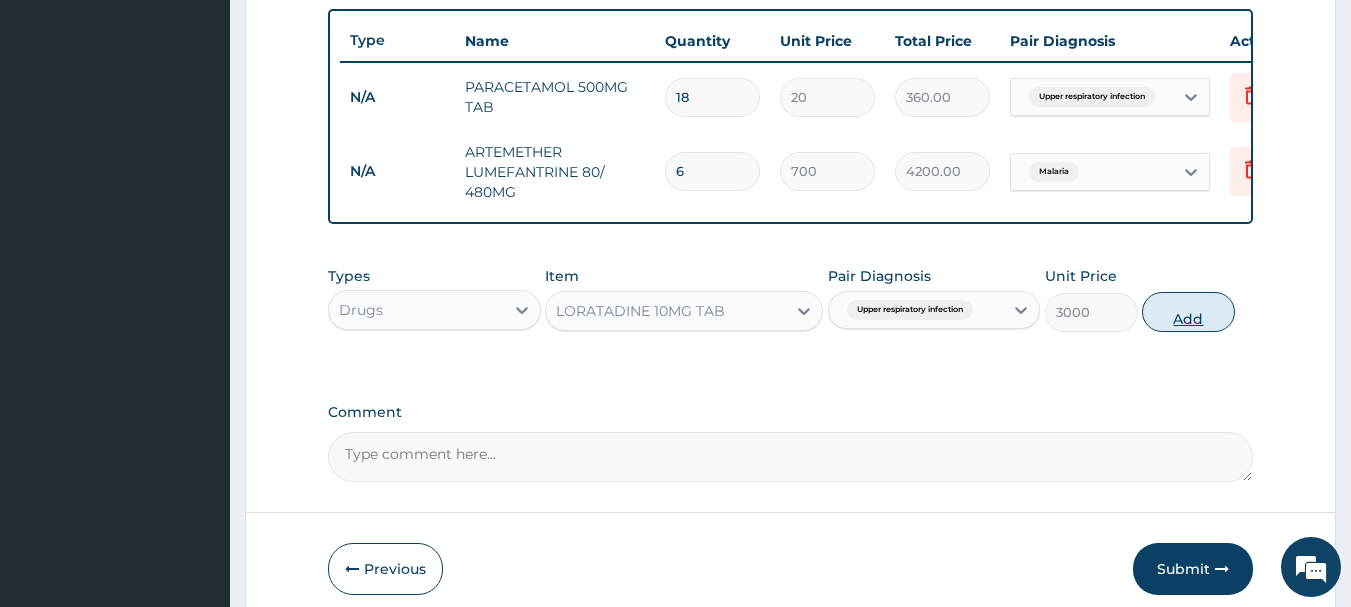 click on "Add" at bounding box center [1188, 312] 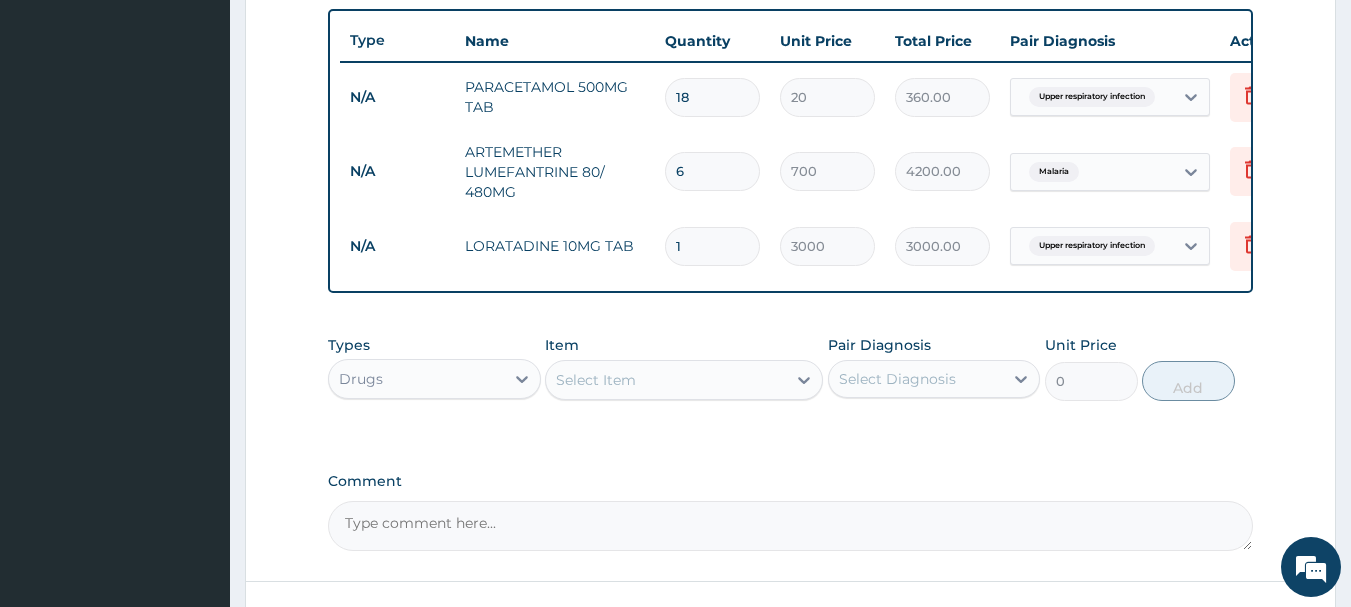 click on "Select Item" at bounding box center (666, 380) 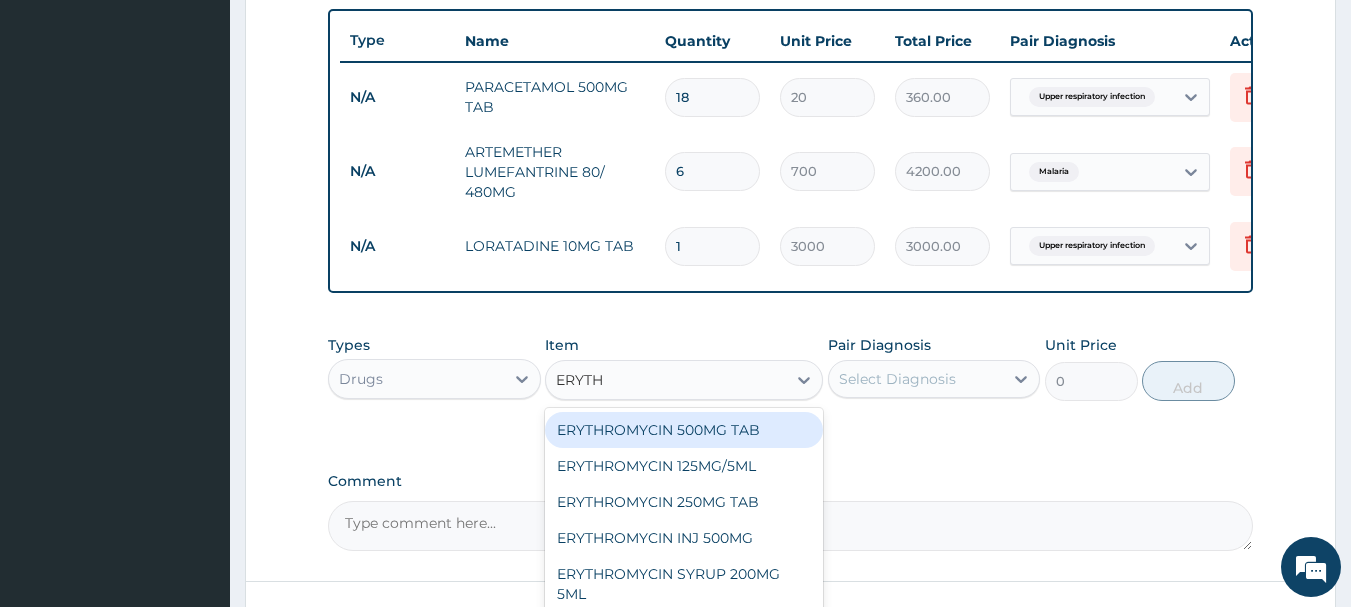 type on "ERYTHR" 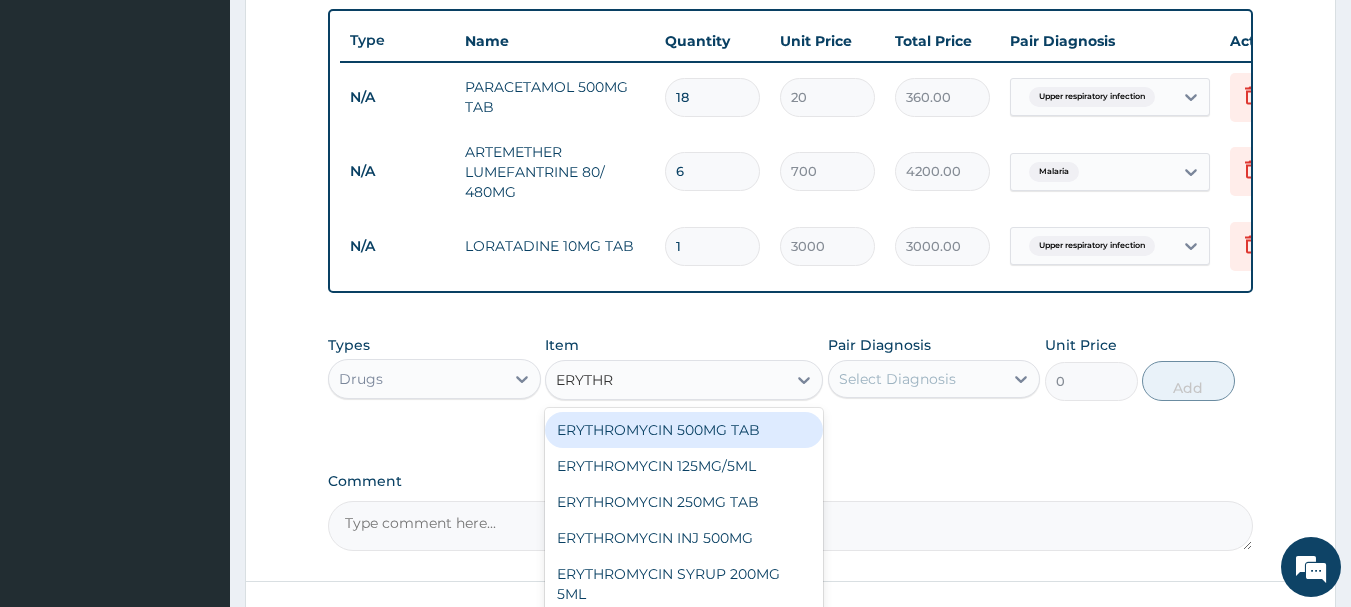 click on "ERYTHROMYCIN 500MG TAB" at bounding box center (684, 430) 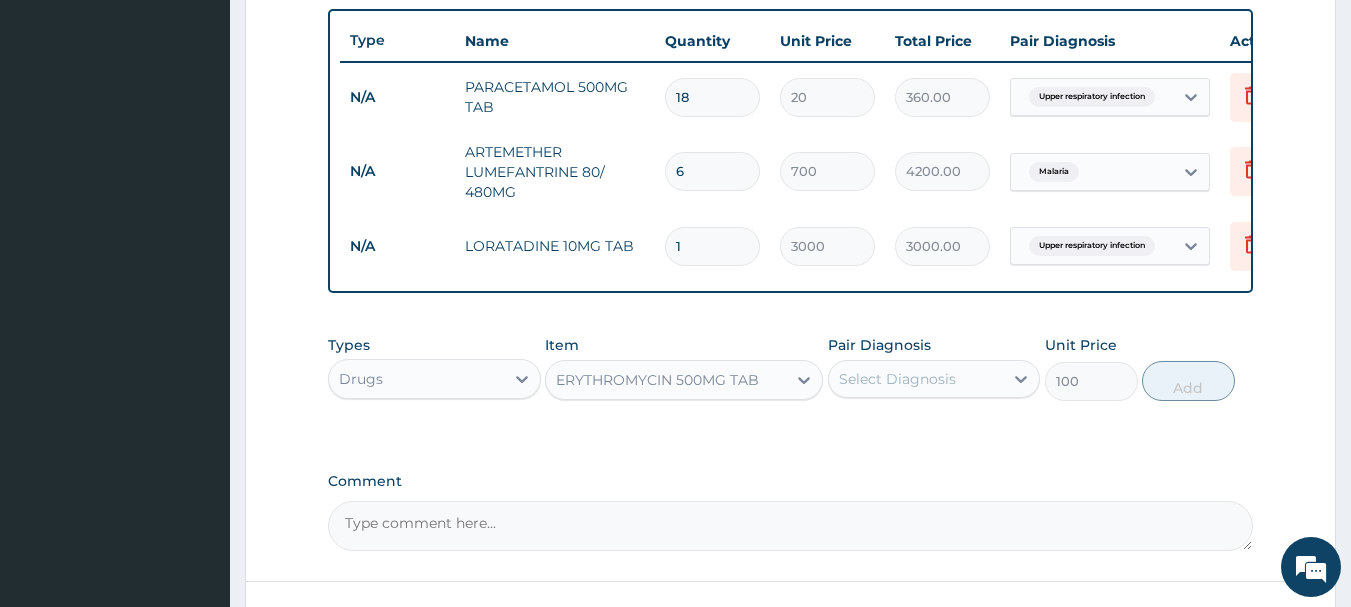 click on "Select Diagnosis" at bounding box center [916, 379] 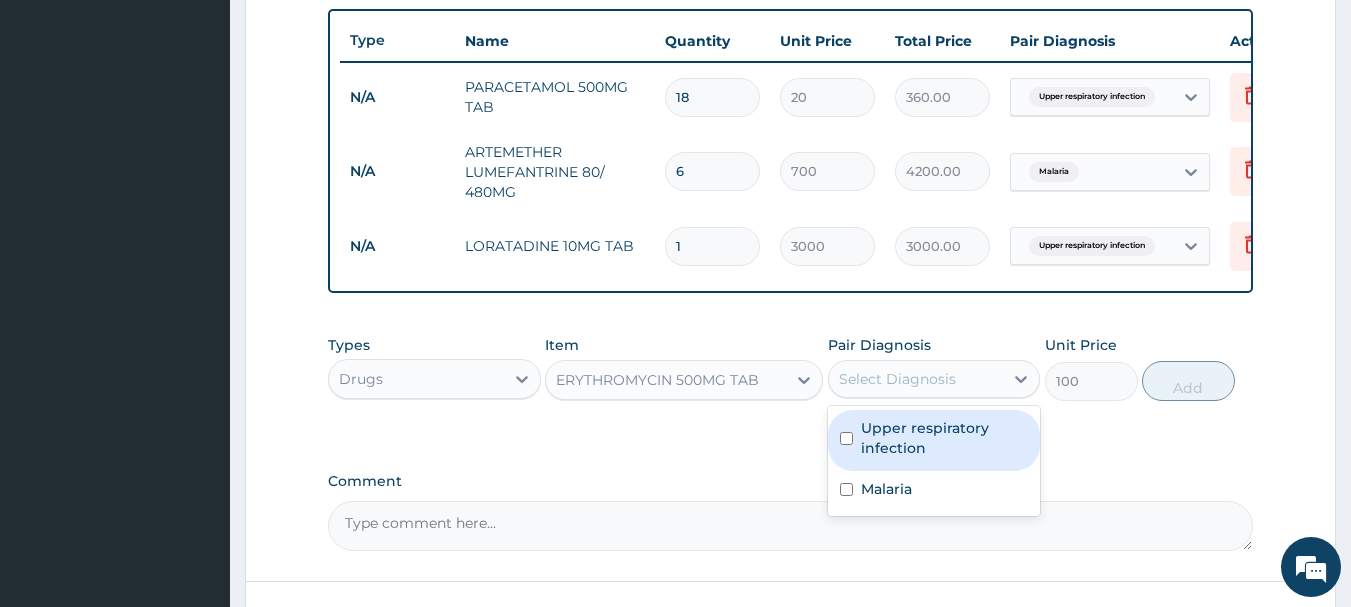 click on "Upper respiratory infection" at bounding box center [945, 438] 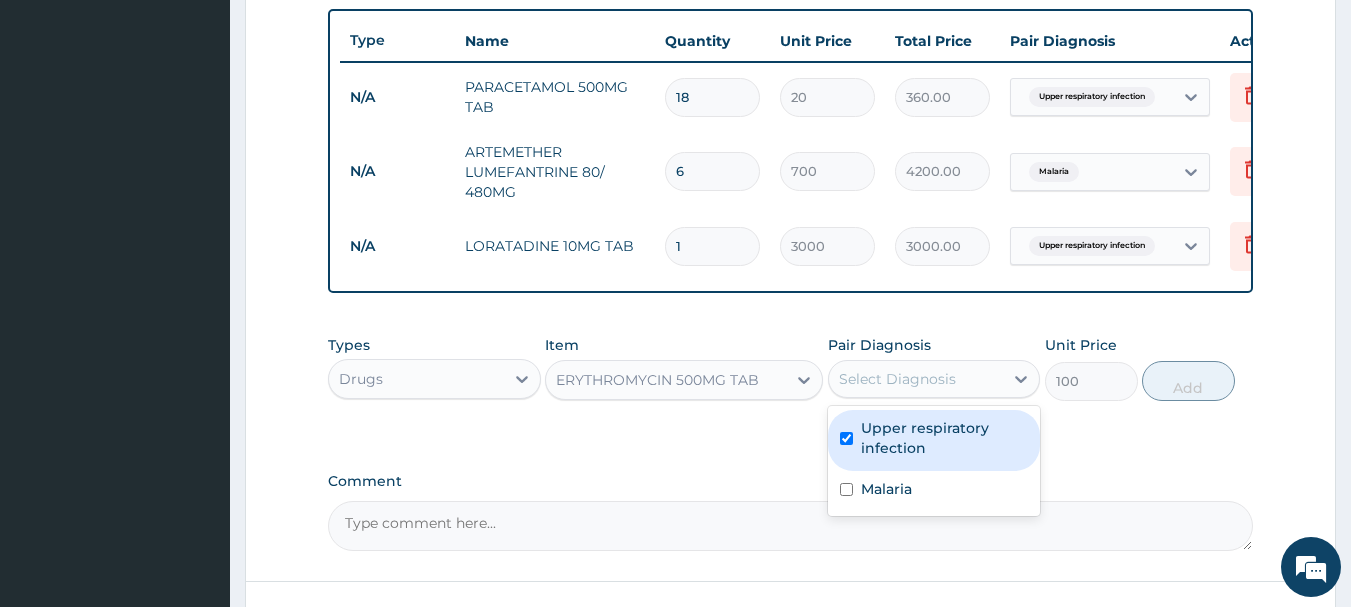 checkbox on "true" 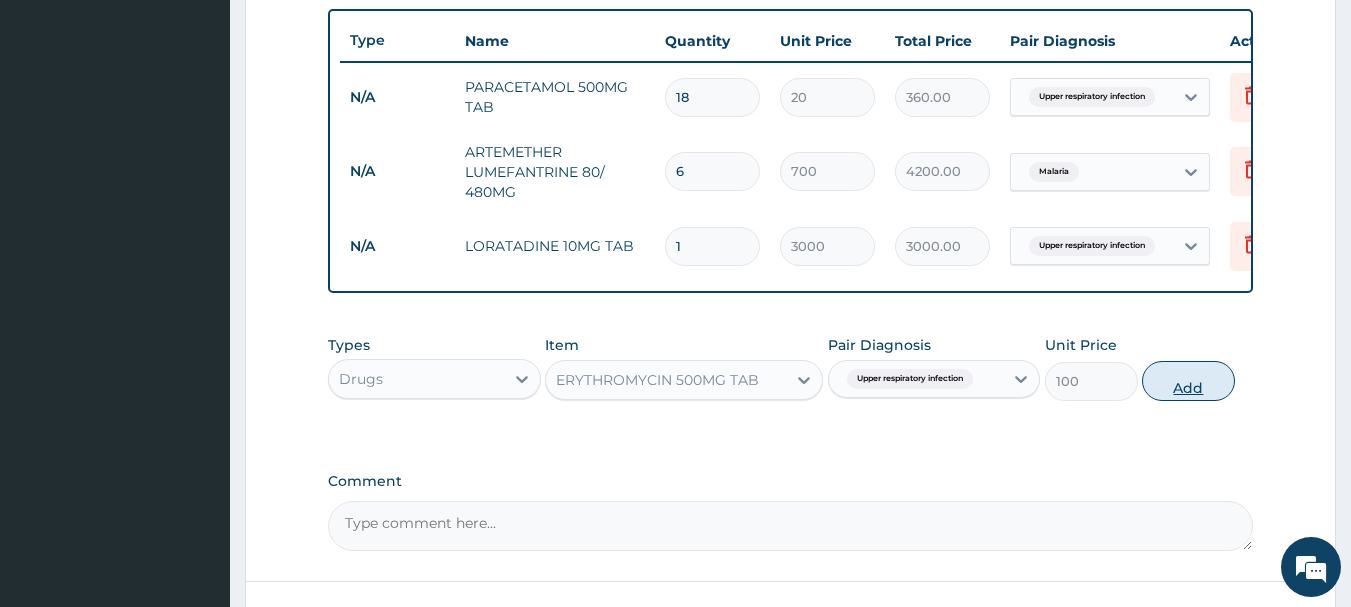 click on "Add" at bounding box center (1188, 381) 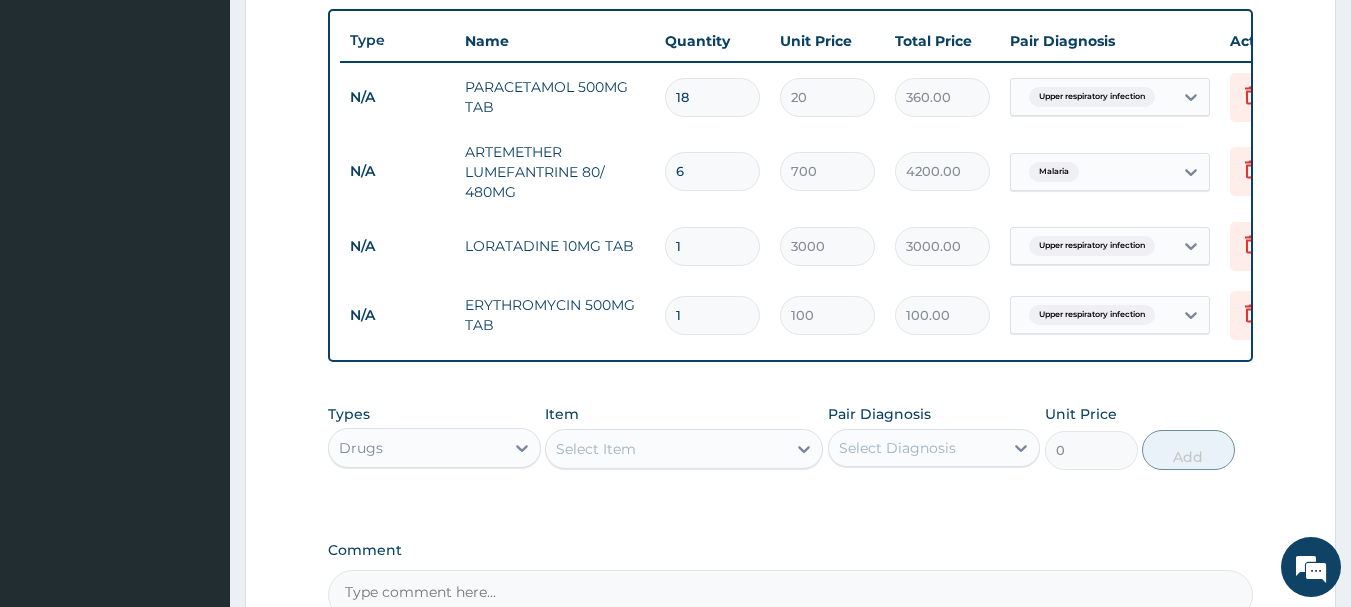 type on "10" 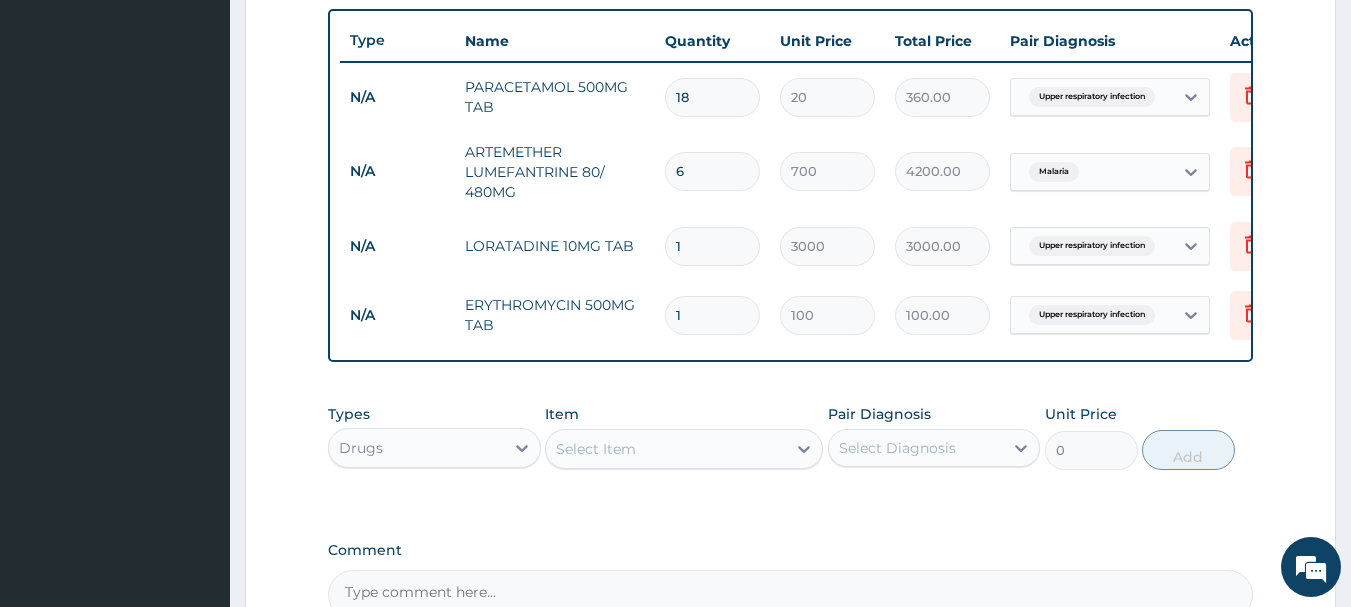 type on "1000.00" 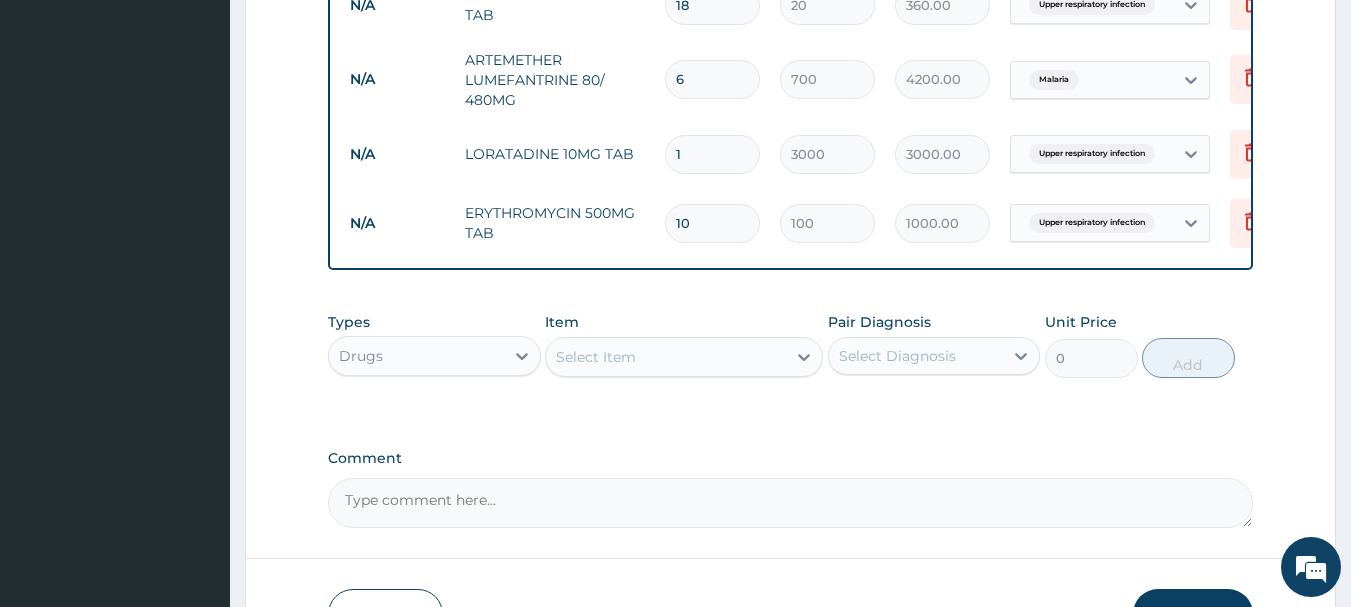 scroll, scrollTop: 973, scrollLeft: 0, axis: vertical 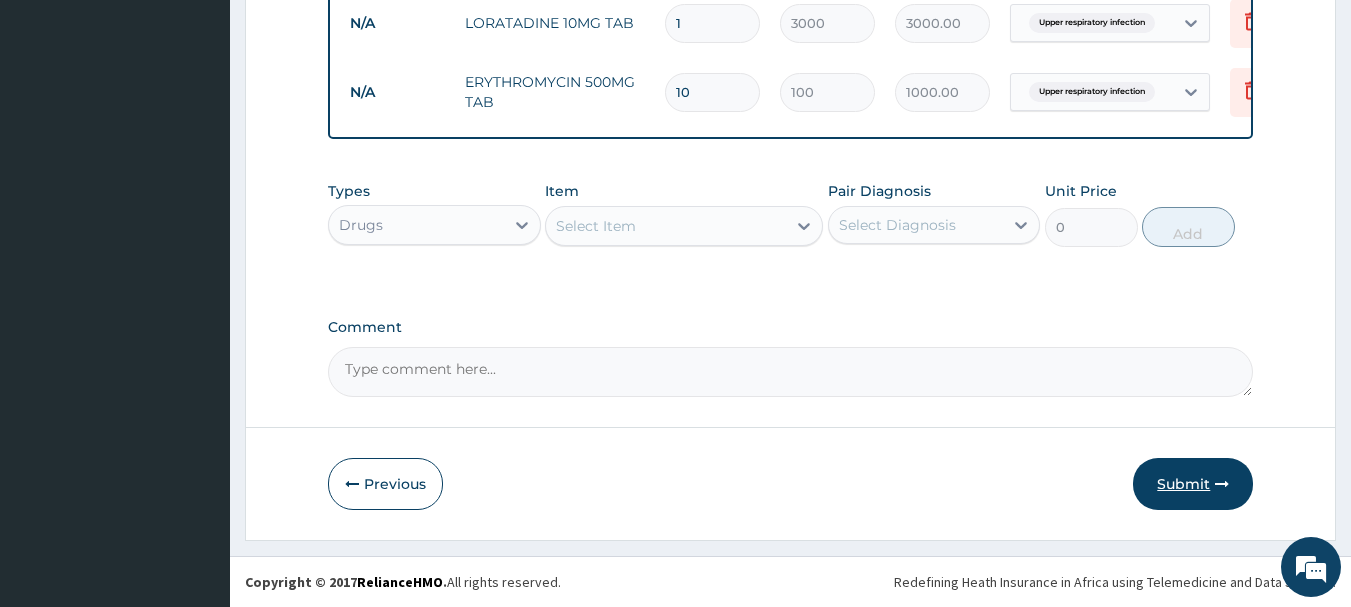 type on "10" 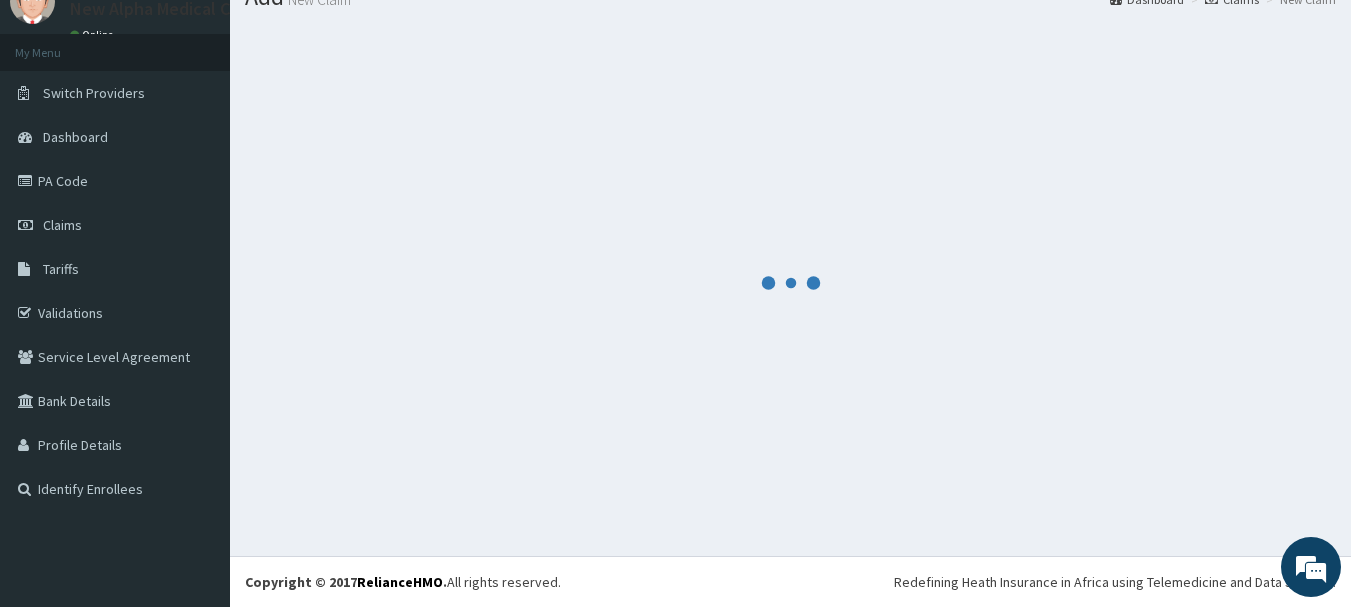 scroll, scrollTop: 973, scrollLeft: 0, axis: vertical 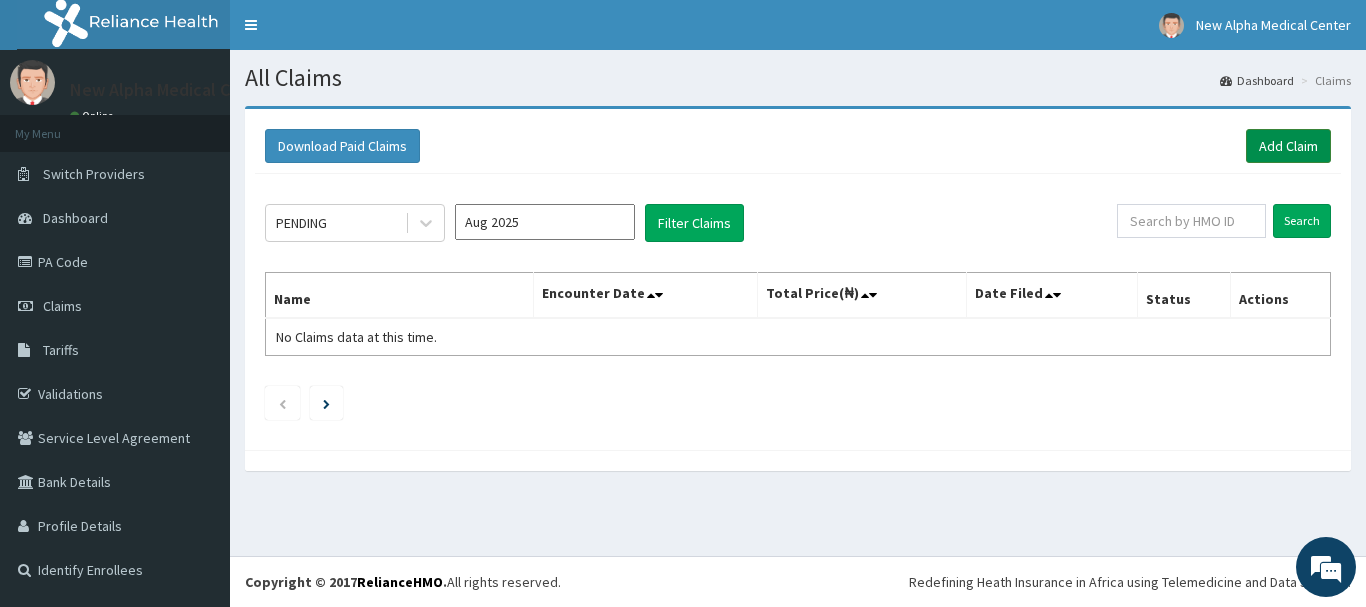 click on "Add Claim" at bounding box center [1288, 146] 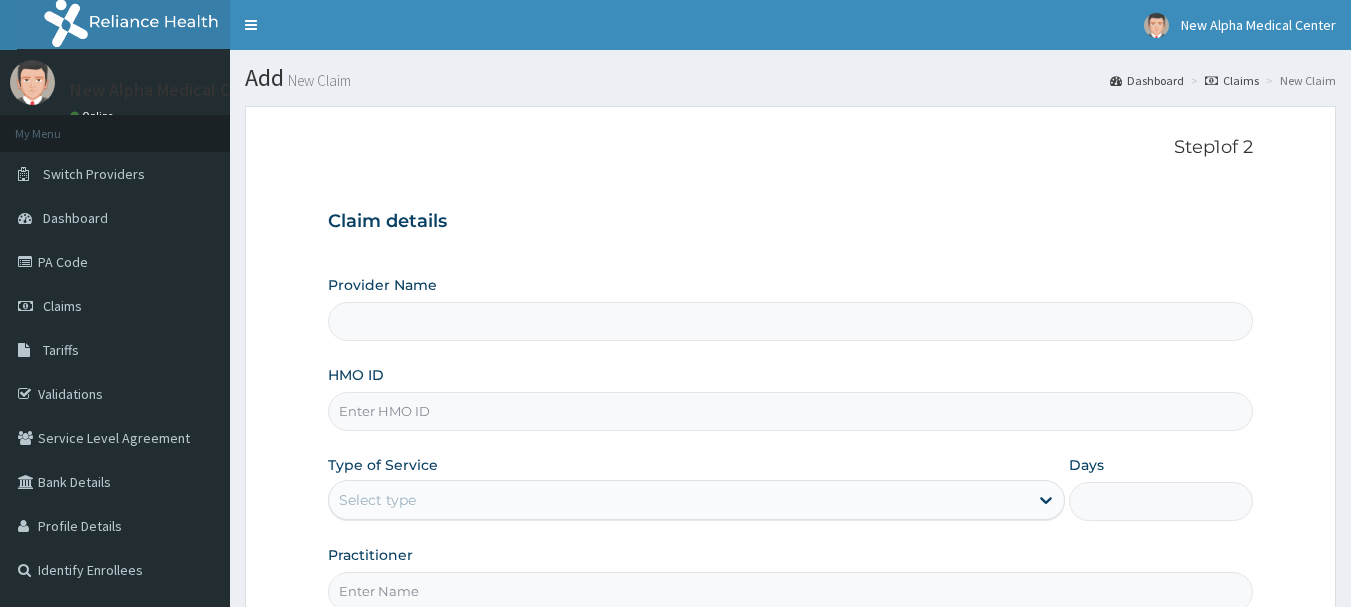 scroll, scrollTop: 0, scrollLeft: 0, axis: both 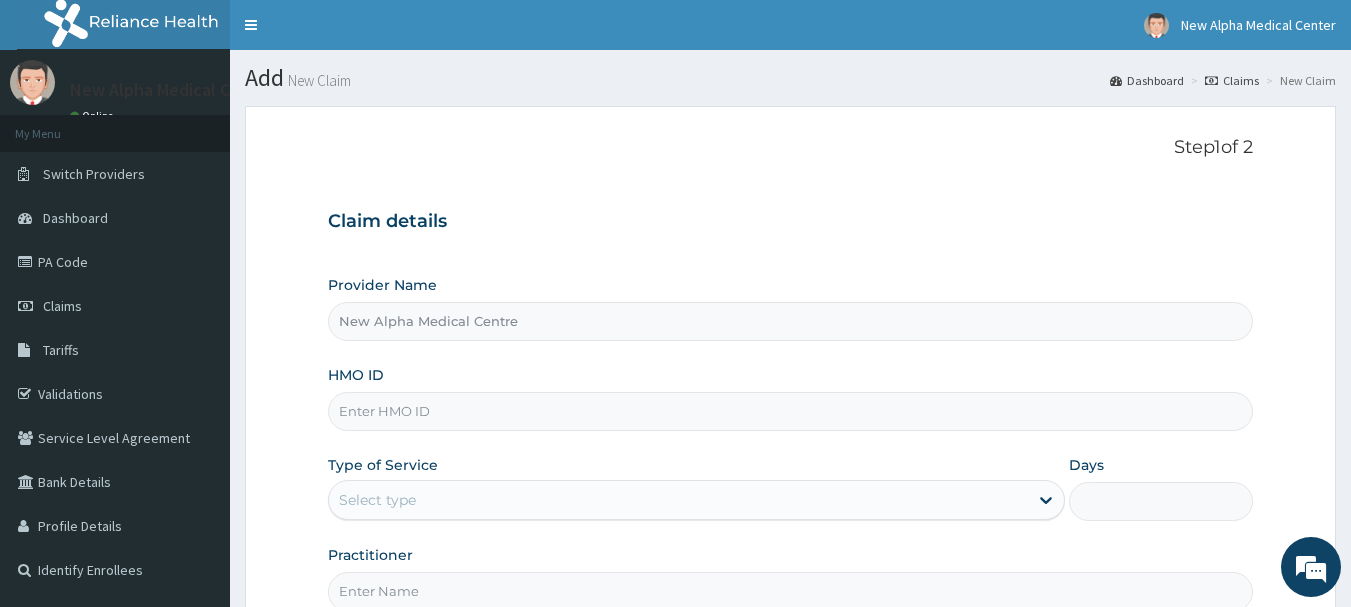 click on "HMO ID" at bounding box center (791, 411) 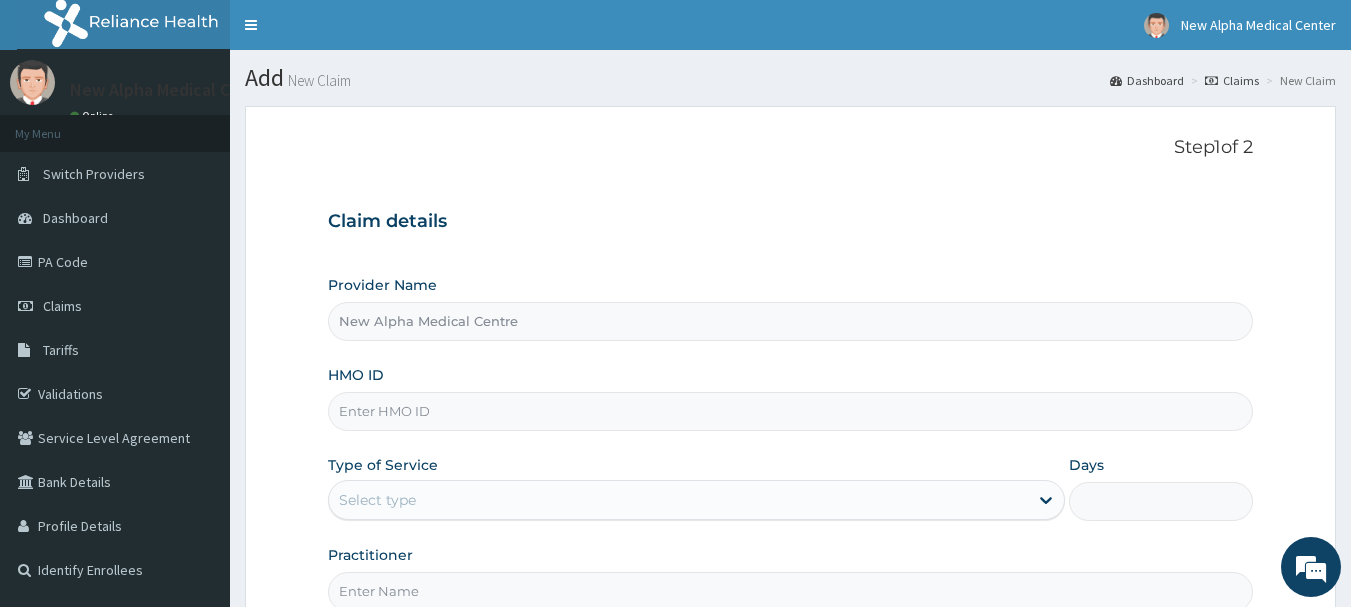 scroll, scrollTop: 0, scrollLeft: 0, axis: both 